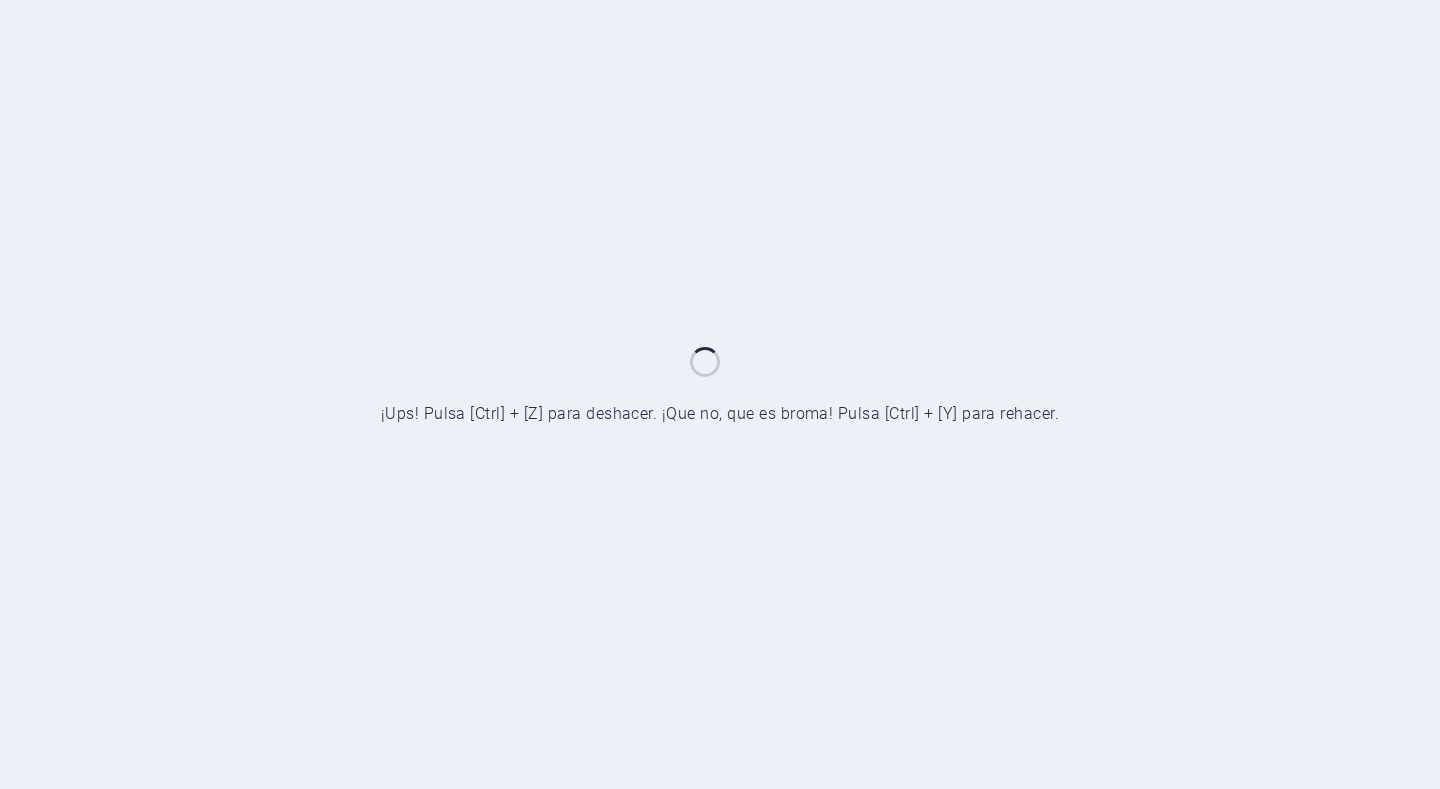 scroll, scrollTop: 0, scrollLeft: 0, axis: both 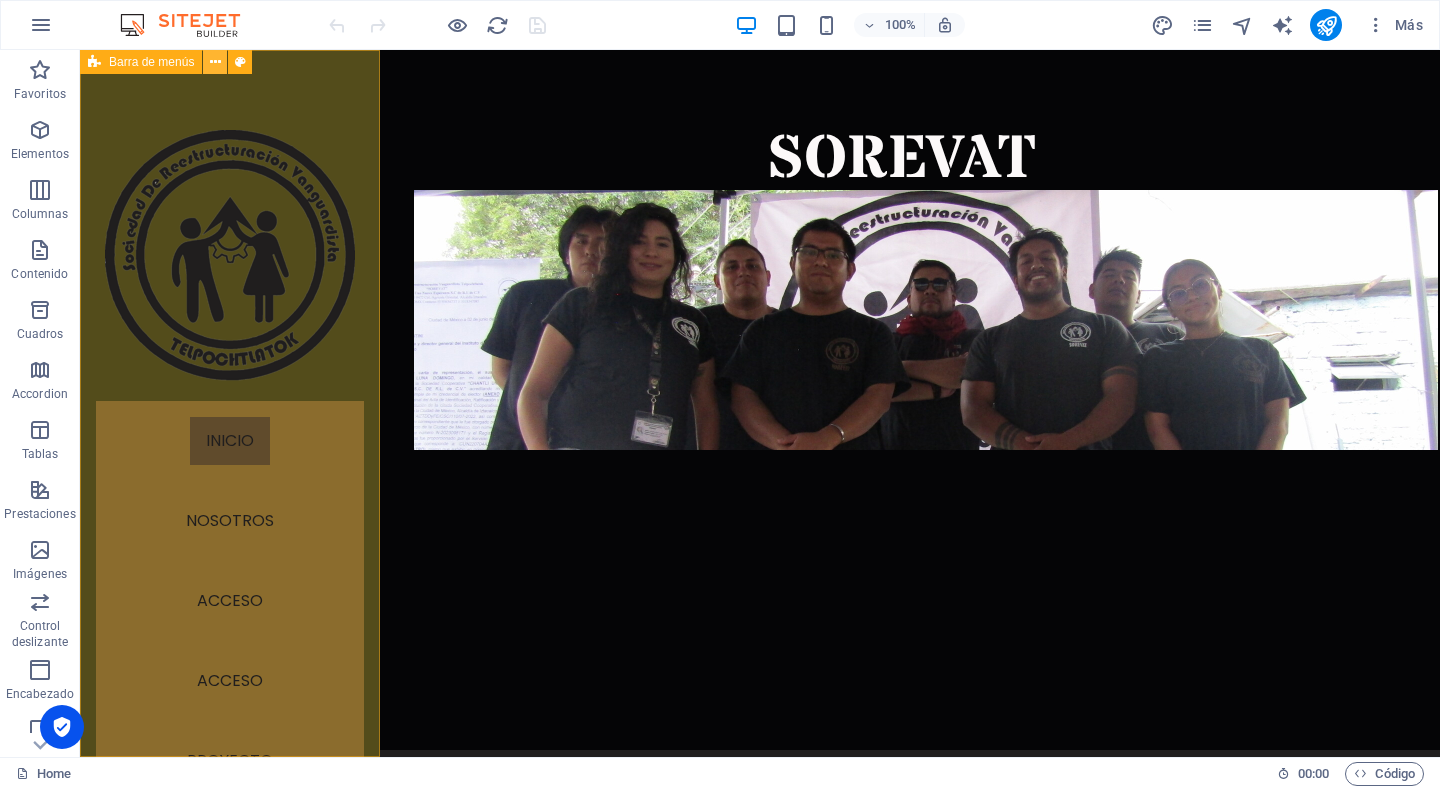 click at bounding box center [215, 62] 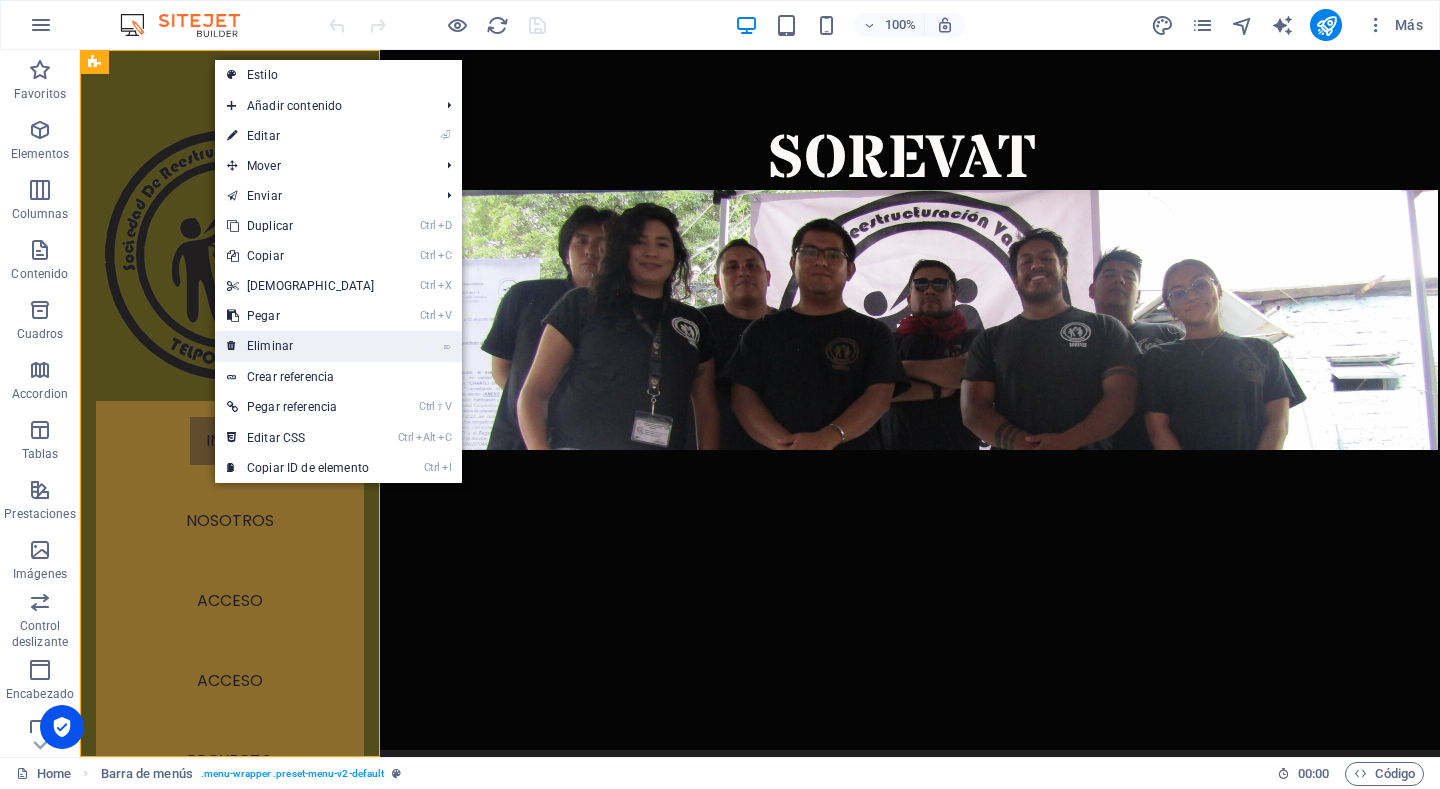 click on "⌦  Eliminar" at bounding box center (301, 346) 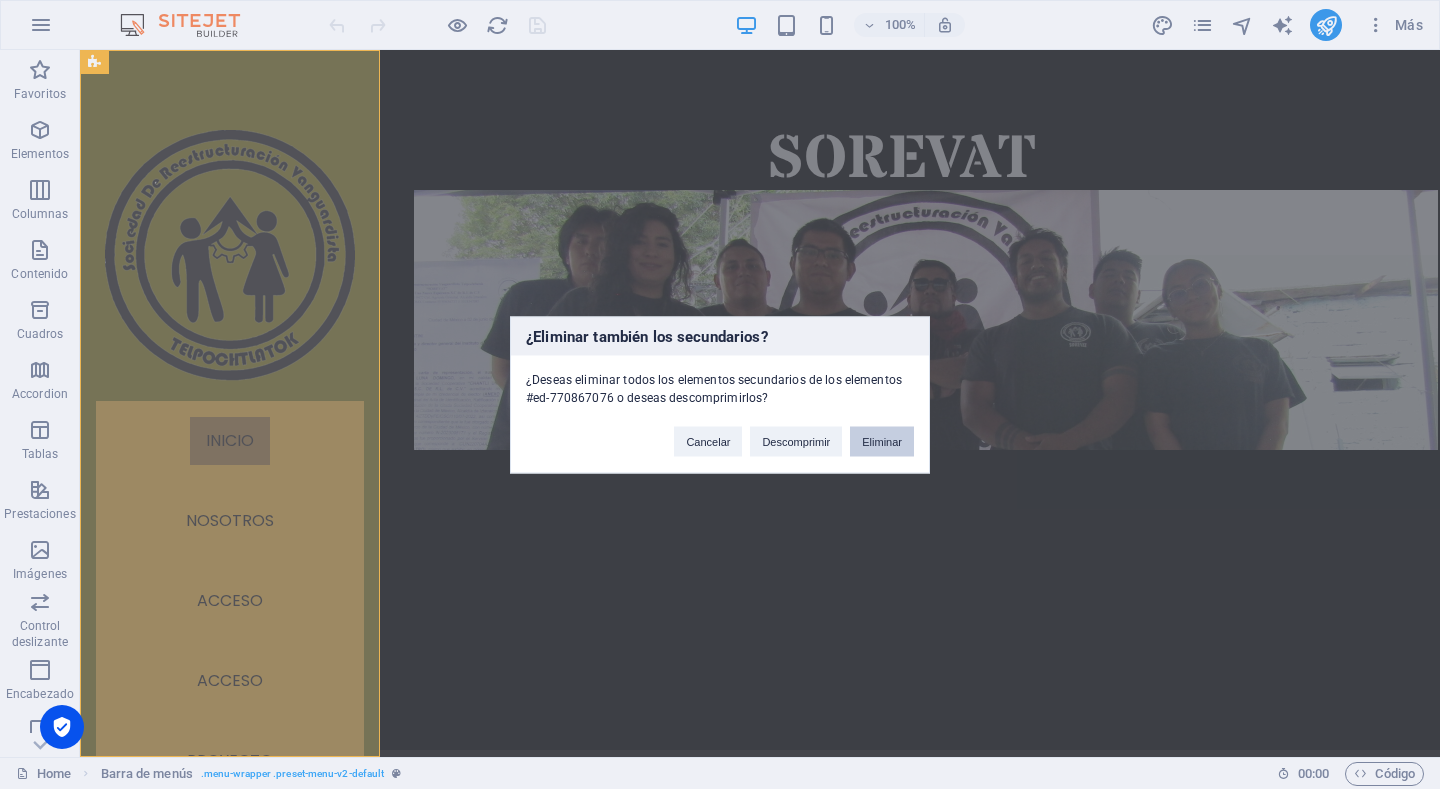 click on "Eliminar" at bounding box center [882, 441] 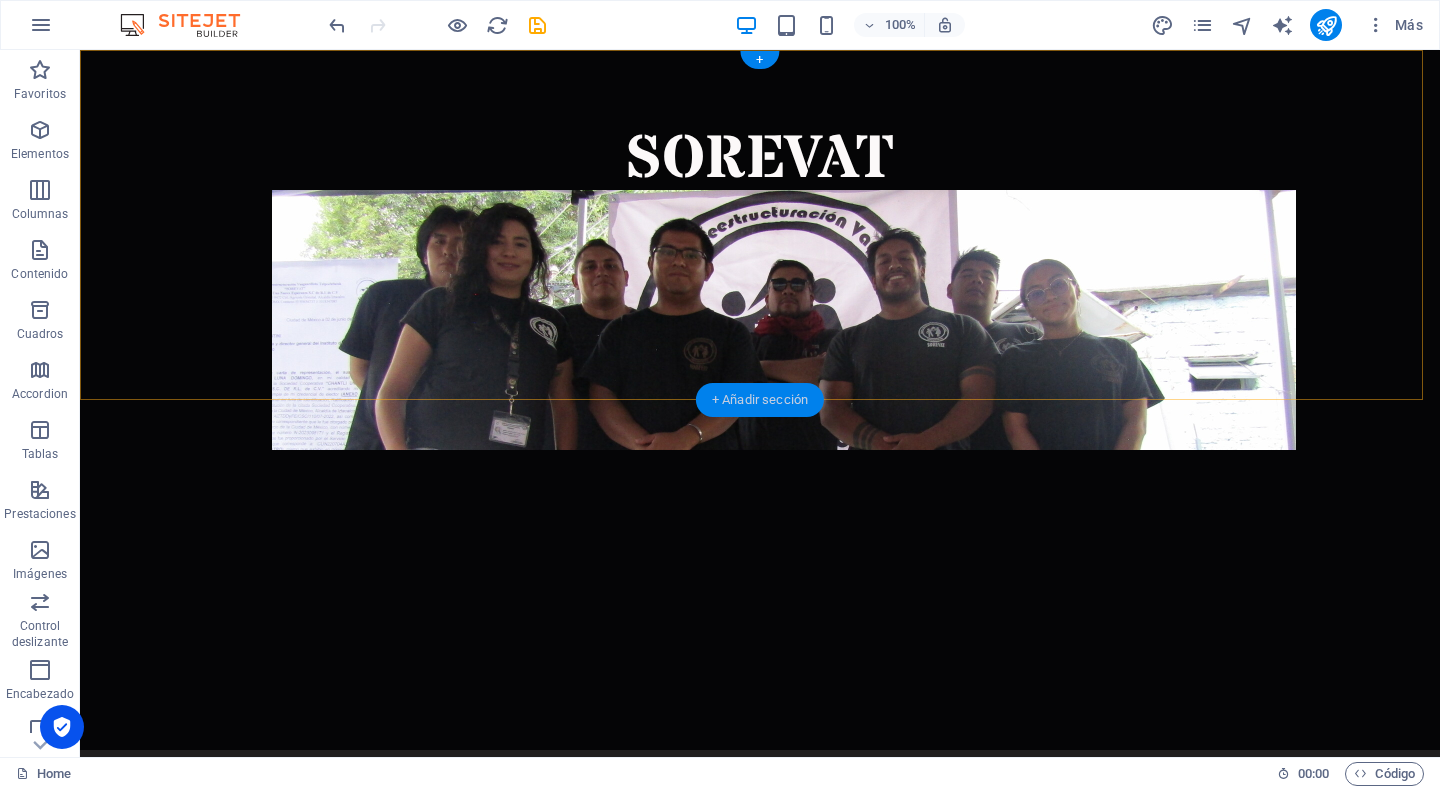 click on "+ Añadir sección" at bounding box center [760, 400] 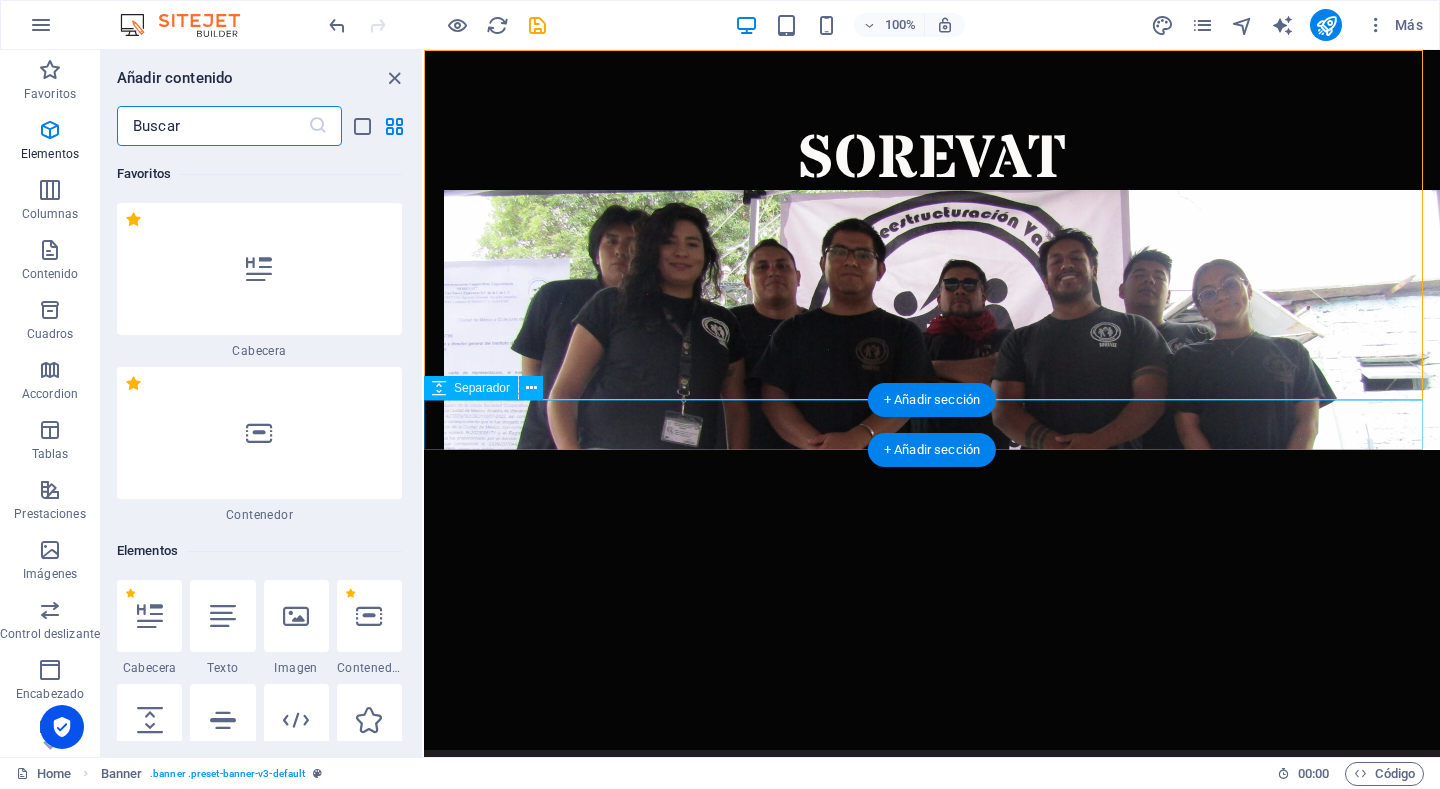 scroll, scrollTop: 6123, scrollLeft: 0, axis: vertical 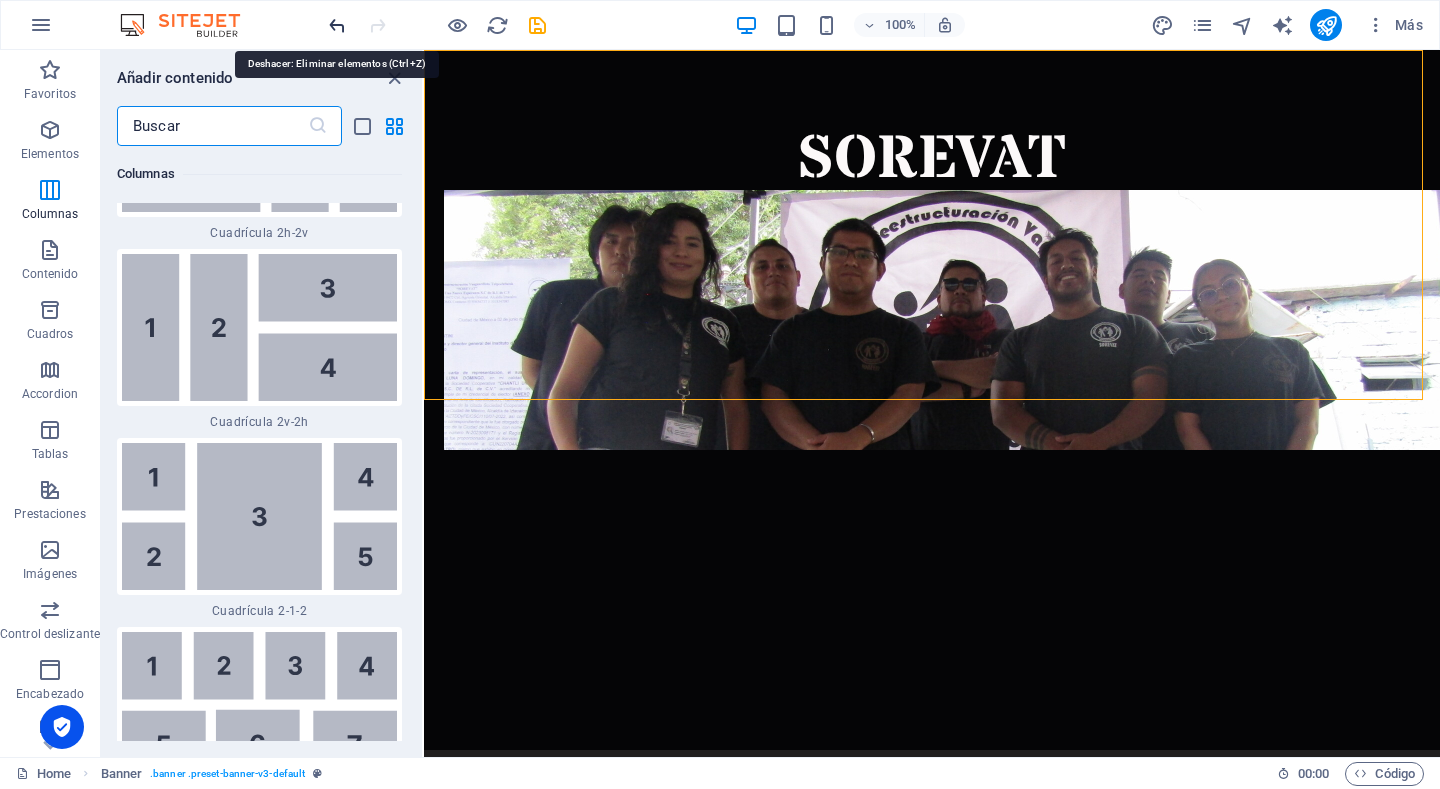 click at bounding box center [337, 25] 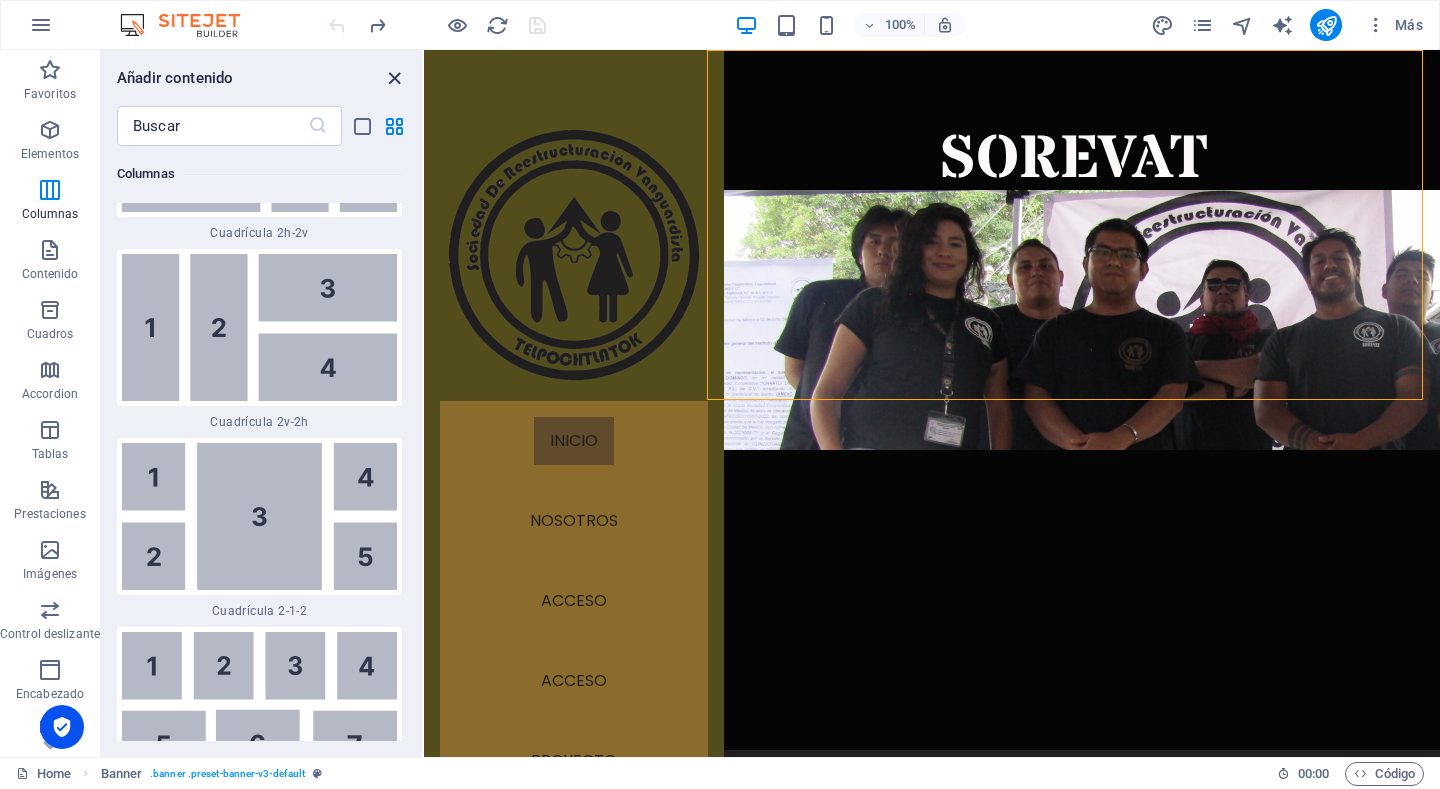 click at bounding box center [394, 78] 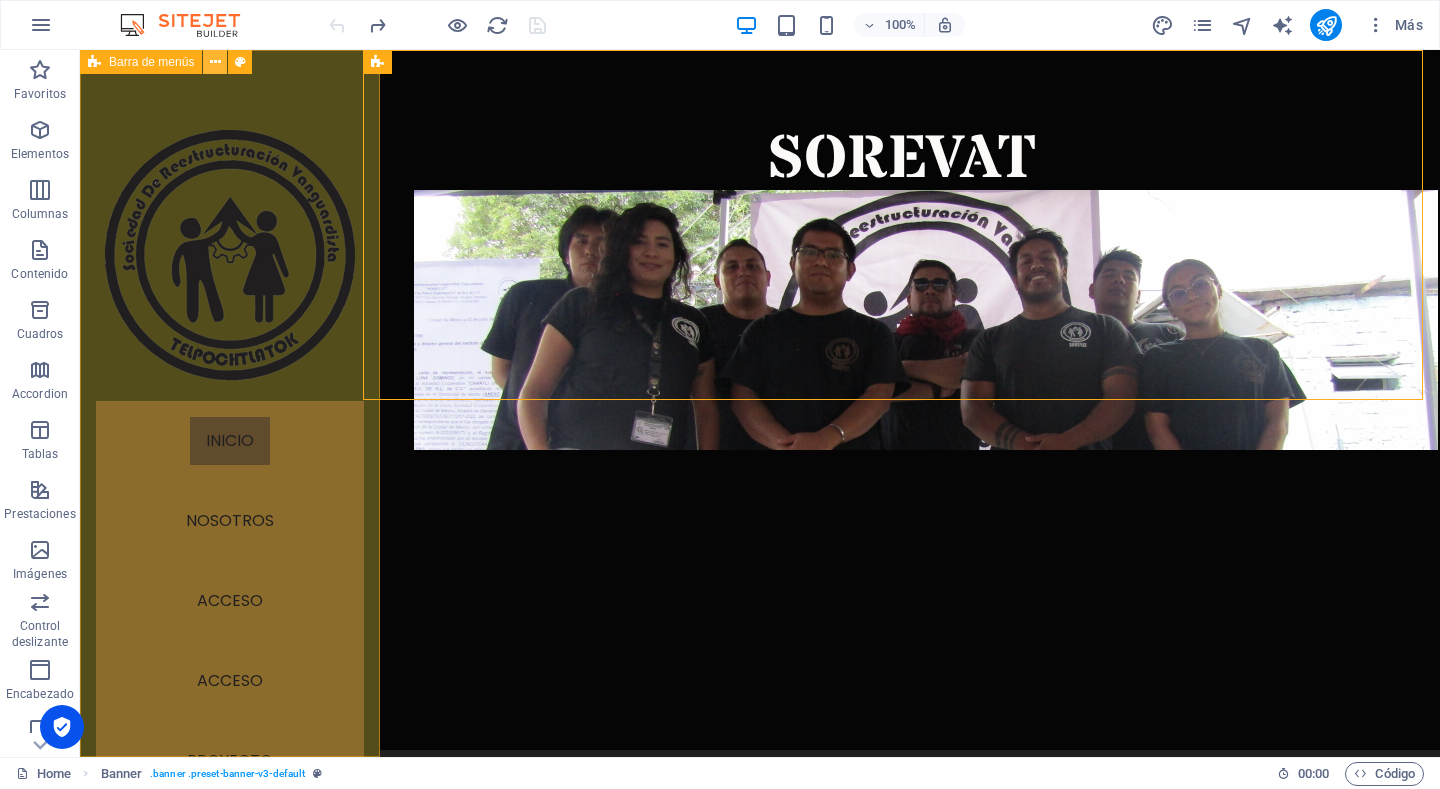click at bounding box center [215, 62] 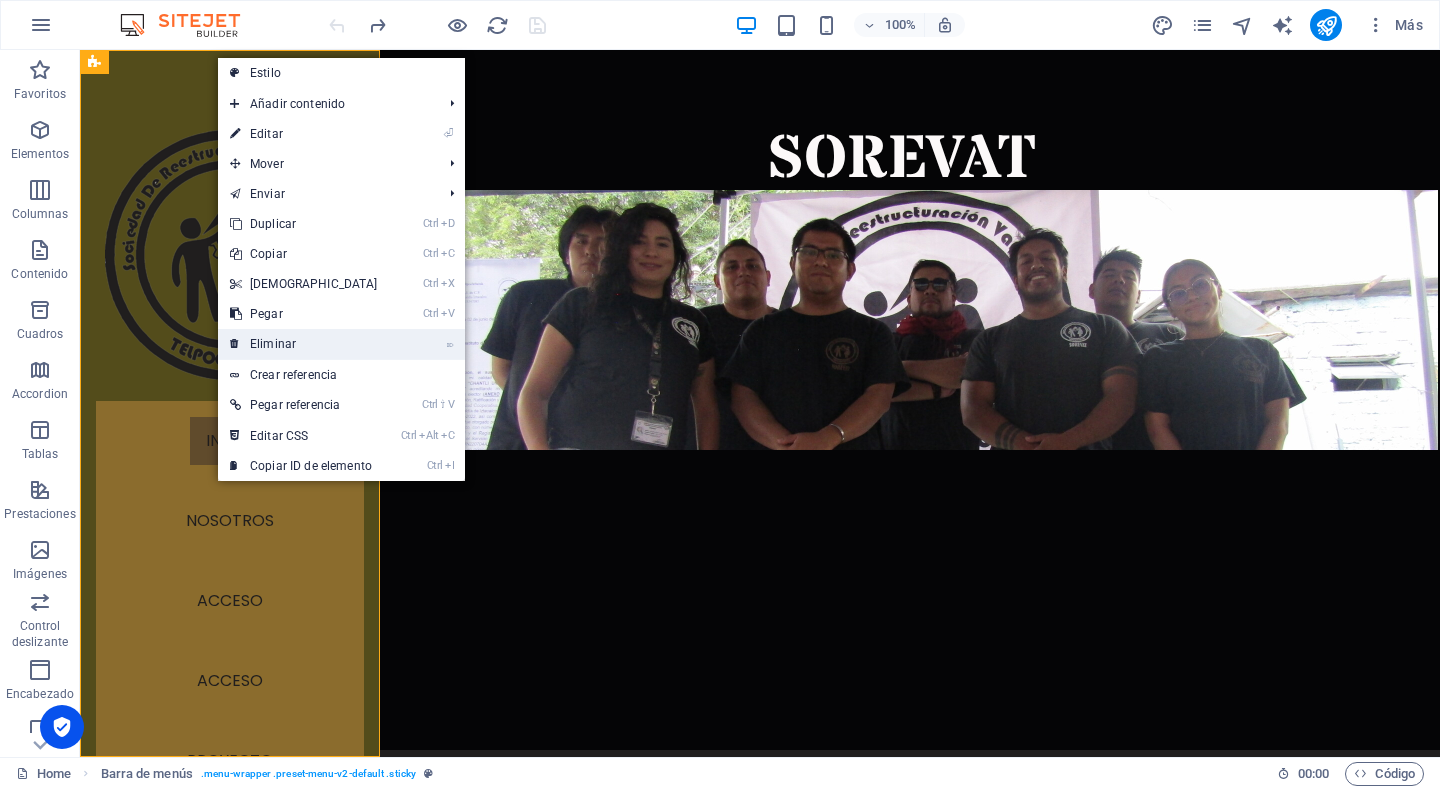click on "⌦  Eliminar" at bounding box center (304, 344) 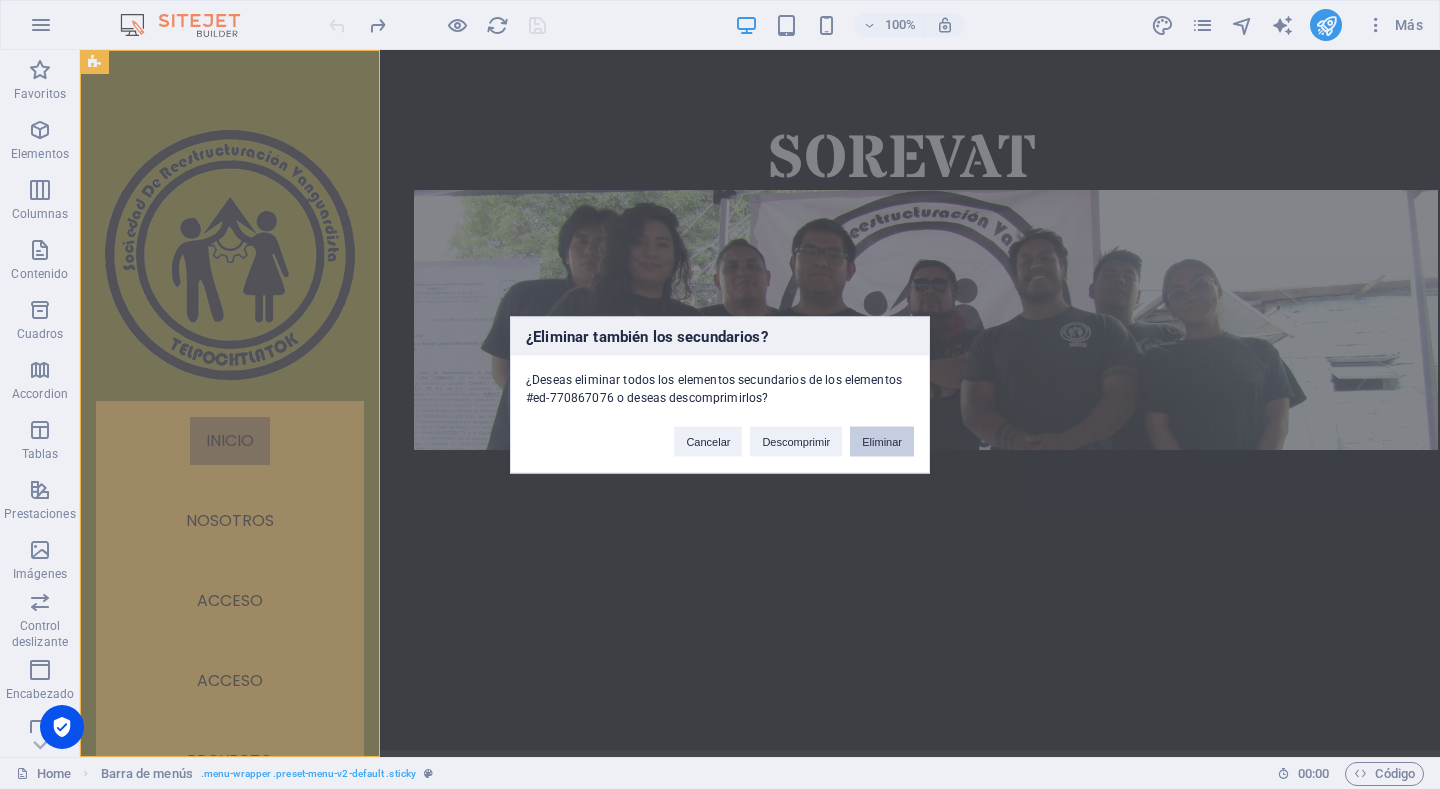 click on "Eliminar" at bounding box center (882, 441) 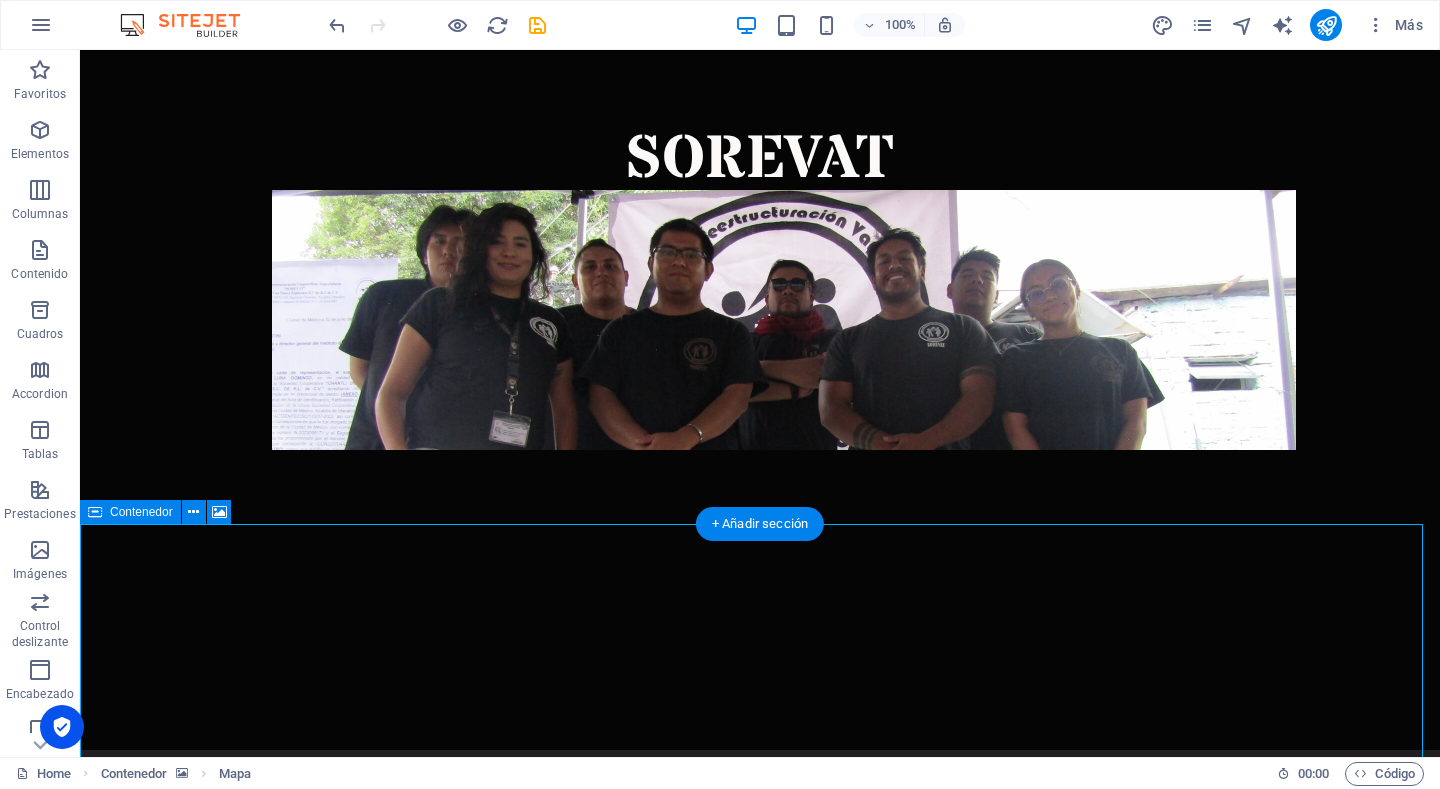 click at bounding box center [760, 1025] 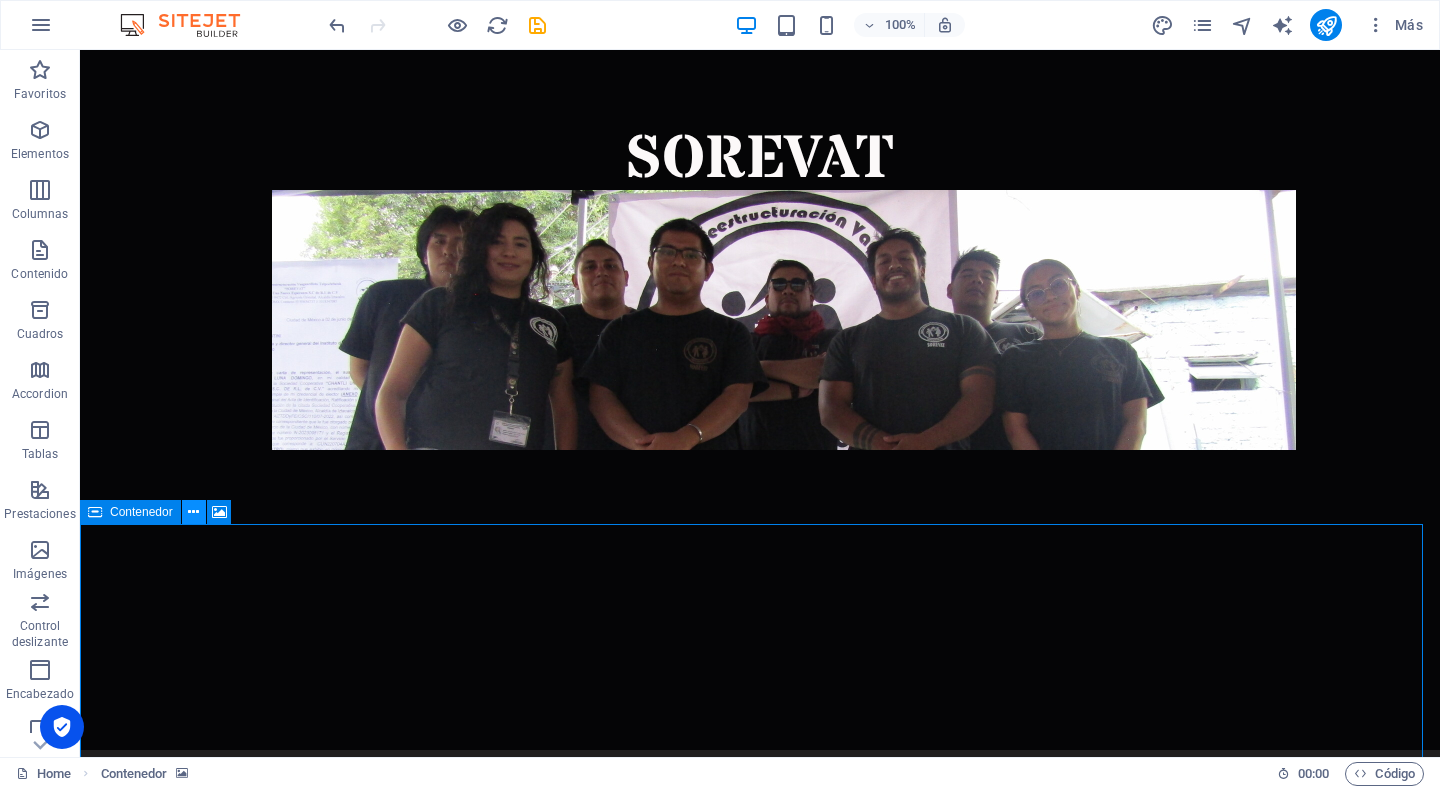 click at bounding box center (193, 512) 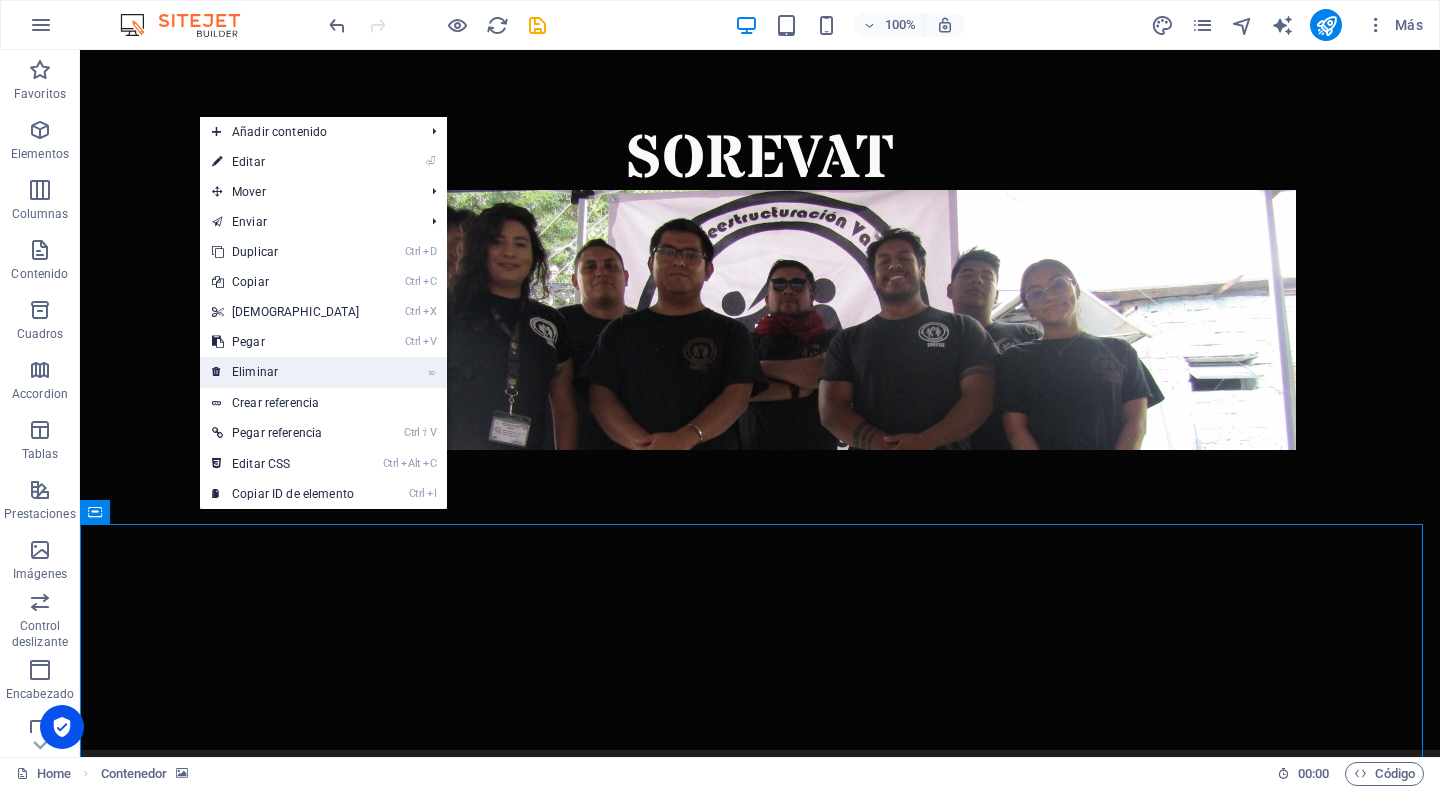 click on "⌦  Eliminar" at bounding box center (286, 372) 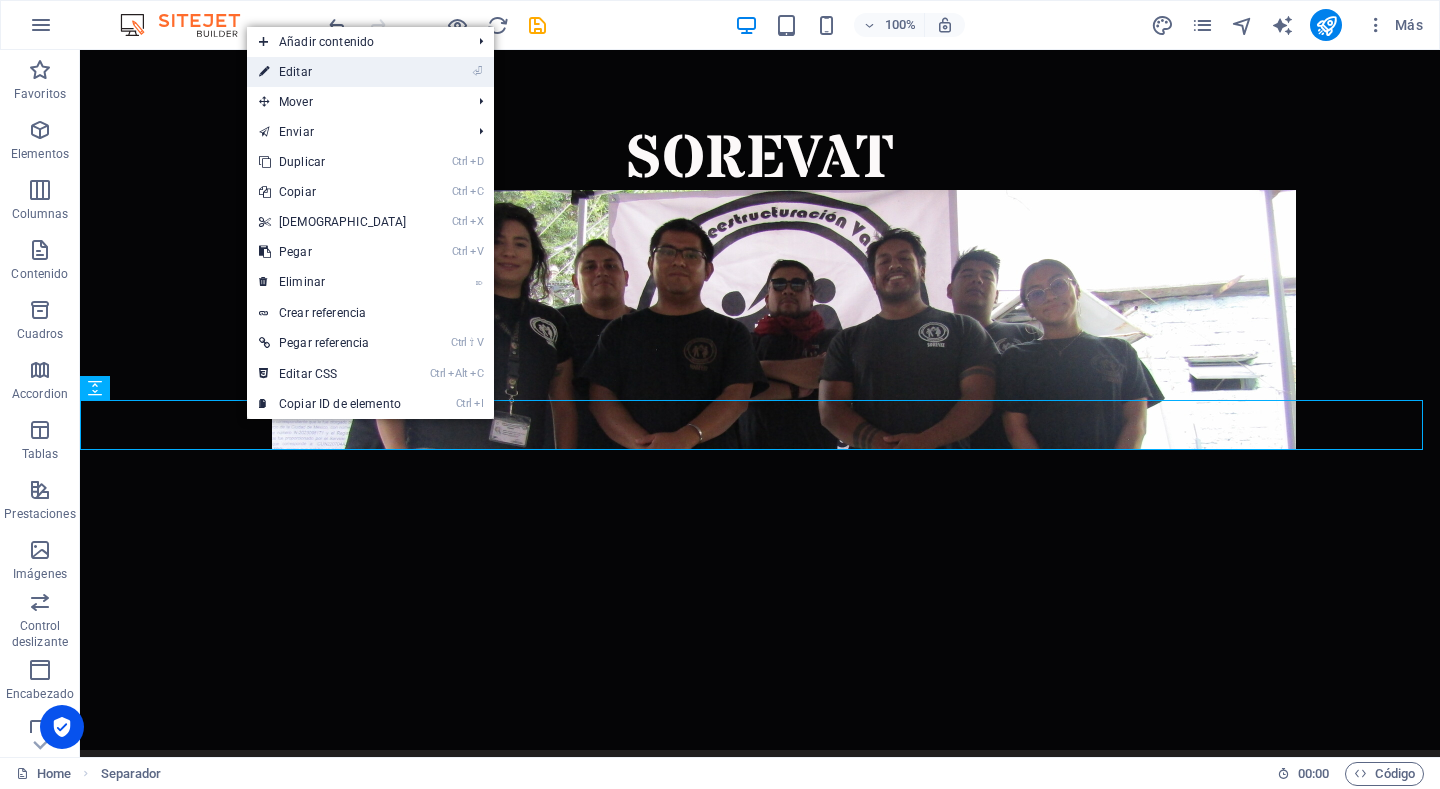 click on "⏎  Editar" at bounding box center (370, 72) 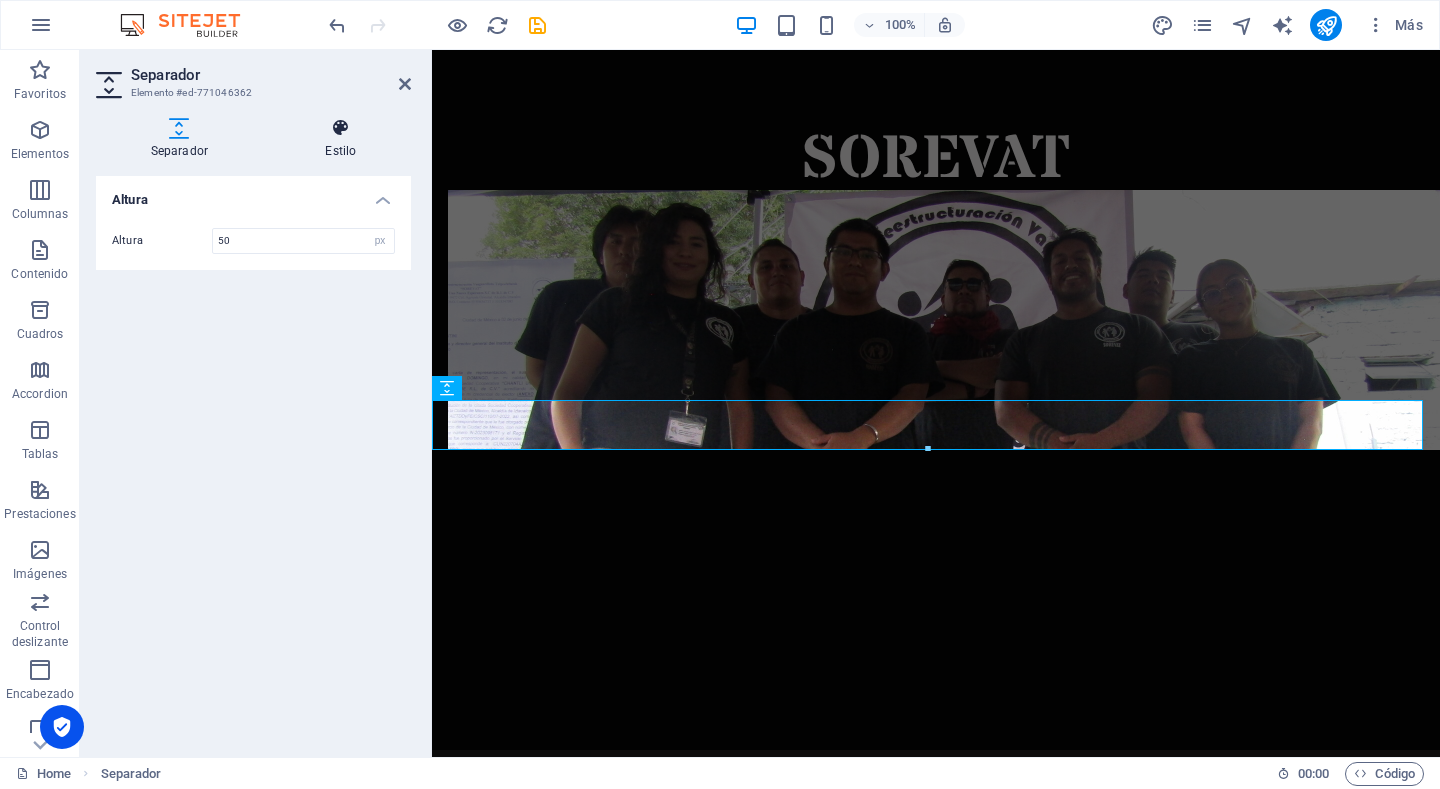click at bounding box center (341, 128) 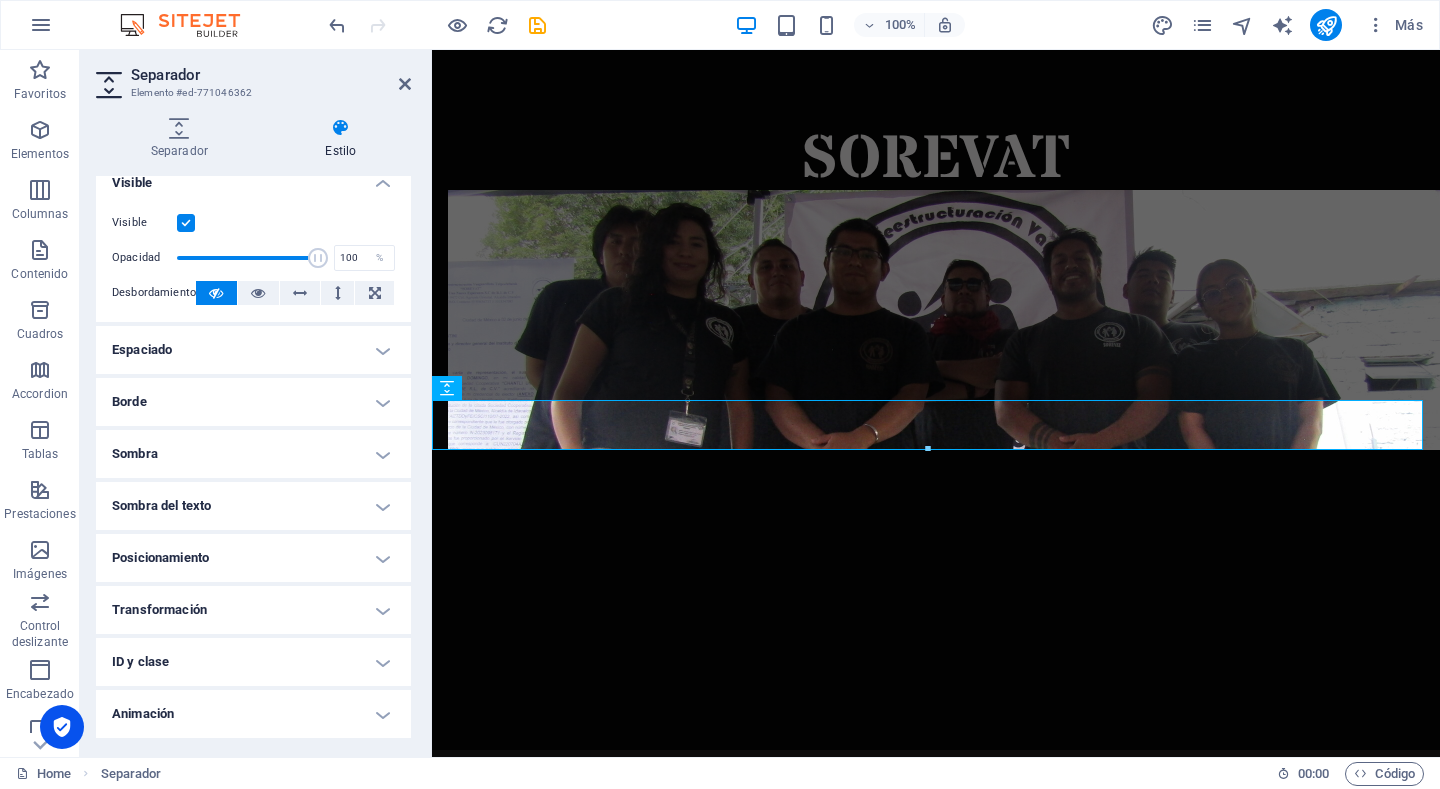 scroll, scrollTop: 0, scrollLeft: 0, axis: both 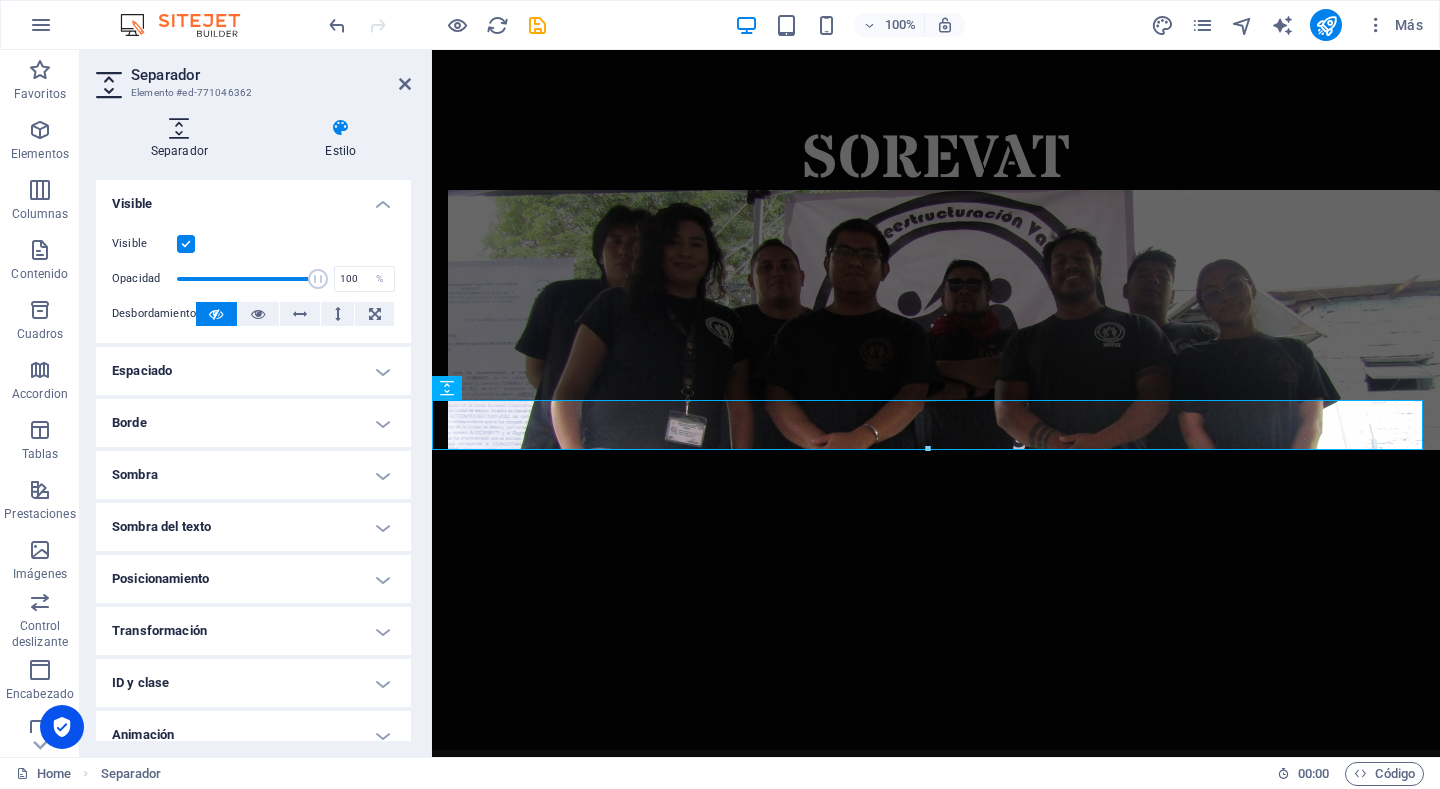 click at bounding box center [179, 128] 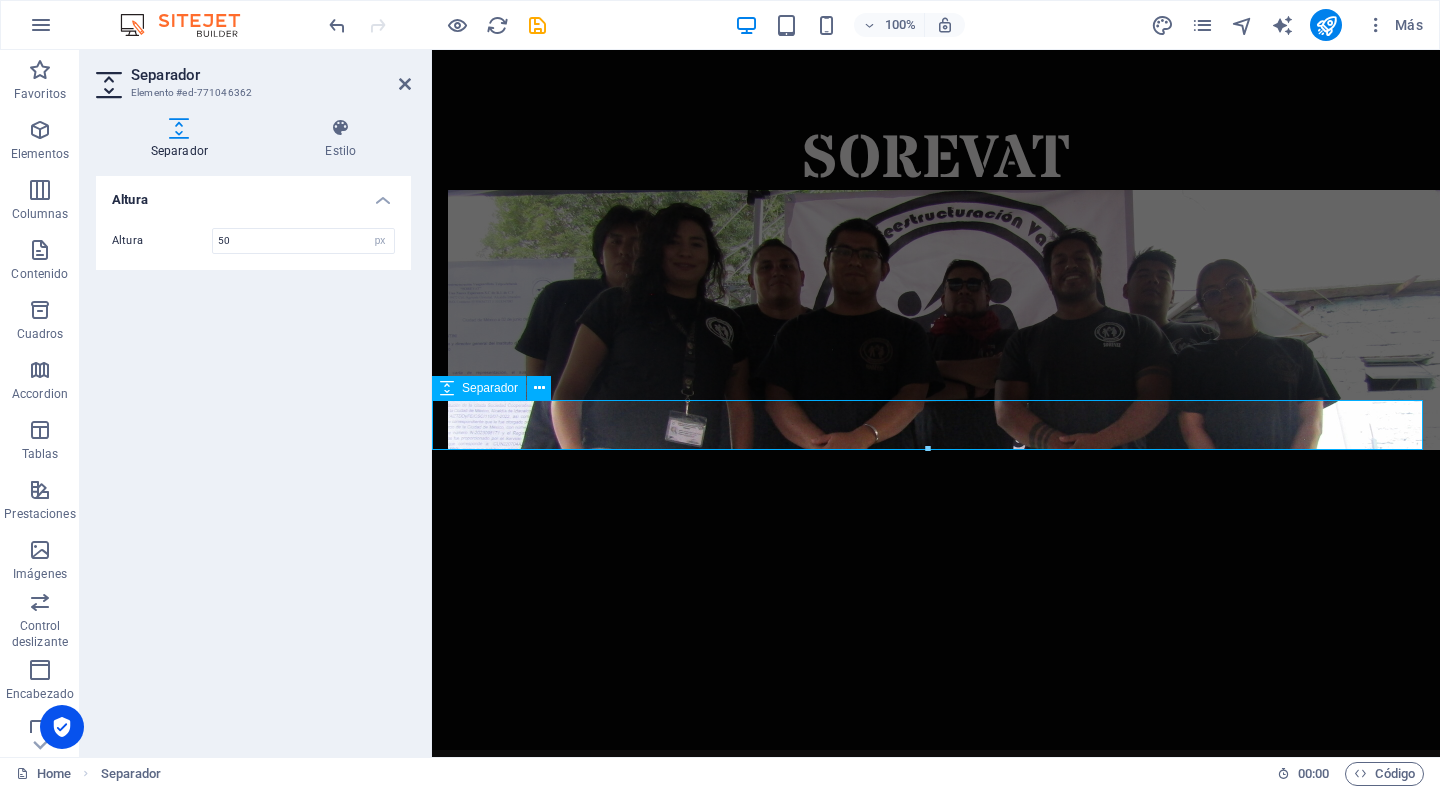 click at bounding box center [936, 775] 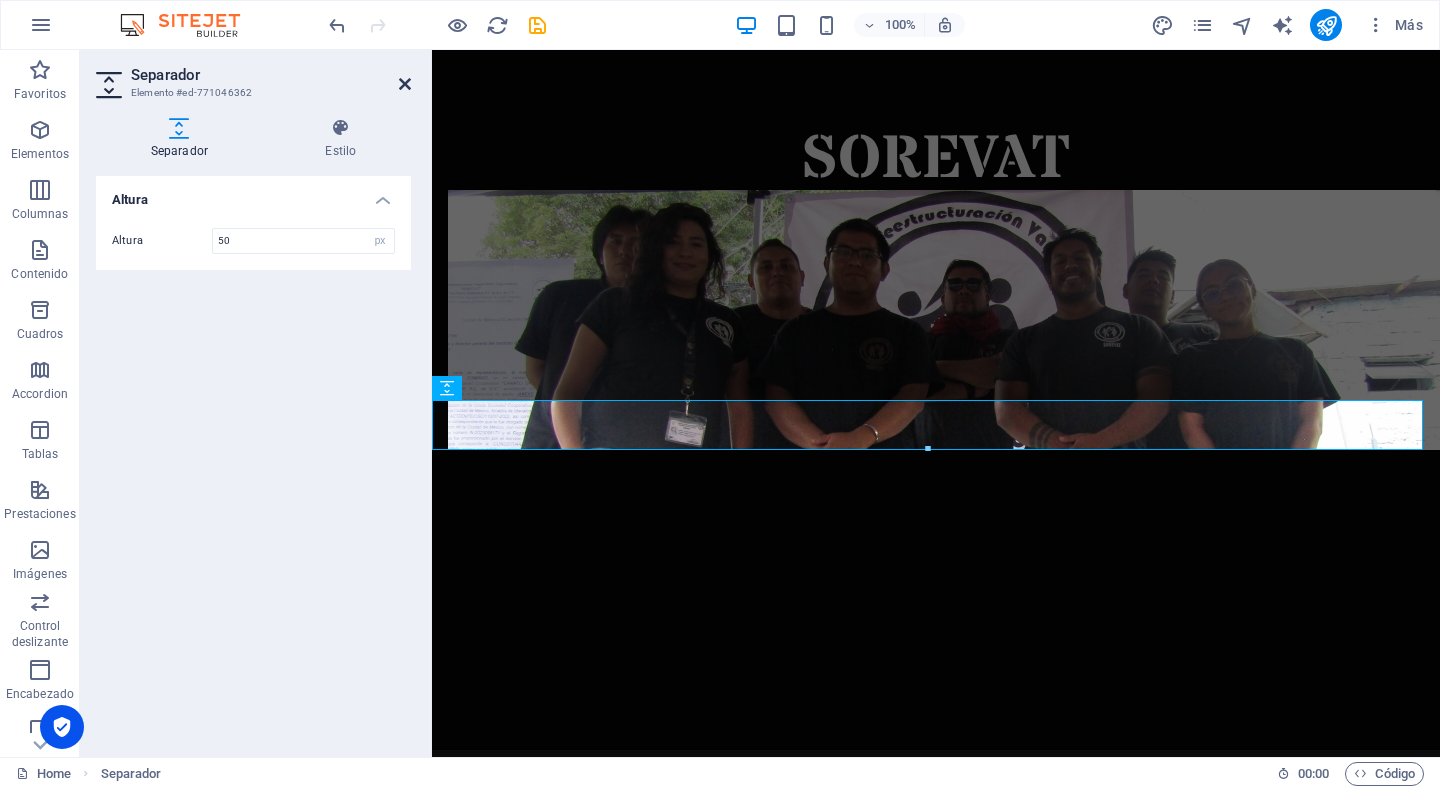click at bounding box center [405, 84] 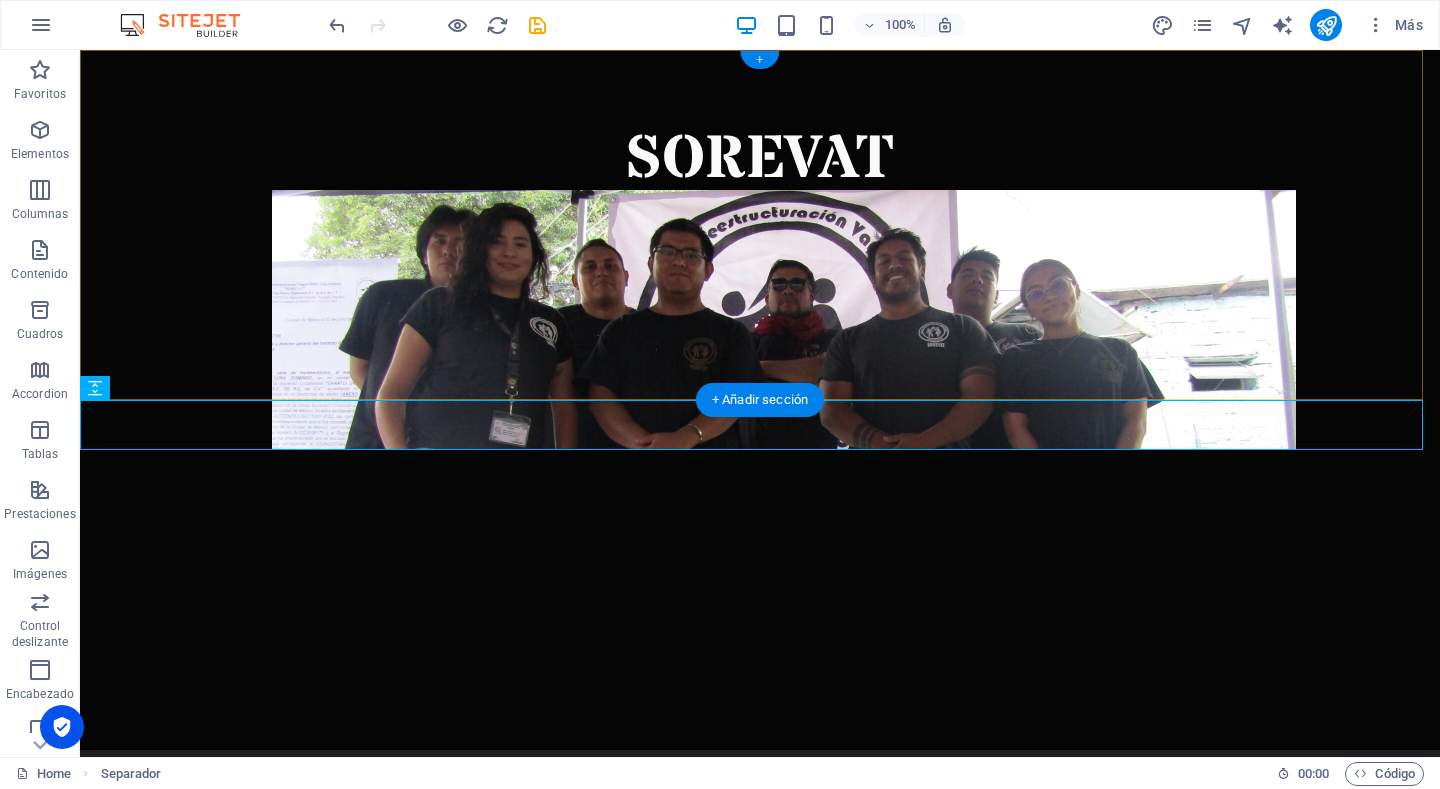 click on "+" at bounding box center [759, 60] 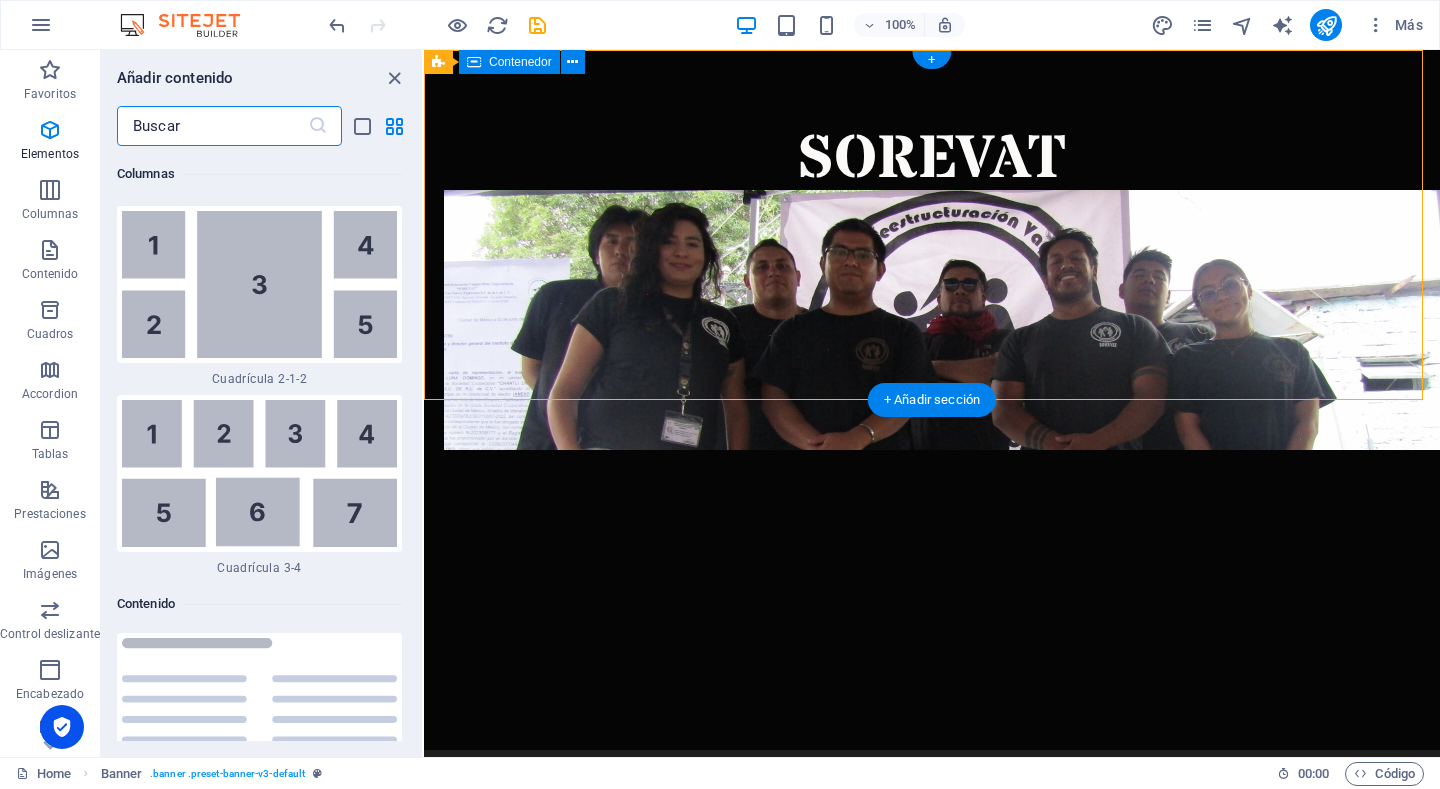 scroll, scrollTop: 6786, scrollLeft: 0, axis: vertical 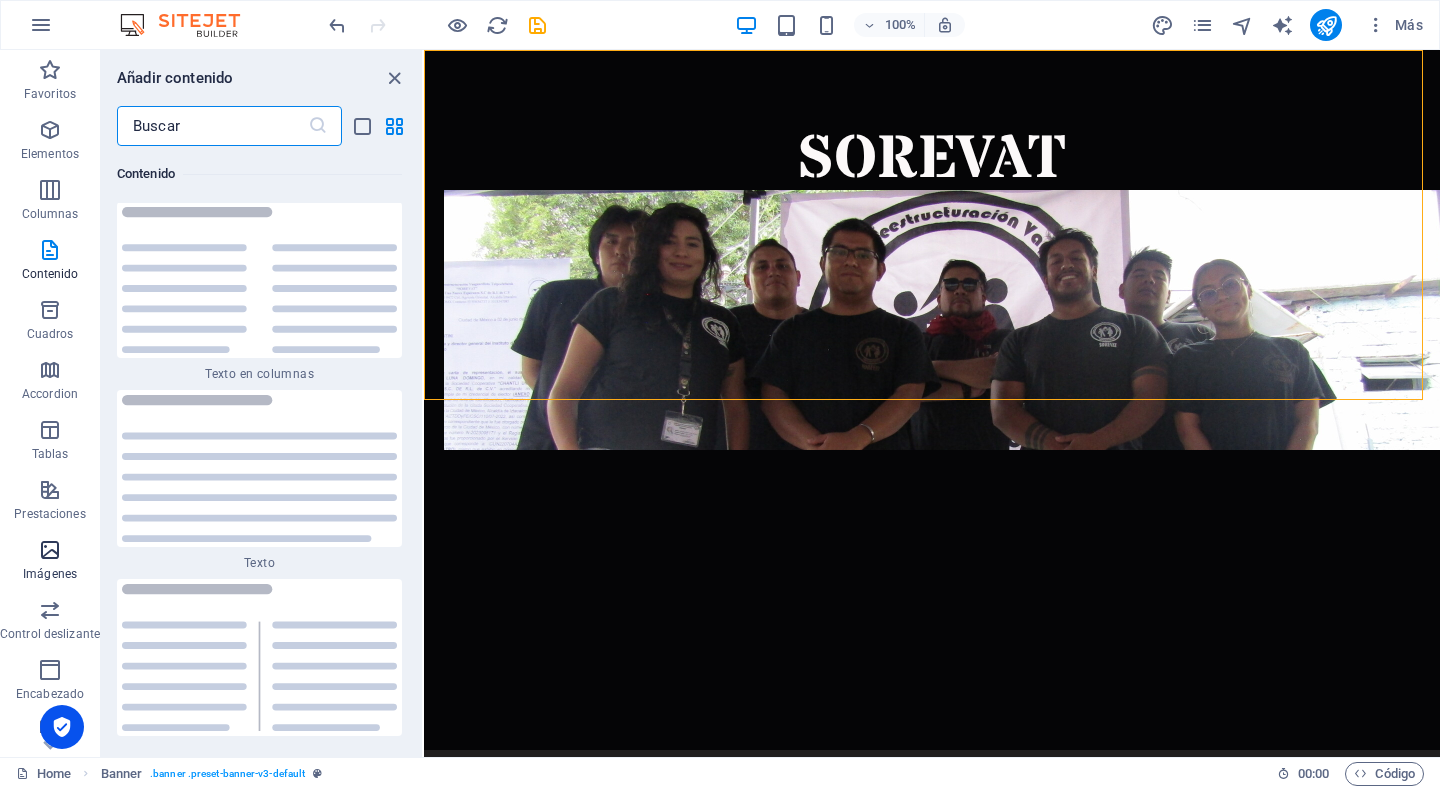 click on "Imágenes" at bounding box center (50, 562) 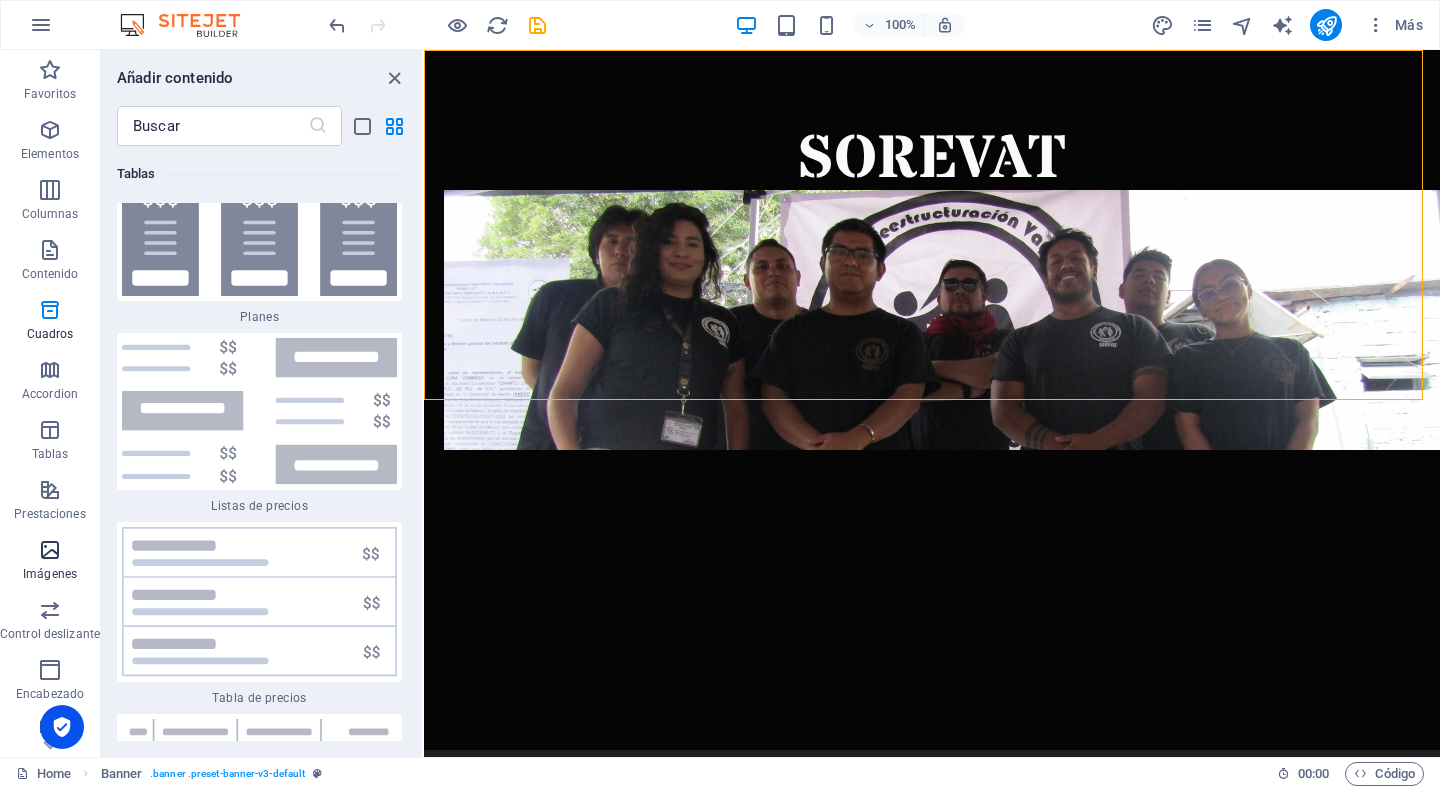 scroll, scrollTop: 19890, scrollLeft: 0, axis: vertical 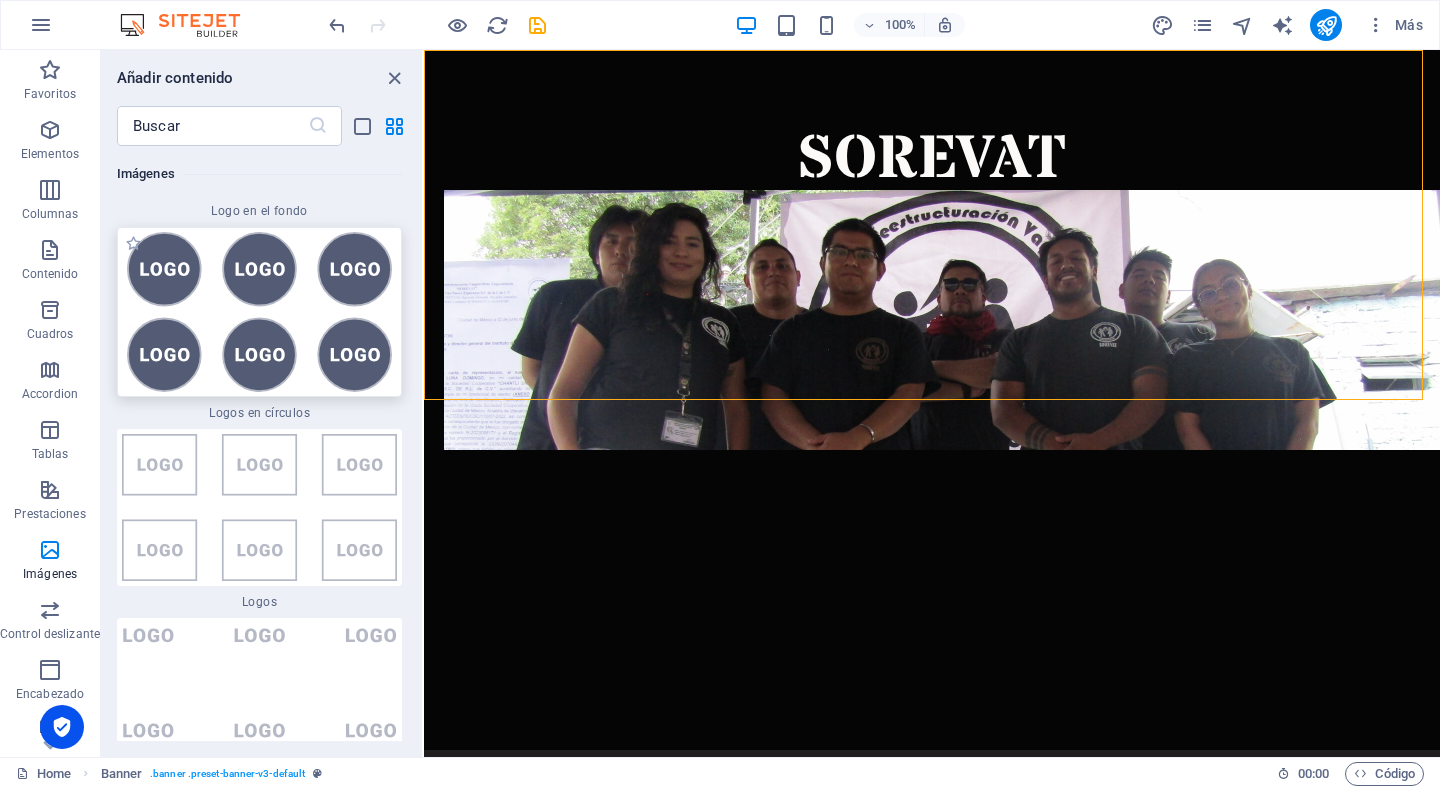 click at bounding box center (259, 312) 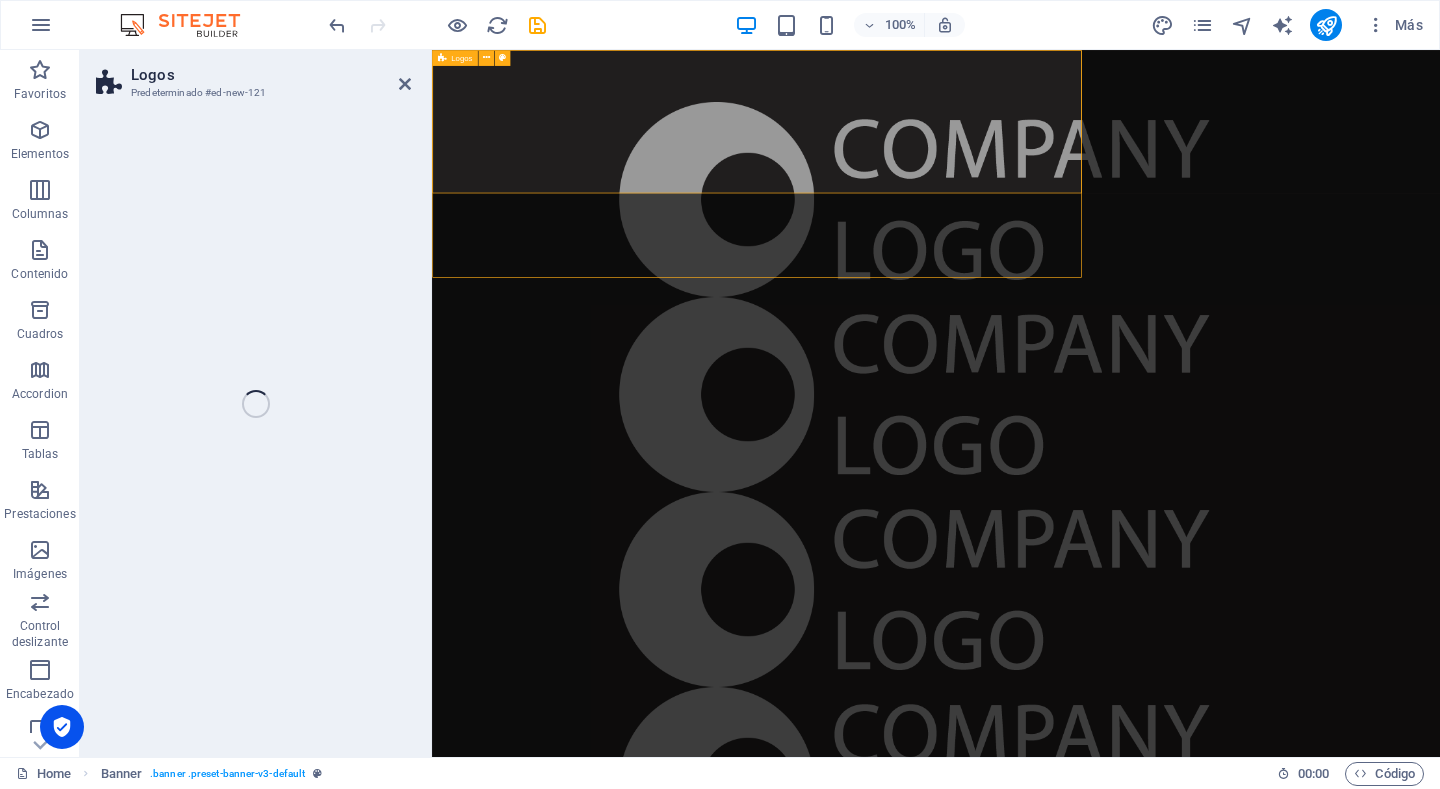 drag, startPoint x: 583, startPoint y: 326, endPoint x: 515, endPoint y: 124, distance: 213.13846 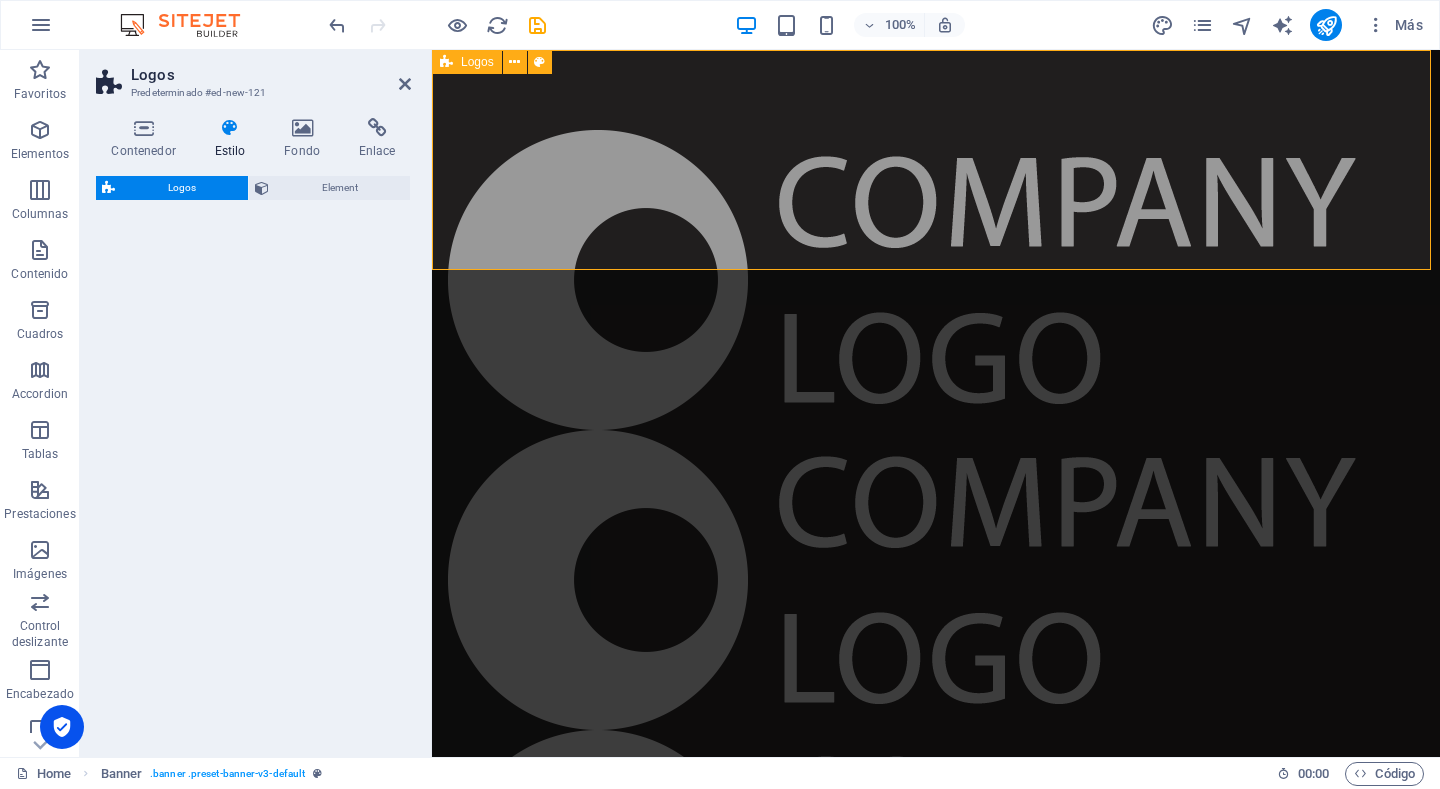 select on "rem" 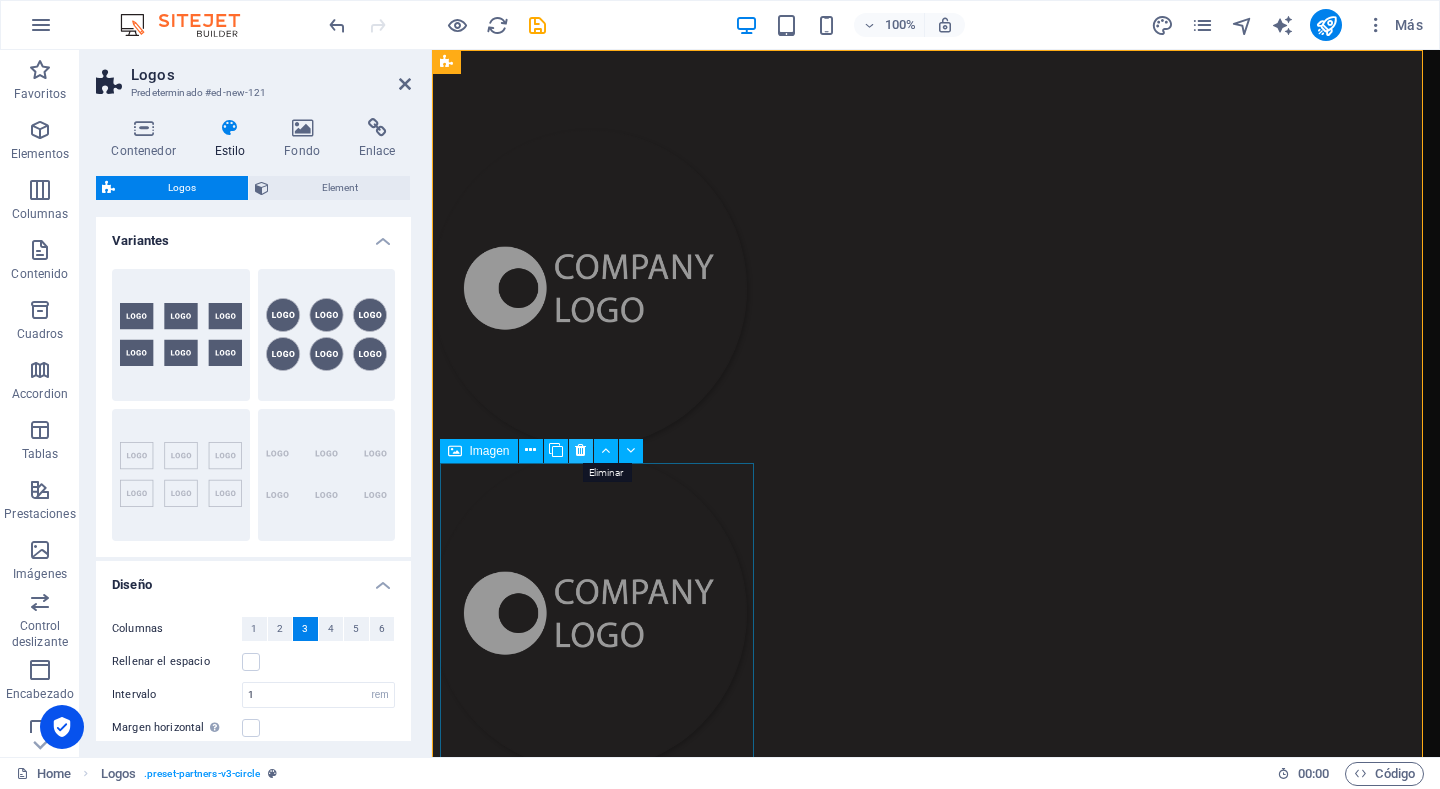 click at bounding box center (580, 450) 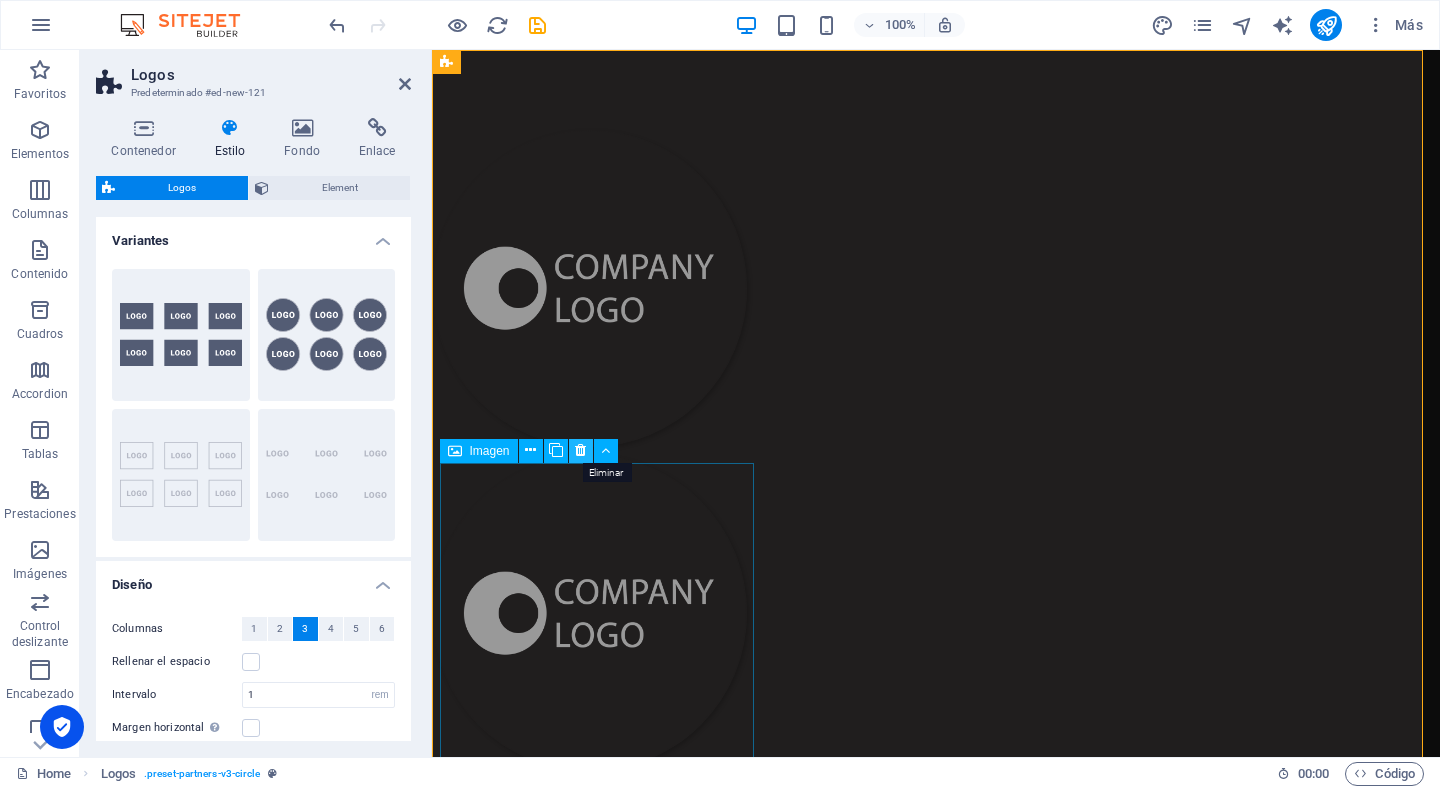 click at bounding box center [580, 450] 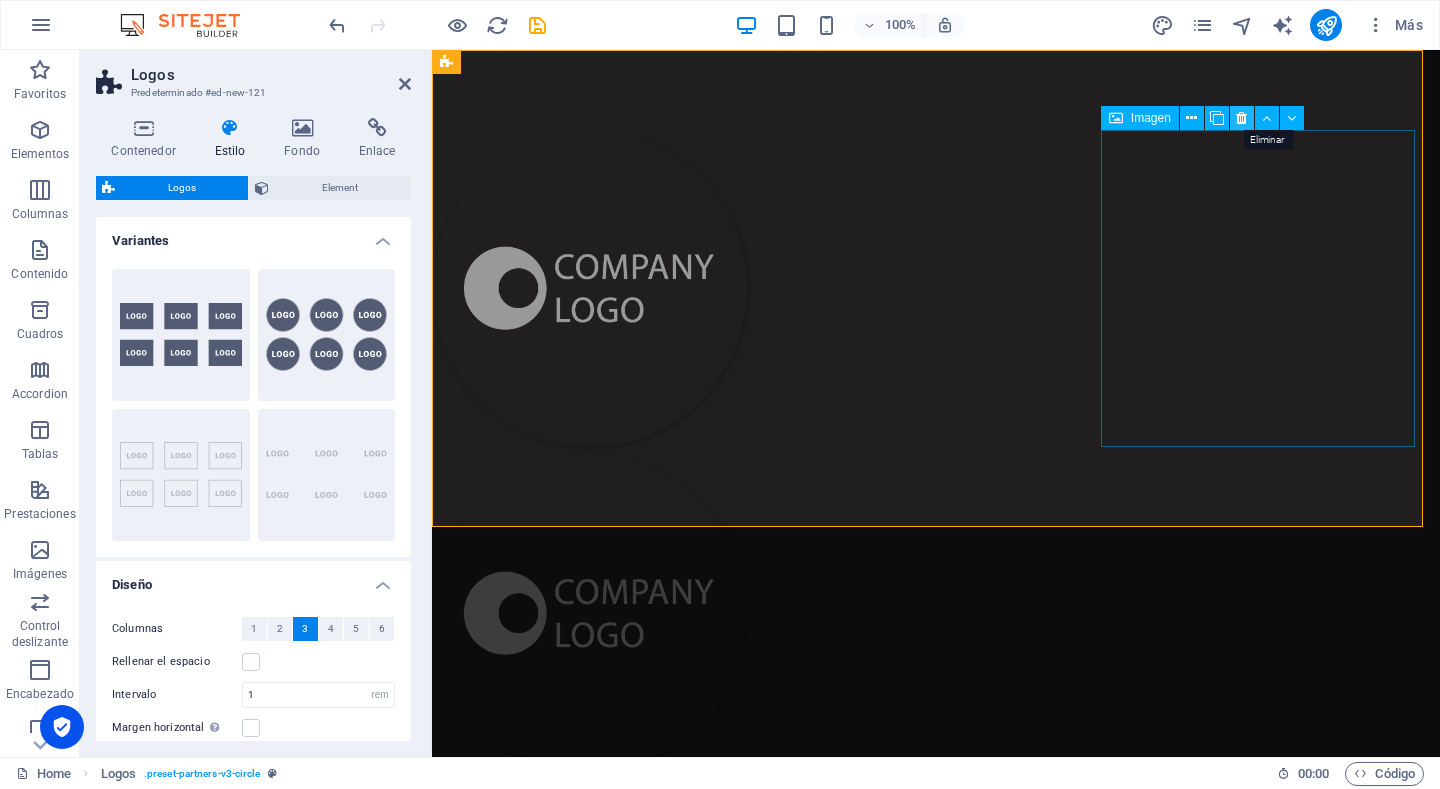 click at bounding box center (1241, 118) 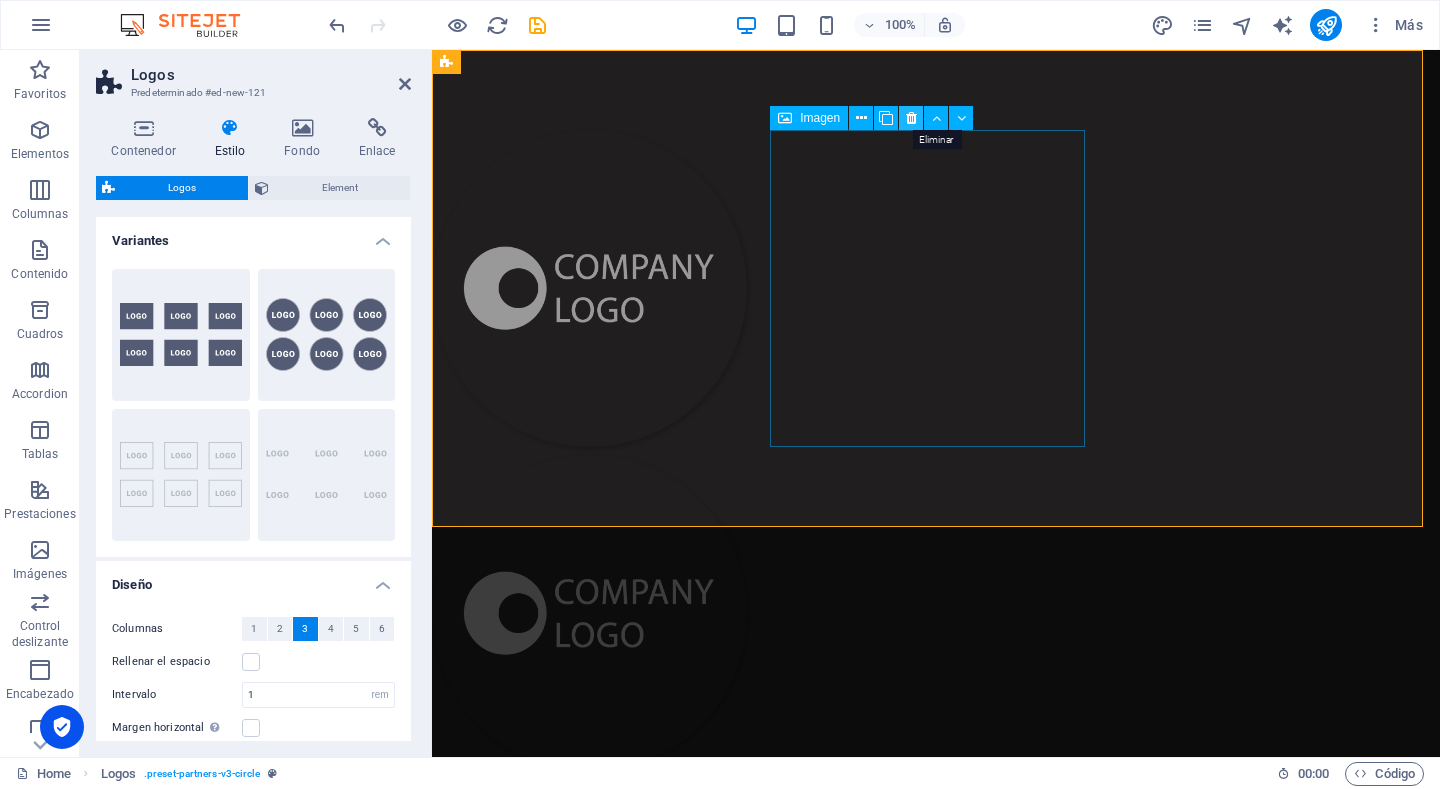 click at bounding box center [911, 118] 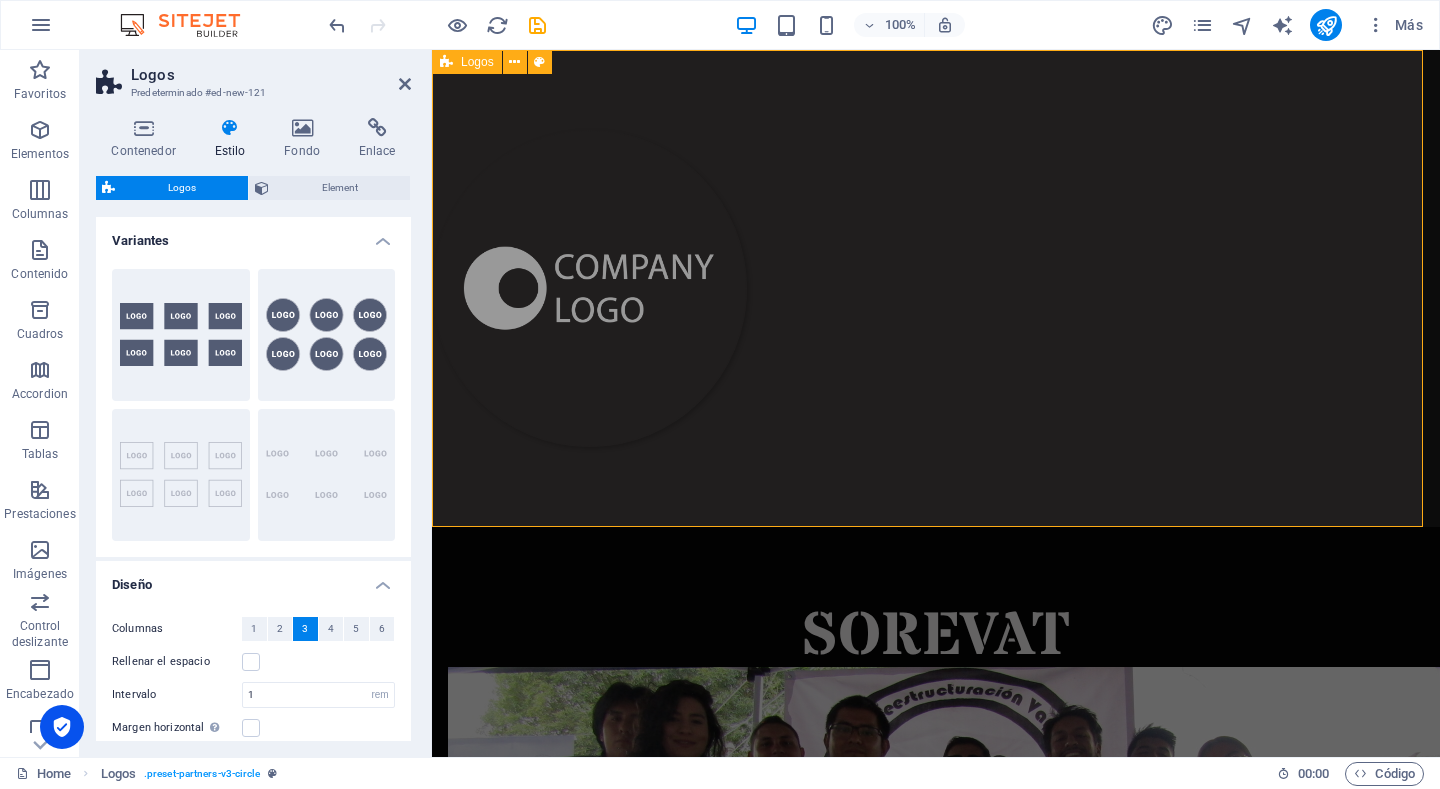 click at bounding box center [936, 288] 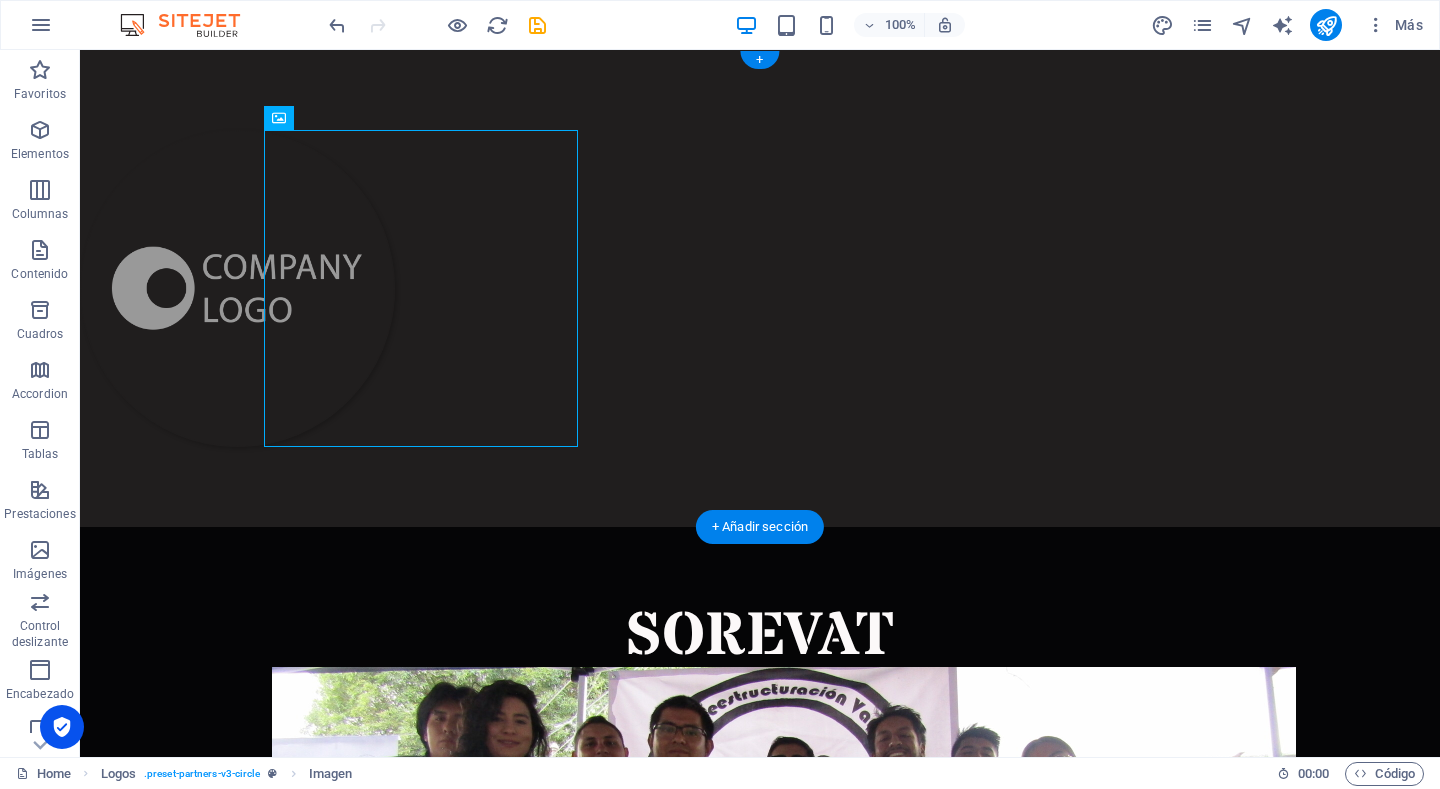 drag, startPoint x: 257, startPoint y: 189, endPoint x: 611, endPoint y: 100, distance: 365.01645 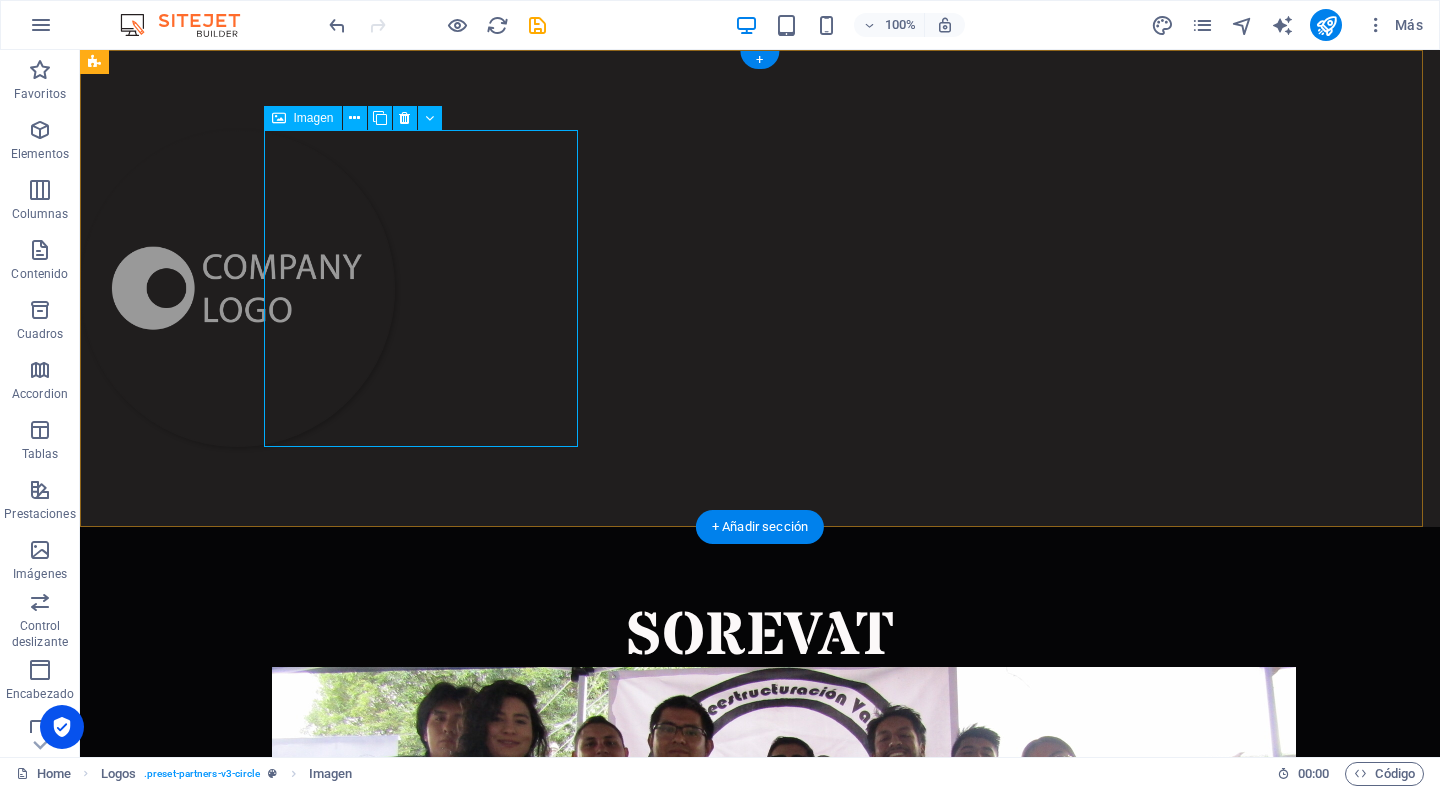 click at bounding box center [237, 288] 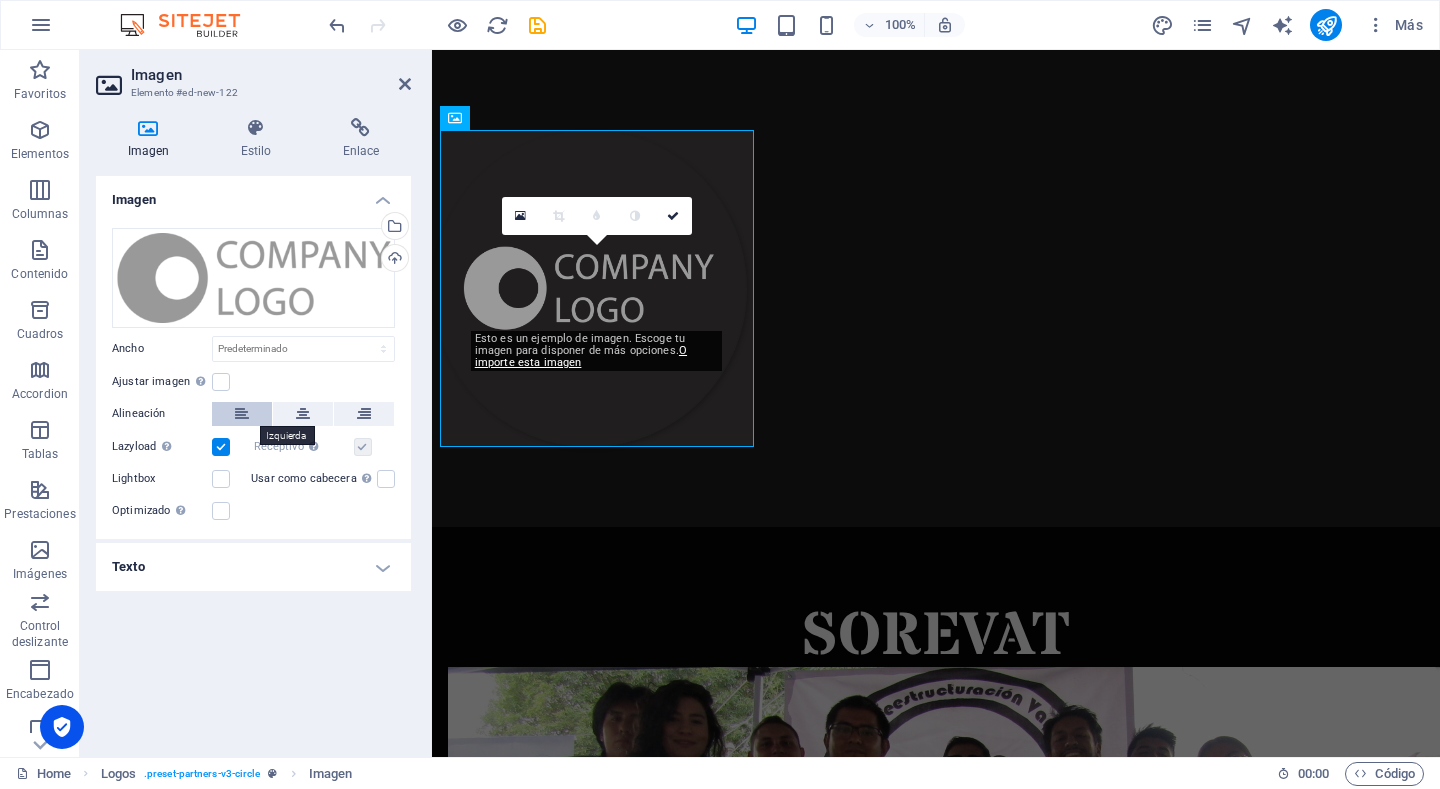 click at bounding box center [242, 414] 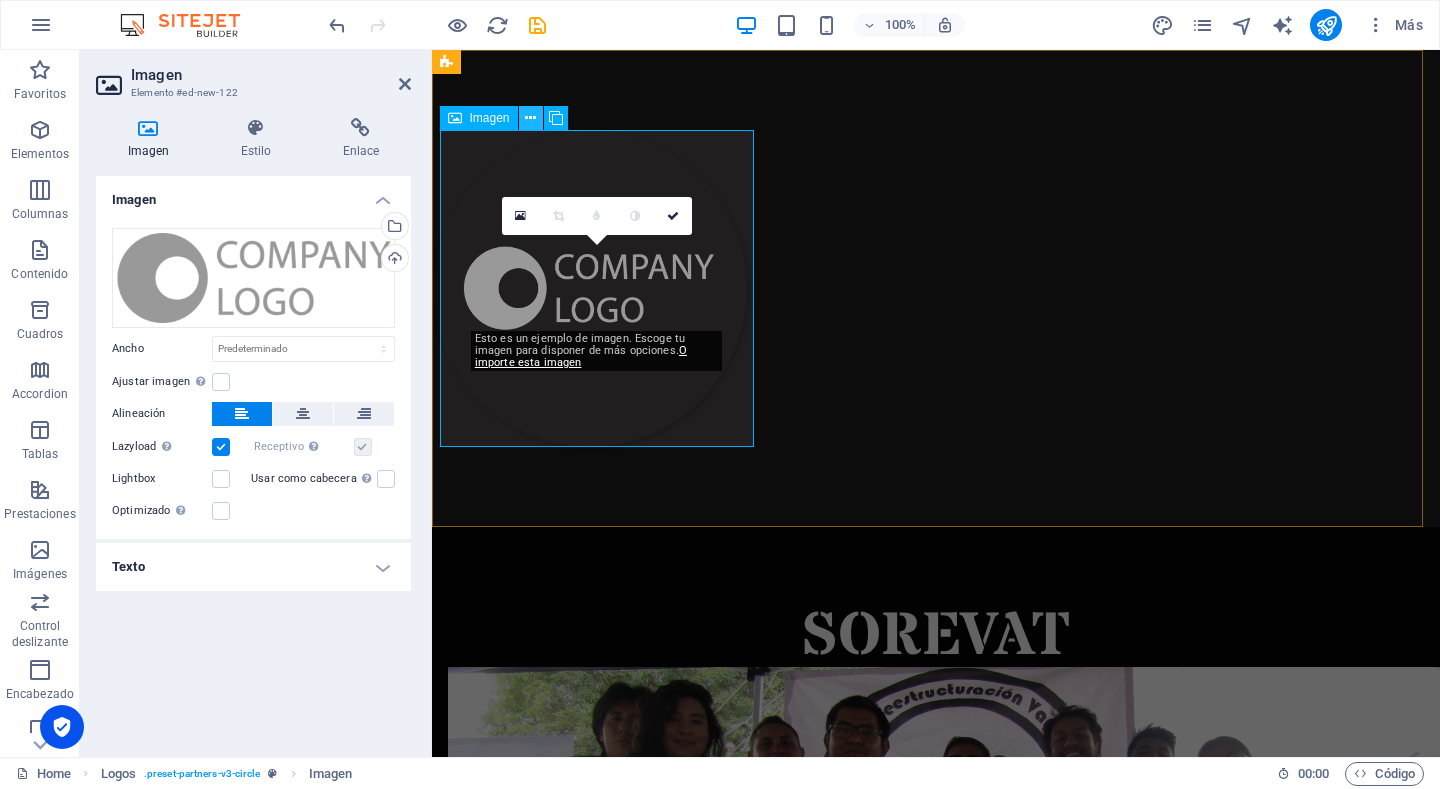 click at bounding box center (531, 118) 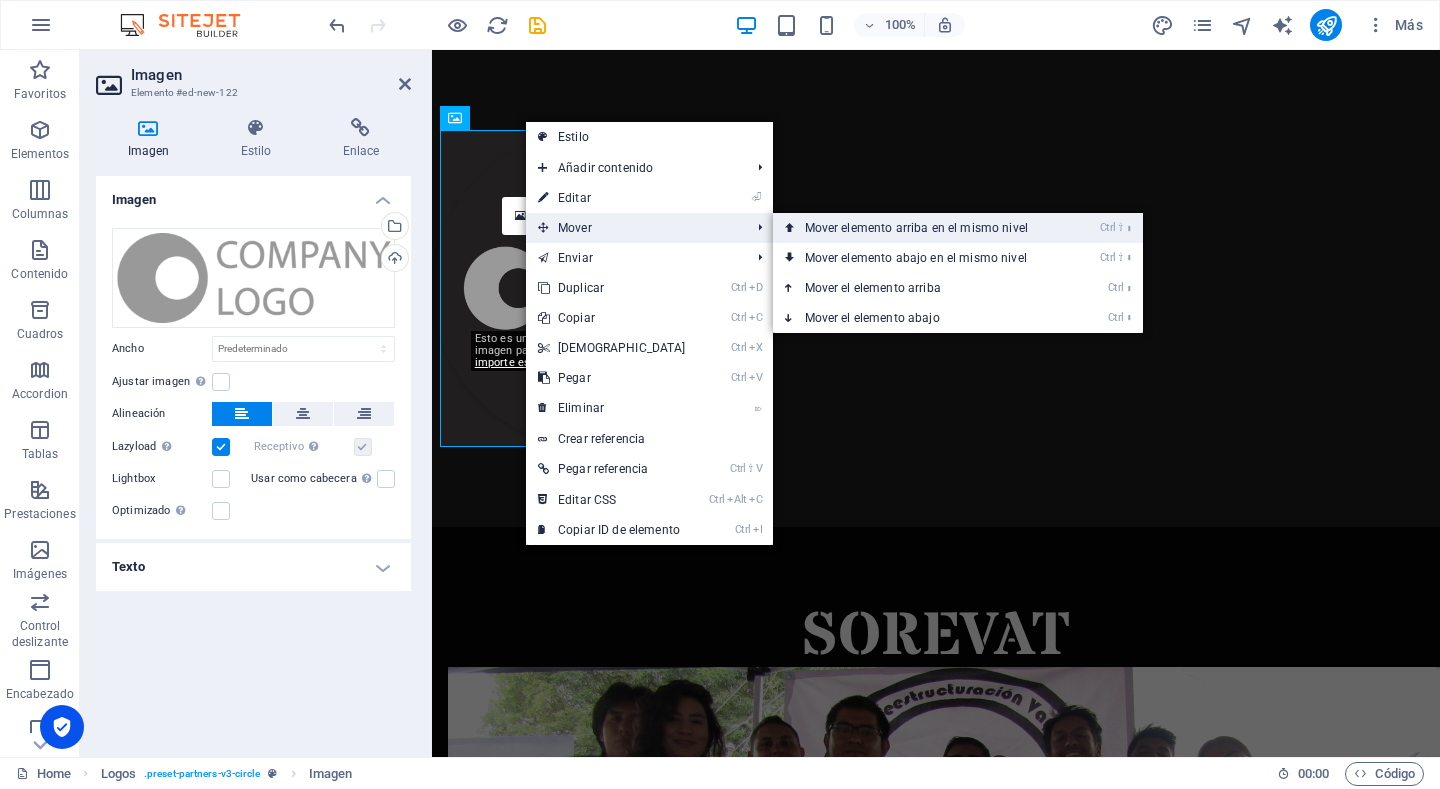 click on "Ctrl ⇧ ⬆  Mover elemento arriba en el mismo nivel" at bounding box center (920, 228) 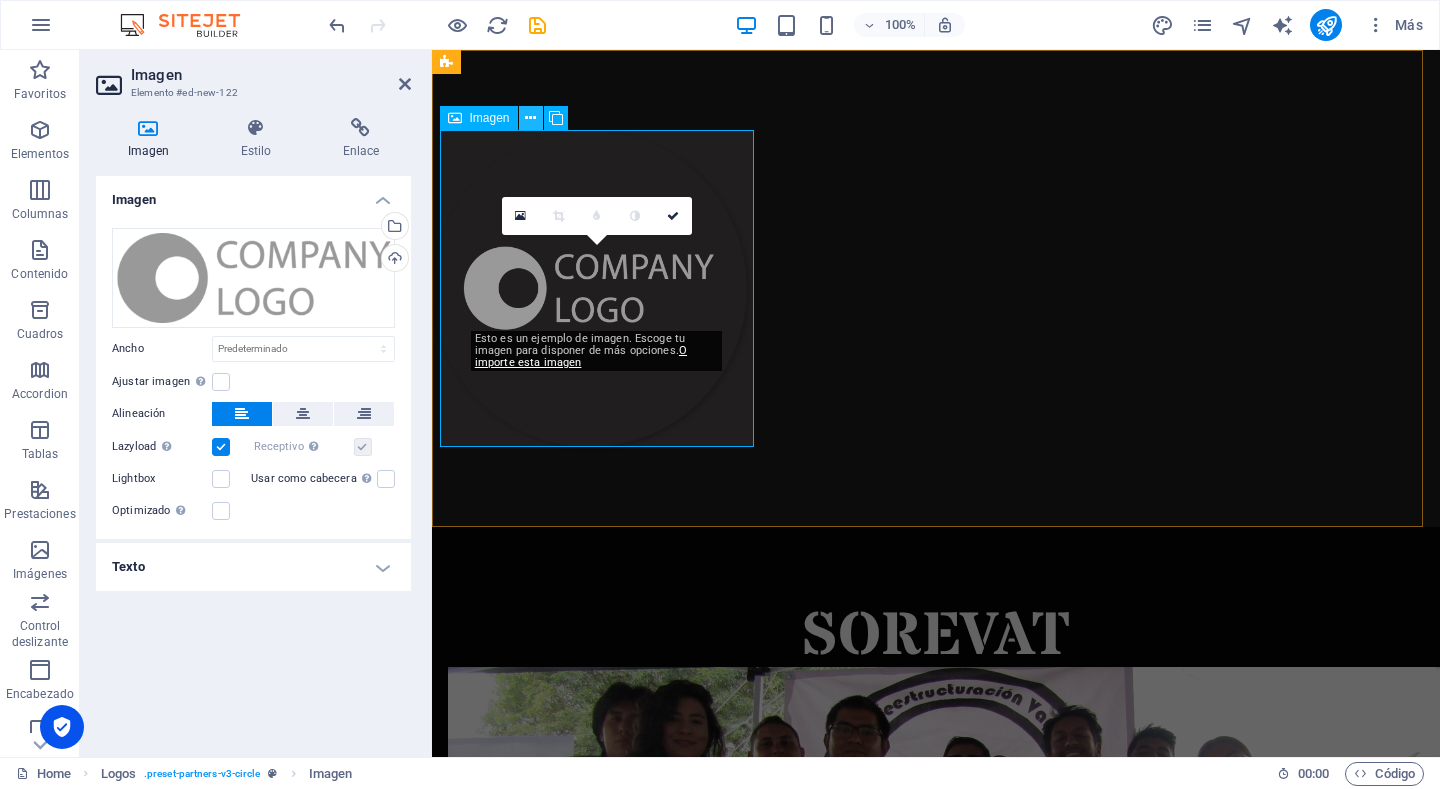 click at bounding box center (530, 118) 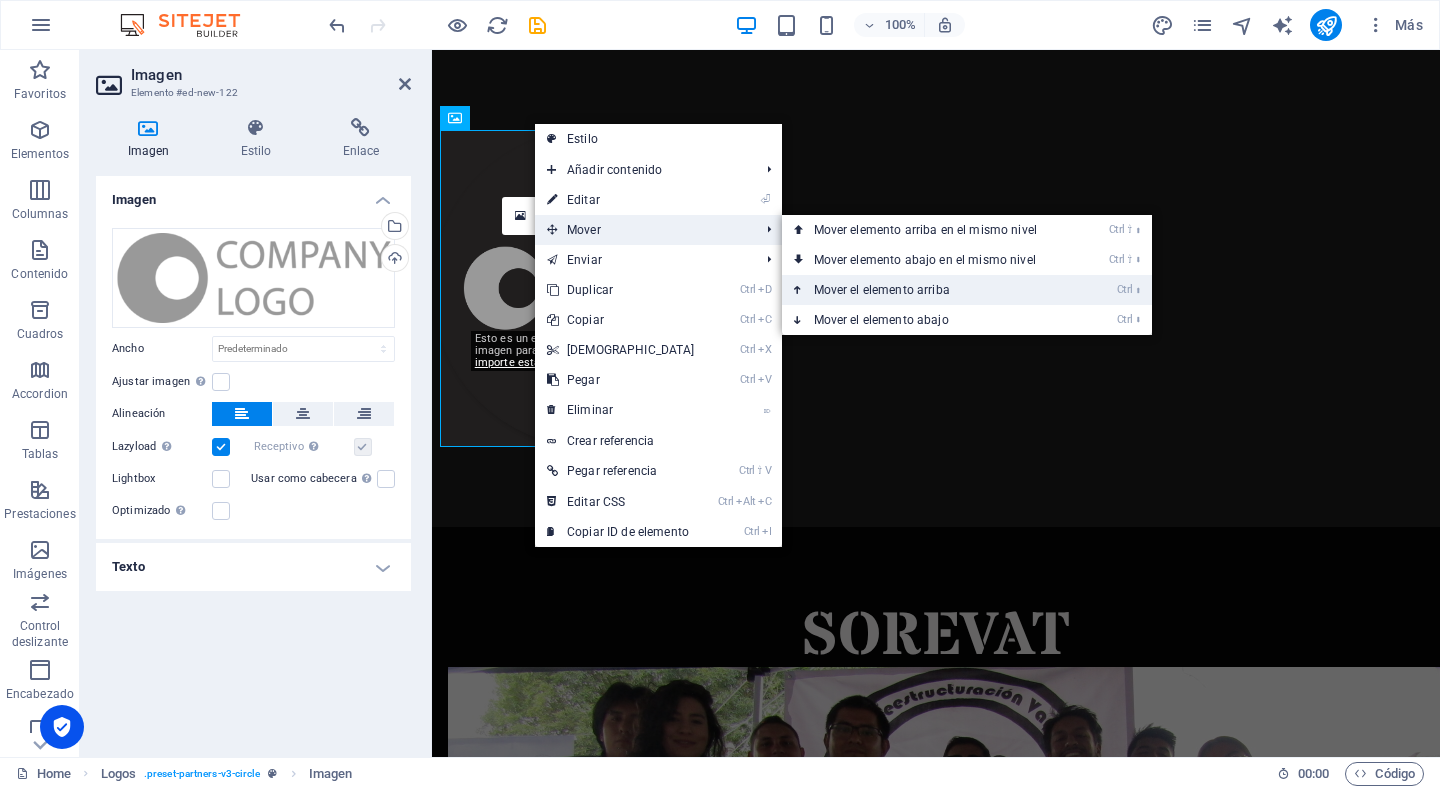 click on "Ctrl ⬆  Mover el elemento arriba" at bounding box center [929, 290] 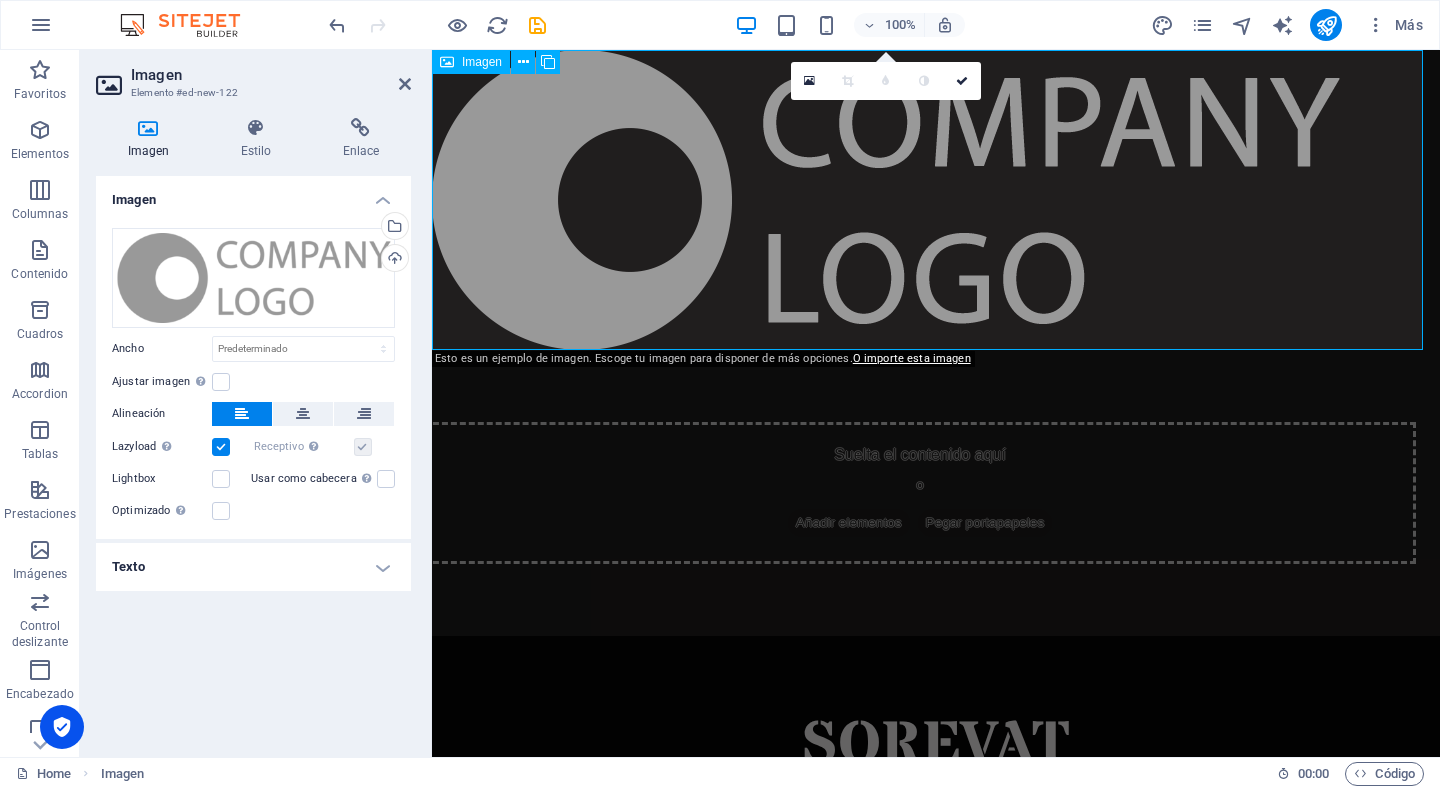 click at bounding box center [936, 200] 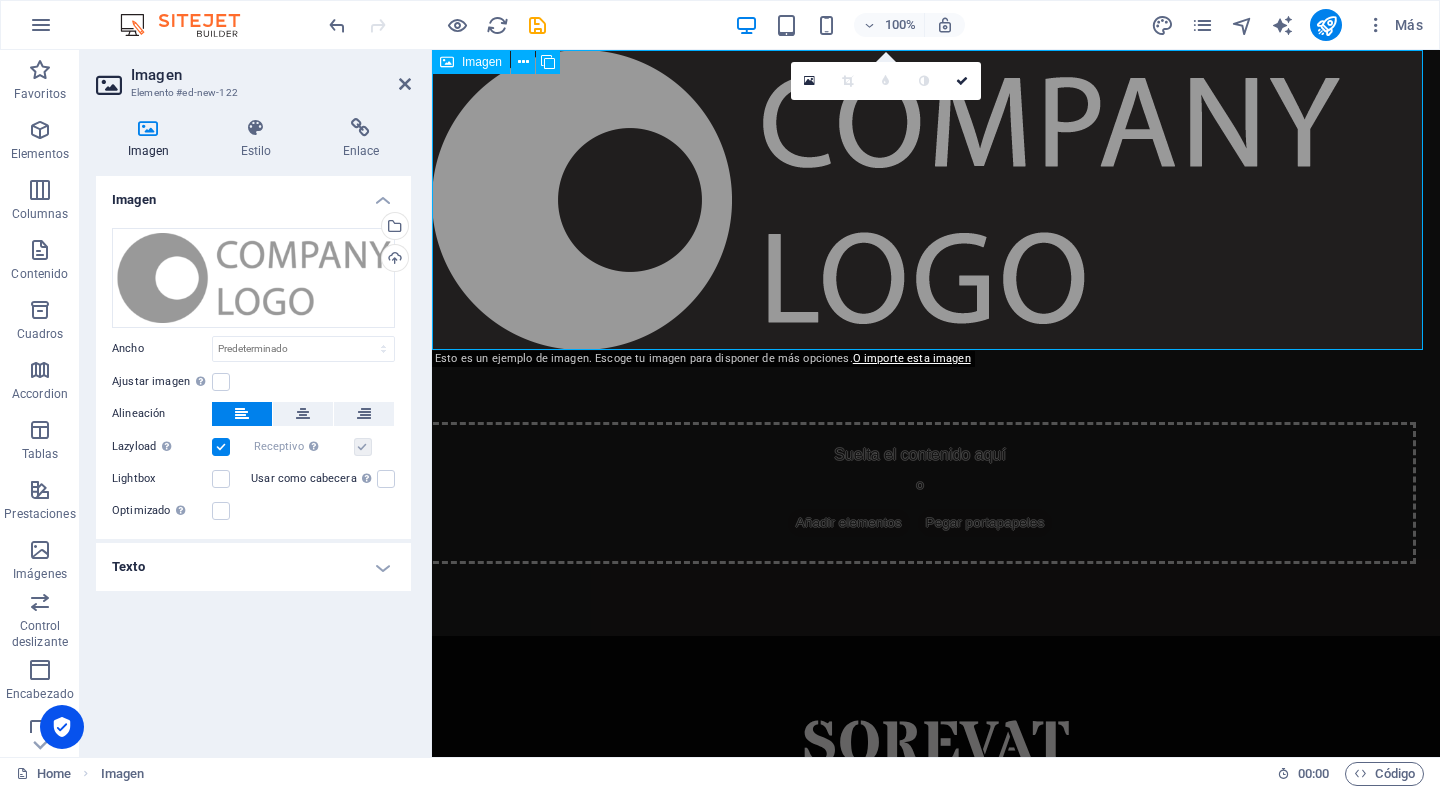 click at bounding box center [936, 200] 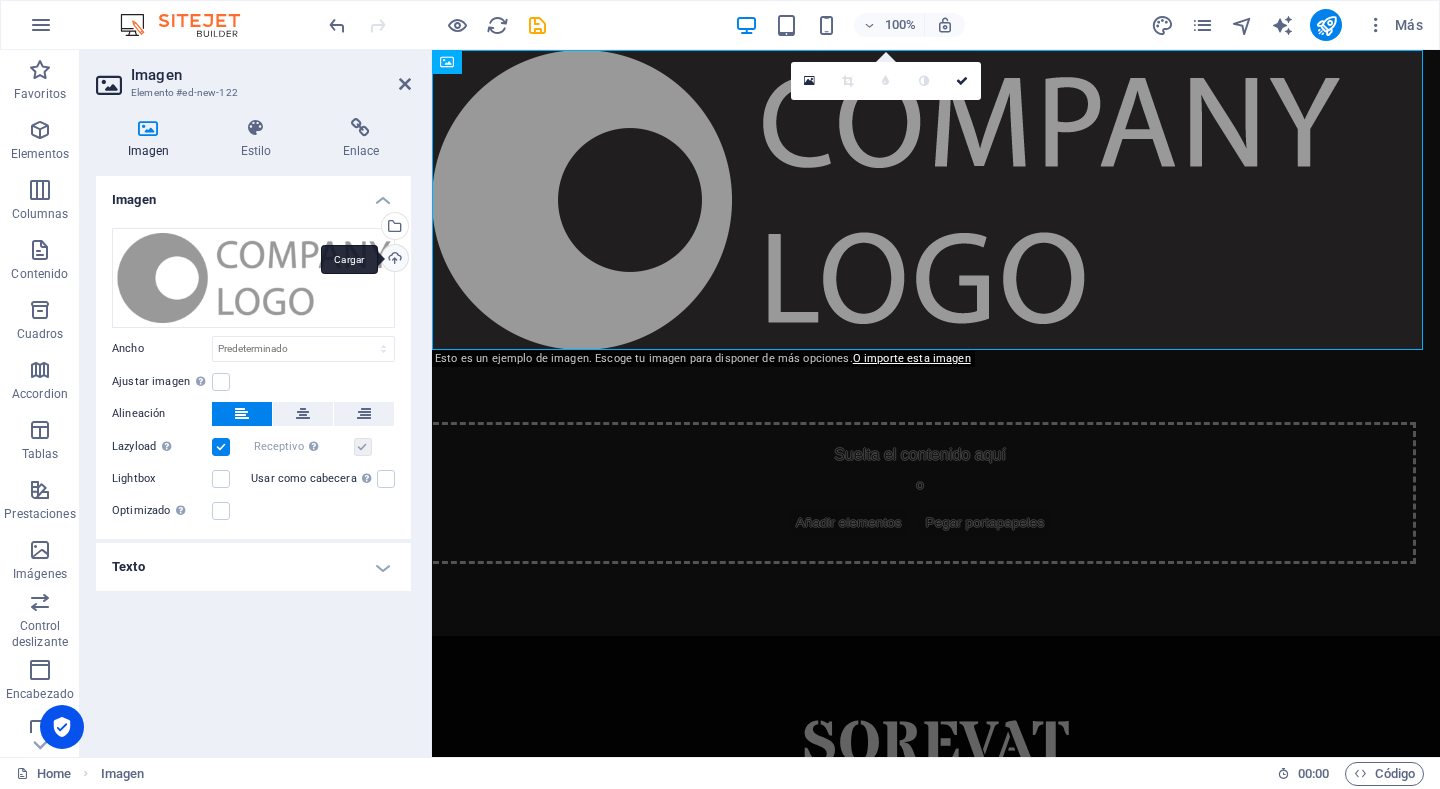 click on "Cargar" at bounding box center [393, 260] 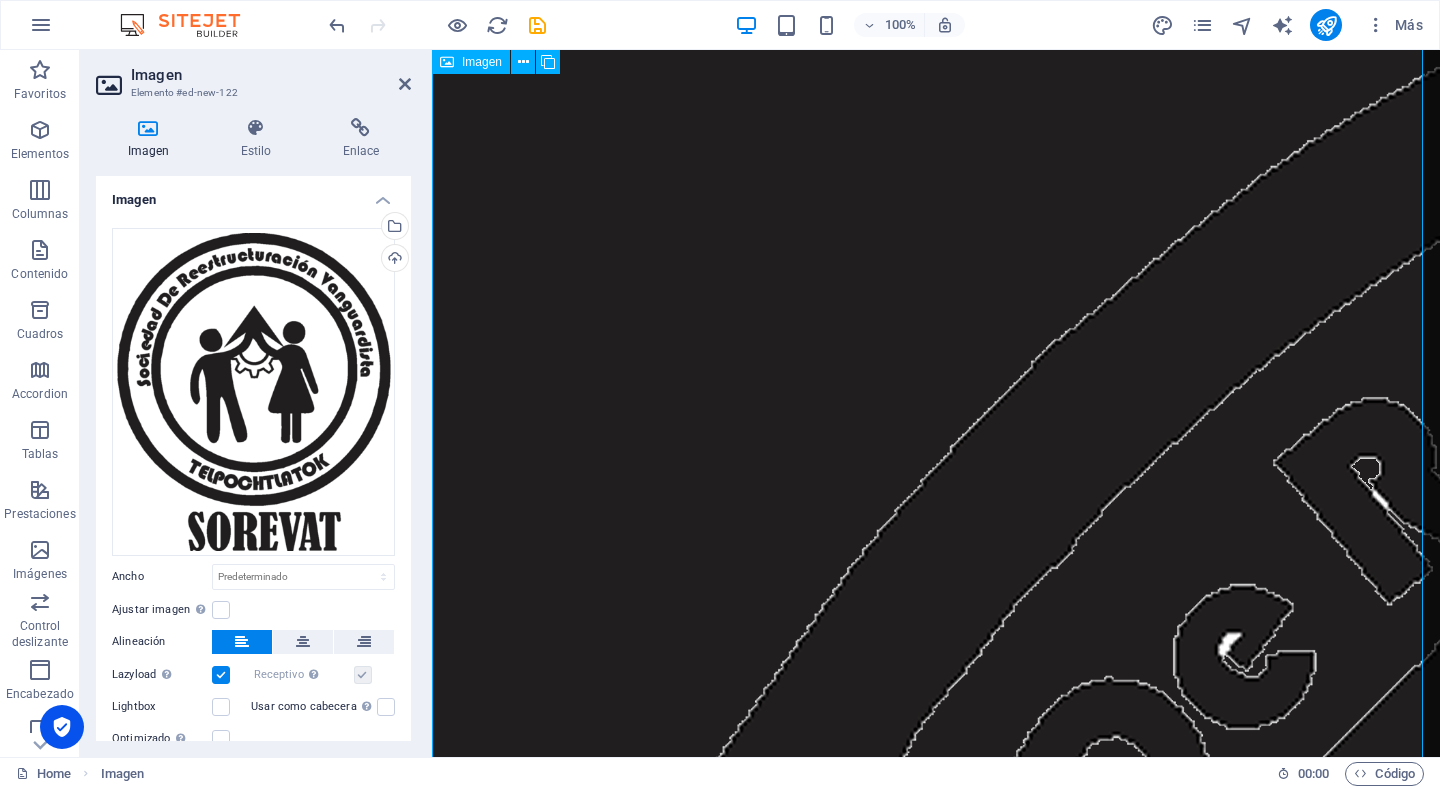 scroll, scrollTop: 200, scrollLeft: 0, axis: vertical 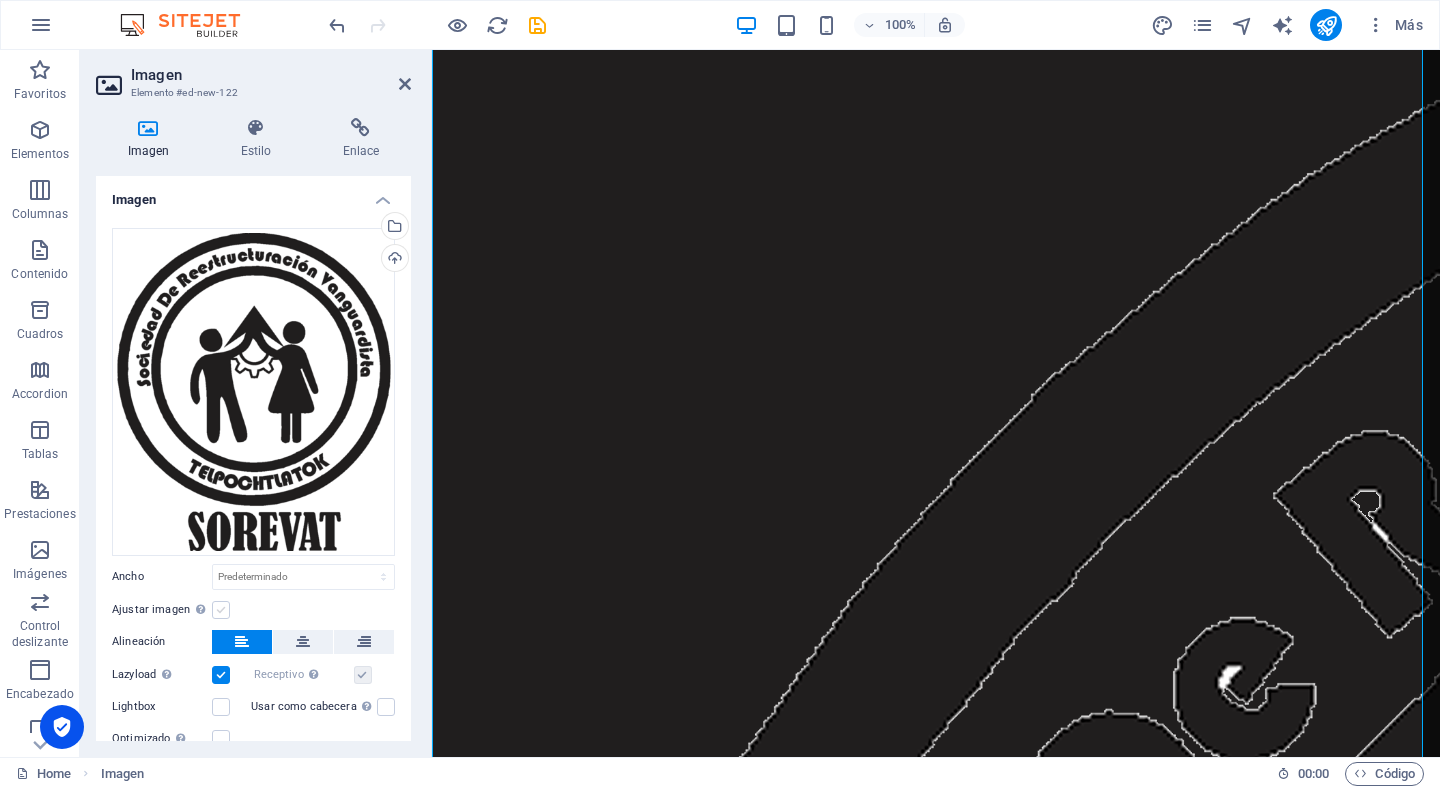 click at bounding box center [221, 610] 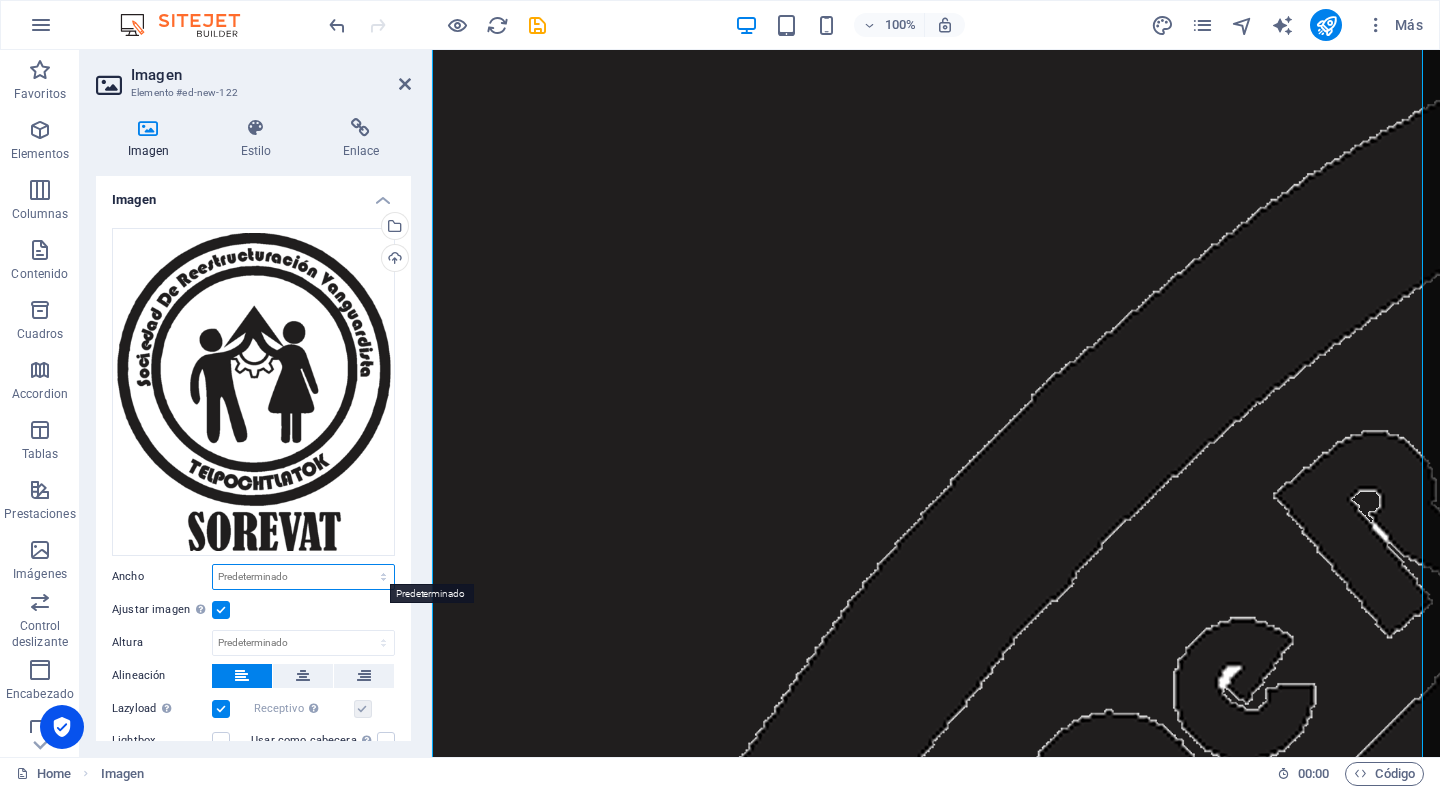 click on "Predeterminado automático px rem % em vh vw" at bounding box center (303, 577) 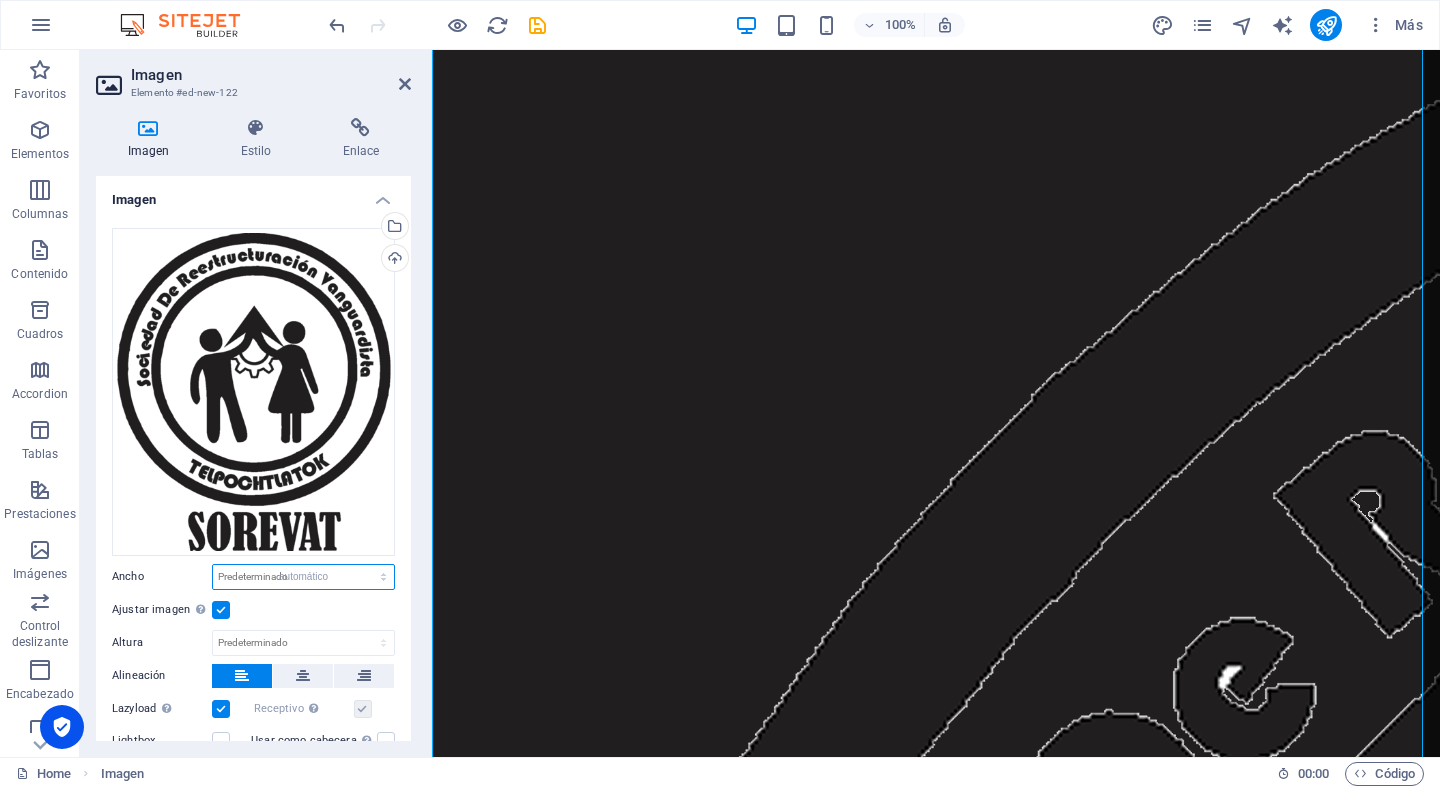 click on "Predeterminado automático px rem % em vh vw" at bounding box center (303, 577) 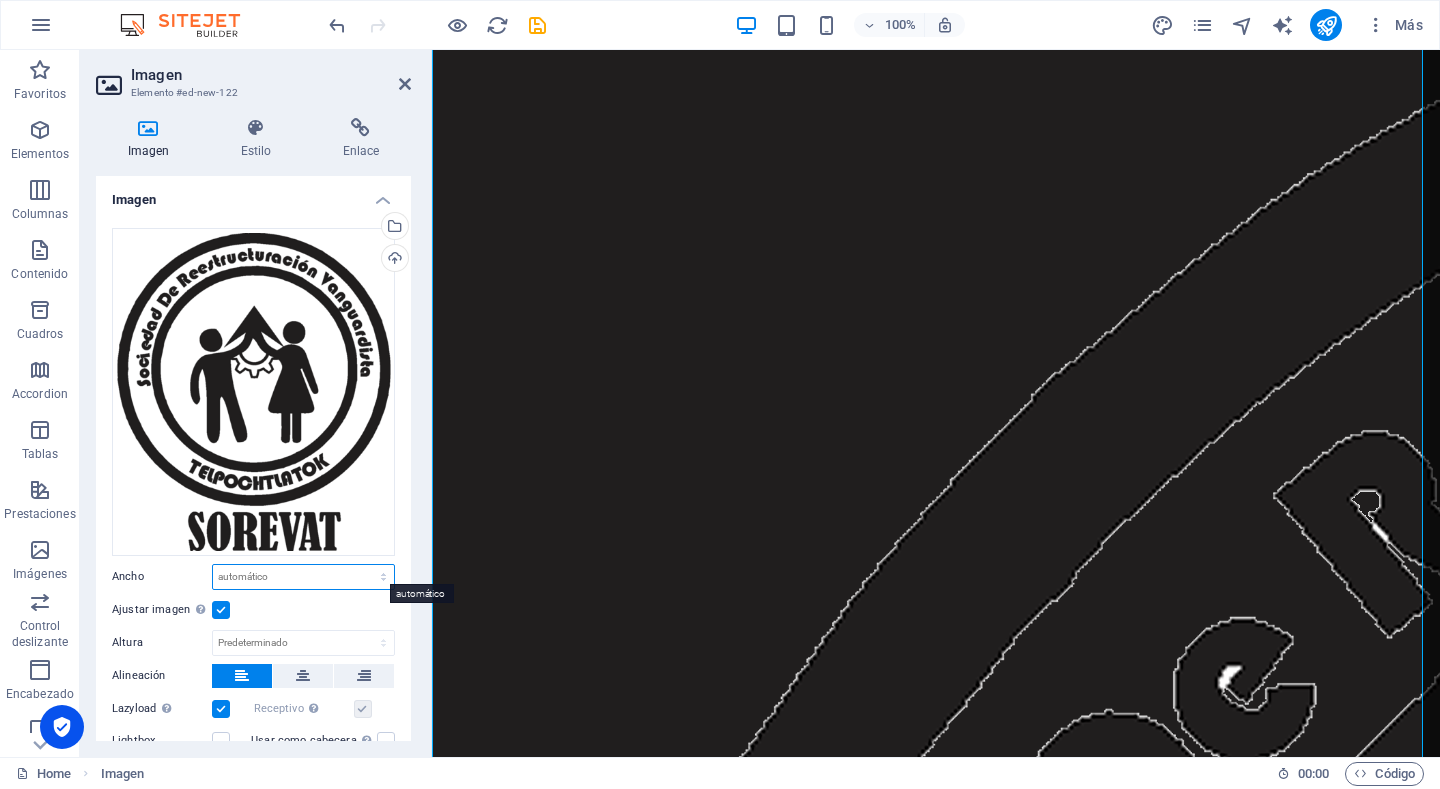 click on "Predeterminado automático px rem % em vh vw" at bounding box center (303, 577) 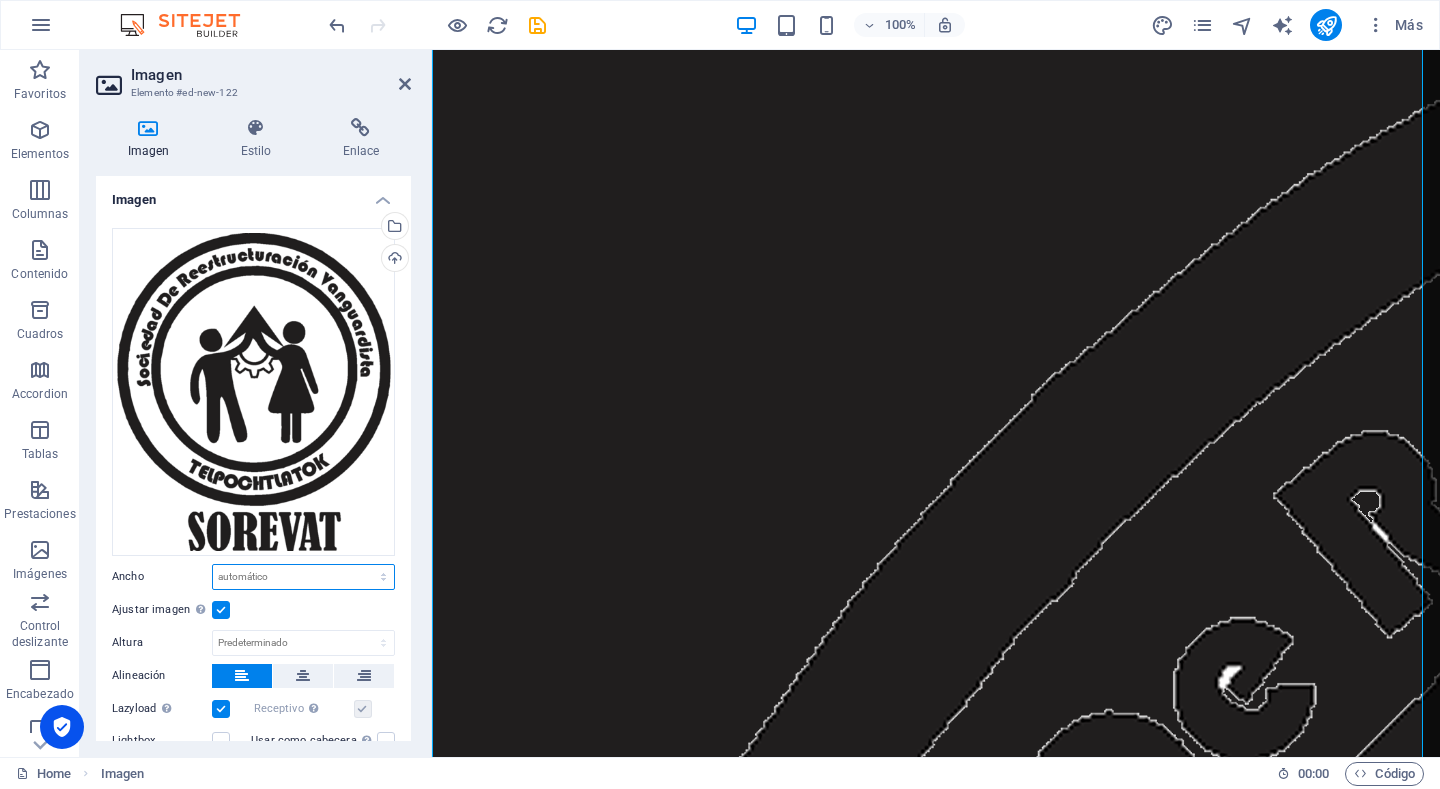 select on "px" 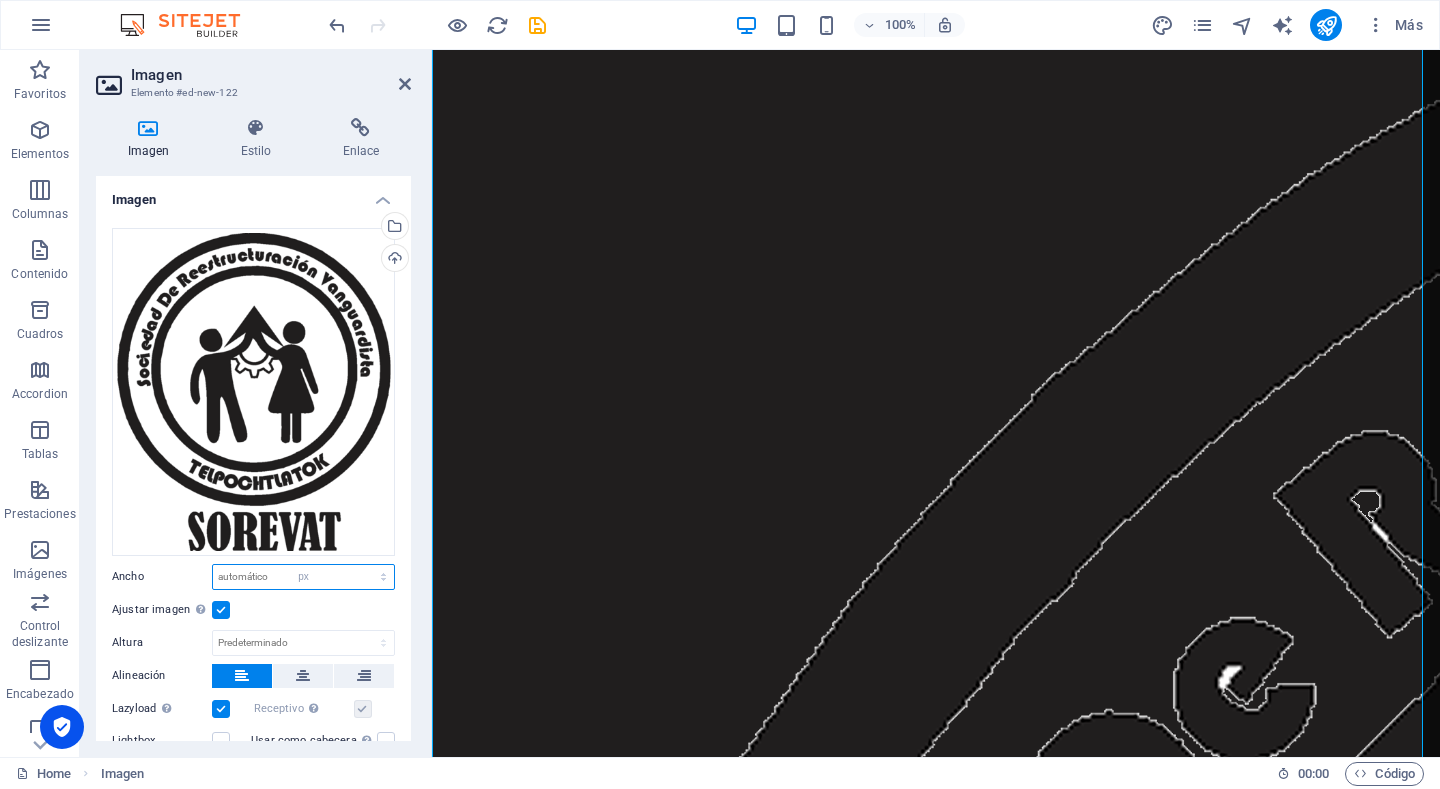 click on "Predeterminado automático px rem % em vh vw" at bounding box center [303, 577] 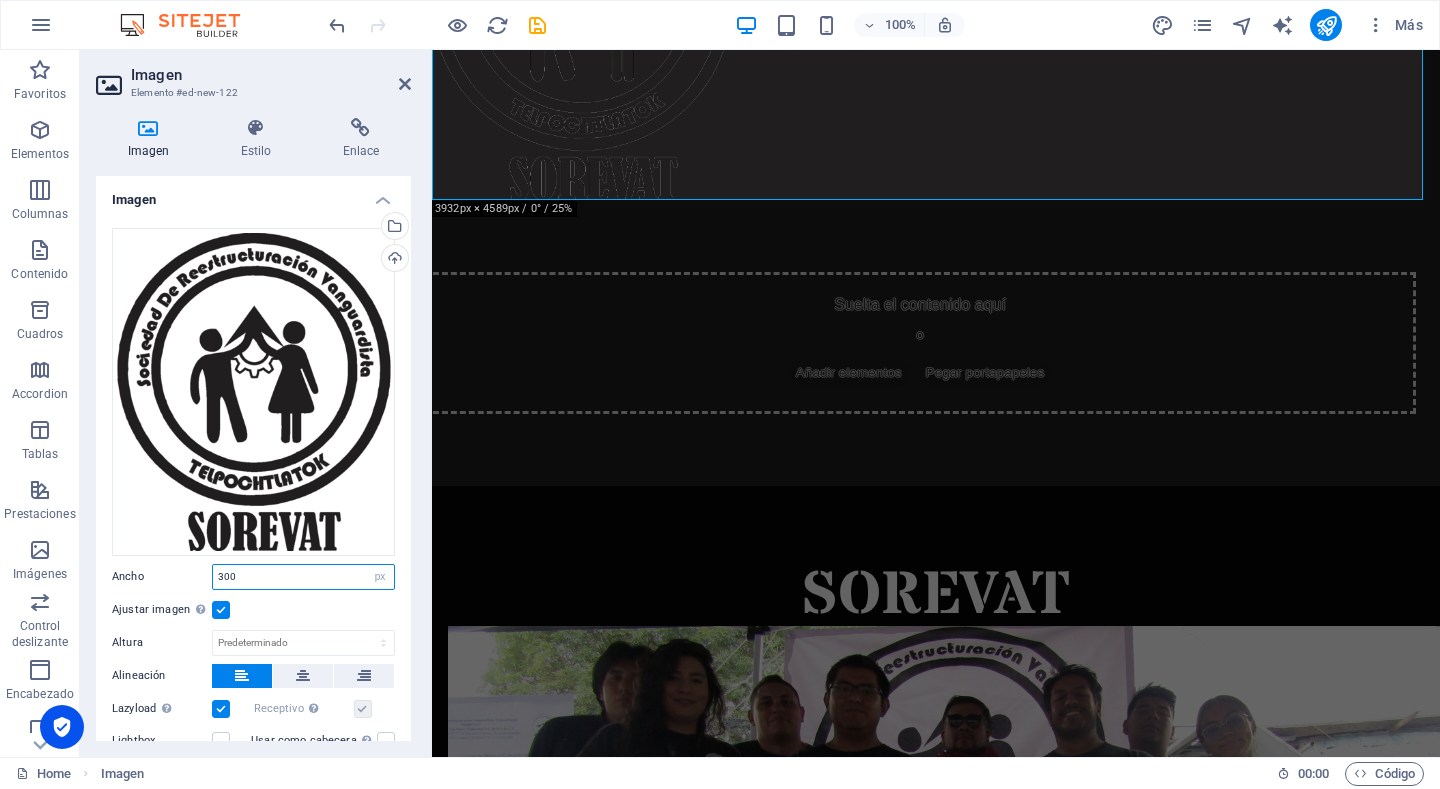 scroll, scrollTop: 22, scrollLeft: 0, axis: vertical 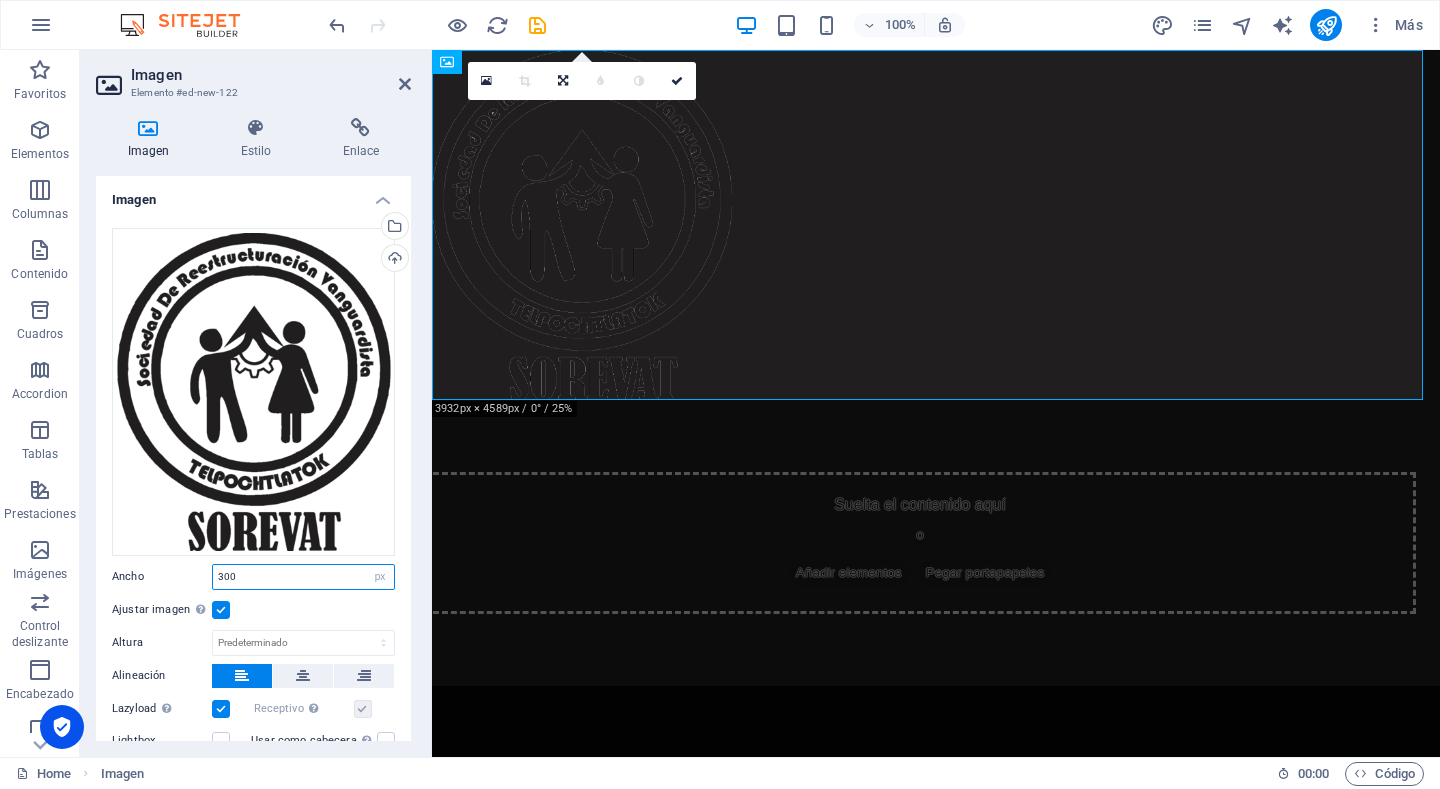 click on "300" at bounding box center [303, 577] 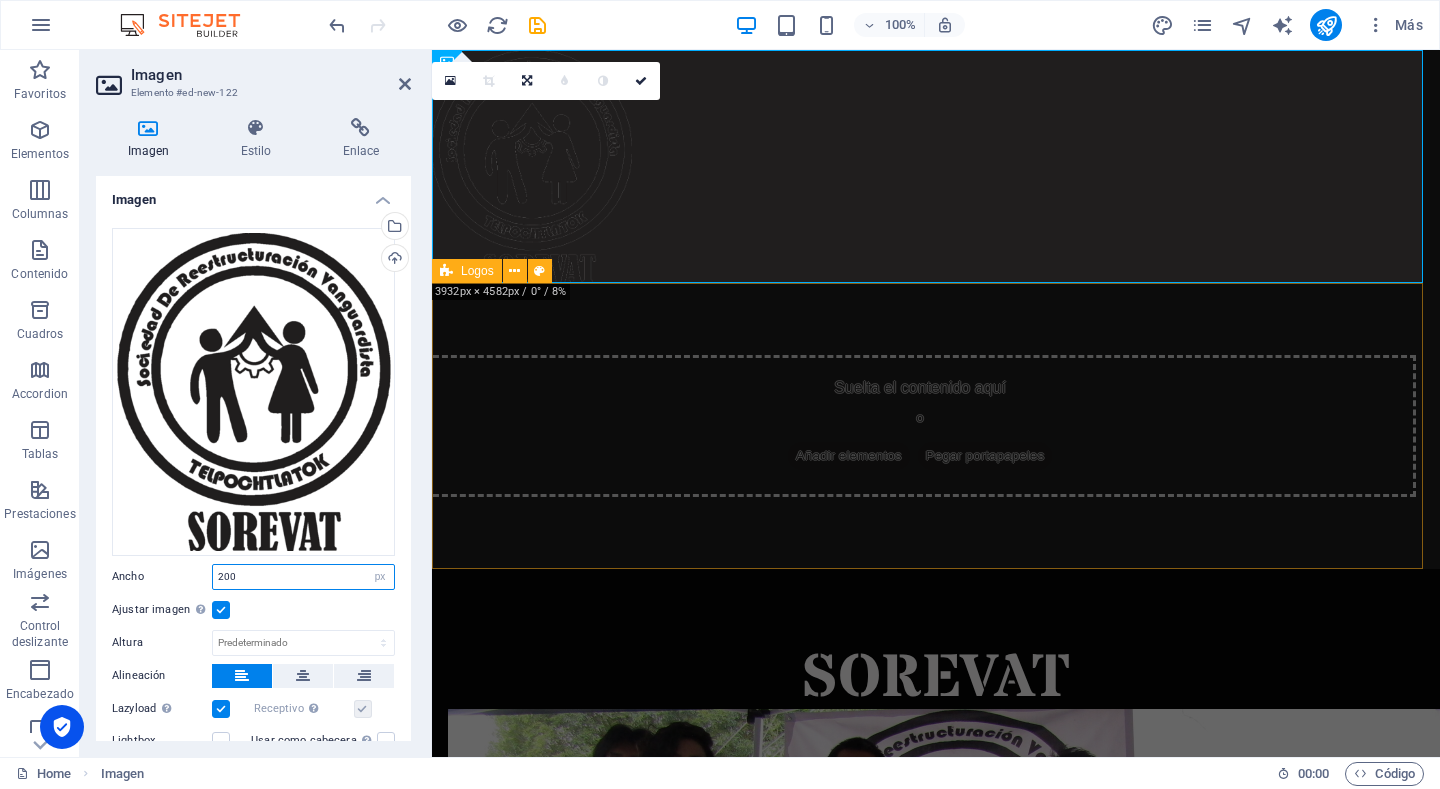 type on "200" 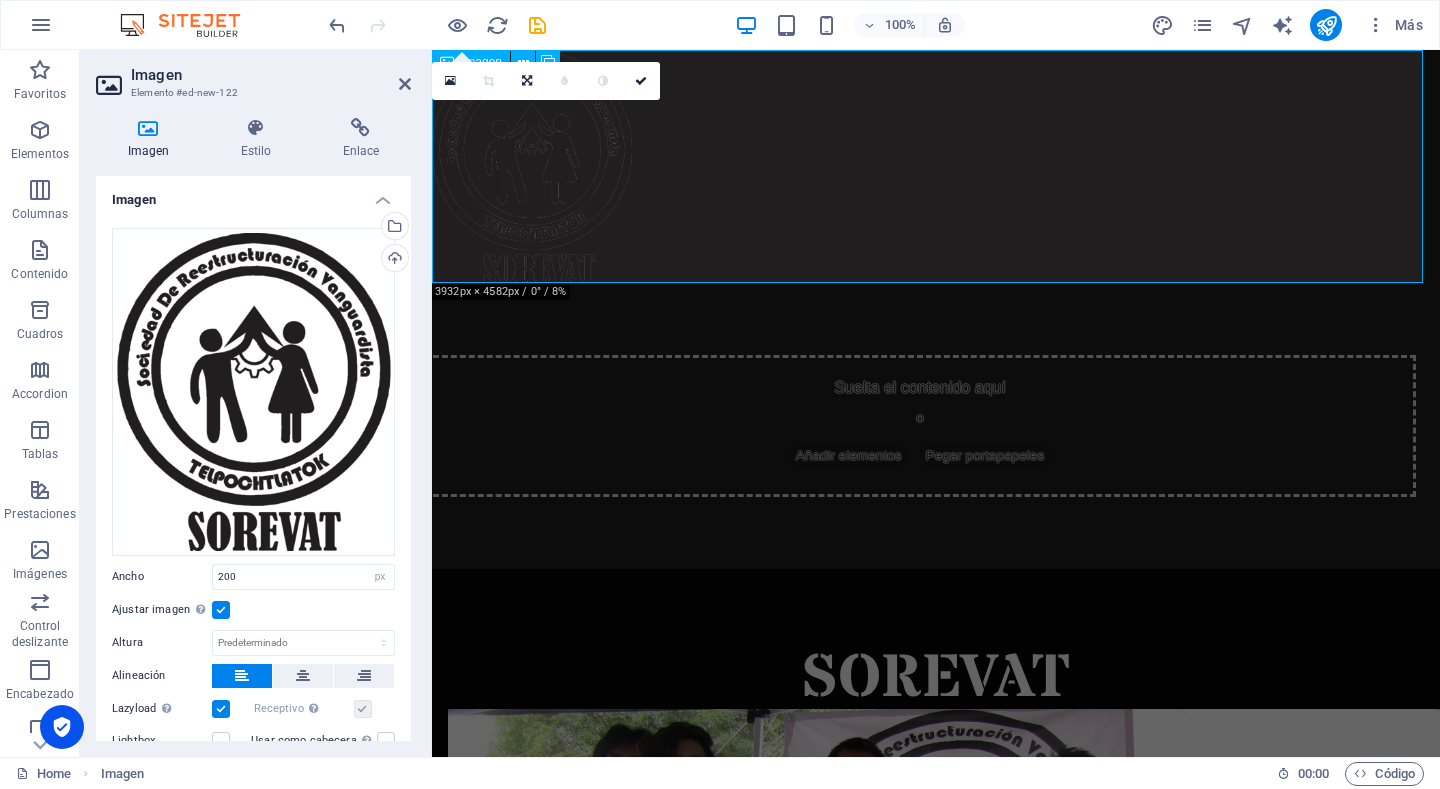 click at bounding box center [936, 166] 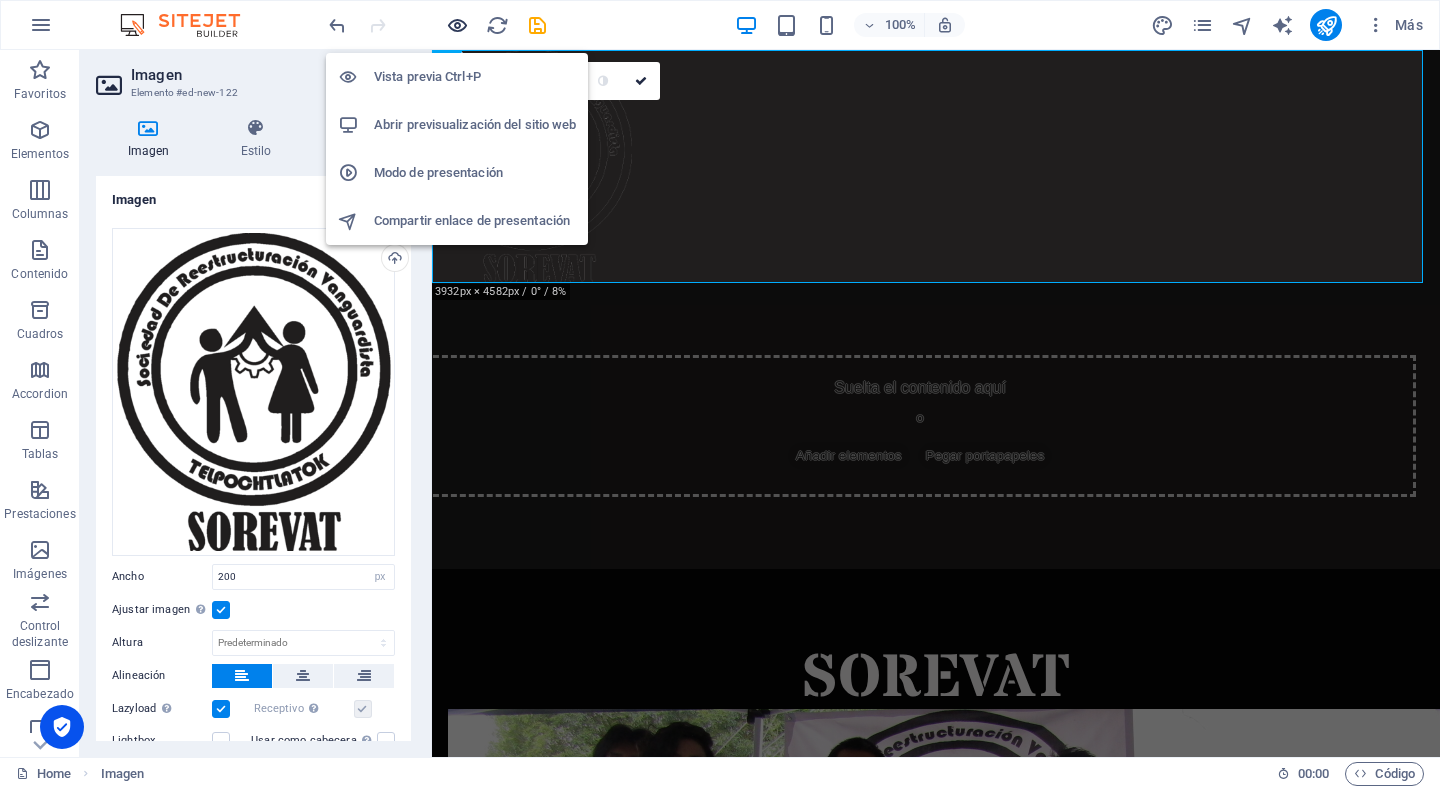click at bounding box center (457, 25) 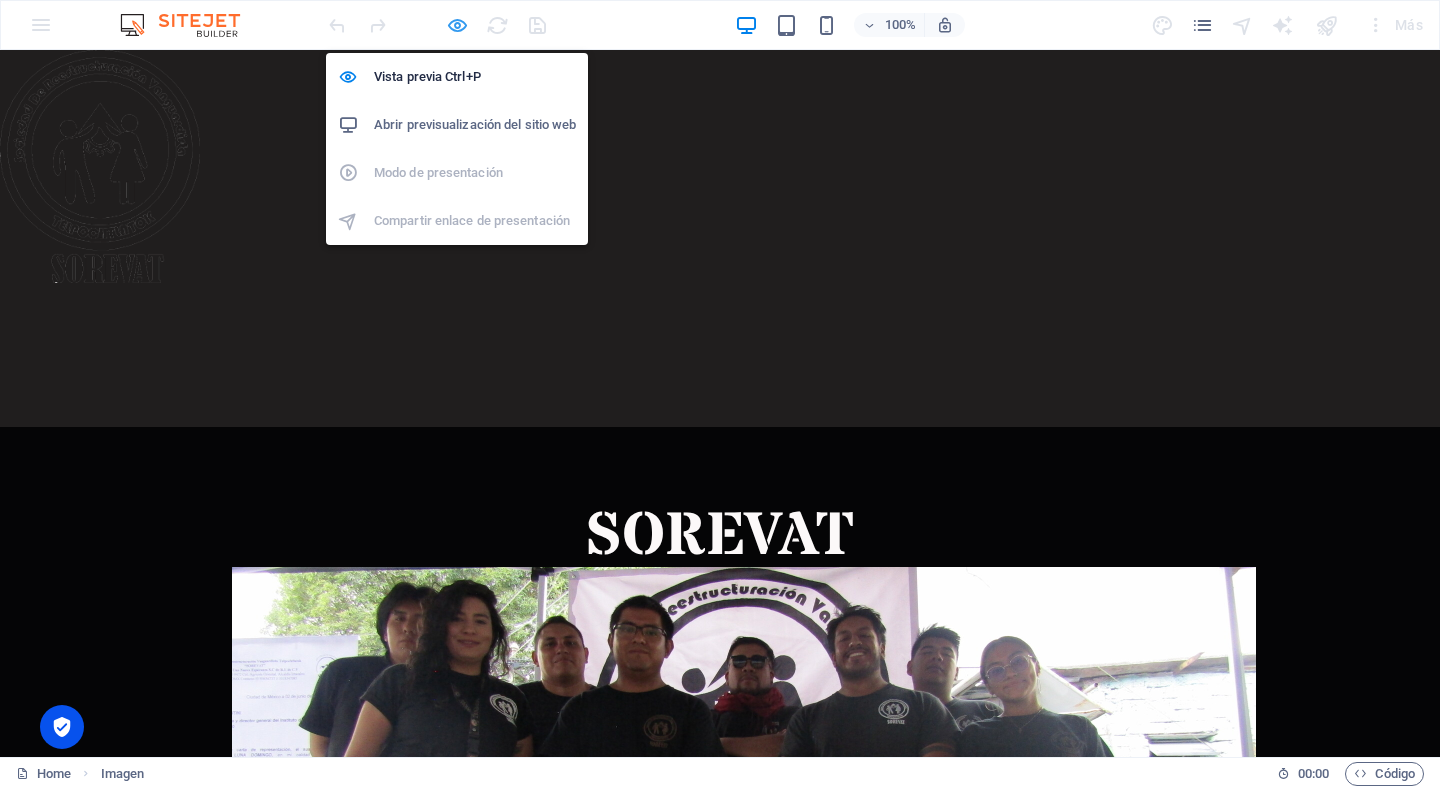 click at bounding box center (457, 25) 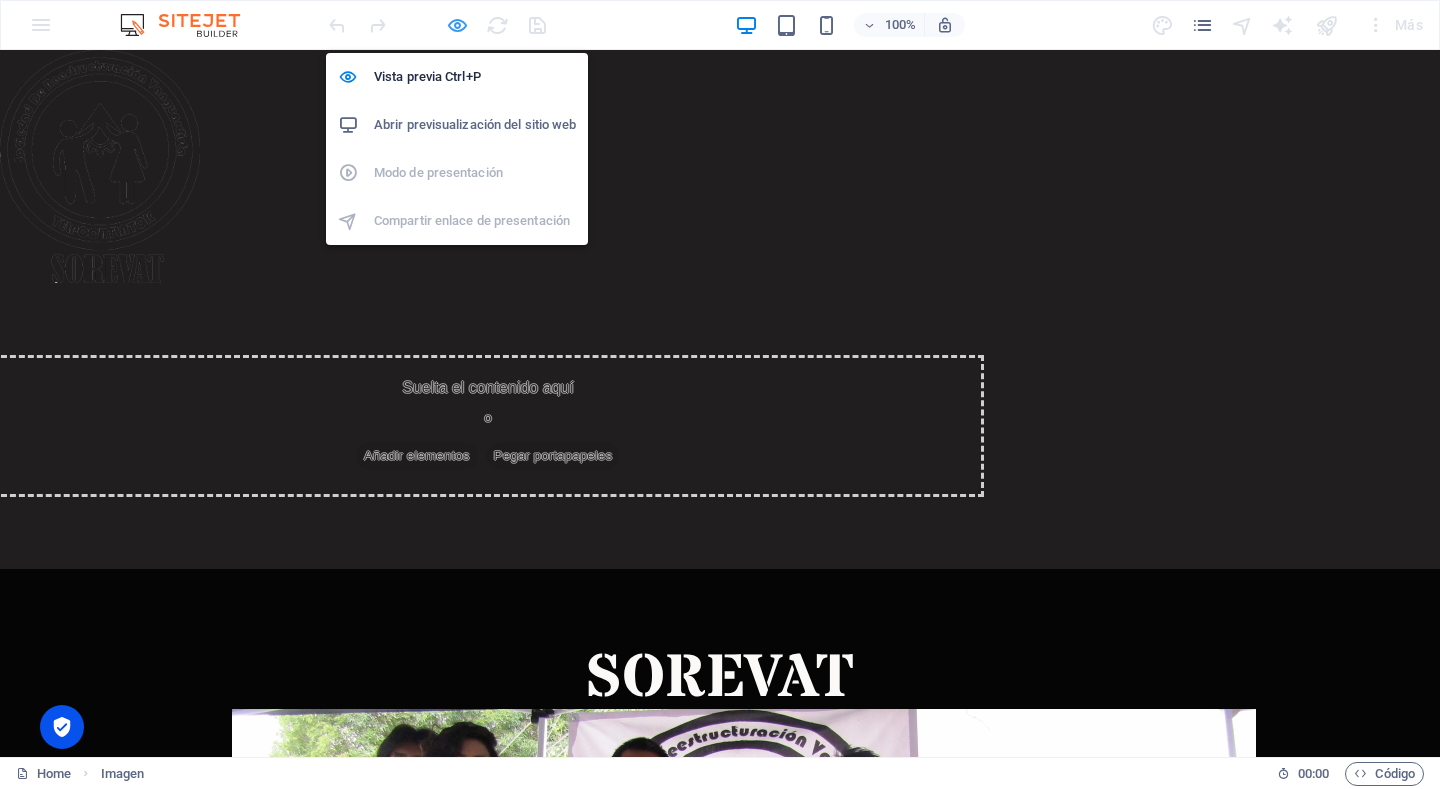 select on "px" 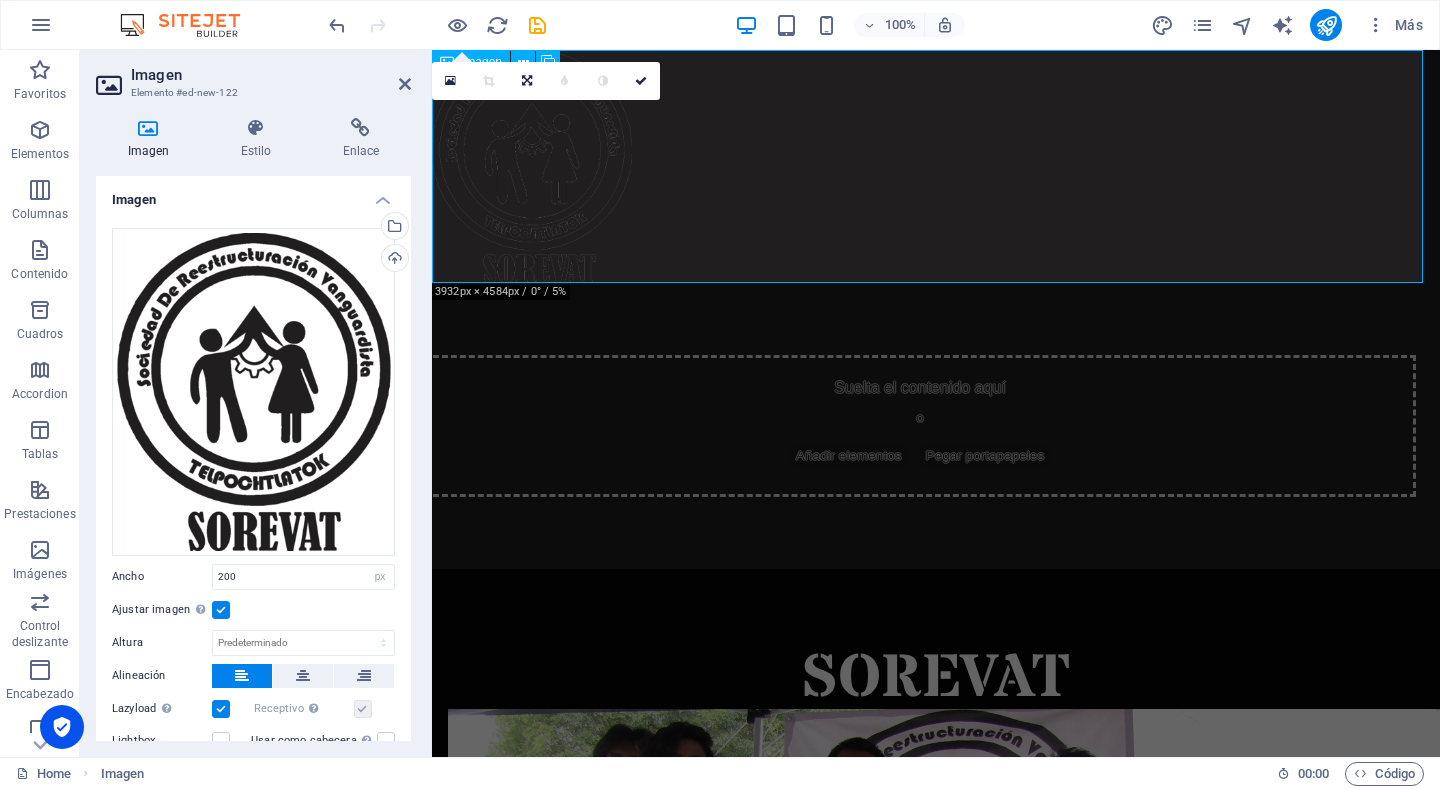 click at bounding box center (936, 166) 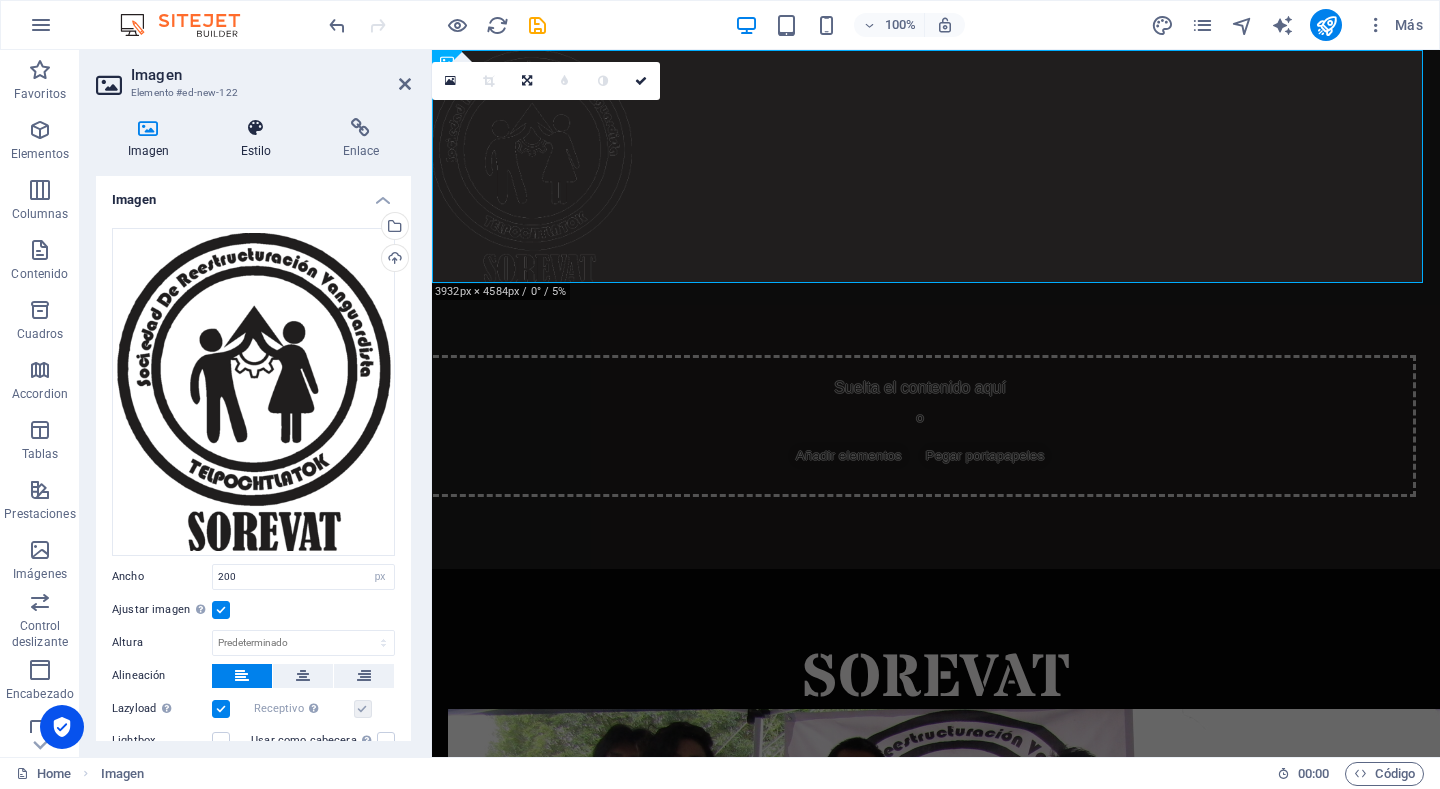 click on "Estilo" at bounding box center (260, 139) 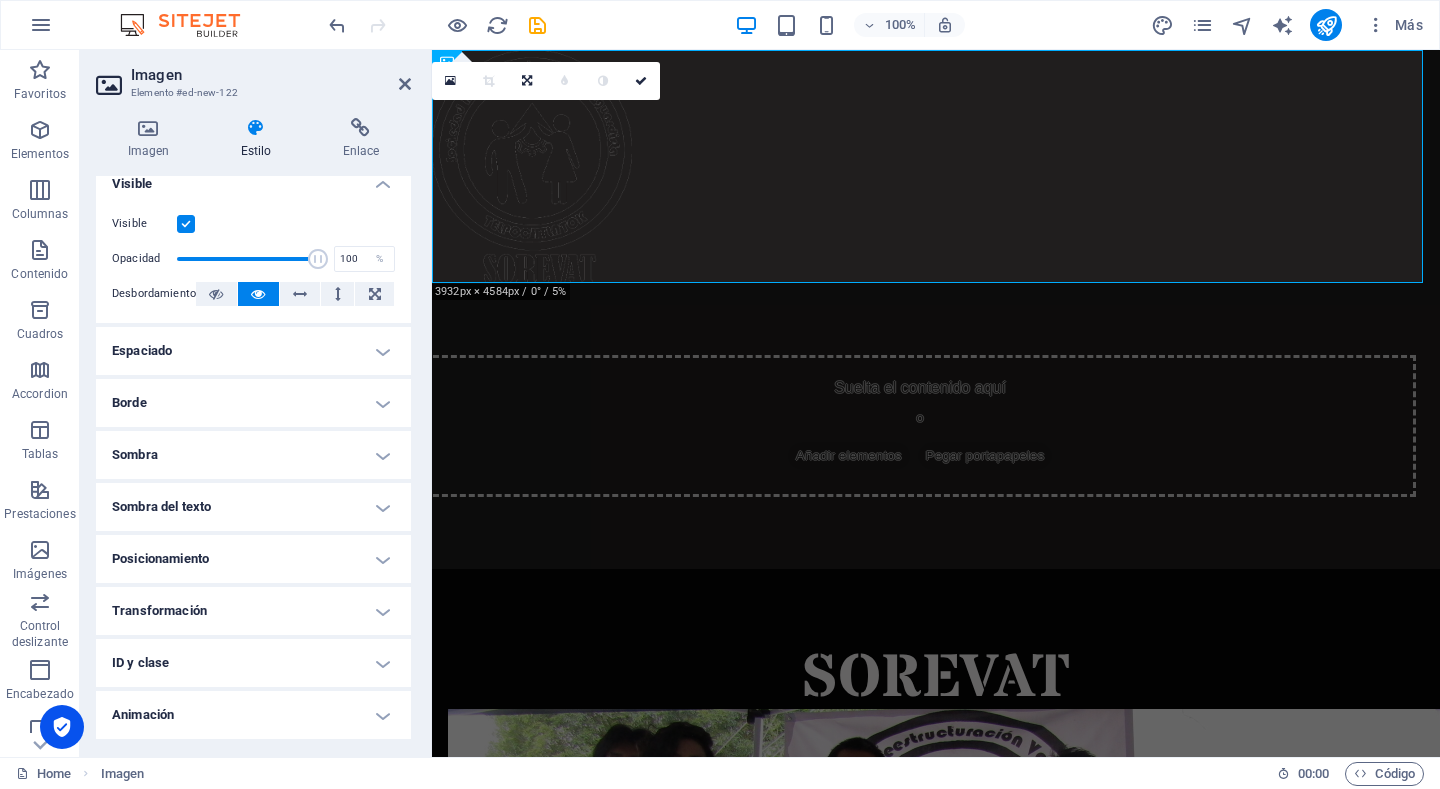 scroll, scrollTop: 0, scrollLeft: 0, axis: both 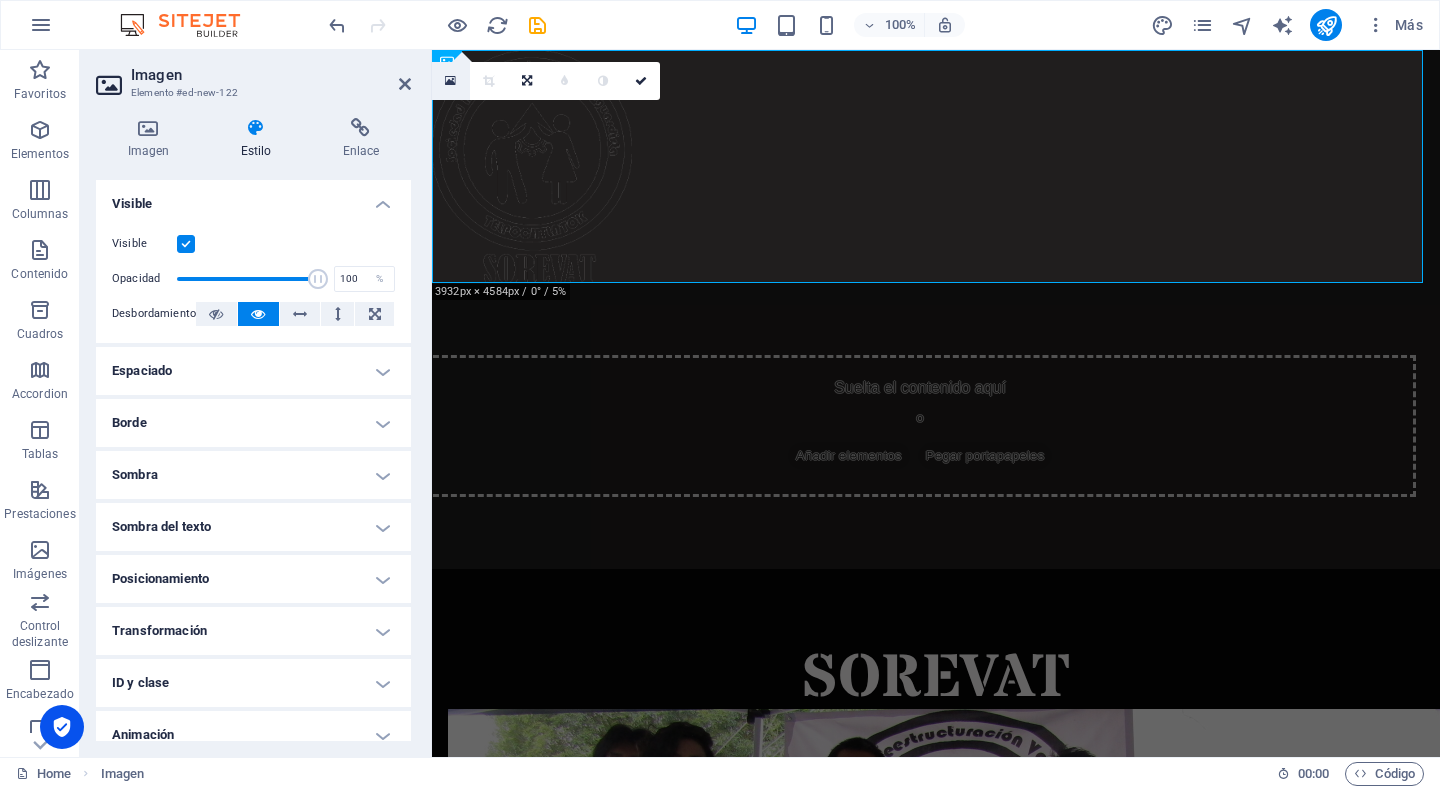 click at bounding box center (450, 81) 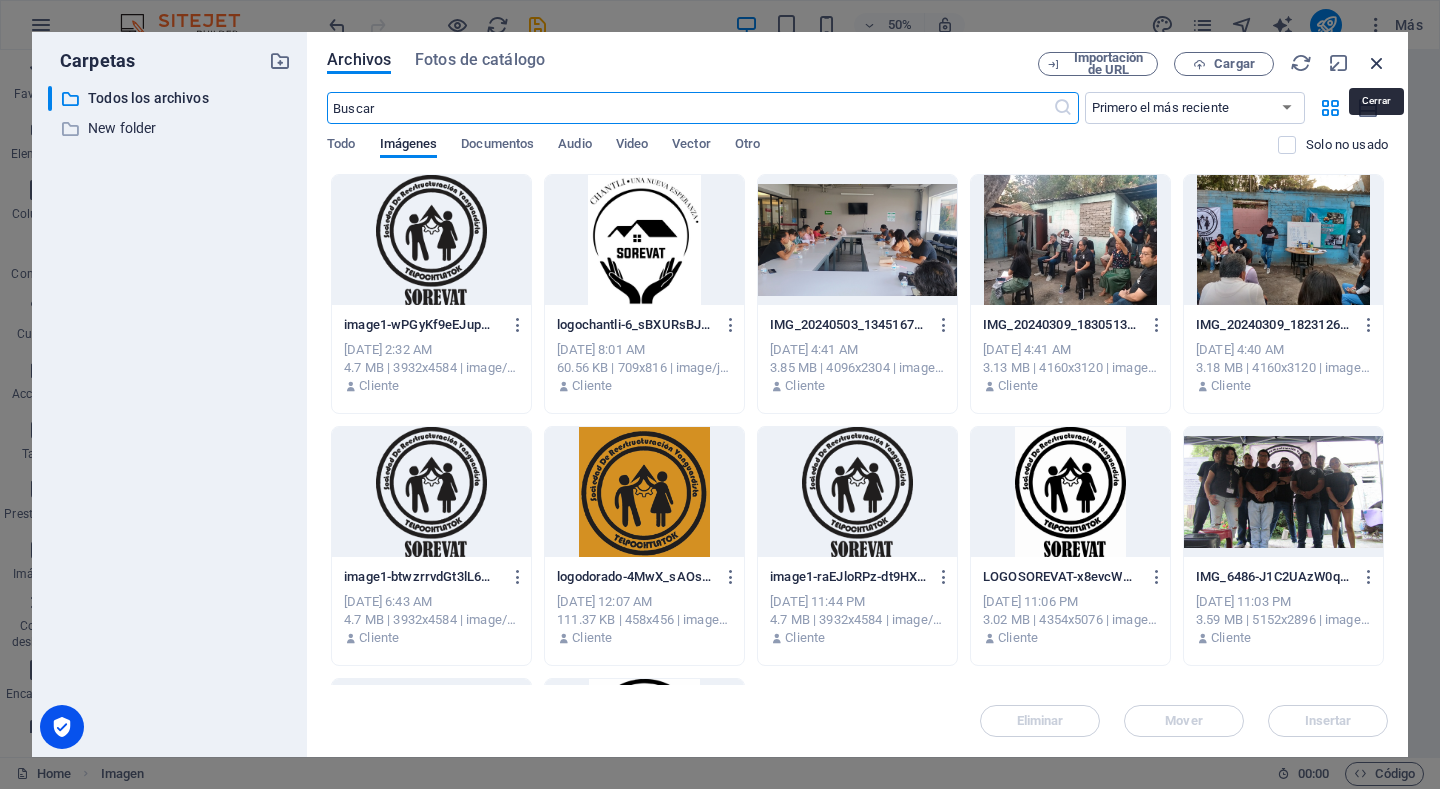 click at bounding box center [1377, 63] 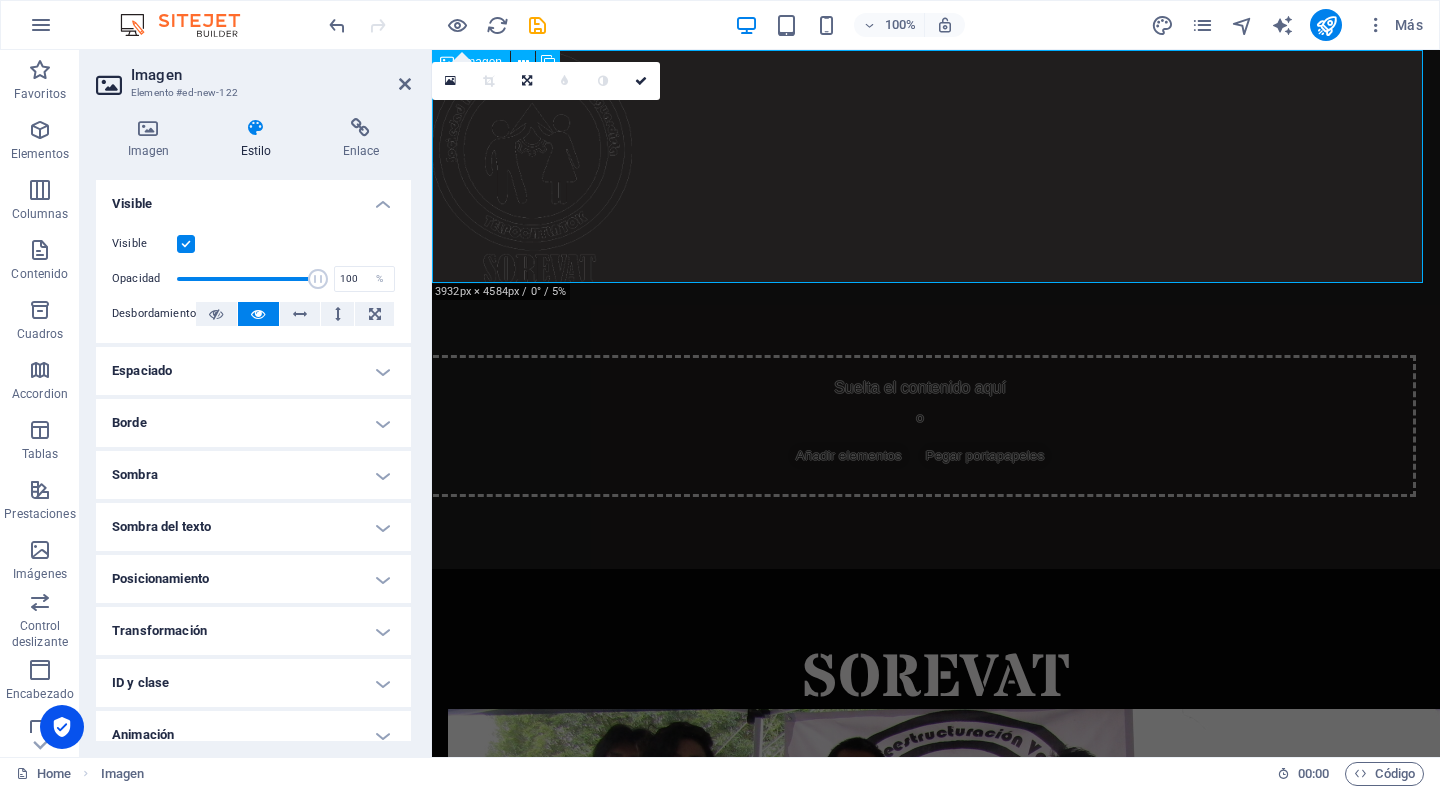 click at bounding box center [936, 166] 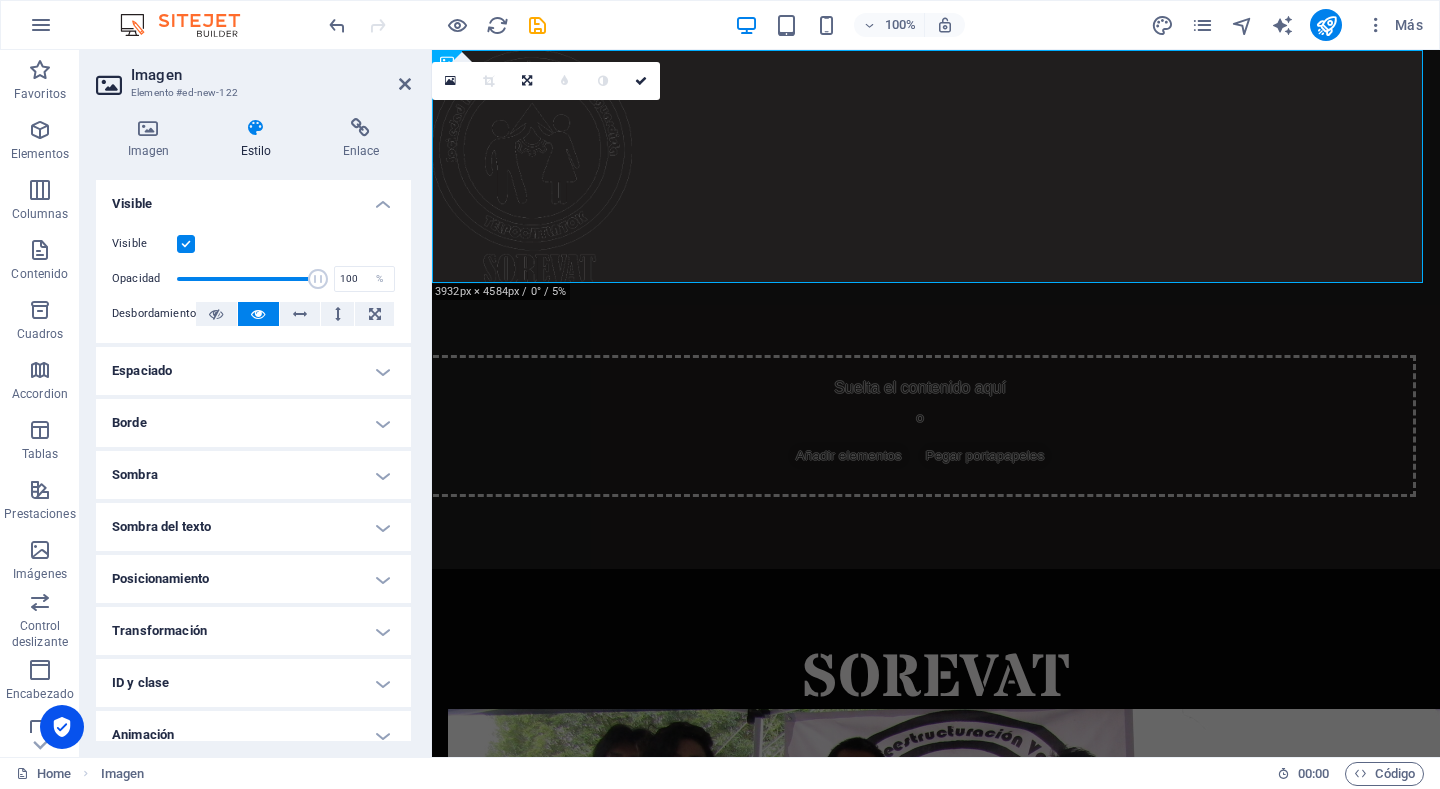 click at bounding box center (186, 244) 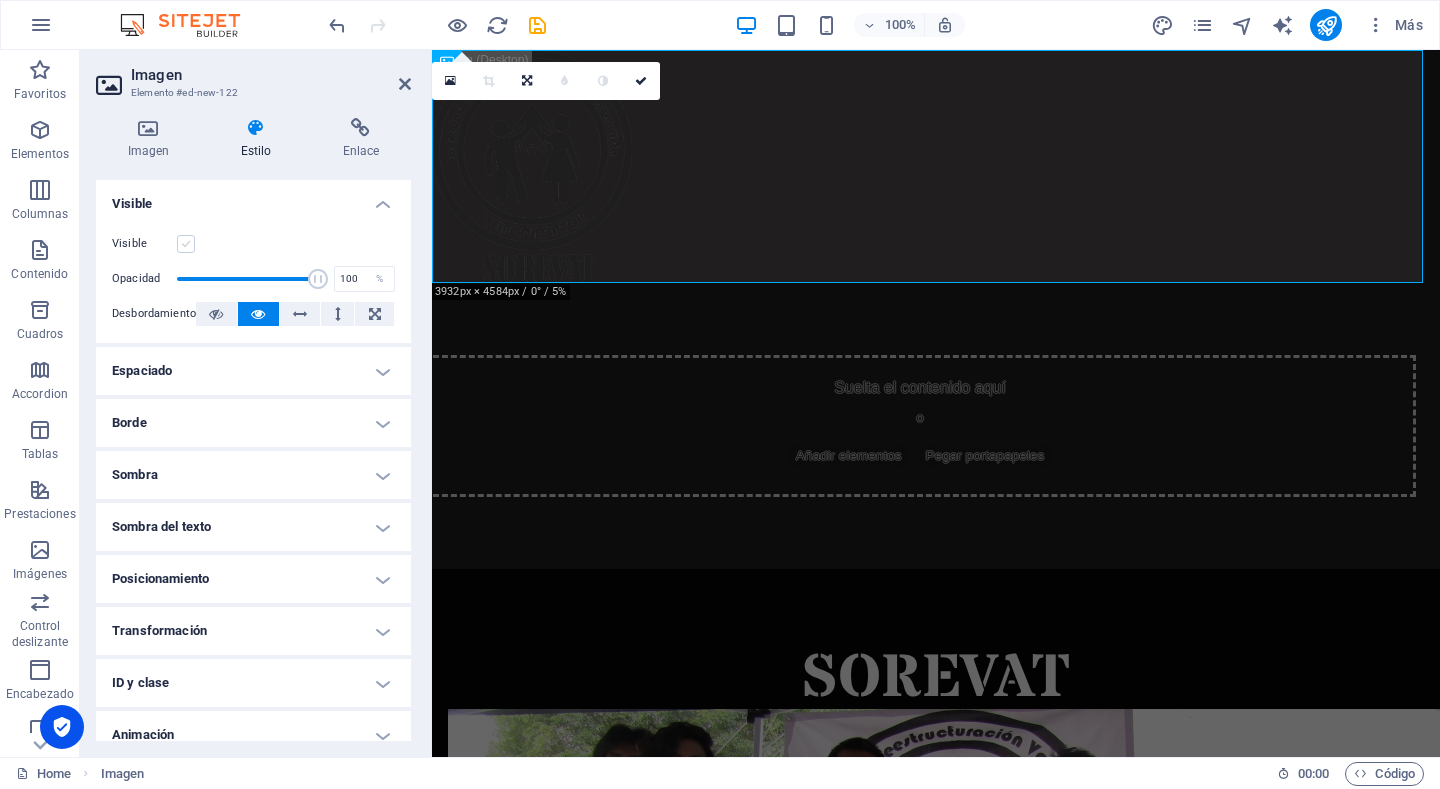 click at bounding box center [186, 244] 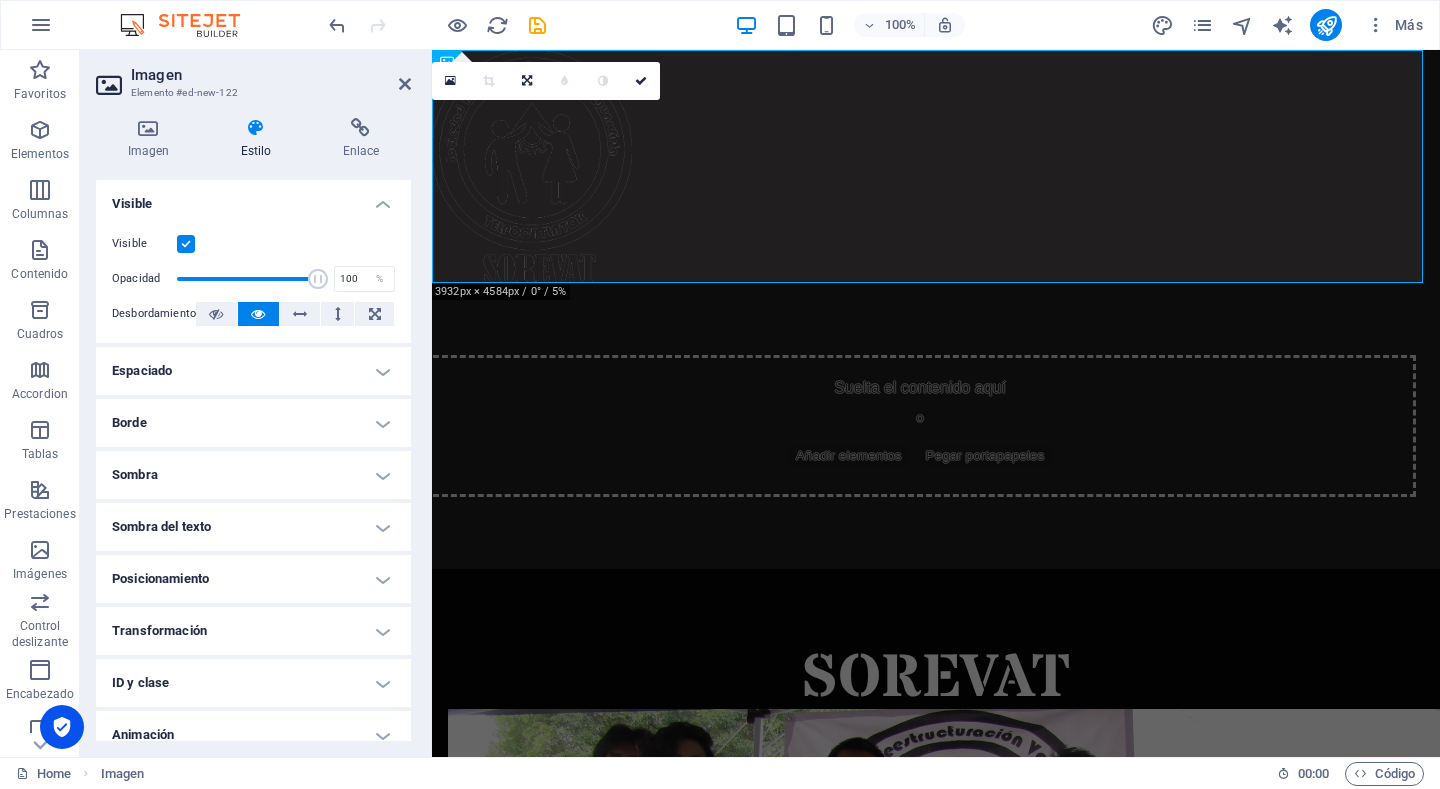 click at bounding box center [186, 244] 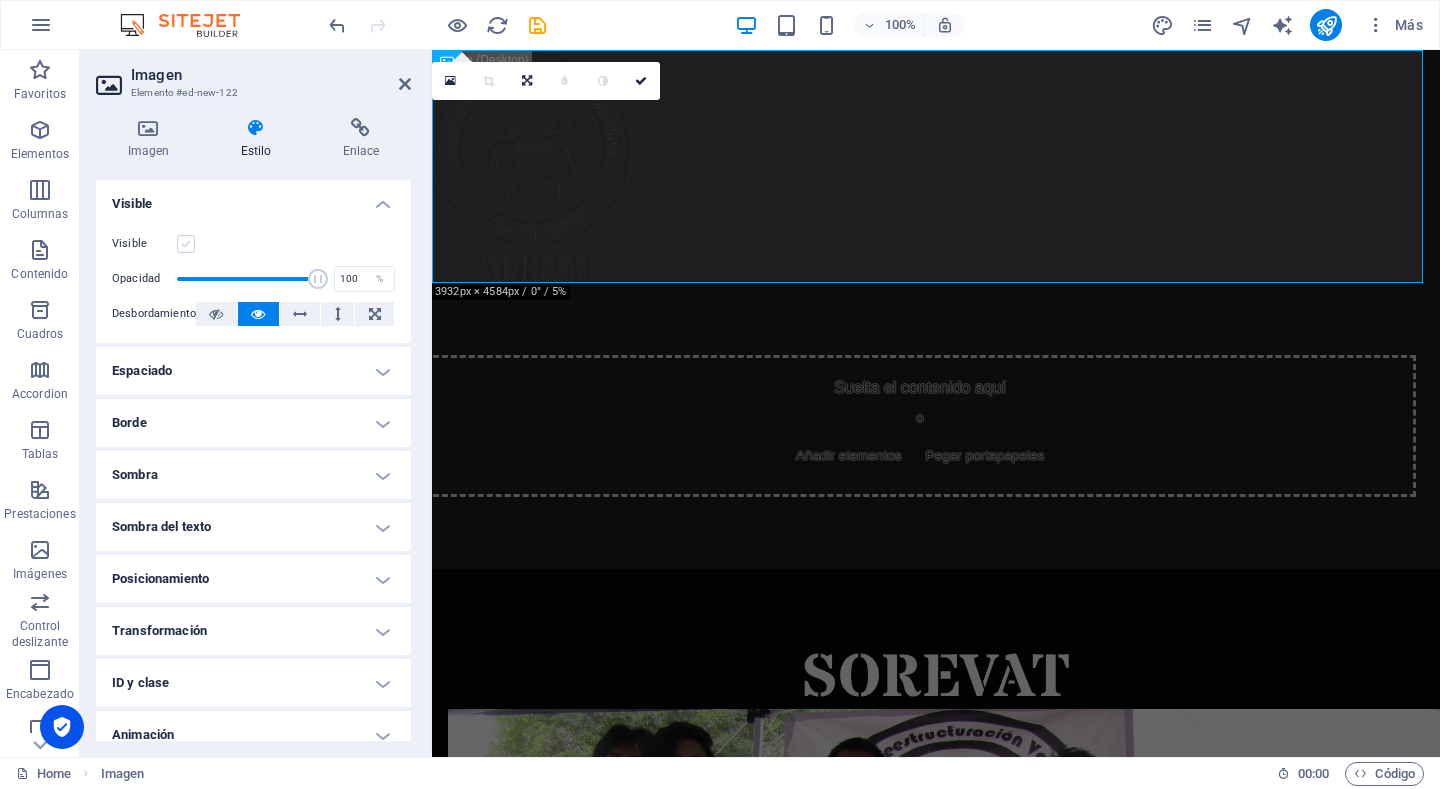 click at bounding box center [186, 244] 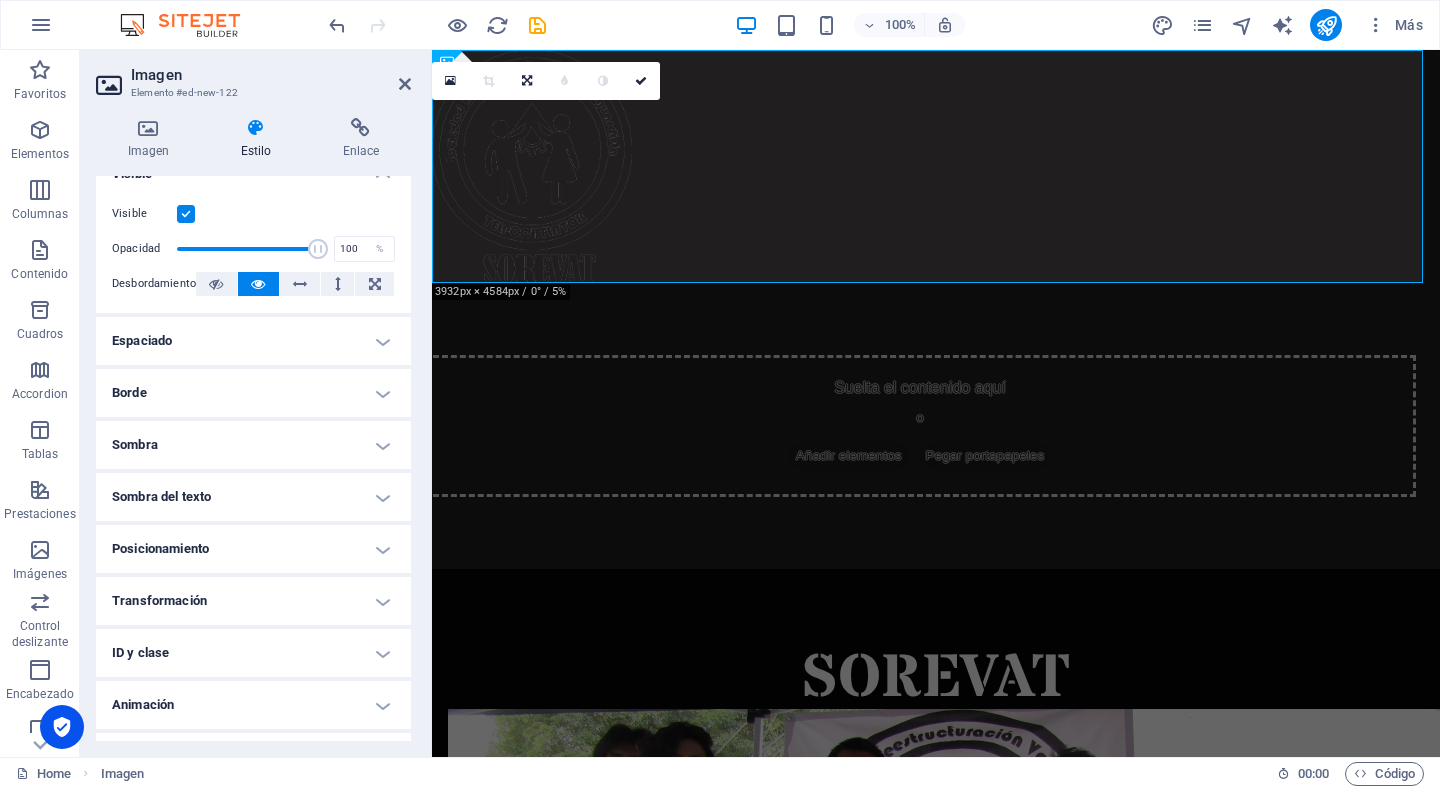 scroll, scrollTop: 0, scrollLeft: 0, axis: both 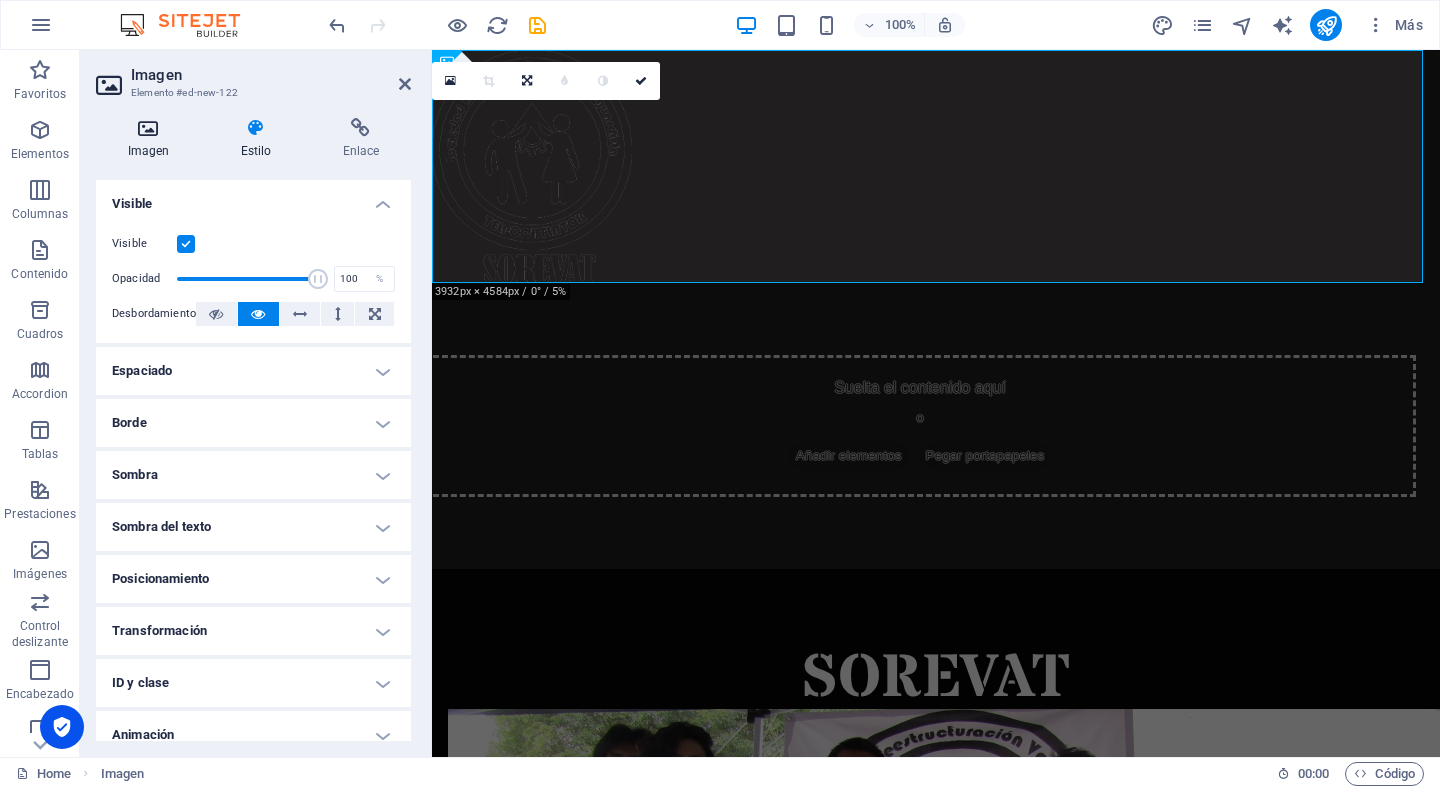 click on "Imagen" at bounding box center (152, 139) 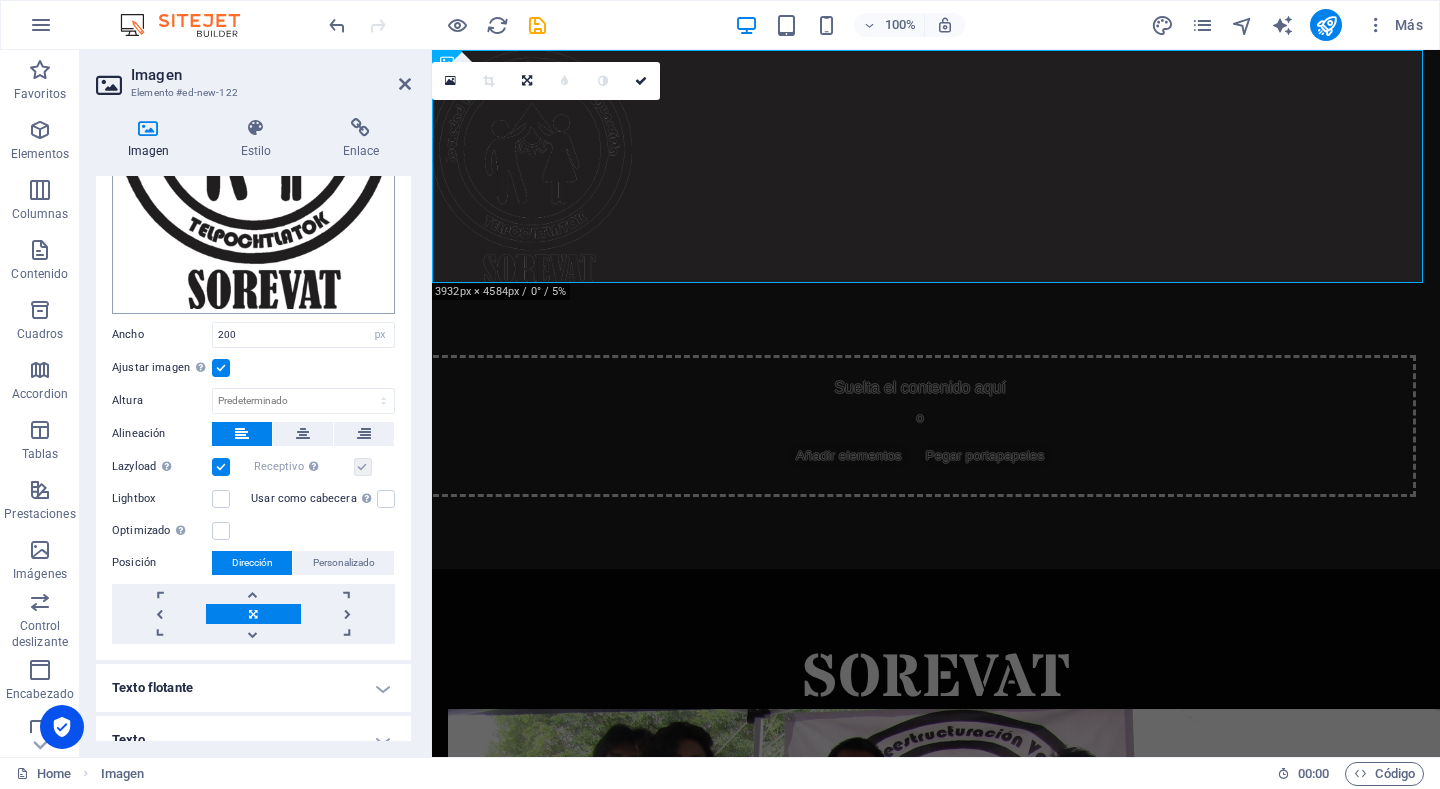 scroll, scrollTop: 260, scrollLeft: 0, axis: vertical 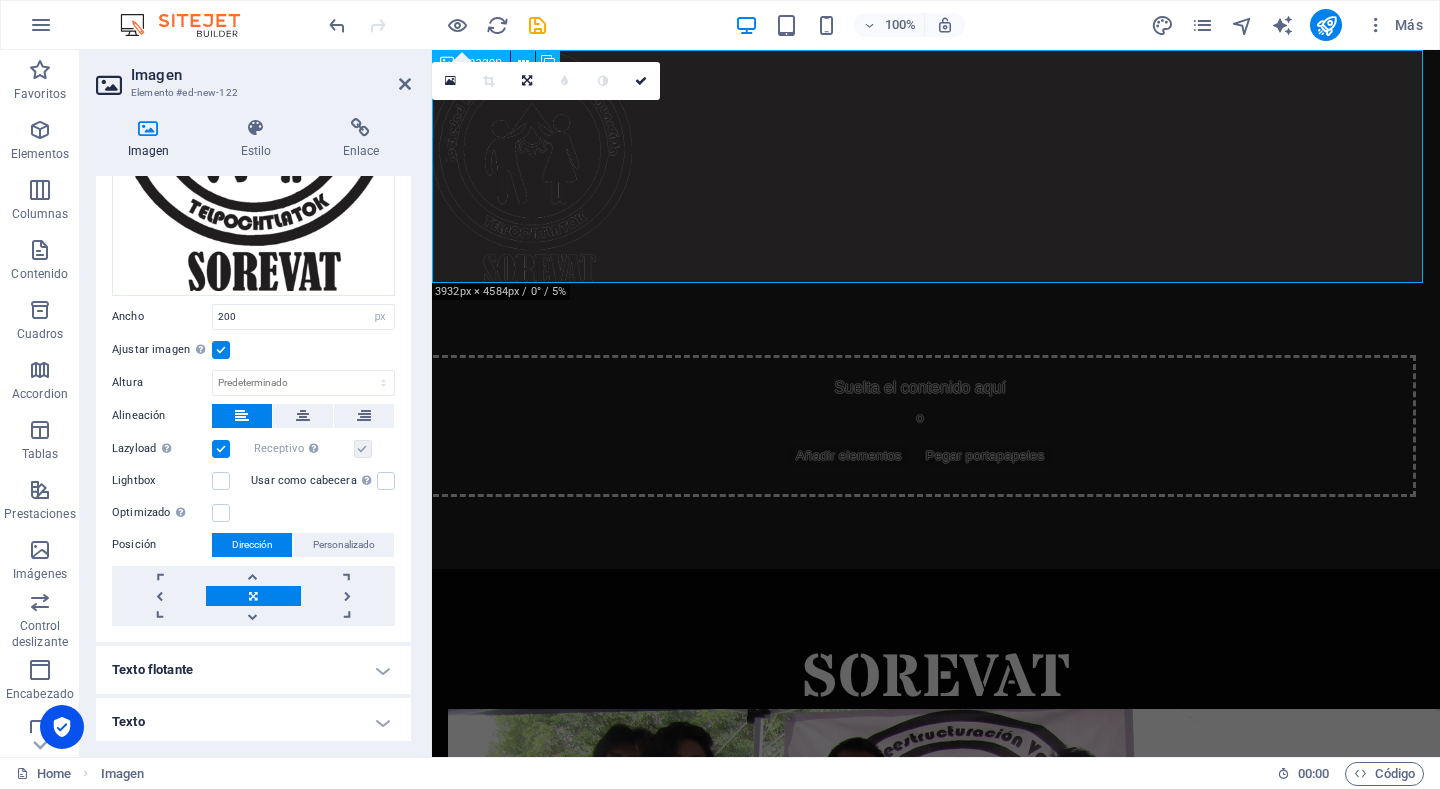 click at bounding box center [936, 166] 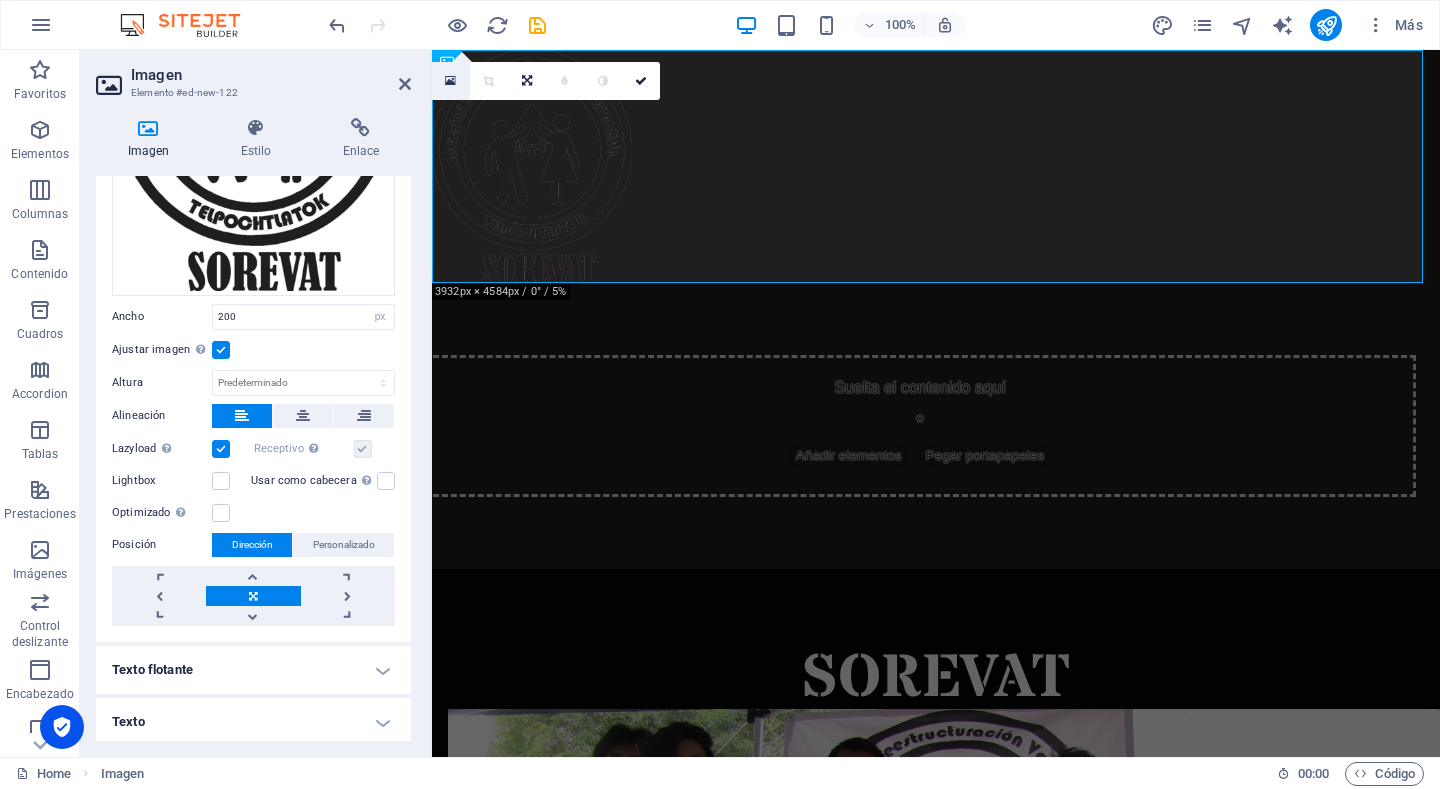 click at bounding box center [450, 81] 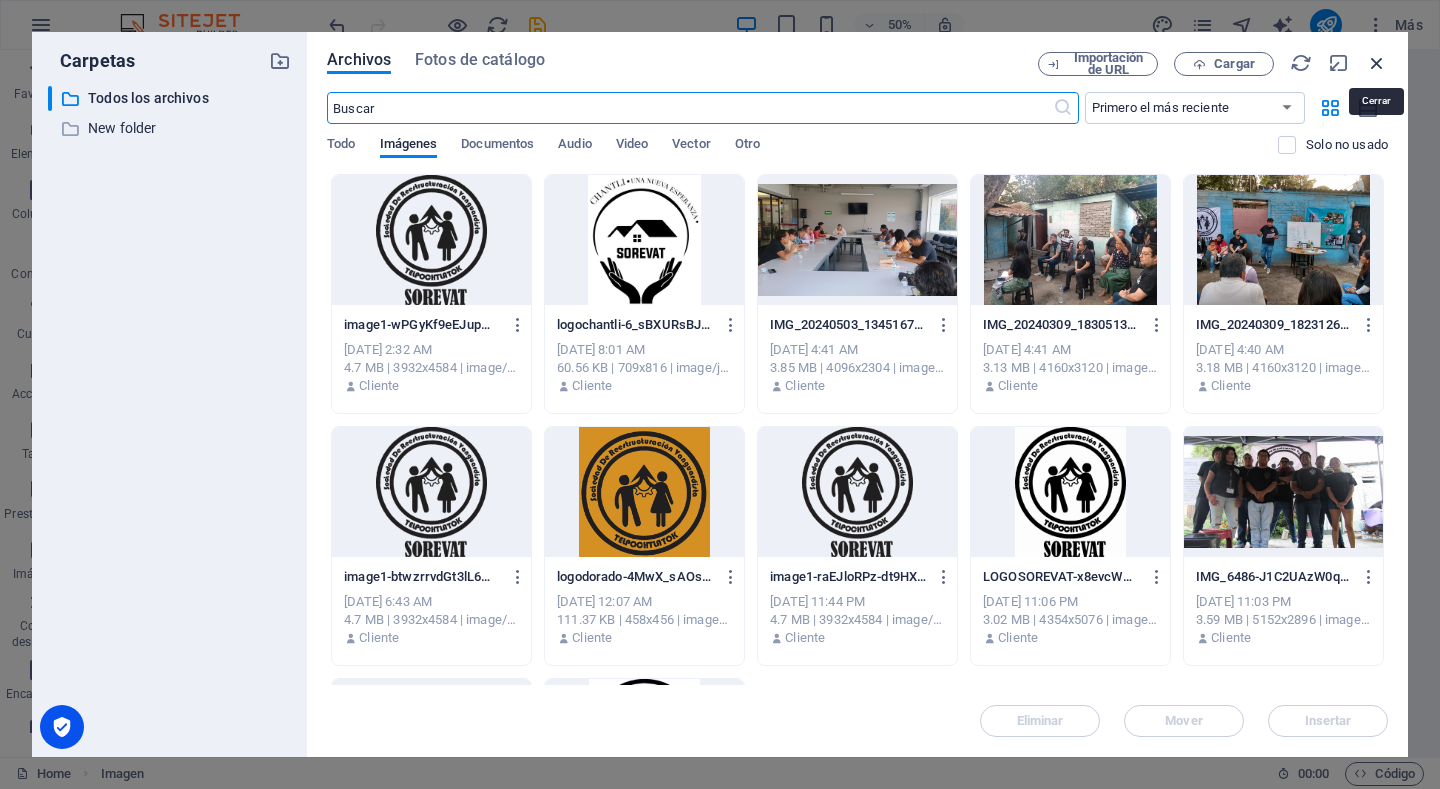 click at bounding box center [1377, 63] 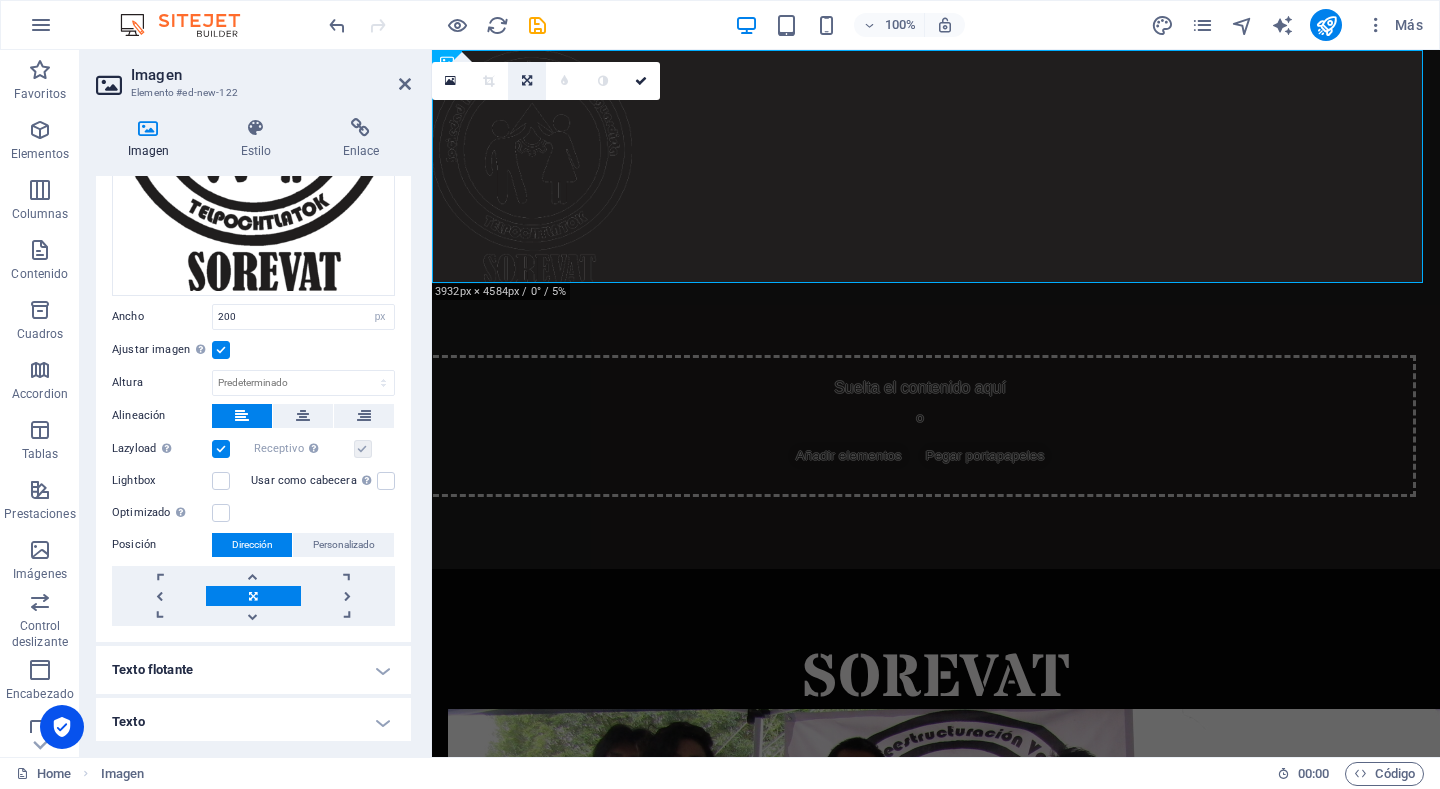 click at bounding box center (527, 81) 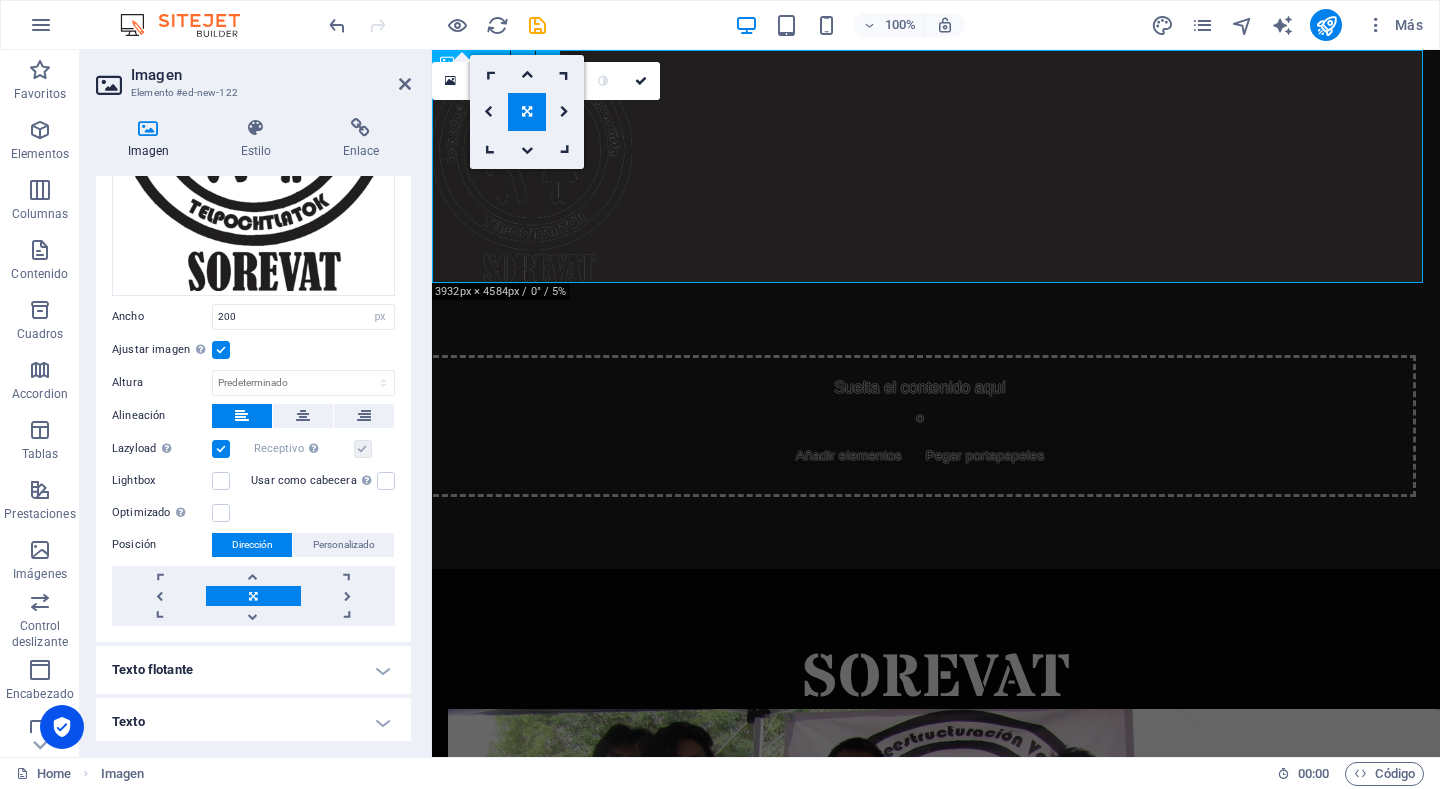 click at bounding box center (936, 166) 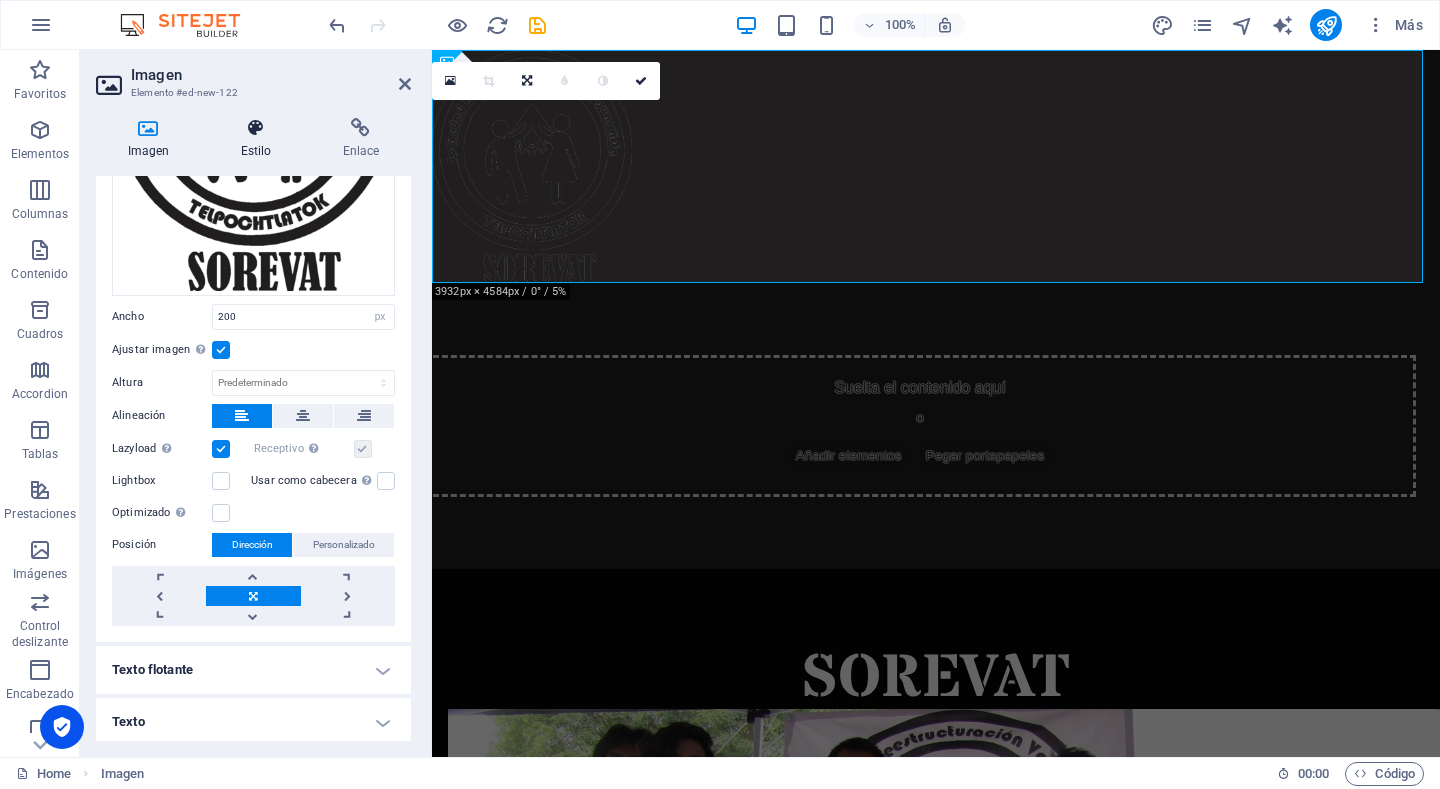 click at bounding box center [256, 128] 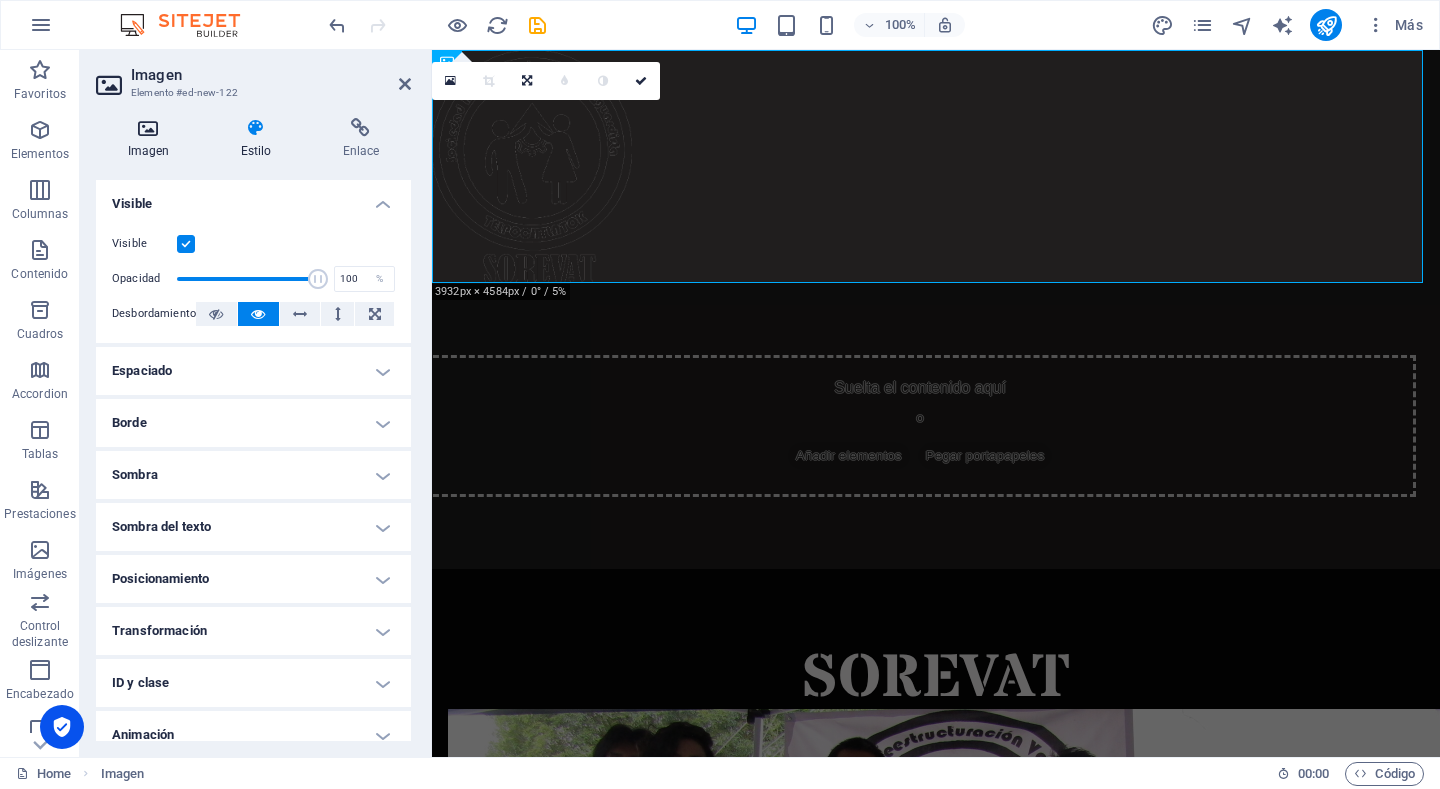 click at bounding box center [148, 128] 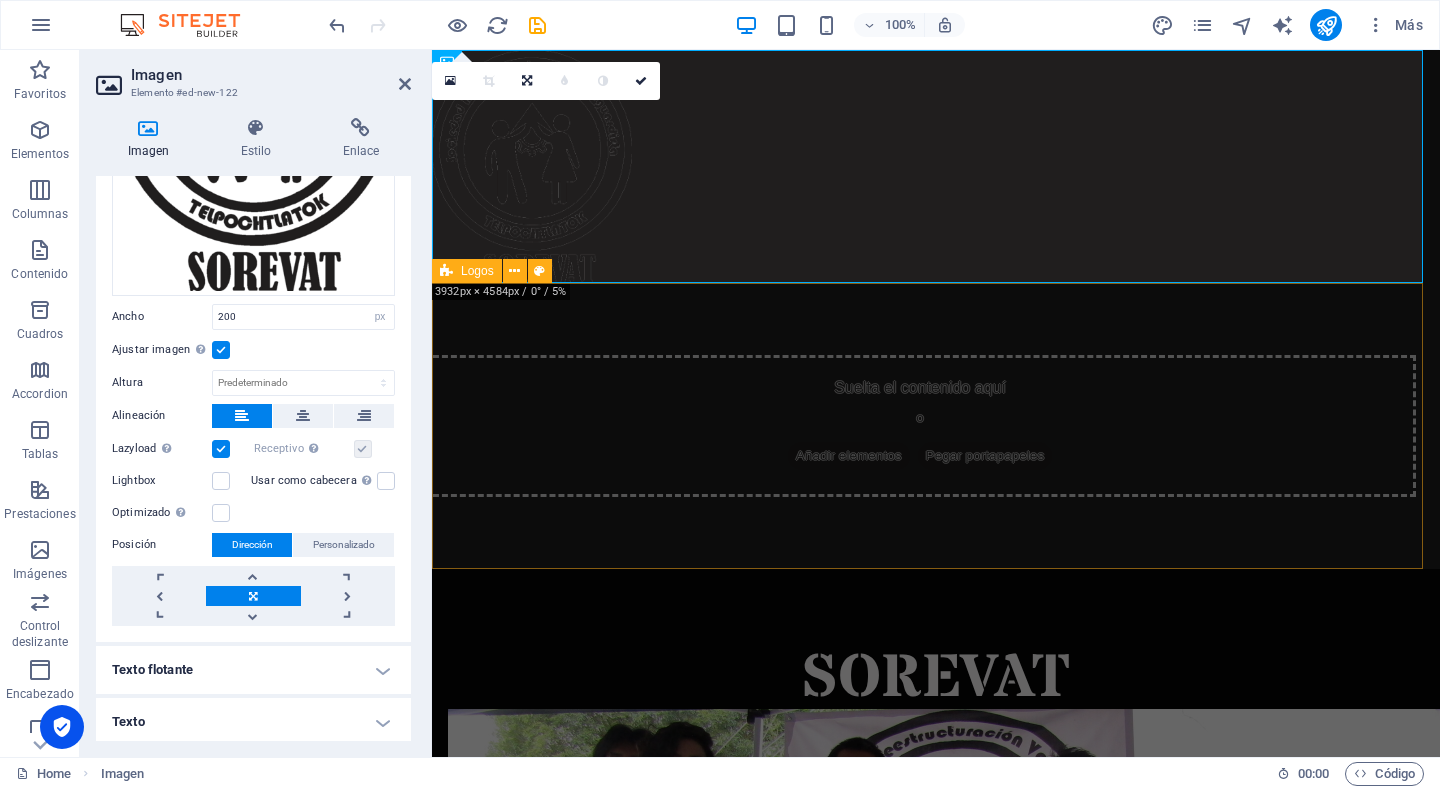 click on "Suelta el contenido aquí o  Añadir elementos  Pegar portapapeles" at bounding box center (936, 426) 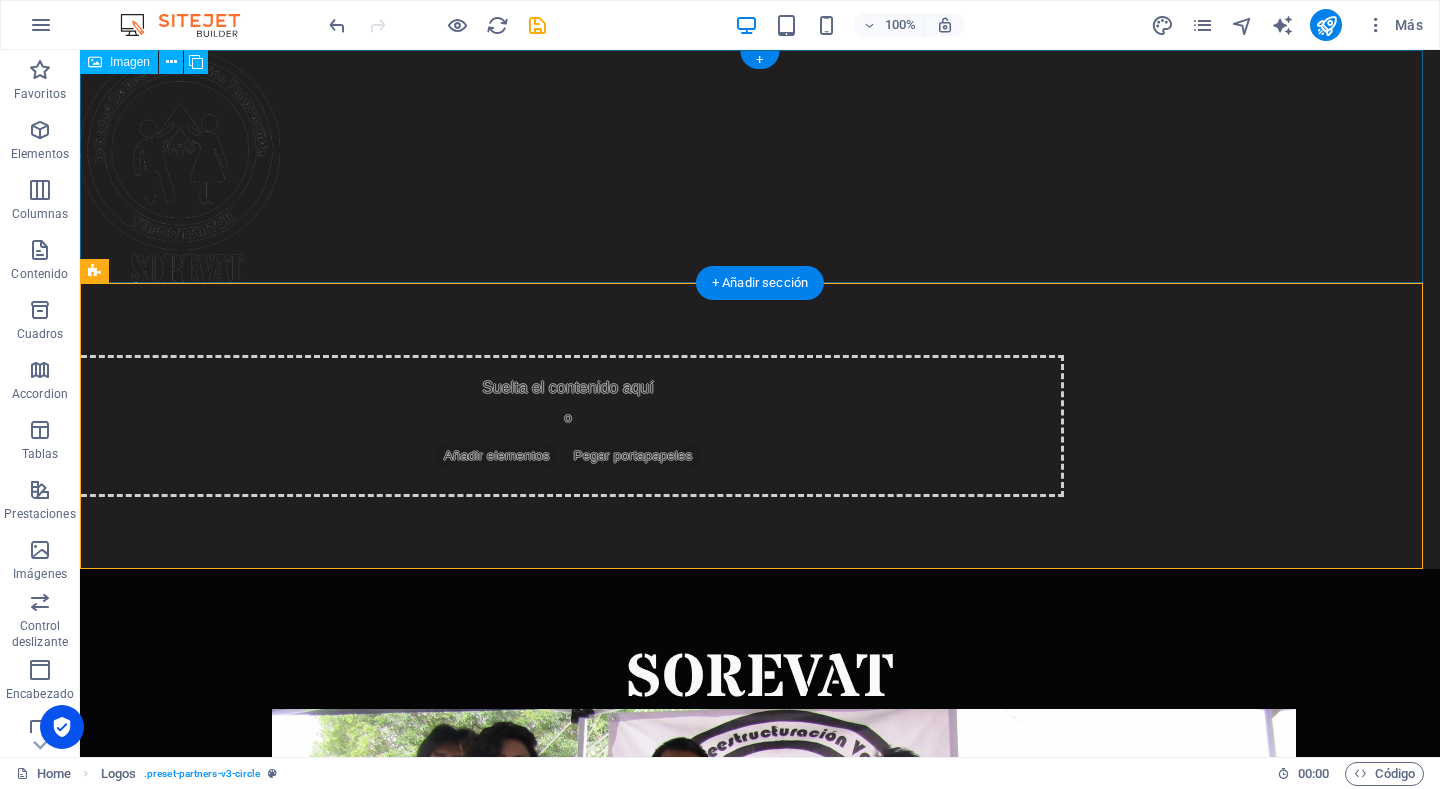 click at bounding box center (760, 166) 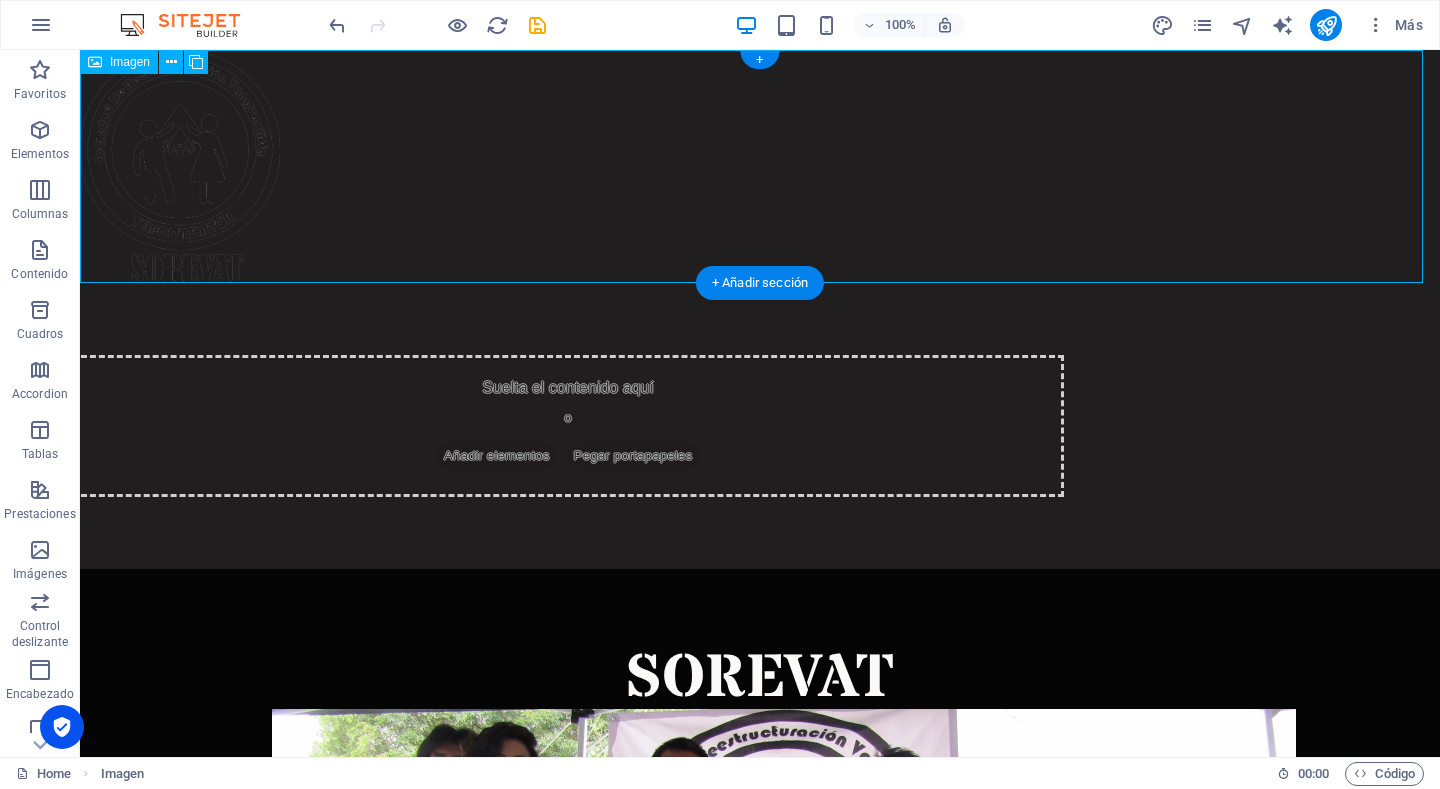 click at bounding box center (760, 166) 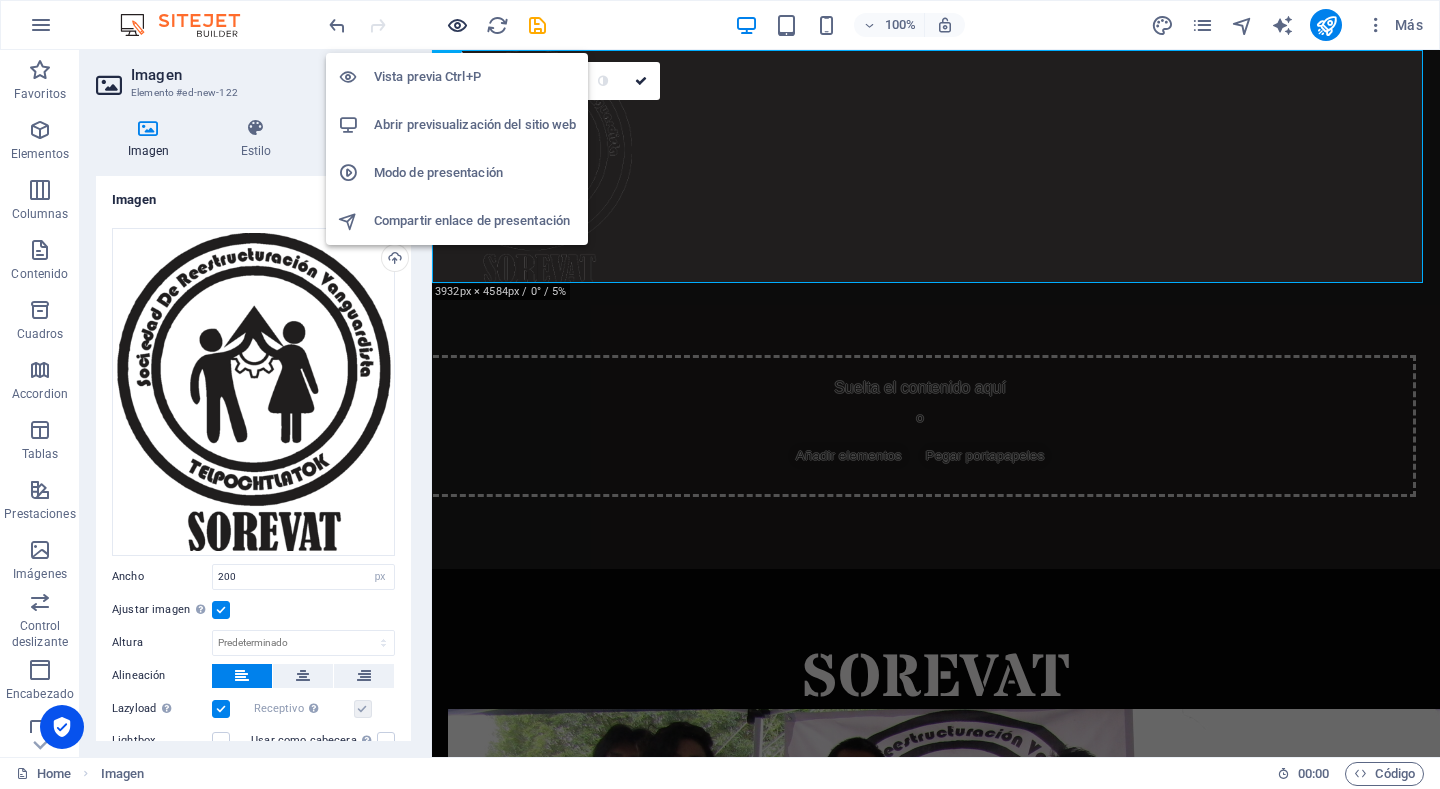click at bounding box center [457, 25] 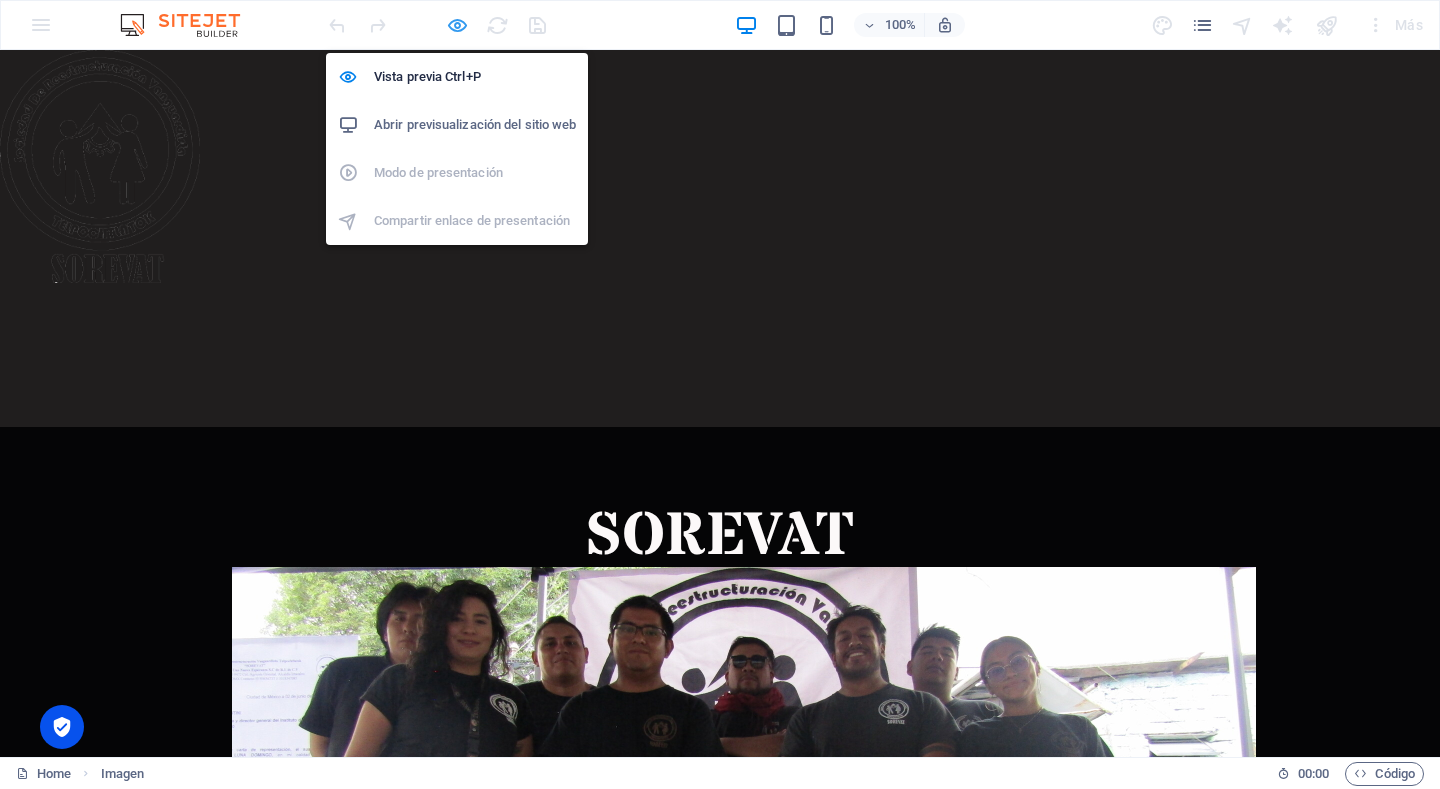 click at bounding box center (457, 25) 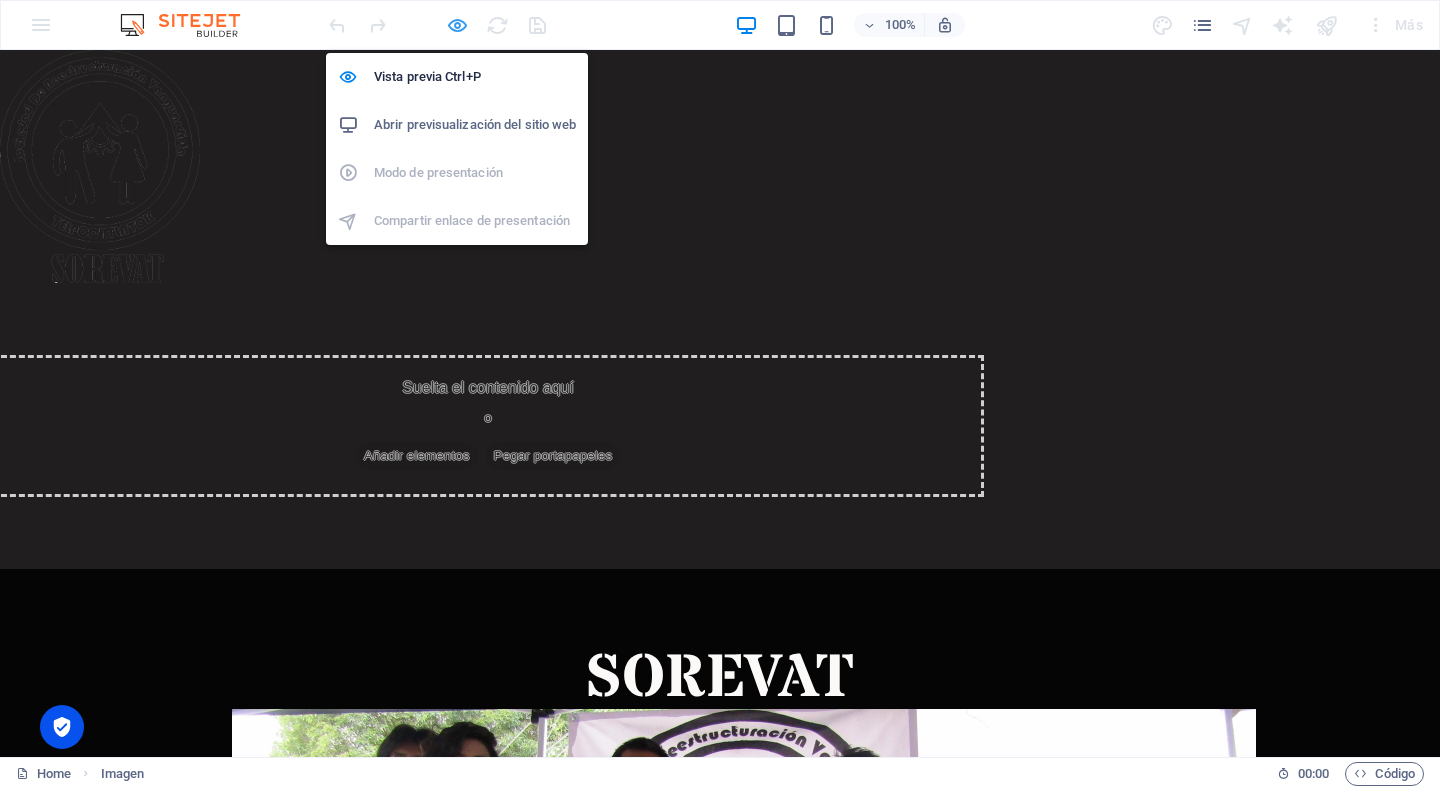 select on "px" 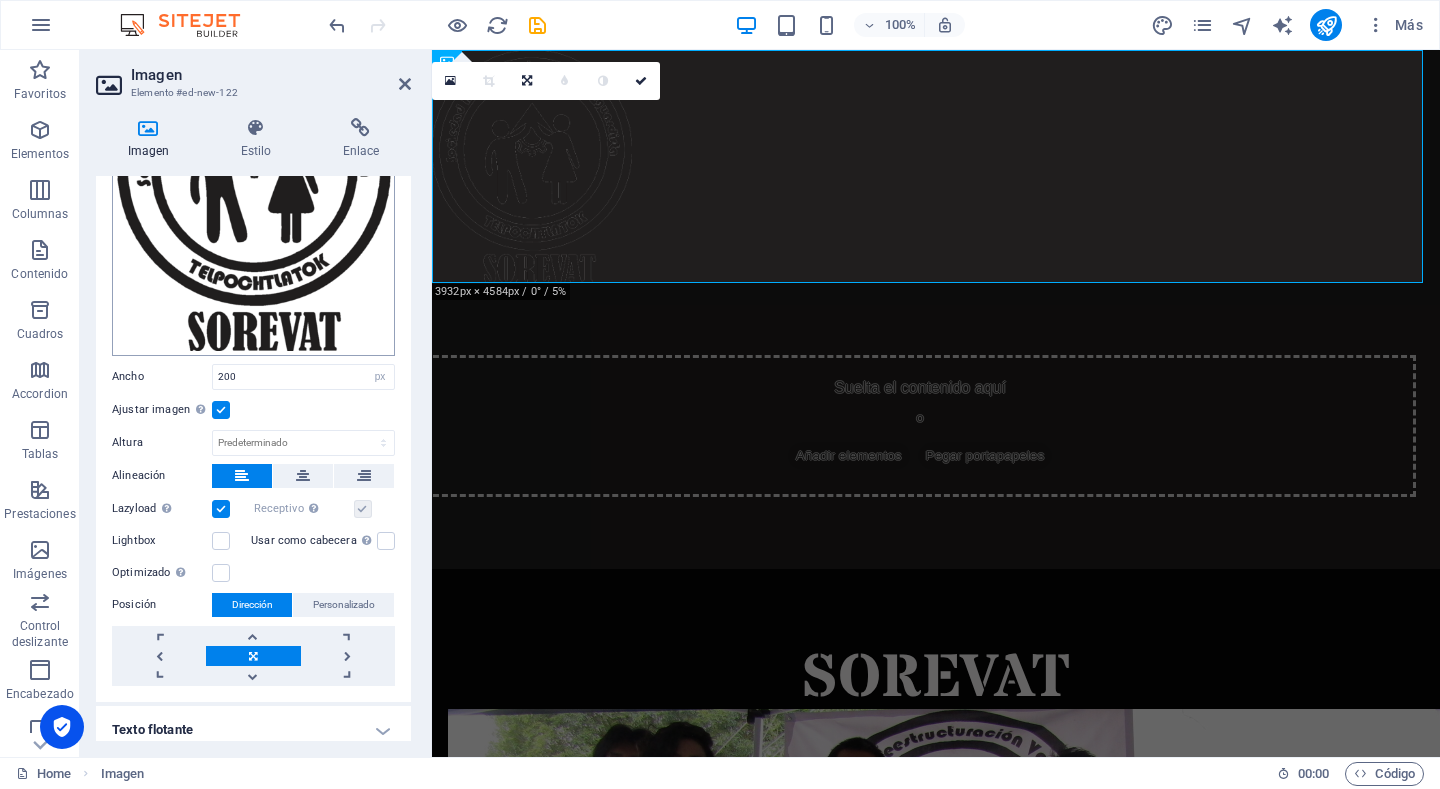 scroll, scrollTop: 260, scrollLeft: 0, axis: vertical 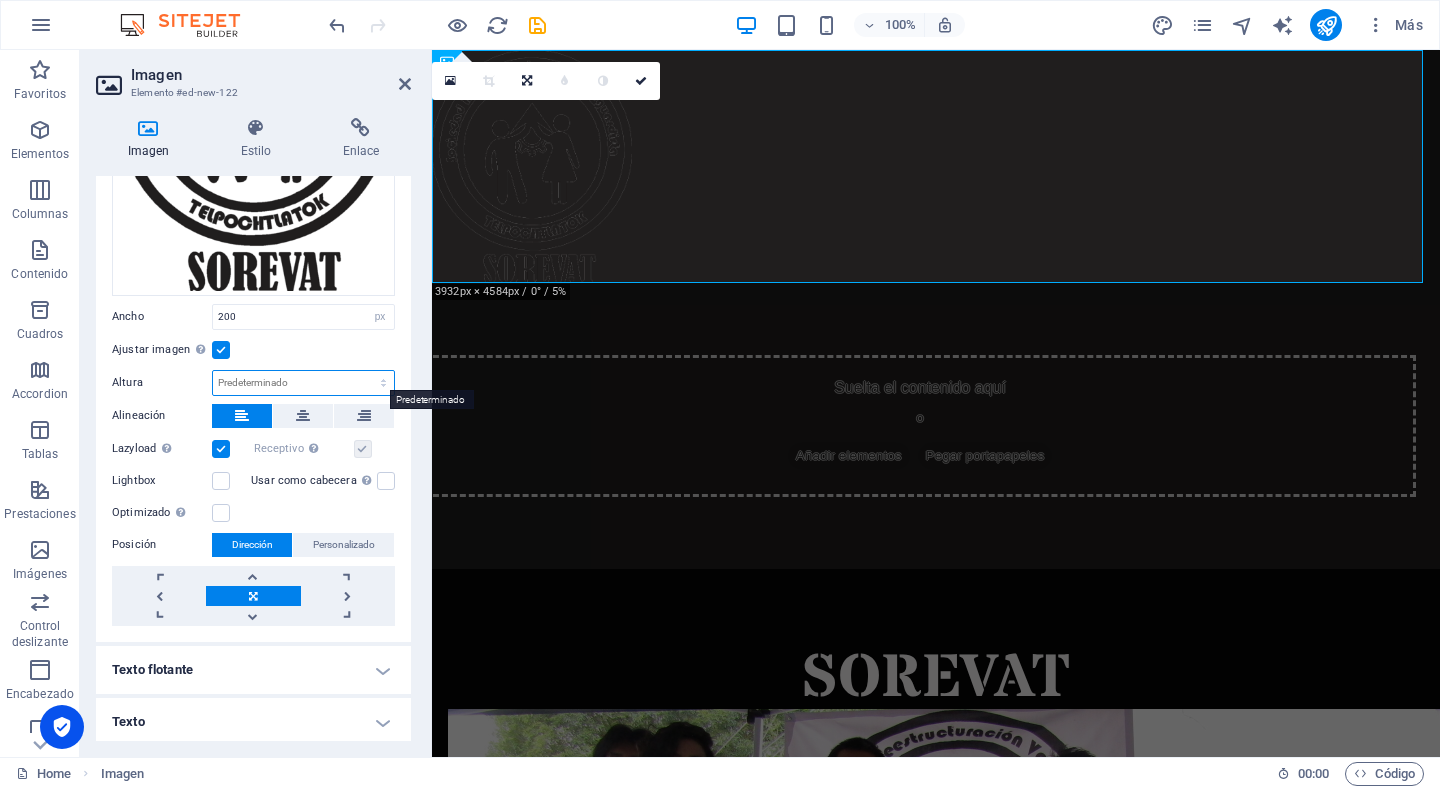click on "Predeterminado automático px" at bounding box center (303, 383) 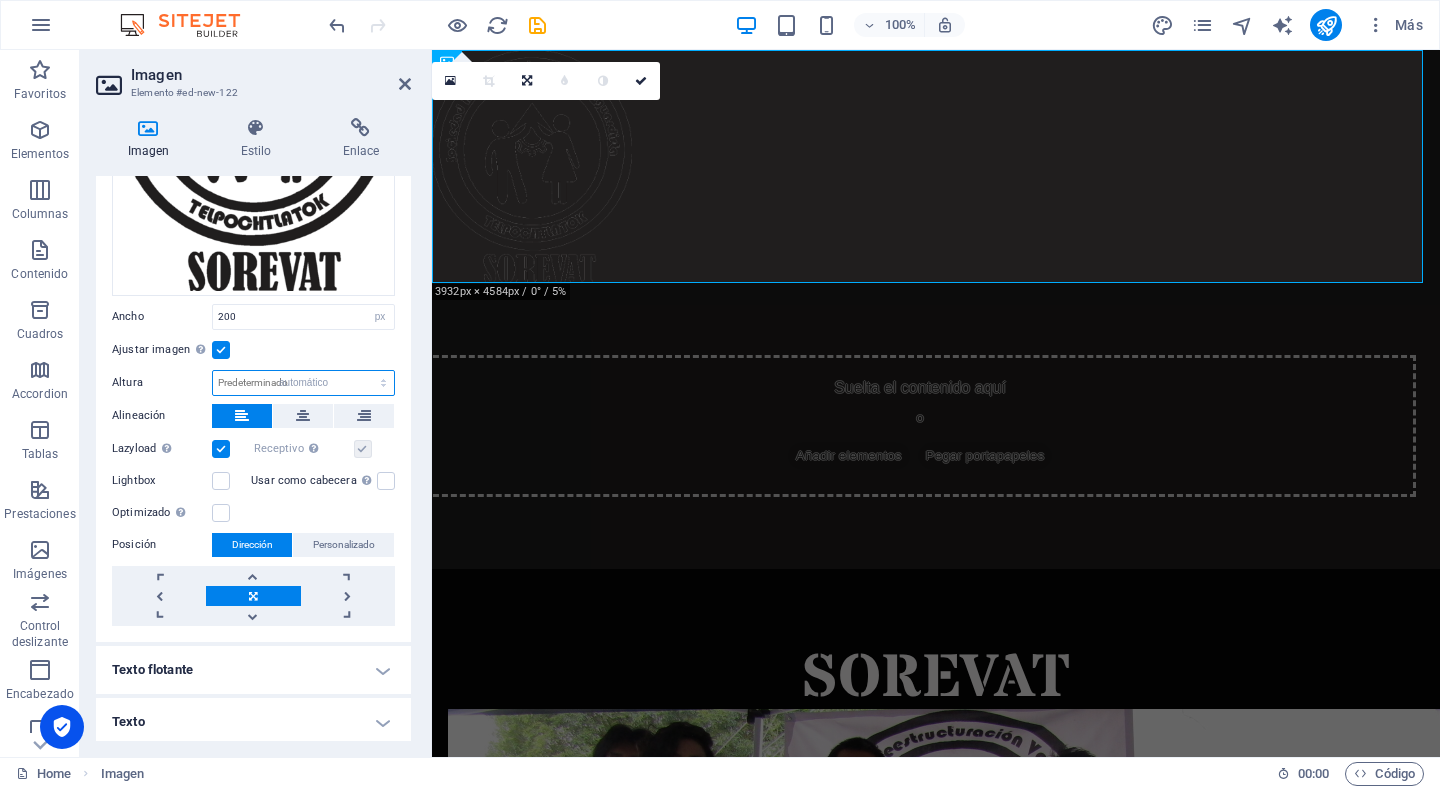 click on "Predeterminado automático px" at bounding box center [303, 383] 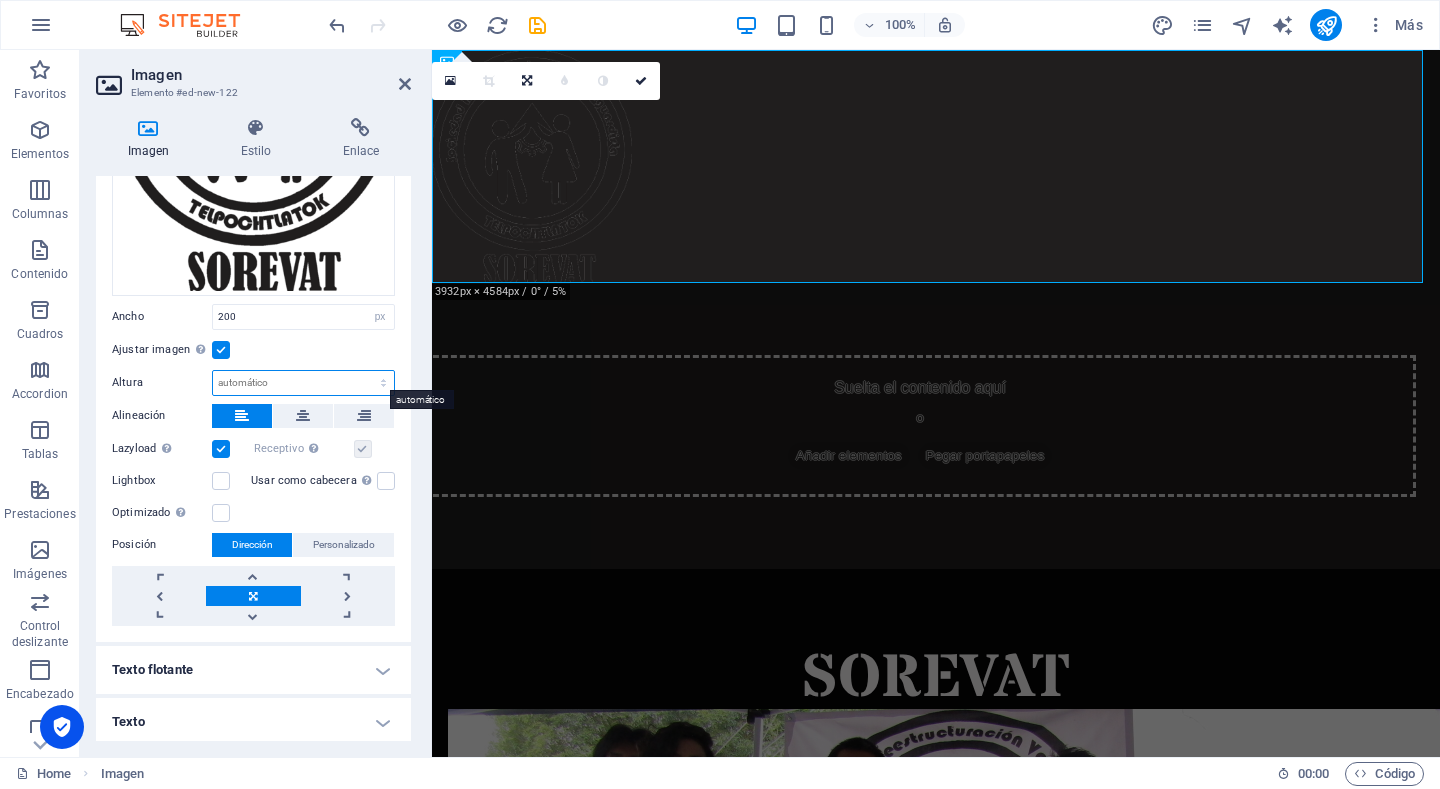click on "Predeterminado automático px" at bounding box center [303, 383] 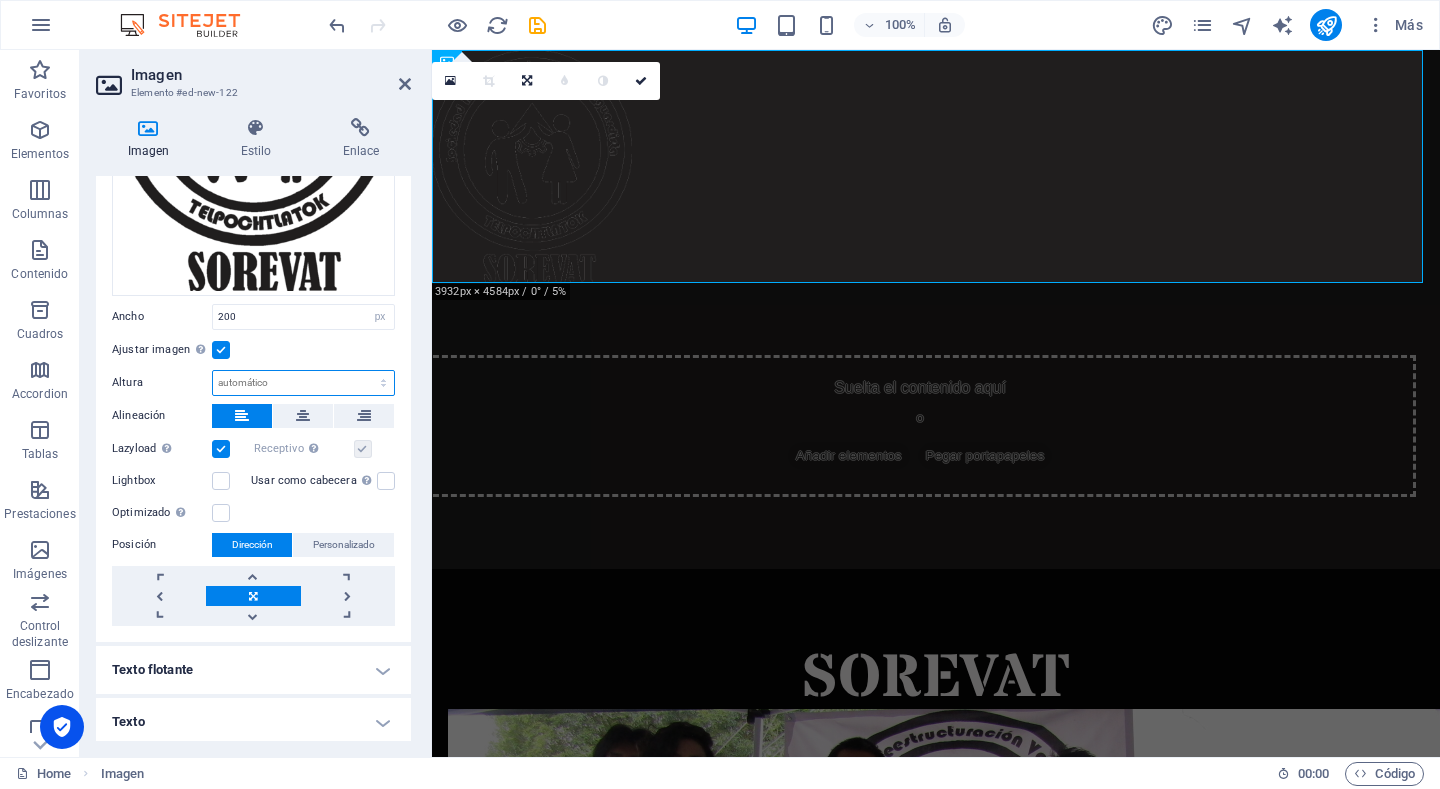 select on "px" 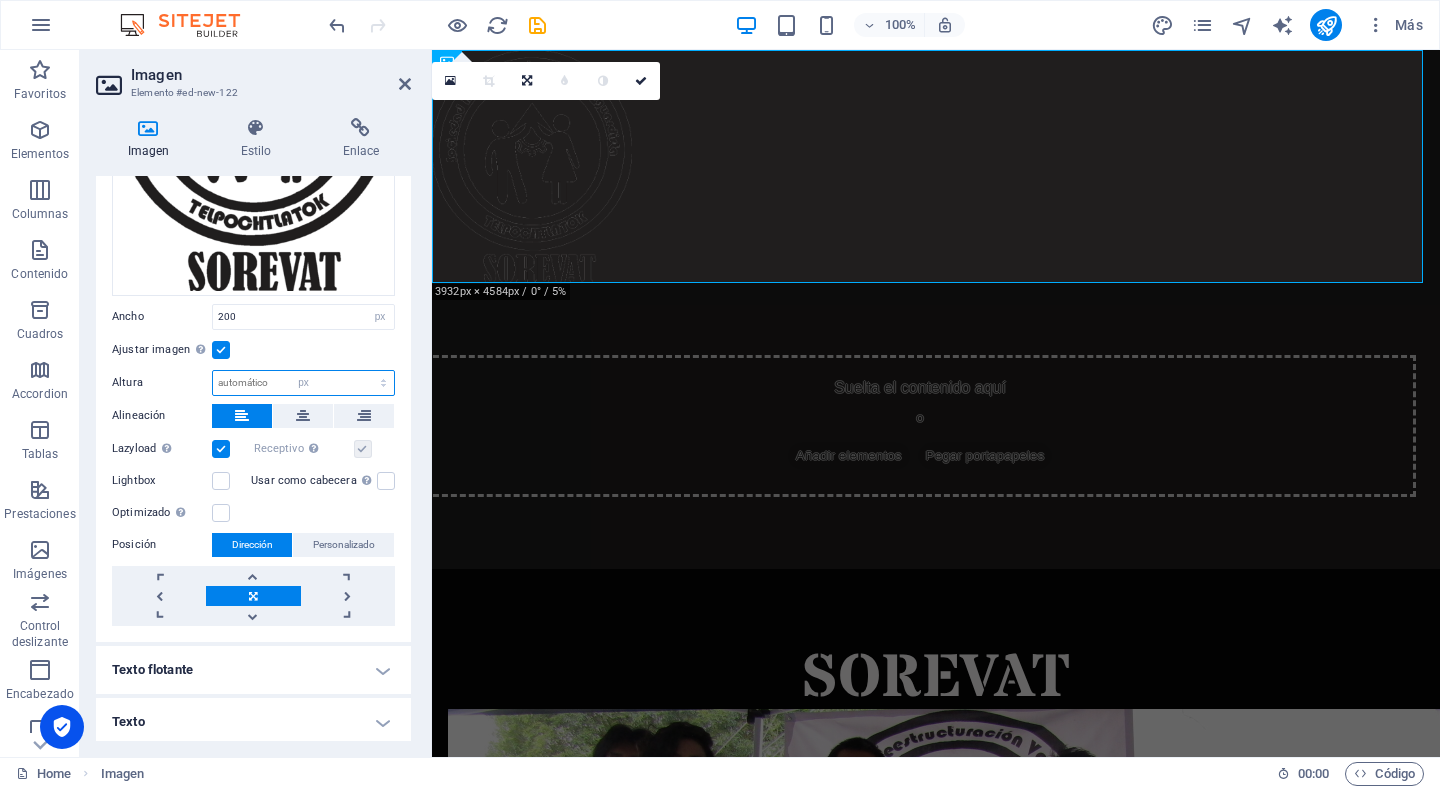 click on "Predeterminado automático px" at bounding box center (303, 383) 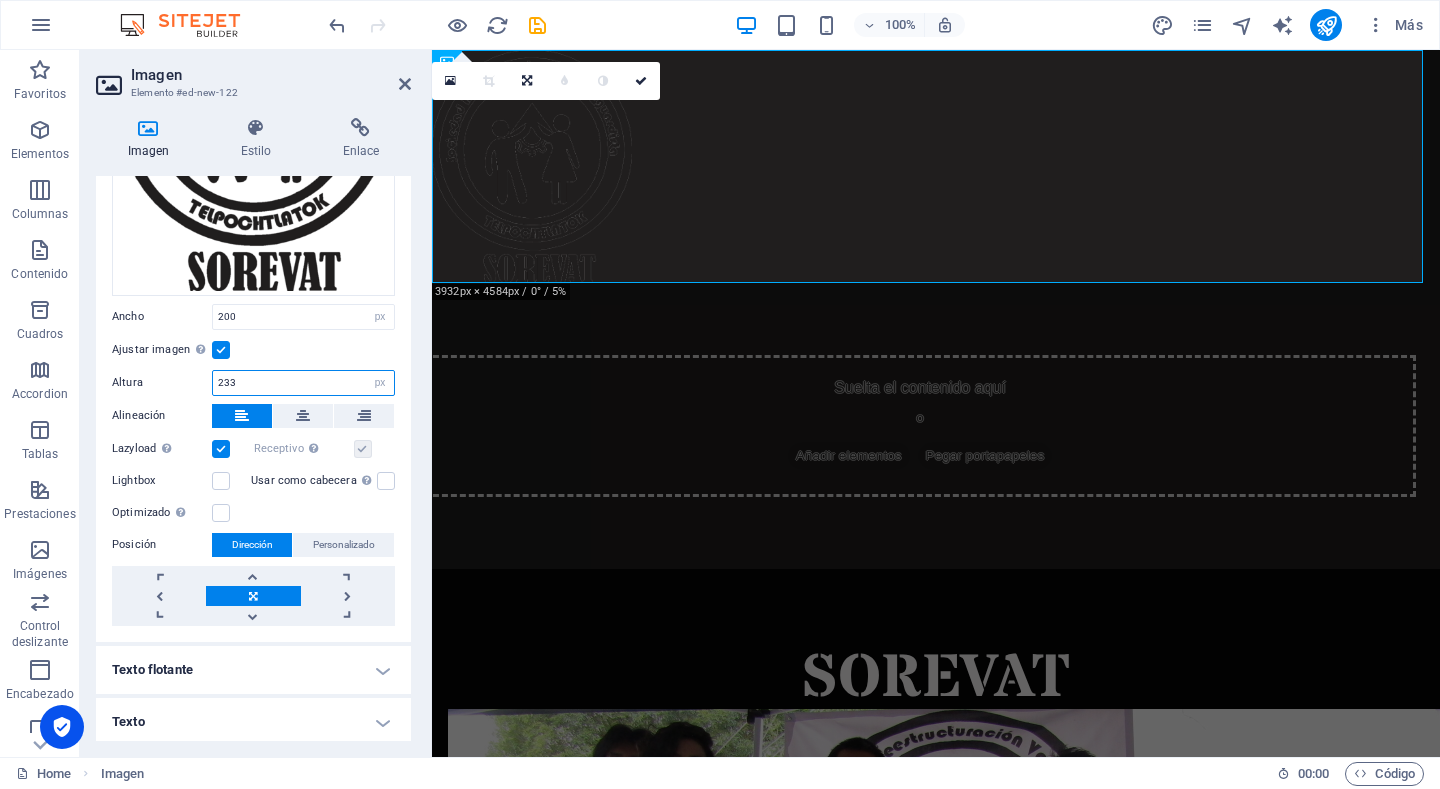 click on "233" at bounding box center [303, 383] 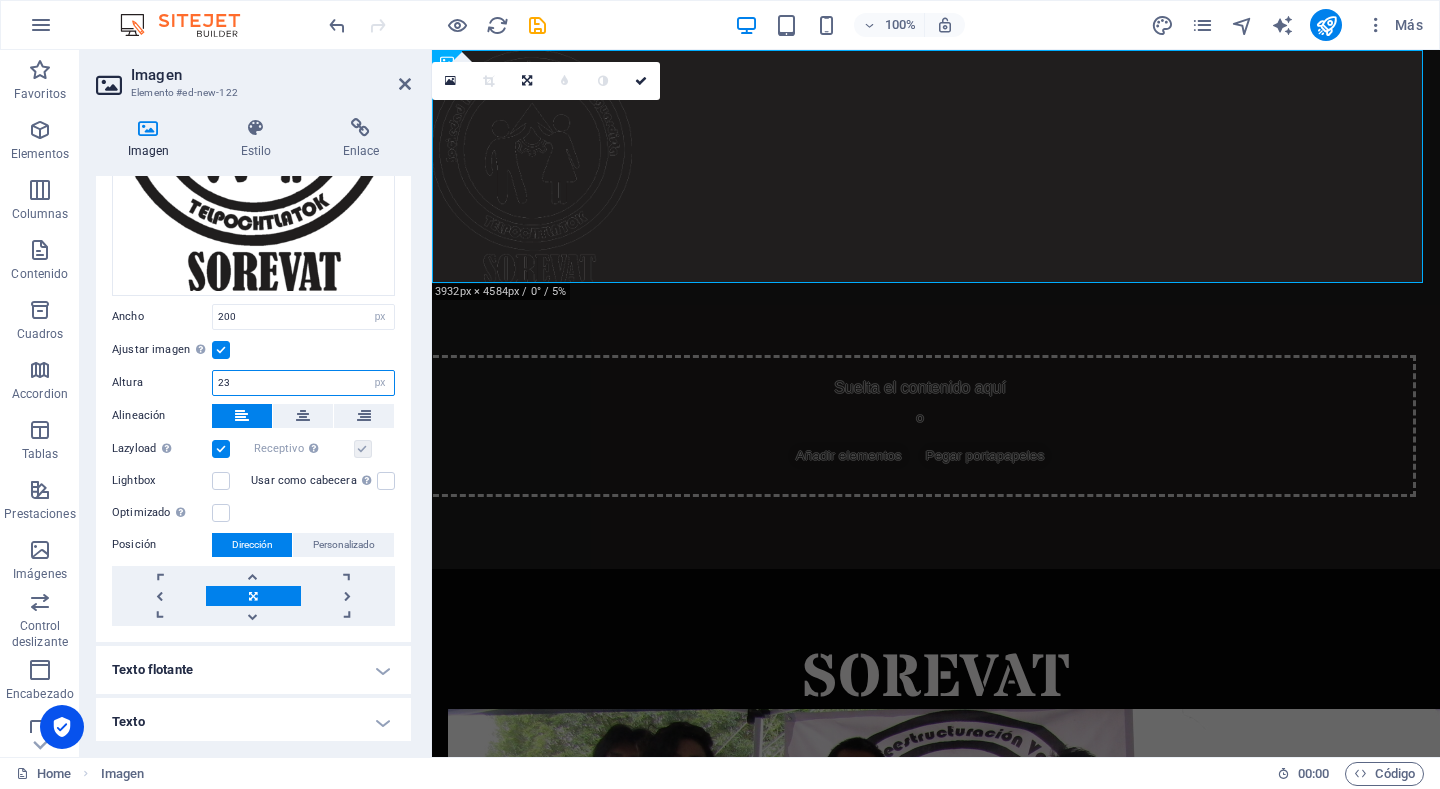 type on "2" 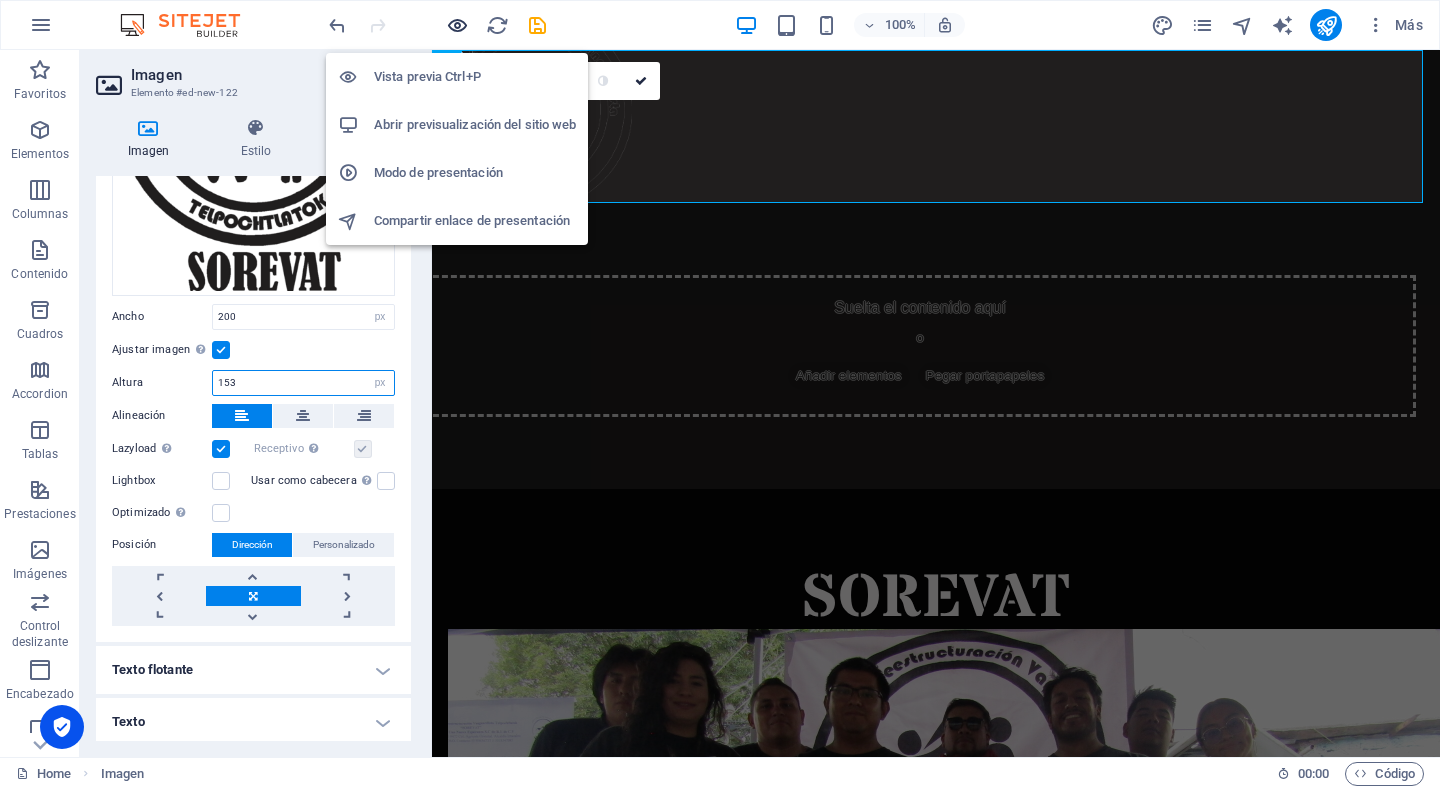 type on "153" 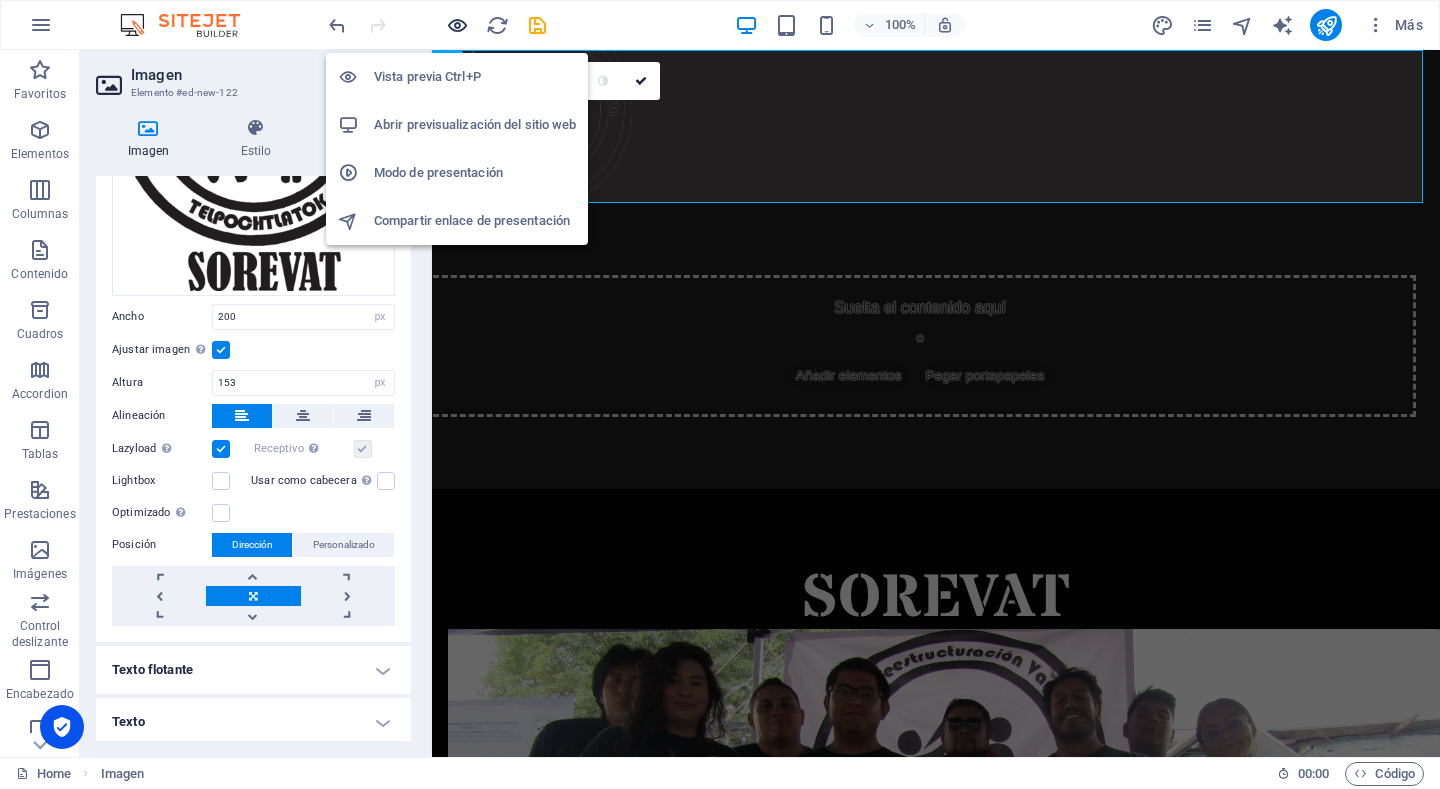 click at bounding box center (457, 25) 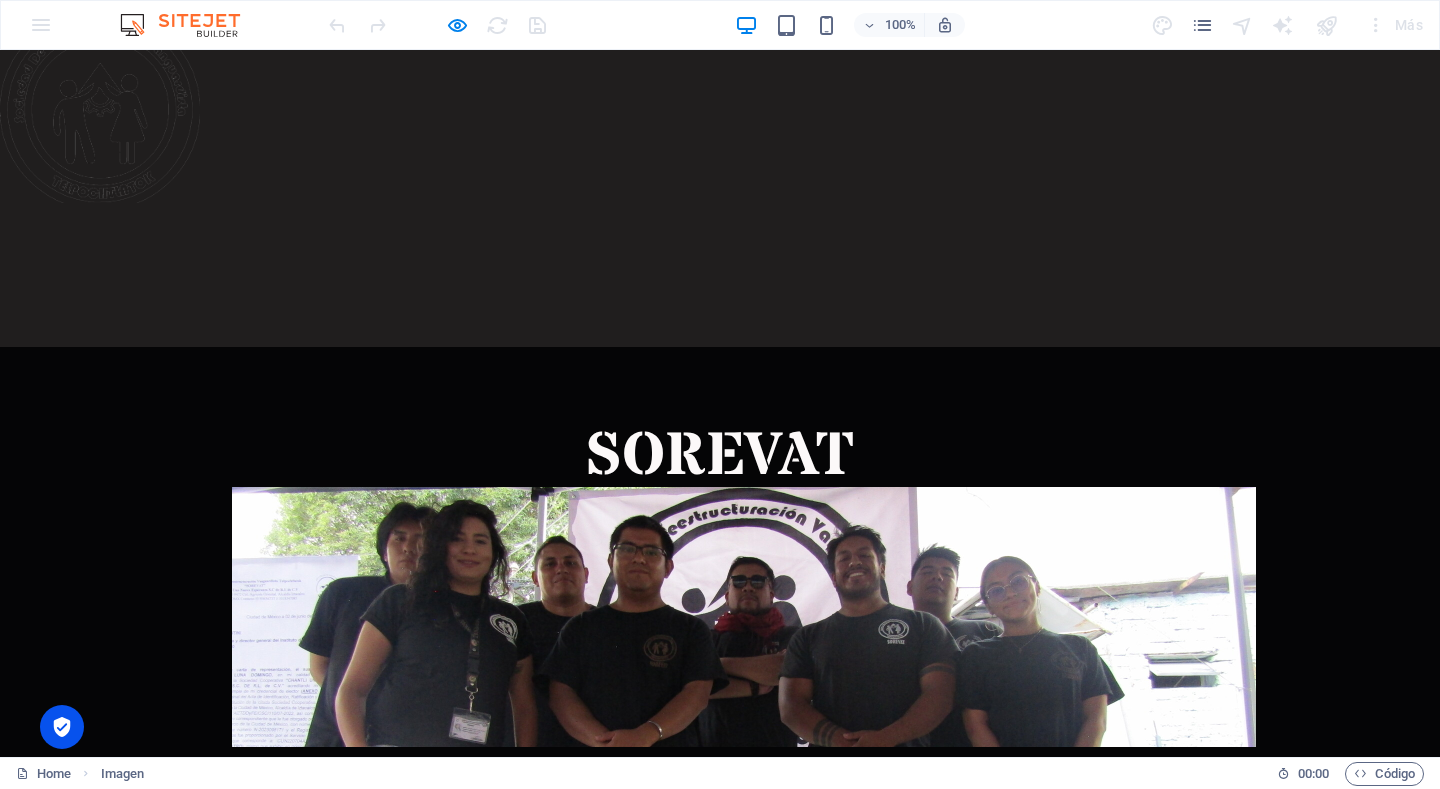 click at bounding box center (720, 126) 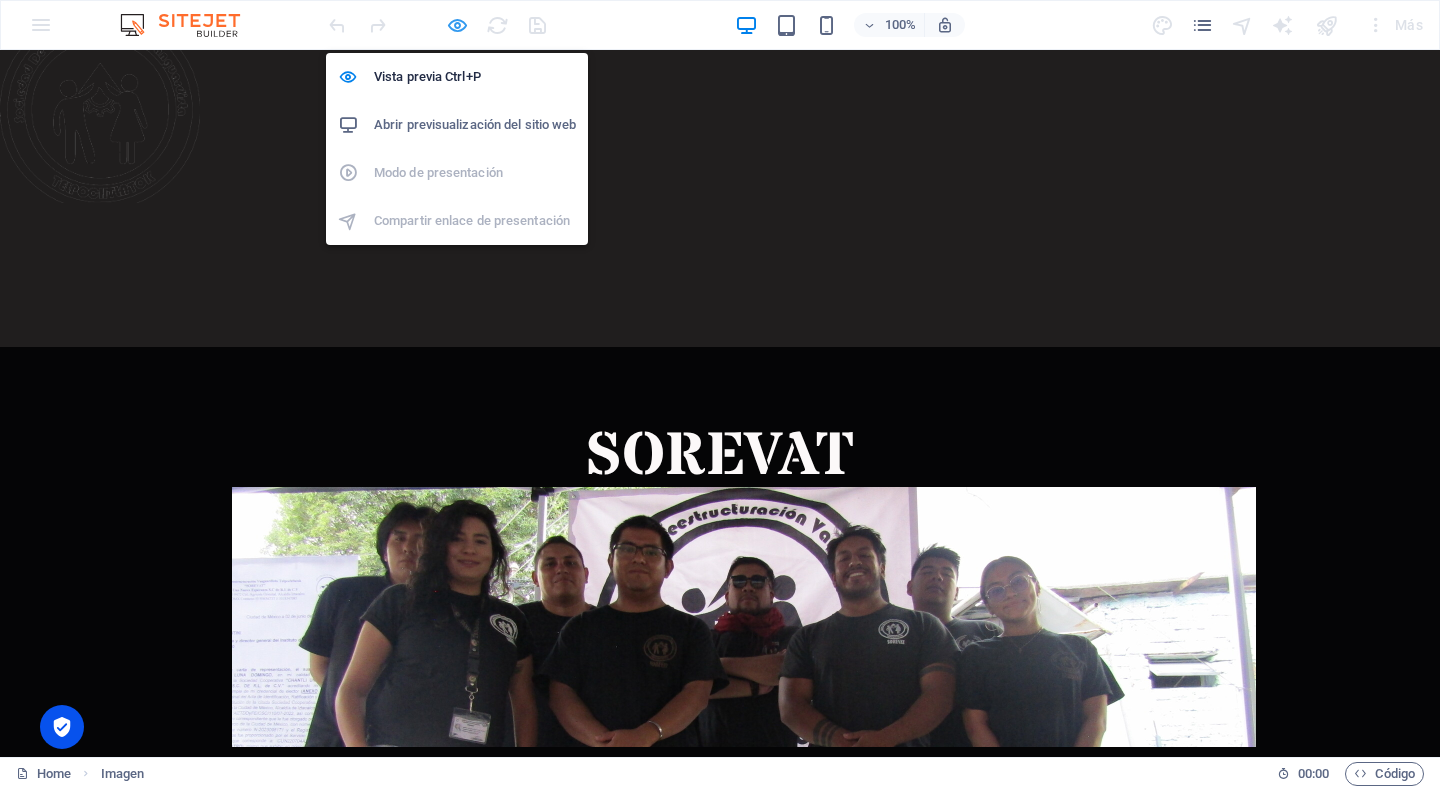 click at bounding box center (457, 25) 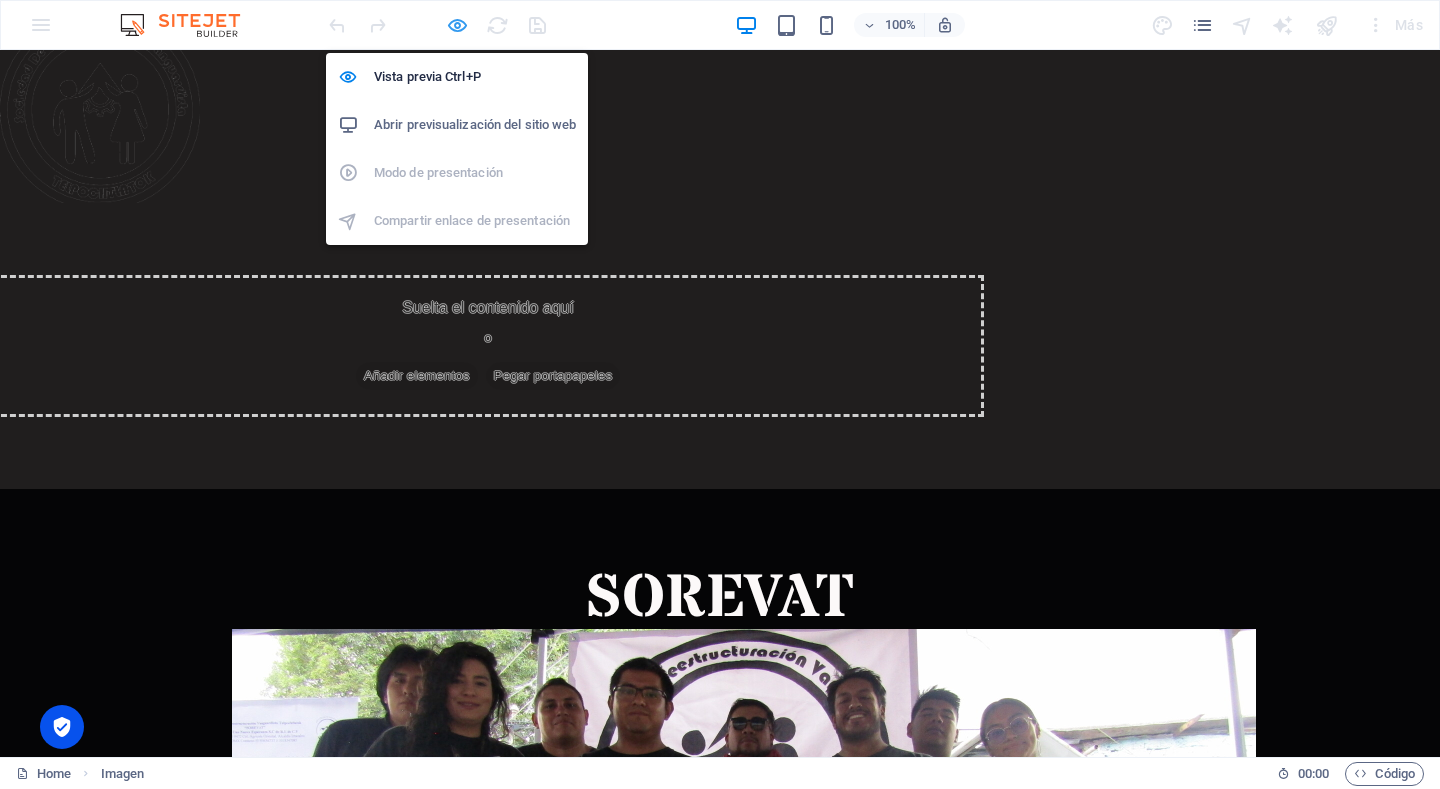 select on "px" 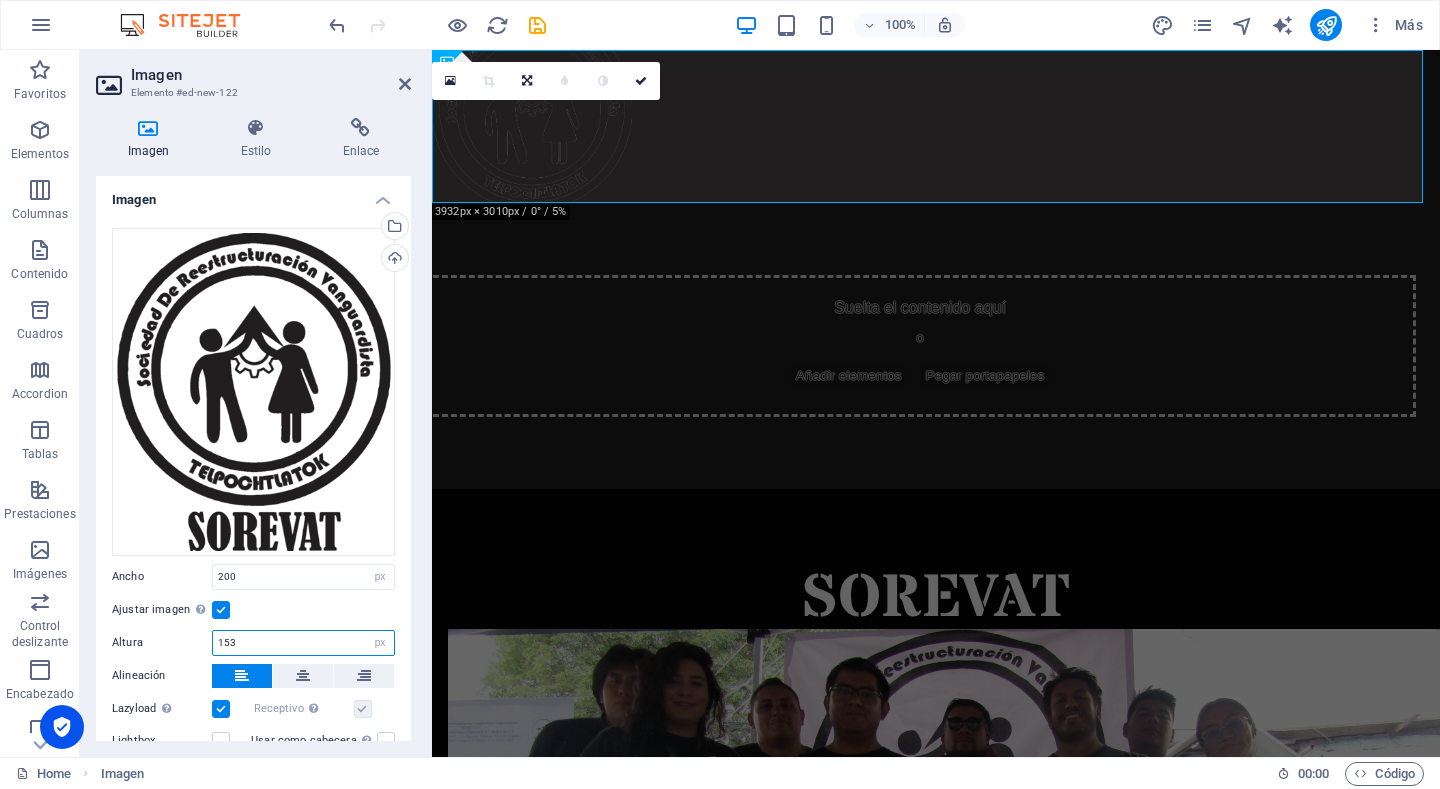 click on "153" at bounding box center [303, 643] 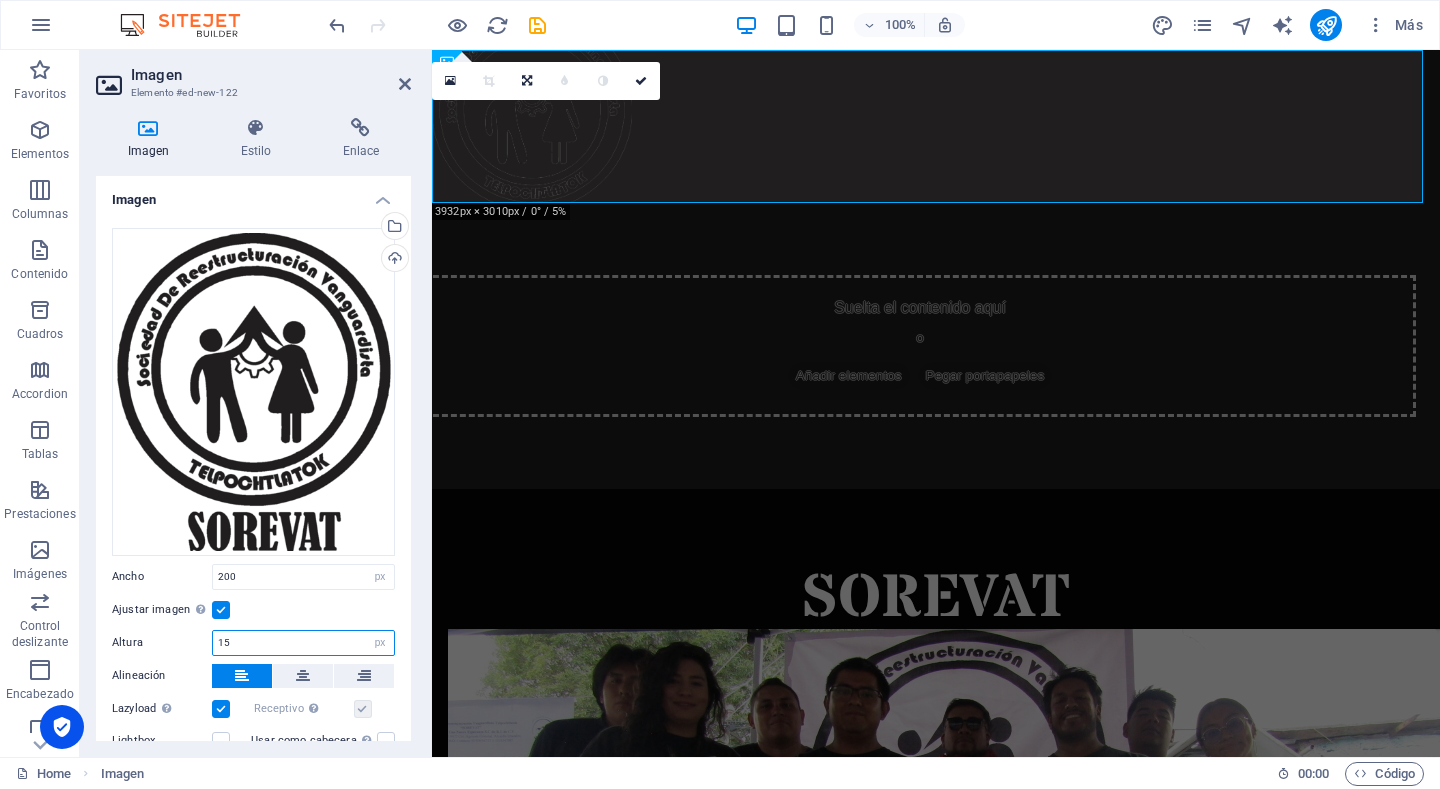 type on "1" 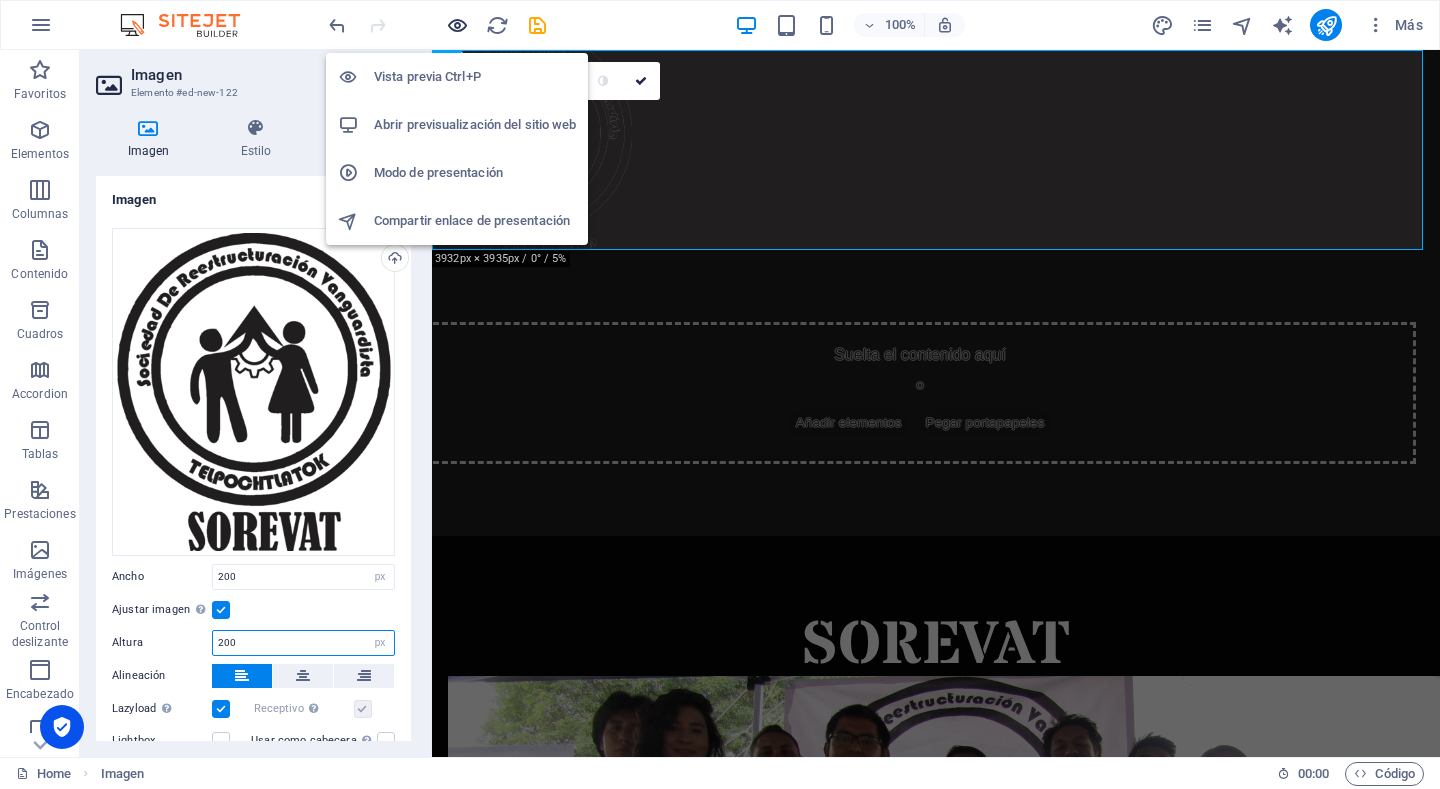 type on "200" 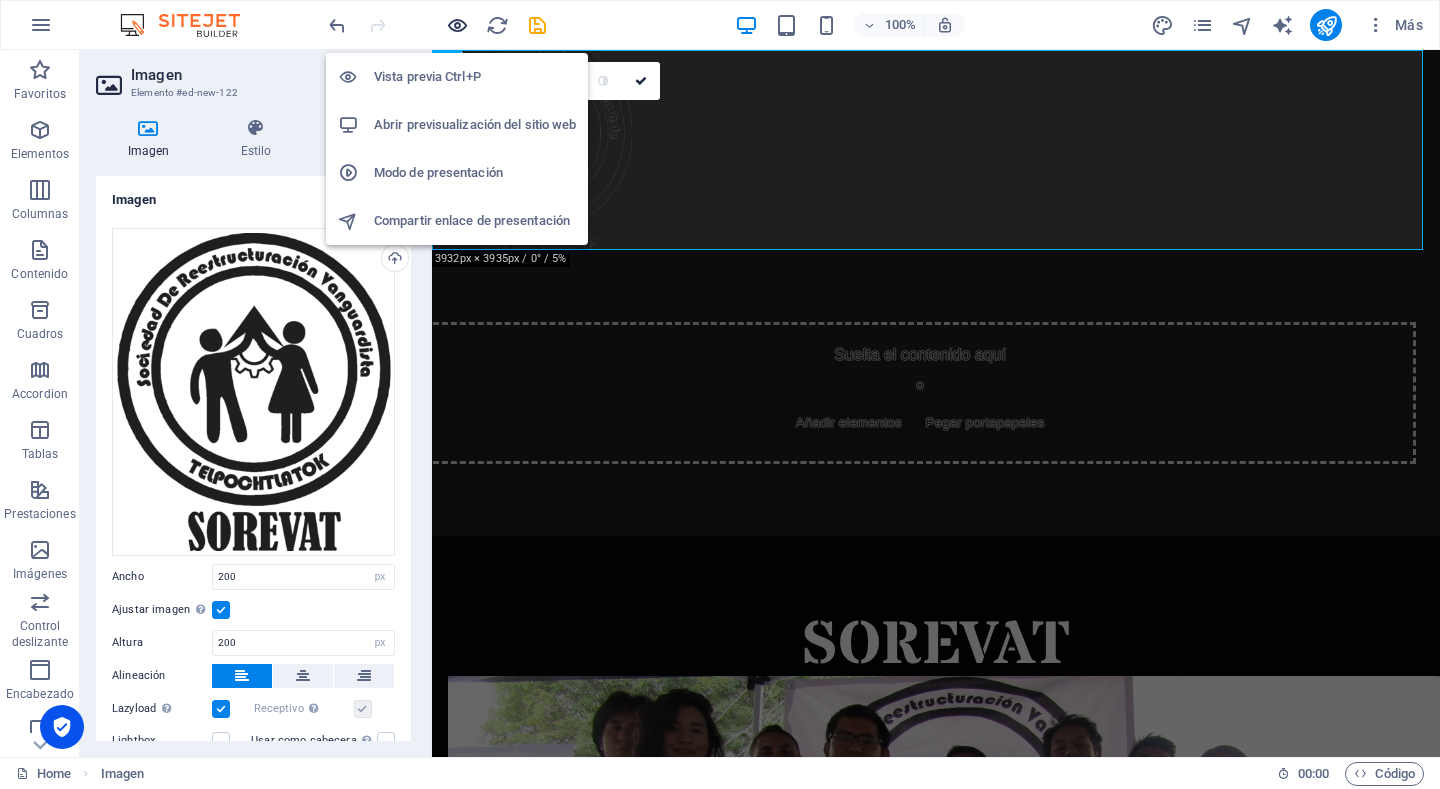 click at bounding box center [457, 25] 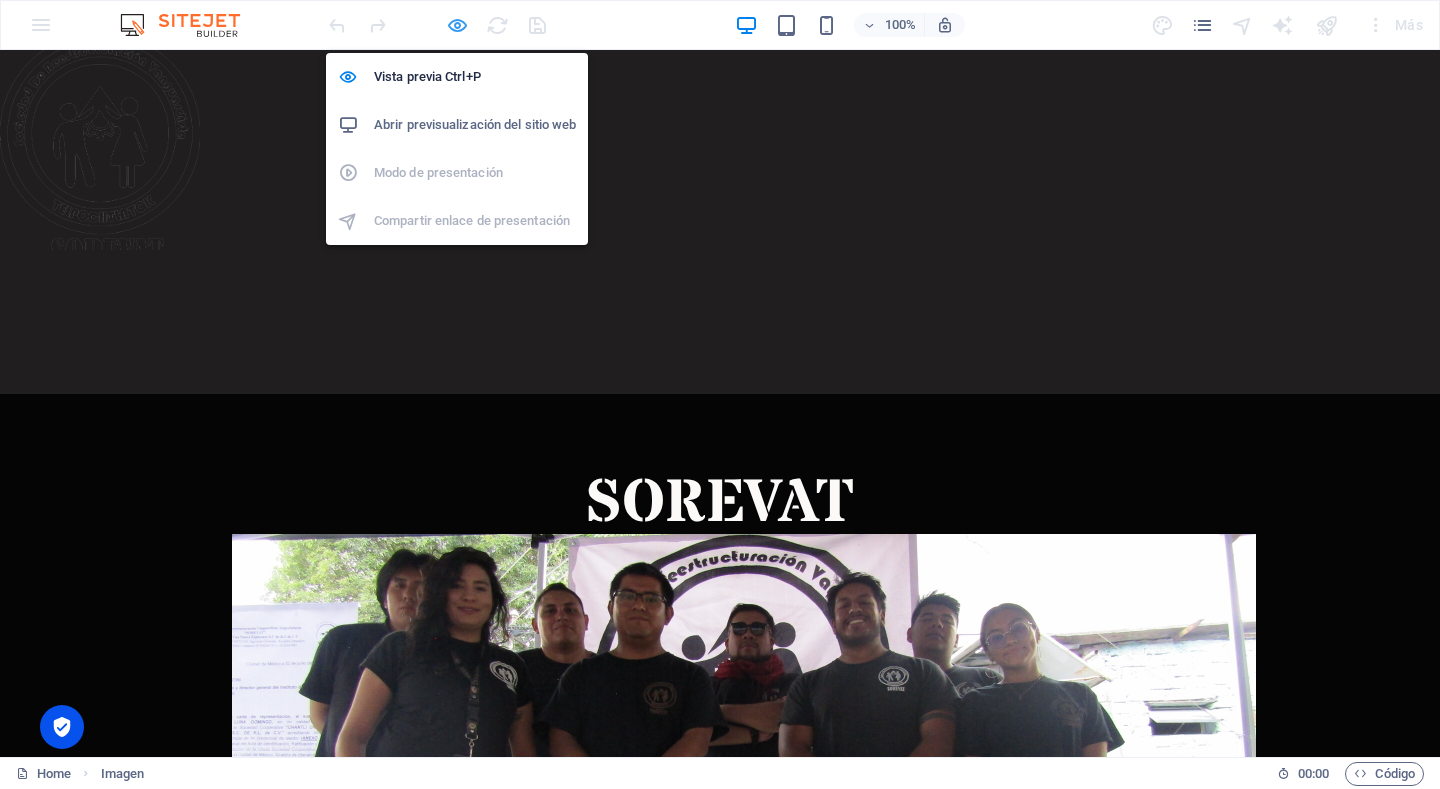 click at bounding box center [457, 25] 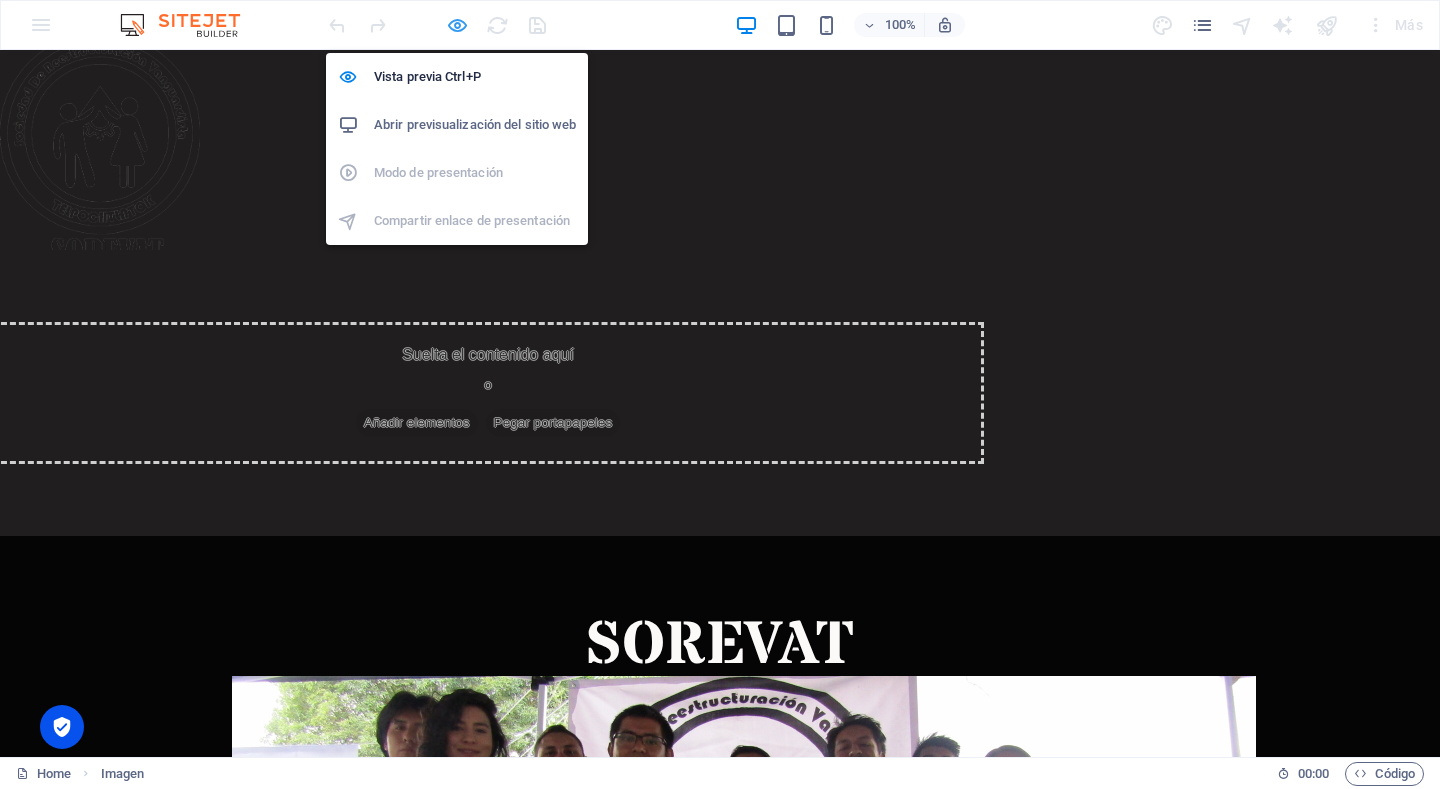 select on "px" 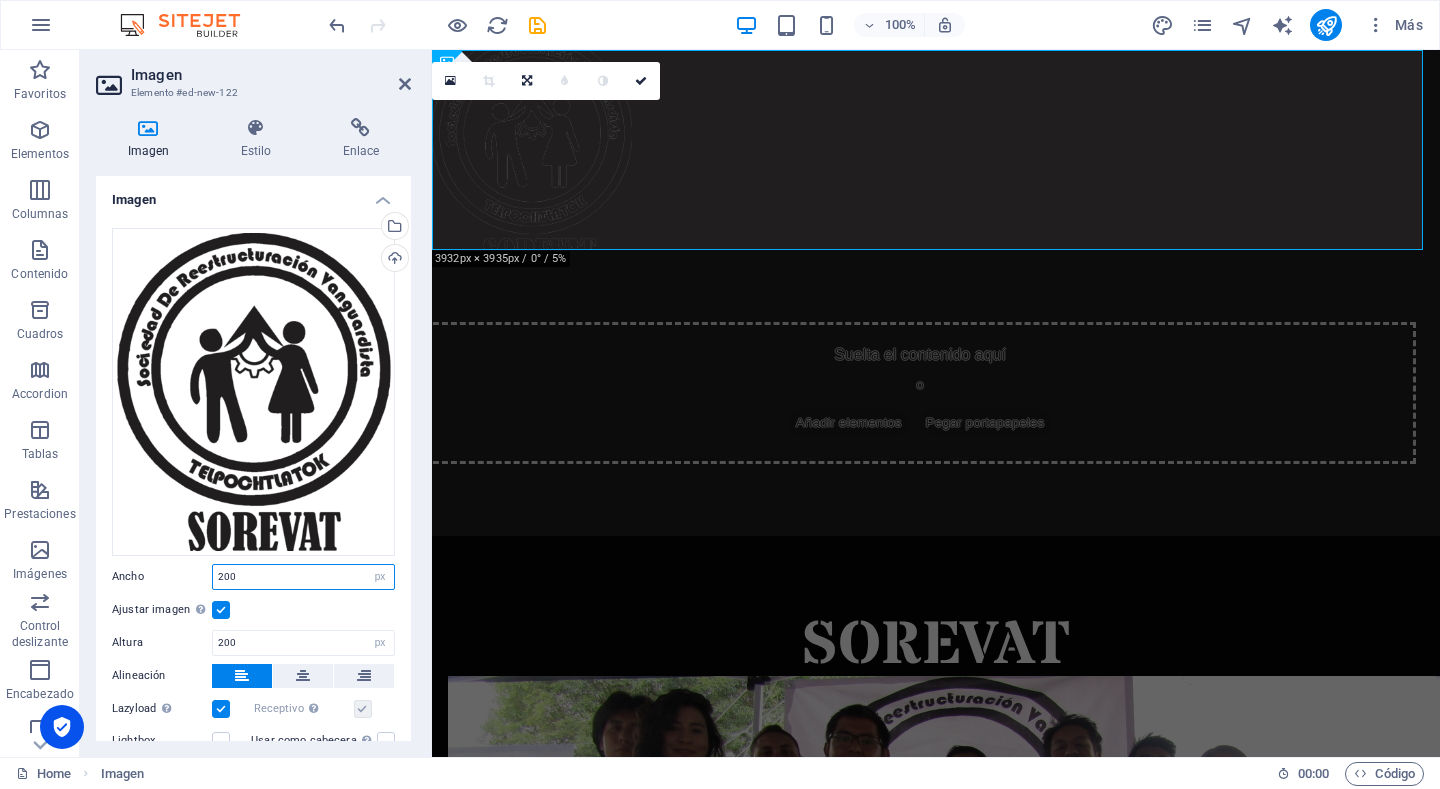 click on "200" at bounding box center [303, 577] 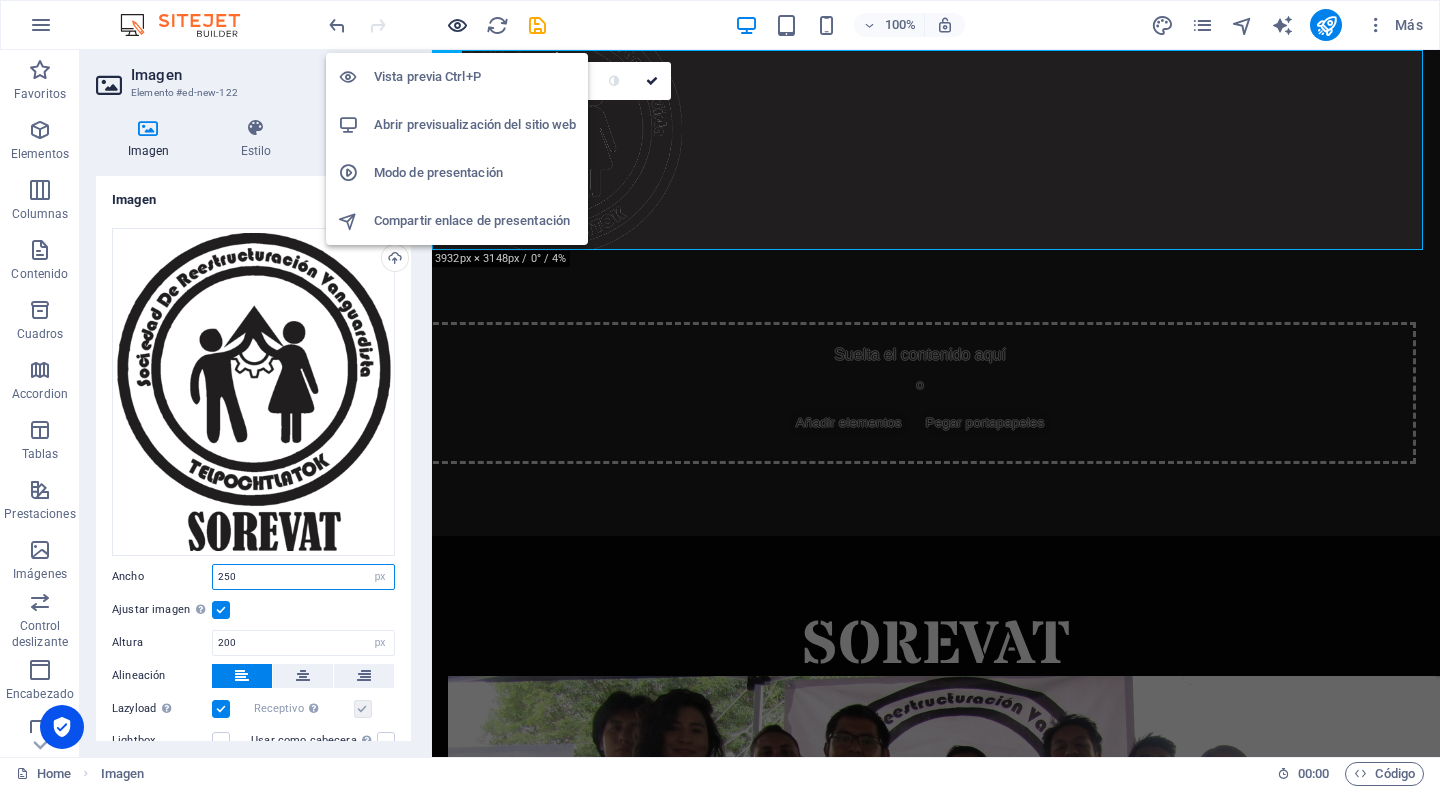 type on "250" 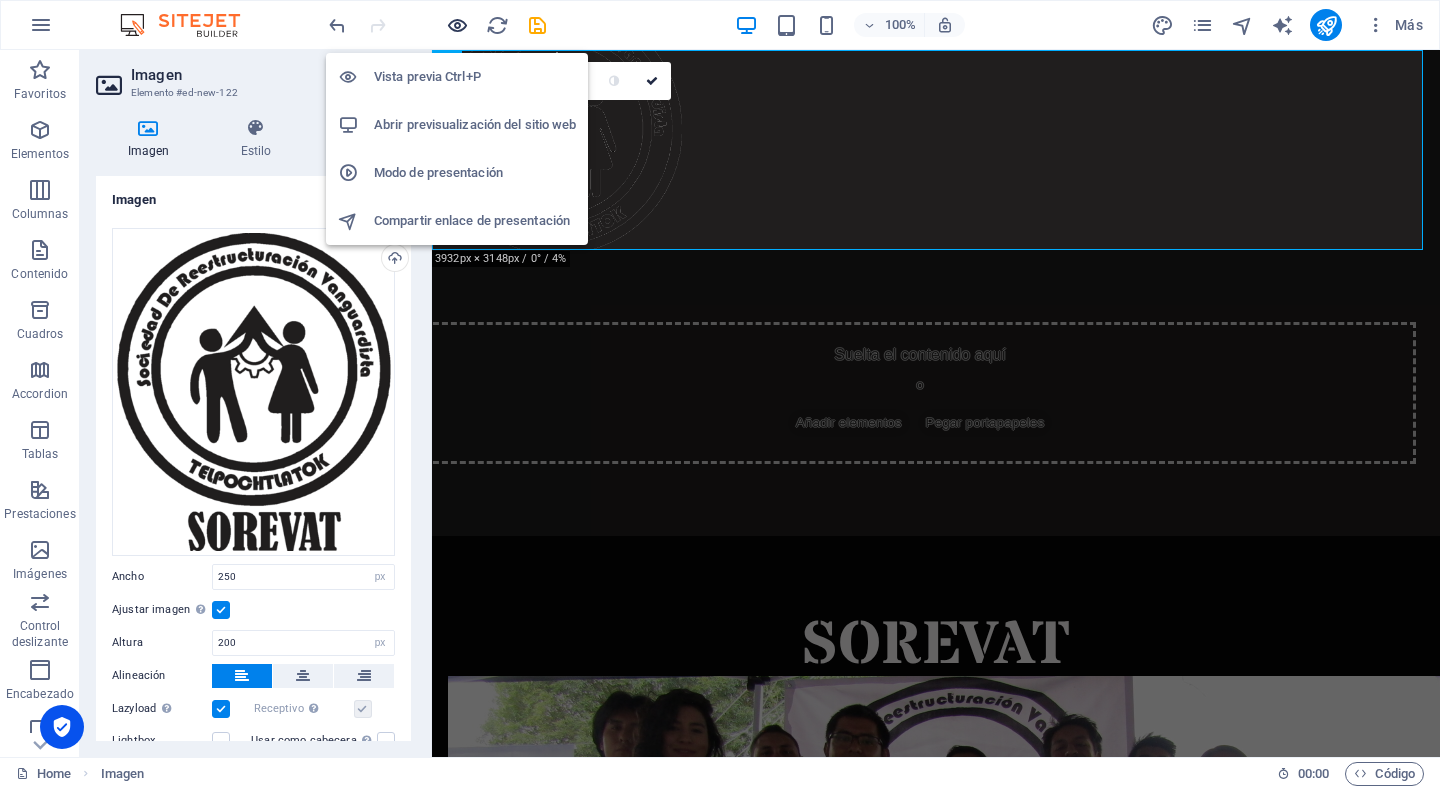 click at bounding box center (457, 25) 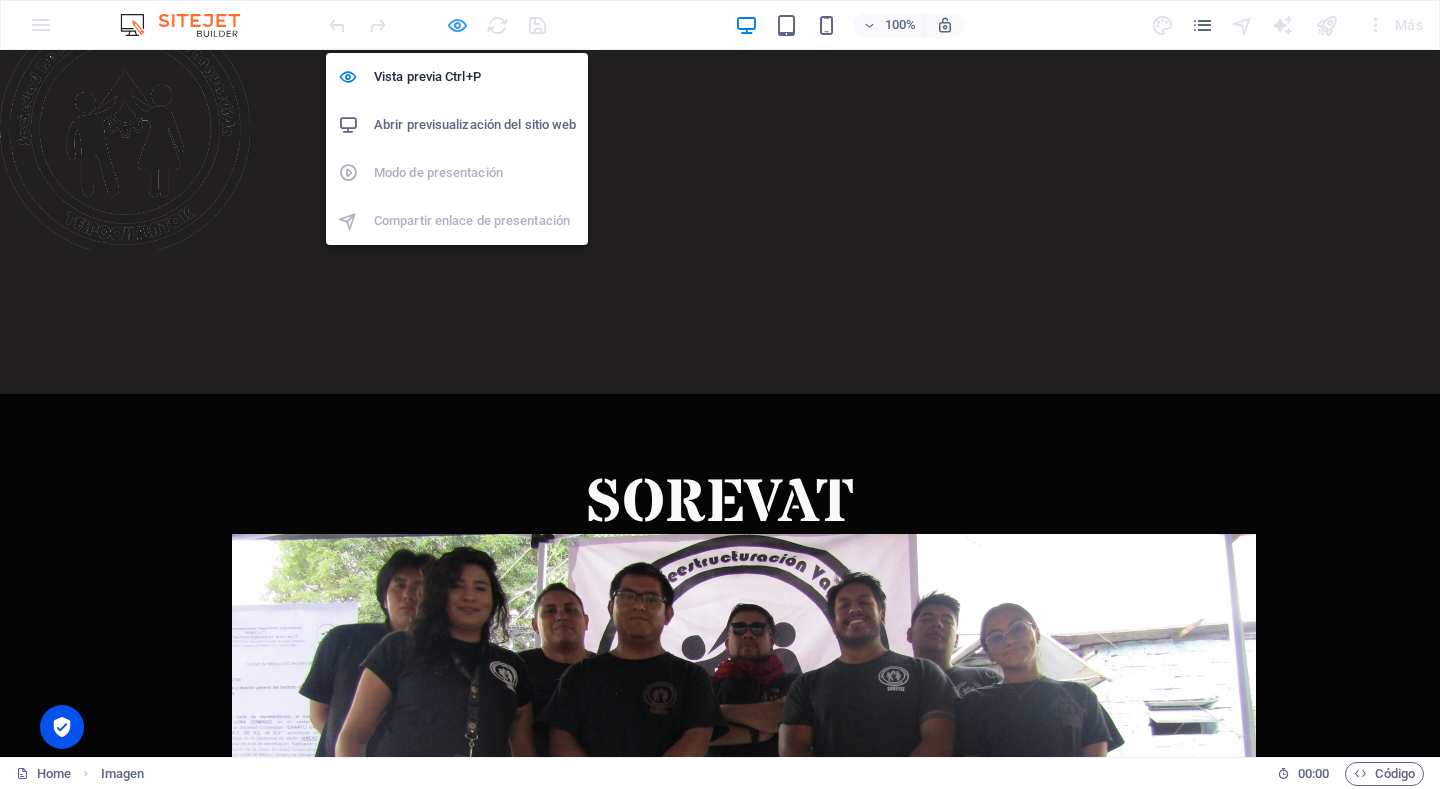 click at bounding box center (457, 25) 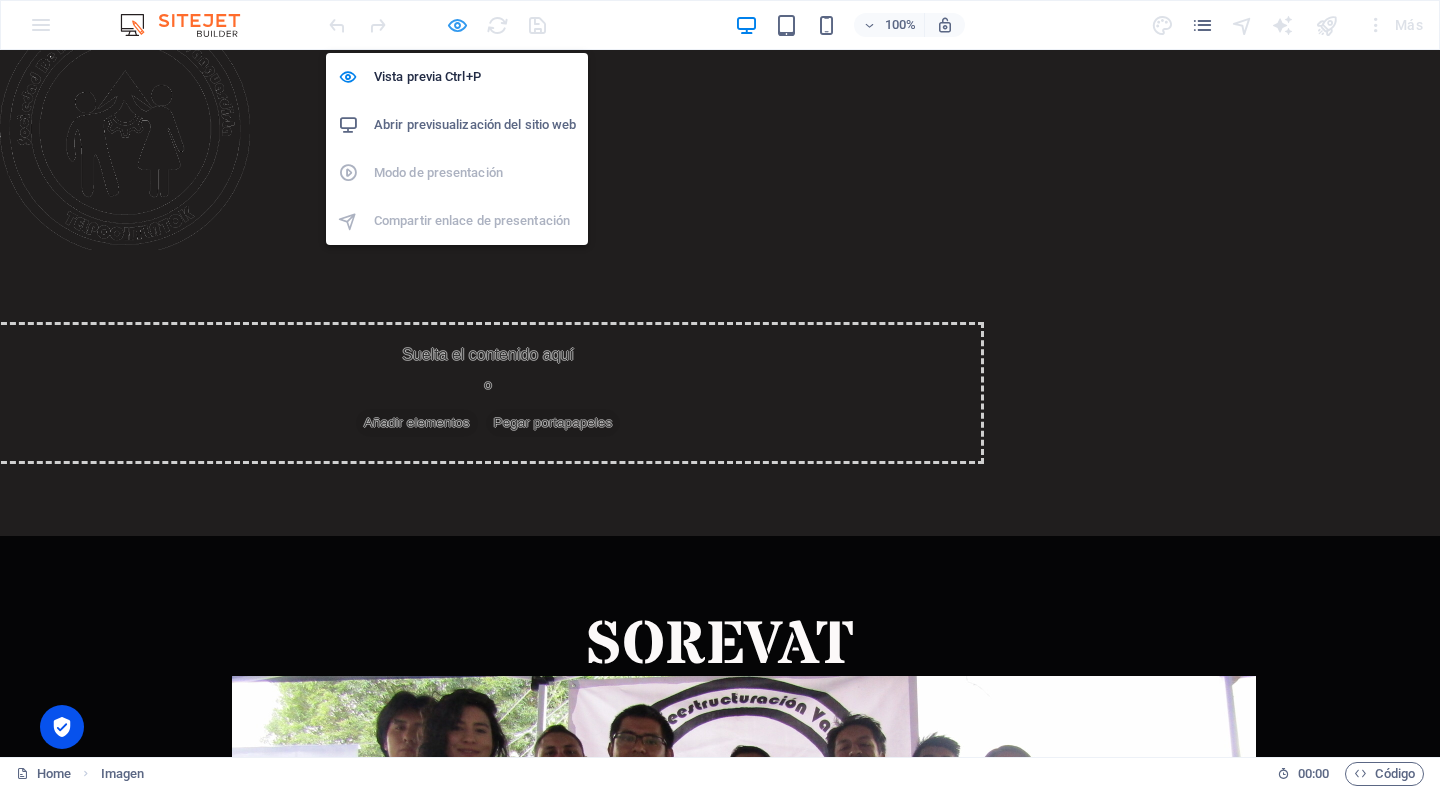 select on "px" 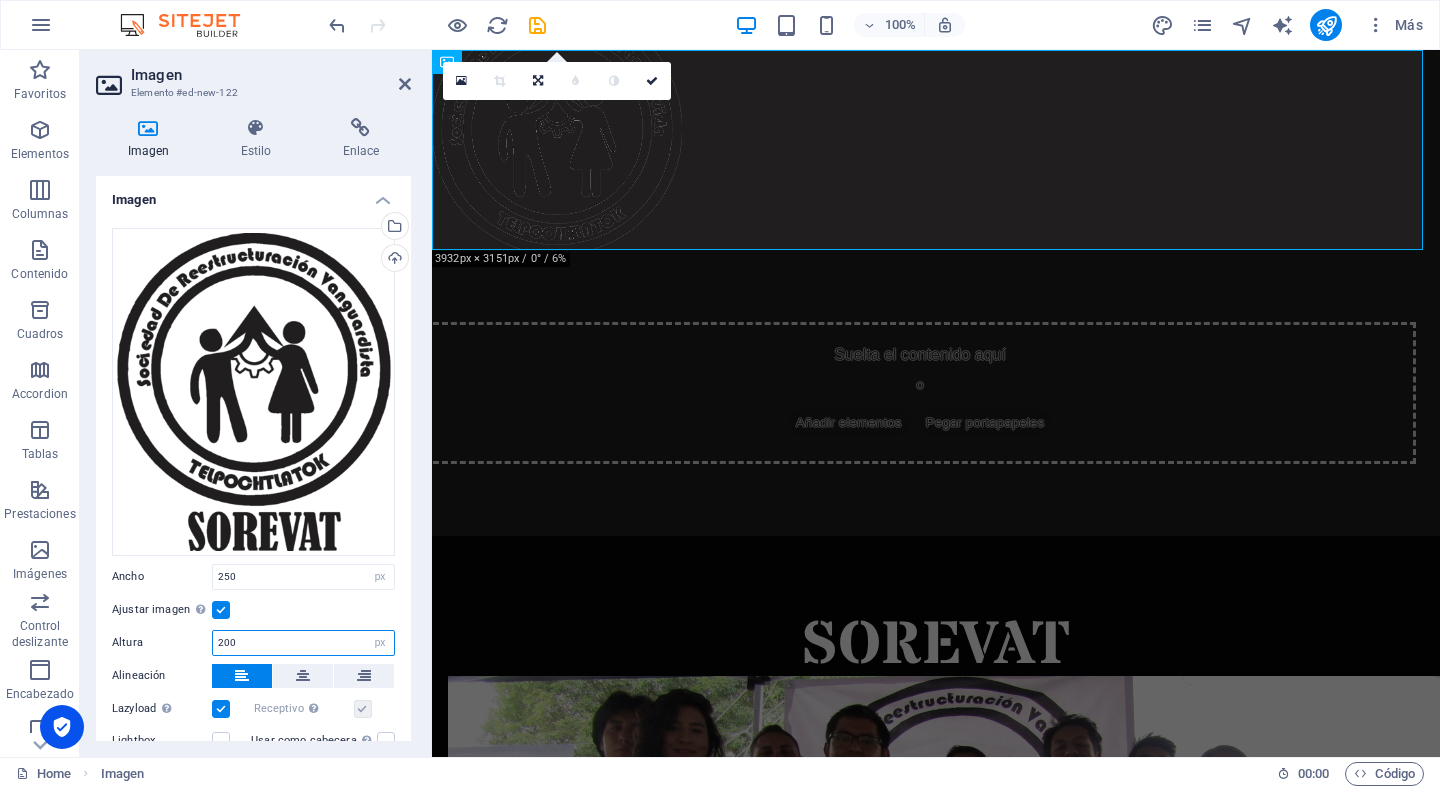 click on "200" at bounding box center [303, 643] 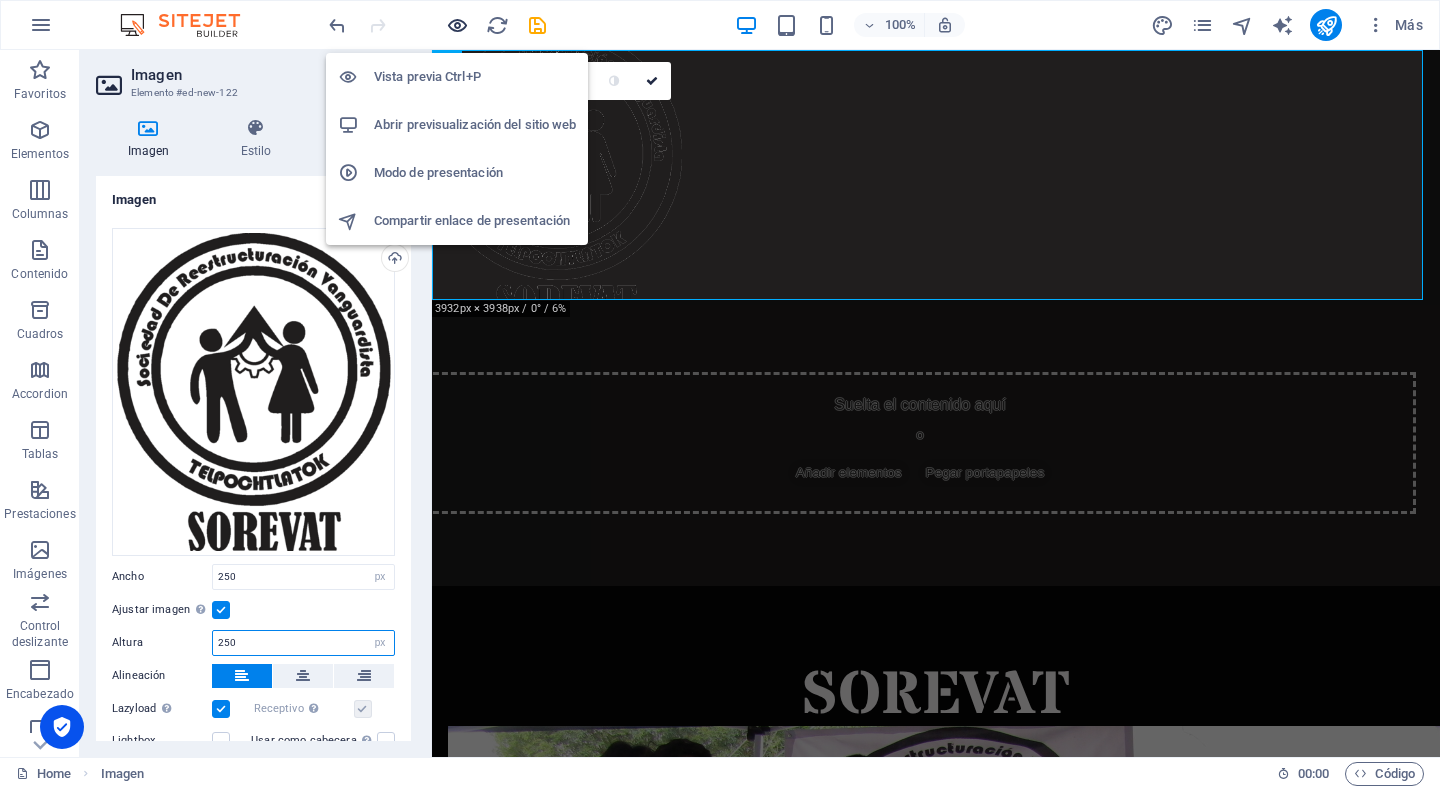 type on "250" 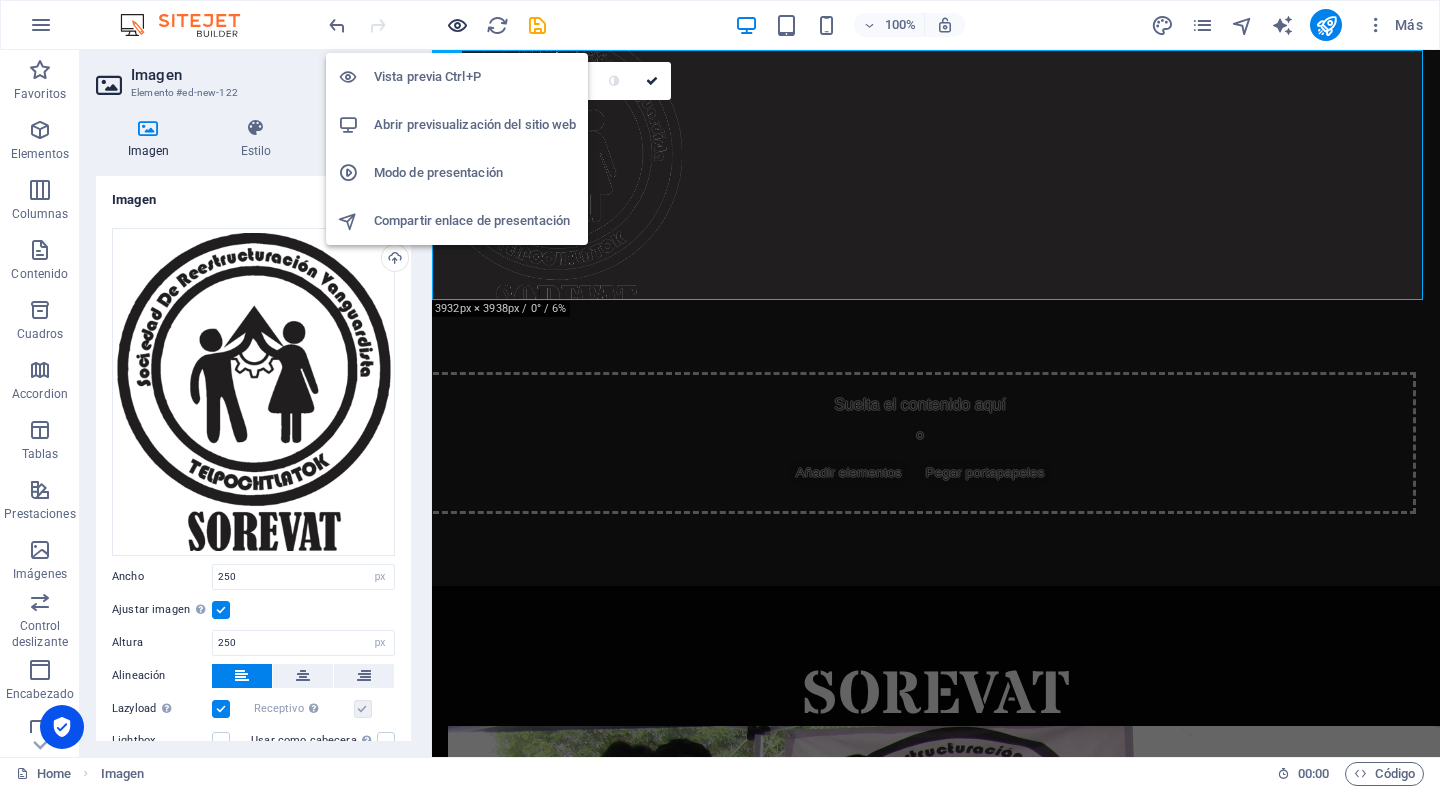 click at bounding box center (457, 25) 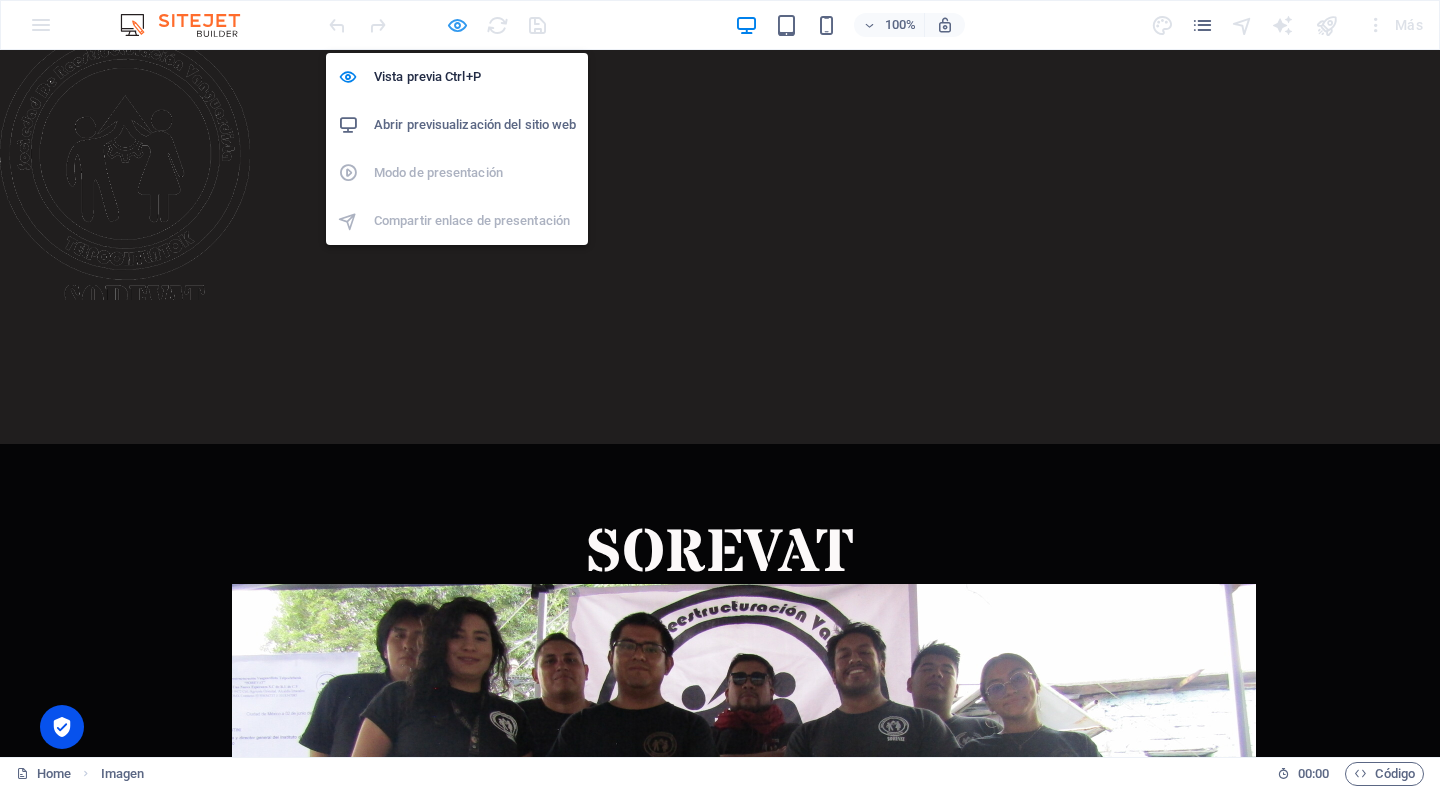 click at bounding box center [457, 25] 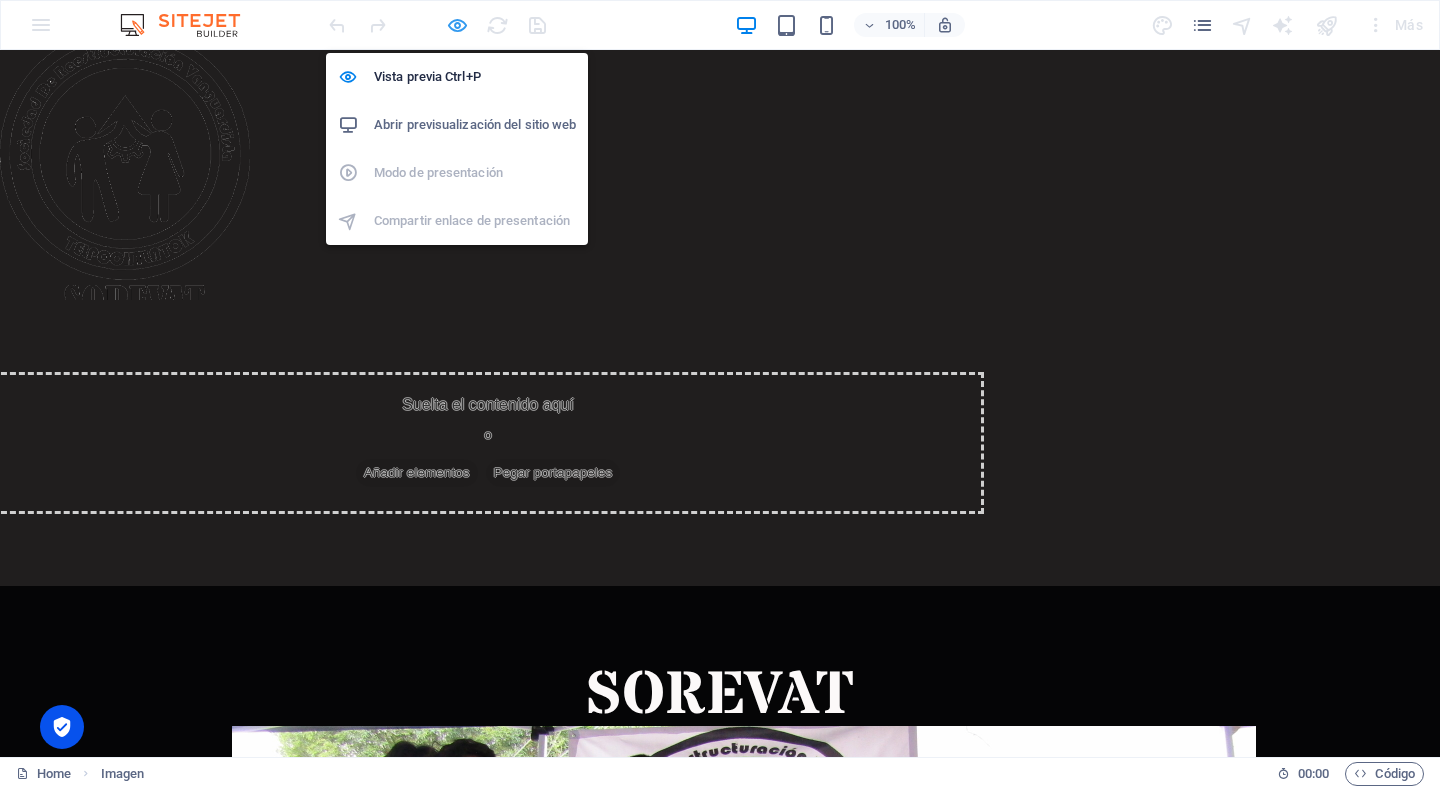 select on "px" 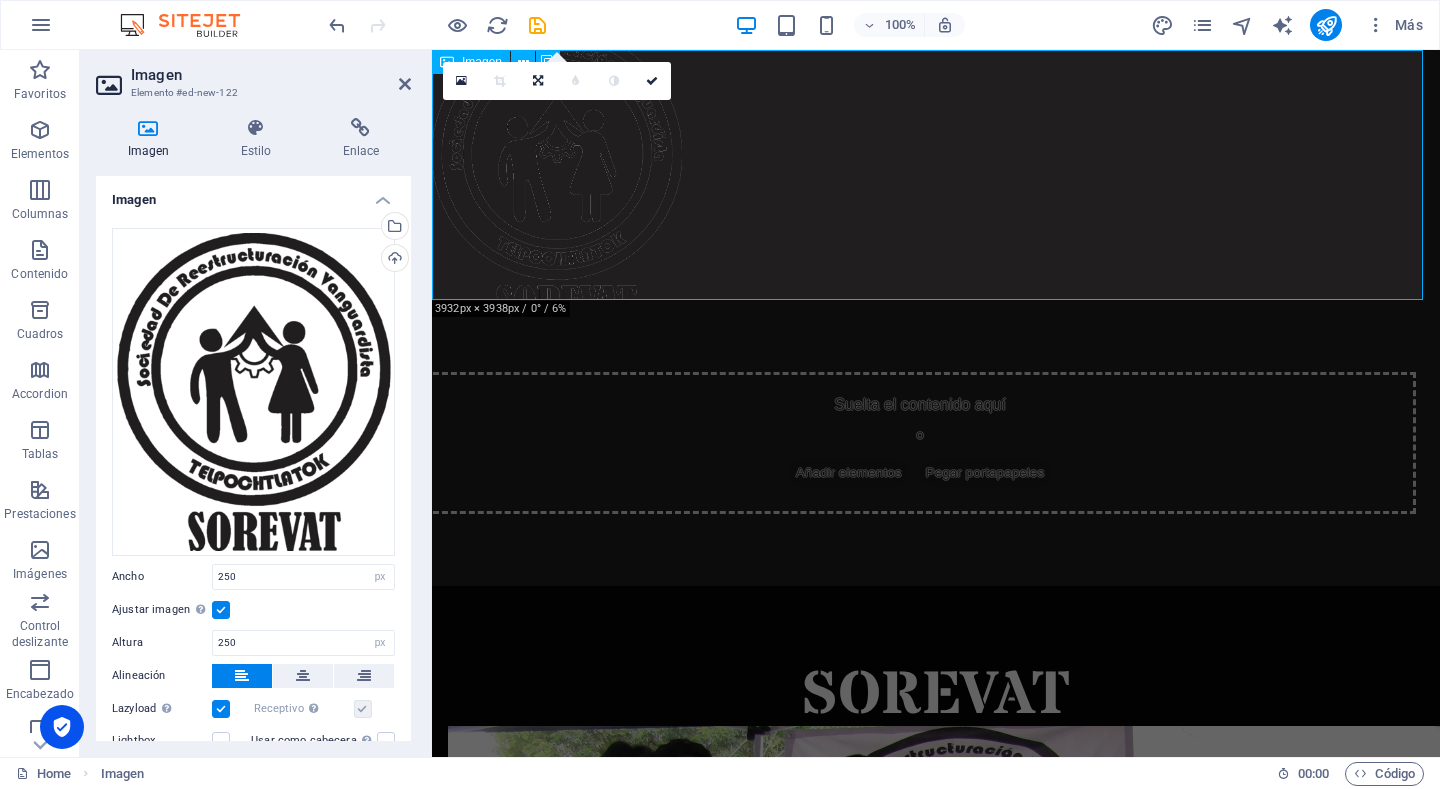 click at bounding box center (936, 175) 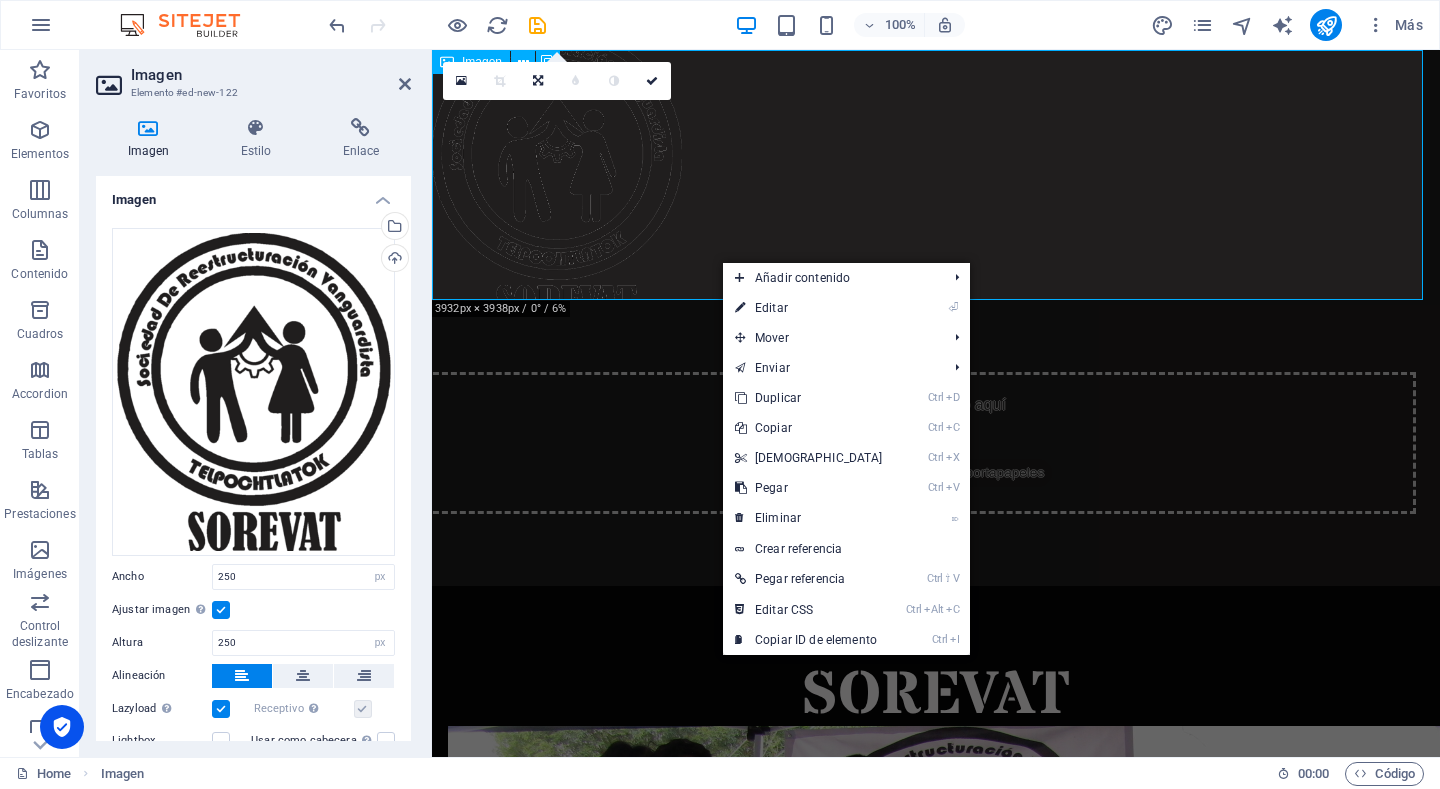 click at bounding box center [936, 175] 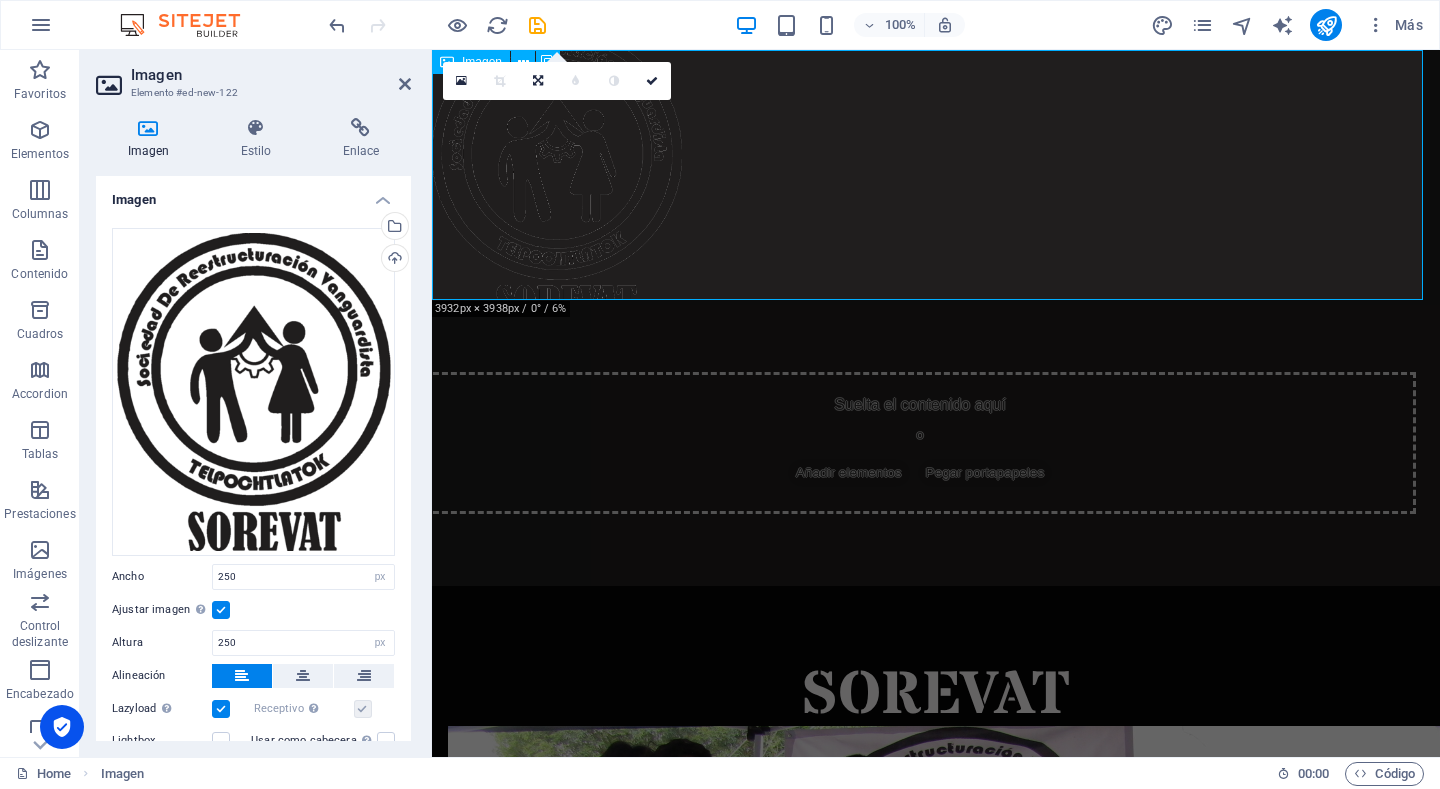 click at bounding box center [936, 175] 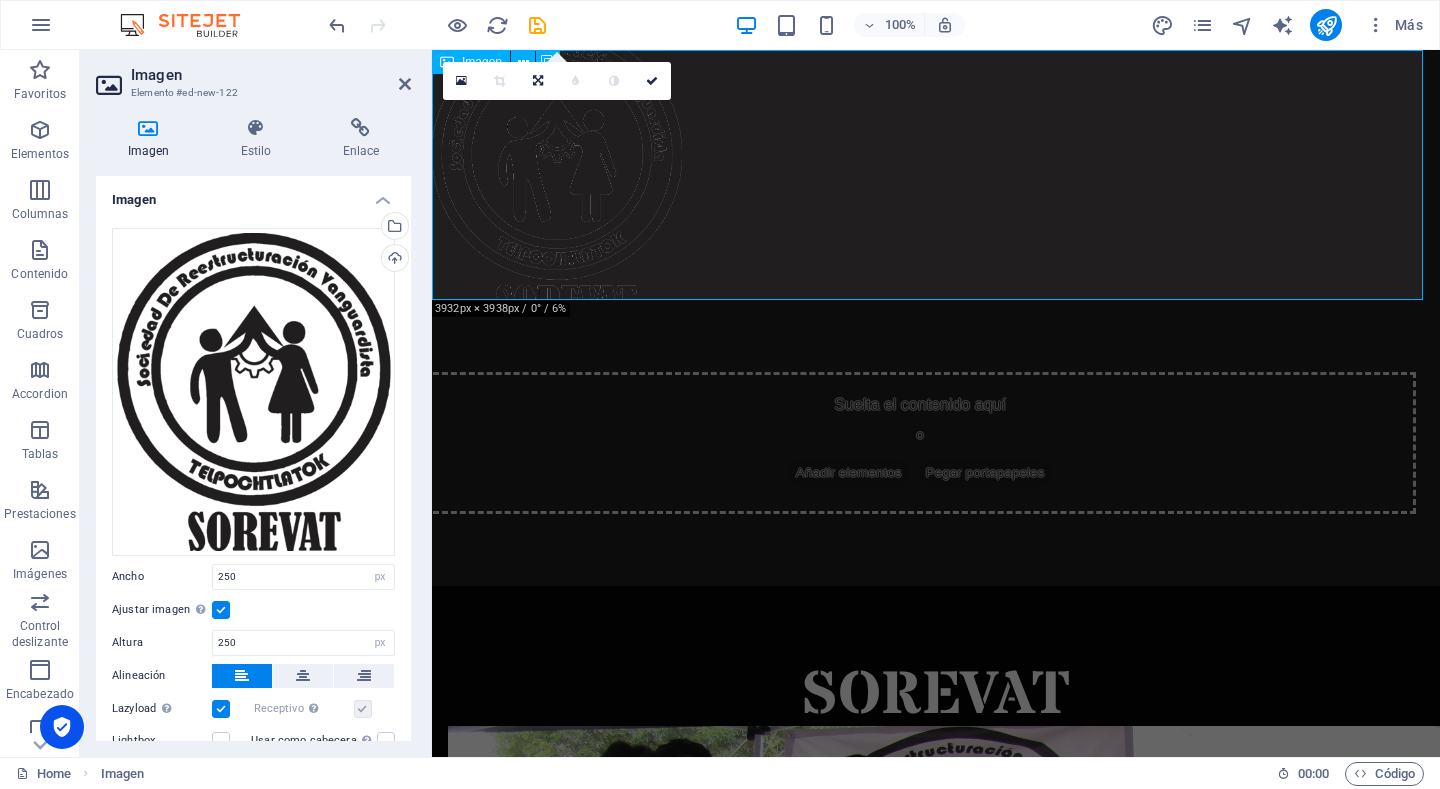 click at bounding box center [936, 175] 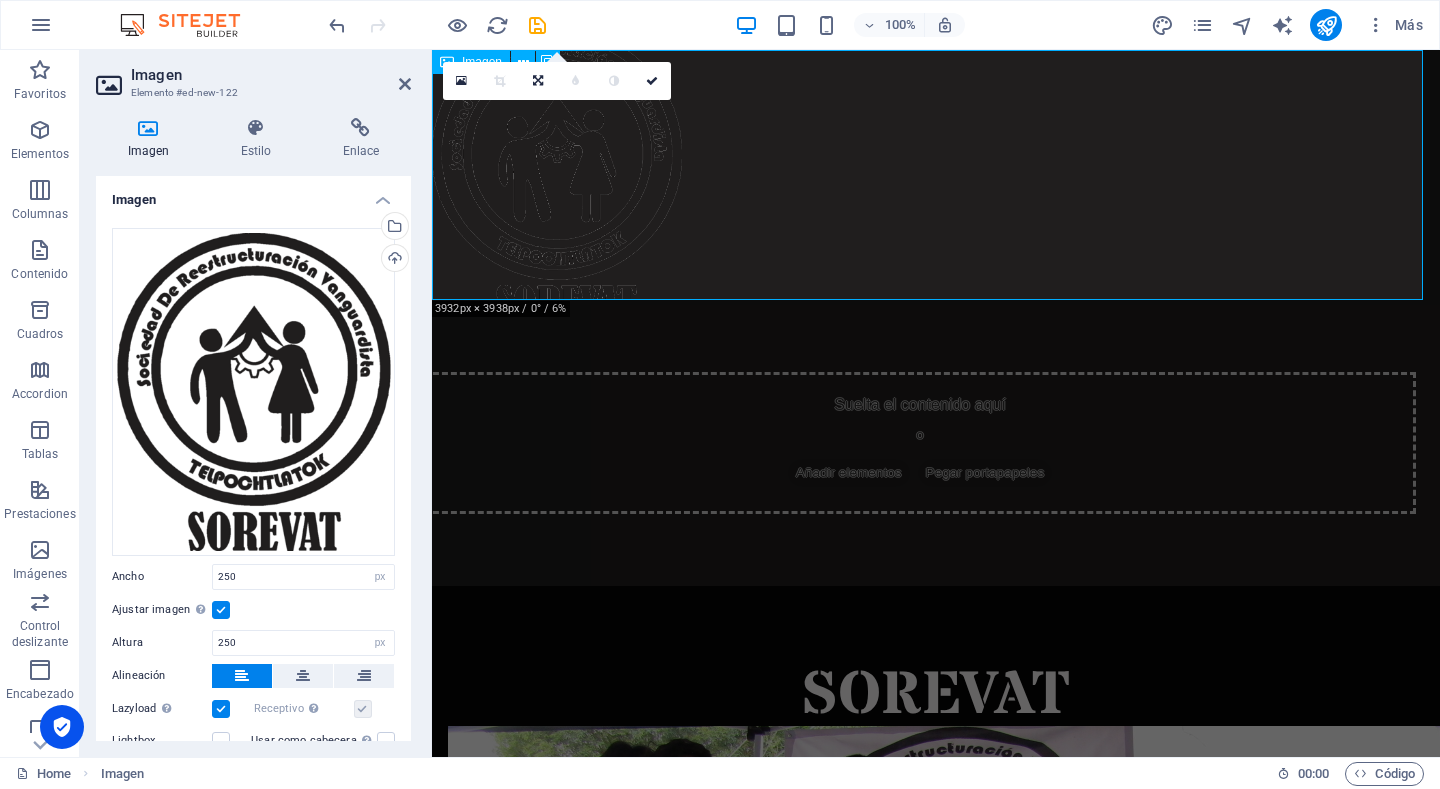 click at bounding box center [936, 175] 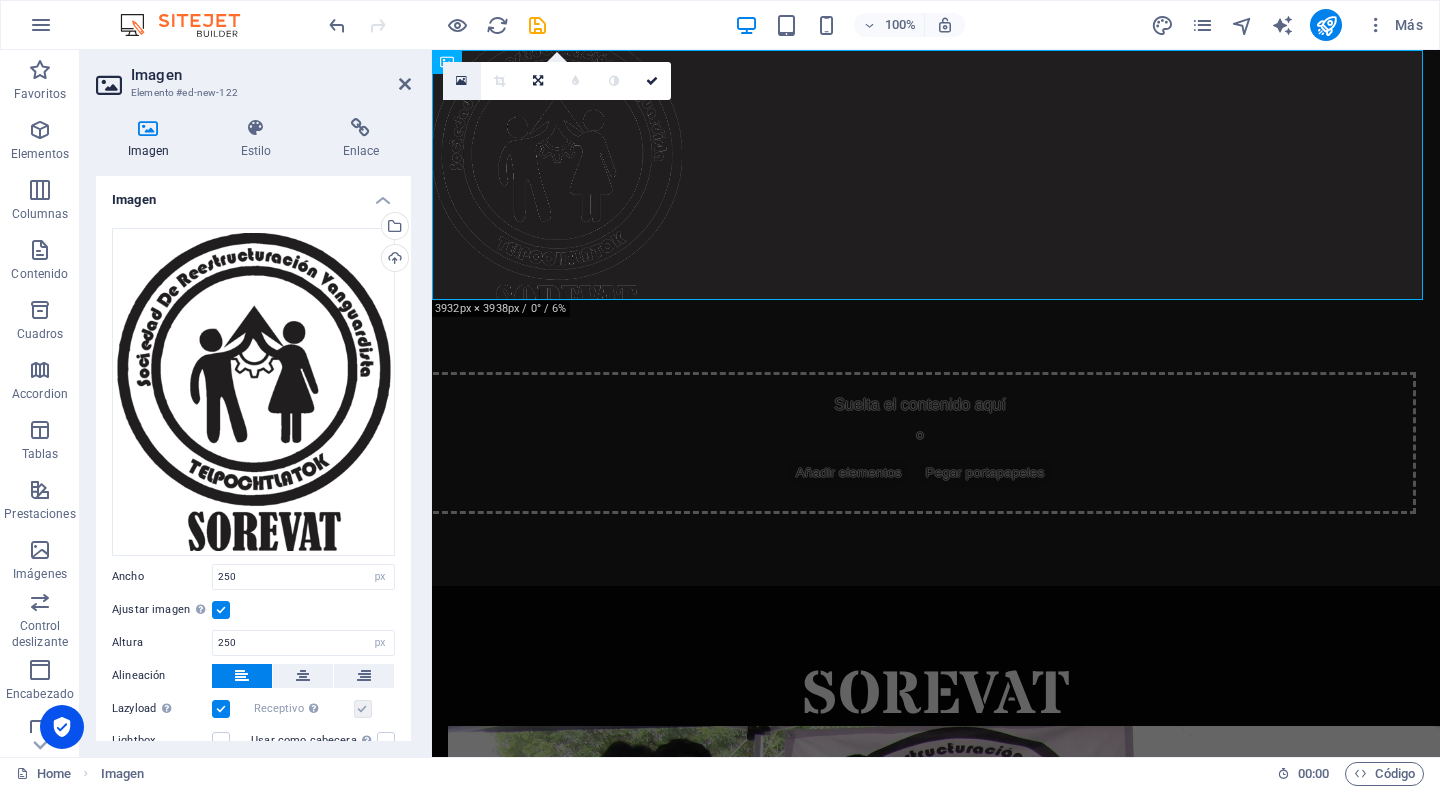 click at bounding box center [461, 81] 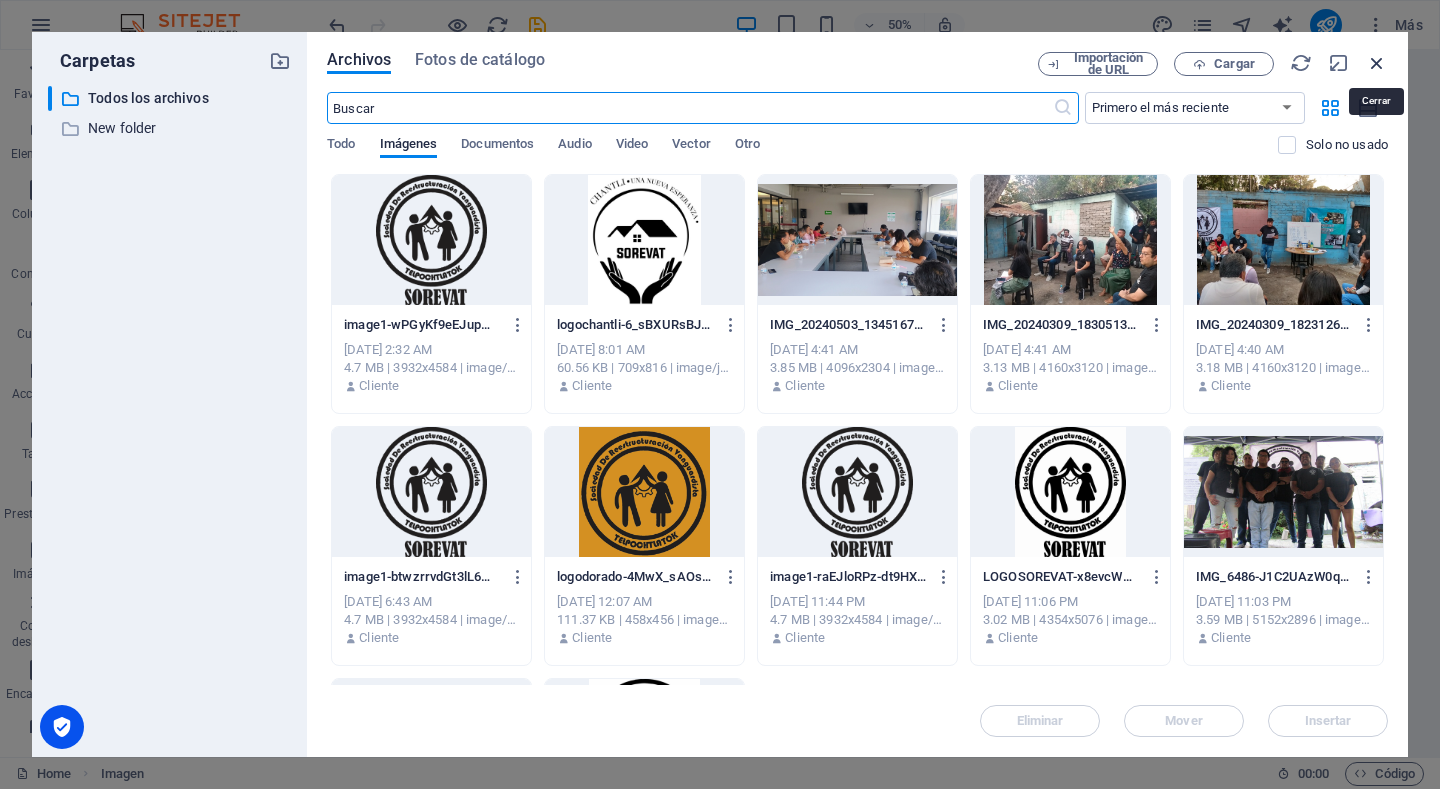 click at bounding box center (1377, 63) 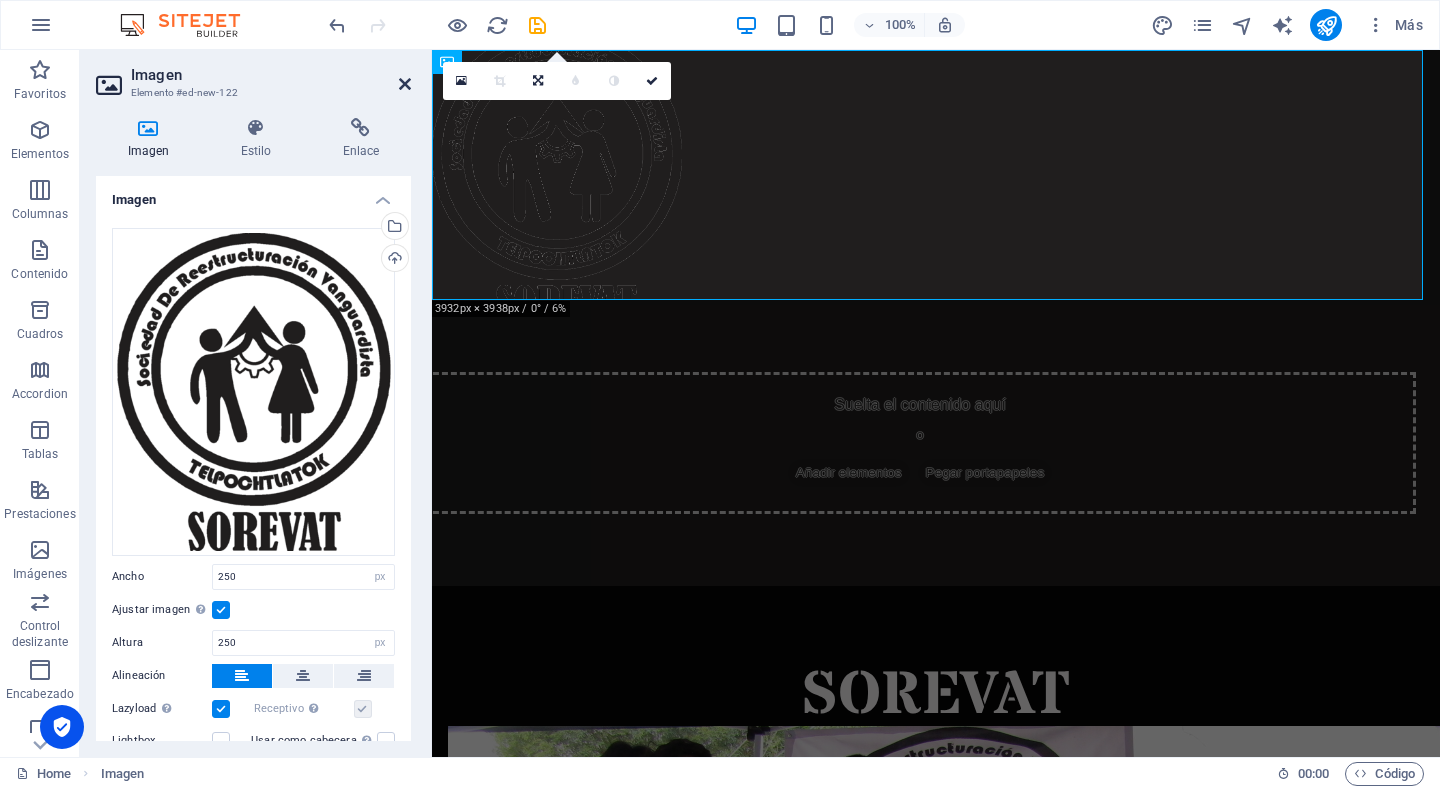 click at bounding box center [405, 84] 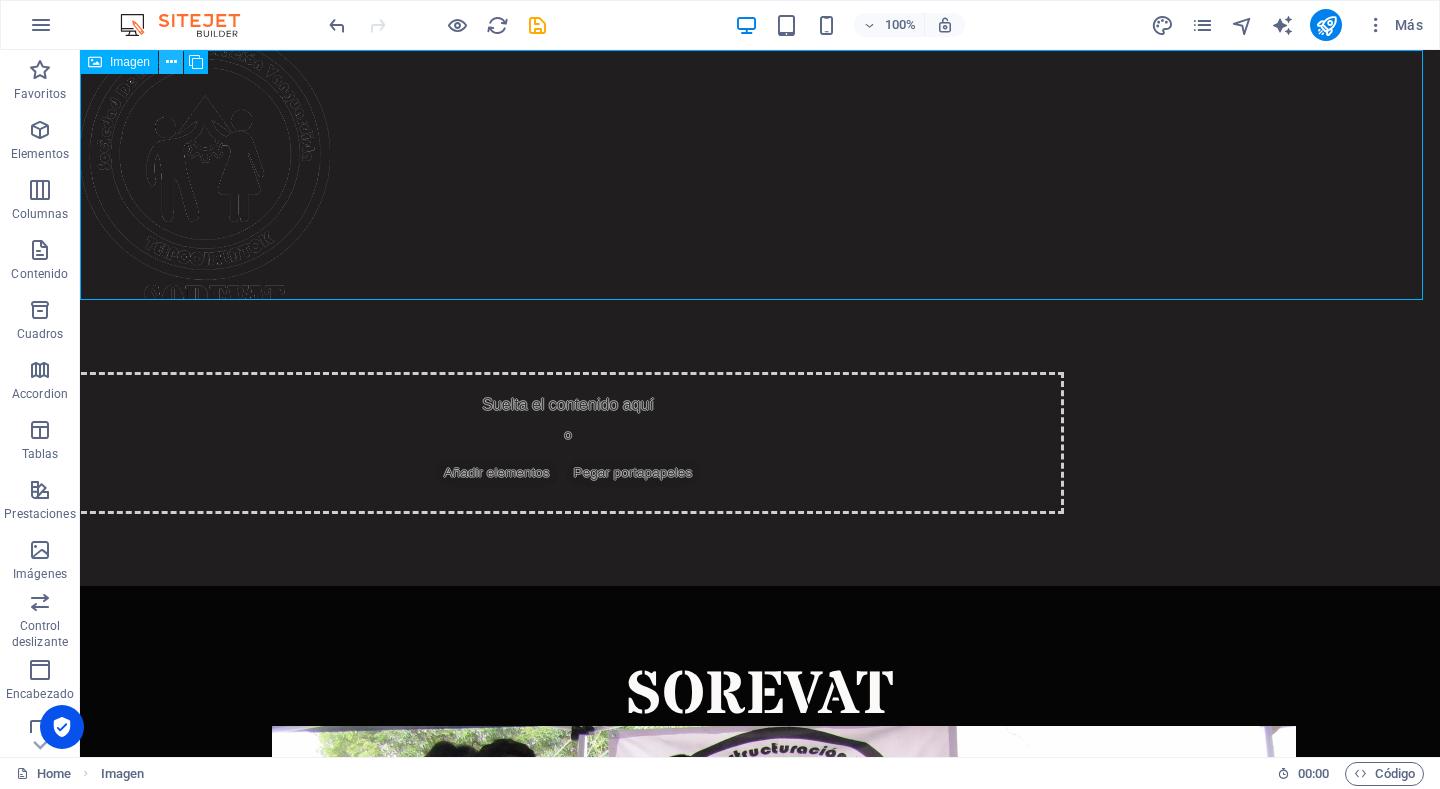 click at bounding box center [171, 62] 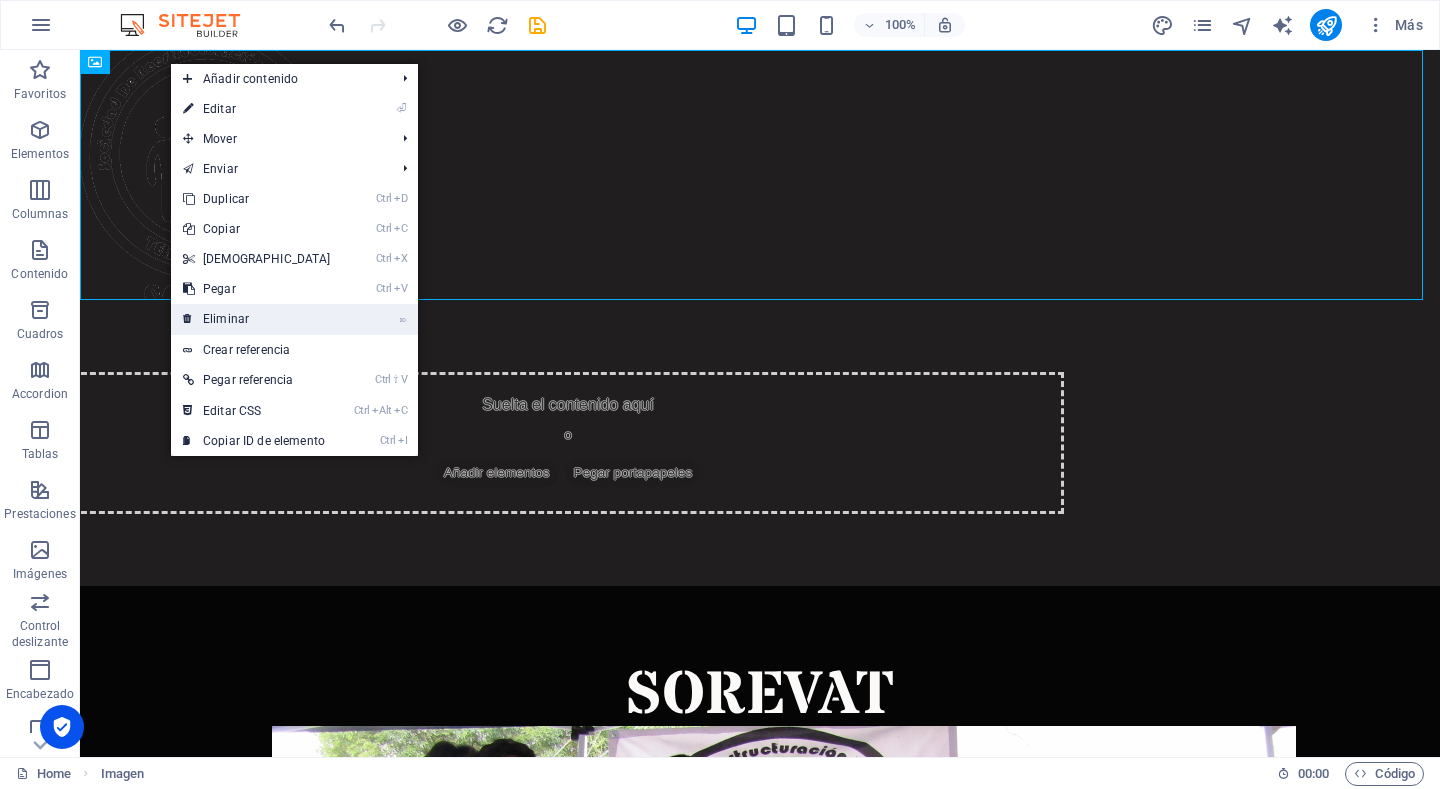 click on "⌦  Eliminar" at bounding box center (257, 319) 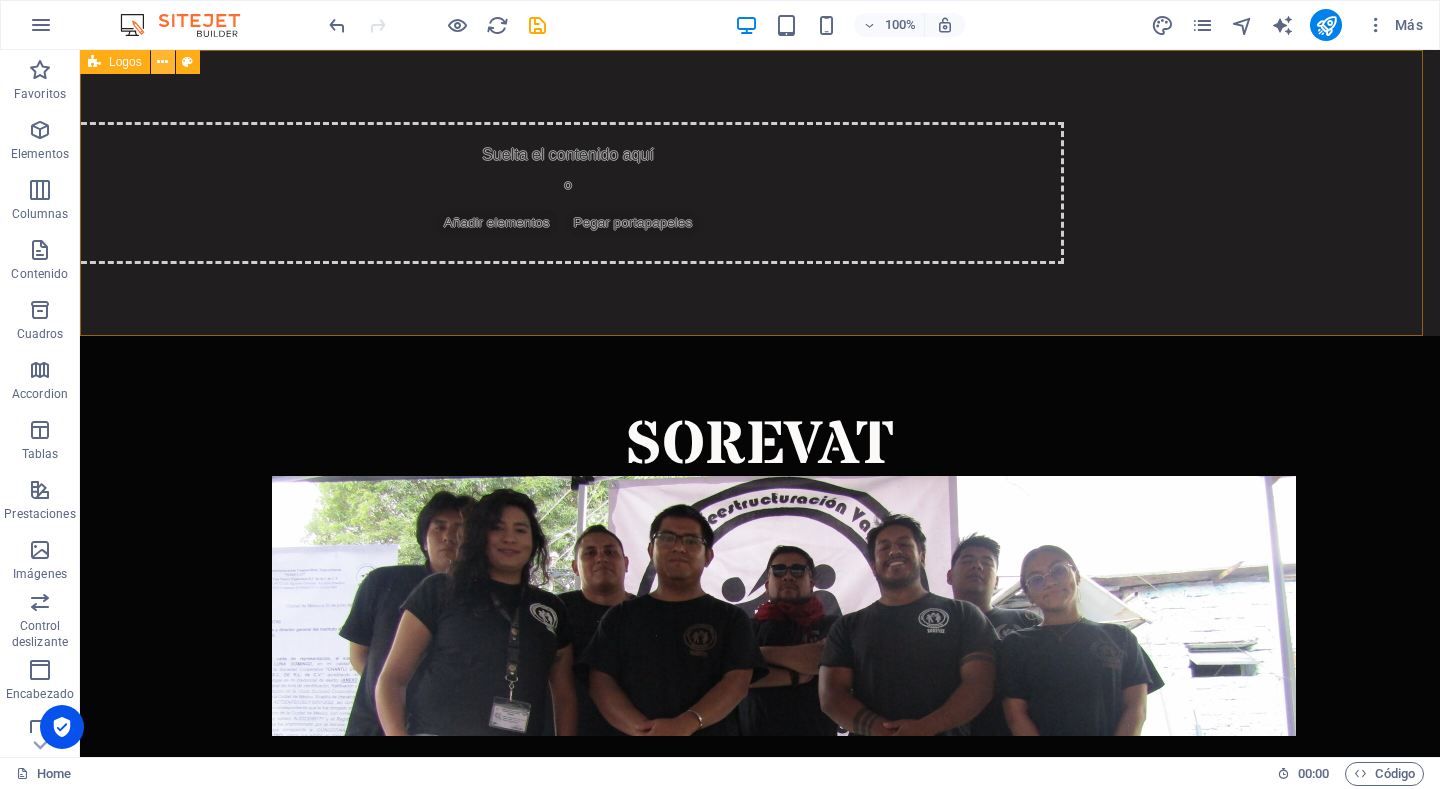 click at bounding box center [162, 62] 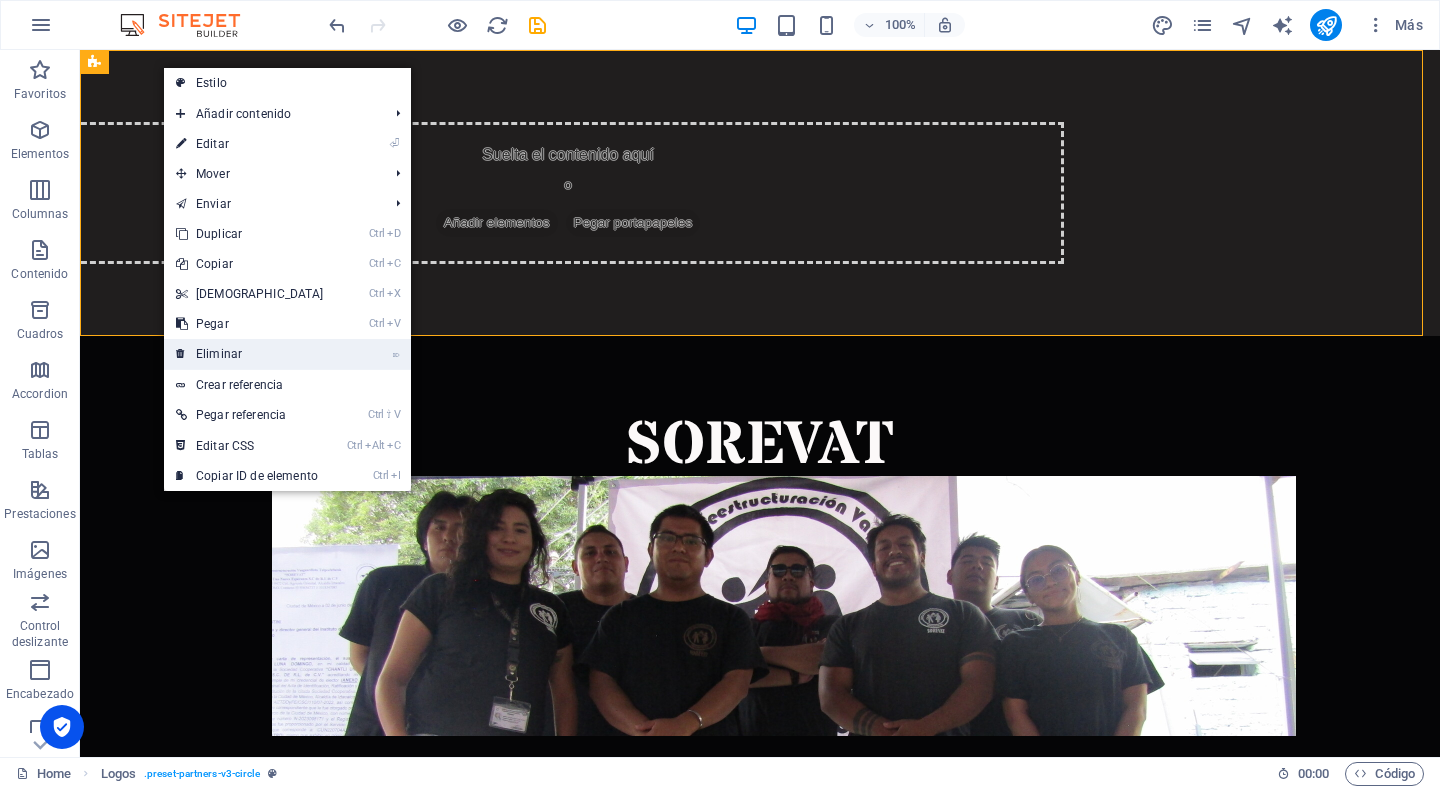 click on "⌦  Eliminar" at bounding box center [250, 354] 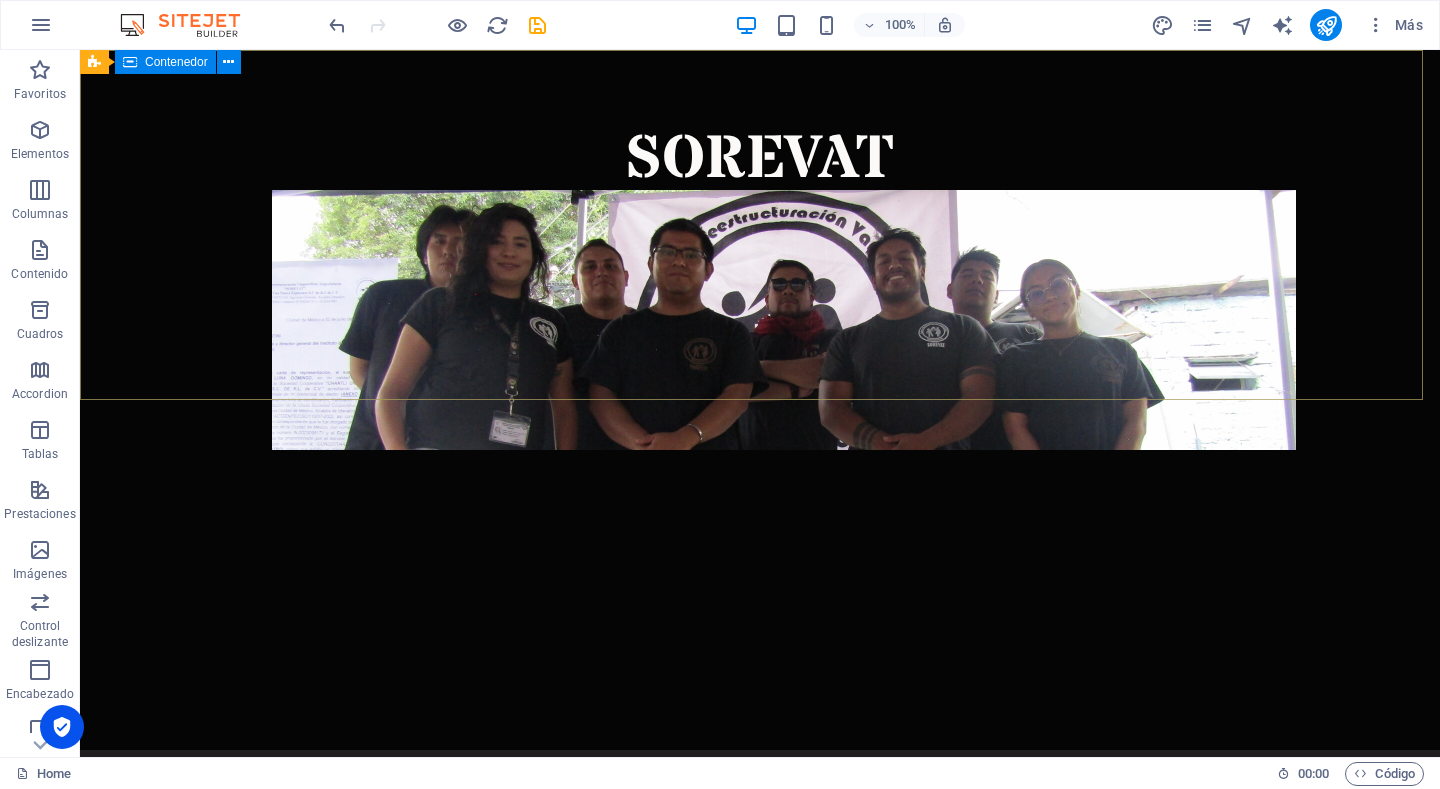 click on "Contenedor" at bounding box center [176, 62] 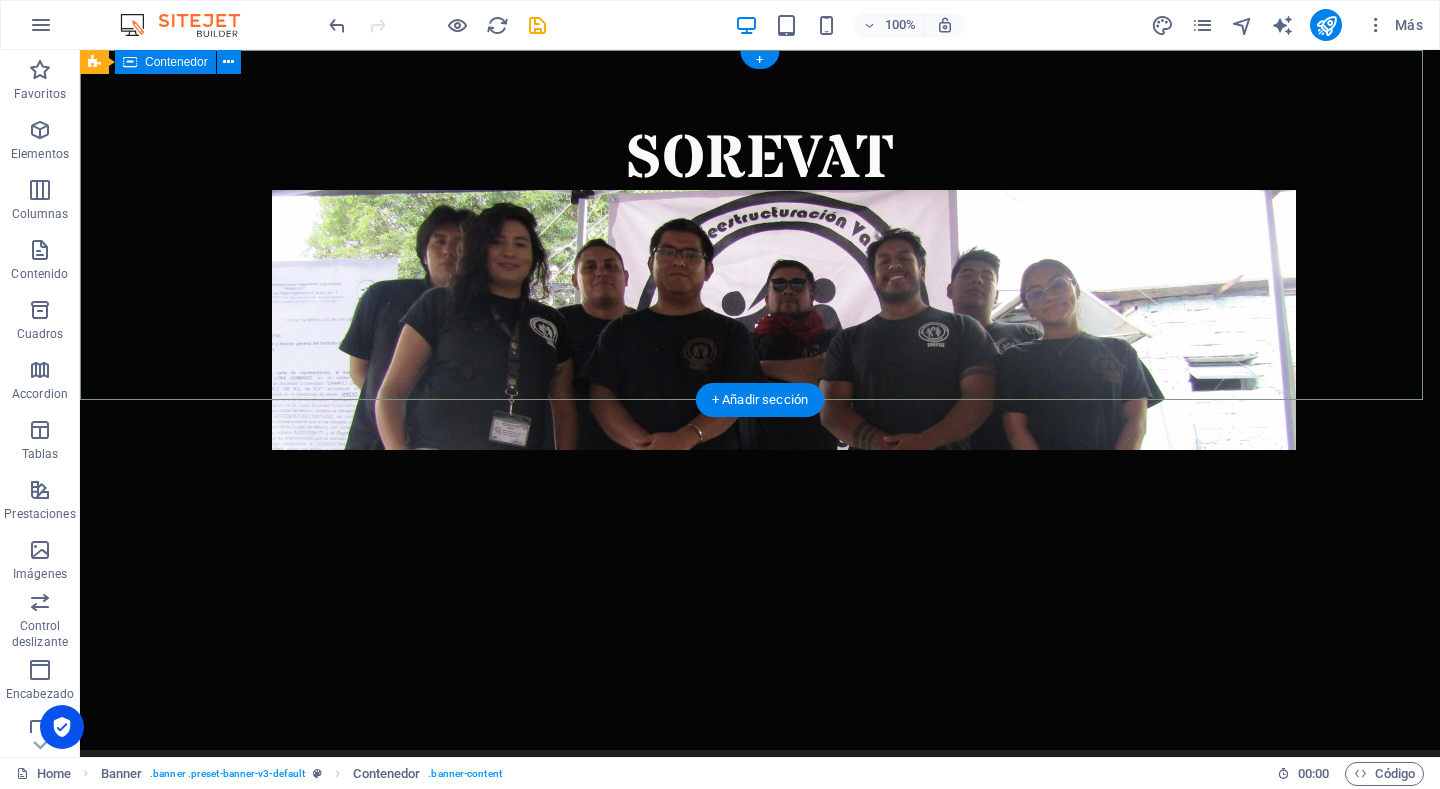 click on "SOREVAT" at bounding box center (760, 400) 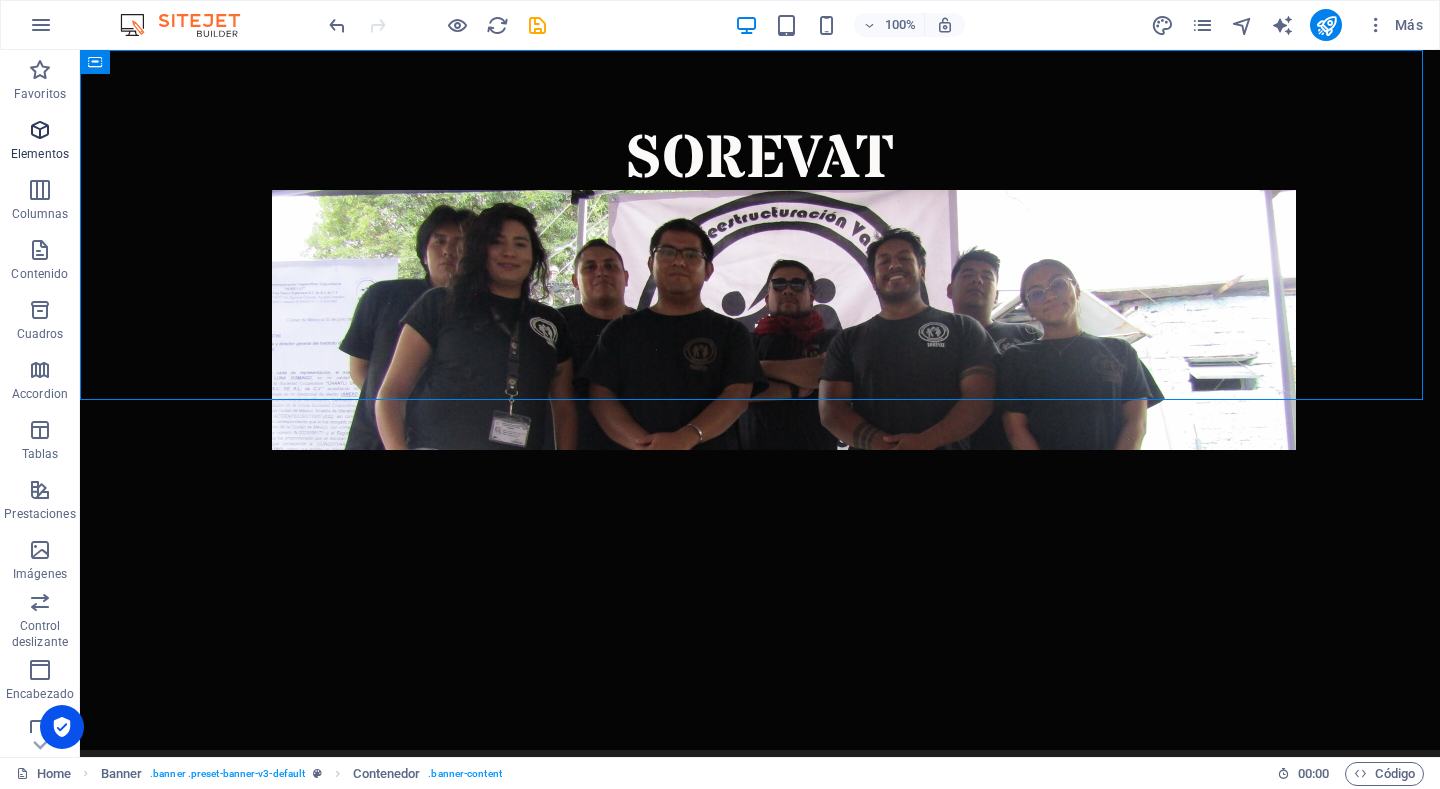 click at bounding box center [40, 130] 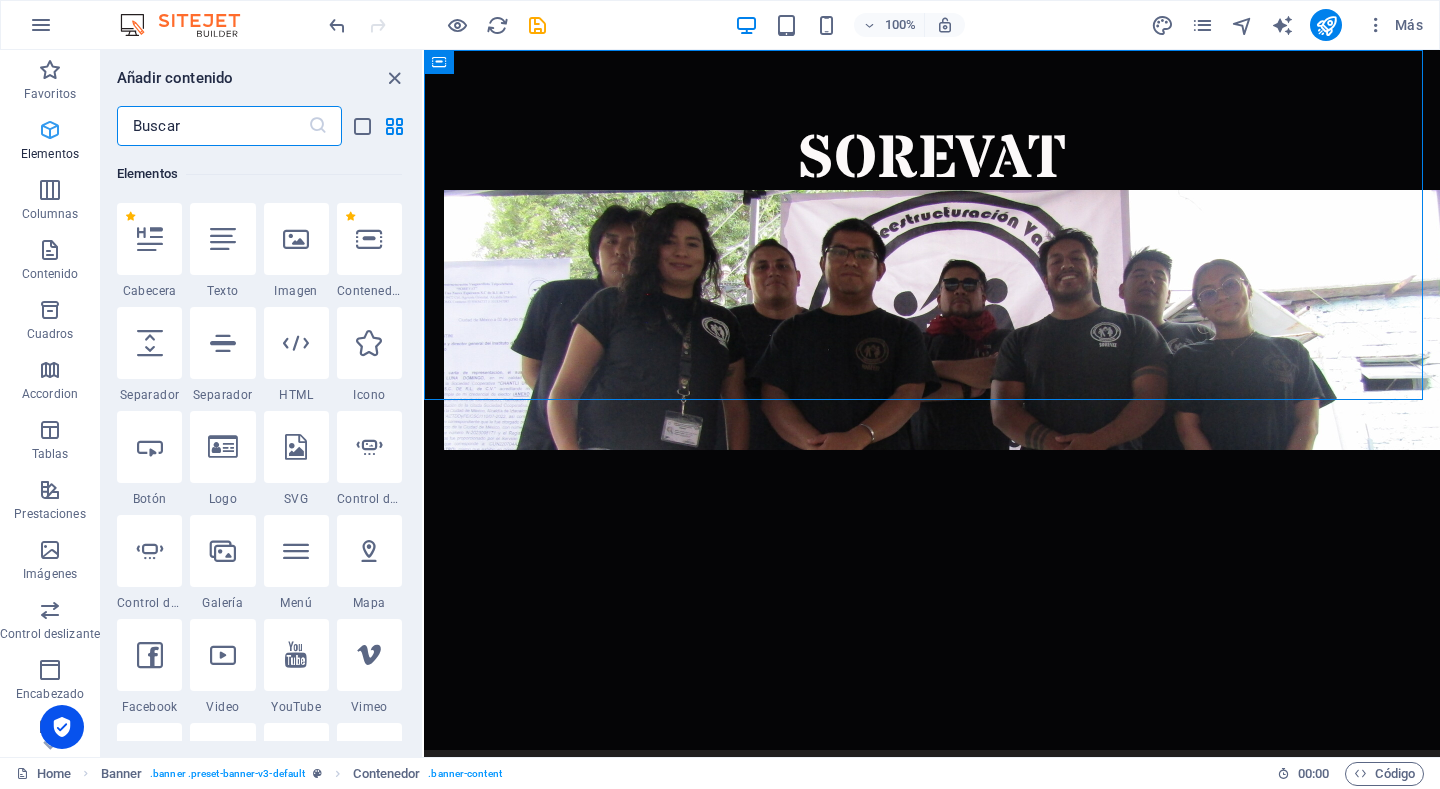 scroll, scrollTop: 377, scrollLeft: 0, axis: vertical 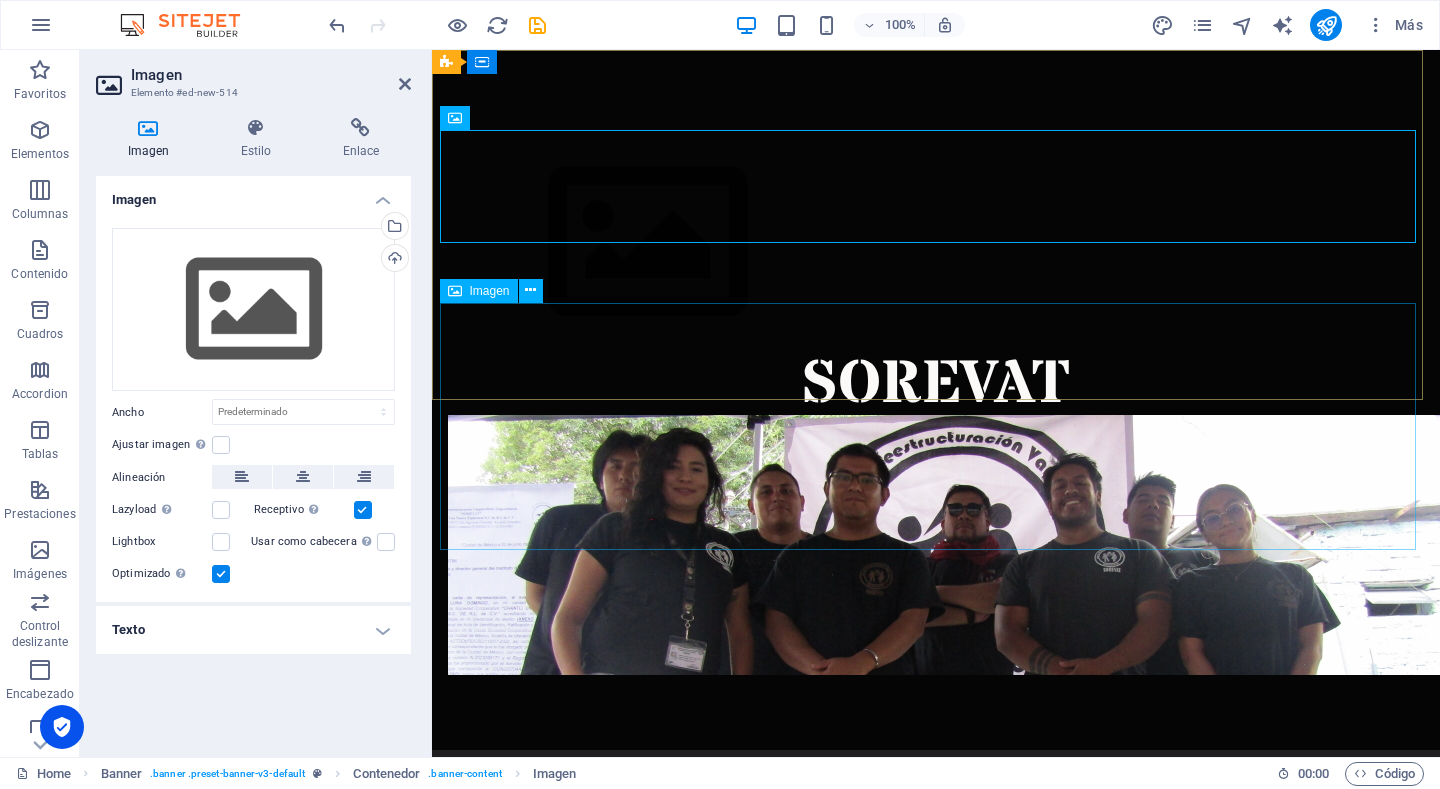 click at bounding box center [936, 545] 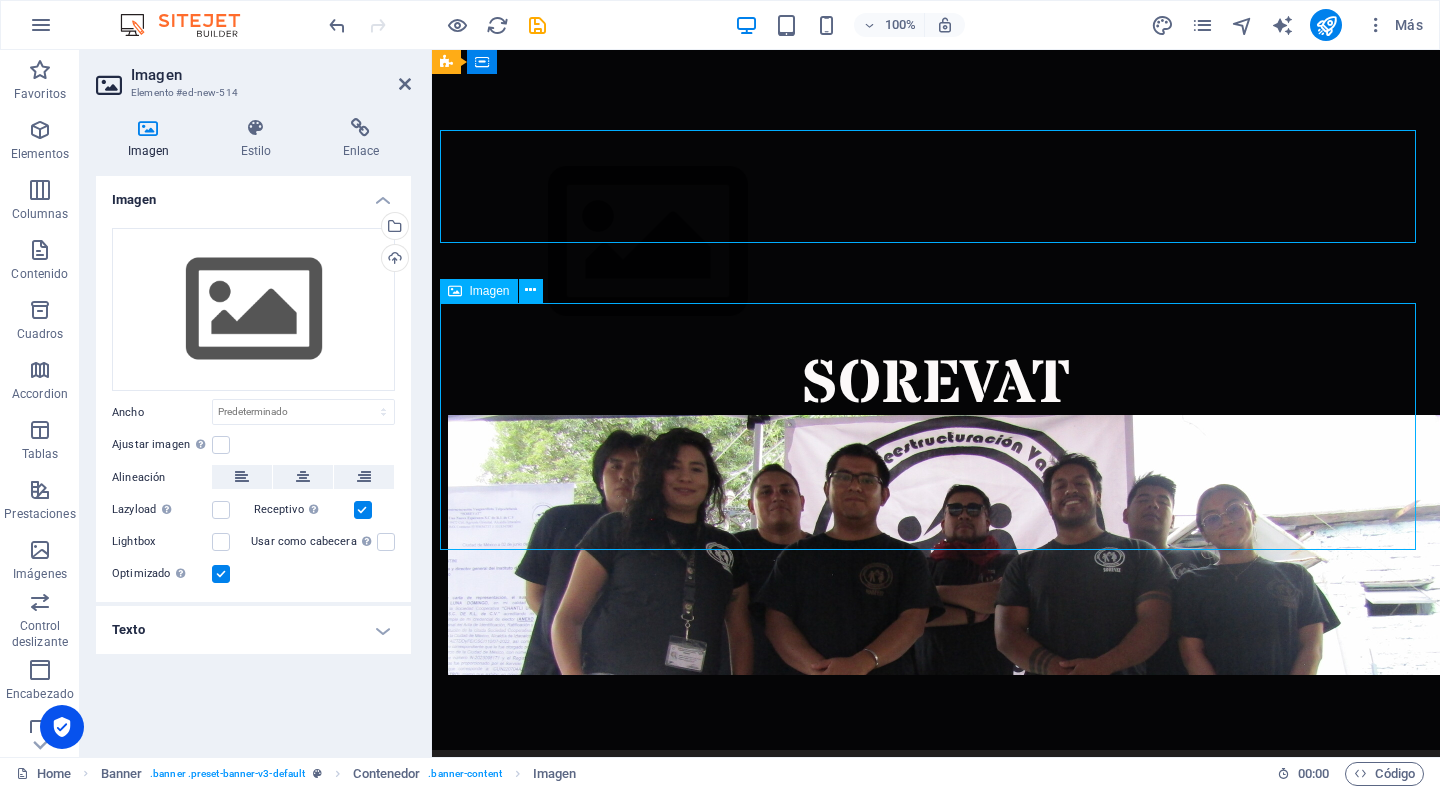 click at bounding box center (936, 545) 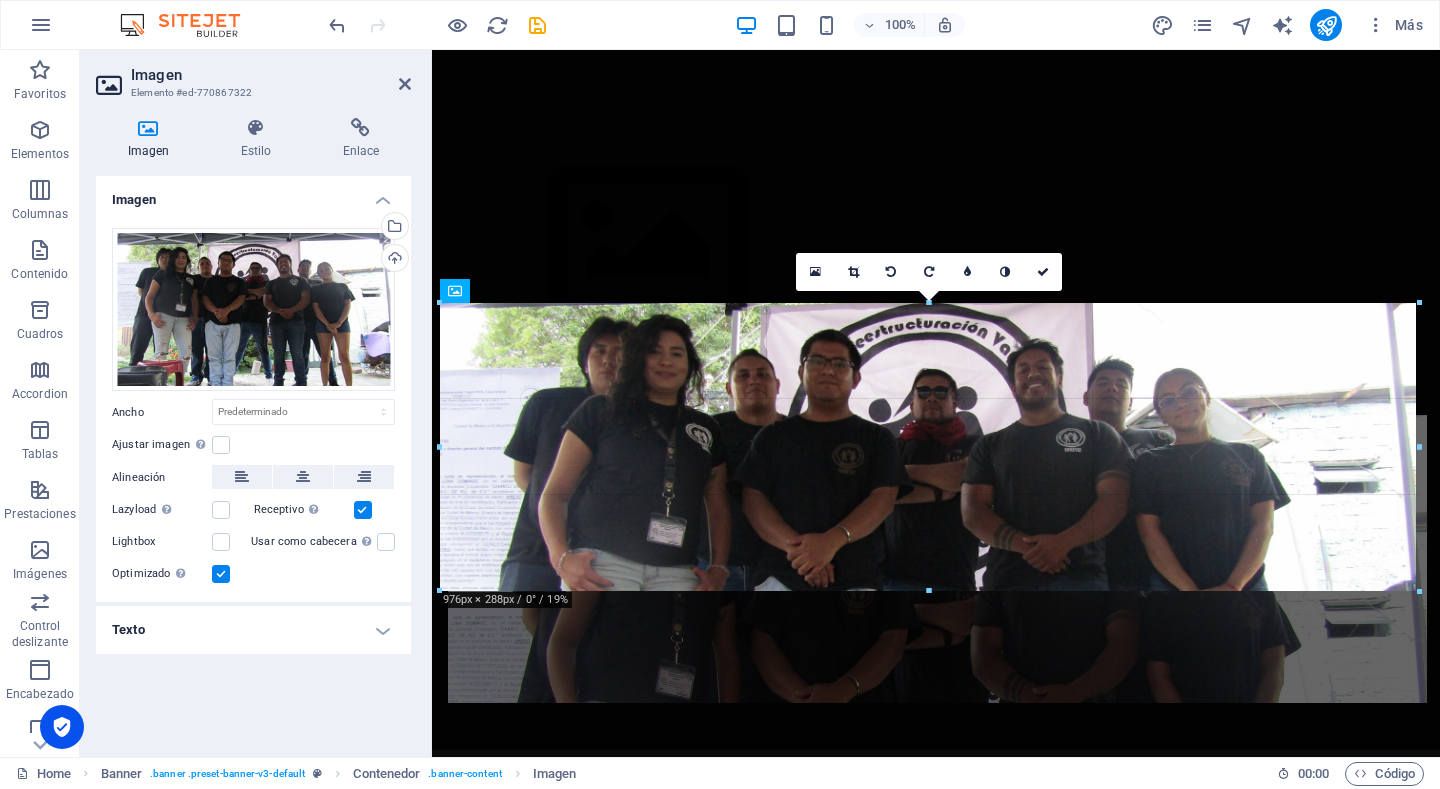drag, startPoint x: 925, startPoint y: 552, endPoint x: 919, endPoint y: 592, distance: 40.4475 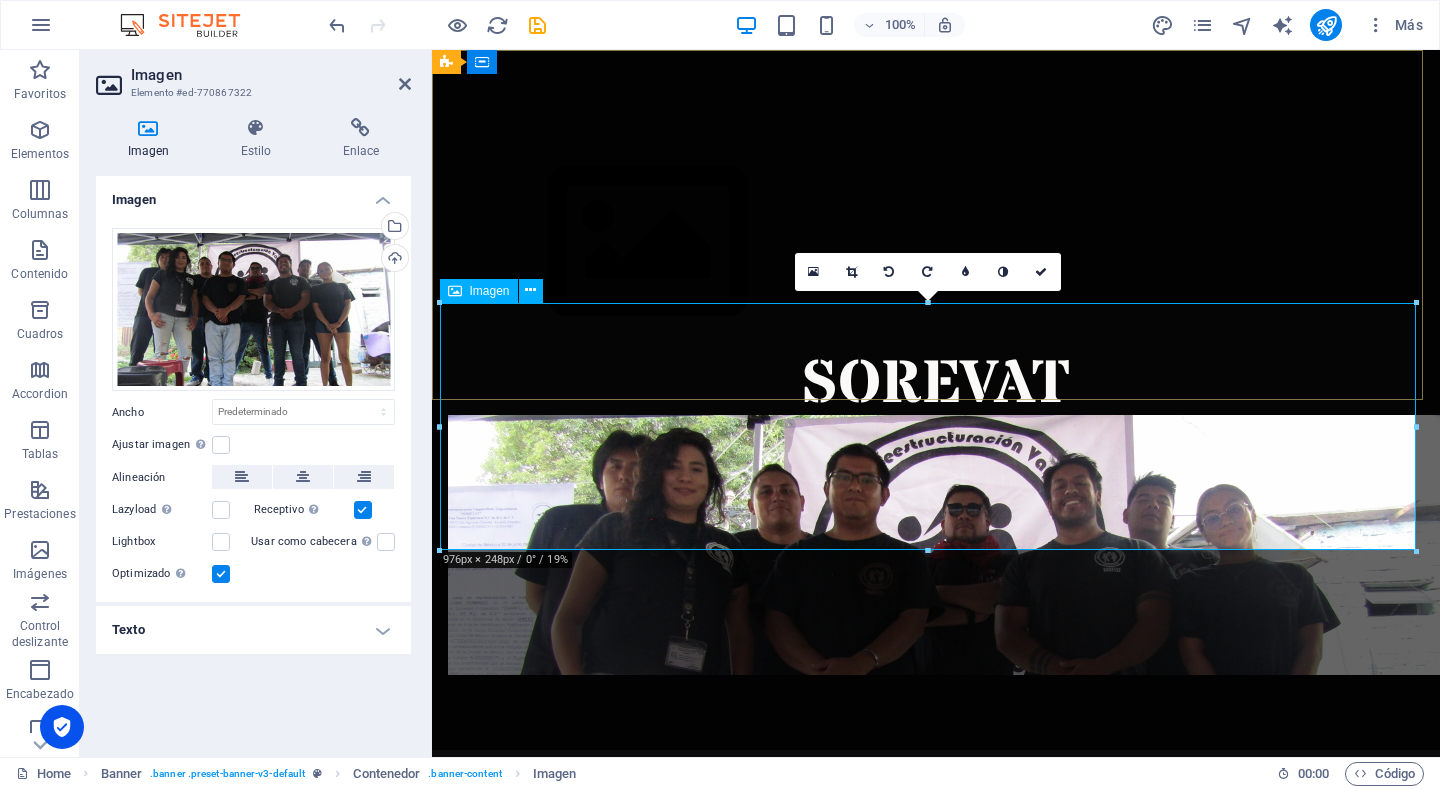 click at bounding box center [936, 545] 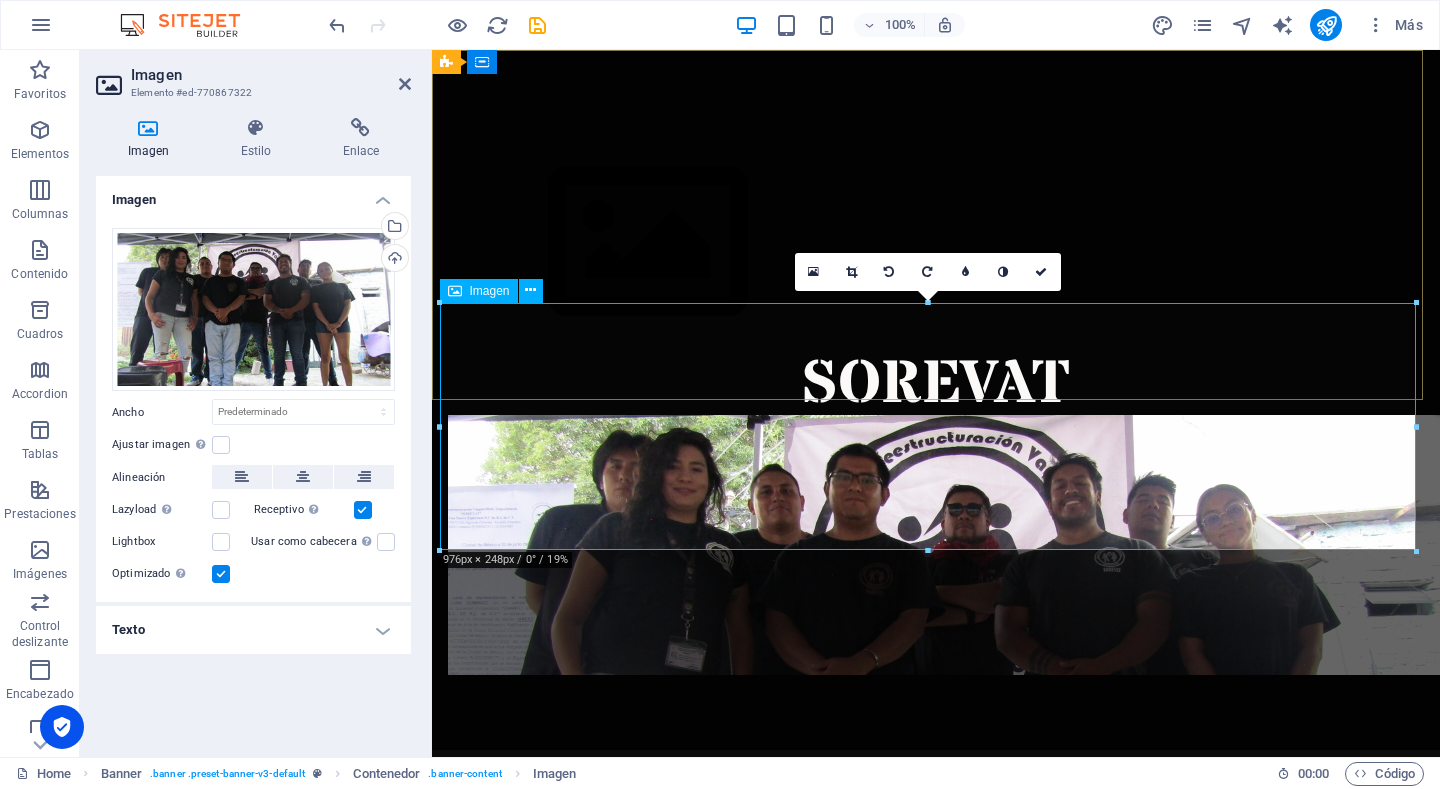 click at bounding box center (936, 545) 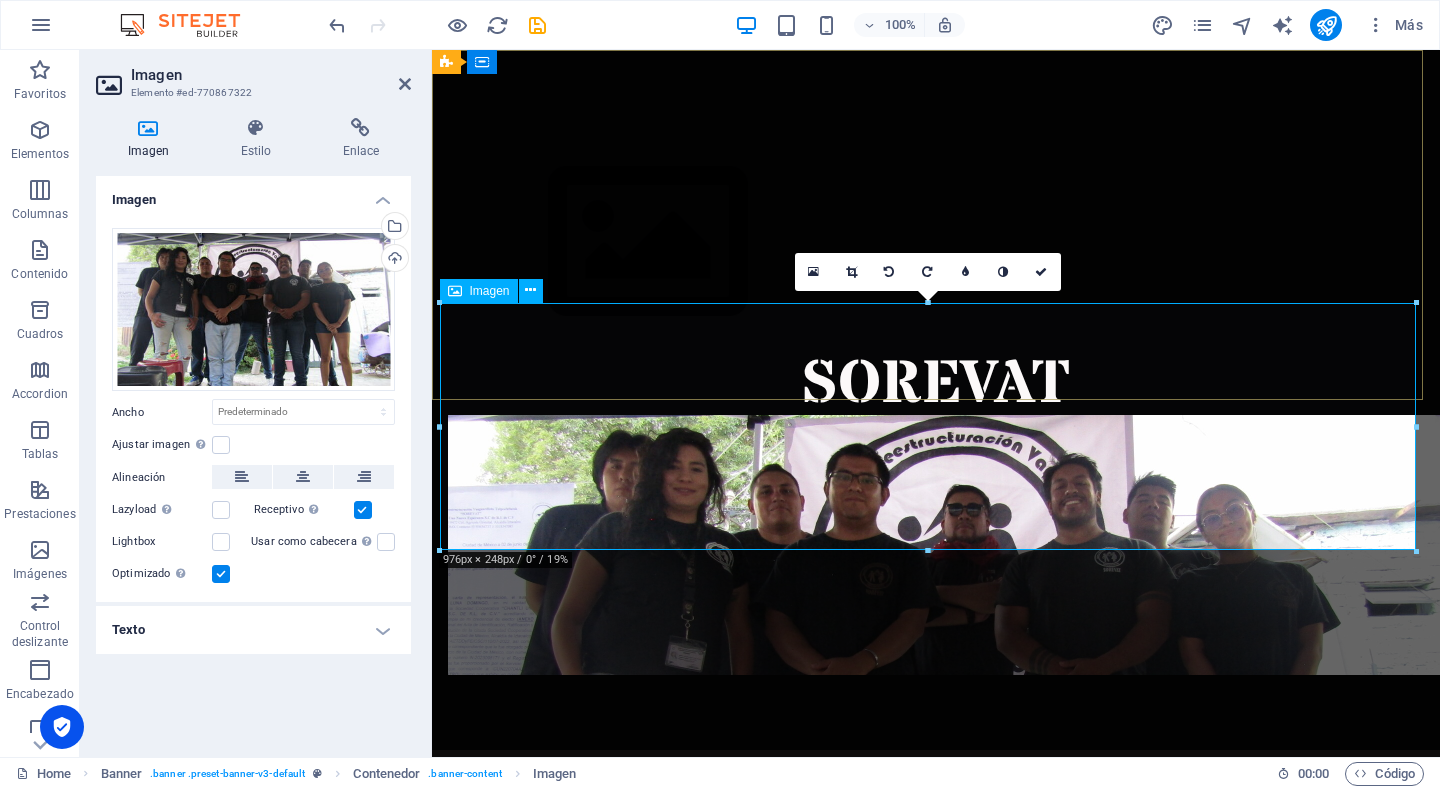 click at bounding box center [936, 545] 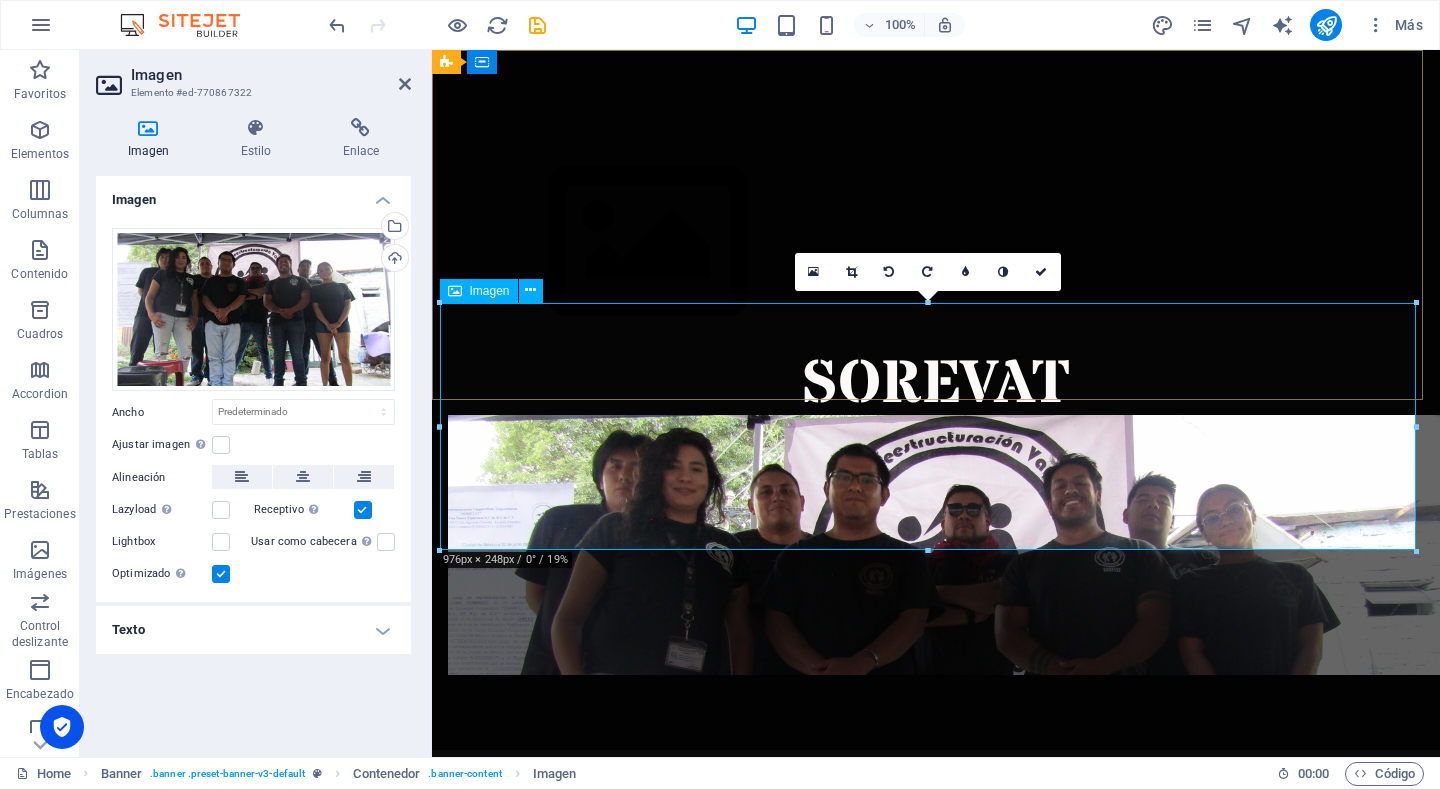 click at bounding box center (936, 545) 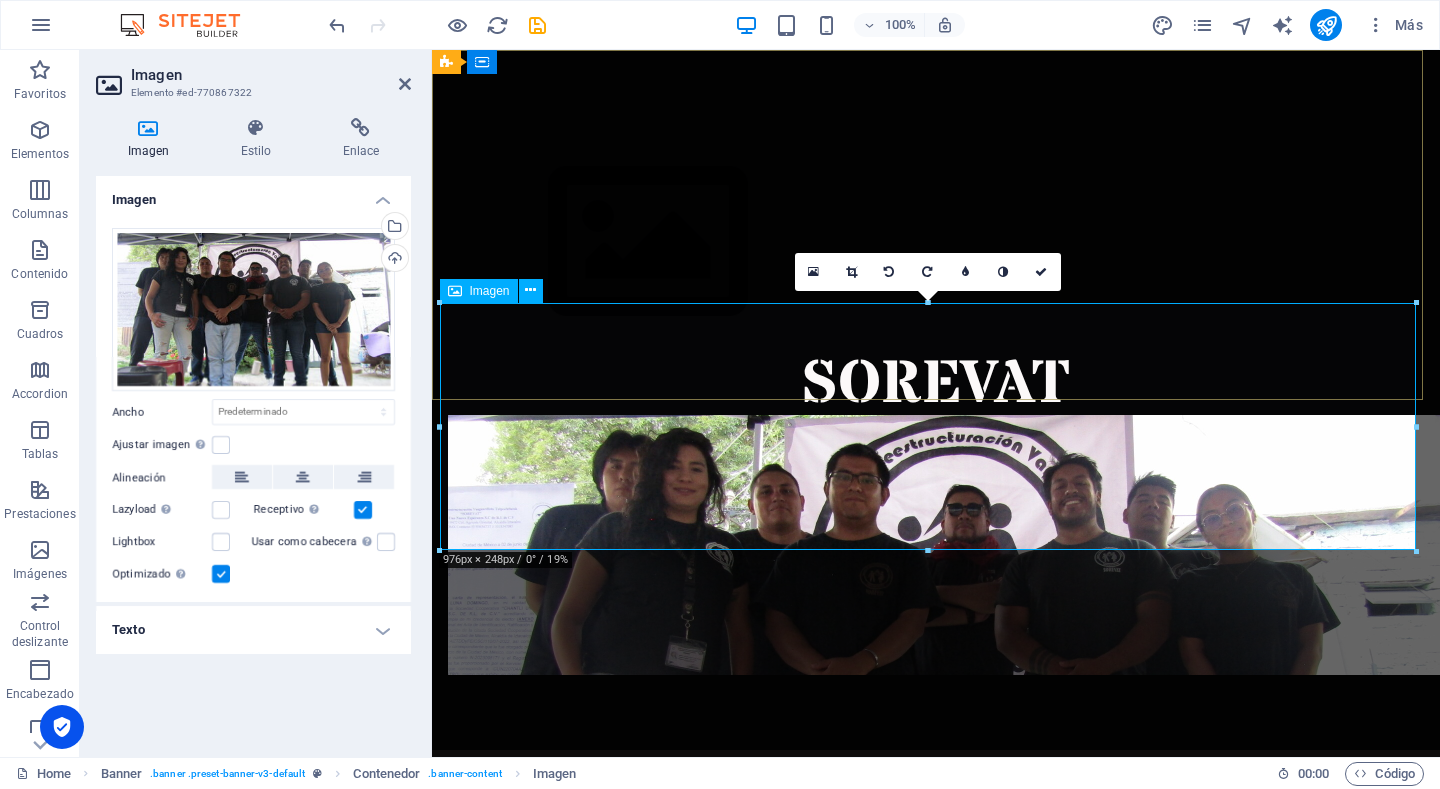 click at bounding box center [936, 545] 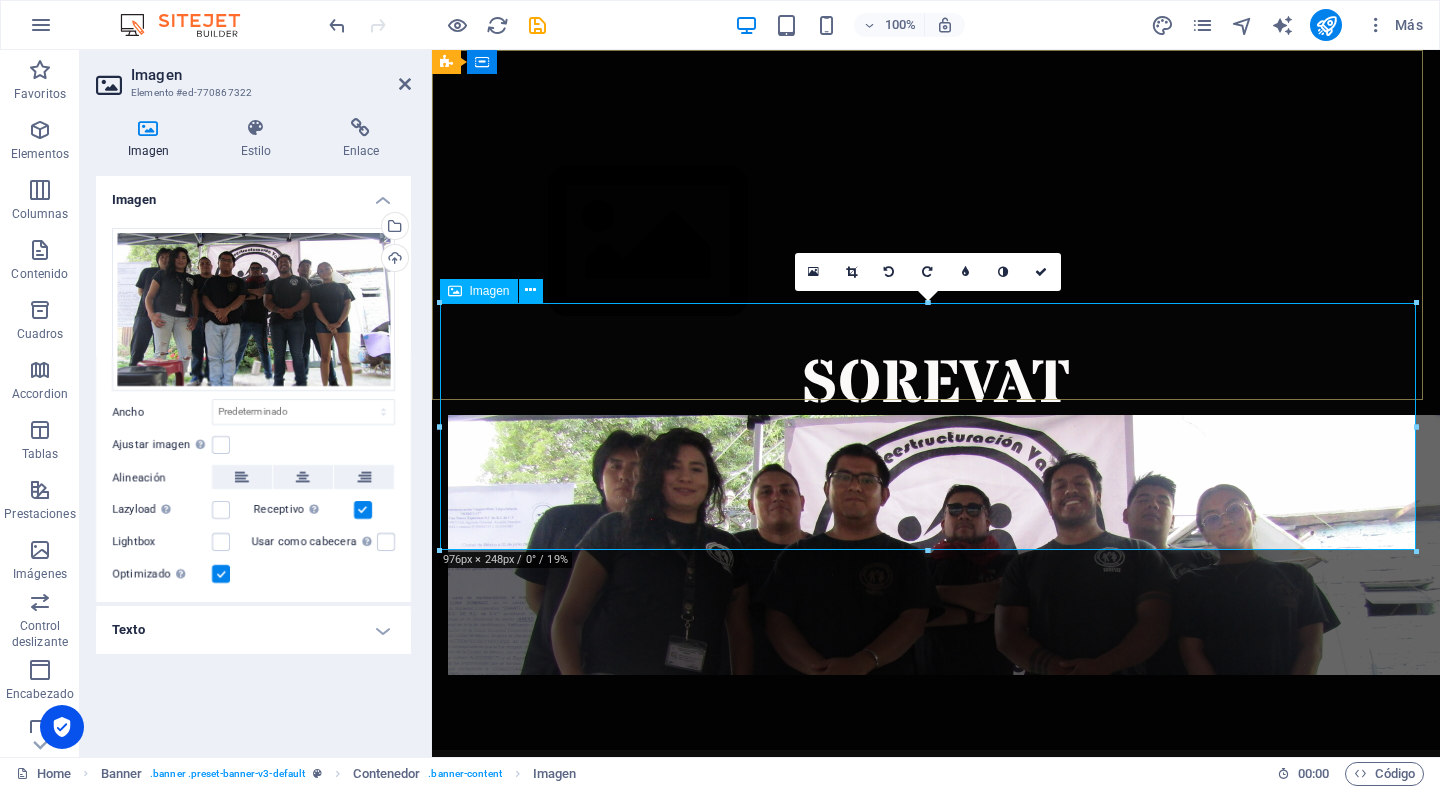 click at bounding box center (936, 545) 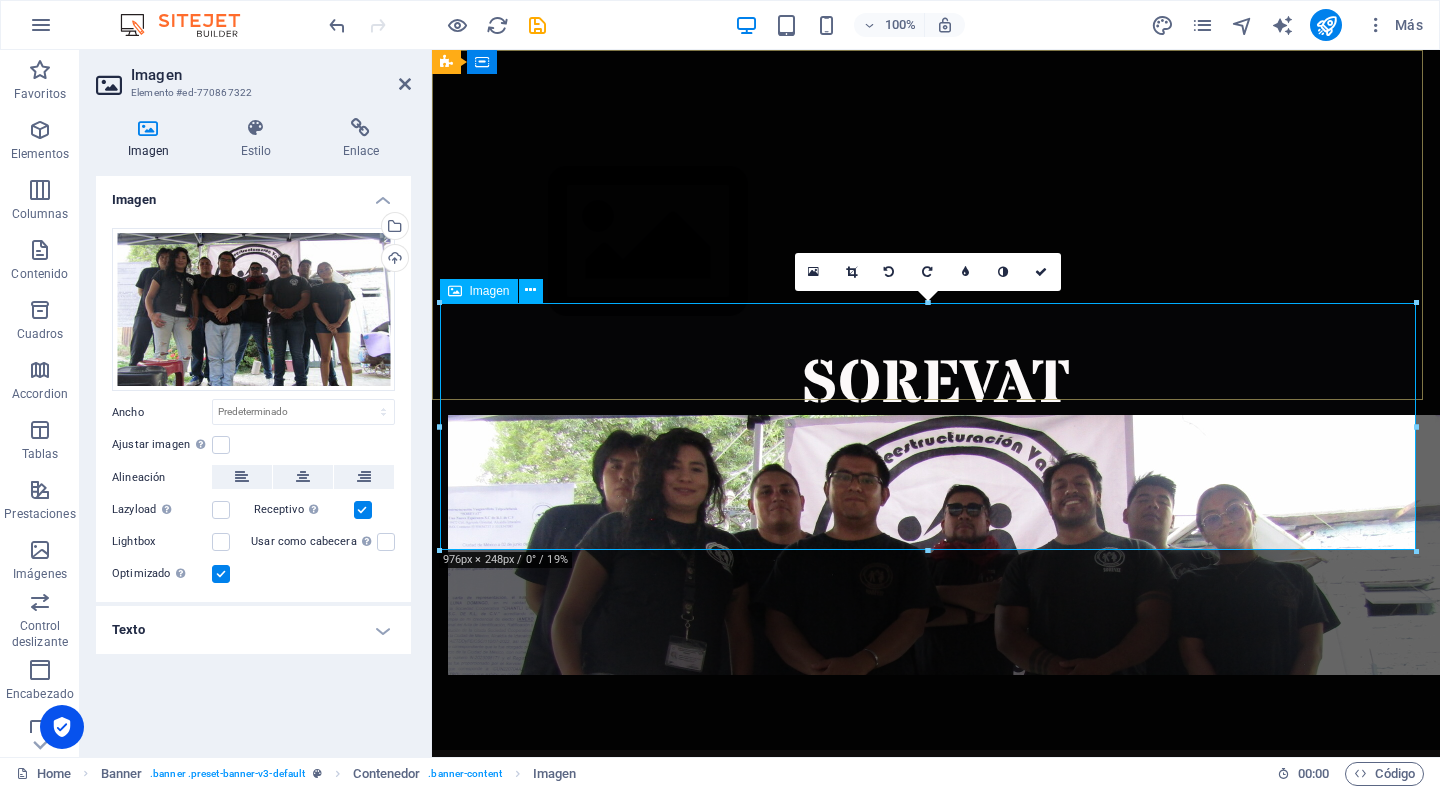 click at bounding box center [936, 545] 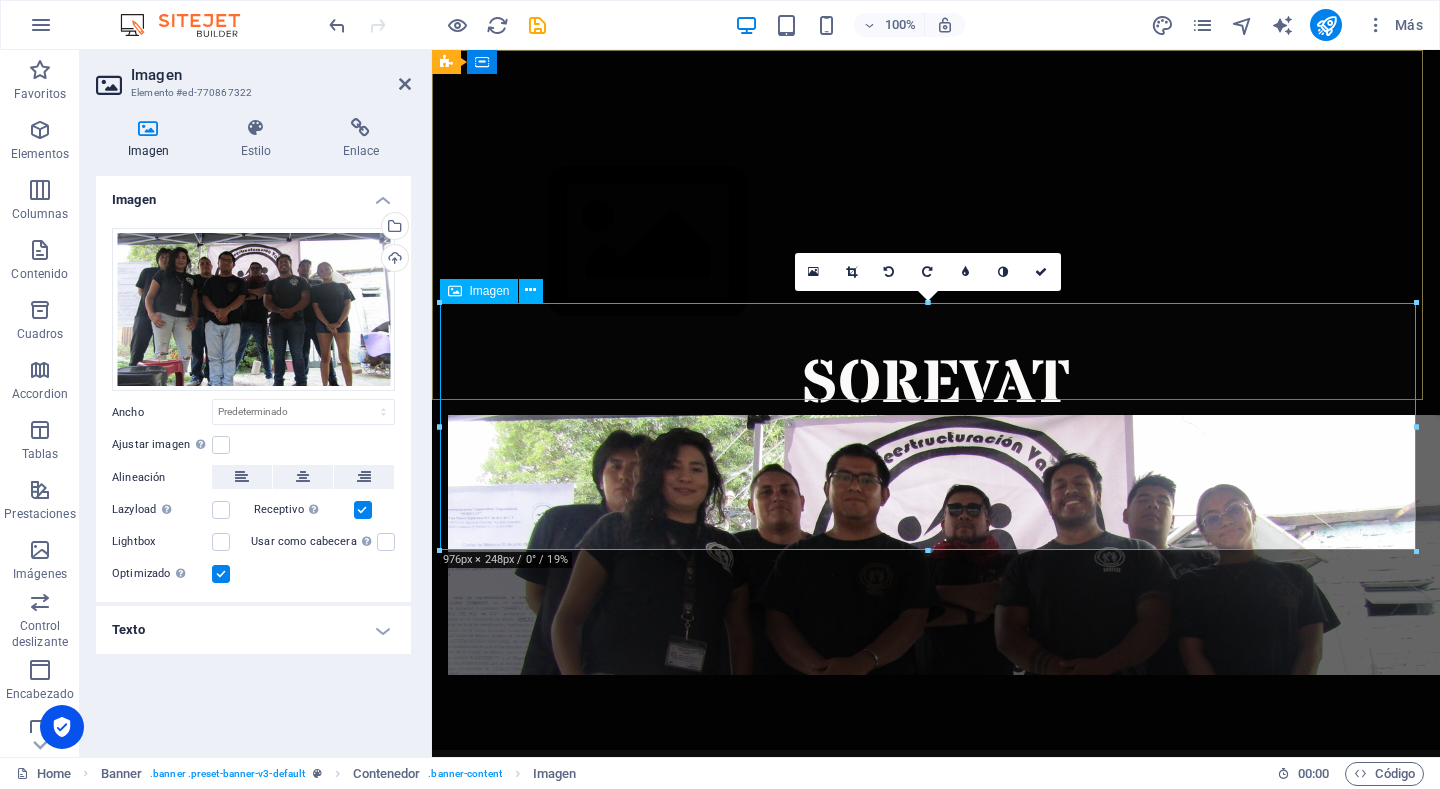 click at bounding box center [936, 545] 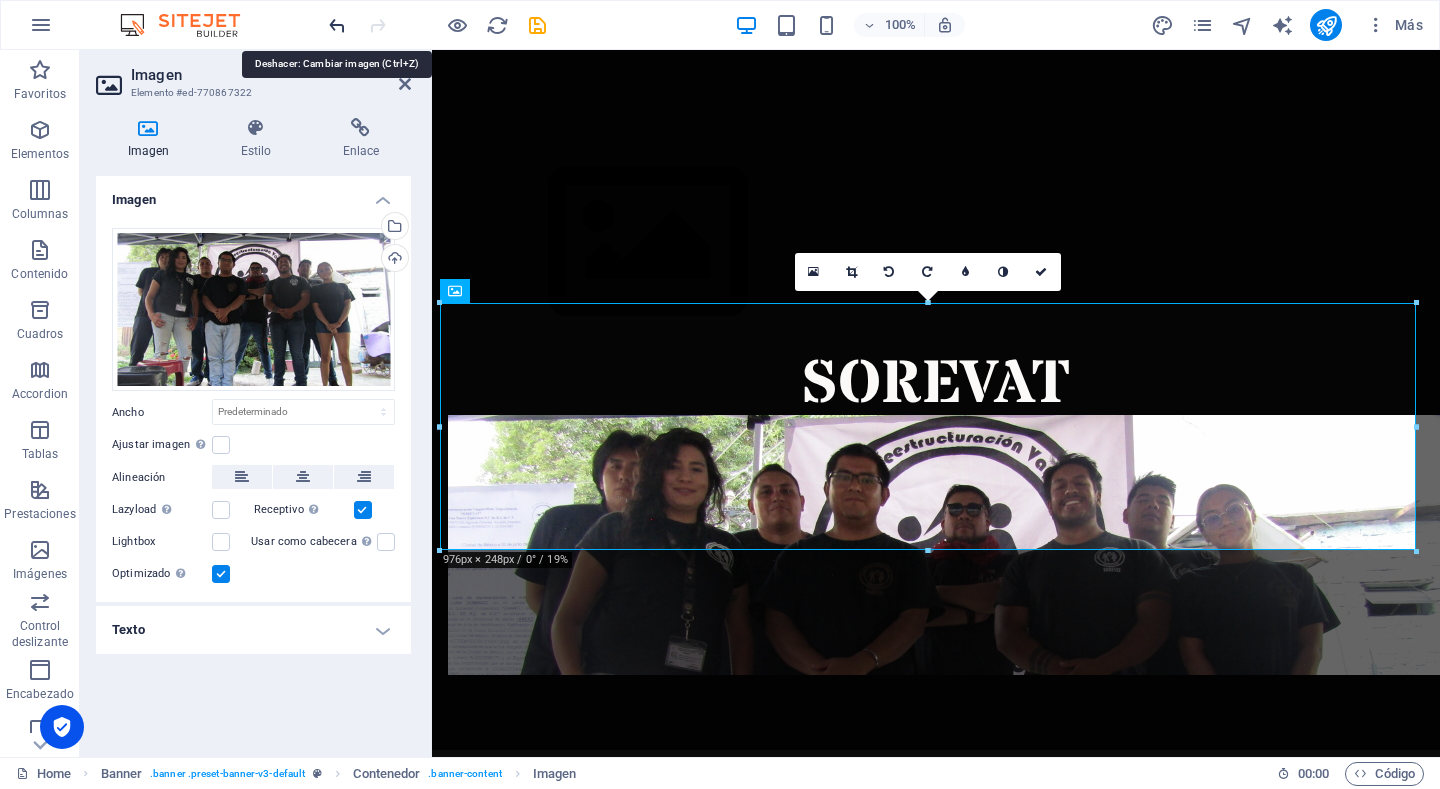 click at bounding box center [337, 25] 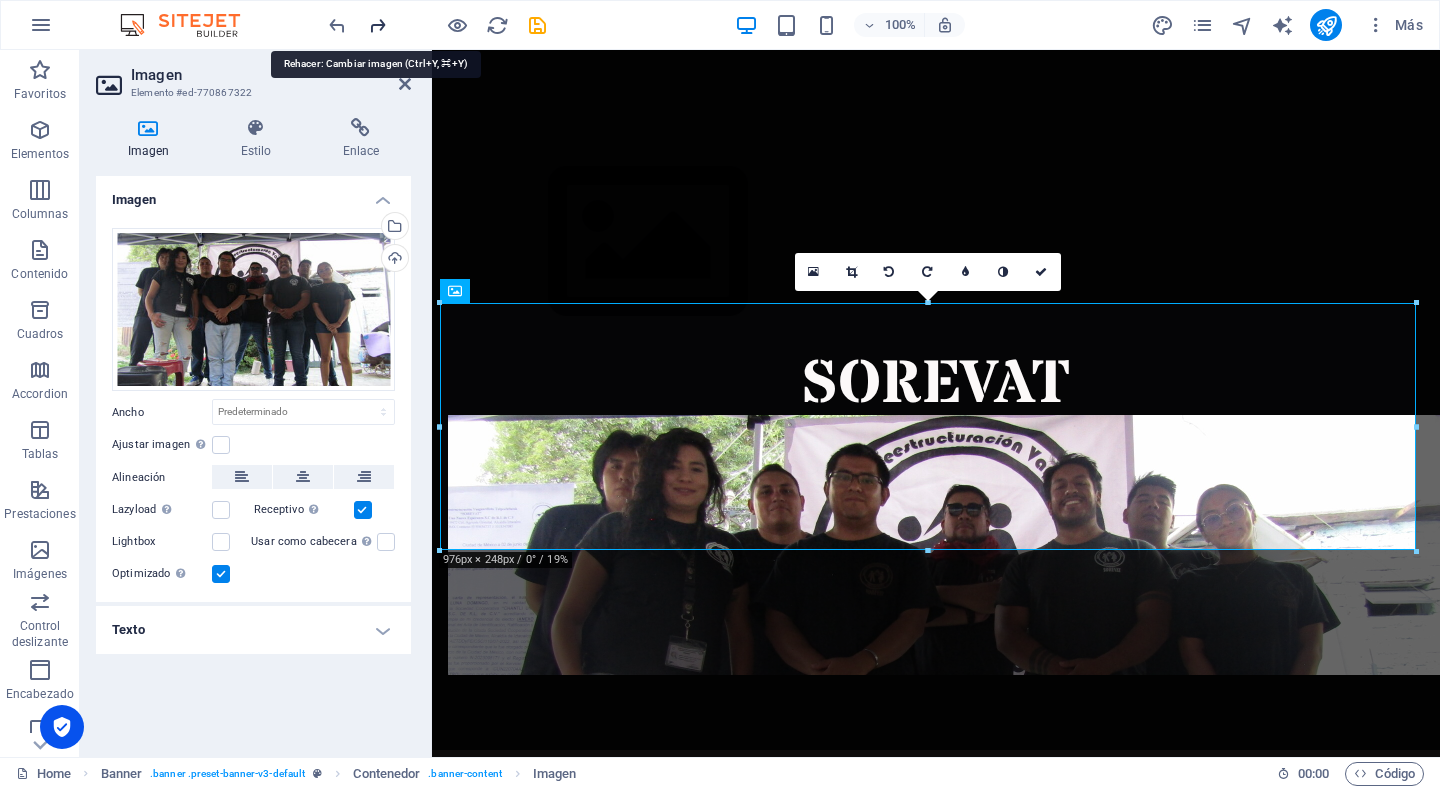 click at bounding box center [377, 25] 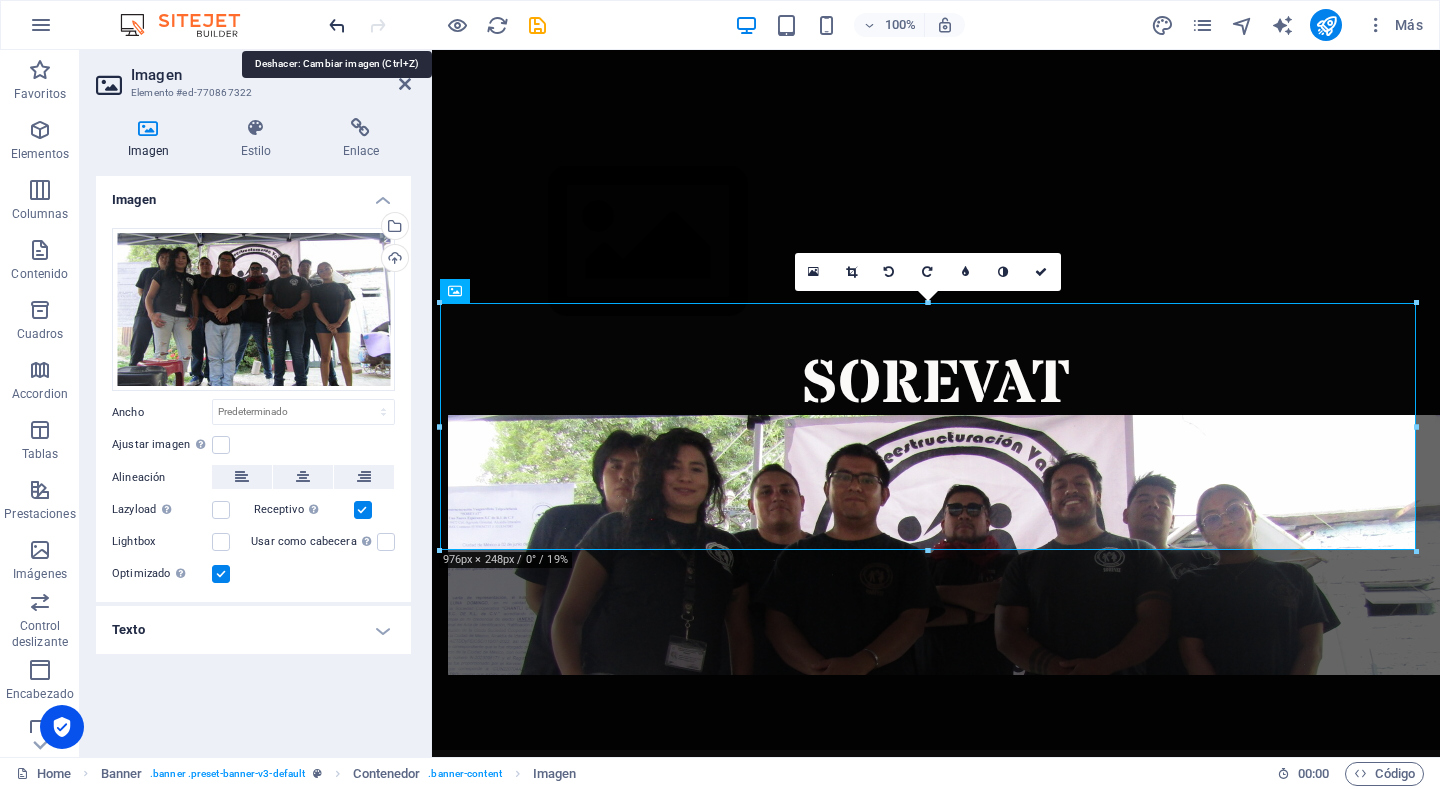 click at bounding box center [337, 25] 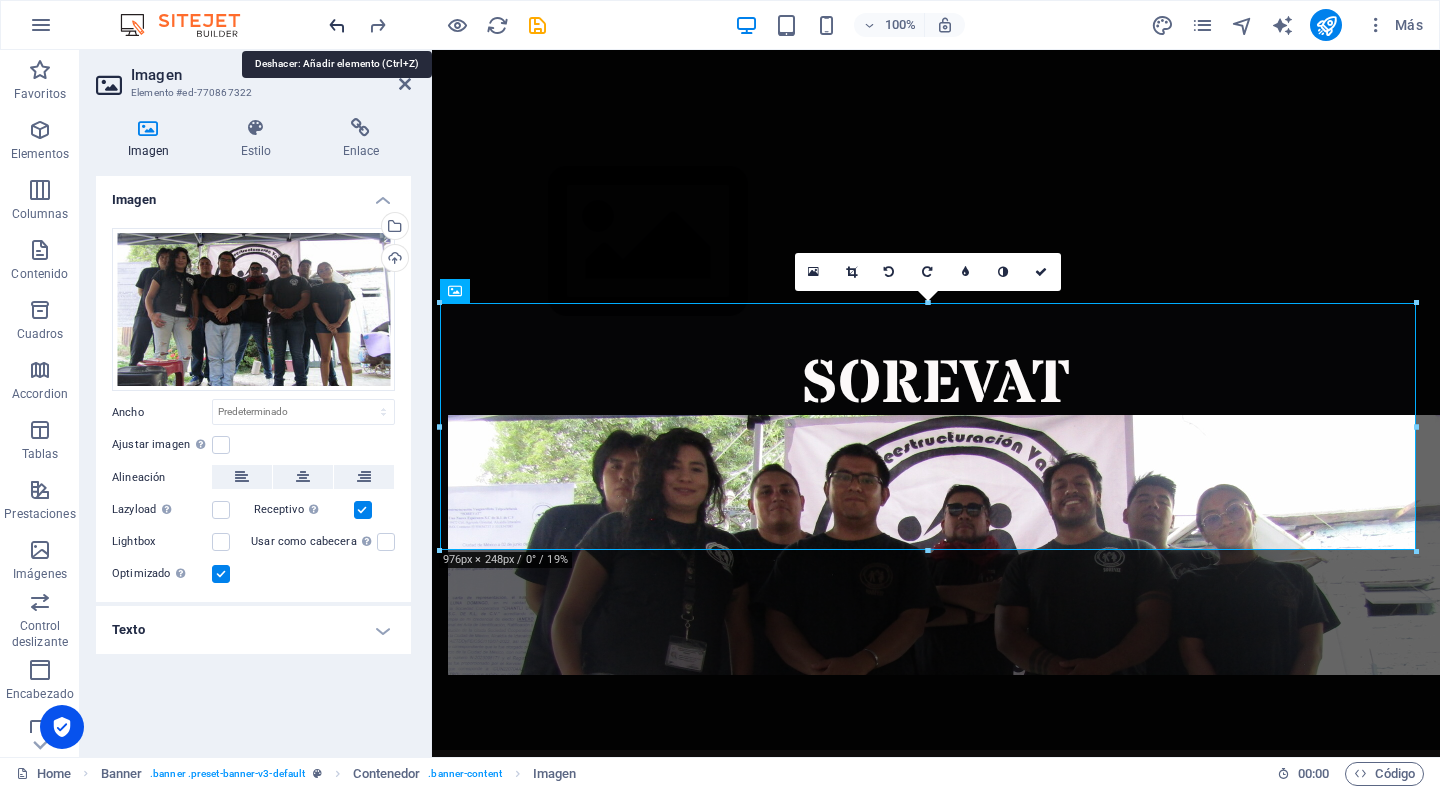 click at bounding box center (337, 25) 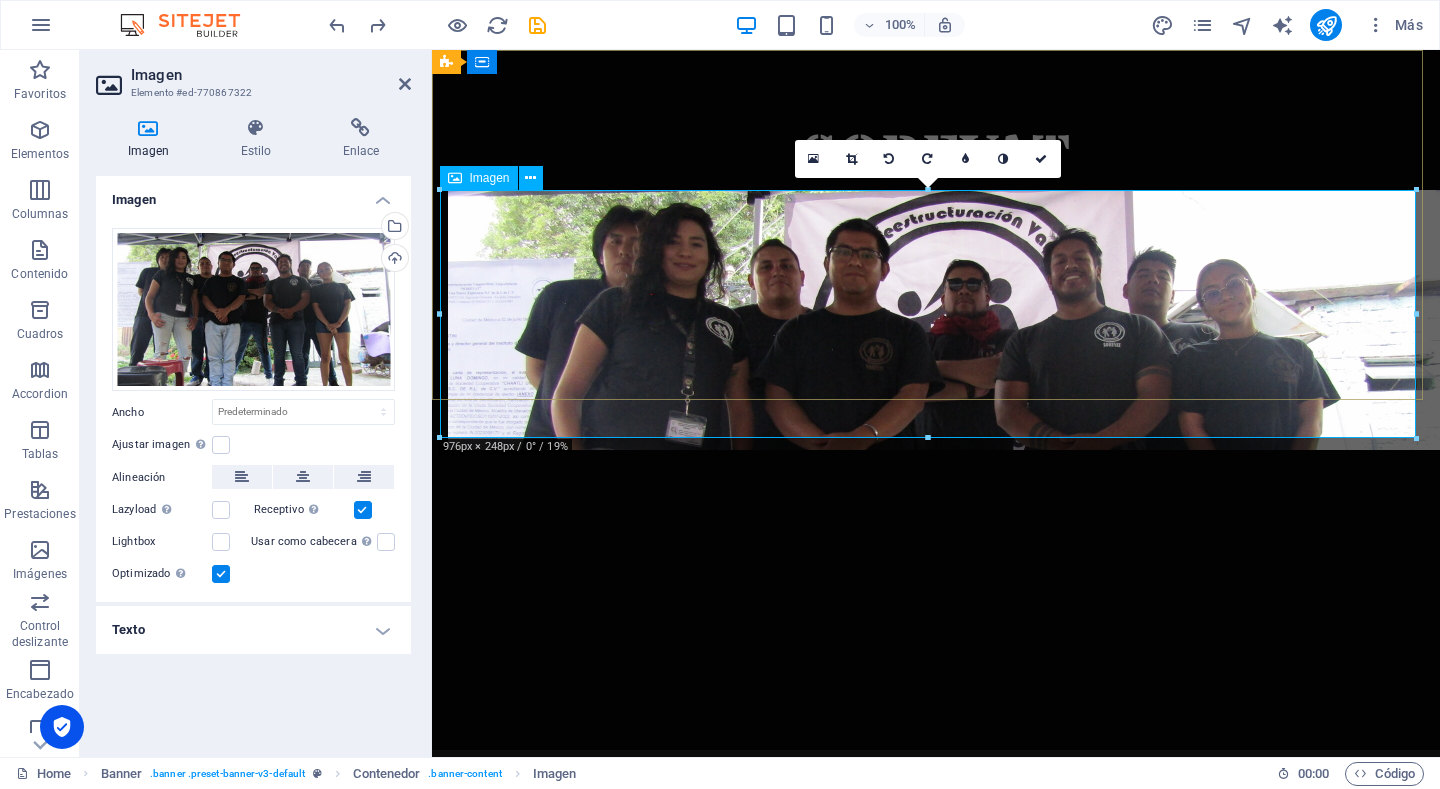 click at bounding box center (936, 320) 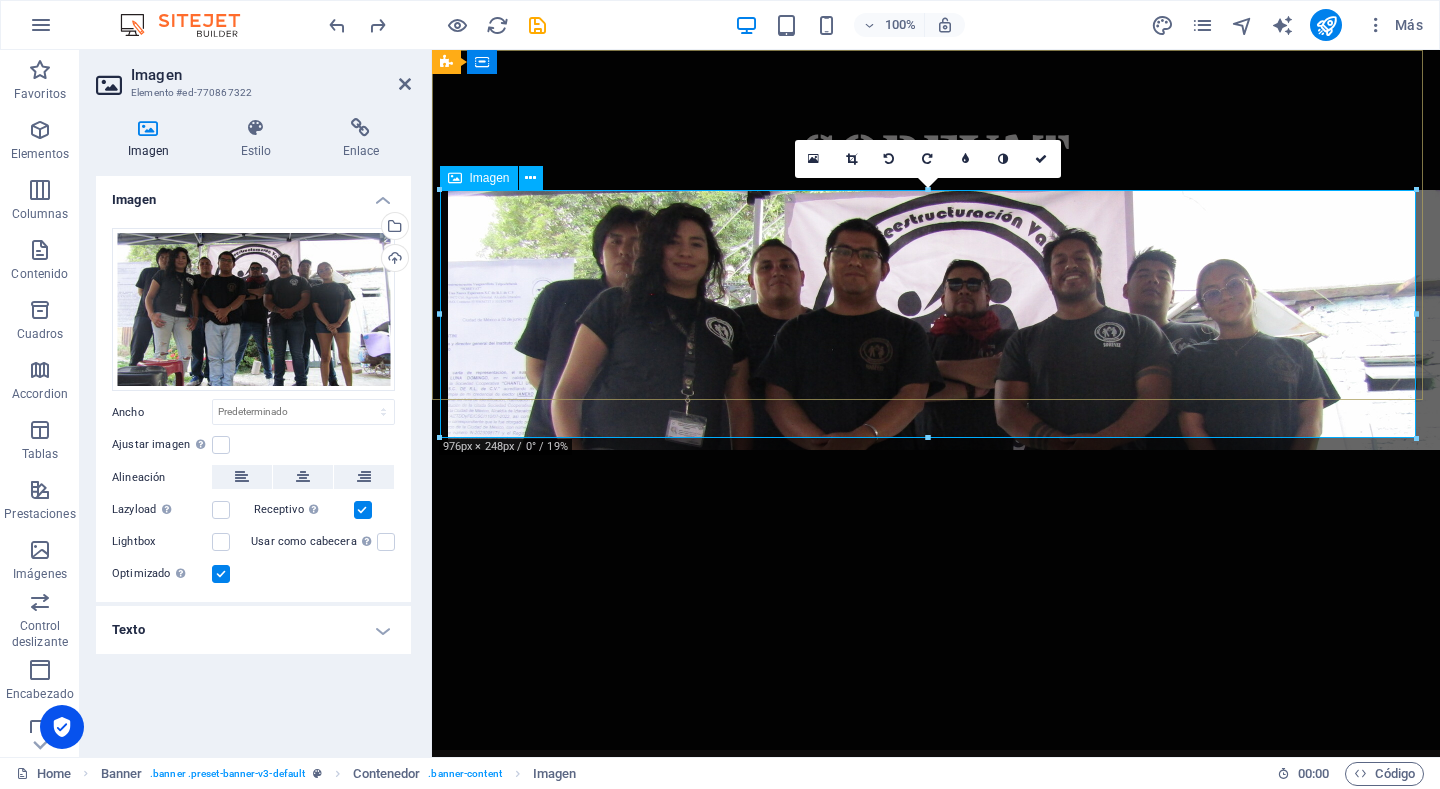 click at bounding box center [936, 320] 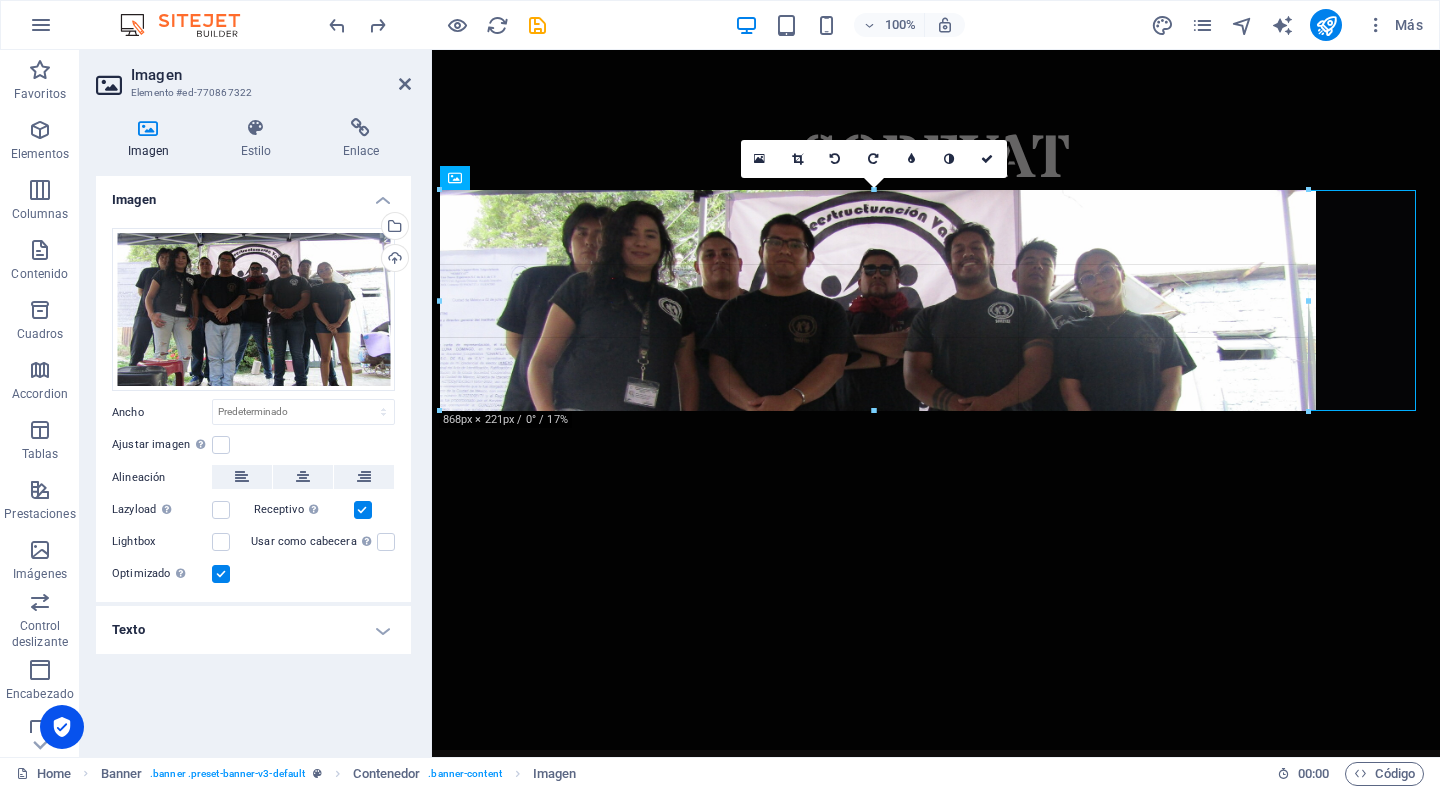 drag, startPoint x: 927, startPoint y: 438, endPoint x: 927, endPoint y: 411, distance: 27 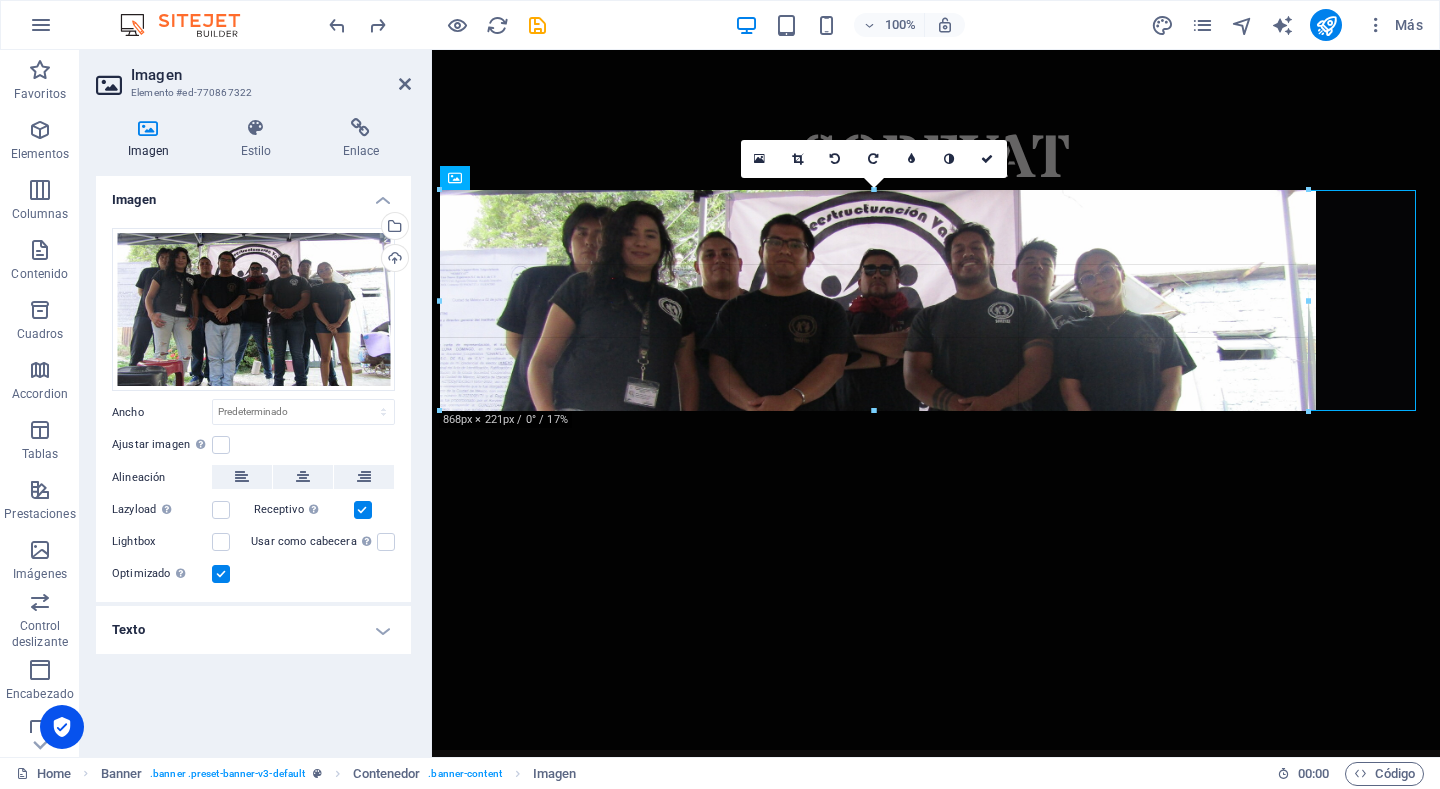 type on "868" 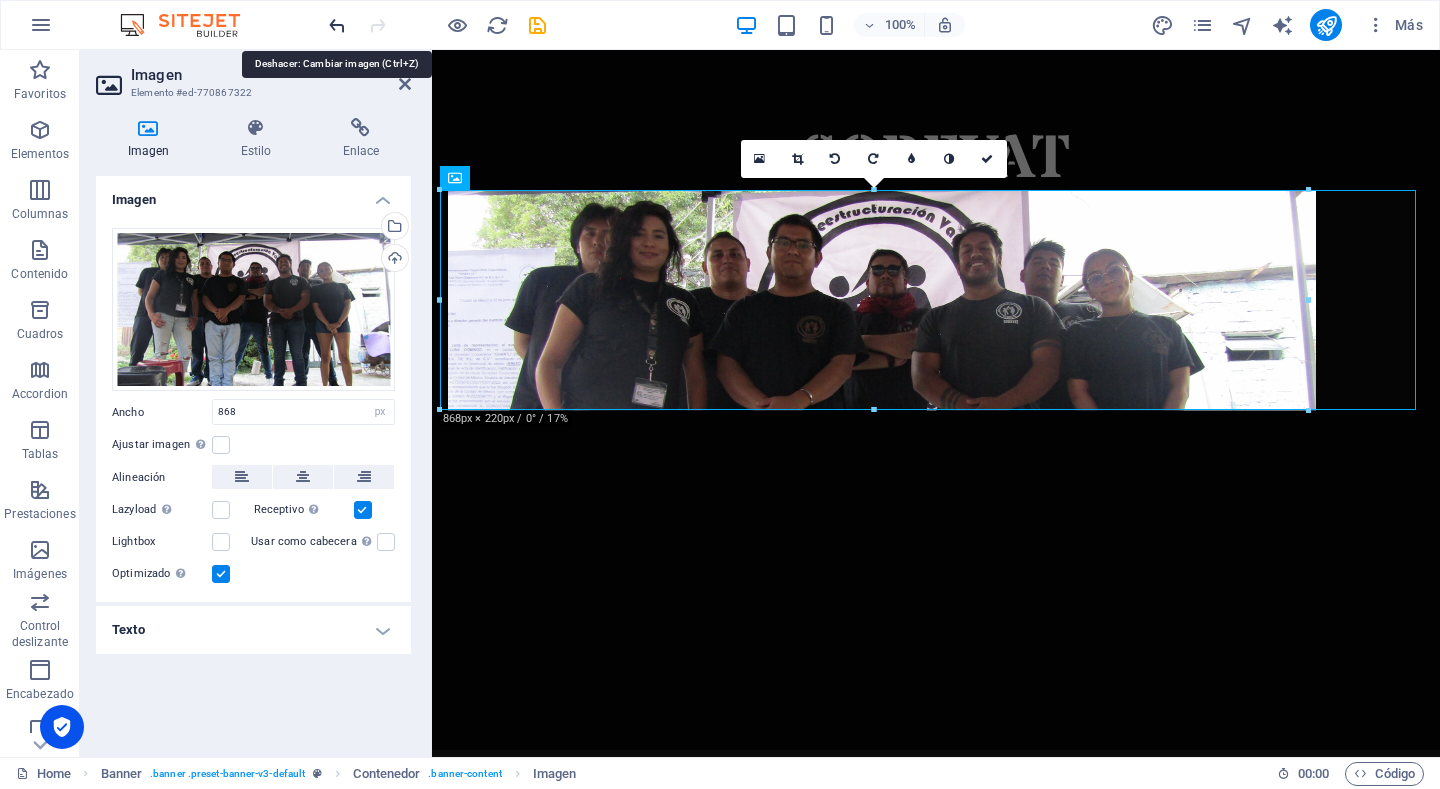 click at bounding box center (337, 25) 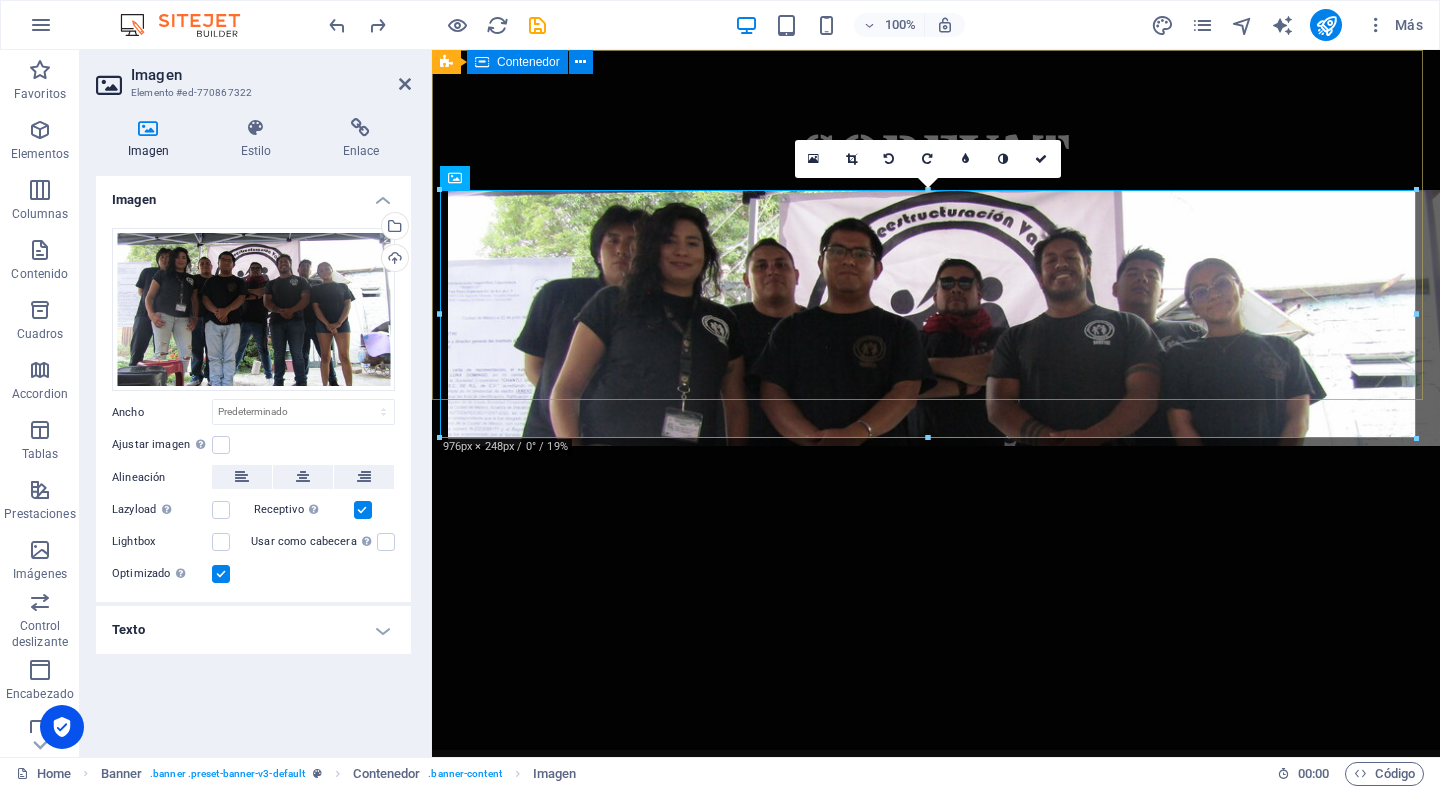 click on "SOREVAT" at bounding box center (936, 400) 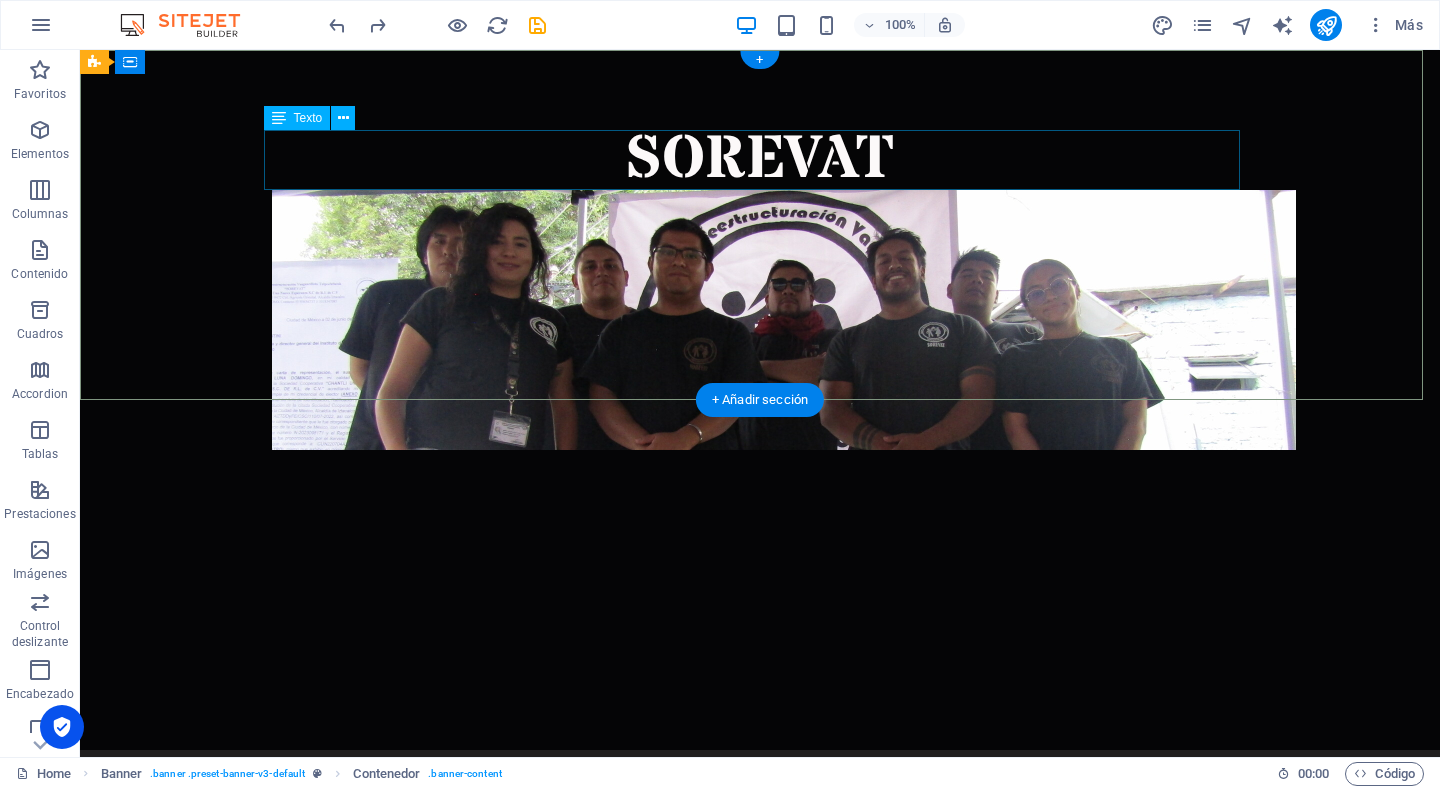 click on "SOREVAT" at bounding box center (760, 160) 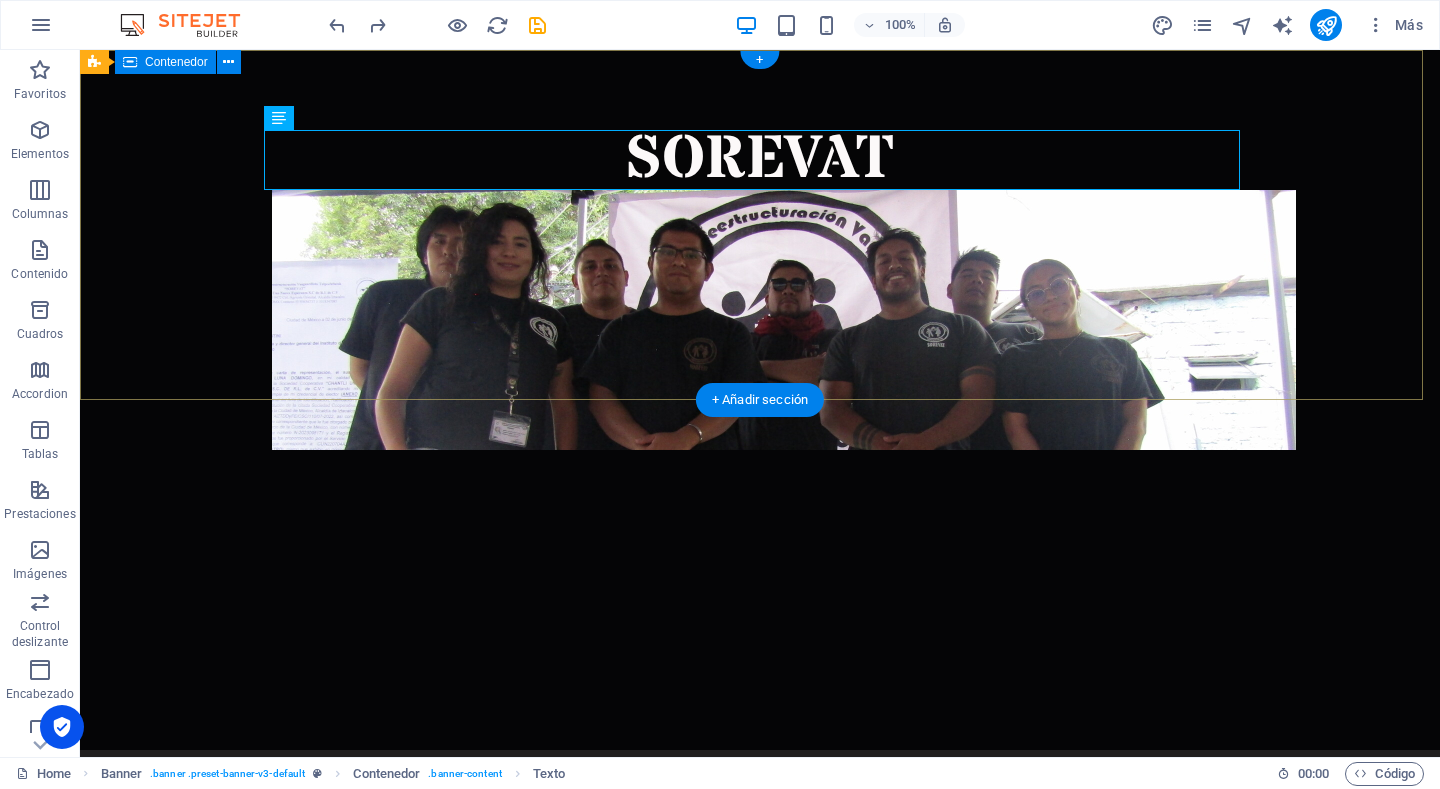 click on "SOREVAT" at bounding box center (760, 400) 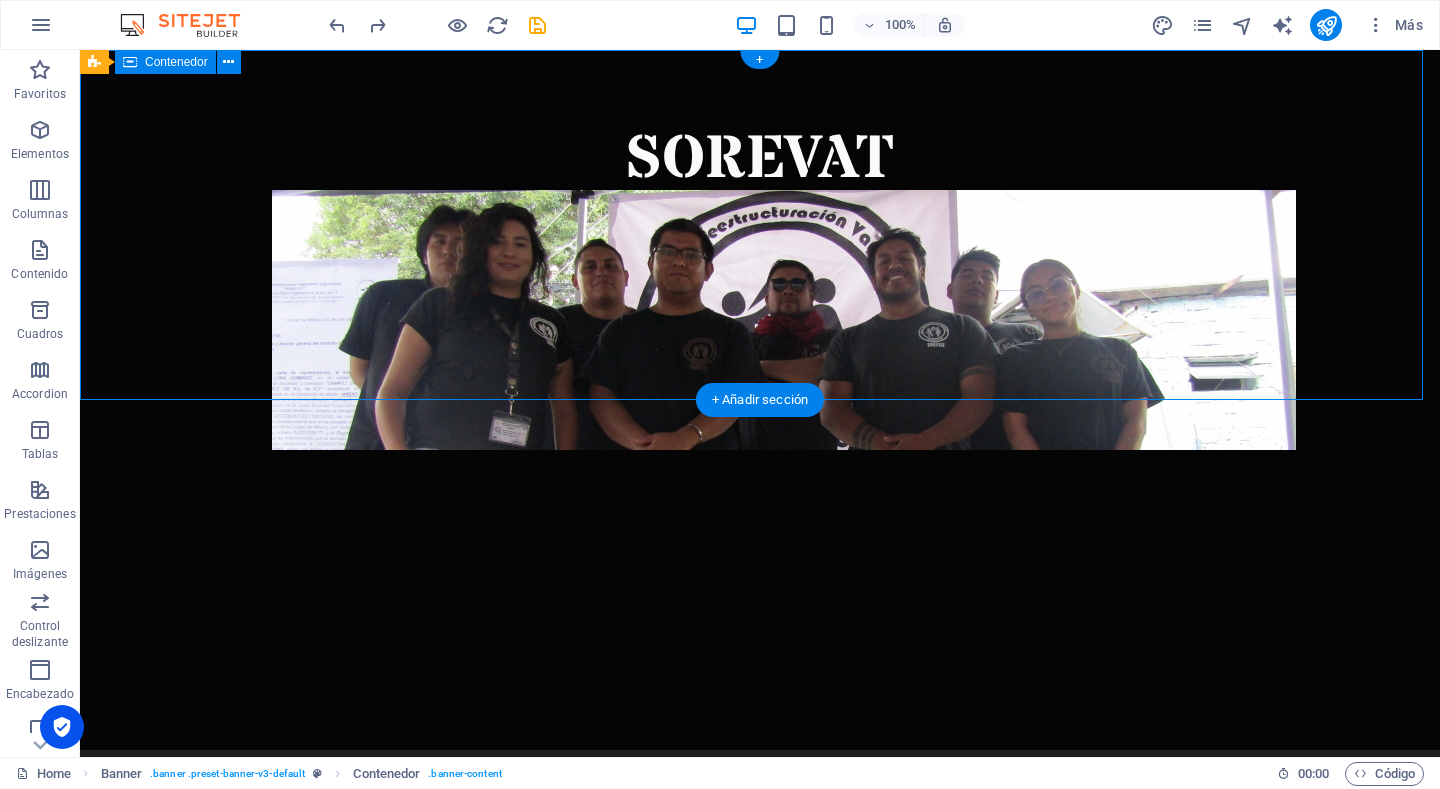 click on "SOREVAT" at bounding box center [760, 400] 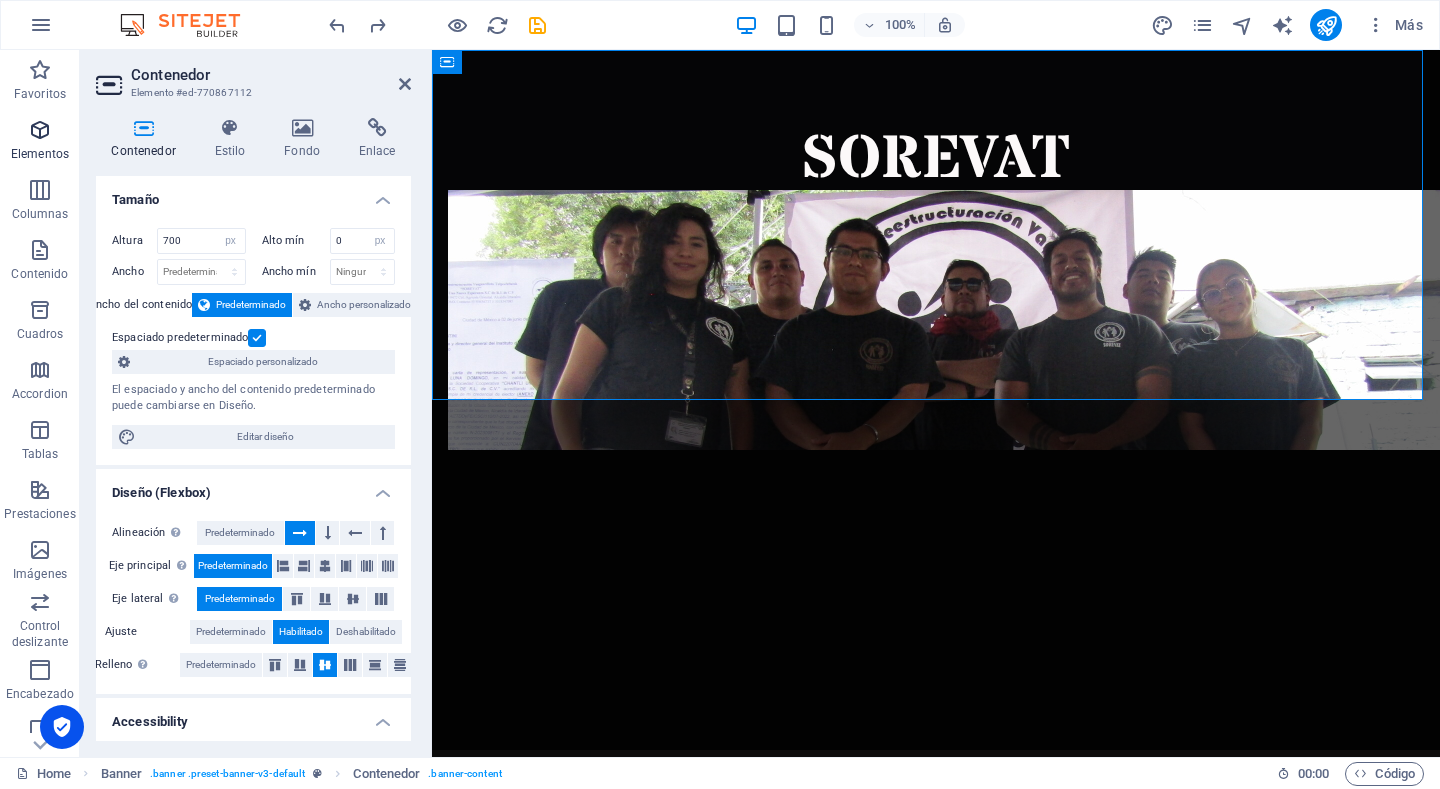 click on "Elementos" at bounding box center (40, 142) 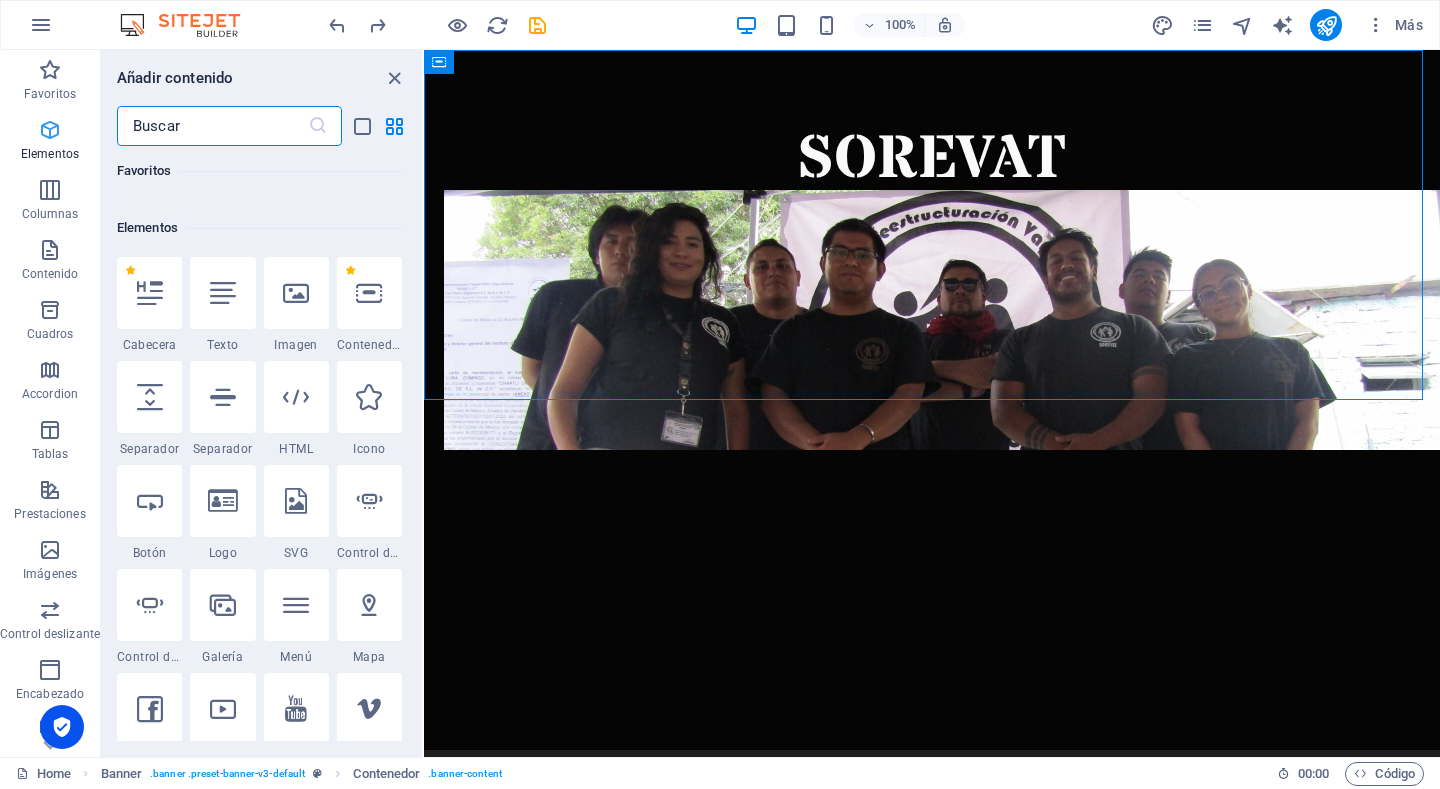 scroll, scrollTop: 377, scrollLeft: 0, axis: vertical 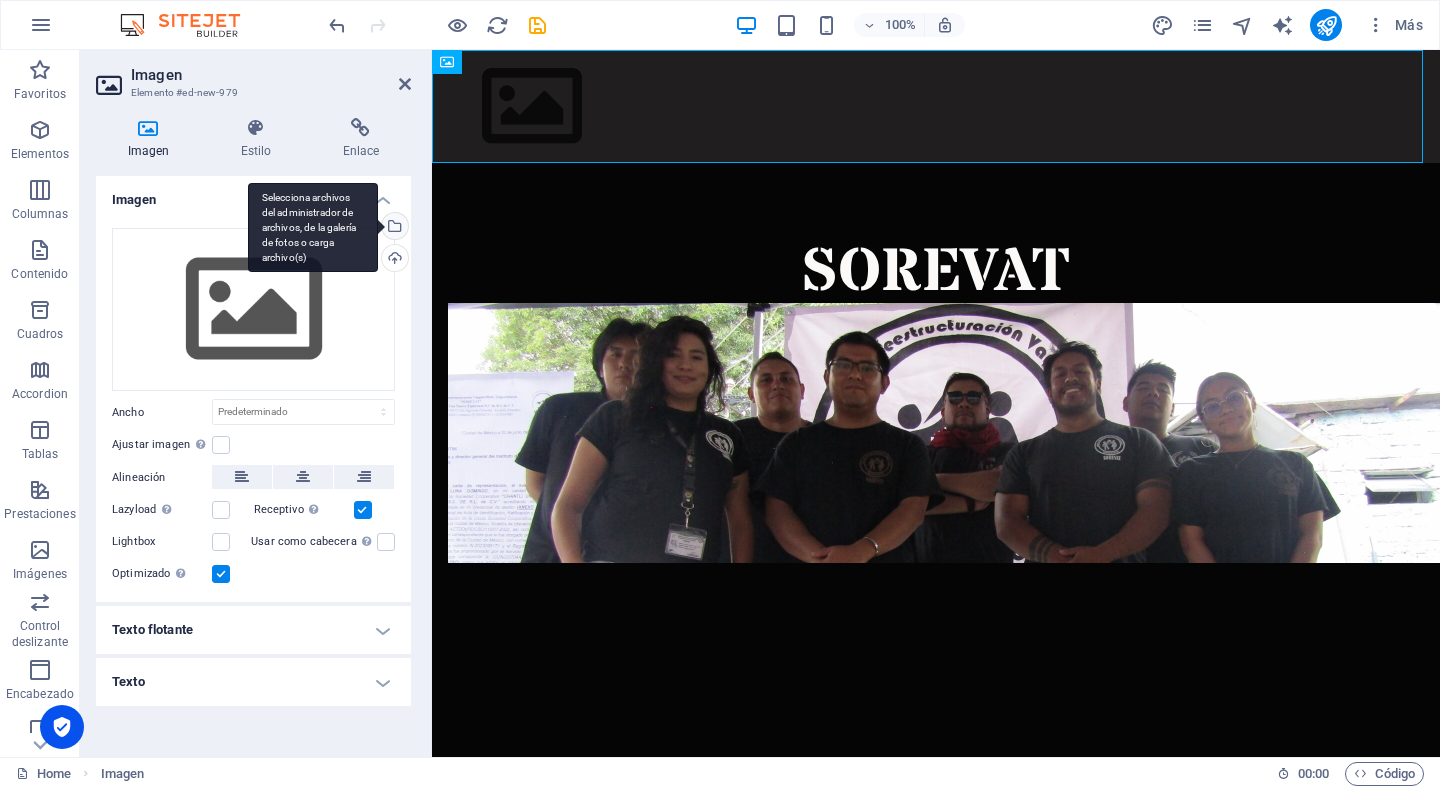 click on "Selecciona archivos del administrador de archivos, de la galería de fotos o carga archivo(s)" at bounding box center (393, 228) 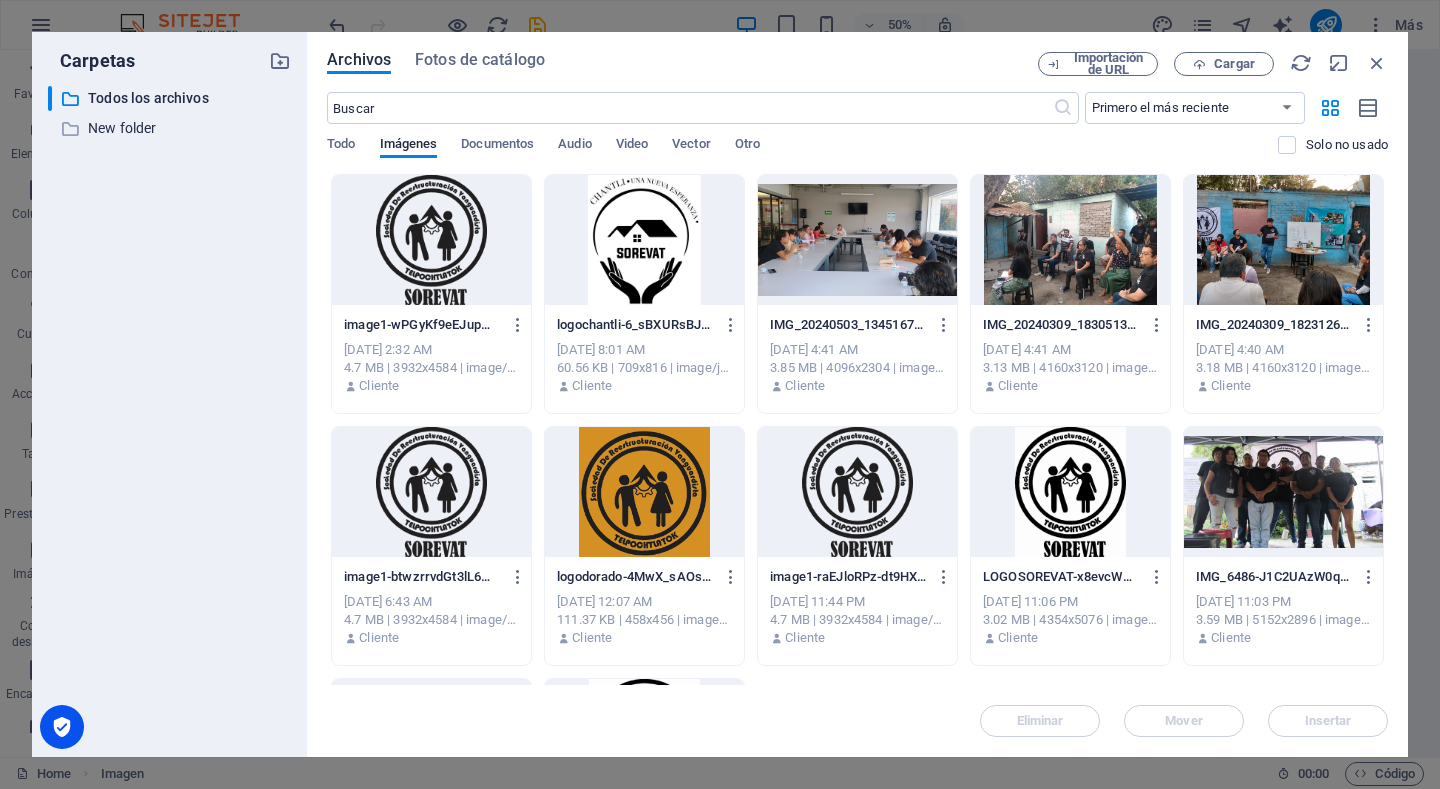 click at bounding box center [431, 240] 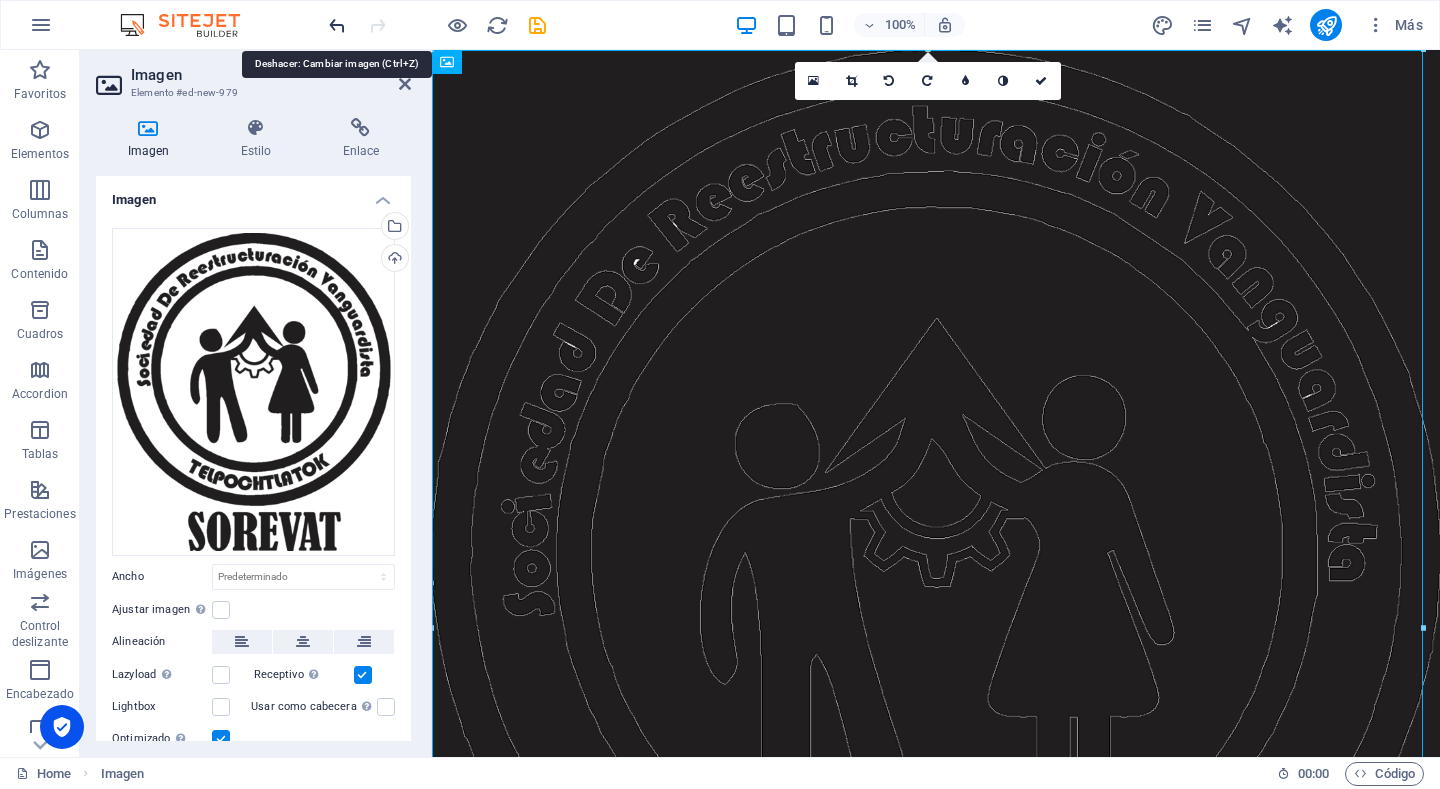 click at bounding box center [337, 25] 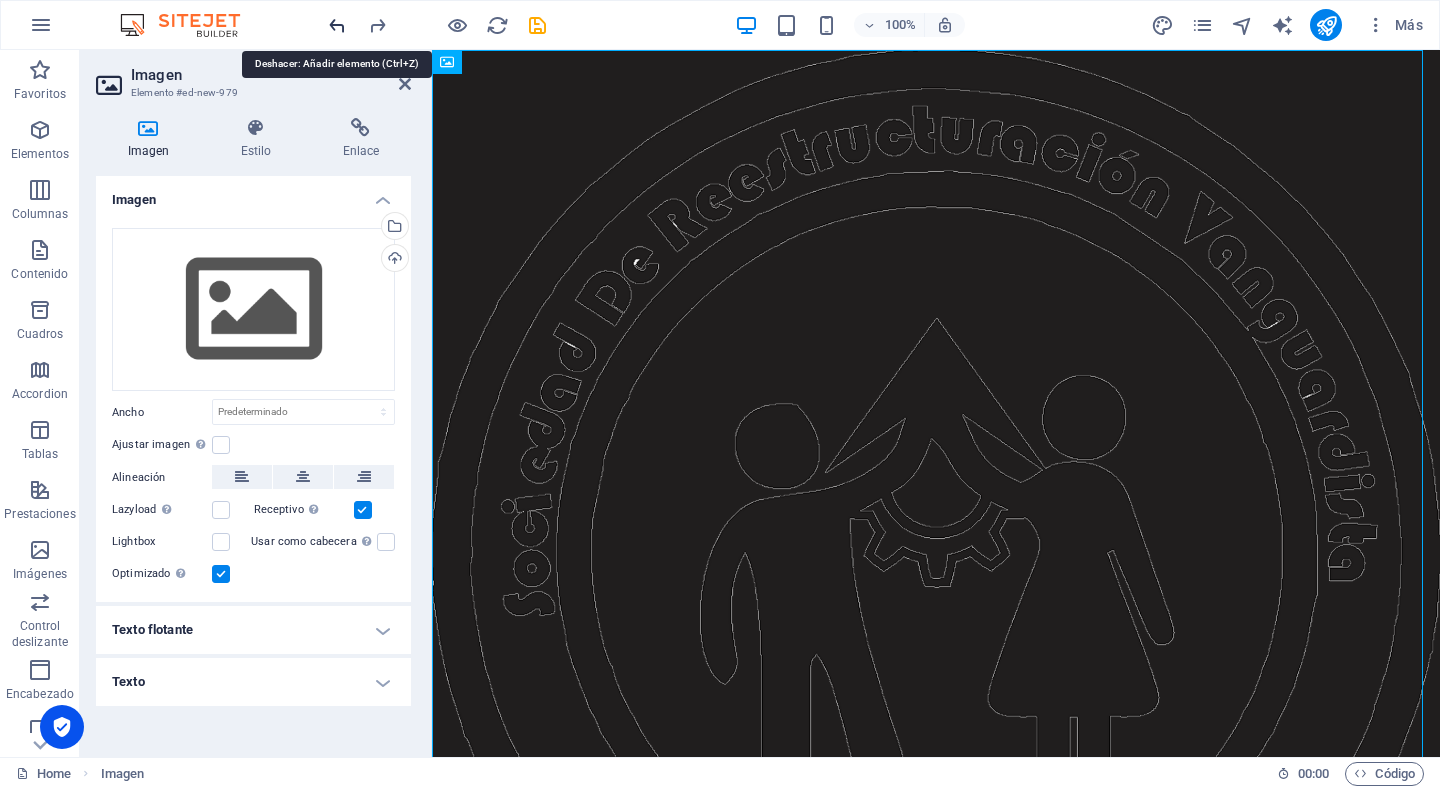 click at bounding box center (337, 25) 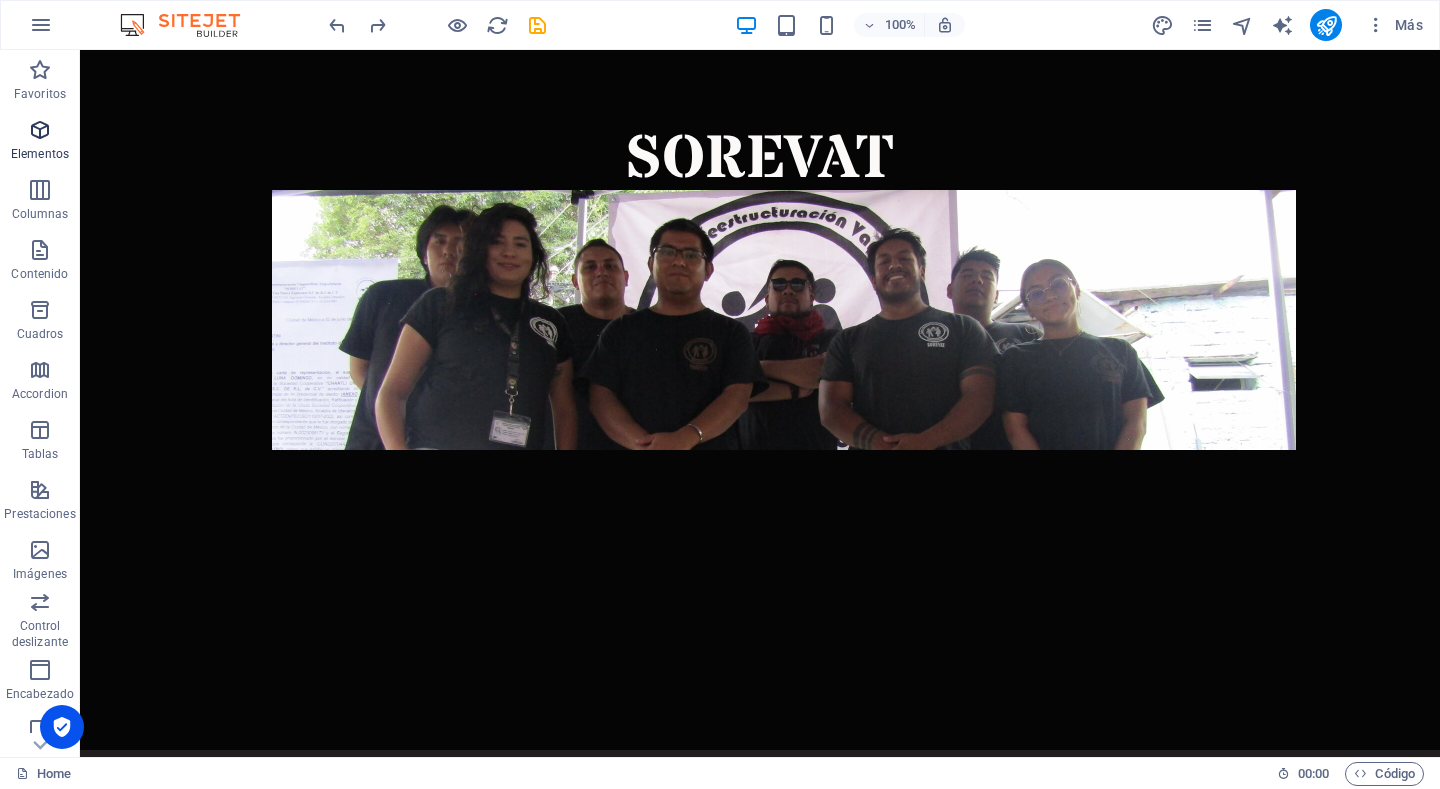 click at bounding box center [40, 130] 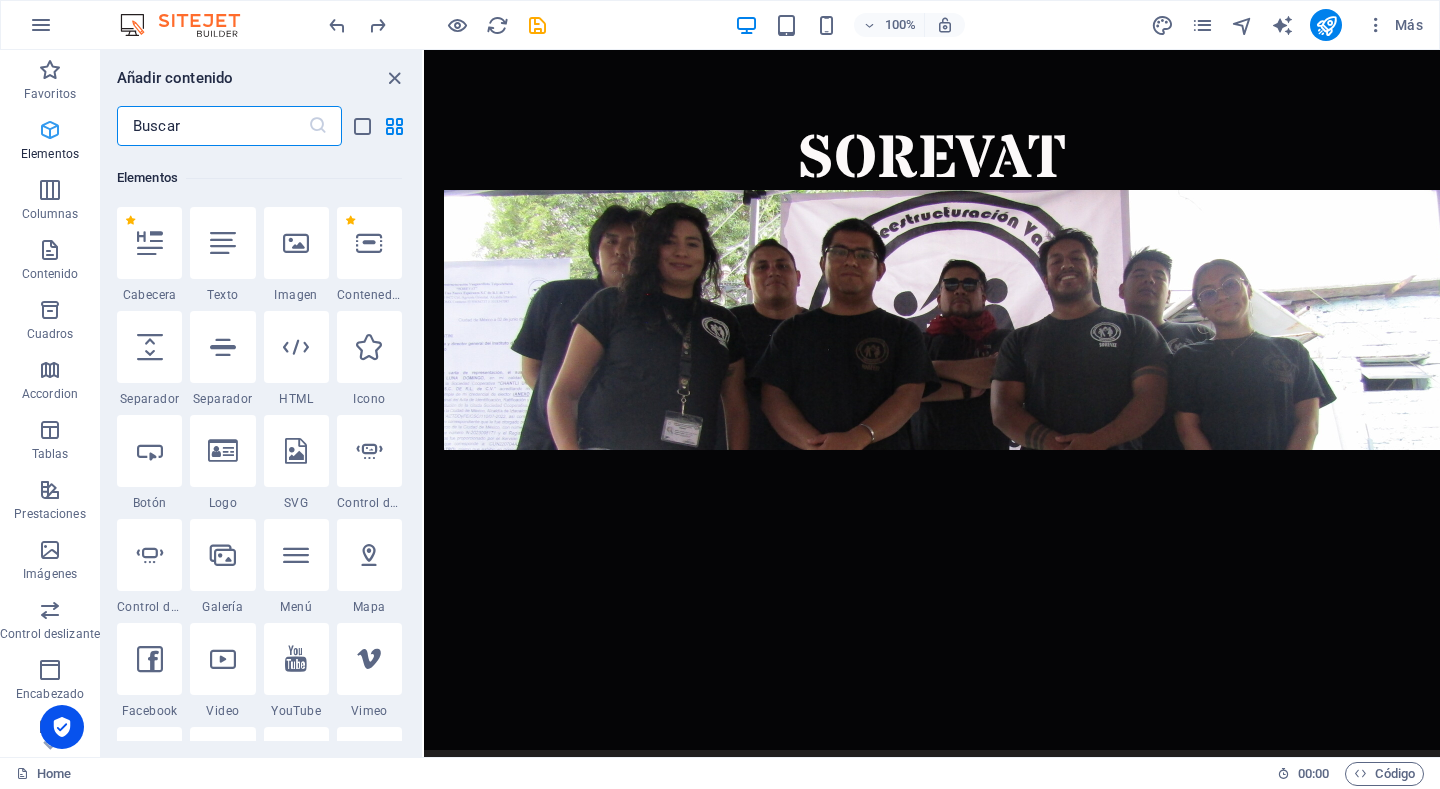 scroll, scrollTop: 377, scrollLeft: 0, axis: vertical 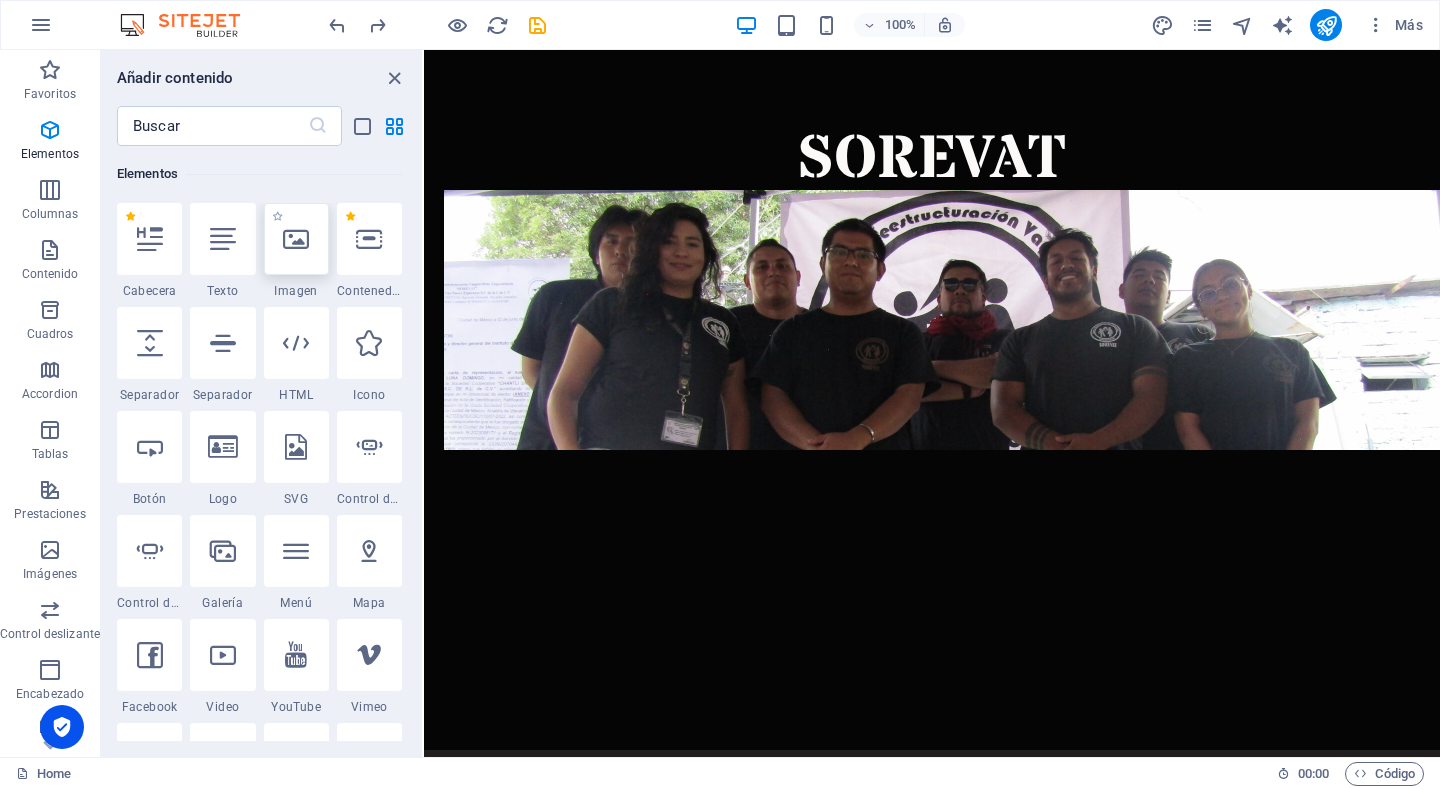 click at bounding box center [296, 239] 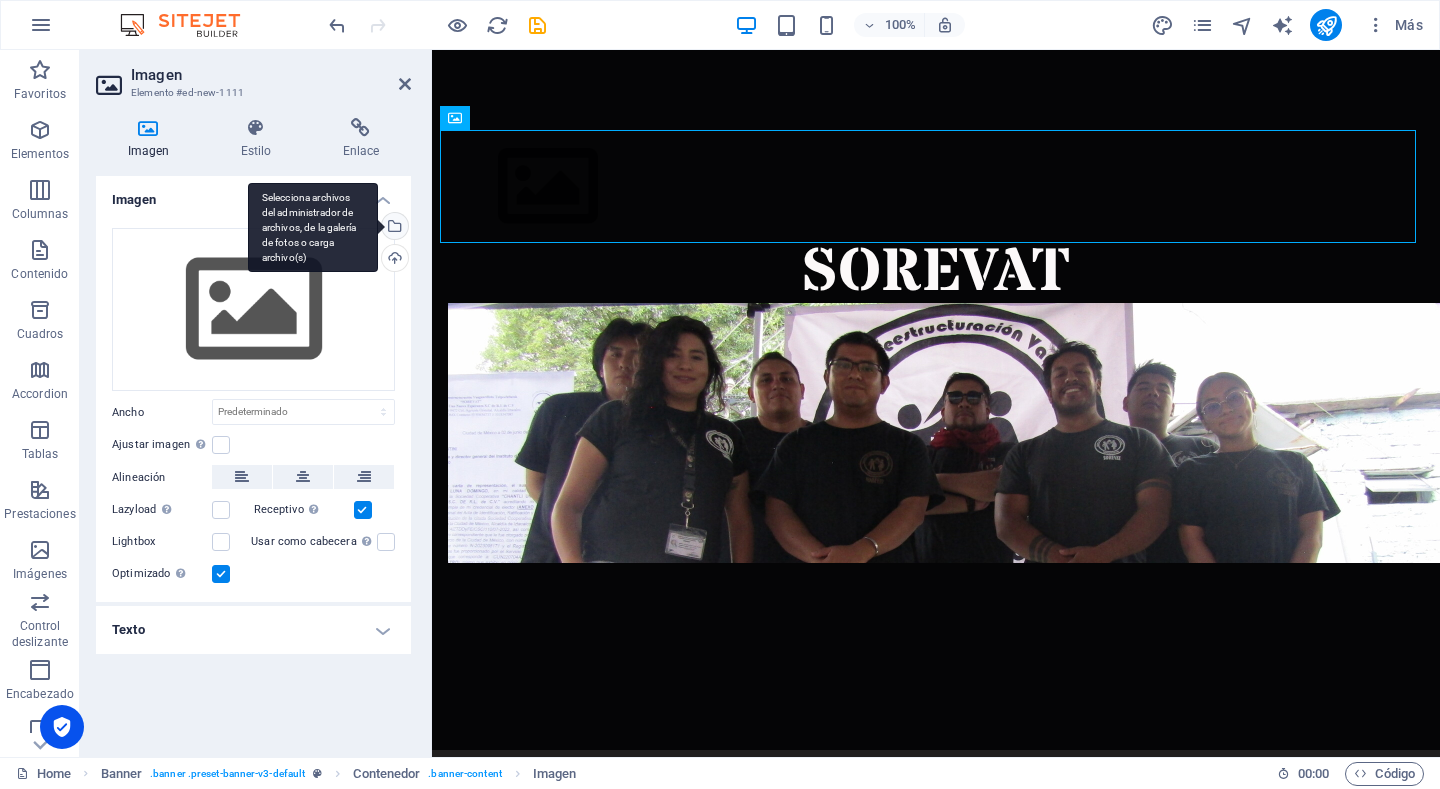 click on "Selecciona archivos del administrador de archivos, de la galería de fotos o carga archivo(s)" at bounding box center [393, 228] 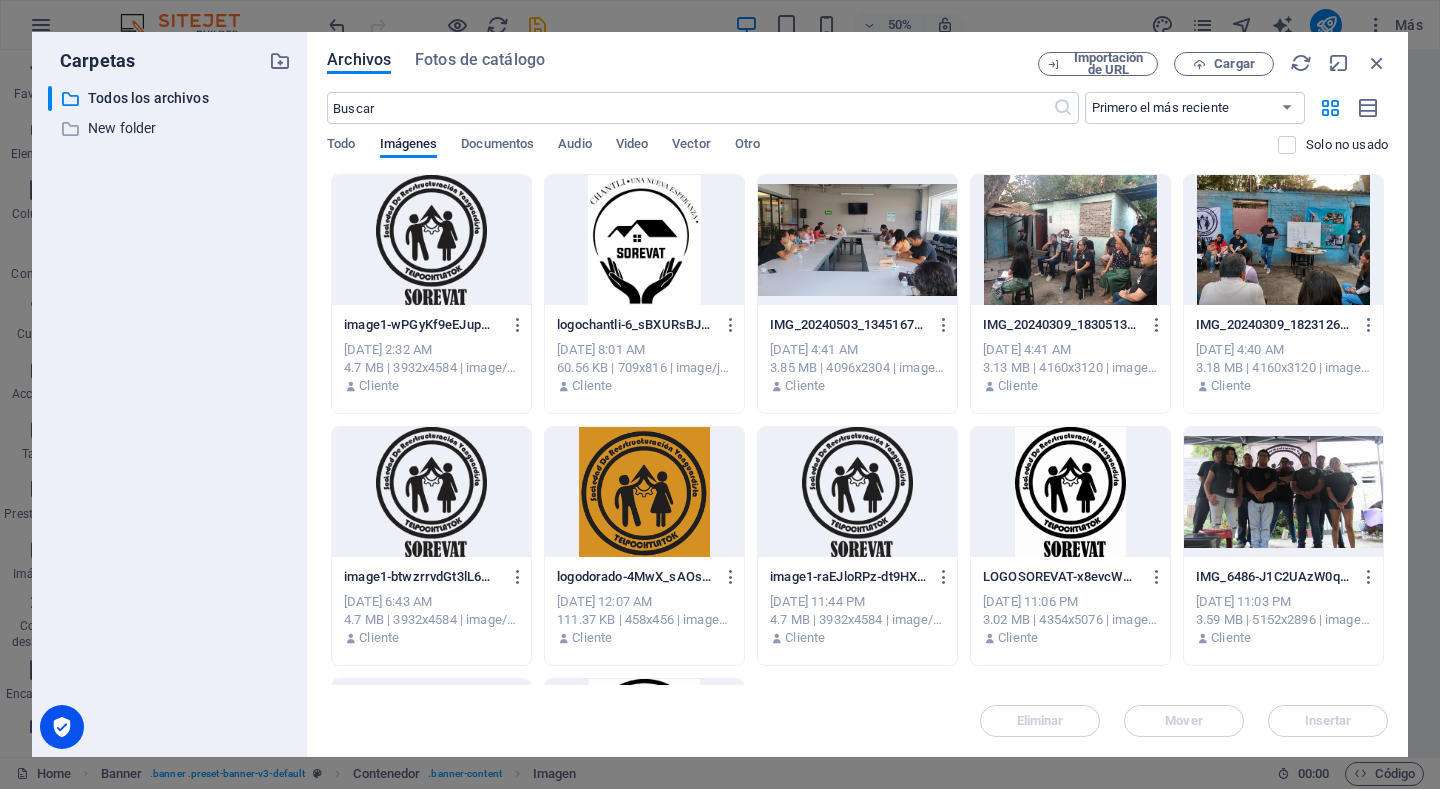 click at bounding box center [1070, 492] 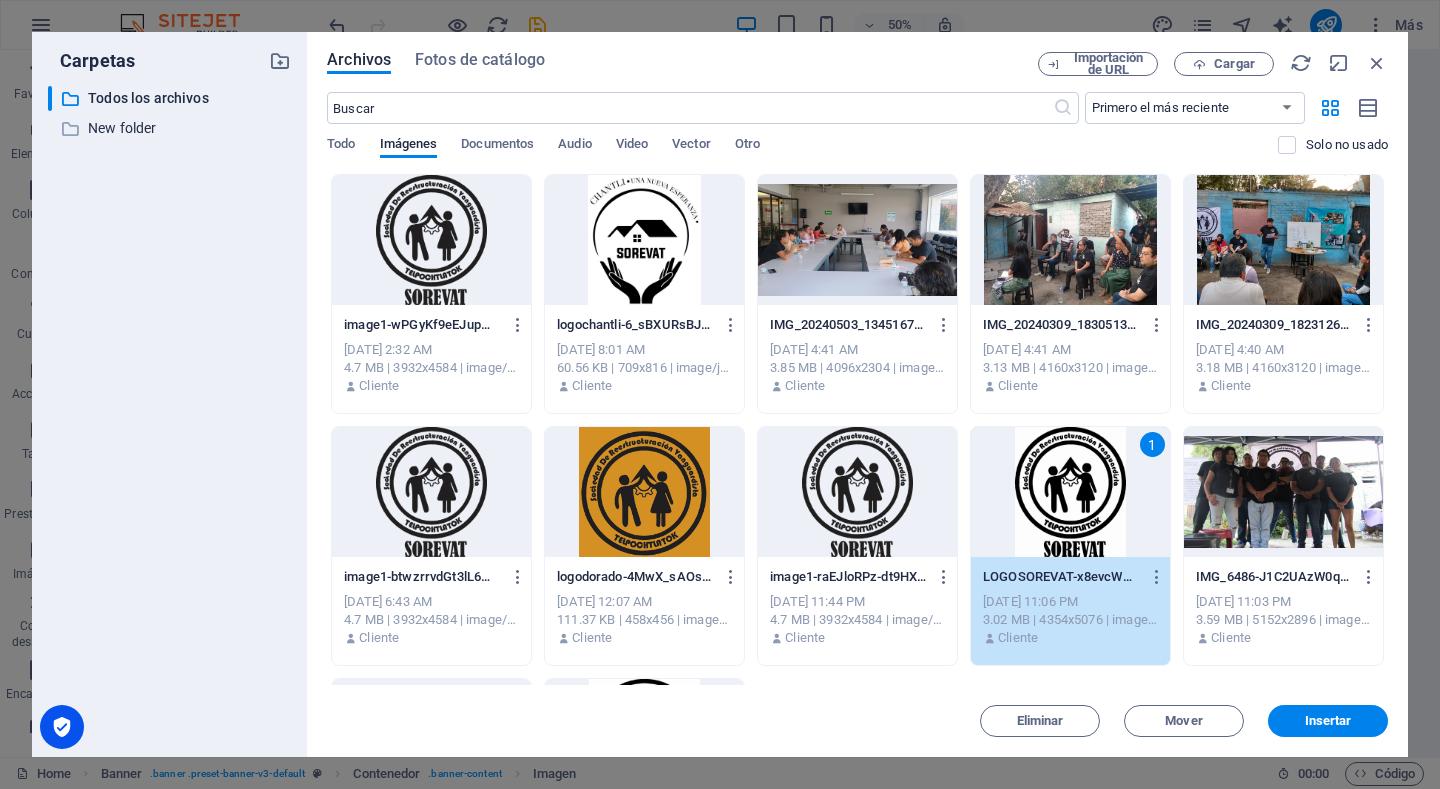 click on "1" at bounding box center [1070, 492] 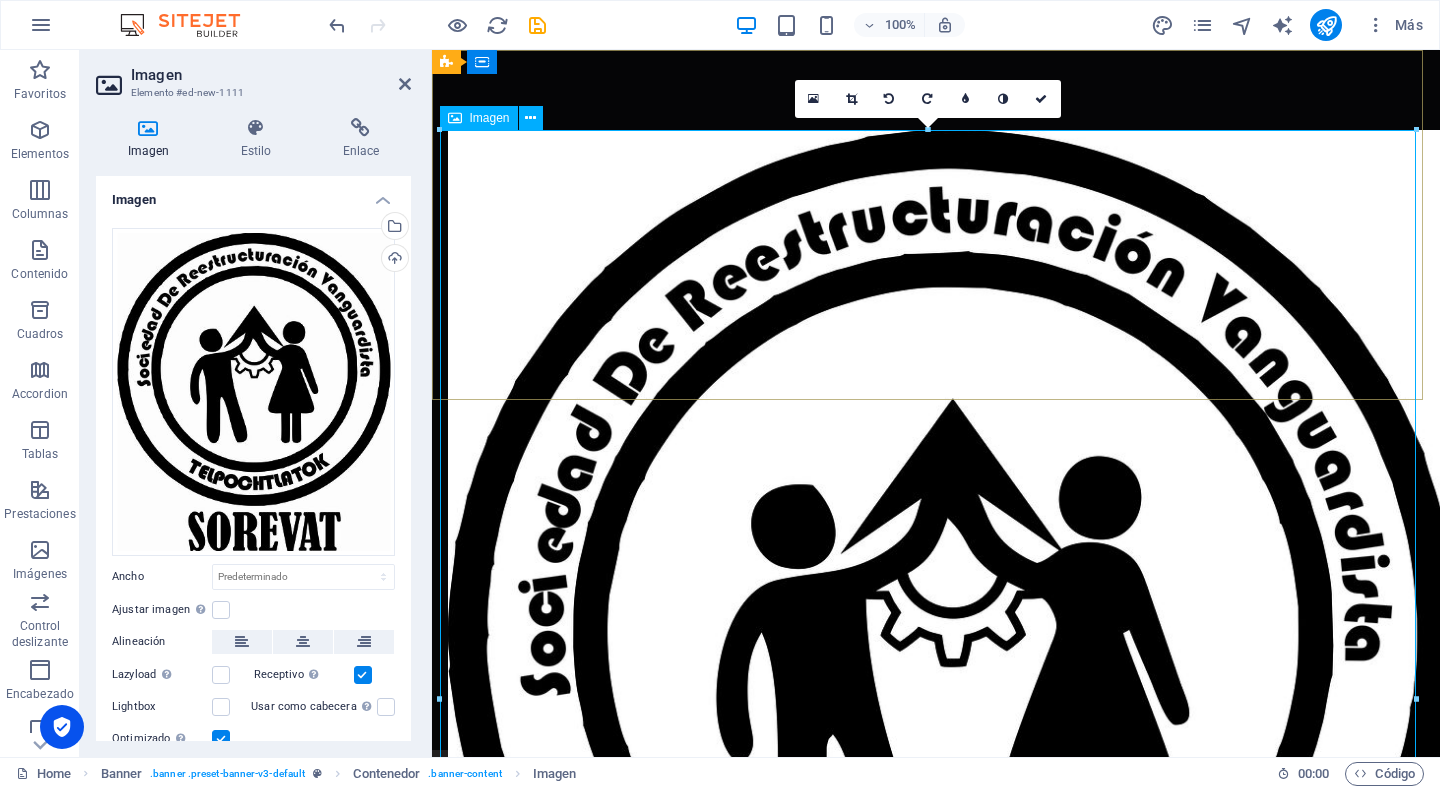 click at bounding box center (936, 717) 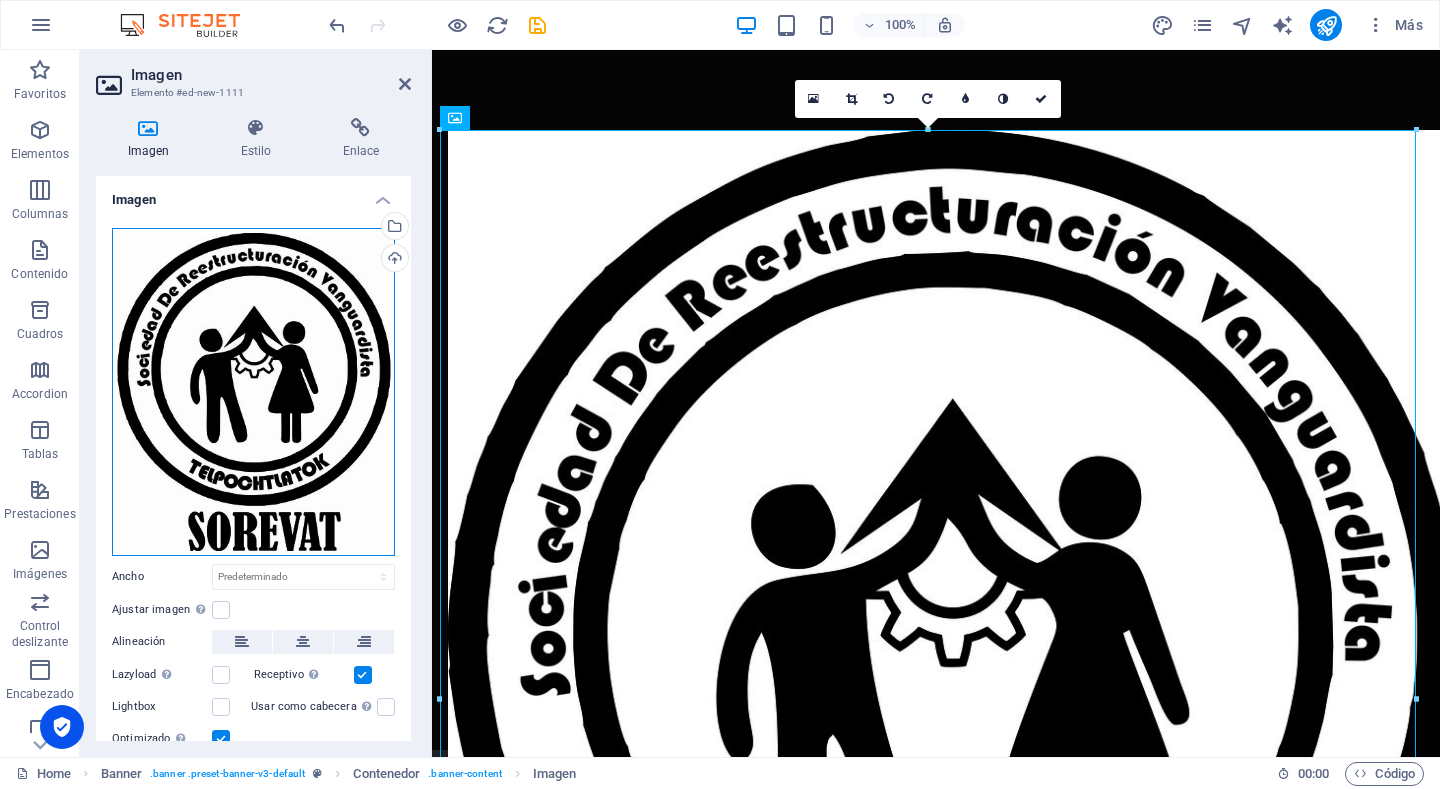 click on "Arrastra archivos aquí, haz clic para escoger archivos o  selecciona archivos de Archivos o de nuestra galería gratuita de fotos y vídeos" at bounding box center (253, 392) 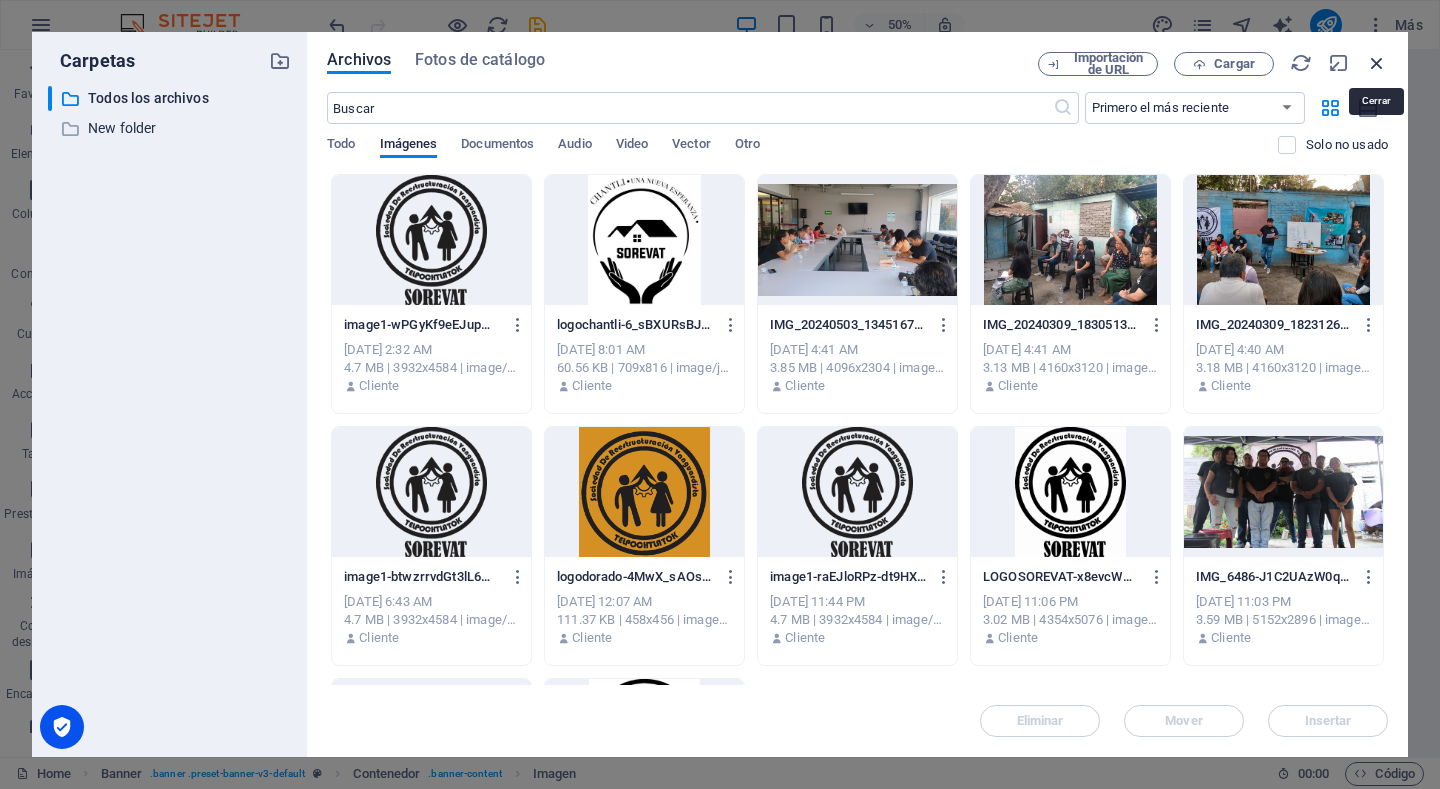 click at bounding box center (1377, 63) 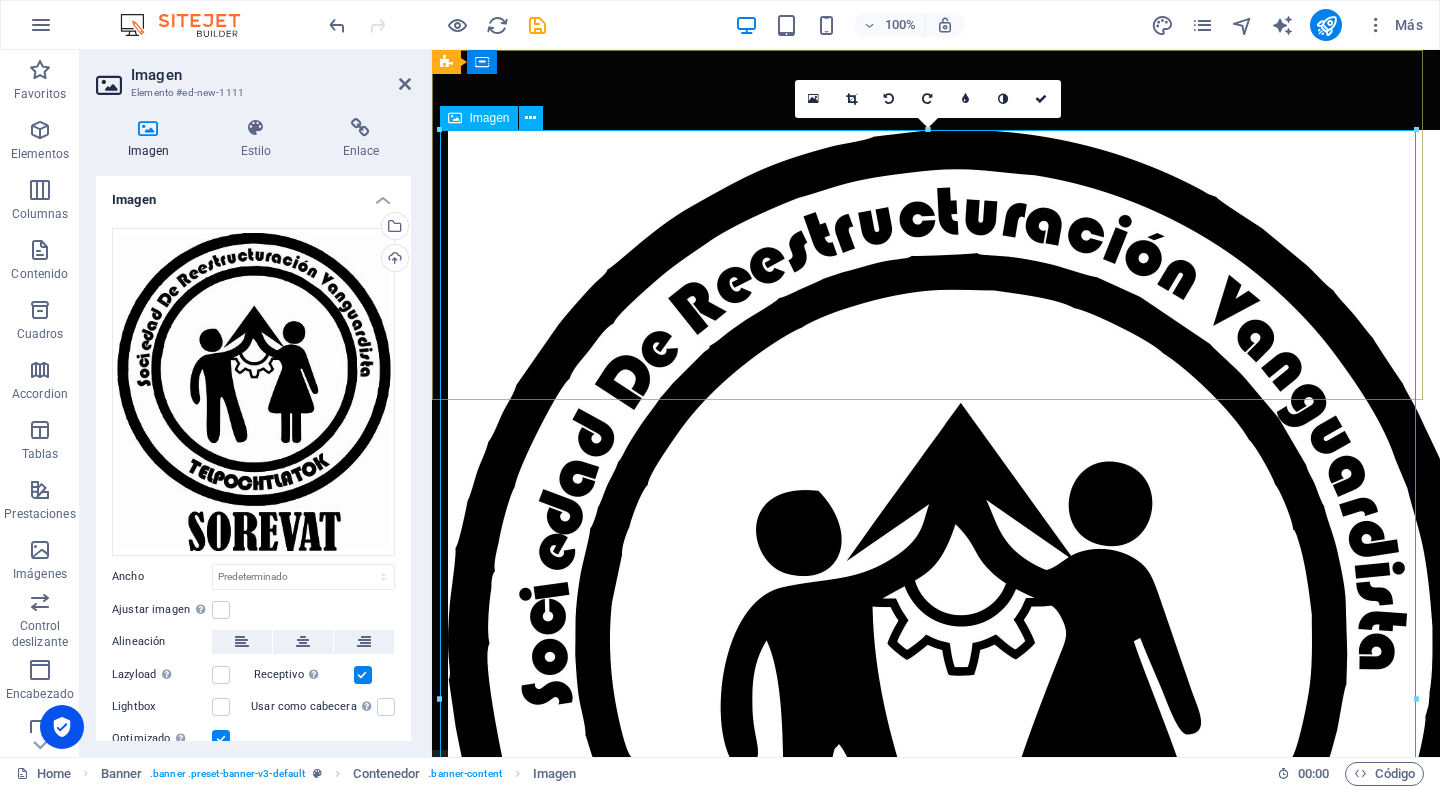 click at bounding box center [936, 727] 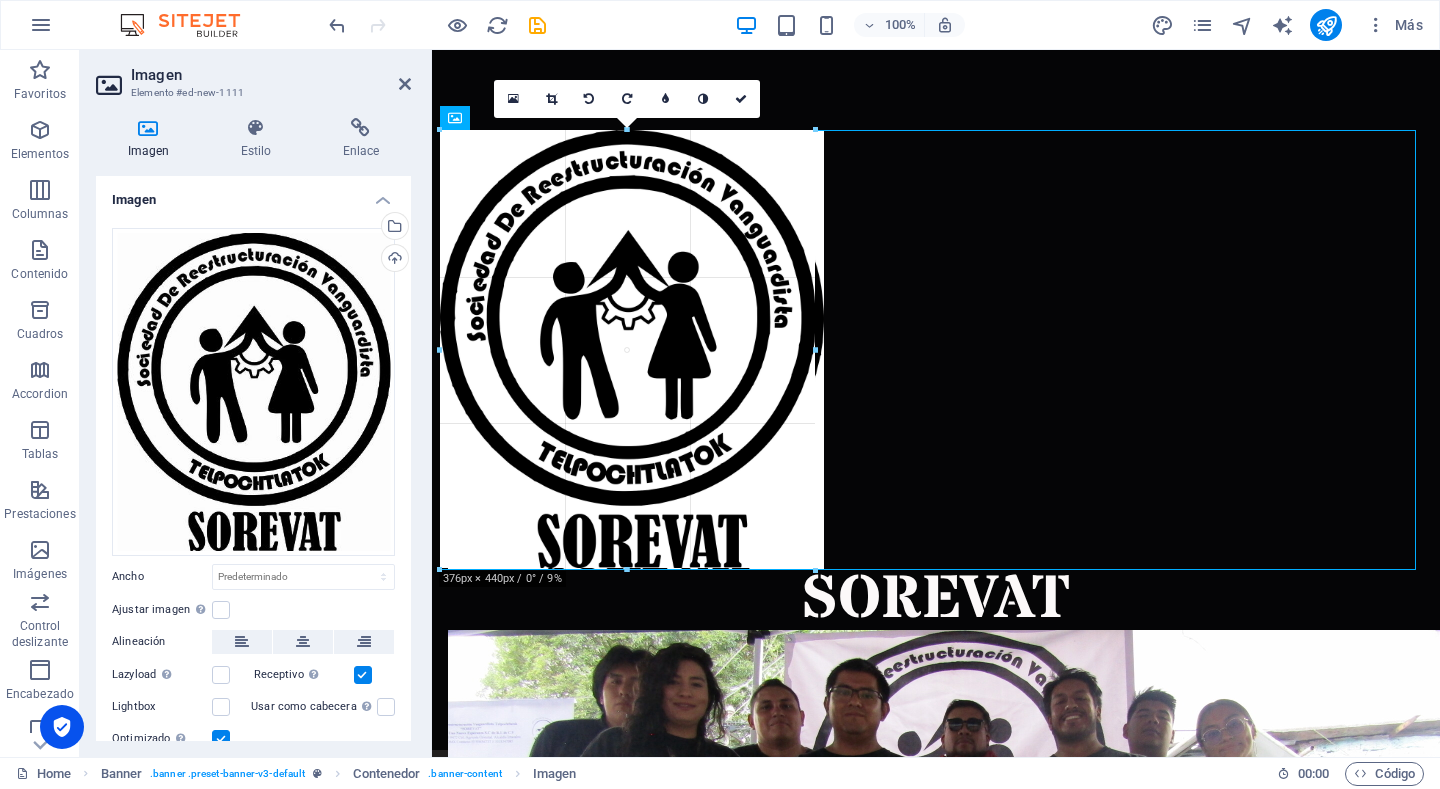 drag, startPoint x: 0, startPoint y: 79, endPoint x: 1209, endPoint y: 828, distance: 1422.2102 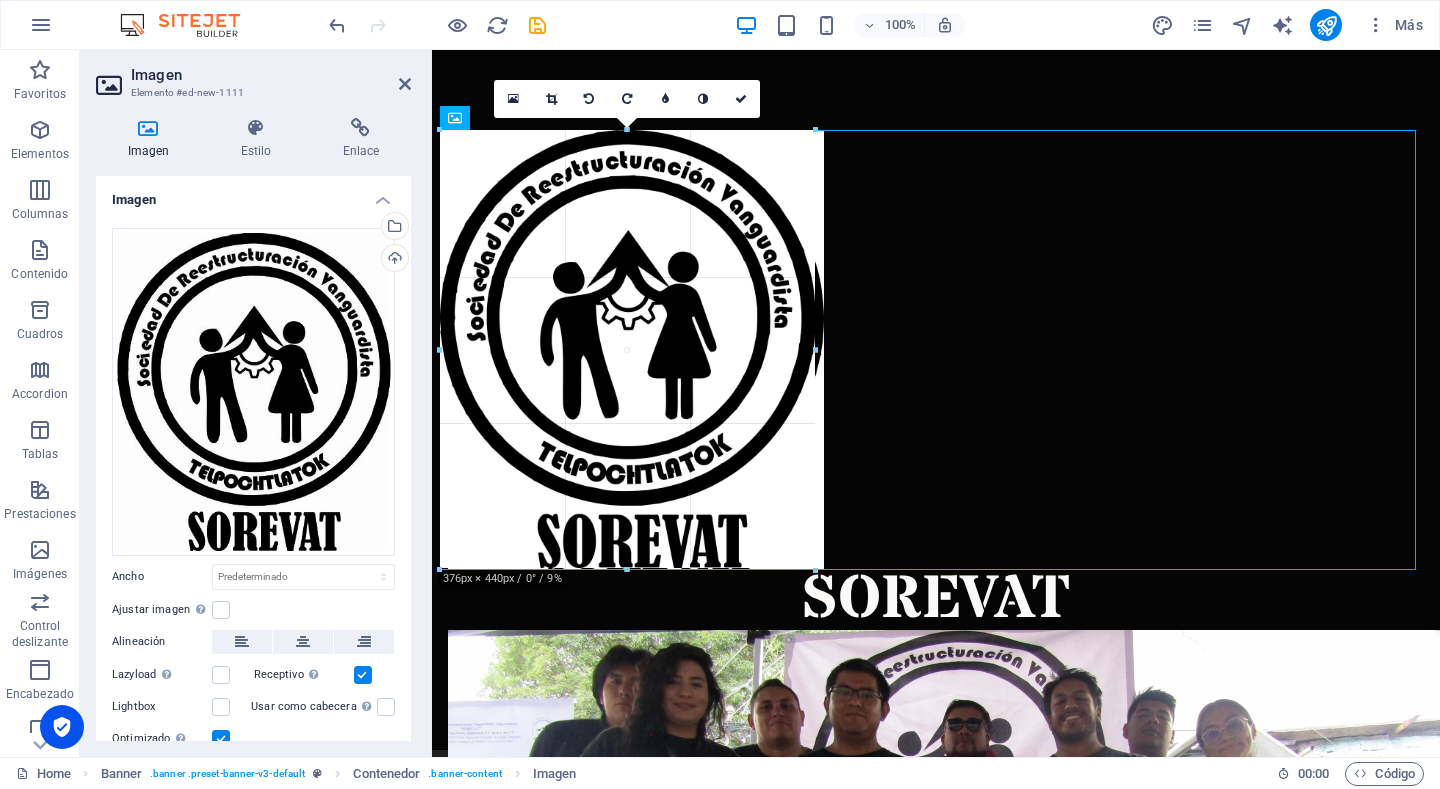 type on "375" 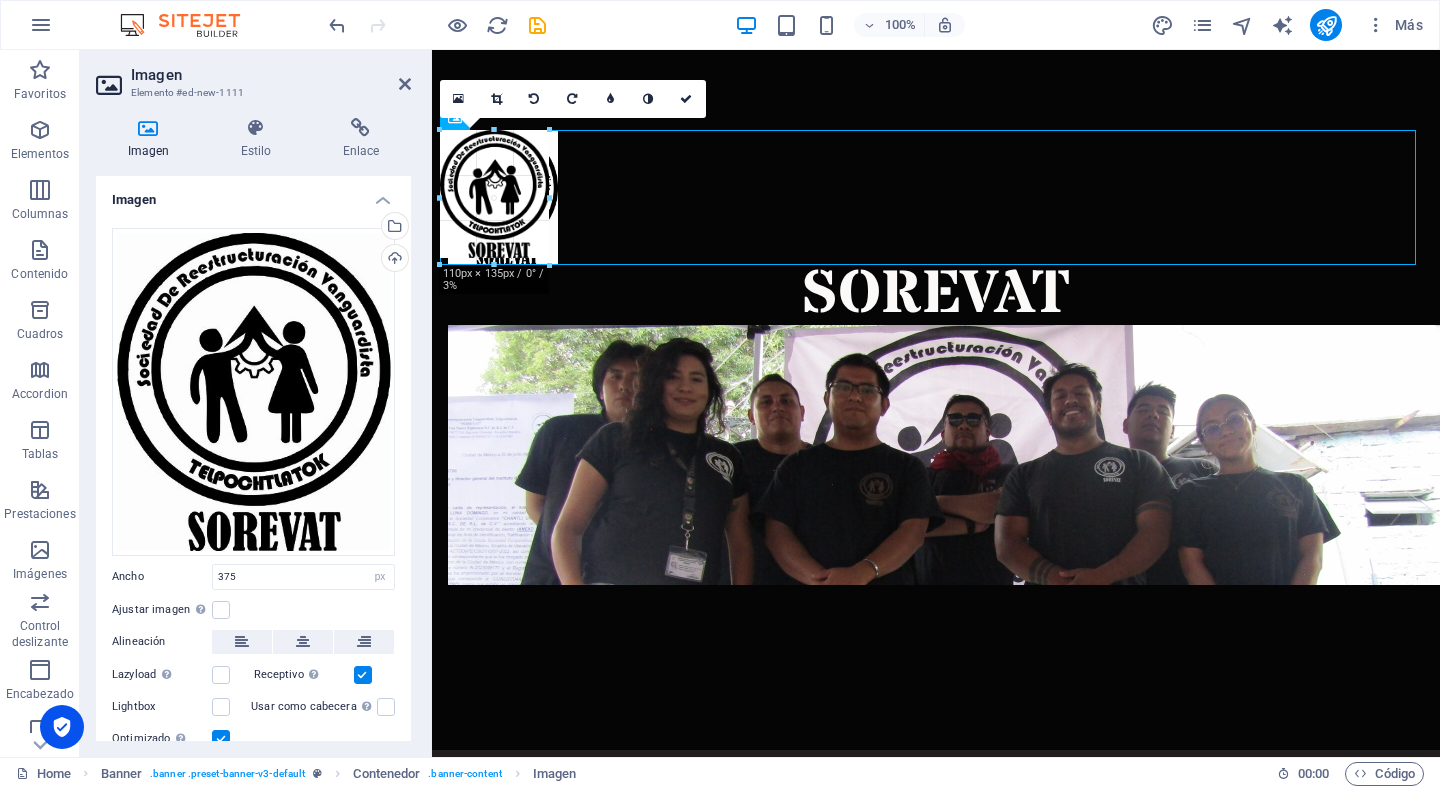 drag, startPoint x: 817, startPoint y: 129, endPoint x: 424, endPoint y: 431, distance: 495.63394 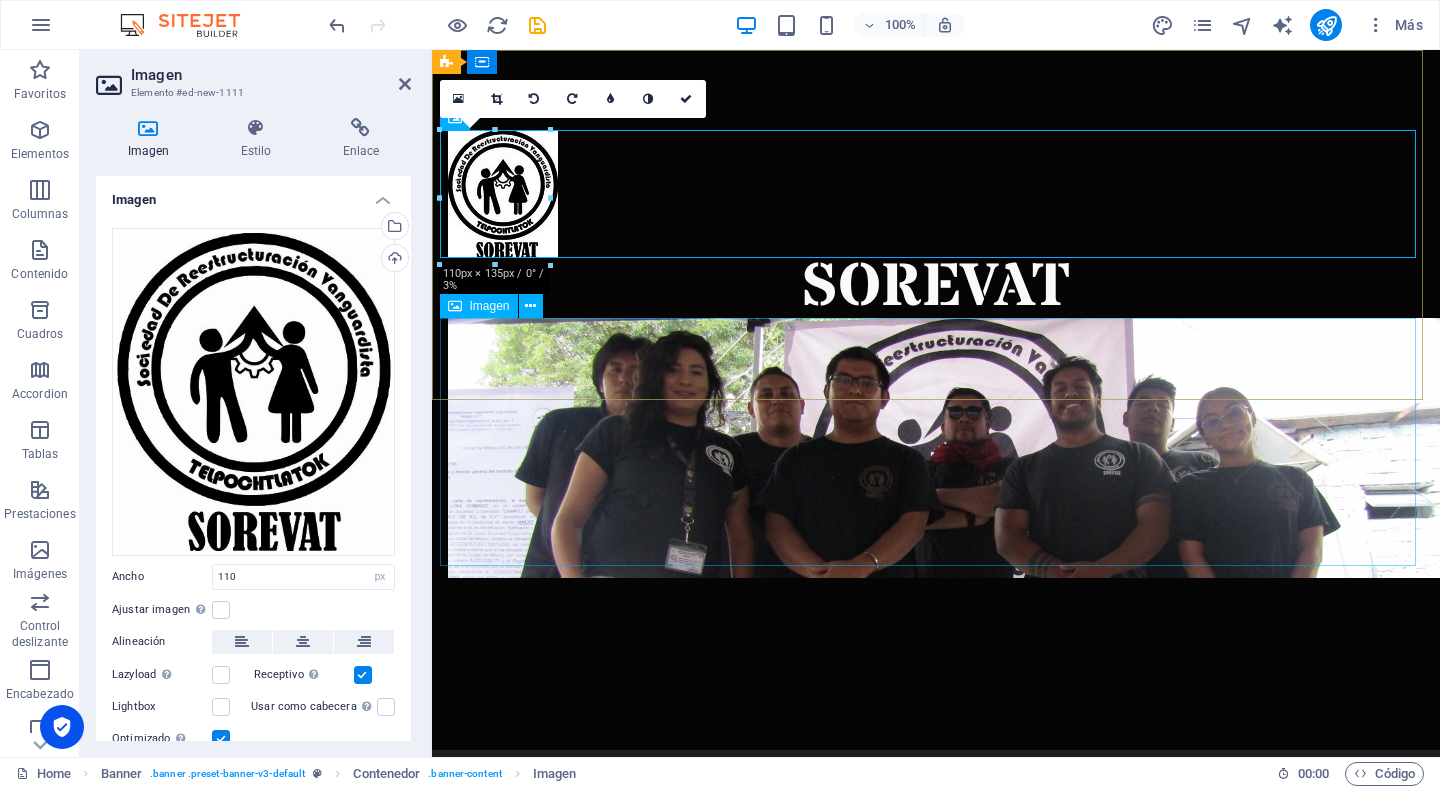 click at bounding box center (936, 448) 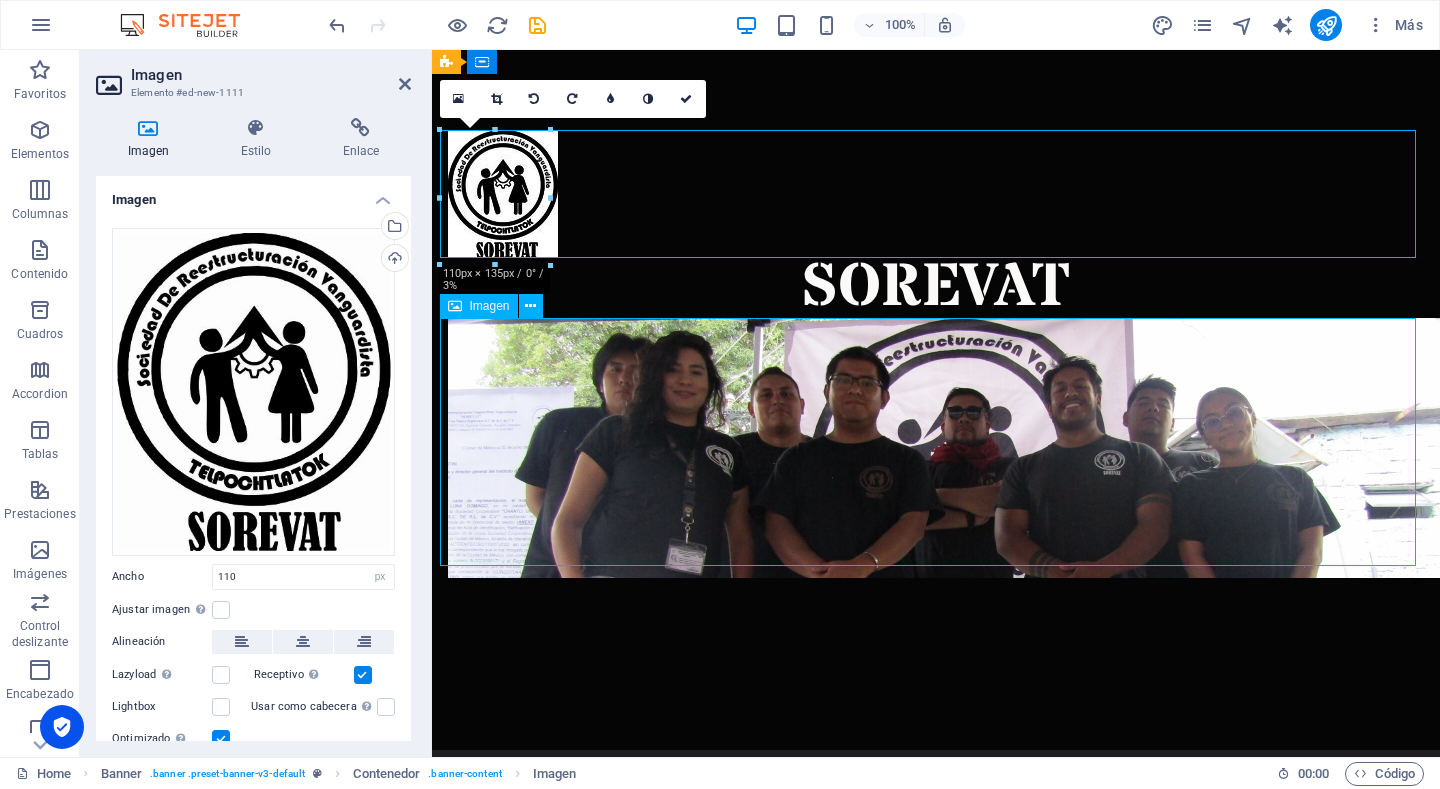click at bounding box center (936, 448) 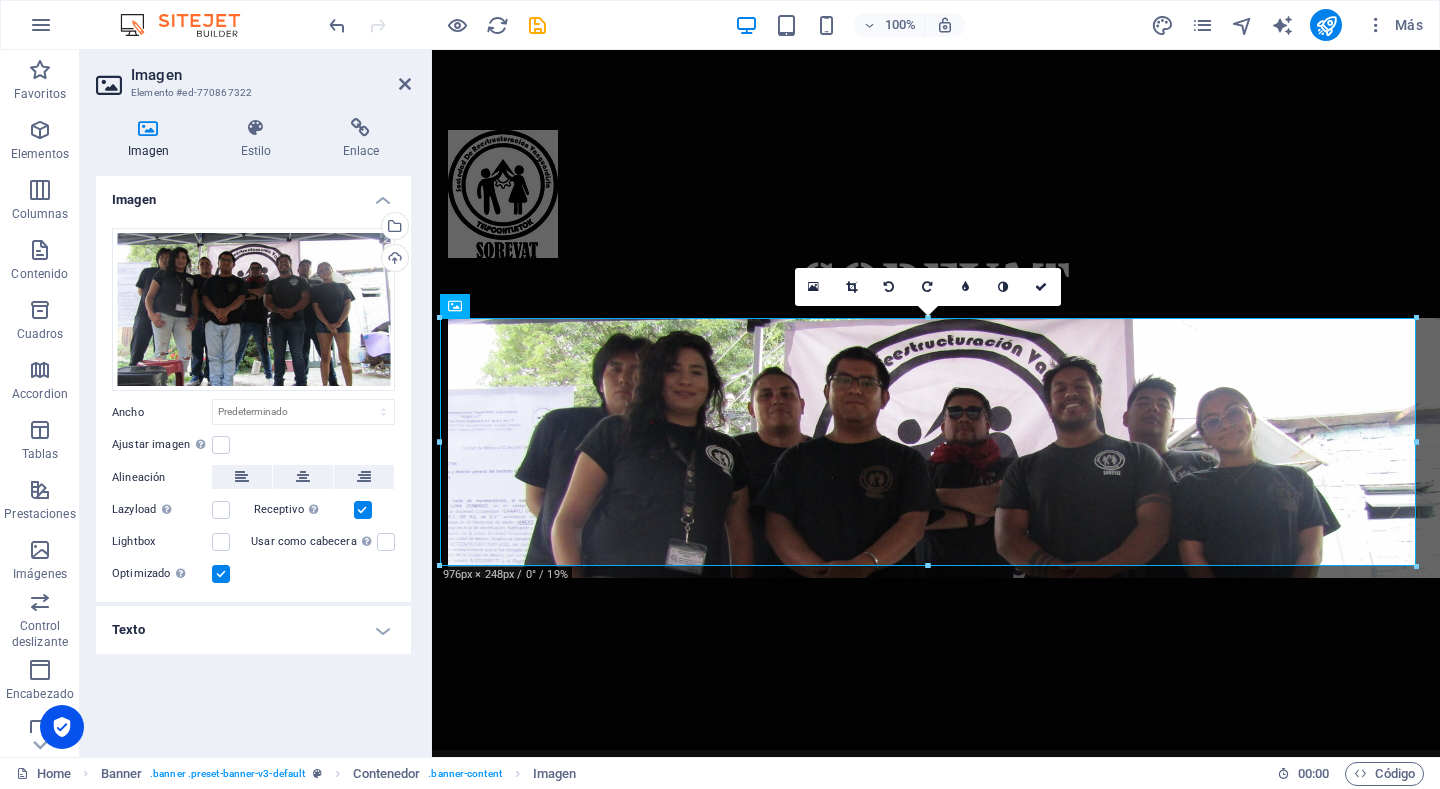 click at bounding box center (1417, 567) 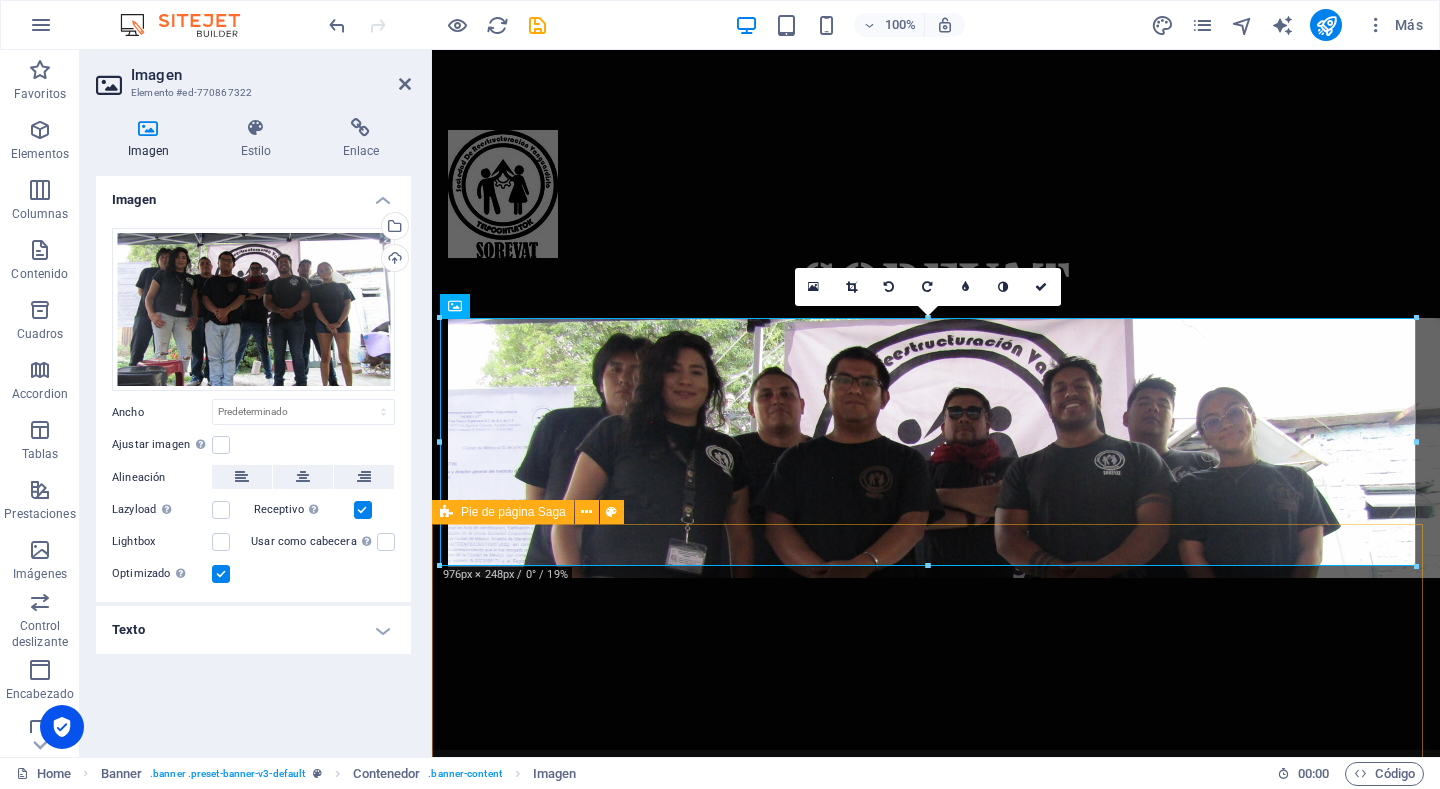 drag, startPoint x: 1361, startPoint y: 617, endPoint x: 934, endPoint y: 562, distance: 430.5276 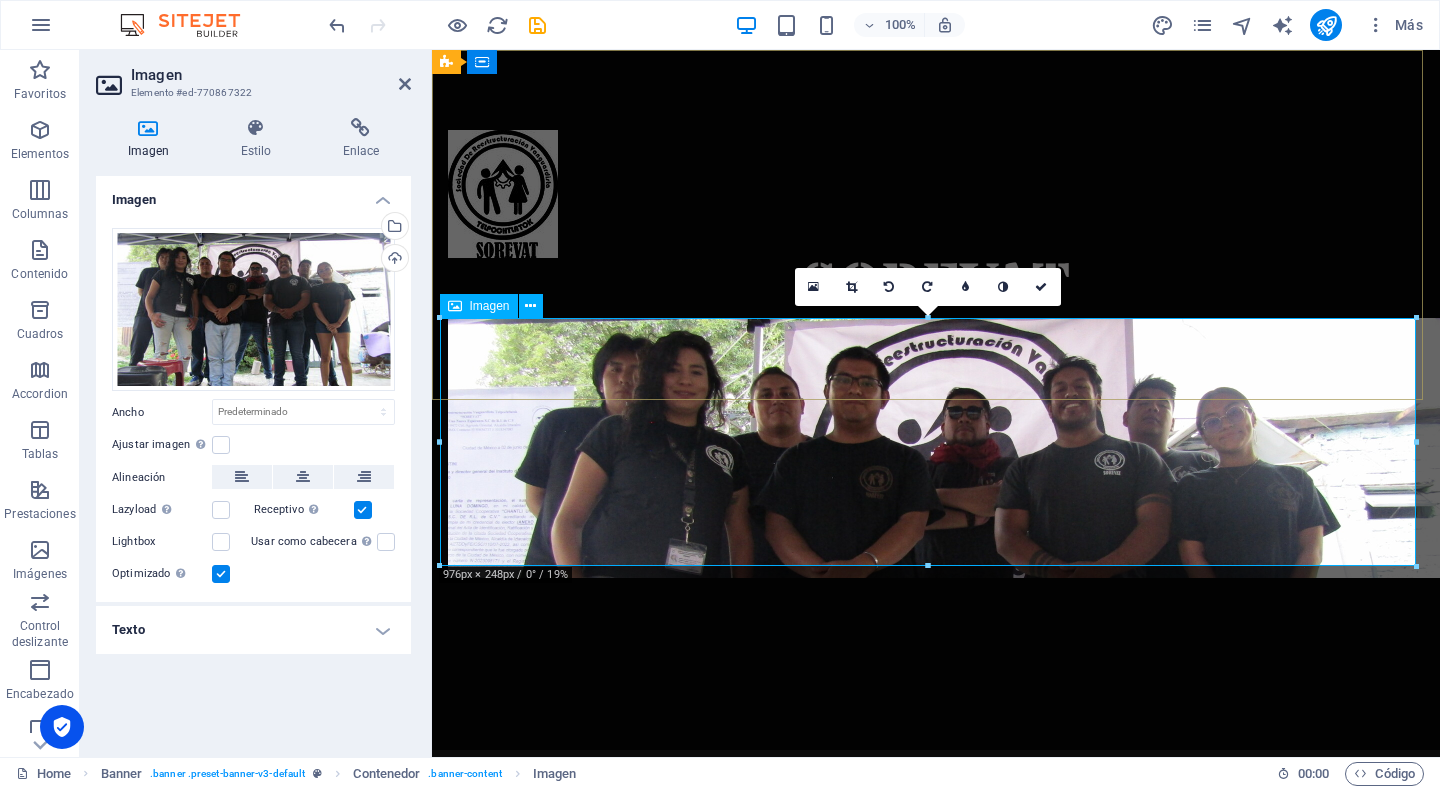 click at bounding box center (936, 448) 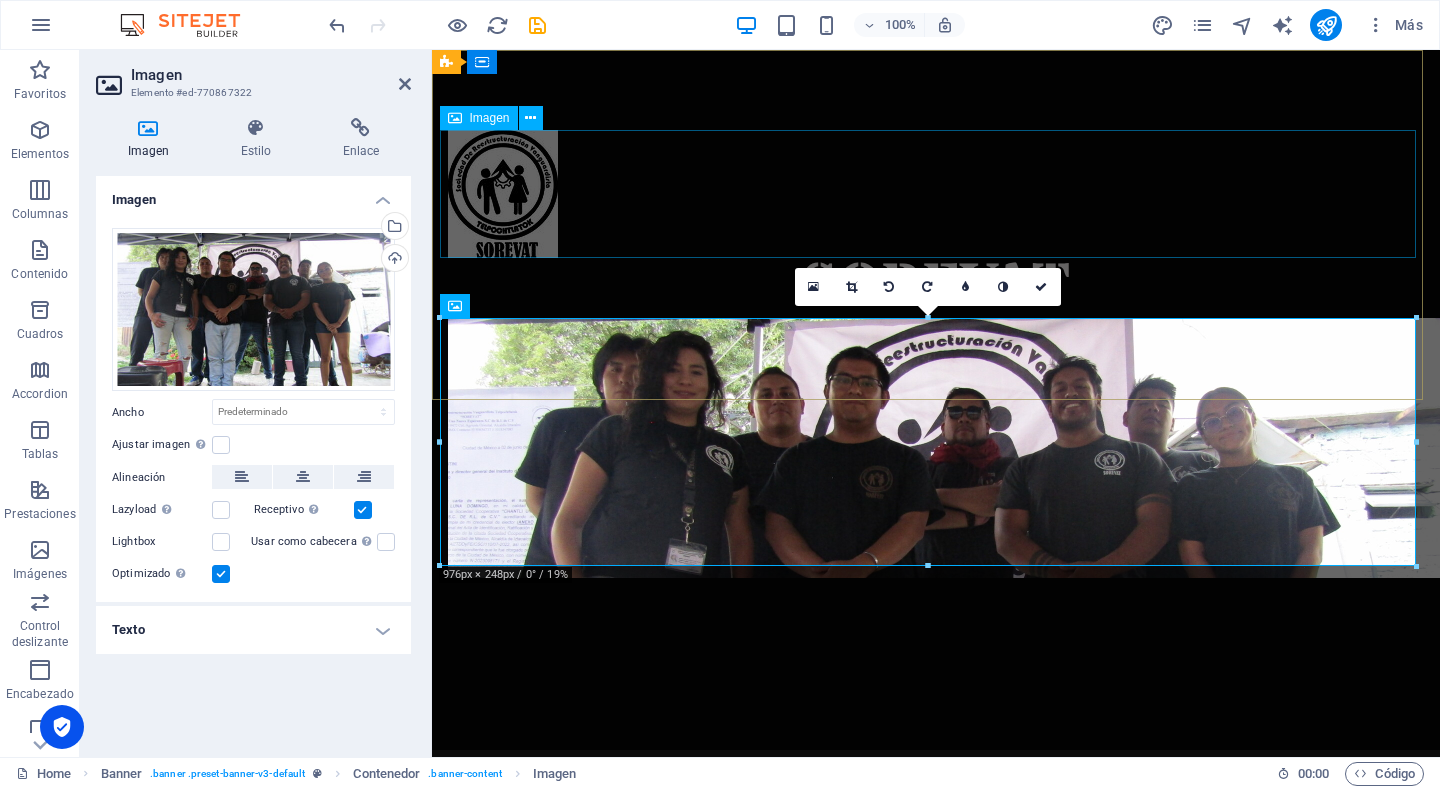 click at bounding box center (936, 194) 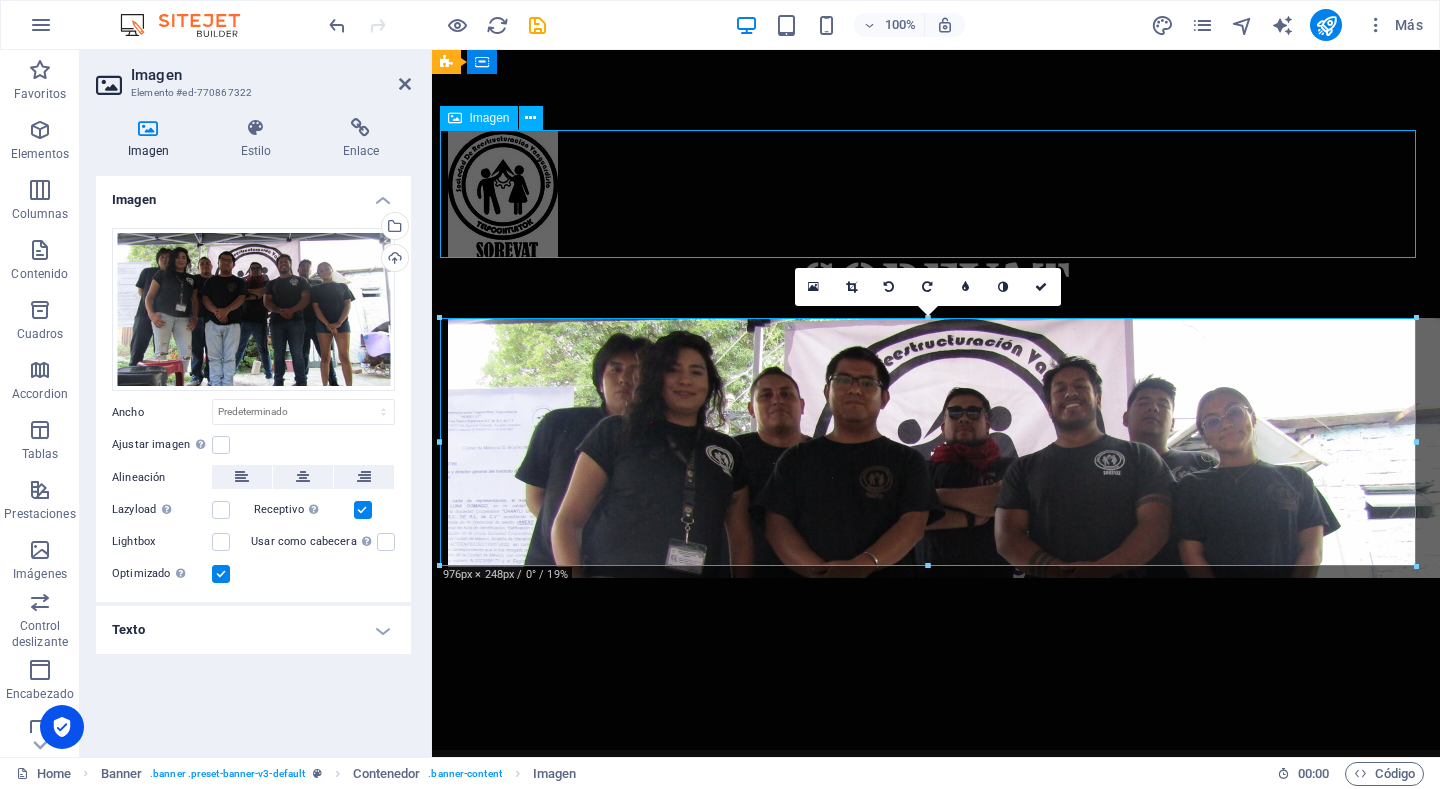 click at bounding box center (936, 194) 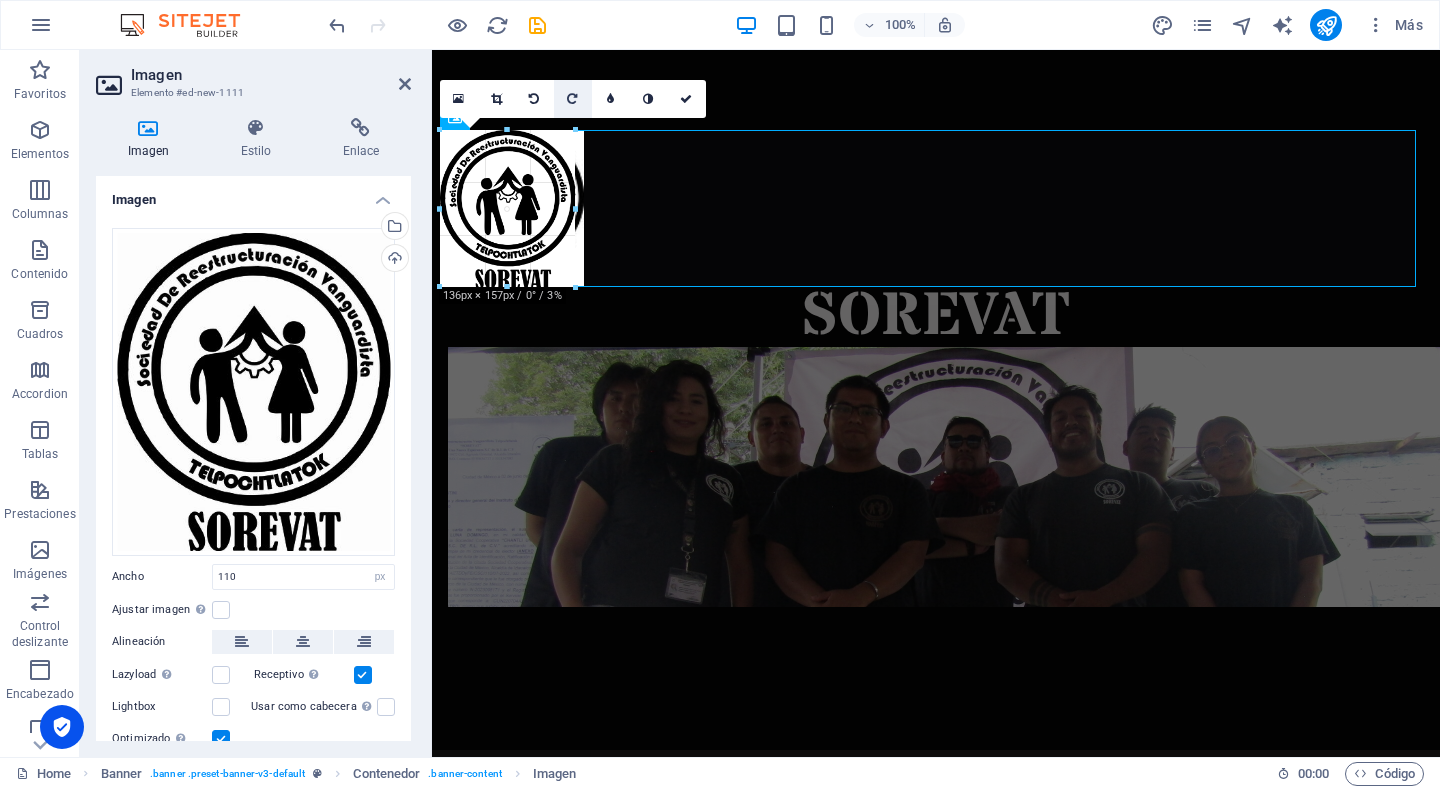 drag, startPoint x: 546, startPoint y: 133, endPoint x: 568, endPoint y: 107, distance: 34.058773 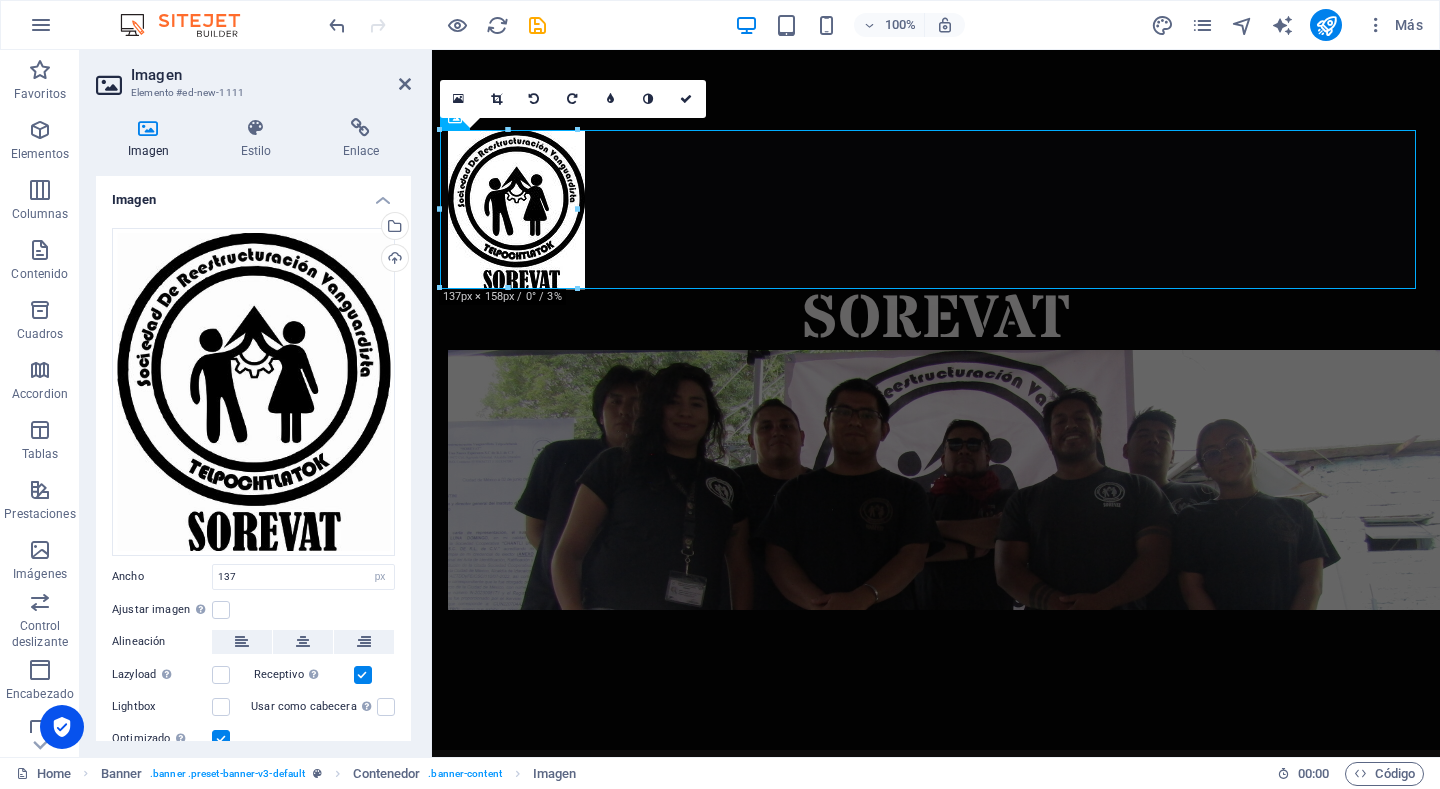 click on "100% Más" at bounding box center [878, 25] 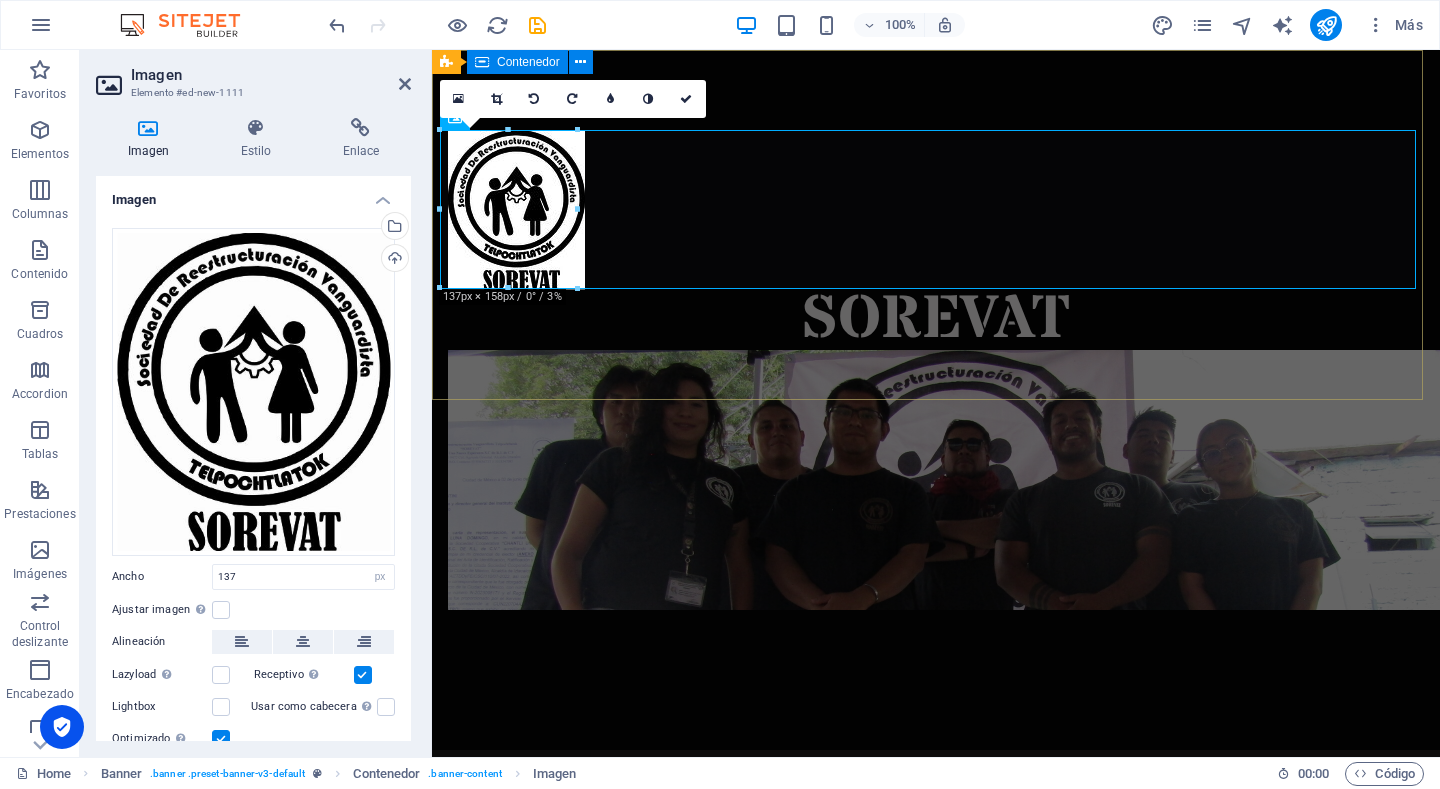 click on "SOREVAT" at bounding box center [936, 400] 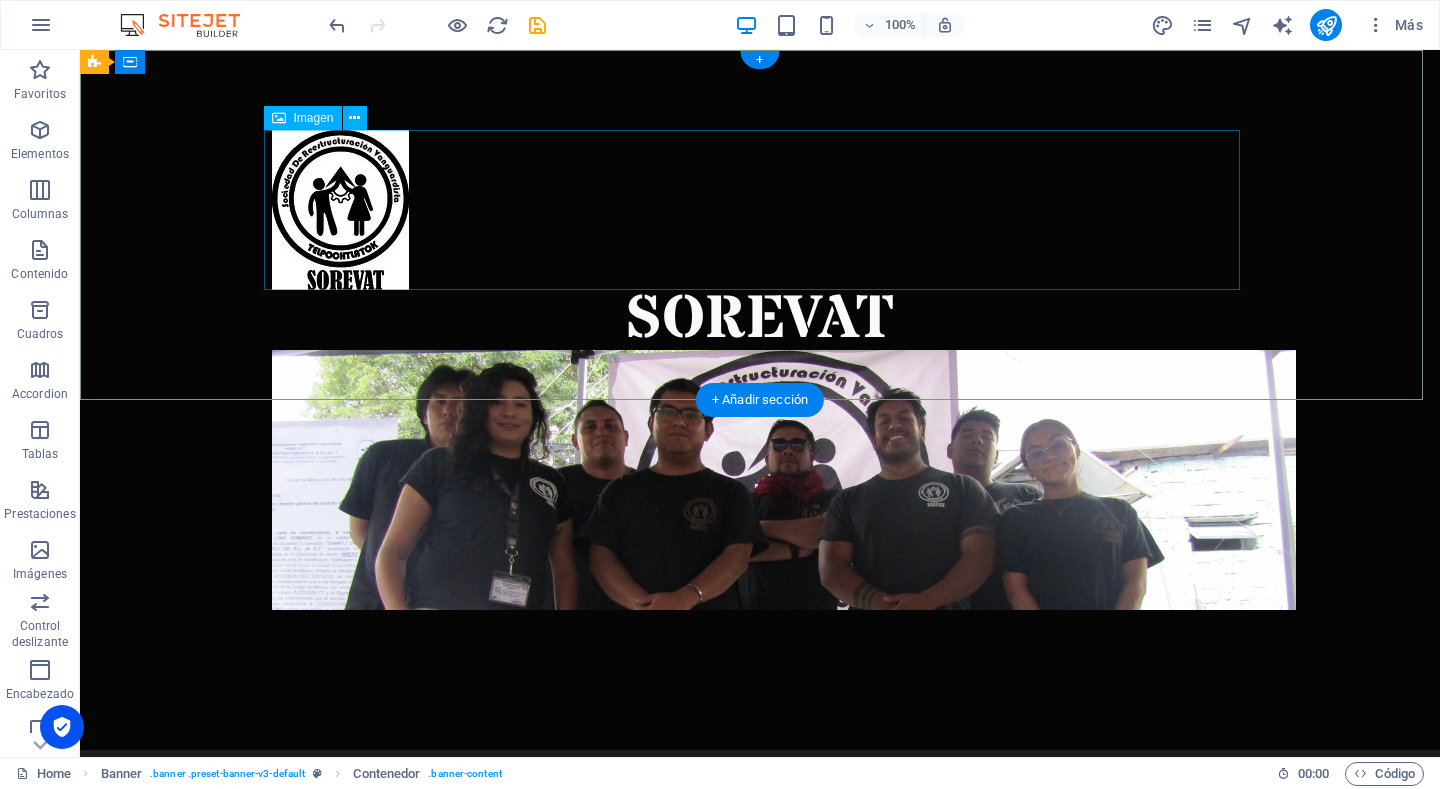 click at bounding box center (760, 210) 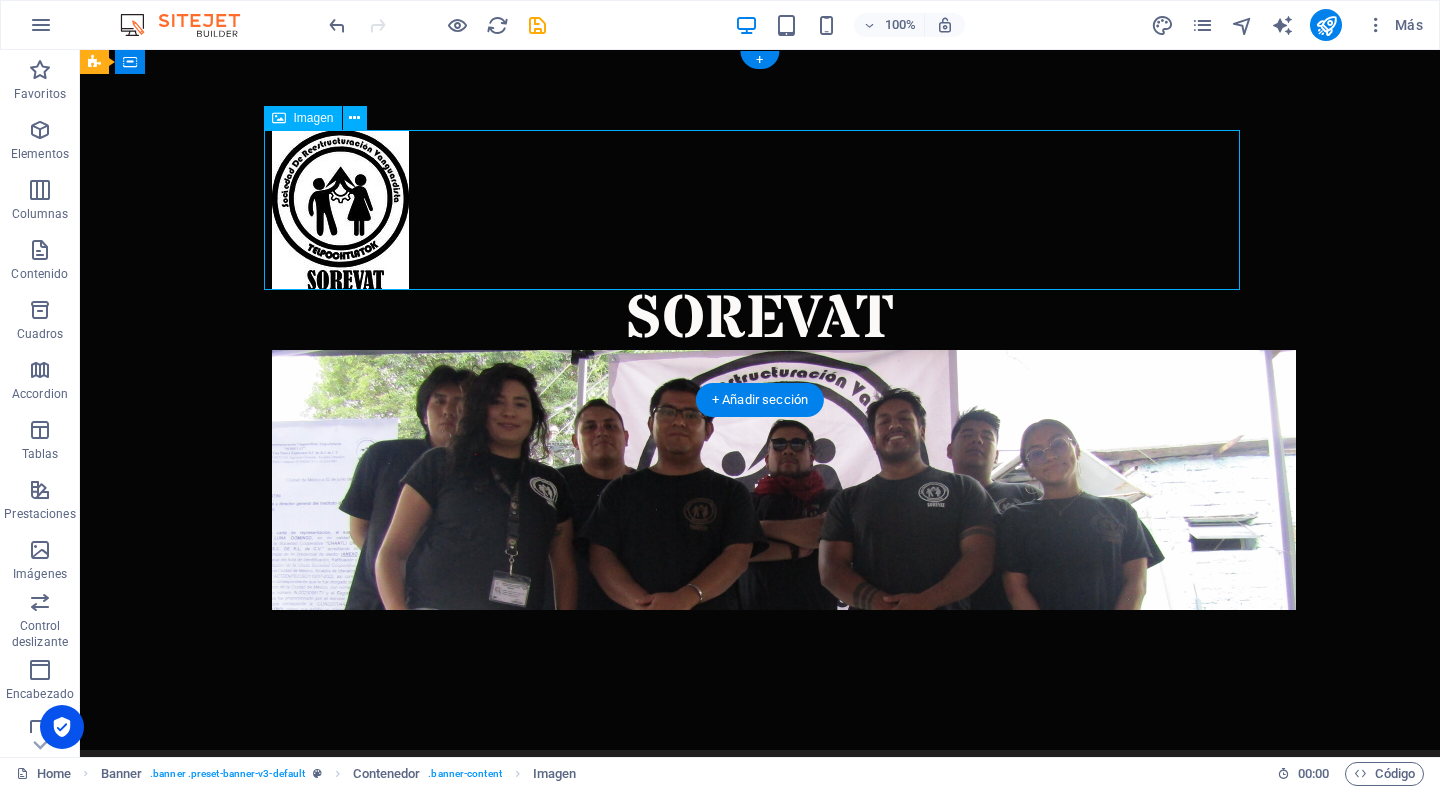 click at bounding box center [760, 210] 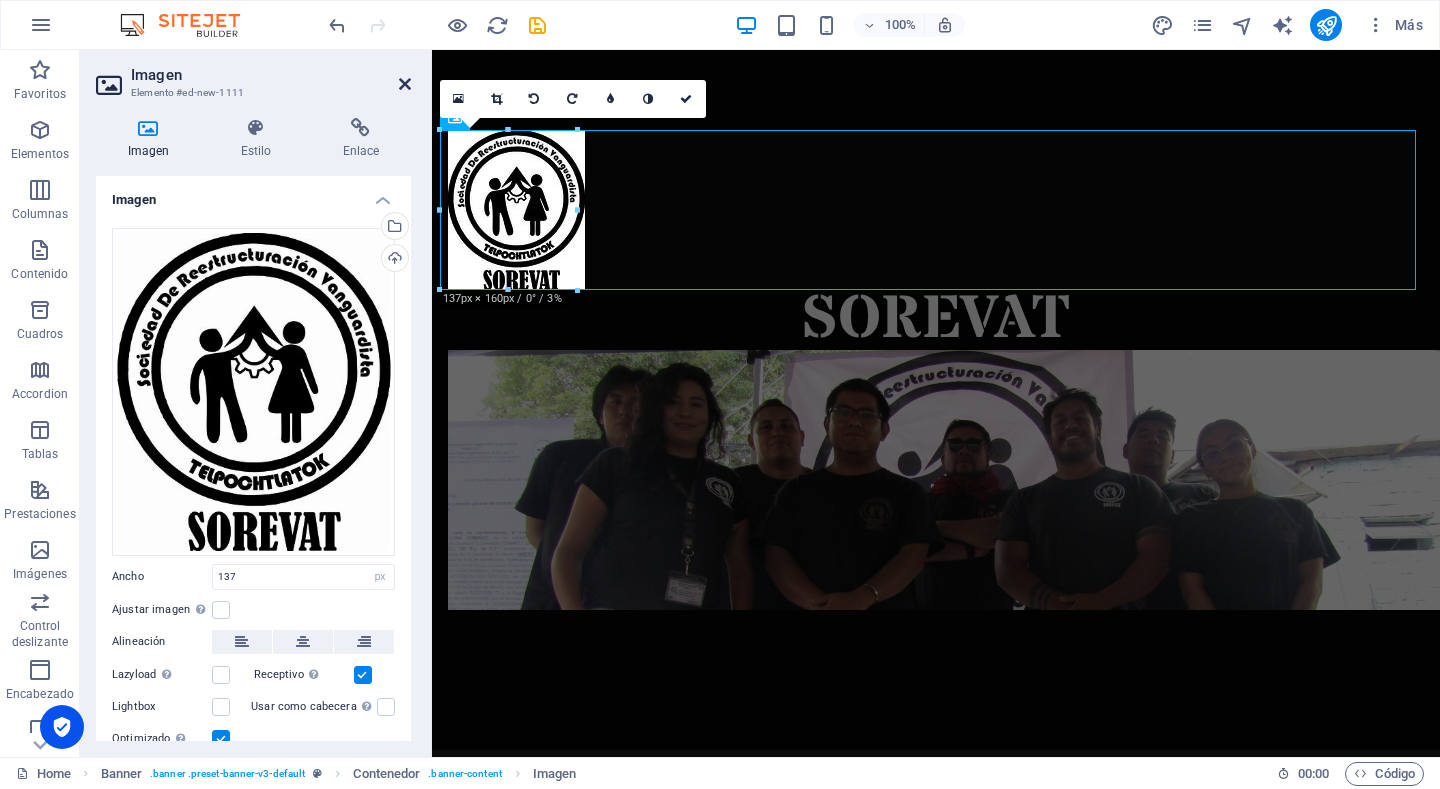 click at bounding box center [405, 84] 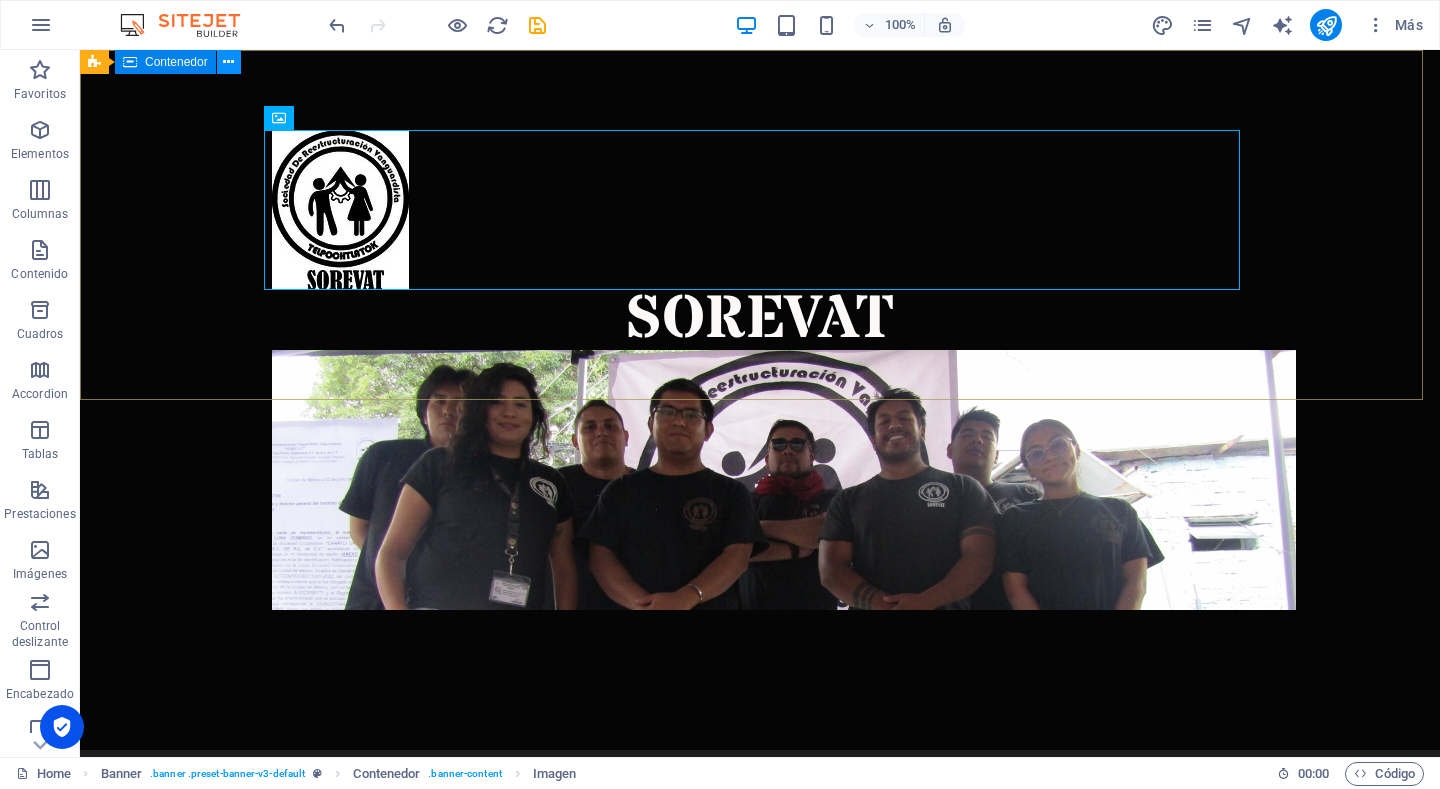 click at bounding box center (228, 62) 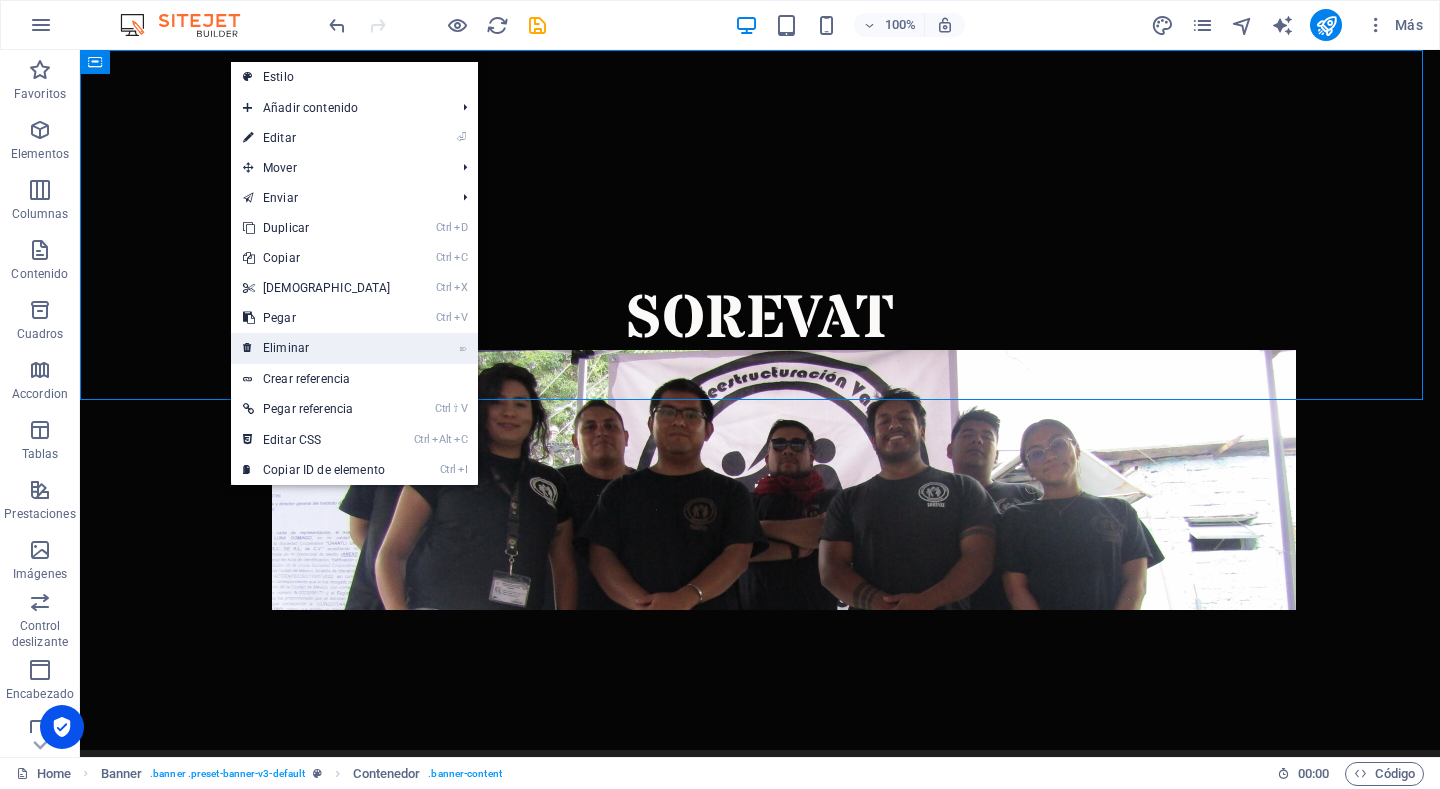 click on "⌦  Eliminar" at bounding box center [317, 348] 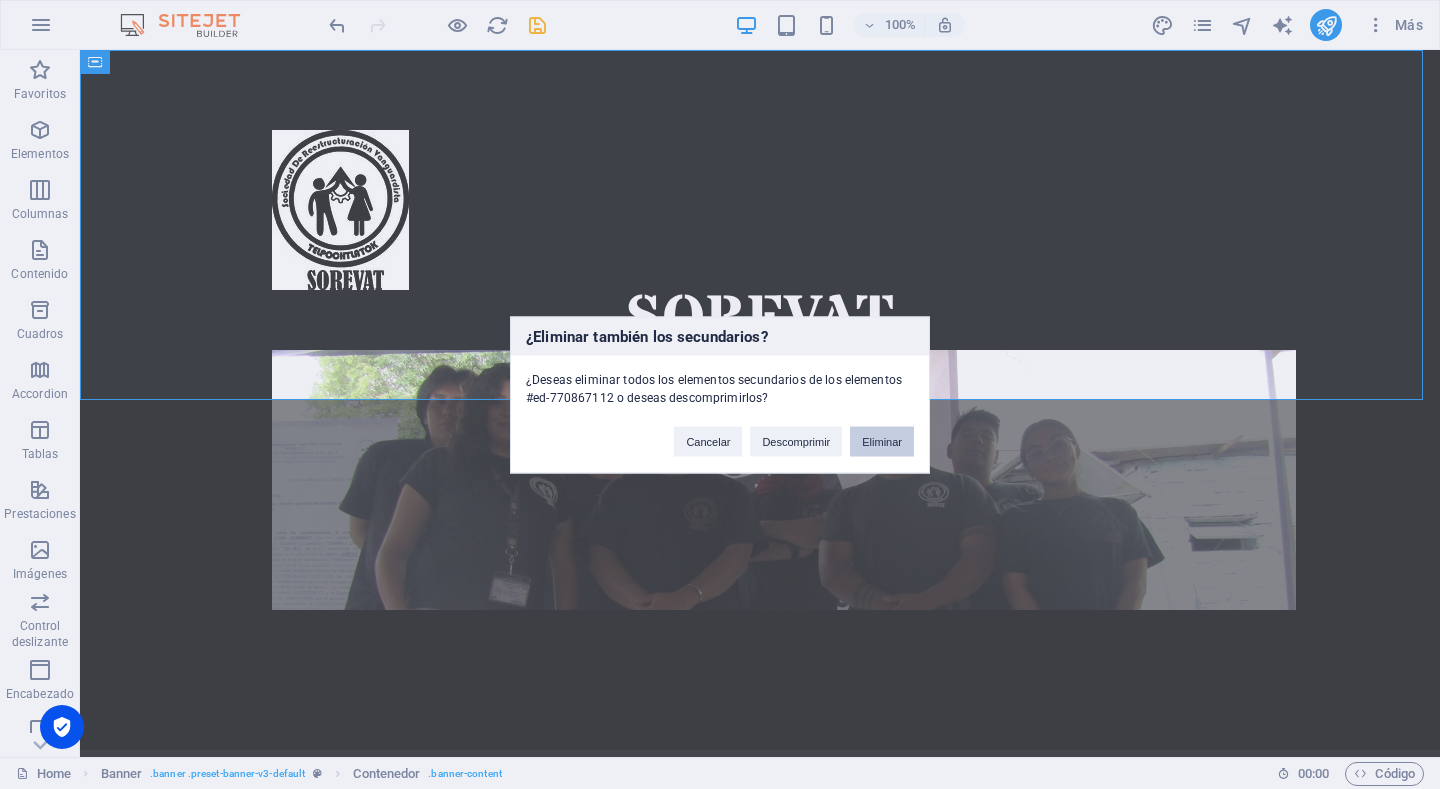 click on "Eliminar" at bounding box center [882, 441] 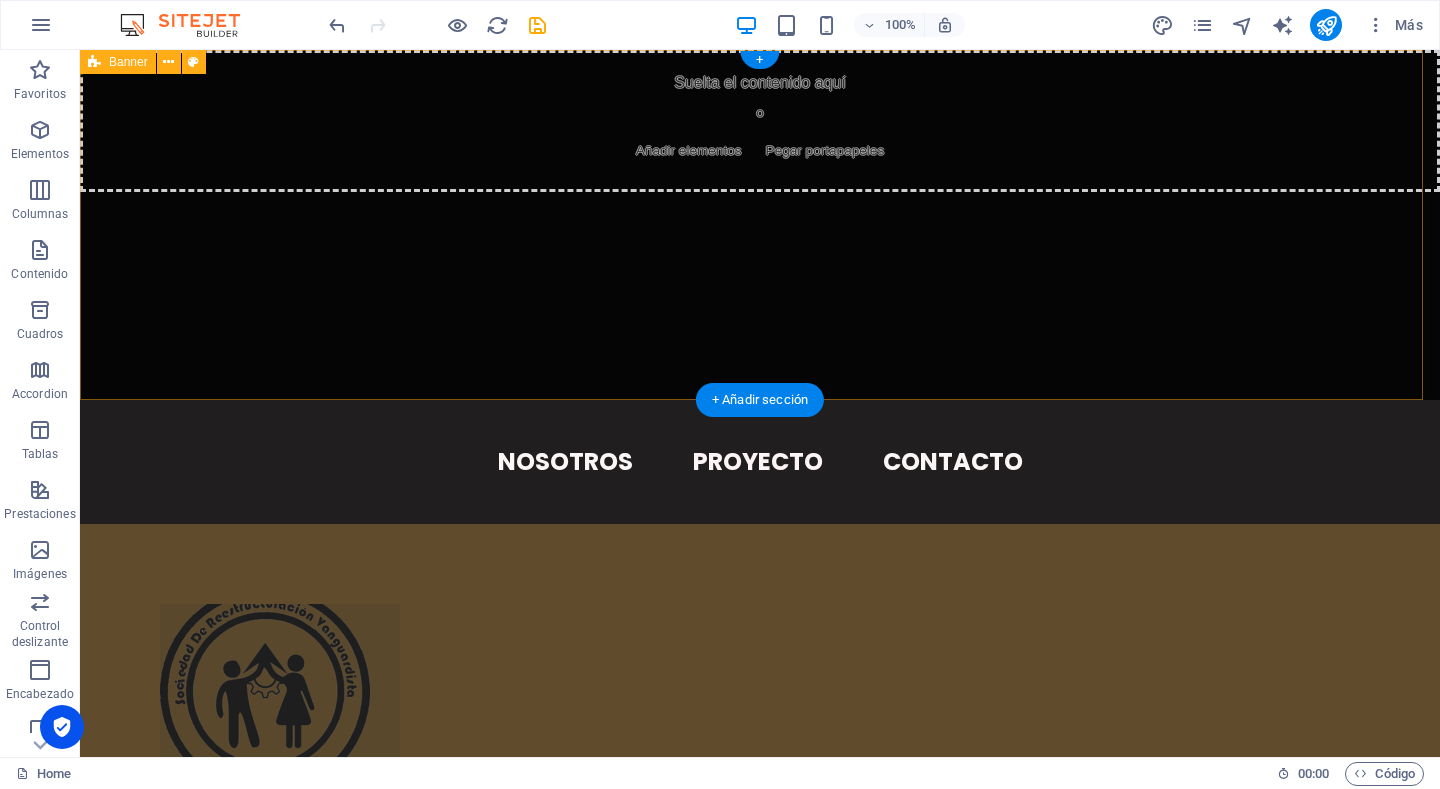 click on "Suelta el contenido aquí o  Añadir elementos  Pegar portapapeles" at bounding box center [760, 225] 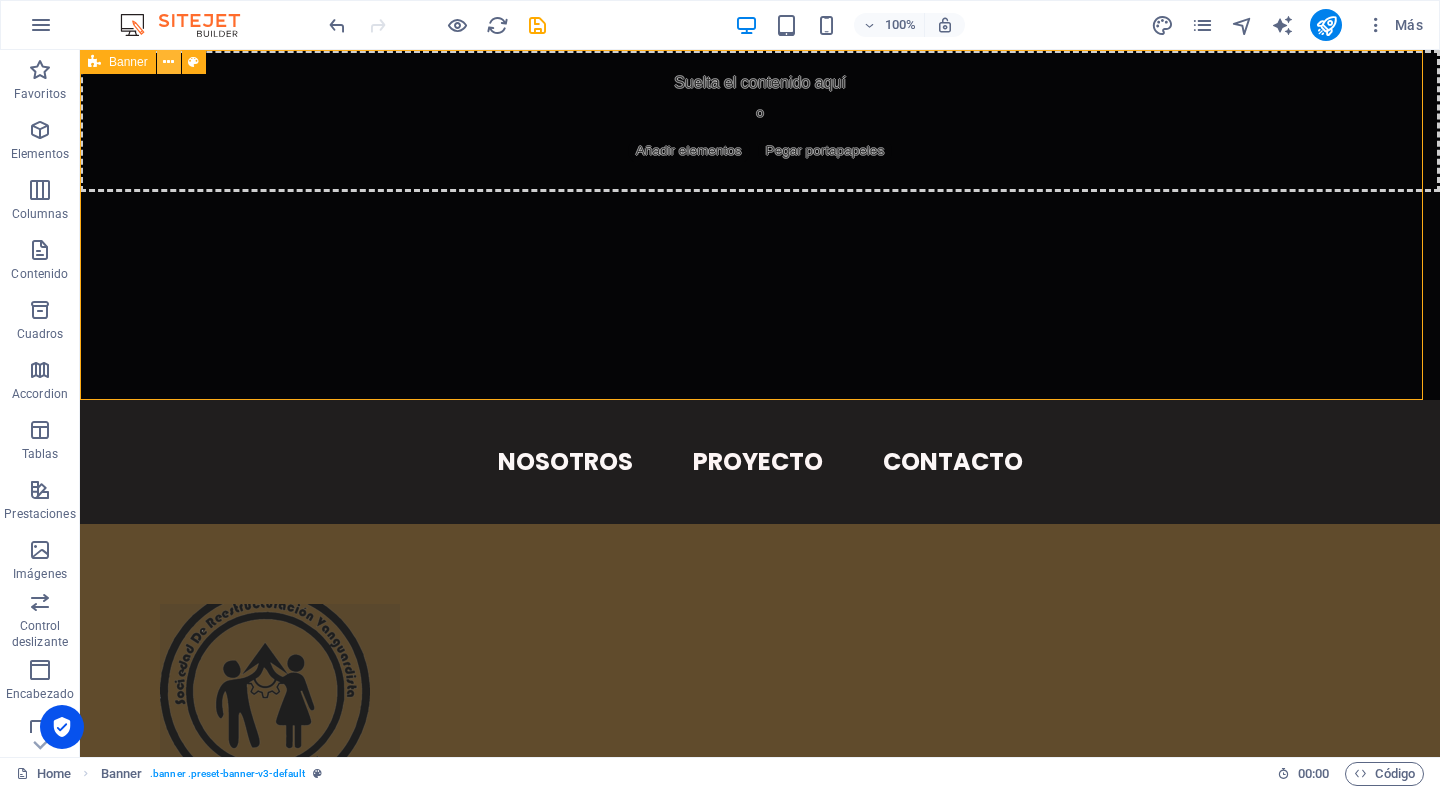 click at bounding box center [168, 62] 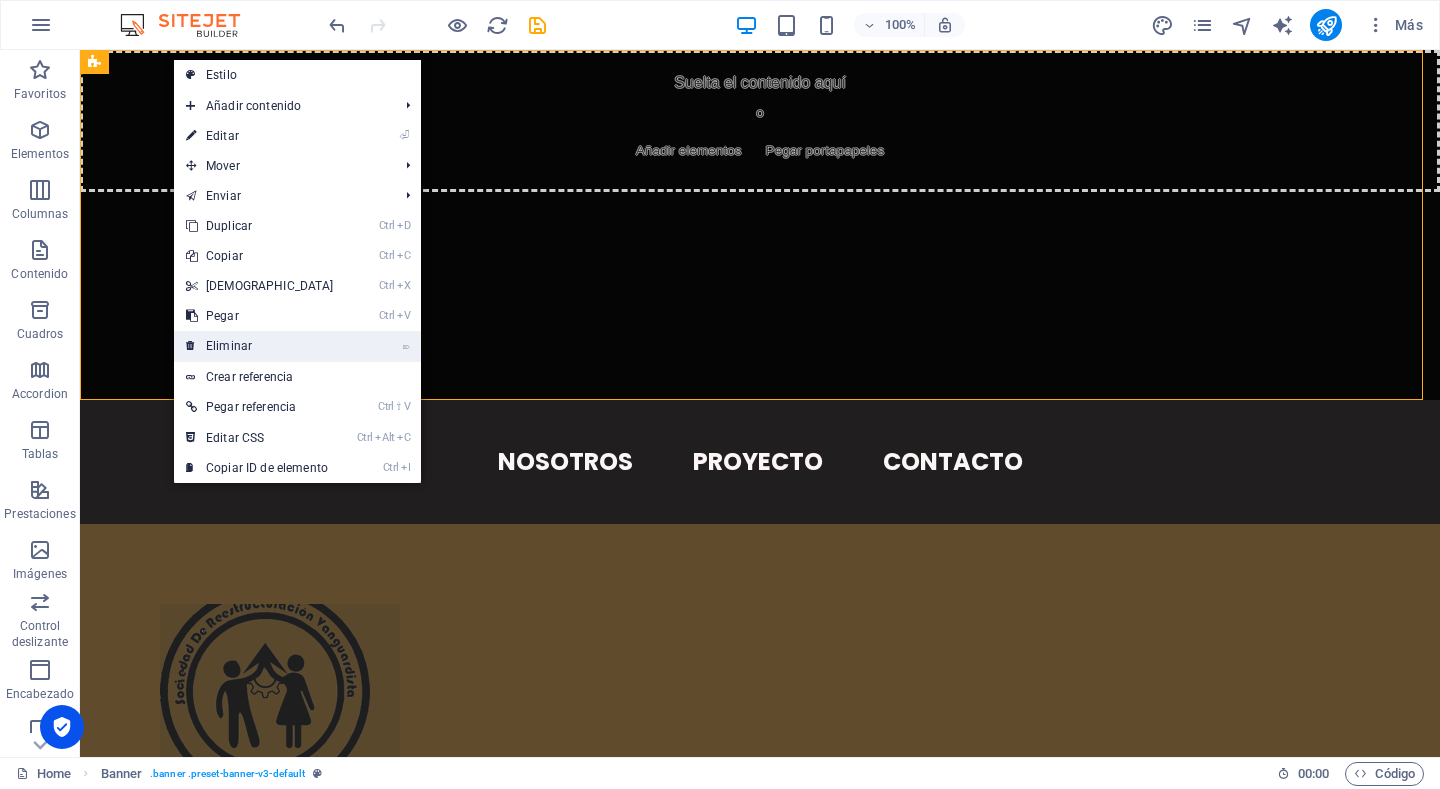 click on "⌦  Eliminar" at bounding box center [260, 346] 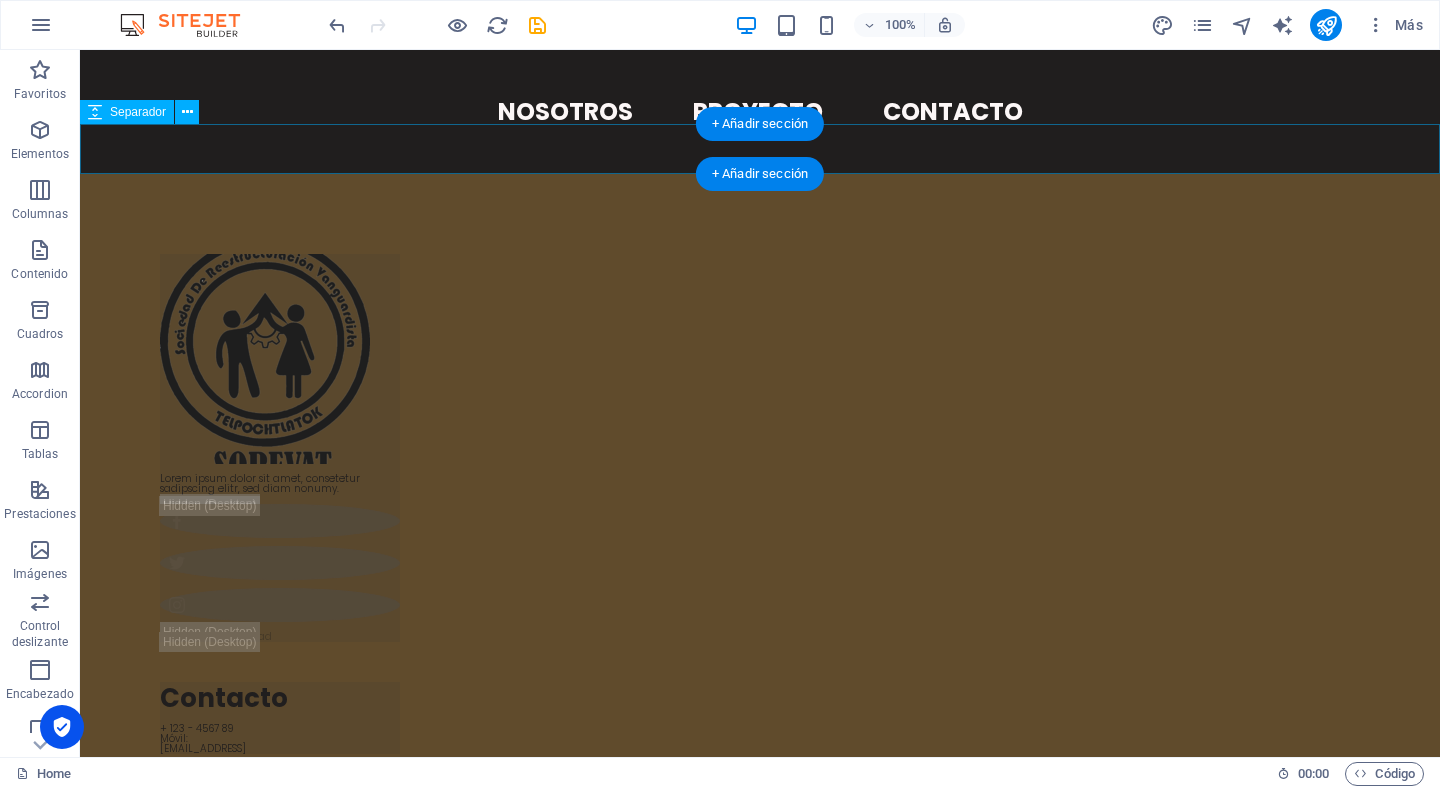 click at bounding box center (760, 149) 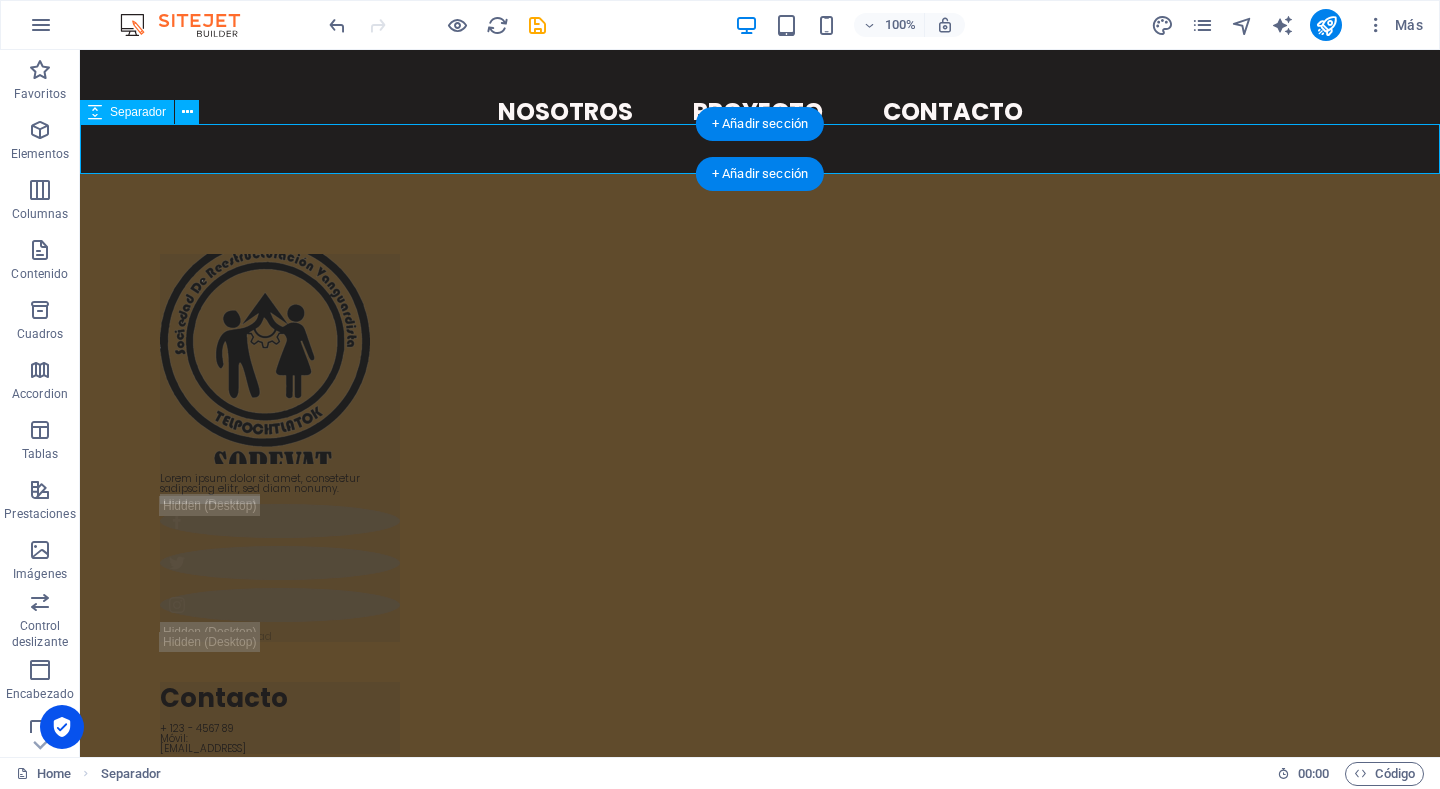 click at bounding box center [760, 149] 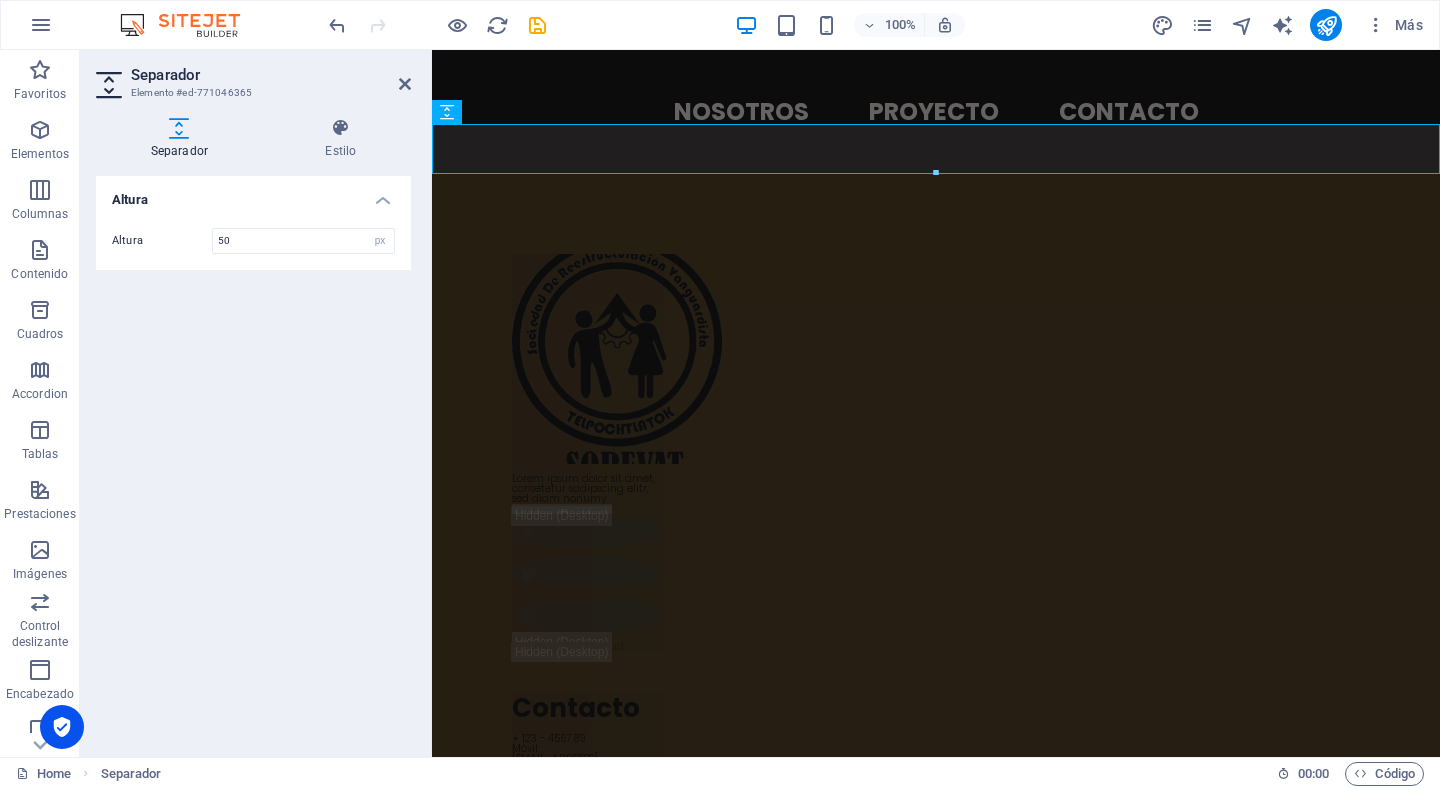 click on "Skip to main content
NOSOTROS               PROYECTO               CONTACTO Lorem ipsum dolor sit amet, consetetur sadipscing elitr, sed diam nonumy. Aviso legal  |  Privacidad Contacto + 123 - 4567 89 Móvil: 181b10b6fa49647426d669e7b51757@cpanel.local DIRECCIÓN 1601 Broadway New York 100192 100192 Navegación Home About Service Contact Acceso Proyecto" at bounding box center (936, 569) 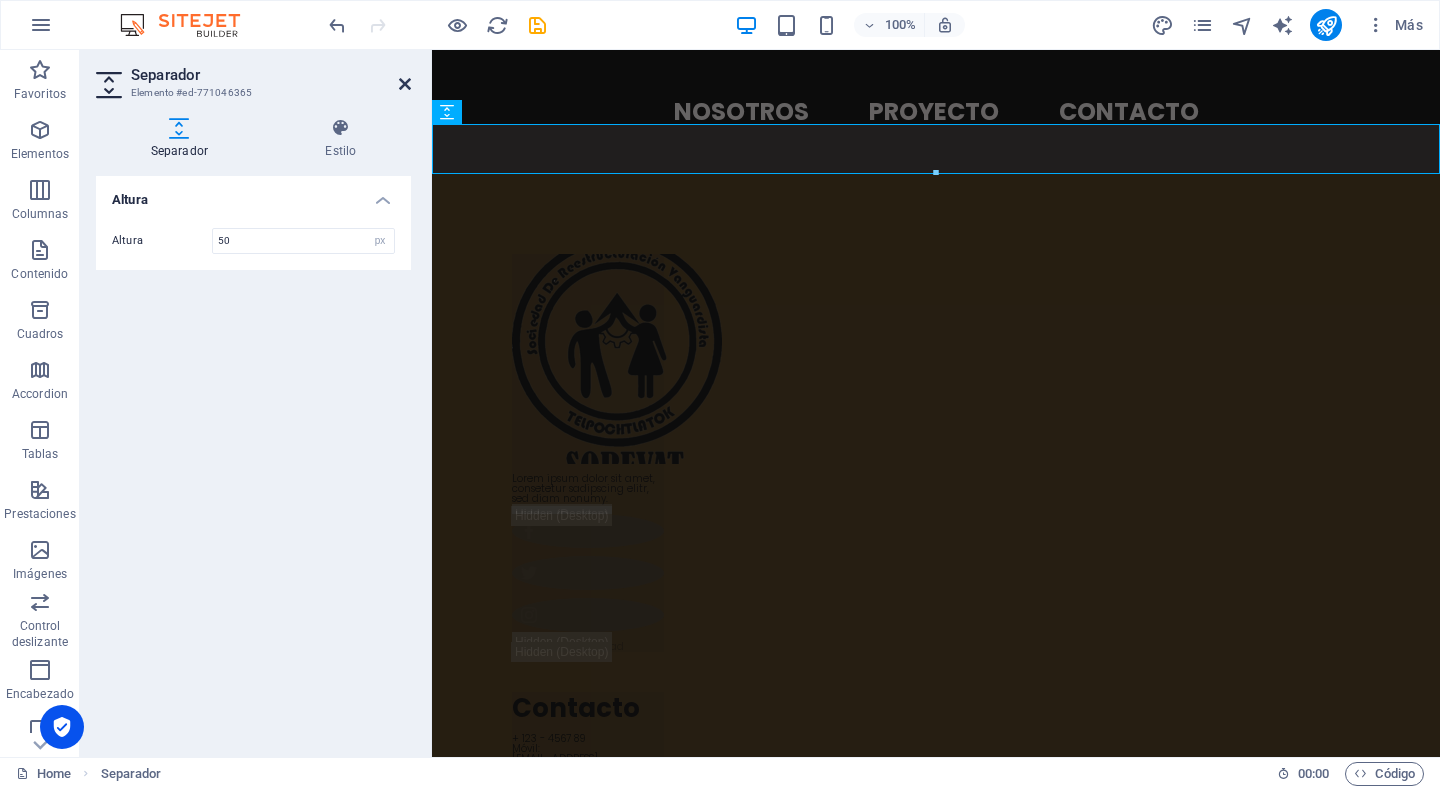 click at bounding box center (405, 84) 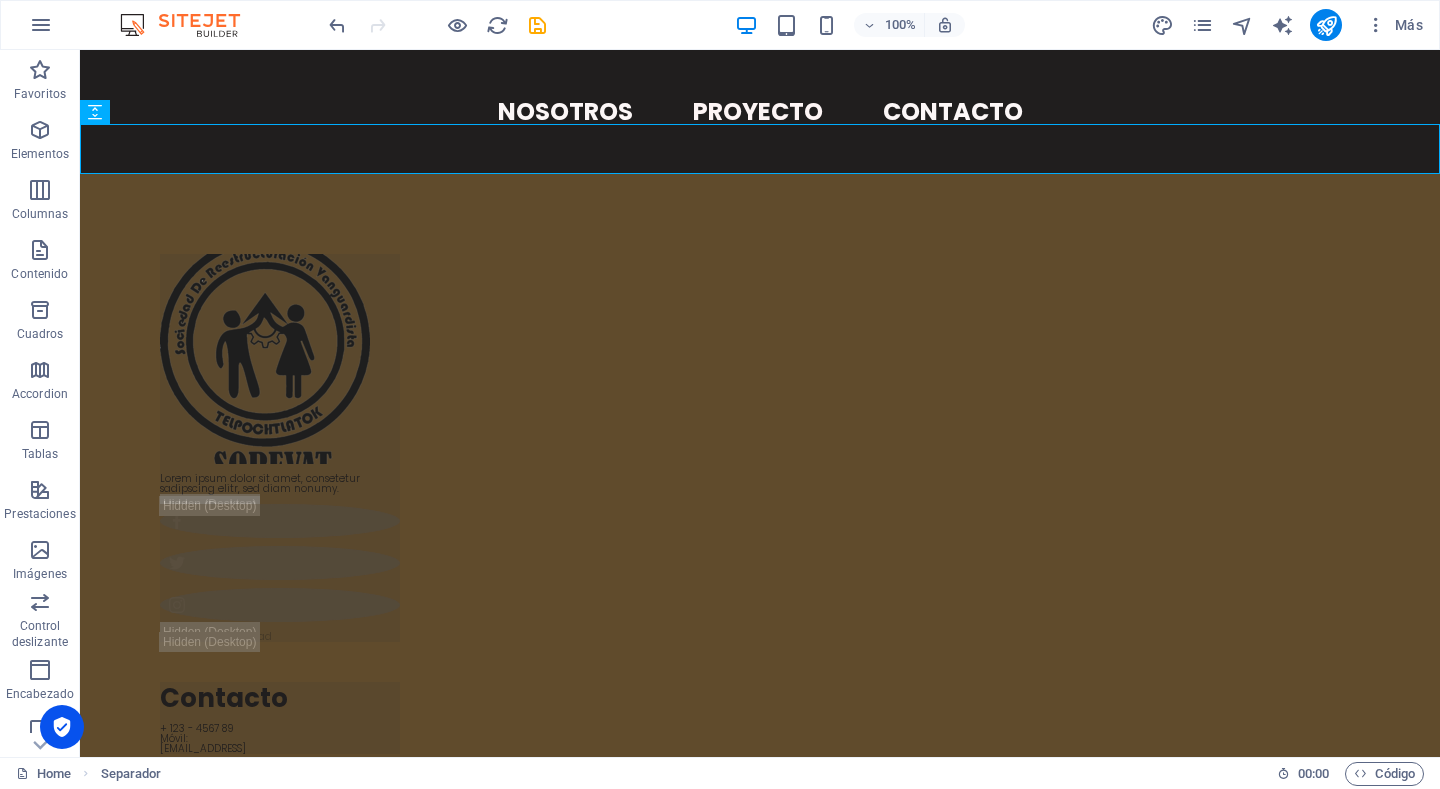 click on "Skip to main content
NOSOTROS               PROYECTO               CONTACTO Lorem ipsum dolor sit amet, consetetur sadipscing elitr, sed diam nonumy. Aviso legal  |  Privacidad Contacto + 123 - 4567 89 Móvil: 181b10b6fa49647426d669e7b51757@cpanel.local DIRECCIÓN 1601 Broadway New York 100192 100192 Navegación Home About Service Contact Acceso Proyecto" at bounding box center (760, 564) 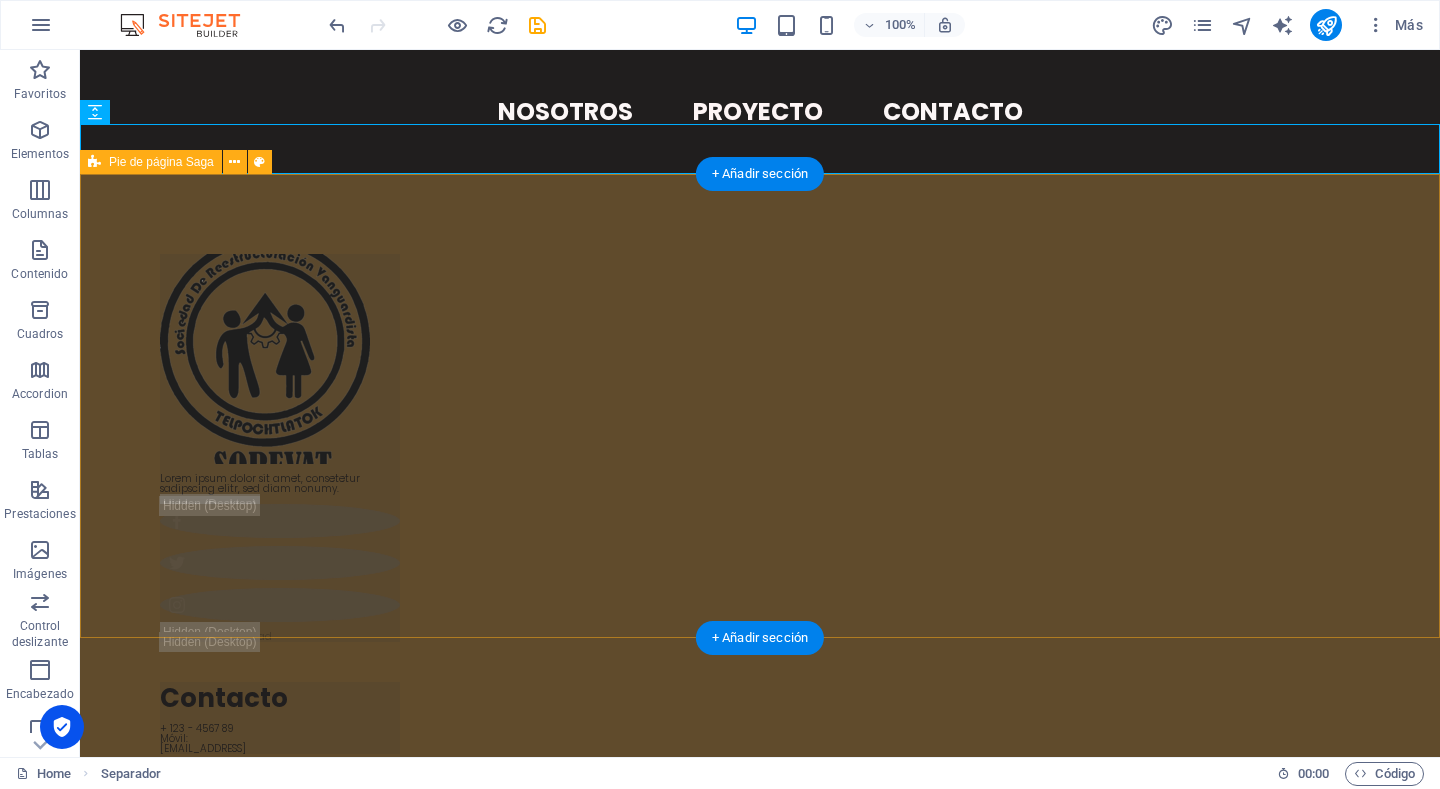 click on "Lorem ipsum dolor sit amet, consetetur sadipscing elitr, sed diam nonumy. Aviso legal  |  Privacidad Contacto + 123 - 4567 89 Móvil: 181b10b6fa49647426d669e7b51757@cpanel.local DIRECCIÓN 1601 Broadway New York 100192 100192 Navegación Home About Service Contact Acceso Proyecto" at bounding box center [760, 626] 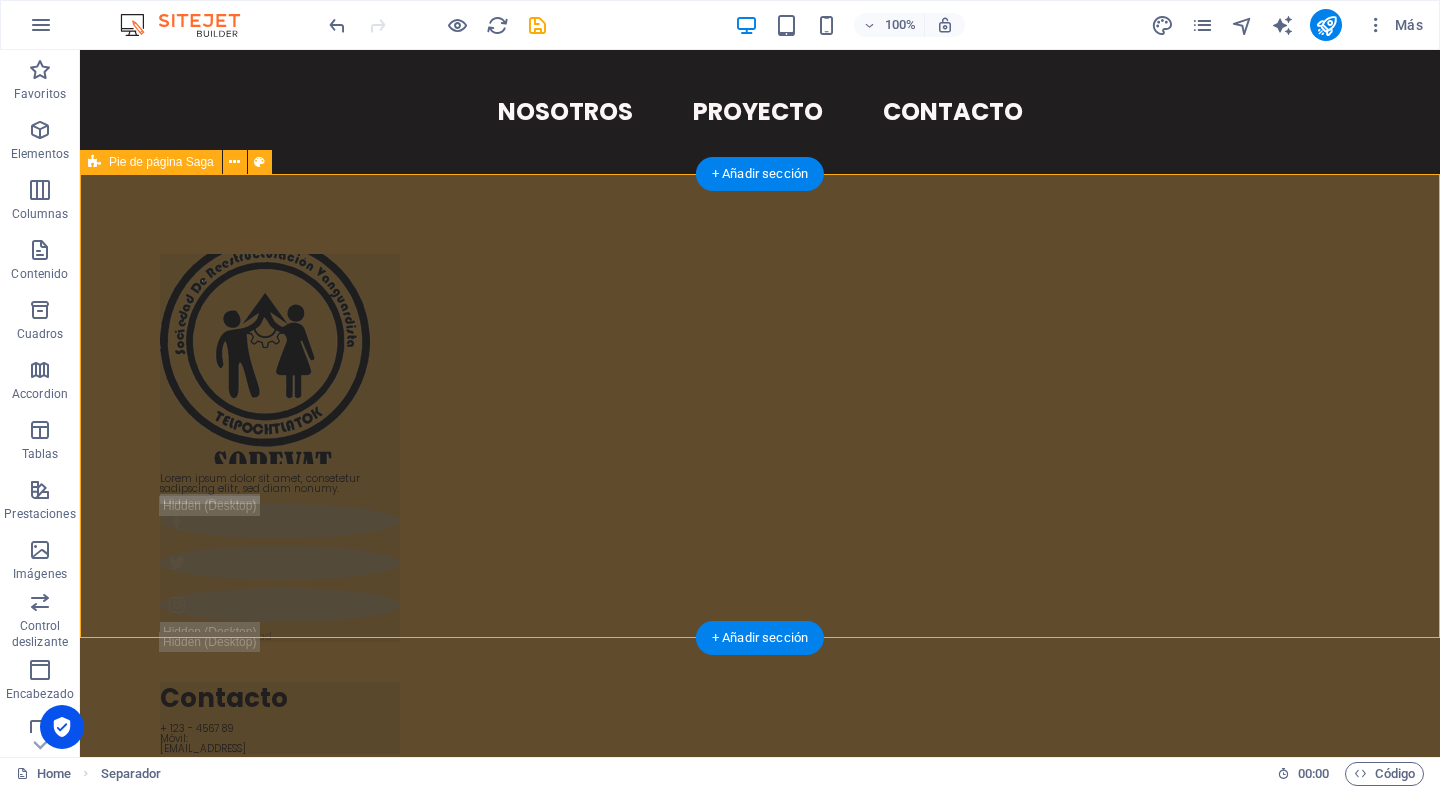 click on "Lorem ipsum dolor sit amet, consetetur sadipscing elitr, sed diam nonumy. Aviso legal  |  Privacidad Contacto + 123 - 4567 89 Móvil: 181b10b6fa49647426d669e7b51757@cpanel.local DIRECCIÓN 1601 Broadway New York 100192 100192 Navegación Home About Service Contact Acceso Proyecto" at bounding box center [760, 626] 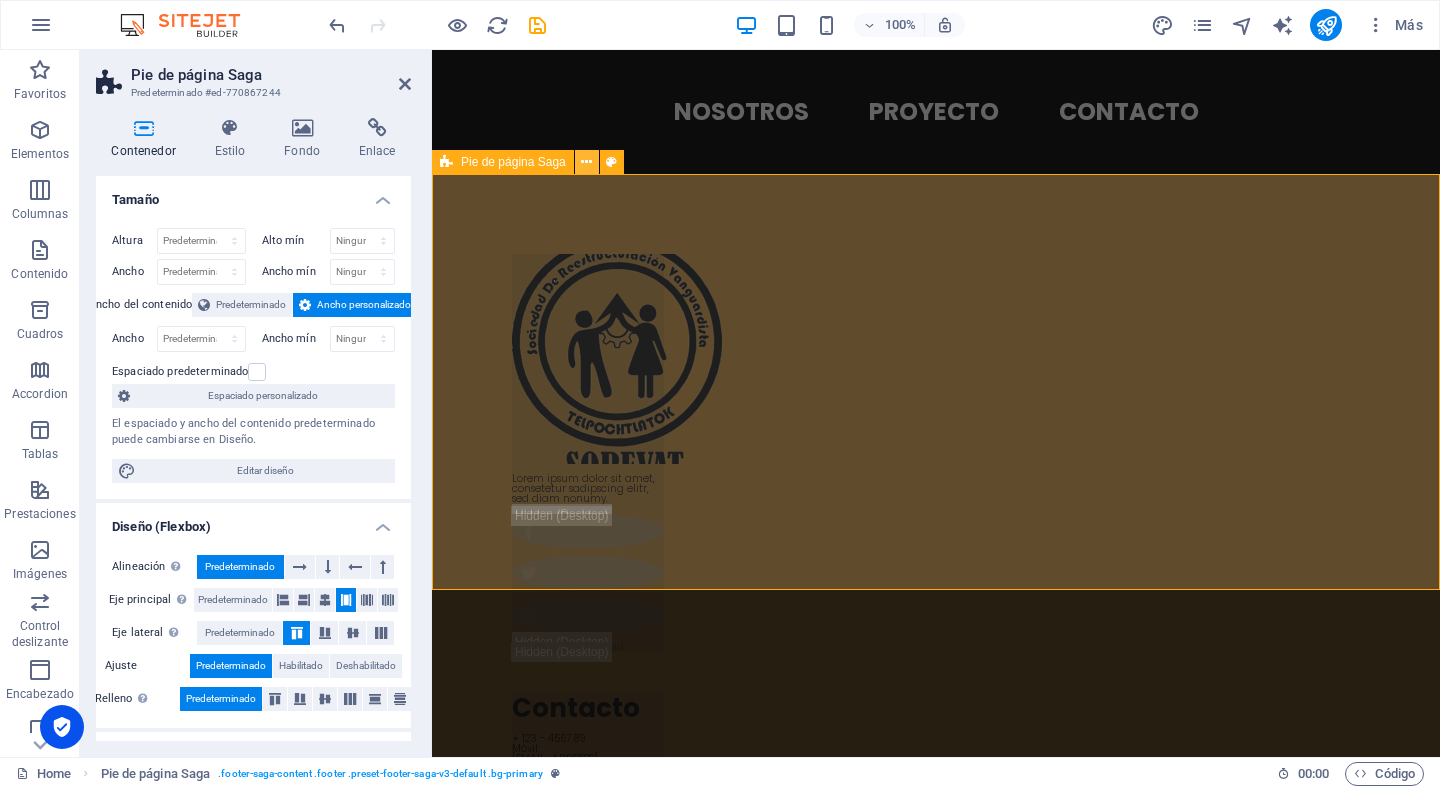 click at bounding box center (586, 162) 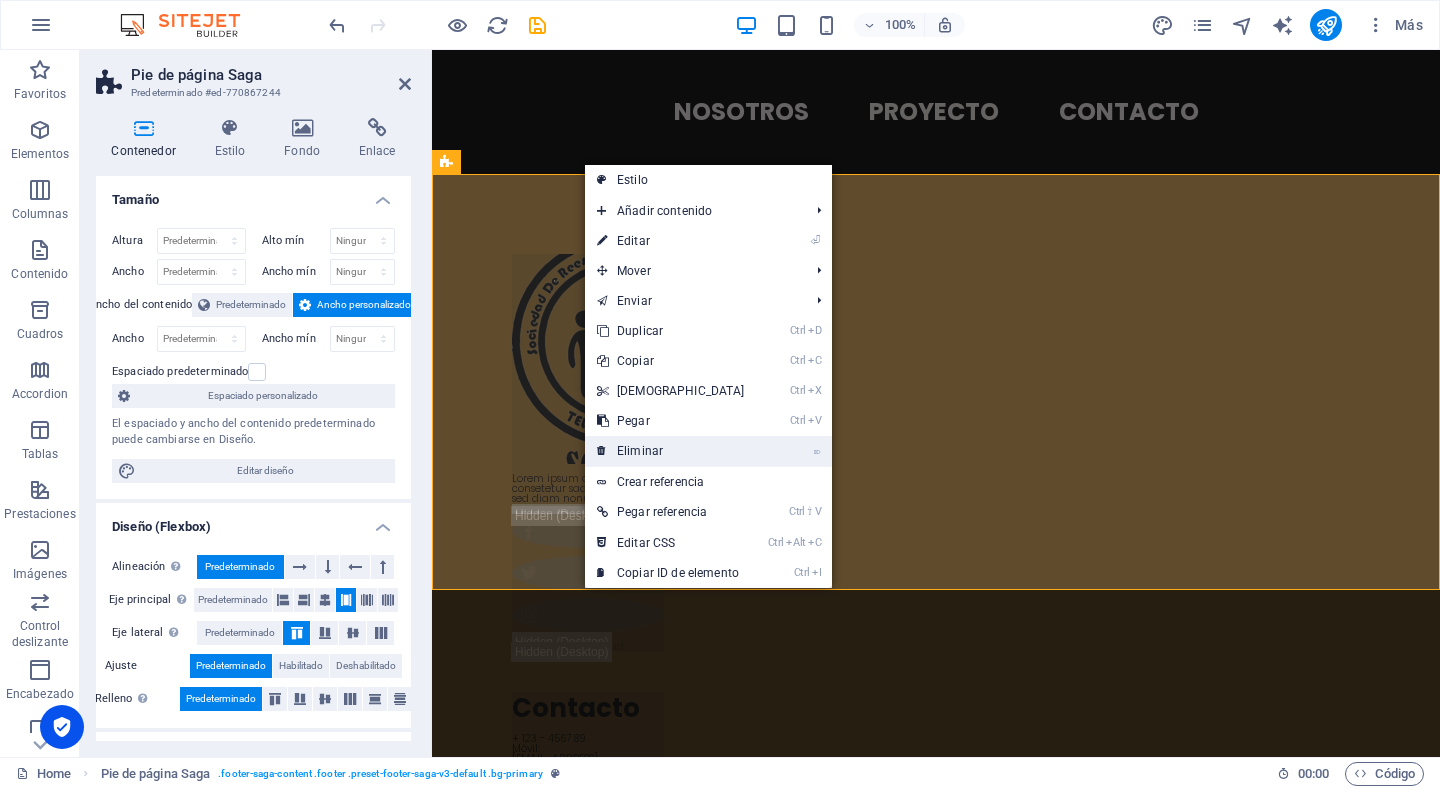 click on "⌦  Eliminar" at bounding box center [671, 451] 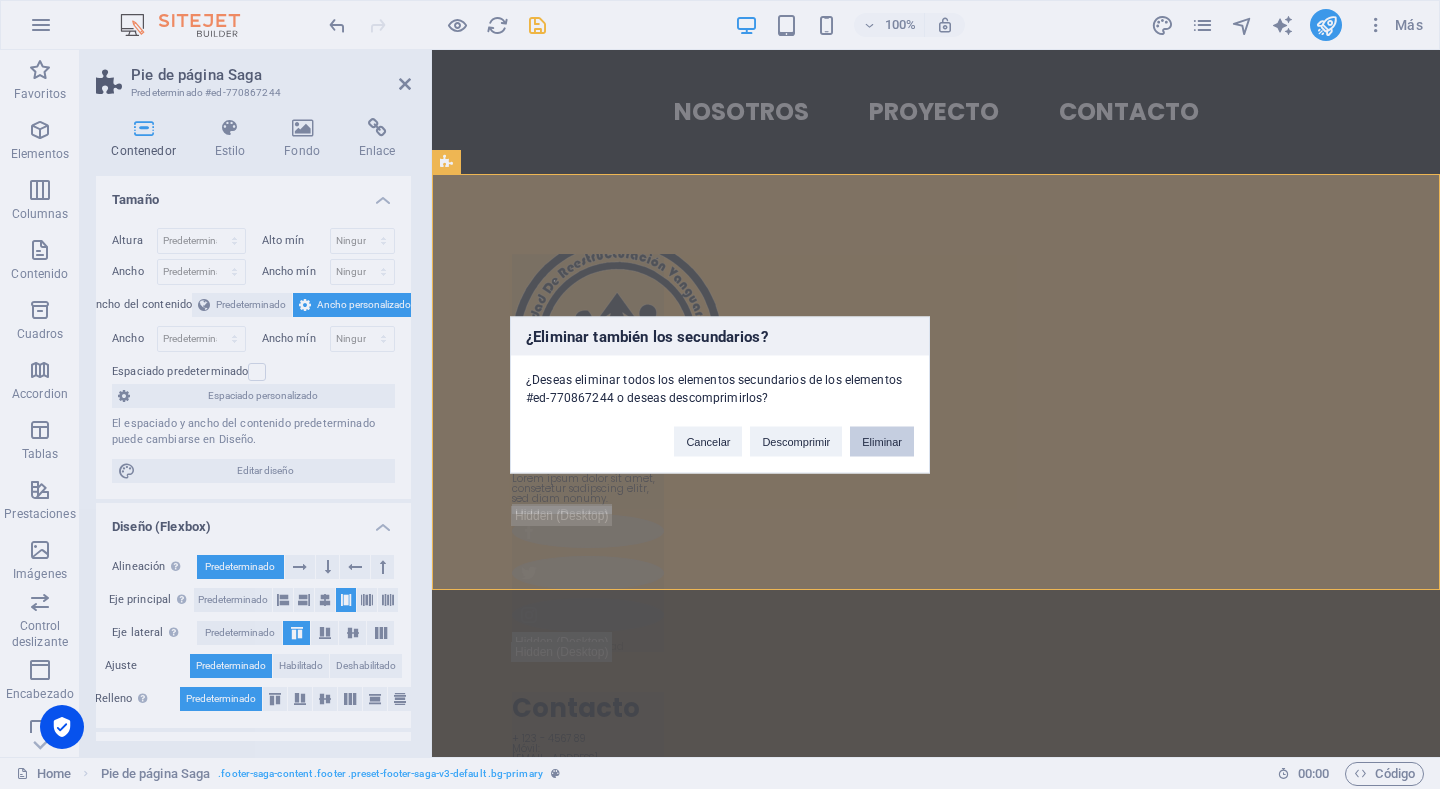 click on "Eliminar" at bounding box center [882, 441] 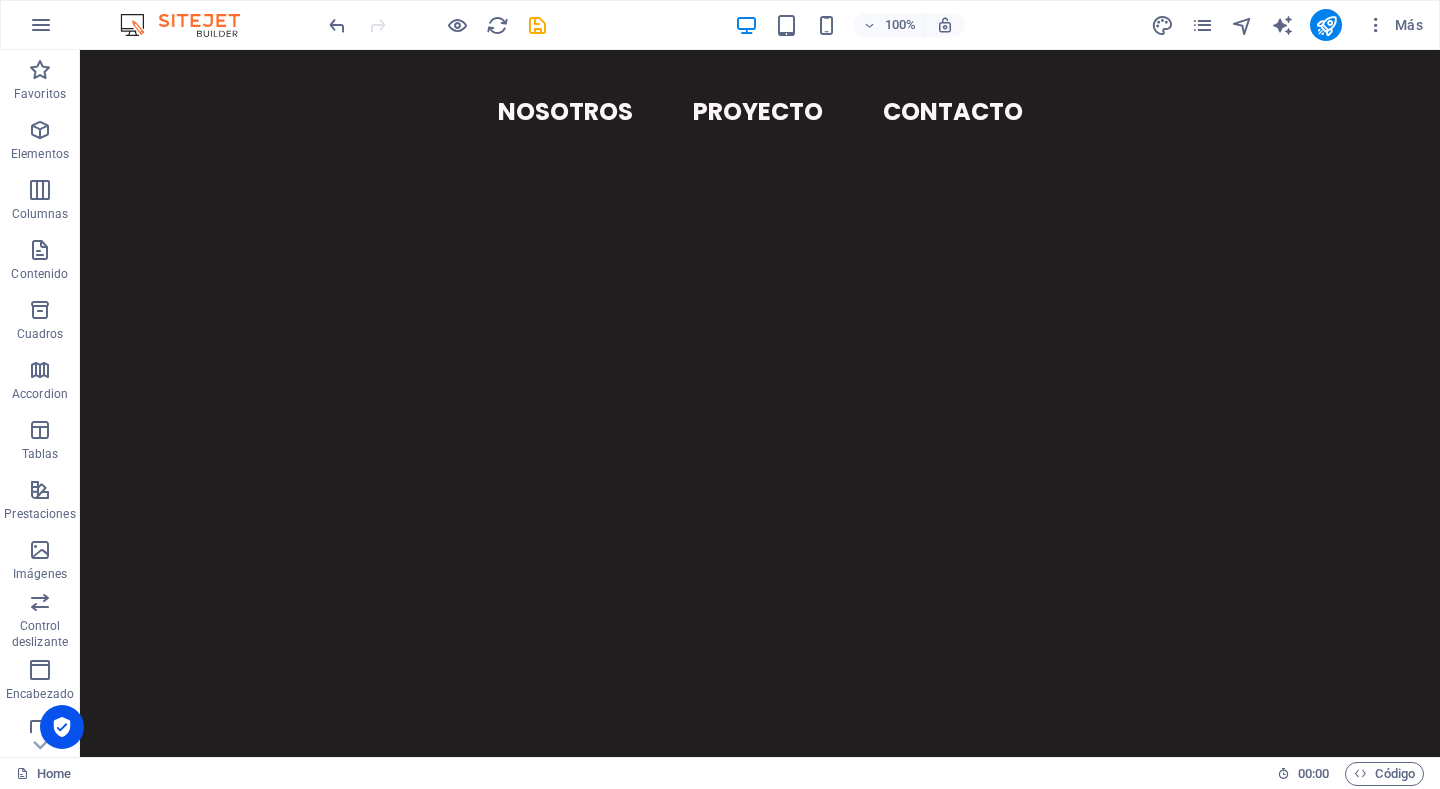 click on "Skip to main content
NOSOTROS               PROYECTO               CONTACTO" at bounding box center [760, 112] 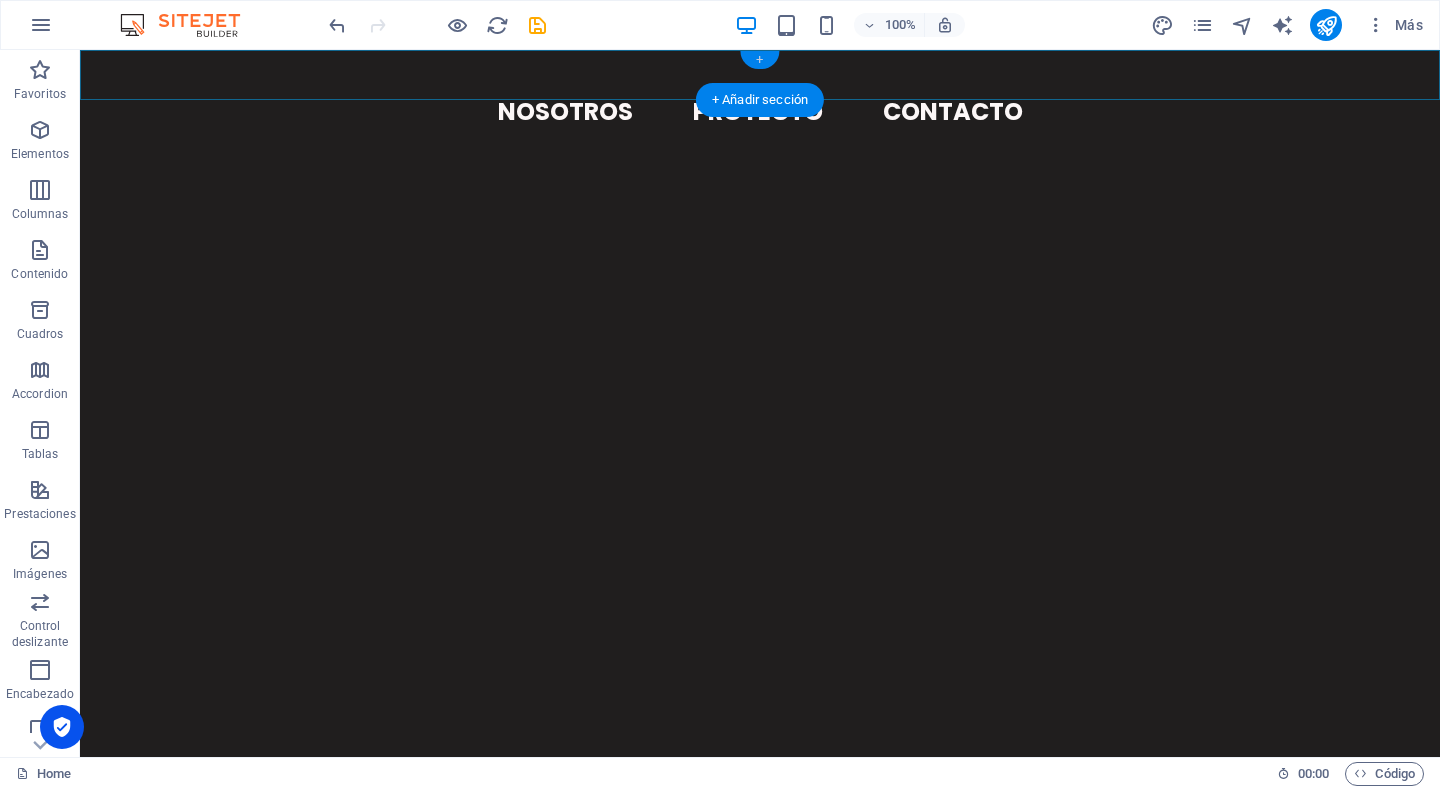 click on "+" at bounding box center [759, 60] 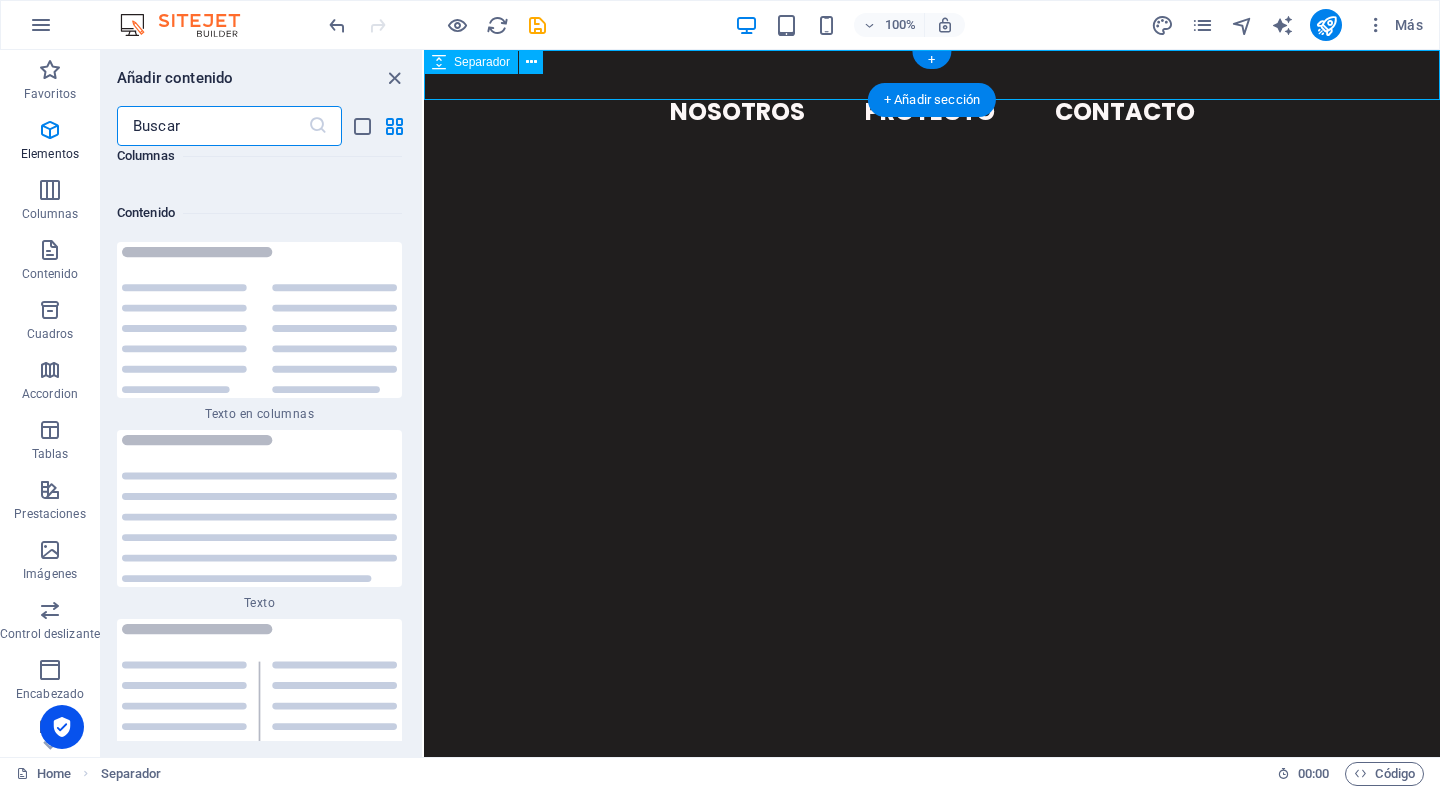 scroll, scrollTop: 6786, scrollLeft: 0, axis: vertical 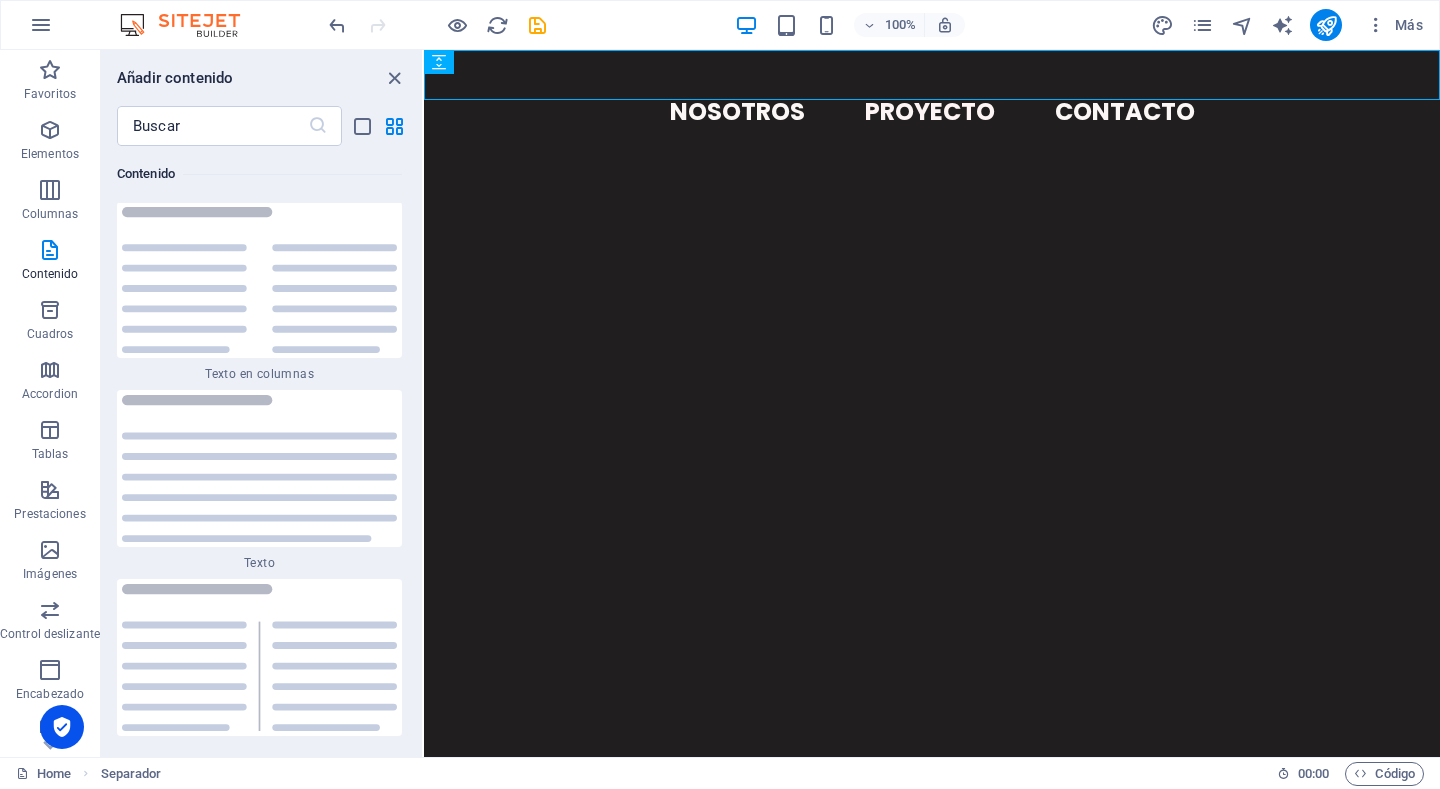 click on "Skip to main content
NOSOTROS               PROYECTO               CONTACTO" at bounding box center [932, 112] 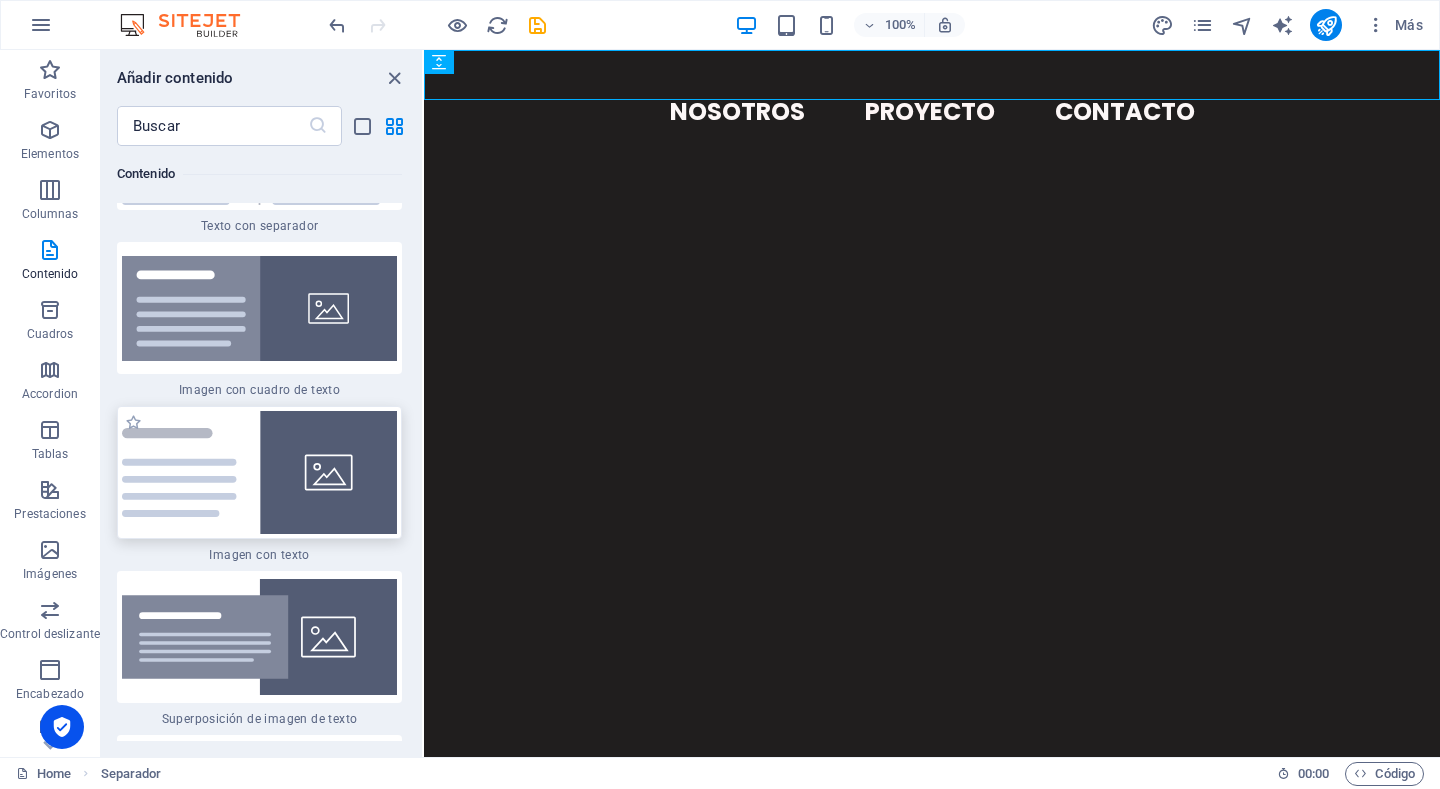 scroll, scrollTop: 7286, scrollLeft: 0, axis: vertical 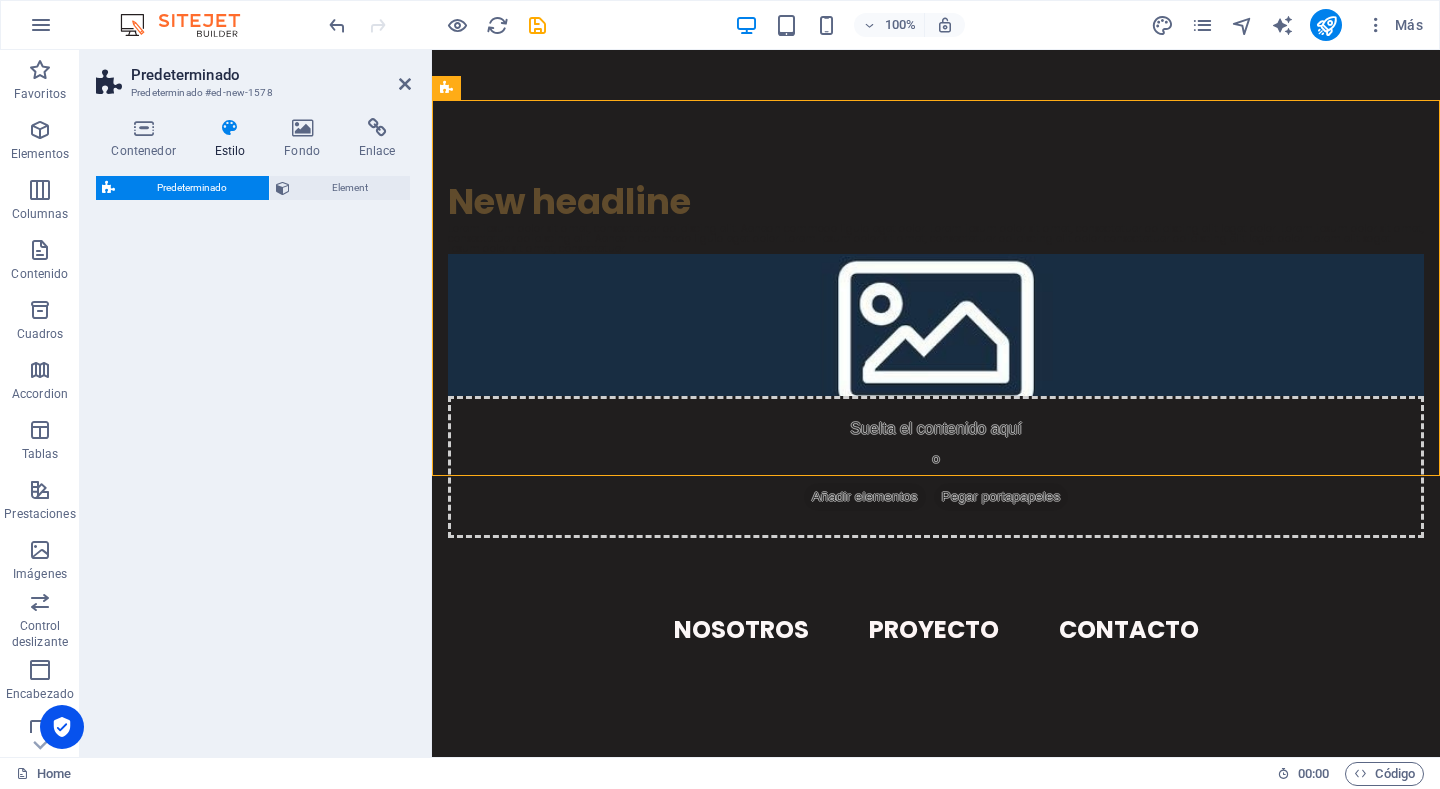 select on "rem" 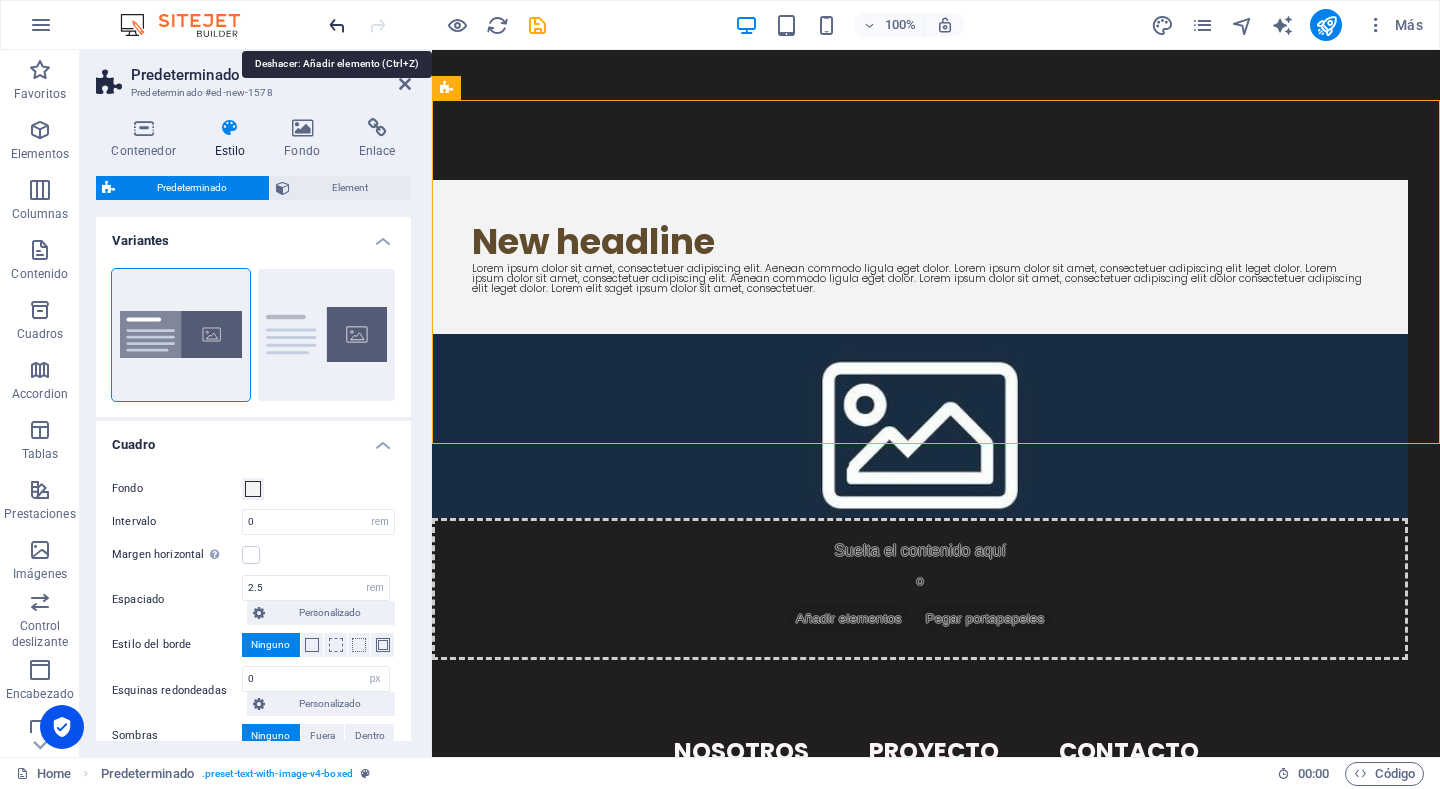 click at bounding box center (337, 25) 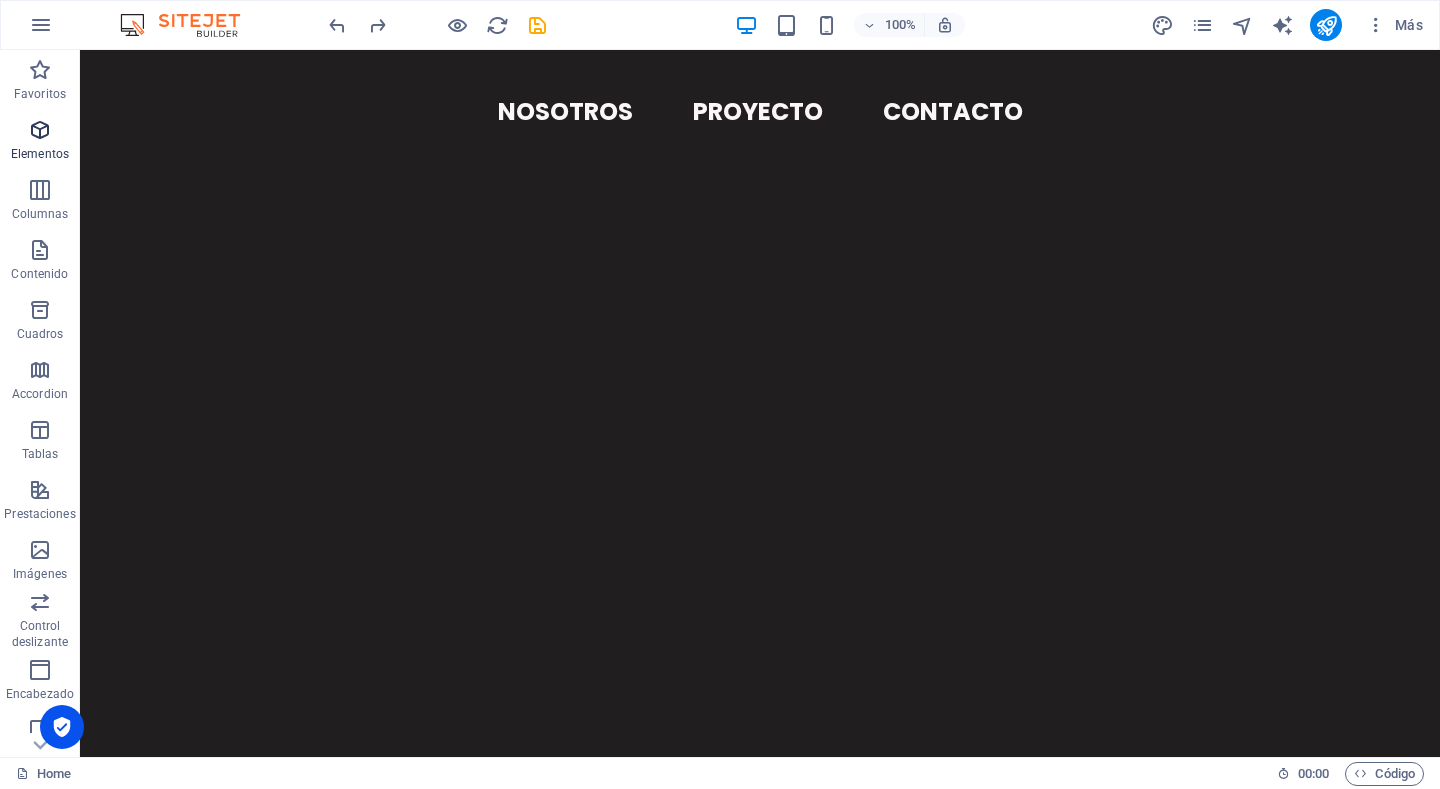 click on "Elementos" at bounding box center (40, 154) 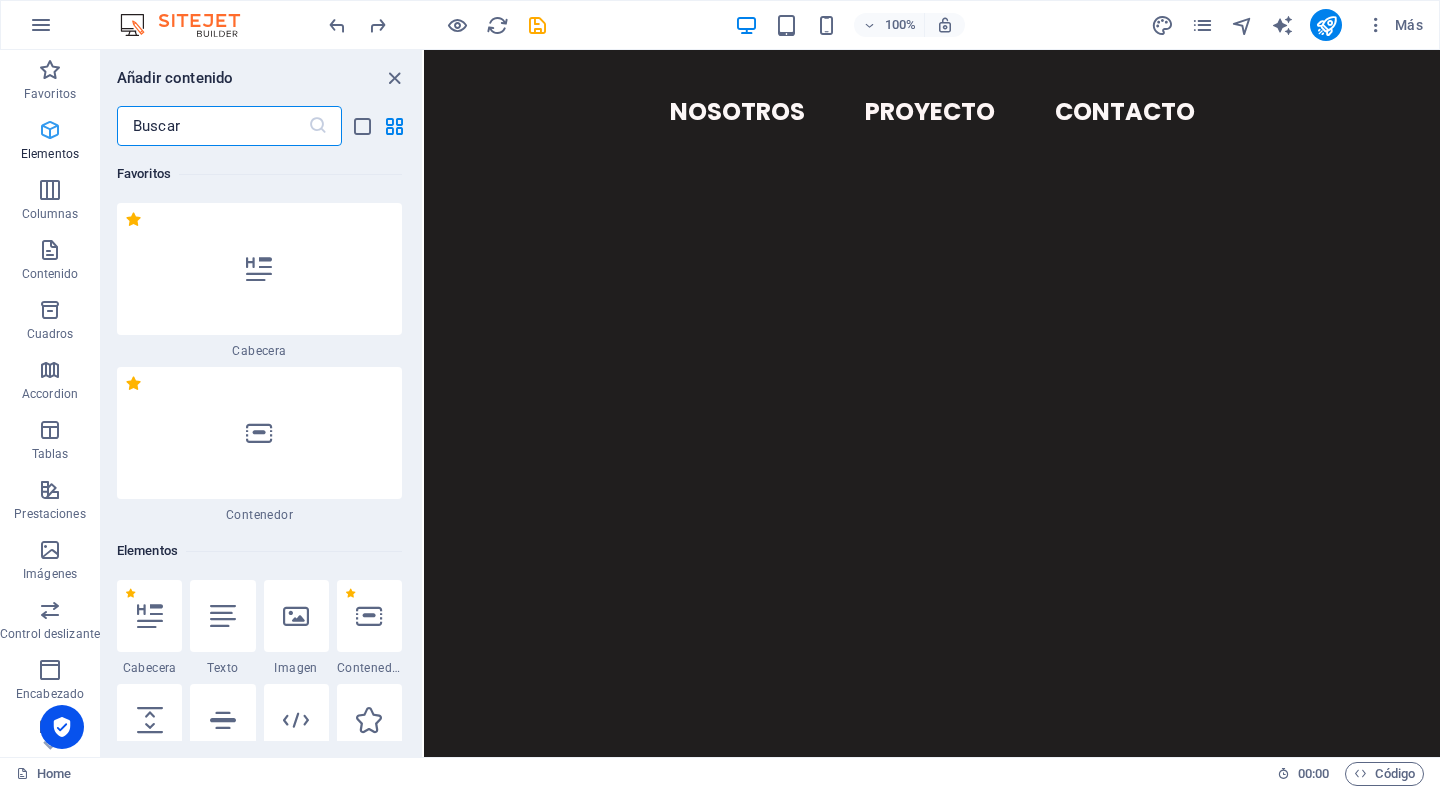 scroll, scrollTop: 377, scrollLeft: 0, axis: vertical 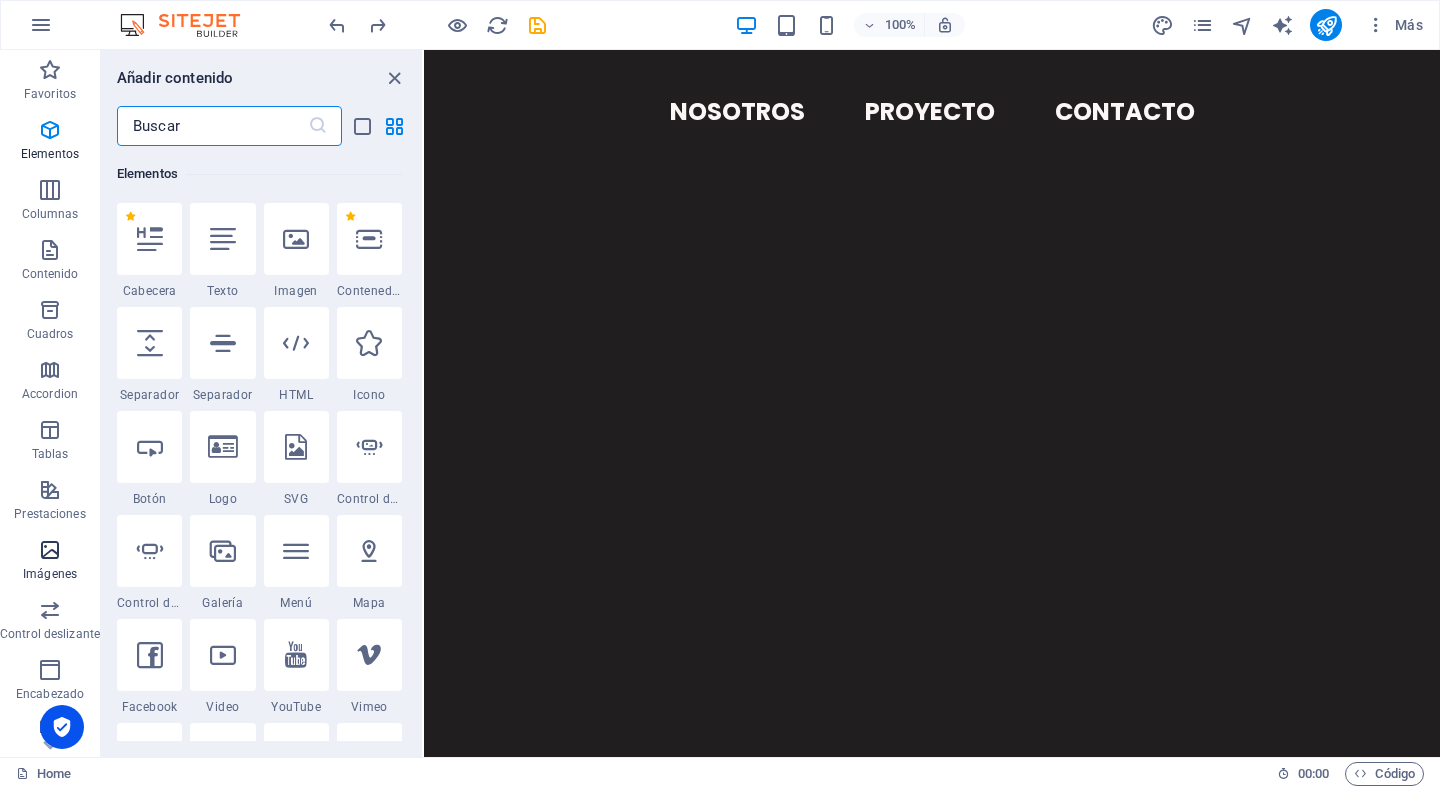 click at bounding box center (50, 550) 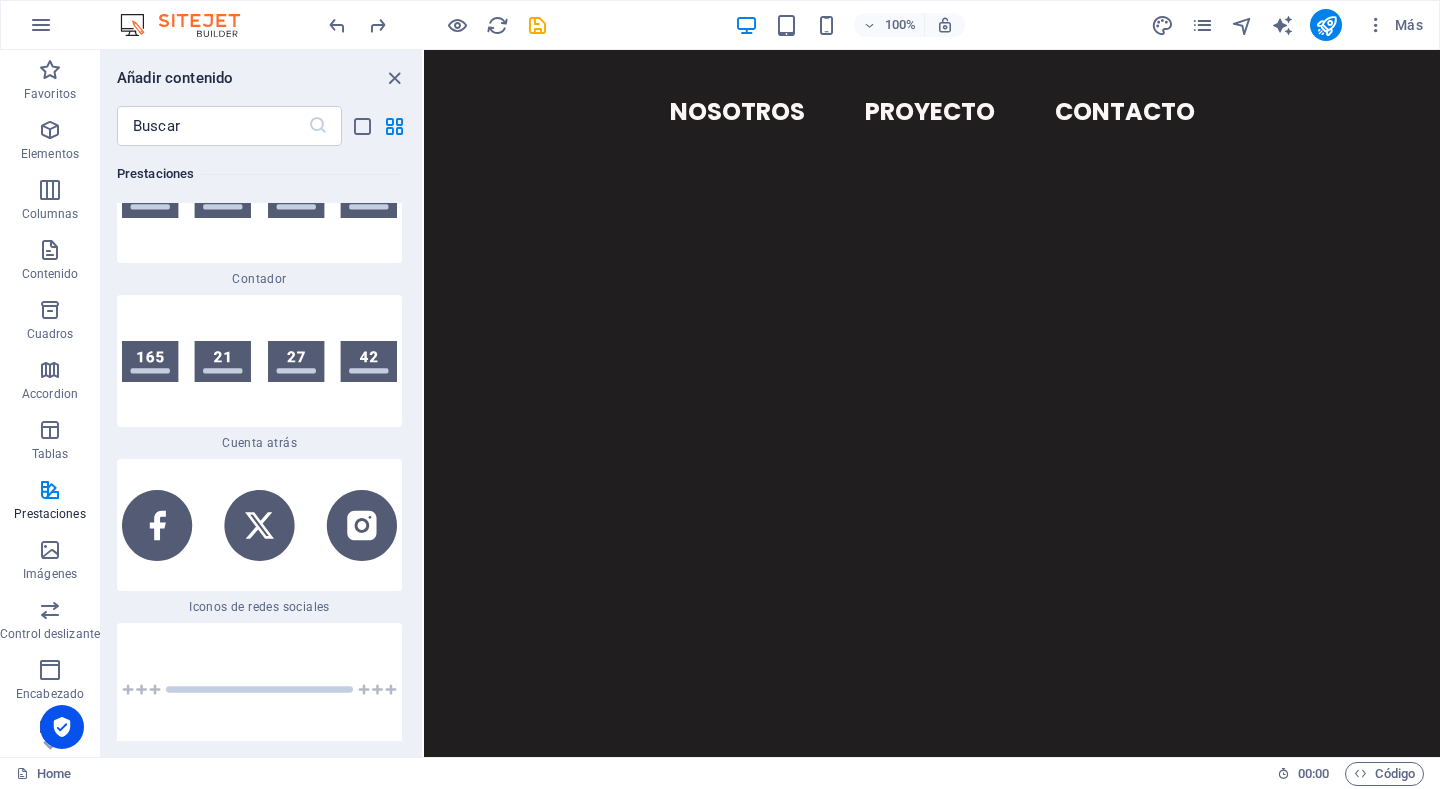 scroll, scrollTop: 17690, scrollLeft: 0, axis: vertical 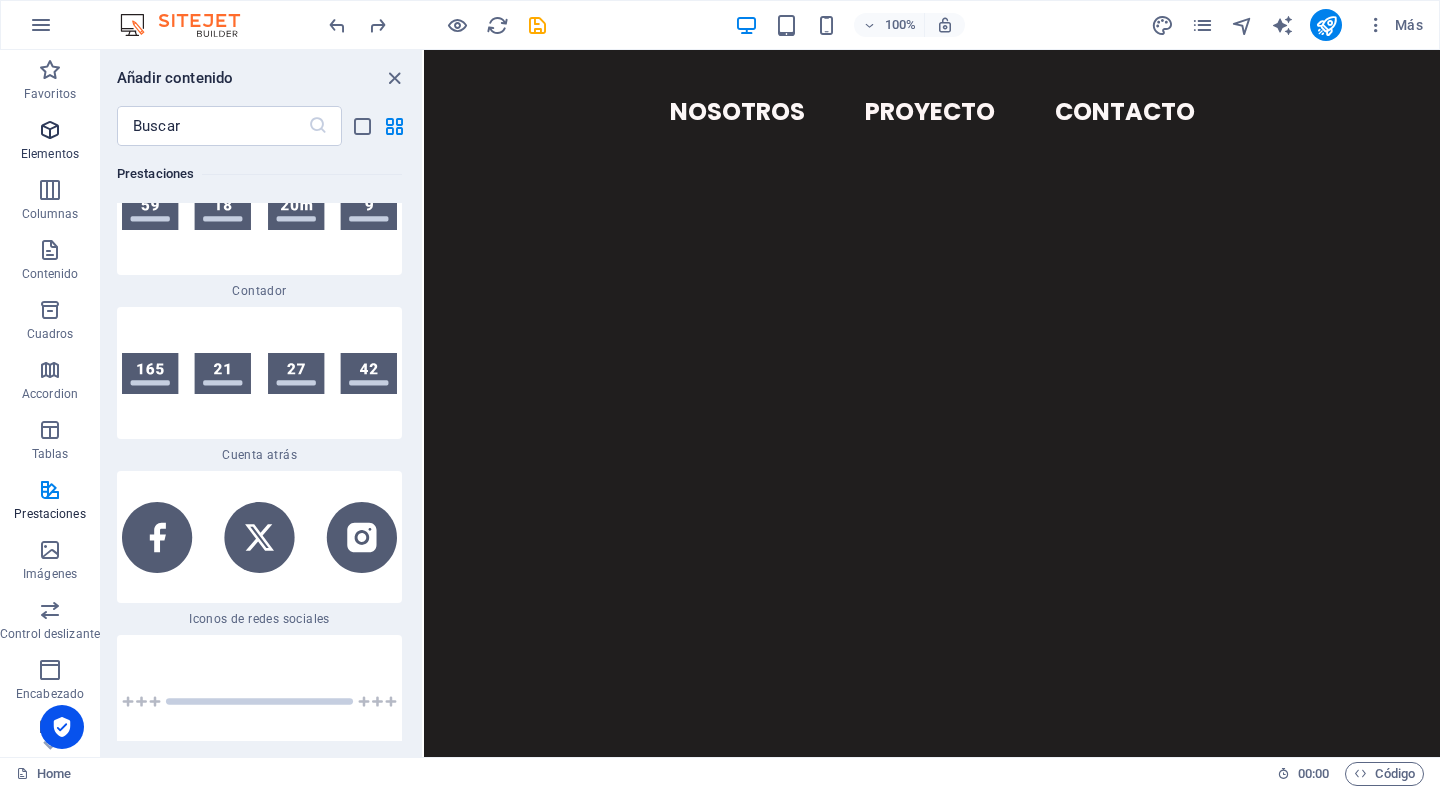 click at bounding box center (50, 130) 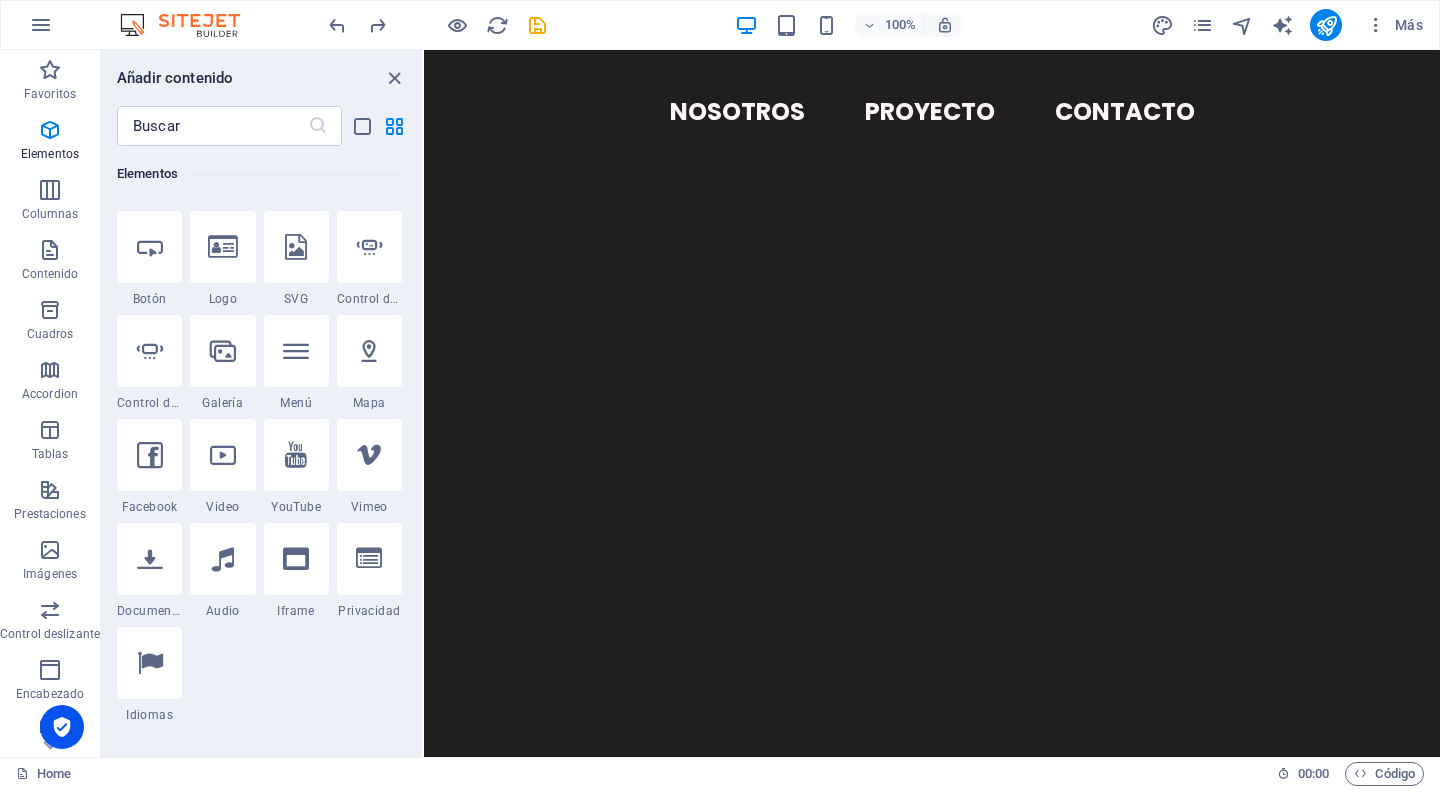 scroll, scrollTop: 477, scrollLeft: 0, axis: vertical 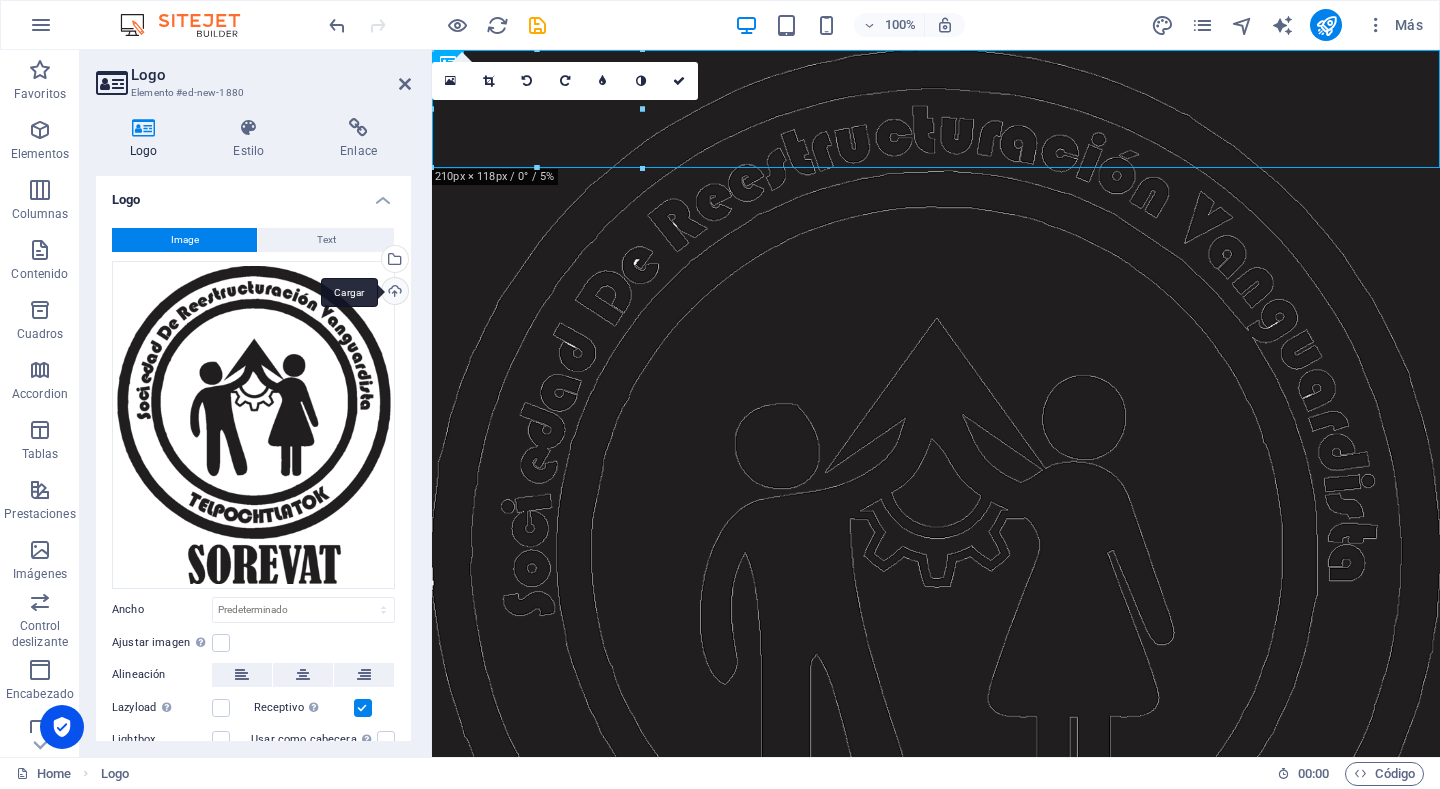 click on "Cargar" at bounding box center [393, 293] 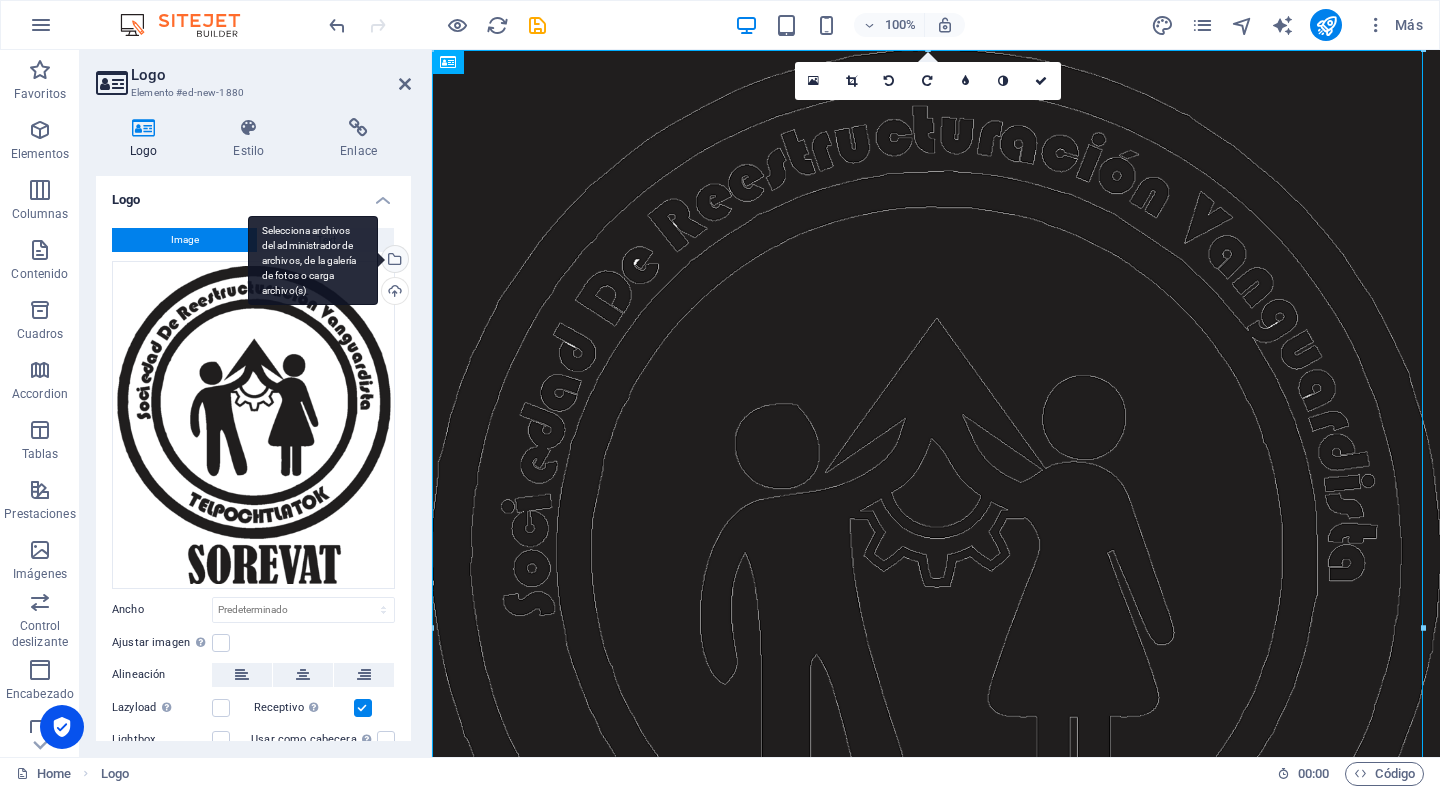 click on "Selecciona archivos del administrador de archivos, de la galería de fotos o carga archivo(s)" at bounding box center (313, 261) 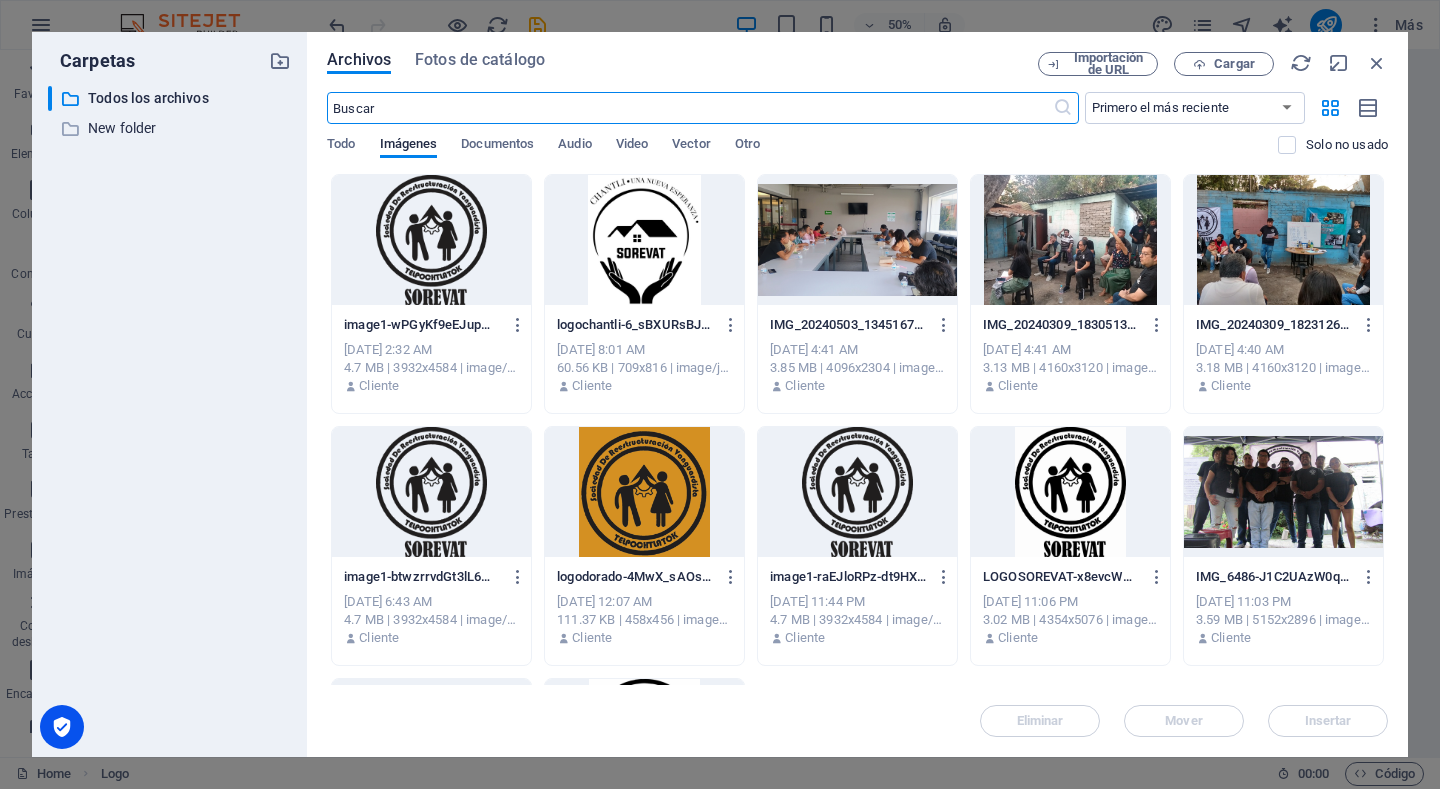 click at bounding box center [1070, 492] 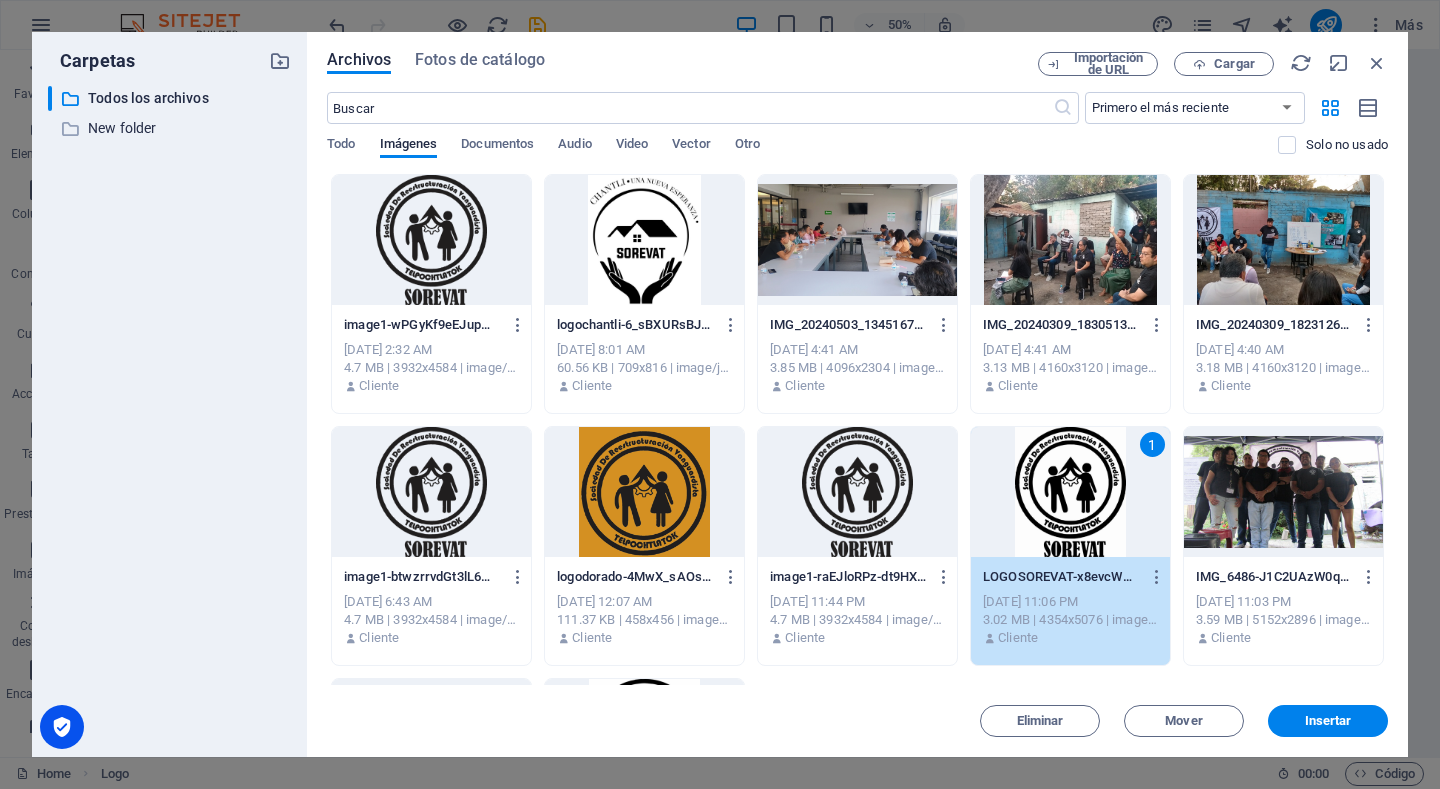 click on "1" at bounding box center [1070, 492] 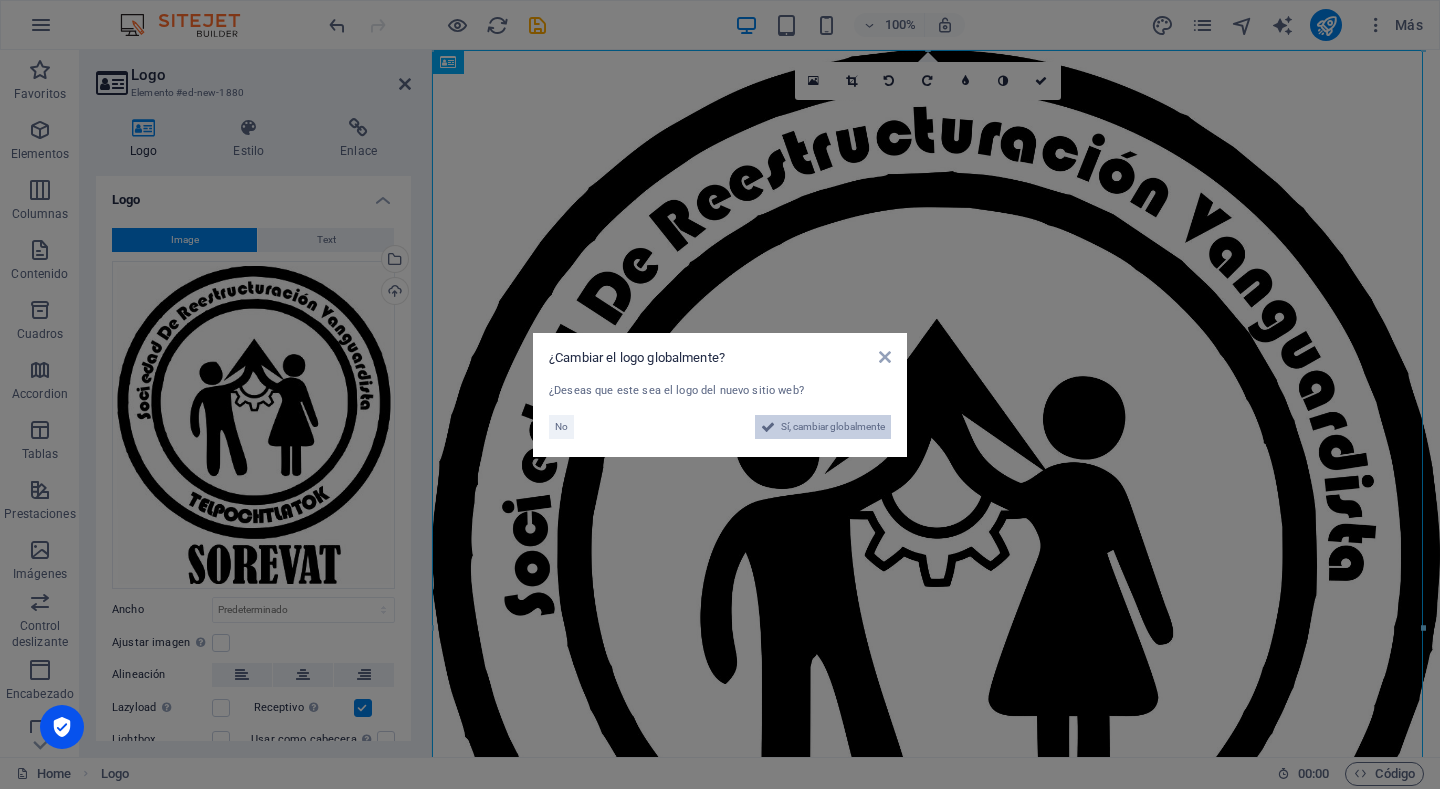 click on "Sí, cambiar globalmente" at bounding box center [833, 427] 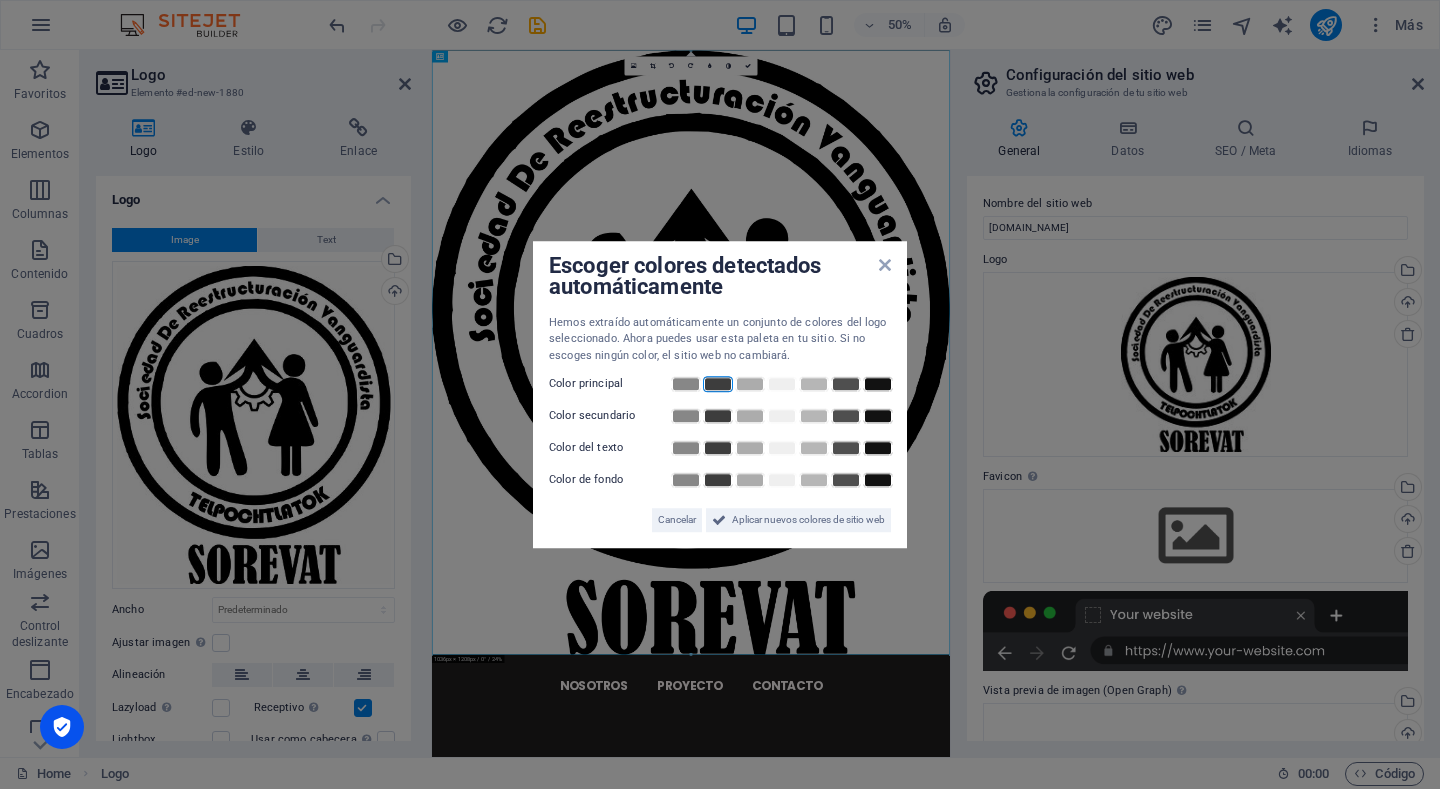 click at bounding box center (718, 384) 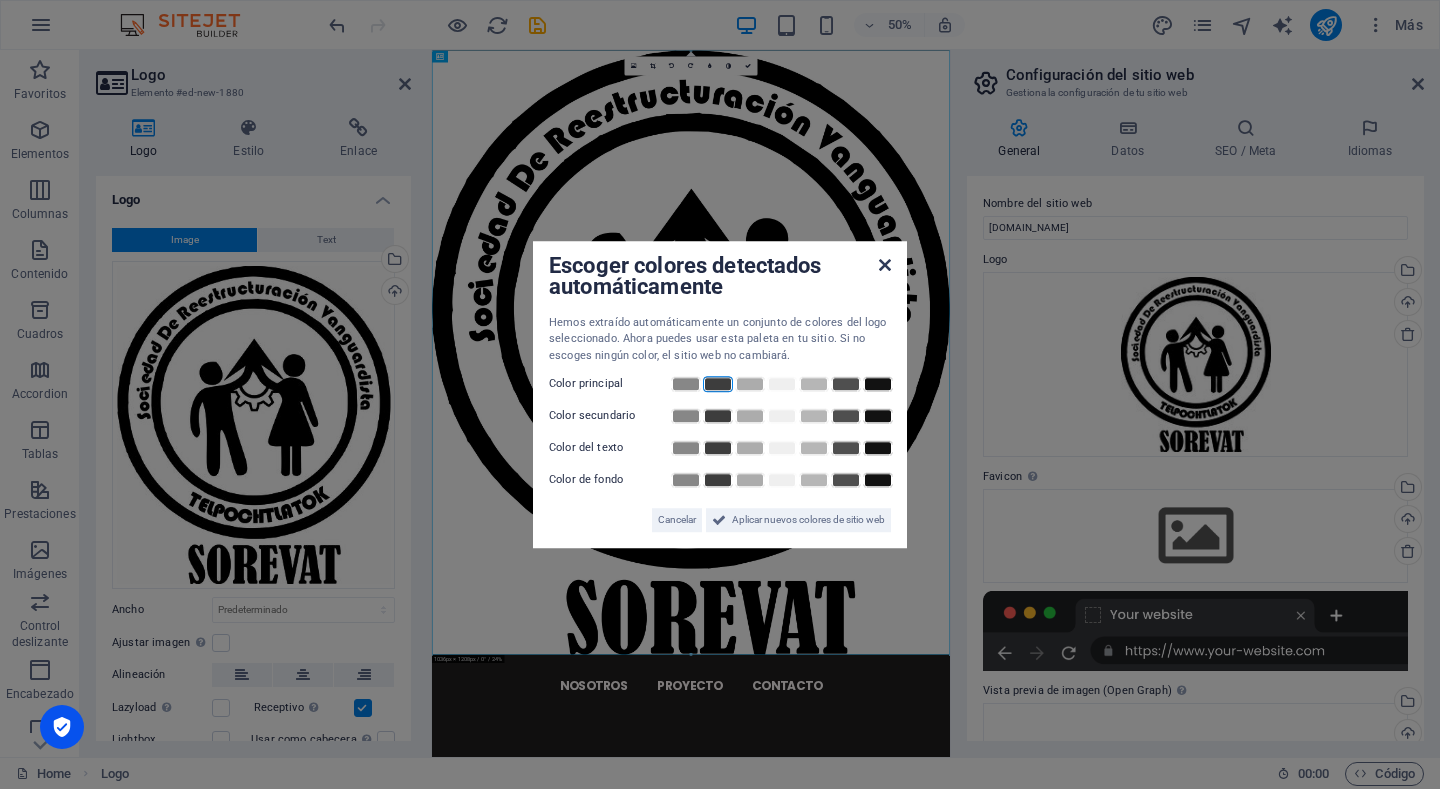 click at bounding box center (885, 265) 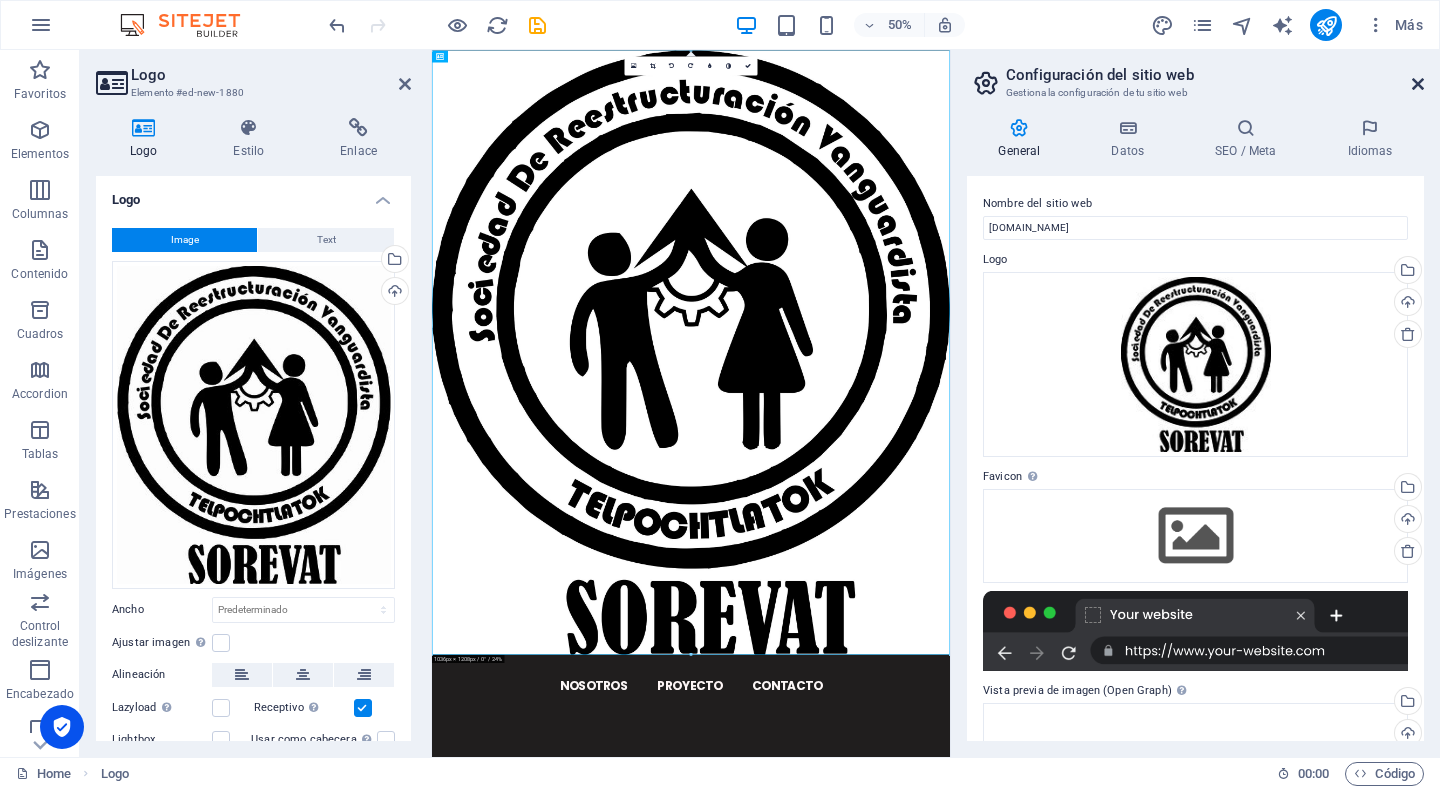 click at bounding box center (1418, 84) 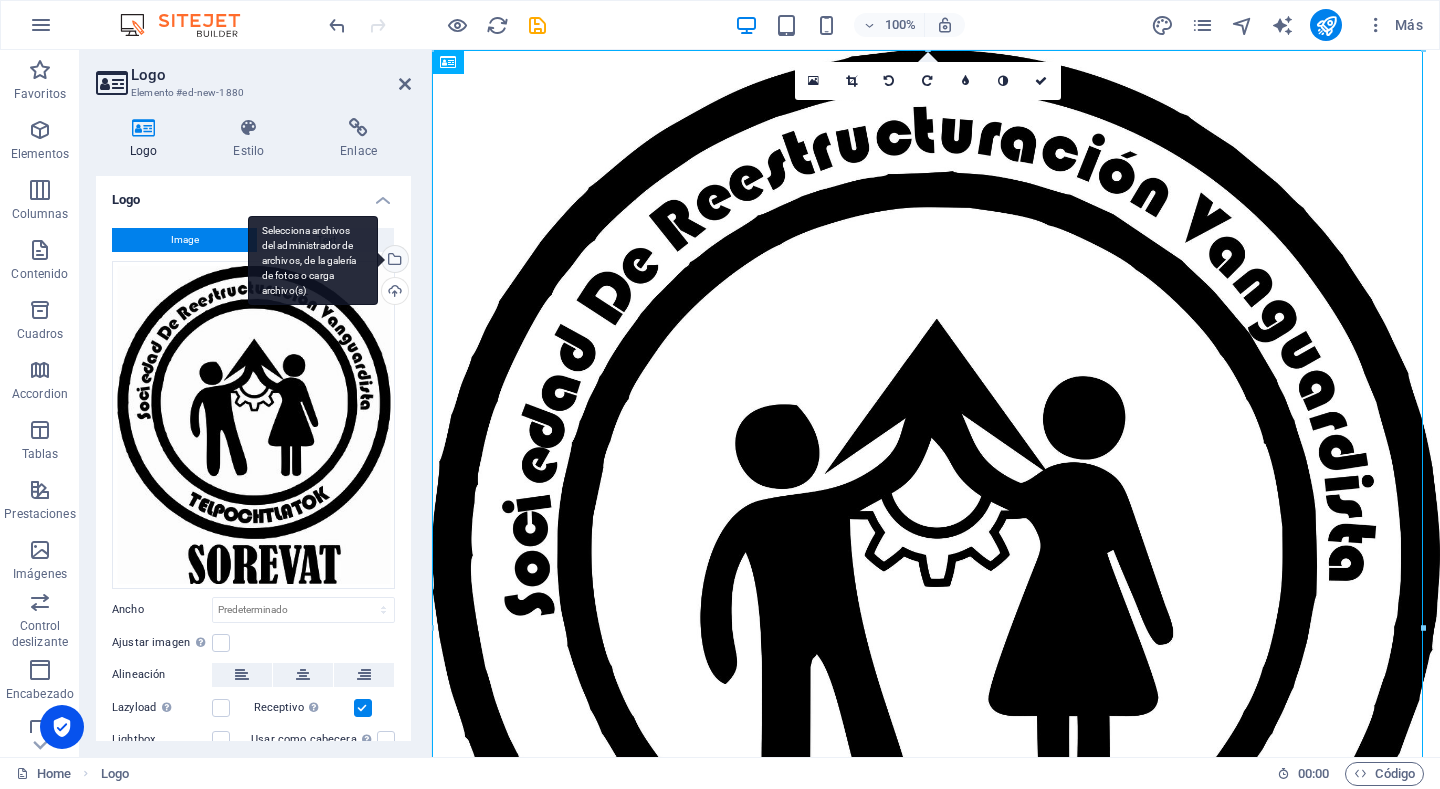 click on "Selecciona archivos del administrador de archivos, de la galería de fotos o carga archivo(s)" at bounding box center [393, 261] 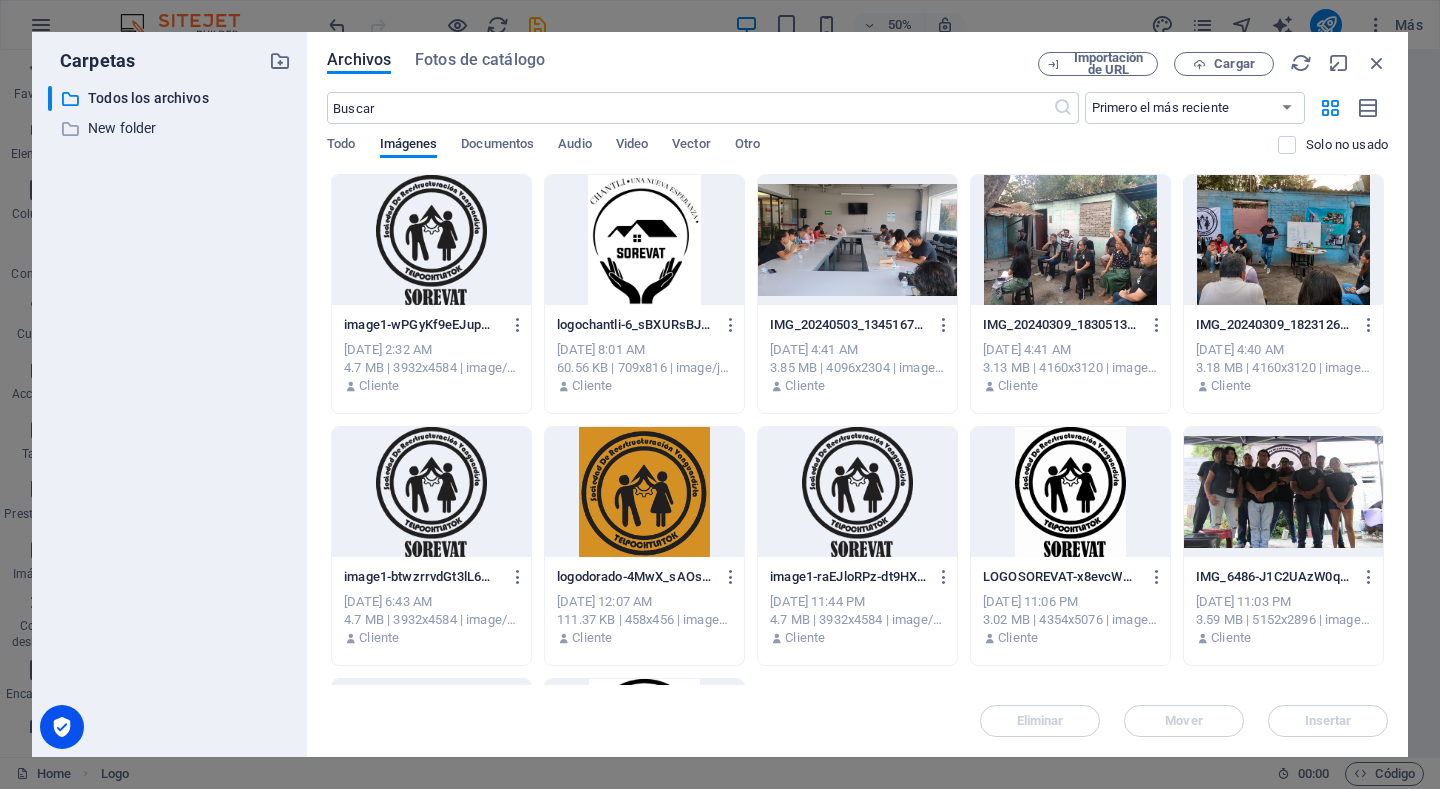 click at bounding box center (857, 492) 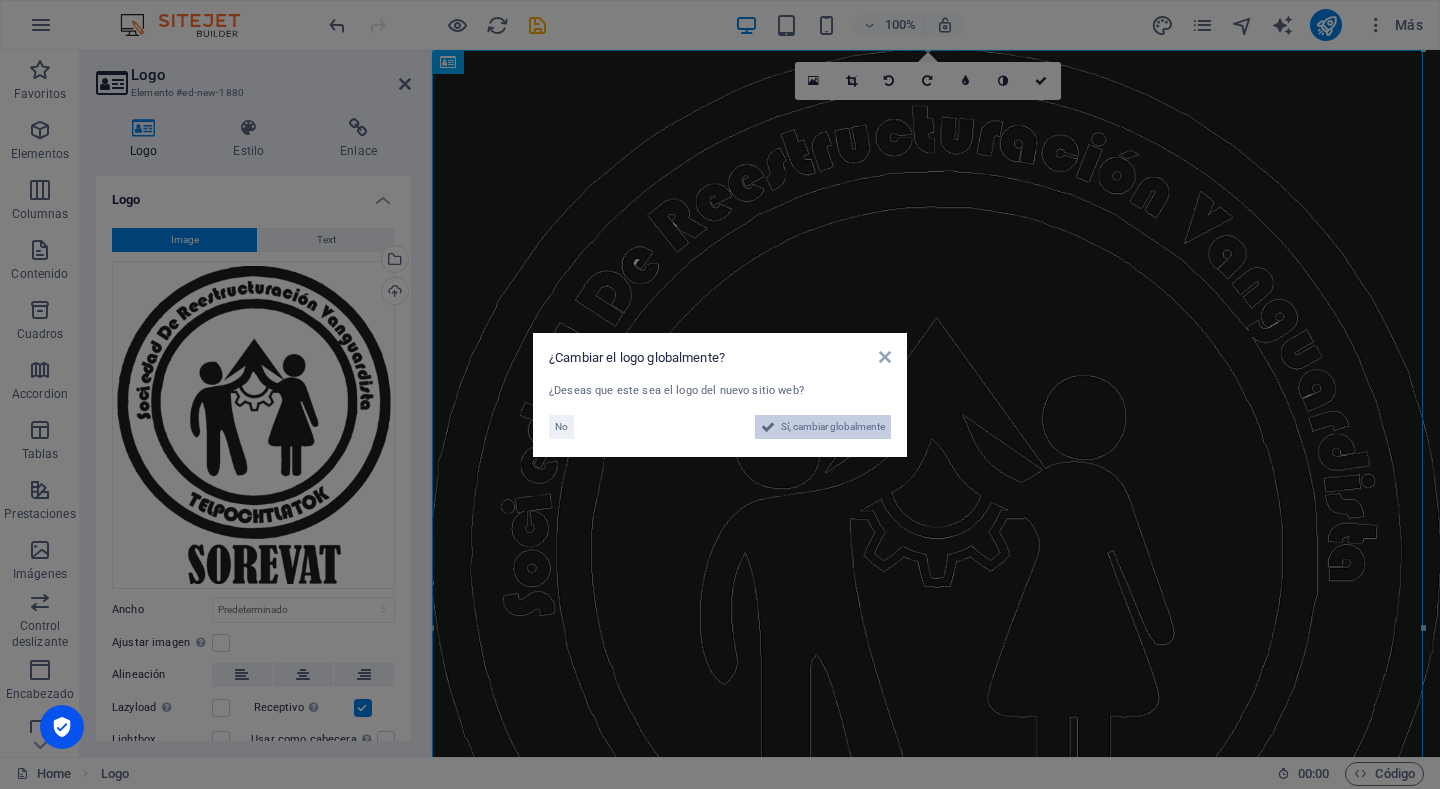 click on "Sí, cambiar globalmente" at bounding box center (833, 427) 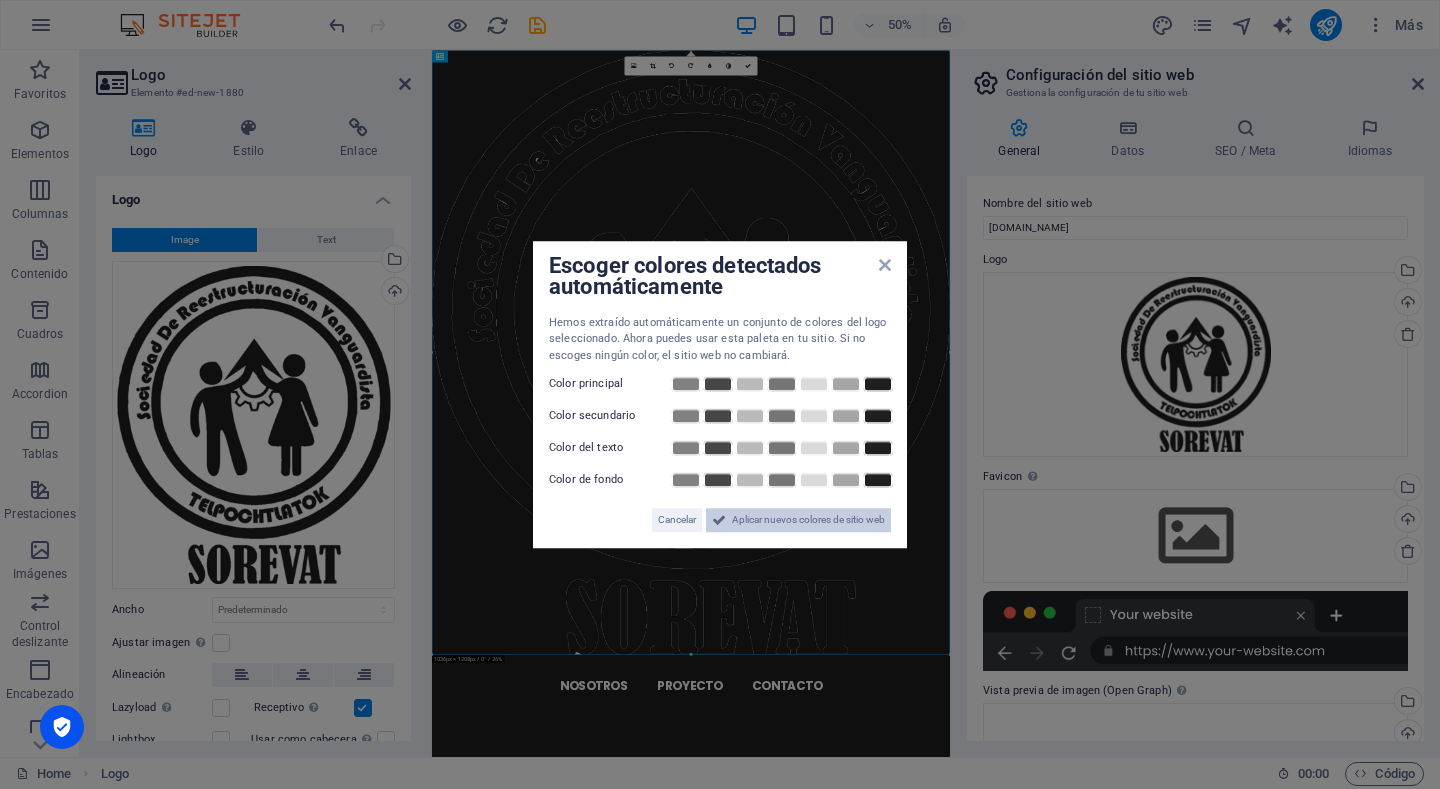 click on "Aplicar nuevos colores de sitio web" at bounding box center (808, 520) 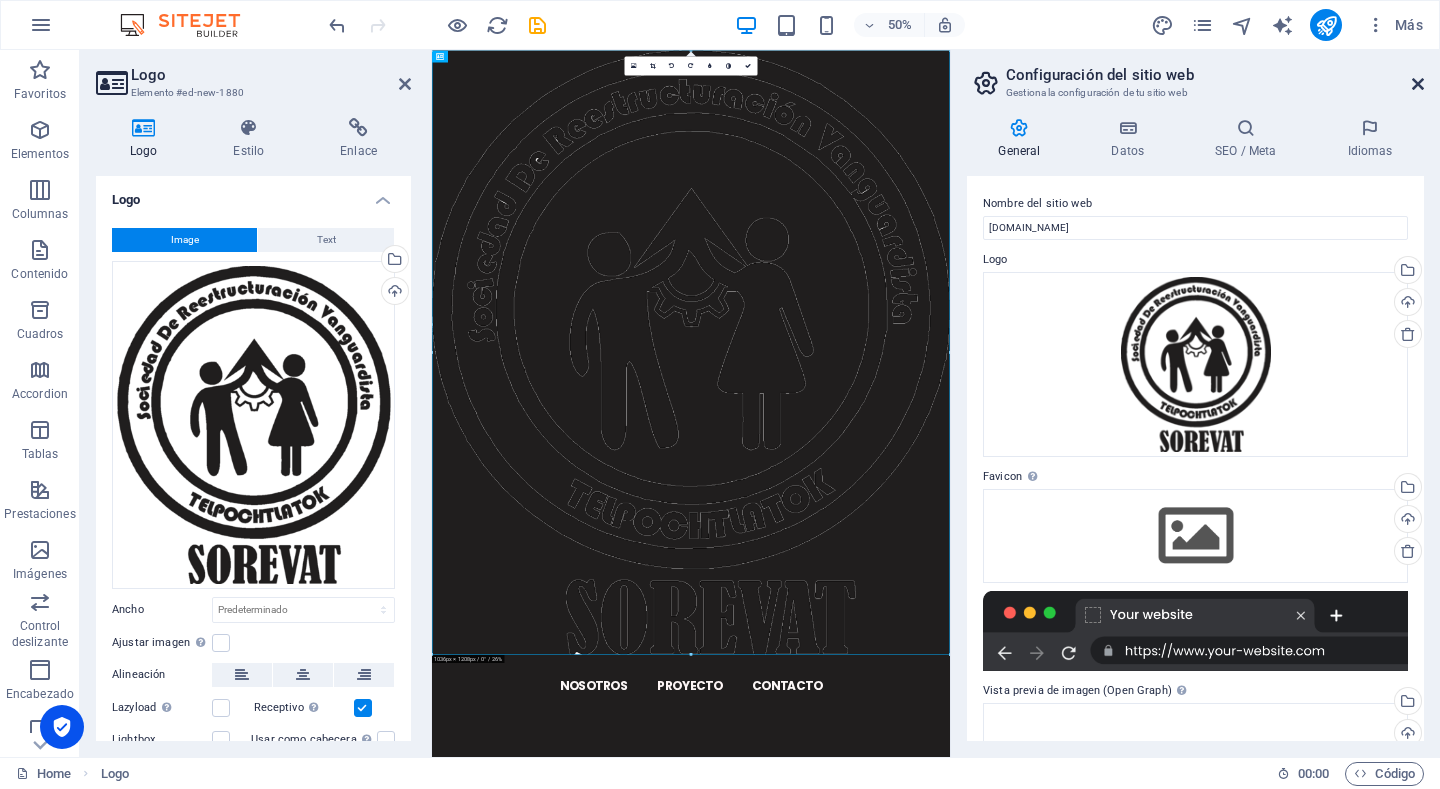 click at bounding box center (1418, 84) 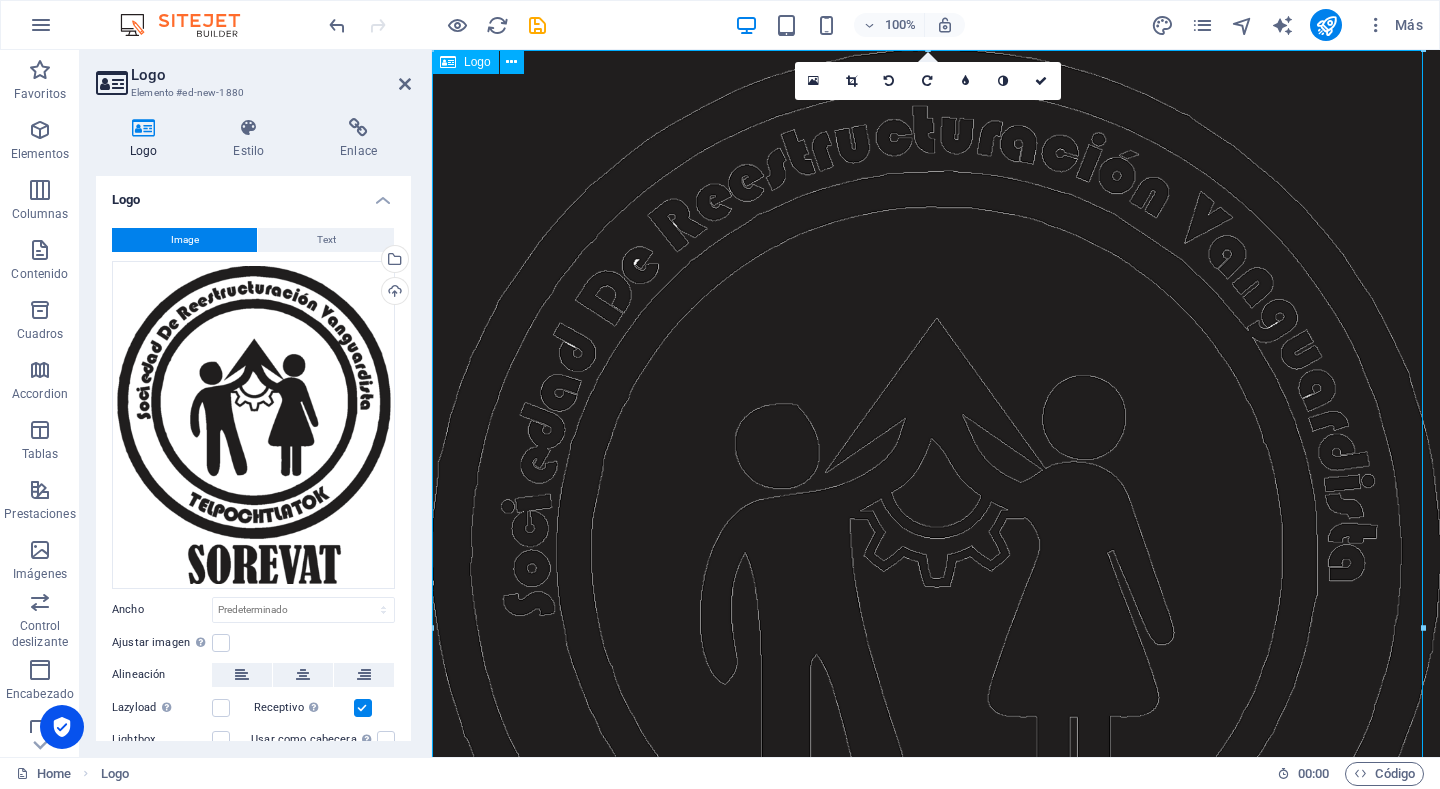 click at bounding box center (936, 637) 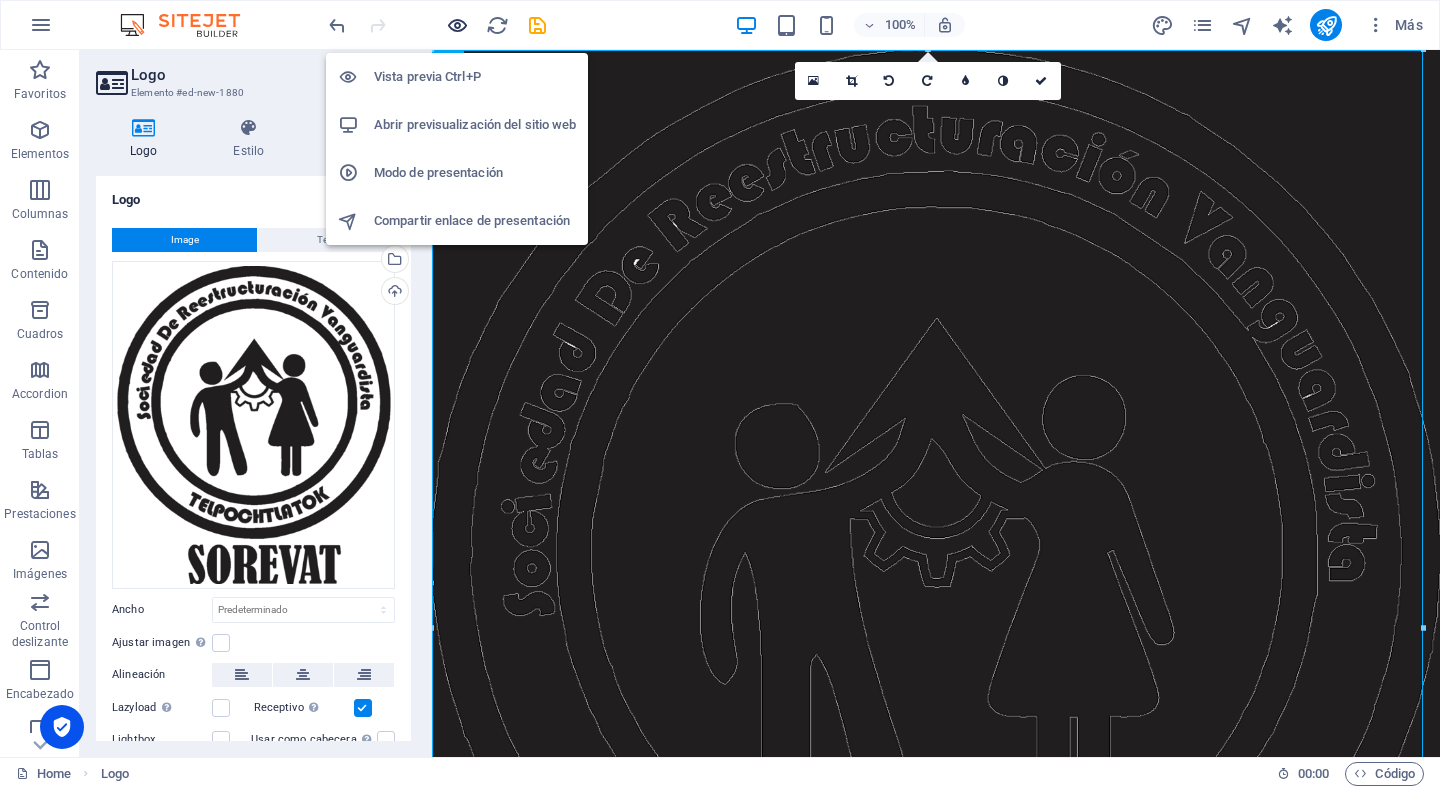 click at bounding box center [457, 25] 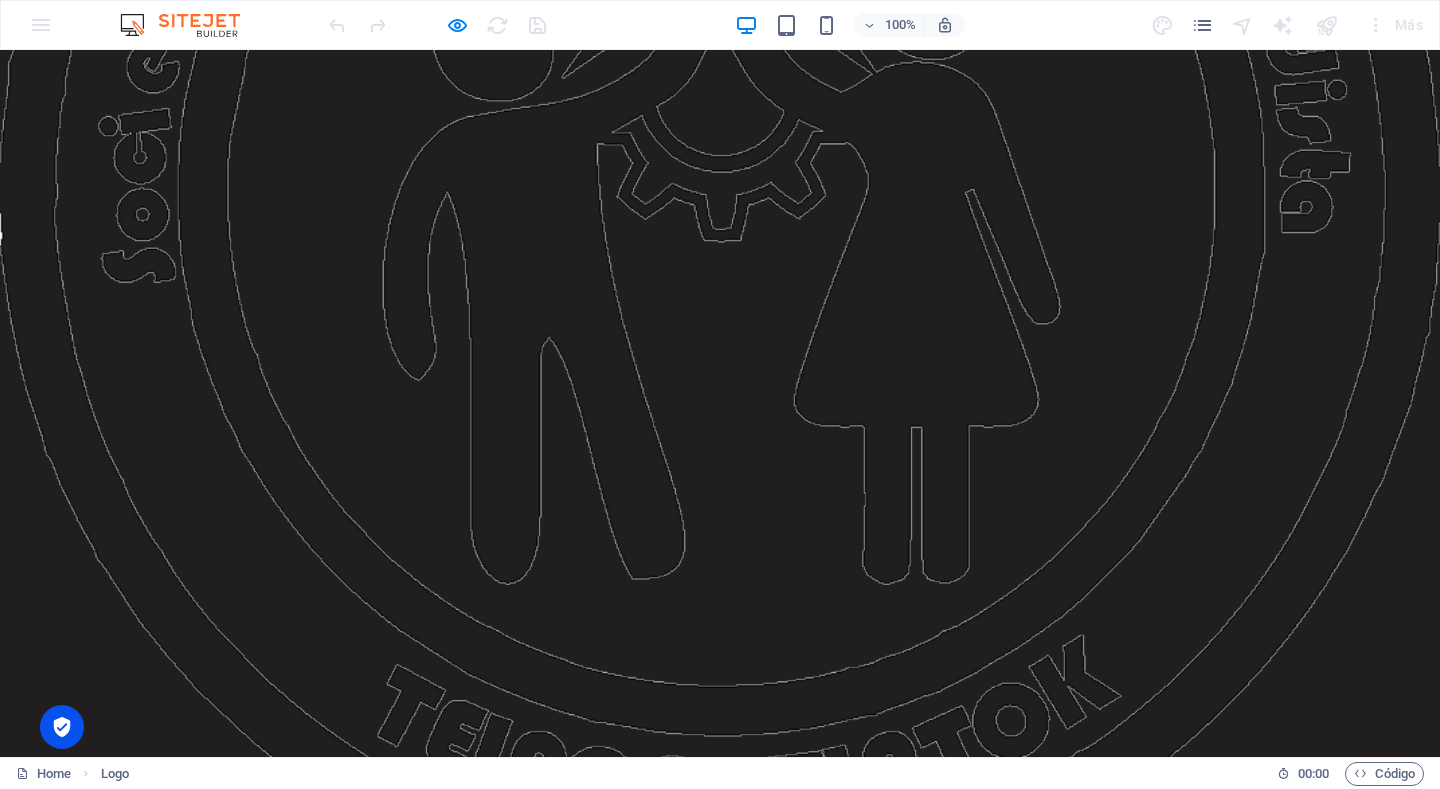 scroll, scrollTop: 0, scrollLeft: 0, axis: both 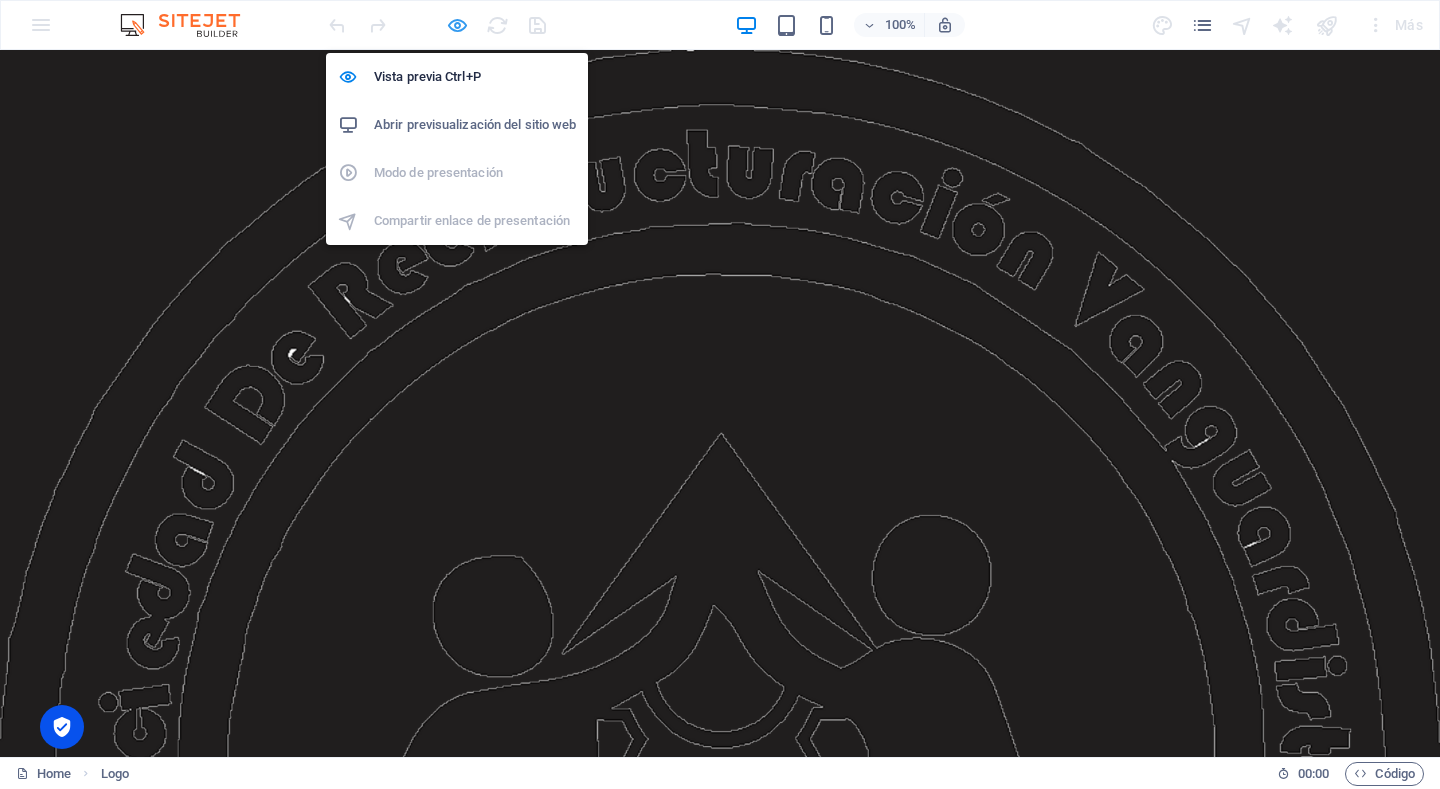click at bounding box center (457, 25) 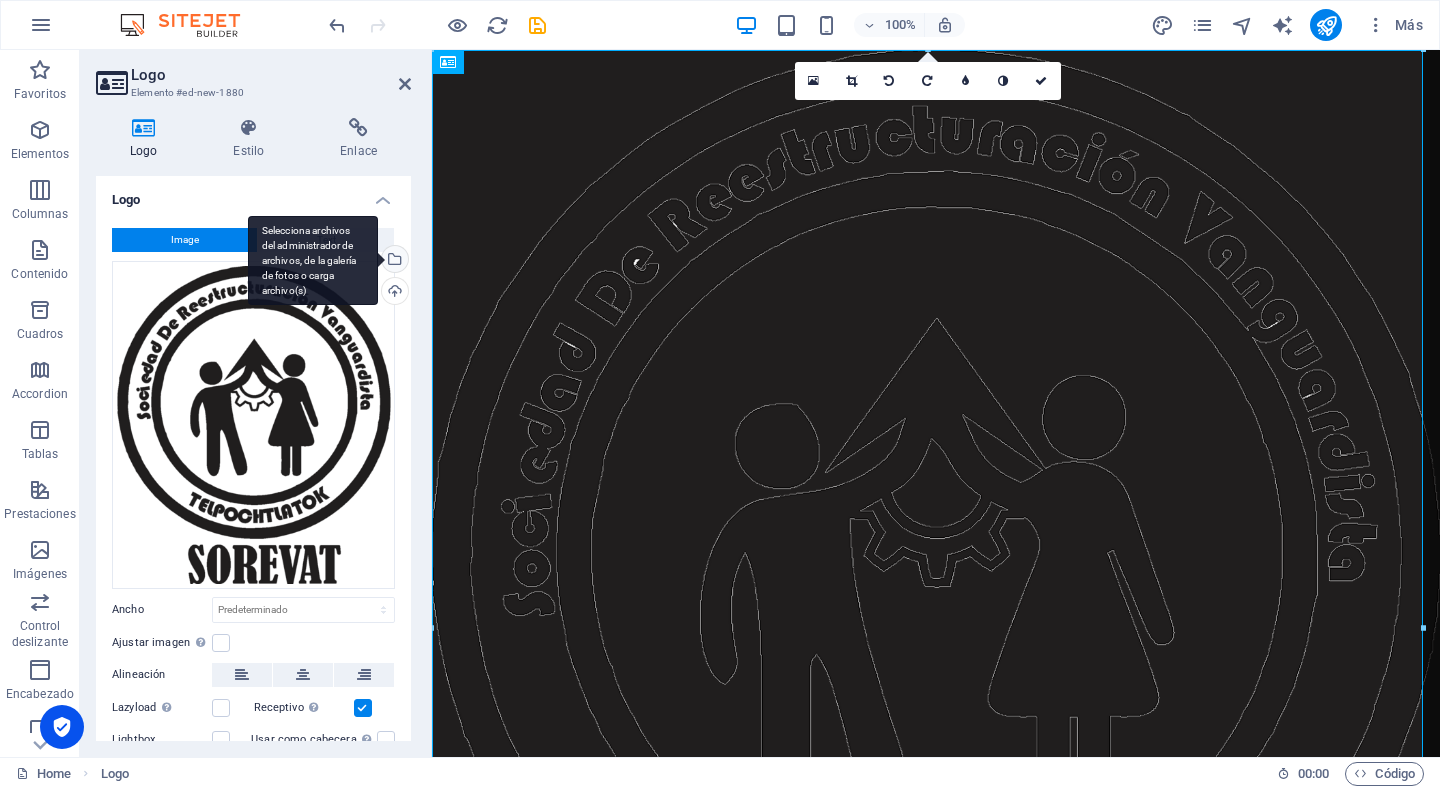 click on "Selecciona archivos del administrador de archivos, de la galería de fotos o carga archivo(s)" at bounding box center (313, 261) 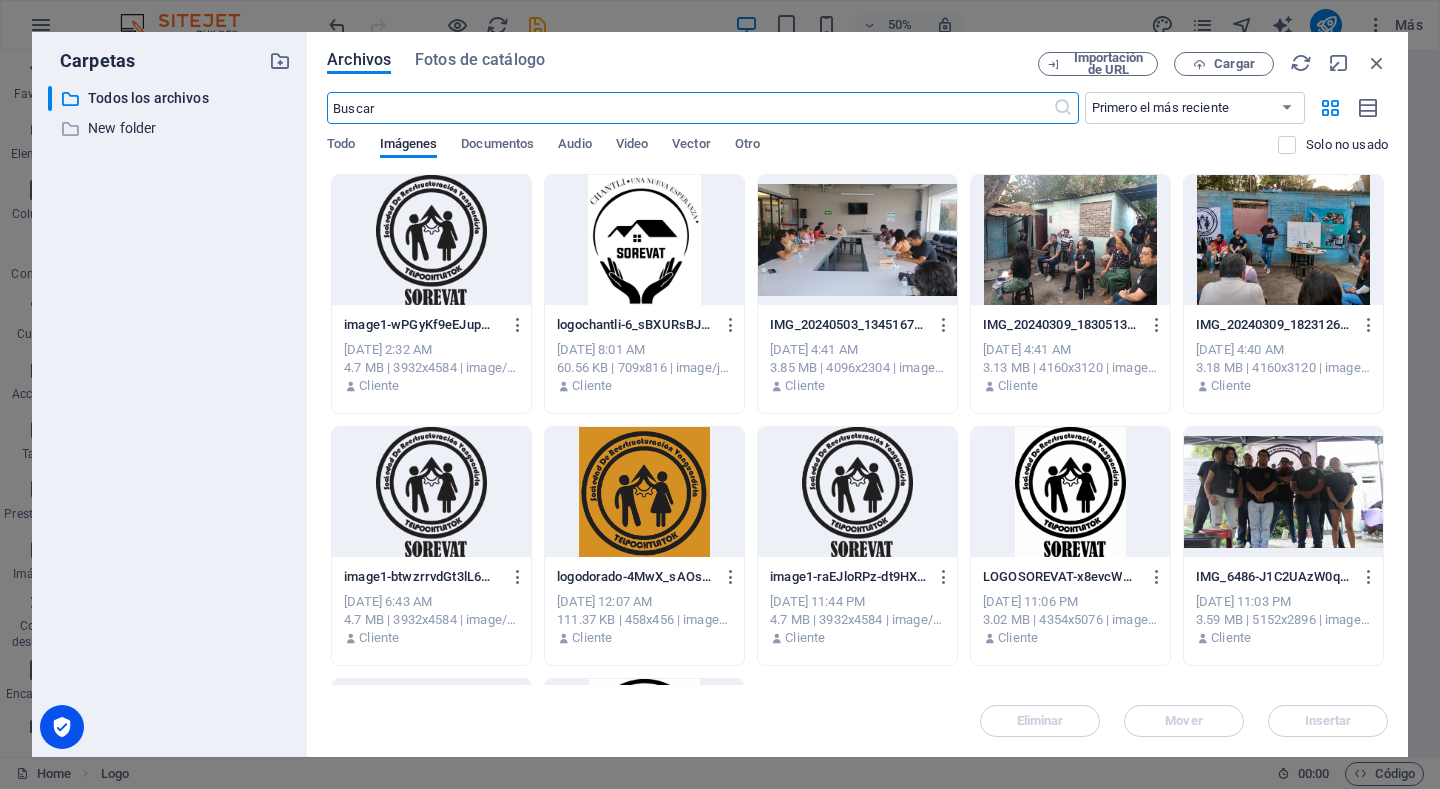 click at bounding box center (1070, 492) 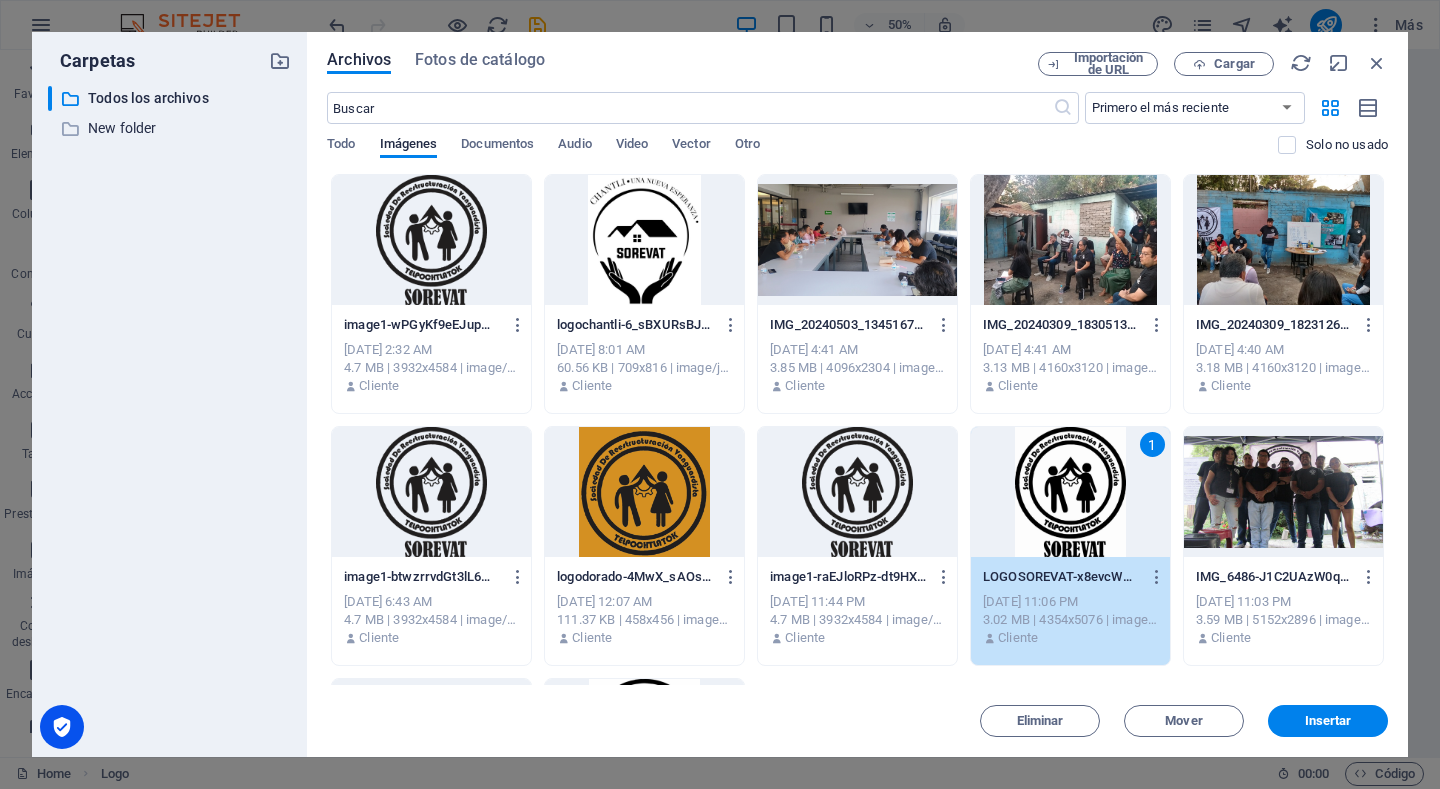 click on "1" at bounding box center (1070, 492) 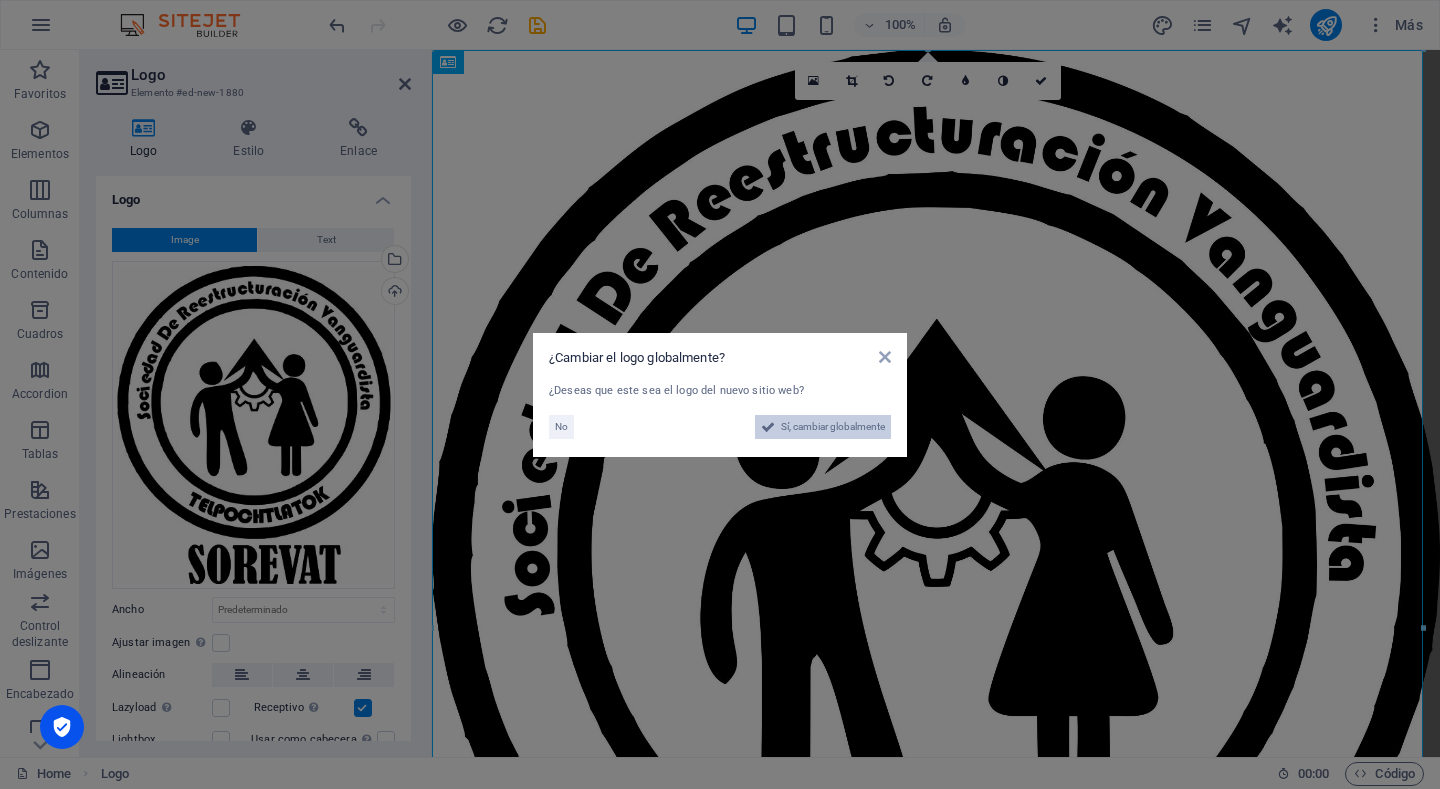 click on "Sí, cambiar globalmente" at bounding box center (833, 427) 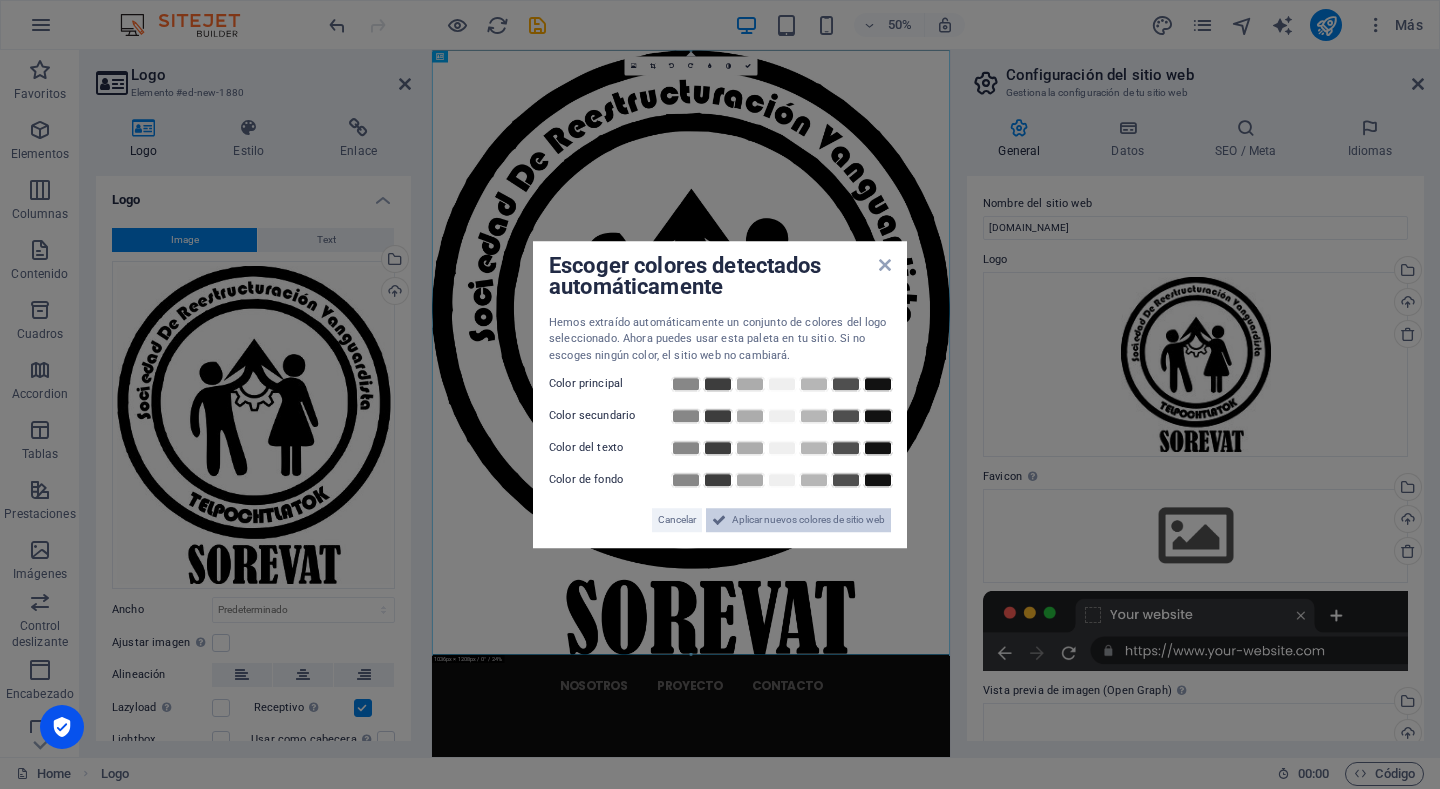 click on "Aplicar nuevos colores de sitio web" at bounding box center [808, 520] 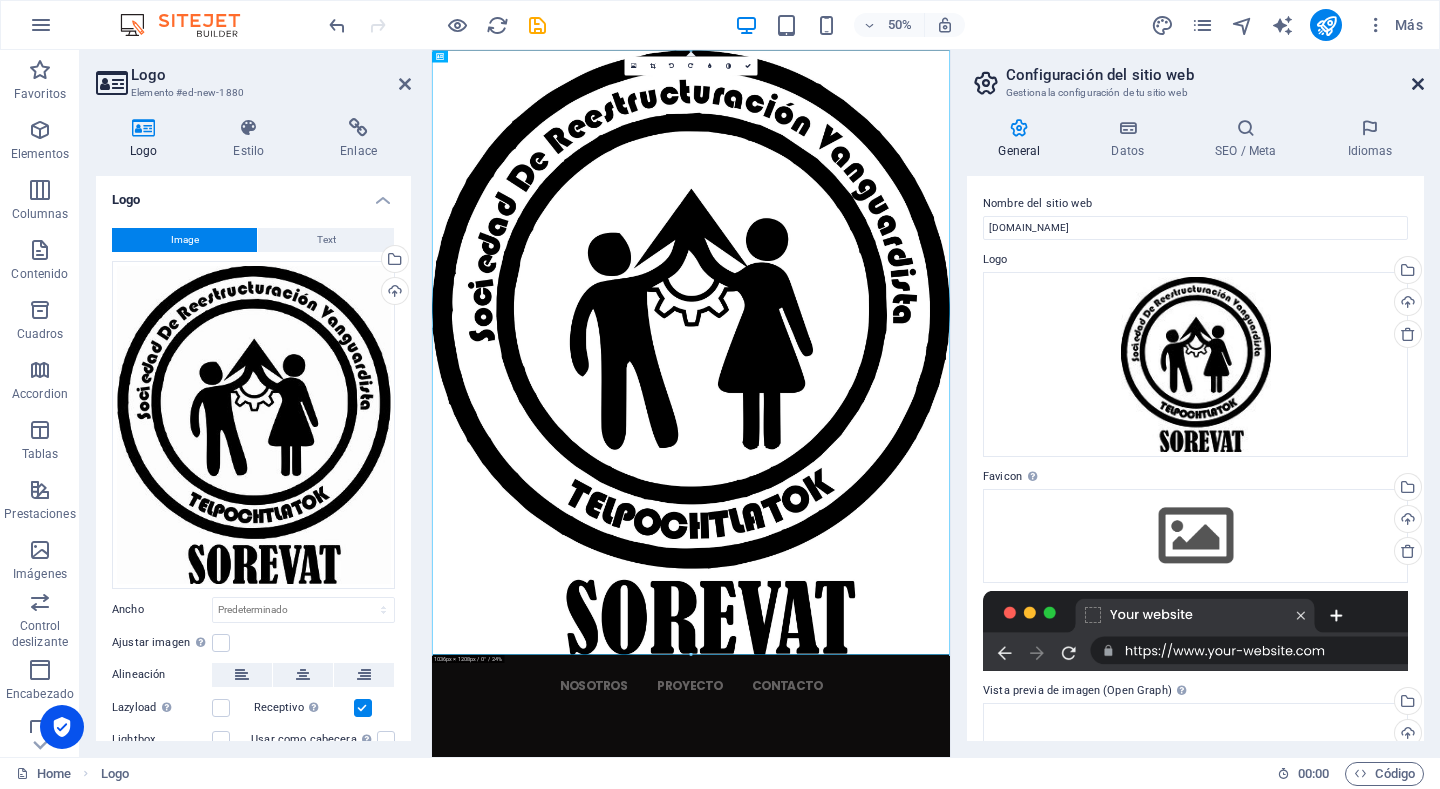 click at bounding box center [1418, 84] 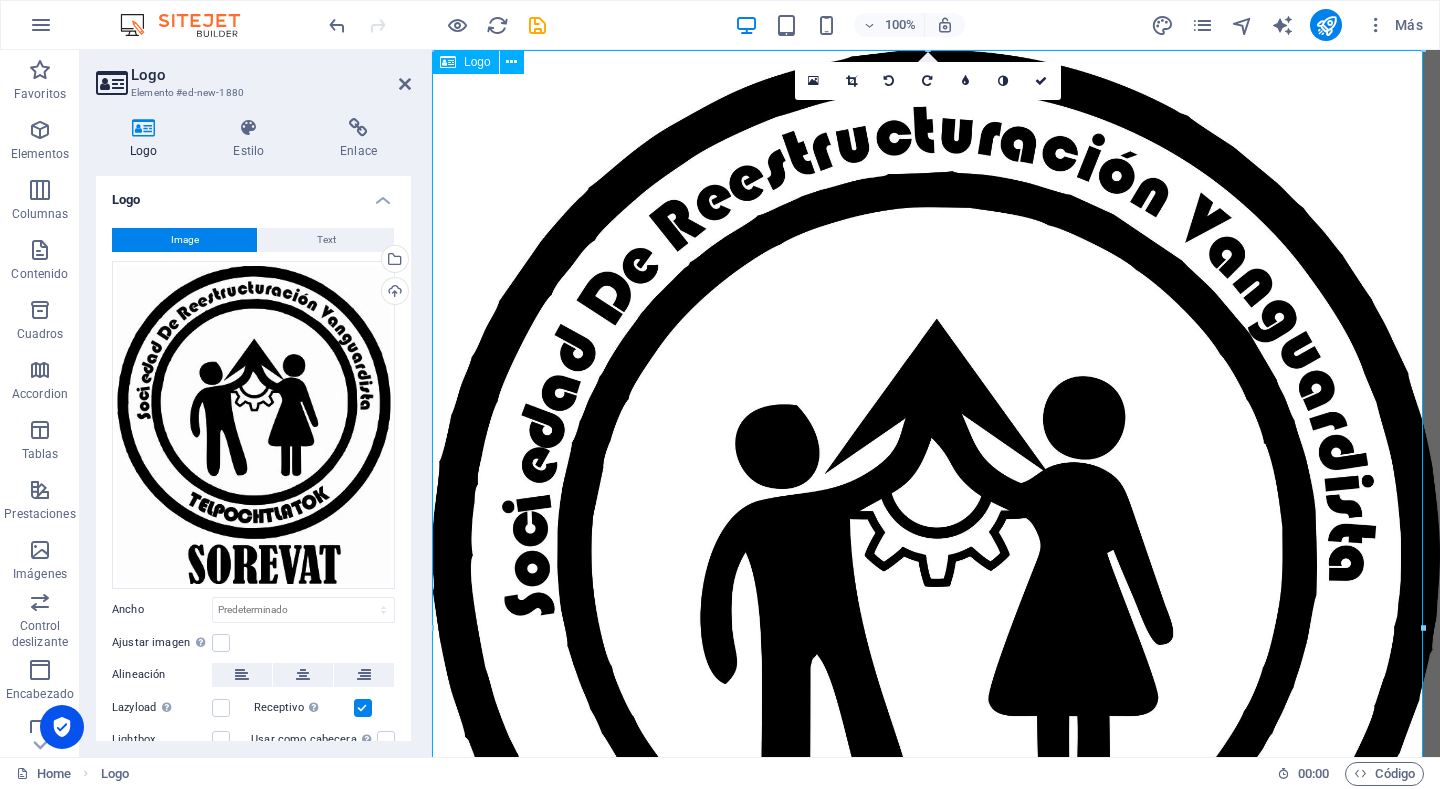 click at bounding box center [936, 637] 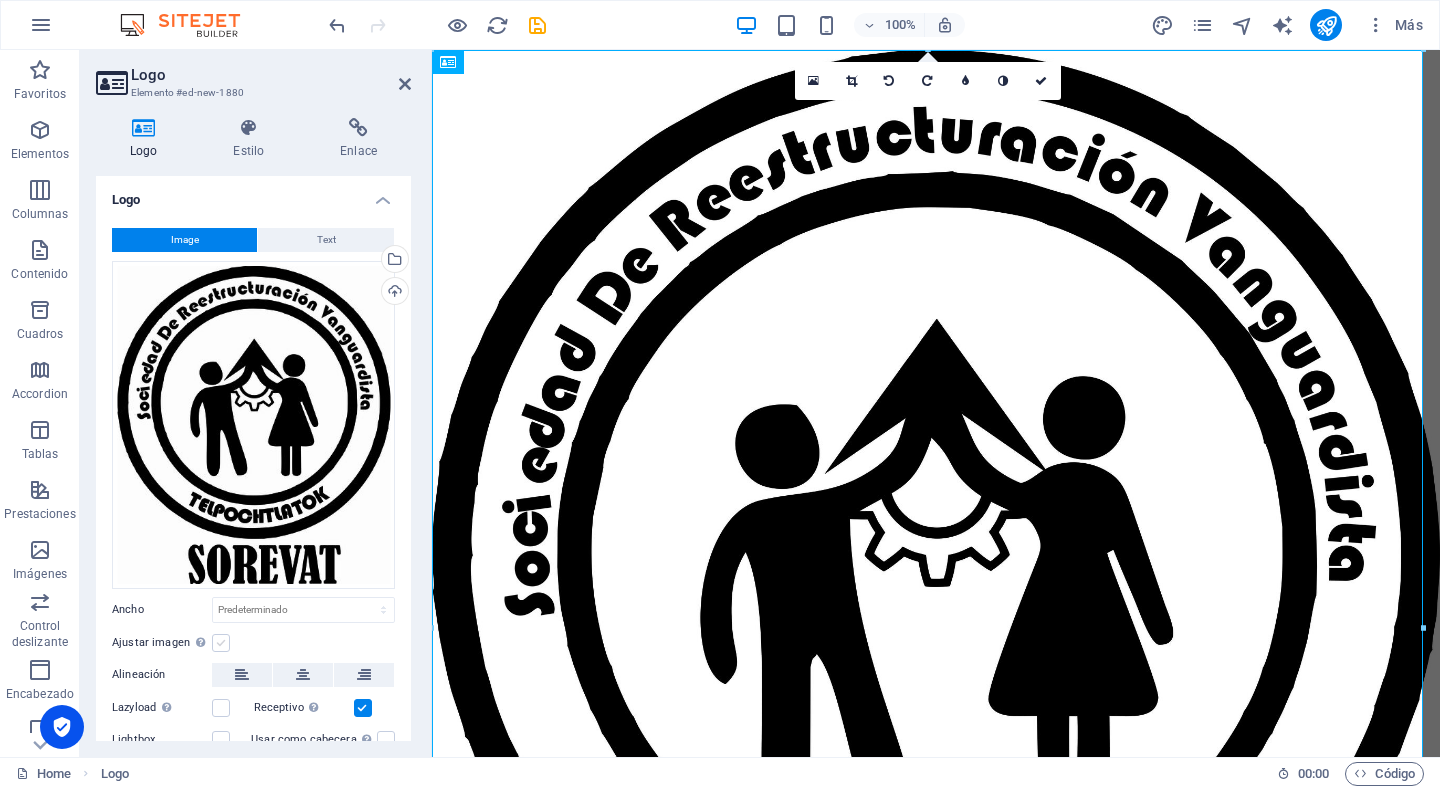 click at bounding box center [221, 643] 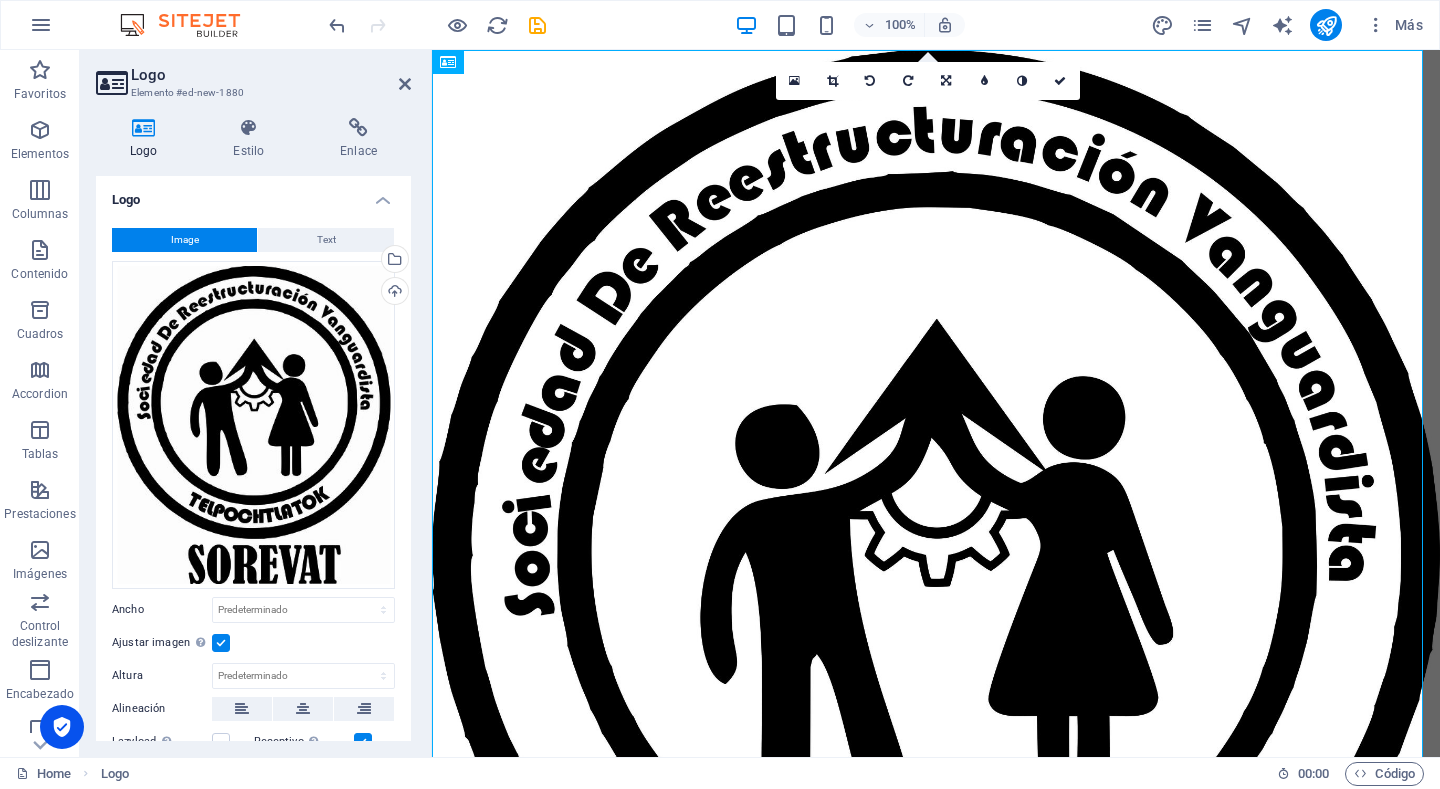 click at bounding box center [221, 643] 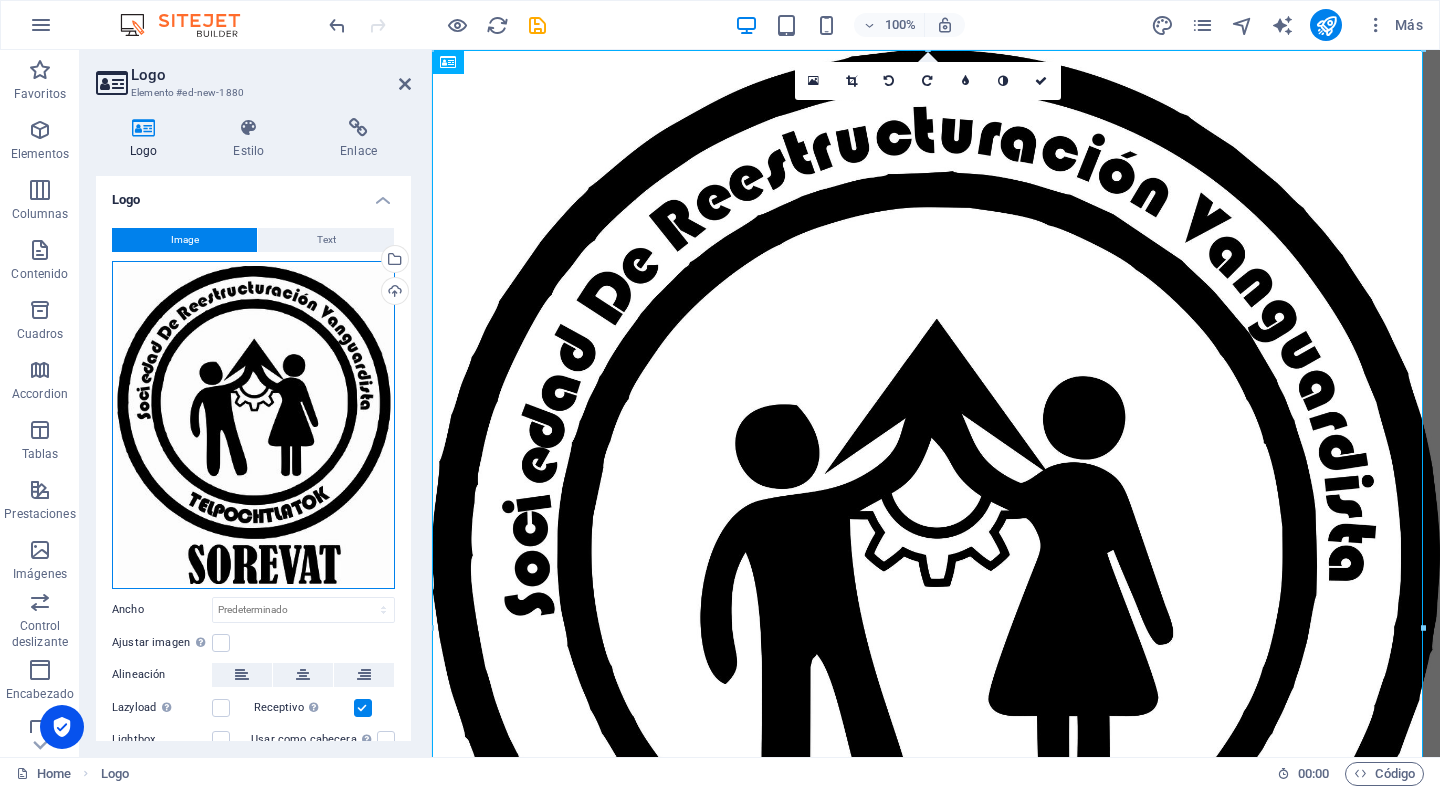 click on "Arrastra archivos aquí, haz clic para escoger archivos o  selecciona archivos de Archivos o de nuestra galería gratuita de fotos y vídeos" at bounding box center (253, 425) 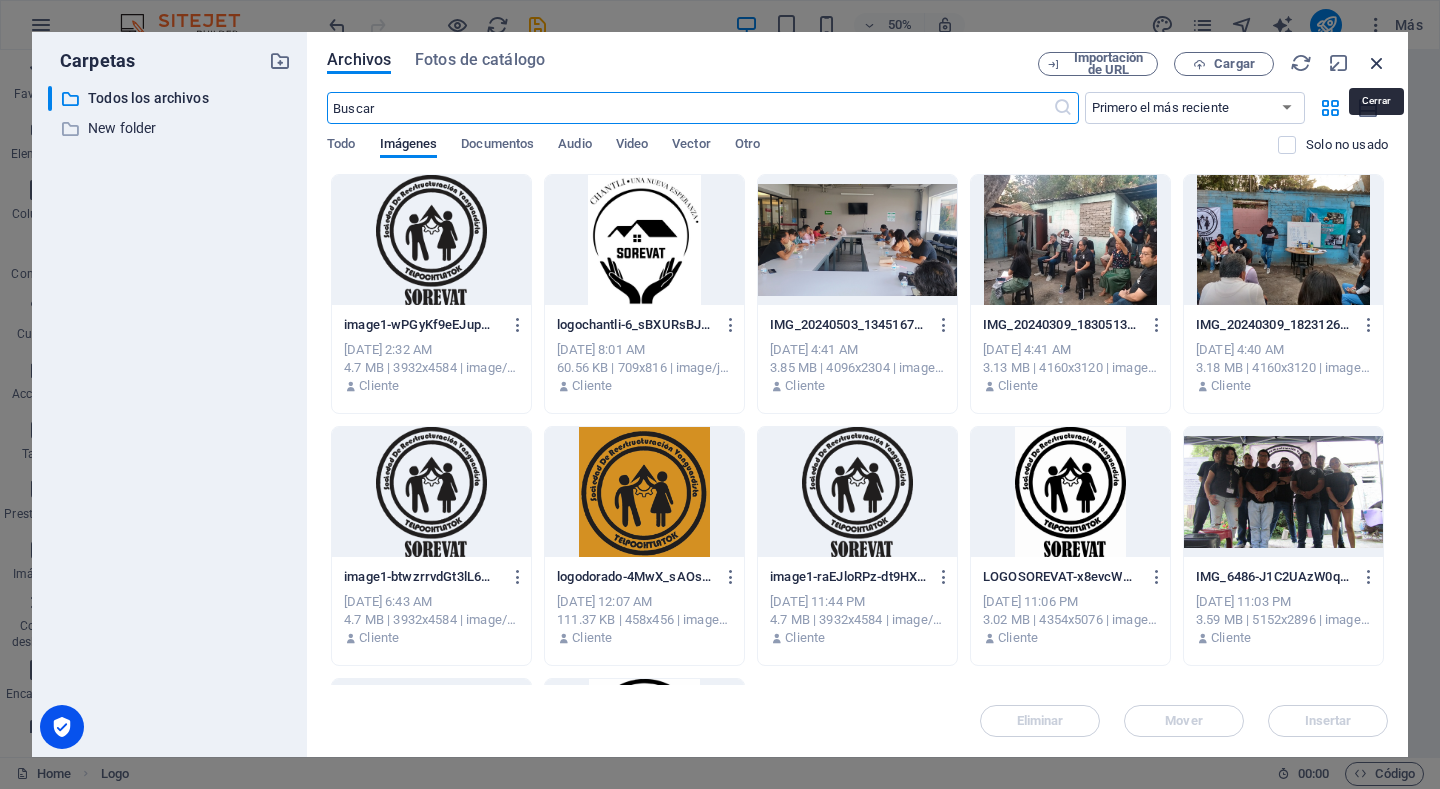 click at bounding box center [1377, 63] 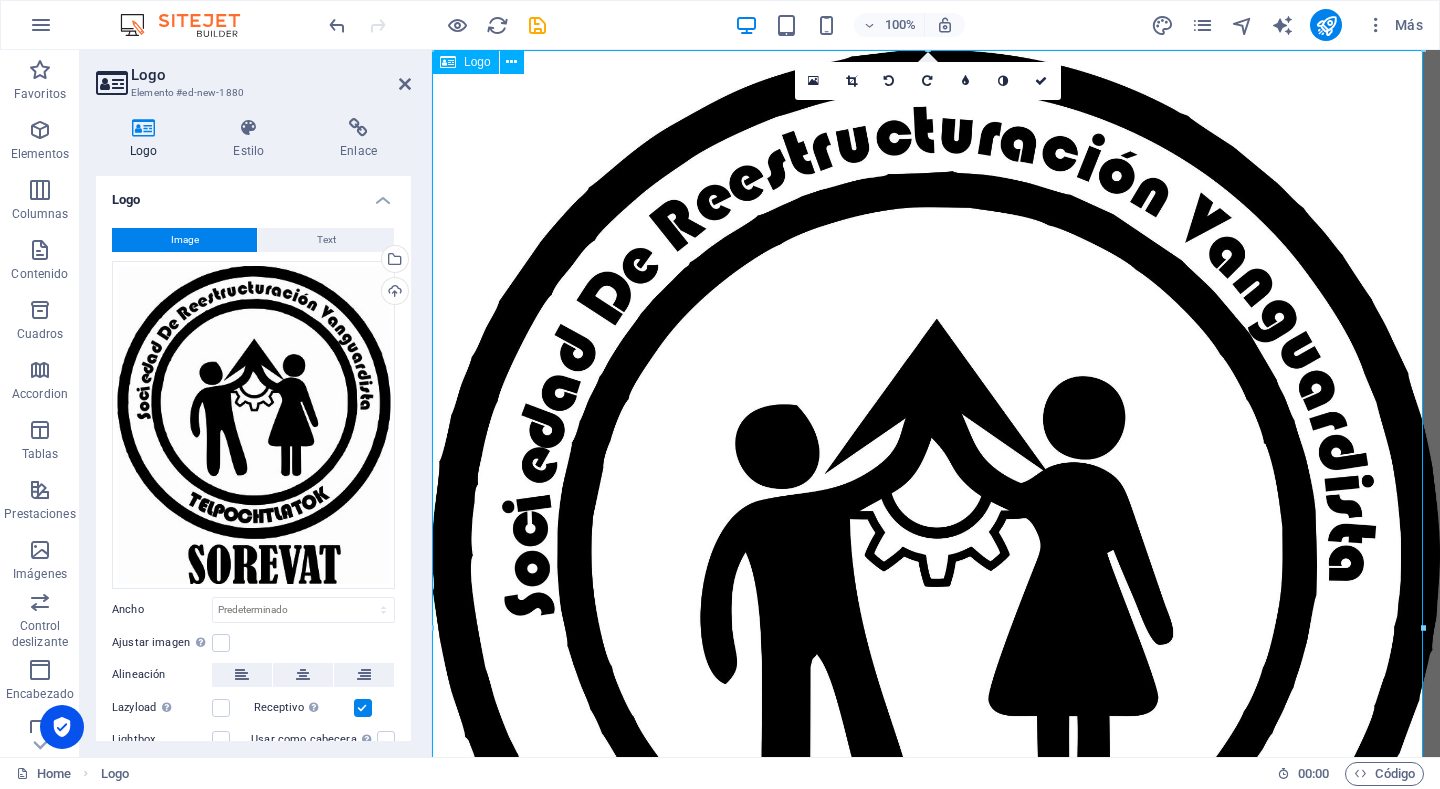 click at bounding box center (936, 637) 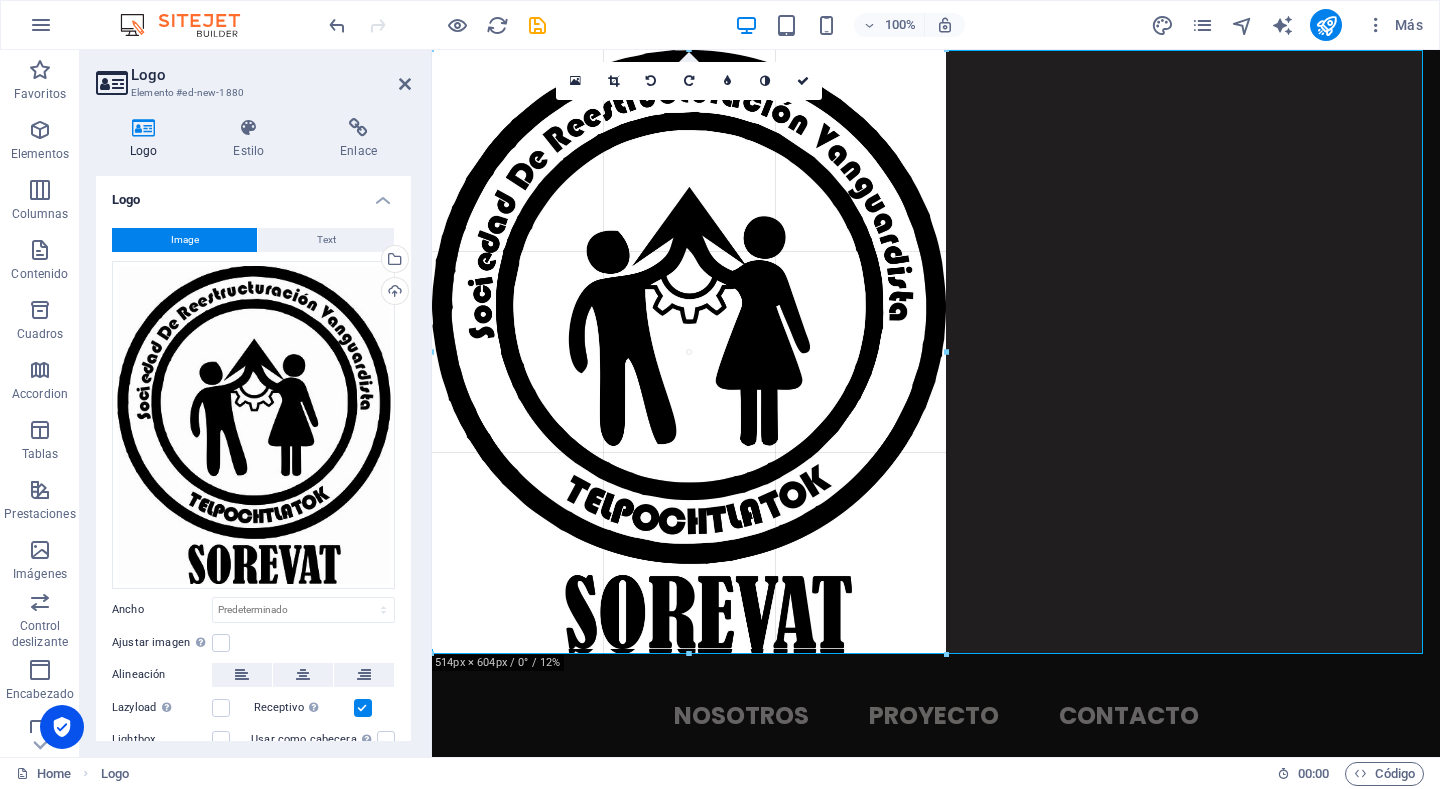 drag, startPoint x: 1421, startPoint y: 54, endPoint x: 13, endPoint y: 551, distance: 1493.142 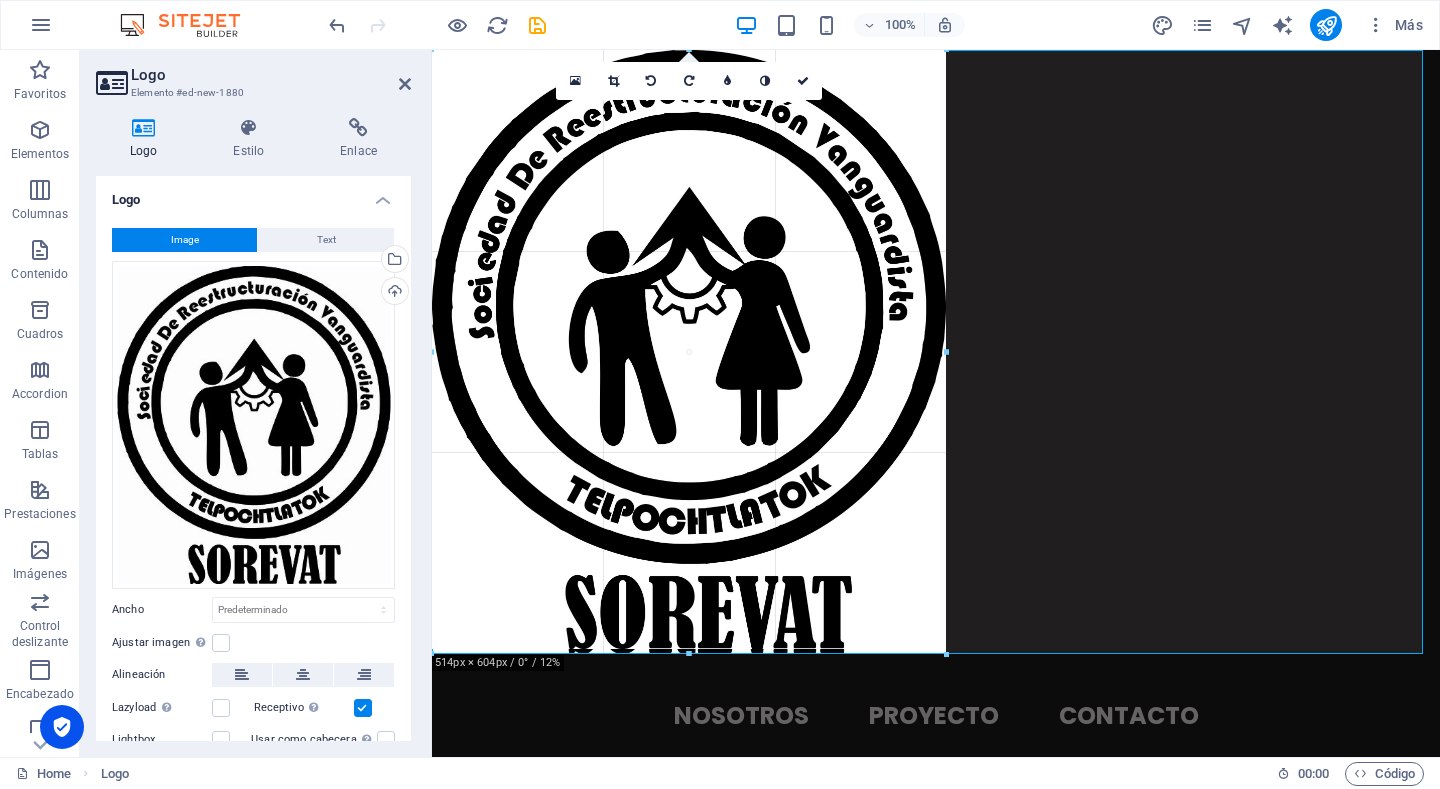 type on "514" 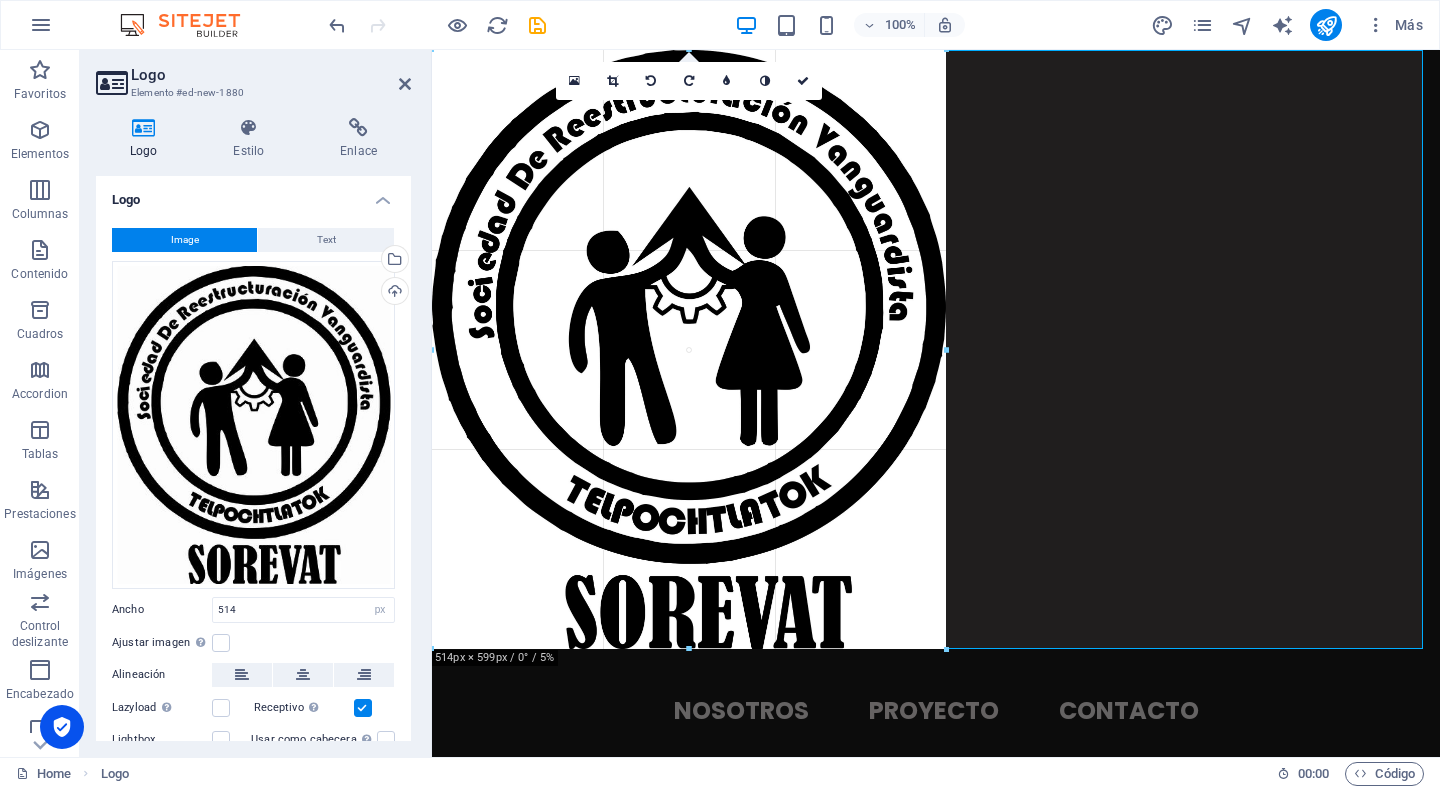 drag, startPoint x: 944, startPoint y: 652, endPoint x: 225, endPoint y: 230, distance: 833.6936 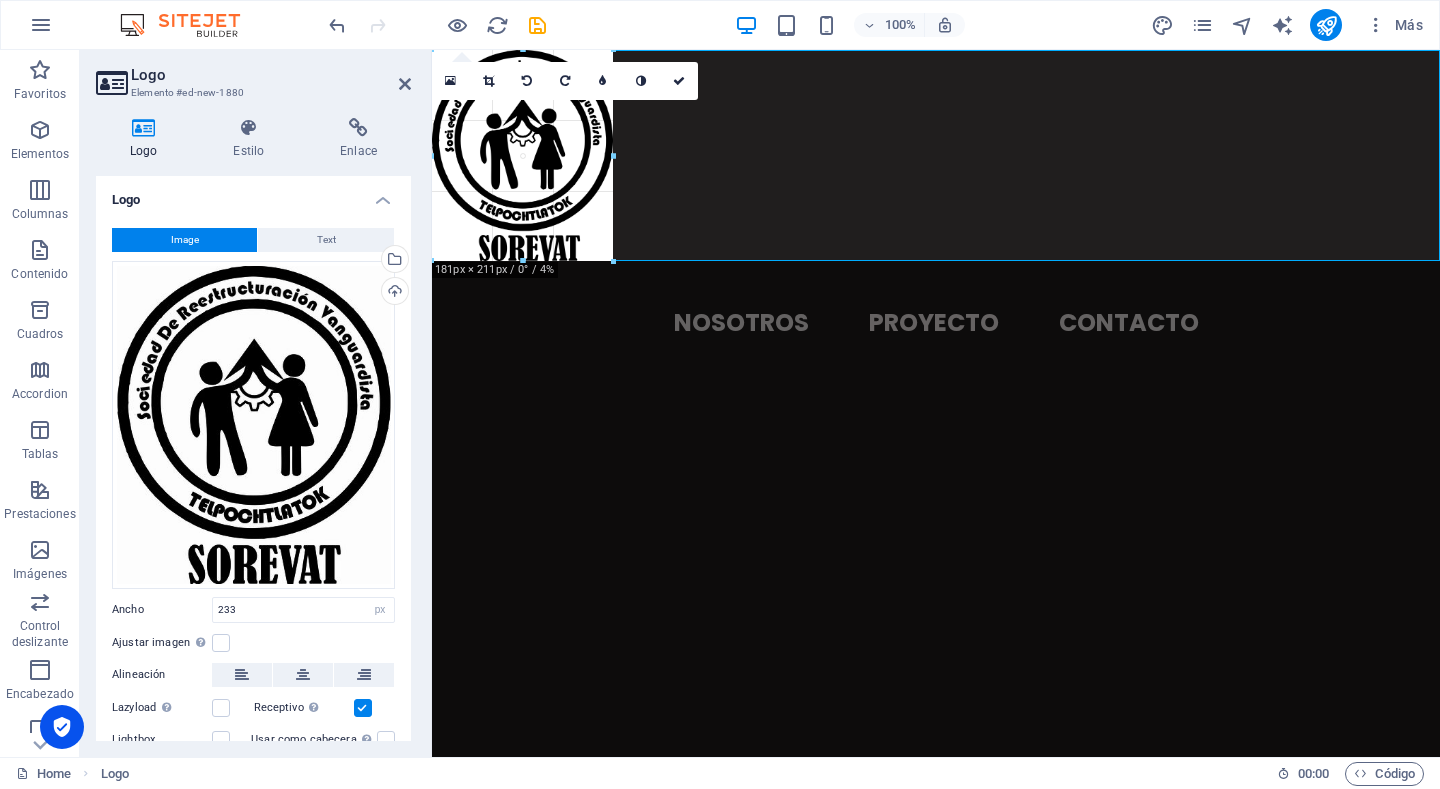 drag, startPoint x: 669, startPoint y: 322, endPoint x: 611, endPoint y: 264, distance: 82.02438 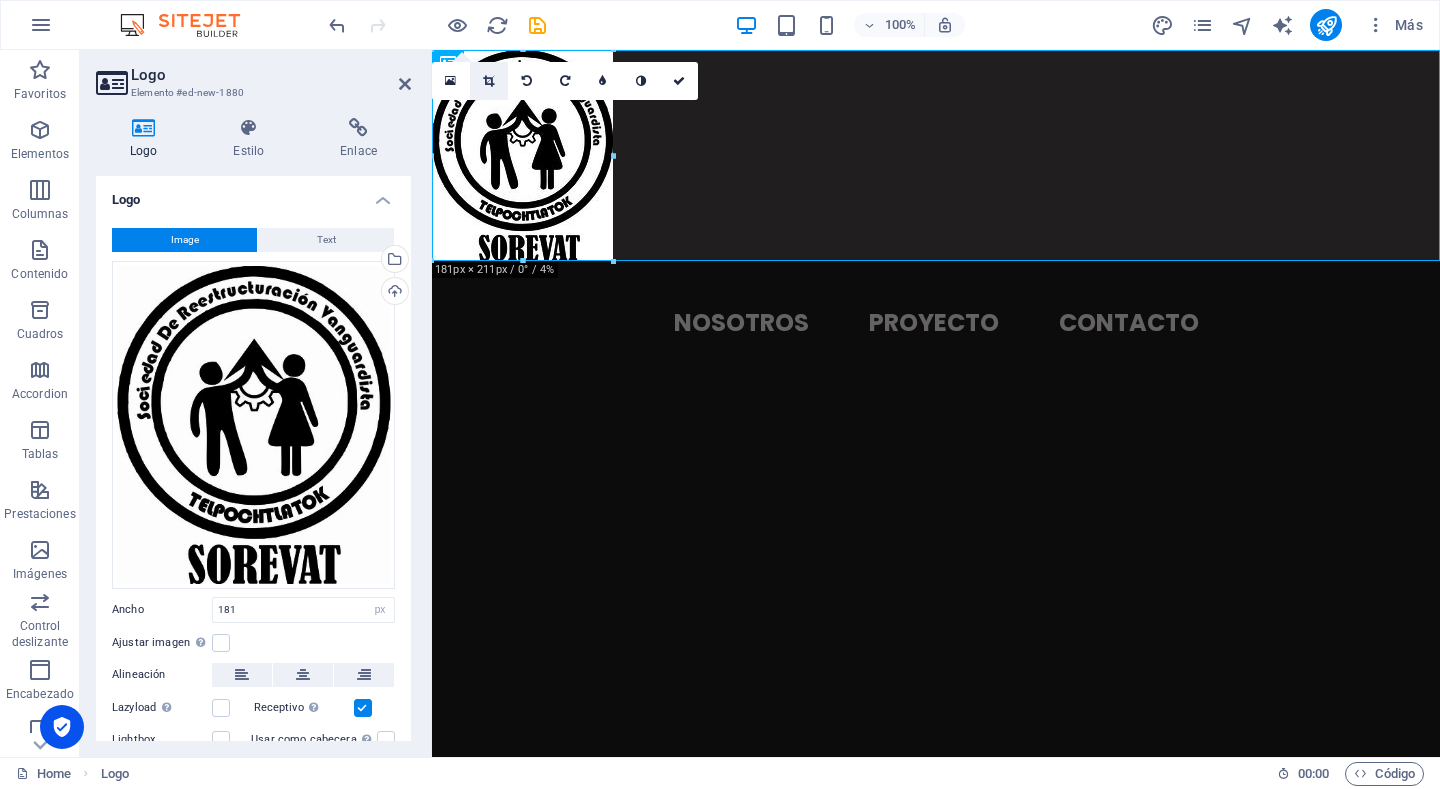click at bounding box center (488, 81) 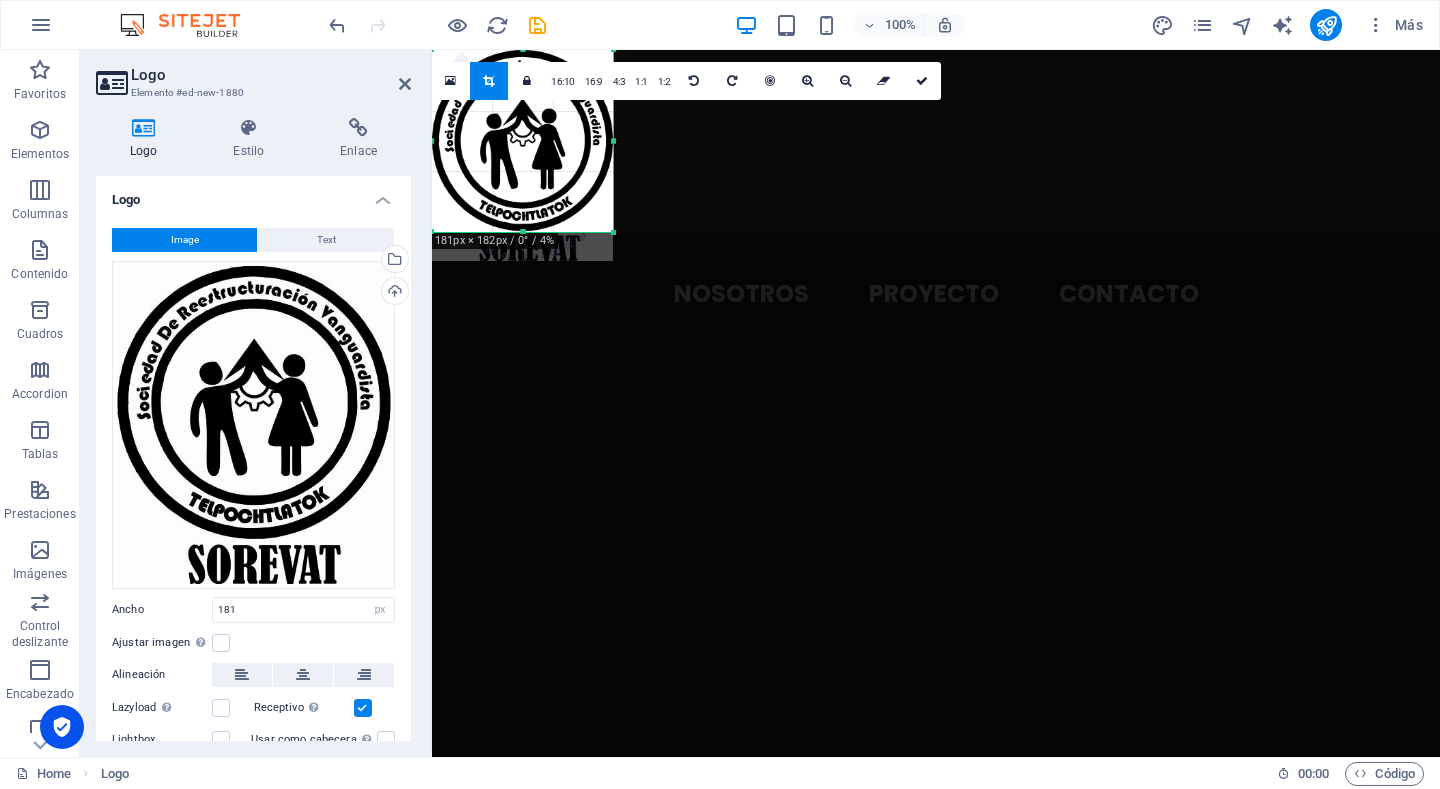 drag, startPoint x: 524, startPoint y: 260, endPoint x: 524, endPoint y: 231, distance: 29 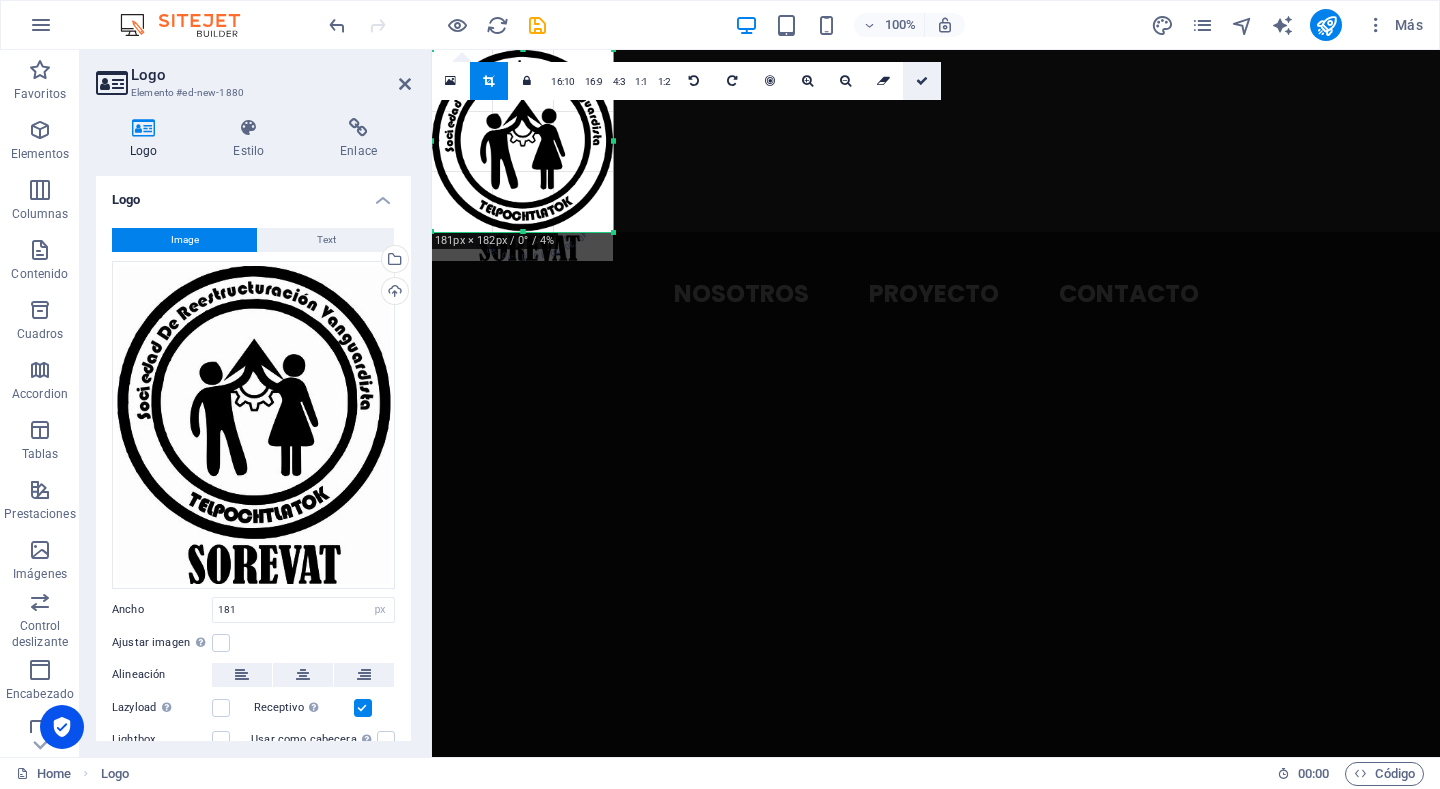 click at bounding box center [922, 81] 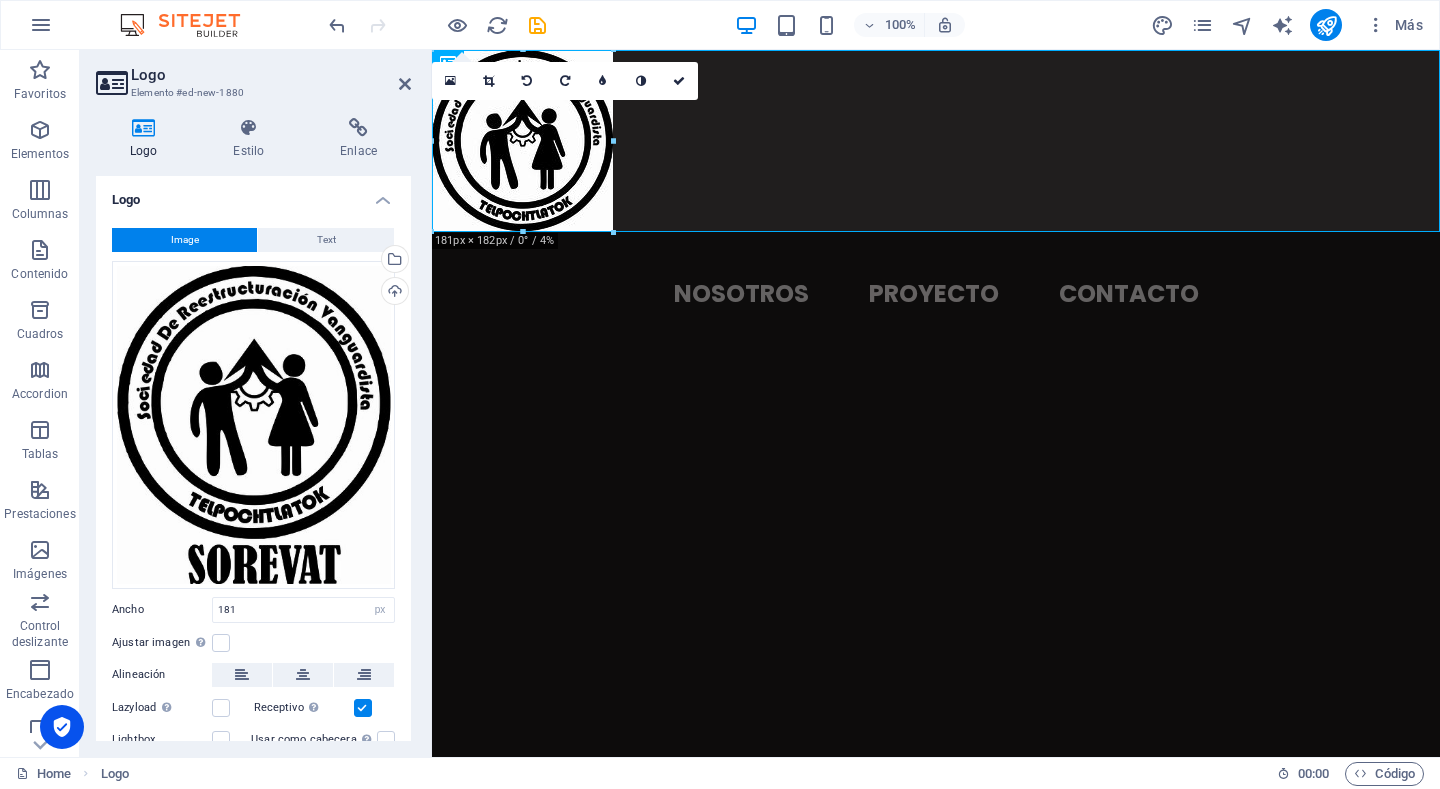 click on "Skip to main content
NOSOTROS               PROYECTO               CONTACTO" at bounding box center [936, 203] 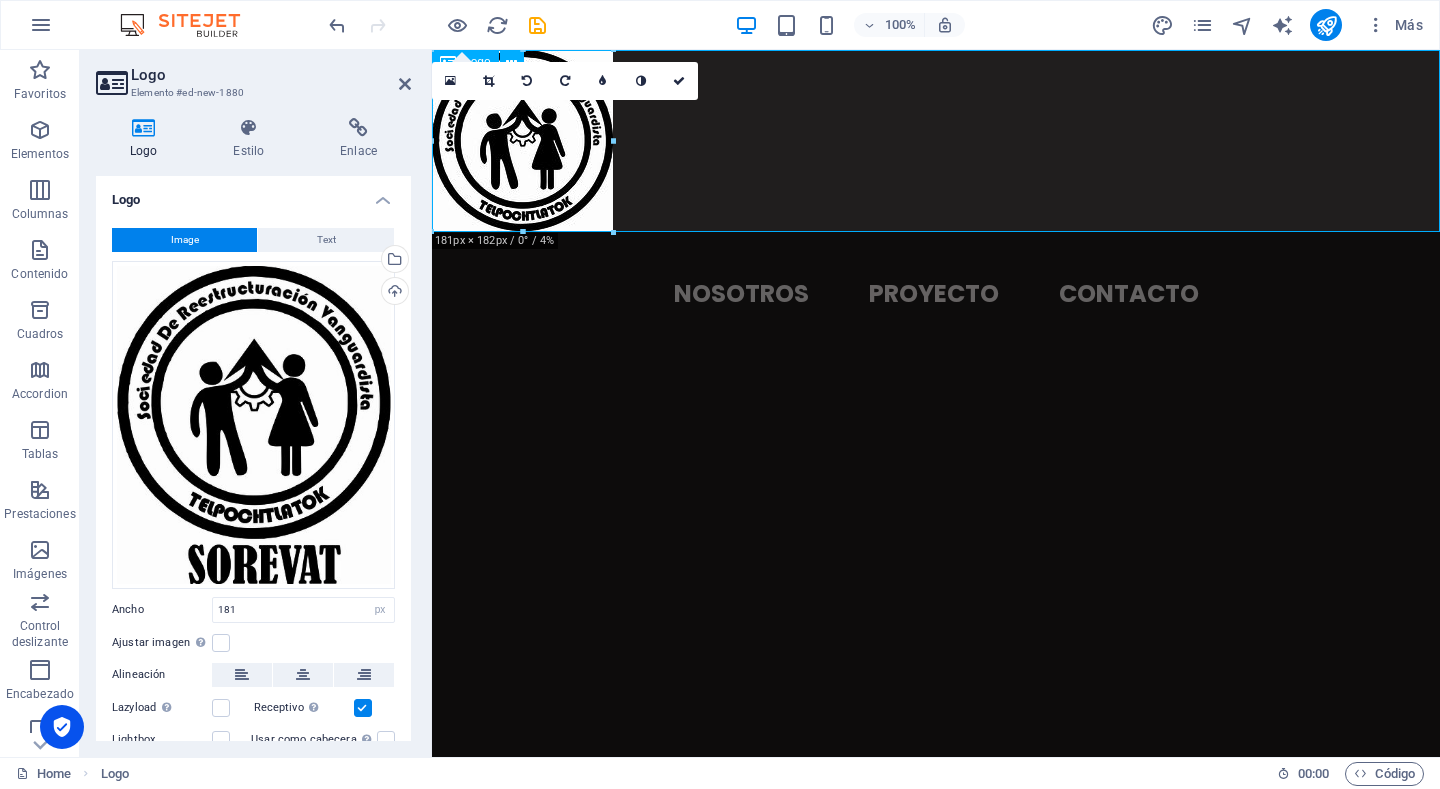 click at bounding box center (936, 141) 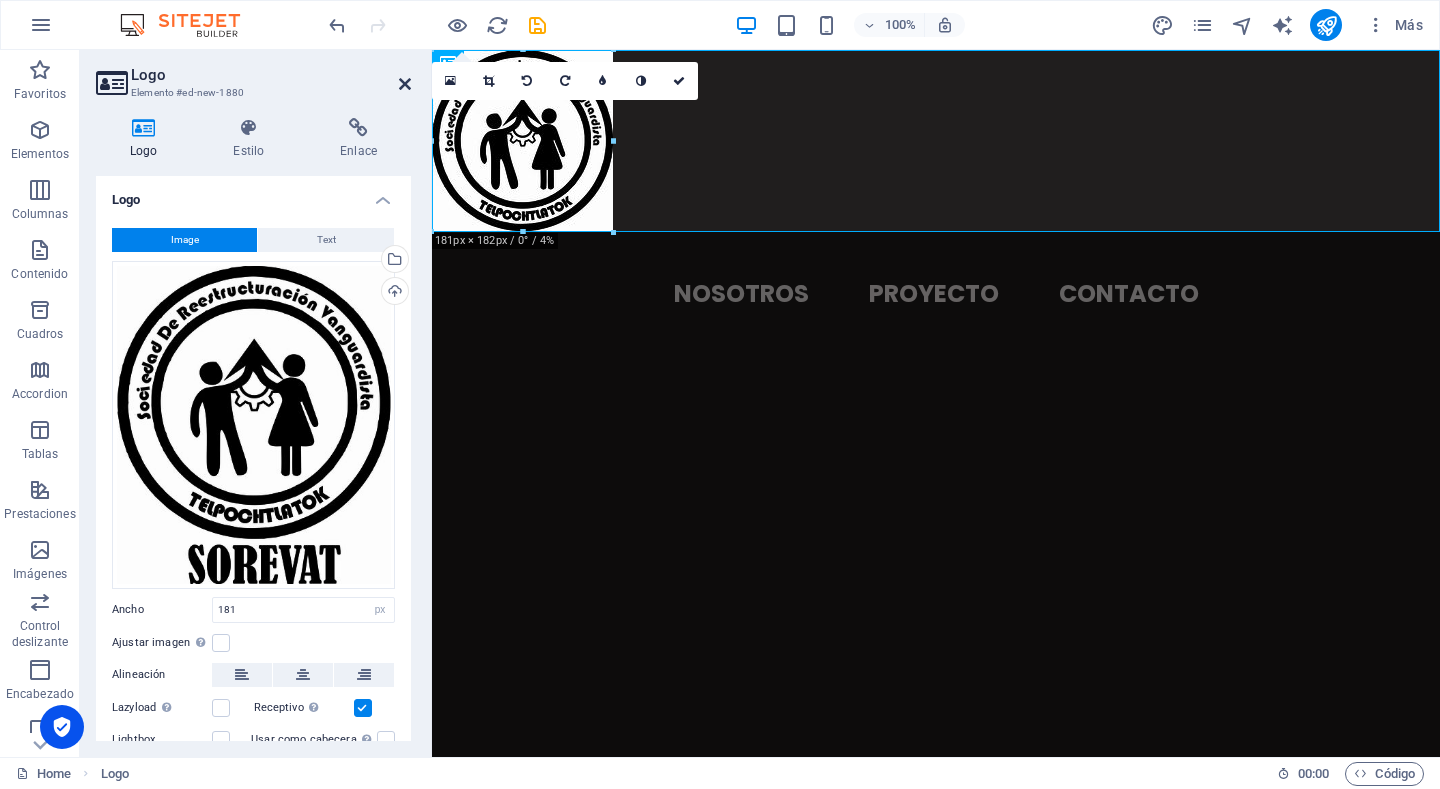 click at bounding box center (405, 84) 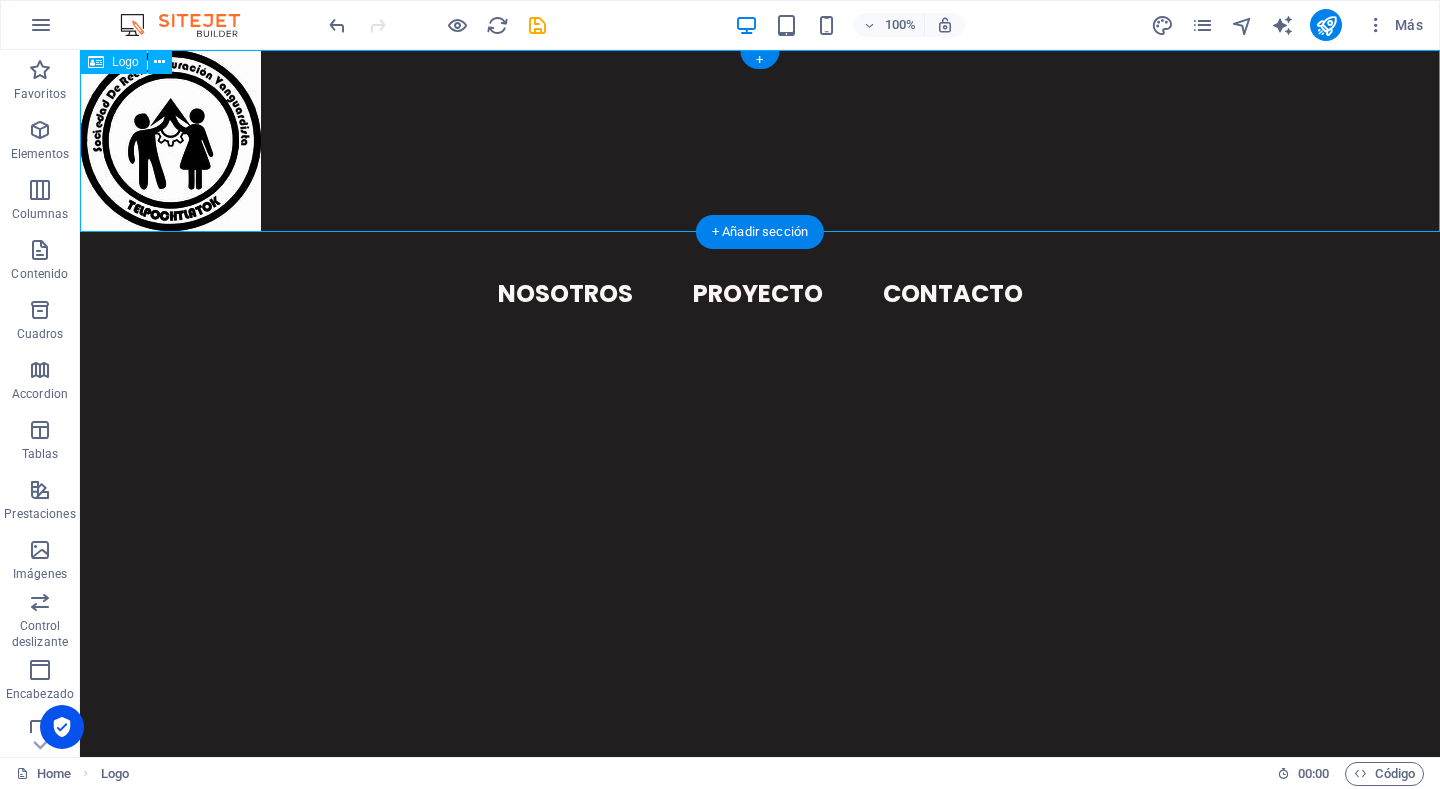 click at bounding box center [760, 141] 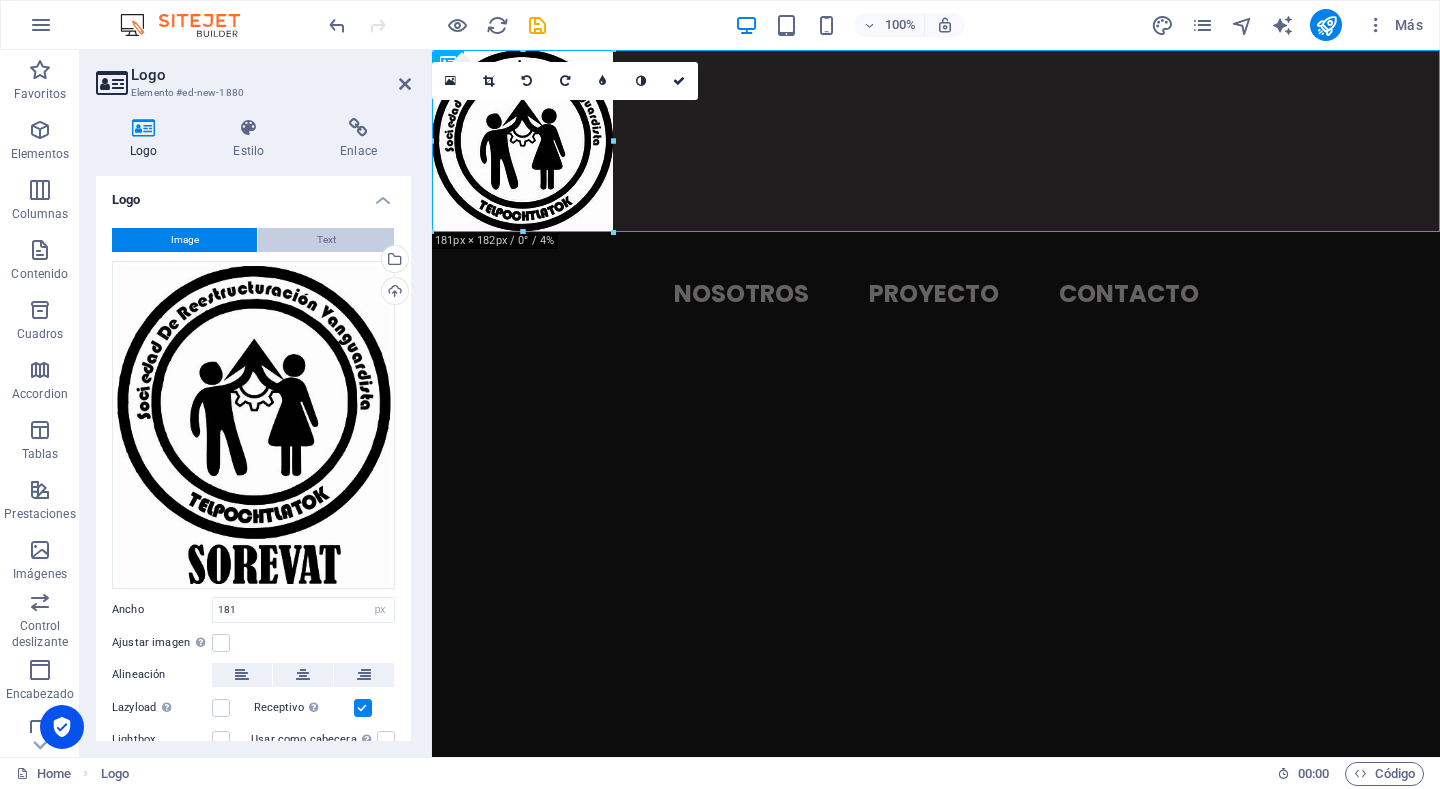 click on "Text" at bounding box center (326, 240) 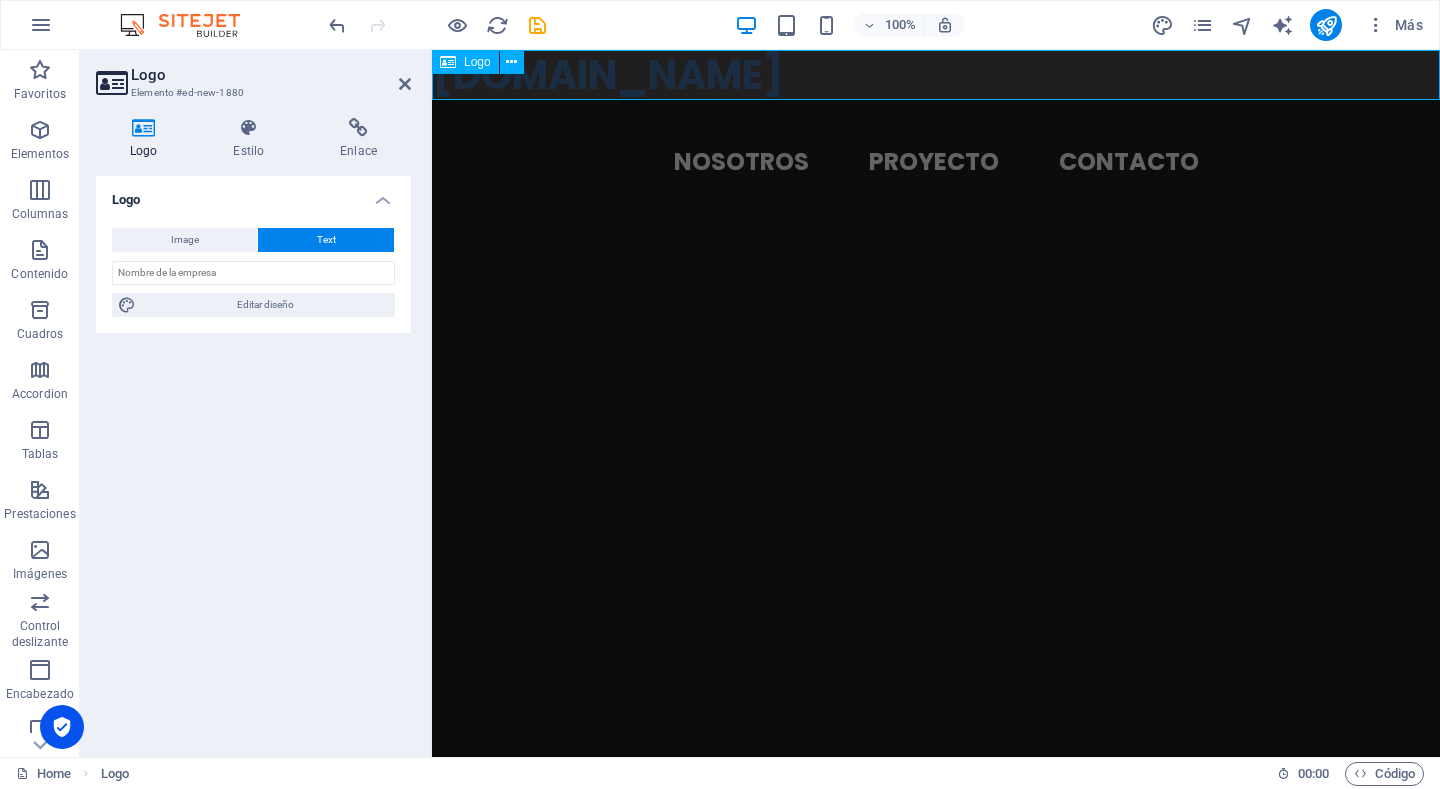 click on "[DOMAIN_NAME]" at bounding box center [936, 75] 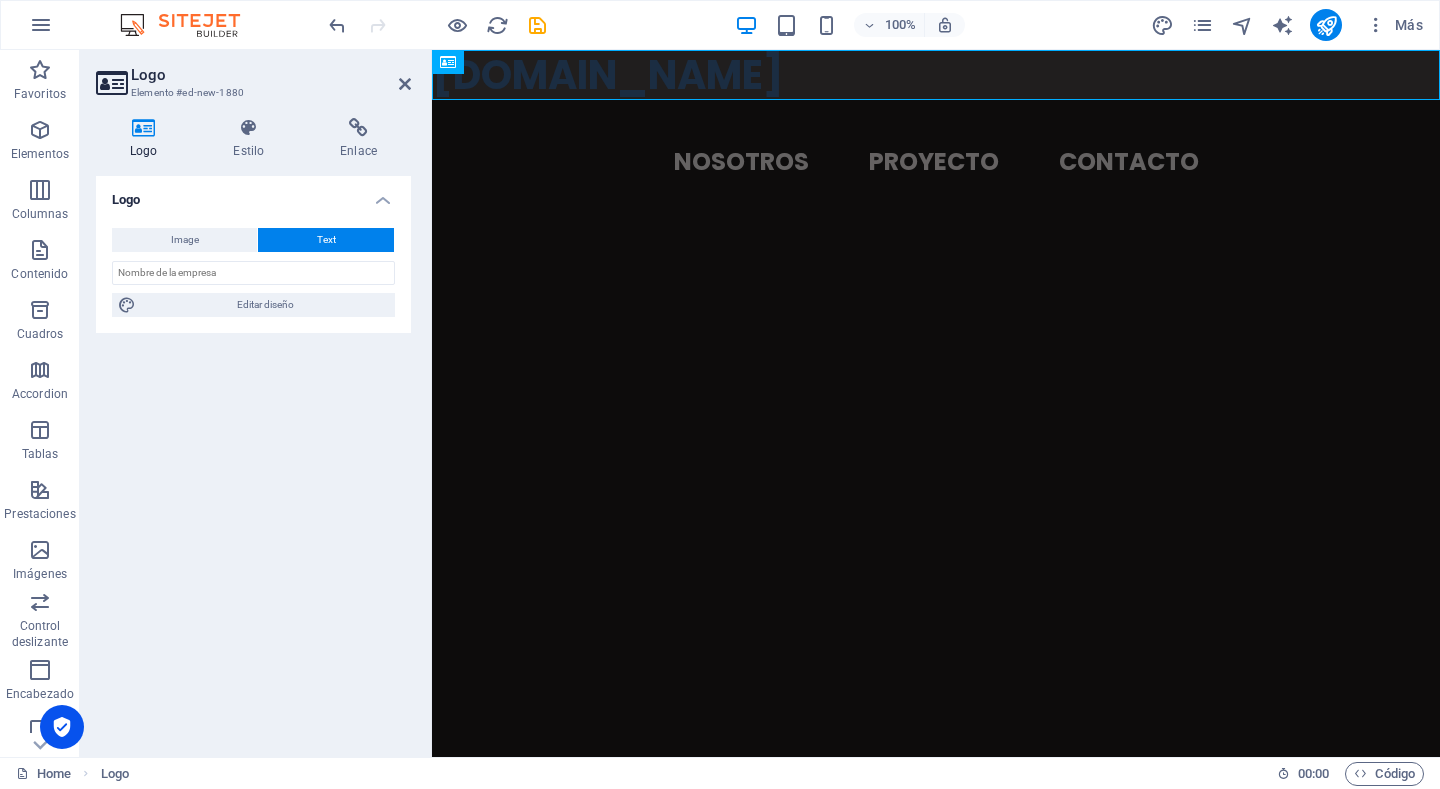 click on "Text" at bounding box center (326, 240) 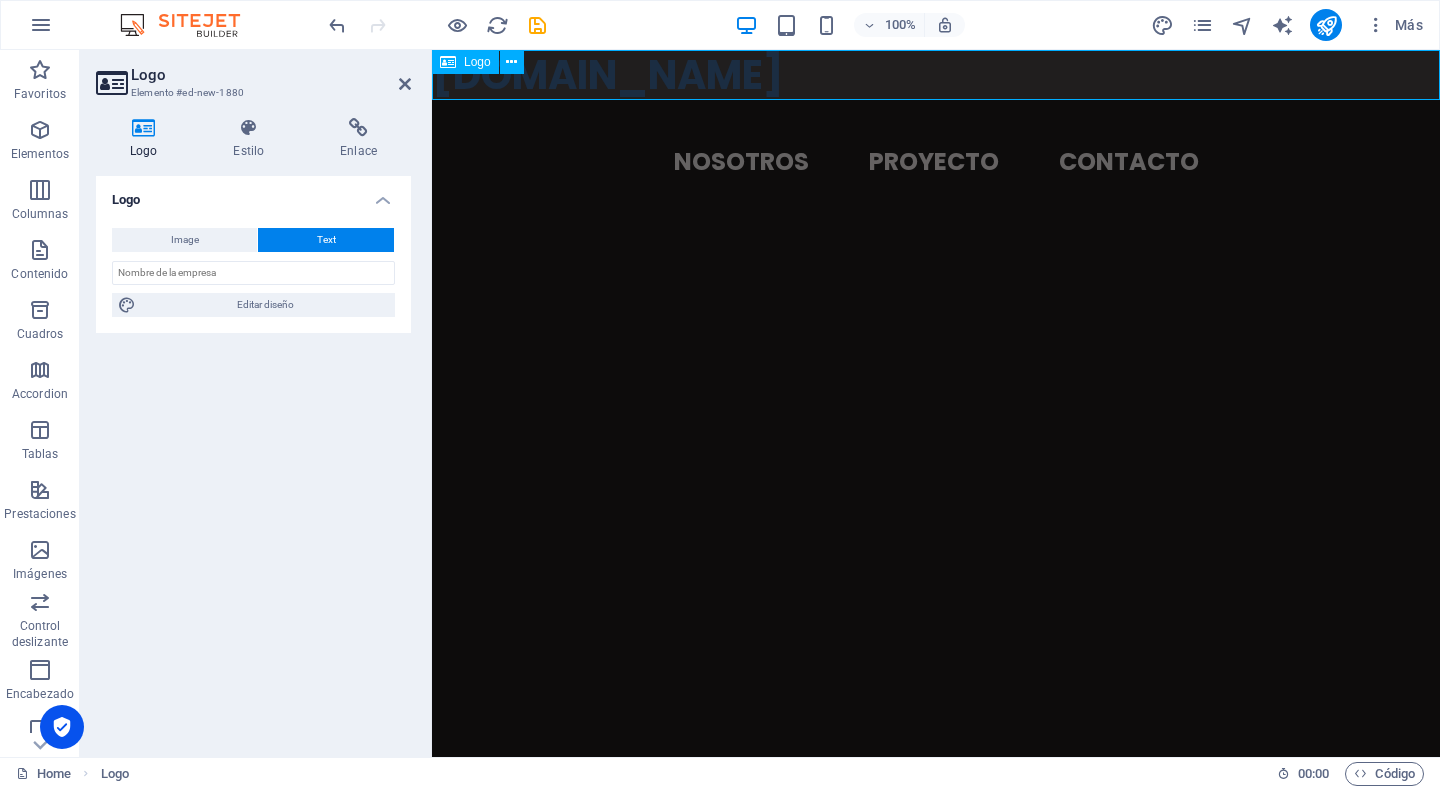 click on "[DOMAIN_NAME]" at bounding box center [936, 75] 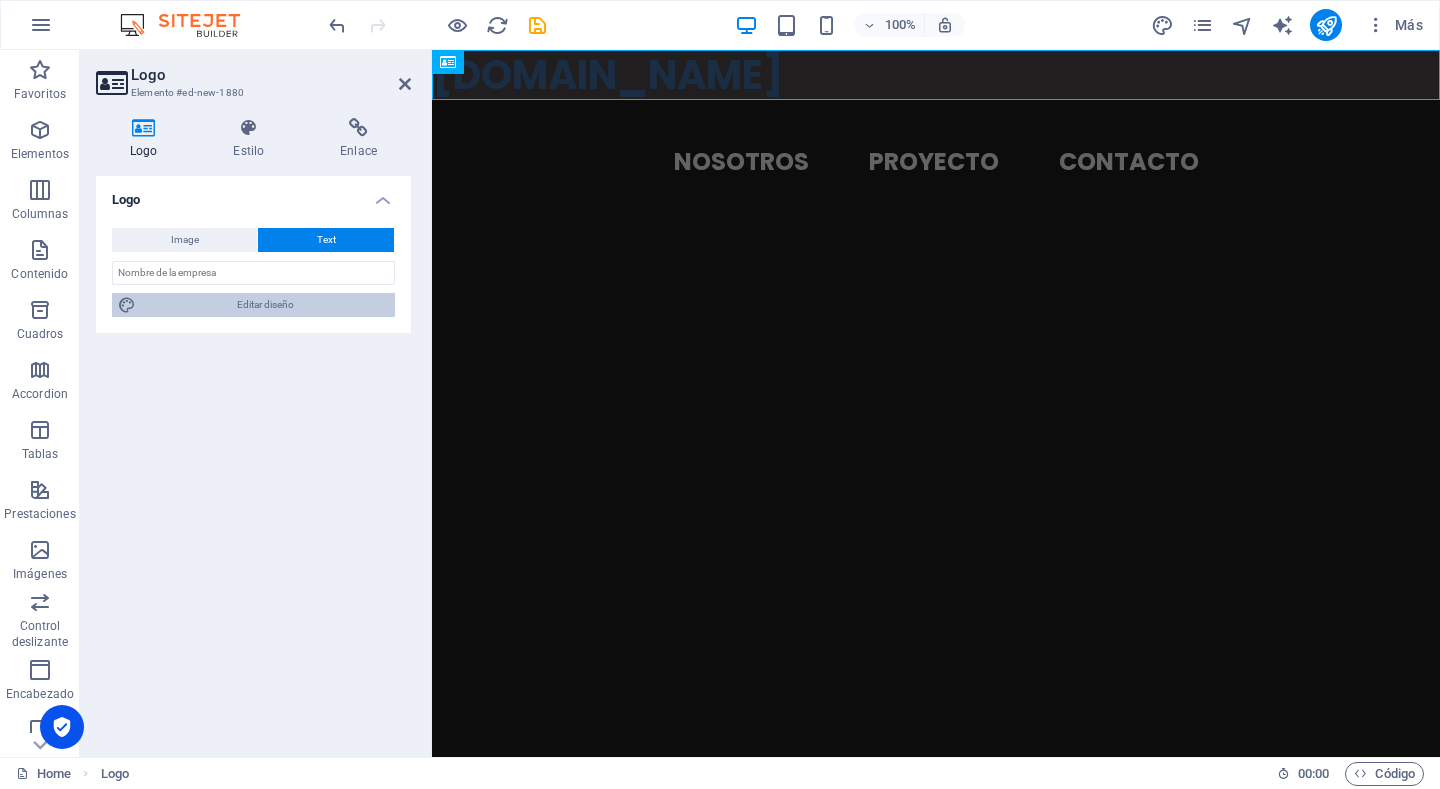 click on "Editar diseño" at bounding box center [265, 305] 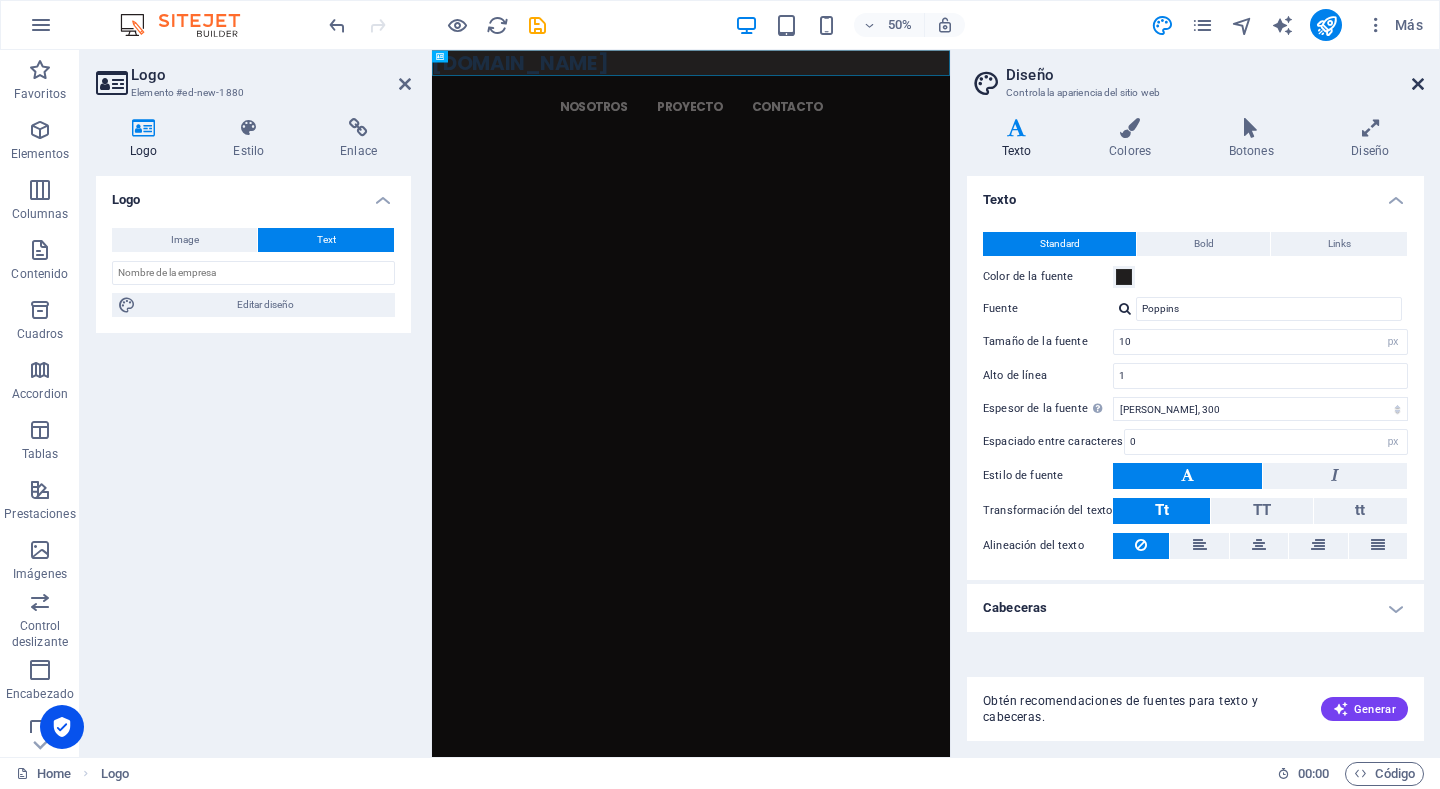 click at bounding box center (1418, 84) 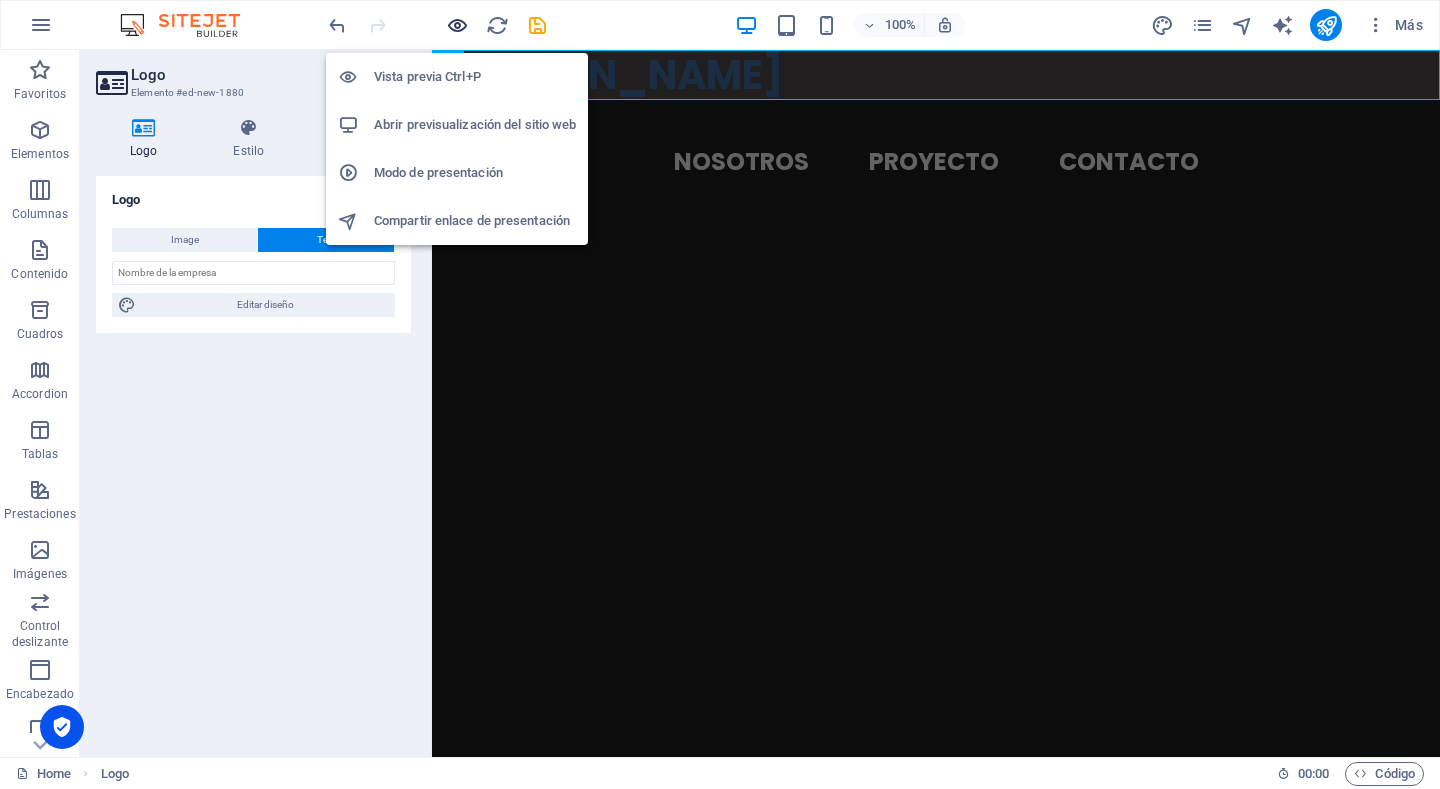 click at bounding box center [457, 25] 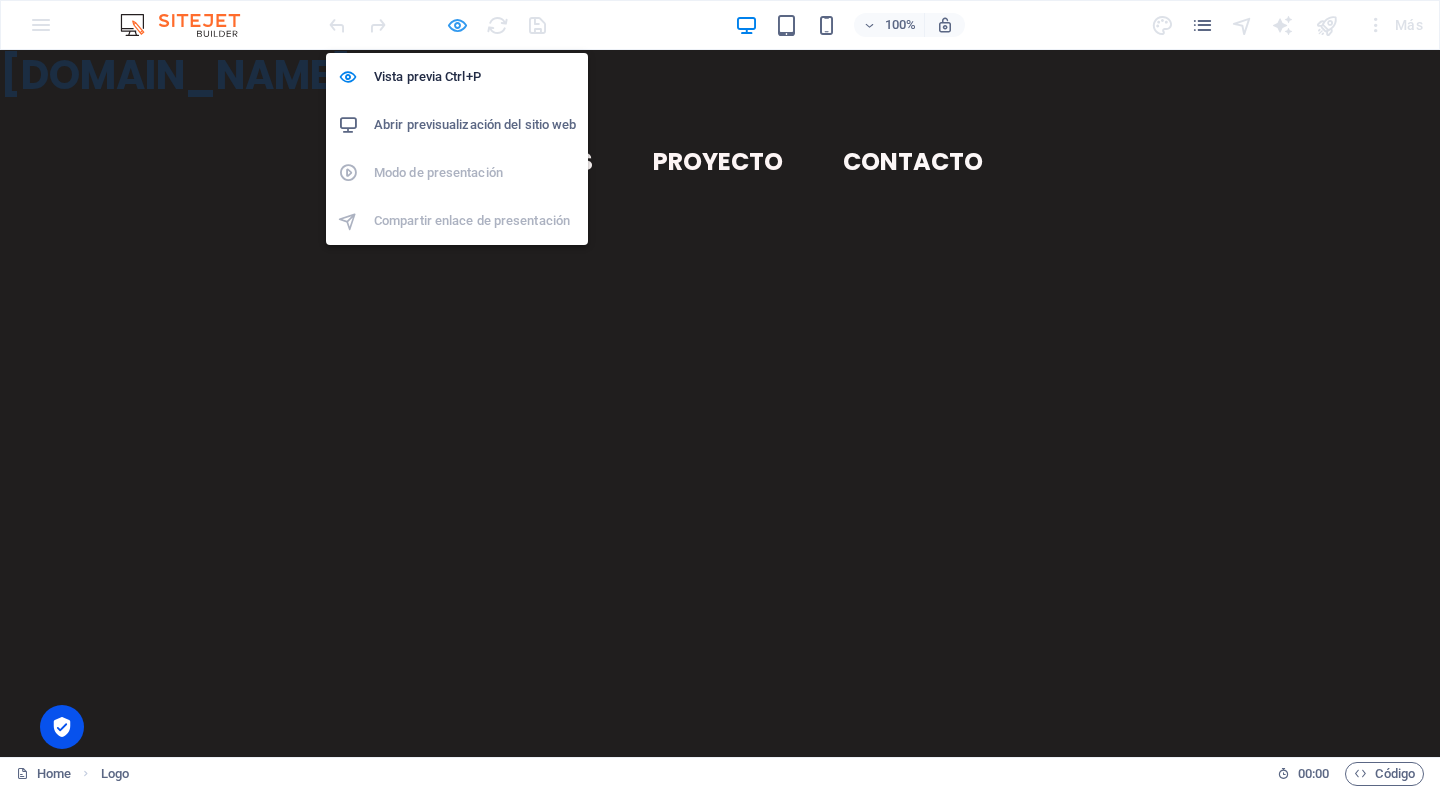 click at bounding box center [457, 25] 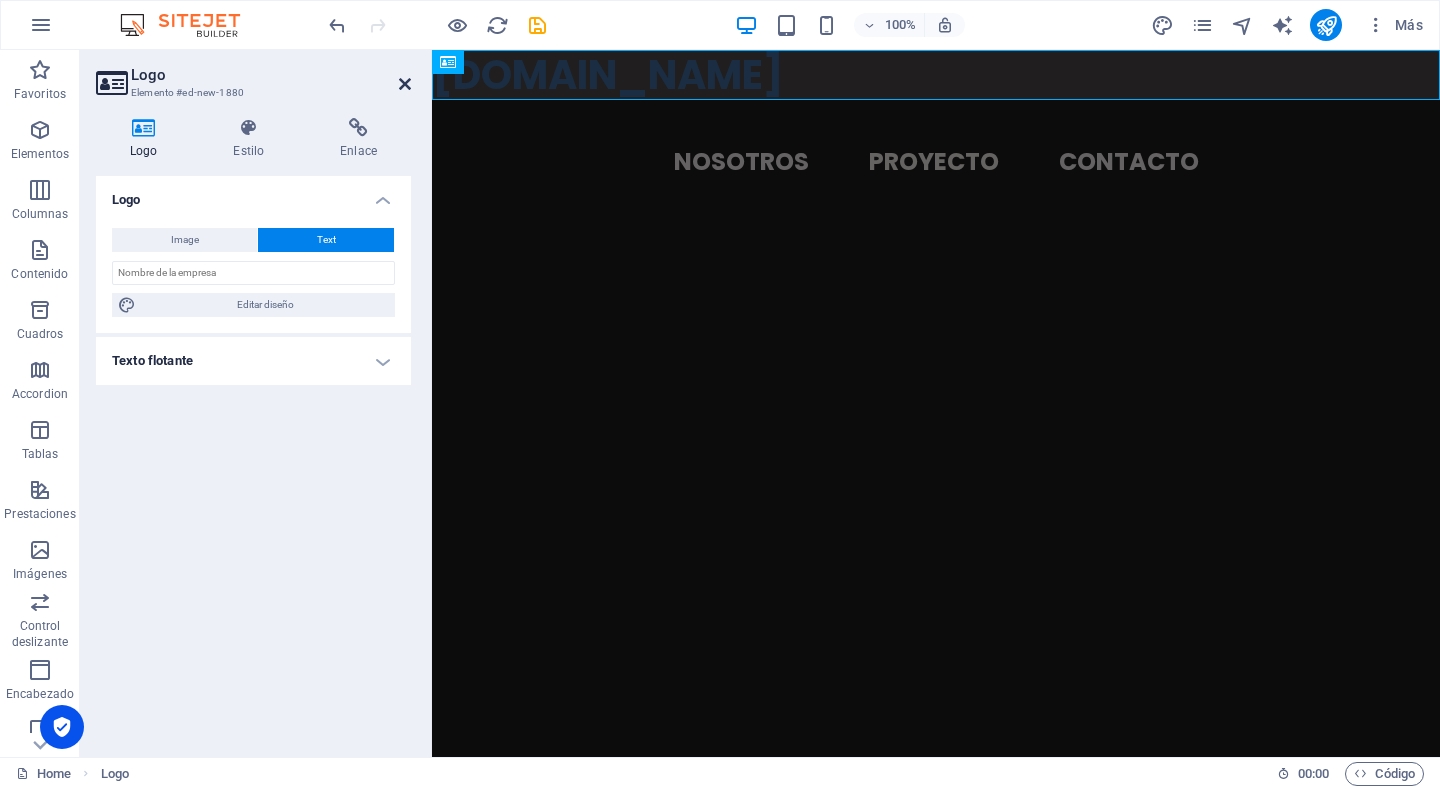 click at bounding box center (405, 84) 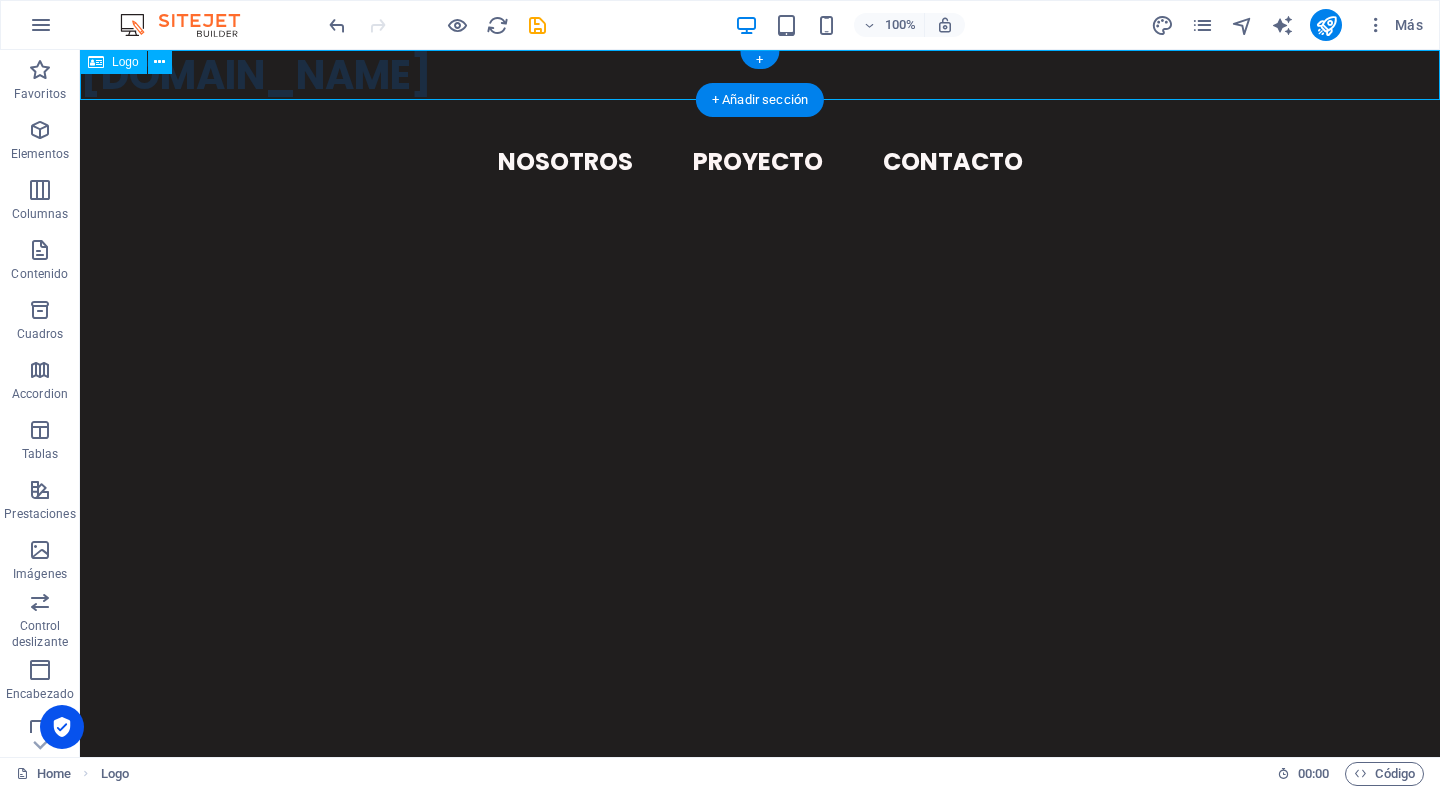 click on "[DOMAIN_NAME]" at bounding box center (760, 75) 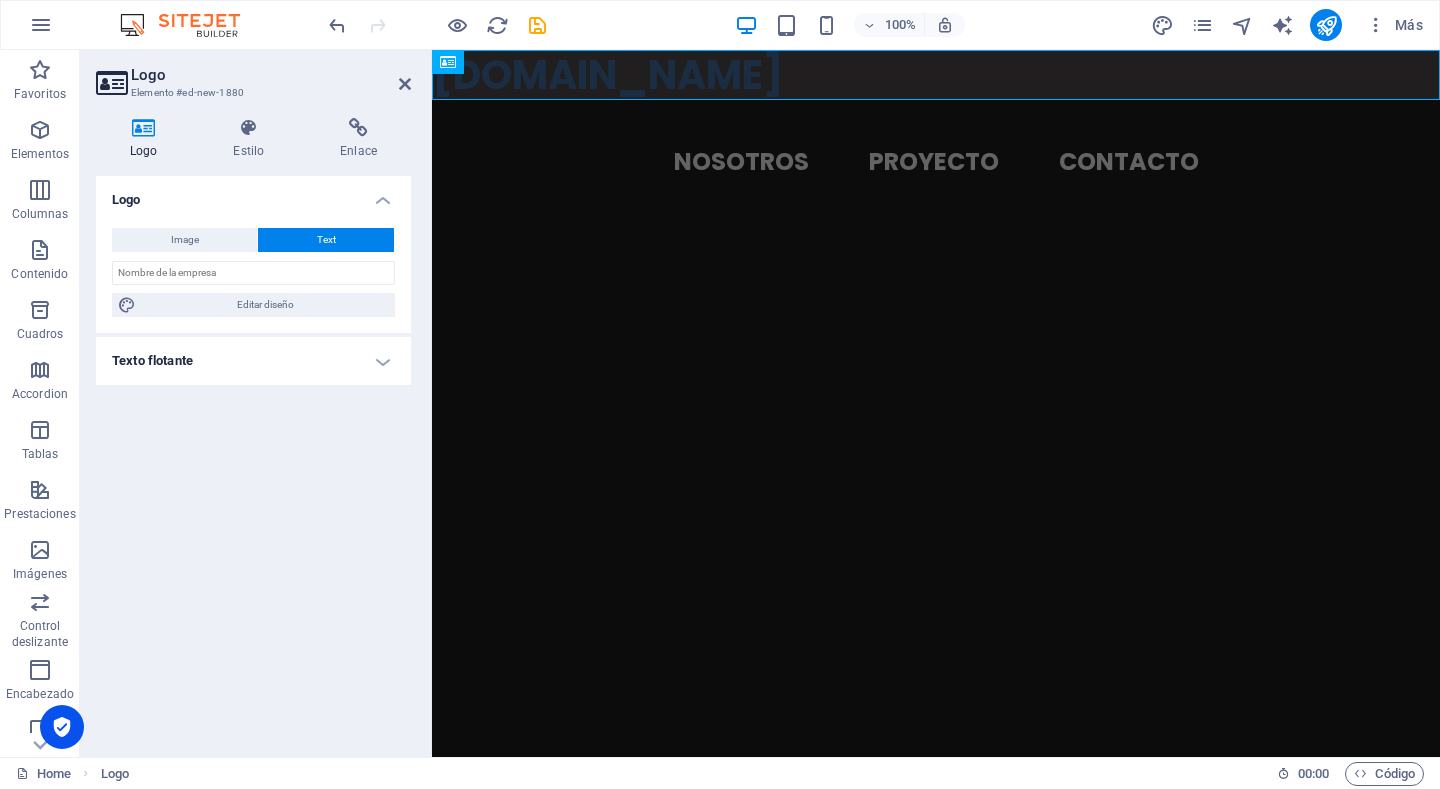 click at bounding box center [143, 128] 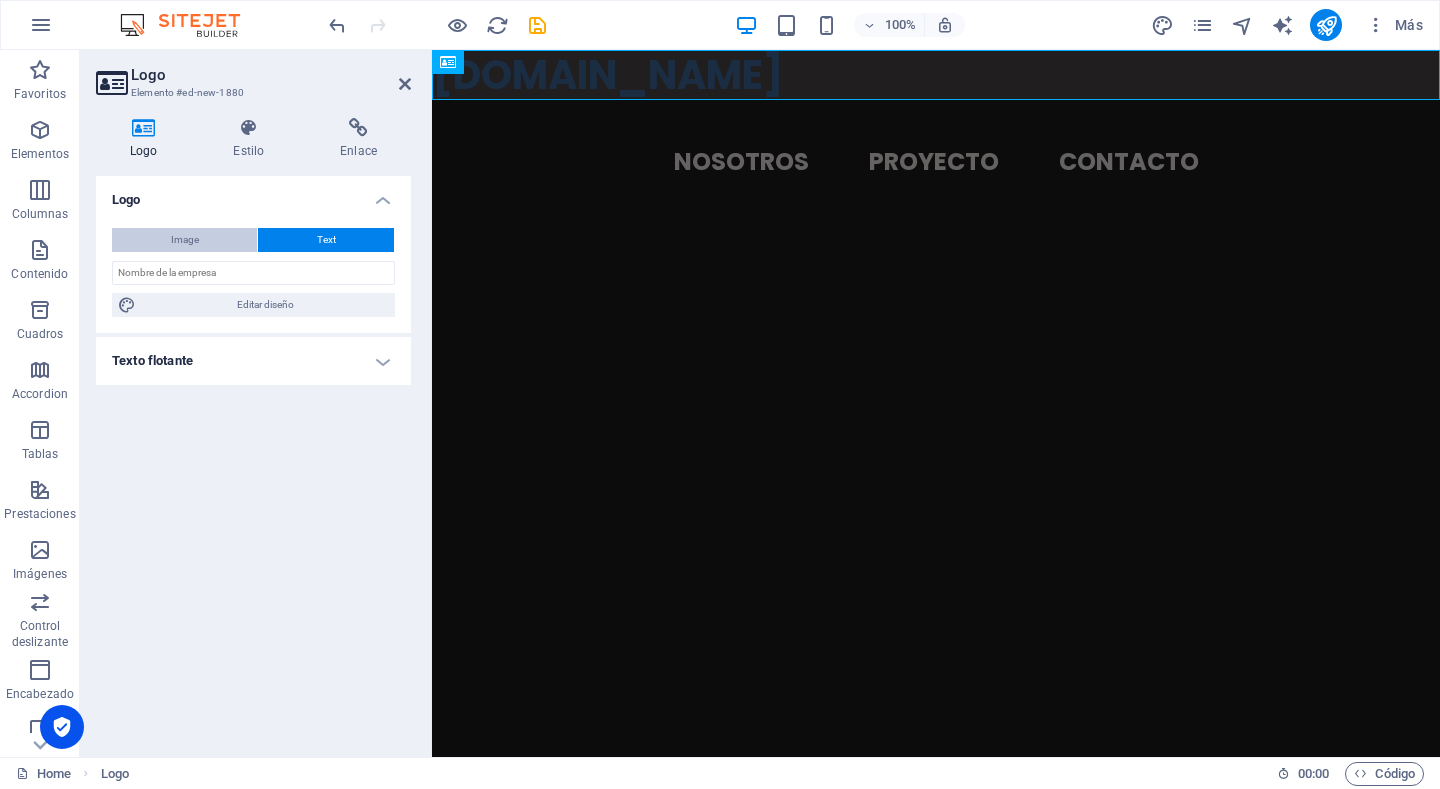 click on "Image" at bounding box center (184, 240) 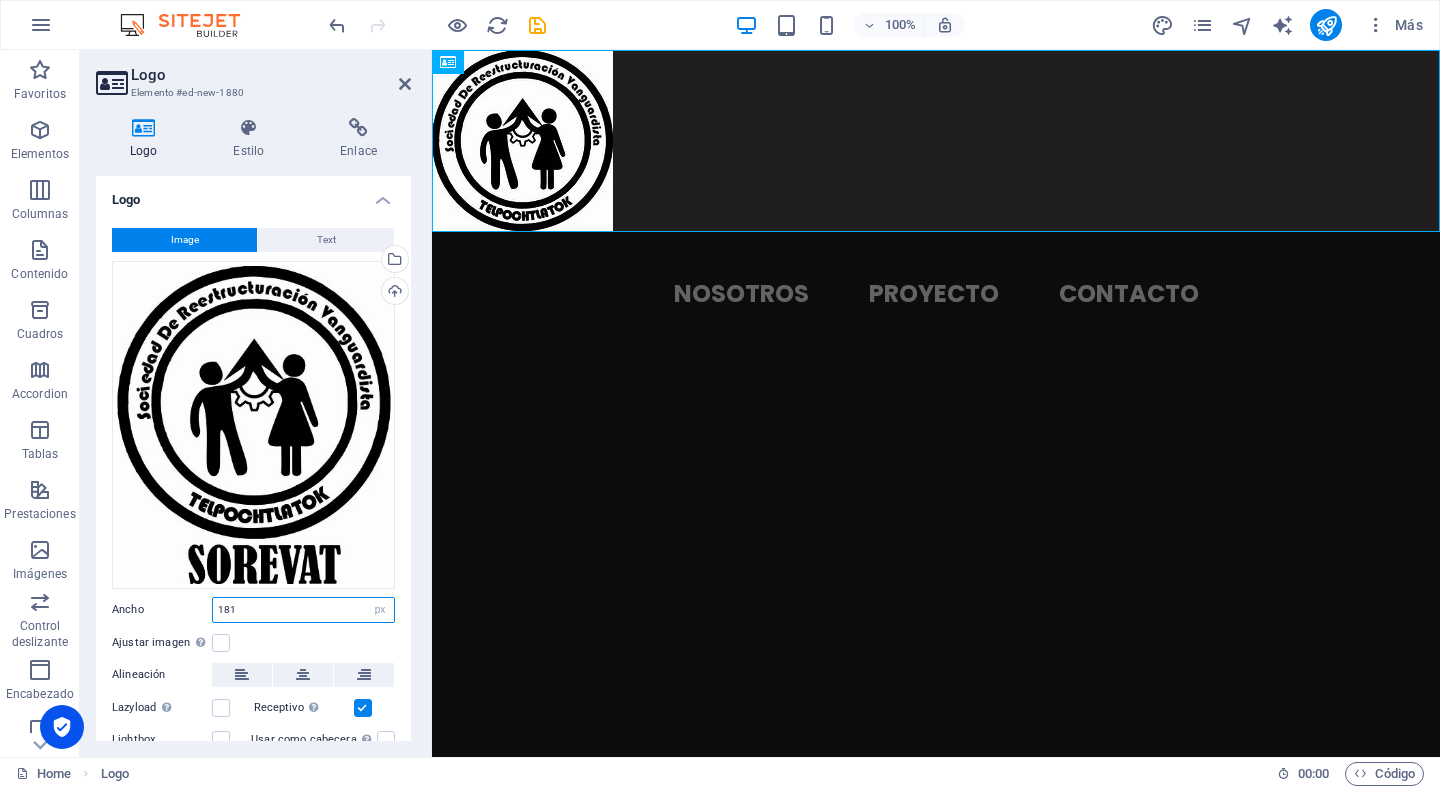 click on "181" at bounding box center [303, 610] 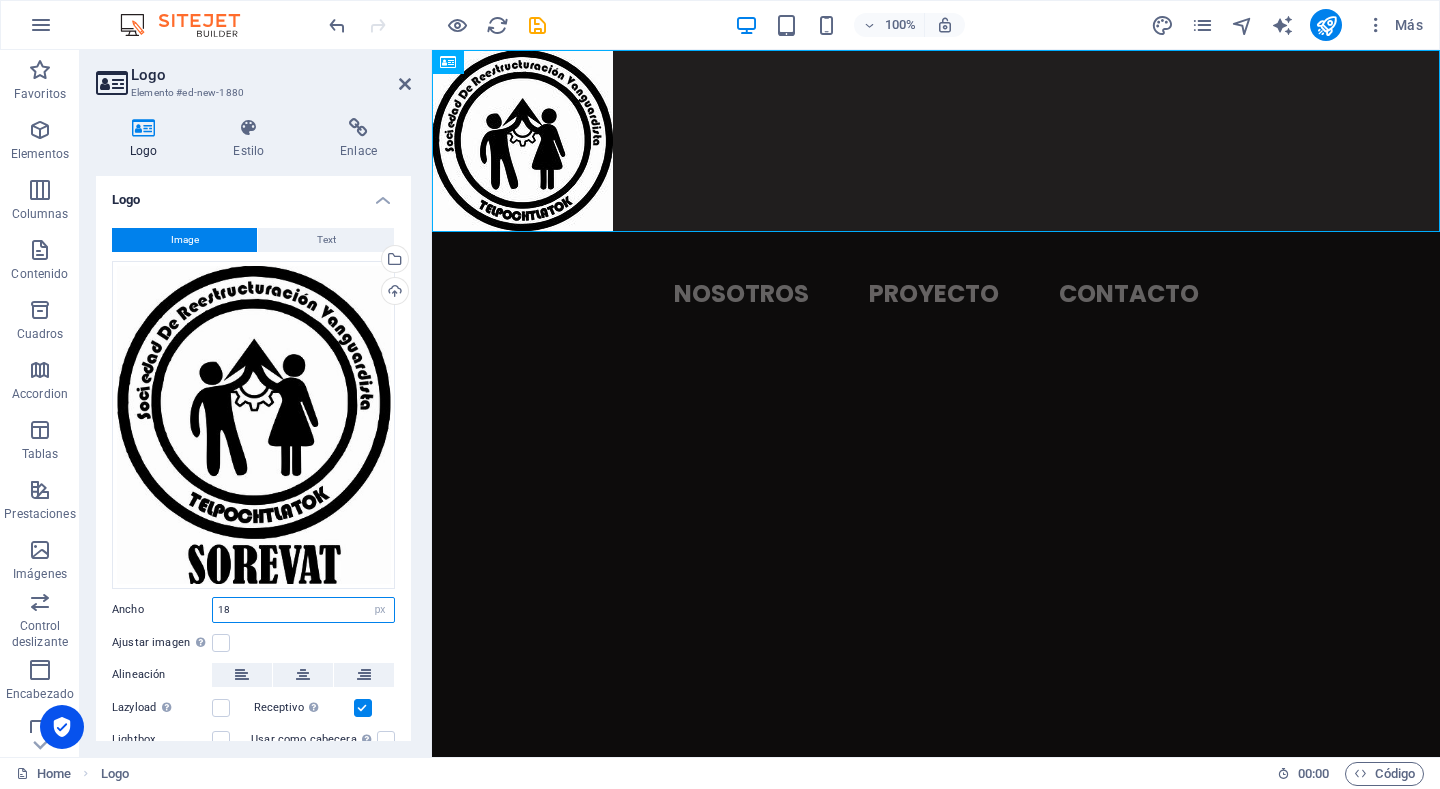 type on "1" 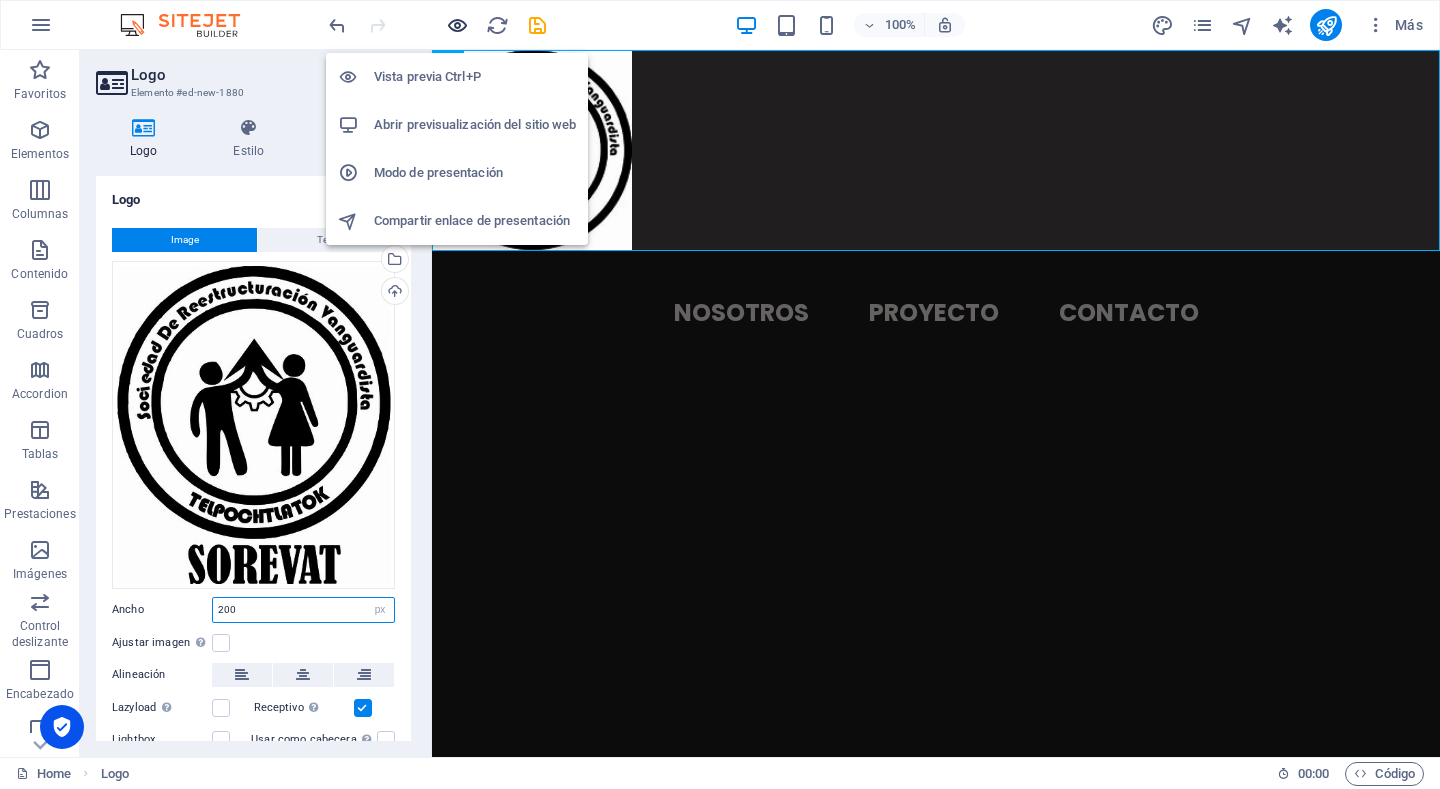 type on "200" 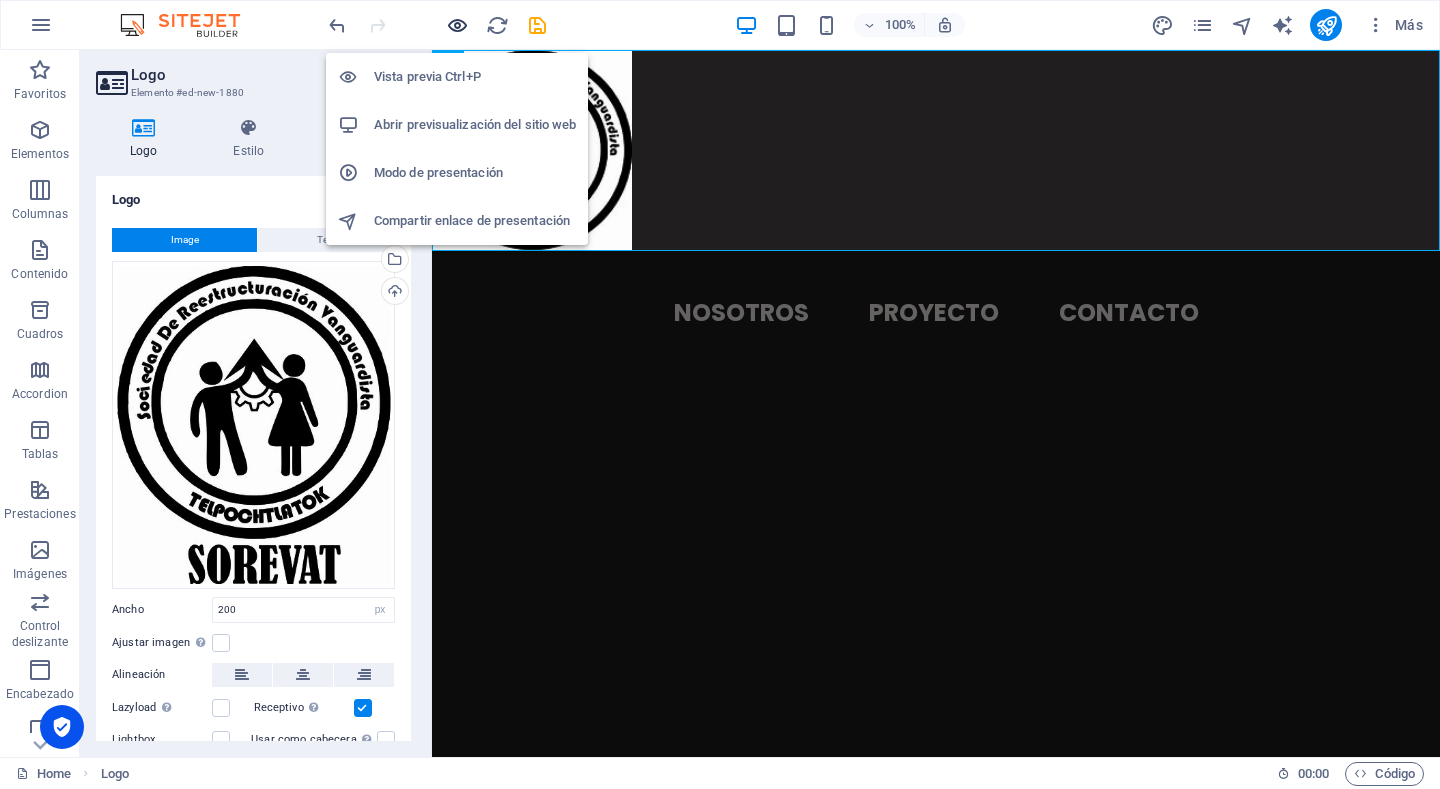 click at bounding box center (457, 25) 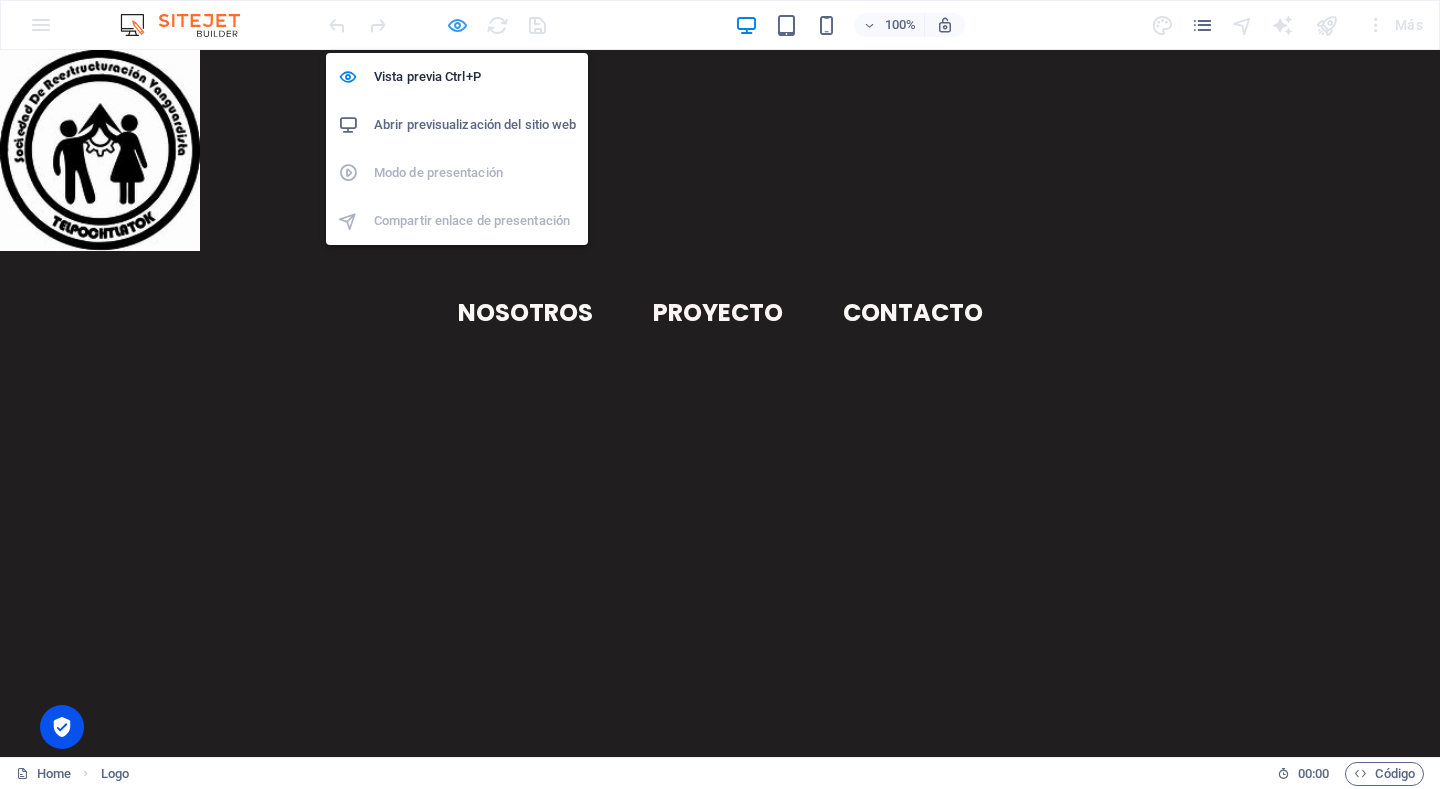 click at bounding box center (457, 25) 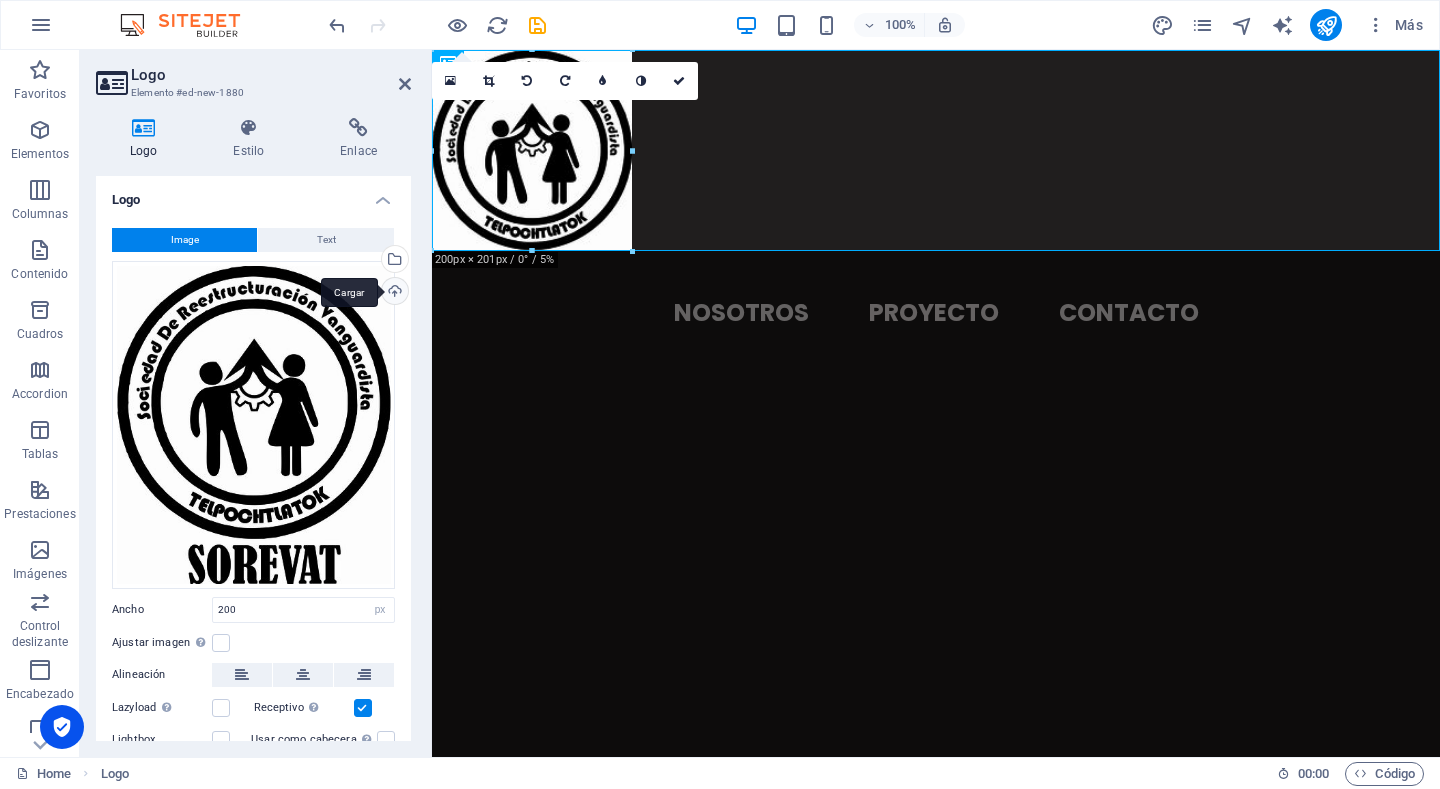click on "Cargar" at bounding box center [393, 293] 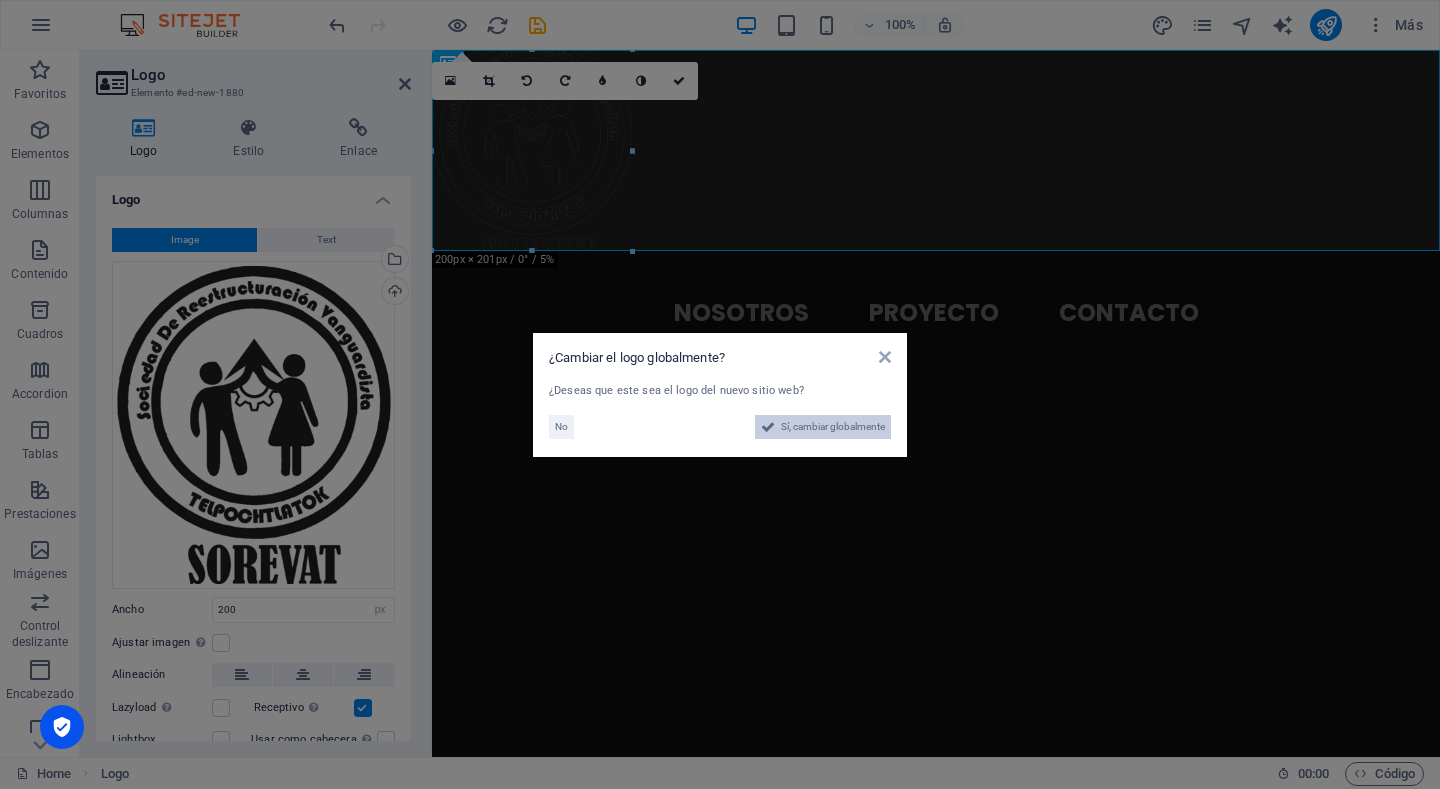 click on "Sí, cambiar globalmente" at bounding box center (833, 427) 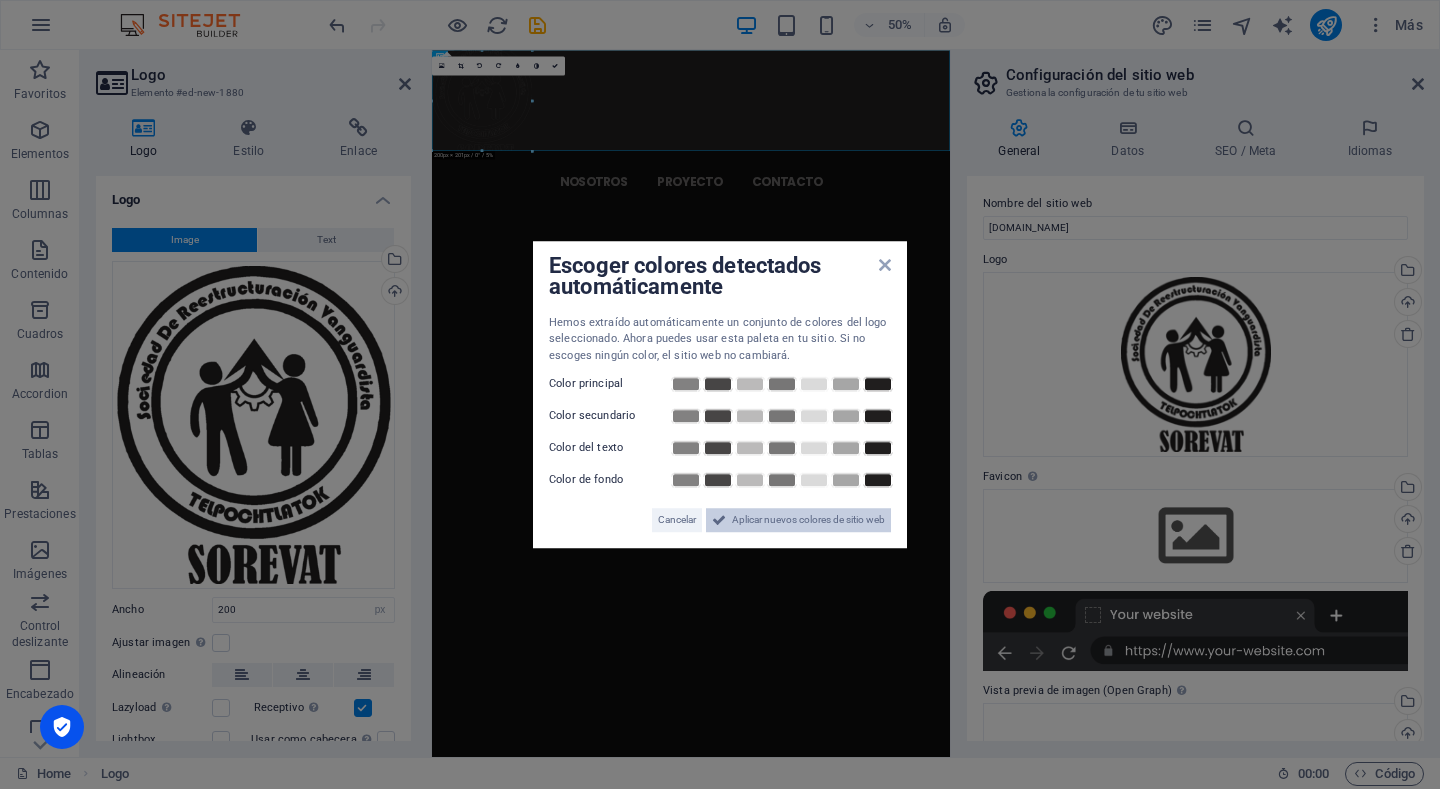 click on "Aplicar nuevos colores de sitio web" at bounding box center (808, 520) 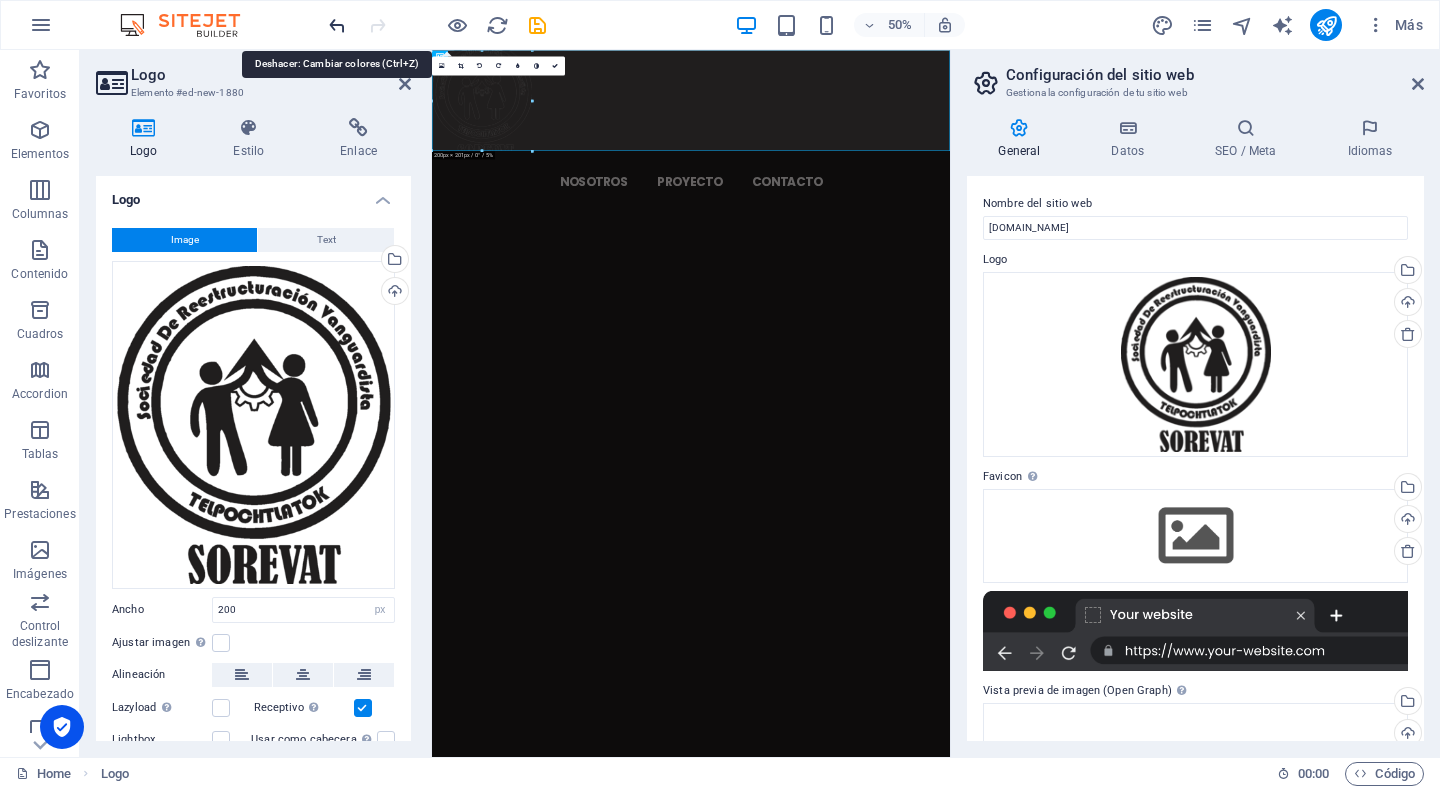 click at bounding box center [337, 25] 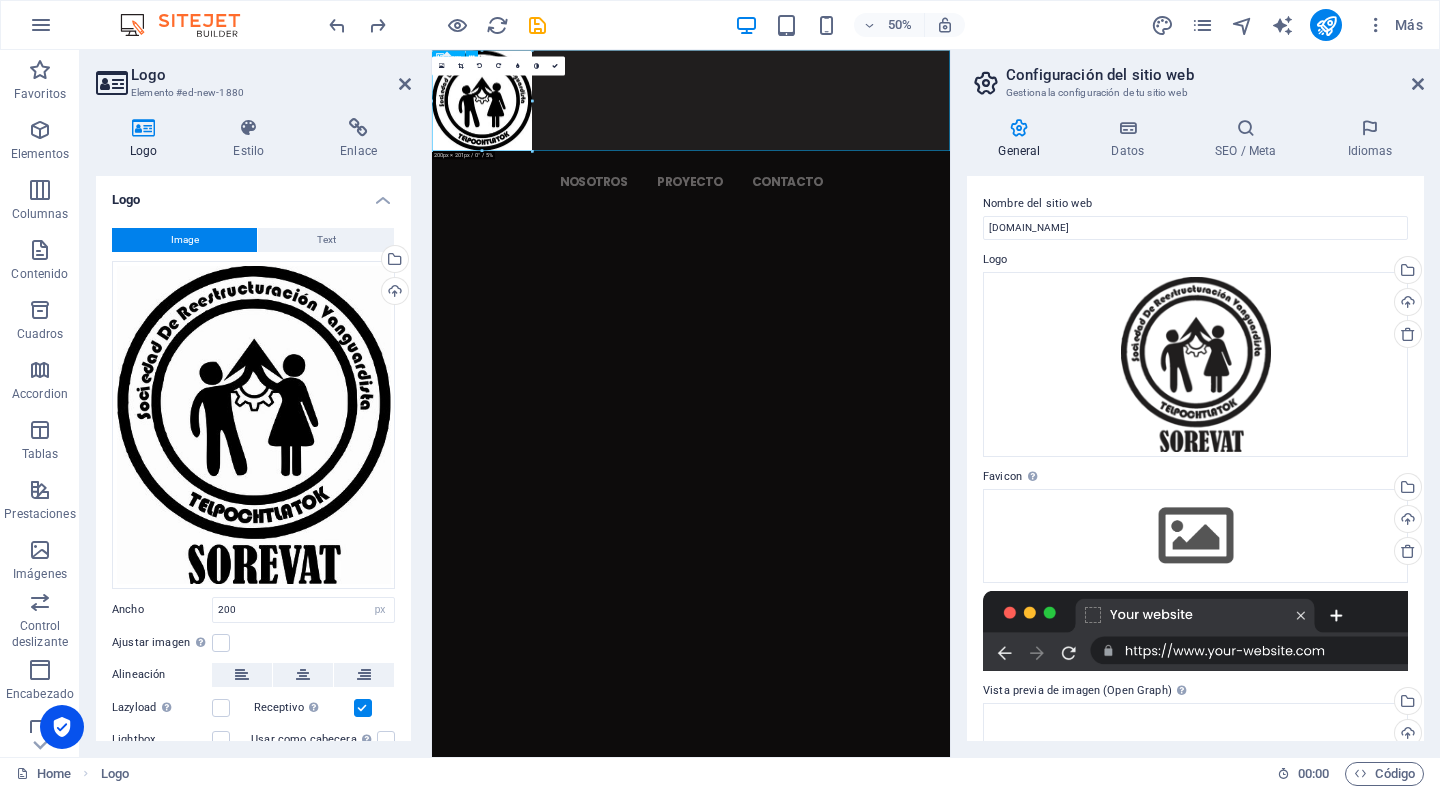 click at bounding box center [950, 150] 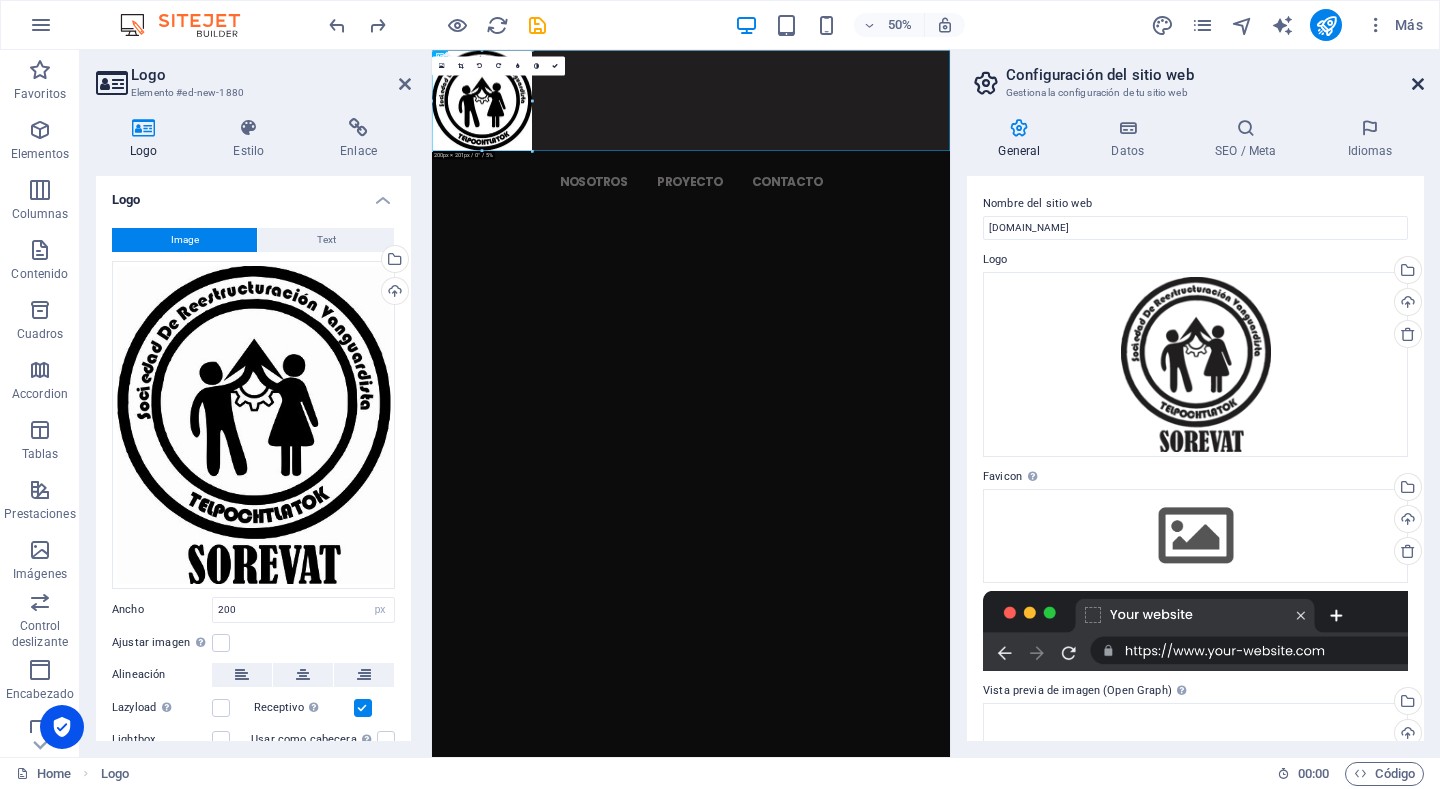 click at bounding box center (1418, 84) 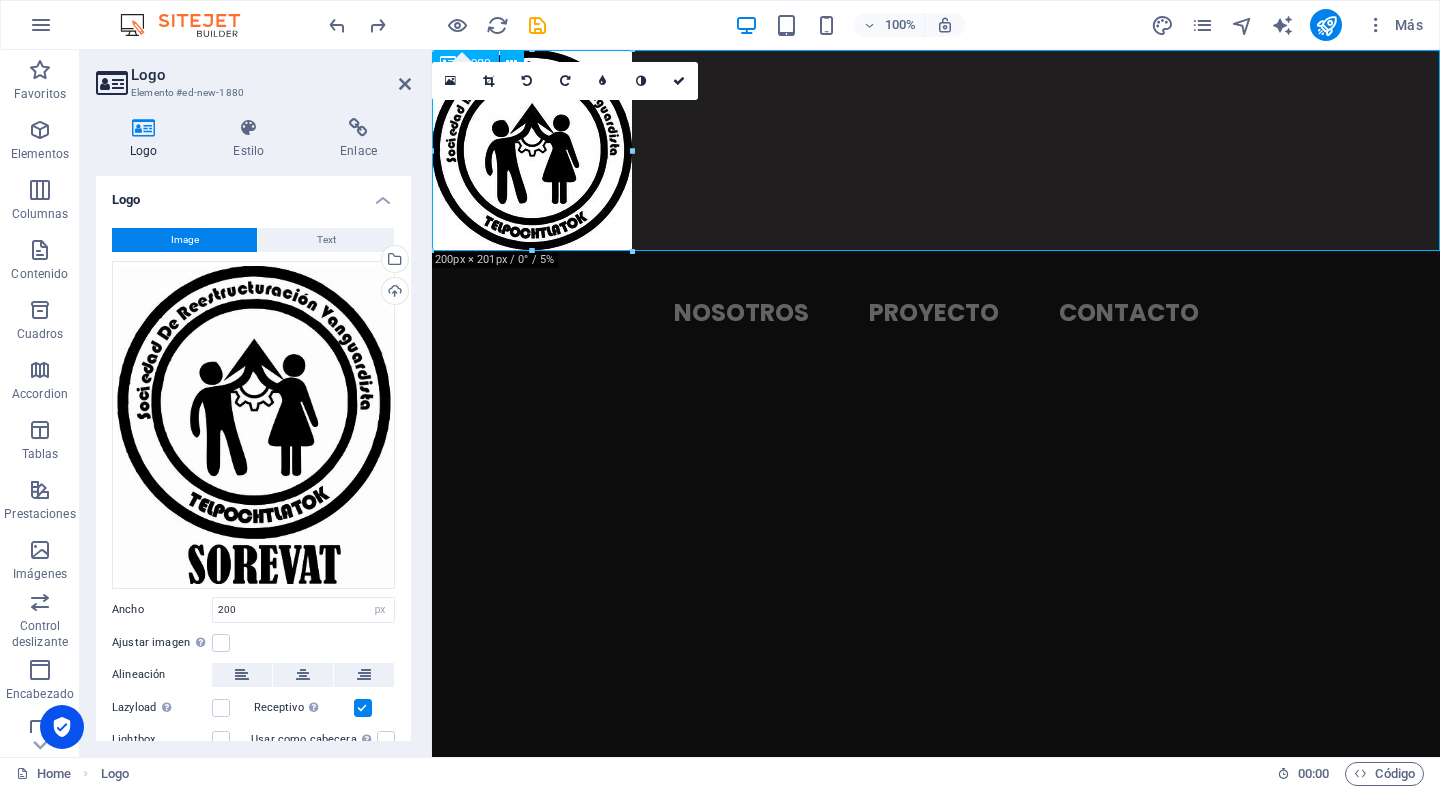 click at bounding box center [936, 150] 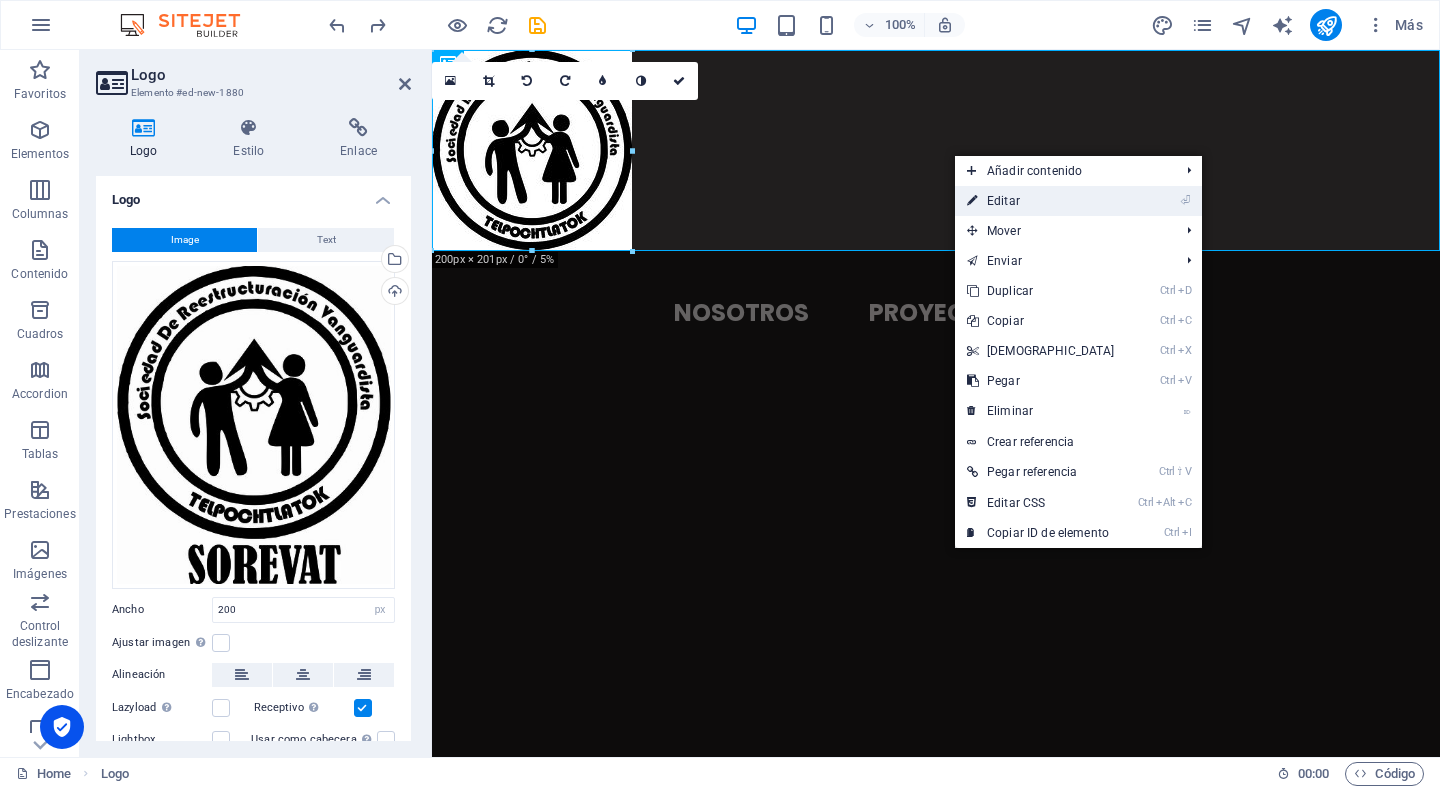 click on "⏎  Editar" at bounding box center [1041, 201] 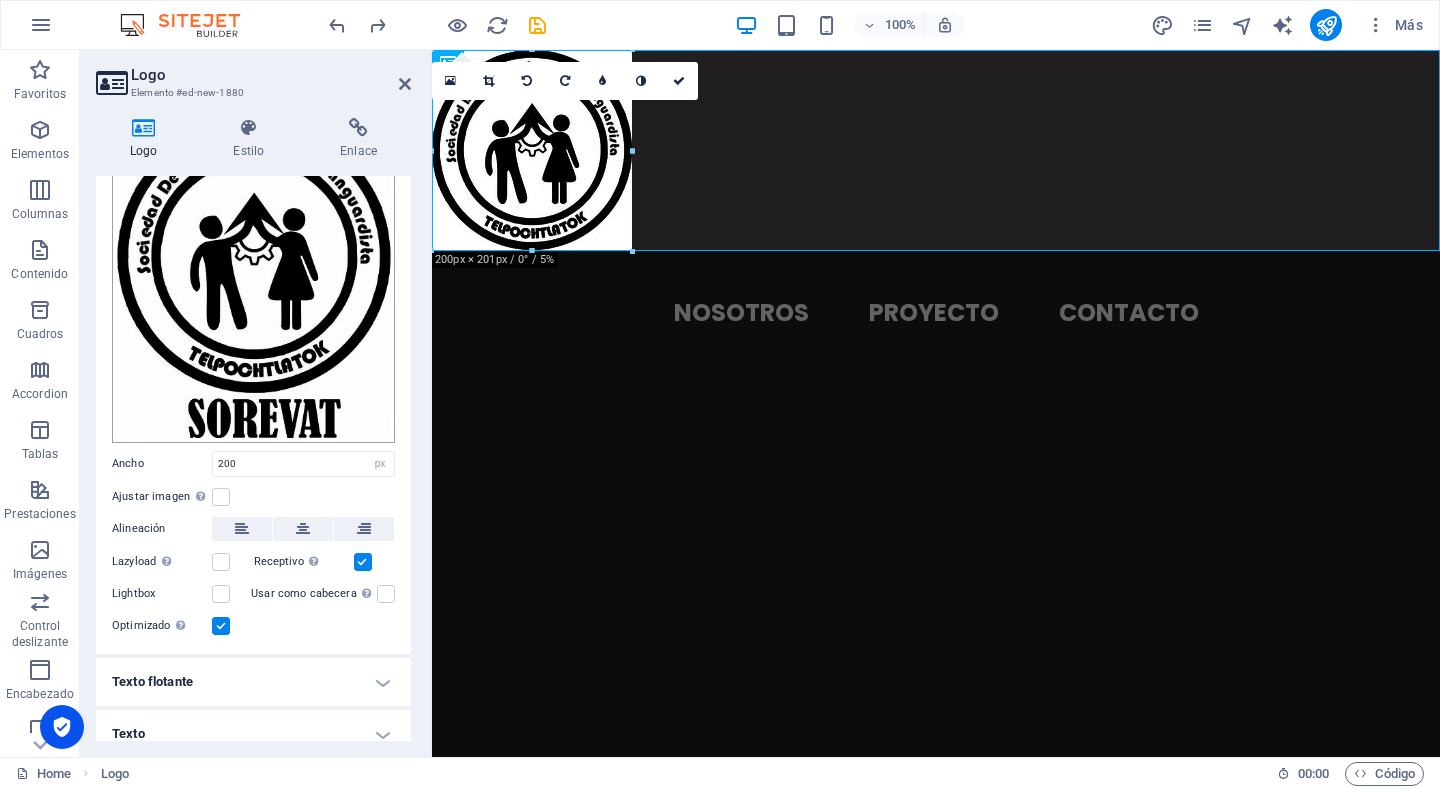 scroll, scrollTop: 158, scrollLeft: 0, axis: vertical 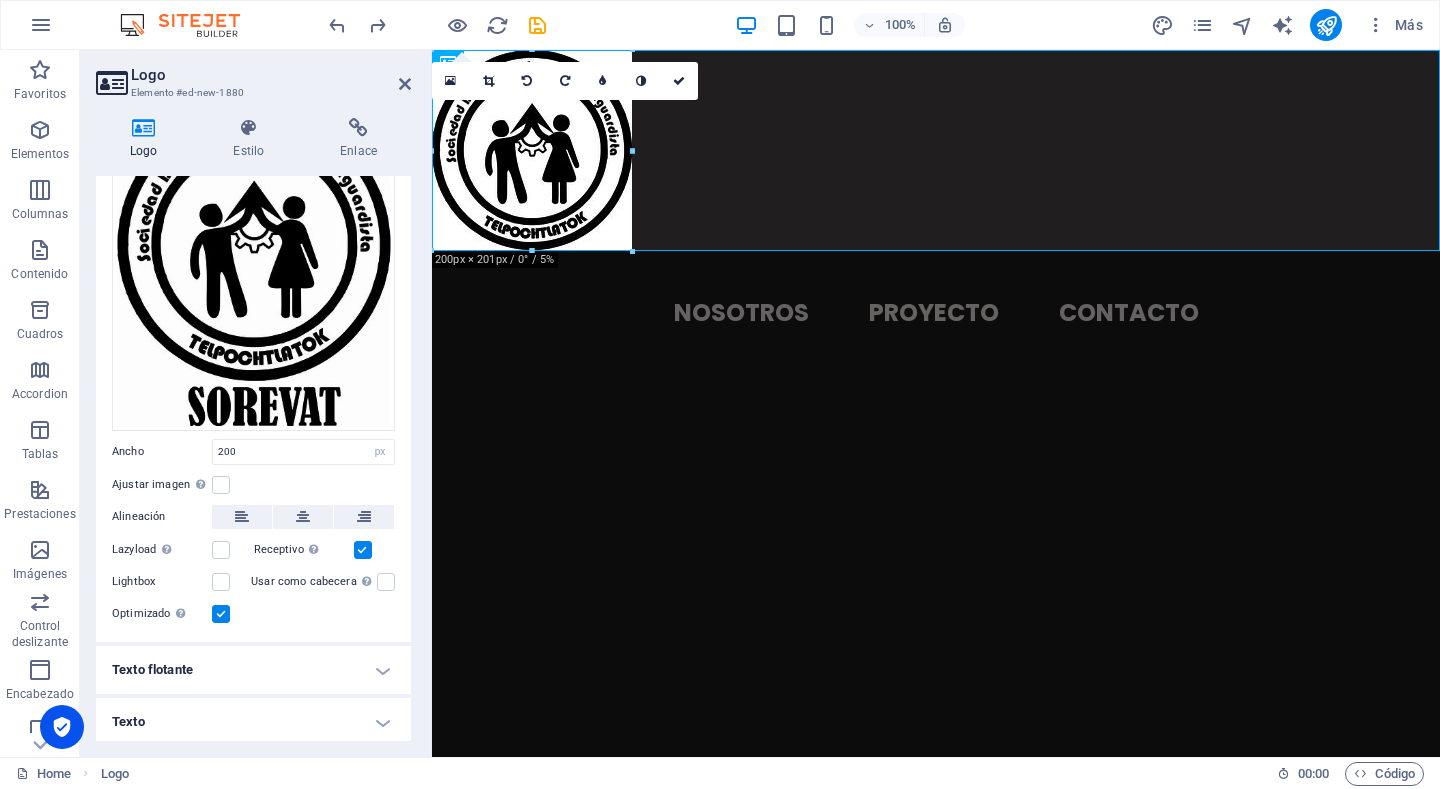 click on "Texto" at bounding box center (253, 722) 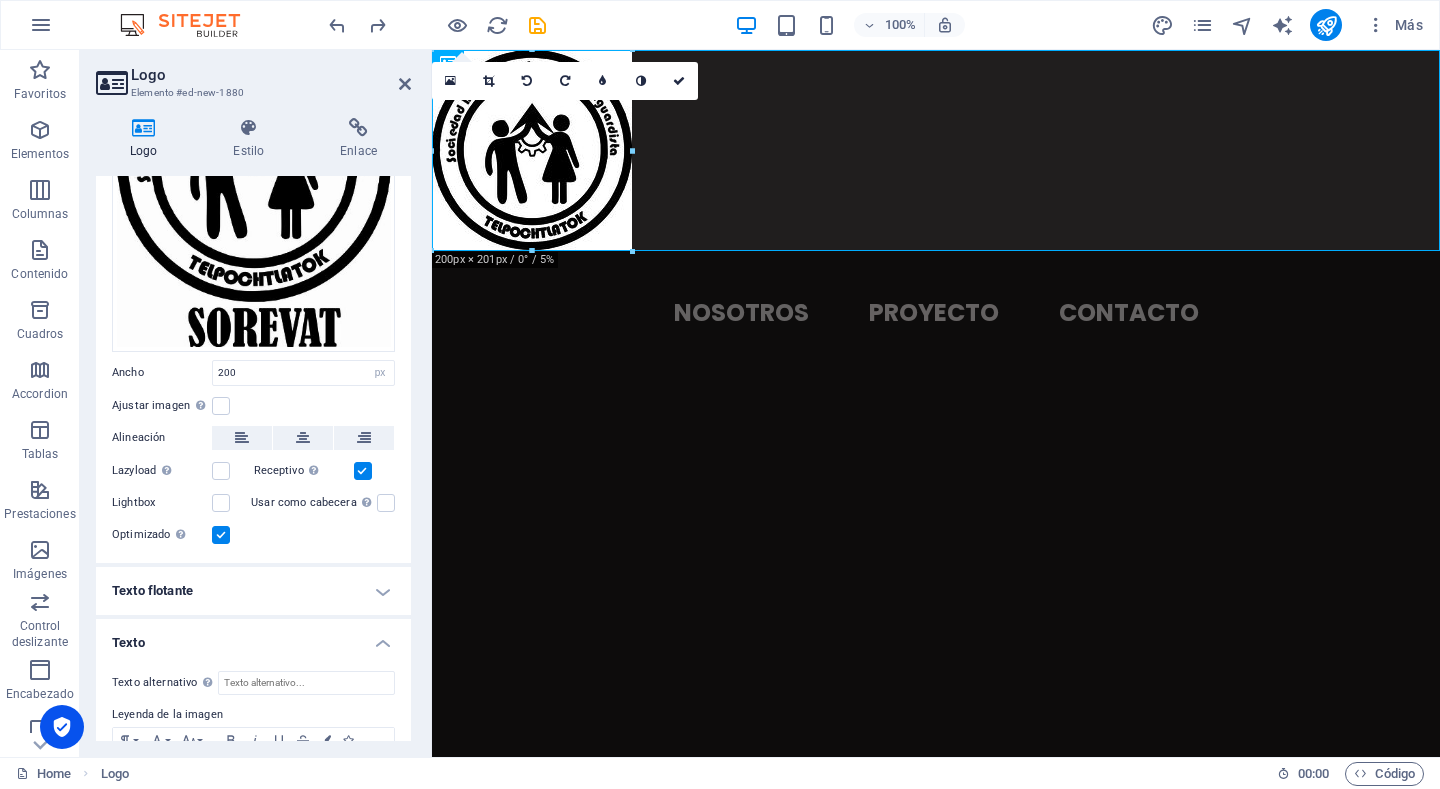 scroll, scrollTop: 346, scrollLeft: 0, axis: vertical 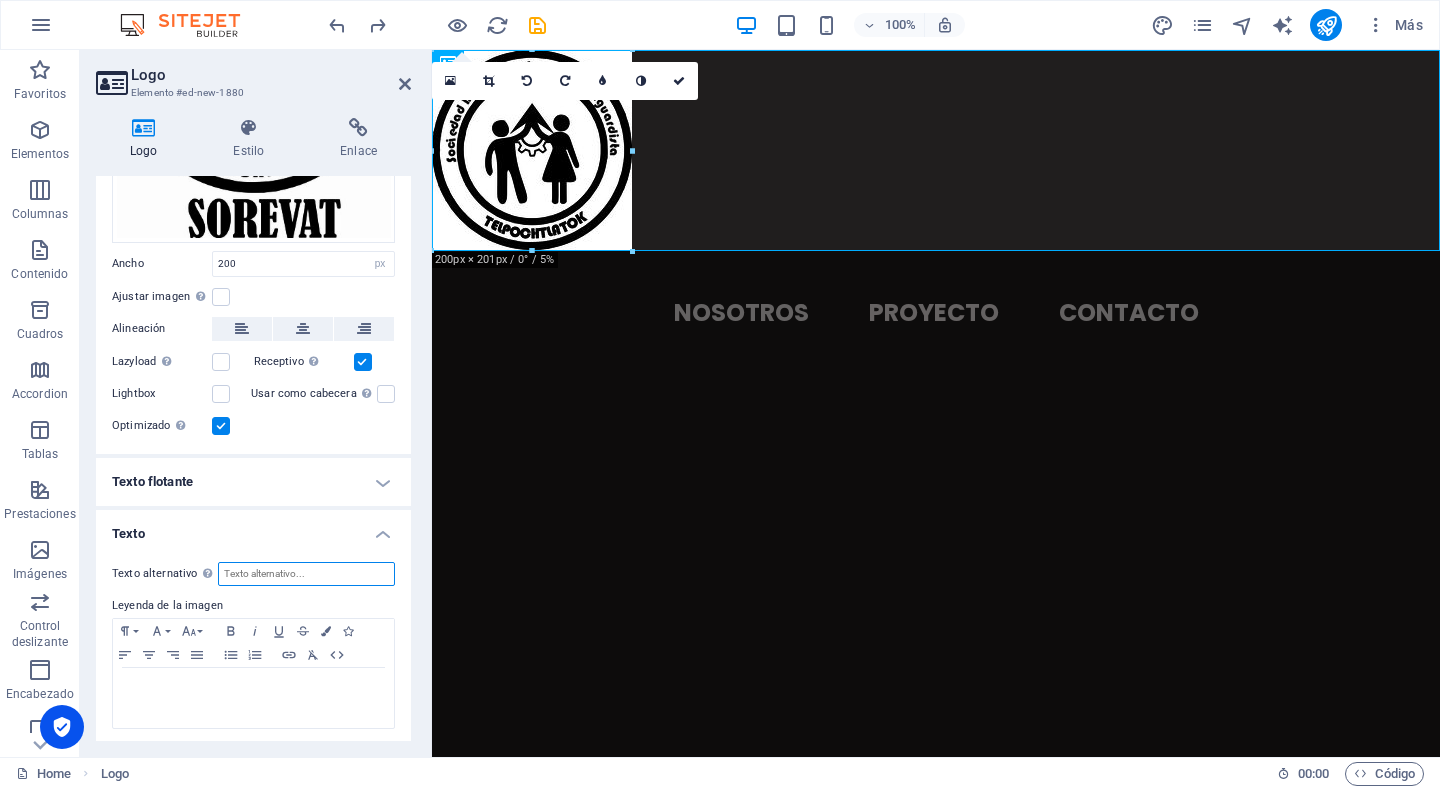click on "Texto alternativo El texto alternativo es usado por aquellos dispositivos que no pueden mostrar imágenes (por ejemplo, motores de búsqueda de imágenes) y debería añadirse a cada imagen para así mejorar la accesibilidad al sitio web." at bounding box center [306, 574] 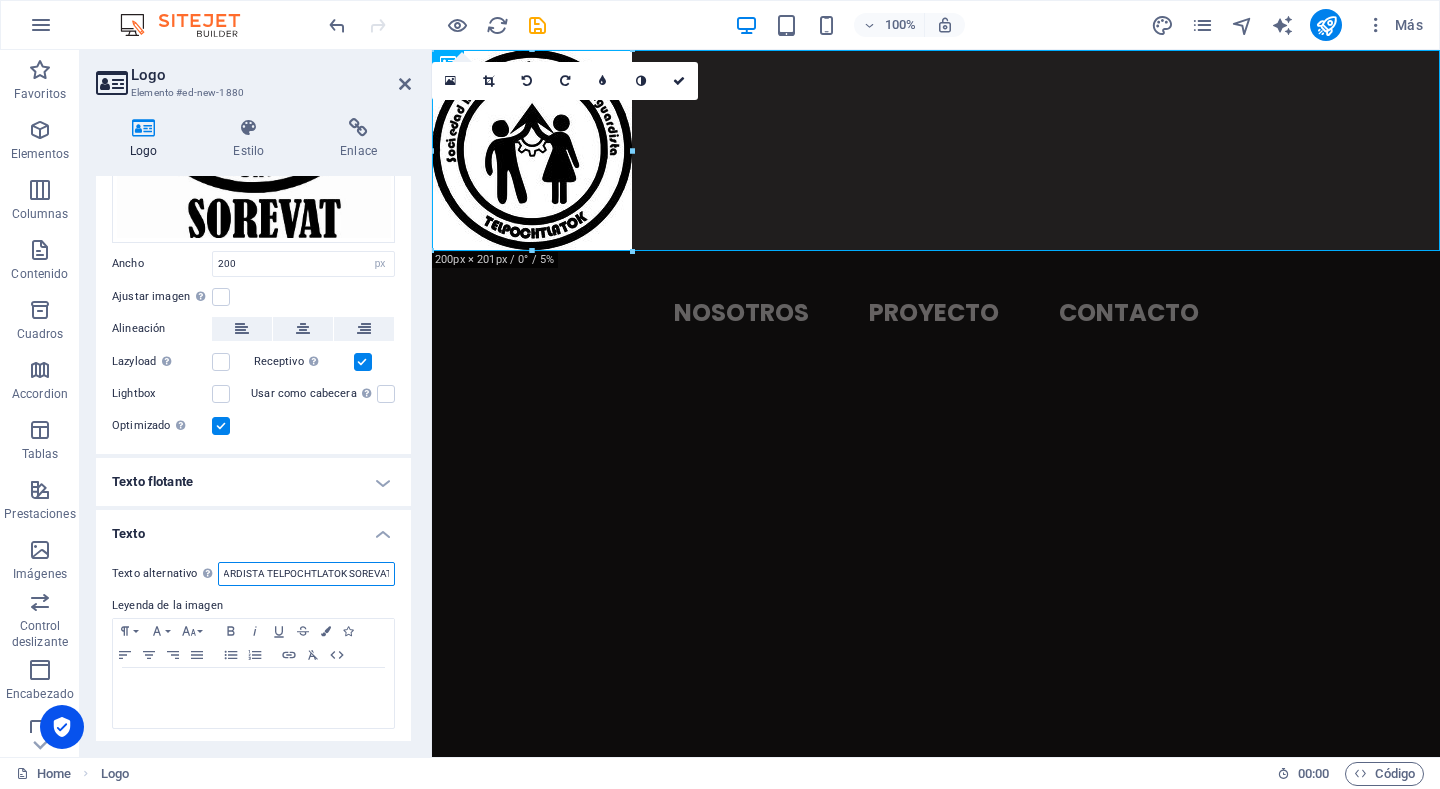 scroll, scrollTop: 0, scrollLeft: 207, axis: horizontal 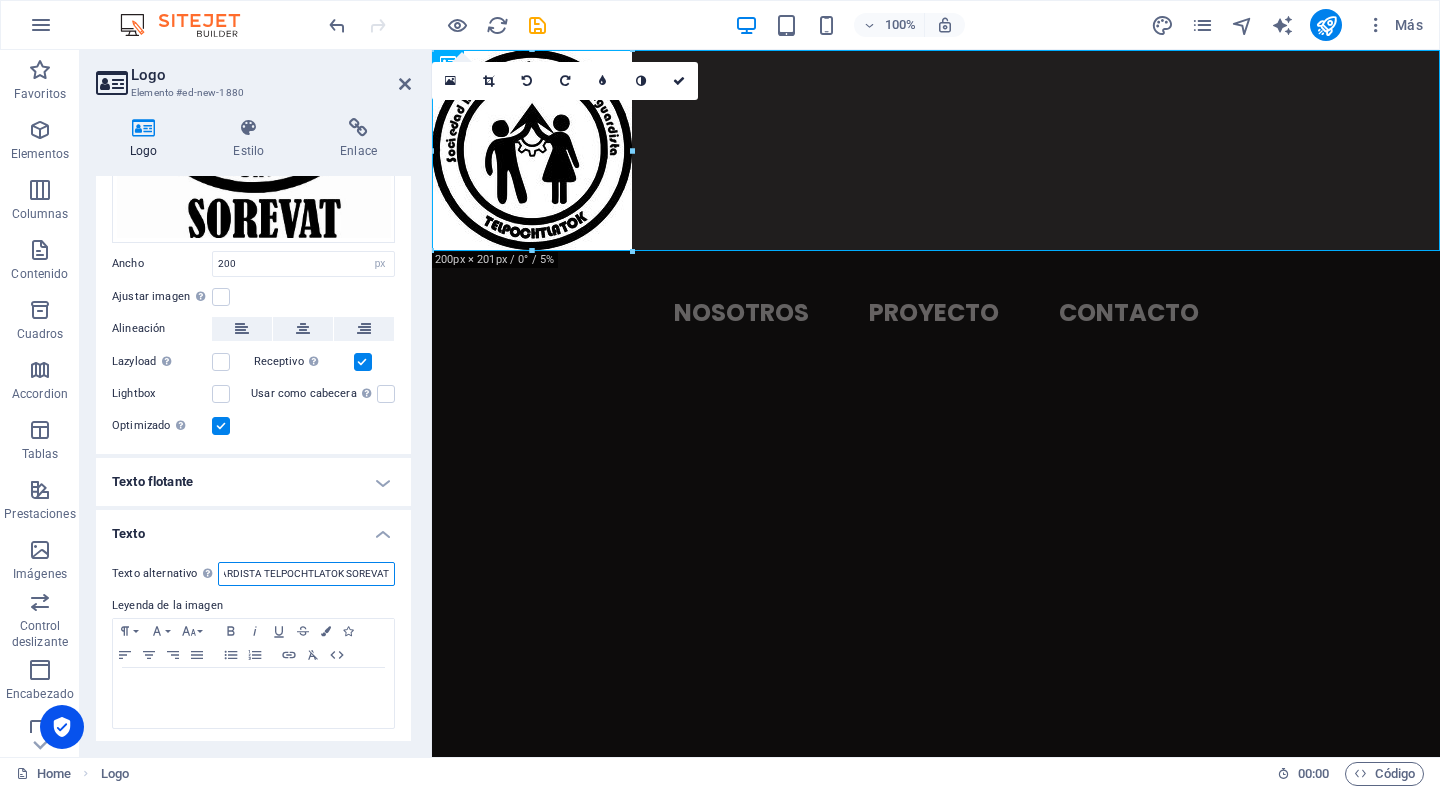 type on "SOCIEDAD DE REESTRUCTURACION VANGUARDISTA TELPOCHTLATOK SOREVAT" 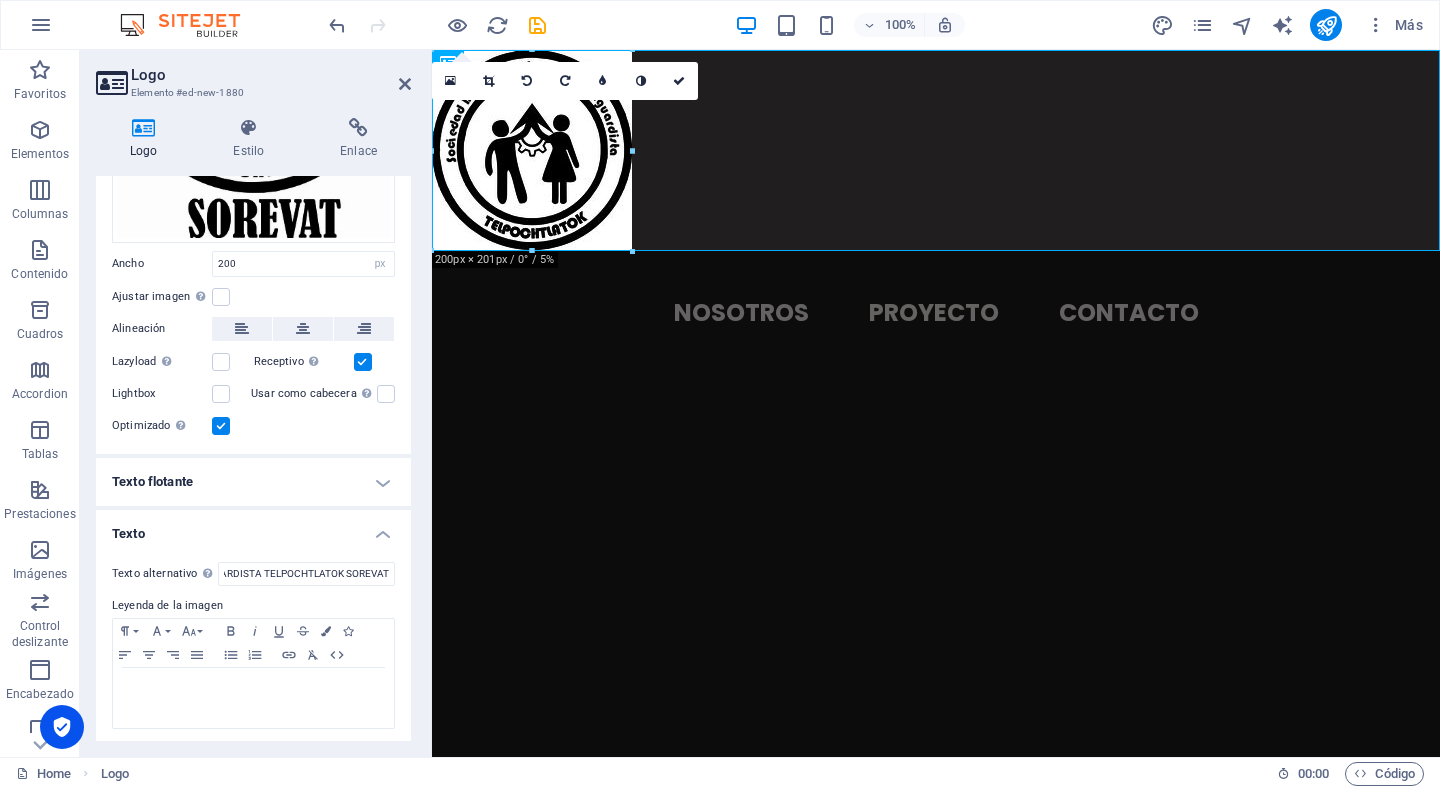 click on "Skip to main content
NOSOTROS               PROYECTO               CONTACTO" at bounding box center (936, 212) 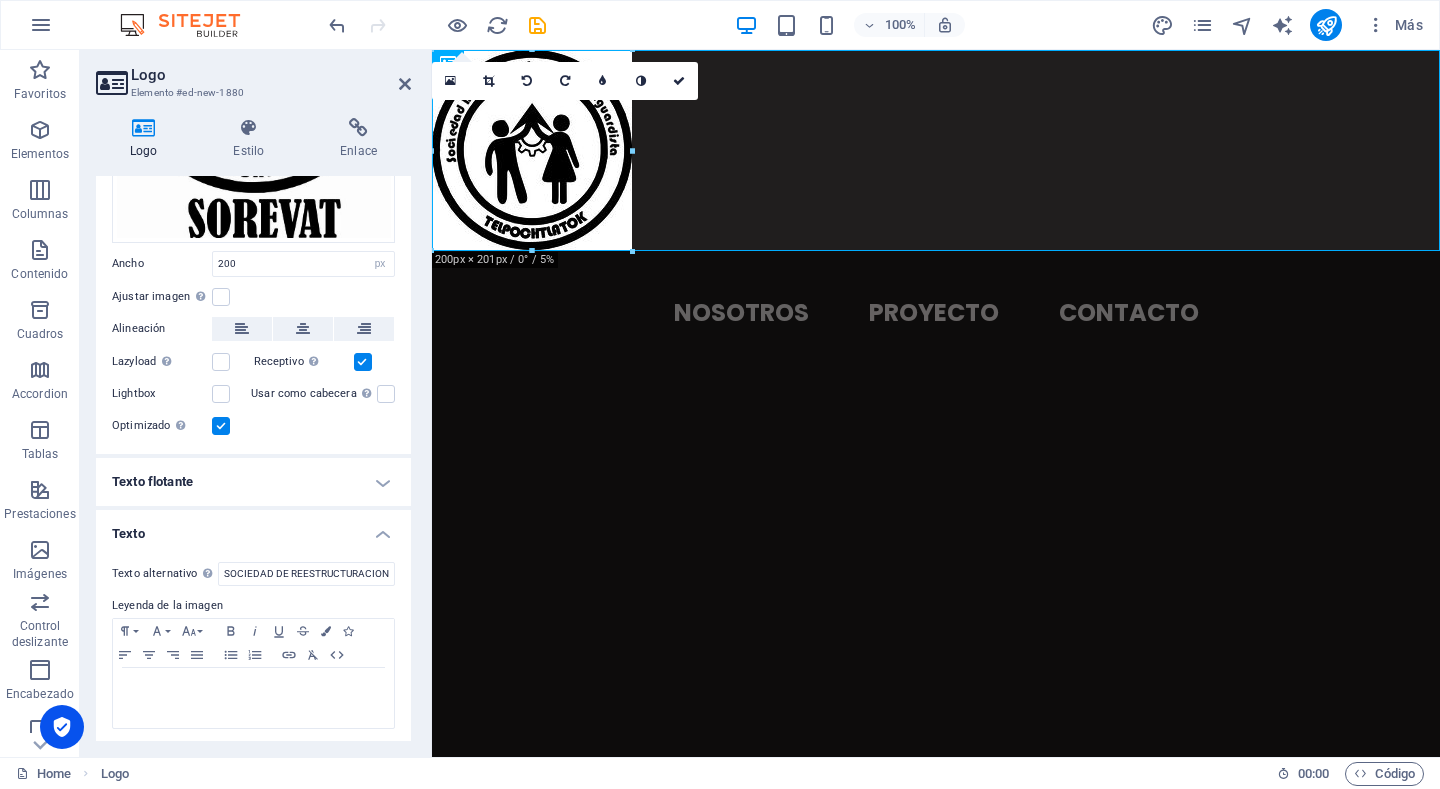 click on "Logo Estilo Enlace Logo Image Text Arrastra archivos aquí, haz clic para escoger archivos o  selecciona archivos de Archivos o de nuestra galería gratuita de fotos y vídeos Selecciona archivos del administrador de archivos, de la galería de fotos o carga archivo(s) Cargar Ancho 200 Predeterminado automático px rem % em vh vw Ajustar imagen Ajustar imagen automáticamente a un ancho y alto fijo Altura Predeterminado automático px Alineación Lazyload La carga de imágenes tras la carga de la página mejora la velocidad de la página. Receptivo Automáticamente cargar tamaños optimizados de smartphone e imagen retina. Lightbox Usar como cabecera La imagen se ajustará en una etiqueta de cabecera H1. Resulta útil para dar al texto alternativo el peso de una cabecera H1, por ejemplo, para el logo. En caso de duda, dejar deseleccionado. Optimizado Las imágenes se comprimen para así mejorar la velocidad de las páginas. Posición Dirección Personalizado X offset 50 px rem % vh vw Y offset 50 px rem % vh" at bounding box center (253, 429) 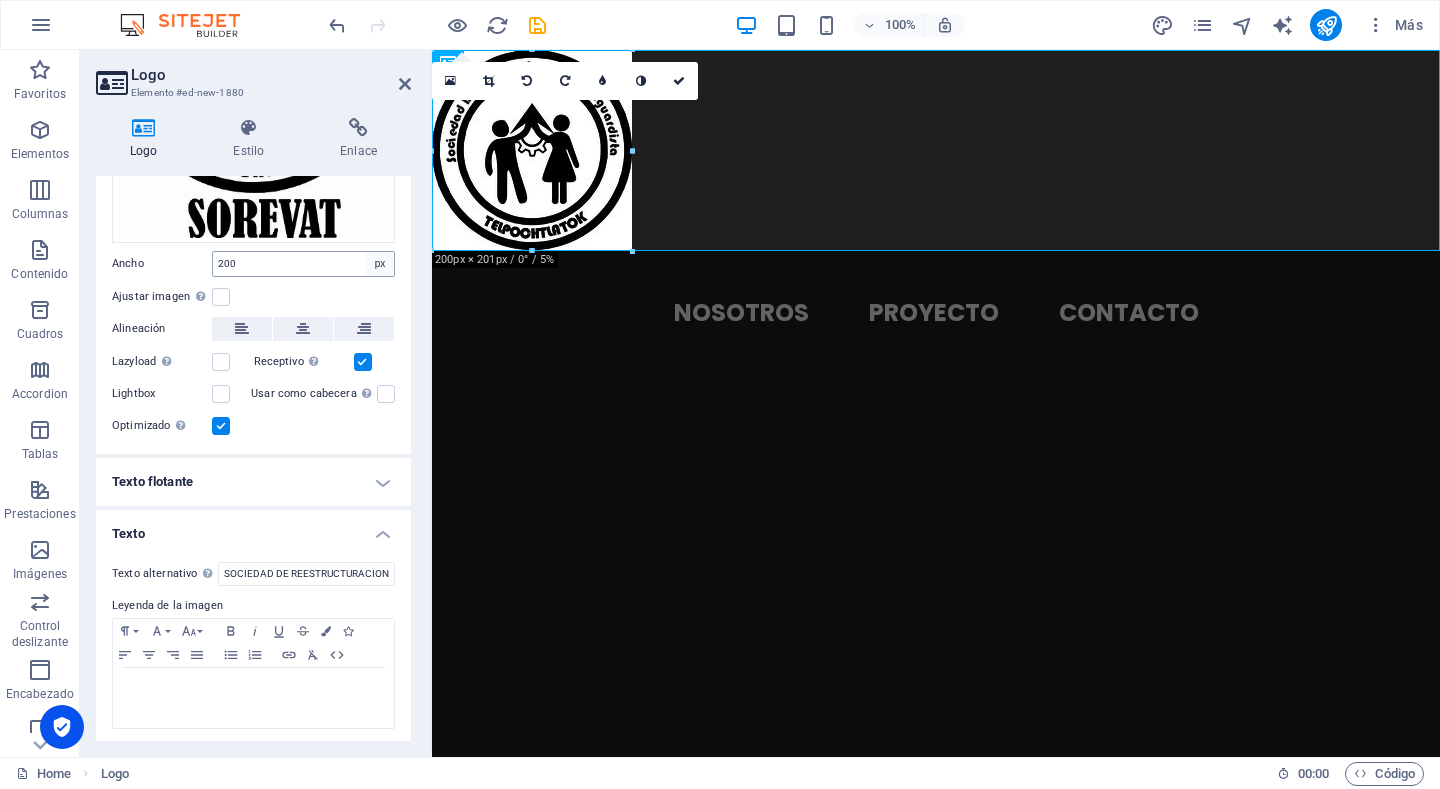 scroll, scrollTop: 0, scrollLeft: 0, axis: both 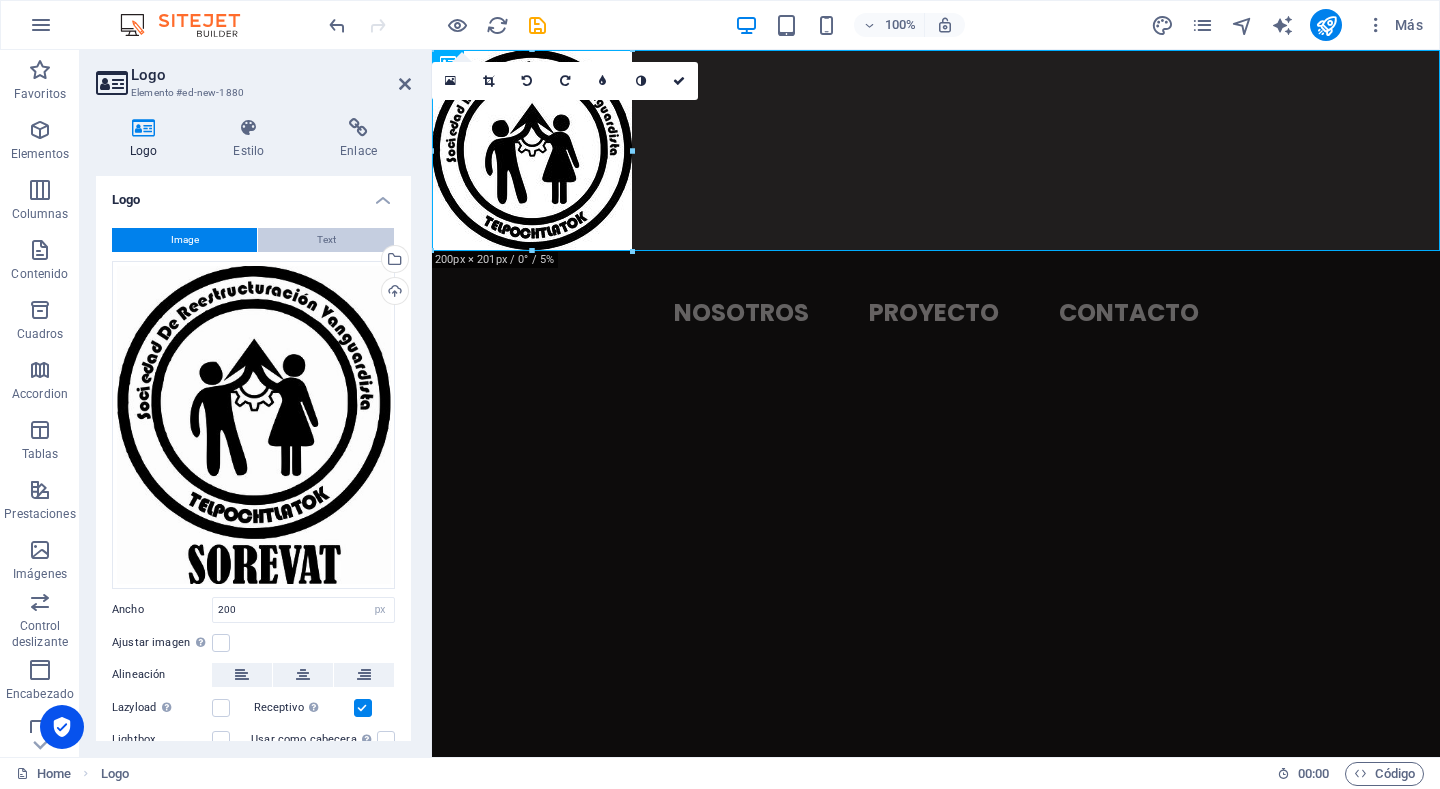click on "Text" at bounding box center (326, 240) 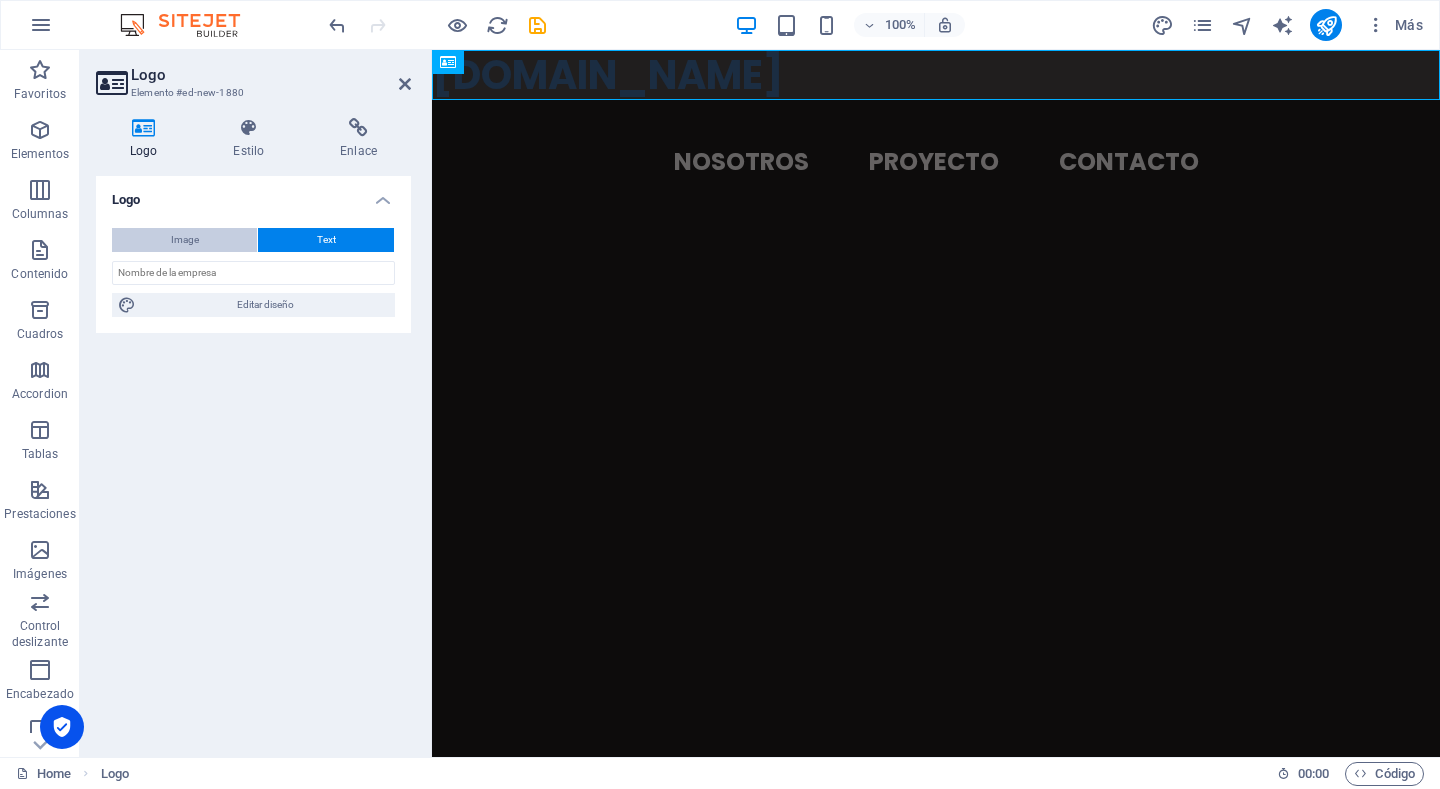 click on "Image" at bounding box center [184, 240] 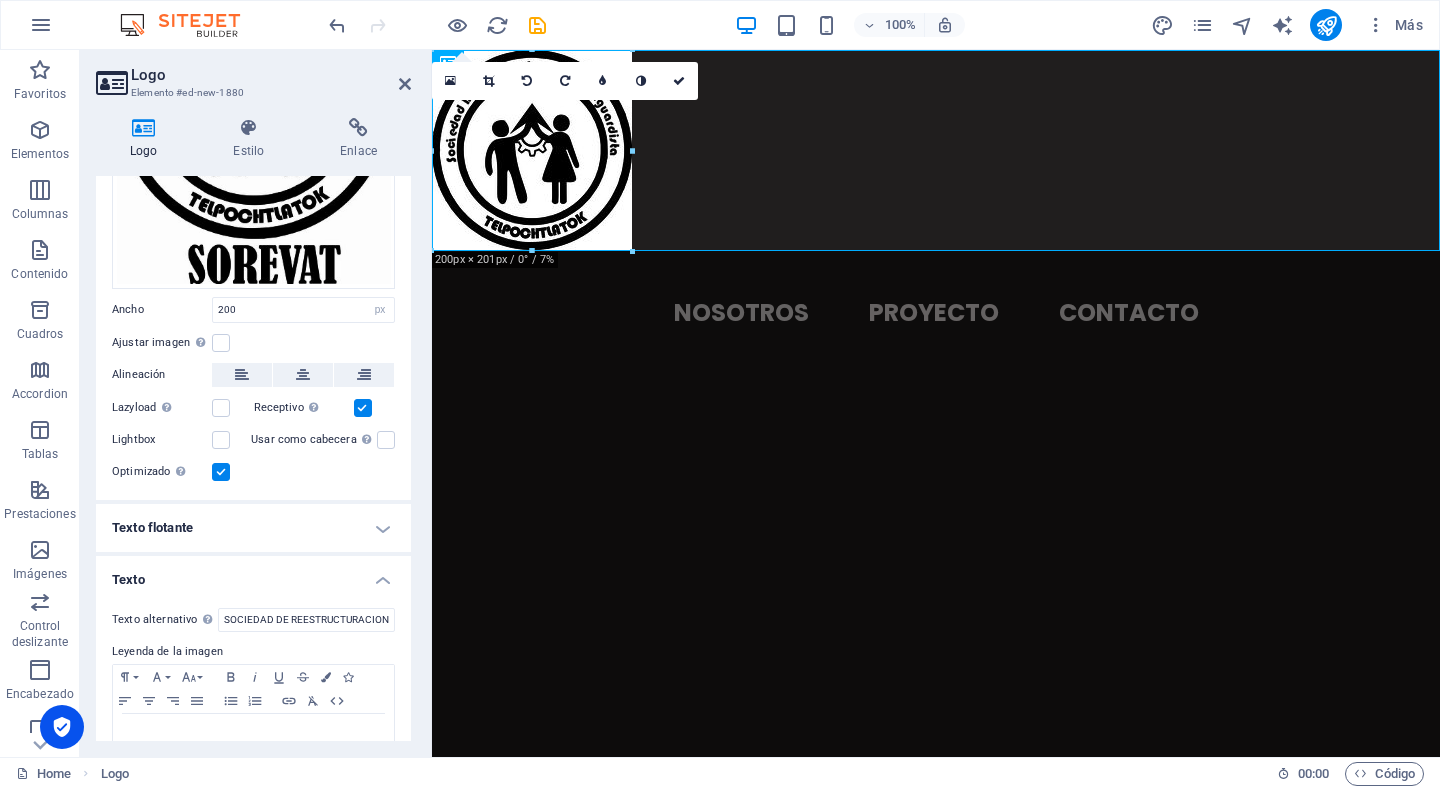 scroll, scrollTop: 346, scrollLeft: 0, axis: vertical 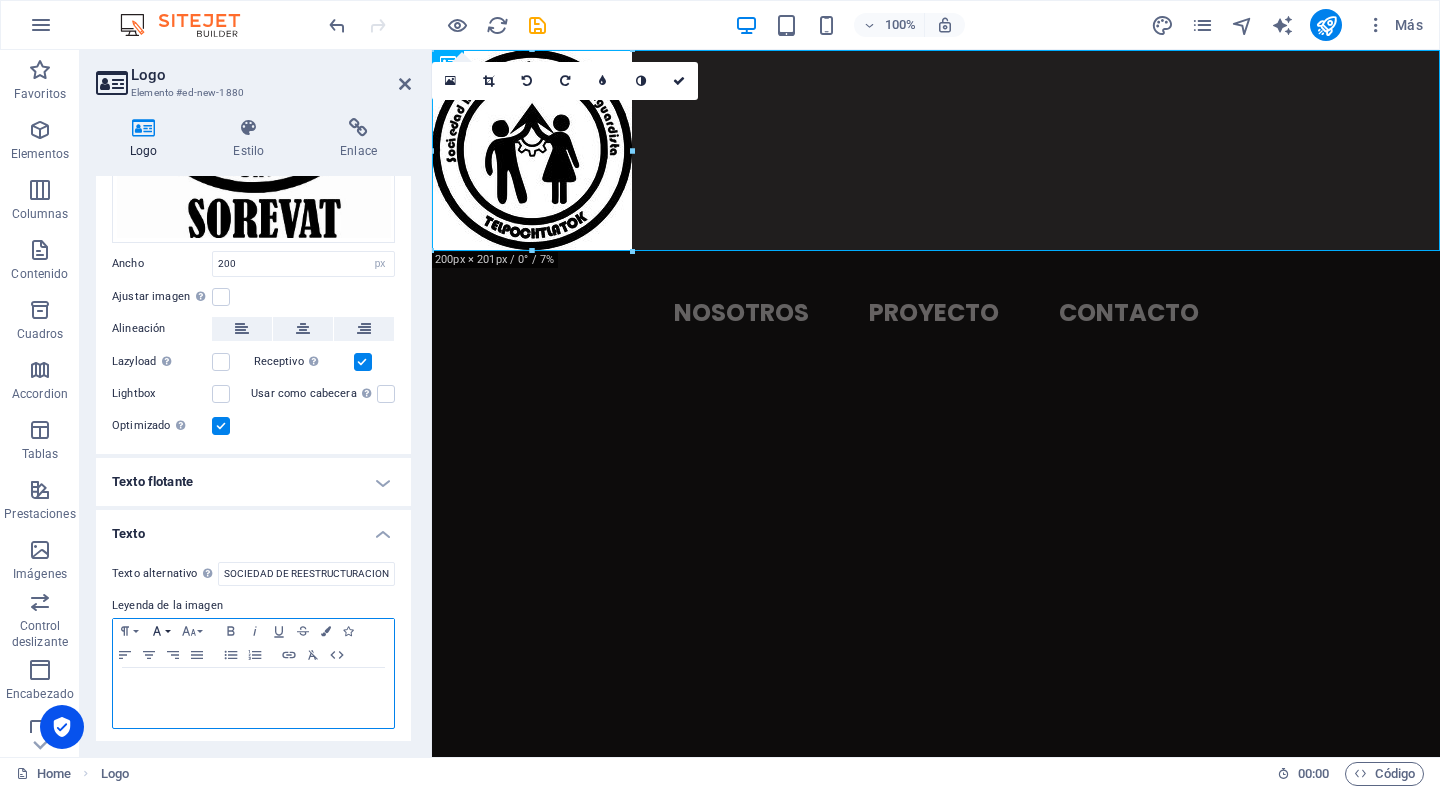 click on "Font Family" at bounding box center (161, 631) 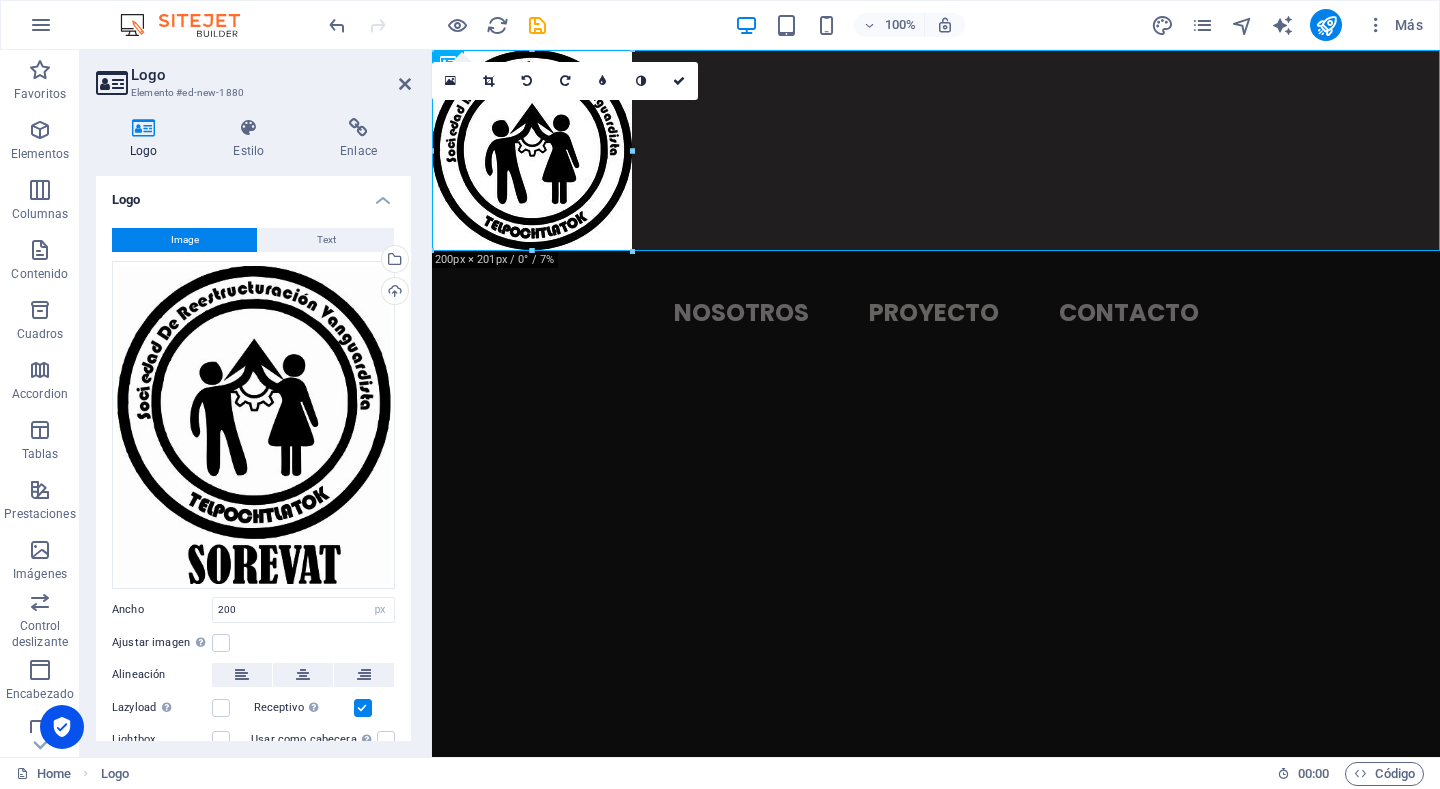 scroll, scrollTop: 346, scrollLeft: 0, axis: vertical 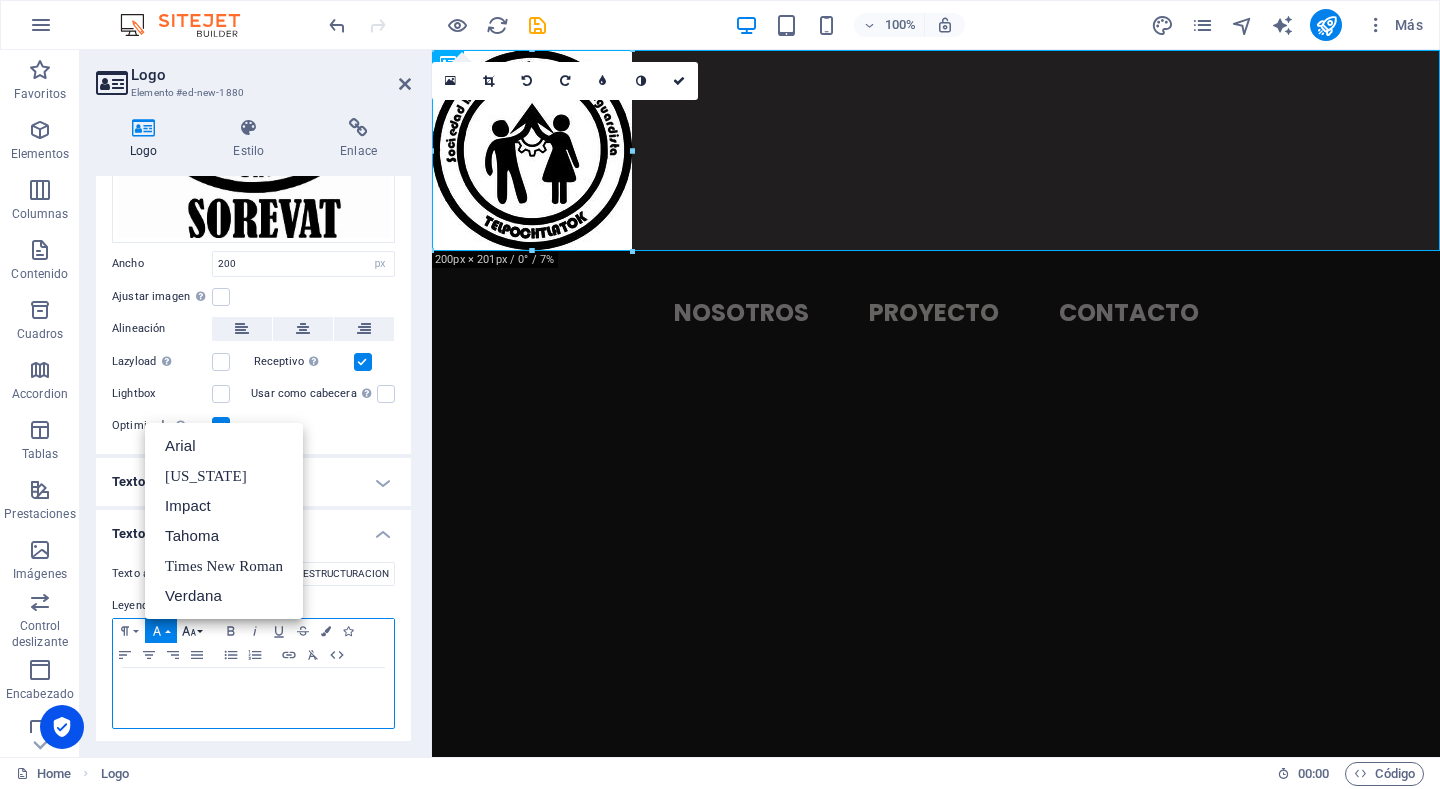 click on "Font Size" at bounding box center [193, 631] 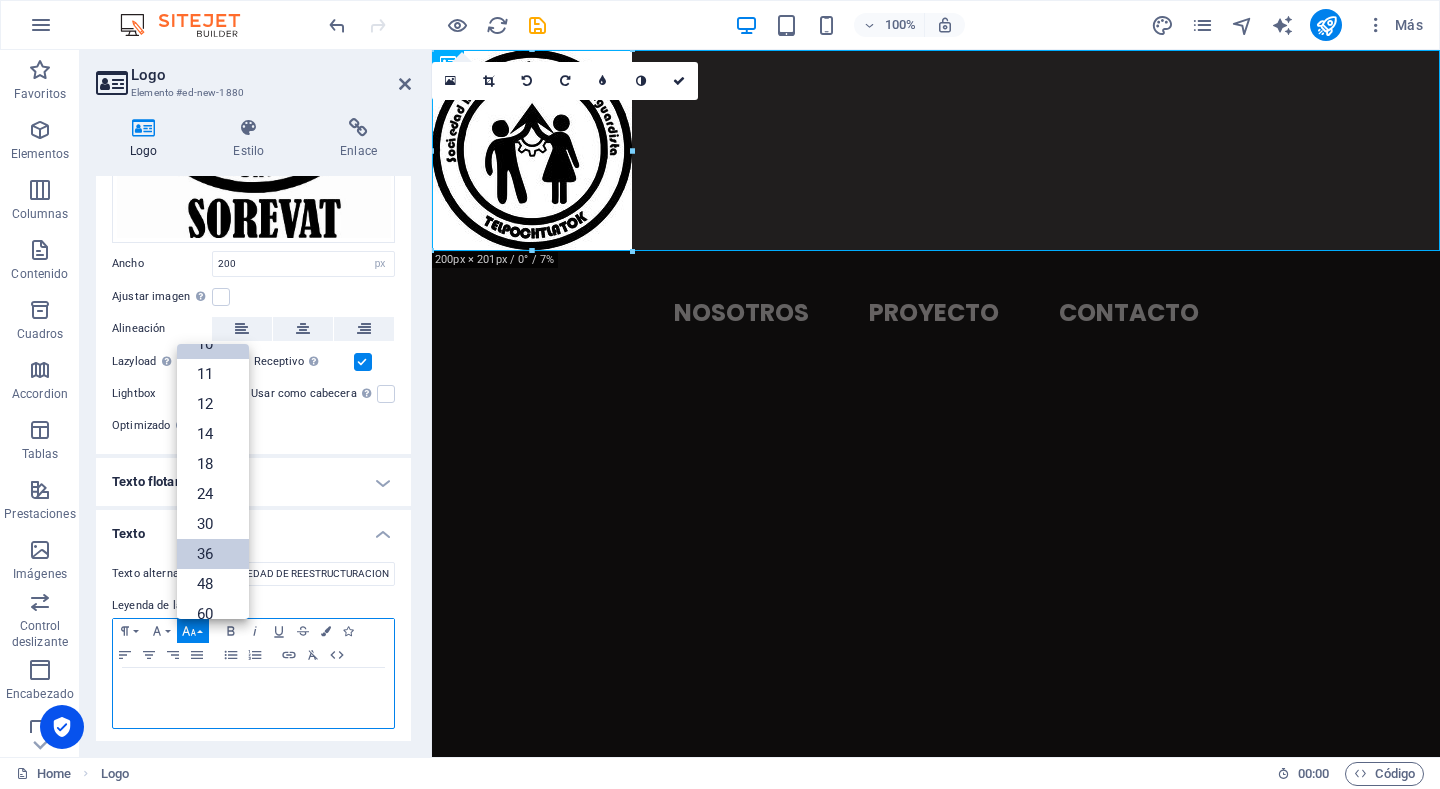 click on "36" at bounding box center [213, 554] 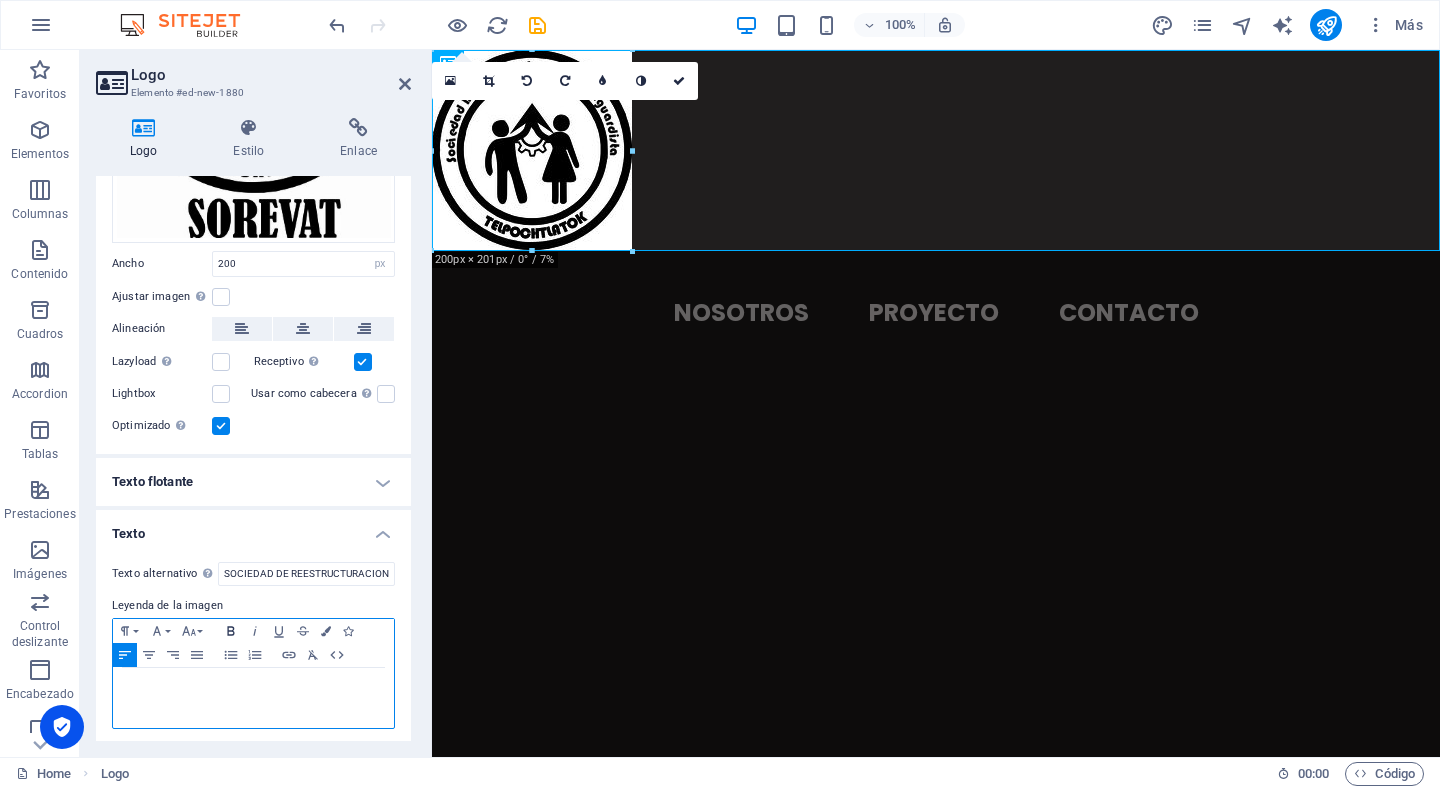 click 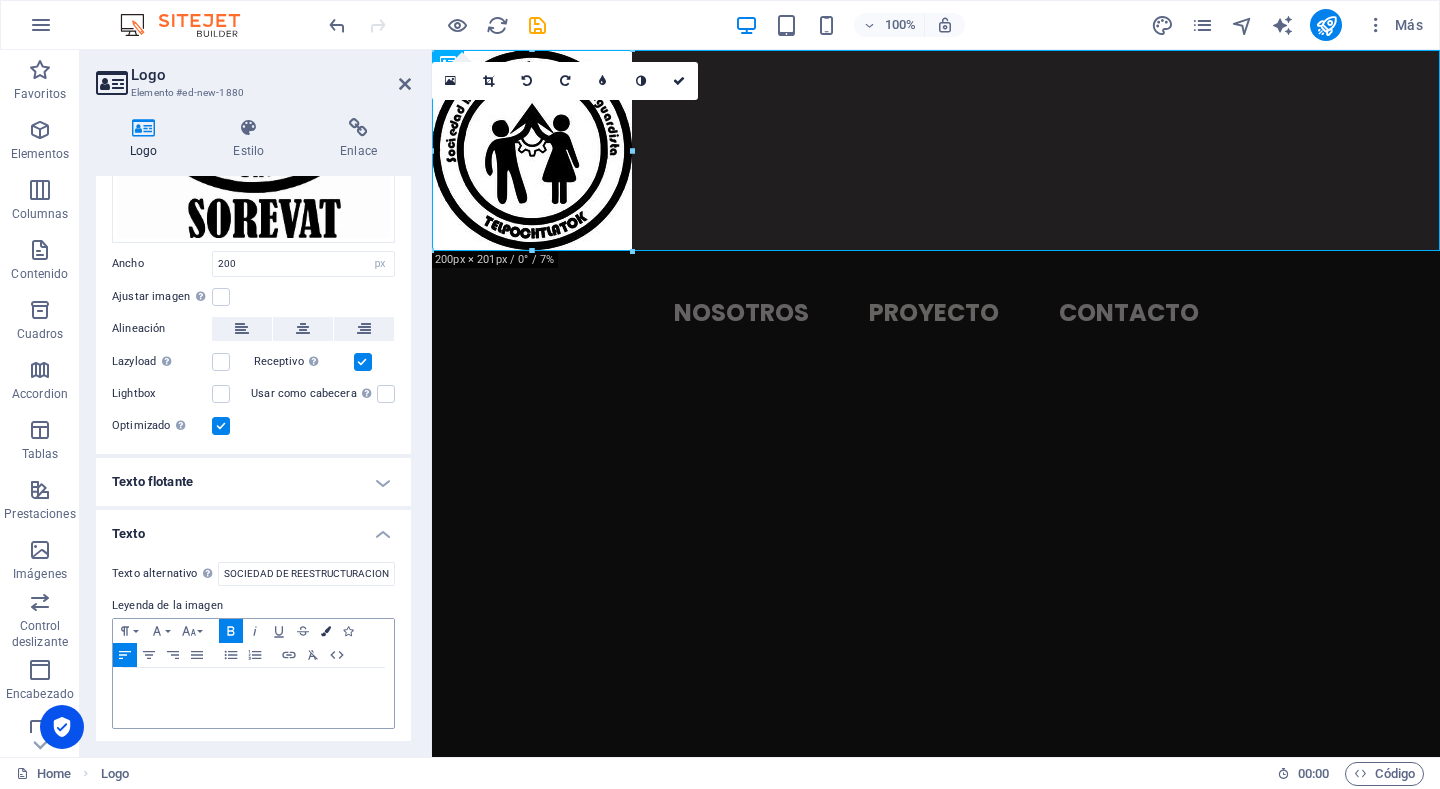 click at bounding box center (326, 631) 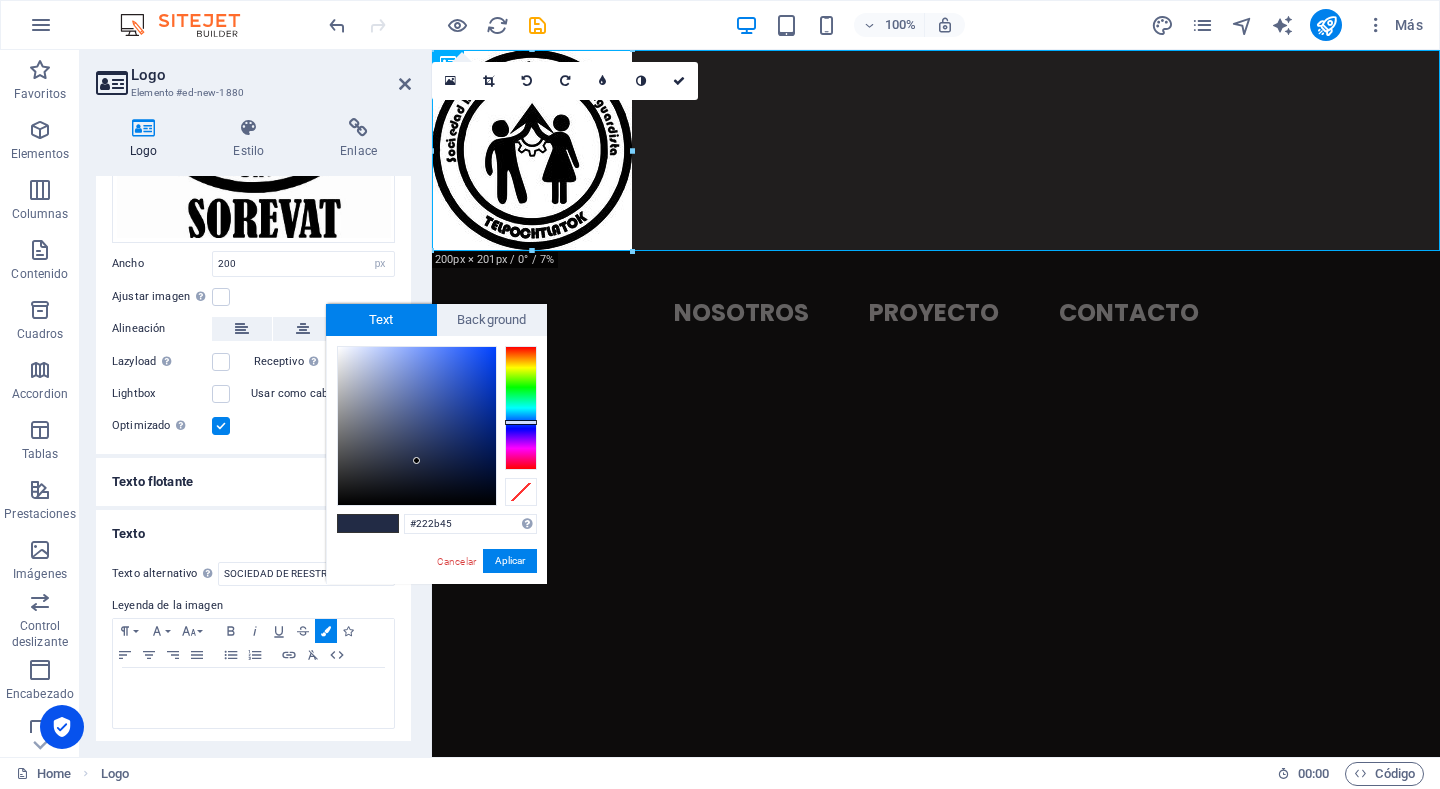 type on "#f5f7fd" 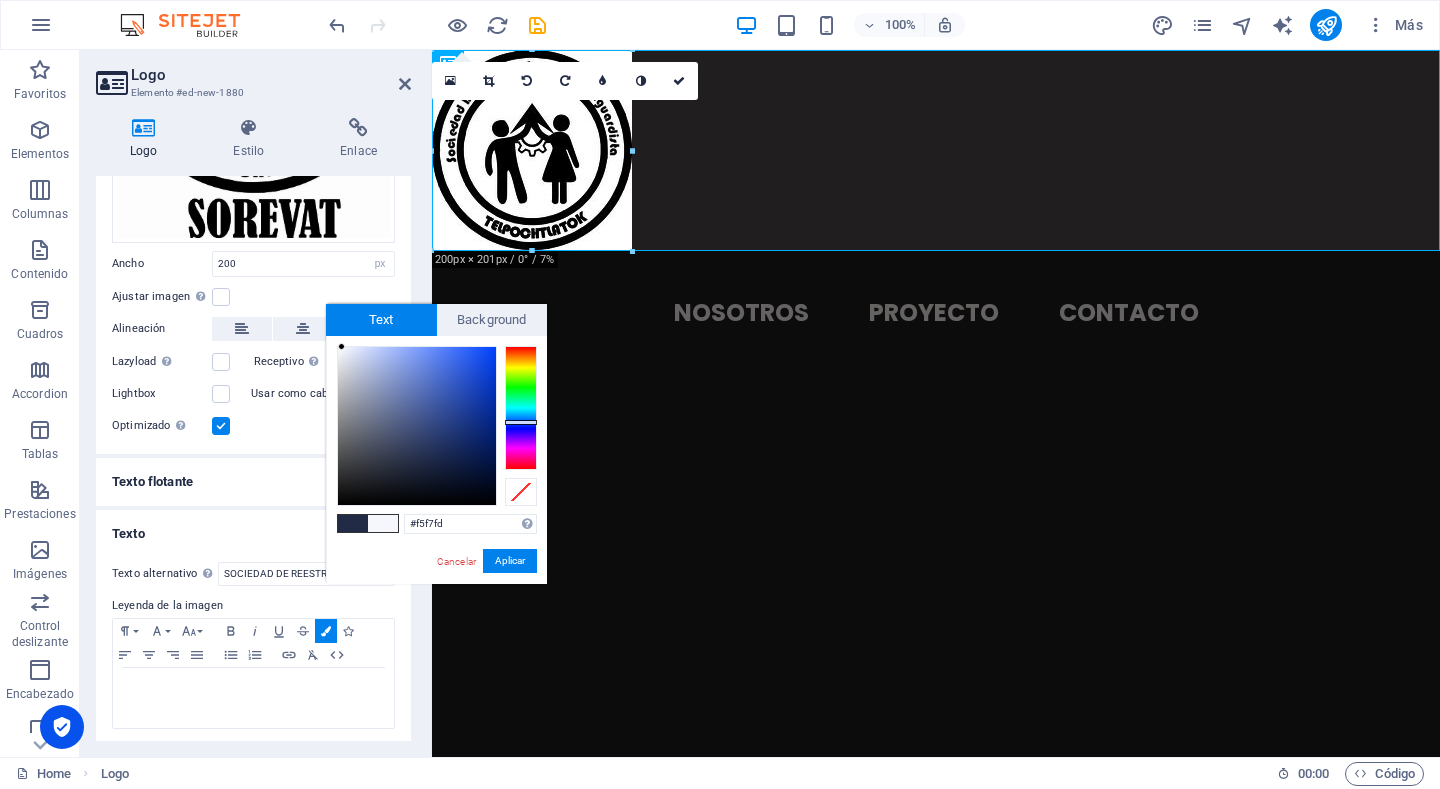 click at bounding box center [417, 426] 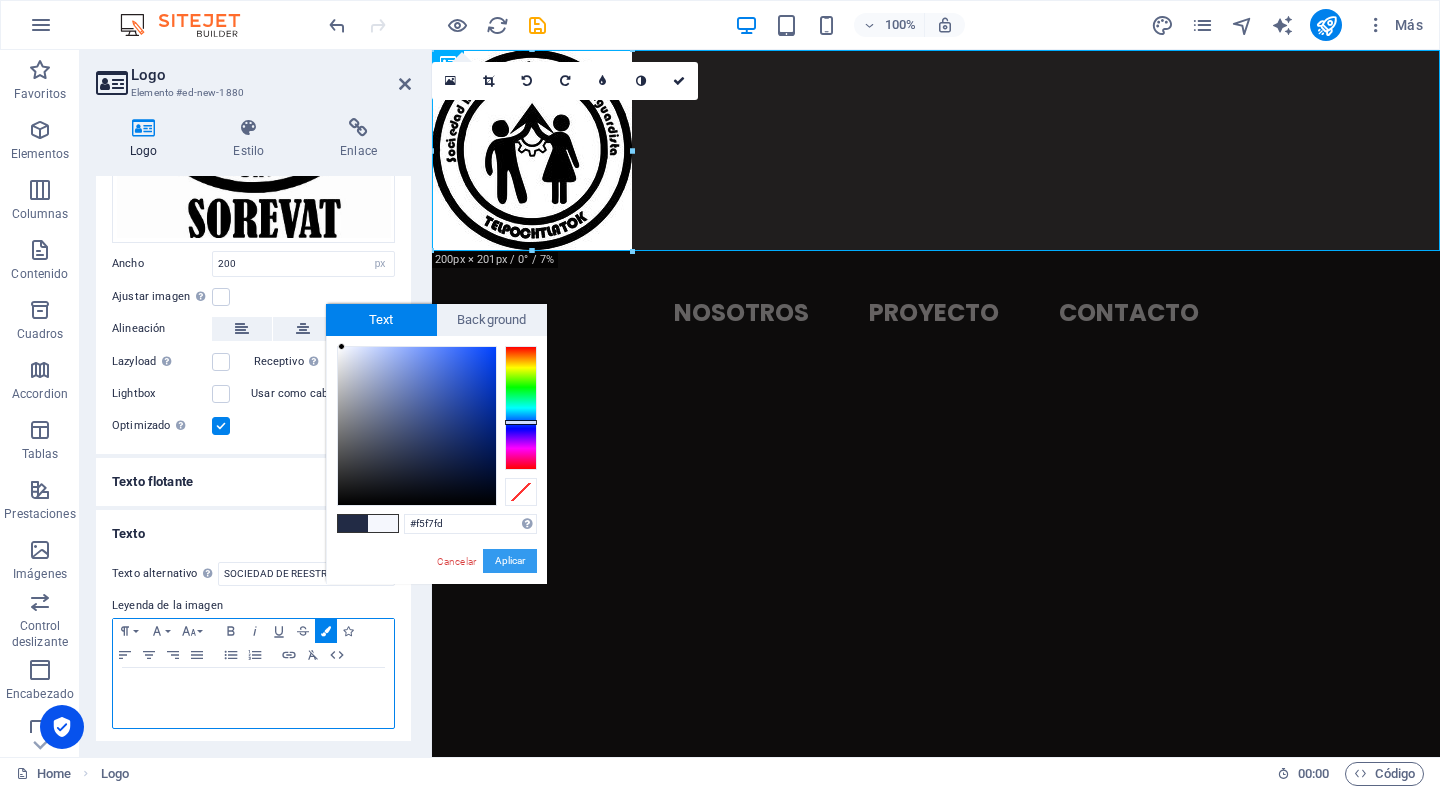 click on "Aplicar" at bounding box center [510, 561] 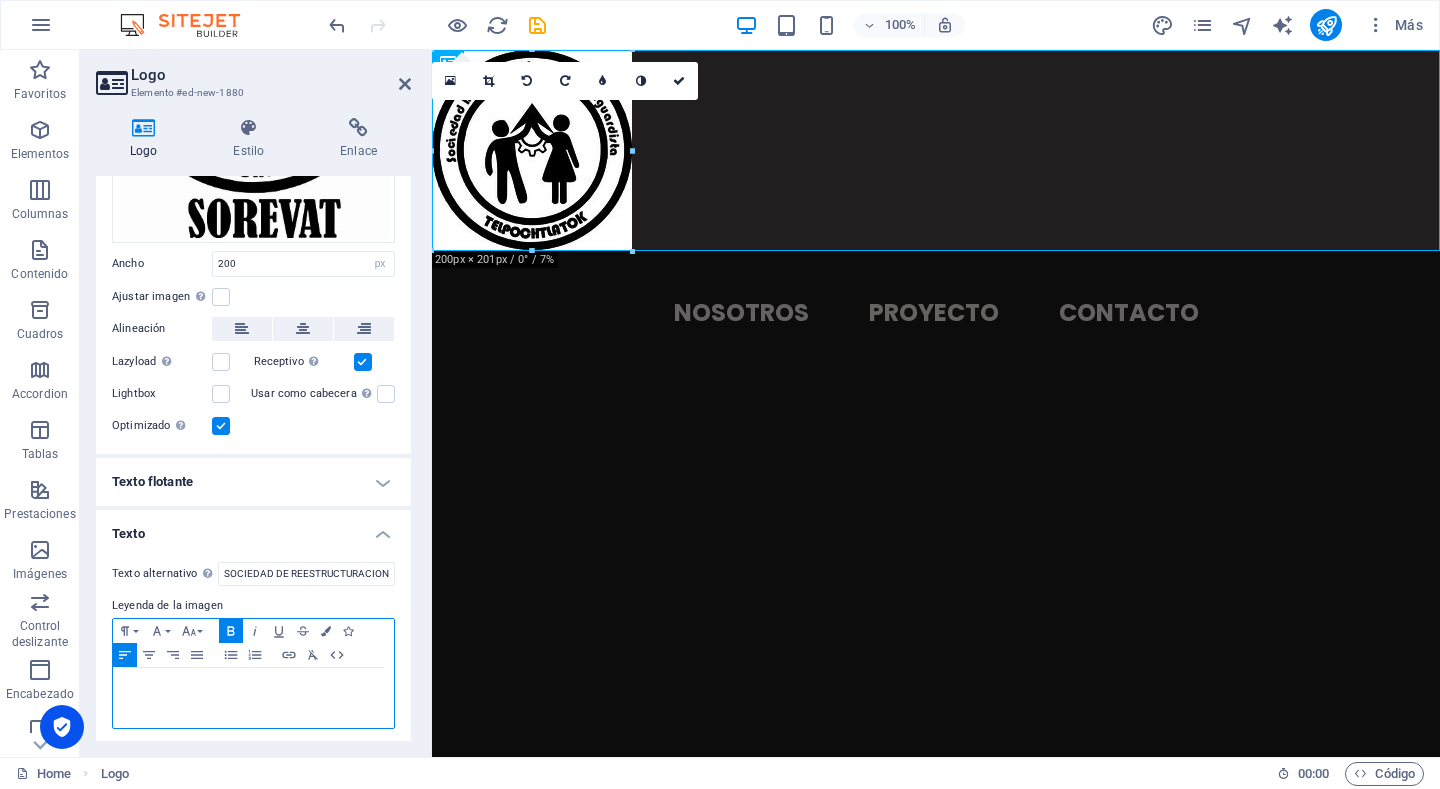 click on "​ ​​ ​" at bounding box center (253, 691) 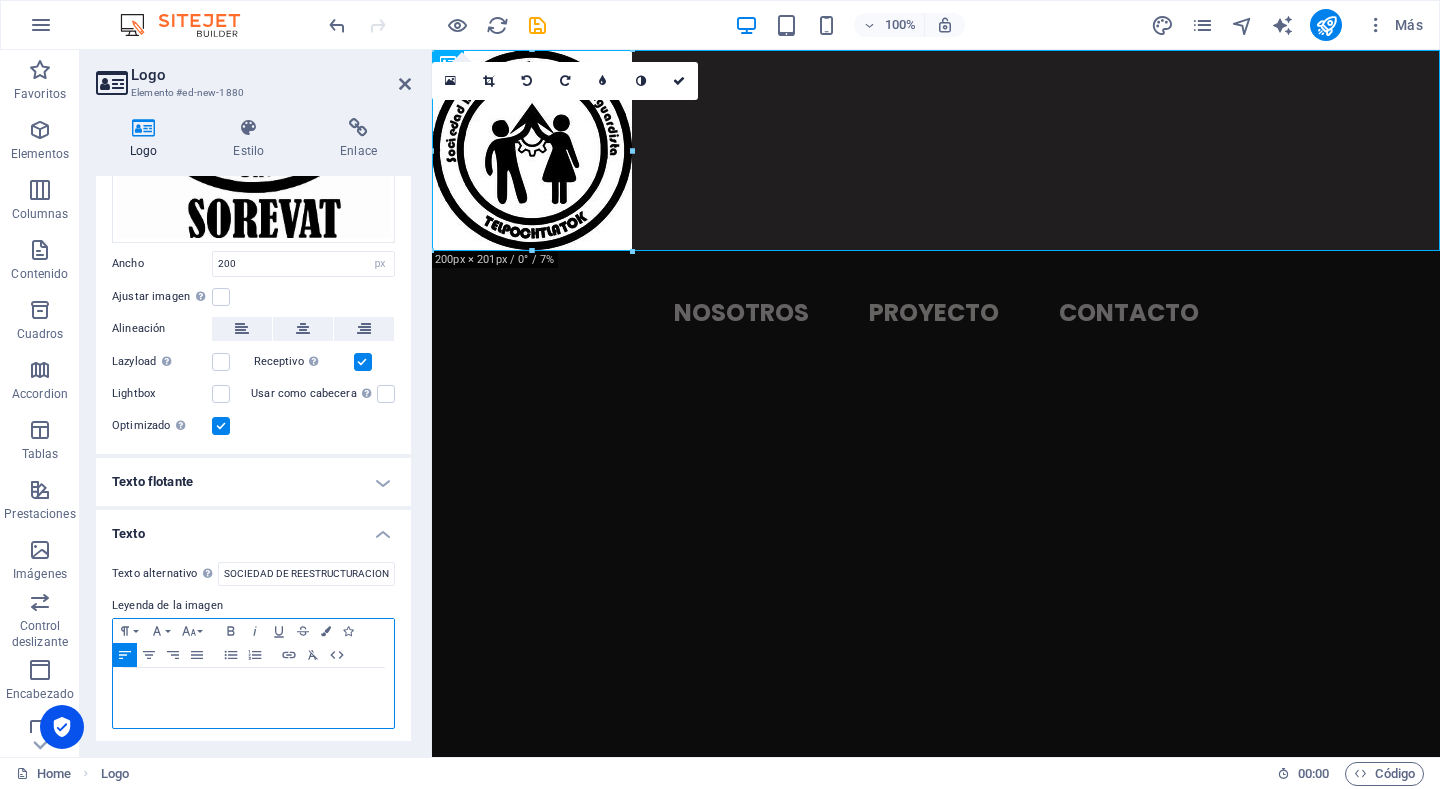 type 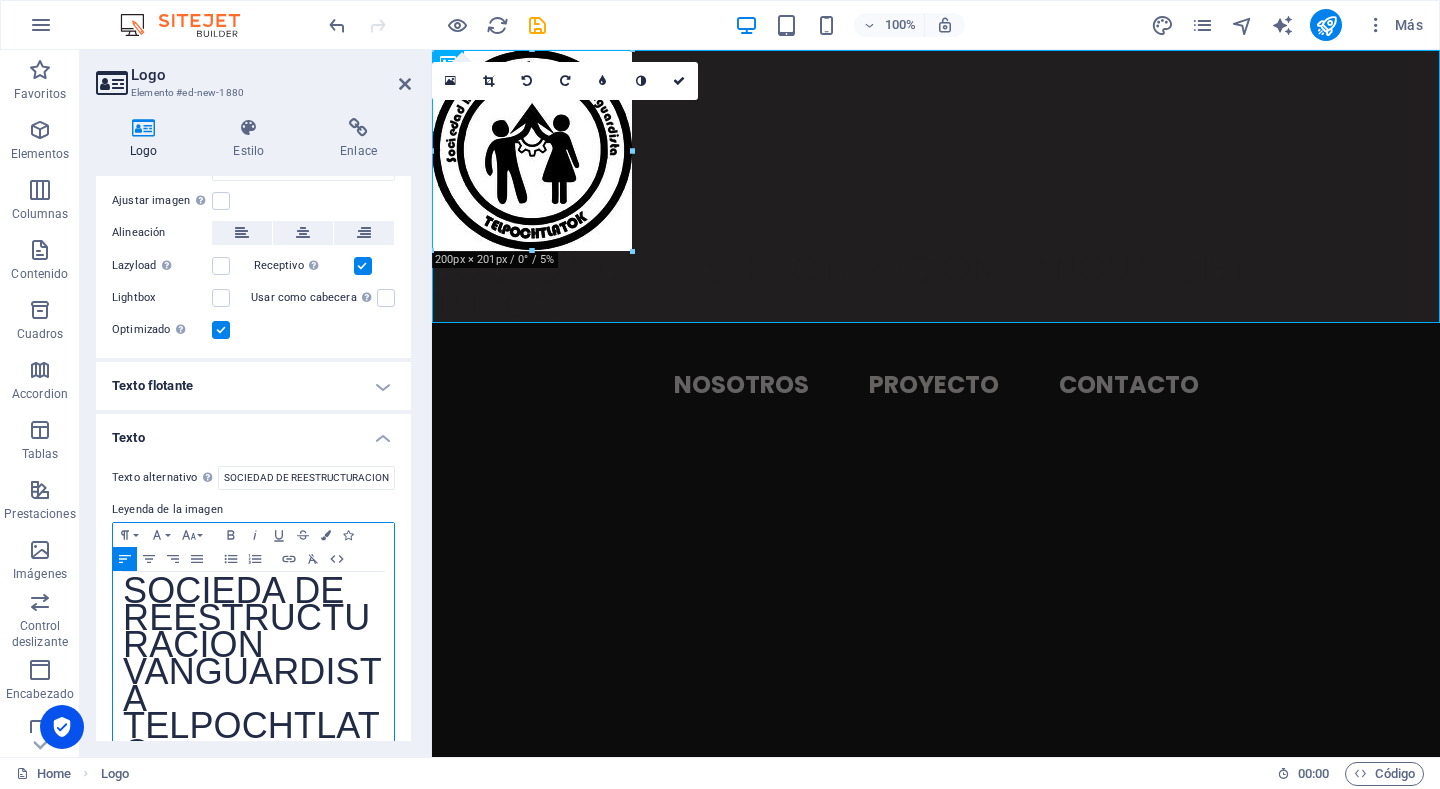 scroll, scrollTop: 468, scrollLeft: 0, axis: vertical 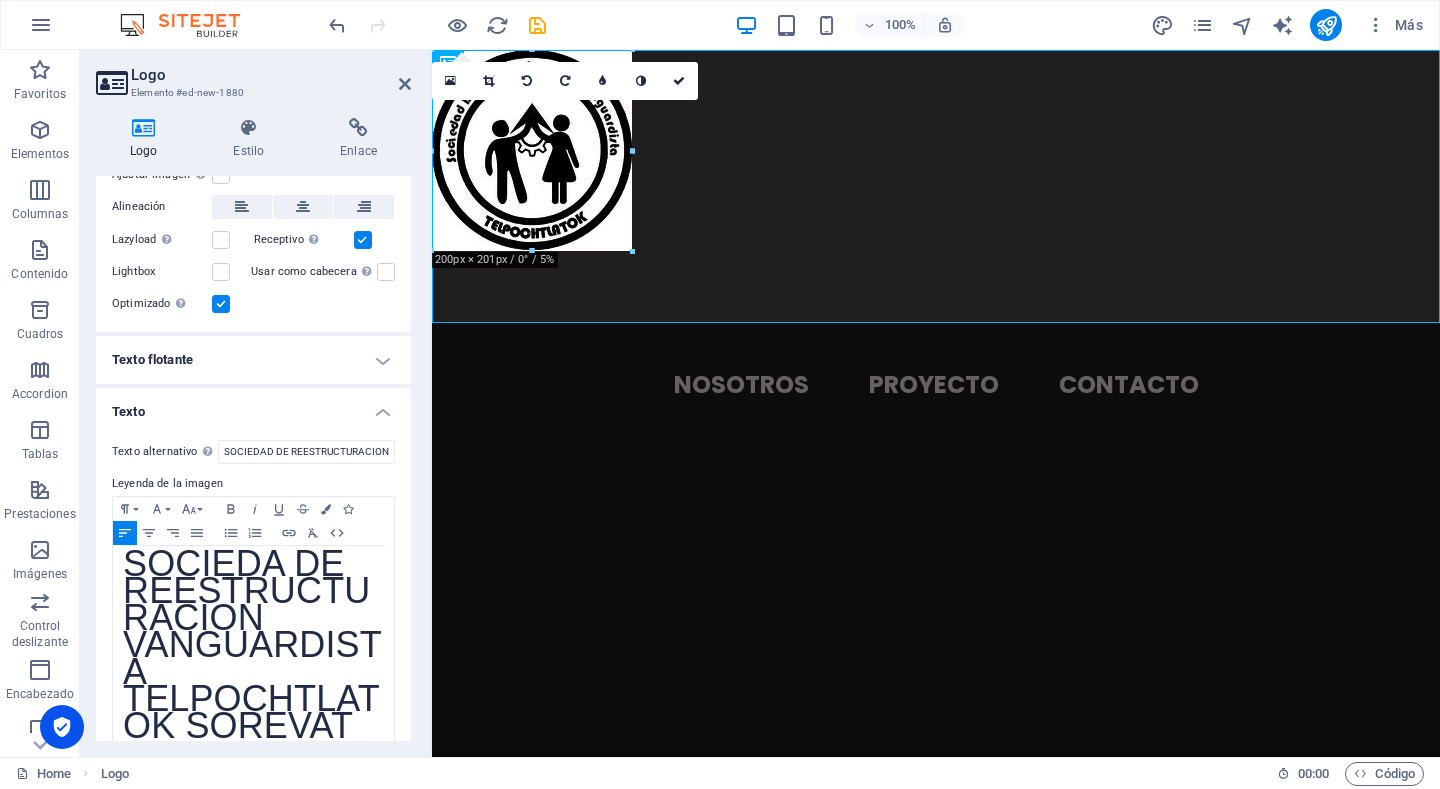 click on "Texto alternativo El texto alternativo es usado por aquellos dispositivos que no pueden mostrar imágenes (por ejemplo, motores de búsqueda de imágenes) y debería añadirse a cada imagen para así mejorar la accesibilidad al sitio web. SOCIEDAD DE REESTRUCTURACION VANGUARDISTA TELPOCHTLATOK SOREVAT Leyenda de la imagen Paragraph Format Normal Heading 1 Heading 2 Heading 3 Heading 4 Heading 5 Heading 6 Code Font Family Arial Georgia Impact Tahoma Times New Roman Verdana Font Size 8 9 10 11 12 14 18 24 30 36 48 60 72 96 Bold Italic Underline Strikethrough Colors Icons Align Left Align Center Align Right Align Justify Unordered List Ordered List Insert Link Clear Formatting HTML SOCIEDA DE REESTRUCTURACION VANGUARDISTA TELPOCHTLATOK SOREVAT" at bounding box center [253, 594] 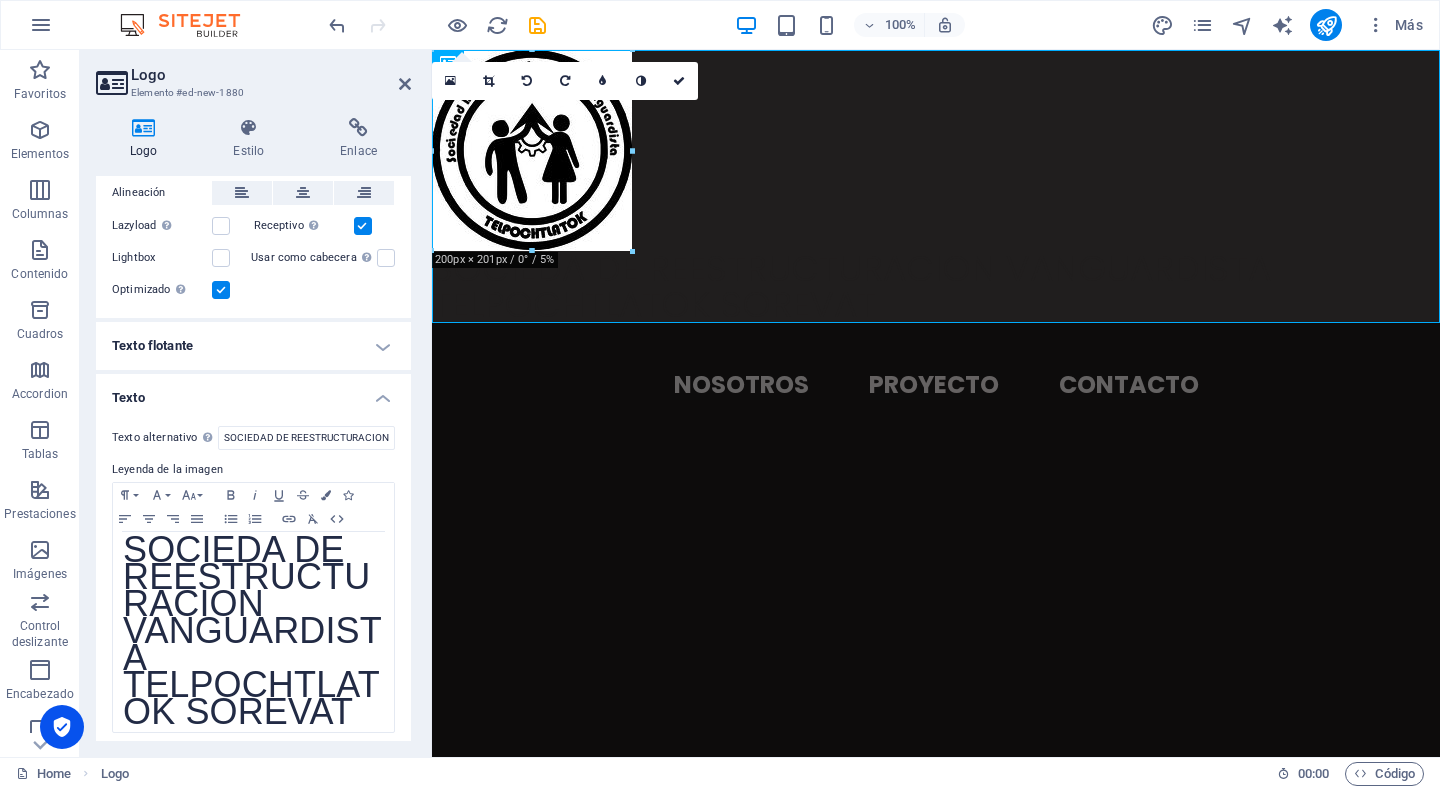 scroll, scrollTop: 486, scrollLeft: 0, axis: vertical 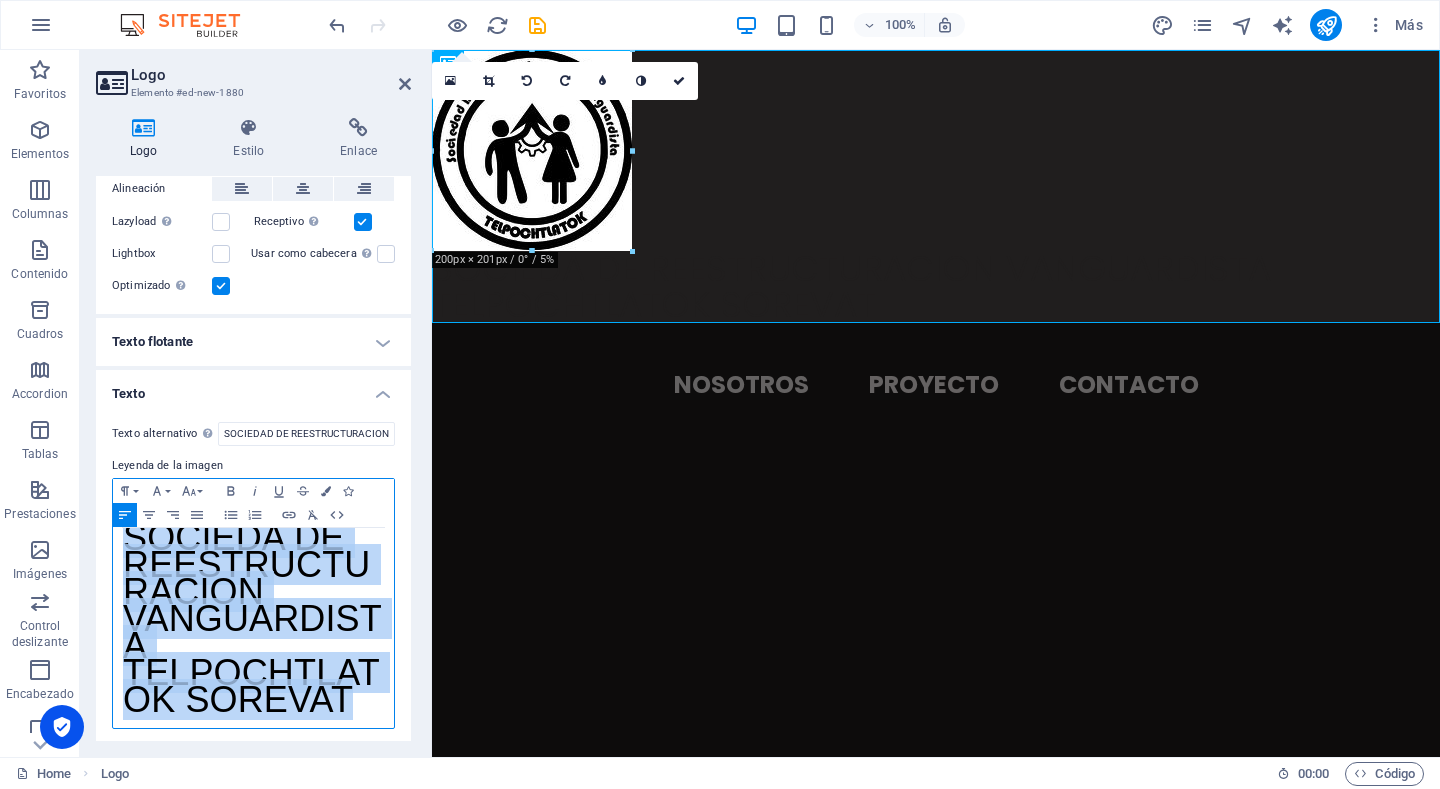 drag, startPoint x: 124, startPoint y: 529, endPoint x: 382, endPoint y: 714, distance: 317.47284 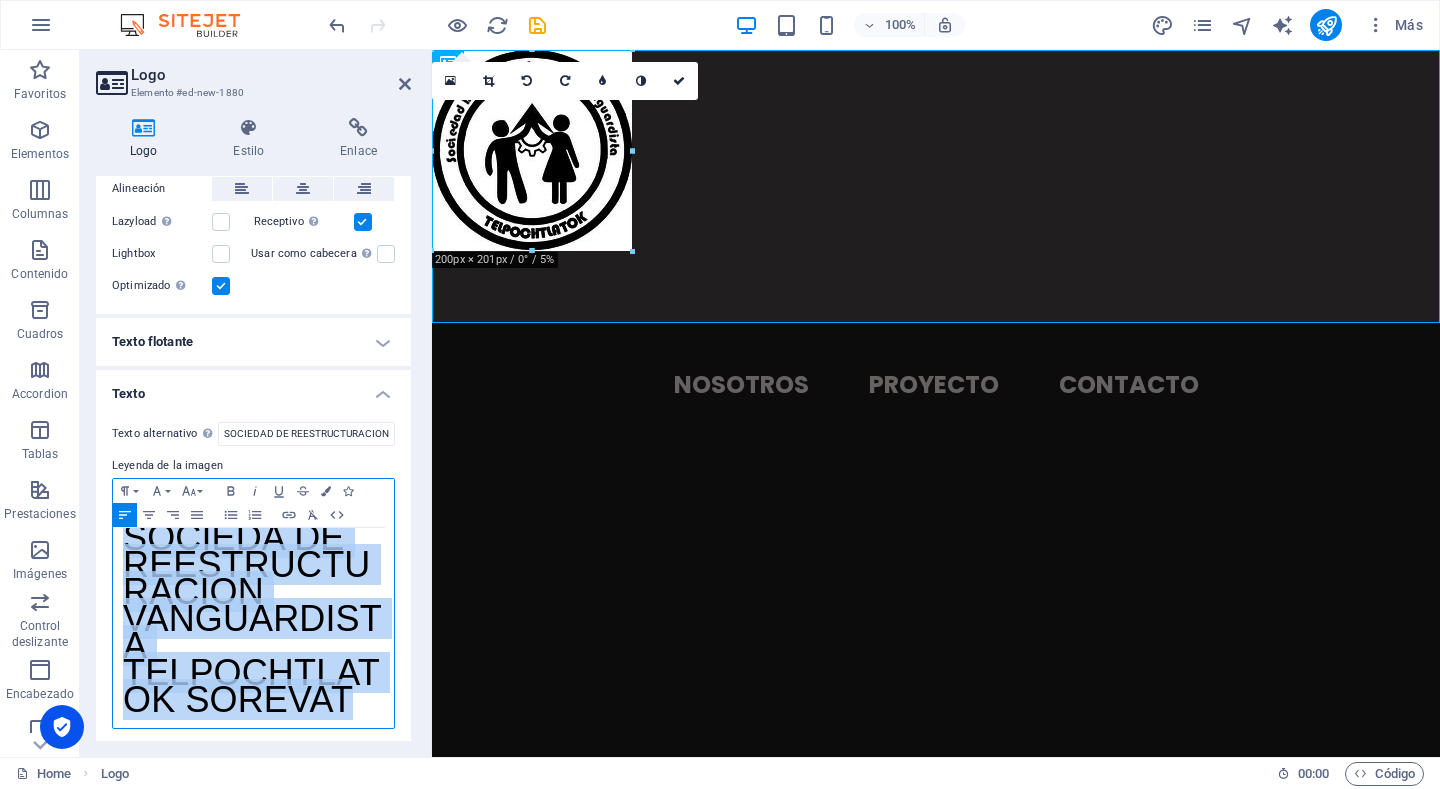 click on "SOCIEDA DE REESTRUCTURACION VANGUARDISTA TELPOCHTLATOK SOREVAT" at bounding box center [253, 623] 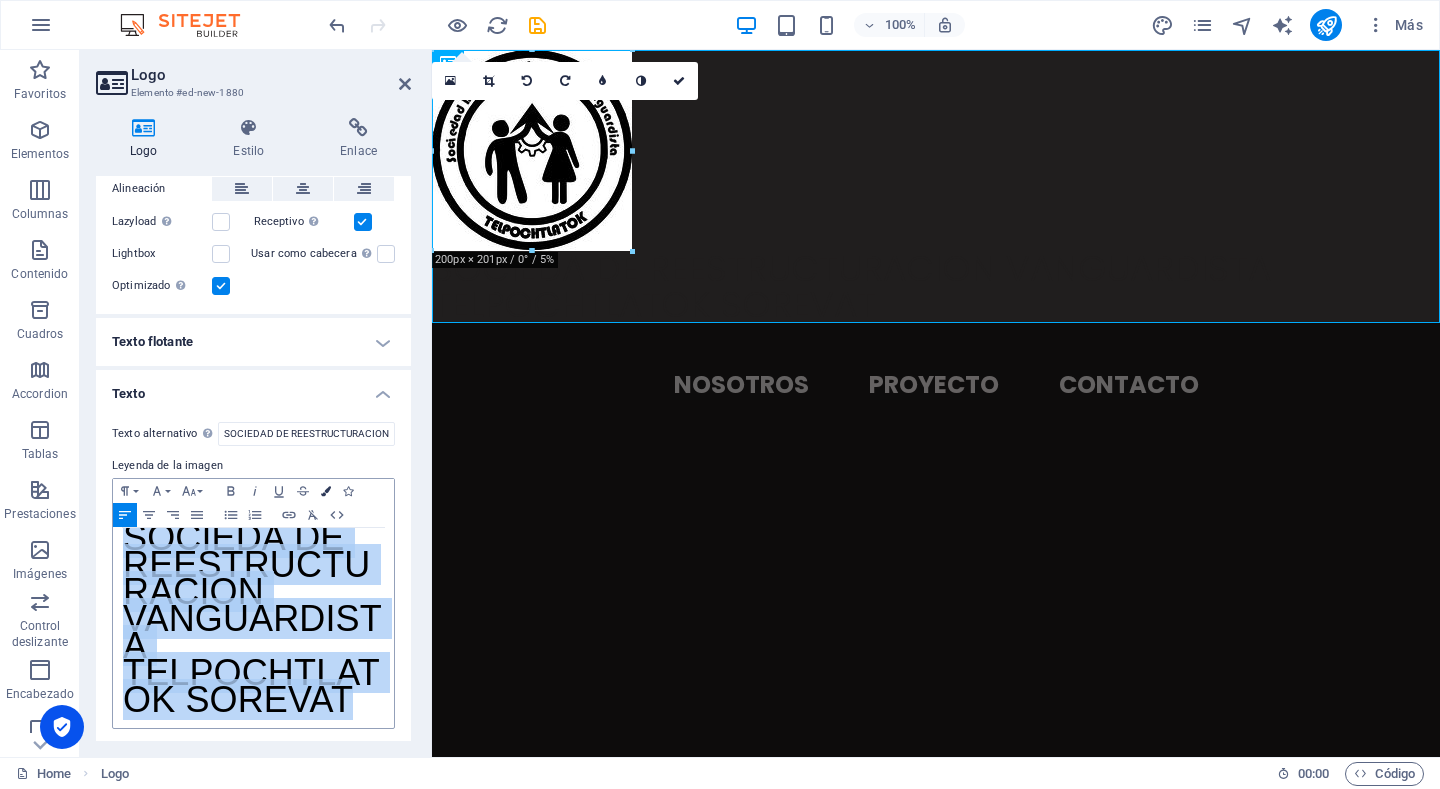 click on "Colors" at bounding box center (326, 491) 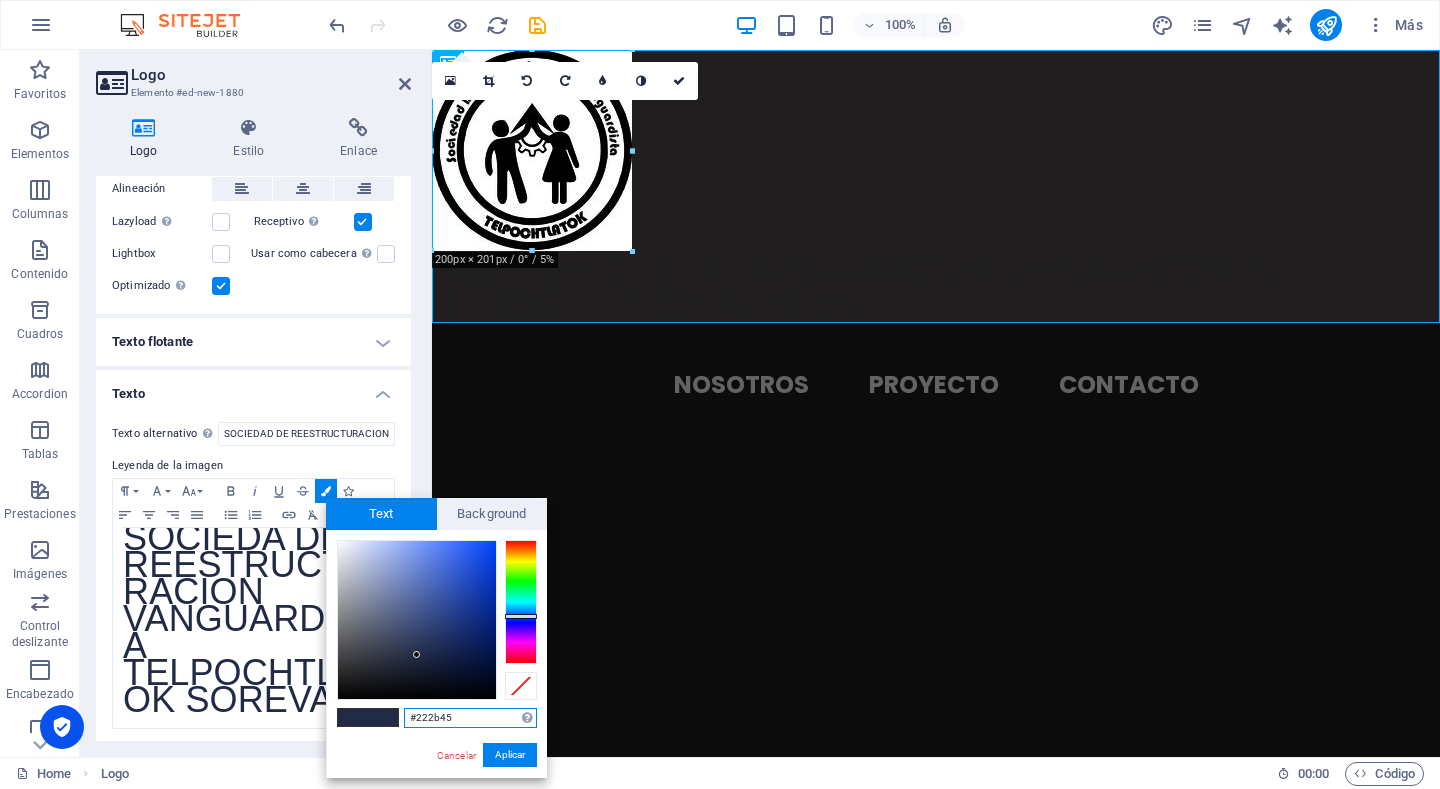 type on "#f7f8fc" 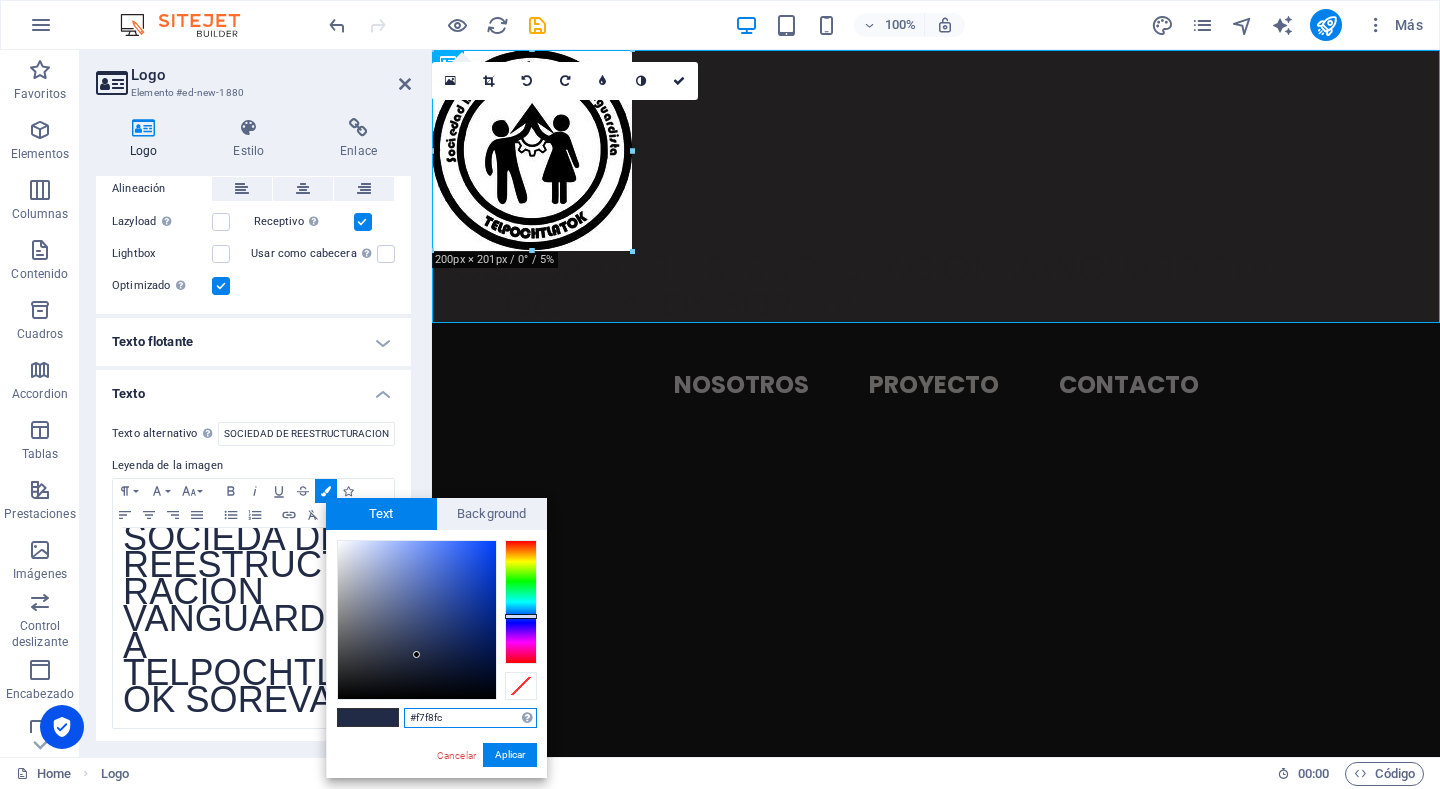 click at bounding box center (417, 620) 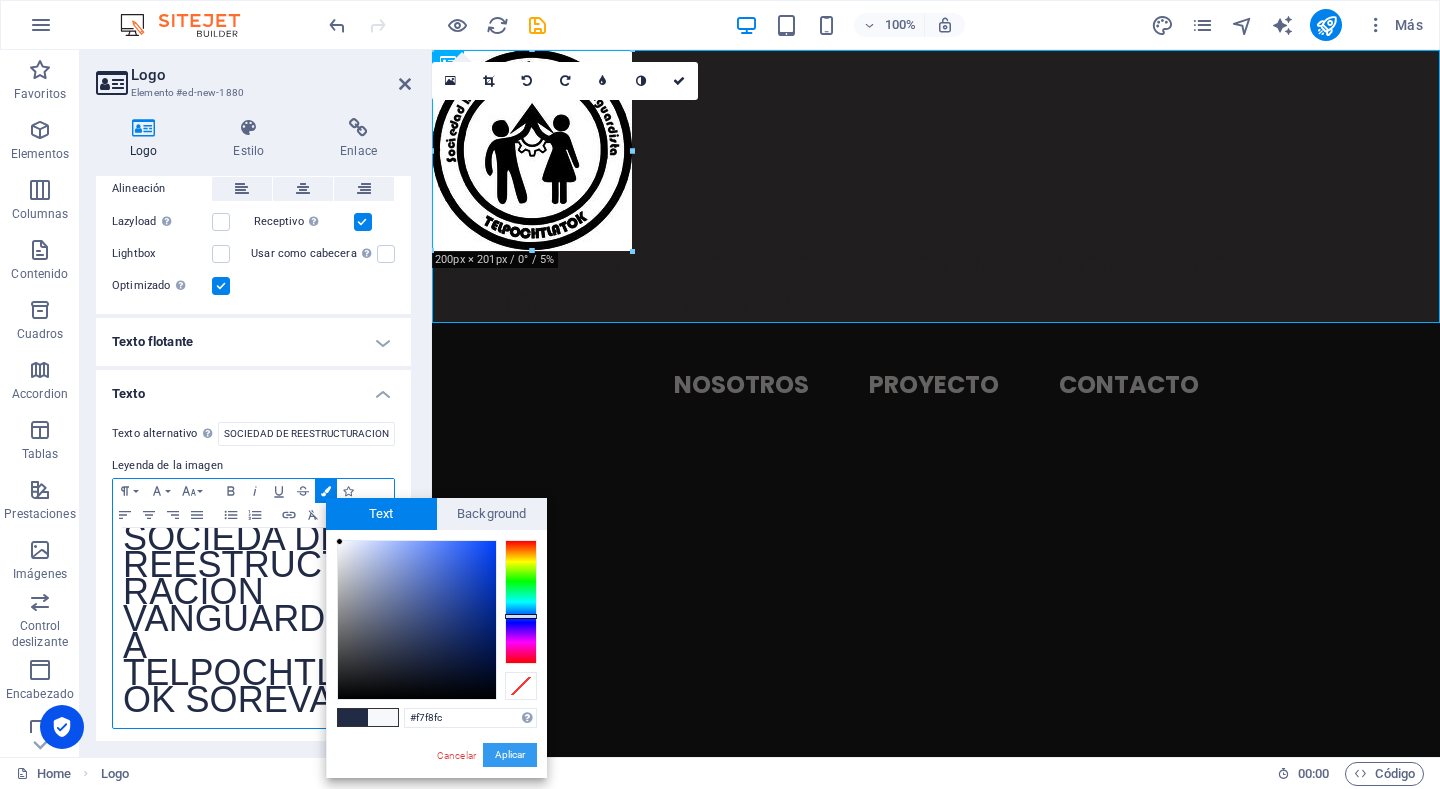 click on "Aplicar" at bounding box center [510, 755] 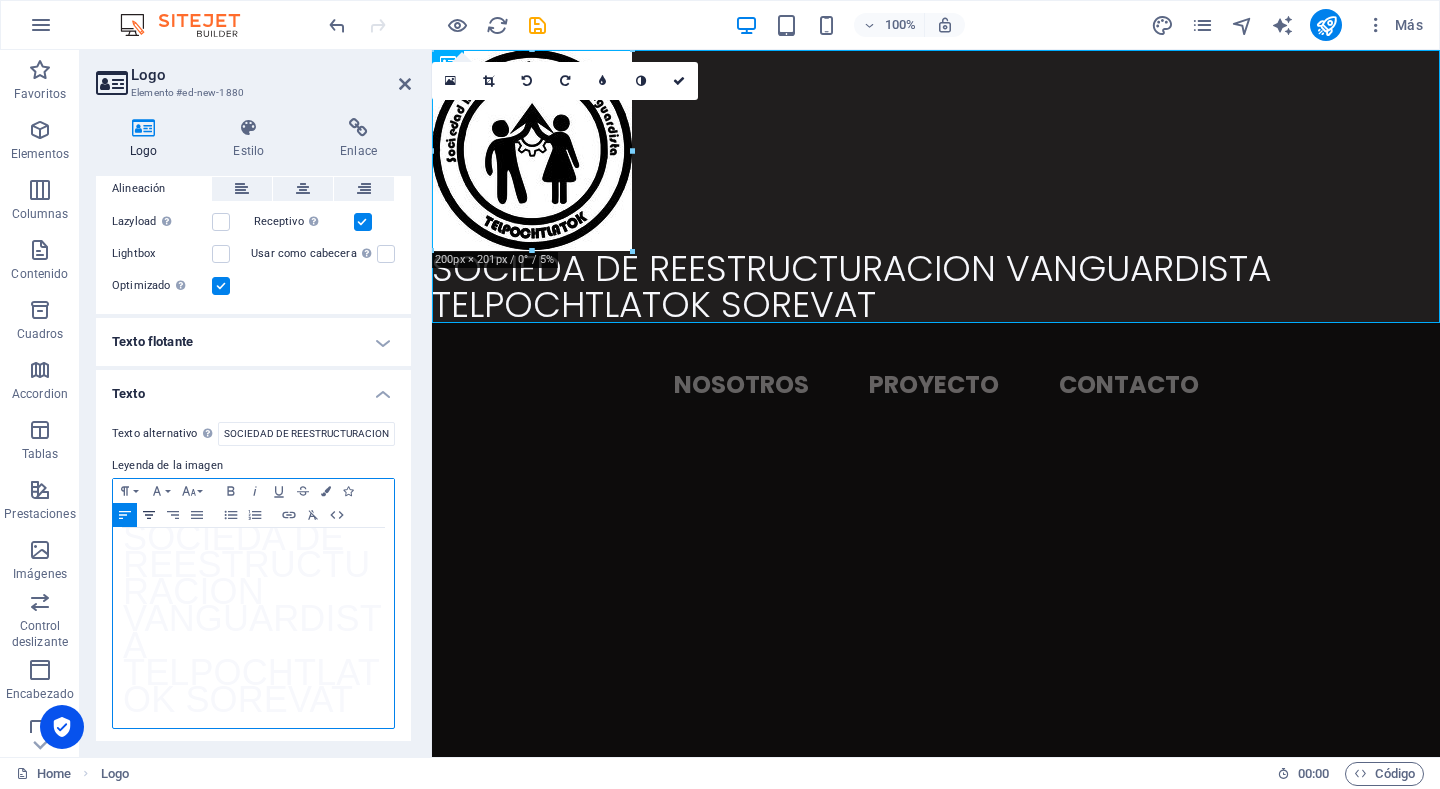 click 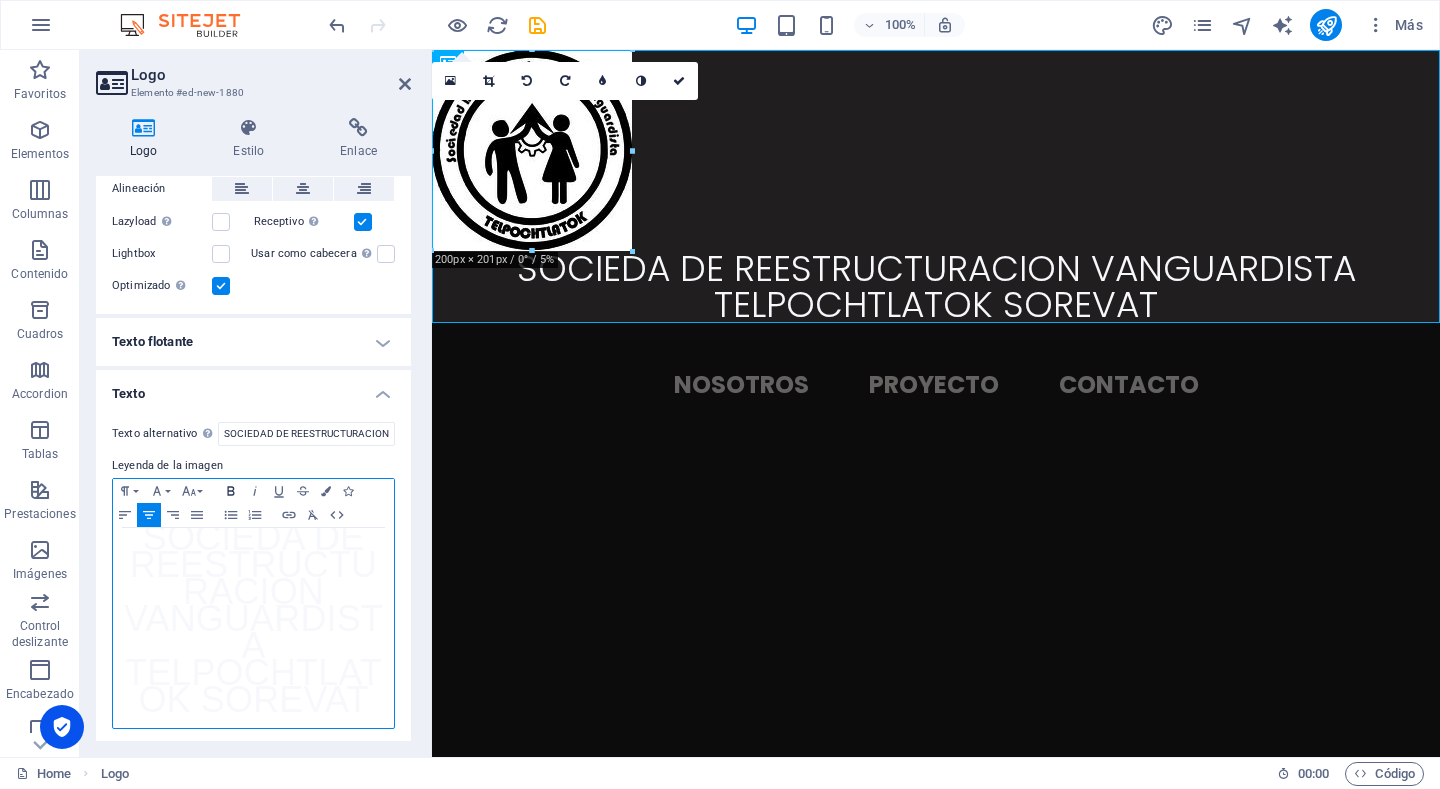 click 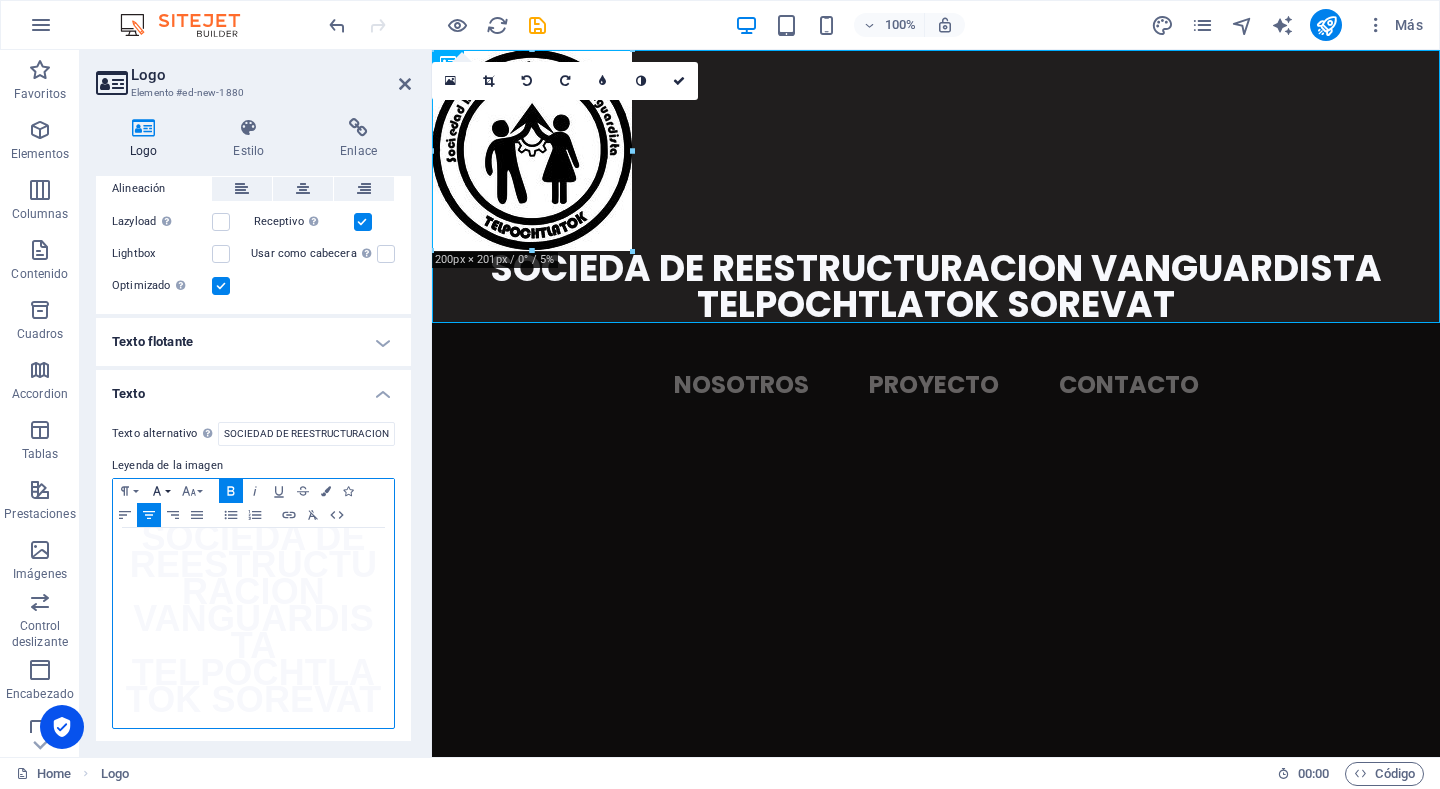 click on "Font Family" at bounding box center (161, 491) 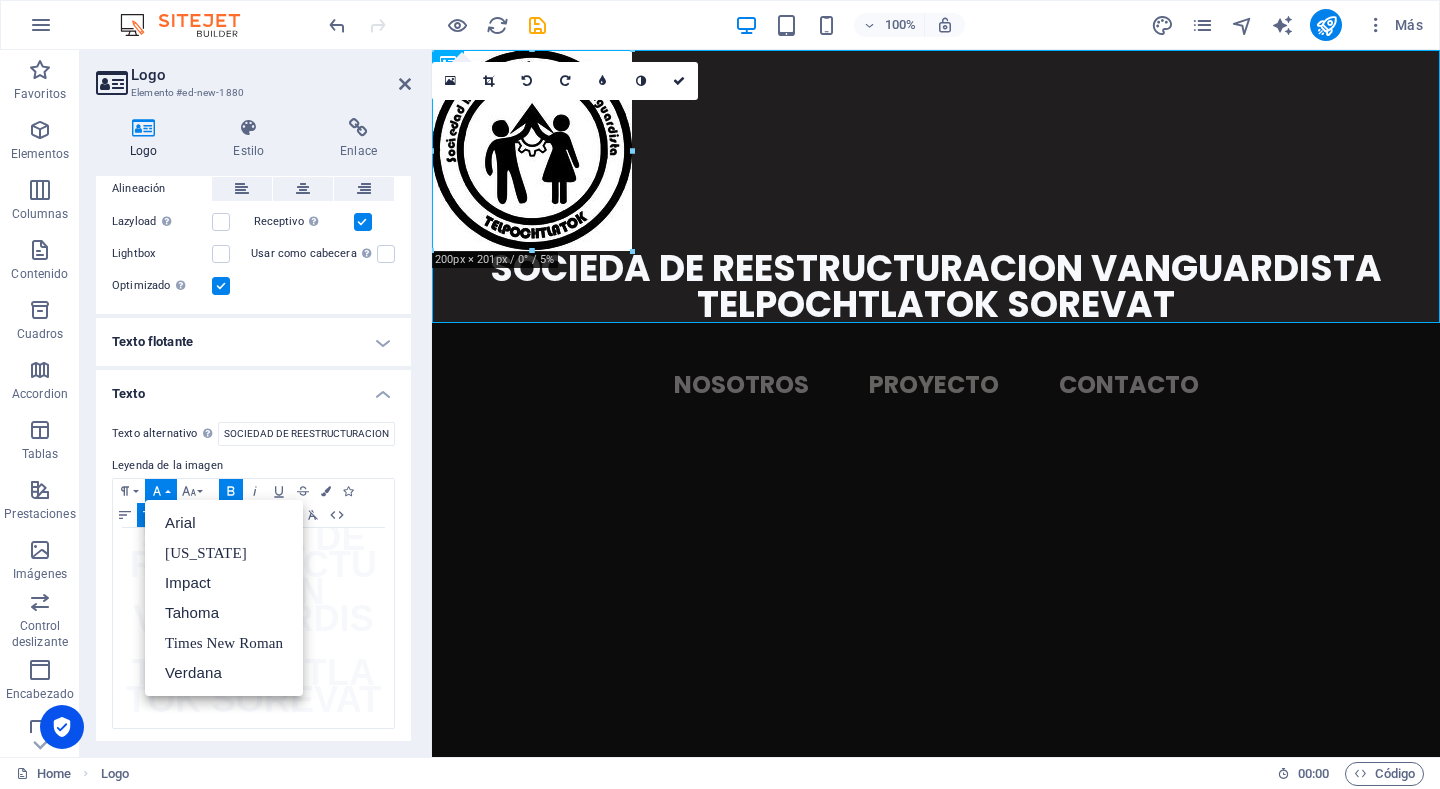 click on "Leyenda de la imagen" at bounding box center (253, 466) 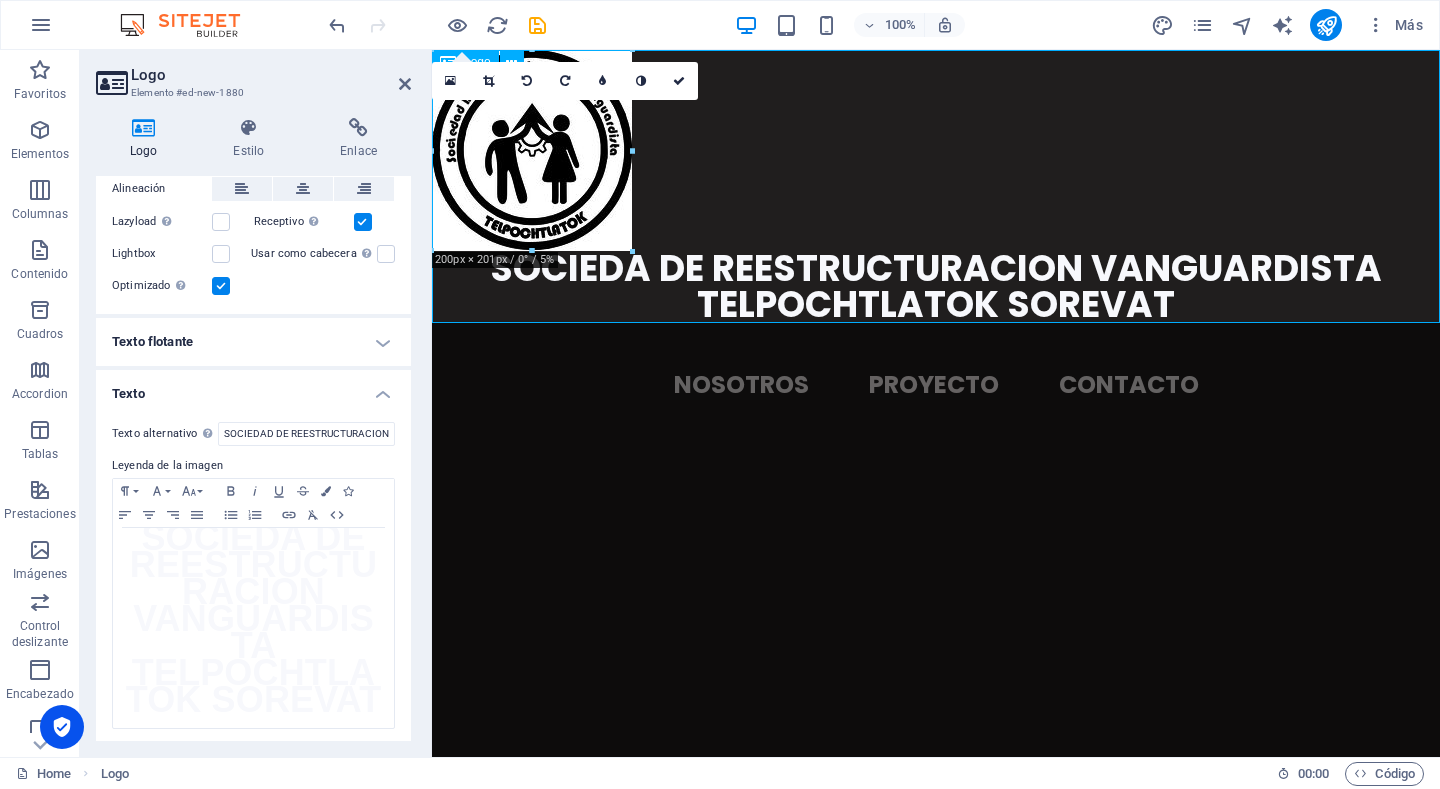 click on "SOCIEDA DE REESTRUCTURACION VANGUARDISTA TELPOCHTLATOK SOREVAT" at bounding box center (936, 186) 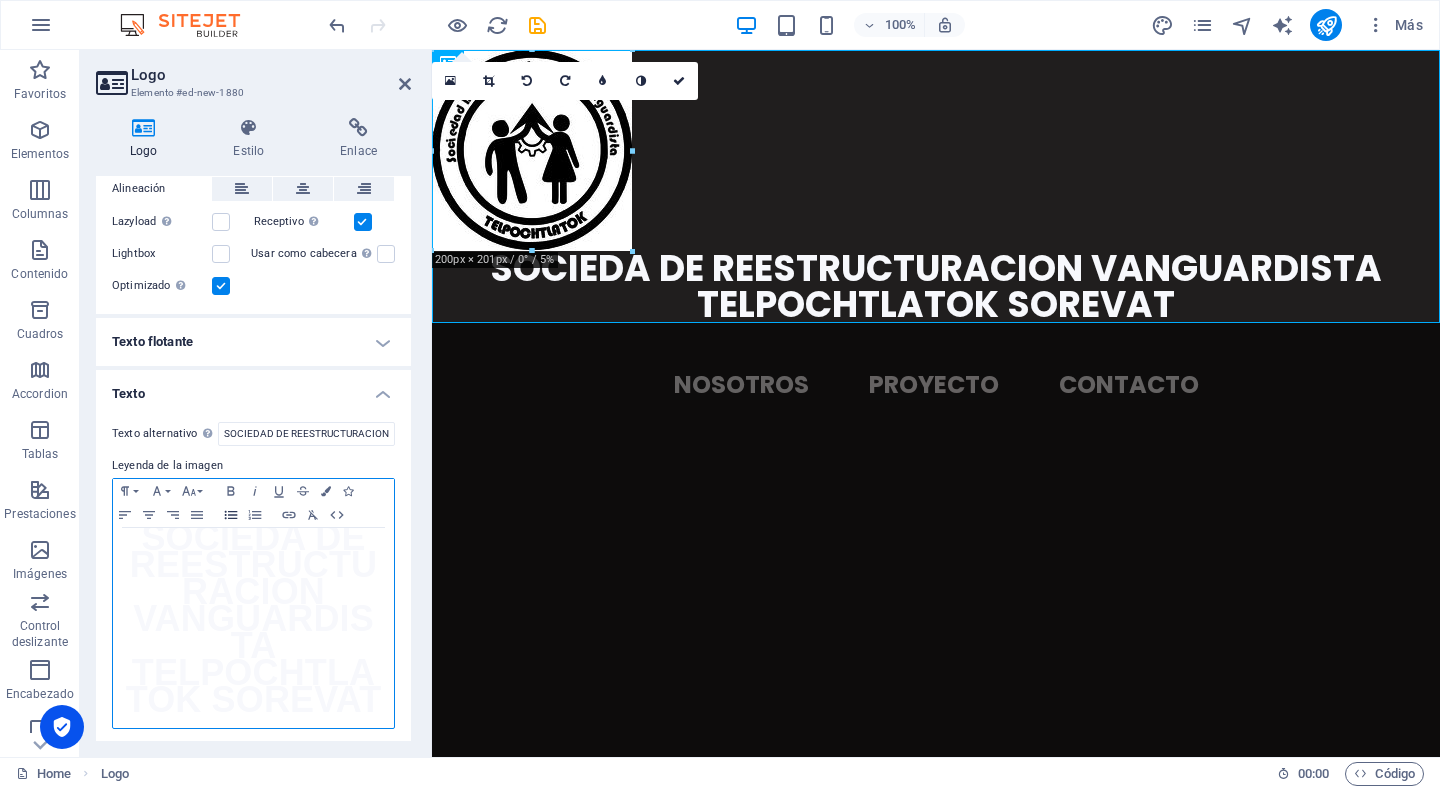 click 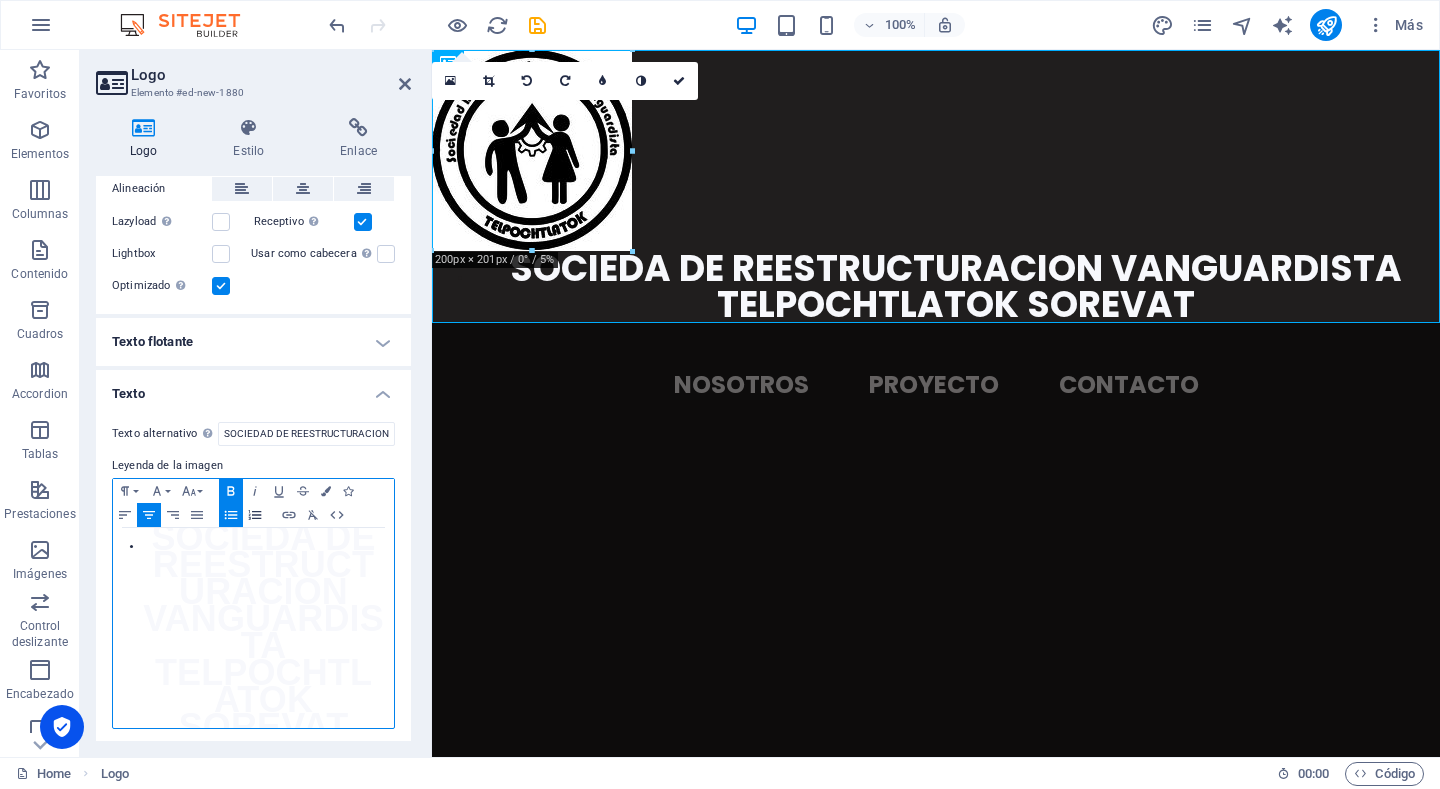 click 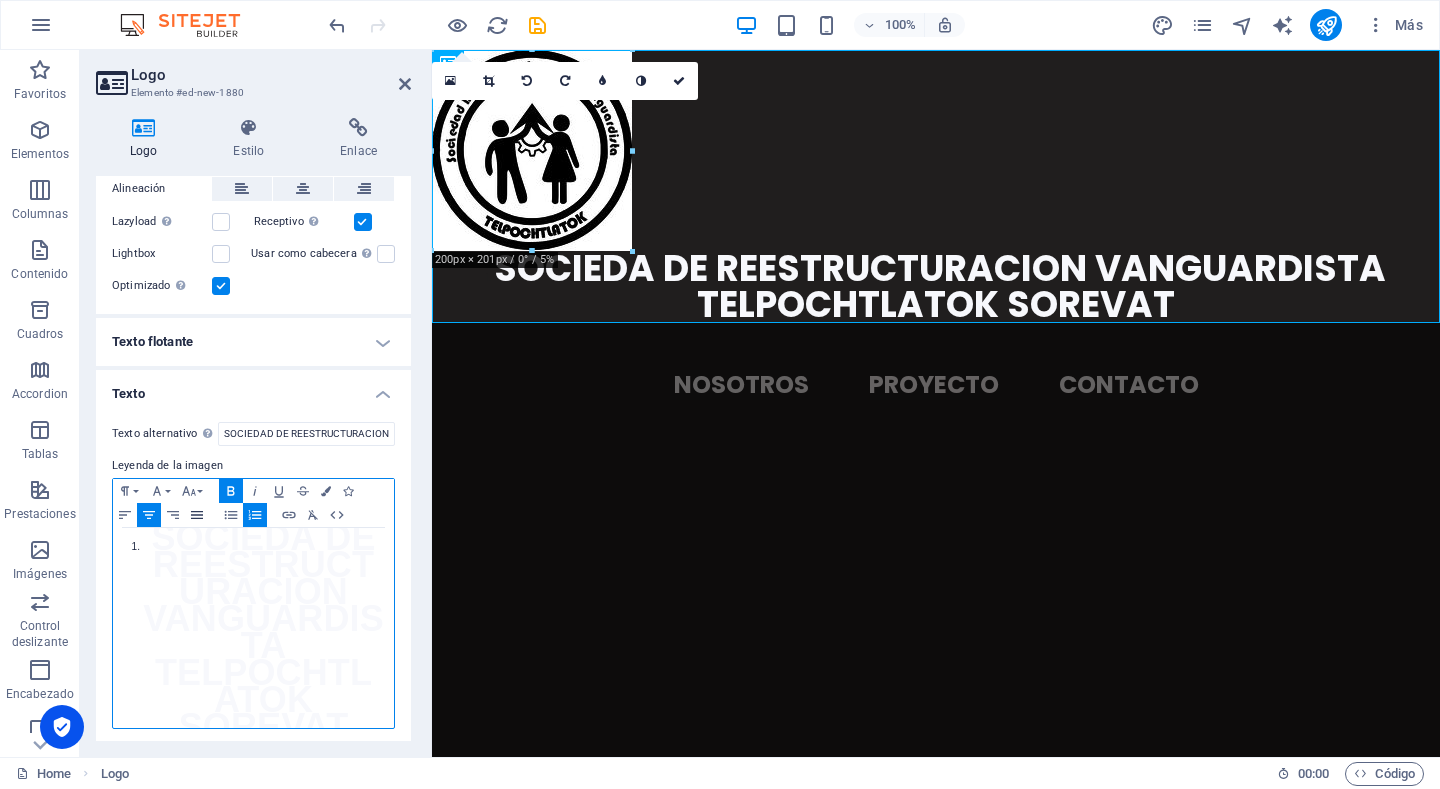 click 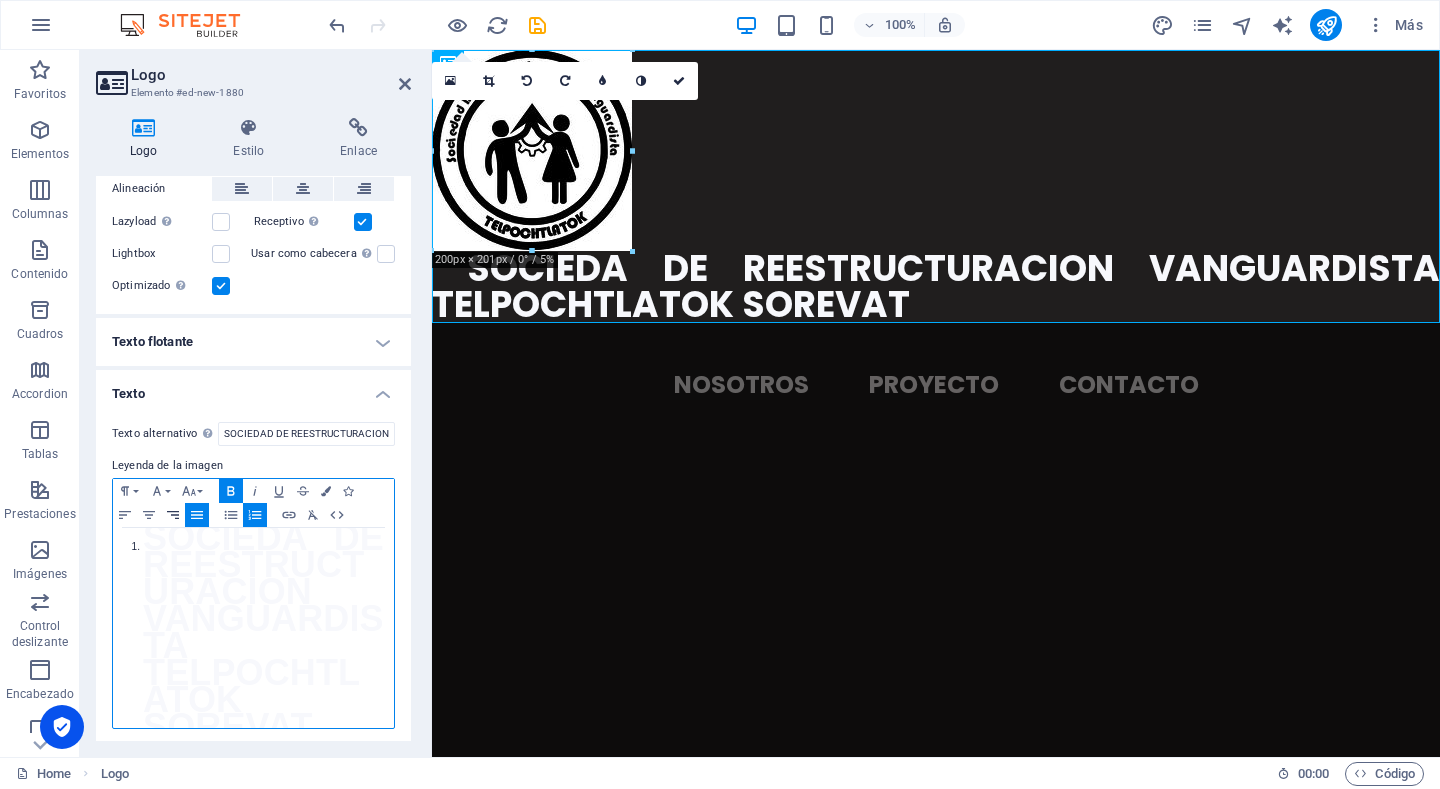 click 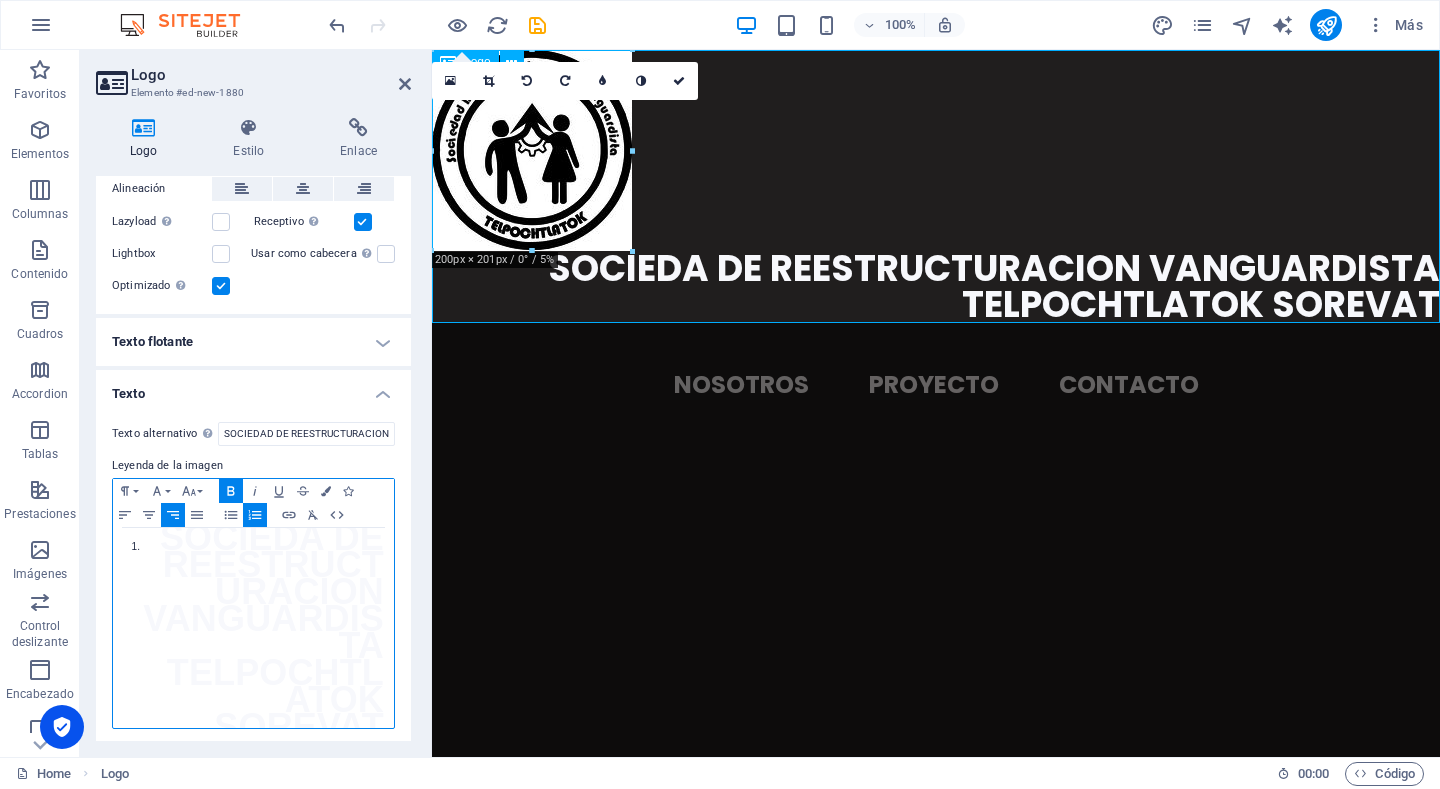 click on "SOCIEDA DE REESTRUCTURACION VANGUARDISTA TELPOCHTLATOK SOREVAT" at bounding box center (936, 186) 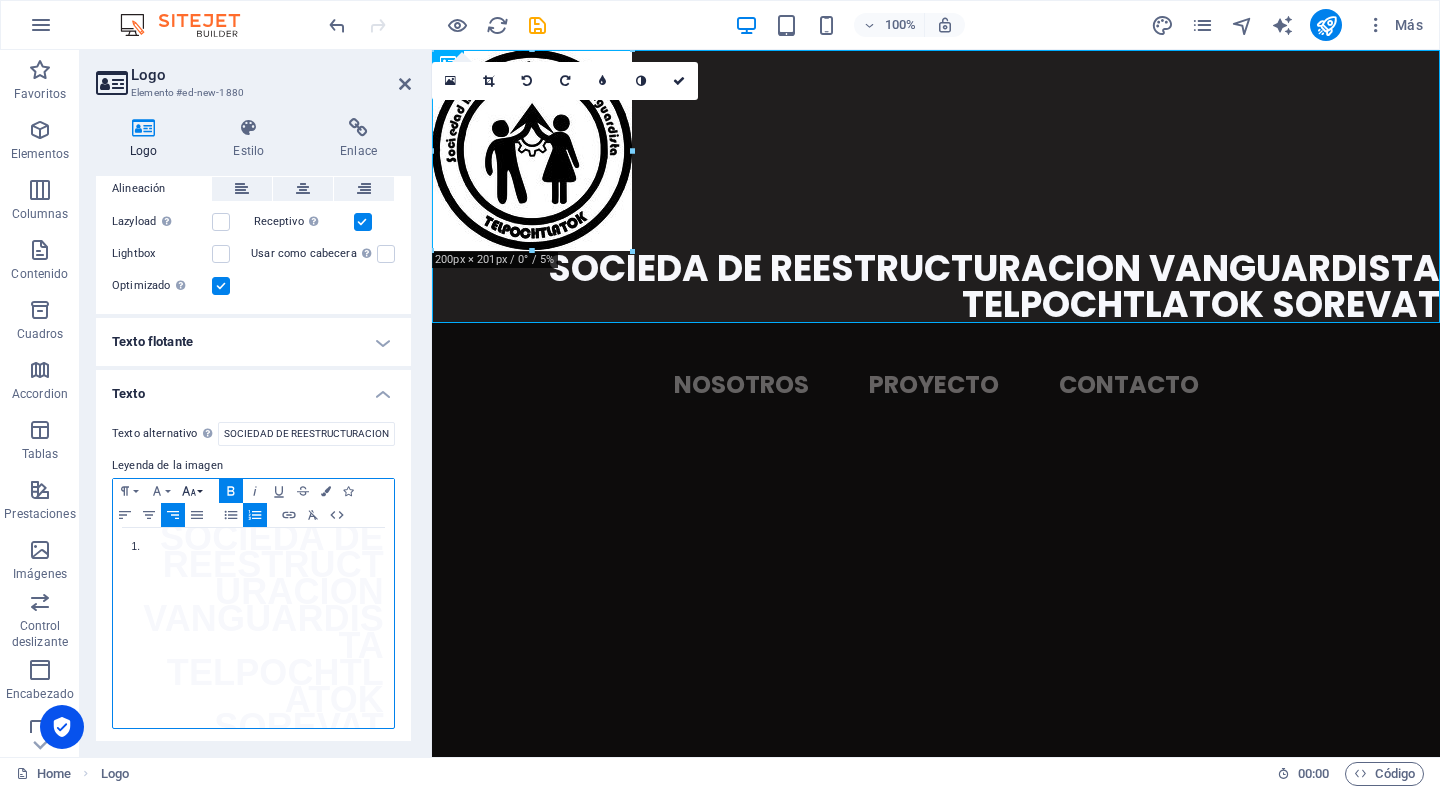 click 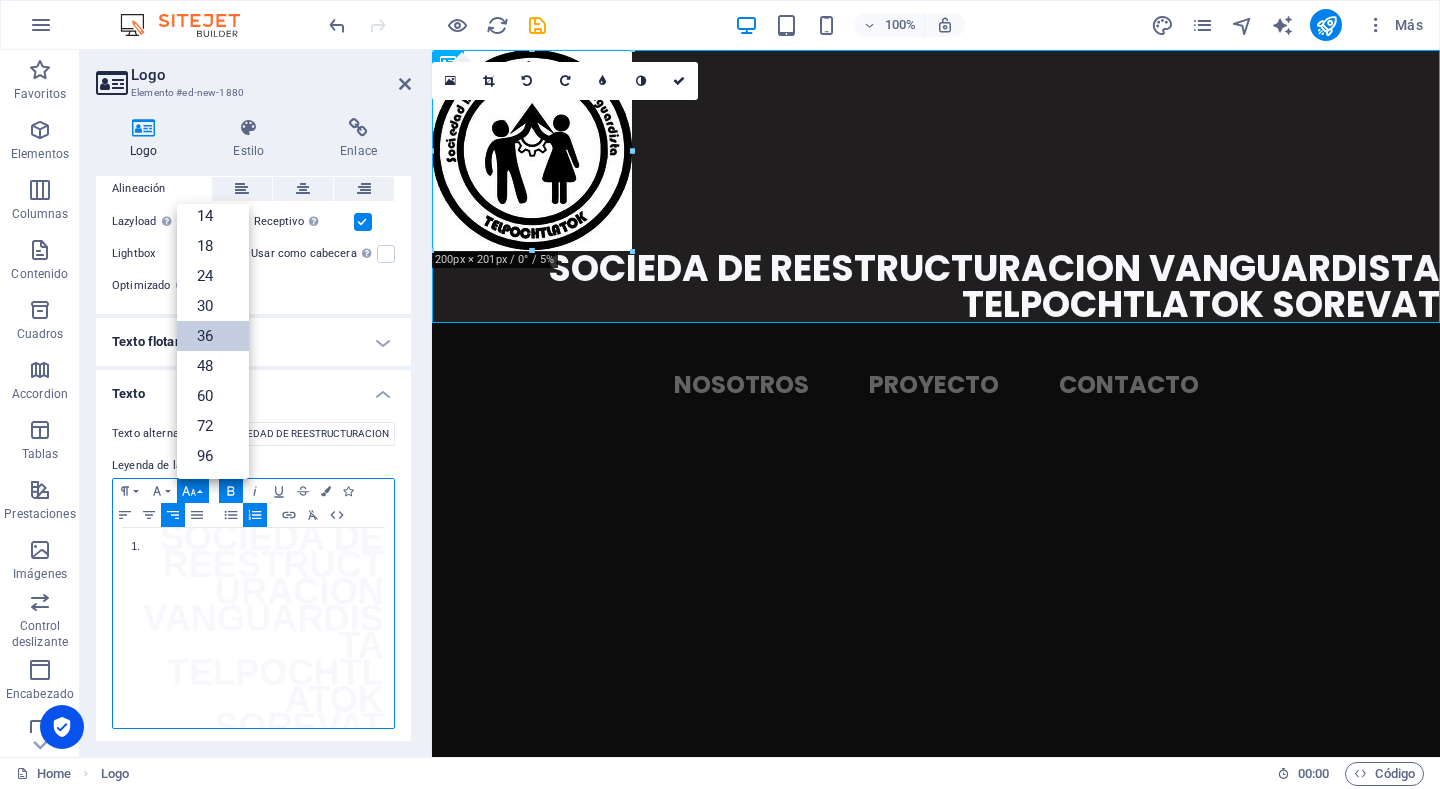 scroll, scrollTop: 161, scrollLeft: 0, axis: vertical 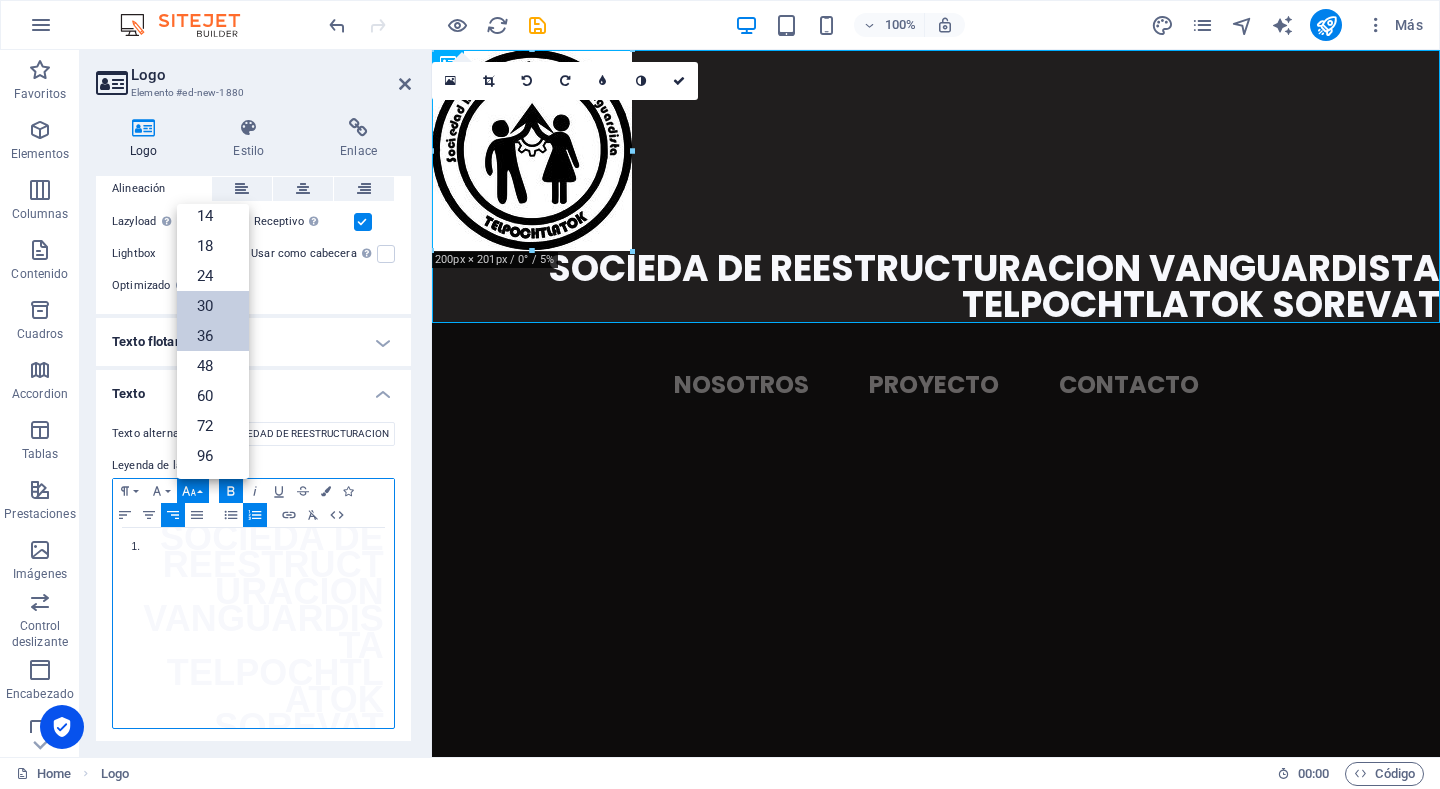 click on "30" at bounding box center (213, 306) 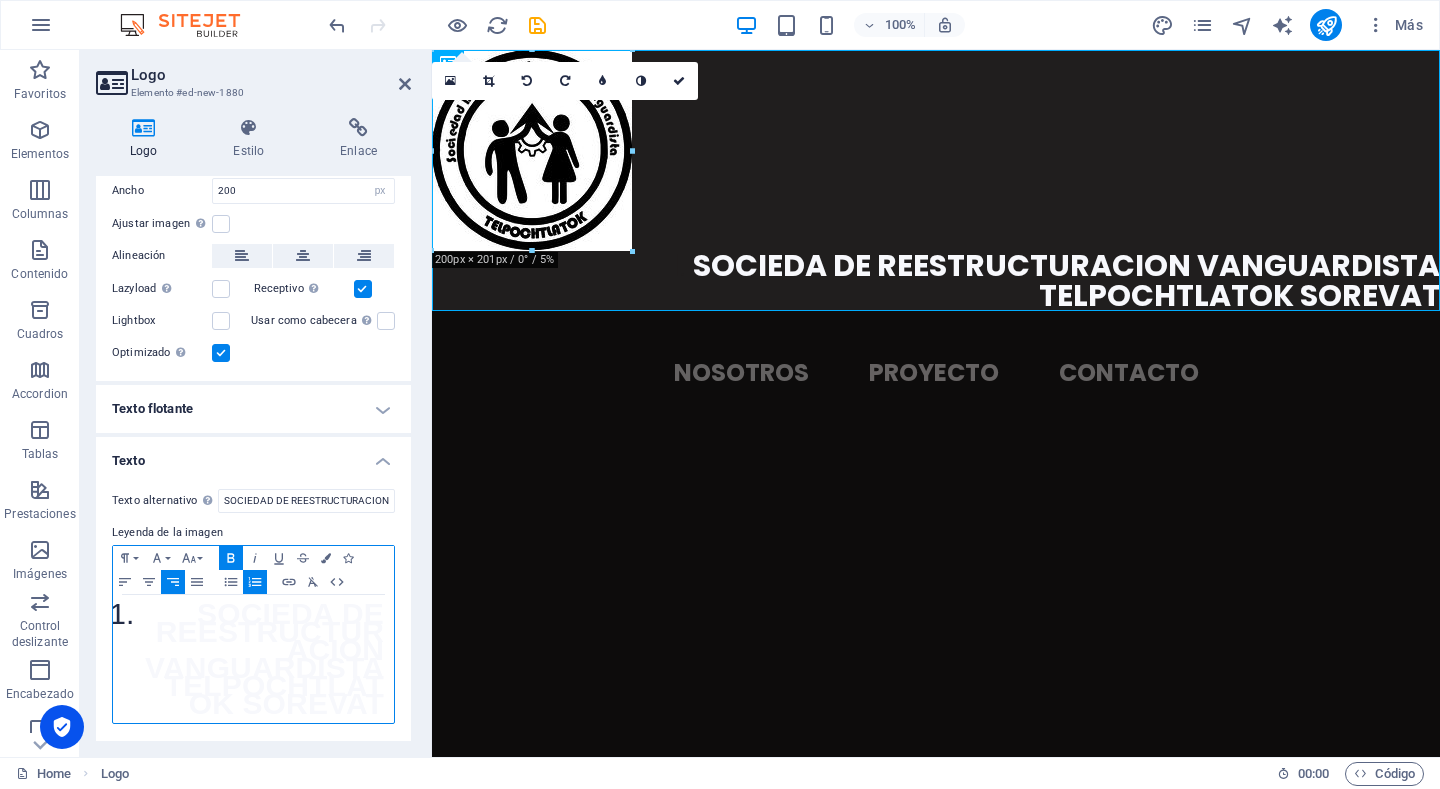 scroll, scrollTop: 0, scrollLeft: 0, axis: both 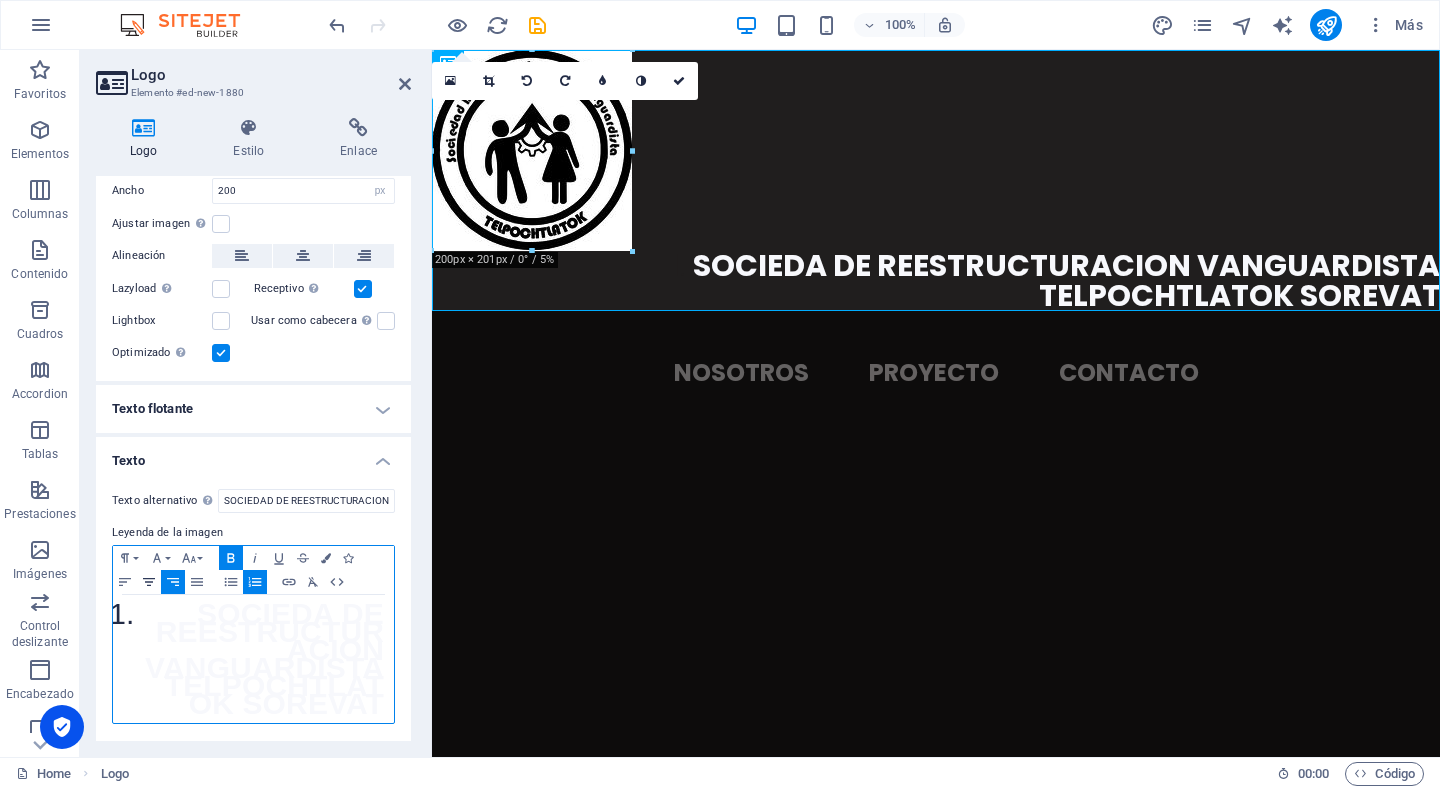 click 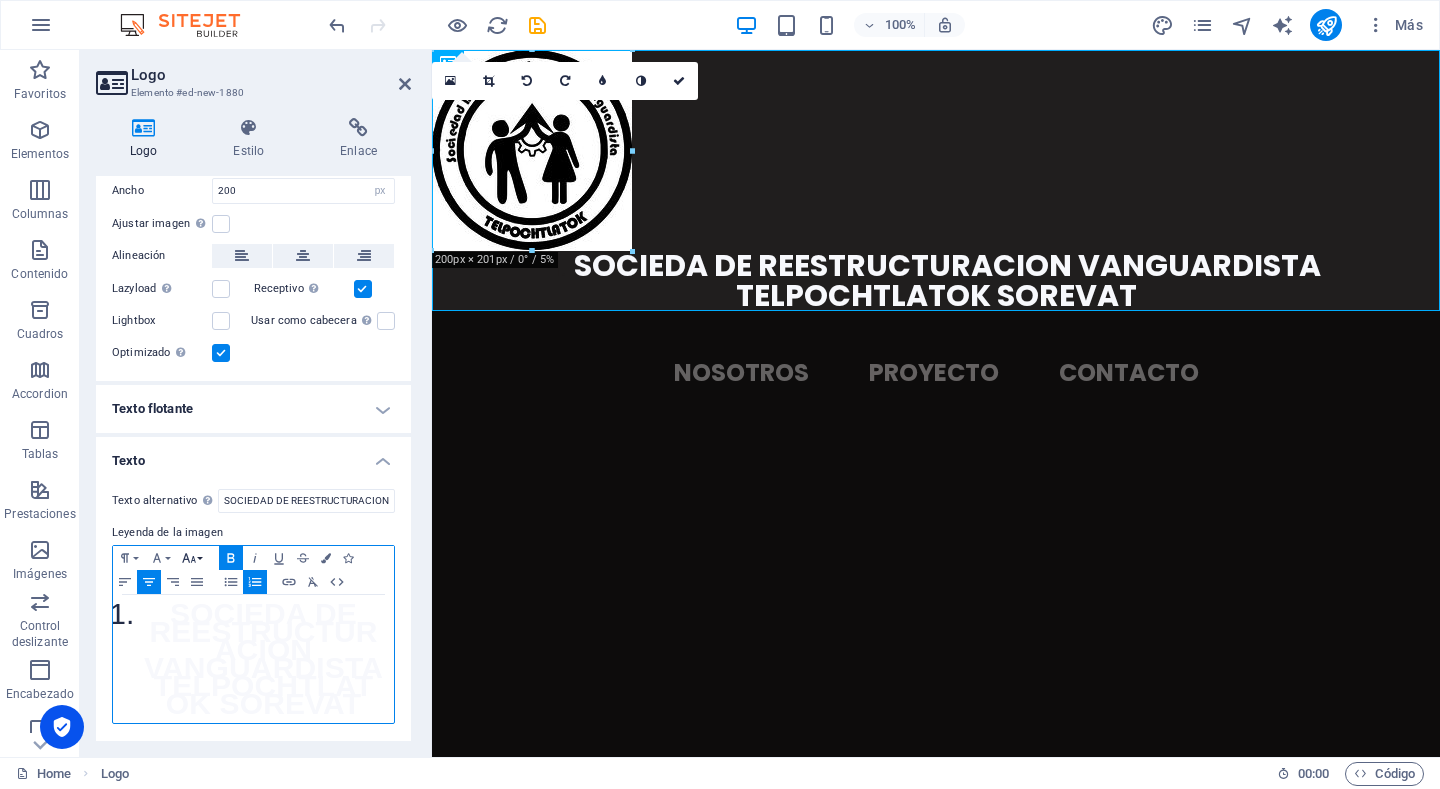 click on "Font Size" at bounding box center (193, 558) 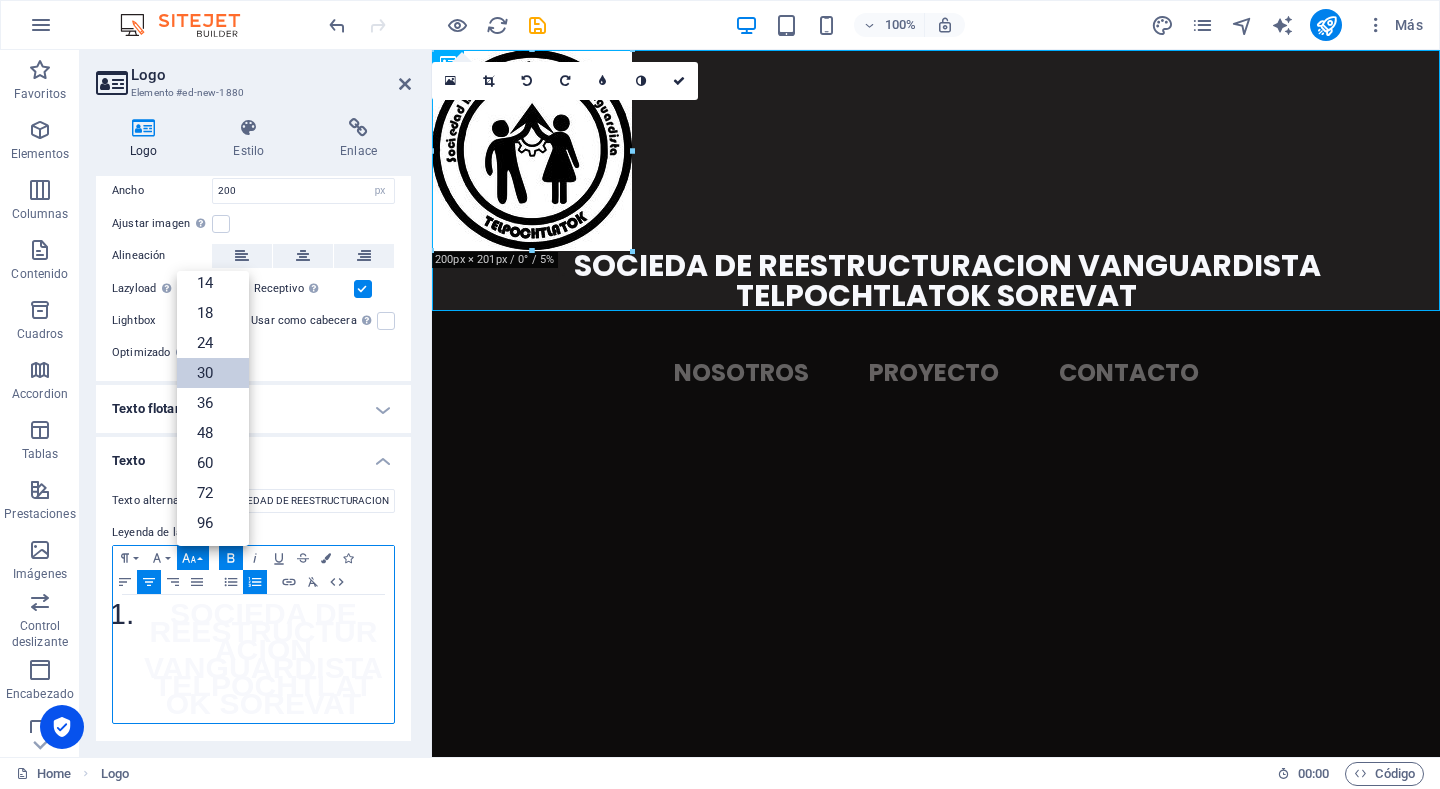 scroll, scrollTop: 161, scrollLeft: 0, axis: vertical 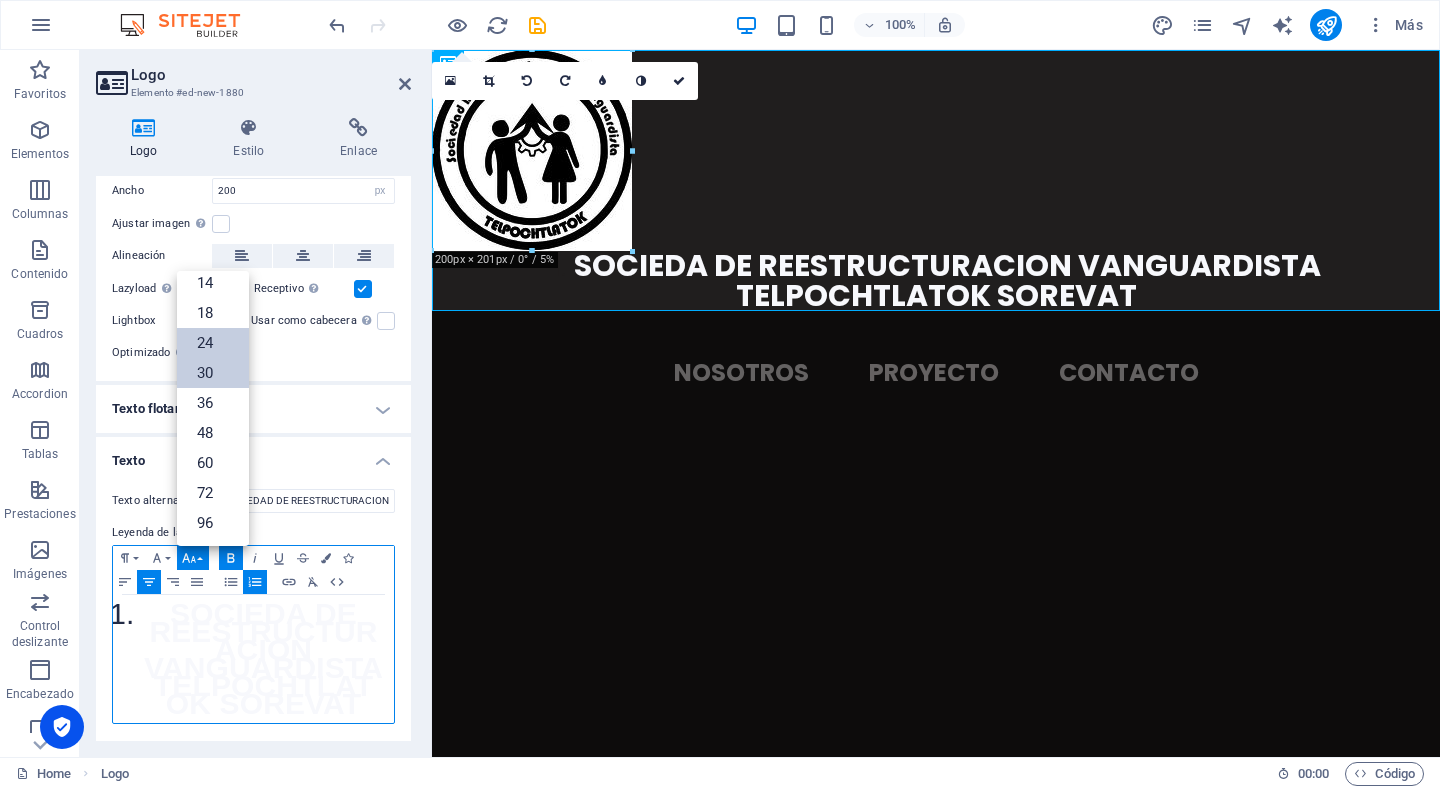 click on "24" at bounding box center [213, 343] 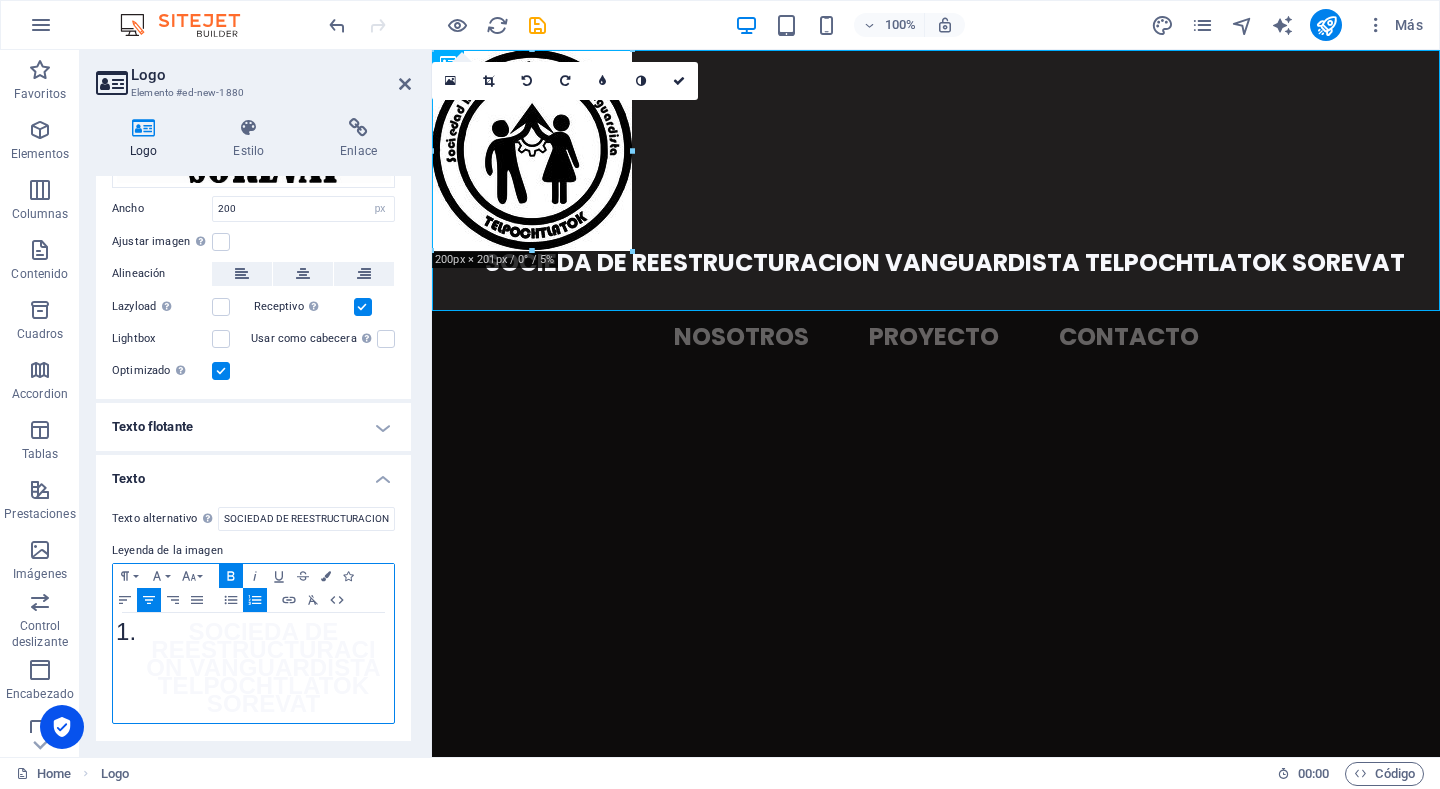 scroll, scrollTop: 396, scrollLeft: 0, axis: vertical 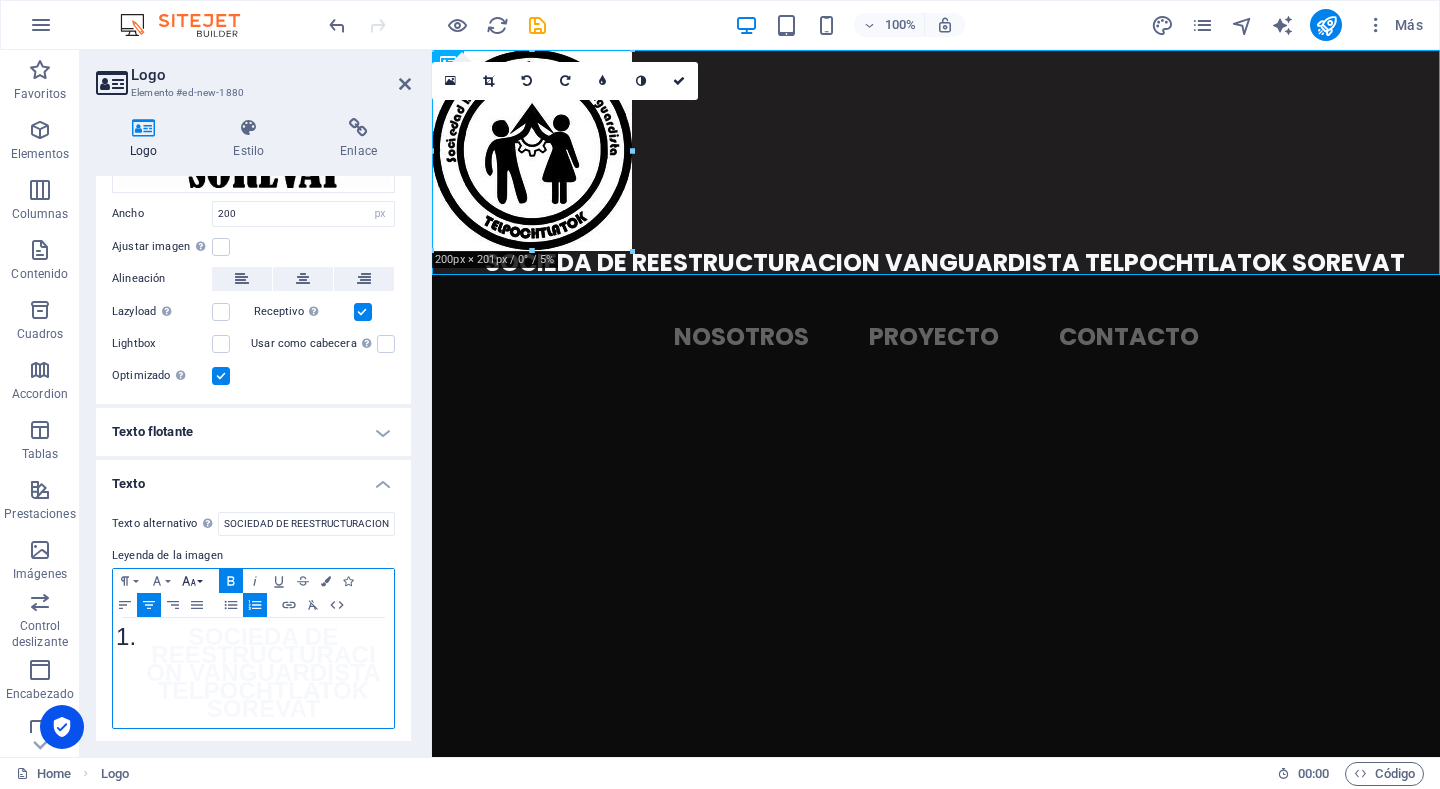 click 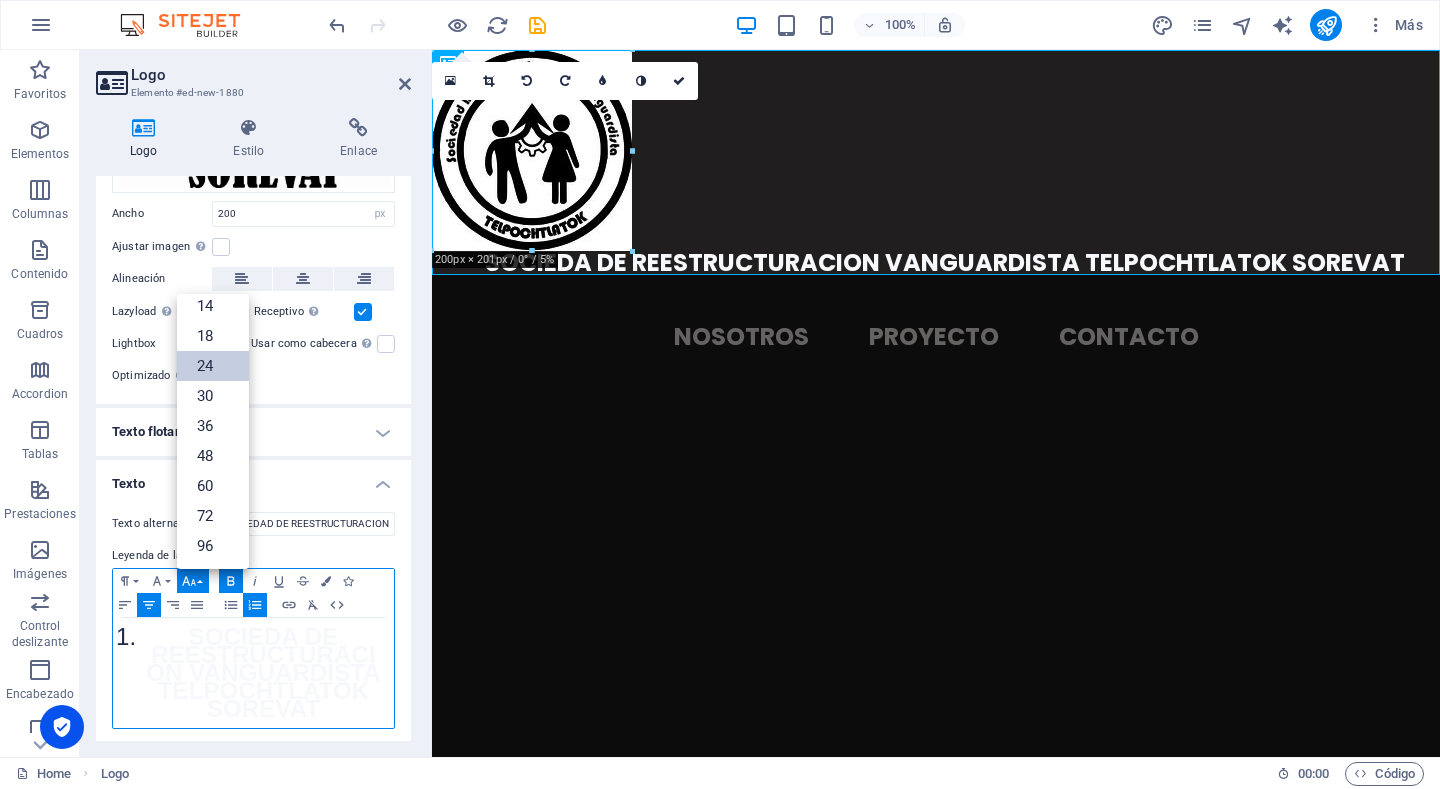 scroll, scrollTop: 161, scrollLeft: 0, axis: vertical 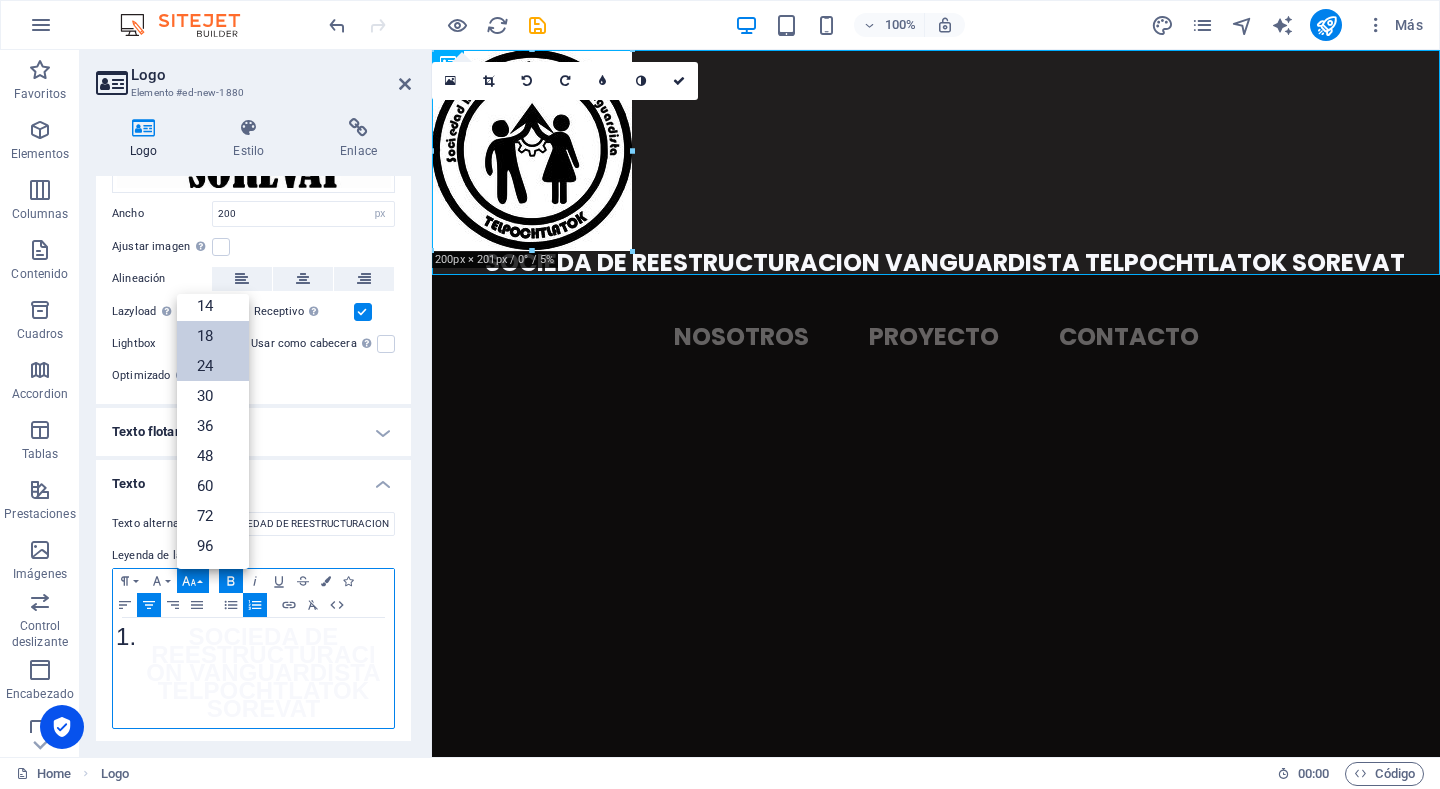 click on "18" at bounding box center [213, 336] 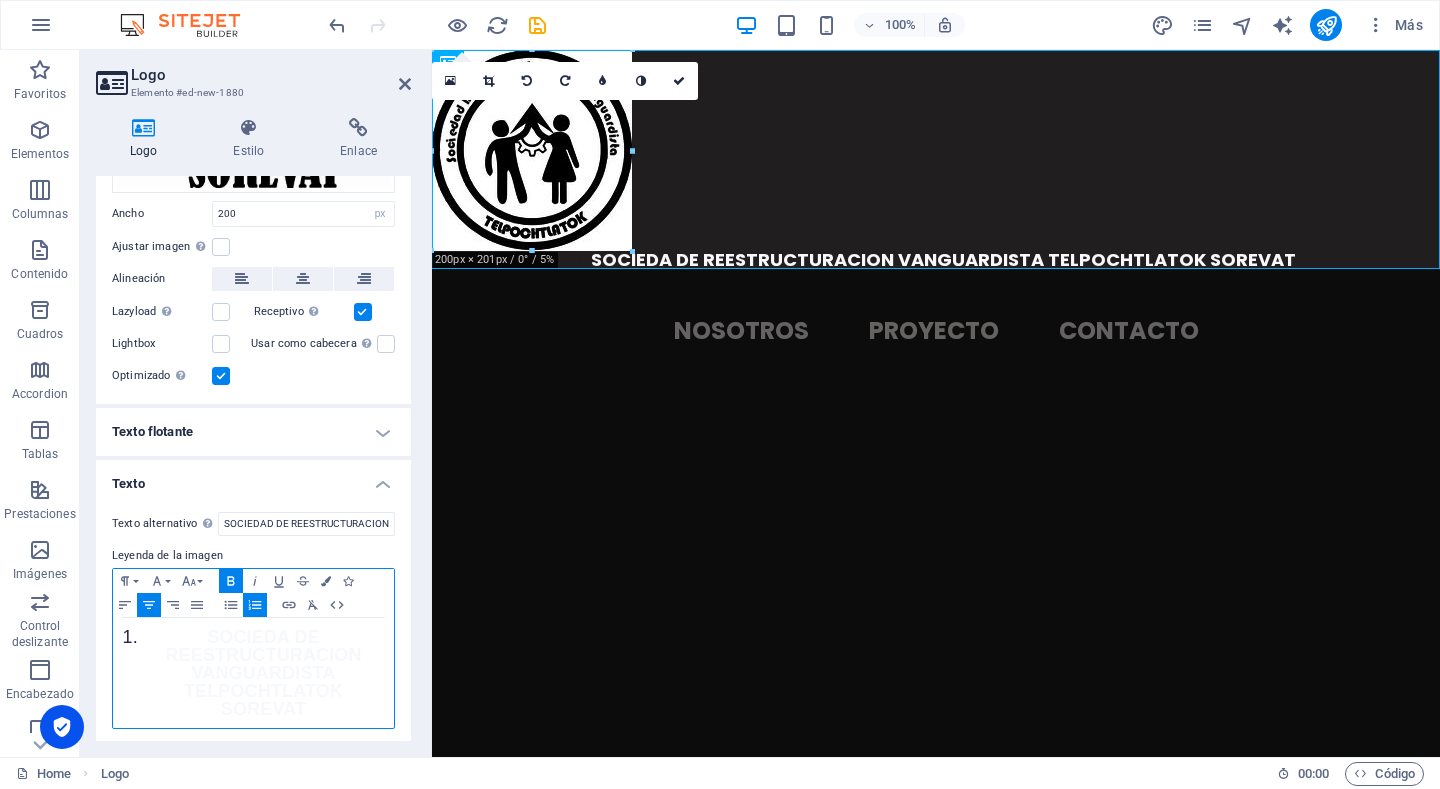 click 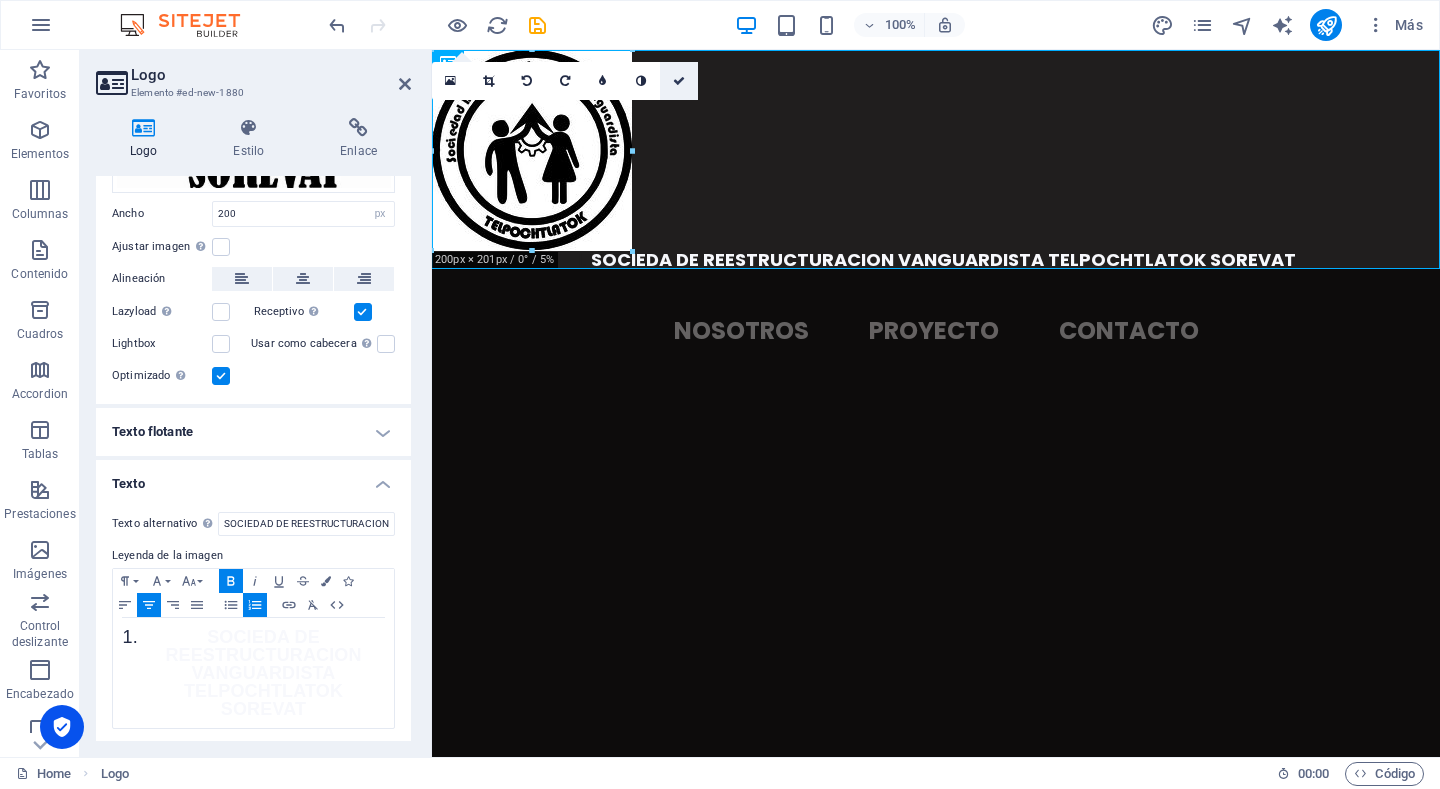 click at bounding box center [679, 81] 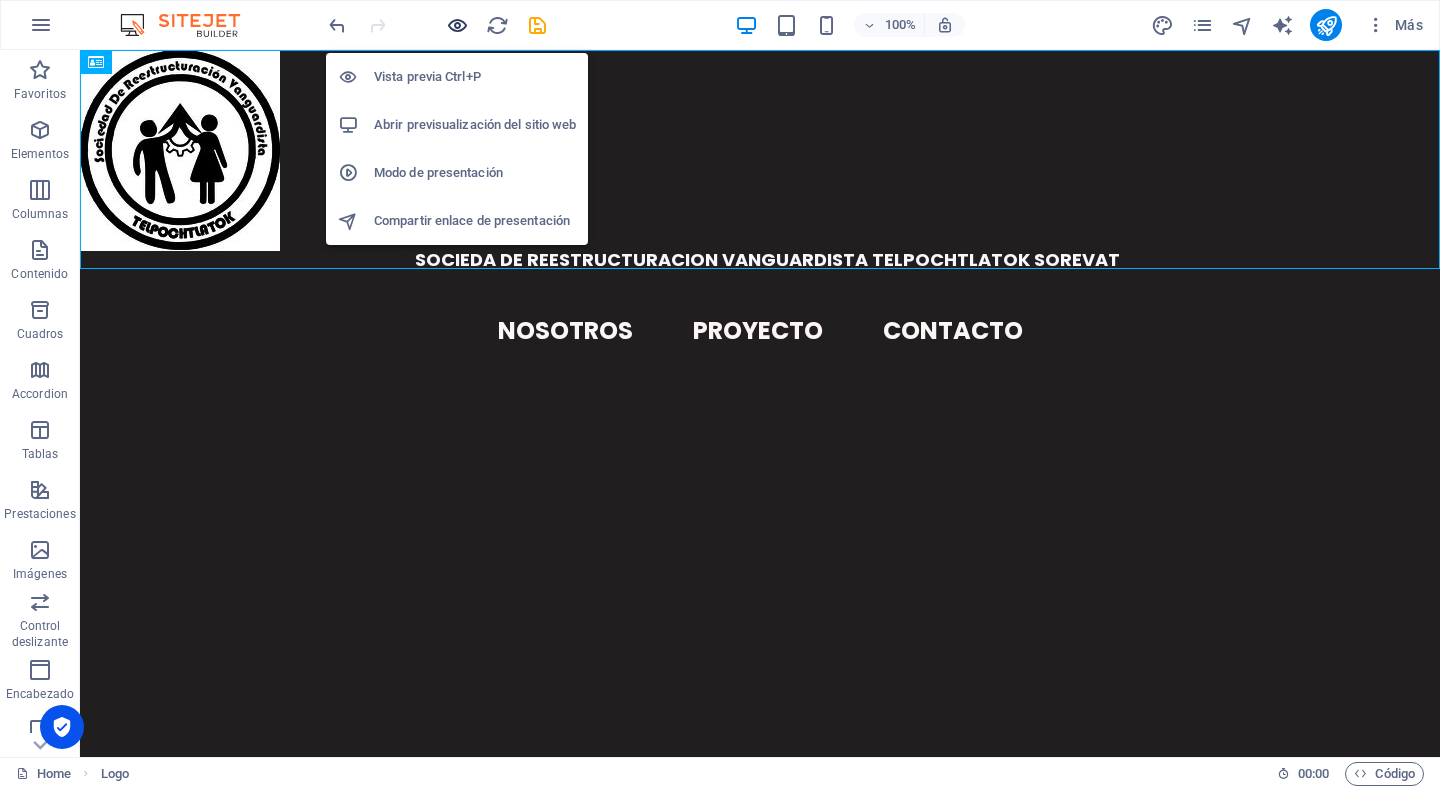 click at bounding box center (457, 25) 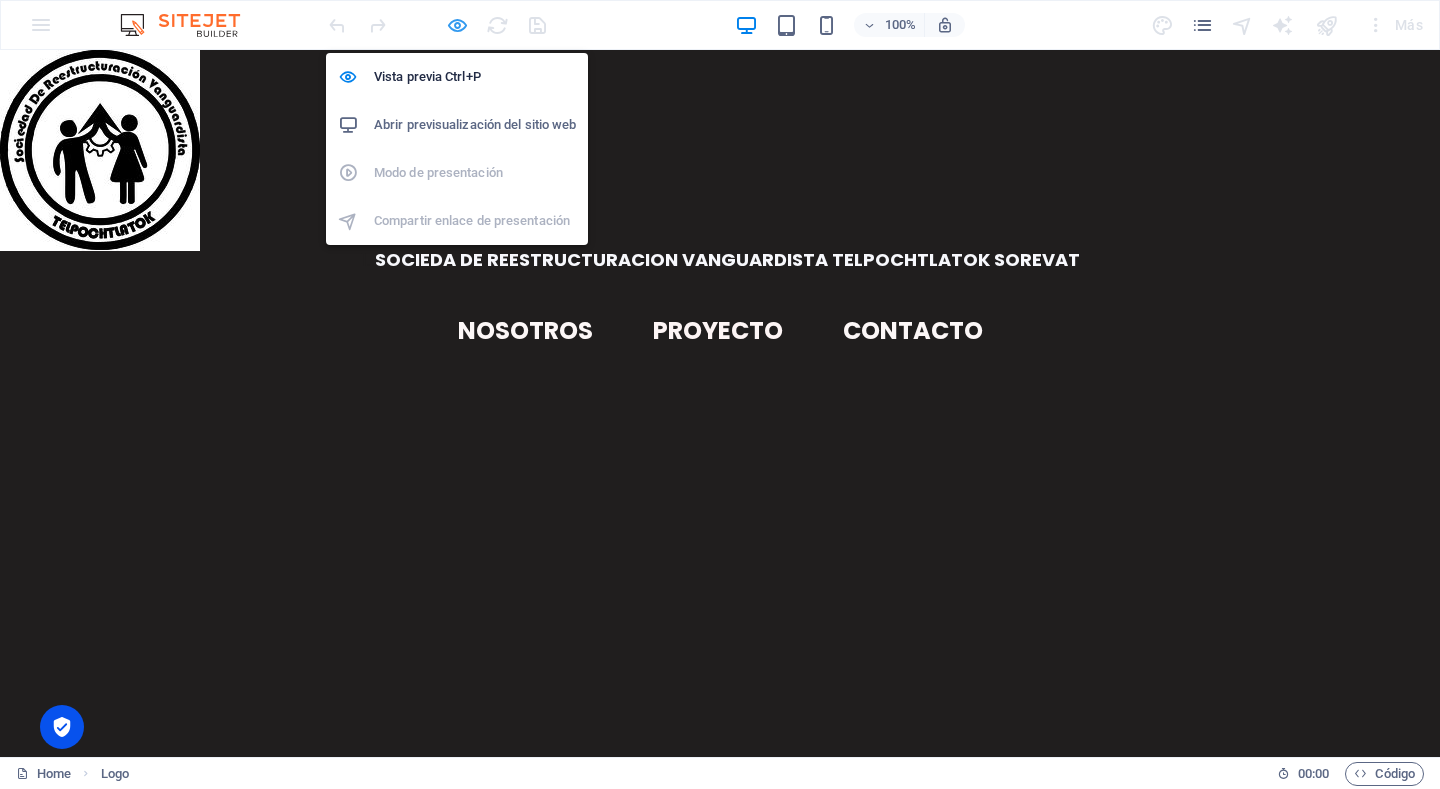 click at bounding box center (457, 25) 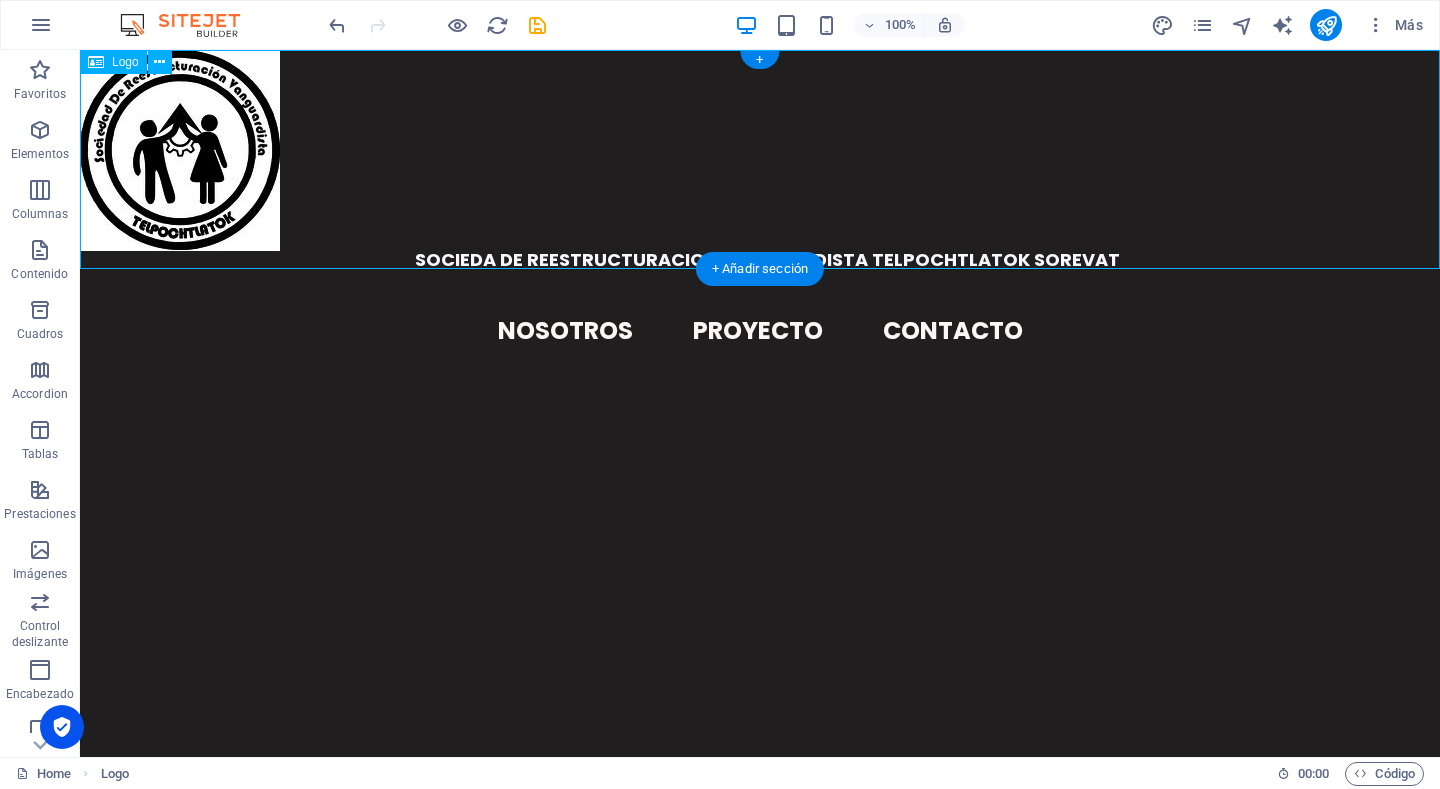 click on "SOCIEDA DE REESTRUCTURACION VANGUARDISTA TELPOCHTLATOK SOREVAT" at bounding box center (760, 159) 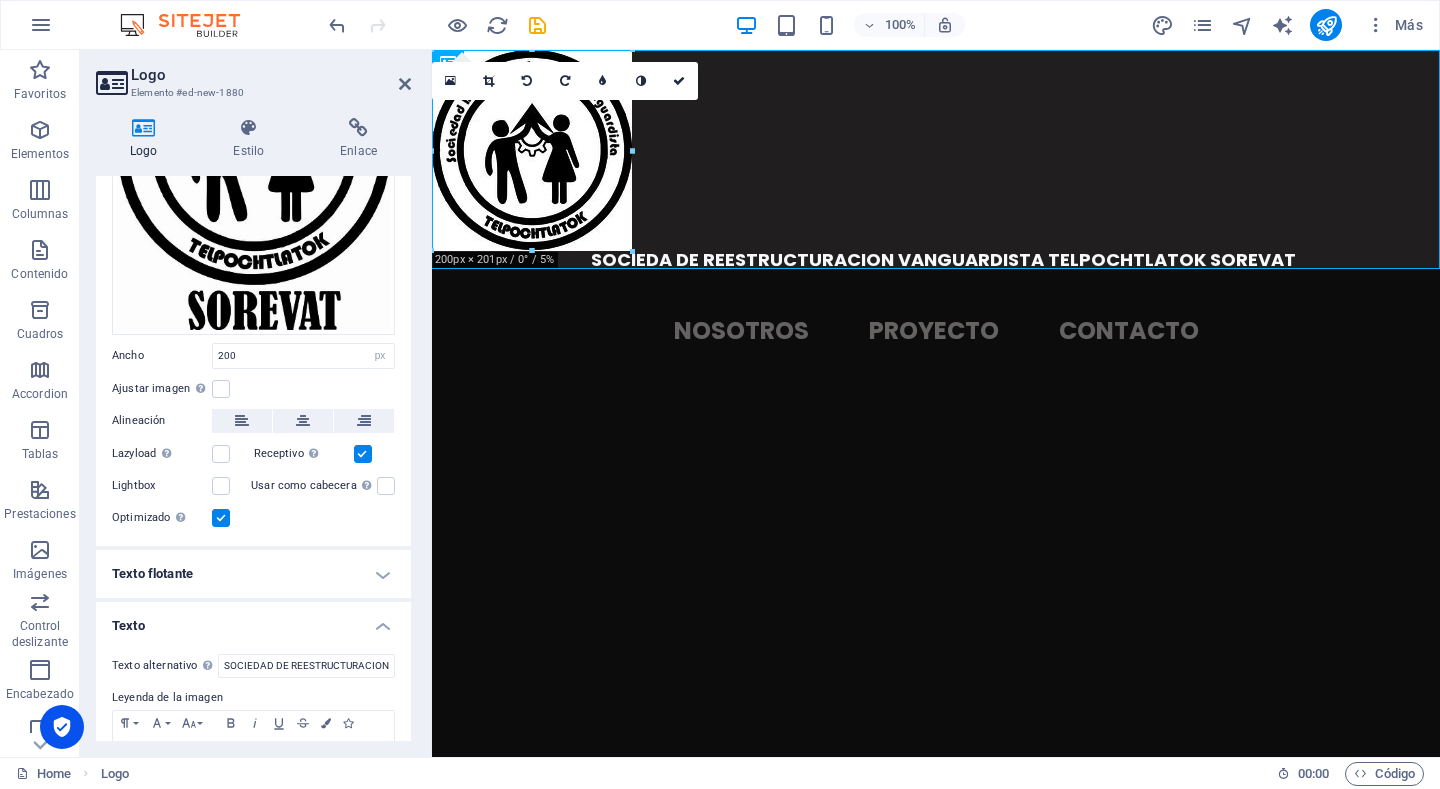 scroll, scrollTop: 396, scrollLeft: 0, axis: vertical 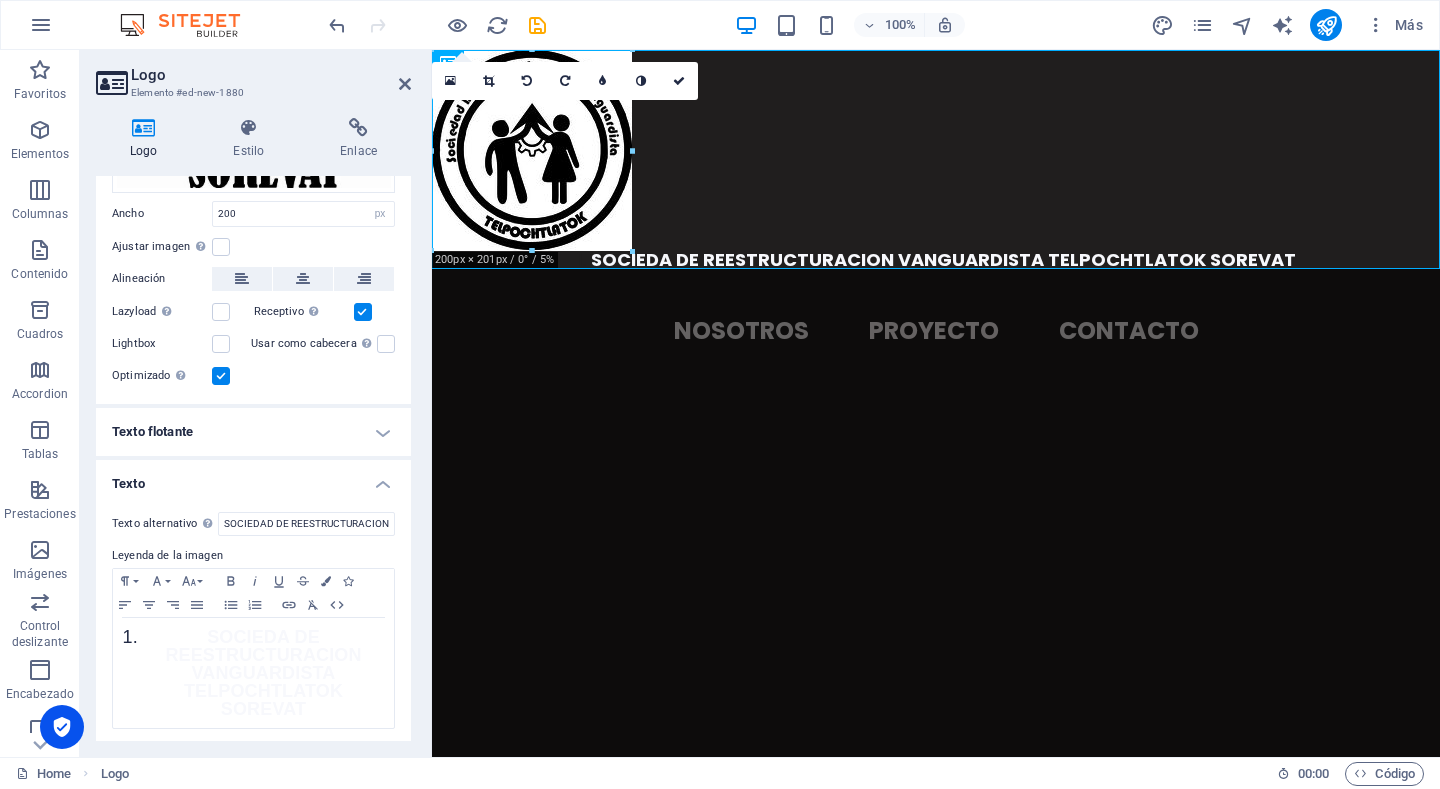 click on "Leyenda de la imagen" at bounding box center (253, 556) 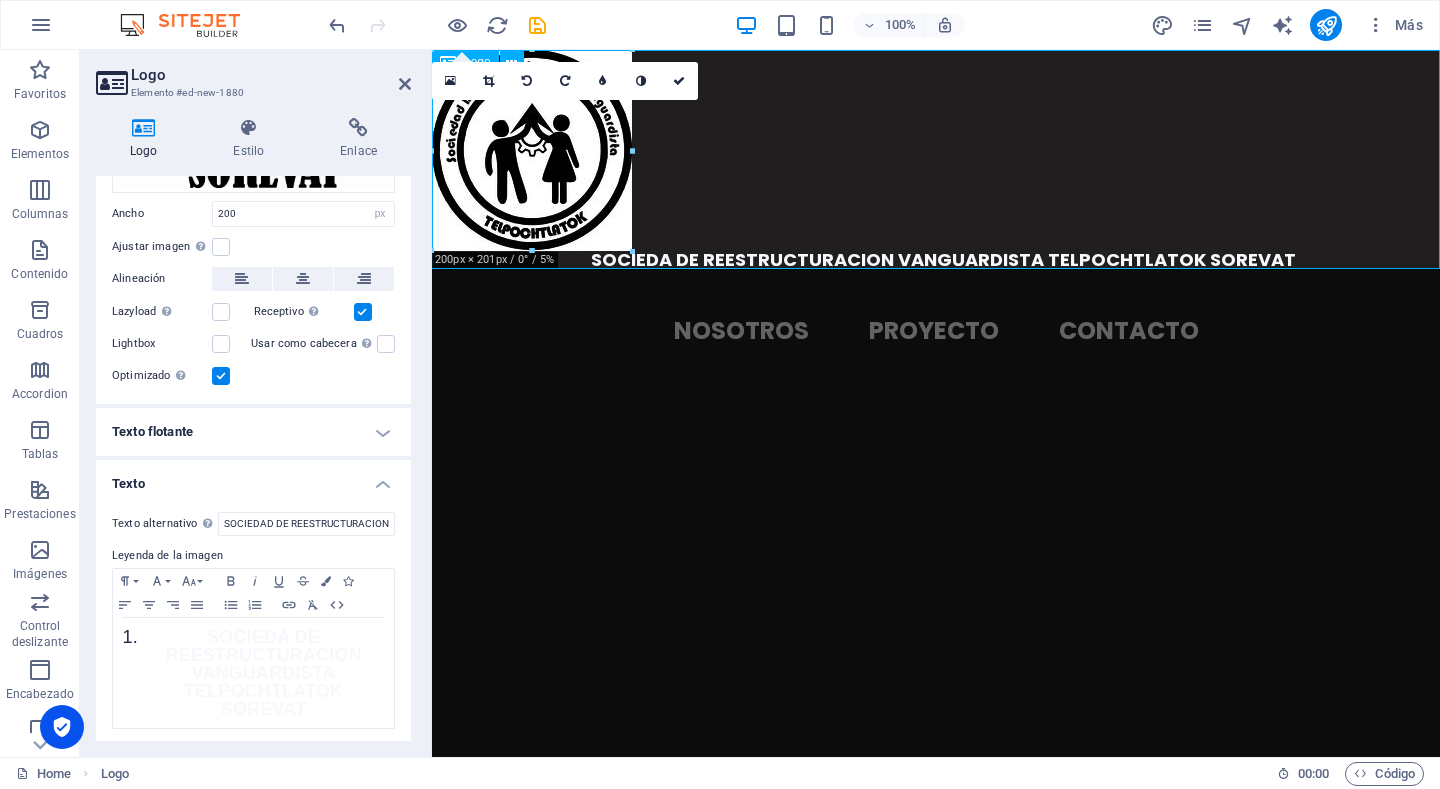 click on "SOCIEDA DE REESTRUCTURACION VANGUARDISTA TELPOCHTLATOK SOREVAT" at bounding box center (936, 159) 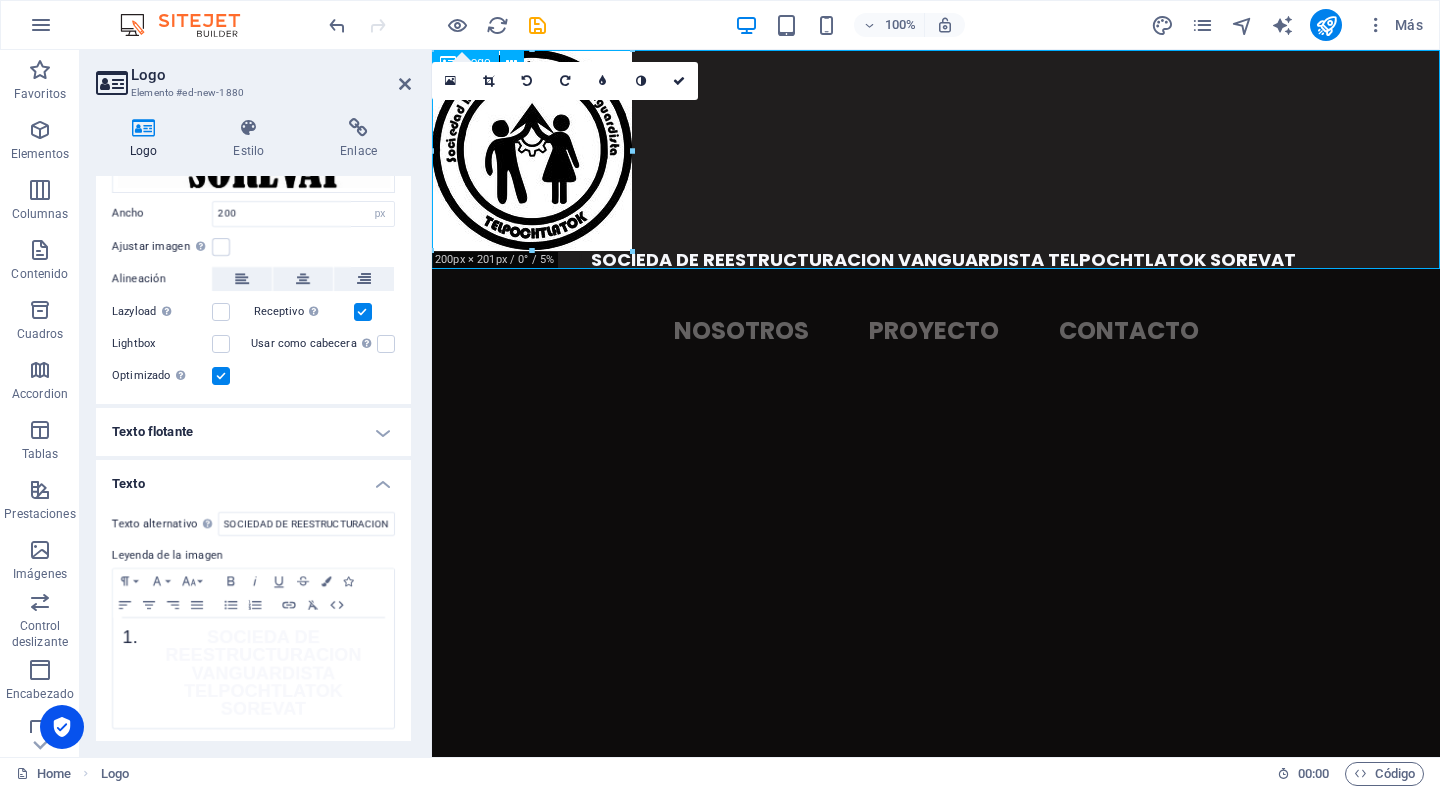 click on "SOCIEDA DE REESTRUCTURACION VANGUARDISTA TELPOCHTLATOK SOREVAT" at bounding box center (936, 159) 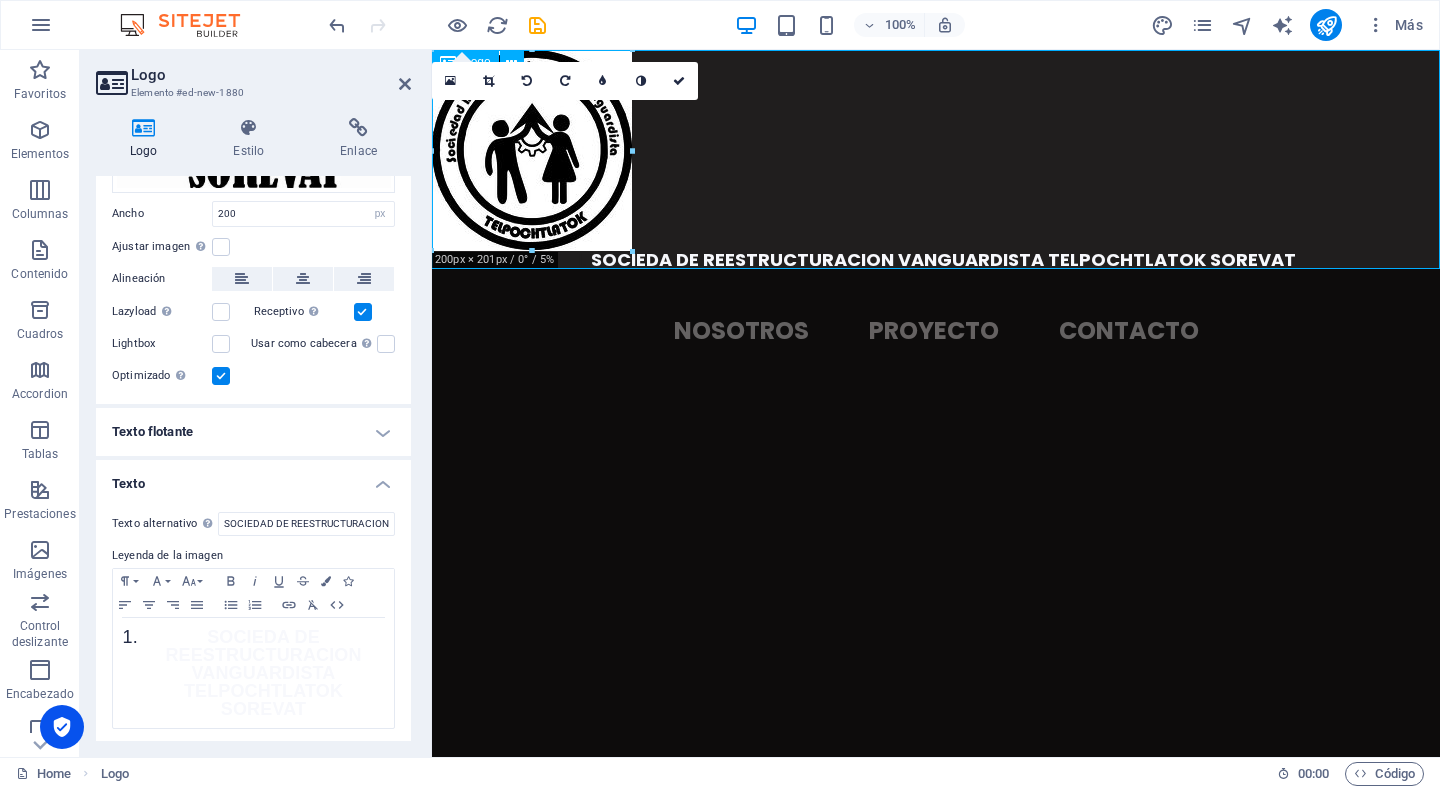 click on "SOCIEDA DE REESTRUCTURACION VANGUARDISTA TELPOCHTLATOK SOREVAT" at bounding box center [936, 159] 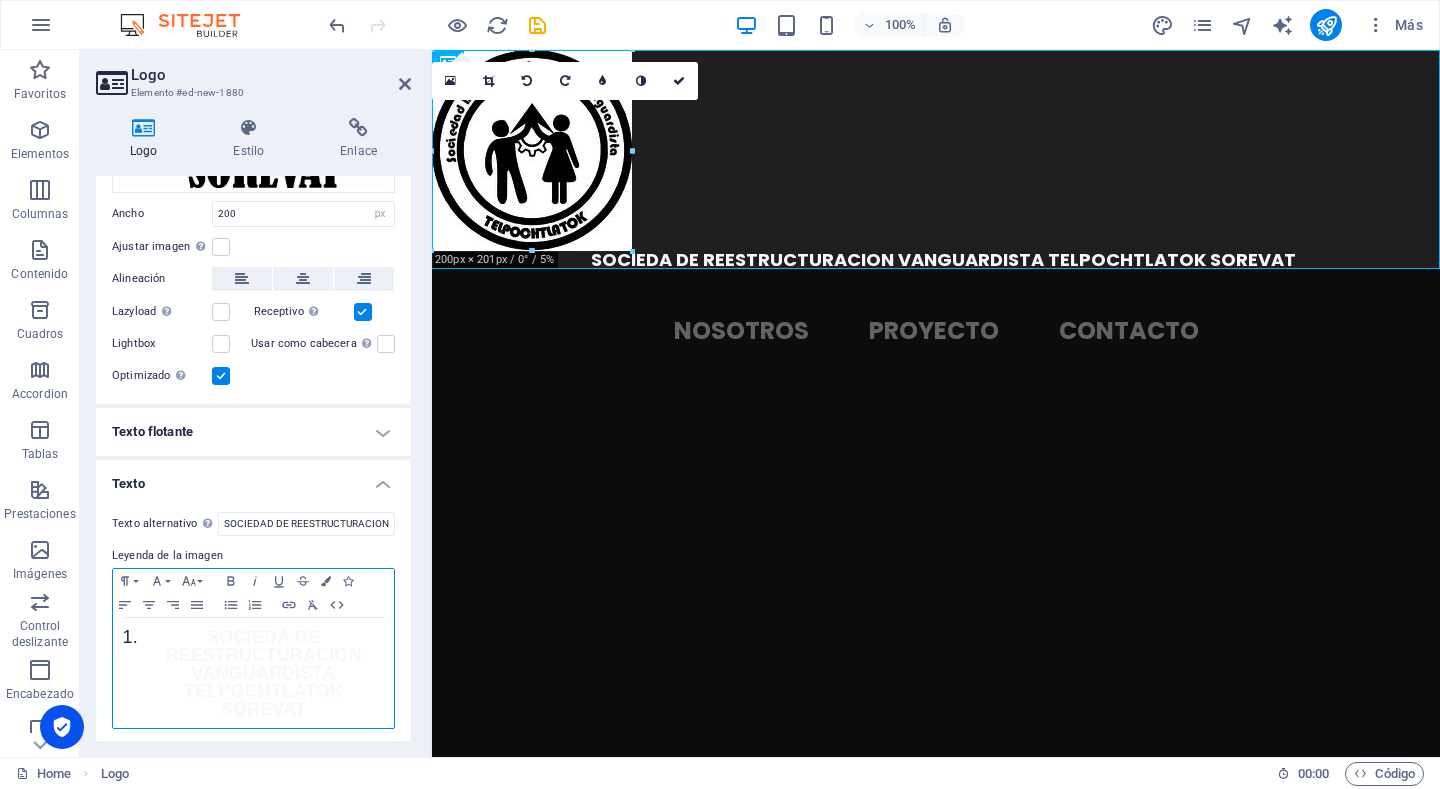 click on "SOCIEDA DE REESTRUCTURACION VANGUARDISTA TELPOCHTLATOK SOREVAT" at bounding box center (263, 673) 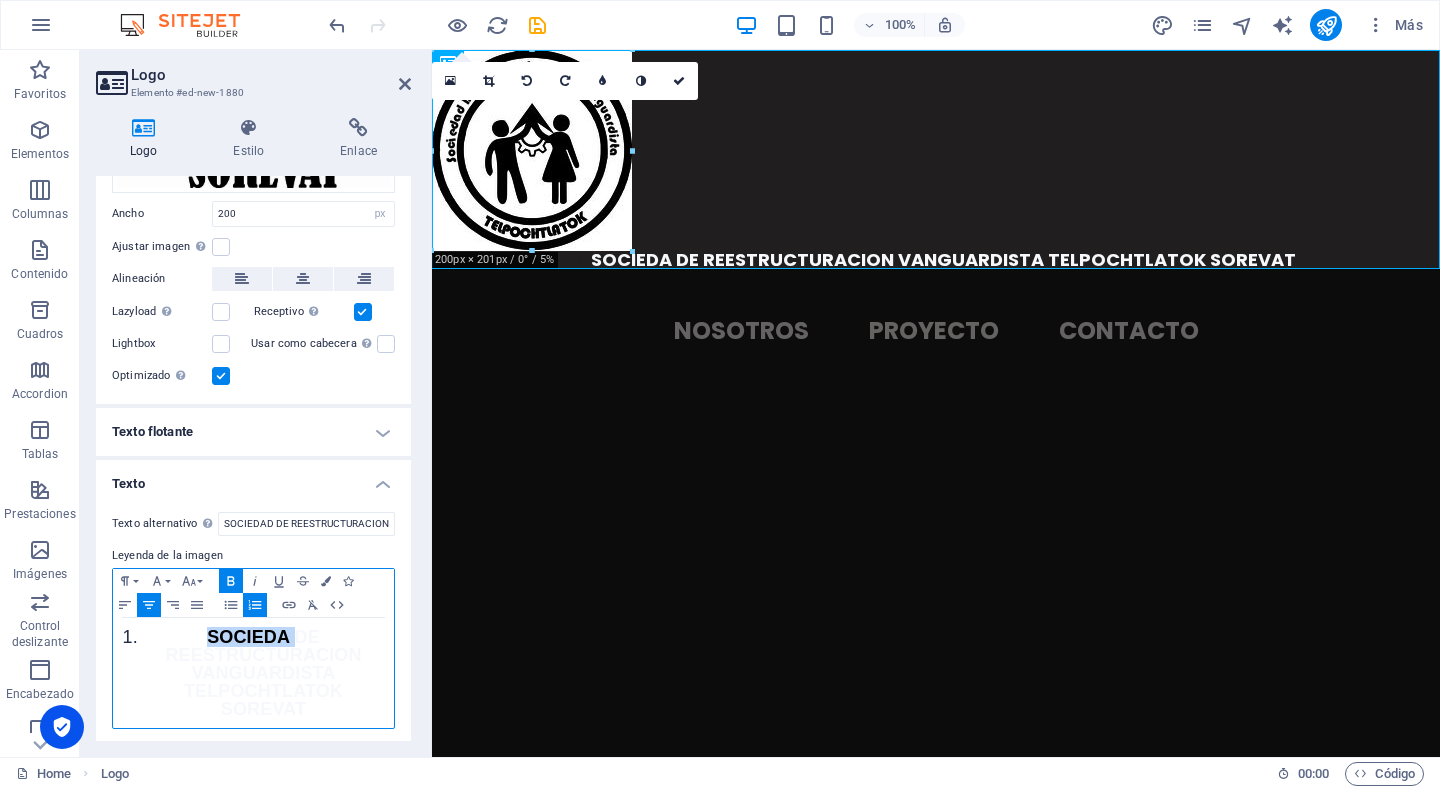 click on "SOCIEDA DE REESTRUCTURACION VANGUARDISTA TELPOCHTLATOK SOREVAT" at bounding box center (263, 673) 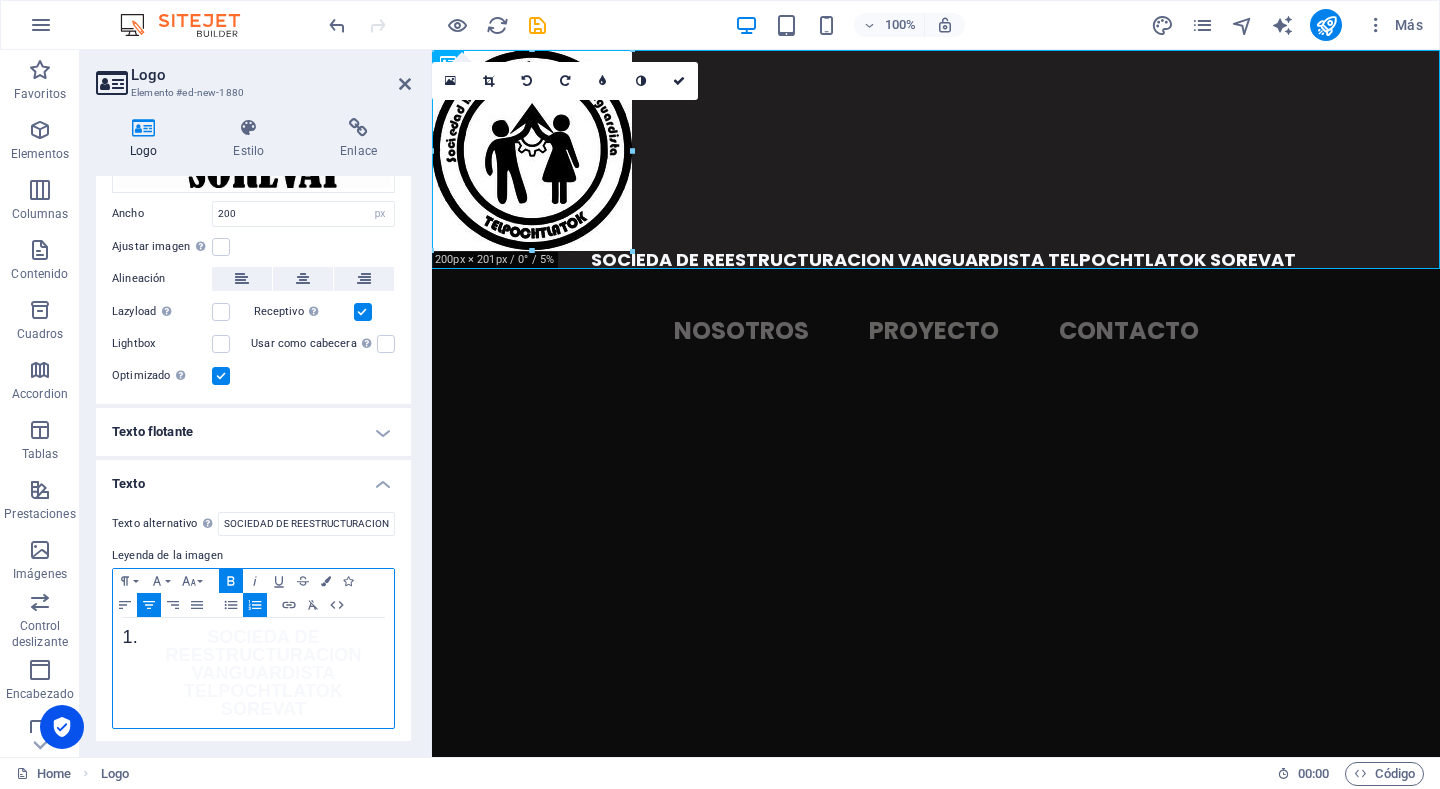 click on "SOCIEDA DE REESTRUCTURACION VANGUARDISTA TELPOCHTLATOK SOREVAT" at bounding box center (263, 673) 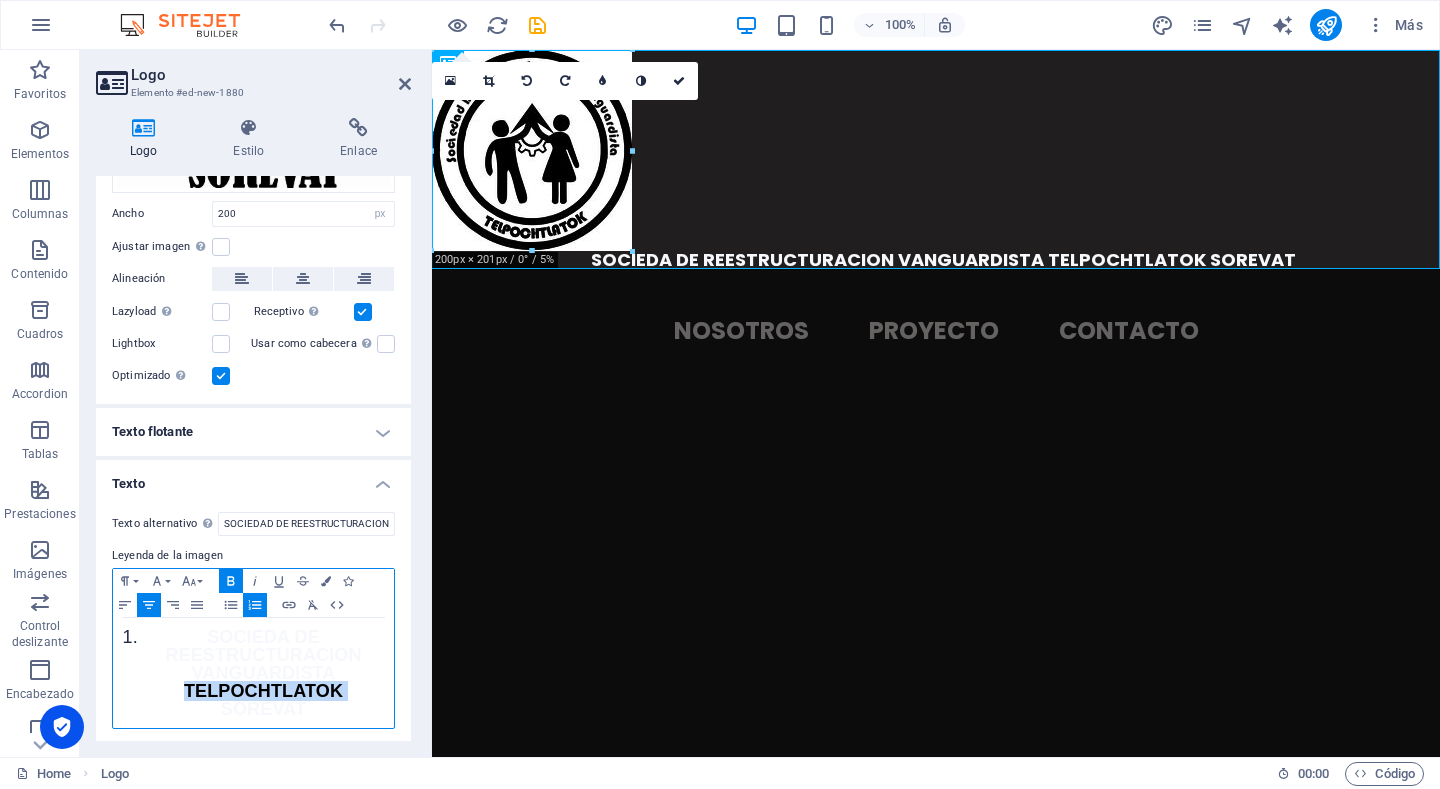 click on "SOCIEDA DE REESTRUCTURACION VANGUARDISTA TELPOCHTLATOK SOREVAT" at bounding box center [263, 673] 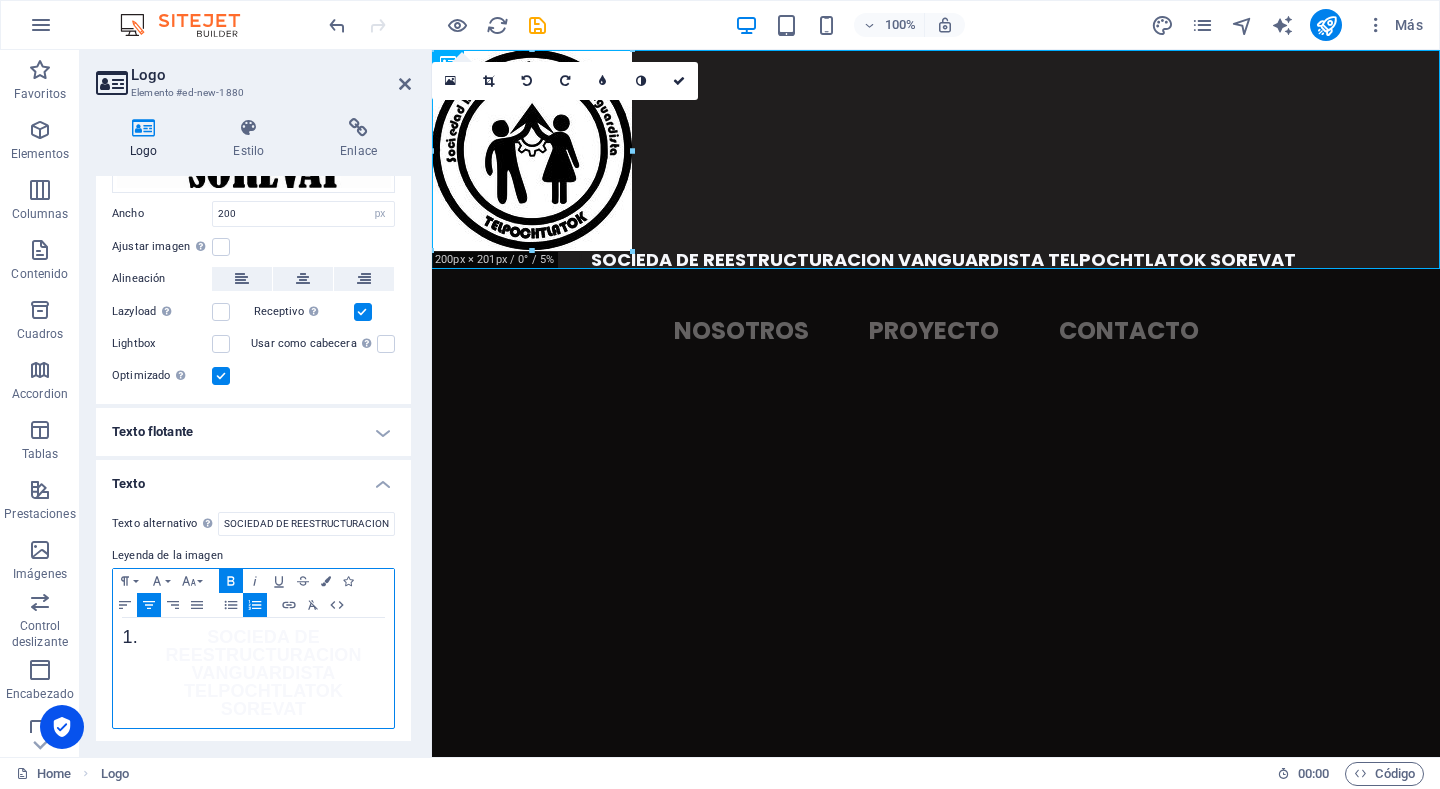 click on "SOCIEDA DE REESTRUCTURACION VANGUARDISTA TELPOCHTLATOK SOREVAT" at bounding box center (263, 673) 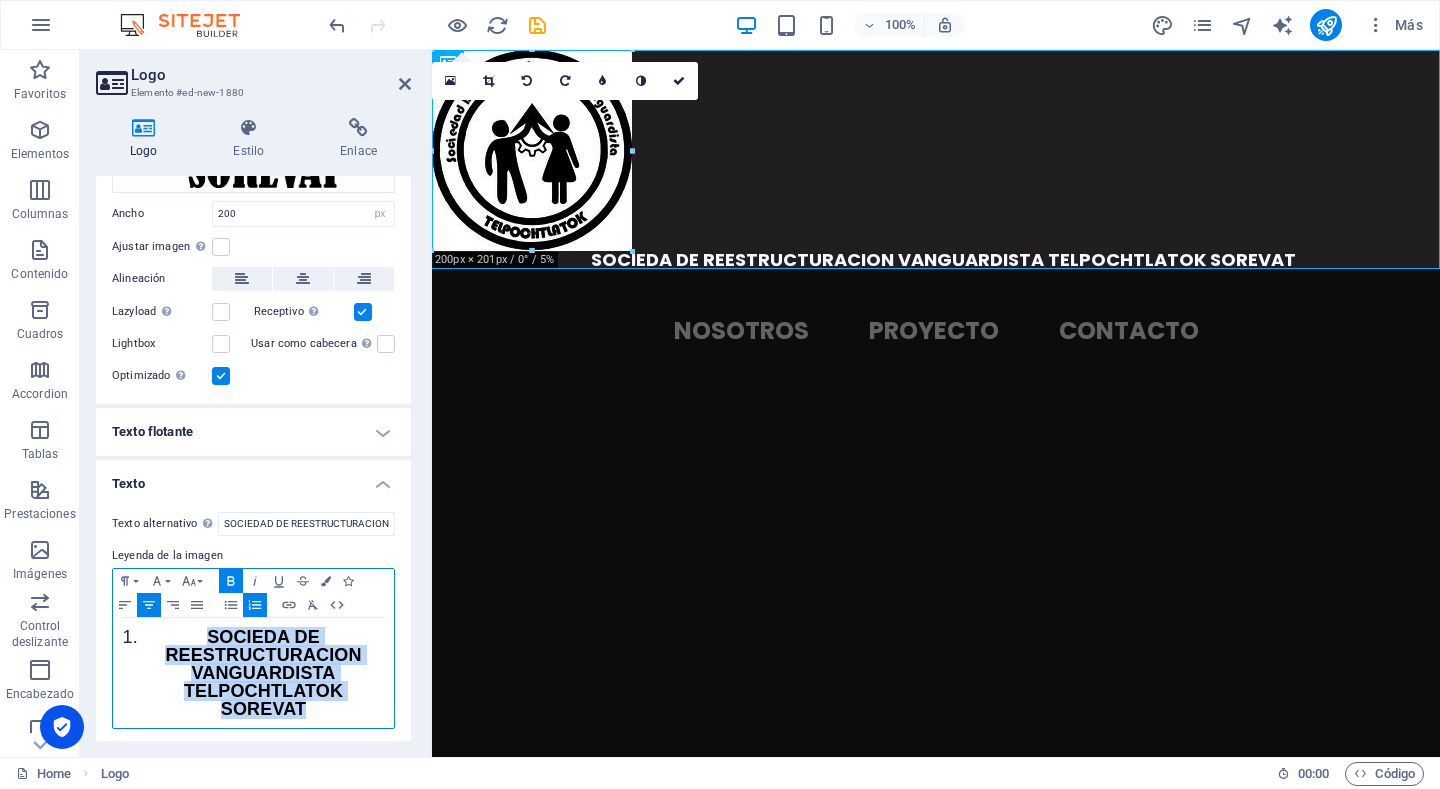 drag, startPoint x: 148, startPoint y: 629, endPoint x: 386, endPoint y: 724, distance: 256.25964 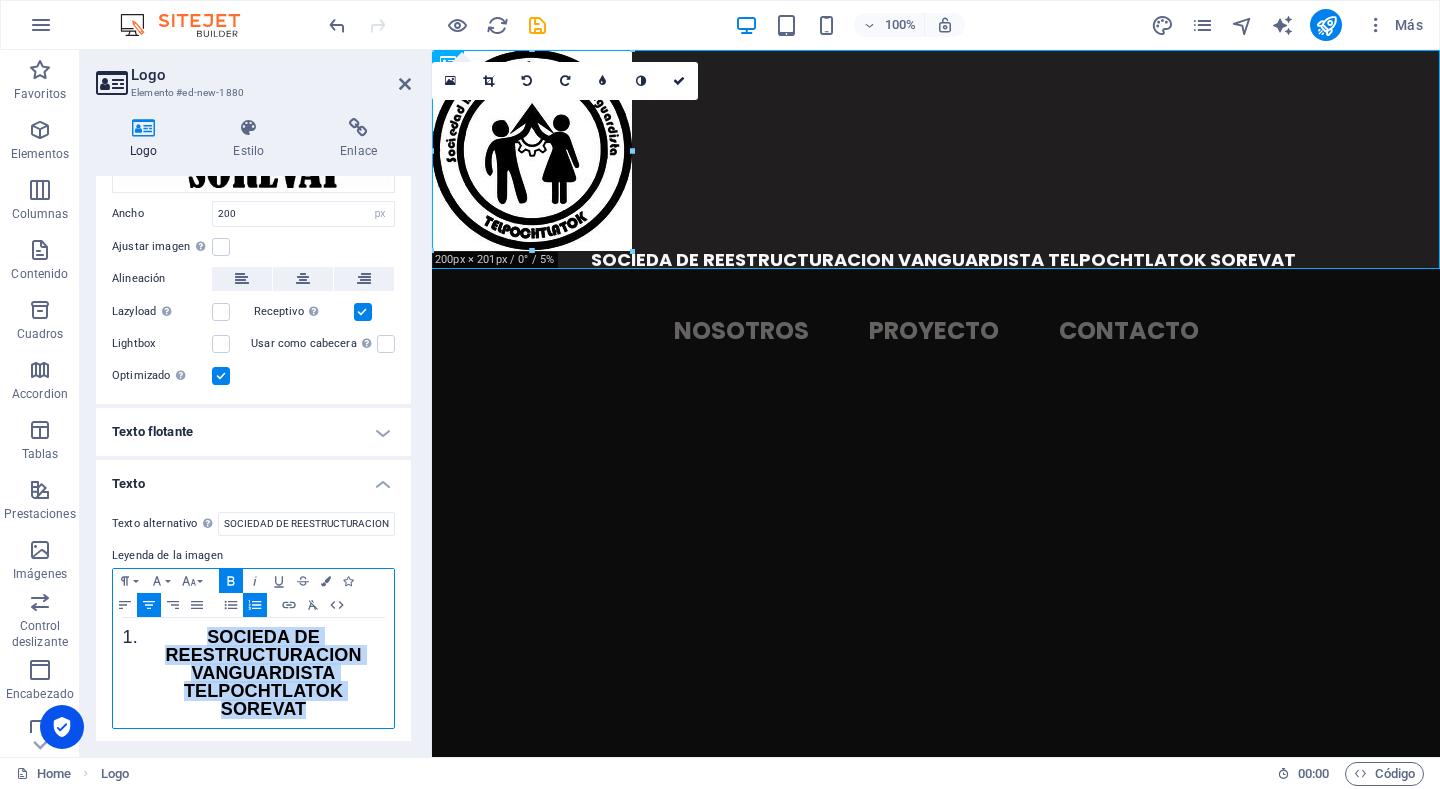click on "Leyenda de la imagen Paragraph Format Normal Heading 1 Heading 2 Heading 3 Heading 4 Heading 5 Heading 6 Code Font Family Arial Georgia Impact Tahoma Times New Roman Verdana Font Size 8 9 10 11 12 14 18 24 30 36 48 60 72 96 Bold Italic Underline Strikethrough Colors Icons Align Left Align Center Align Right Align Justify Unordered List Ordered List Insert Link Clear Formatting HTML SOCIEDA DE REESTRUCTURACION VANGUARDISTA TELPOCHTLATOK SOREVAT" at bounding box center [253, 637] 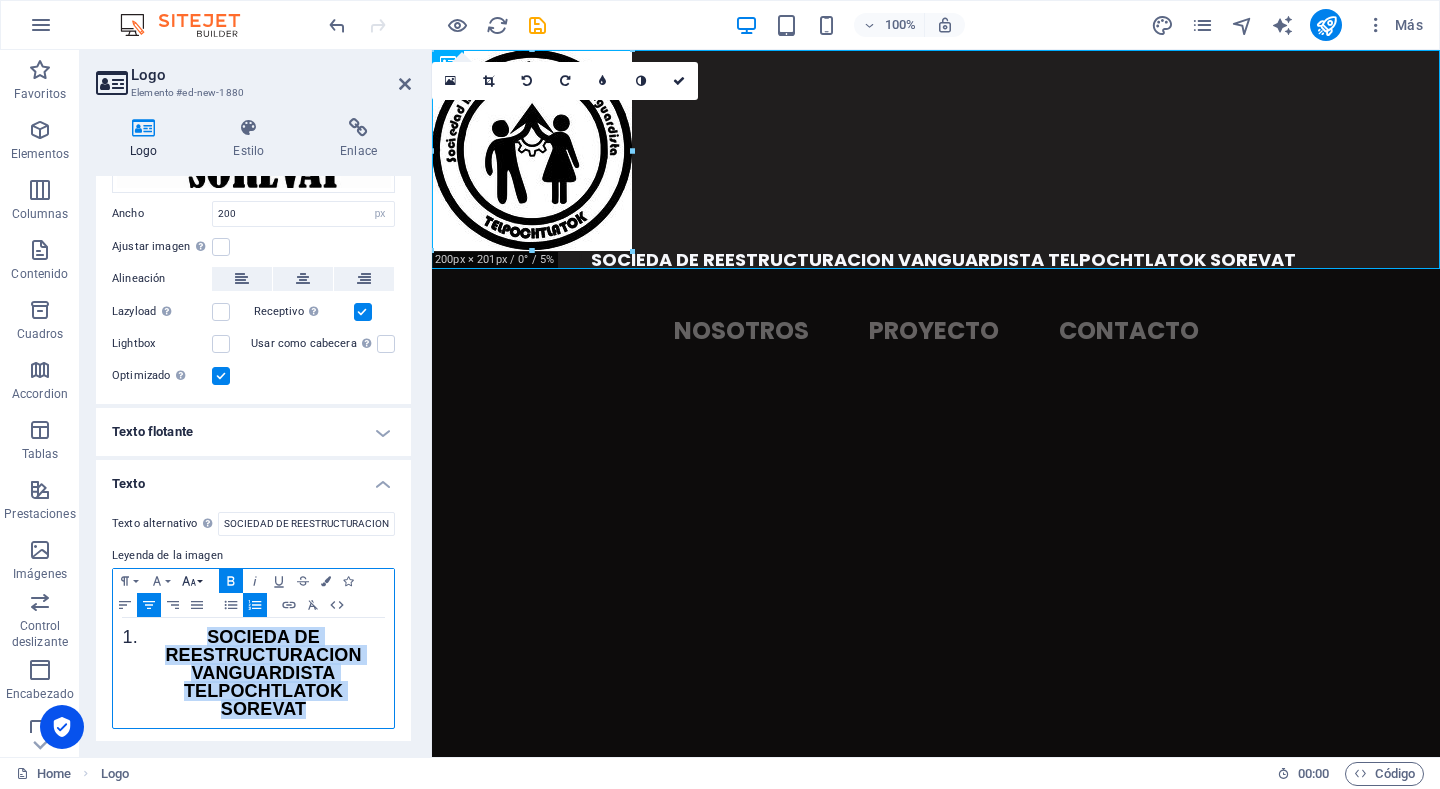 click on "Font Size" at bounding box center (193, 581) 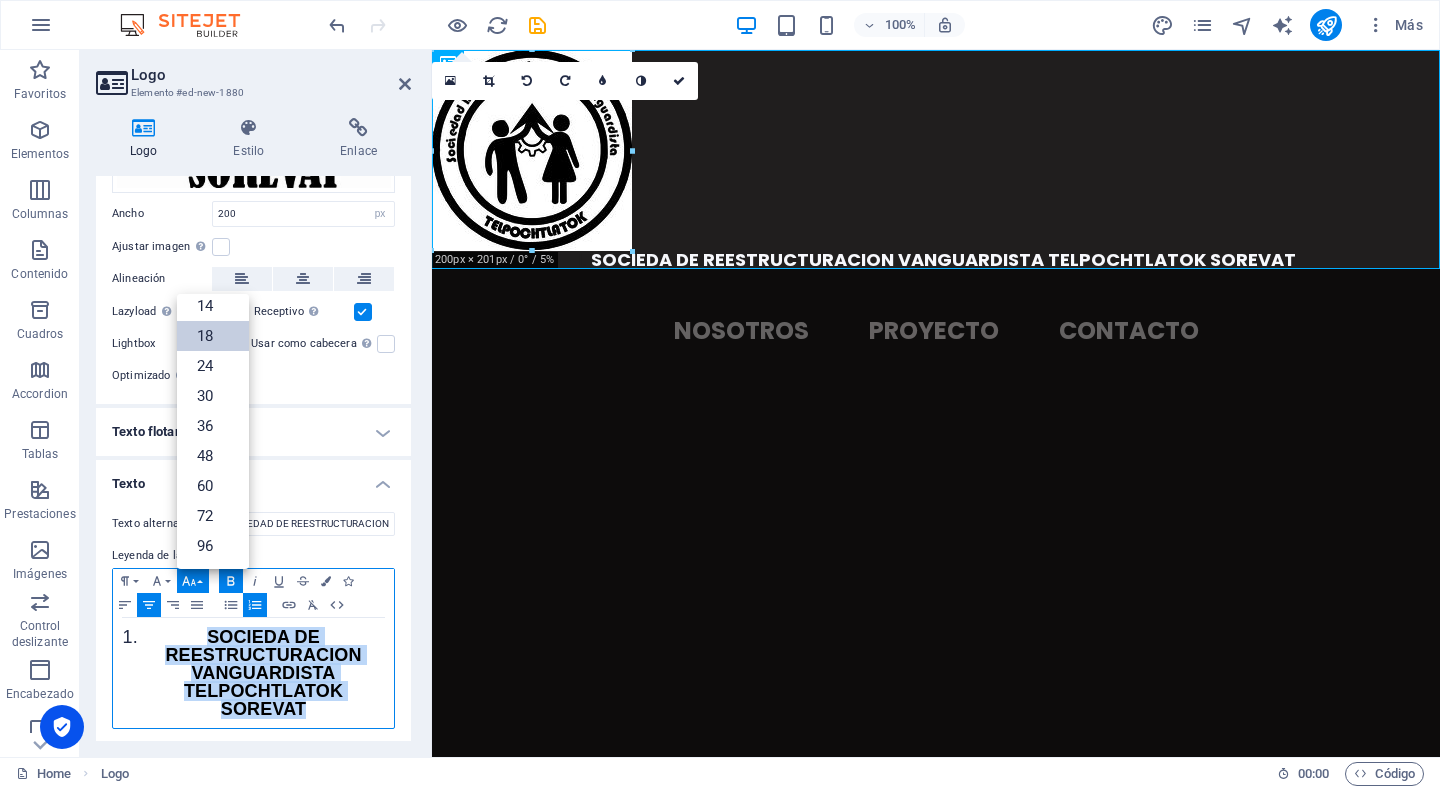scroll, scrollTop: 161, scrollLeft: 0, axis: vertical 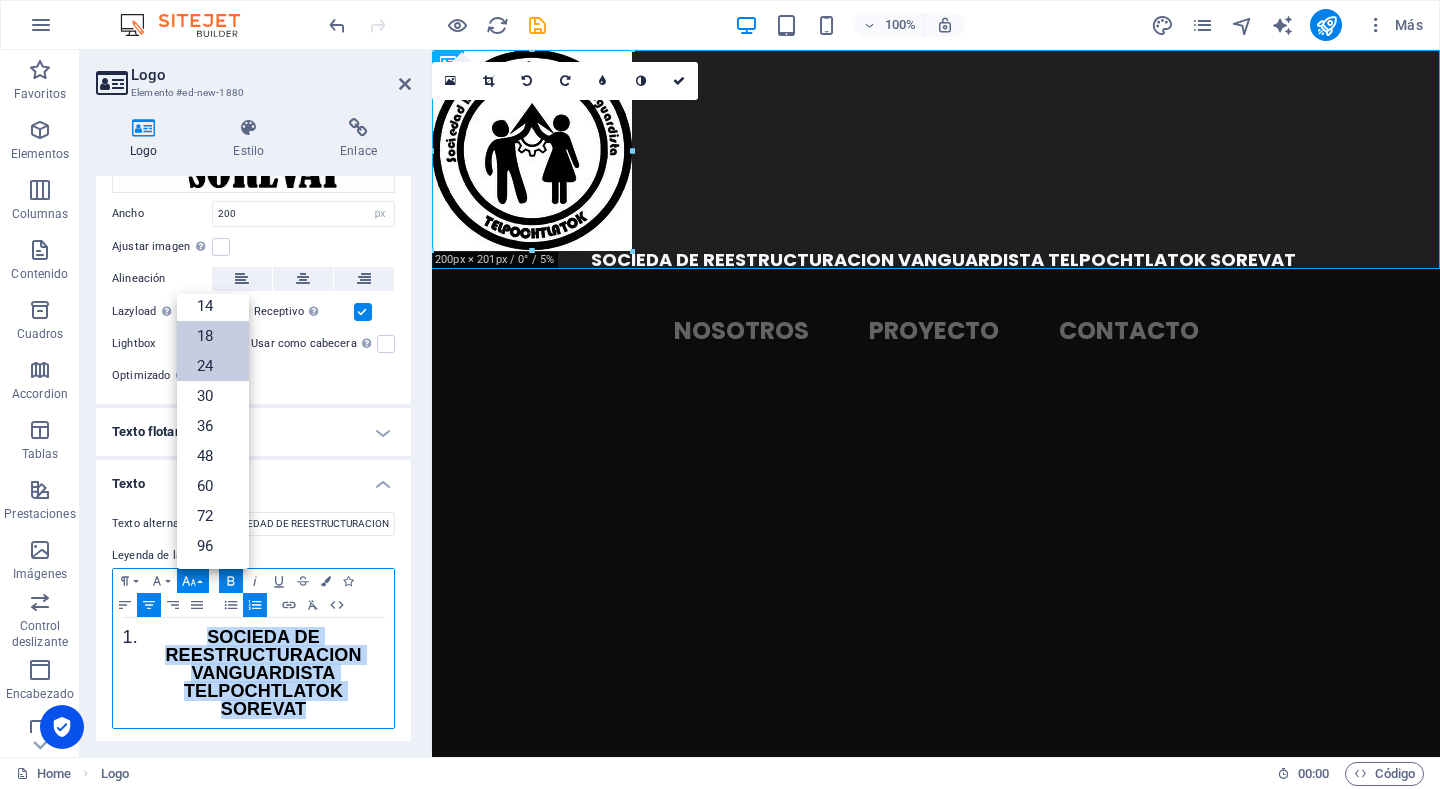 click on "24" at bounding box center [213, 366] 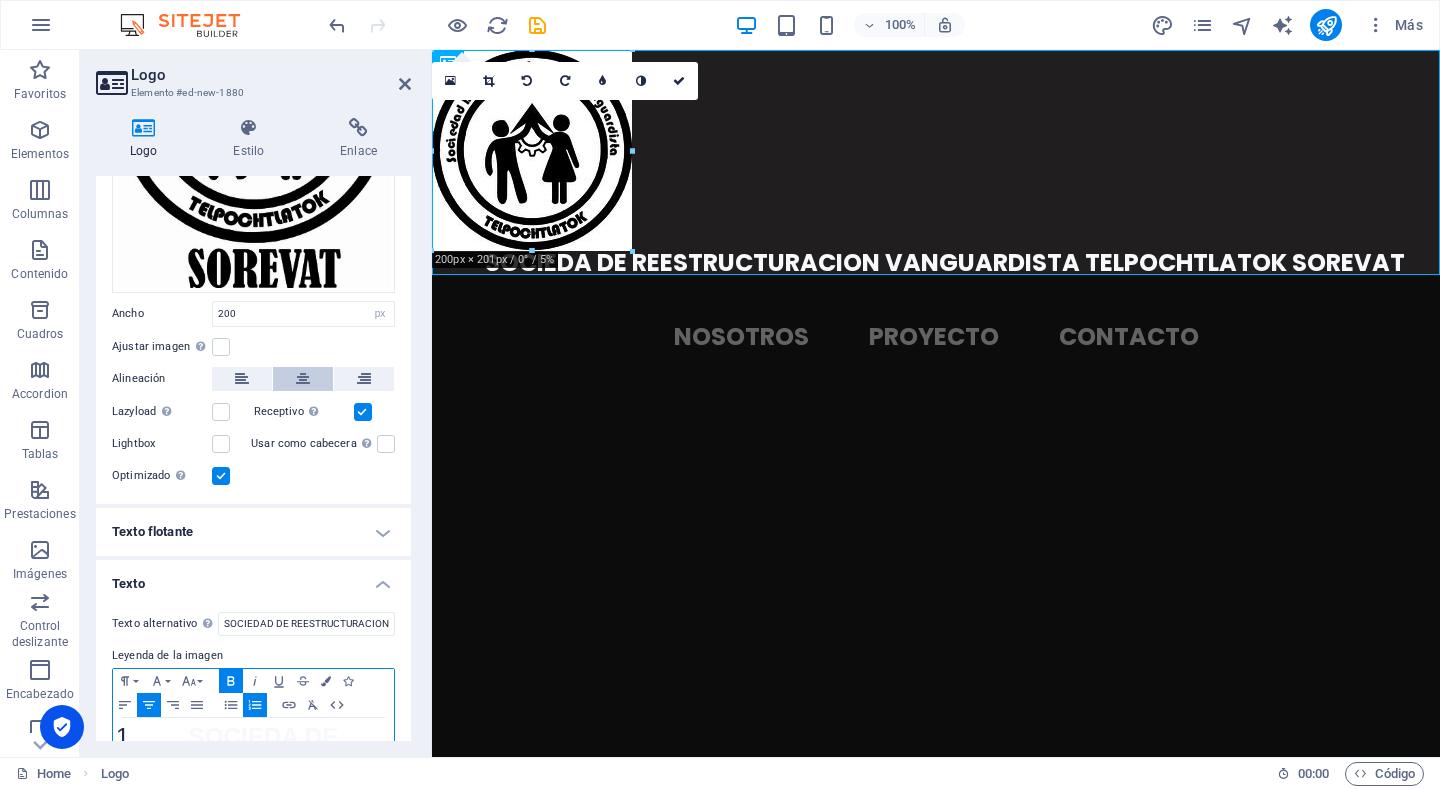 scroll, scrollTop: 396, scrollLeft: 0, axis: vertical 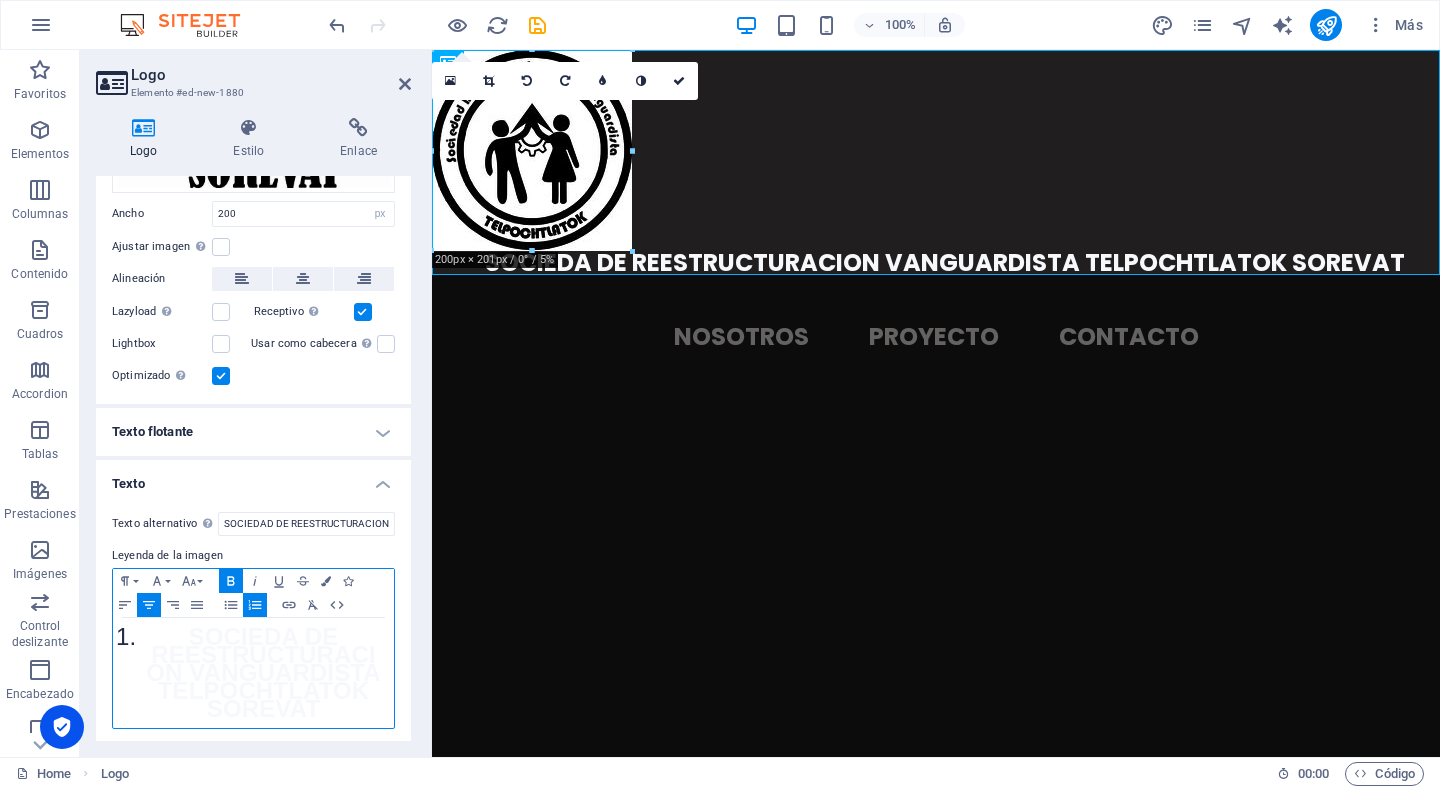 click on "SOCIEDA DE REESTRUCTURACION VANGUARDISTA TELPOCHTLATOK SOREVAT" at bounding box center (263, 673) 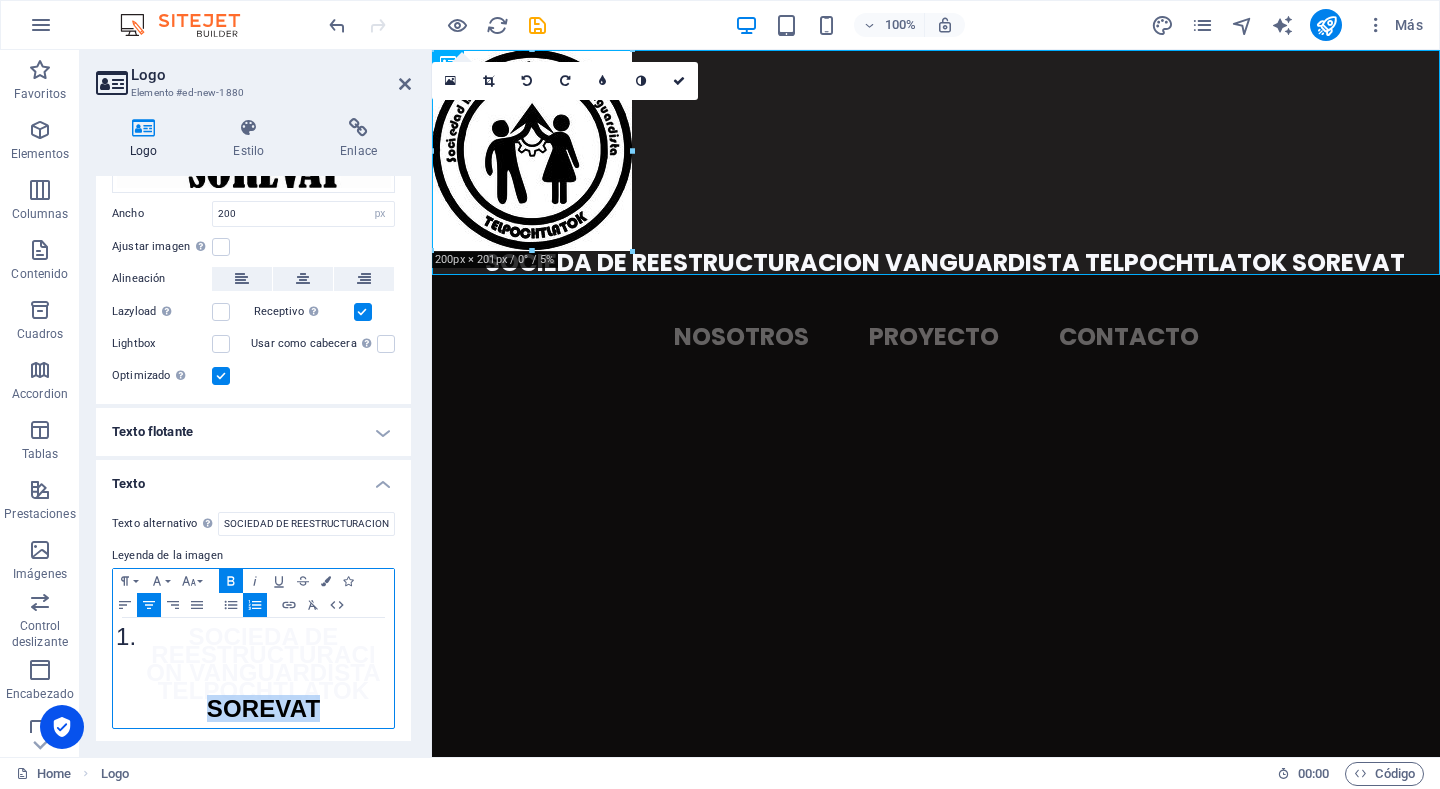 click on "SOCIEDA DE REESTRUCTURACION VANGUARDISTA TELPOCHTLATOK SOREVAT" at bounding box center [263, 672] 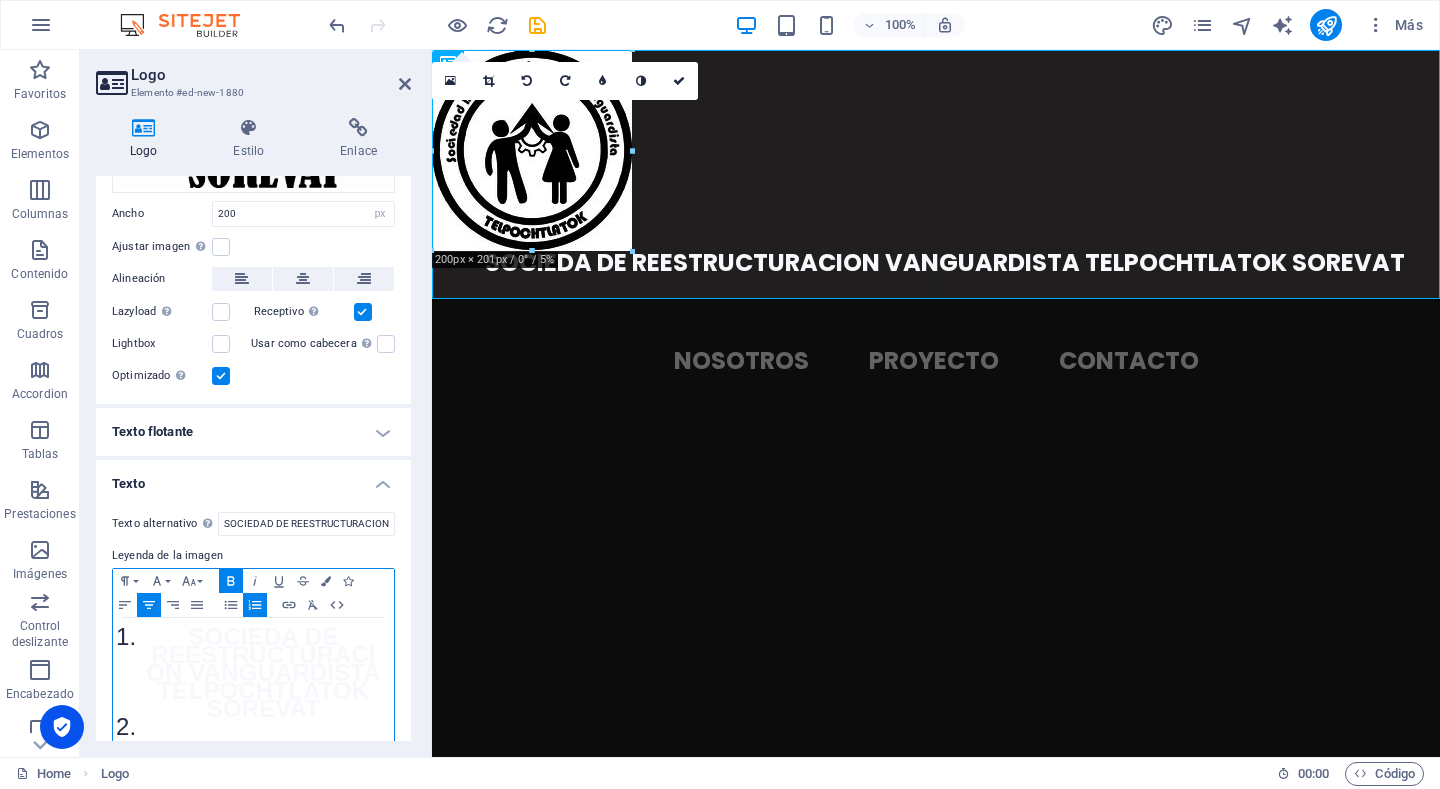 click on "SOCIEDA DE REESTRUCTURACION VANGUARDISTA TELPOCHTLATOK SOREVAT" at bounding box center (263, 673) 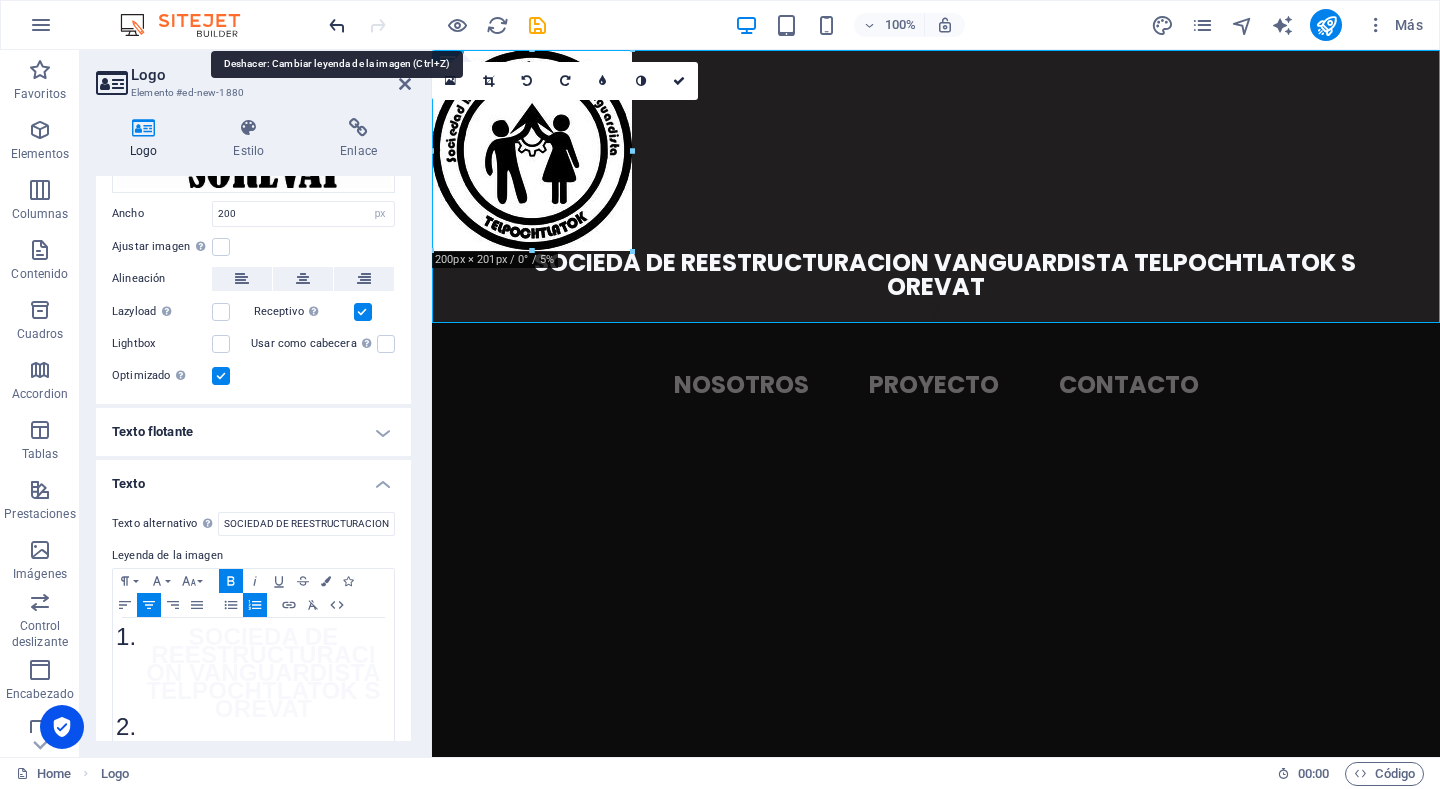 click at bounding box center (337, 25) 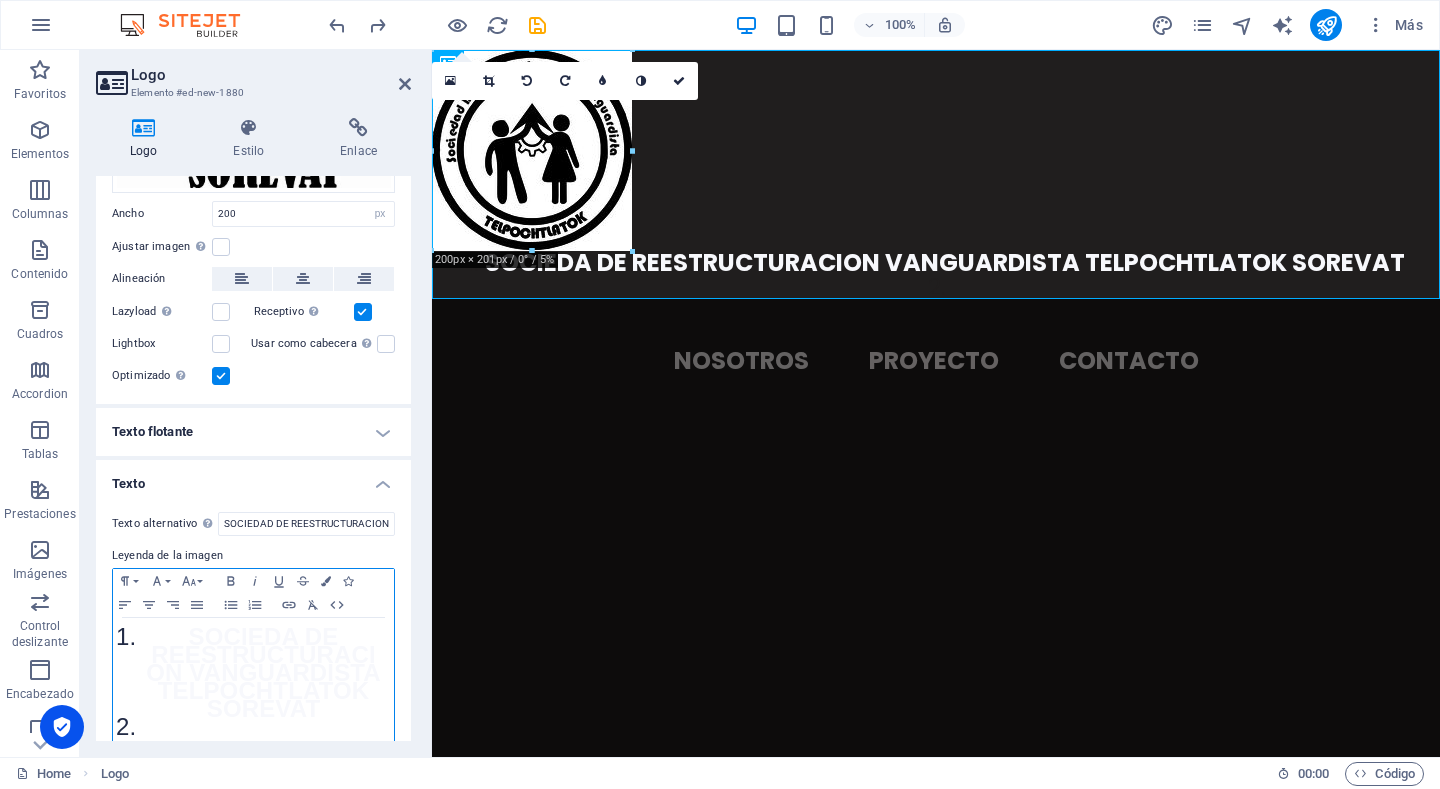 click on "SOCIEDA DE REESTRUCTURACION VANGUARDISTA TELPOCHTLATOK SOREVAT" at bounding box center [263, 672] 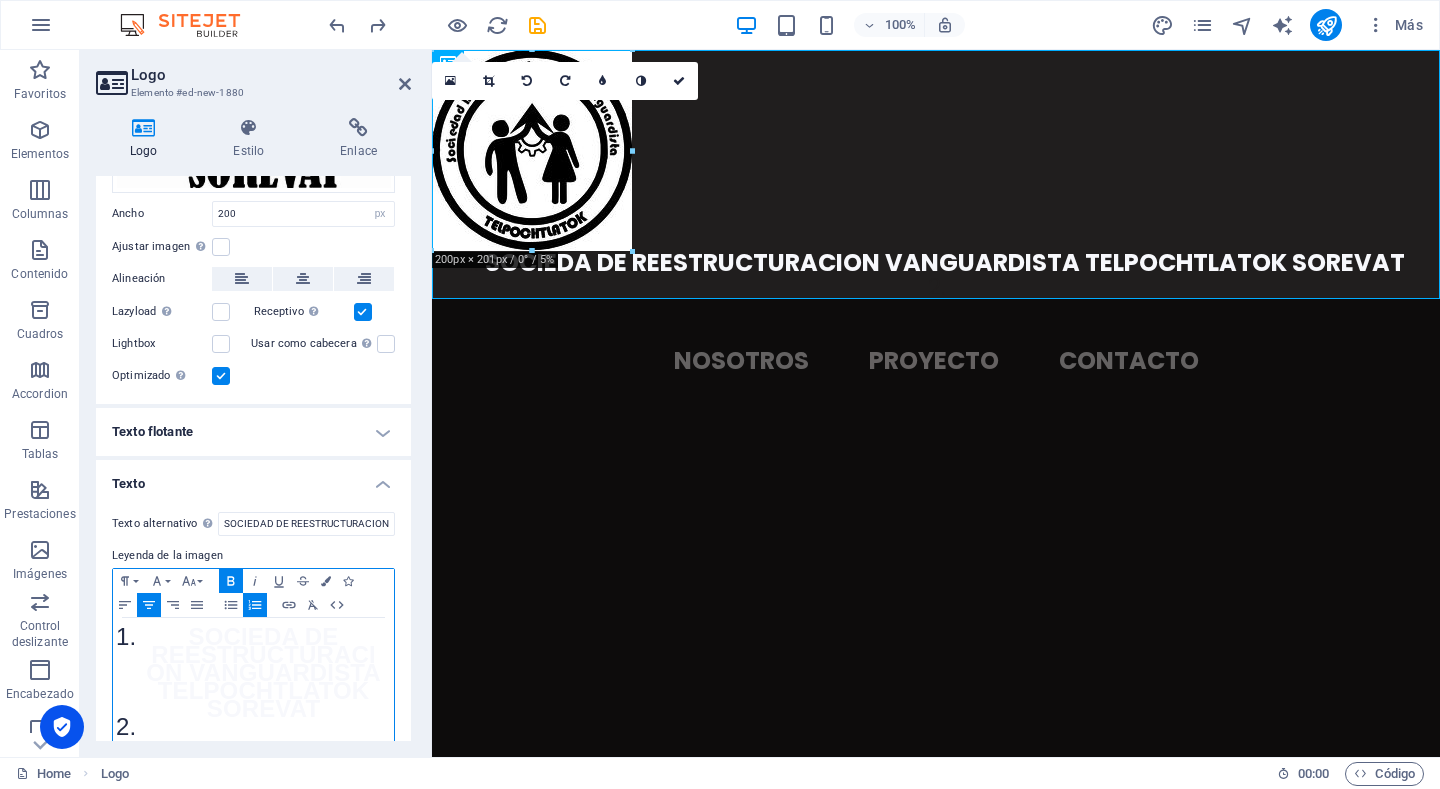 click on "SOCIEDA DE REESTRUCTURACION VANGUARDISTA TELPOCHTLATOK SOREVAT" at bounding box center (263, 672) 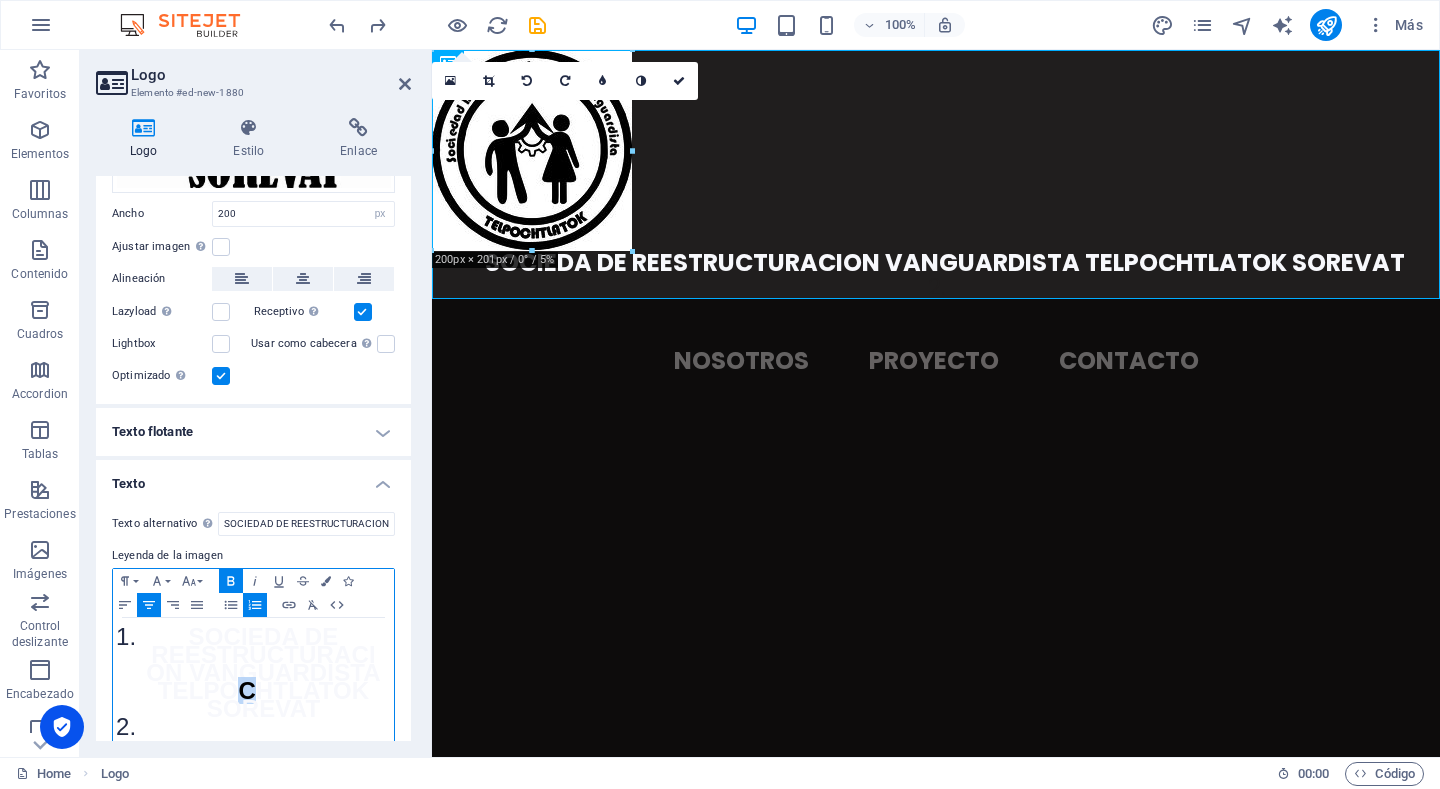 drag, startPoint x: 229, startPoint y: 688, endPoint x: 262, endPoint y: 688, distance: 33 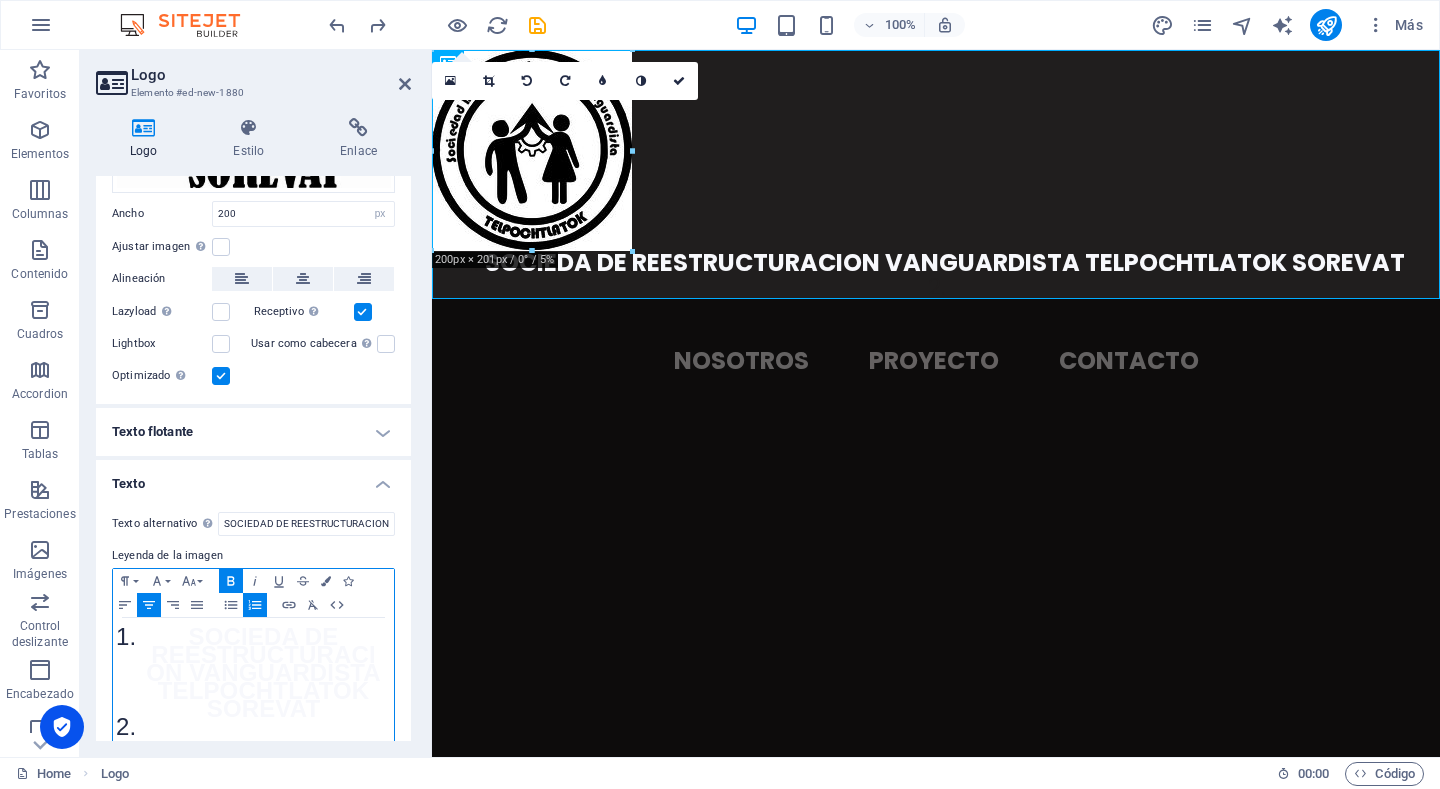 click on "SOCIEDA DE REESTRUCTURACION VANGUARDISTA TELPOCHTLATOK SOREVAT" at bounding box center (263, 672) 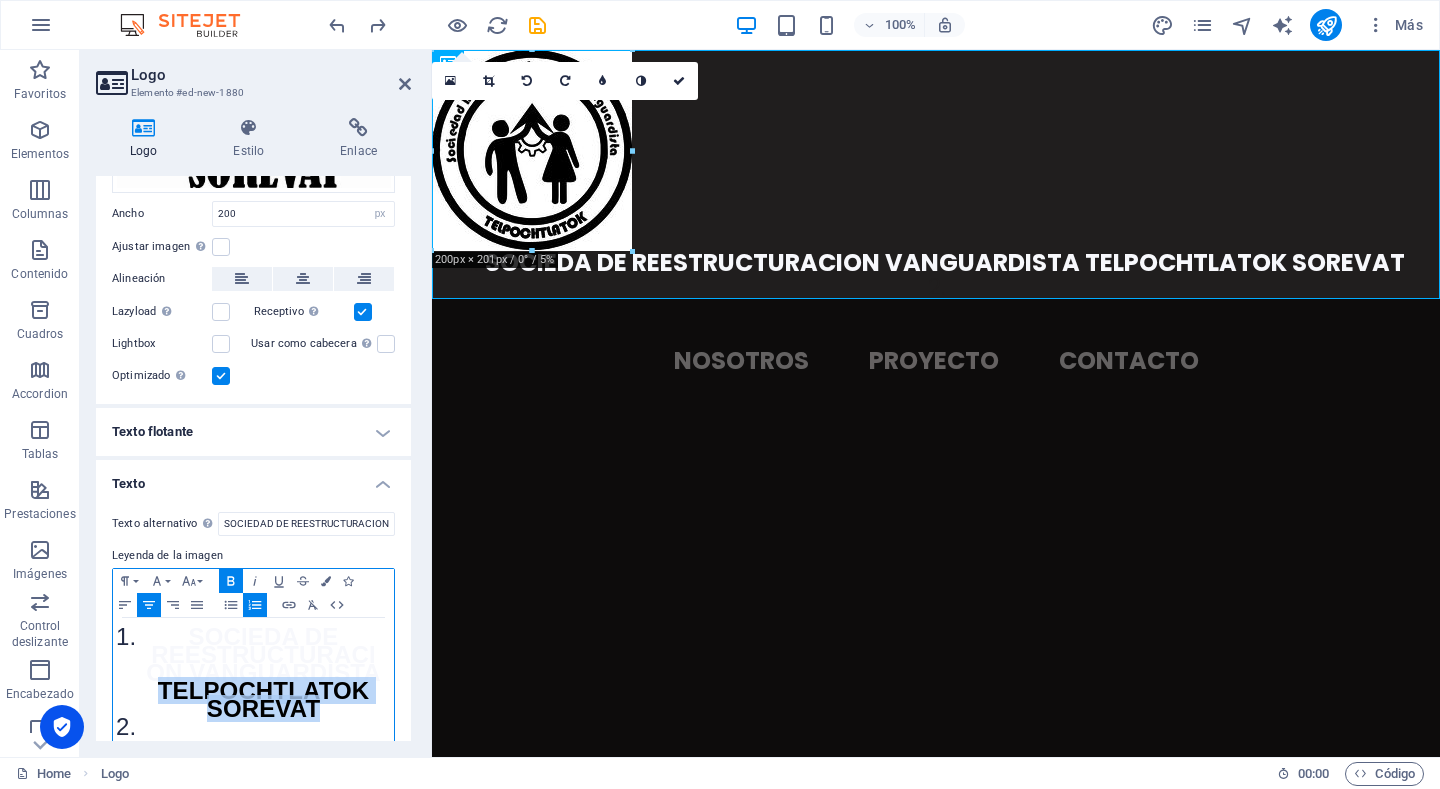 drag, startPoint x: 160, startPoint y: 684, endPoint x: 384, endPoint y: 706, distance: 225.07776 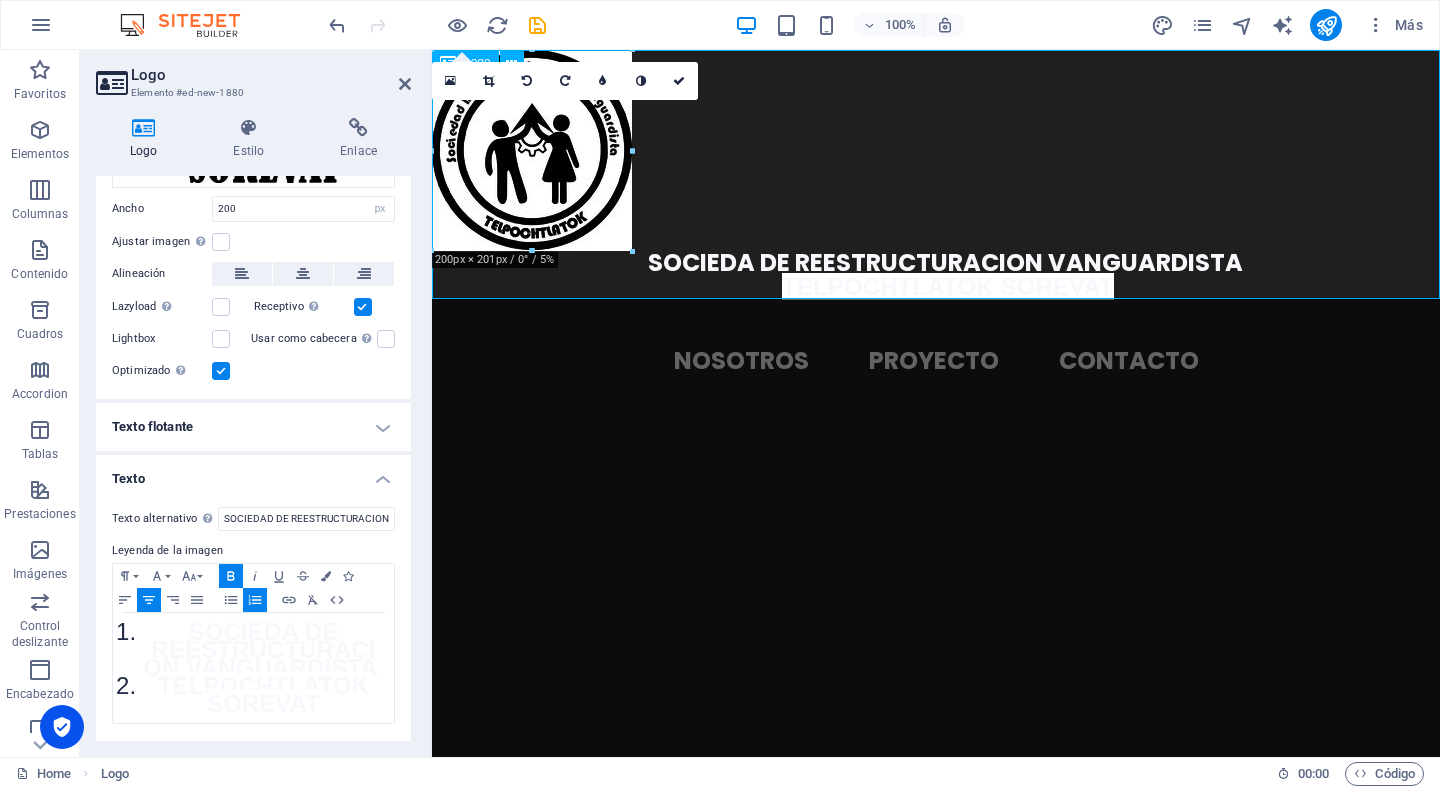 click on "SOCIEDA DE REESTRUCTURACION VANGUARDISTA  TELPOCHTLATOK SOREVAT" at bounding box center [936, 174] 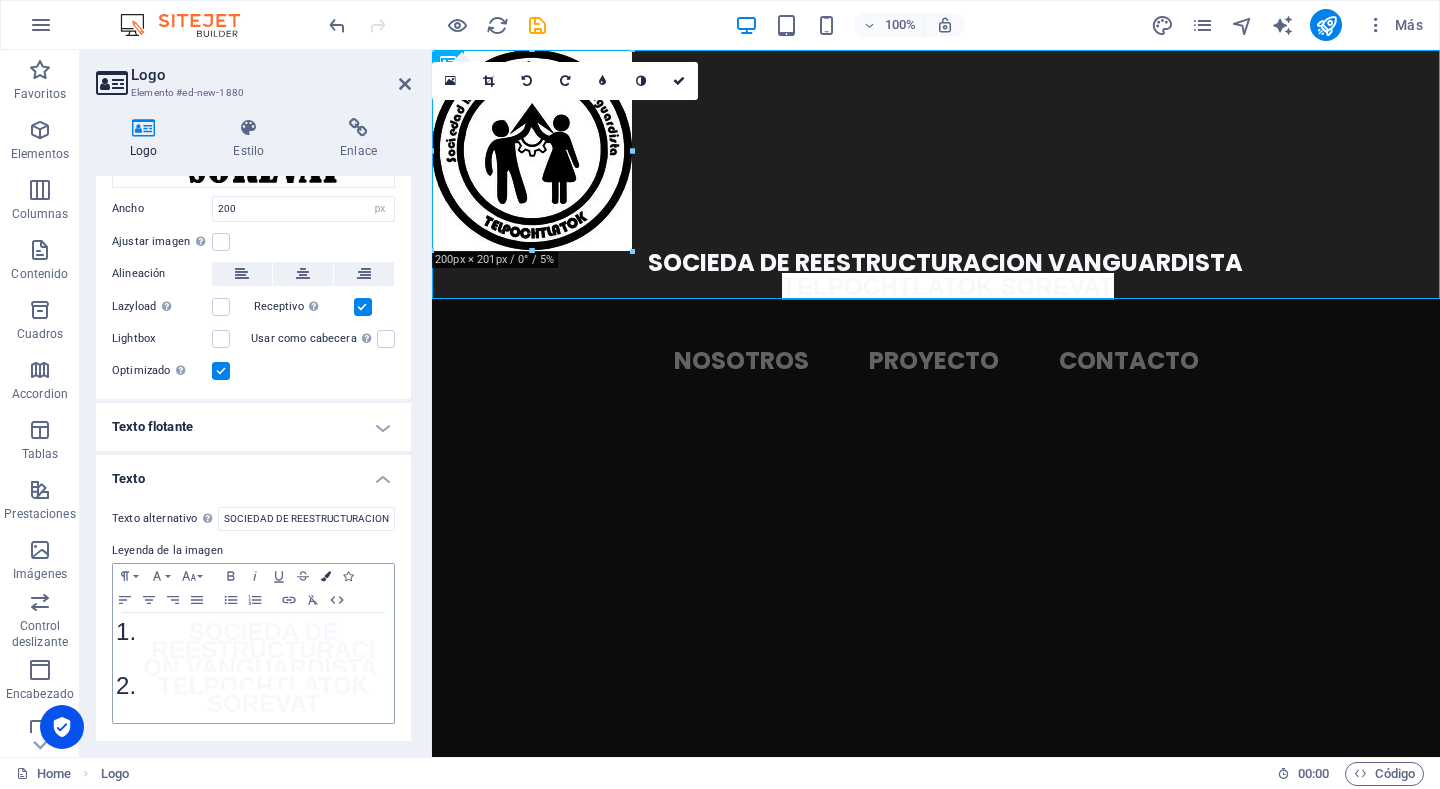 click at bounding box center (326, 576) 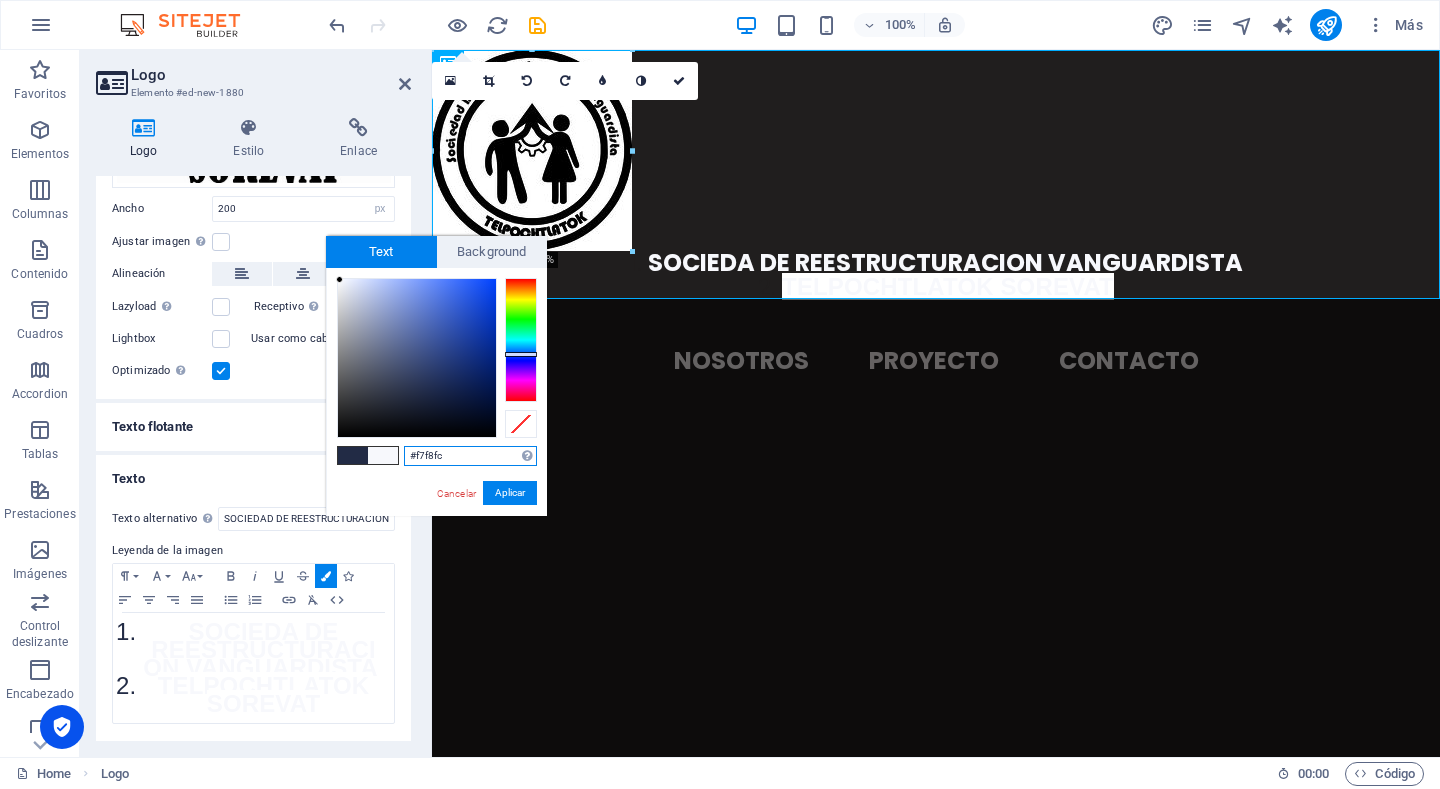 type on "#f1f3f8" 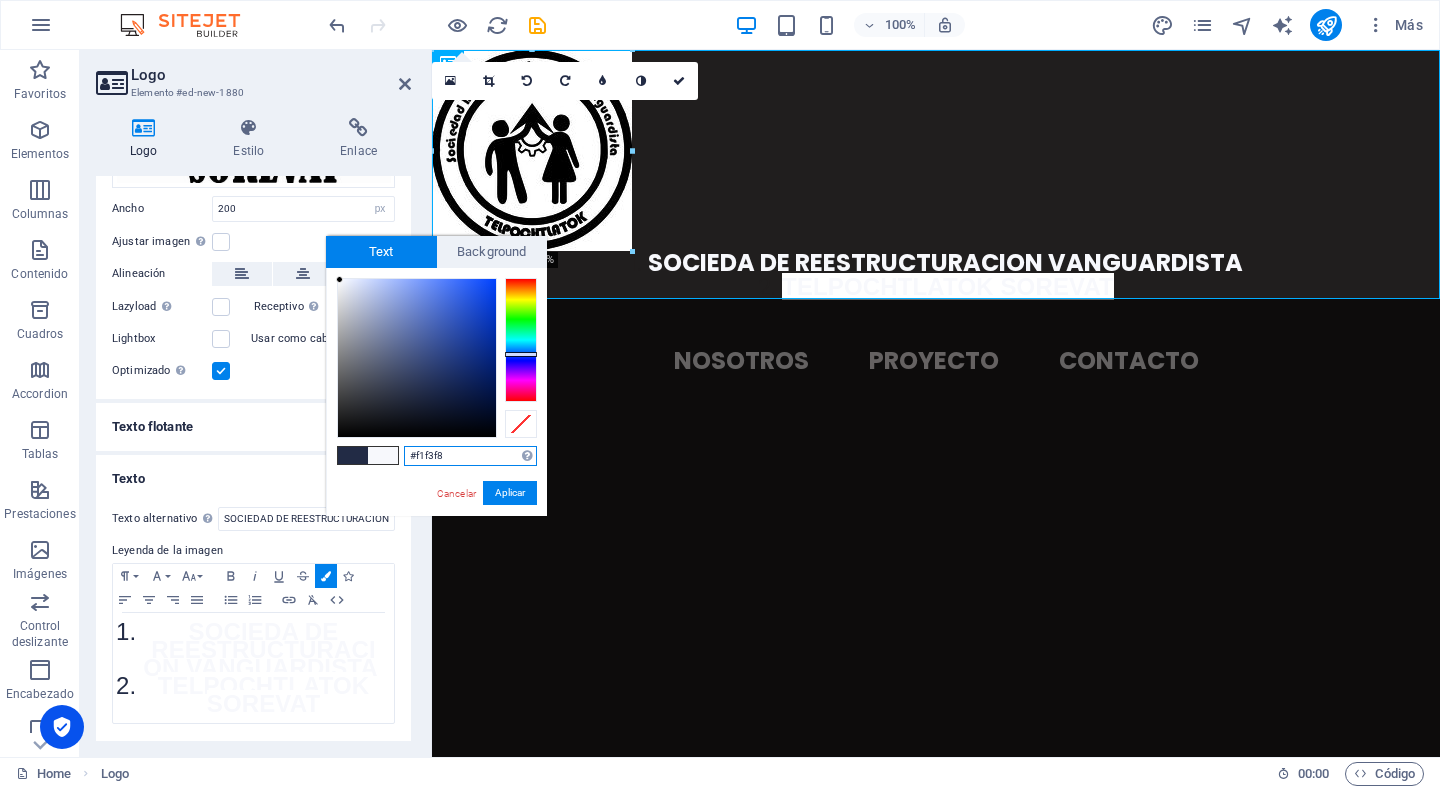click at bounding box center (417, 358) 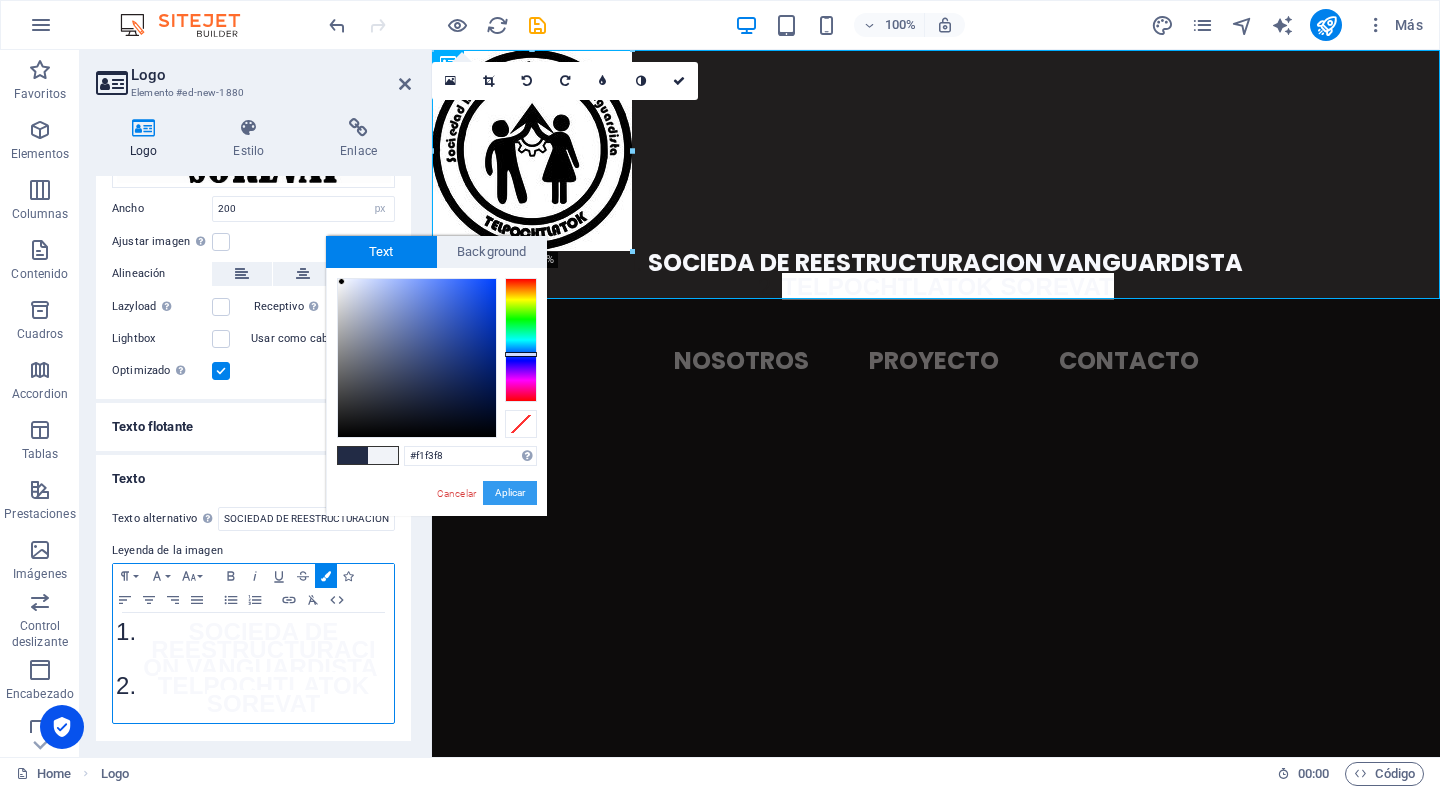 click on "Aplicar" at bounding box center (510, 493) 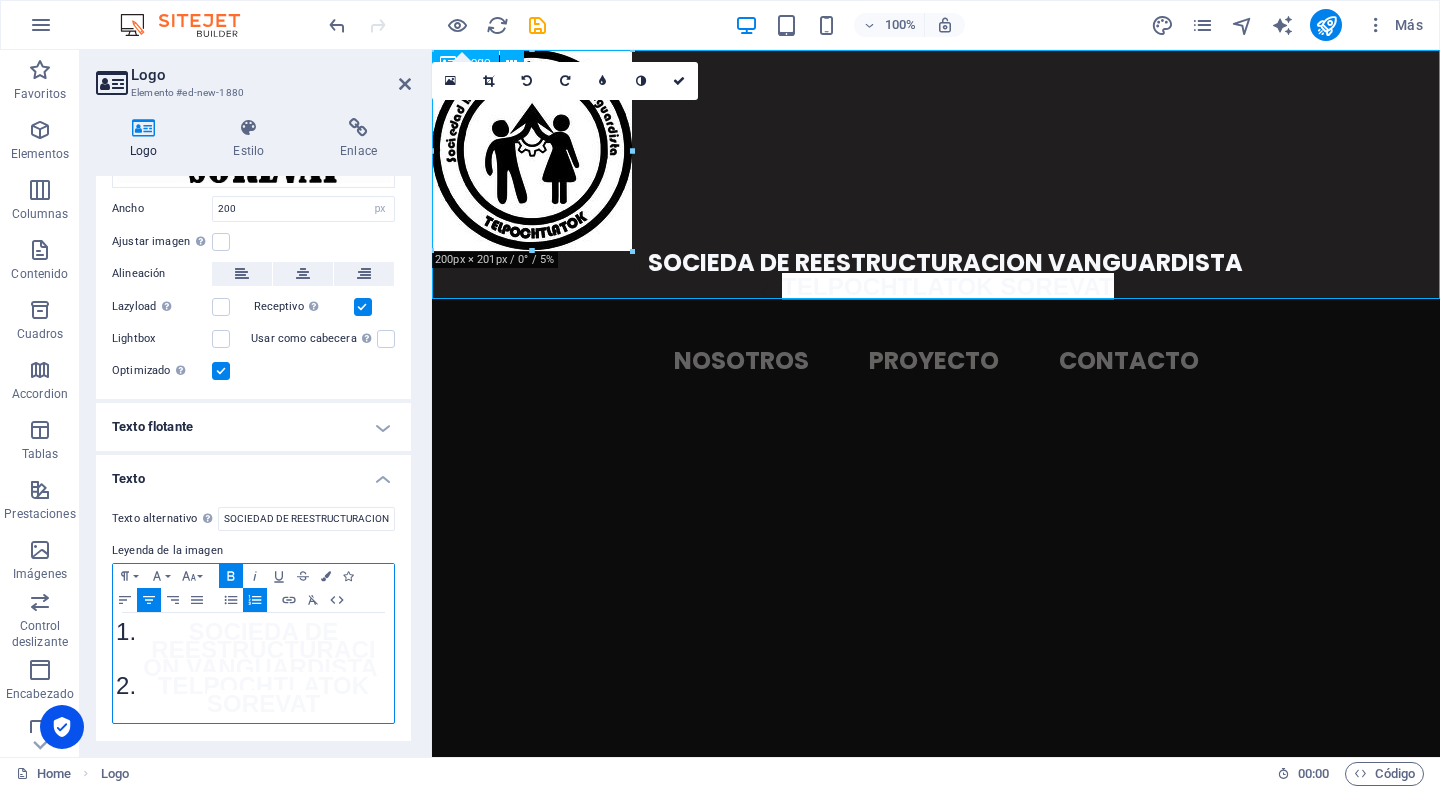 click on "SOCIEDA DE REESTRUCTURACION VANGUARDISTA  TELPOCHTLATOK SOREVAT" at bounding box center [936, 174] 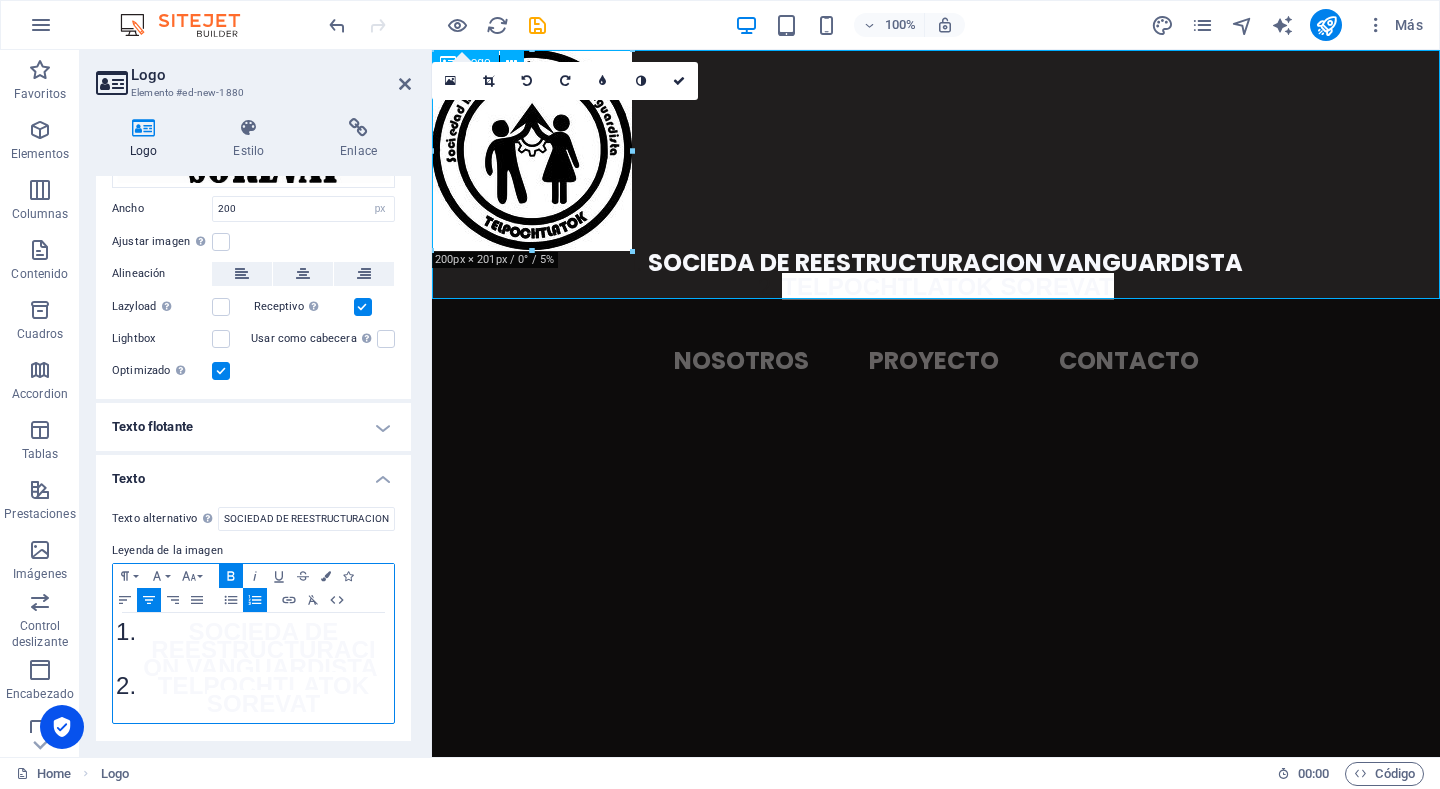 click on "SOCIEDA DE REESTRUCTURACION VANGUARDISTA  TELPOCHTLATOK SOREVAT" at bounding box center [936, 174] 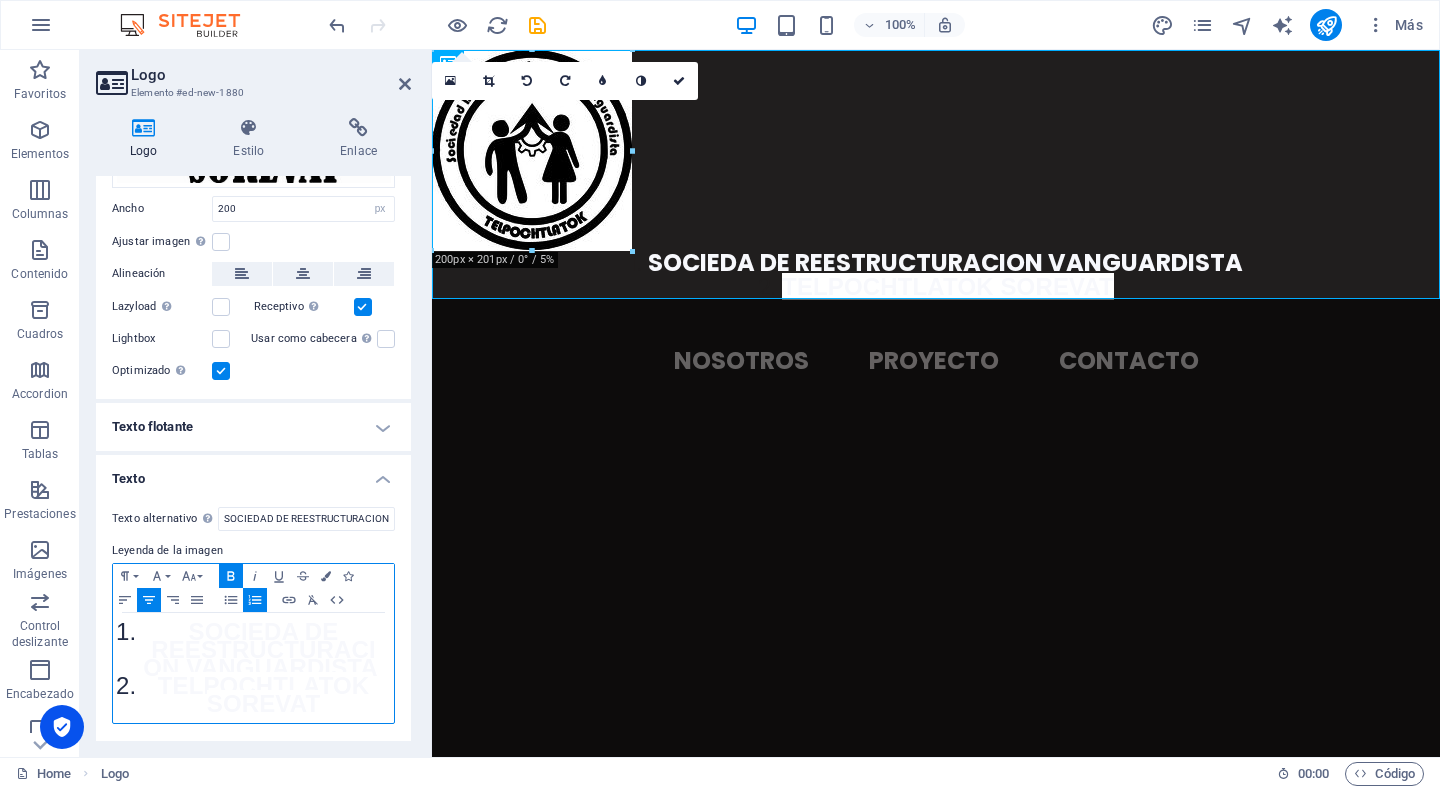 click on "TELPOCHTLATOK SOREVAT​ ​" at bounding box center [264, 694] 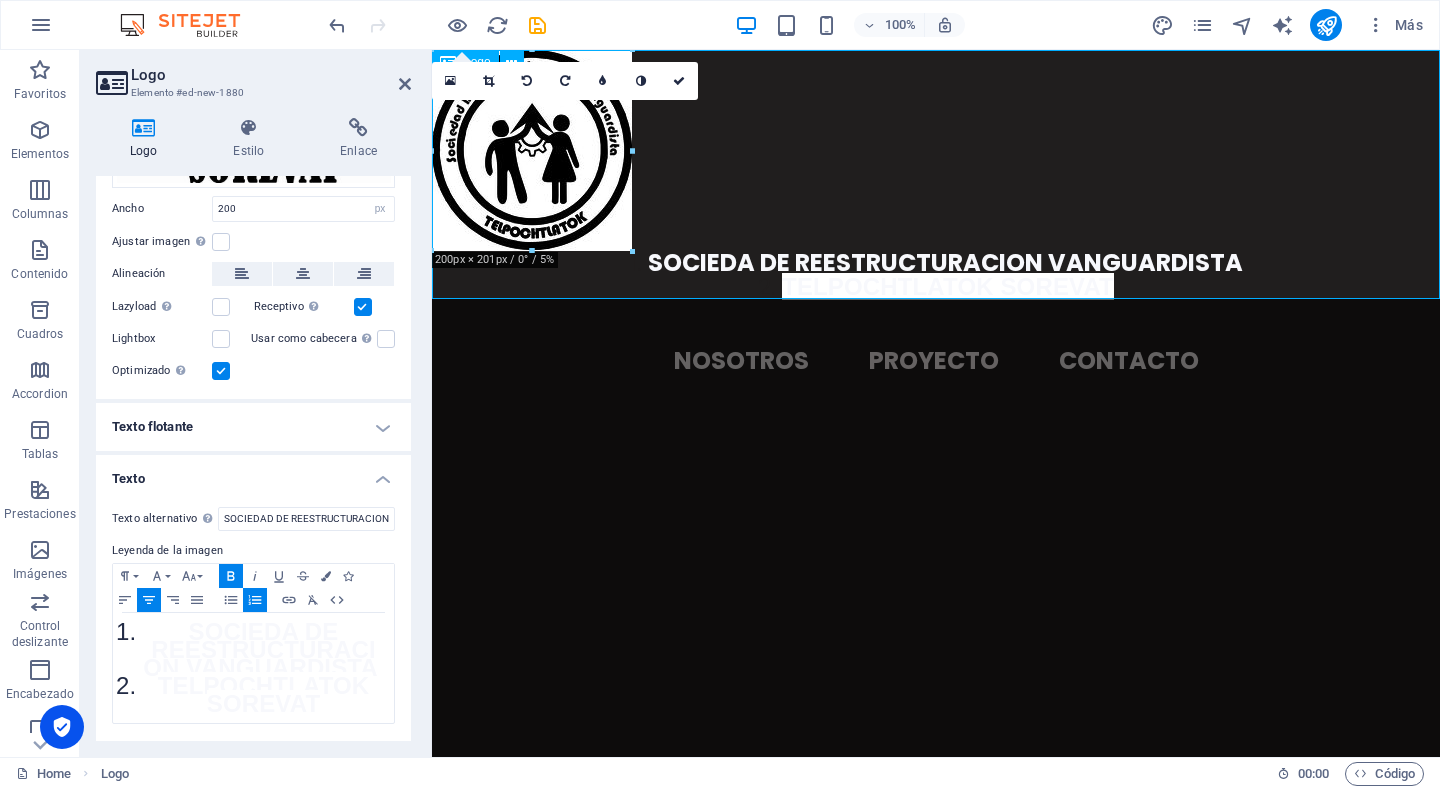 click on "SOCIEDA DE REESTRUCTURACION VANGUARDISTA  TELPOCHTLATOK SOREVAT" at bounding box center (936, 174) 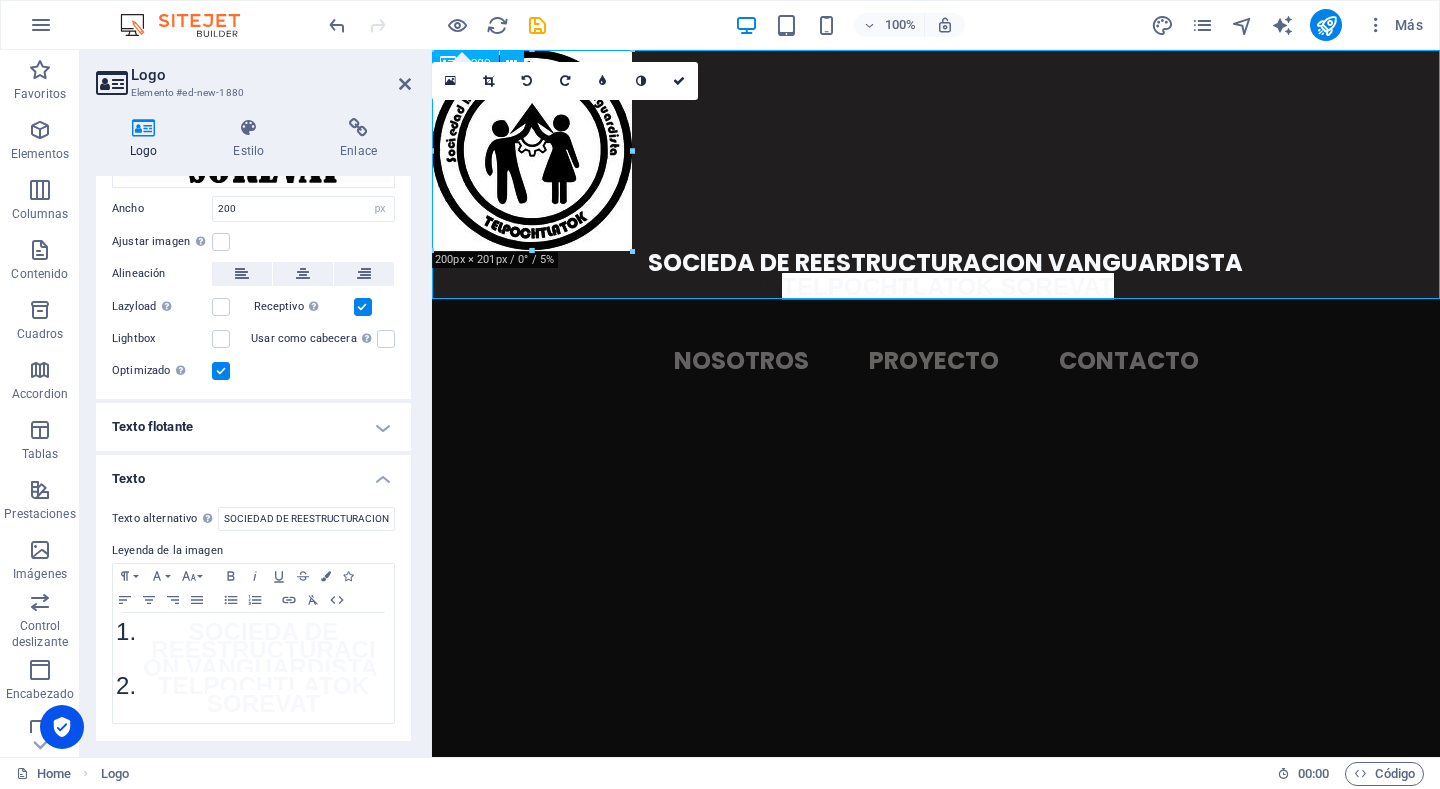 click on "SOCIEDA DE REESTRUCTURACION VANGUARDISTA  TELPOCHTLATOK SOREVAT" at bounding box center (936, 174) 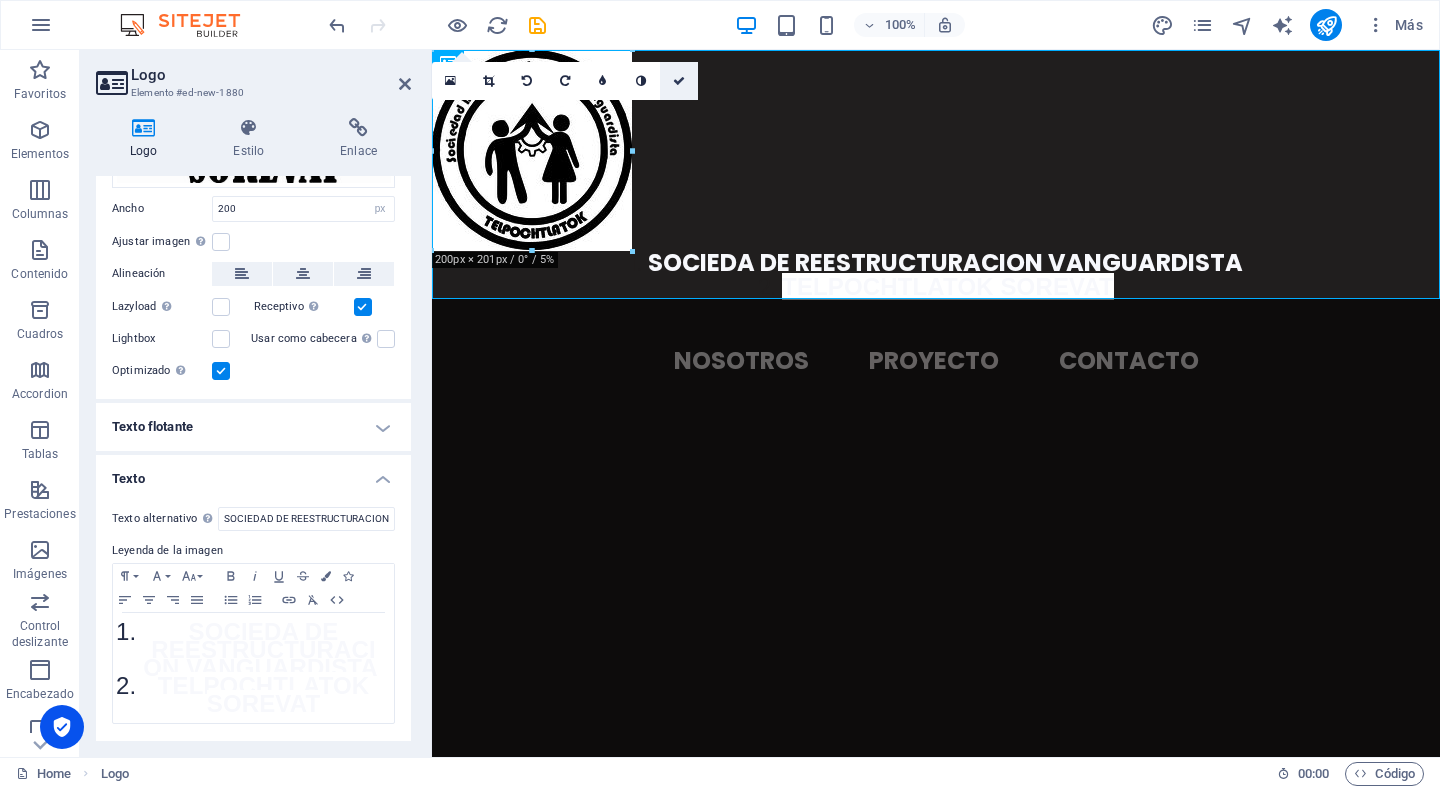 click at bounding box center [679, 81] 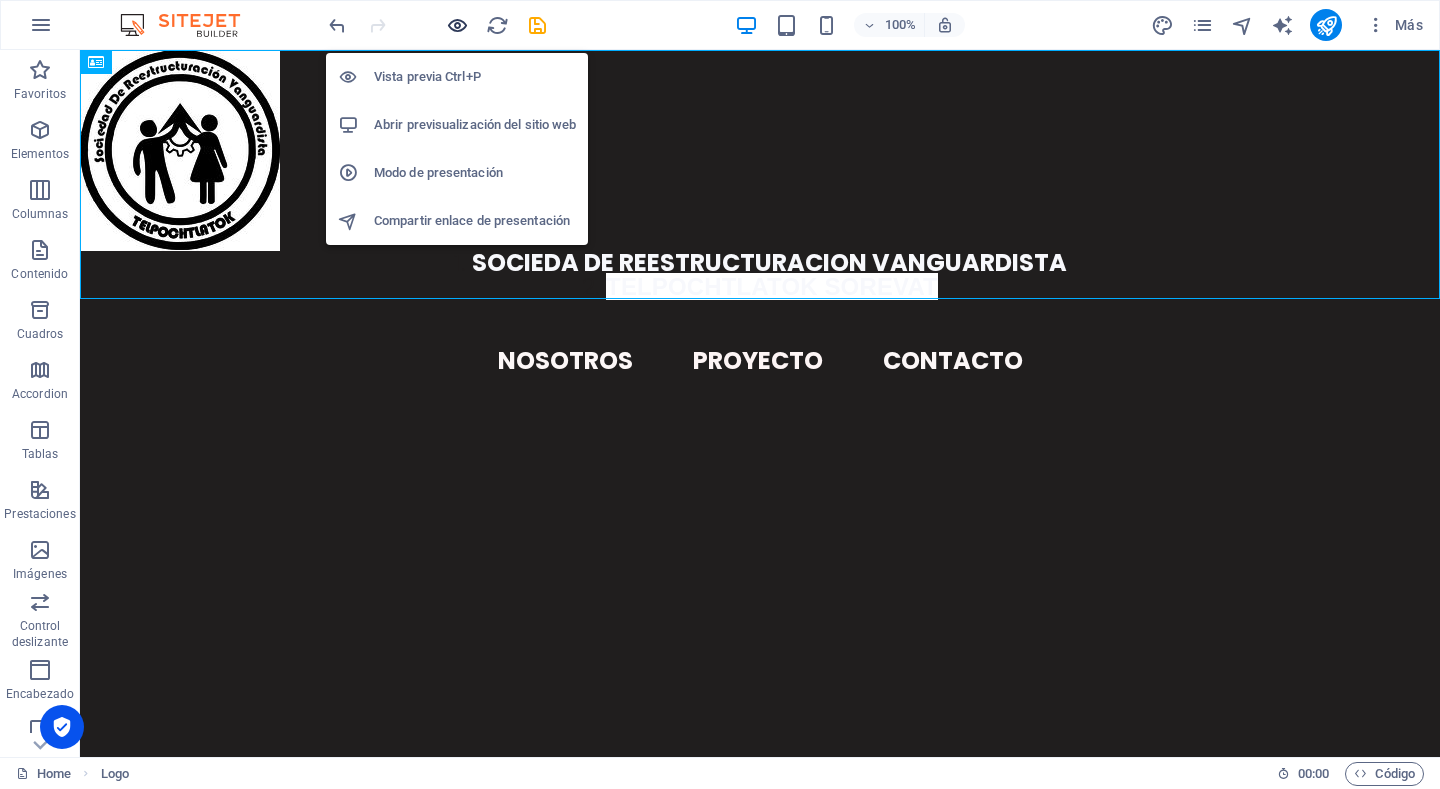 click at bounding box center [457, 25] 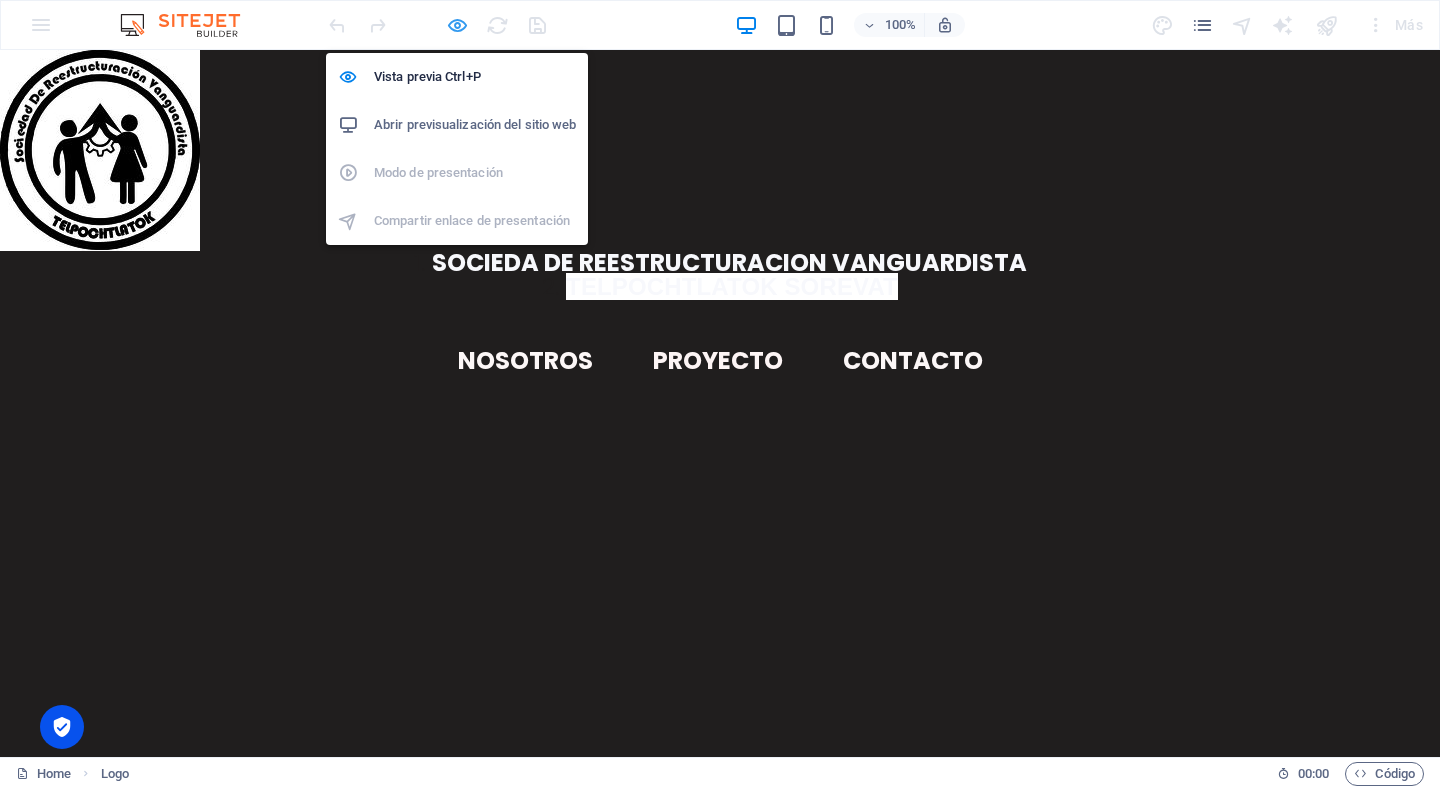 click at bounding box center [457, 25] 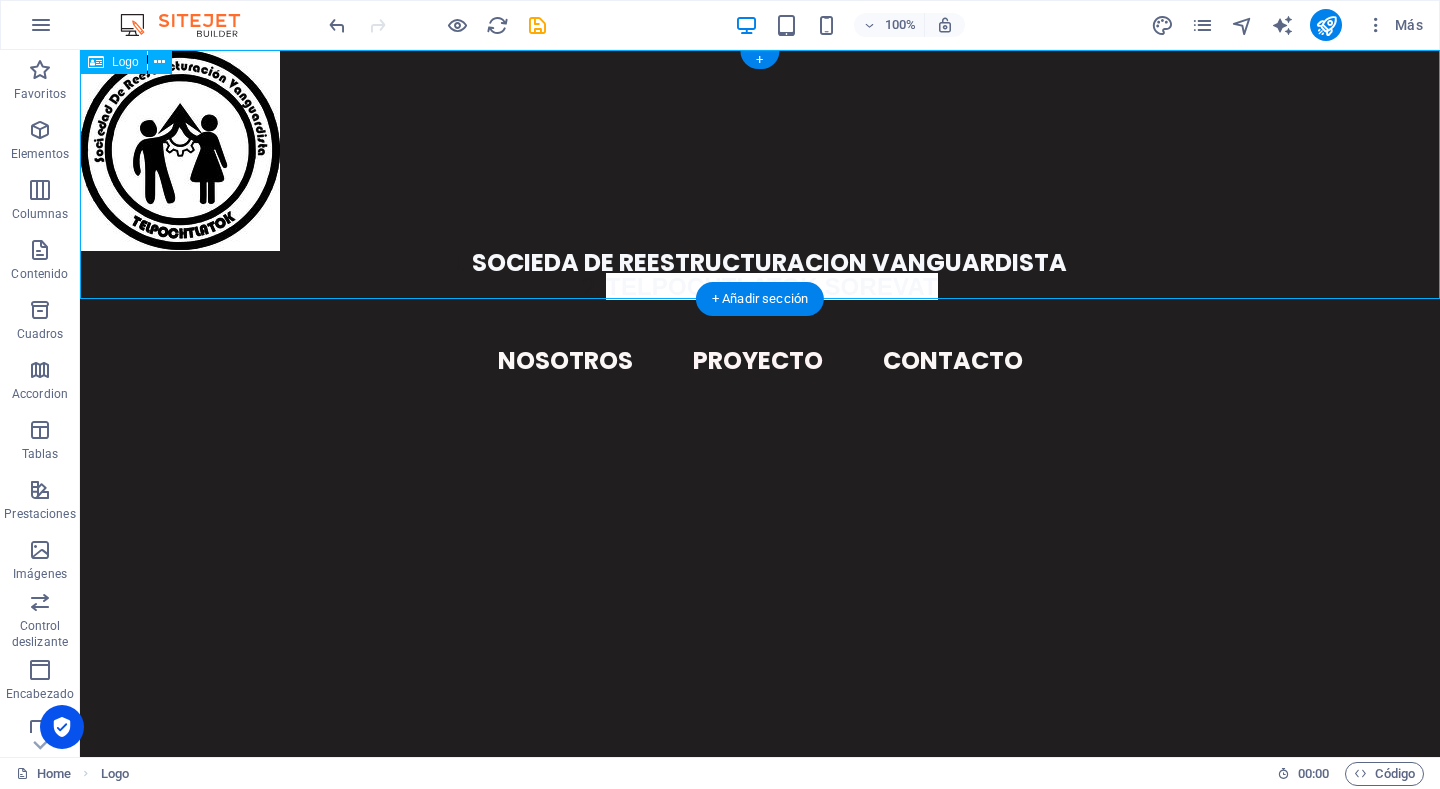click on "SOCIEDA DE REESTRUCTURACION VANGUARDISTA  TELPOCHTLATOK SOREVAT" at bounding box center [760, 174] 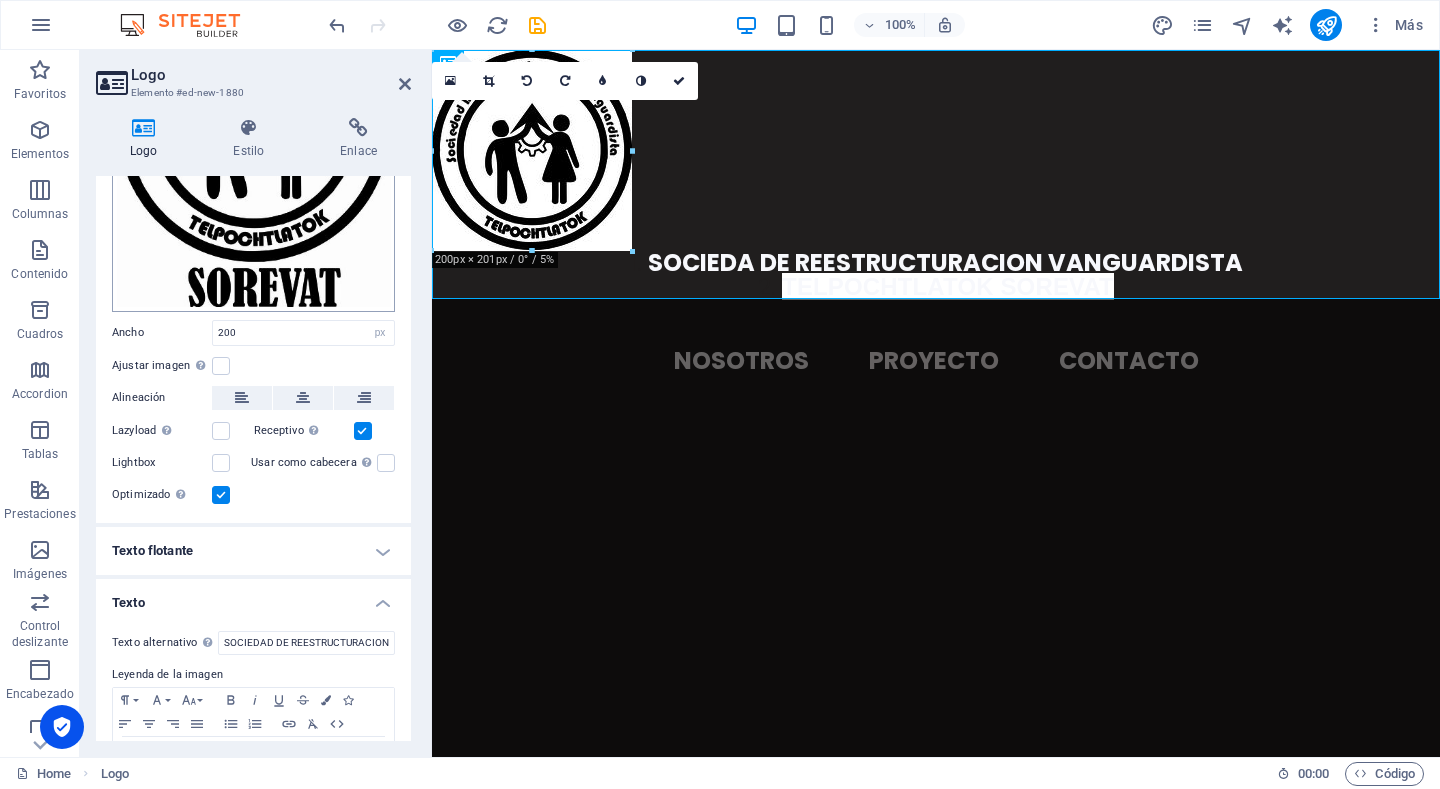 scroll, scrollTop: 414, scrollLeft: 0, axis: vertical 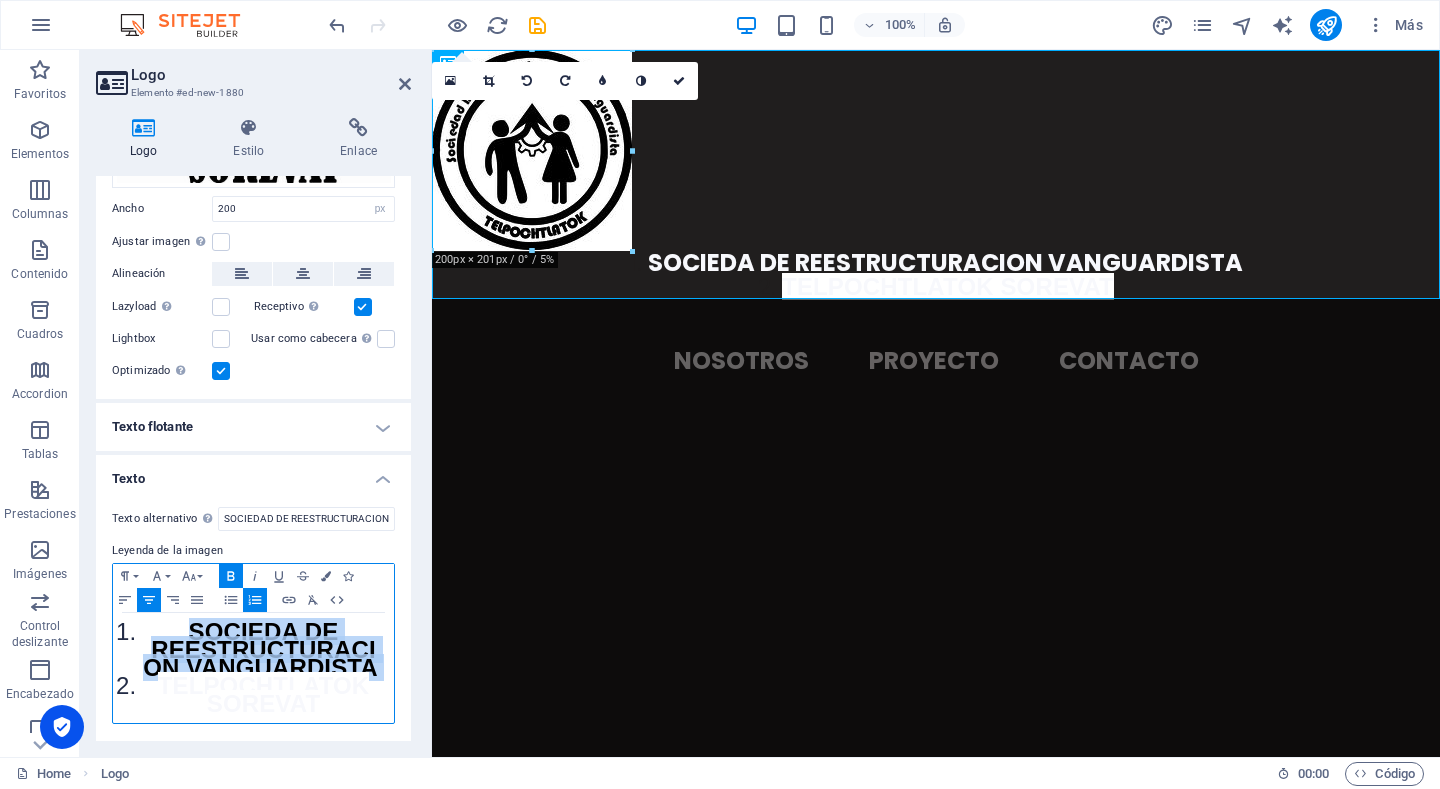 drag, startPoint x: 157, startPoint y: 610, endPoint x: 275, endPoint y: 671, distance: 132.83449 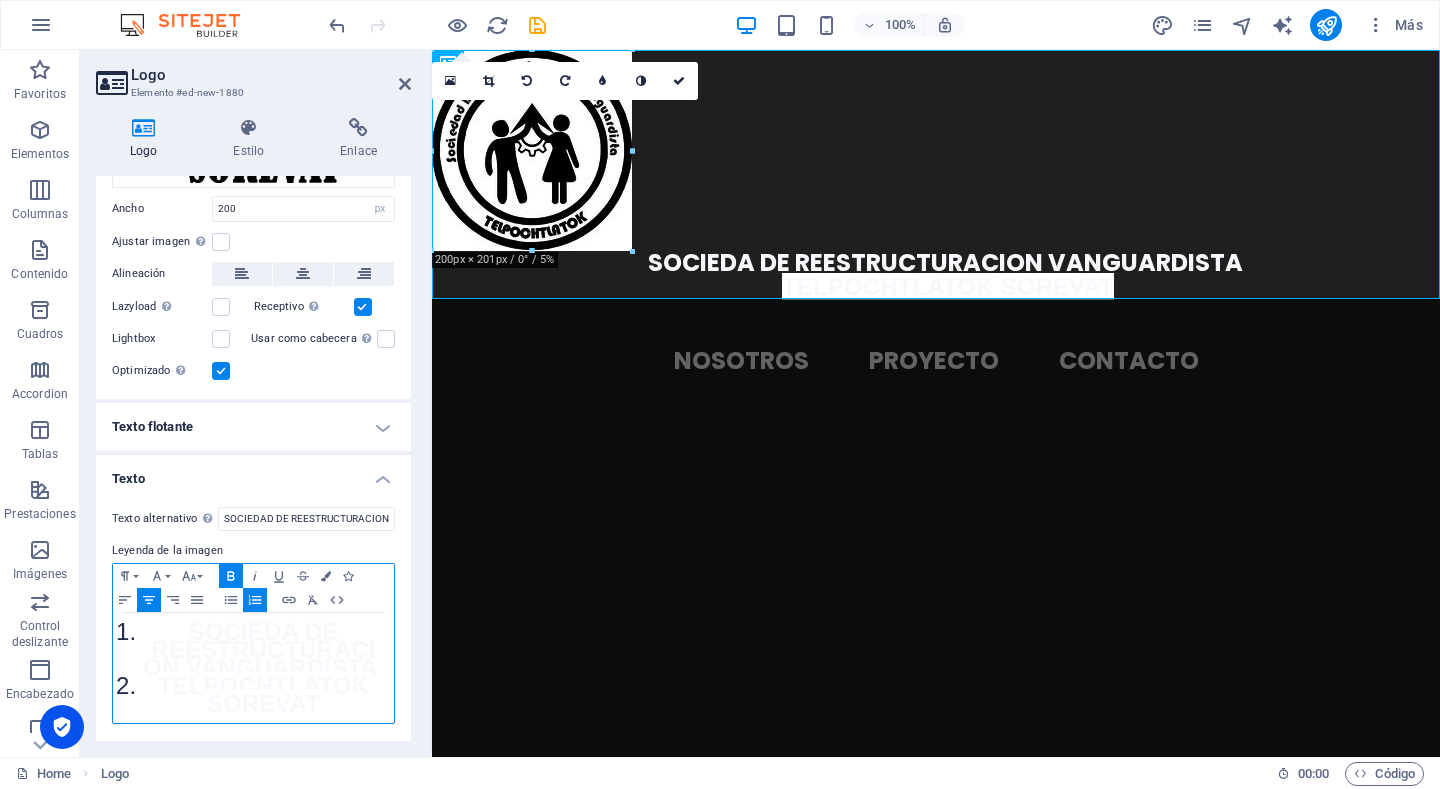 click on "TELPOCHTLATOK SOREVAT​ ​" at bounding box center (263, 695) 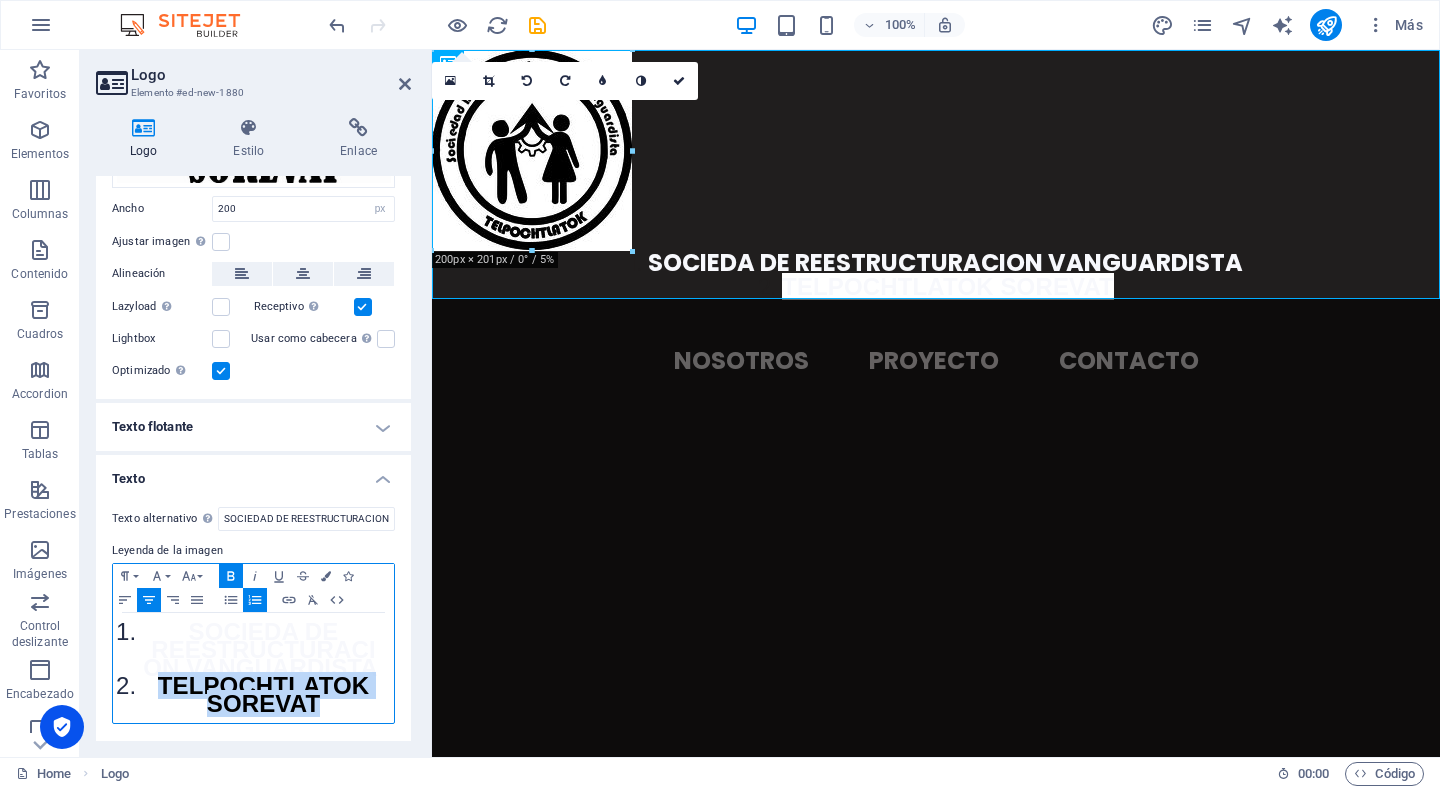 drag, startPoint x: 148, startPoint y: 683, endPoint x: 377, endPoint y: 707, distance: 230.25421 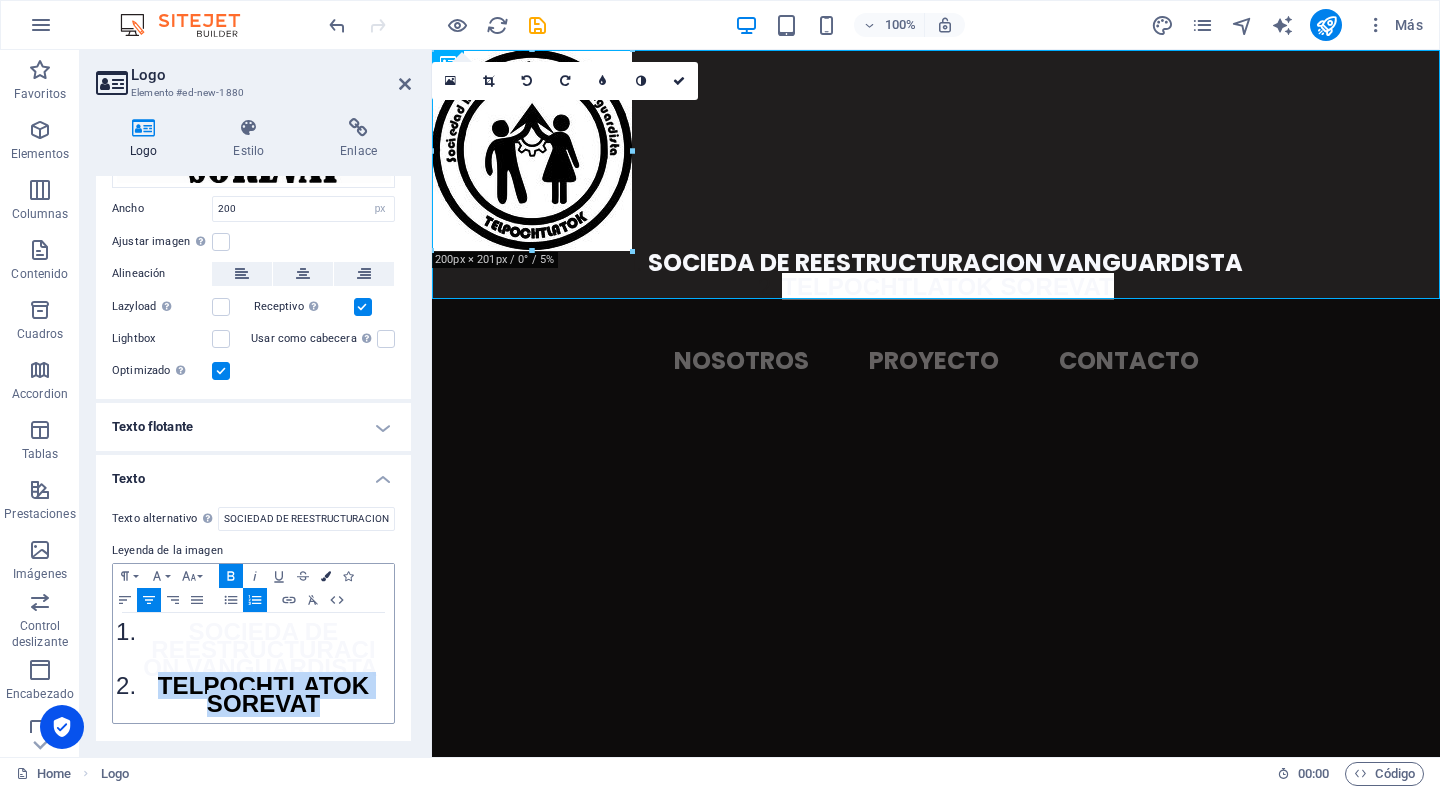 click at bounding box center (326, 576) 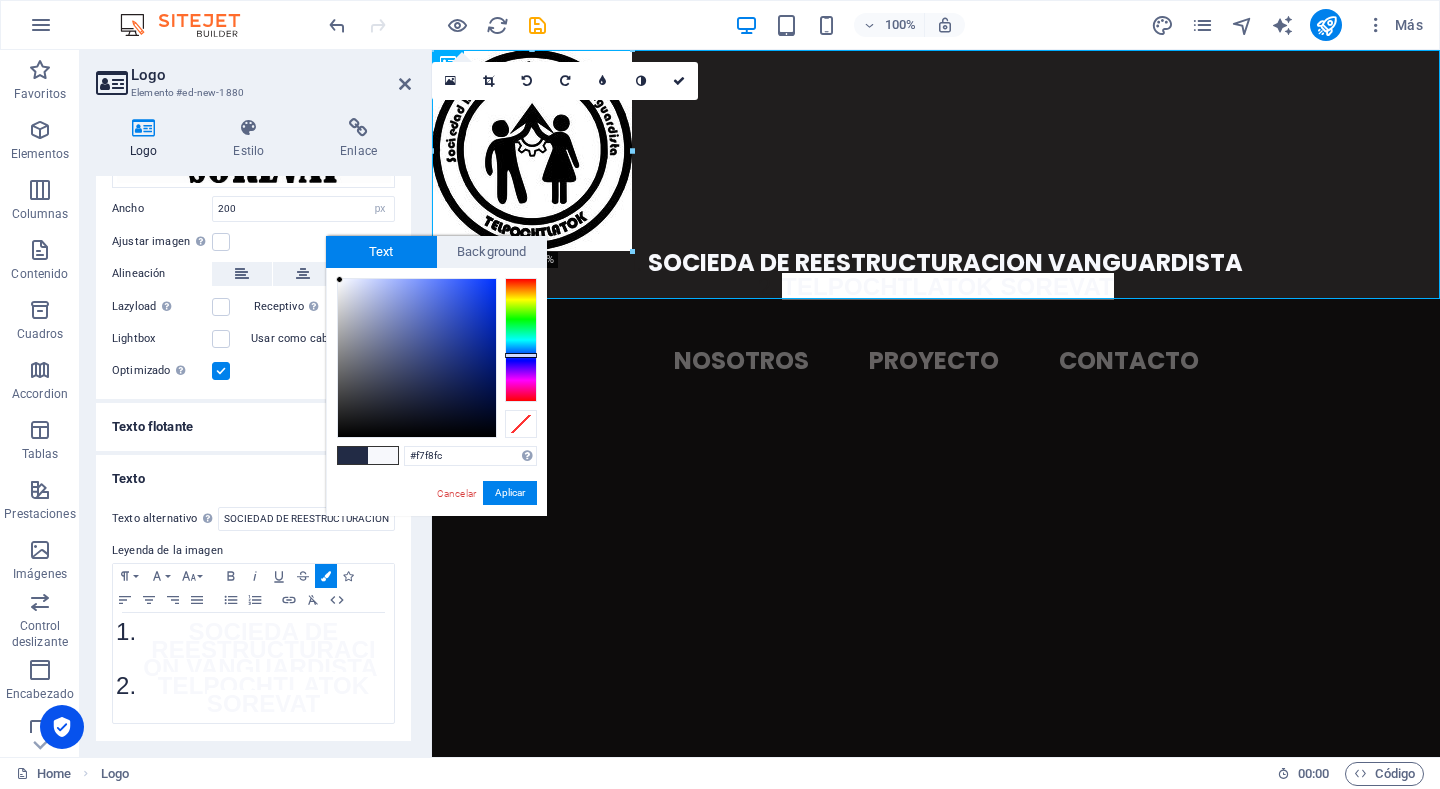 click at bounding box center (353, 455) 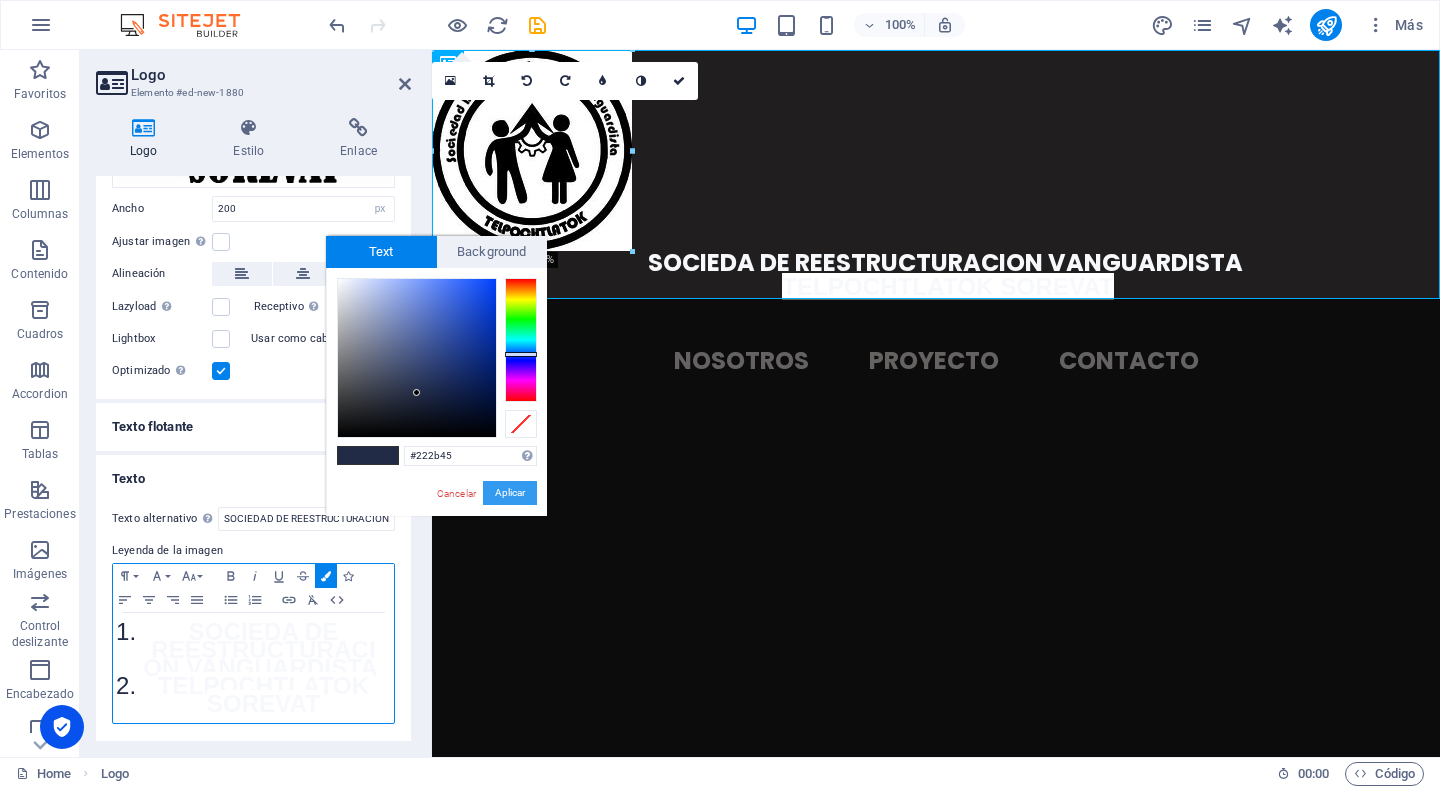 click on "Aplicar" at bounding box center [510, 493] 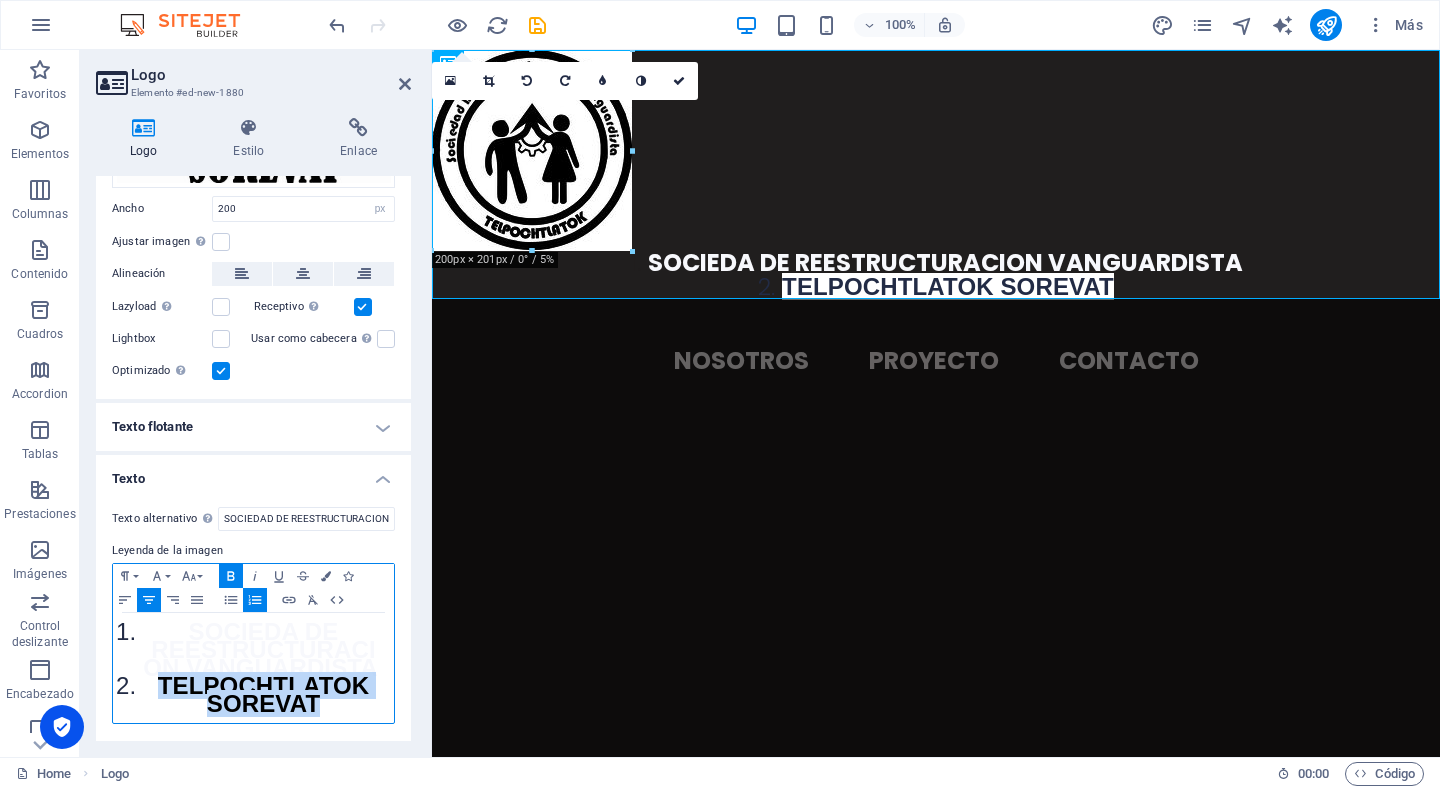 click 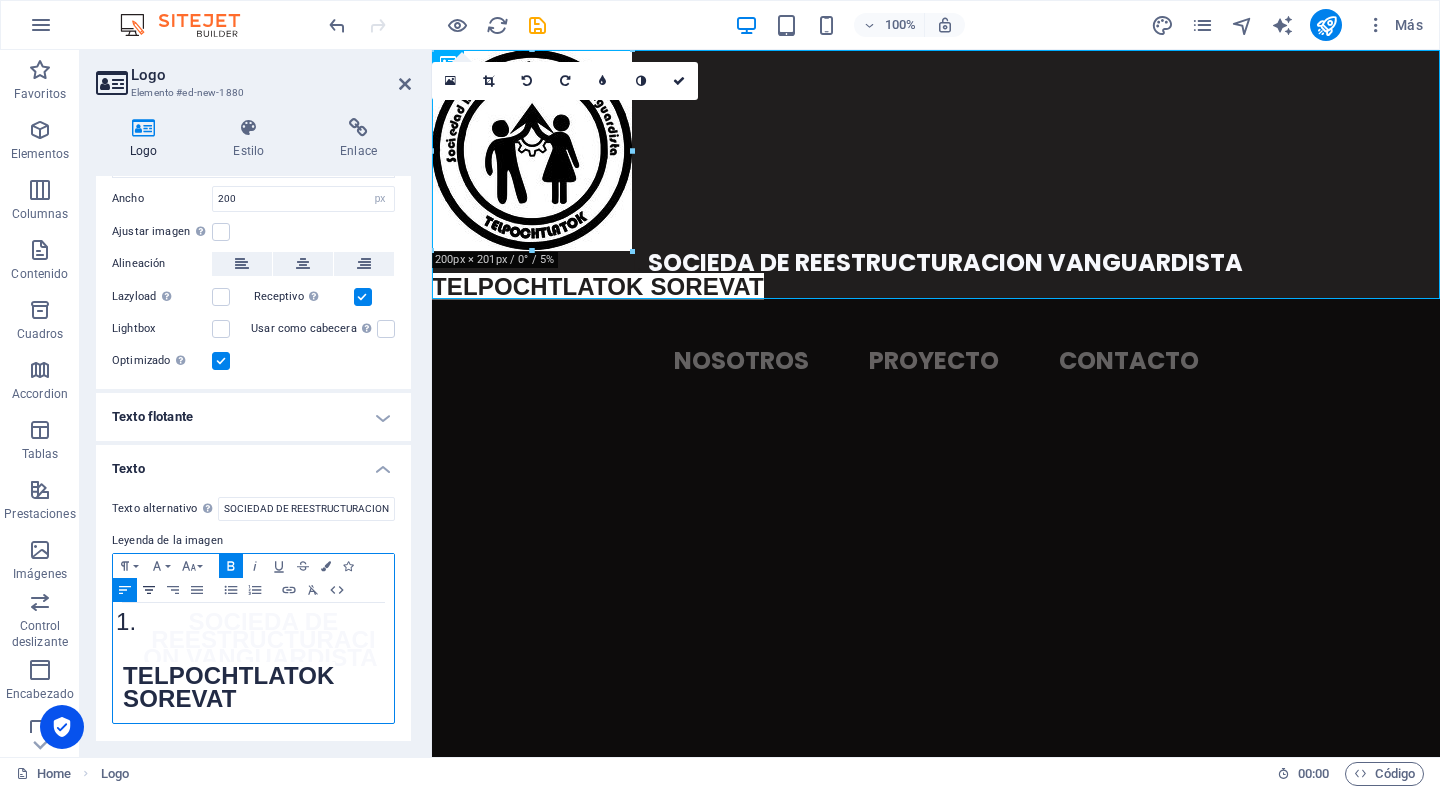 click 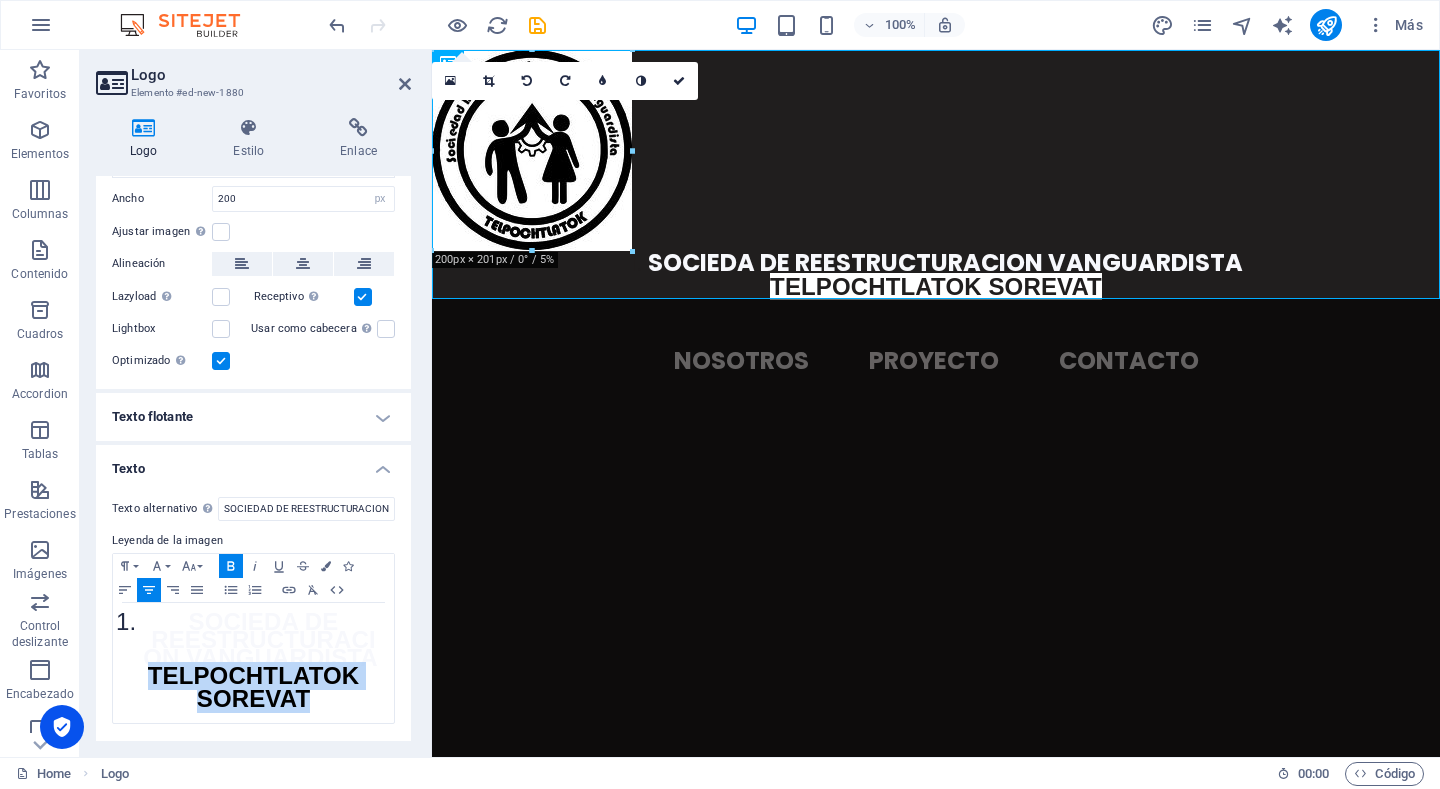 click on "Leyenda de la imagen" at bounding box center [253, 541] 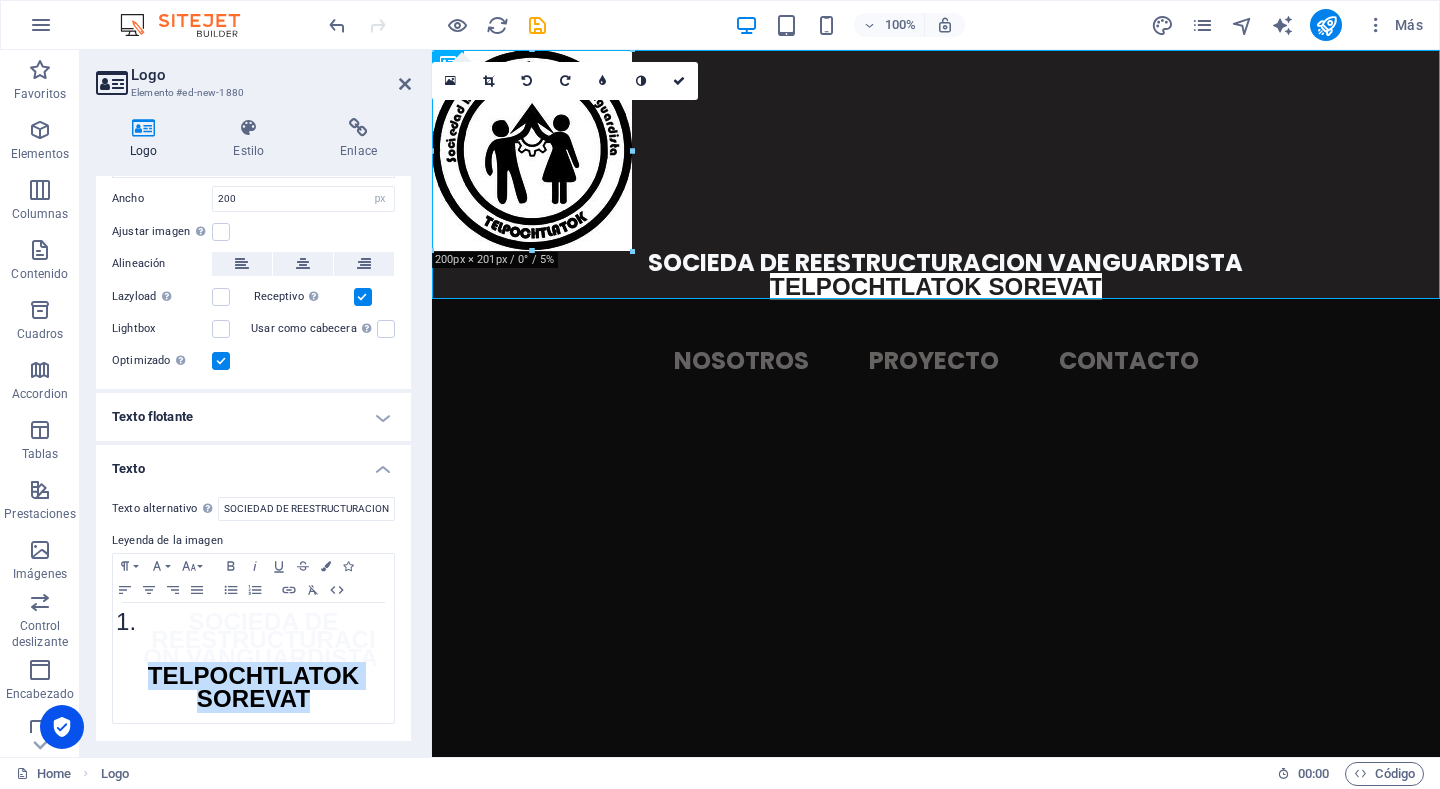 click on "Skip to main content
SOCIEDA DE REESTRUCTURACION VANGUARDISTA  TELPOCHTLATOK SOREVAT NOSOTROS               PROYECTO               CONTACTO" at bounding box center (936, 236) 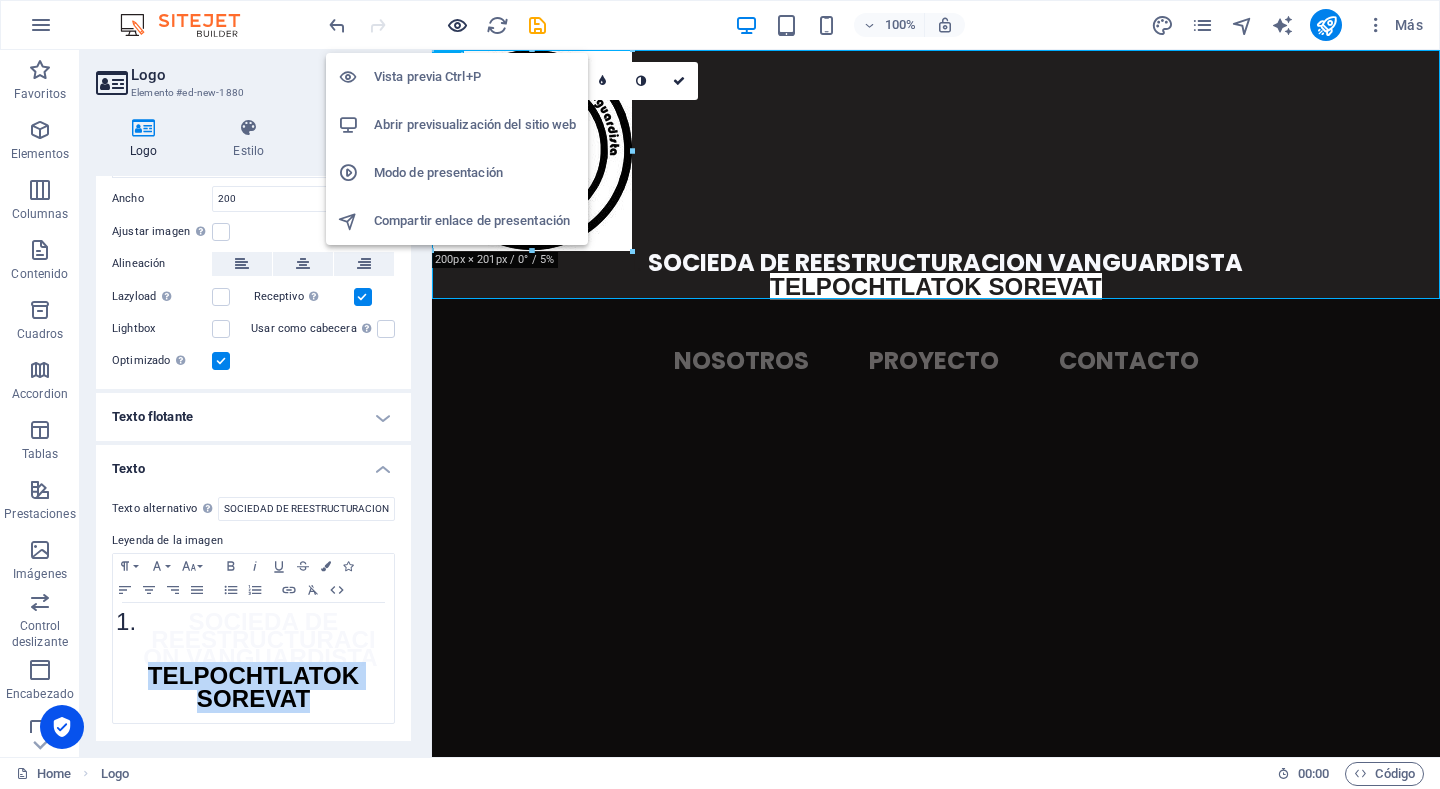 click at bounding box center [457, 25] 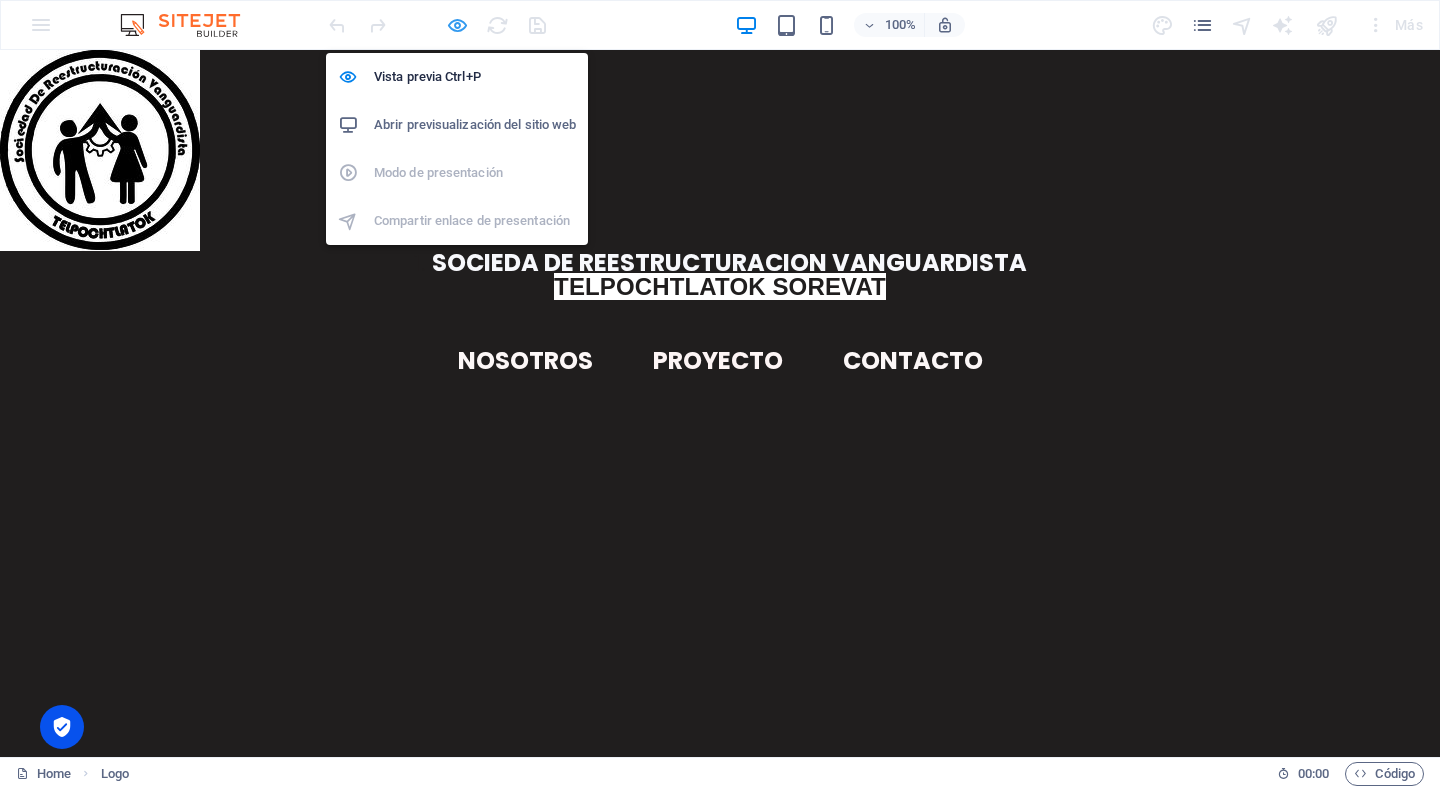 click at bounding box center (457, 25) 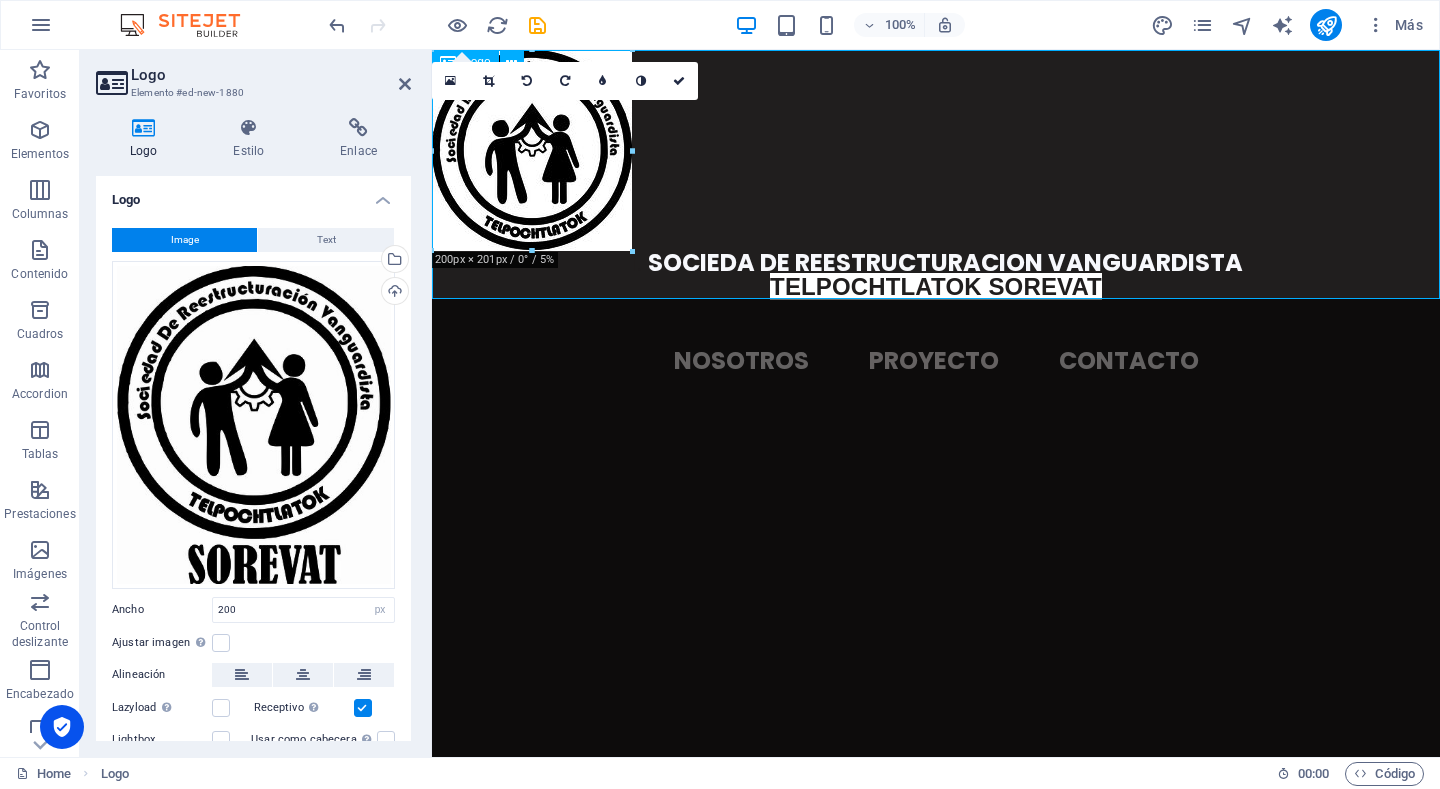 click on "SOCIEDA DE REESTRUCTURACION VANGUARDISTA  TELPOCHTLATOK SOREVAT" at bounding box center [936, 174] 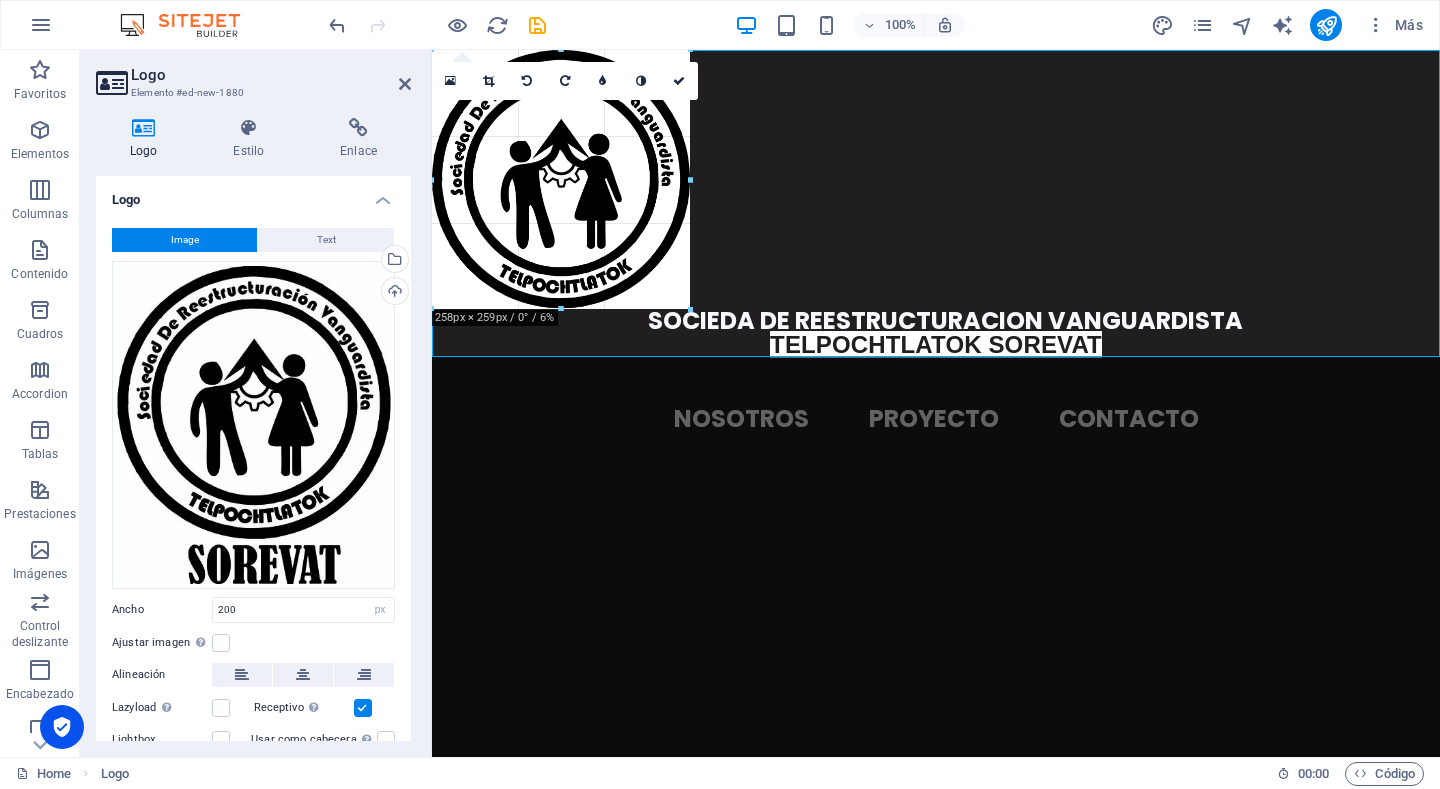 drag, startPoint x: 635, startPoint y: 252, endPoint x: 87, endPoint y: 104, distance: 567.63367 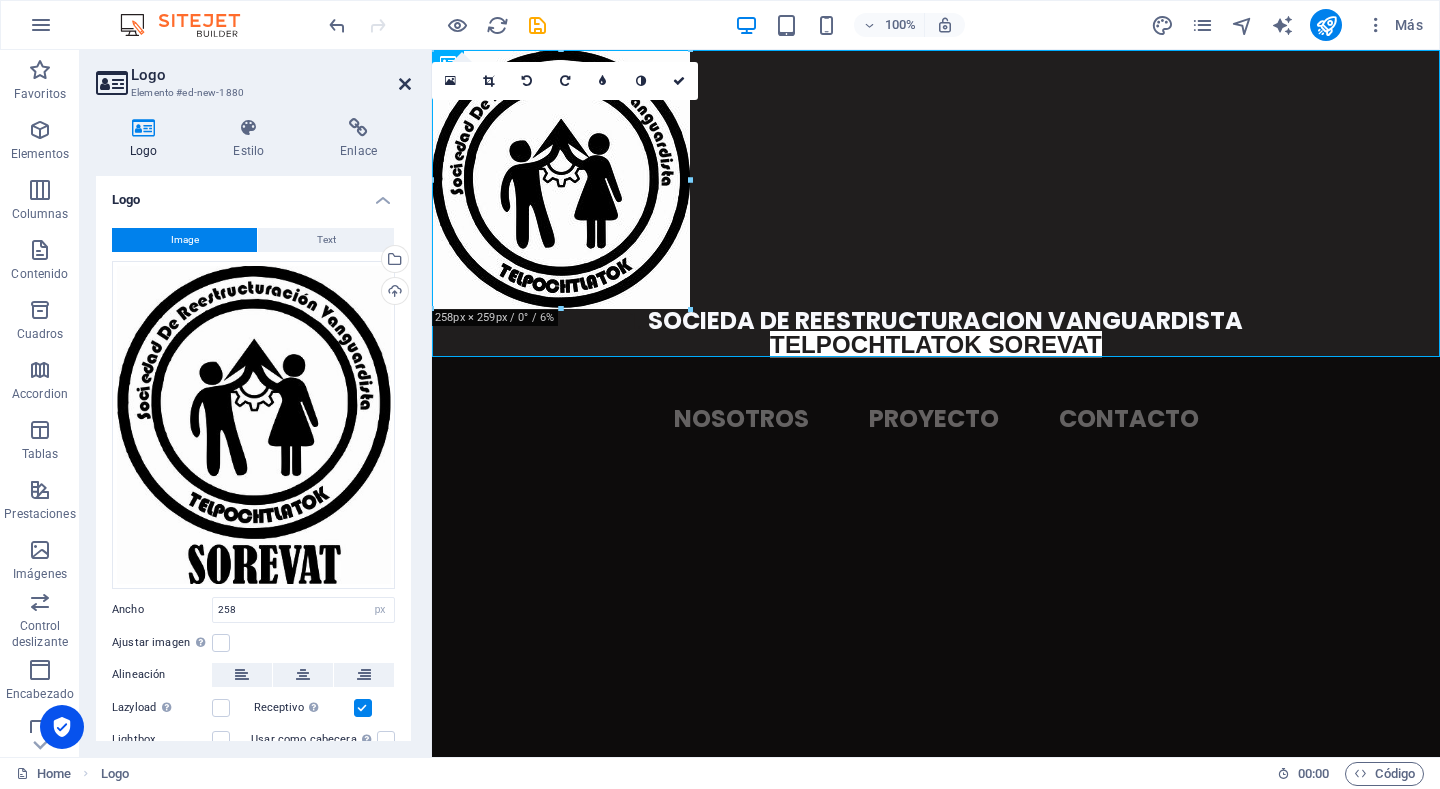 click at bounding box center (405, 84) 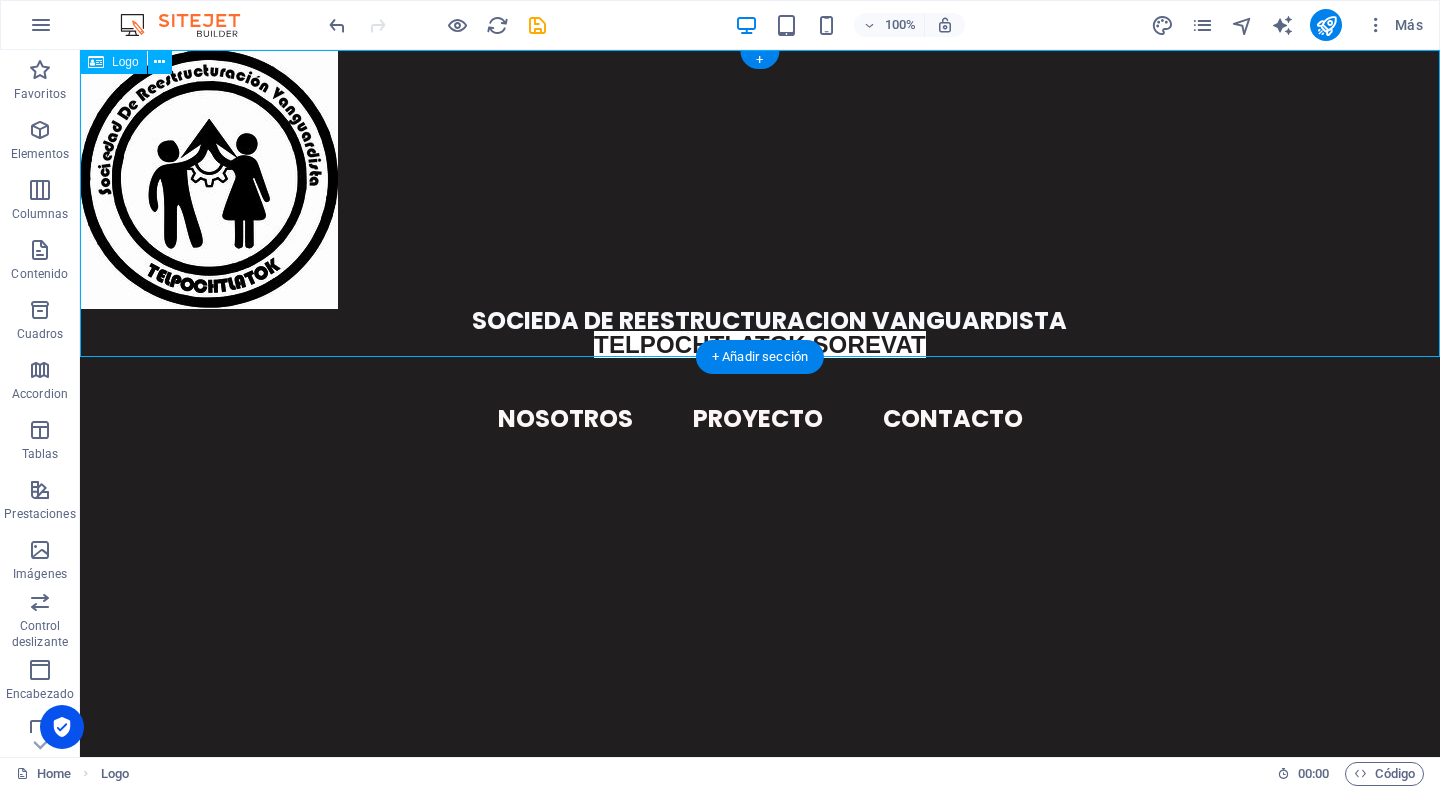 click on "SOCIEDA DE REESTRUCTURACION VANGUARDISTA  TELPOCHTLATOK SOREVAT" at bounding box center (760, 203) 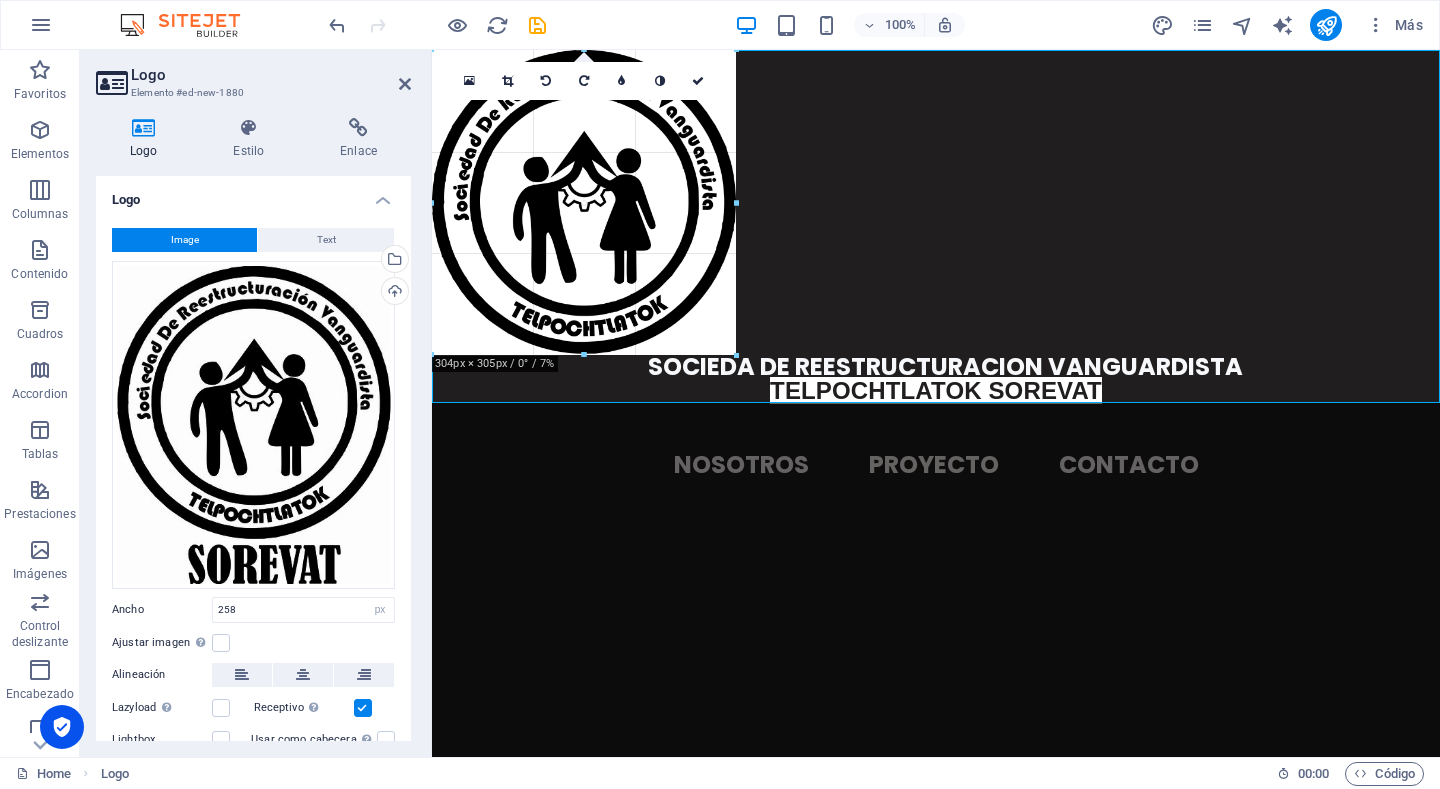 drag, startPoint x: 690, startPoint y: 306, endPoint x: 310, endPoint y: 289, distance: 380.38007 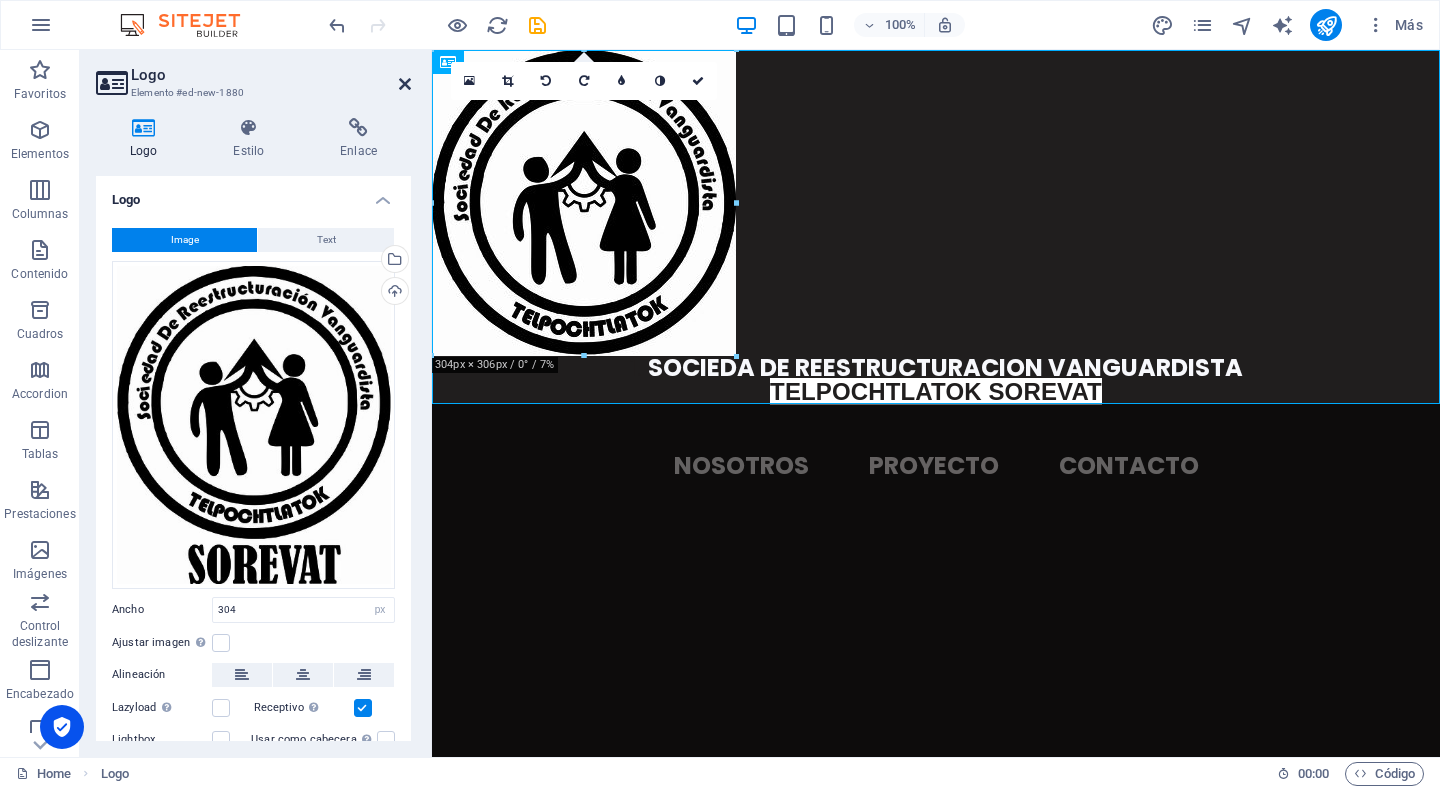 click at bounding box center [405, 84] 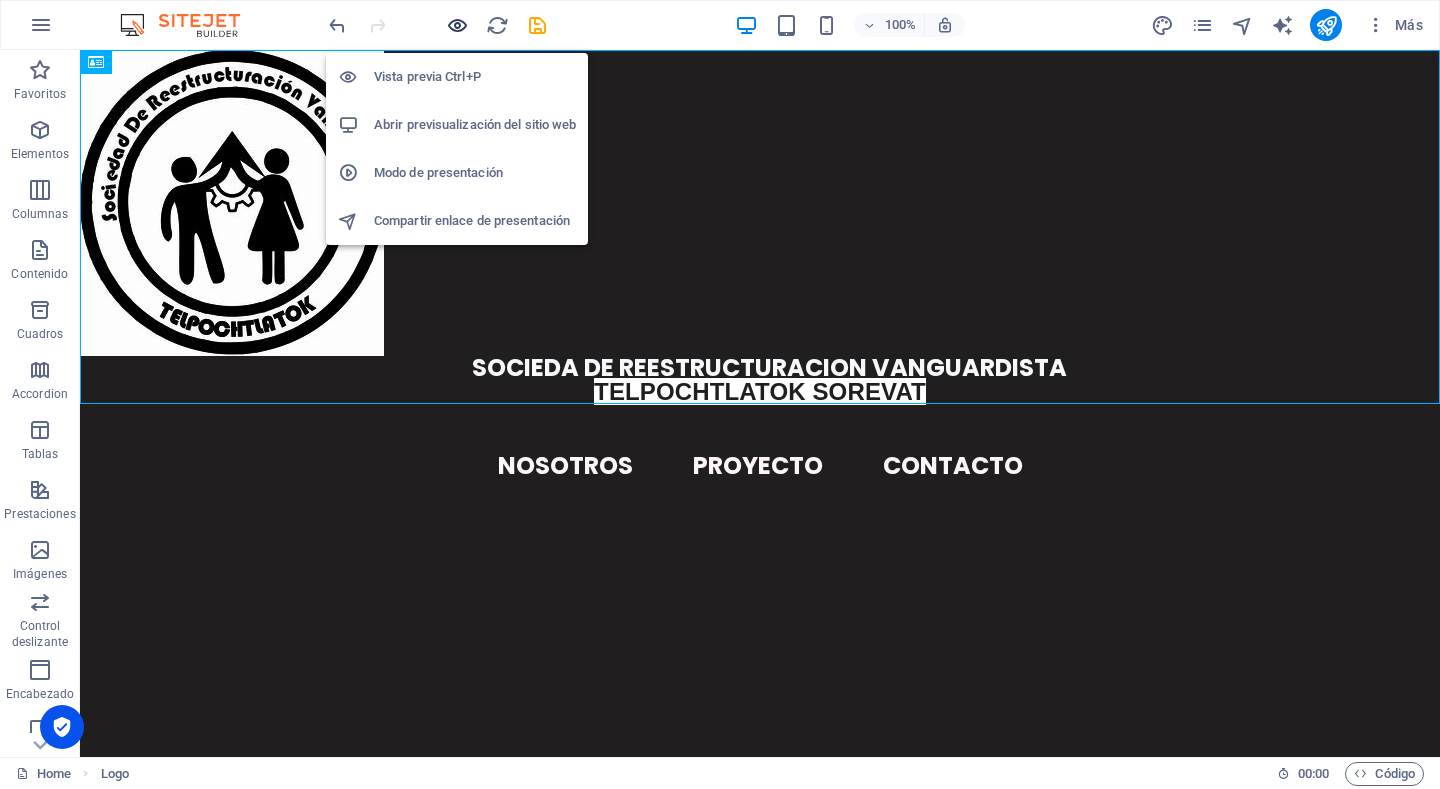 click at bounding box center [457, 25] 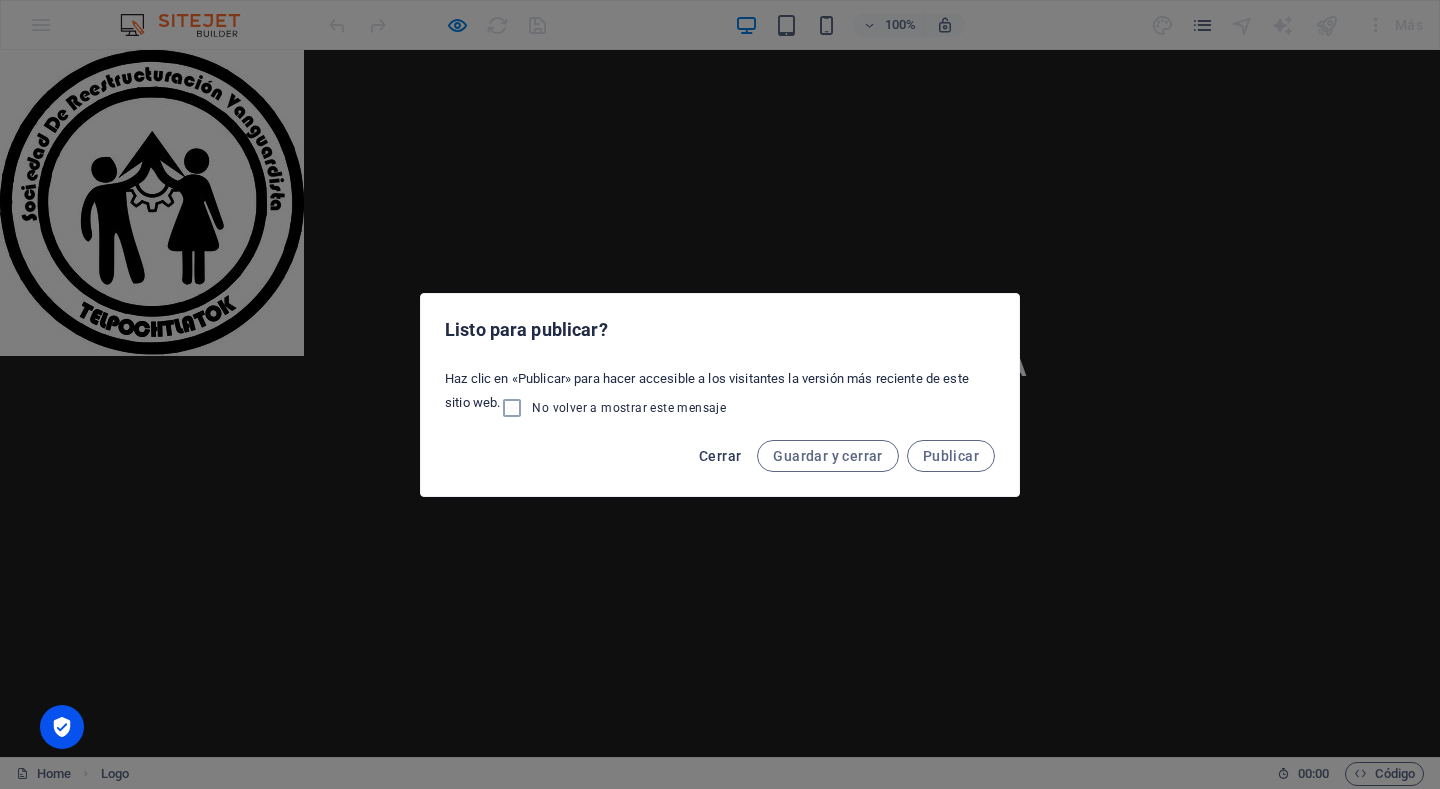 click on "Cerrar" at bounding box center [720, 456] 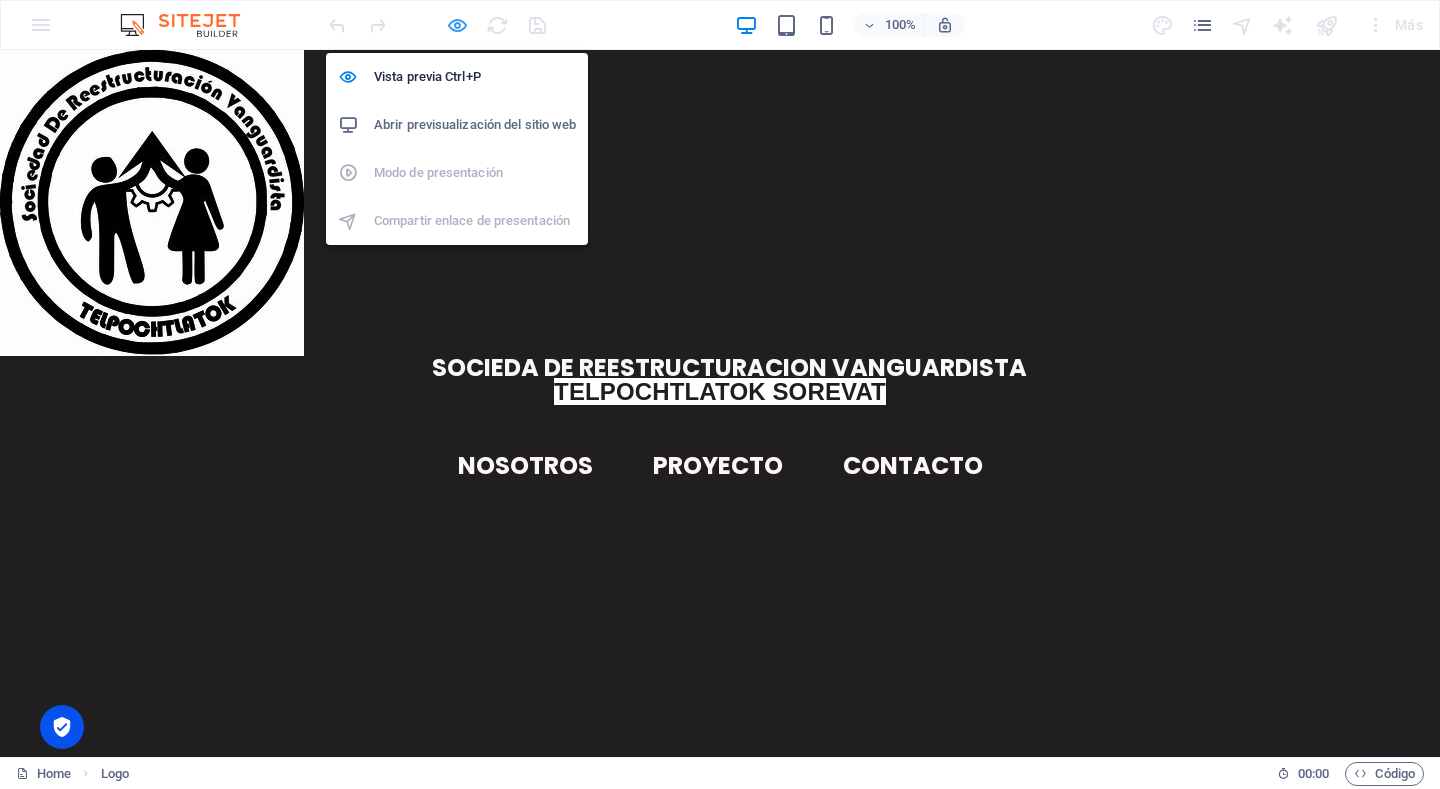 click at bounding box center (457, 25) 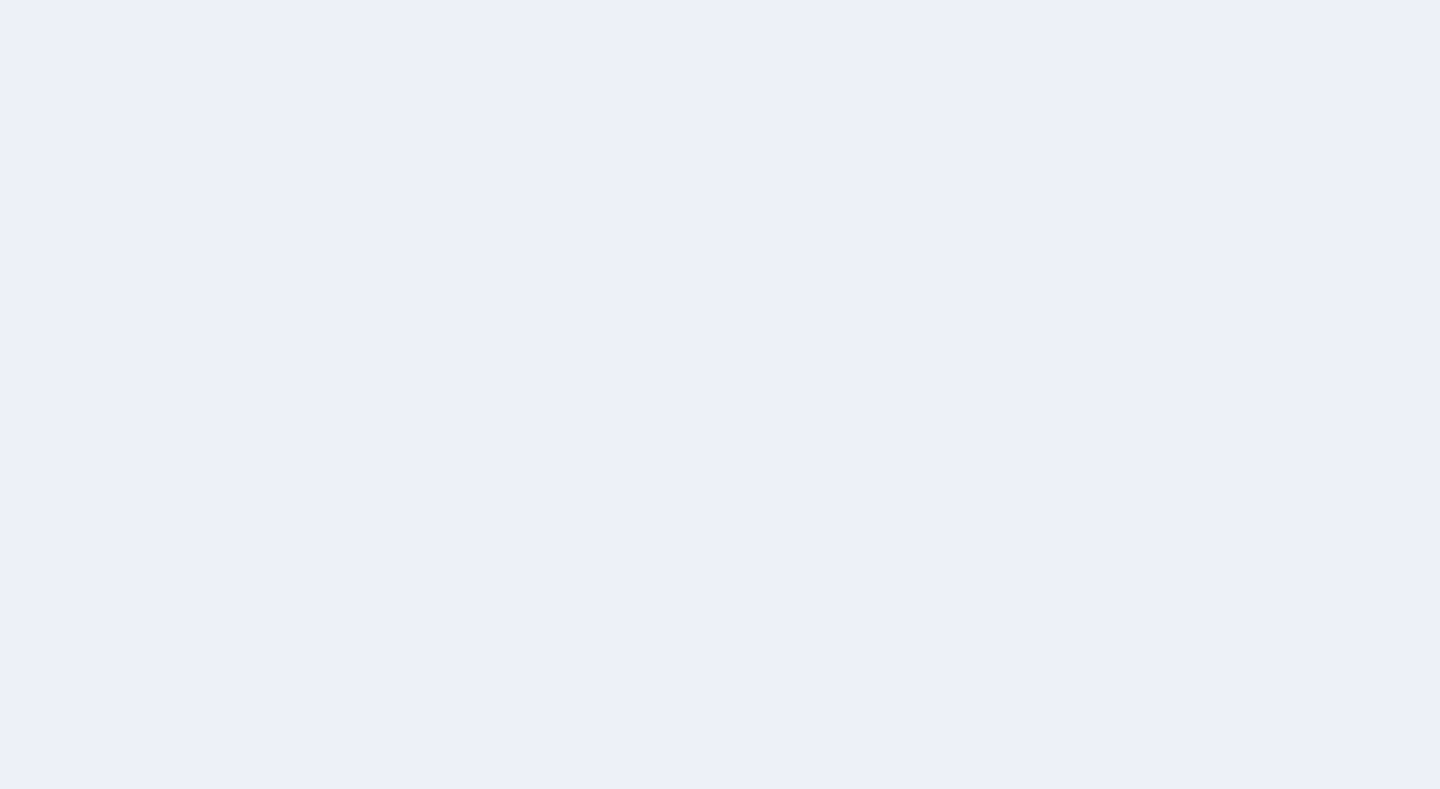 scroll, scrollTop: 0, scrollLeft: 0, axis: both 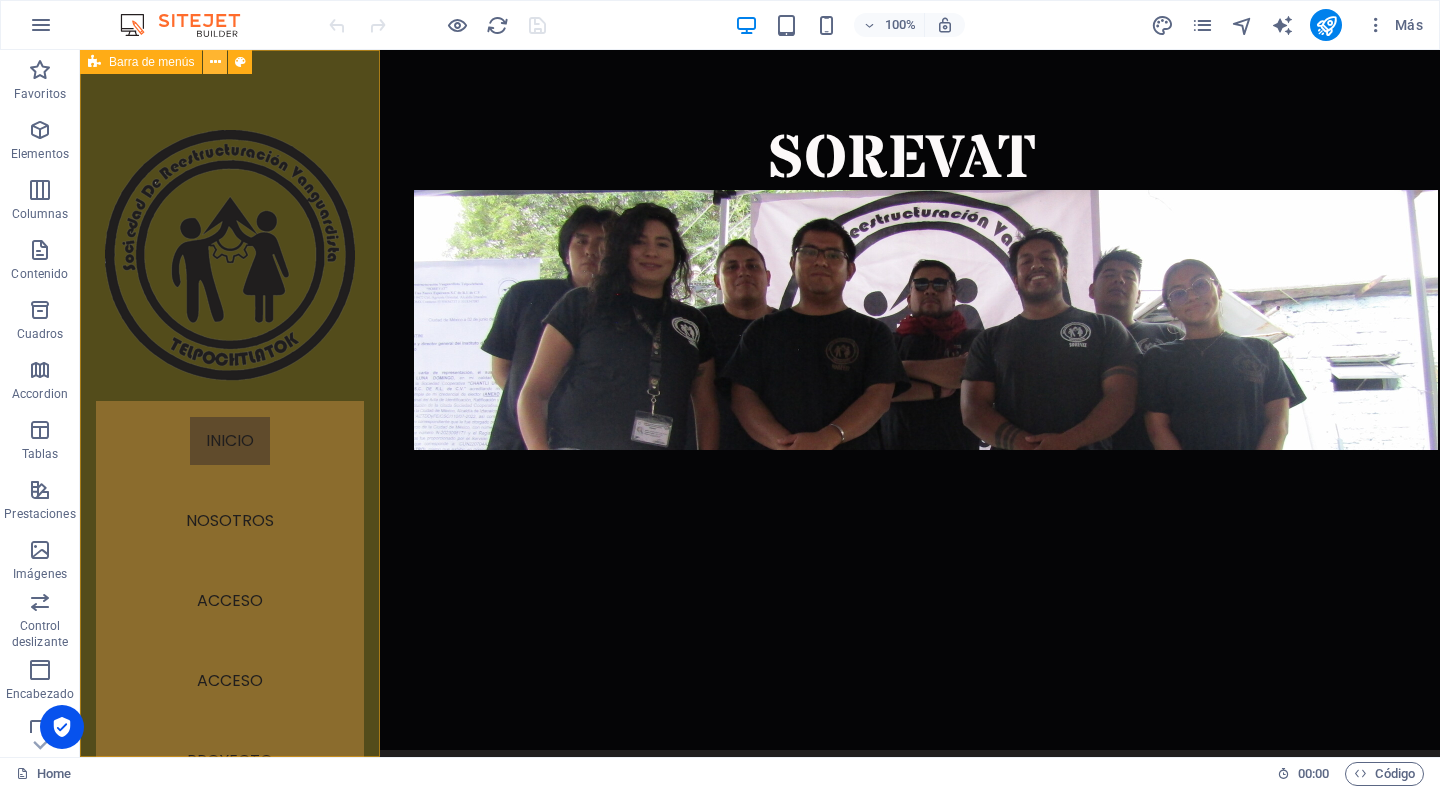 click at bounding box center [215, 62] 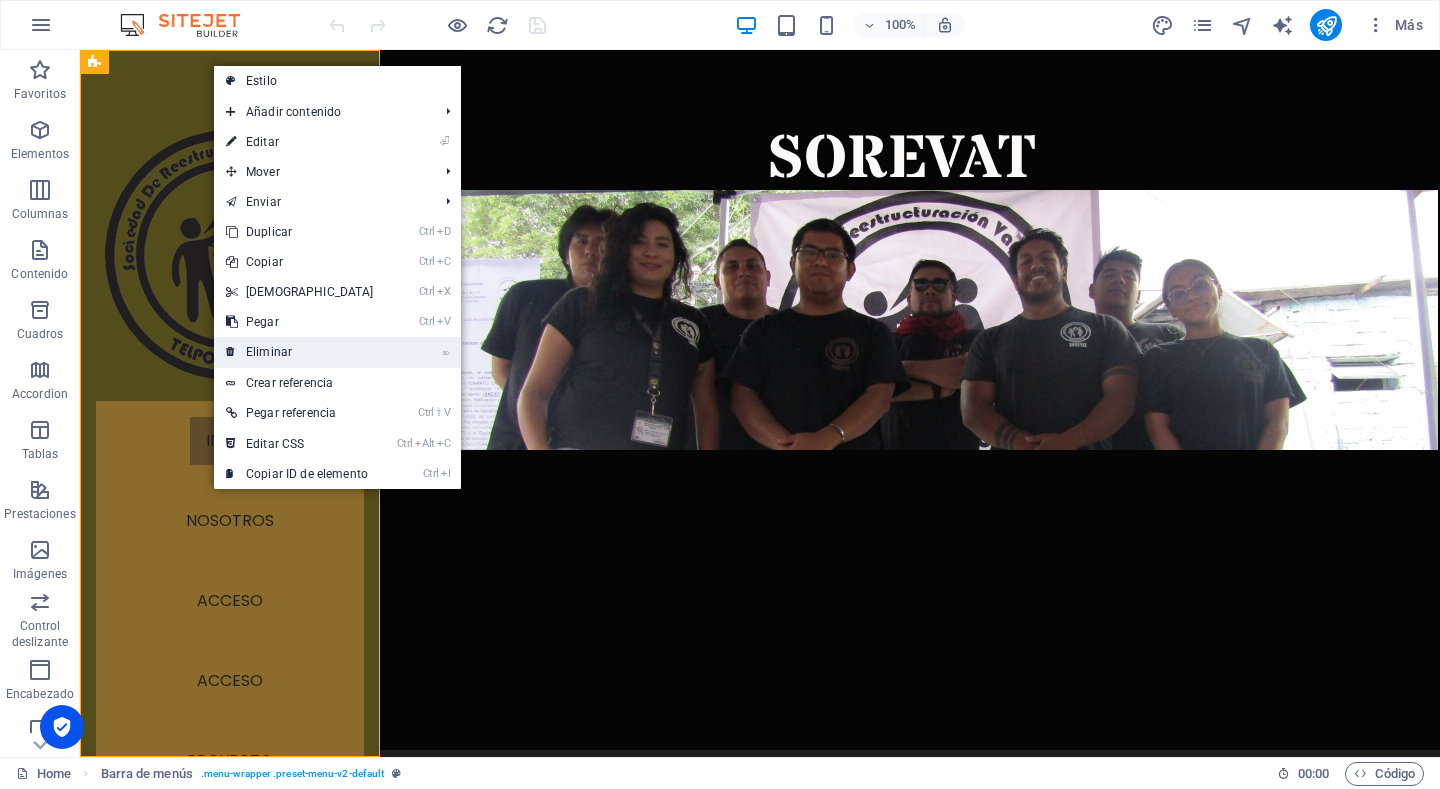 click on "⌦  Eliminar" at bounding box center [300, 352] 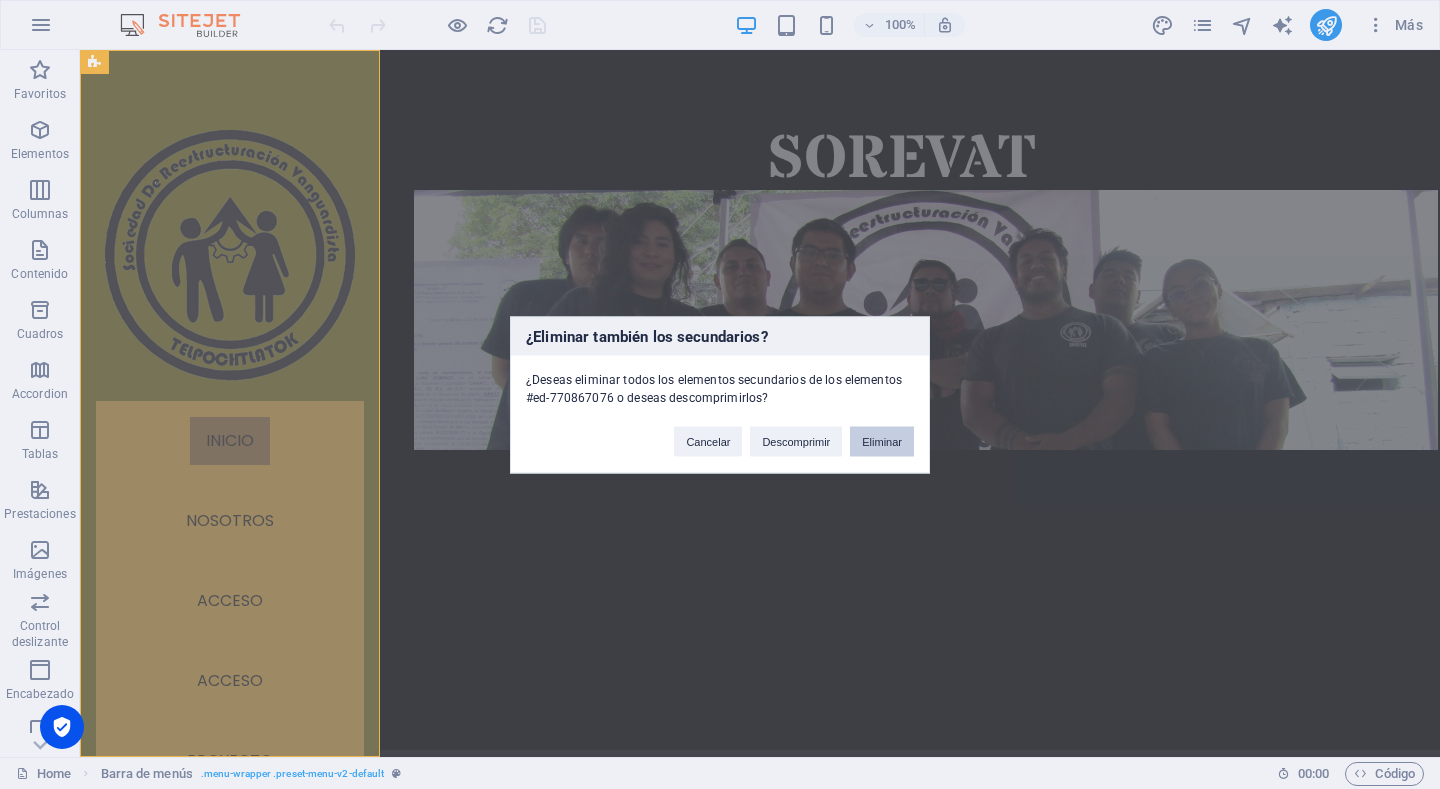 click on "Eliminar" at bounding box center [882, 441] 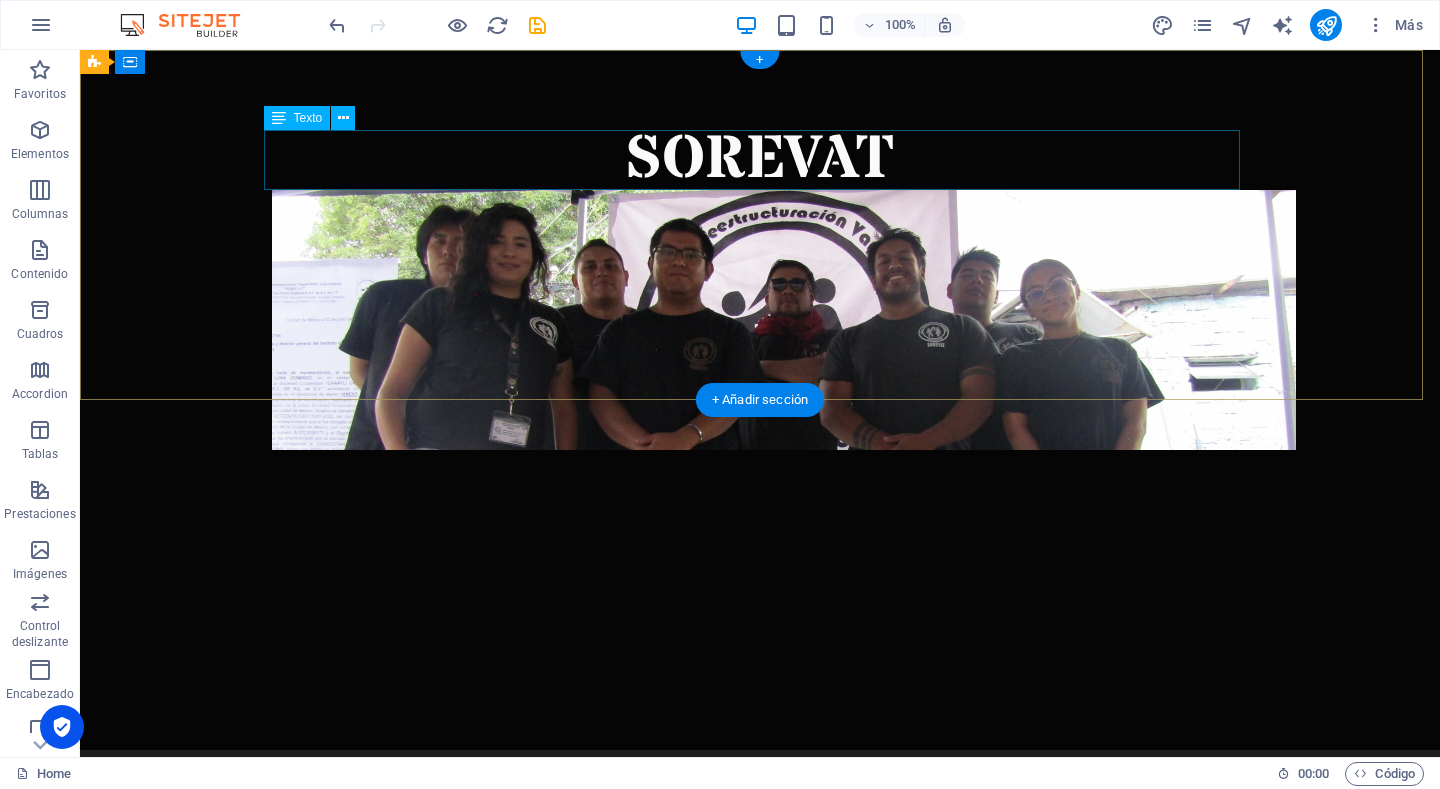 click on "SOREVAT" at bounding box center [760, 160] 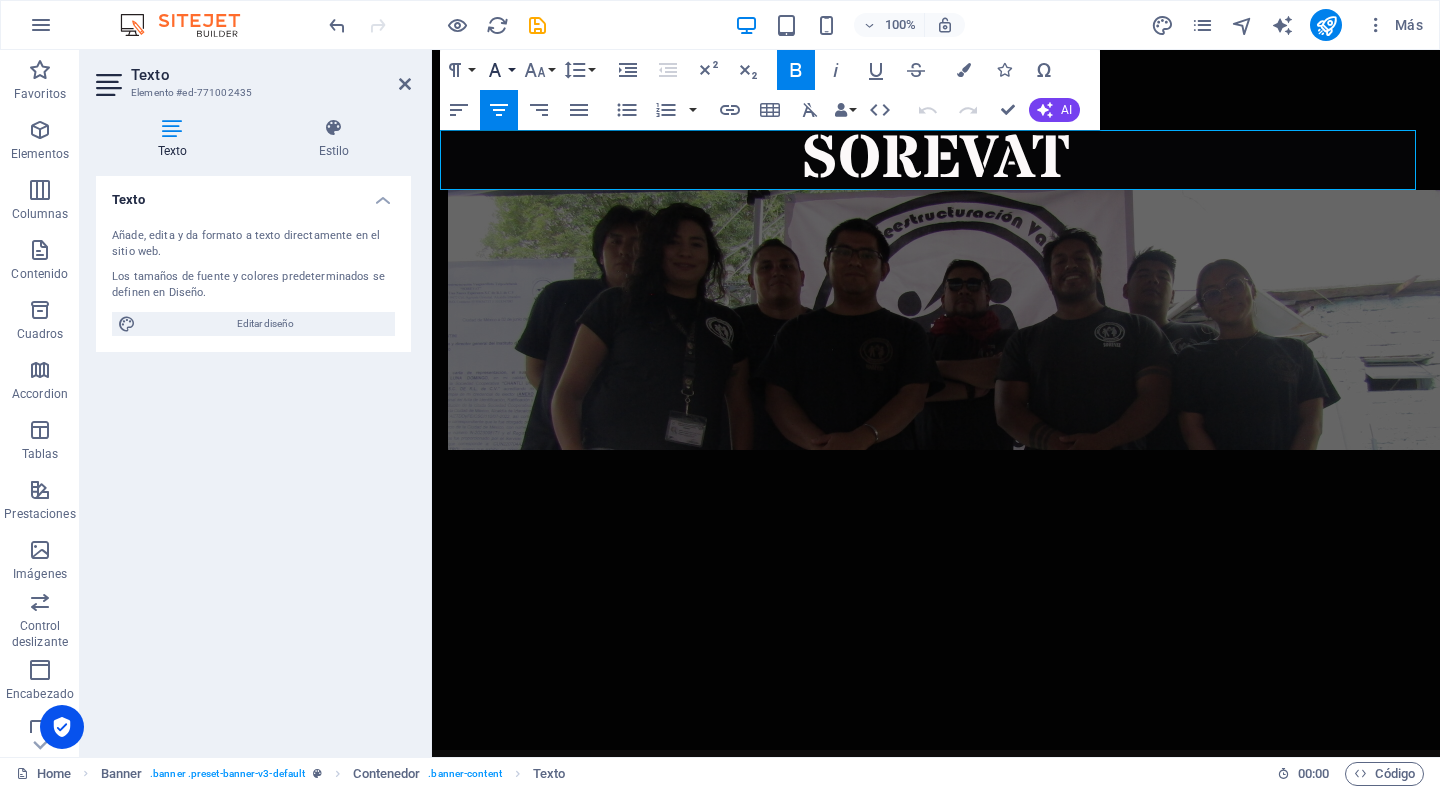 click 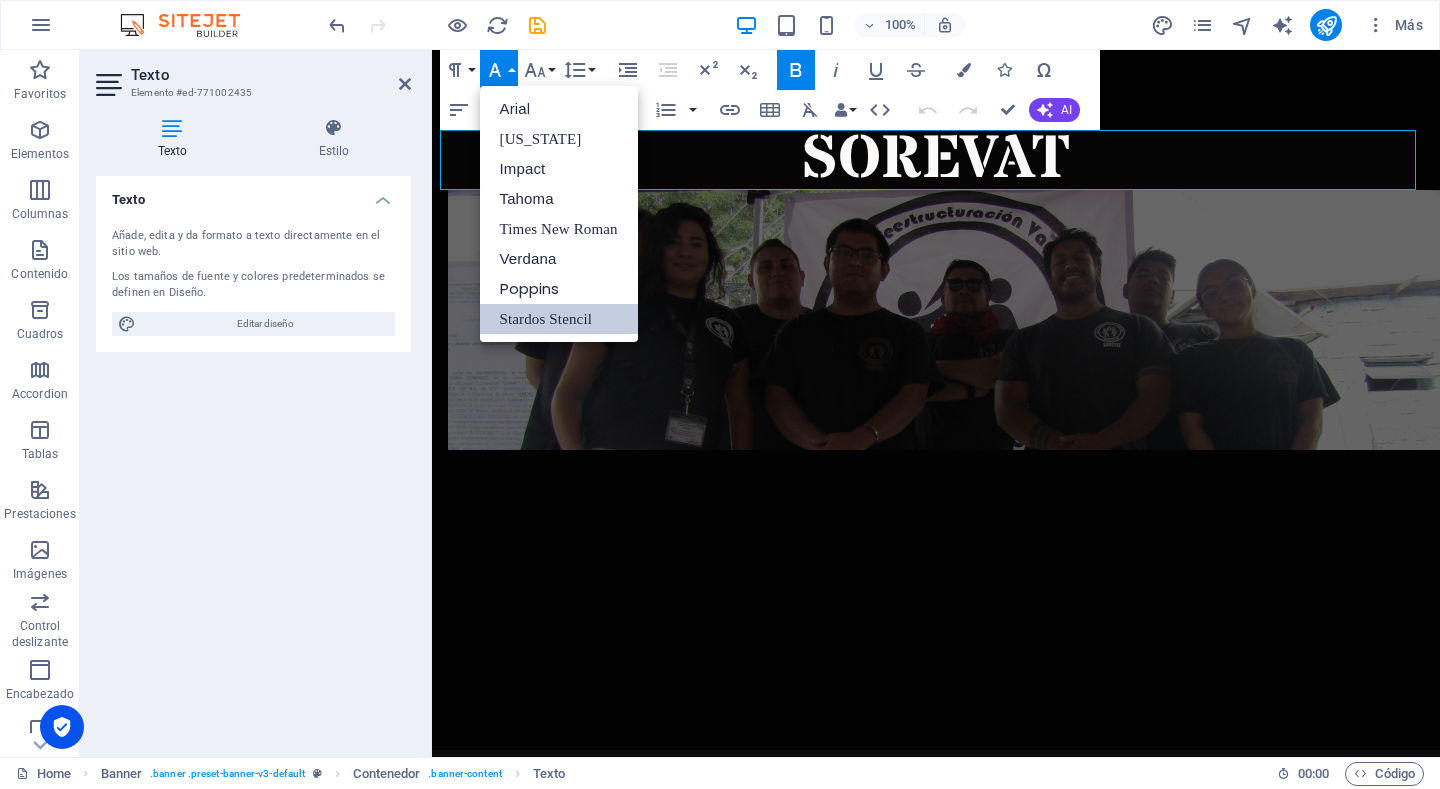 scroll, scrollTop: 0, scrollLeft: 0, axis: both 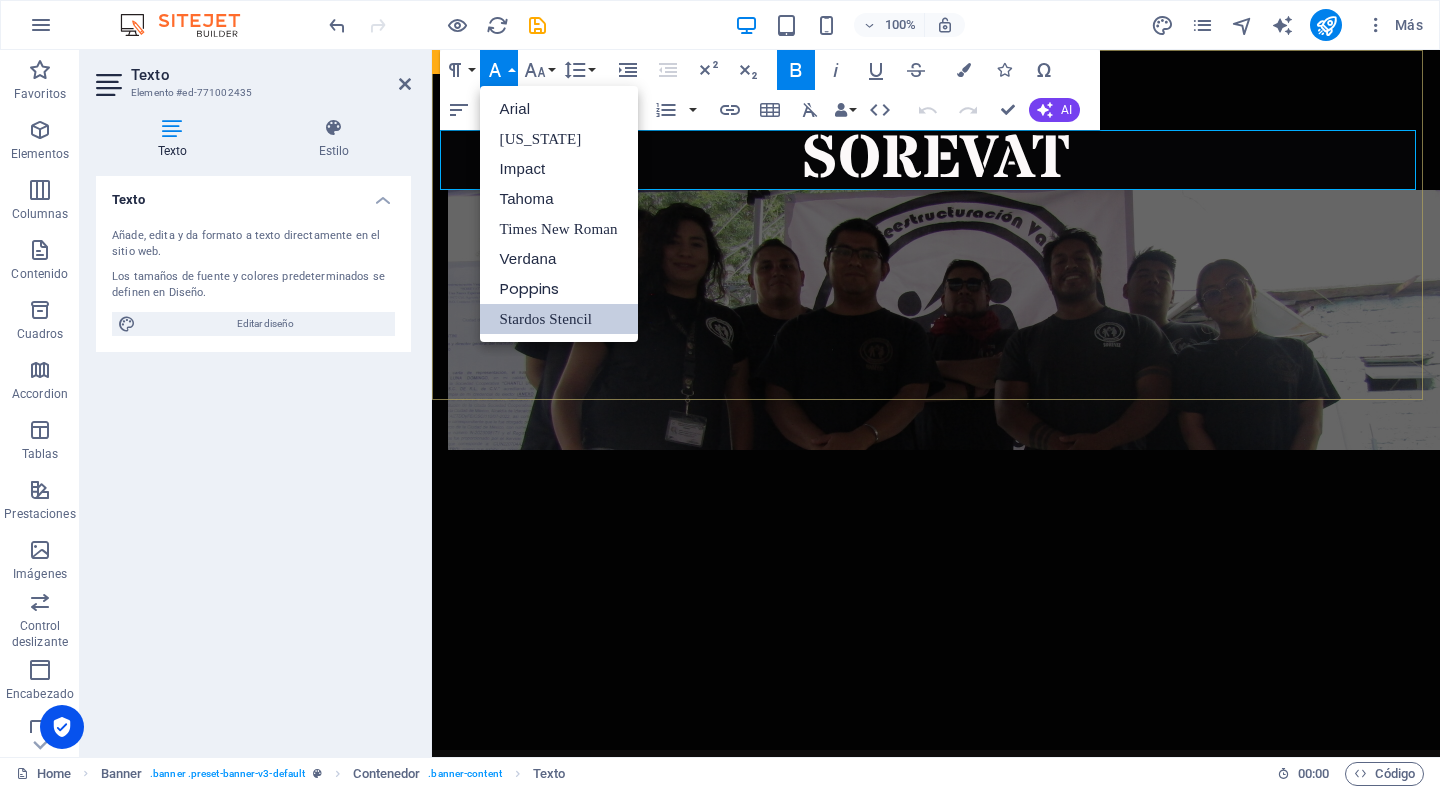 click on "SOREVAT" at bounding box center [936, 400] 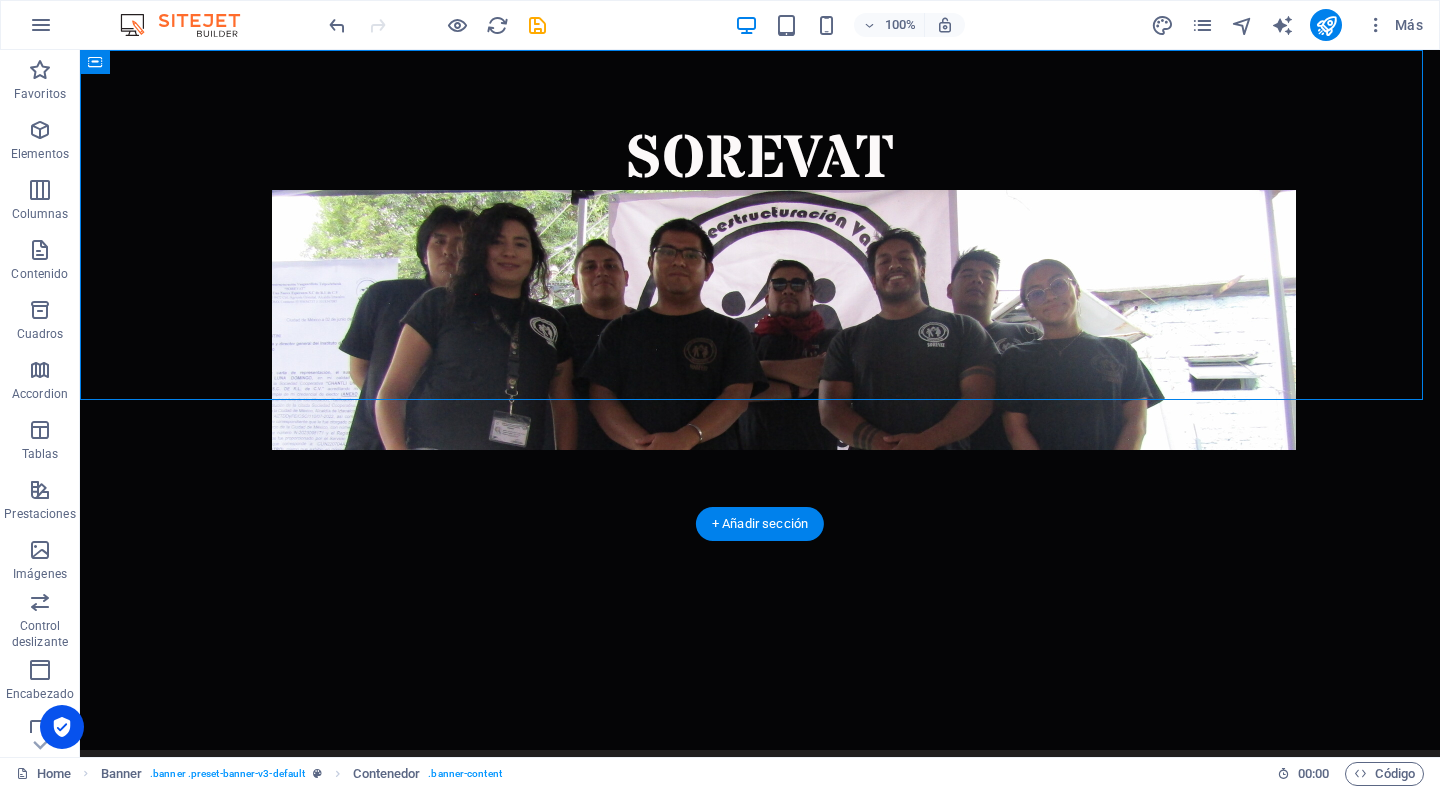 click at bounding box center (760, 1025) 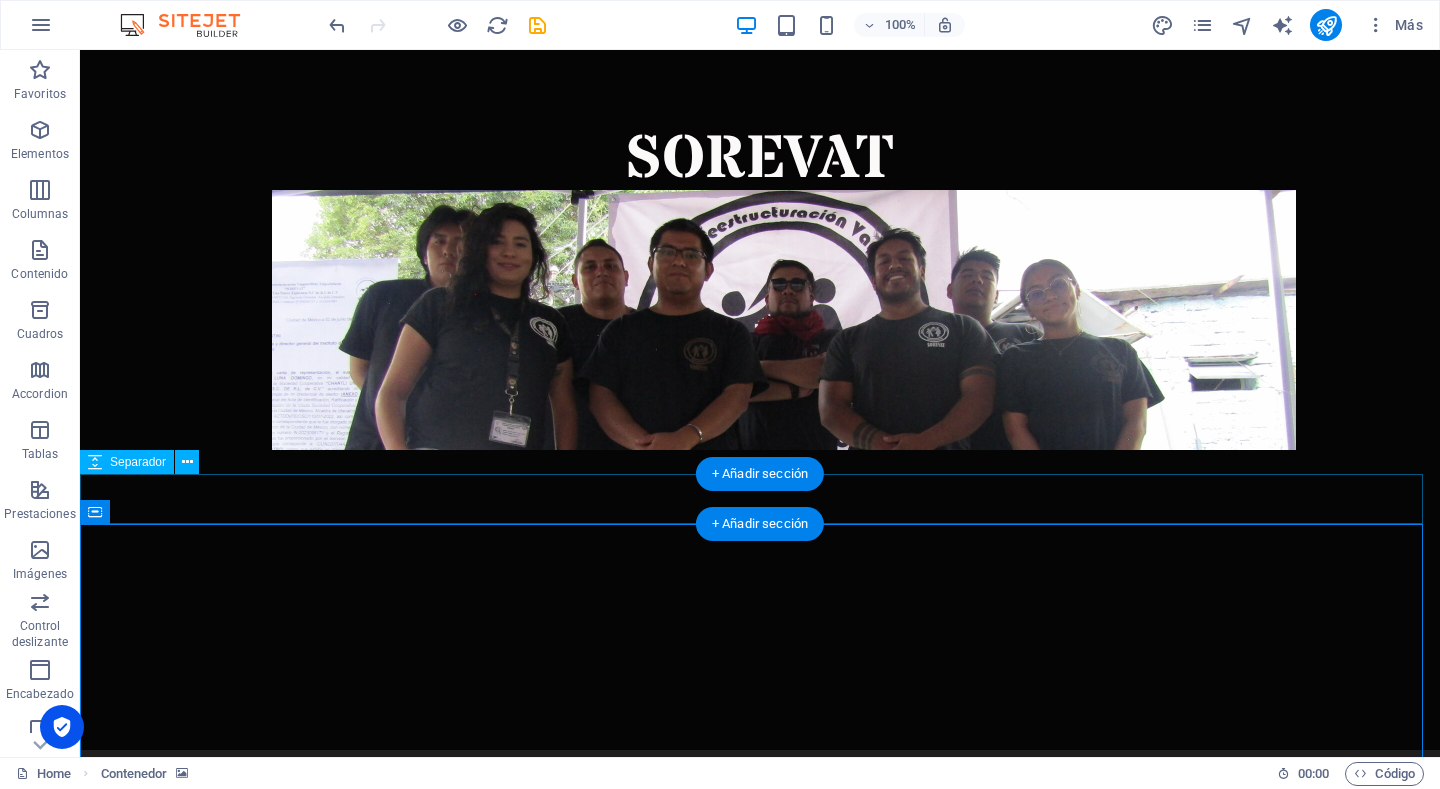 click at bounding box center [760, 849] 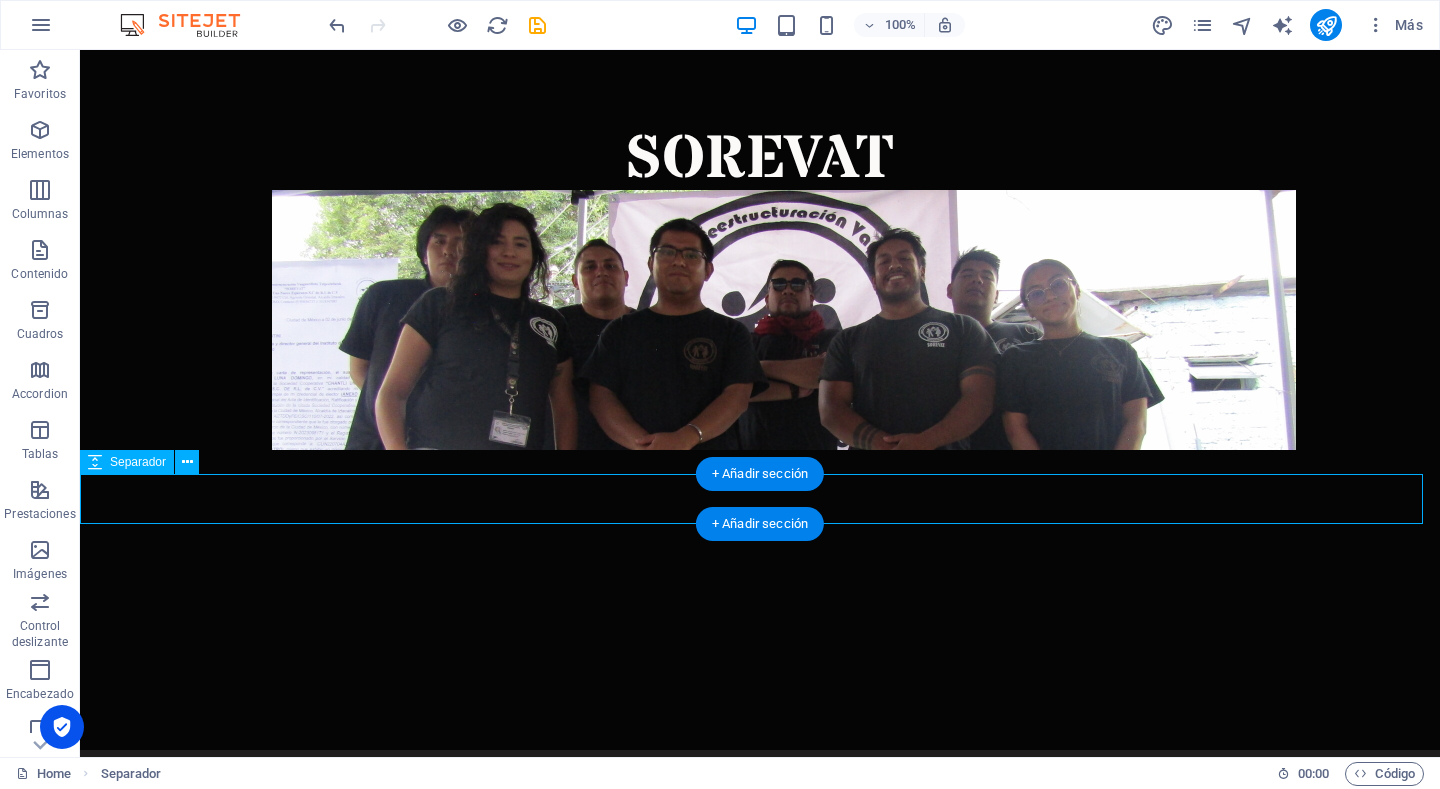 click at bounding box center (760, 849) 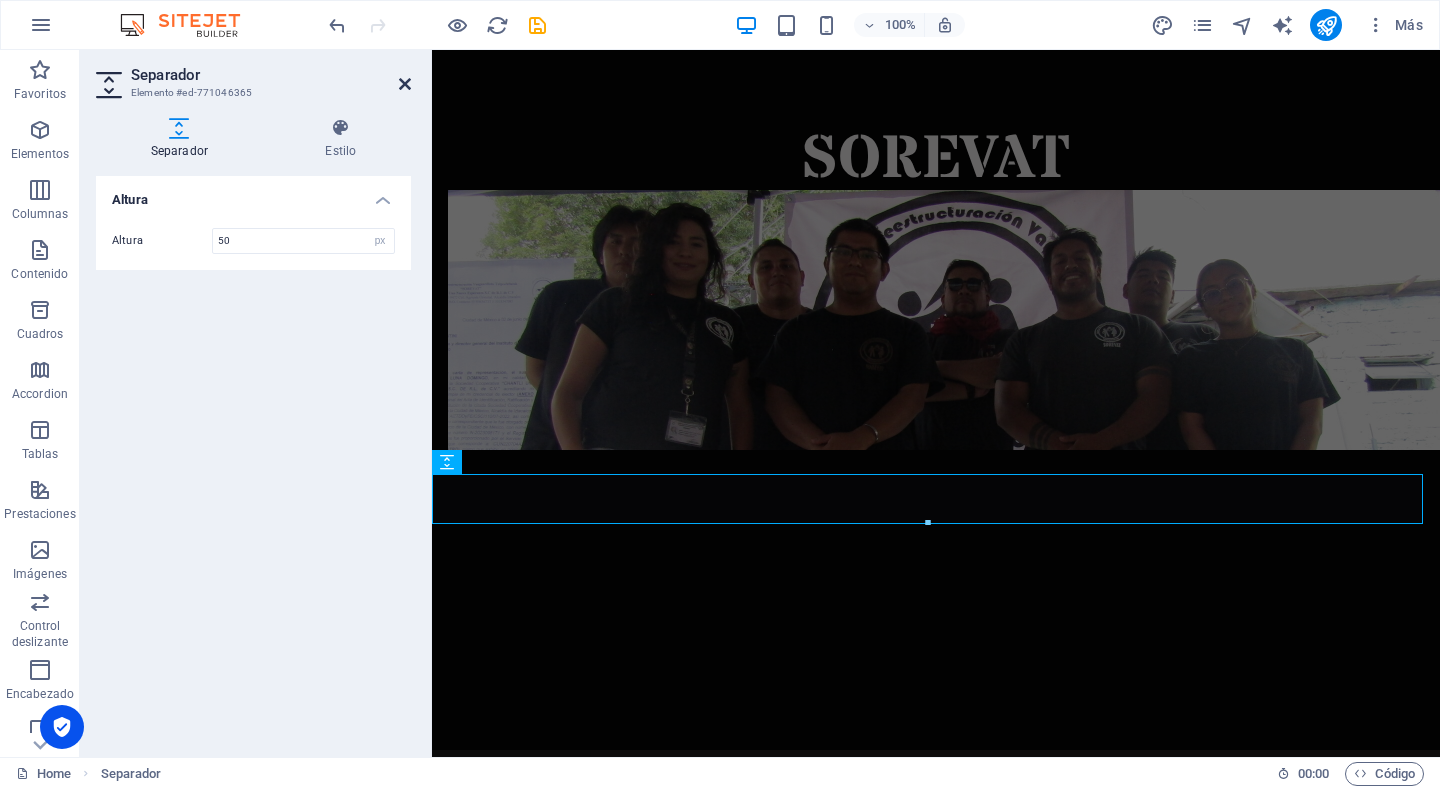 click at bounding box center (405, 84) 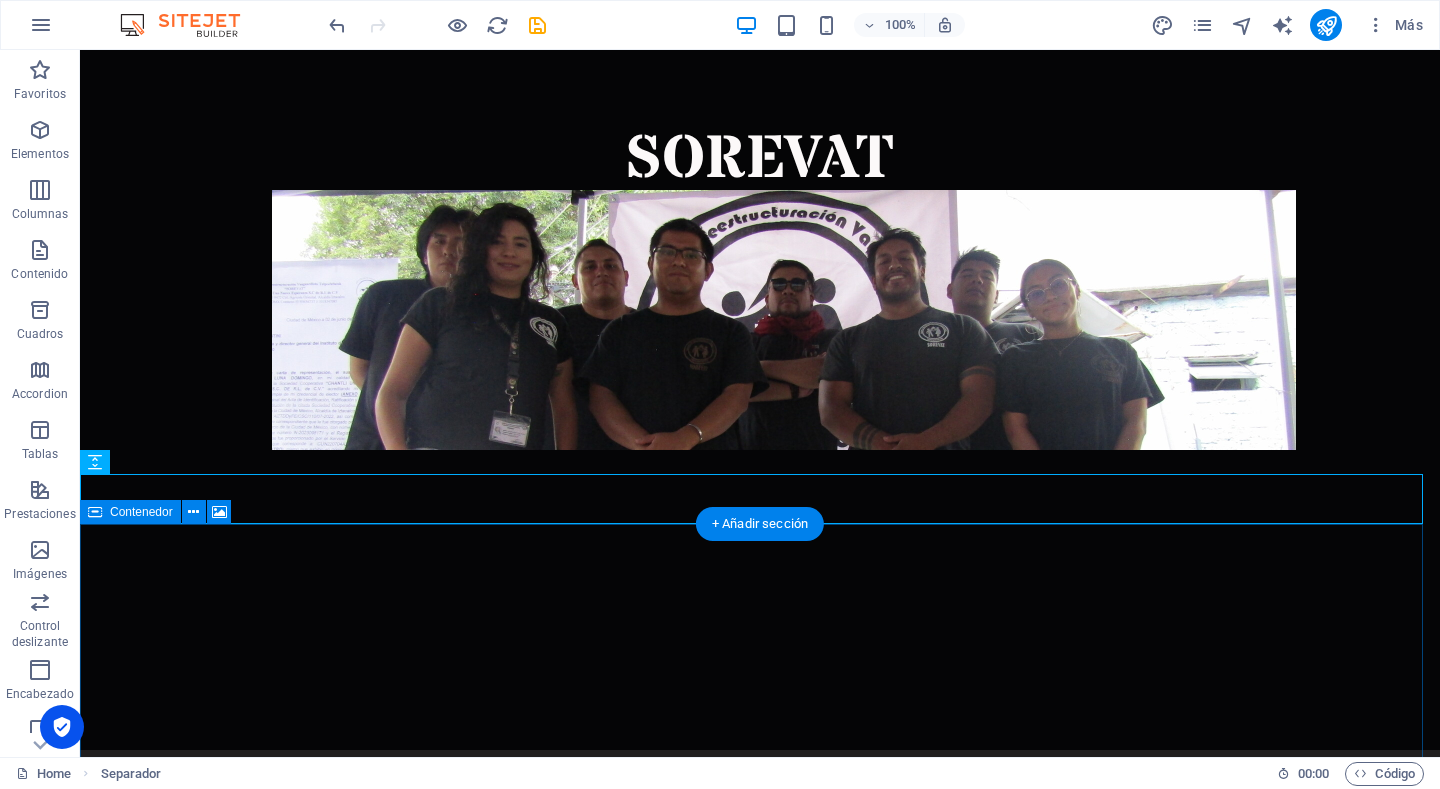 click on "Suelta el contenido aquí o  Añadir elementos  Pegar portapapeles" at bounding box center (760, 1327) 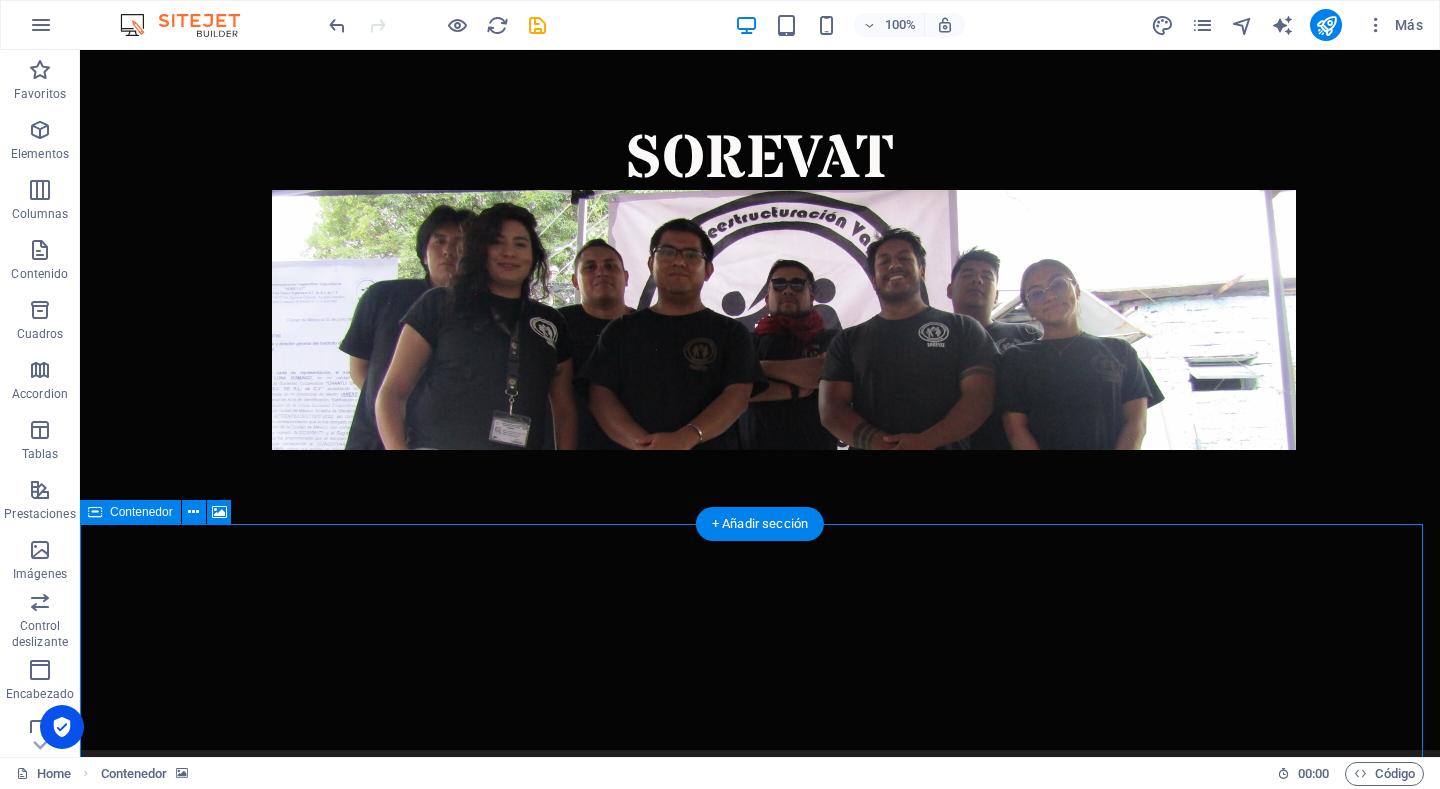 drag, startPoint x: 479, startPoint y: 612, endPoint x: 133, endPoint y: 608, distance: 346.02313 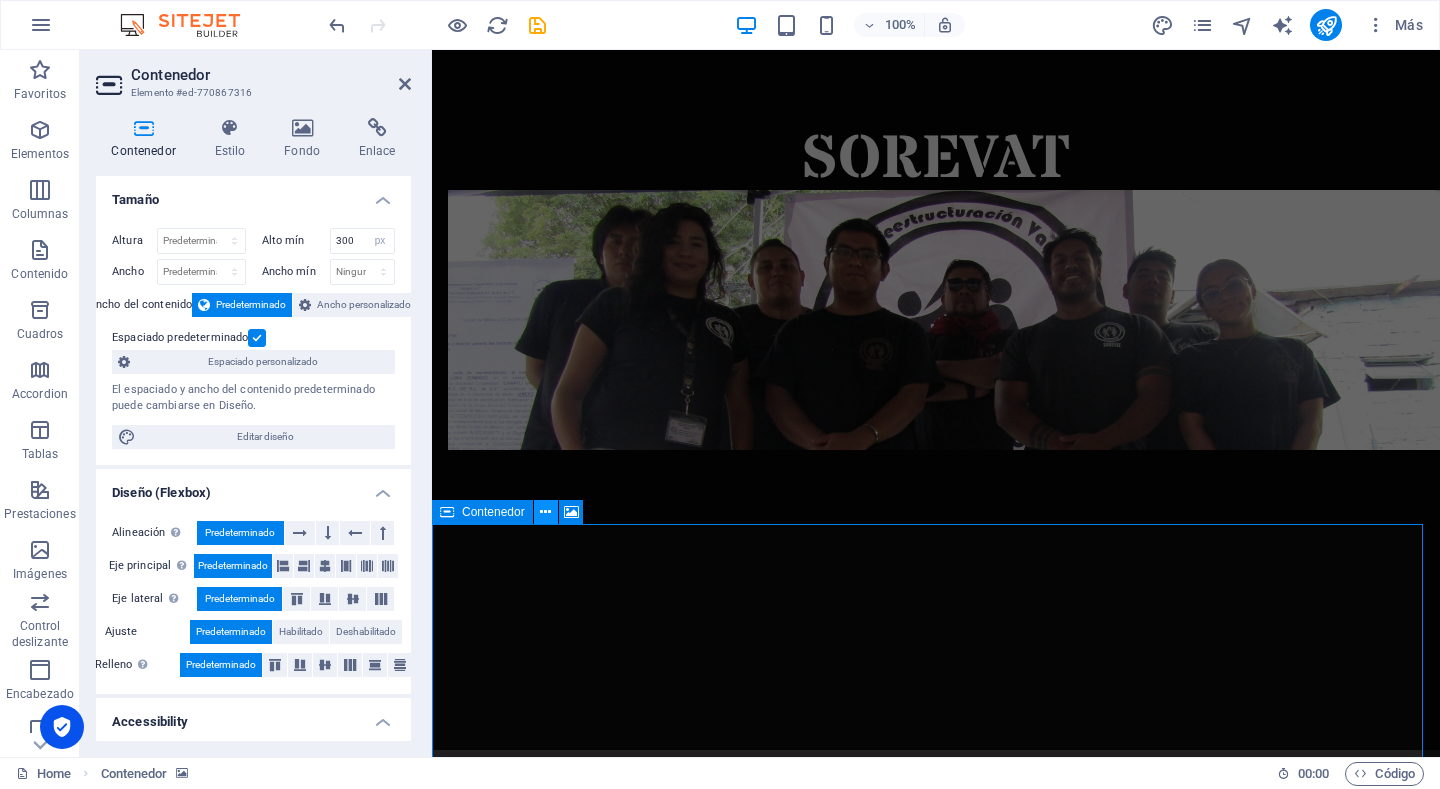 click at bounding box center (545, 512) 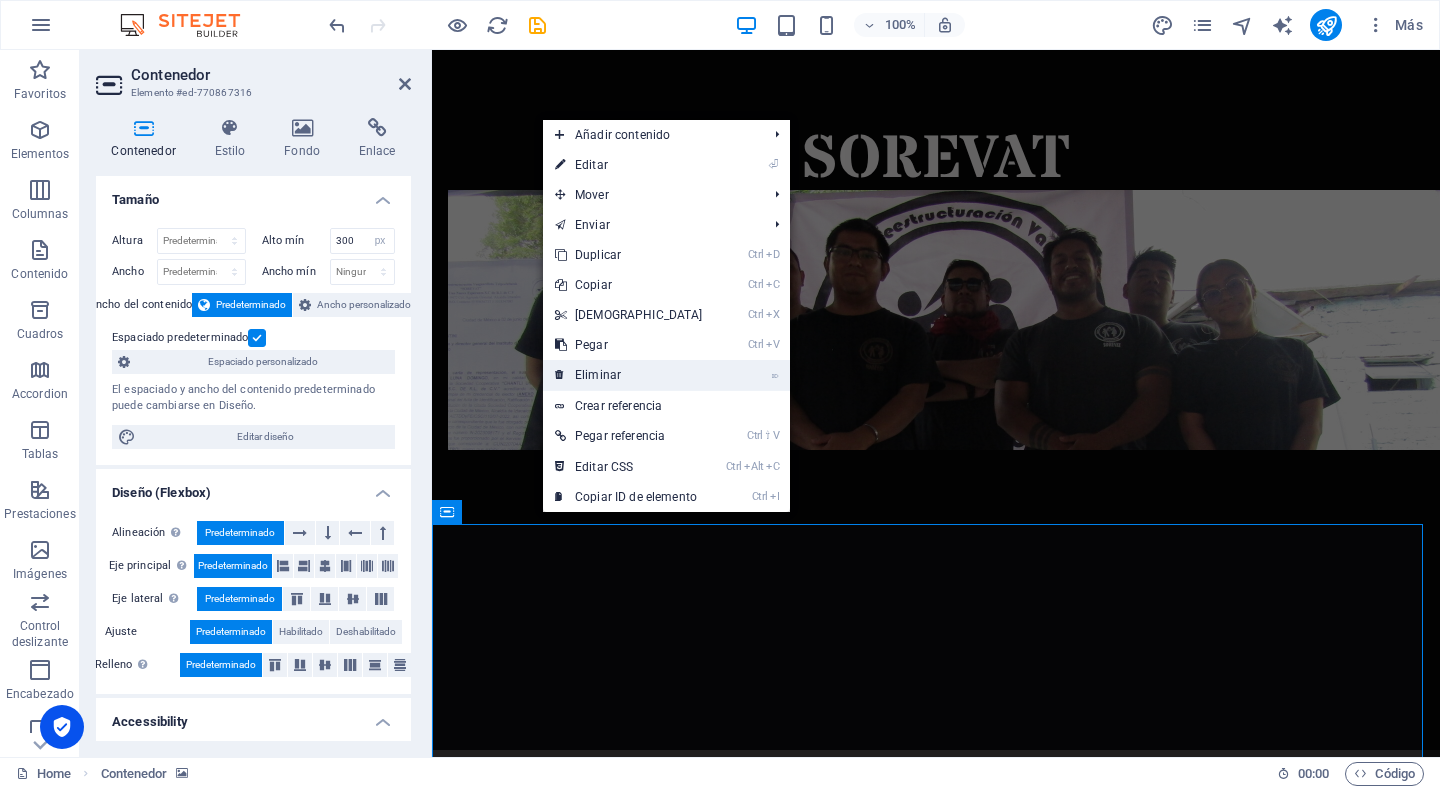 click on "⌦  Eliminar" at bounding box center [629, 375] 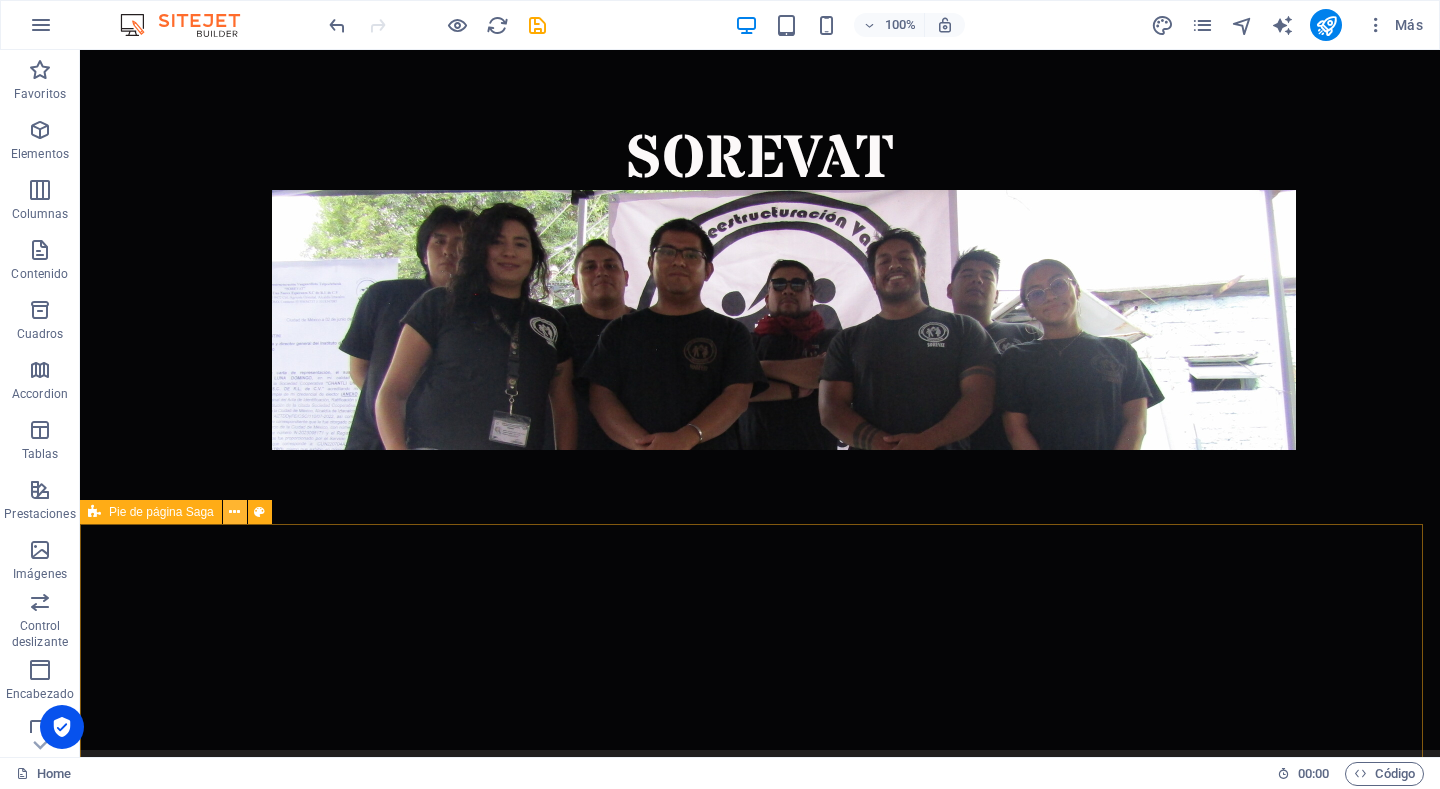 click at bounding box center (234, 512) 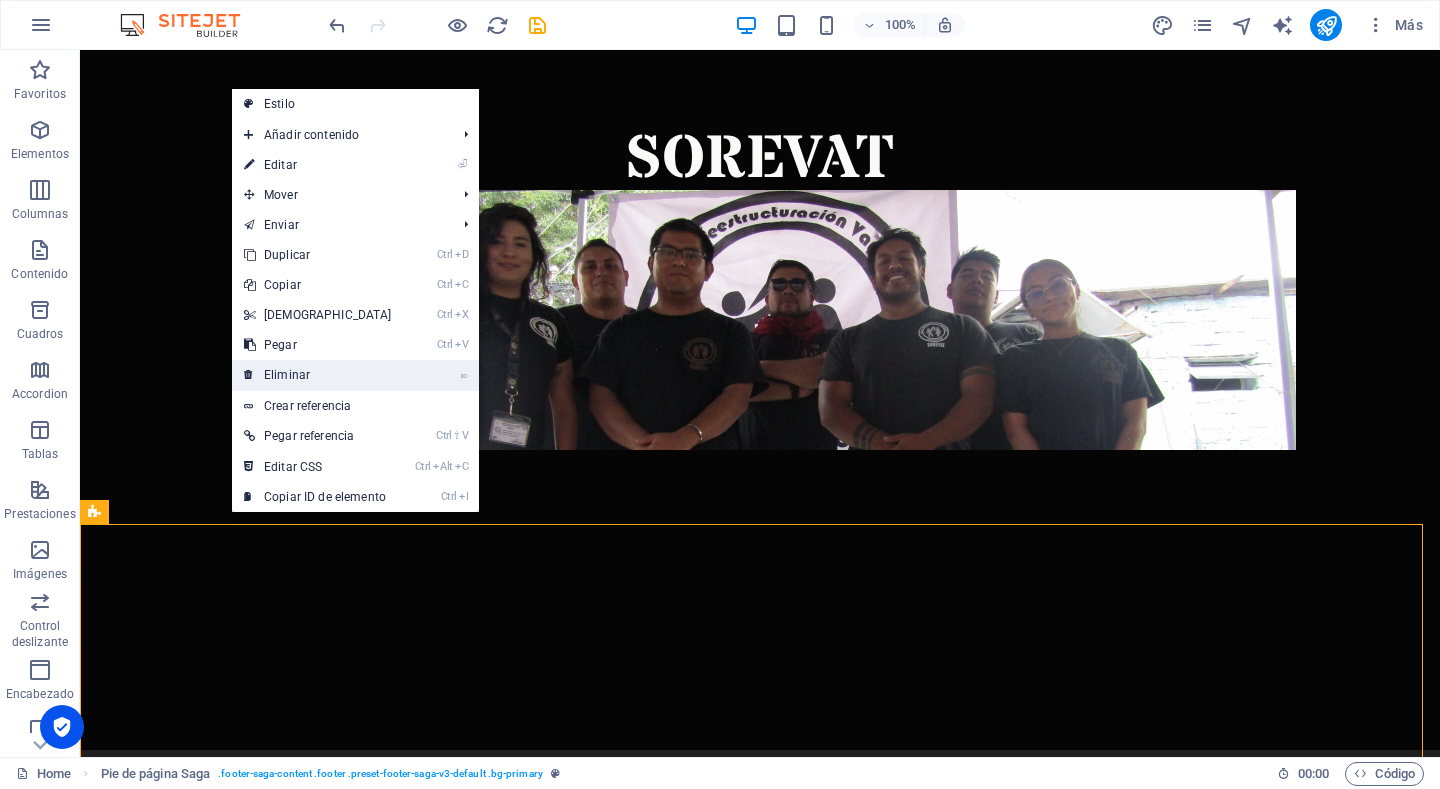 click on "⌦  Eliminar" at bounding box center [318, 375] 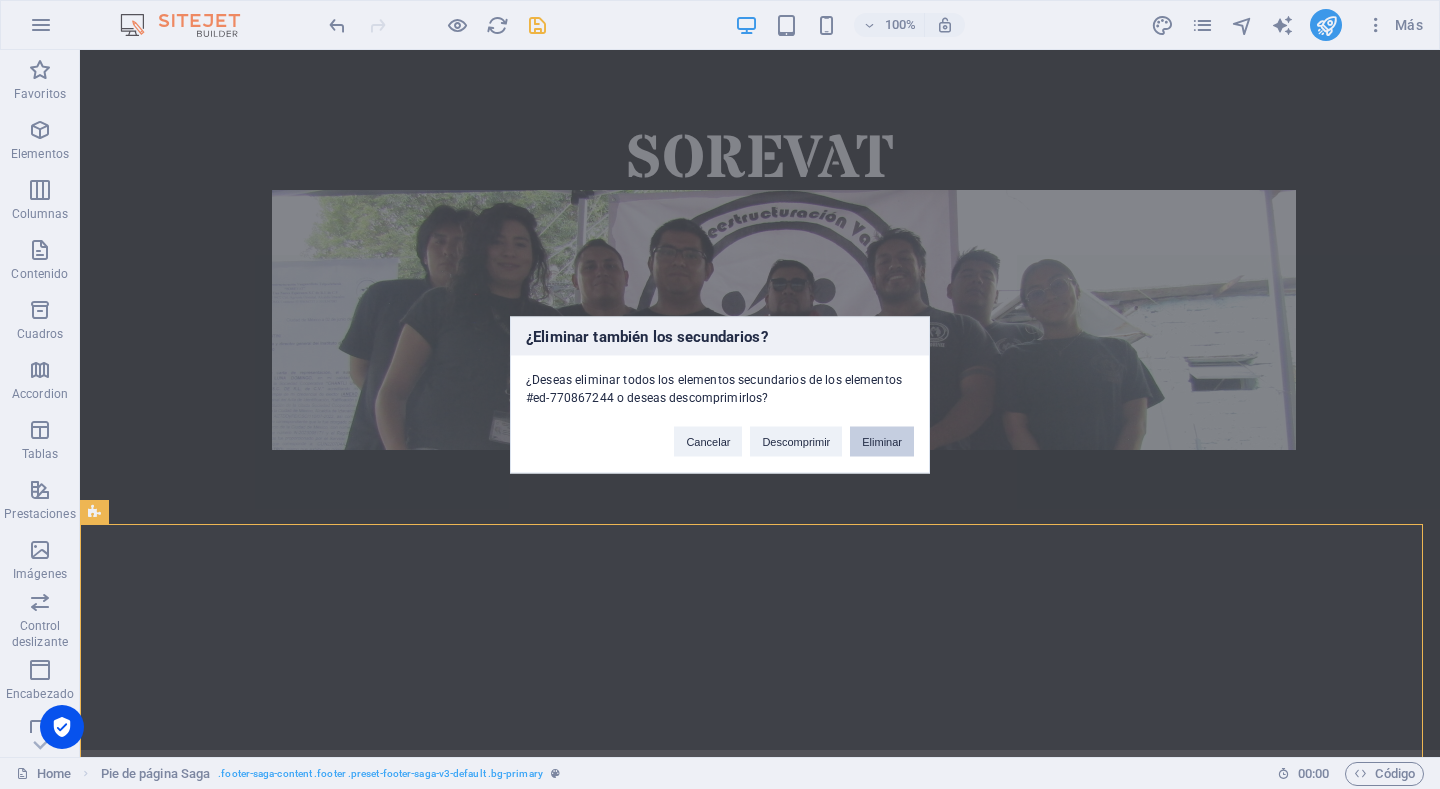 click on "Eliminar" at bounding box center [882, 441] 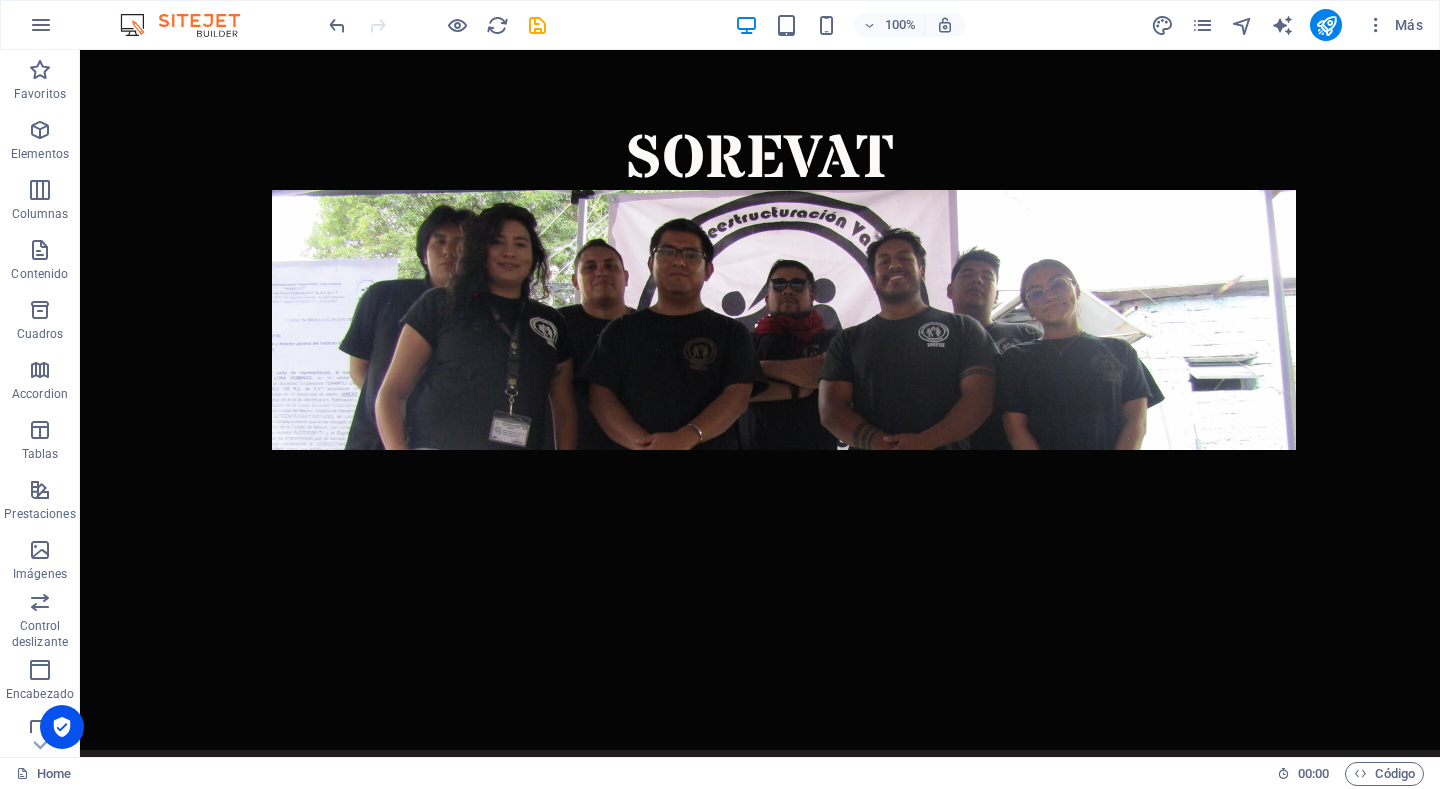 click on "Skip to main content
SOREVAT NOSOTROS               PROYECTO               CONTACTO" at bounding box center (760, 462) 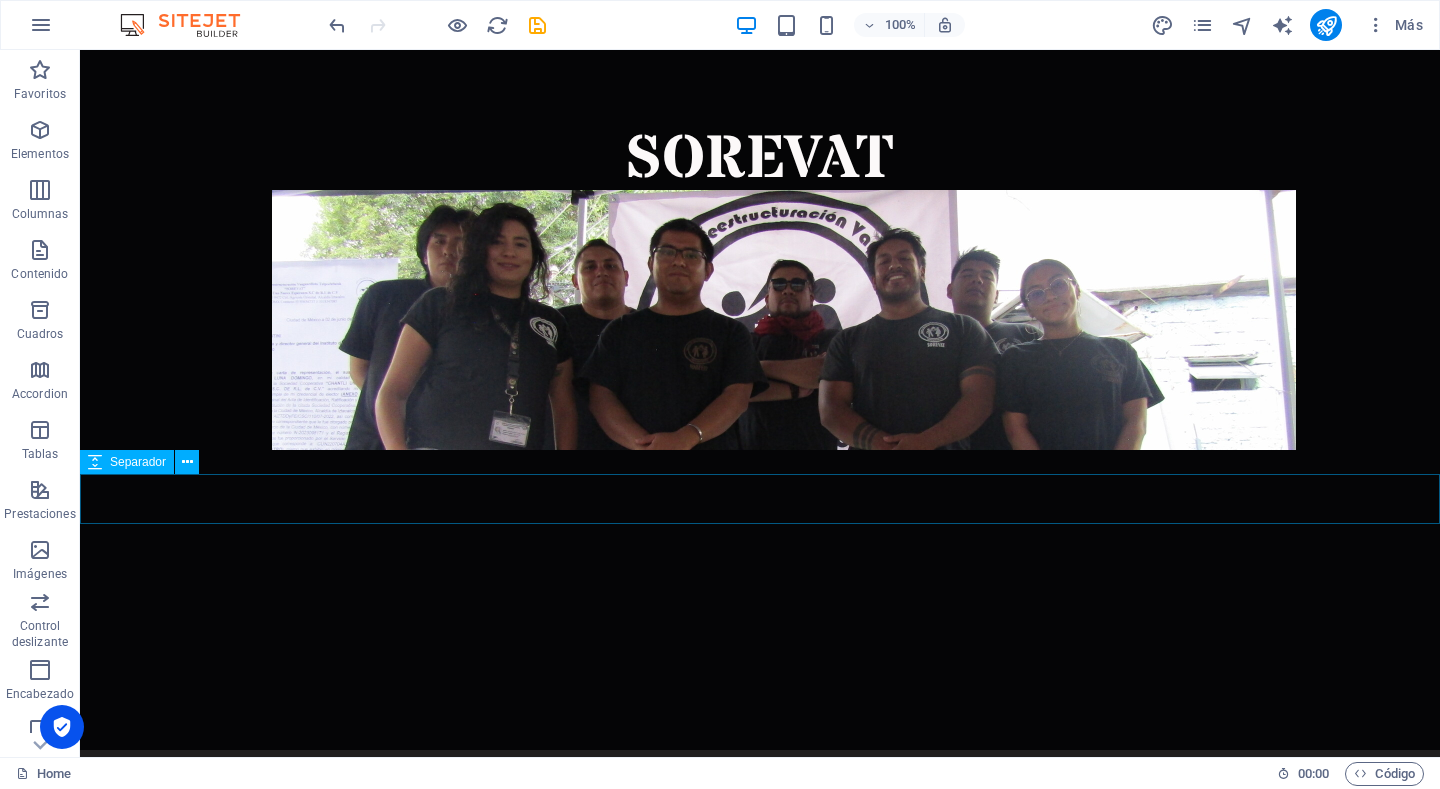 click on "Separador" at bounding box center (127, 462) 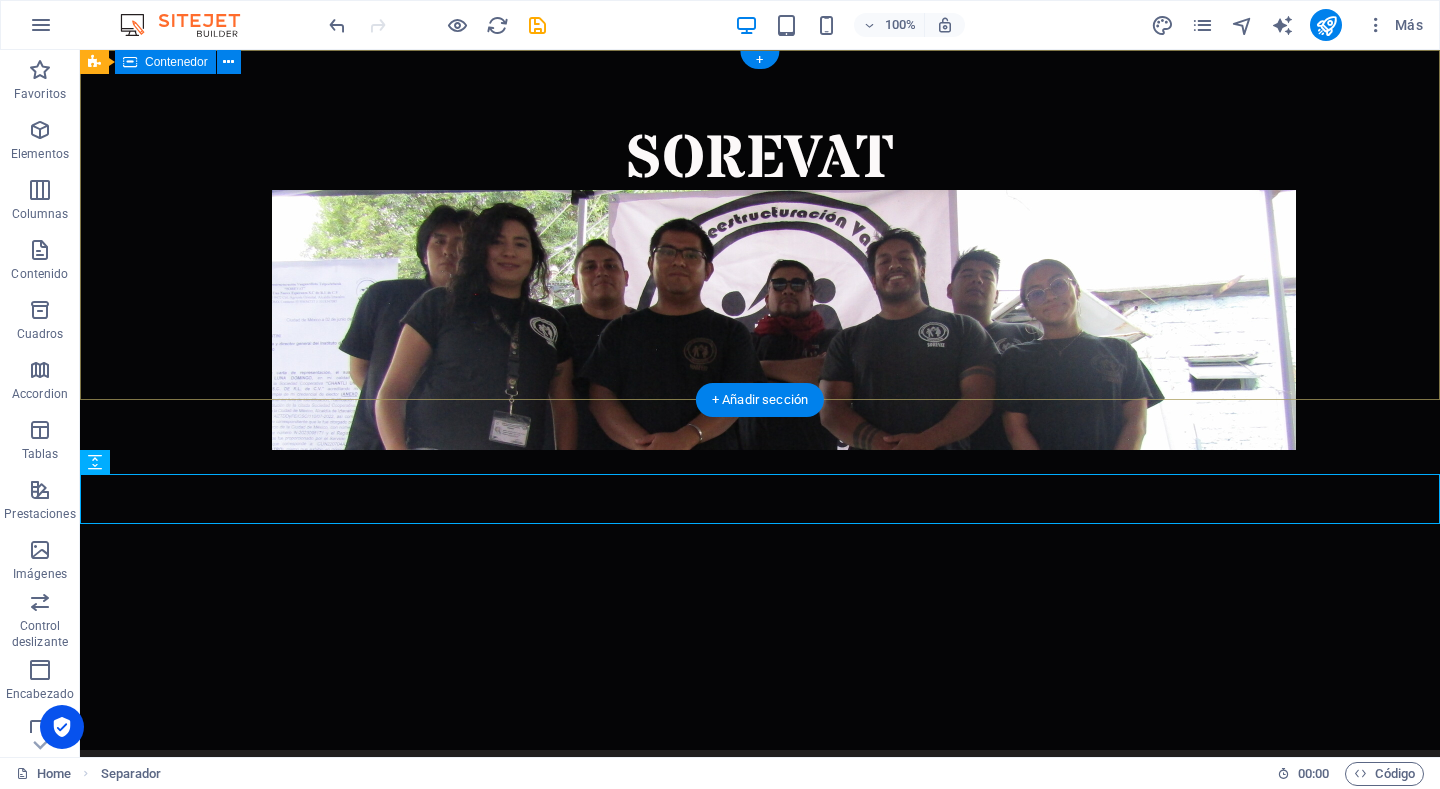 click on "SOREVAT" at bounding box center (760, 400) 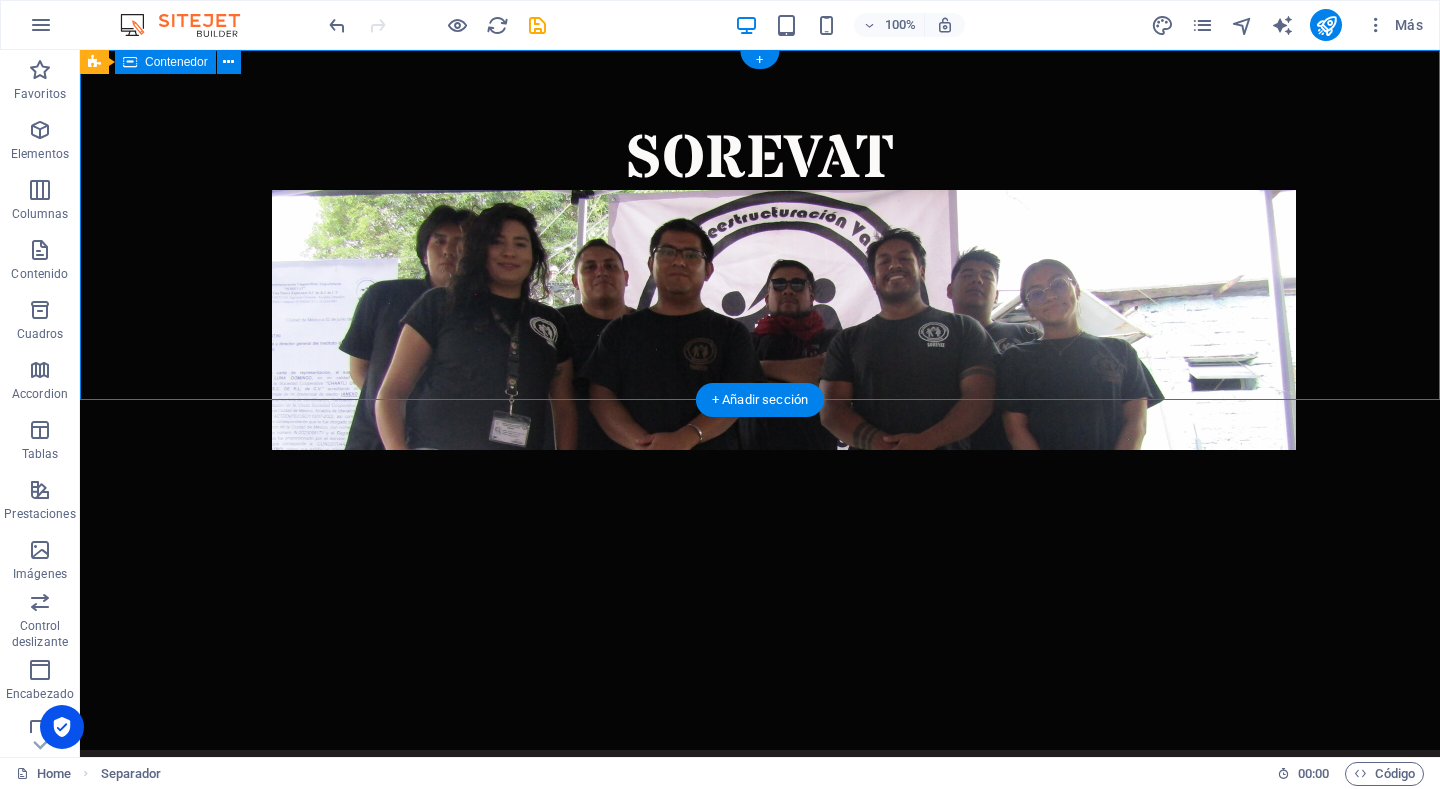 click on "SOREVAT" at bounding box center (760, 400) 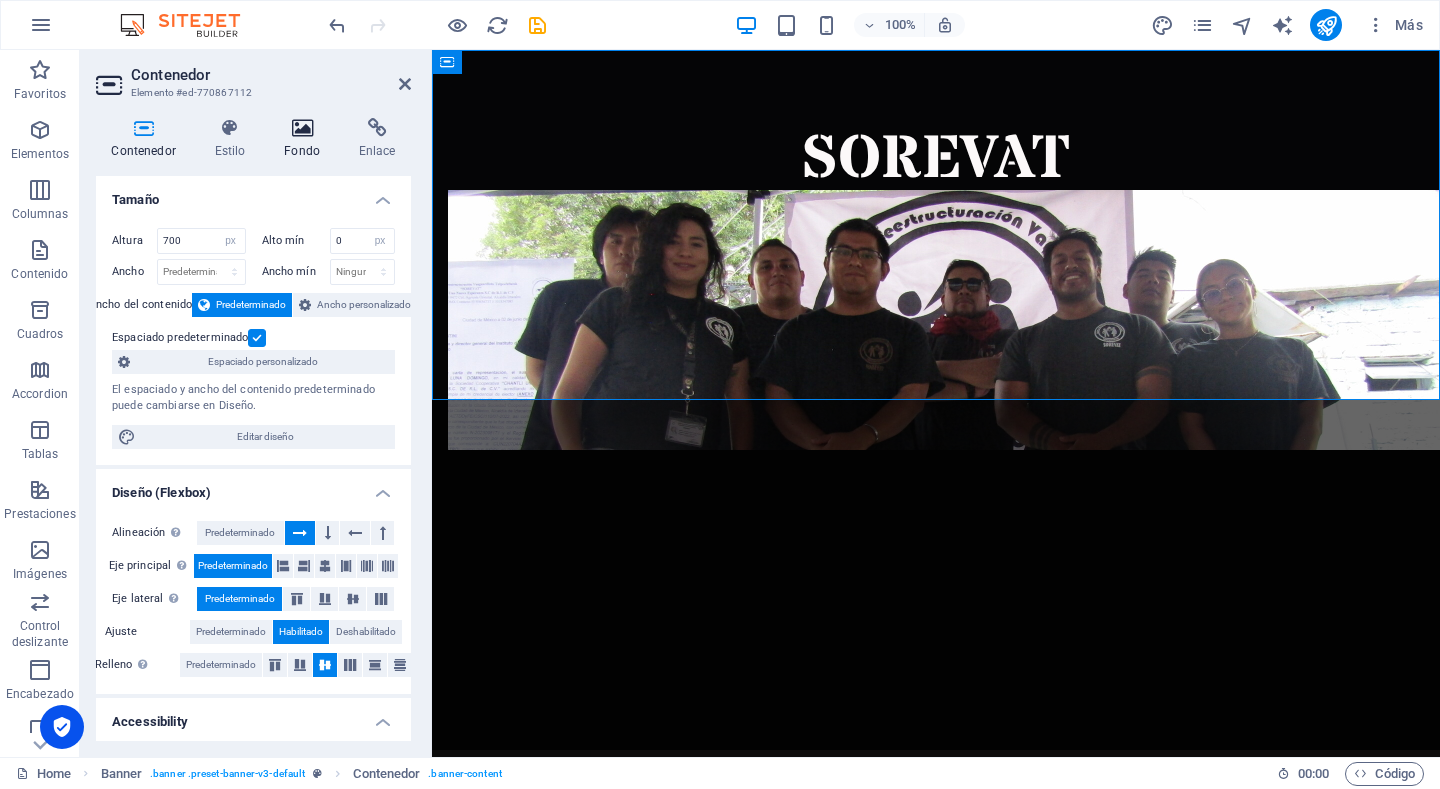 click on "Fondo" at bounding box center [306, 139] 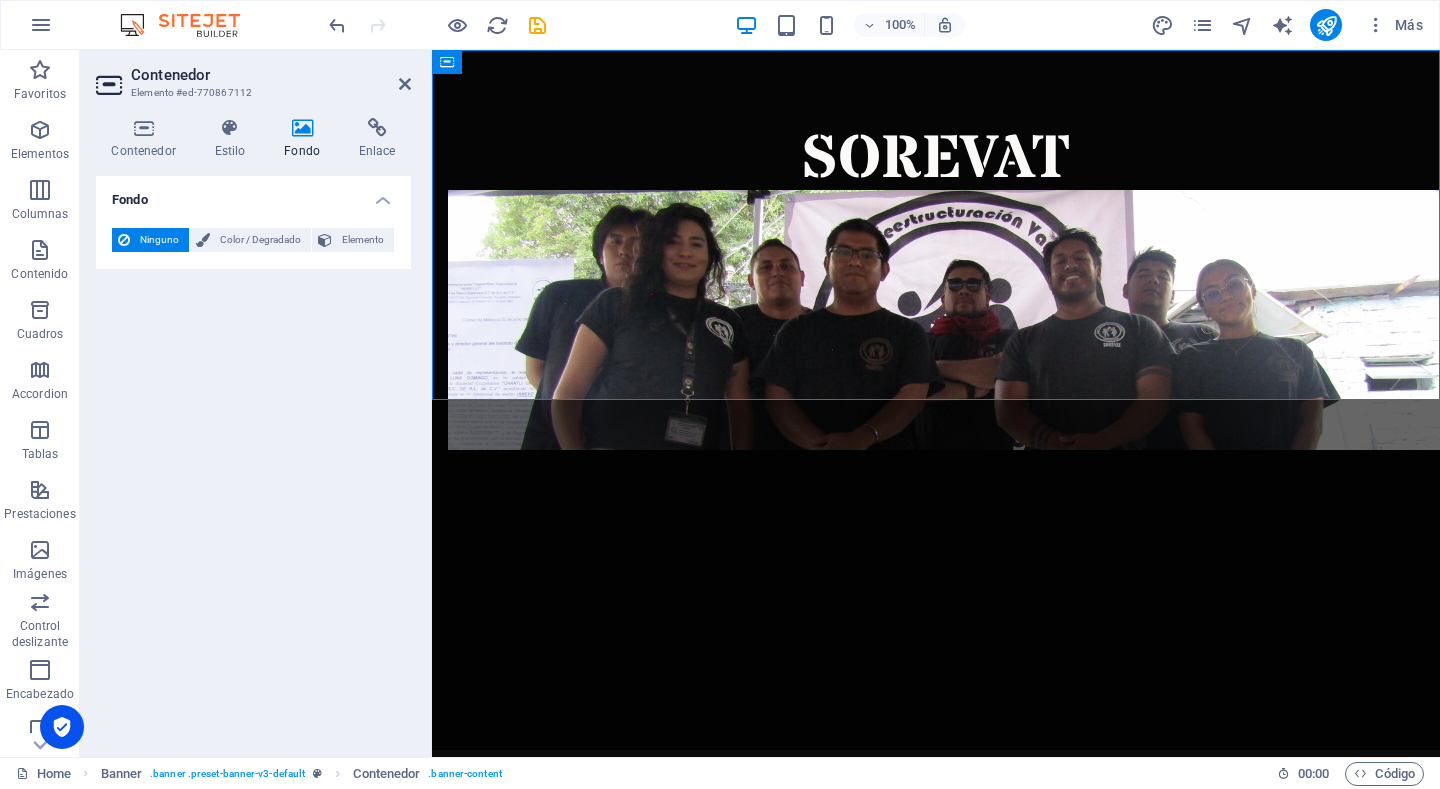 click on "Ninguno" at bounding box center [159, 240] 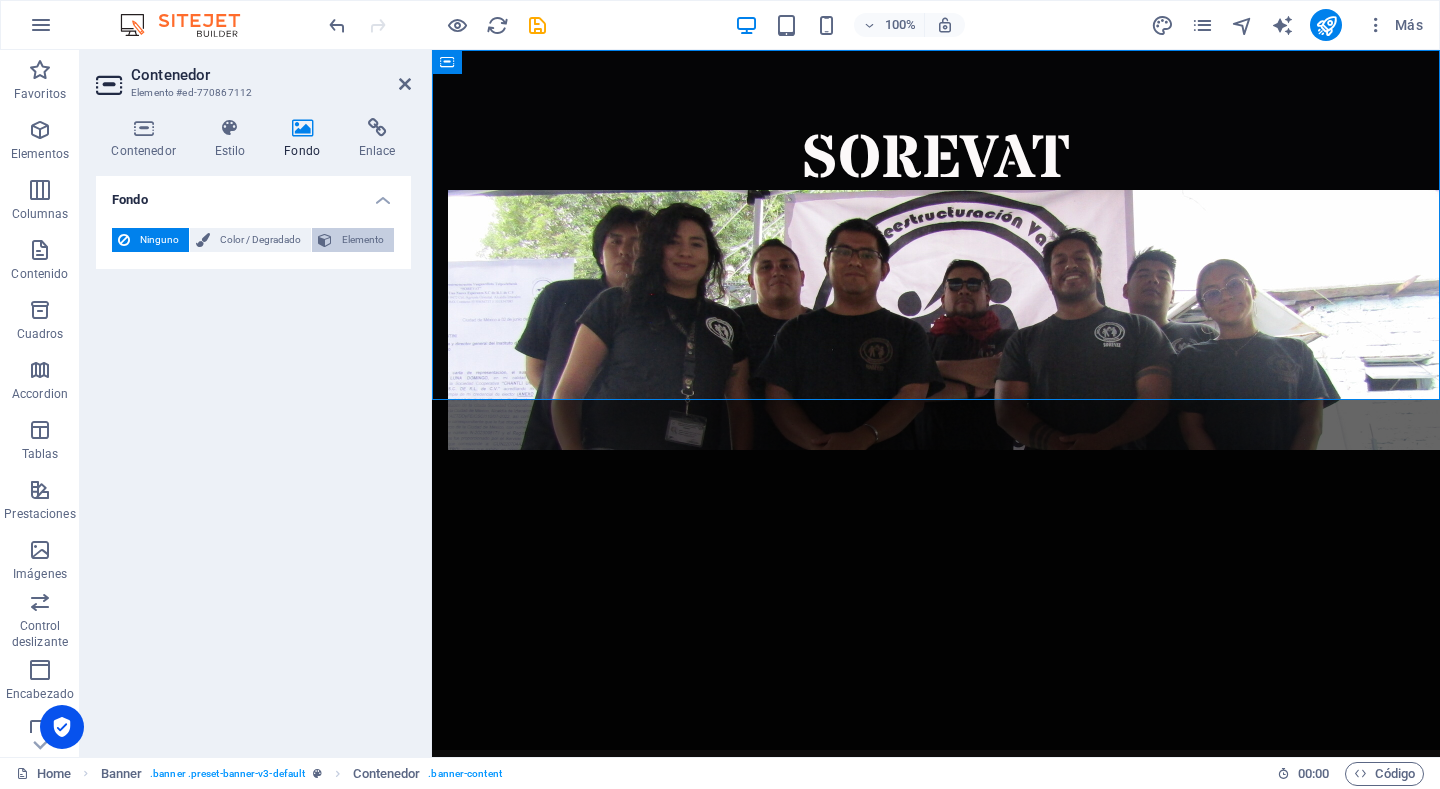 click on "Elemento" at bounding box center [363, 240] 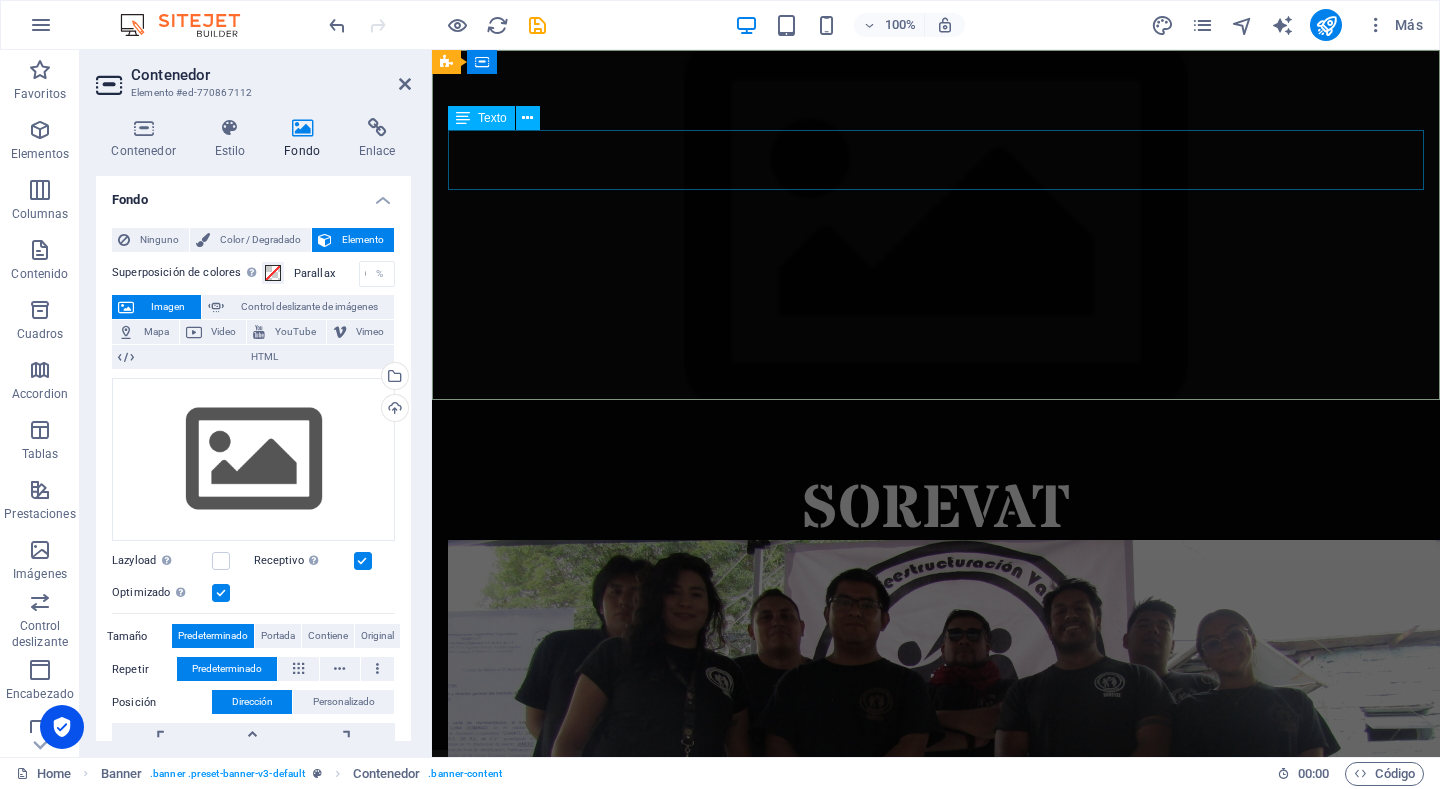 click on "SOREVAT" at bounding box center (936, 510) 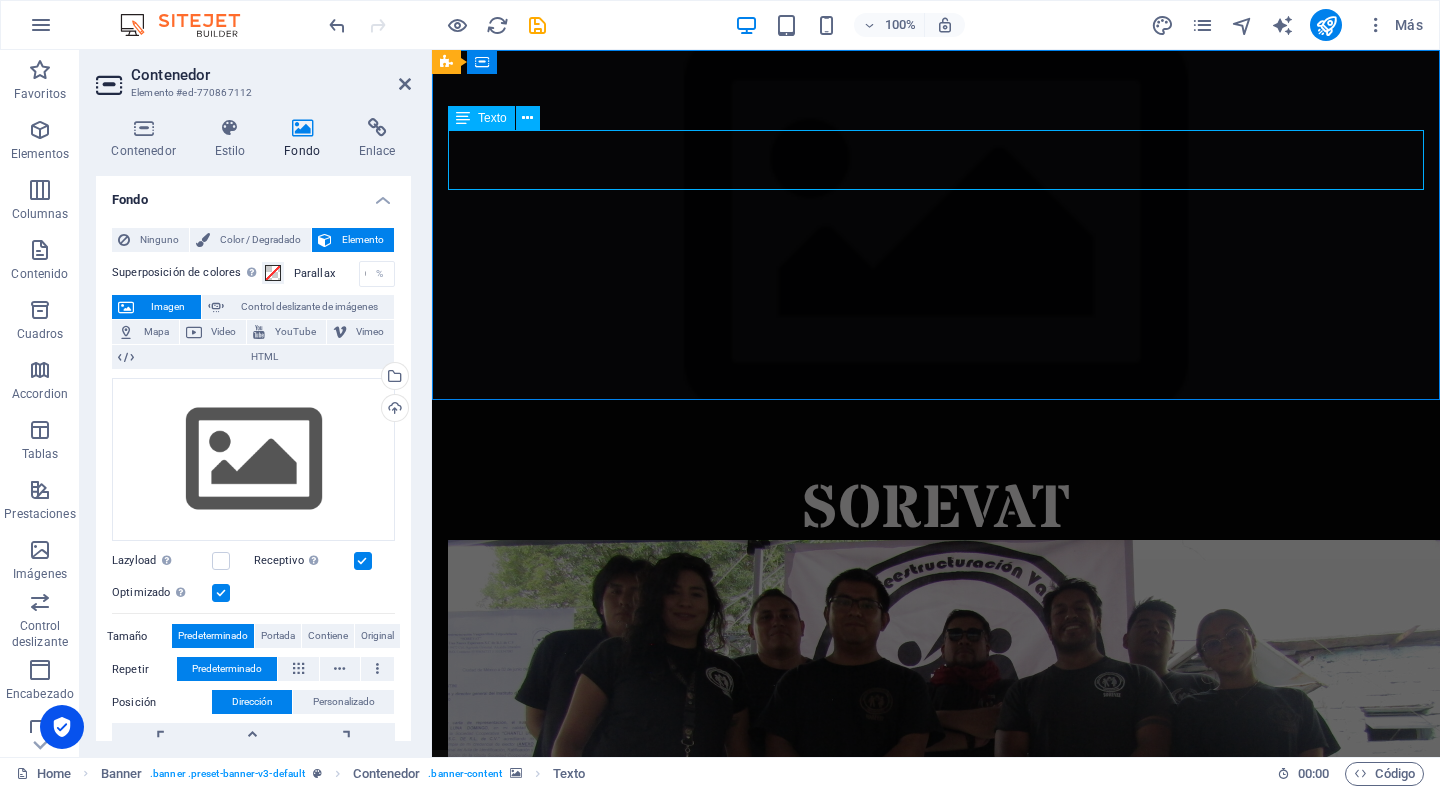 click on "SOREVAT" at bounding box center (936, 510) 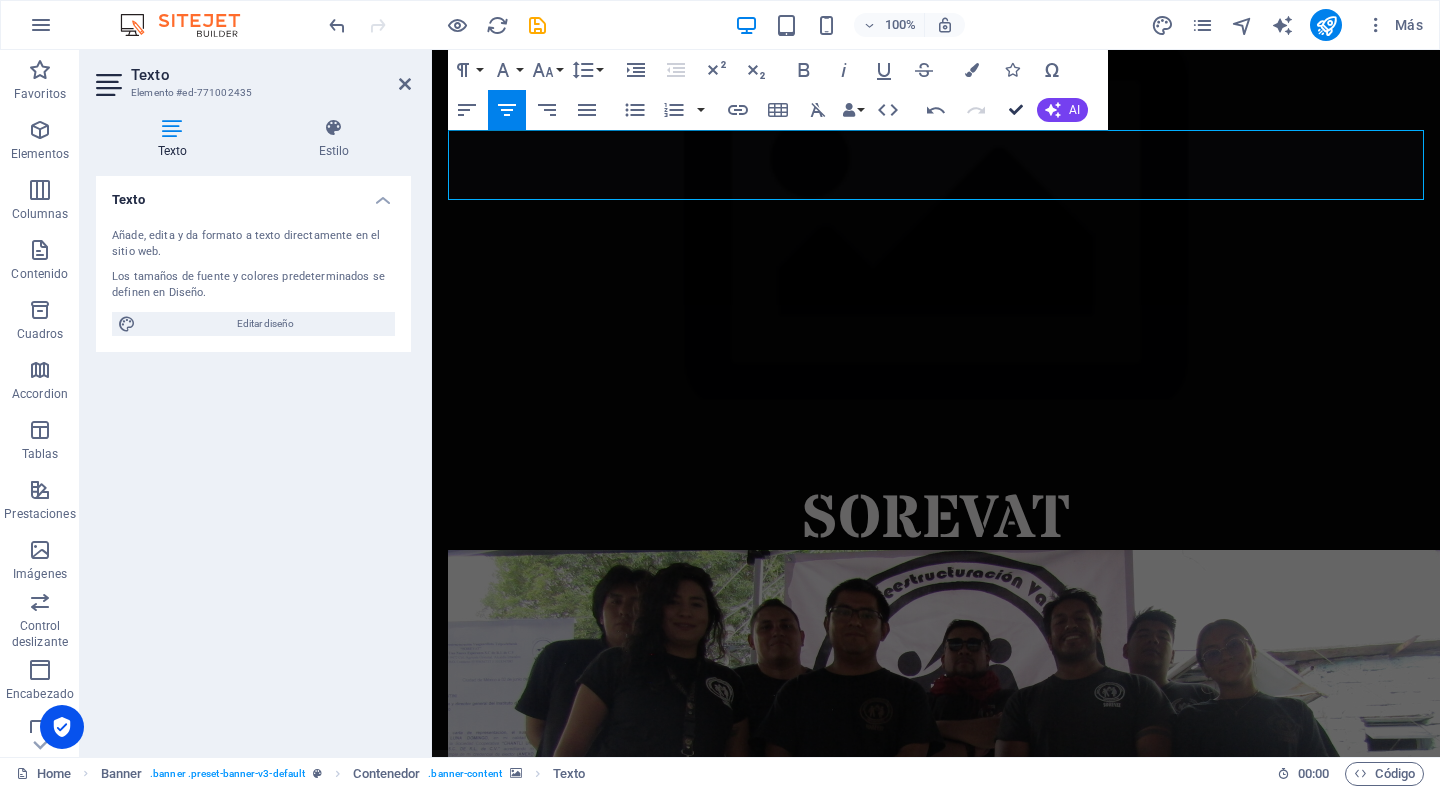 type 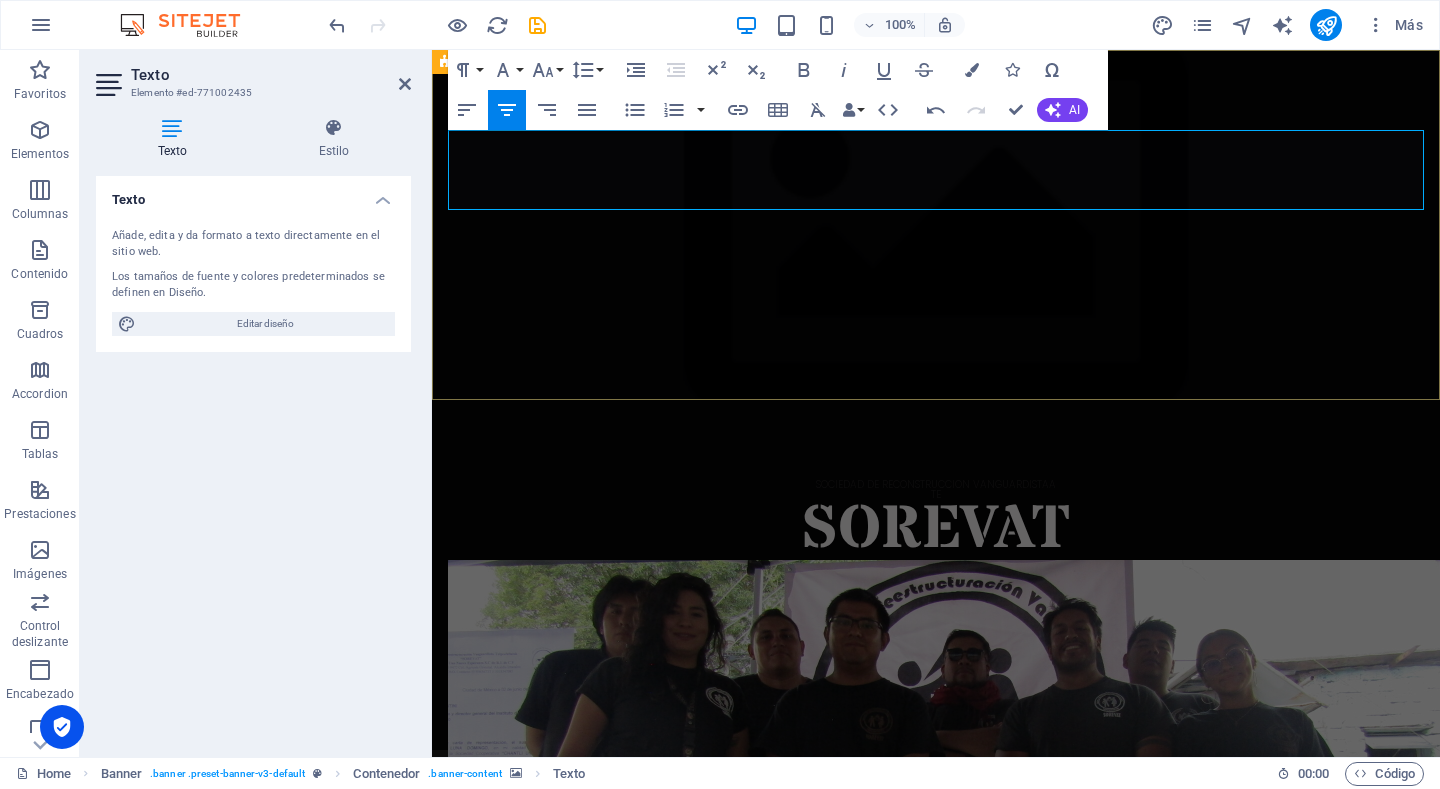 click on "SOCIEDAD DE RECONSTRUCCION VANGUARDISTAA" at bounding box center [936, 485] 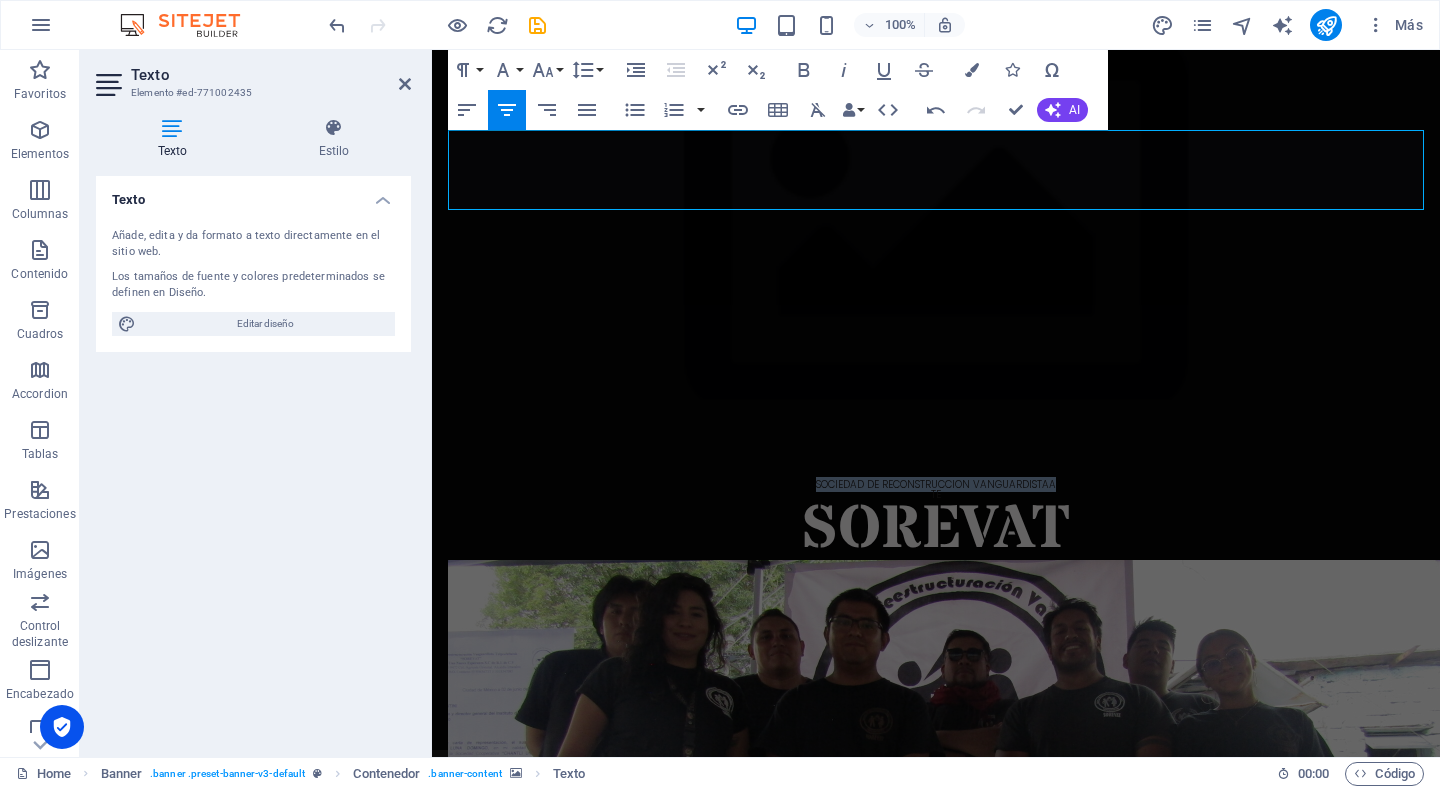 drag, startPoint x: 1063, startPoint y: 133, endPoint x: 736, endPoint y: 128, distance: 327.03824 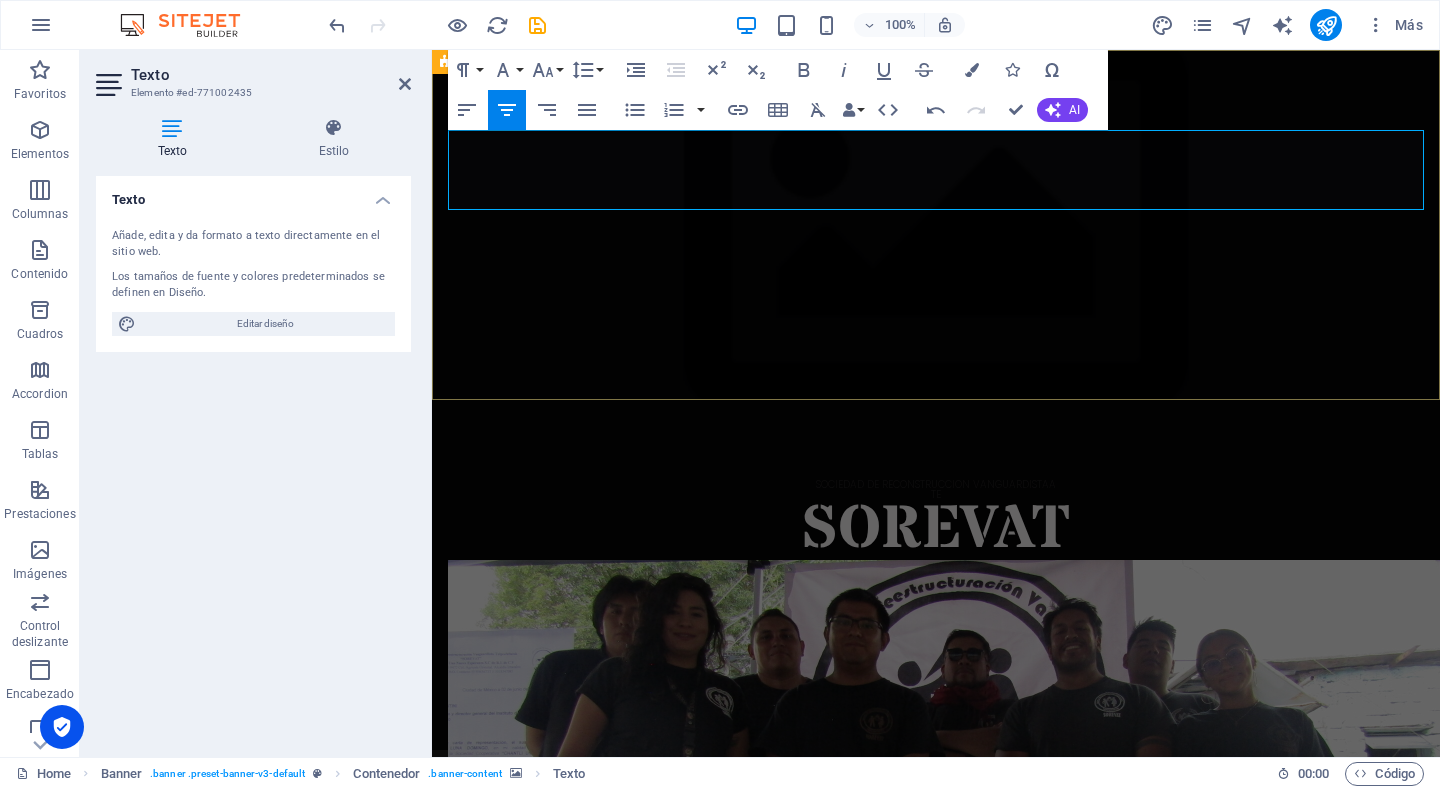 click on "SOREVAT" at bounding box center [936, 530] 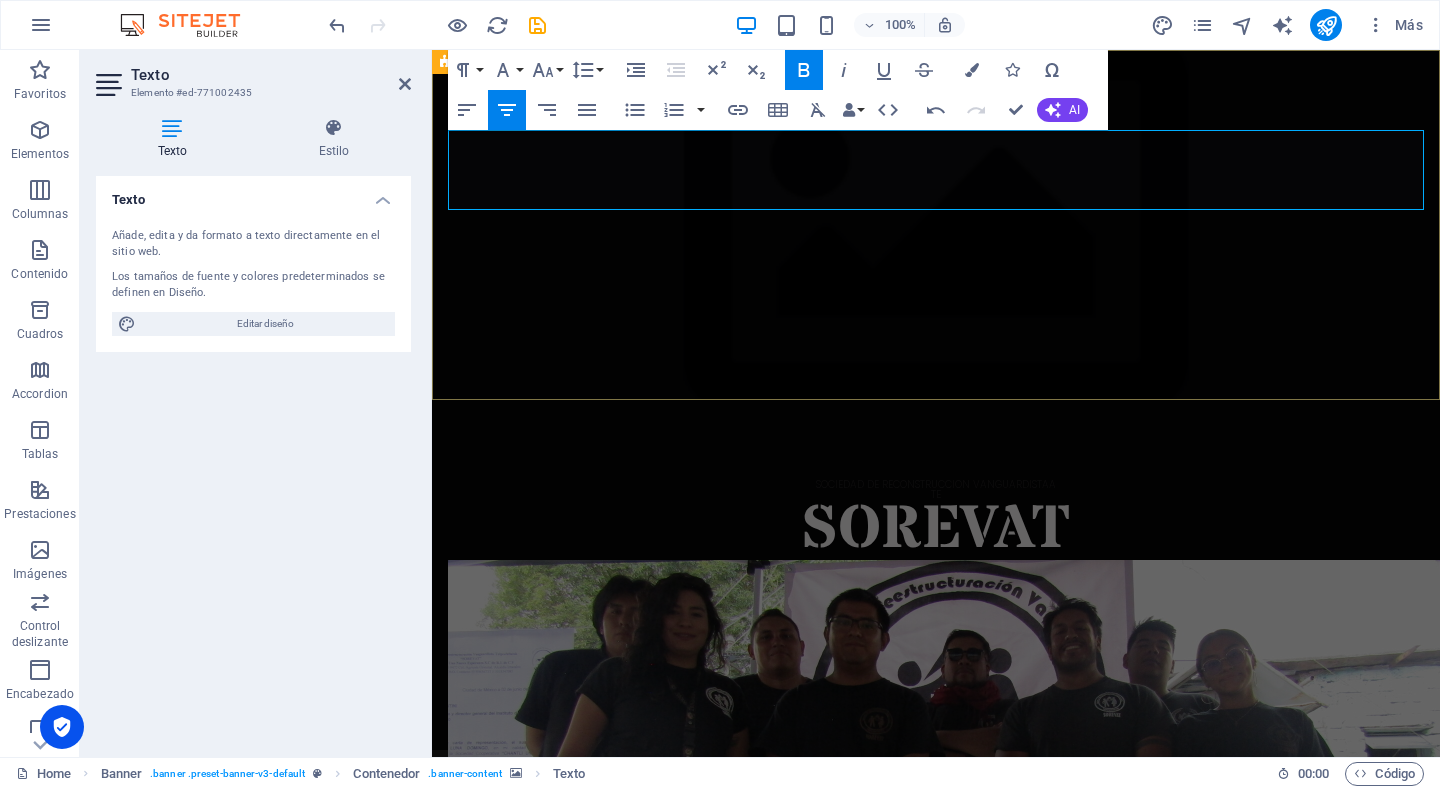 click on "SOCIEDAD DE RECONSTRUCCION VANGUARDISTAA" at bounding box center (936, 485) 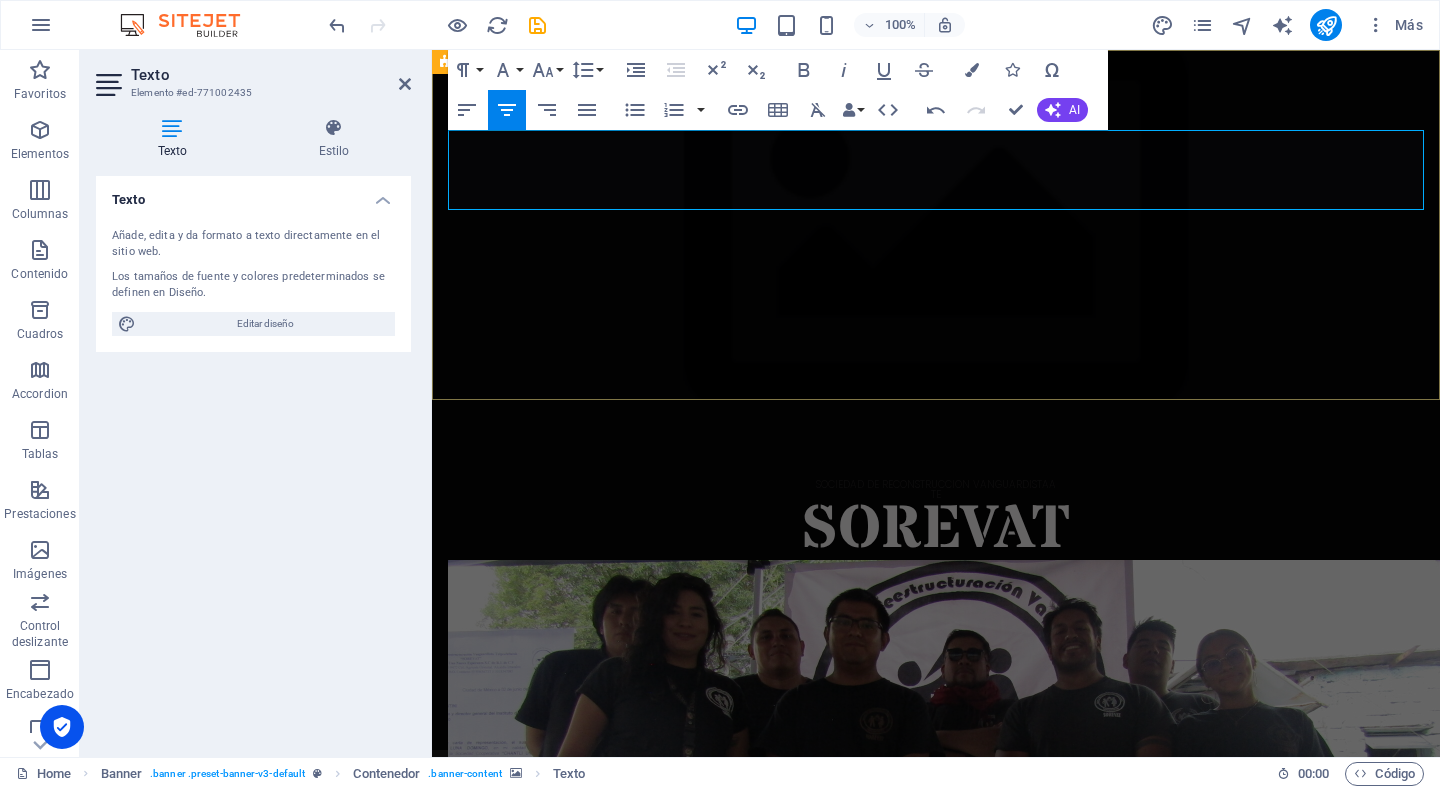 click on "SOCIEDAD DE RECONSTRUCCION VANGUARDISTAA" at bounding box center [936, 485] 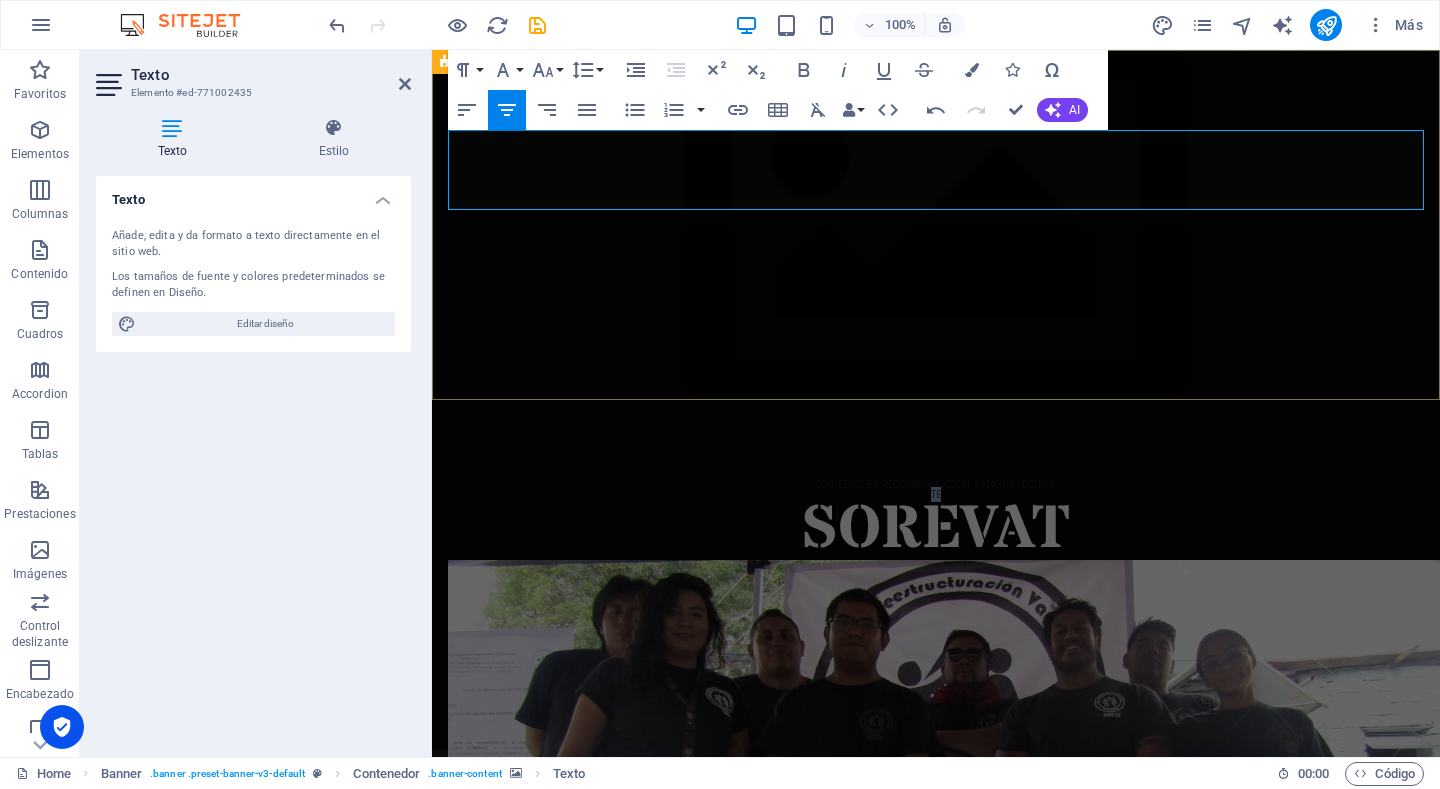 drag, startPoint x: 1057, startPoint y: 135, endPoint x: 816, endPoint y: 143, distance: 241.13274 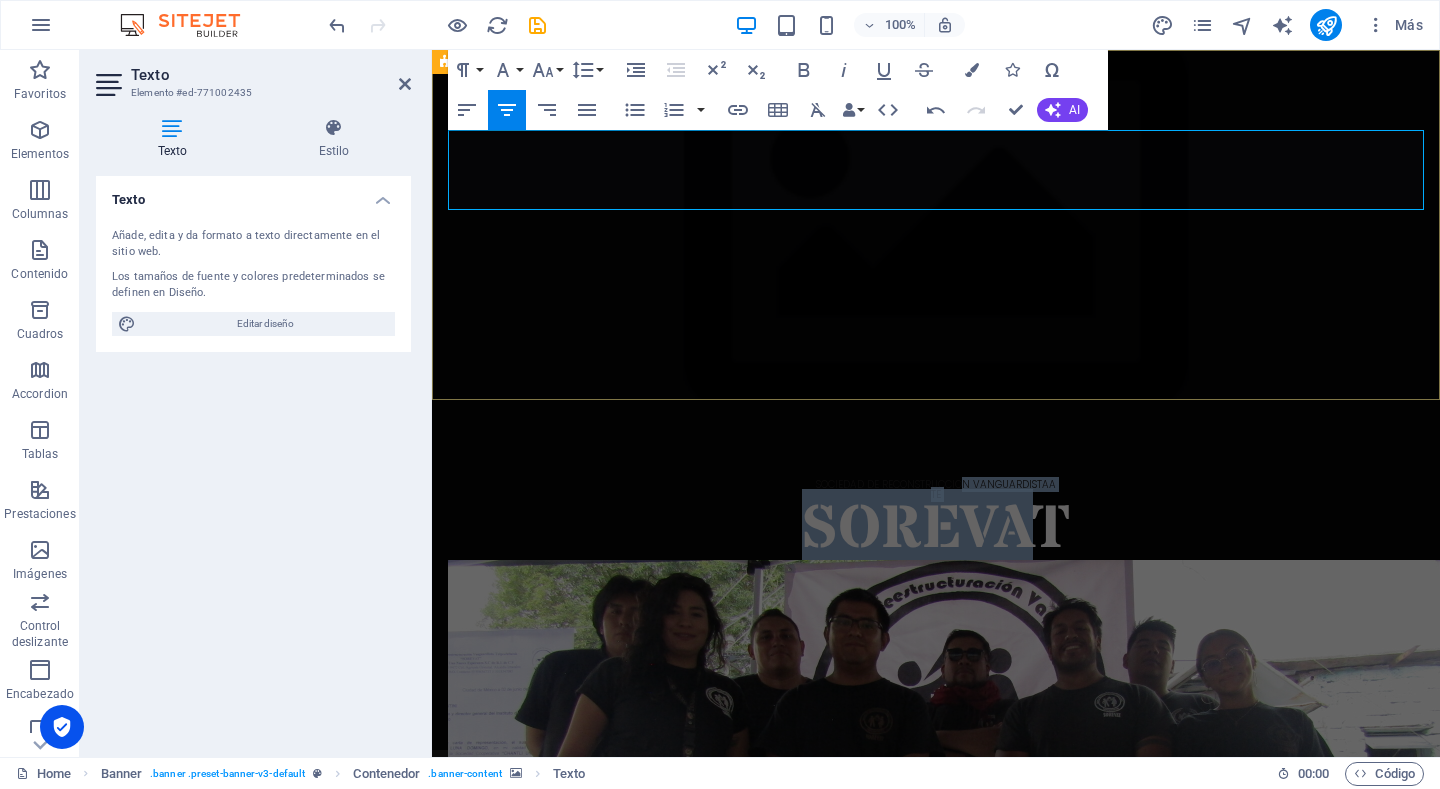 drag, startPoint x: 962, startPoint y: 138, endPoint x: 1028, endPoint y: 142, distance: 66.1211 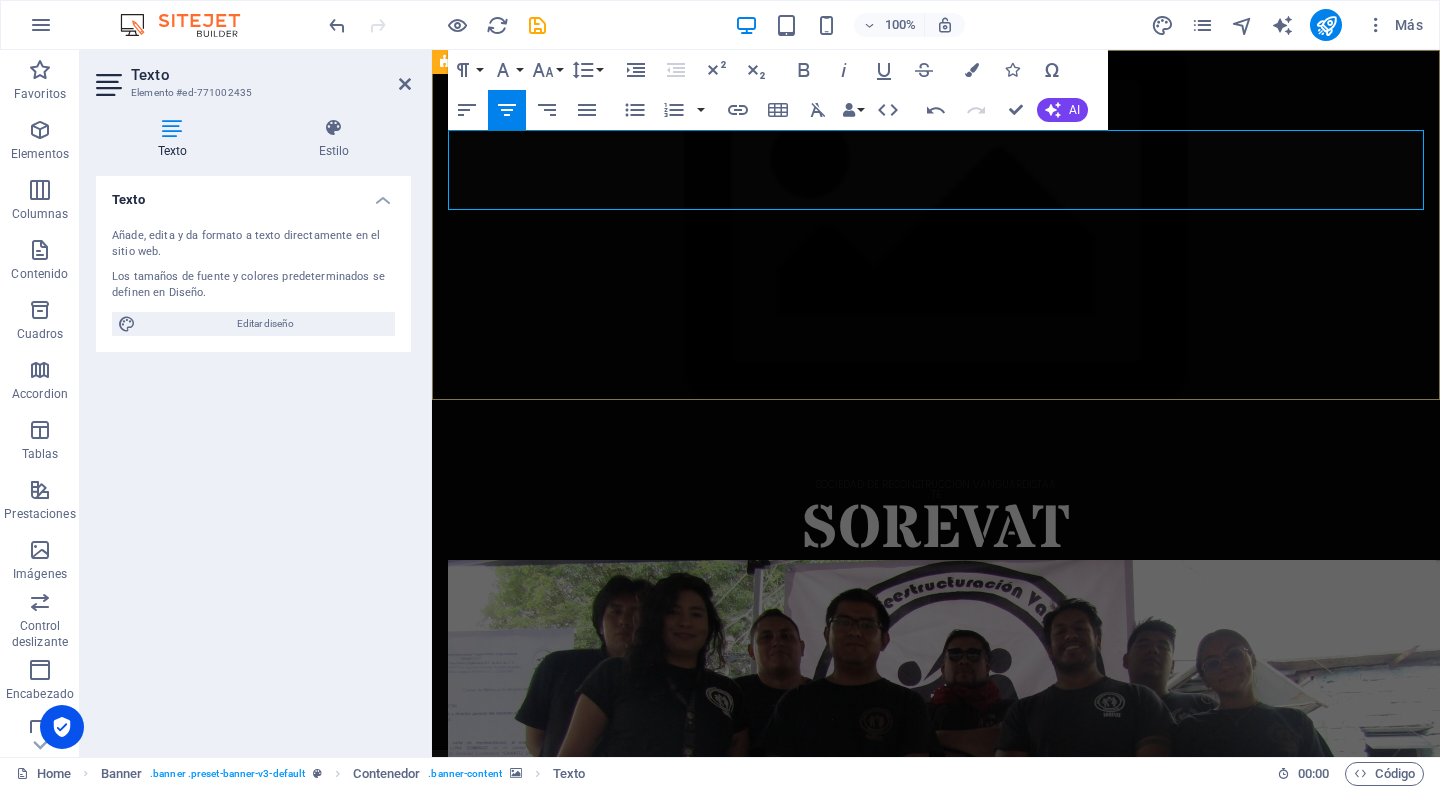 click on "SOREVAT" at bounding box center [936, 530] 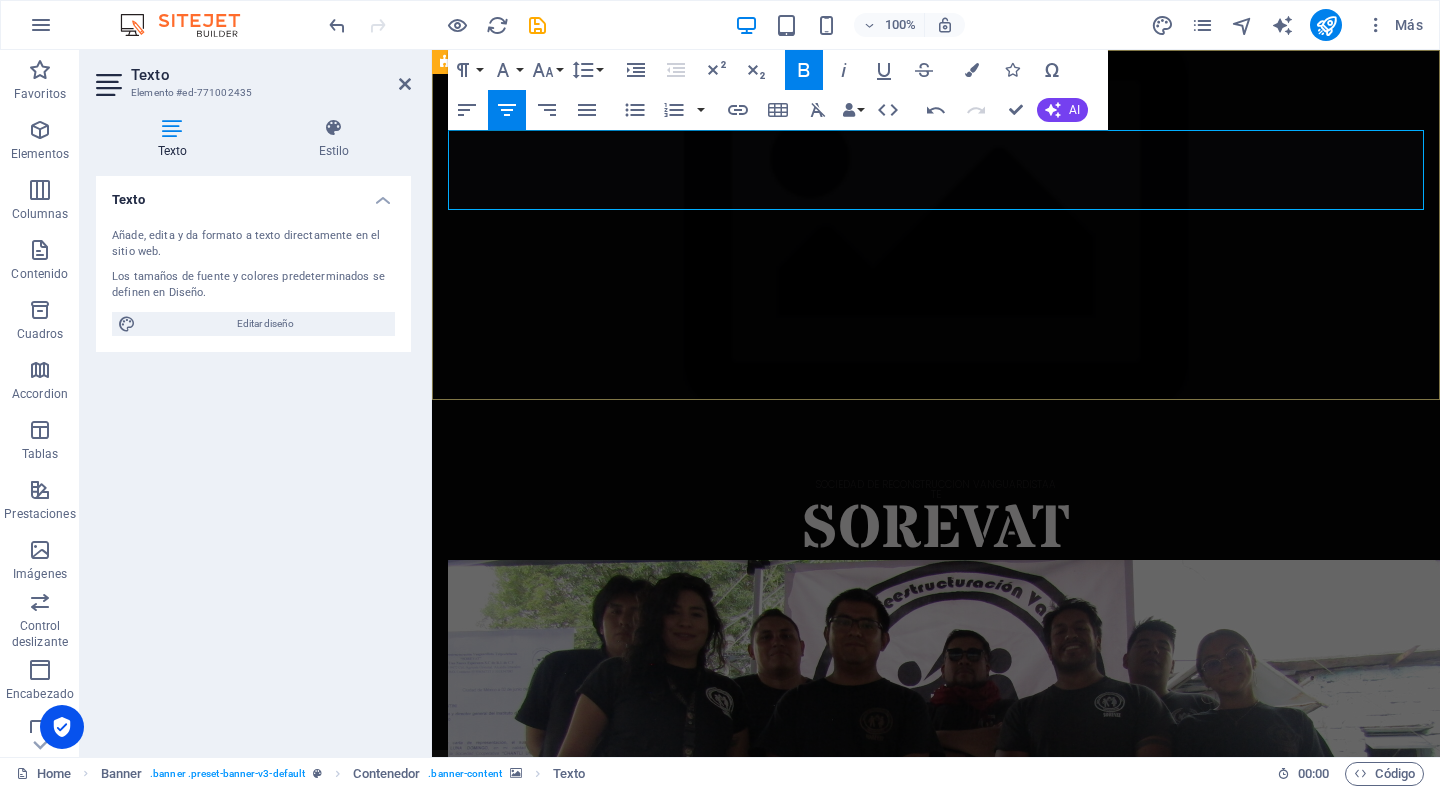click on "SOREVAT" at bounding box center [936, 530] 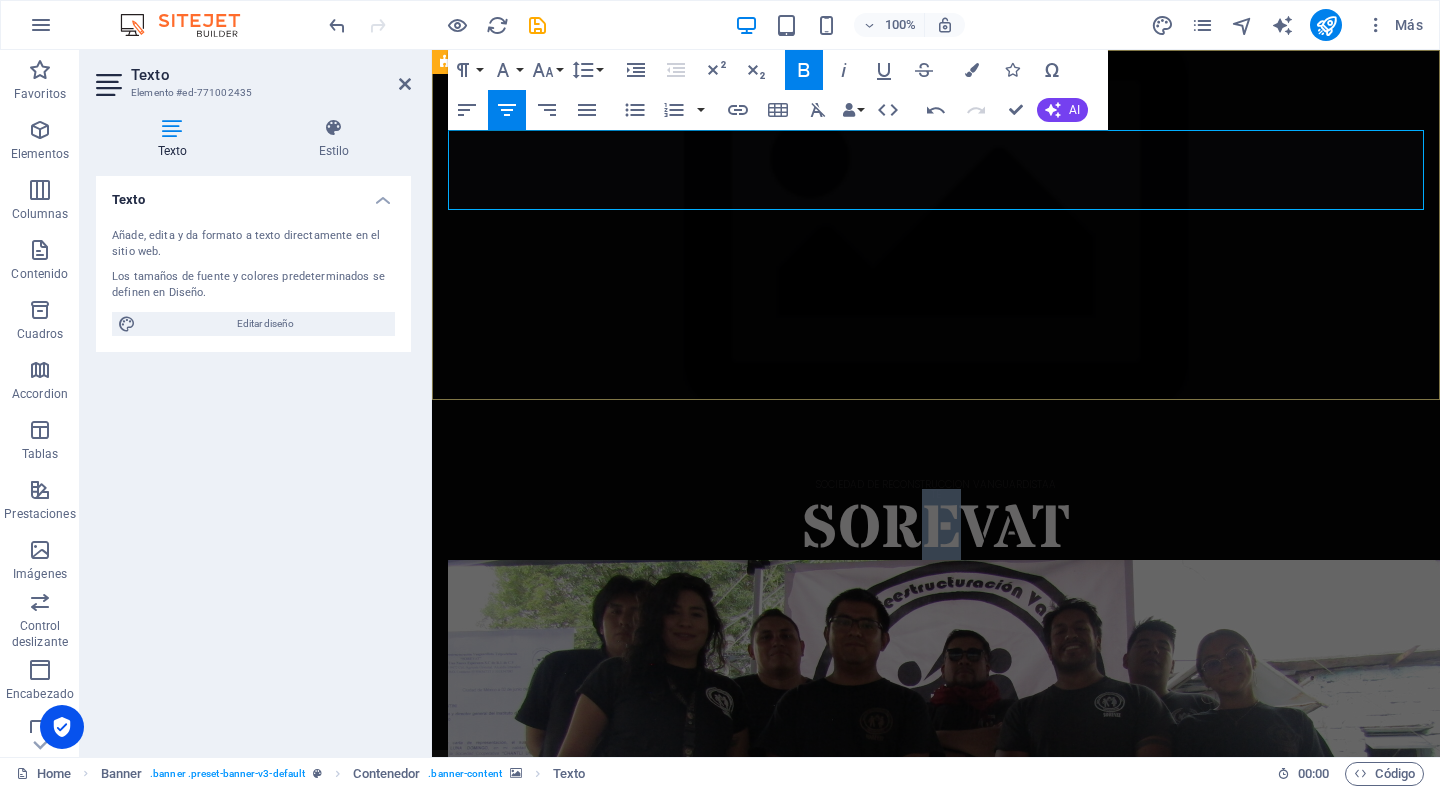 drag, startPoint x: 944, startPoint y: 144, endPoint x: 922, endPoint y: 142, distance: 22.090721 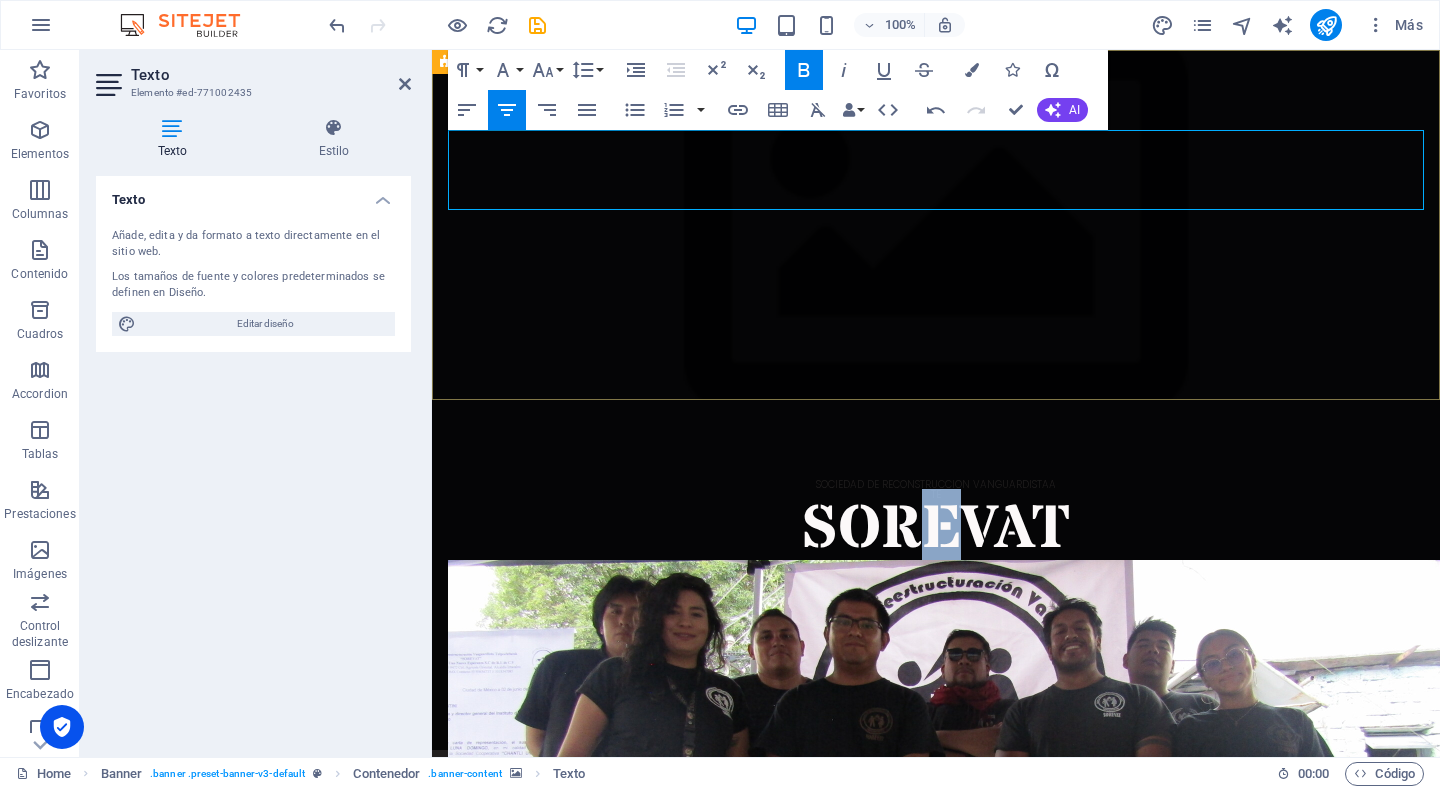 click on "SOREVAT" at bounding box center [936, 530] 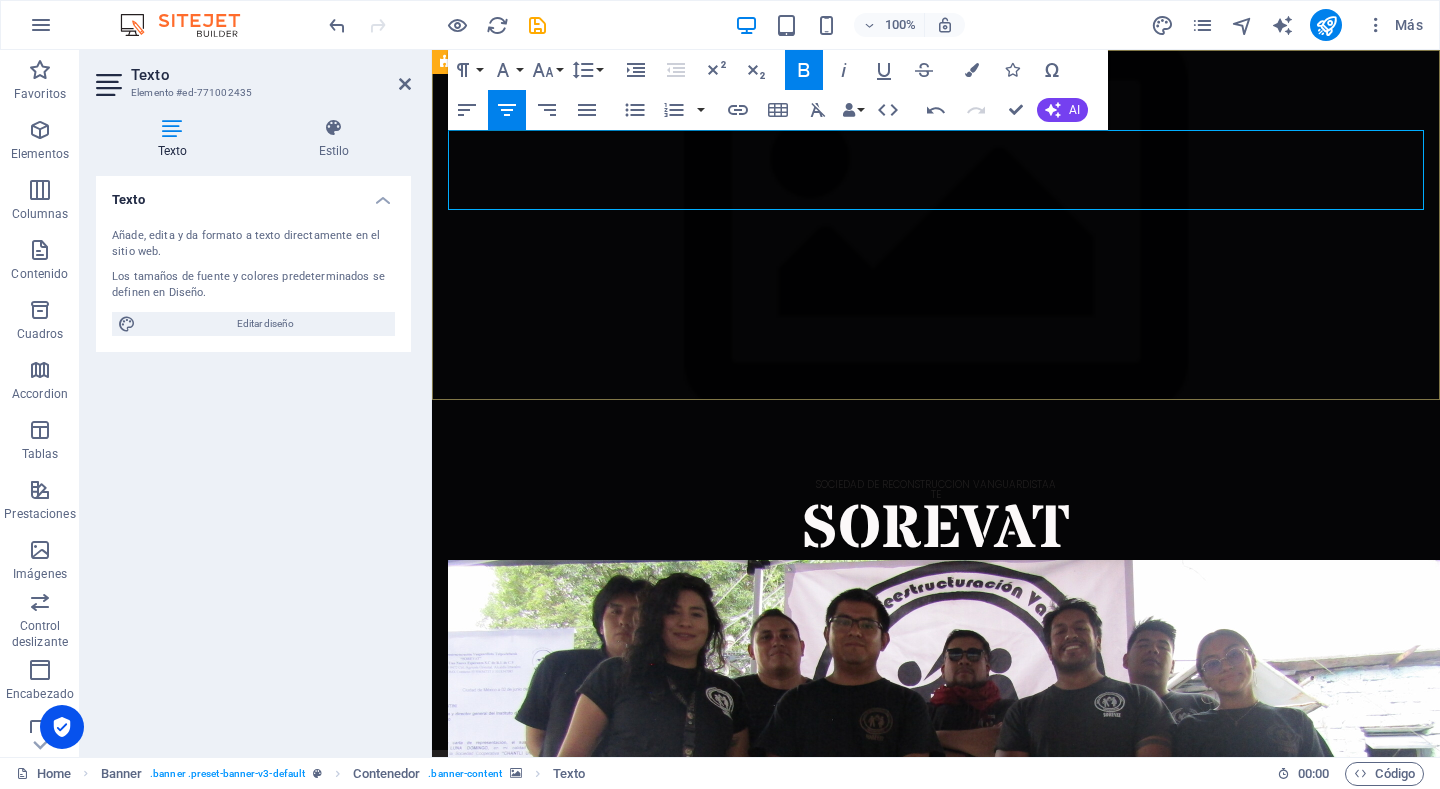 click on "SOCIEDAD DE RECONSTRUCCION VANGUARDISTAA" at bounding box center (936, 485) 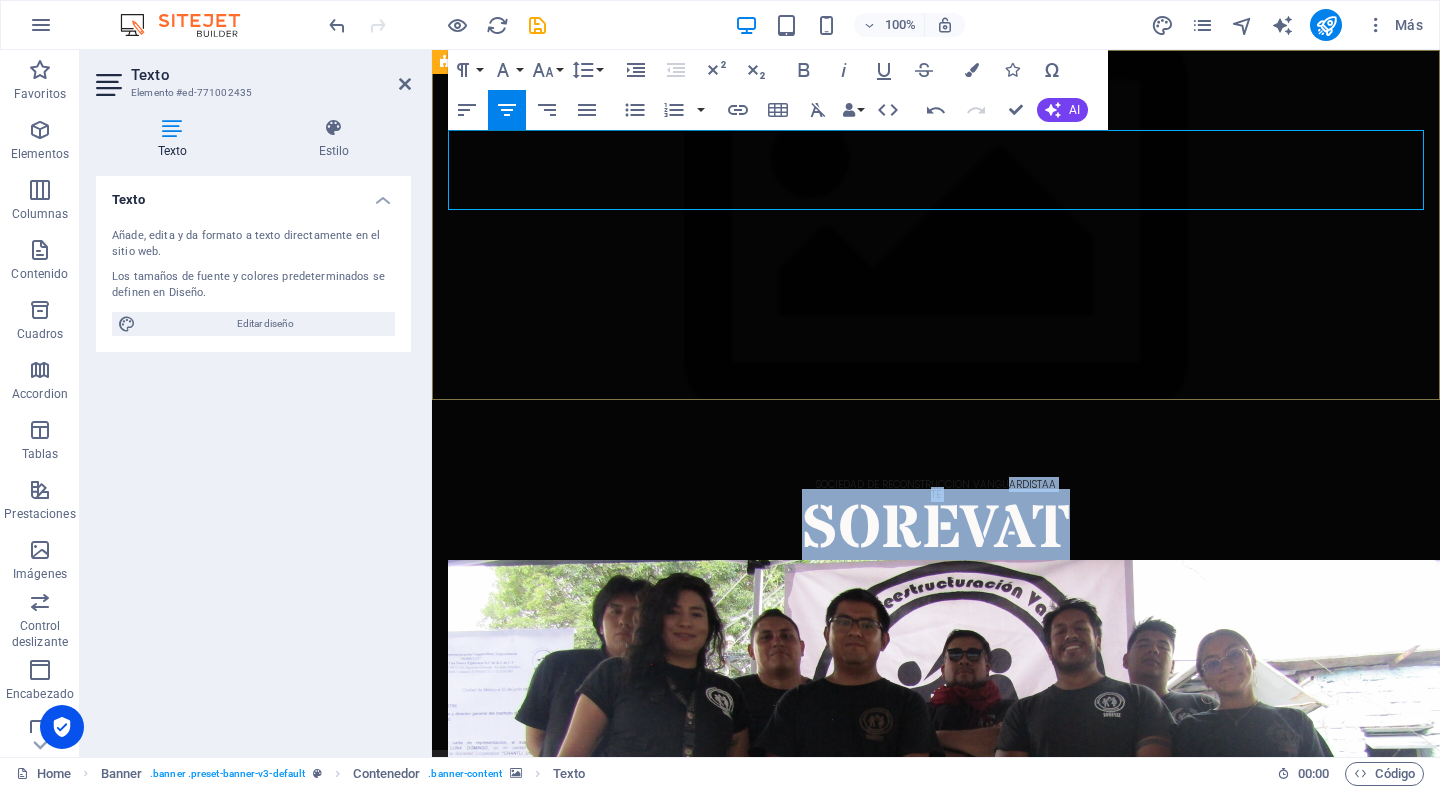 drag, startPoint x: 1053, startPoint y: 139, endPoint x: 1009, endPoint y: 136, distance: 44.102154 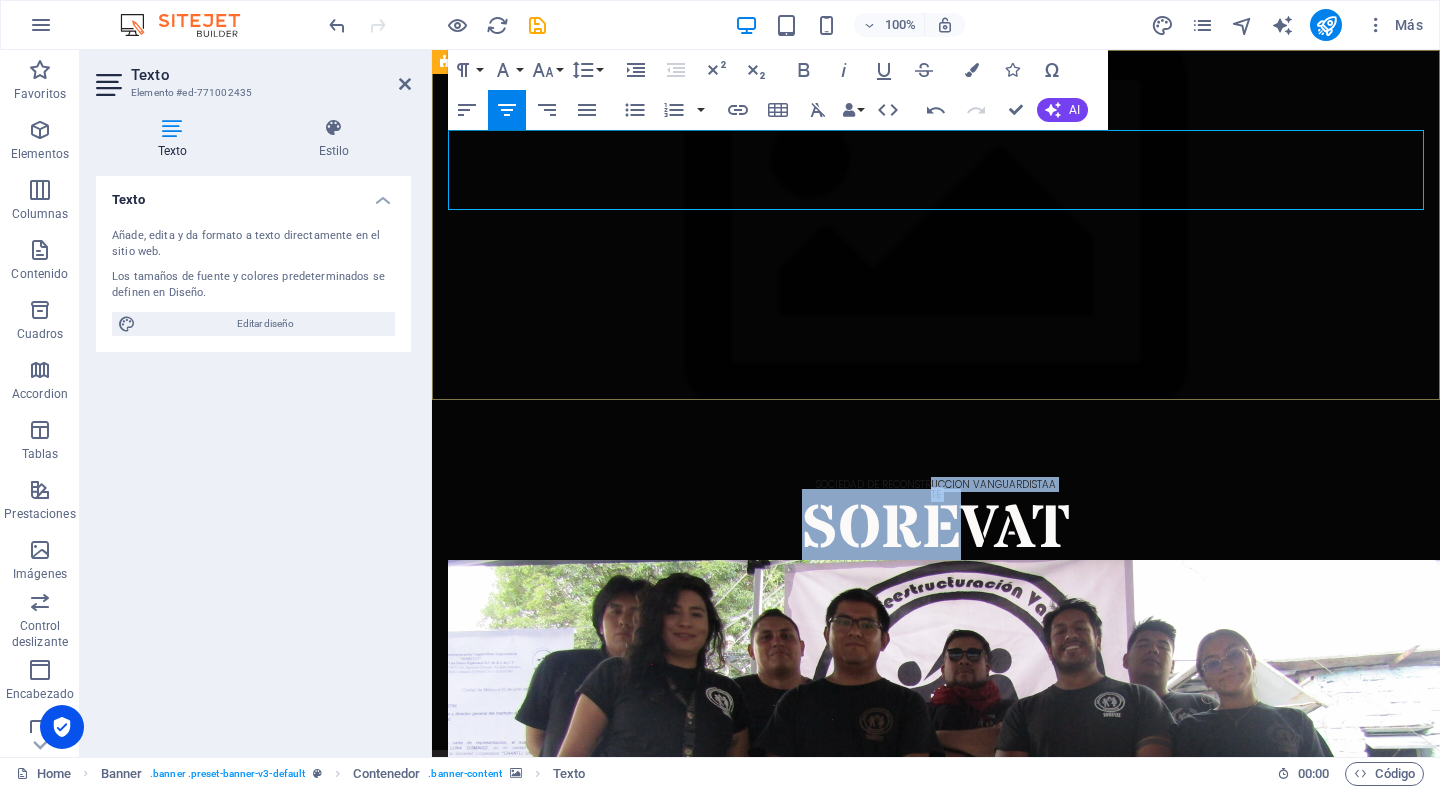 drag, startPoint x: 958, startPoint y: 143, endPoint x: 931, endPoint y: 136, distance: 27.89265 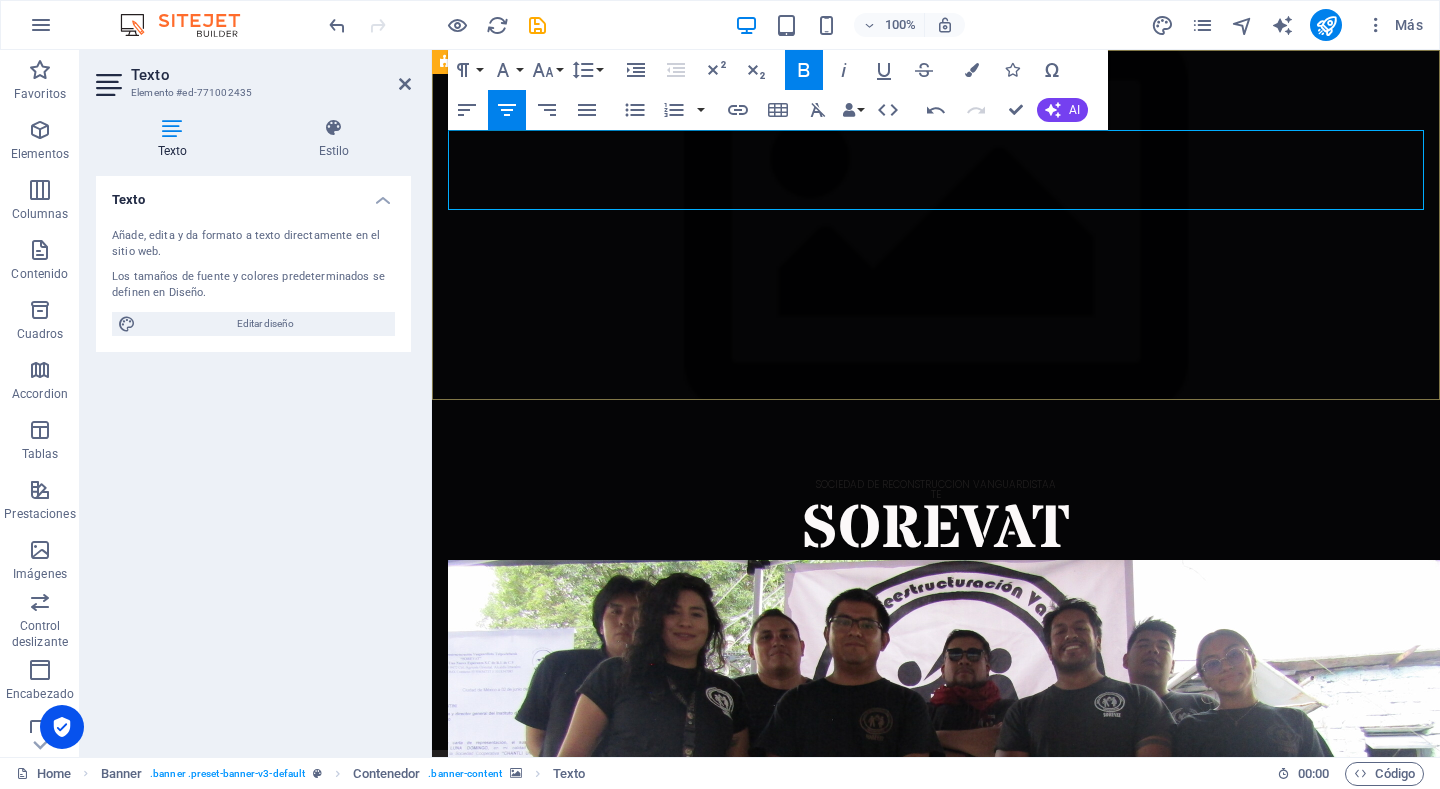 click on "SOREVAT" at bounding box center [936, 530] 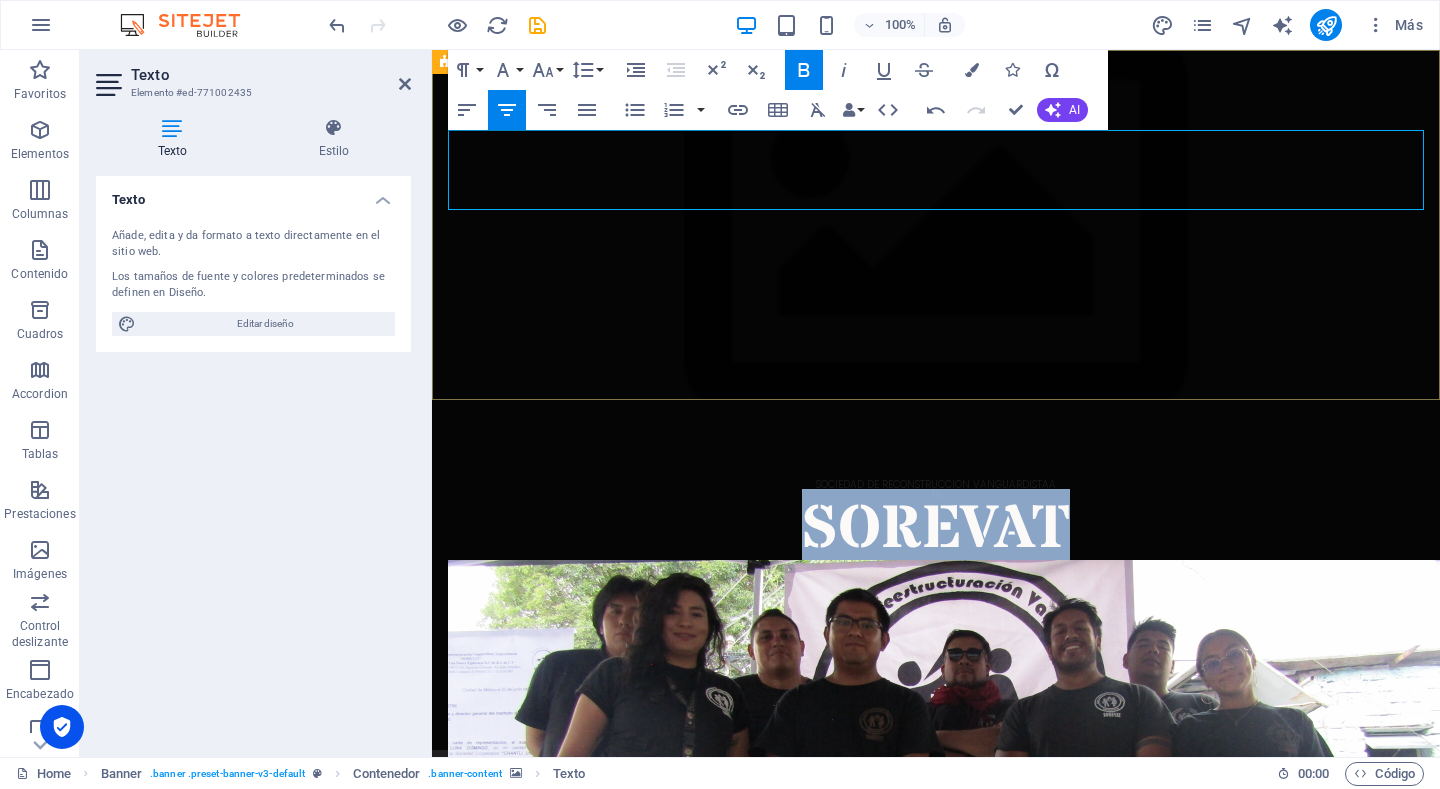 click on "SOREVAT" at bounding box center (936, 530) 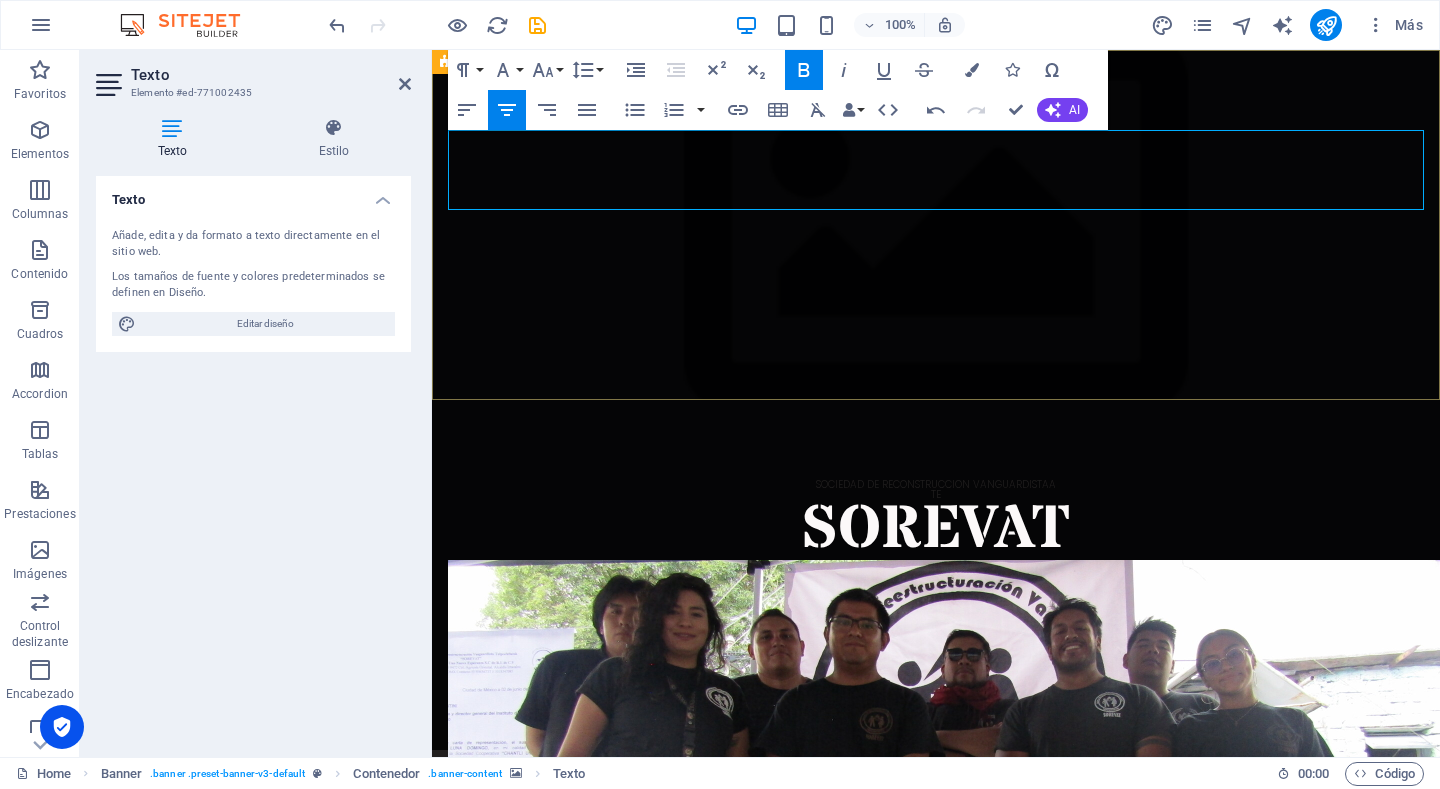 click on "SOCIEDAD DE RECONSTRUCCION VANGUARDISTAA" at bounding box center [936, 485] 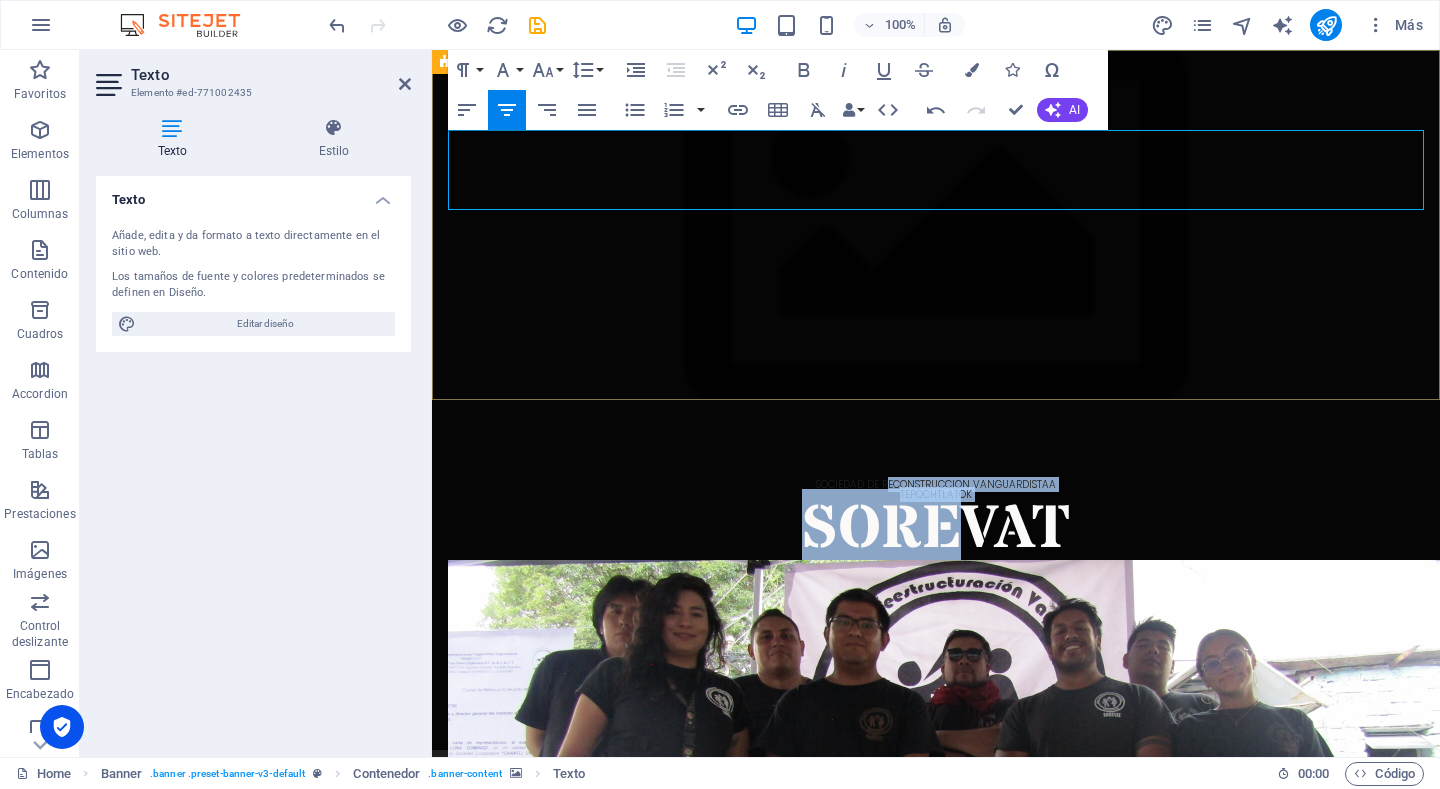 drag, startPoint x: 975, startPoint y: 152, endPoint x: 923, endPoint y: 129, distance: 56.859474 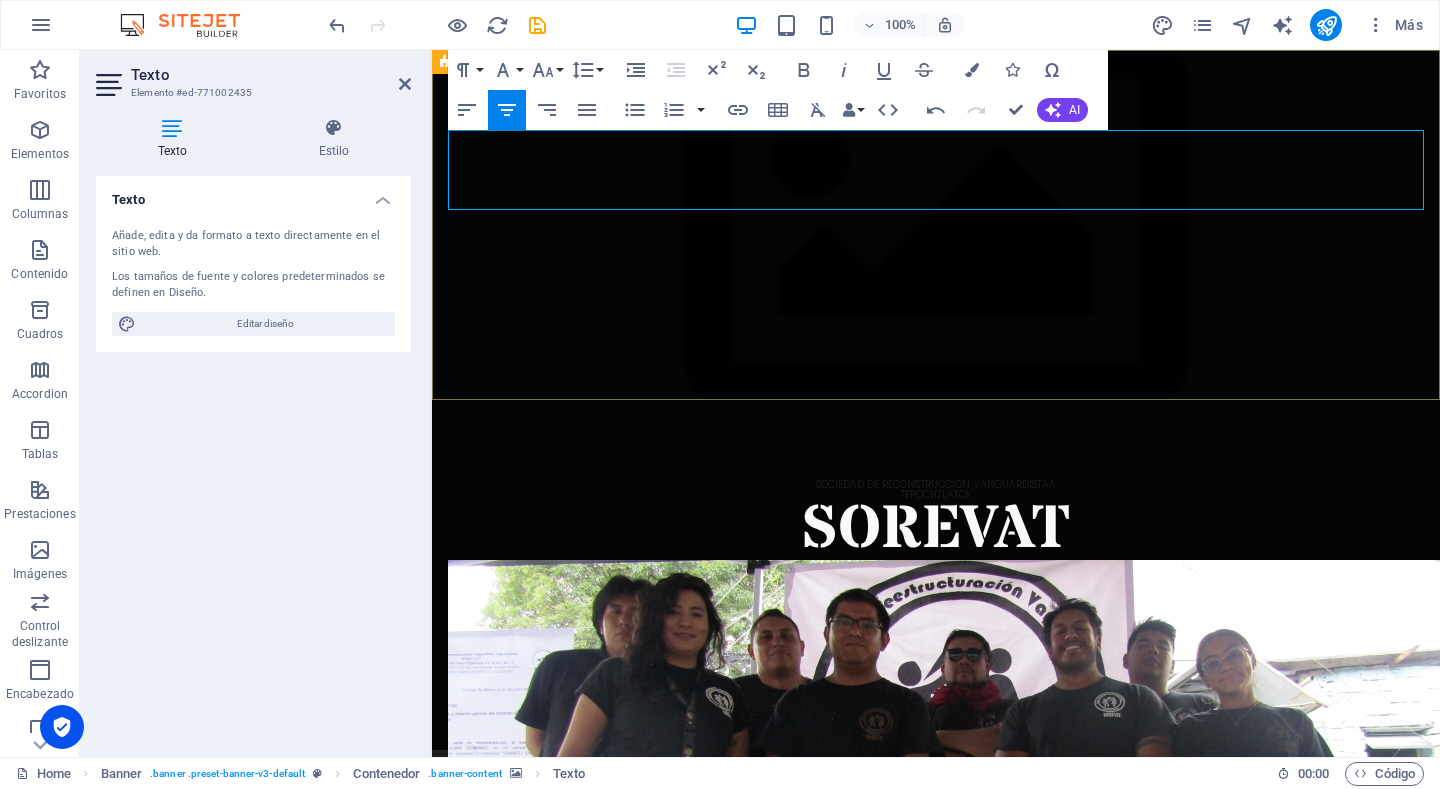 click on "SOREVAT" at bounding box center [936, 530] 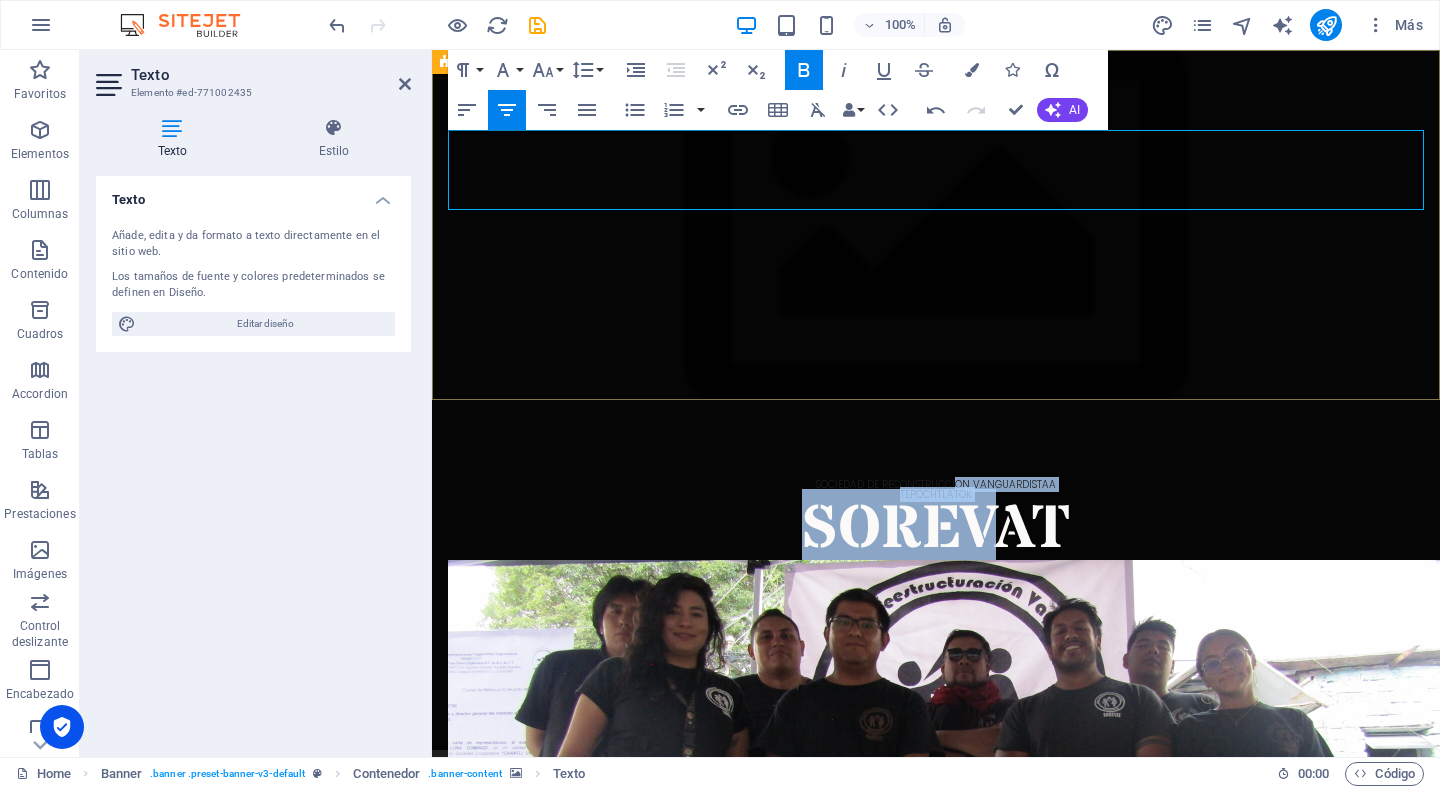 drag, startPoint x: 990, startPoint y: 140, endPoint x: 1392, endPoint y: 179, distance: 403.88736 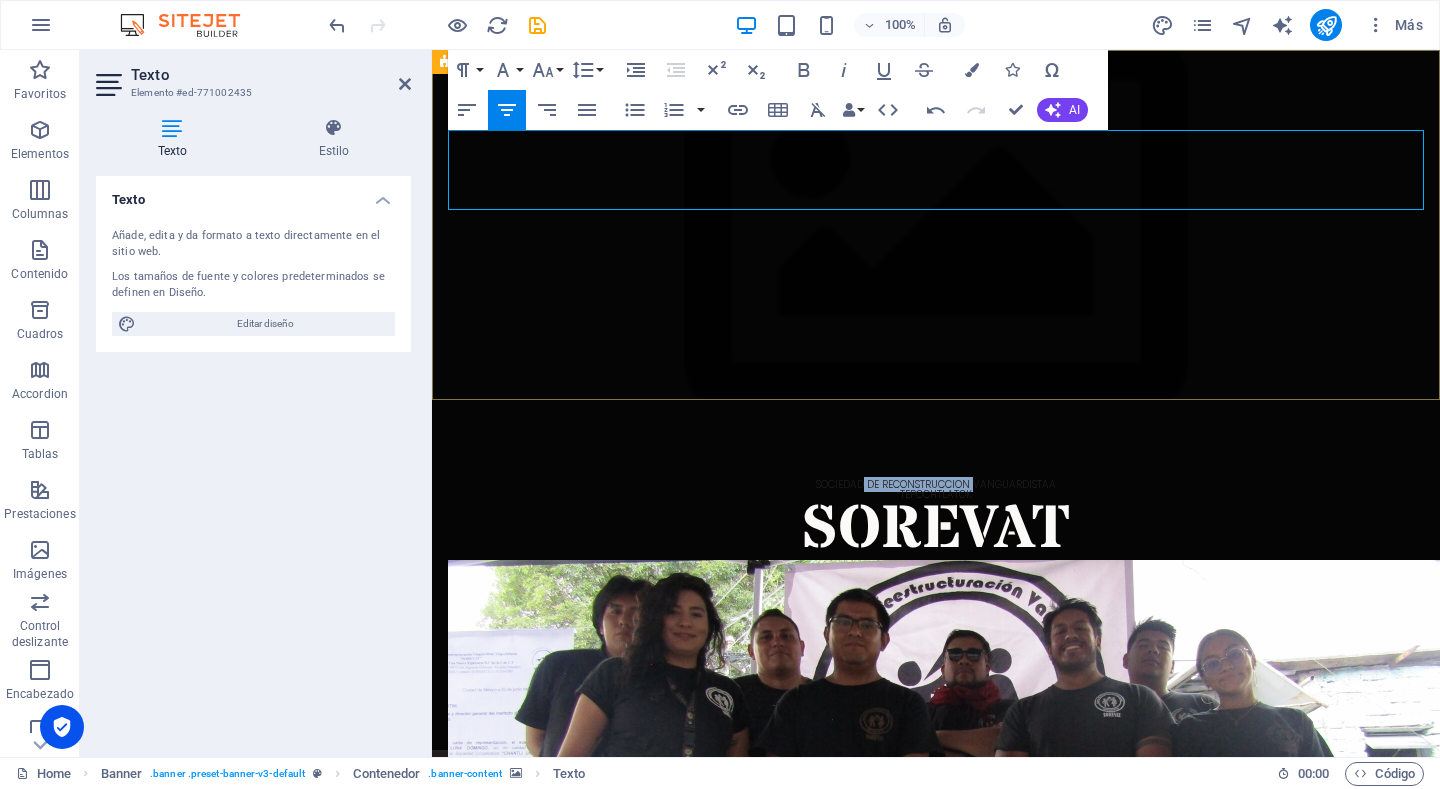drag, startPoint x: 1297, startPoint y: 178, endPoint x: 913, endPoint y: 135, distance: 386.40005 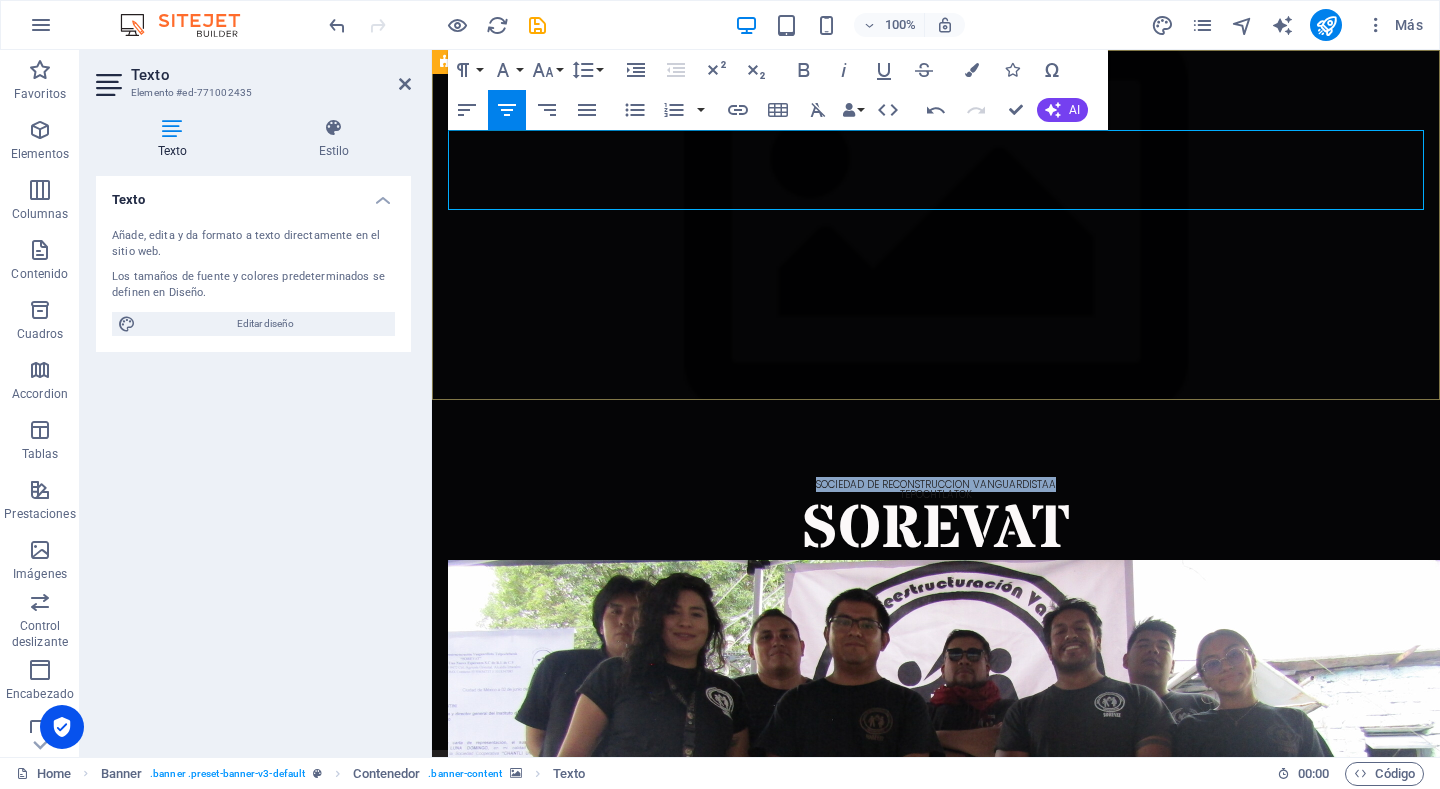 drag, startPoint x: 807, startPoint y: 133, endPoint x: 1085, endPoint y: 134, distance: 278.0018 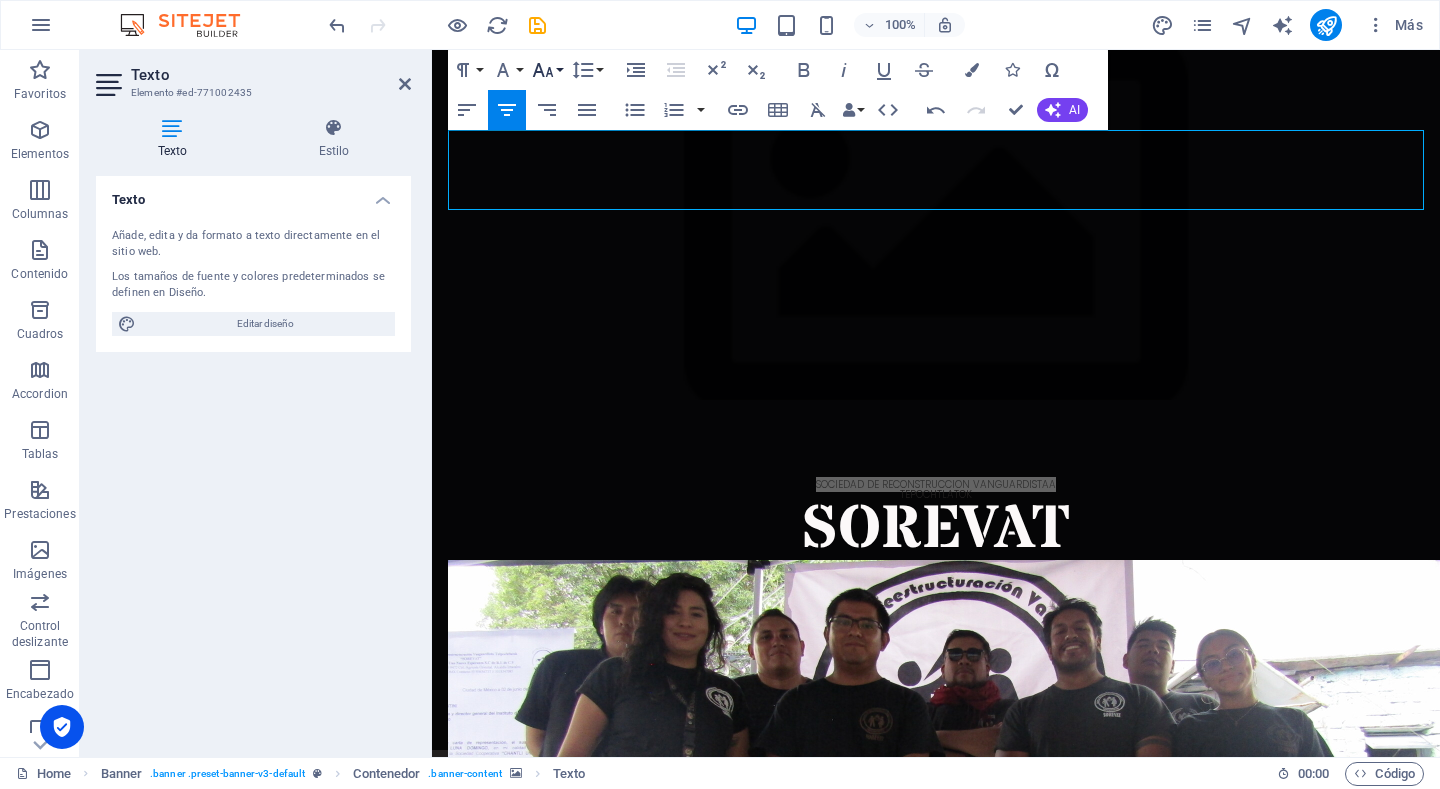click 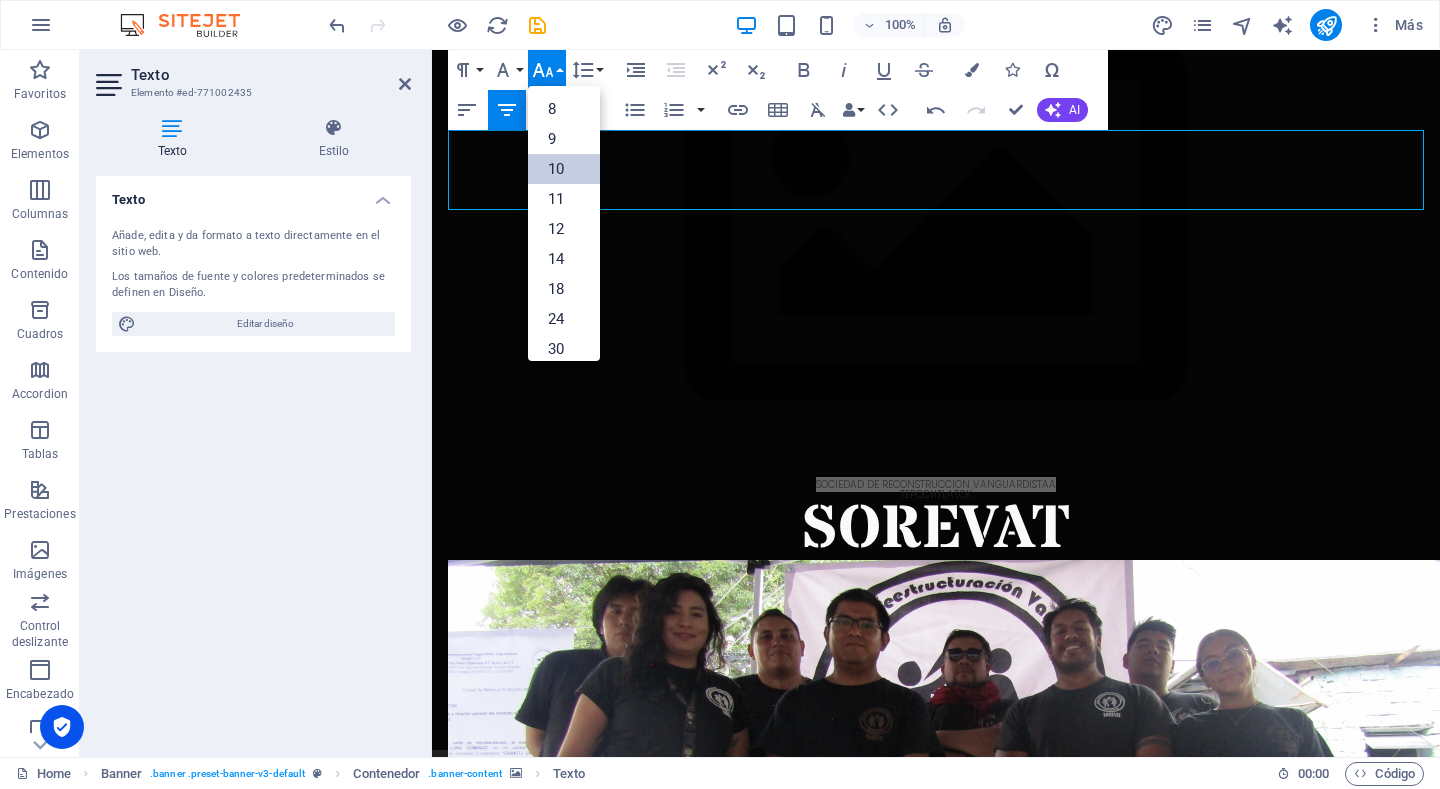 scroll, scrollTop: 83, scrollLeft: 0, axis: vertical 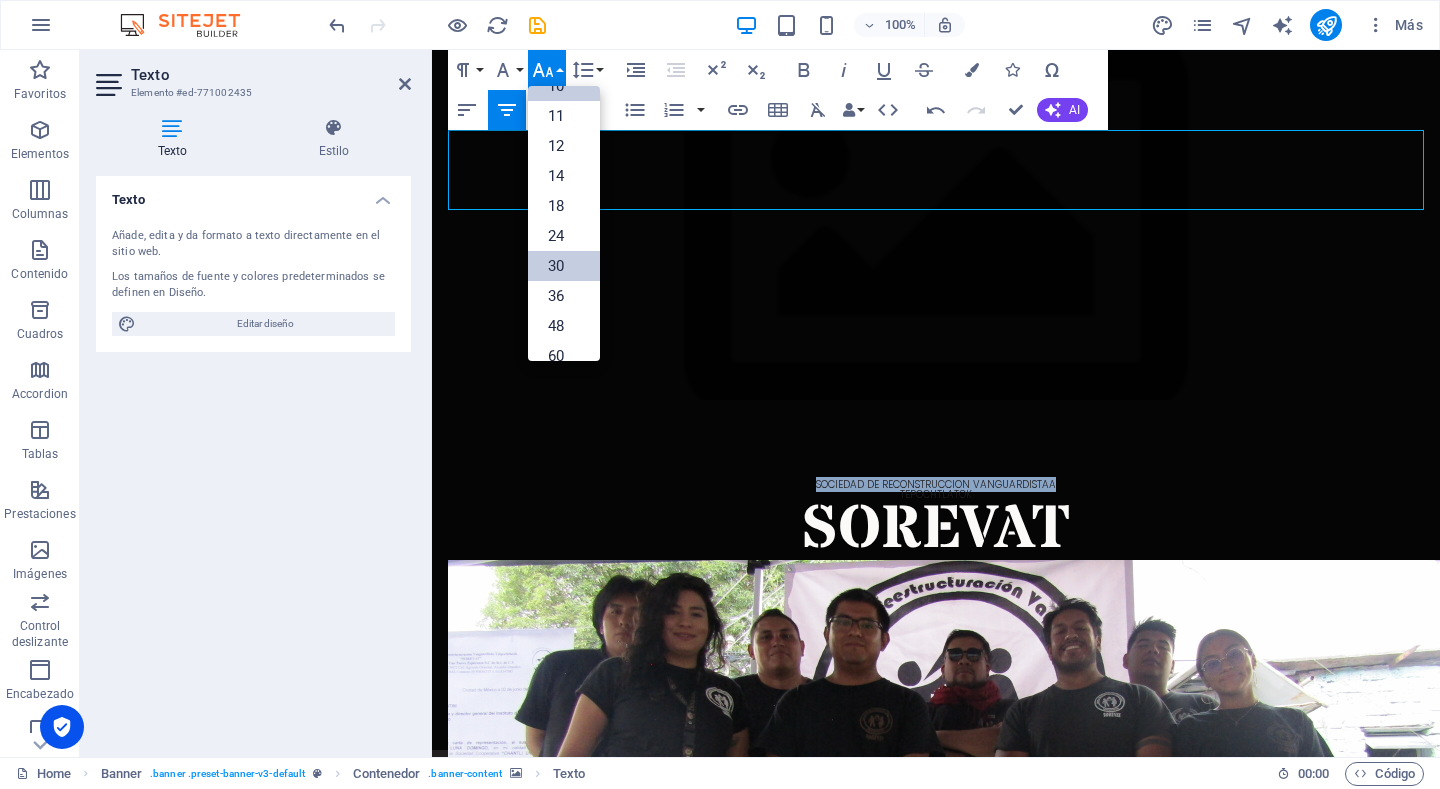 click on "30" at bounding box center (564, 266) 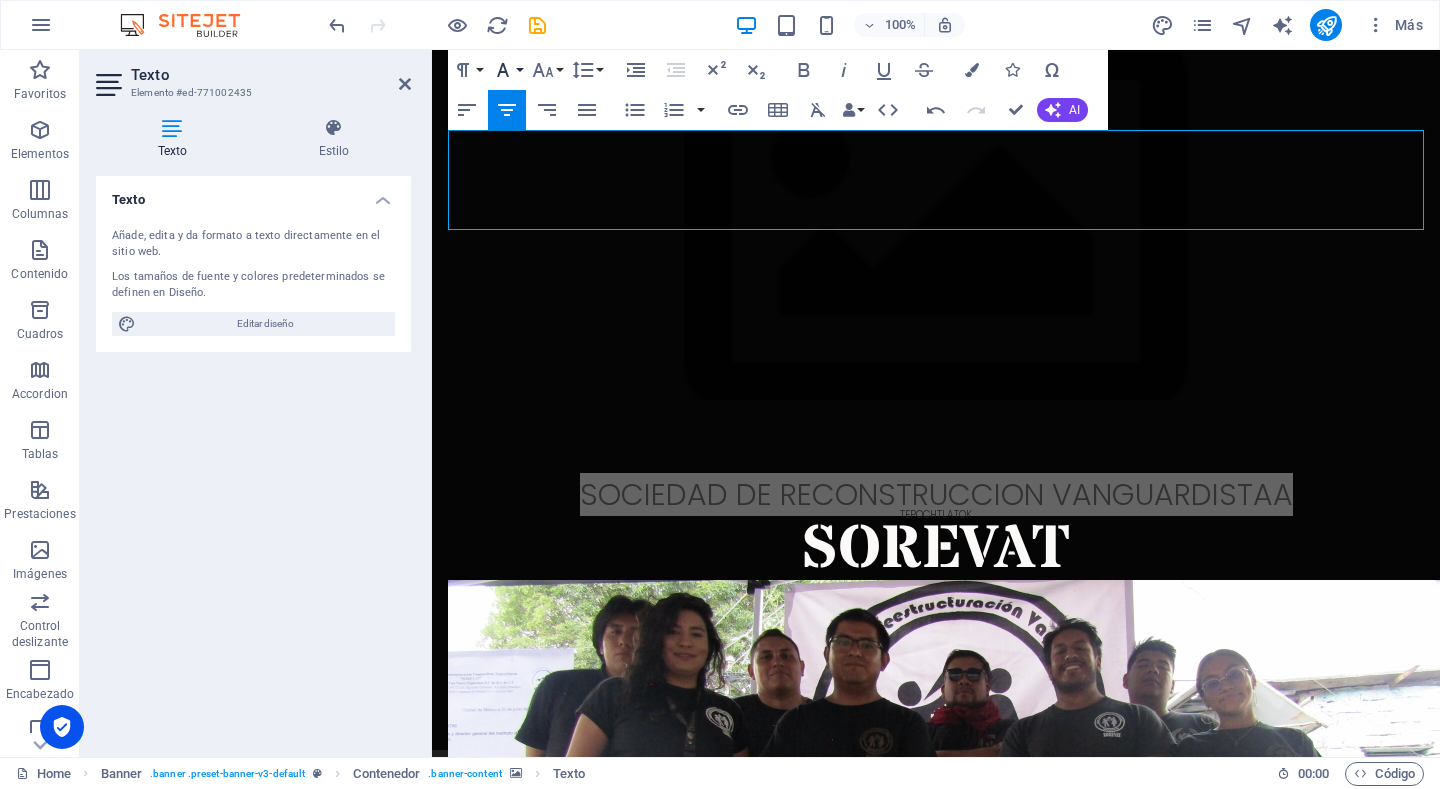 click on "Font Family" at bounding box center (507, 70) 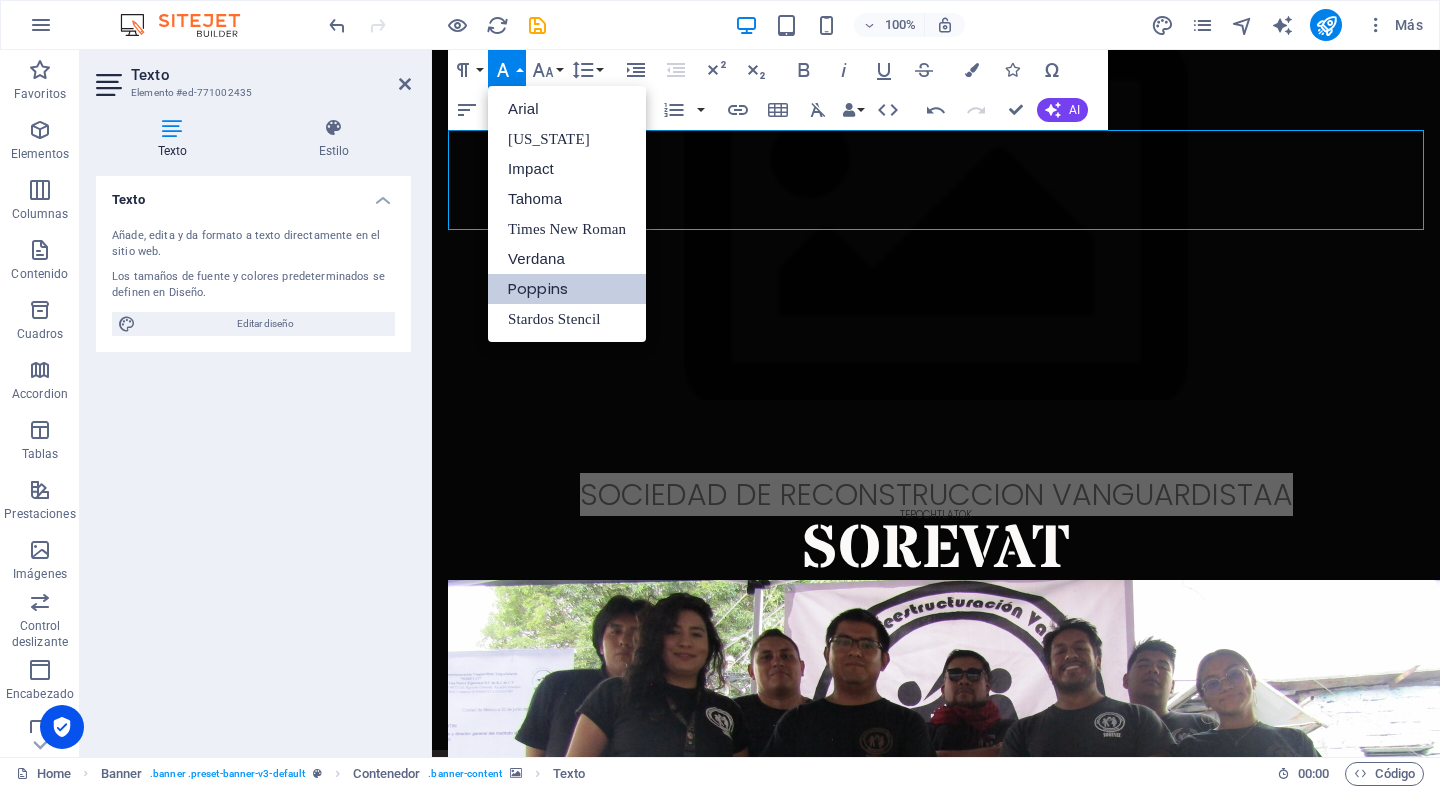 scroll, scrollTop: 0, scrollLeft: 0, axis: both 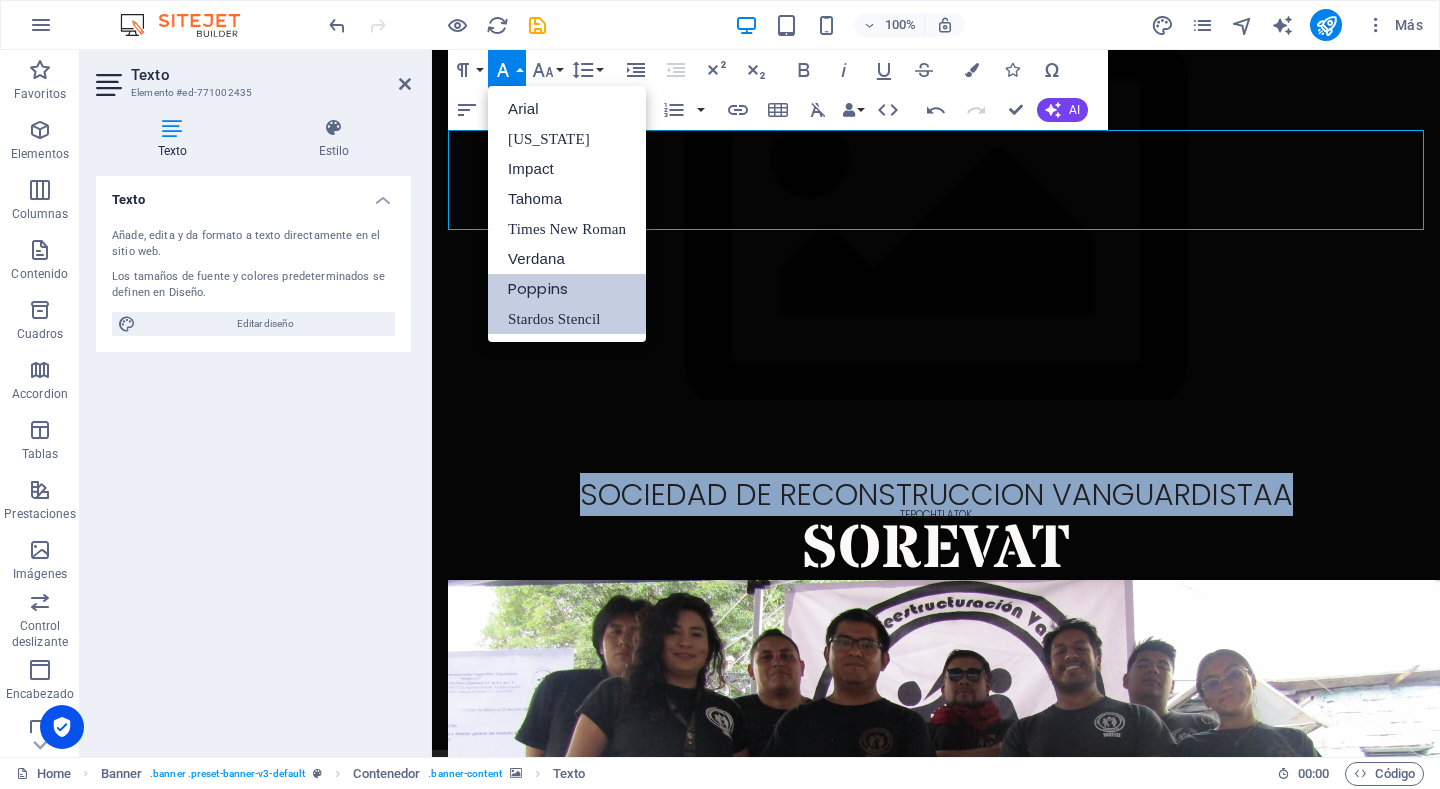 click on "Stardos Stencil" at bounding box center (567, 319) 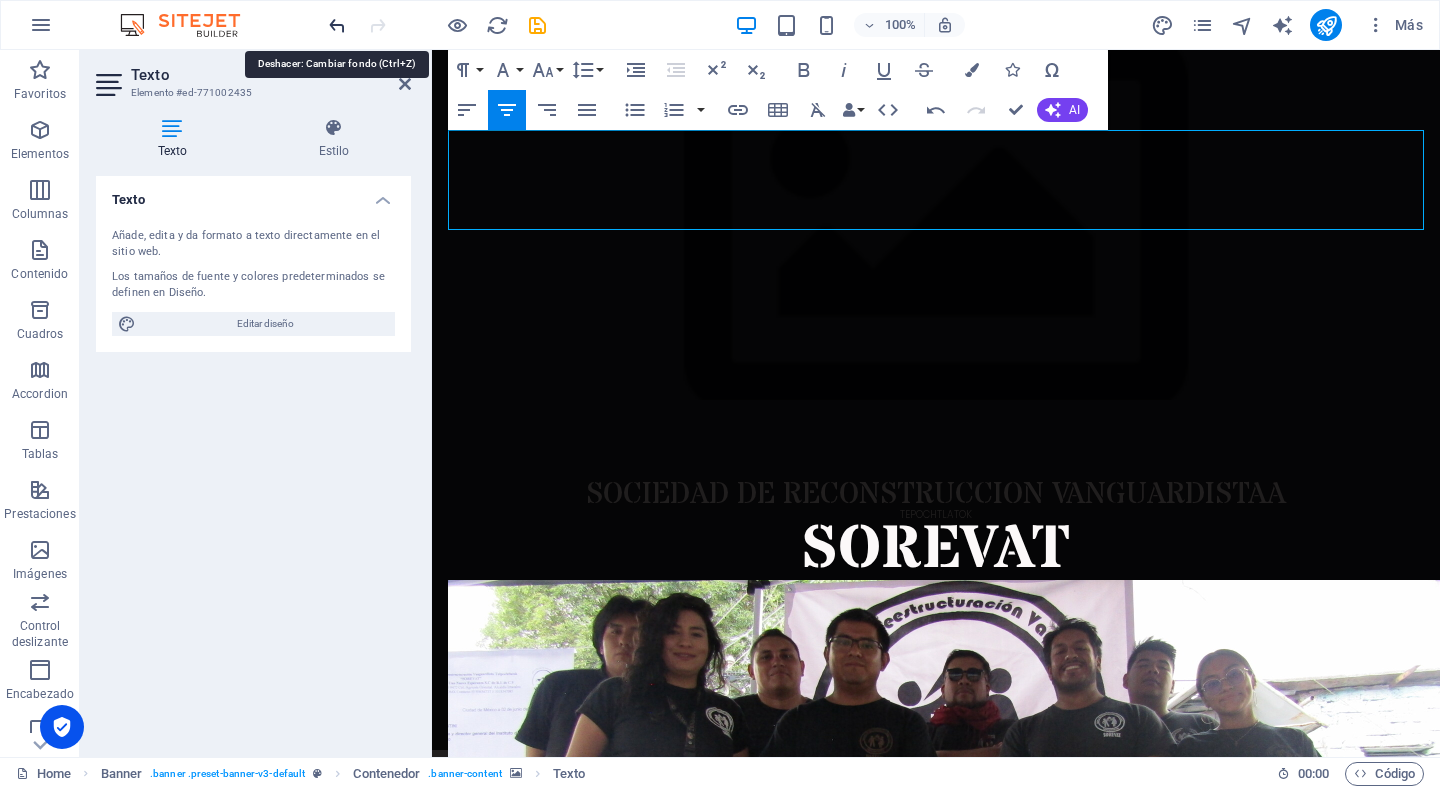 click at bounding box center [337, 25] 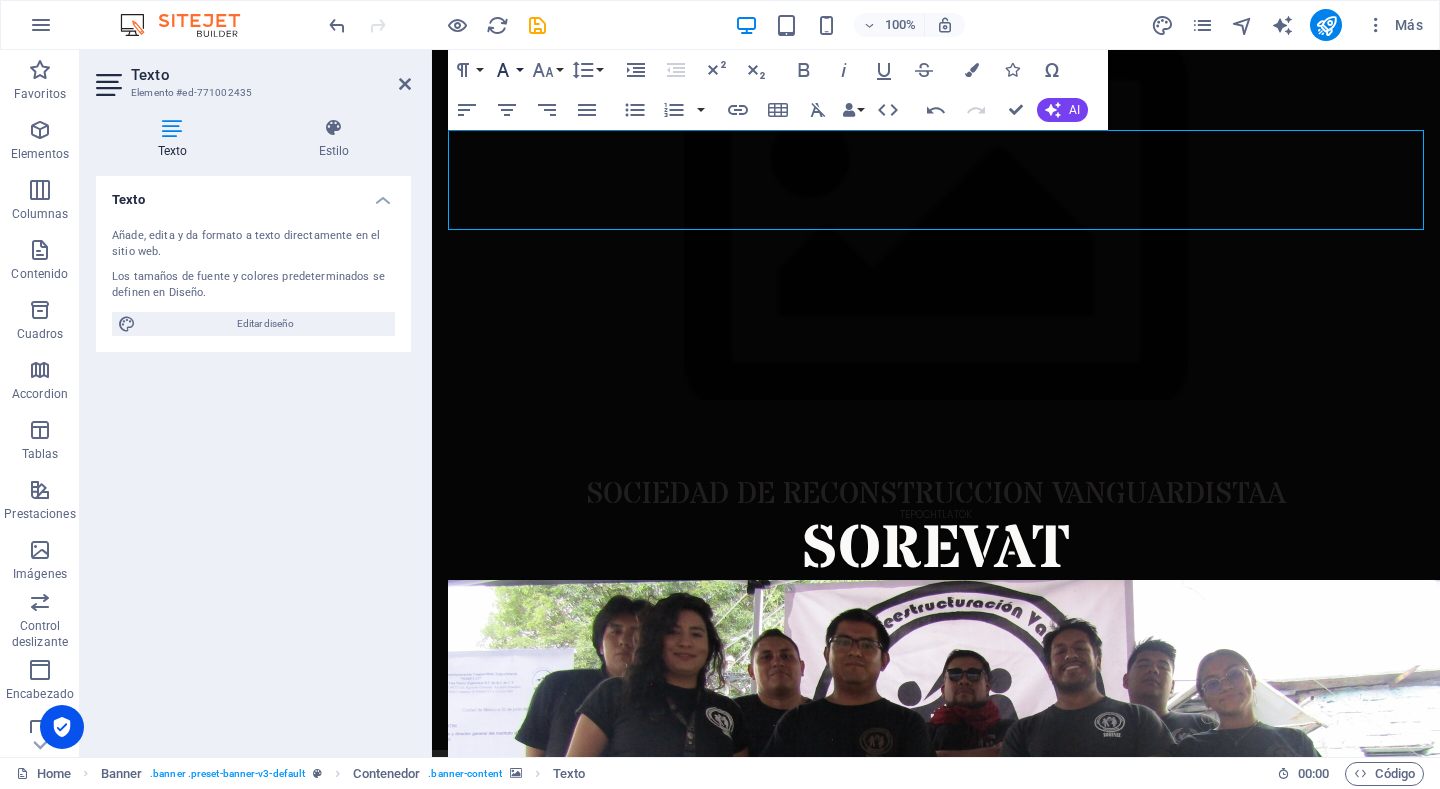 click on "Font Family" at bounding box center [507, 70] 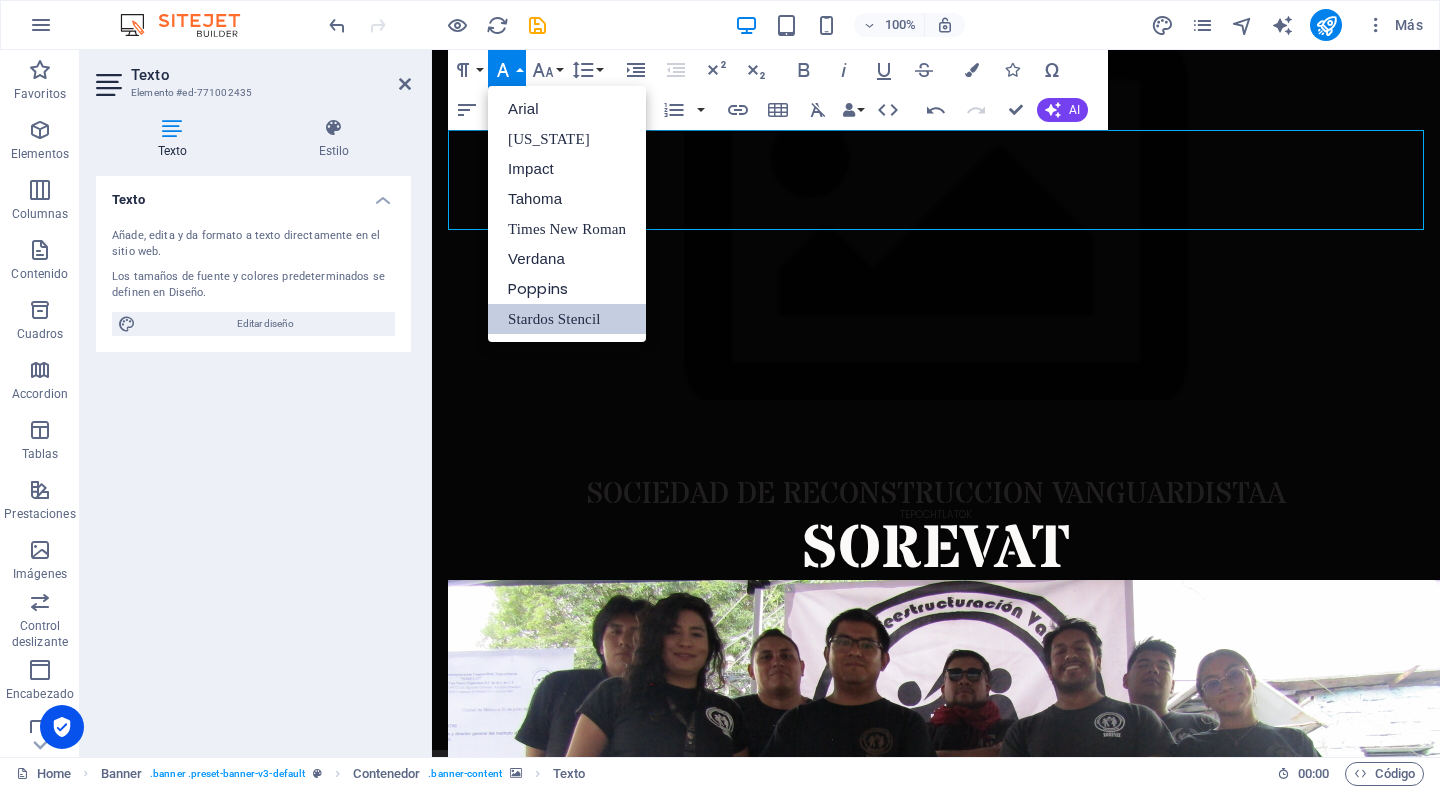 scroll, scrollTop: 0, scrollLeft: 0, axis: both 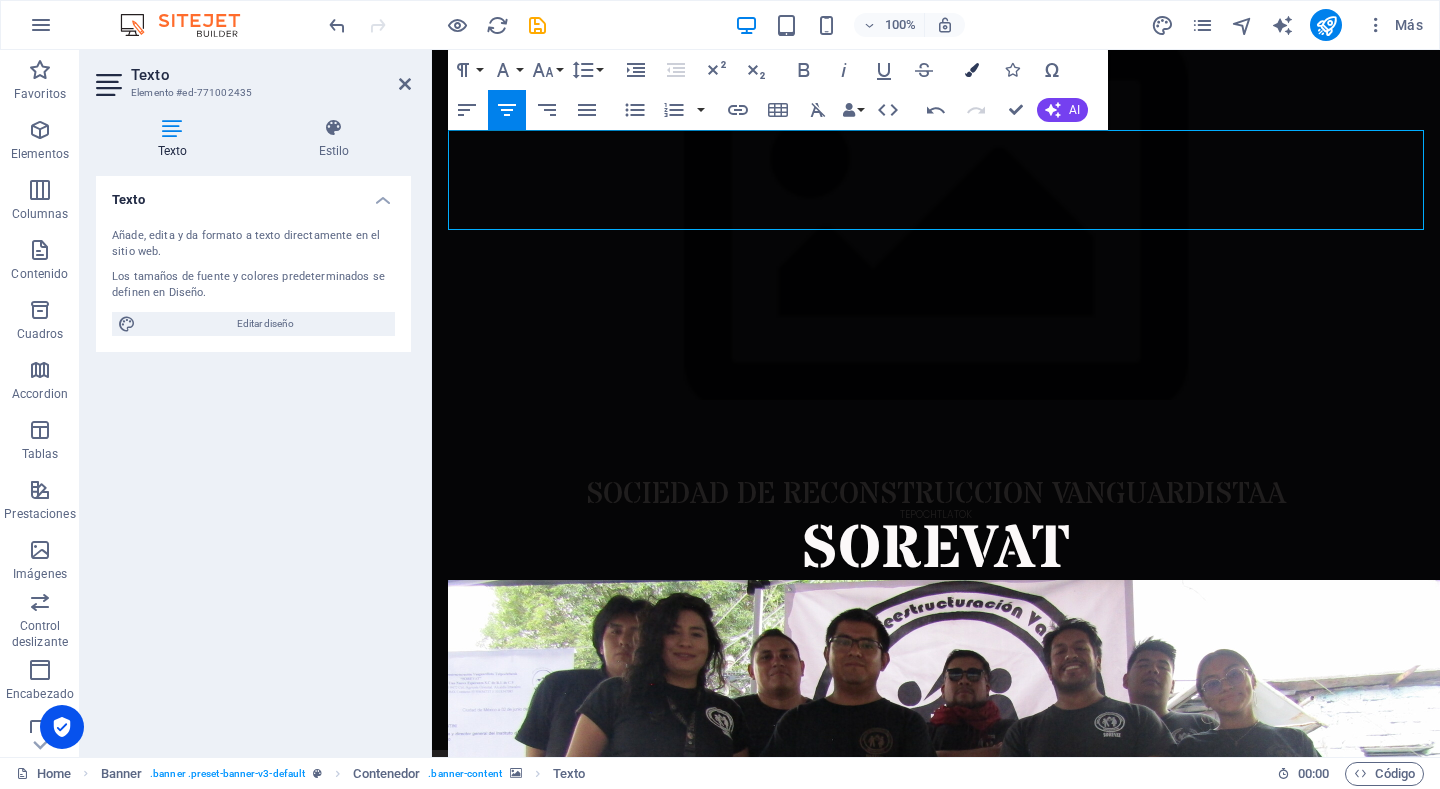 click at bounding box center [972, 70] 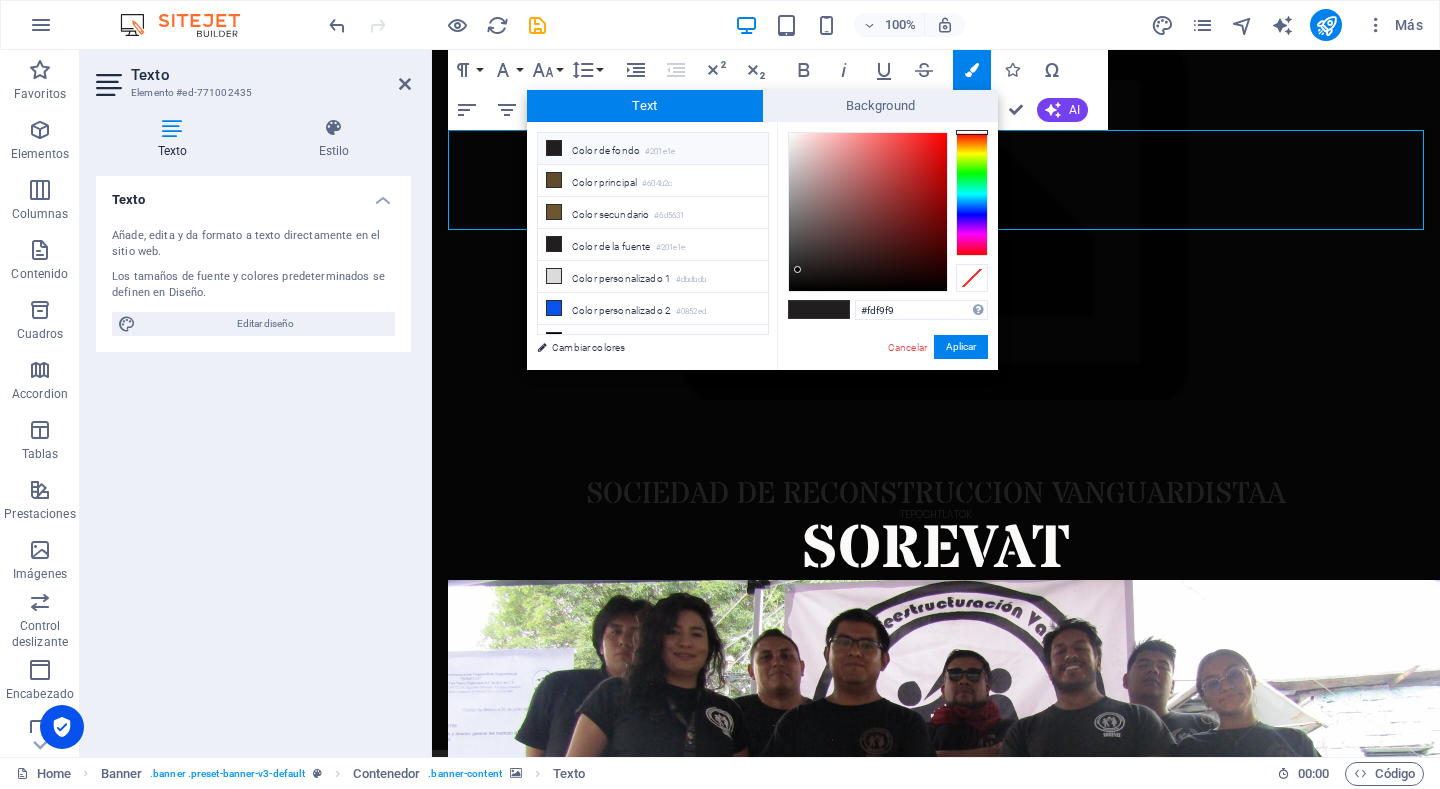 click at bounding box center (868, 212) 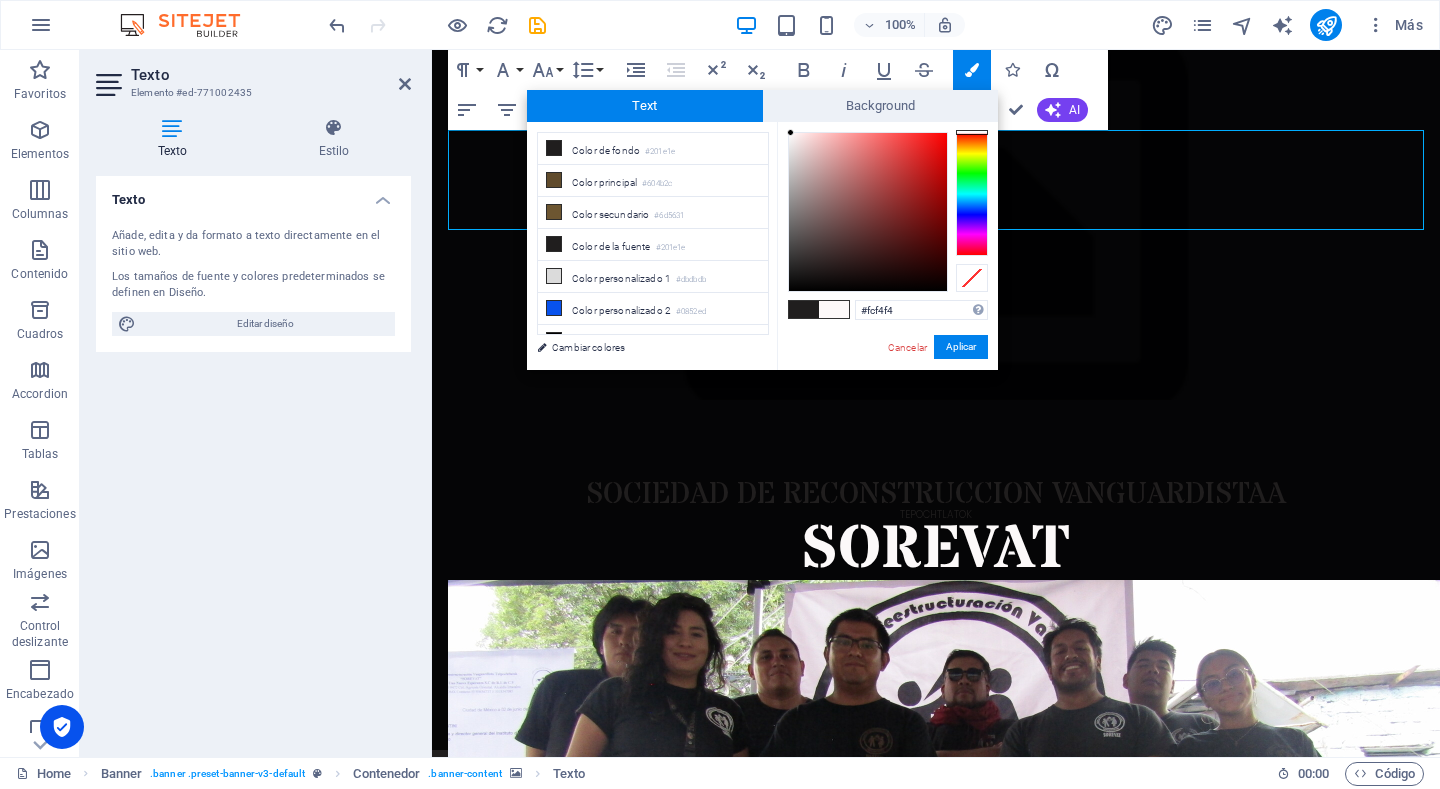 click at bounding box center [790, 132] 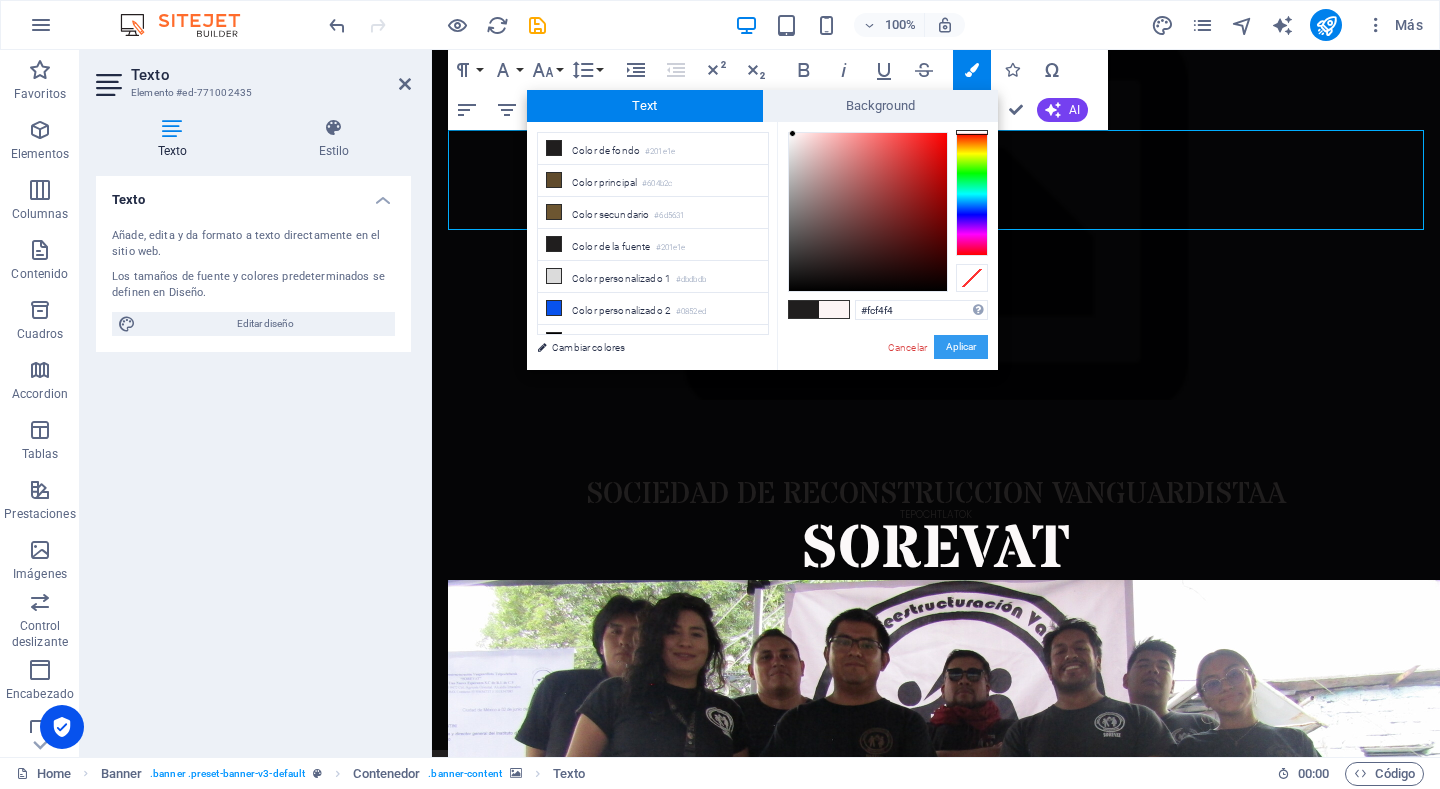 click on "Aplicar" at bounding box center [961, 347] 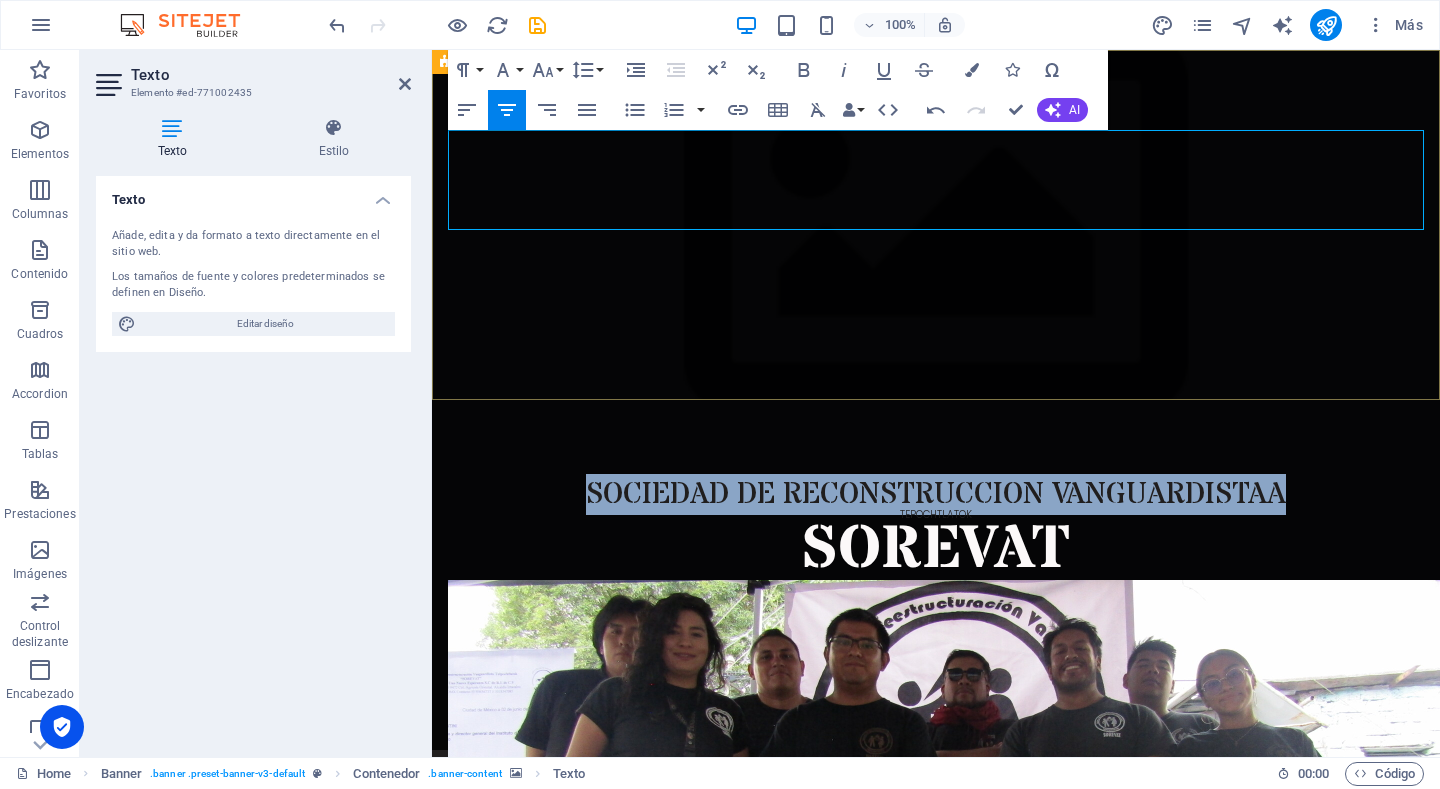 drag, startPoint x: 1292, startPoint y: 142, endPoint x: 557, endPoint y: 132, distance: 735.06805 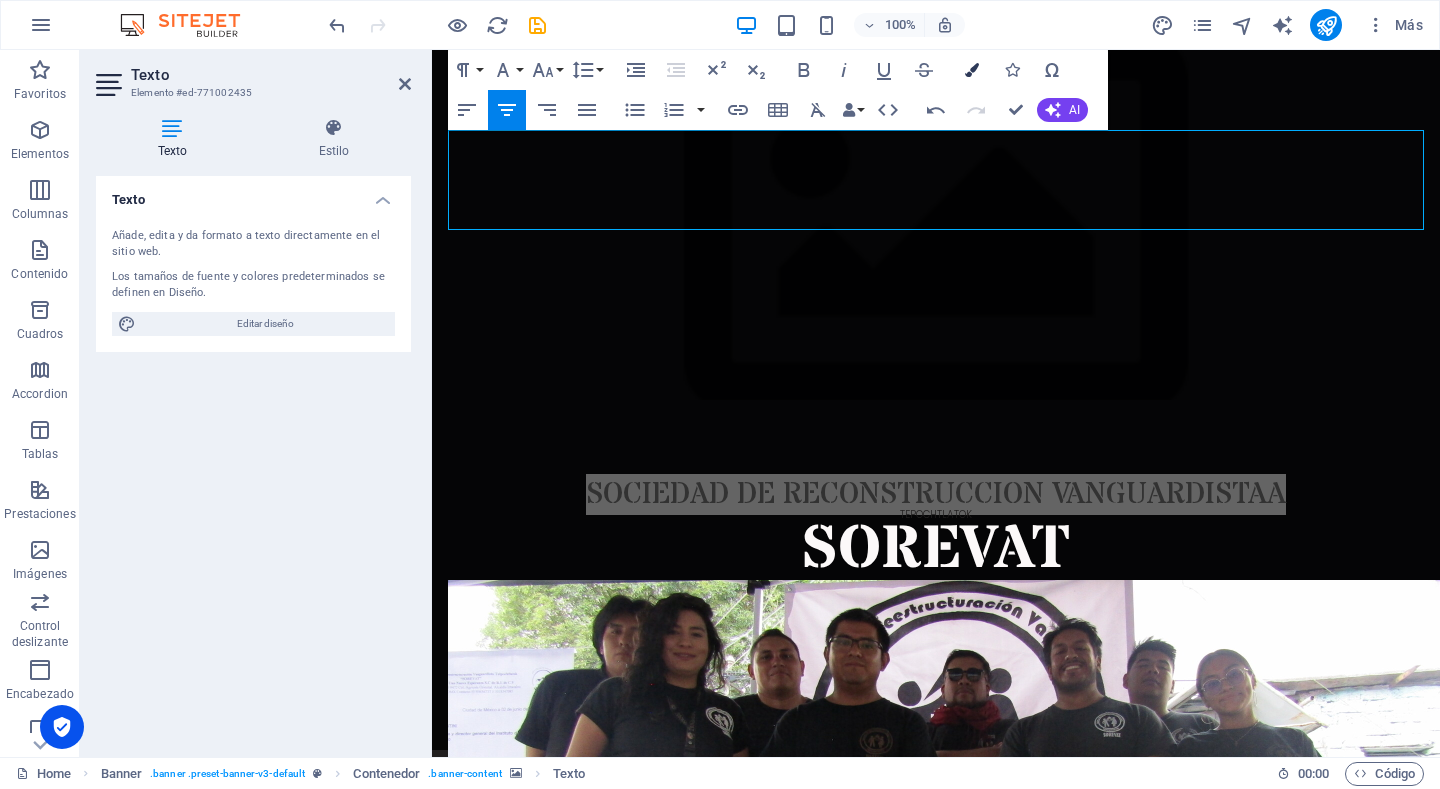click at bounding box center (972, 70) 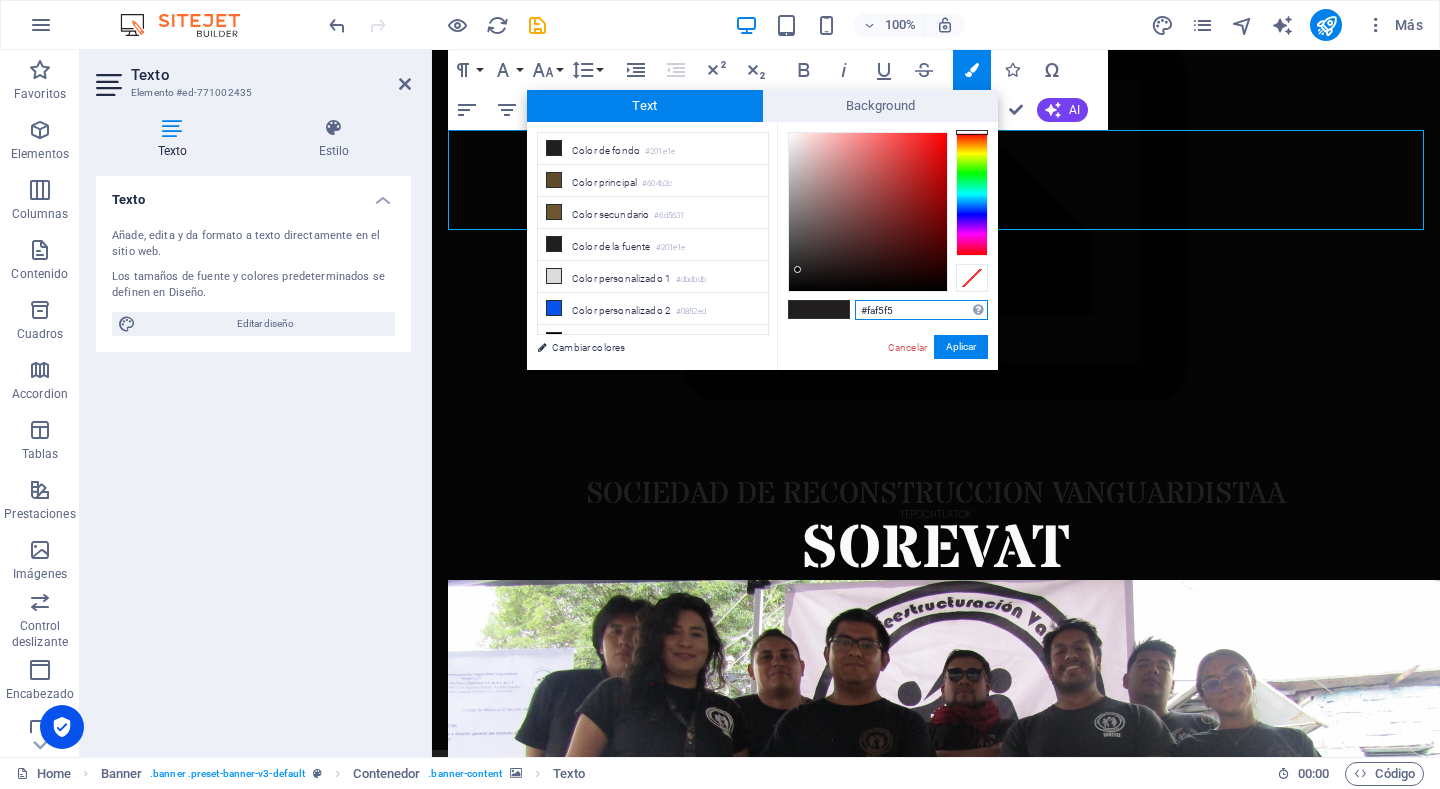 click at bounding box center [868, 212] 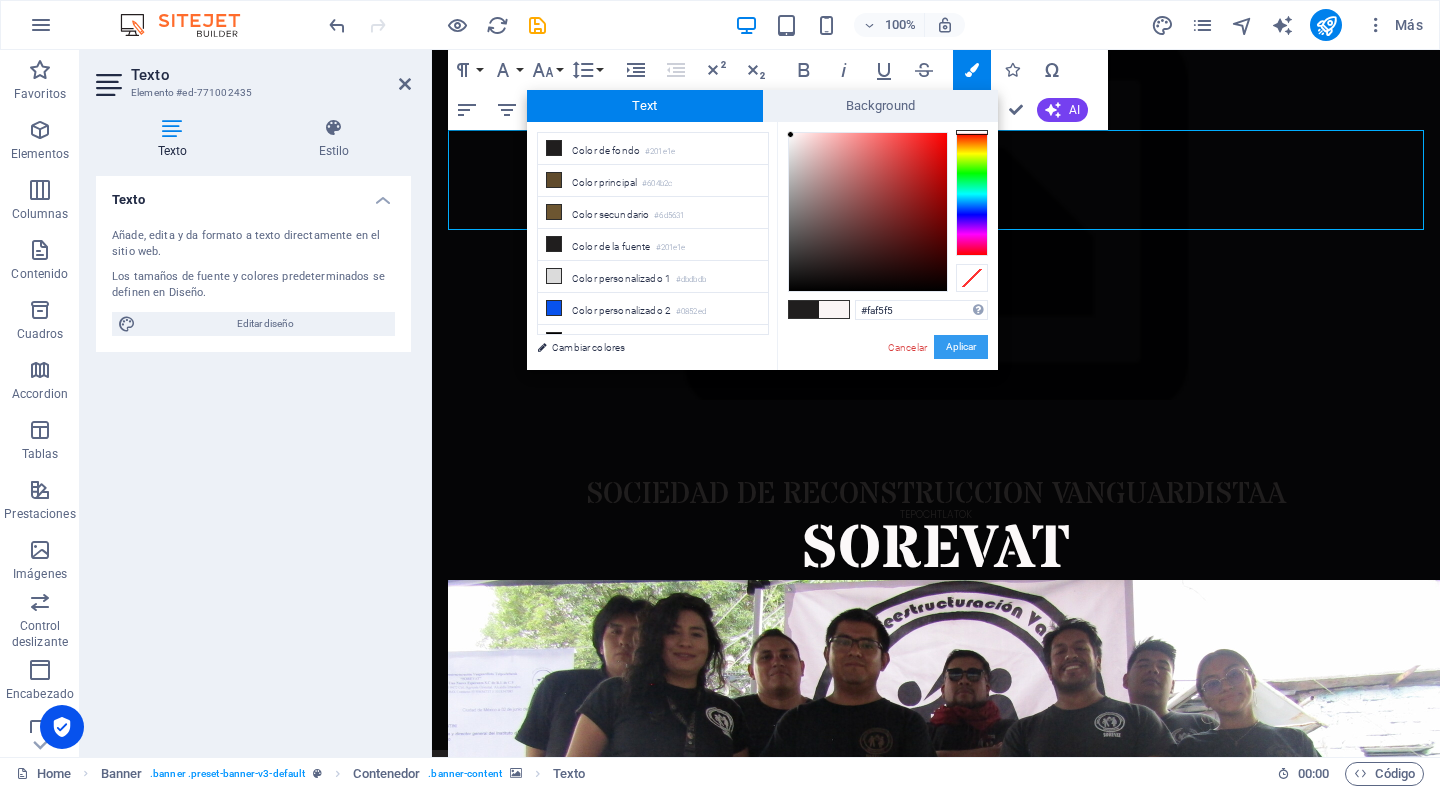 click on "Aplicar" at bounding box center (961, 347) 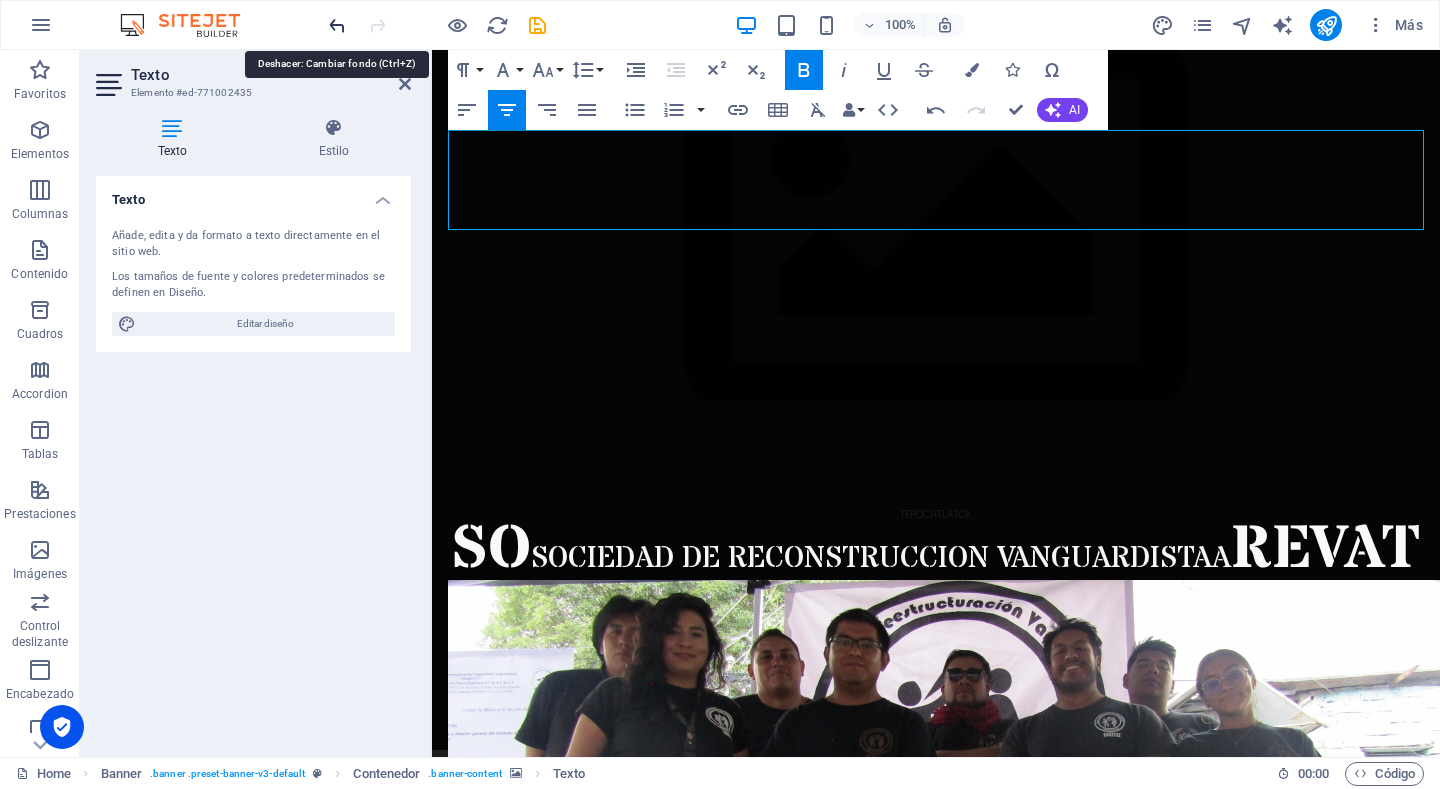click at bounding box center (337, 25) 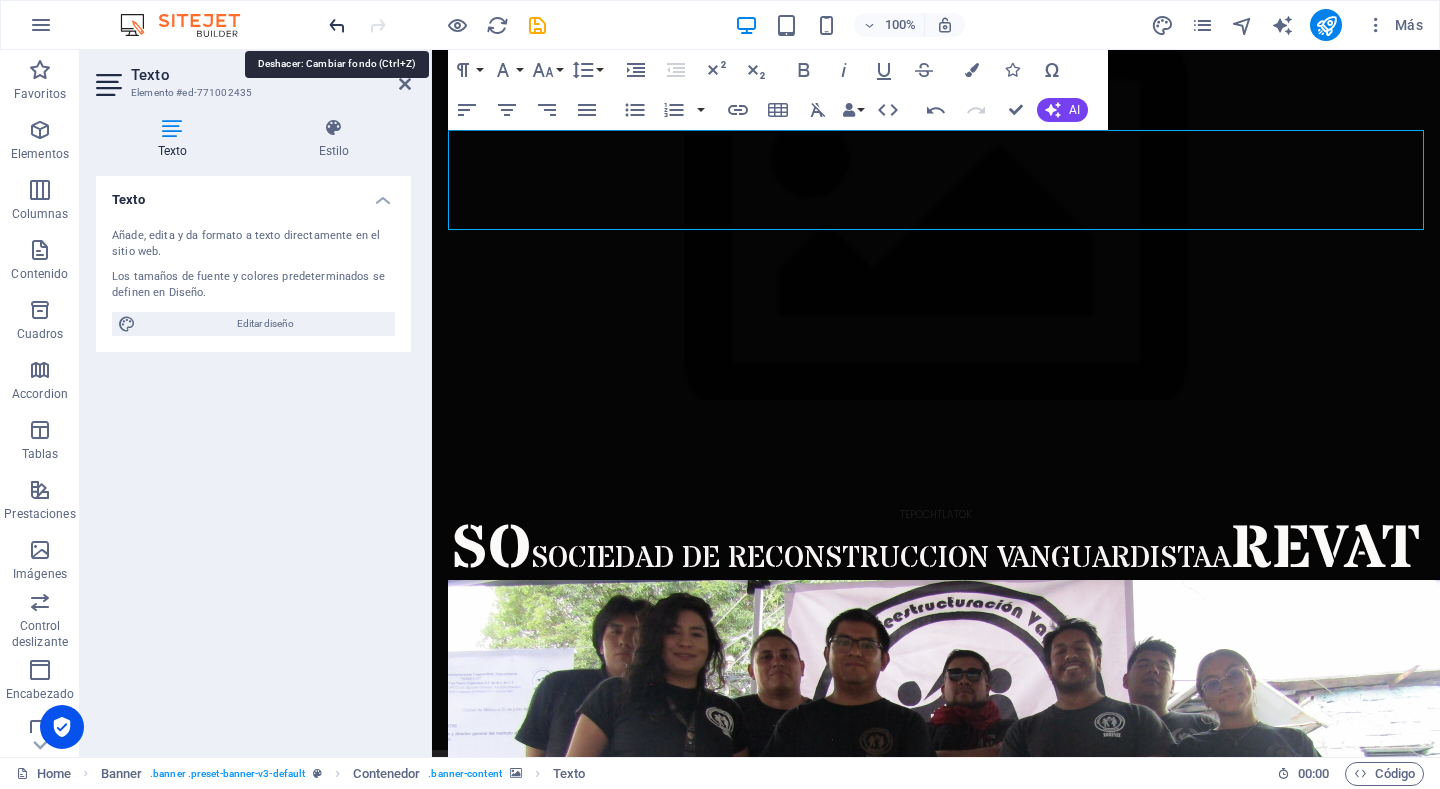 click at bounding box center (337, 25) 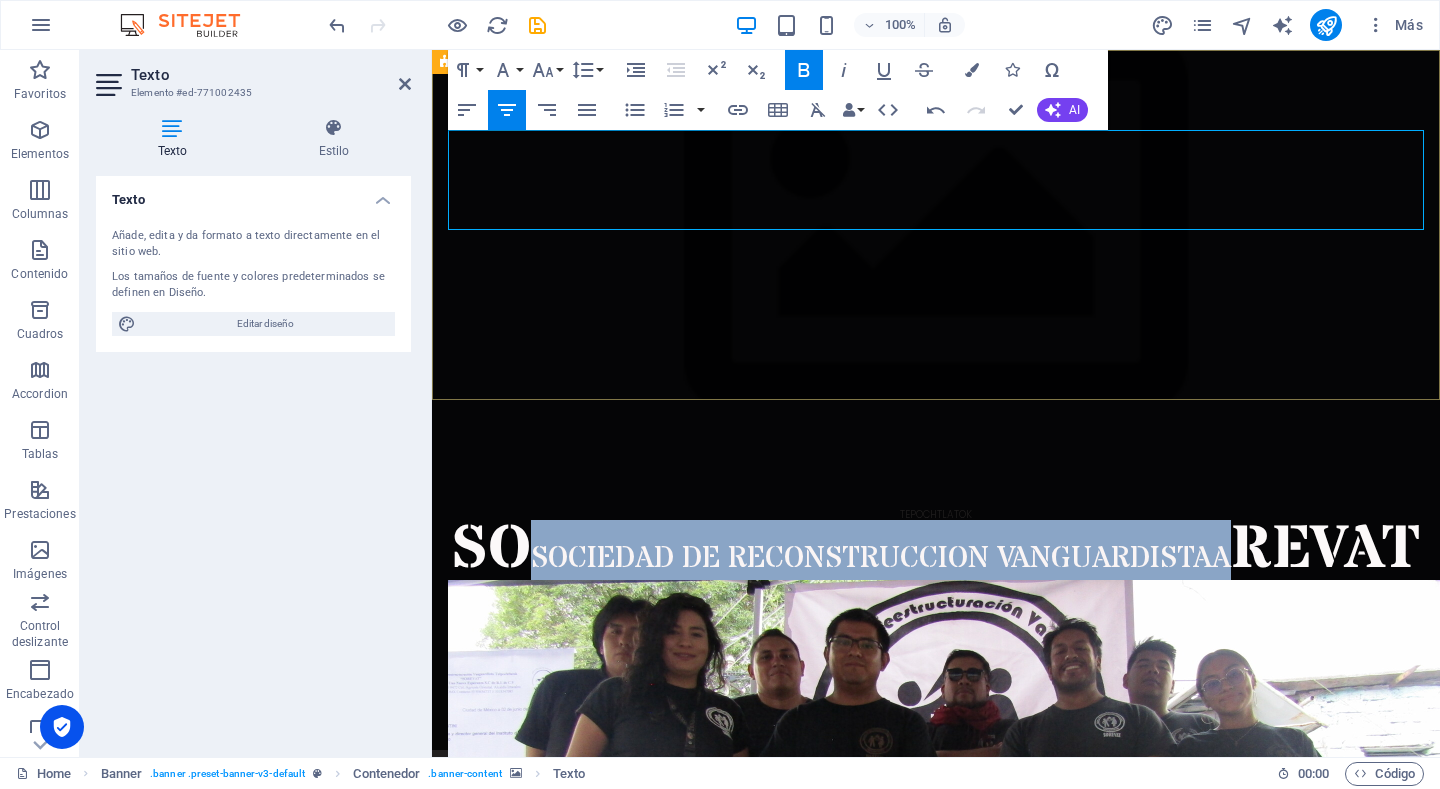 drag, startPoint x: 535, startPoint y: 201, endPoint x: 1243, endPoint y: 212, distance: 708.08545 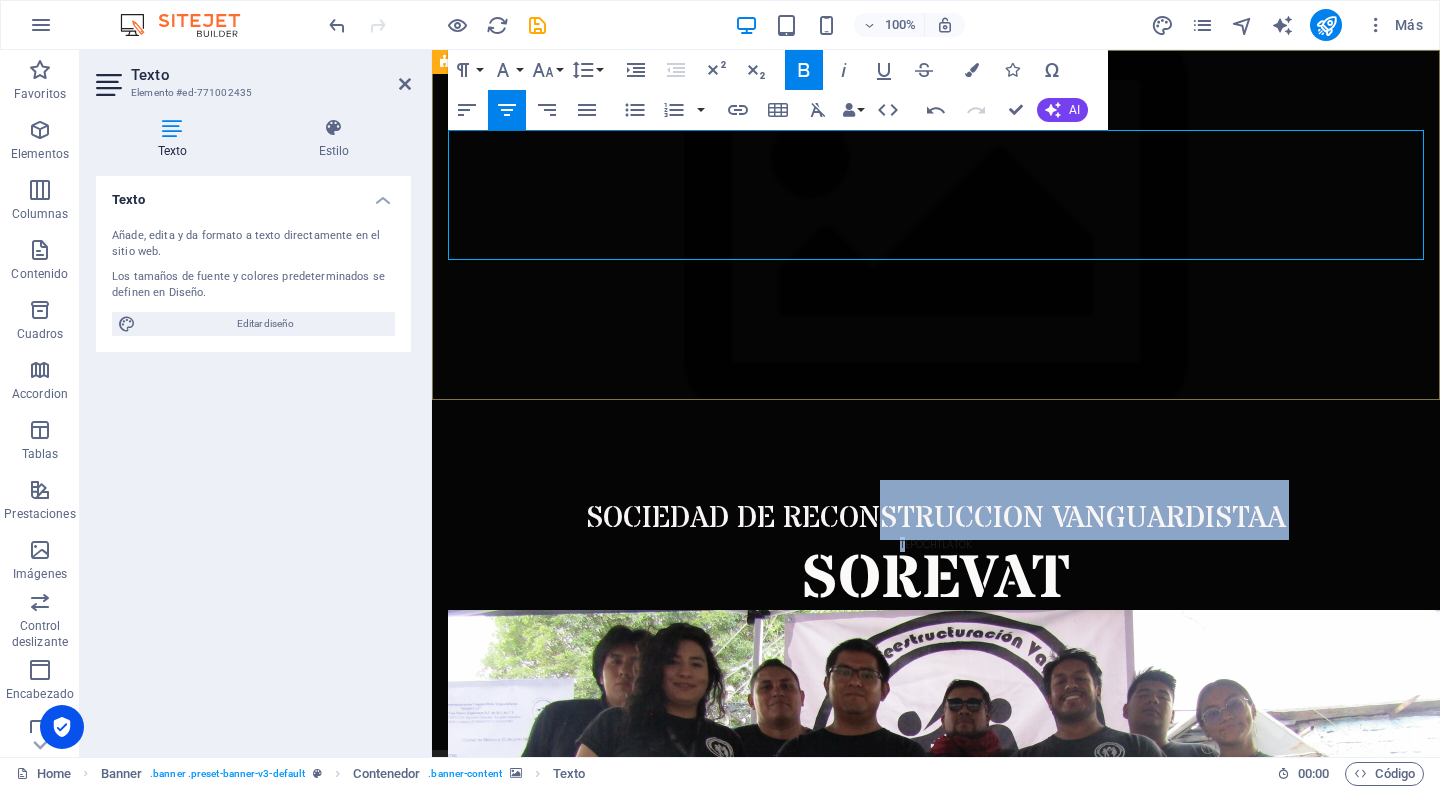 drag, startPoint x: 888, startPoint y: 188, endPoint x: 903, endPoint y: 188, distance: 15 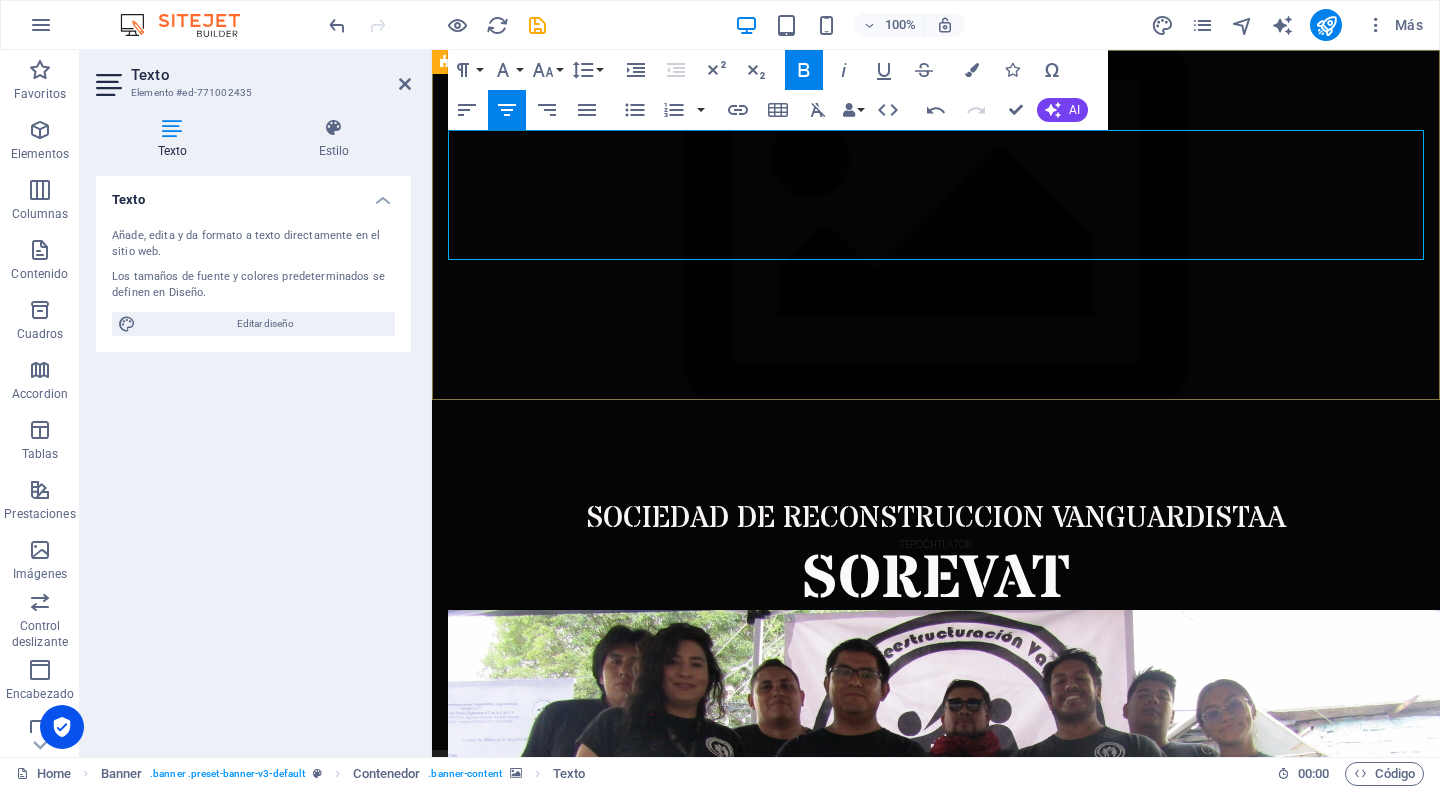 drag, startPoint x: 876, startPoint y: 190, endPoint x: 886, endPoint y: 192, distance: 10.198039 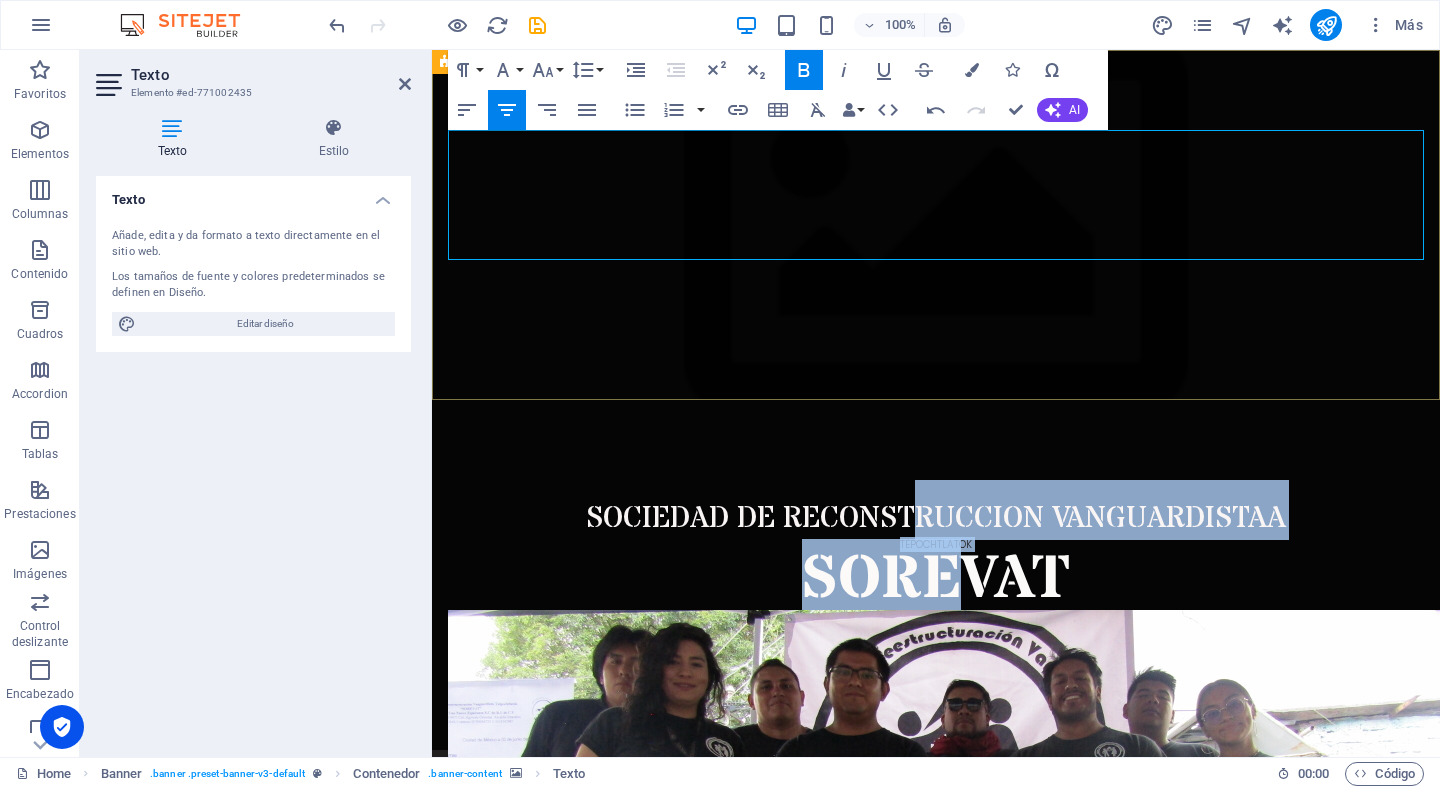 drag, startPoint x: 978, startPoint y: 192, endPoint x: 923, endPoint y: 185, distance: 55.443665 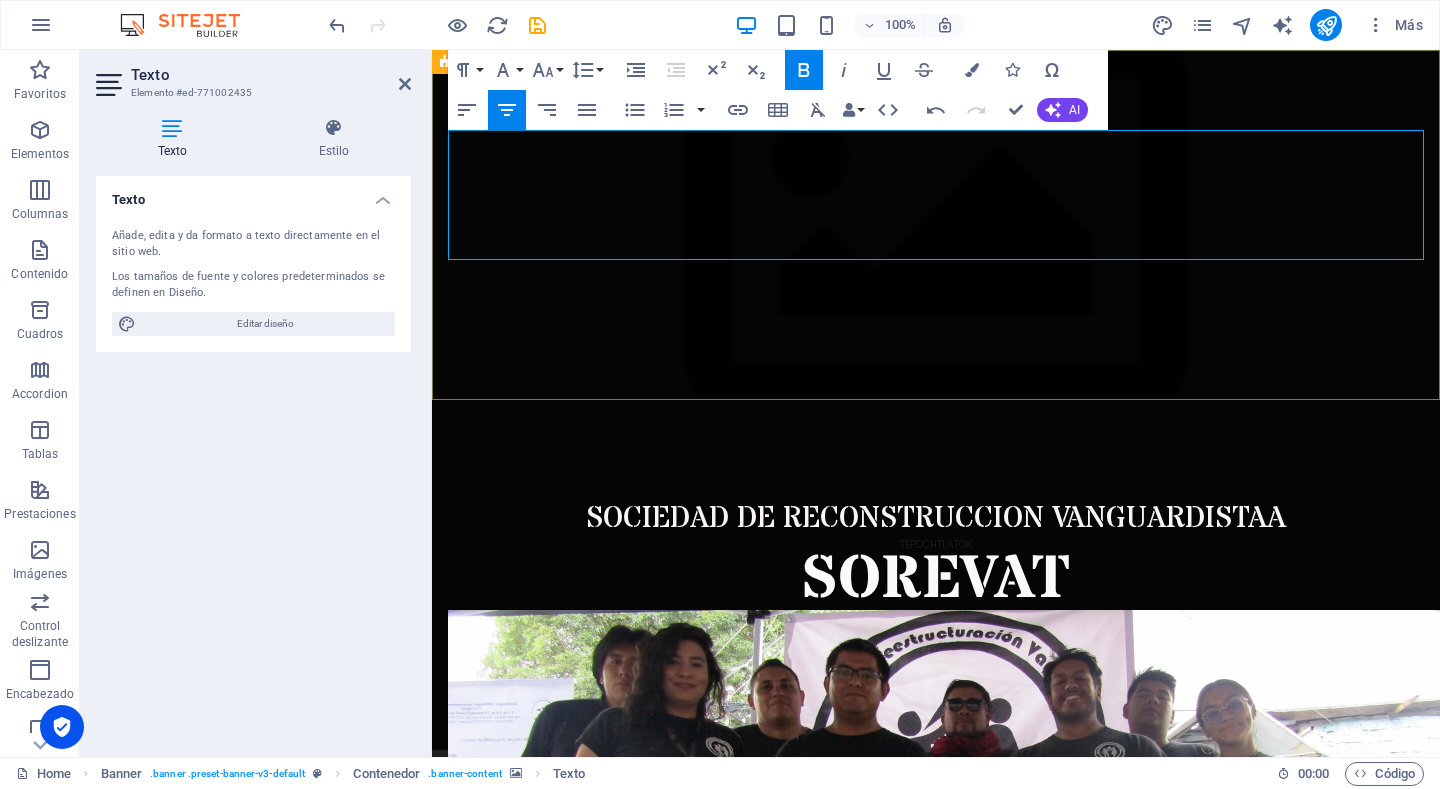 click on "SOREVAT" at bounding box center (936, 580) 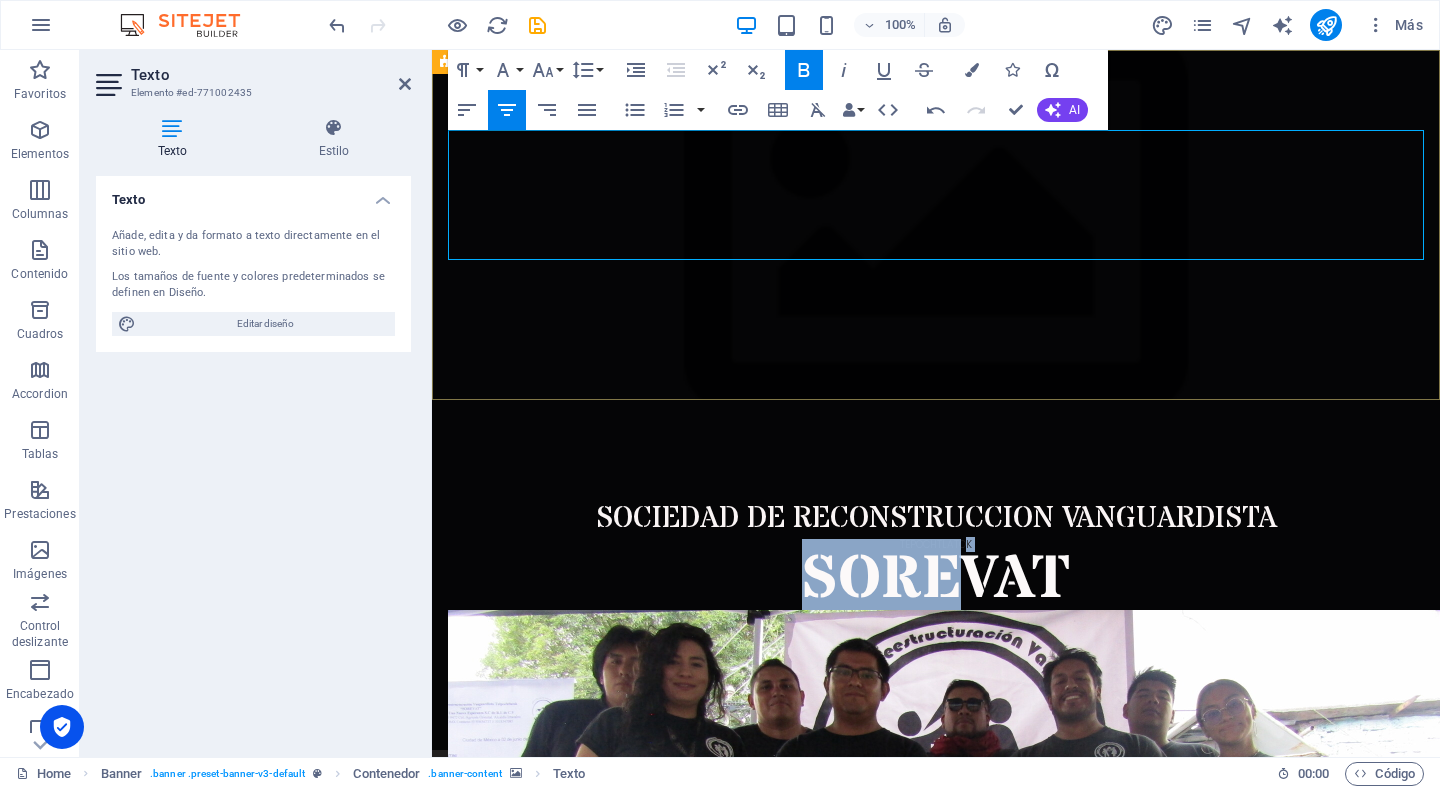 click on "SOCIEDAD DE RECONSTRUCCION VANGUARDISTA ​ TEPOCHTLATOK SOREVAT" at bounding box center [936, 545] 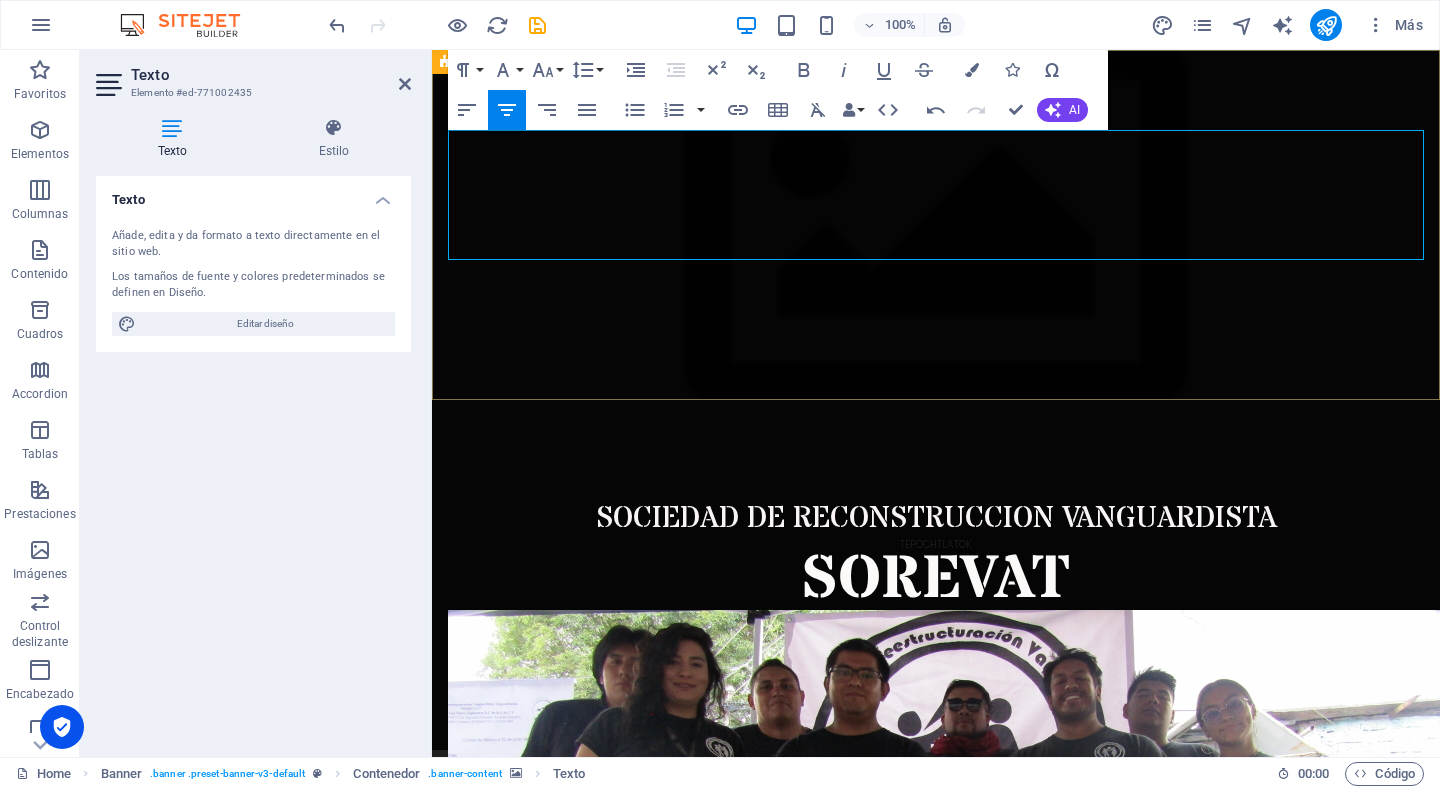 click on "SOREVAT" at bounding box center [936, 580] 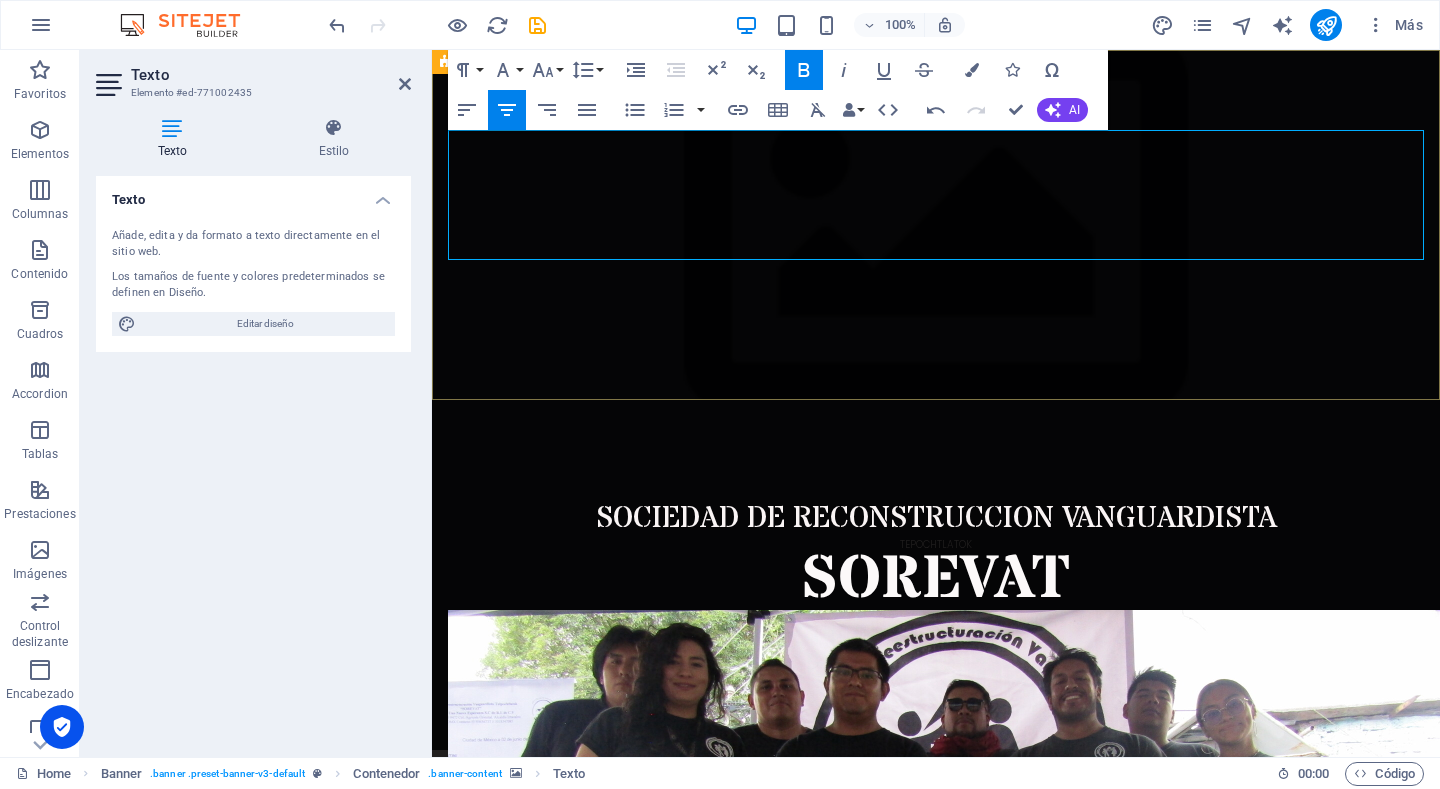 click on "SOCIEDAD DE RECONSTRUCCION VANGUARDISTA" at bounding box center [936, 518] 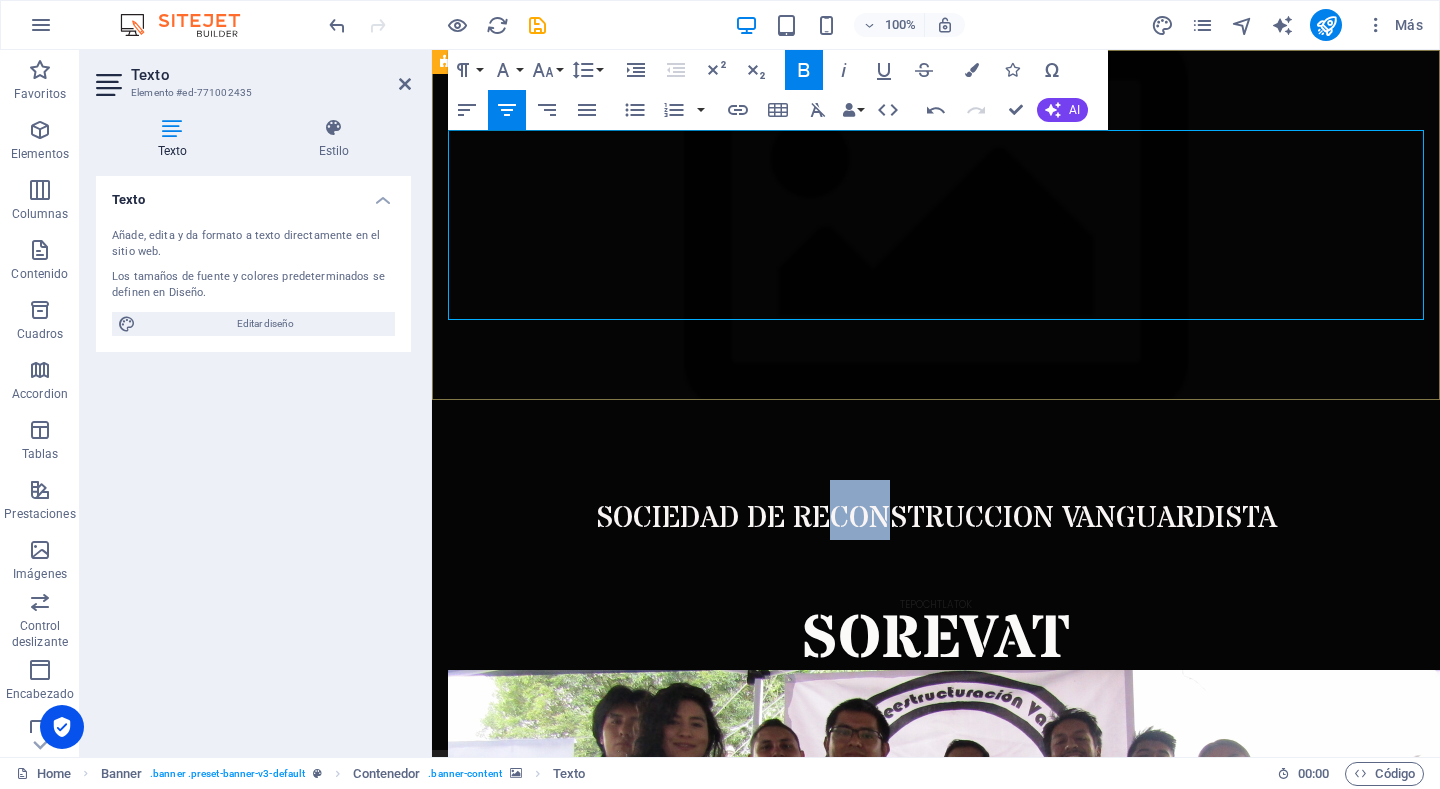 drag, startPoint x: 834, startPoint y: 197, endPoint x: 886, endPoint y: 196, distance: 52.009613 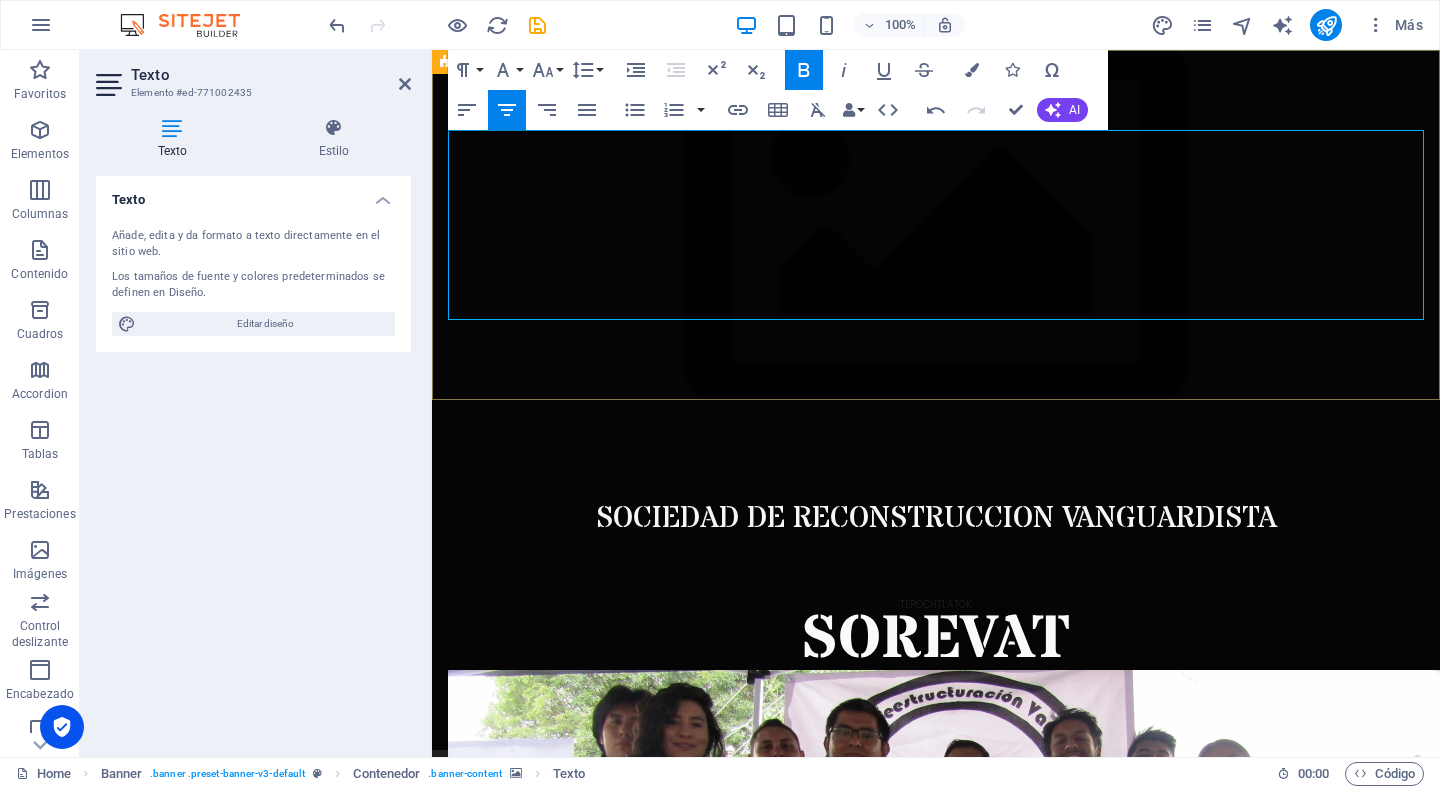 click on "​ ​" at bounding box center [936, 570] 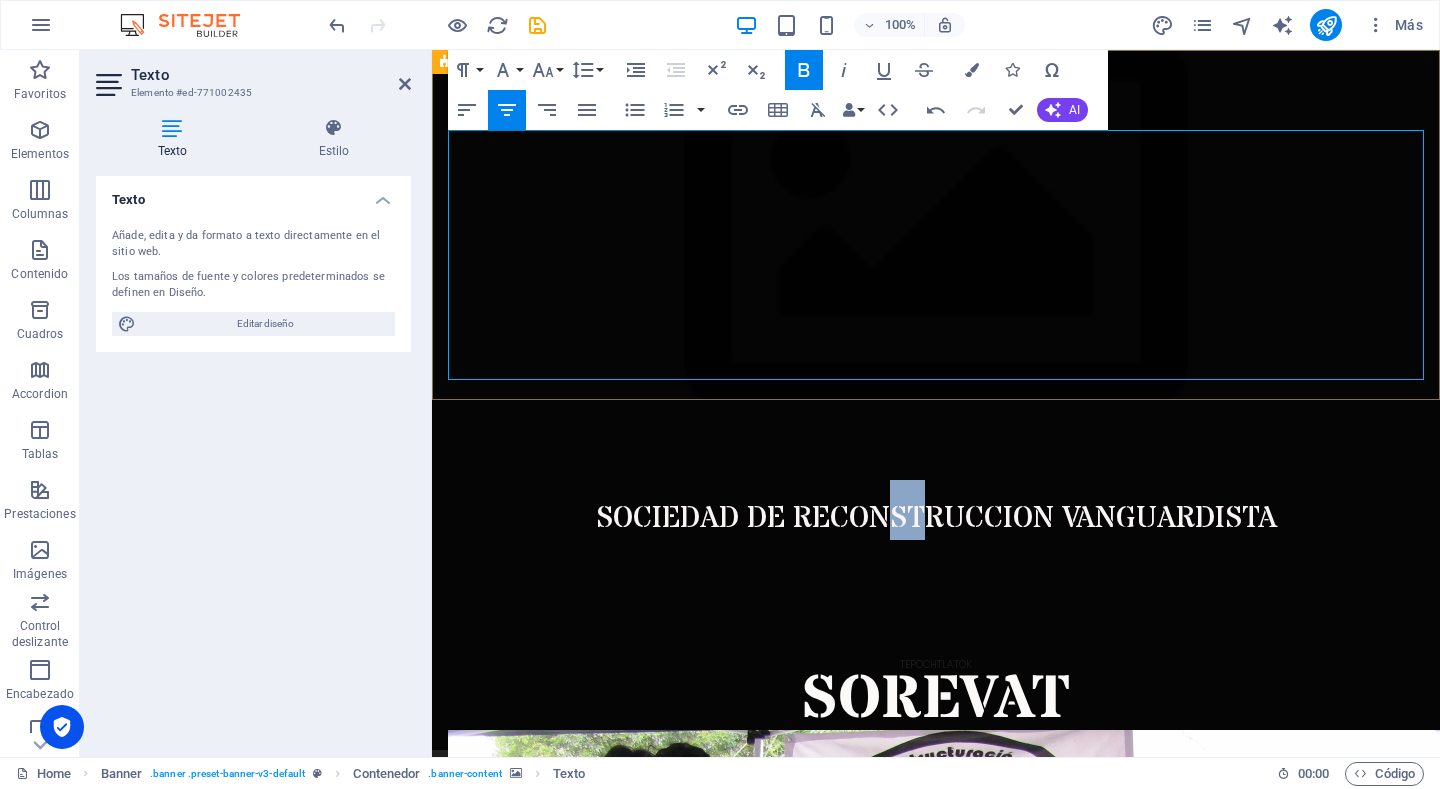 drag, startPoint x: 892, startPoint y: 193, endPoint x: 930, endPoint y: 198, distance: 38.327538 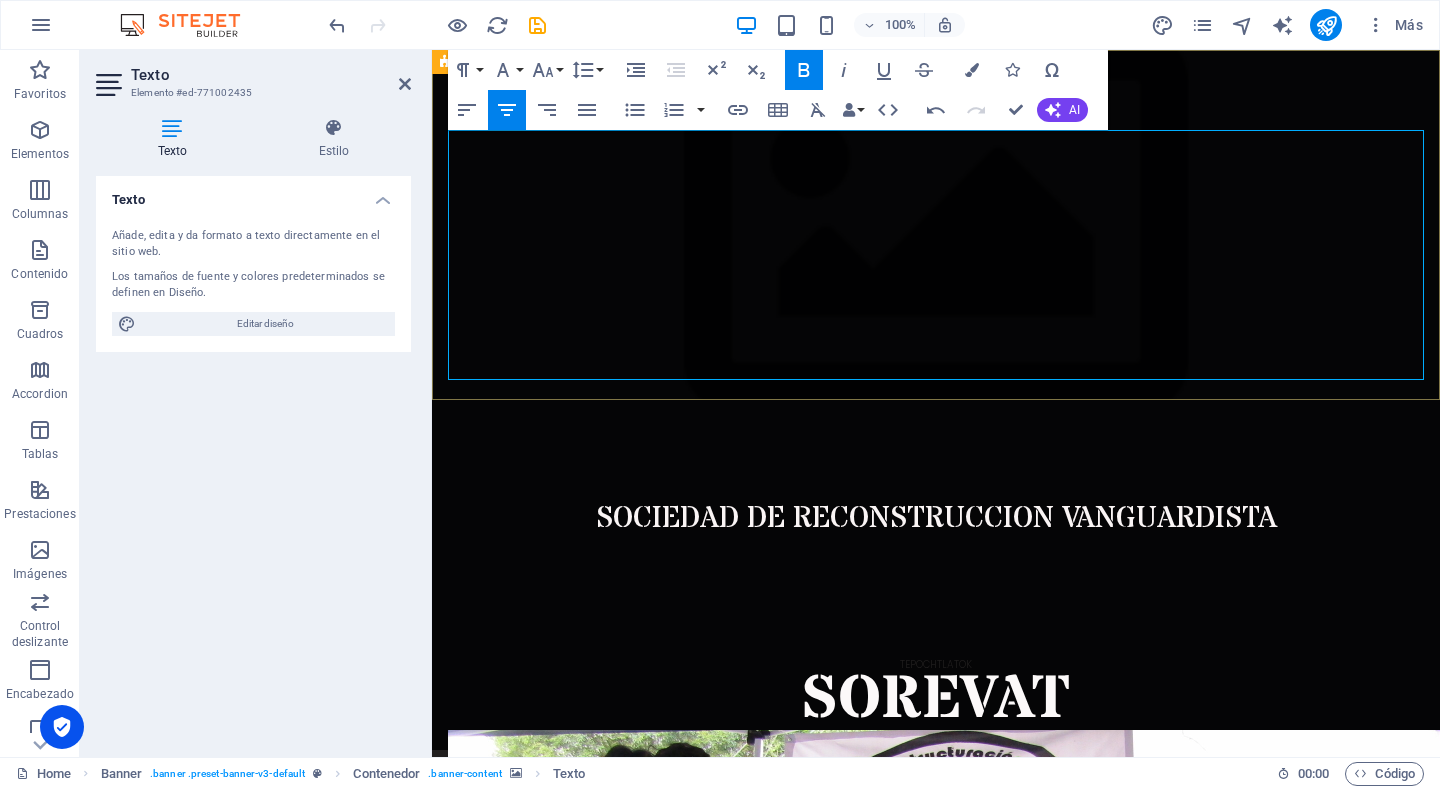 drag, startPoint x: 821, startPoint y: 211, endPoint x: 1028, endPoint y: 213, distance: 207.00966 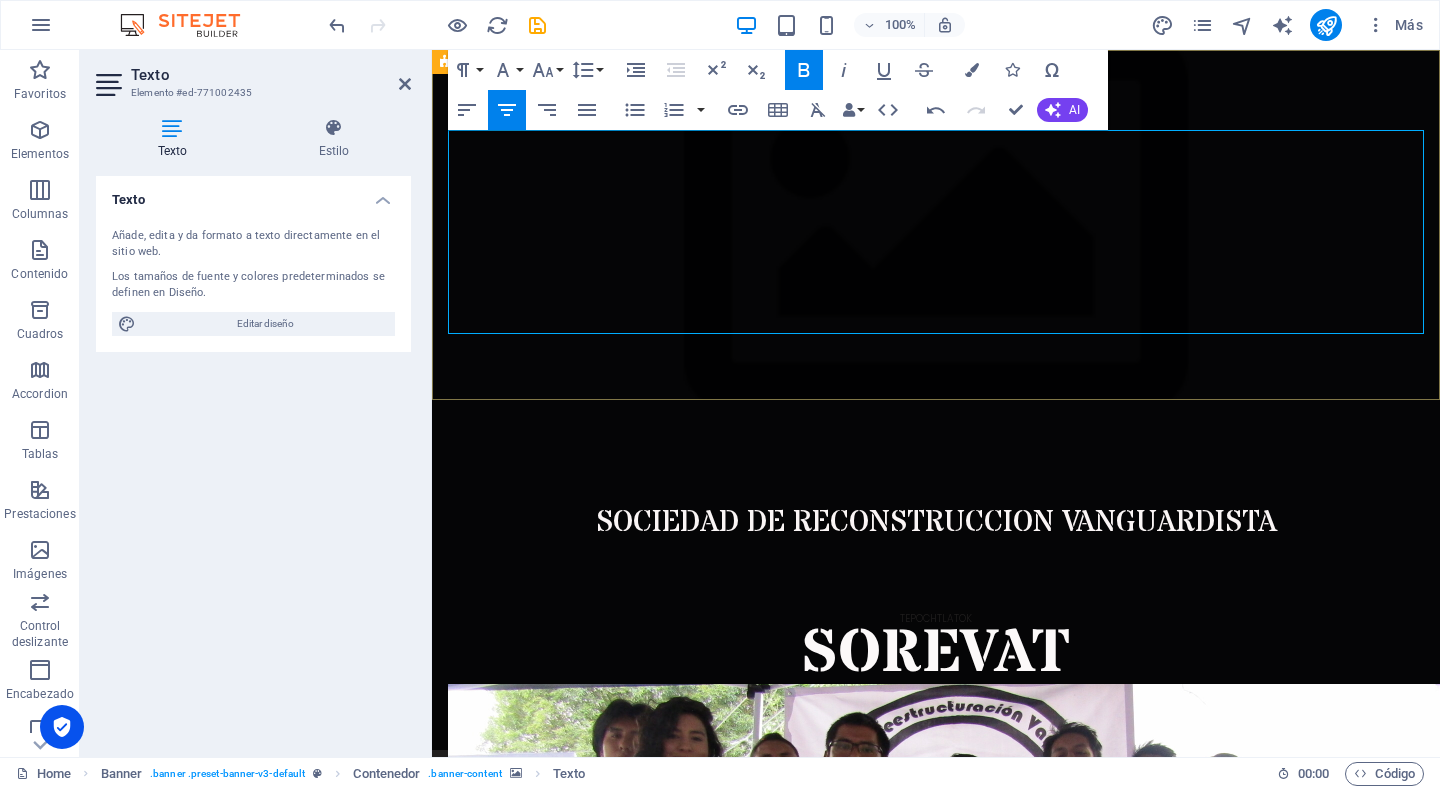 drag, startPoint x: 869, startPoint y: 249, endPoint x: 1002, endPoint y: 243, distance: 133.13527 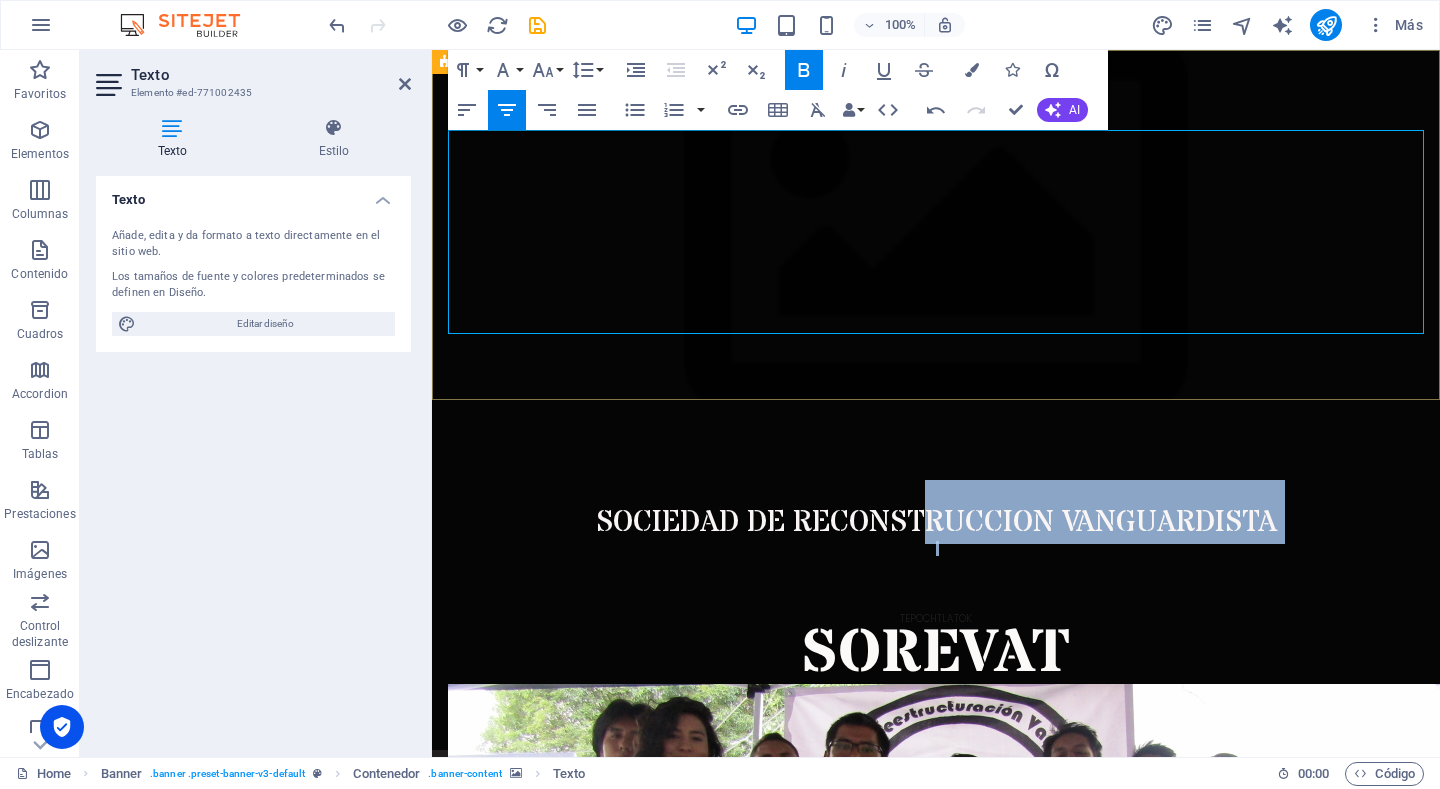 drag, startPoint x: 902, startPoint y: 221, endPoint x: 923, endPoint y: 189, distance: 38.27532 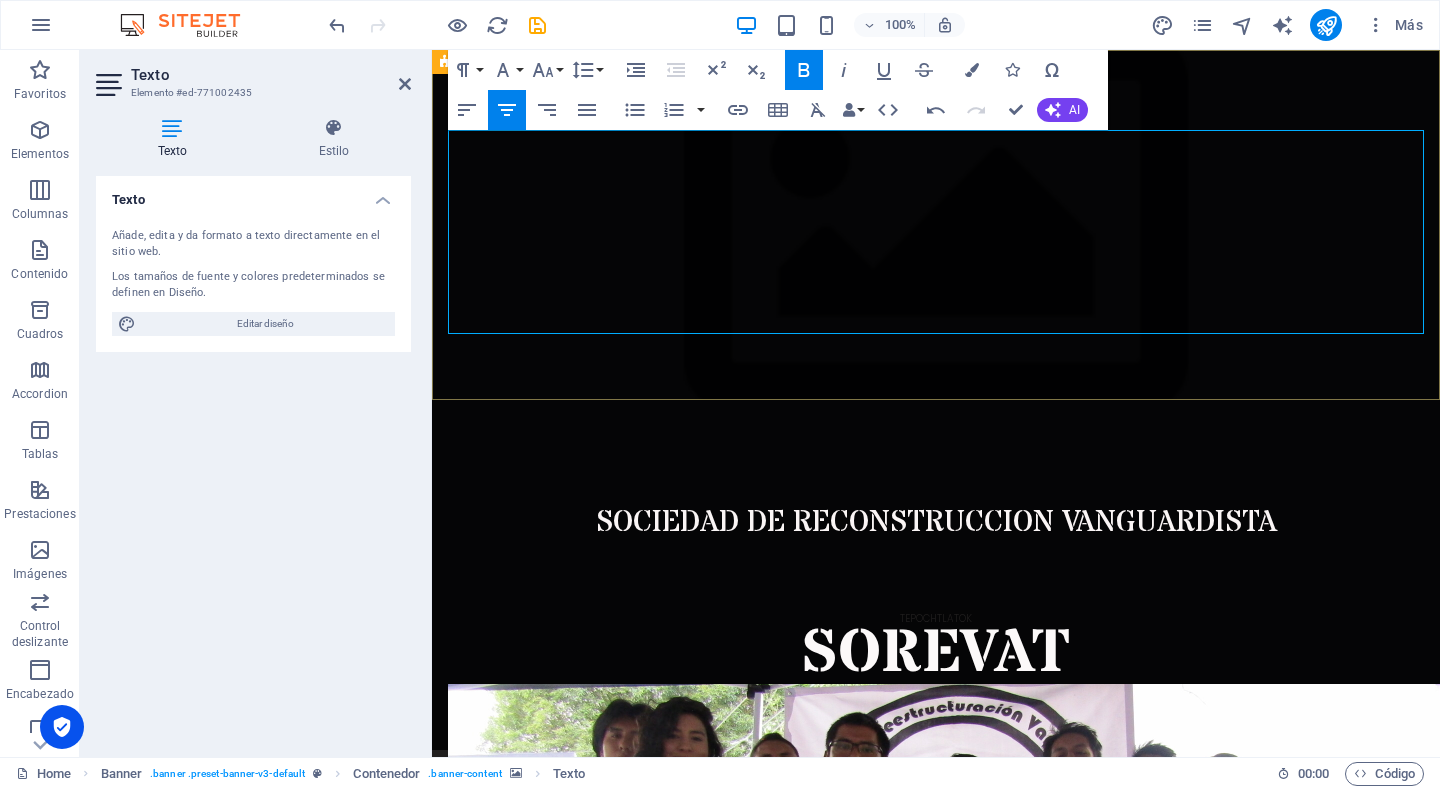 click on "SOCIEDAD DE RECONSTR ​ UCCION VANGUARDISTA" at bounding box center [936, 514] 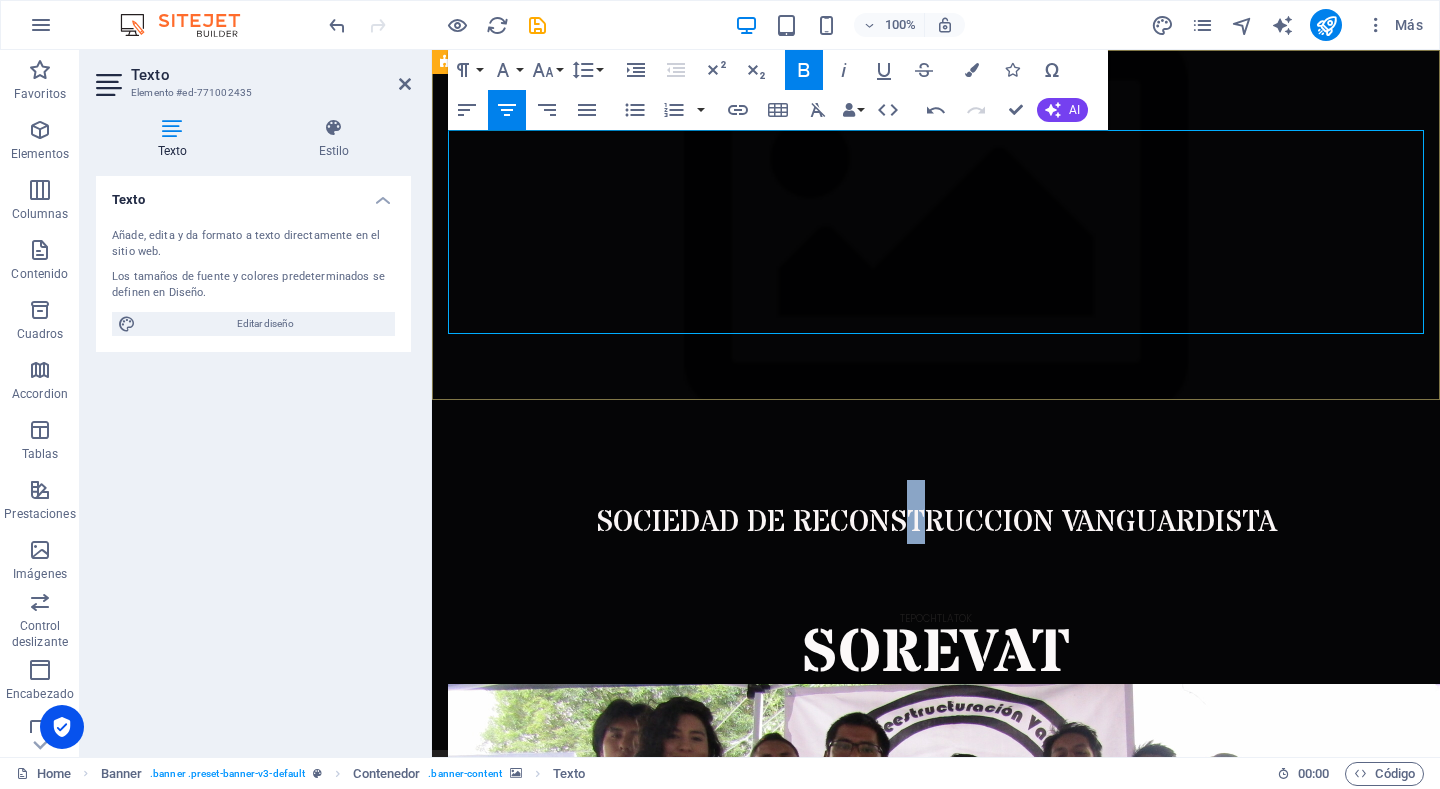 drag, startPoint x: 933, startPoint y: 202, endPoint x: 908, endPoint y: 200, distance: 25.079872 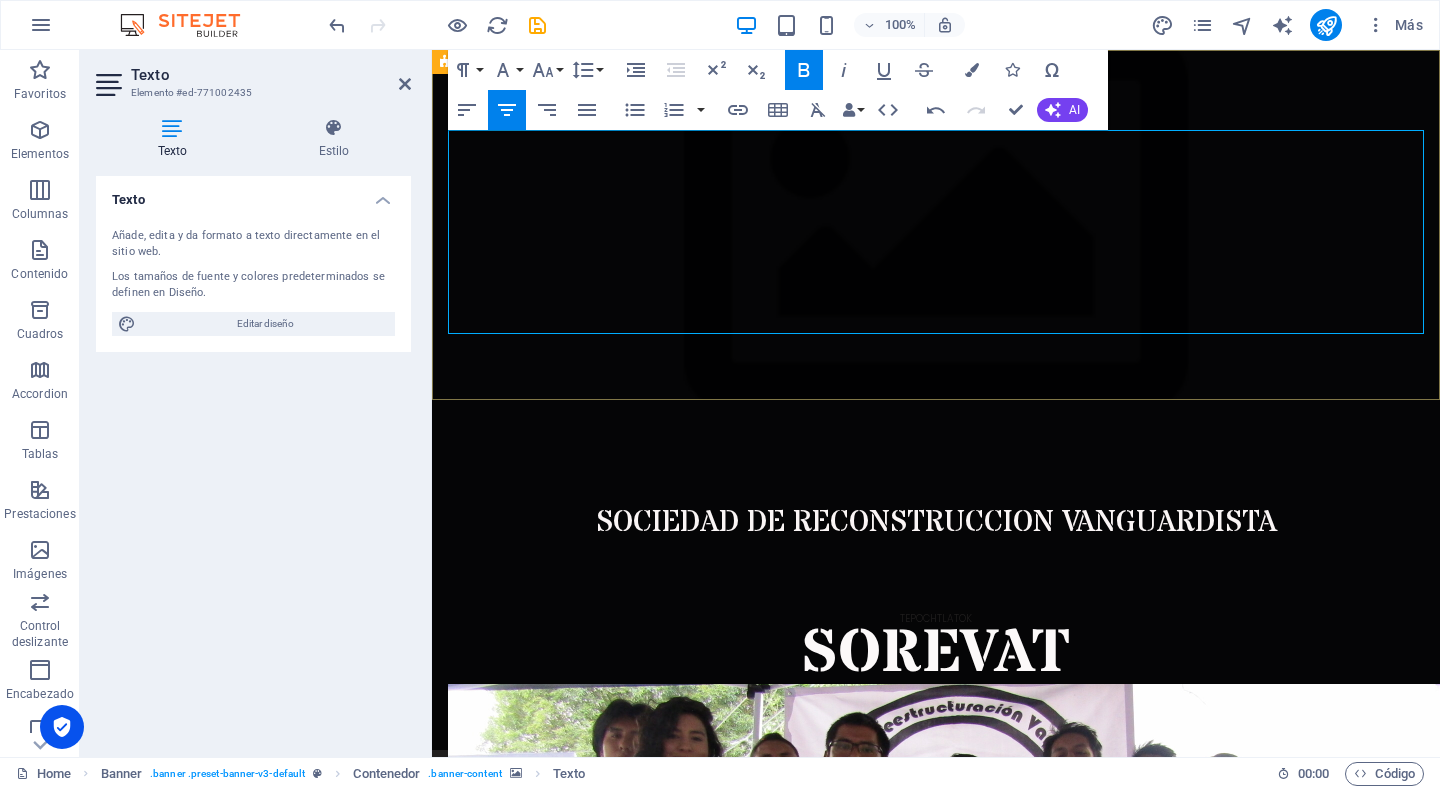 drag, startPoint x: 870, startPoint y: 215, endPoint x: 819, endPoint y: 208, distance: 51.47815 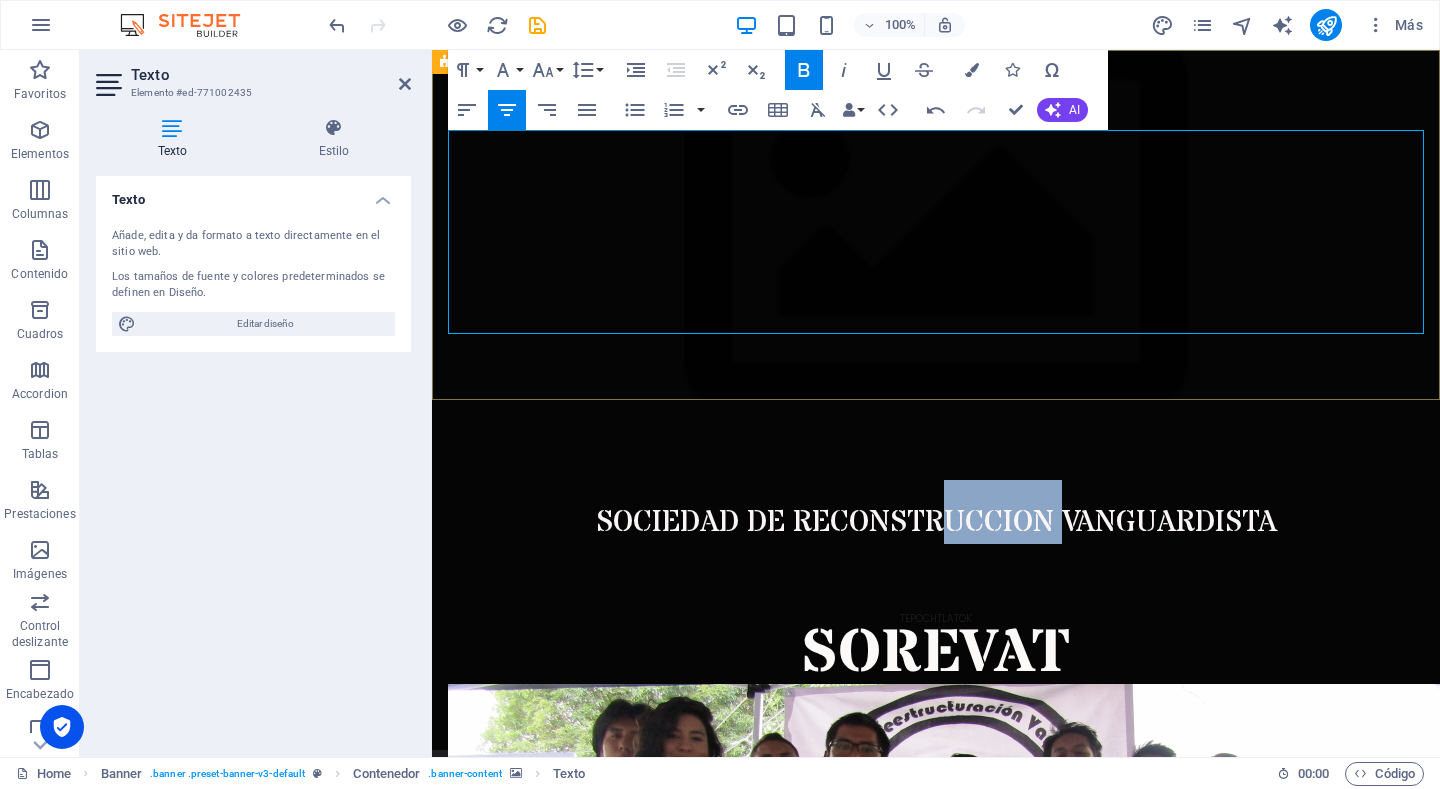 click on "SOCIEDAD DE RECONSTR ​ UCCION VANGUARDISTA" at bounding box center [936, 514] 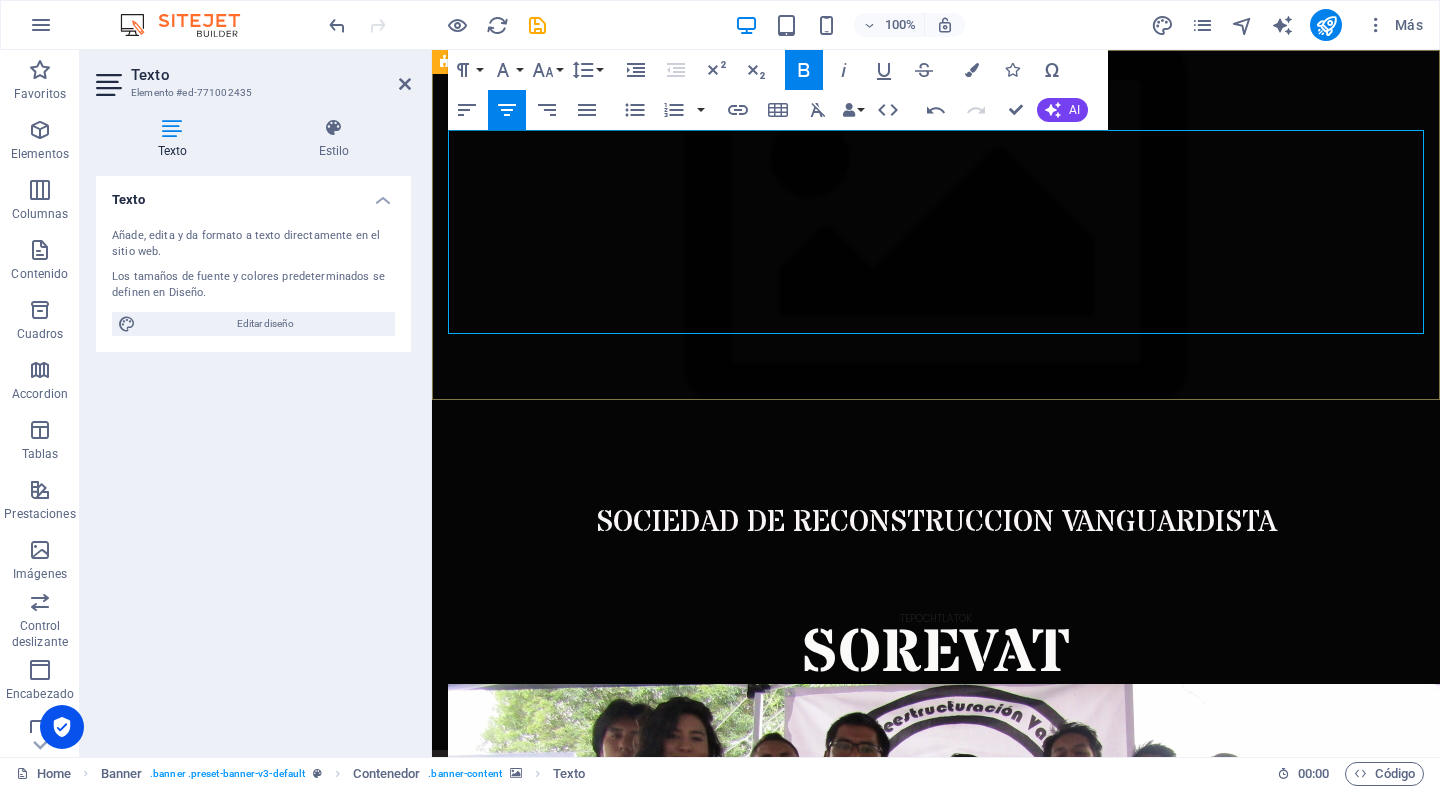 click on "​ ​" at bounding box center [936, 584] 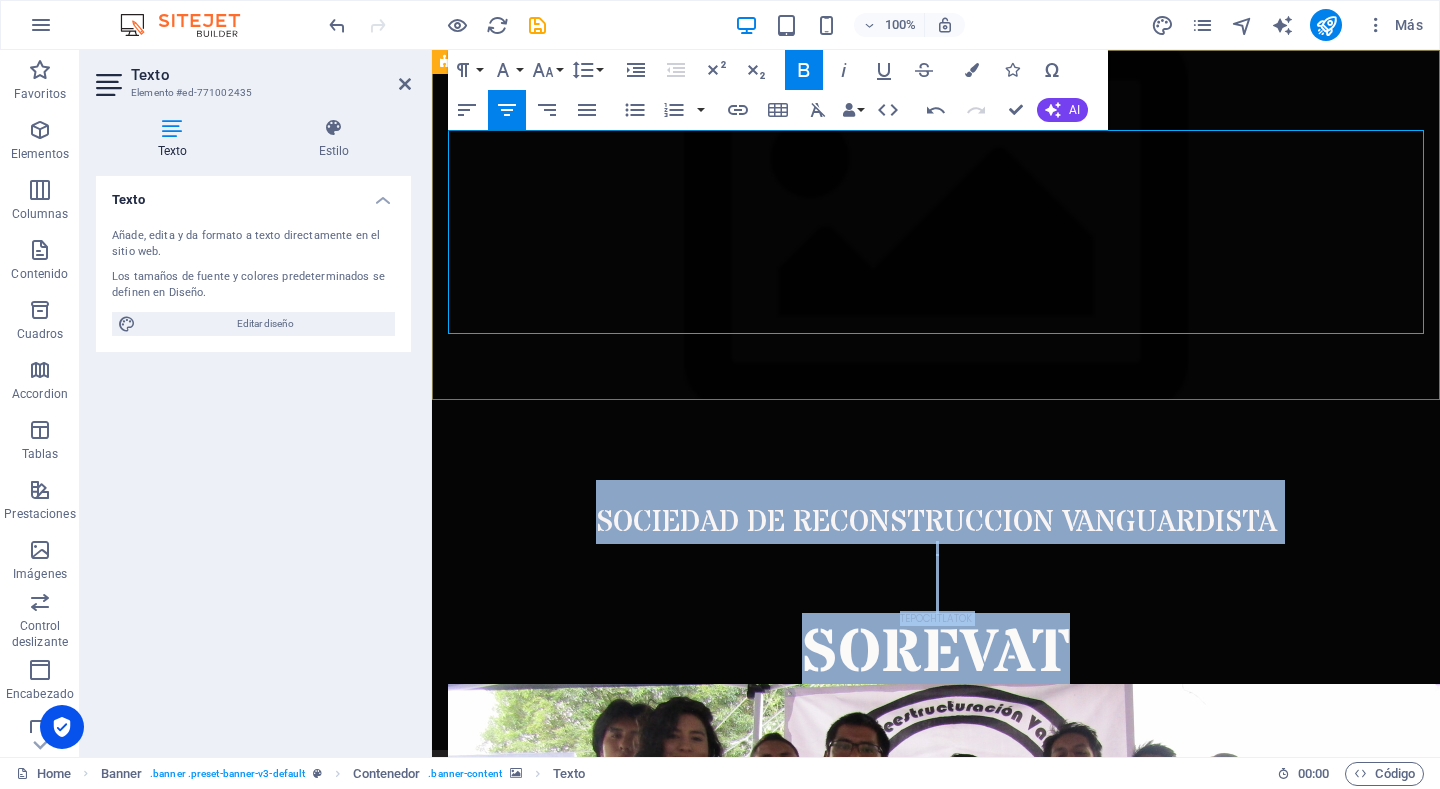 drag, startPoint x: 588, startPoint y: 160, endPoint x: 1272, endPoint y: 276, distance: 693.76654 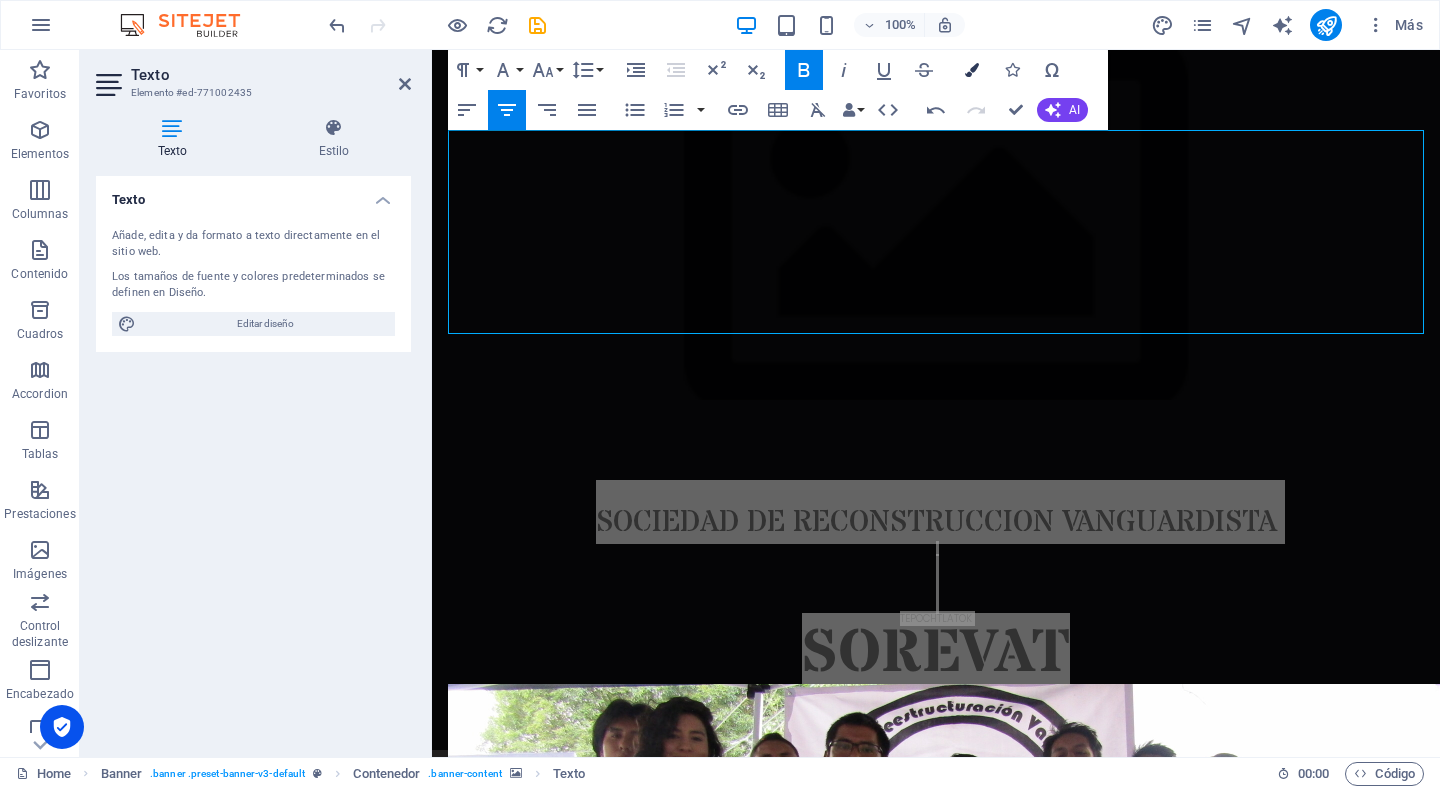 click on "Colors" at bounding box center [972, 70] 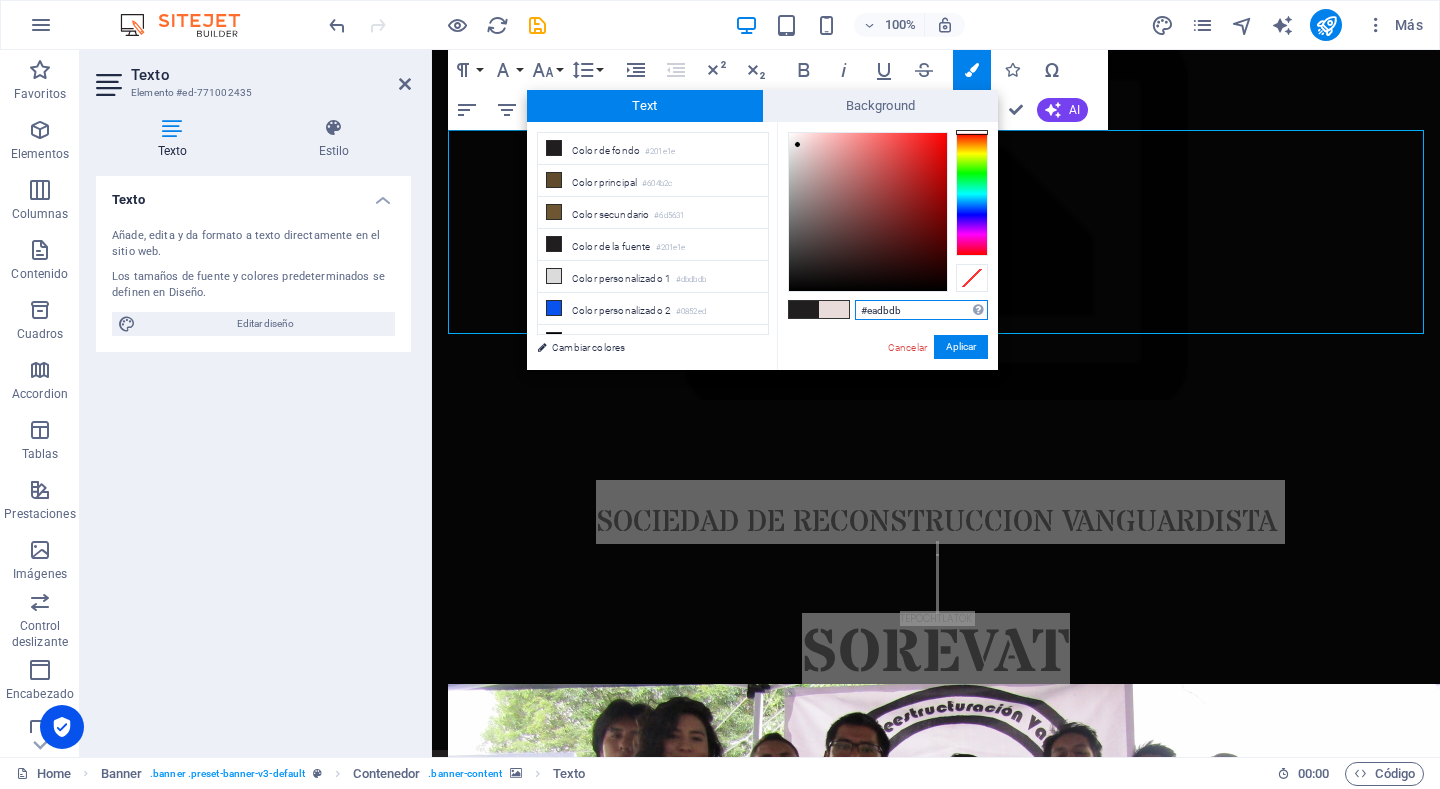 click at bounding box center (868, 212) 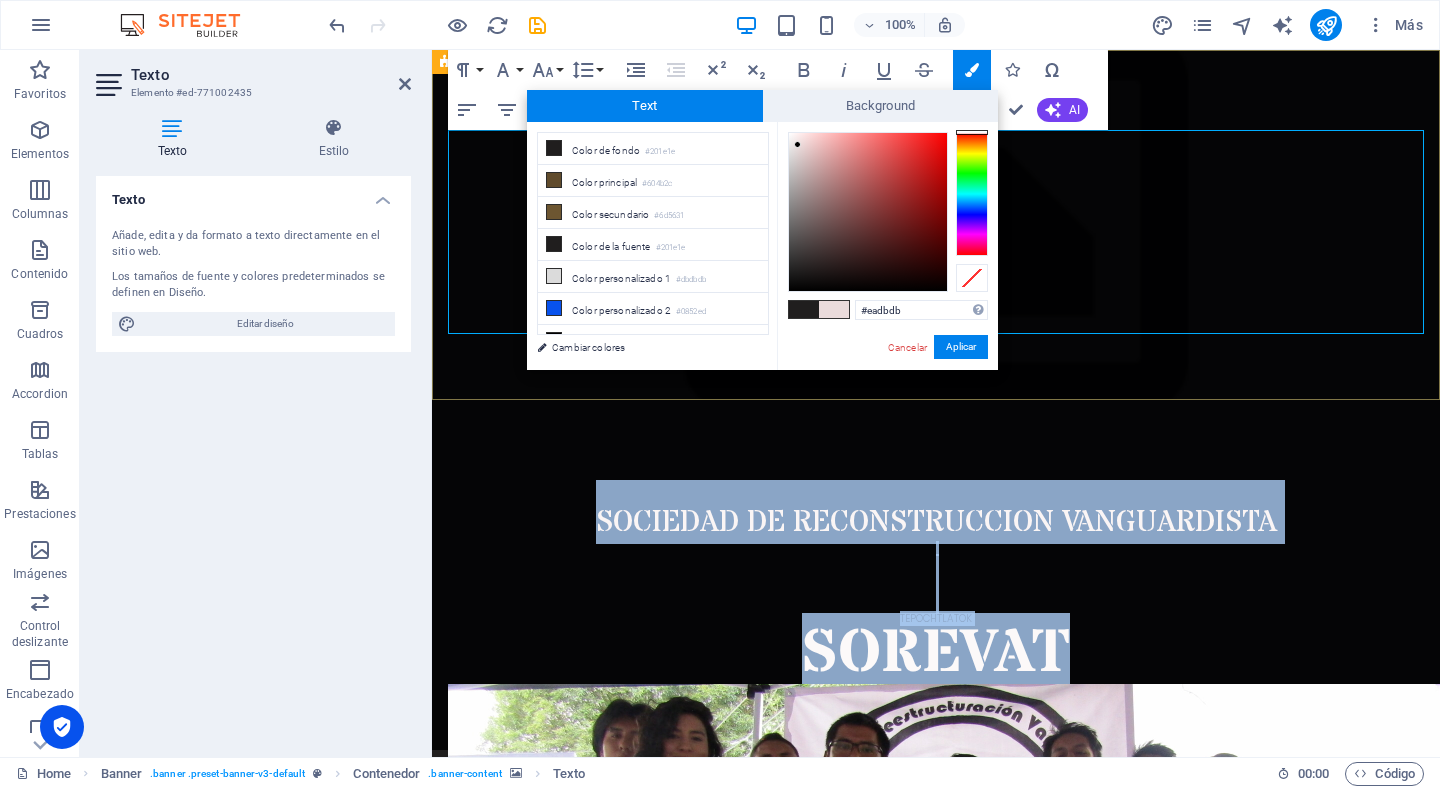 click on "​ ​" at bounding box center [936, 584] 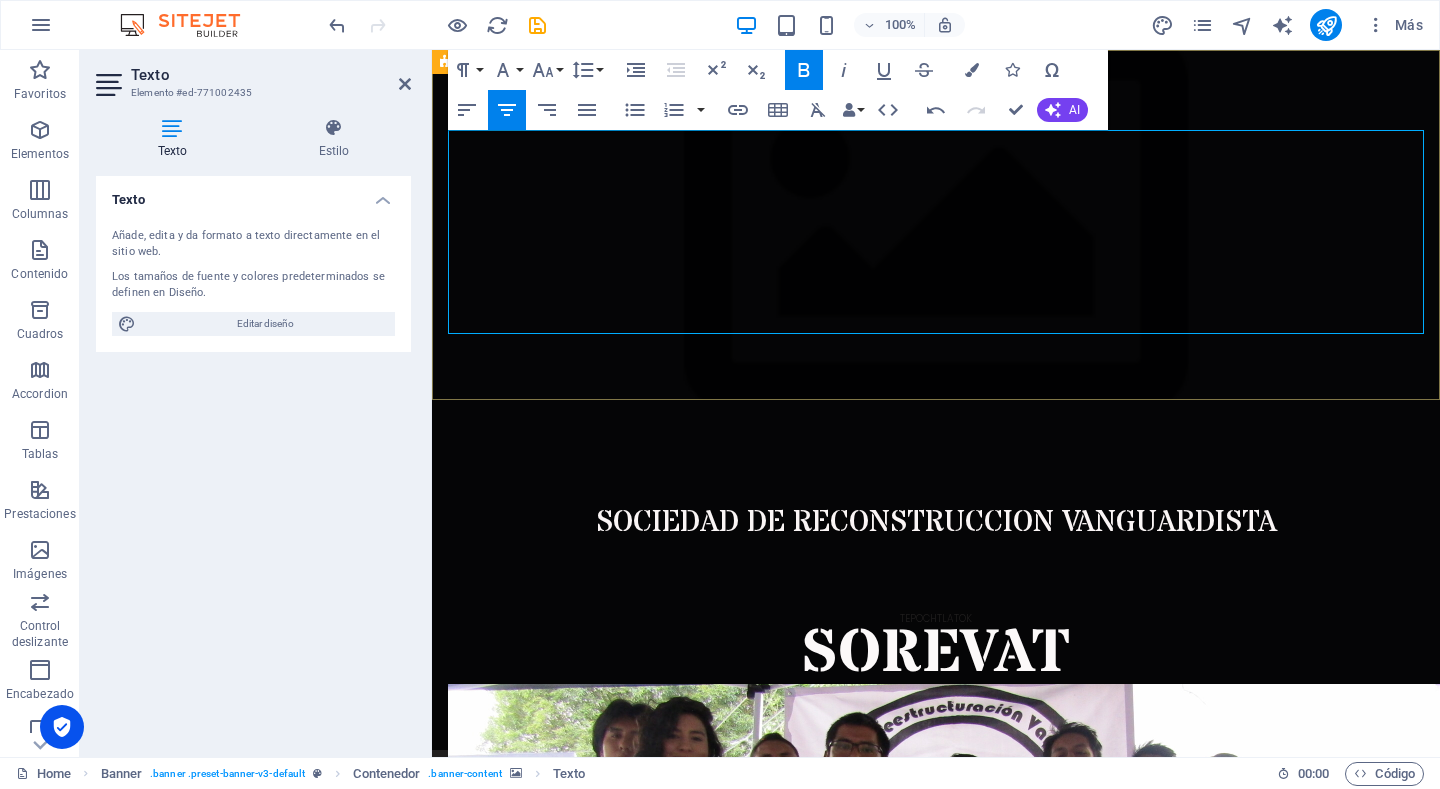 drag, startPoint x: 873, startPoint y: 214, endPoint x: 1042, endPoint y: 215, distance: 169.00296 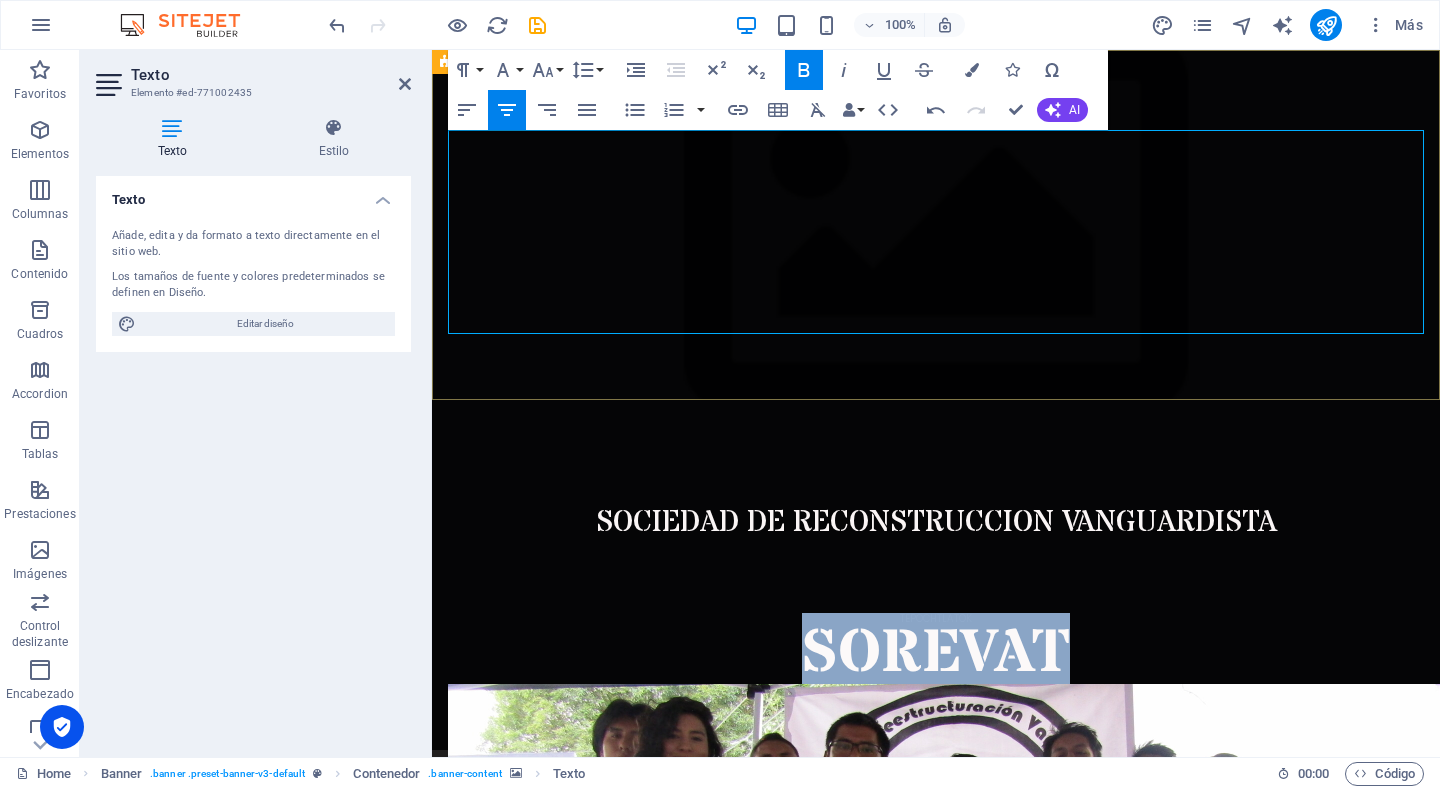 click on "SOREVAT" at bounding box center (936, 654) 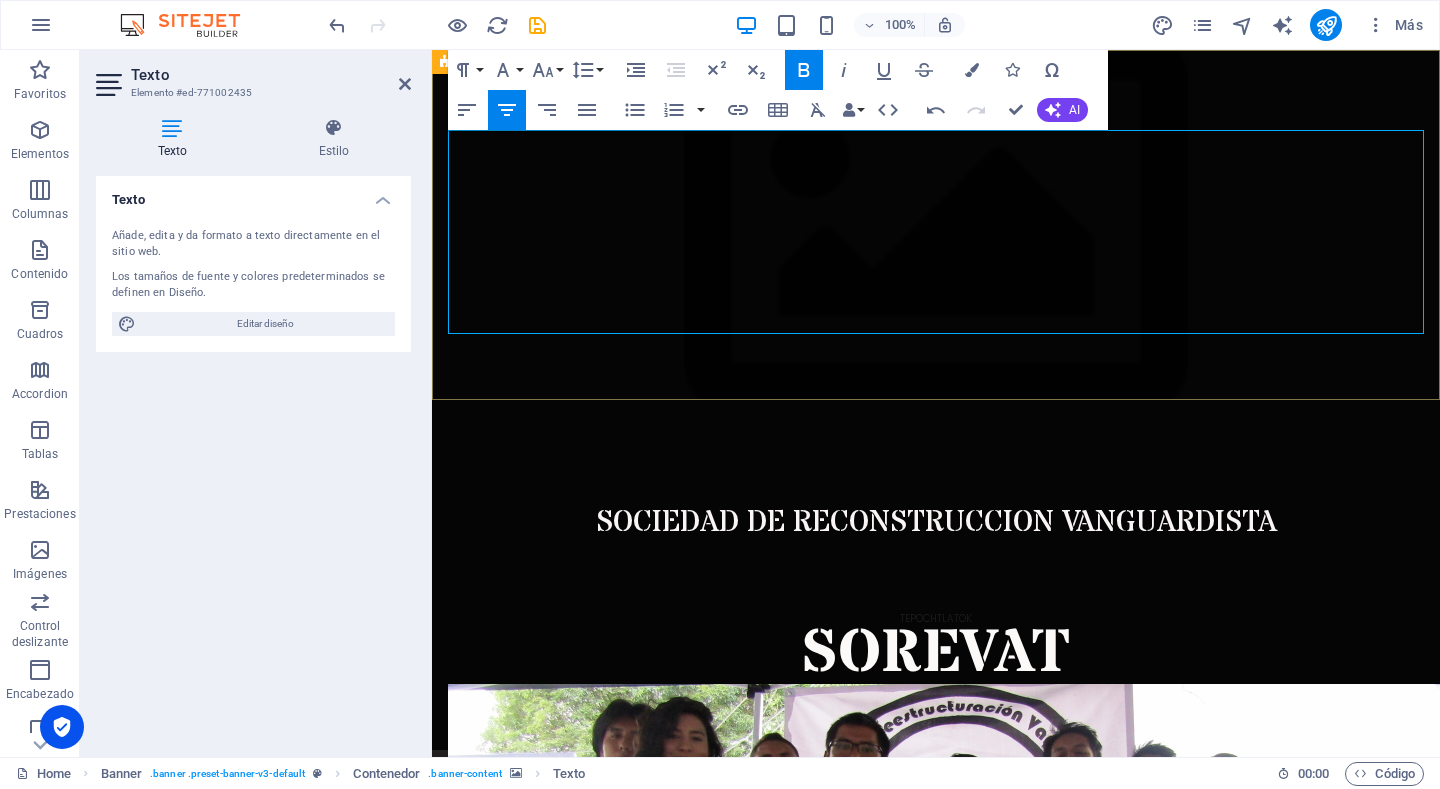 click on "​ ​" at bounding box center (936, 584) 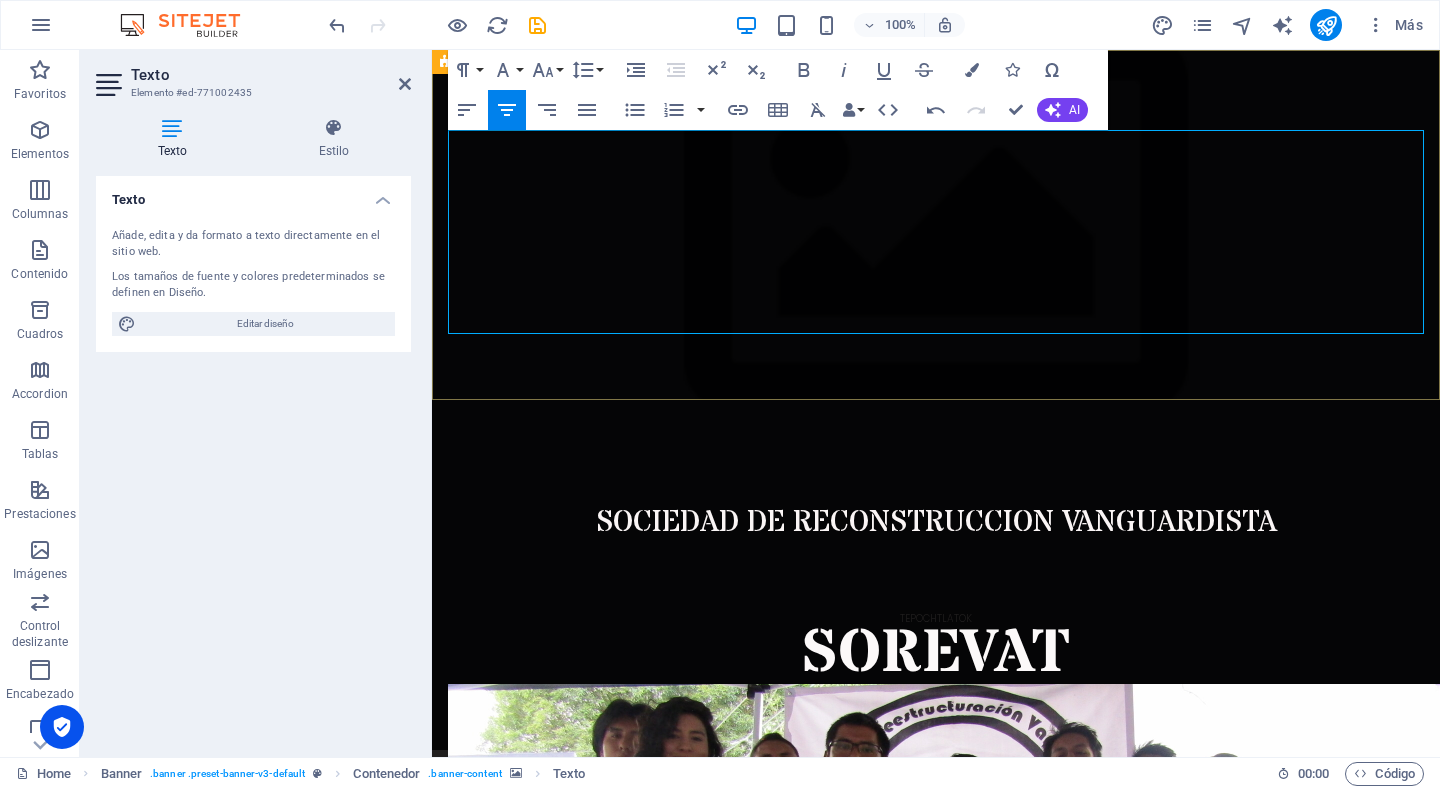 click on "​ ​" at bounding box center [936, 584] 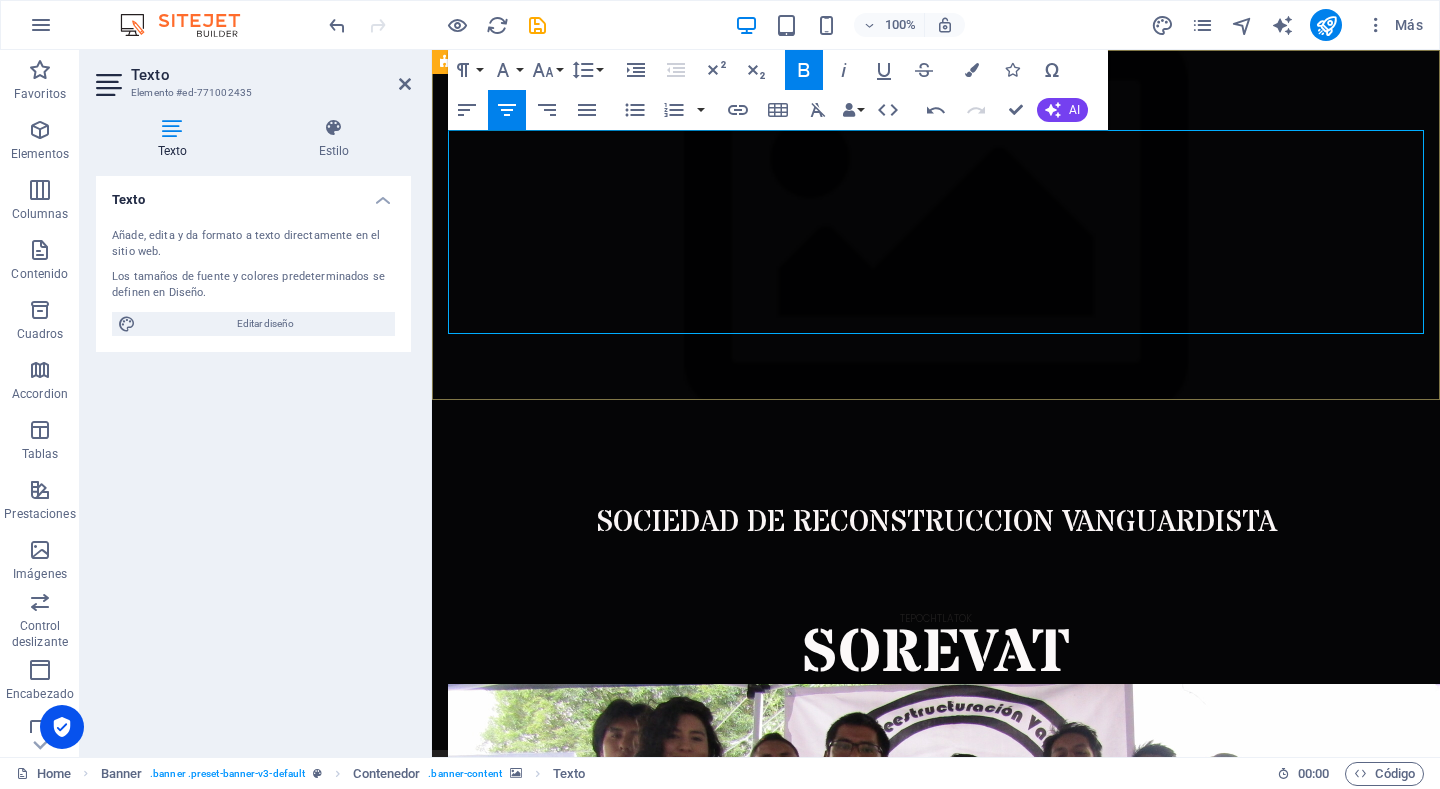 click on "​ ​" at bounding box center [936, 584] 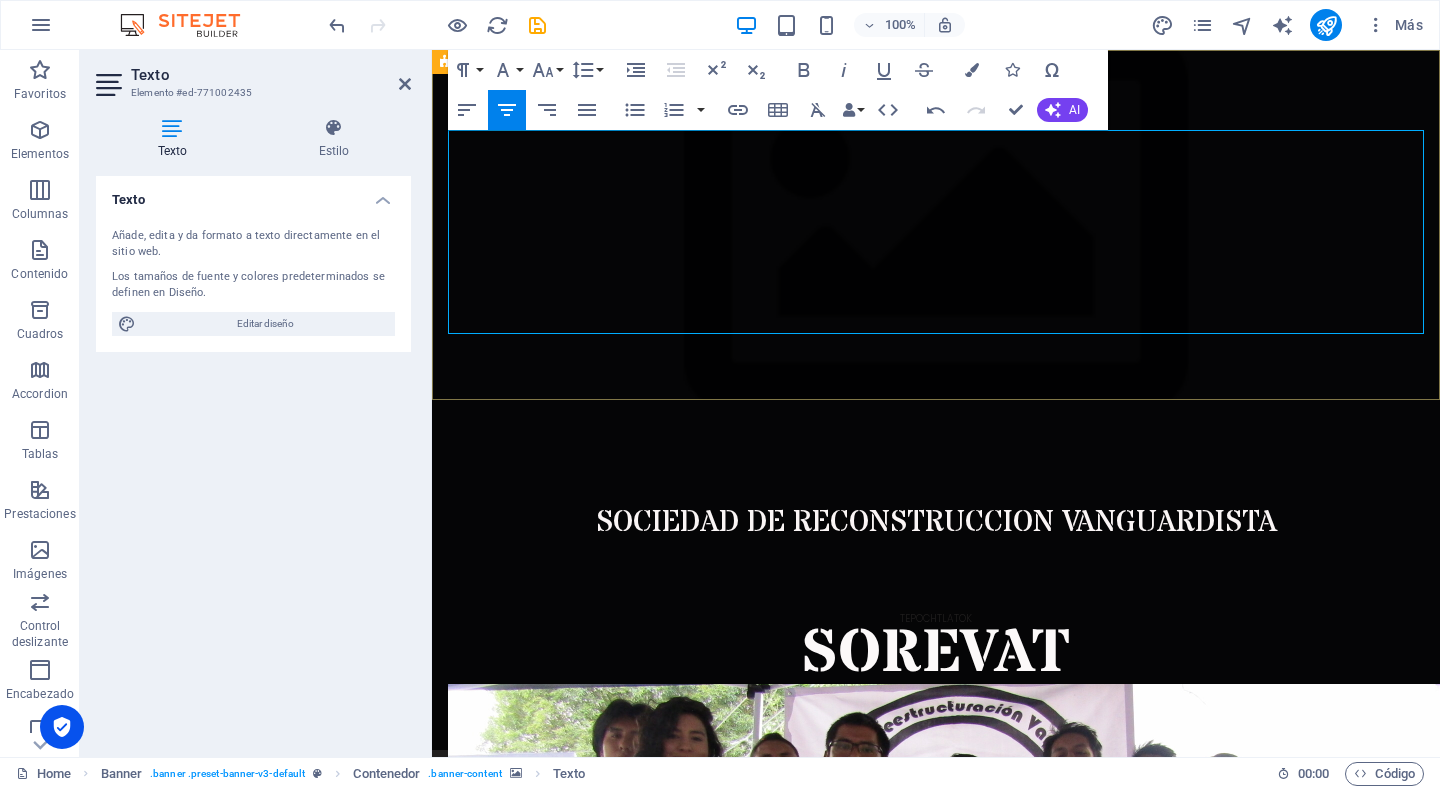 click on "SOREVAT" at bounding box center (936, 654) 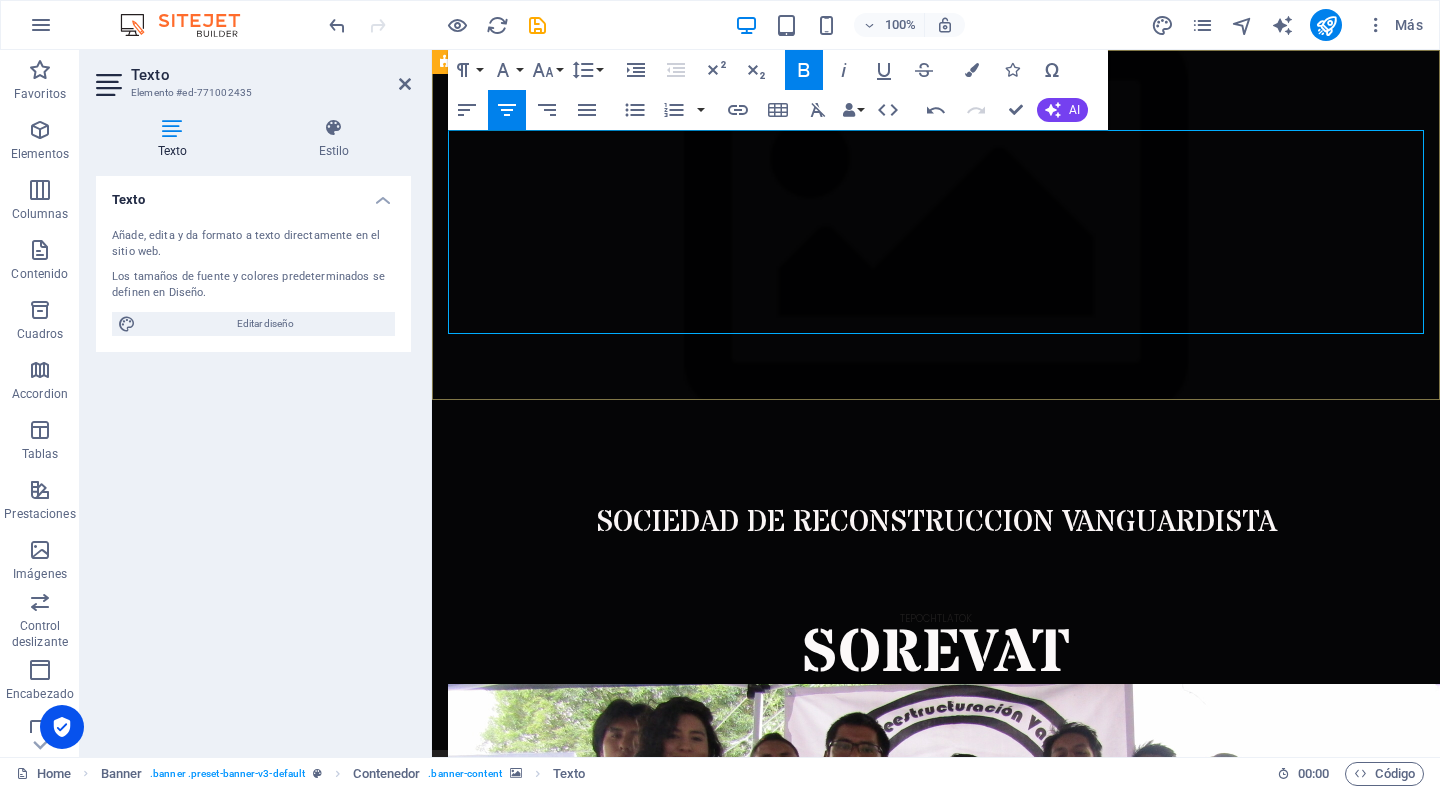 click on "SOREVAT" at bounding box center [936, 654] 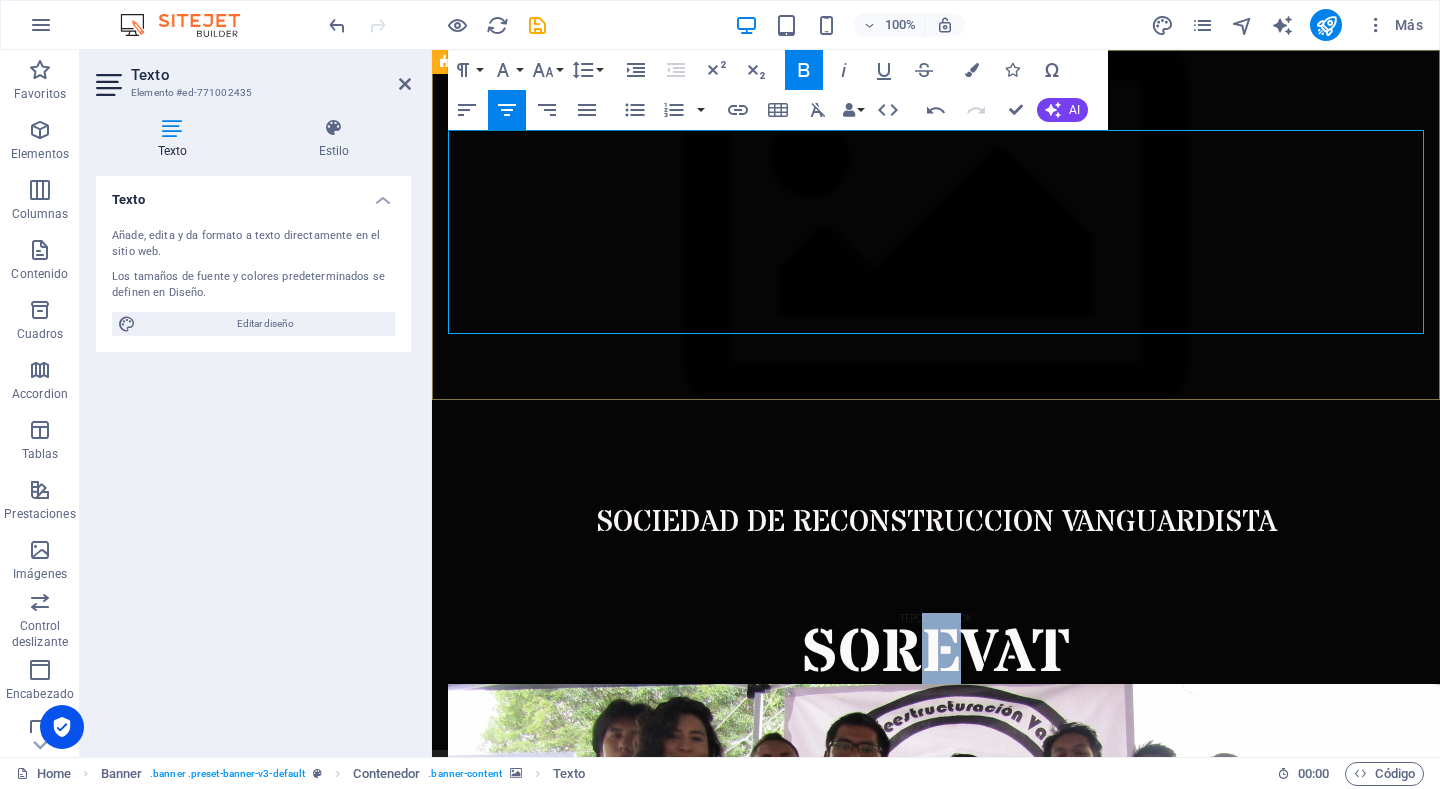 drag, startPoint x: 966, startPoint y: 263, endPoint x: 902, endPoint y: 263, distance: 64 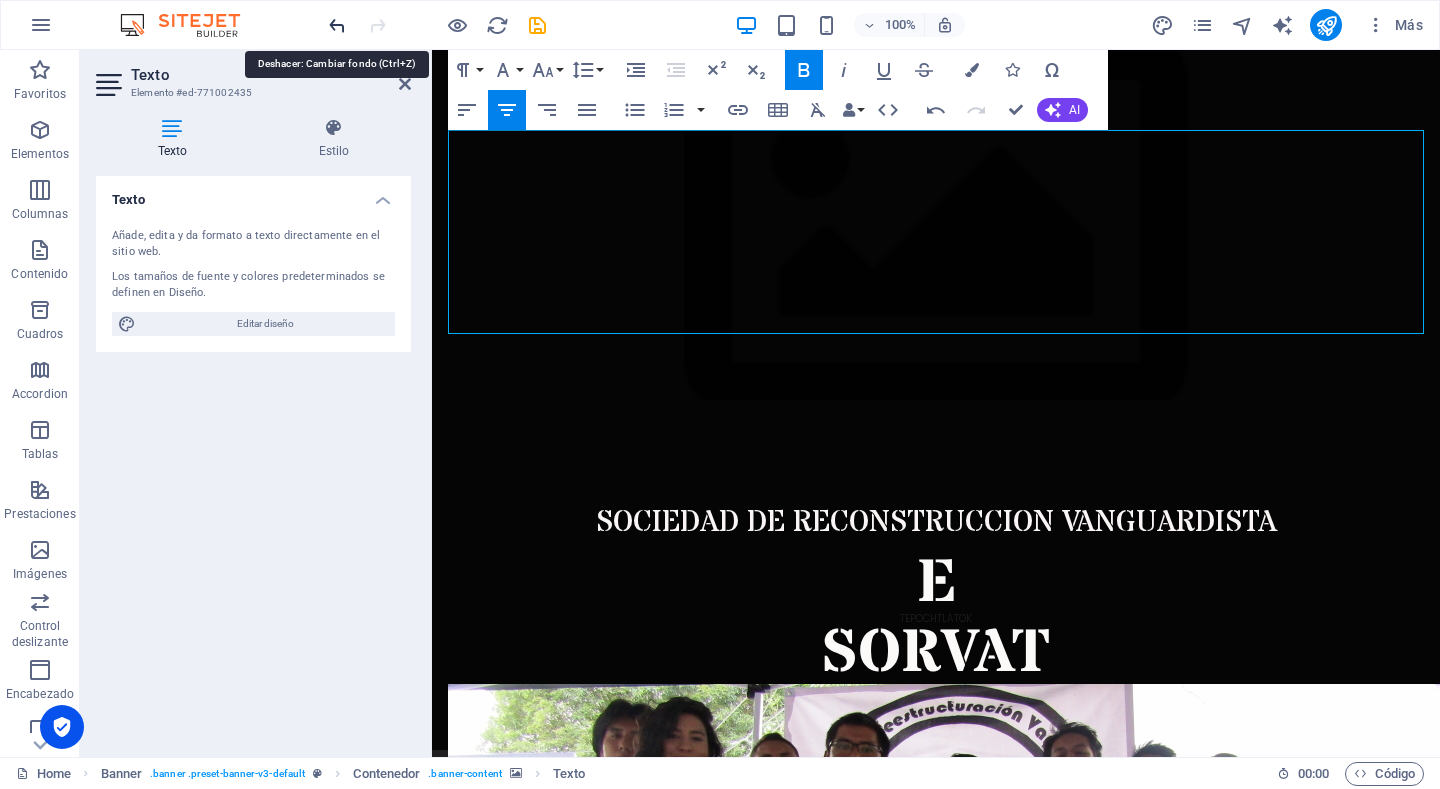 click at bounding box center [337, 25] 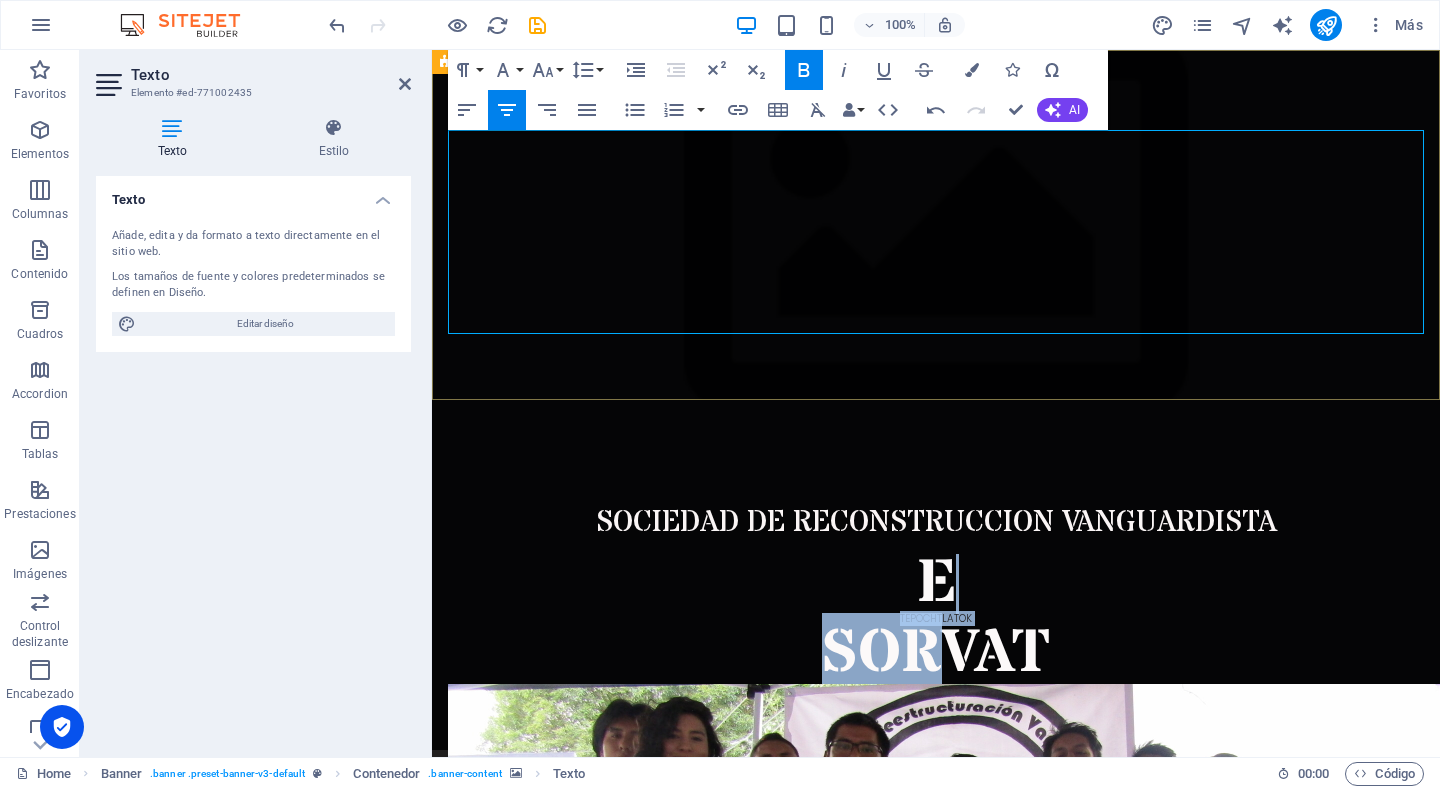 drag, startPoint x: 940, startPoint y: 228, endPoint x: 941, endPoint y: 260, distance: 32.01562 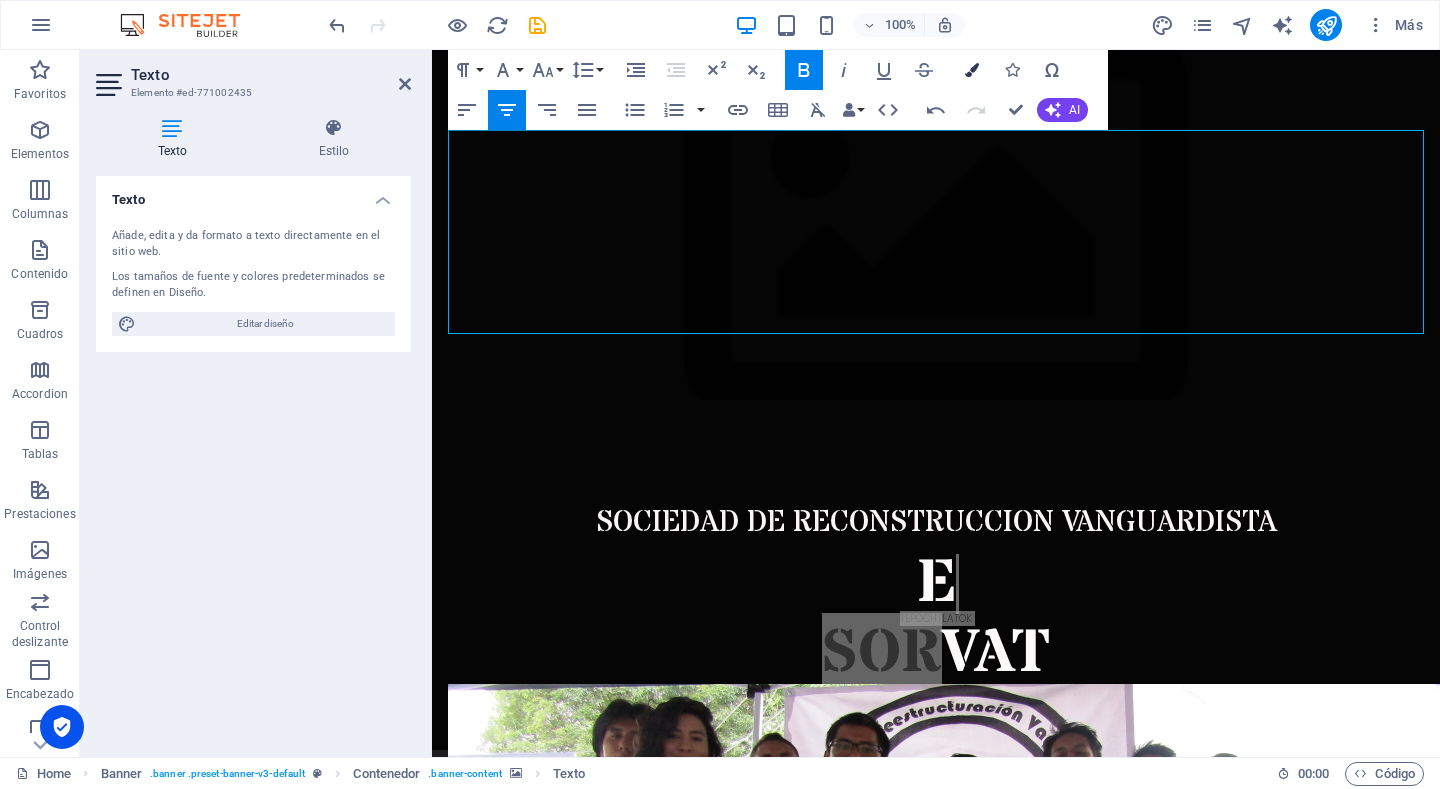click on "Colors" at bounding box center (972, 70) 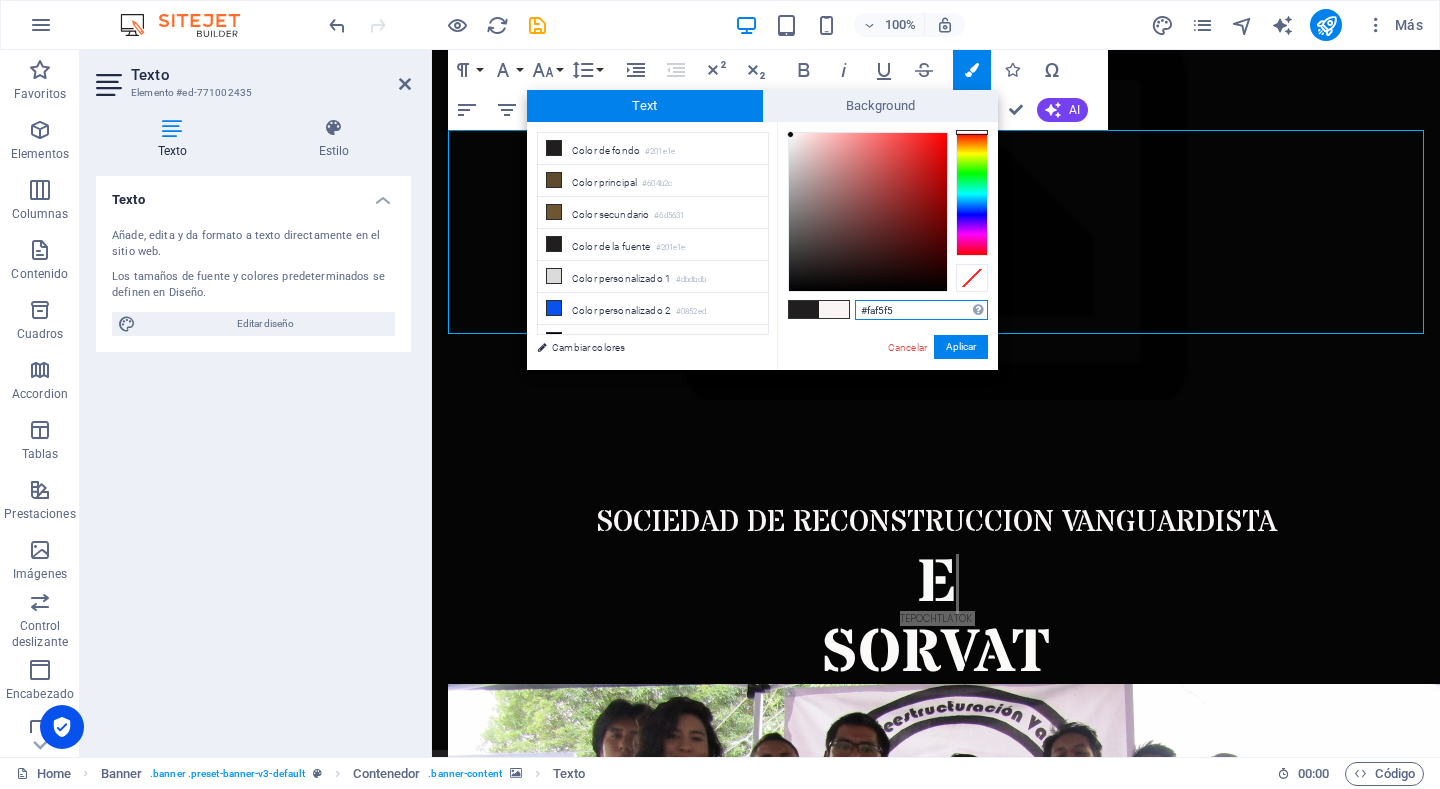 type on "#fdfdfd" 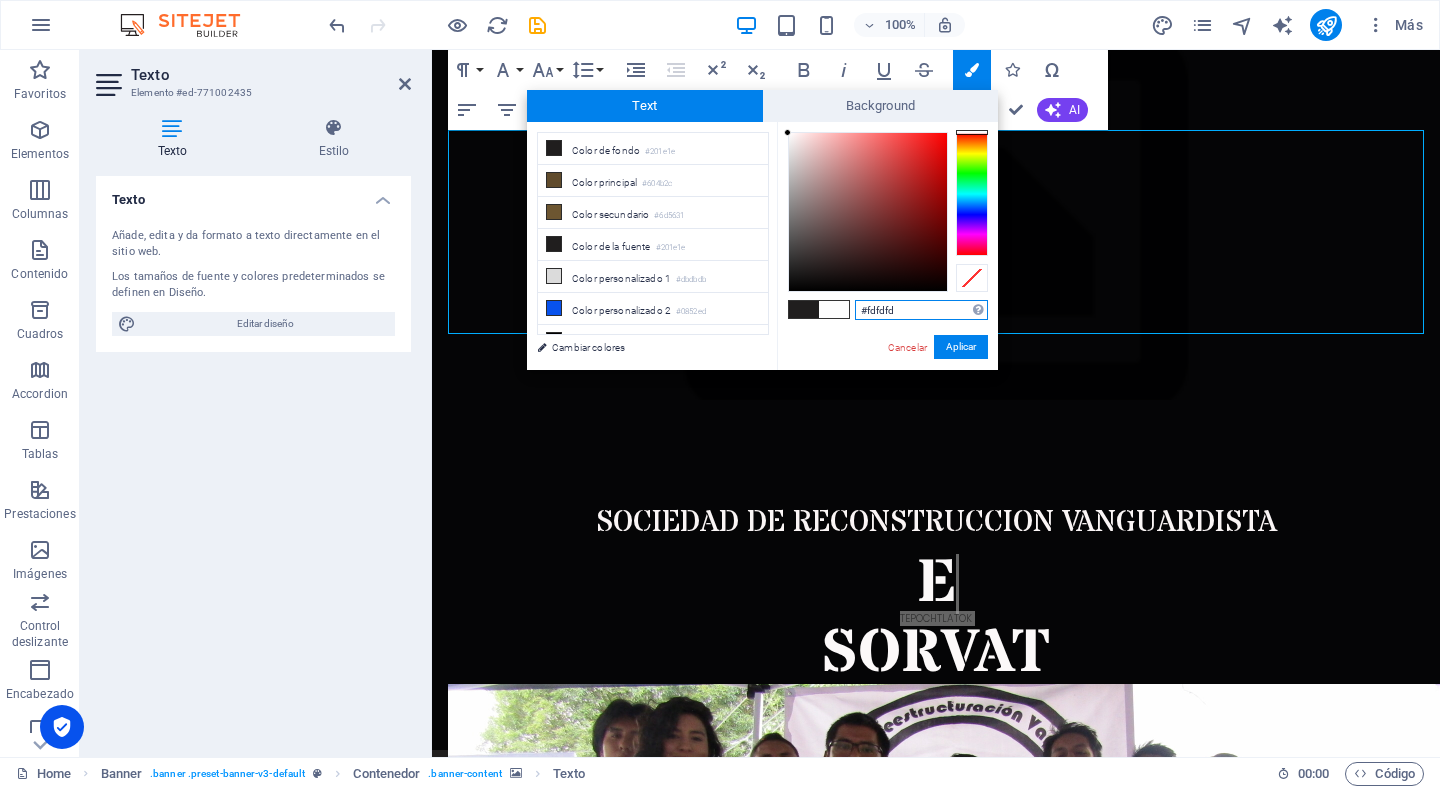 click at bounding box center (787, 132) 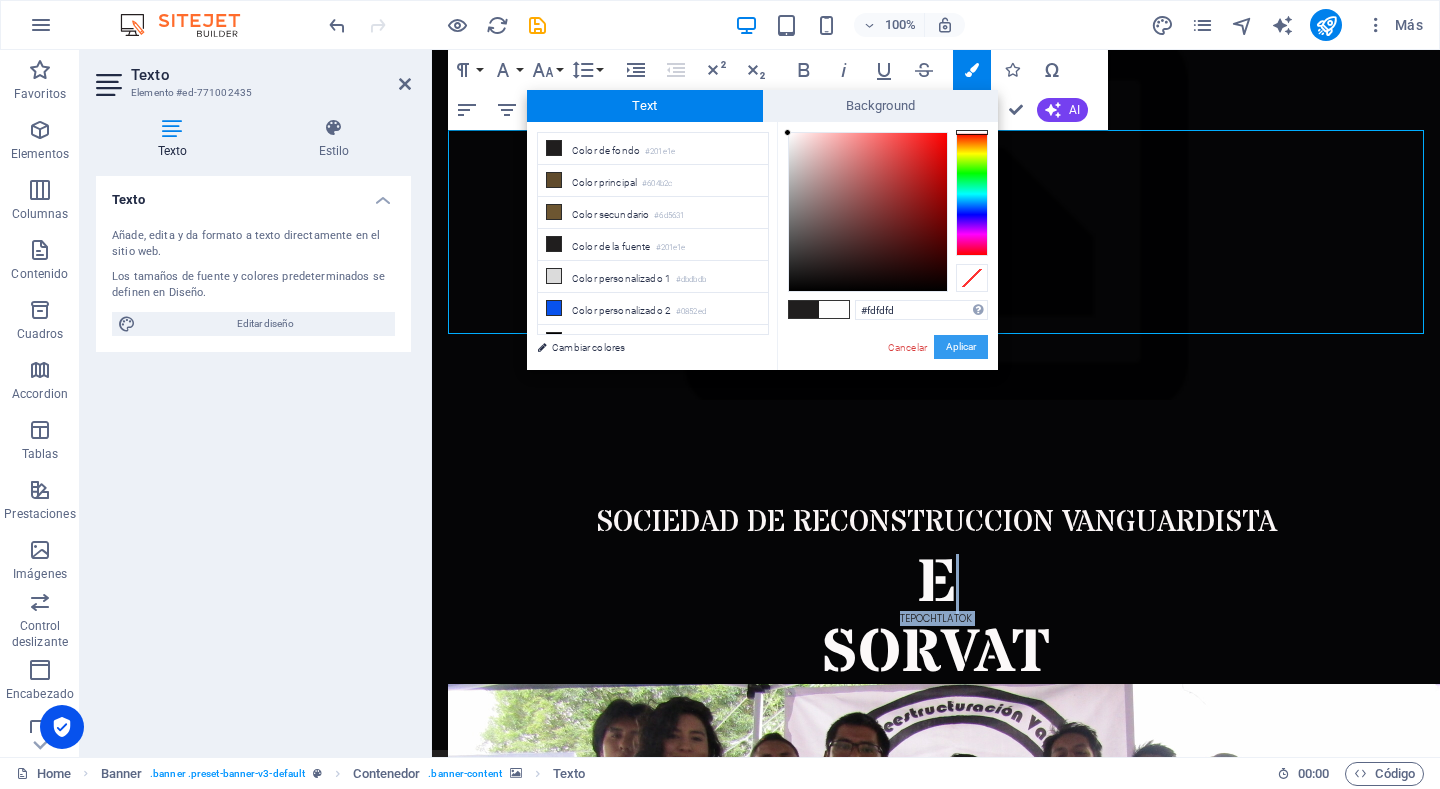 click on "Aplicar" at bounding box center [961, 347] 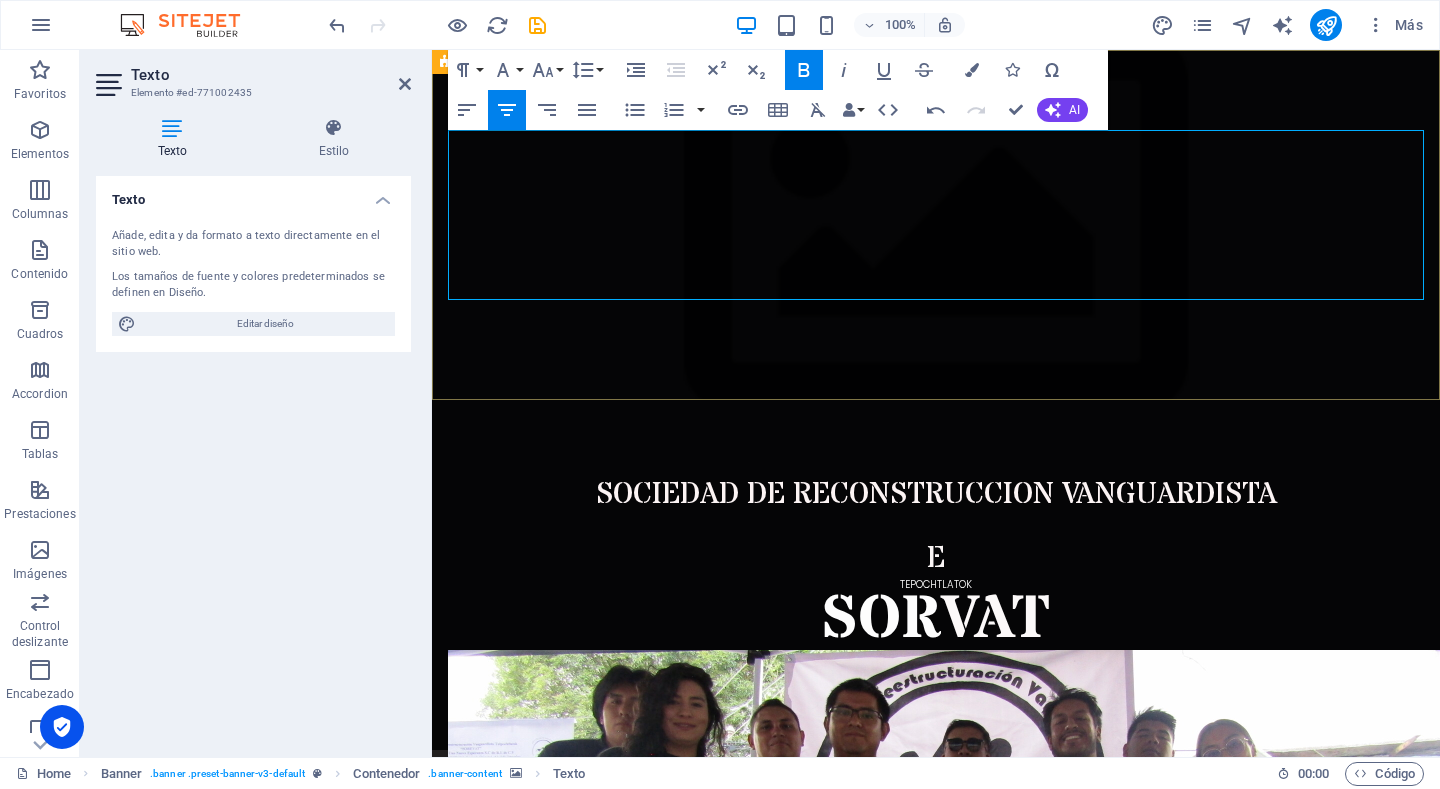 click on "VAT" at bounding box center (996, 620) 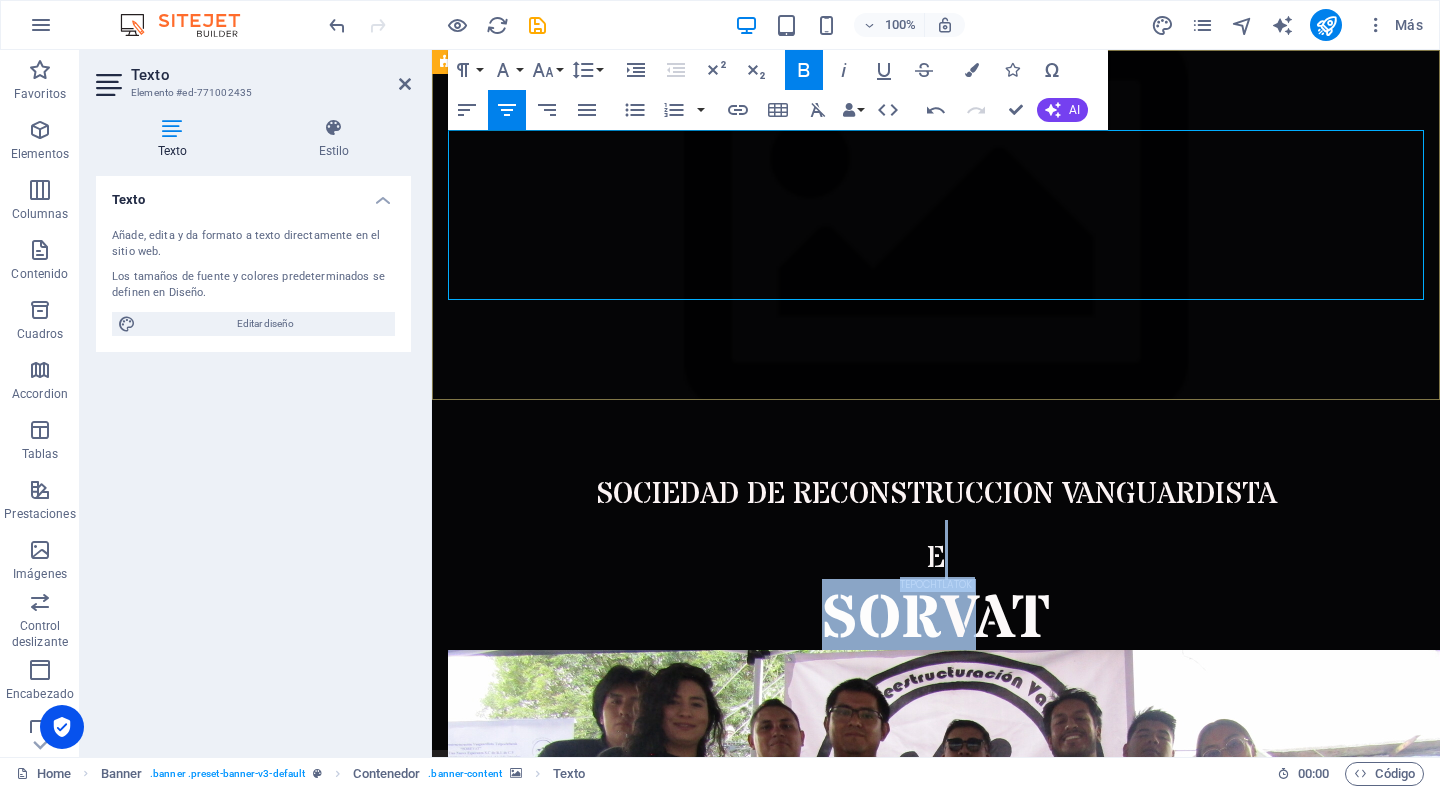 click on "SOCIEDAD DE RECONSTR ​ UCCION VANGUARDISTA E ​ ​ TEPOCHTLATOK SOR VAT" at bounding box center [936, 565] 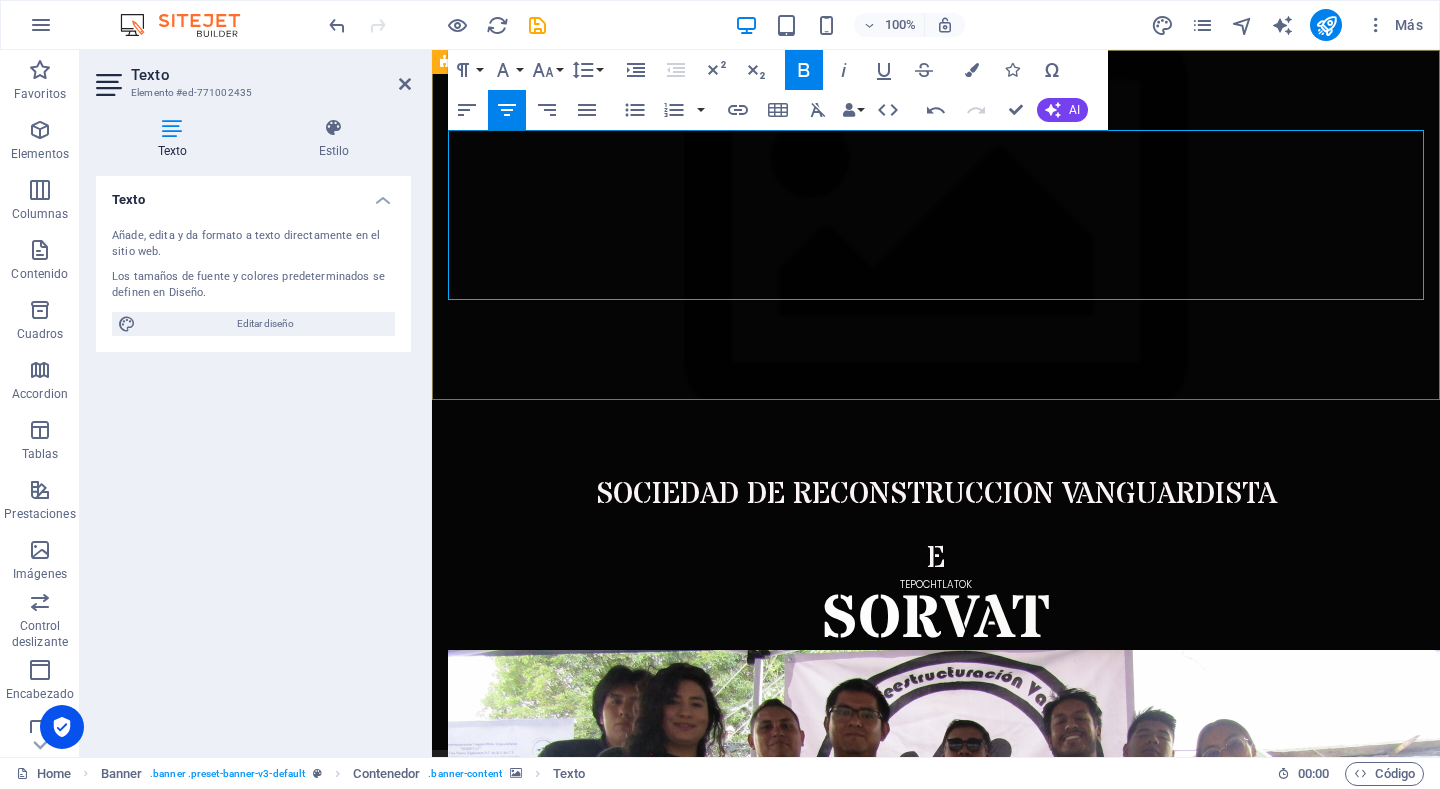 click on "E" at bounding box center (936, 558) 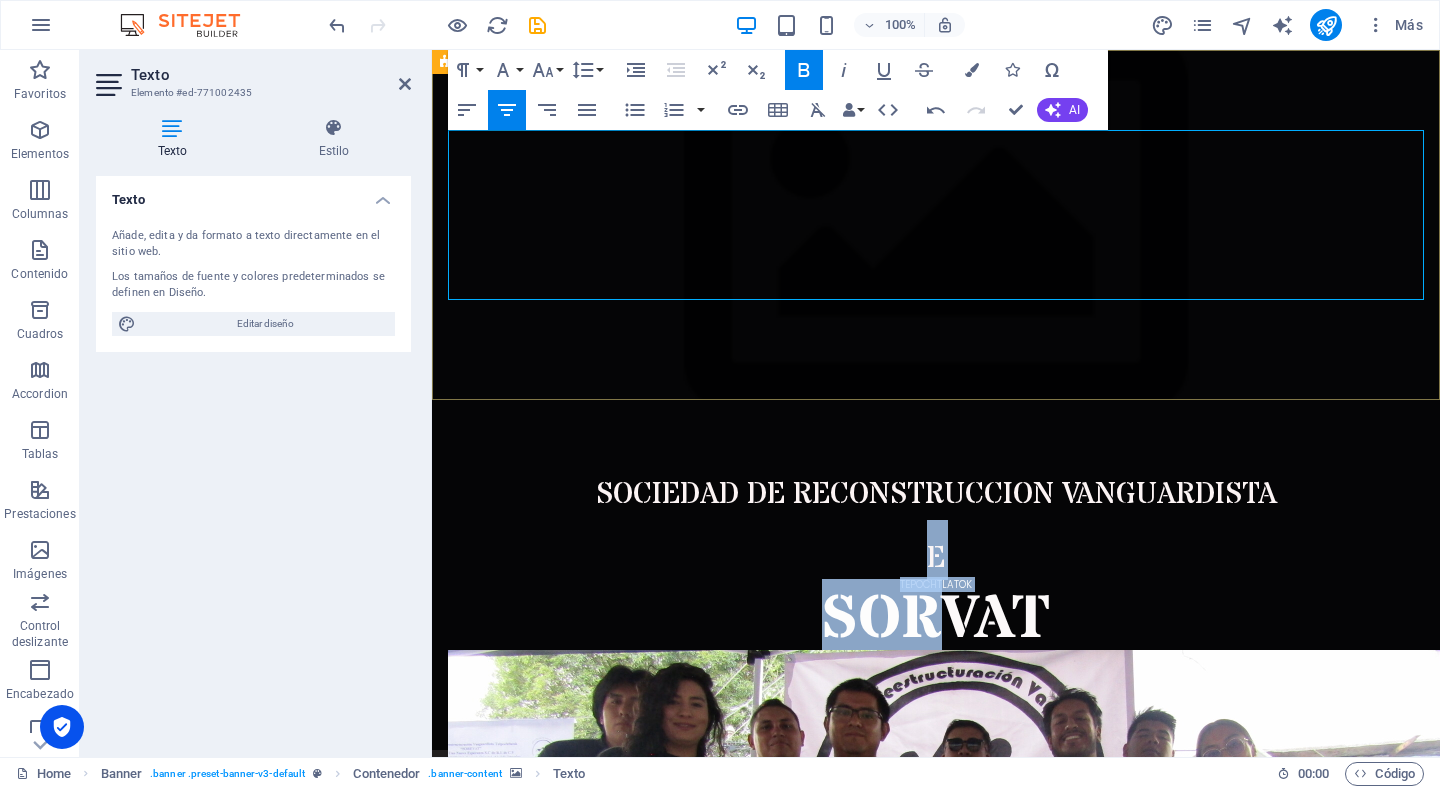 drag, startPoint x: 930, startPoint y: 201, endPoint x: 947, endPoint y: 259, distance: 60.440052 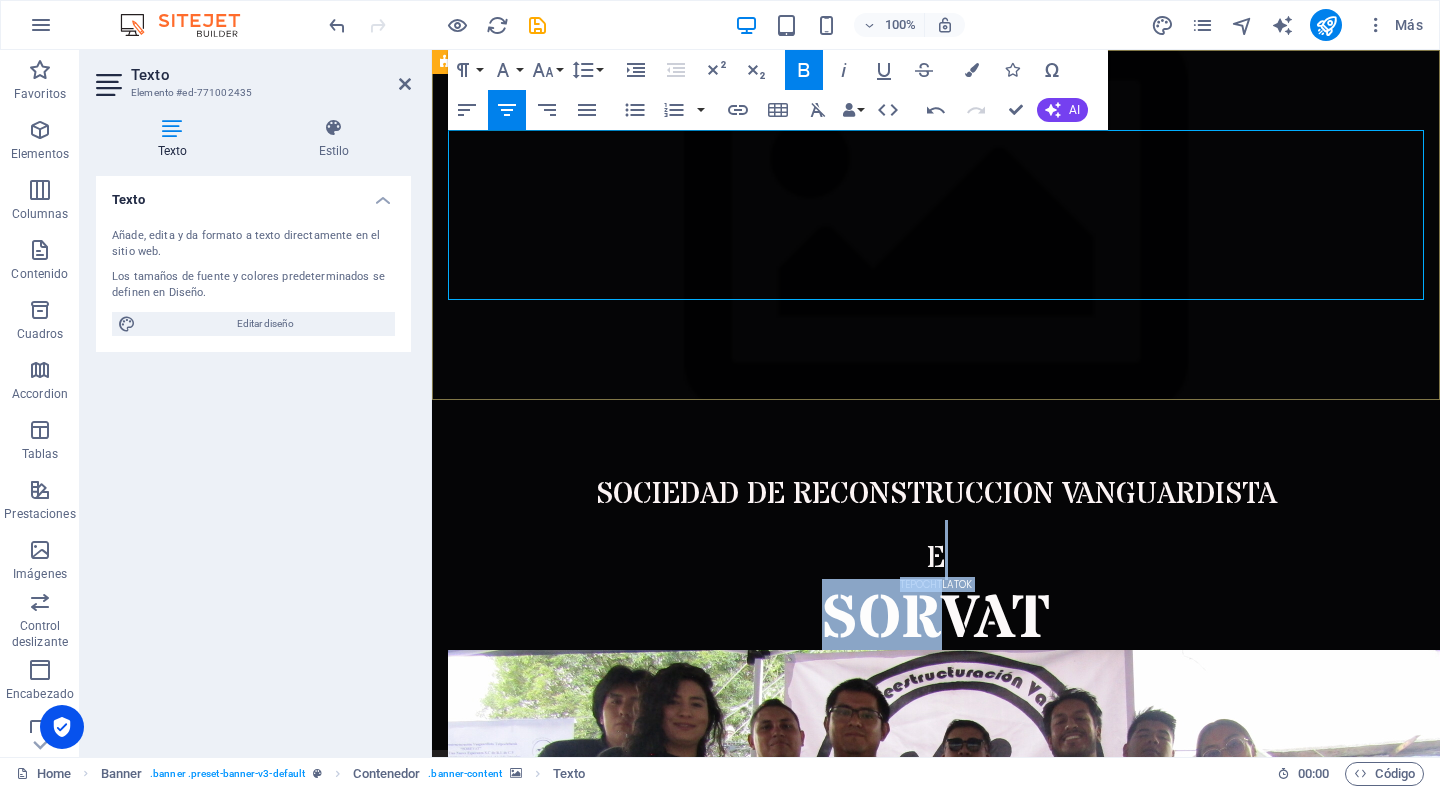 drag, startPoint x: 936, startPoint y: 209, endPoint x: 954, endPoint y: 202, distance: 19.313208 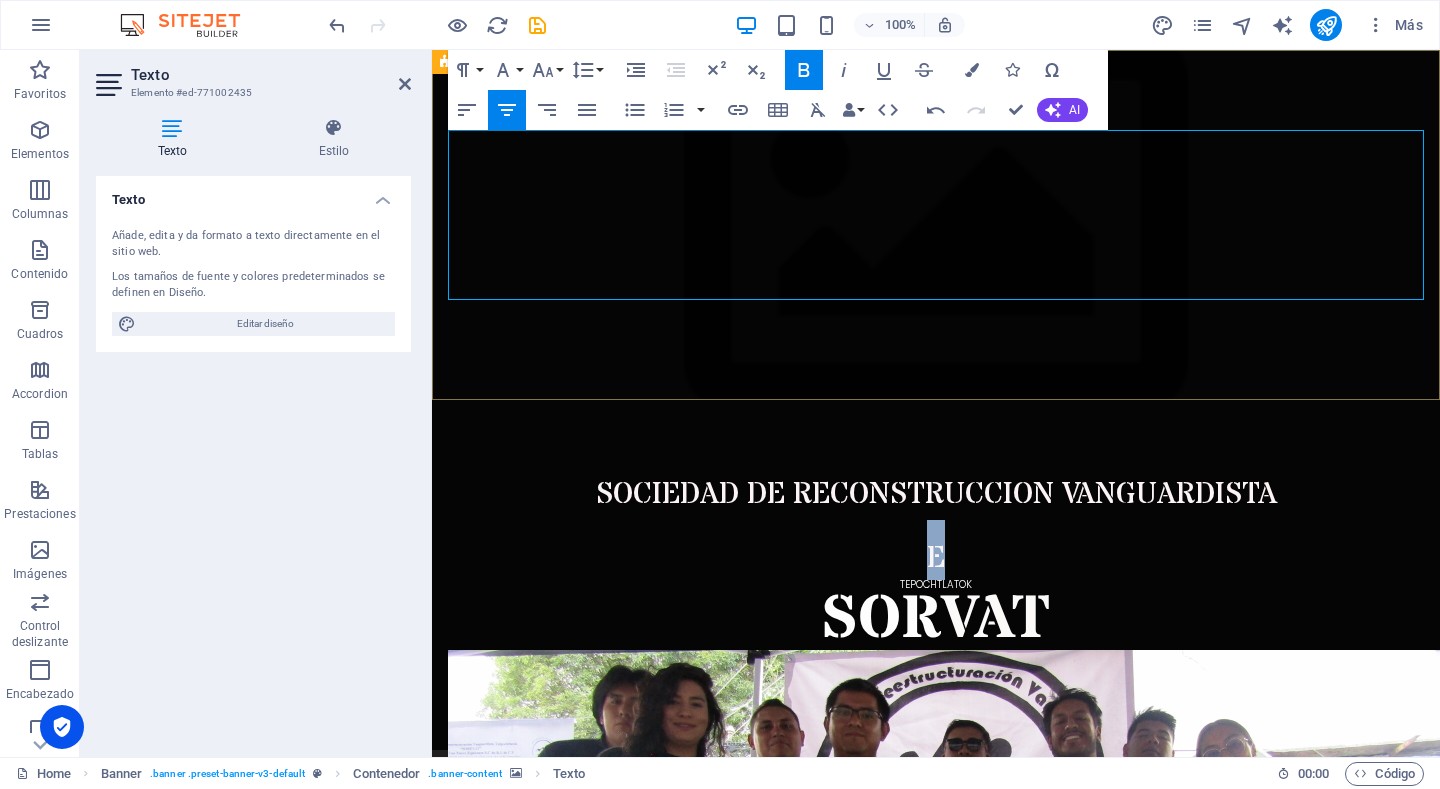 drag, startPoint x: 915, startPoint y: 198, endPoint x: 942, endPoint y: 201, distance: 27.166155 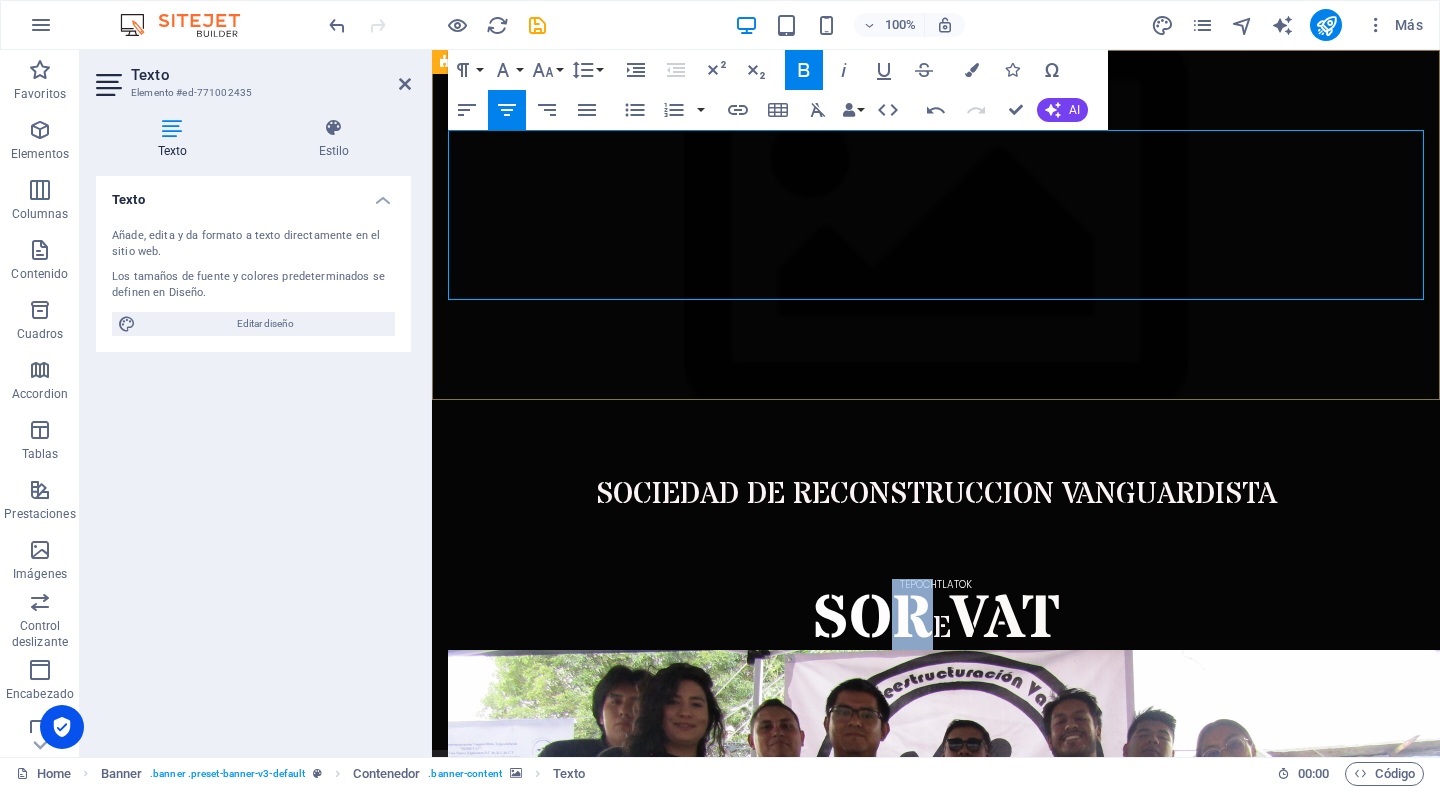 drag, startPoint x: 900, startPoint y: 230, endPoint x: 921, endPoint y: 235, distance: 21.587032 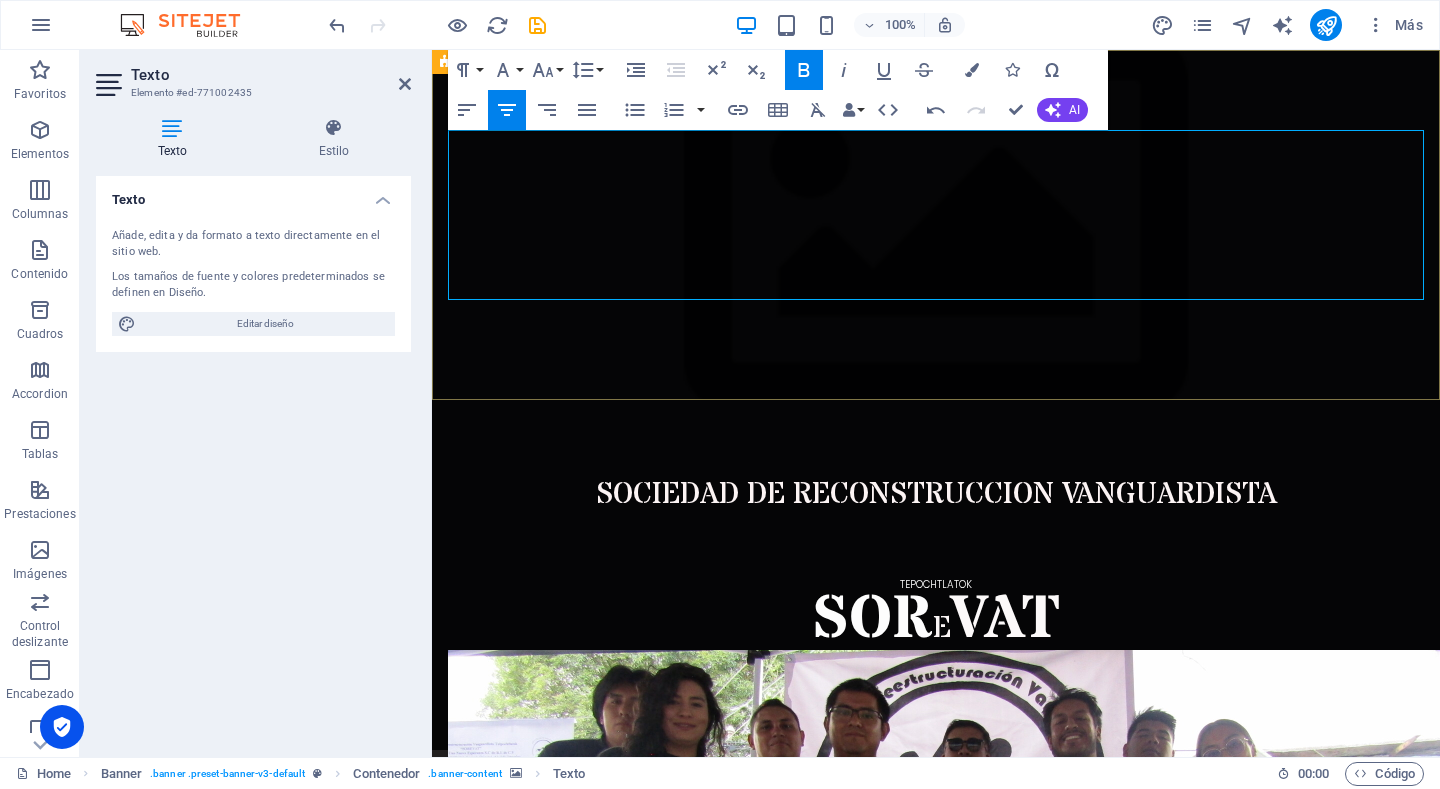 click on "​ ​" at bounding box center (936, 550) 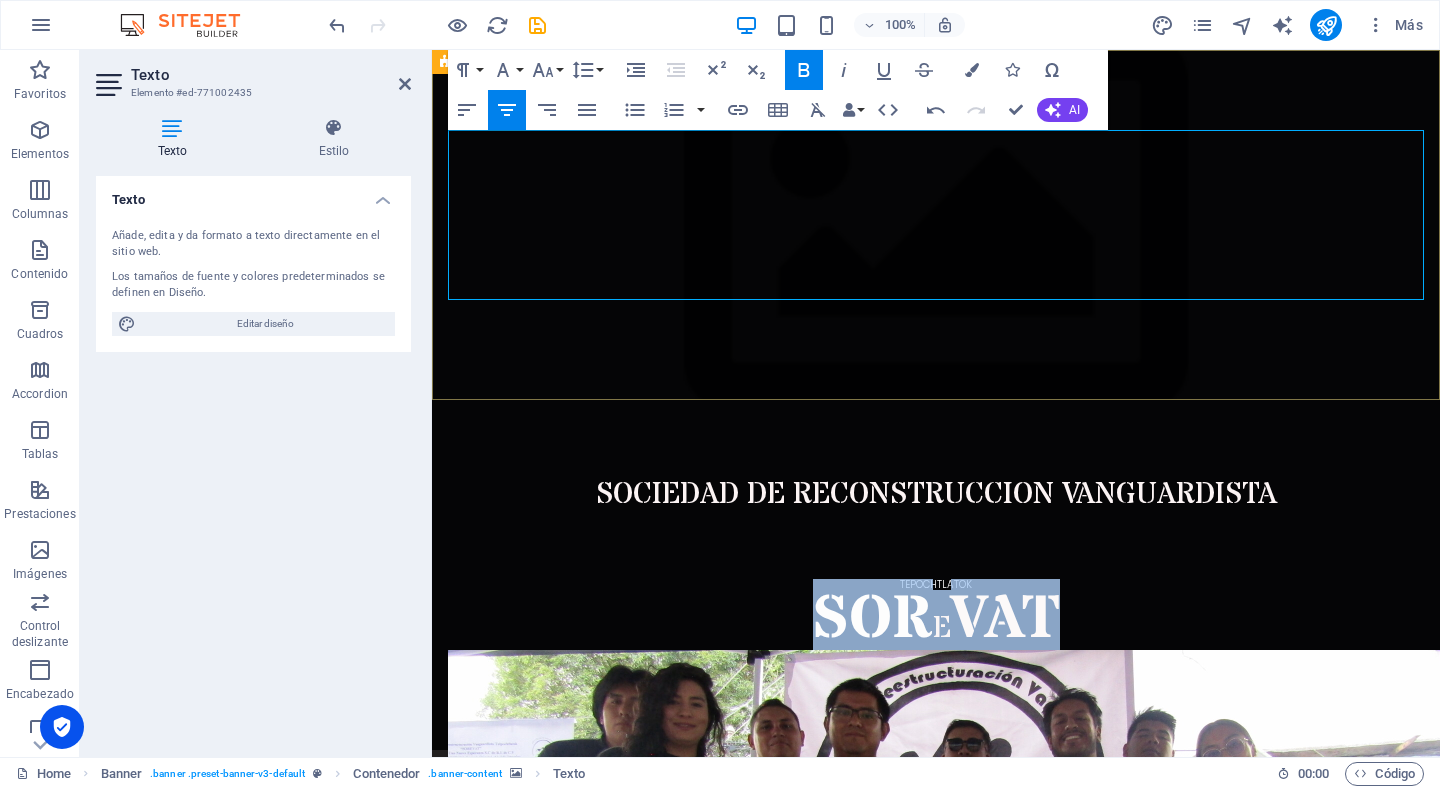 click on "E VAT" at bounding box center (996, 620) 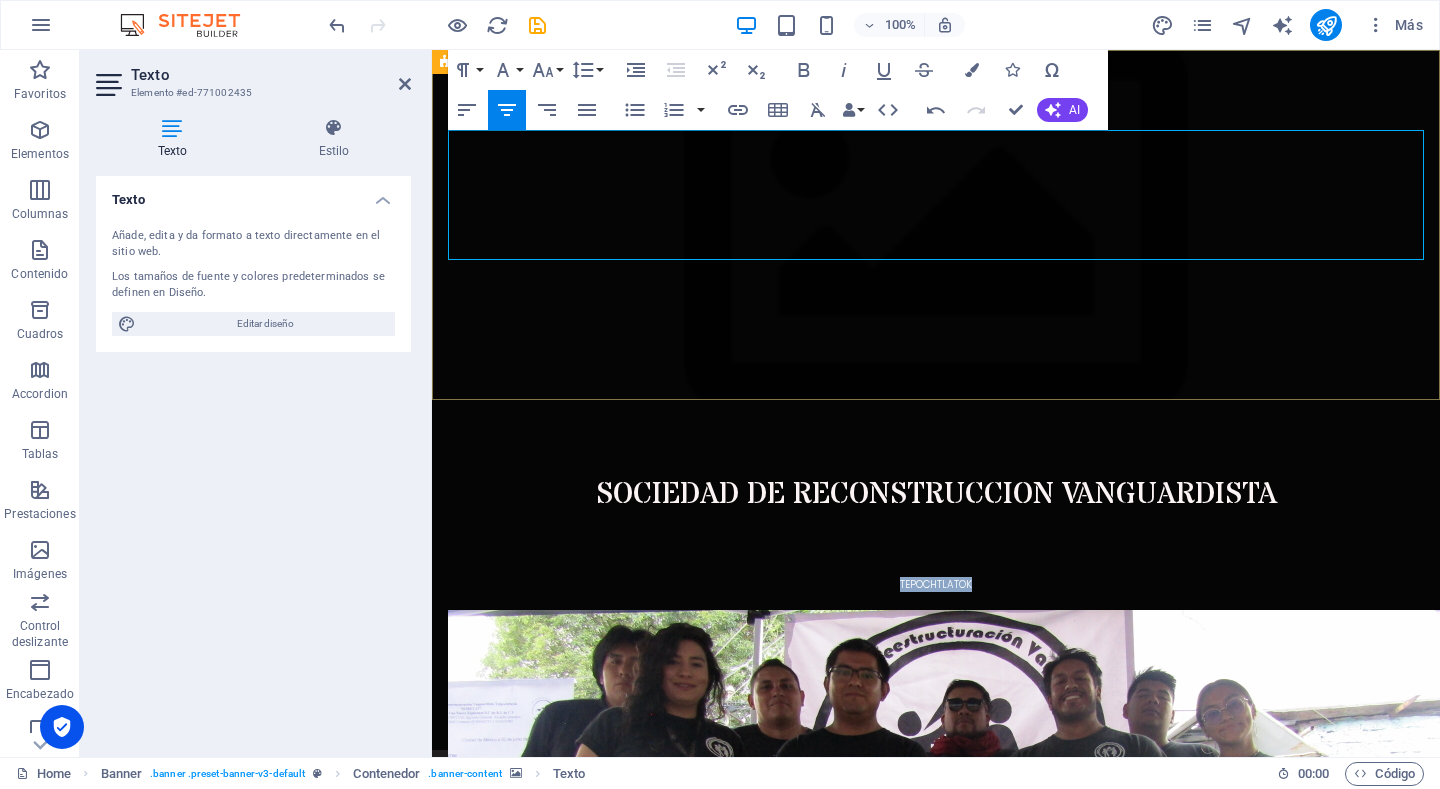 drag, startPoint x: 975, startPoint y: 232, endPoint x: 884, endPoint y: 230, distance: 91.02197 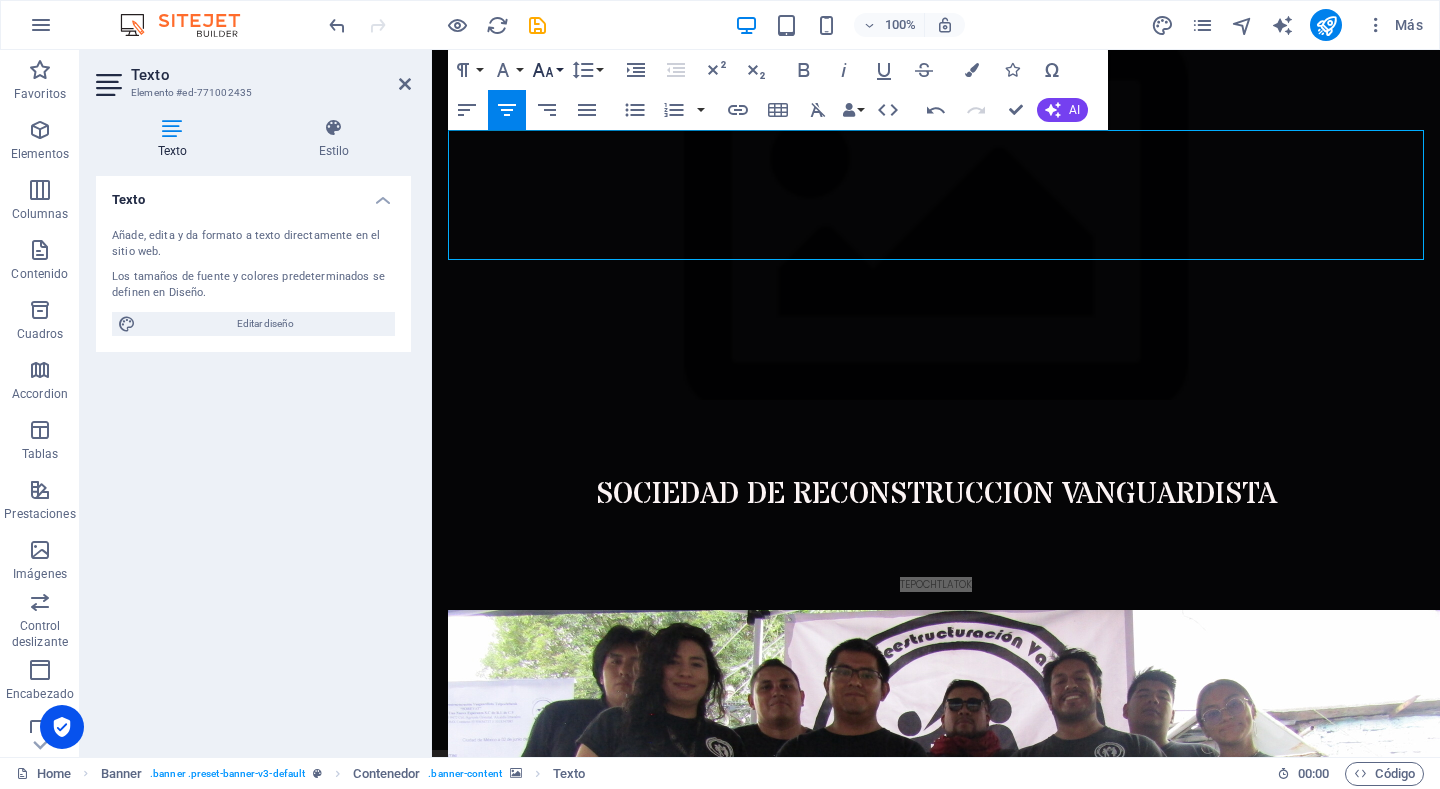 click on "Font Size" at bounding box center [547, 70] 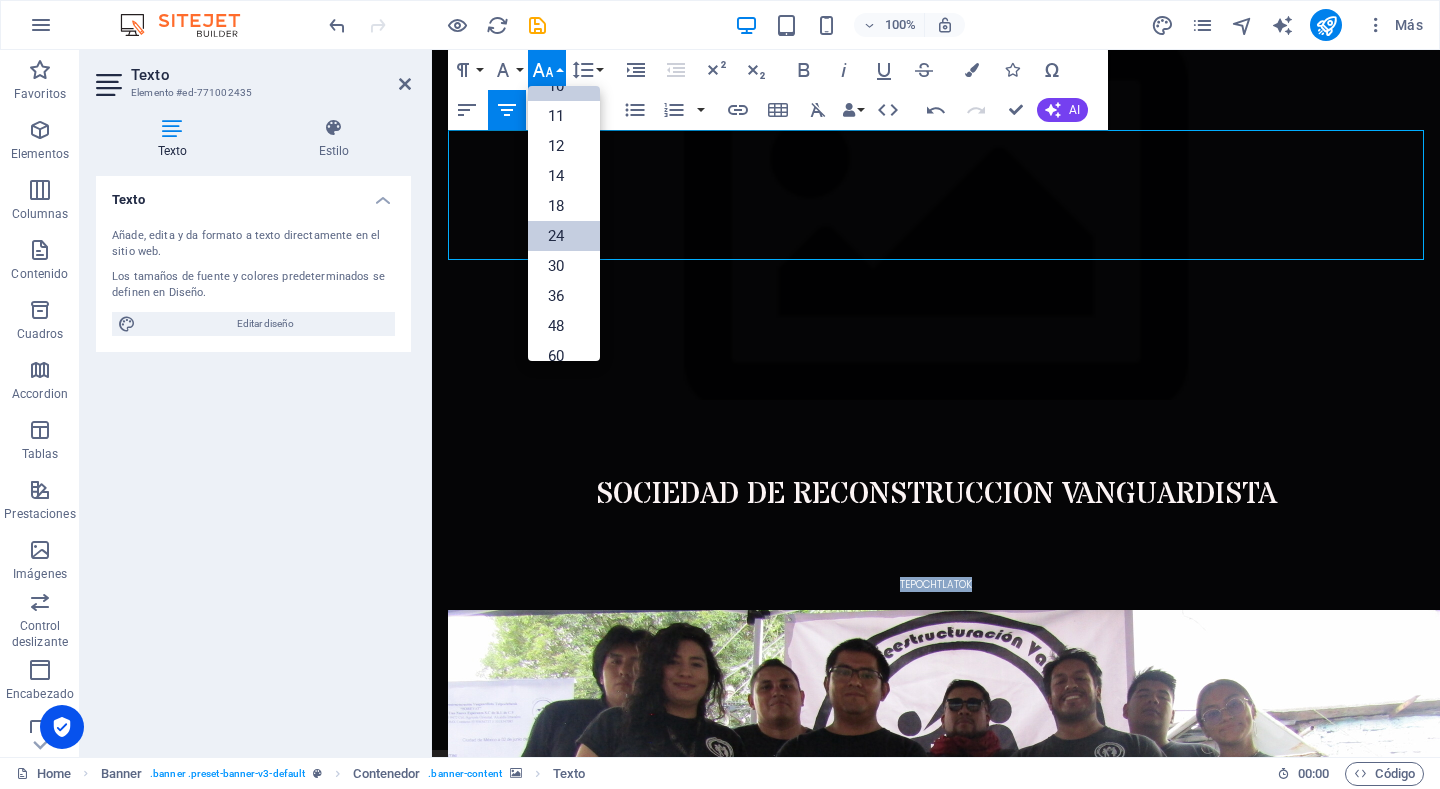 click on "24" at bounding box center [564, 236] 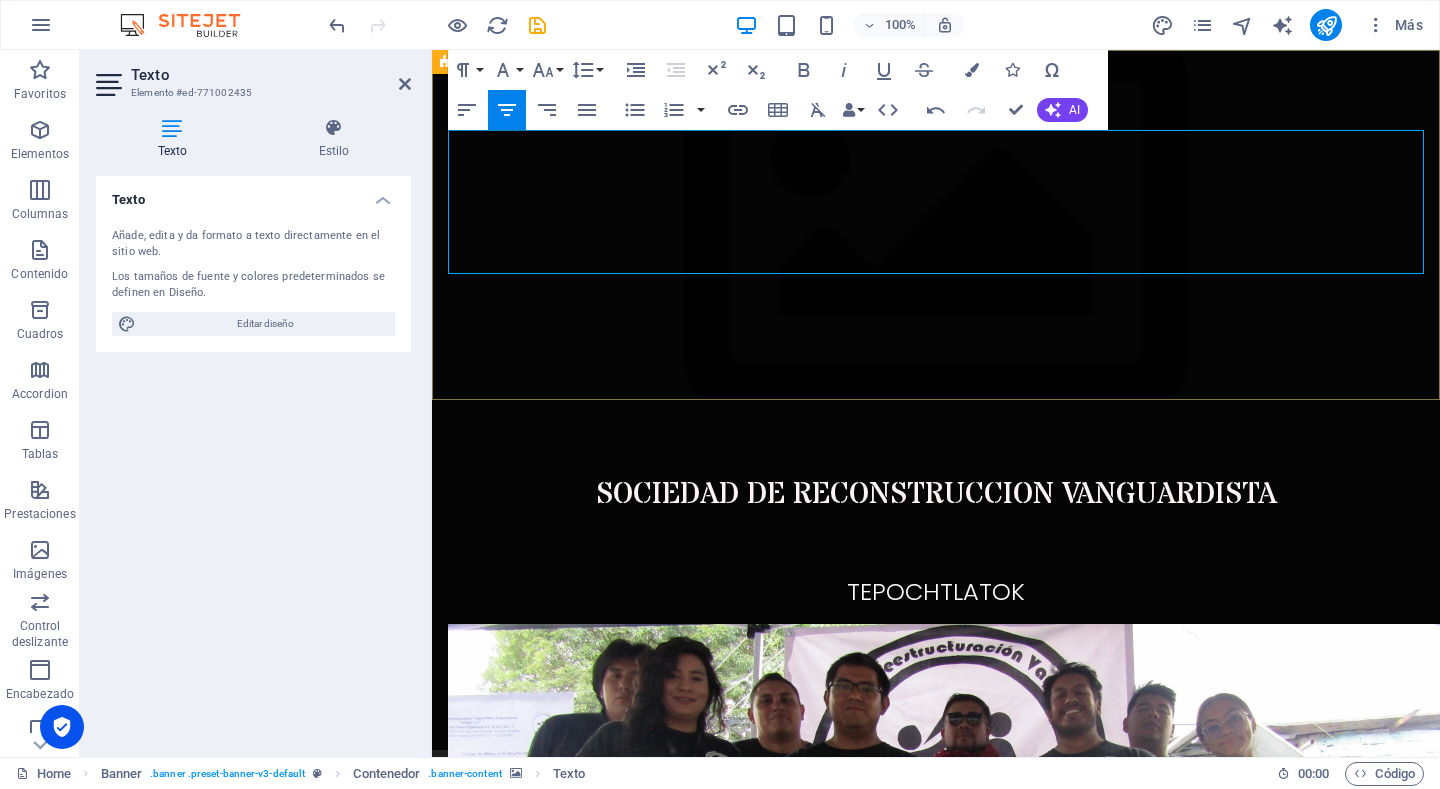 click on "​ ​" at bounding box center [936, 550] 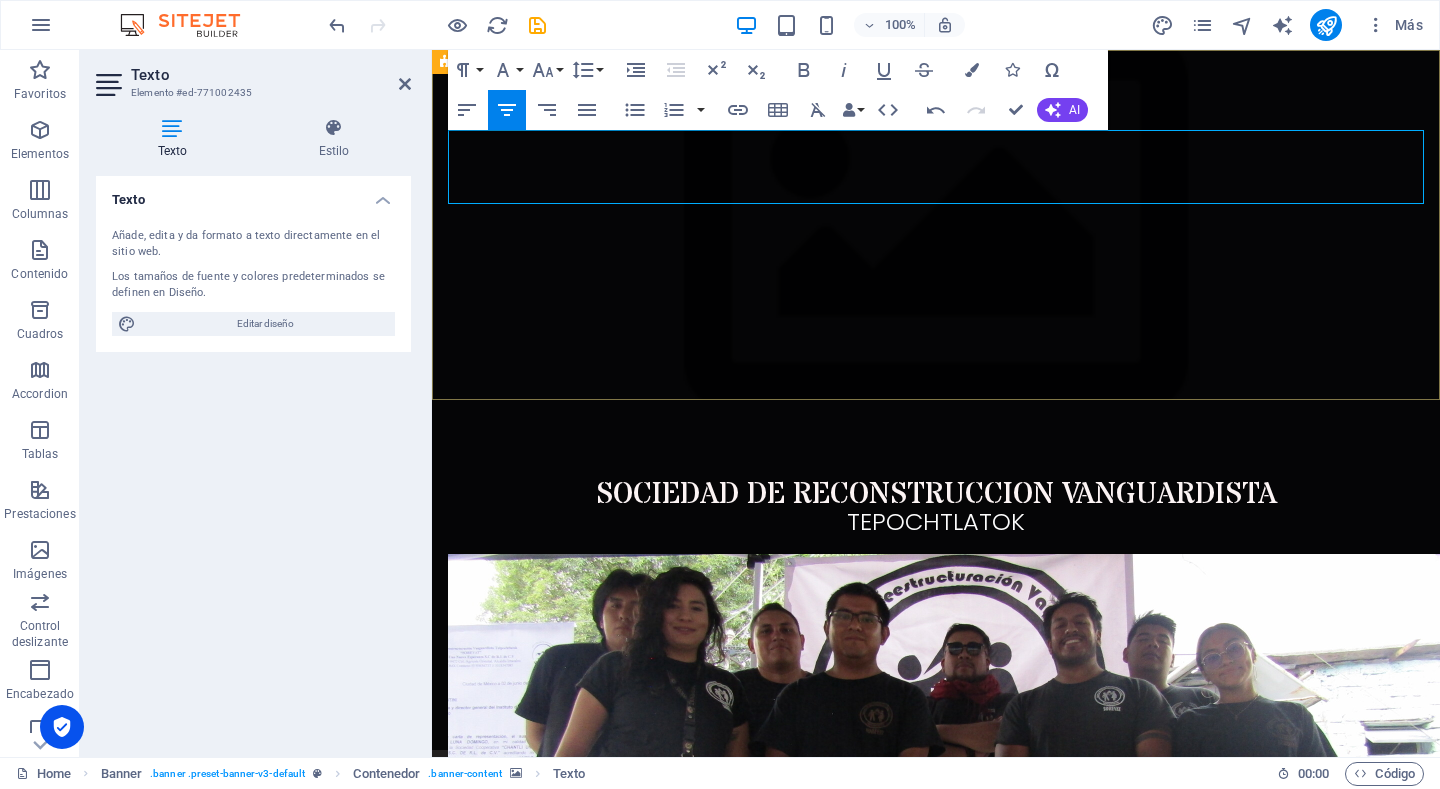 click on "TEPOCHTLATOK" at bounding box center [936, 522] 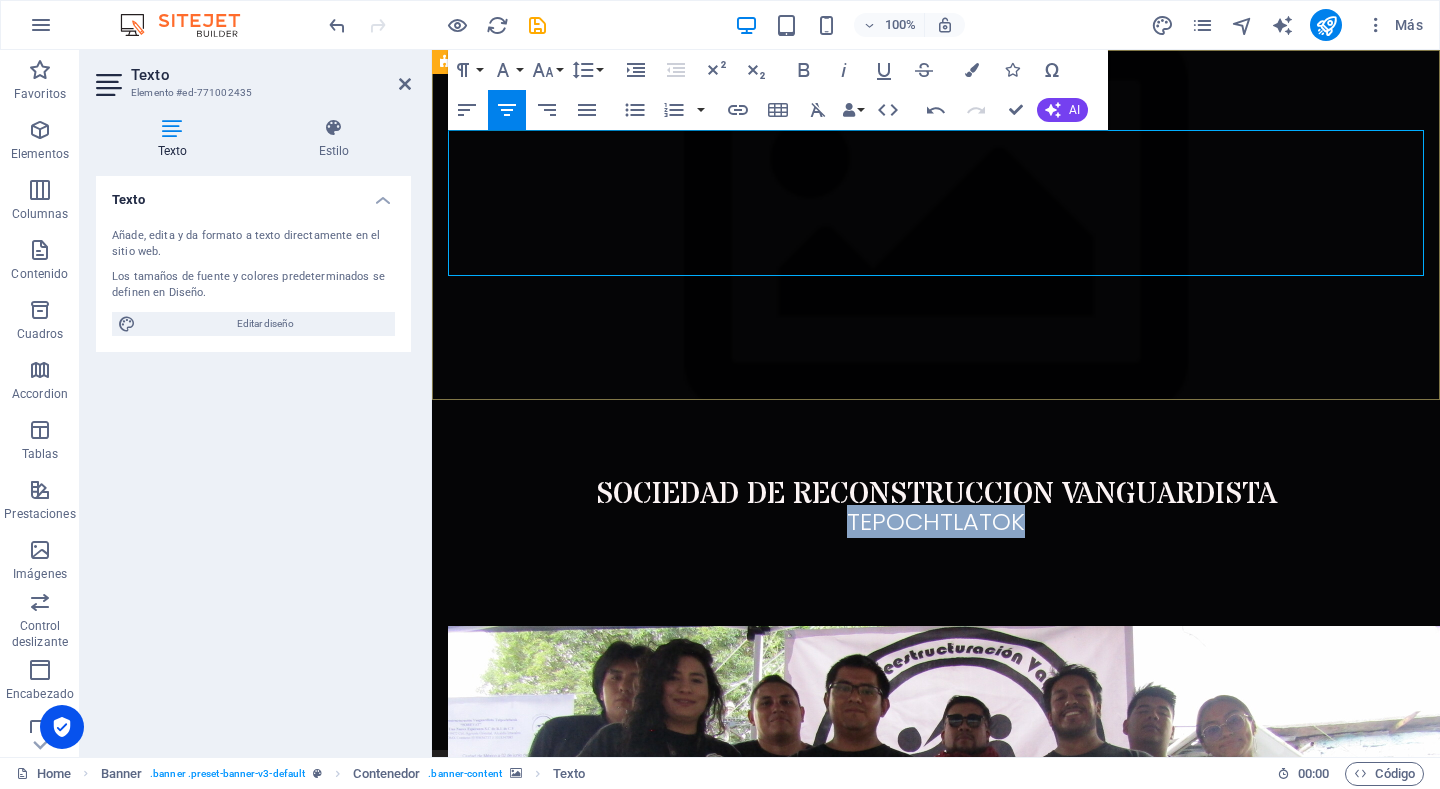 drag, startPoint x: 842, startPoint y: 168, endPoint x: 1030, endPoint y: 178, distance: 188.26576 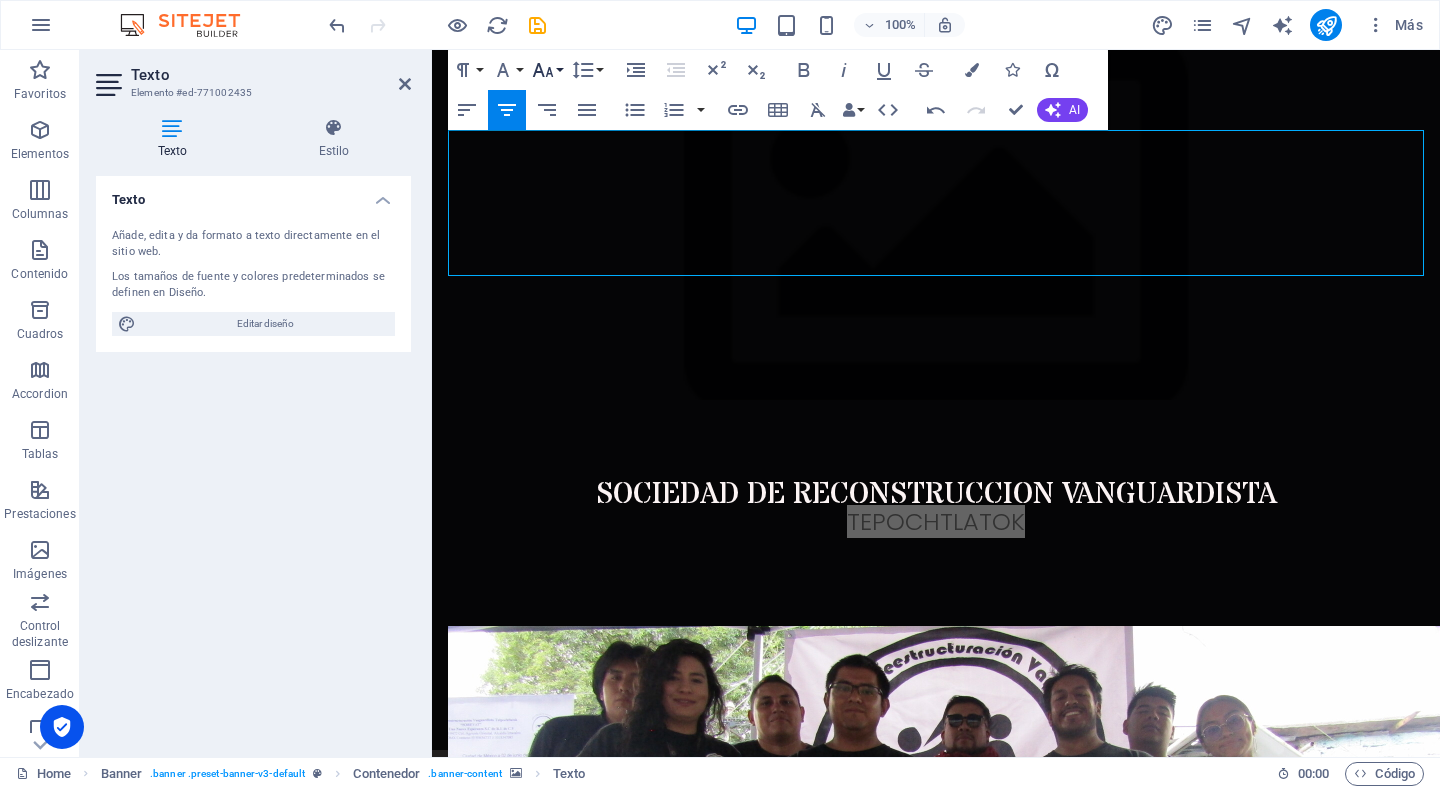 click on "Font Size" at bounding box center [547, 70] 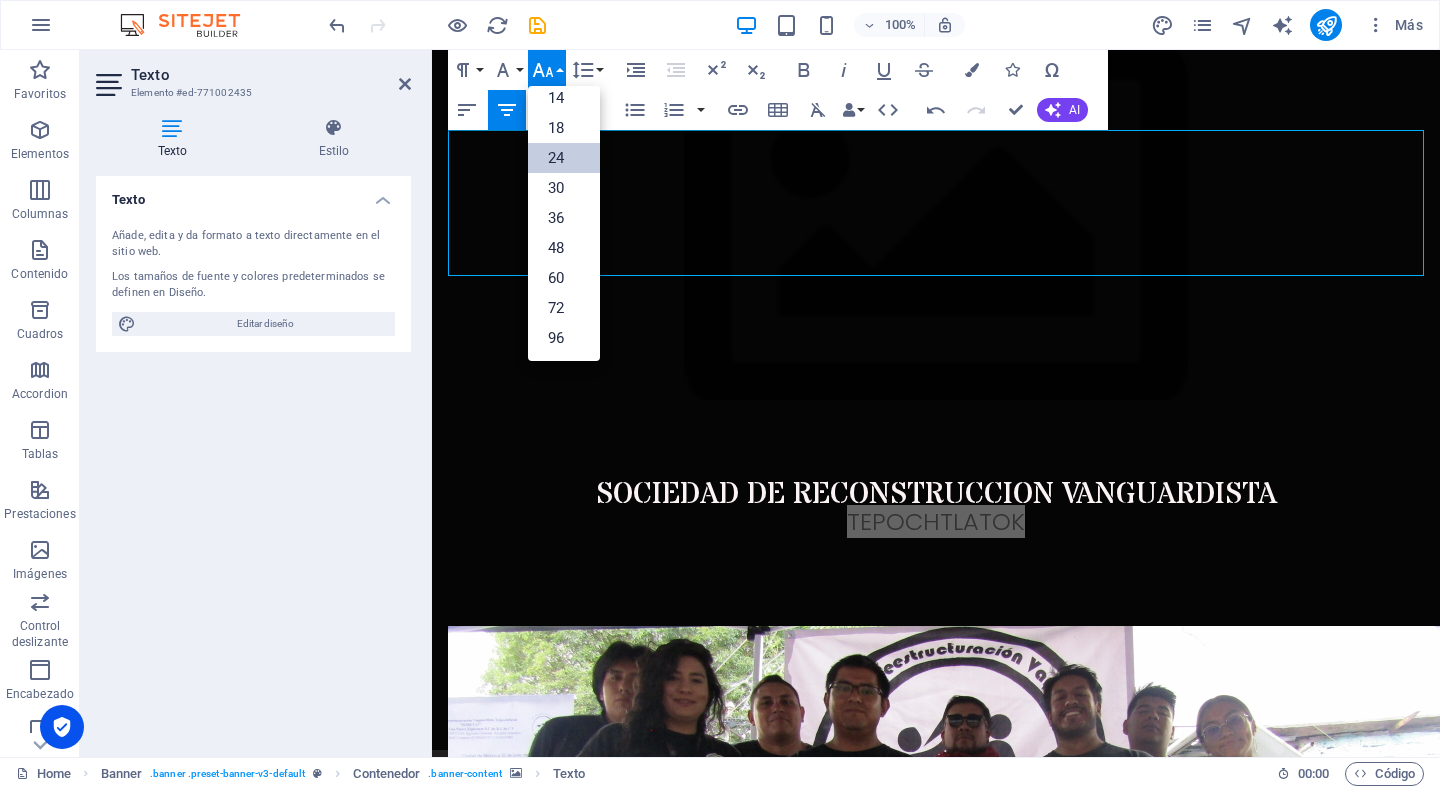 scroll, scrollTop: 161, scrollLeft: 0, axis: vertical 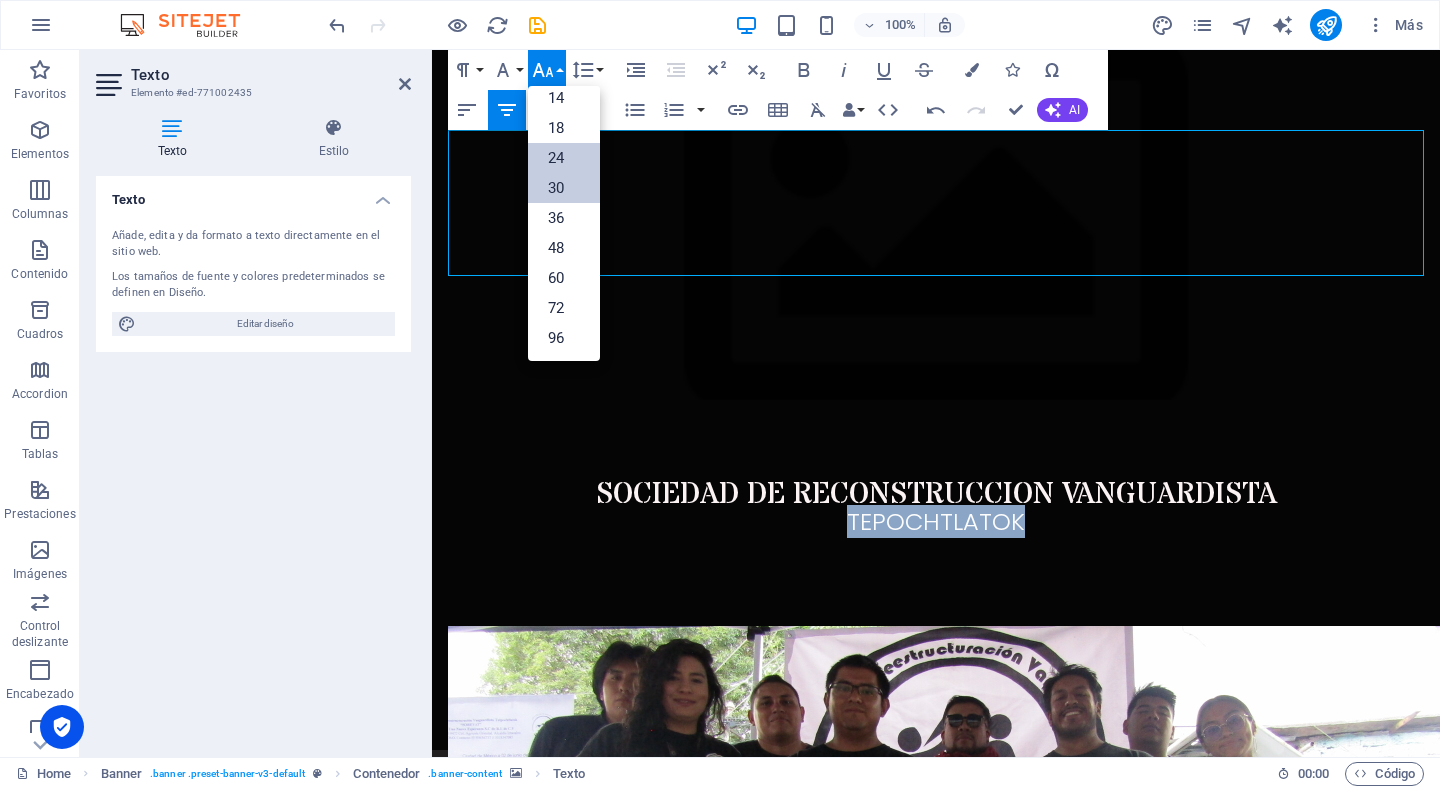 click on "30" at bounding box center (564, 188) 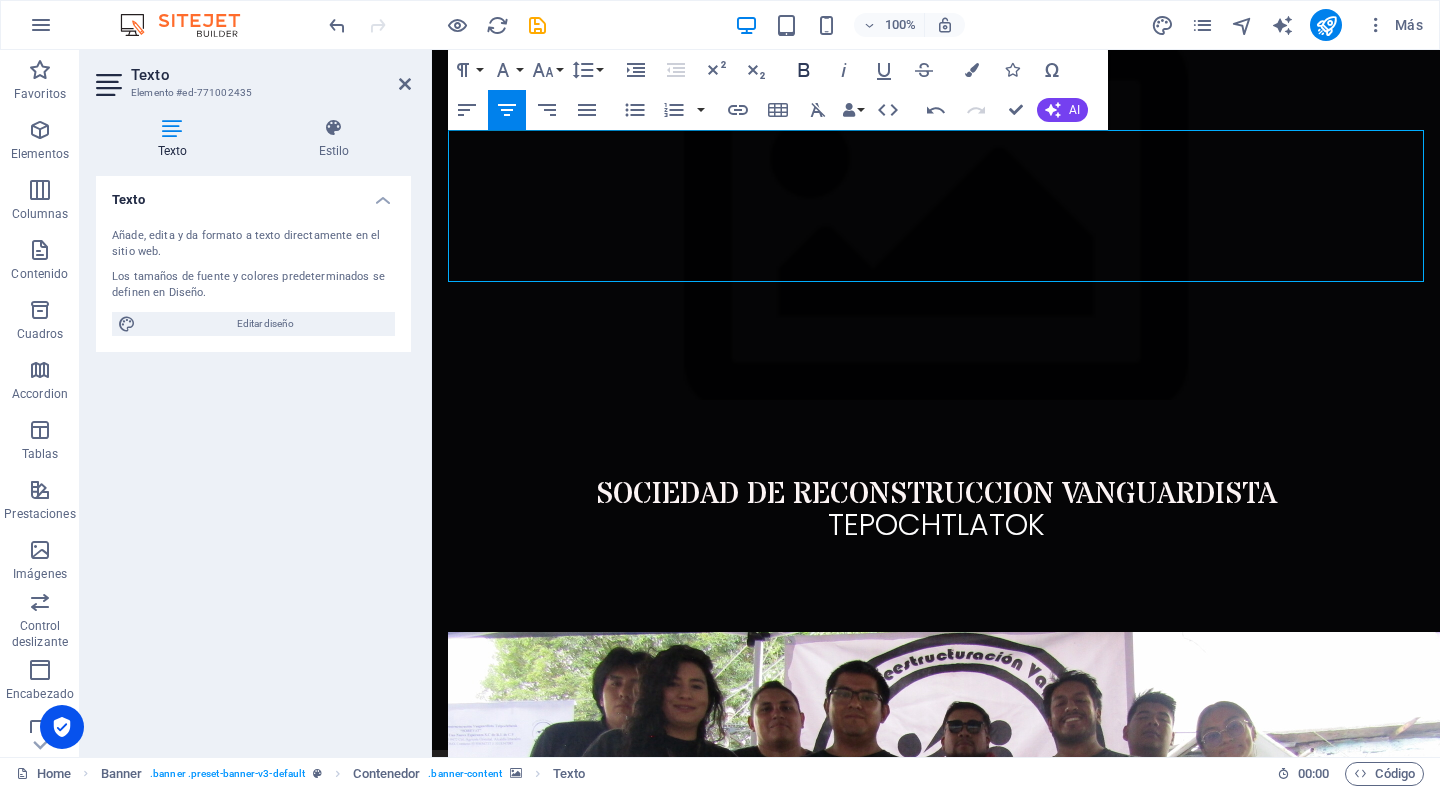 click 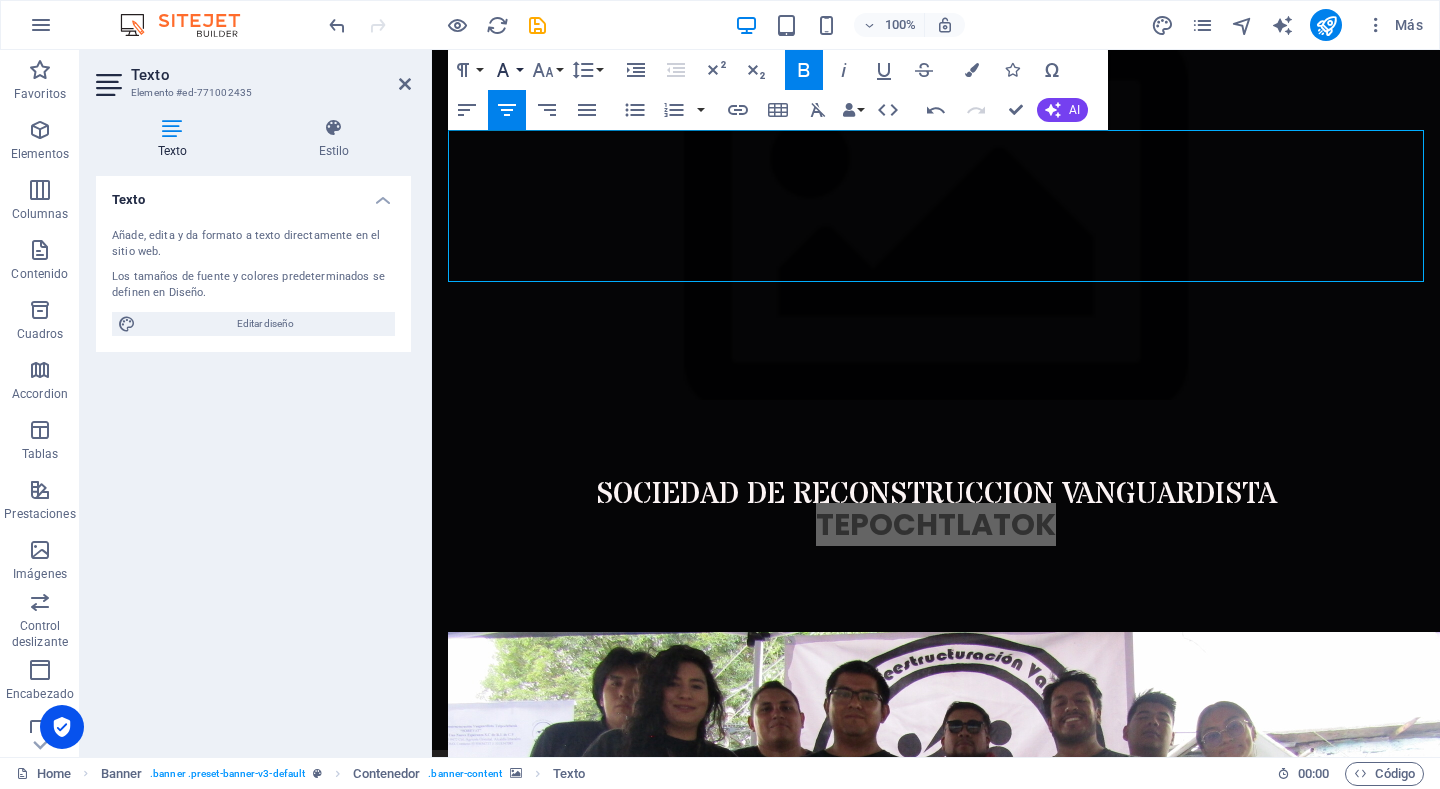 click on "Font Family" at bounding box center (507, 70) 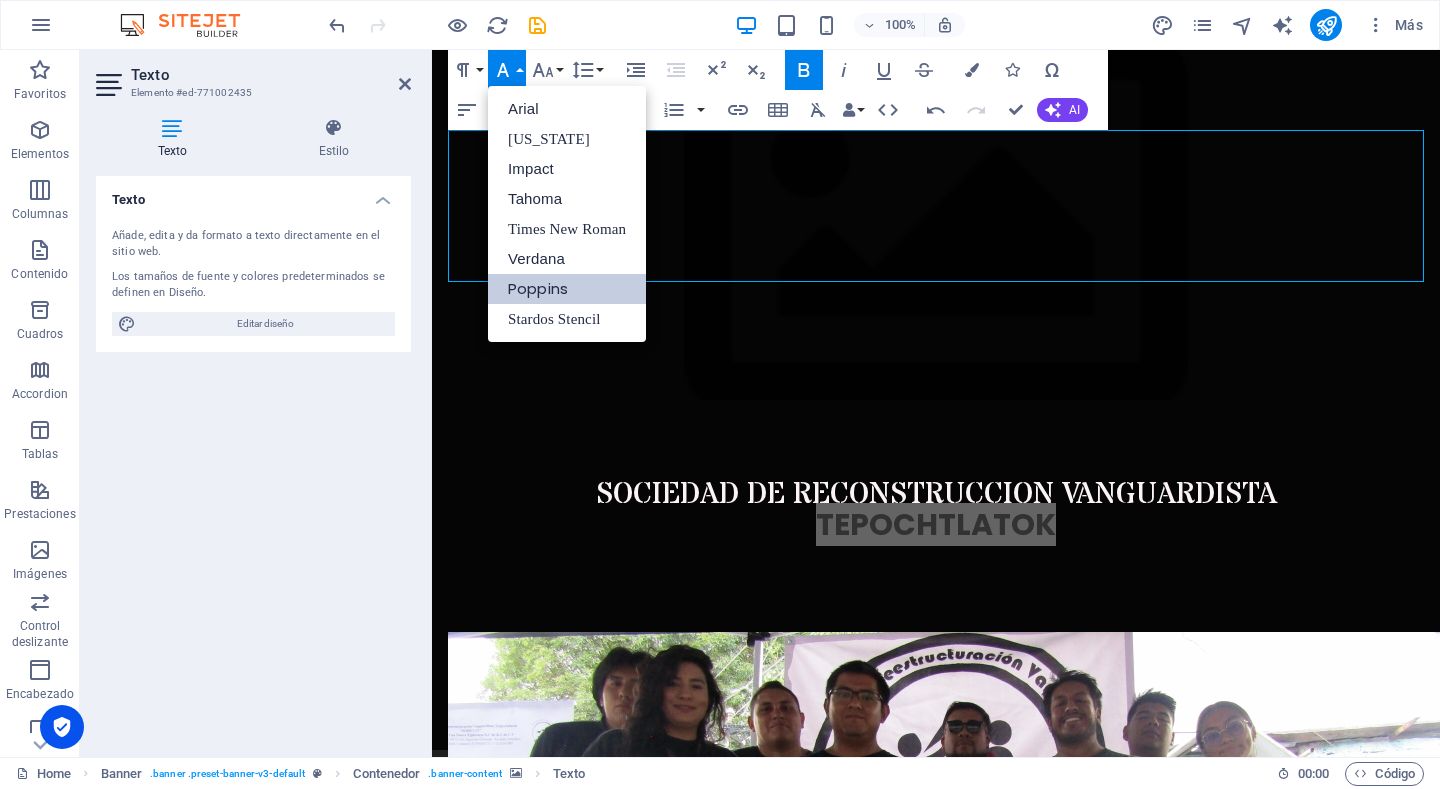scroll, scrollTop: 0, scrollLeft: 0, axis: both 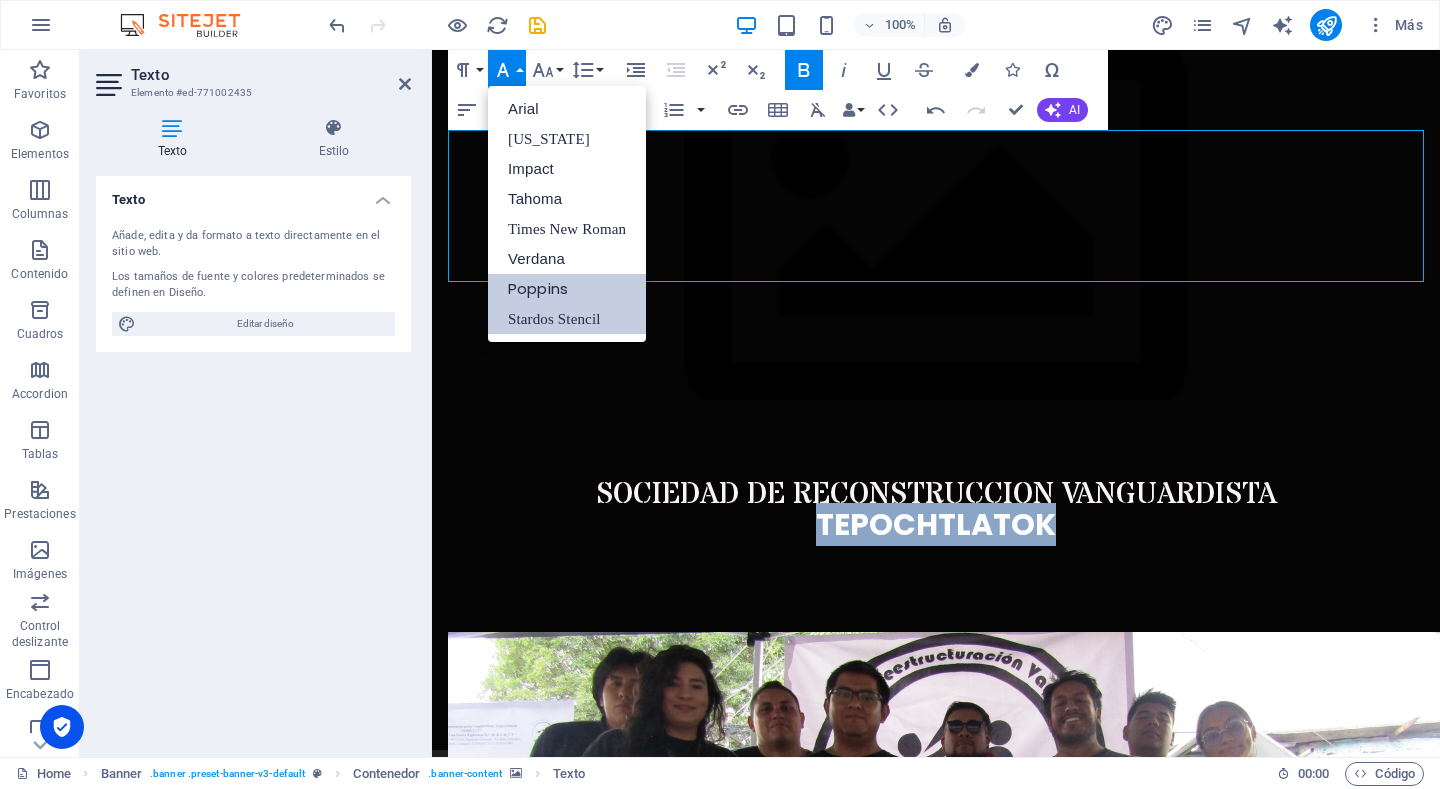 click on "Stardos Stencil" at bounding box center [567, 319] 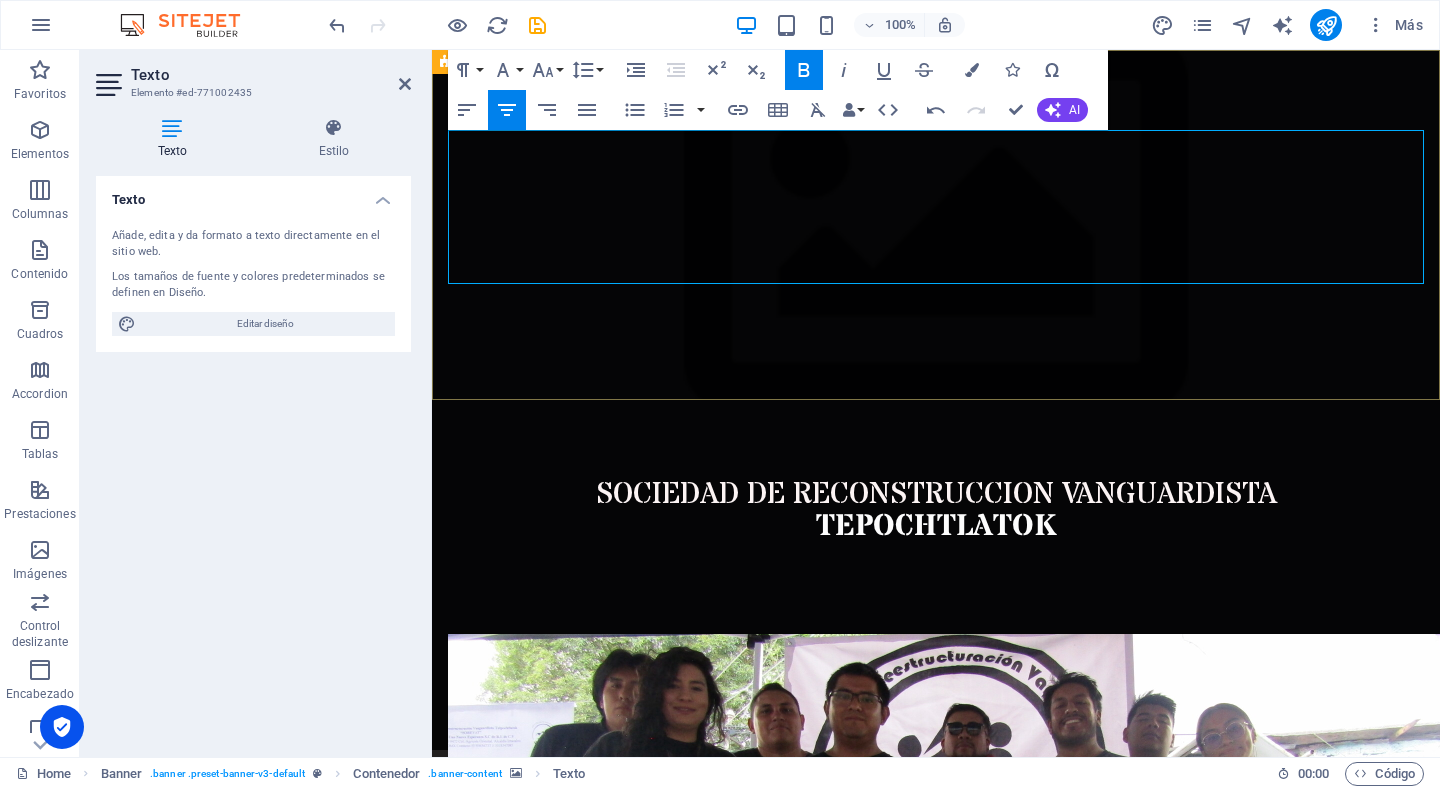 click on "​" at bounding box center (936, 578) 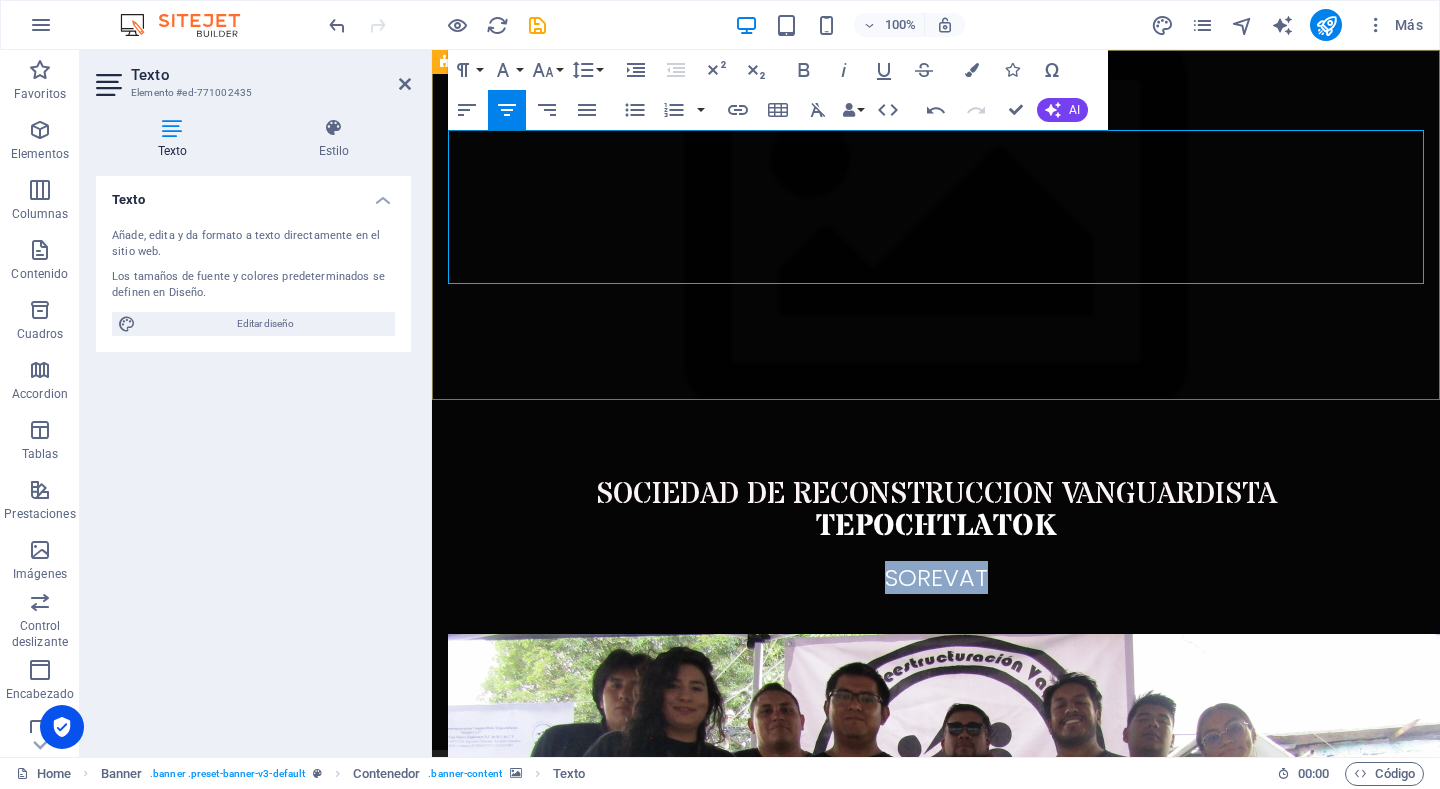 drag, startPoint x: 880, startPoint y: 227, endPoint x: 988, endPoint y: 232, distance: 108.11568 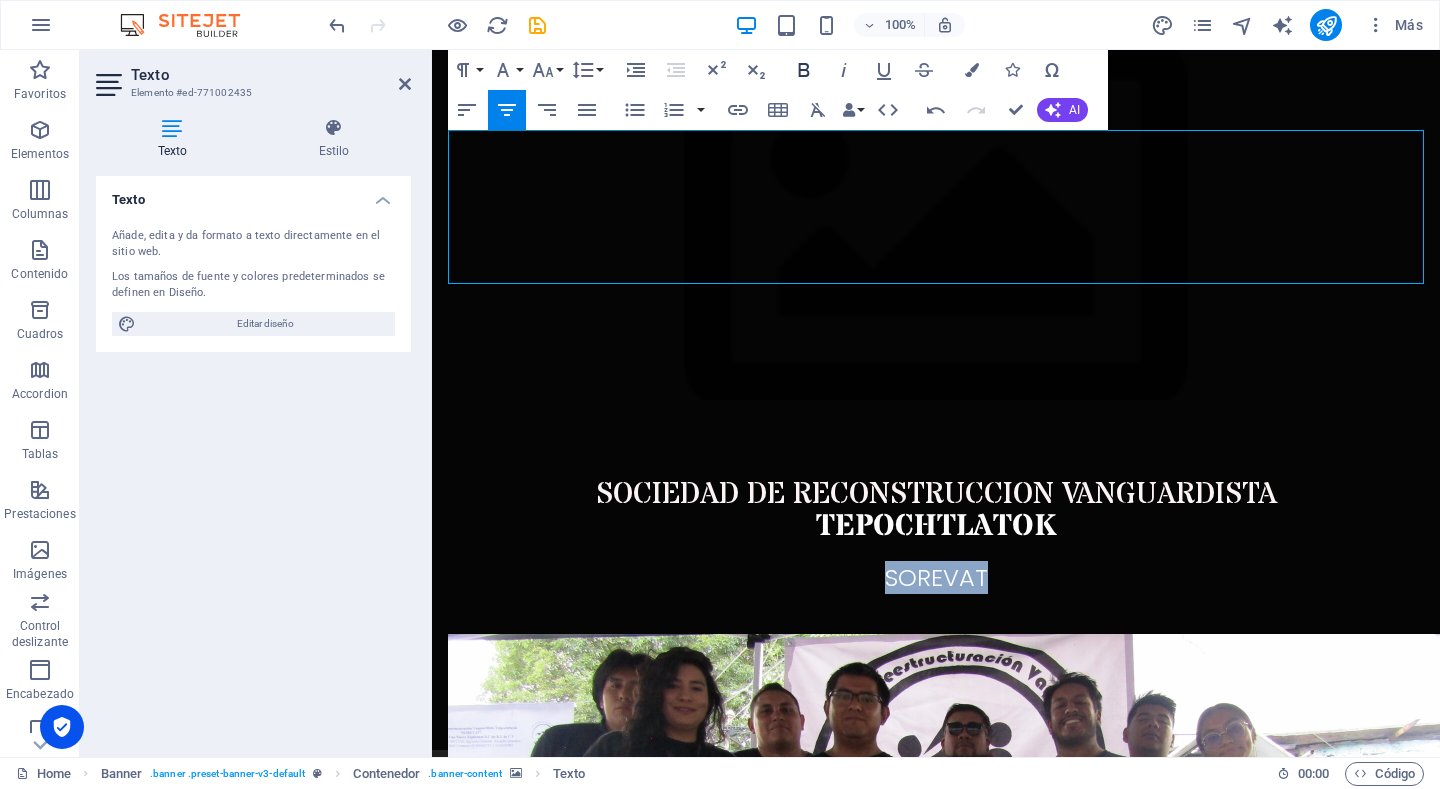 click 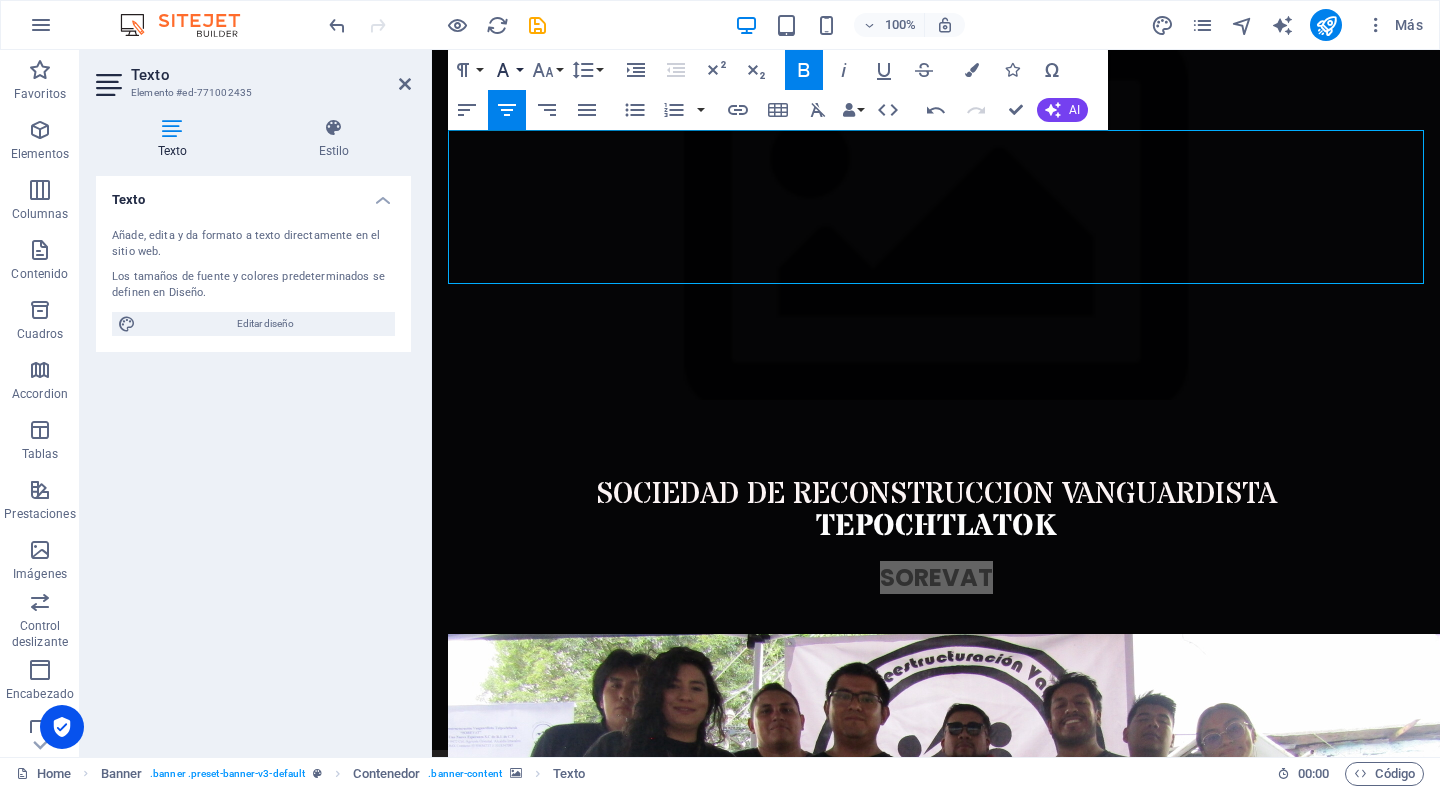 click on "Font Family" at bounding box center [507, 70] 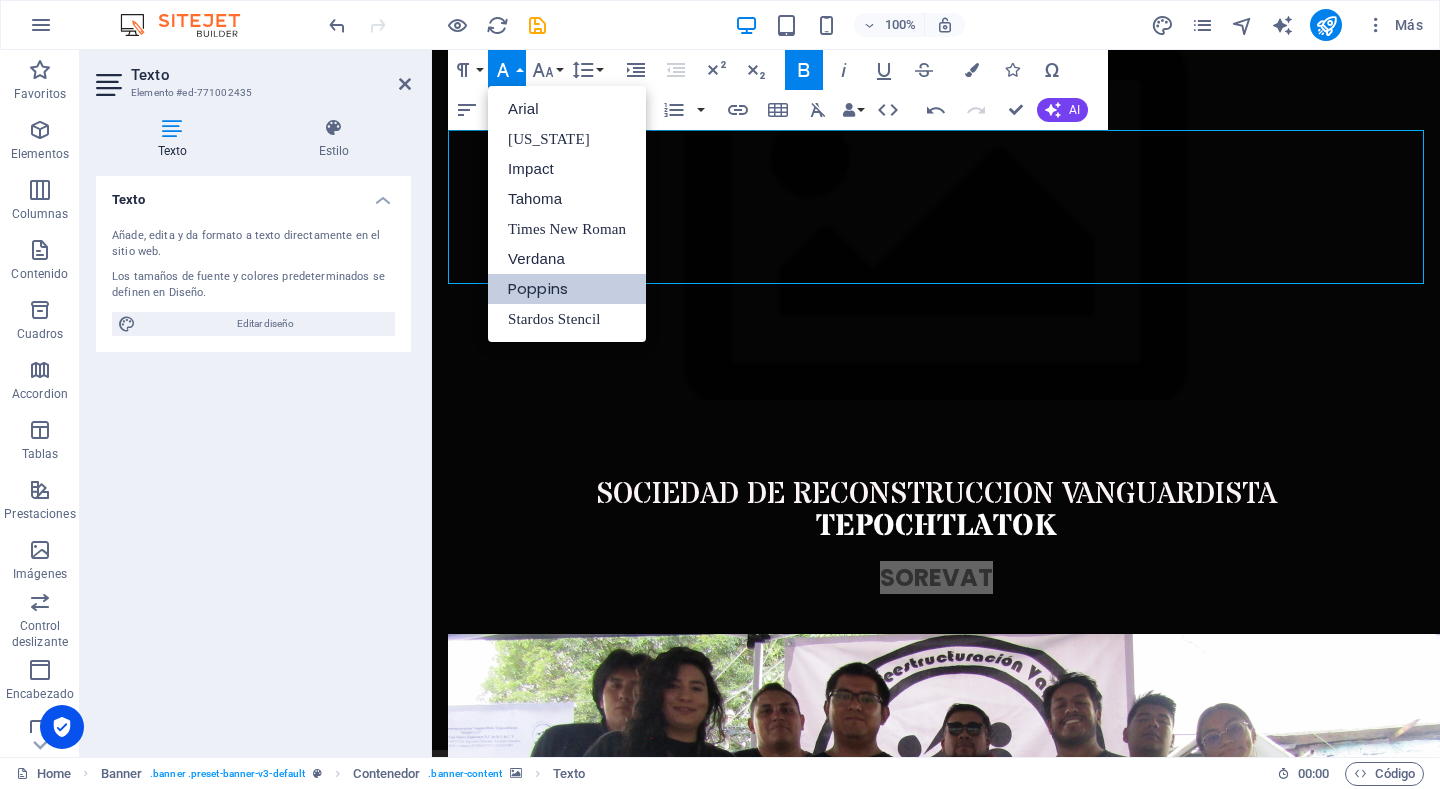scroll, scrollTop: 0, scrollLeft: 0, axis: both 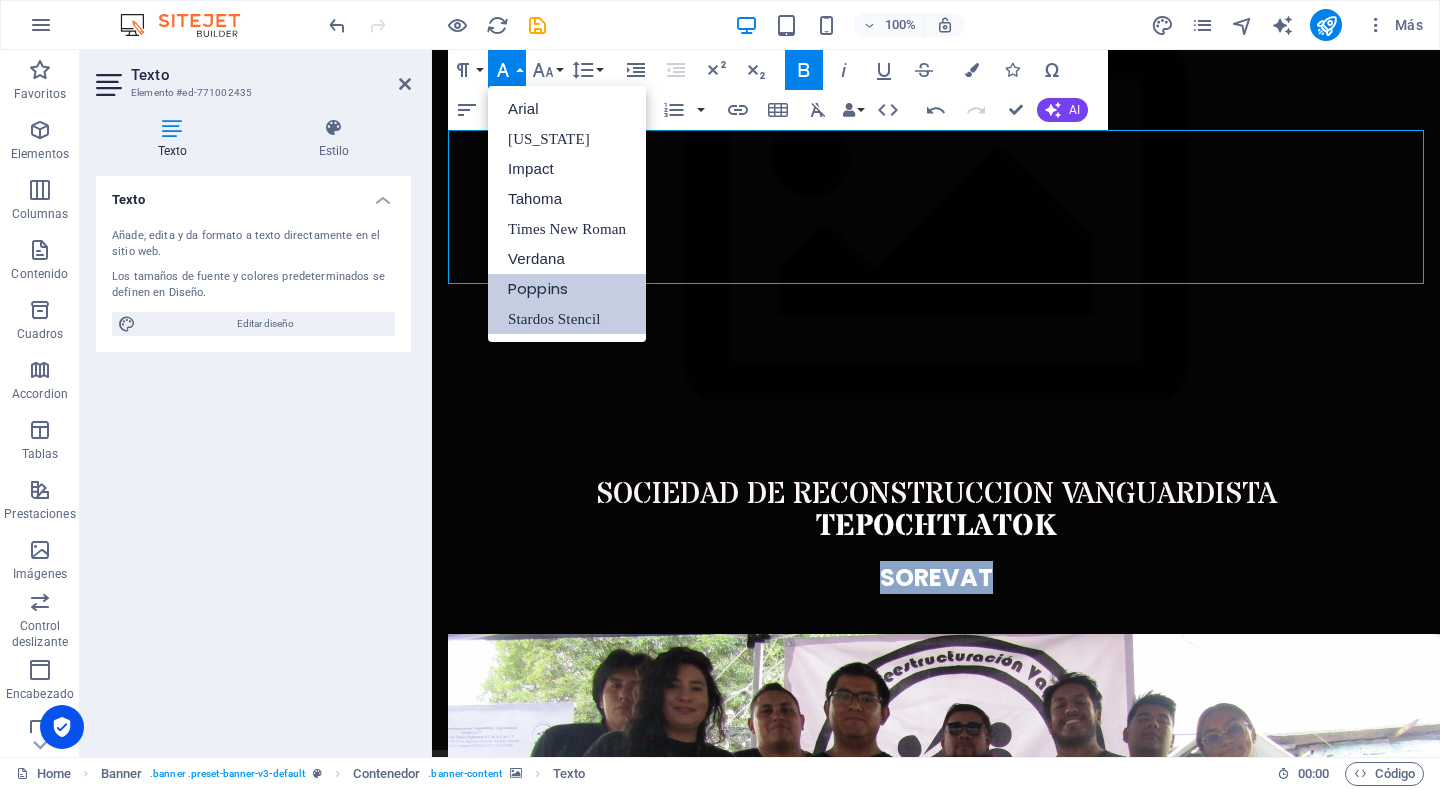 click on "Stardos Stencil" at bounding box center [567, 319] 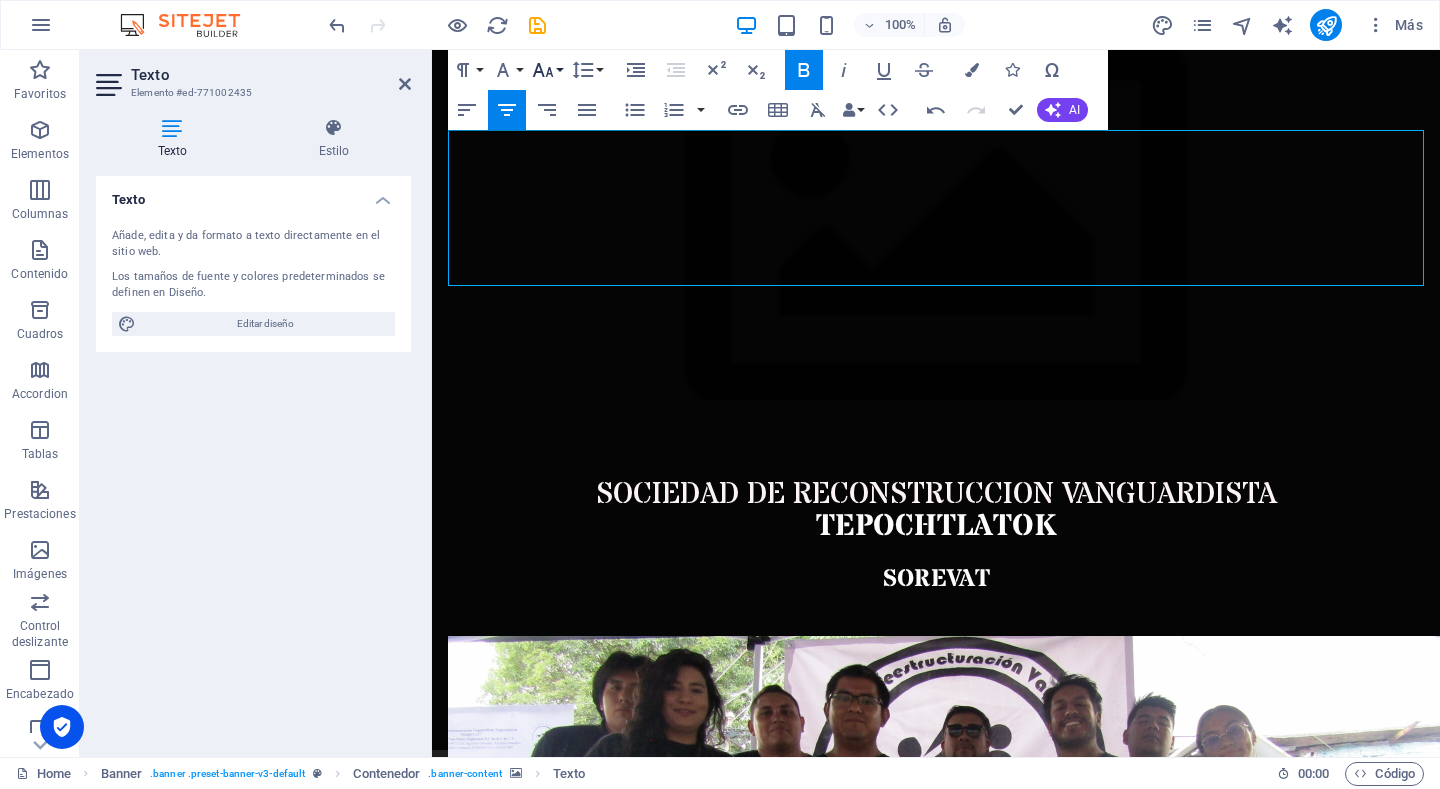 click on "Font Size" at bounding box center (547, 70) 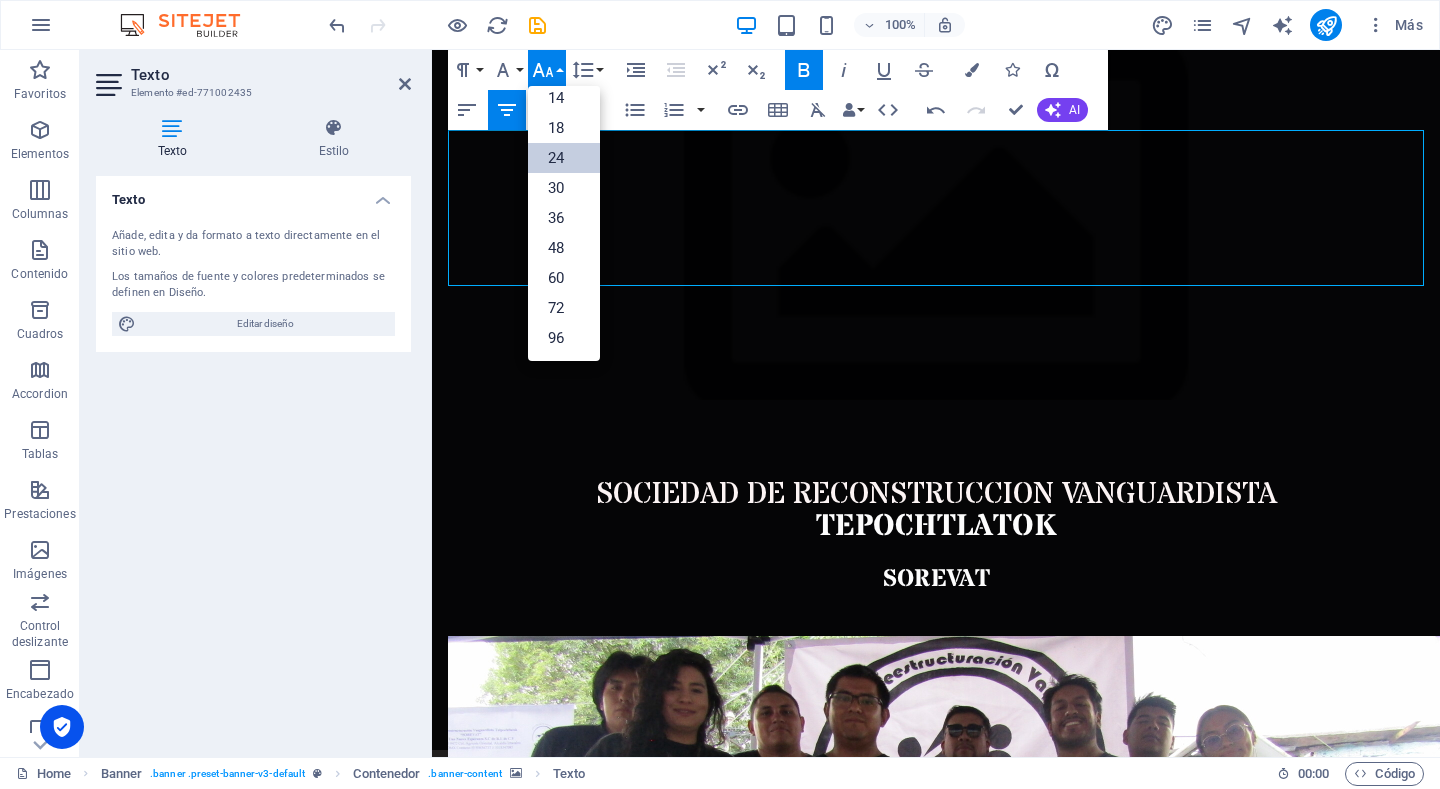 scroll, scrollTop: 161, scrollLeft: 0, axis: vertical 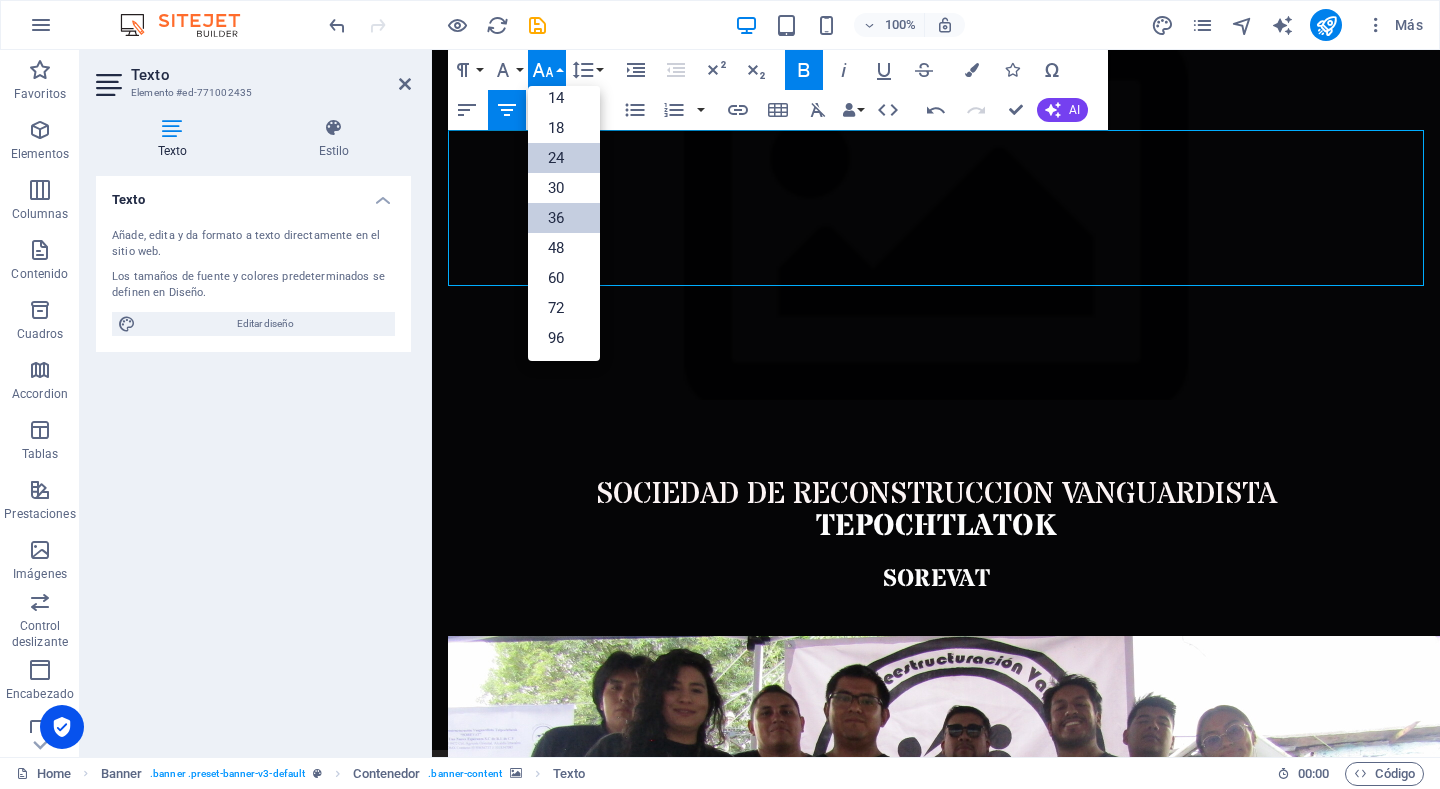 click on "36" at bounding box center (564, 218) 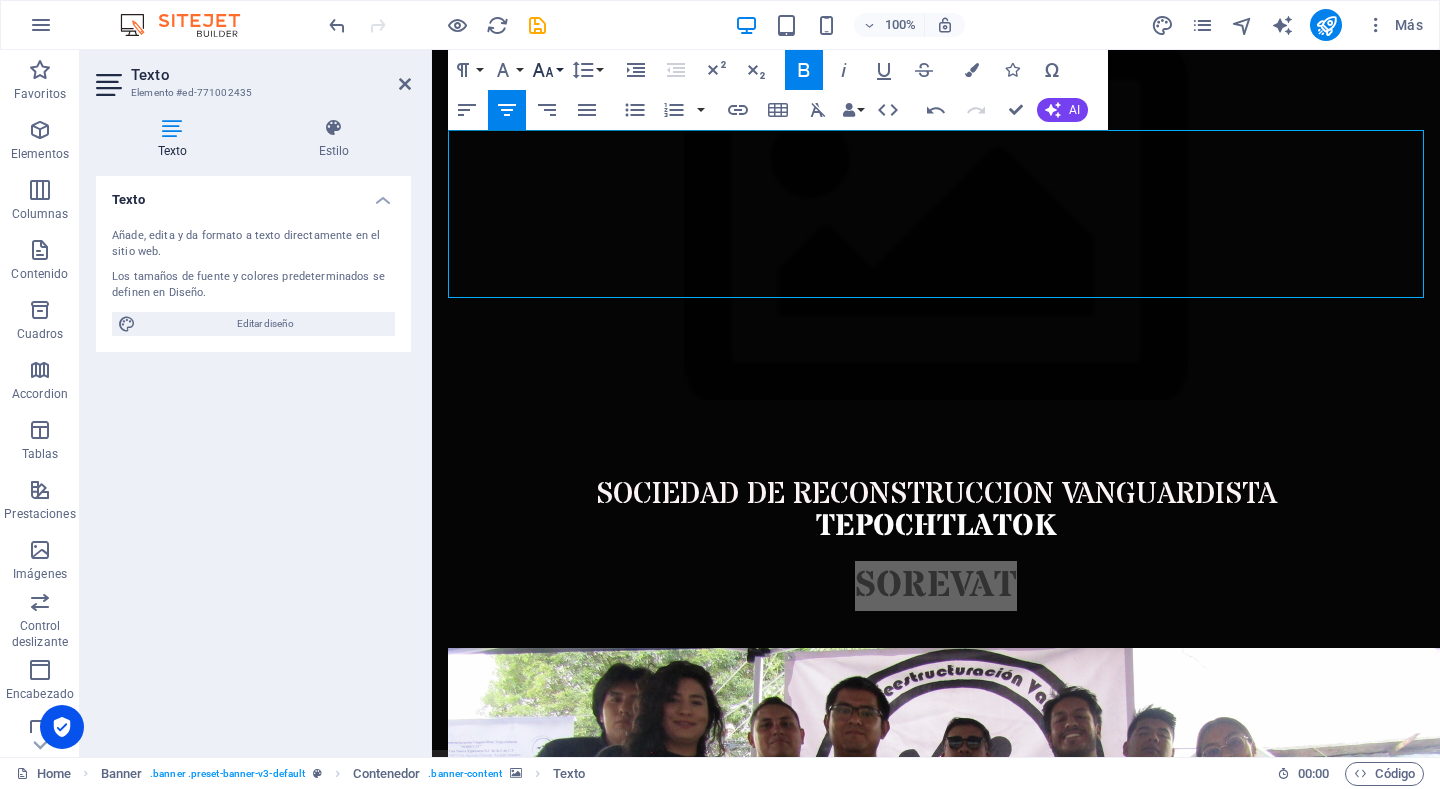 click on "Font Size" at bounding box center (547, 70) 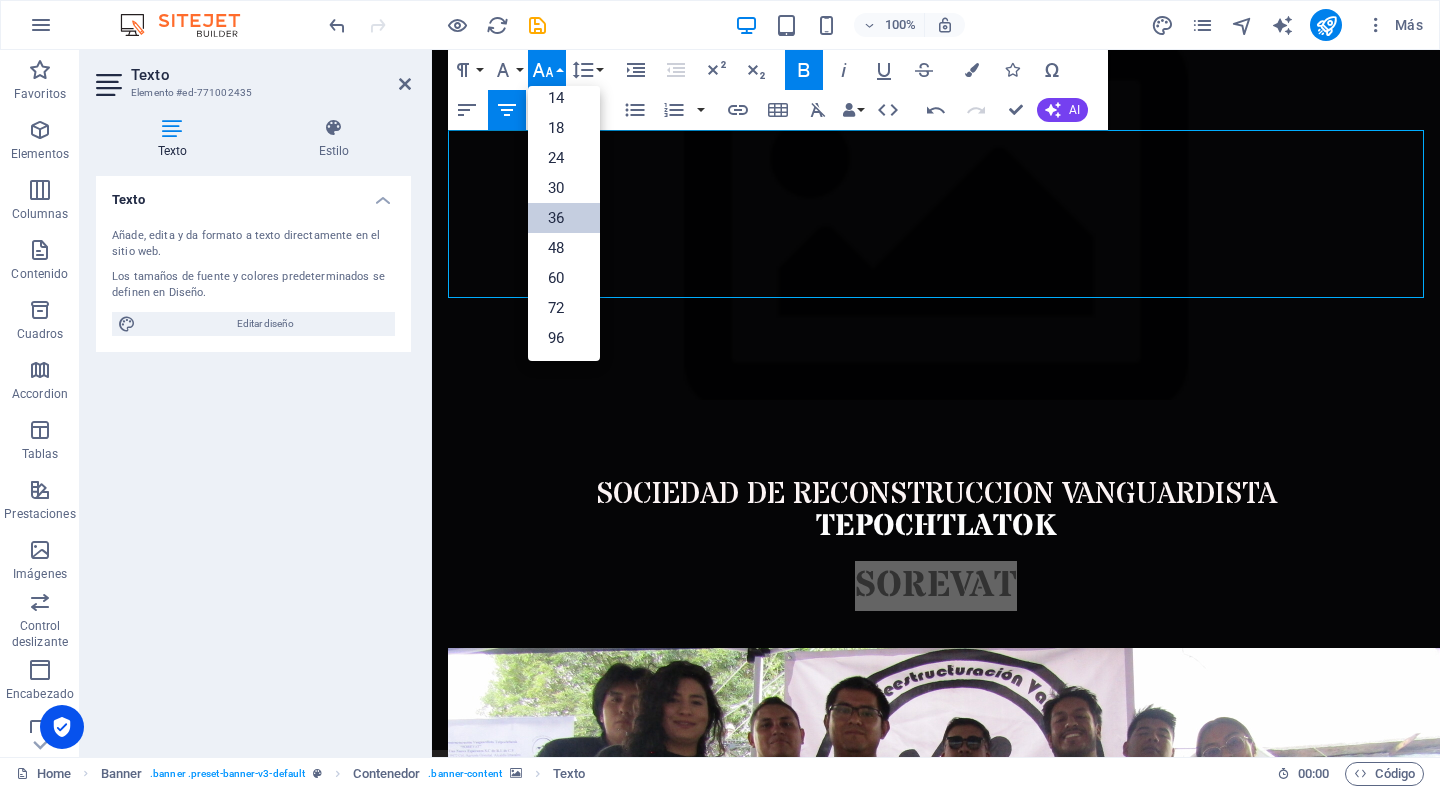 scroll, scrollTop: 161, scrollLeft: 0, axis: vertical 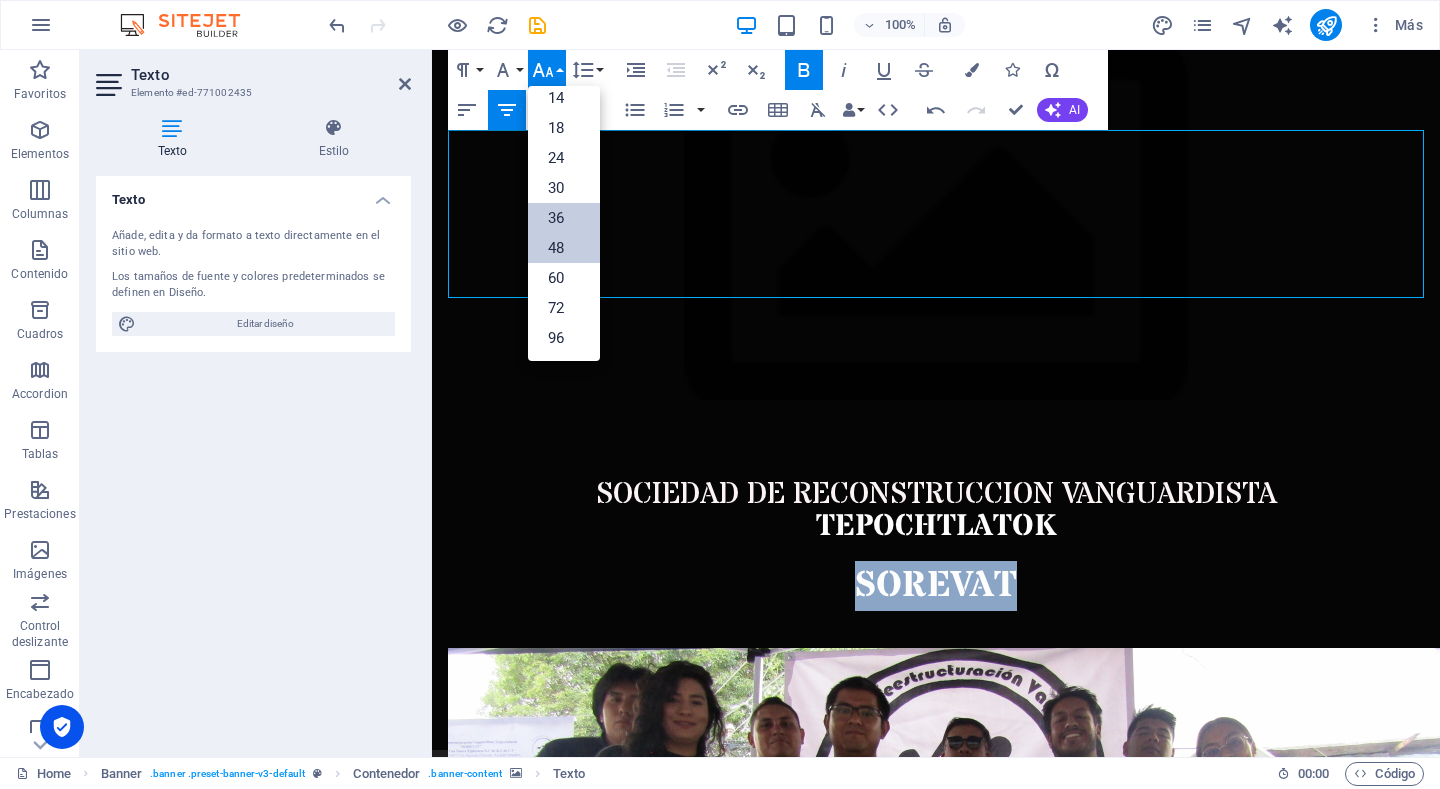 click on "48" at bounding box center (564, 248) 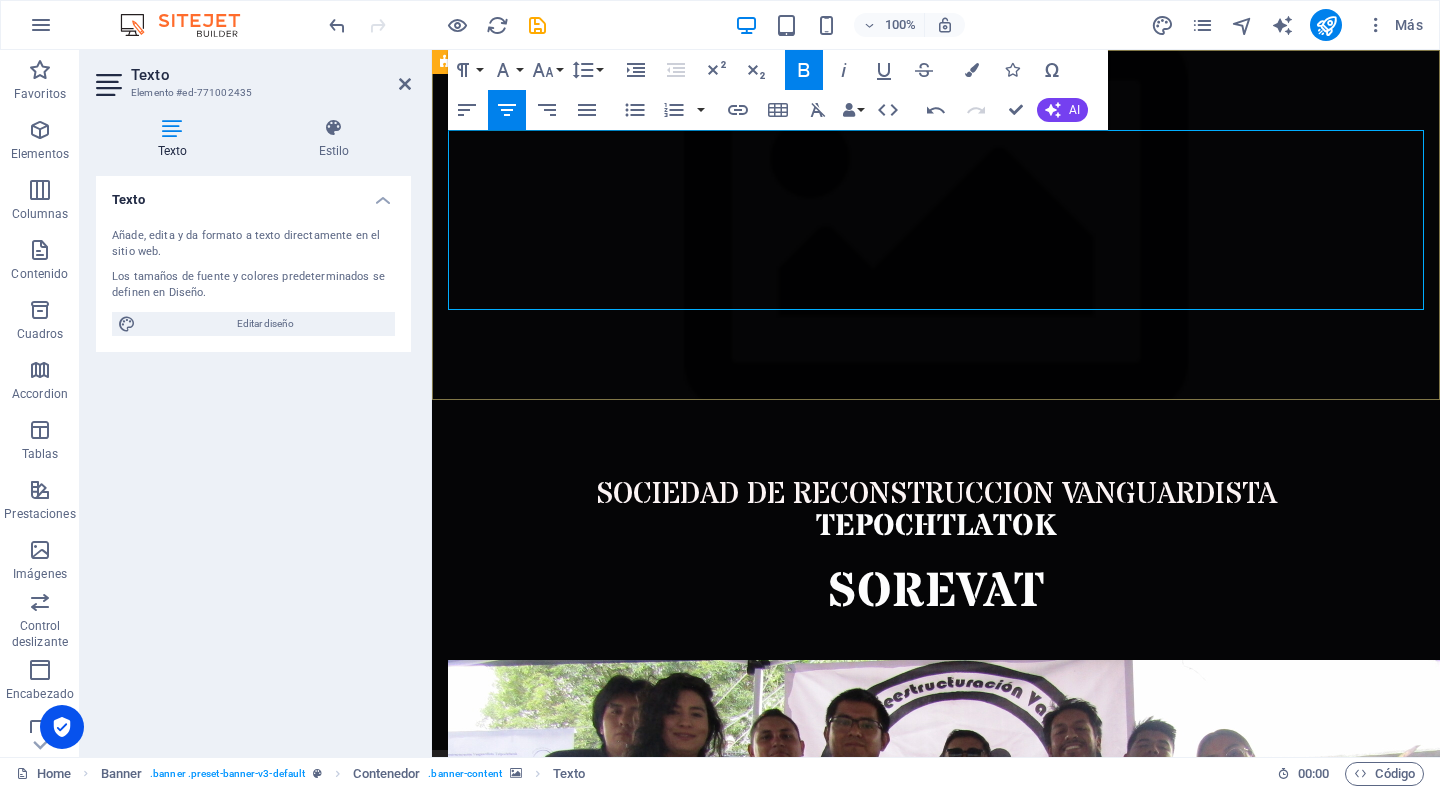 click on "​" at bounding box center [936, 628] 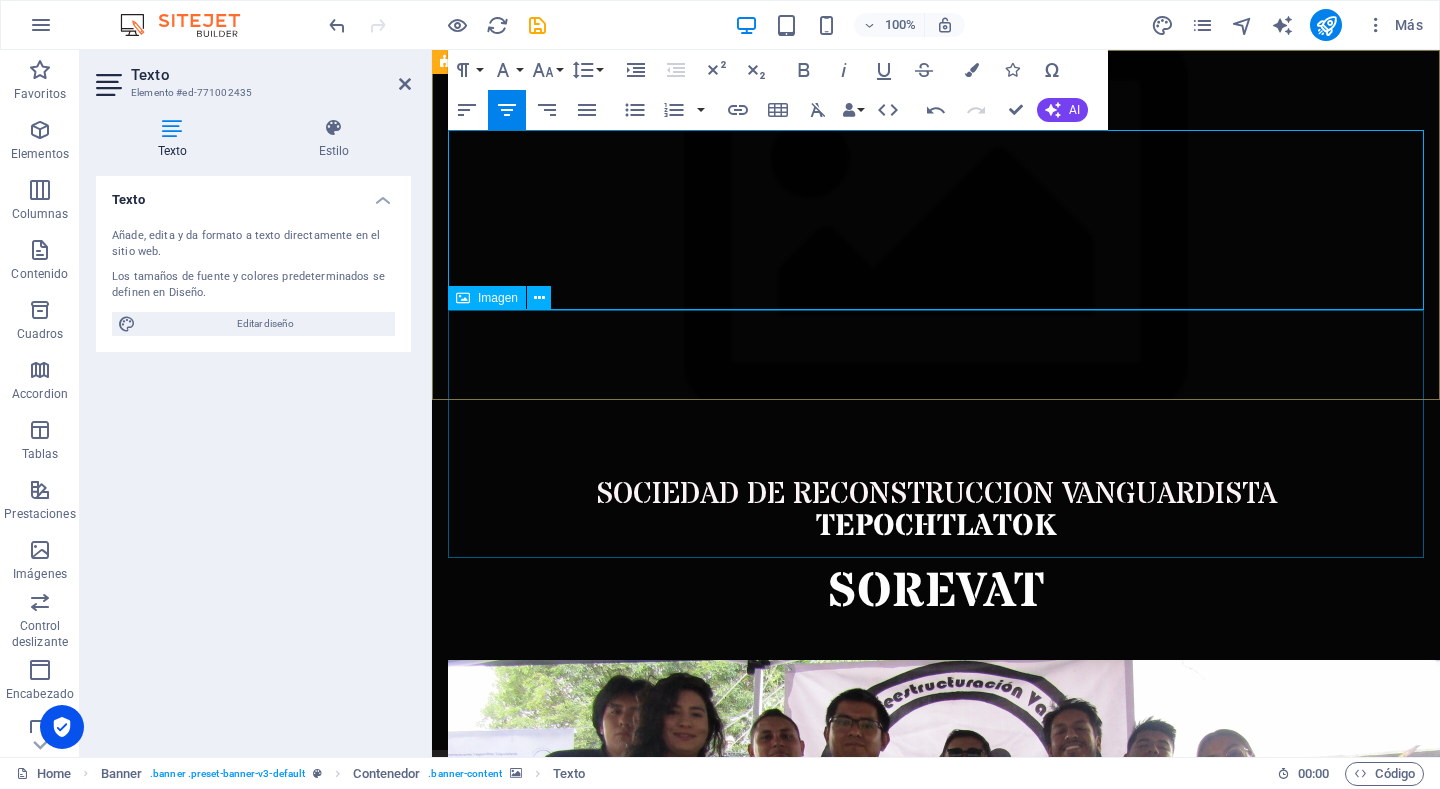 click at bounding box center [936, 790] 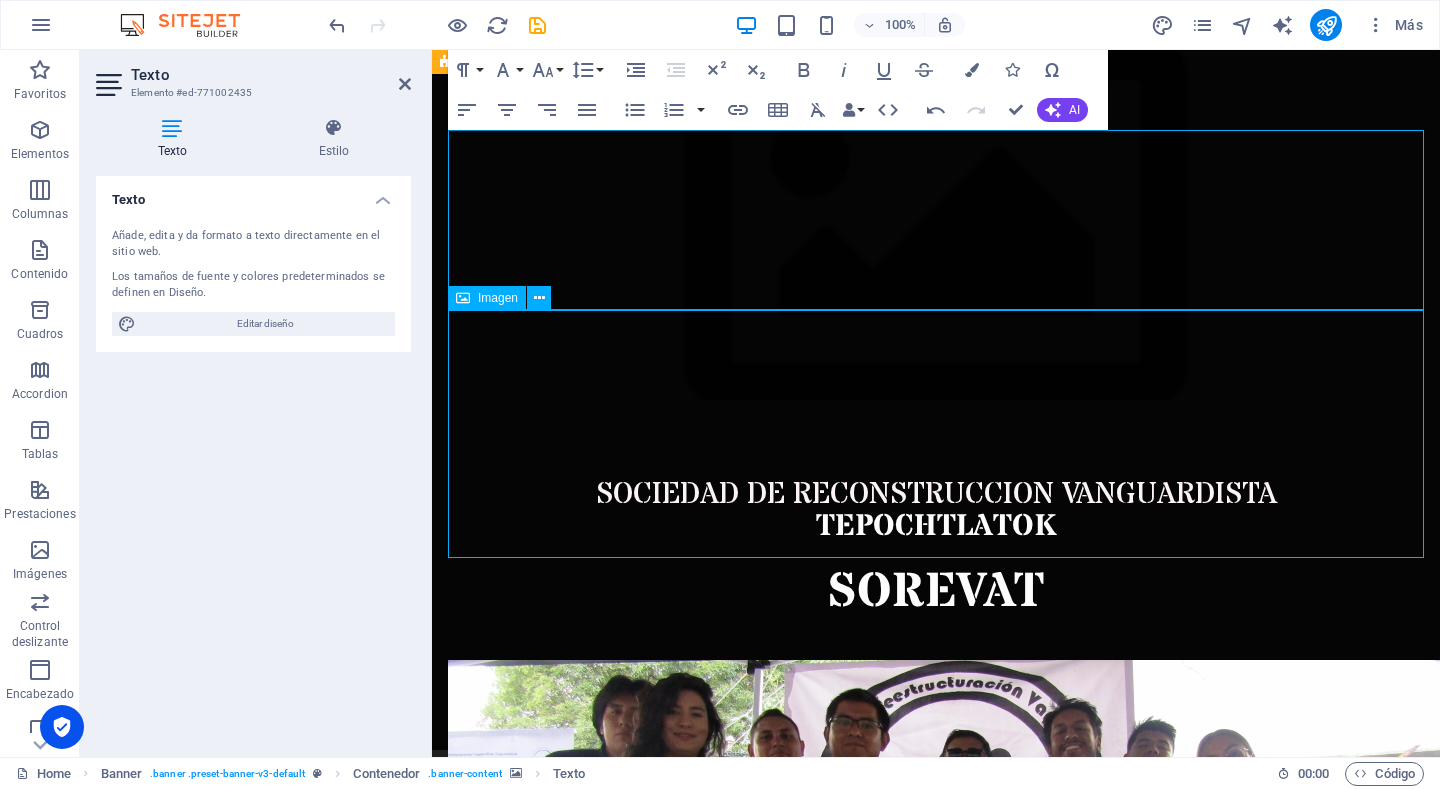 click at bounding box center [936, 790] 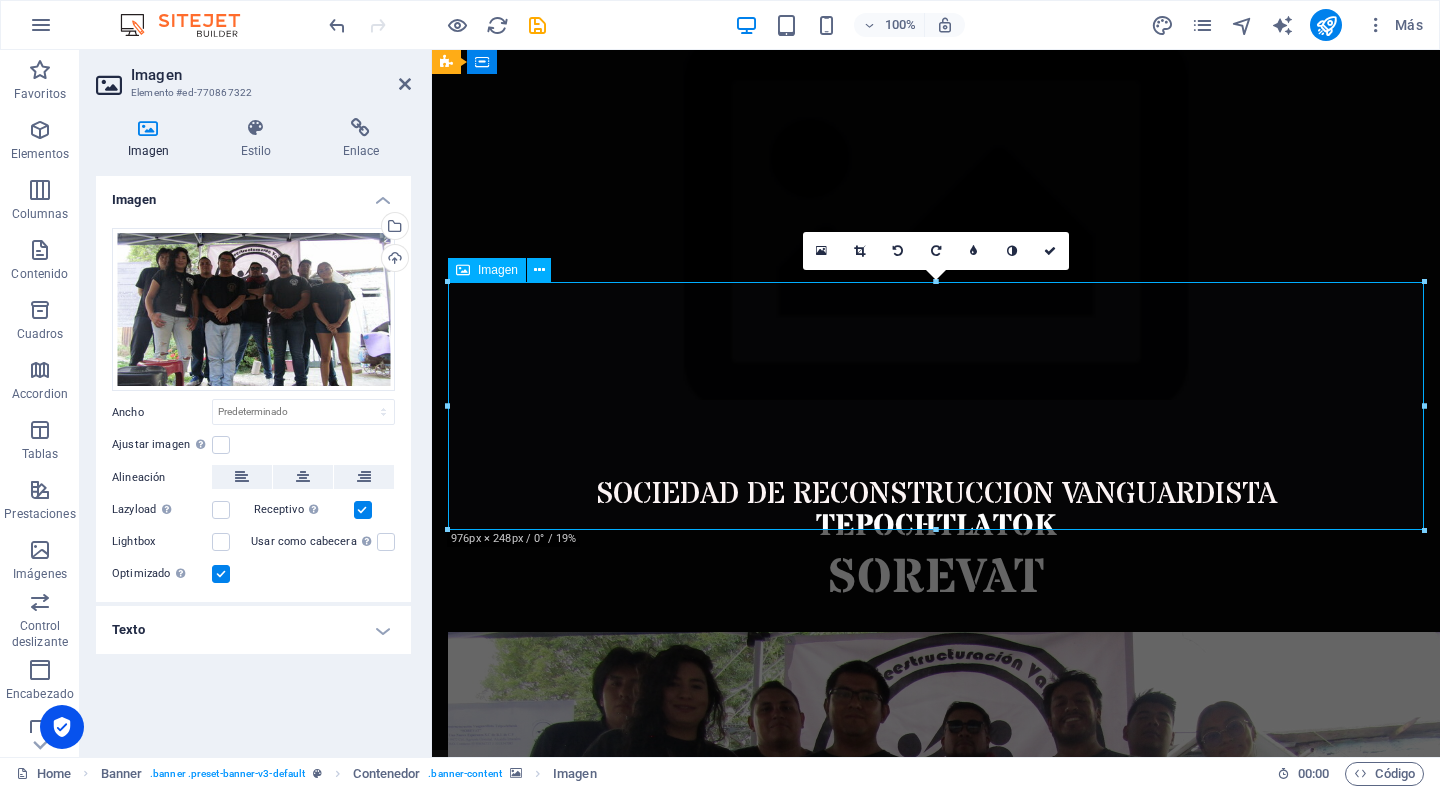 click at bounding box center [936, 762] 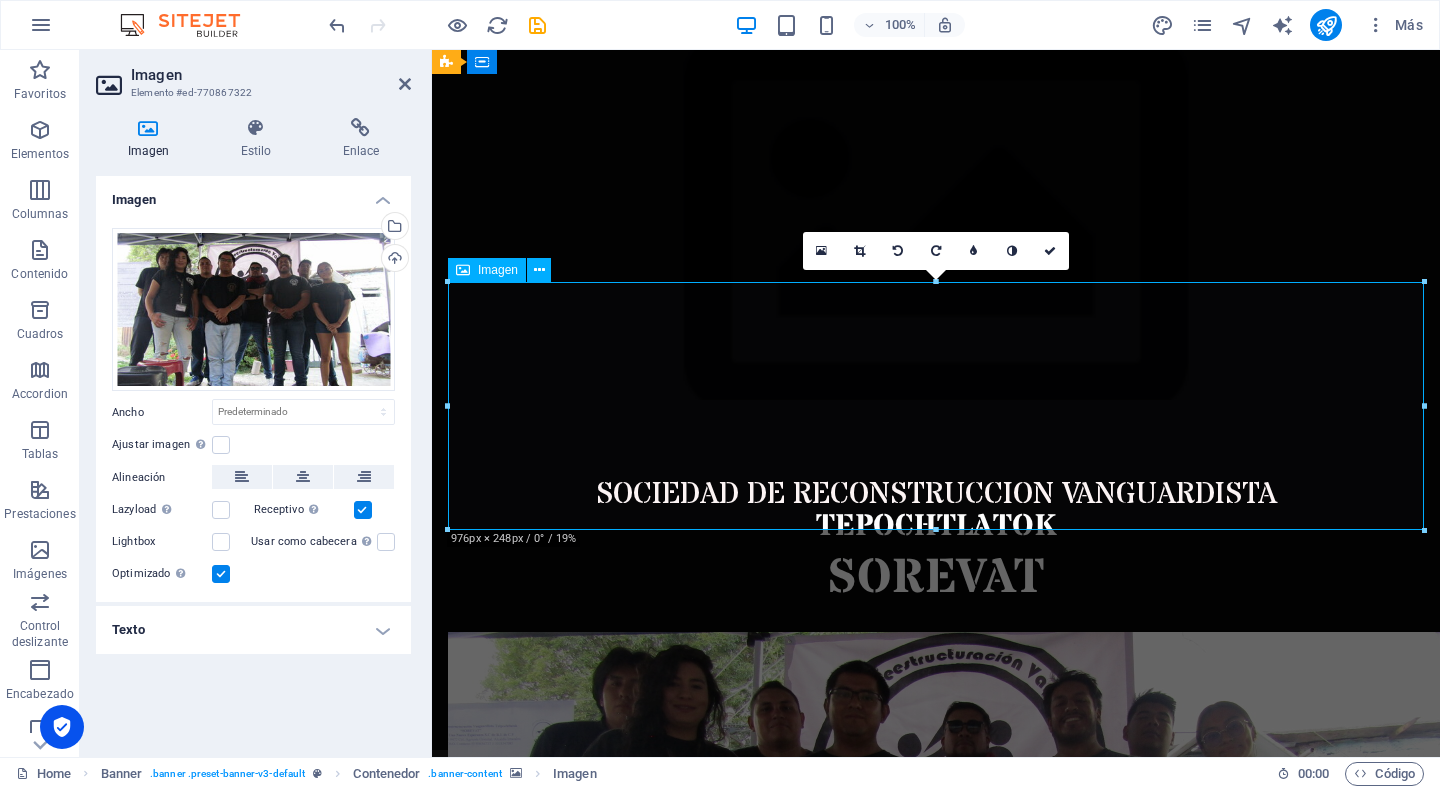 click at bounding box center (936, 762) 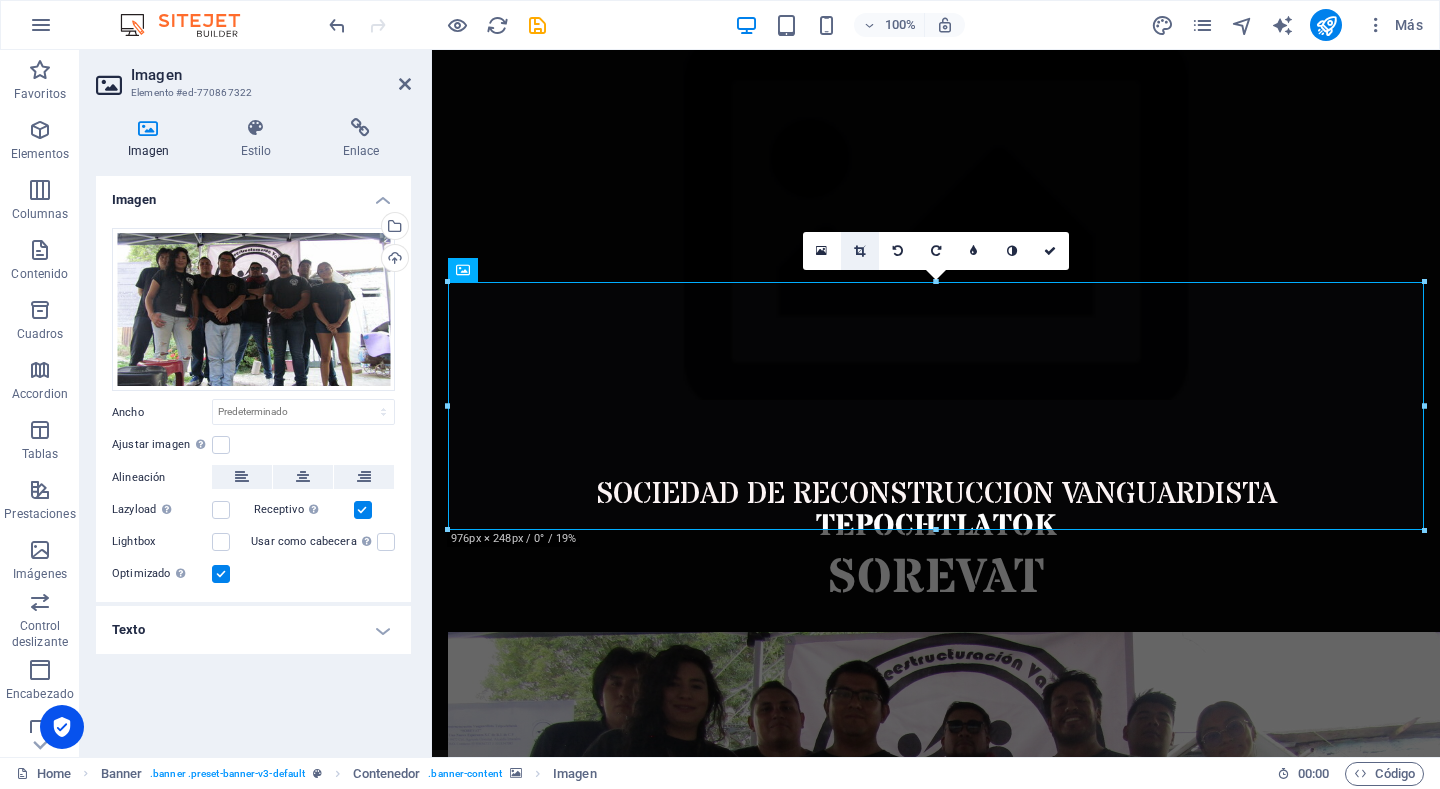 click at bounding box center (860, 251) 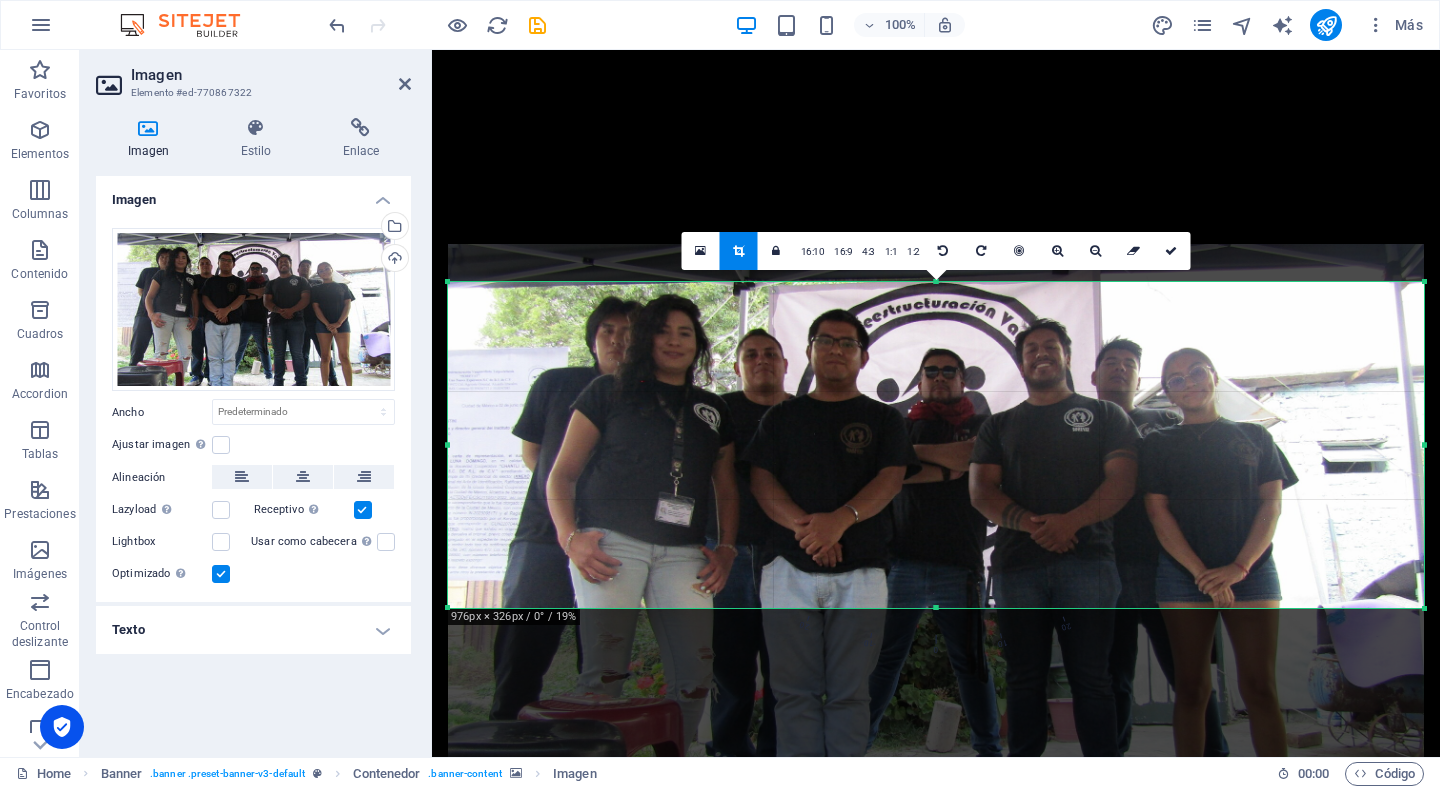 drag, startPoint x: 937, startPoint y: 533, endPoint x: 938, endPoint y: 611, distance: 78.00641 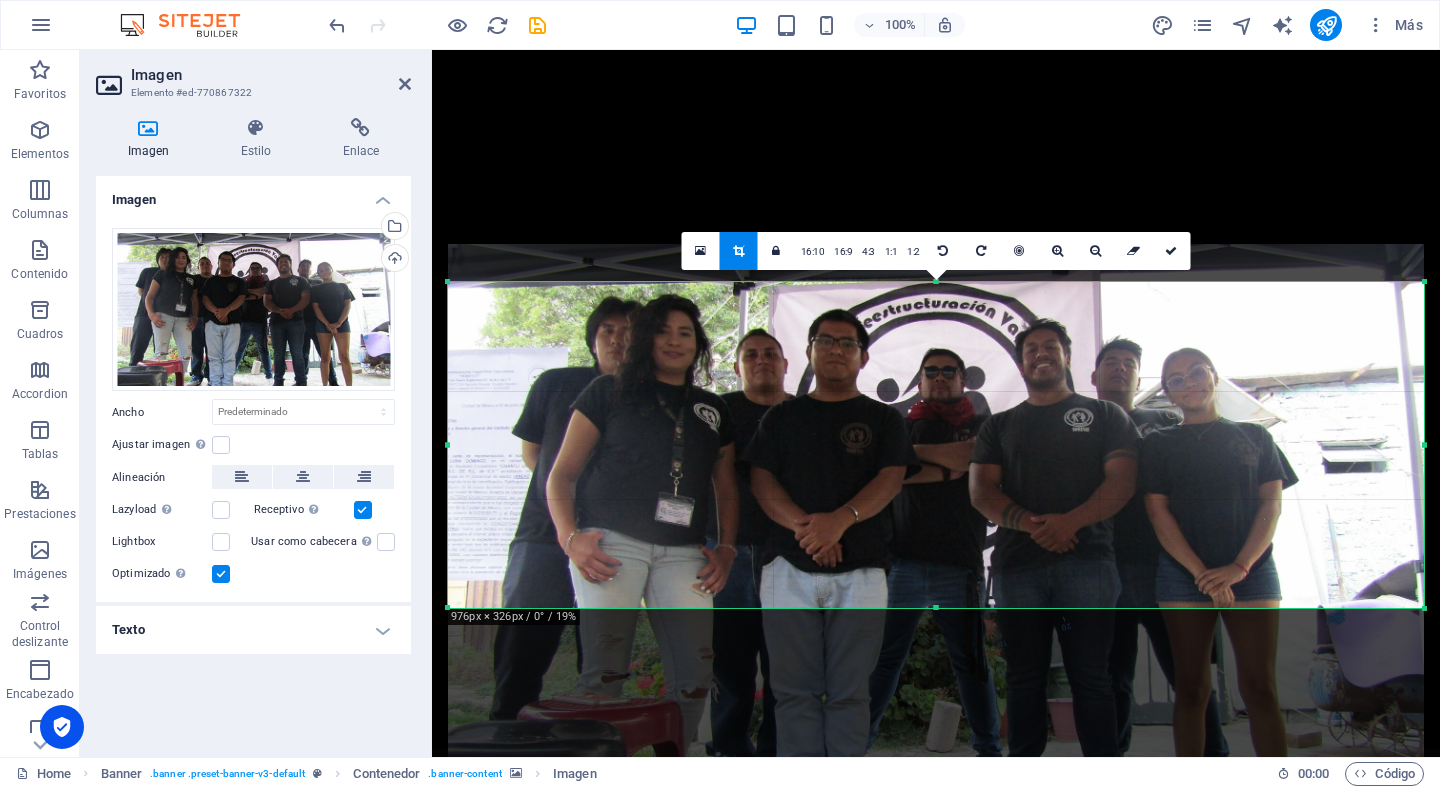 click at bounding box center (936, 608) 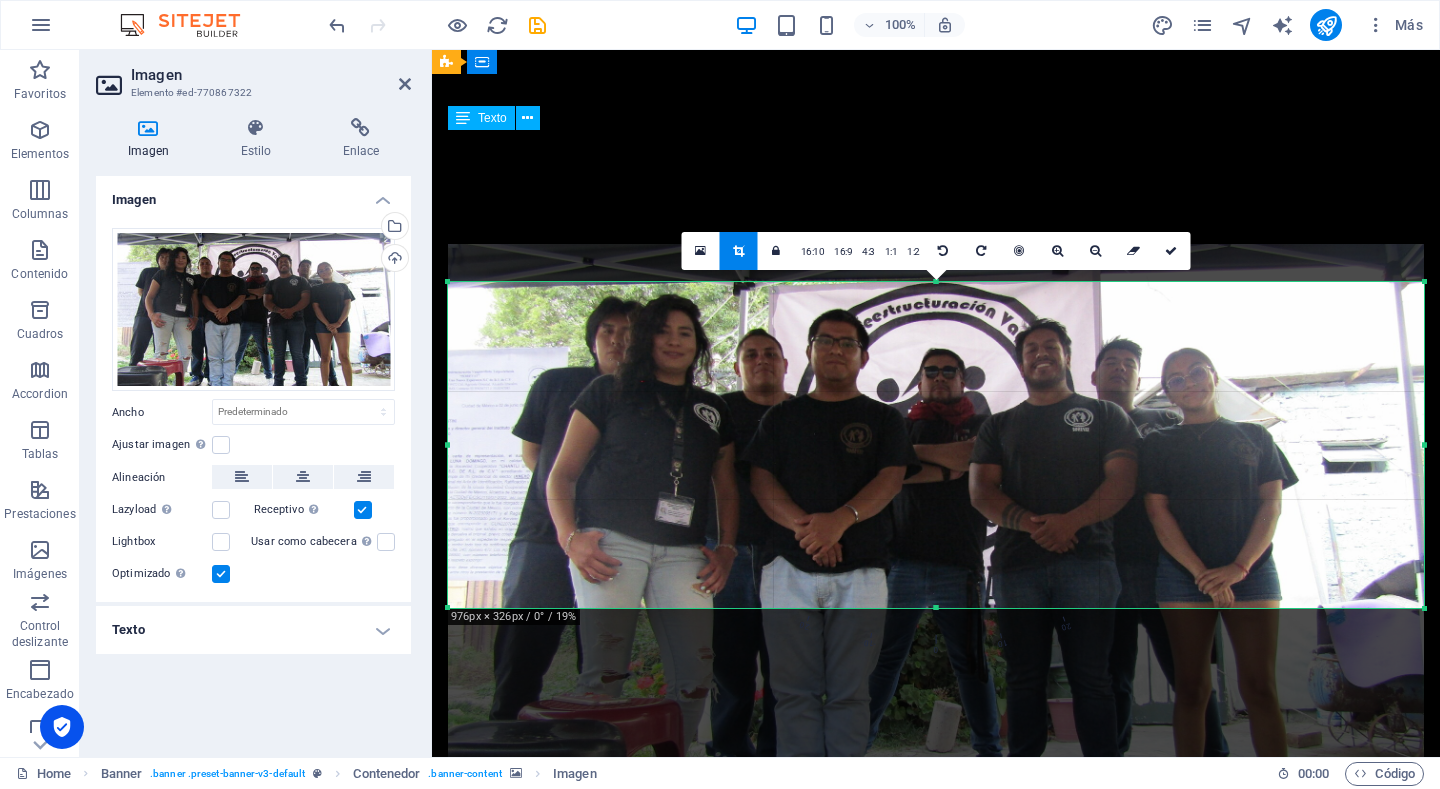 click on "SOCIEDAD DE RECONSTR UCCION VANGUARDISTA TEPOCHTLATOK SOREVAT" at bounding box center [936, 556] 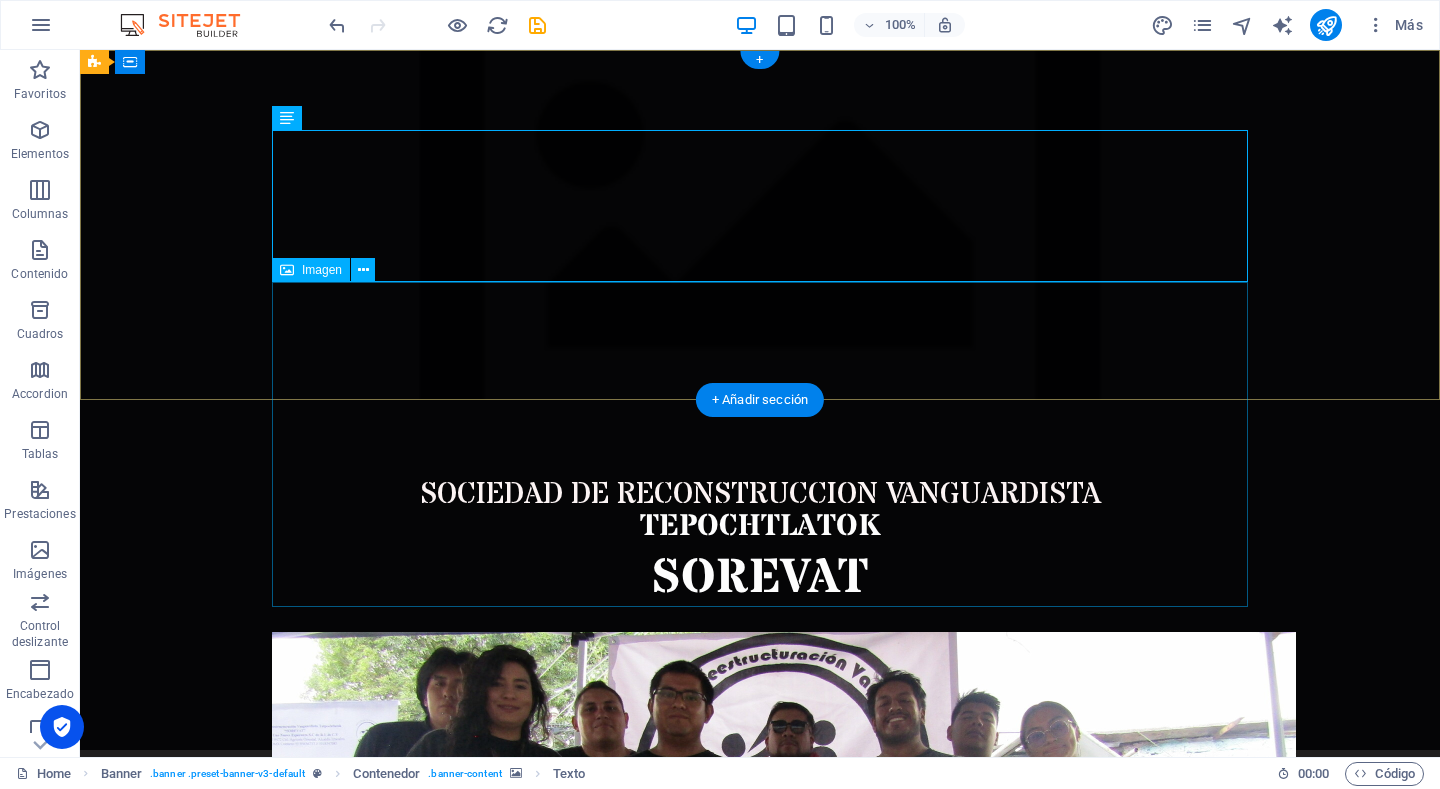 click at bounding box center [760, 803] 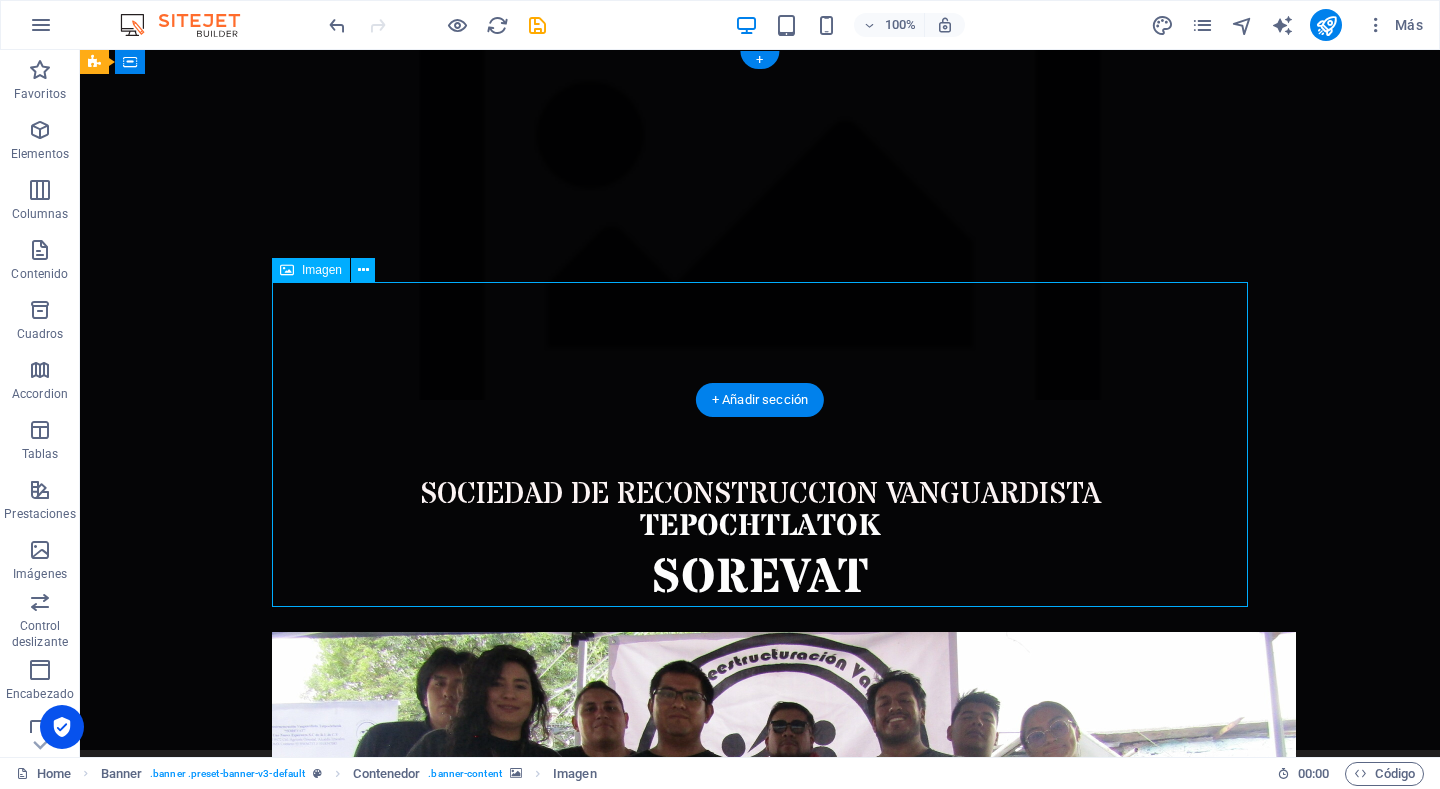 click at bounding box center [760, 803] 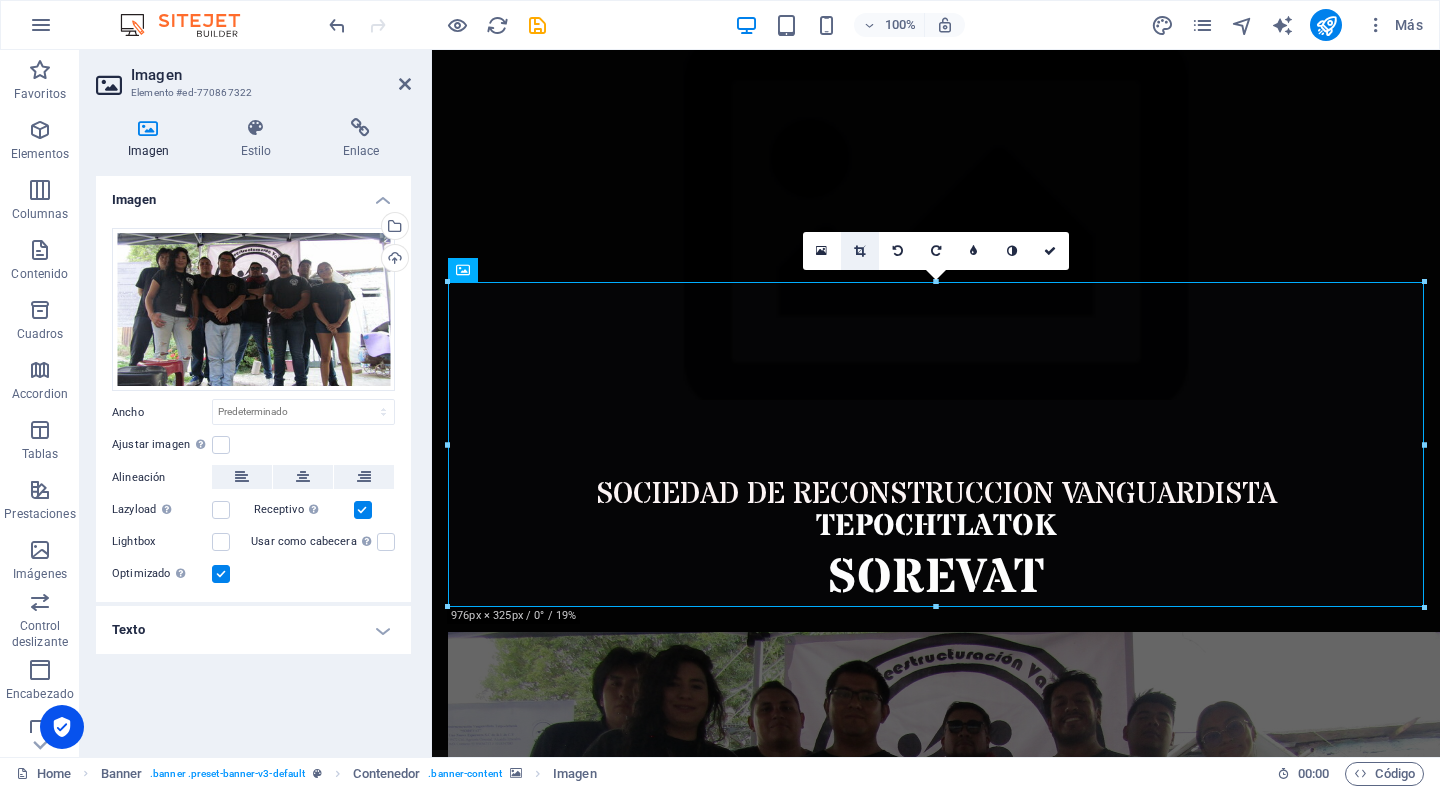 click at bounding box center [859, 251] 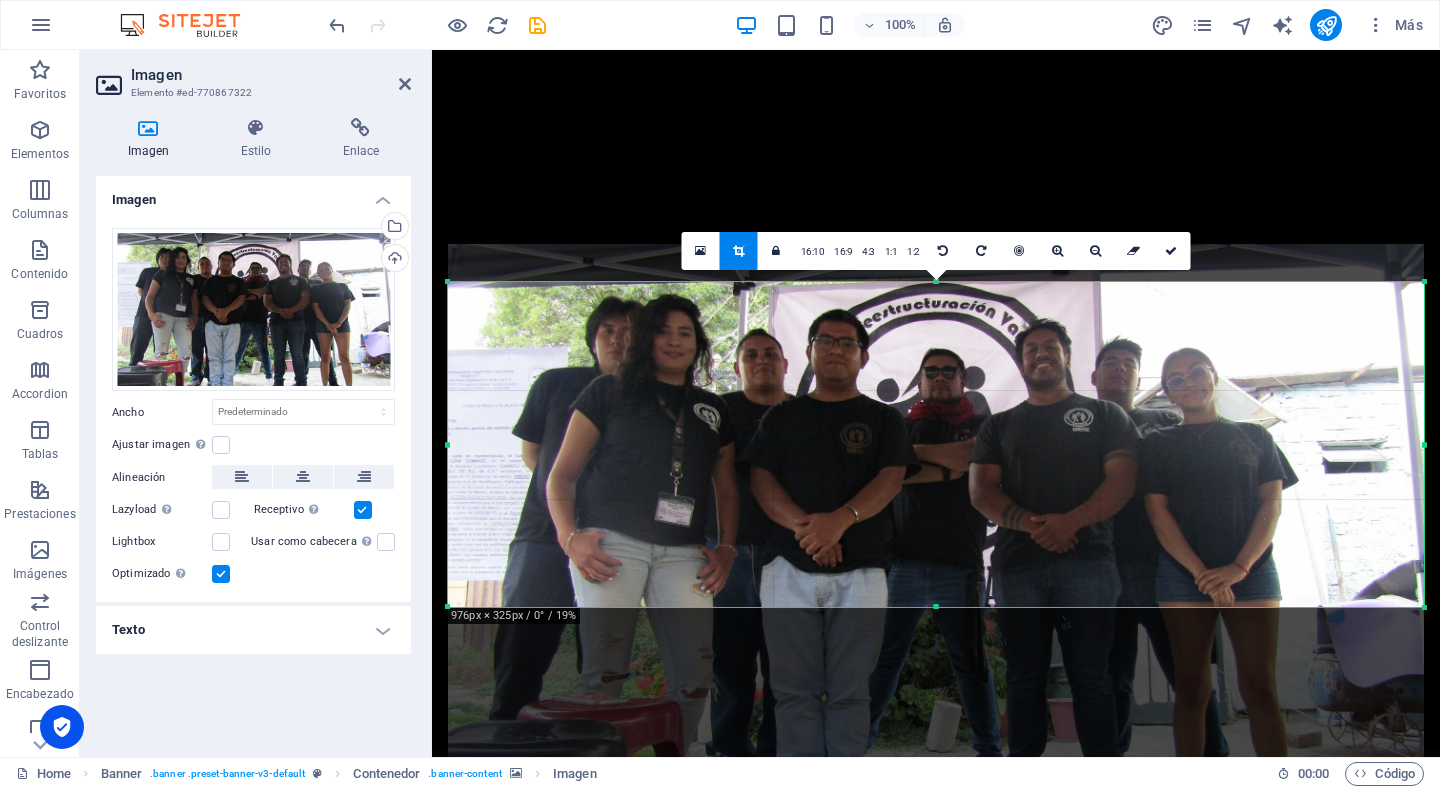 click at bounding box center (936, 607) 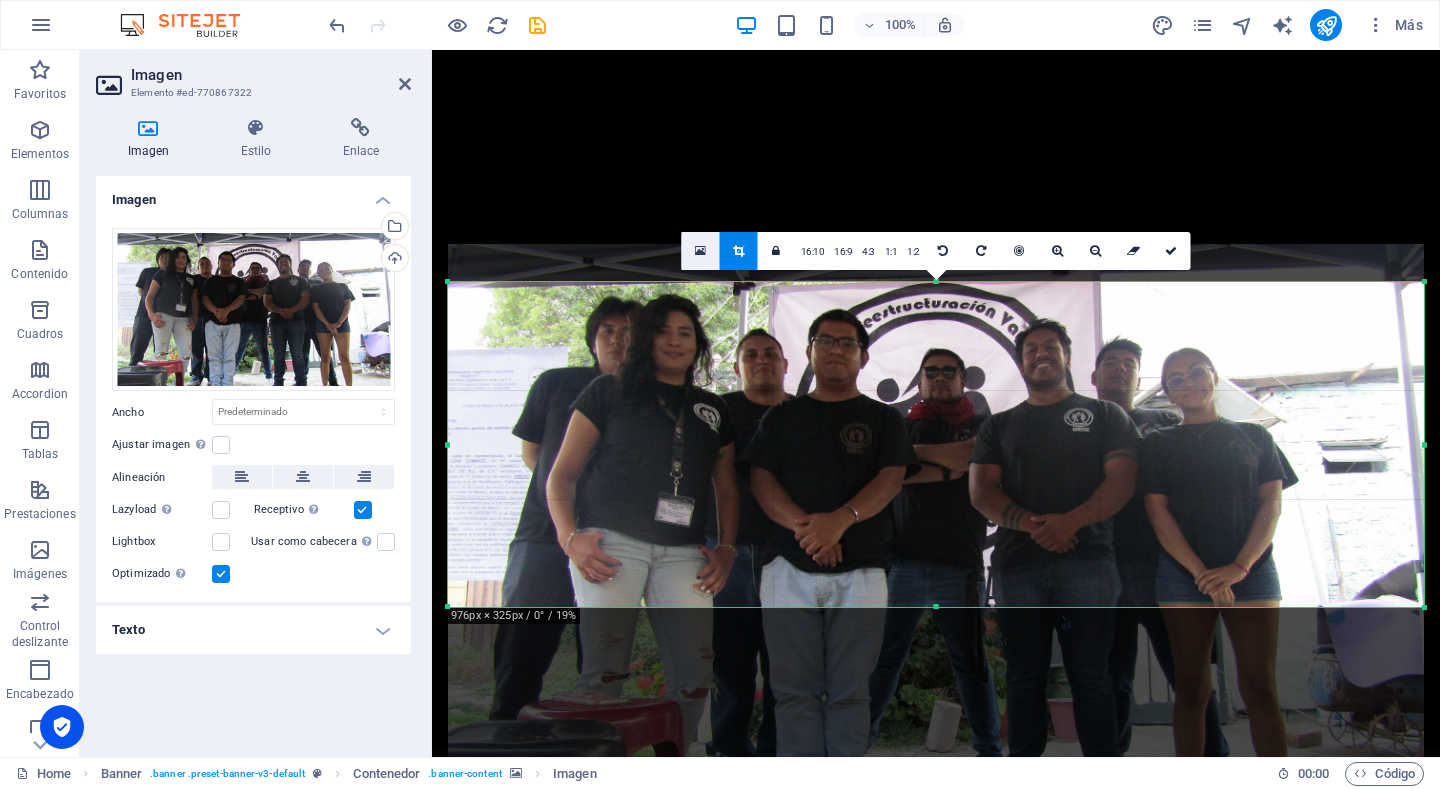 click at bounding box center [701, 251] 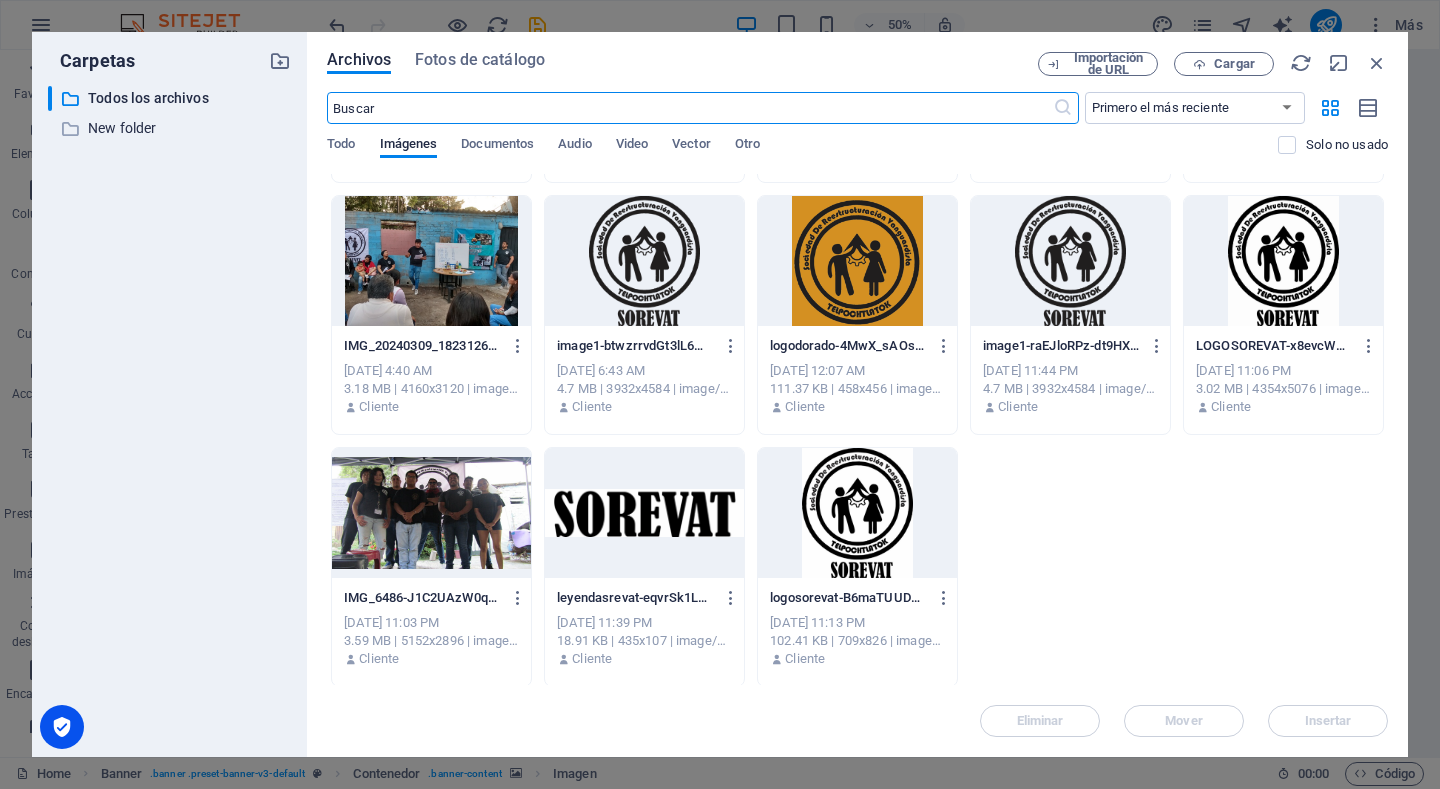 scroll, scrollTop: 233, scrollLeft: 0, axis: vertical 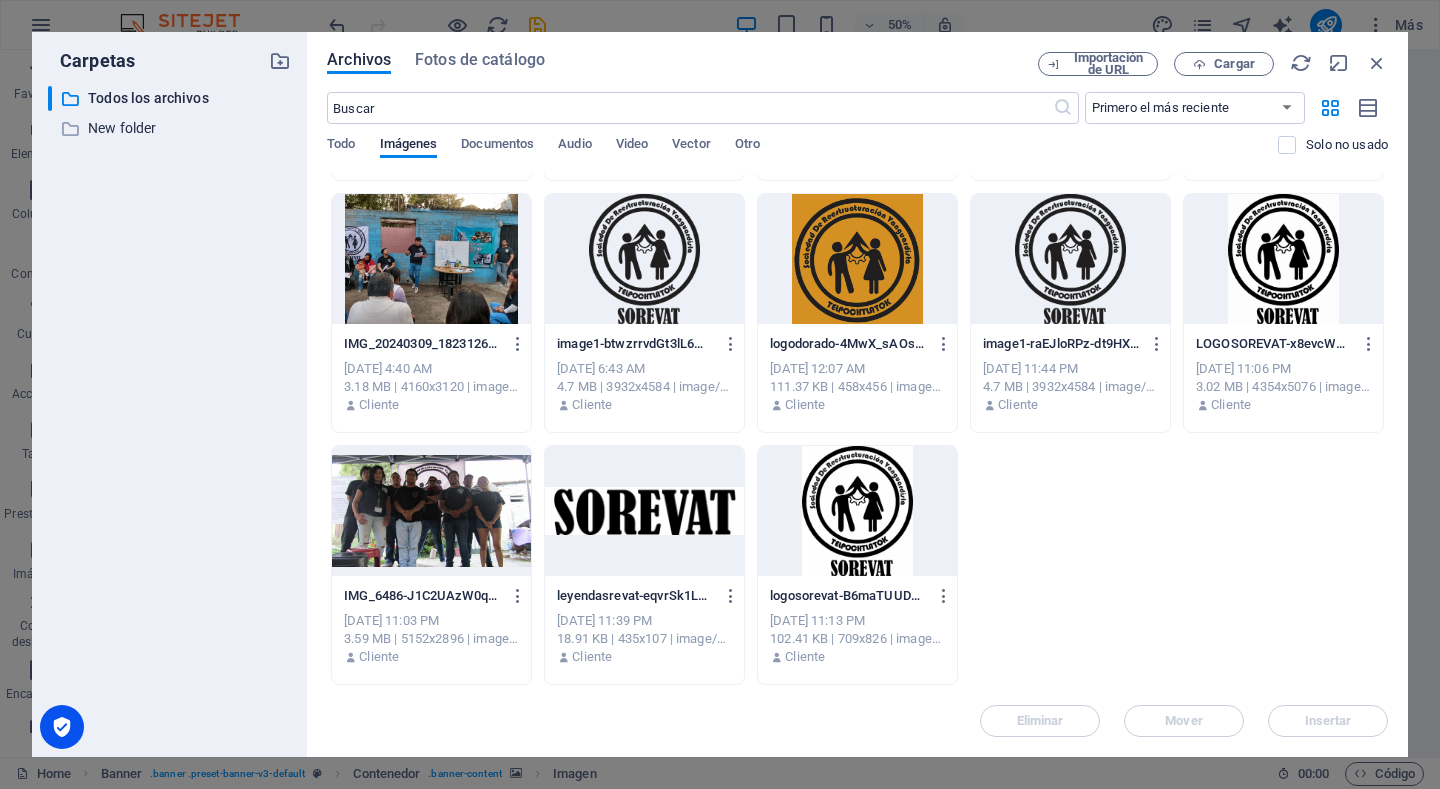 click at bounding box center [431, 511] 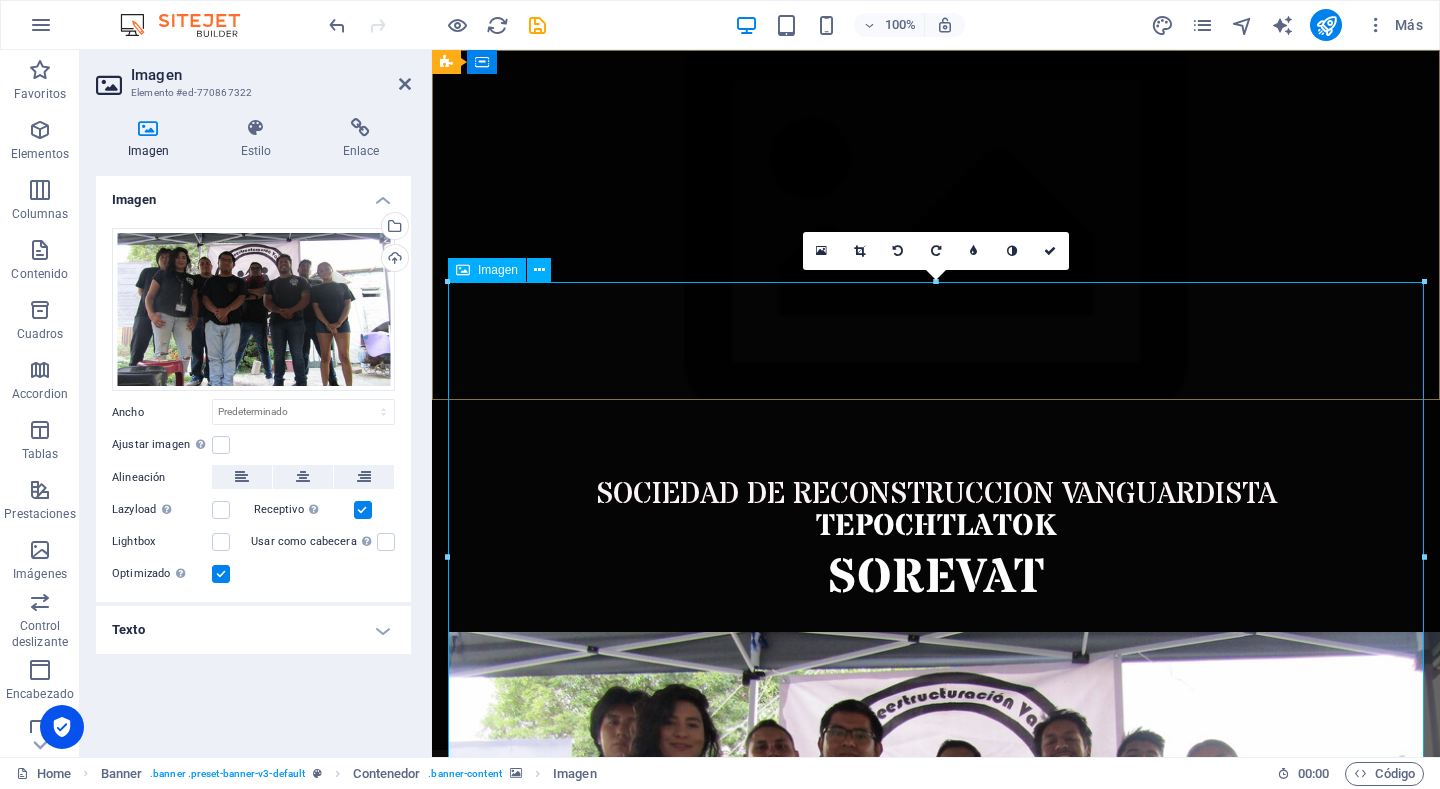 click at bounding box center [936, 915] 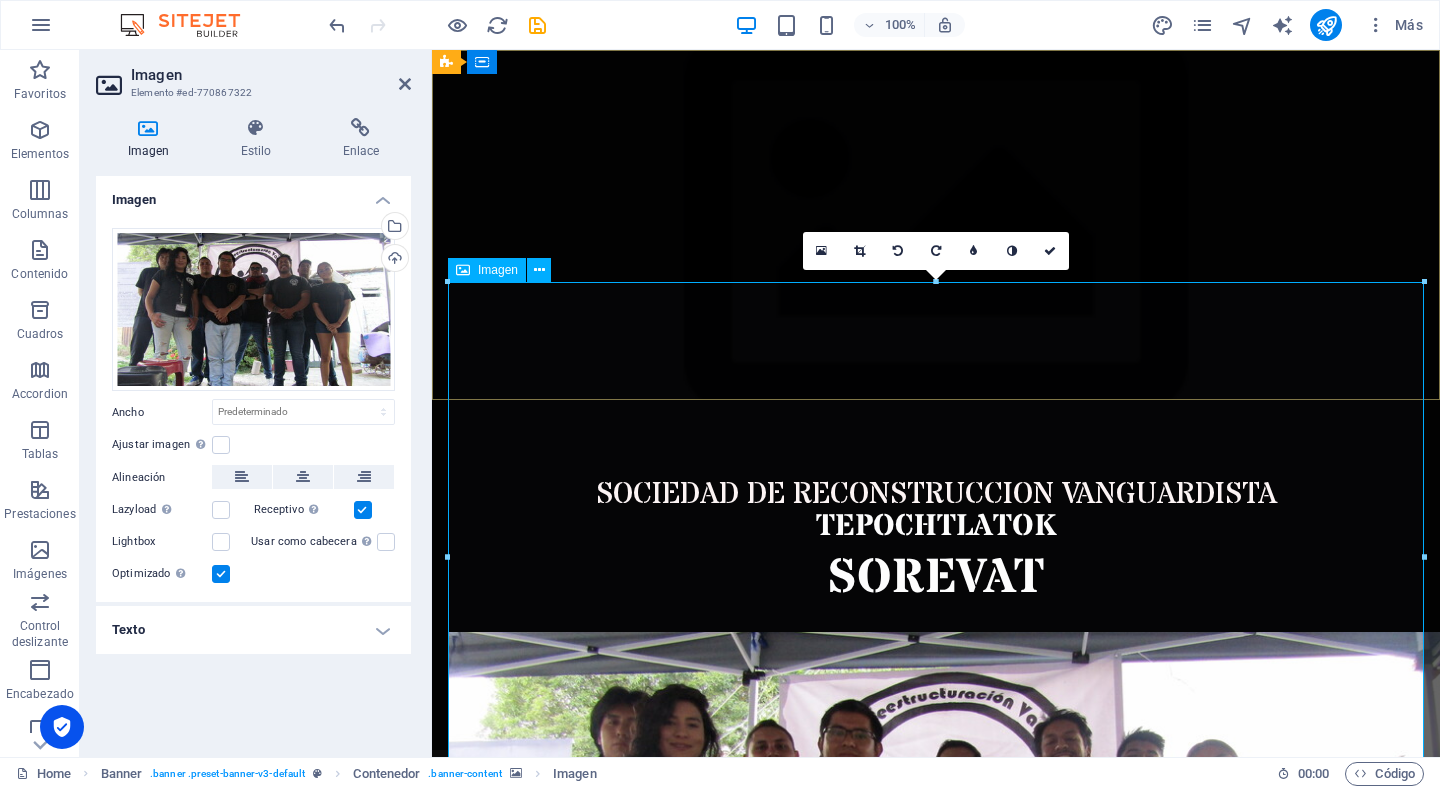 click at bounding box center (936, 915) 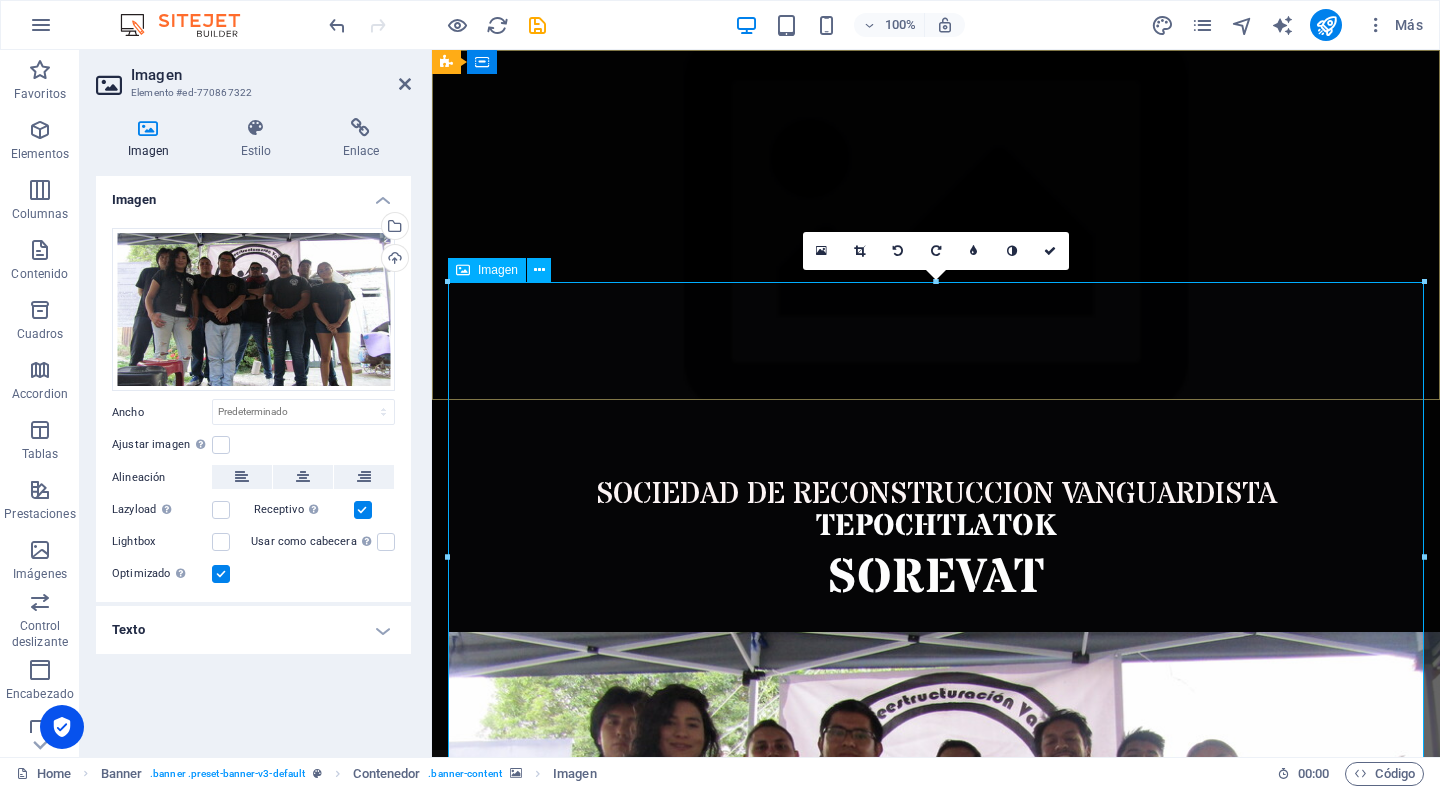 click at bounding box center (936, 915) 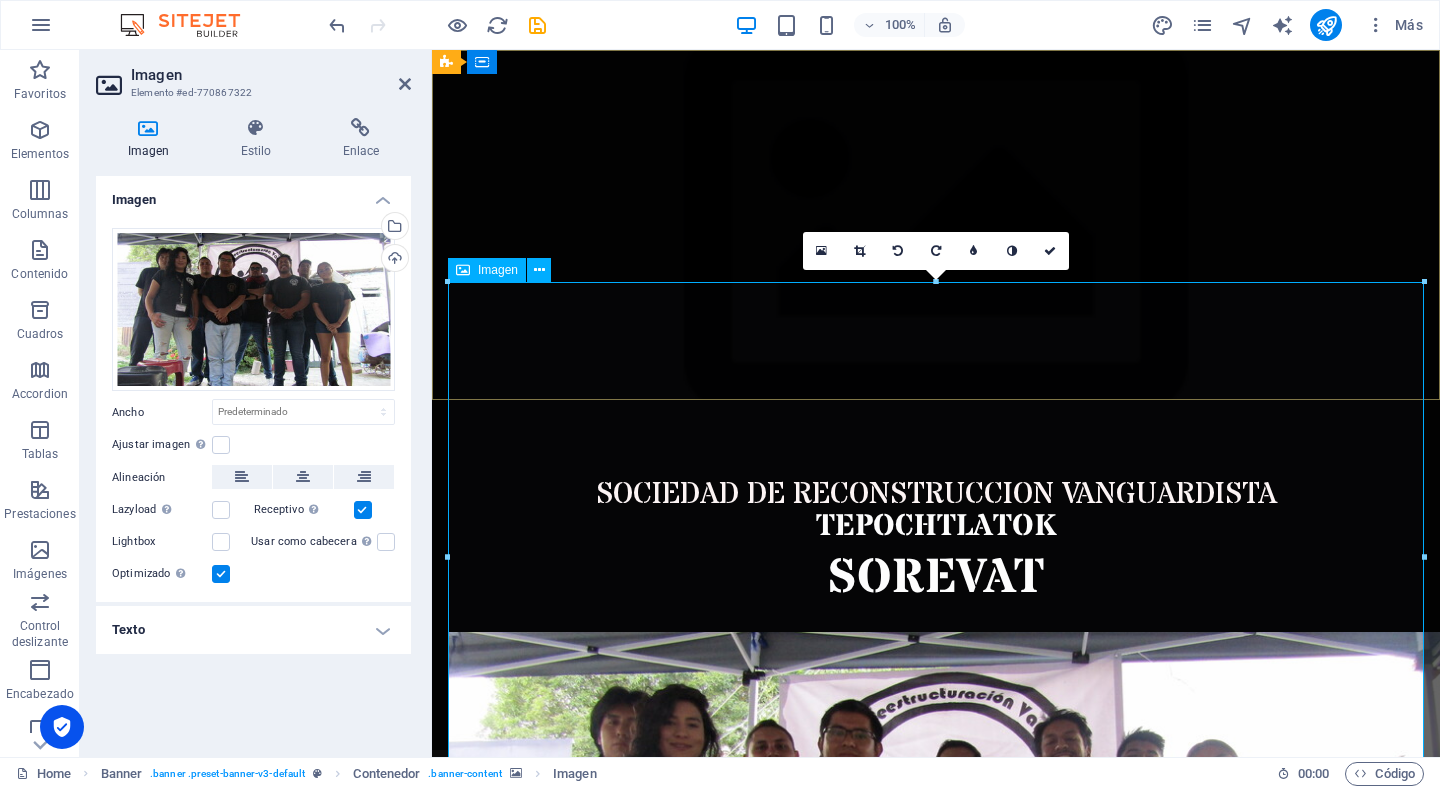 click at bounding box center (936, 915) 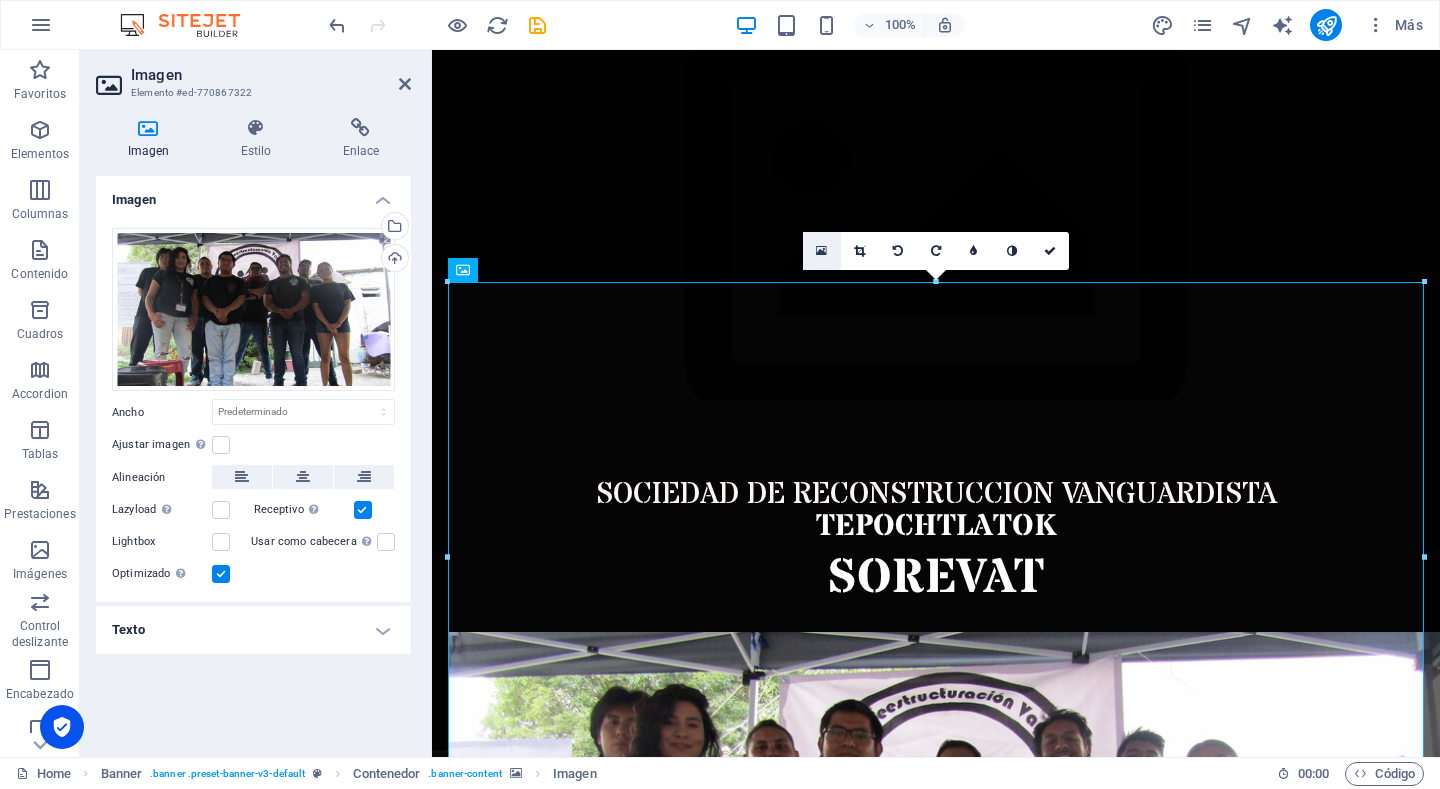 click at bounding box center [821, 251] 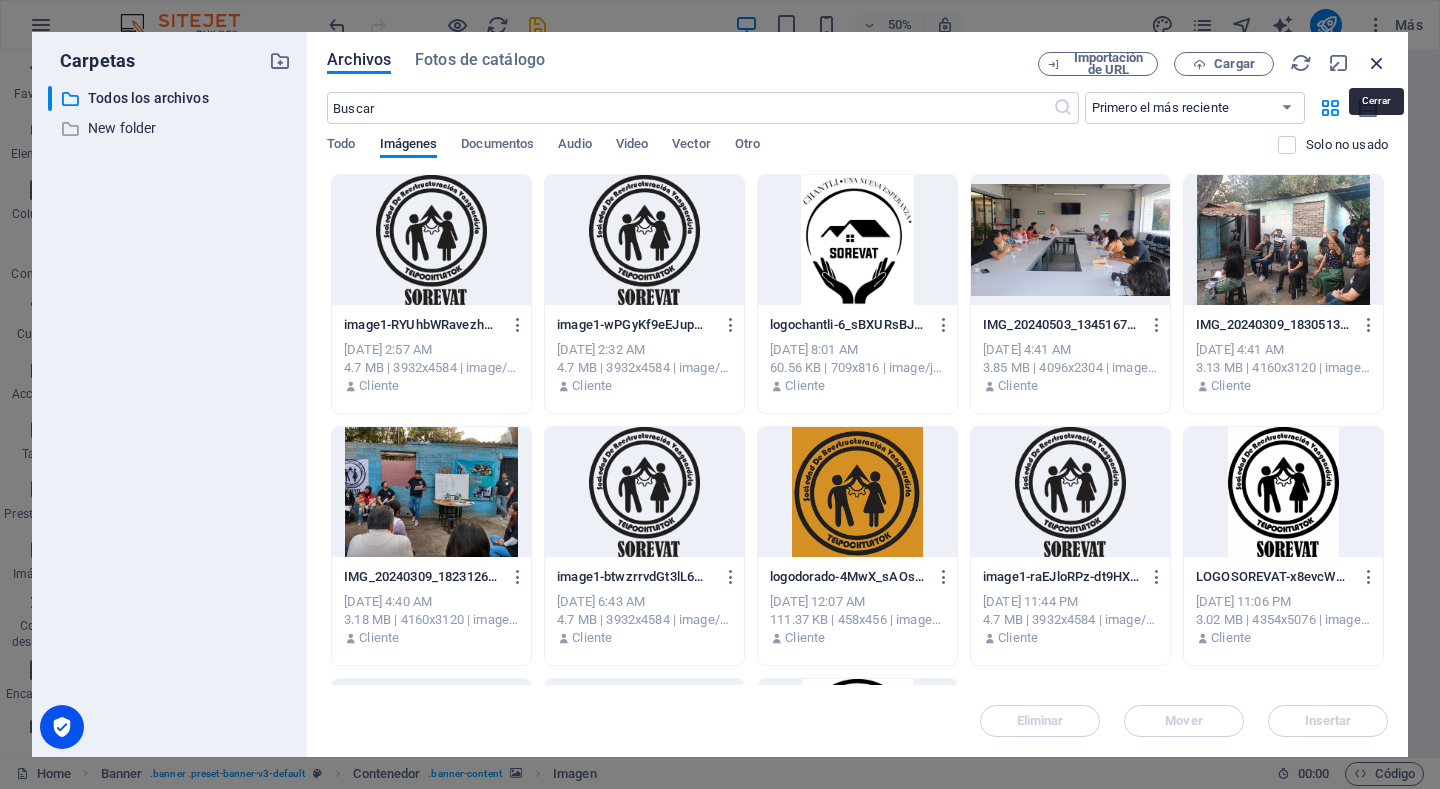 click at bounding box center (1377, 63) 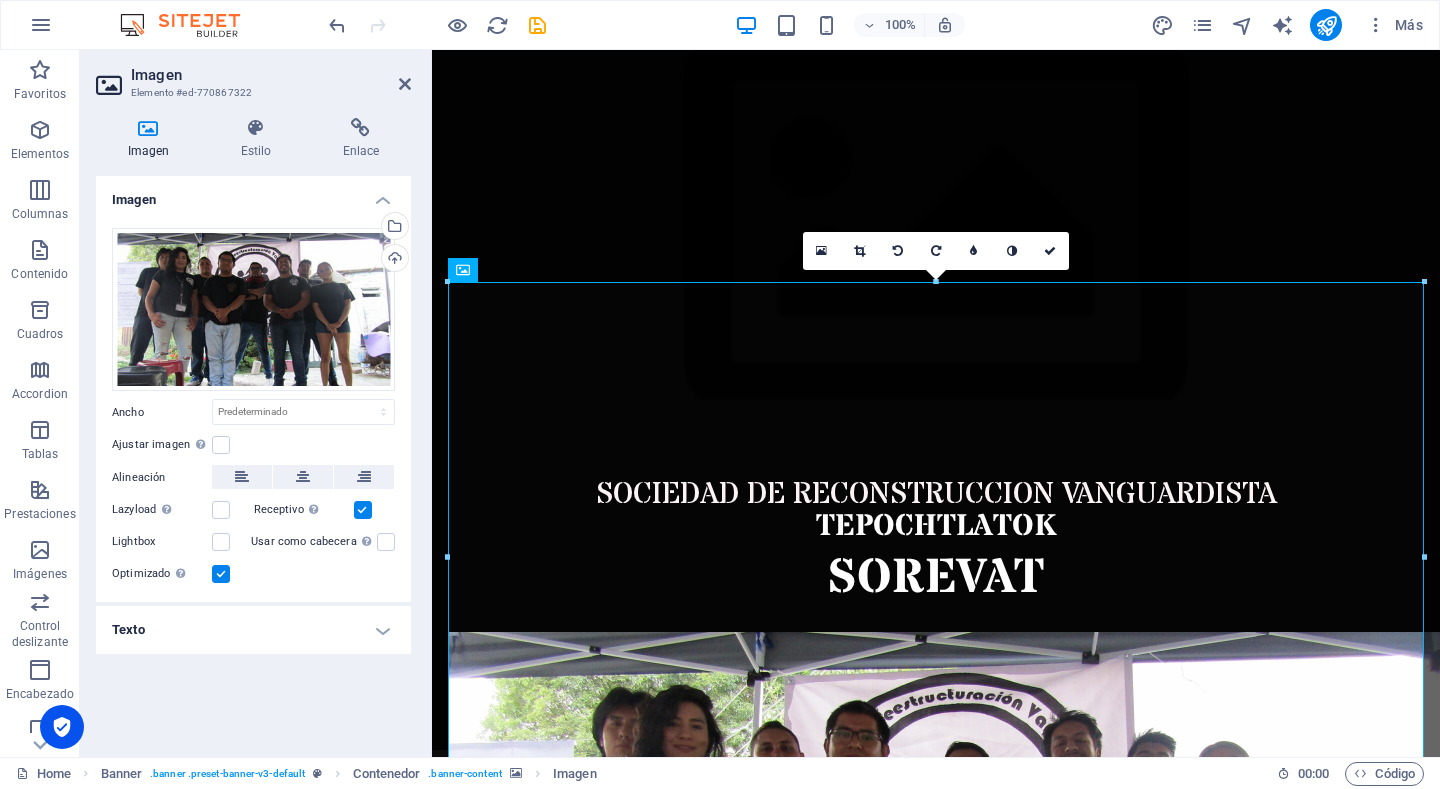 click on "Skip to main content
SOCIEDAD DE RECONSTR UCCION VANGUARDISTA TEPOCHTLATOK SOREVAT NOSOTROS               PROYECTO               CONTACTO" at bounding box center [936, 462] 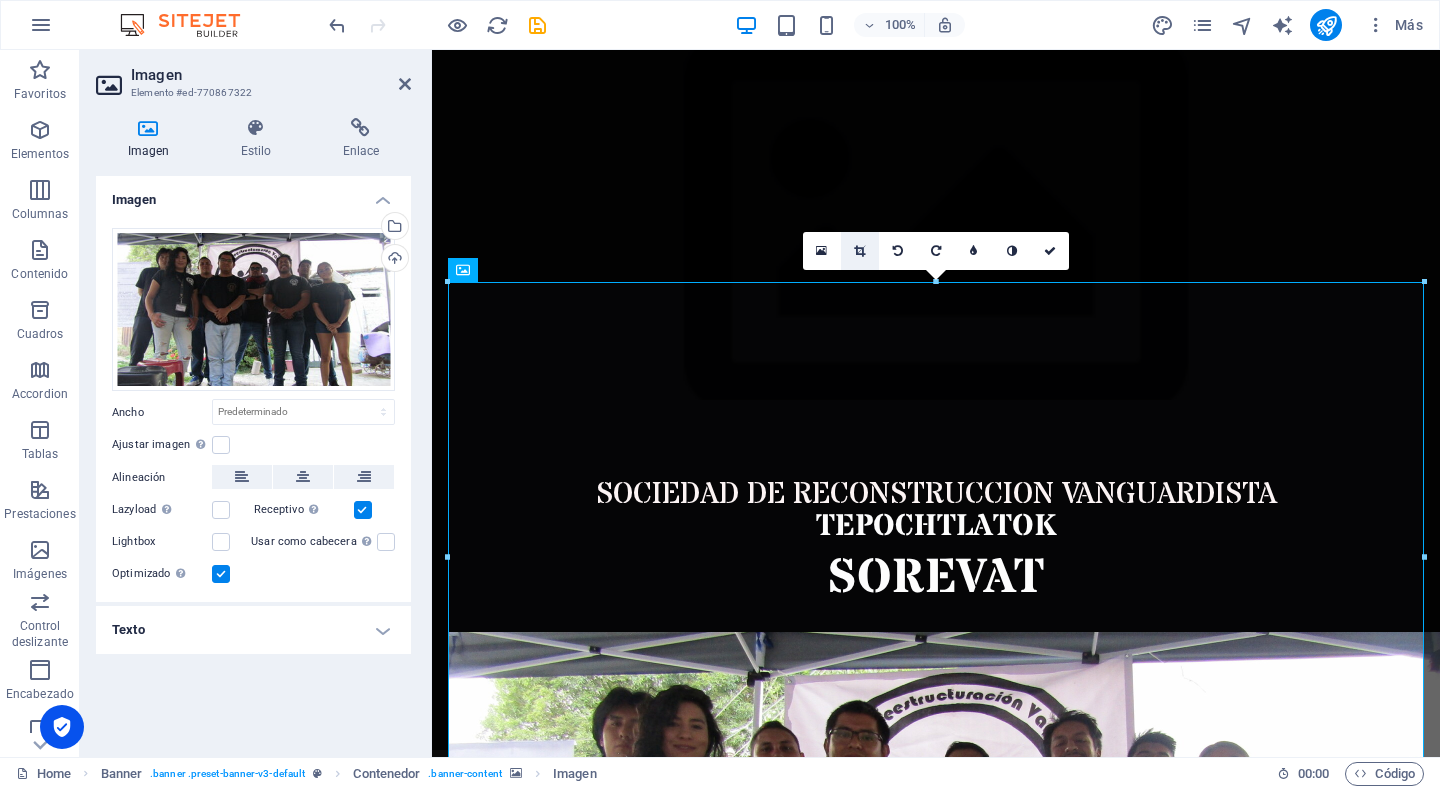 click at bounding box center (859, 251) 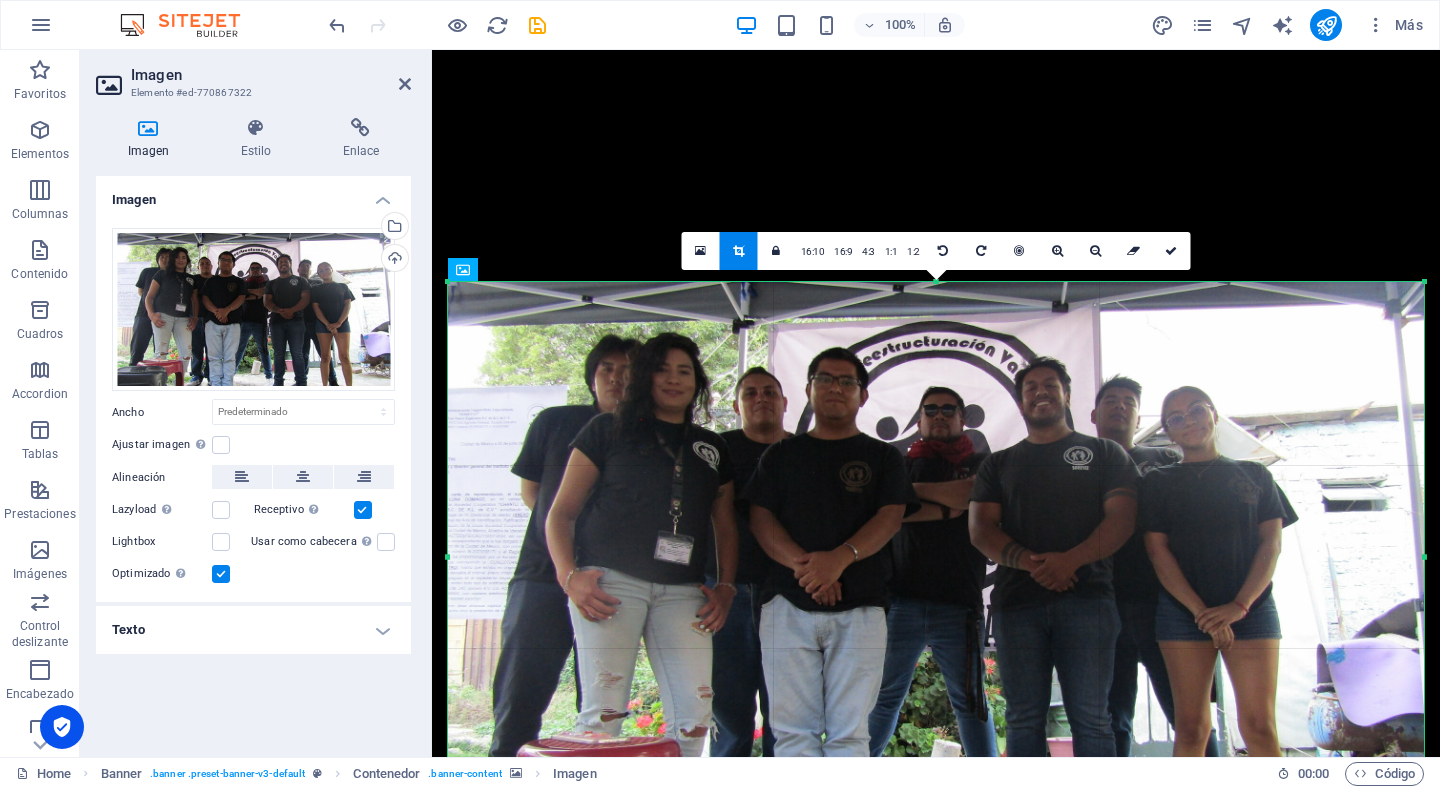 click at bounding box center [935, 556] 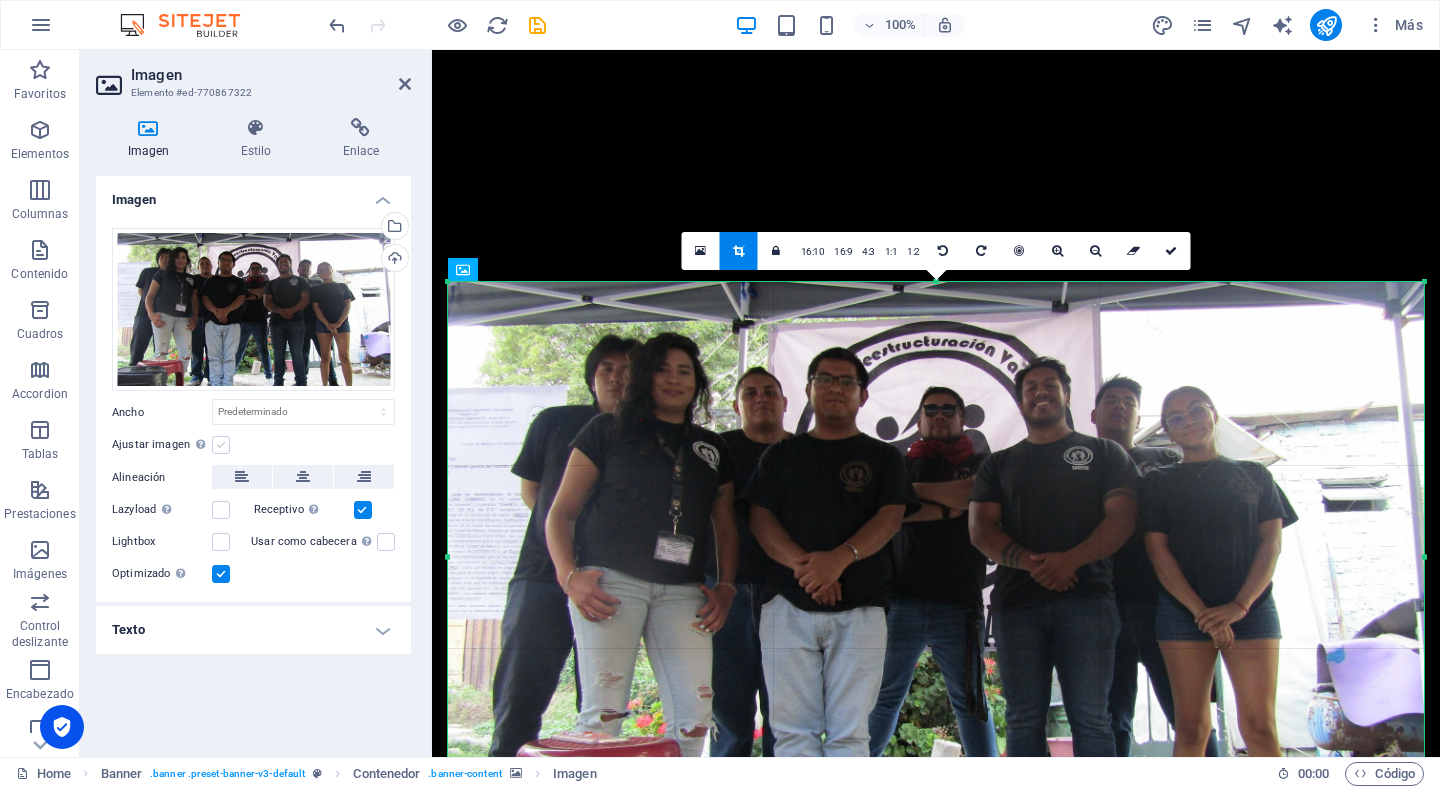 click at bounding box center (221, 445) 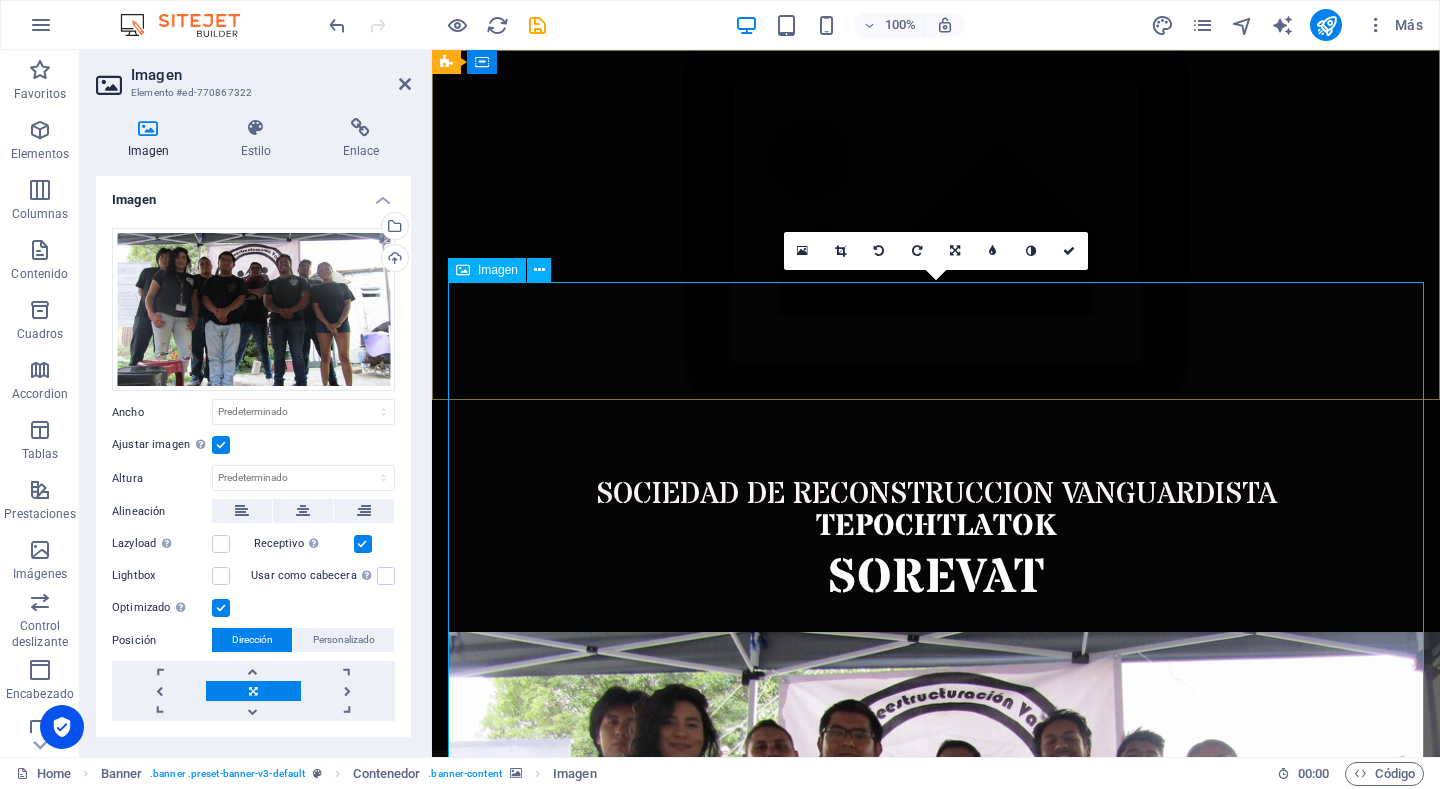 click at bounding box center [936, 915] 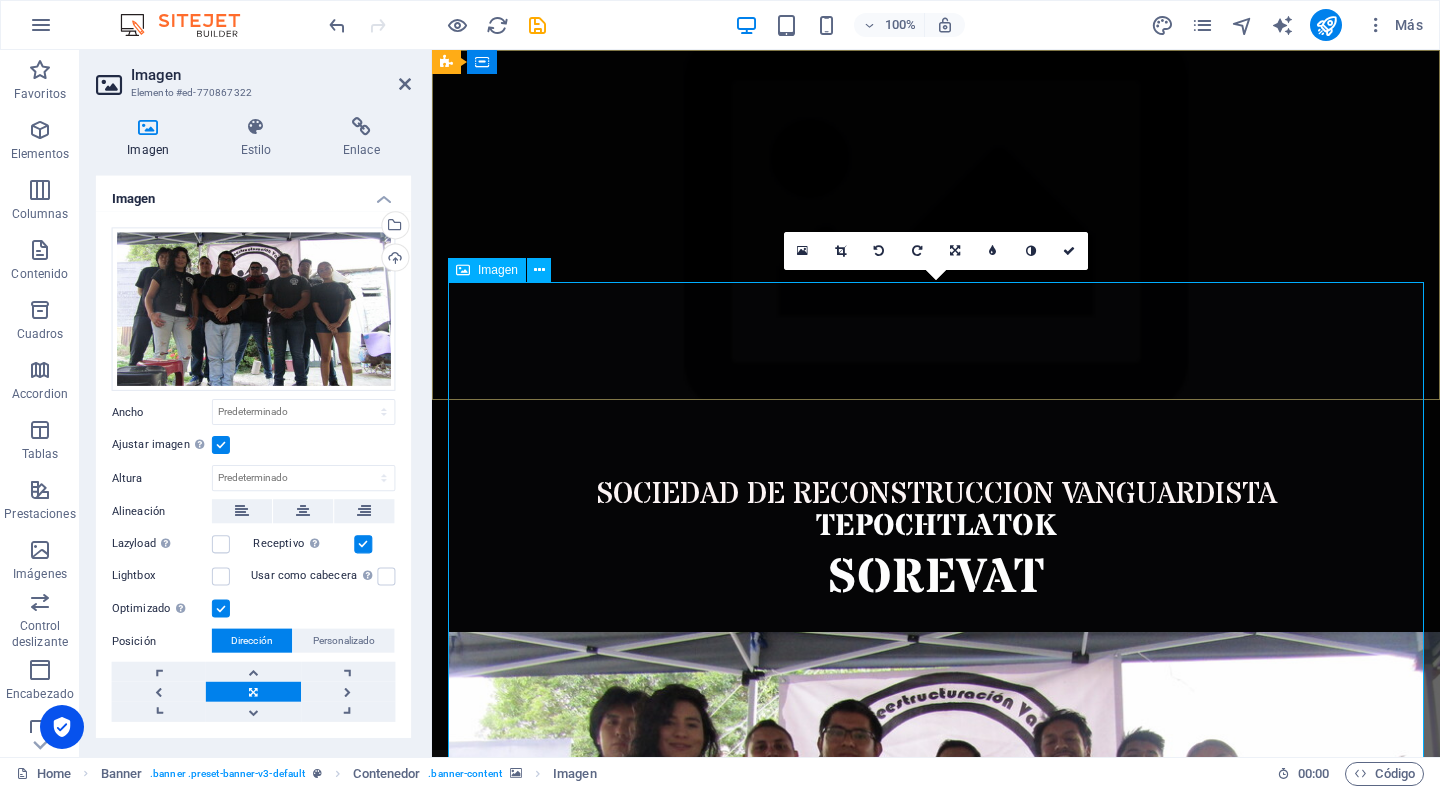 click at bounding box center [936, 915] 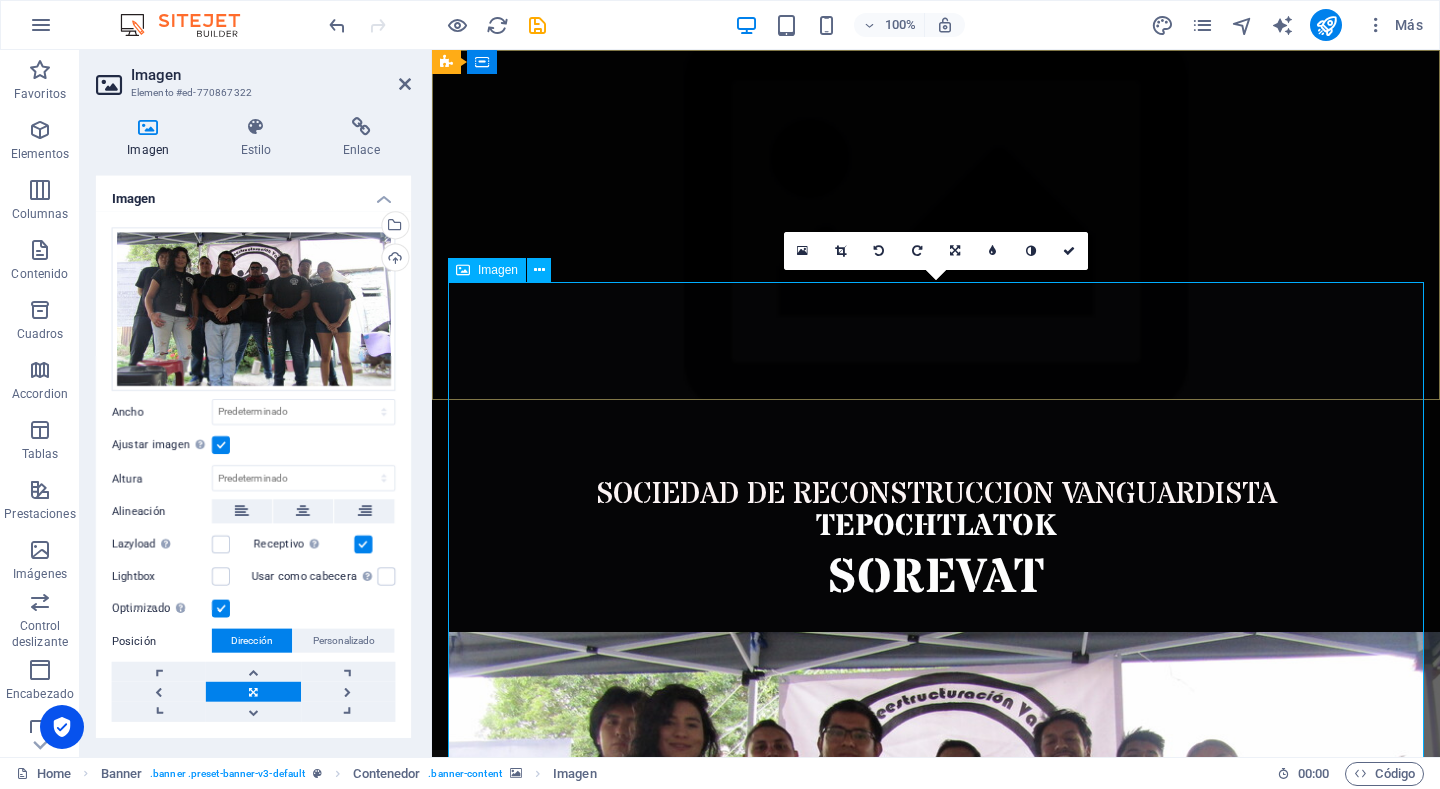 click at bounding box center [936, 915] 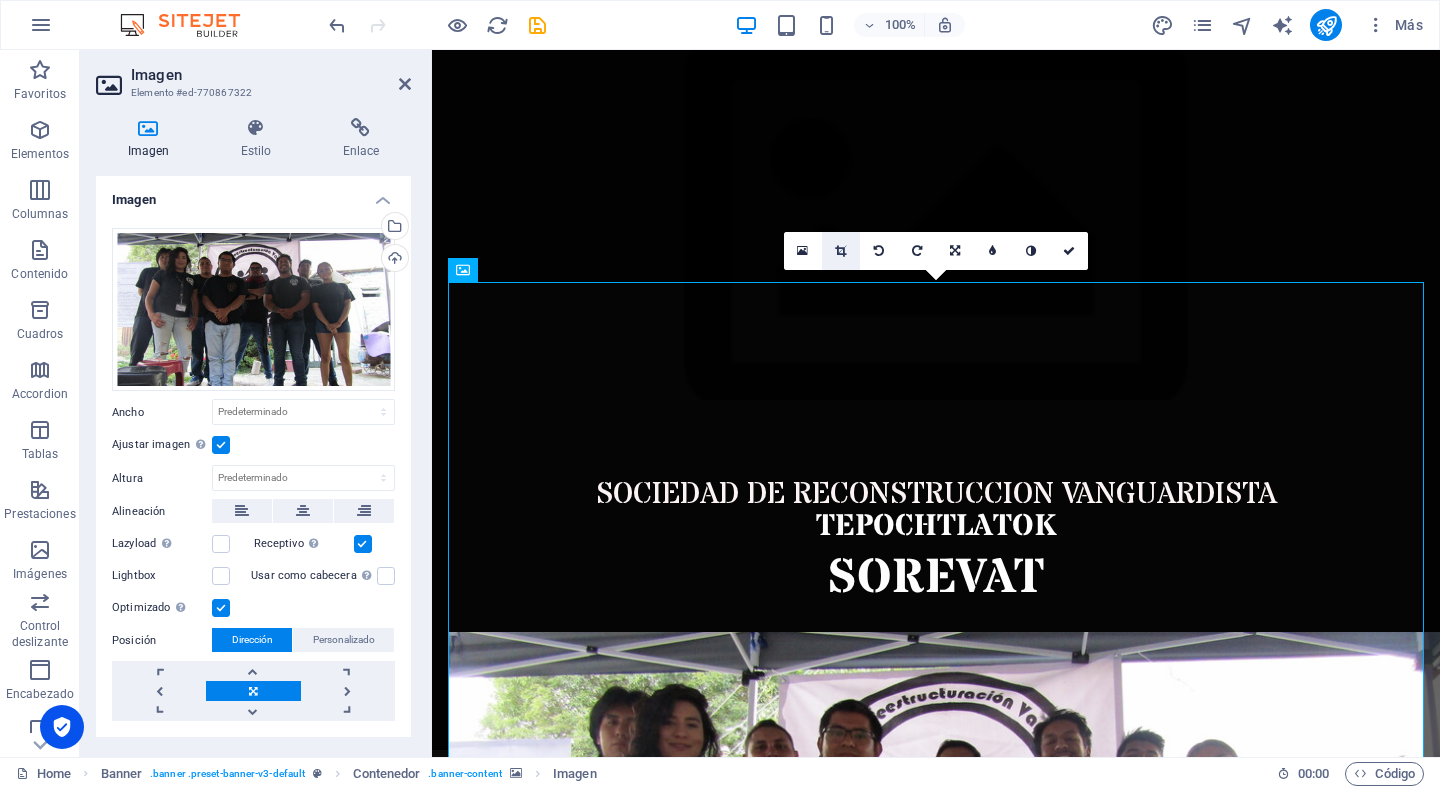 click at bounding box center [841, 251] 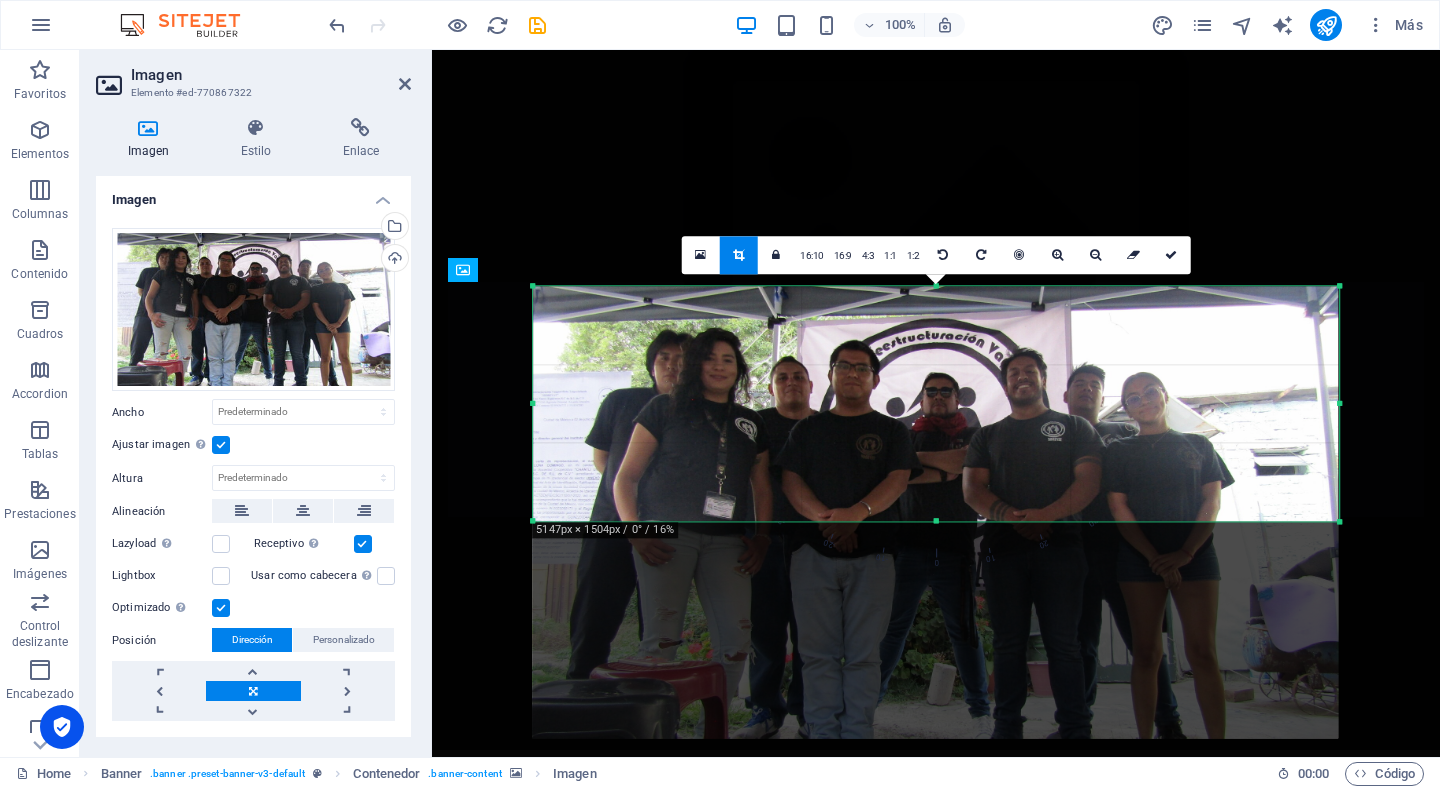 drag, startPoint x: 939, startPoint y: 631, endPoint x: 946, endPoint y: 413, distance: 218.11235 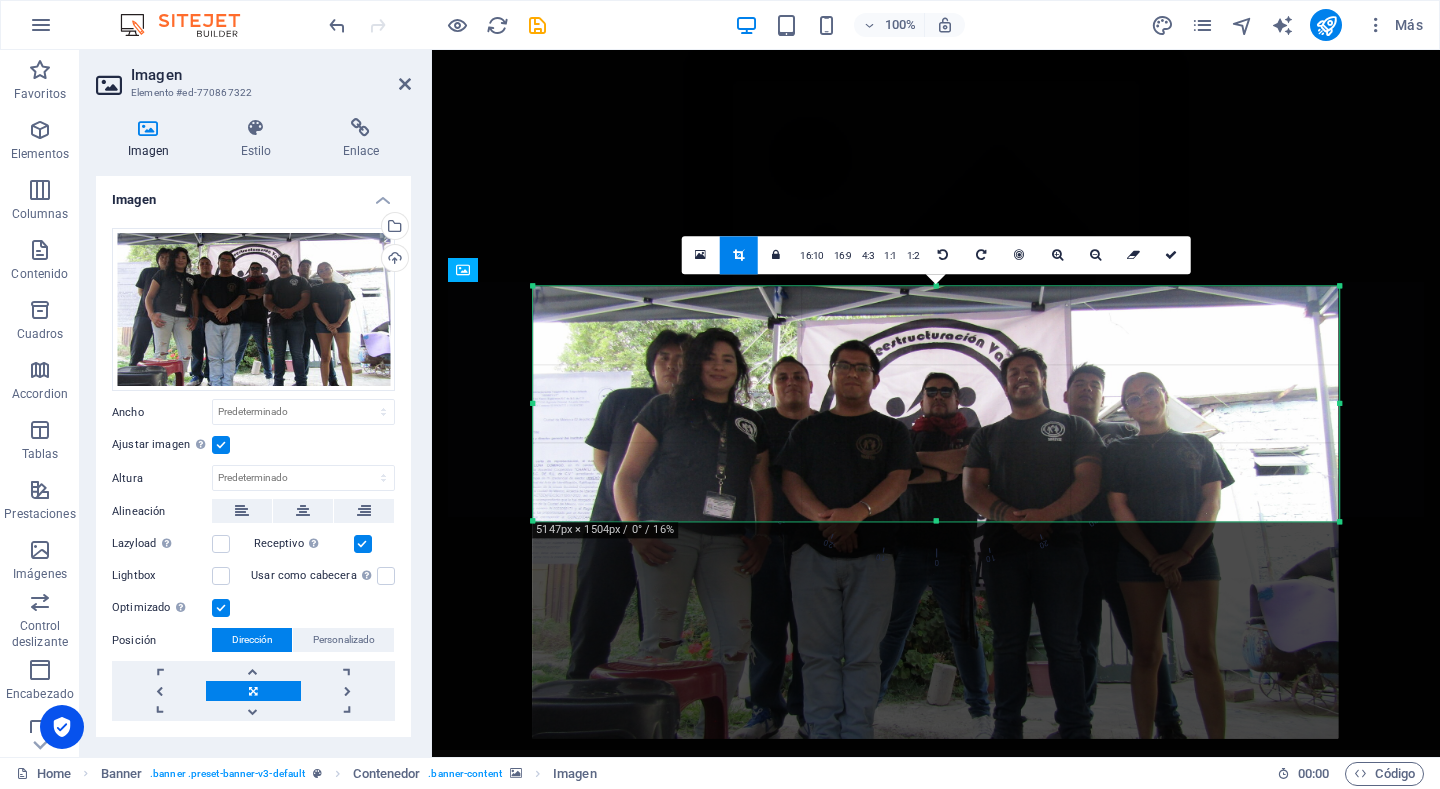 click on "180 170 160 150 140 130 120 110 100 90 80 70 60 50 40 30 20 10 0 -10 -20 -30 -40 -50 -60 -70 -80 -90 -100 -110 -120 -130 -140 -150 -160 -170 5147px × 1504px / 0° / 16% 16:10 16:9 4:3 1:1 1:2 0" at bounding box center (936, 403) 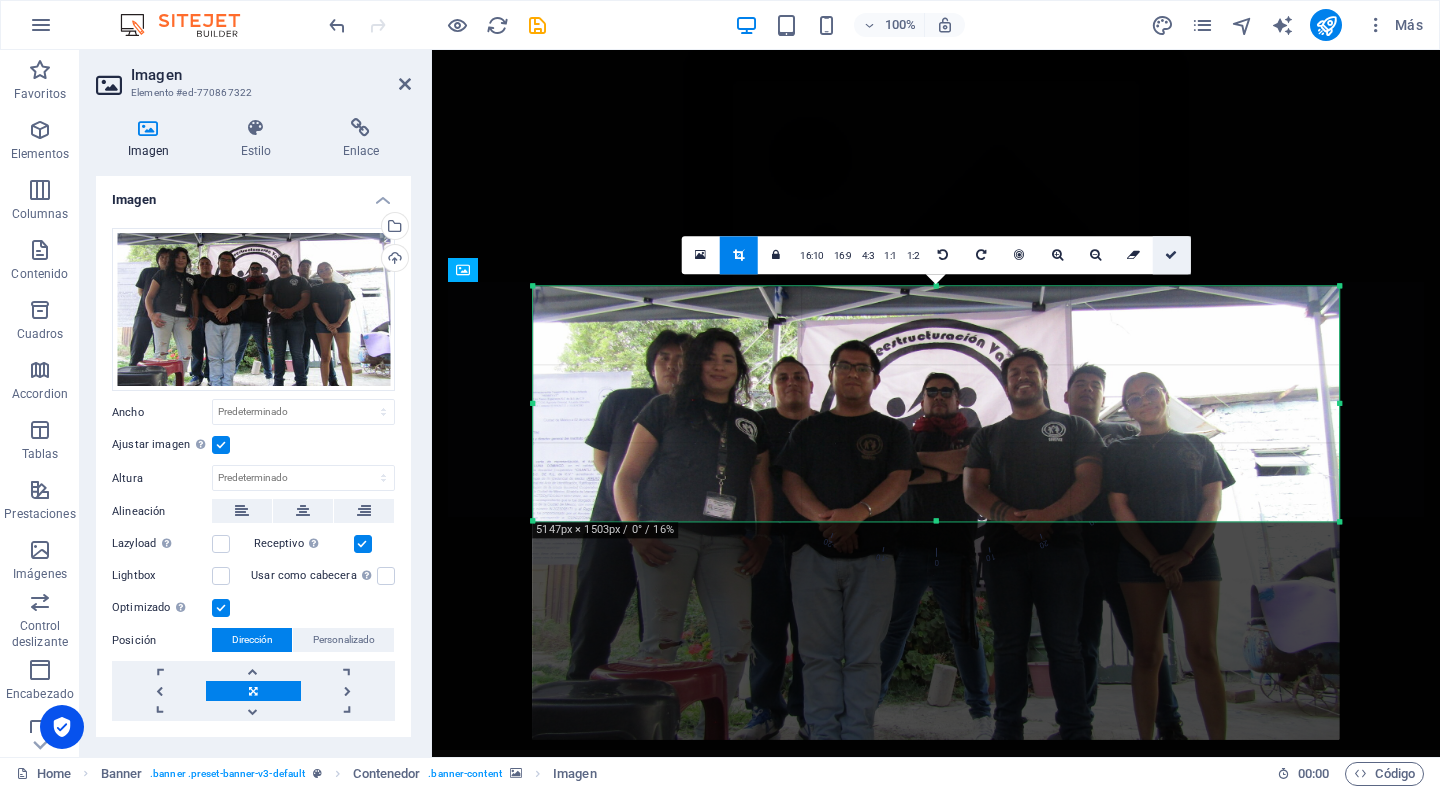 click at bounding box center [1171, 255] 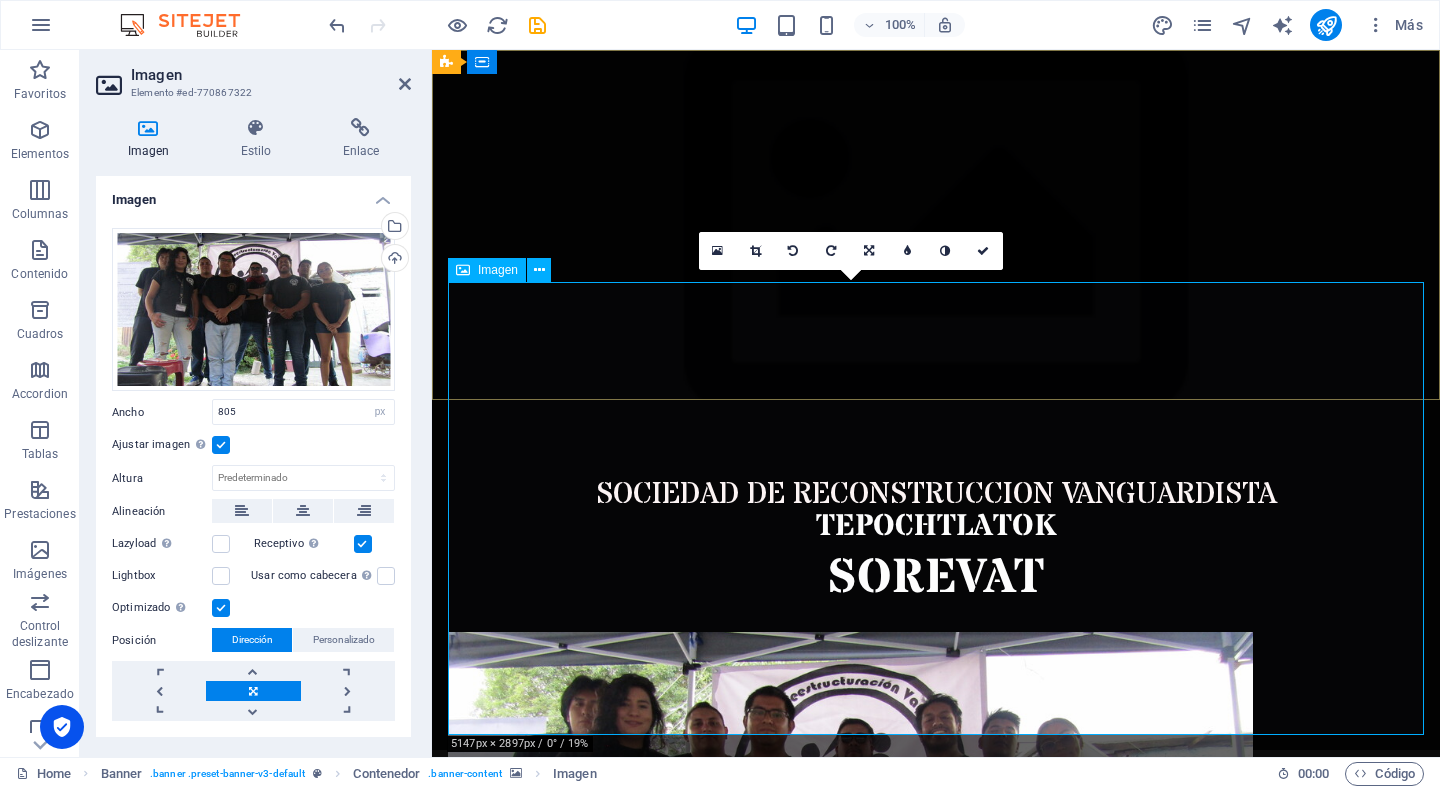click at bounding box center [936, 749] 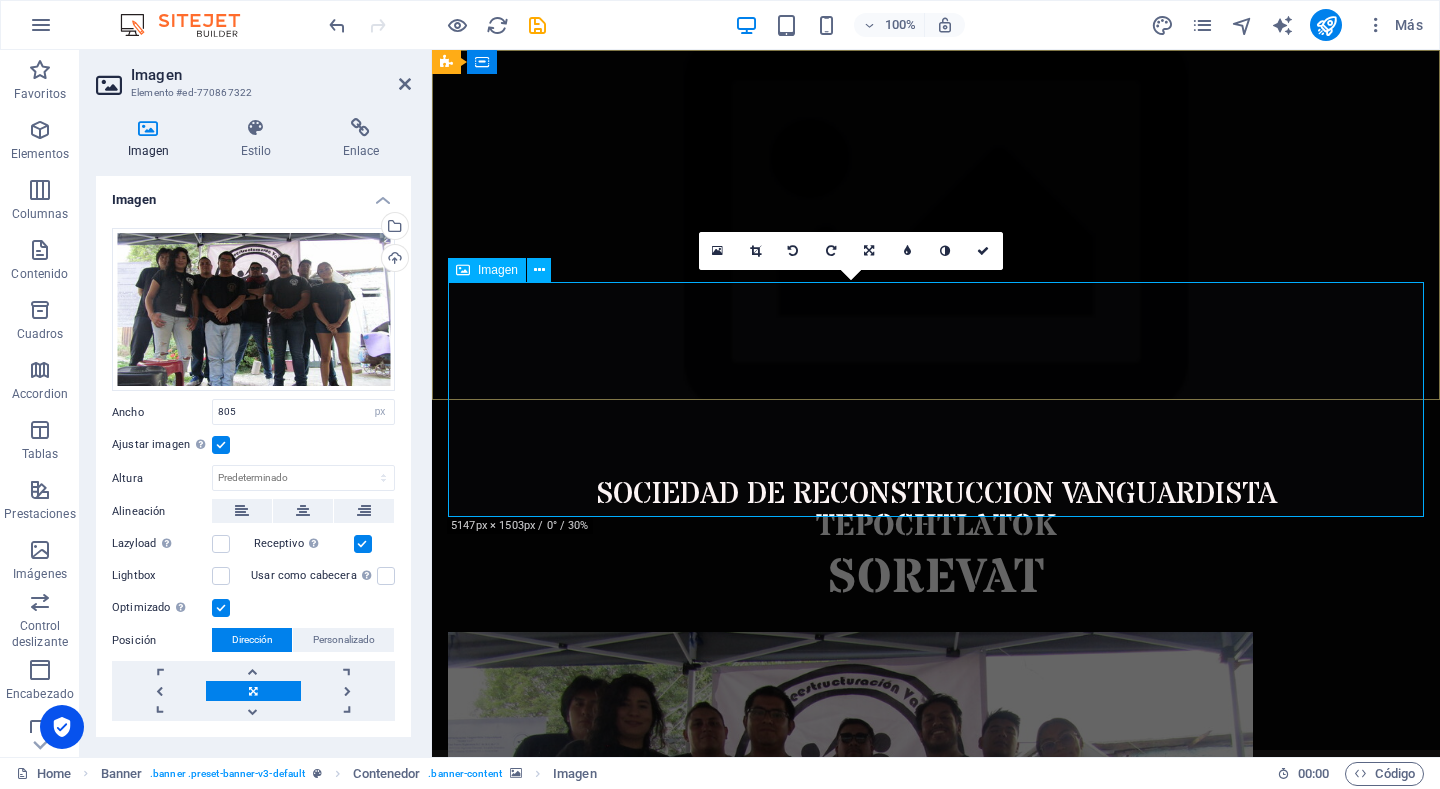 click at bounding box center (936, 749) 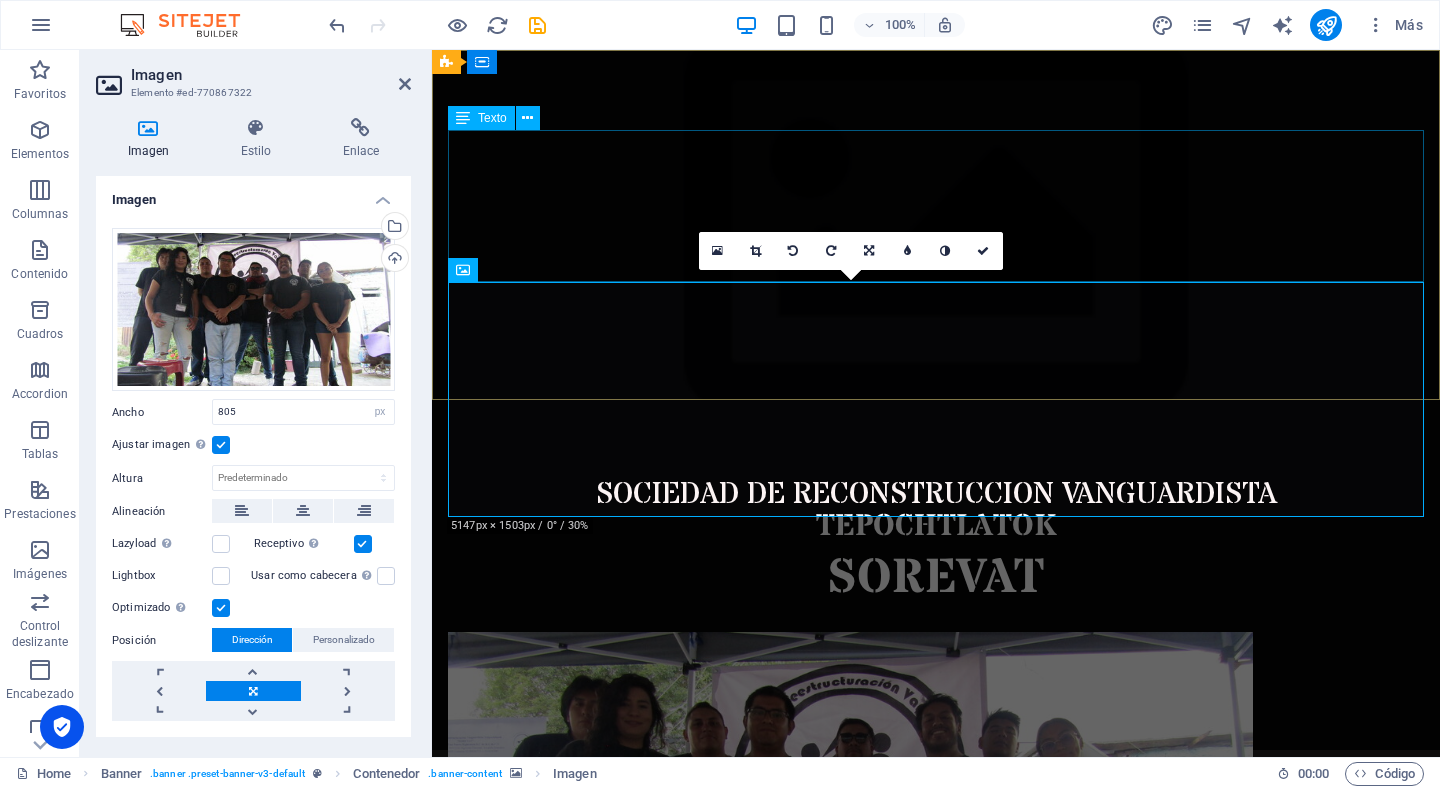 click on "SOCIEDAD DE RECONSTR UCCION VANGUARDISTA TEPOCHTLATOK SOREVAT" at bounding box center [936, 556] 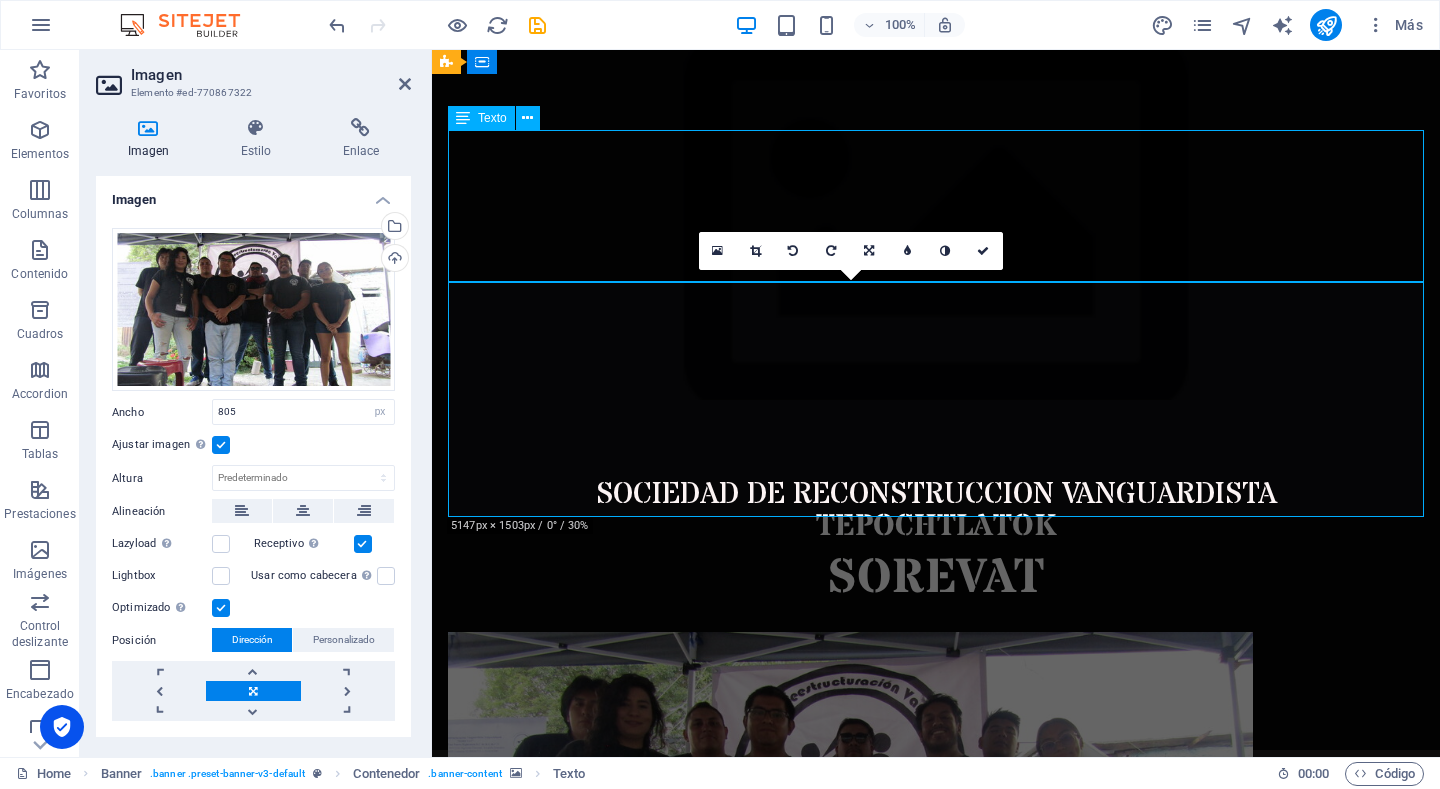 click on "SOCIEDAD DE RECONSTR UCCION VANGUARDISTA TEPOCHTLATOK SOREVAT" at bounding box center [936, 556] 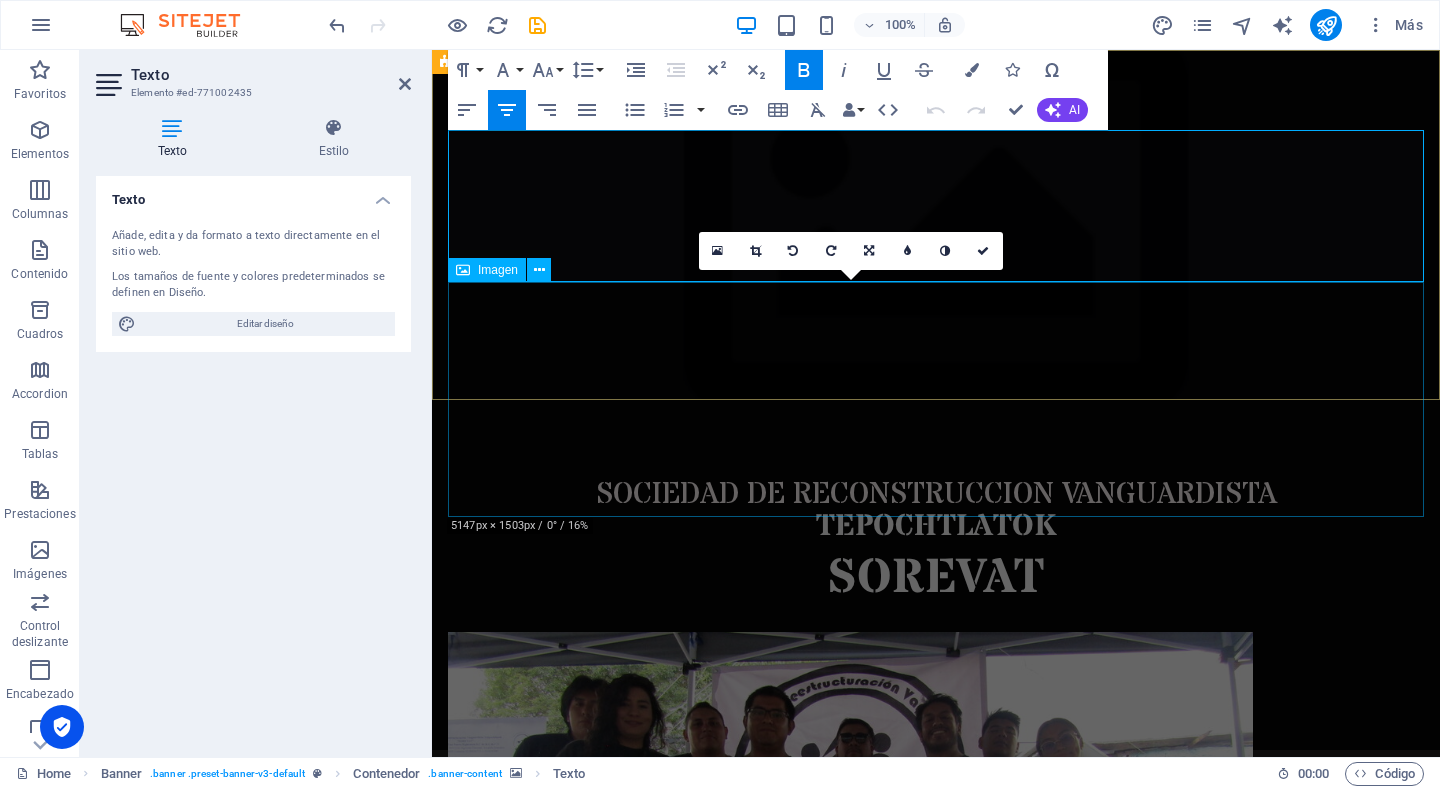 click at bounding box center [936, 749] 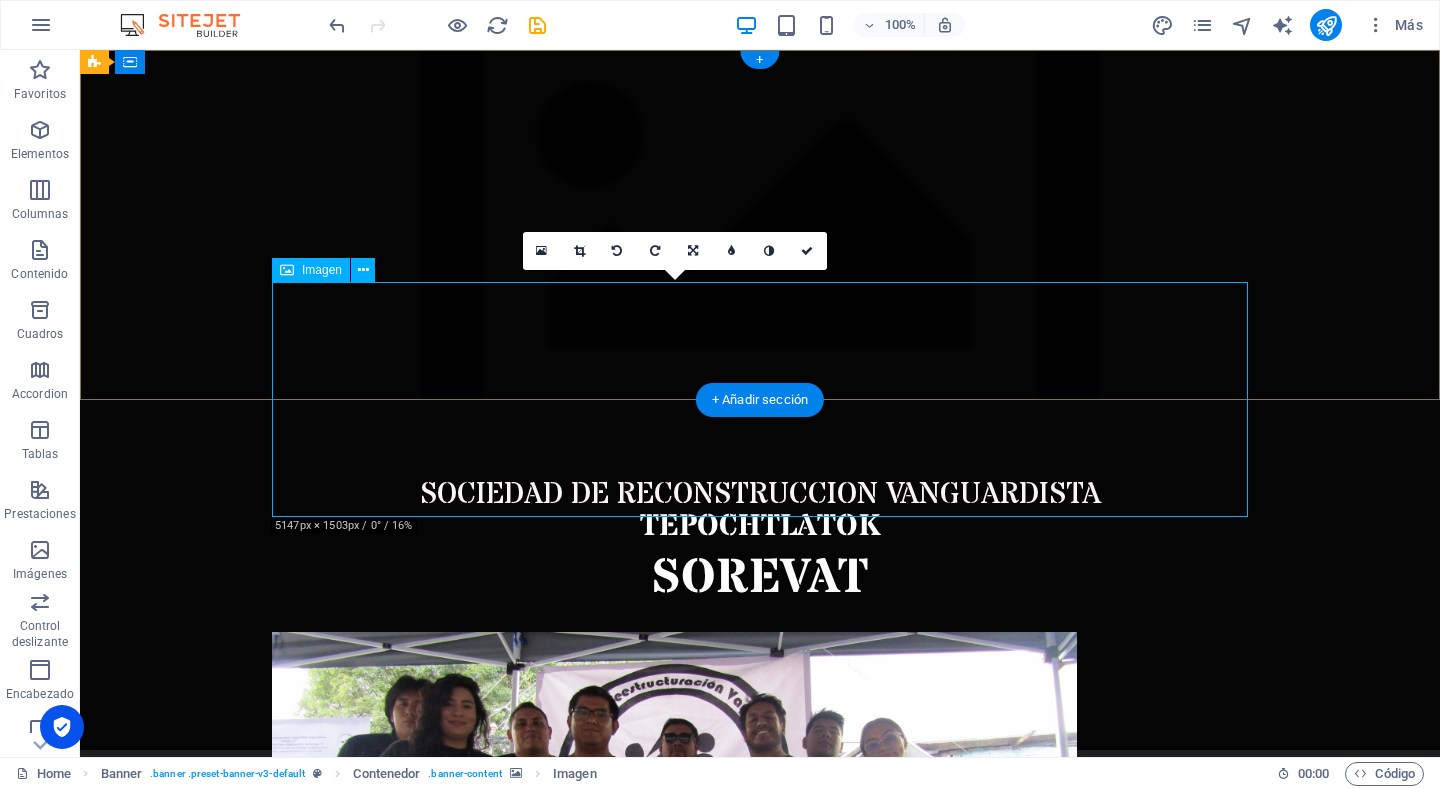click at bounding box center (760, 749) 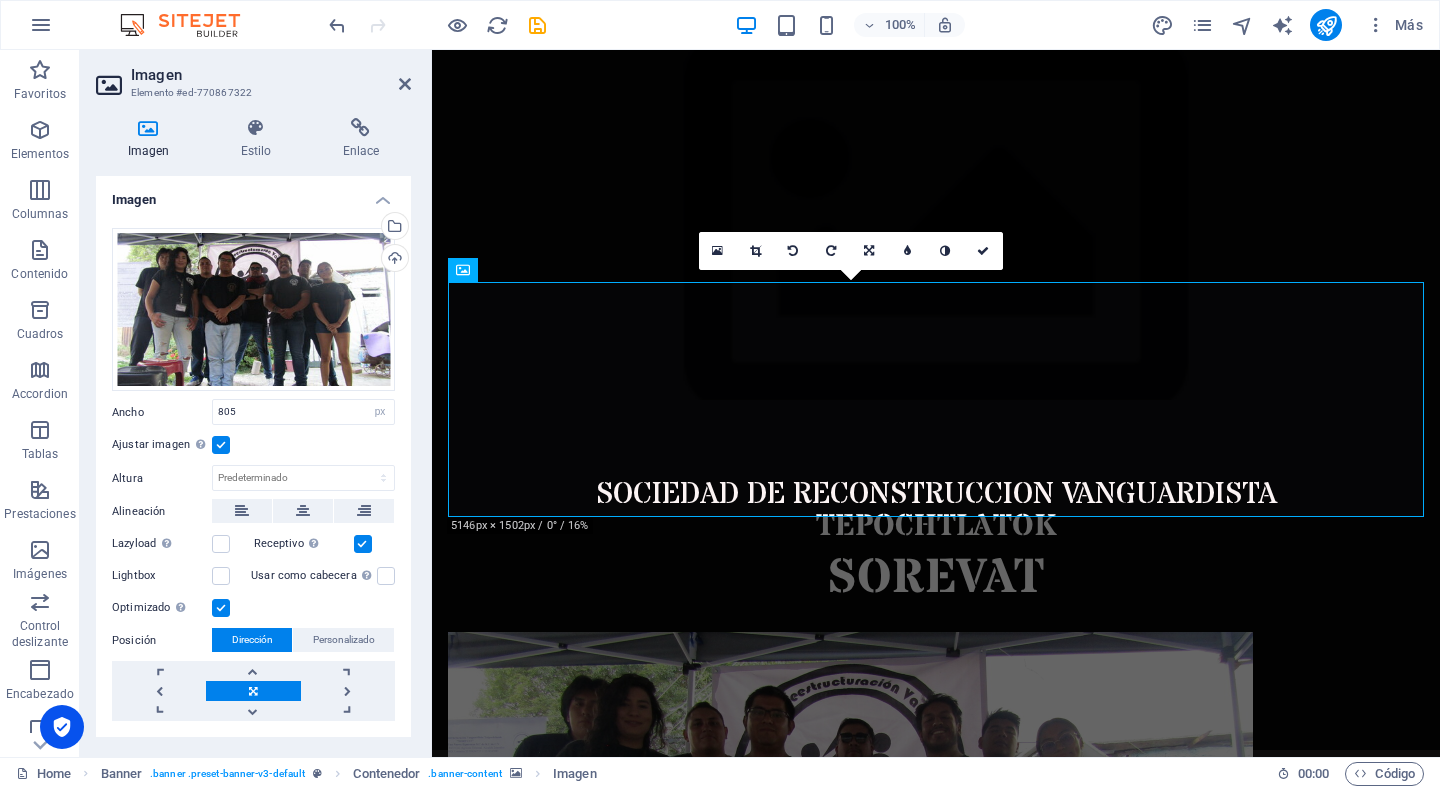 click at bounding box center [936, 225] 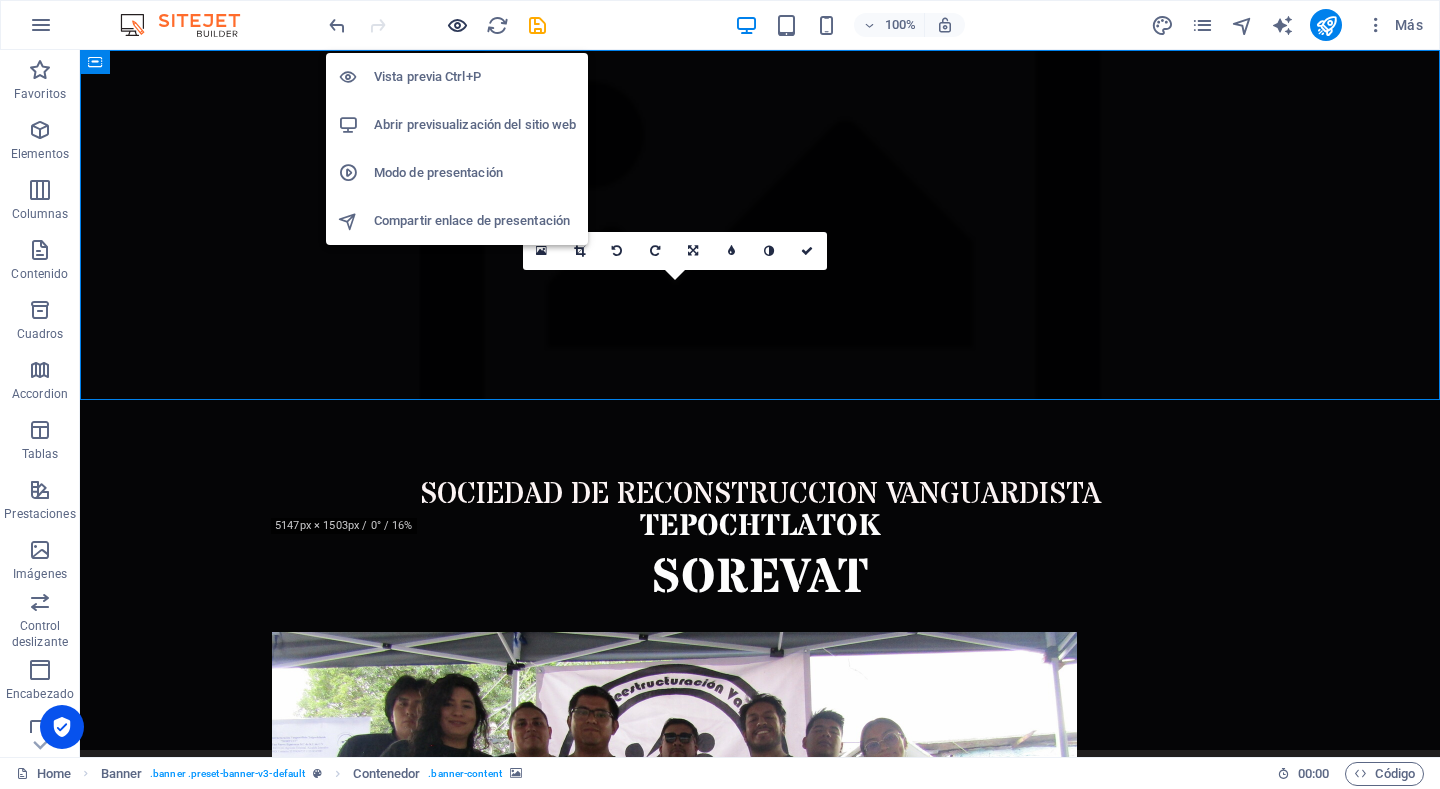 click at bounding box center (457, 25) 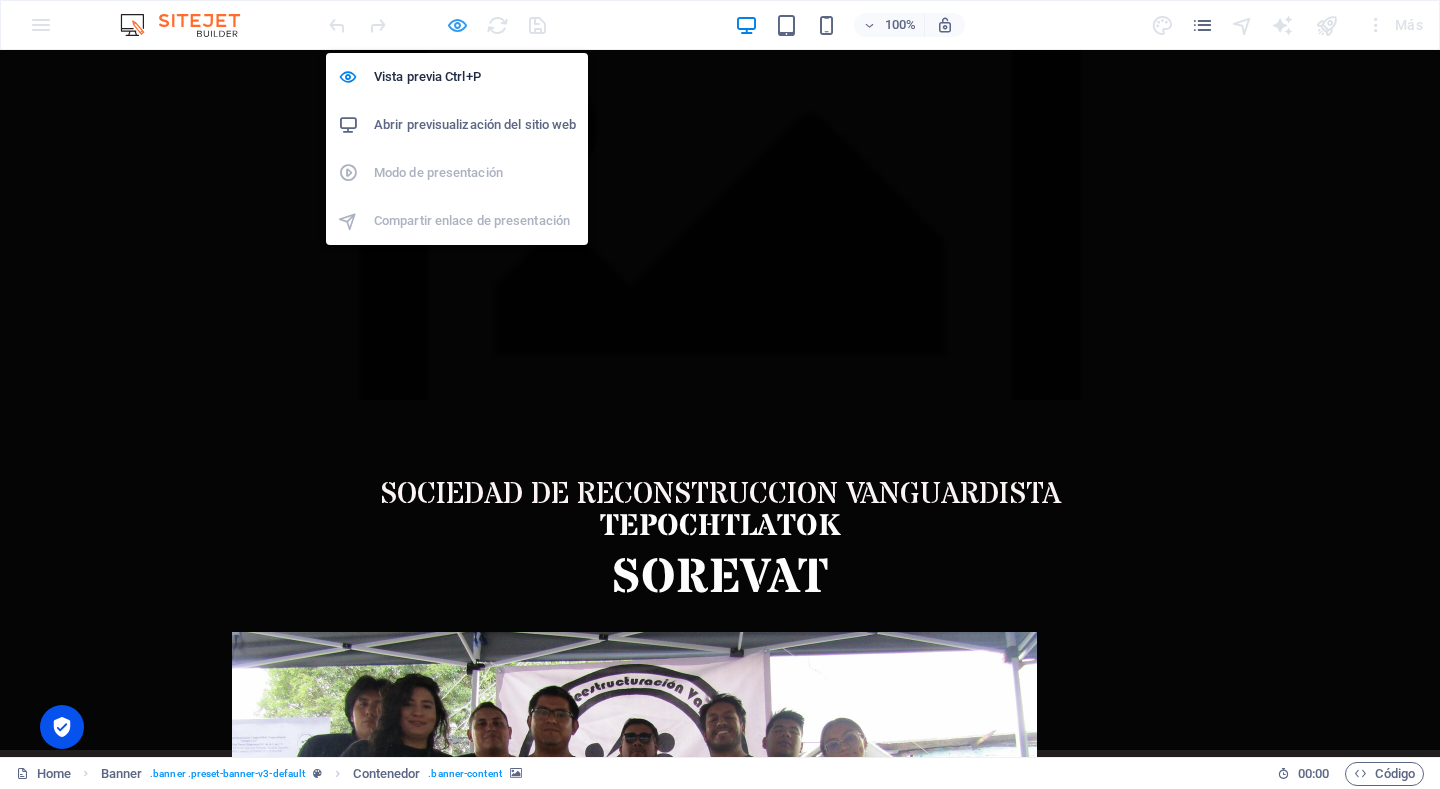 click at bounding box center (457, 25) 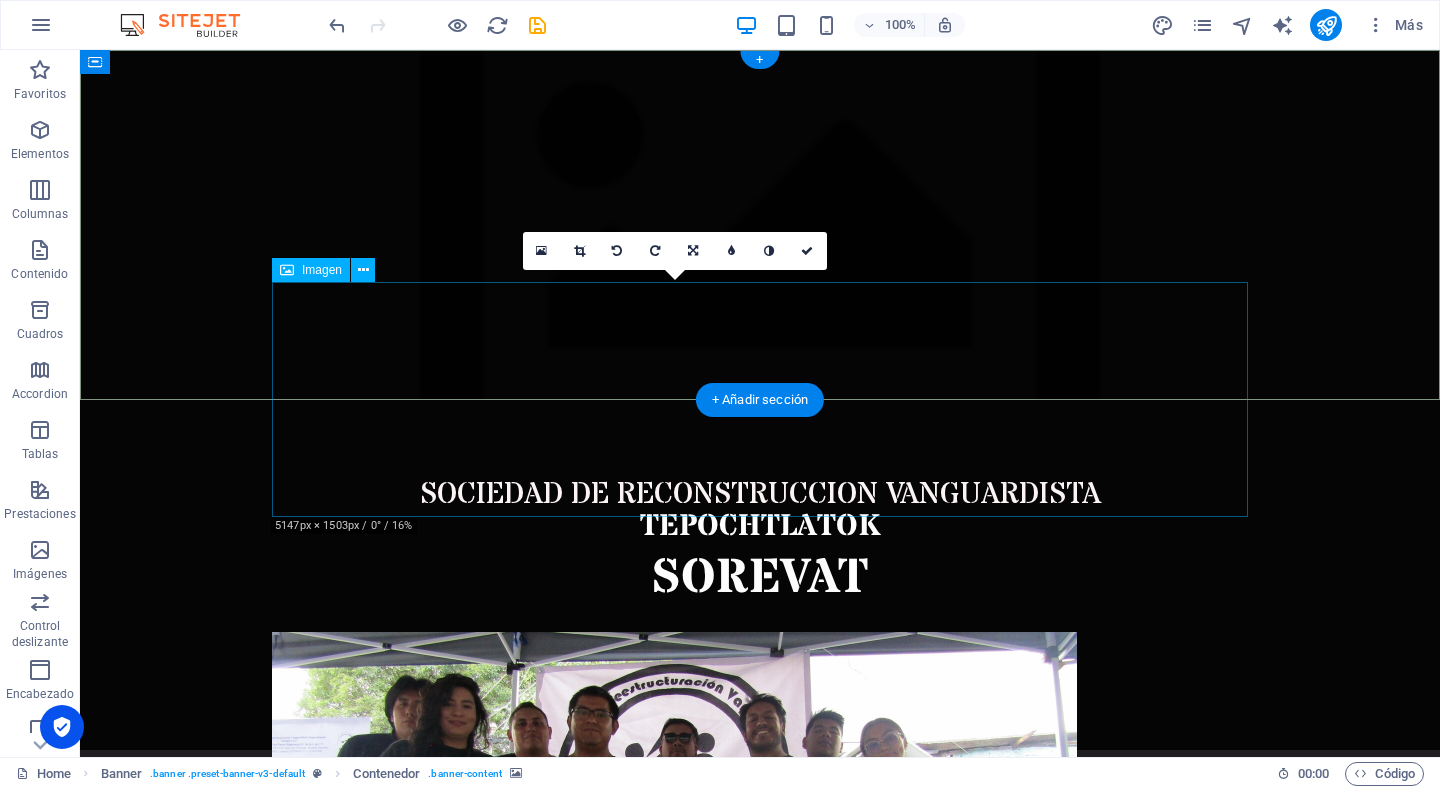 click at bounding box center [760, 749] 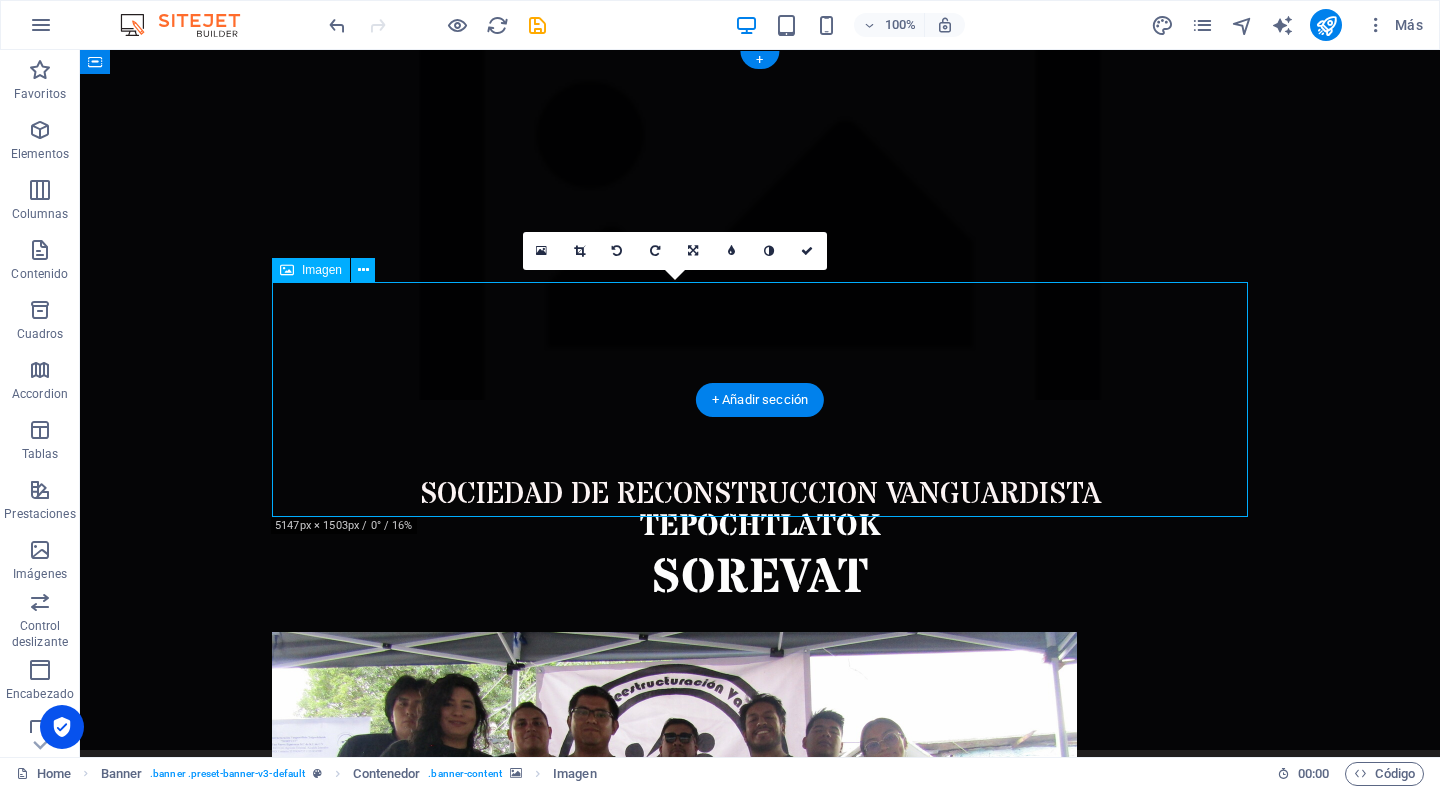 click at bounding box center [760, 749] 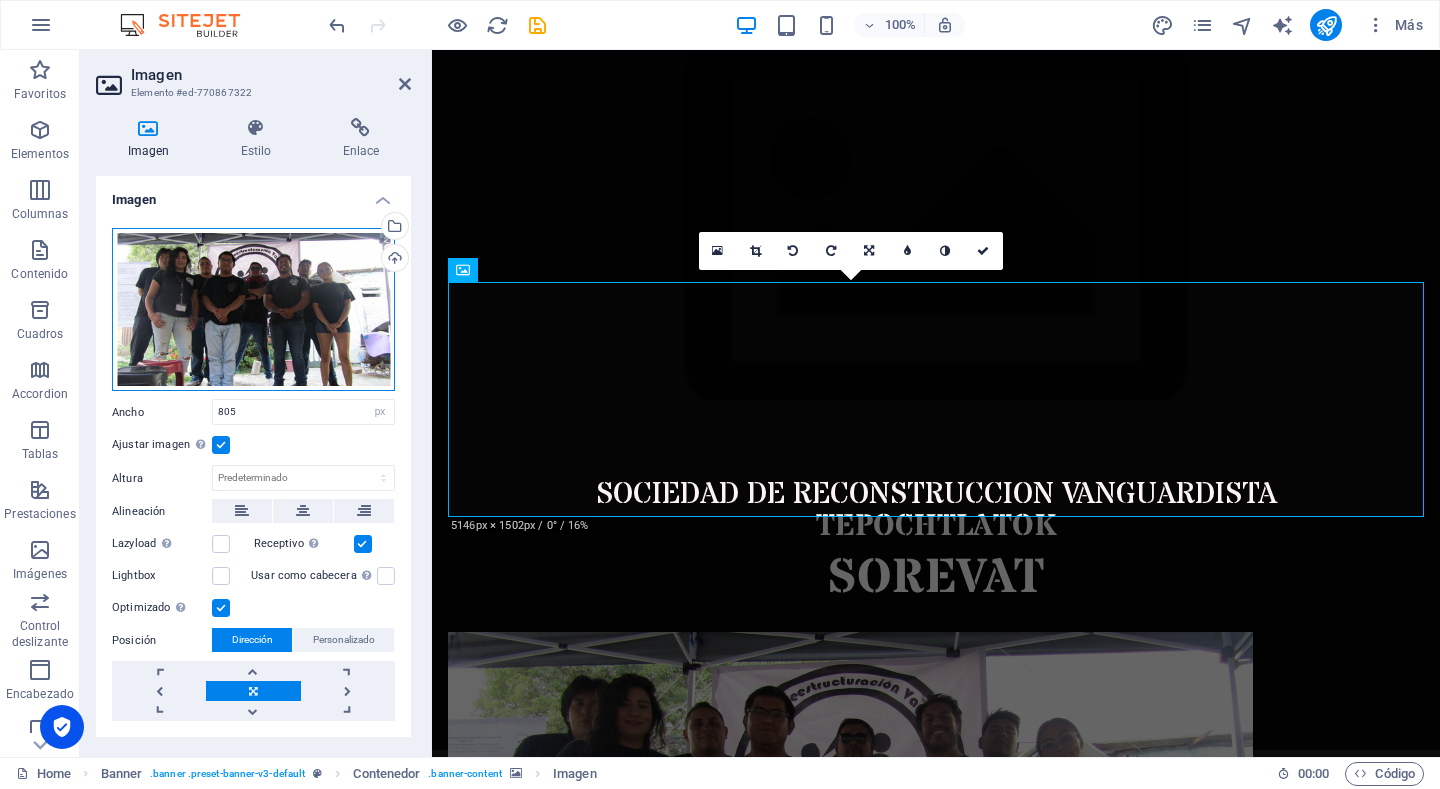 click on "Arrastra archivos aquí, haz clic para escoger archivos o  selecciona archivos de Archivos o de nuestra galería gratuita de fotos y vídeos" at bounding box center [253, 310] 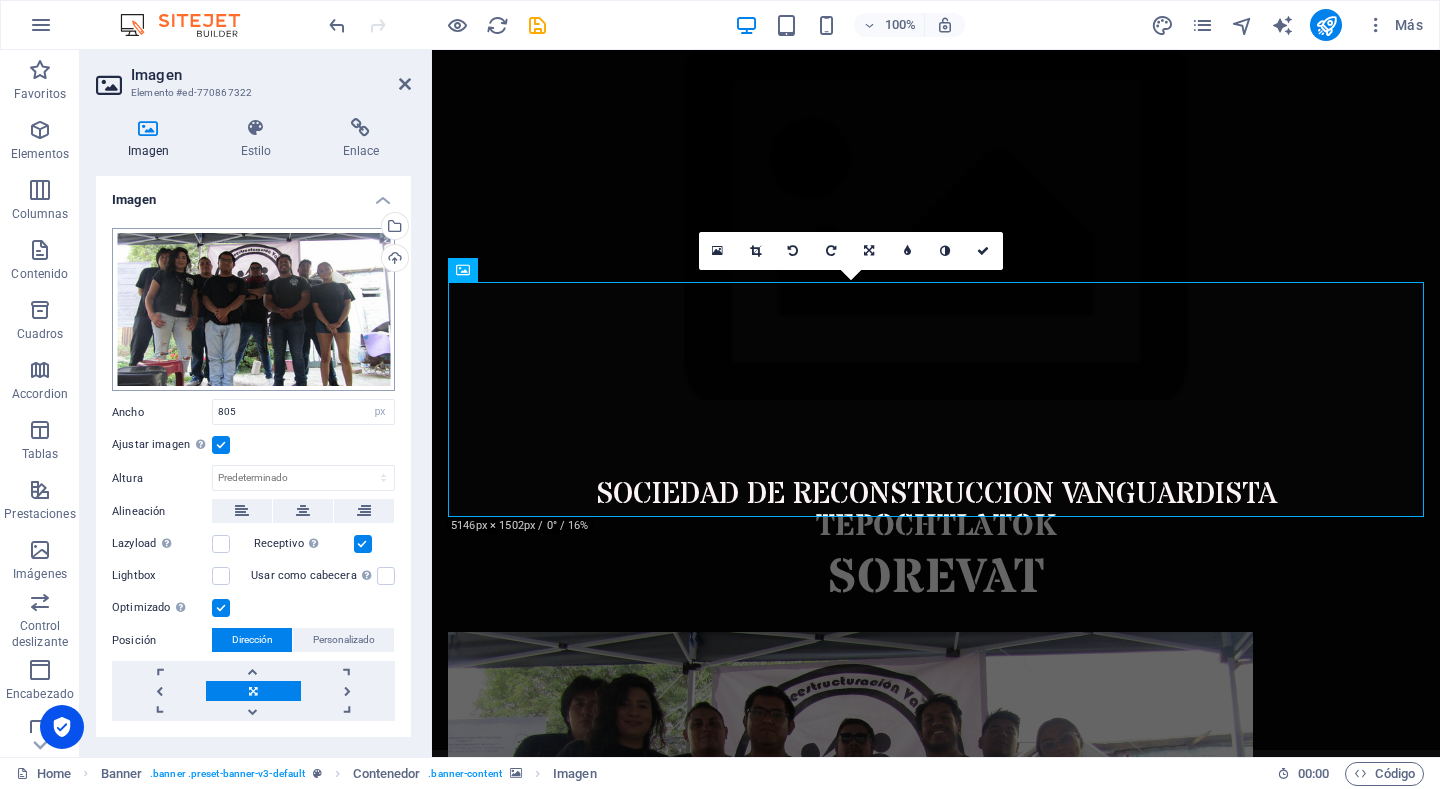 click on "sorevat.org.mx Home Favoritos Elementos Columnas Contenido Cuadros Accordion Tablas Prestaciones Imágenes Control deslizante Encabezado Pie de página Formularios Marketing Colecciones Imagen Elemento #ed-770867322 Imagen Estilo Enlace Imagen Arrastra archivos aquí, haz clic para escoger archivos o  selecciona archivos de Archivos o de nuestra galería gratuita de fotos y vídeos Selecciona archivos del administrador de archivos, de la galería de fotos o carga archivo(s) Cargar Ancho 805 Predeterminado automático px rem % em vh vw Ajustar imagen Ajustar imagen automáticamente a un ancho y alto fijo Altura Predeterminado automático px Alineación Lazyload La carga de imágenes tras la carga de la página mejora la velocidad de la página. Receptivo Automáticamente cargar tamaños optimizados de smartphone e imagen retina. Lightbox Usar como cabecera Optimizado Posición Dirección Personalizado X offset 50 px rem % vh vw 50" at bounding box center [720, 394] 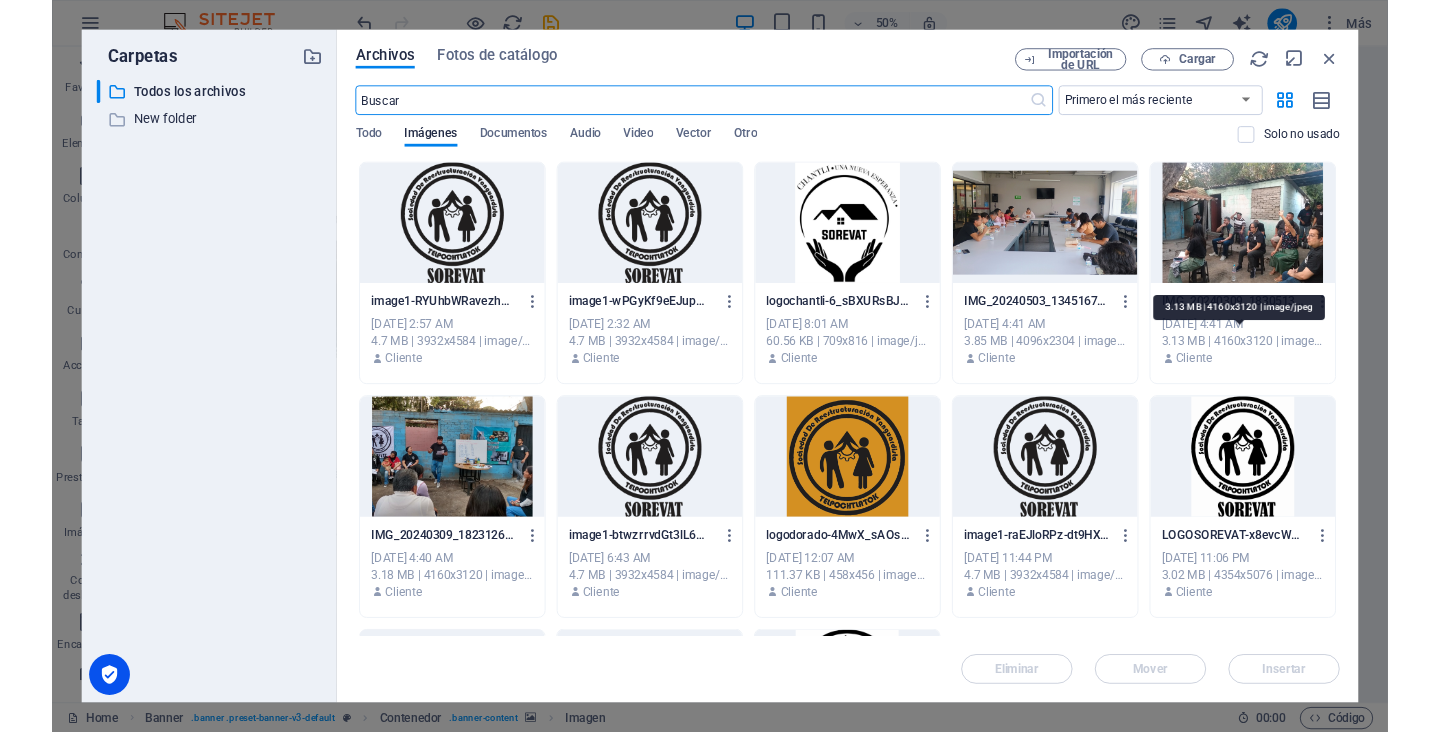 scroll, scrollTop: 233, scrollLeft: 0, axis: vertical 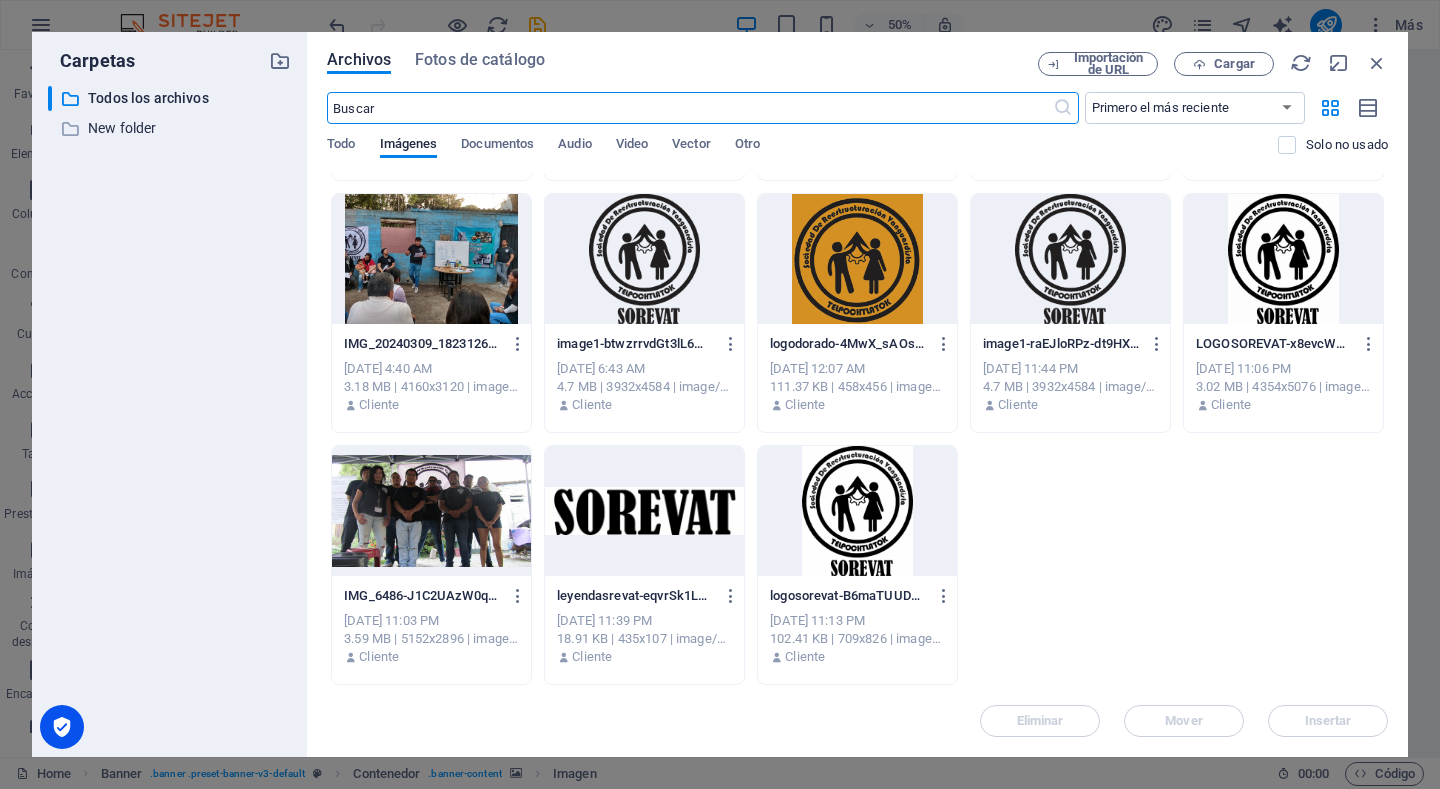 click at bounding box center [431, 511] 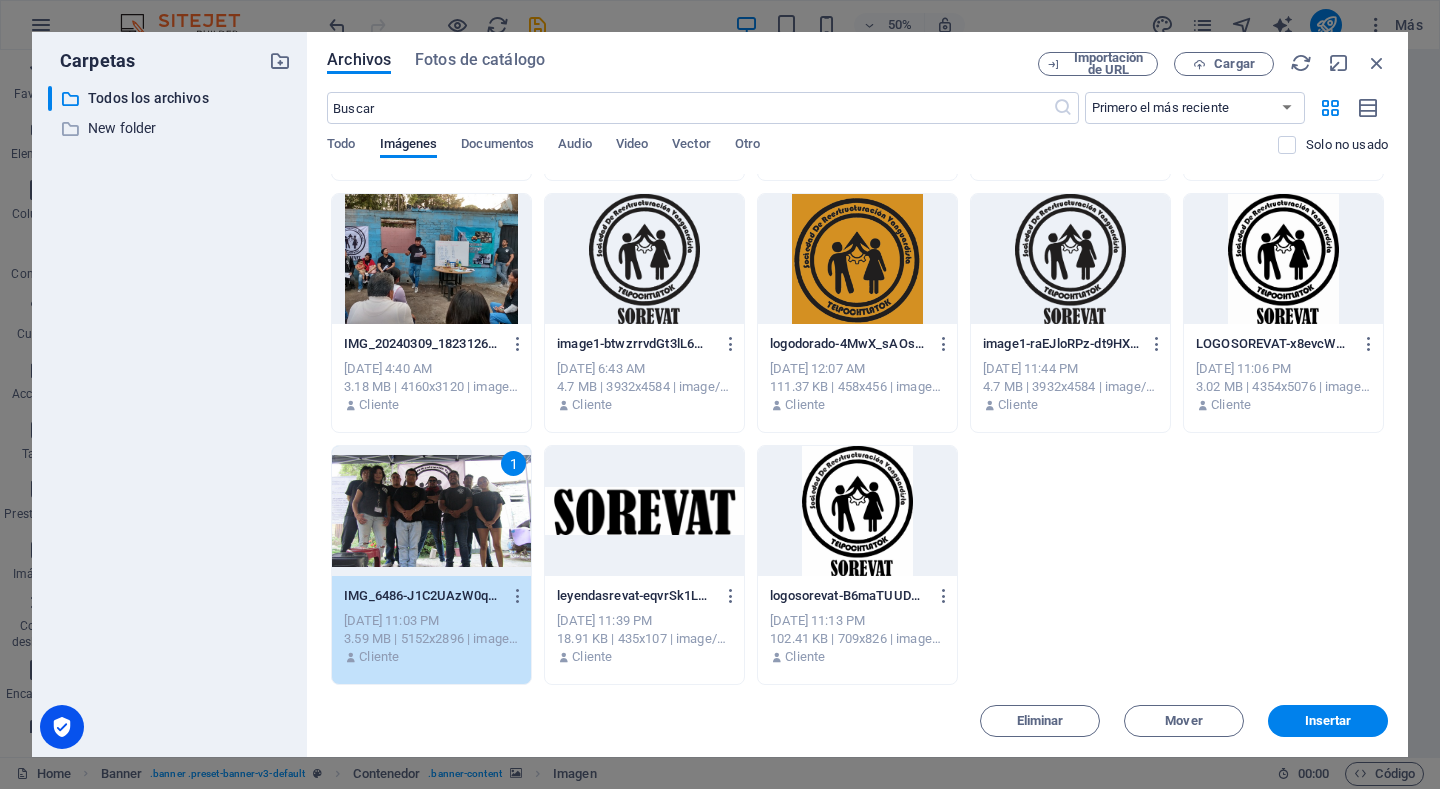 click on "1" at bounding box center [431, 511] 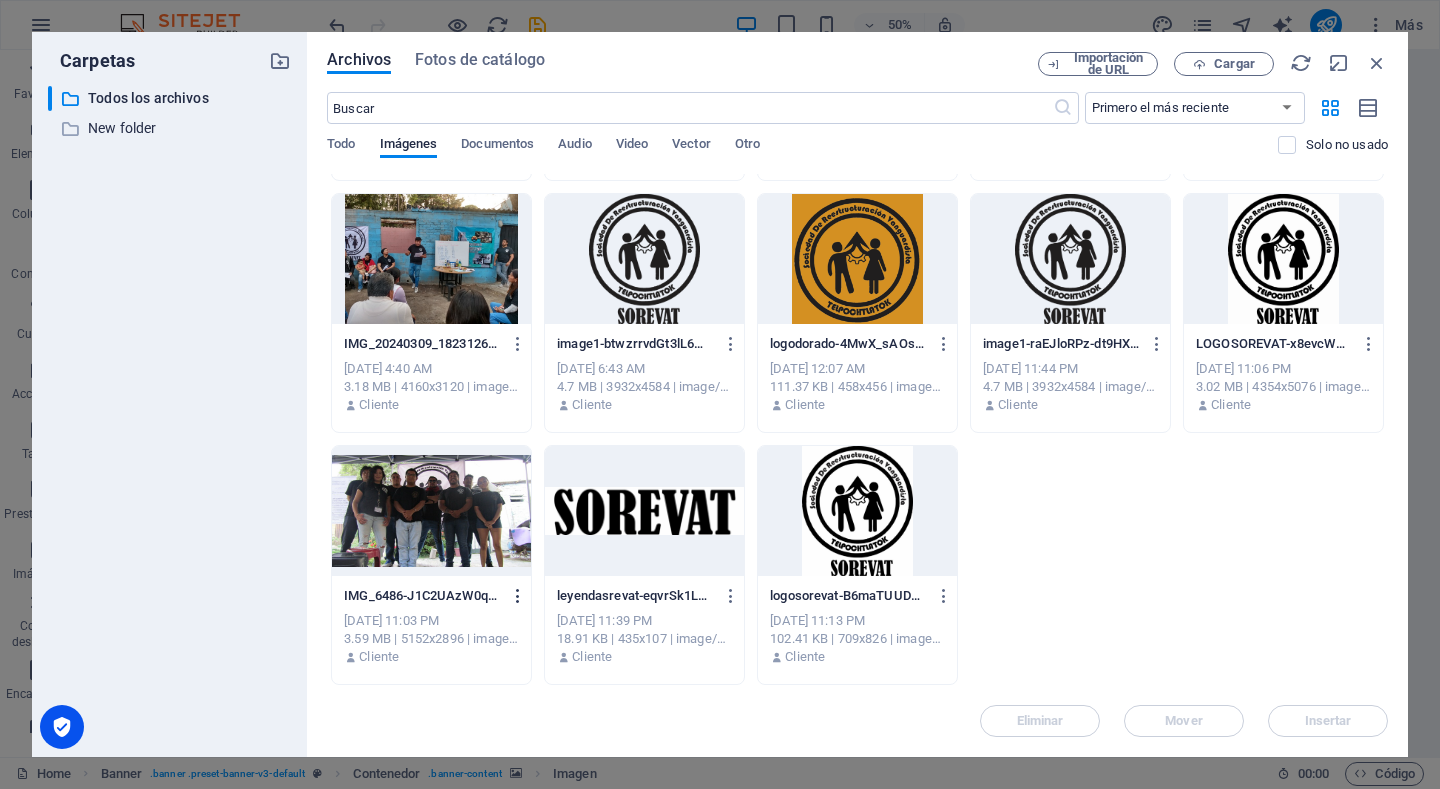 click at bounding box center (518, 596) 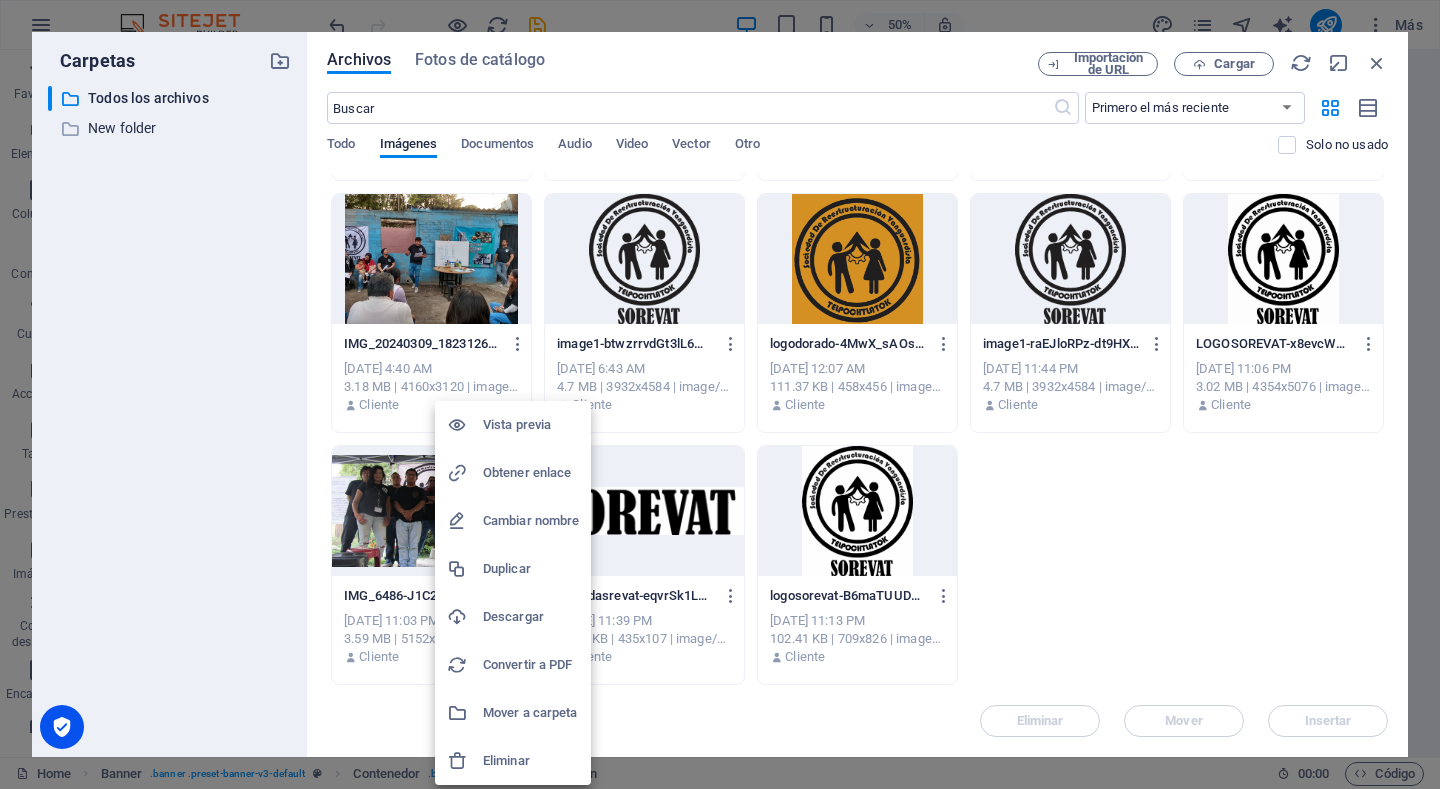 click on "Descargar" at bounding box center [531, 617] 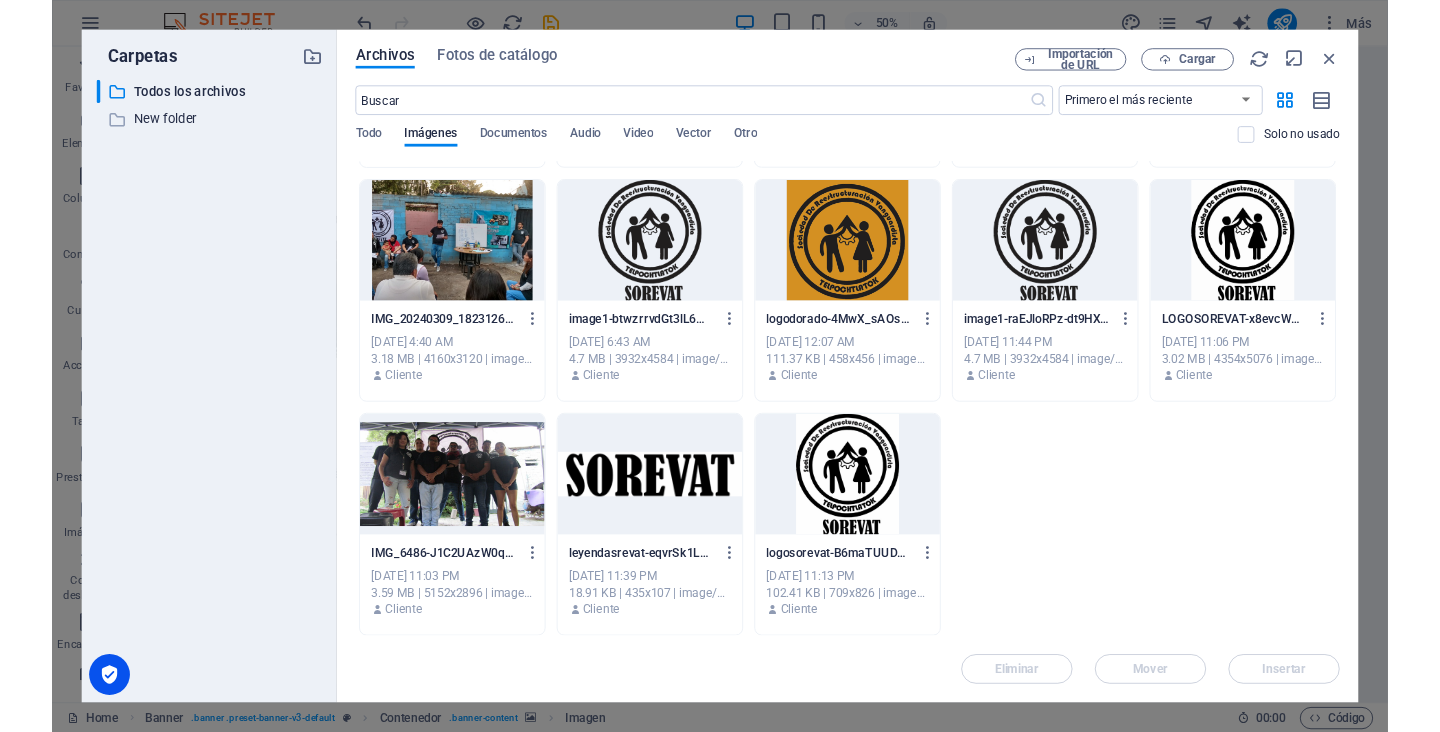 scroll, scrollTop: 204, scrollLeft: 0, axis: vertical 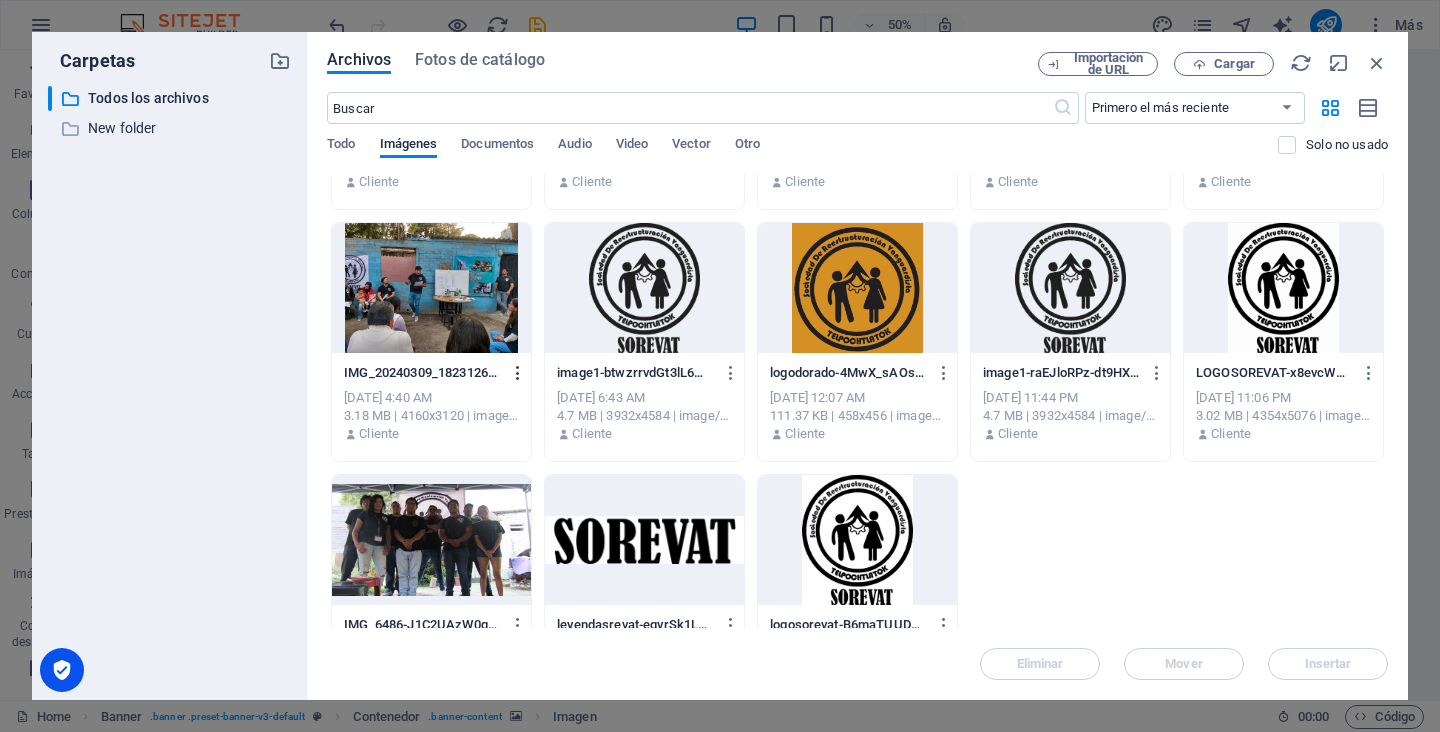 click at bounding box center (518, 373) 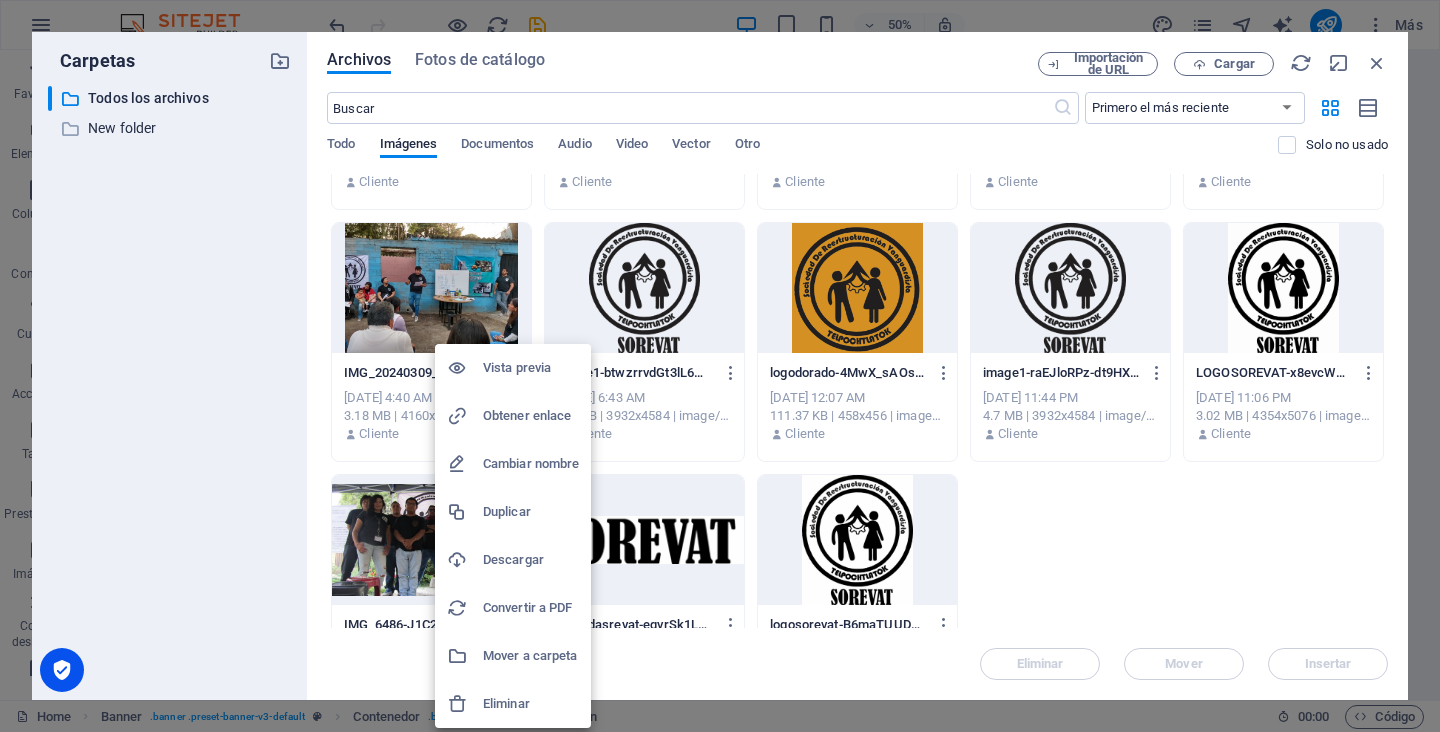 click on "Descargar" at bounding box center [531, 560] 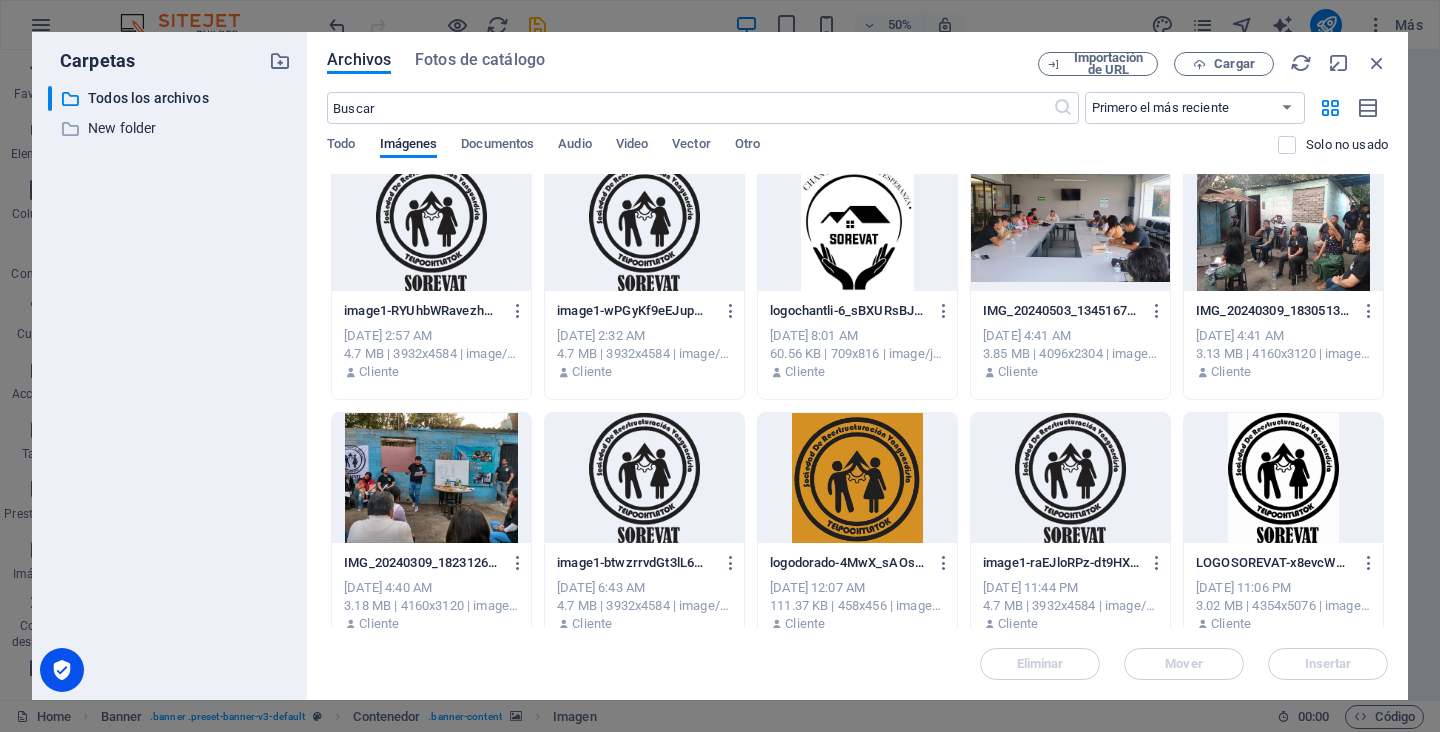 scroll, scrollTop: 0, scrollLeft: 0, axis: both 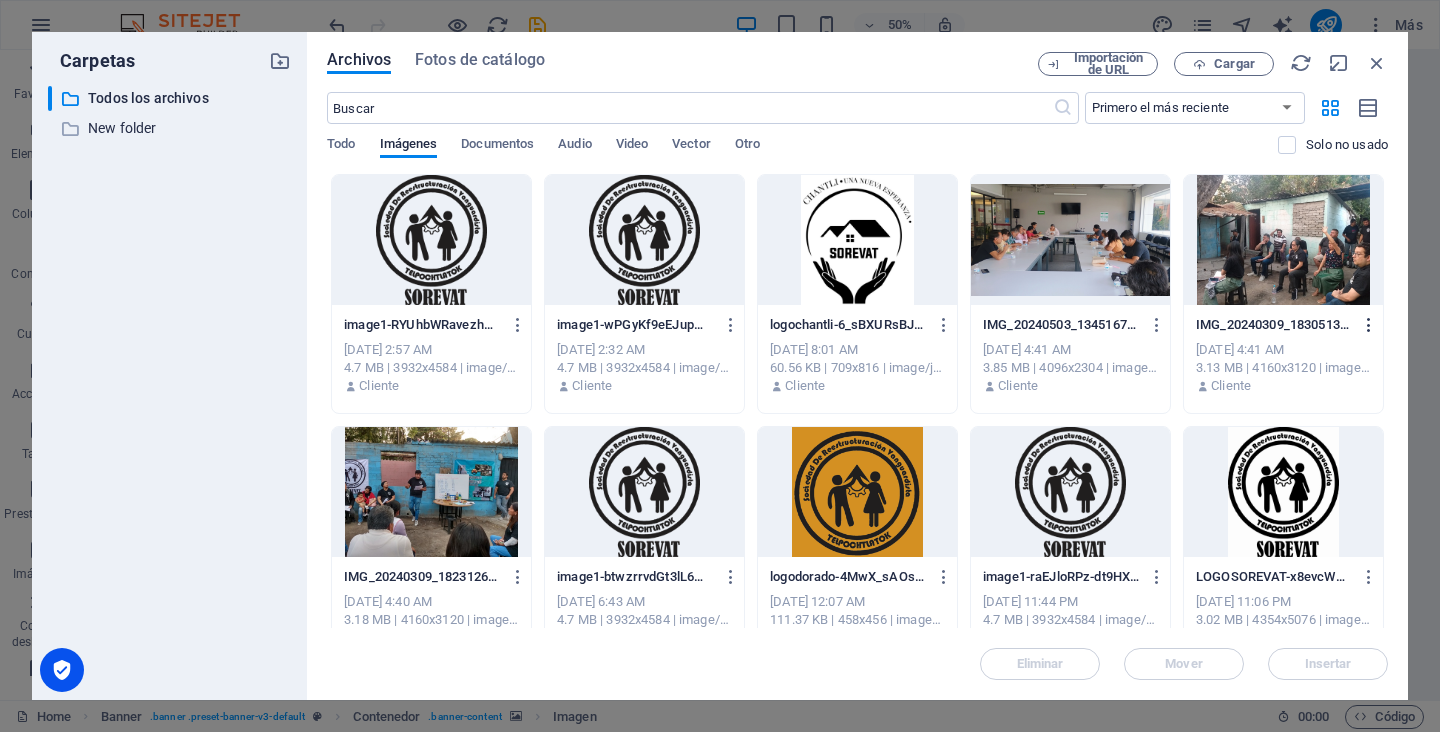 click at bounding box center [1369, 325] 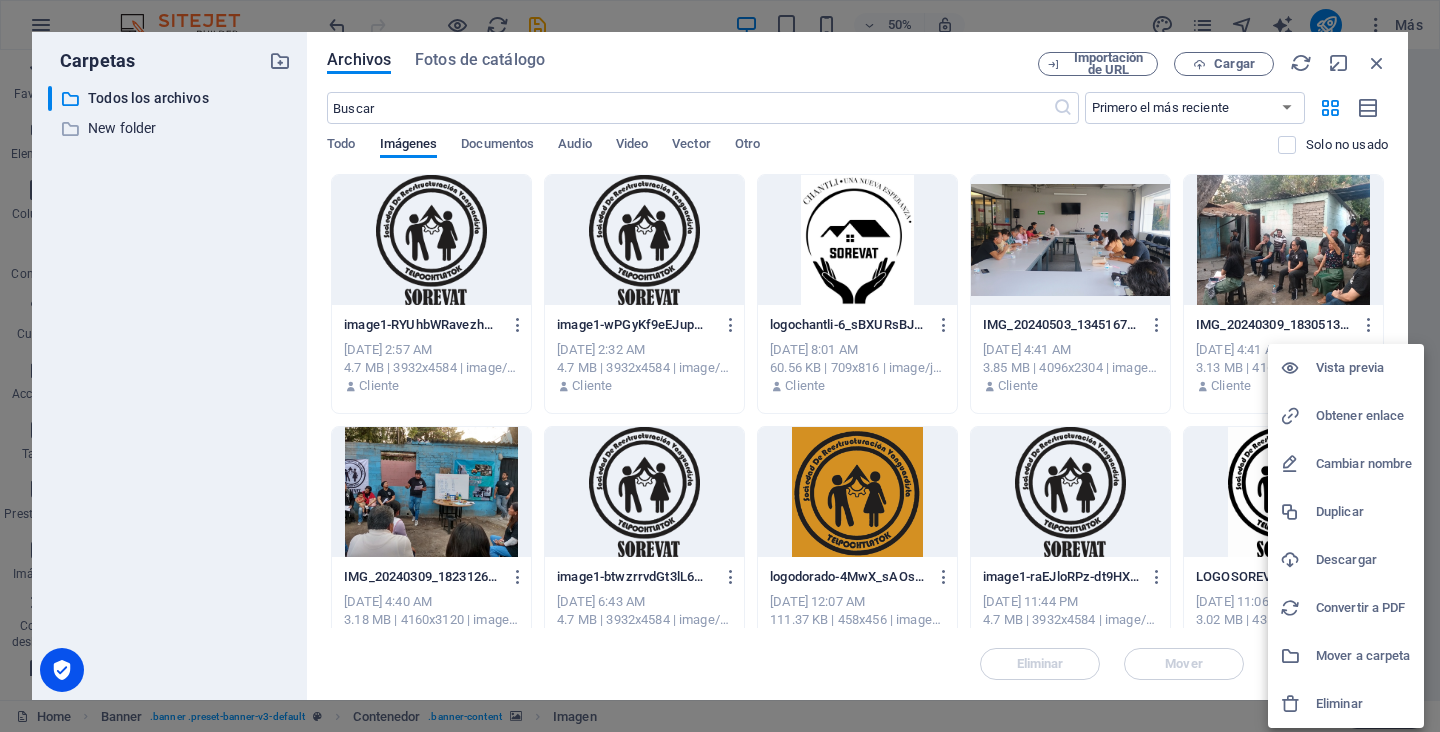 click on "Descargar" at bounding box center (1364, 560) 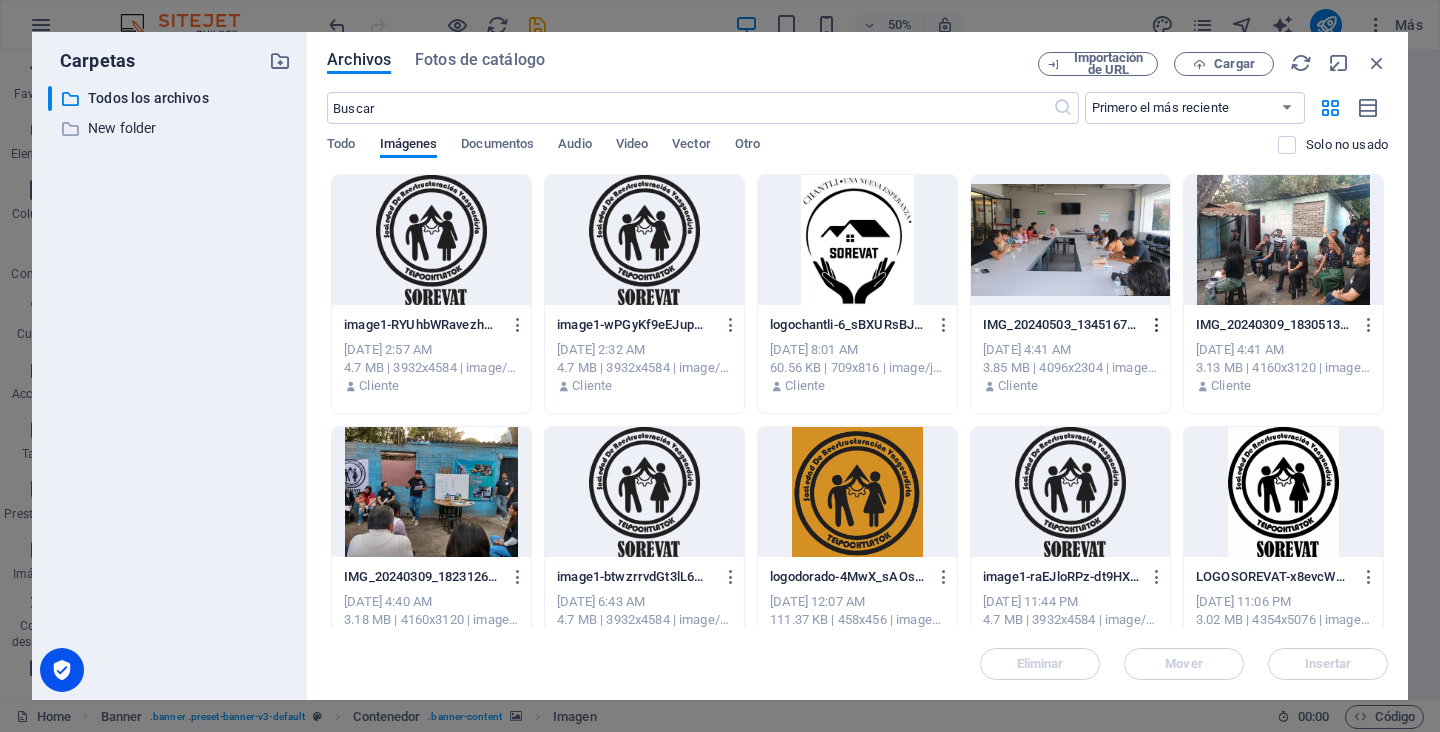 click at bounding box center [1157, 325] 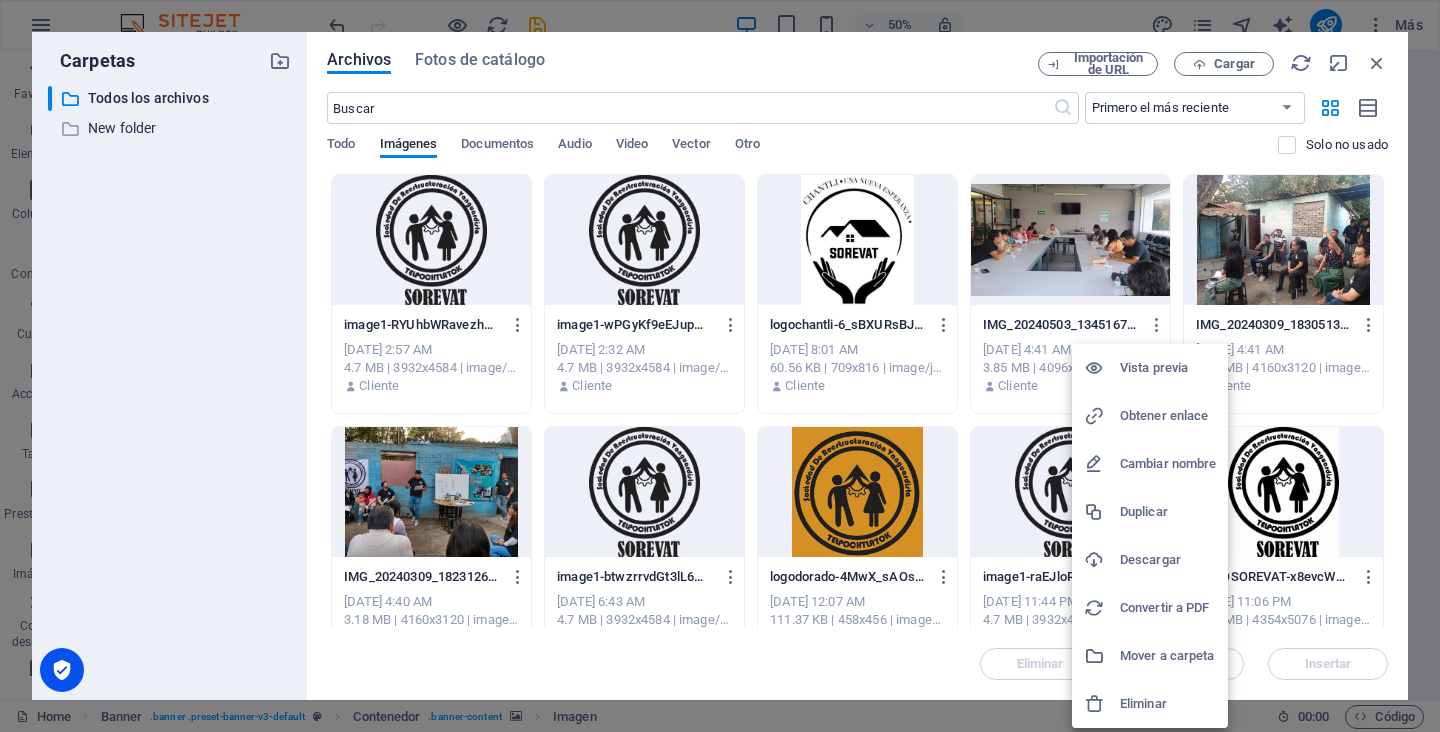 click on "Descargar" at bounding box center [1168, 560] 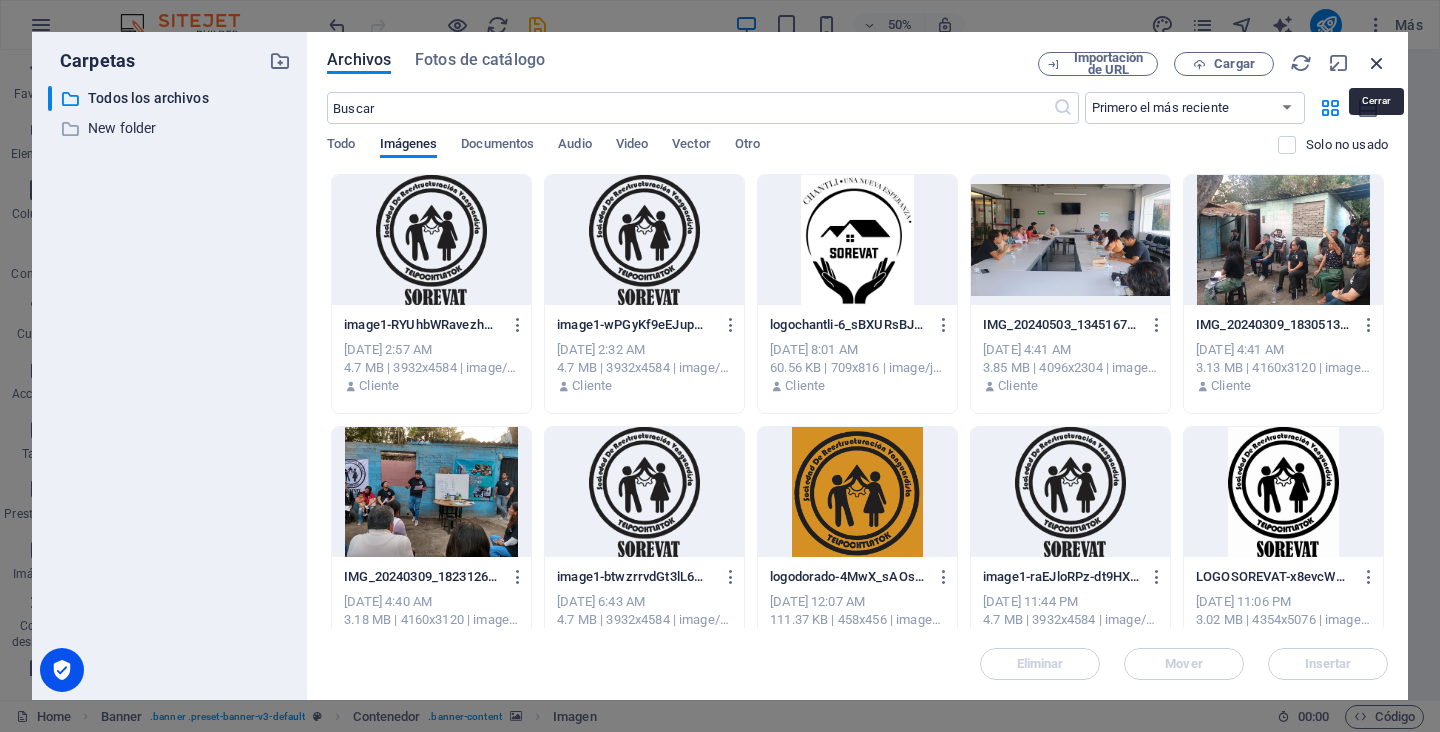 click at bounding box center (1377, 63) 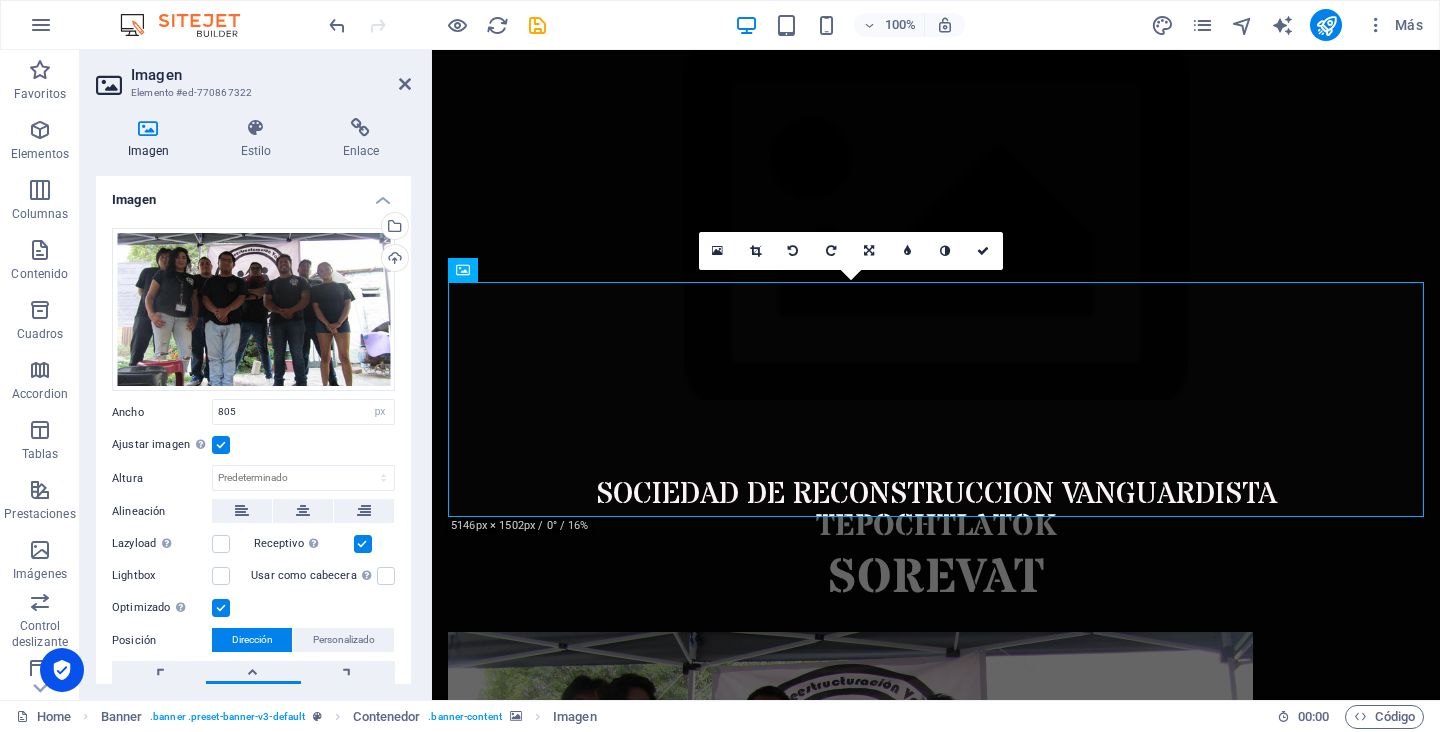 click on "Imagen Elemento #ed-770867322" at bounding box center [253, 76] 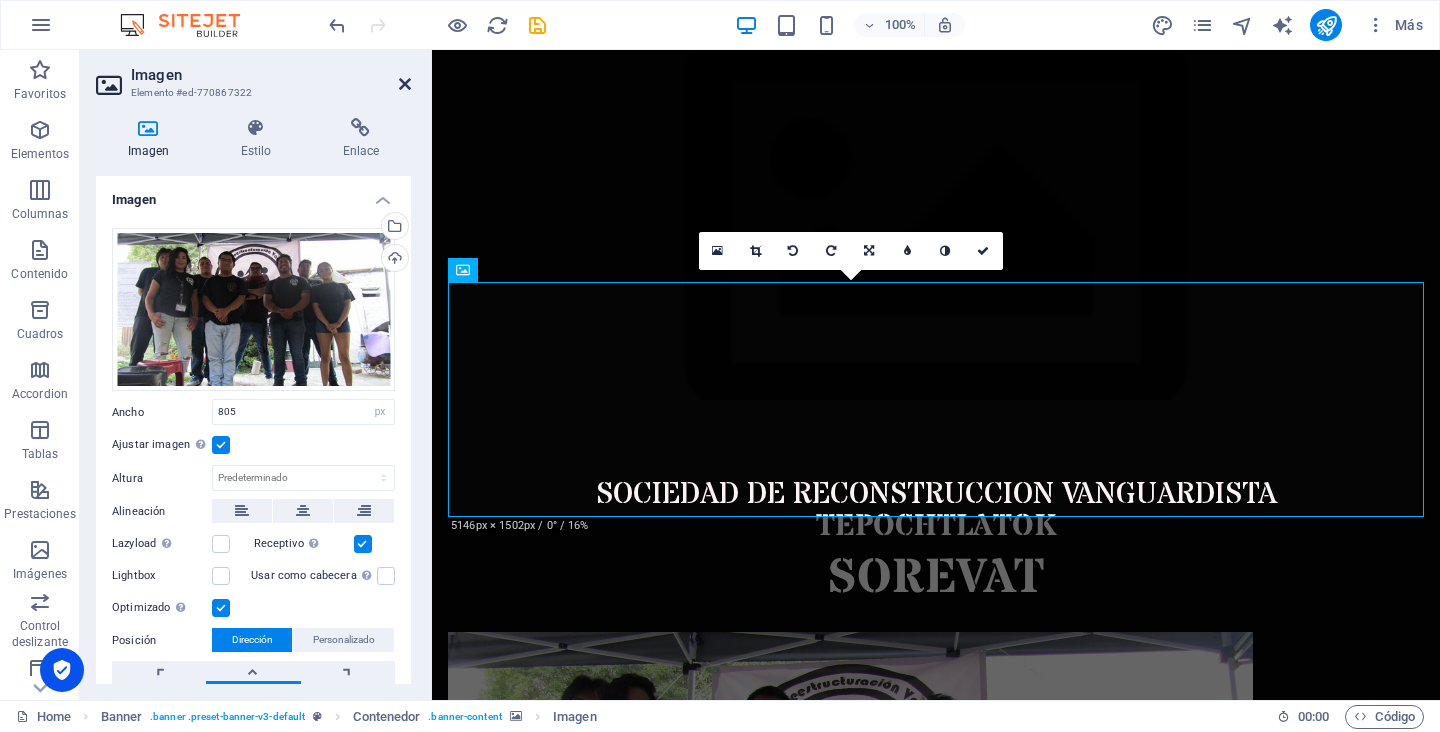click at bounding box center [405, 84] 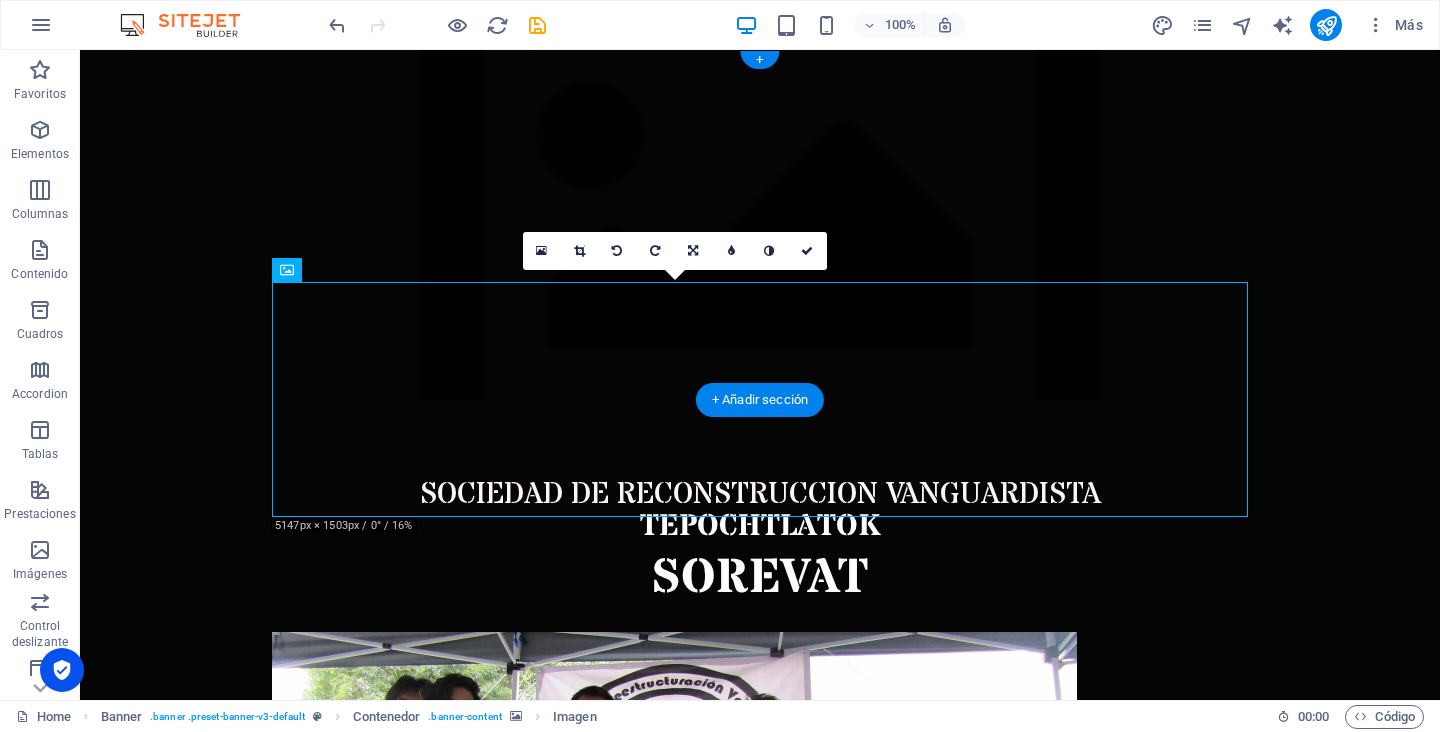 click at bounding box center (760, 225) 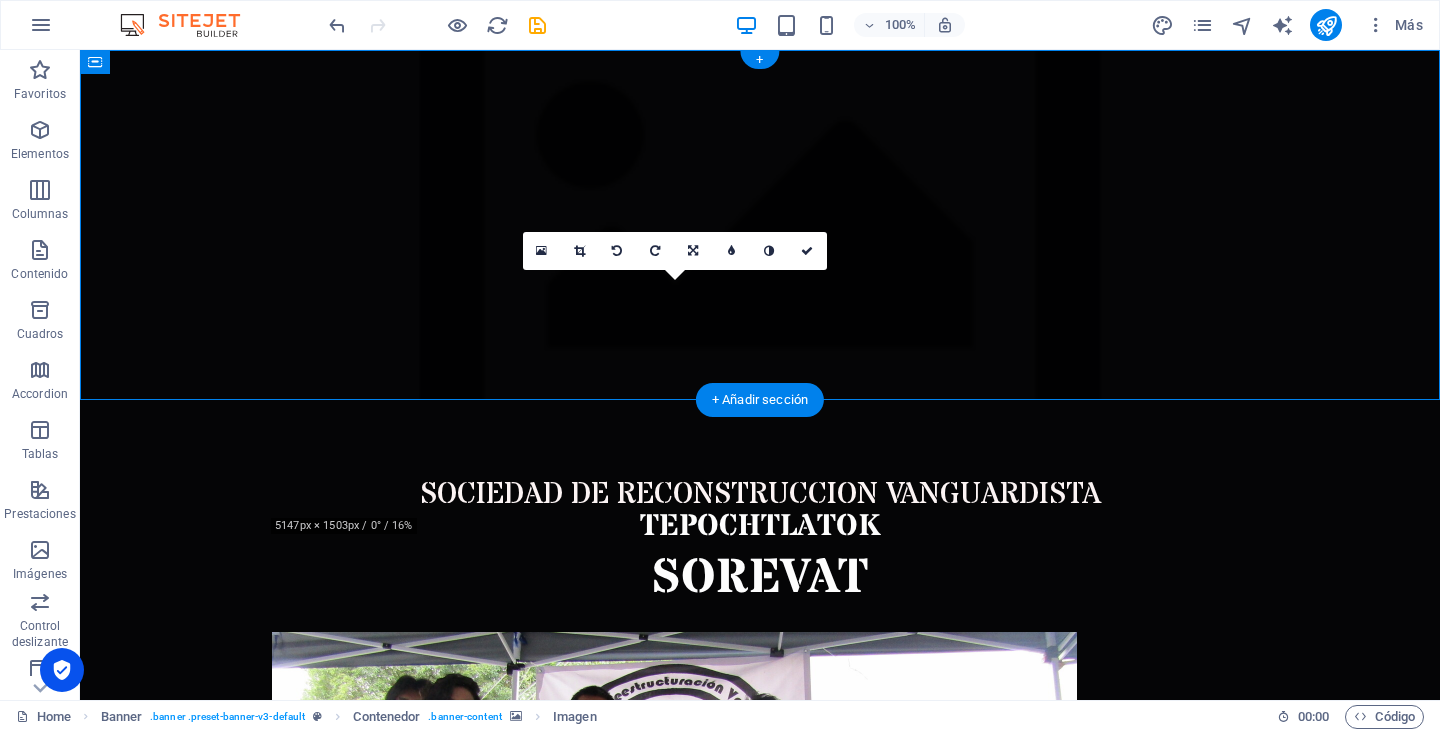 click at bounding box center (760, 225) 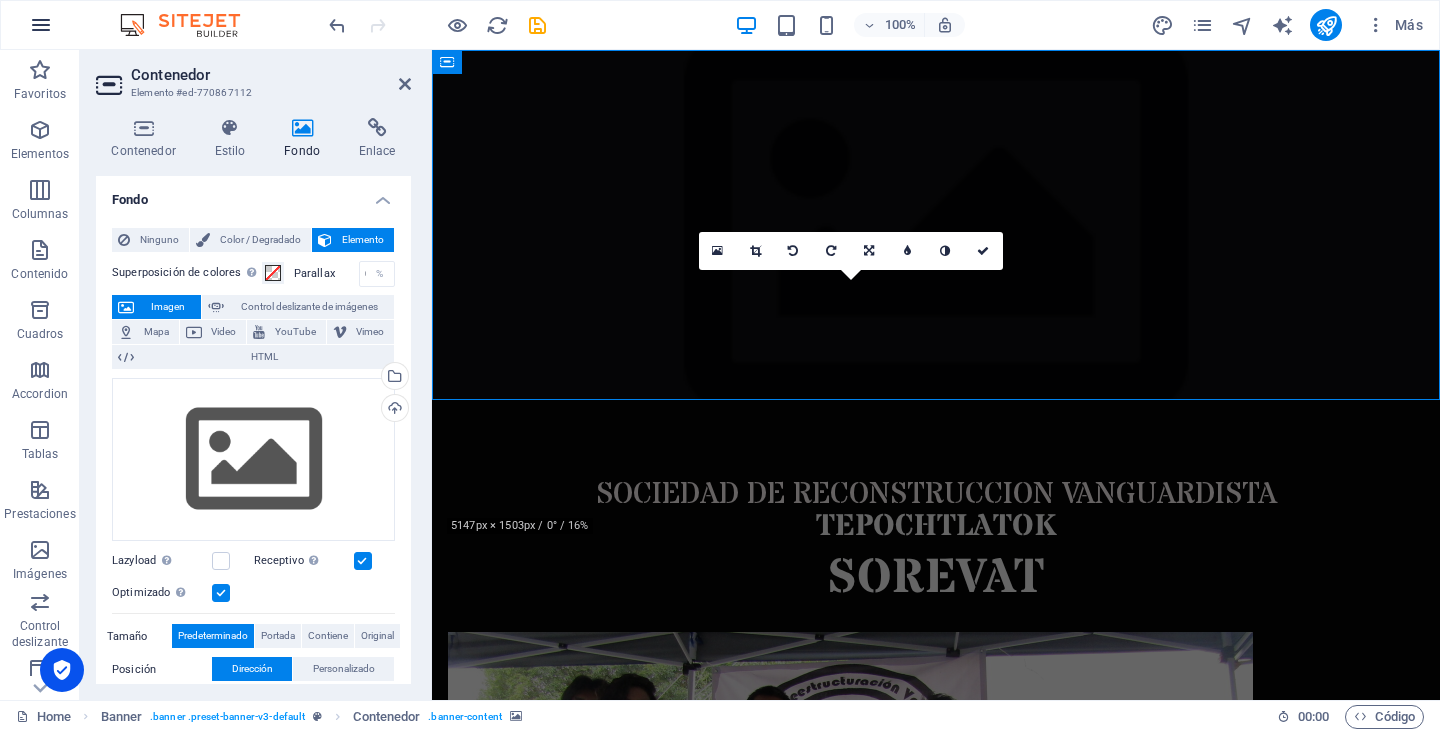 click at bounding box center (41, 25) 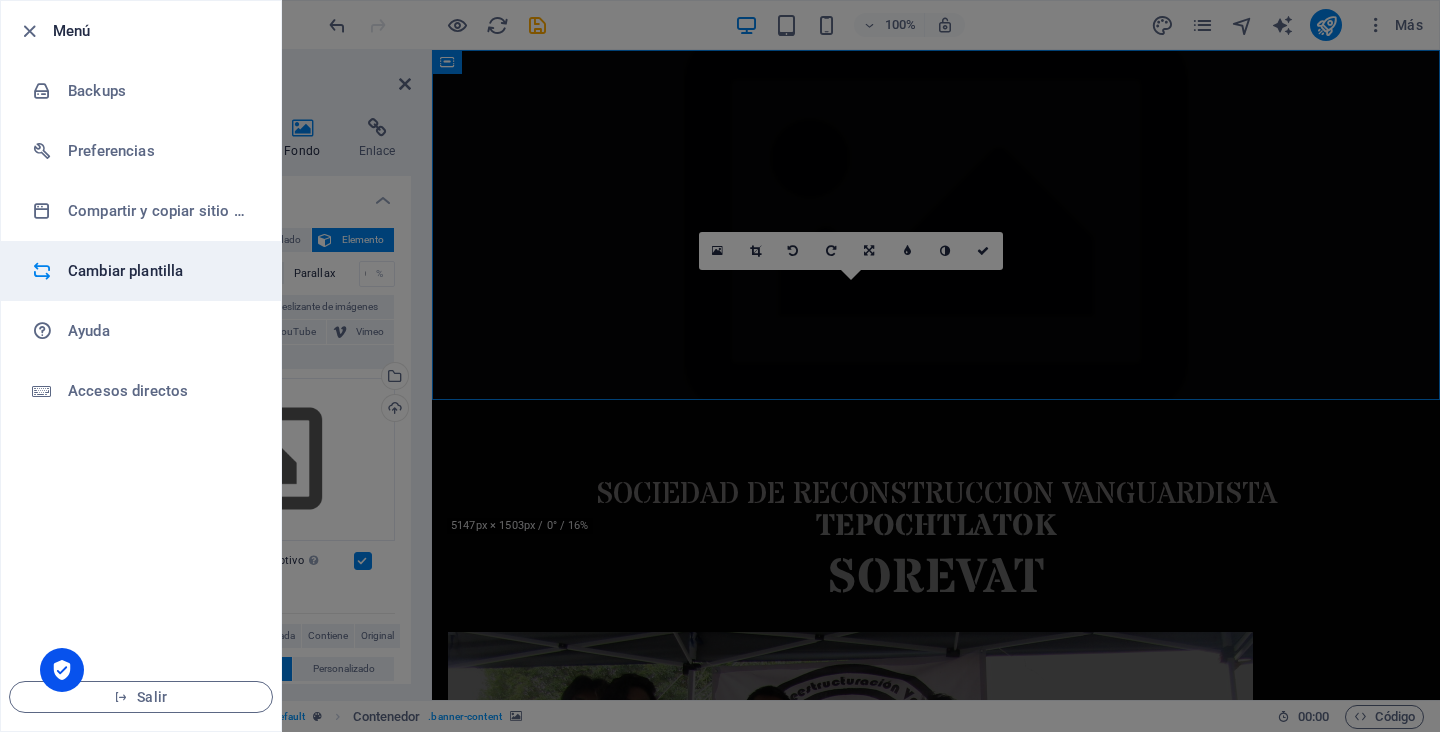 click on "Cambiar plantilla" at bounding box center (160, 271) 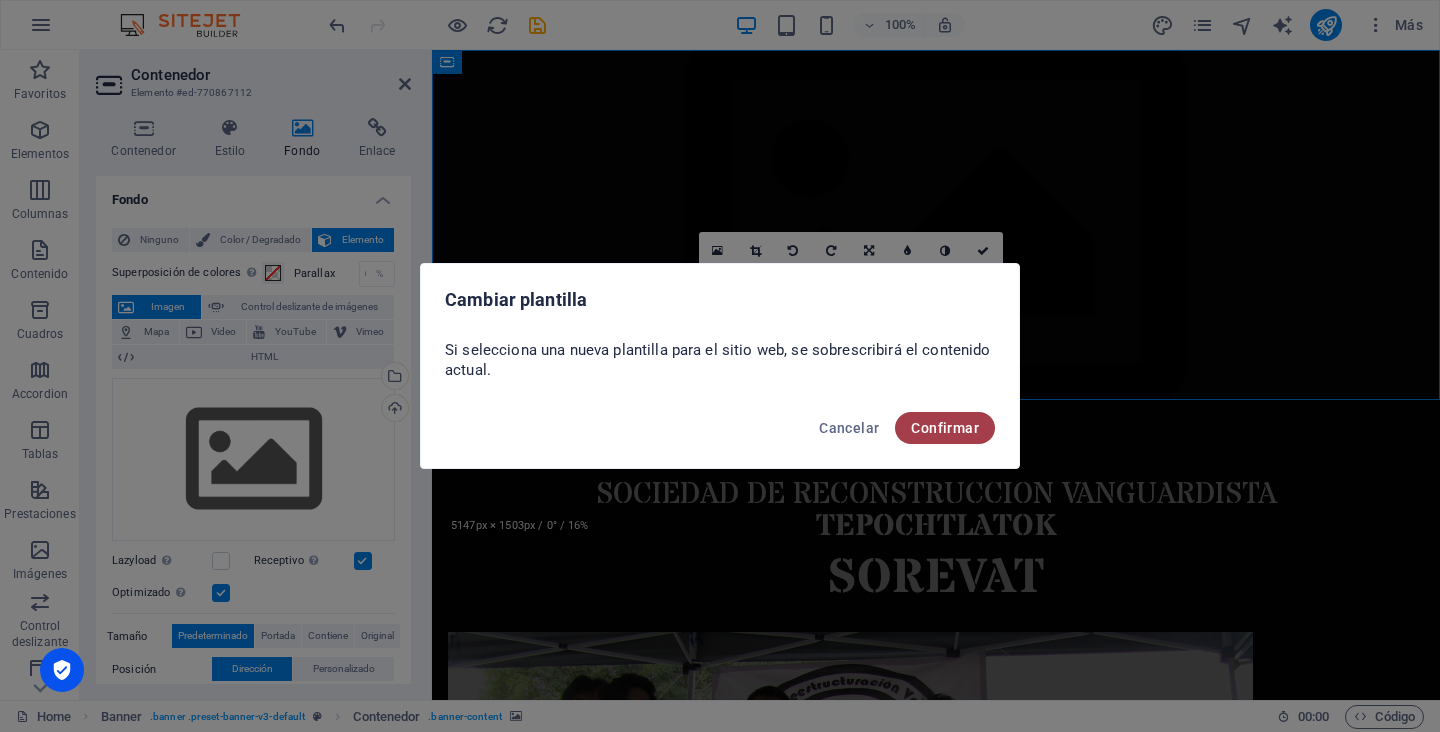click on "Confirmar" at bounding box center [945, 428] 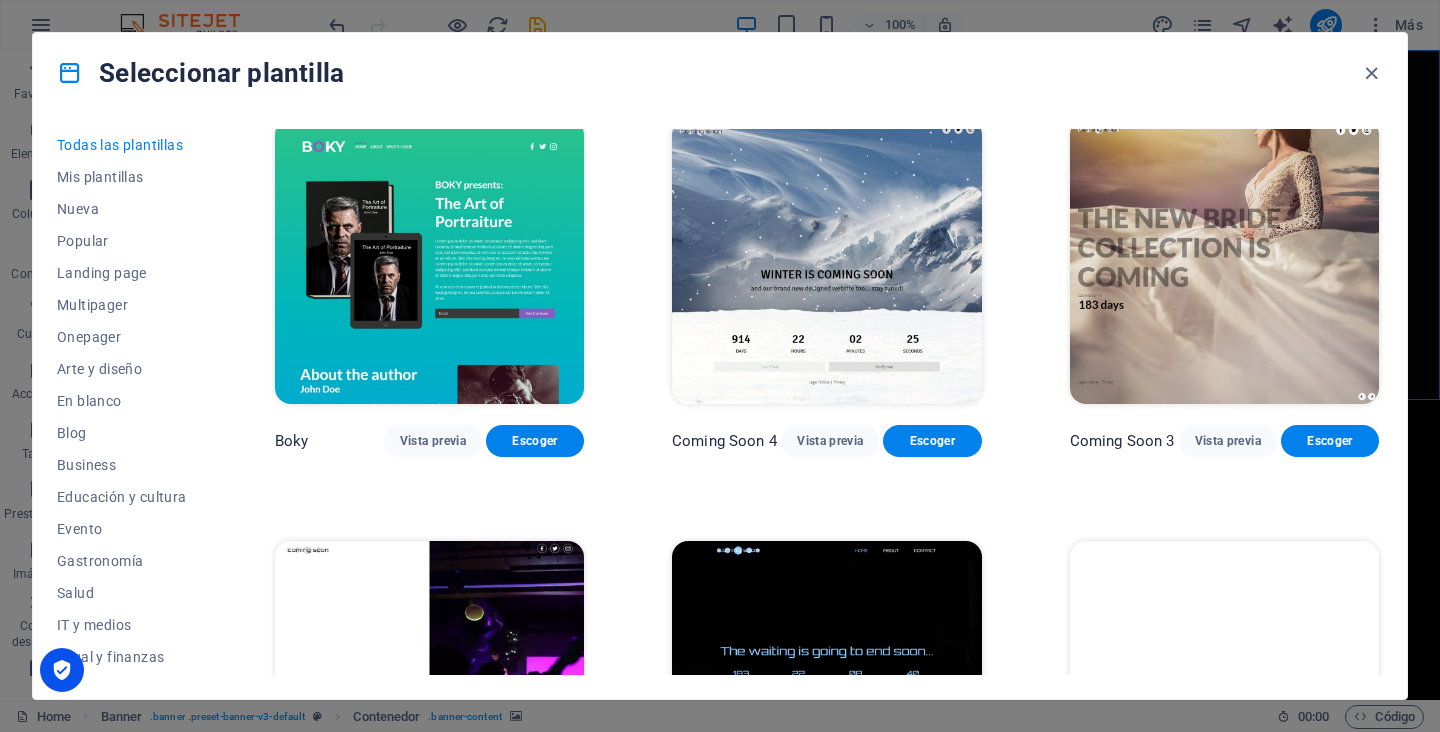 scroll, scrollTop: 22138, scrollLeft: 0, axis: vertical 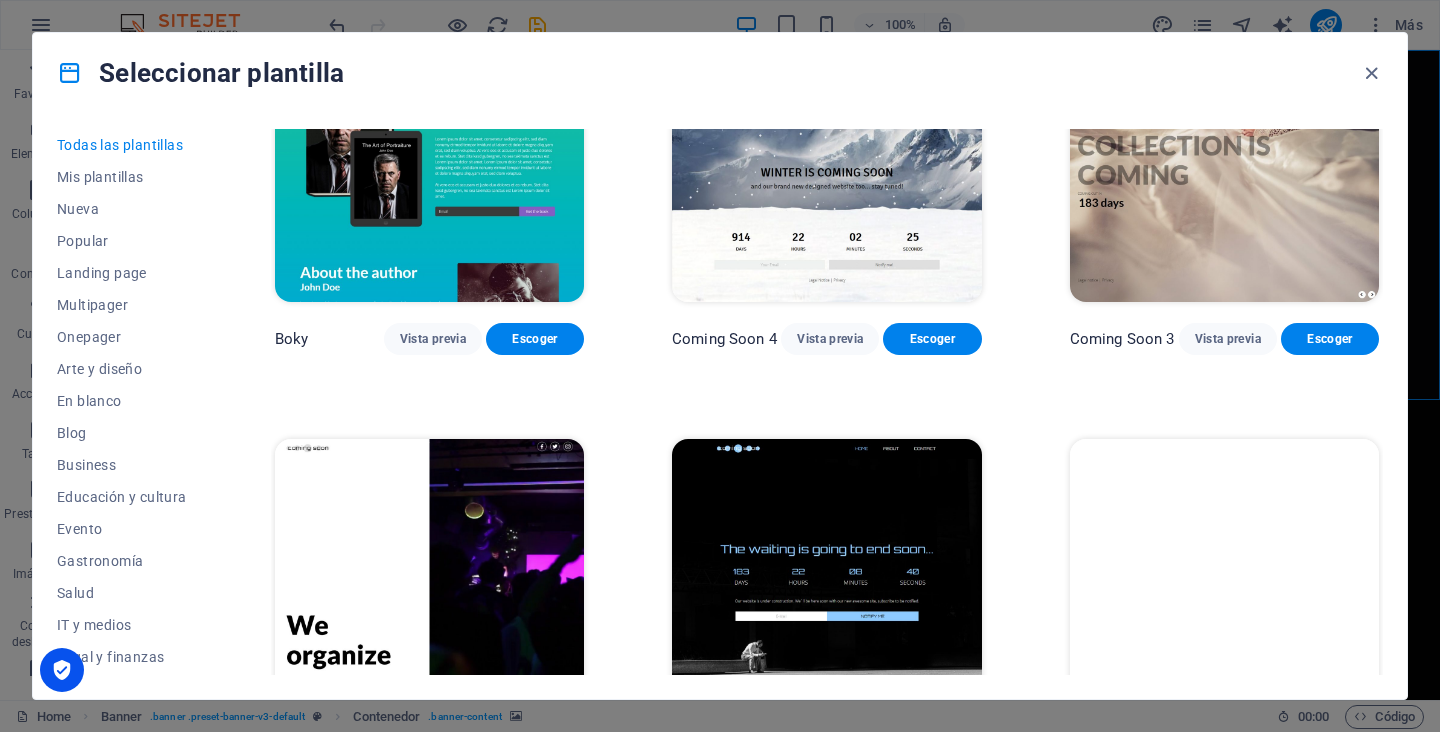 click at bounding box center [1224, 581] 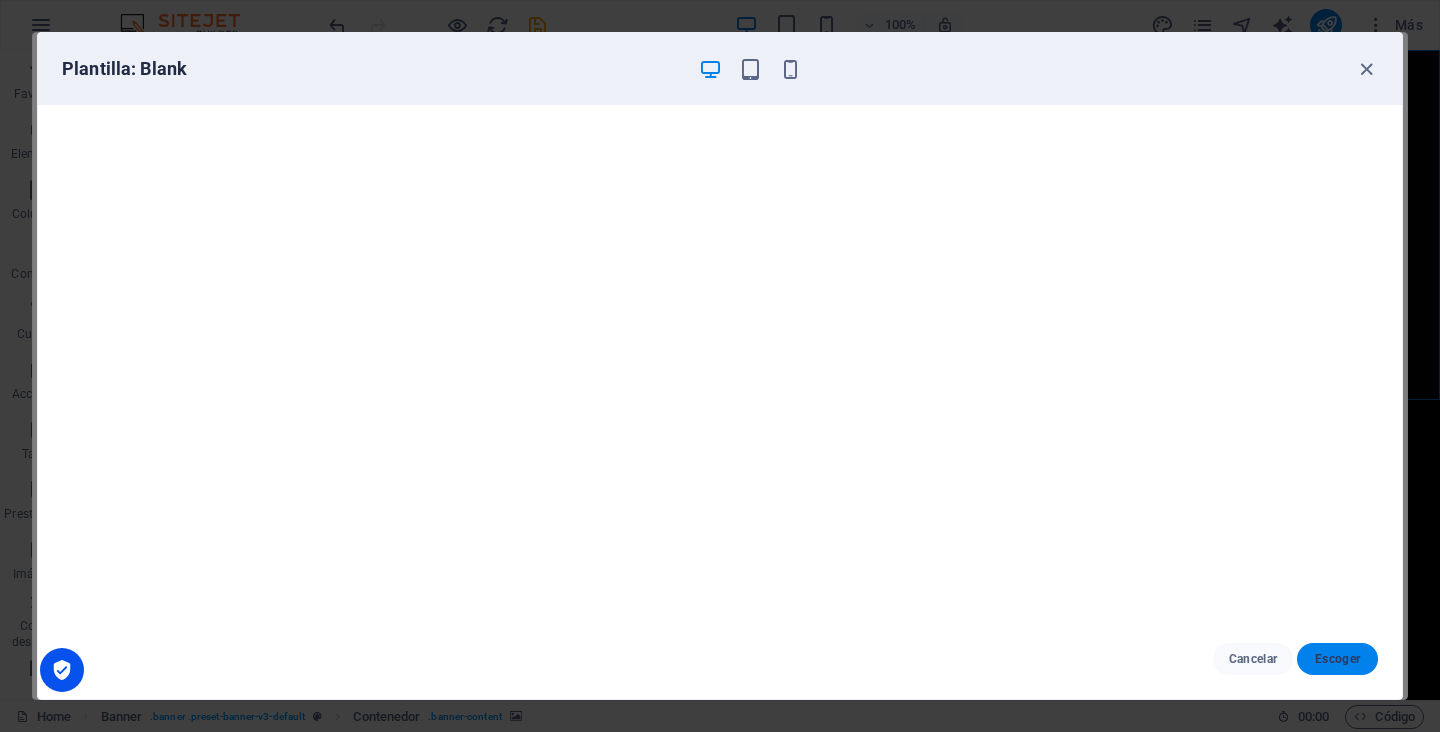 click on "Escoger" at bounding box center (1337, 659) 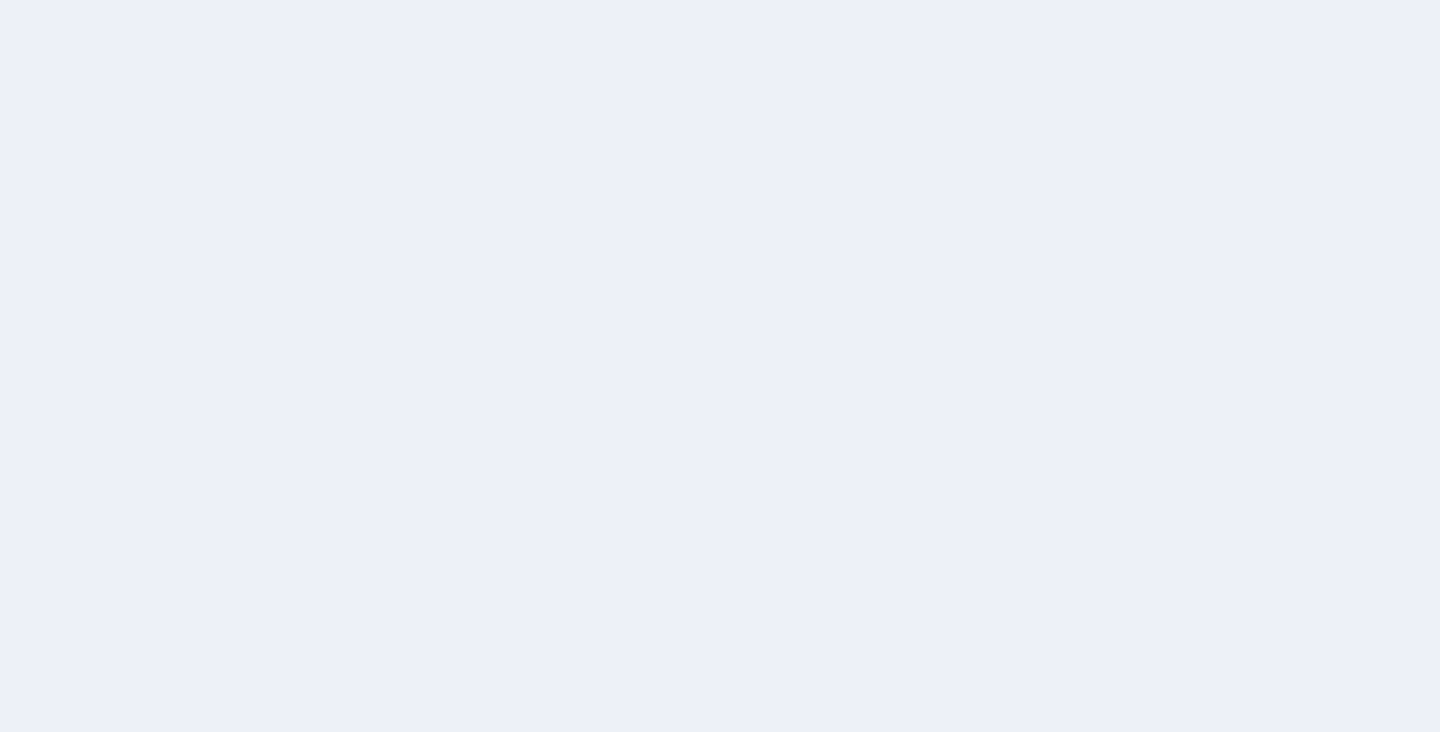 scroll, scrollTop: 0, scrollLeft: 0, axis: both 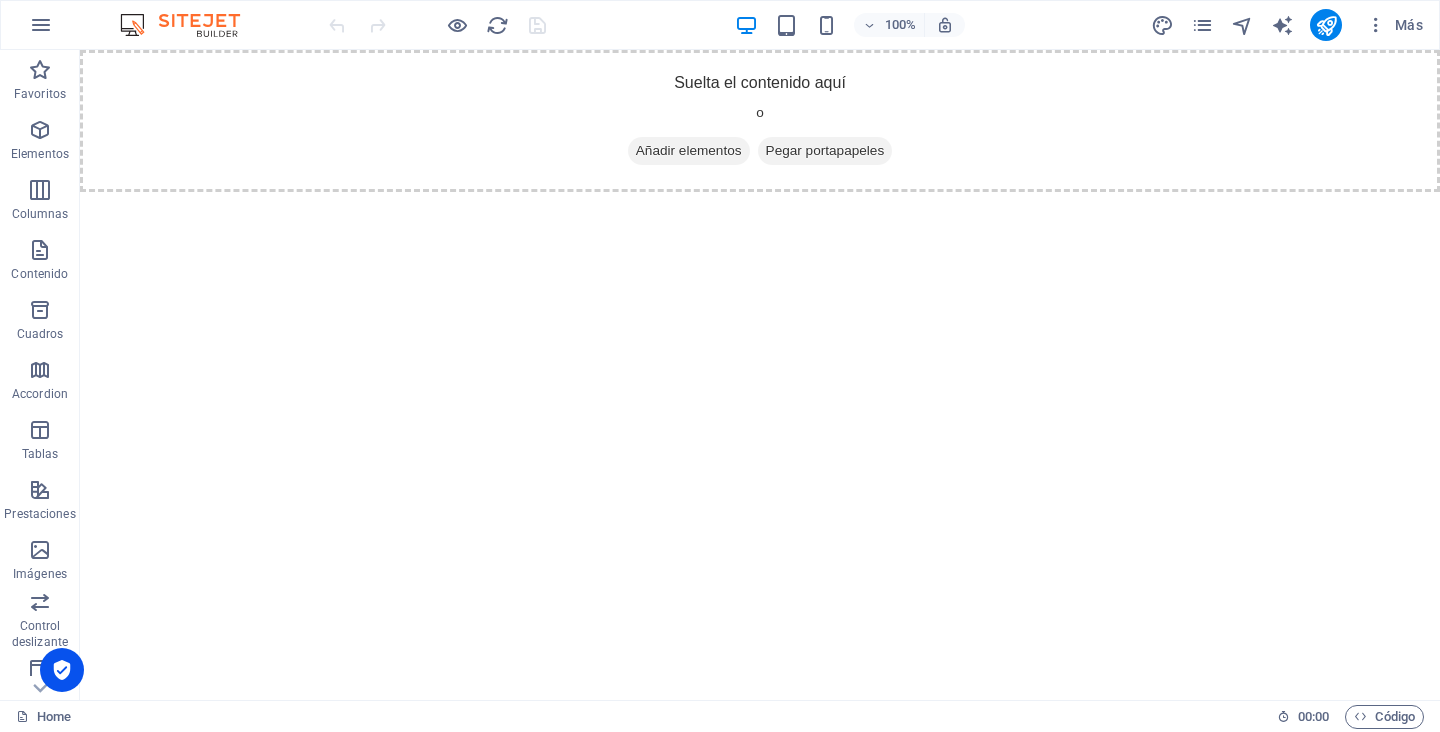 click on "Skip to main content
Suelta el contenido aquí o  Añadir elementos  Pegar portapapeles" at bounding box center [760, 121] 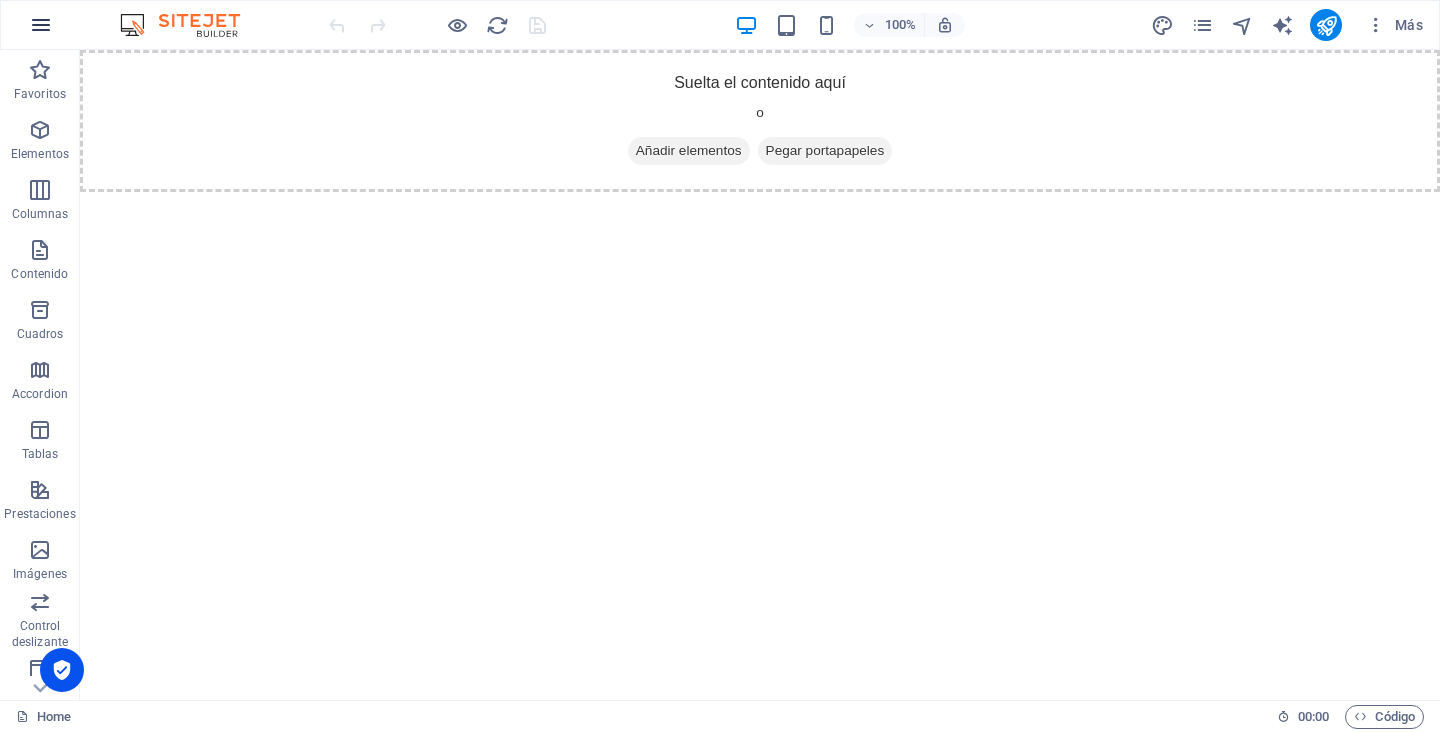 click at bounding box center [41, 25] 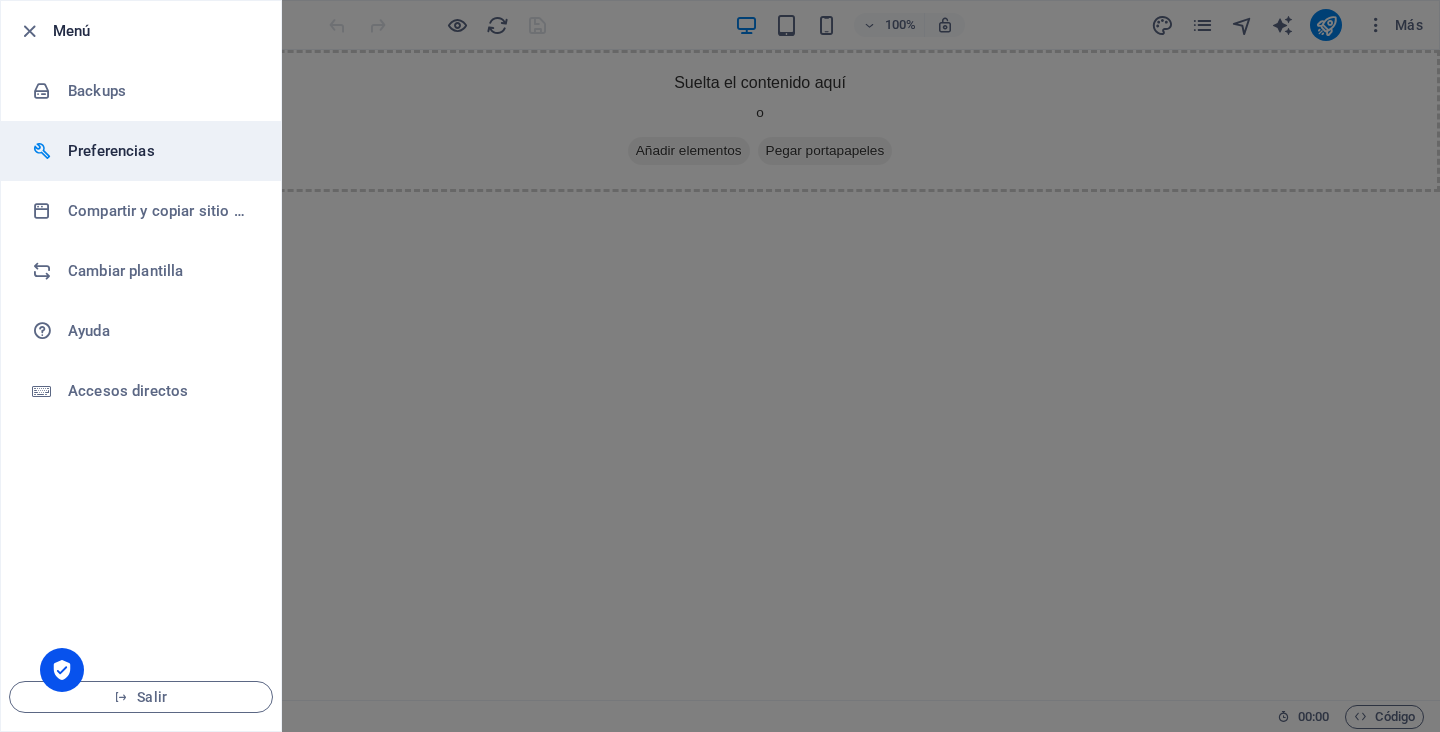 click on "Preferencias" at bounding box center [160, 151] 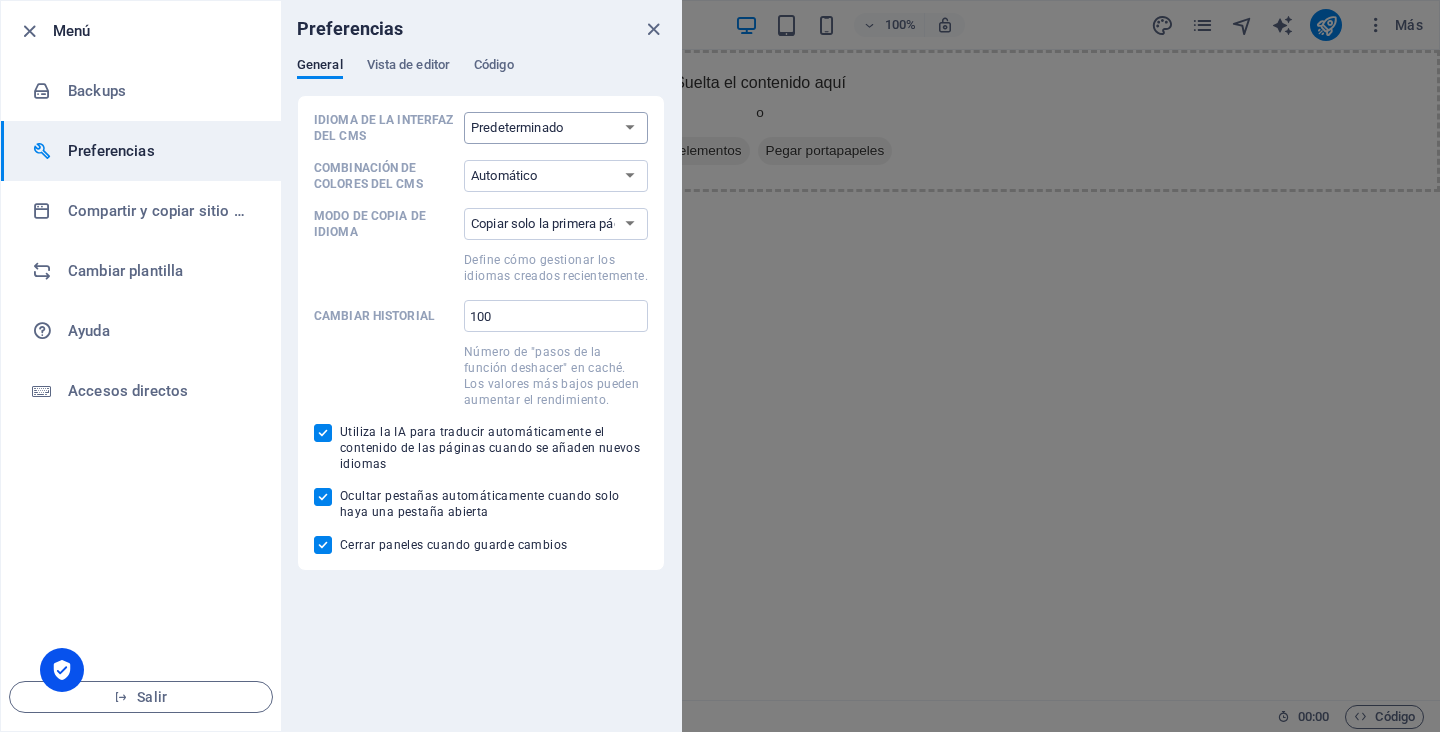 click on "Predeterminado Deutsch English Español Français Magyar Italiano Nederlands Polski Português русский язык Svenska Türkçe 日本語" at bounding box center [556, 128] 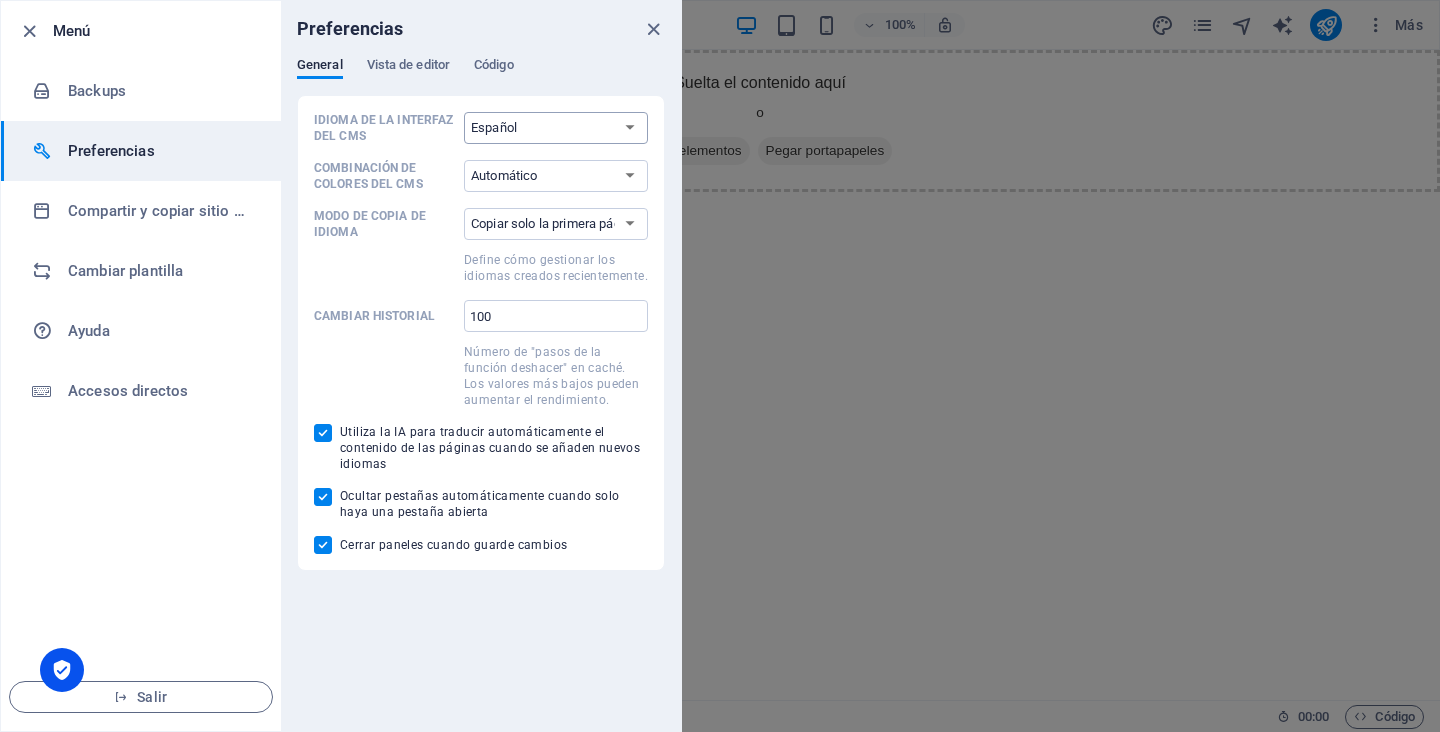 click on "Predeterminado Deutsch English Español Français Magyar Italiano Nederlands Polski Português русский язык Svenska Türkçe 日本語" at bounding box center (556, 128) 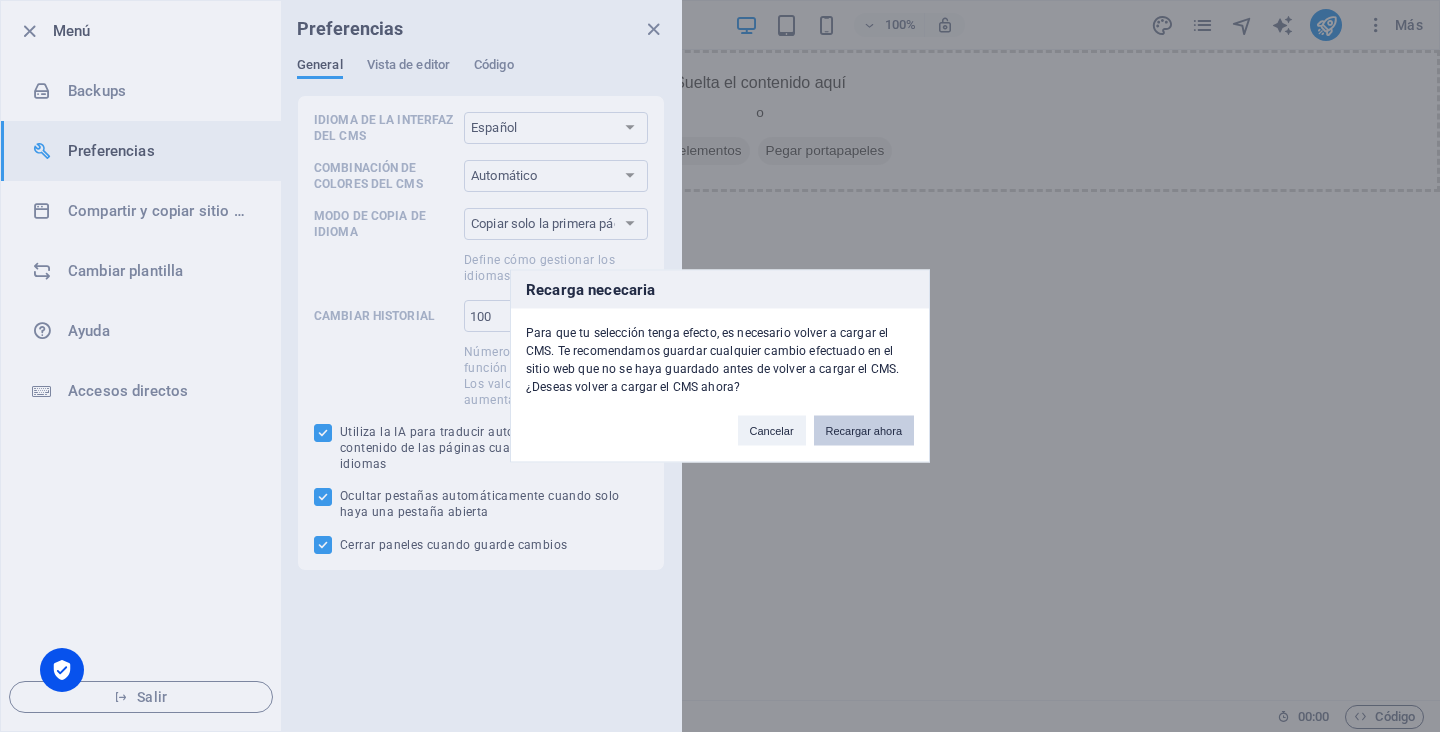 click on "Recargar ahora" at bounding box center [864, 431] 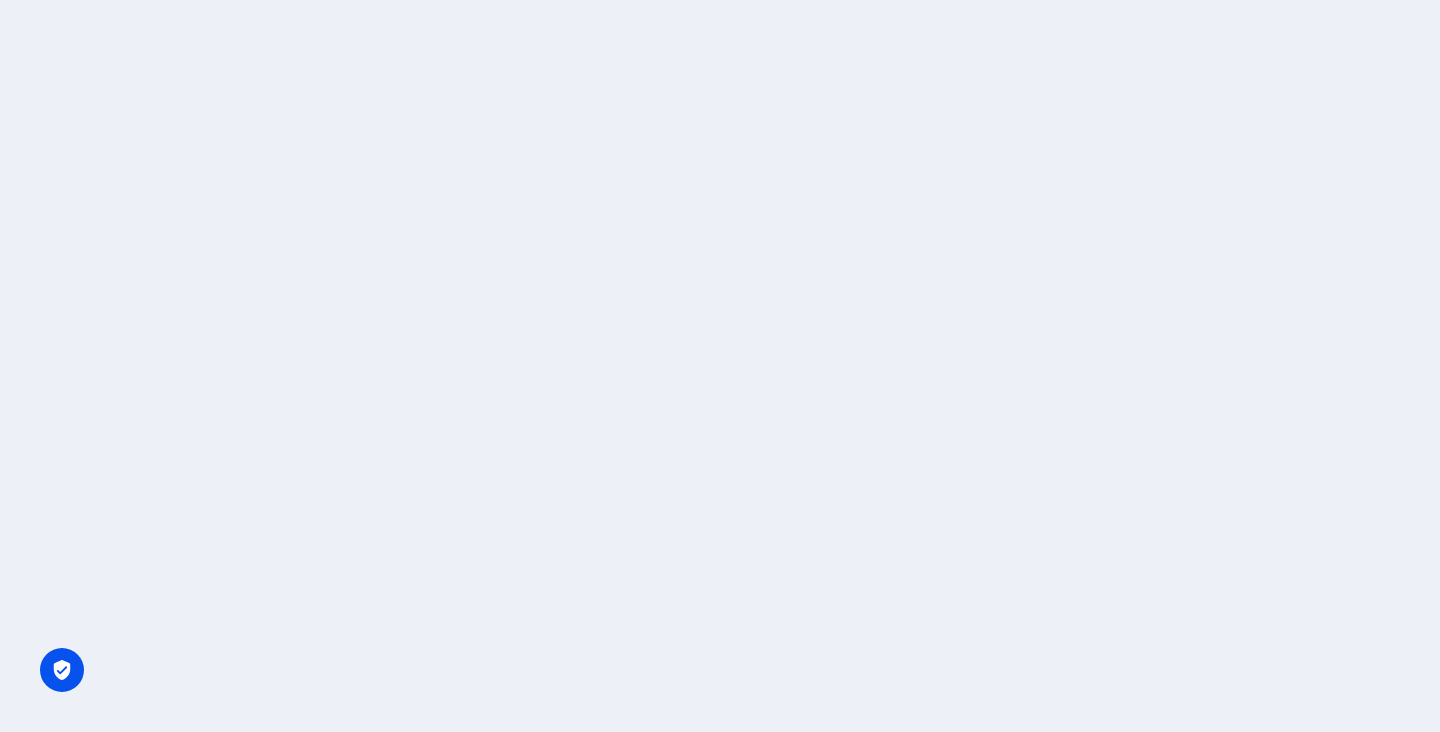scroll, scrollTop: 0, scrollLeft: 0, axis: both 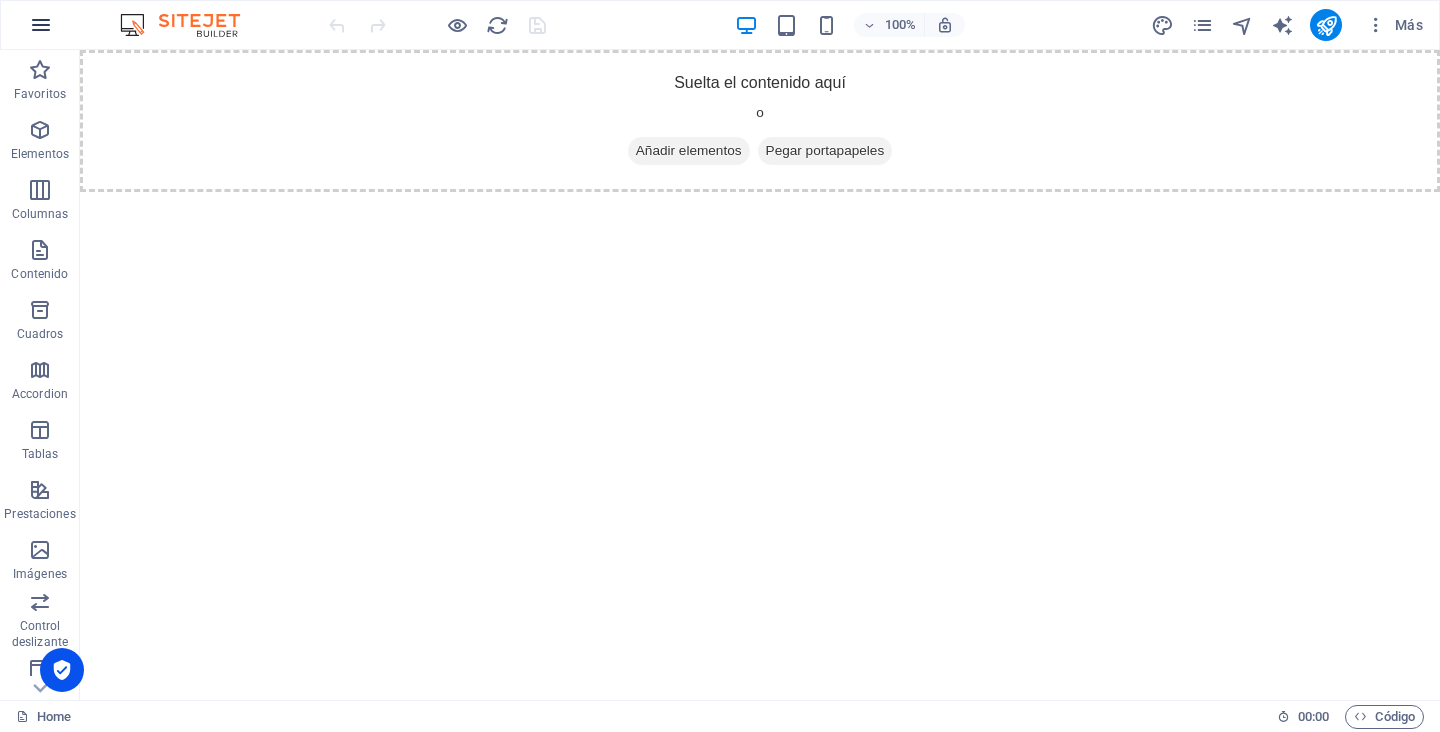 click at bounding box center [41, 25] 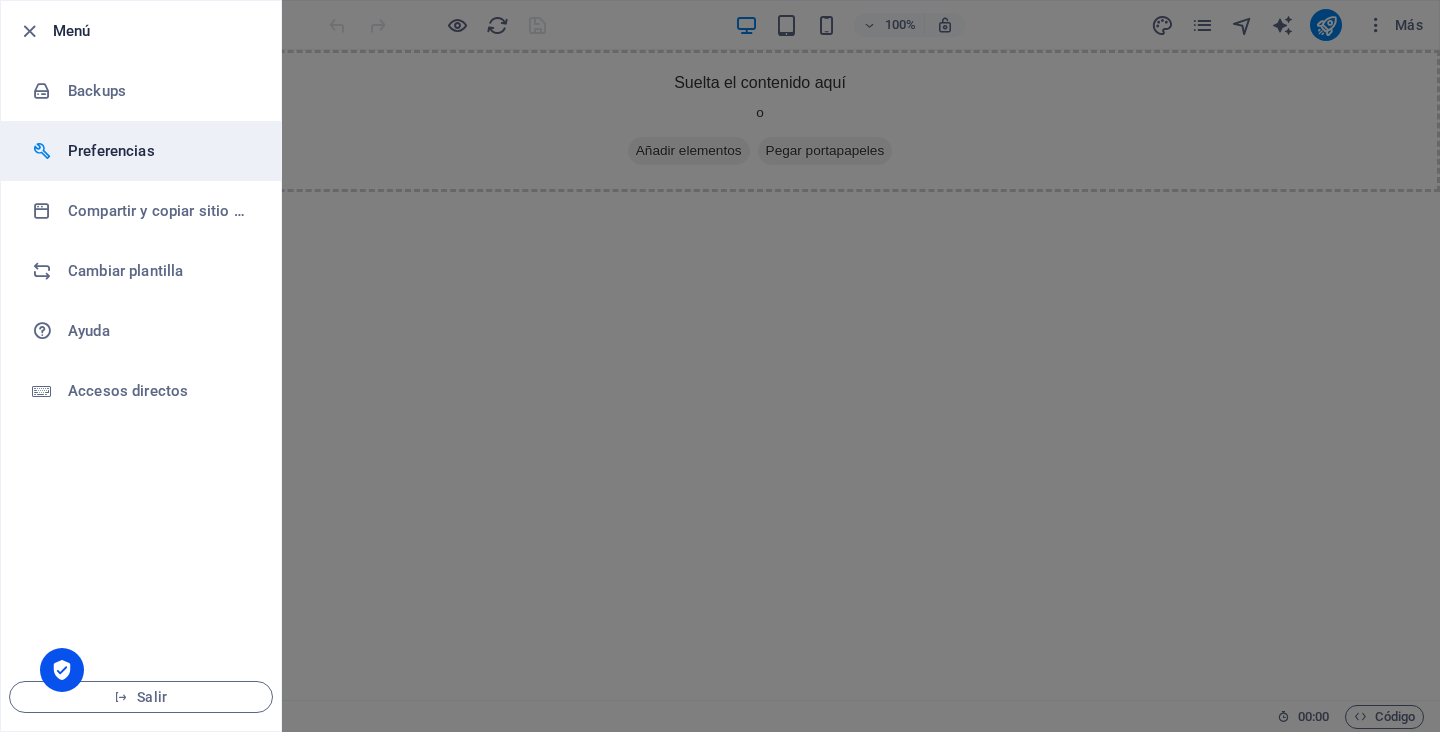 click on "Preferencias" at bounding box center [160, 151] 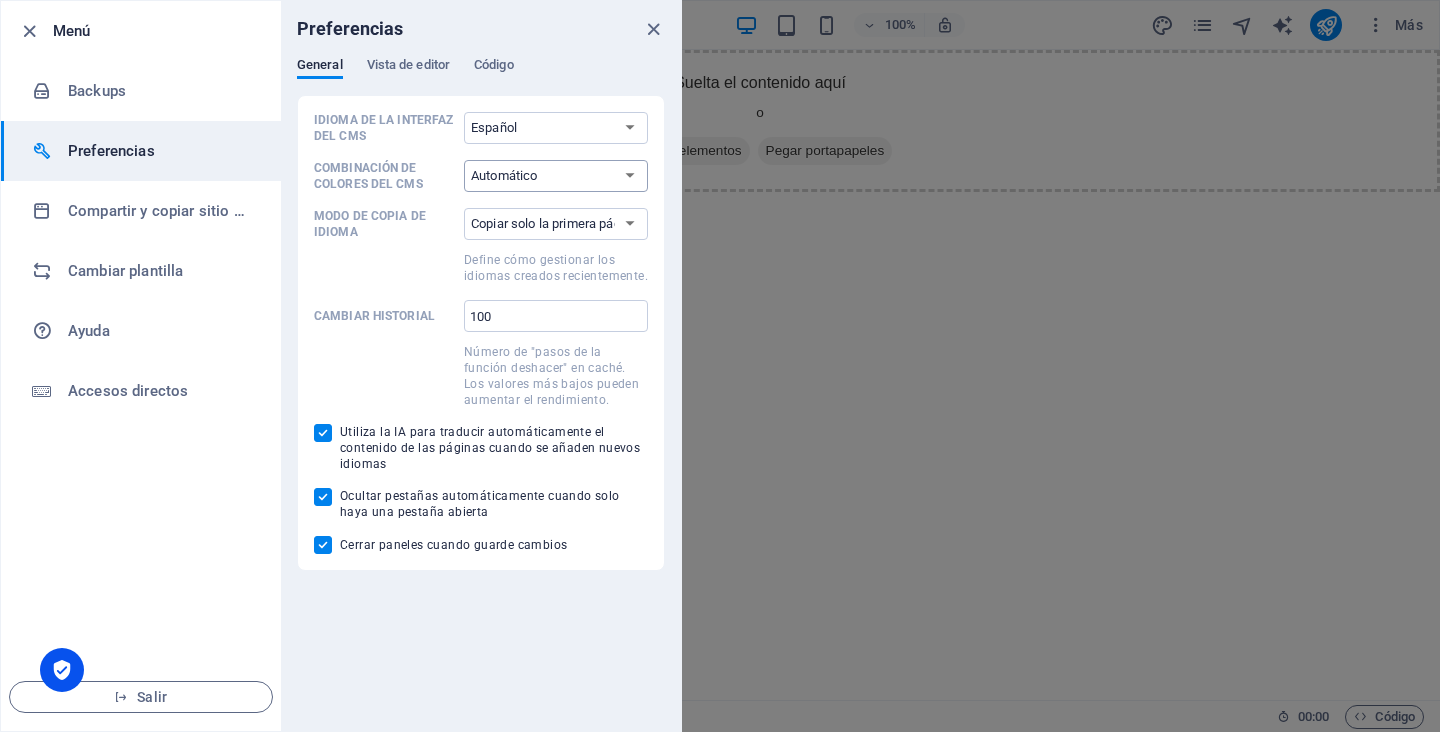 click on "Automático Oscuro Claro" at bounding box center (556, 176) 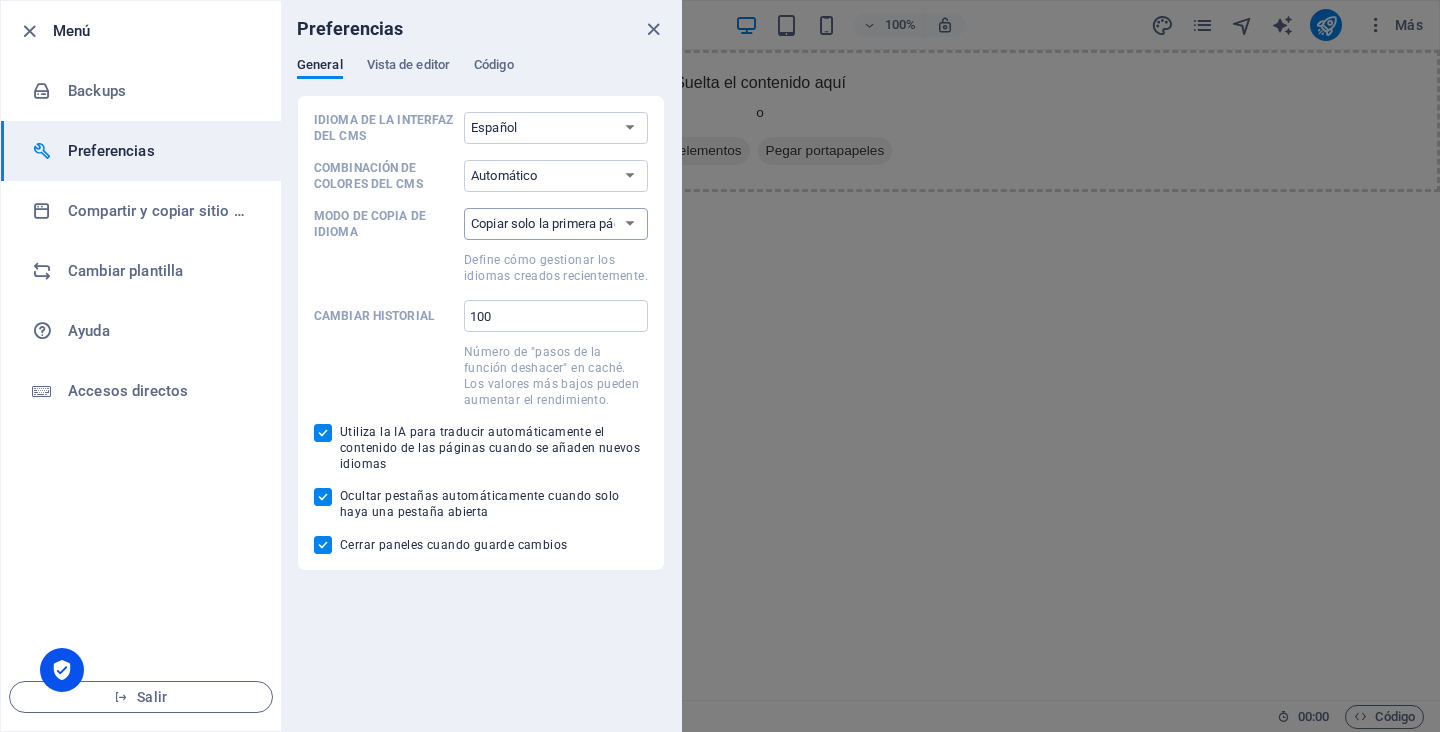 click on "Copiar solo la primera página Copiar todas las páginas" at bounding box center (556, 224) 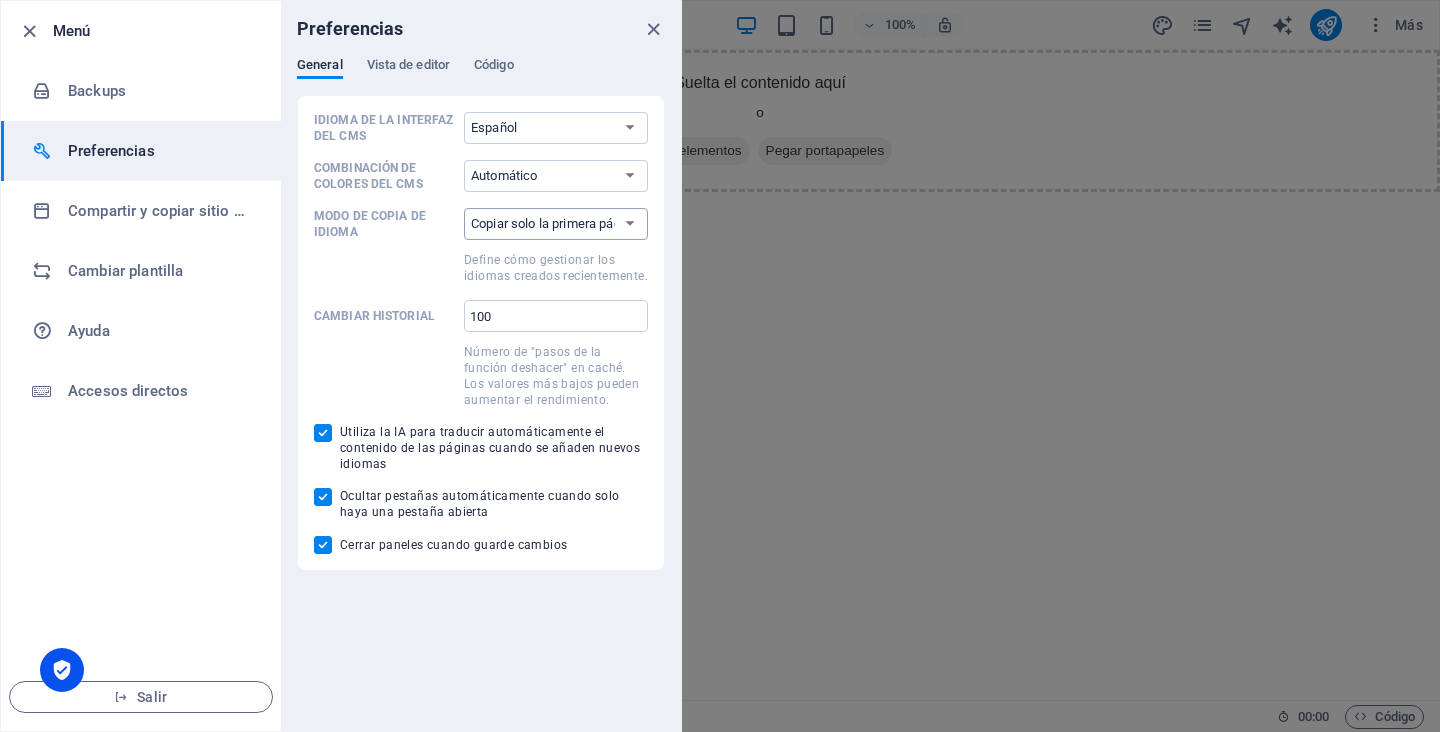 click on "Copiar solo la primera página Copiar todas las páginas" at bounding box center [556, 224] 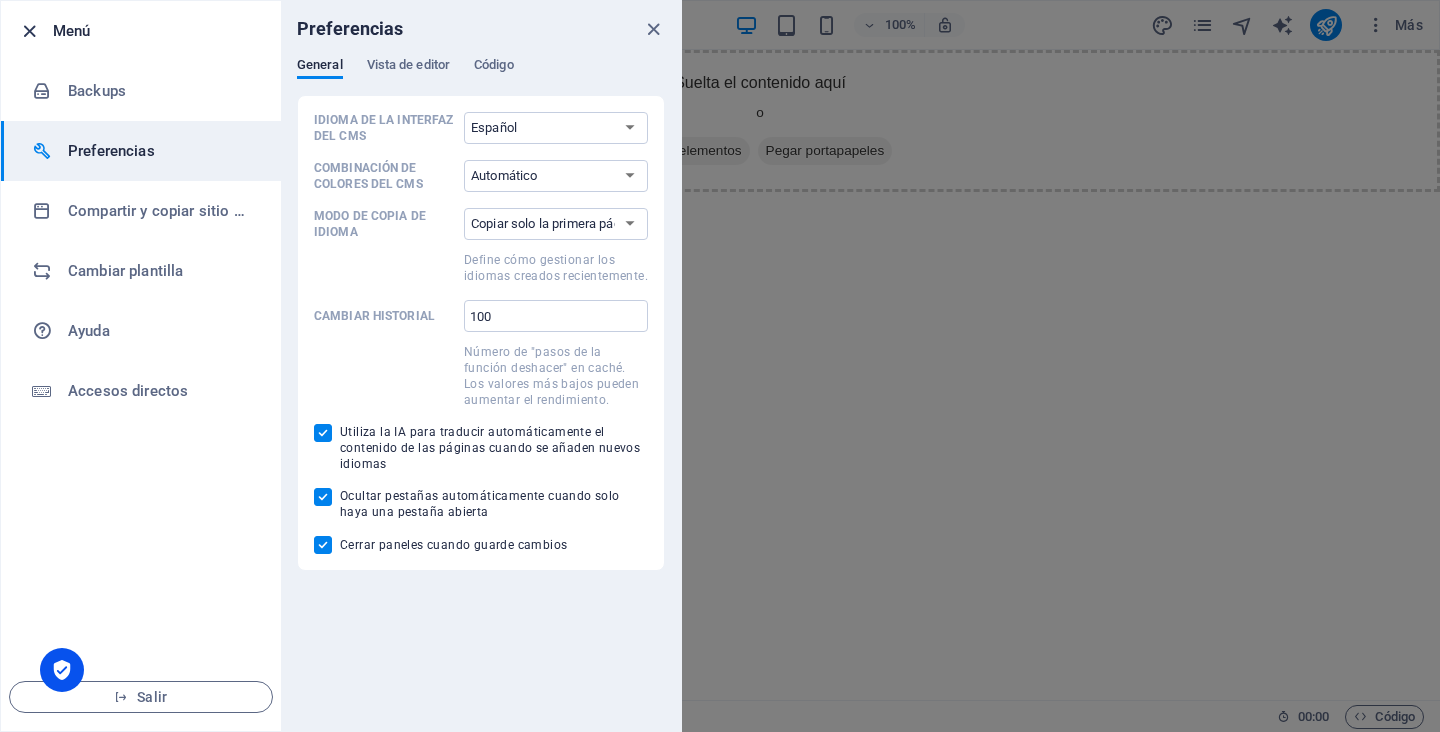 click at bounding box center (29, 31) 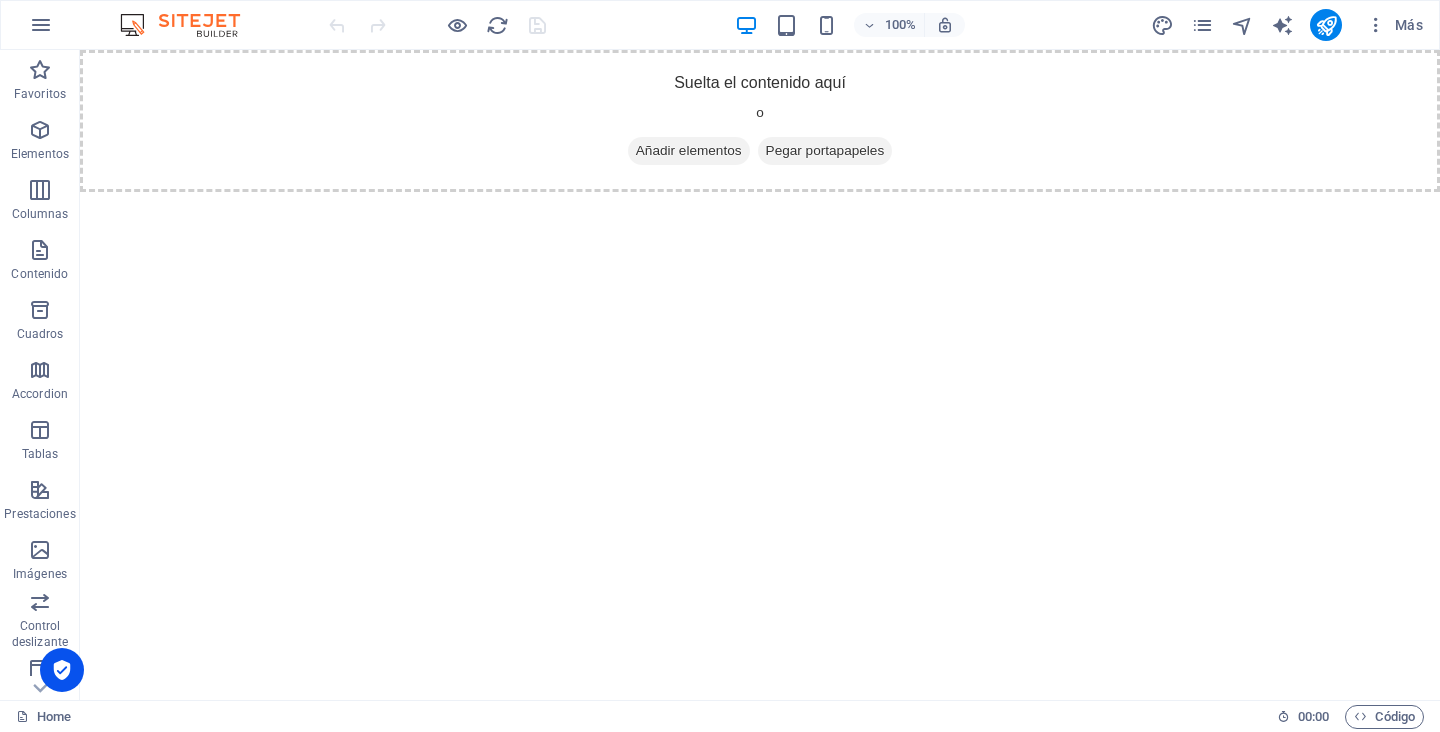 click on "Skip to main content
Suelta el contenido aquí o  Añadir elementos  Pegar portapapeles" at bounding box center [760, 121] 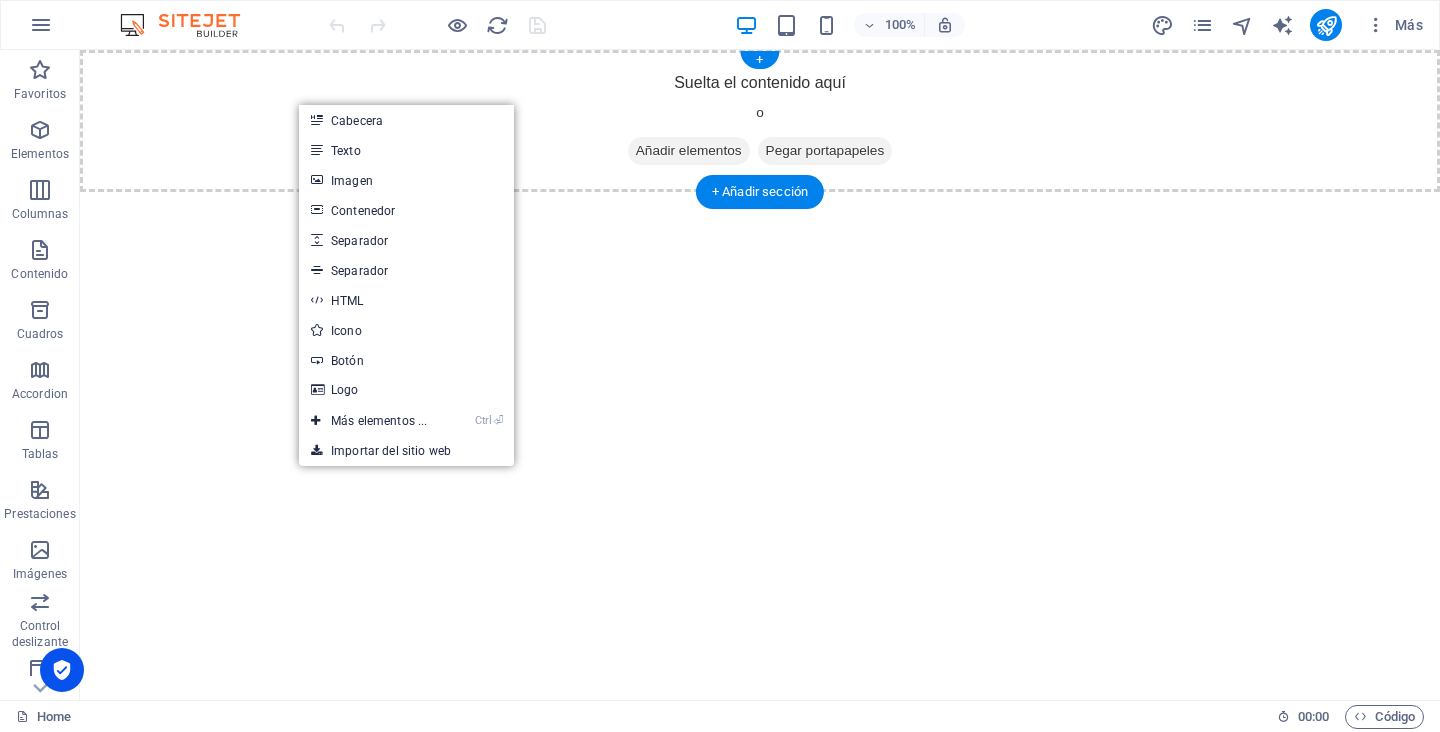 click on "Suelta el contenido aquí o  Añadir elementos  Pegar portapapeles" at bounding box center (760, 121) 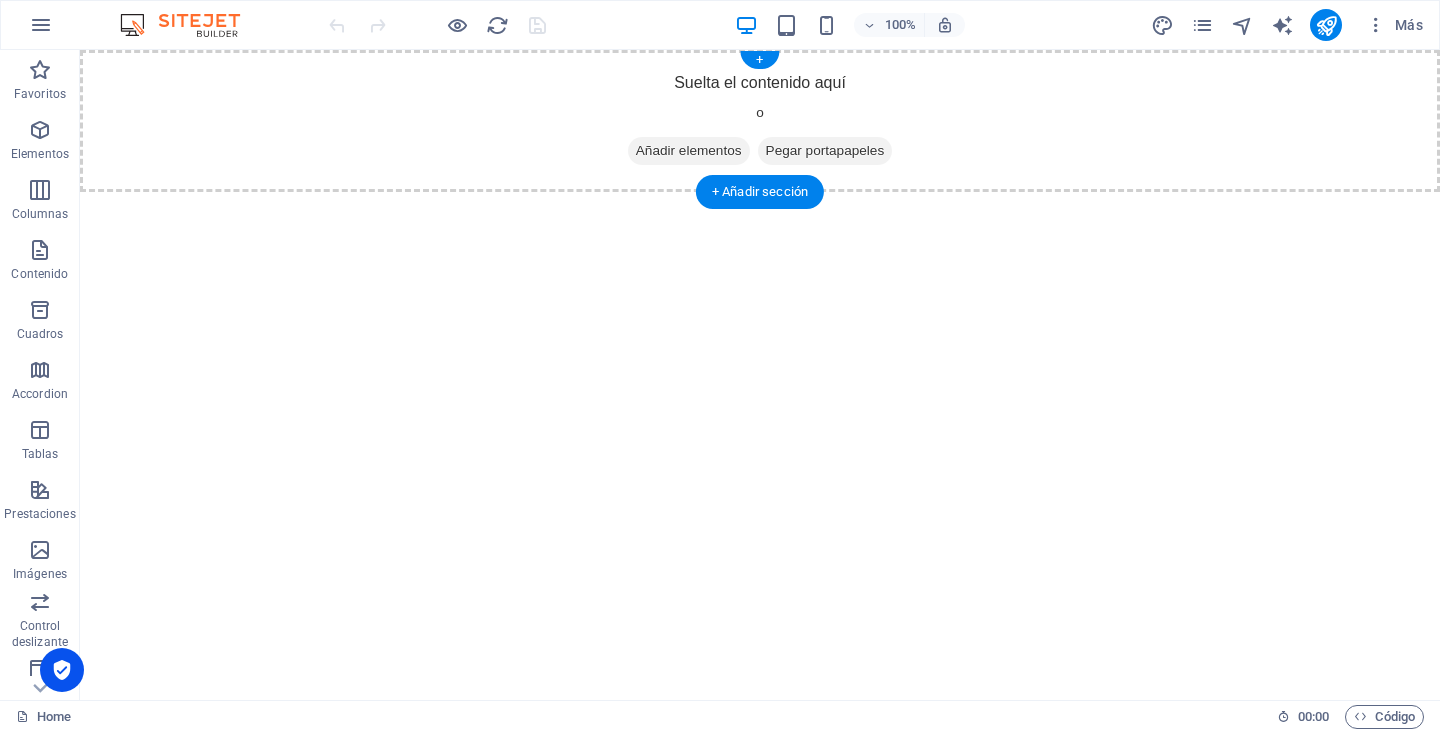click on "Suelta el contenido aquí o  Añadir elementos  Pegar portapapeles" at bounding box center [760, 121] 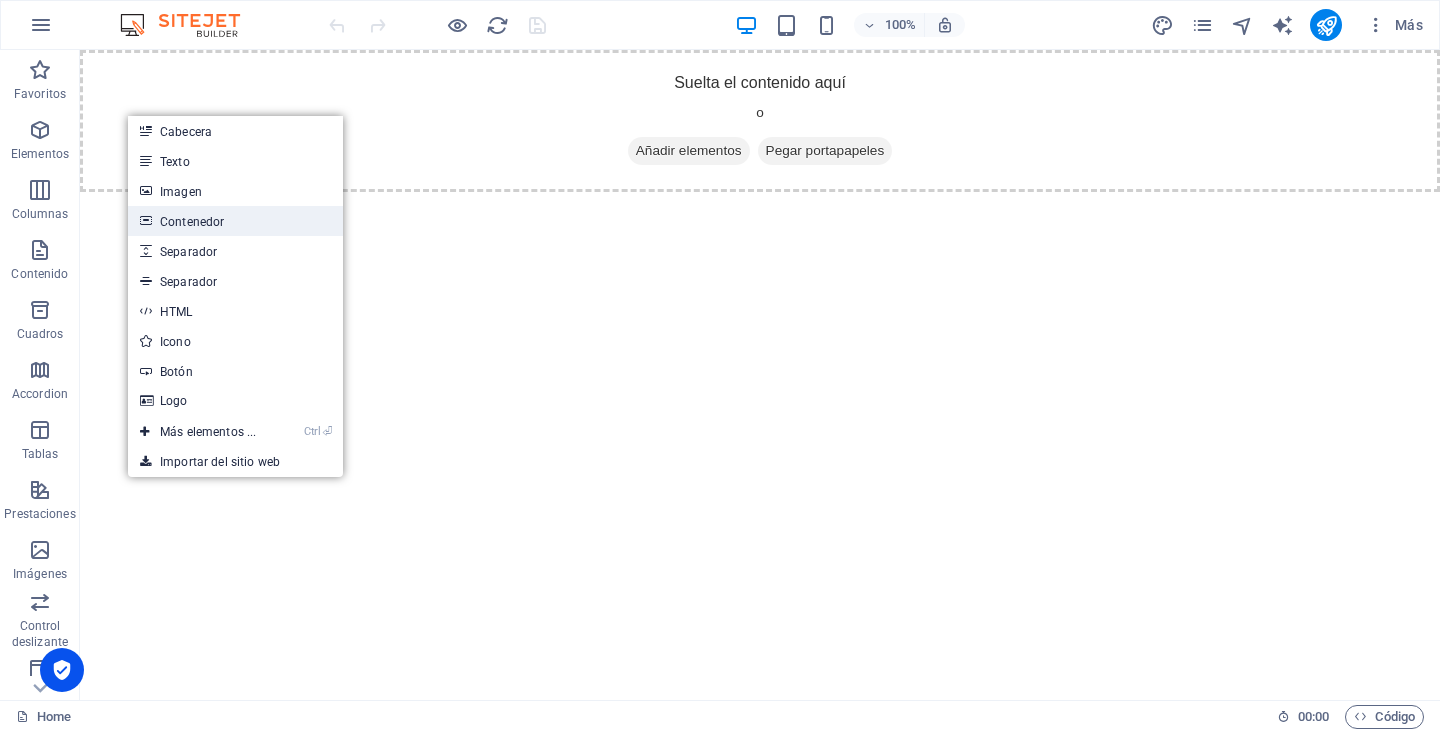 click on "Contenedor" at bounding box center [235, 221] 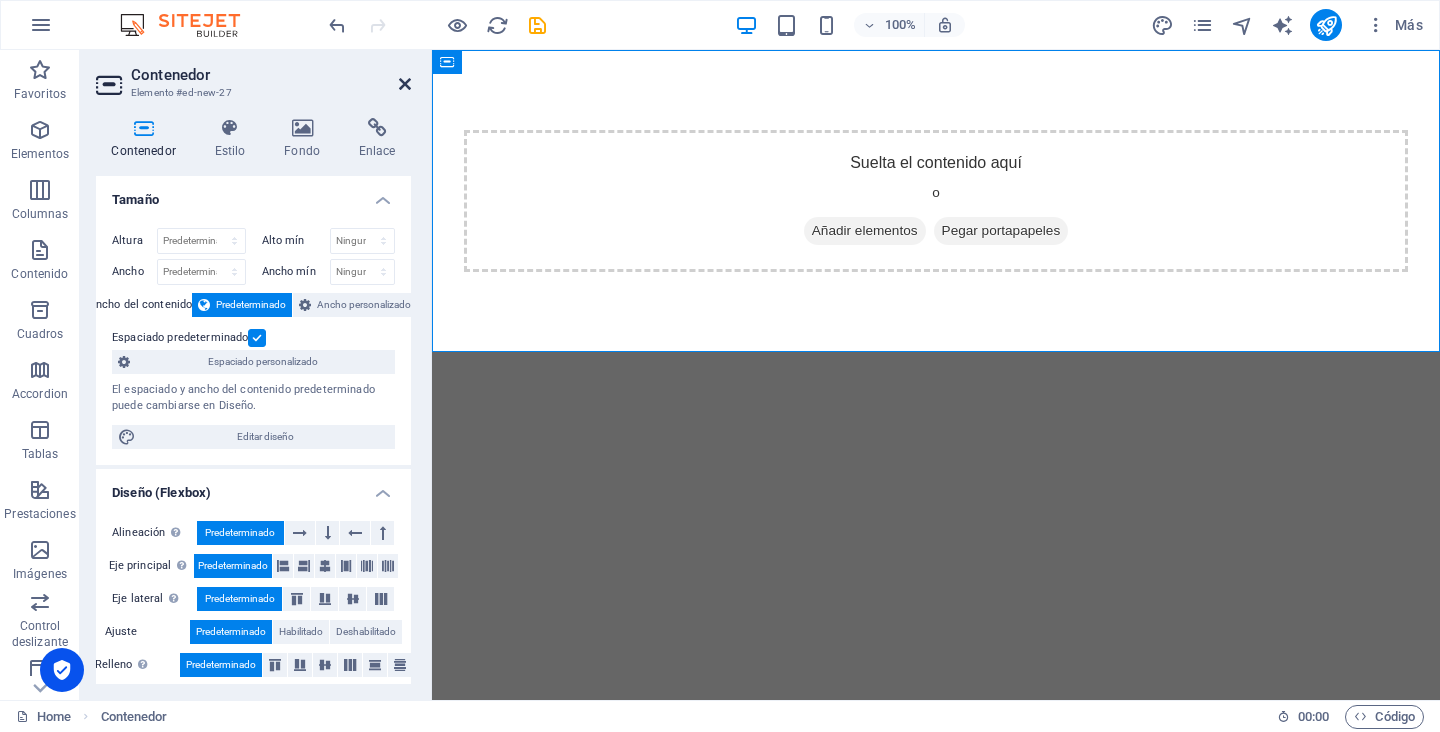 click at bounding box center (405, 84) 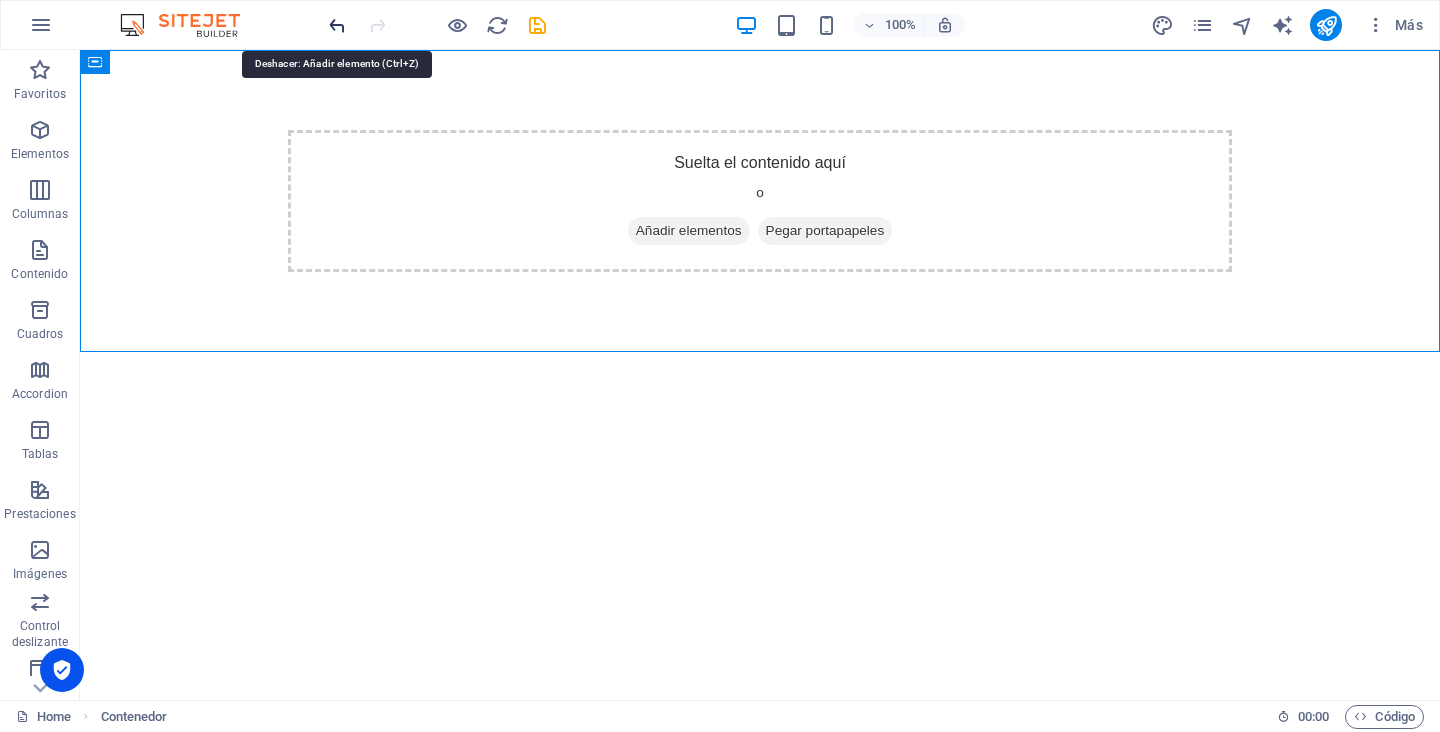 click at bounding box center (337, 25) 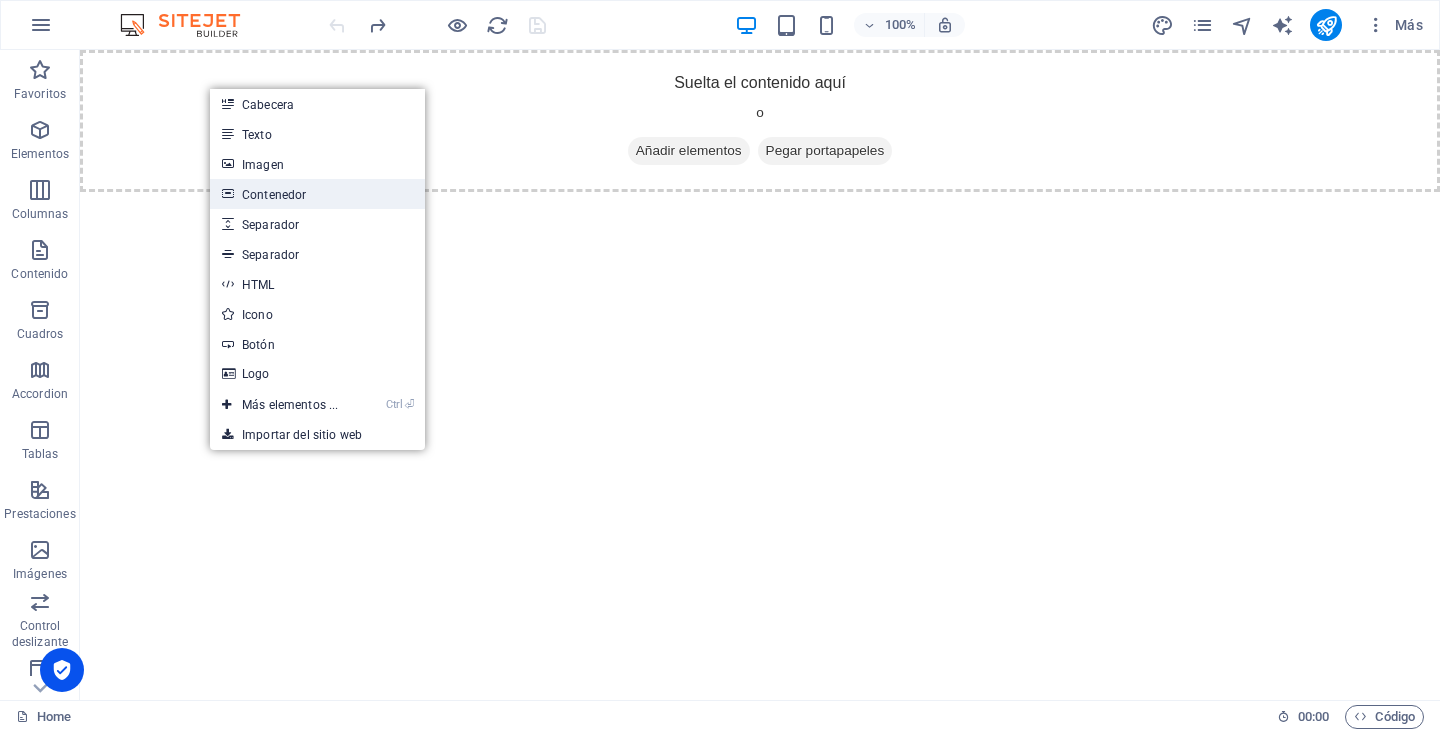 click on "Contenedor" at bounding box center [317, 194] 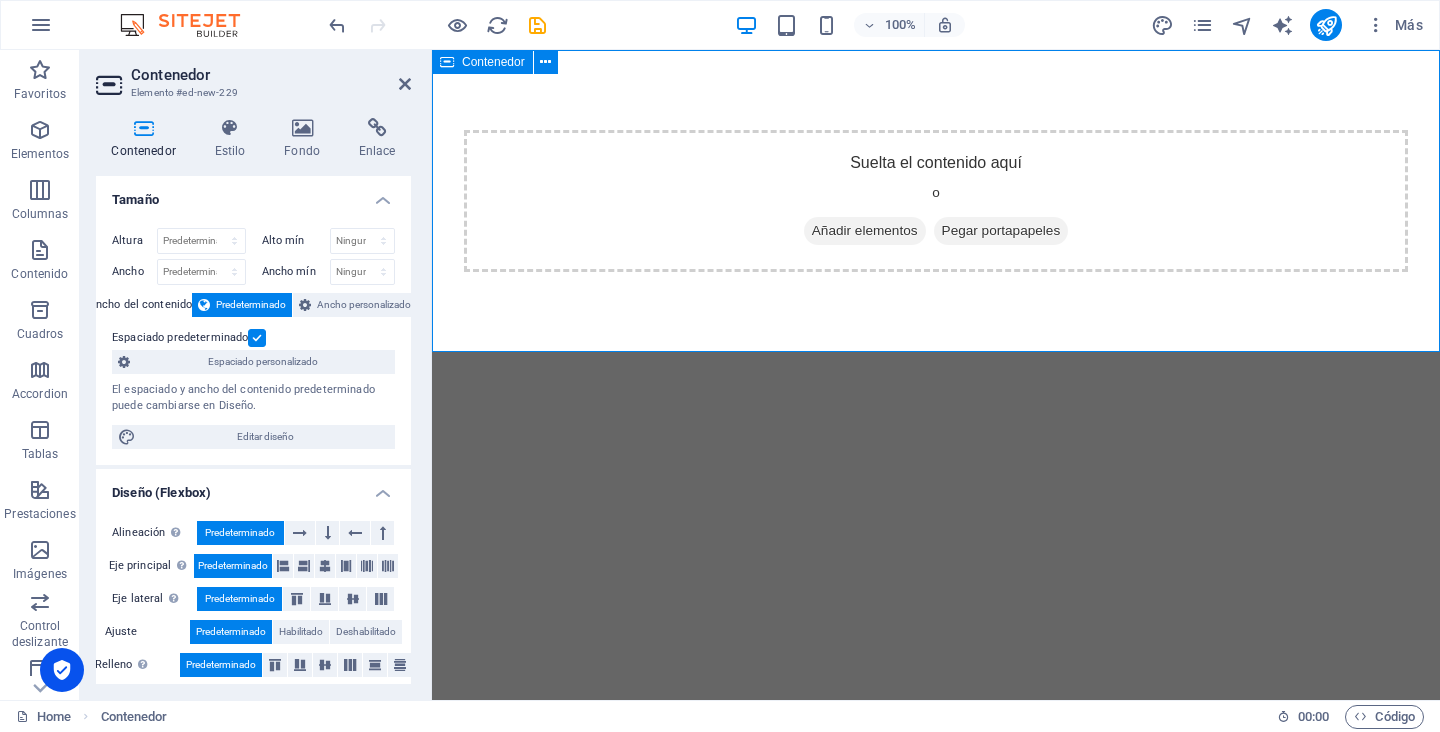 click on "Suelta el contenido aquí o  Añadir elementos  Pegar portapapeles" at bounding box center [936, 201] 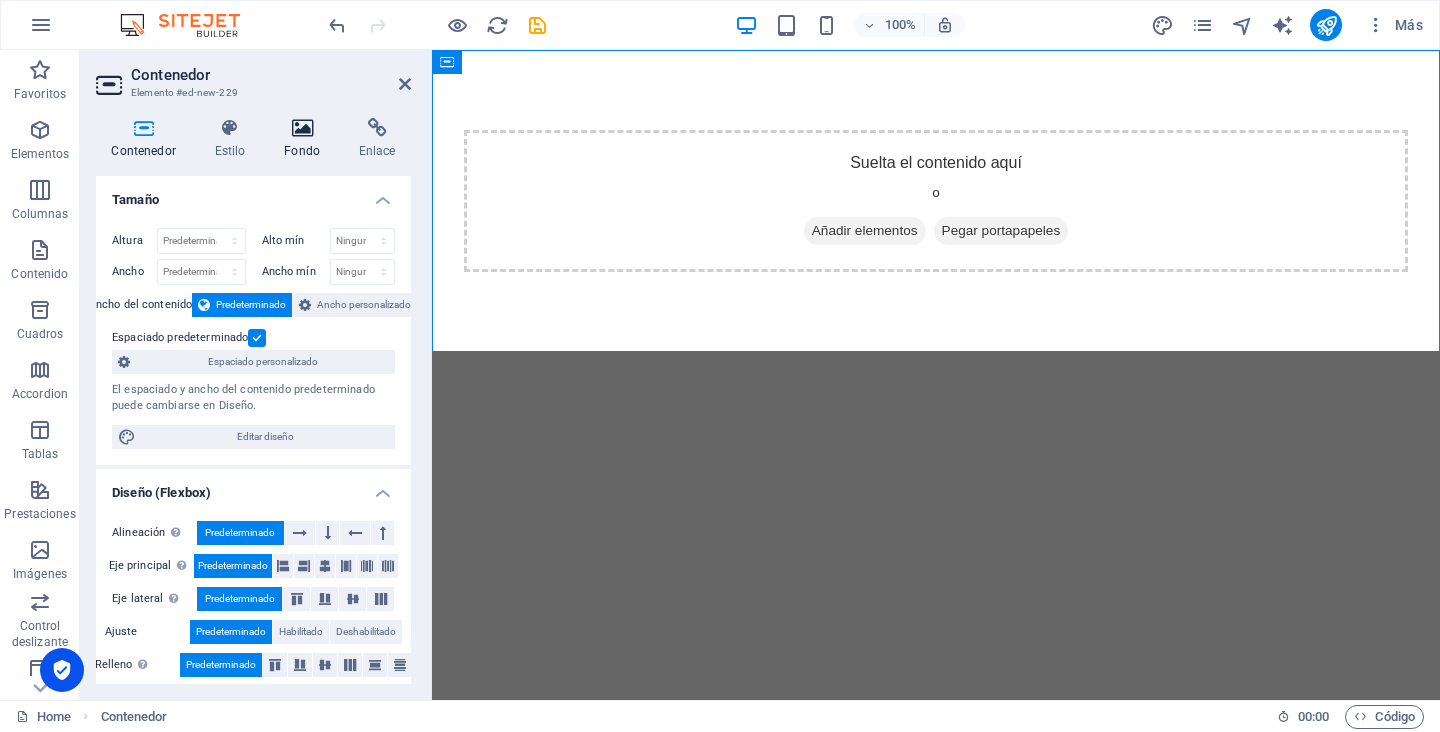 click at bounding box center (302, 128) 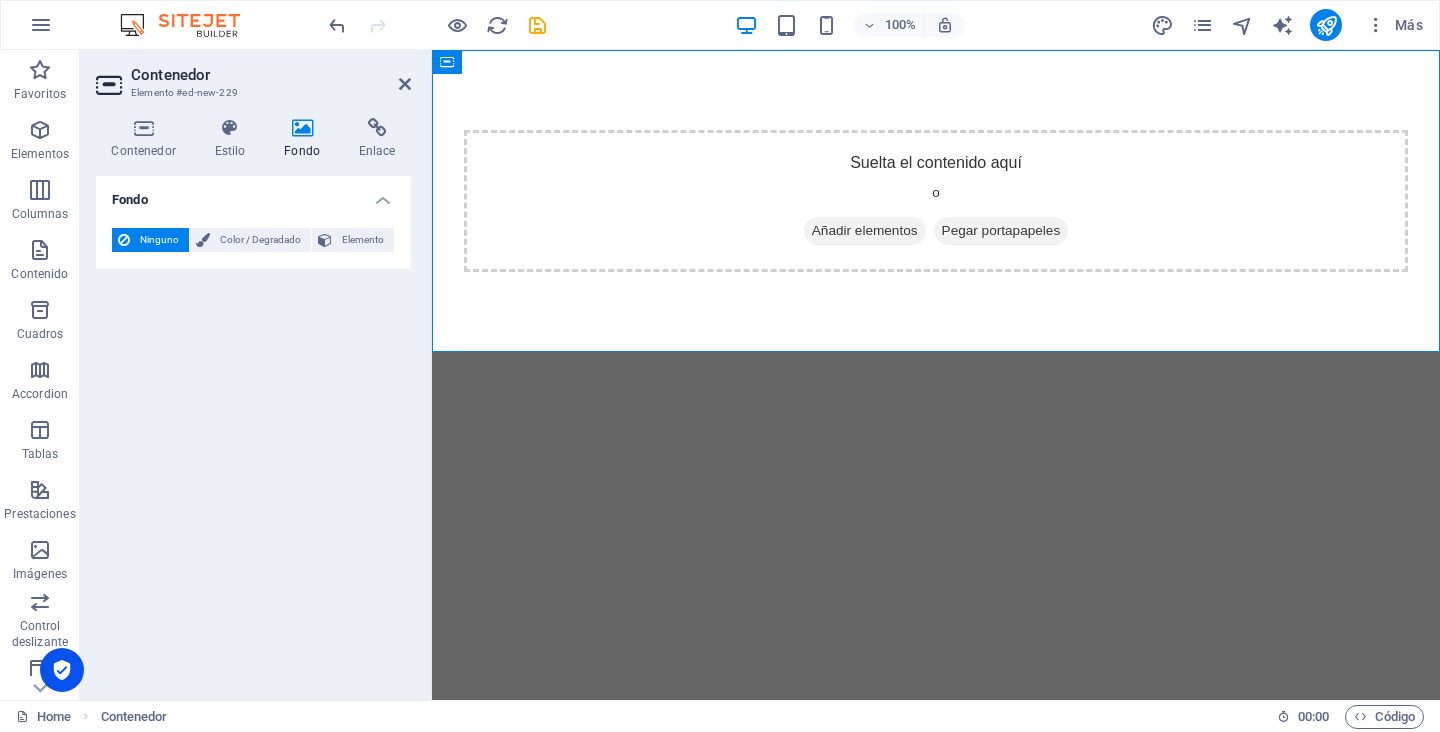 click on "Ninguno" at bounding box center (159, 240) 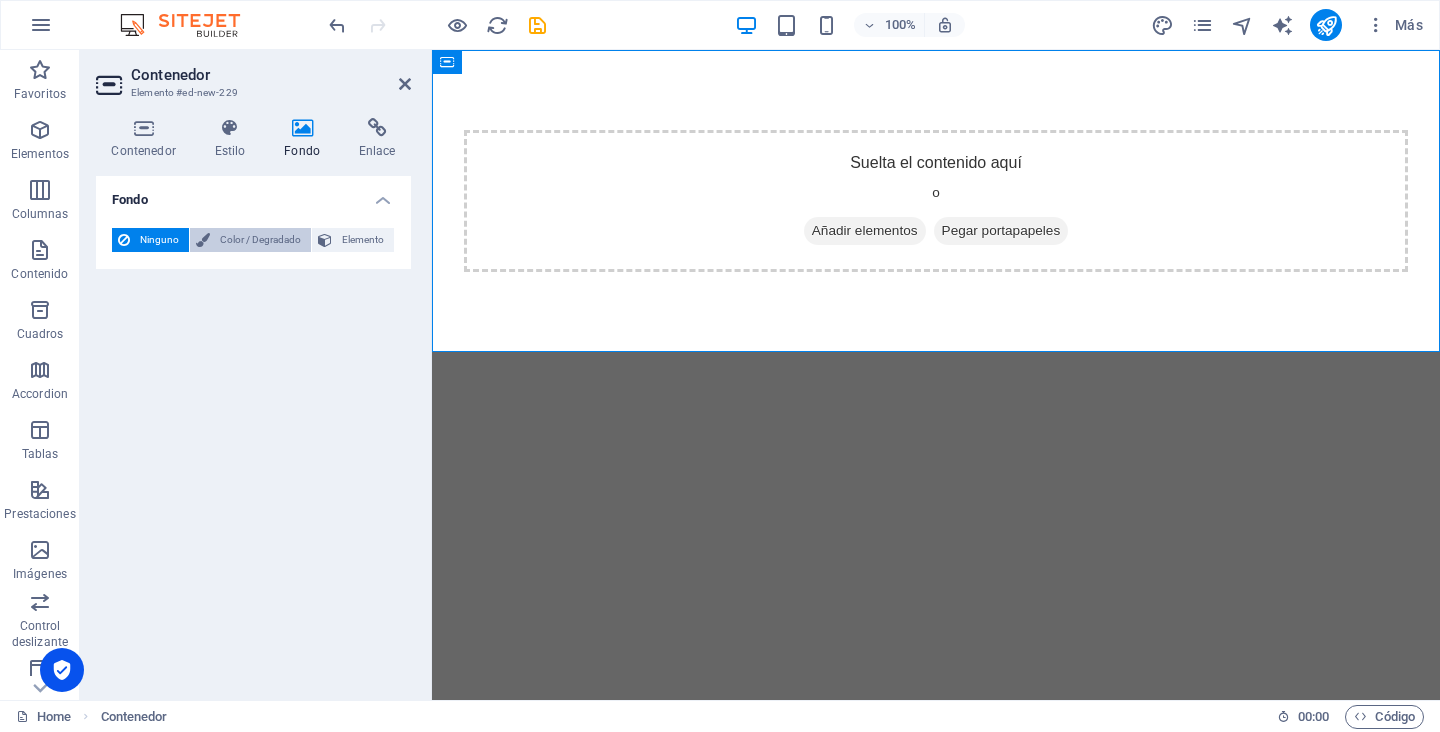 click on "Color / Degradado" at bounding box center [260, 240] 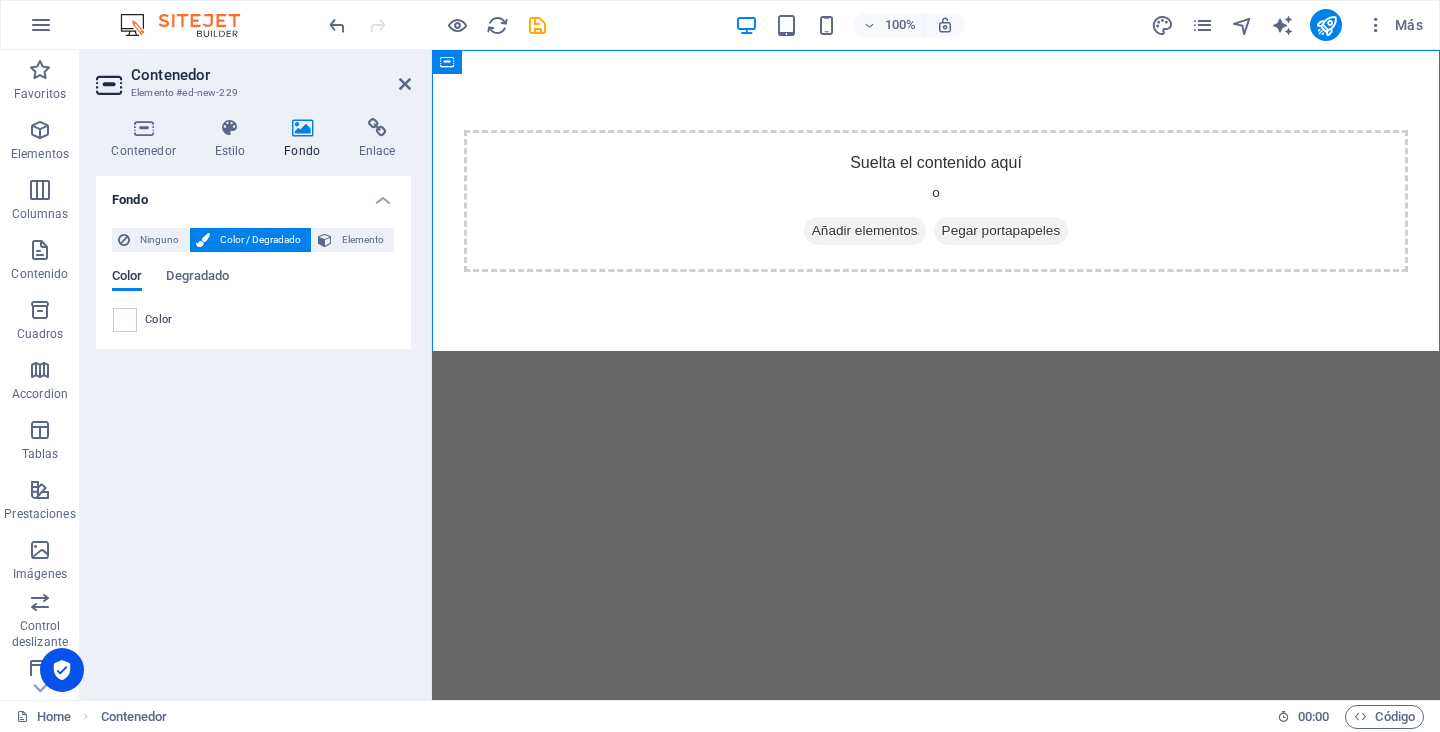click on "Color" at bounding box center (127, 278) 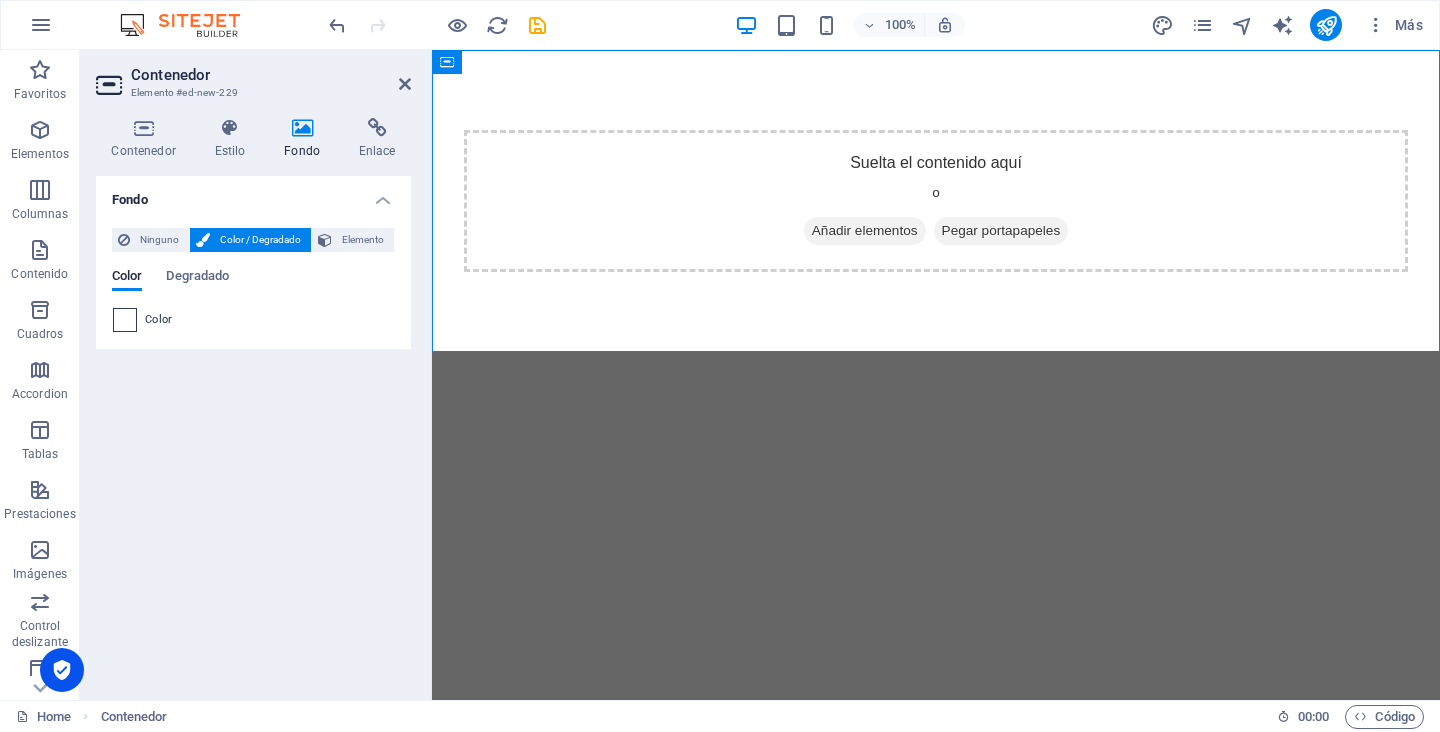 click at bounding box center [125, 320] 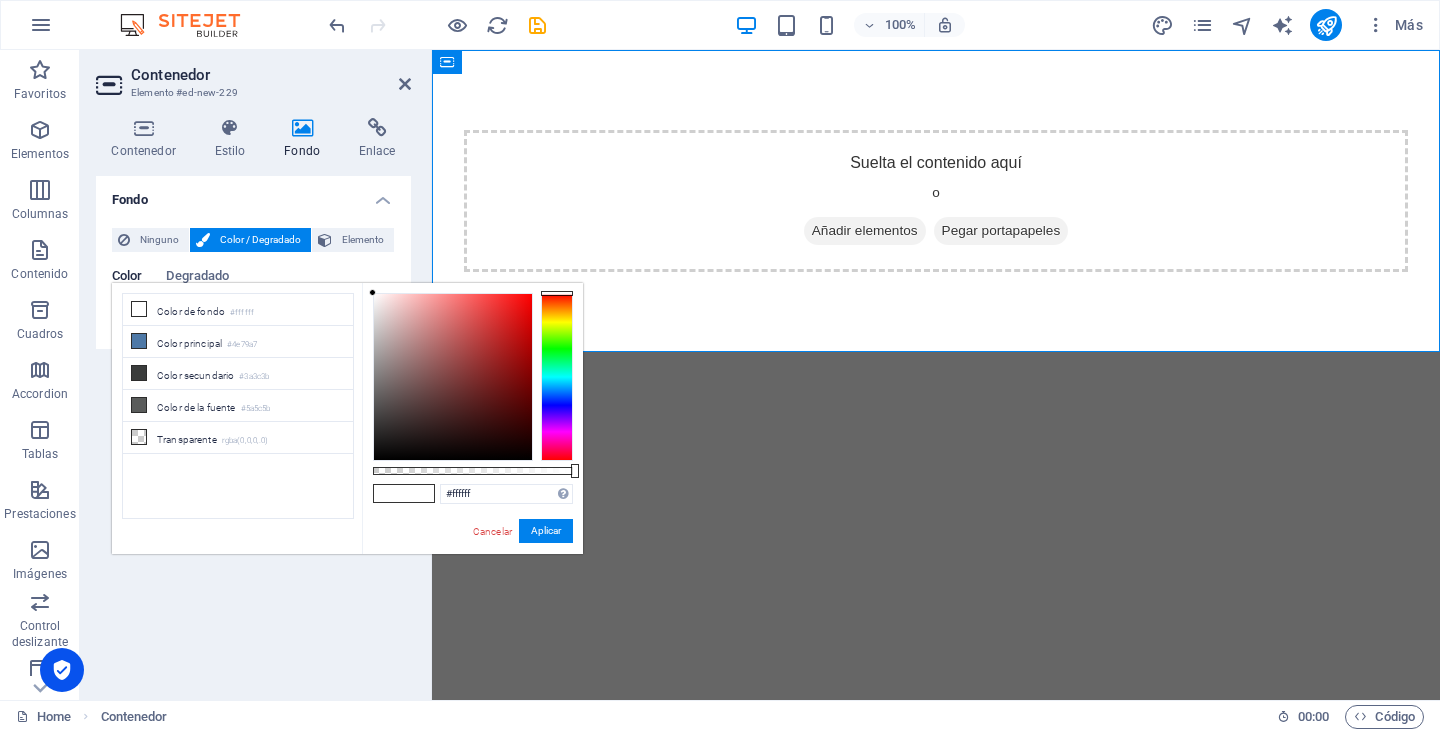 type on "#090000" 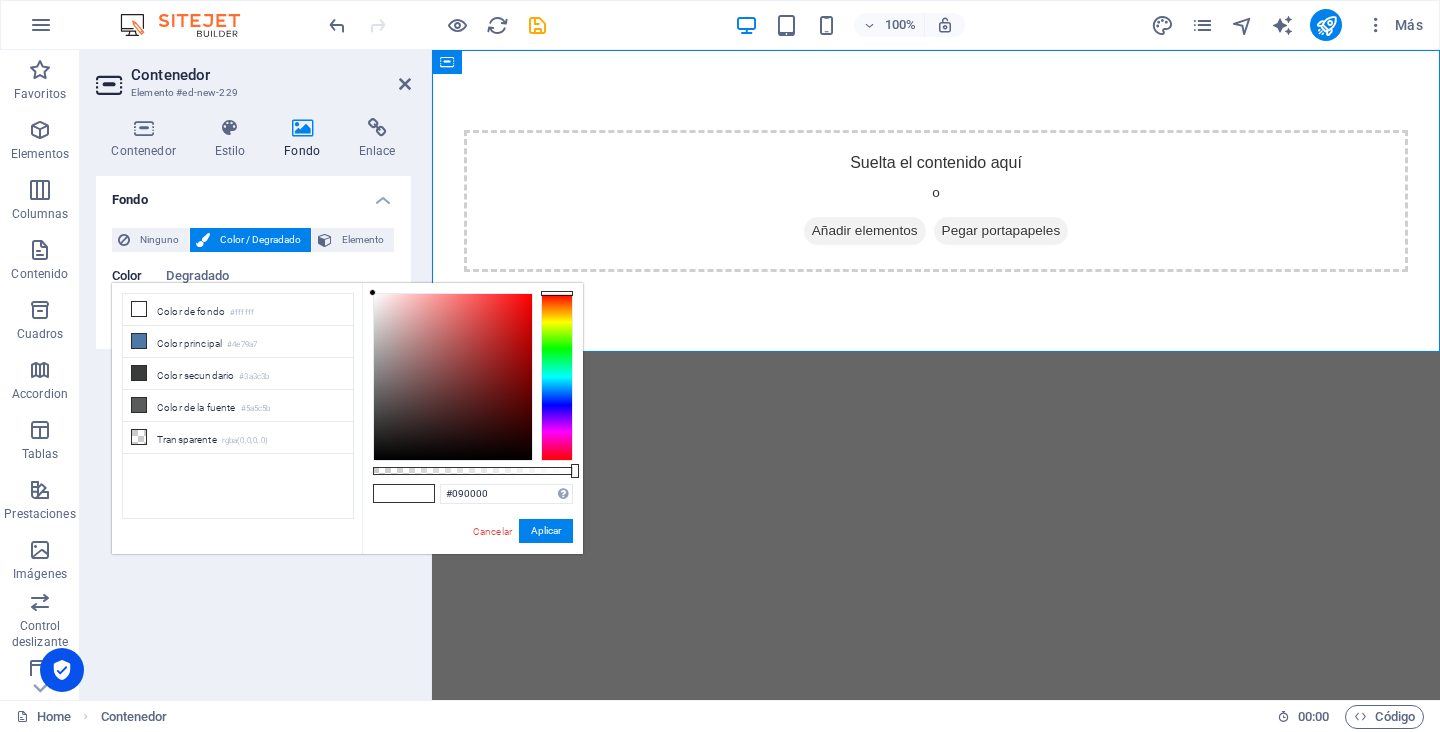 click at bounding box center [453, 377] 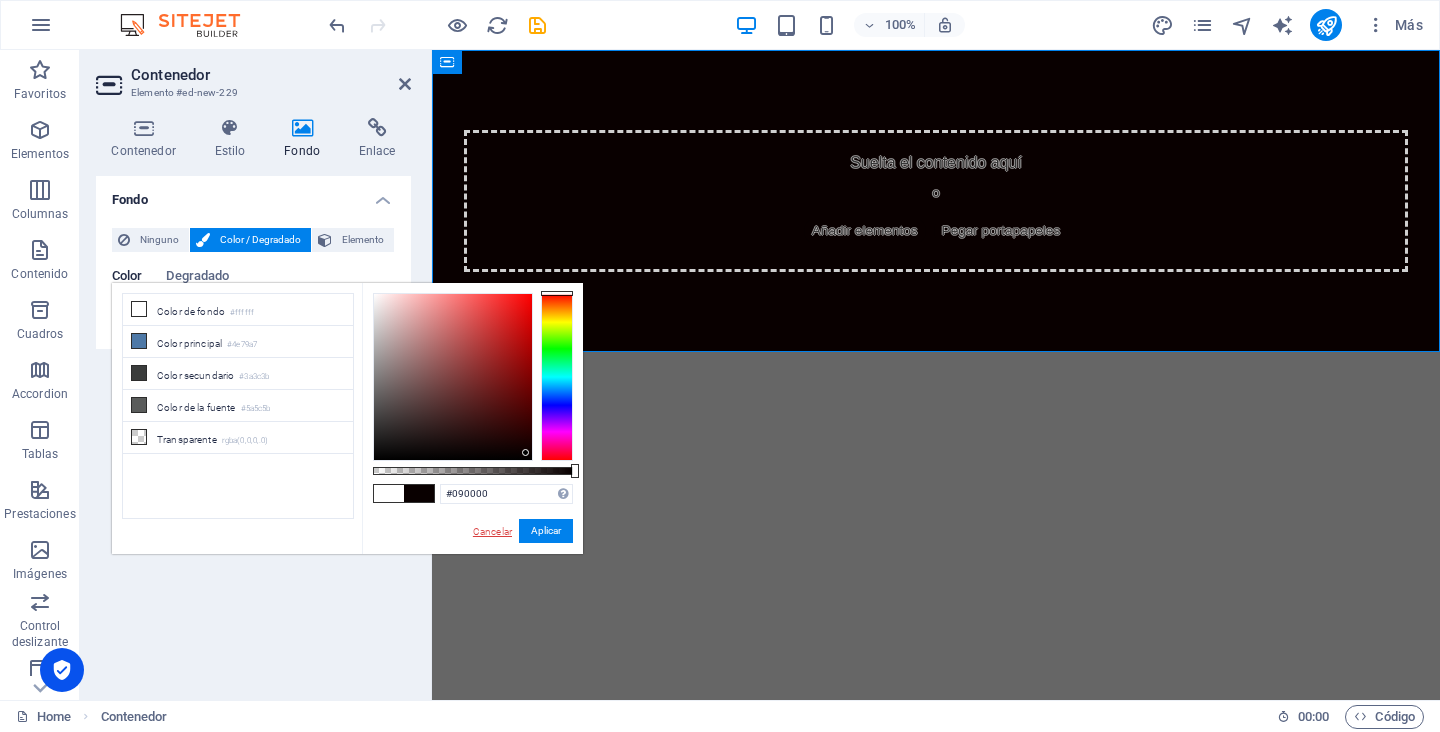 click on "Cancelar" at bounding box center [492, 531] 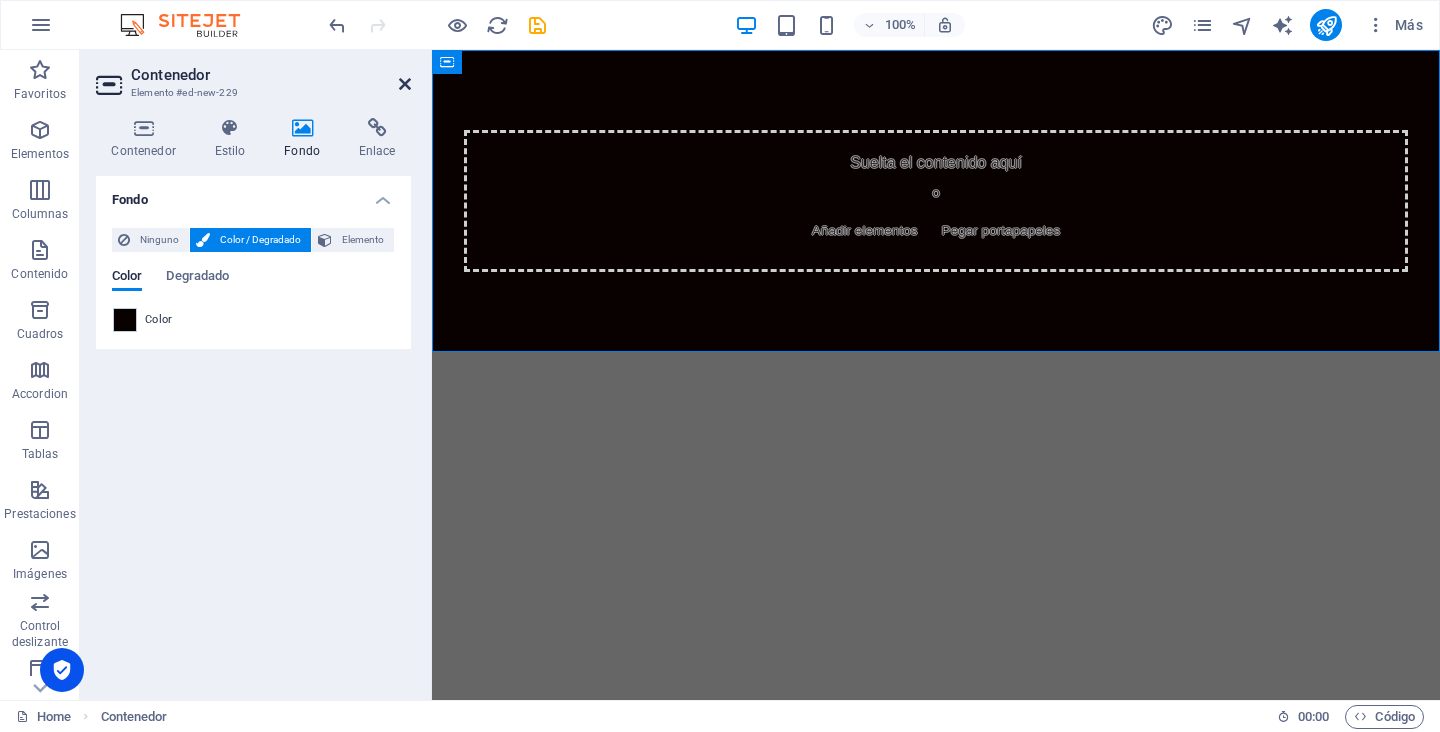 click at bounding box center (405, 84) 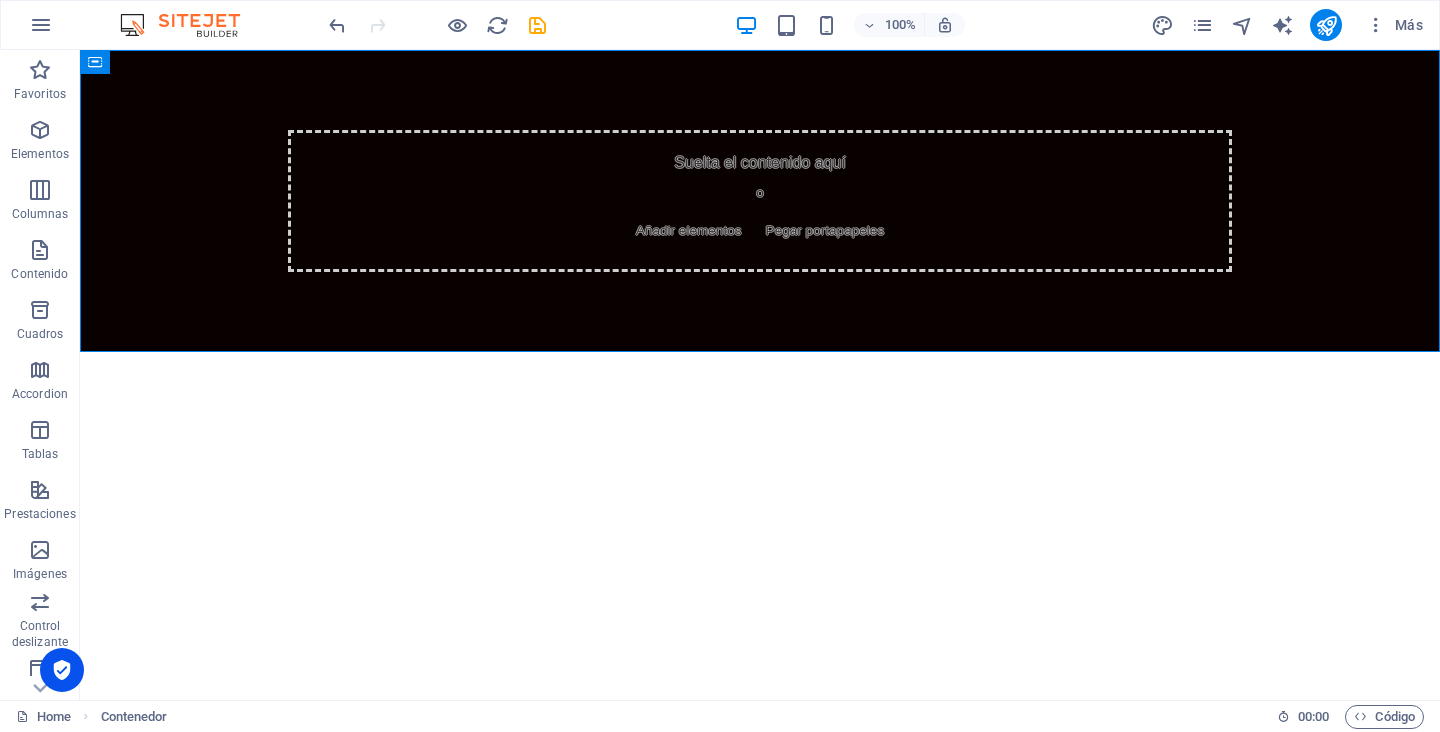 click on "Skip to main content
Suelta el contenido aquí o  Añadir elementos  Pegar portapapeles" at bounding box center (760, 201) 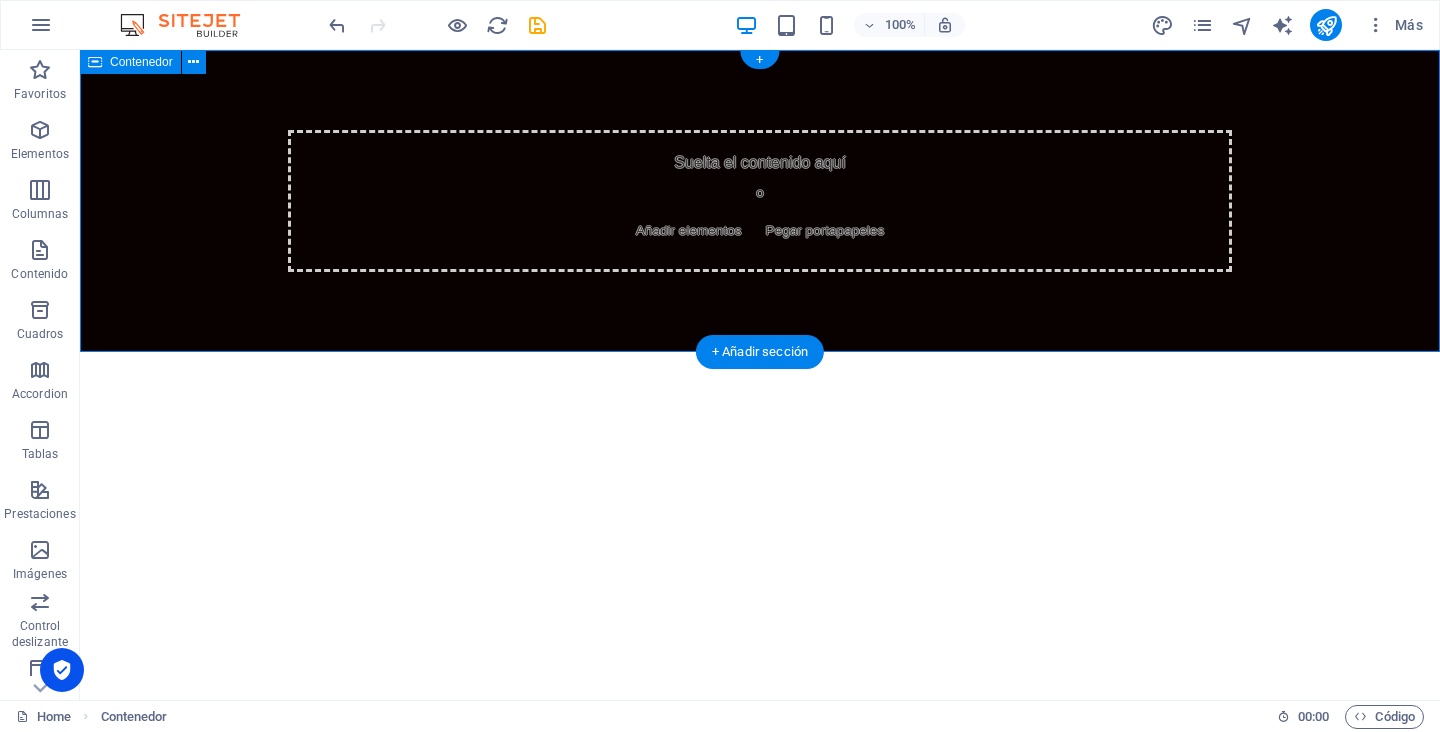 click on "Suelta el contenido aquí o  Añadir elementos  Pegar portapapeles" at bounding box center [760, 201] 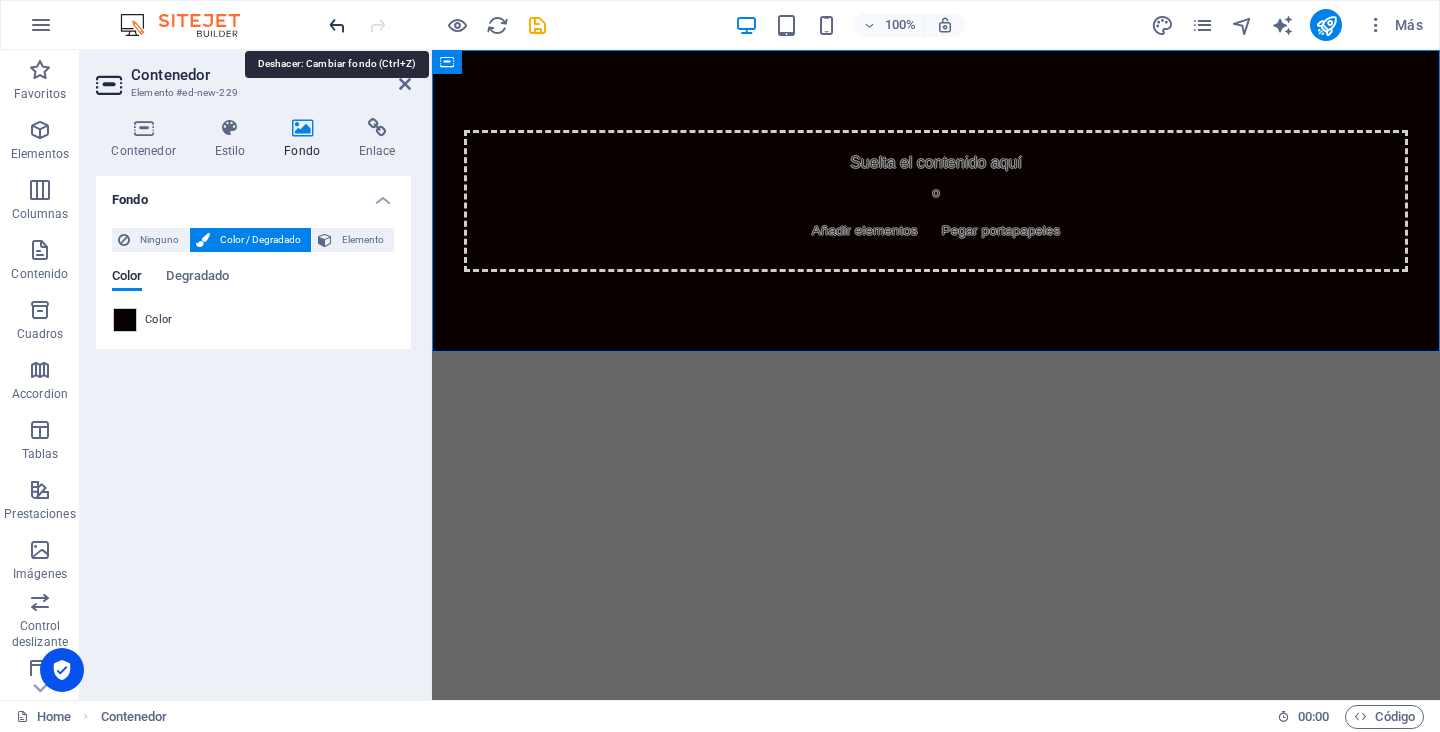 click at bounding box center (337, 25) 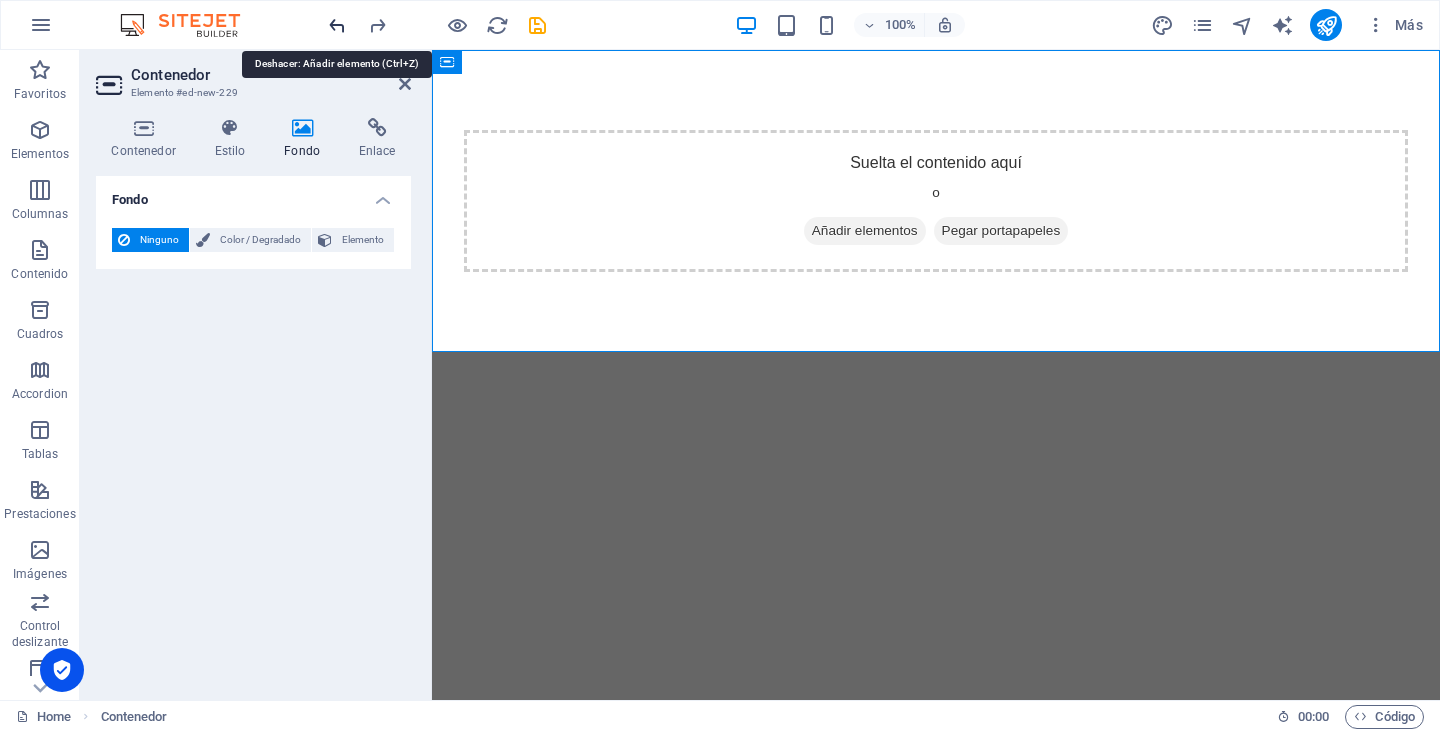 click at bounding box center (337, 25) 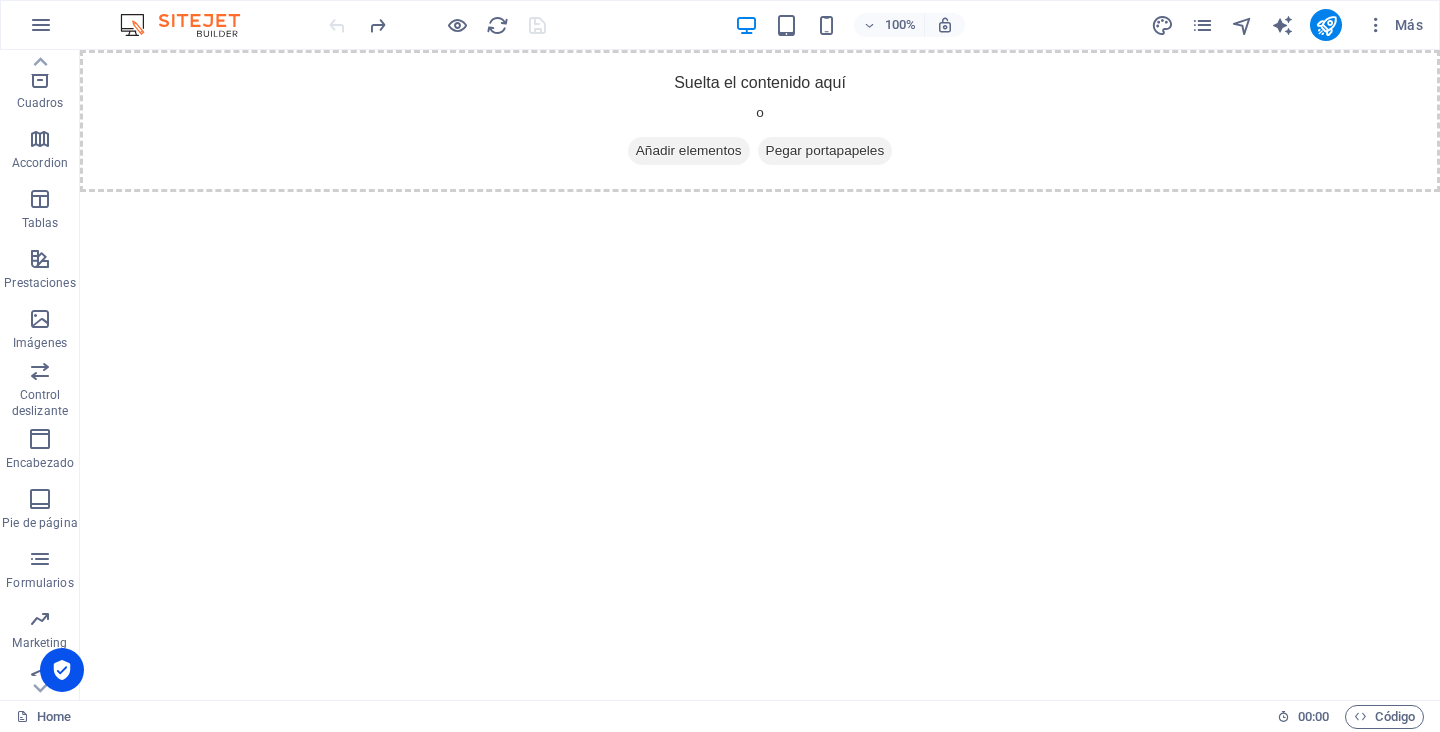 scroll, scrollTop: 250, scrollLeft: 0, axis: vertical 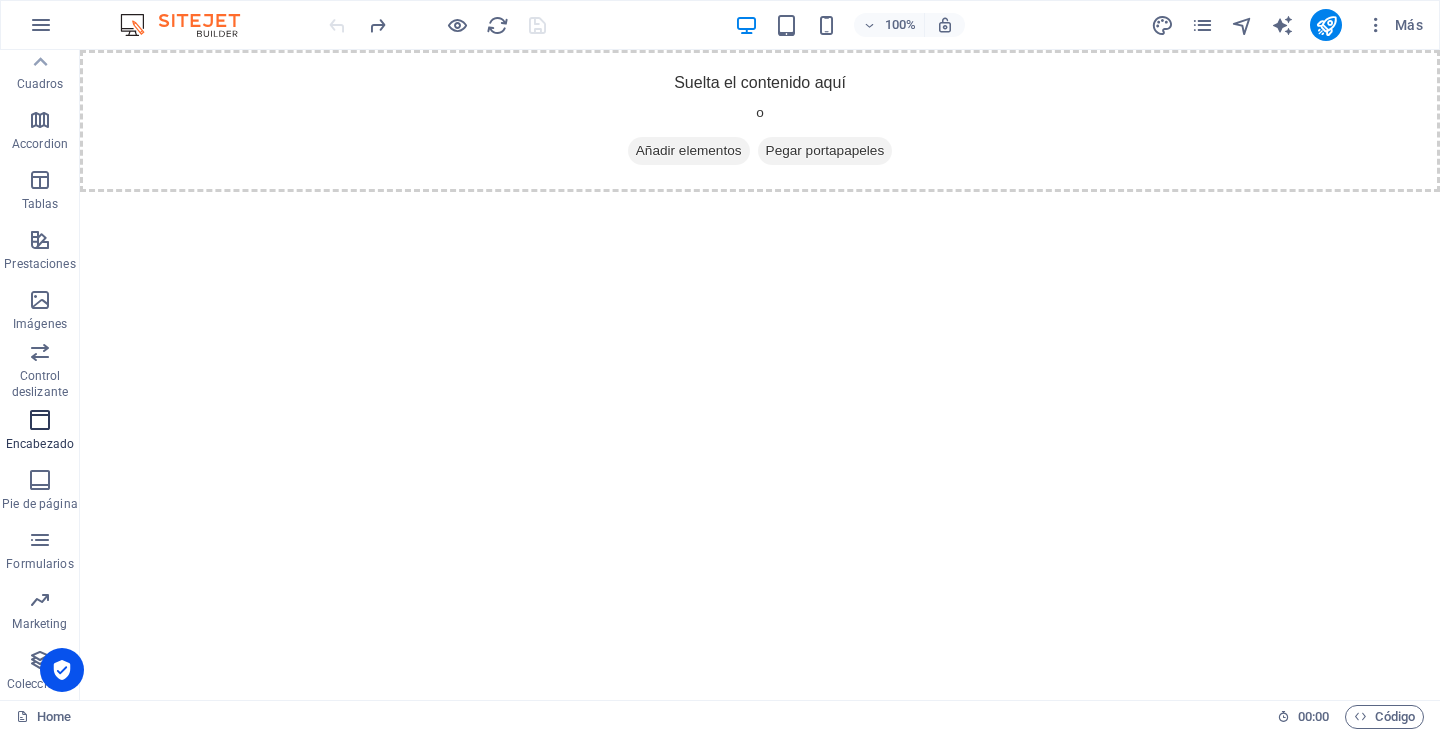 click on "Encabezado" at bounding box center [40, 432] 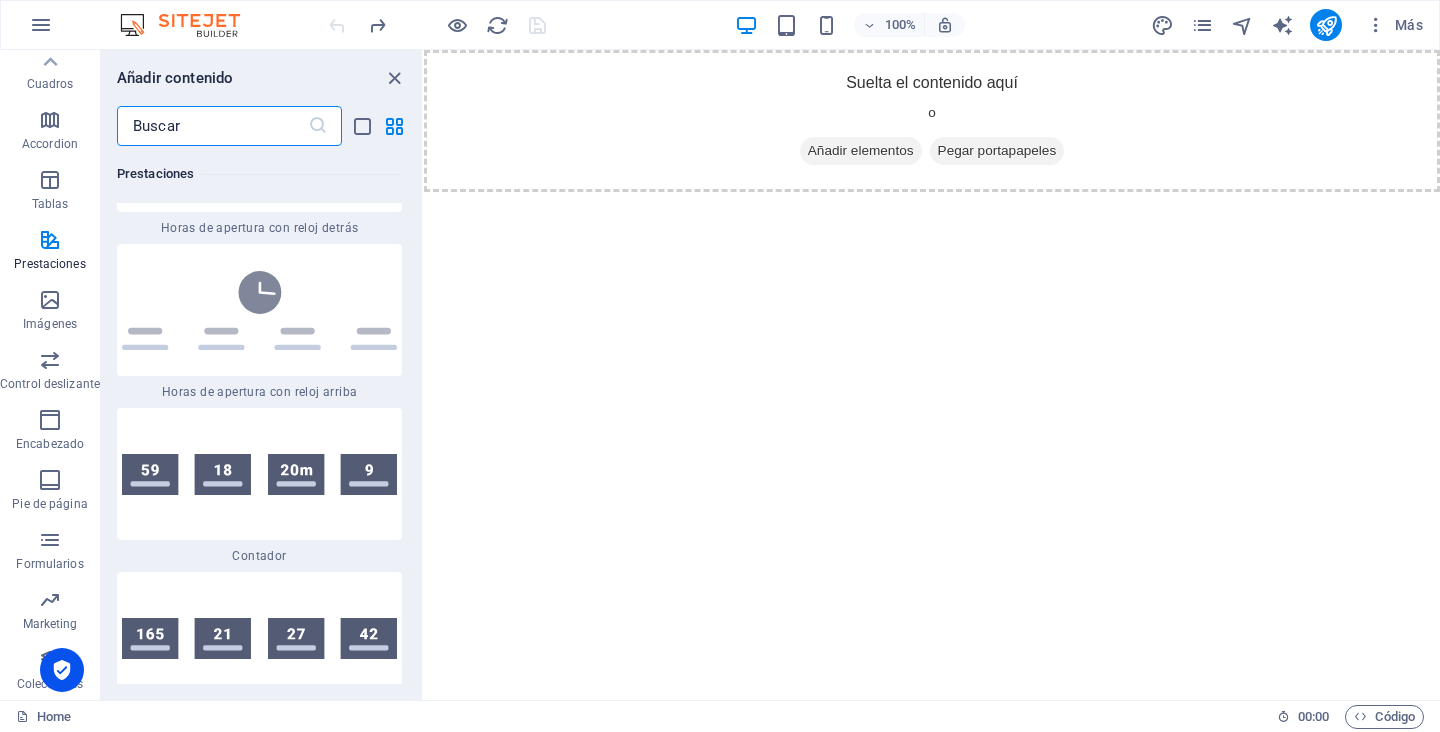 scroll, scrollTop: 17418, scrollLeft: 0, axis: vertical 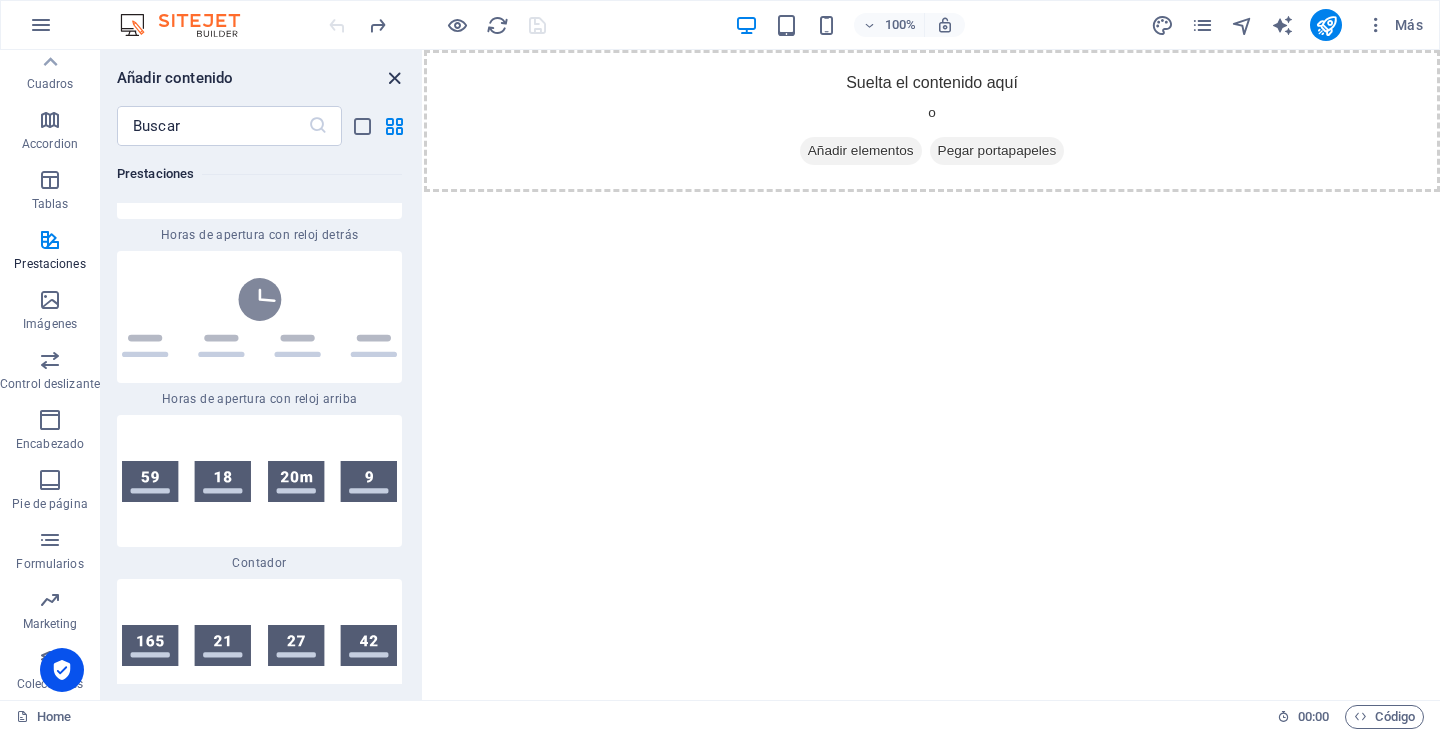 click at bounding box center (394, 78) 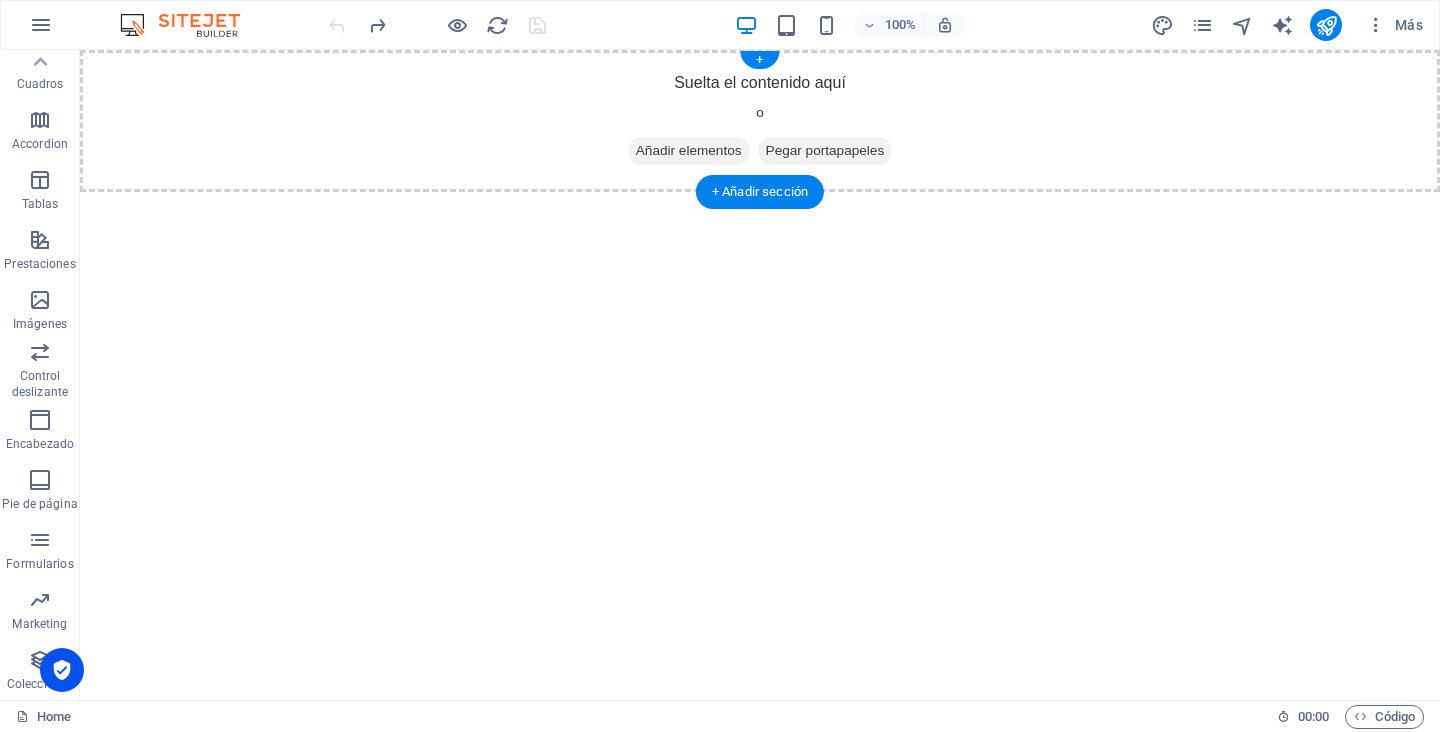click on "Añadir elementos" at bounding box center (689, 151) 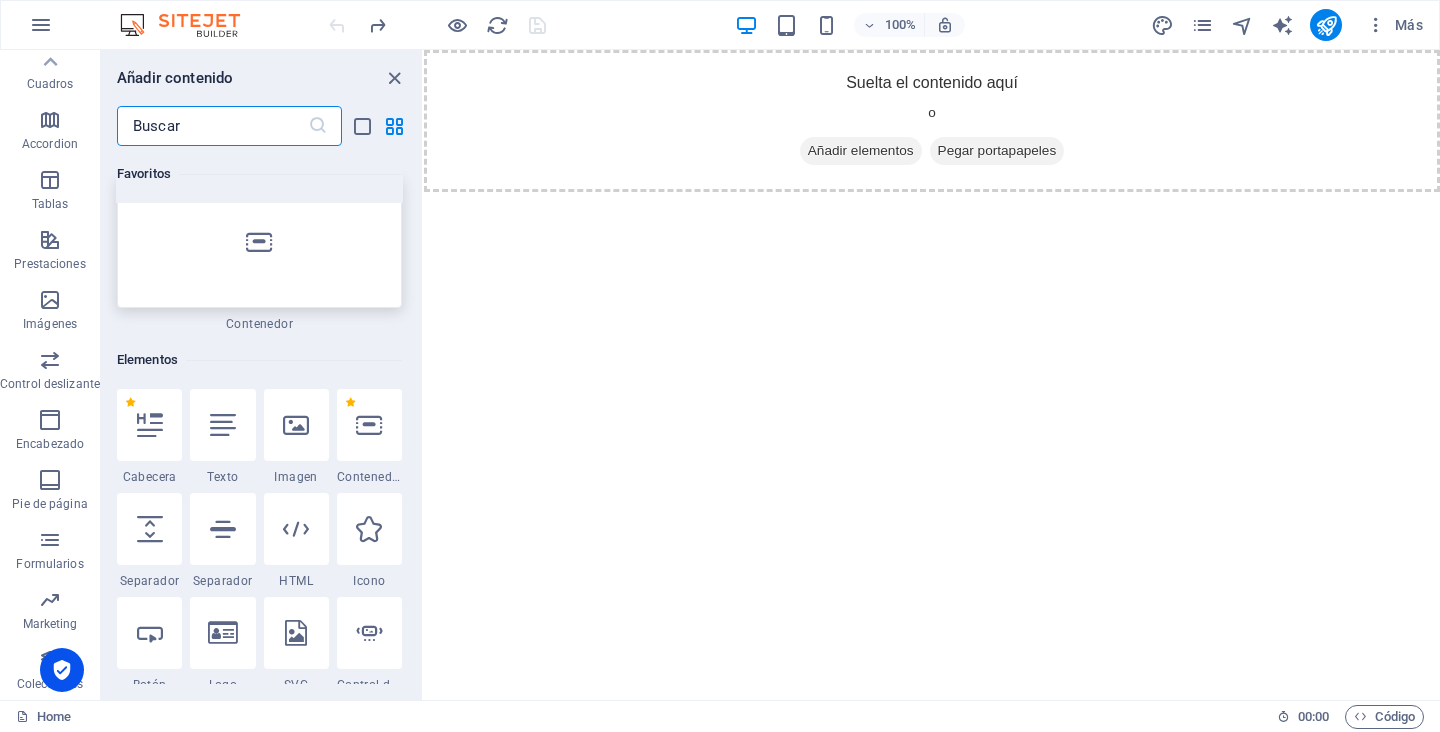 scroll, scrollTop: 200, scrollLeft: 0, axis: vertical 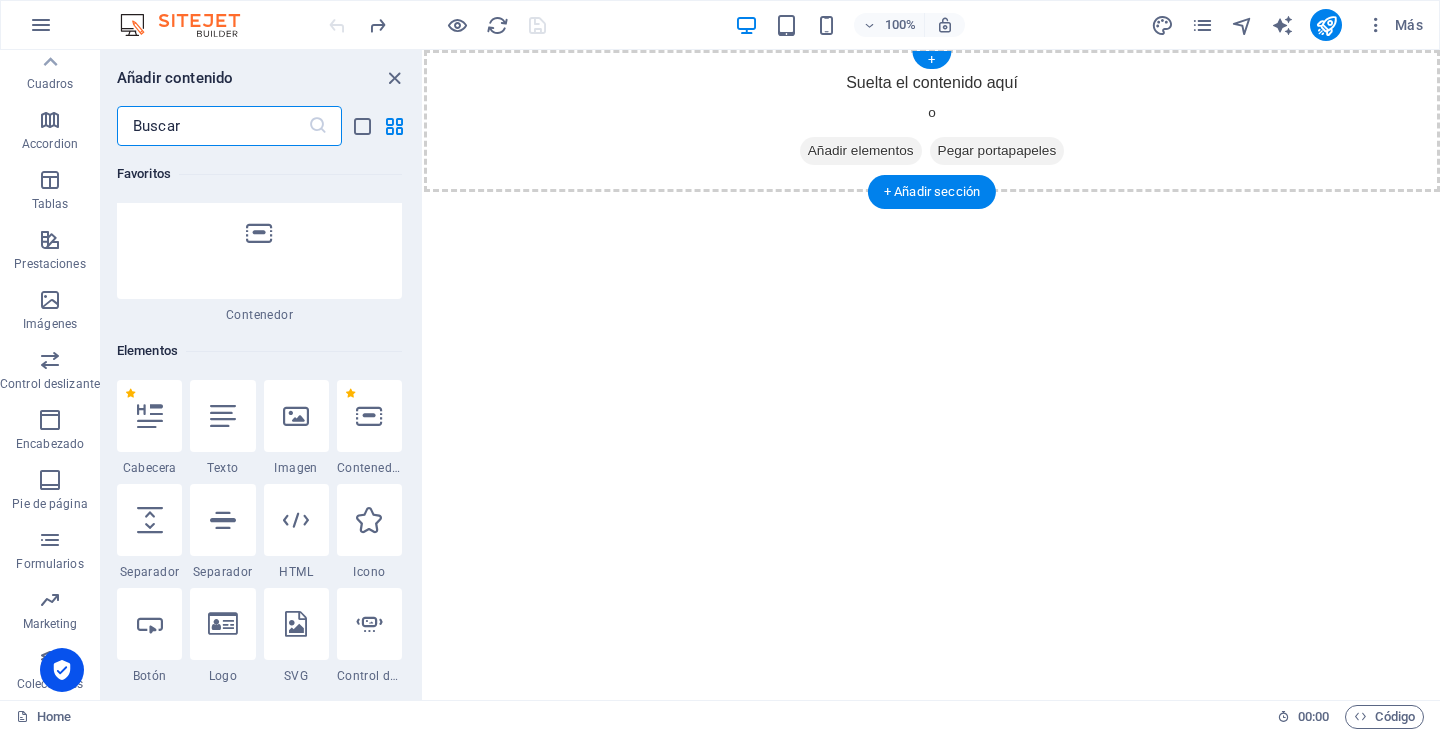 click on "Añadir elementos" at bounding box center [861, 151] 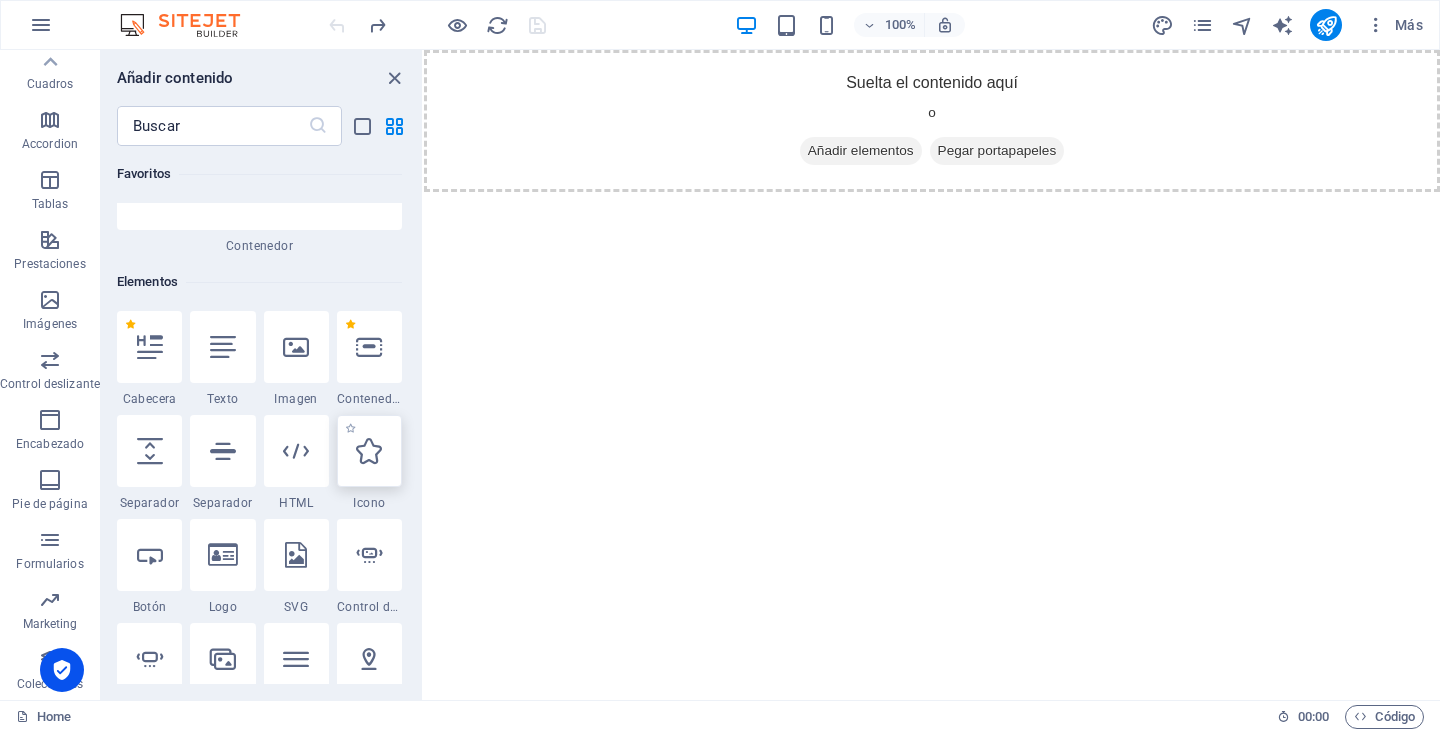 scroll, scrollTop: 300, scrollLeft: 0, axis: vertical 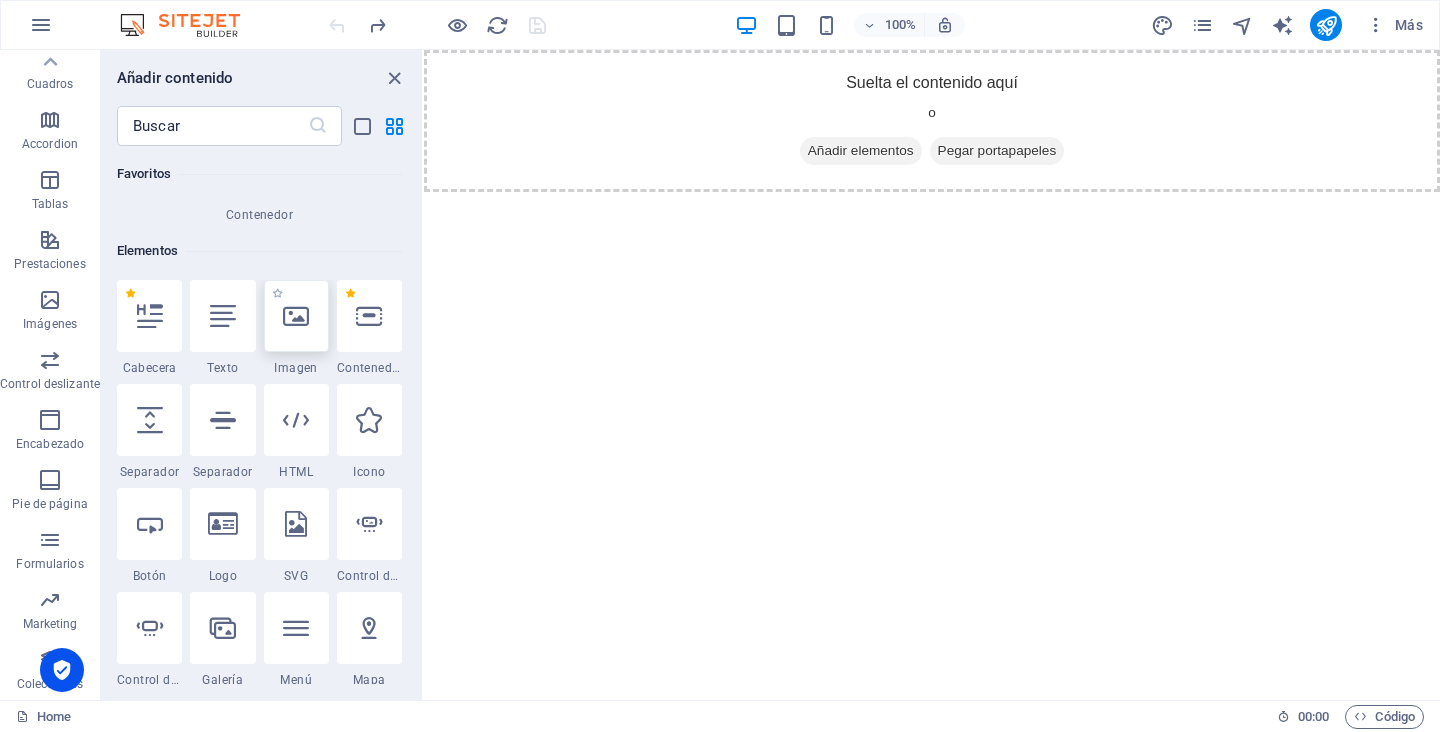 click at bounding box center [296, 316] 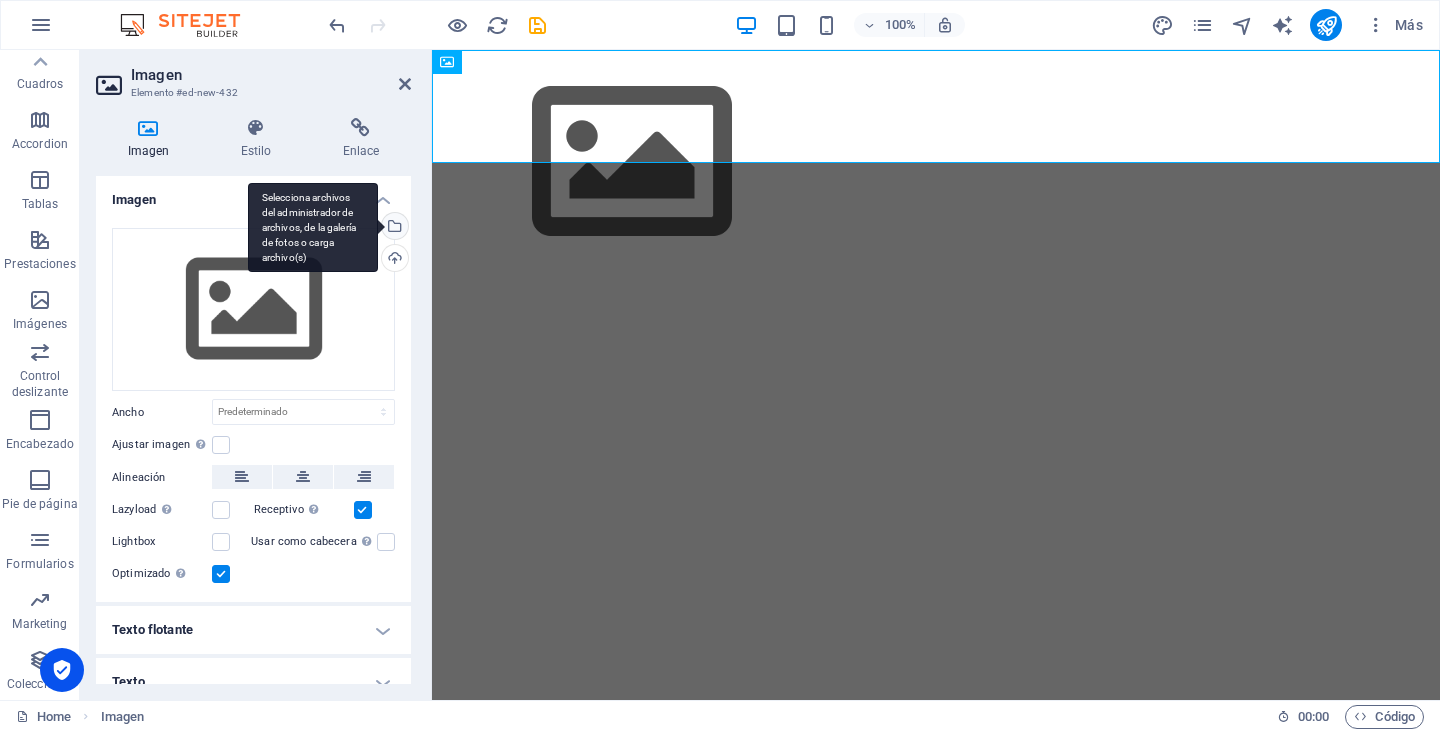 click on "Selecciona archivos del administrador de archivos, de la galería de fotos o carga archivo(s)" at bounding box center [313, 228] 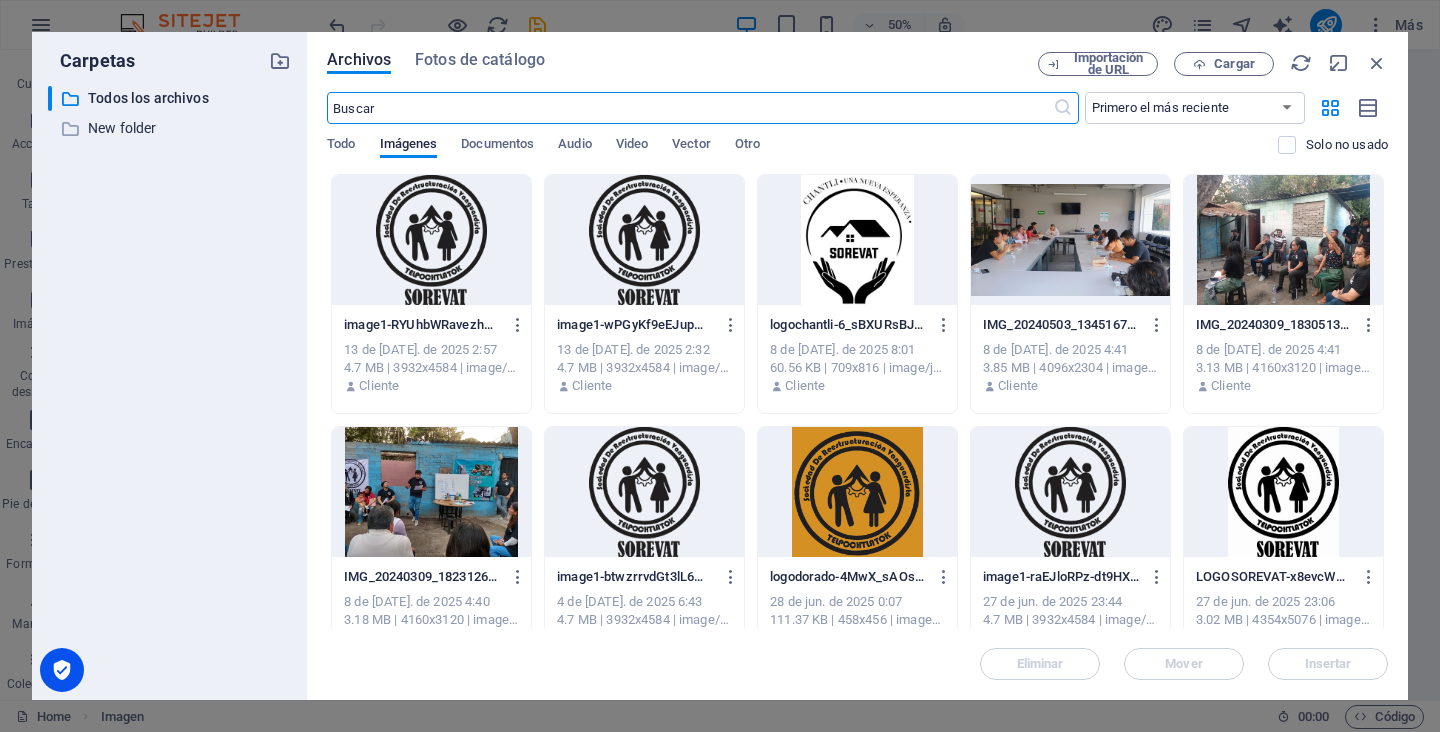 click at bounding box center (1070, 492) 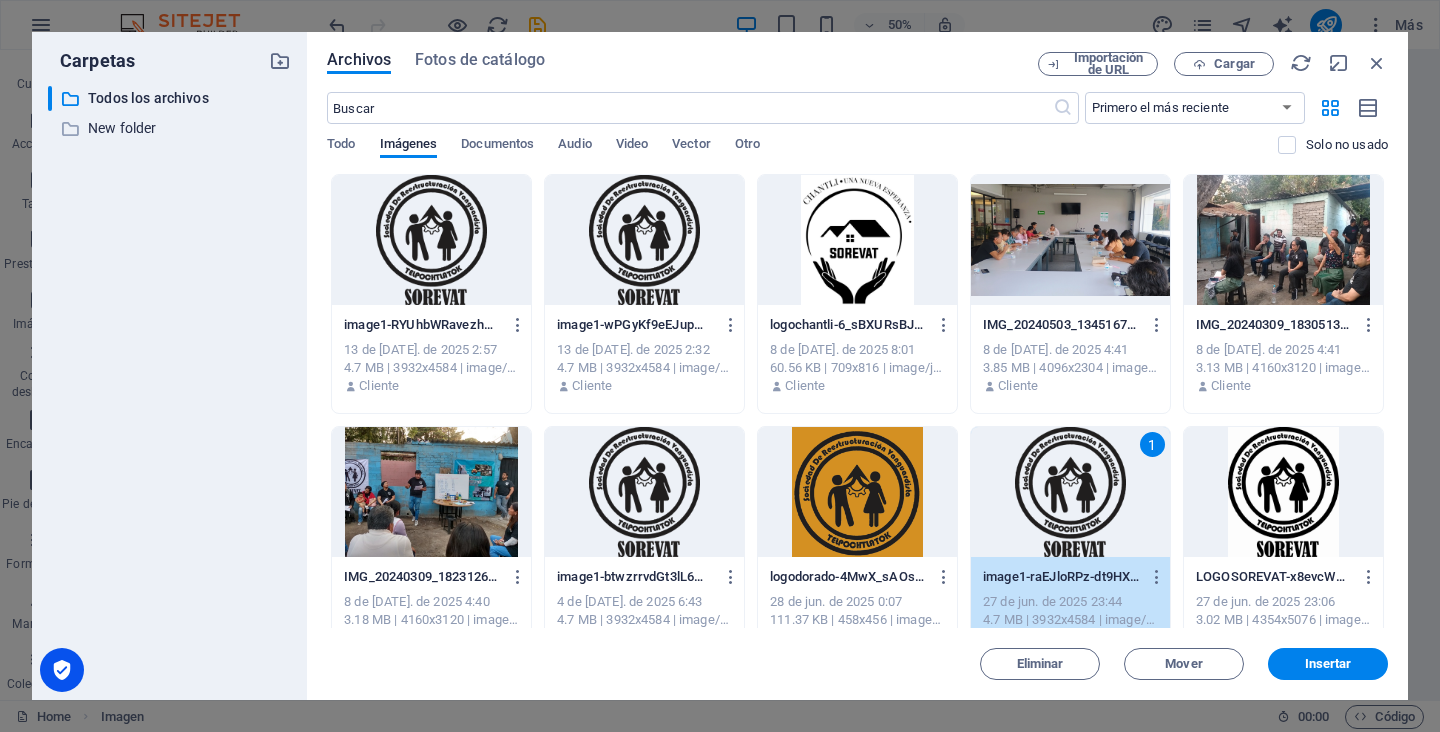 click on "1" at bounding box center [1070, 492] 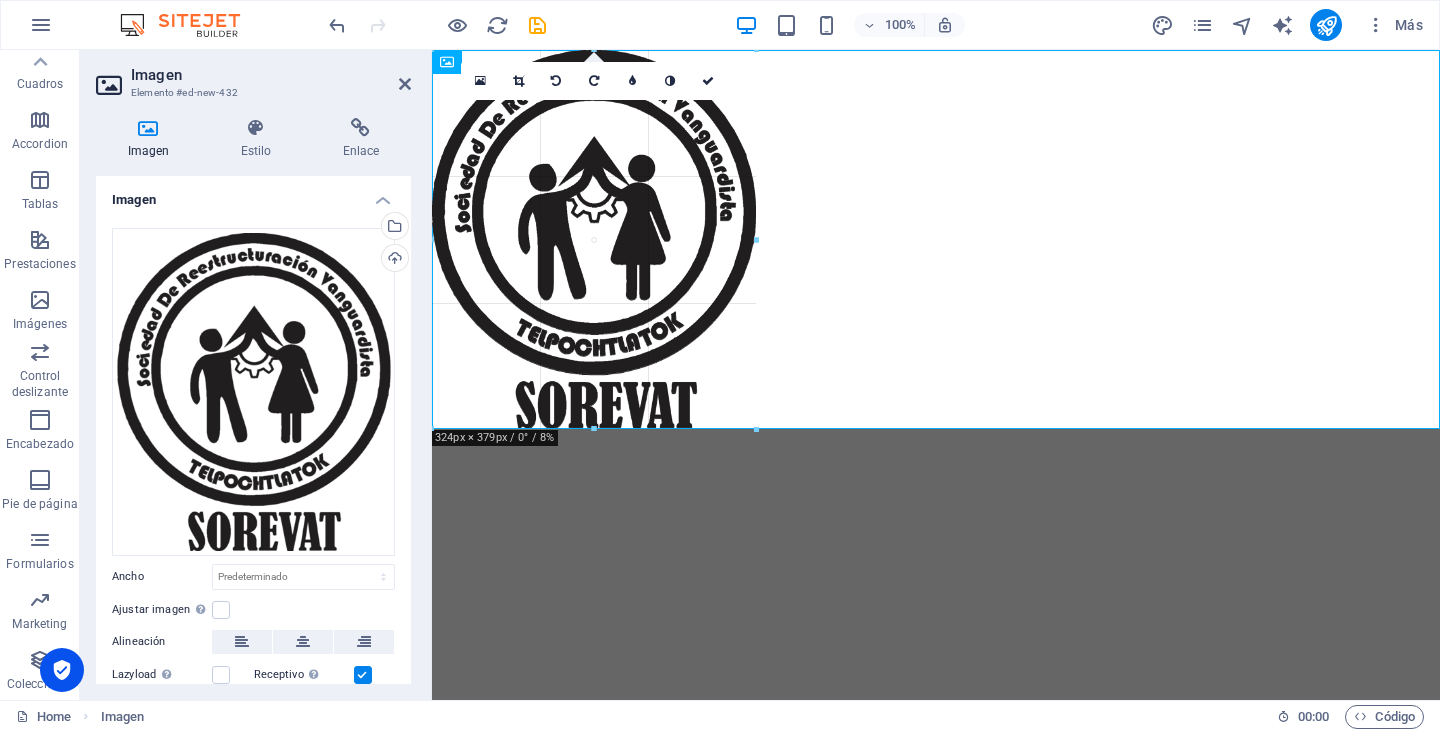 drag, startPoint x: 1419, startPoint y: 52, endPoint x: 0, endPoint y: 827, distance: 1616.8445 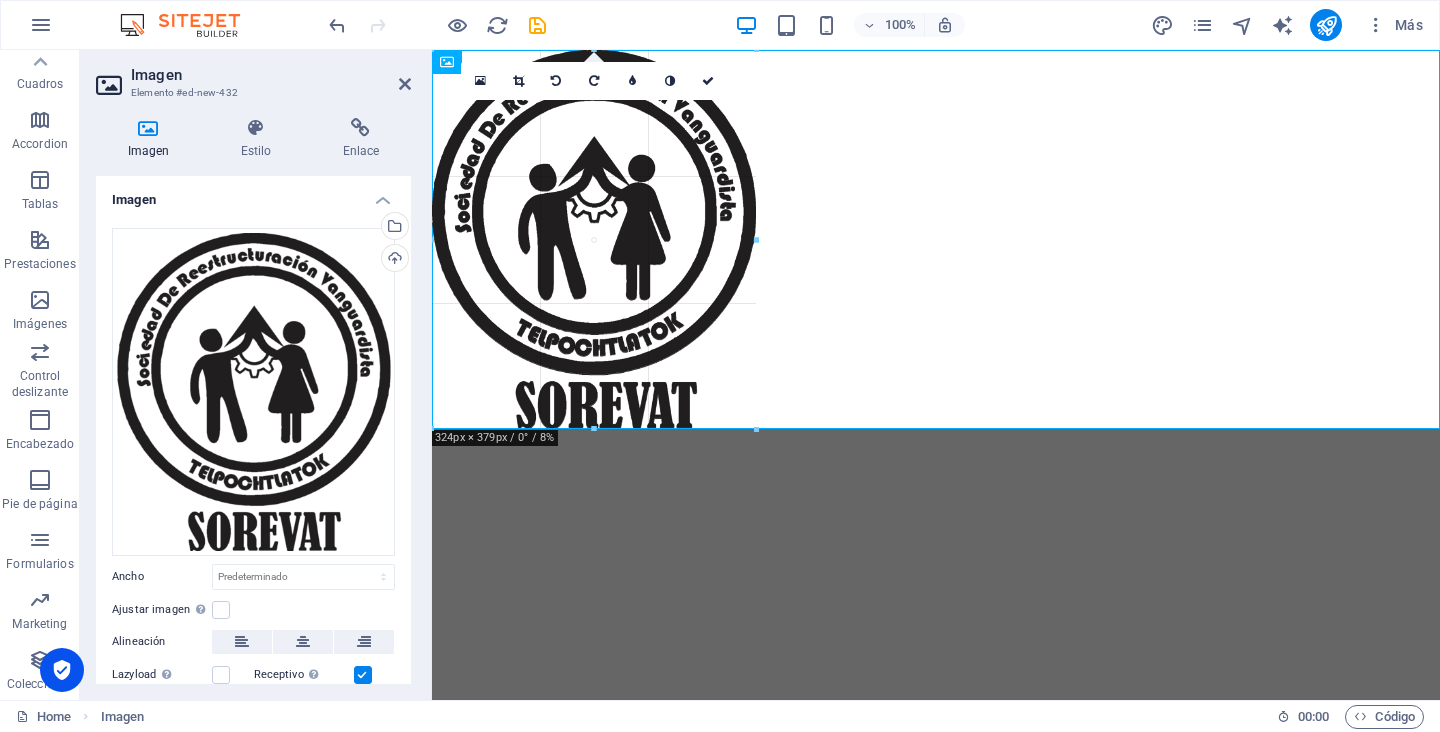 type on "322" 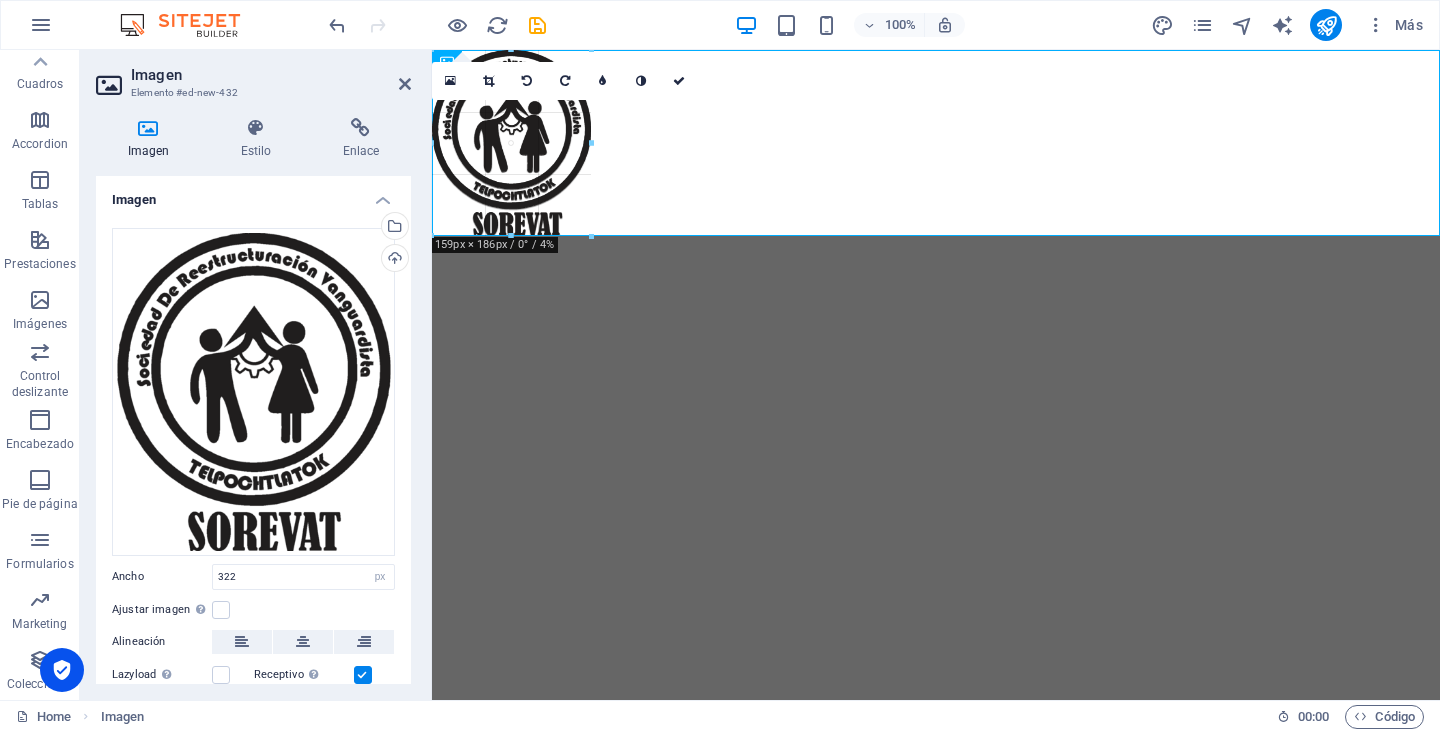 drag, startPoint x: 754, startPoint y: 426, endPoint x: 573, endPoint y: 234, distance: 263.8655 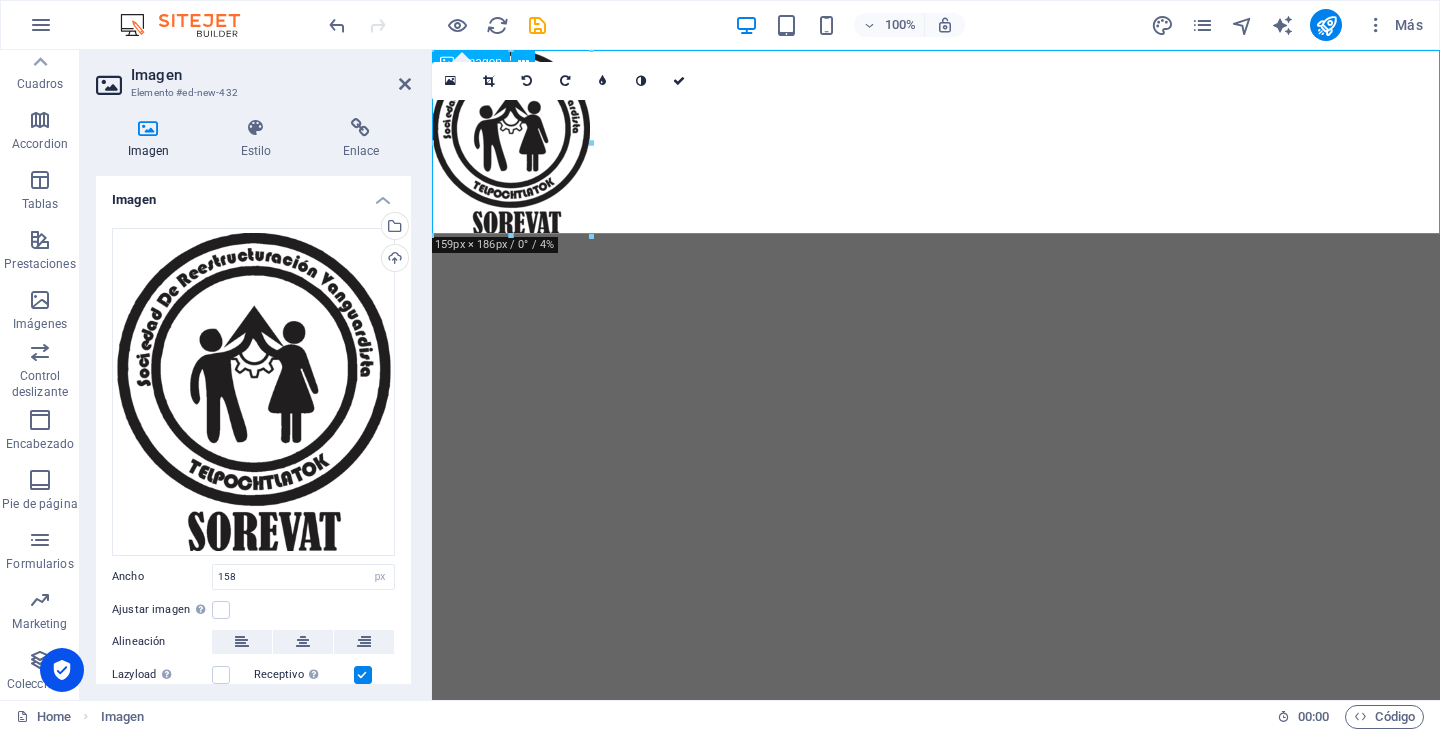 click at bounding box center (936, 142) 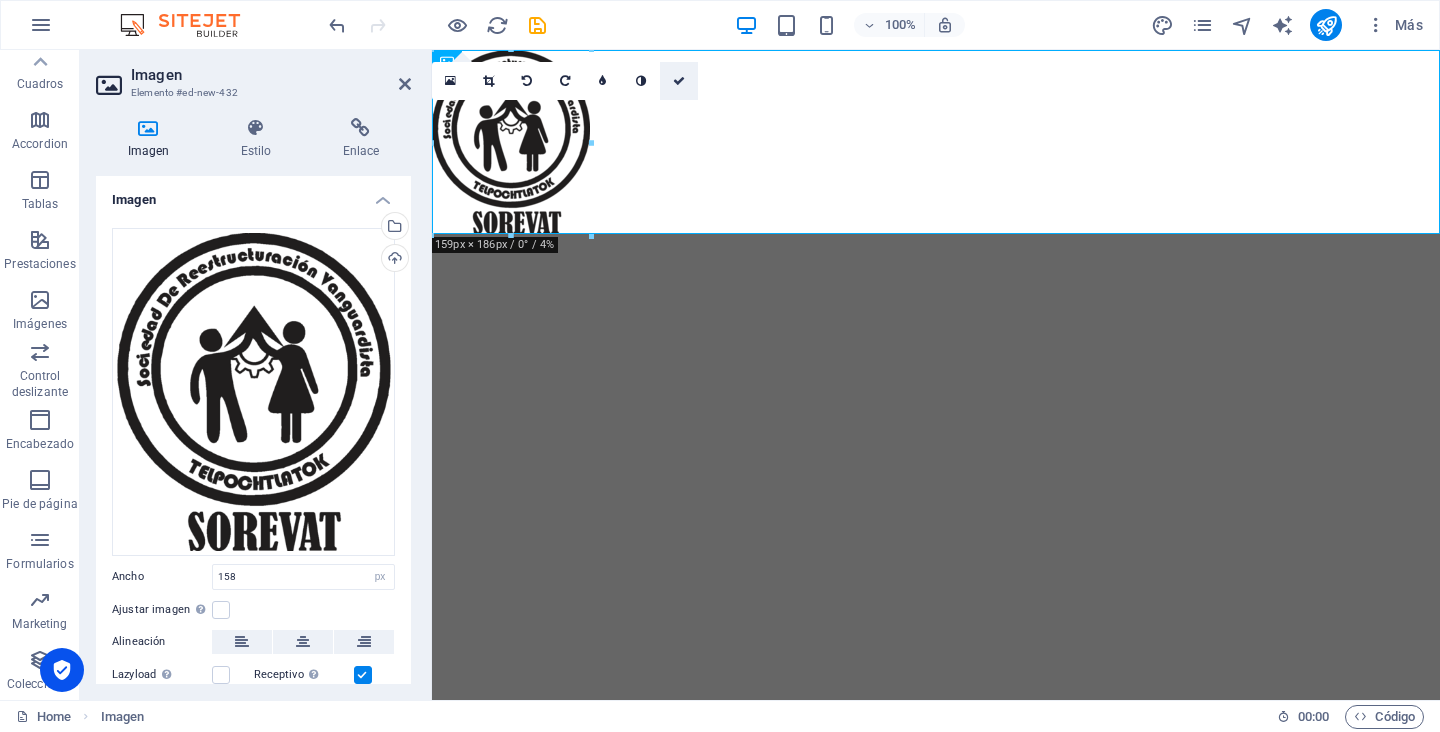 click at bounding box center [679, 81] 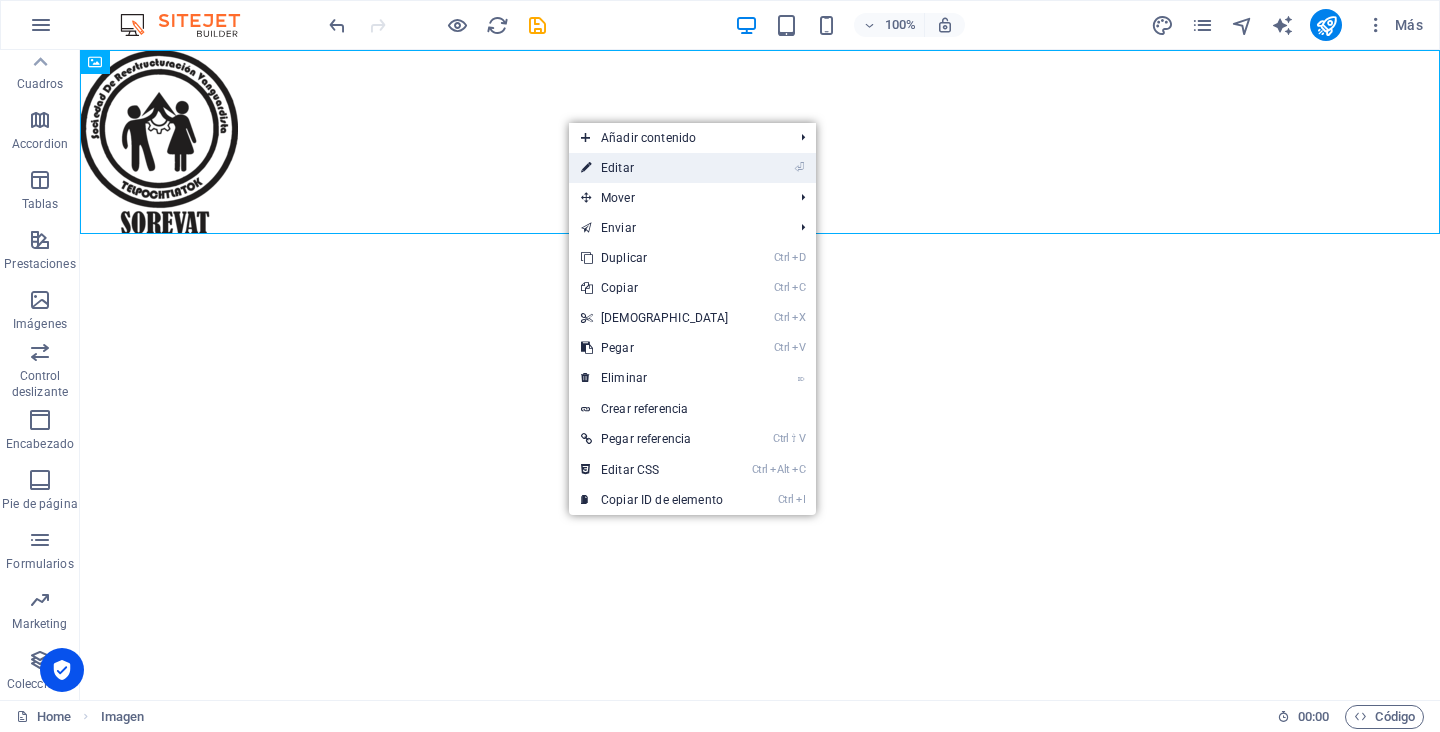click on "⏎  Editar" at bounding box center (655, 168) 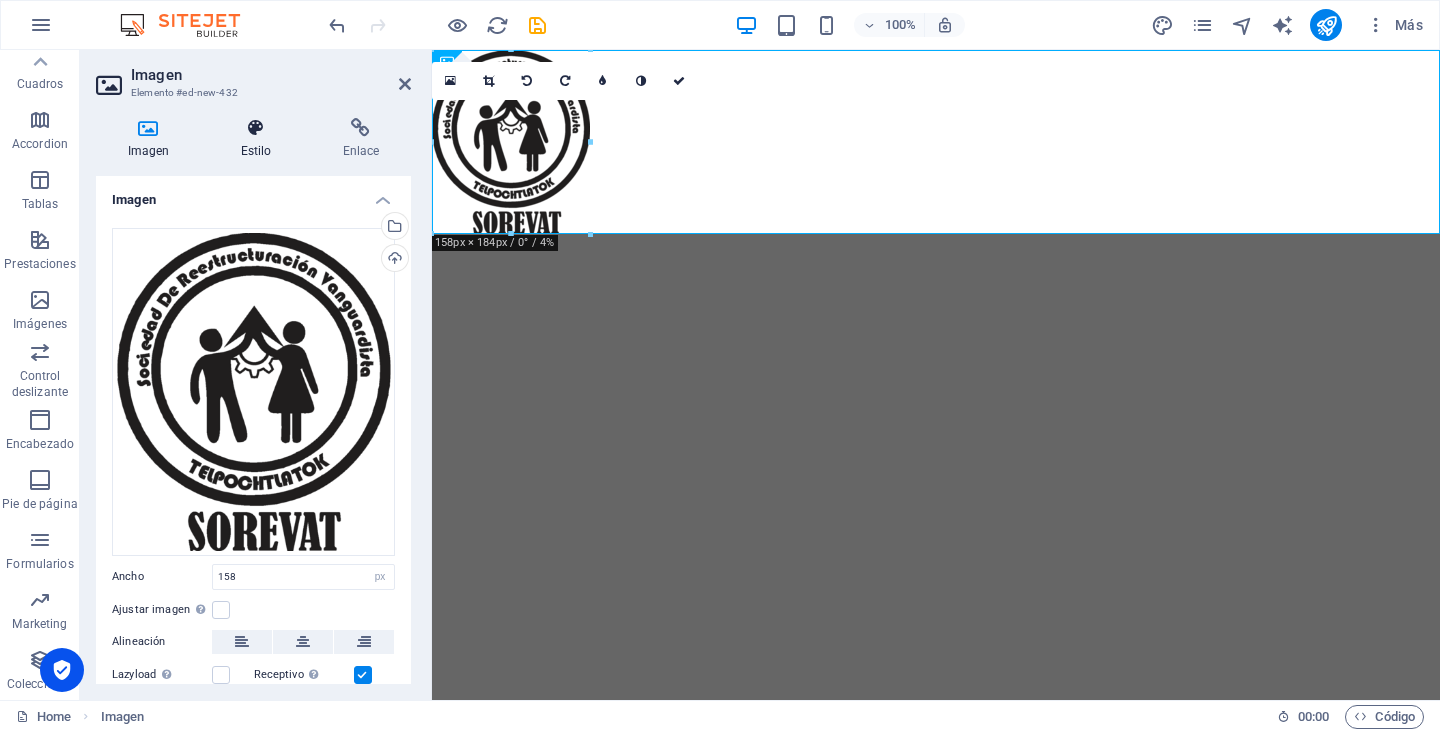 click at bounding box center [256, 128] 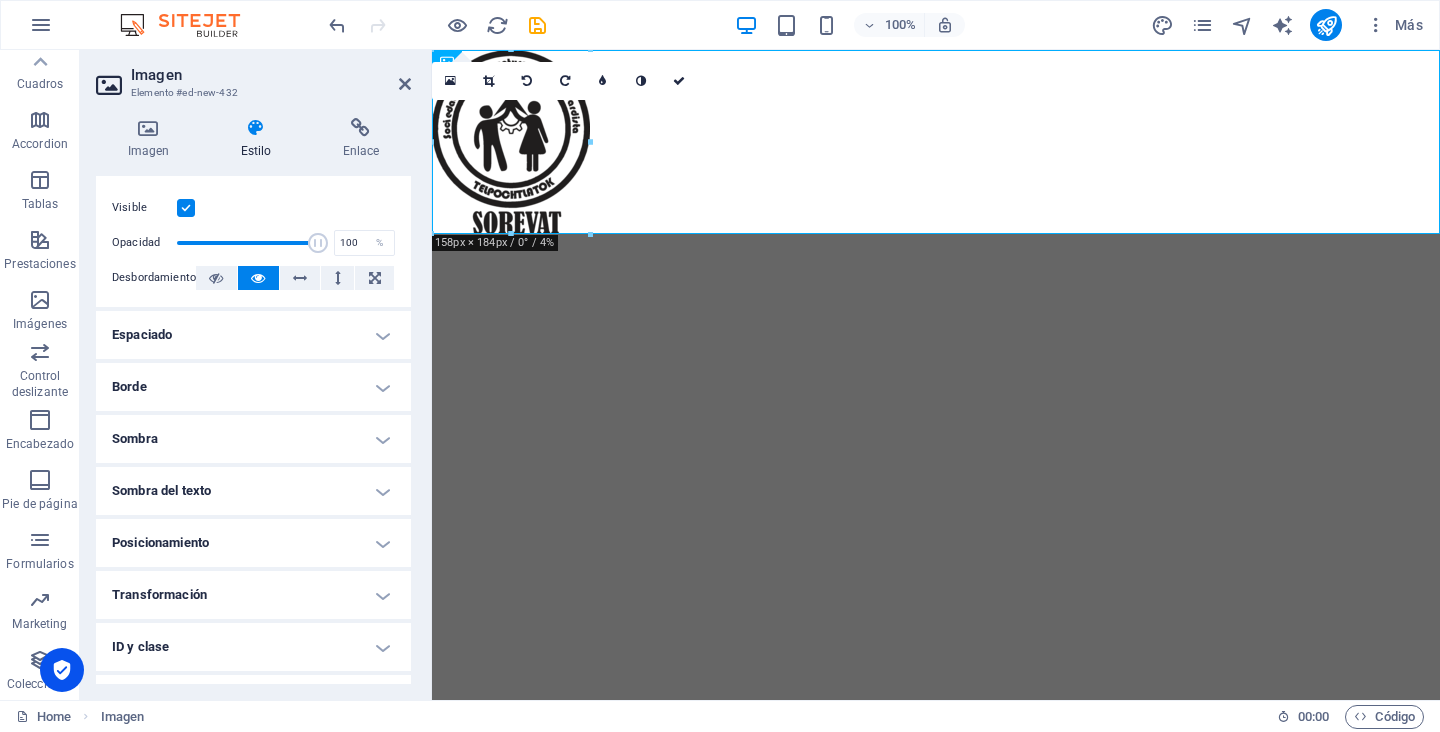 scroll, scrollTop: 0, scrollLeft: 0, axis: both 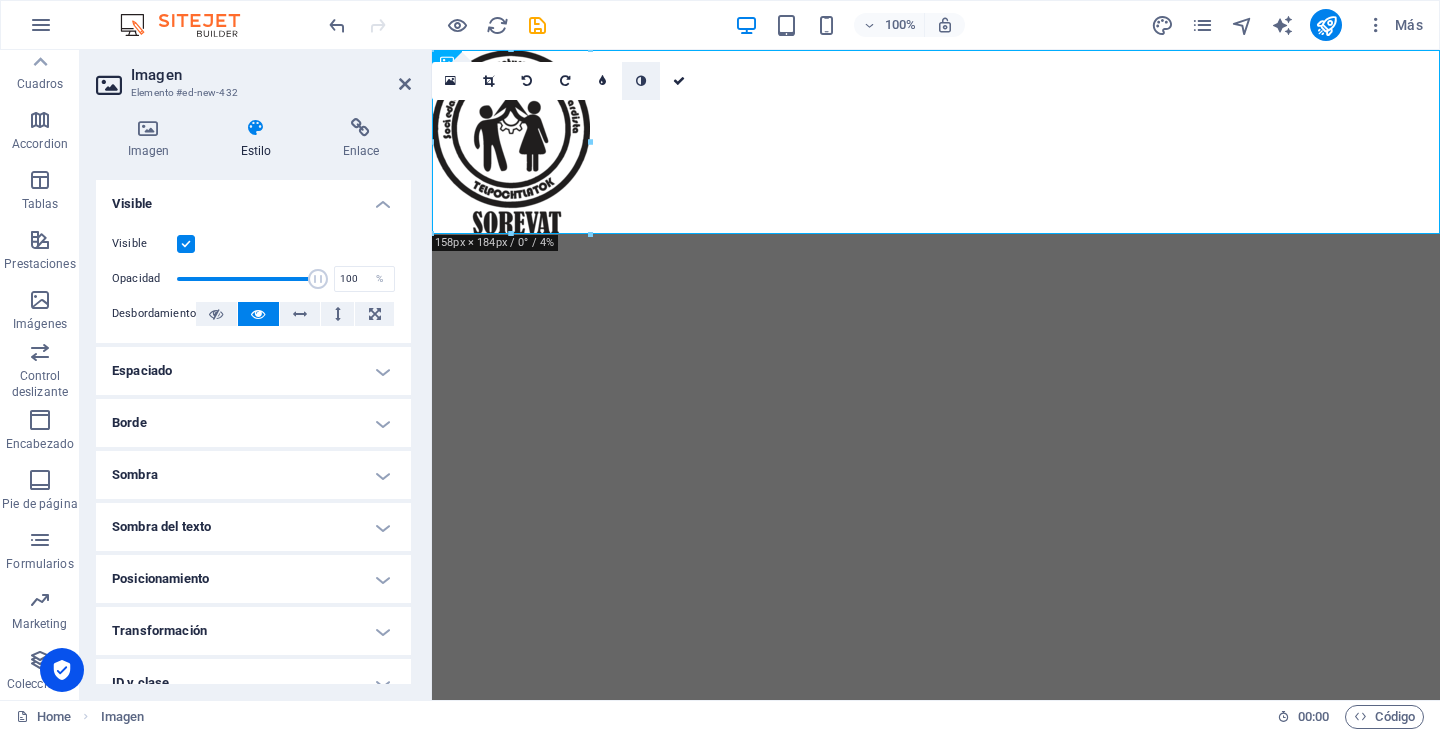 click at bounding box center (641, 81) 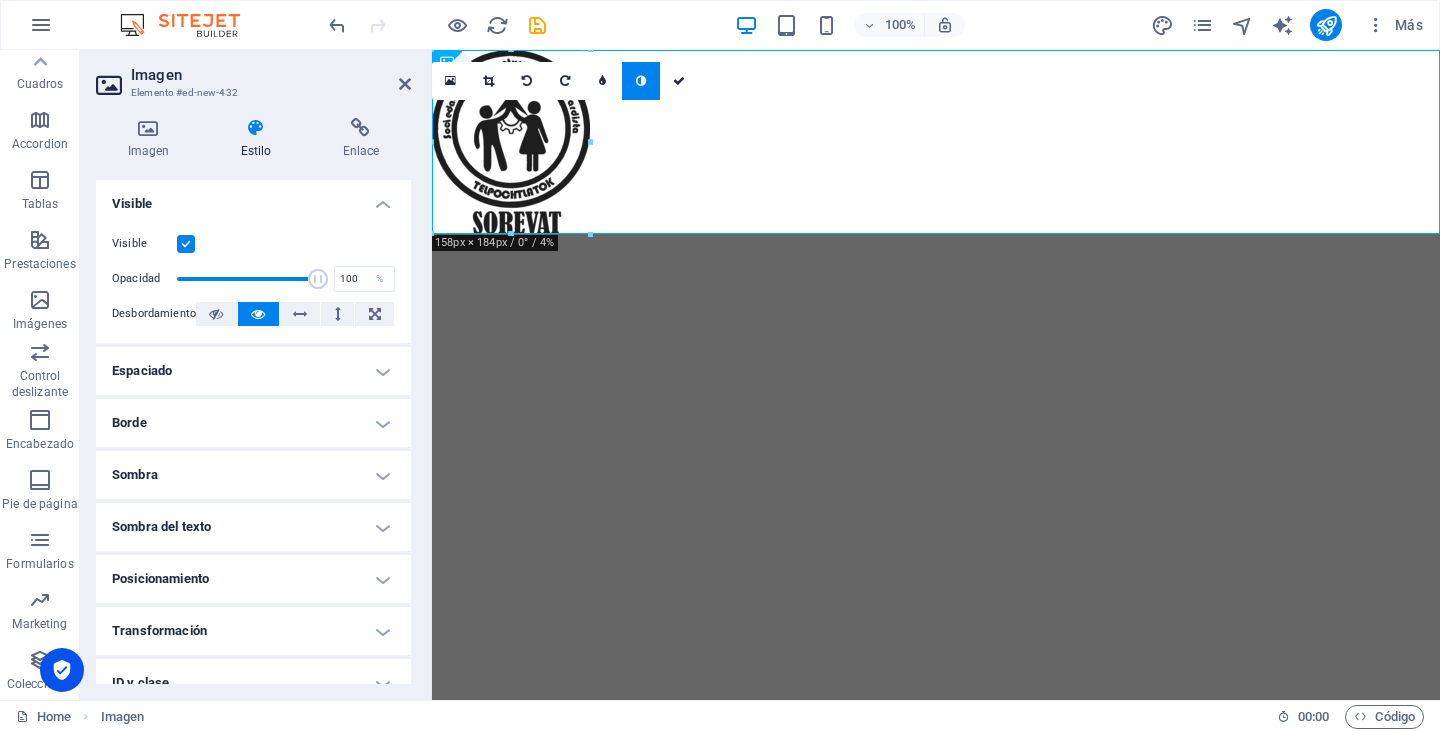 click at bounding box center [186, 244] 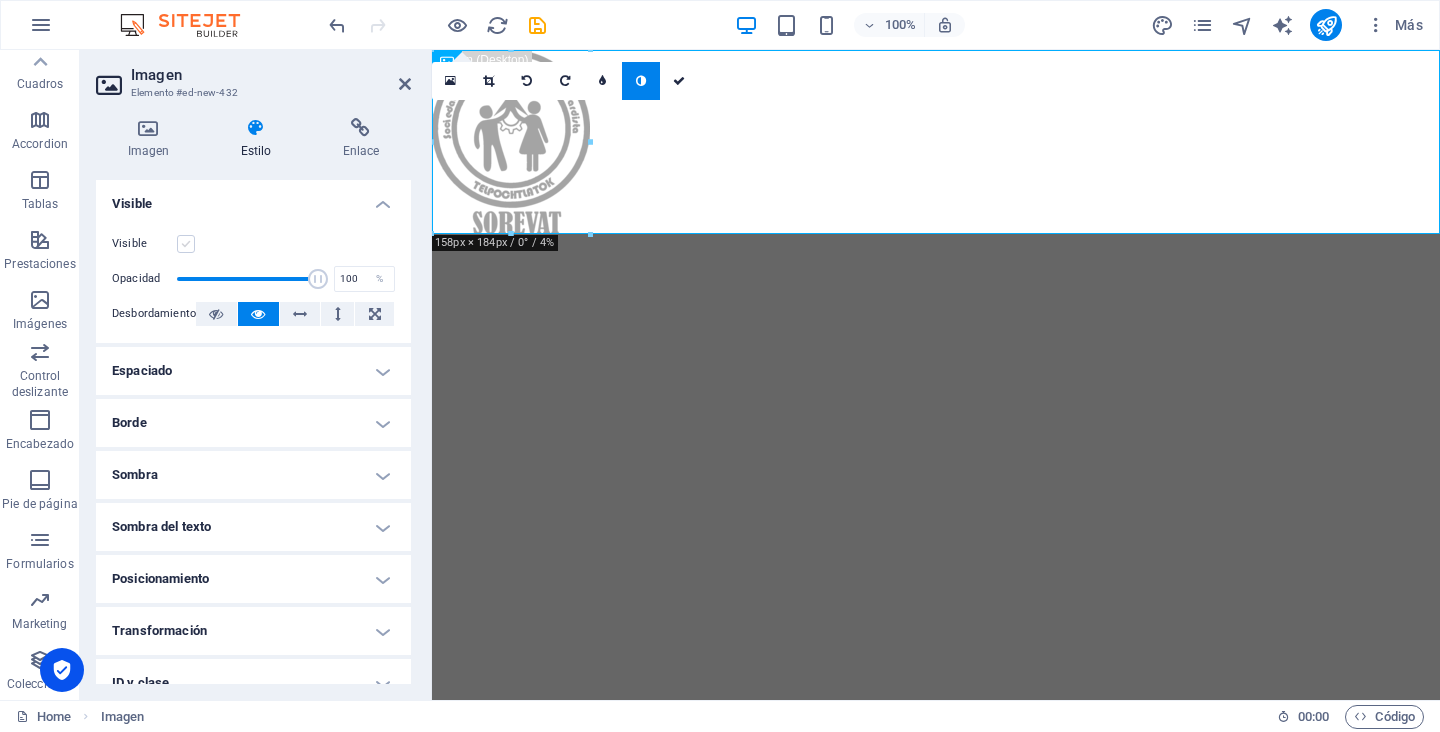 click at bounding box center [186, 244] 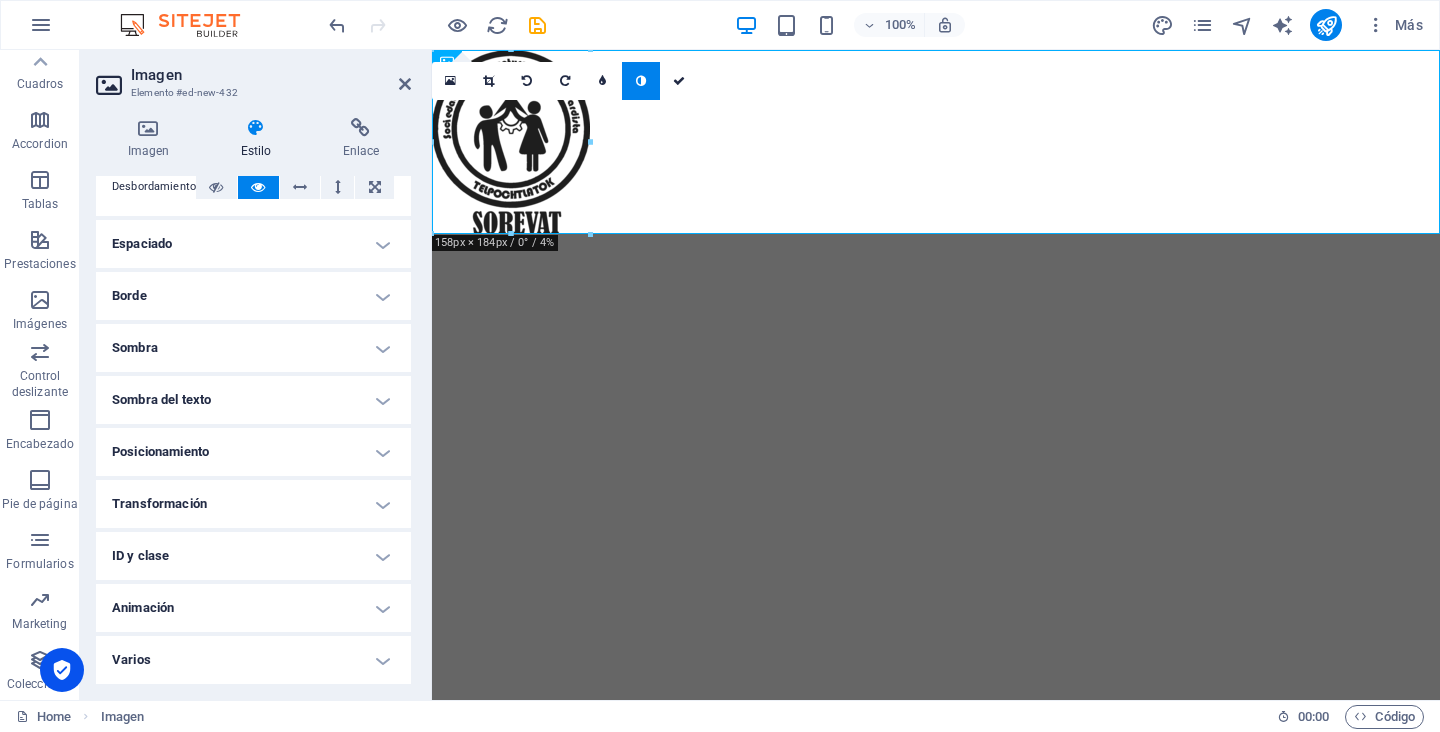 scroll, scrollTop: 0, scrollLeft: 0, axis: both 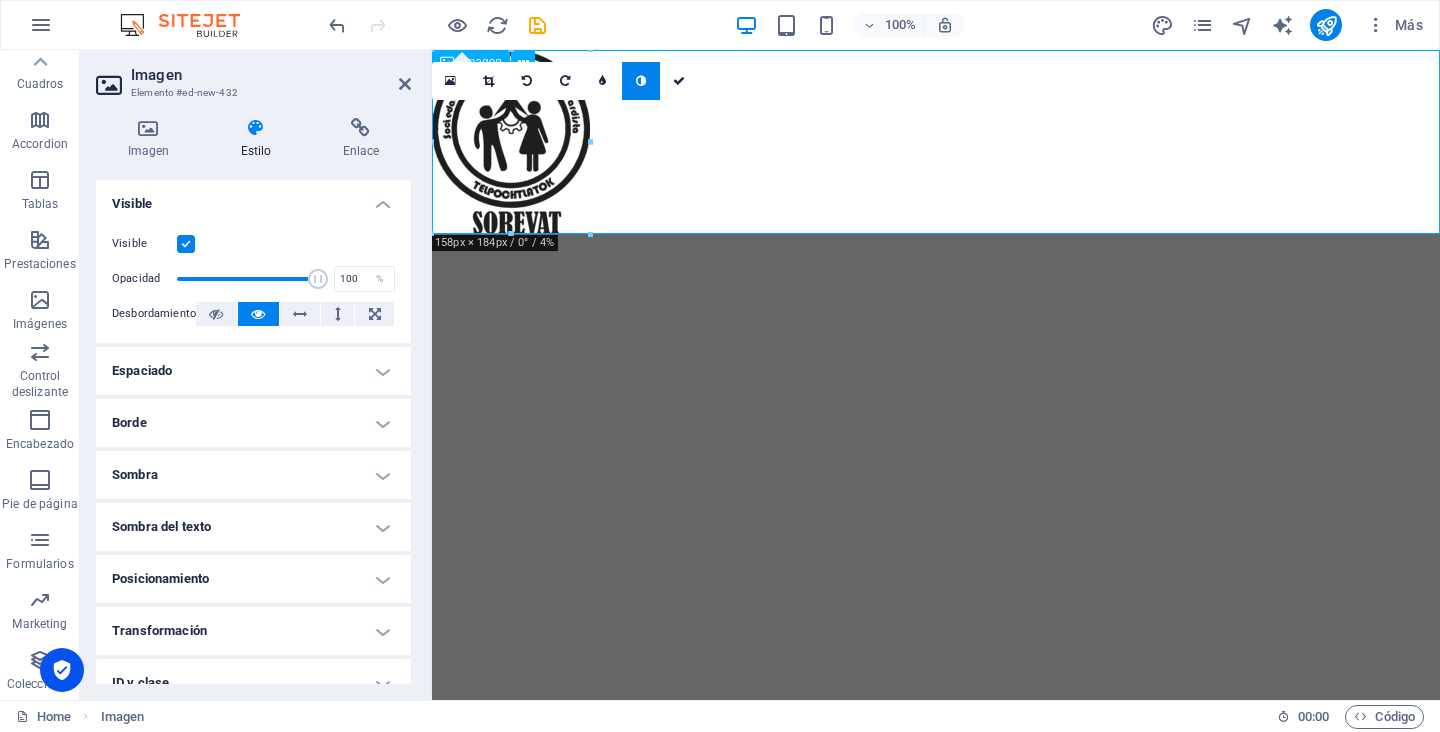 click at bounding box center [936, 142] 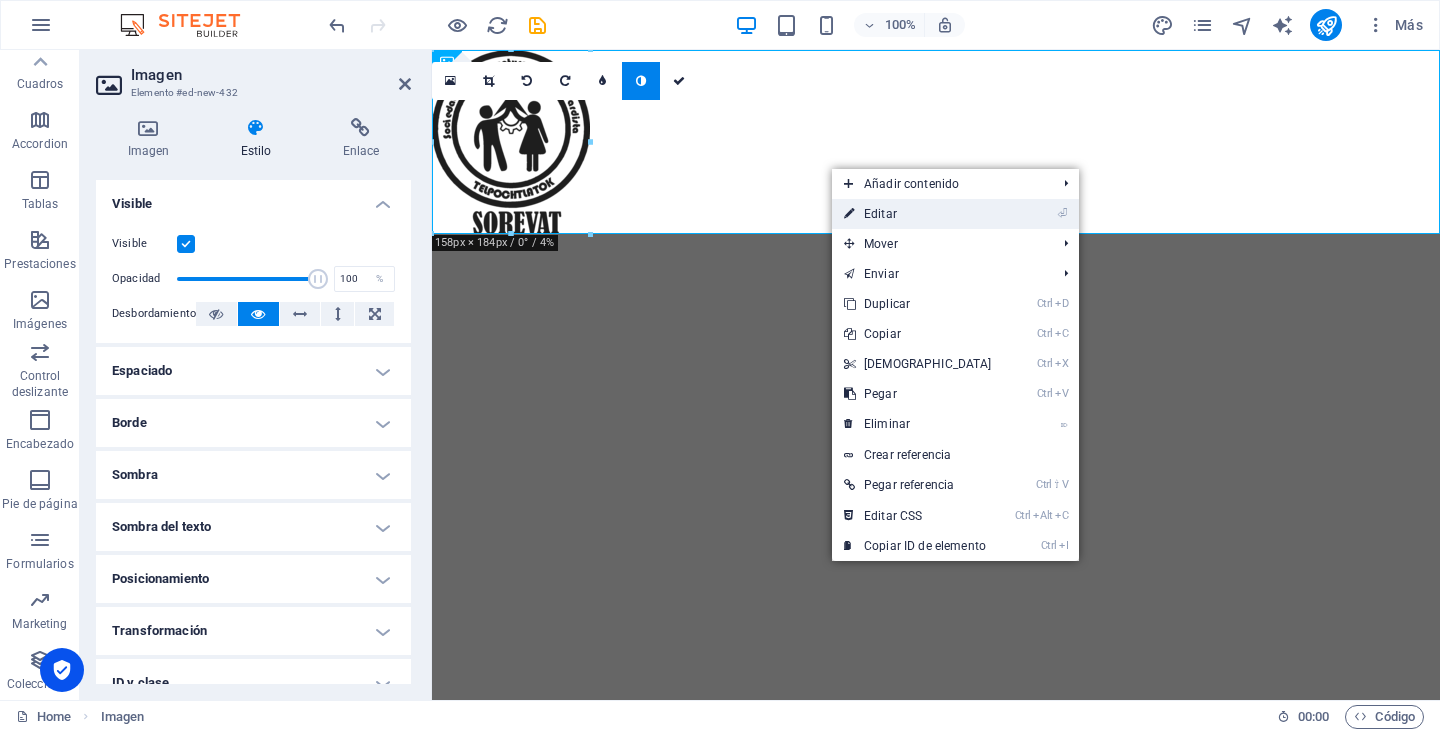 click on "⏎  Editar" at bounding box center (918, 214) 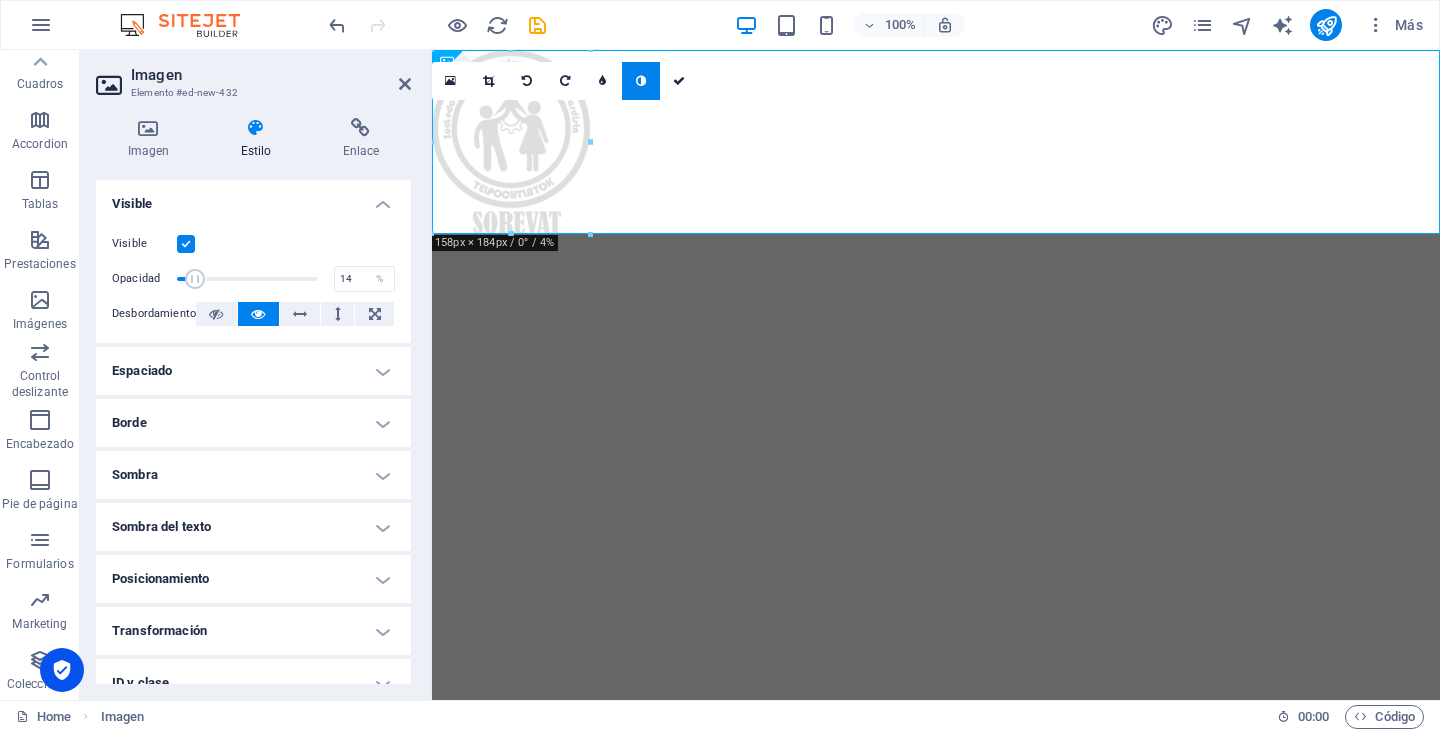 click at bounding box center [247, 279] 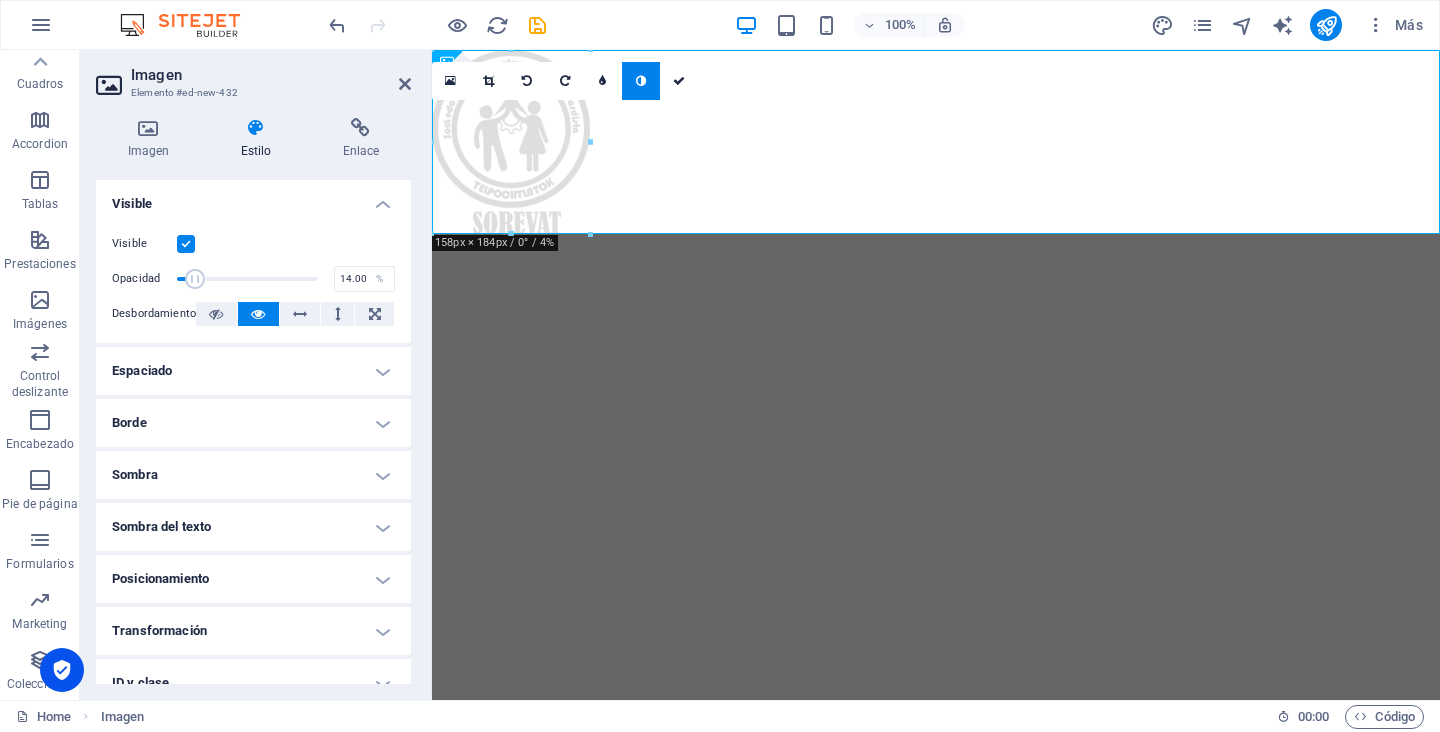 type on "96" 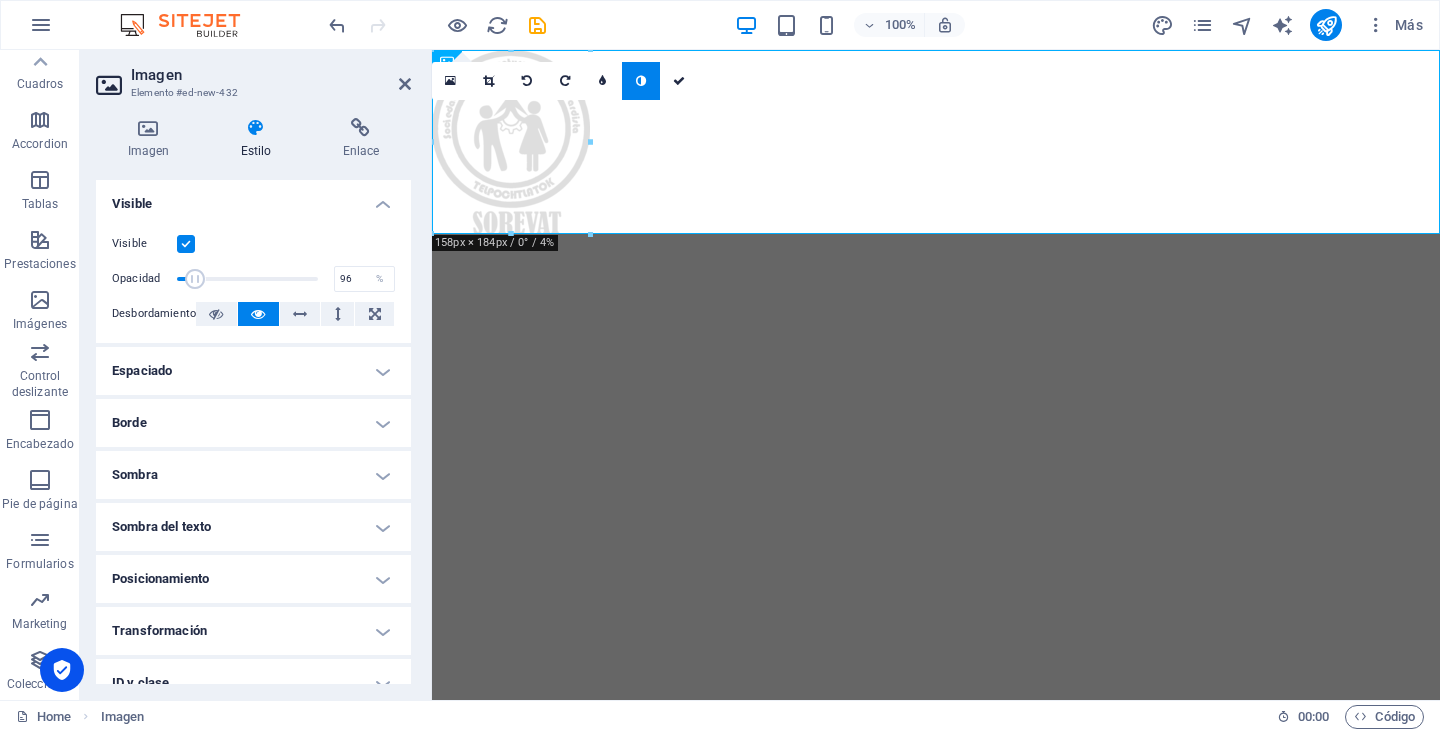 click at bounding box center [247, 279] 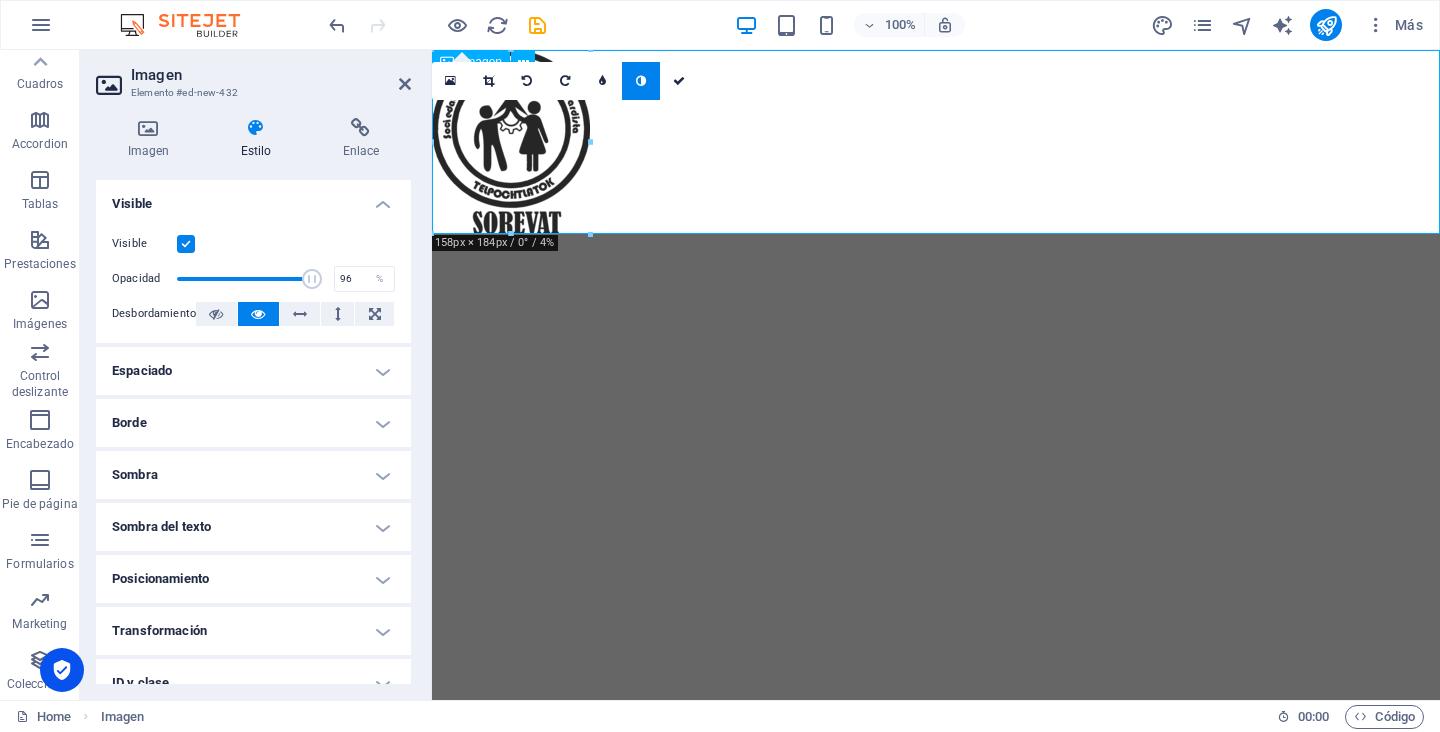 click at bounding box center (936, 142) 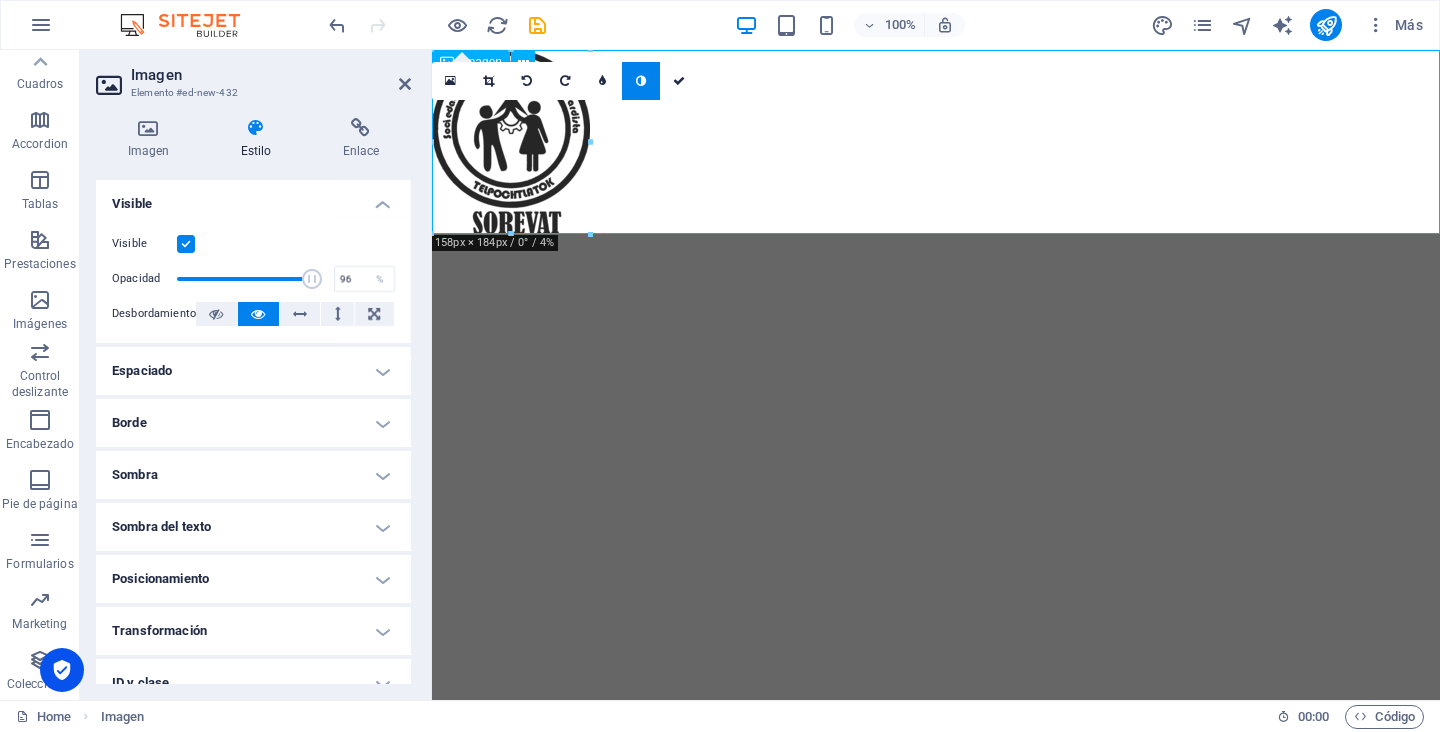 click at bounding box center (936, 142) 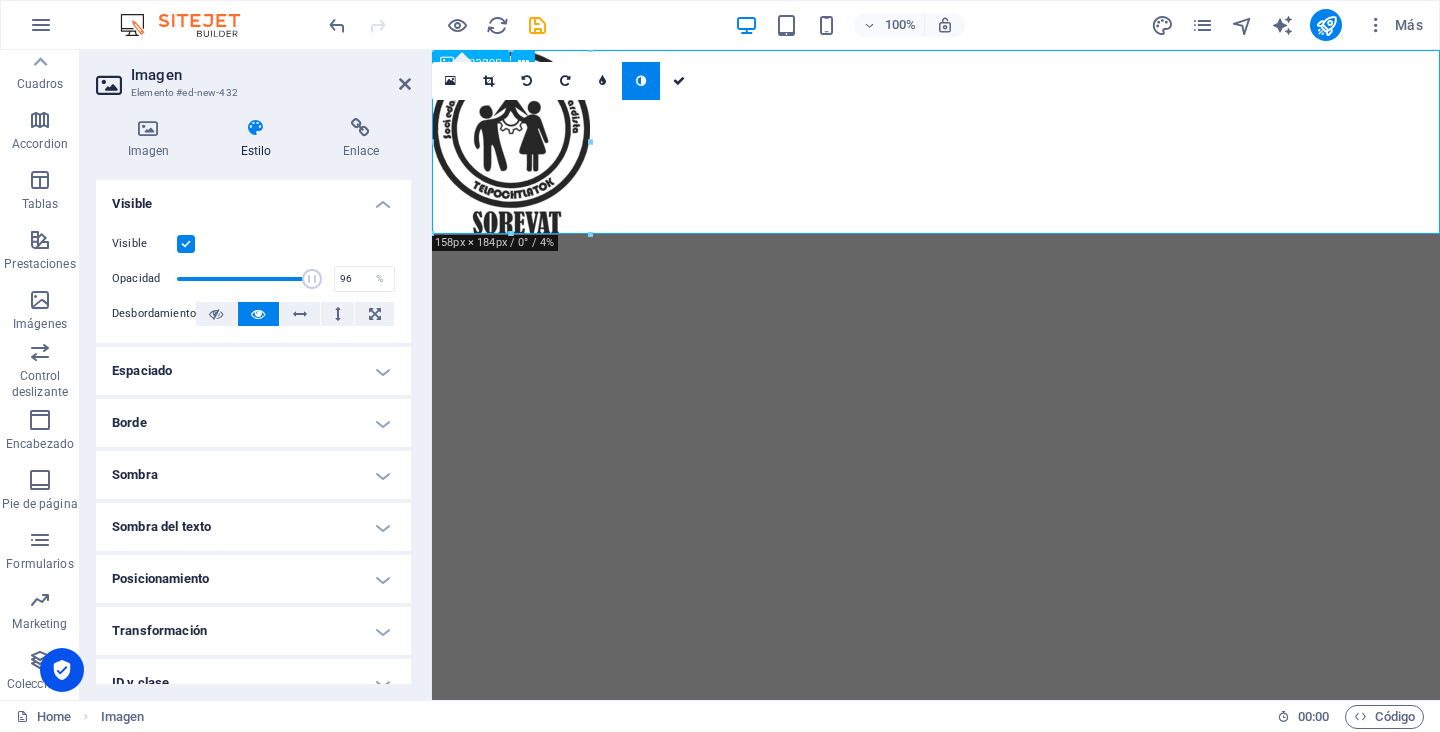 click at bounding box center [936, 142] 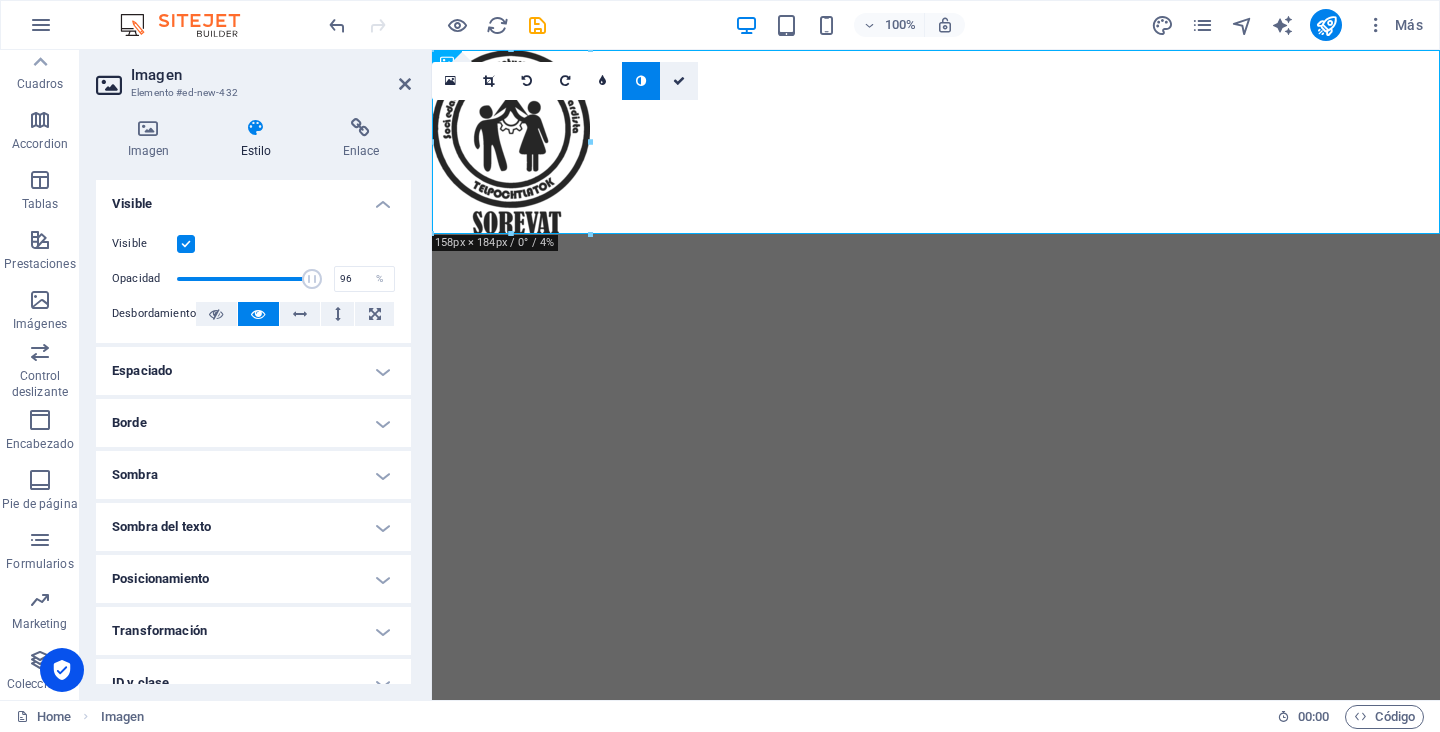 click at bounding box center (679, 81) 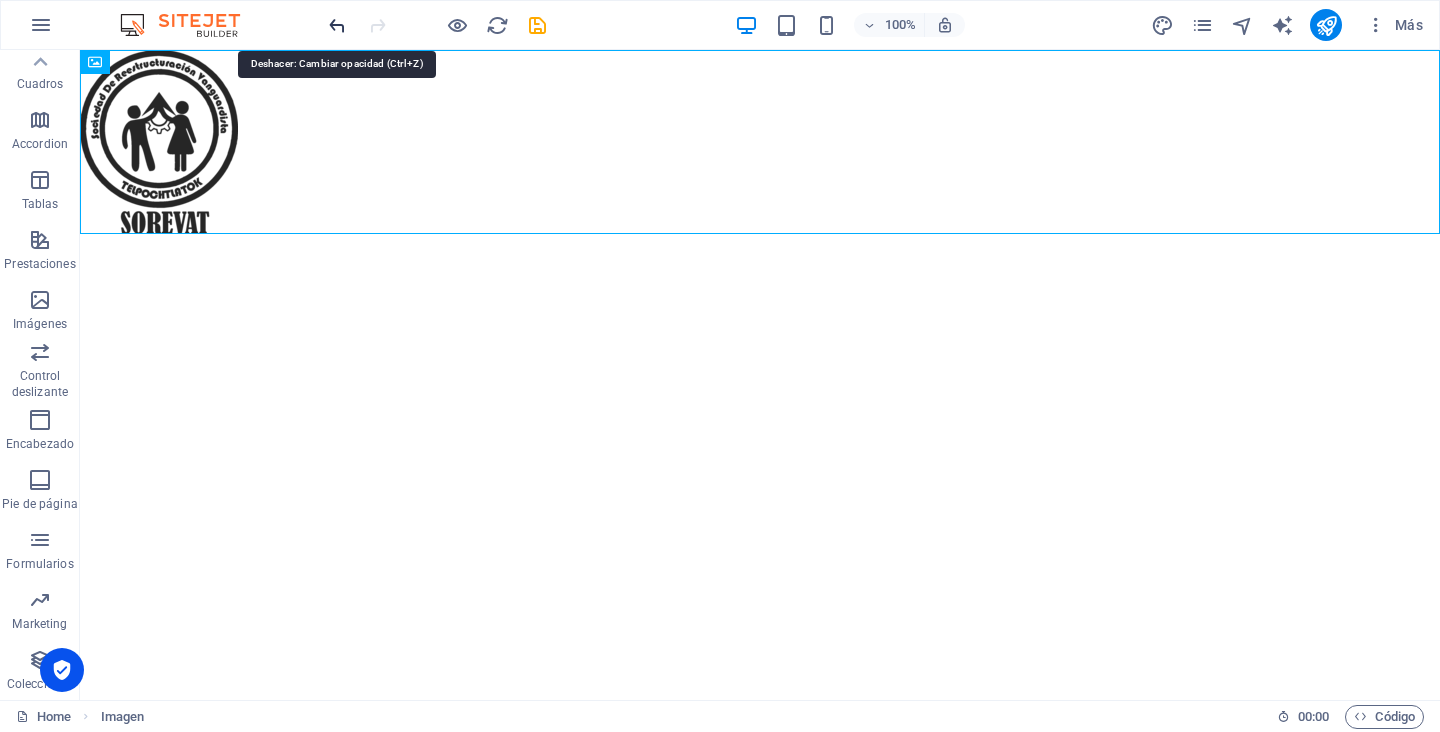 click at bounding box center [337, 25] 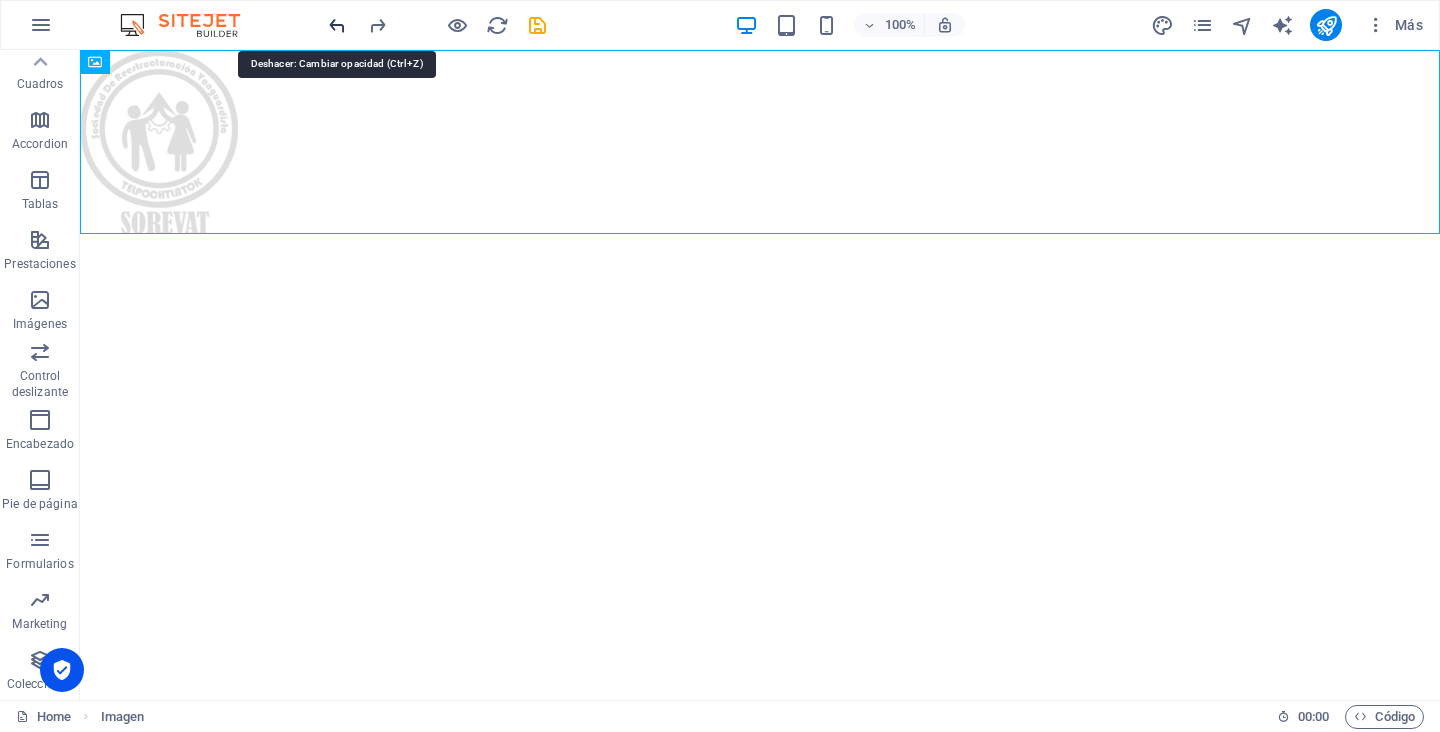 click at bounding box center [337, 25] 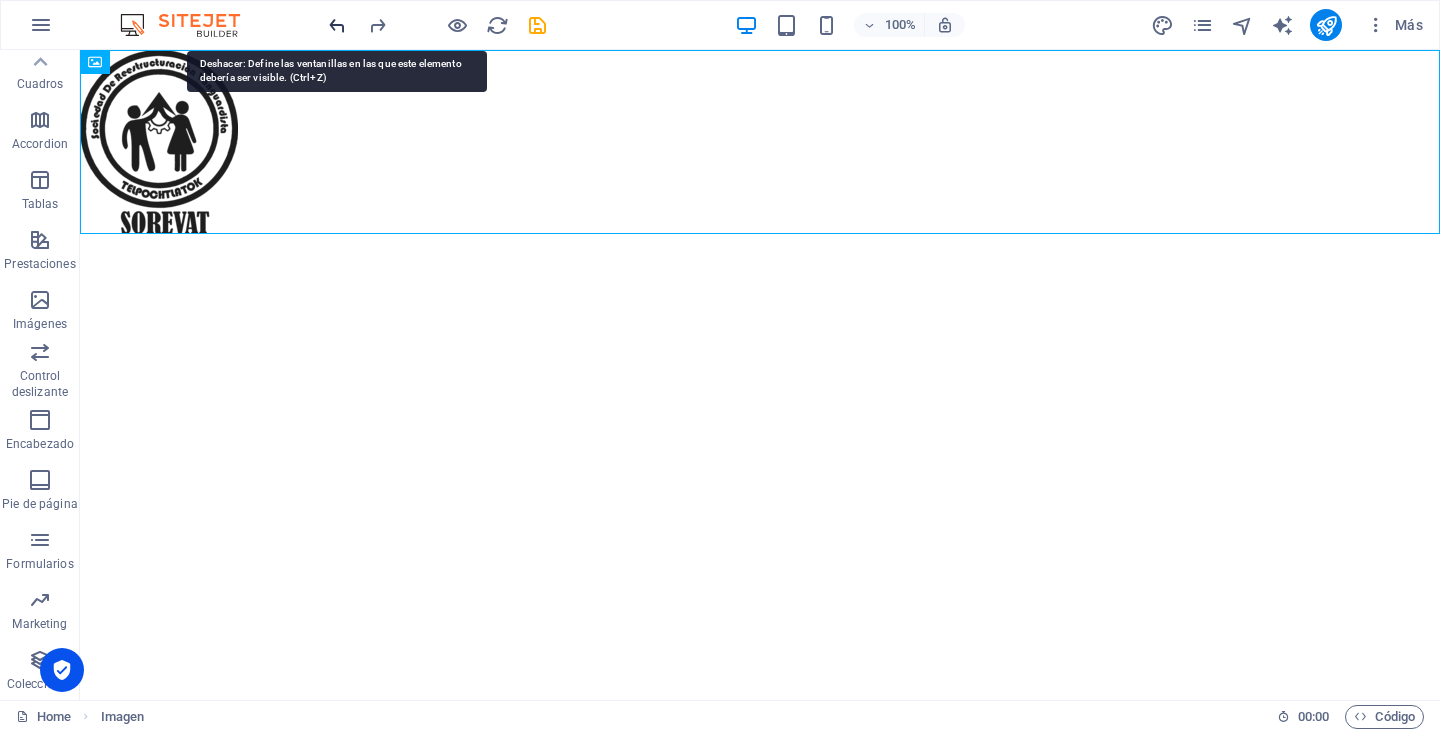 click at bounding box center (337, 25) 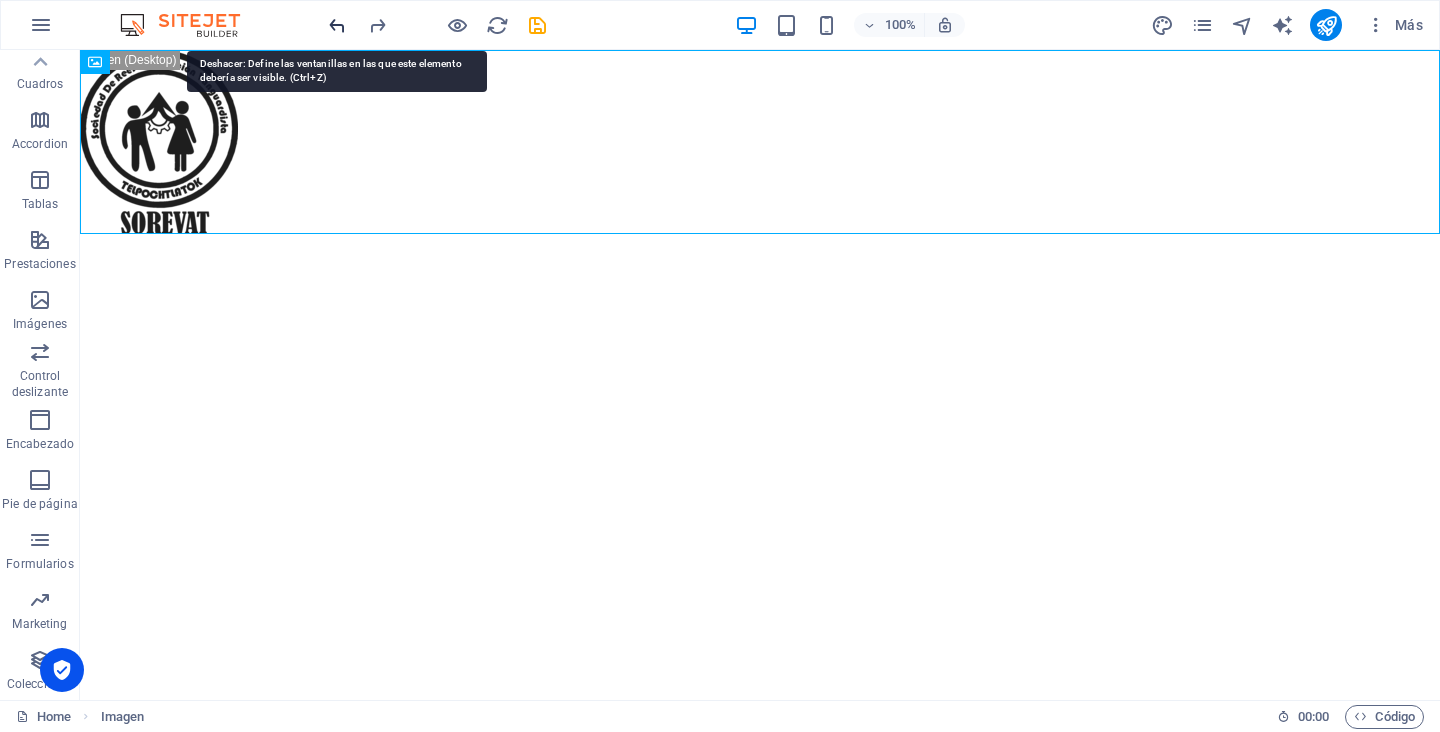 click at bounding box center [337, 25] 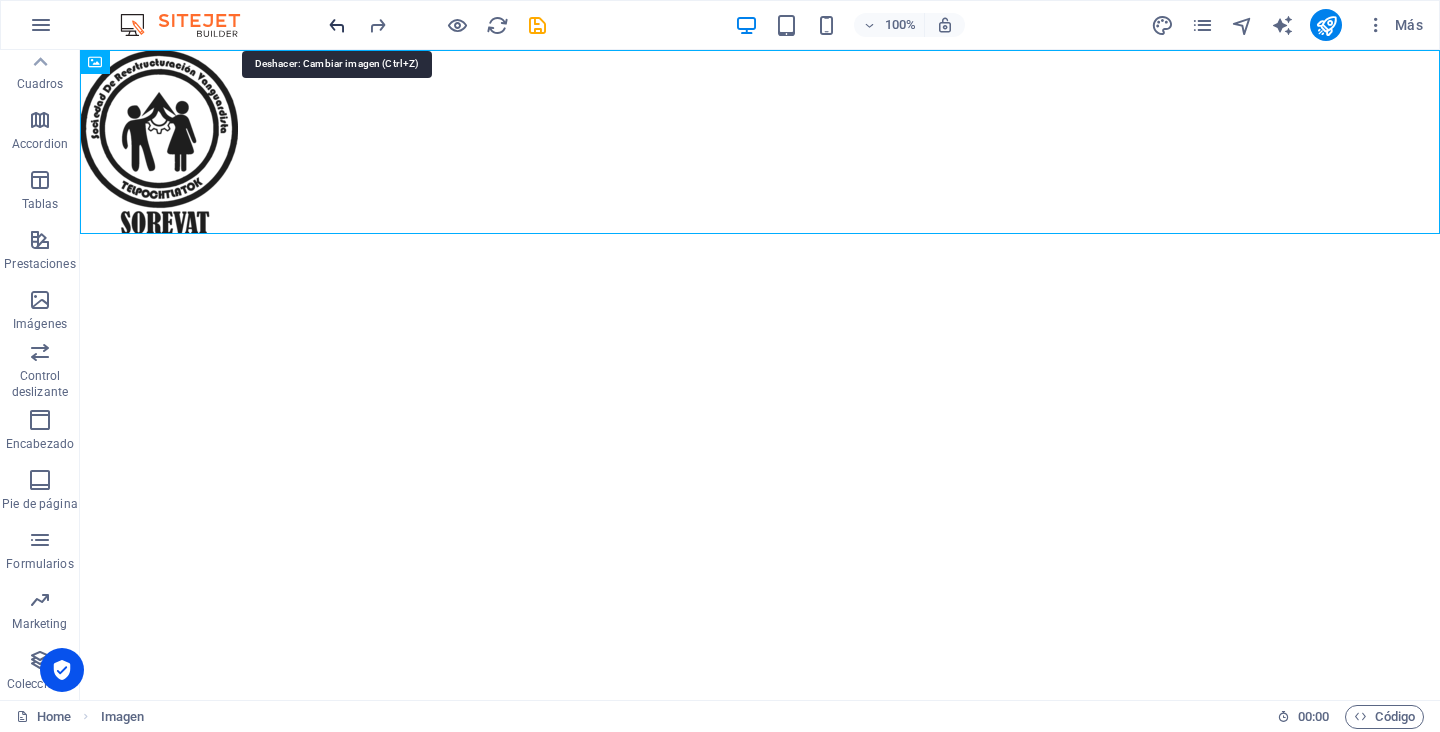 click at bounding box center (337, 25) 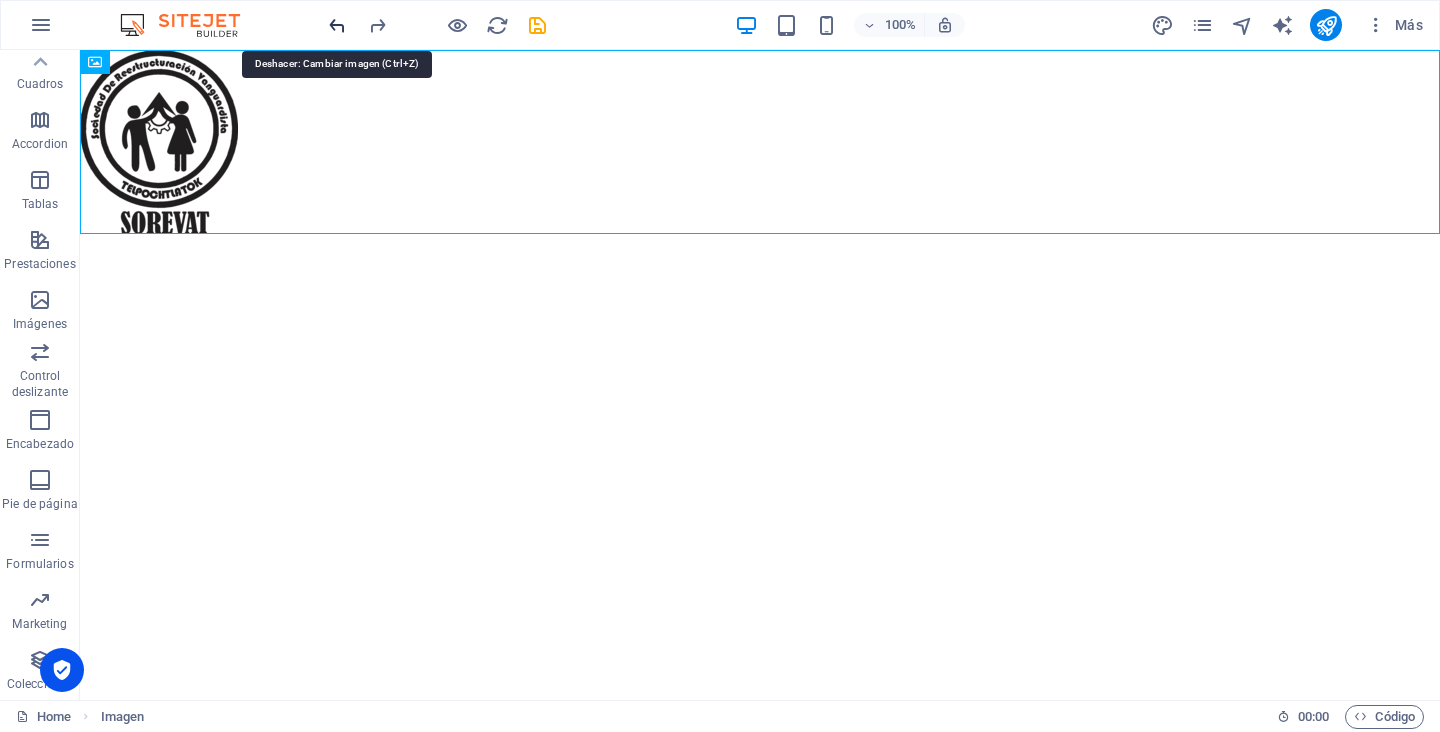 click at bounding box center (337, 25) 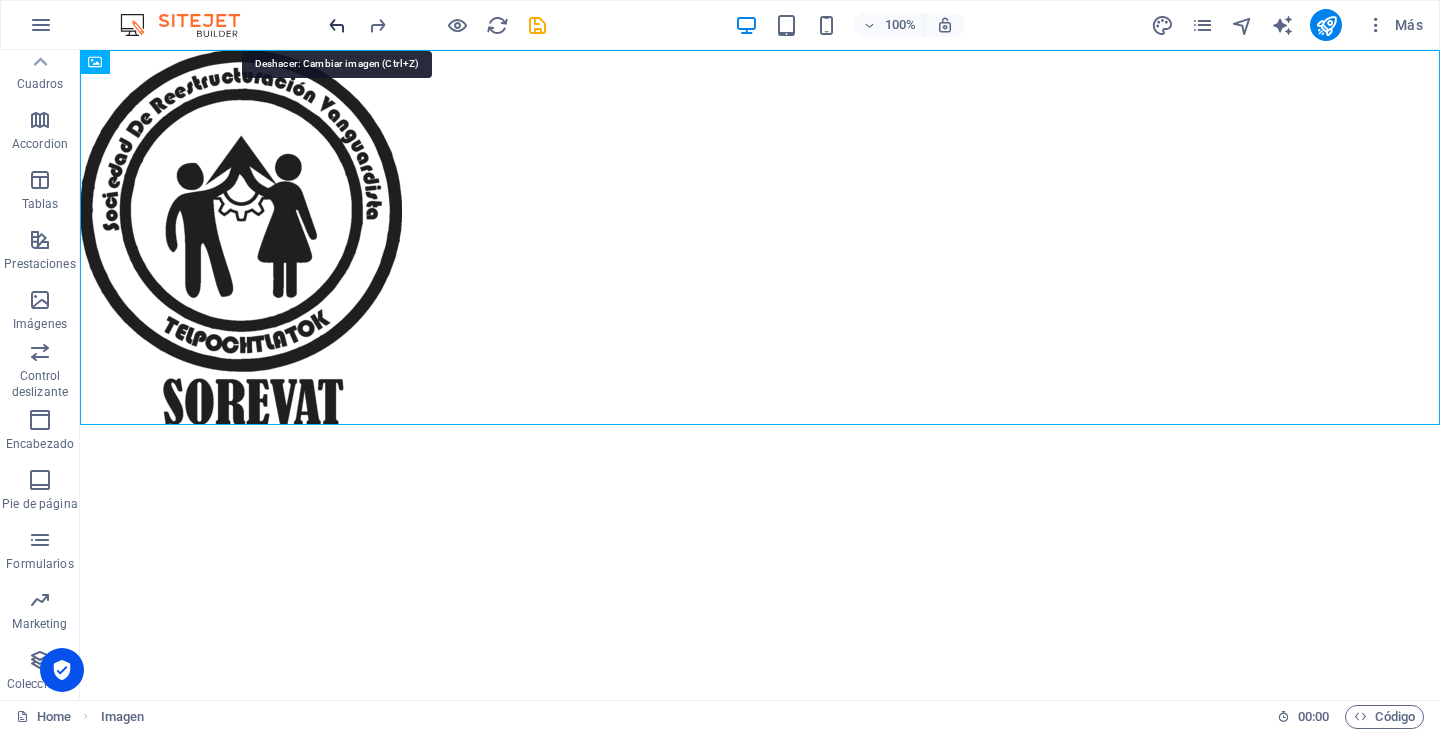click at bounding box center (337, 25) 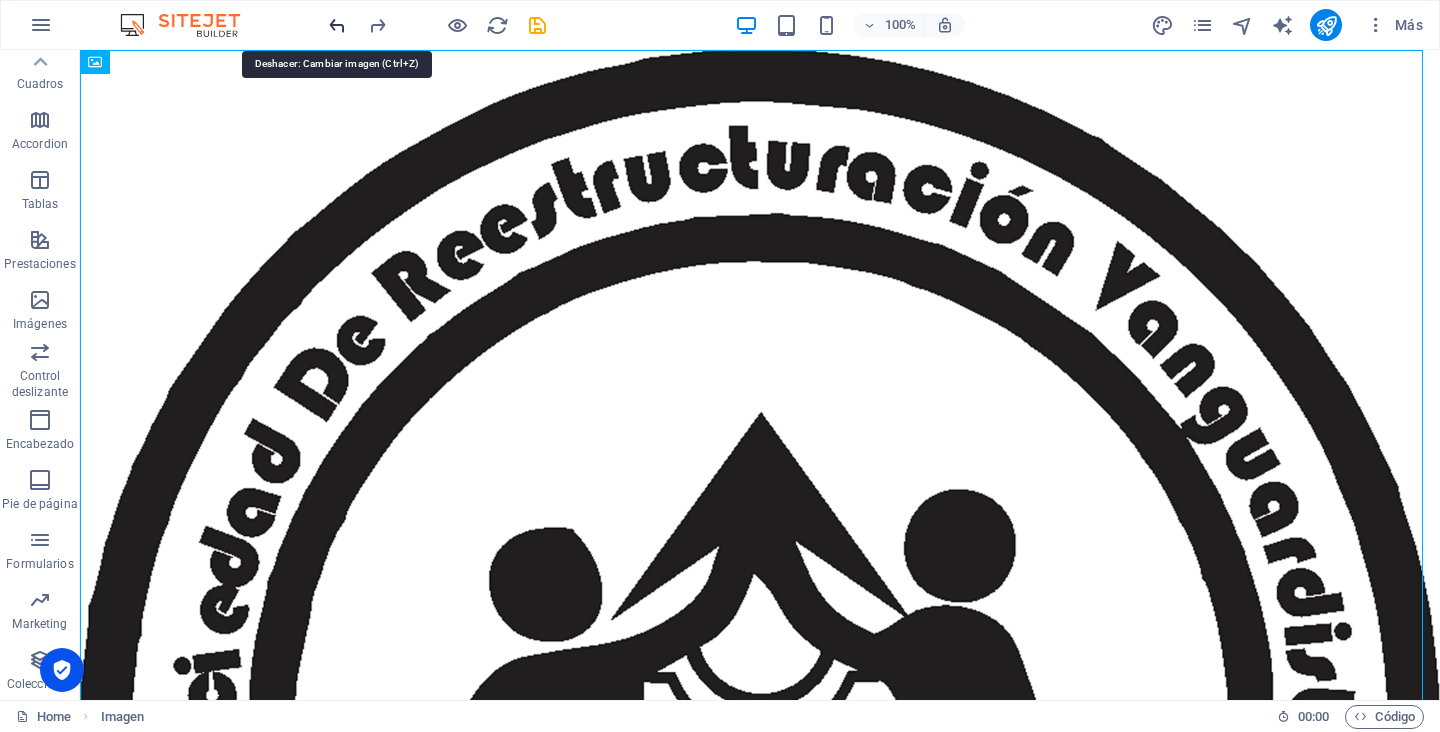 click at bounding box center [337, 25] 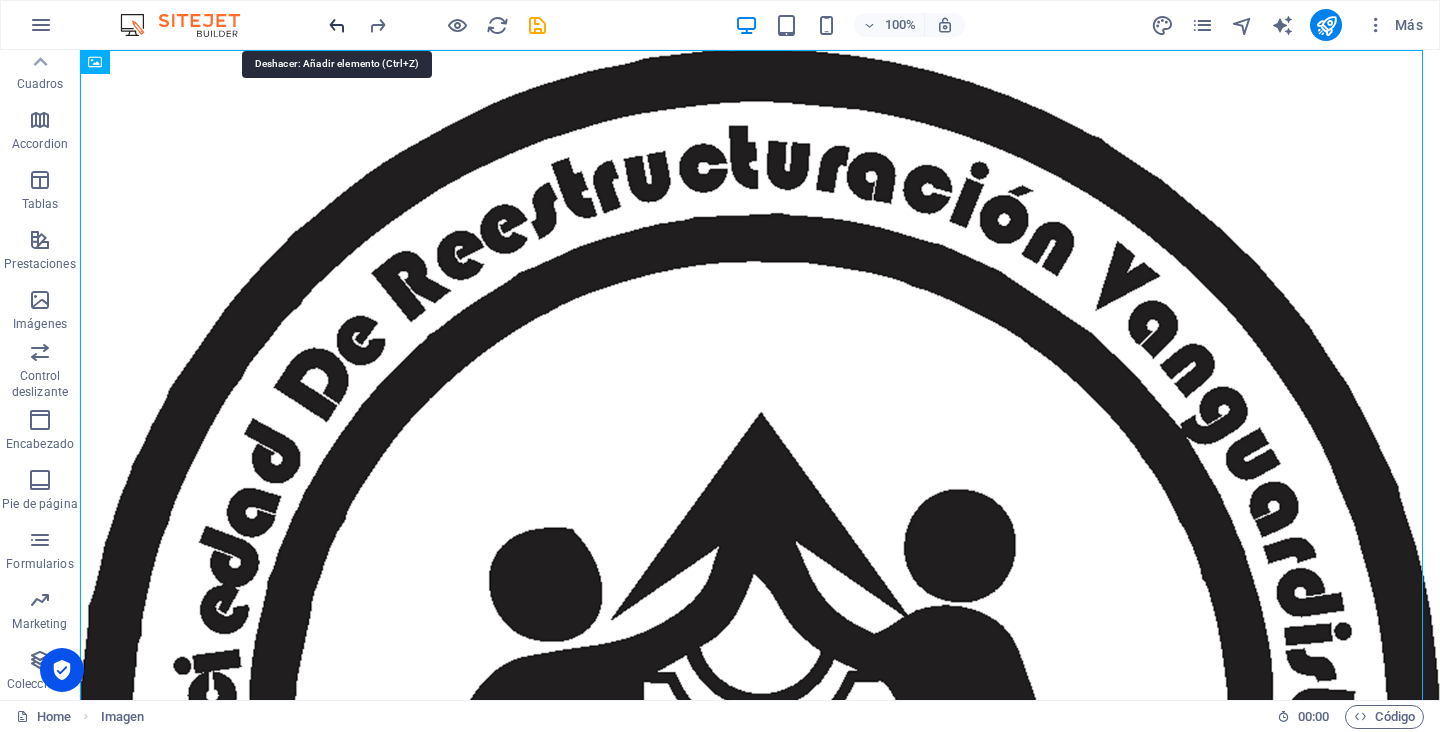 click at bounding box center [337, 25] 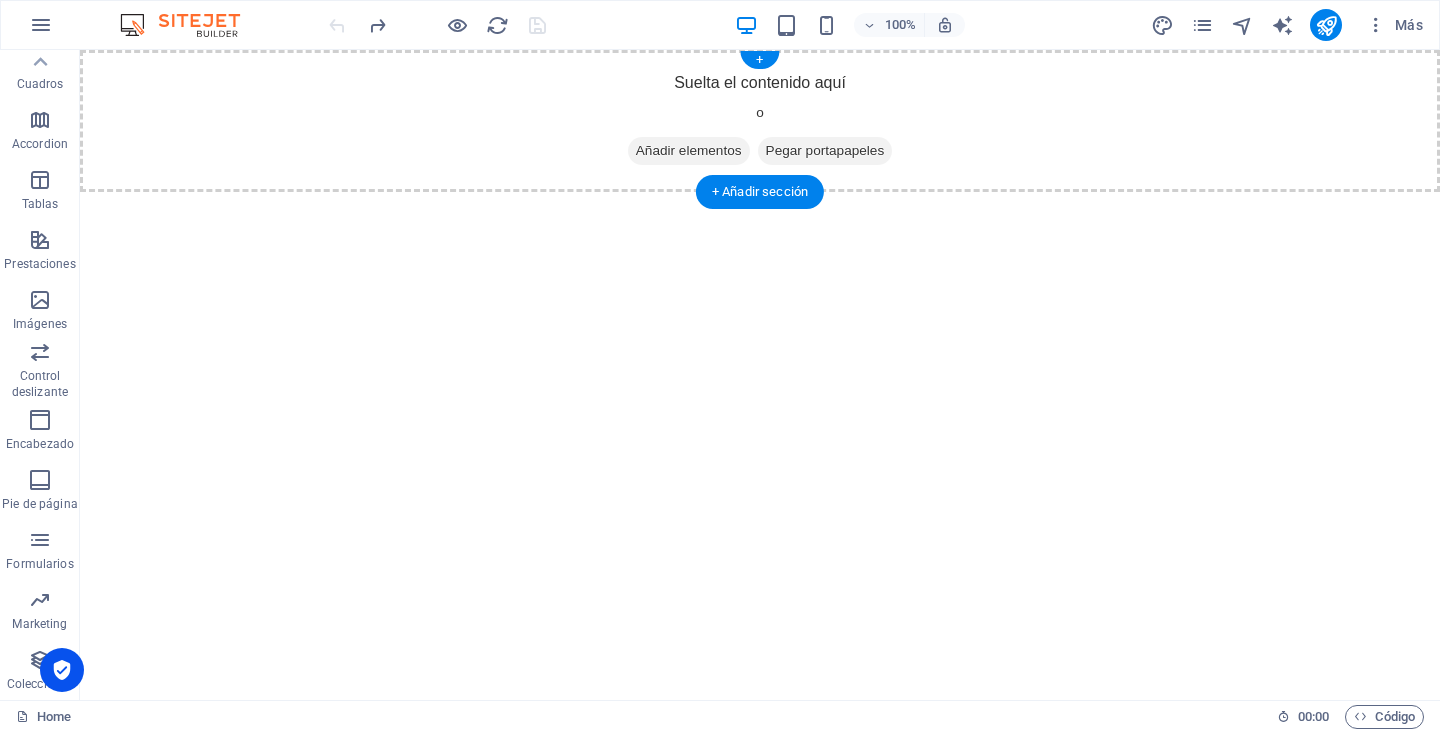 click on "Añadir elementos" at bounding box center (689, 151) 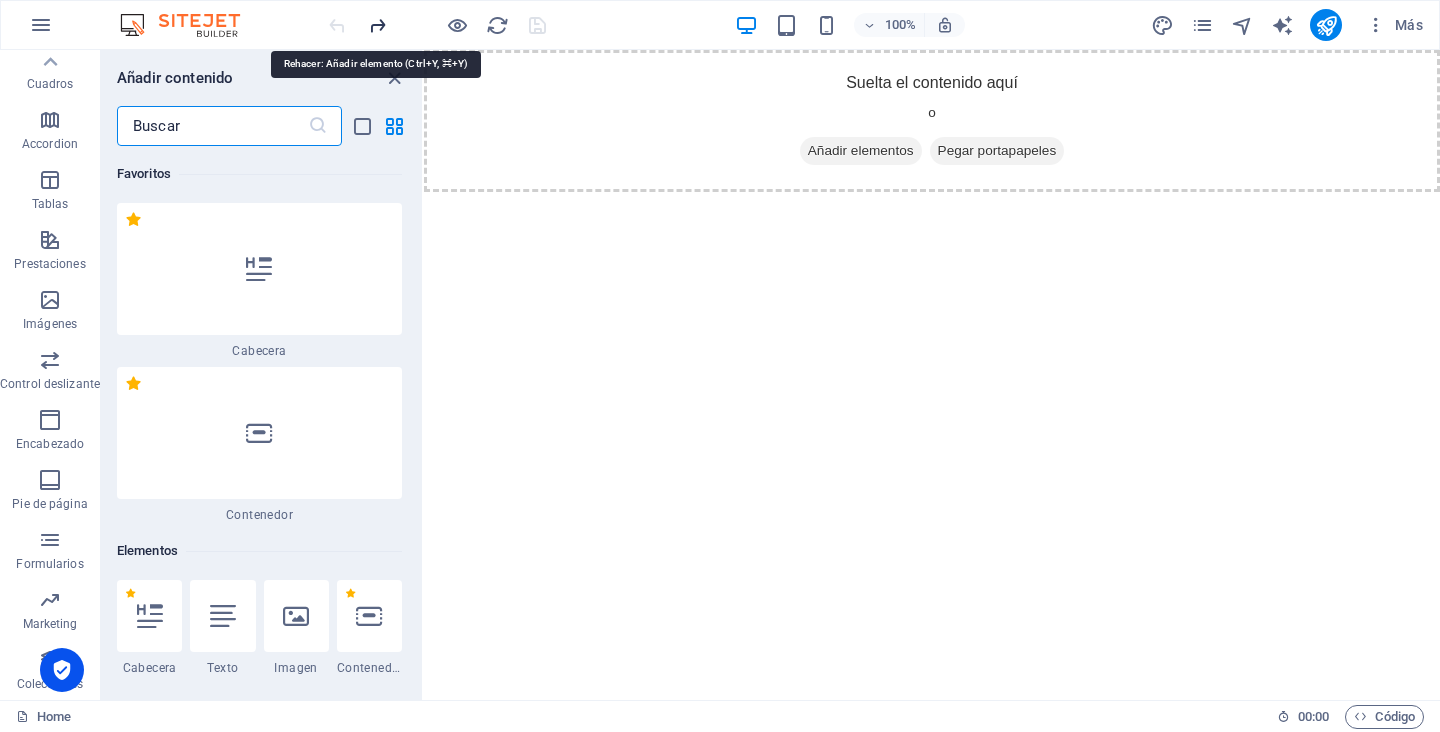 click at bounding box center (377, 25) 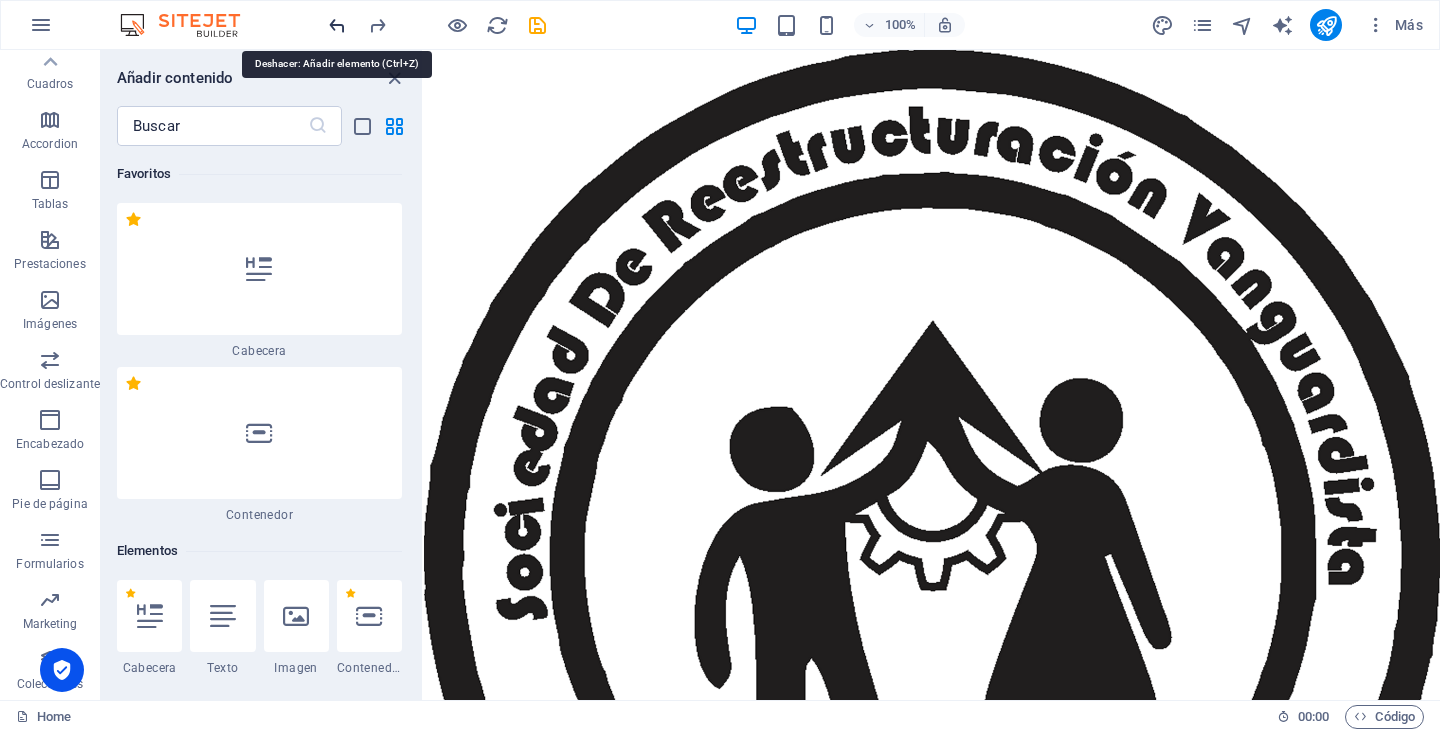 click at bounding box center [337, 25] 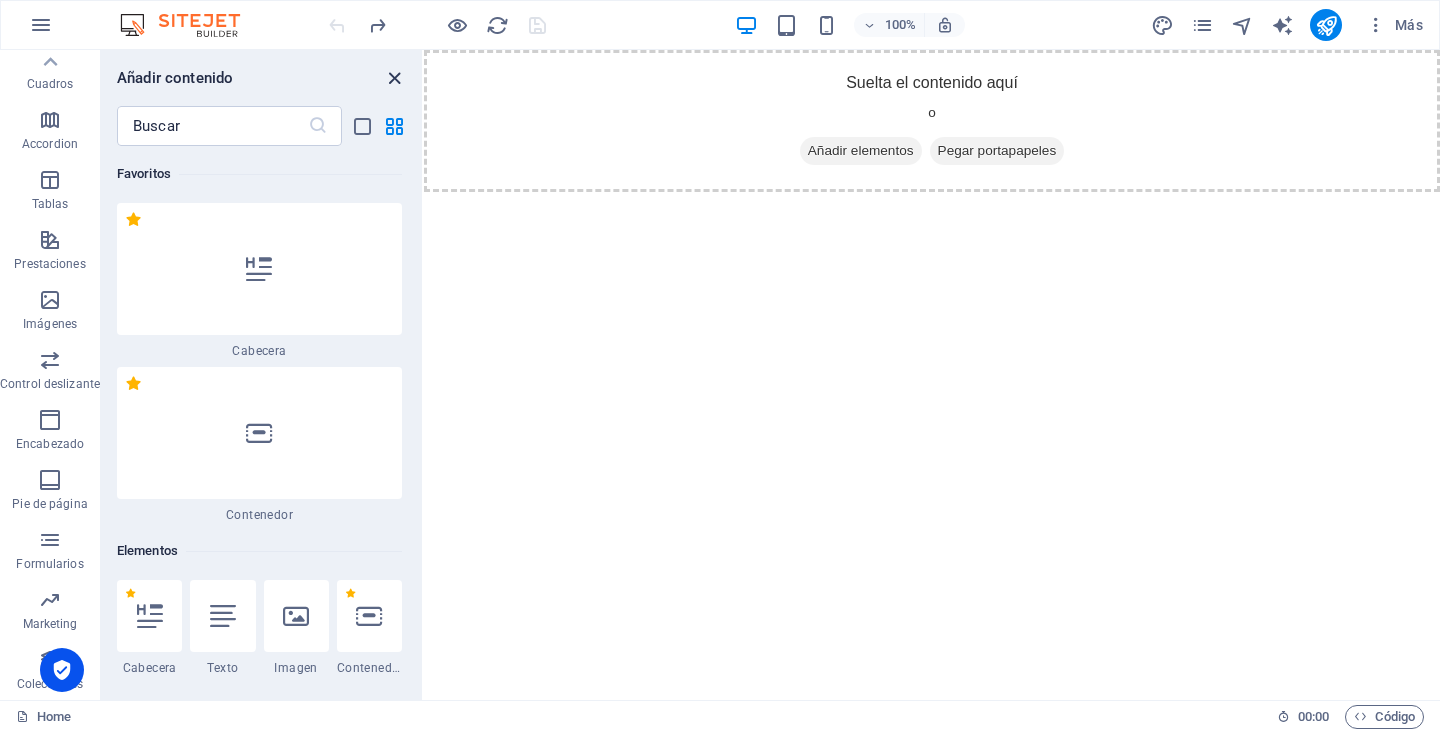 click at bounding box center (394, 78) 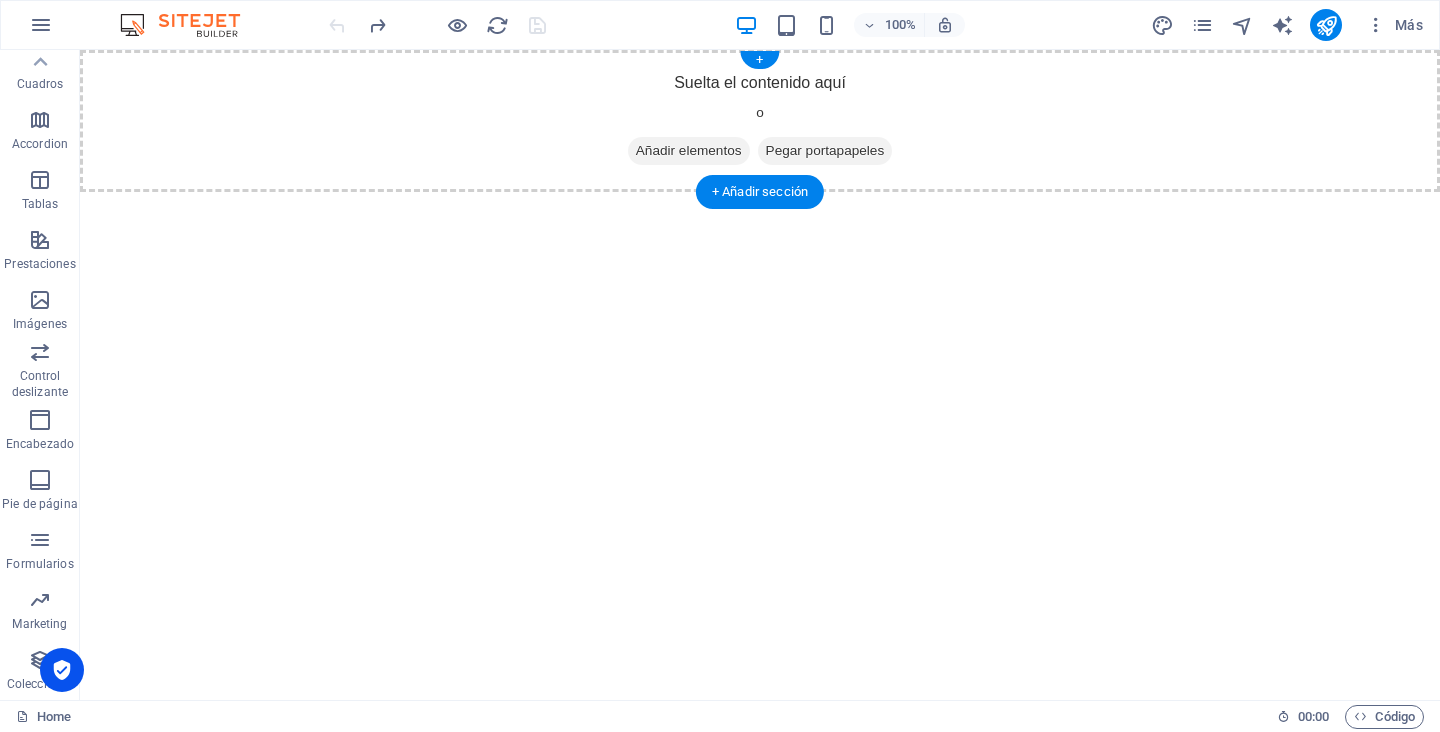 click on "Suelta el contenido aquí o  Añadir elementos  Pegar portapapeles" at bounding box center (760, 121) 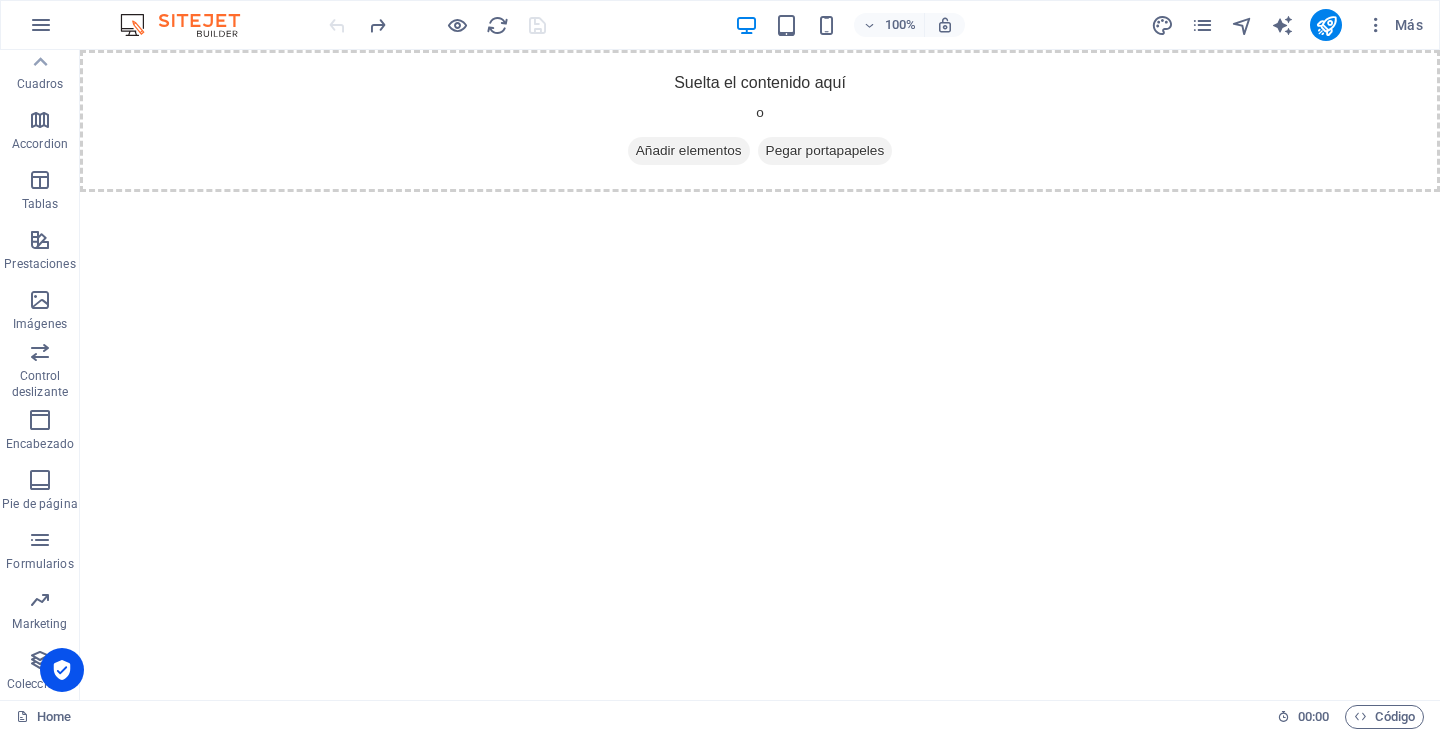 click on "Skip to main content
Suelta el contenido aquí o  Añadir elementos  Pegar portapapeles" at bounding box center (760, 121) 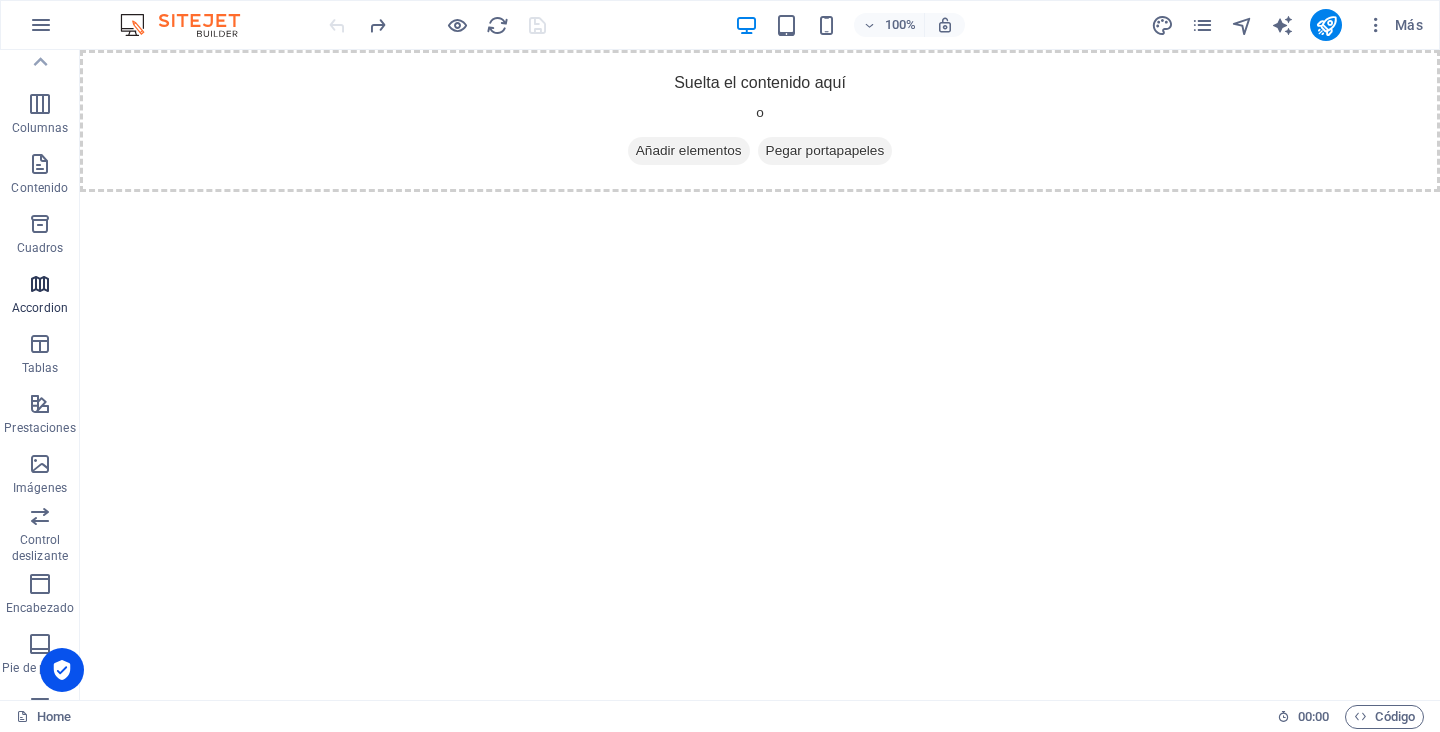 scroll, scrollTop: 0, scrollLeft: 0, axis: both 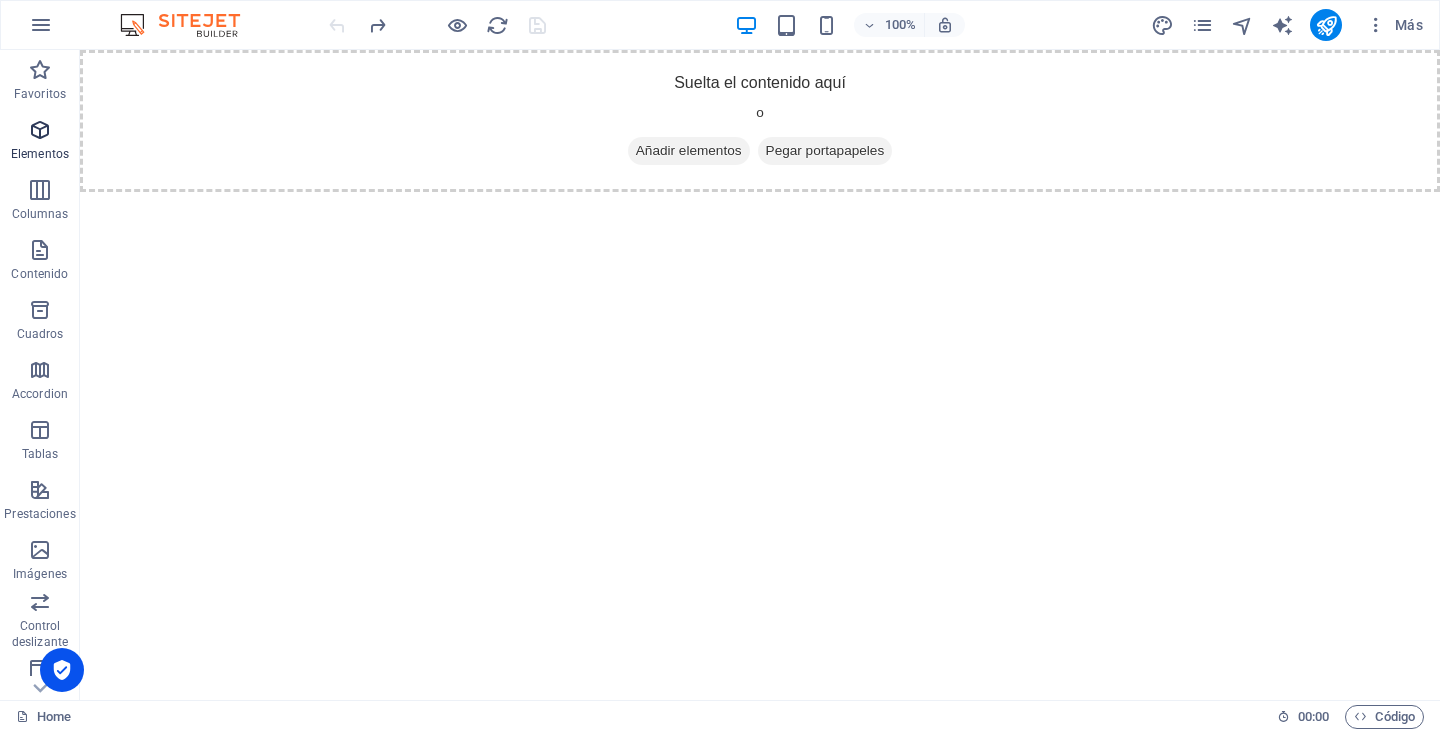click at bounding box center (40, 130) 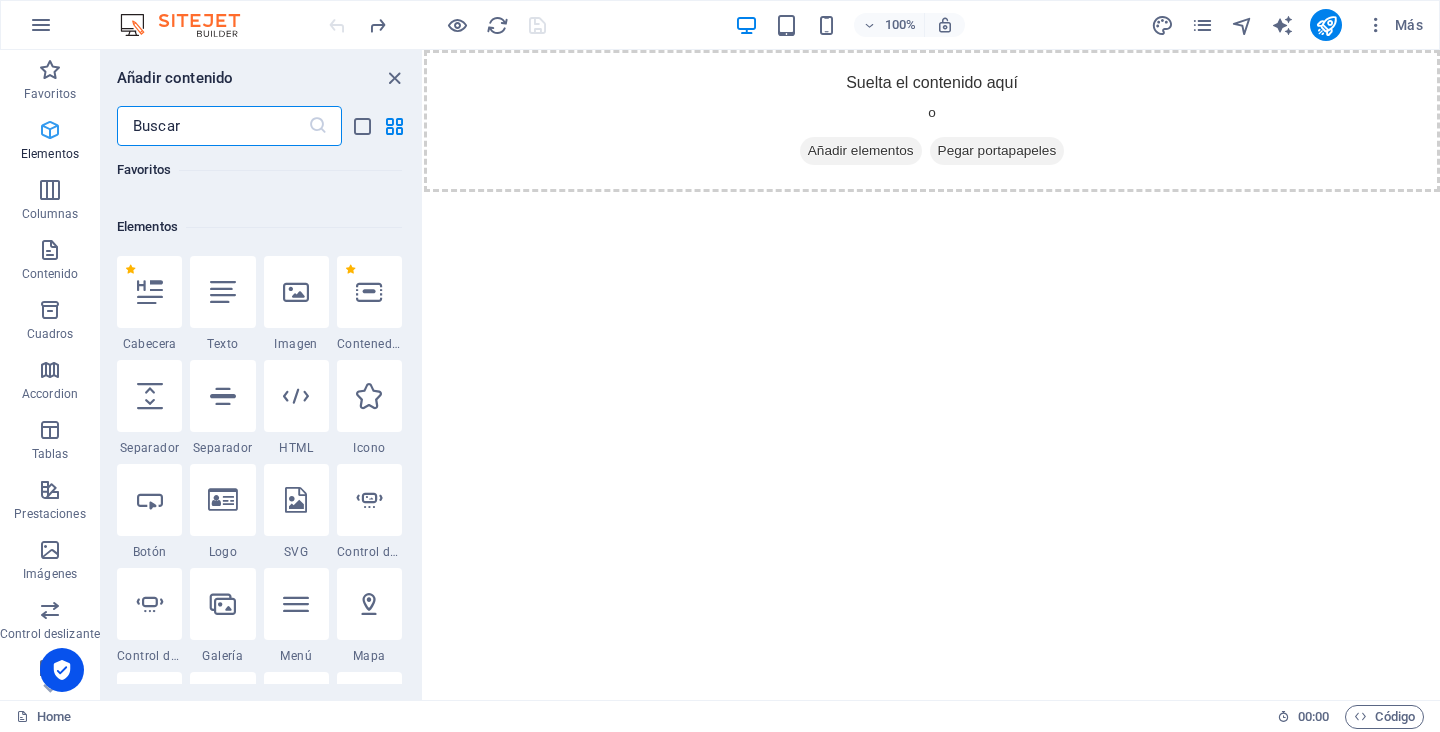 scroll, scrollTop: 377, scrollLeft: 0, axis: vertical 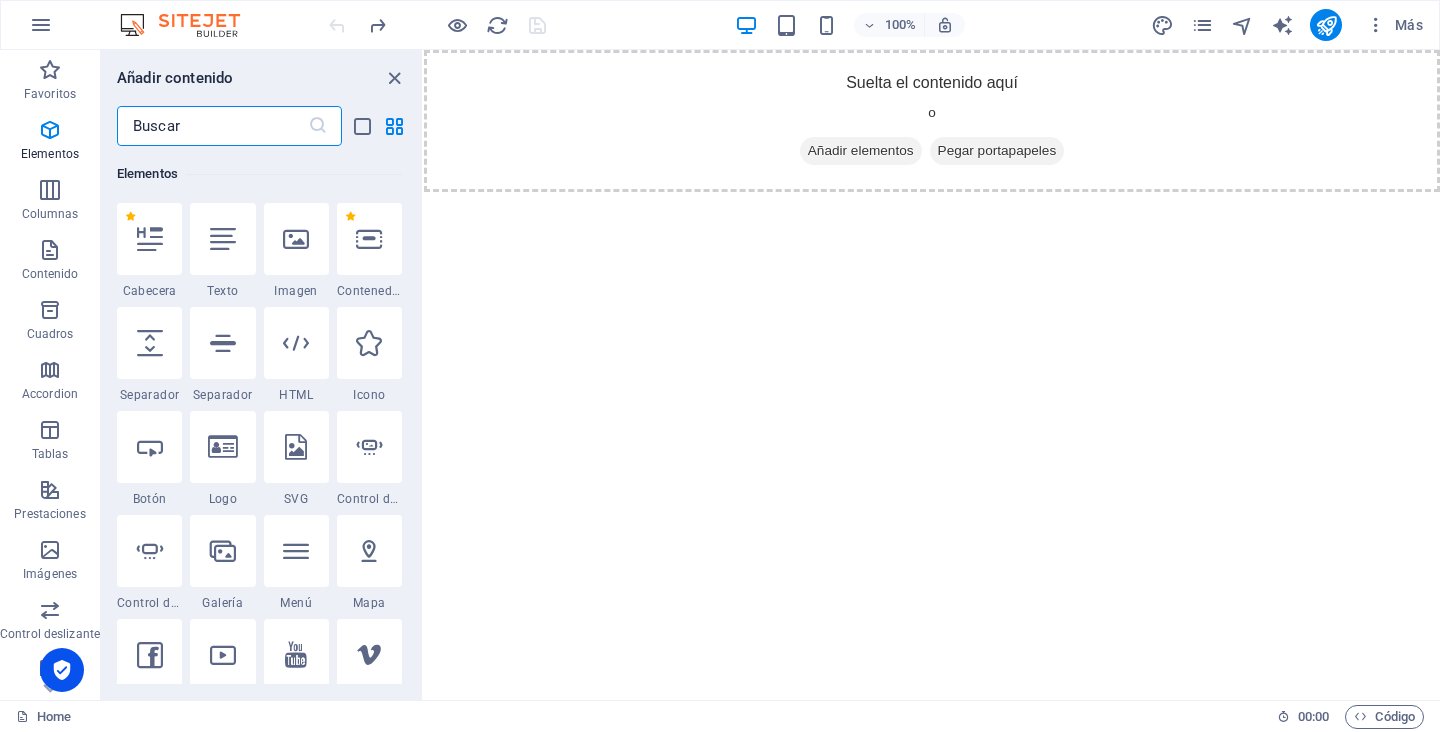 click on "Skip to main content
Suelta el contenido aquí o  Añadir elementos  Pegar portapapeles" at bounding box center (932, 121) 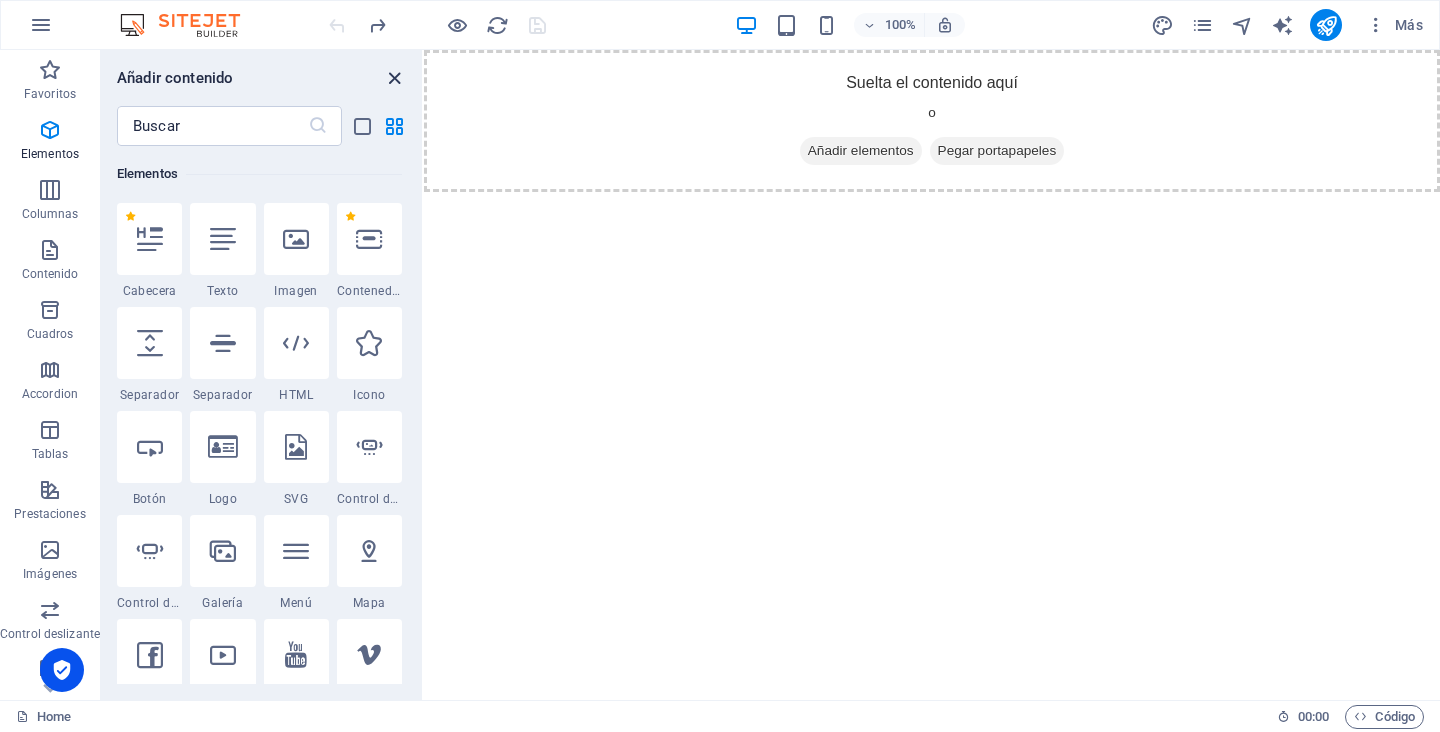 click at bounding box center (394, 78) 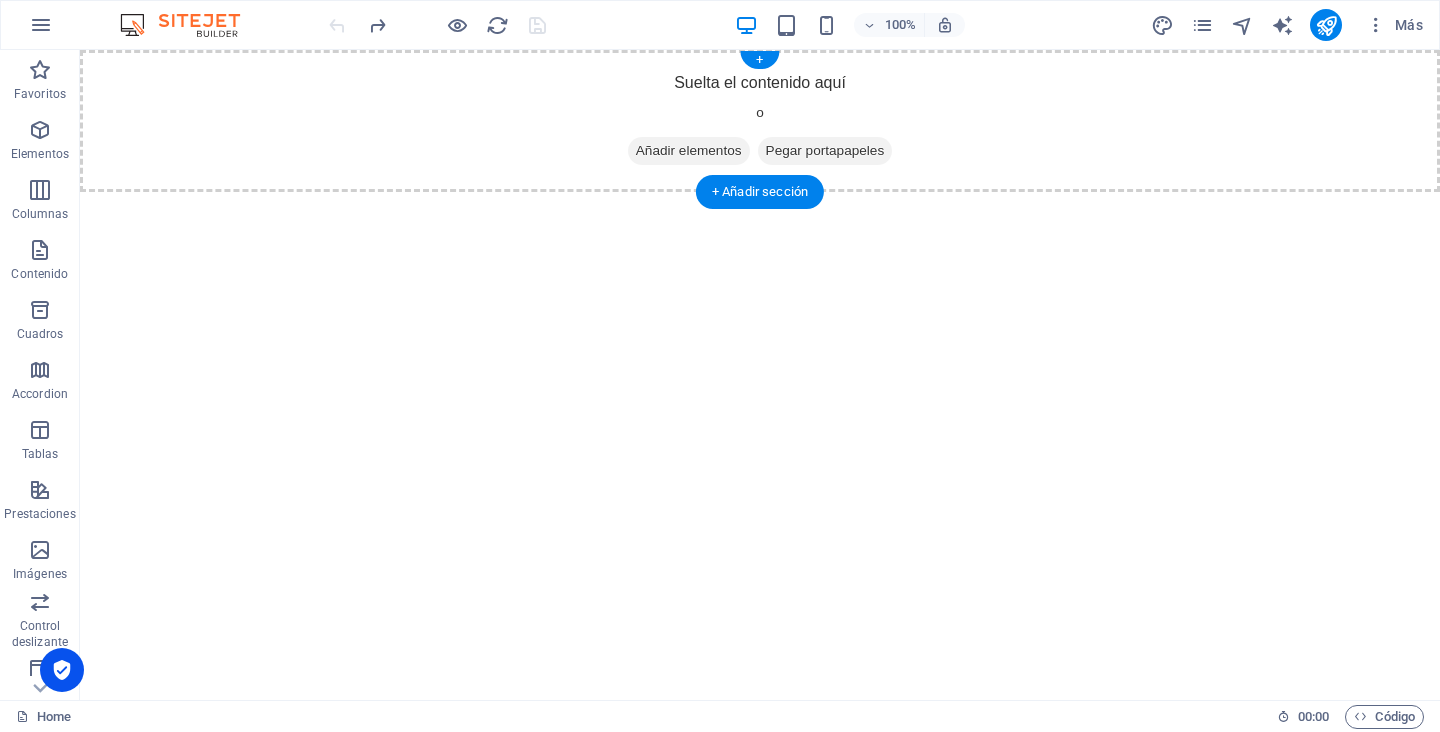 click on "Añadir elementos" at bounding box center (689, 151) 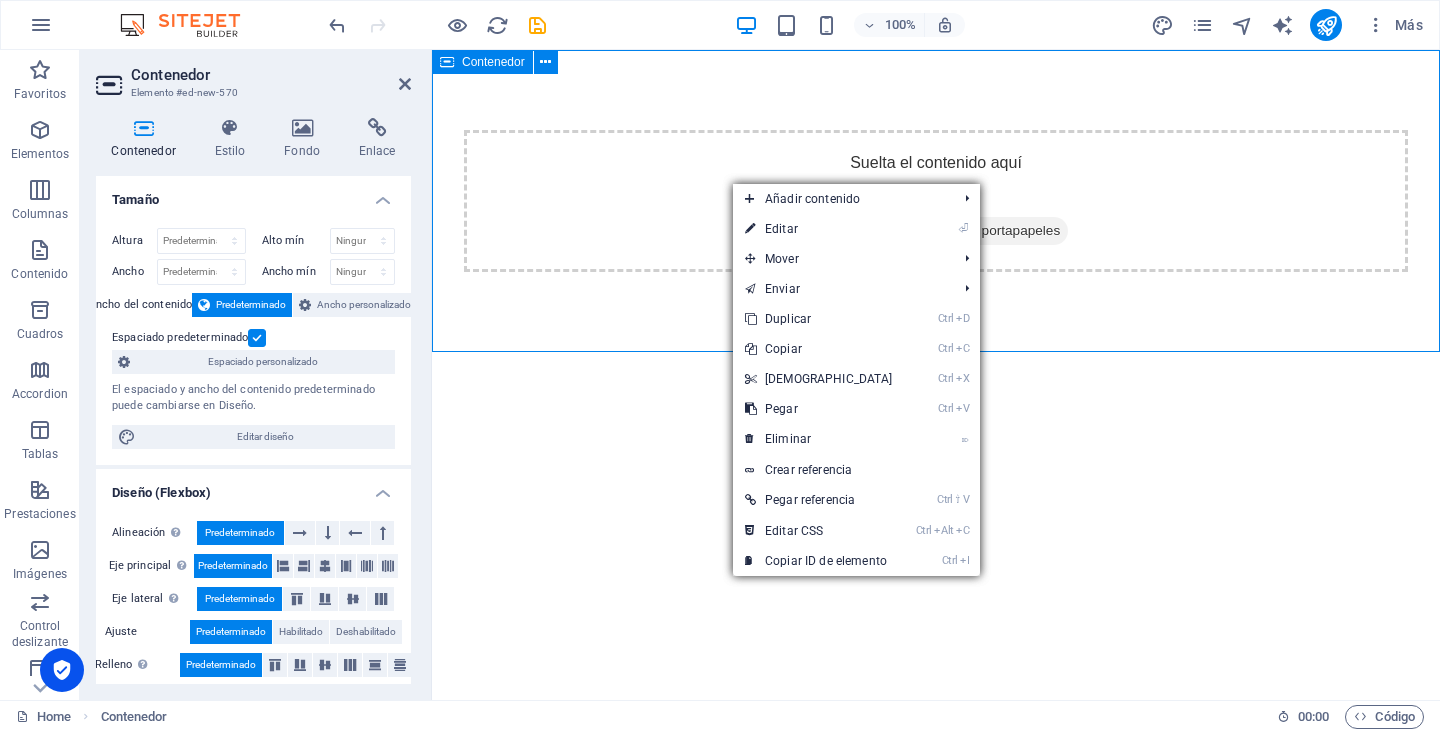 click on "Suelta el contenido aquí o  Añadir elementos  Pegar portapapeles" at bounding box center (936, 201) 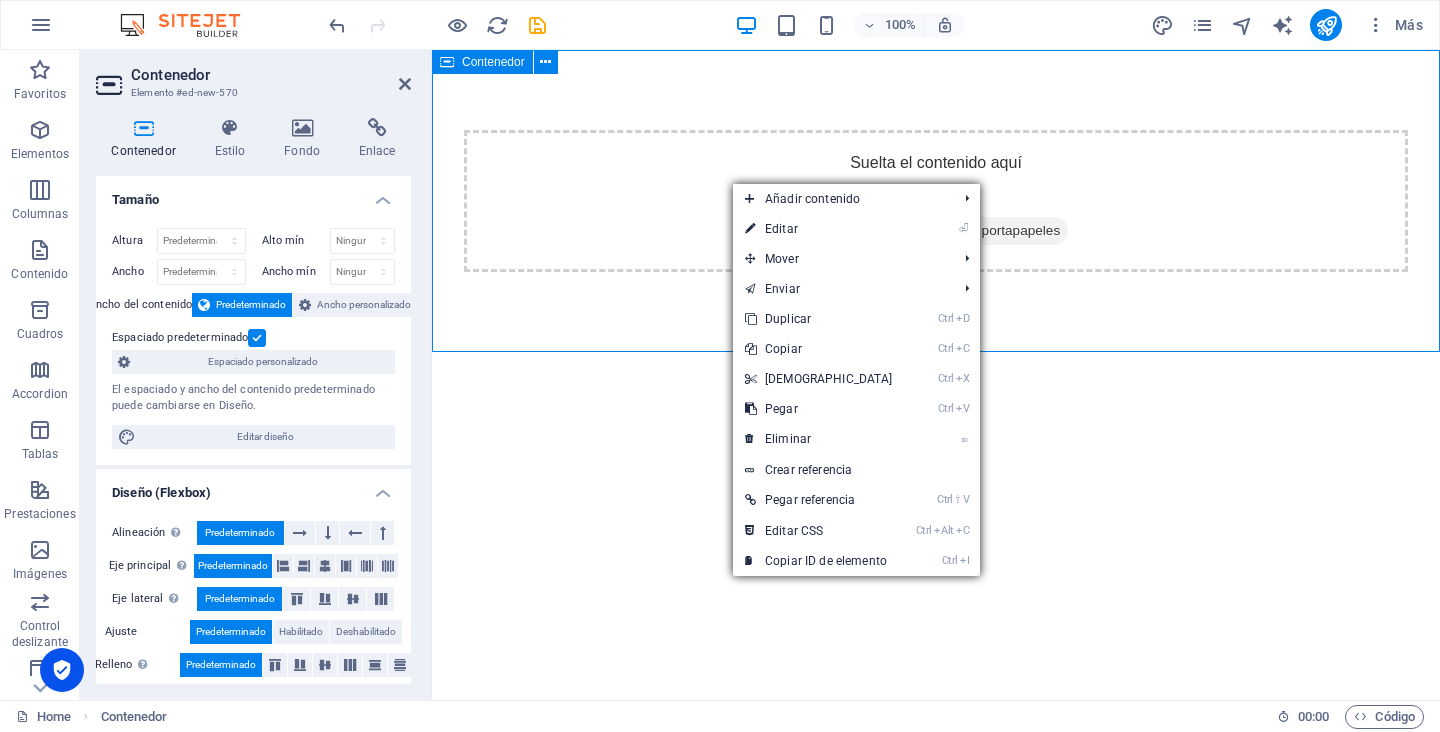 click on "Suelta el contenido aquí o  Añadir elementos  Pegar portapapeles" at bounding box center (936, 201) 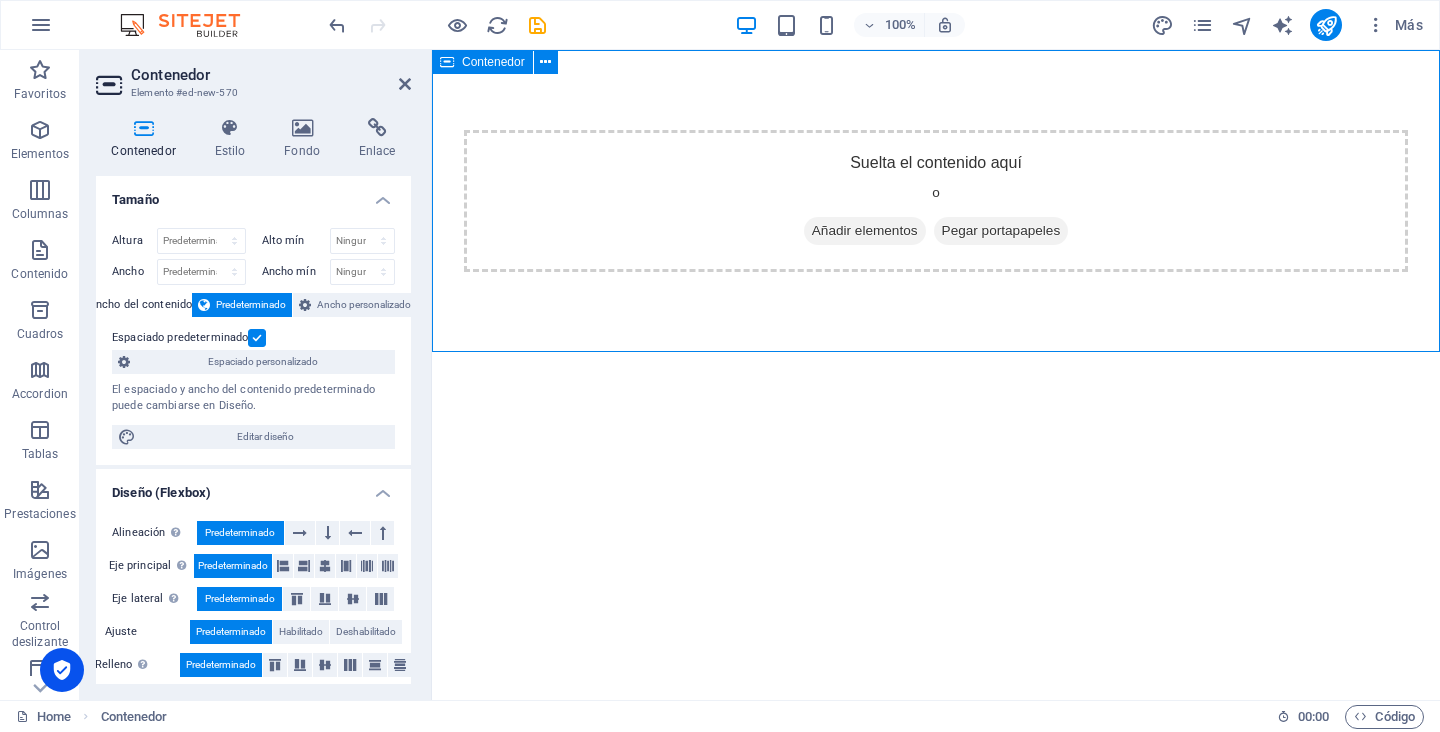 click on "Suelta el contenido aquí o  Añadir elementos  Pegar portapapeles" at bounding box center [936, 201] 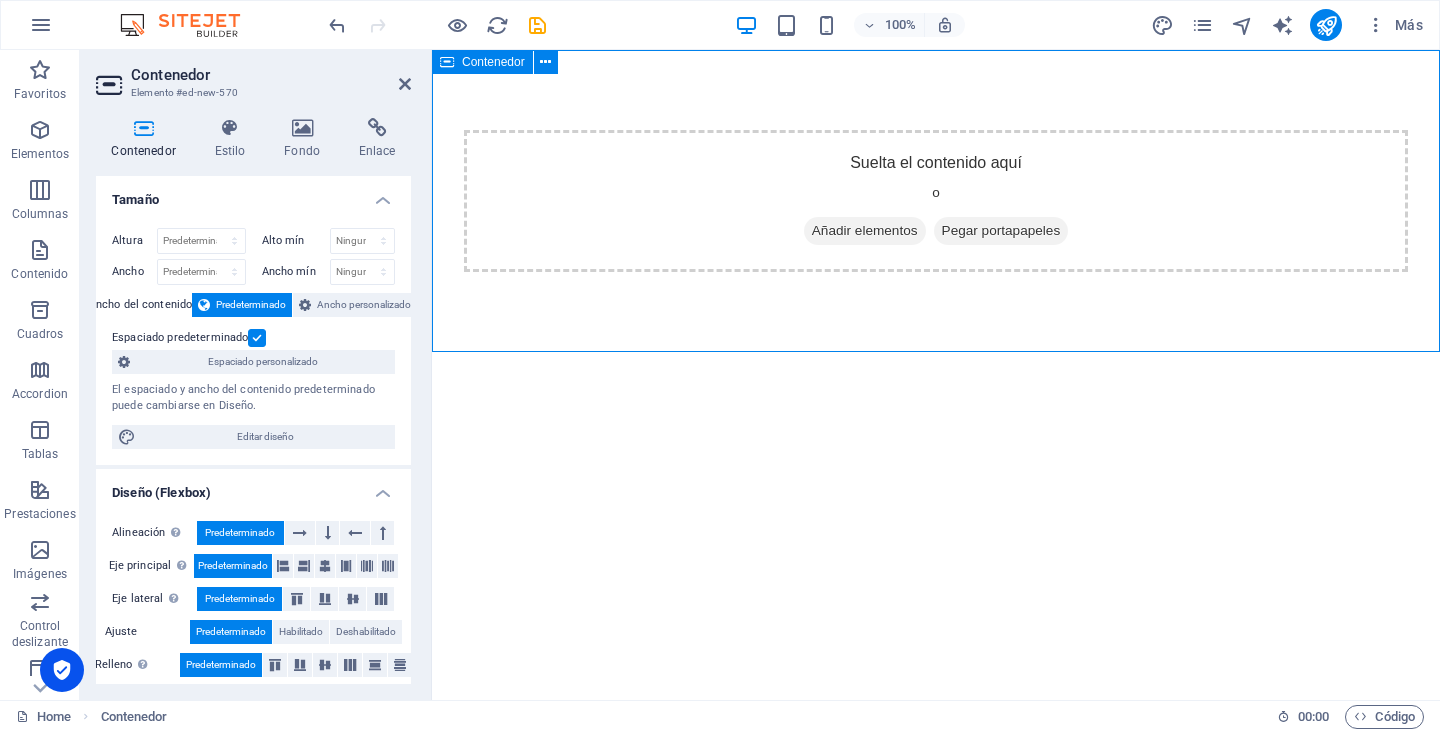 click on "Suelta el contenido aquí o  Añadir elementos  Pegar portapapeles" at bounding box center [936, 201] 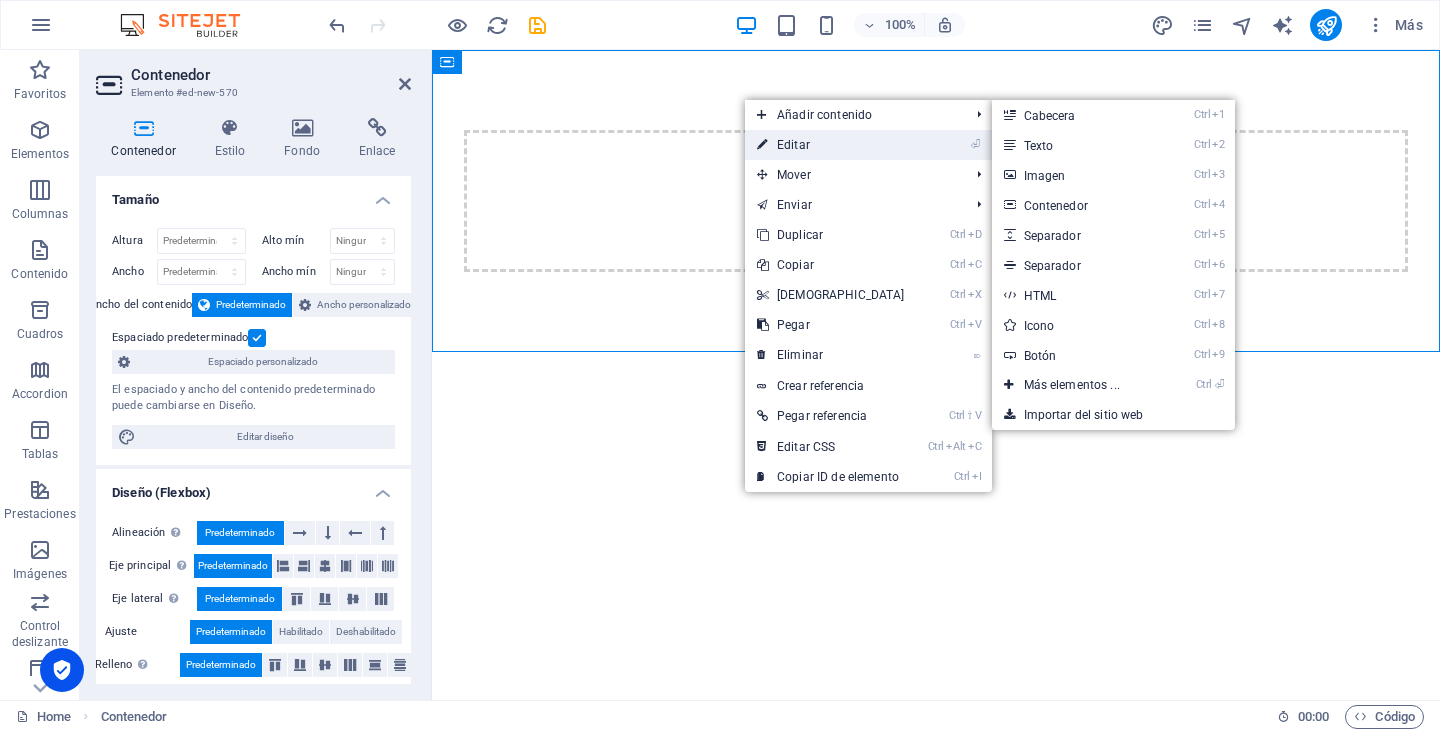 click on "⏎  Editar" at bounding box center [831, 145] 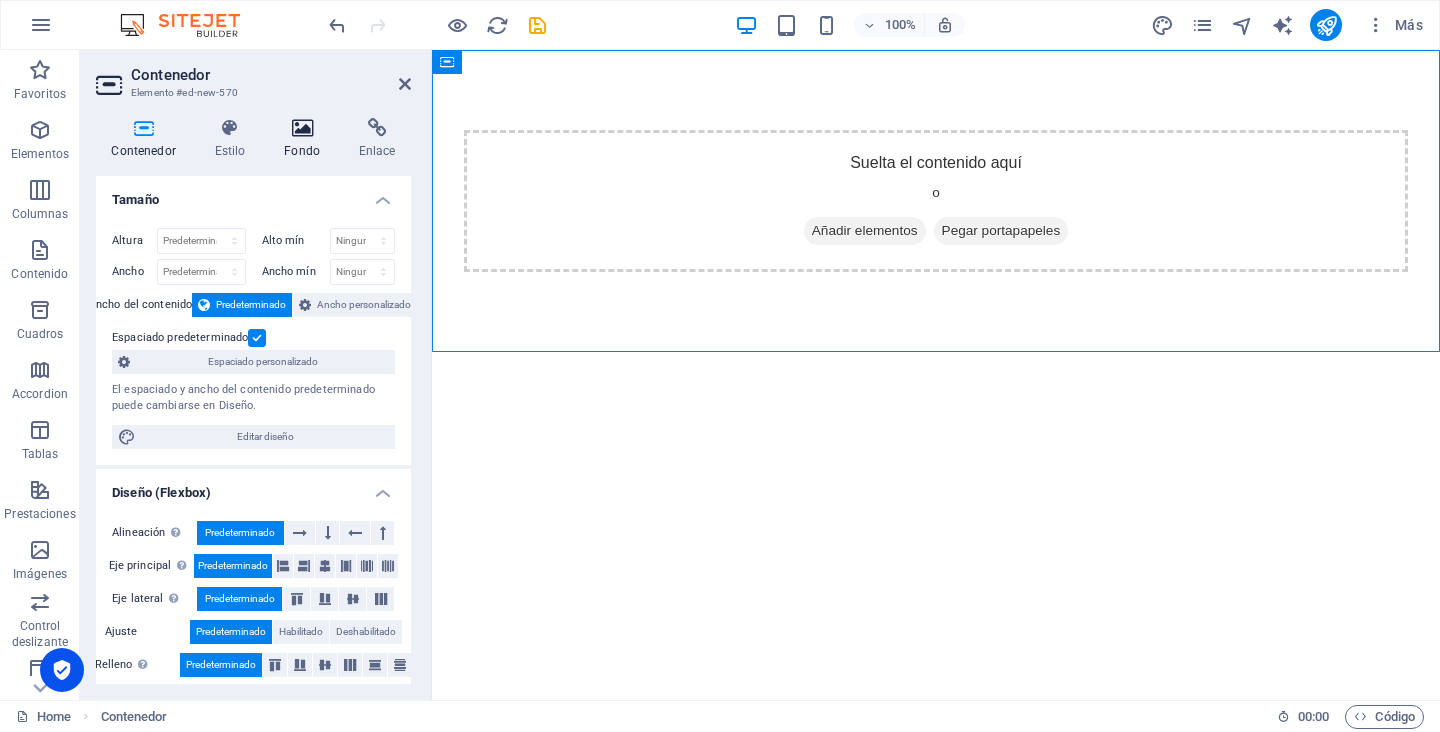 click at bounding box center [302, 128] 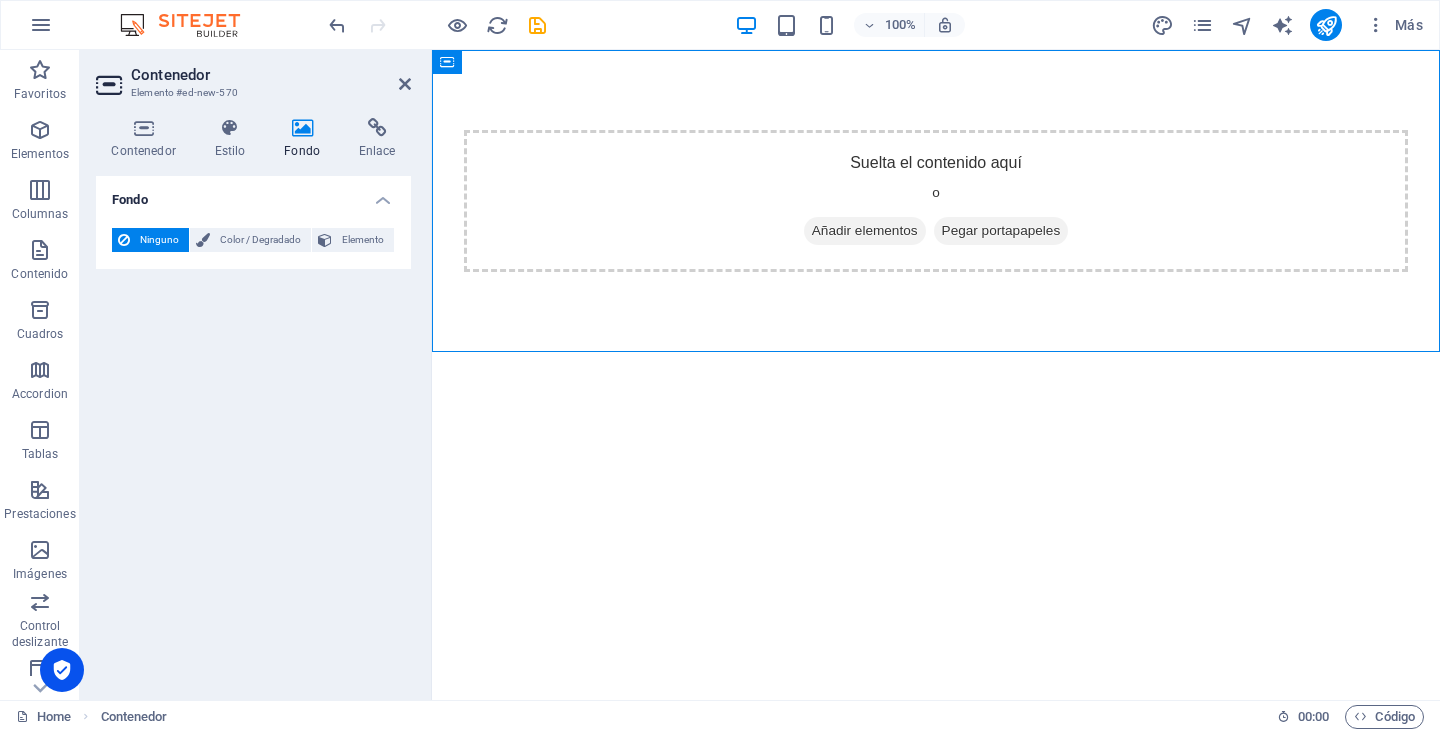 click on "Fondo Ninguno Color / Degradado Elemento Estirar fondo a ancho completo Superposición de colores Sitúa una superposición sobre el fondo para colorearla Parallax 0 % Imagen Control deslizante de imágenes Mapa Video YouTube Vimeo HTML Color Degradado Color Un elemento principal contiene un fondo. Editar fondo en el elemento principal" at bounding box center (253, 430) 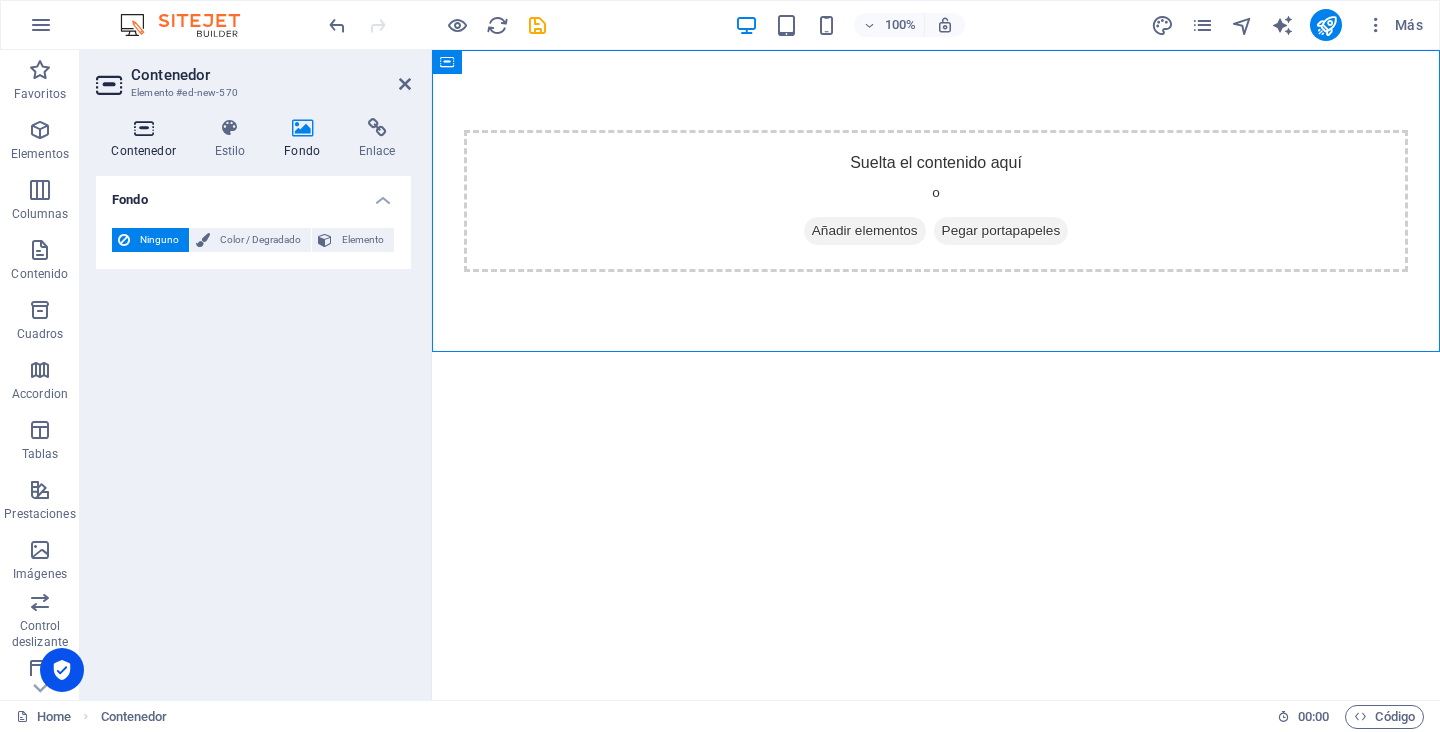 click at bounding box center [143, 128] 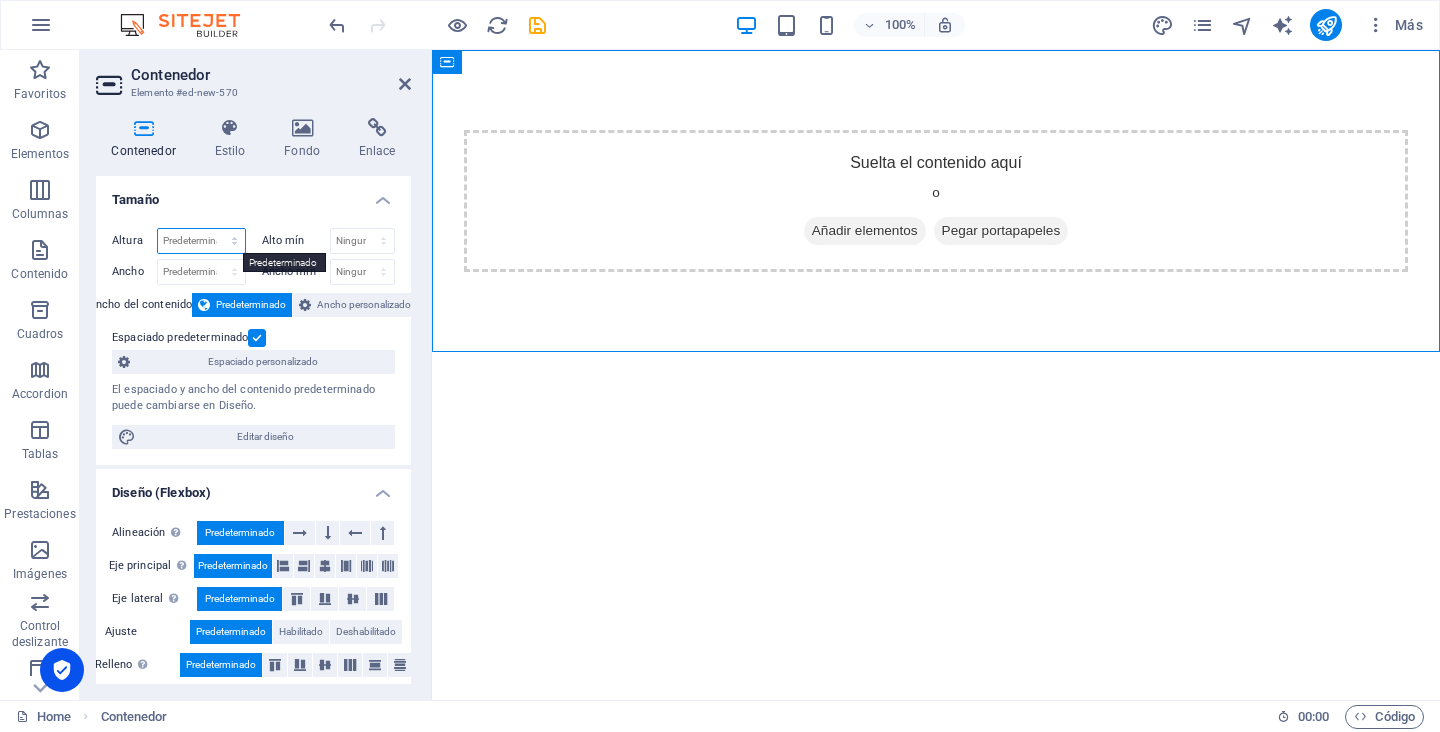 click on "Predeterminado px rem % vh vw" at bounding box center (201, 241) 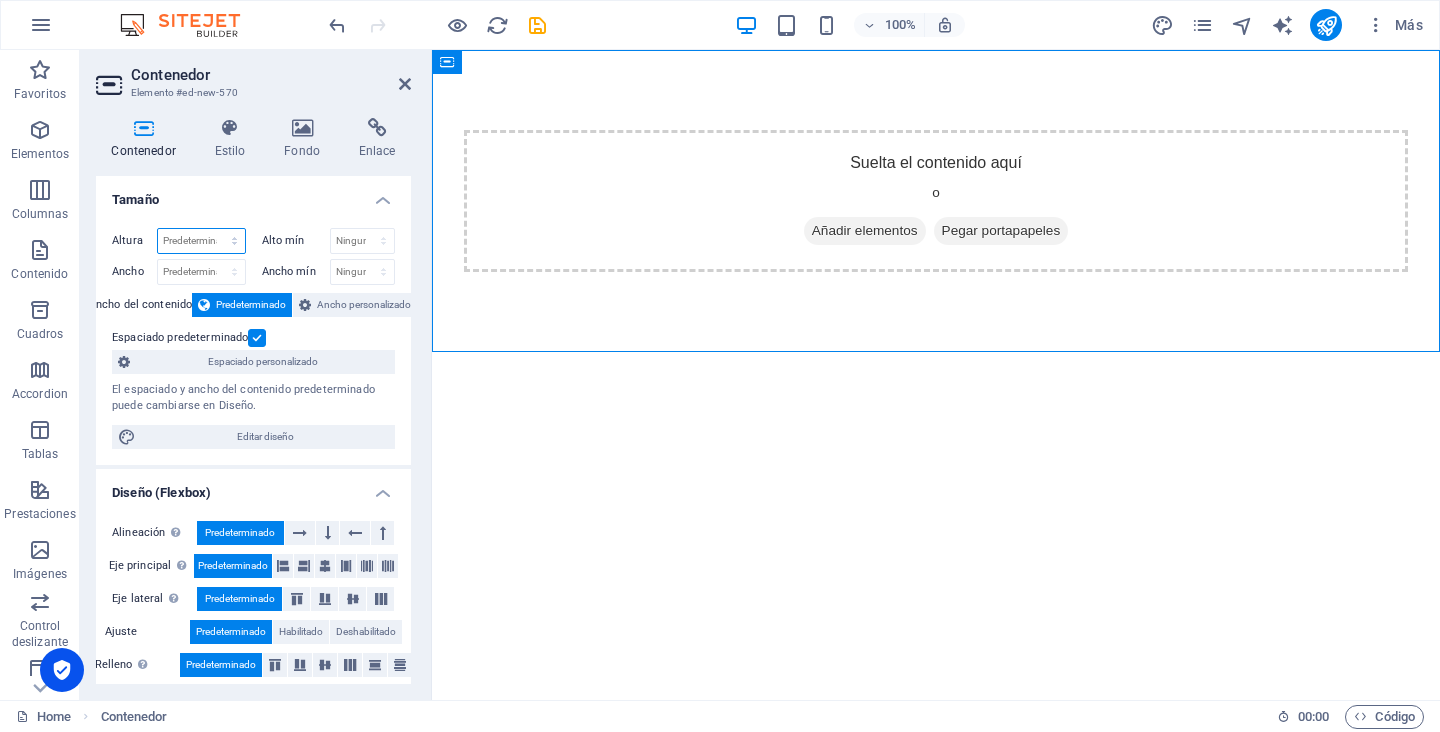 select on "px" 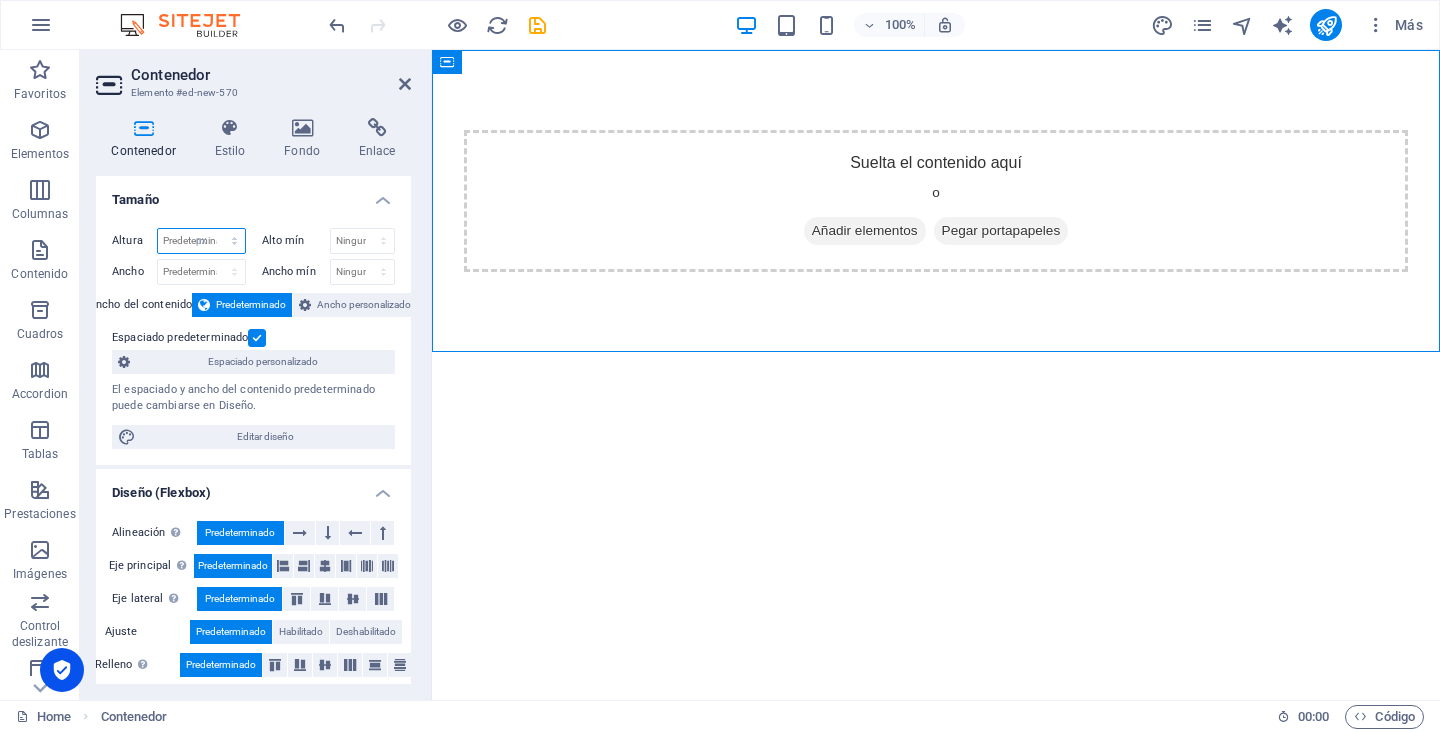 click on "Predeterminado px rem % vh vw" at bounding box center (201, 241) 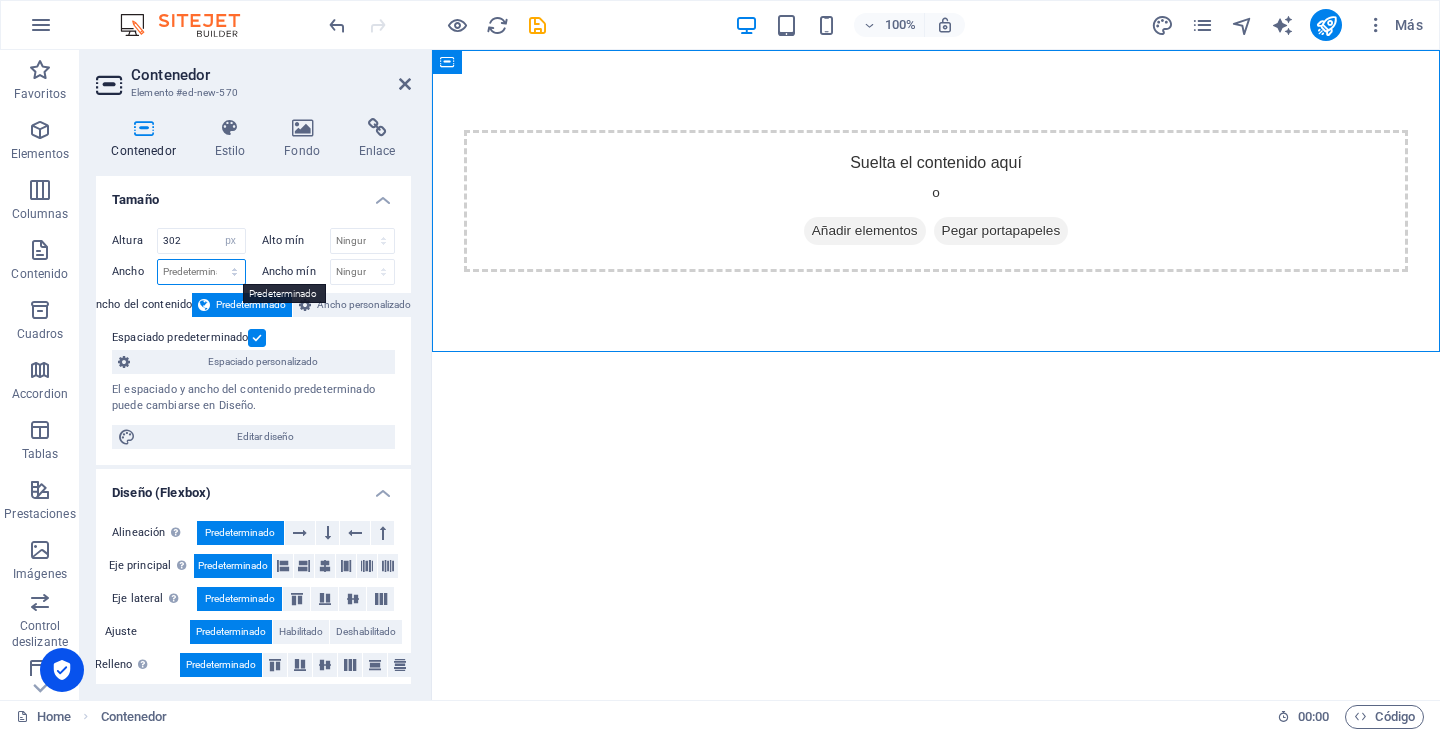 click on "Predeterminado px rem % em vh vw" at bounding box center [201, 272] 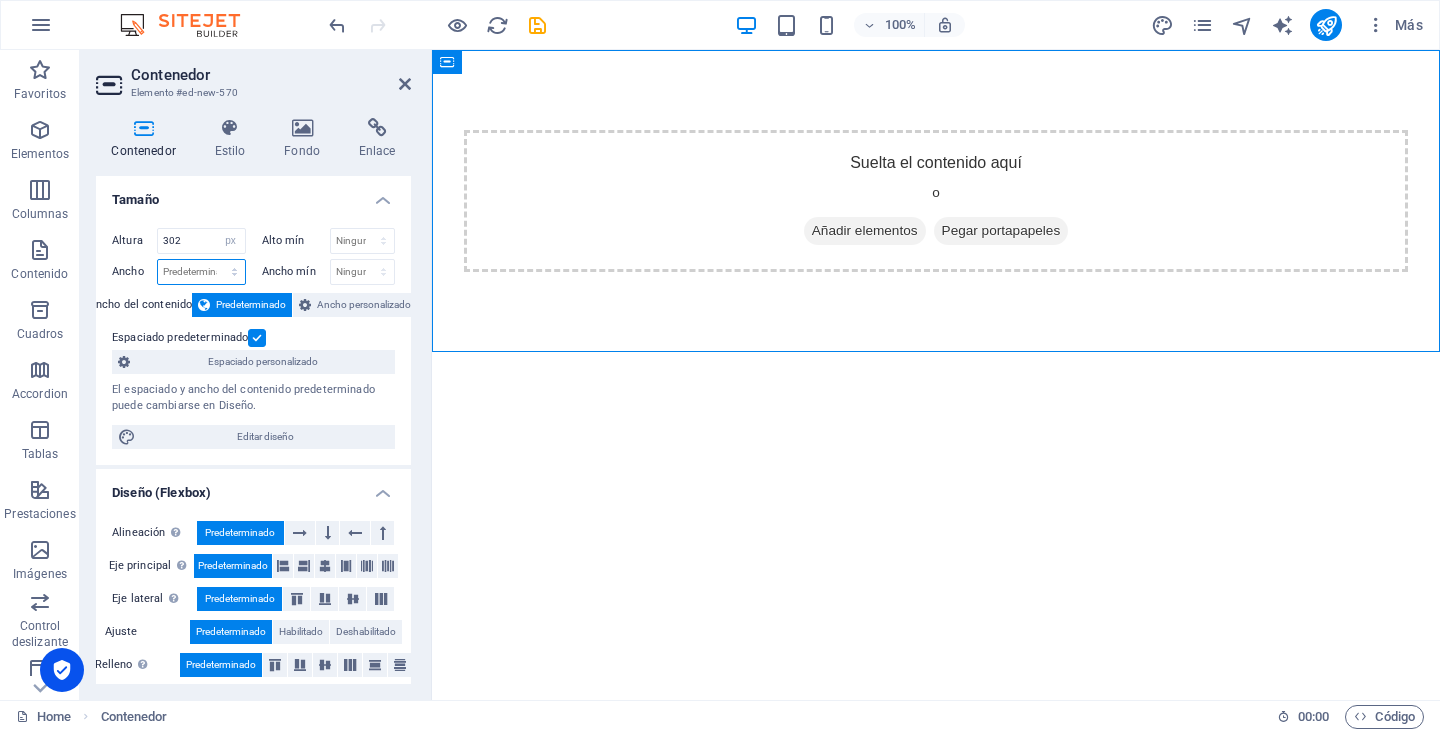 select on "px" 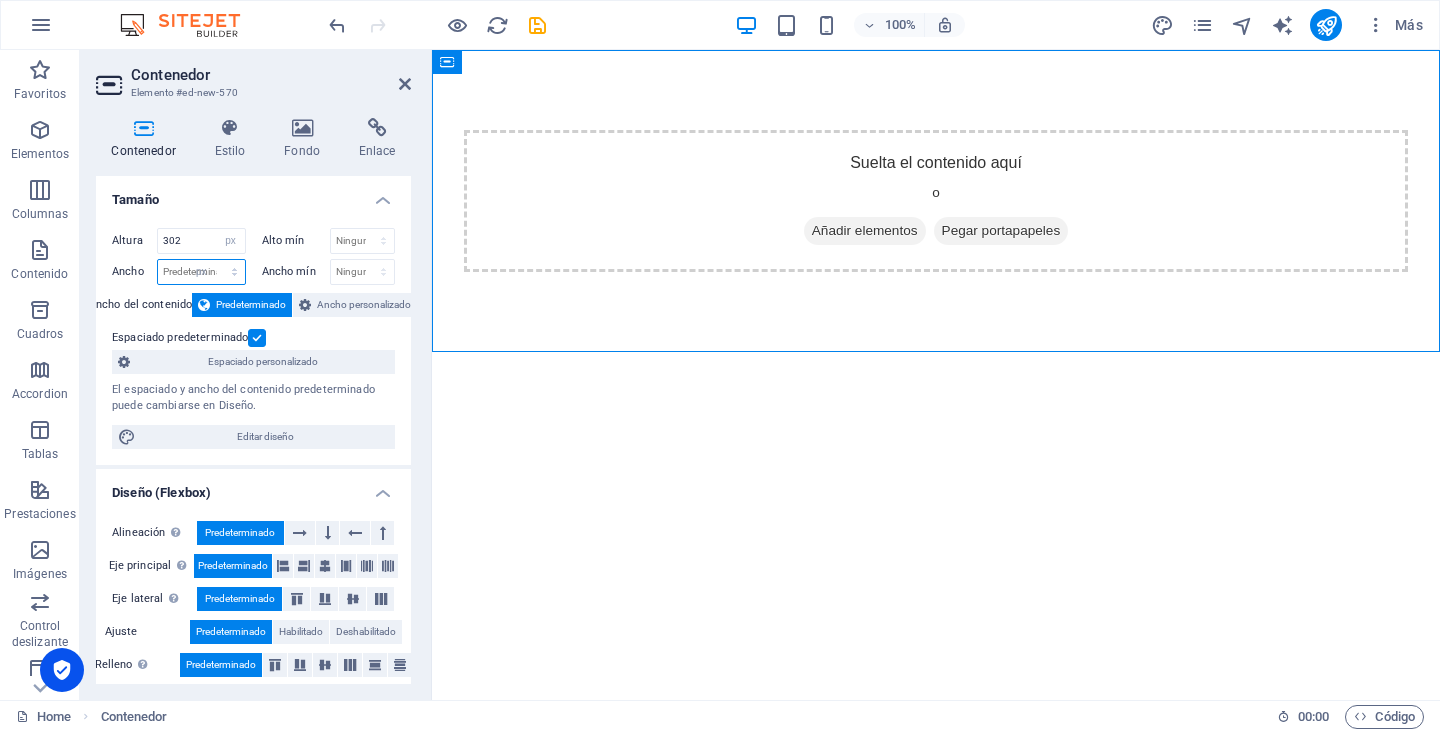 click on "Predeterminado px rem % em vh vw" at bounding box center (201, 272) 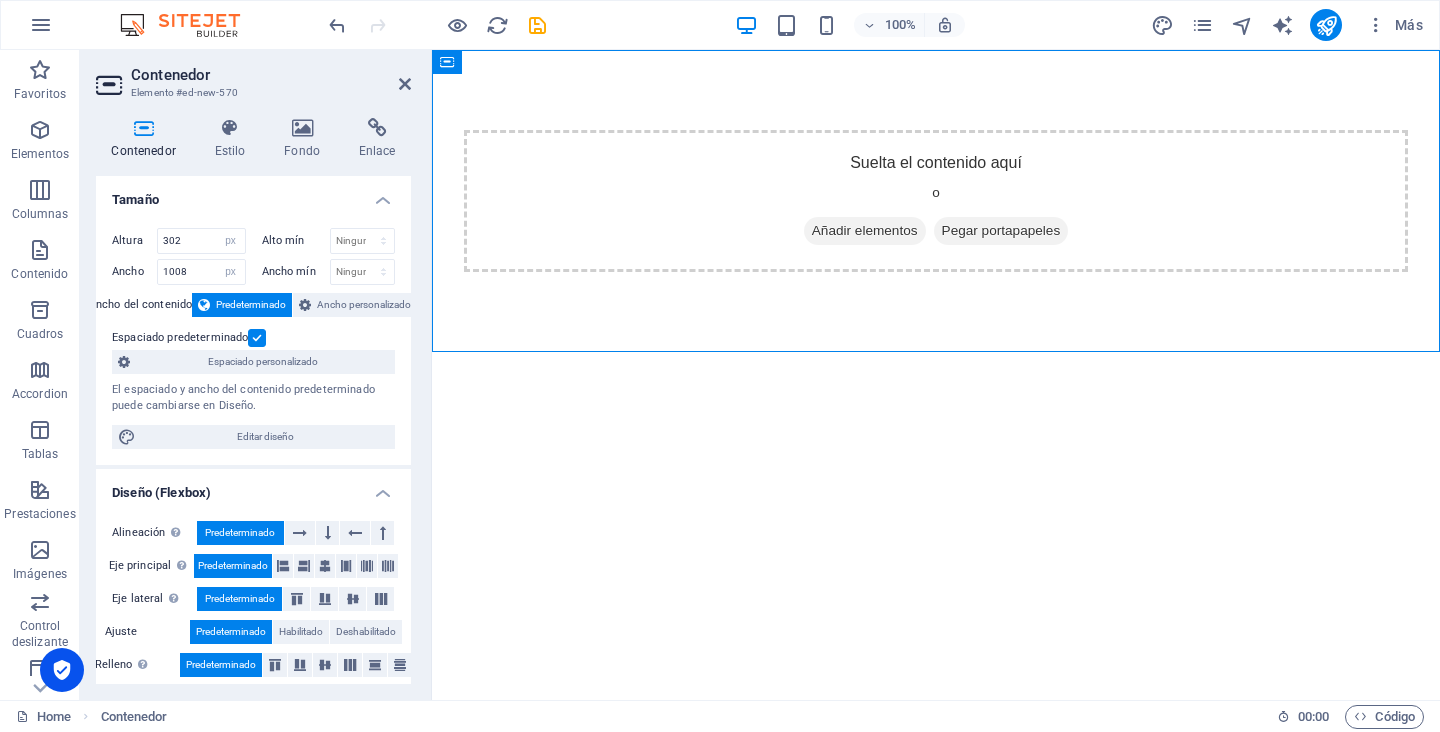 click on "Contenedor Estilo Fondo Enlace Tamaño Altura 302 Predeterminado px rem % vh vw Alto mín Ninguno px rem % vh vw Ancho 1008 Predeterminado px rem % em vh vw Ancho mín Ninguno px rem % vh vw Ancho del contenido Predeterminado Ancho personalizado Ancho Predeterminado px rem % em vh vw Ancho mín Ninguno px rem % vh vw Espaciado predeterminado Espaciado personalizado El espaciado y ancho del contenido predeterminado puede cambiarse en Diseño. Editar diseño Diseño (Flexbox) Alineación Determina flex-direction. Predeterminado Eje principal Determina la forma en la que los elementos deberían comportarse por el eje principal en este contenedor (contenido justificado). Predeterminado Eje lateral Controla la dirección vertical del elemento en el contenedor (alinear elementos). Predeterminado Ajuste Predeterminado Habilitado Deshabilitado Relleno Controla las distancias y la dirección de los elementos en el eje Y en varias líneas (alinear contenido). Predeterminado Accessibility Role Ninguno %" at bounding box center [253, 401] 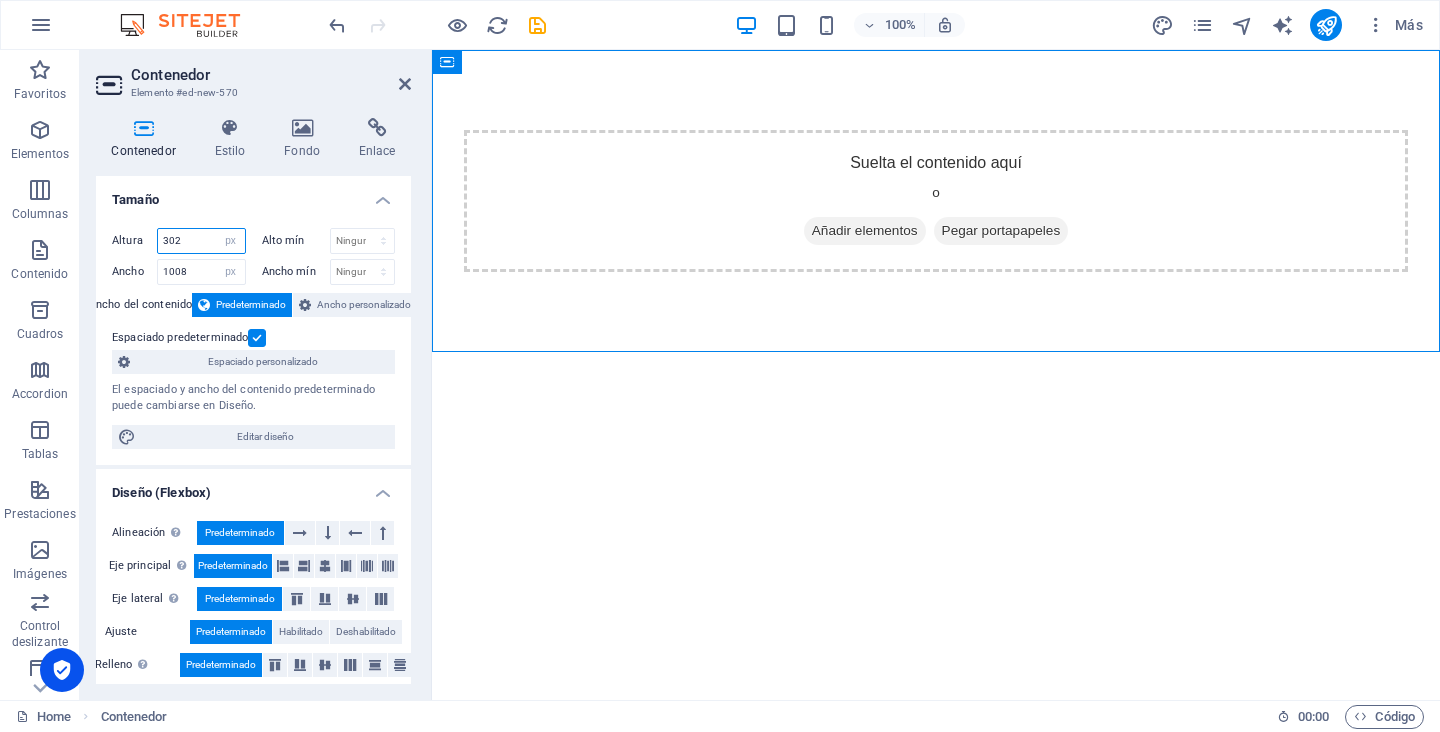 click on "302" at bounding box center (201, 241) 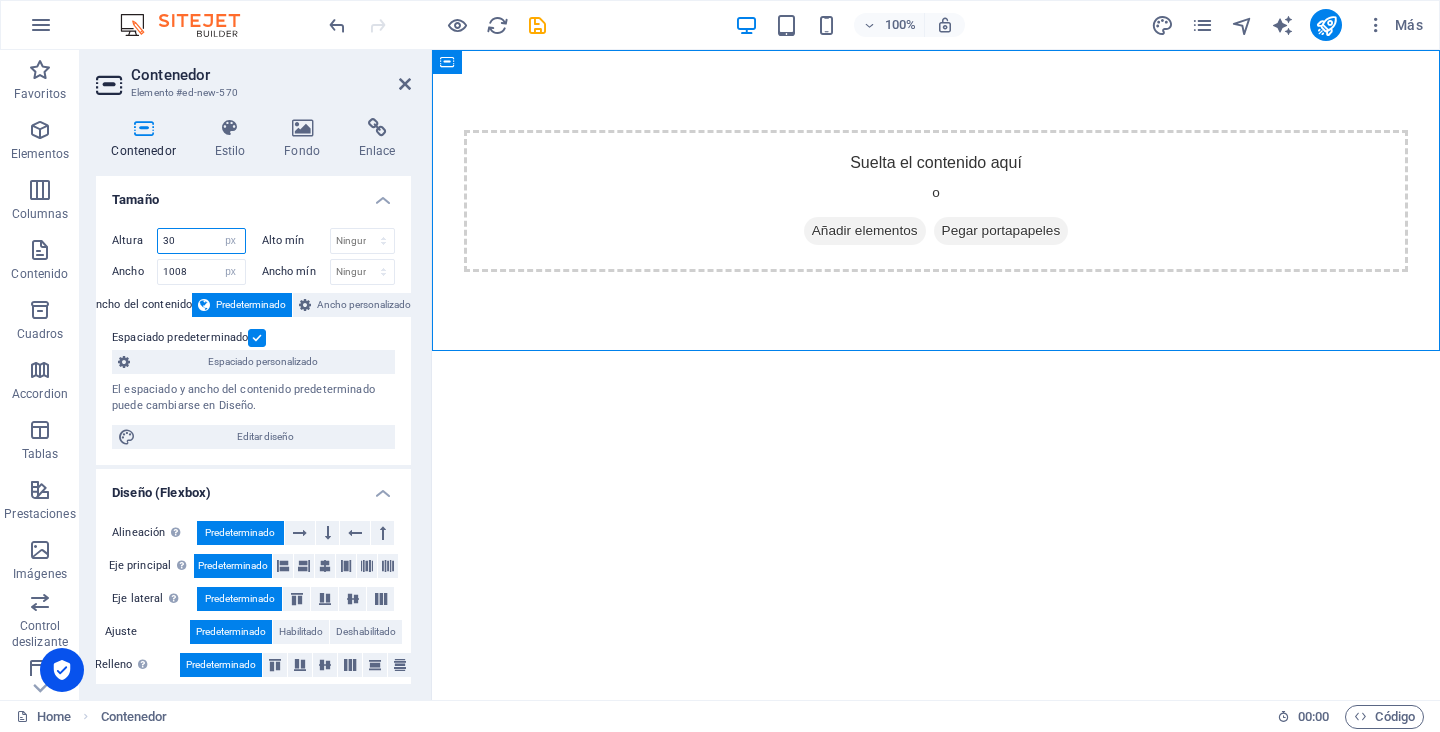 type on "3" 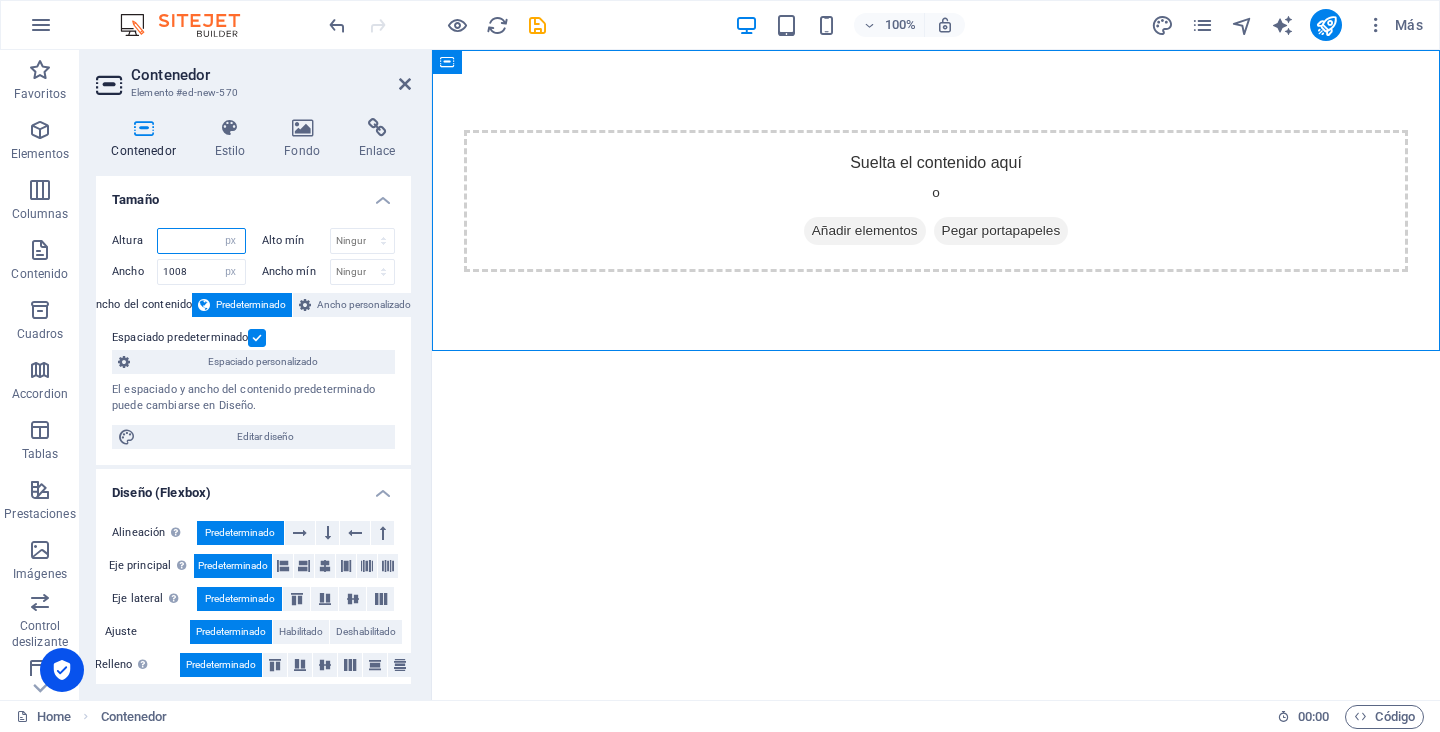 type on "0" 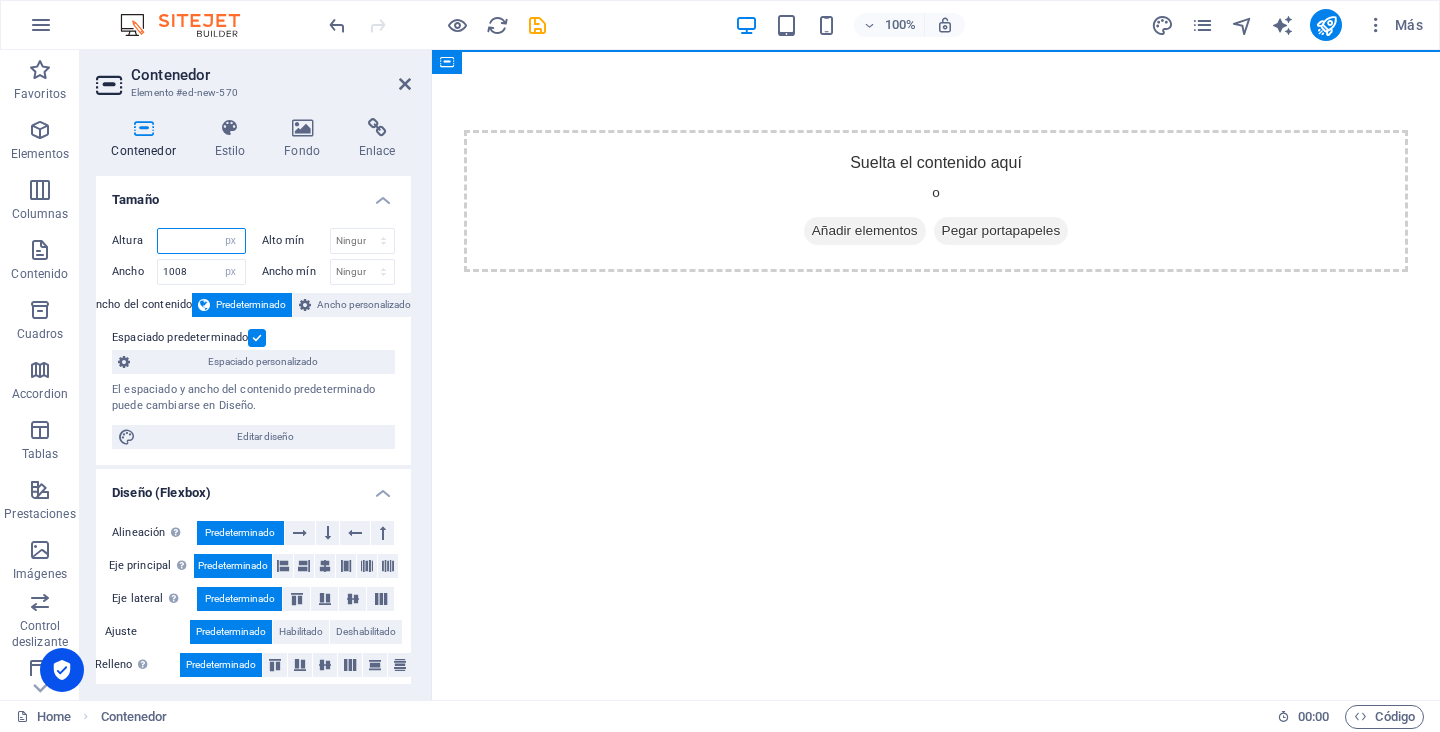 type on "0" 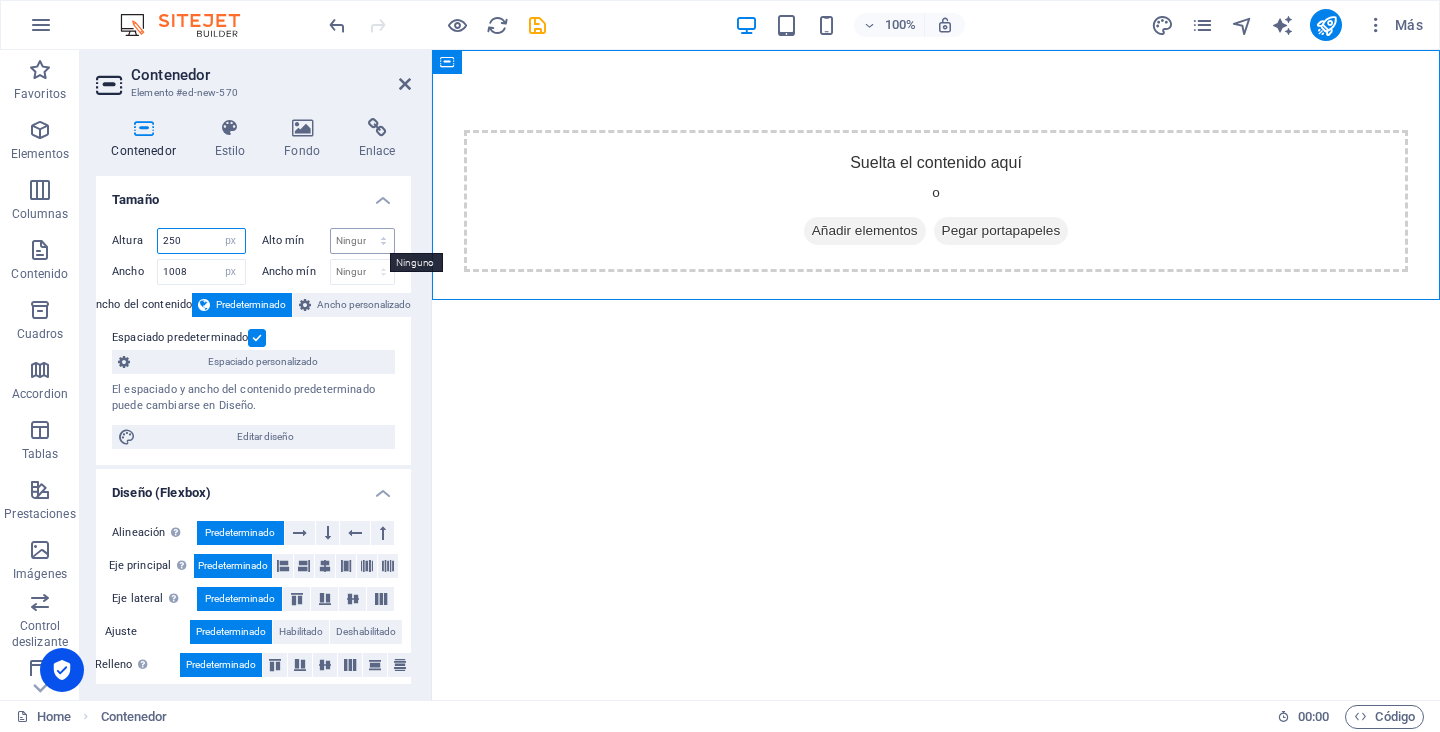 type on "250" 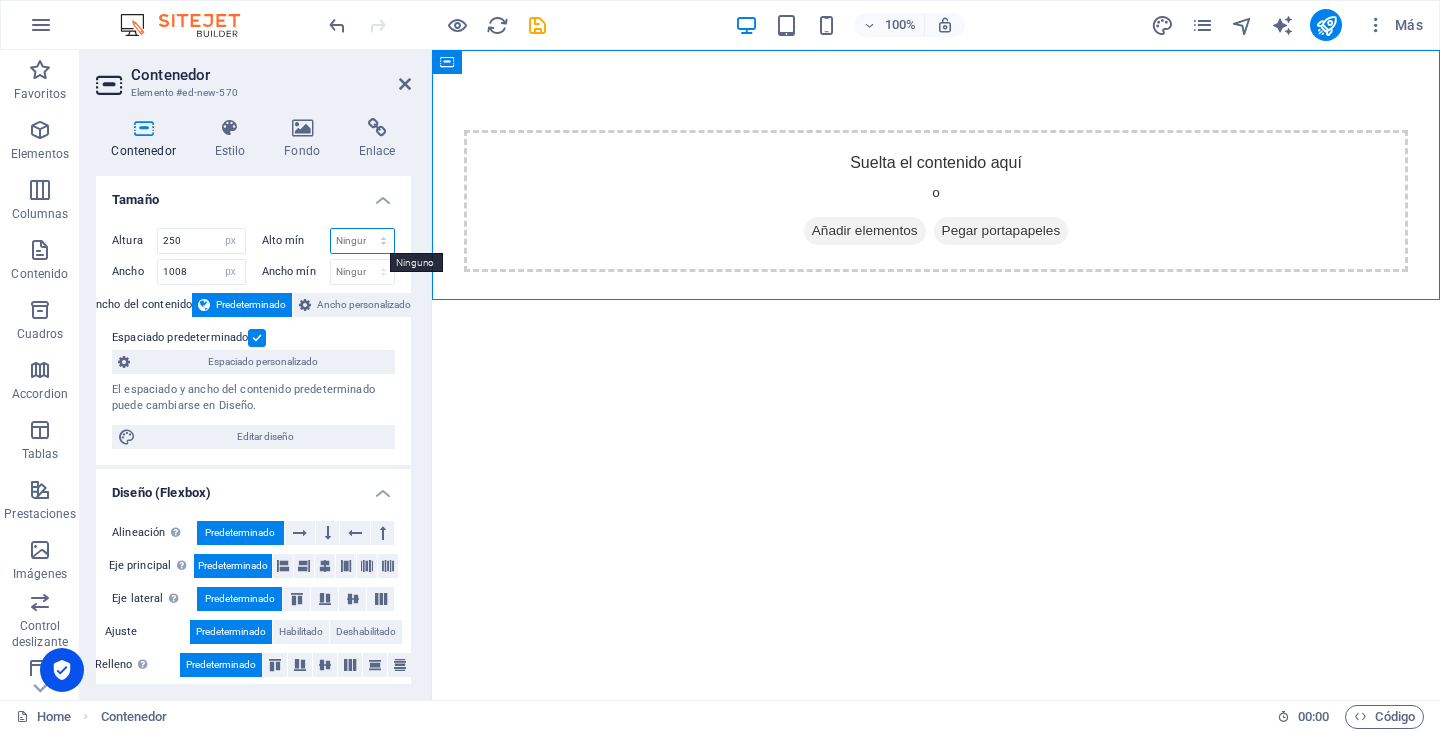 click on "Ninguno px rem % vh vw" at bounding box center [363, 241] 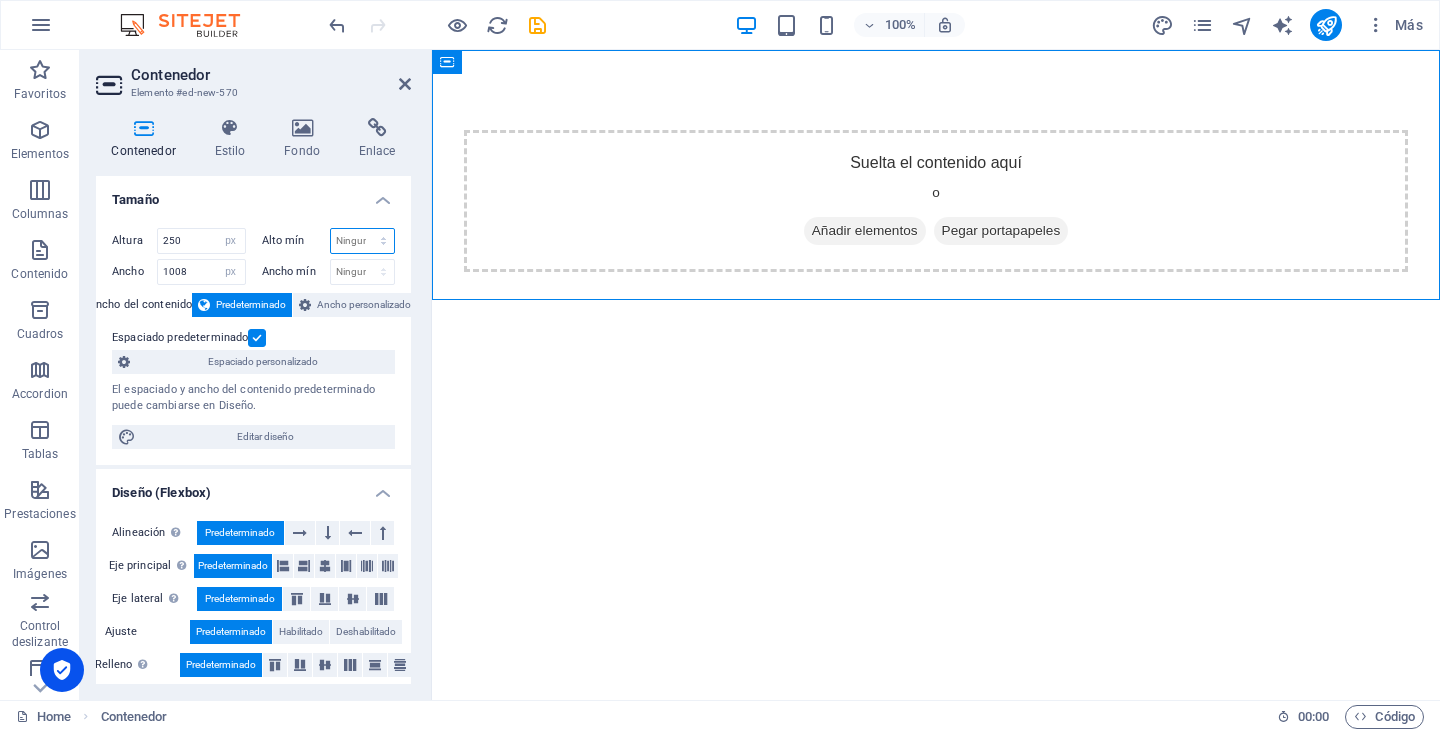 select on "px" 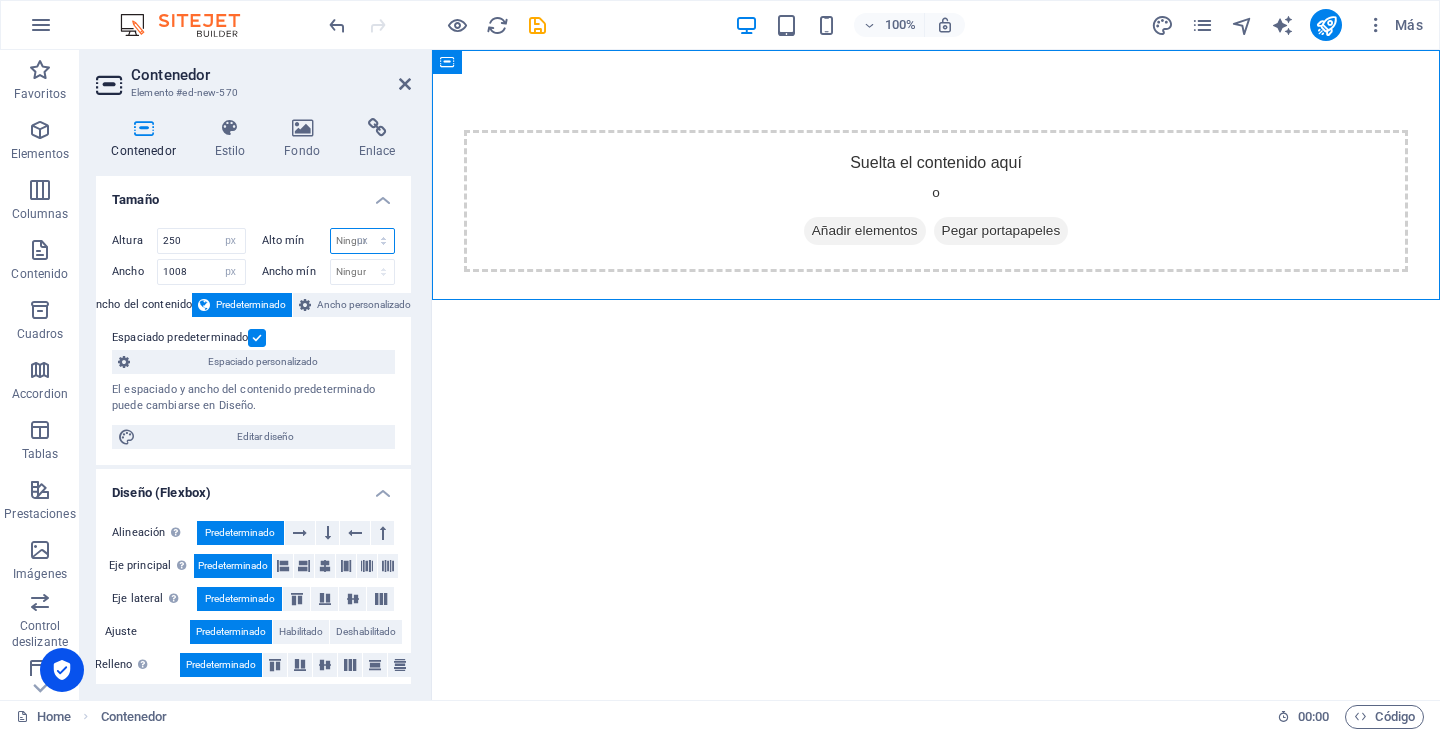 click on "Ninguno px rem % vh vw" at bounding box center (363, 241) 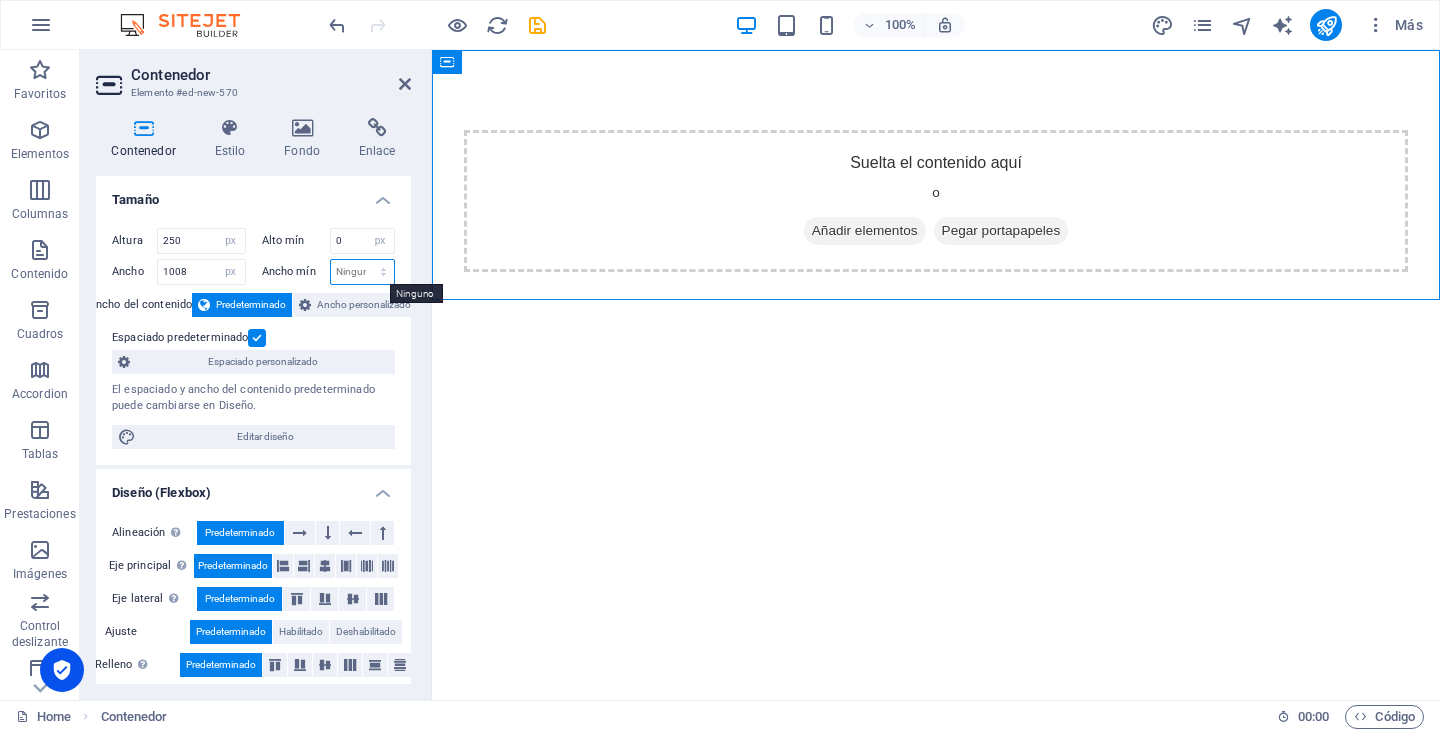 click on "Ninguno px rem % vh vw" at bounding box center (363, 272) 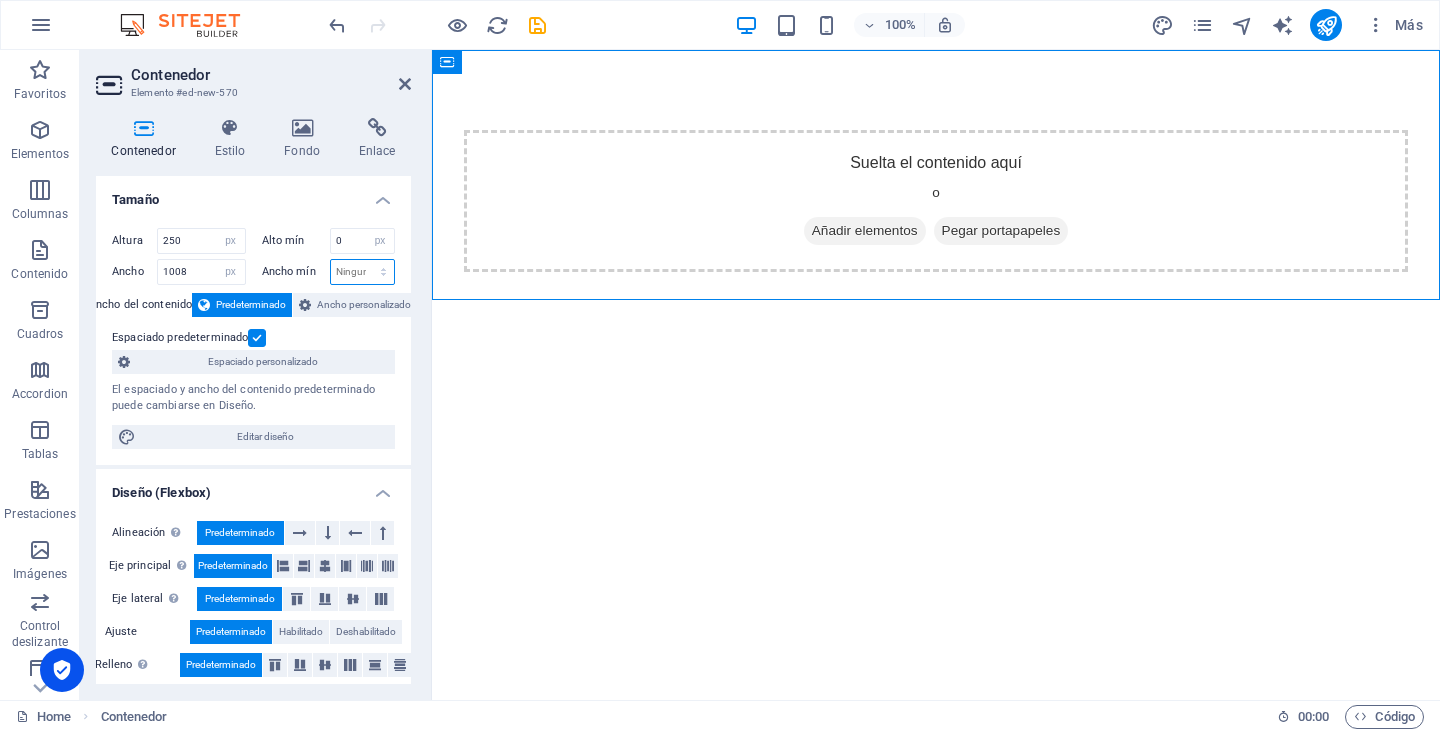 select on "px" 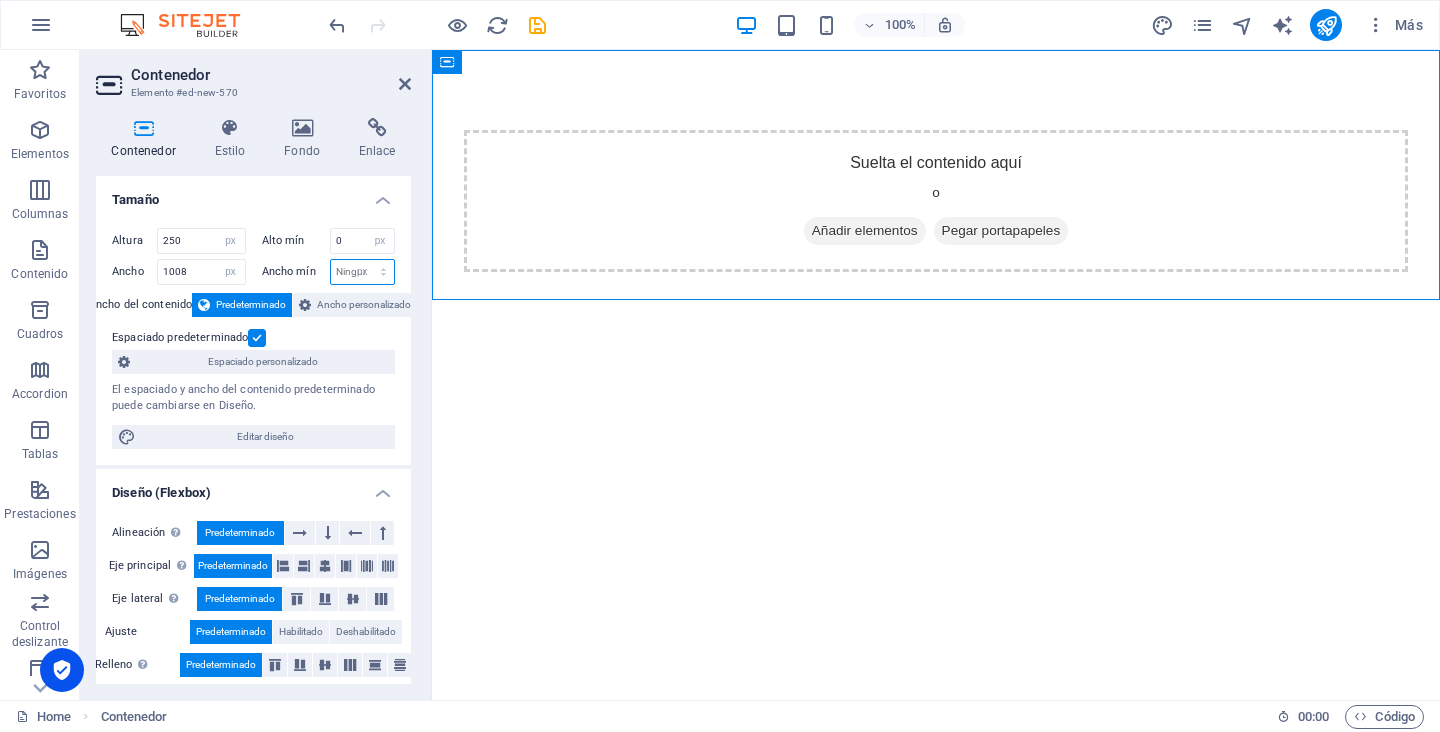 click on "Ninguno px rem % vh vw" at bounding box center [363, 272] 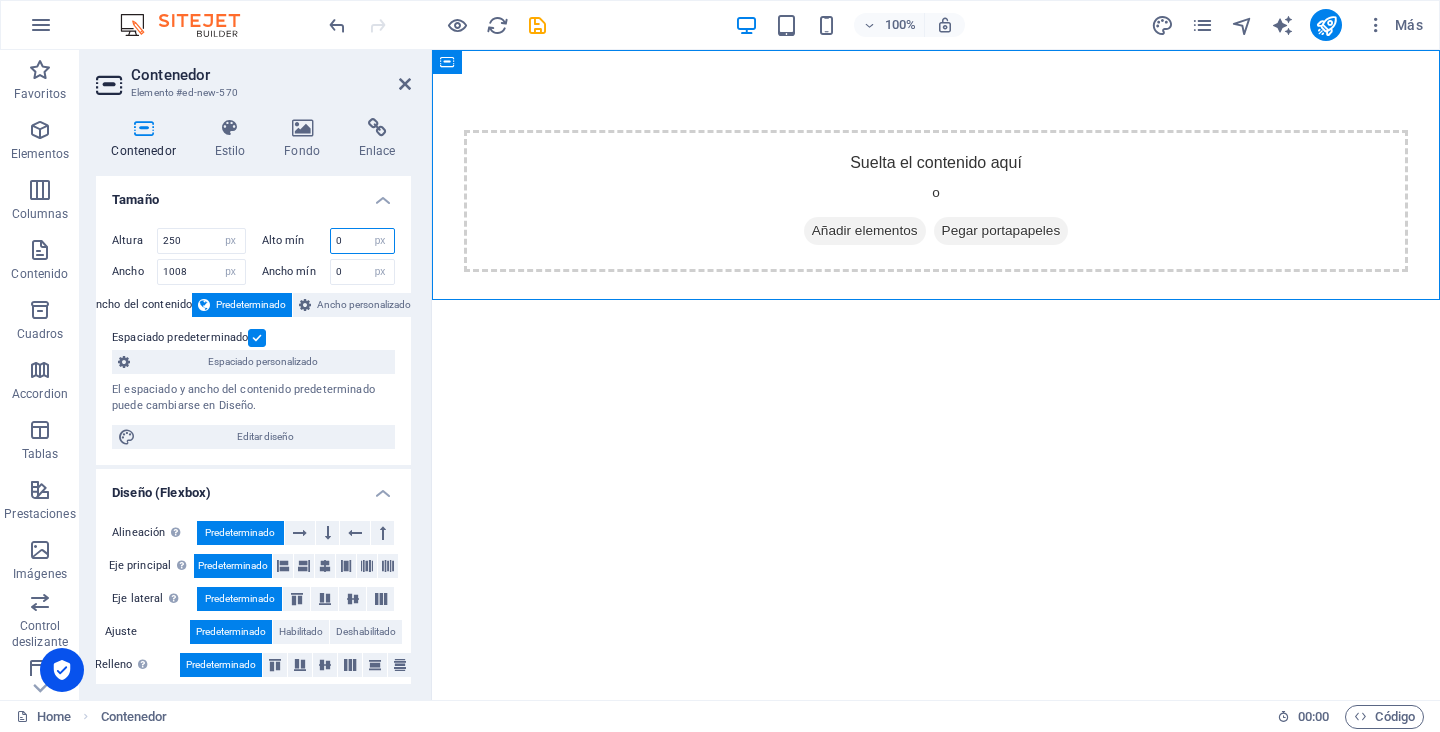 click on "0" at bounding box center [363, 241] 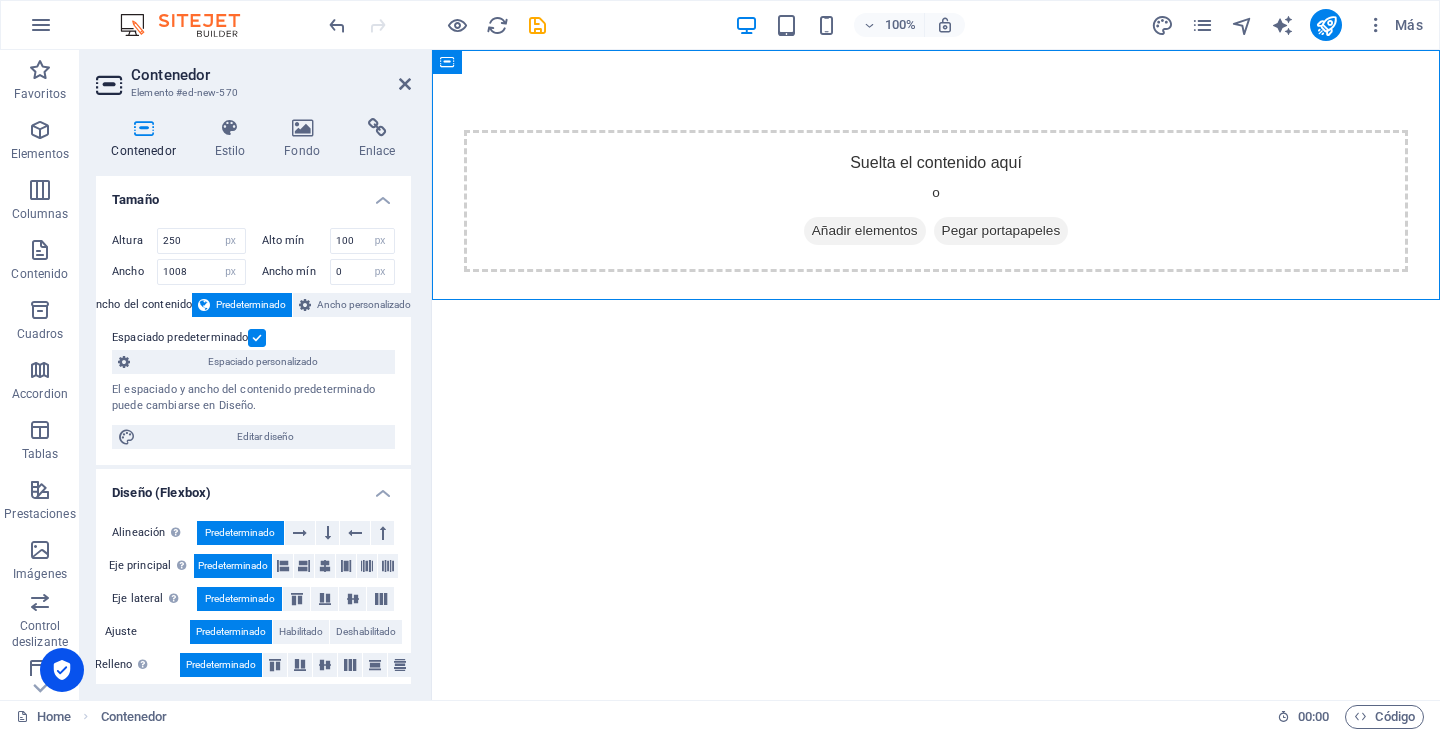 click on "Altura 250 Predeterminado px rem % vh vw Alto mín 100 Ninguno px rem % vh vw Ancho 1008 Predeterminado px rem % em vh vw Ancho mín 0 Ninguno px rem % vh vw Ancho del contenido Predeterminado Ancho personalizado Ancho Predeterminado px rem % em vh vw Ancho mín Ninguno px rem % vh vw Espaciado predeterminado Espaciado personalizado El espaciado y ancho del contenido predeterminado puede cambiarse en Diseño. Editar diseño" at bounding box center (253, 338) 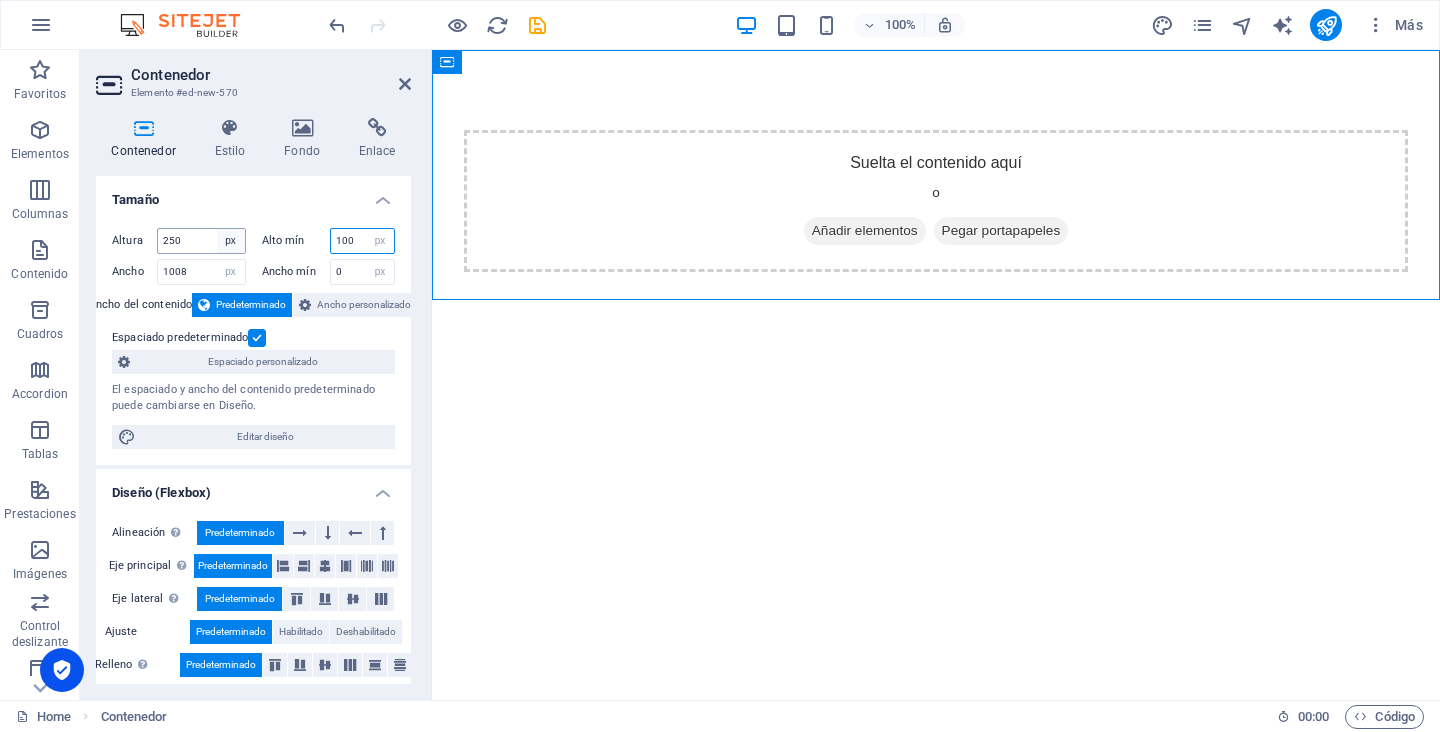 drag, startPoint x: 357, startPoint y: 241, endPoint x: 220, endPoint y: 237, distance: 137.05838 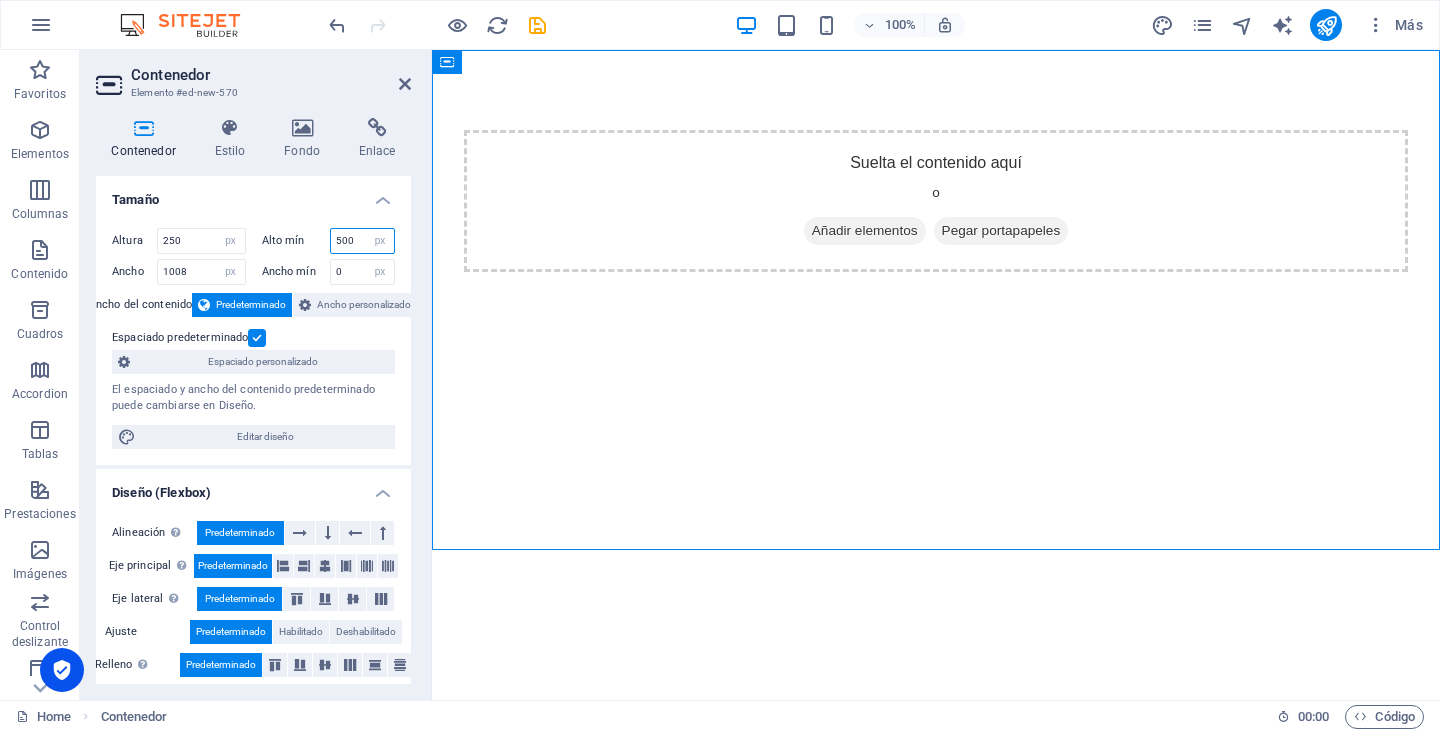 click on "500" at bounding box center (363, 241) 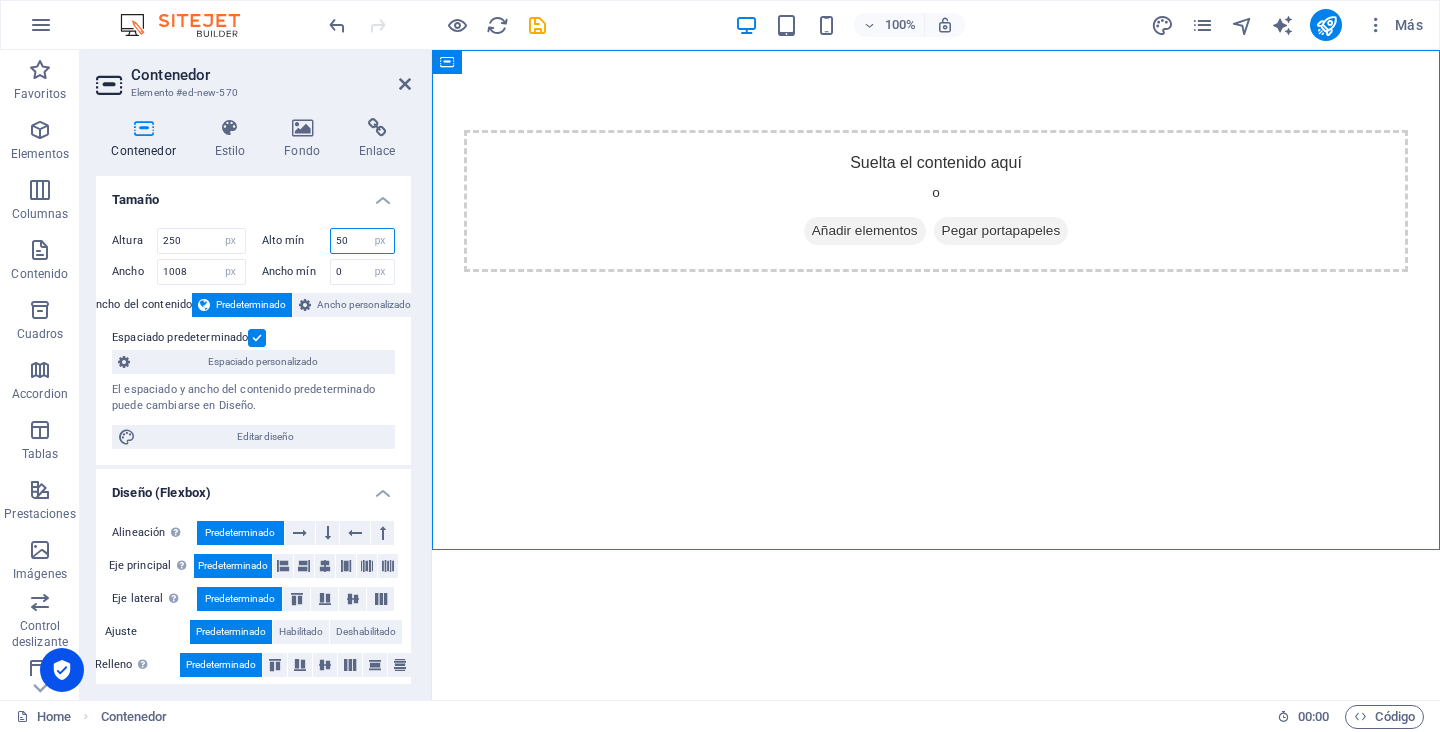 type on "5" 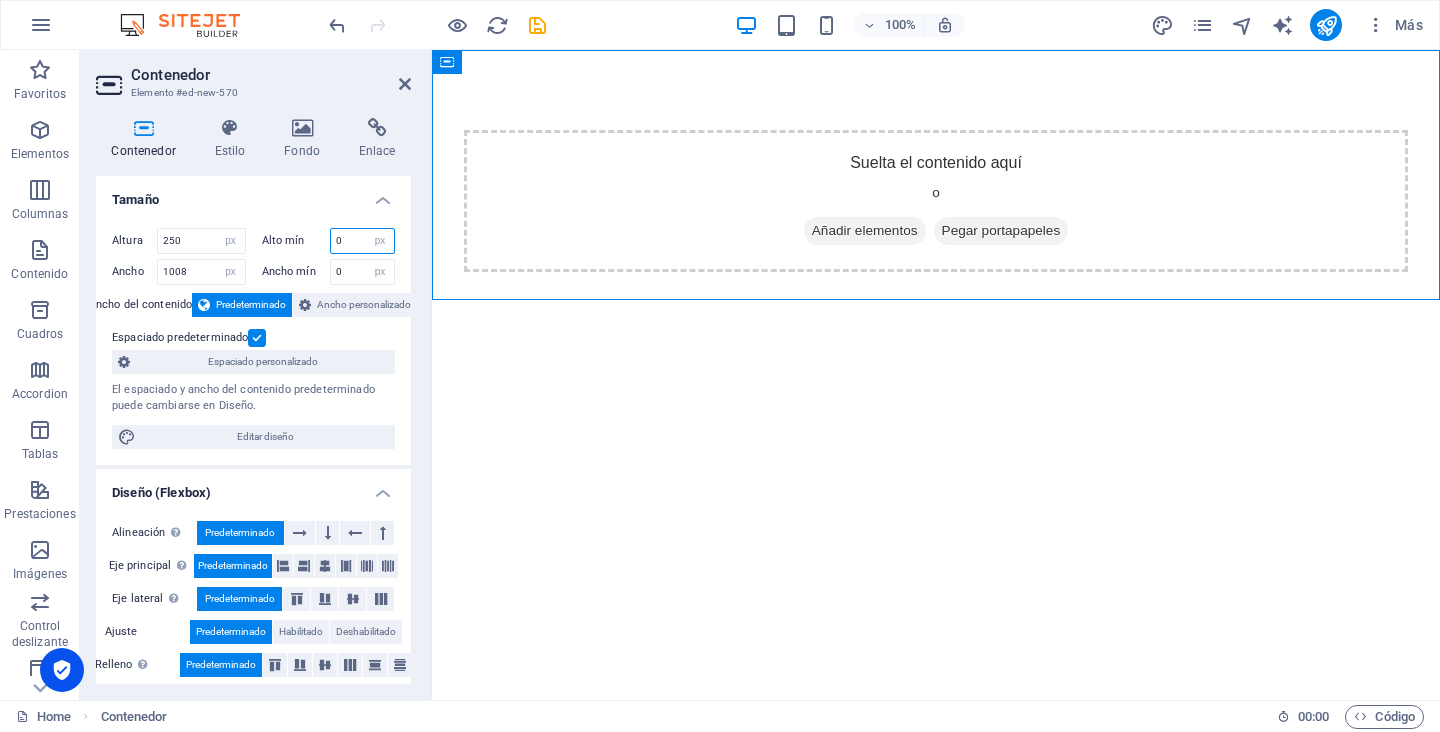type on "0" 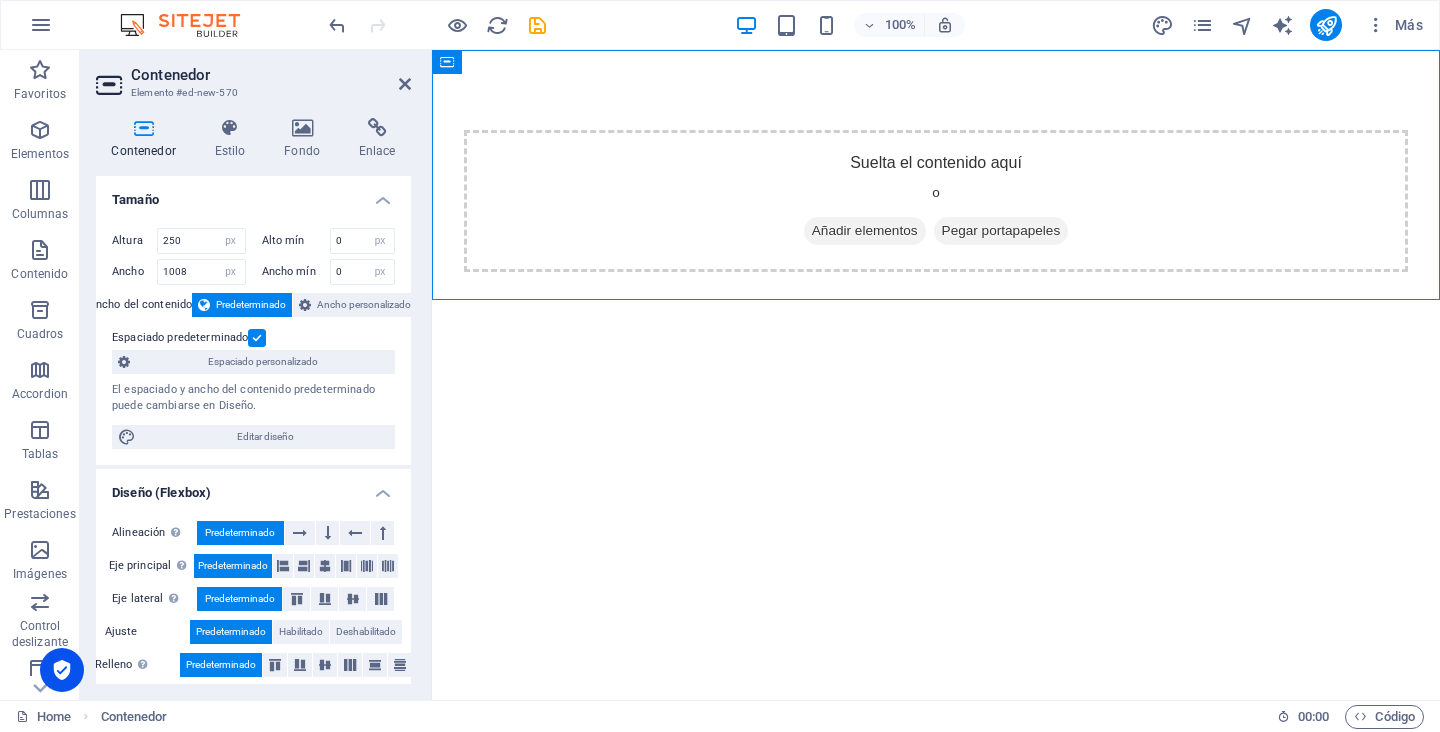 click on "Contenedor Estilo Fondo Enlace Tamaño Altura 250 Predeterminado px rem % vh vw Alto mín 0 Ninguno px rem % vh vw Ancho 1008 Predeterminado px rem % em vh vw Ancho mín 0 Ninguno px rem % vh vw Ancho del contenido Predeterminado Ancho personalizado Ancho Predeterminado px rem % em vh vw Ancho mín Ninguno px rem % vh vw Espaciado predeterminado Espaciado personalizado El espaciado y ancho del contenido predeterminado puede cambiarse en Diseño. Editar diseño Diseño (Flexbox) Alineación Determina flex-direction. Predeterminado Eje principal Determina la forma en la que los elementos deberían comportarse por el eje principal en este contenedor (contenido justificado). Predeterminado Eje lateral Controla la dirección vertical del elemento en el contenedor (alinear elementos). Predeterminado Ajuste Predeterminado Habilitado Deshabilitado Relleno Controla las distancias y la dirección de los elementos en el eje Y en varias líneas (alinear contenido). Predeterminado Accessibility Role Alert" at bounding box center (253, 401) 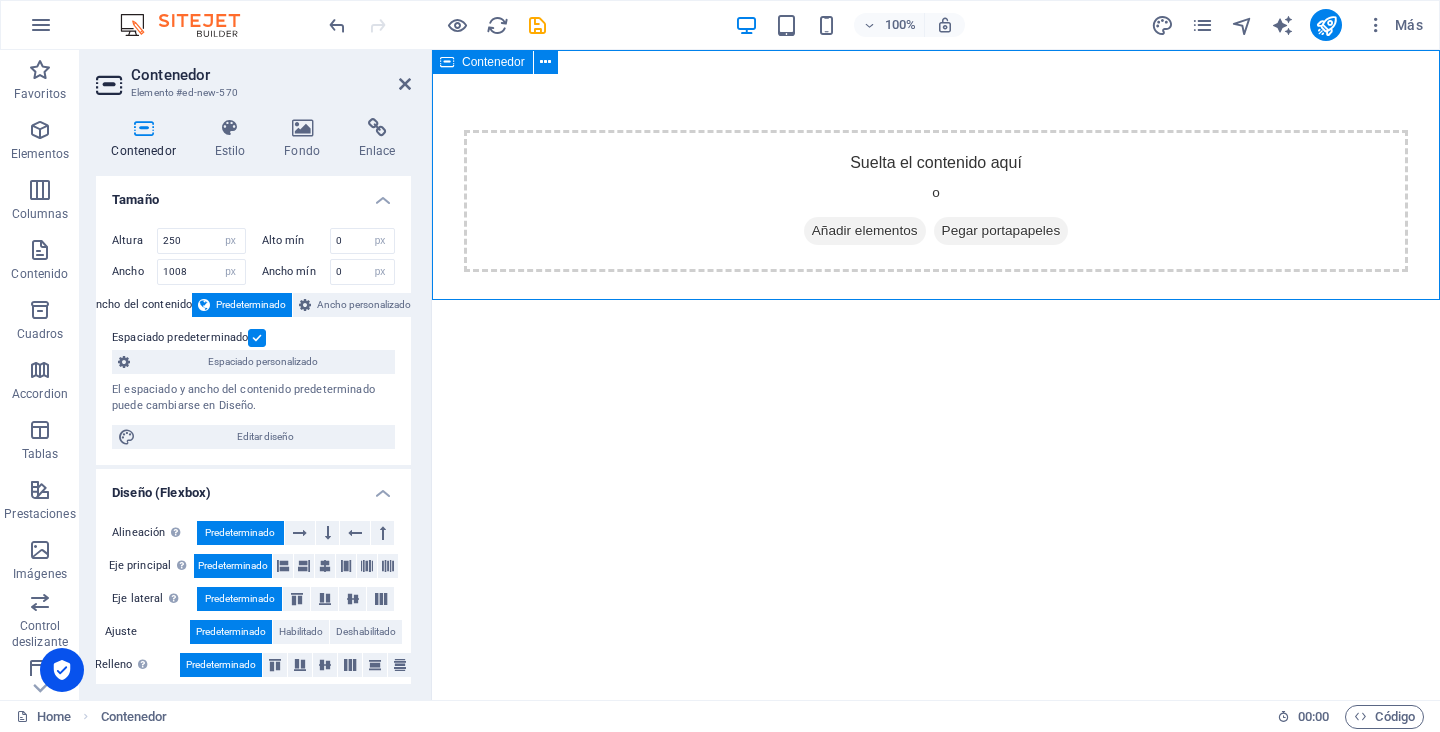 click on "Suelta el contenido aquí o  Añadir elementos  Pegar portapapeles" at bounding box center [936, 201] 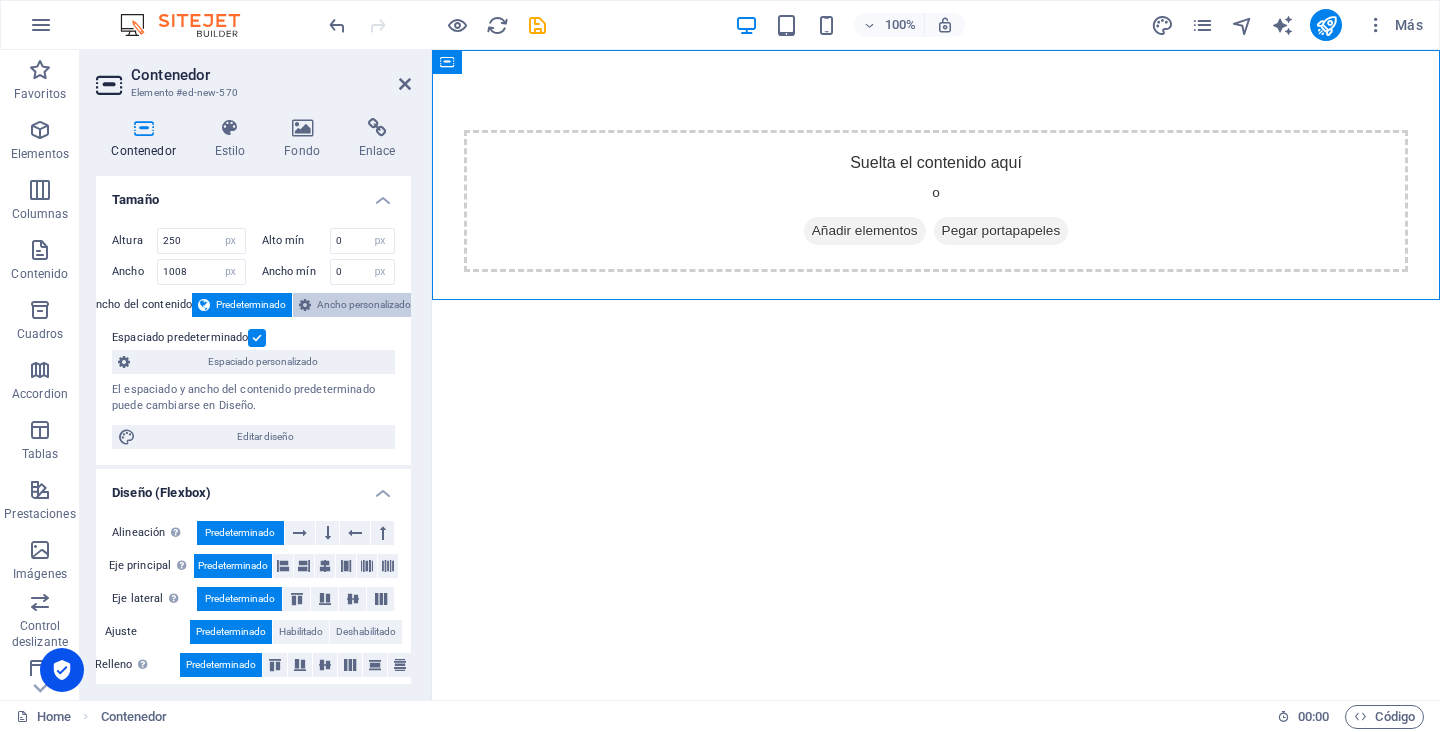 click on "Ancho personalizado" at bounding box center (364, 305) 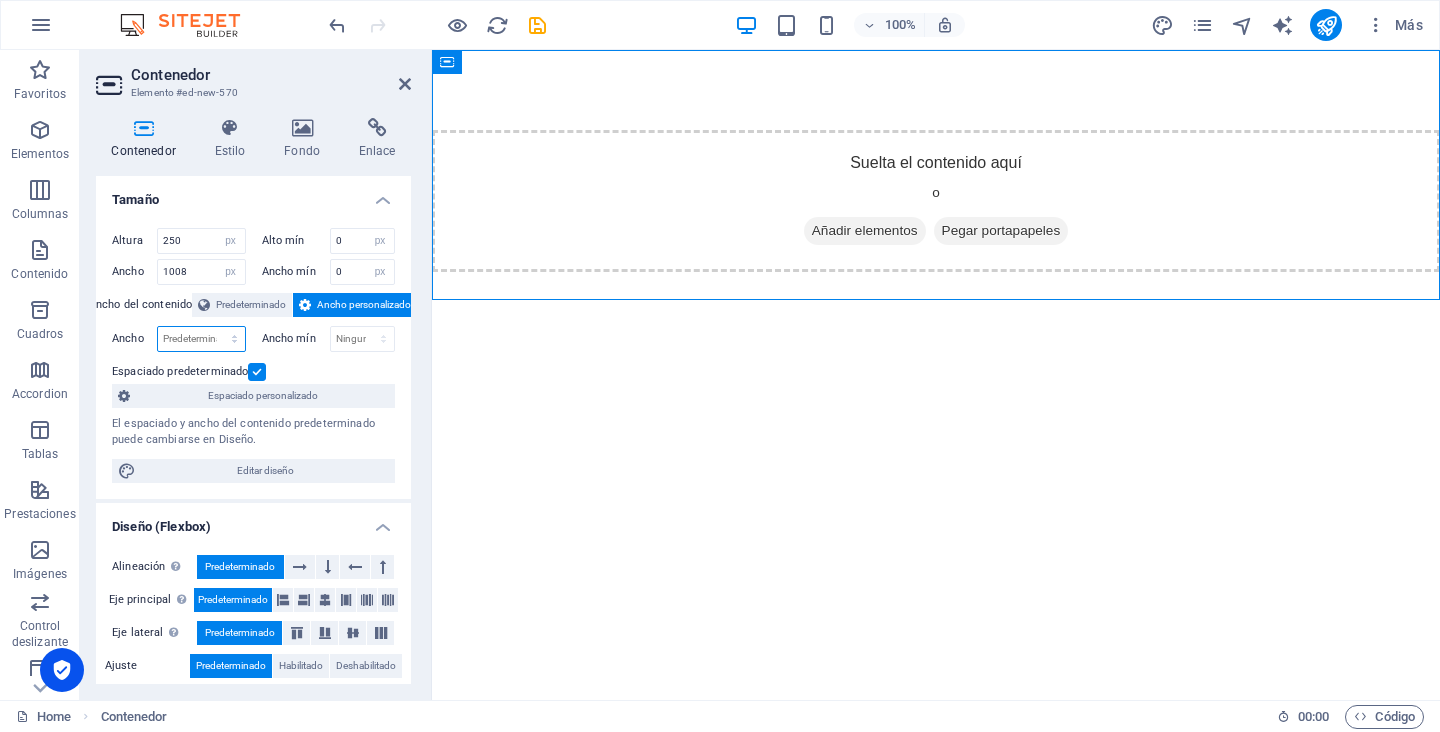 click on "Predeterminado px rem % em vh vw" at bounding box center [201, 339] 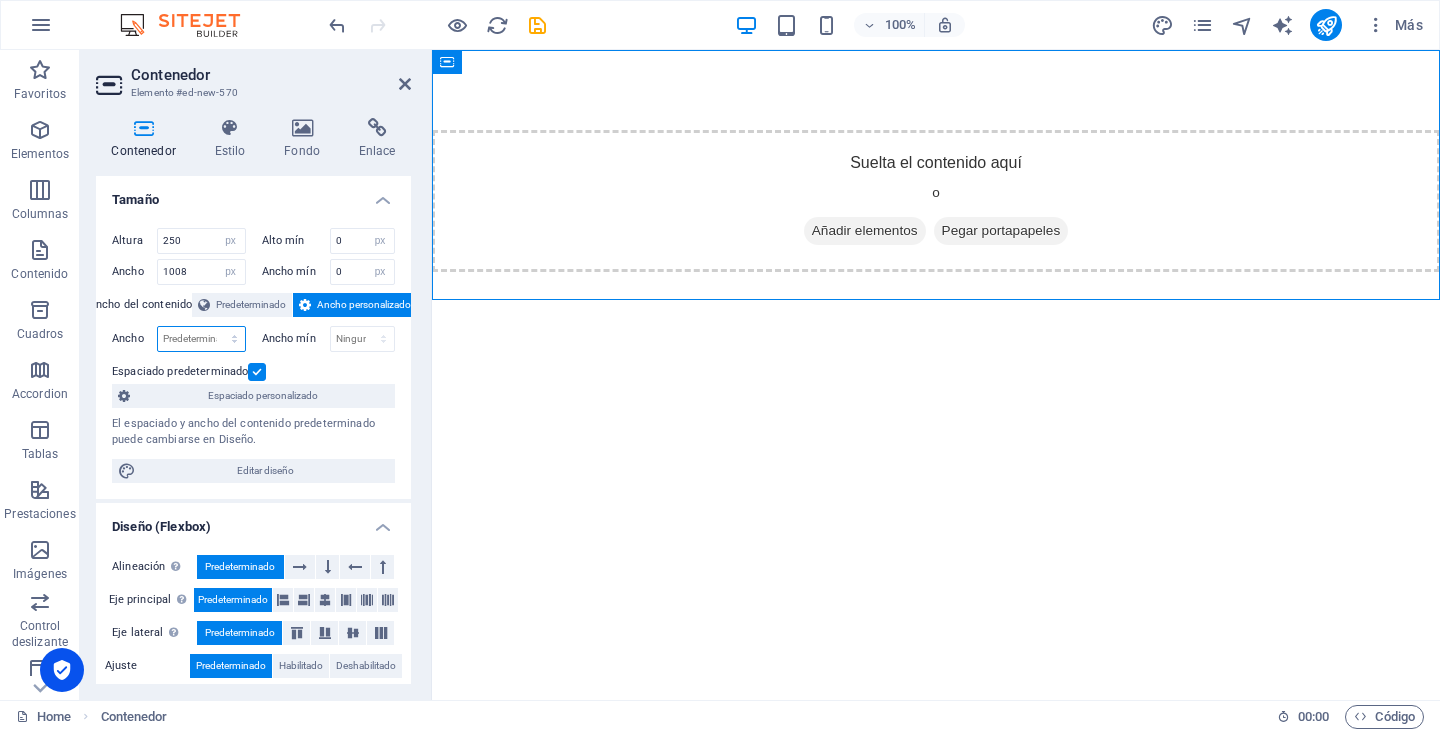 select on "px" 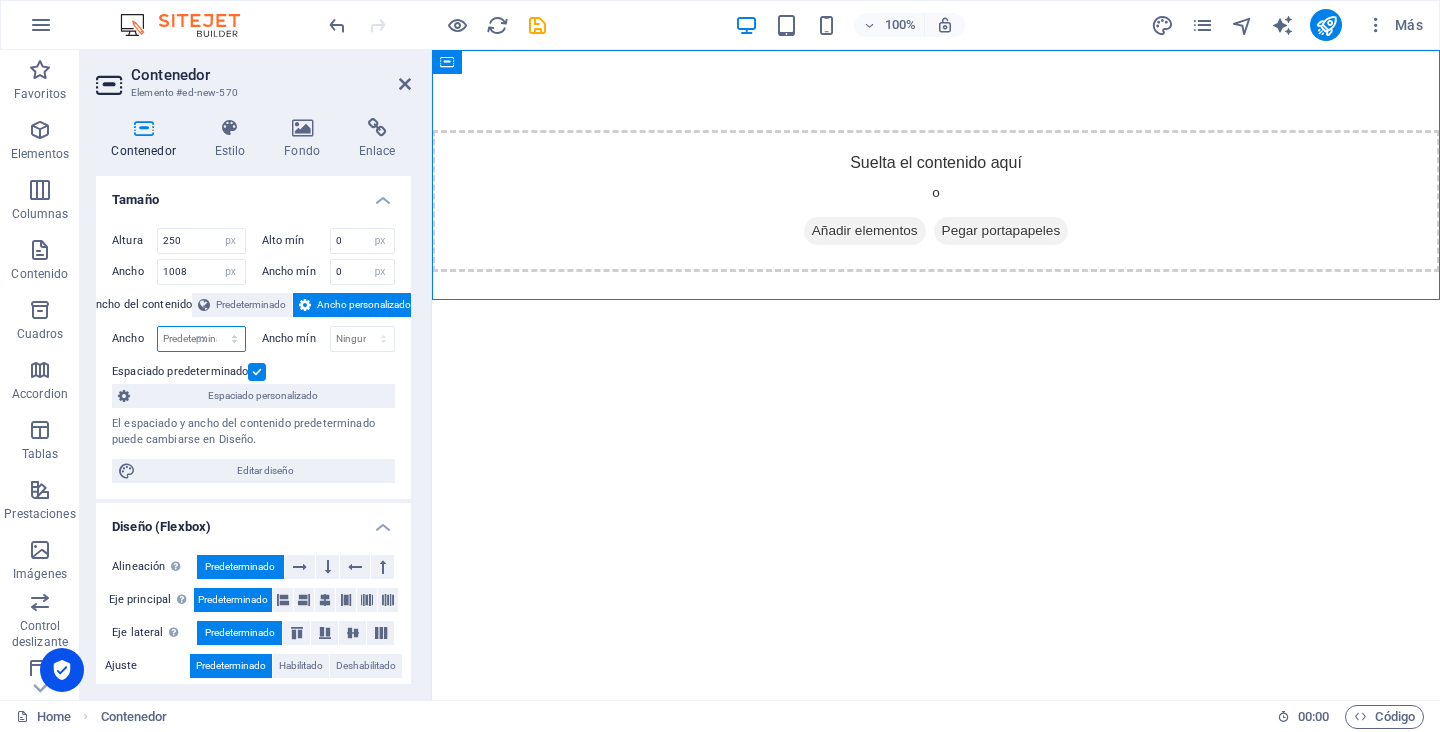 click on "Predeterminado px rem % em vh vw" at bounding box center (201, 339) 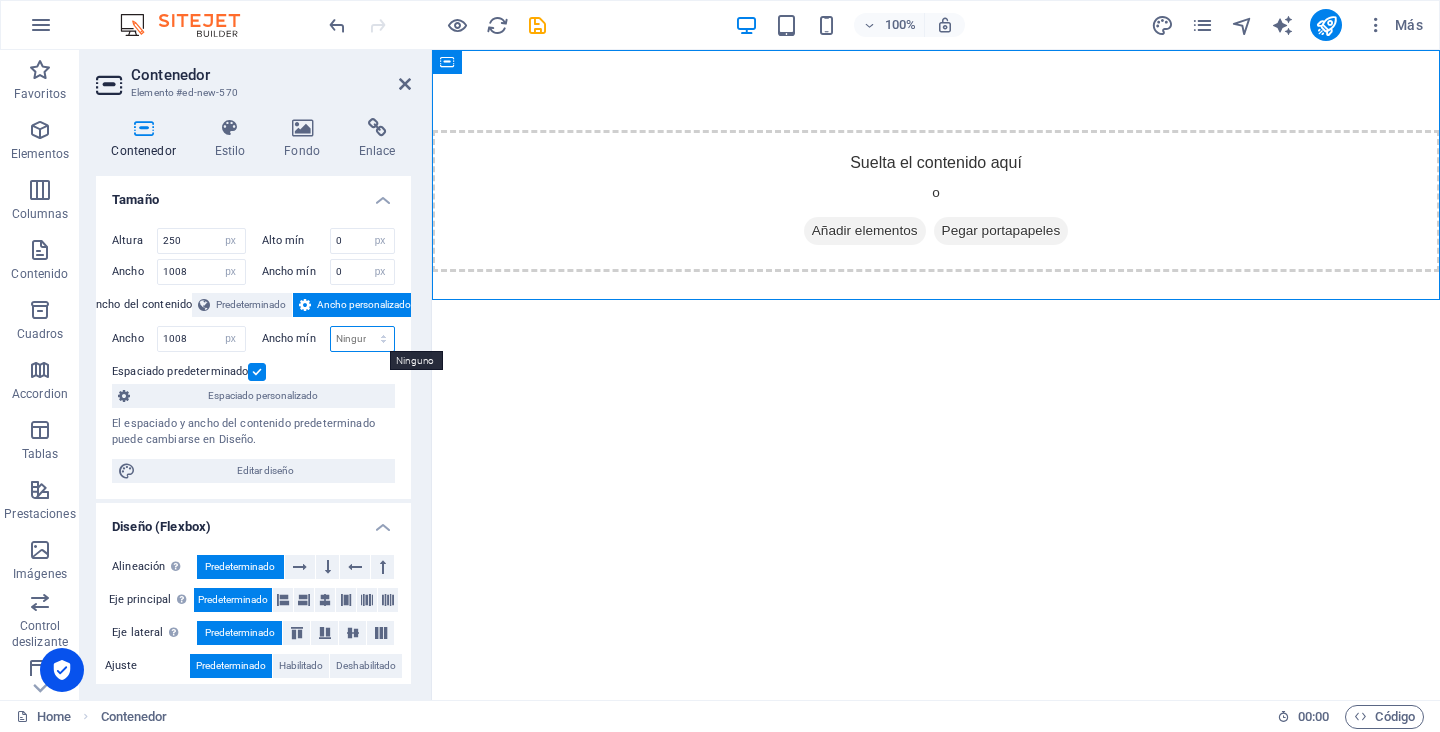 click on "Ninguno px rem % vh vw" at bounding box center (363, 339) 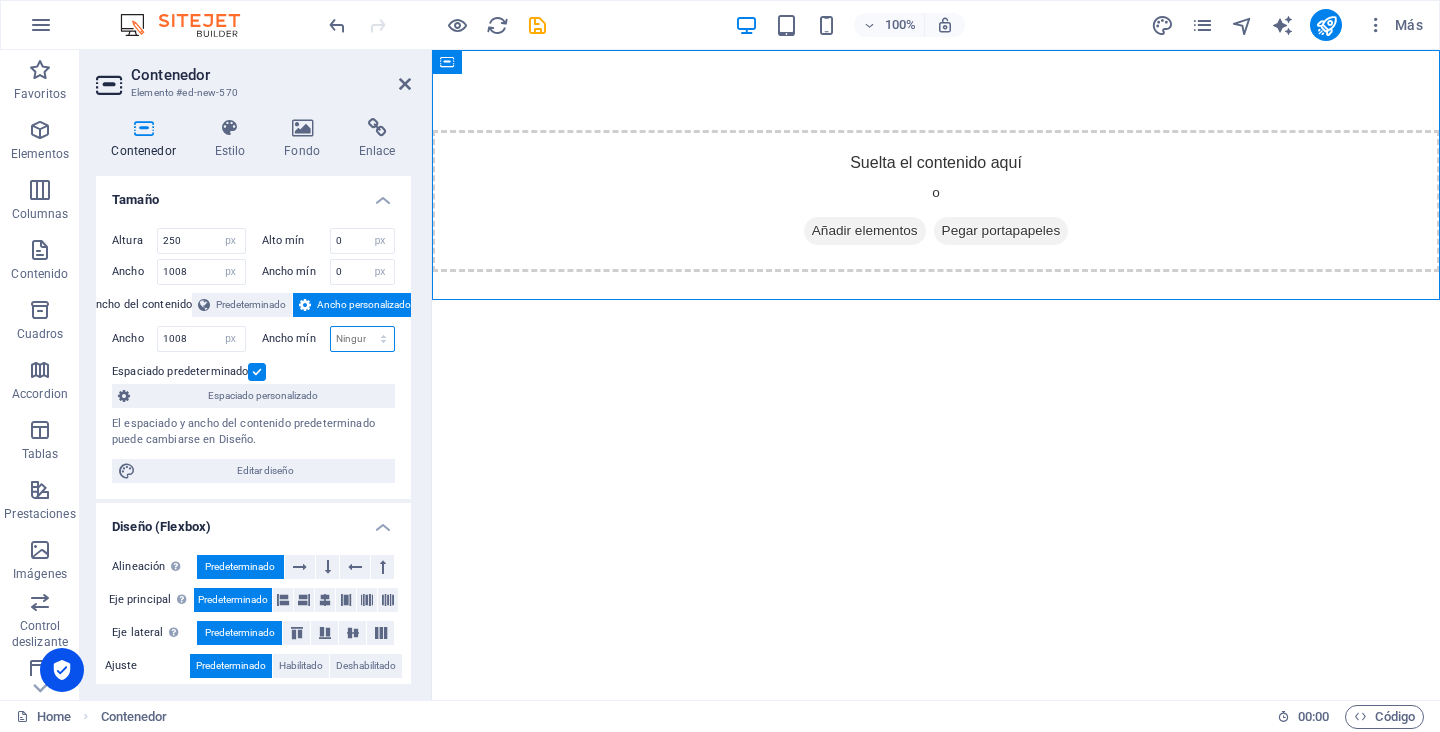 select on "px" 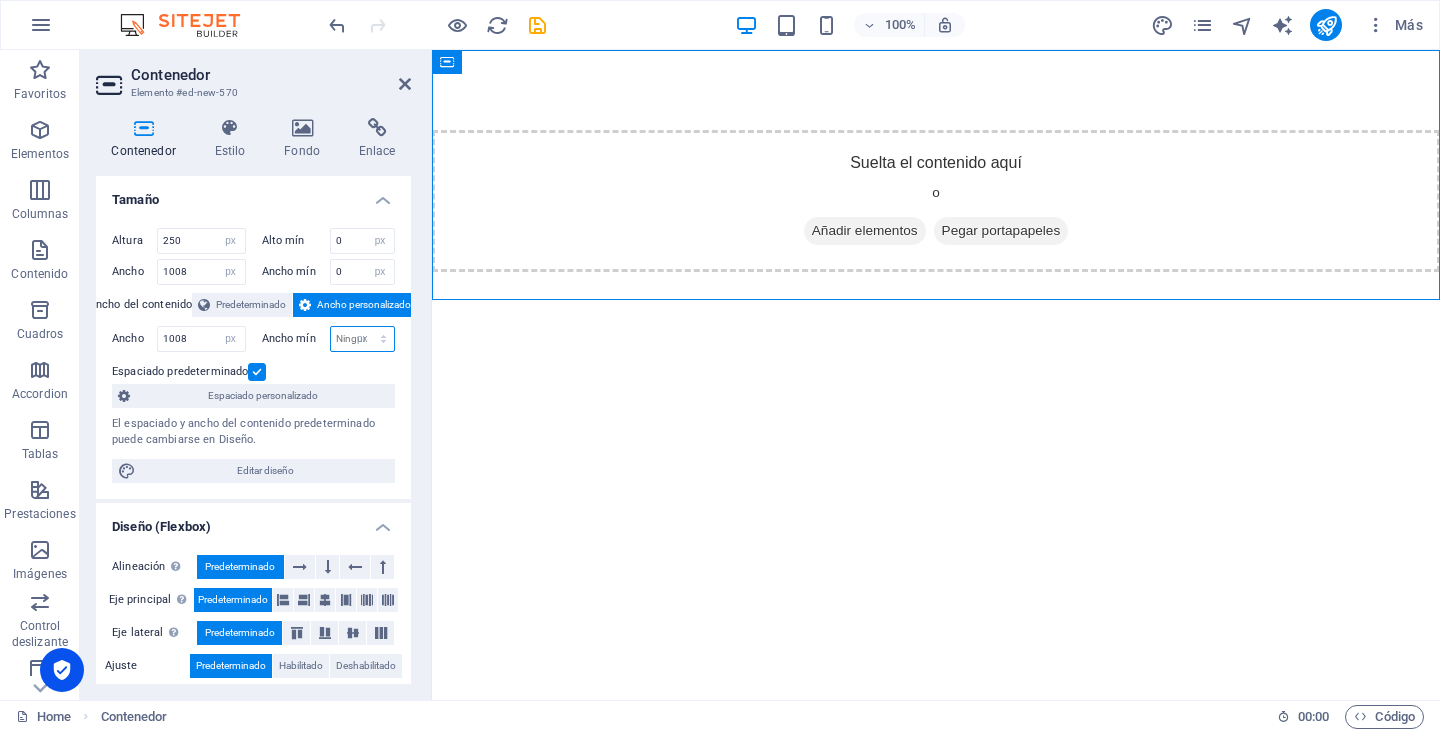 click on "Ninguno px rem % vh vw" at bounding box center (363, 339) 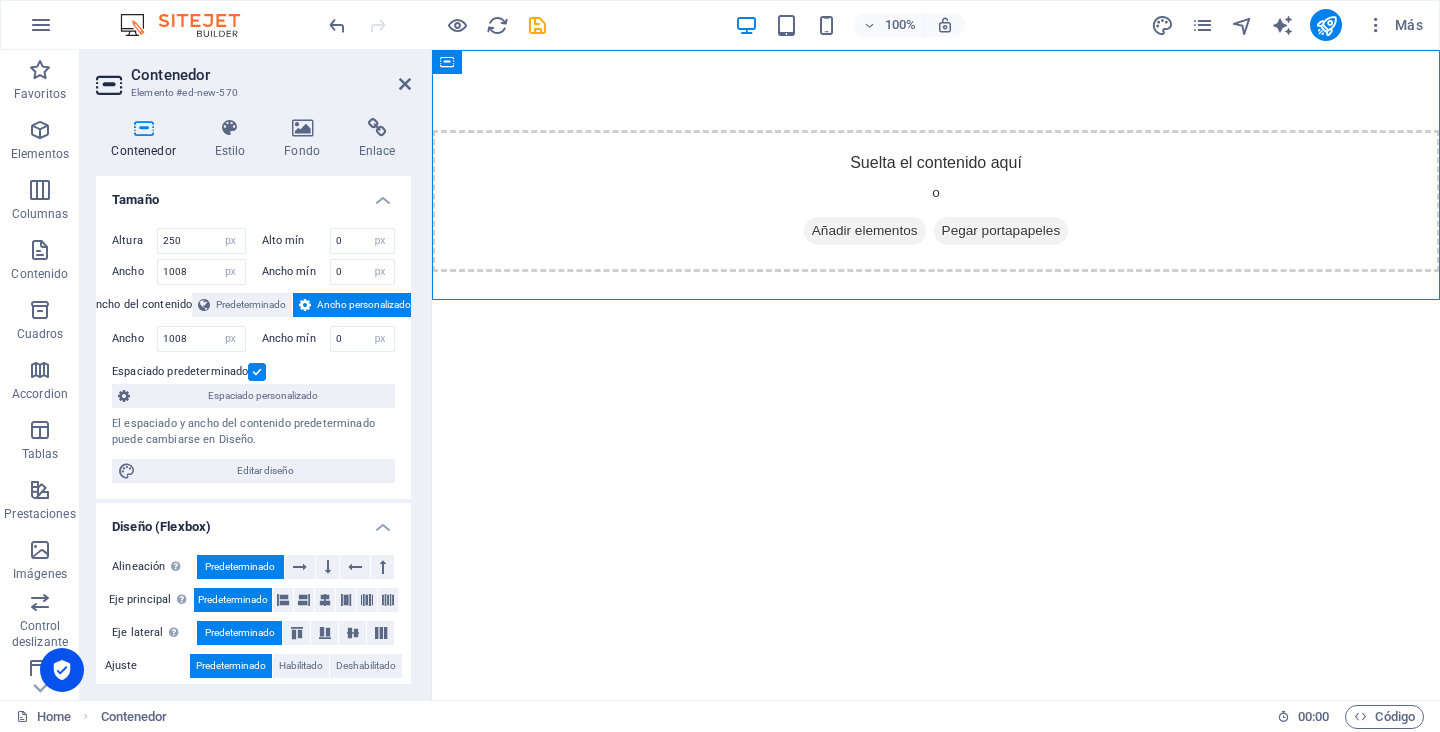 click on "Contenedor Estilo Fondo Enlace Tamaño Altura 250 Predeterminado px rem % vh vw Alto mín 0 Ninguno px rem % vh vw Ancho 1008 Predeterminado px rem % em vh vw Ancho mín 0 Ninguno px rem % vh vw Ancho del contenido Predeterminado Ancho personalizado Ancho 1008 Predeterminado px rem % em vh vw Ancho mín 0 Ninguno px rem % vh vw Espaciado predeterminado Espaciado personalizado El espaciado y ancho del contenido predeterminado puede cambiarse en Diseño. Editar diseño Diseño (Flexbox) Alineación Determina flex-direction. Predeterminado Eje principal Determina la forma en la que los elementos deberían comportarse por el eje principal en este contenedor (contenido justificado). Predeterminado Eje lateral Controla la dirección vertical del elemento en el contenedor (alinear elementos). Predeterminado Ajuste Predeterminado Habilitado Deshabilitado Relleno Controla las distancias y la dirección de los elementos en el eje Y en varias líneas (alinear contenido). Predeterminado Accessibility 100" at bounding box center [253, 401] 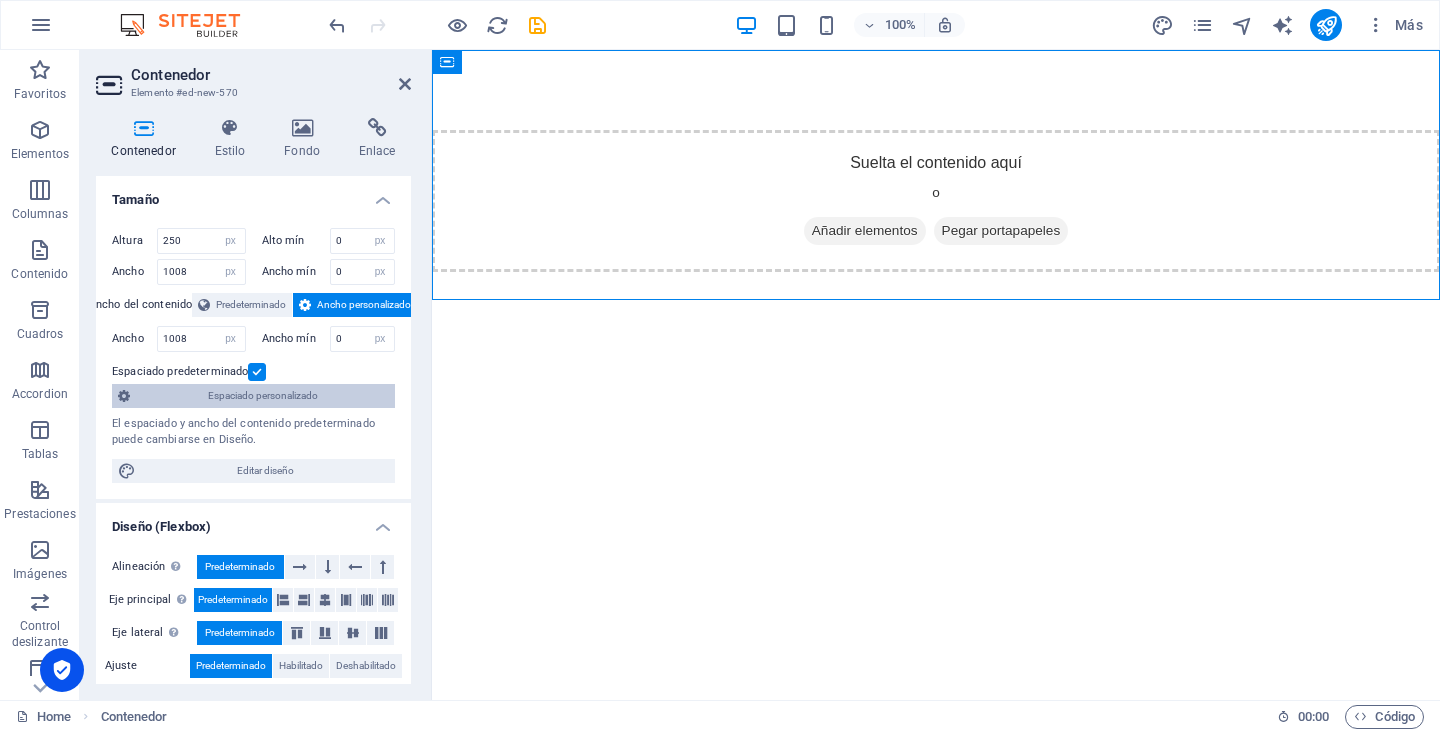 click on "Espaciado personalizado" at bounding box center (262, 396) 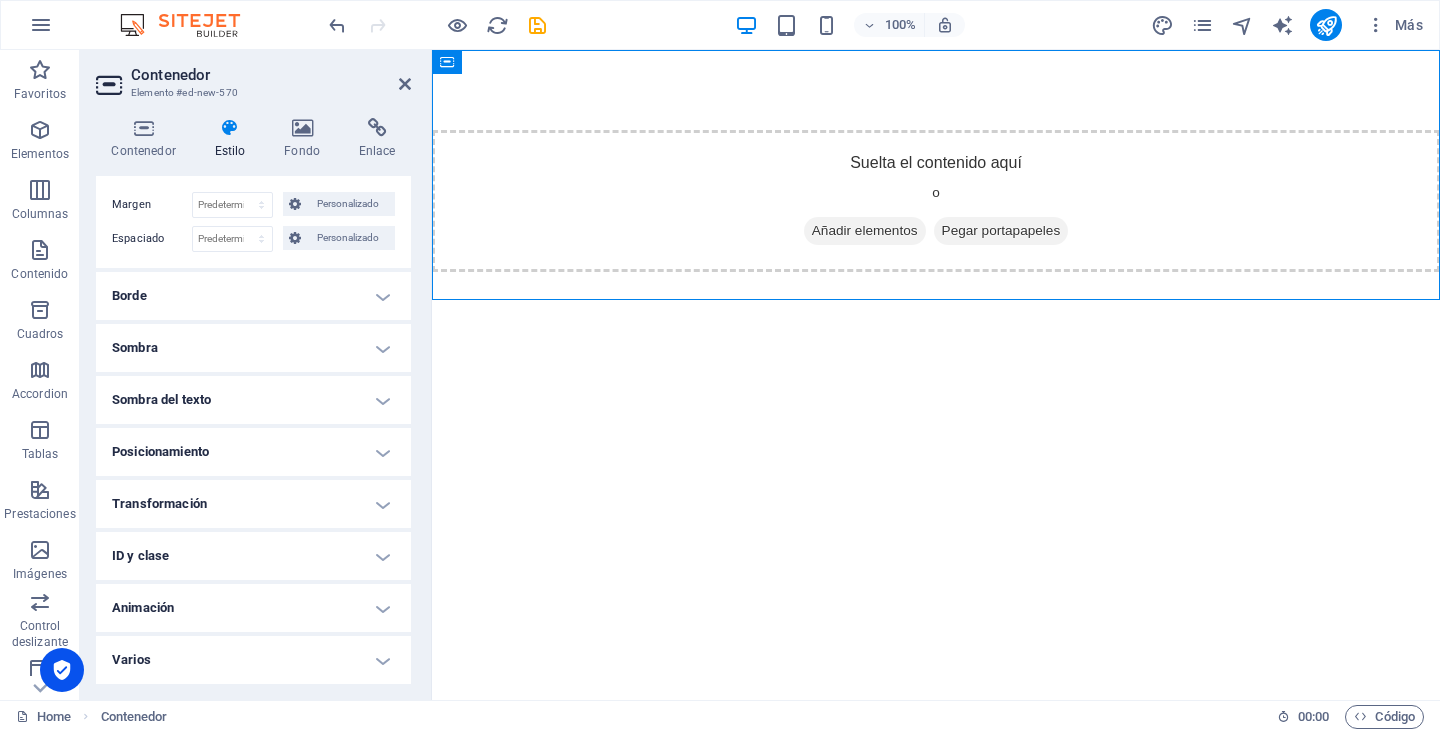 scroll, scrollTop: 0, scrollLeft: 0, axis: both 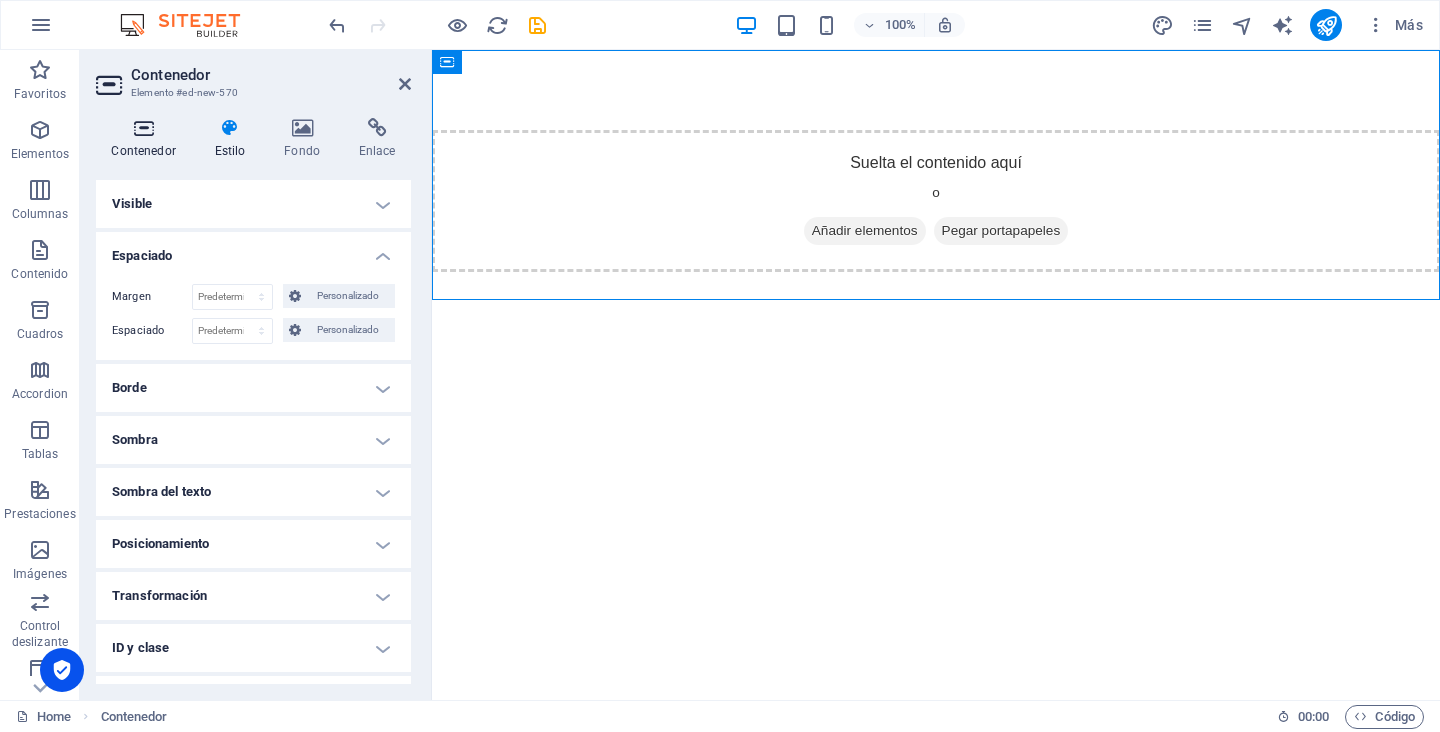 click at bounding box center [143, 128] 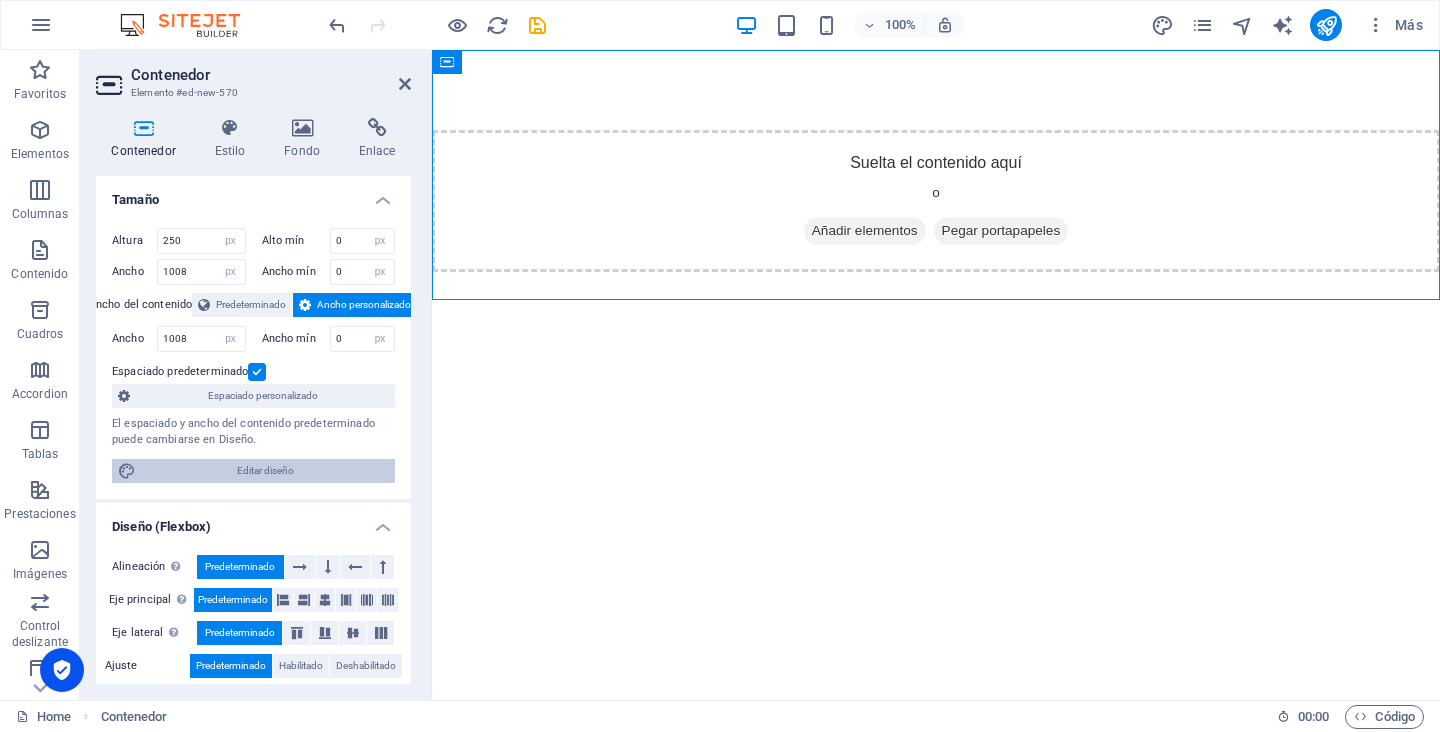 click on "Editar diseño" at bounding box center (265, 471) 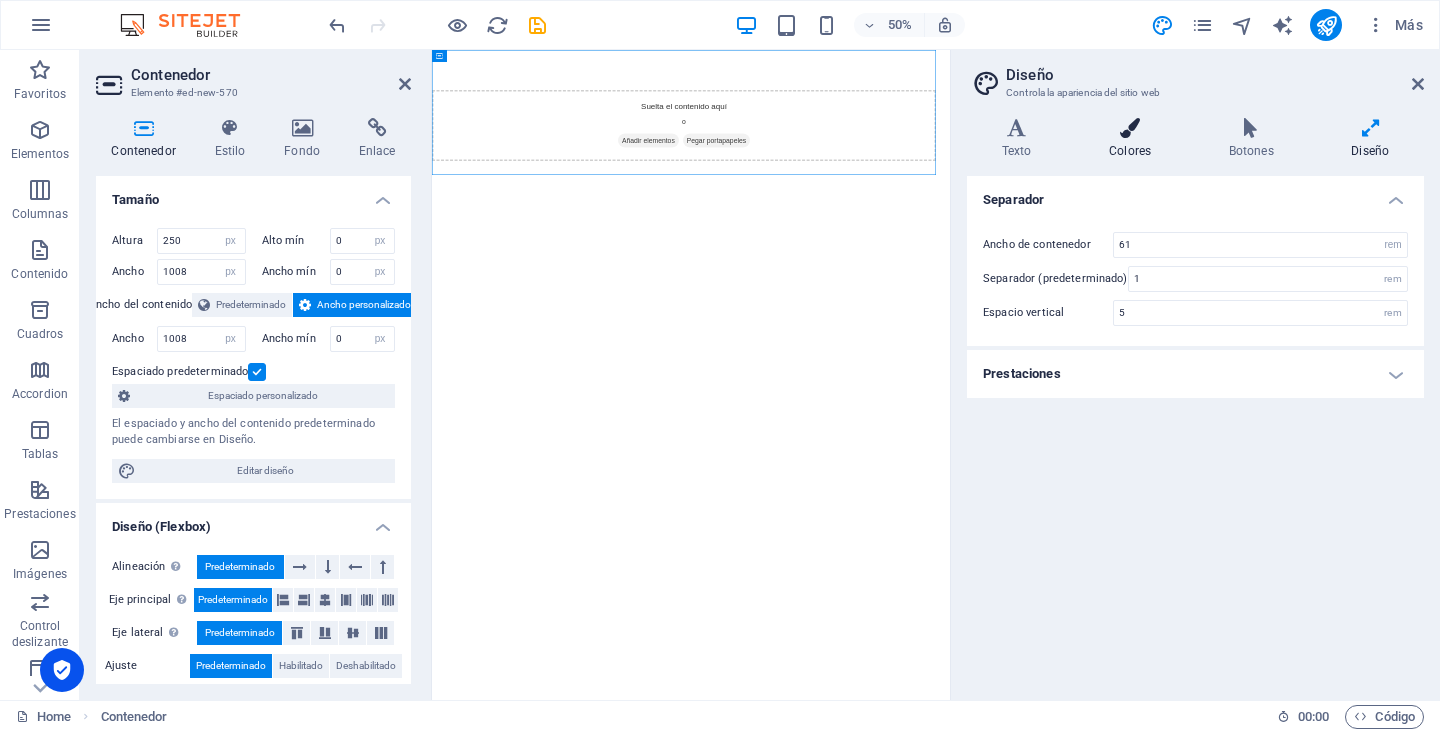 click at bounding box center [1130, 128] 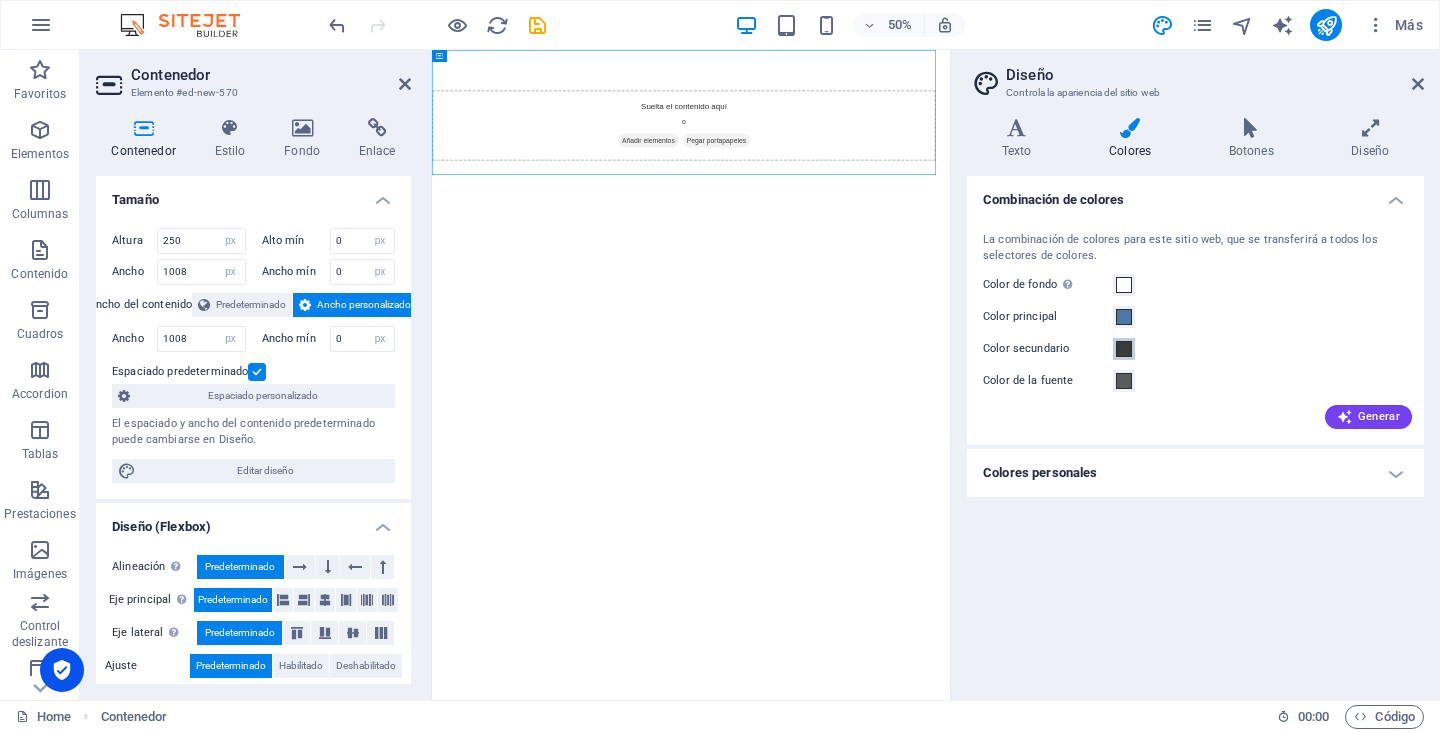 click at bounding box center [1124, 349] 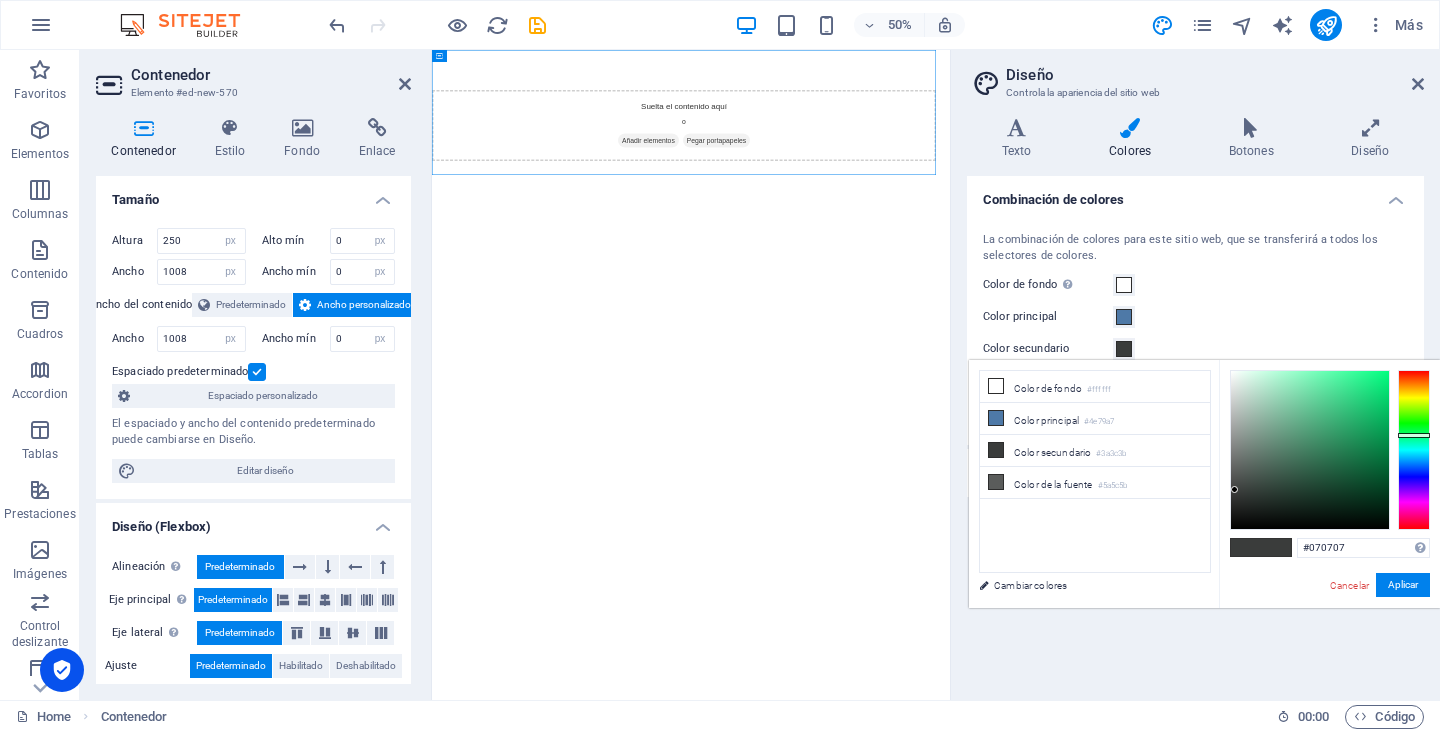 click at bounding box center [1310, 450] 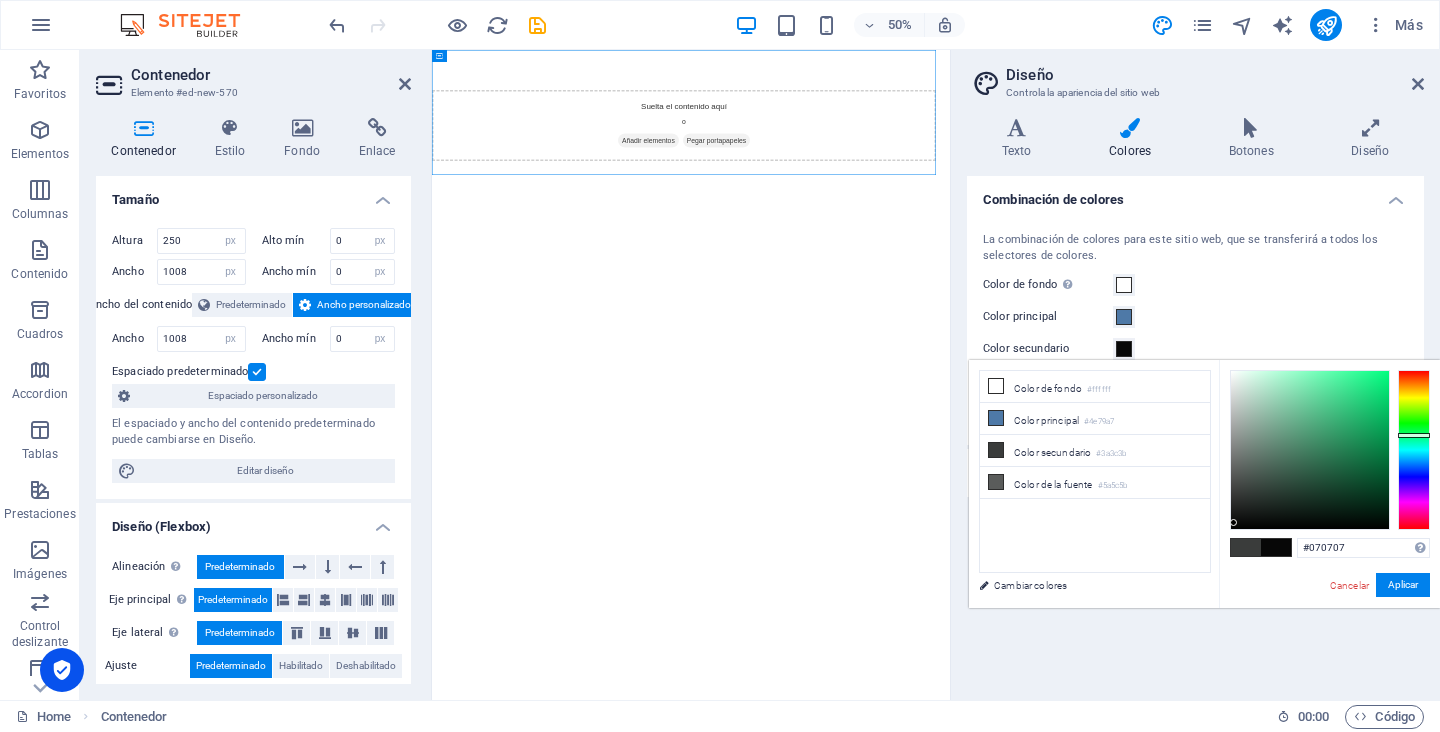 type on "#040404" 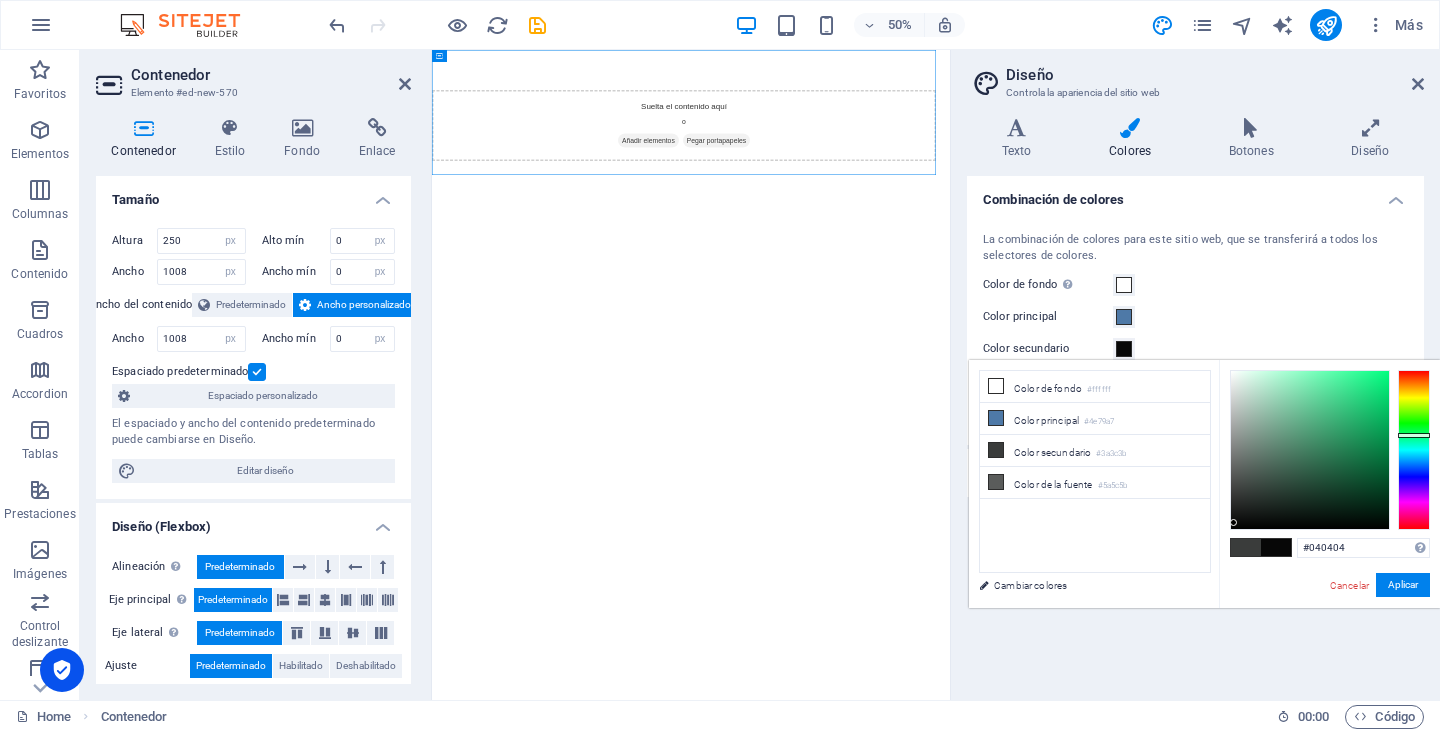 click at bounding box center (1233, 522) 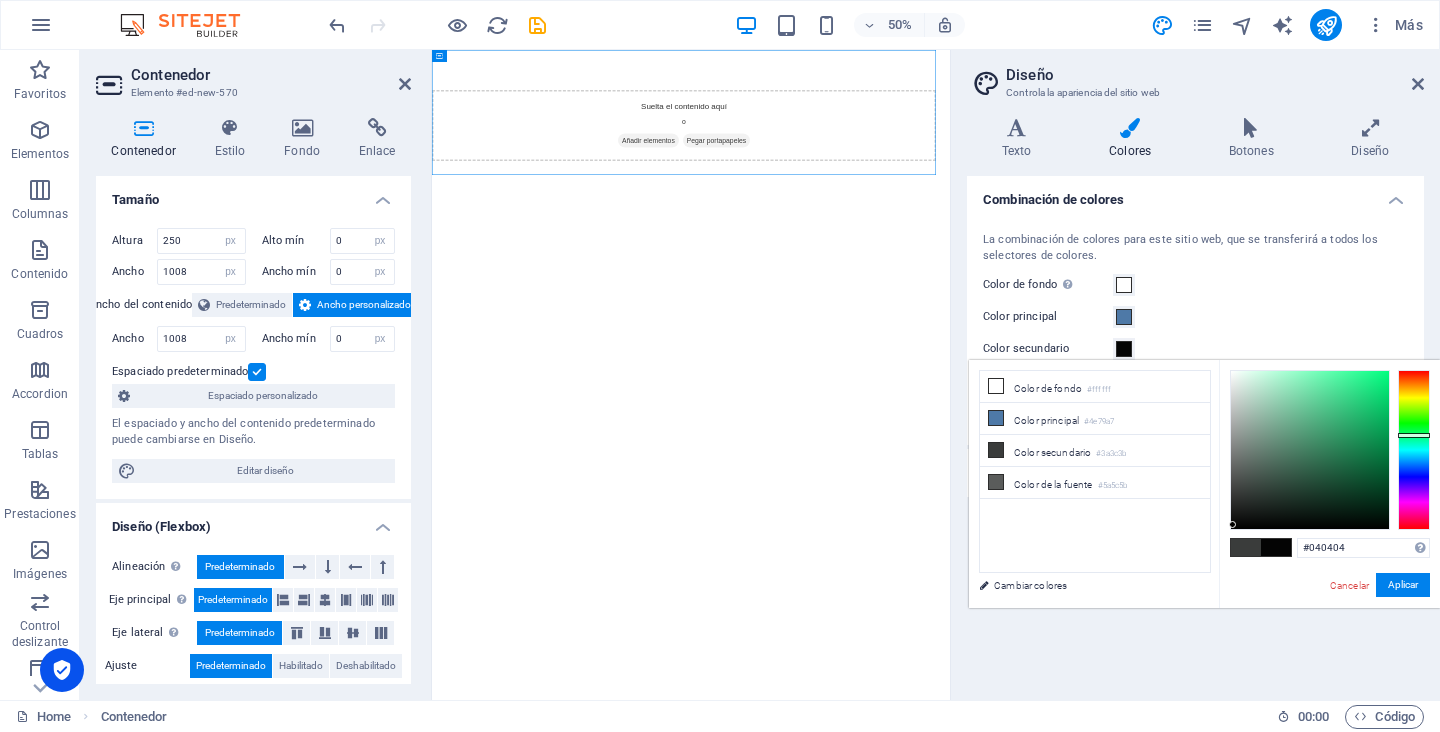 click at bounding box center (1232, 524) 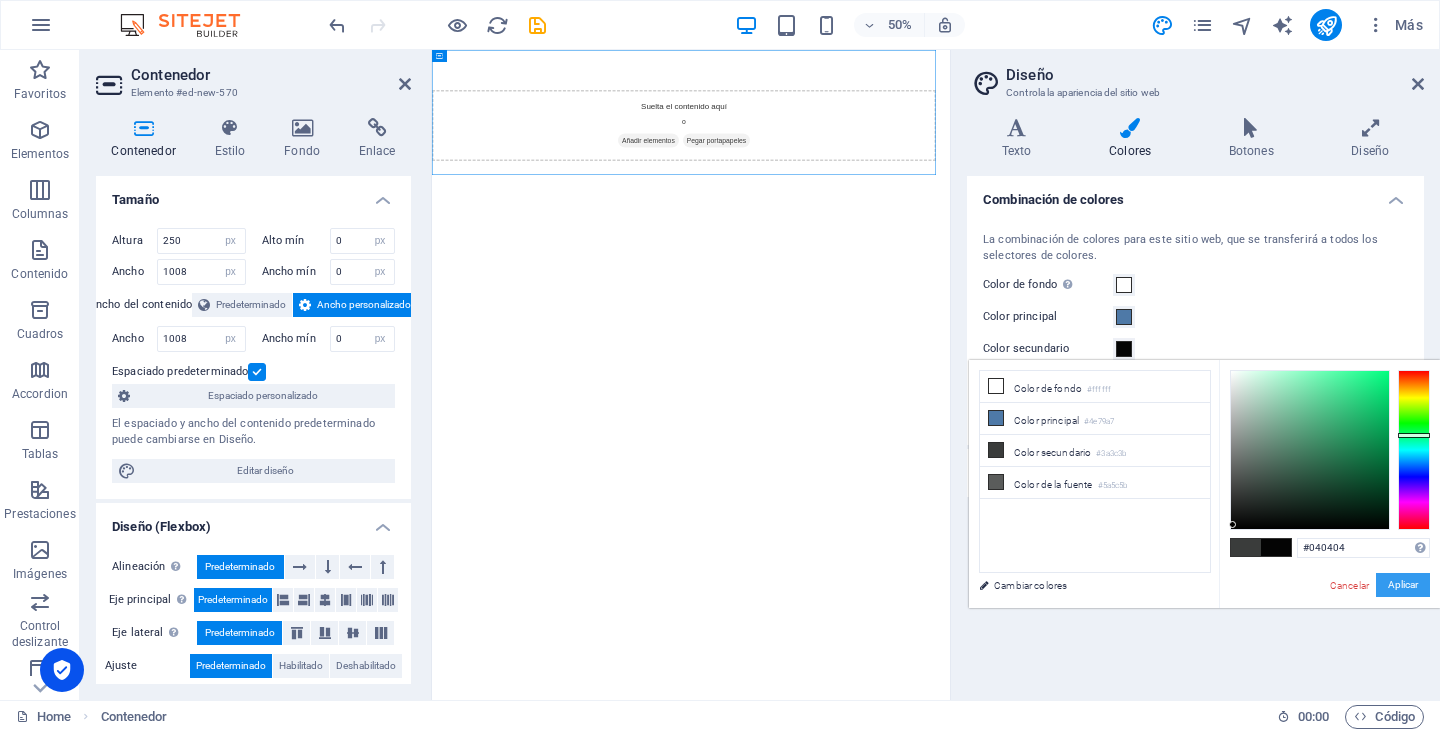 click on "Aplicar" at bounding box center (1403, 585) 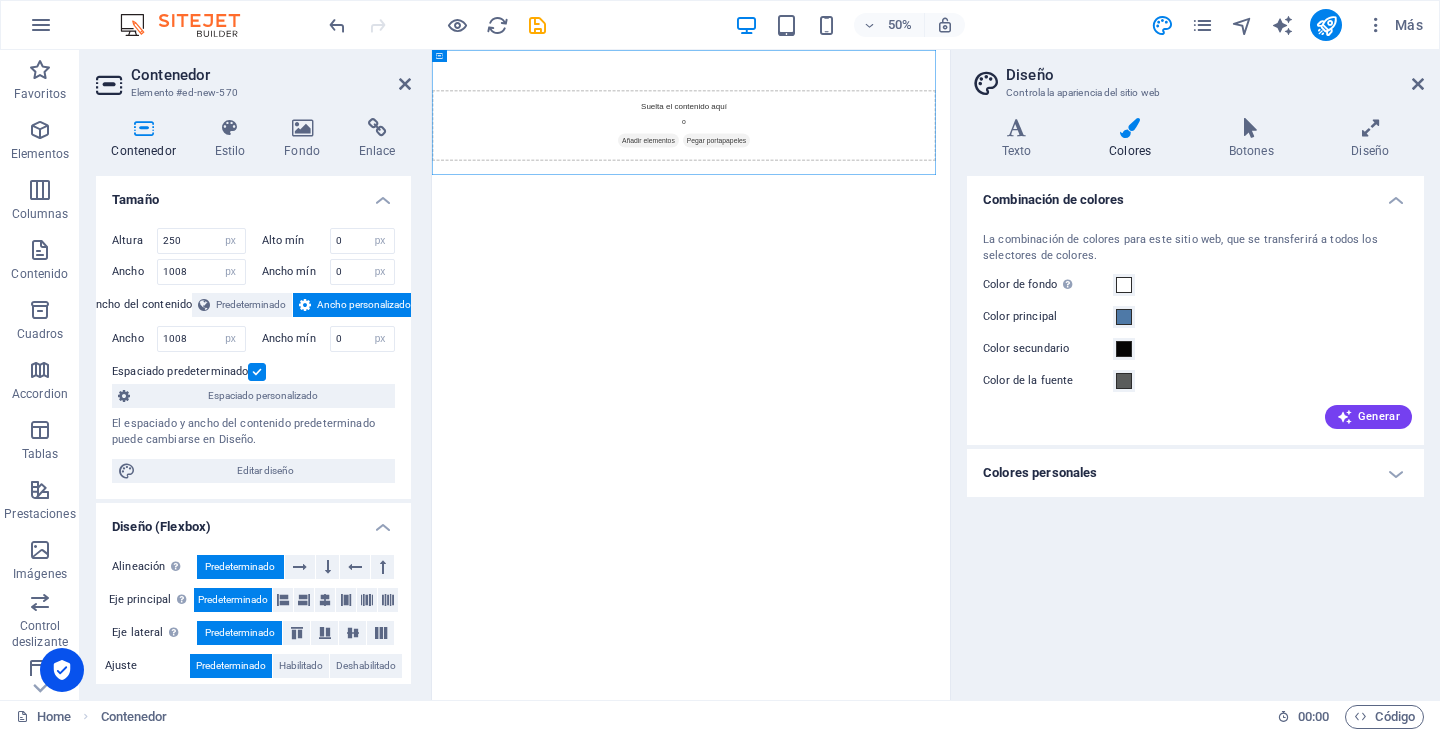 click on "Skip to main content
Suelta el contenido aquí o  Añadir elementos  Pegar portapapeles" at bounding box center (950, 175) 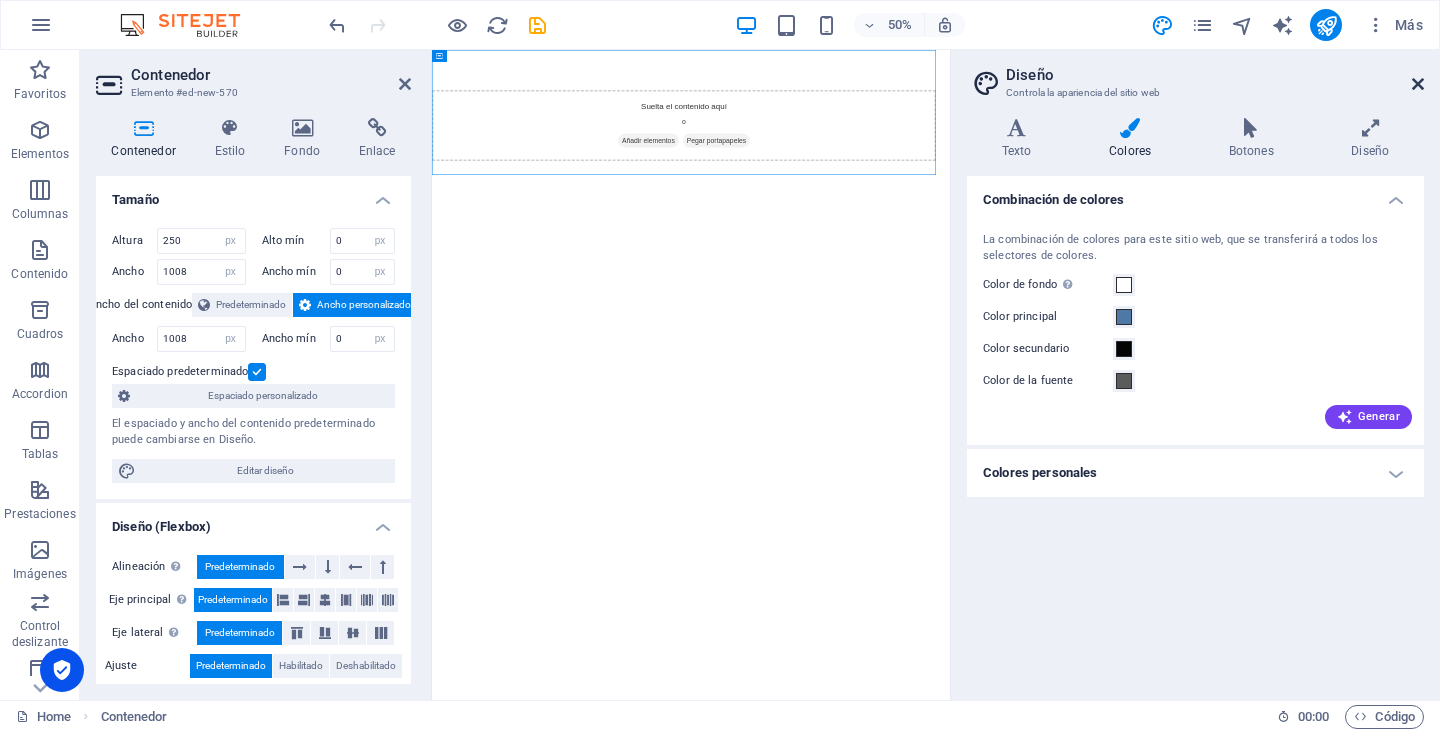 click at bounding box center (1418, 84) 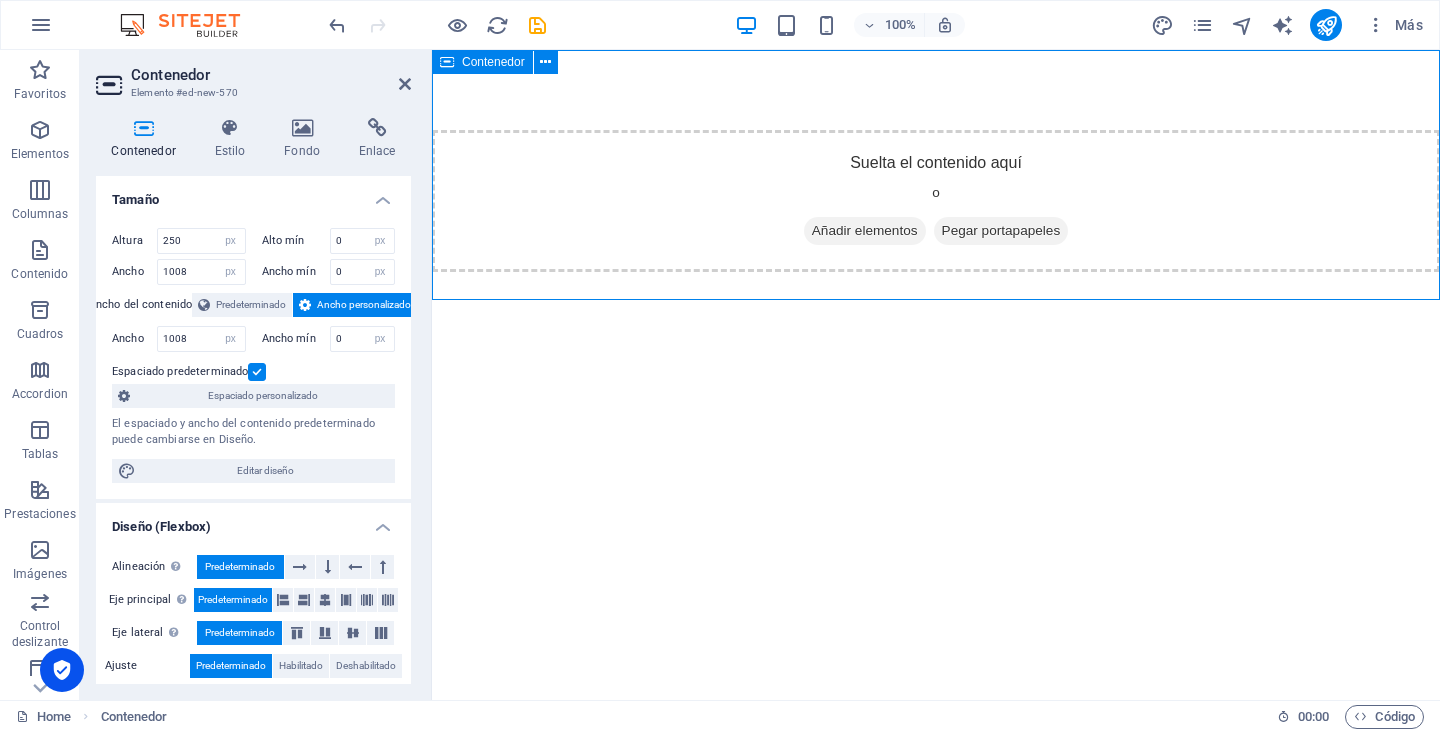 click on "Suelta el contenido aquí o  Añadir elementos  Pegar portapapeles" at bounding box center (936, 201) 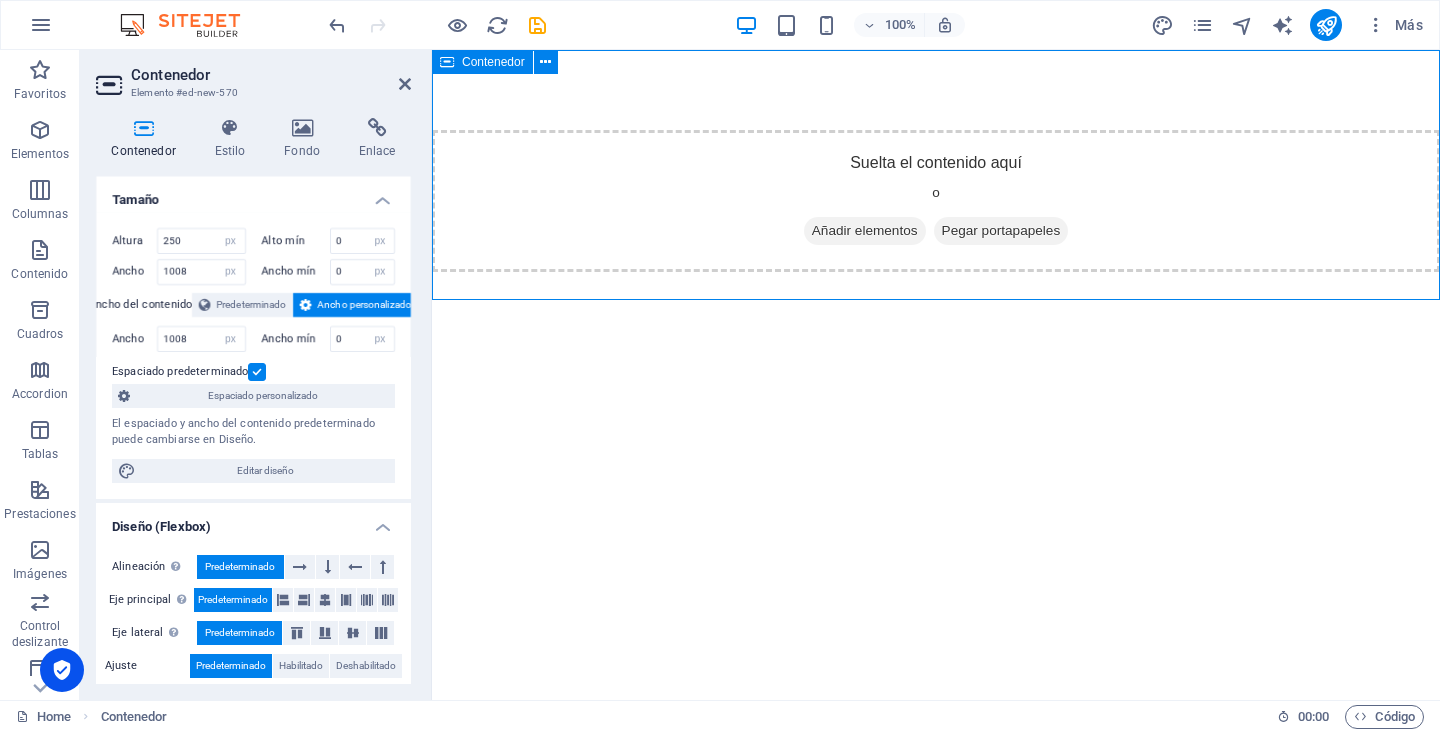 click on "Suelta el contenido aquí o  Añadir elementos  Pegar portapapeles" at bounding box center [936, 175] 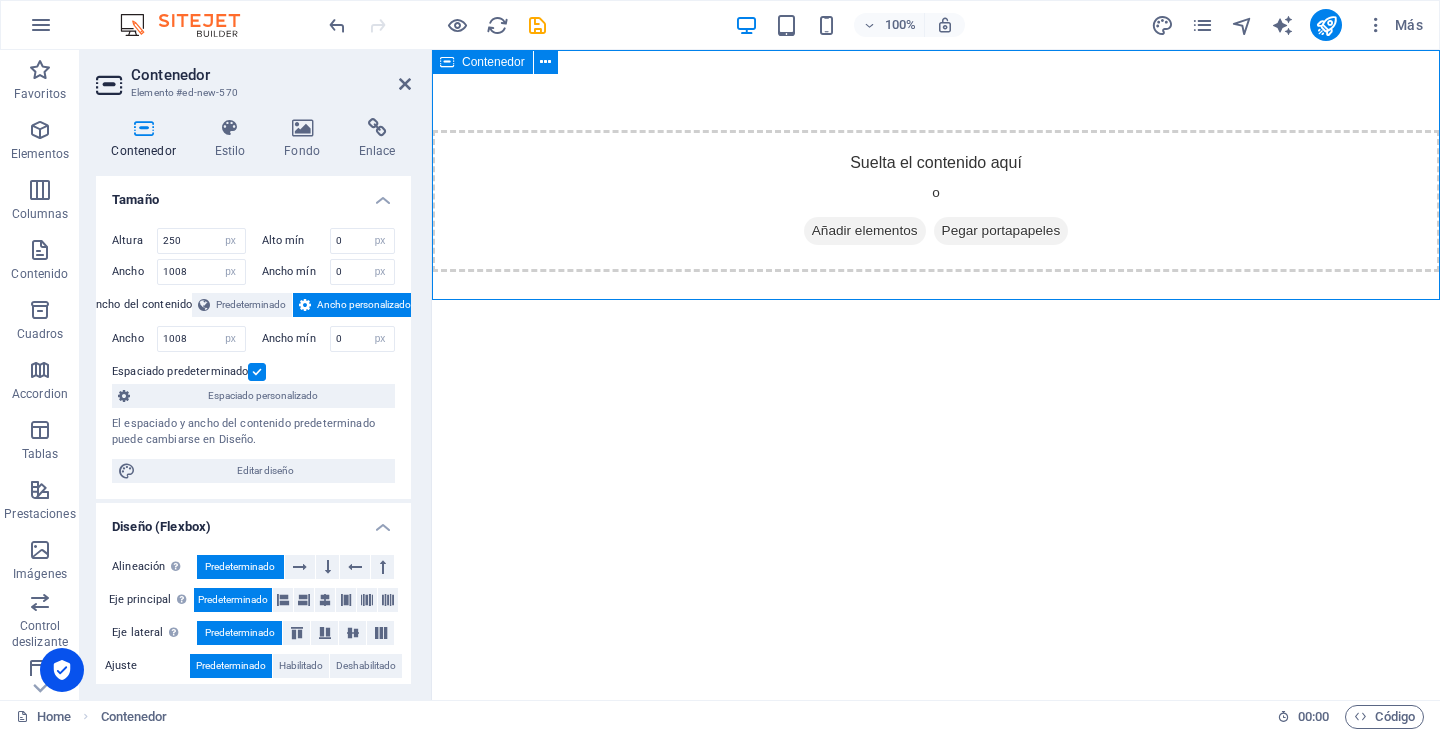 click on "Suelta el contenido aquí o  Añadir elementos  Pegar portapapeles" at bounding box center (936, 175) 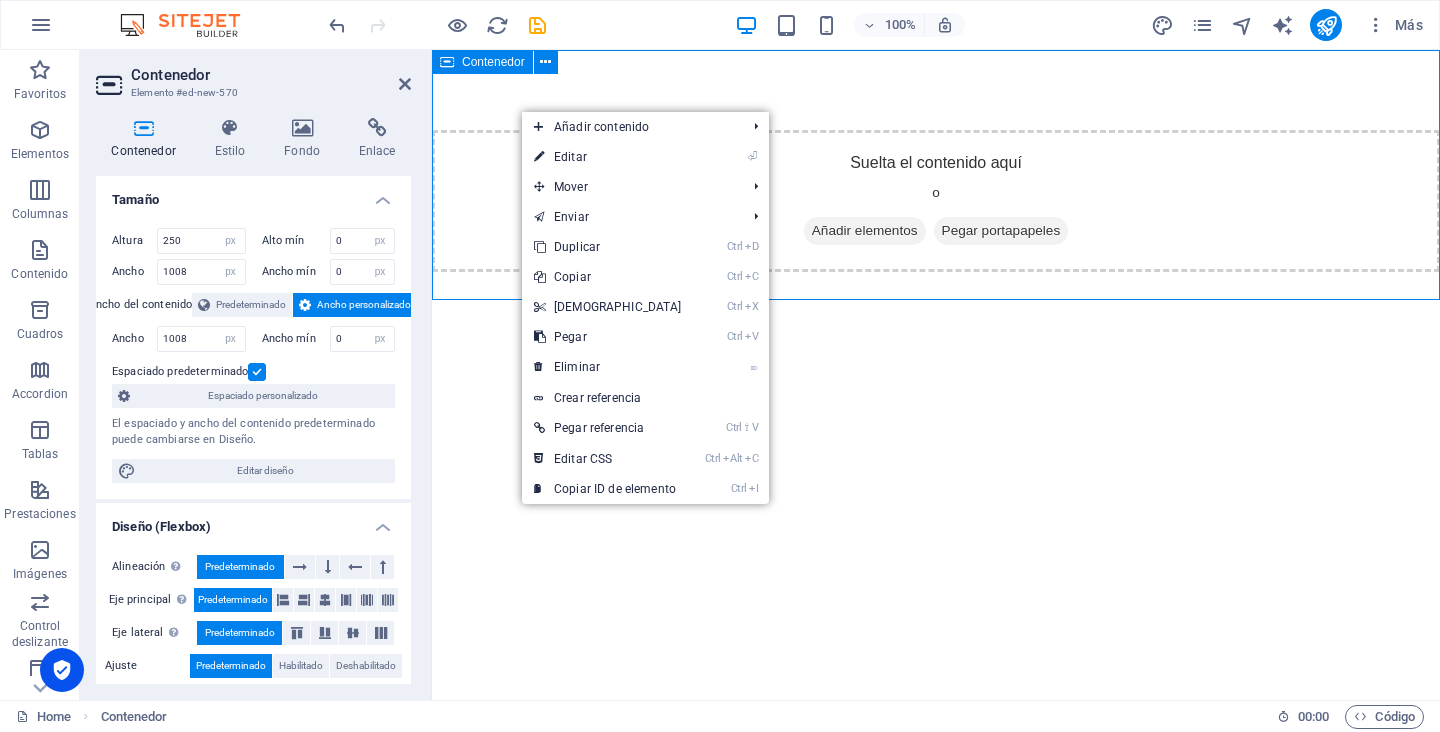 click on "Suelta el contenido aquí o  Añadir elementos  Pegar portapapeles" at bounding box center (936, 175) 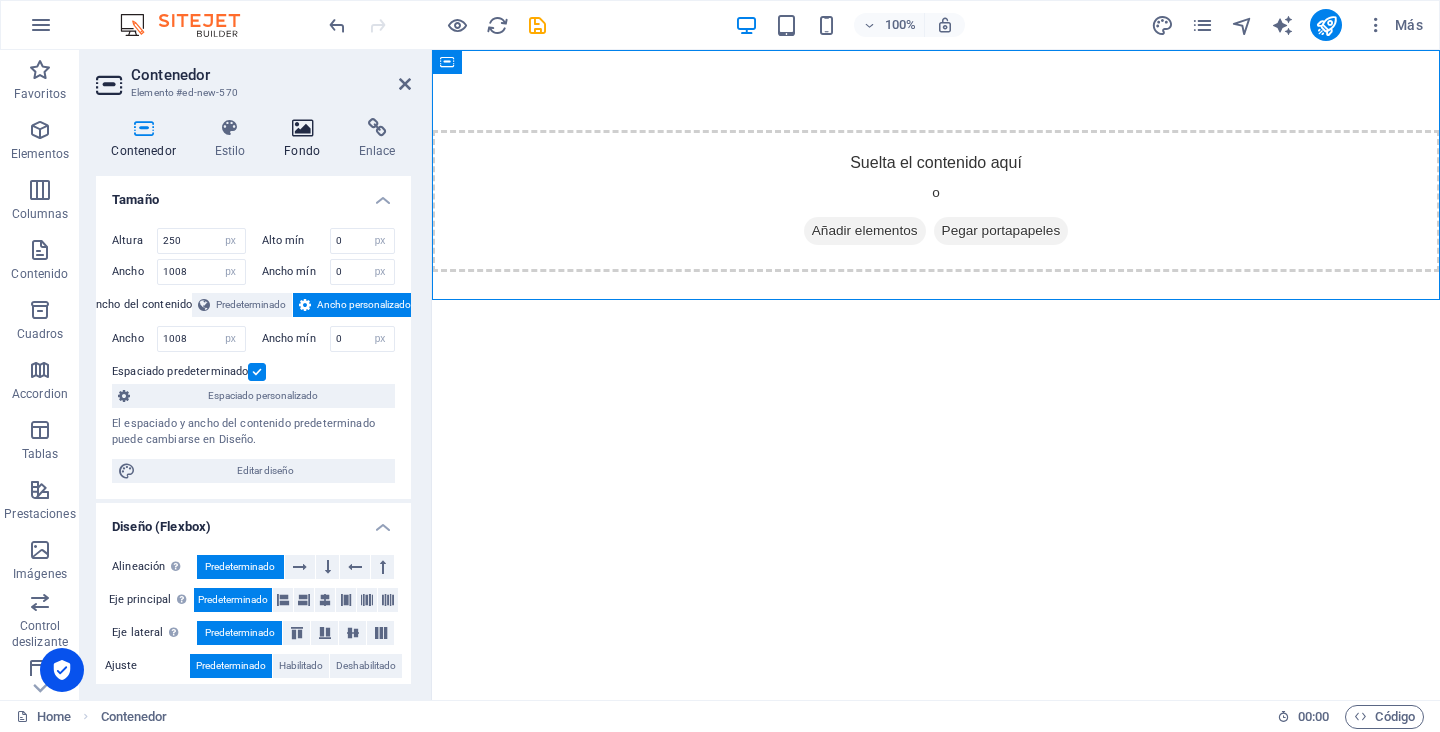 click at bounding box center [302, 128] 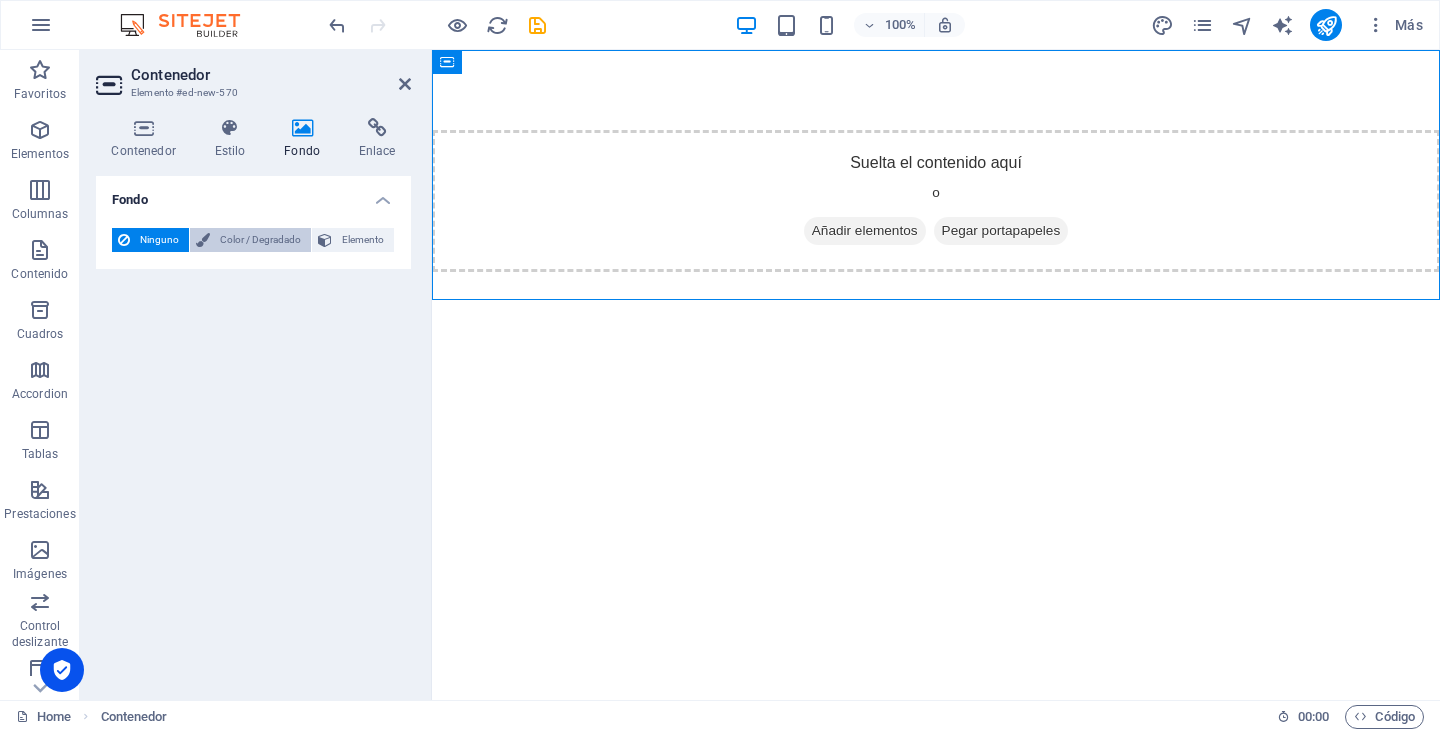 click on "Color / Degradado" at bounding box center (260, 240) 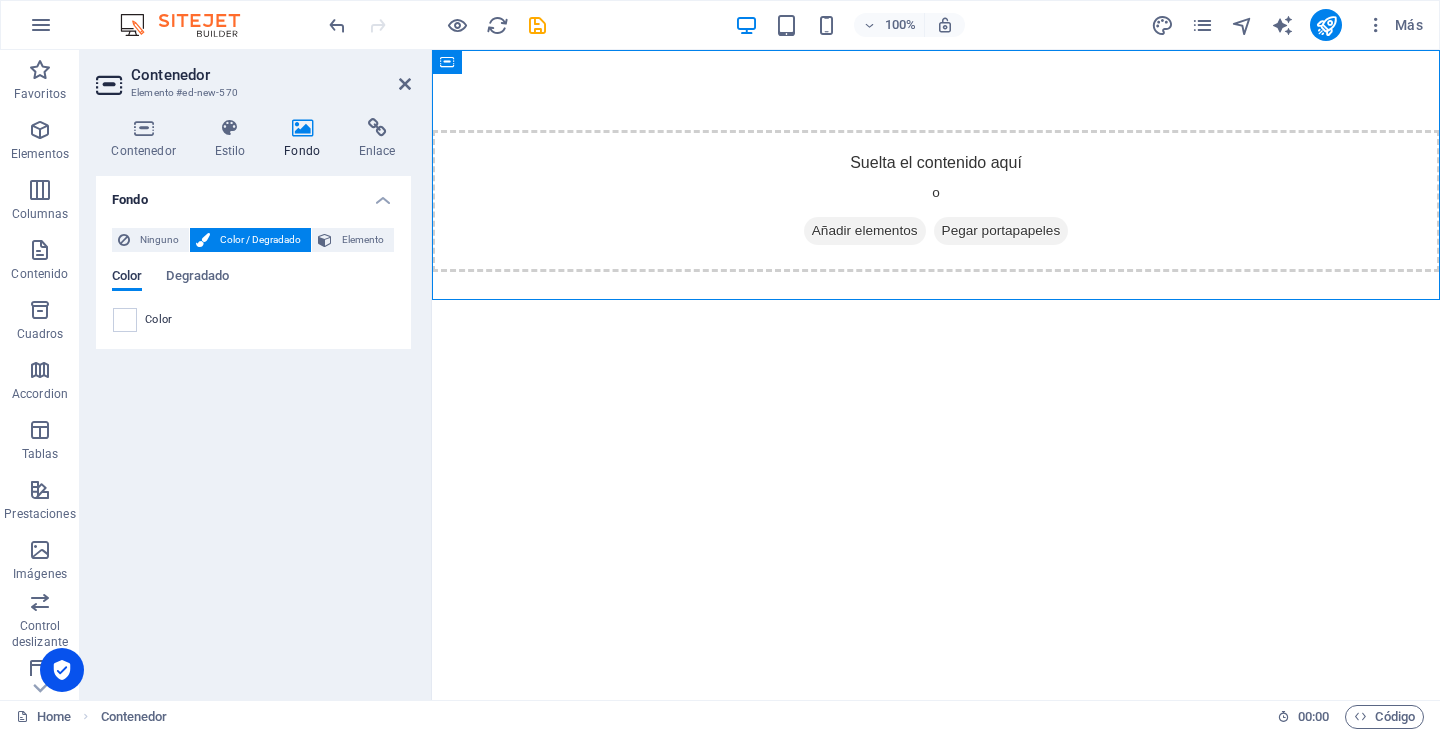 click on "Color" at bounding box center (127, 278) 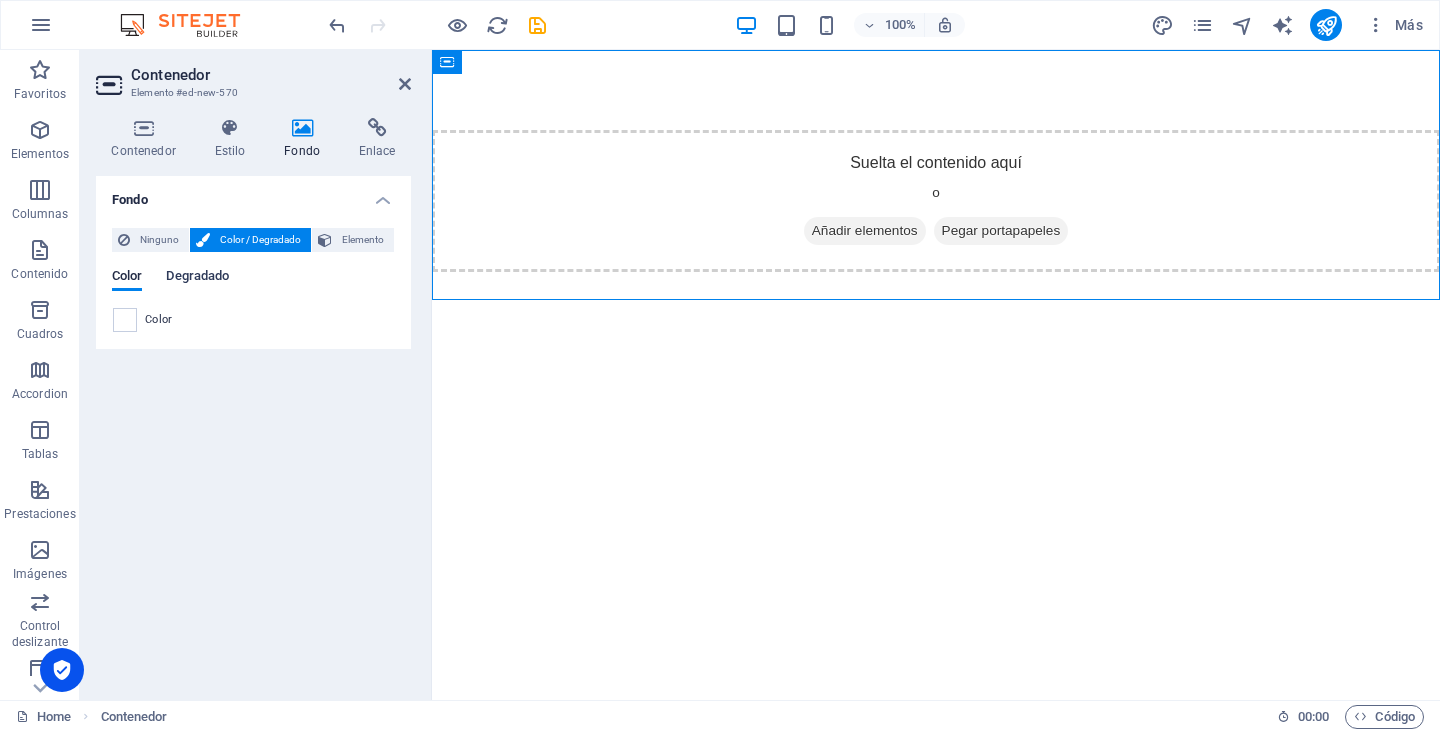 click on "Degradado" at bounding box center (197, 278) 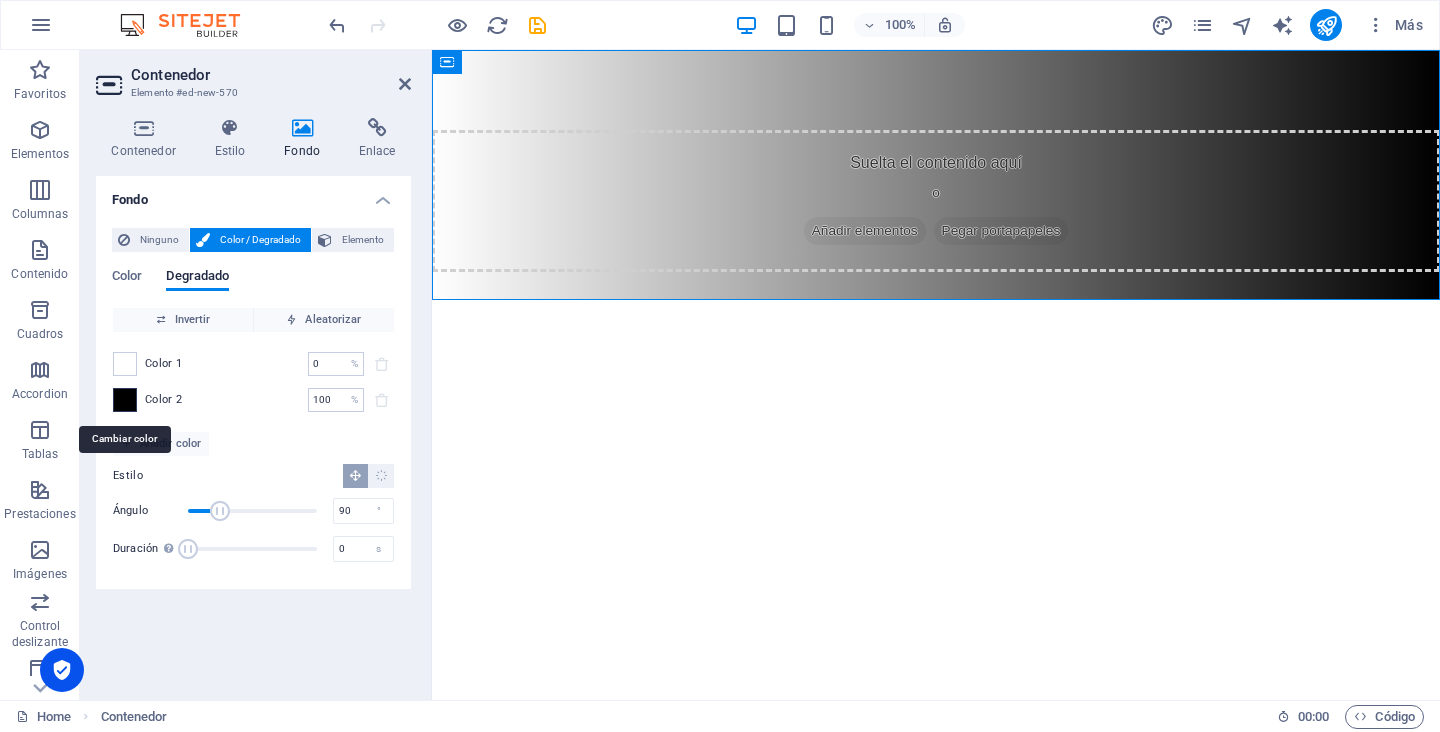 click at bounding box center (125, 400) 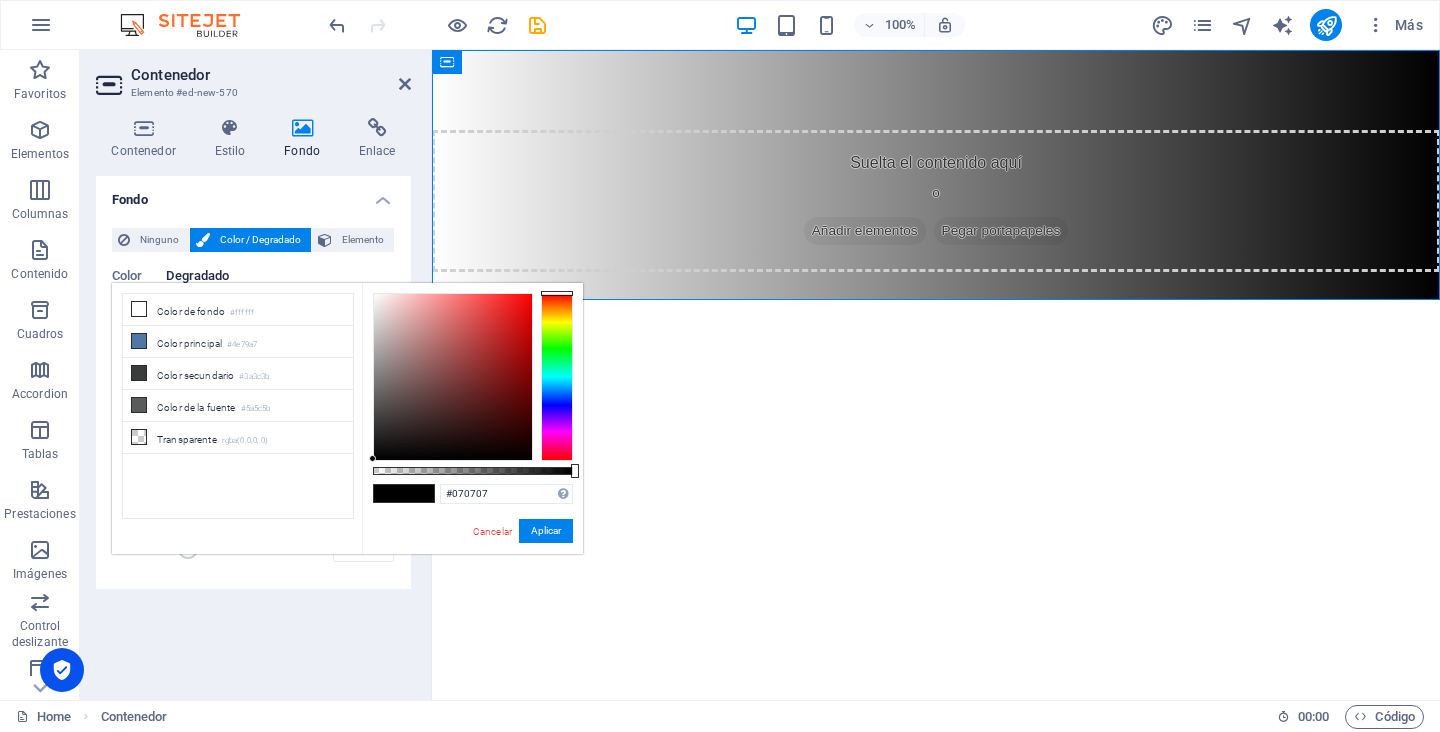 click at bounding box center [453, 377] 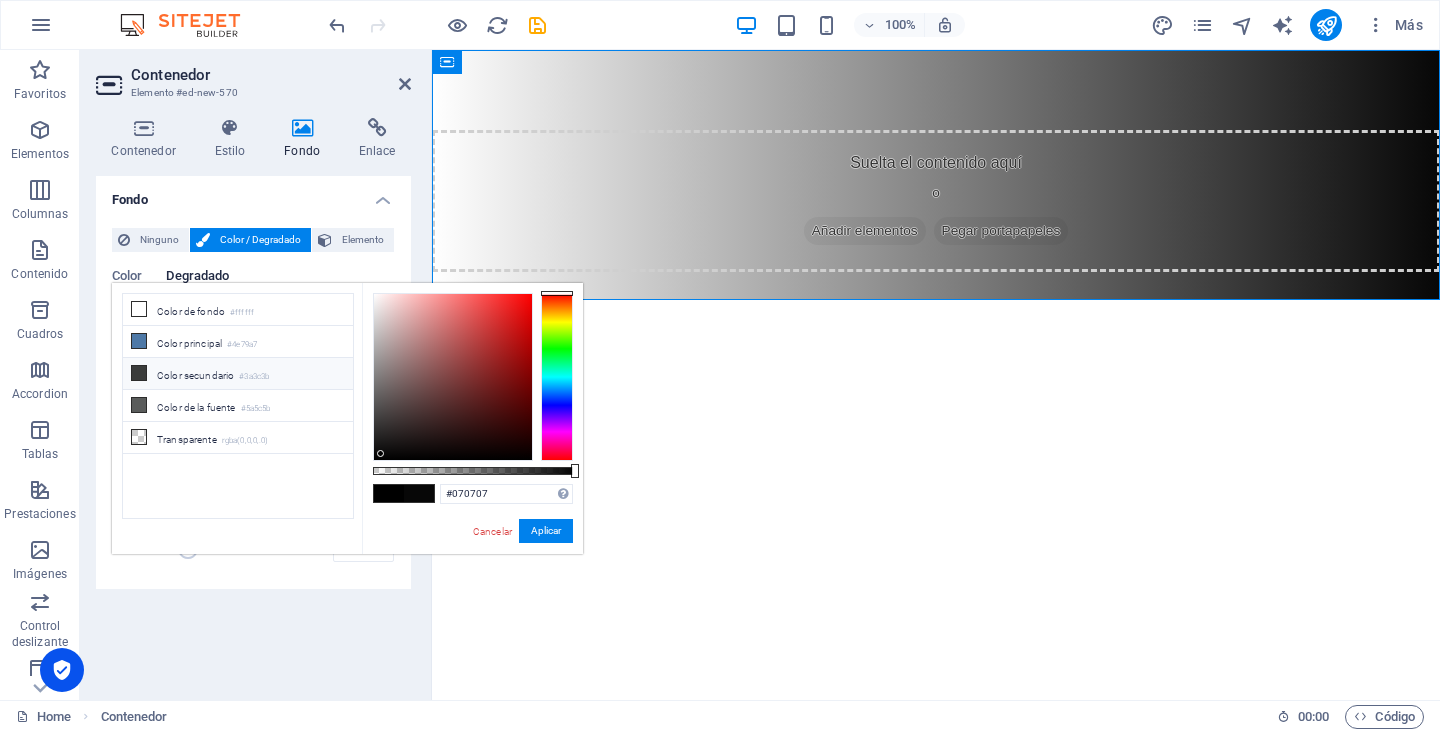 click at bounding box center (139, 373) 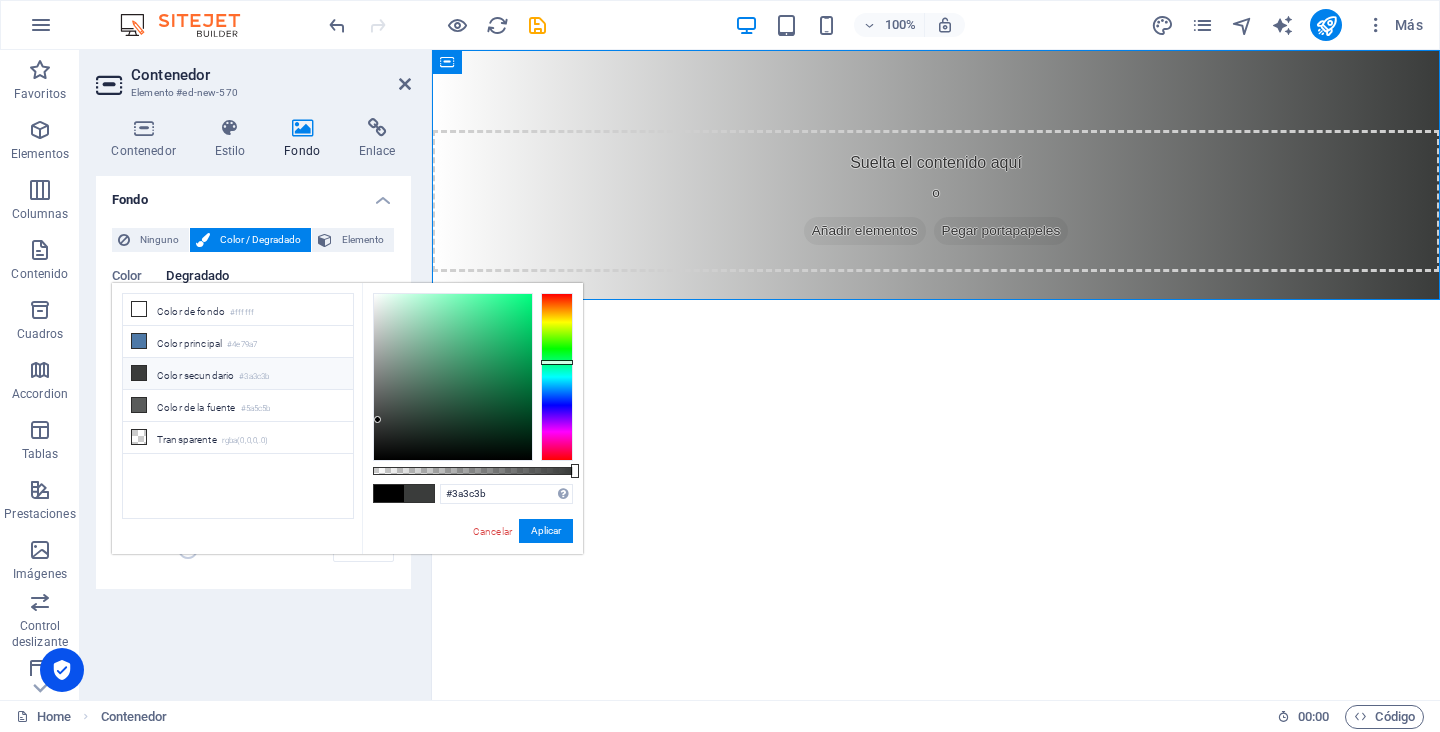 click at bounding box center [139, 373] 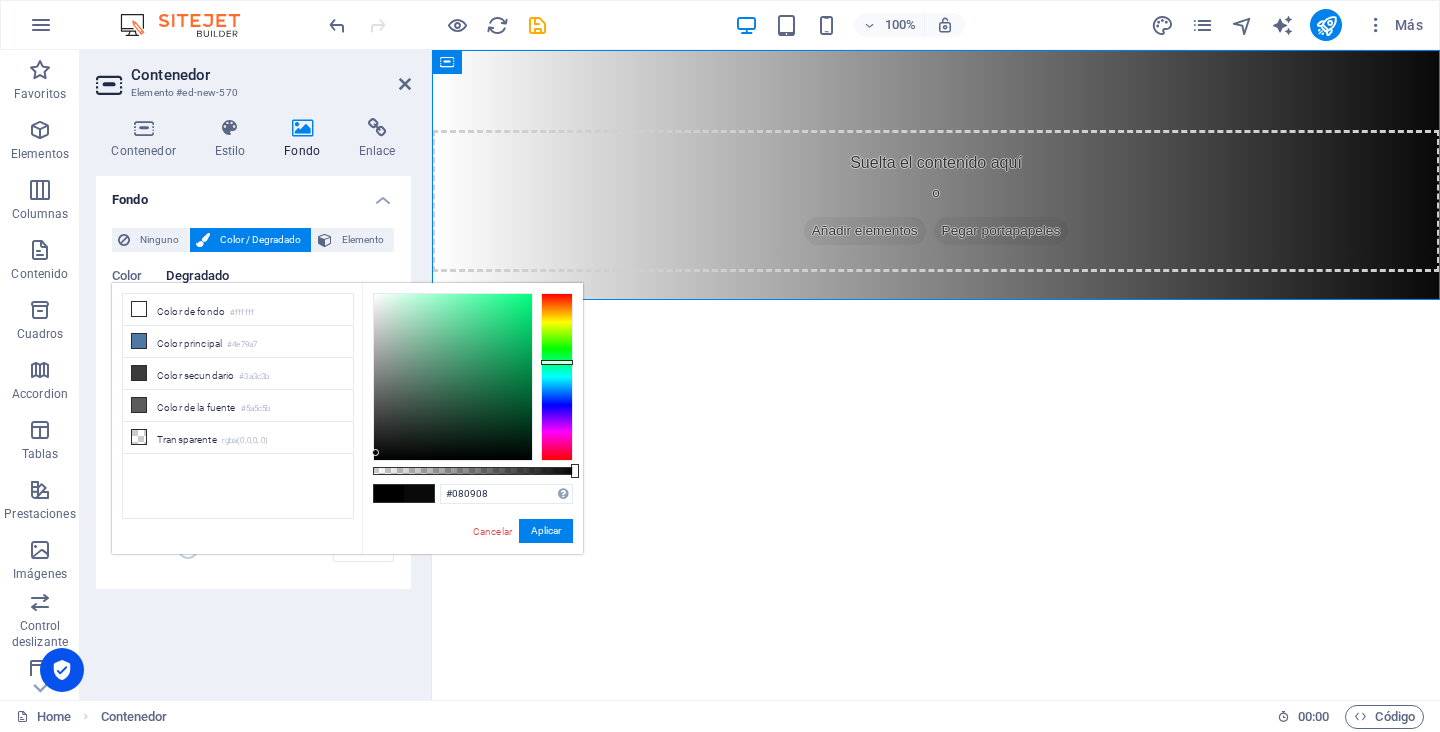 click at bounding box center [453, 377] 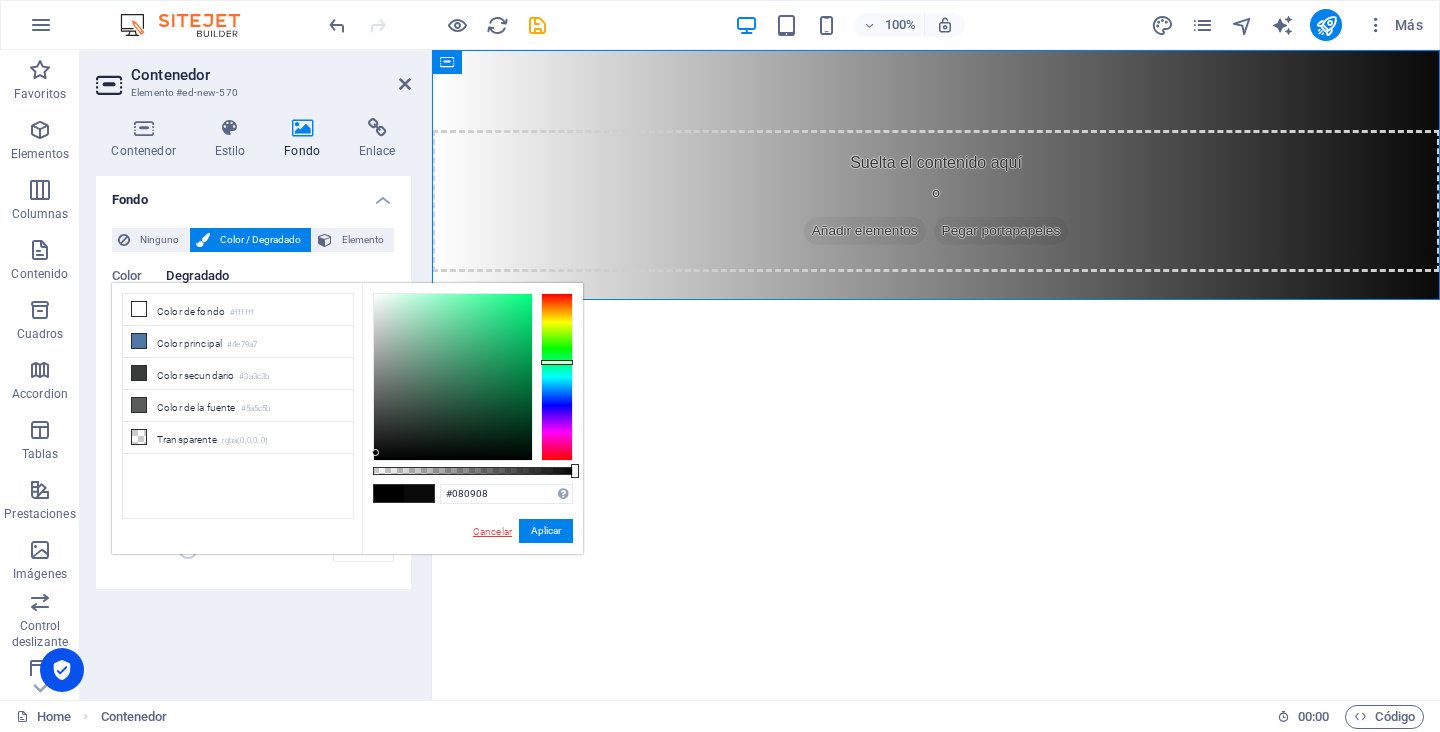 click on "Cancelar" at bounding box center (492, 531) 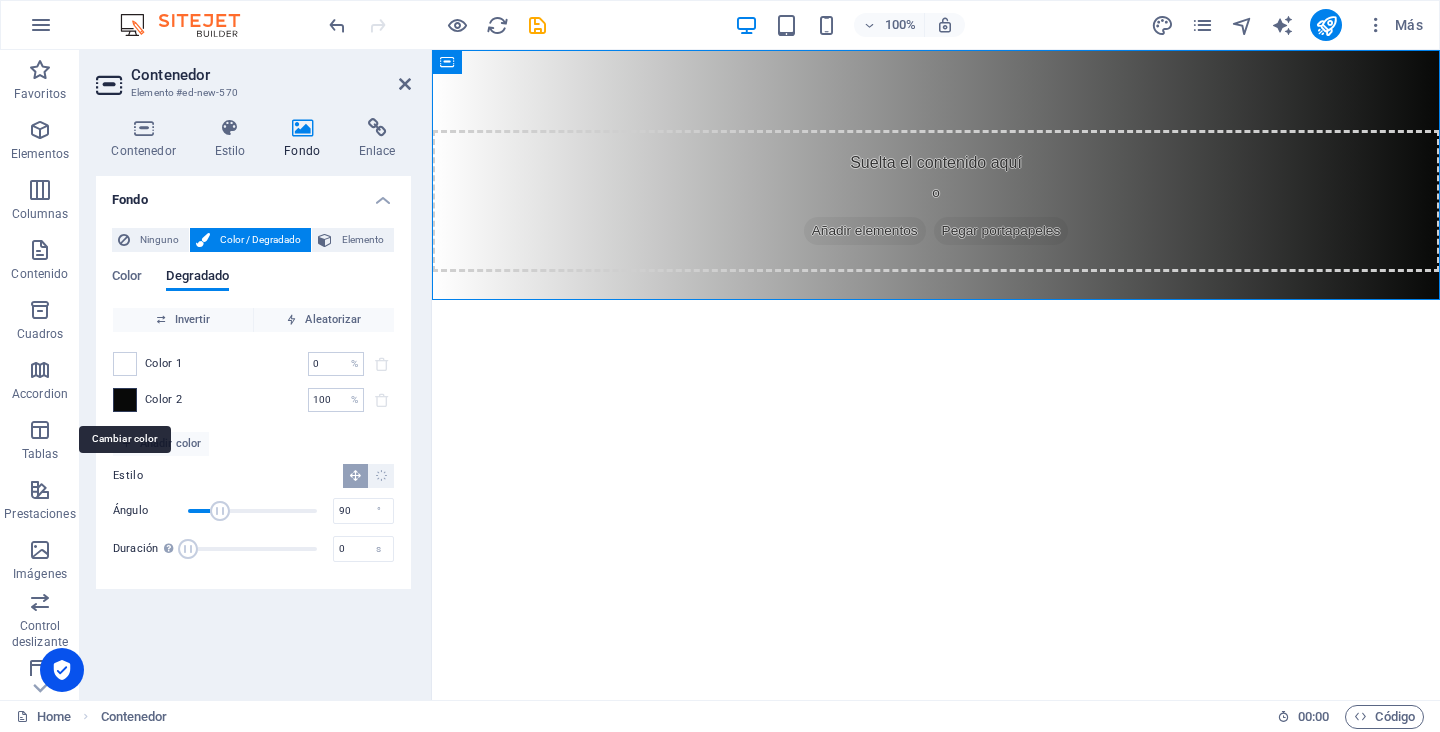 click at bounding box center [125, 400] 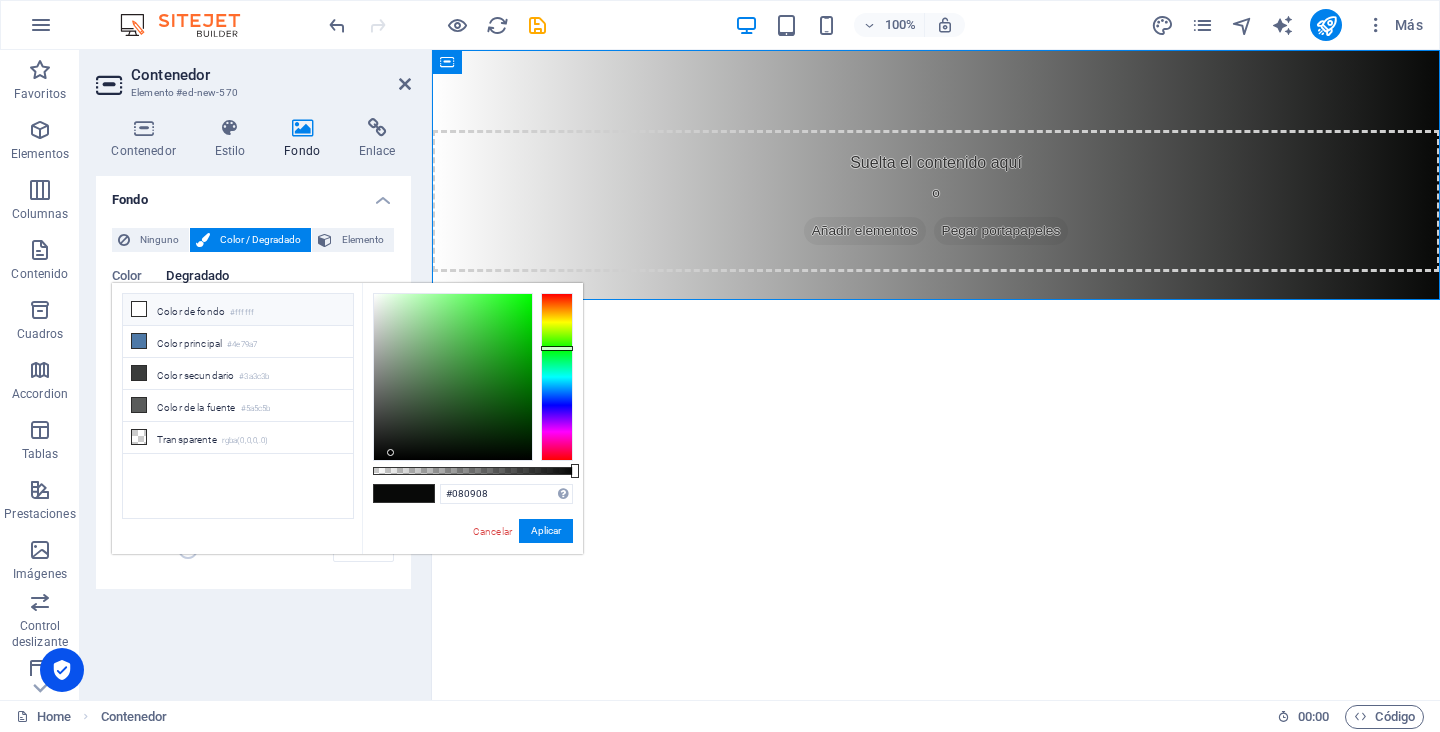 click at bounding box center (139, 309) 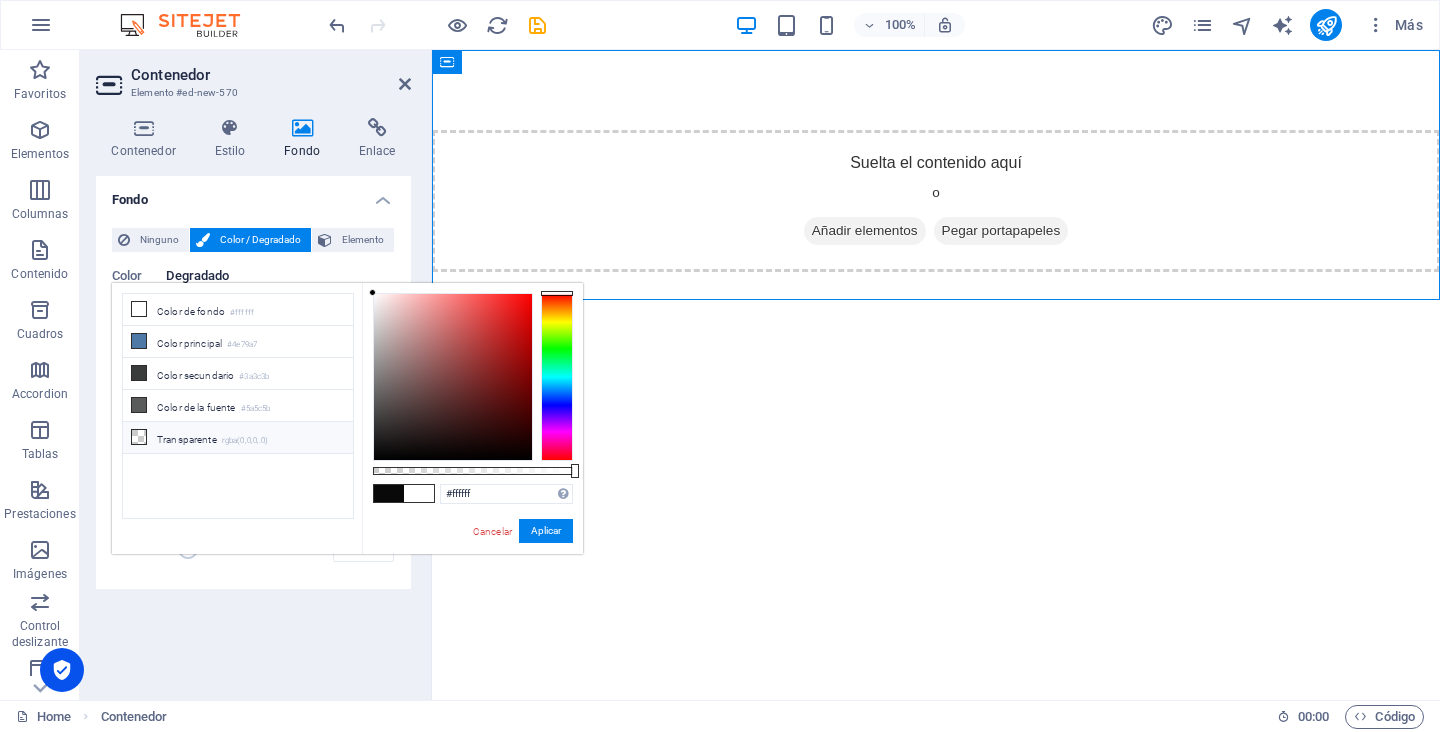 click at bounding box center (139, 437) 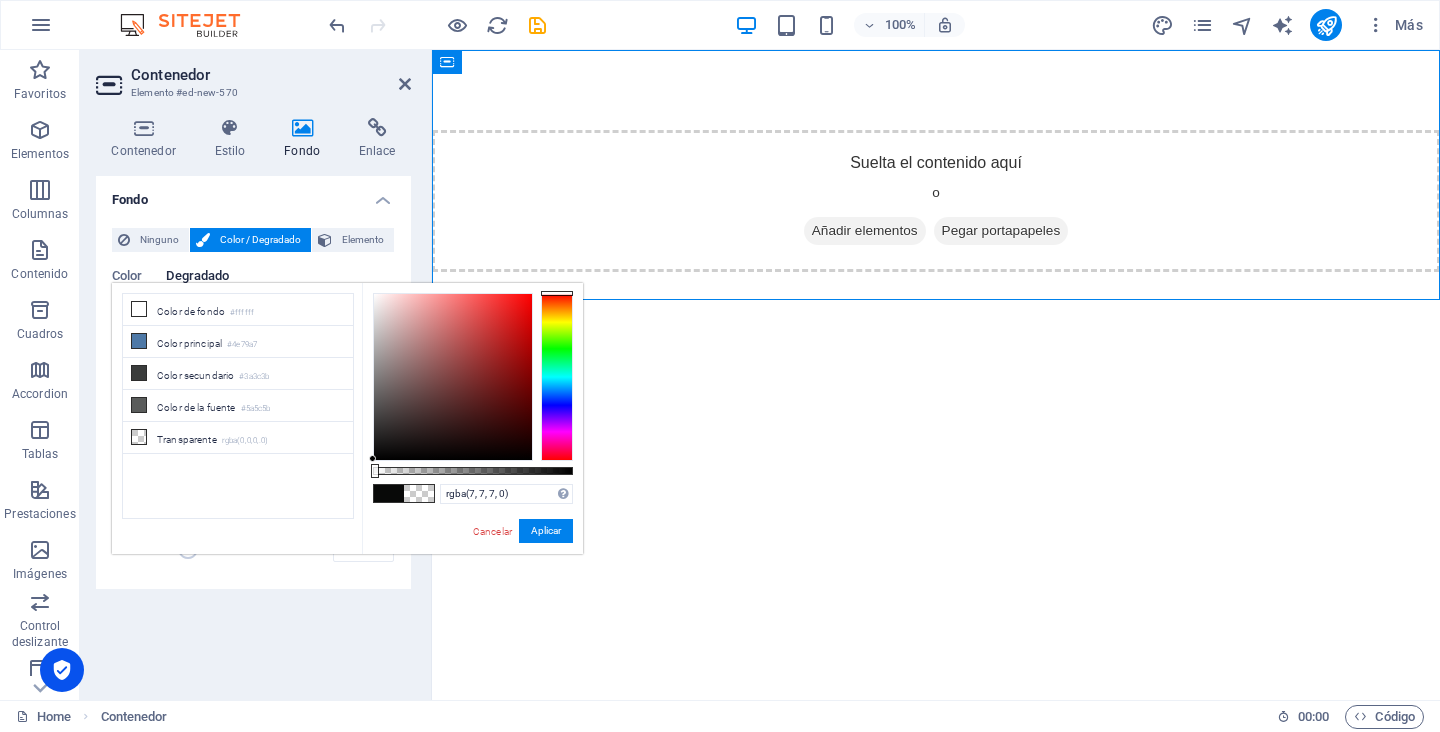 click at bounding box center [453, 377] 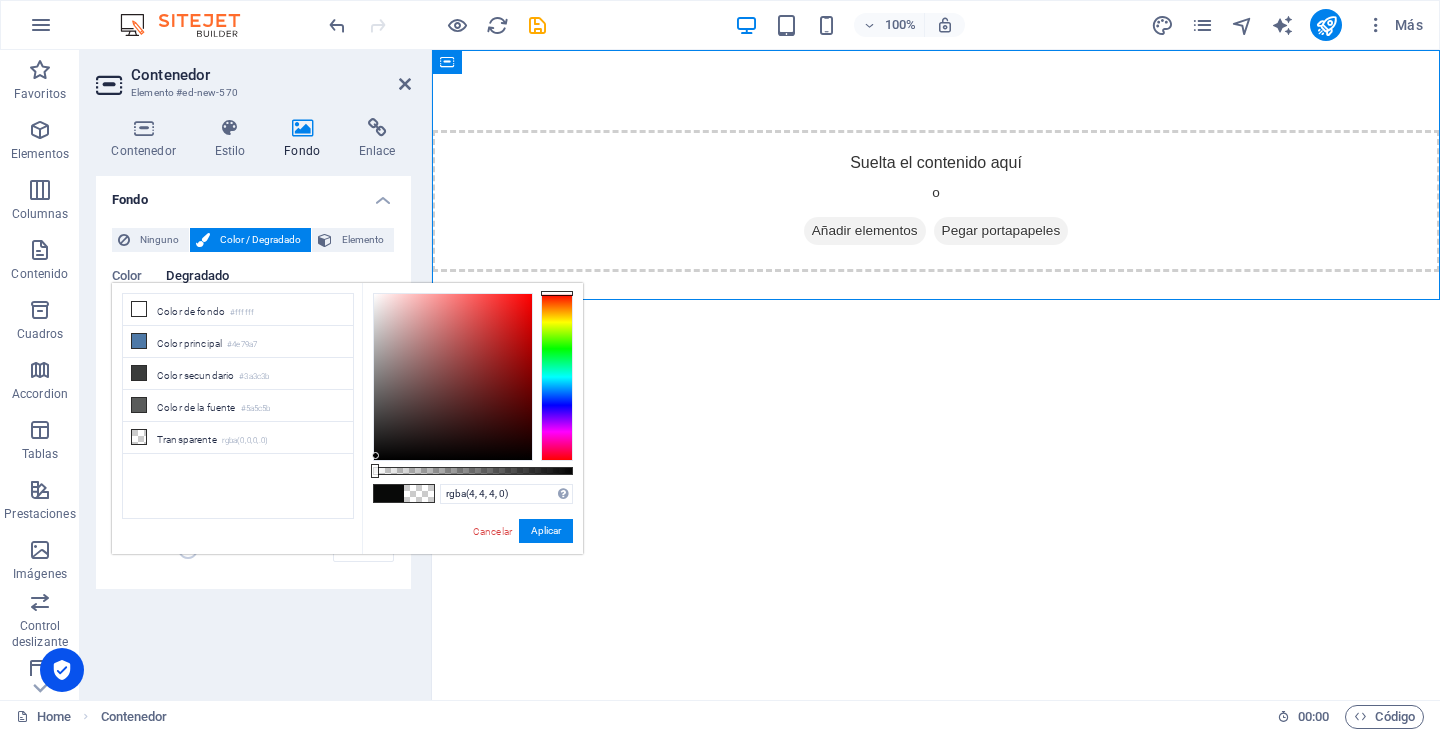 click at bounding box center (453, 377) 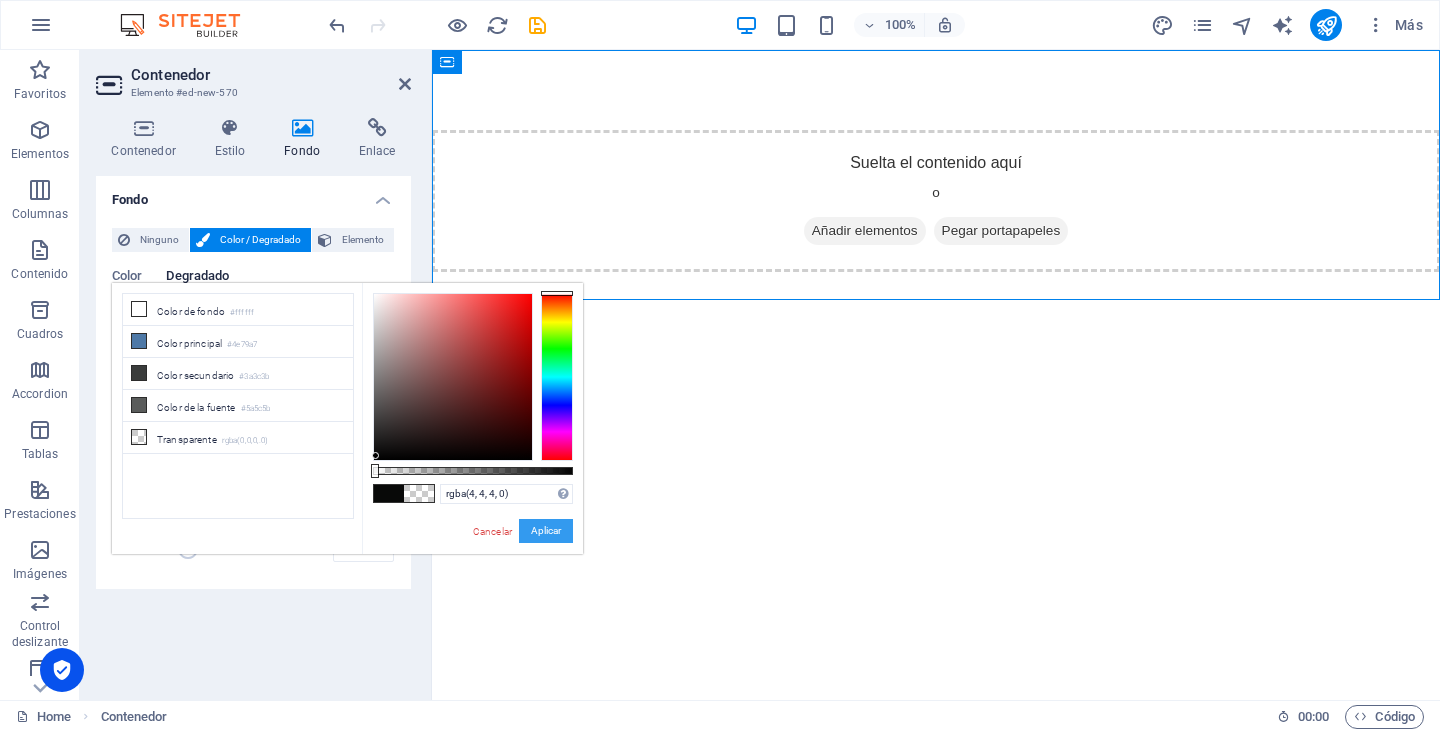 click on "Aplicar" at bounding box center [546, 531] 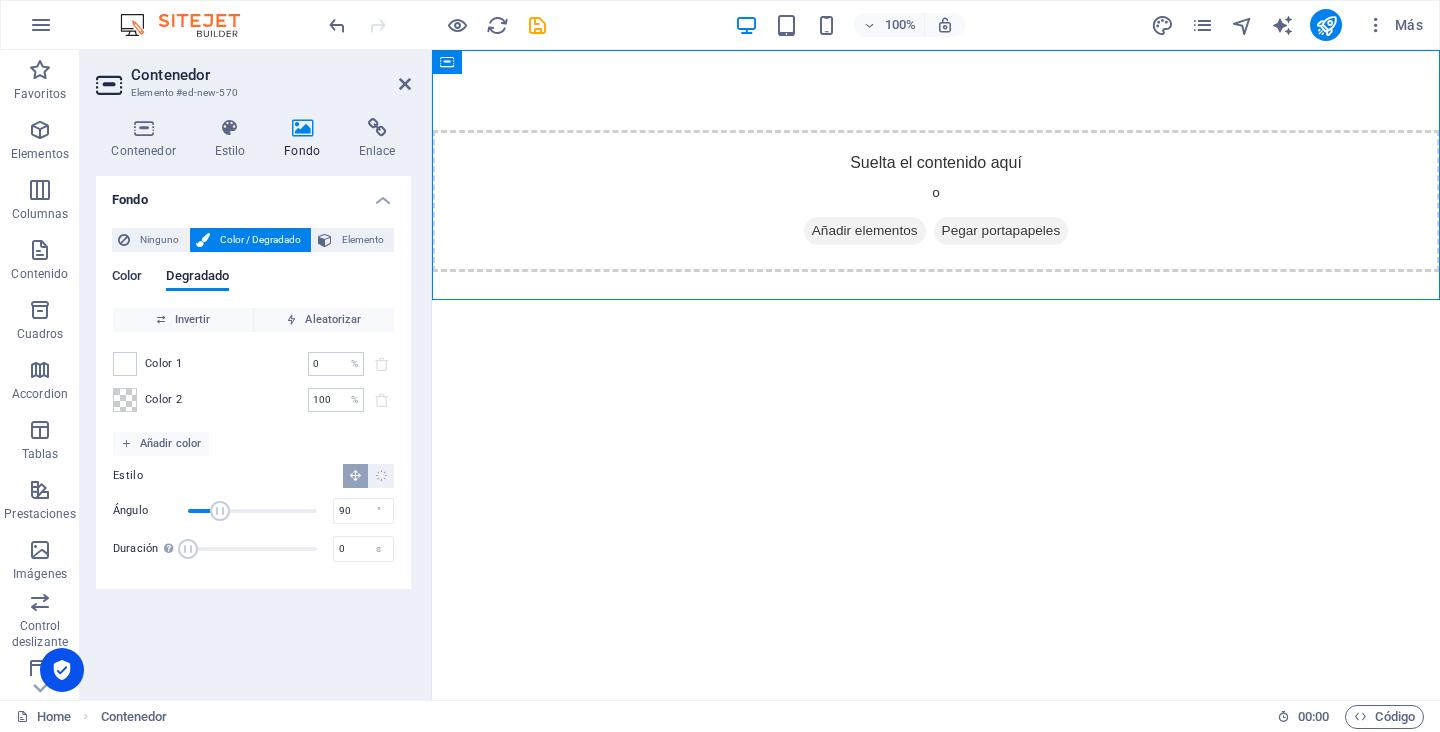 click on "Color" at bounding box center (127, 278) 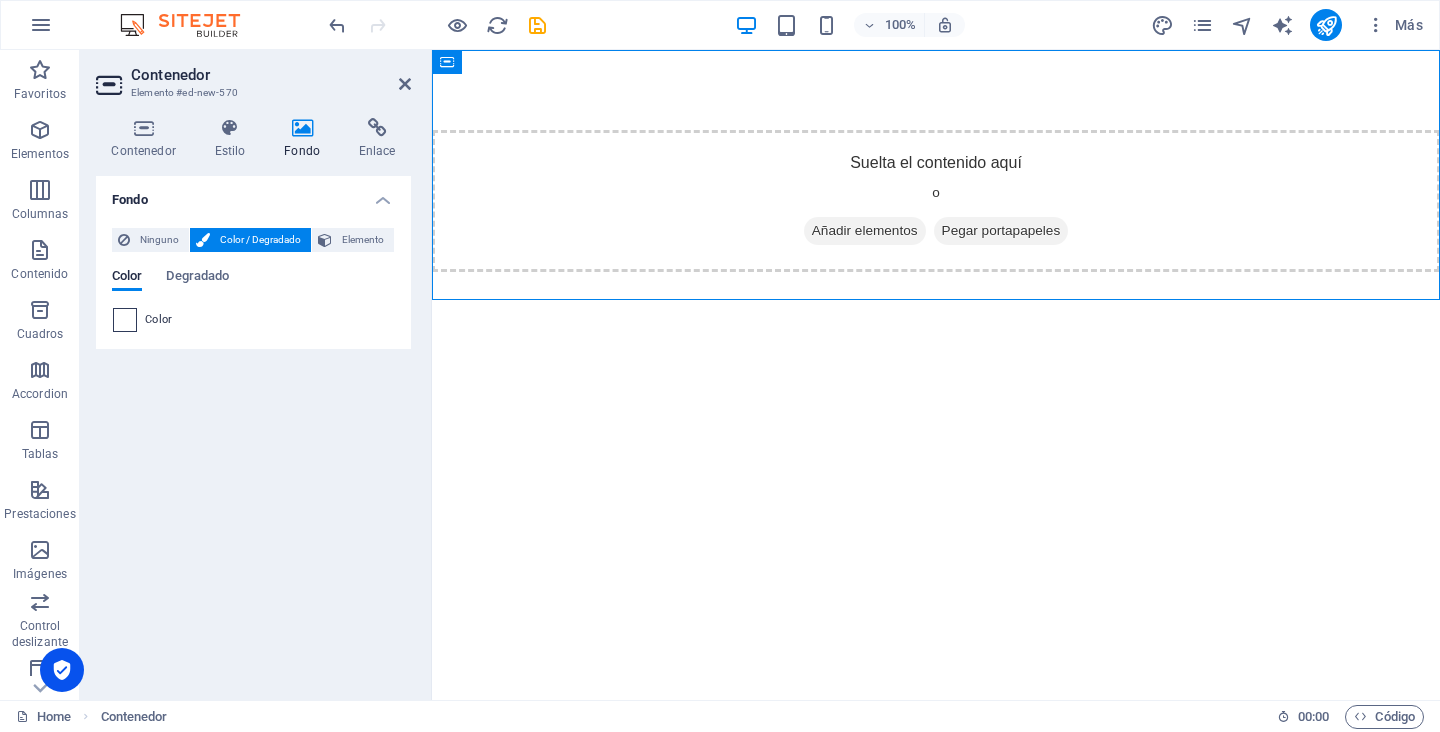 click at bounding box center [125, 320] 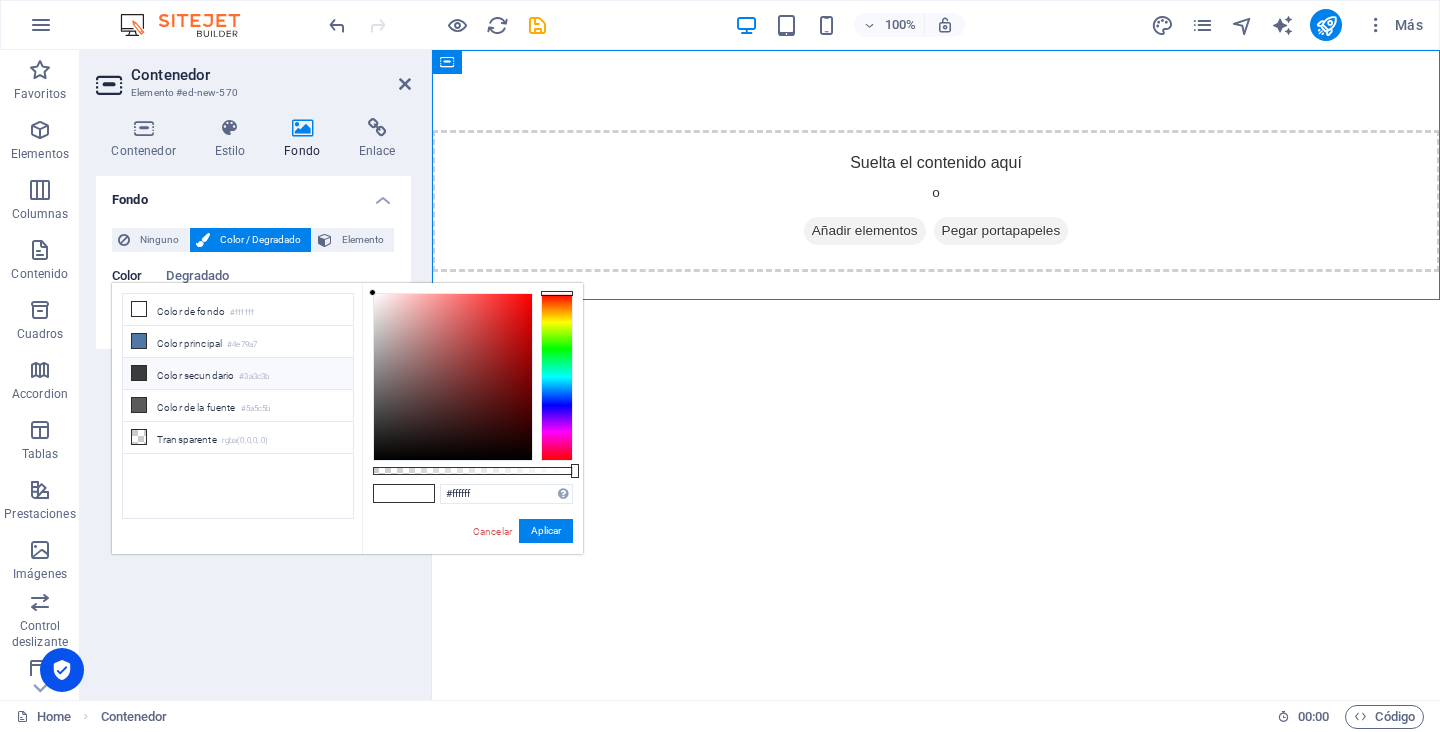 click at bounding box center (139, 373) 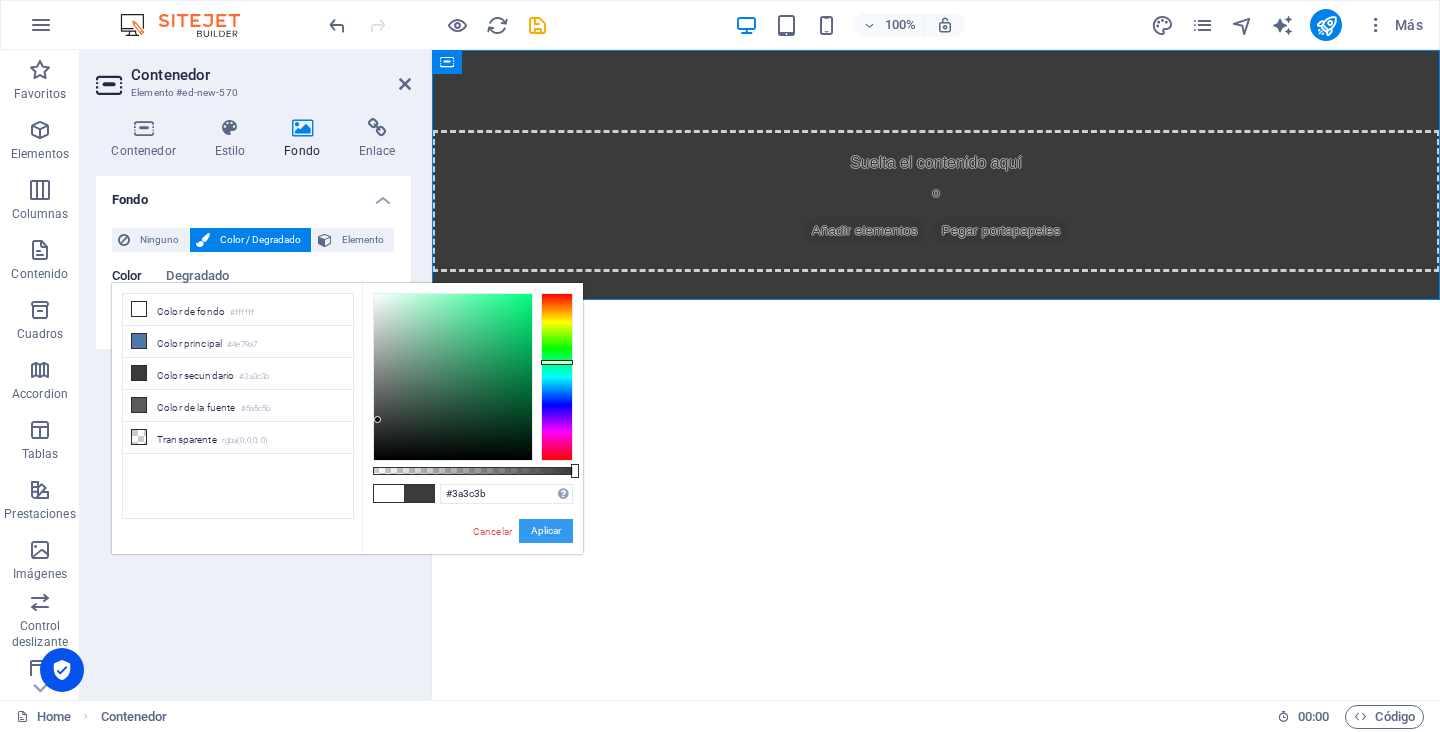 click on "Aplicar" at bounding box center (546, 531) 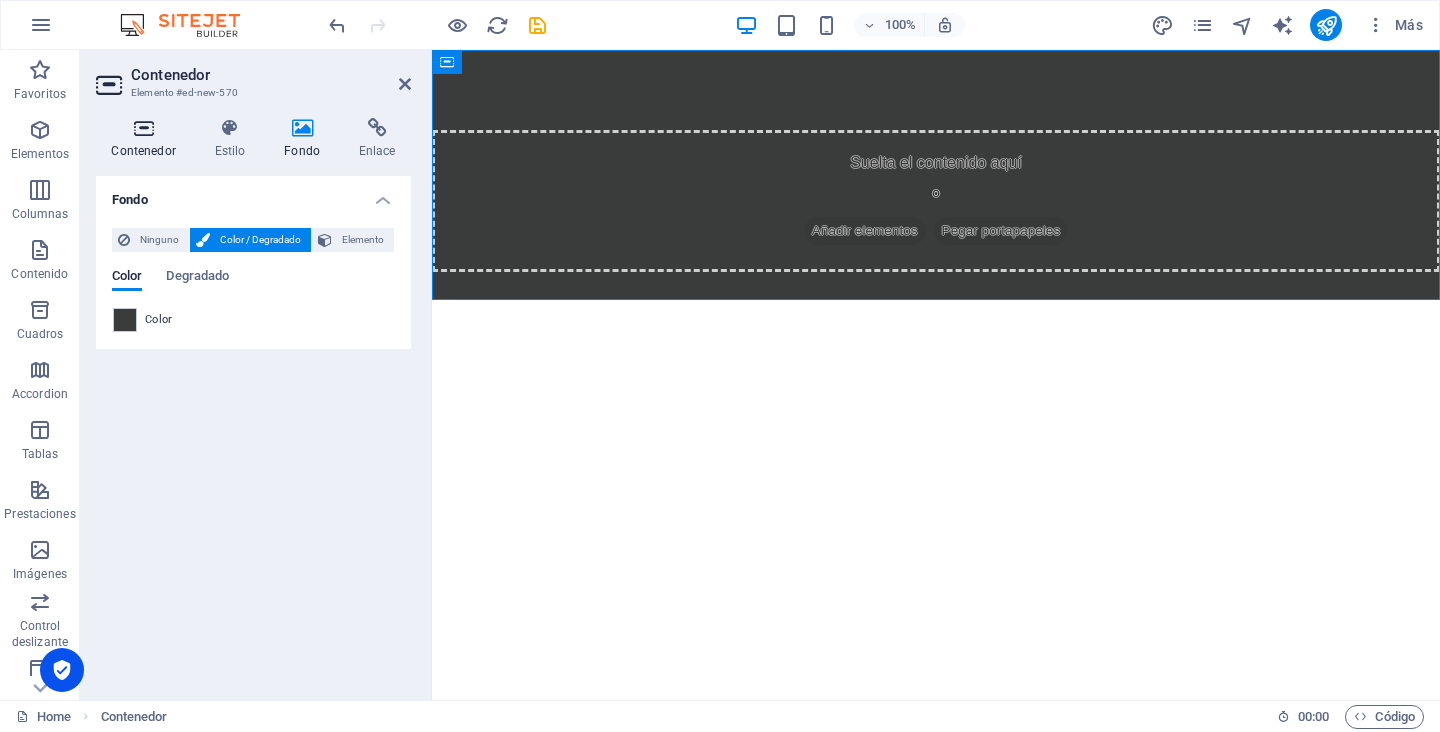 click at bounding box center [143, 128] 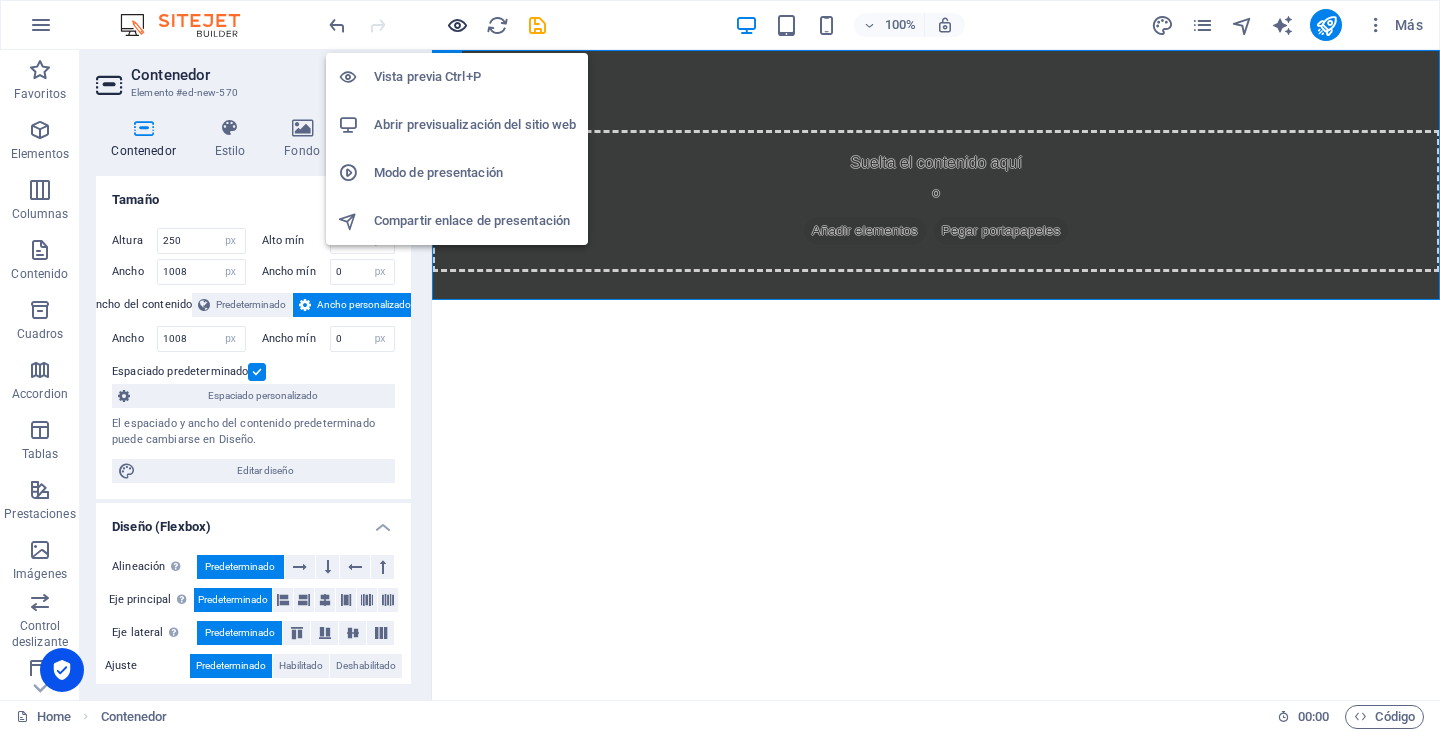 click at bounding box center [457, 25] 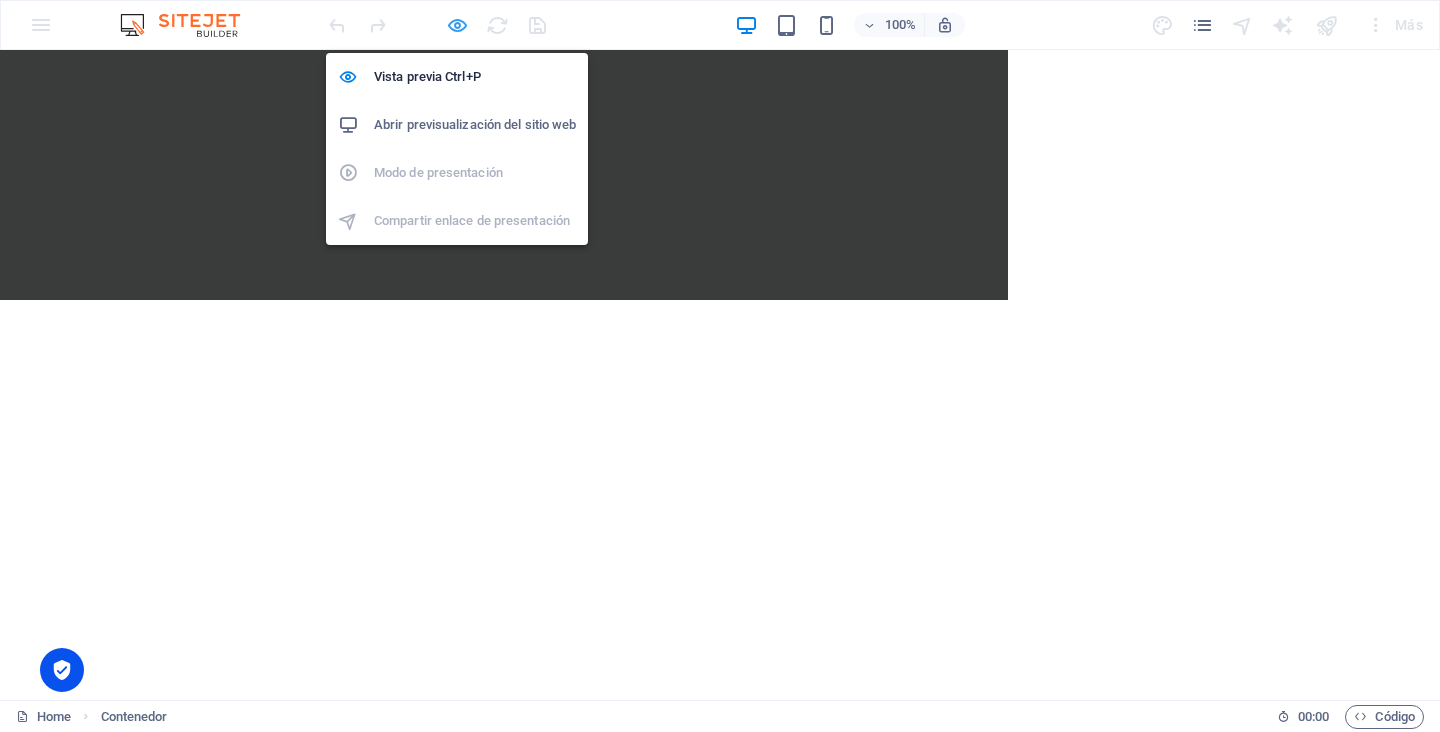 click at bounding box center (457, 25) 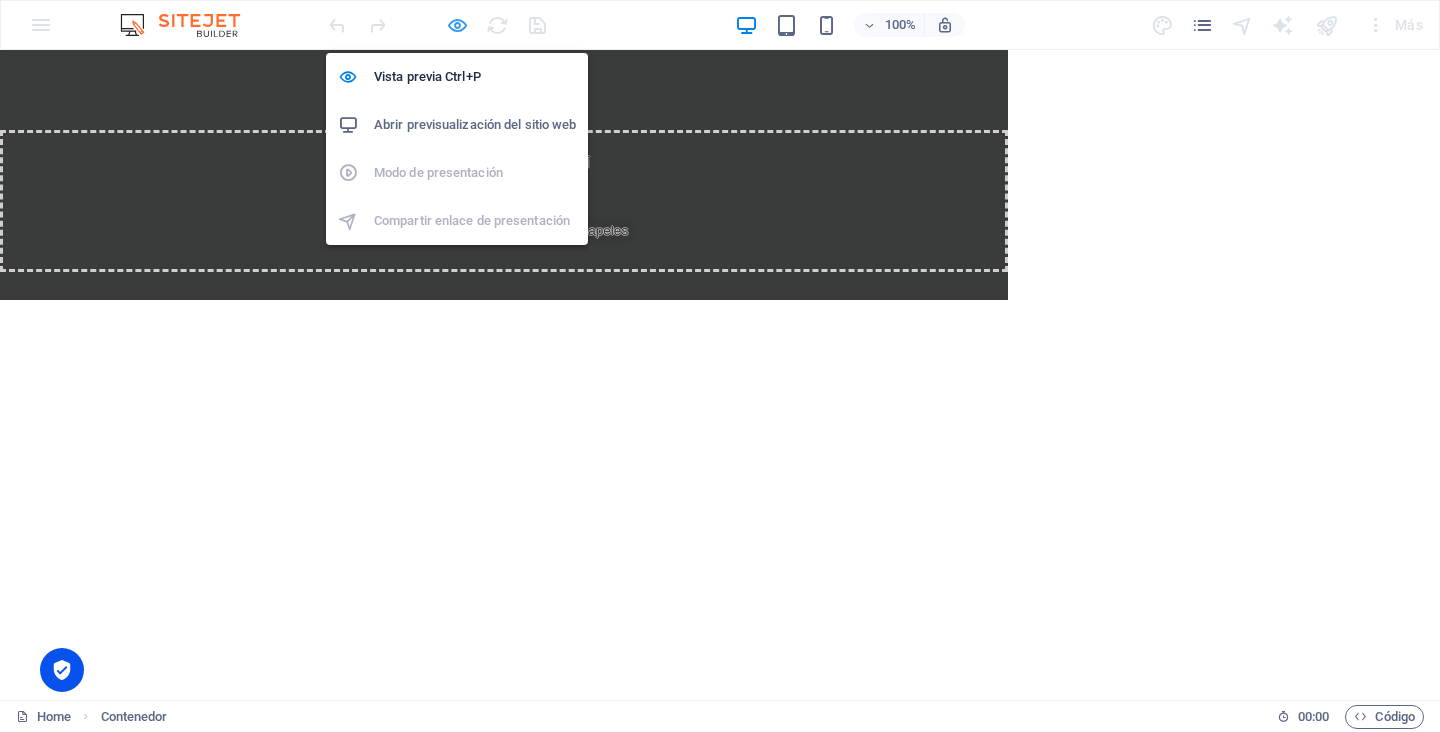 select on "px" 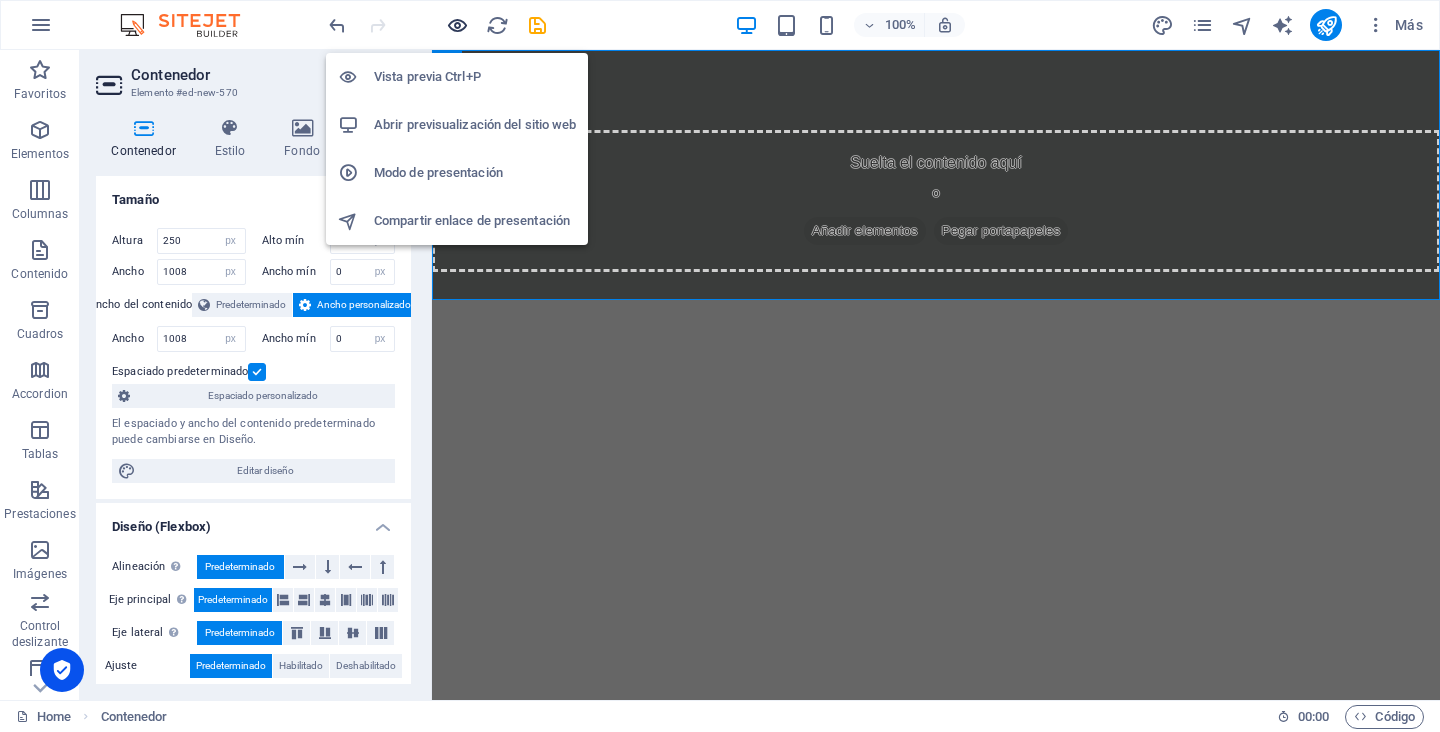 click at bounding box center (457, 25) 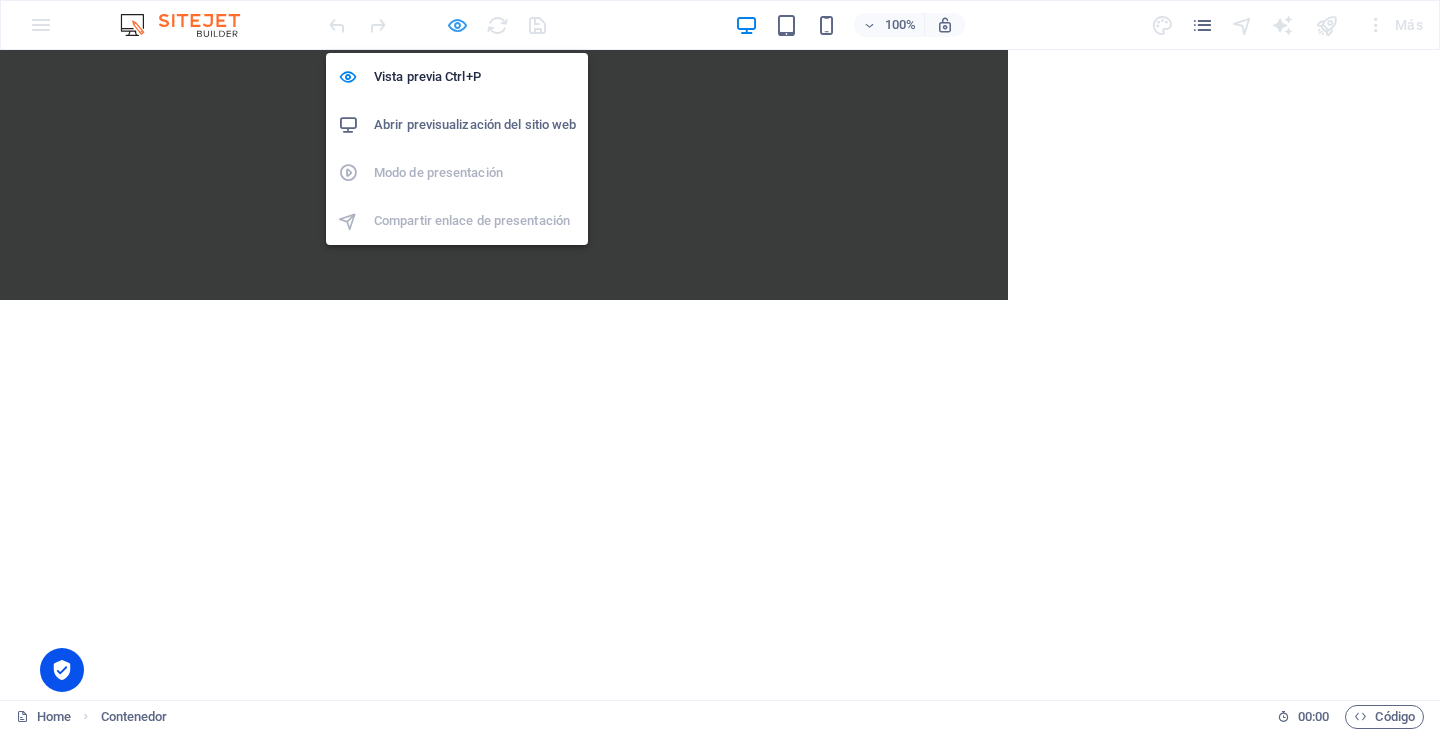 click at bounding box center (457, 25) 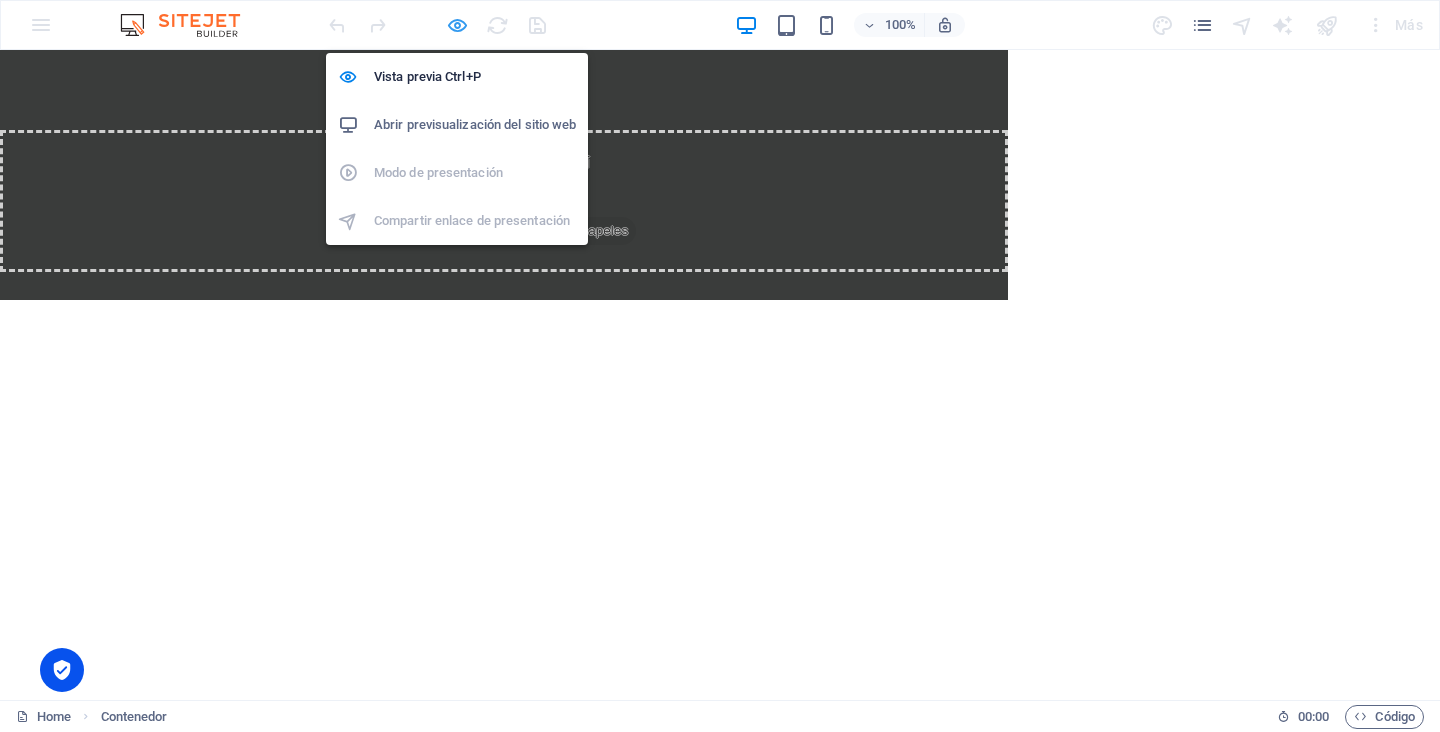 select on "px" 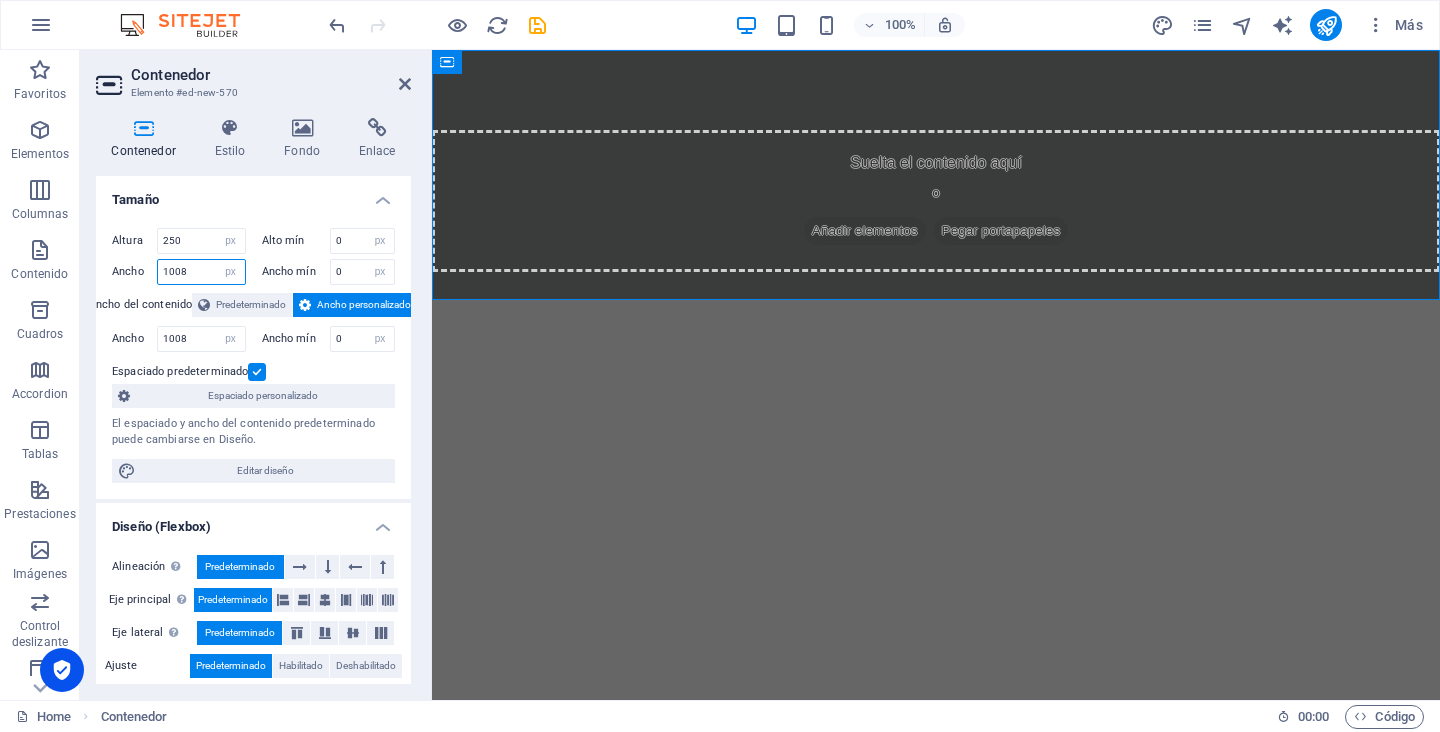 click on "1008" at bounding box center (201, 272) 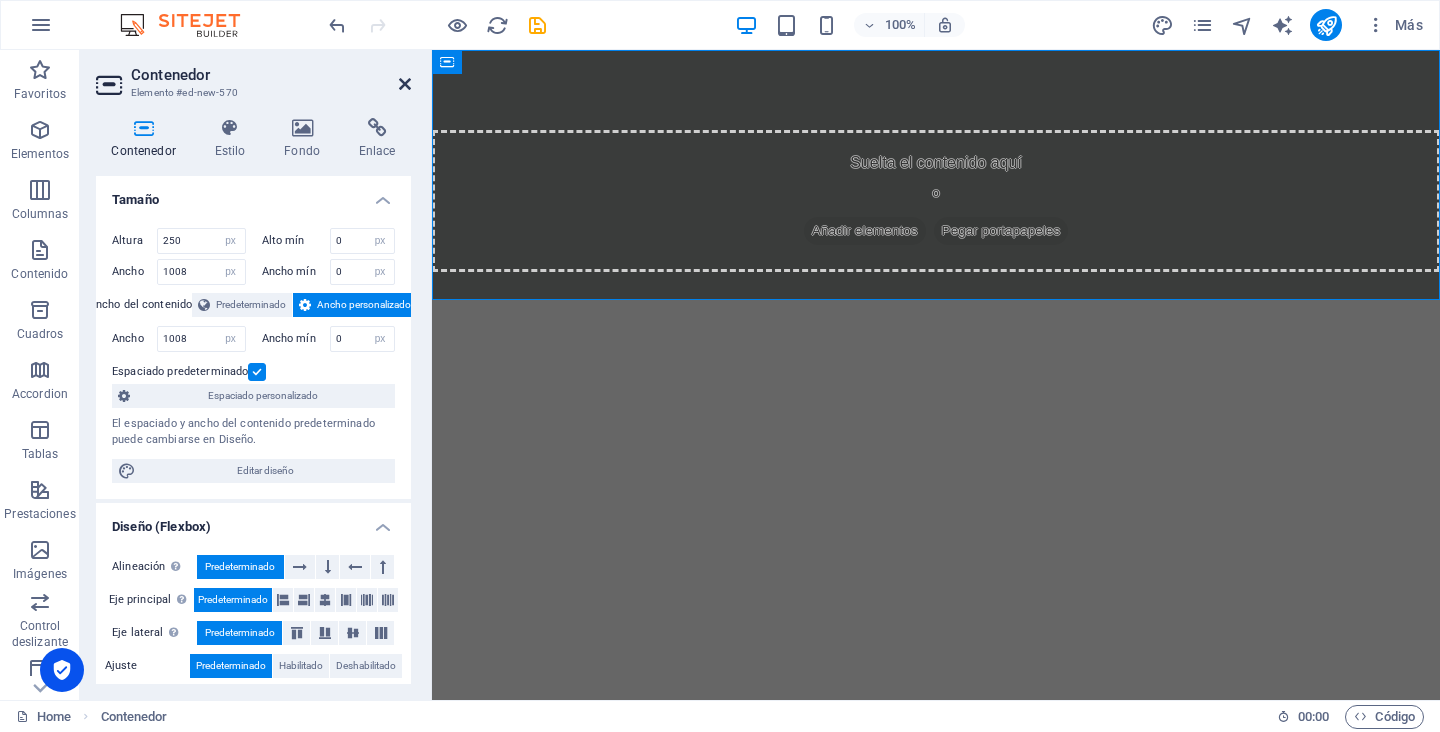 click at bounding box center (405, 84) 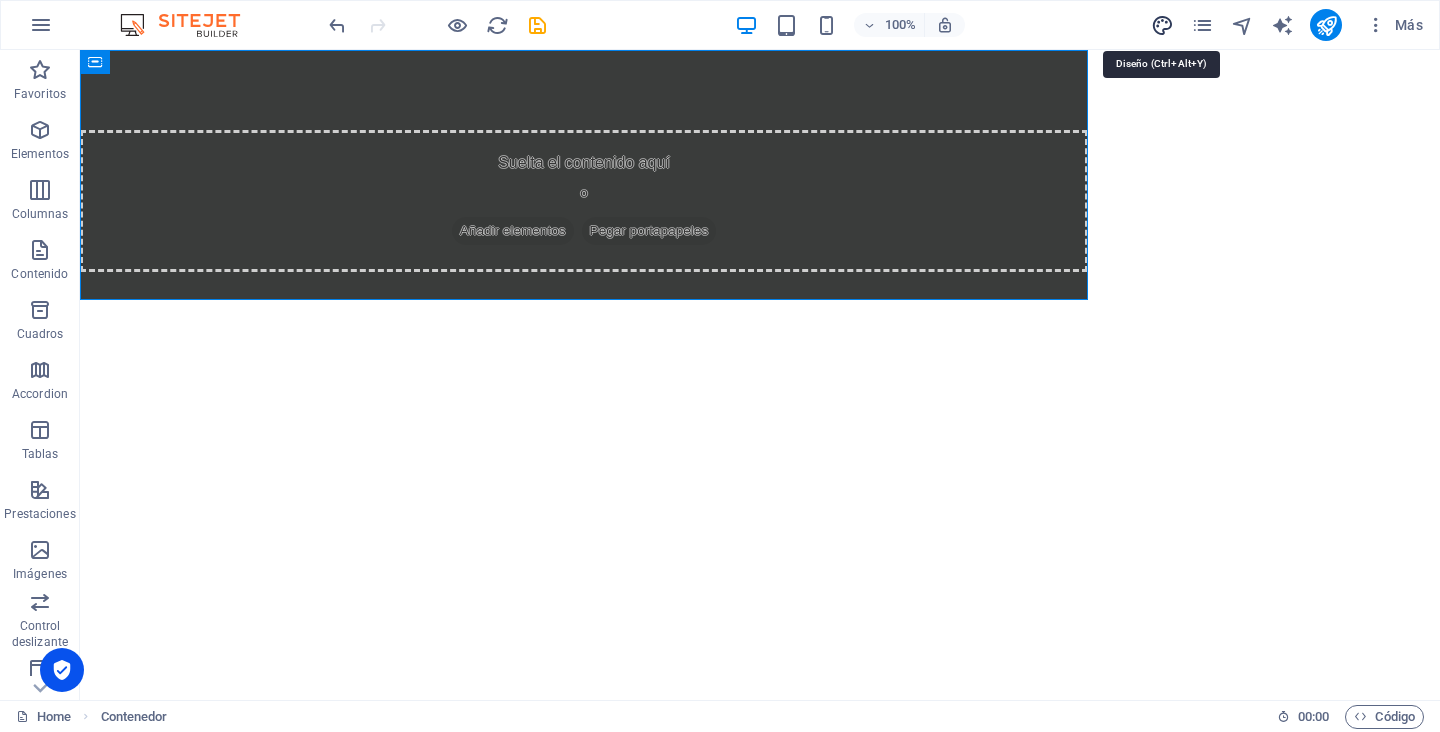 click at bounding box center (1162, 25) 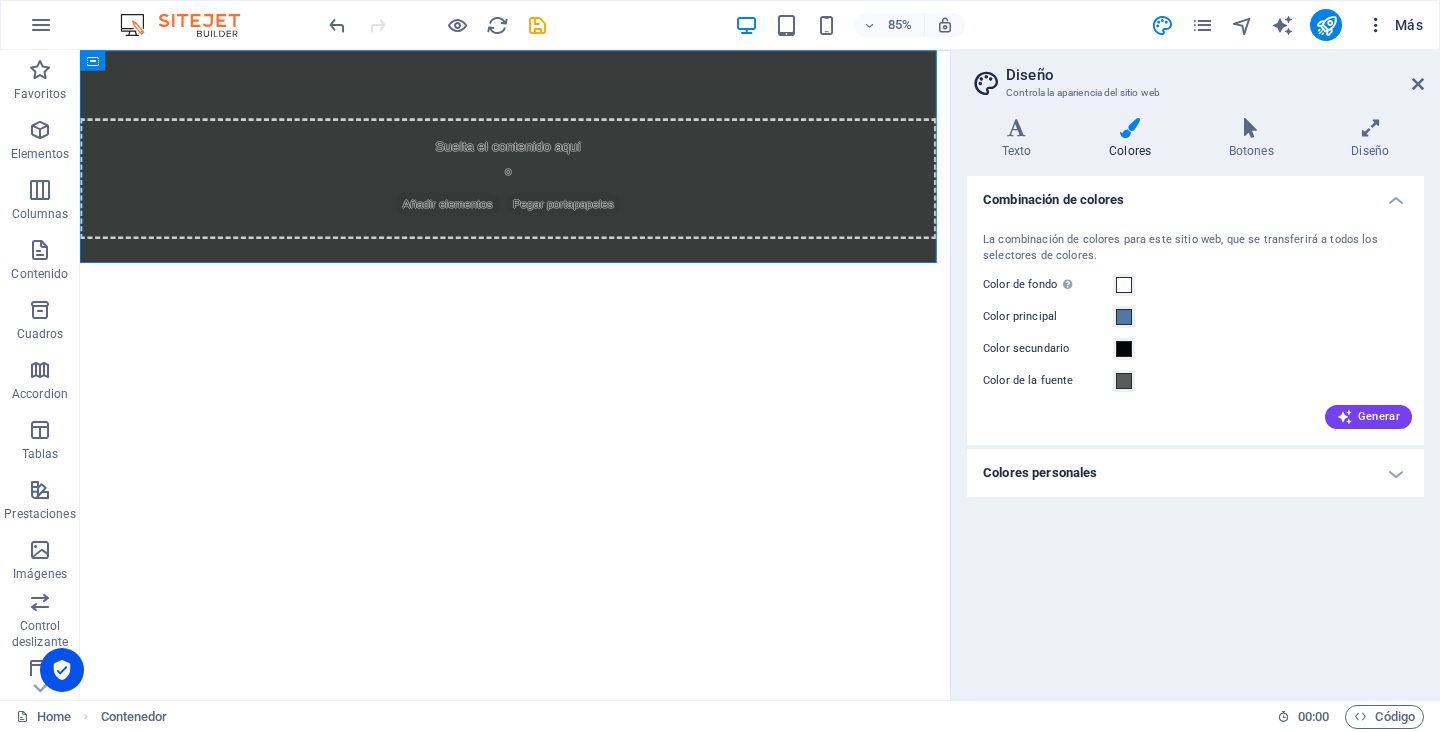 click at bounding box center [1376, 25] 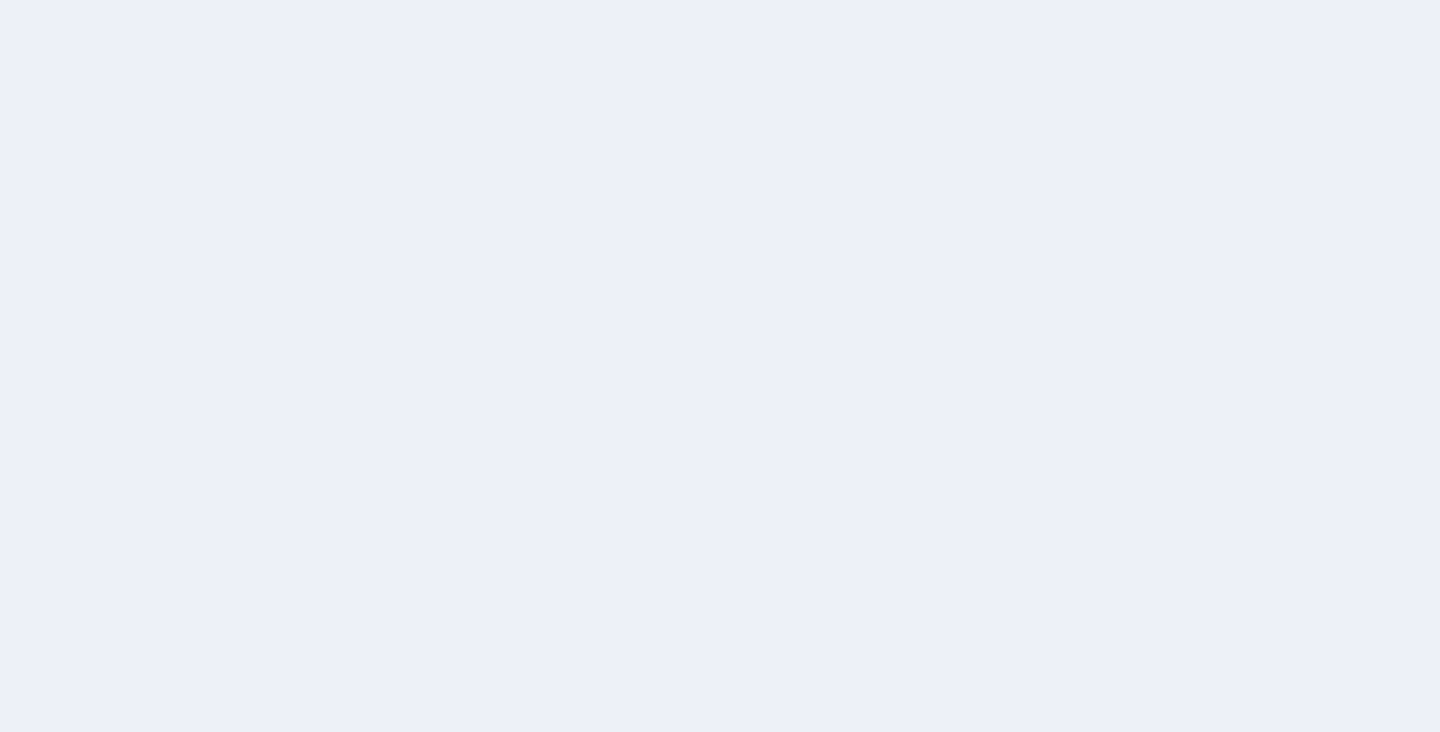 scroll, scrollTop: 0, scrollLeft: 0, axis: both 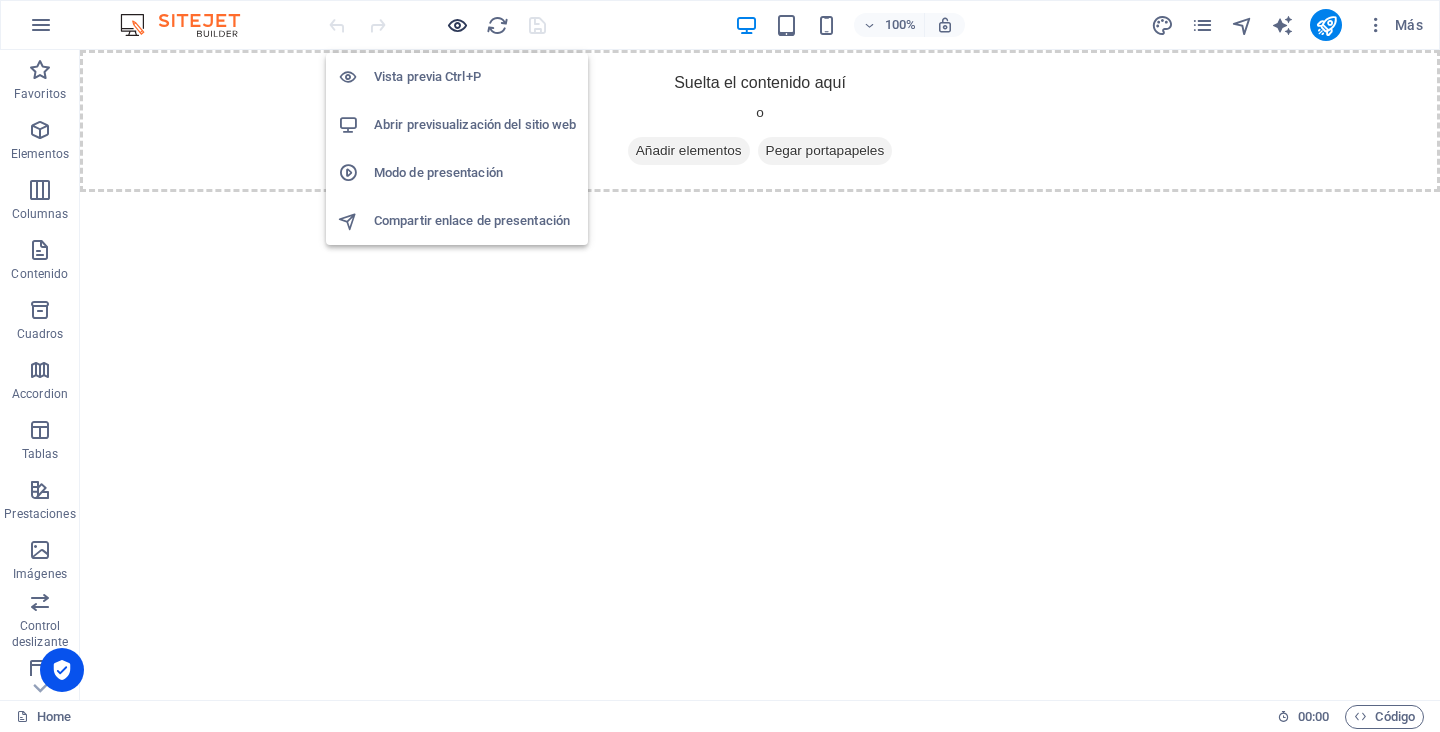 click at bounding box center (457, 25) 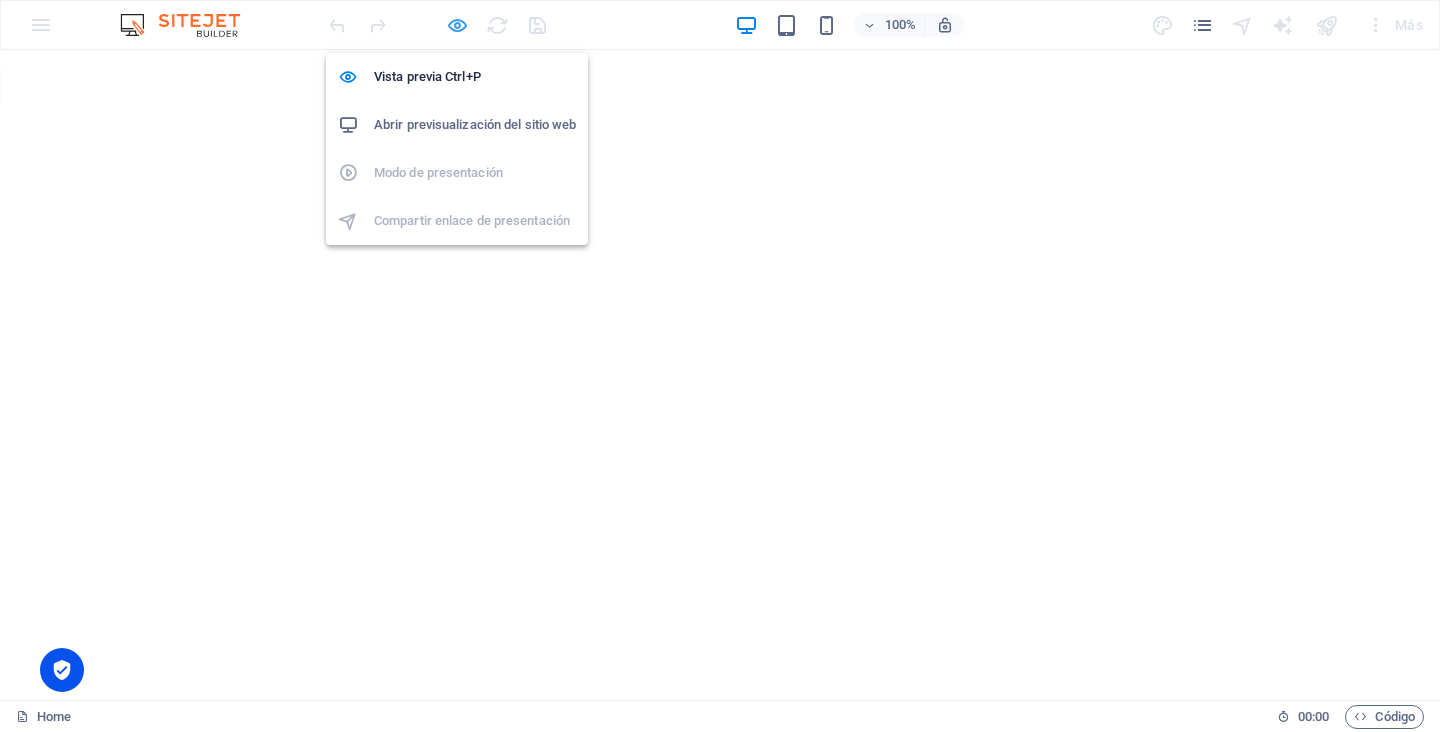 click at bounding box center (457, 25) 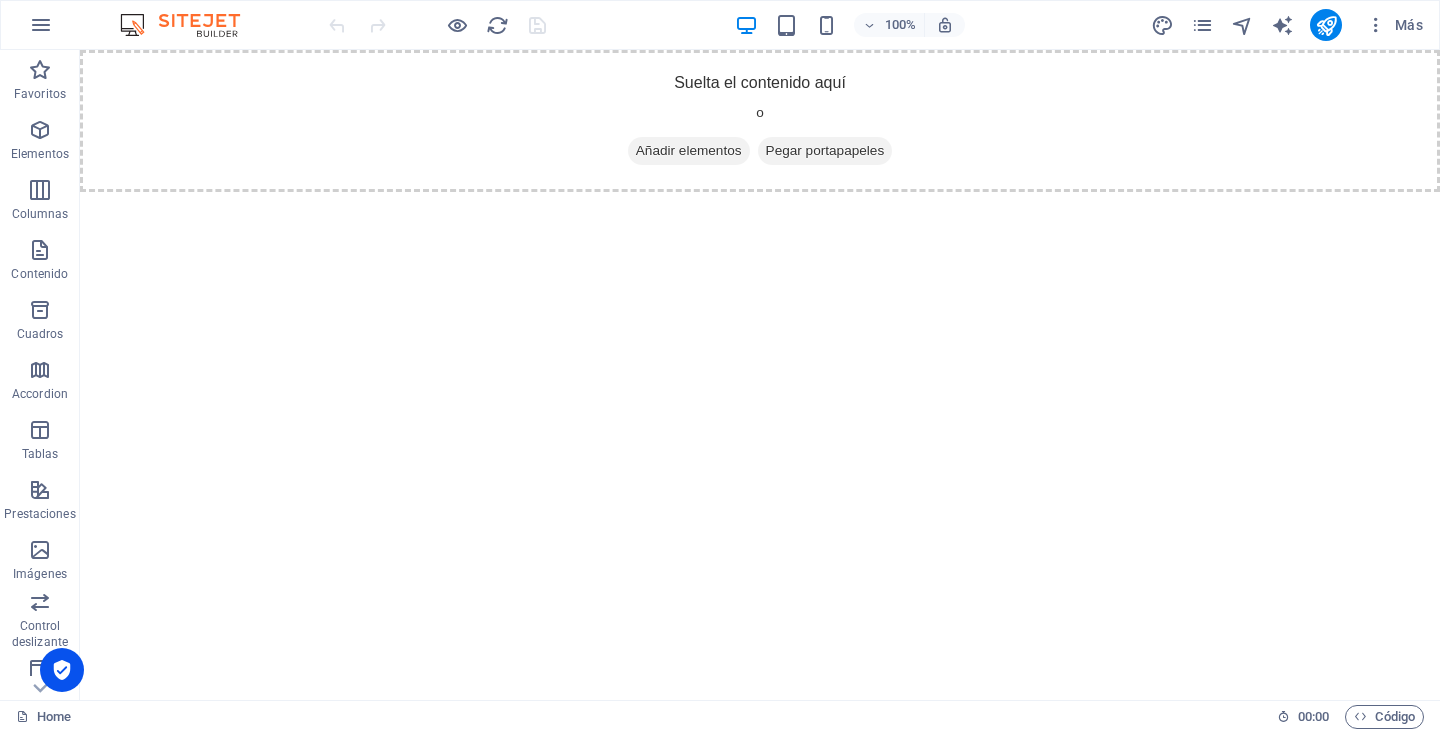 click on "Skip to main content
Suelta el contenido aquí o  Añadir elementos  Pegar portapapeles" at bounding box center (760, 121) 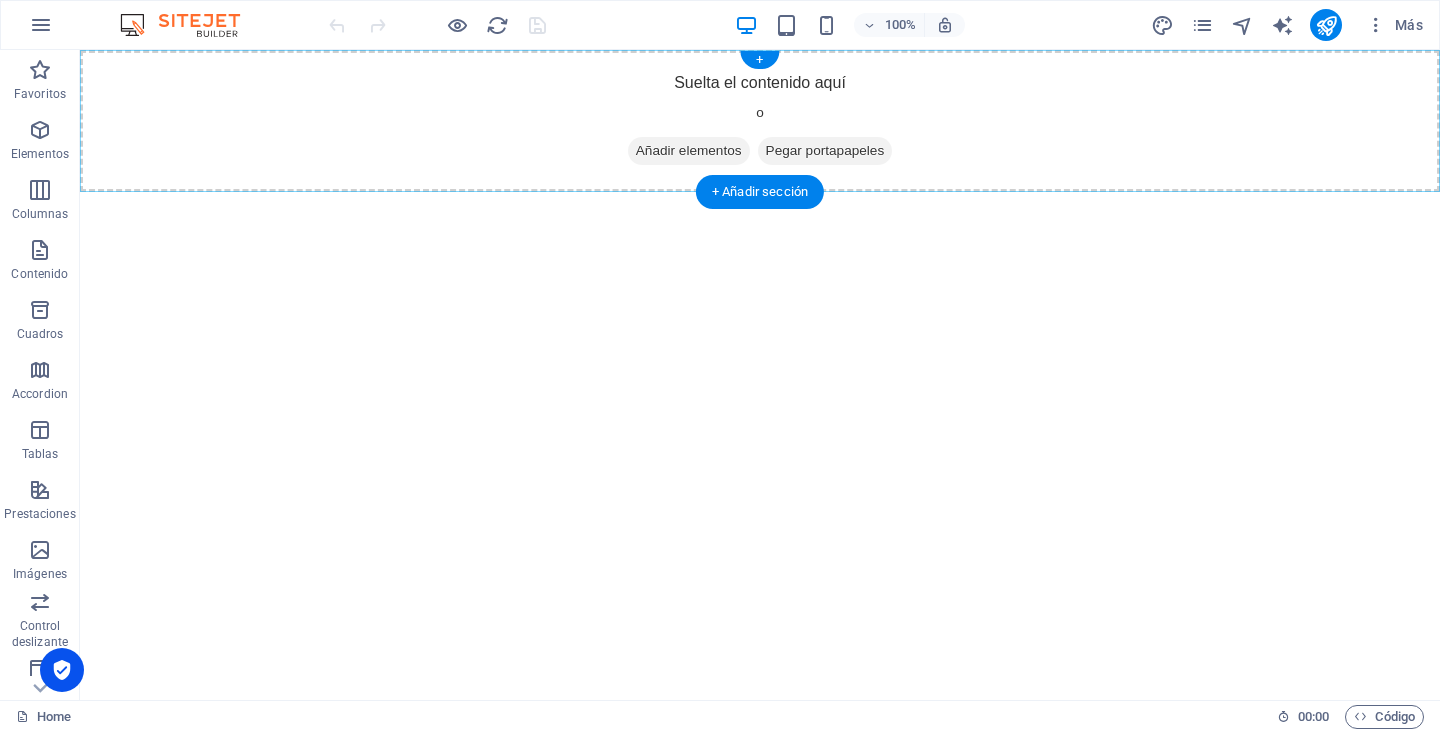 click on "+" at bounding box center [759, 60] 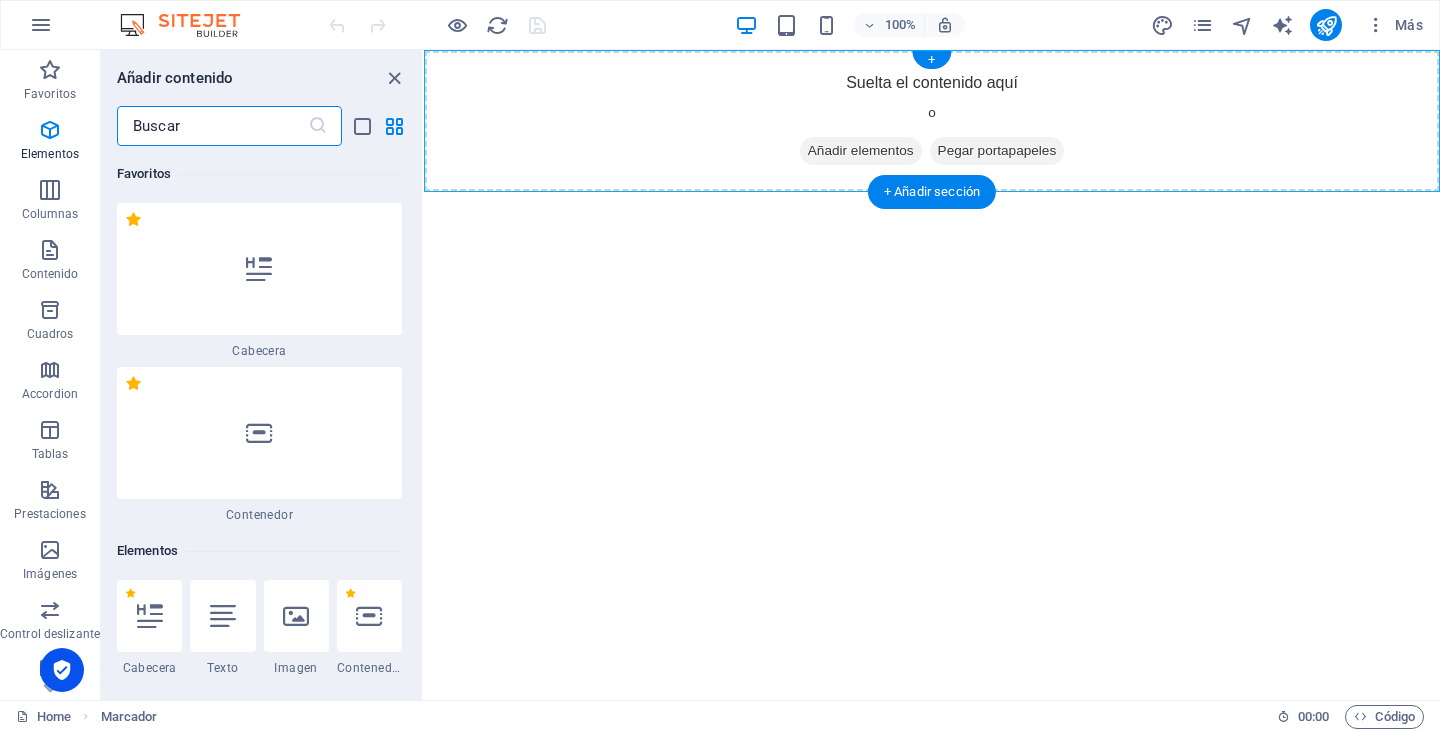scroll, scrollTop: 6123, scrollLeft: 0, axis: vertical 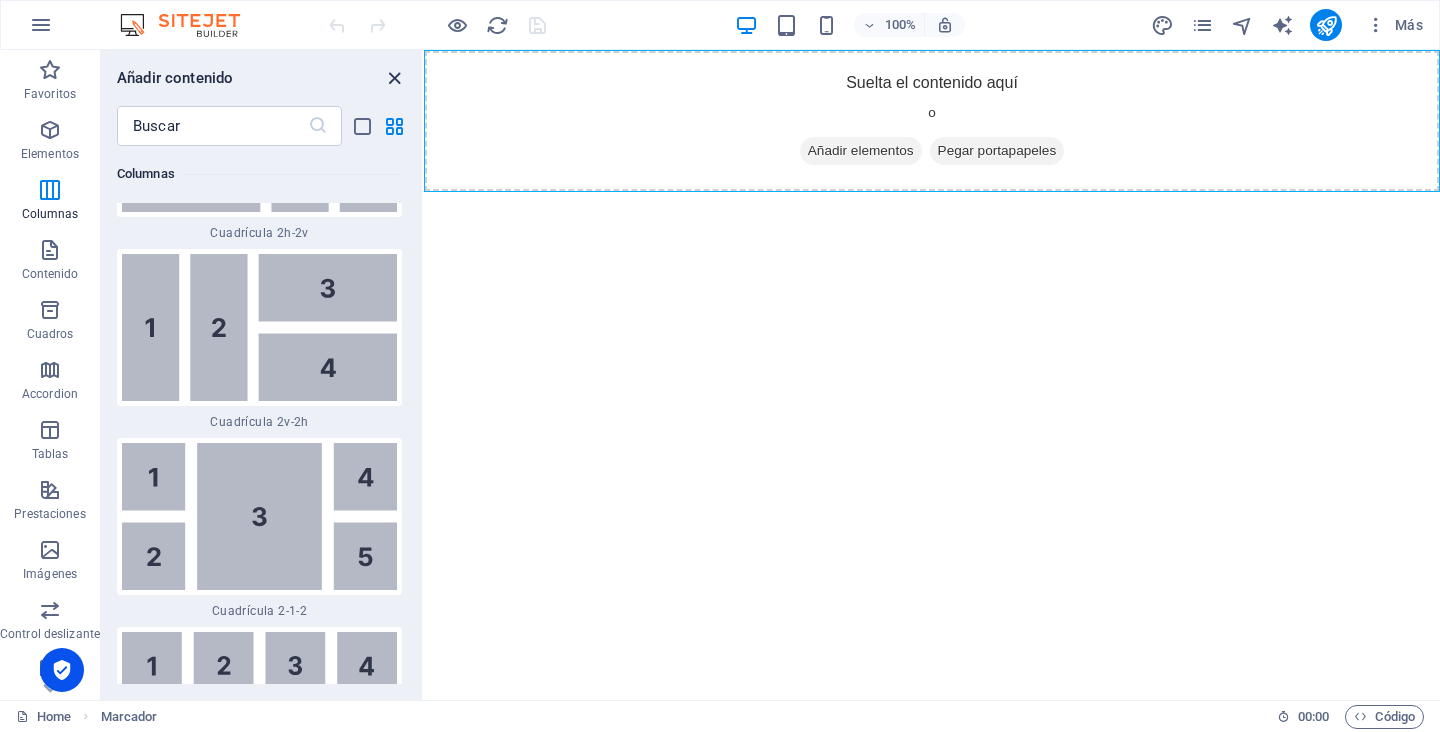 click at bounding box center (394, 78) 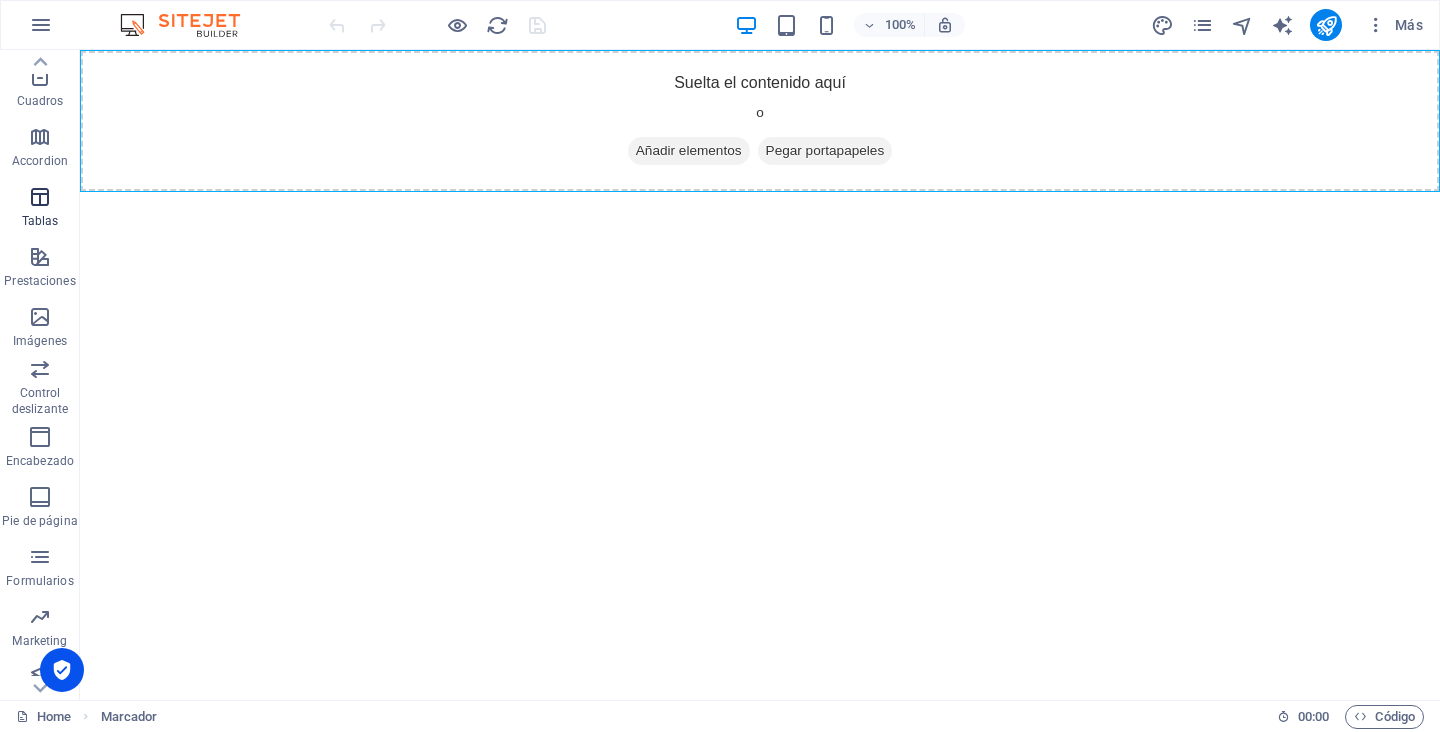scroll, scrollTop: 250, scrollLeft: 0, axis: vertical 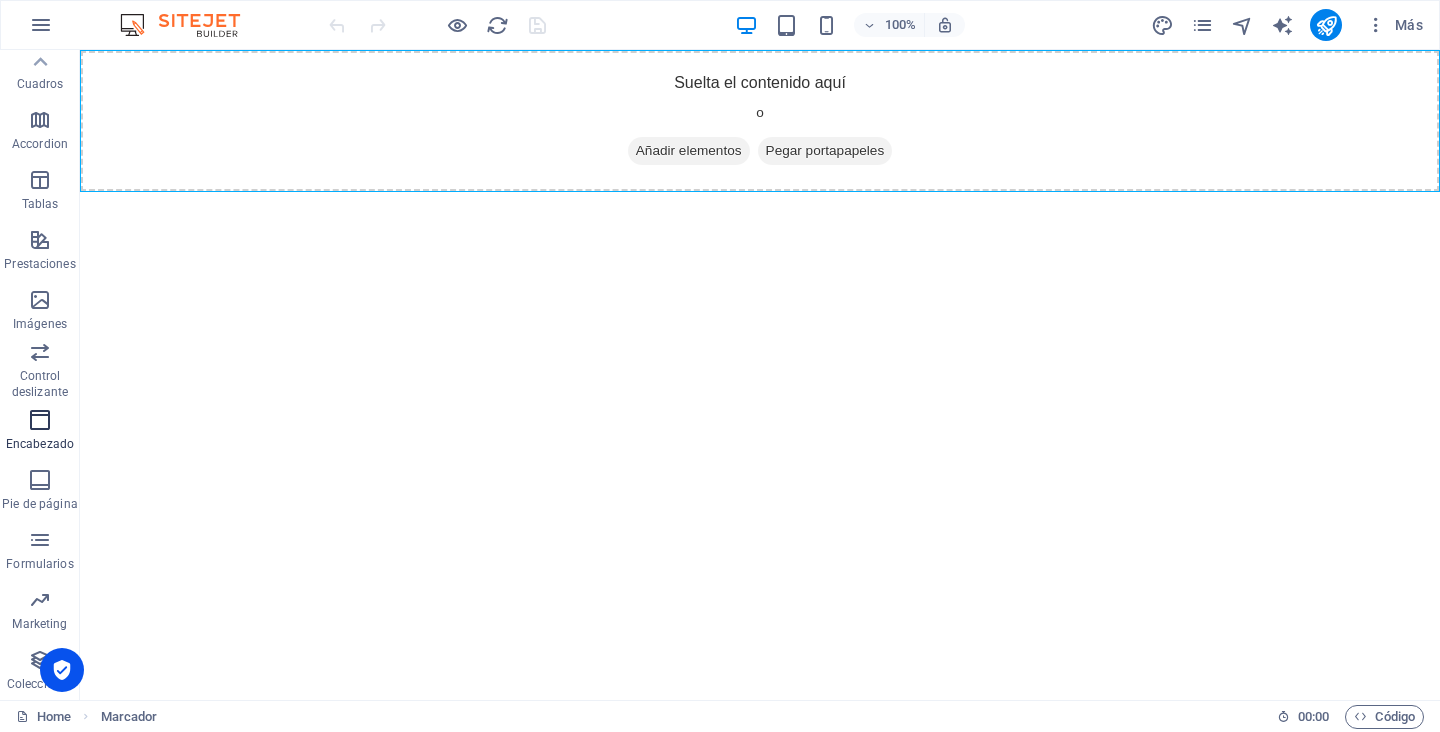 click on "Encabezado" at bounding box center [40, 432] 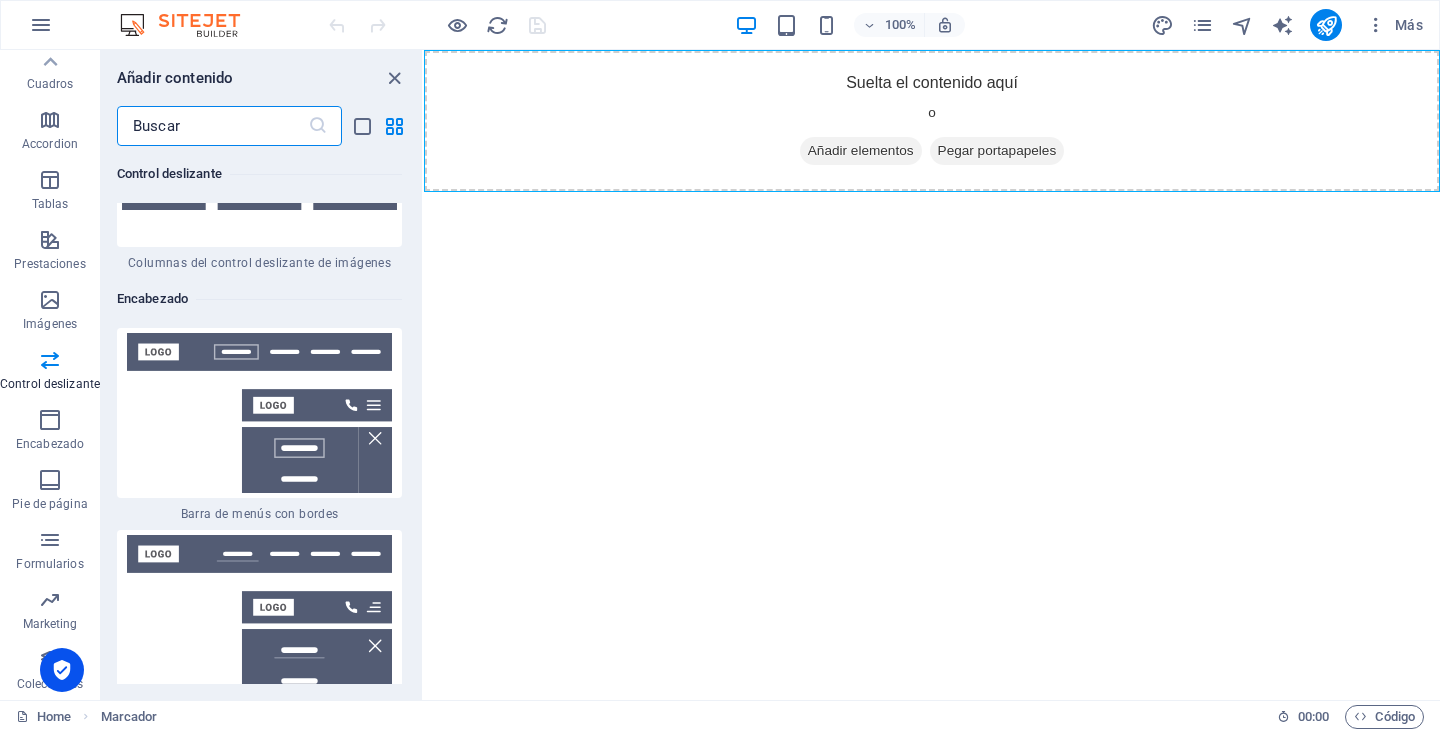 scroll, scrollTop: 23481, scrollLeft: 0, axis: vertical 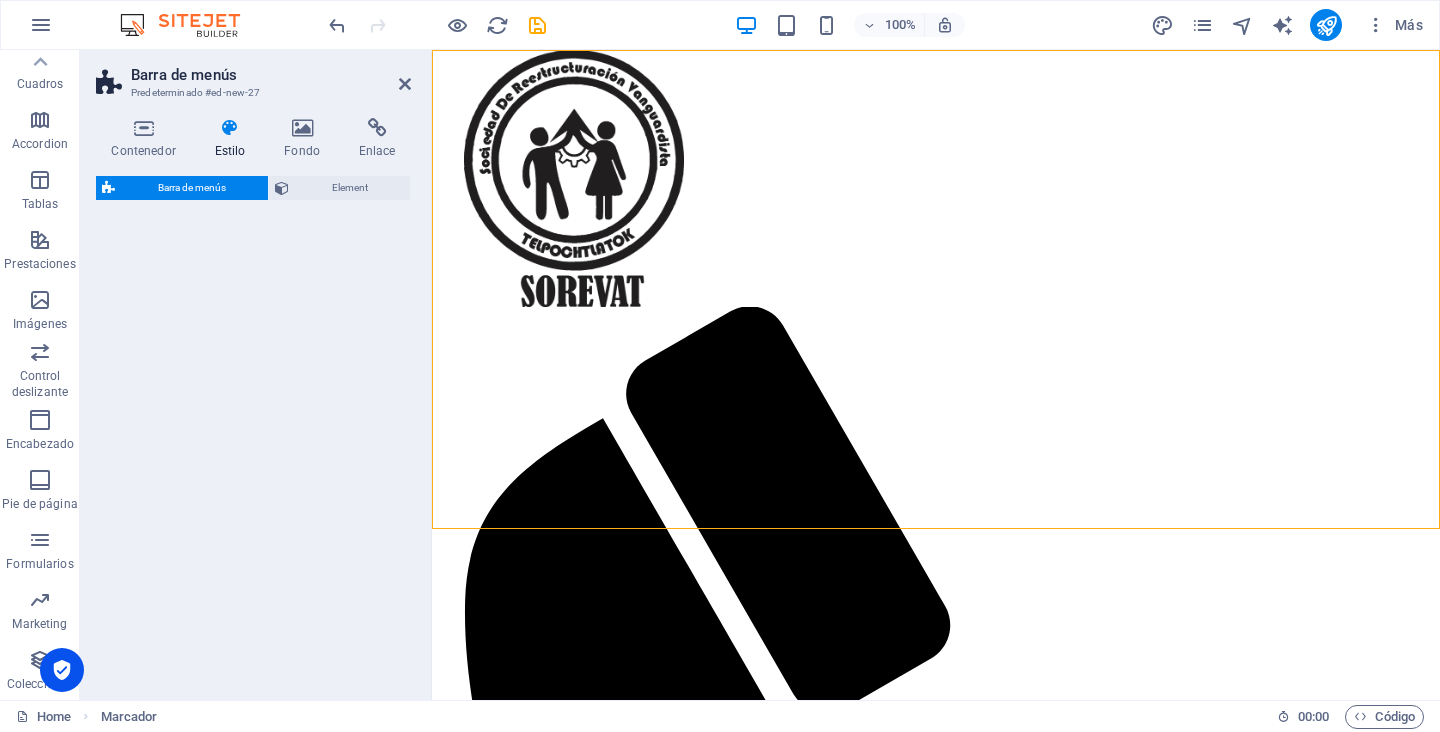 select on "rem" 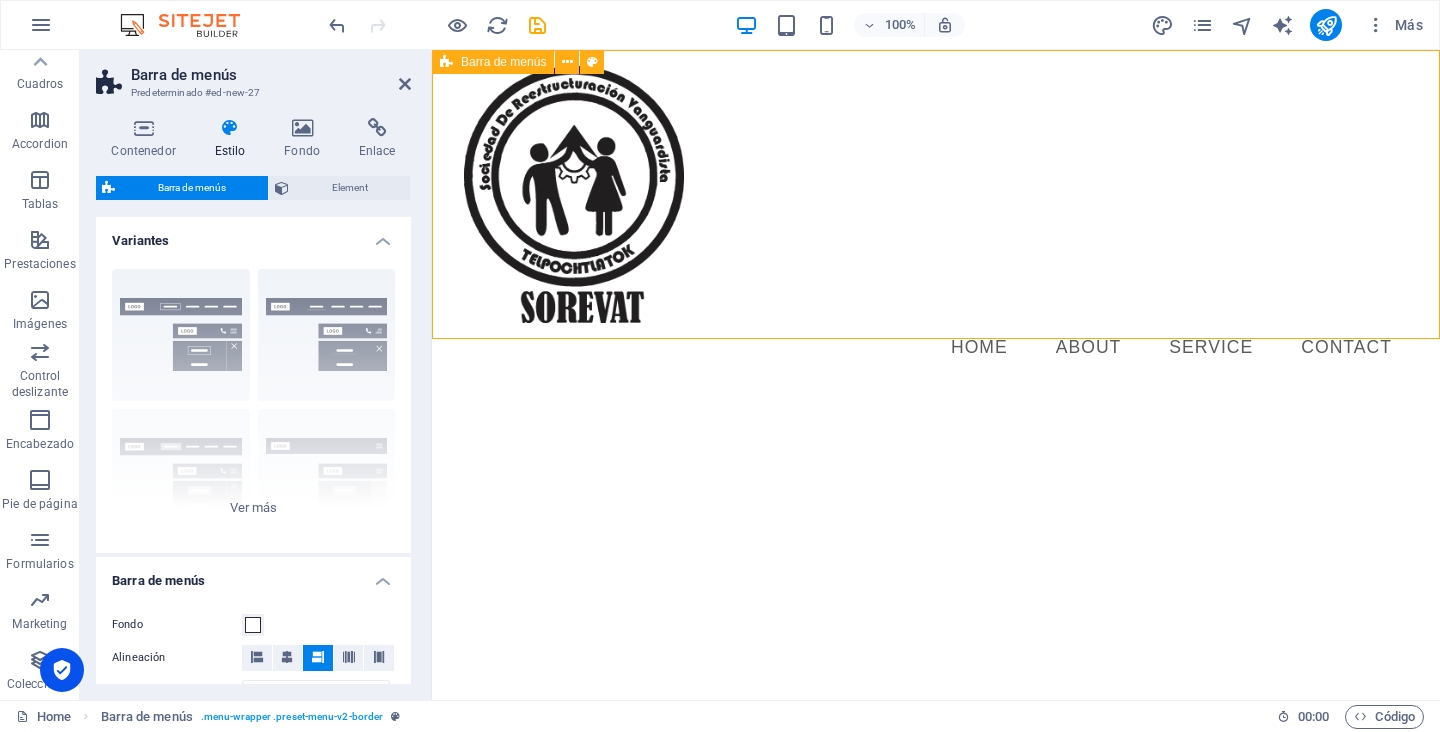 click on "Menu Home About Service Contact" at bounding box center (936, 219) 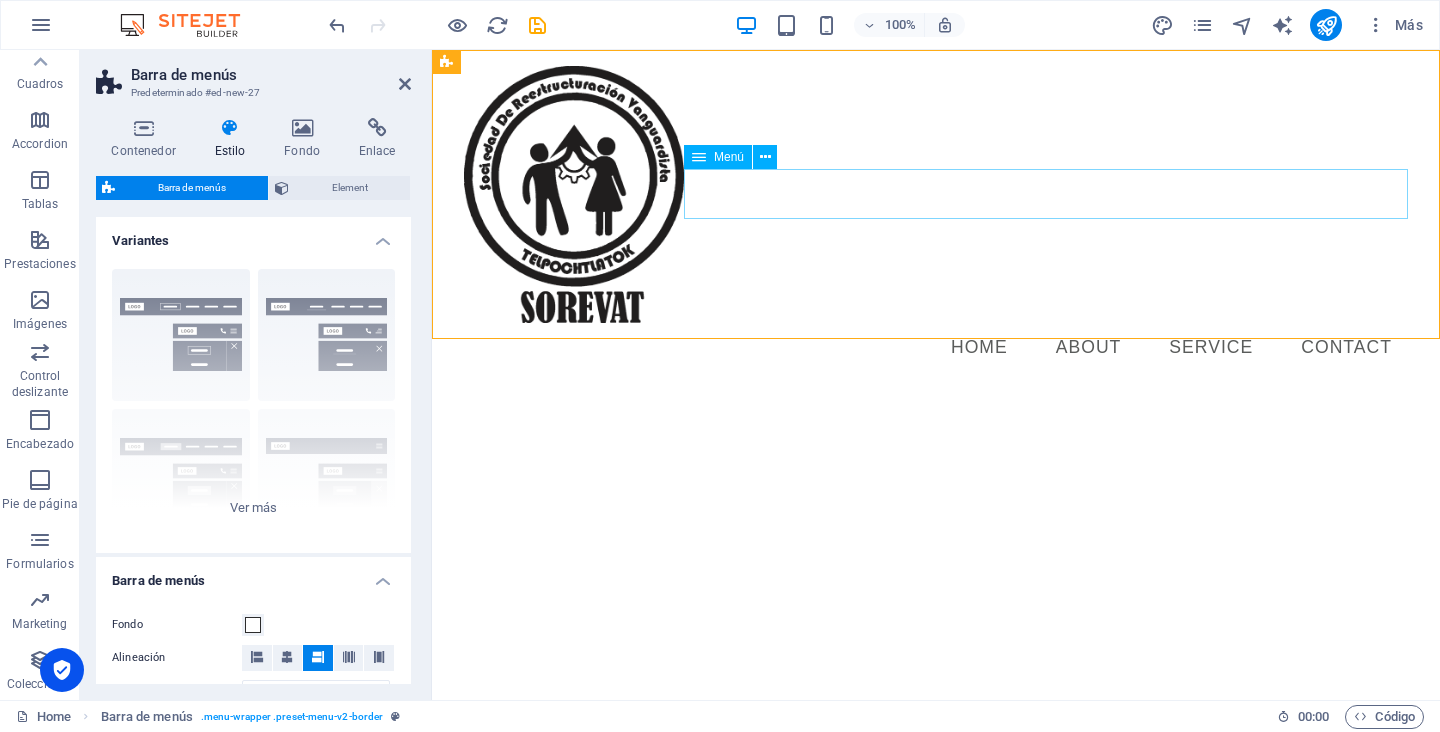 click on "Home About Service Contact" at bounding box center [936, 348] 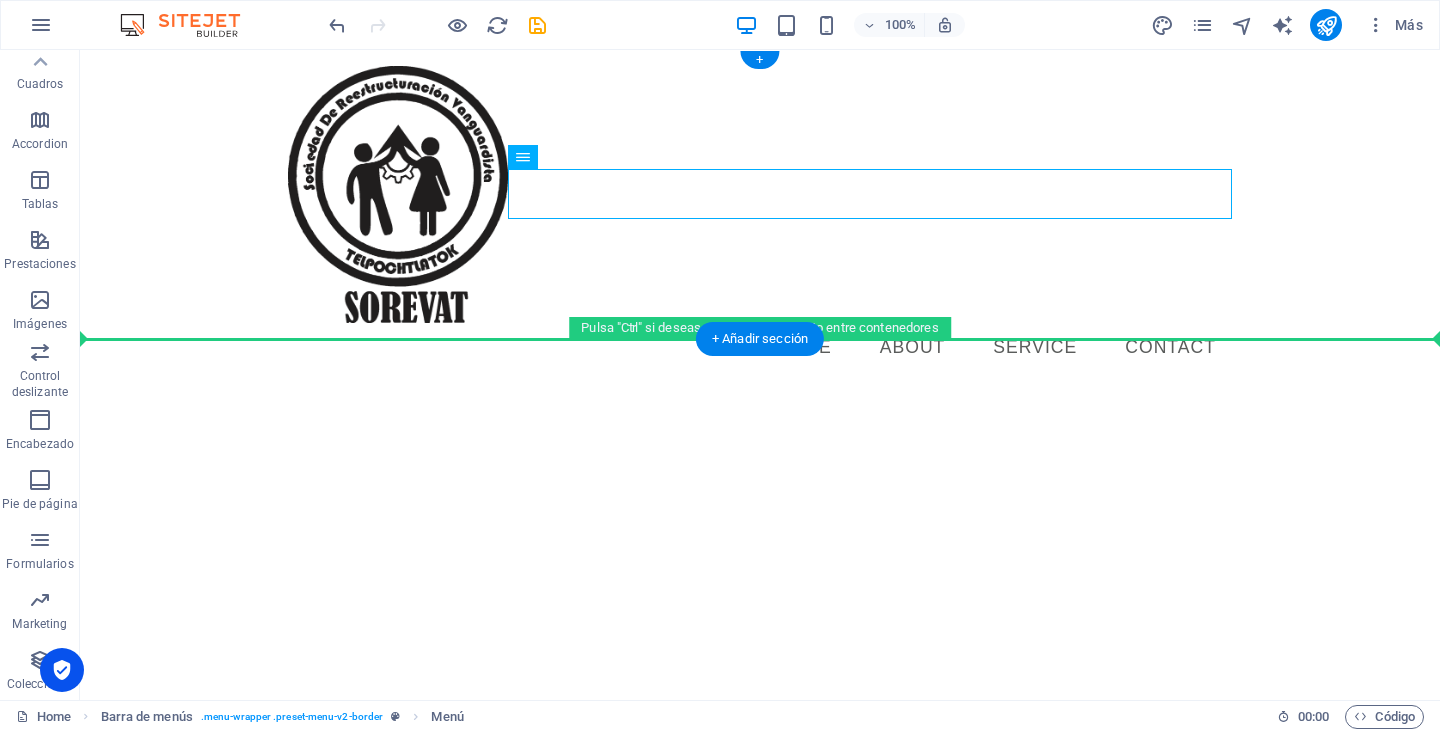 drag, startPoint x: 818, startPoint y: 210, endPoint x: 738, endPoint y: 248, distance: 88.56636 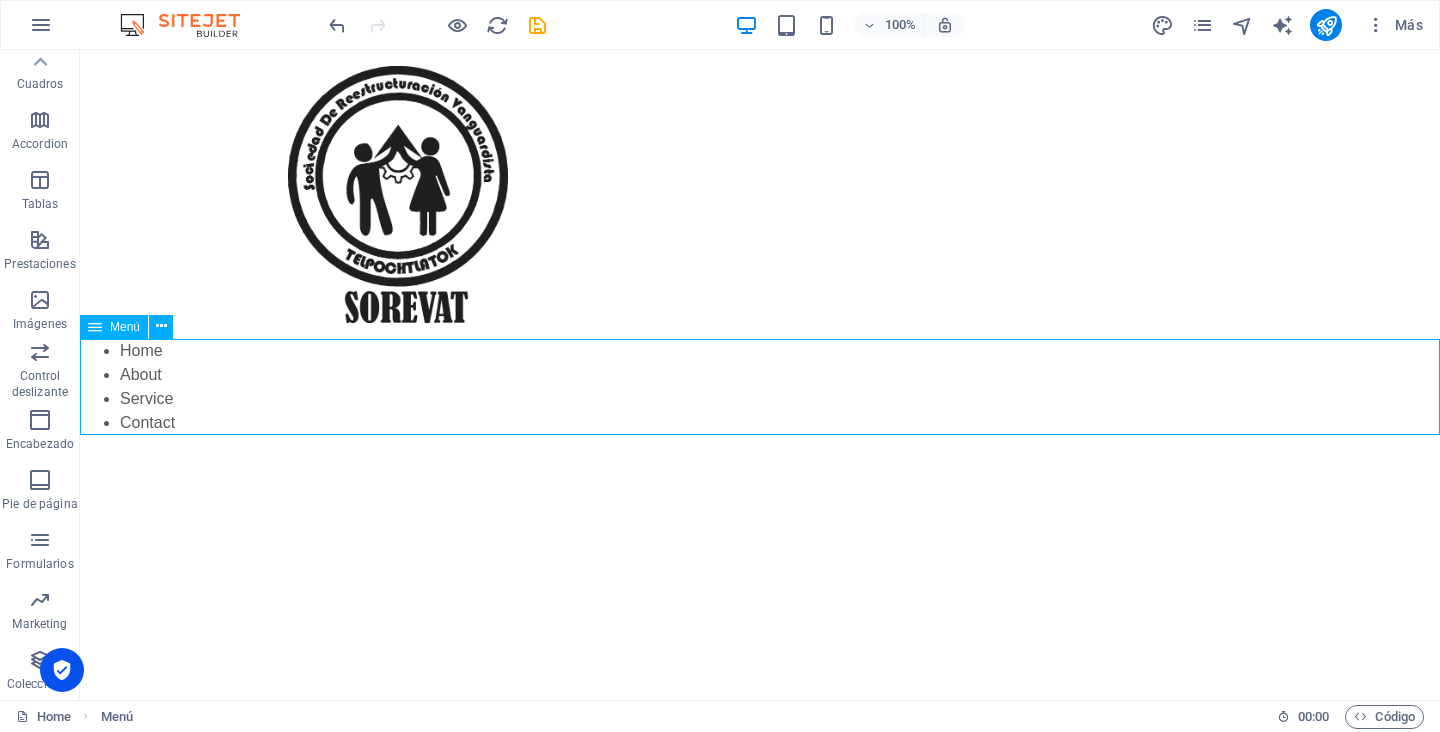 click on "Menú" at bounding box center (125, 327) 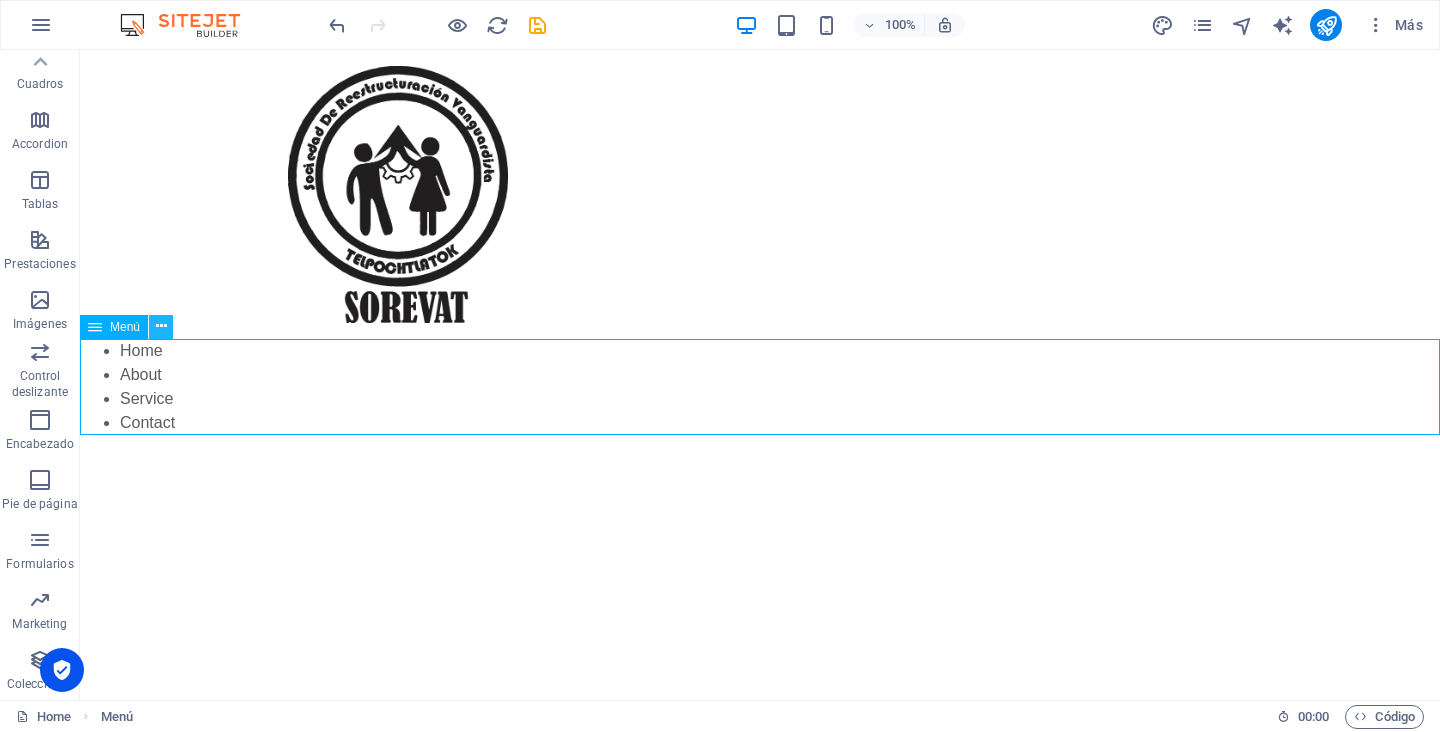 click at bounding box center [161, 327] 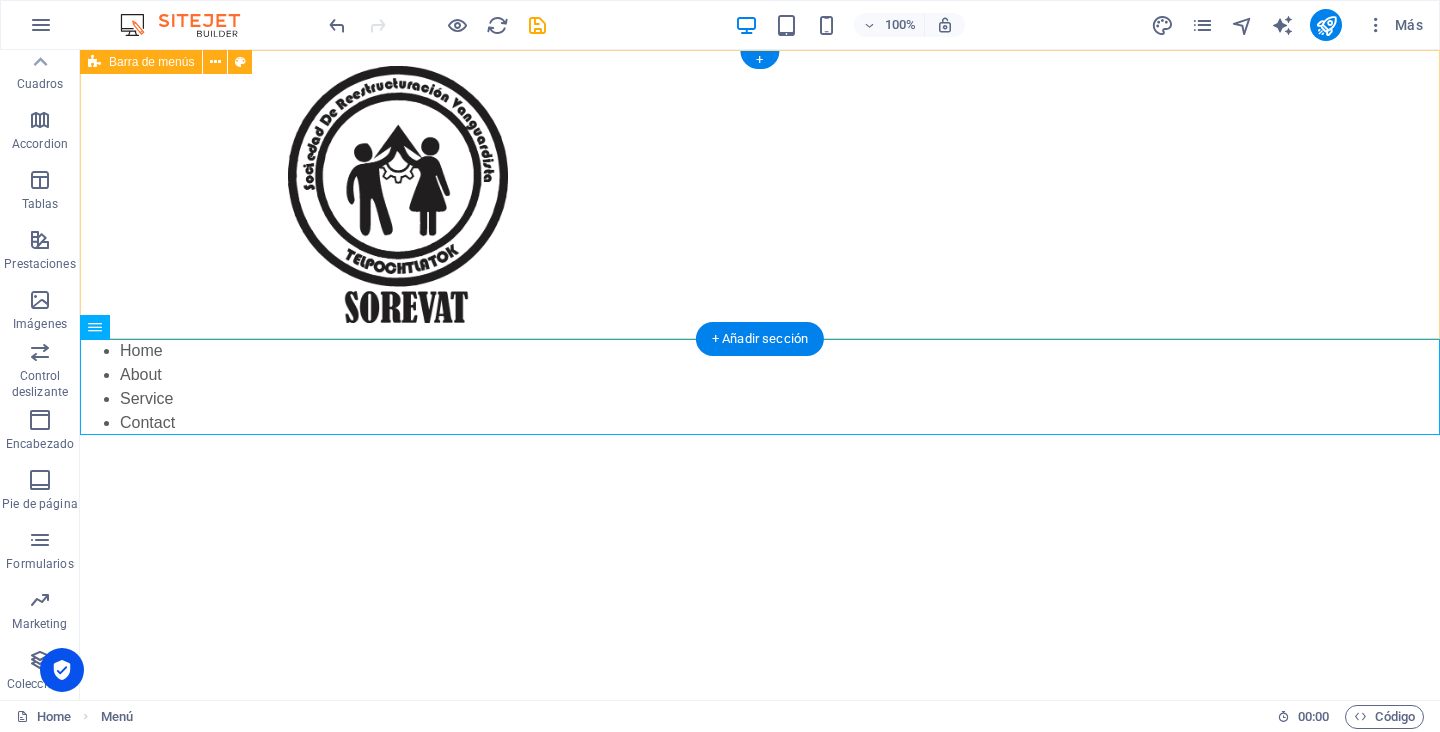 drag, startPoint x: 215, startPoint y: 380, endPoint x: 596, endPoint y: 208, distance: 418.02512 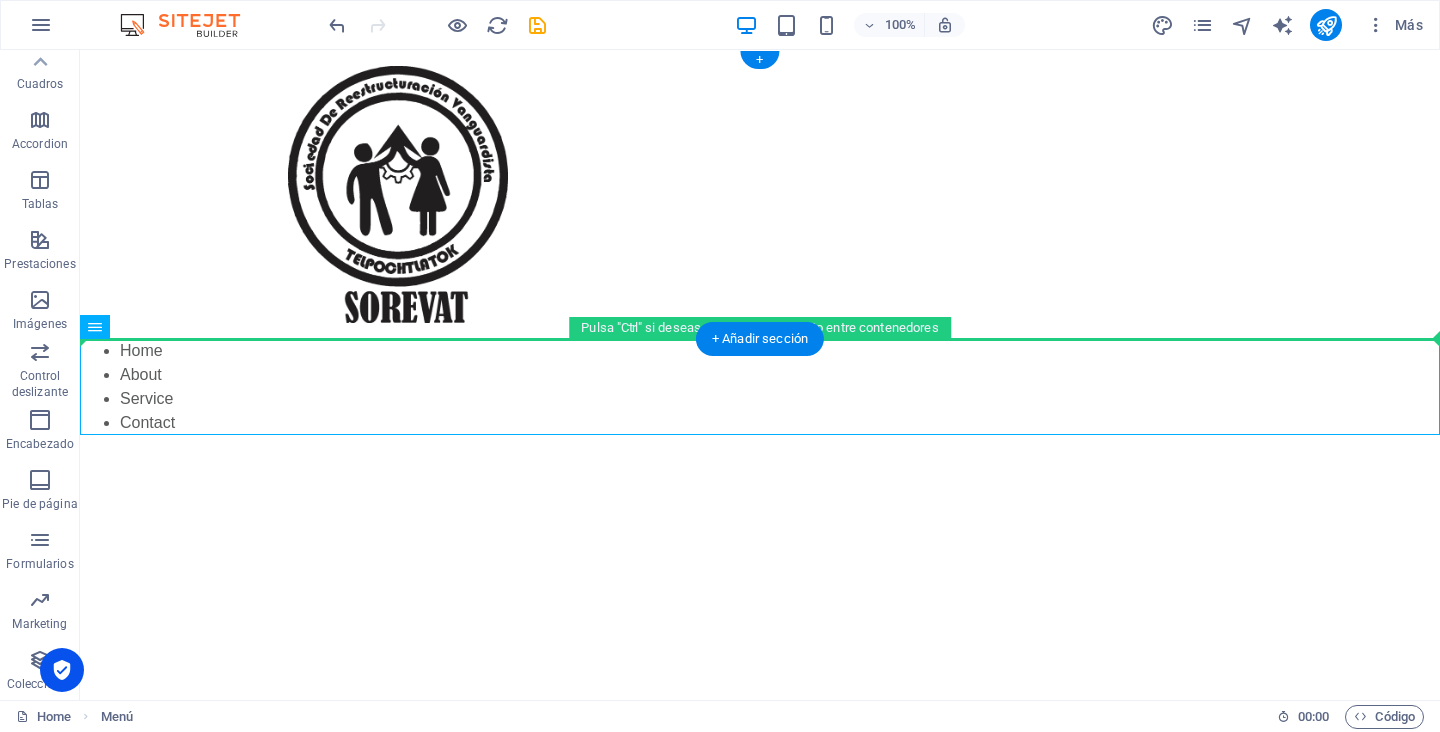 drag, startPoint x: 197, startPoint y: 380, endPoint x: 522, endPoint y: 244, distance: 352.3081 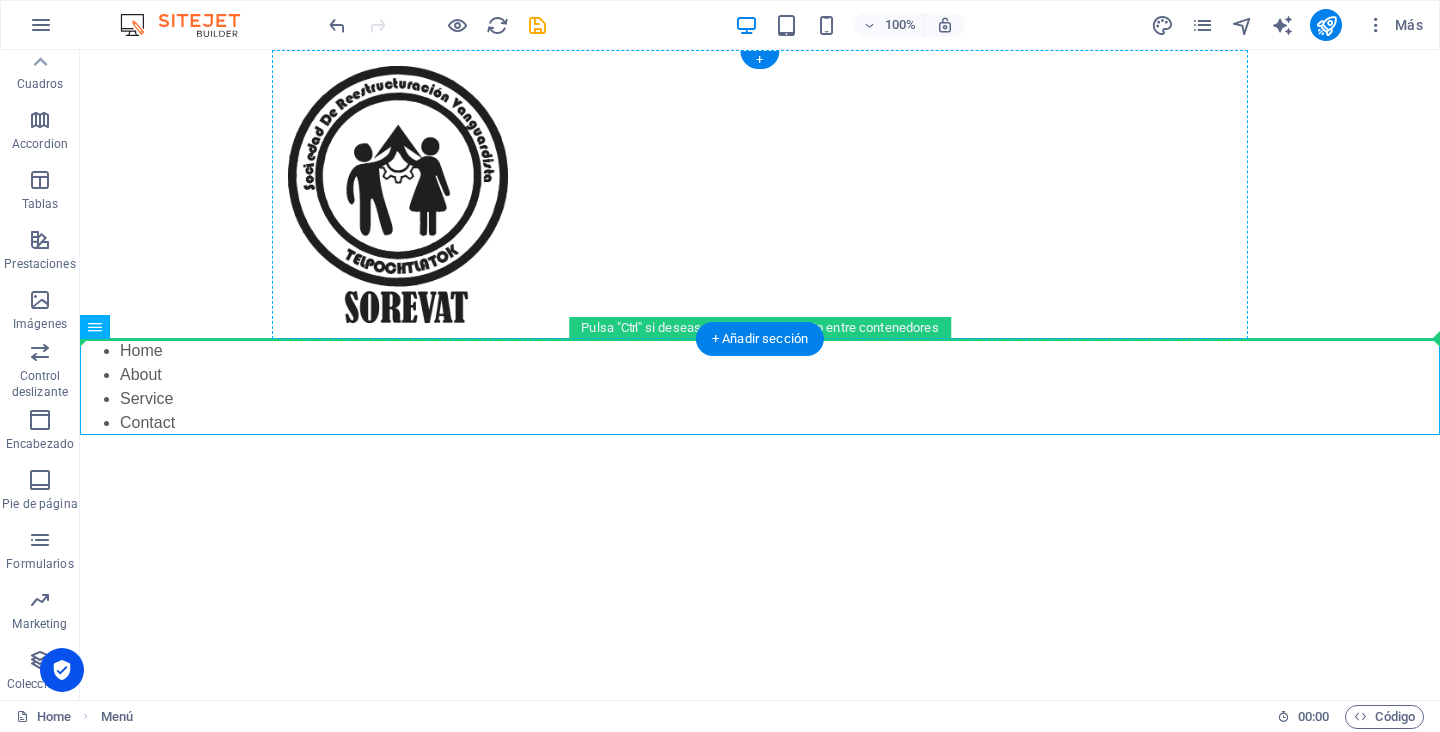 drag, startPoint x: 192, startPoint y: 382, endPoint x: 289, endPoint y: 230, distance: 180.31361 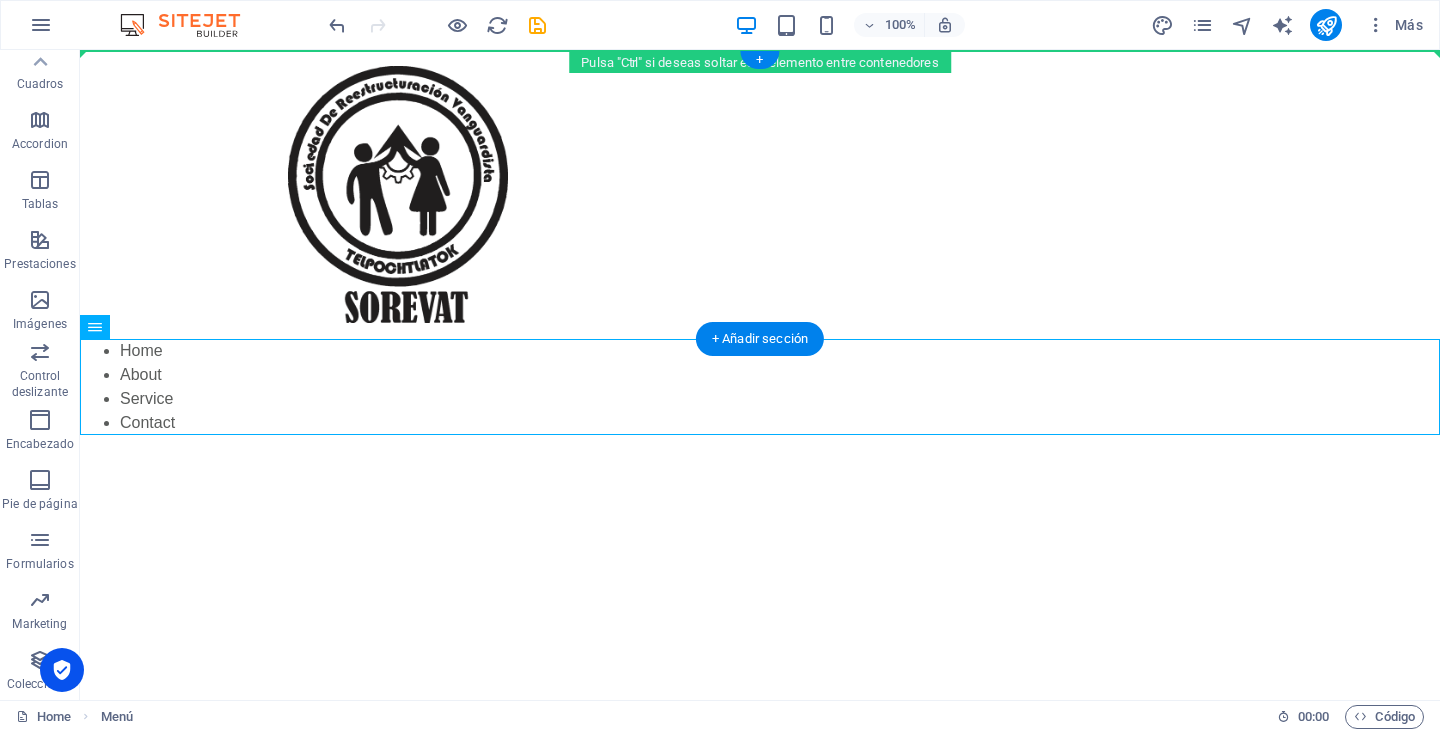 drag, startPoint x: 176, startPoint y: 373, endPoint x: 633, endPoint y: 188, distance: 493.02536 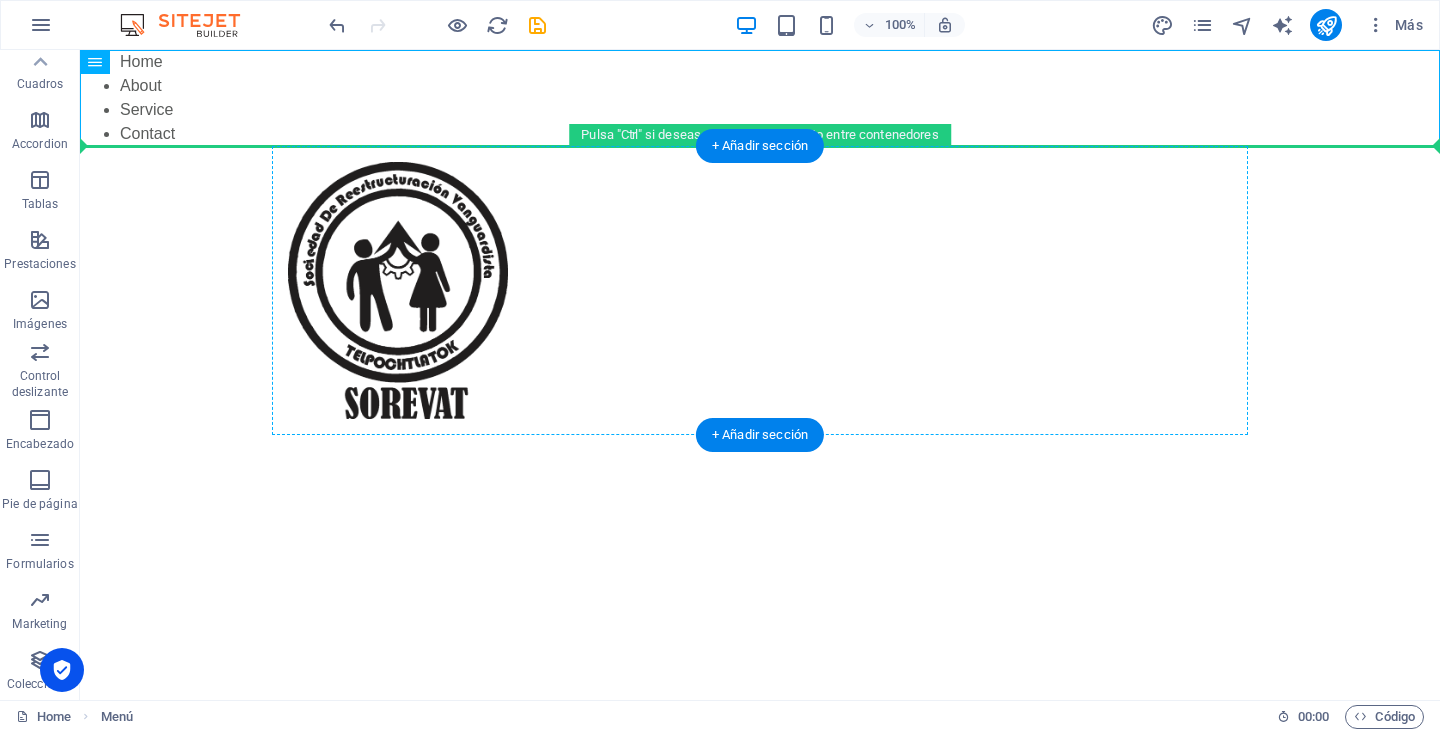 drag, startPoint x: 204, startPoint y: 110, endPoint x: 364, endPoint y: 199, distance: 183.08742 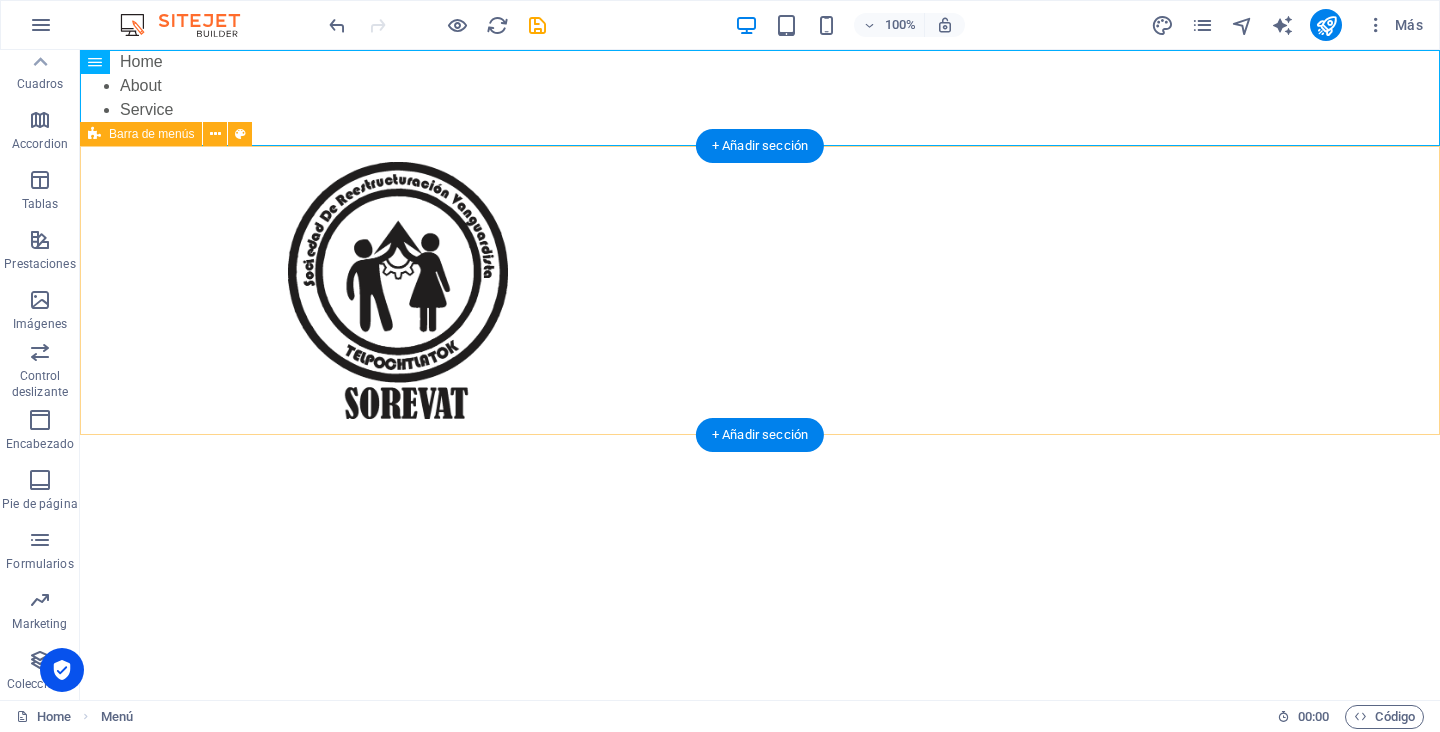 drag, startPoint x: 211, startPoint y: 120, endPoint x: 586, endPoint y: 255, distance: 398.5599 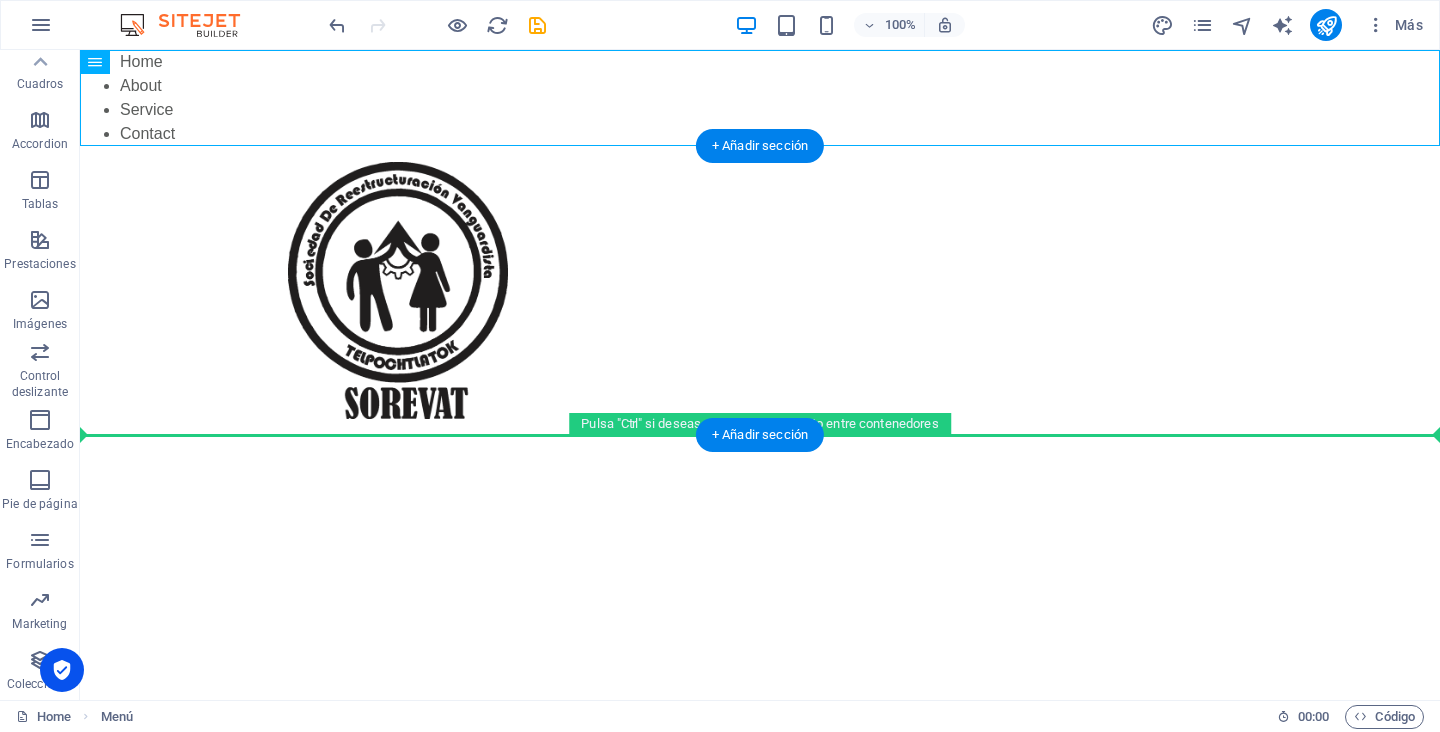 drag, startPoint x: 211, startPoint y: 112, endPoint x: 722, endPoint y: 297, distance: 543.45746 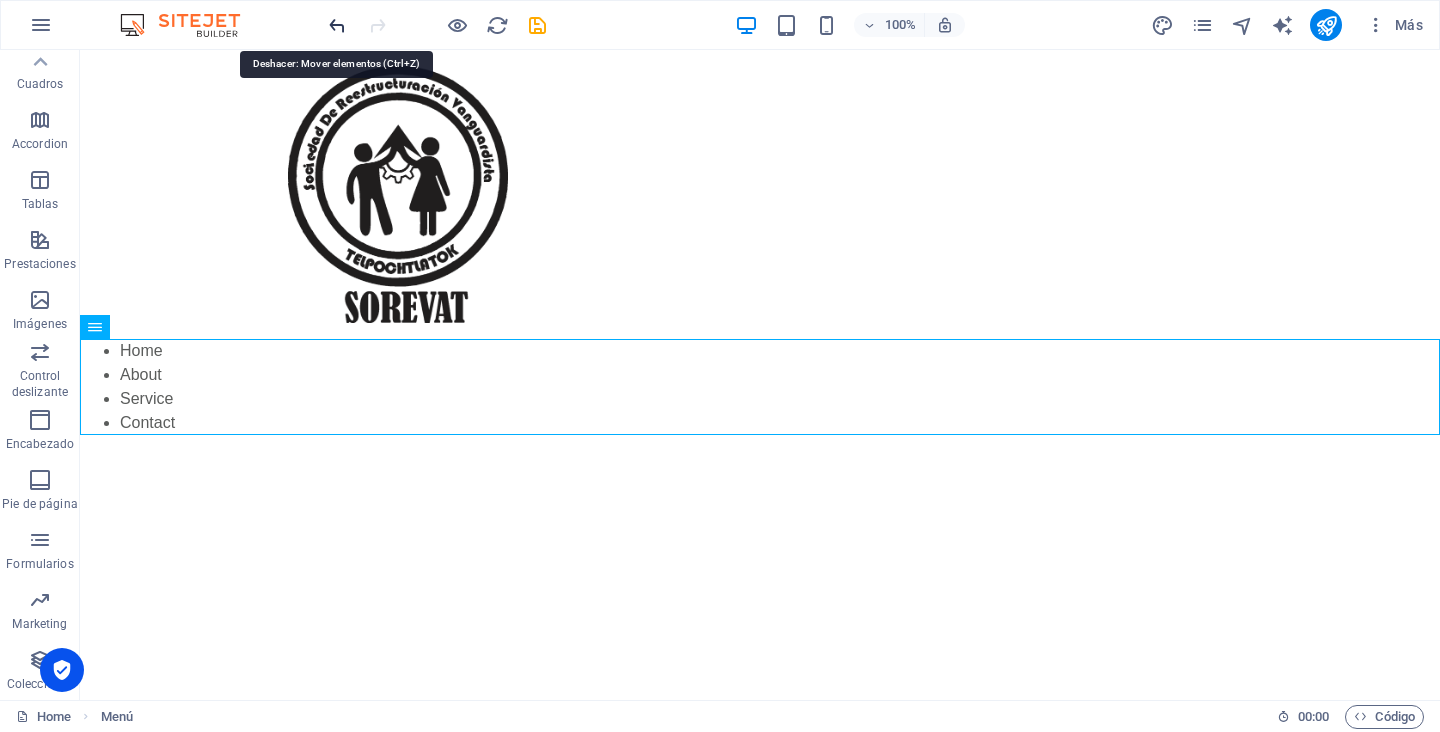 click at bounding box center (337, 25) 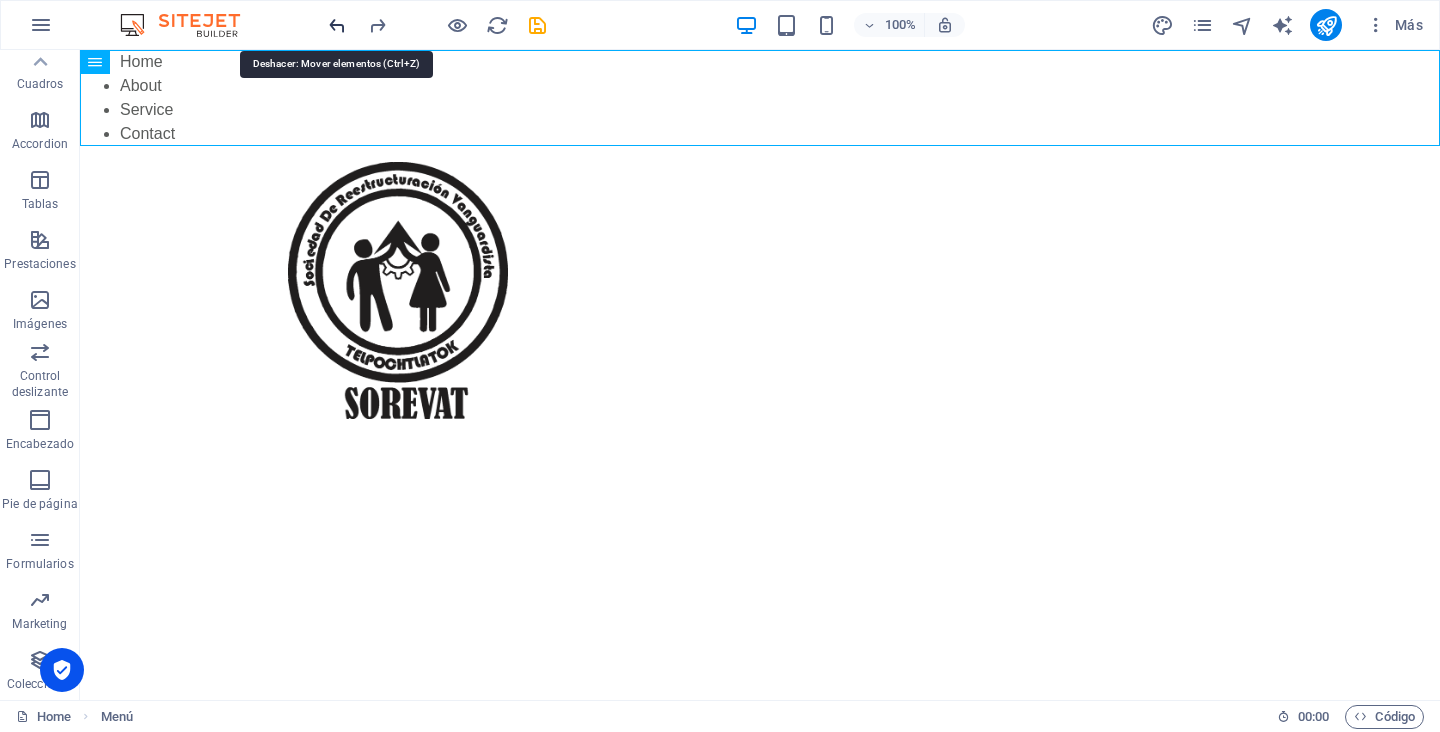 click at bounding box center [337, 25] 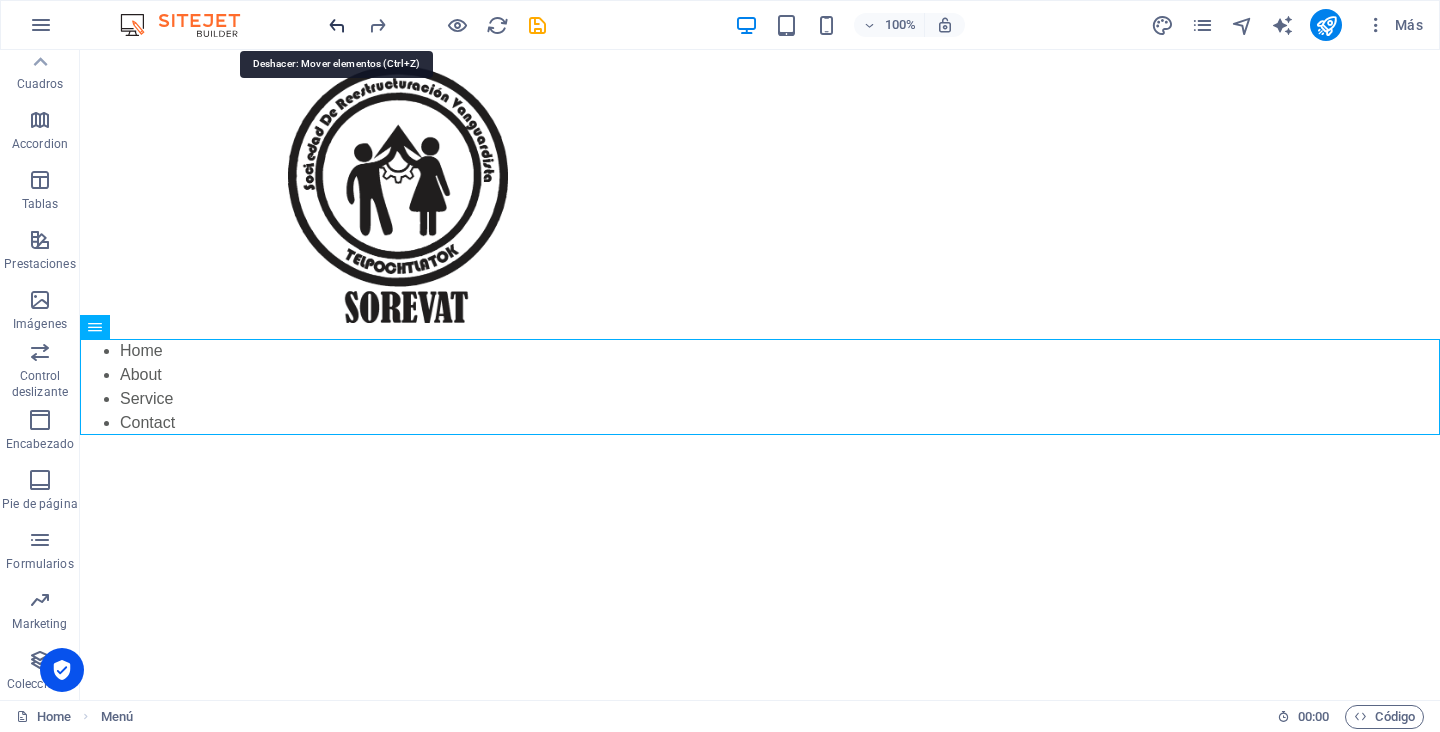 click at bounding box center [337, 25] 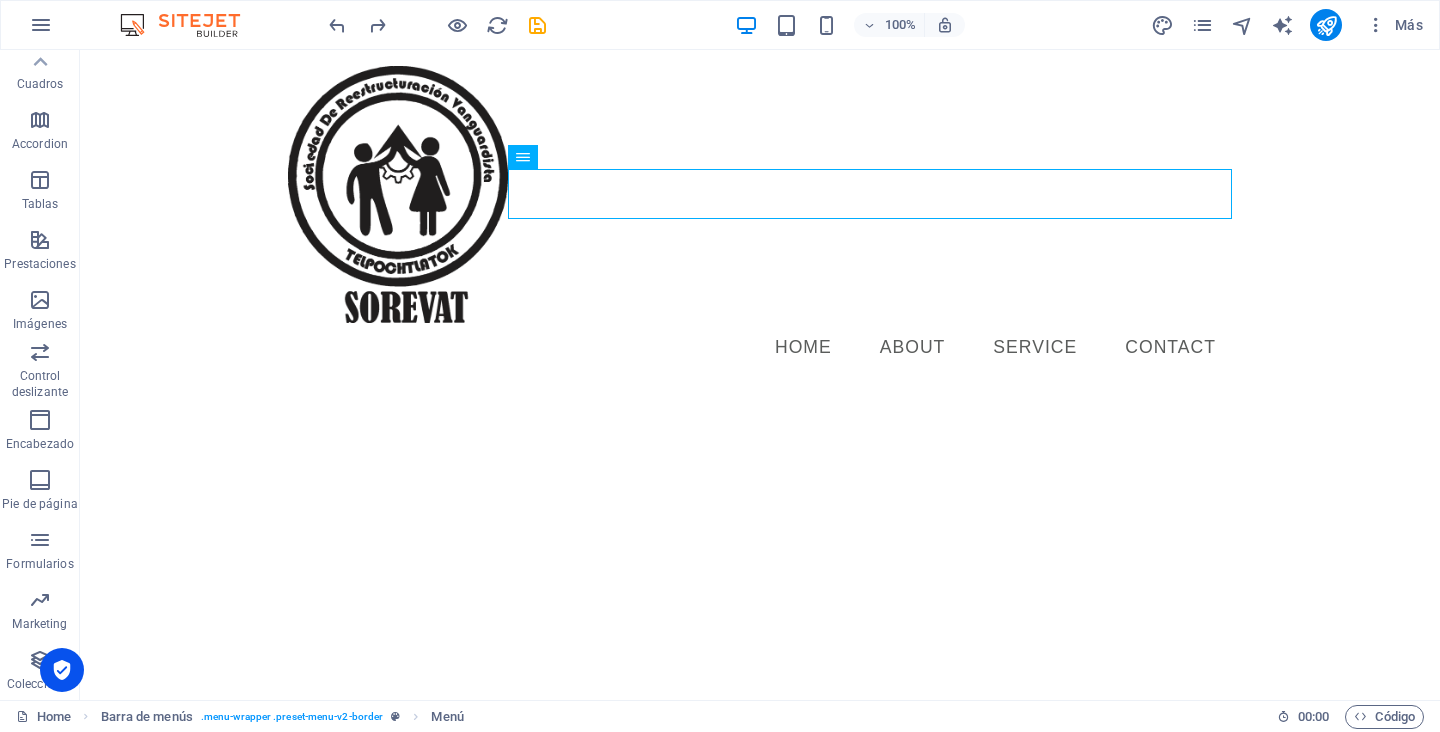 click on "Skip to main content
Menu Home About Service Contact" at bounding box center (760, 219) 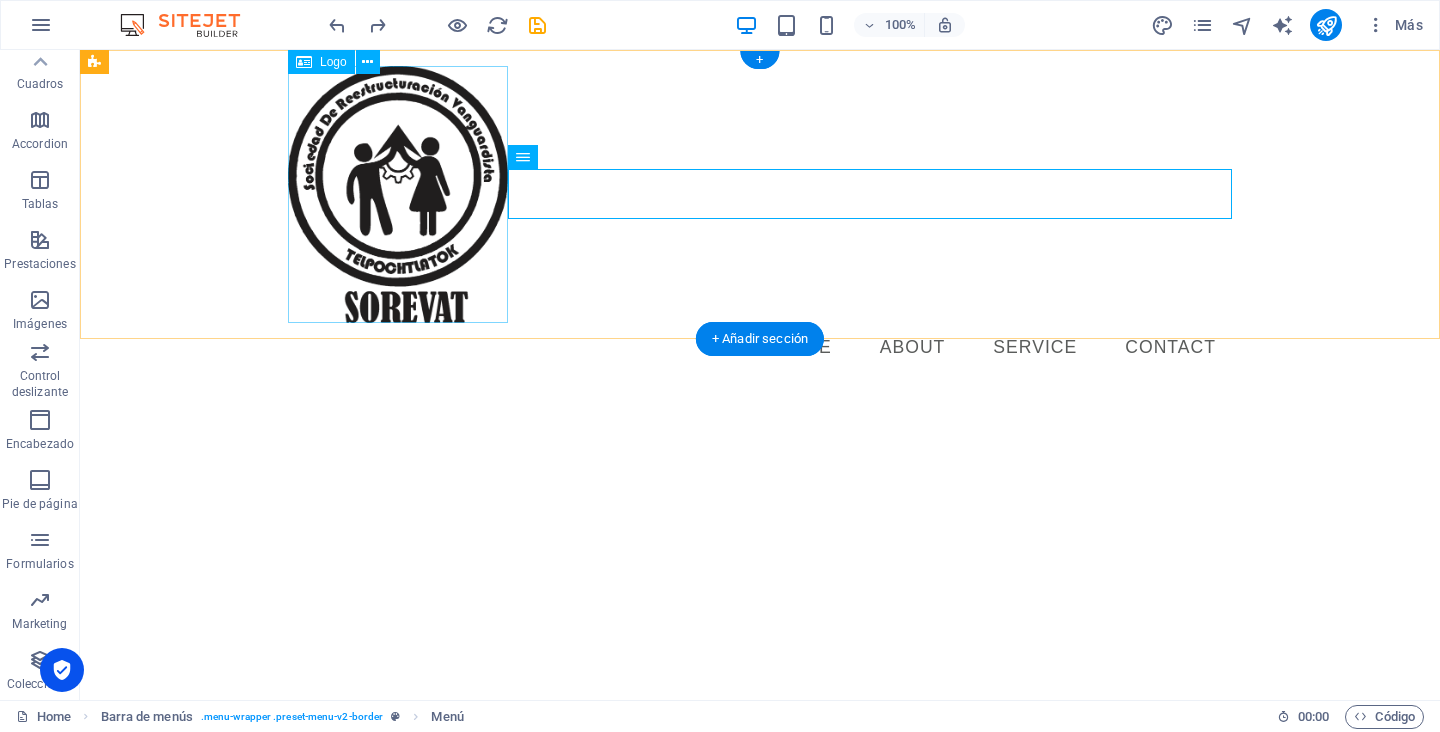click at bounding box center [760, 194] 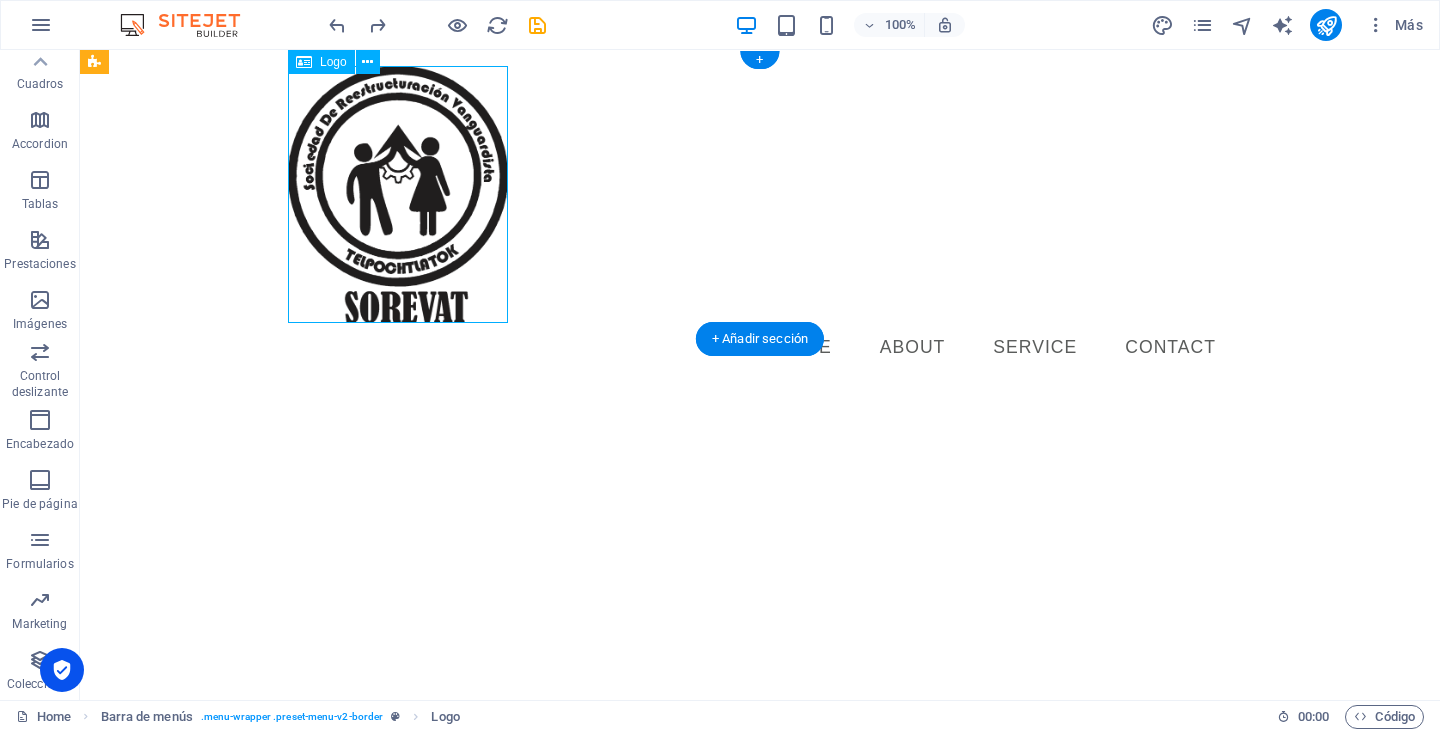click at bounding box center (760, 194) 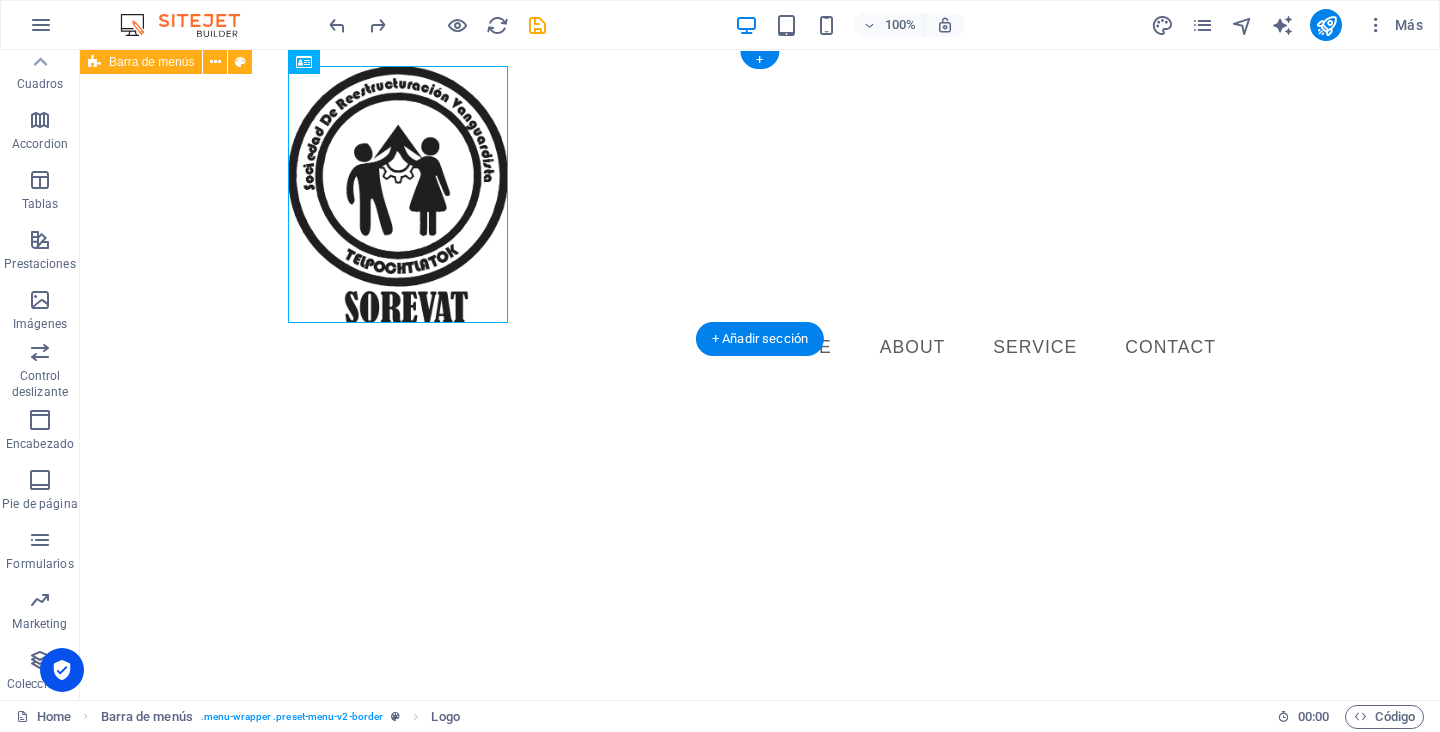click on "Menu Home About Service Contact" at bounding box center [760, 219] 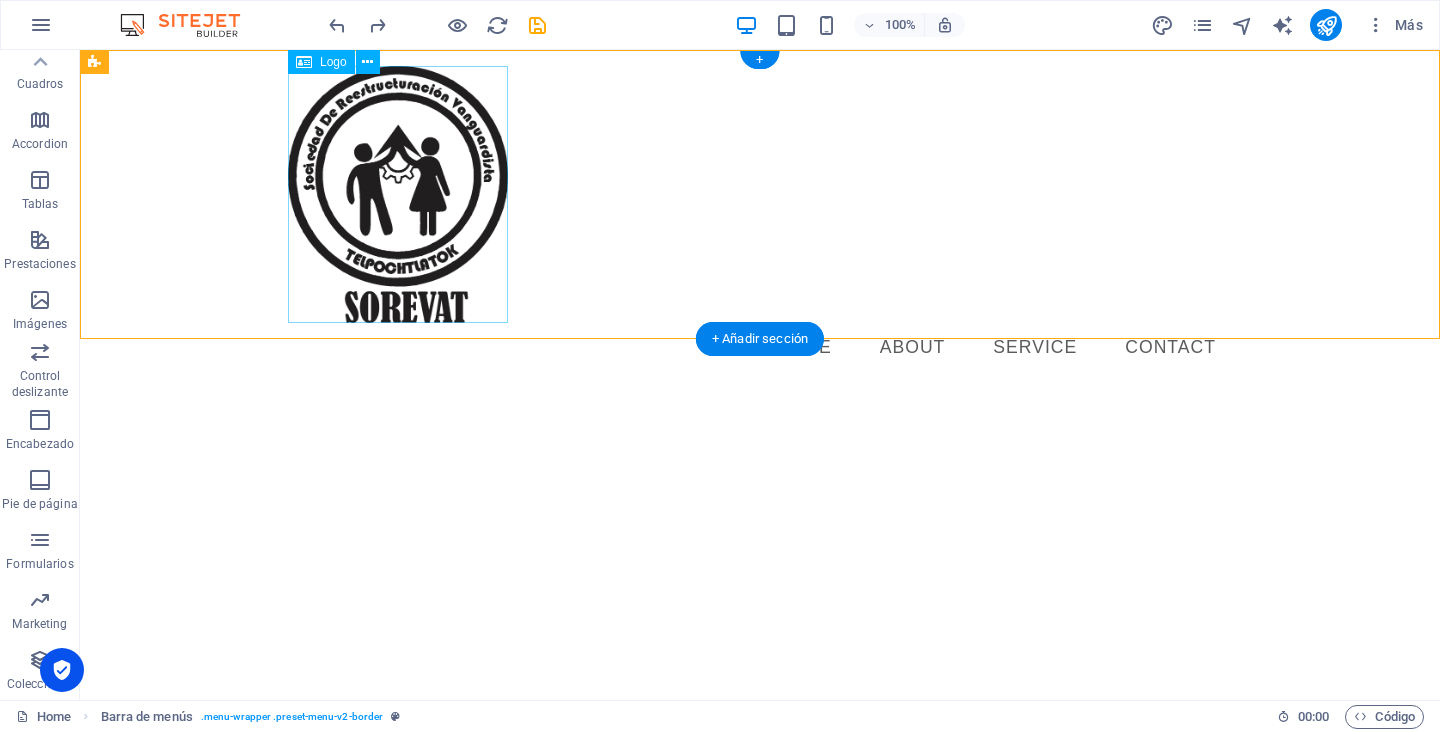 click at bounding box center (760, 194) 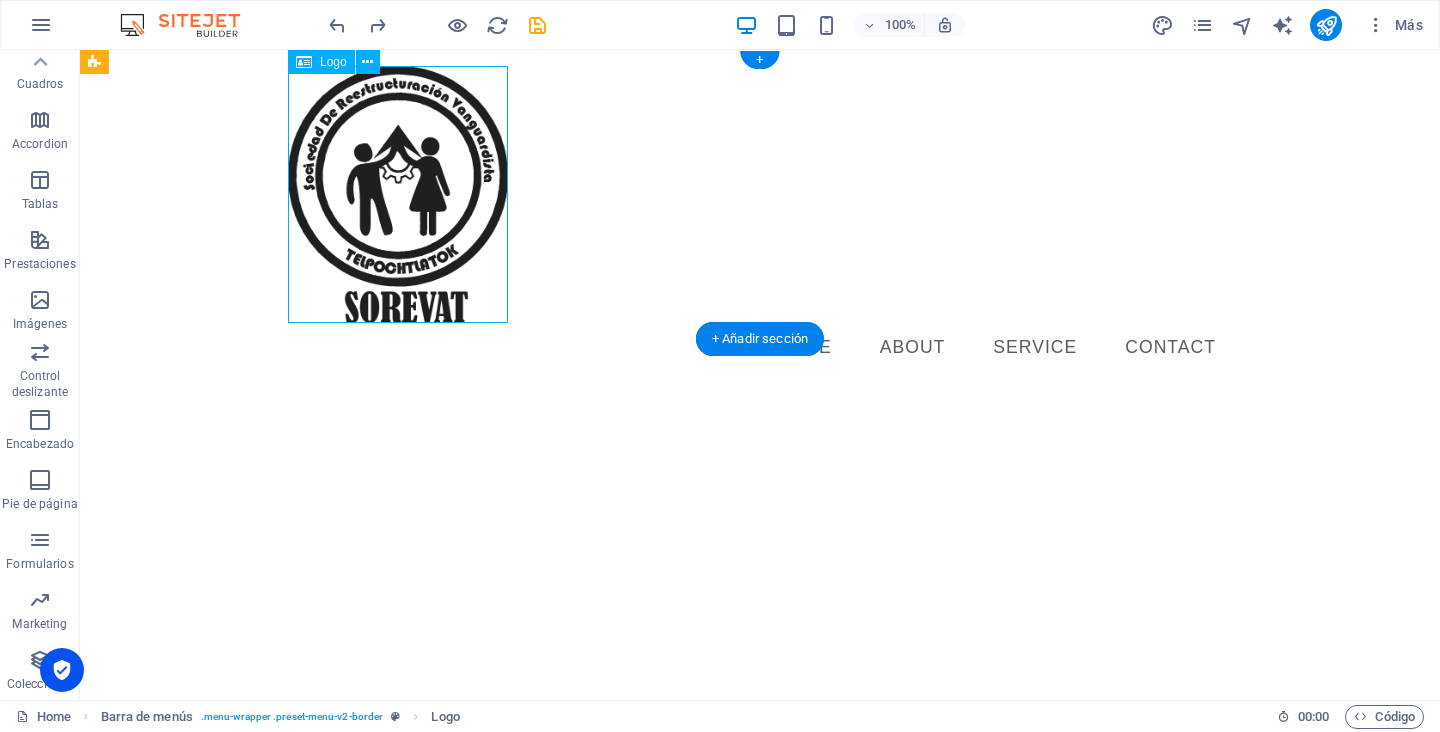 click at bounding box center (760, 194) 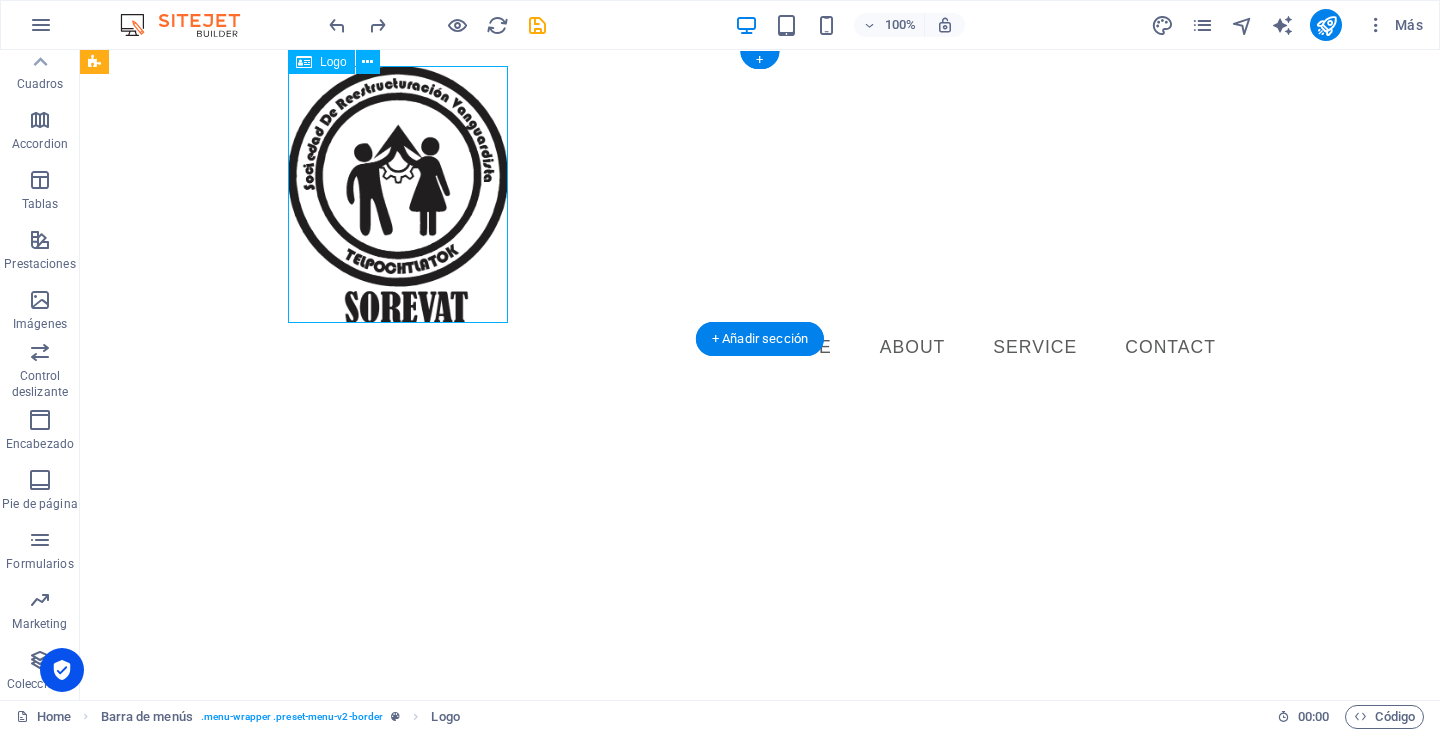 select on "px" 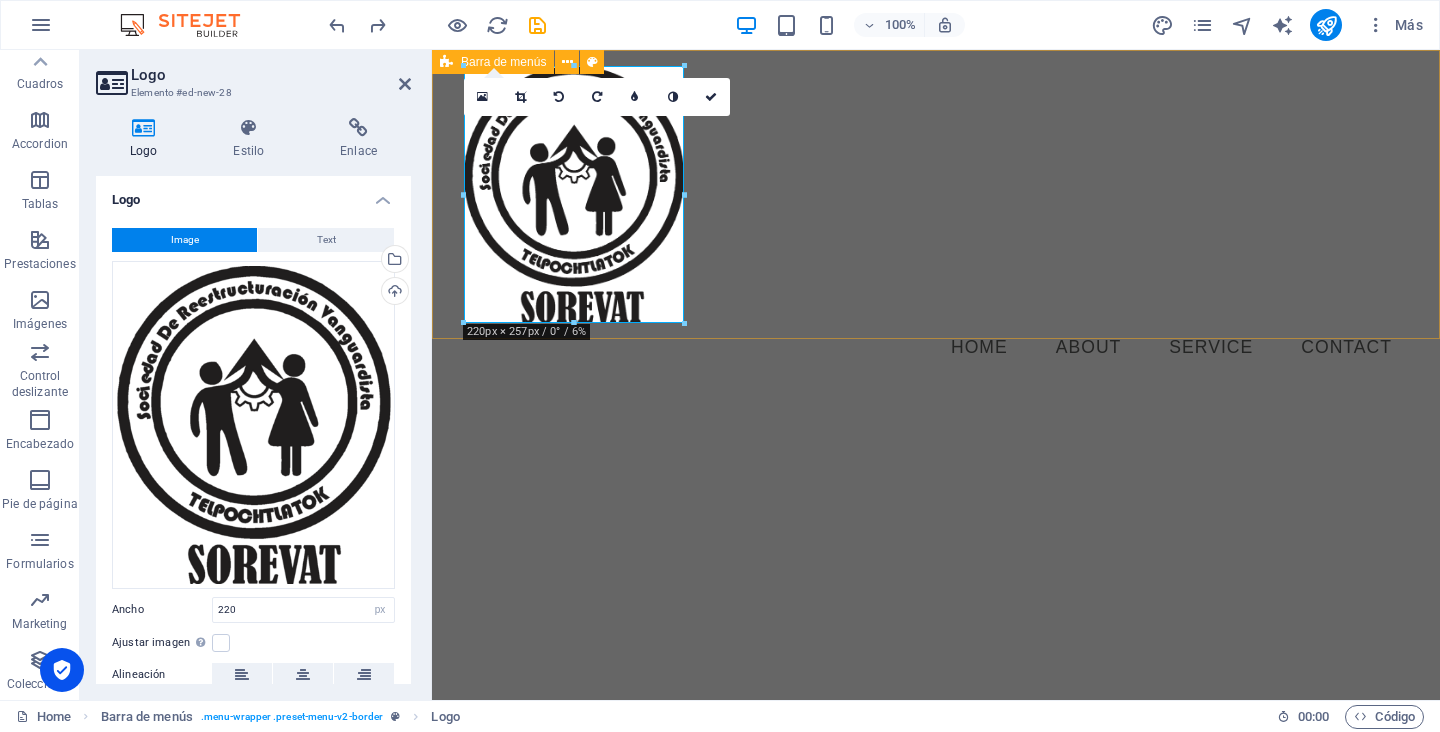 click on "Menu Home About Service Contact" at bounding box center [936, 219] 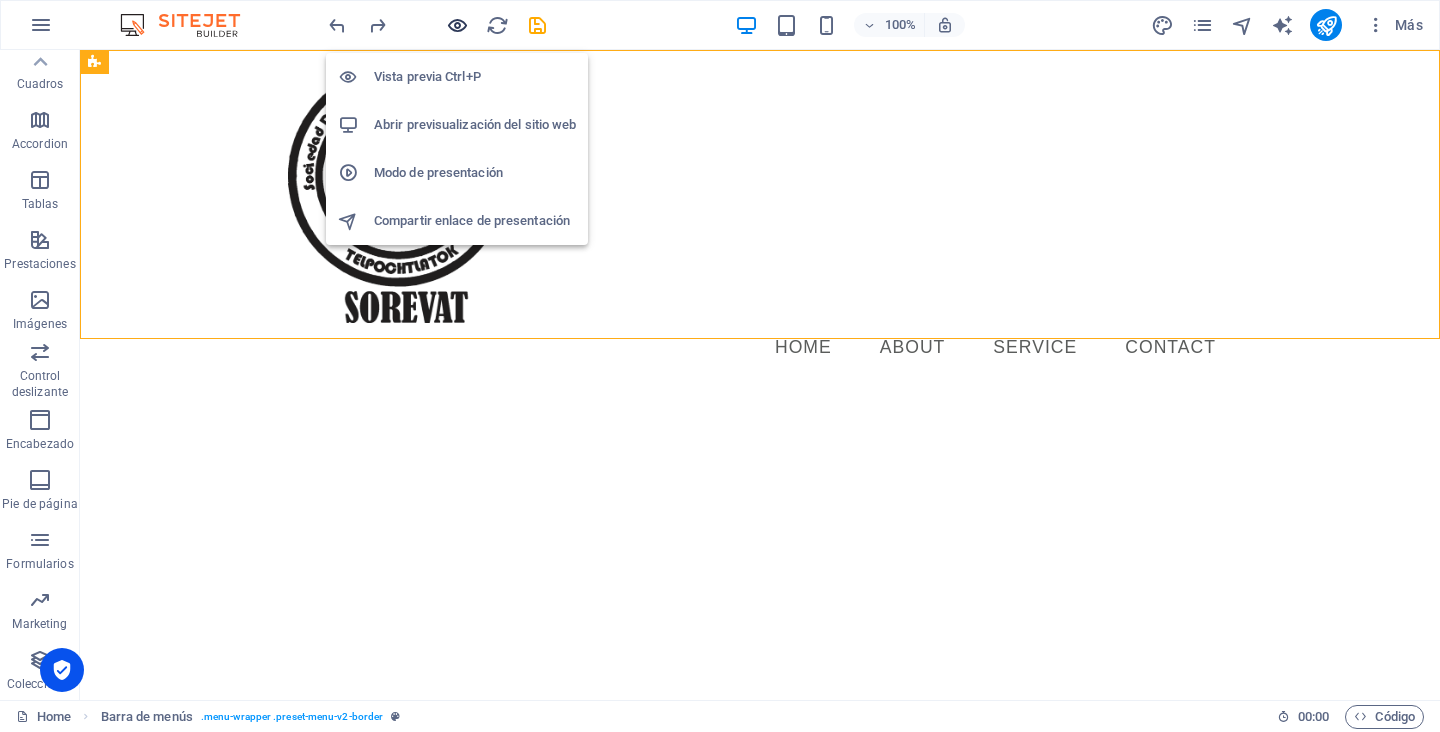click at bounding box center (457, 25) 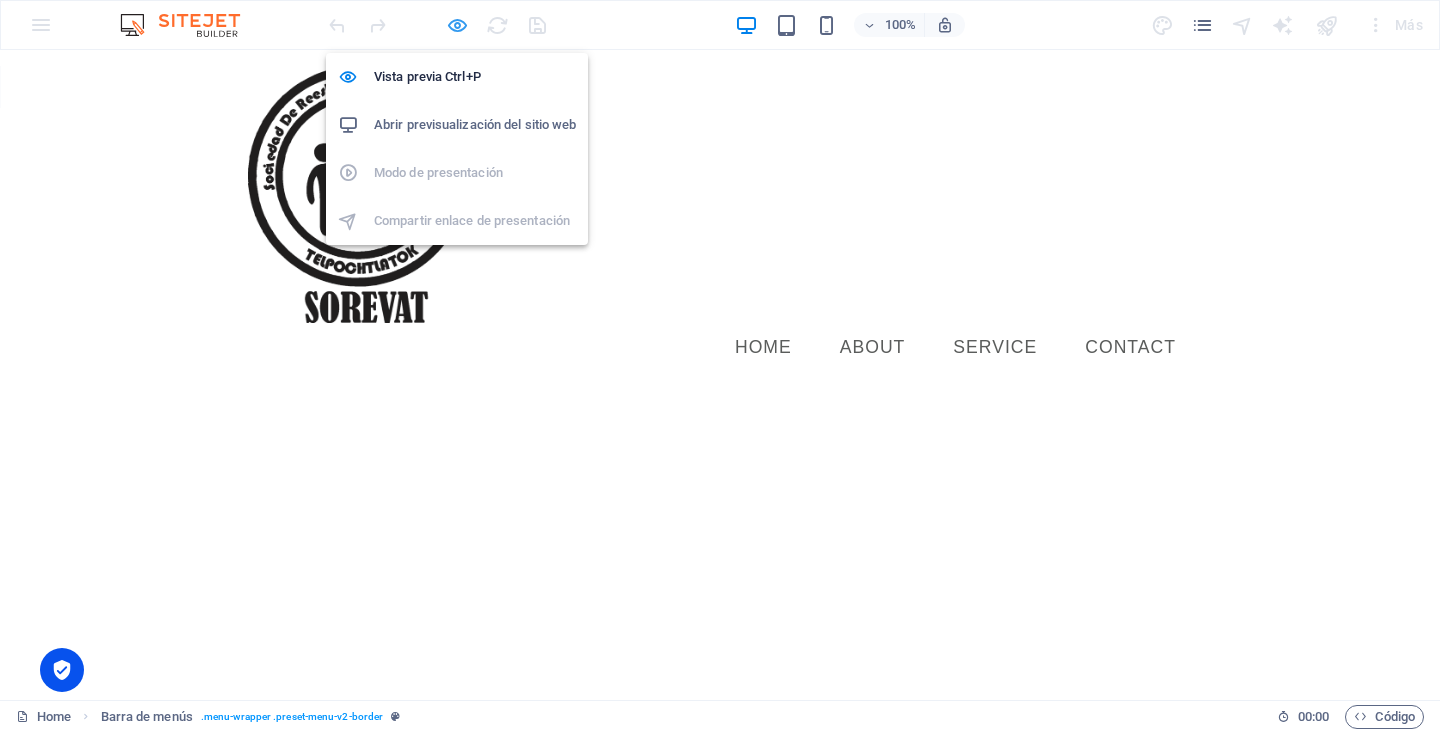 click at bounding box center (457, 25) 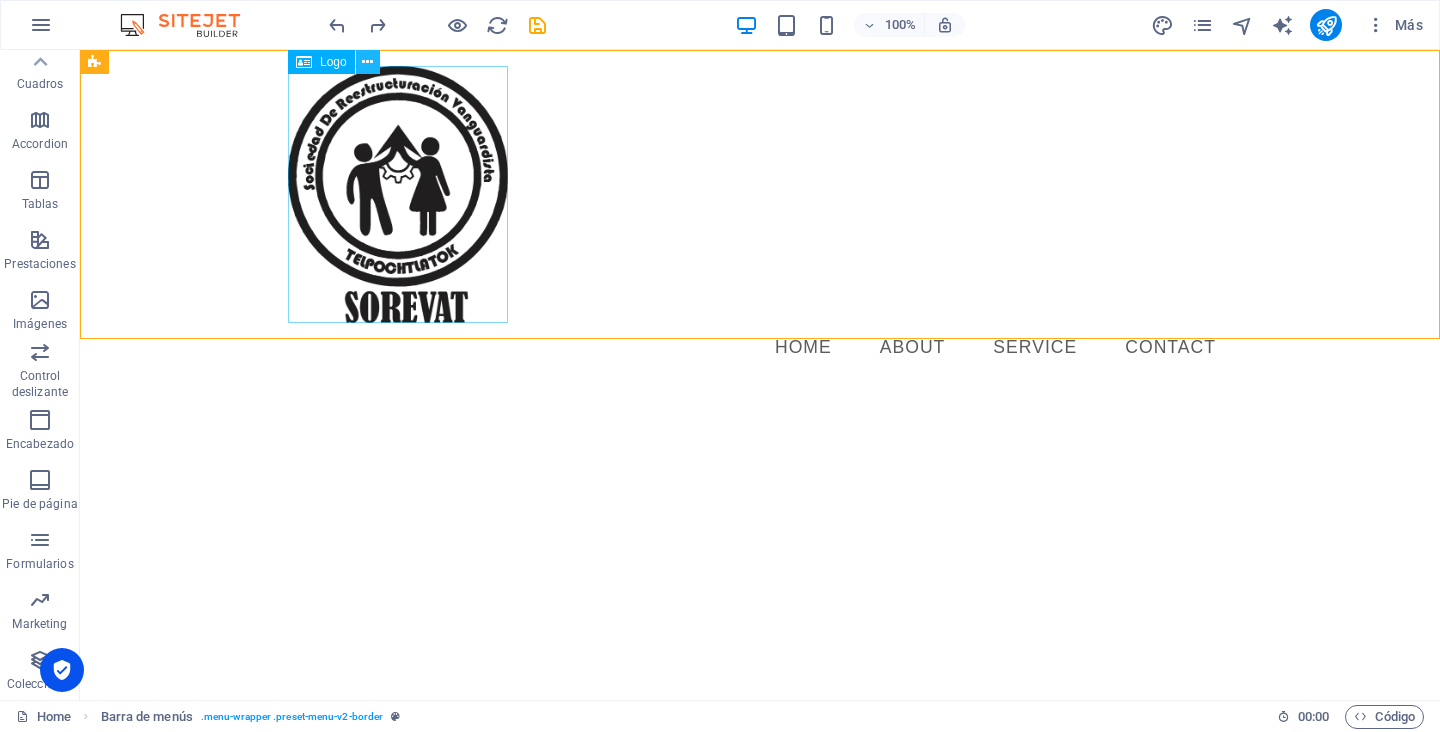 click at bounding box center (367, 62) 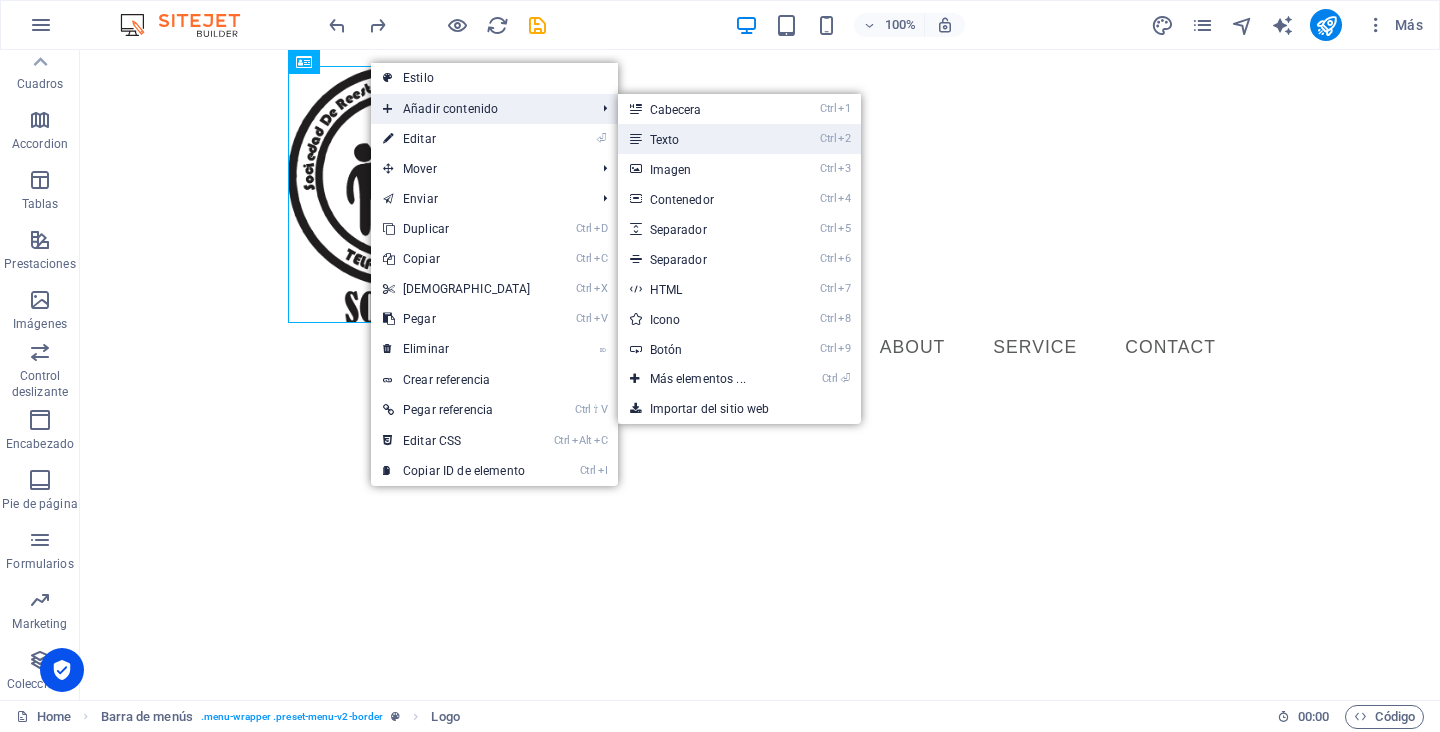 click on "Ctrl 2  Texto" at bounding box center (702, 139) 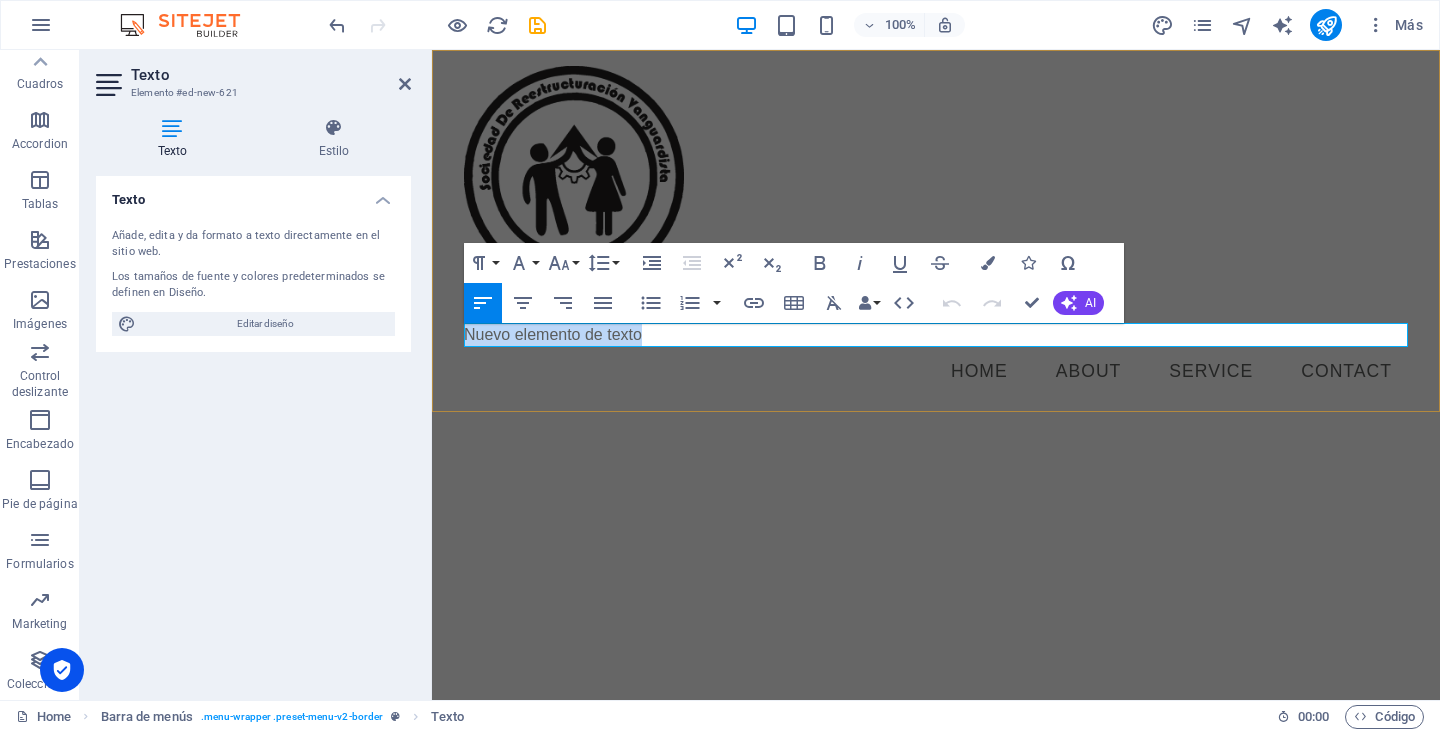 click on "Nuevo elemento de texto" at bounding box center (936, 335) 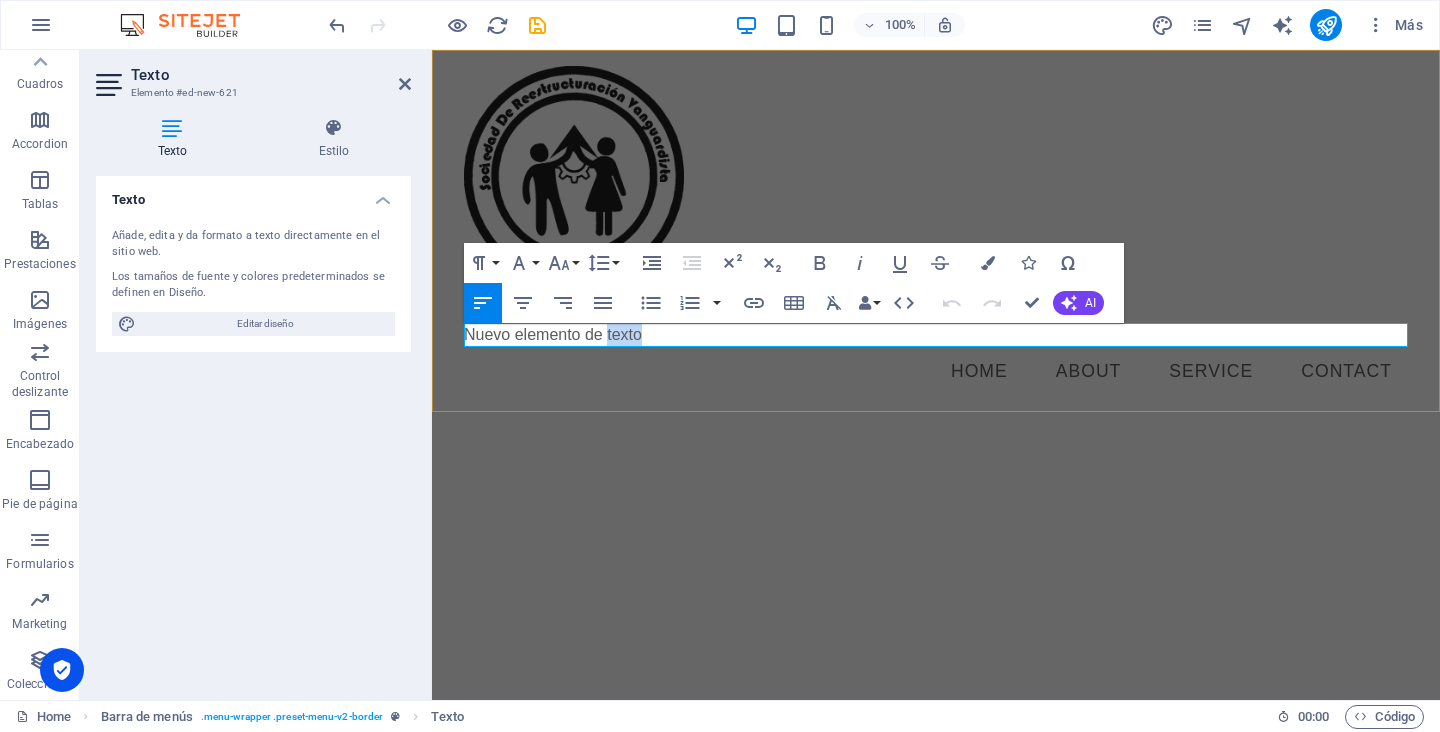 click on "Nuevo elemento de texto" at bounding box center [936, 335] 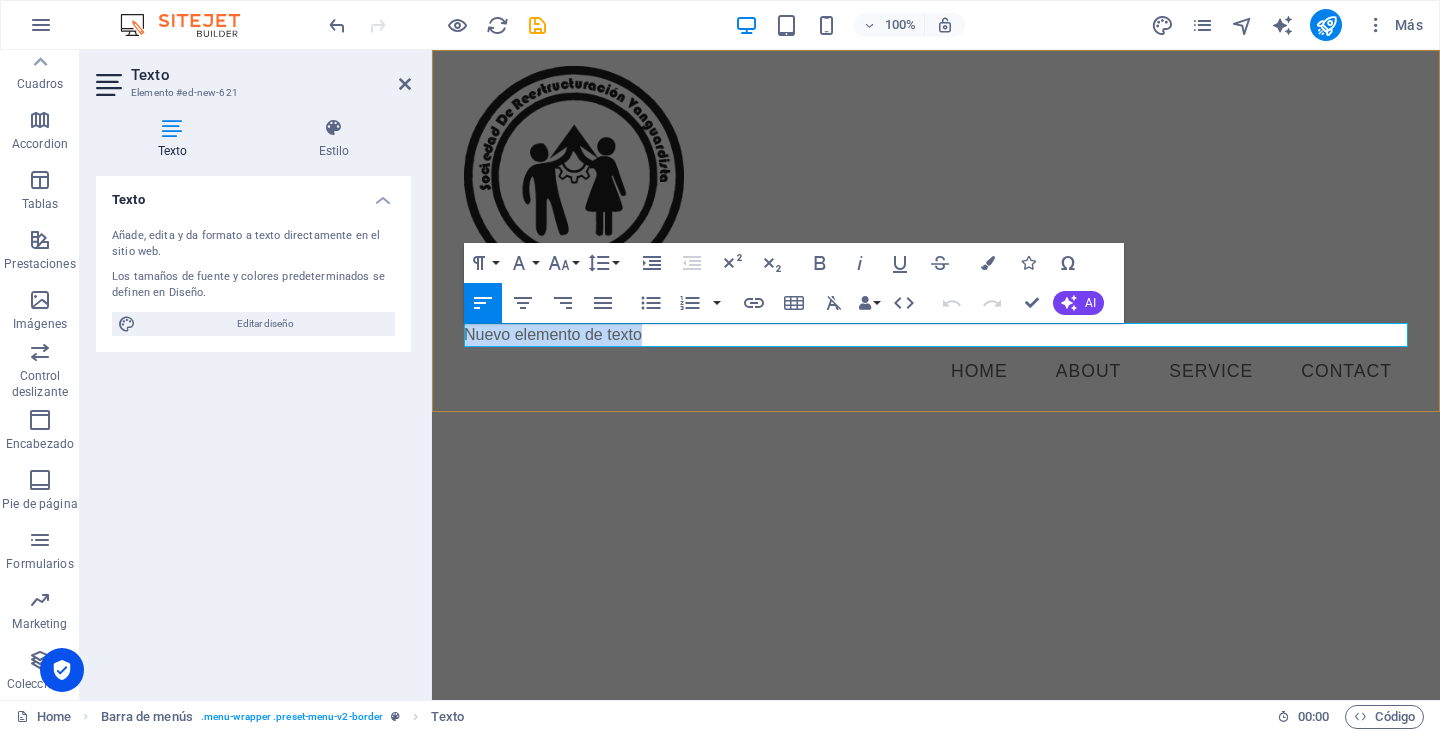 click on "Nuevo elemento de texto" at bounding box center [936, 335] 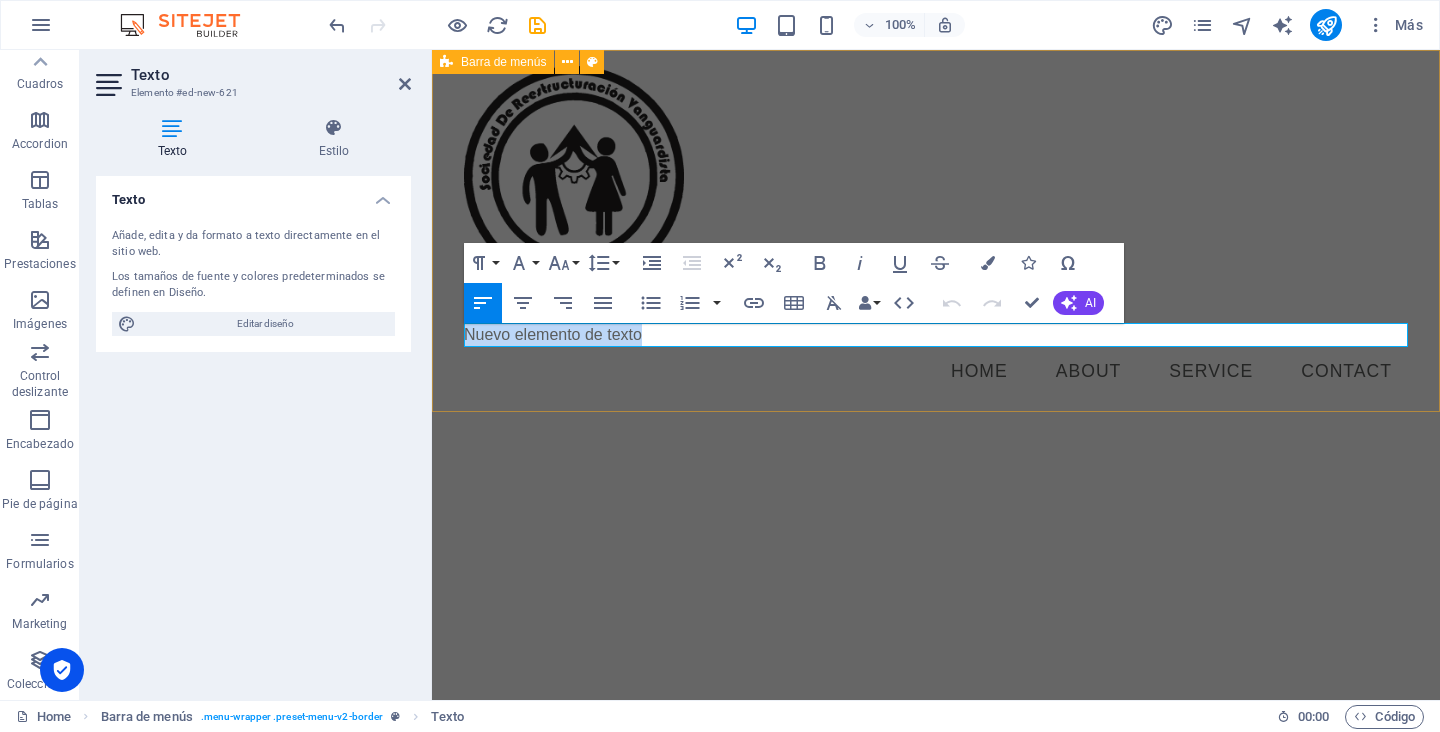 type 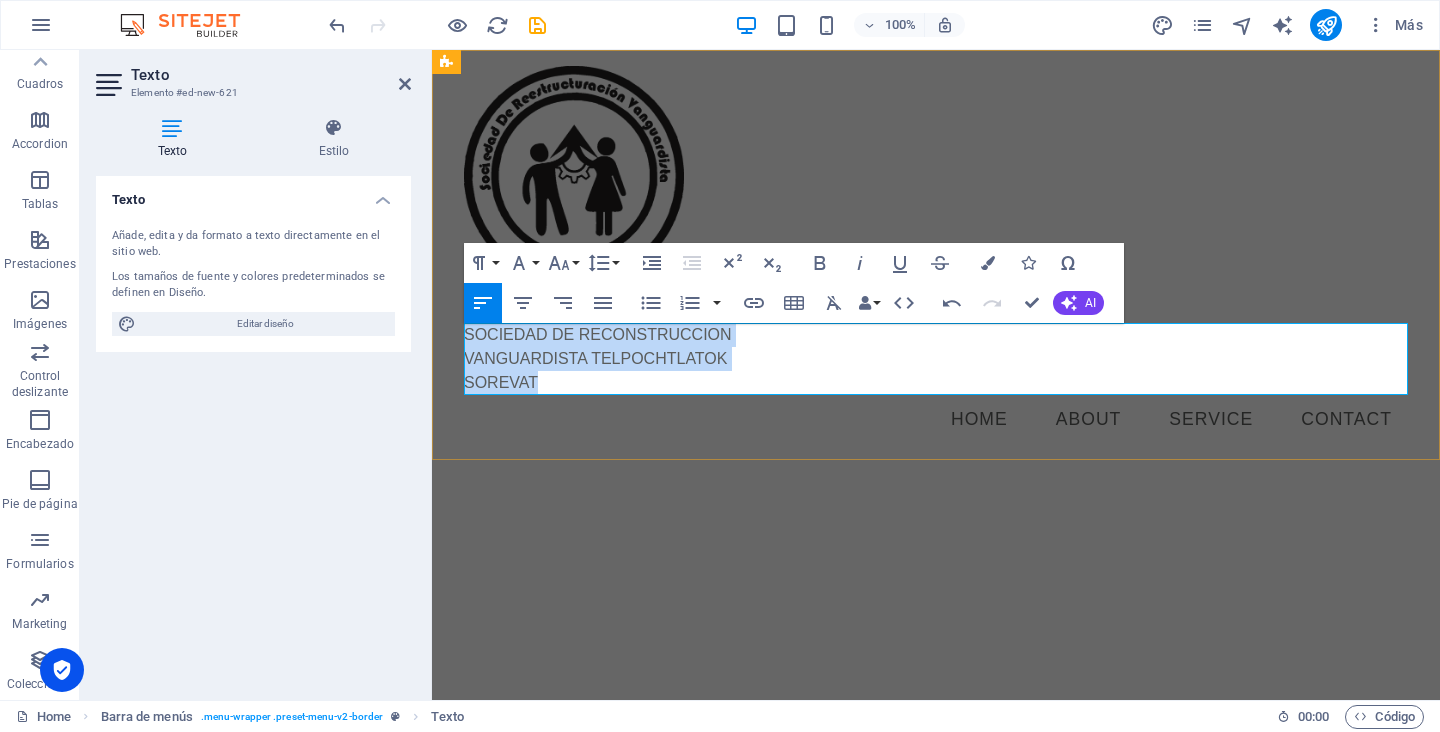drag, startPoint x: 465, startPoint y: 334, endPoint x: 773, endPoint y: 380, distance: 311.4161 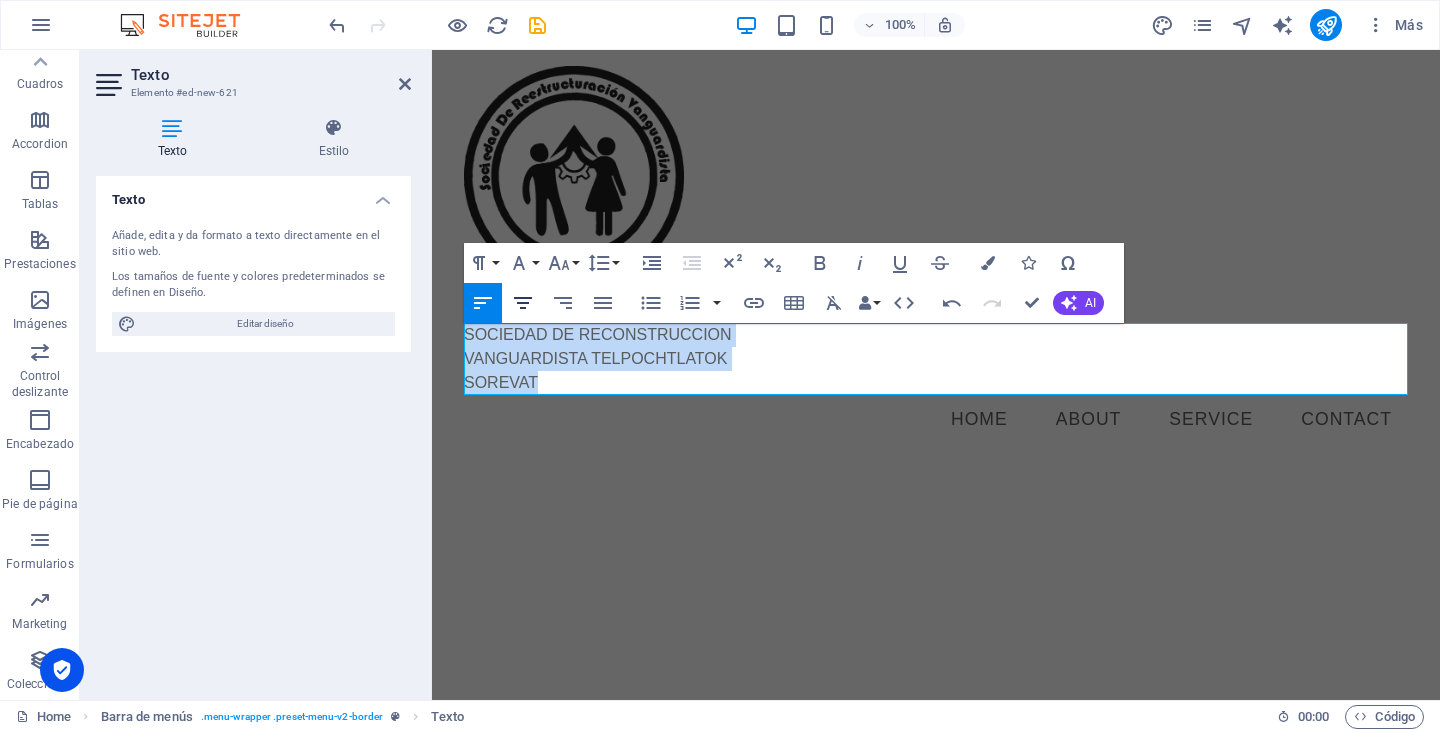 click 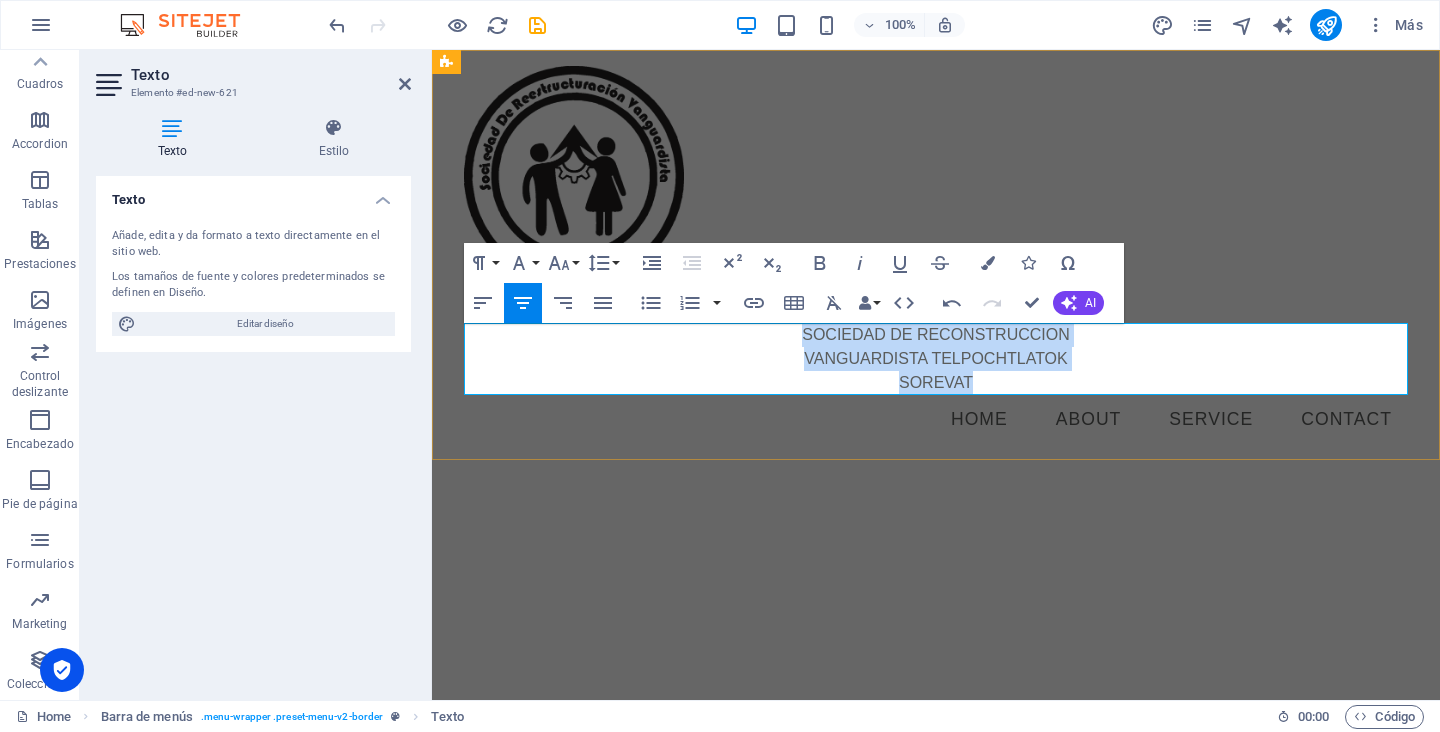 click on "VANGUARDISTA TELPOCHTLATOK" at bounding box center [936, 359] 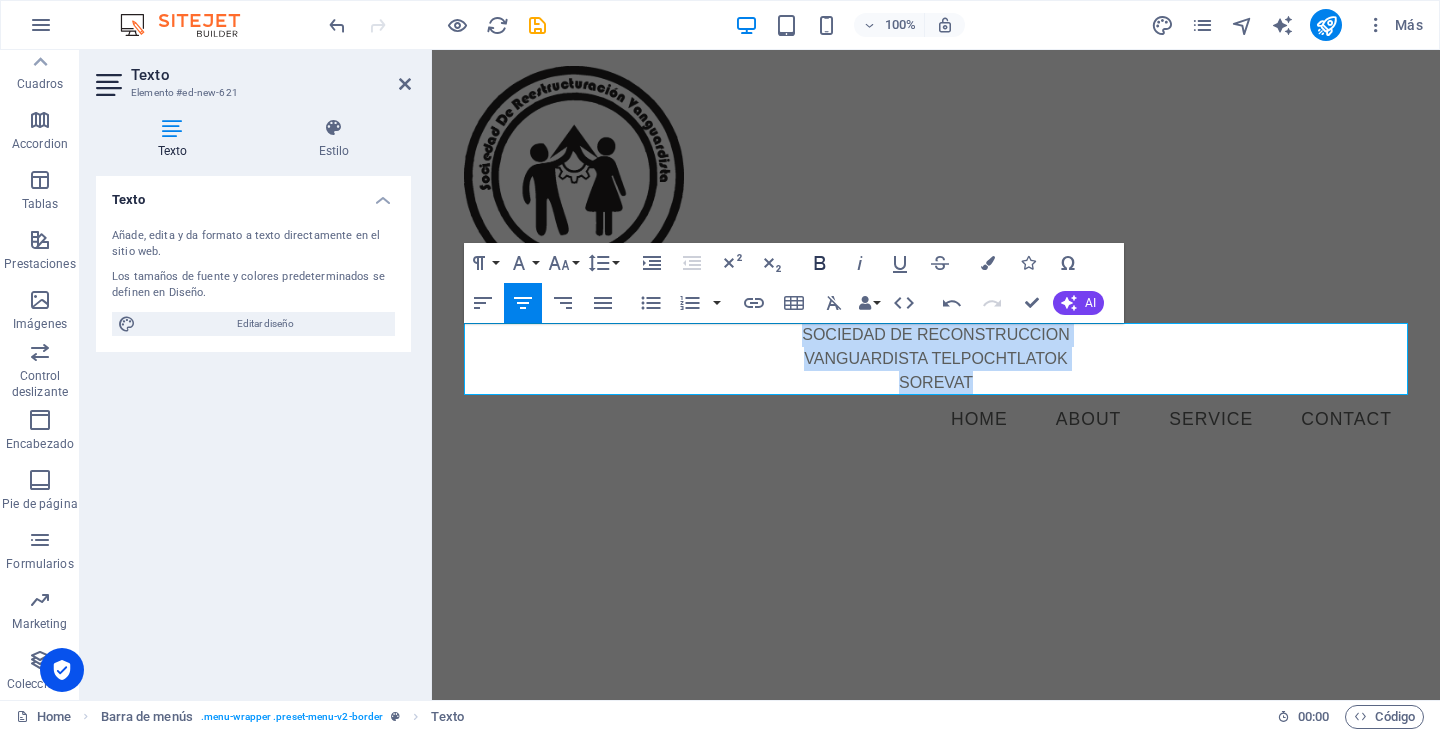 click 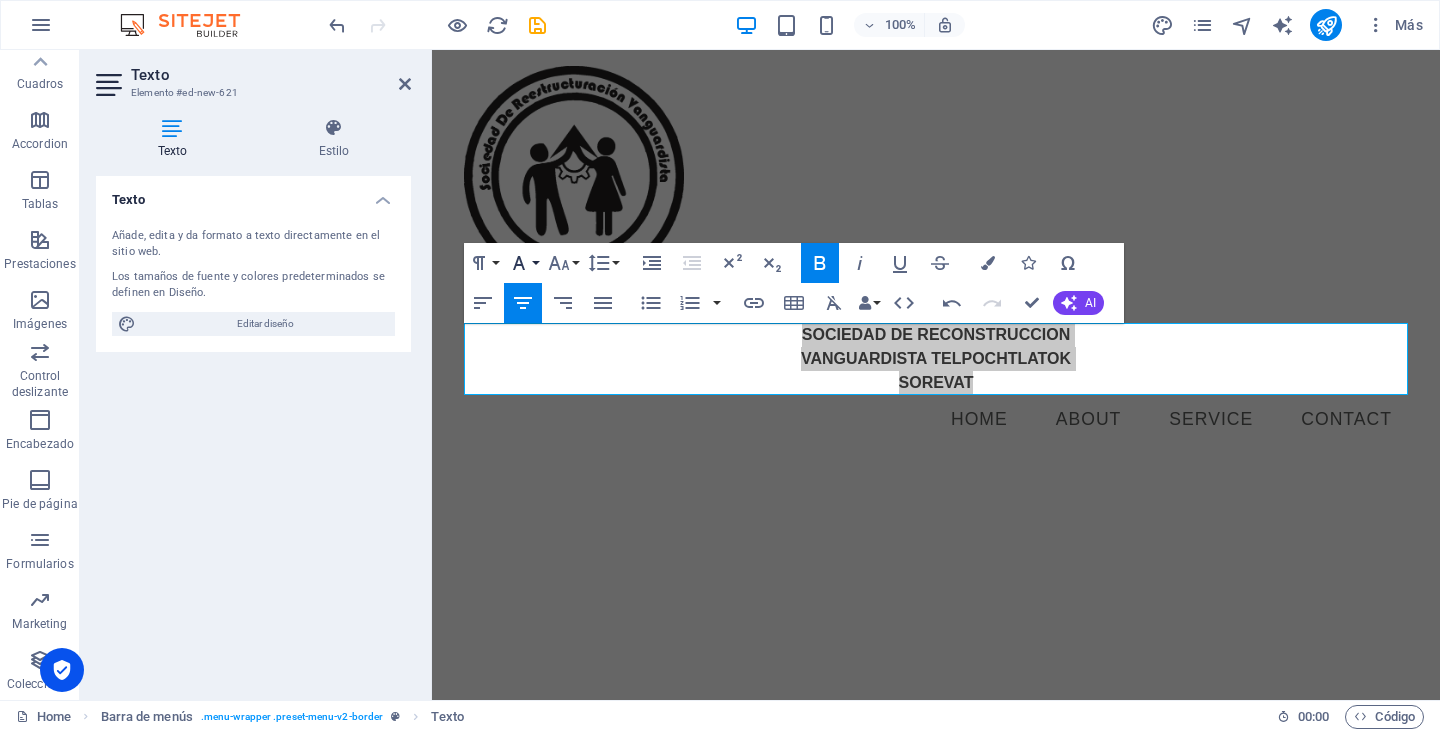 click on "Font Family" at bounding box center [523, 263] 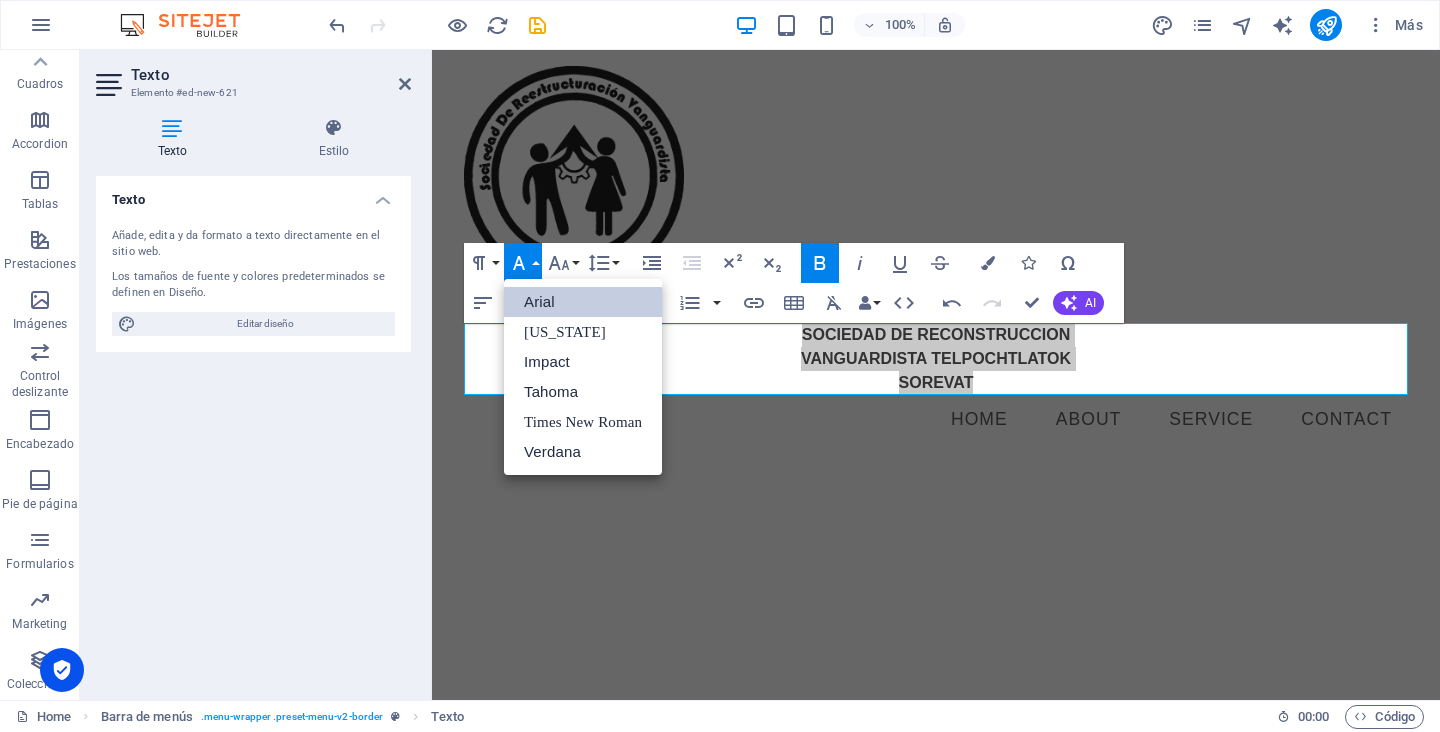 scroll, scrollTop: 0, scrollLeft: 0, axis: both 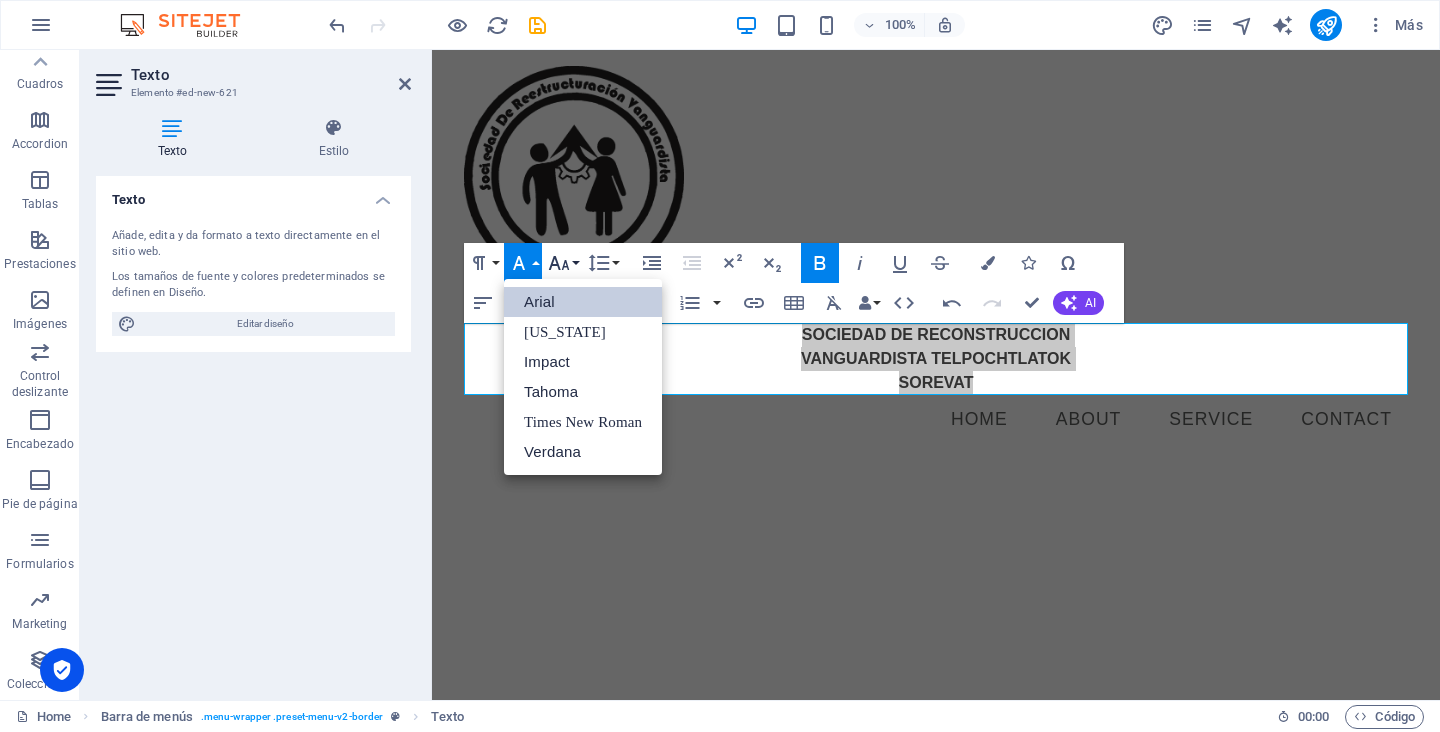 click on "Font Size" at bounding box center [563, 263] 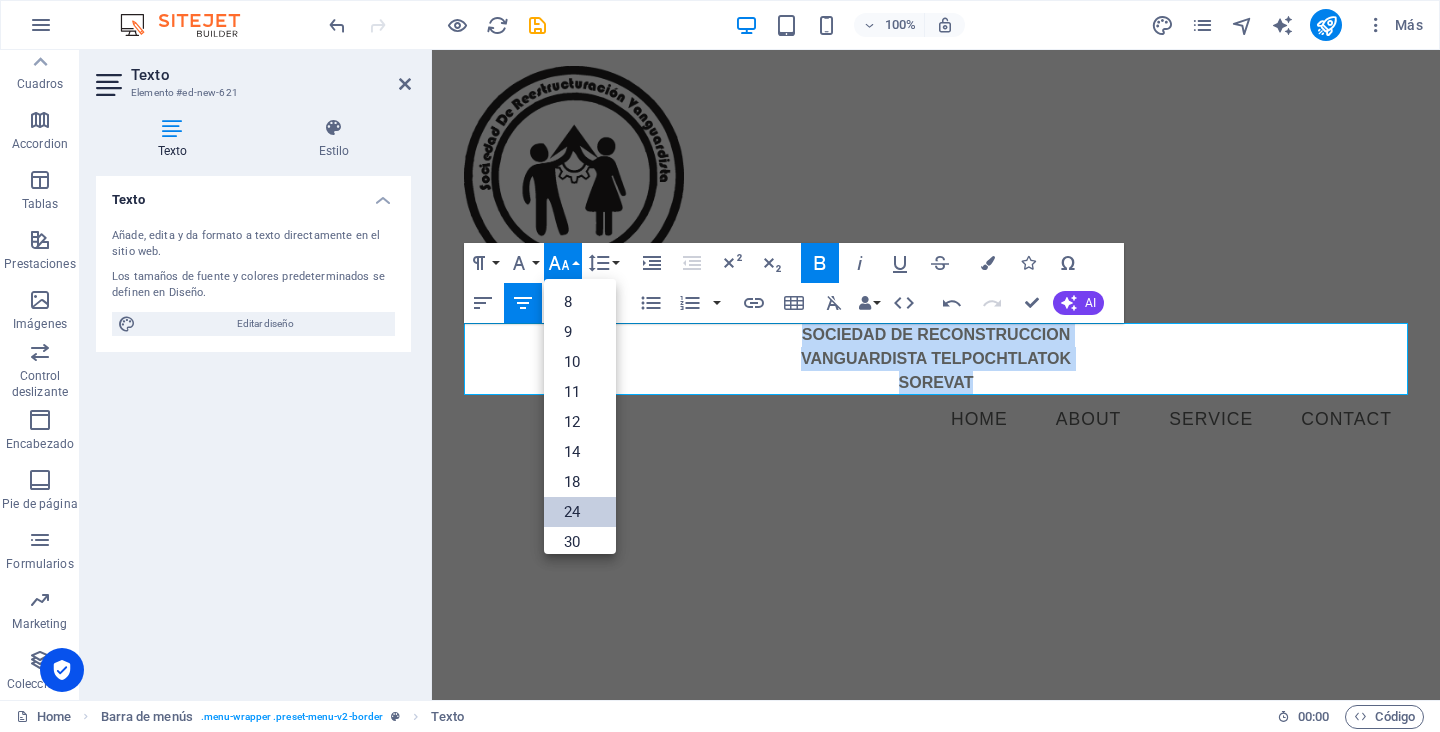click on "24" at bounding box center (580, 512) 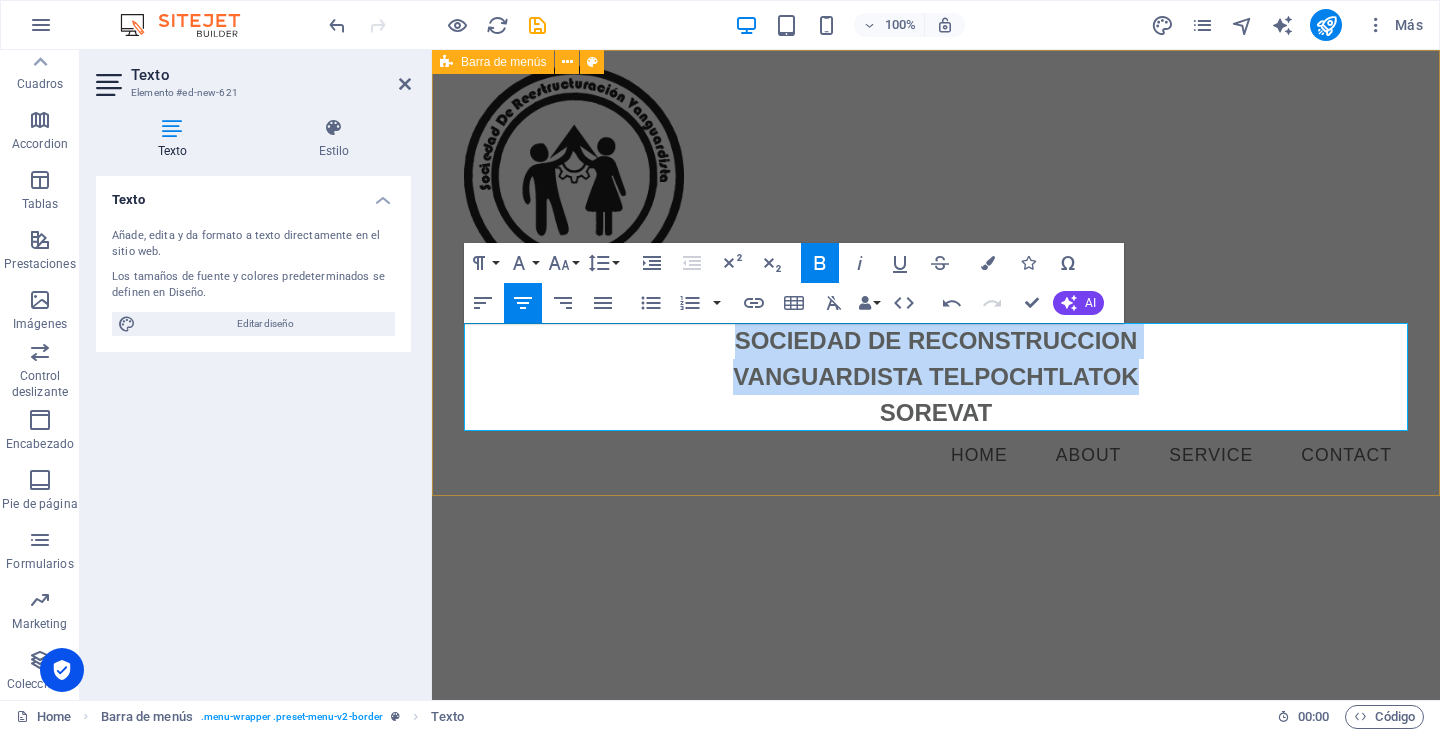 click on "SOCIEDAD DE RECONSTRUCCION VANGUARDISTA TELPOCHTLATOK SOREVAT Menu Home About Service Contact" at bounding box center [936, 273] 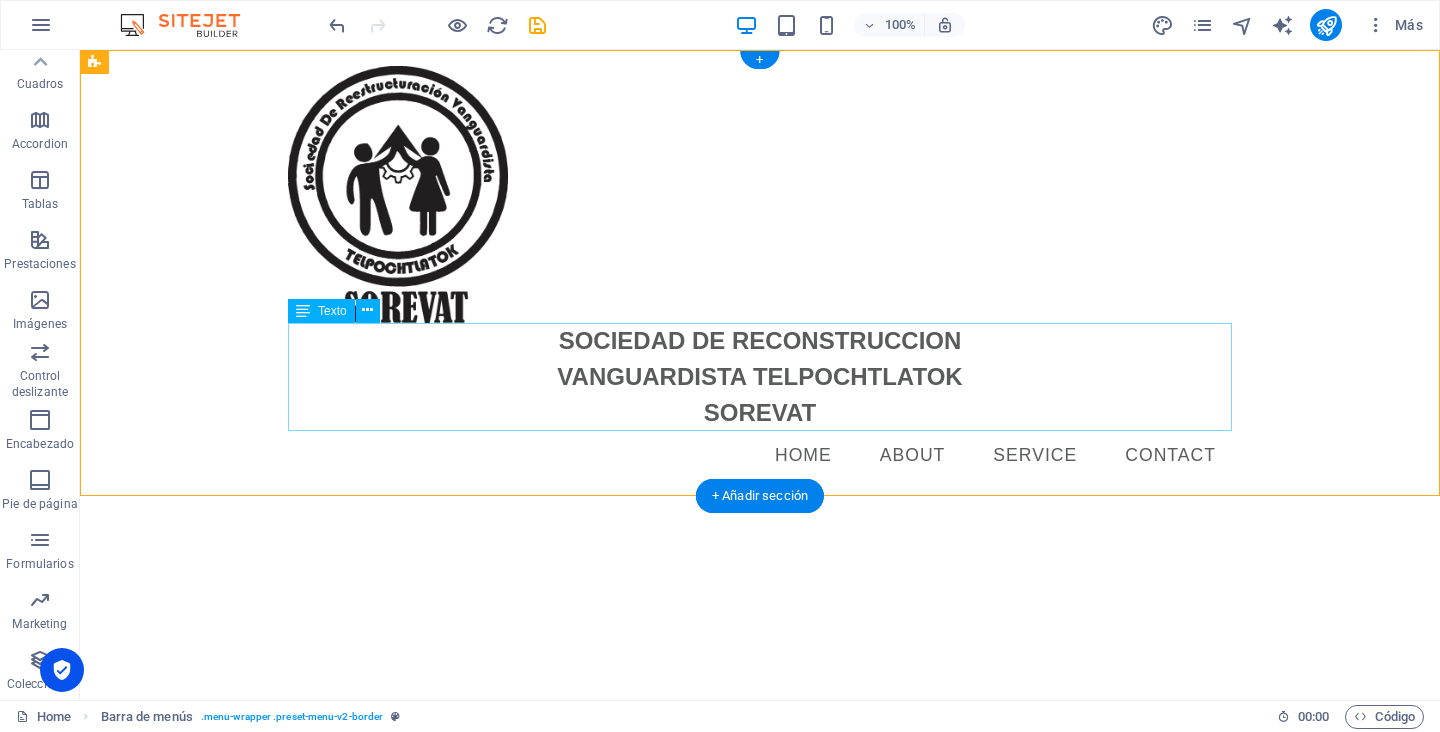 click on "SOCIEDAD DE RECONSTRUCCION VANGUARDISTA TELPOCHTLATOK SOREVAT" at bounding box center (760, 377) 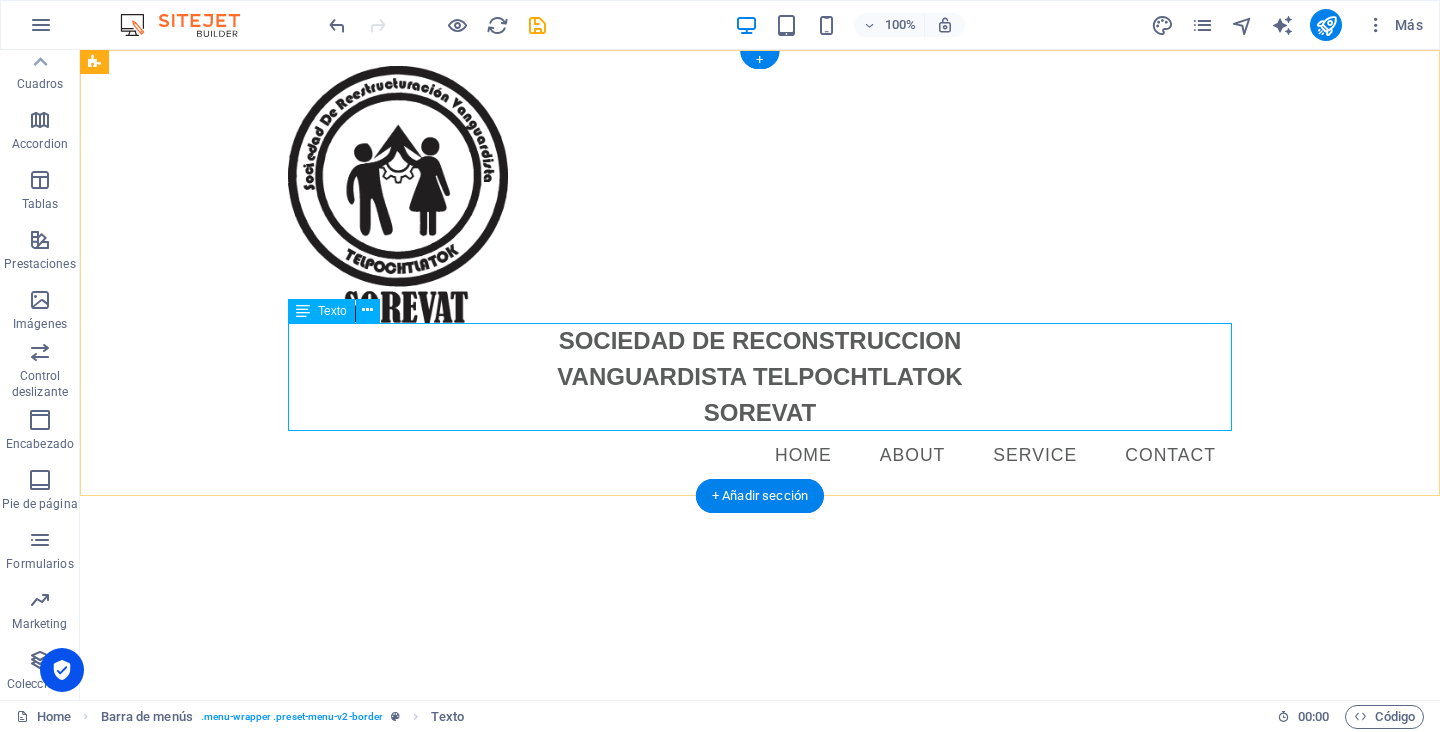 click on "SOCIEDAD DE RECONSTRUCCION VANGUARDISTA TELPOCHTLATOK SOREVAT" at bounding box center (760, 377) 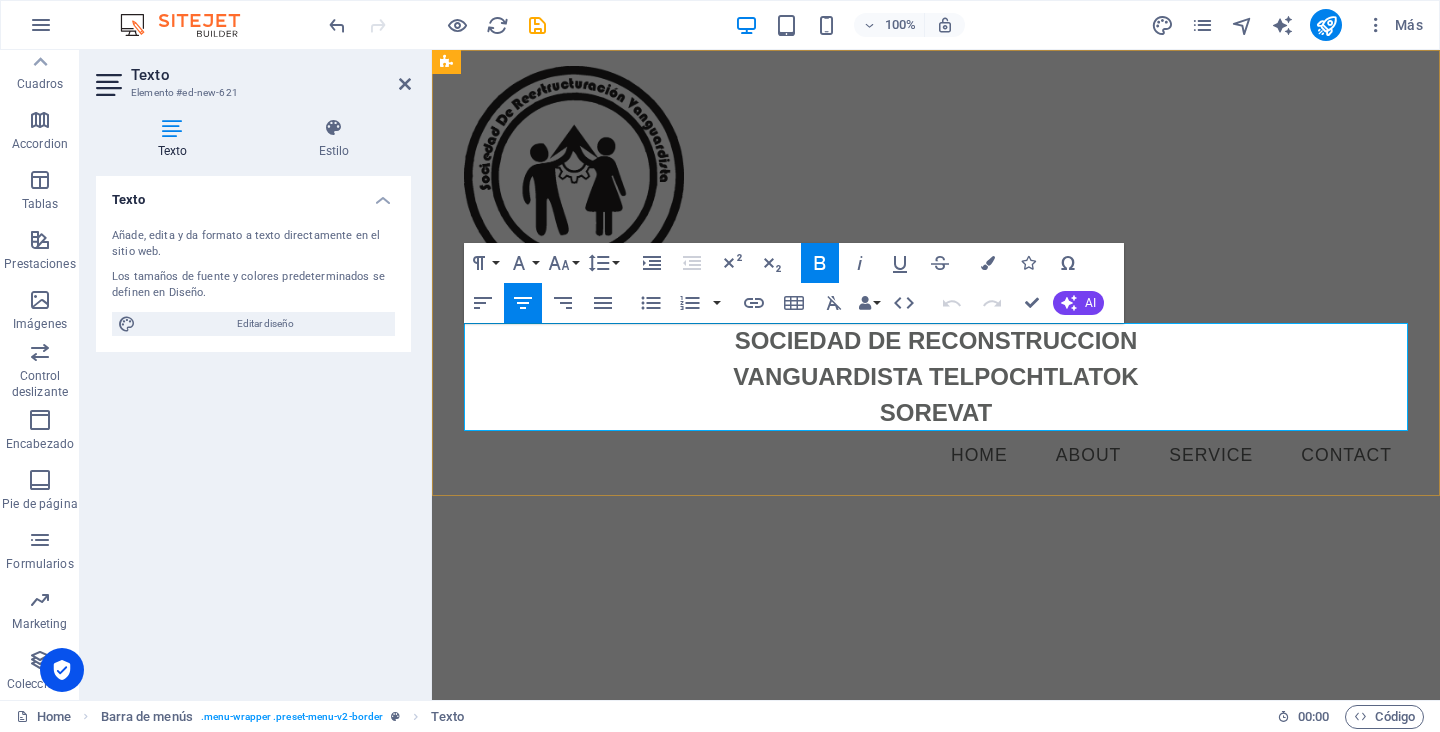 click on "VANGUARDISTA TELPOCHTLATOK" at bounding box center [936, 377] 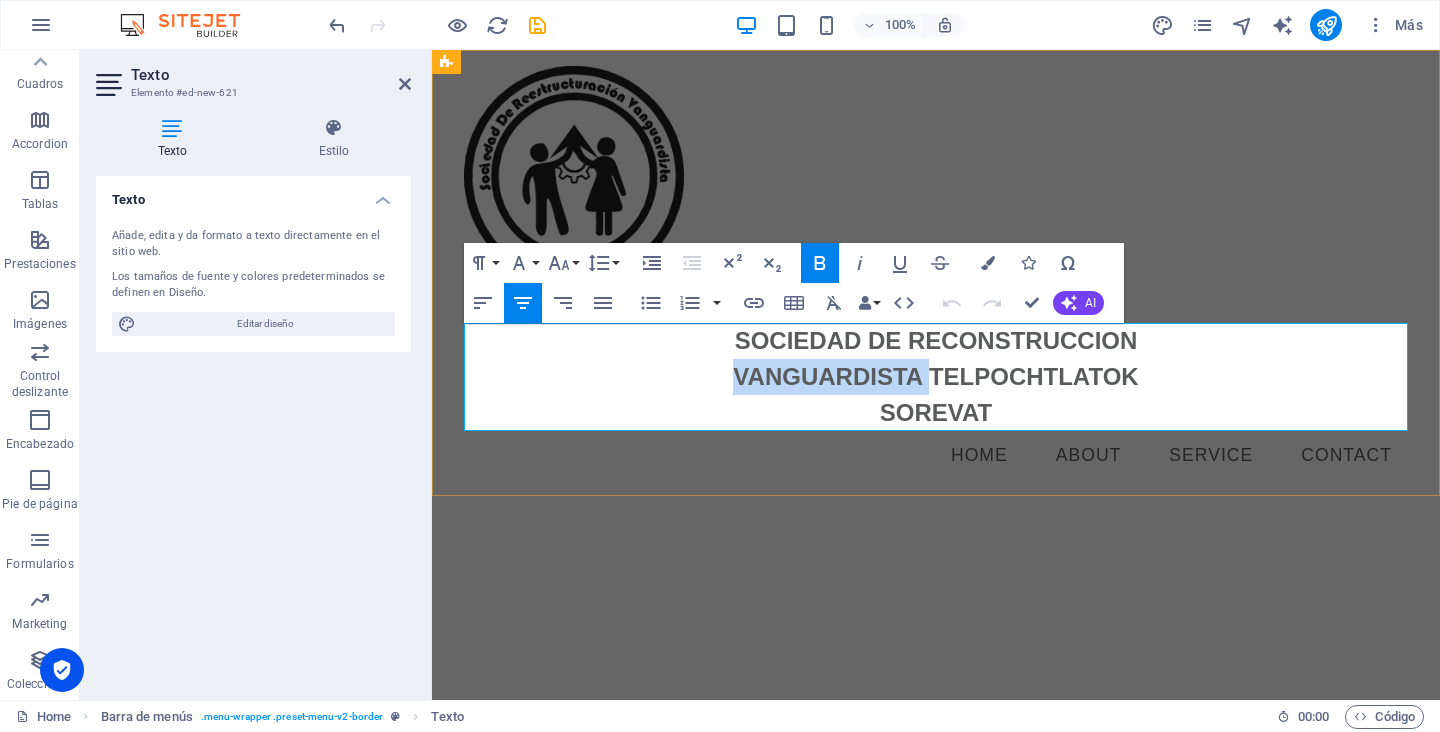 click on "VANGUARDISTA TELPOCHTLATOK" at bounding box center [936, 377] 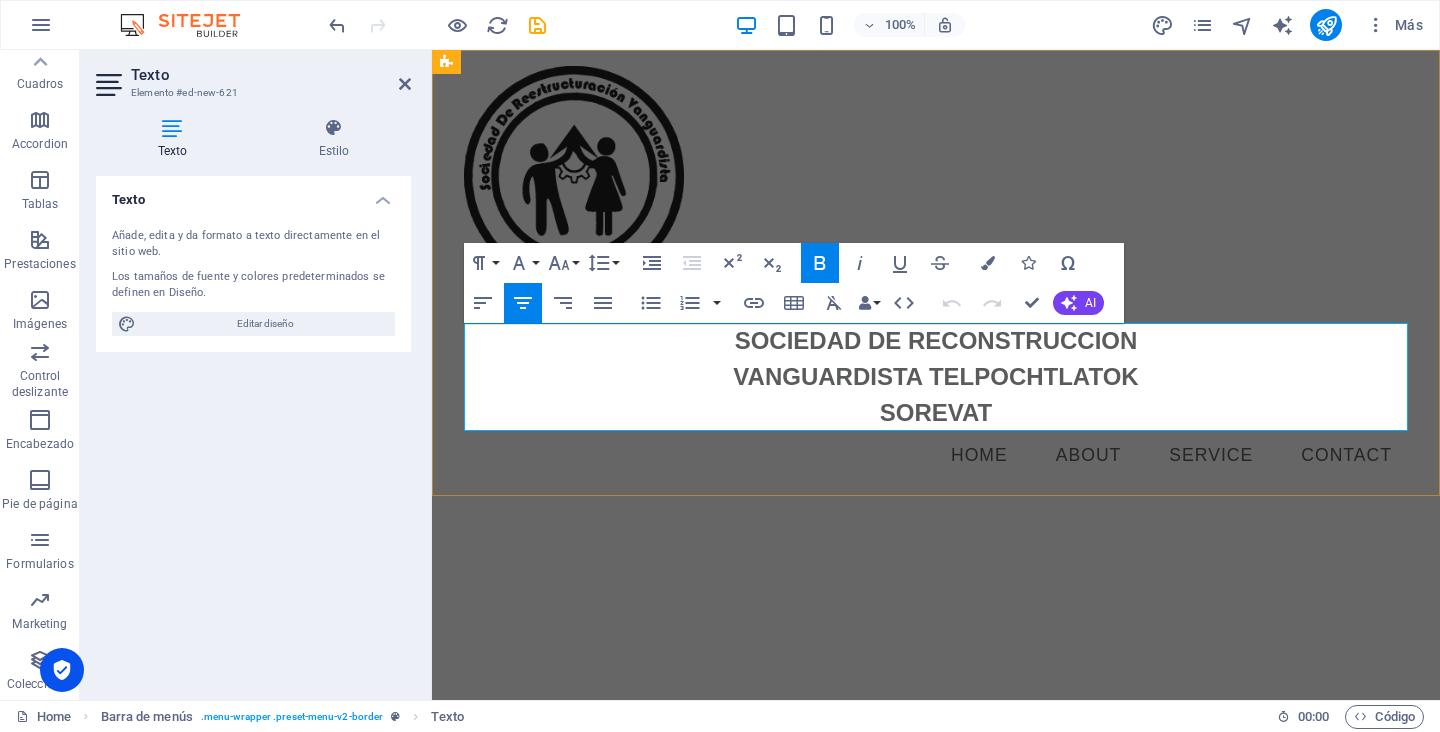 click on "VANGUARDISTA TELPOCHTLATOK" at bounding box center (936, 377) 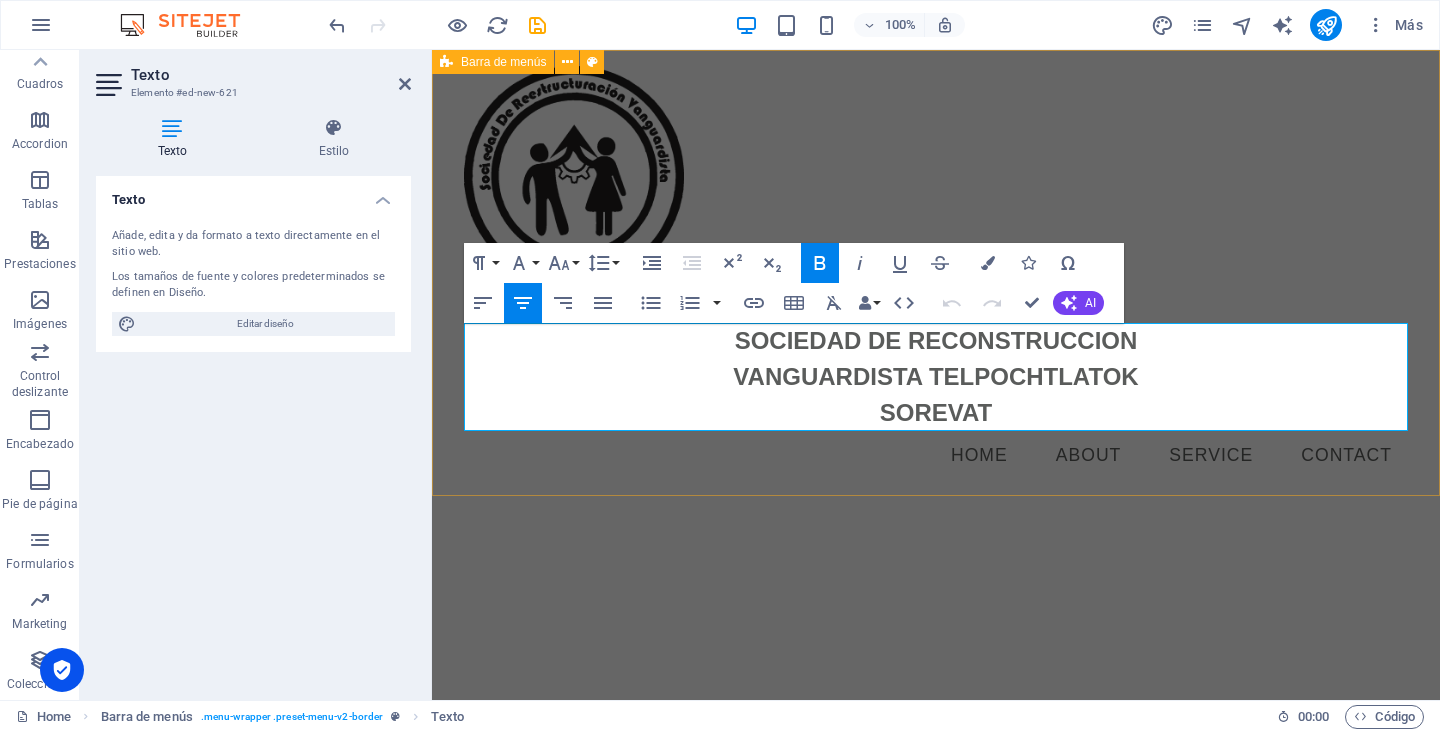 click on "SOCIEDAD DE RECONSTRUCCION VANGUARDISTA TELPOCHTLATOK SOREVAT Menu Home About Service Contact" at bounding box center [936, 273] 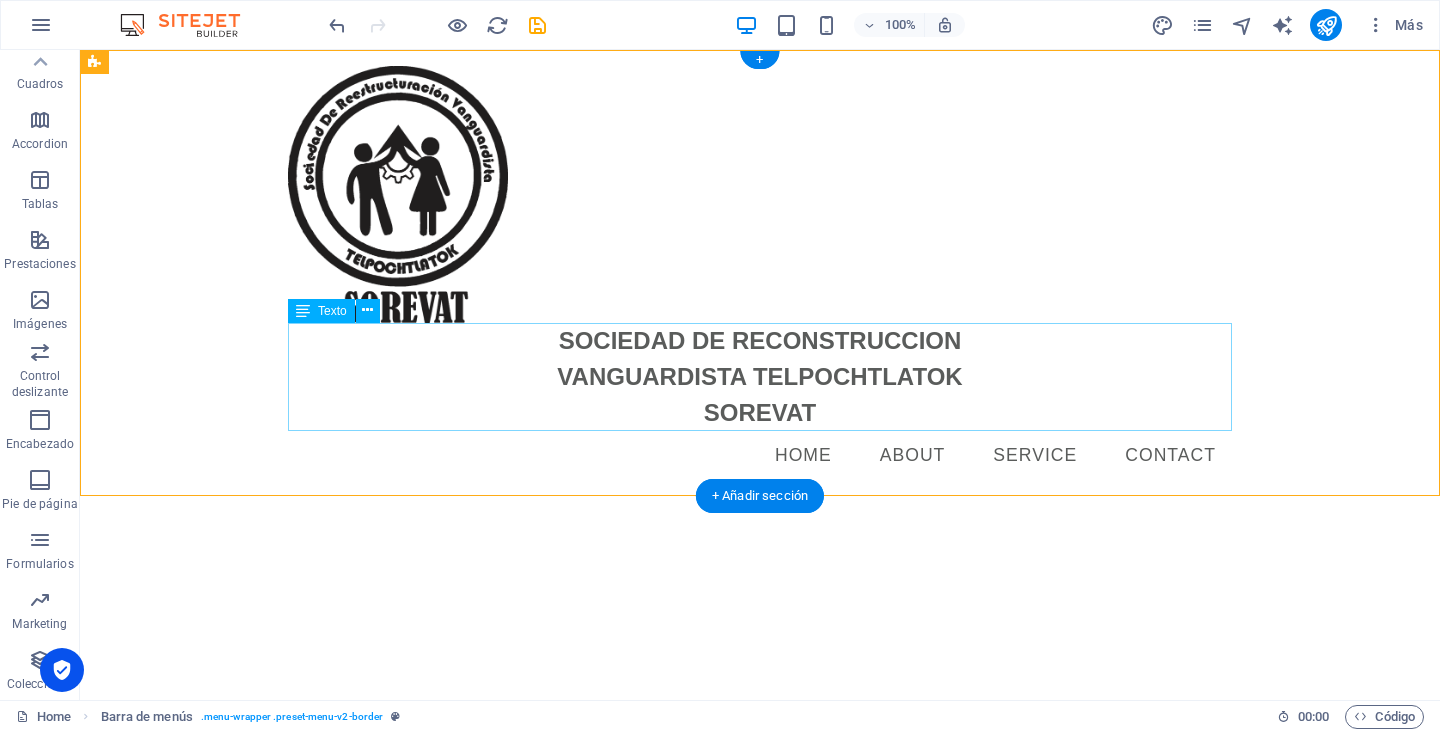 click on "SOCIEDAD DE RECONSTRUCCION VANGUARDISTA TELPOCHTLATOK SOREVAT" at bounding box center [760, 377] 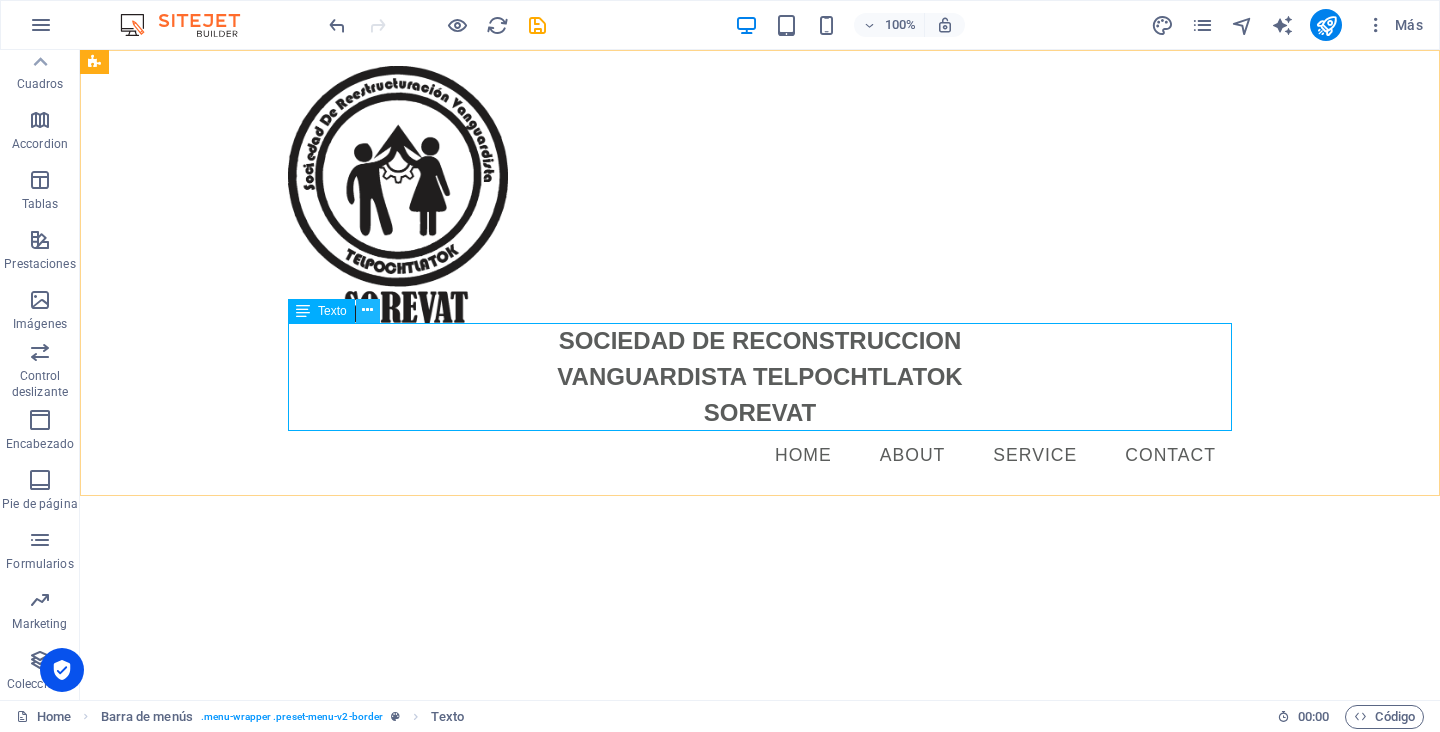 click at bounding box center [367, 310] 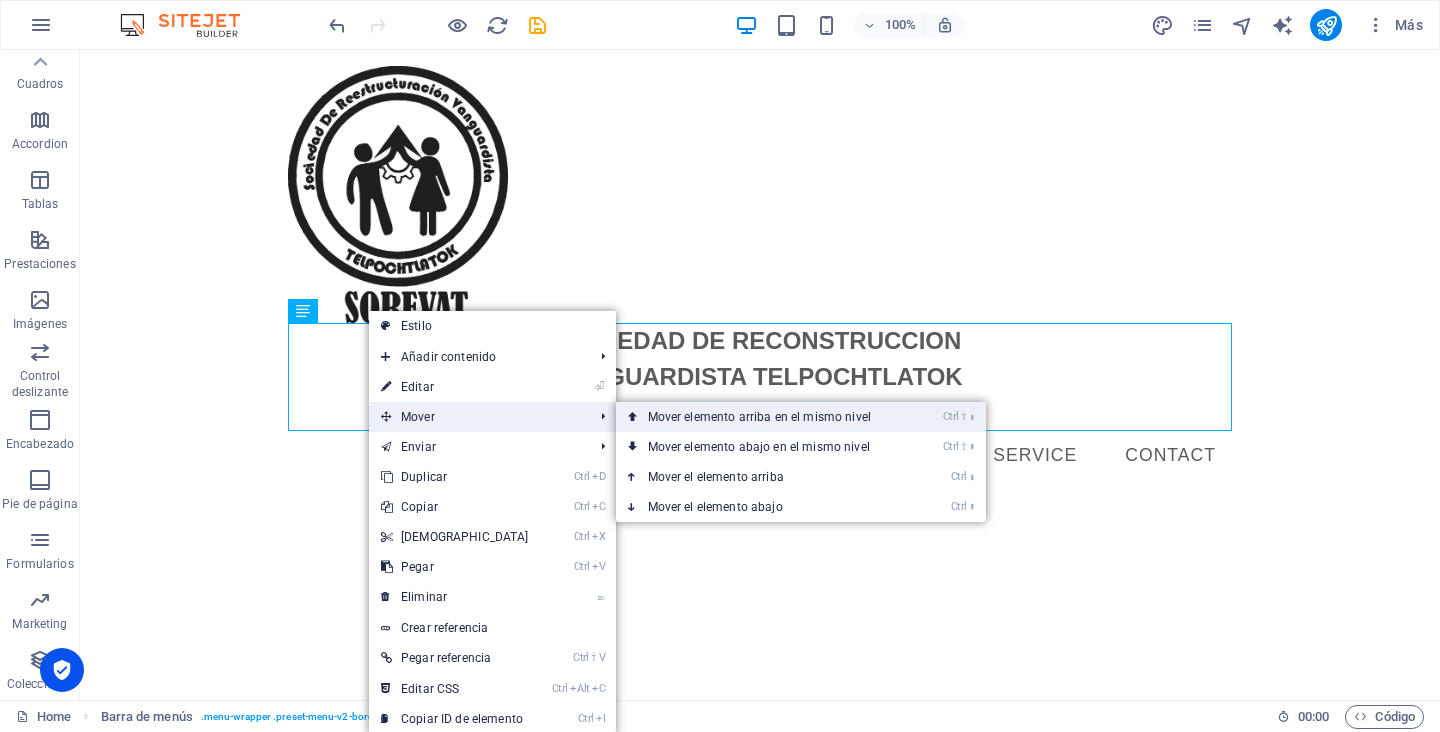 click on "Ctrl ⇧ ⬆  Mover elemento arriba en el mismo nivel" at bounding box center [763, 417] 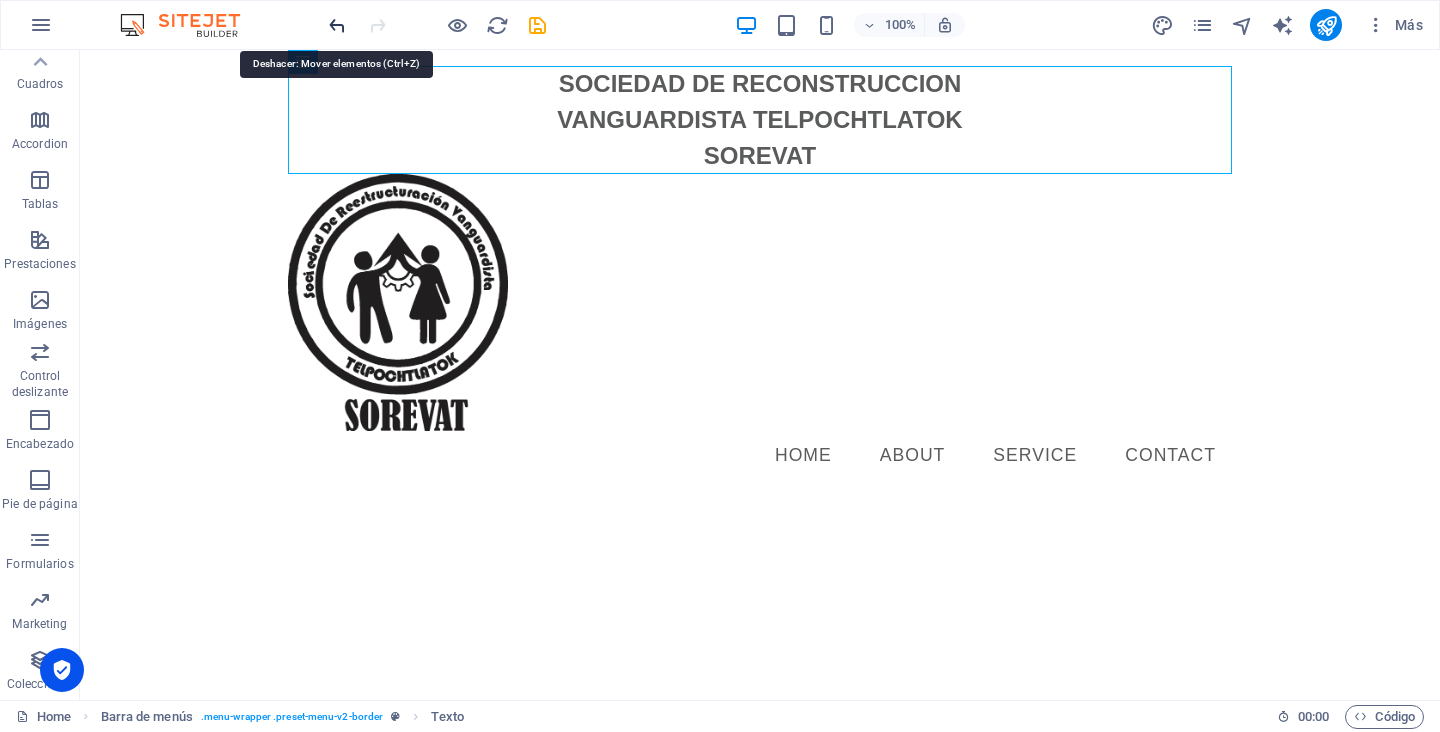 click at bounding box center (337, 25) 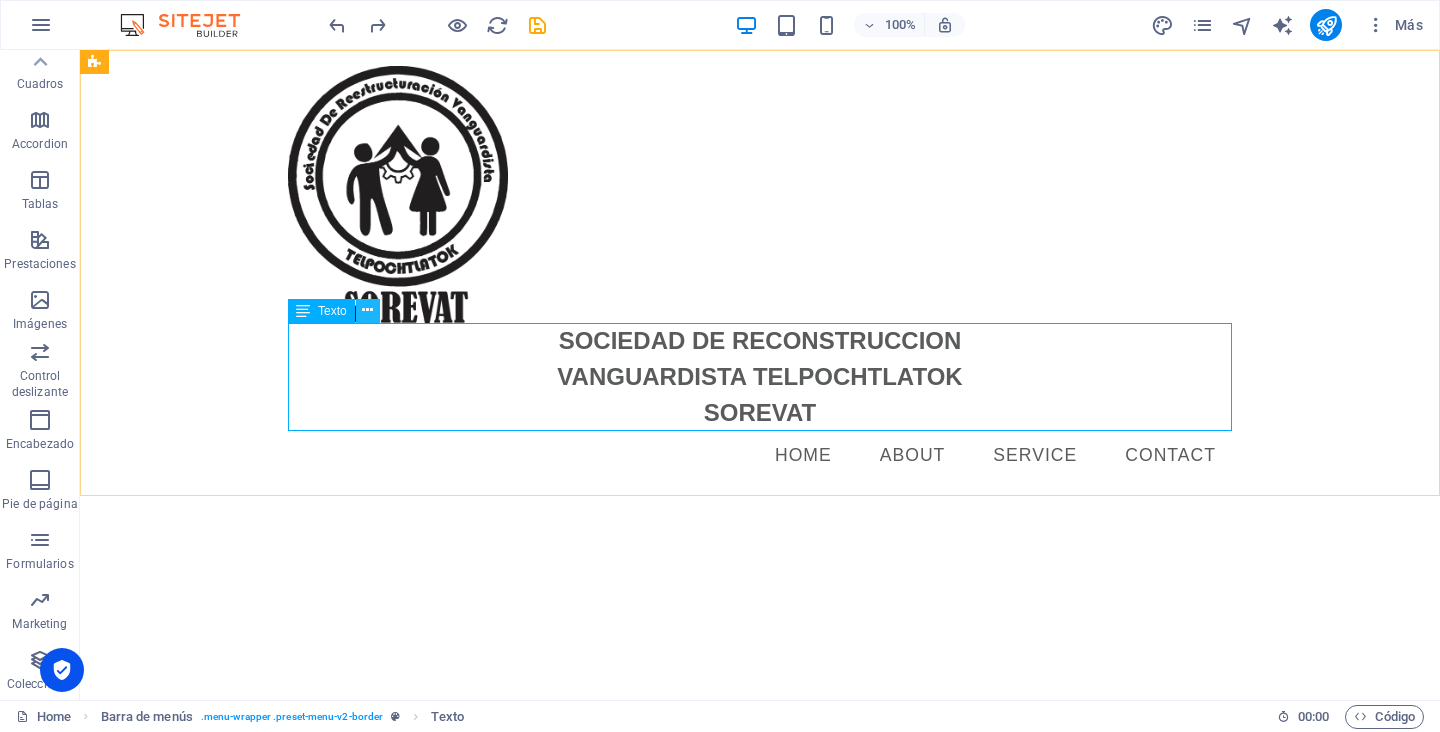 click at bounding box center [367, 310] 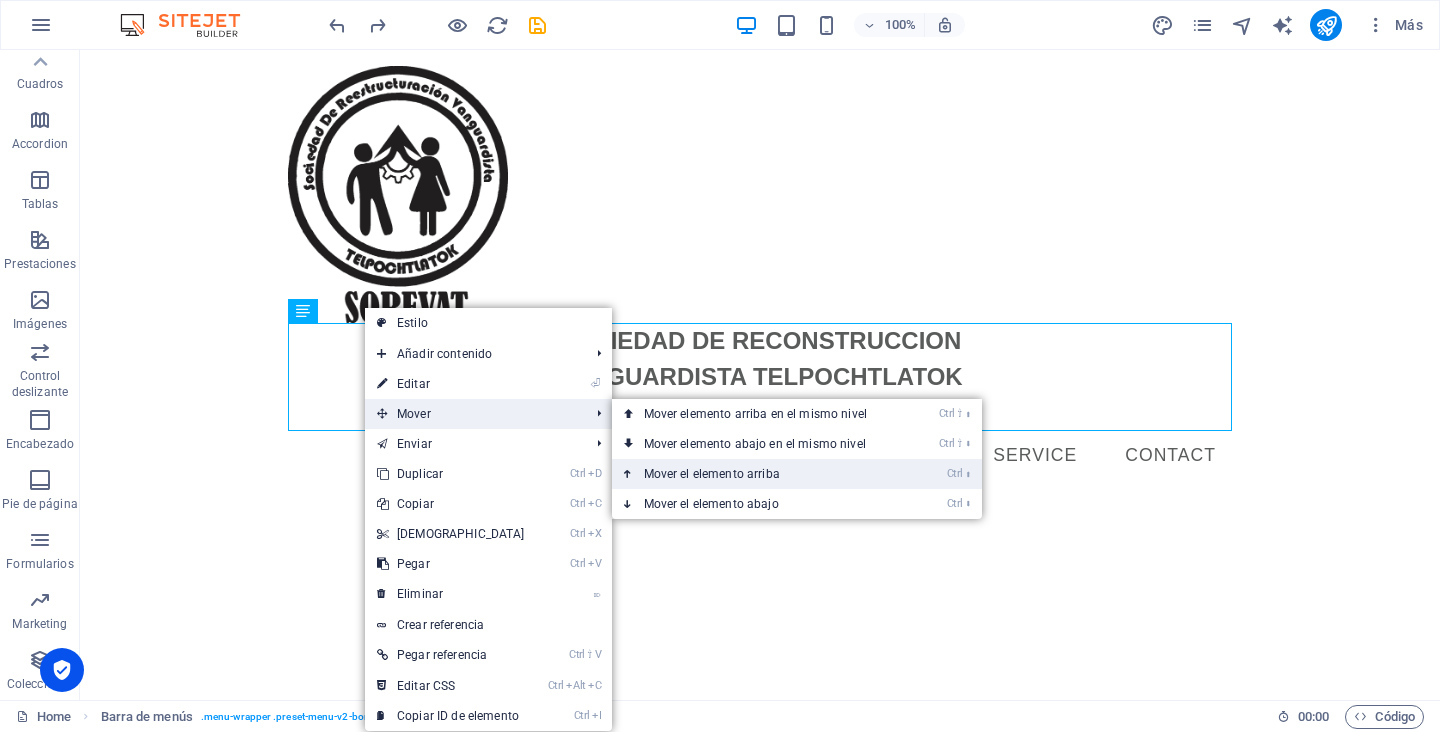 click on "Ctrl ⬆  Mover el elemento arriba" at bounding box center [759, 474] 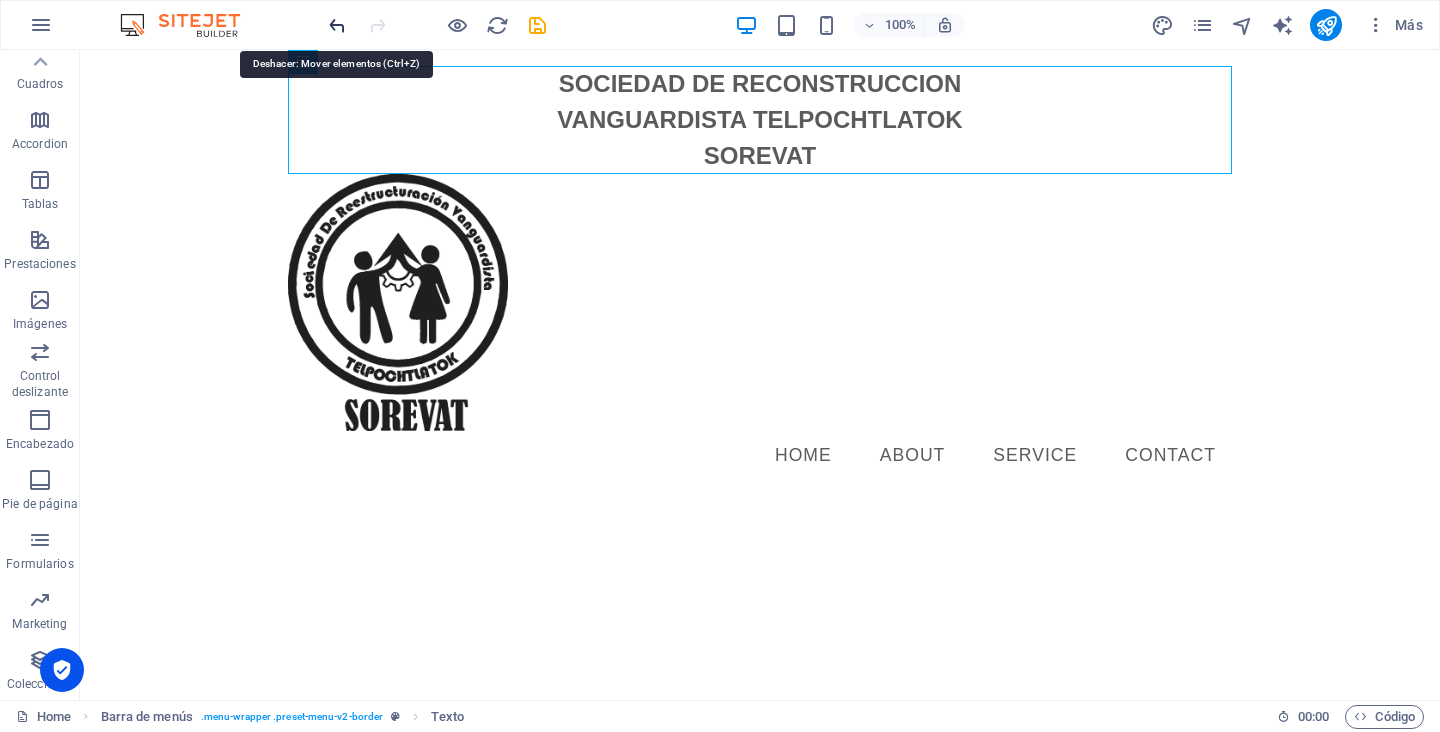 click at bounding box center [337, 25] 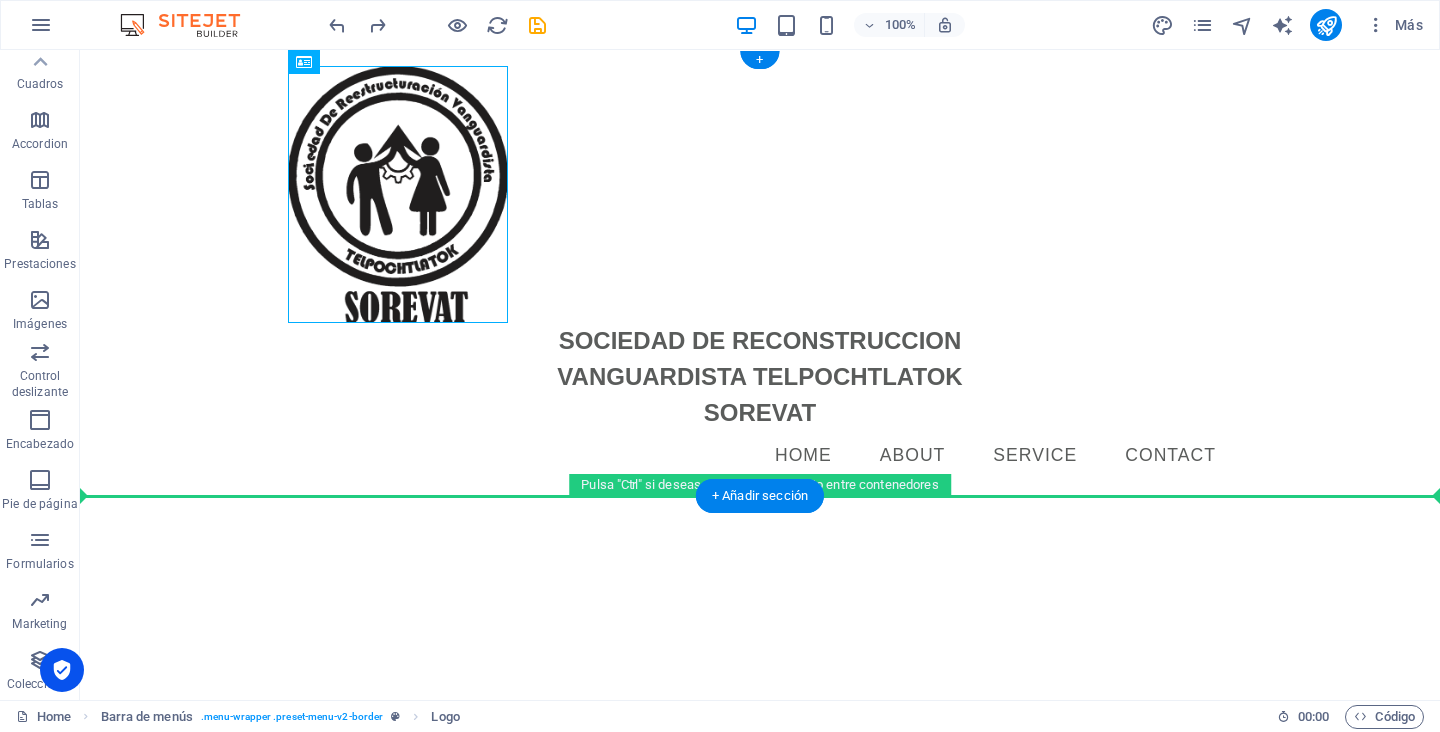 drag, startPoint x: 447, startPoint y: 203, endPoint x: 166, endPoint y: 348, distance: 316.20563 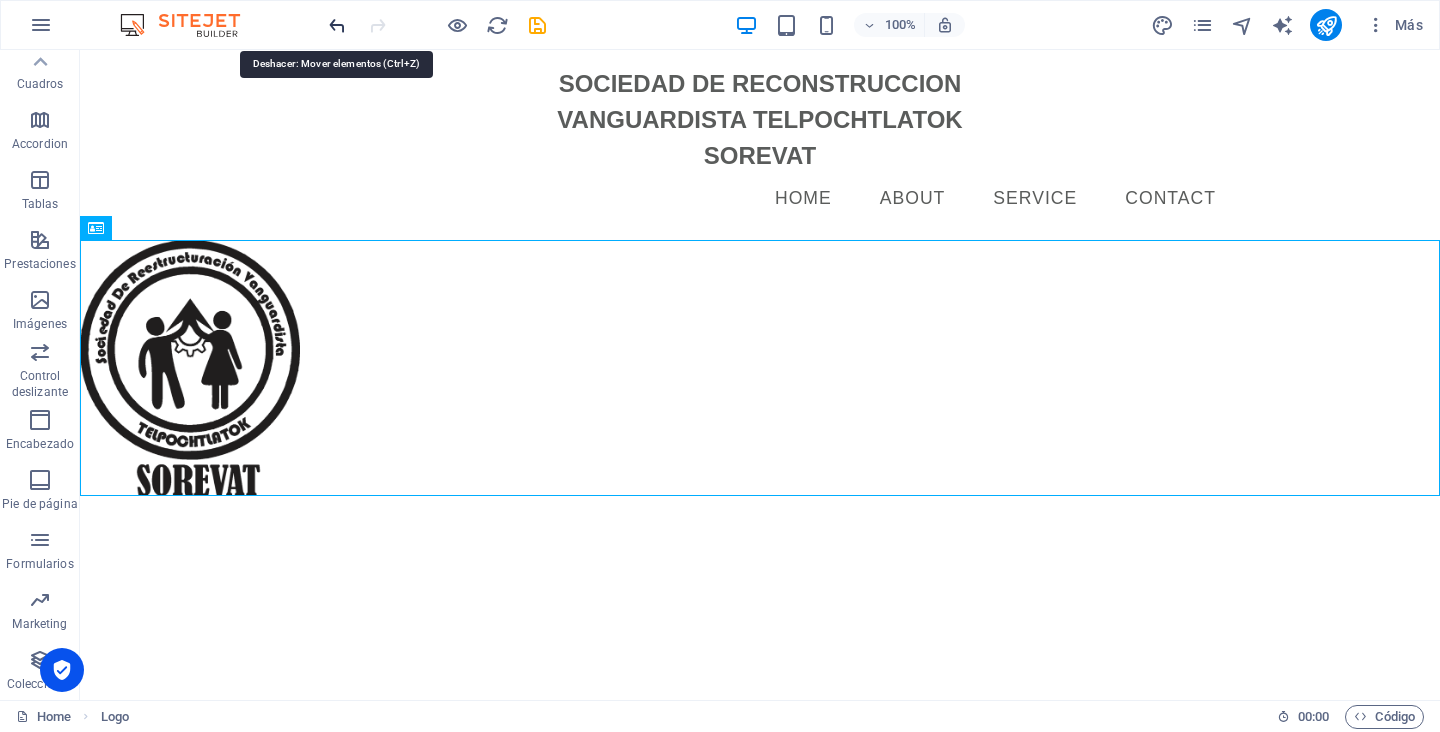 click at bounding box center [337, 25] 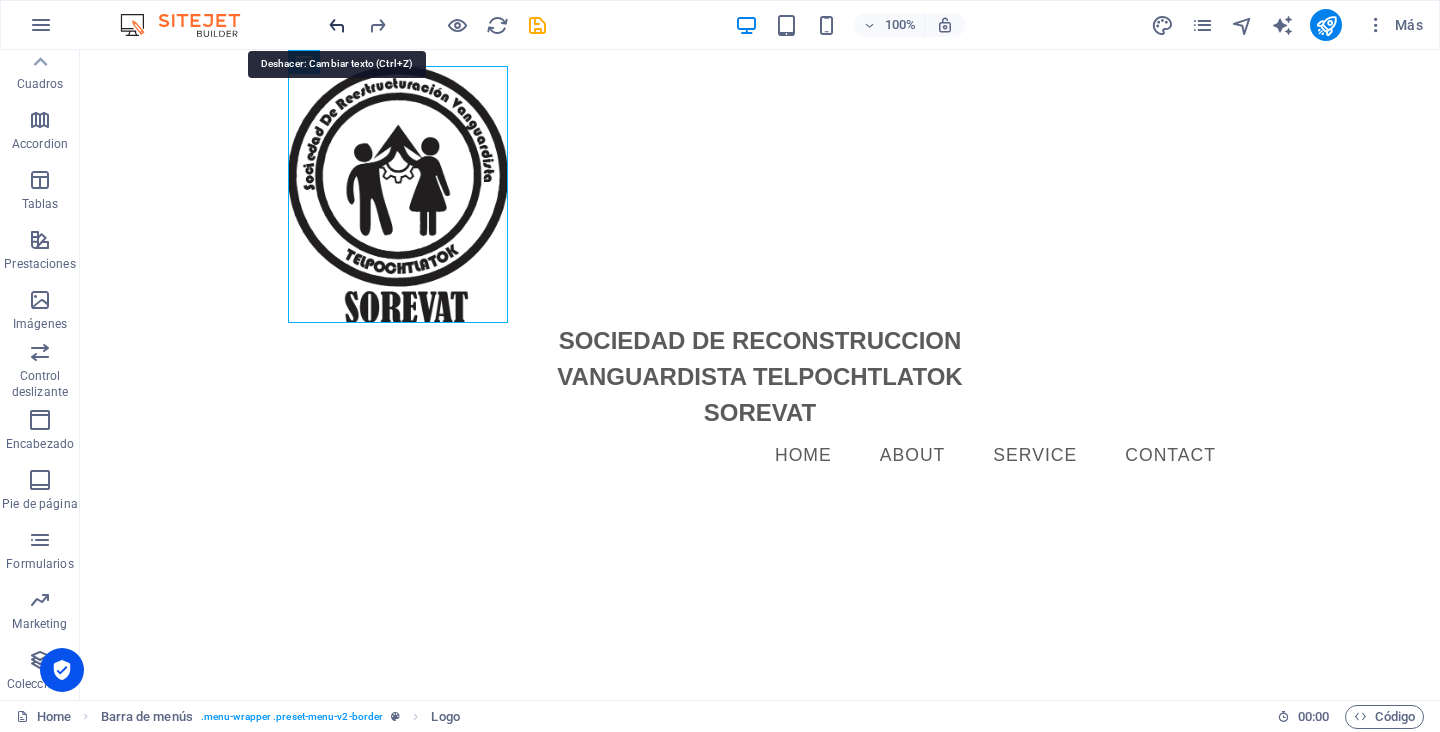click at bounding box center (337, 25) 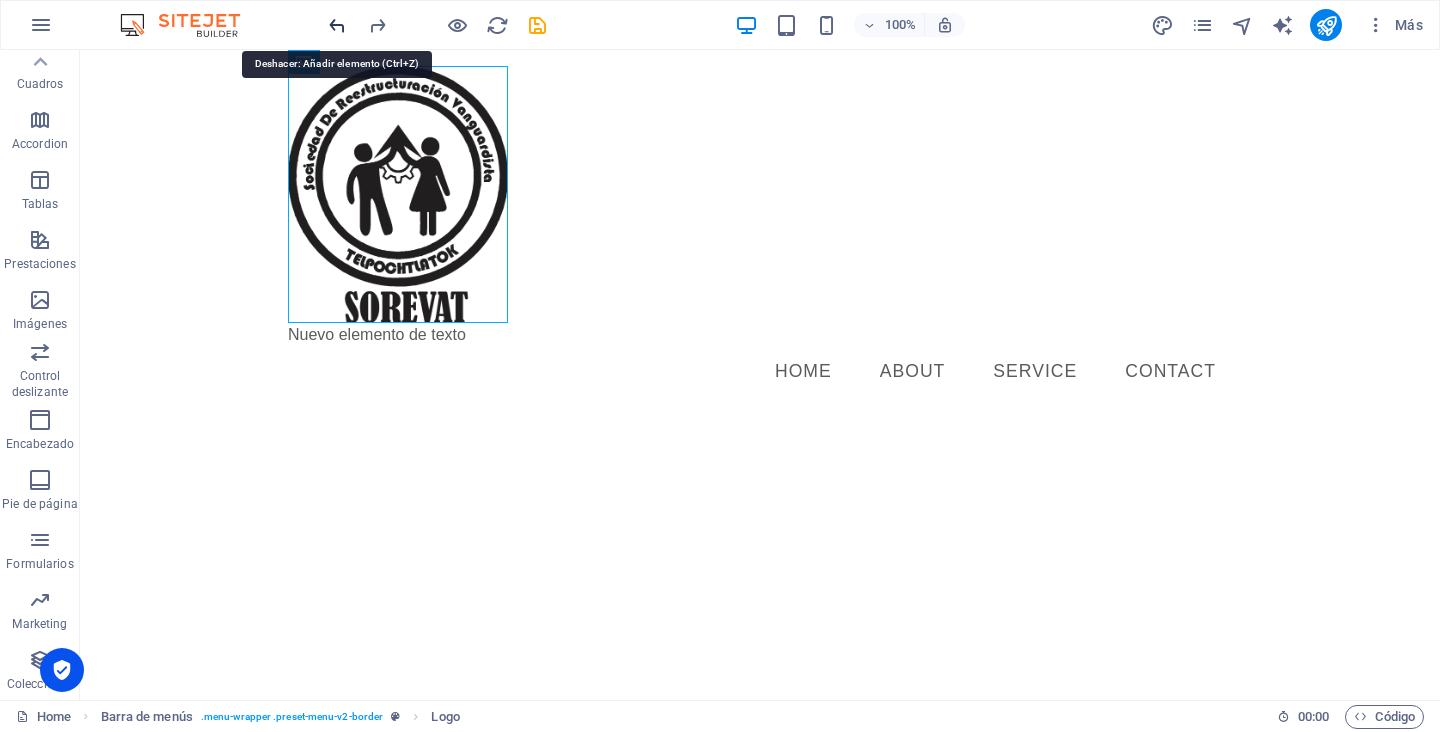 click at bounding box center [337, 25] 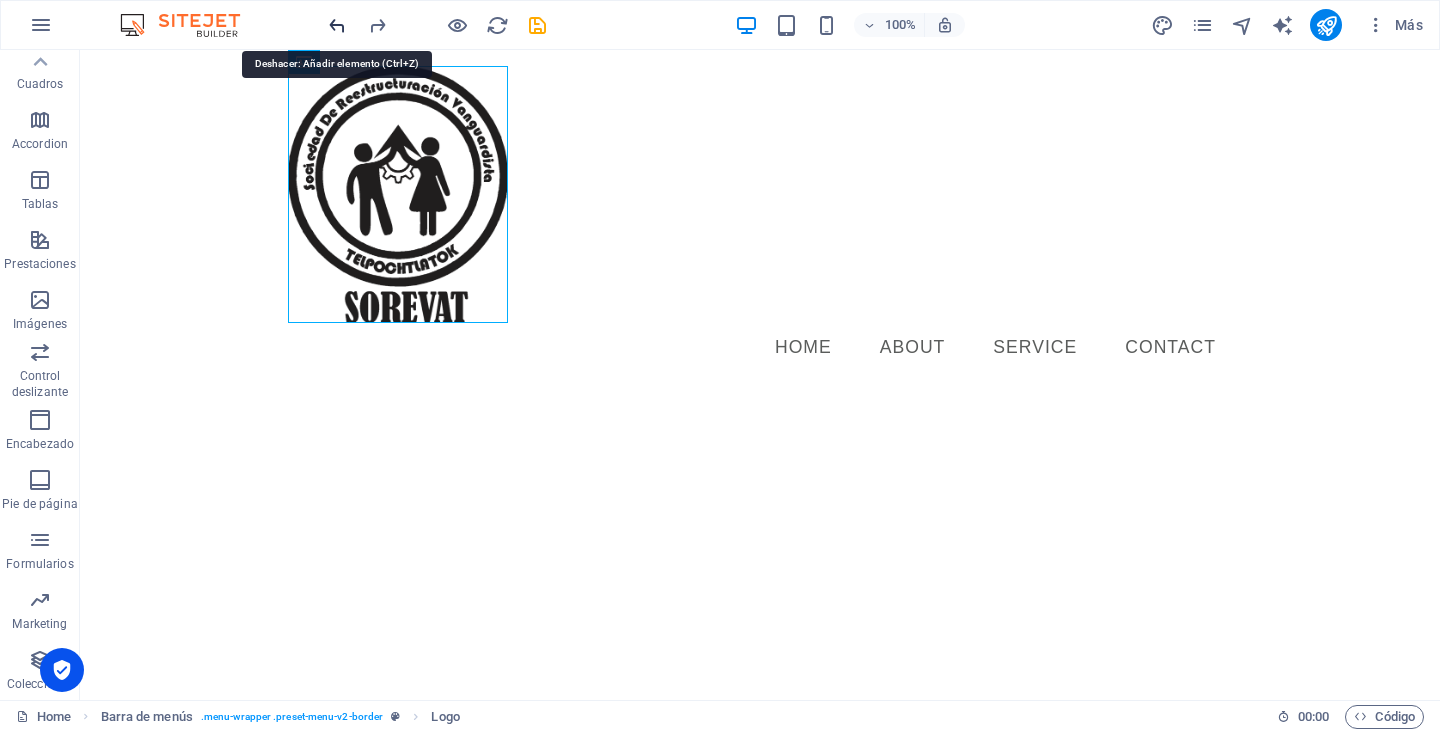 click at bounding box center [337, 25] 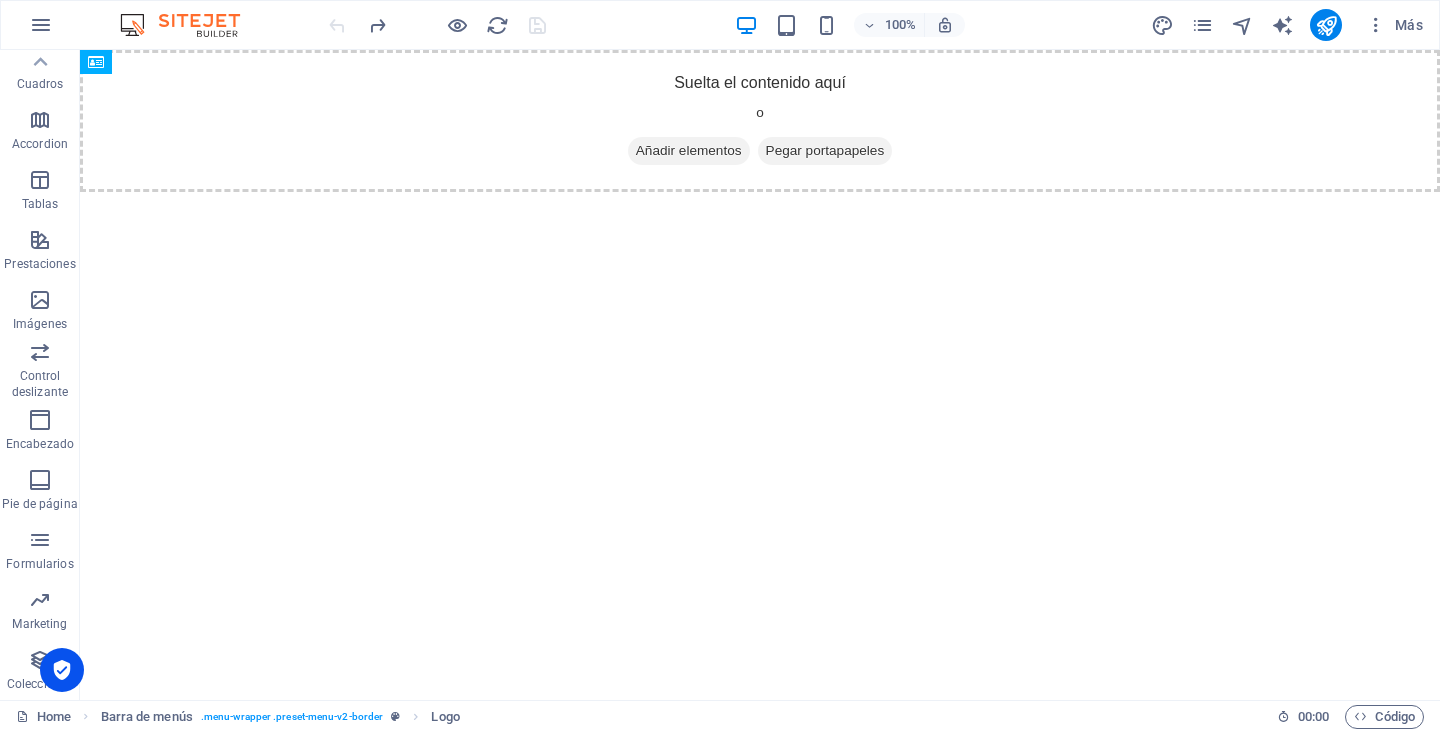 click on "Skip to main content
Suelta el contenido aquí o  Añadir elementos  Pegar portapapeles" at bounding box center (760, 121) 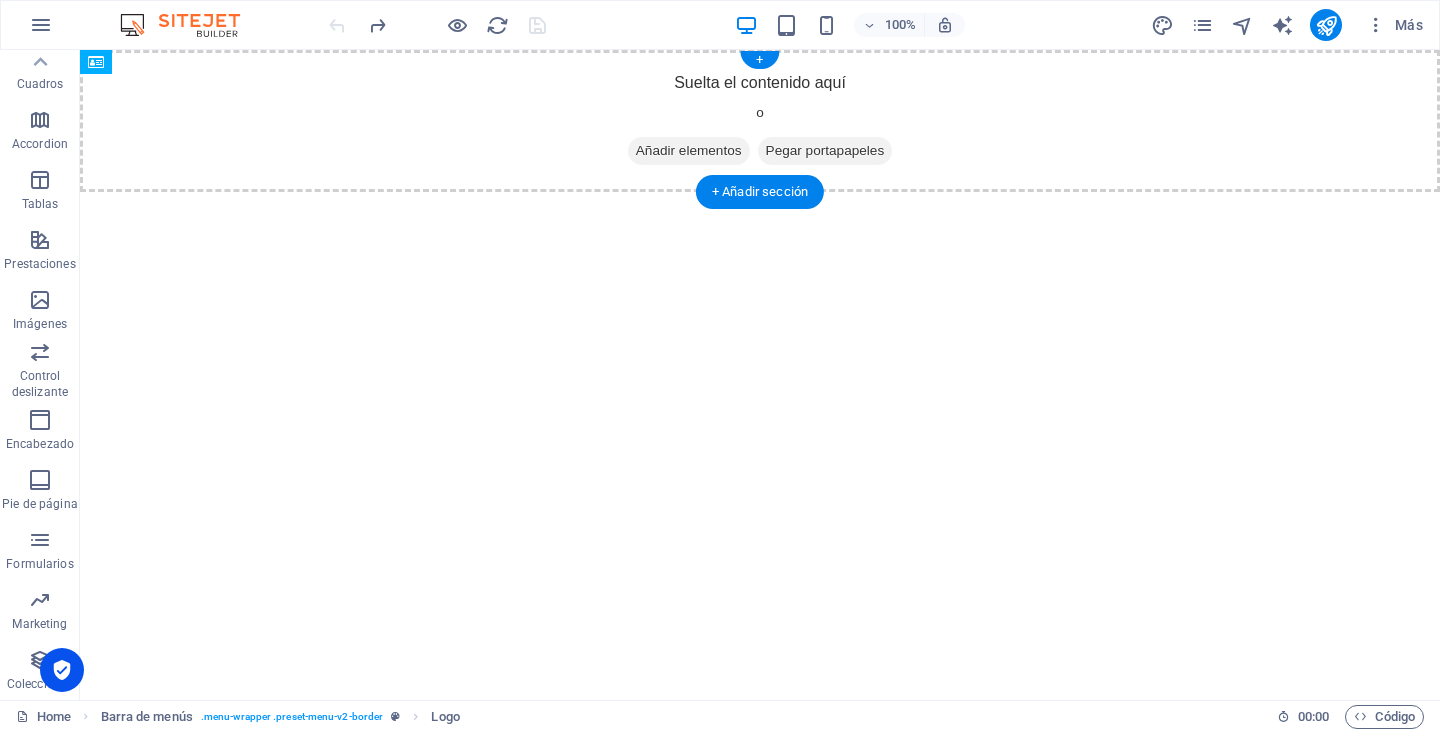 click on "Suelta el contenido aquí o  Añadir elementos  Pegar portapapeles" at bounding box center [760, 121] 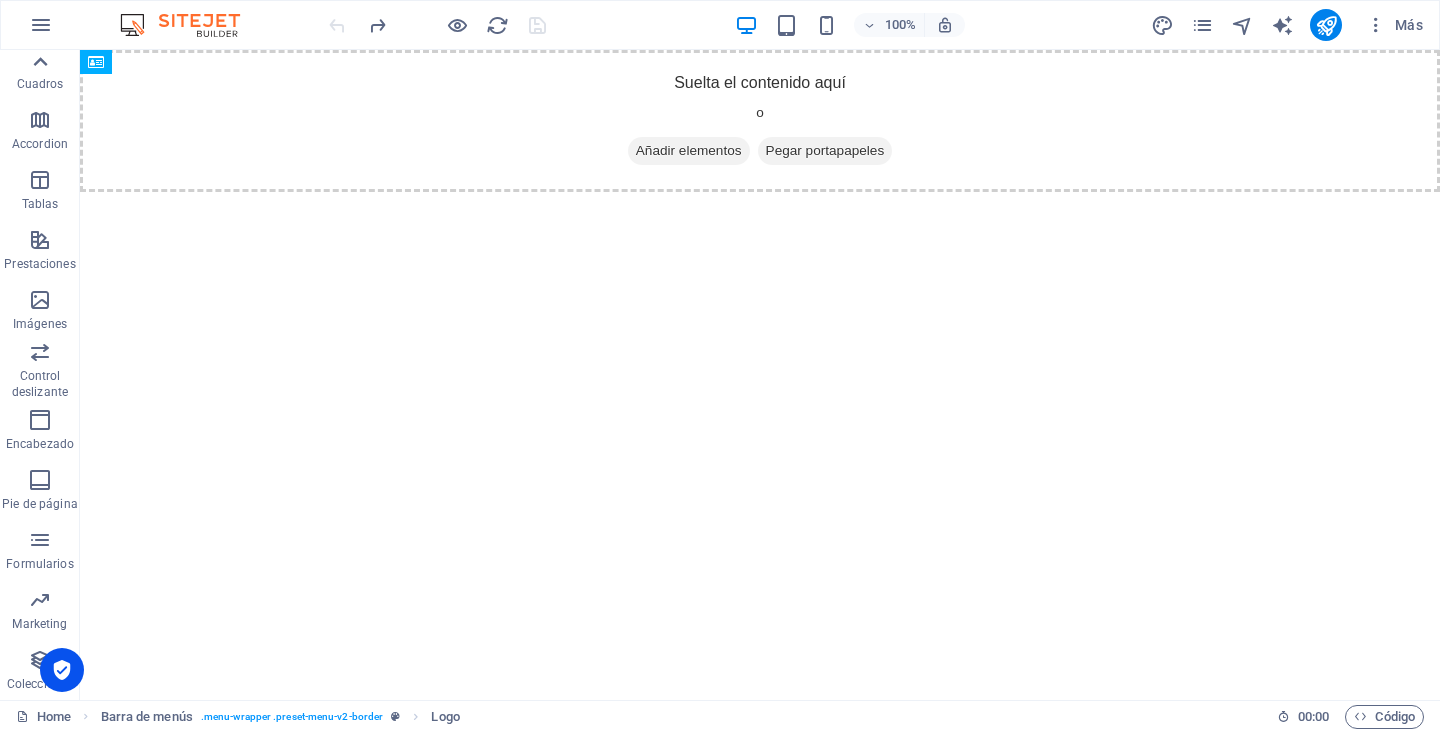 click 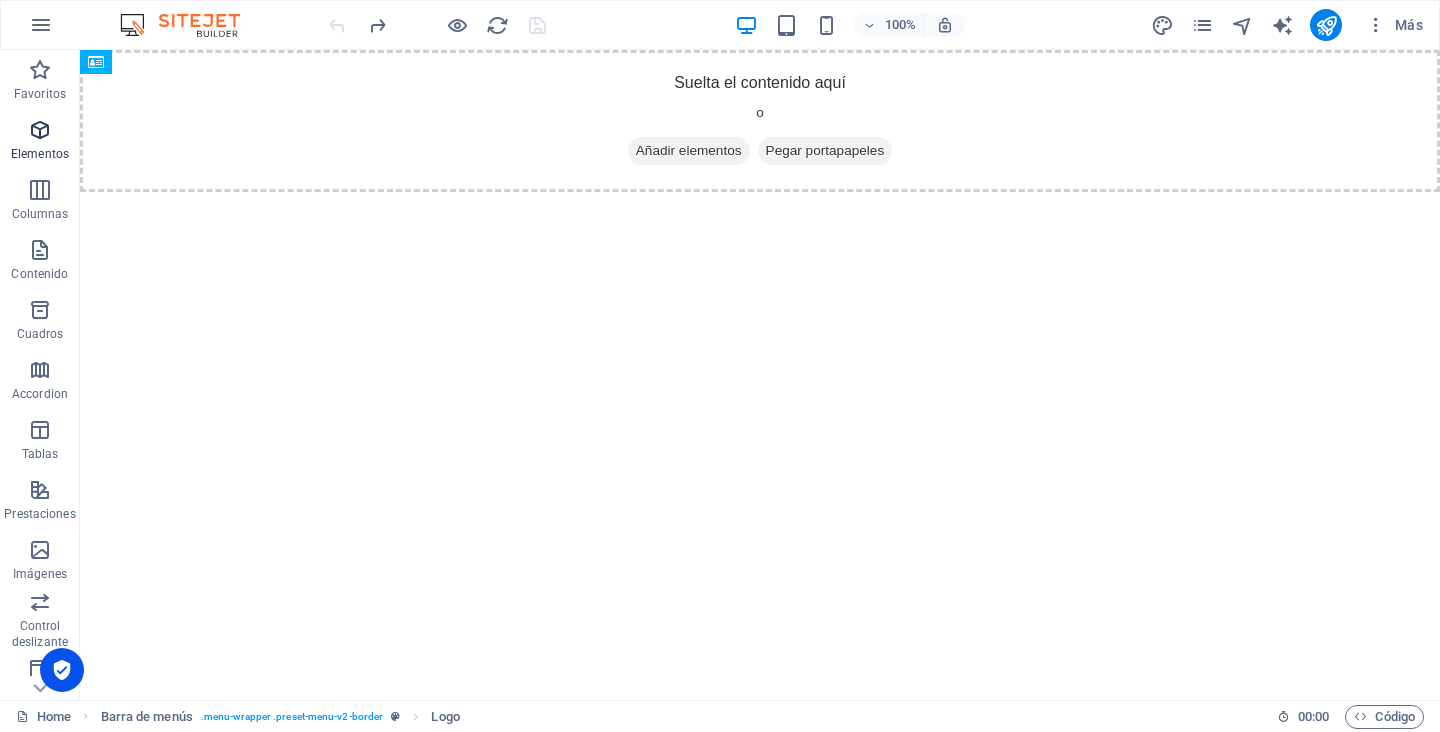 click at bounding box center (40, 130) 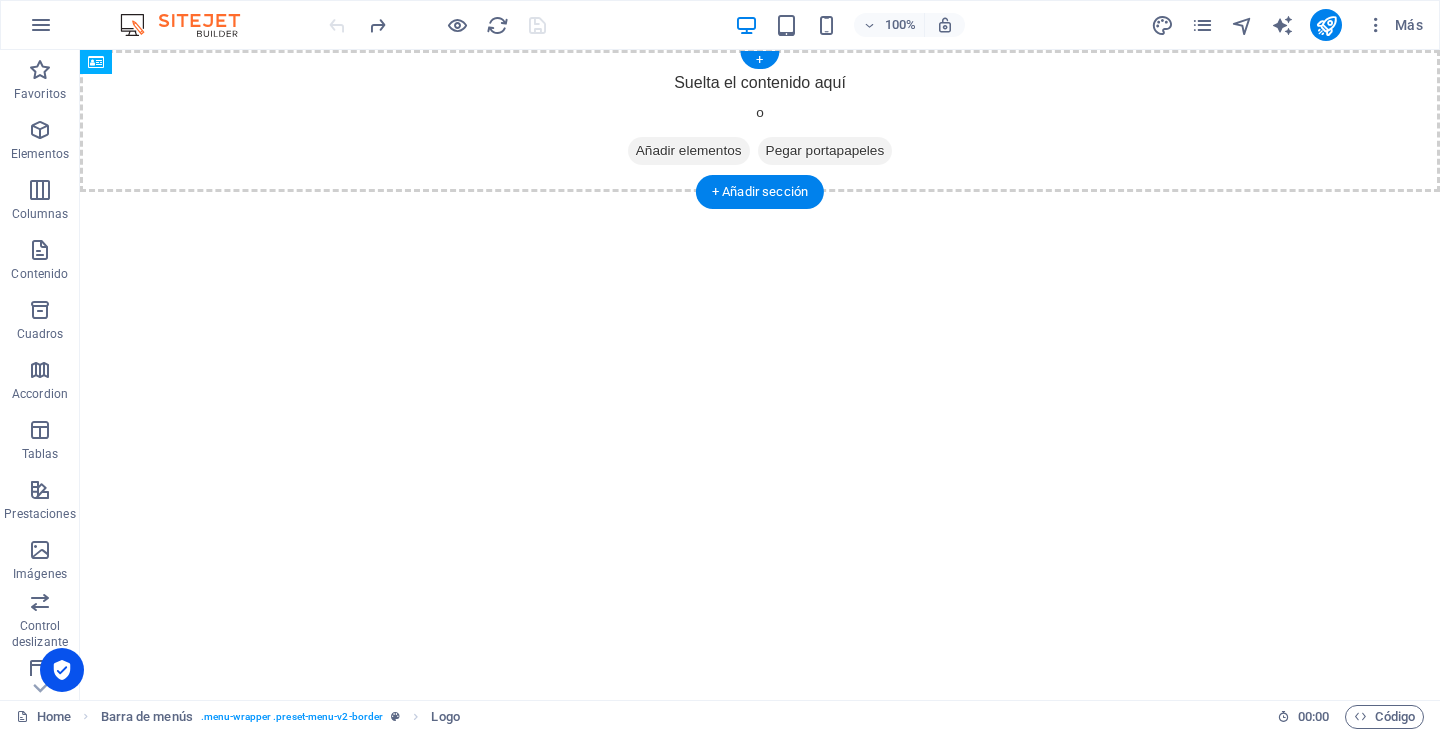 click on "Añadir elementos" at bounding box center (689, 151) 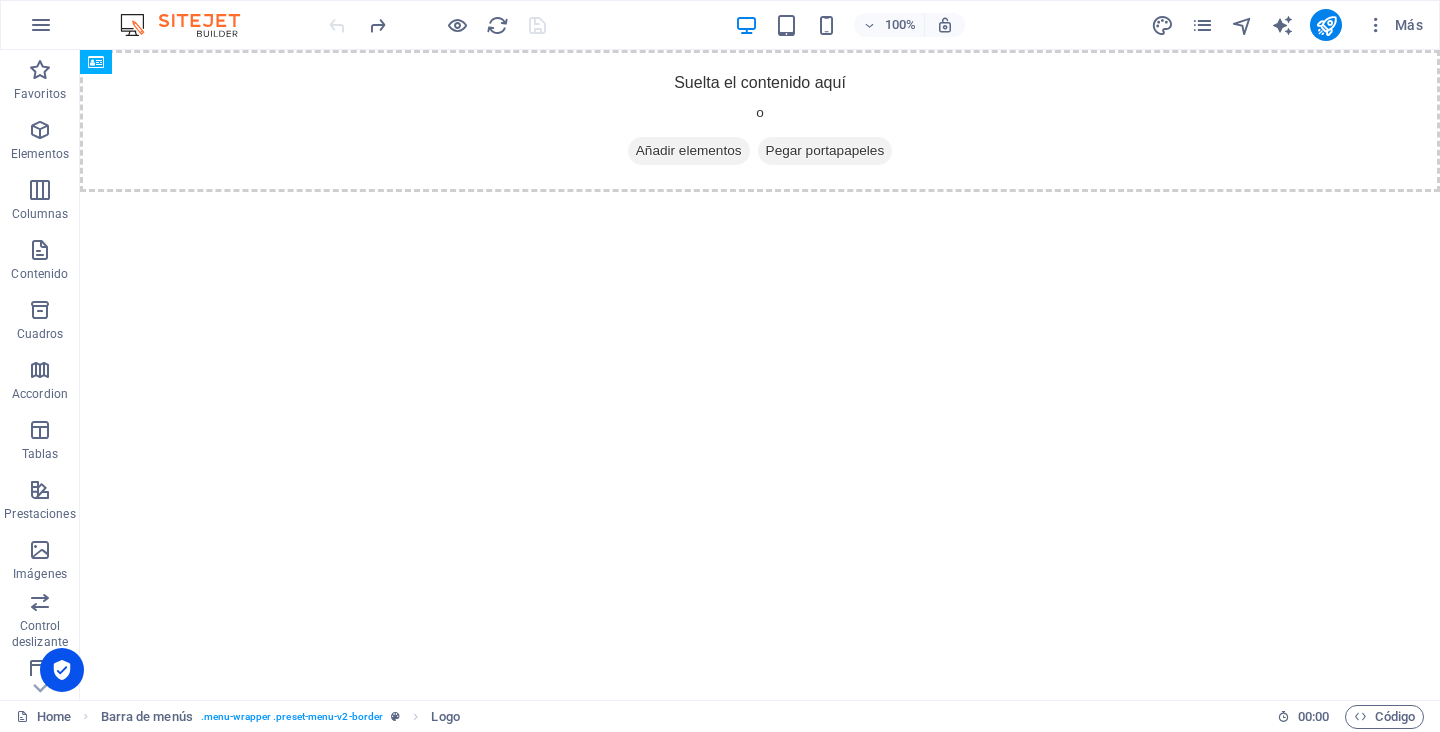 click on "Skip to main content
Suelta el contenido aquí o  Añadir elementos  Pegar portapapeles" at bounding box center (760, 121) 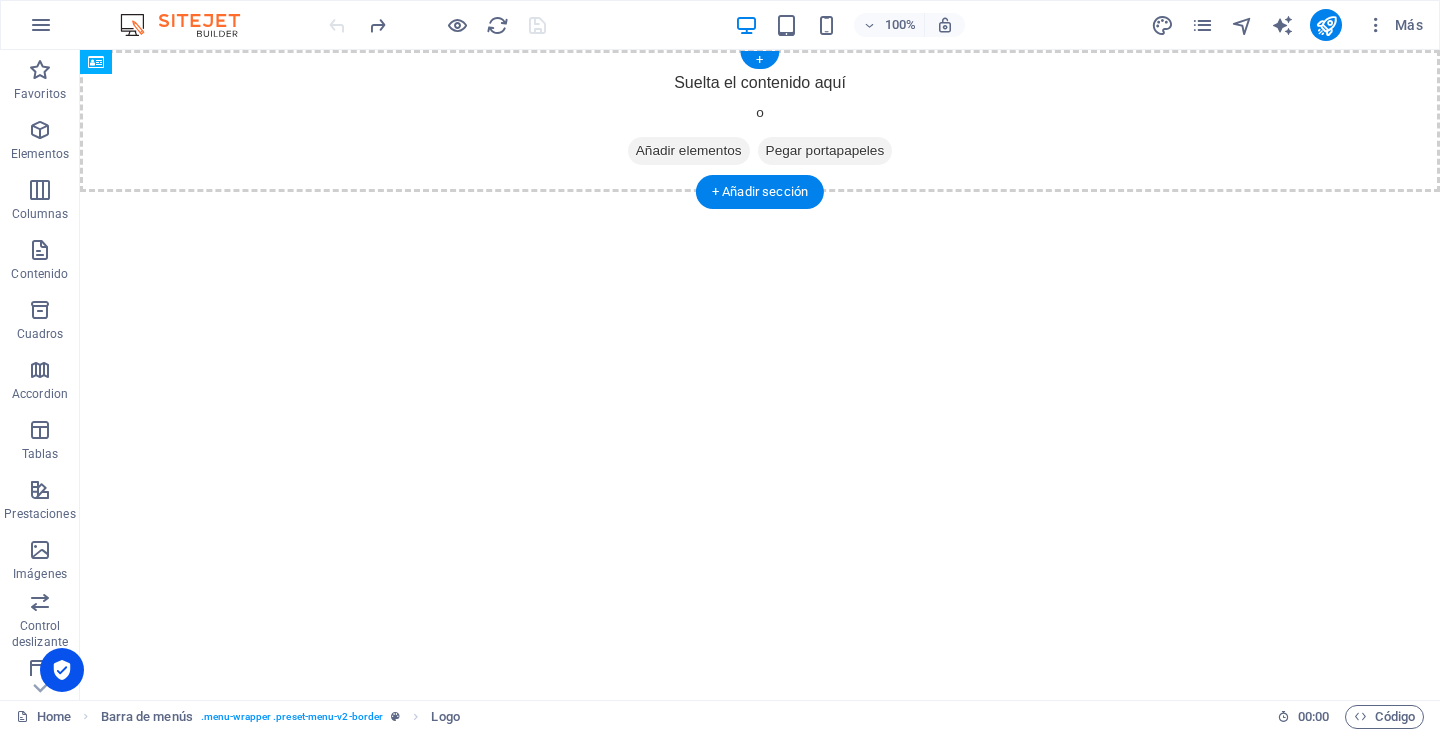 click on "Añadir elementos" at bounding box center [689, 151] 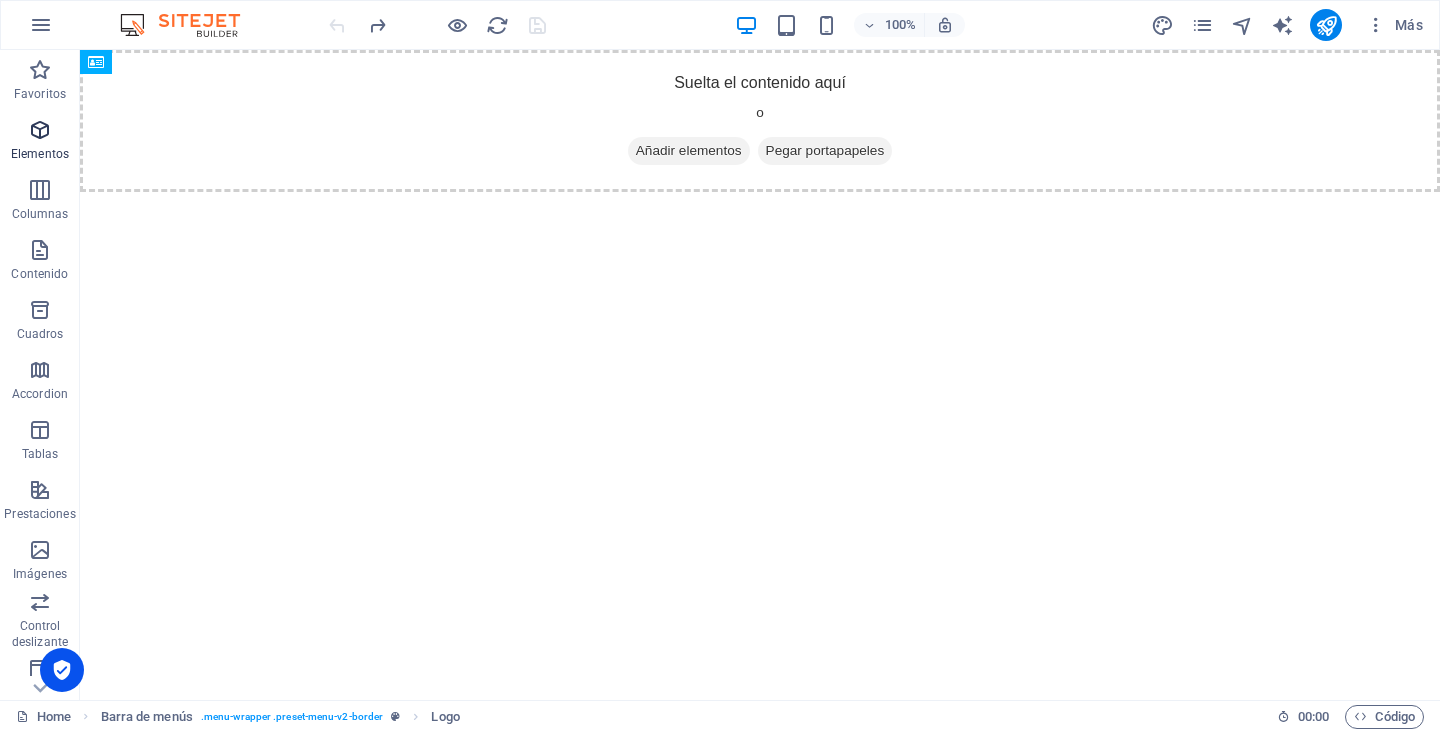 click at bounding box center (40, 130) 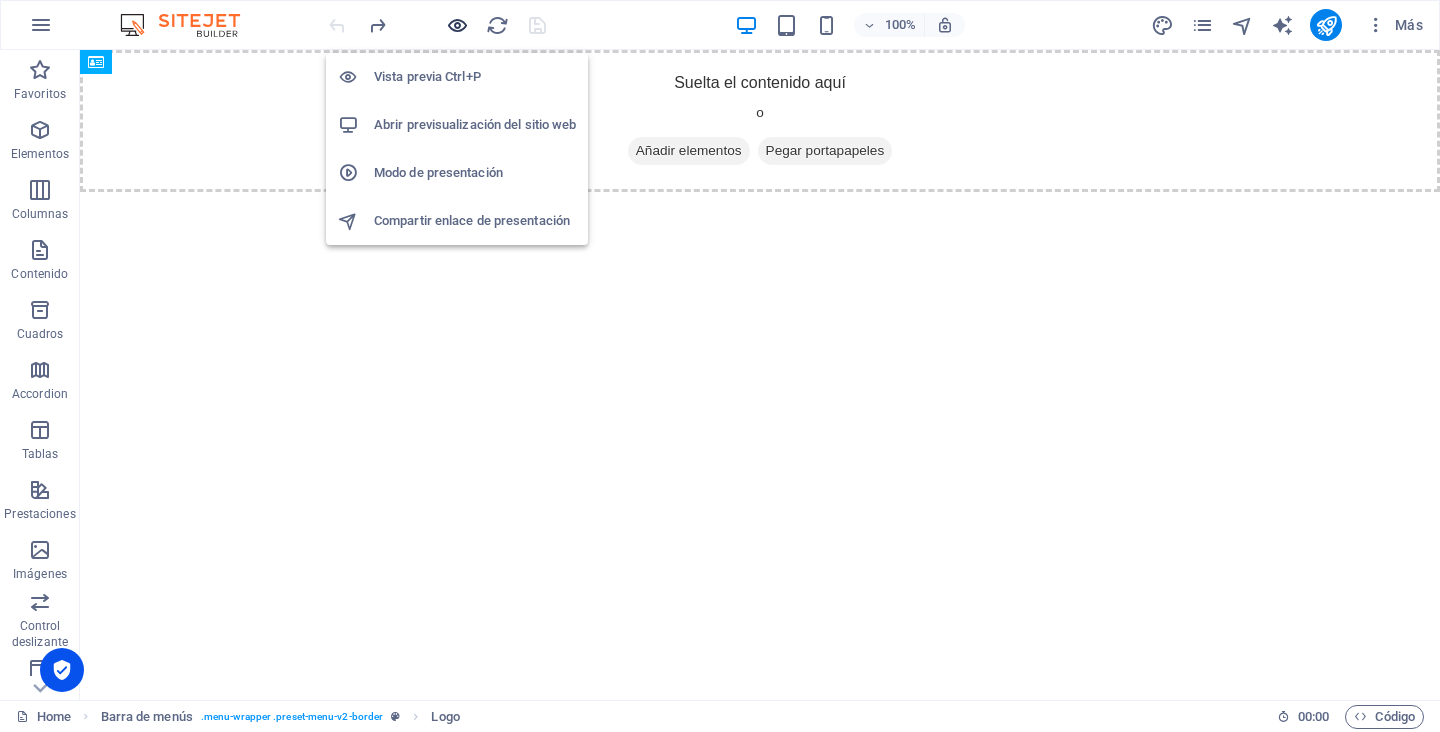 click at bounding box center (457, 25) 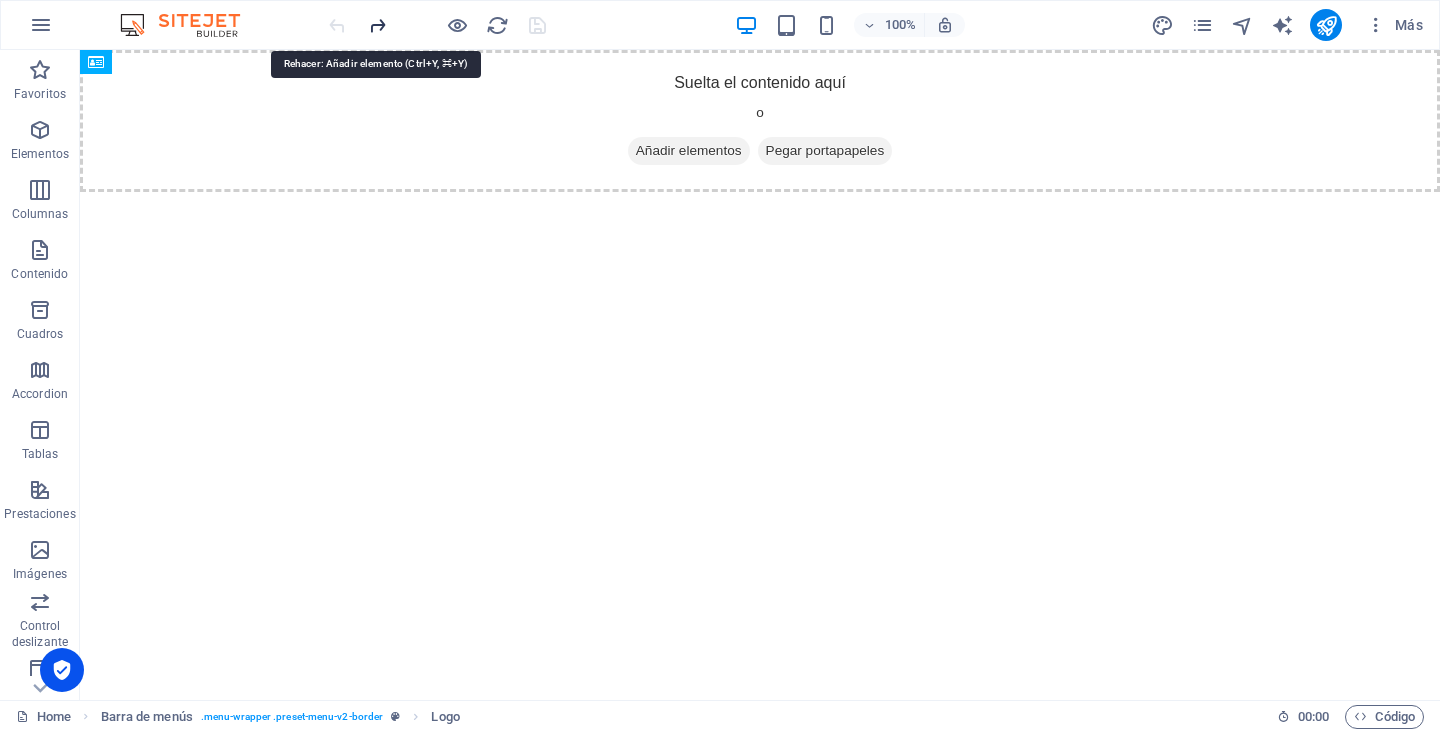 click at bounding box center (377, 25) 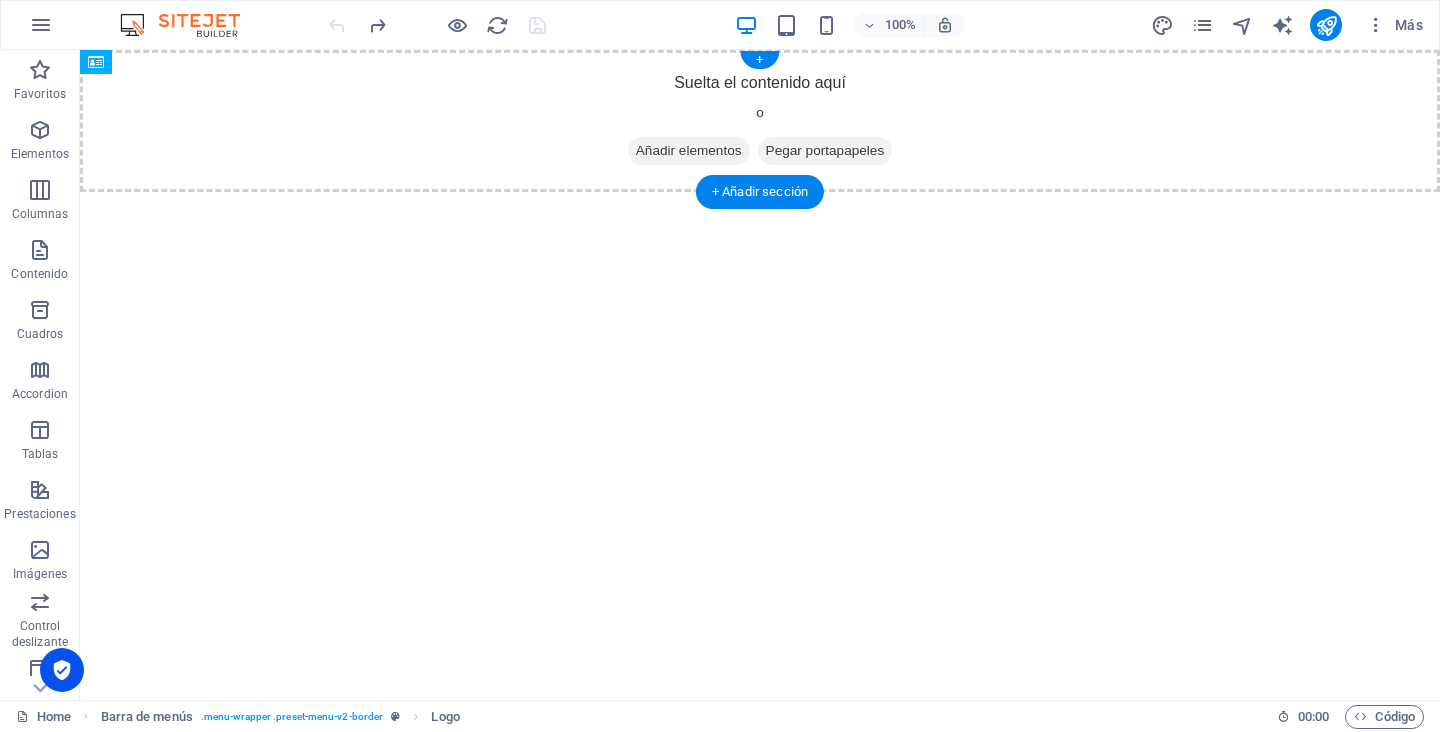 click on "Añadir elementos" at bounding box center (689, 151) 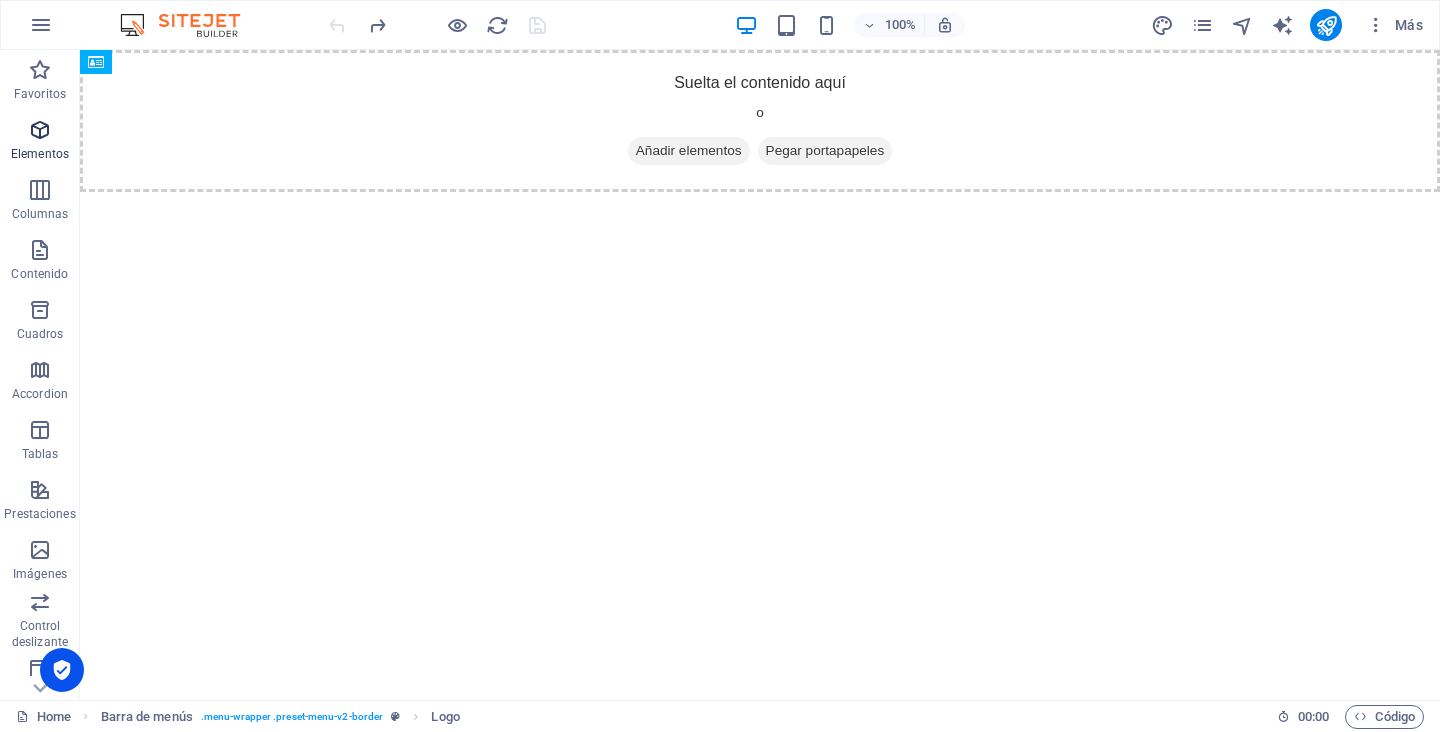 click at bounding box center [40, 130] 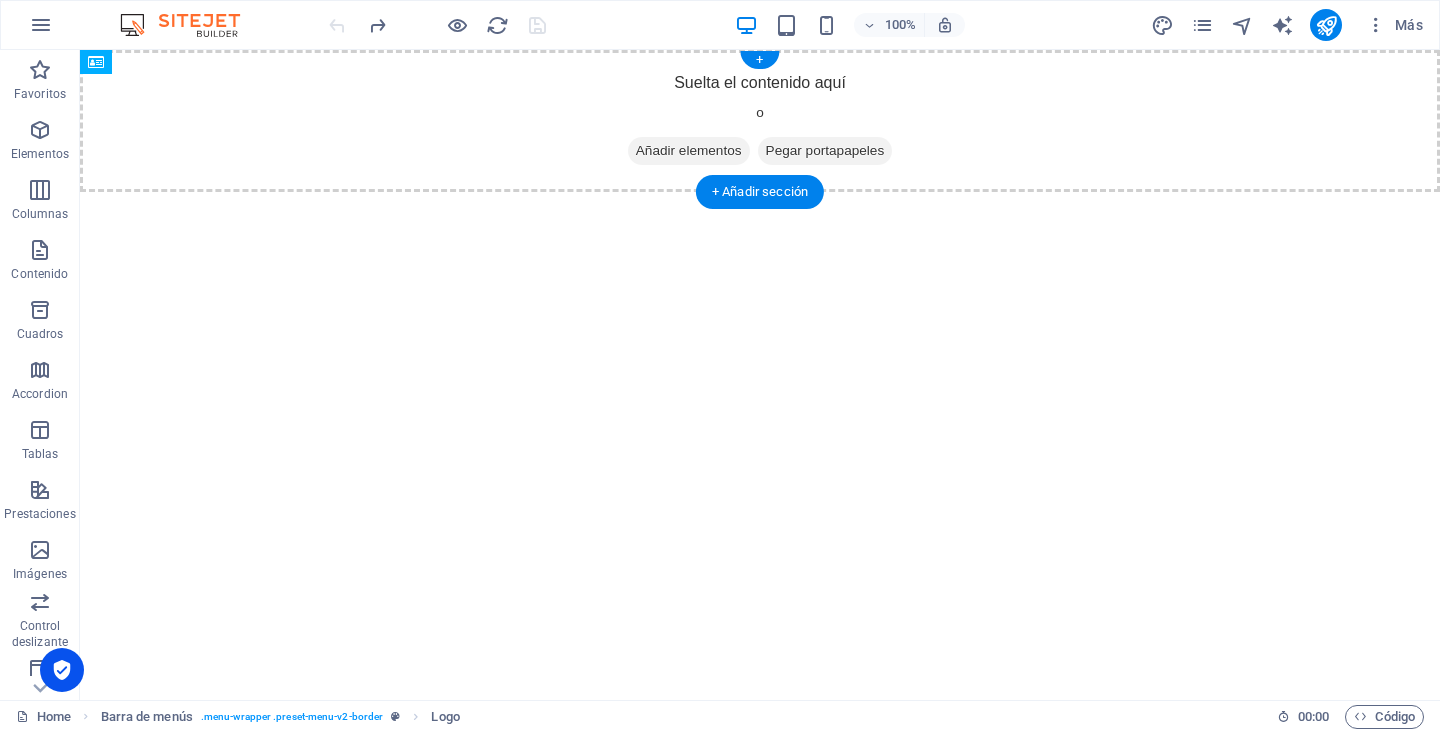 click on "Añadir elementos" at bounding box center (689, 151) 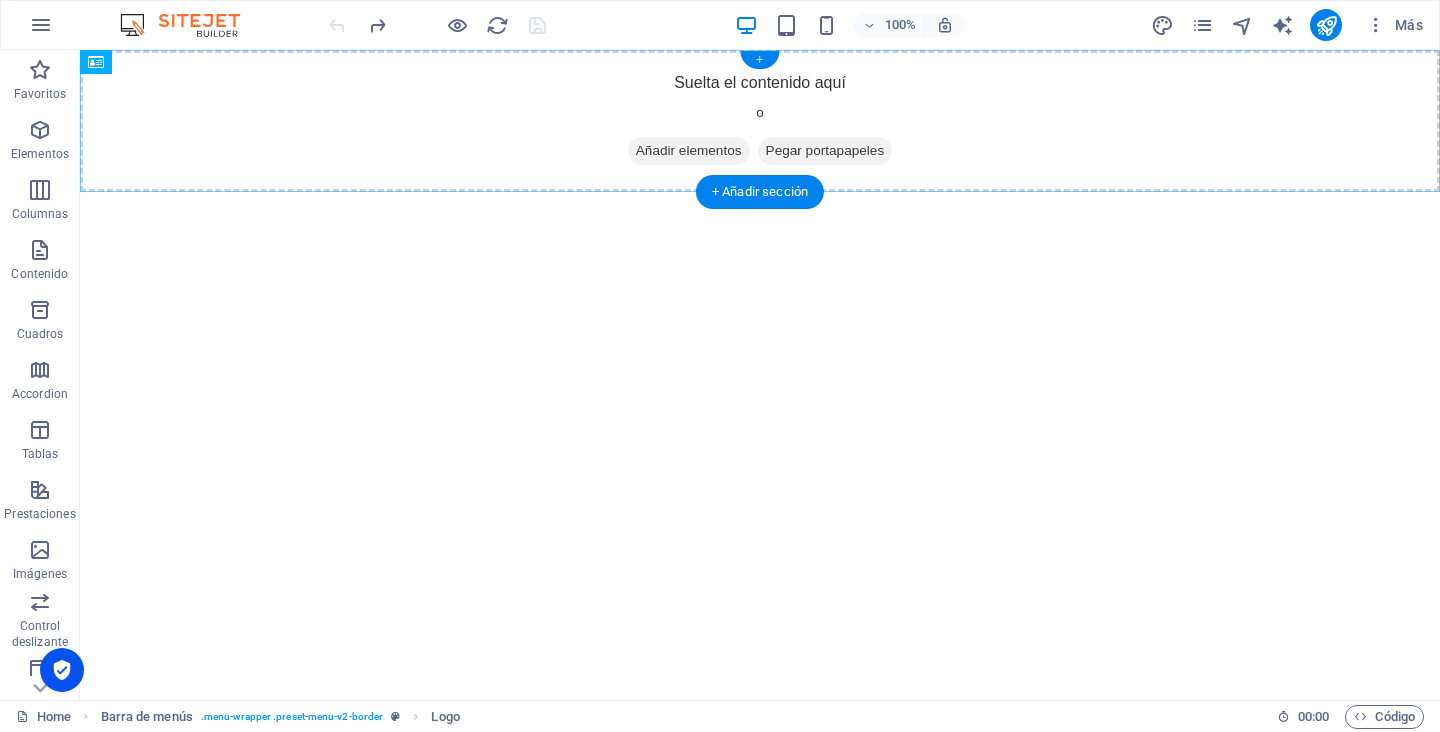 click on "+" at bounding box center (759, 60) 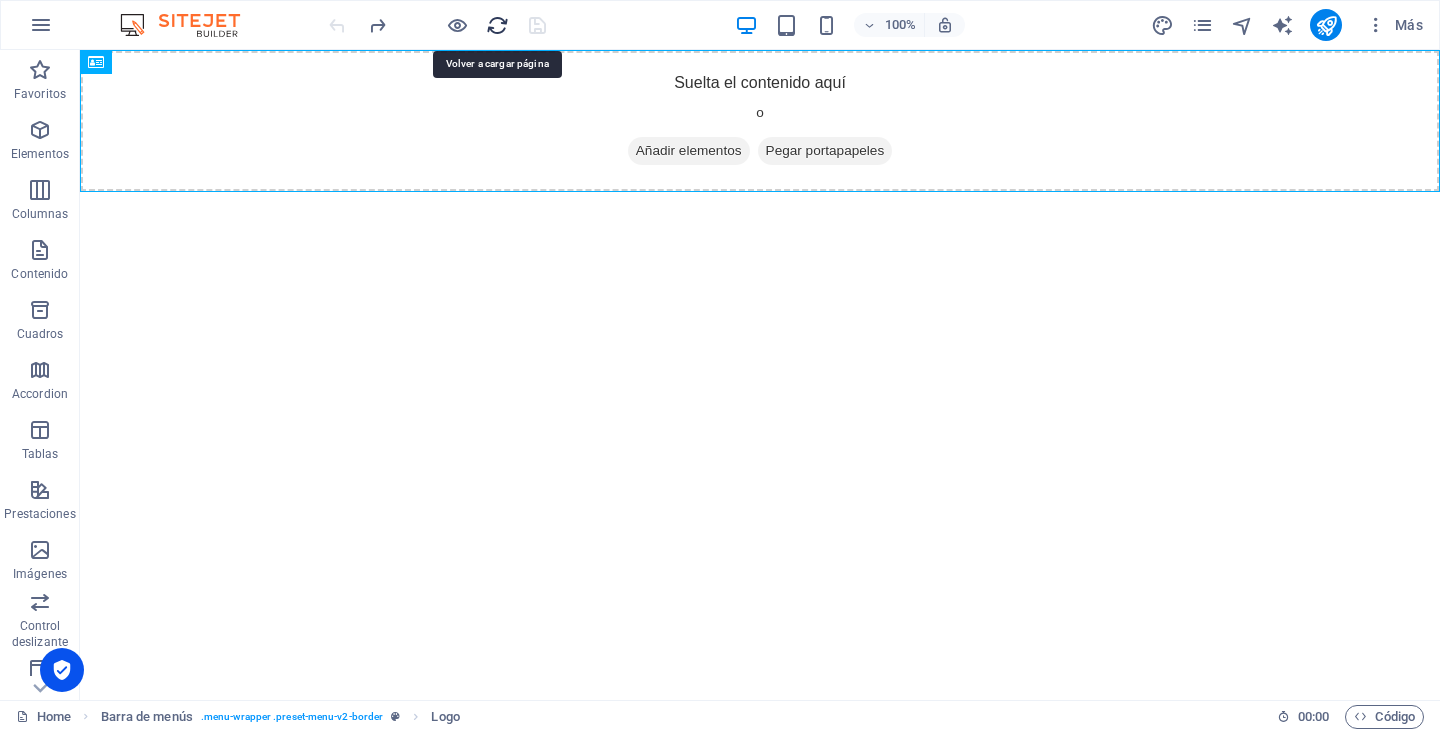 click at bounding box center (497, 25) 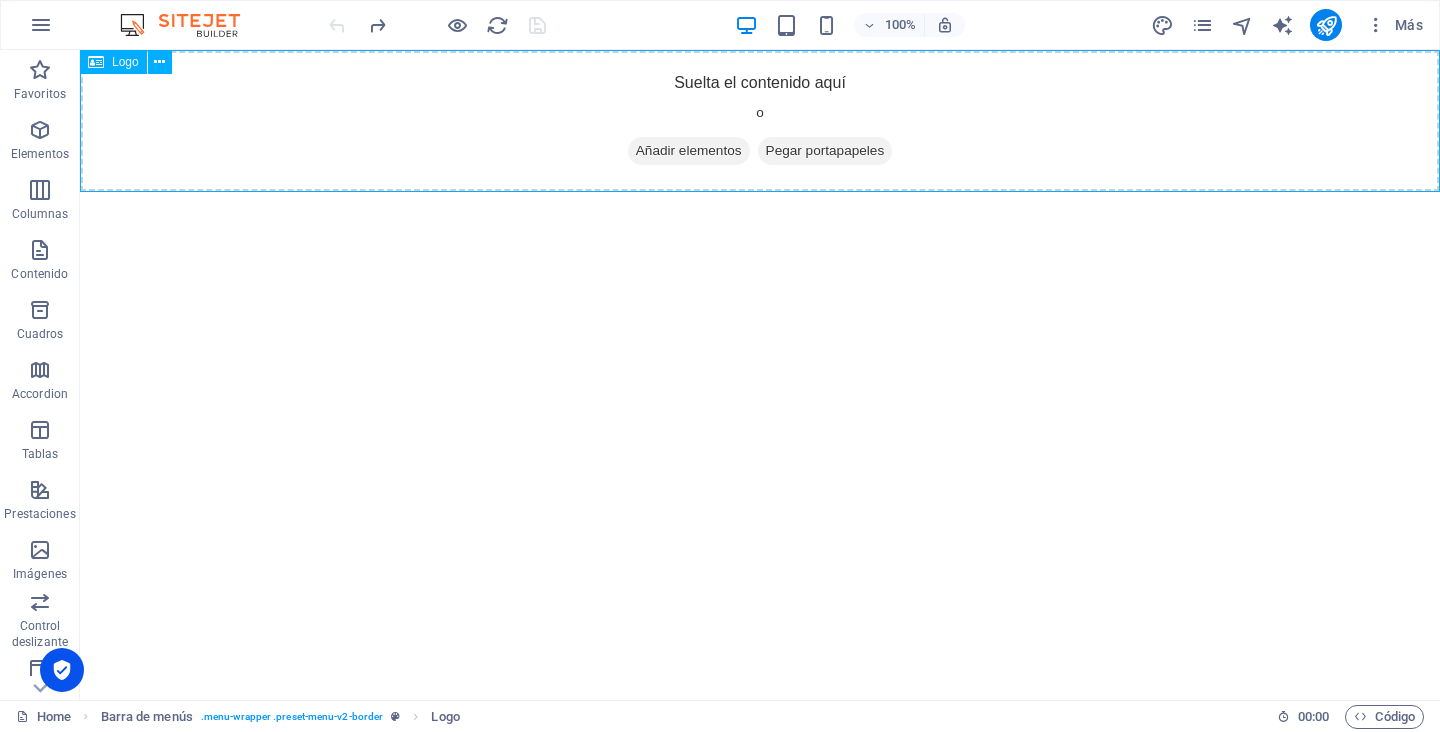 click on "Logo" at bounding box center (125, 62) 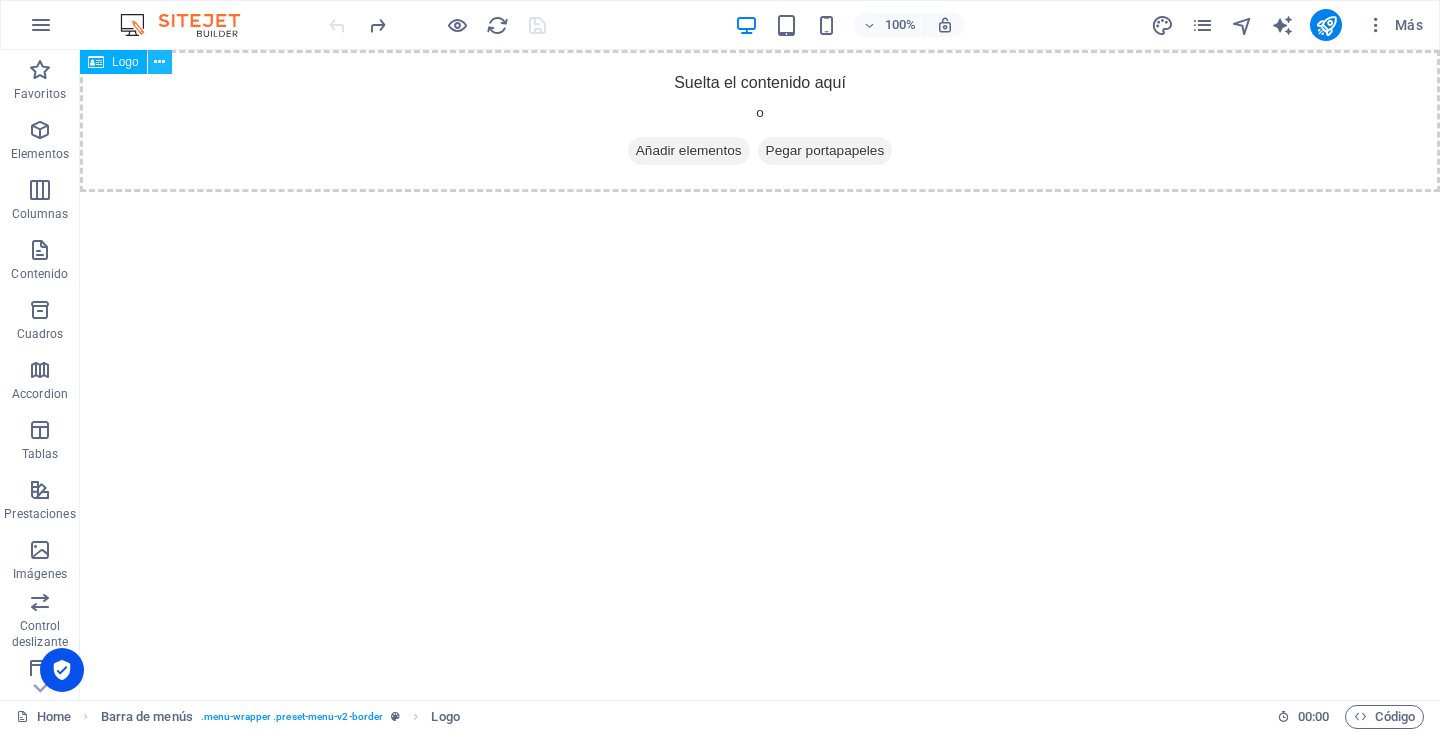 click at bounding box center (159, 62) 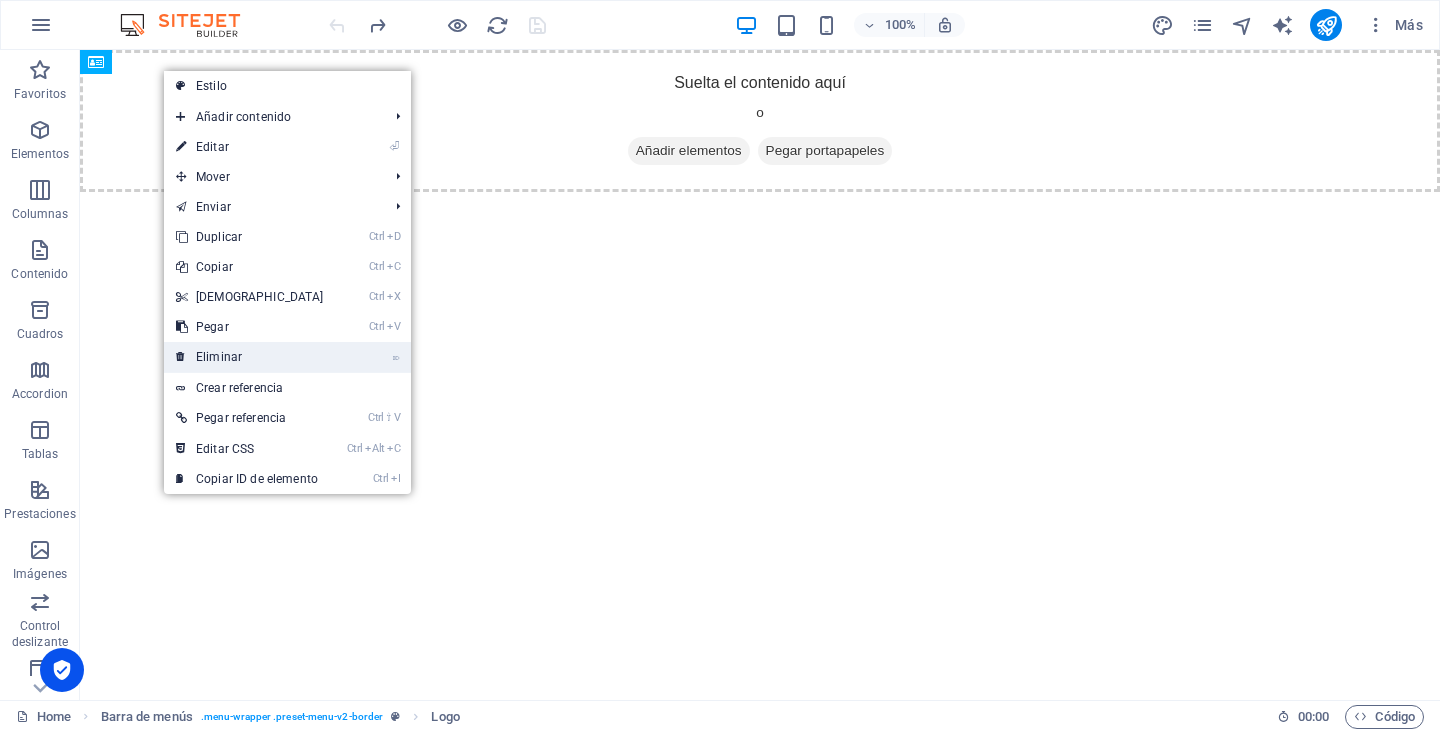 click on "⌦  Eliminar" at bounding box center [250, 357] 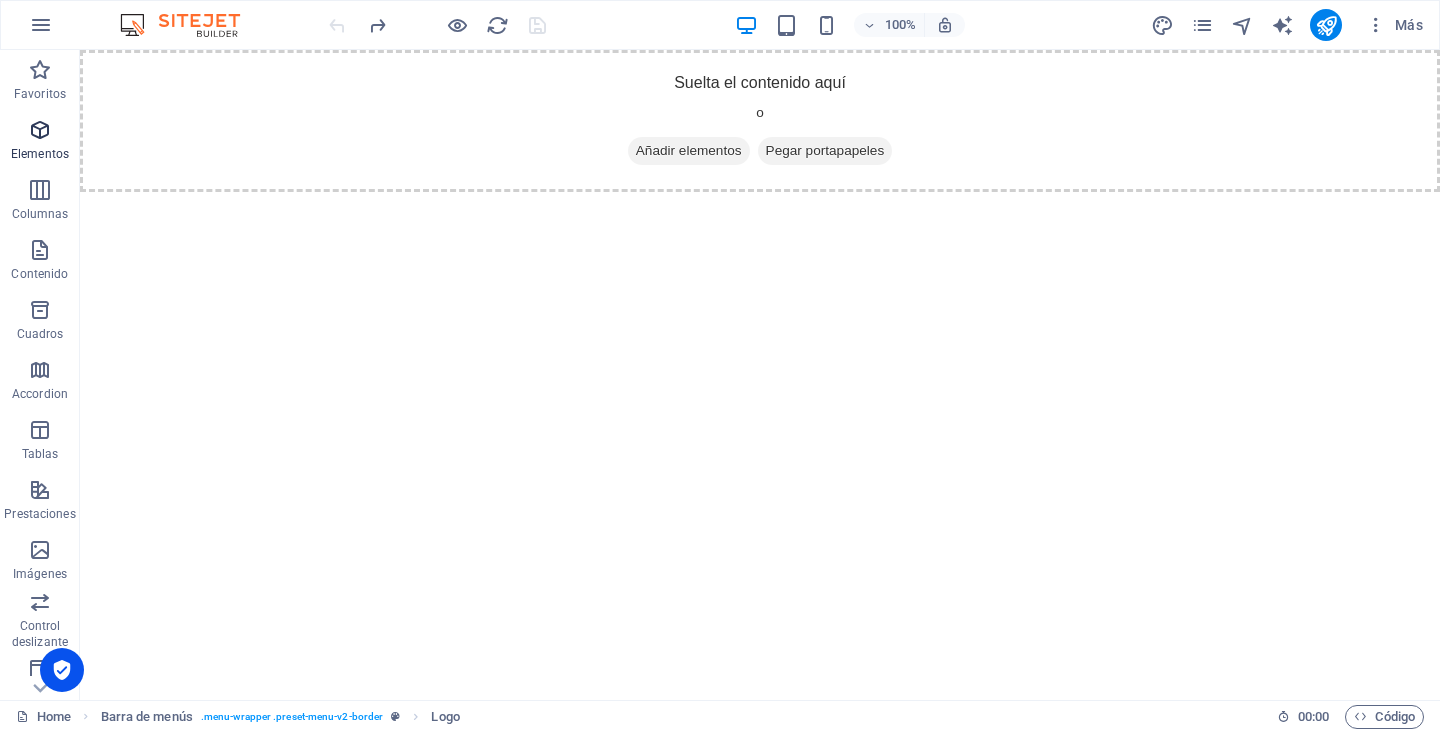 click at bounding box center [40, 130] 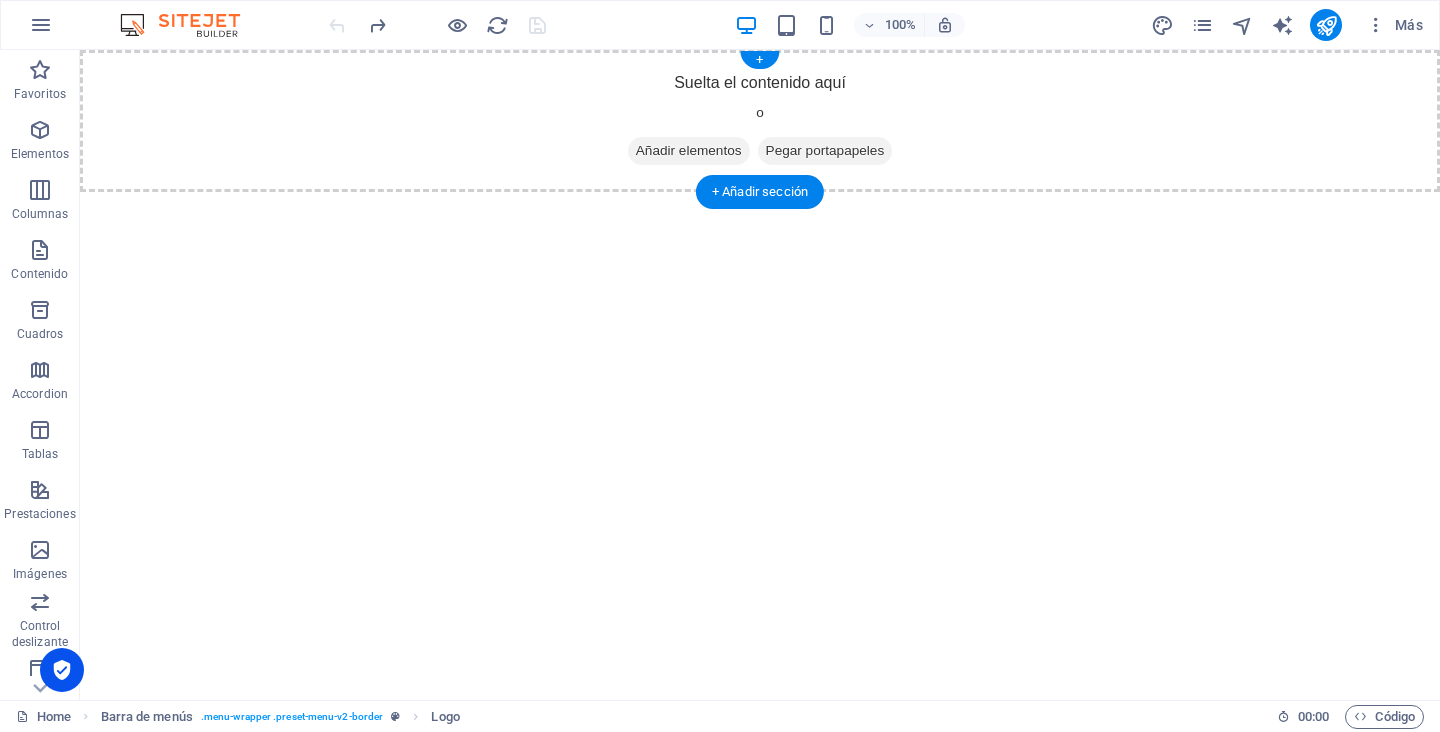 click on "Añadir elementos" at bounding box center [689, 151] 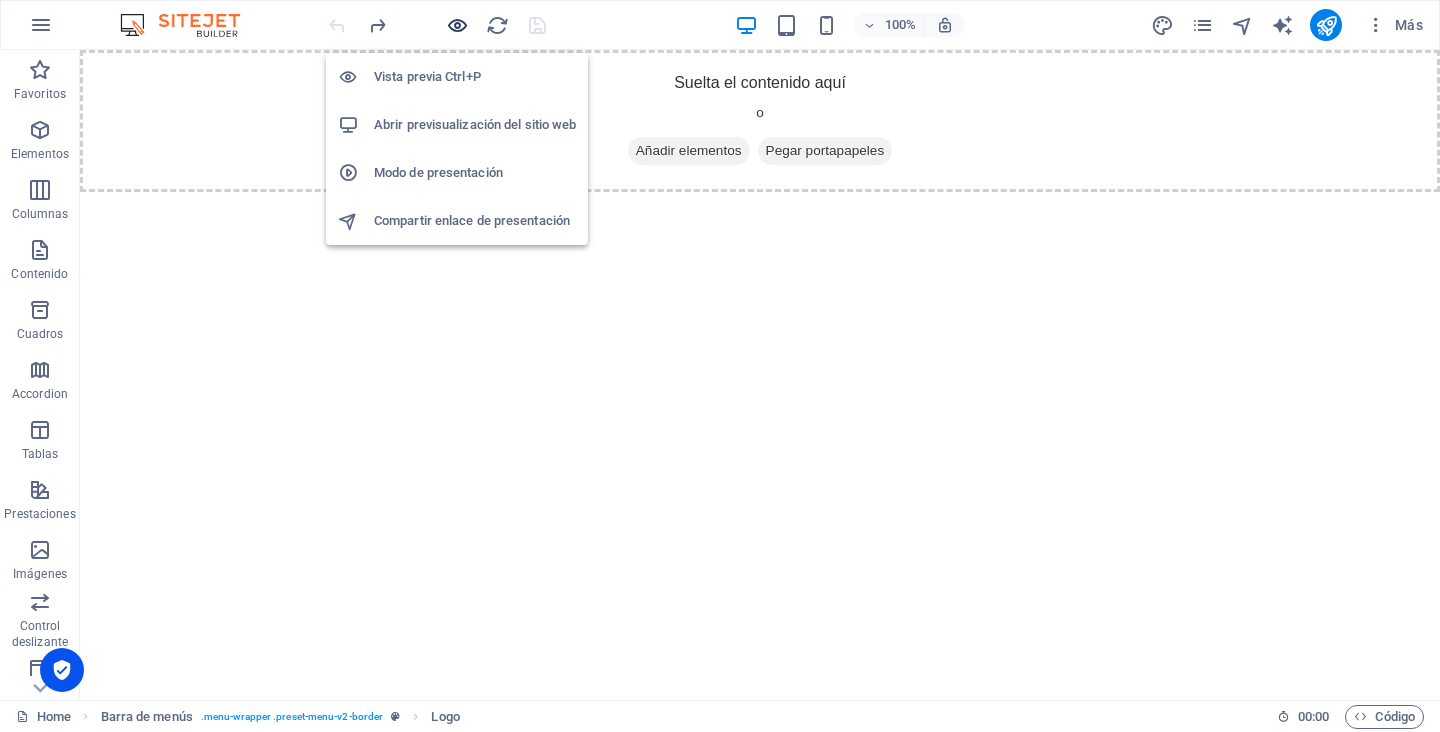 click at bounding box center (457, 25) 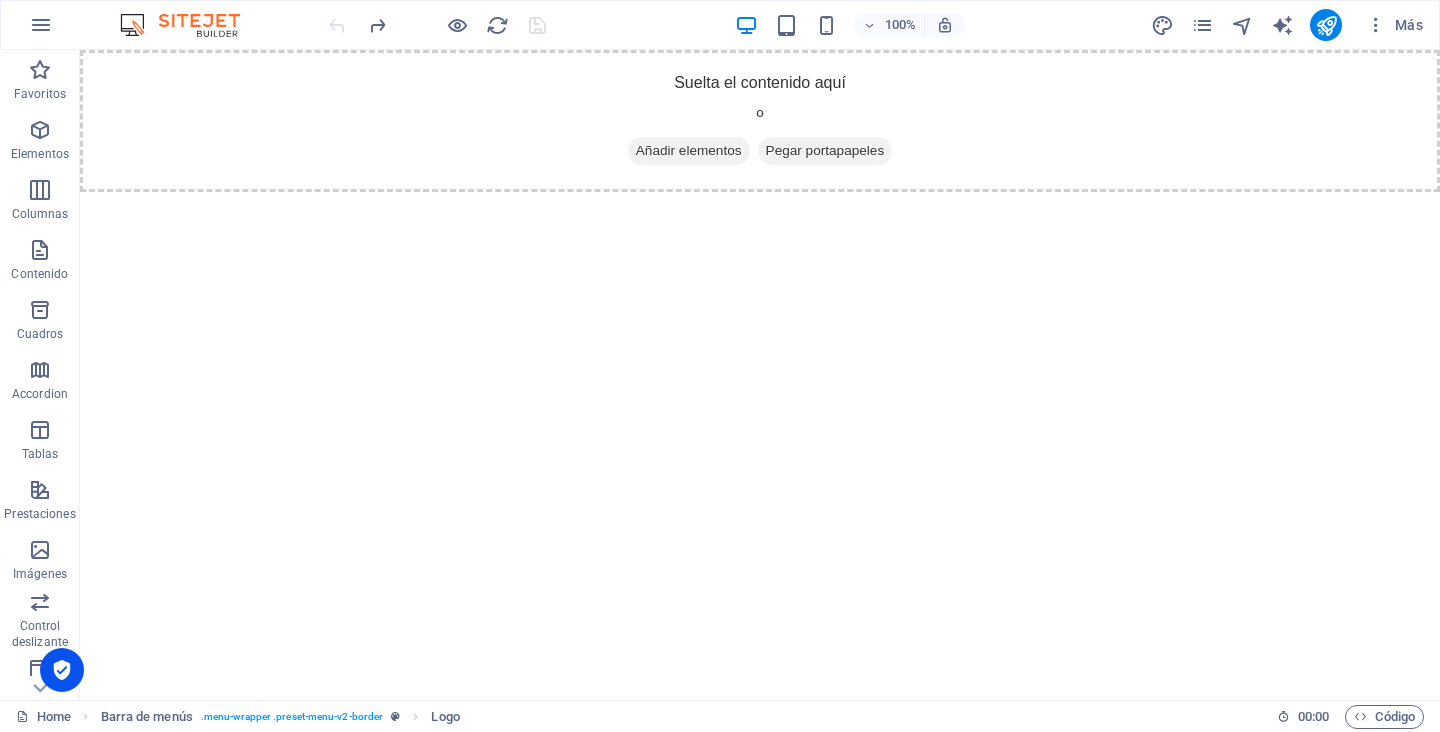 click on "Skip to main content
Suelta el contenido aquí o  Añadir elementos  Pegar portapapeles" at bounding box center [760, 121] 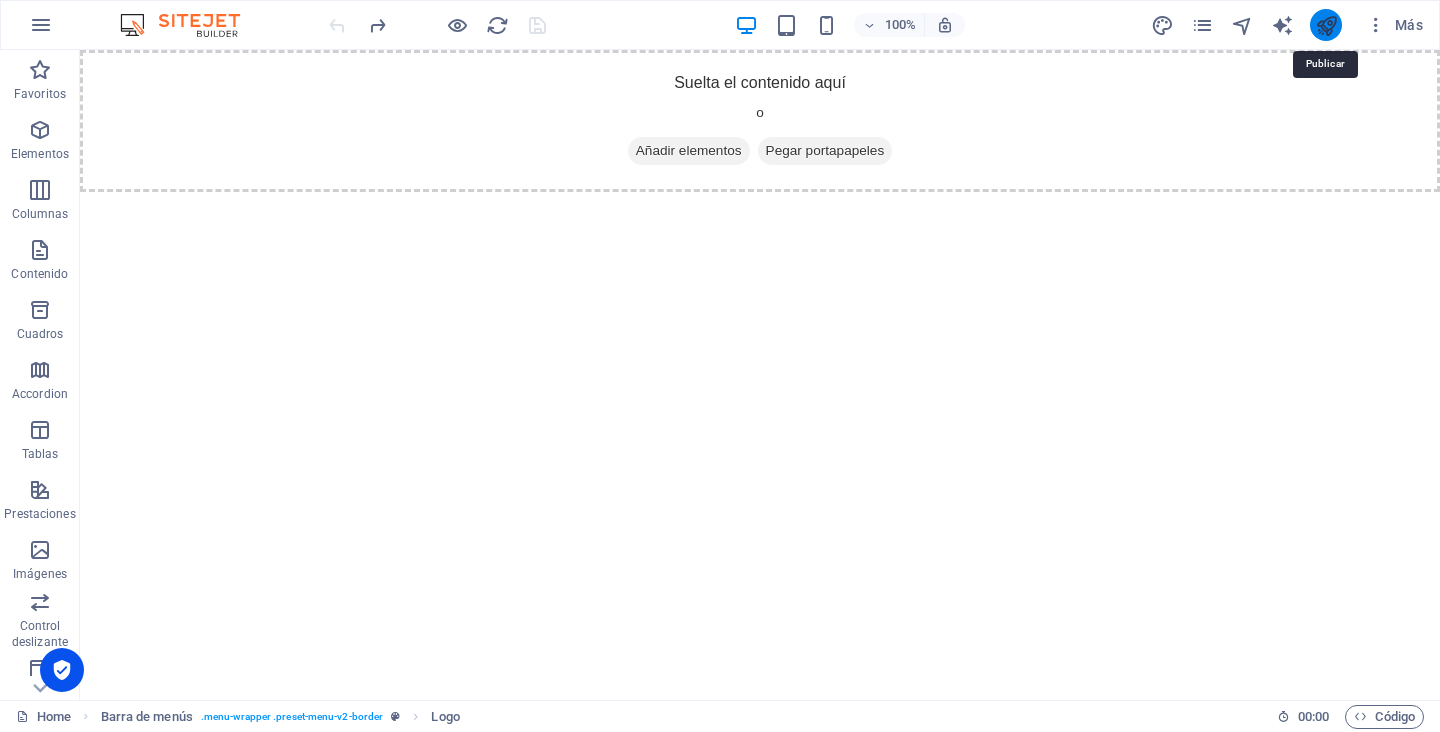click at bounding box center [1326, 25] 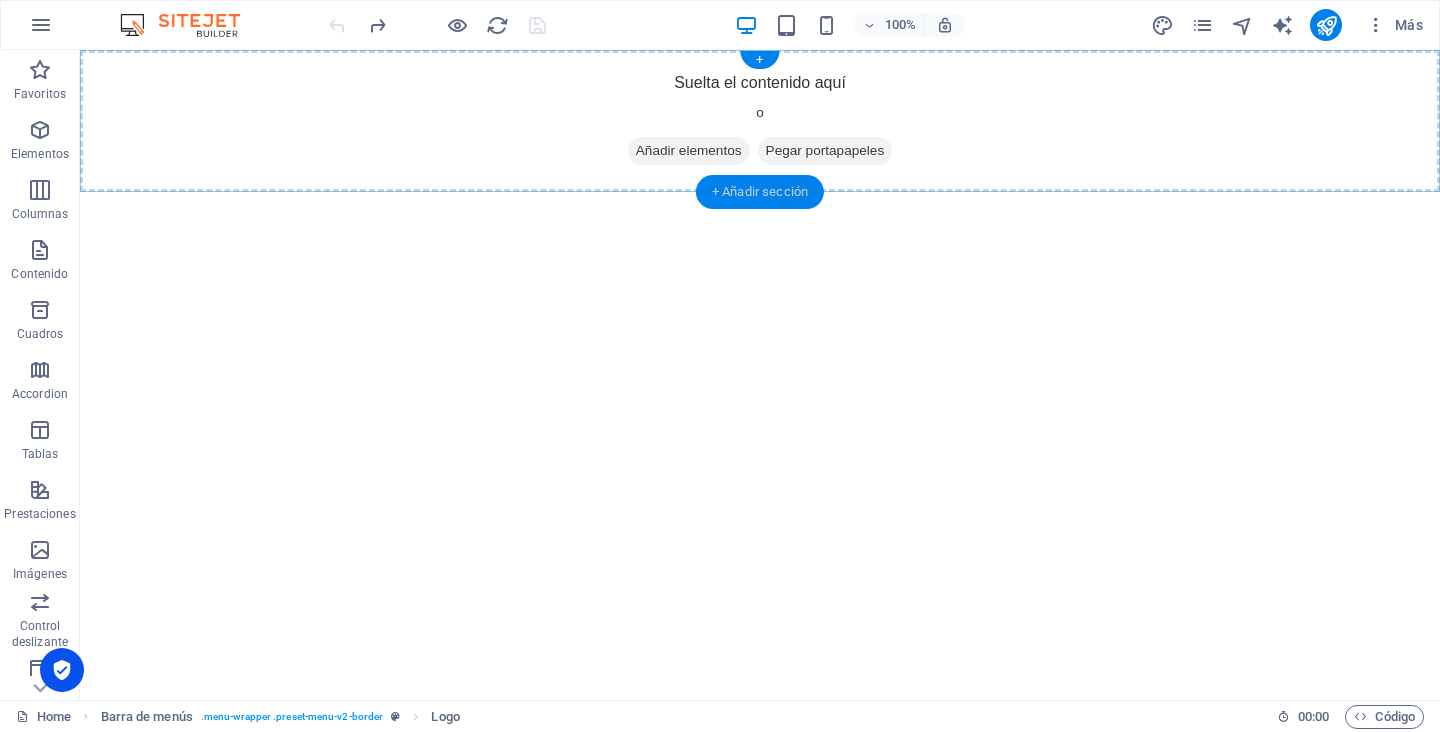 click on "+ Añadir sección" at bounding box center (760, 192) 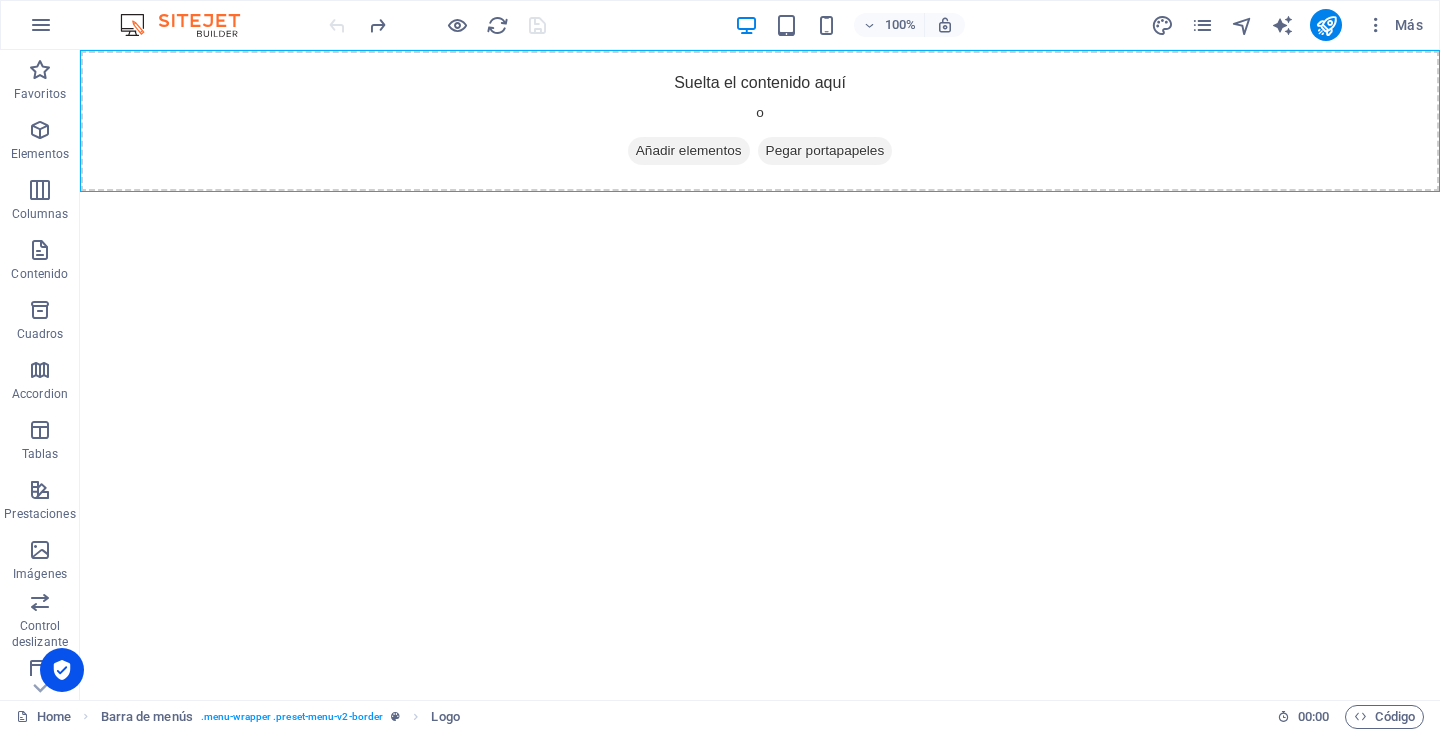 click on "Skip to main content
Suelta el contenido aquí o  Añadir elementos  Pegar portapapeles" at bounding box center (760, 121) 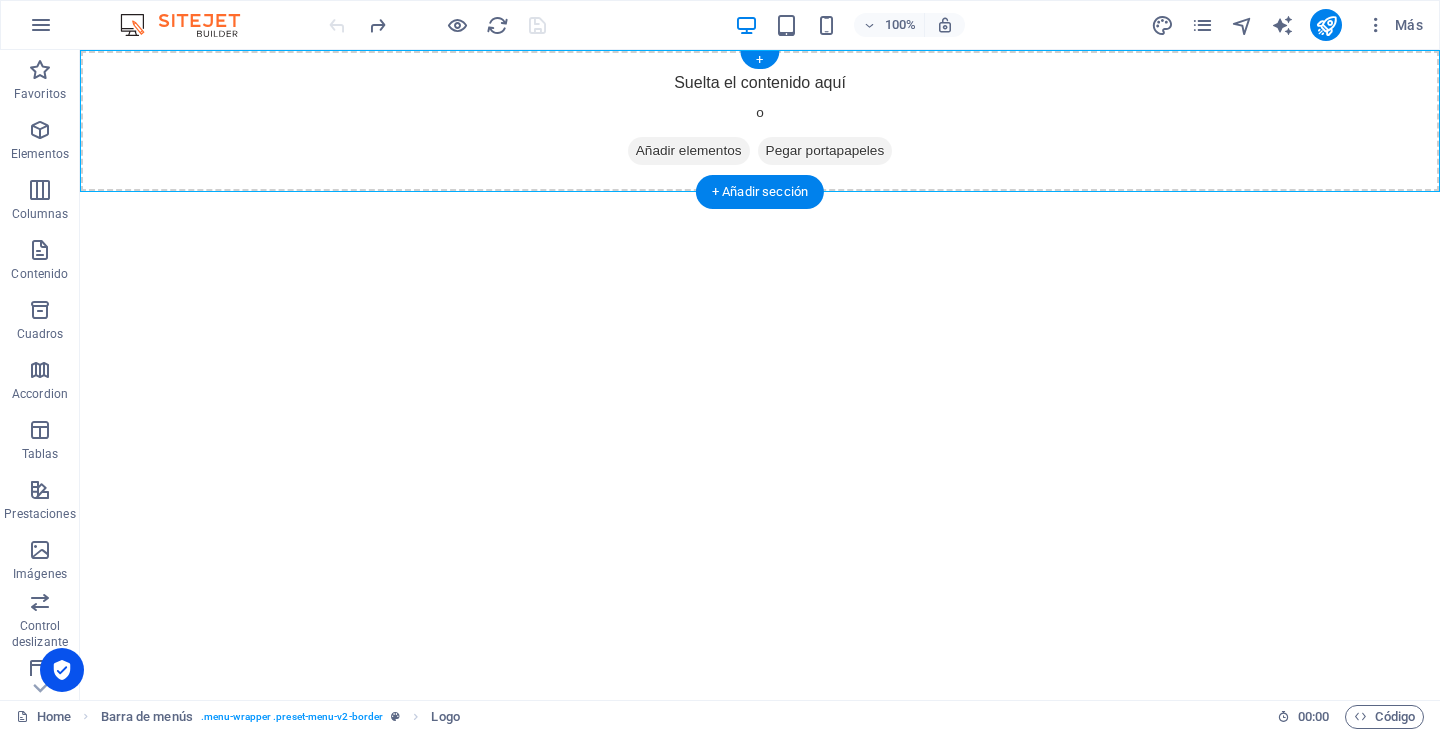 click on "Añadir elementos" at bounding box center (689, 151) 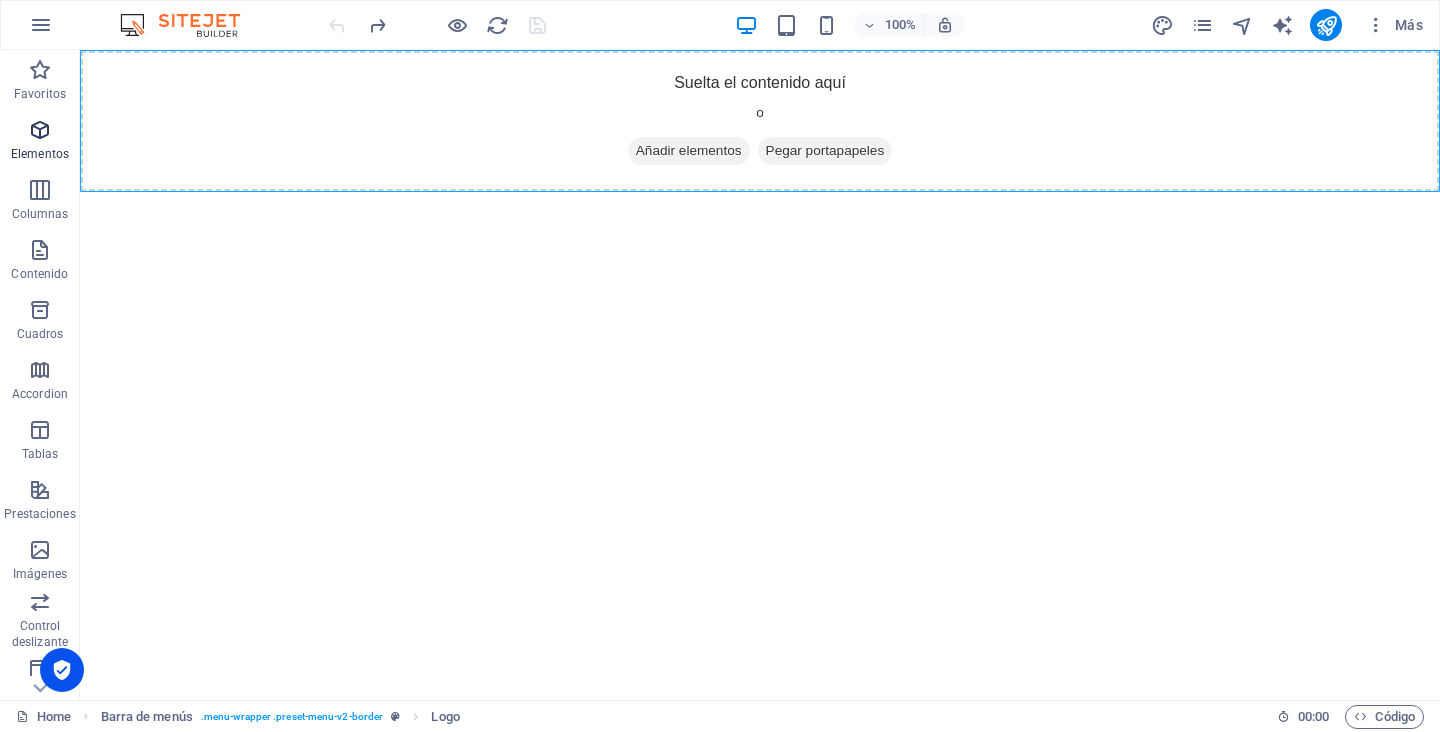 click at bounding box center (40, 130) 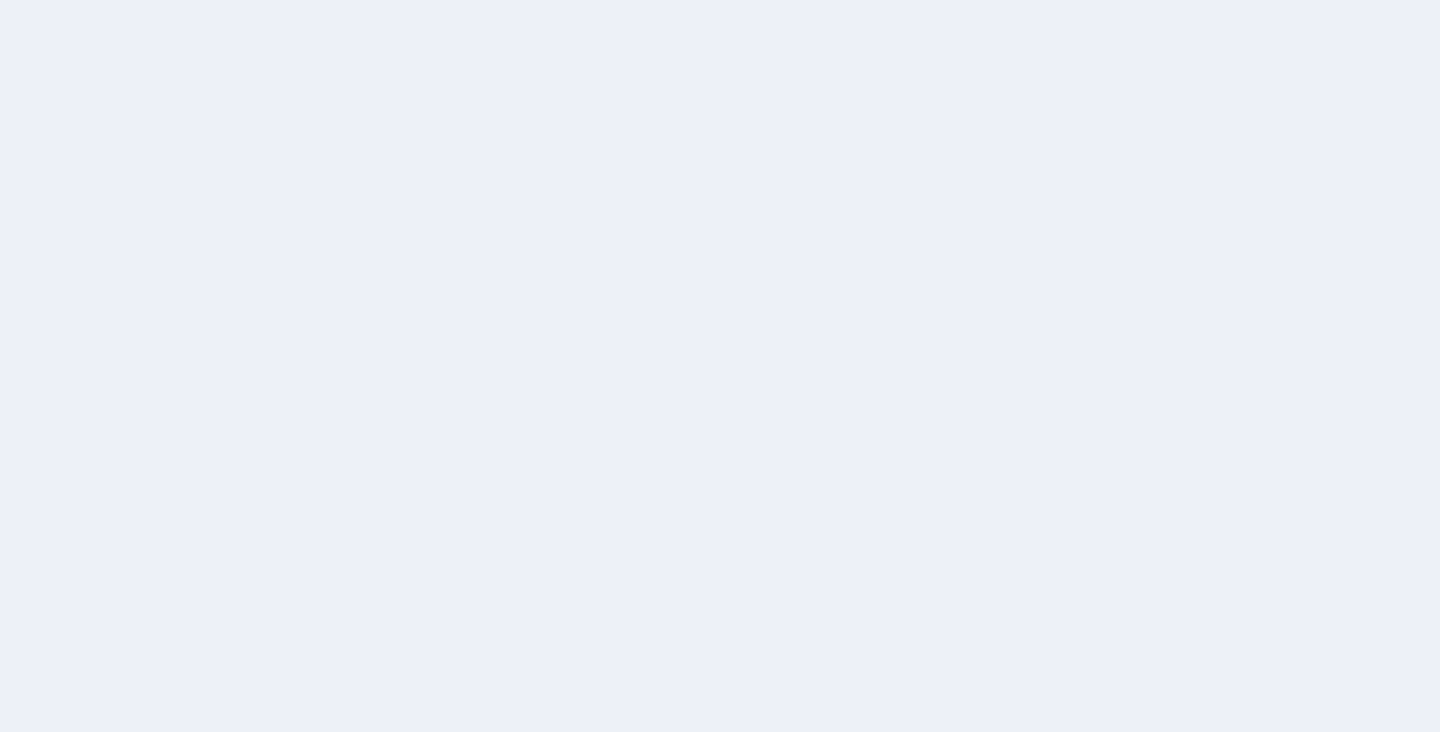 scroll, scrollTop: 0, scrollLeft: 0, axis: both 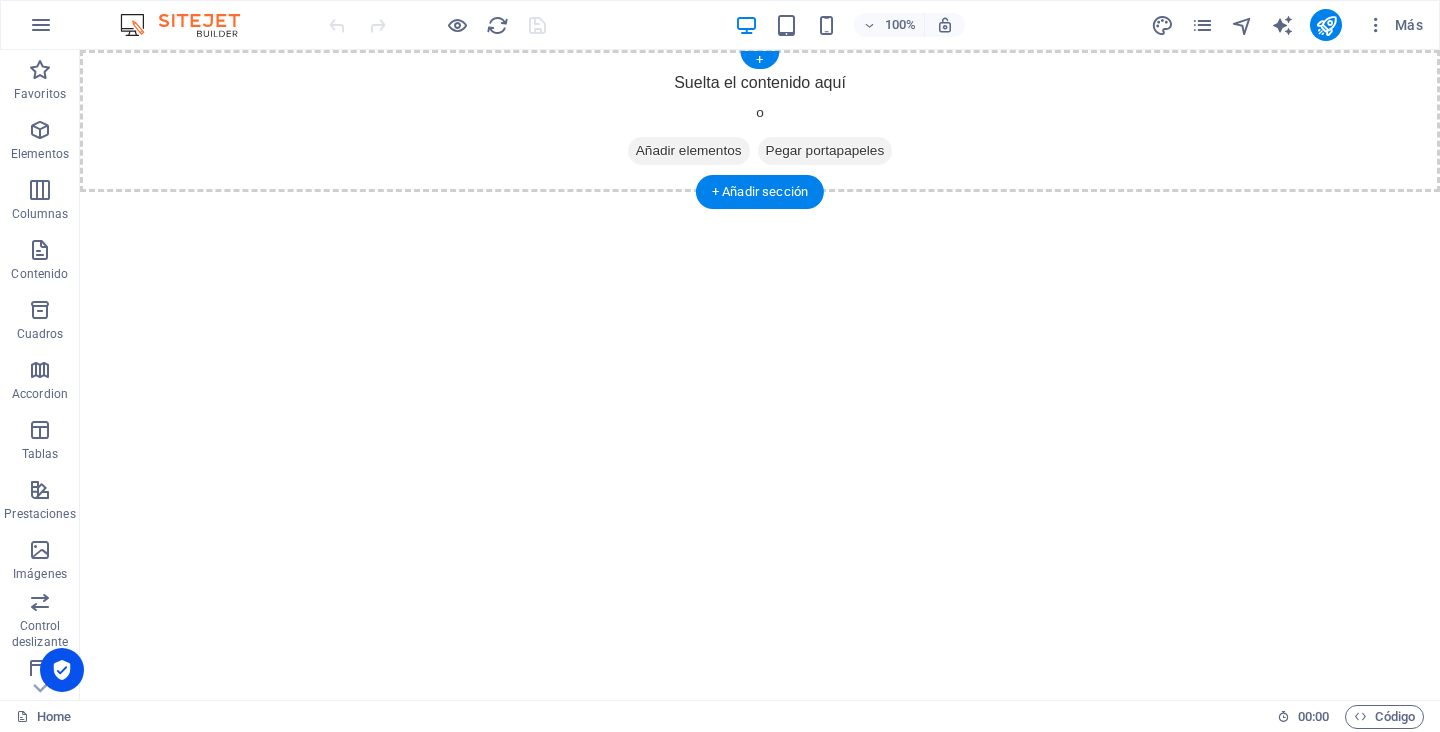click on "Añadir elementos" at bounding box center [689, 151] 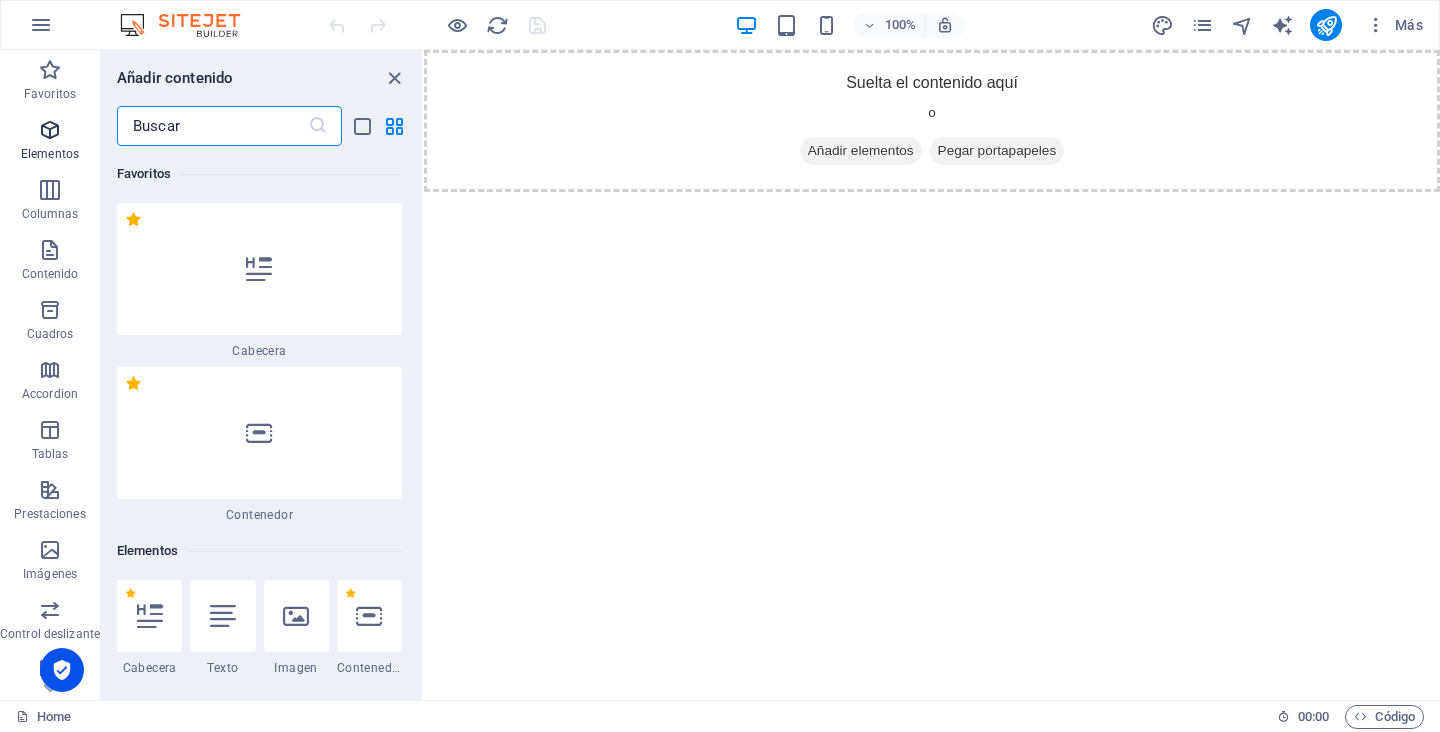 click at bounding box center [50, 130] 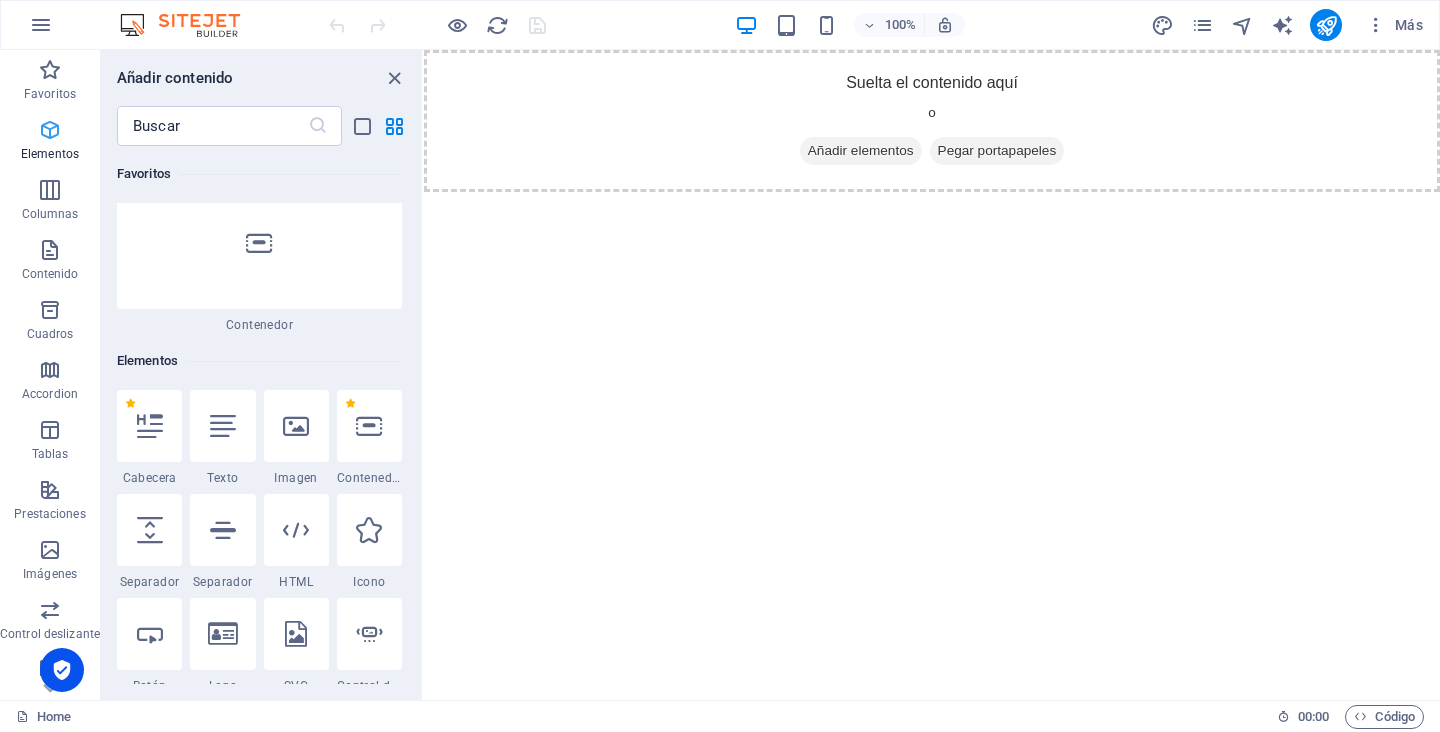 scroll, scrollTop: 377, scrollLeft: 0, axis: vertical 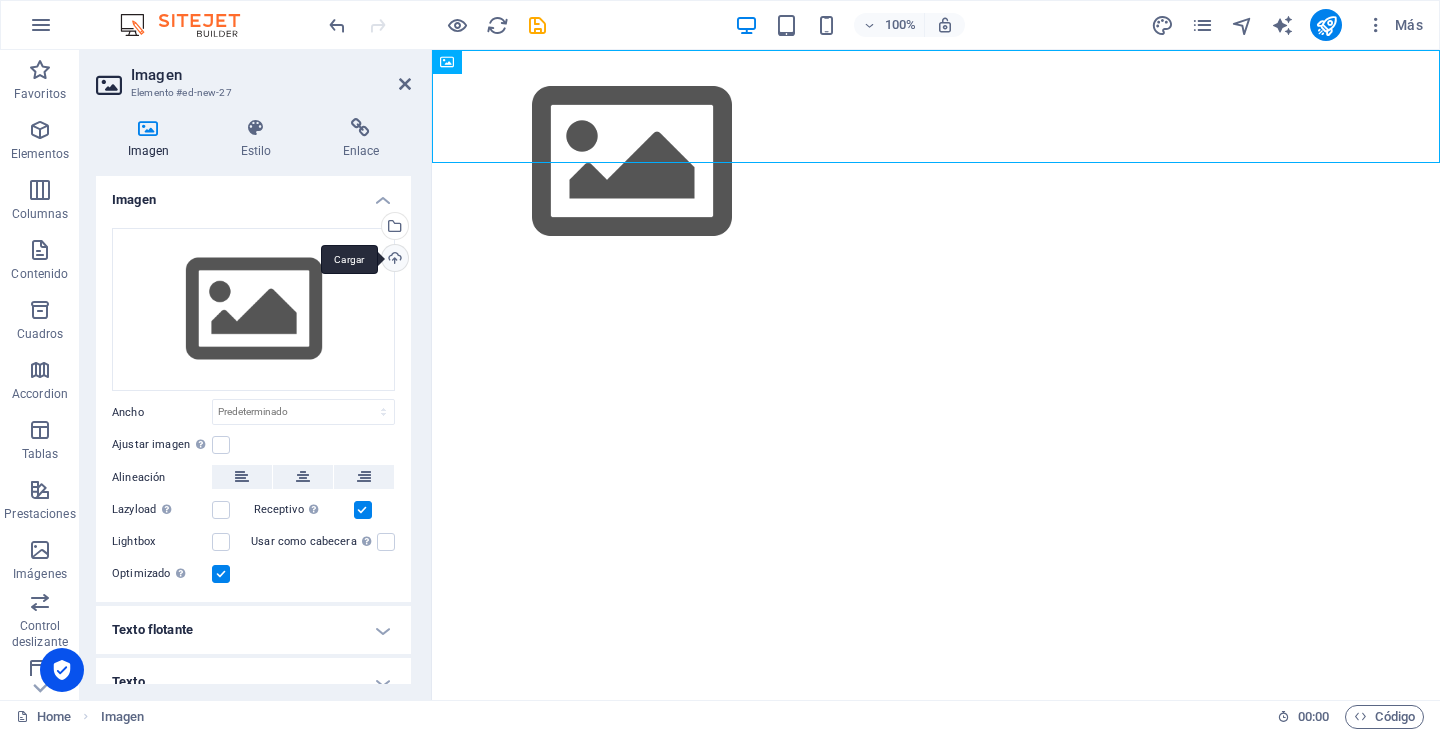click on "Cargar" at bounding box center [393, 260] 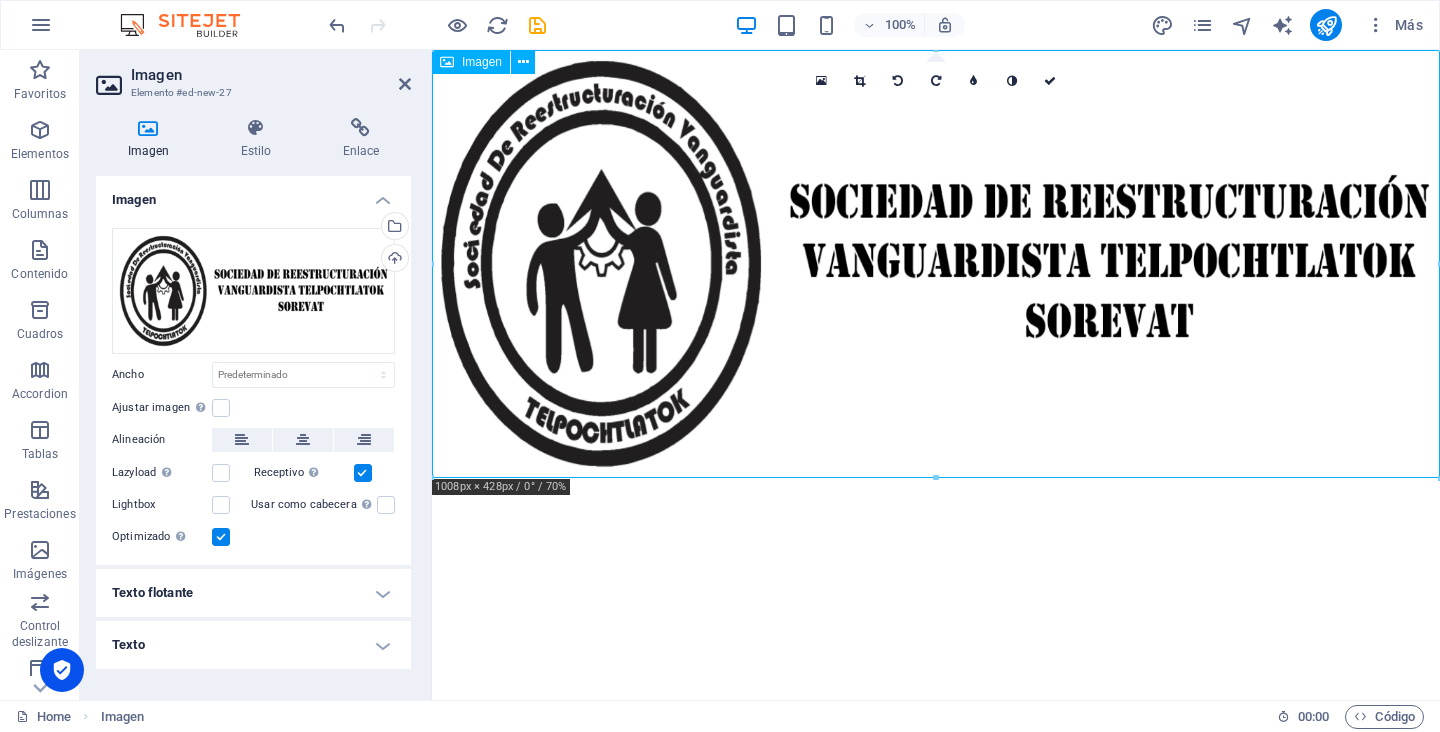 click at bounding box center [936, 264] 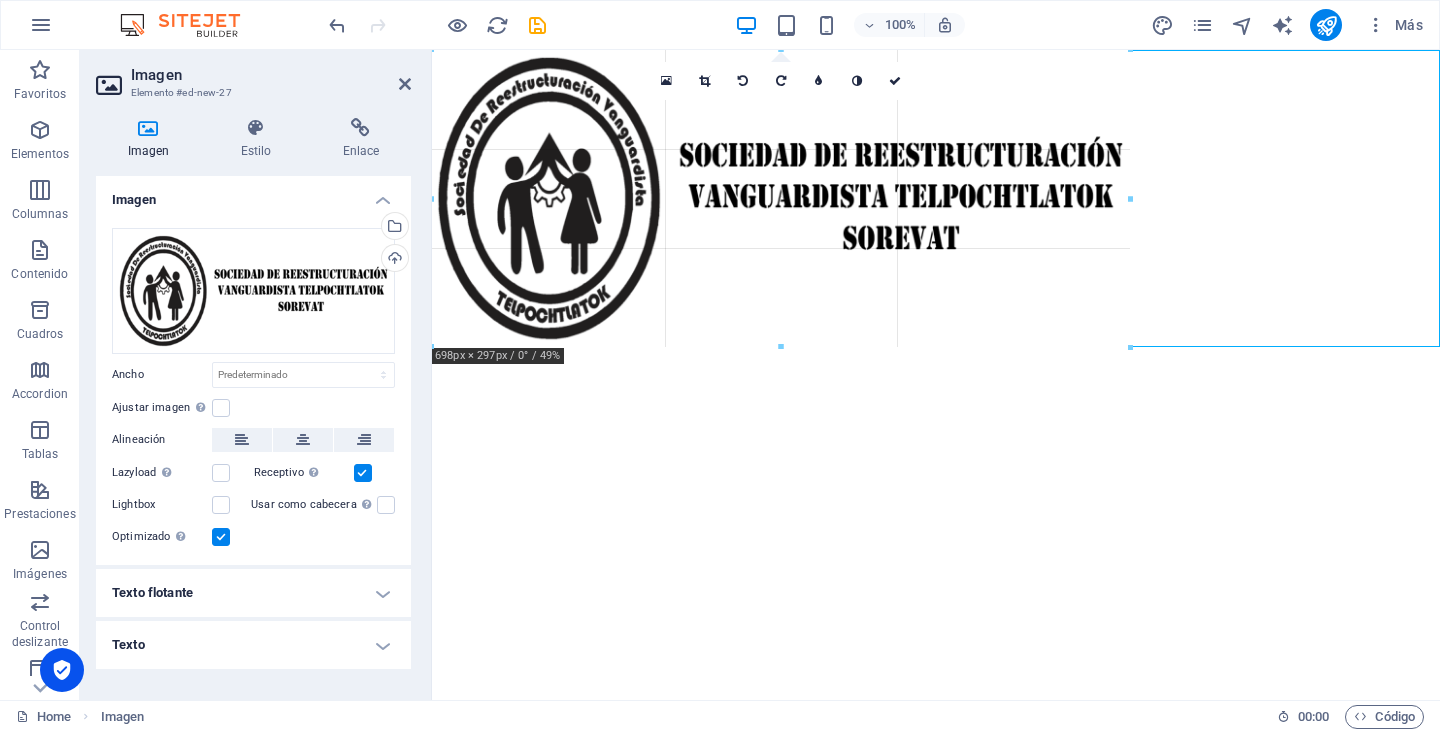 drag, startPoint x: 933, startPoint y: 478, endPoint x: 938, endPoint y: 345, distance: 133.09395 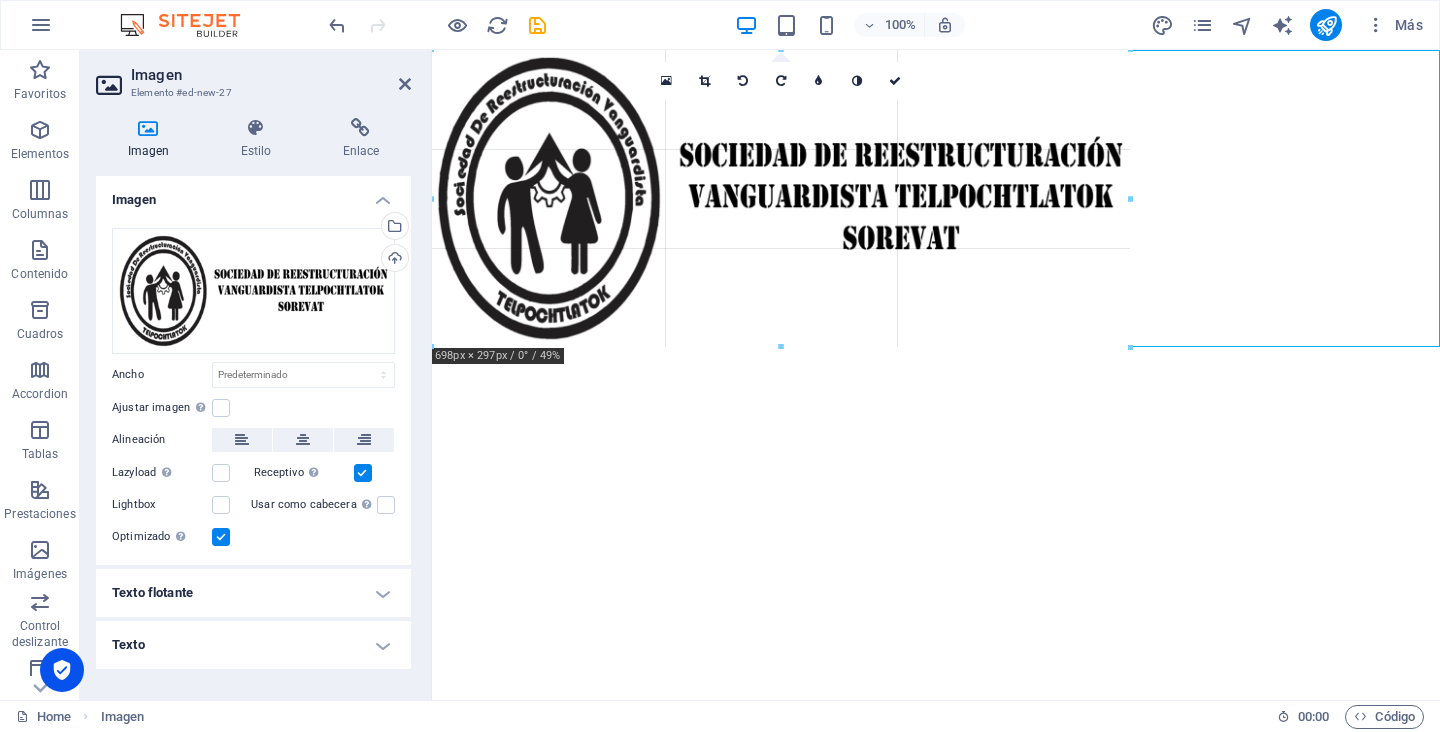 type on "695" 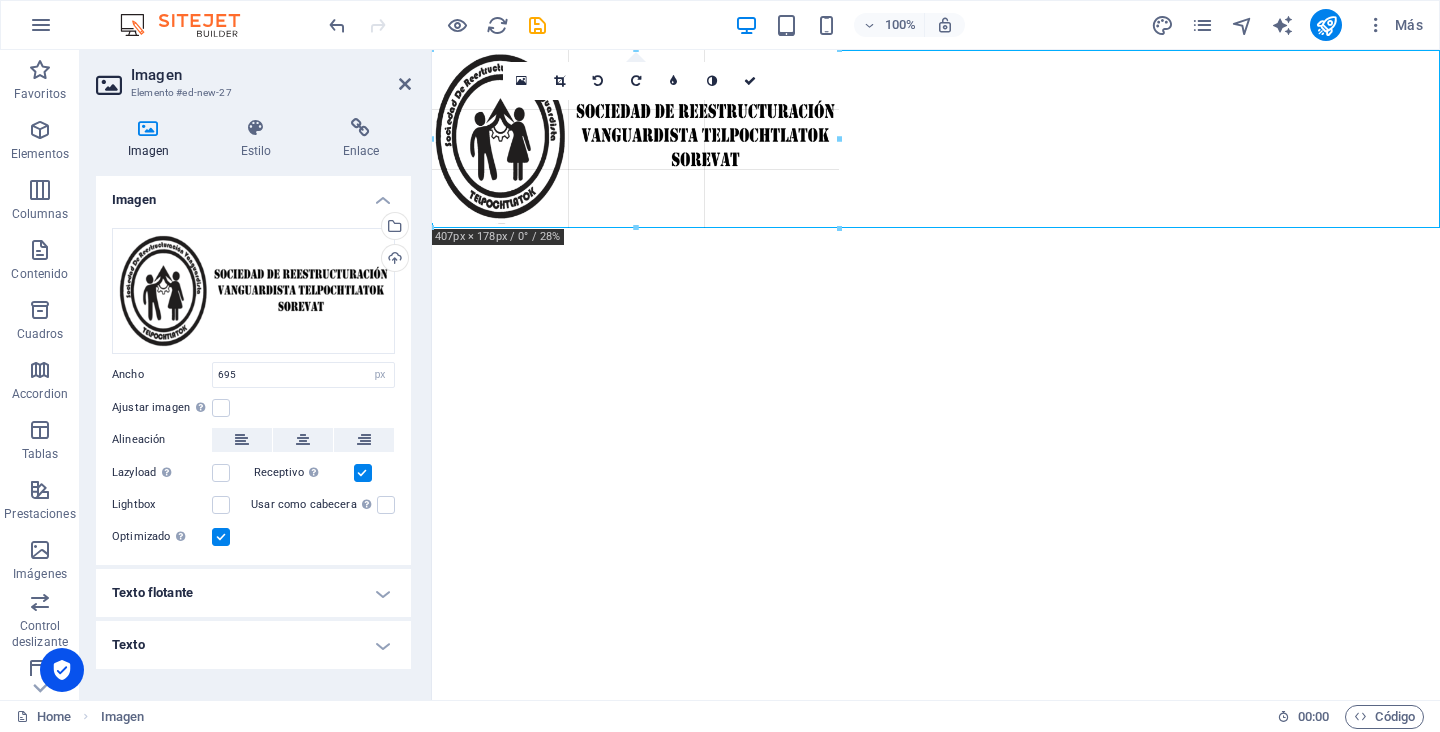 drag, startPoint x: 700, startPoint y: 146, endPoint x: 837, endPoint y: 169, distance: 138.91724 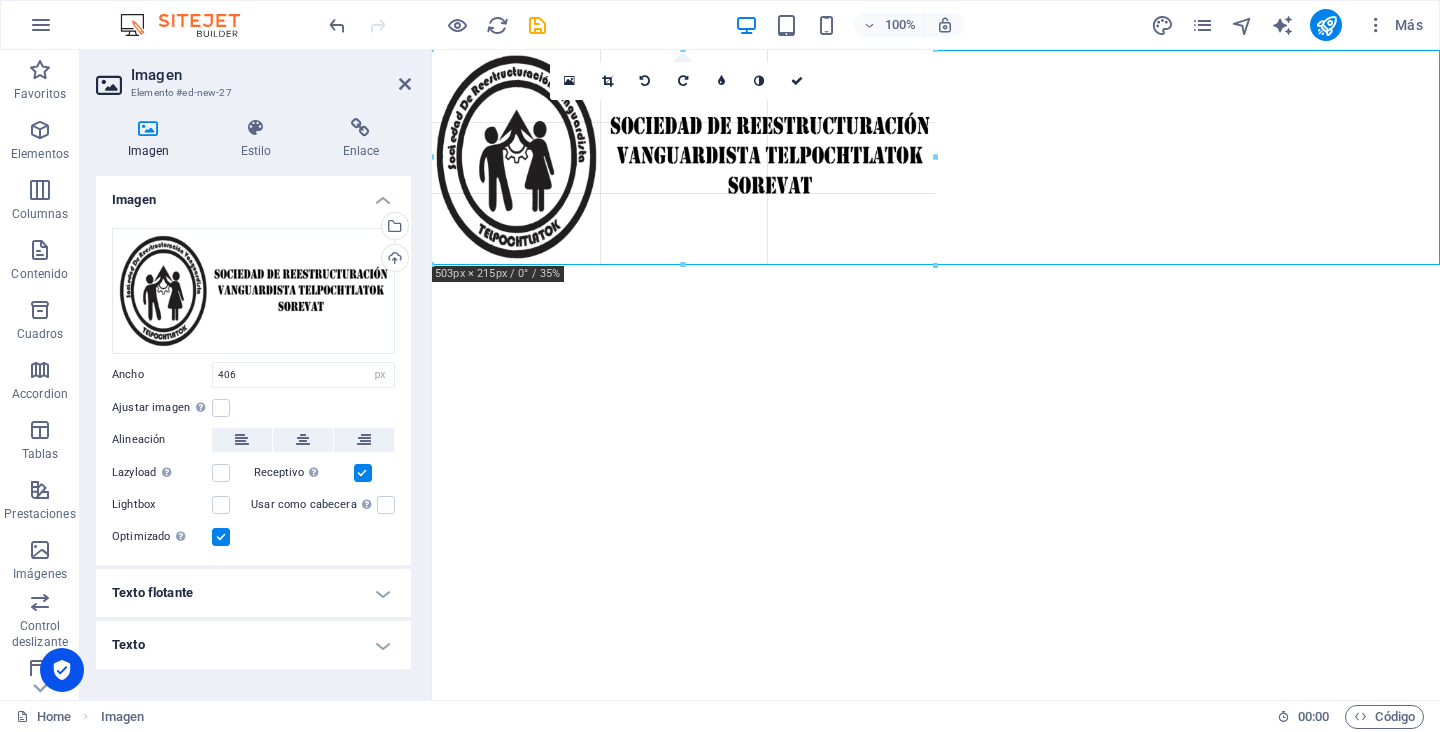 drag, startPoint x: 835, startPoint y: 137, endPoint x: 935, endPoint y: 135, distance: 100.02 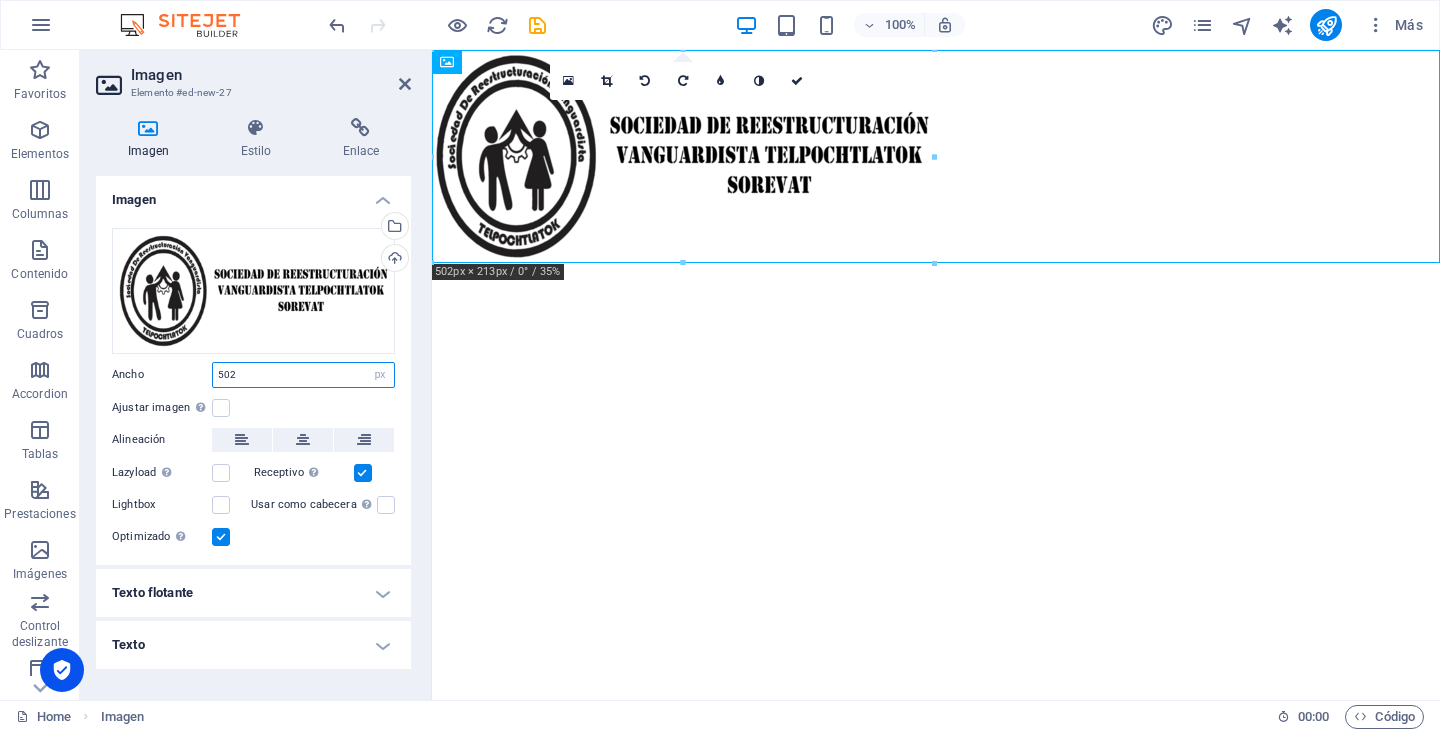 click on "502" at bounding box center [303, 375] 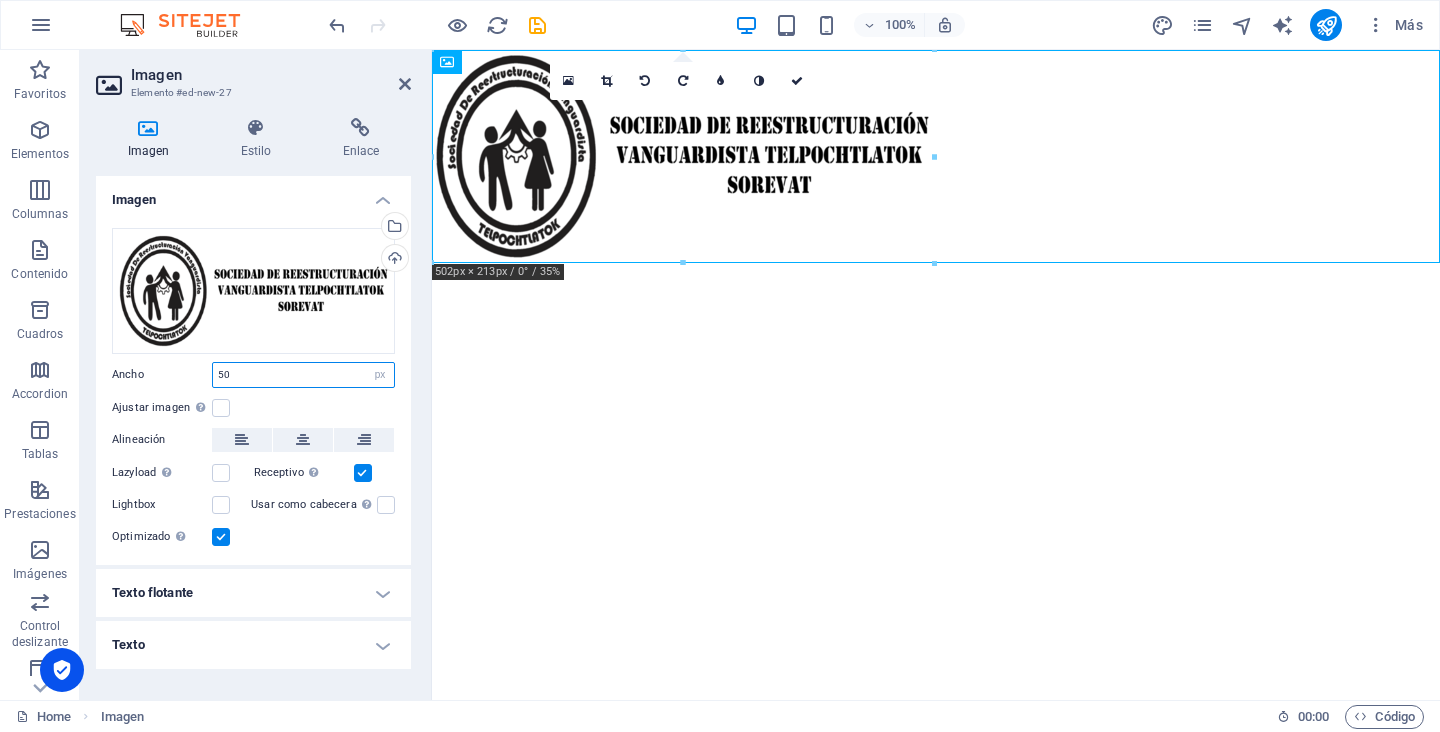 type on "5" 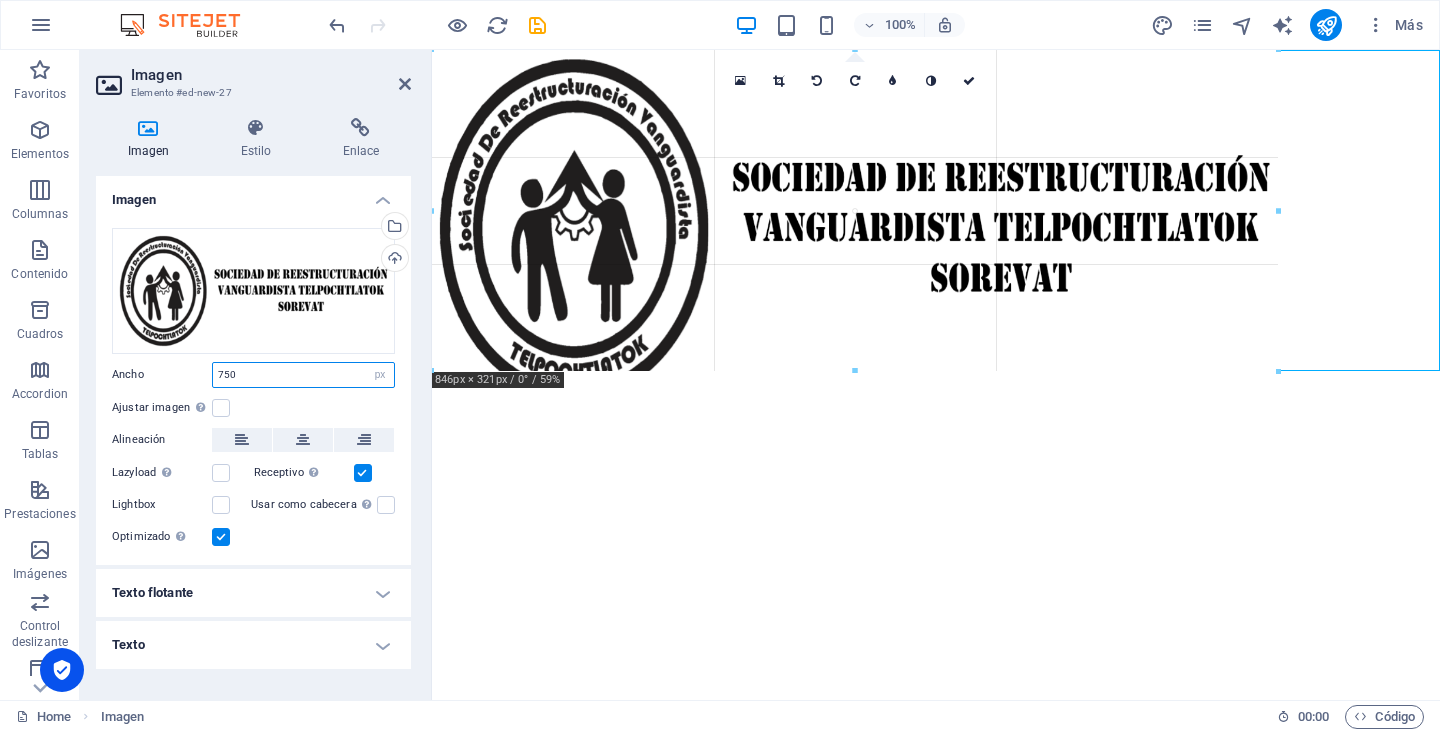 drag, startPoint x: 754, startPoint y: 163, endPoint x: 1275, endPoint y: 316, distance: 543.0009 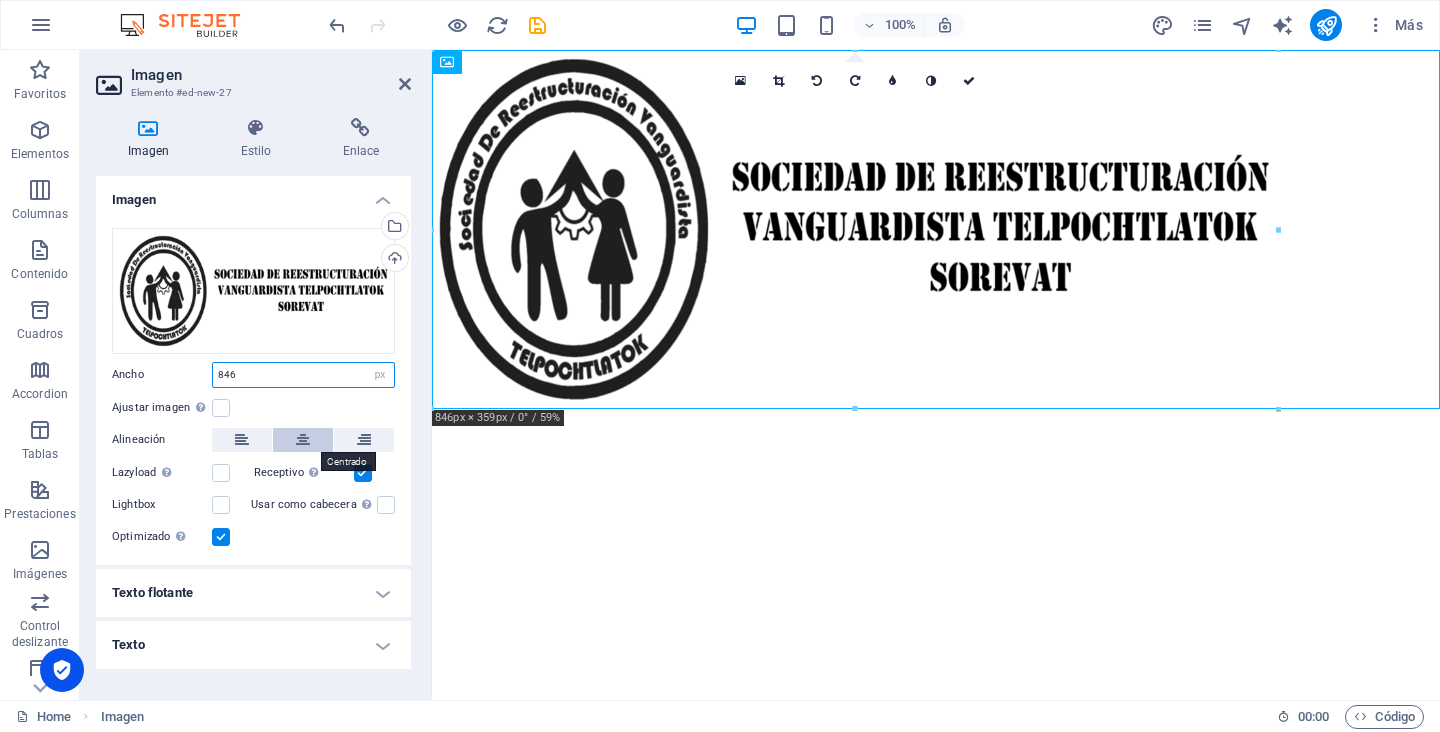 type on "846" 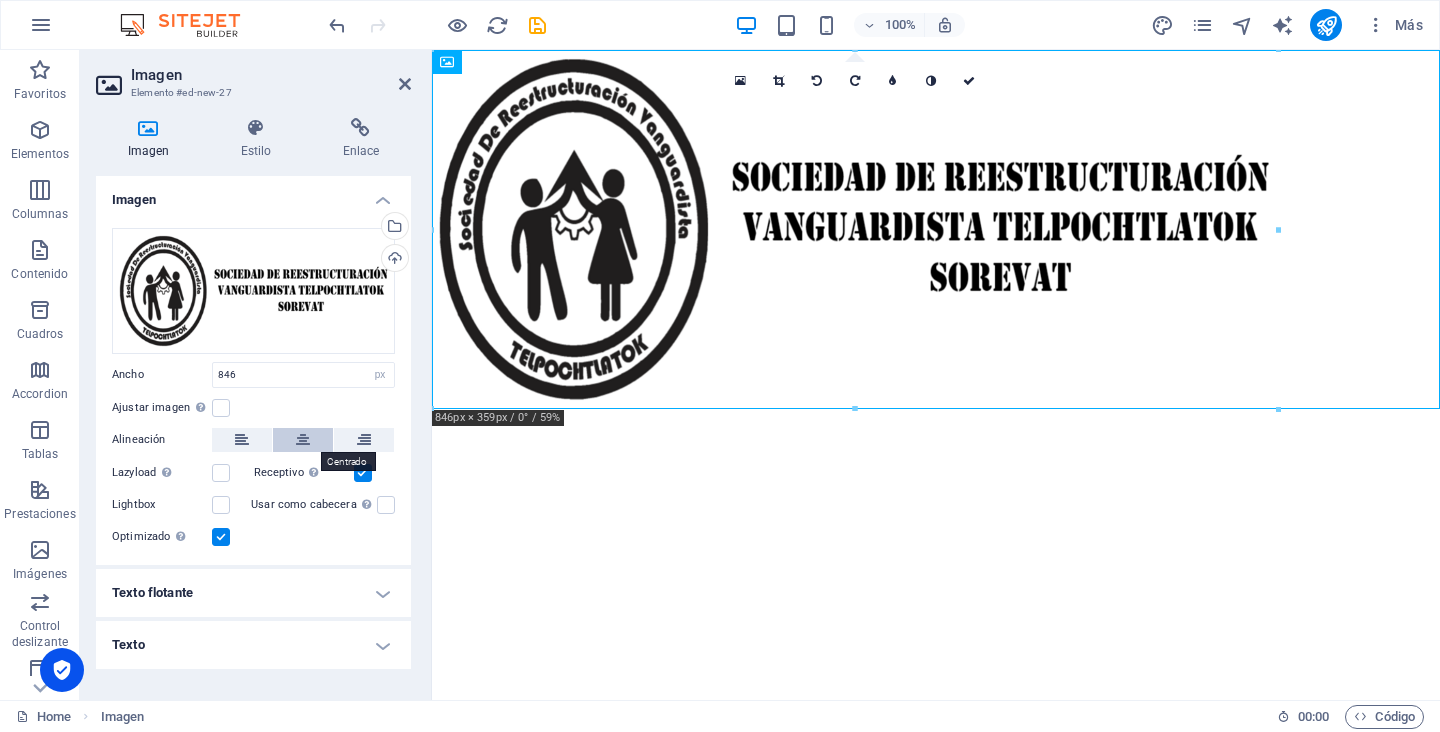 click at bounding box center (303, 440) 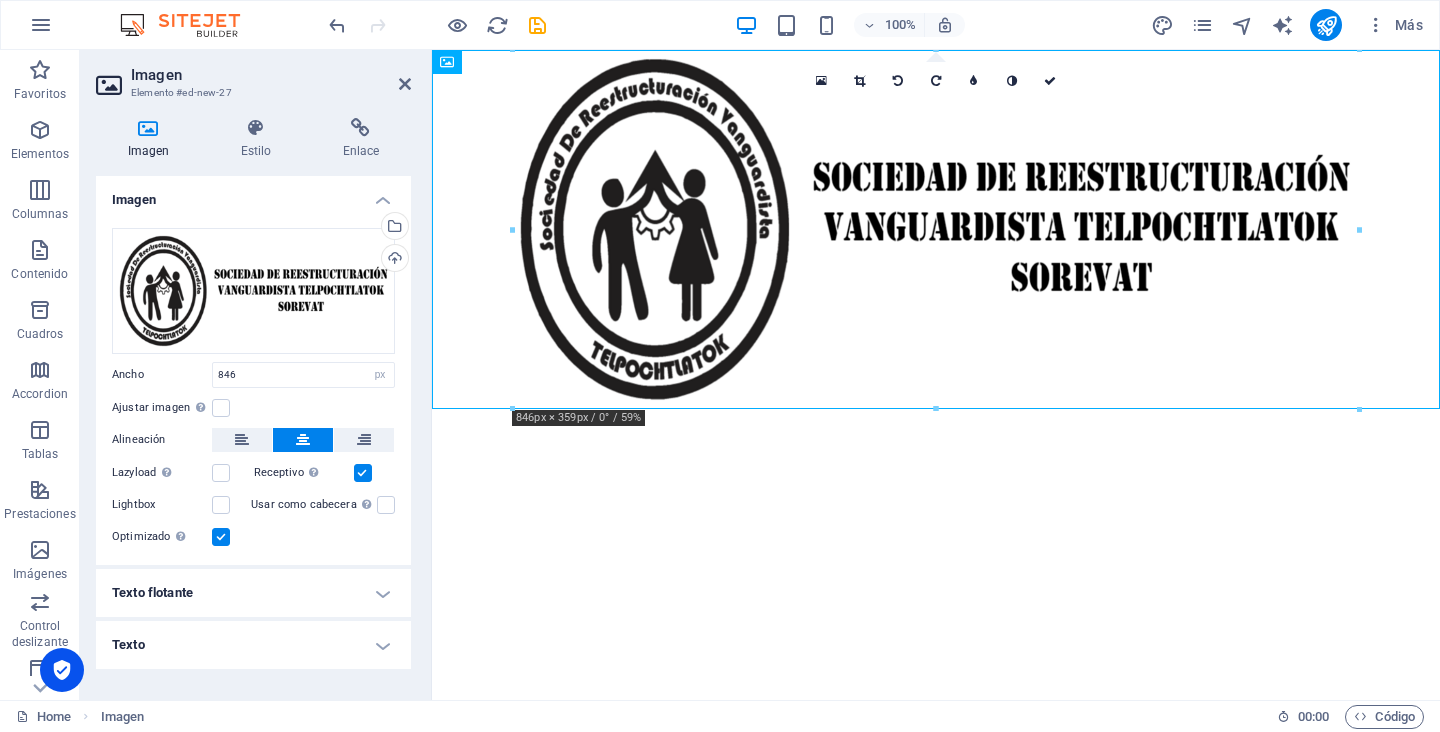click at bounding box center [363, 473] 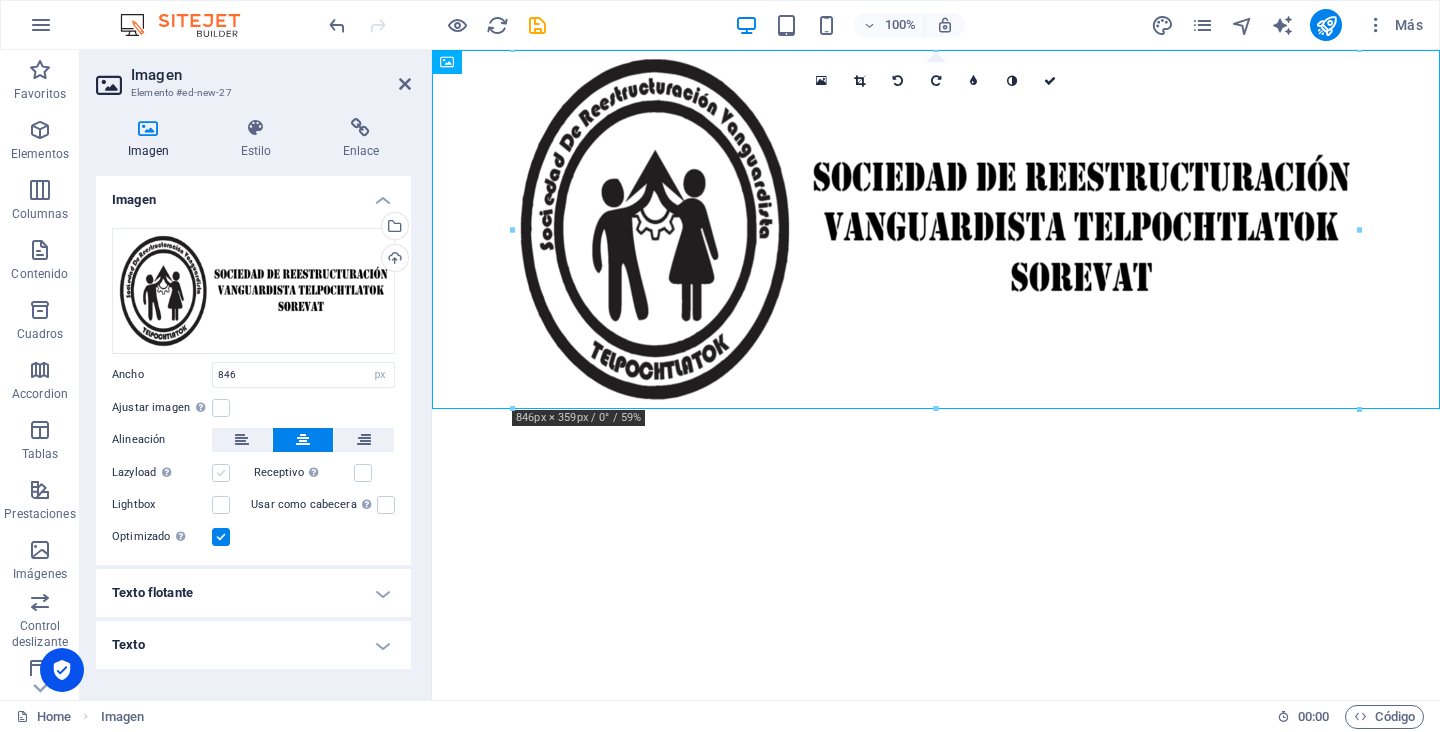 click at bounding box center (221, 473) 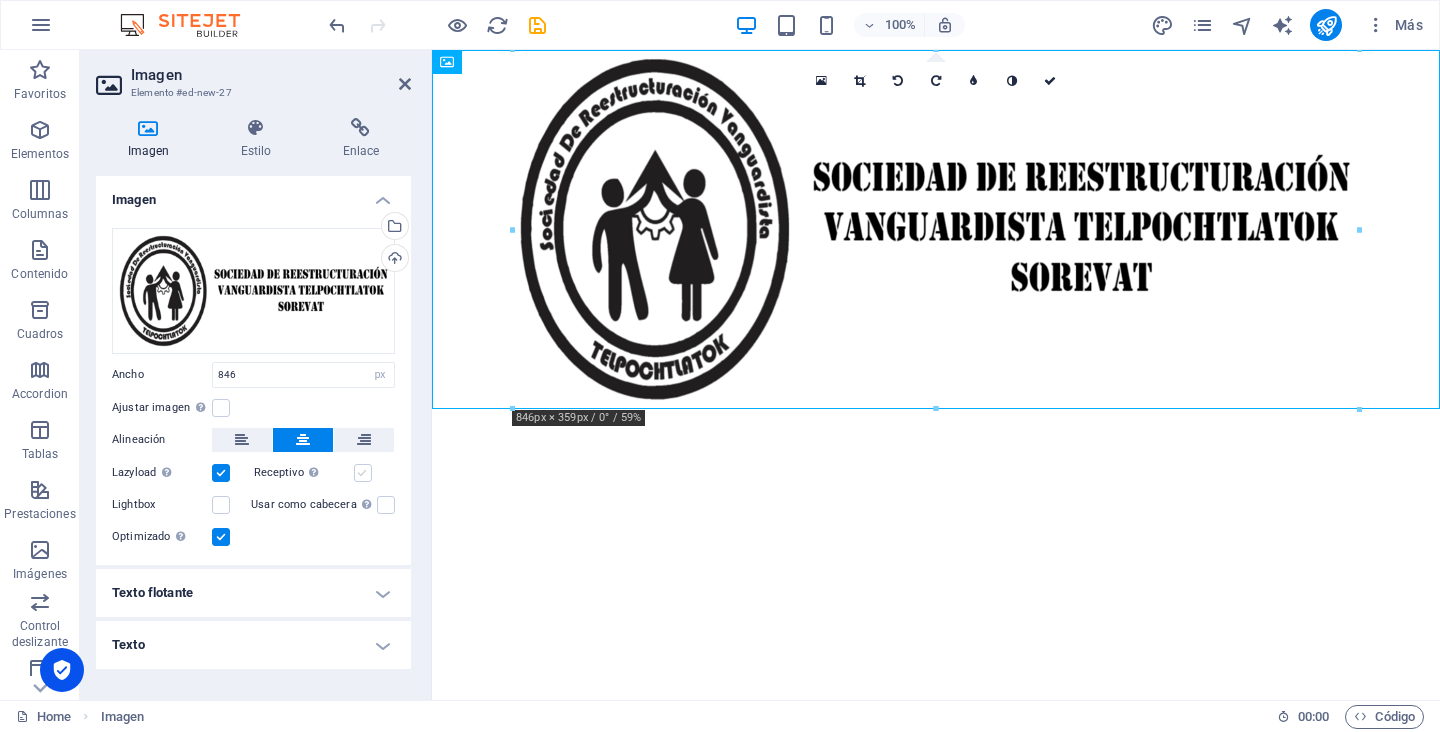 click at bounding box center (363, 473) 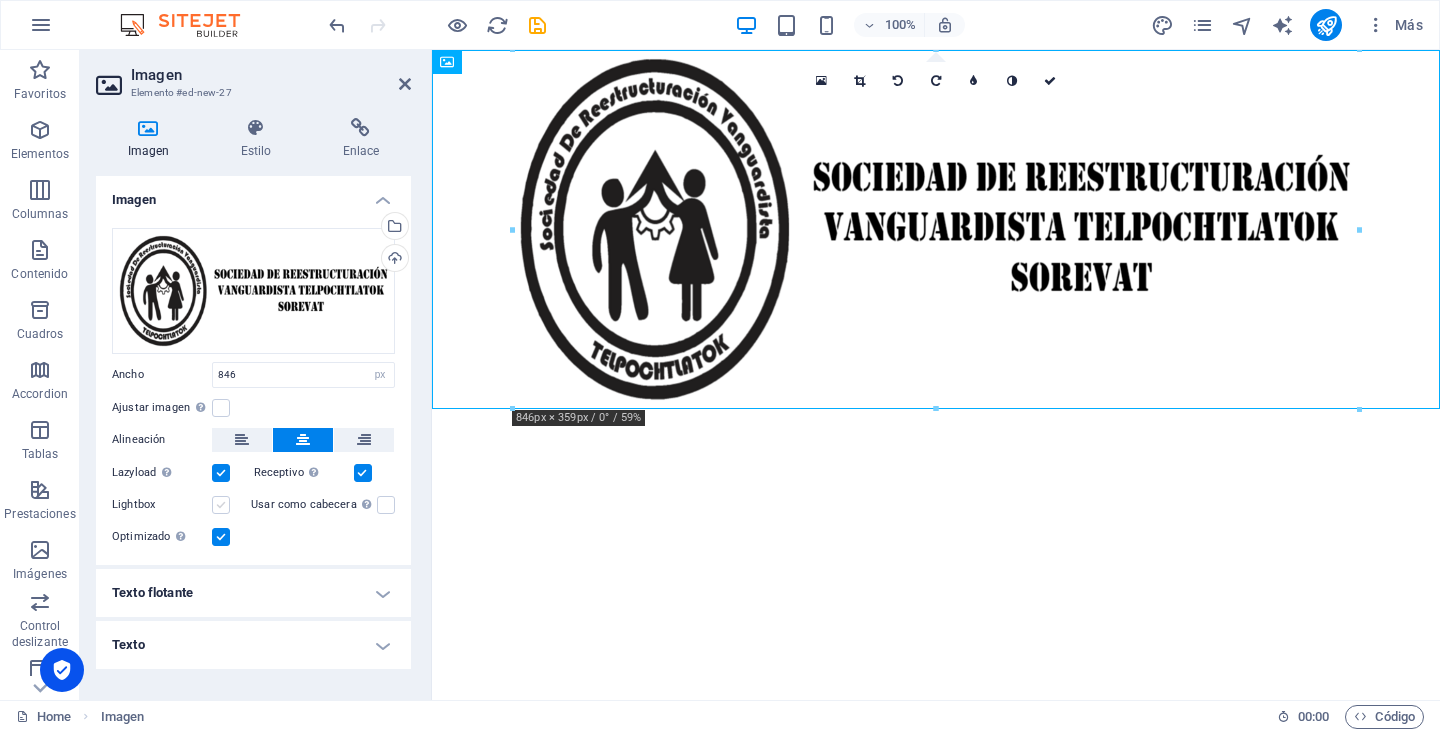 click at bounding box center (221, 505) 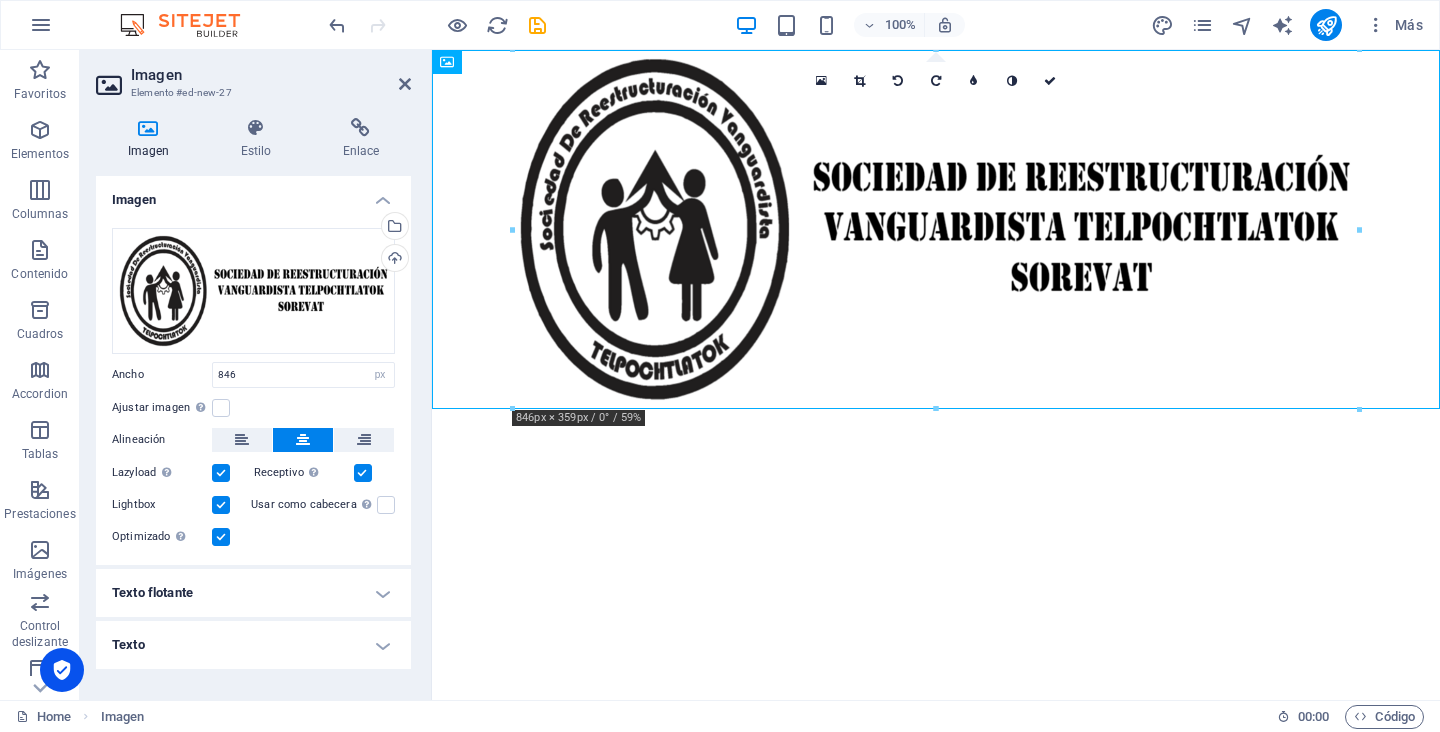 click at bounding box center (221, 505) 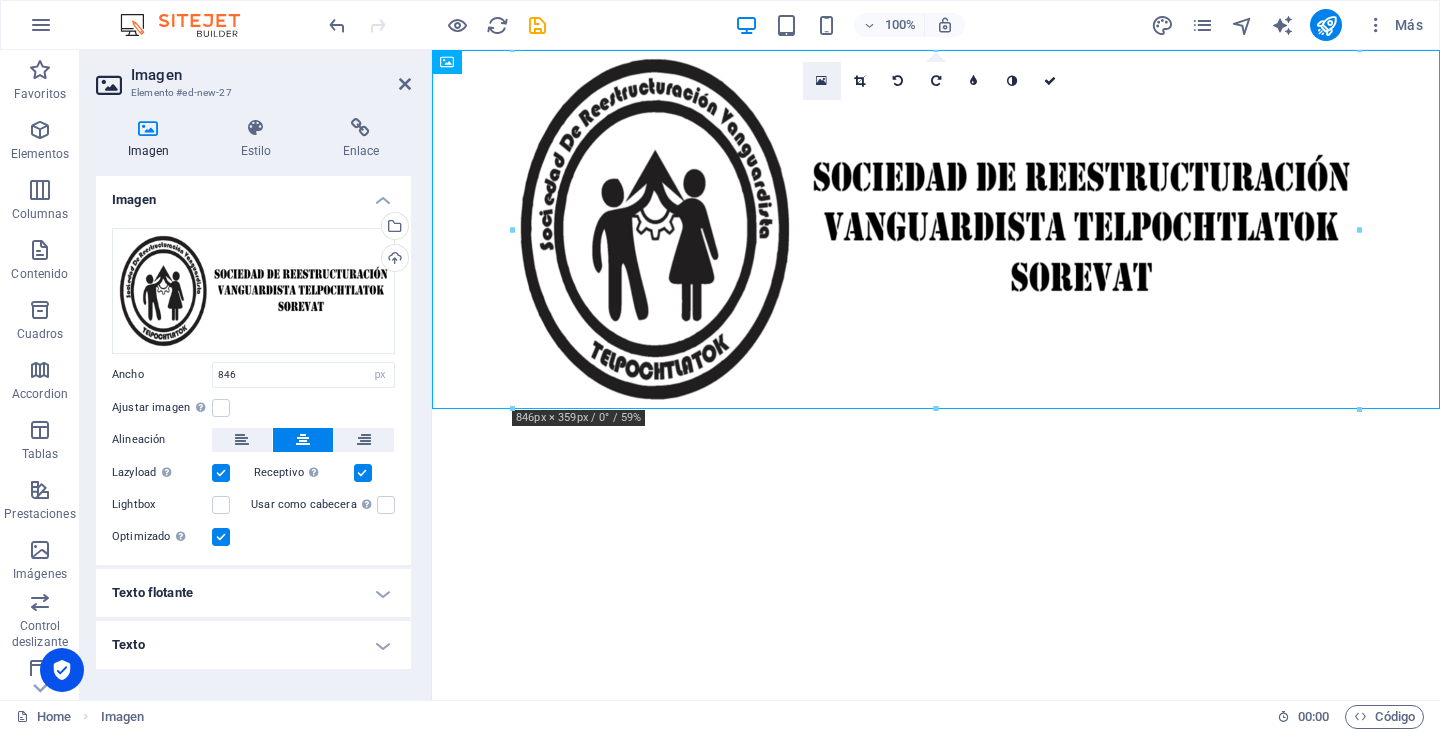 drag, startPoint x: 370, startPoint y: 19, endPoint x: 821, endPoint y: 78, distance: 454.84283 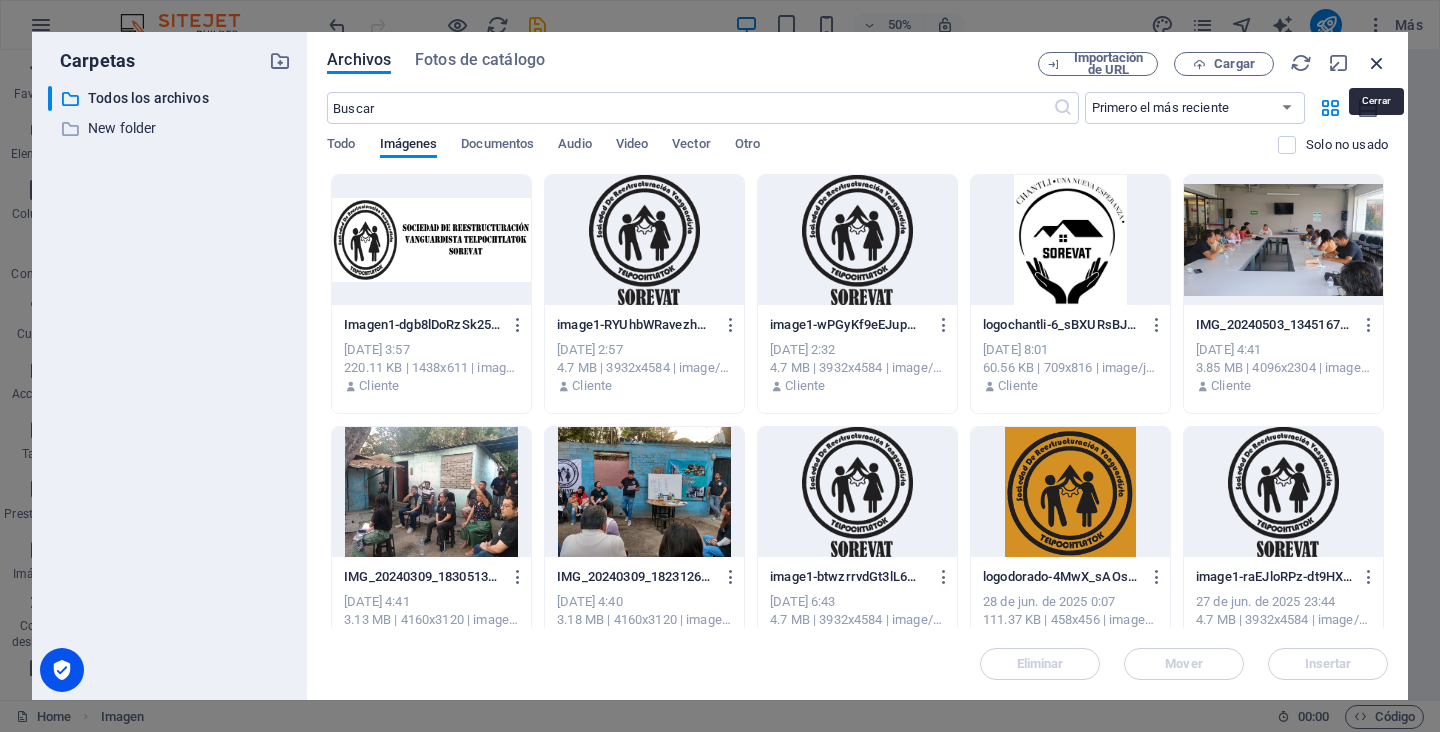 click at bounding box center (1377, 63) 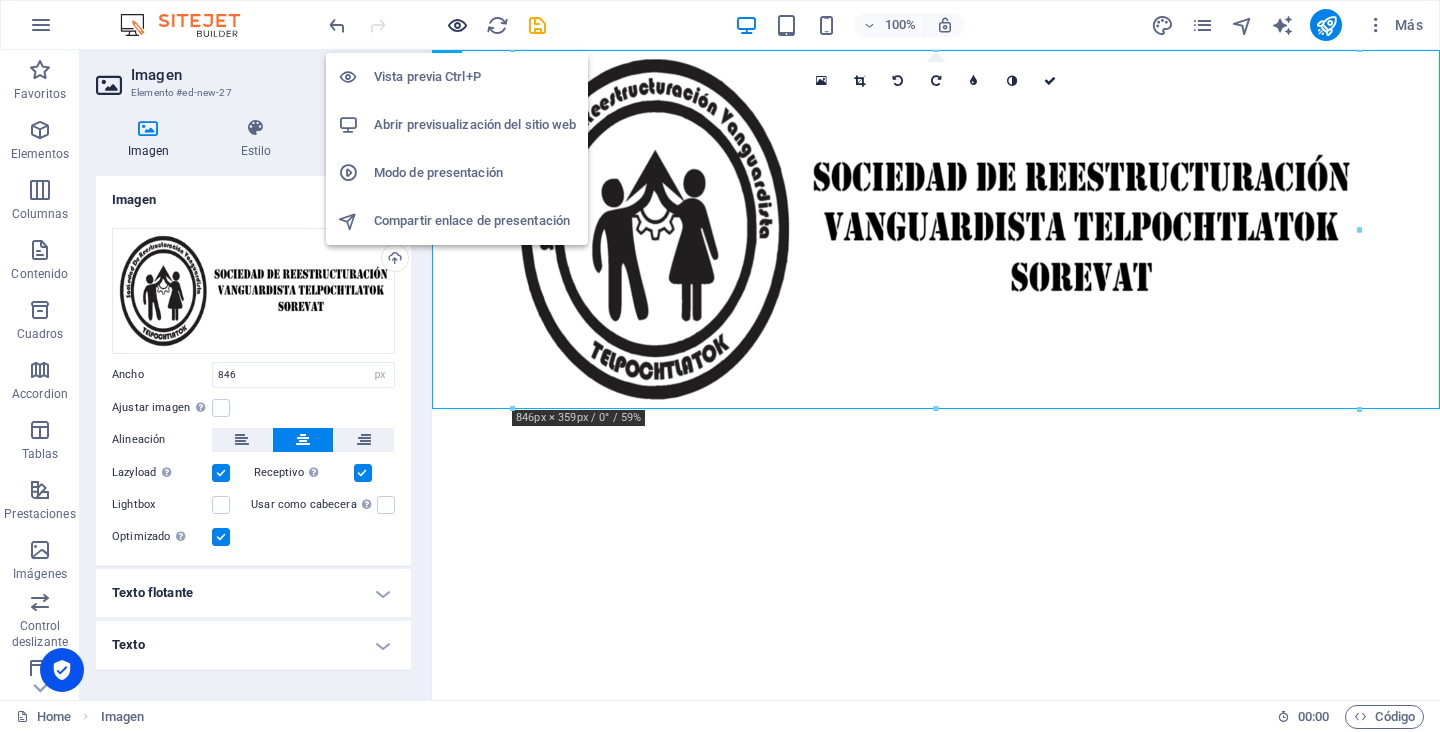 click at bounding box center (457, 25) 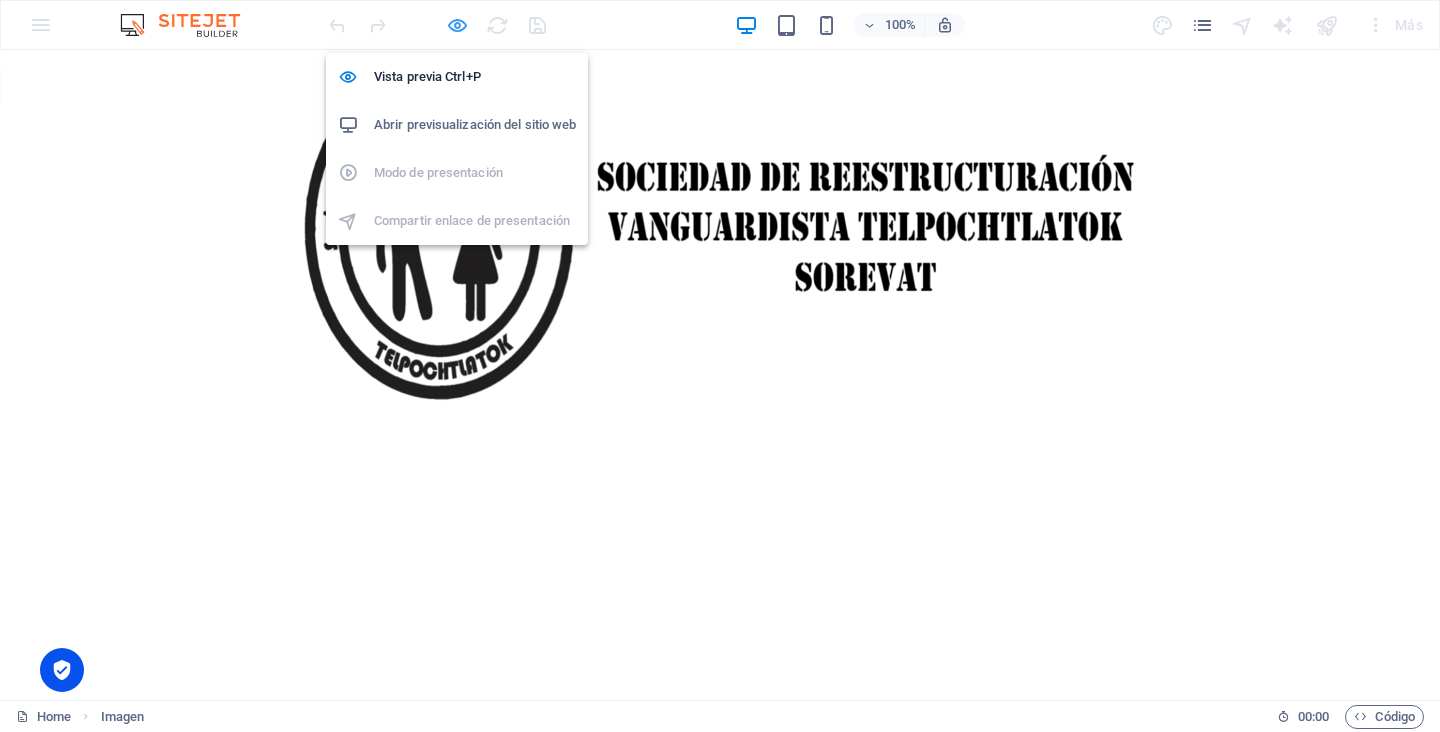 click at bounding box center (457, 25) 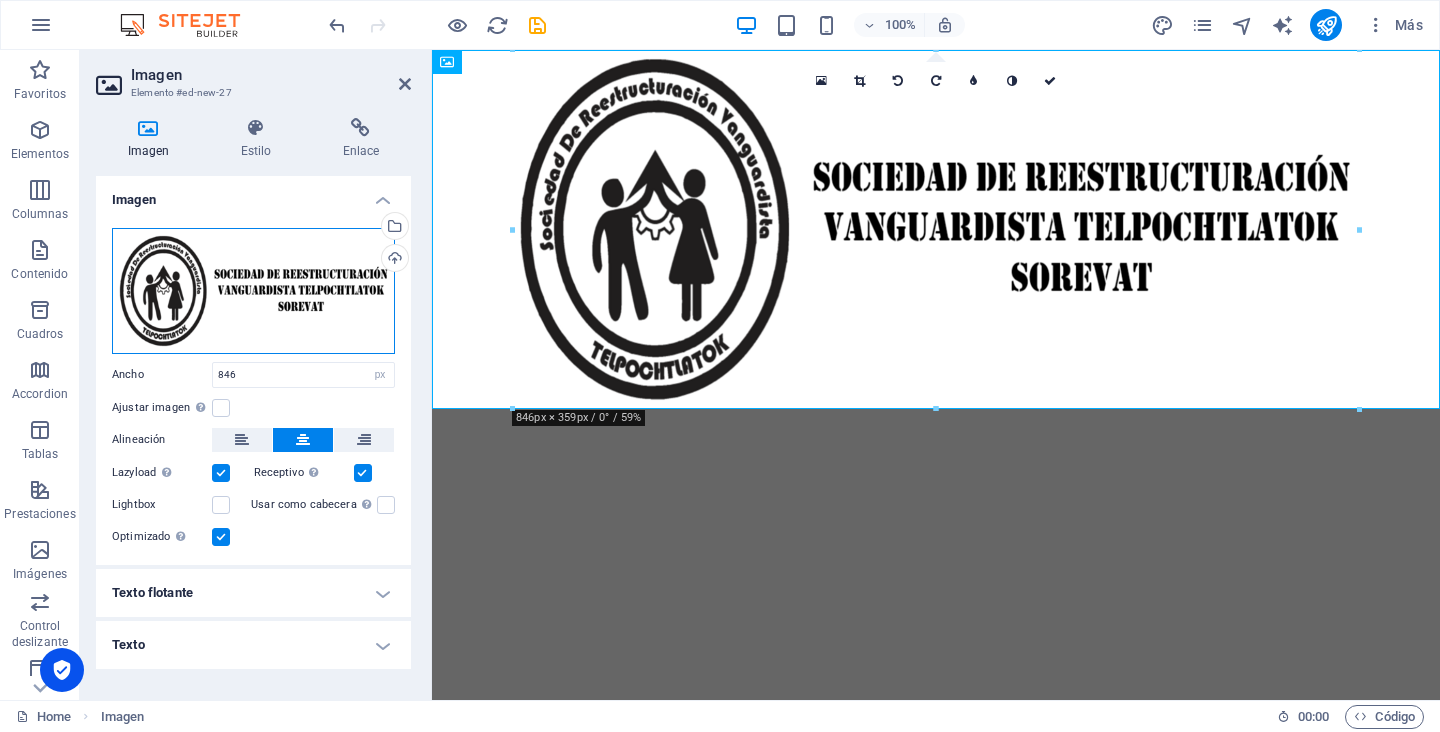 click on "Arrastra archivos aquí, haz clic para escoger archivos o  selecciona archivos de Archivos o de nuestra galería gratuita de fotos y vídeos" at bounding box center [253, 291] 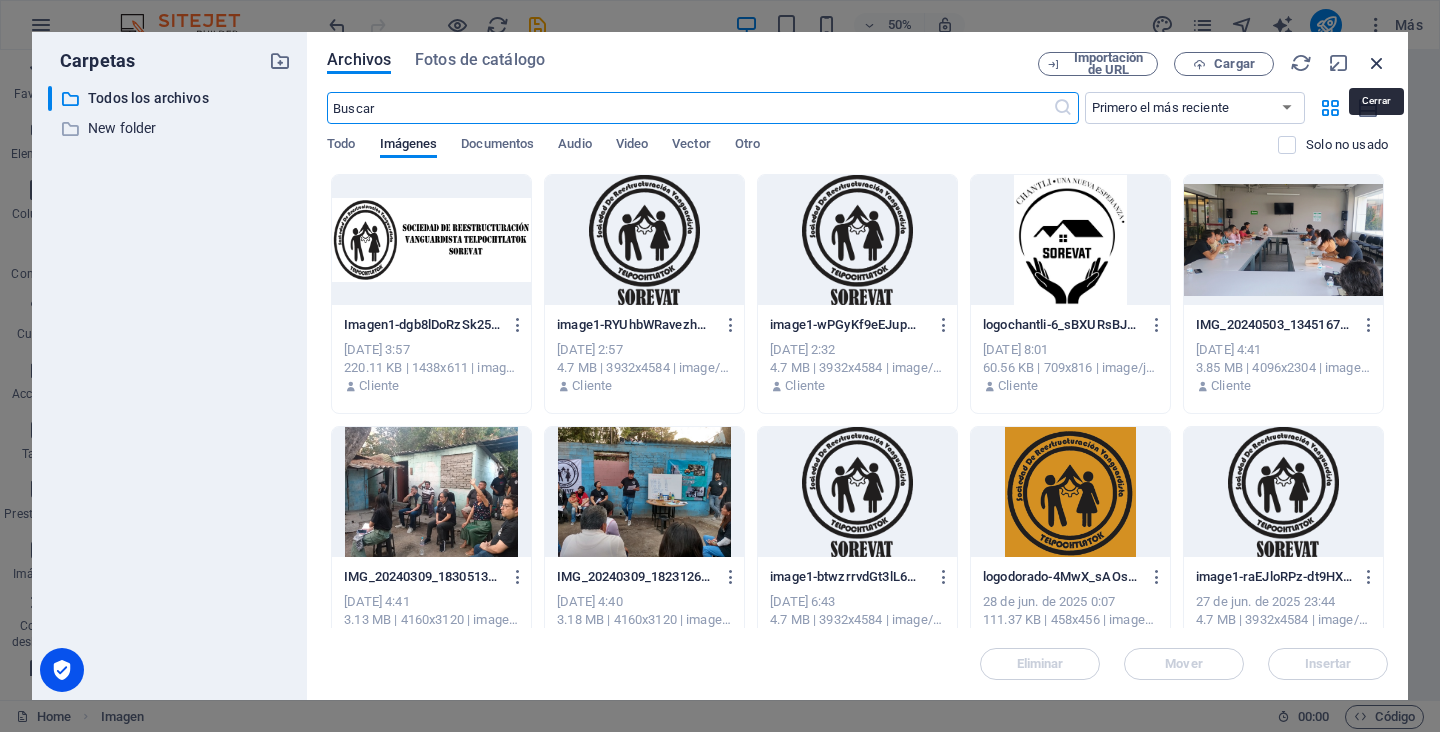 click at bounding box center [1377, 63] 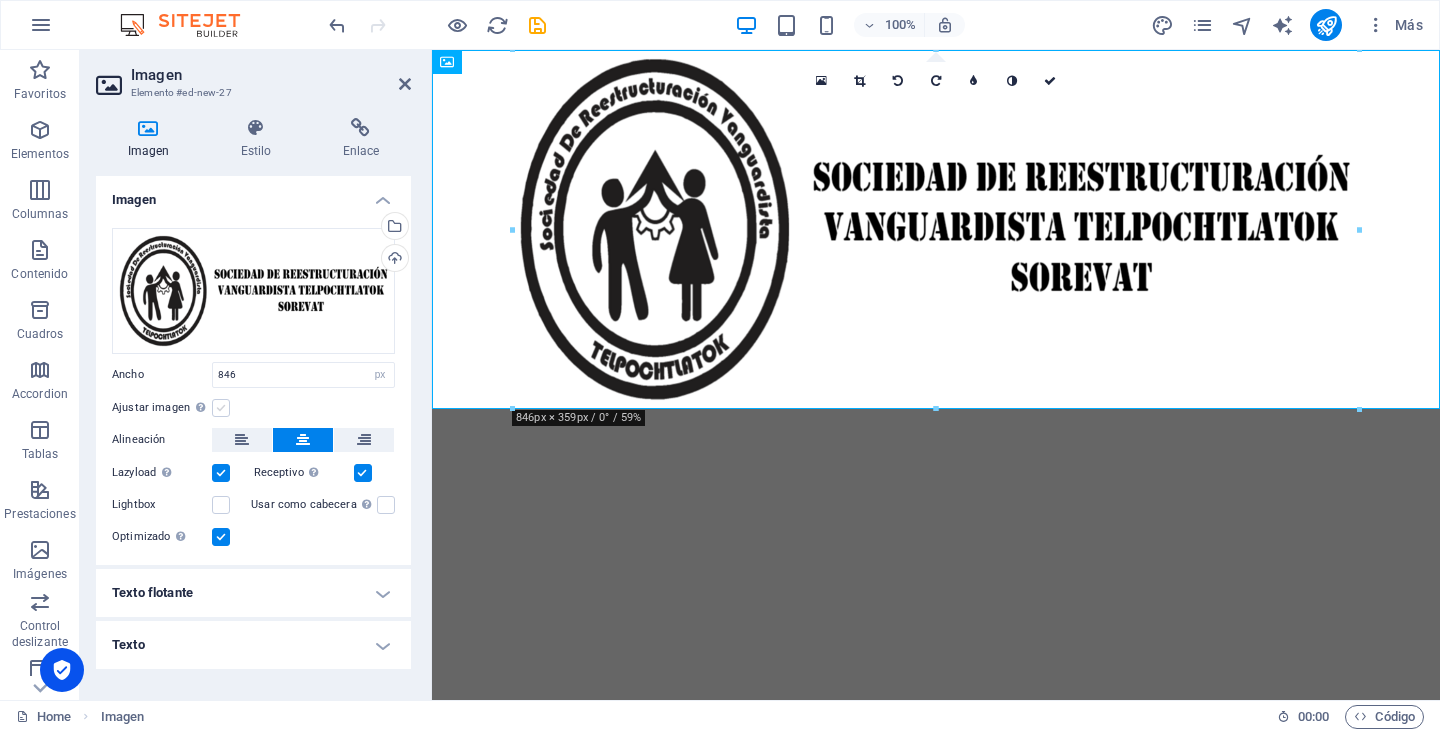 click at bounding box center (221, 408) 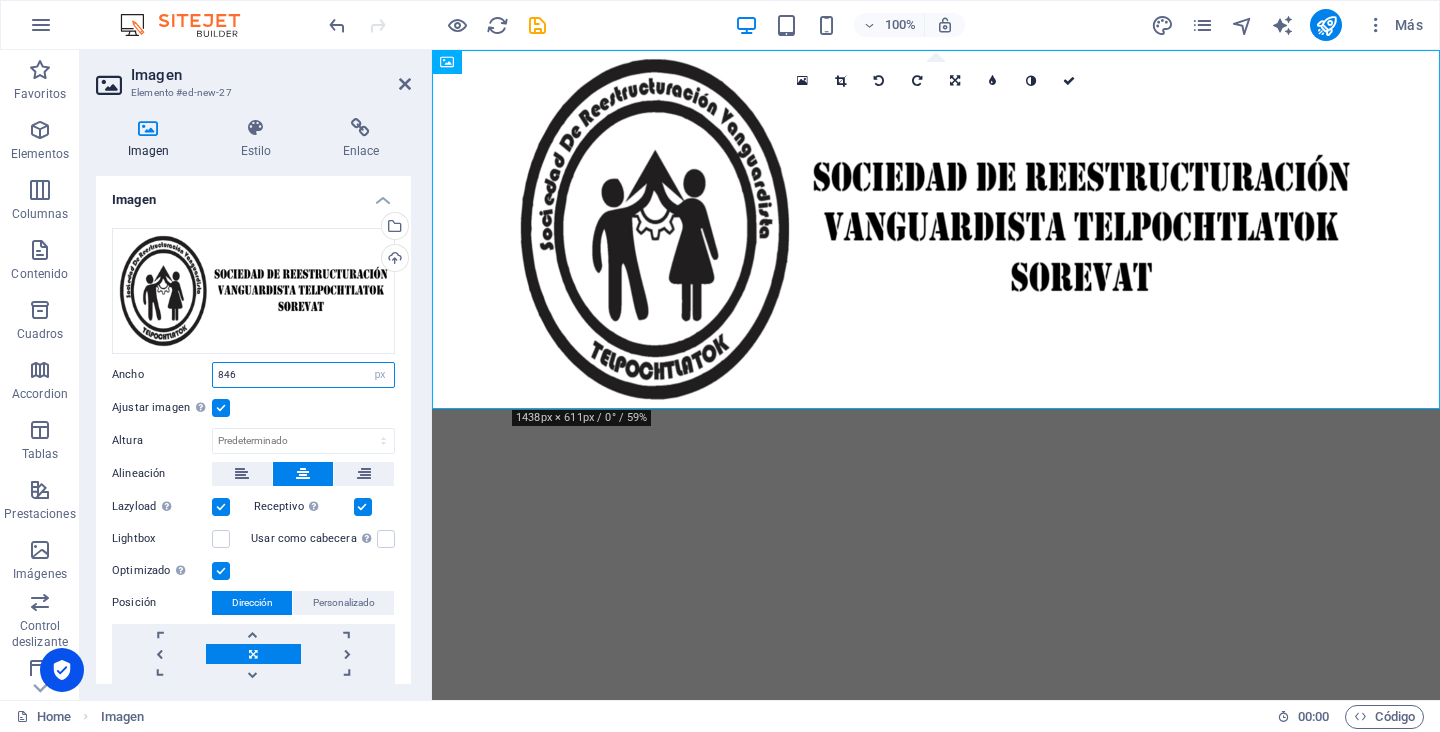 drag, startPoint x: 237, startPoint y: 370, endPoint x: 166, endPoint y: 370, distance: 71 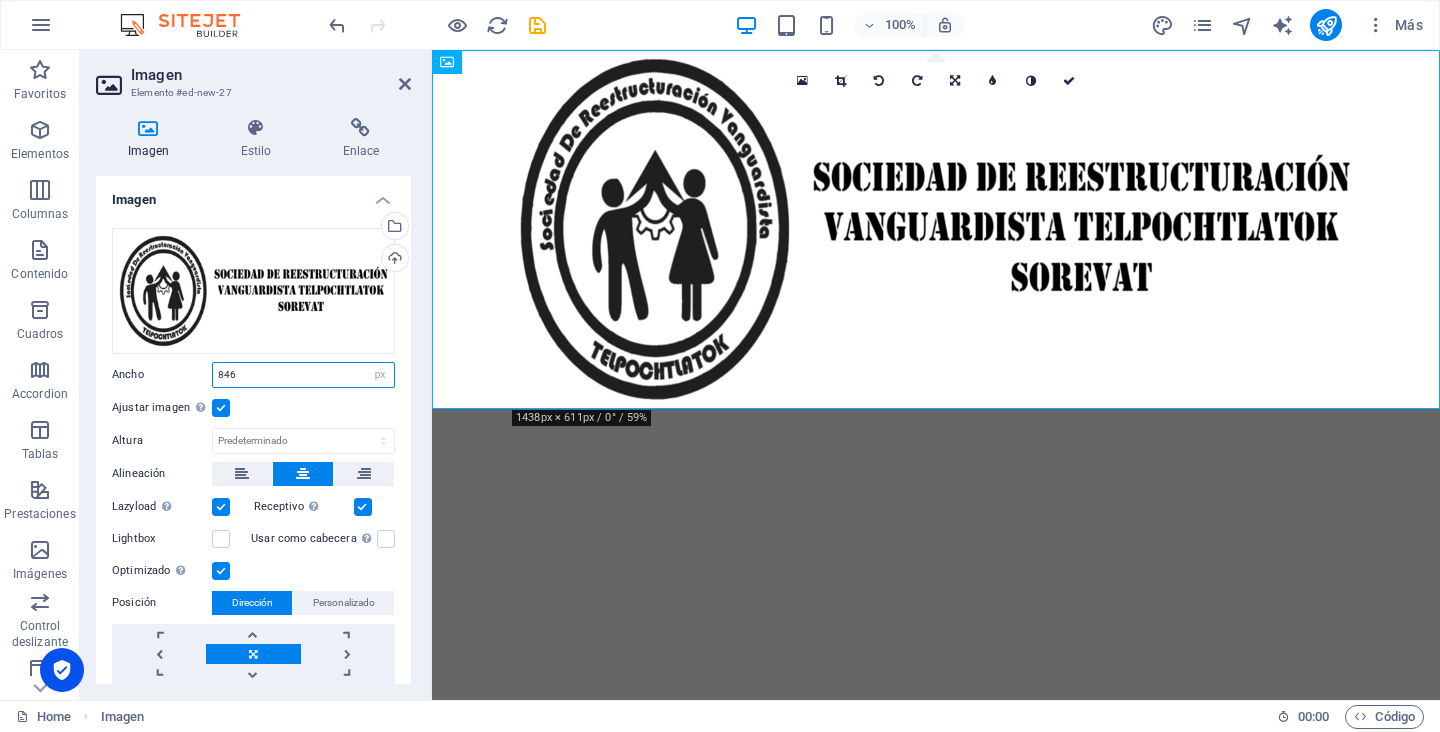 click on "Ancho 846 Predeterminado automático px rem % em vh vw" at bounding box center [253, 375] 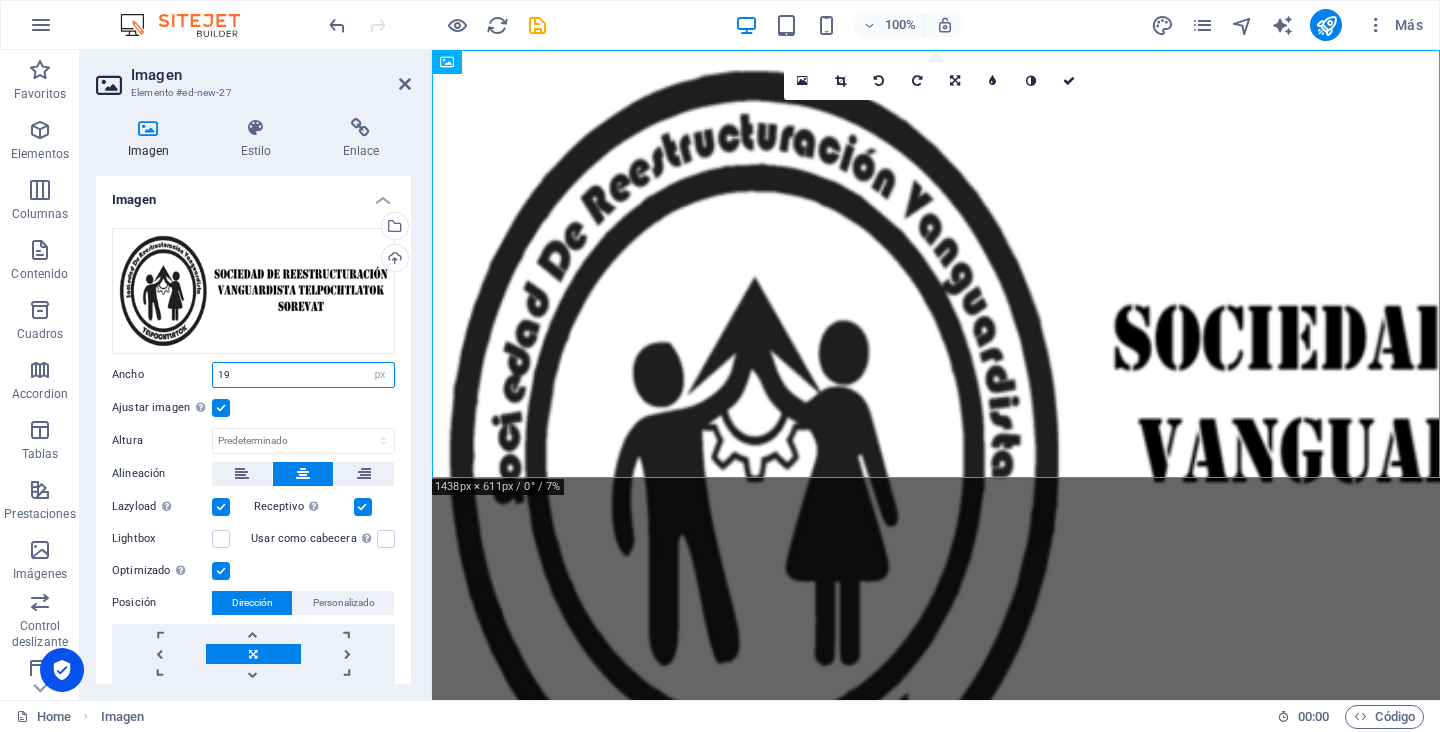 type on "1" 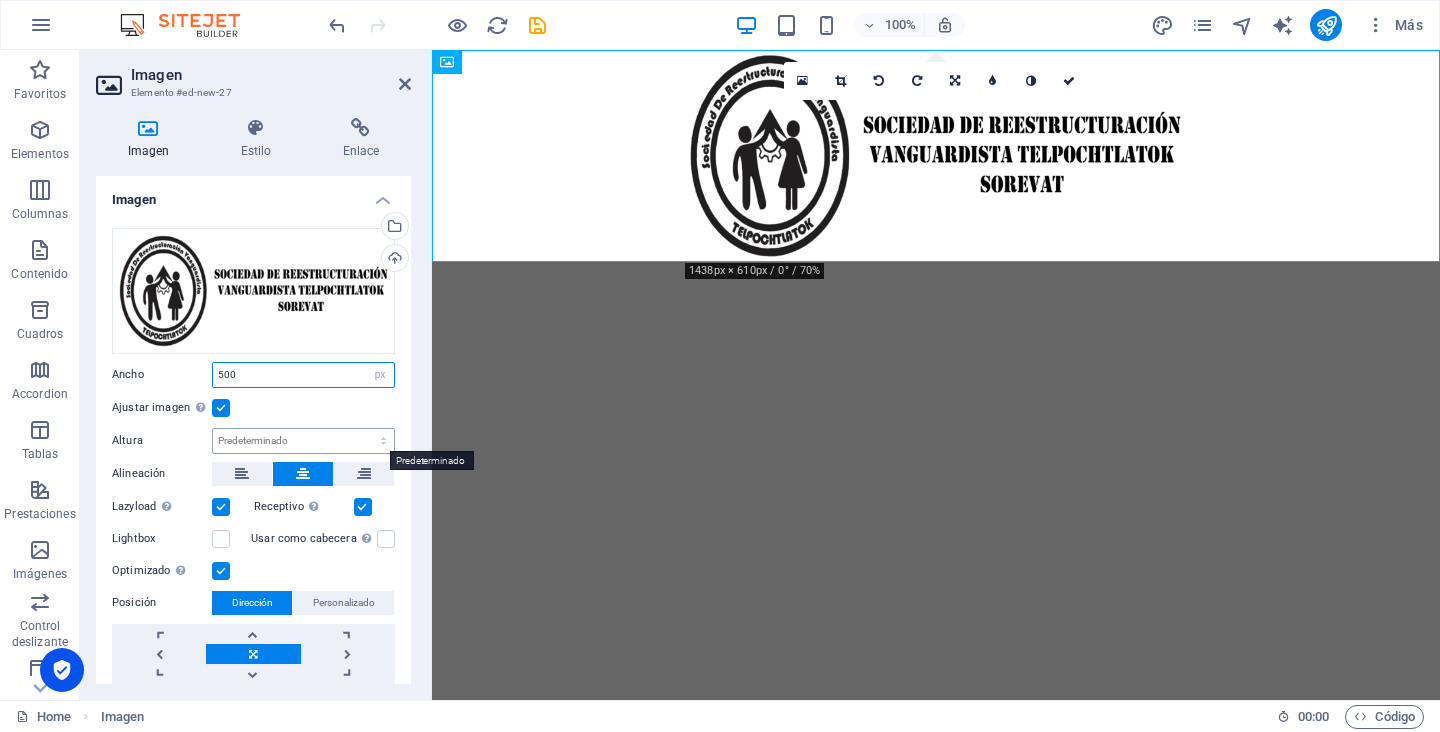 type on "500" 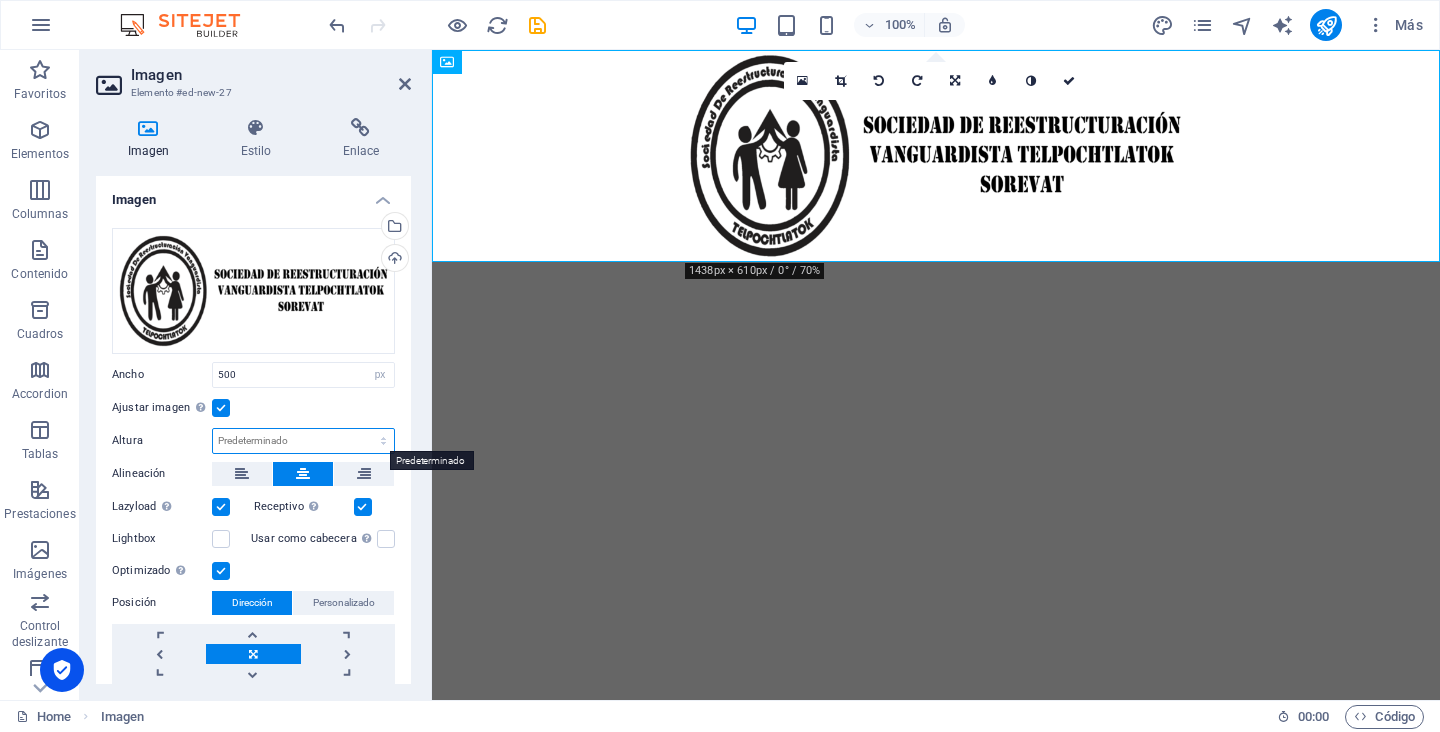 click on "Predeterminado automático px" at bounding box center [303, 441] 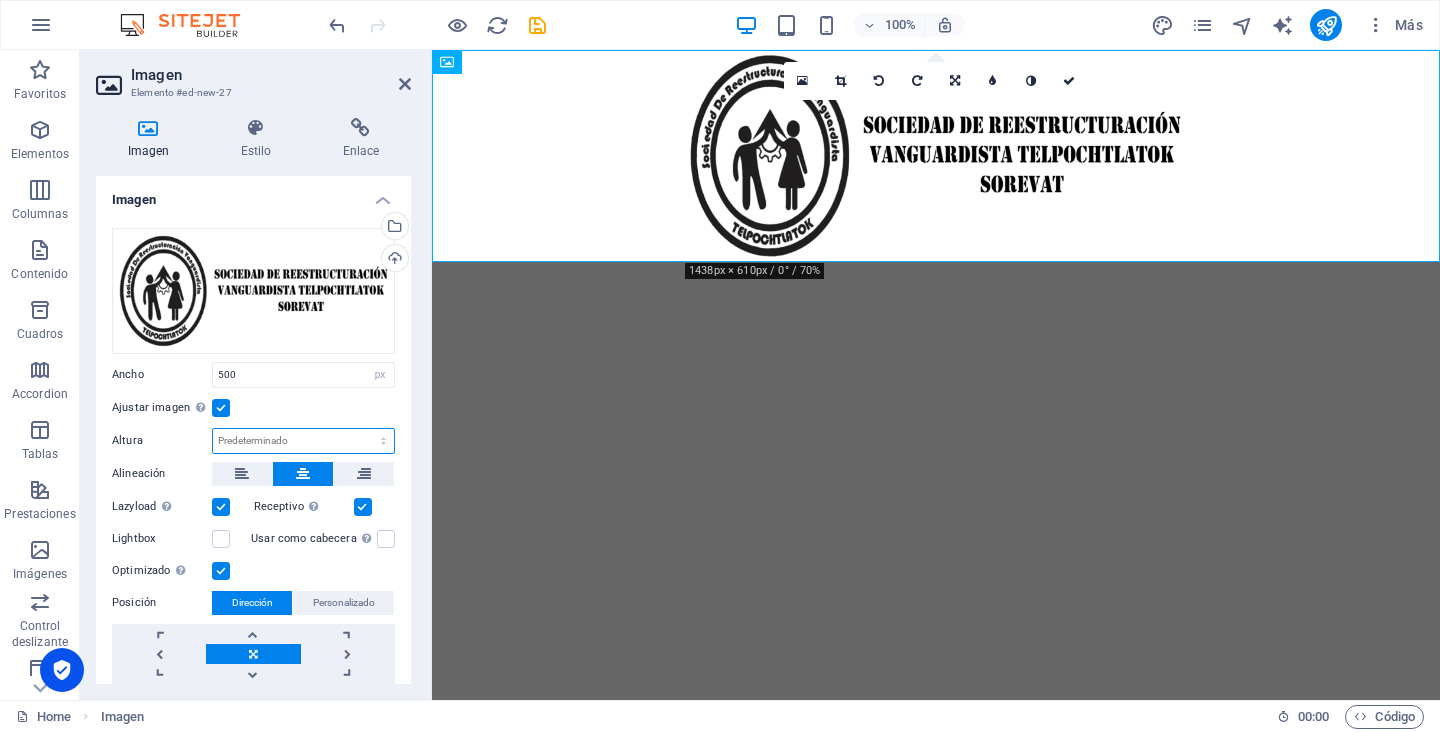 select on "px" 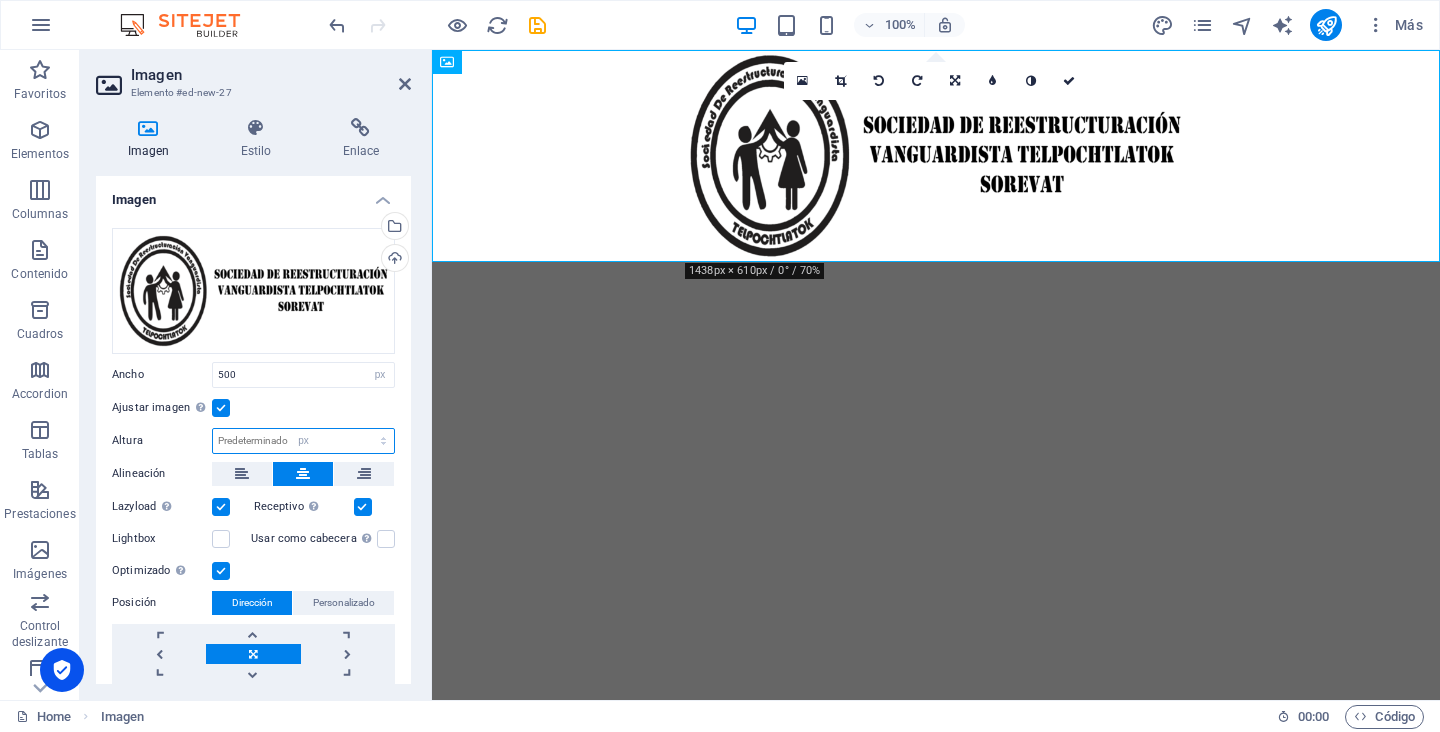 click on "Predeterminado automático px" at bounding box center [303, 441] 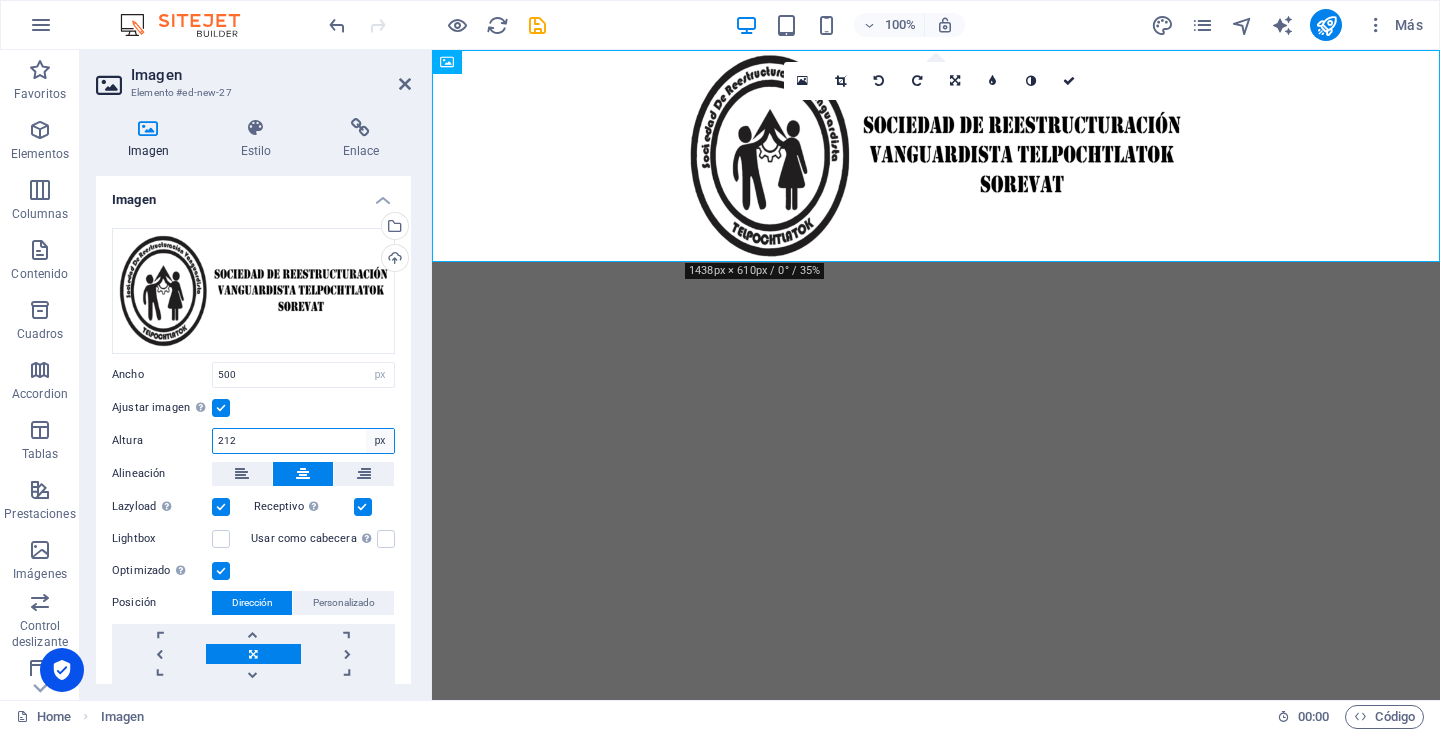 click on "Predeterminado automático px" at bounding box center (380, 441) 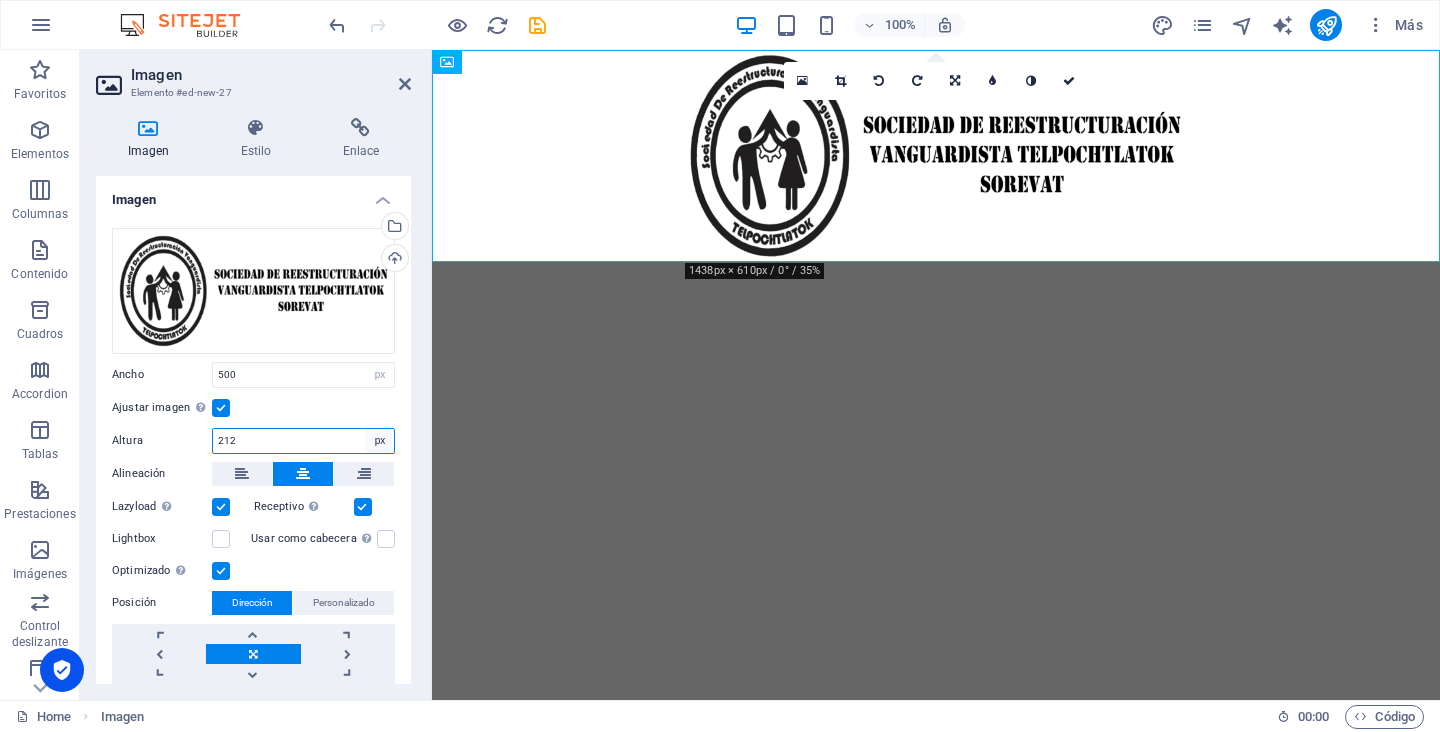 select on "auto" 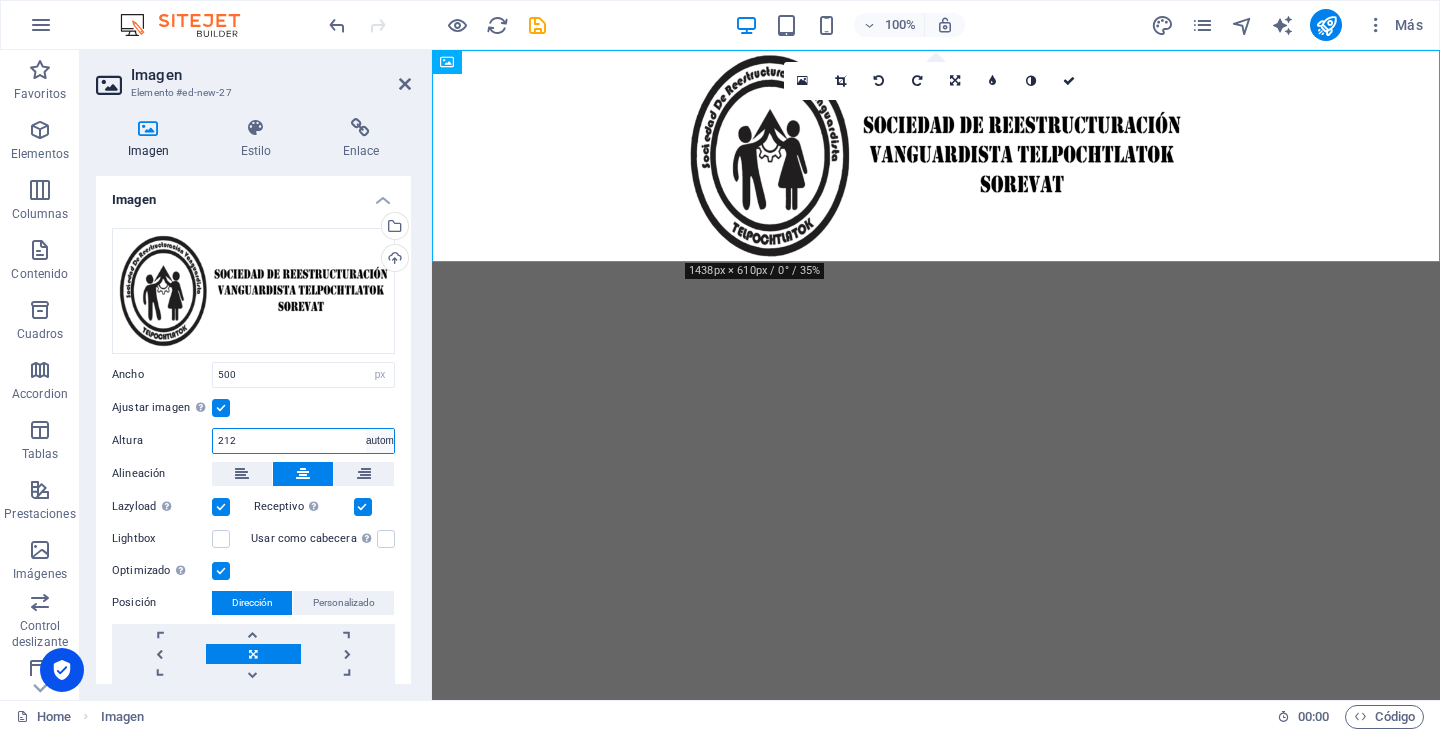 click on "Predeterminado automático px" at bounding box center [380, 441] 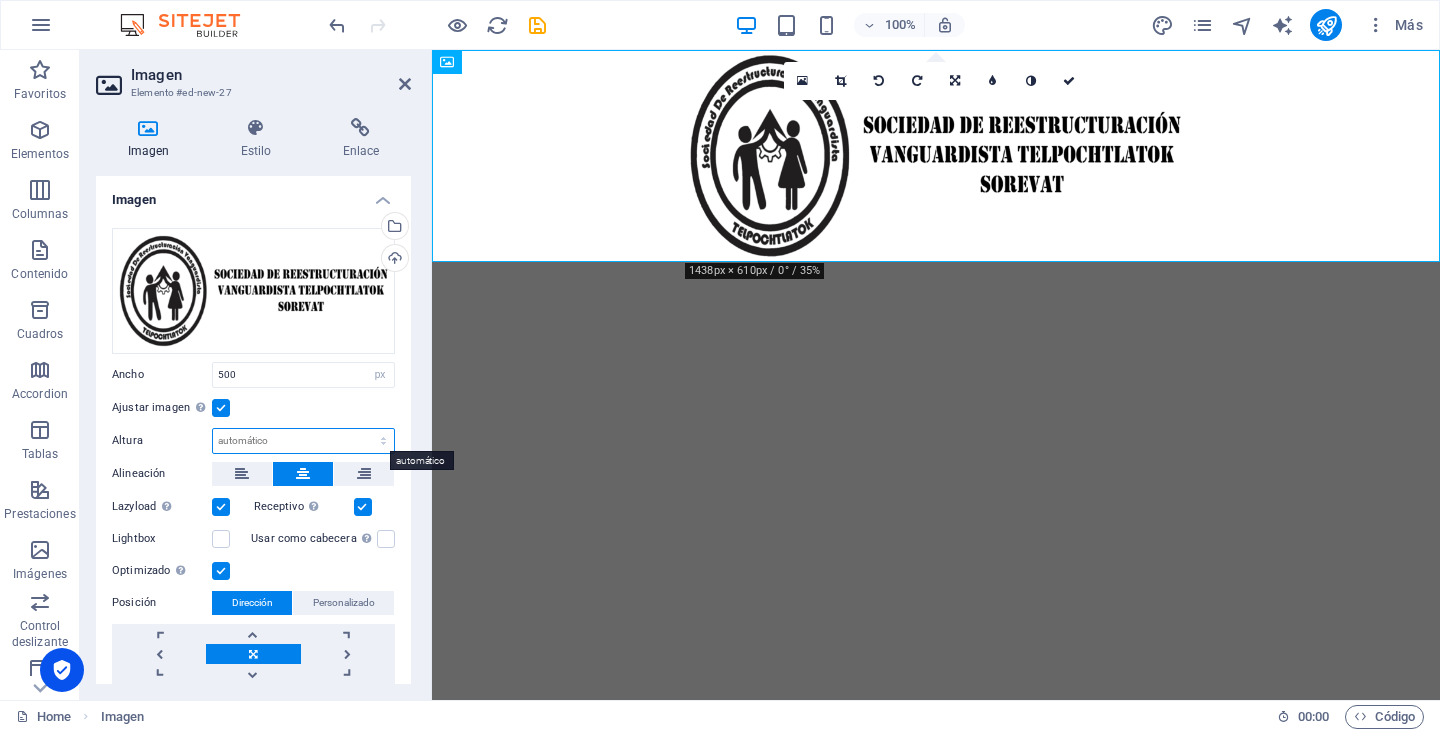 click on "Predeterminado automático px" at bounding box center (303, 441) 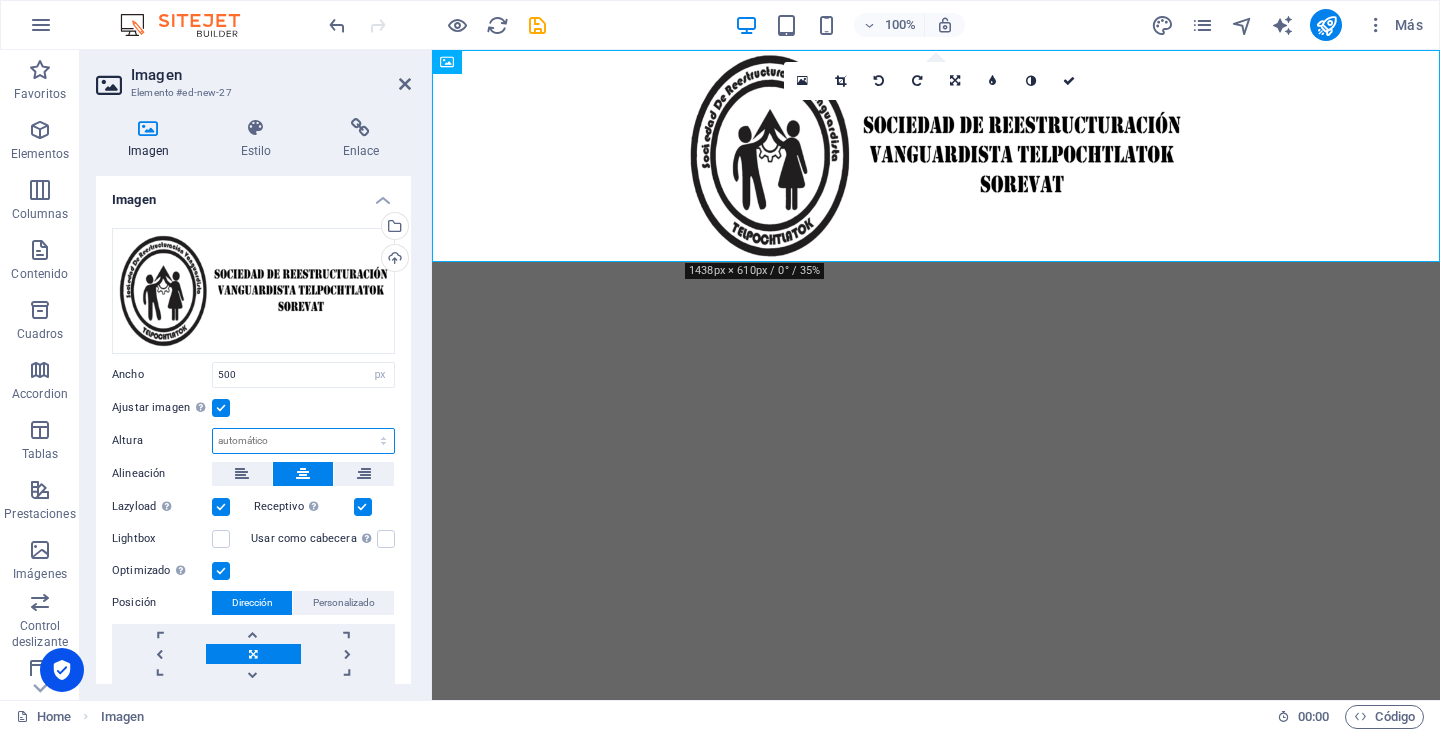select on "px" 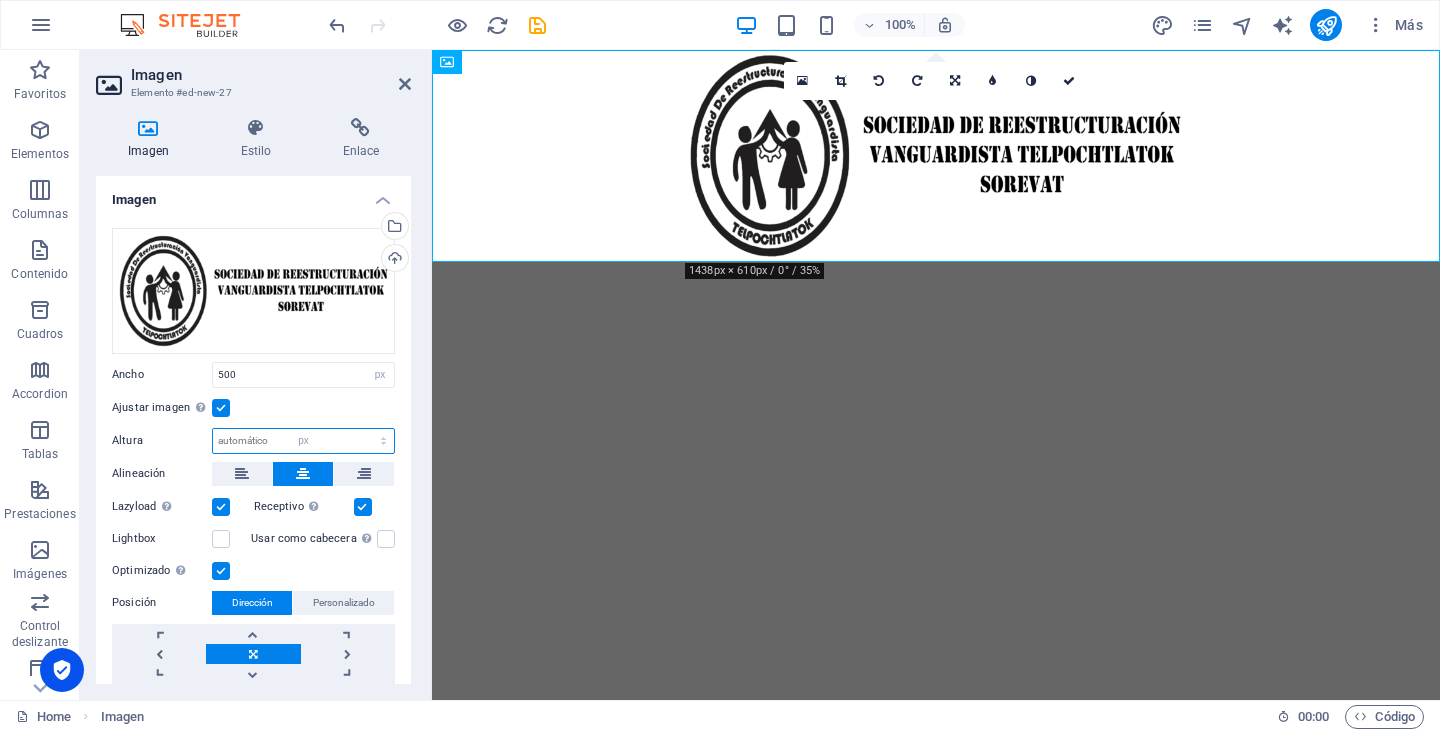 click on "Predeterminado automático px" at bounding box center (303, 441) 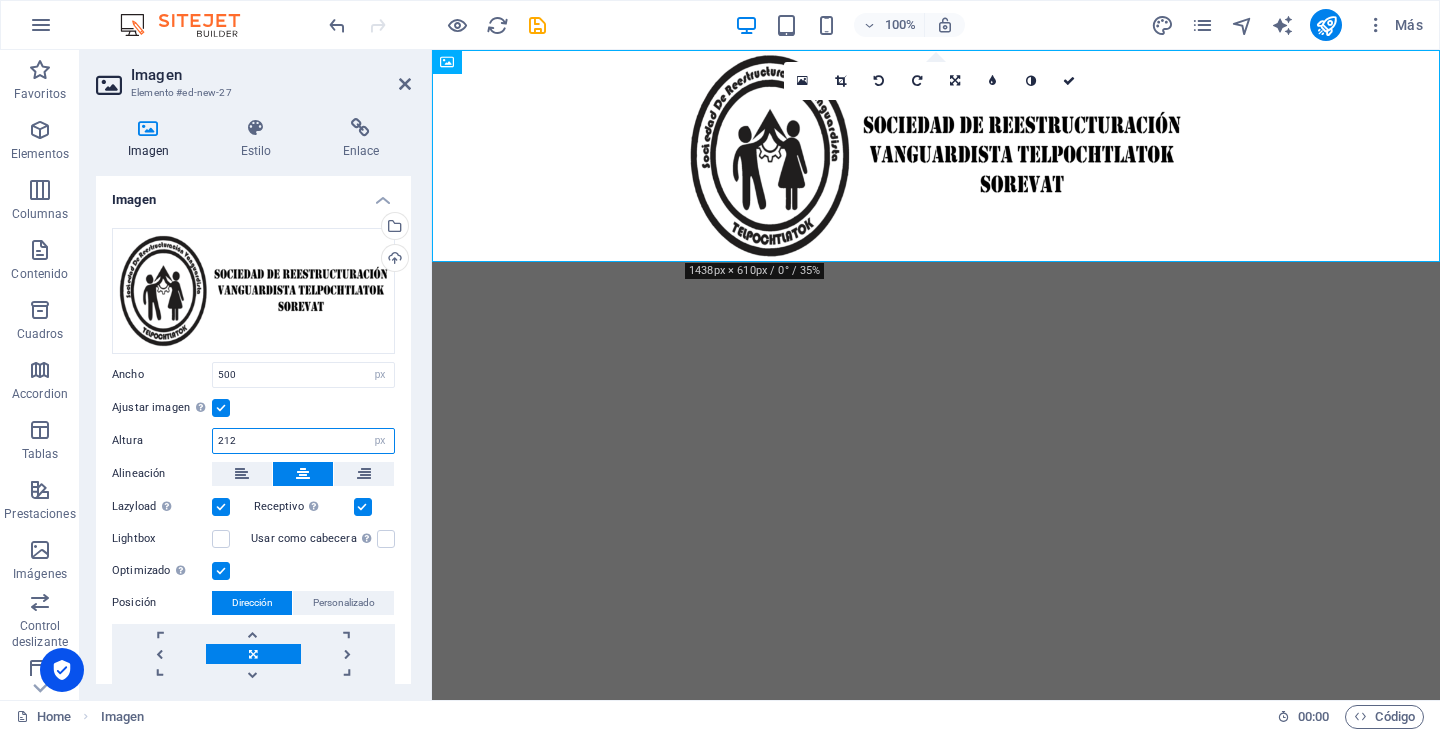 click on "212" at bounding box center [303, 441] 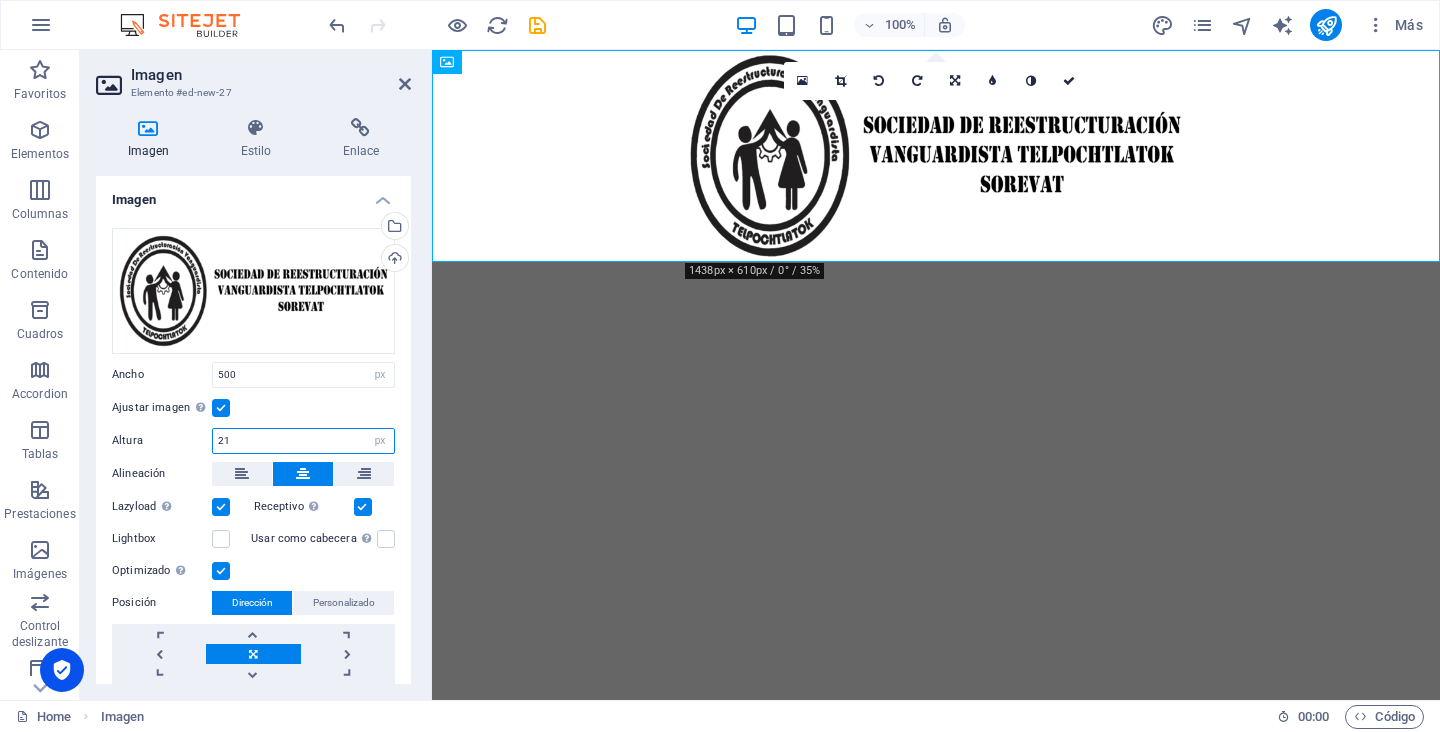 type on "2" 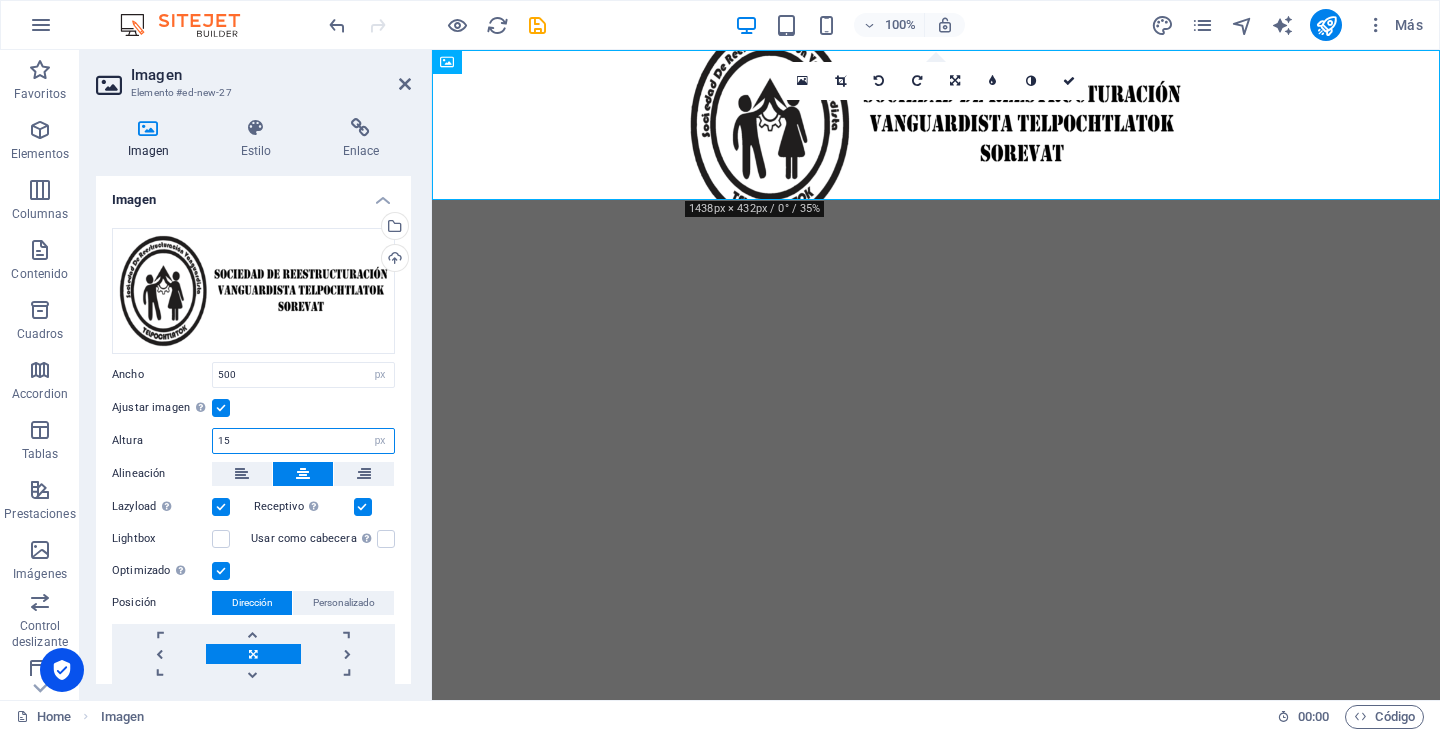 type on "1" 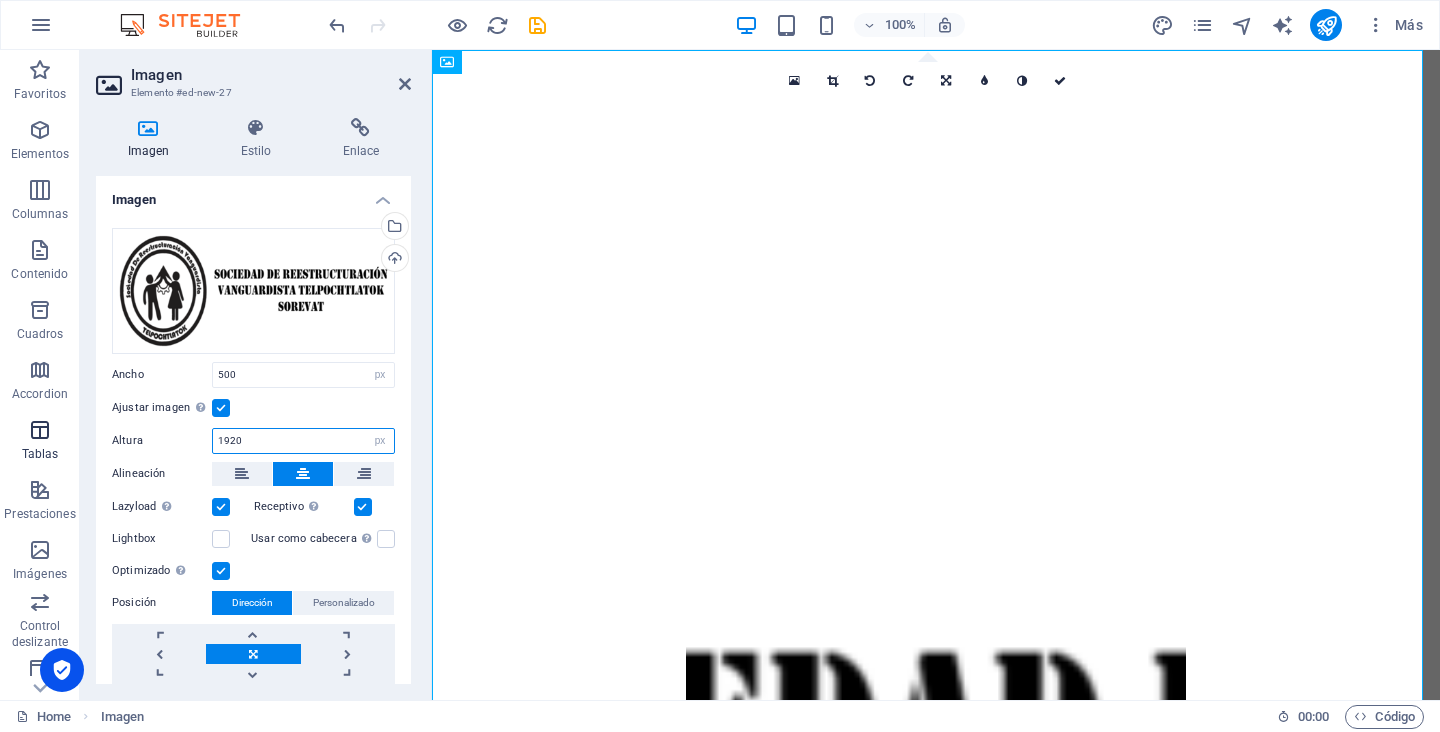 drag, startPoint x: 264, startPoint y: 432, endPoint x: 47, endPoint y: 434, distance: 217.00922 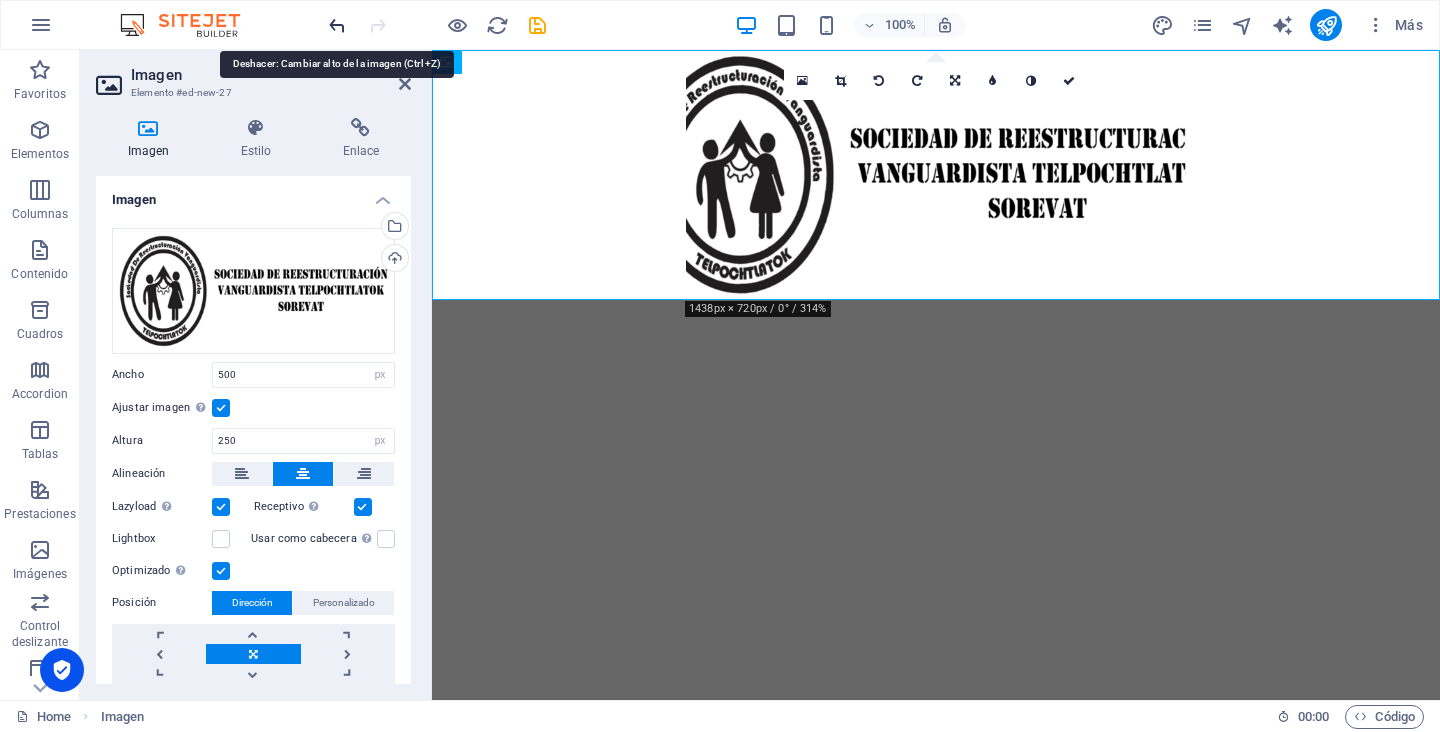click at bounding box center (337, 25) 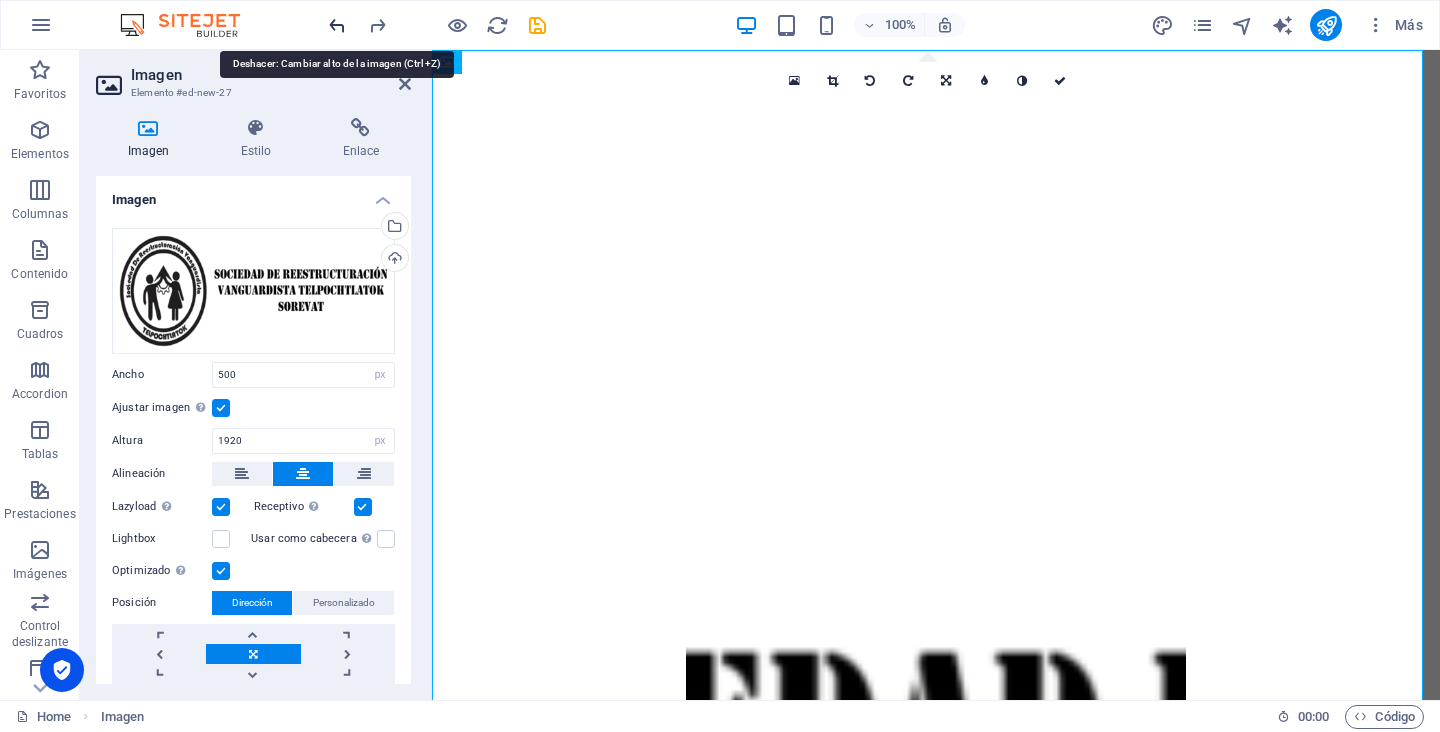 click at bounding box center (337, 25) 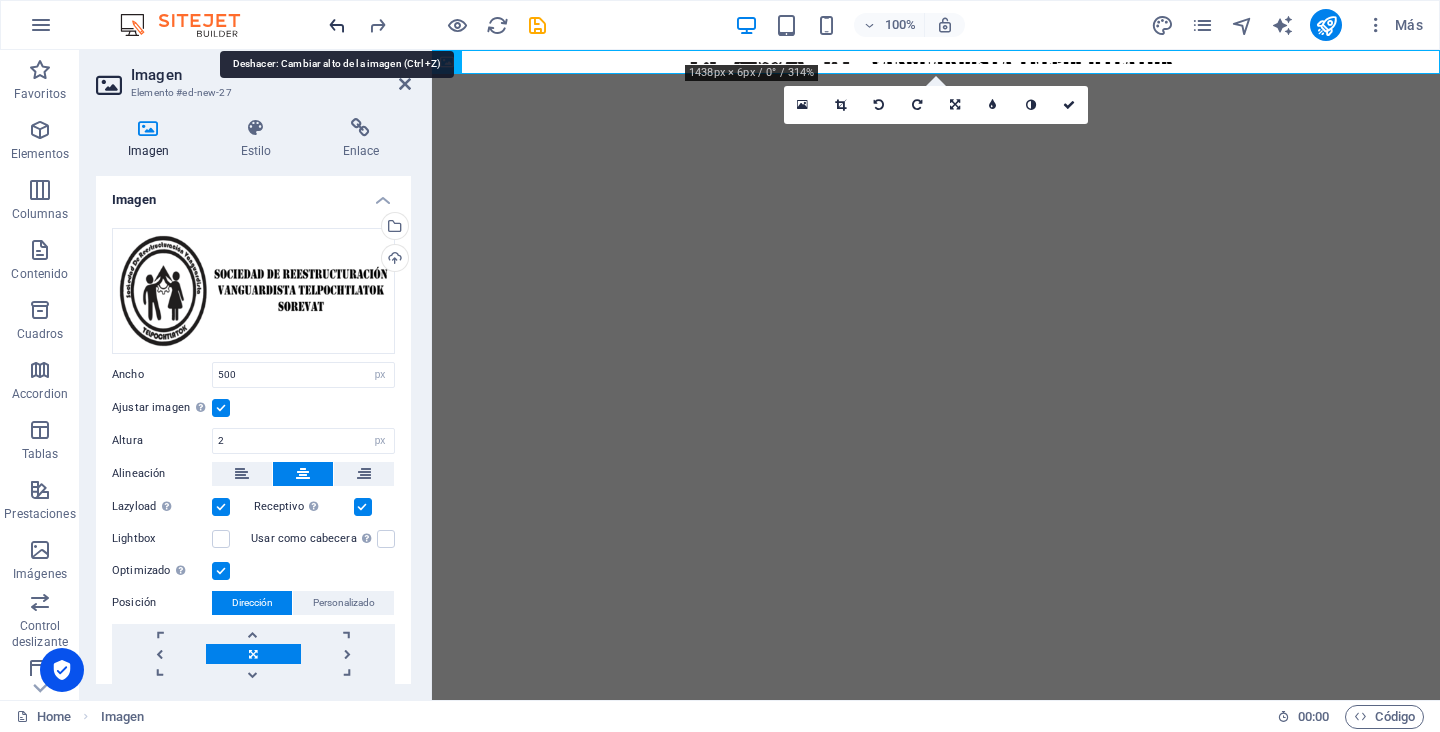click at bounding box center [337, 25] 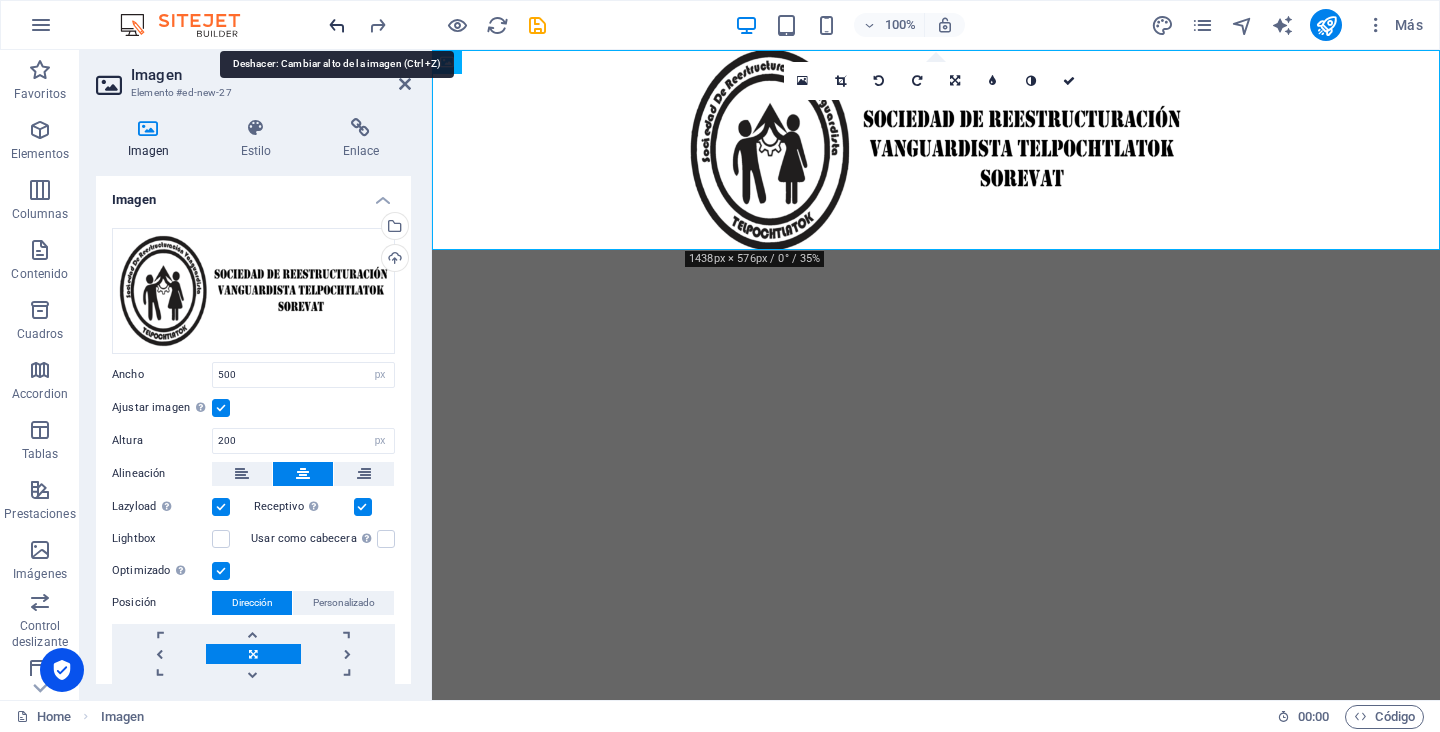 click at bounding box center (337, 25) 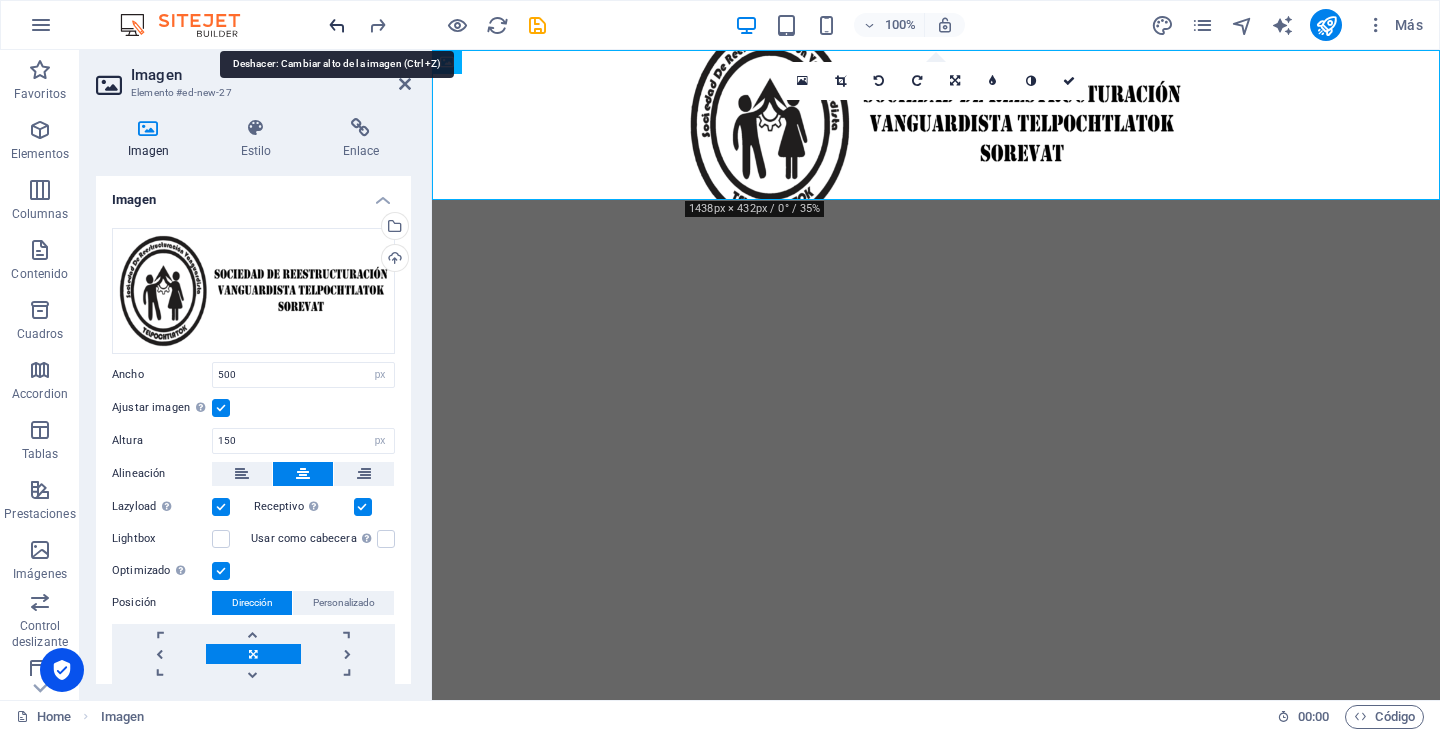 click at bounding box center (337, 25) 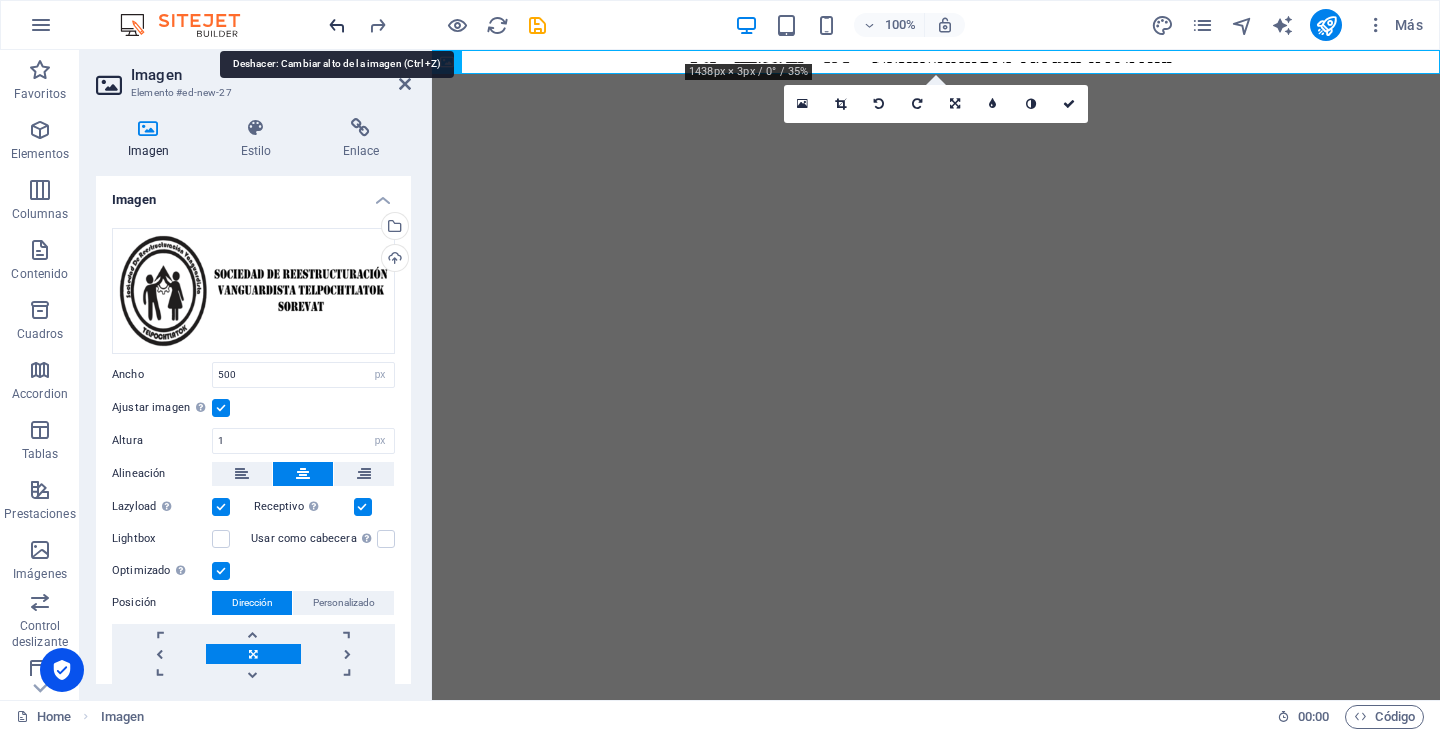 click at bounding box center (337, 25) 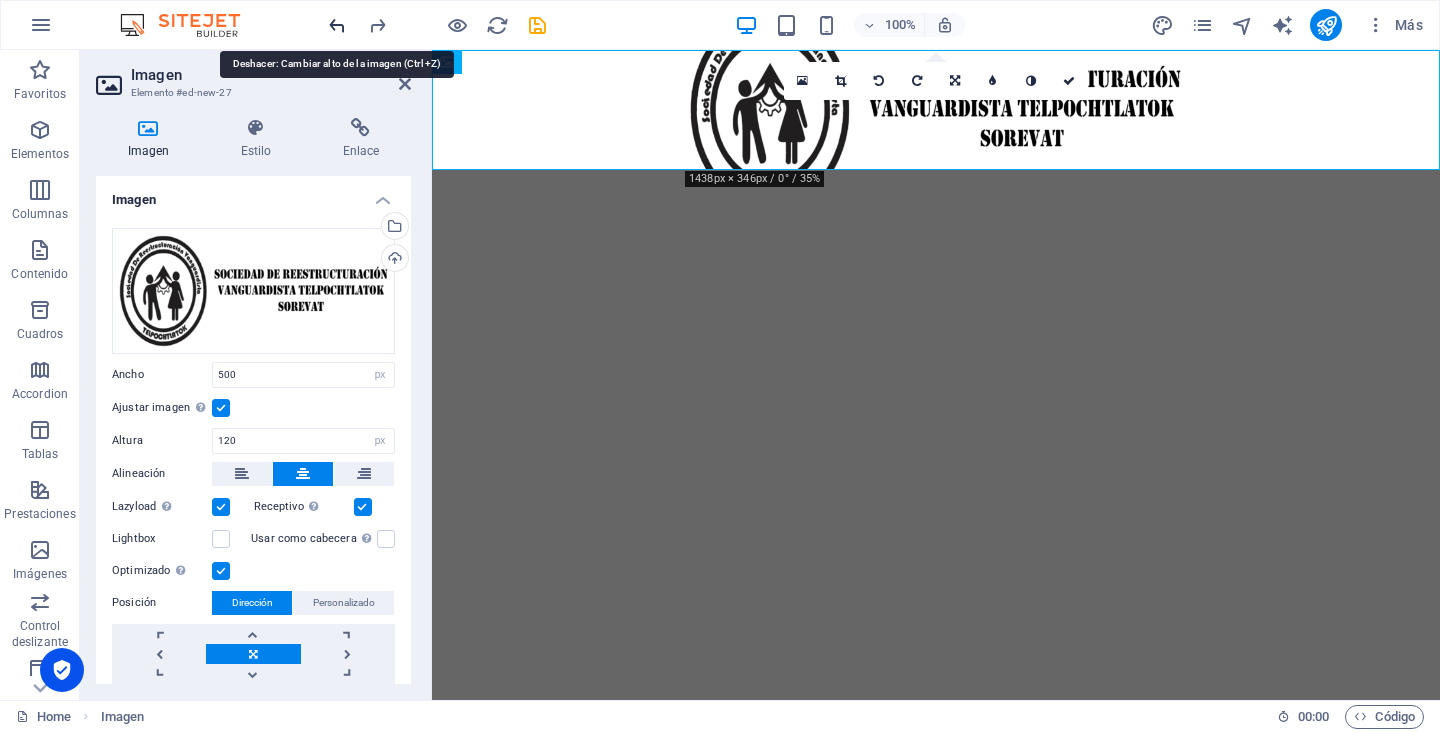 click at bounding box center [337, 25] 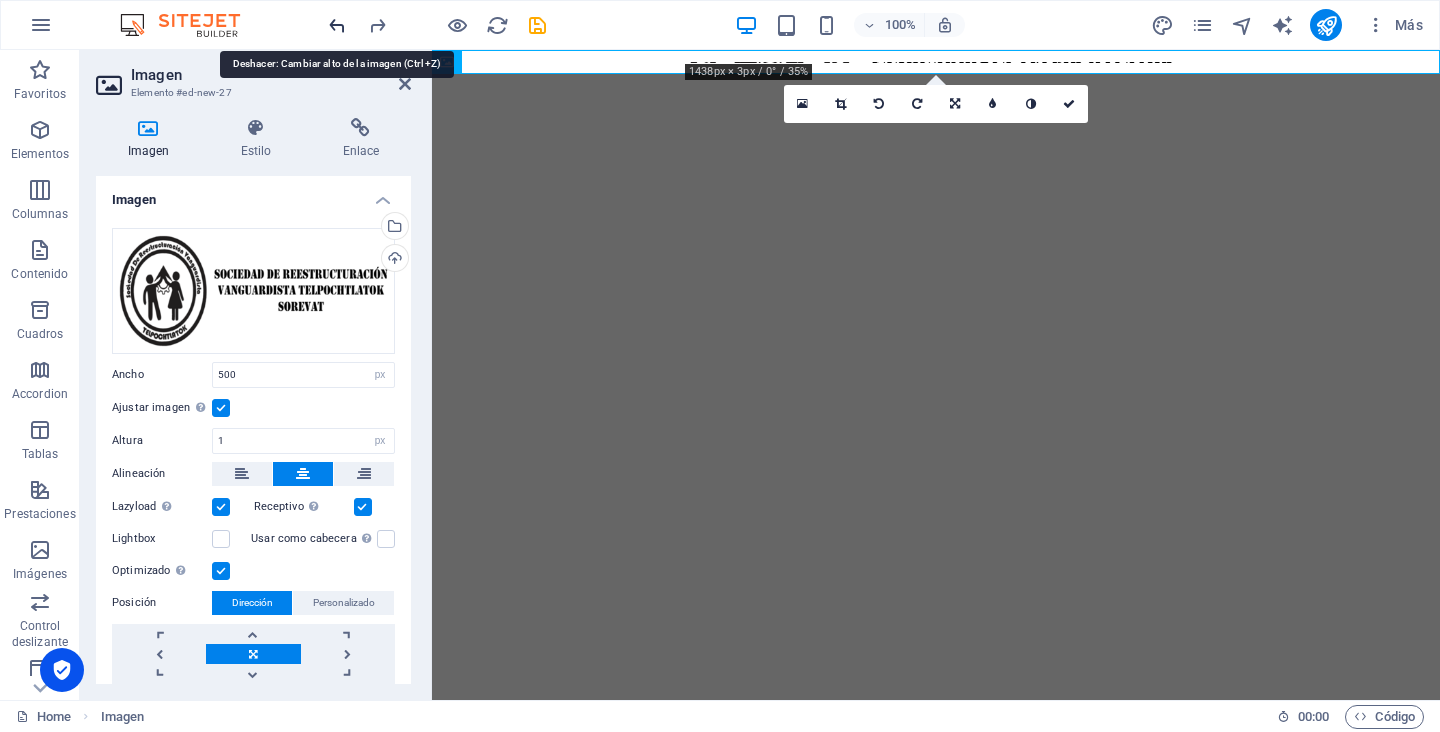 click at bounding box center (337, 25) 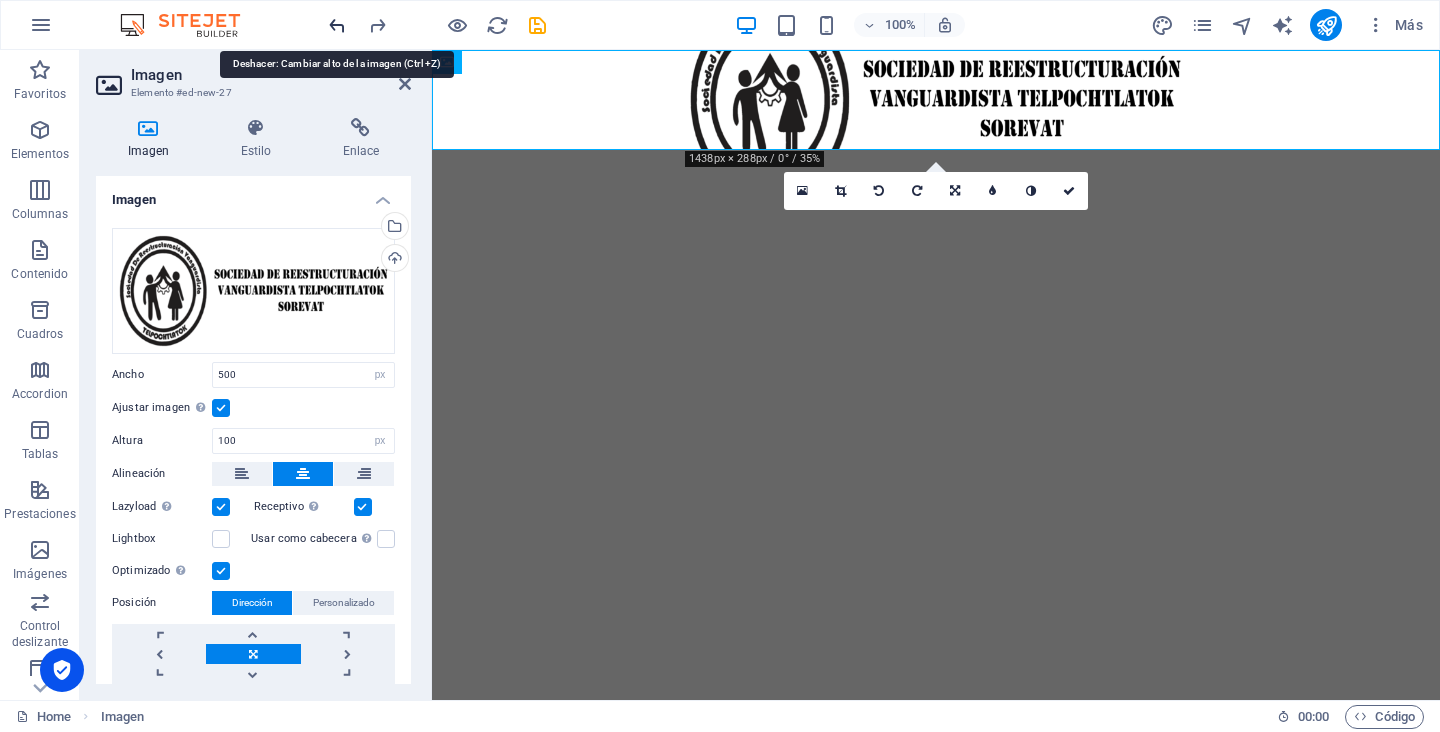 click at bounding box center (337, 25) 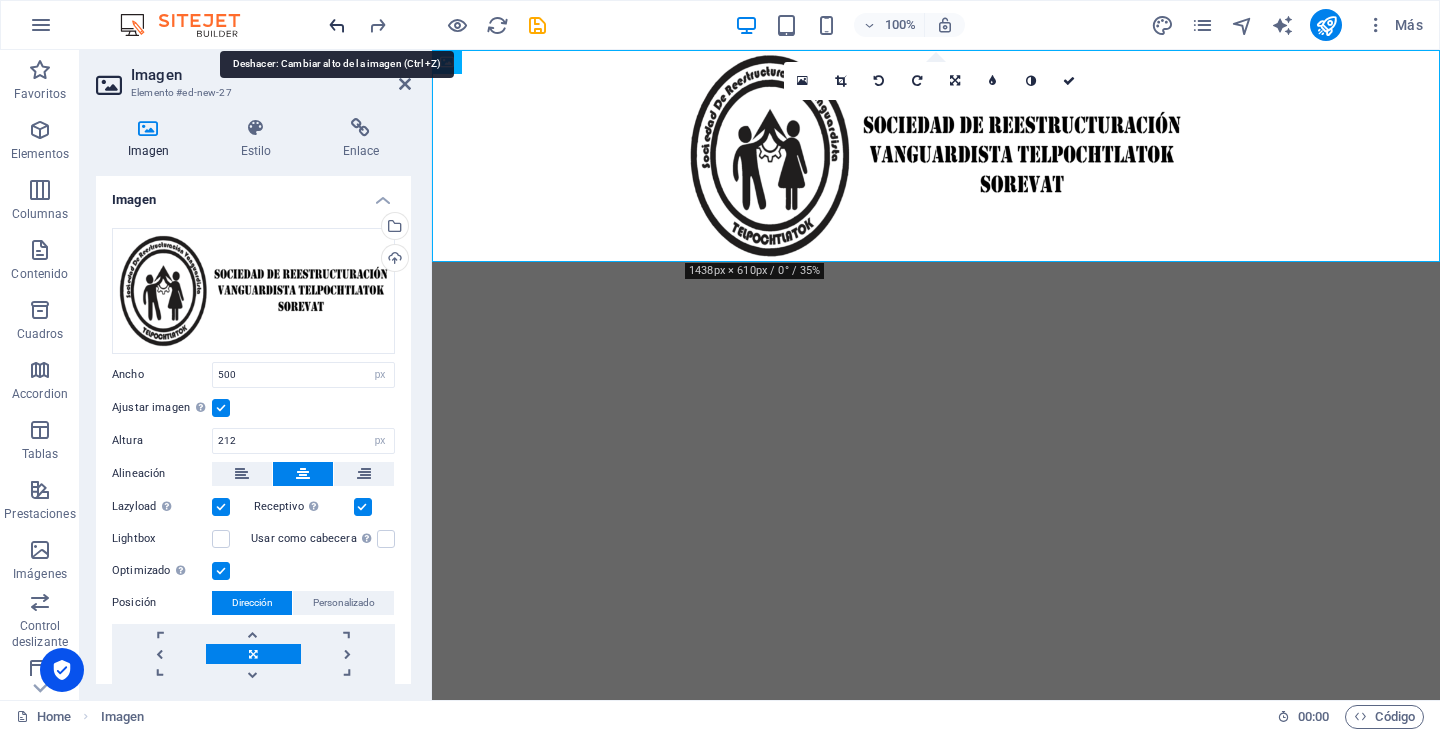click at bounding box center (337, 25) 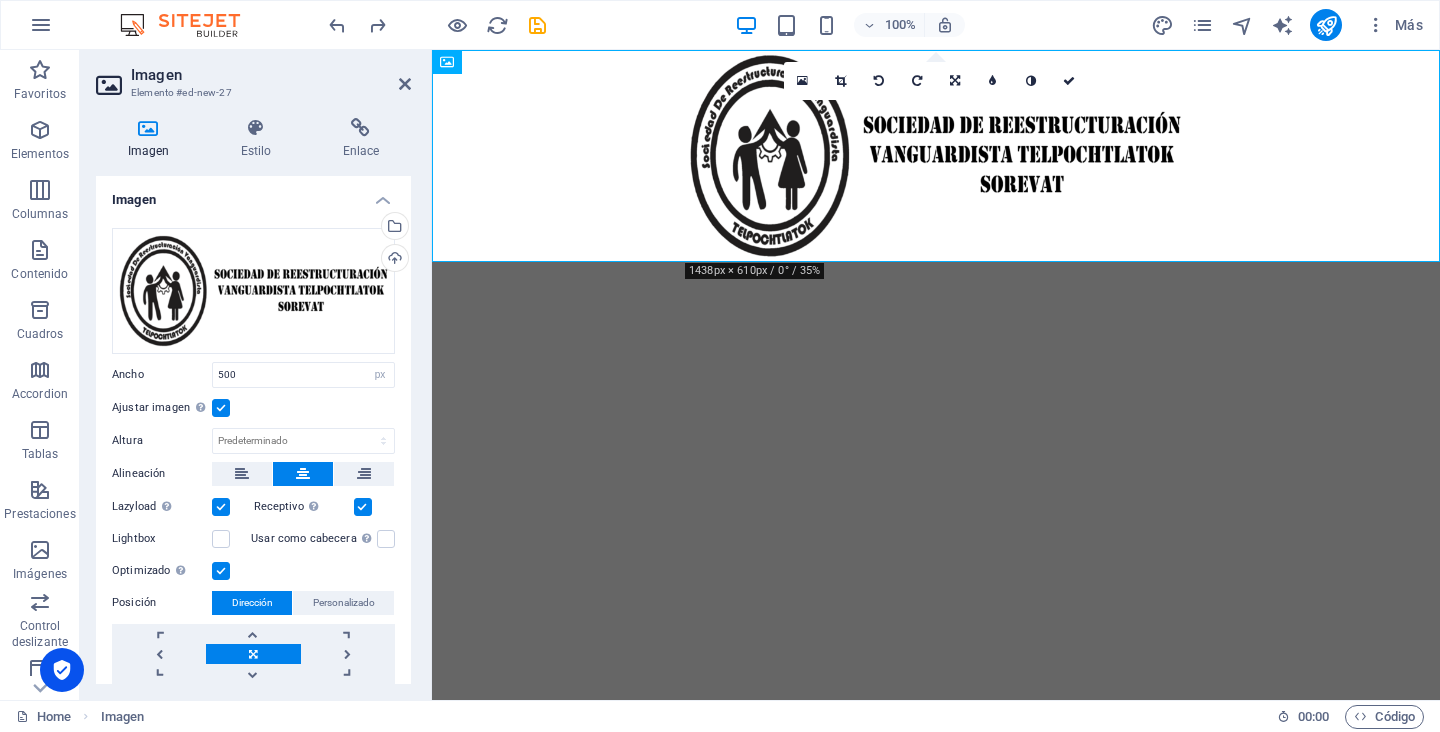 scroll, scrollTop: 118, scrollLeft: 0, axis: vertical 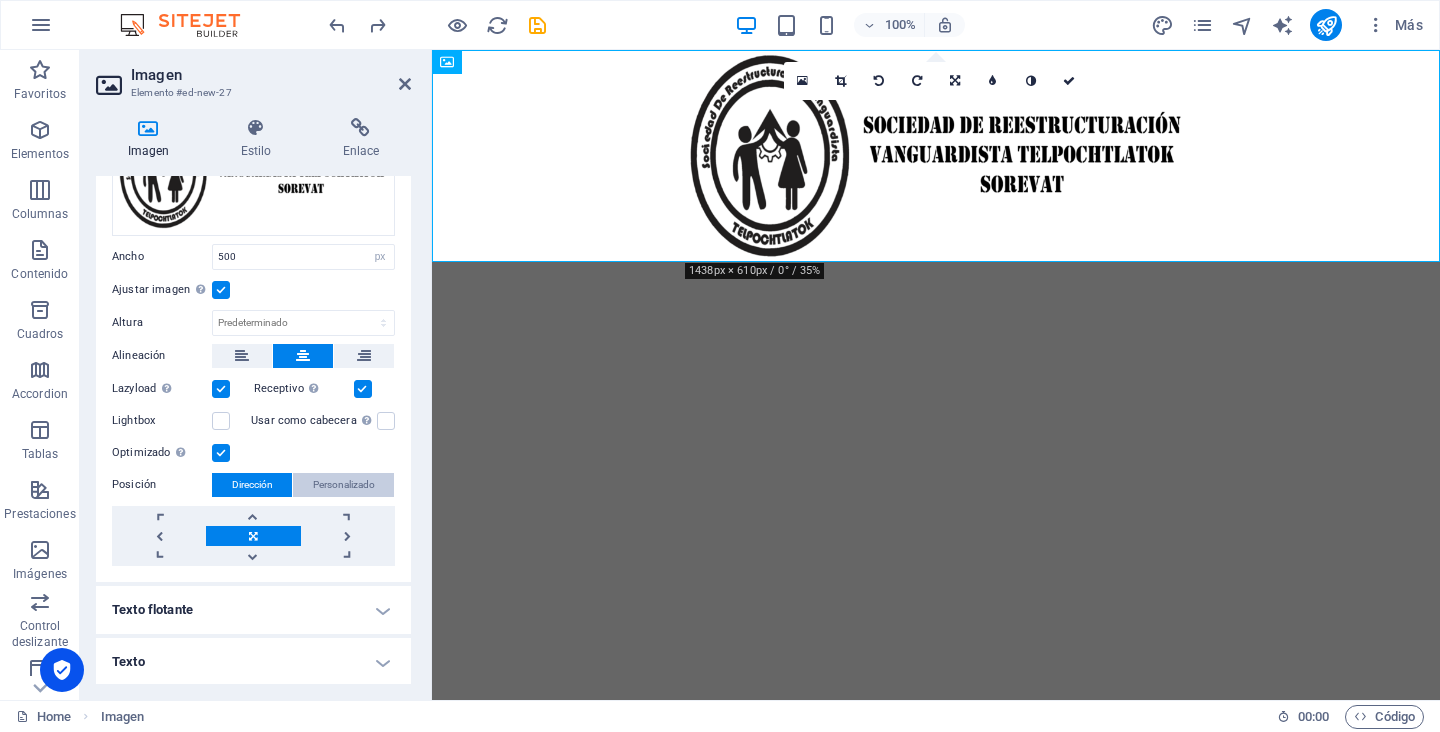 click on "Personalizado" at bounding box center (344, 485) 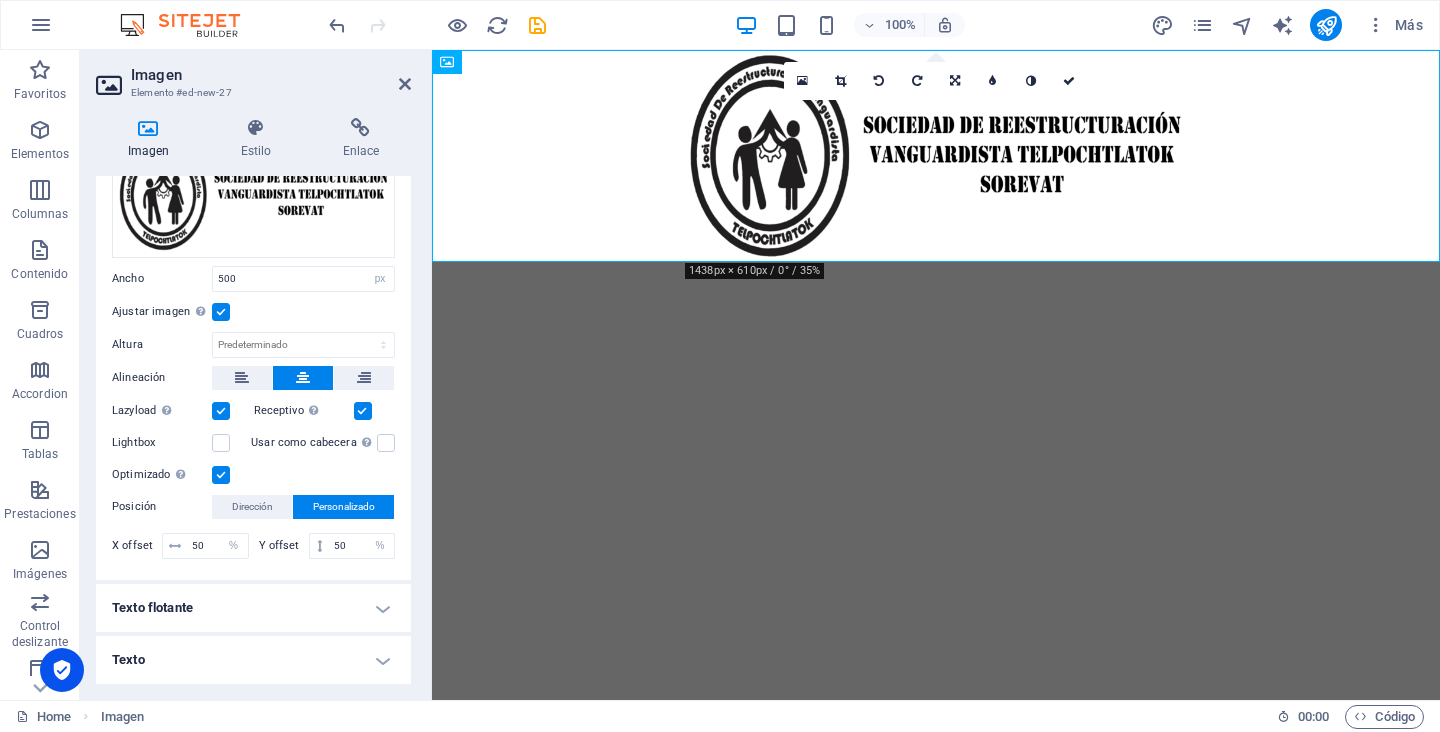 scroll, scrollTop: 94, scrollLeft: 0, axis: vertical 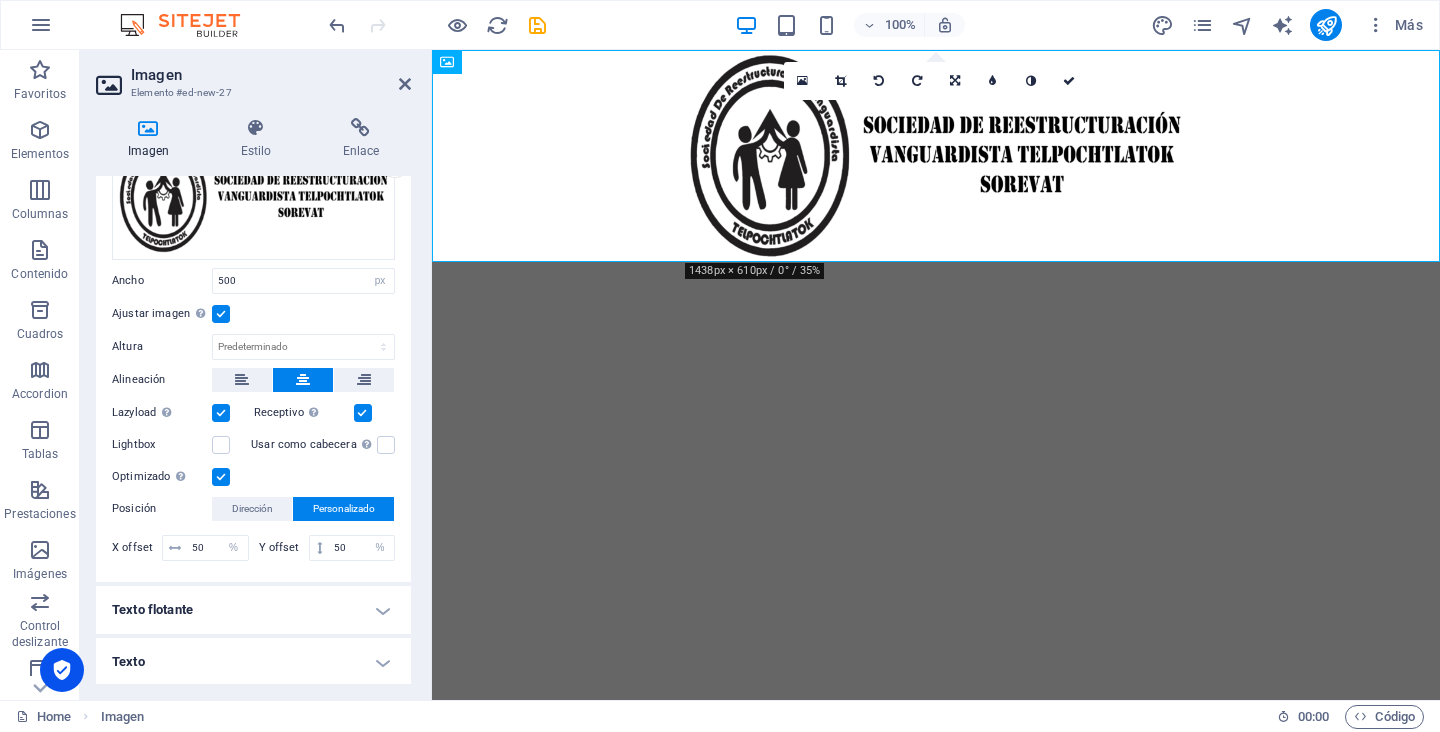 click at bounding box center (221, 413) 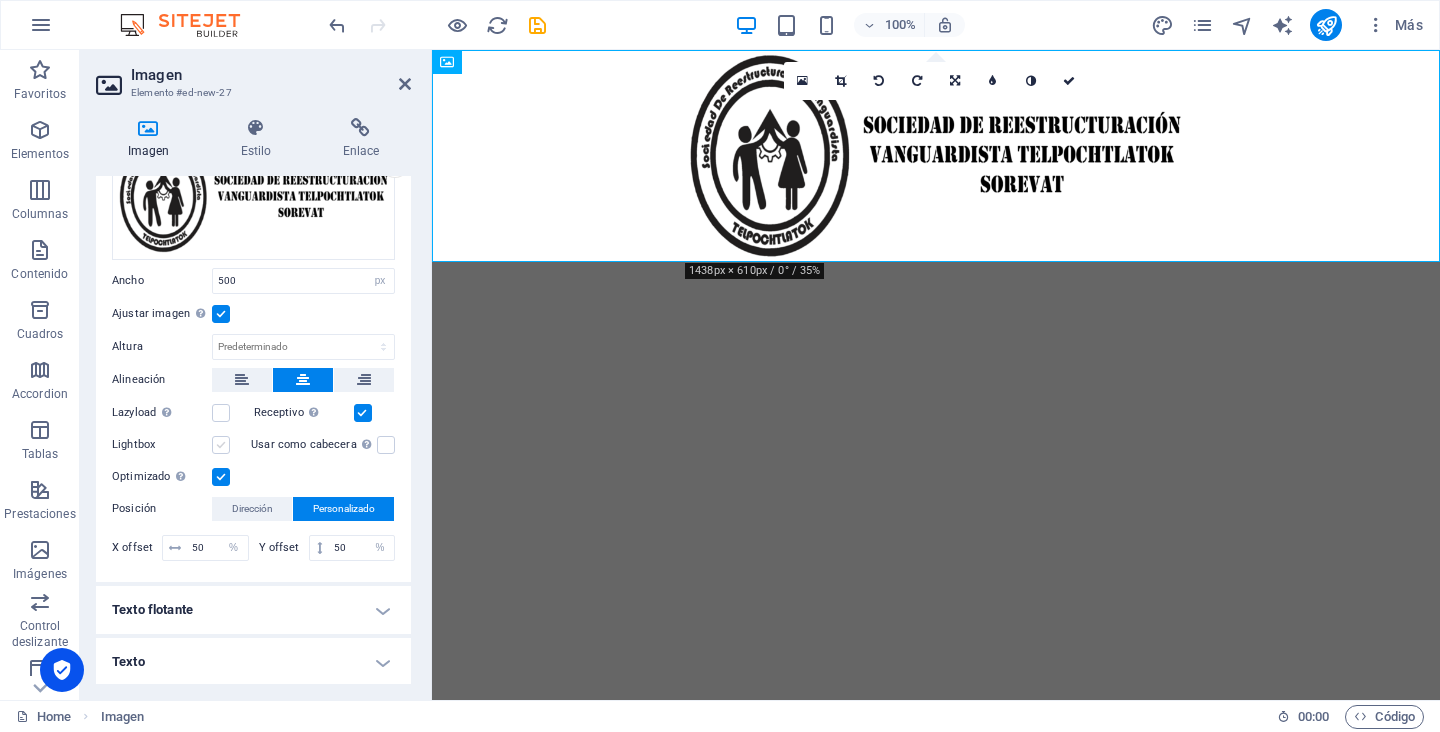 click at bounding box center (221, 445) 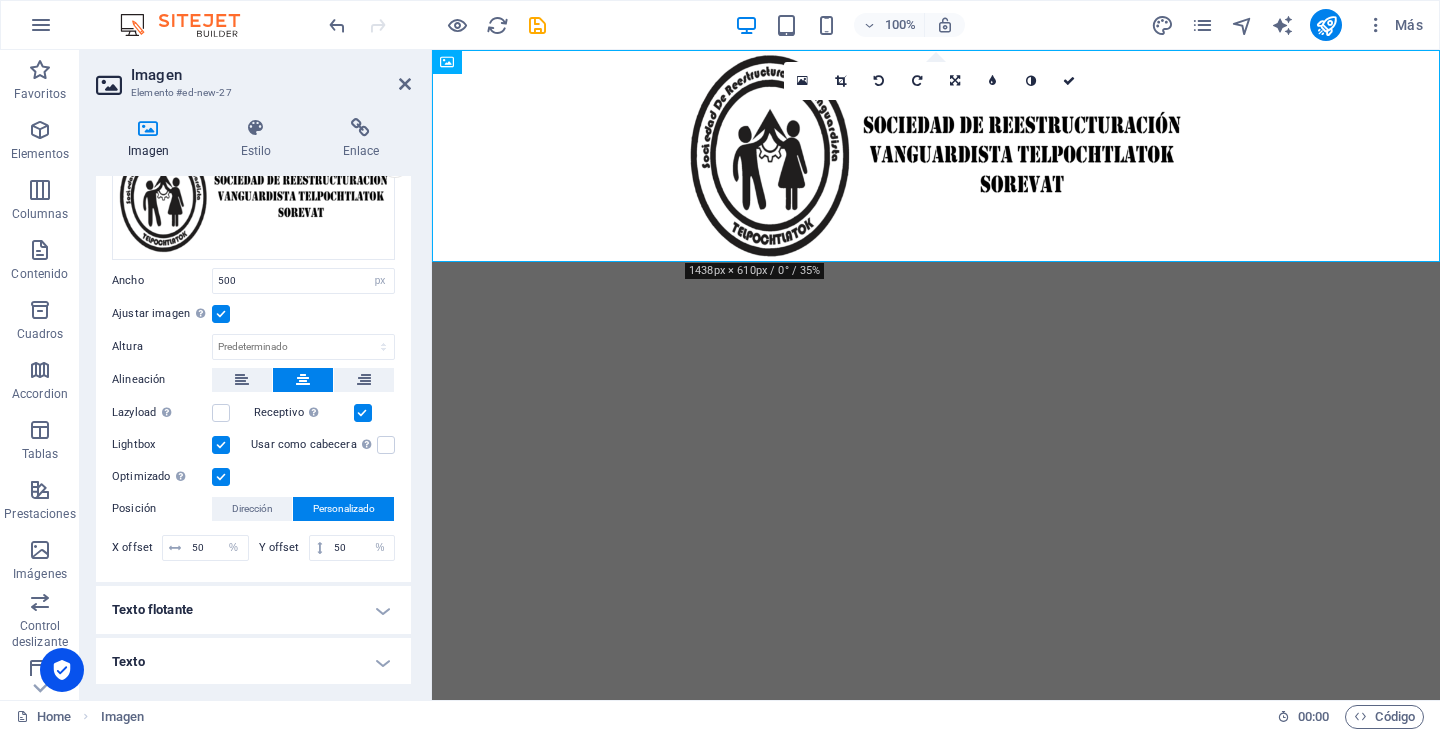 click at bounding box center (221, 445) 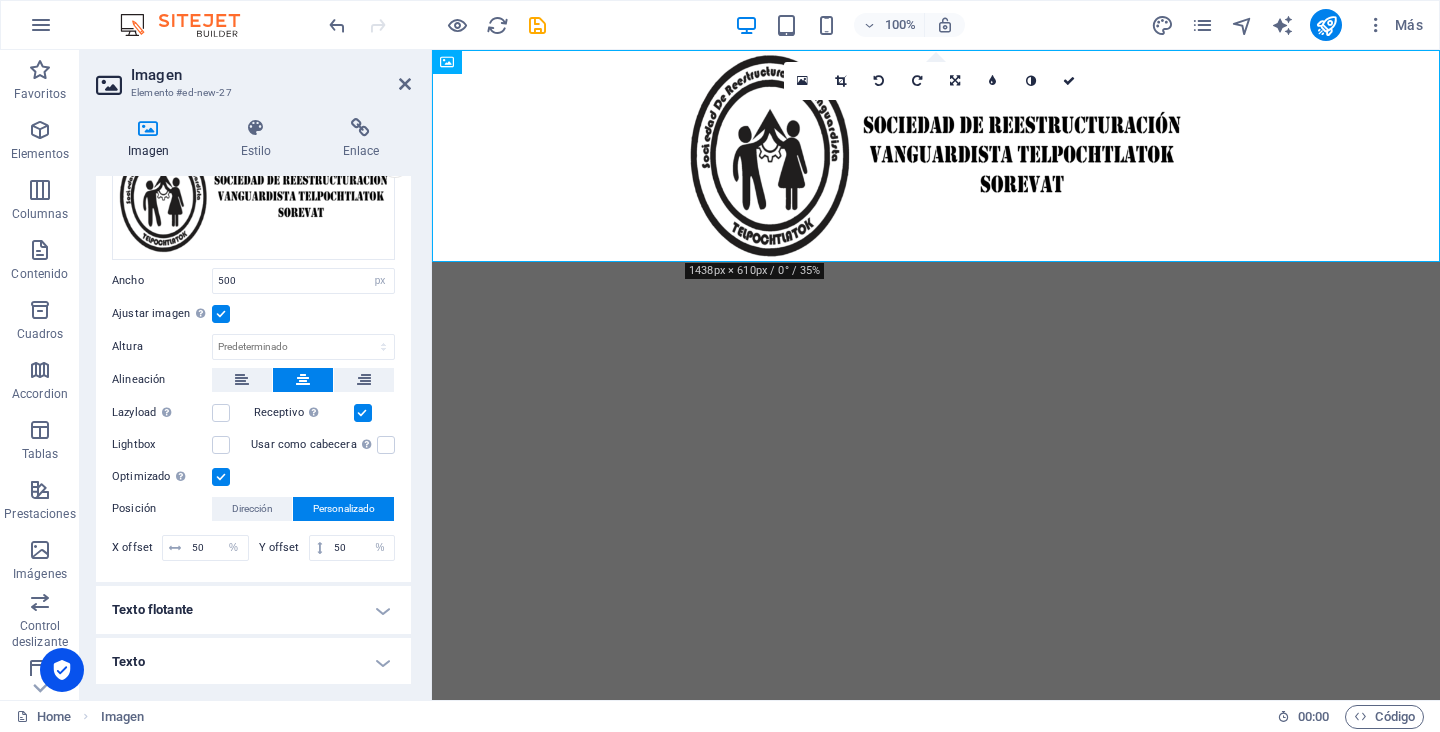 click at bounding box center (363, 413) 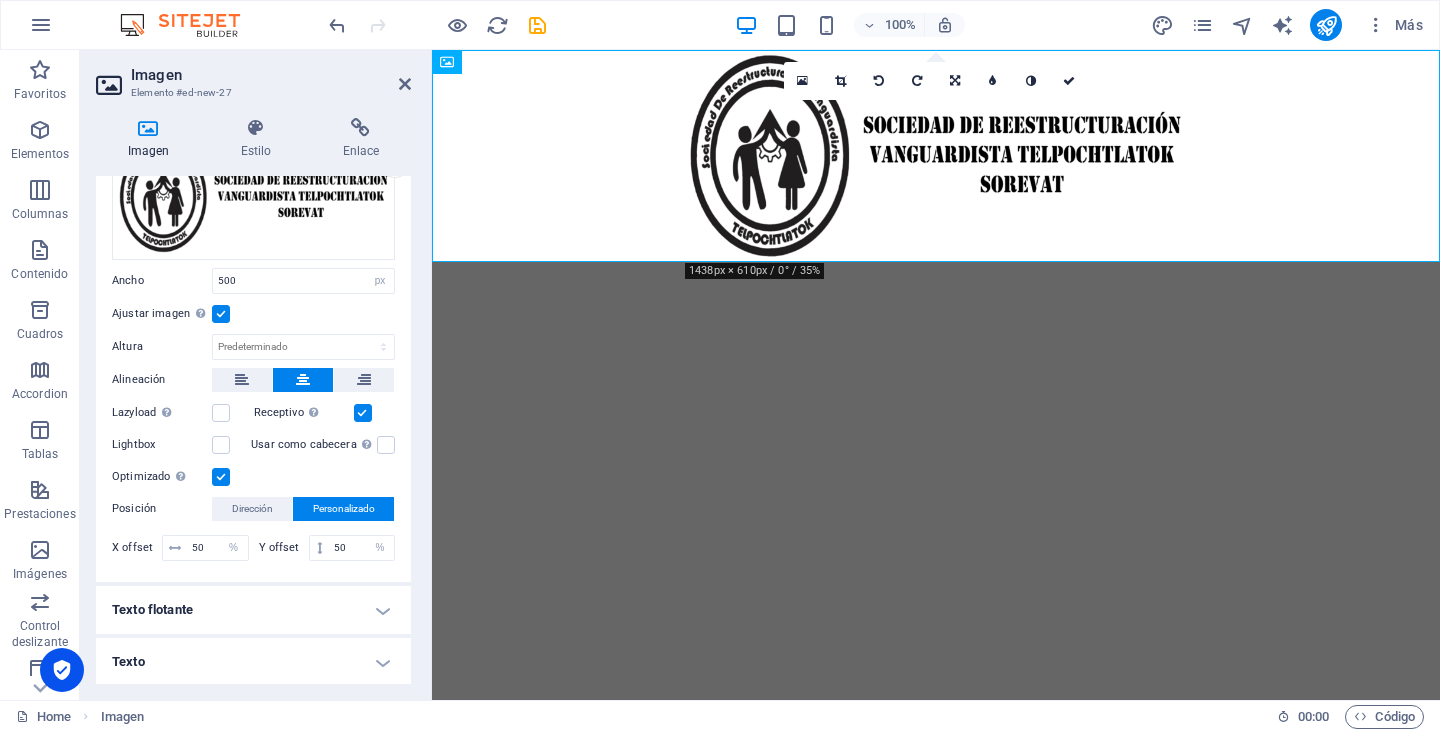 click on "Receptivo Automáticamente cargar tamaños optimizados de smartphone e imagen retina." at bounding box center [0, 0] 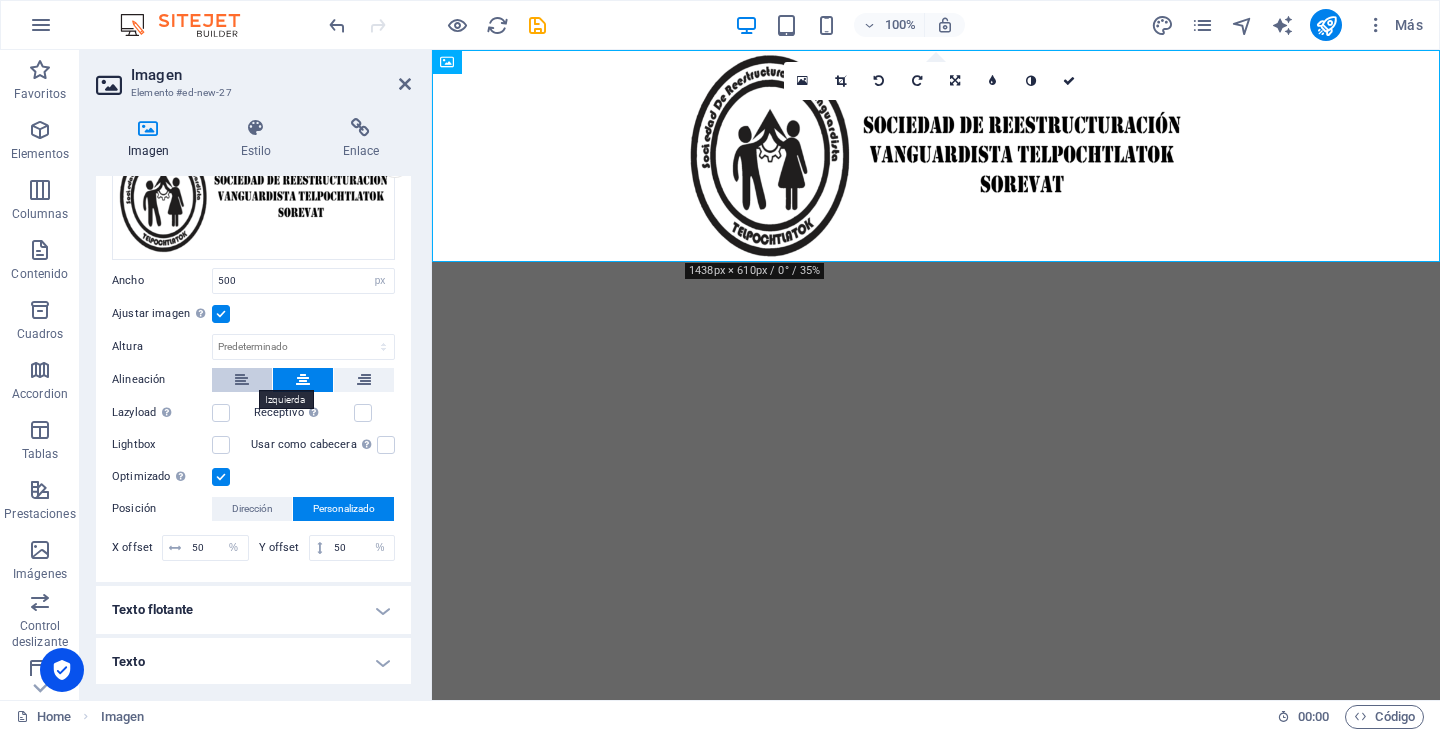 click at bounding box center (242, 380) 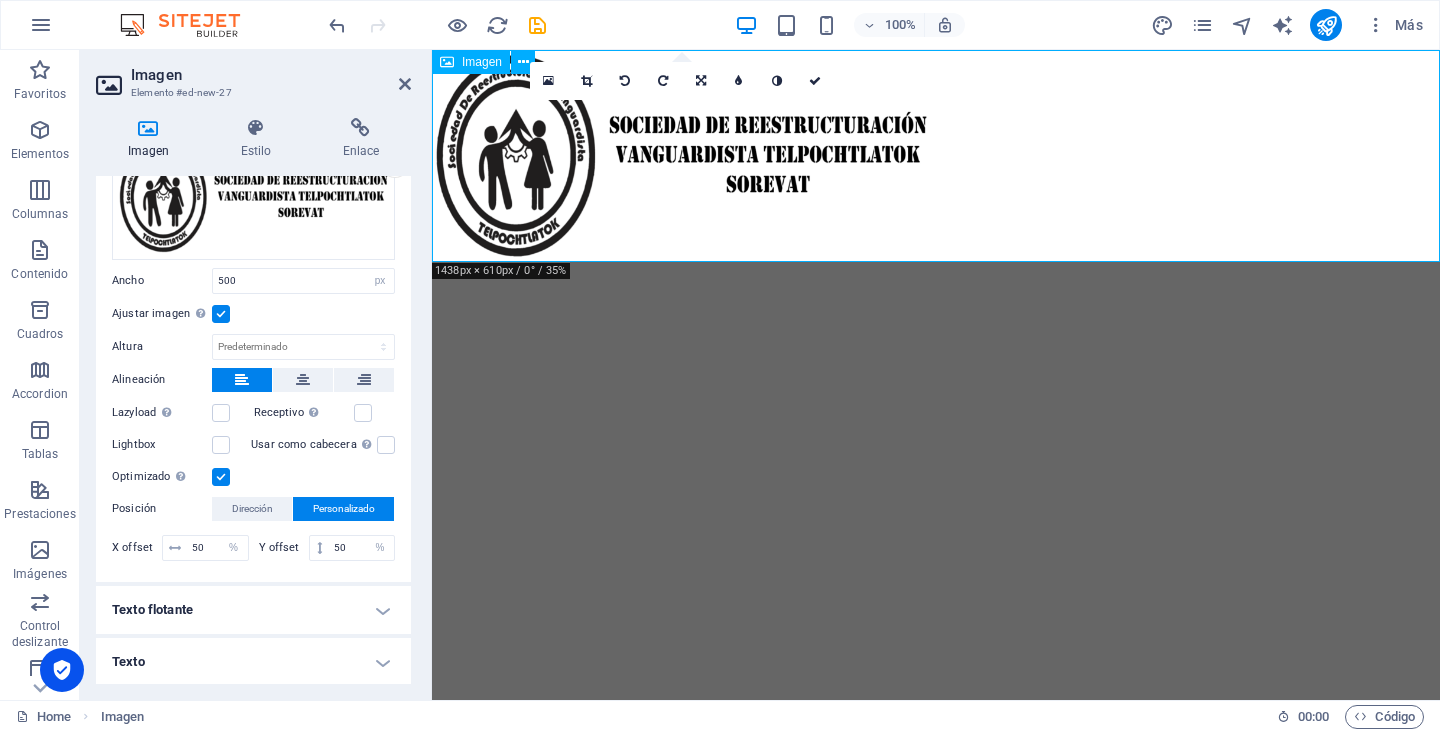 click at bounding box center (936, 156) 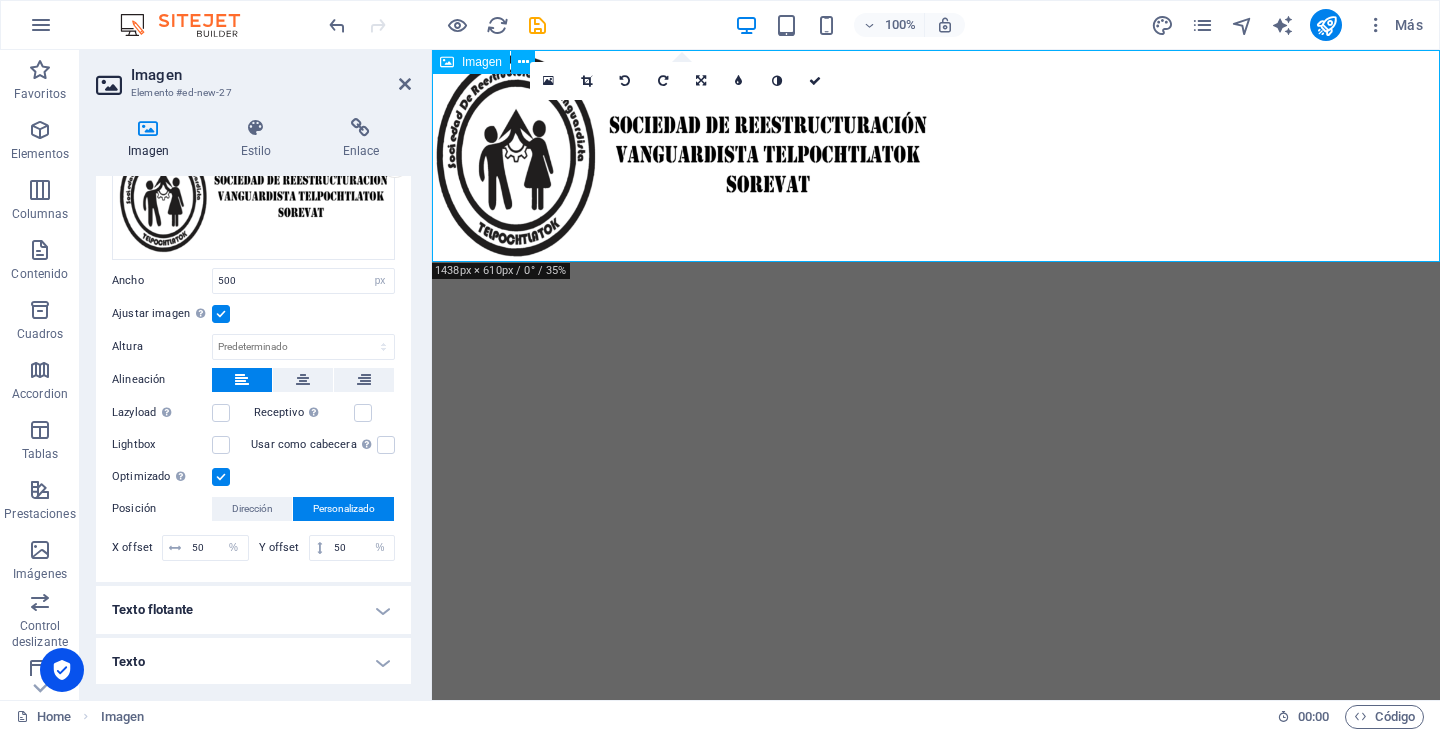 click at bounding box center [936, 156] 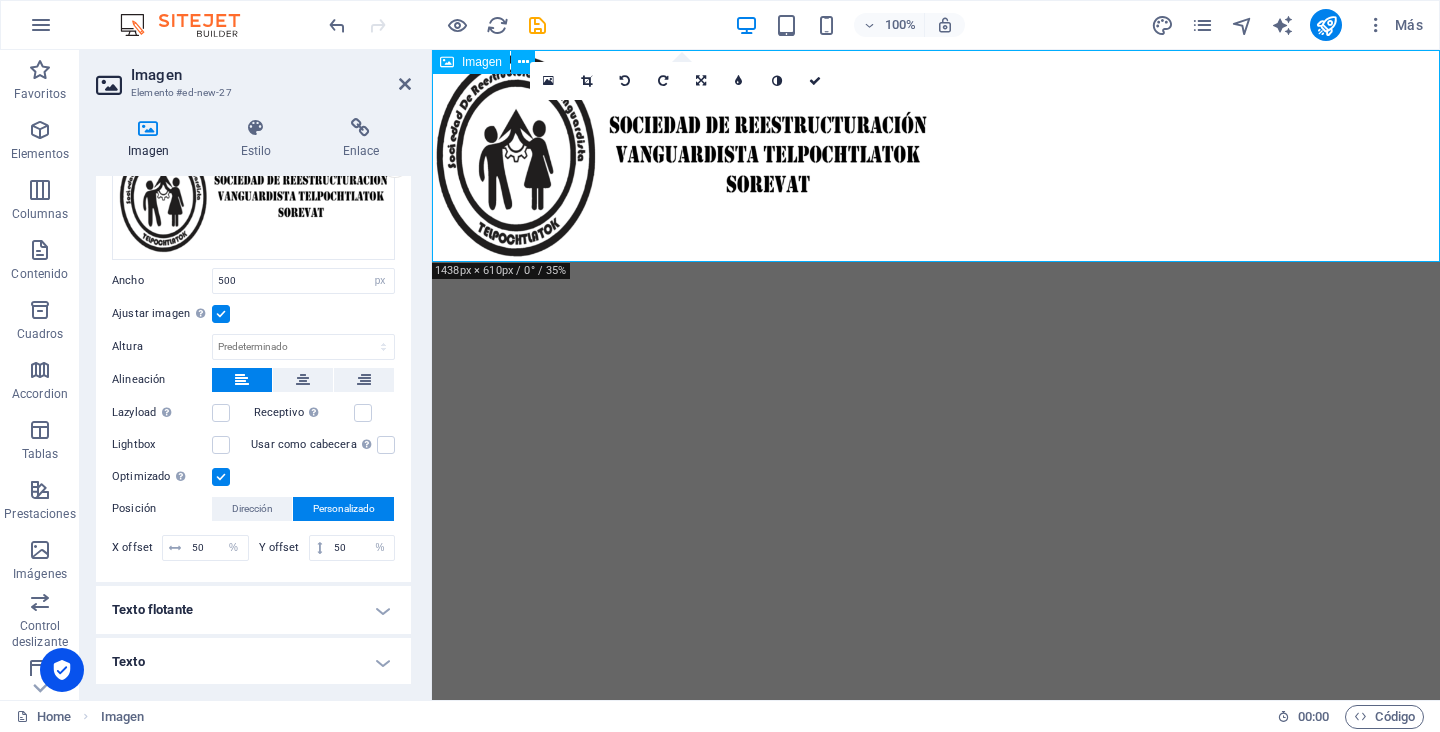 click at bounding box center [936, 156] 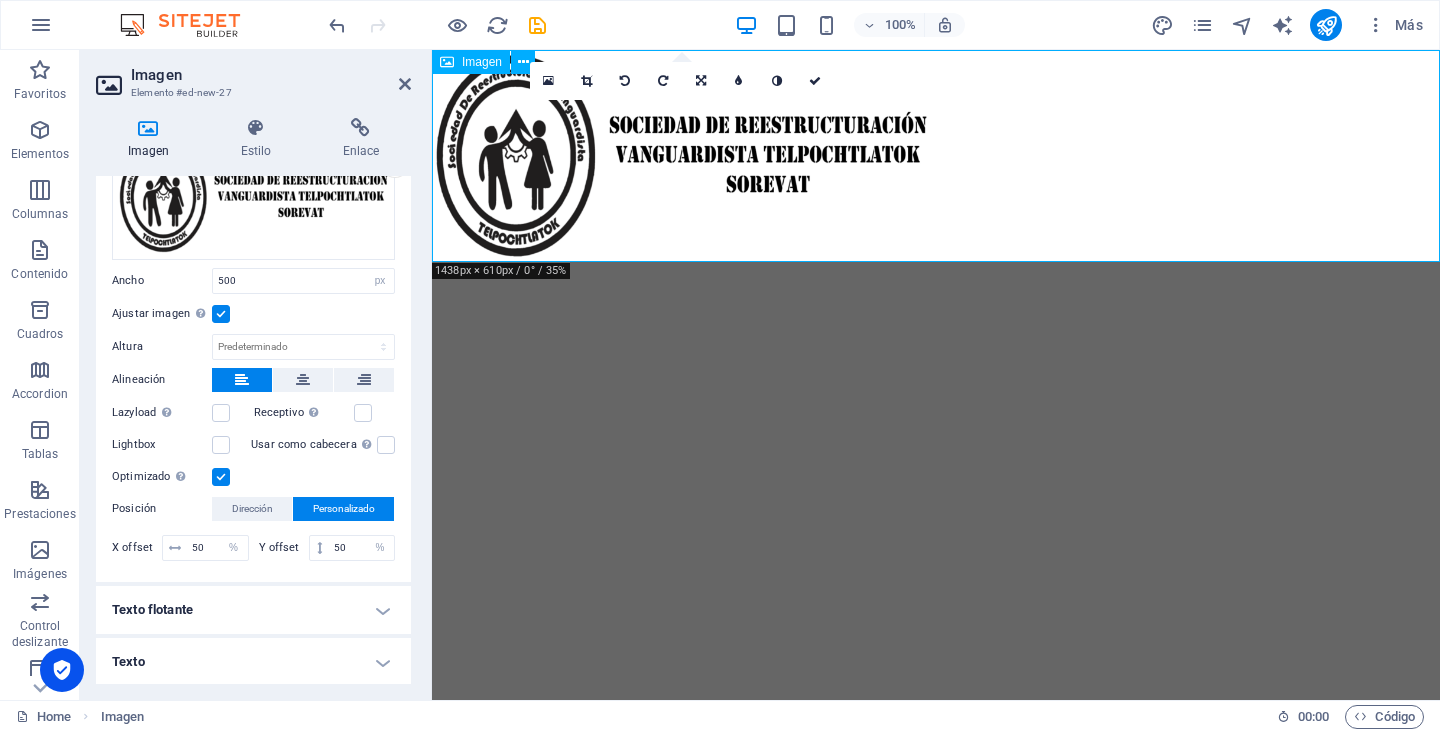 click at bounding box center (936, 156) 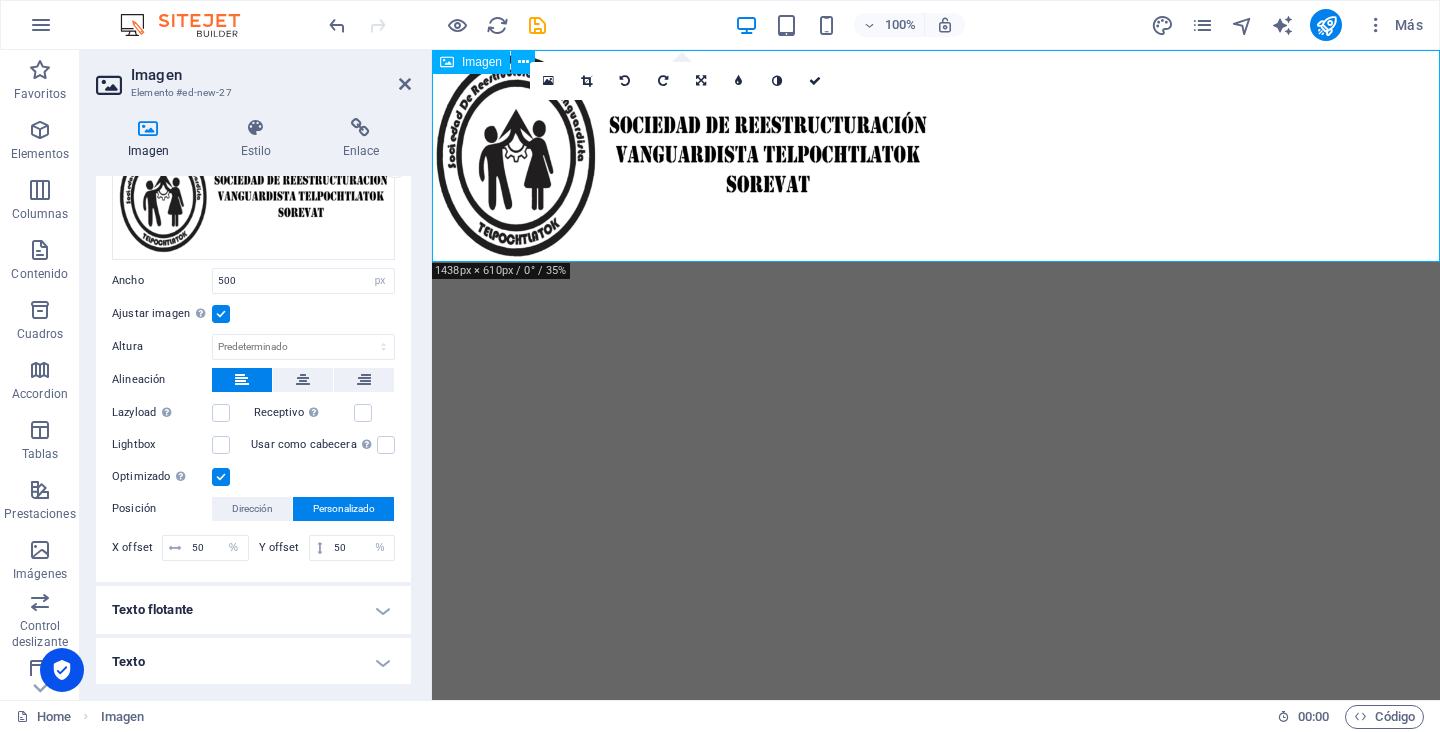click at bounding box center (936, 156) 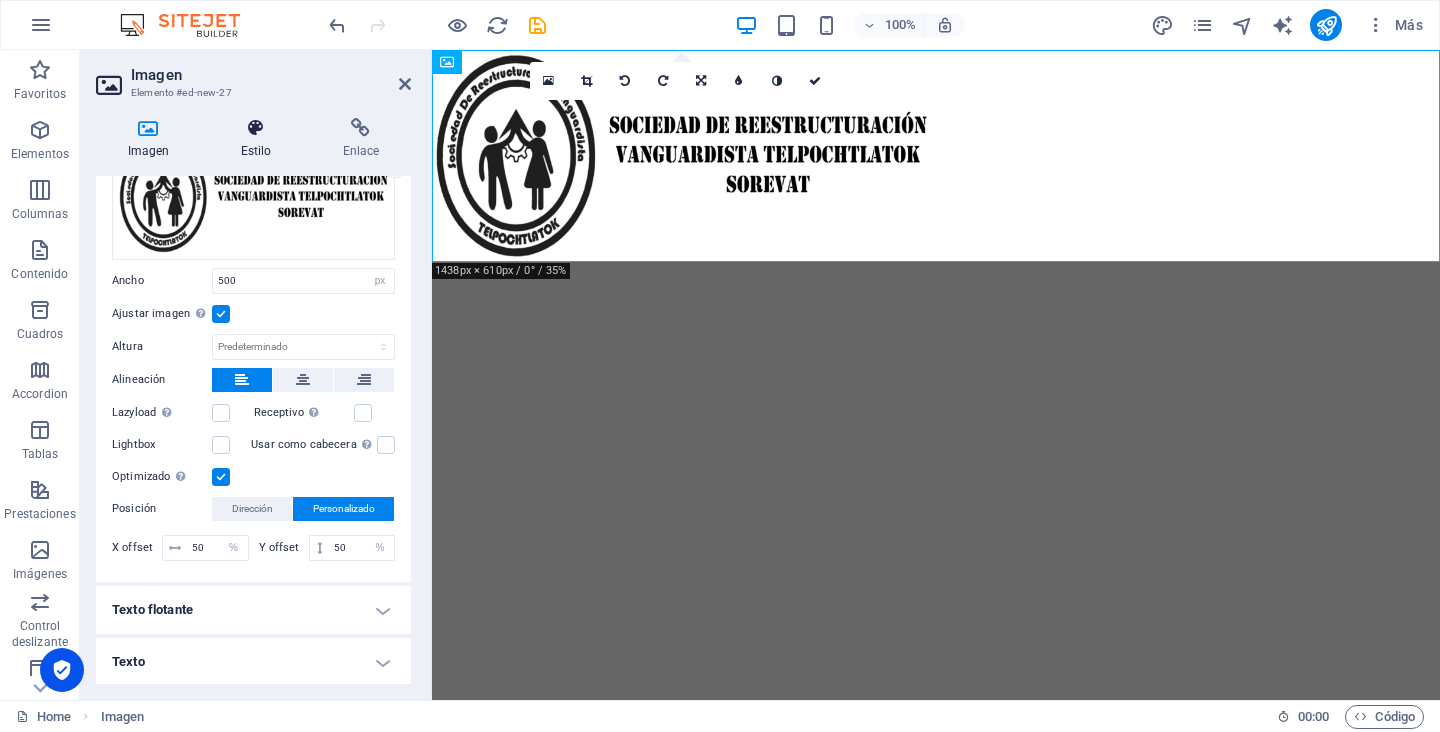 click at bounding box center (256, 128) 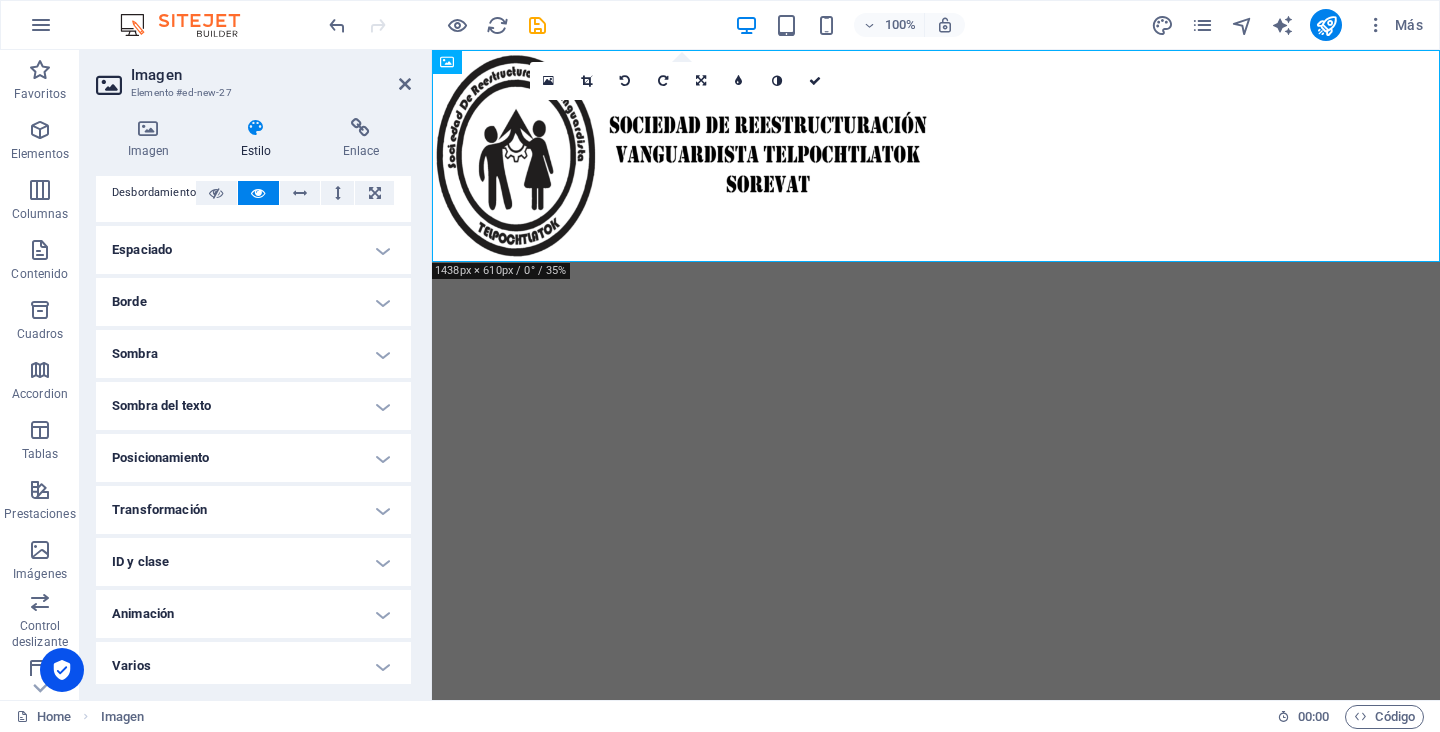scroll, scrollTop: 127, scrollLeft: 0, axis: vertical 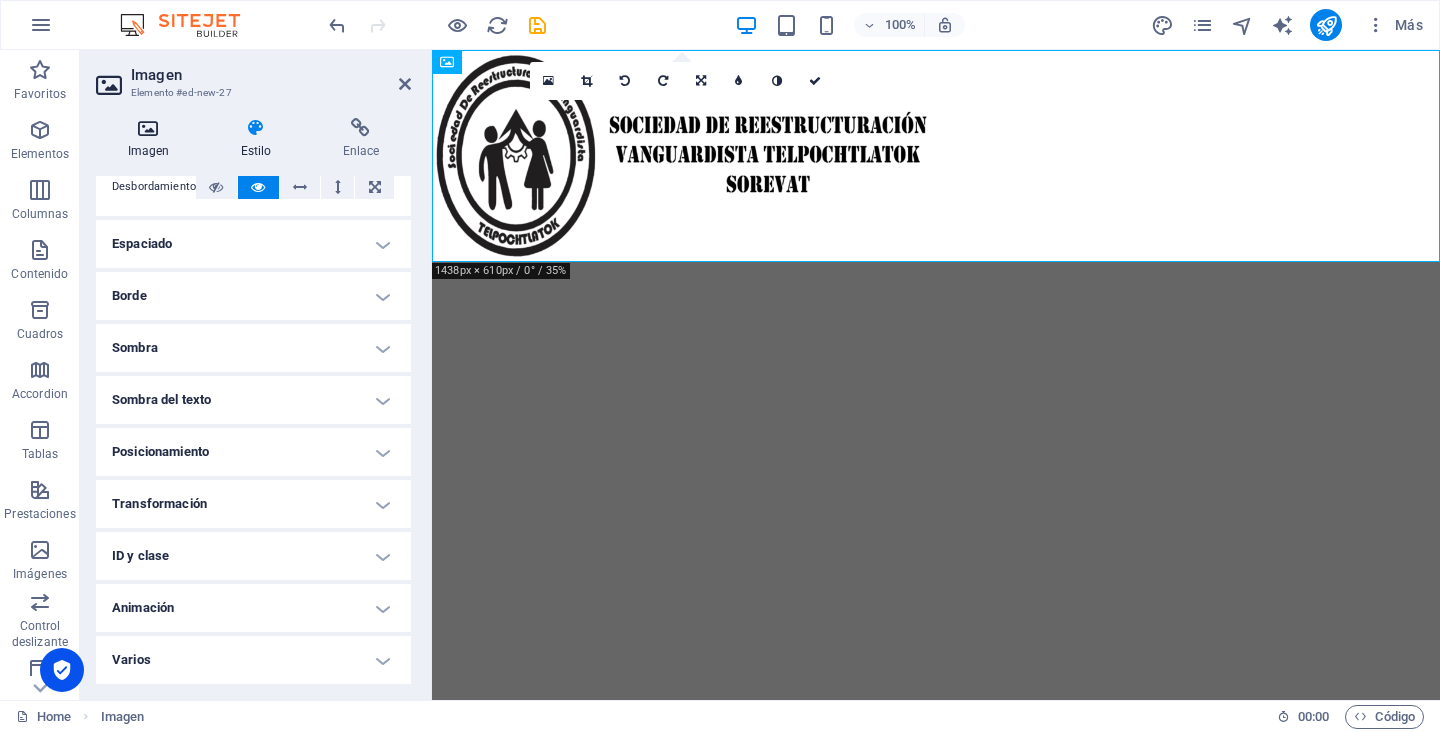 click at bounding box center [148, 128] 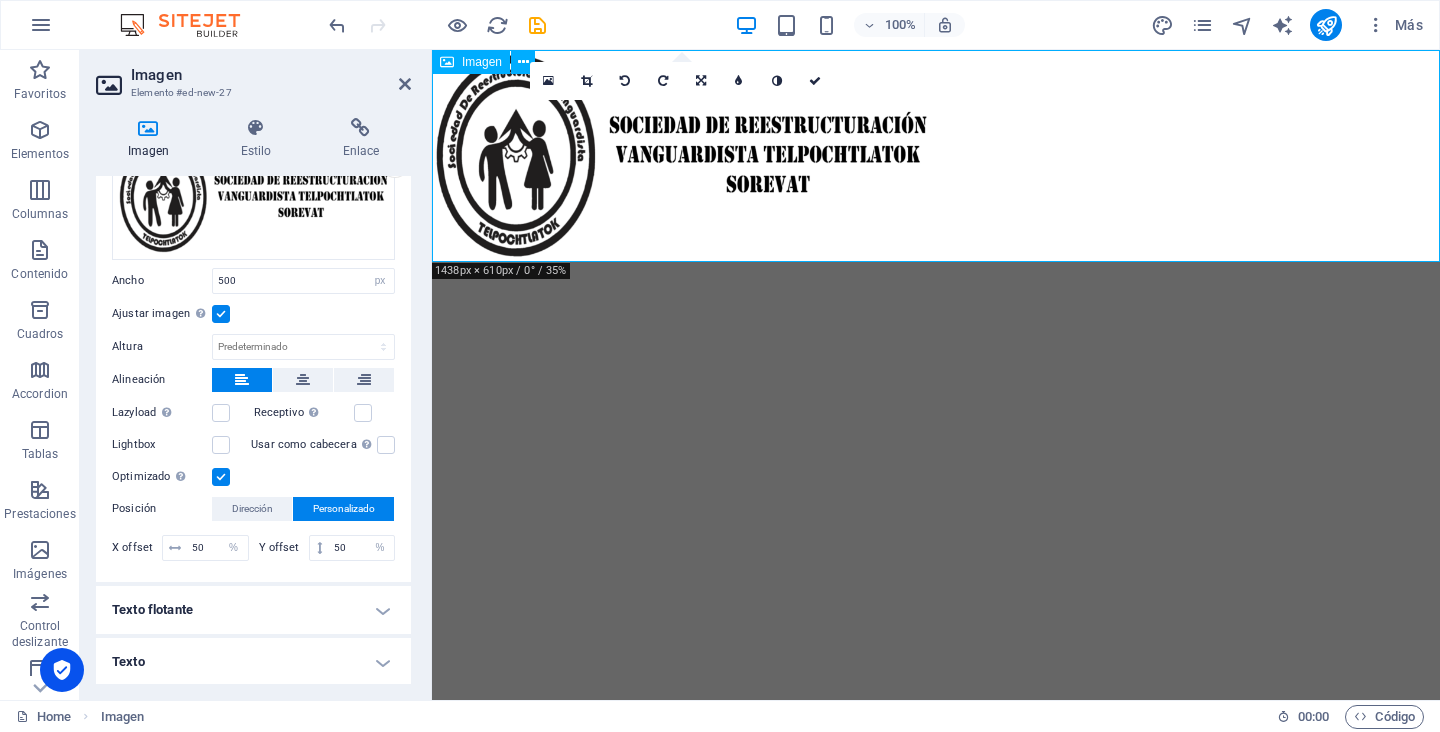 click at bounding box center (936, 156) 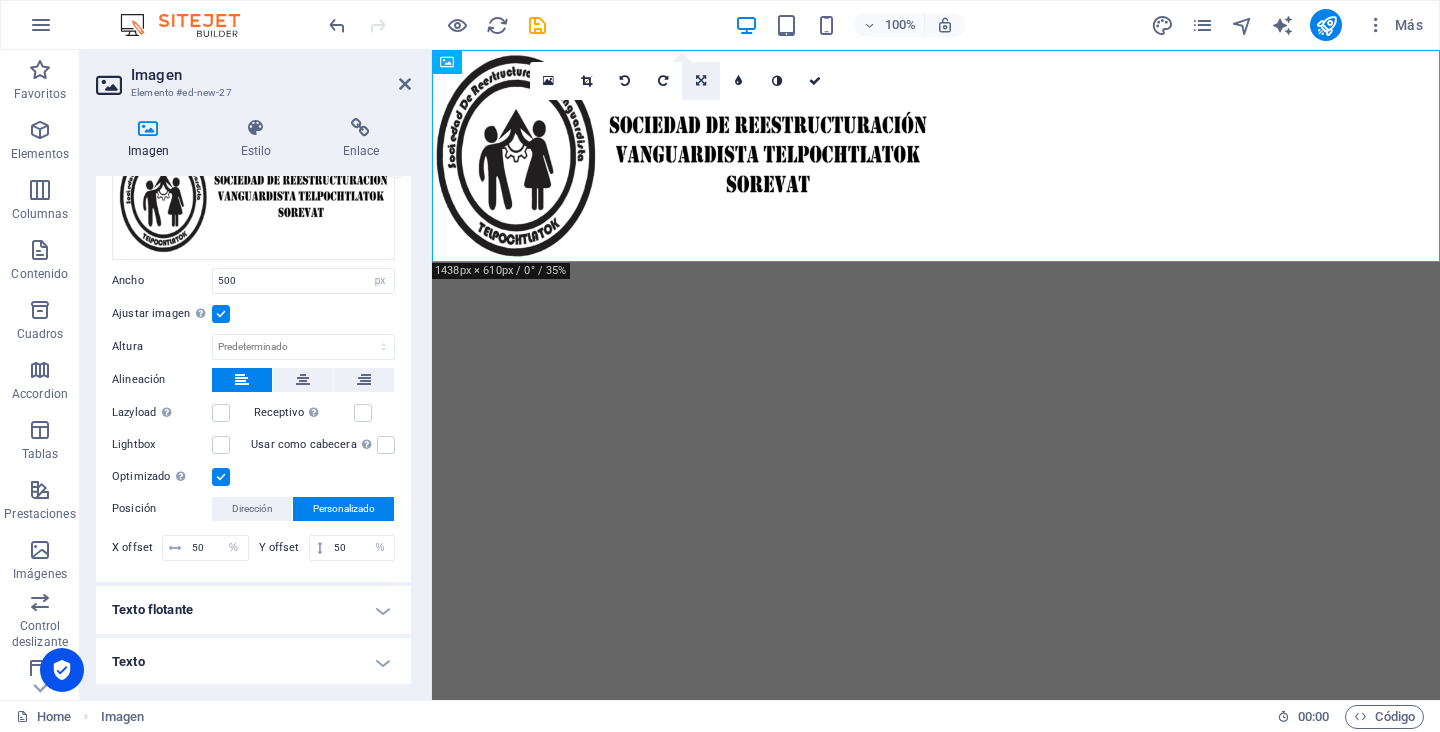 click at bounding box center [701, 81] 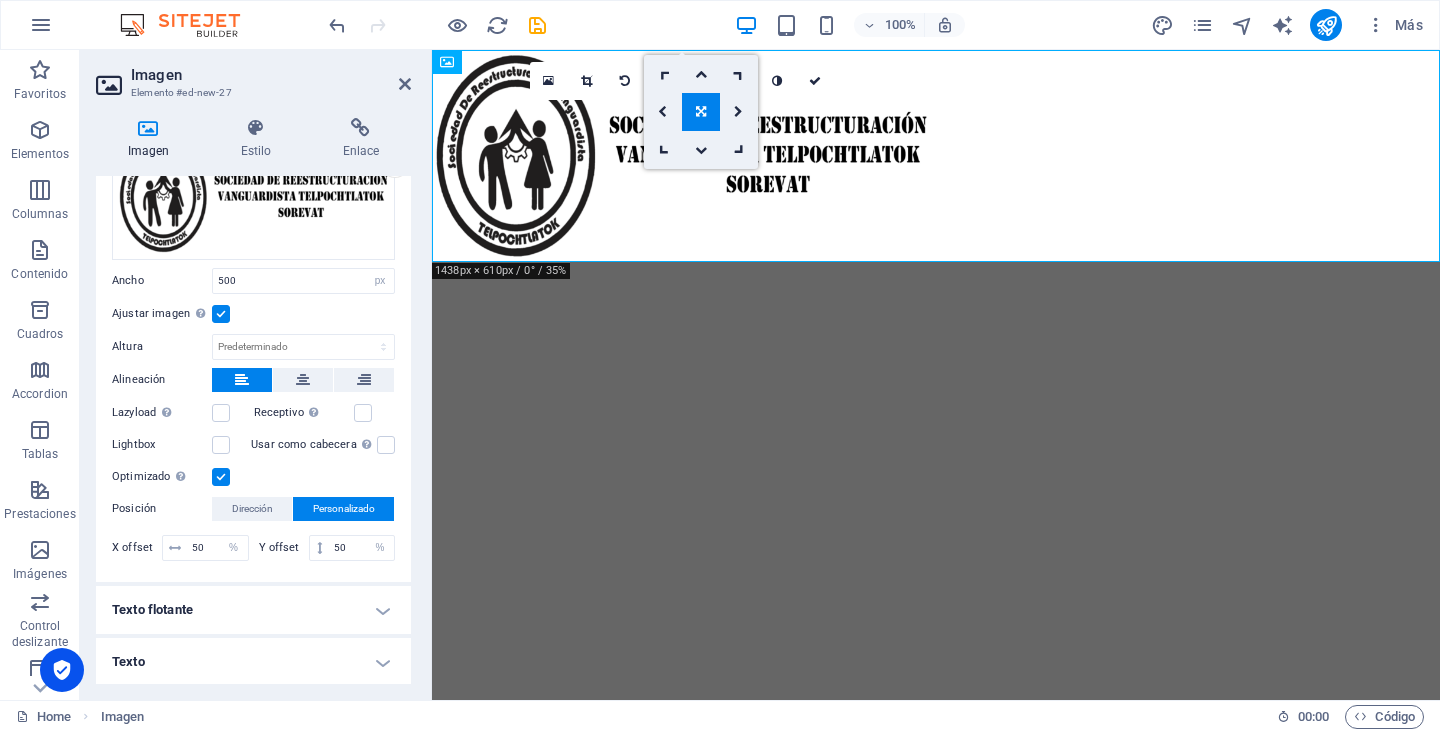 click at bounding box center [701, 74] 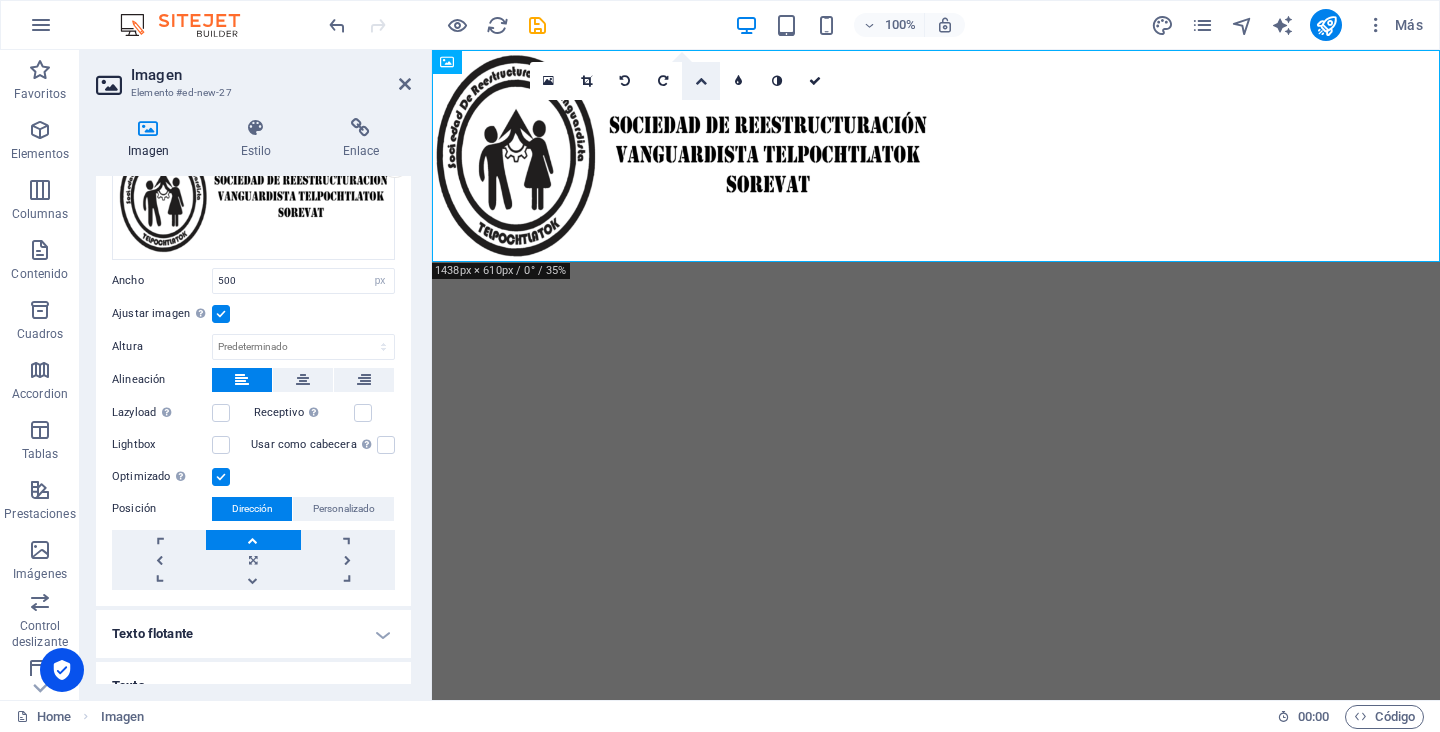 click at bounding box center [701, 81] 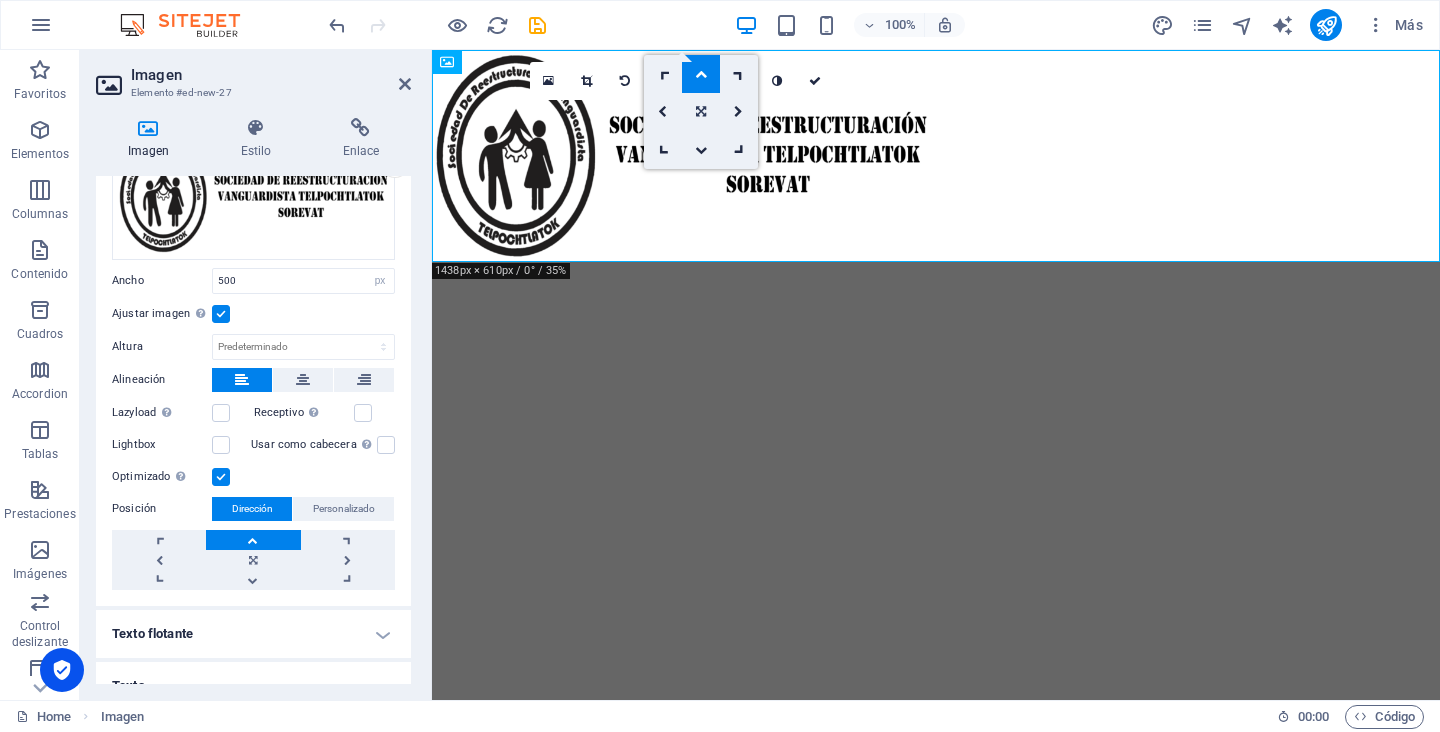 click at bounding box center (701, 112) 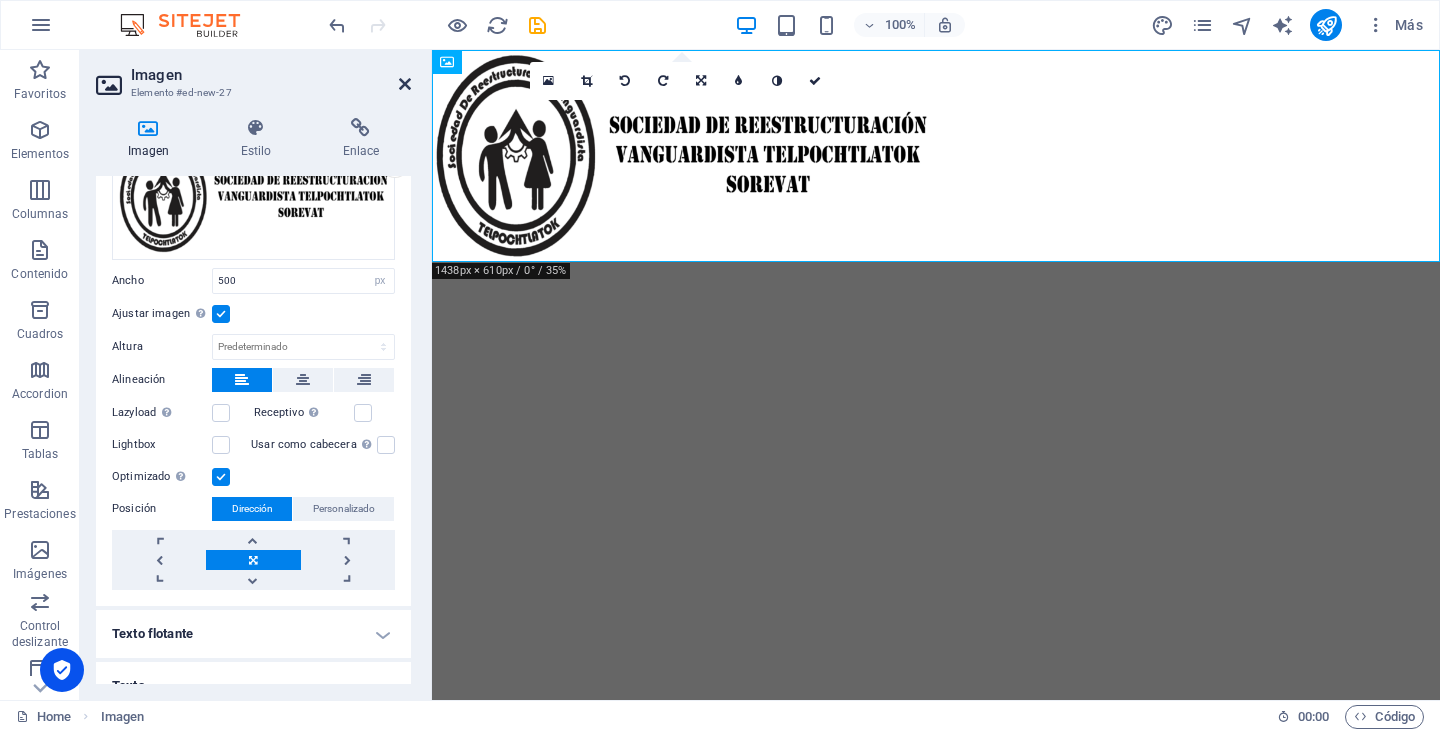 click at bounding box center [405, 84] 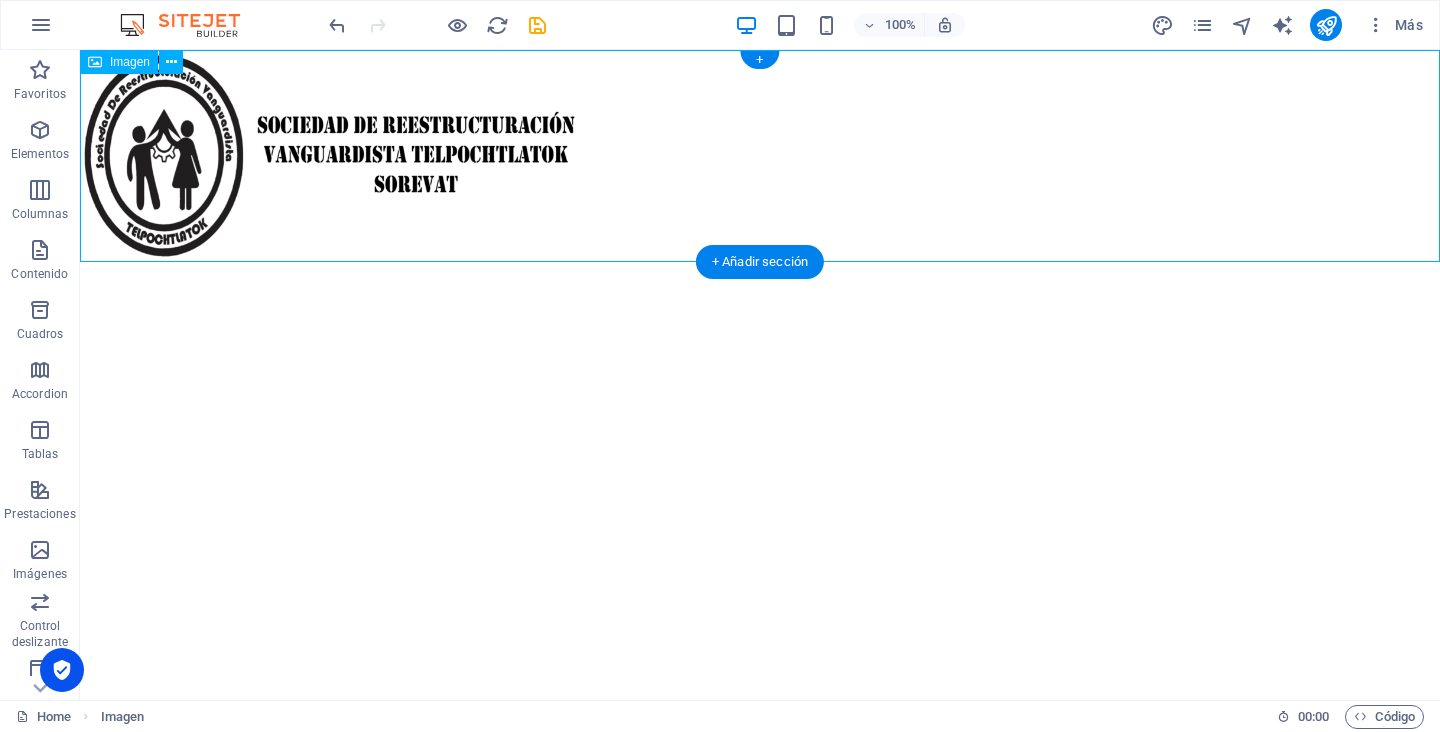 click at bounding box center (760, 156) 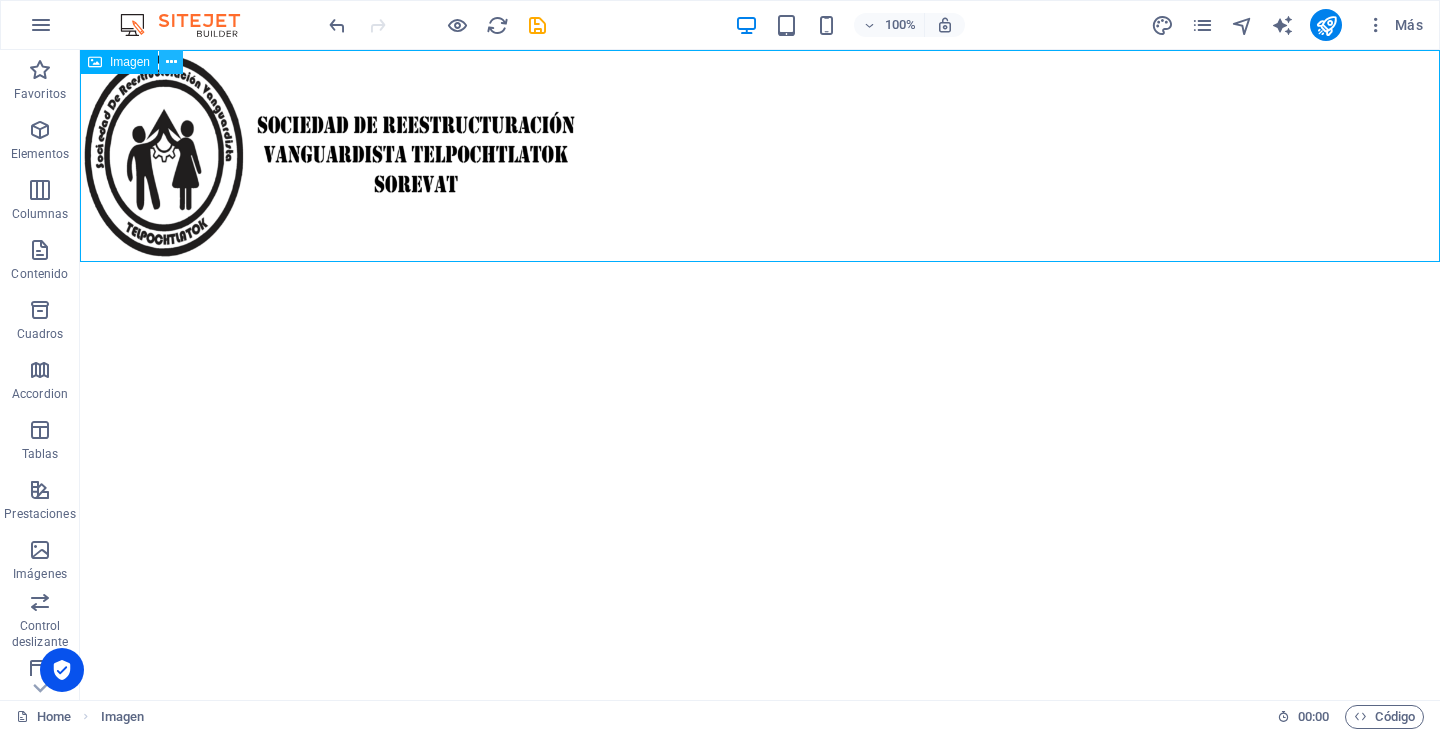 click at bounding box center (171, 62) 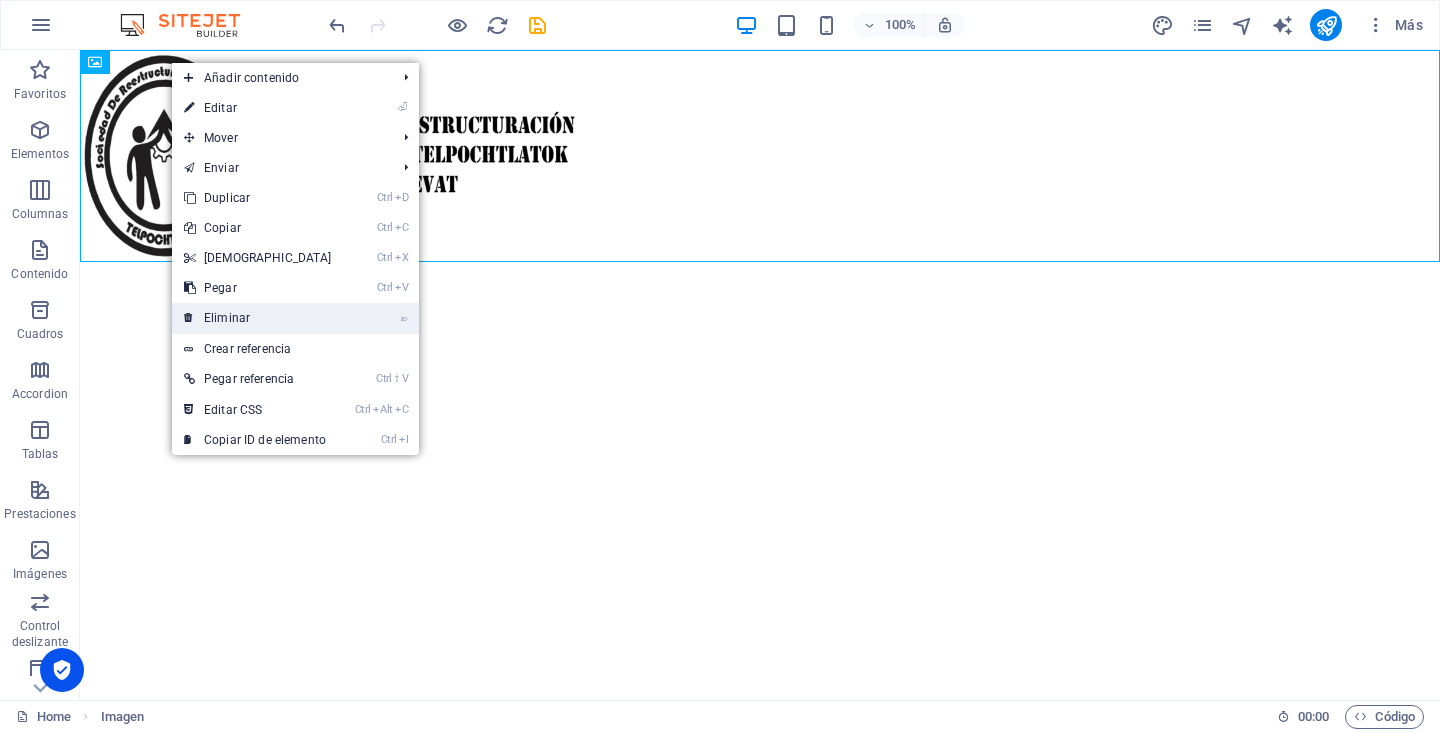 click on "⌦  Eliminar" at bounding box center (258, 318) 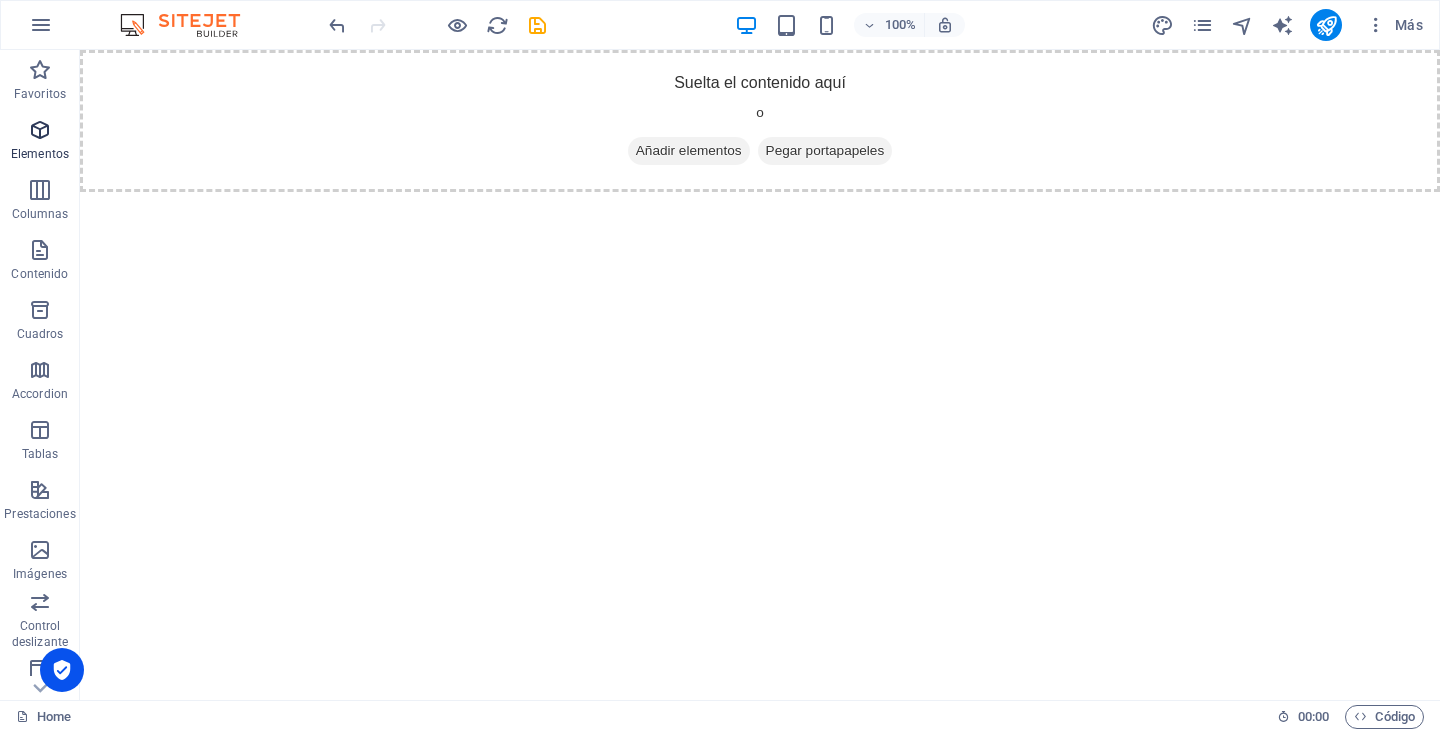 click on "Elementos" at bounding box center (40, 142) 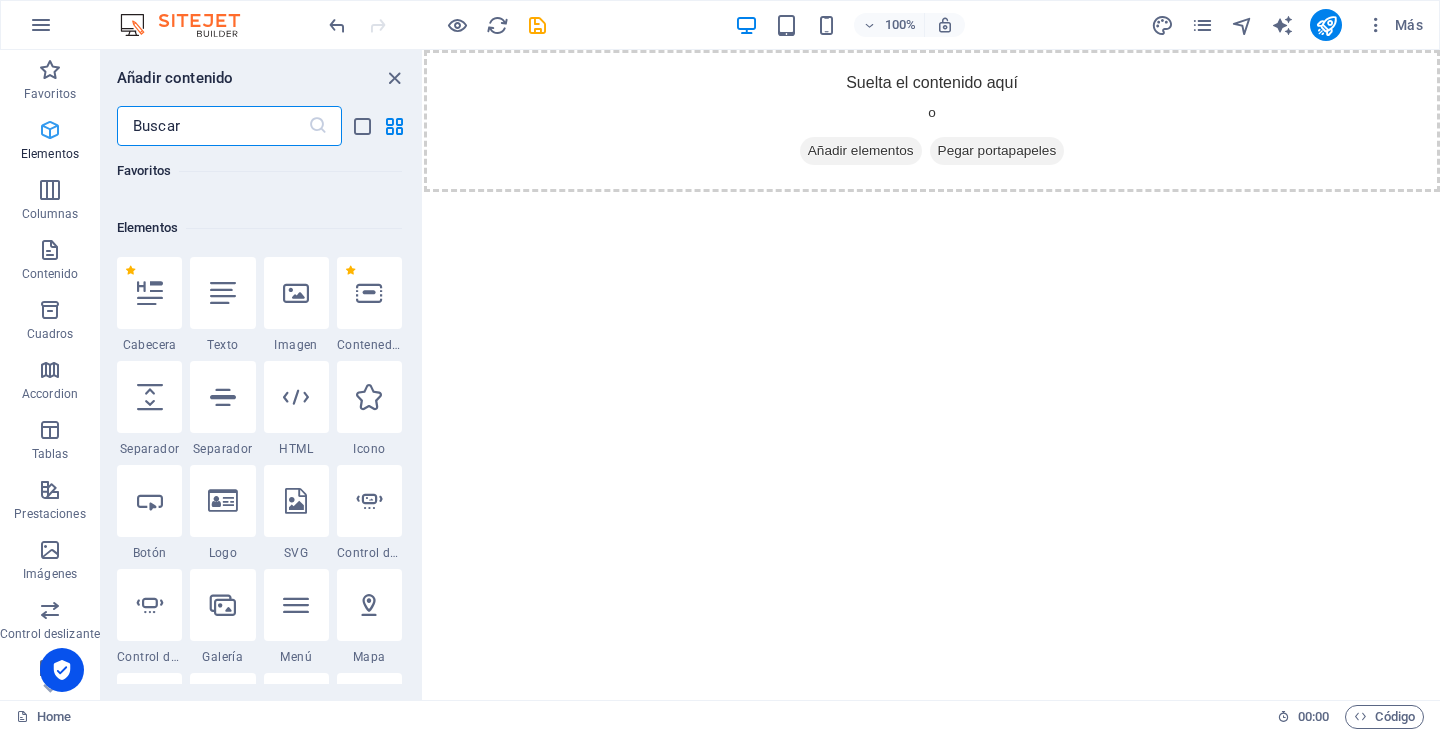 scroll, scrollTop: 377, scrollLeft: 0, axis: vertical 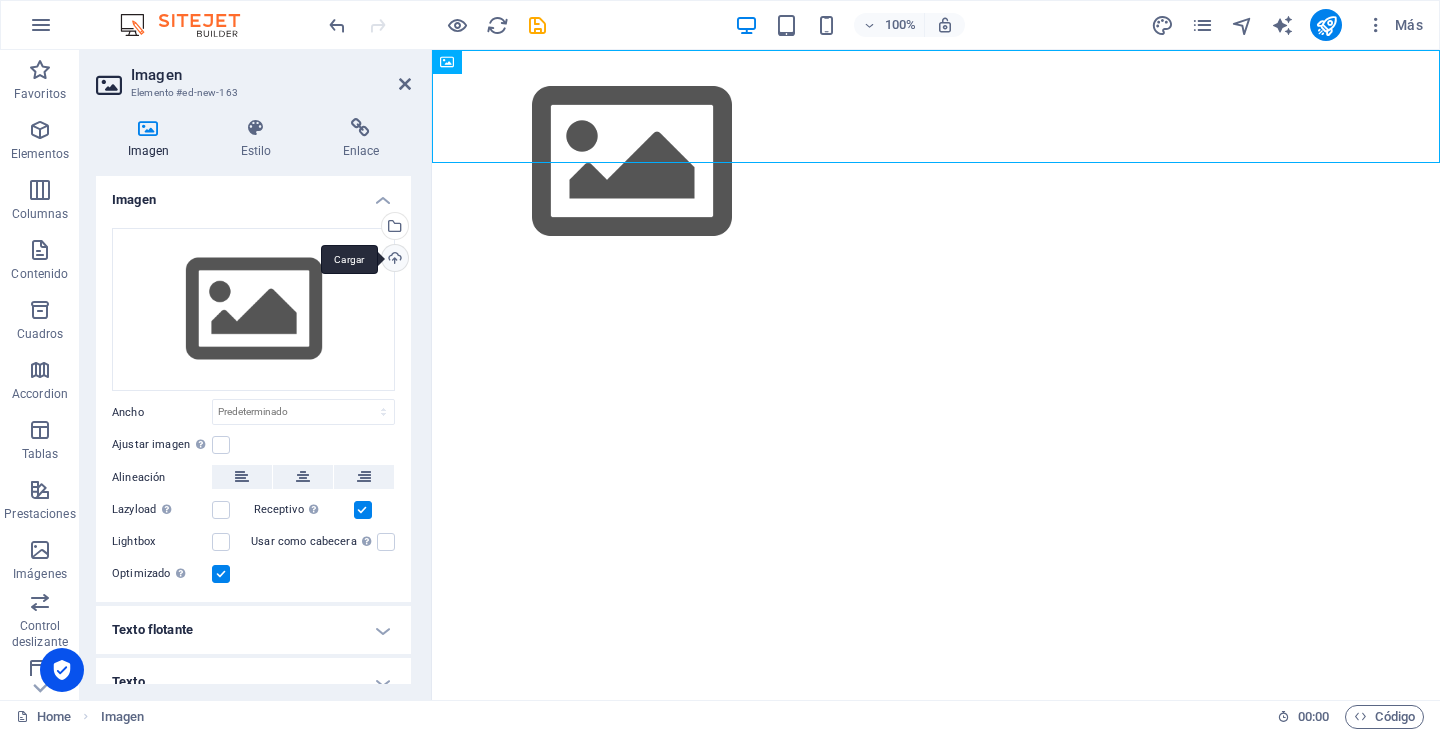 click on "Cargar" at bounding box center (393, 260) 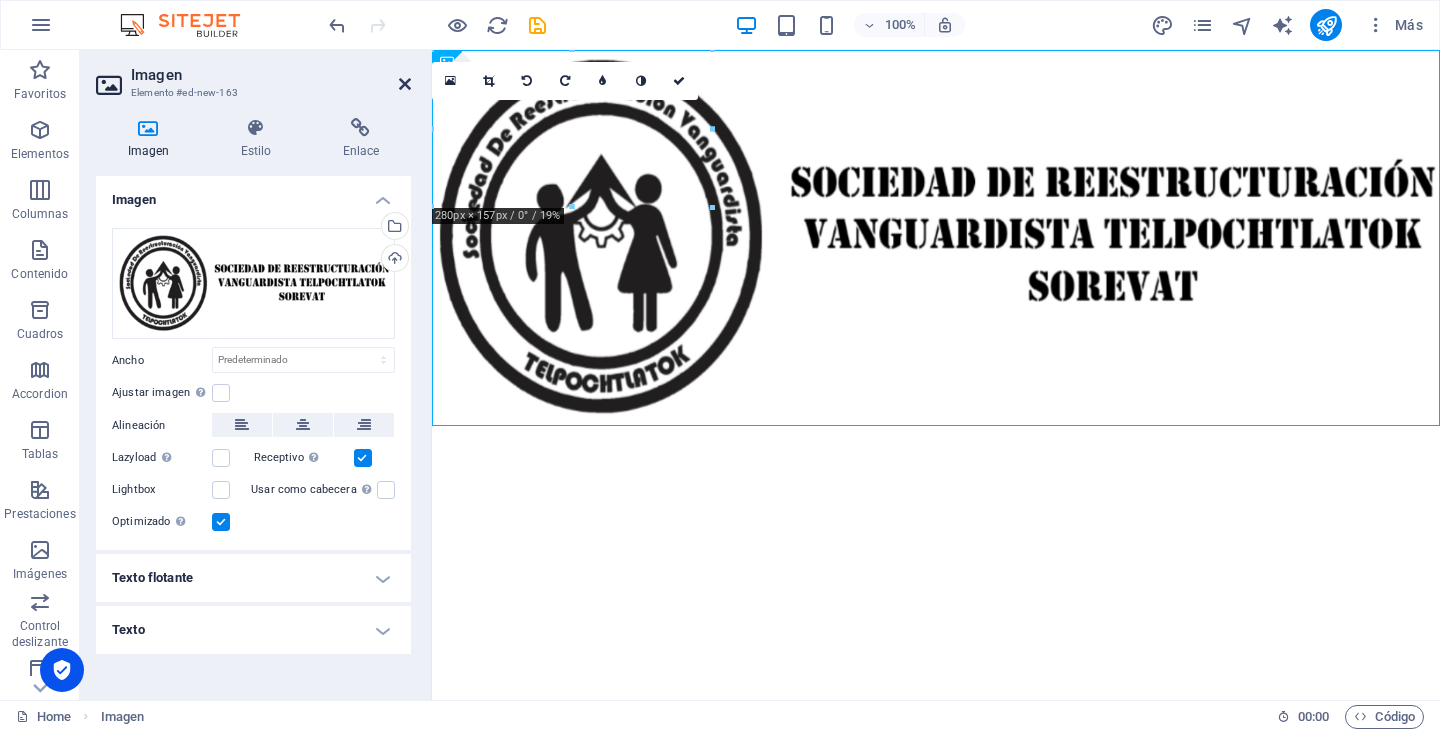 click at bounding box center [405, 84] 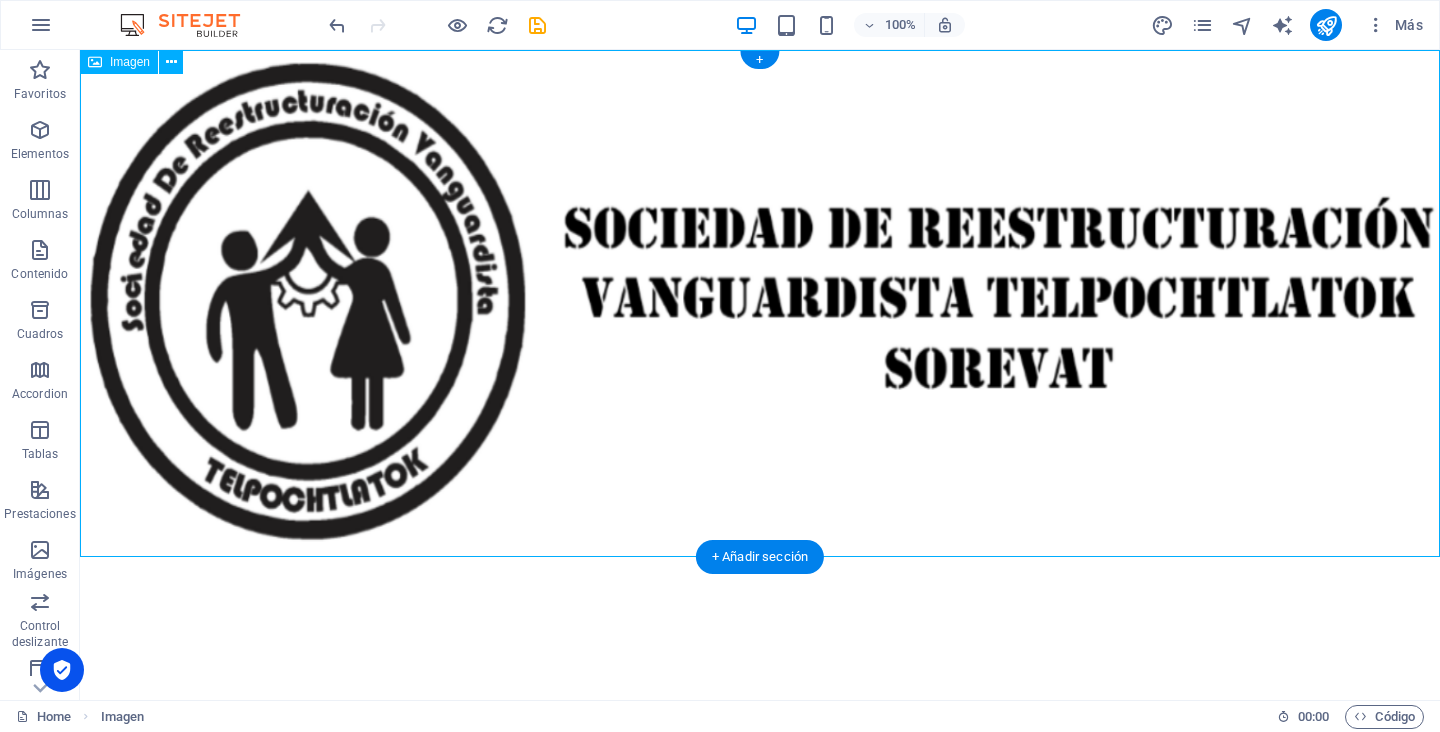click at bounding box center (760, 303) 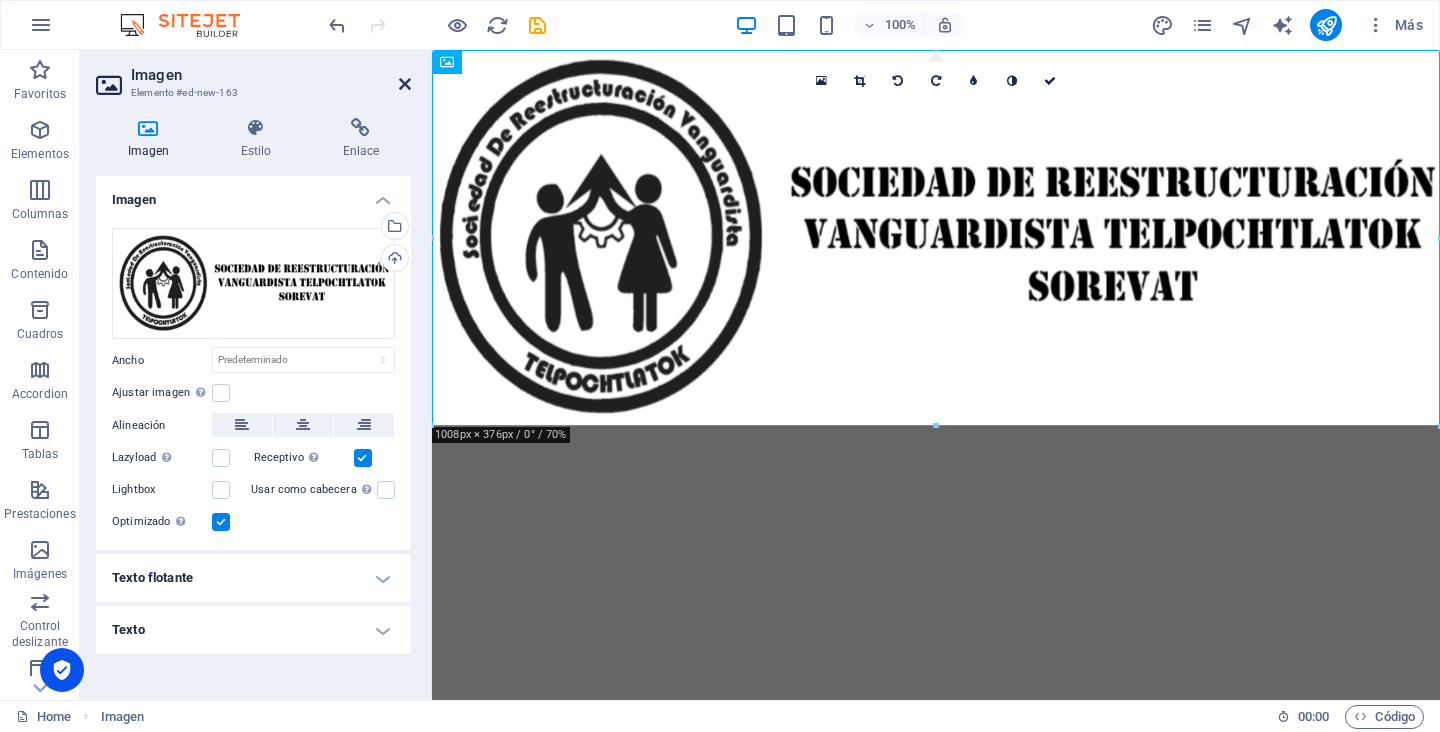 click at bounding box center [405, 84] 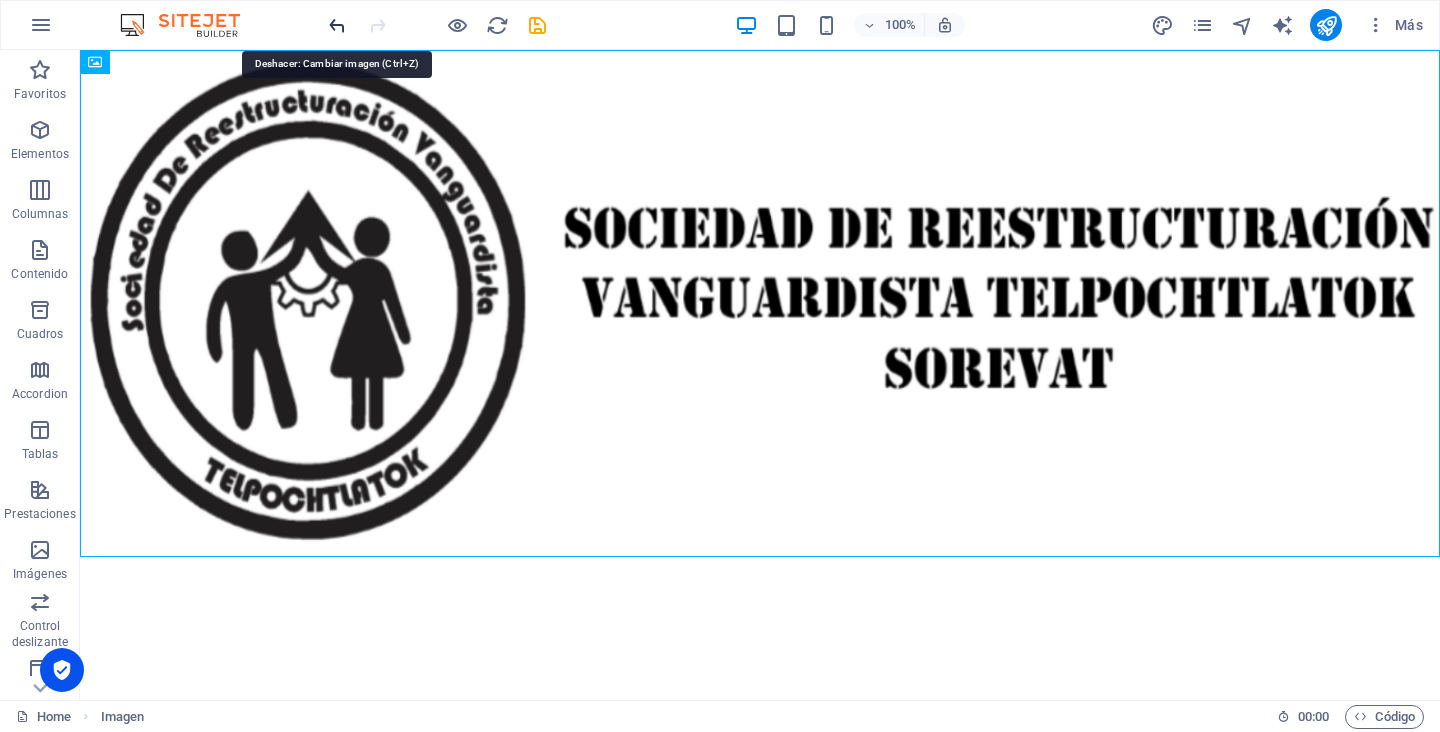 click at bounding box center (337, 25) 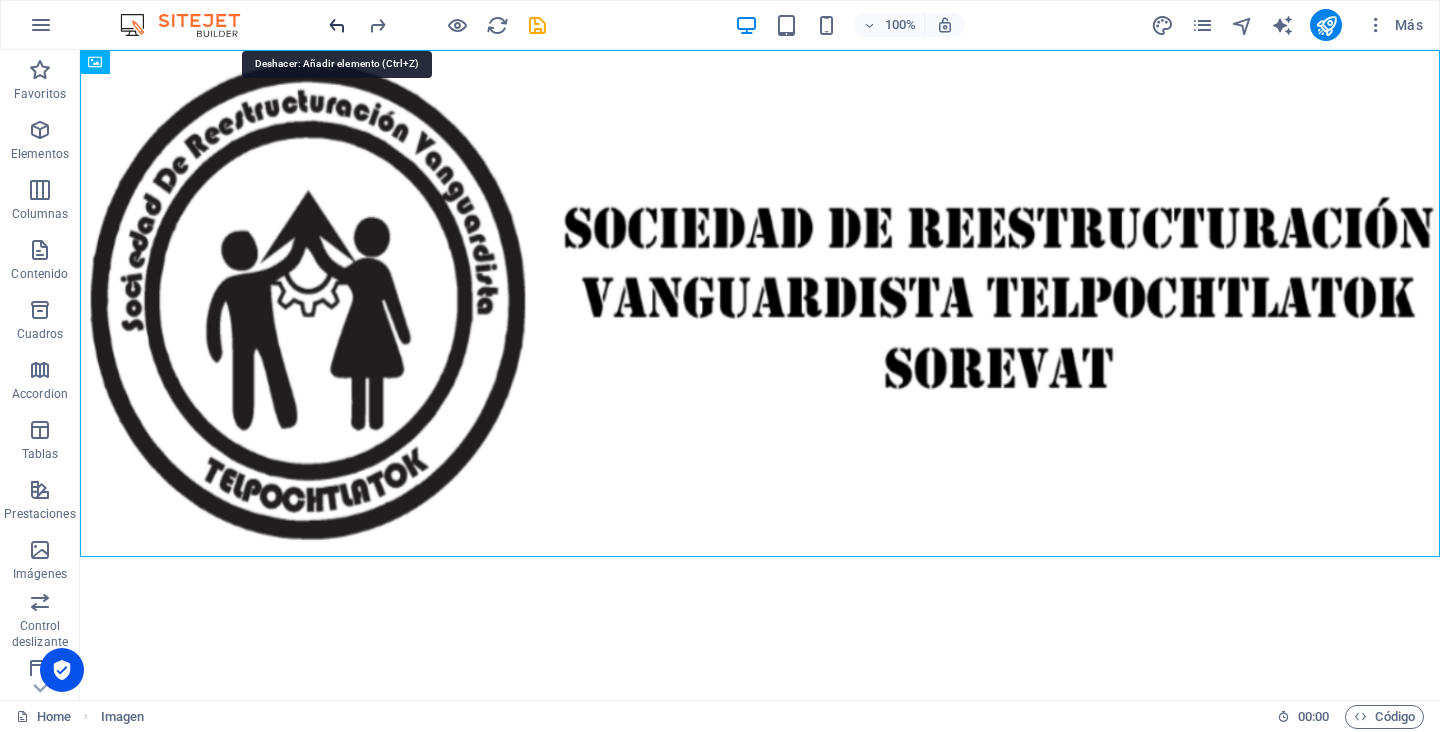 click at bounding box center (337, 25) 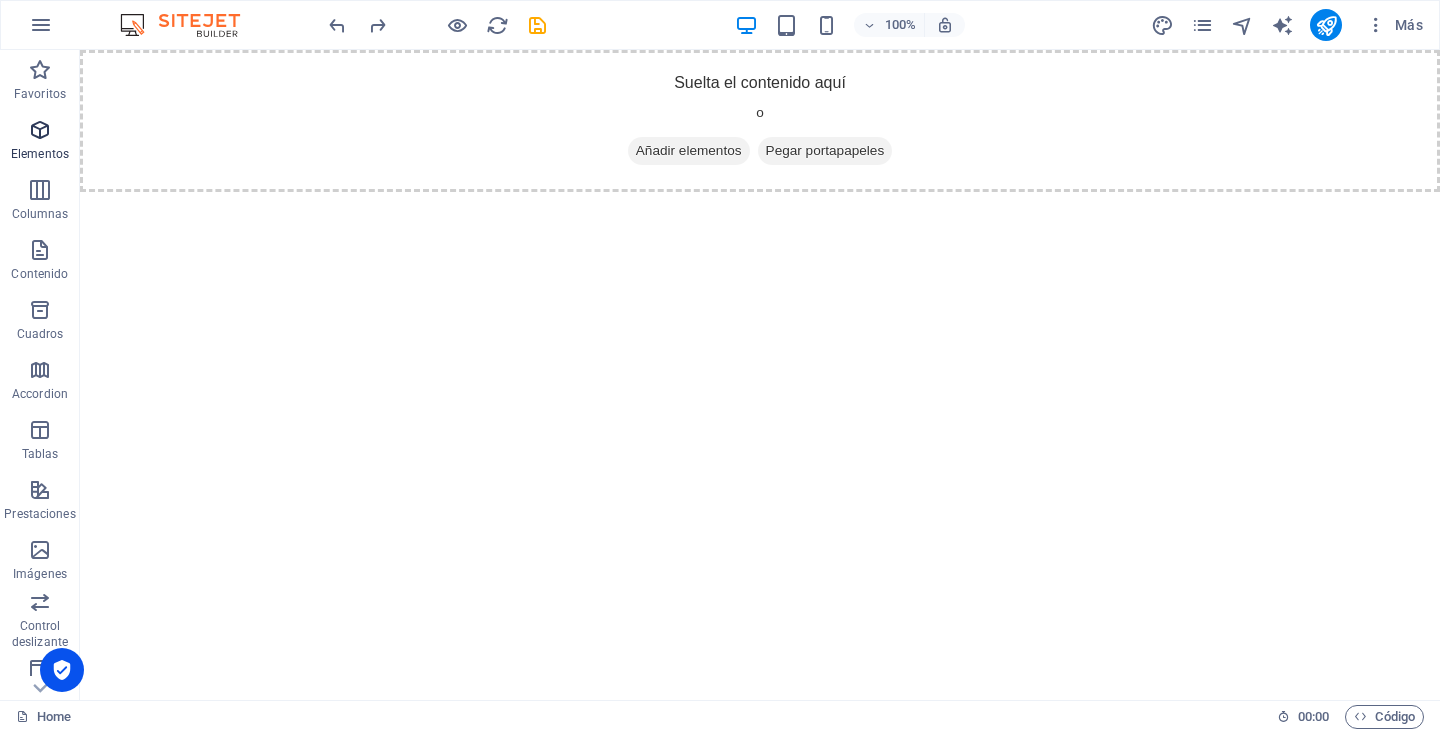 click at bounding box center [40, 130] 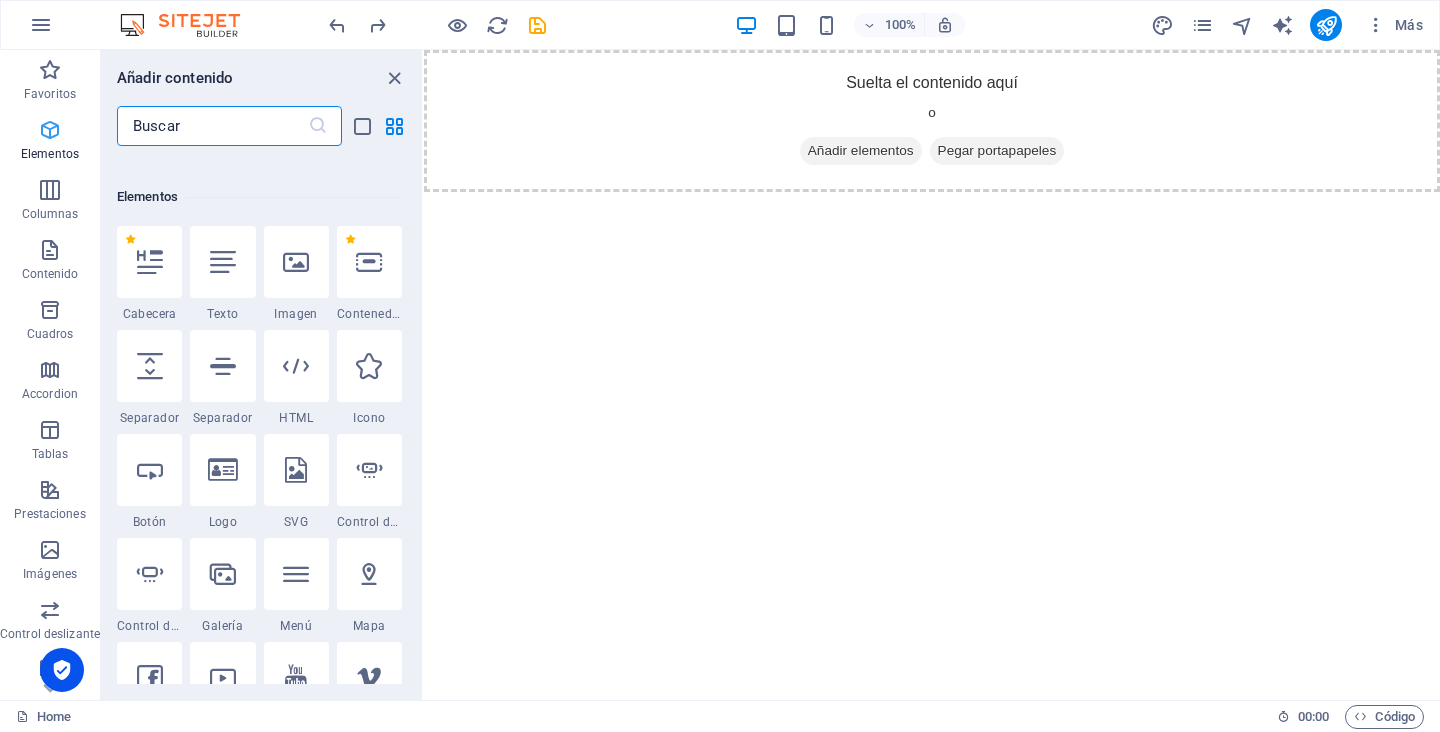 scroll, scrollTop: 377, scrollLeft: 0, axis: vertical 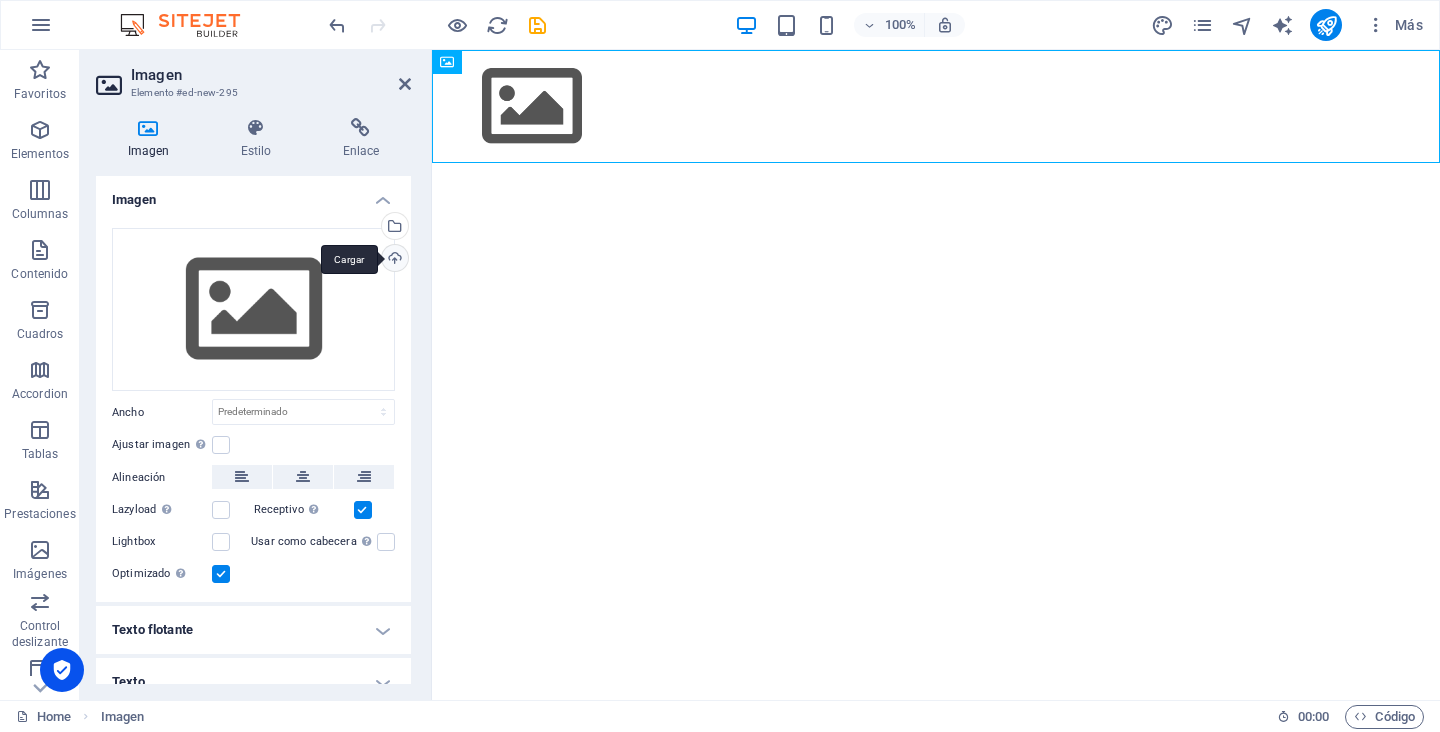 click on "Cargar" at bounding box center [393, 260] 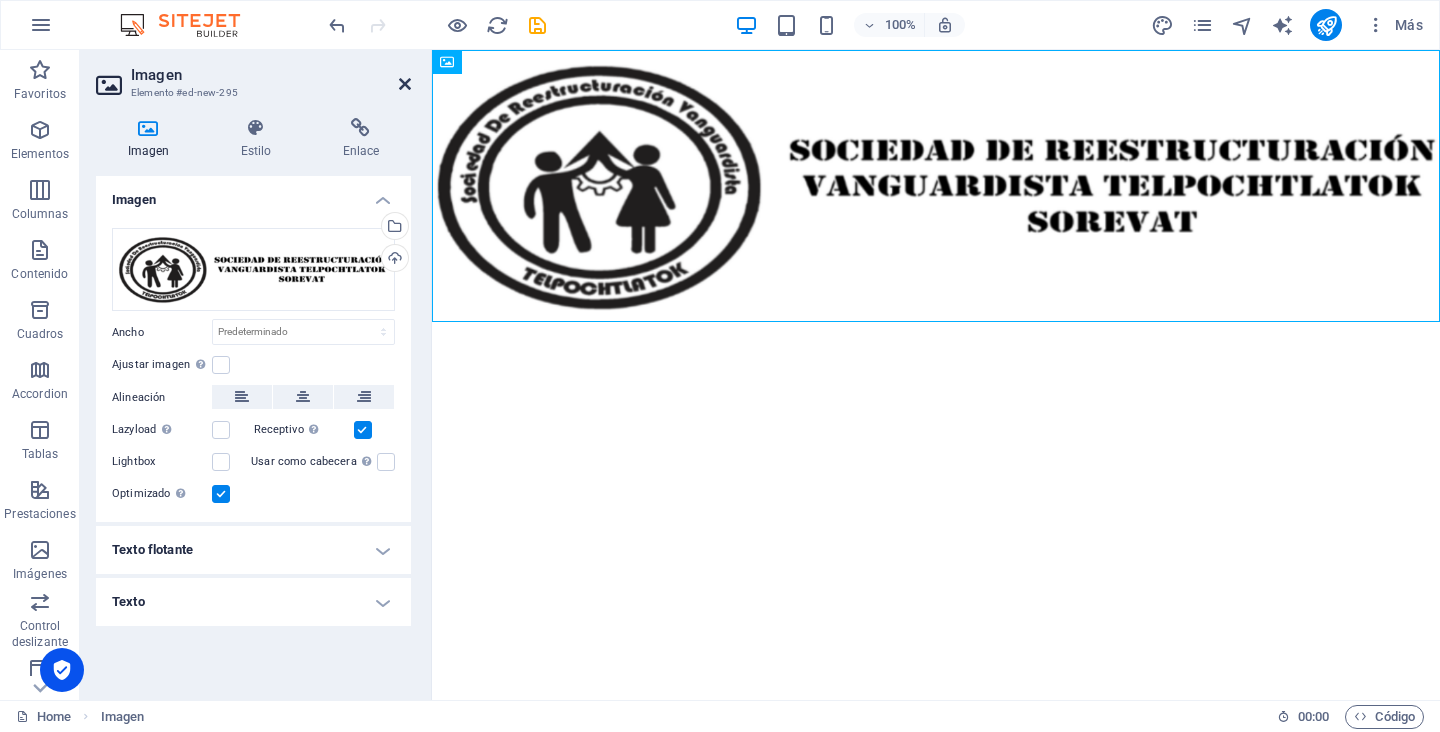 click at bounding box center (405, 84) 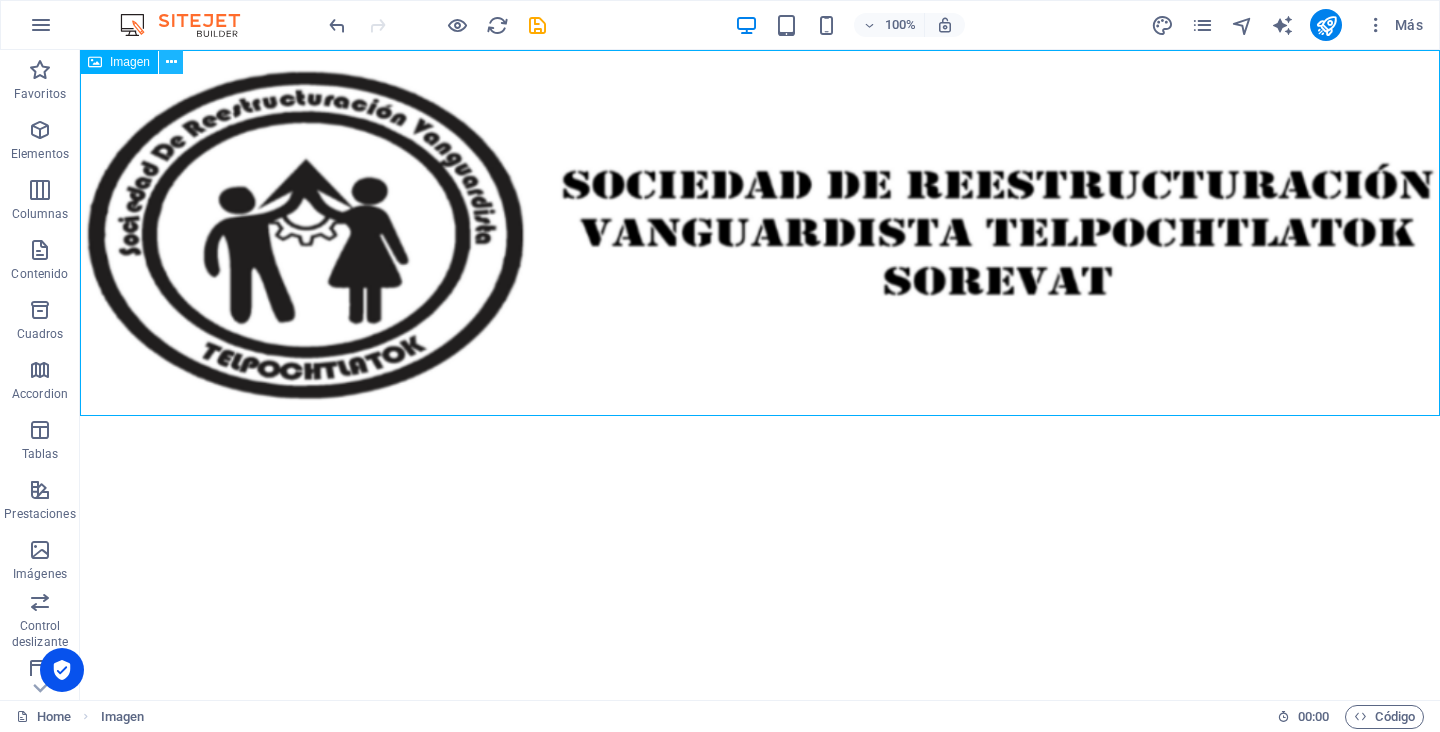 click at bounding box center (171, 62) 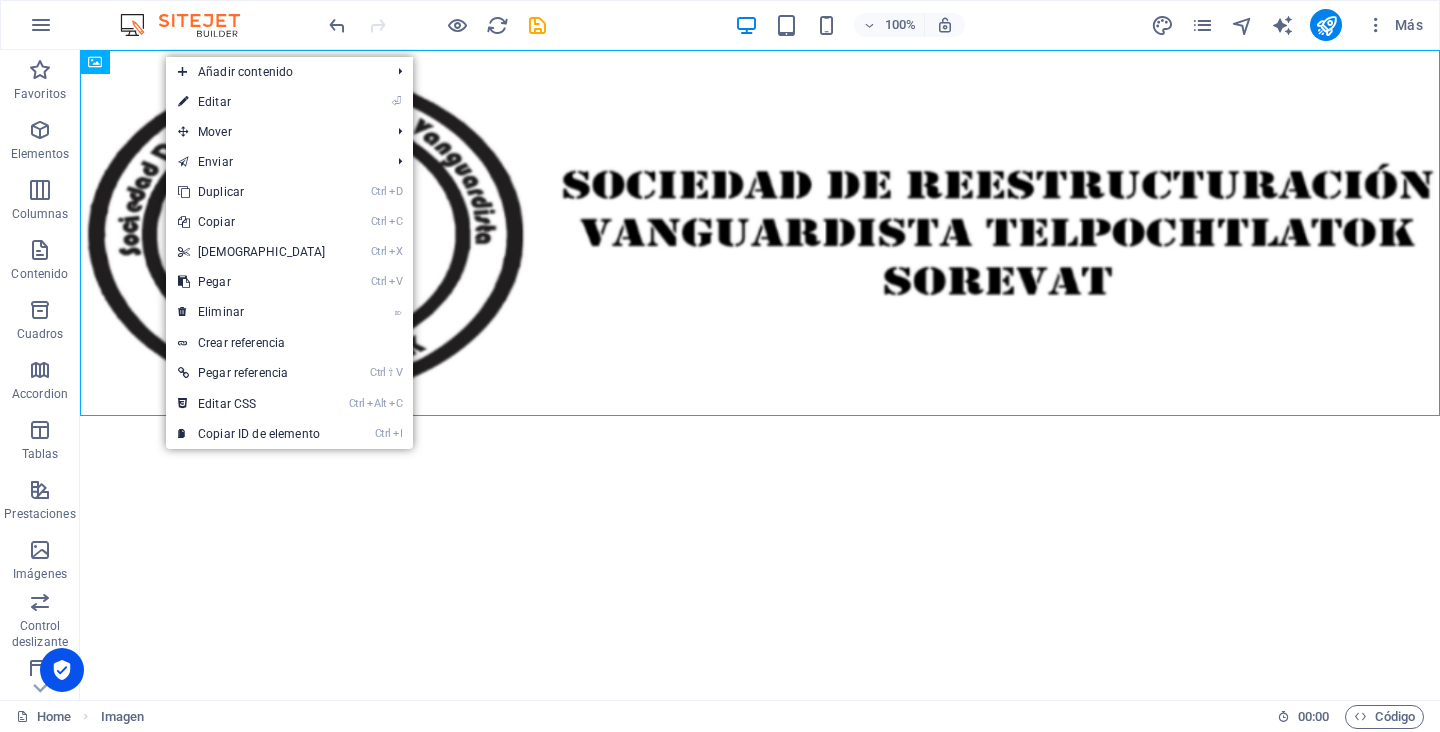 click on "Skip to main content" at bounding box center (760, 233) 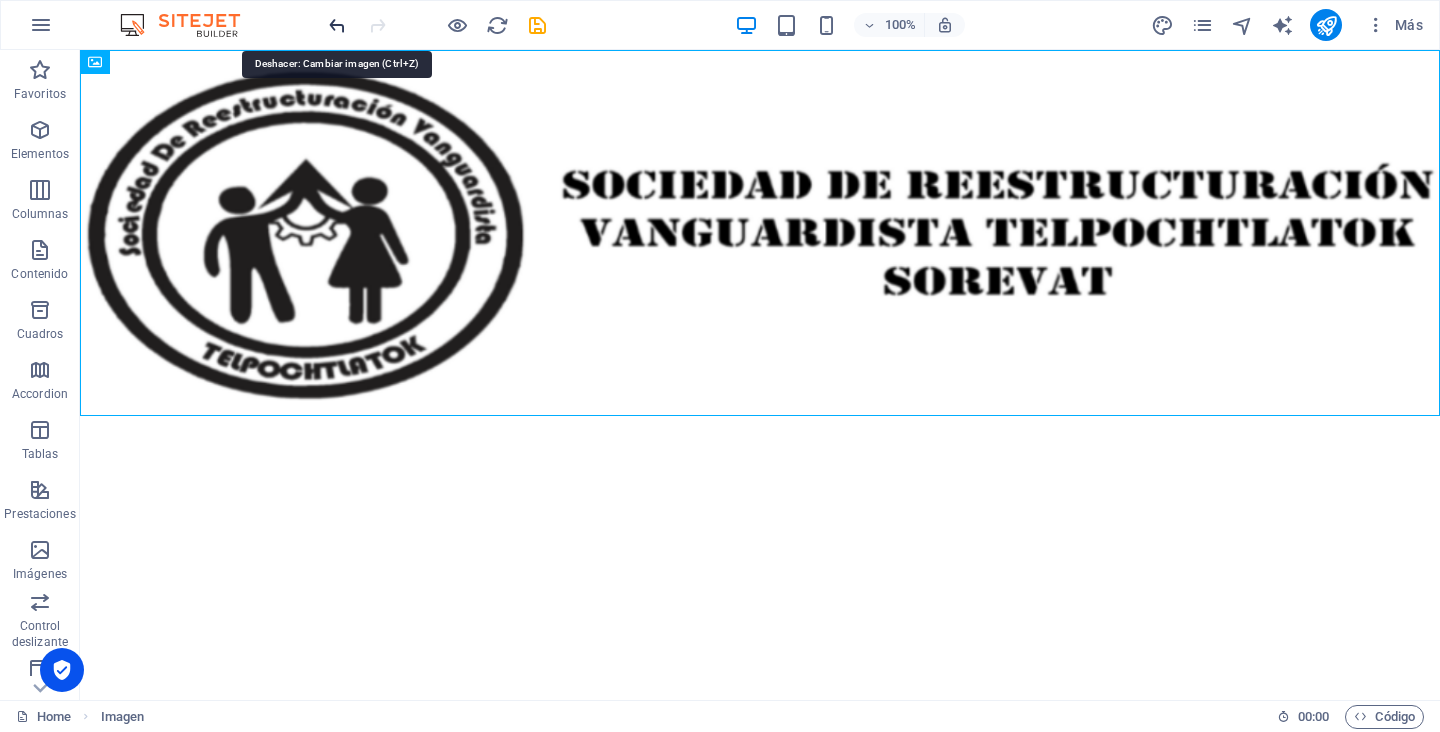 click at bounding box center [337, 25] 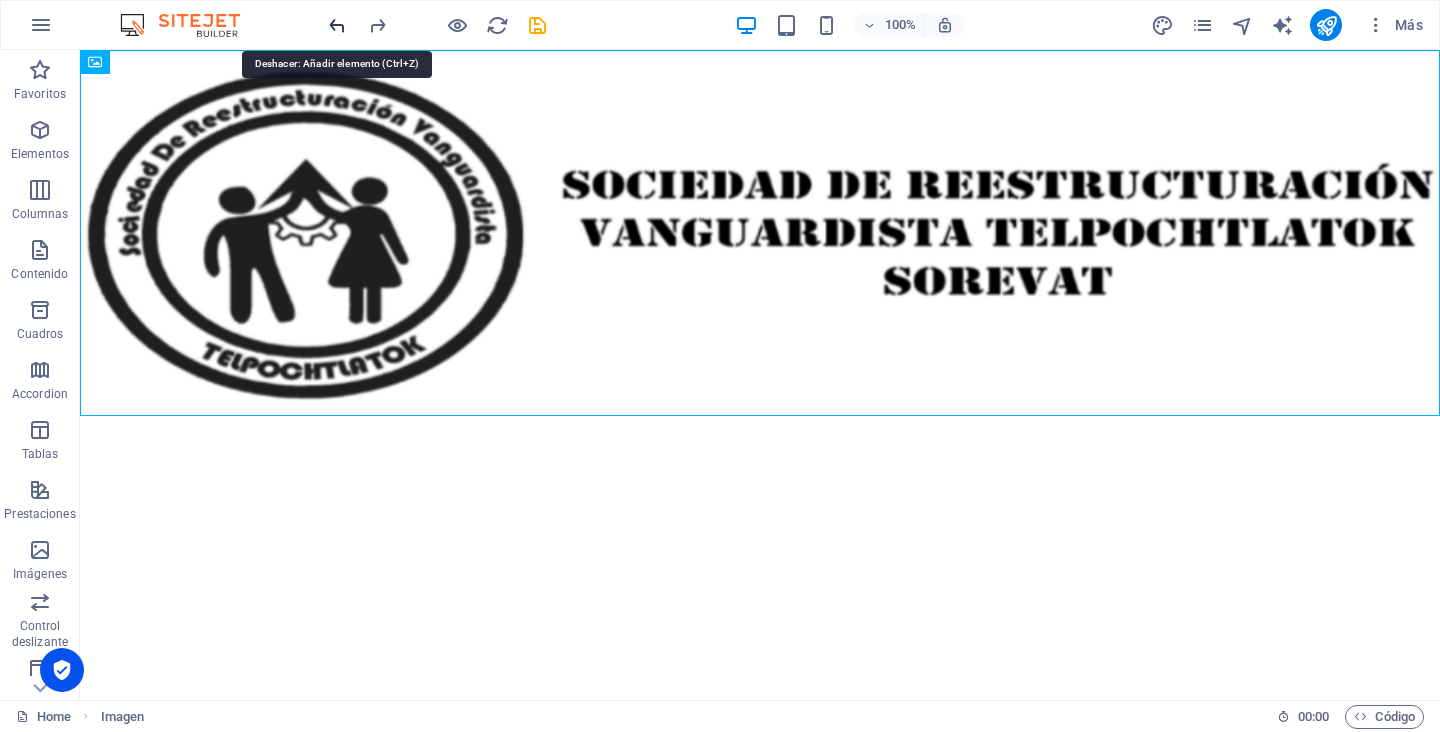 click at bounding box center (337, 25) 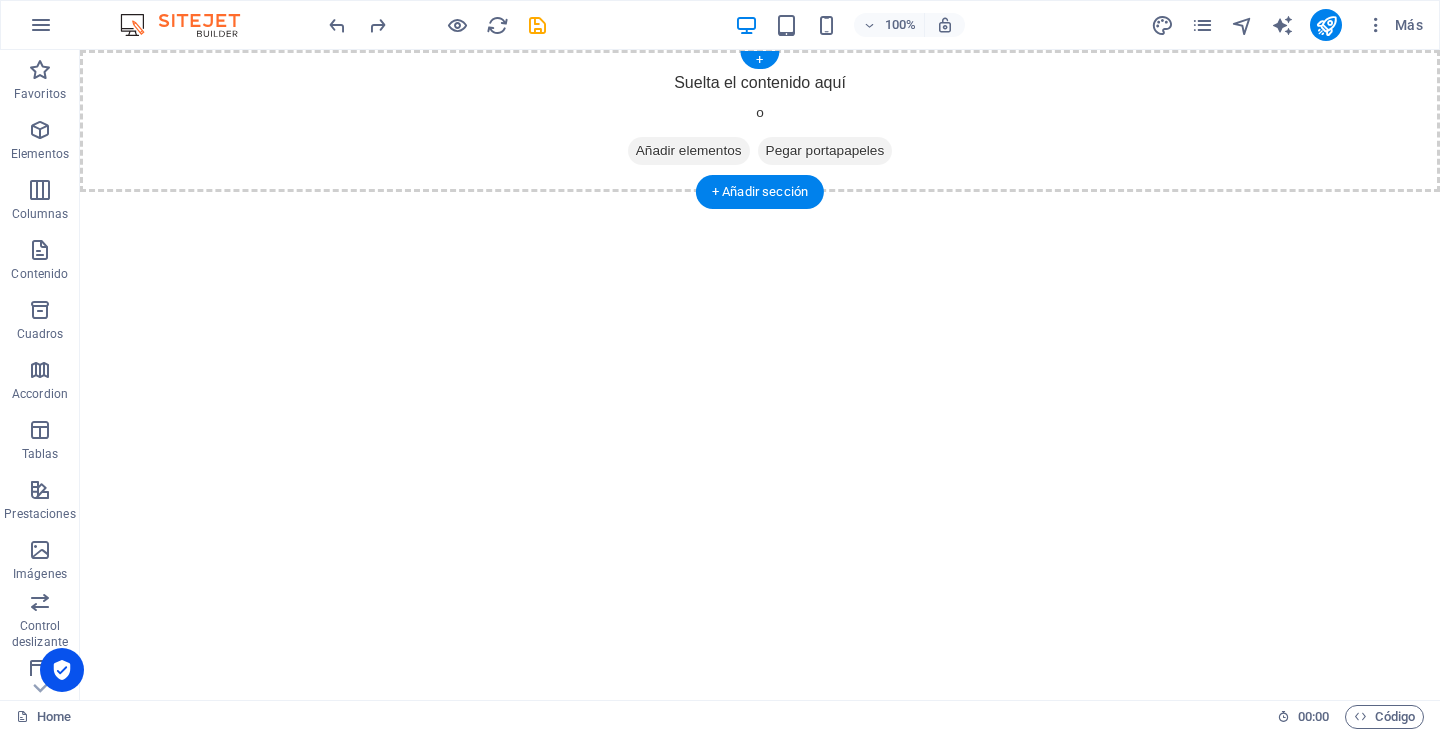 drag, startPoint x: 128, startPoint y: 182, endPoint x: 415, endPoint y: 115, distance: 294.71683 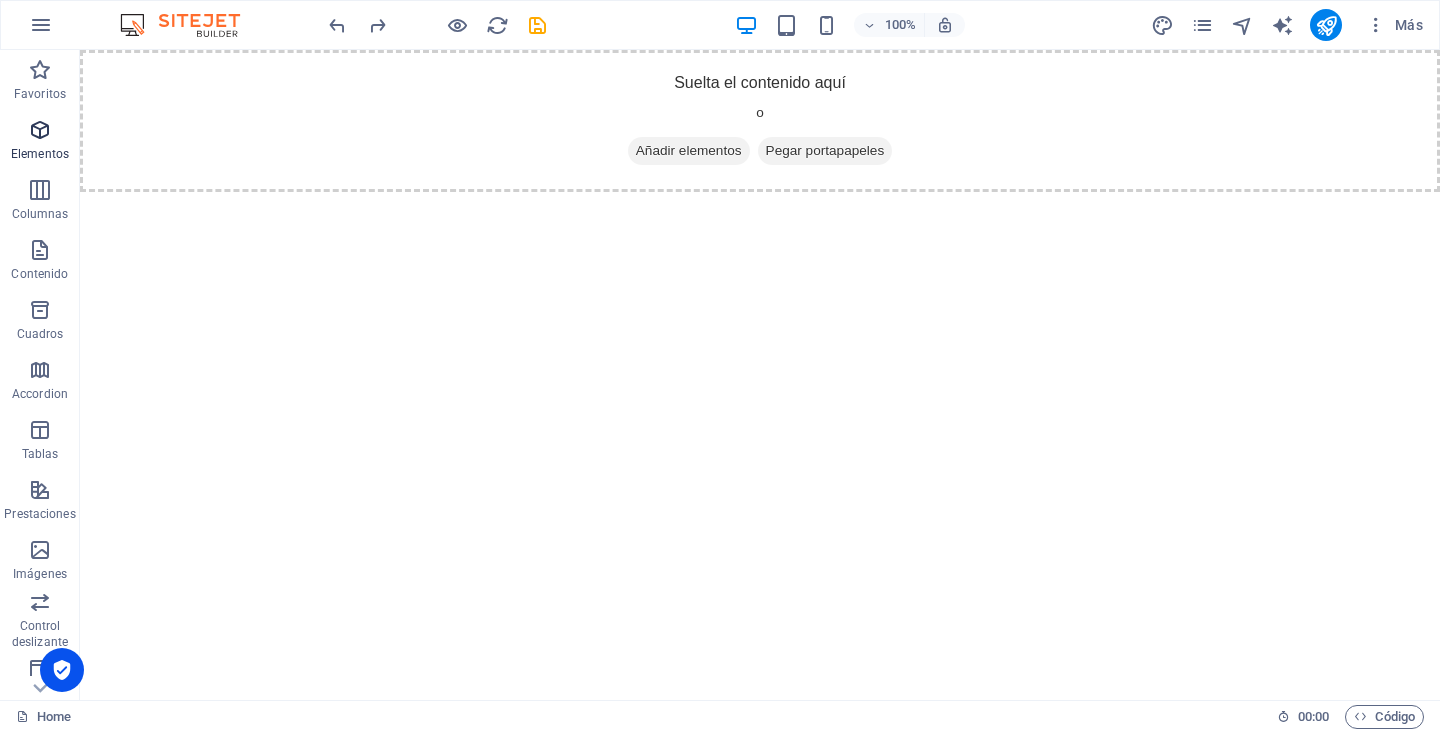 click at bounding box center [40, 130] 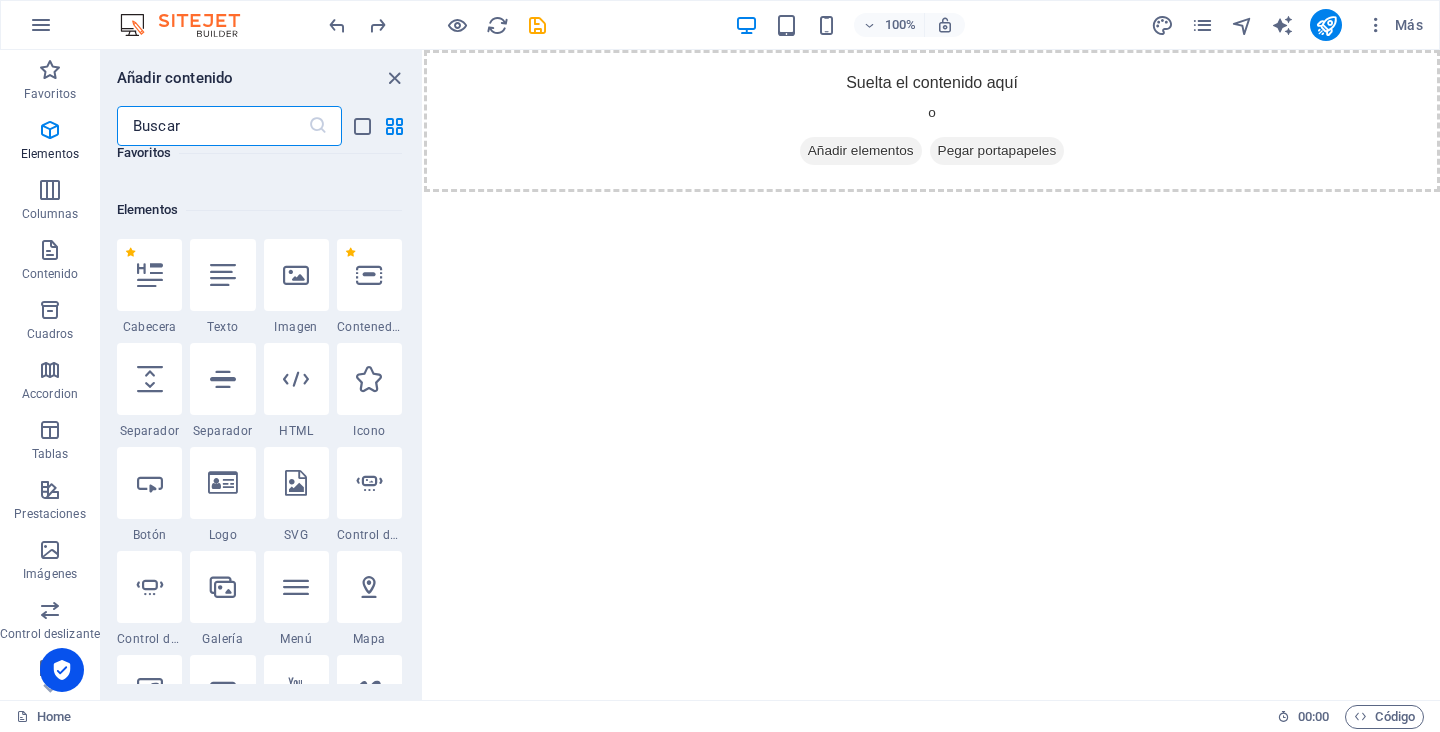 scroll, scrollTop: 377, scrollLeft: 0, axis: vertical 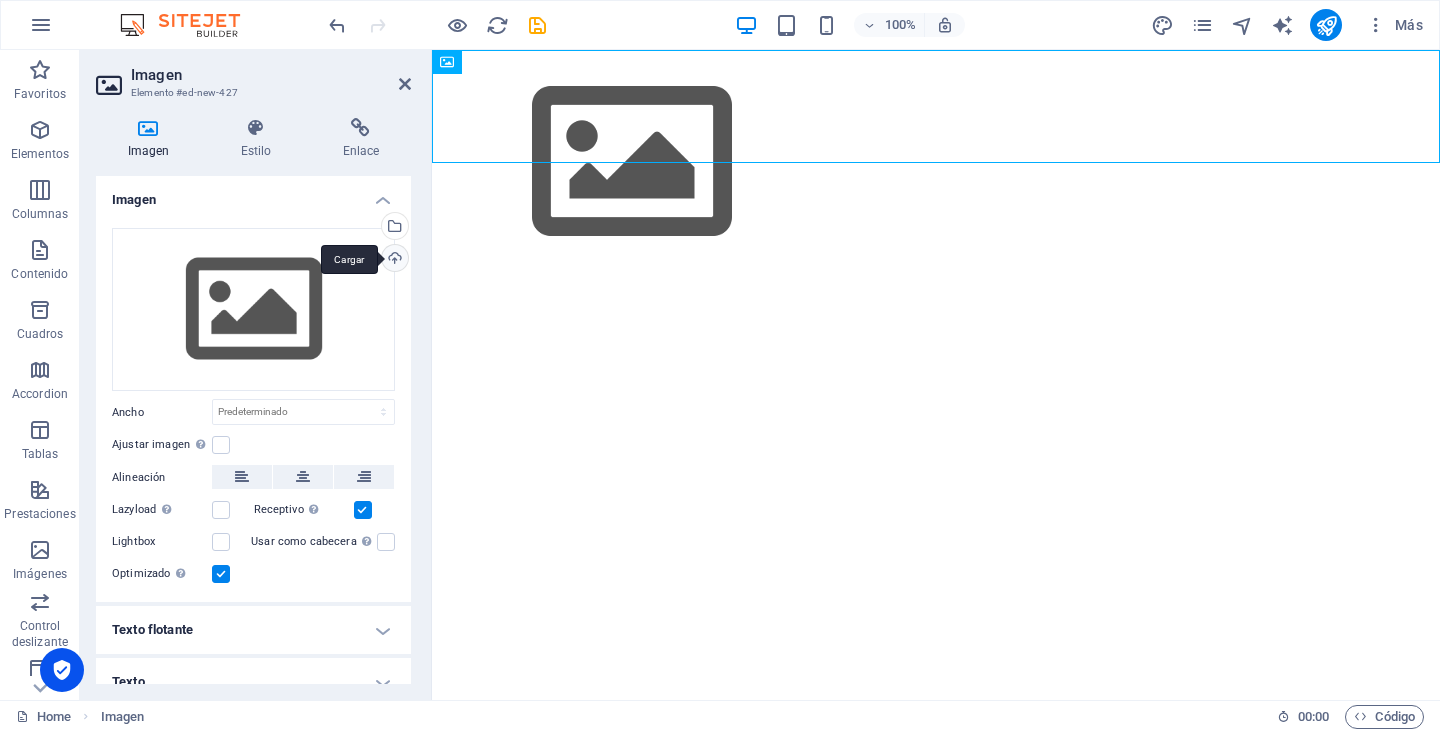 click on "Cargar" at bounding box center [393, 260] 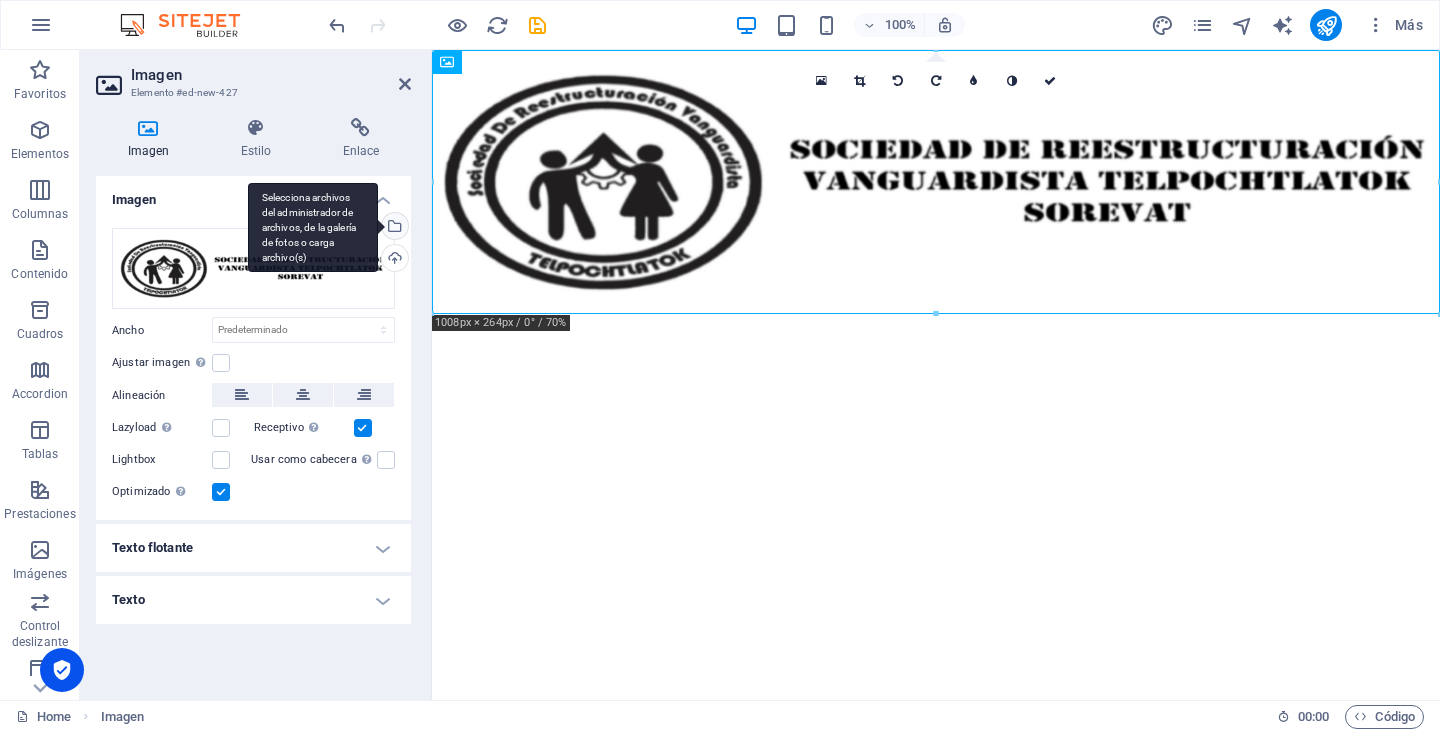 click on "Selecciona archivos del administrador de archivos, de la galería de fotos o carga archivo(s)" at bounding box center (393, 228) 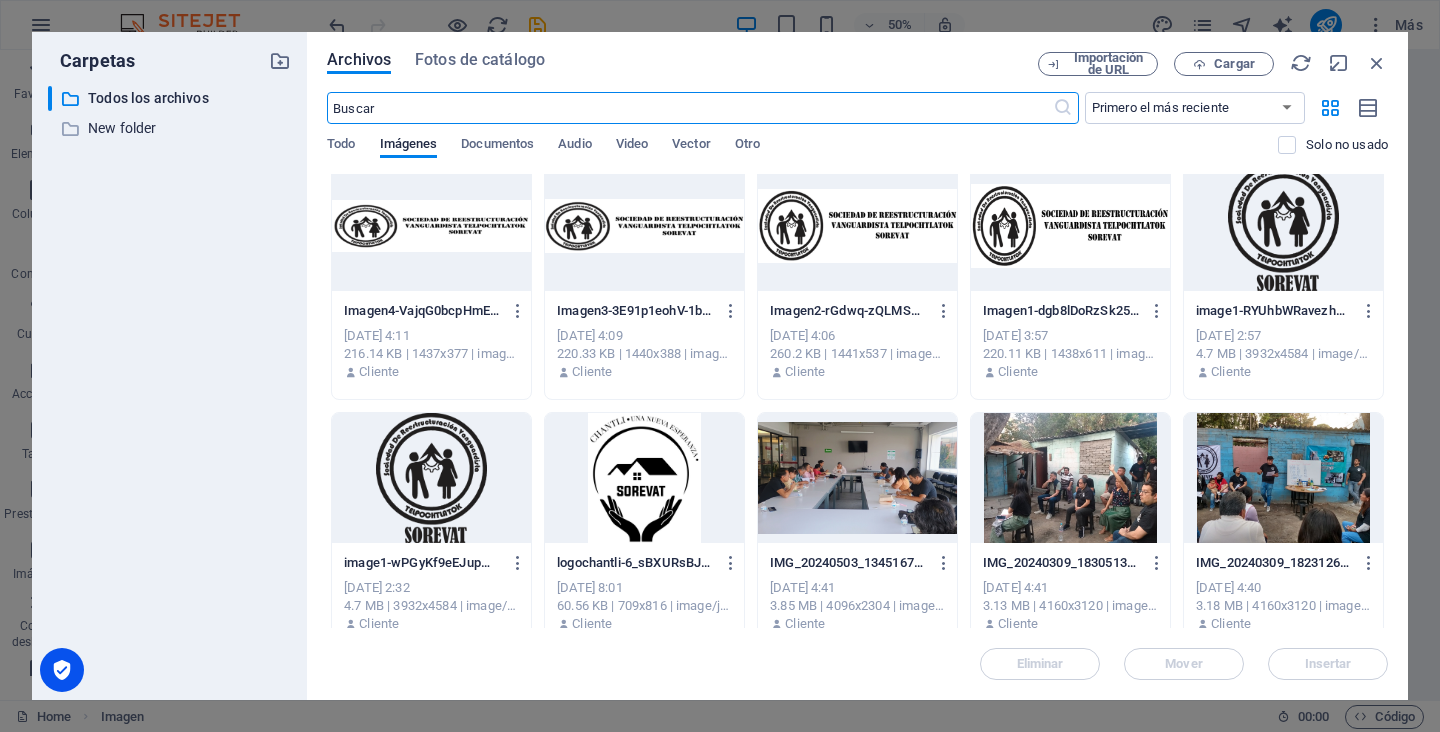 scroll, scrollTop: 0, scrollLeft: 0, axis: both 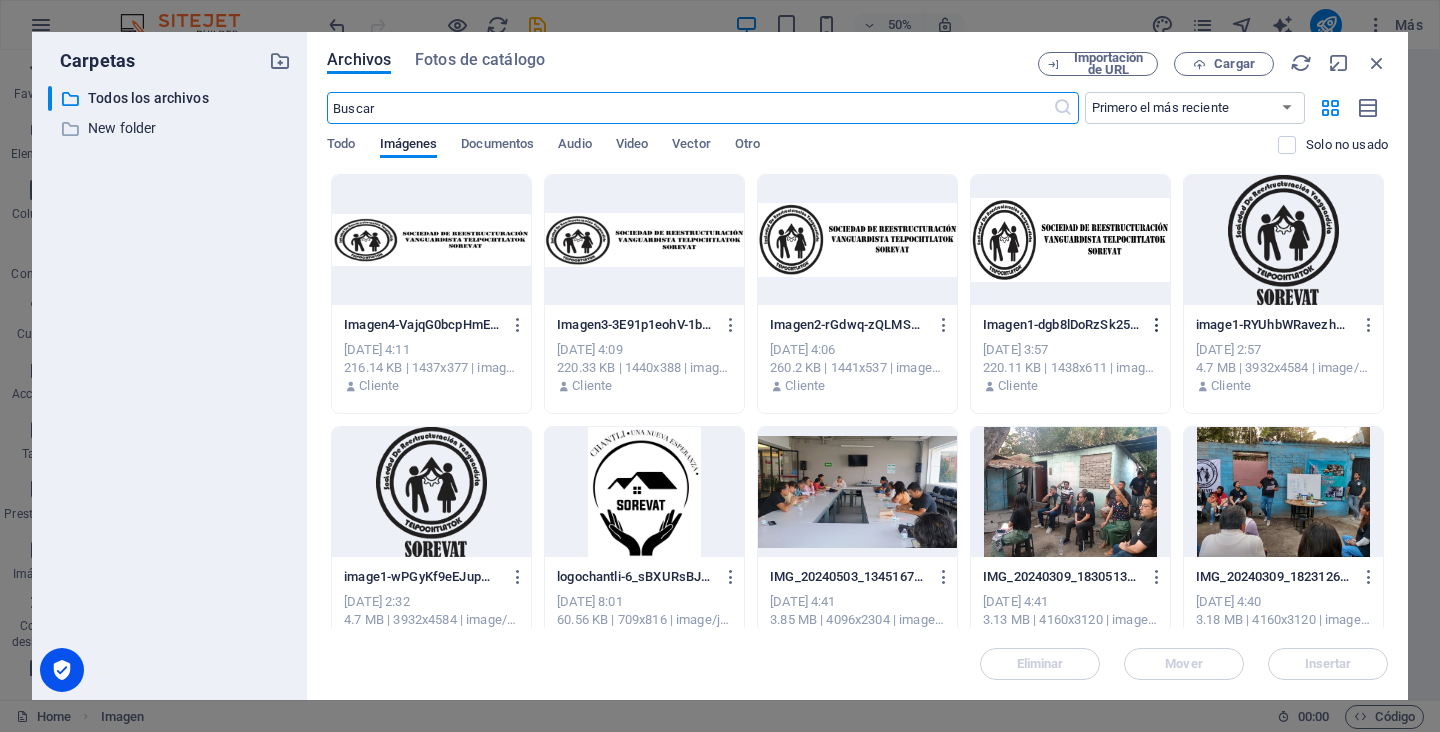 click at bounding box center (1157, 325) 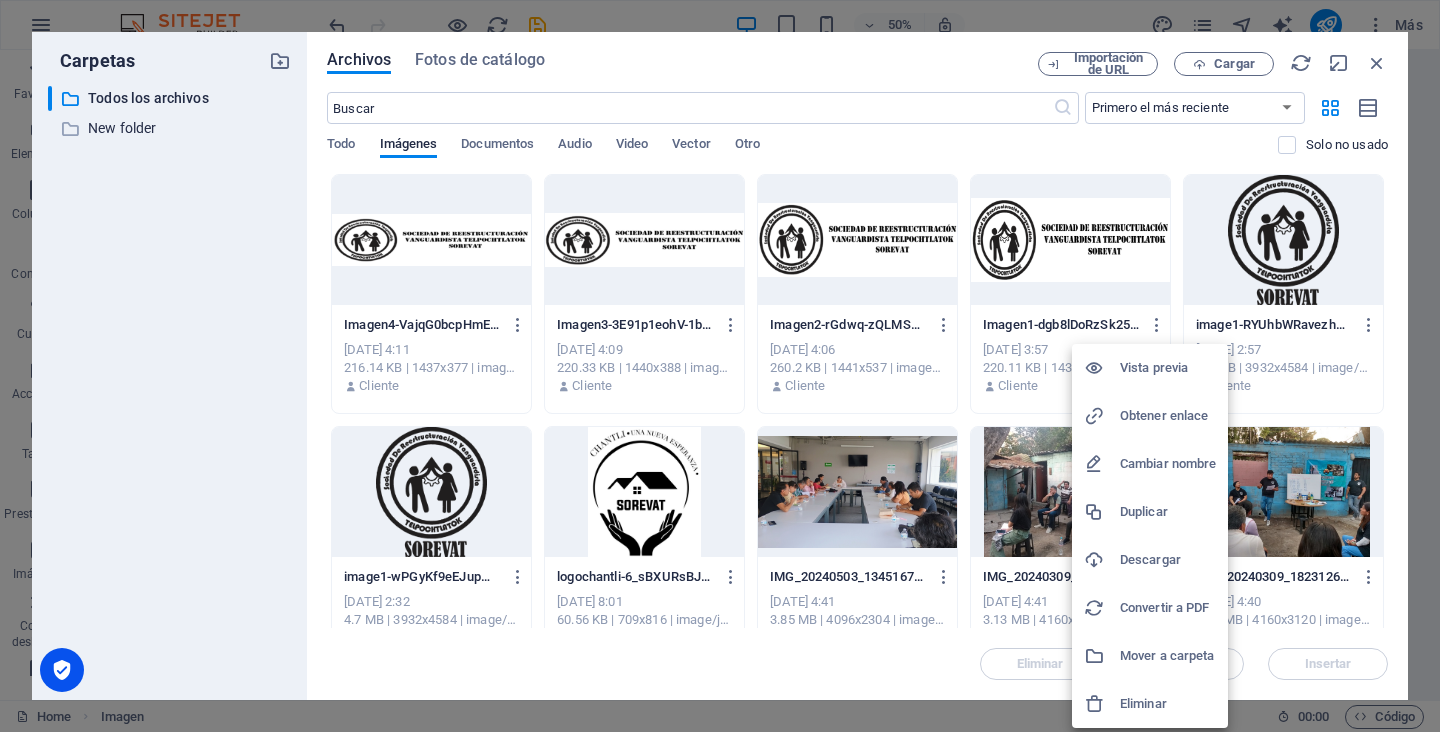 click on "Eliminar" at bounding box center [1168, 704] 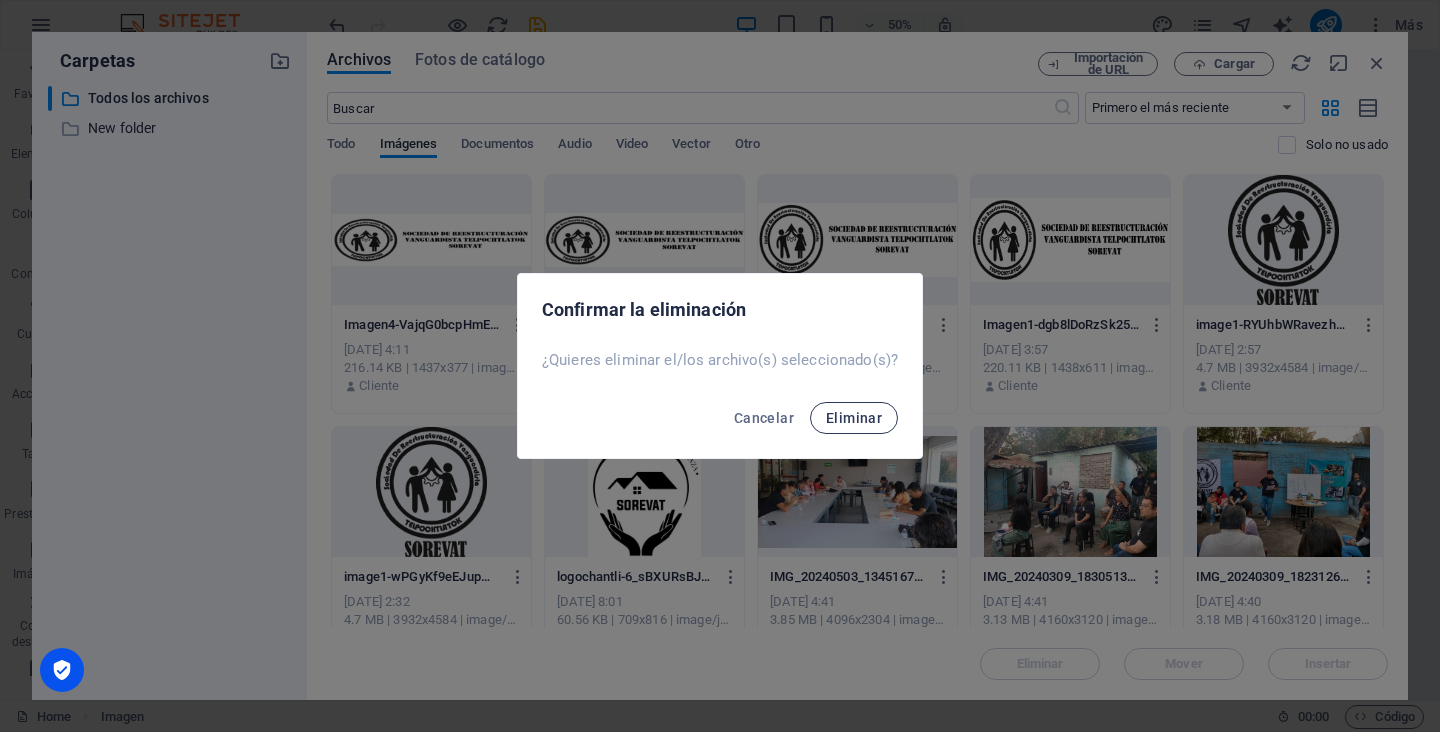 click on "Eliminar" at bounding box center (854, 418) 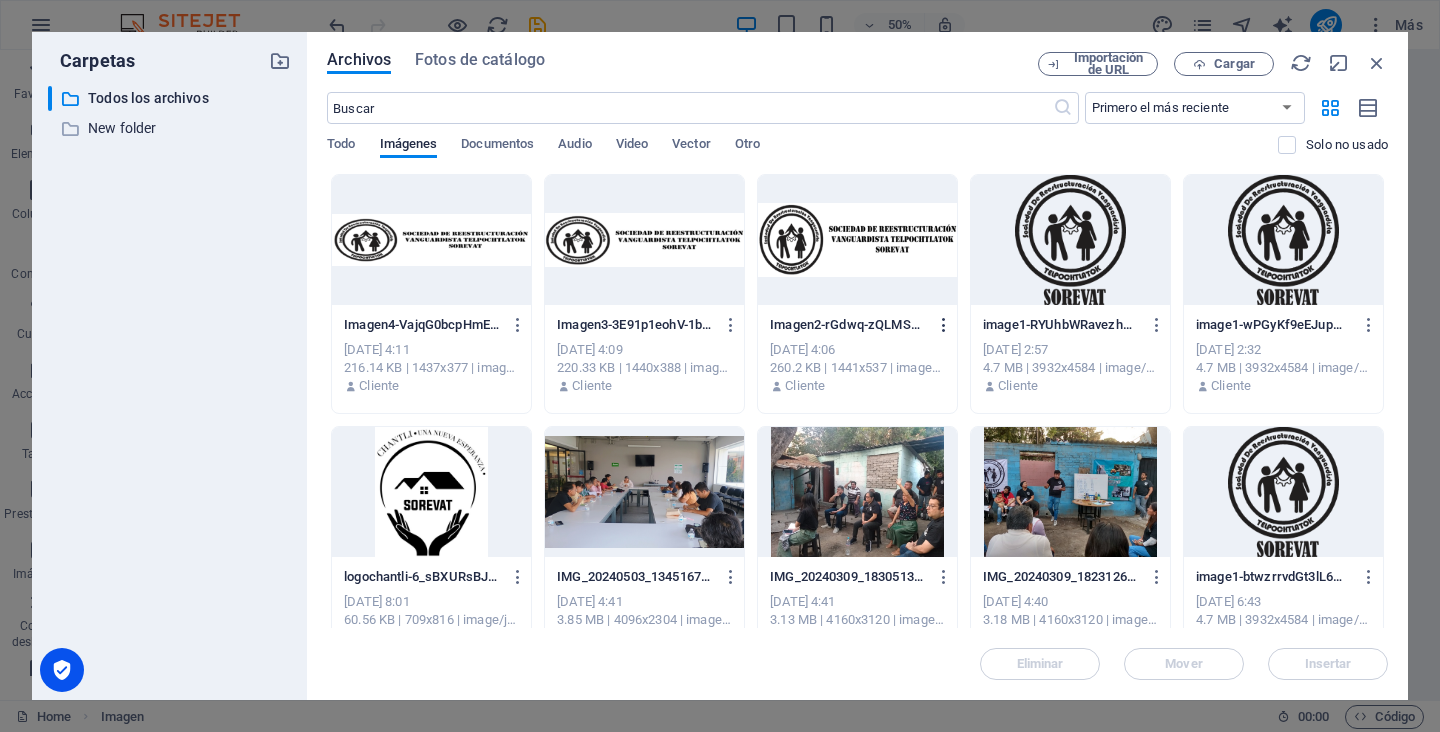 click at bounding box center (944, 325) 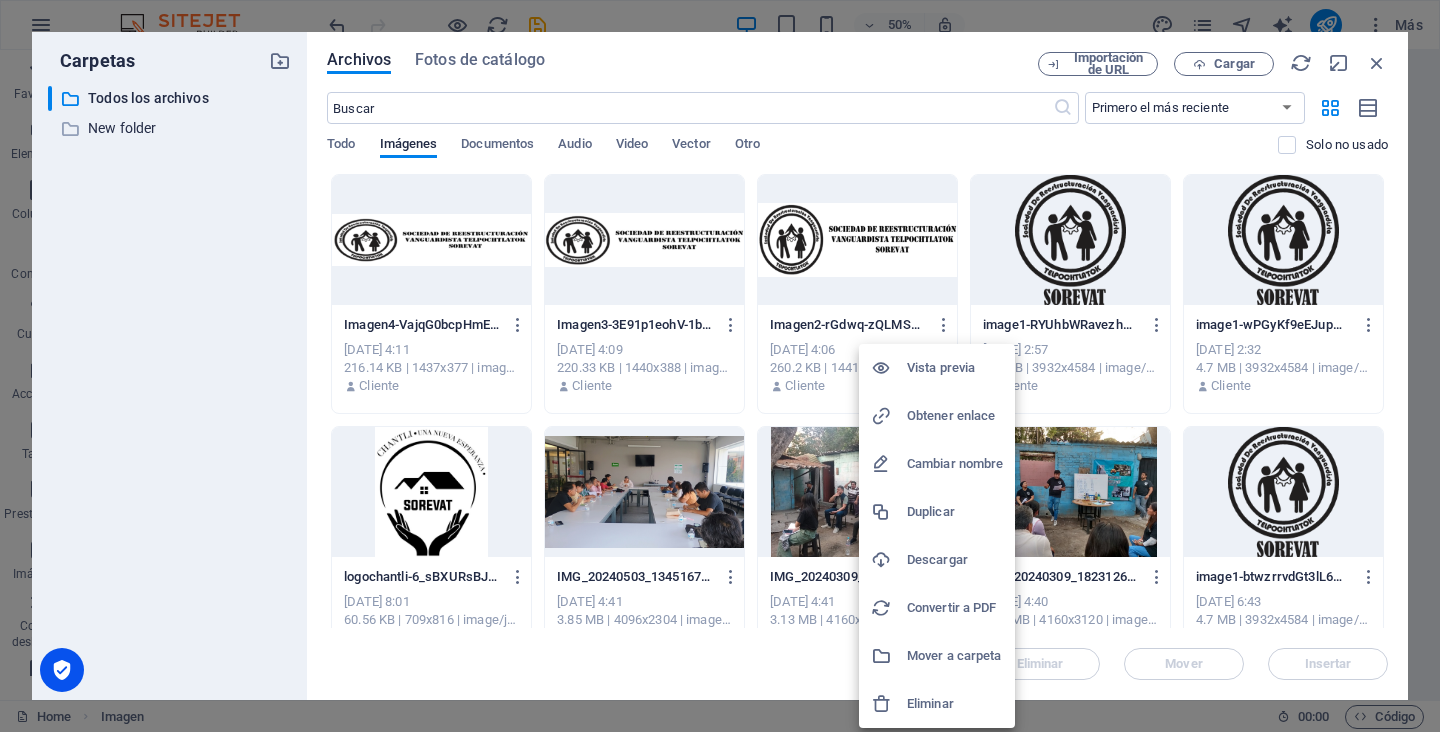 click on "Eliminar" at bounding box center (955, 704) 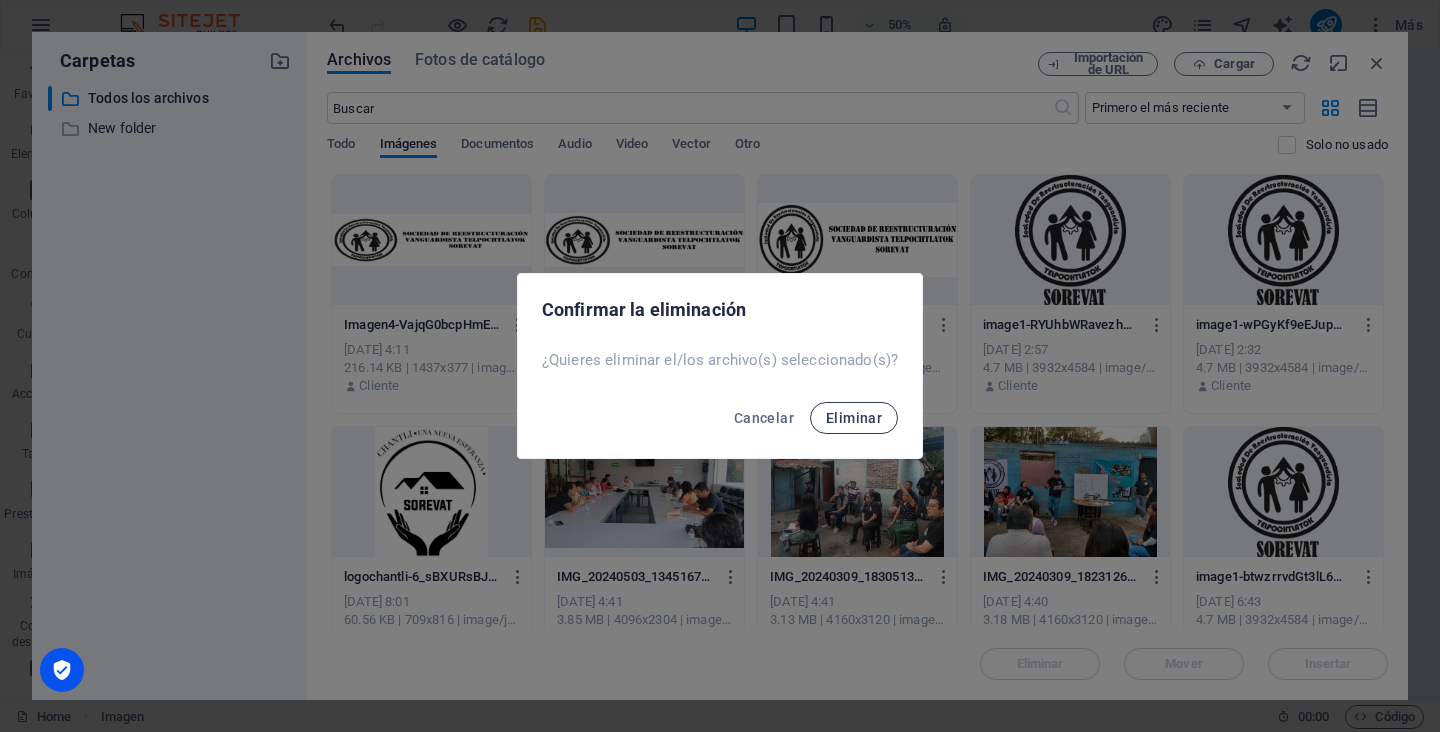 click on "Eliminar" at bounding box center (854, 418) 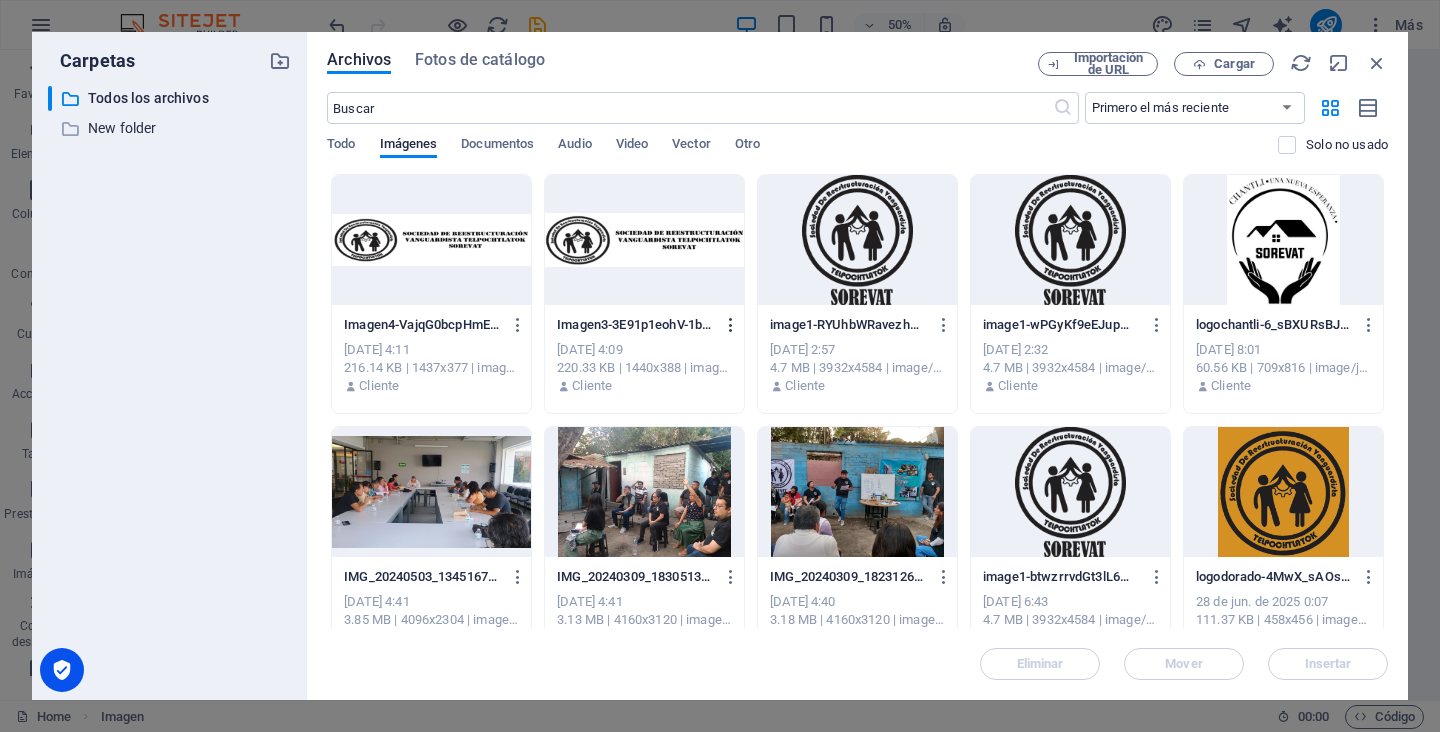 click at bounding box center [731, 325] 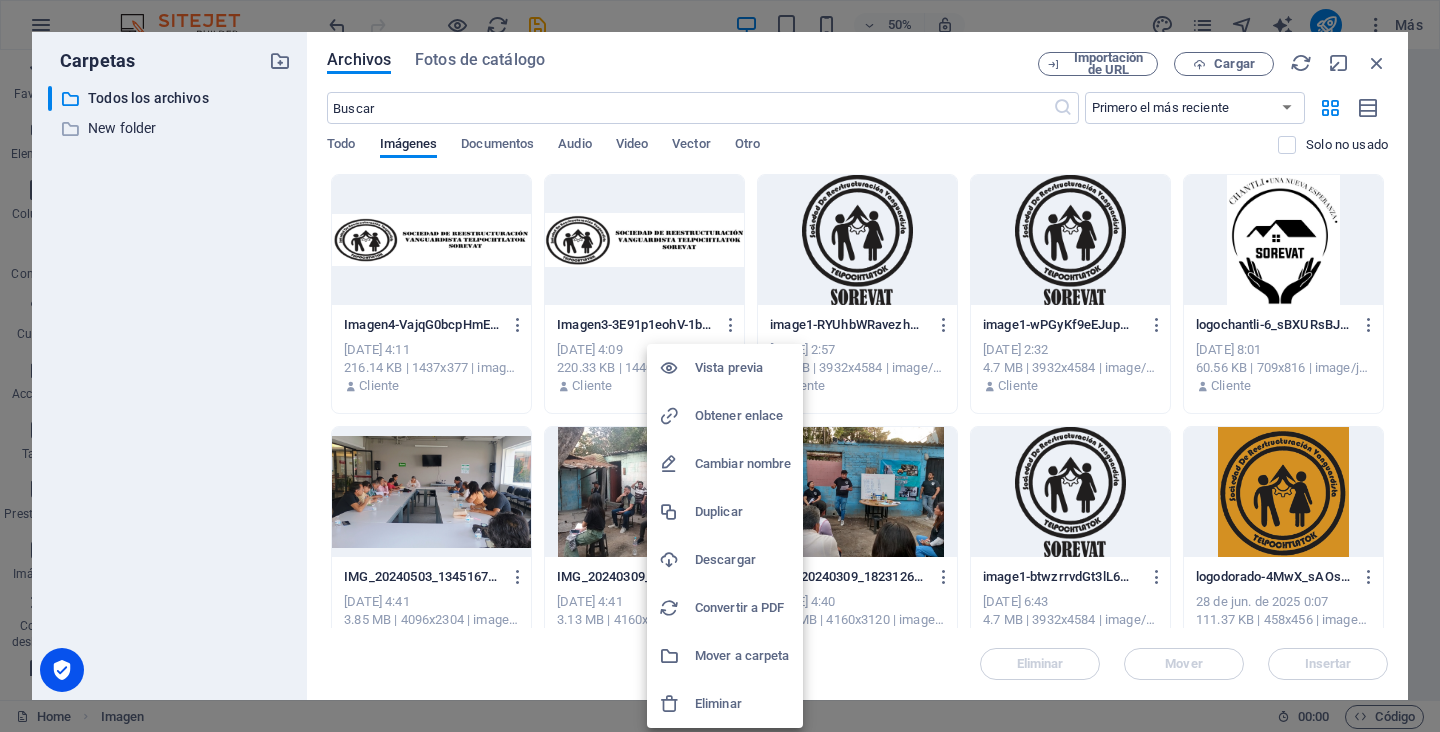 click on "Eliminar" at bounding box center (743, 704) 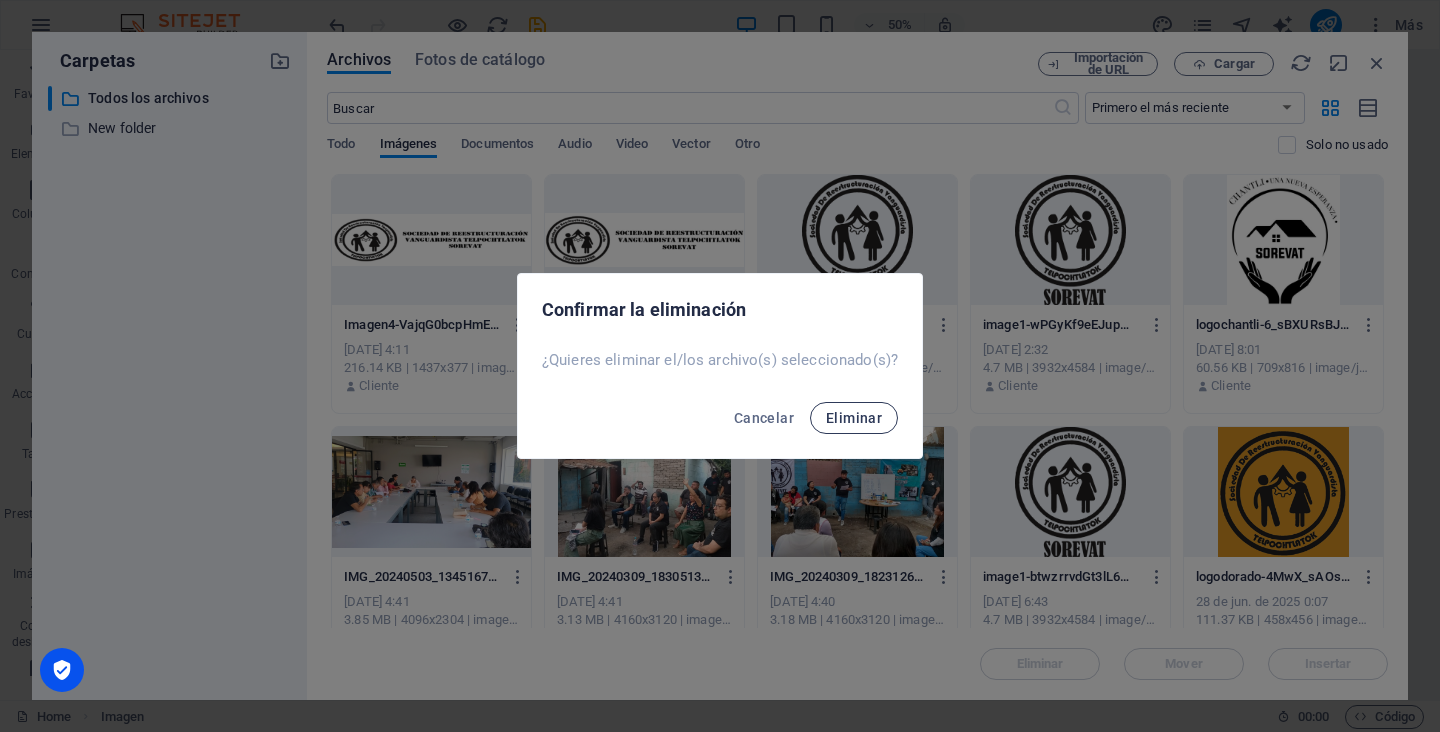 click on "Eliminar" at bounding box center [854, 418] 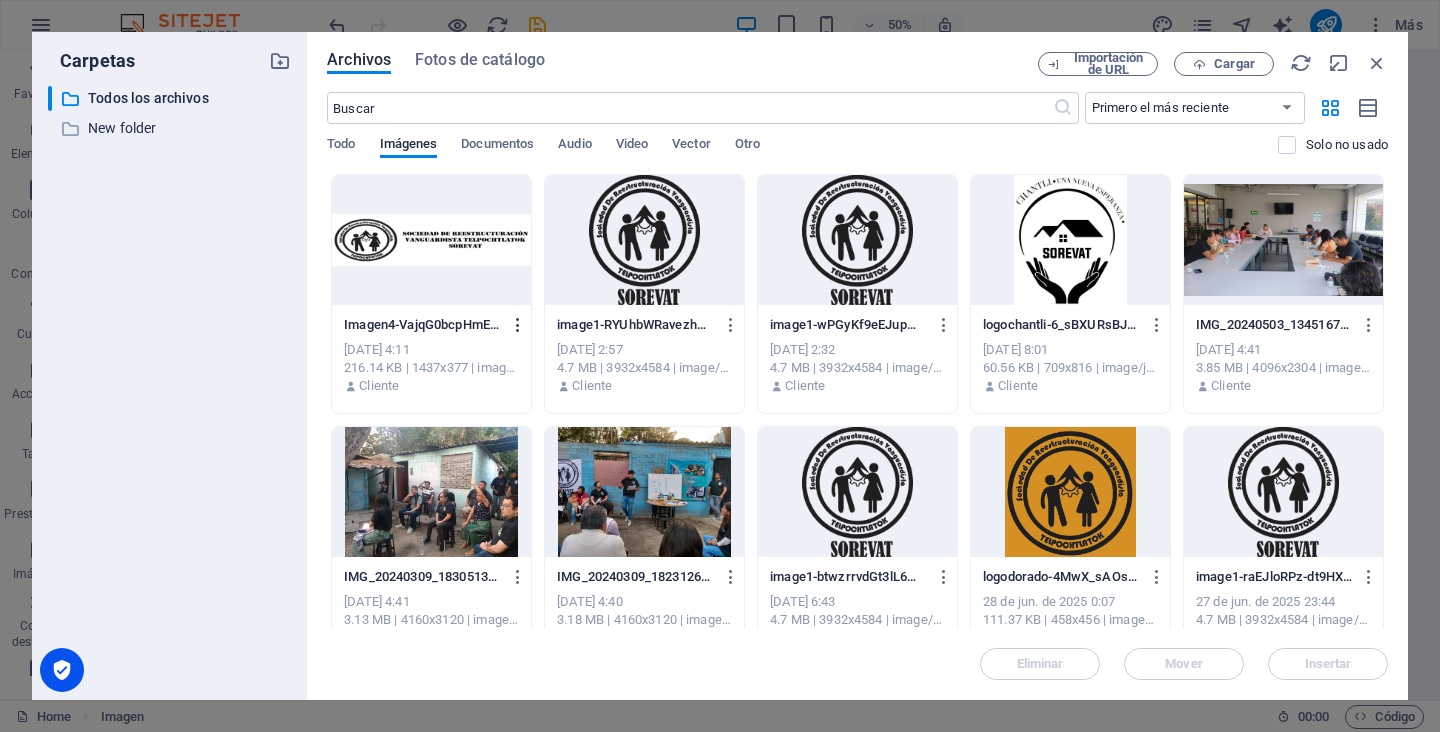 click at bounding box center [518, 325] 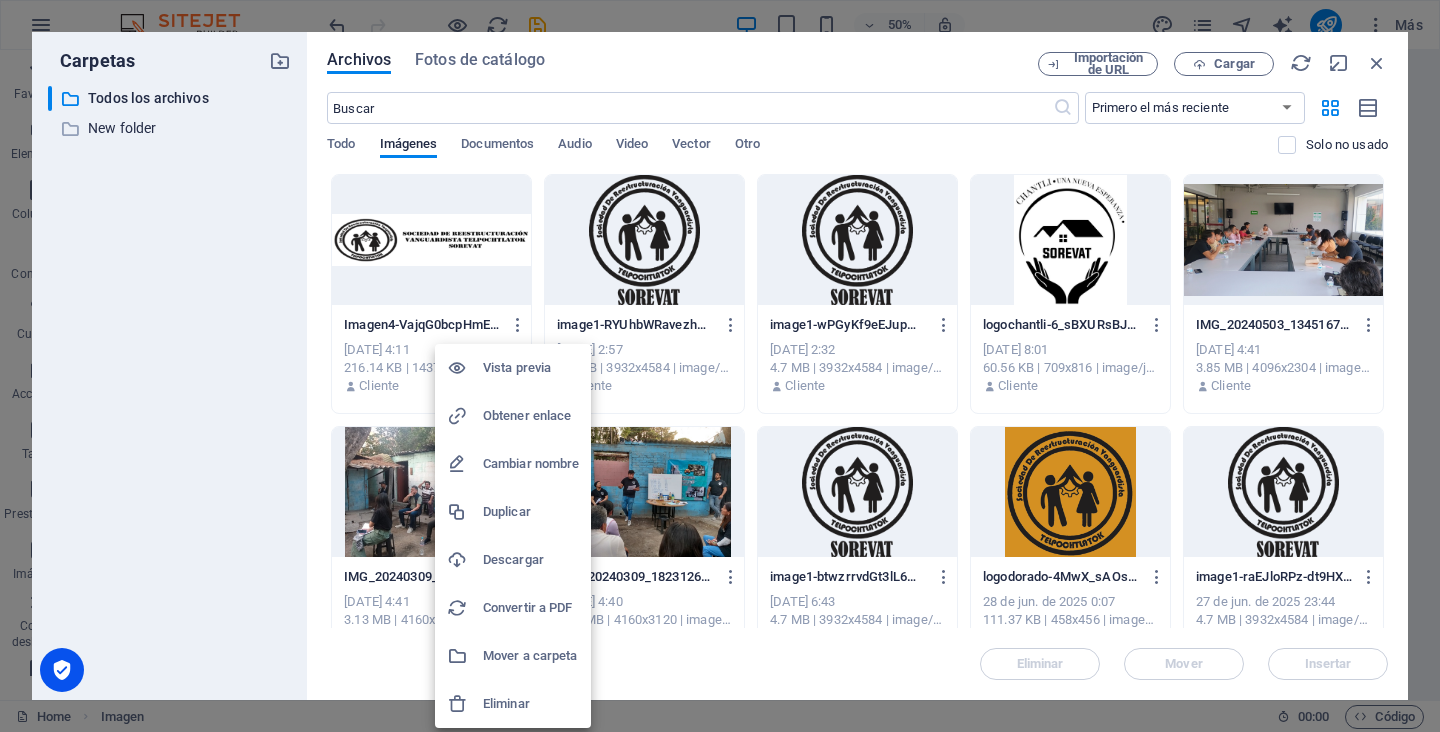 click on "Eliminar" at bounding box center [531, 704] 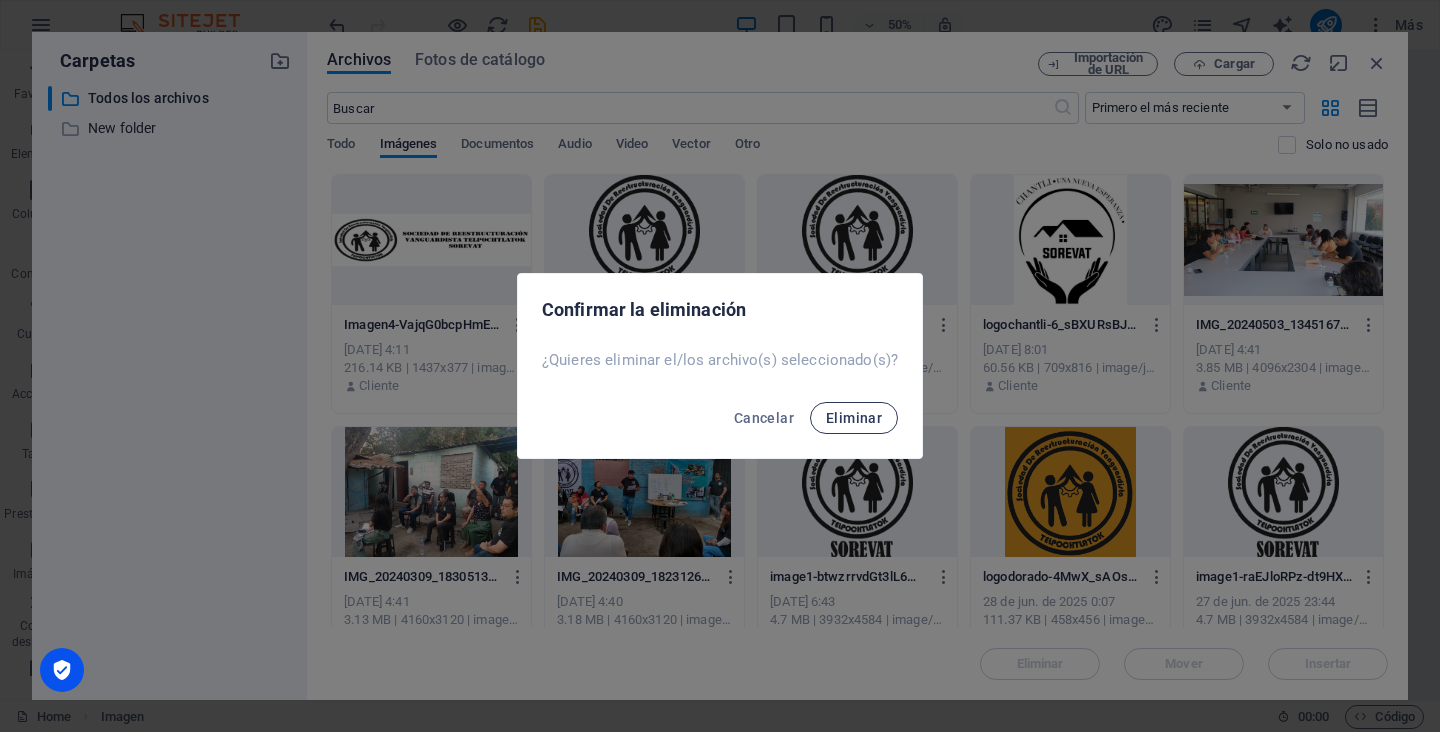click on "Eliminar" at bounding box center [854, 418] 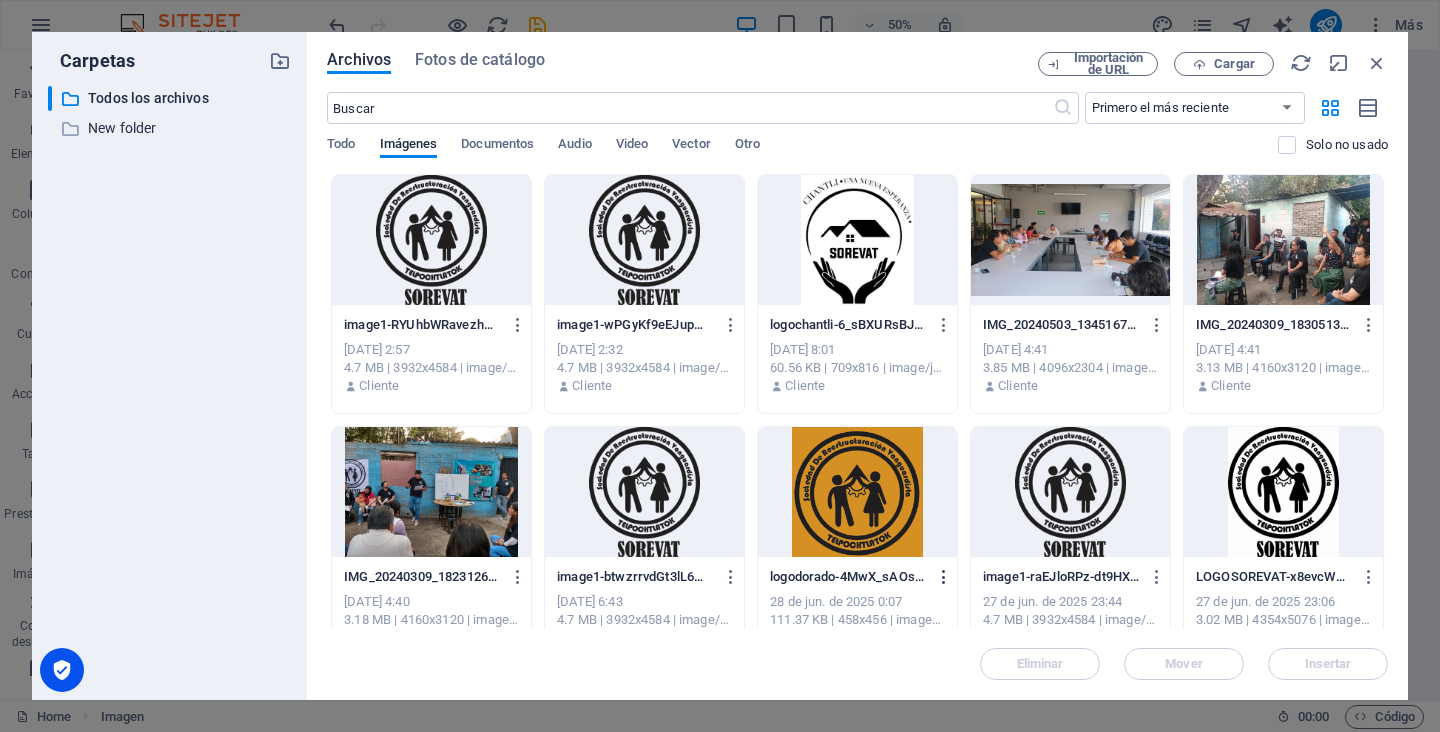 click at bounding box center [944, 577] 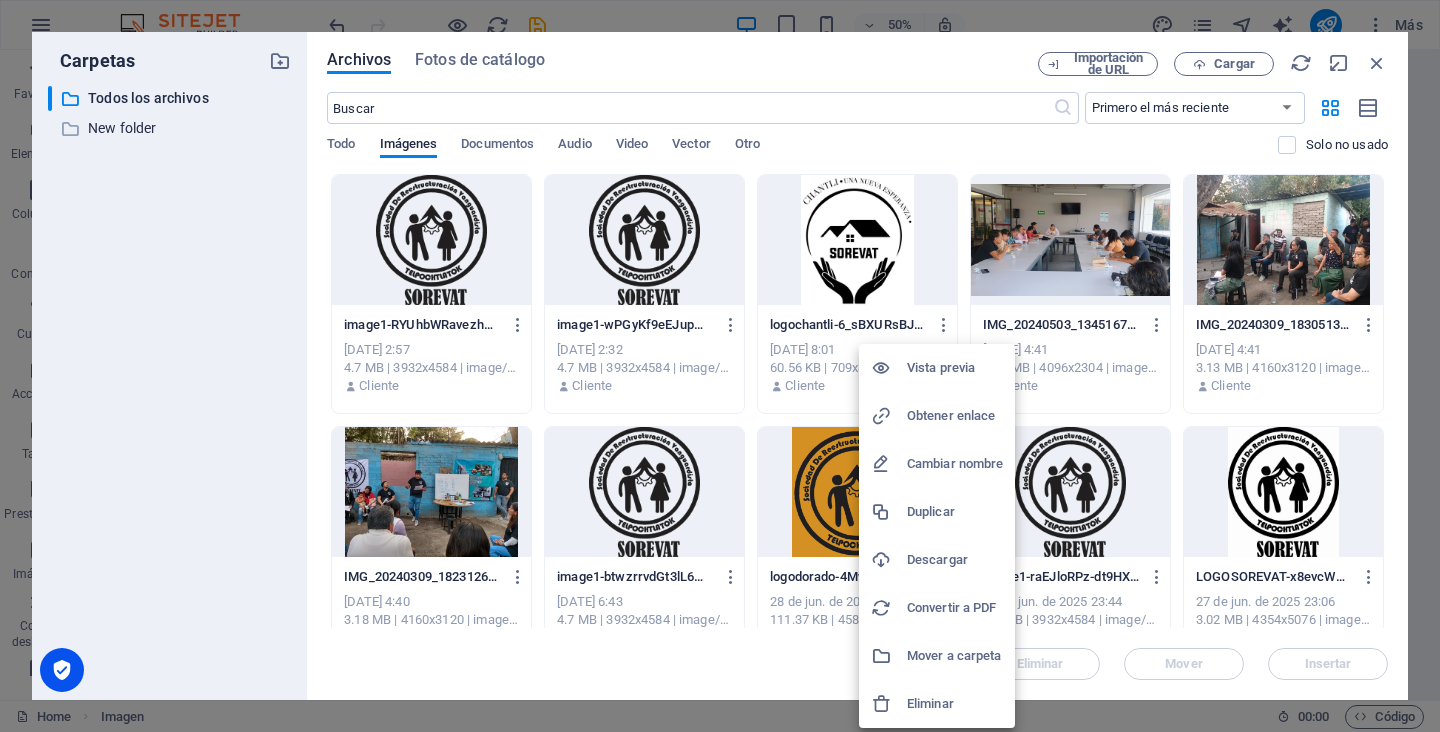 click at bounding box center (889, 704) 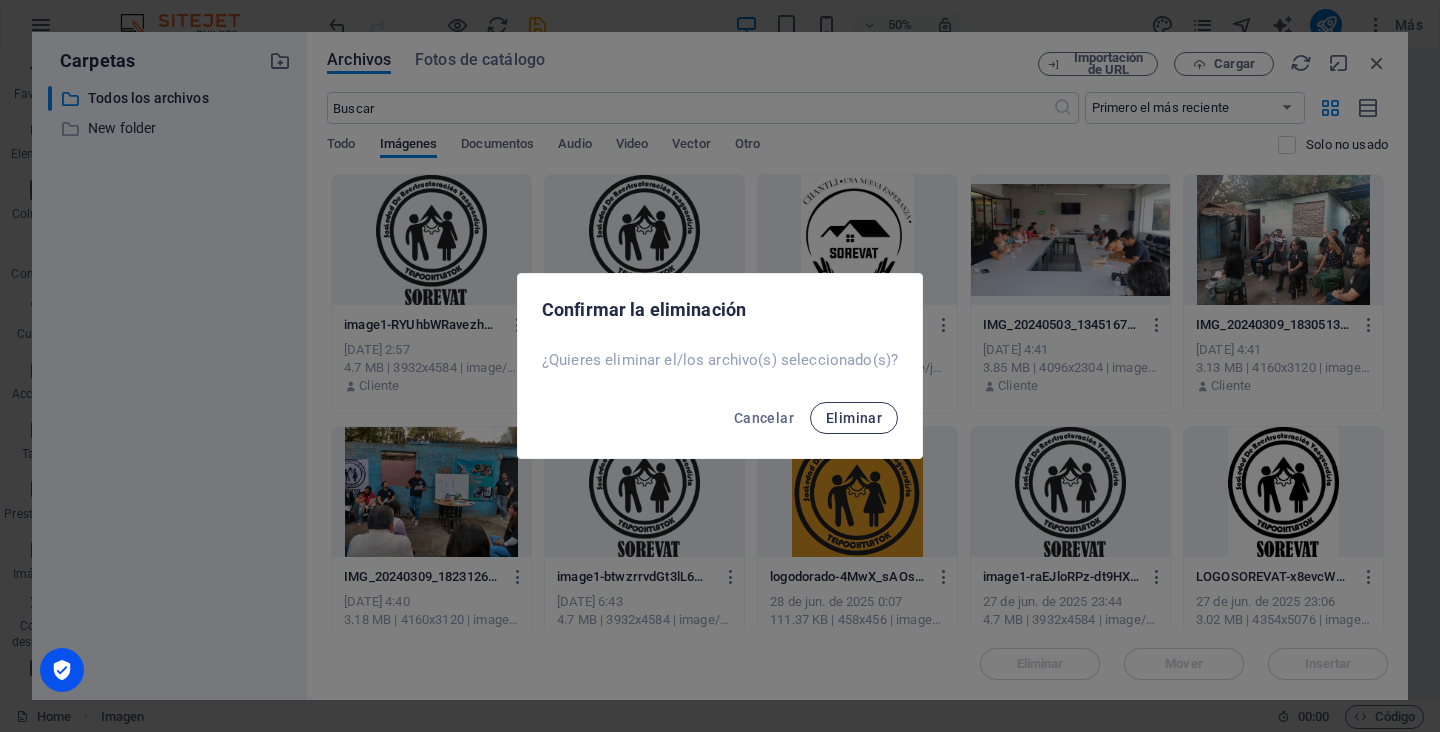 click on "Eliminar" at bounding box center [854, 418] 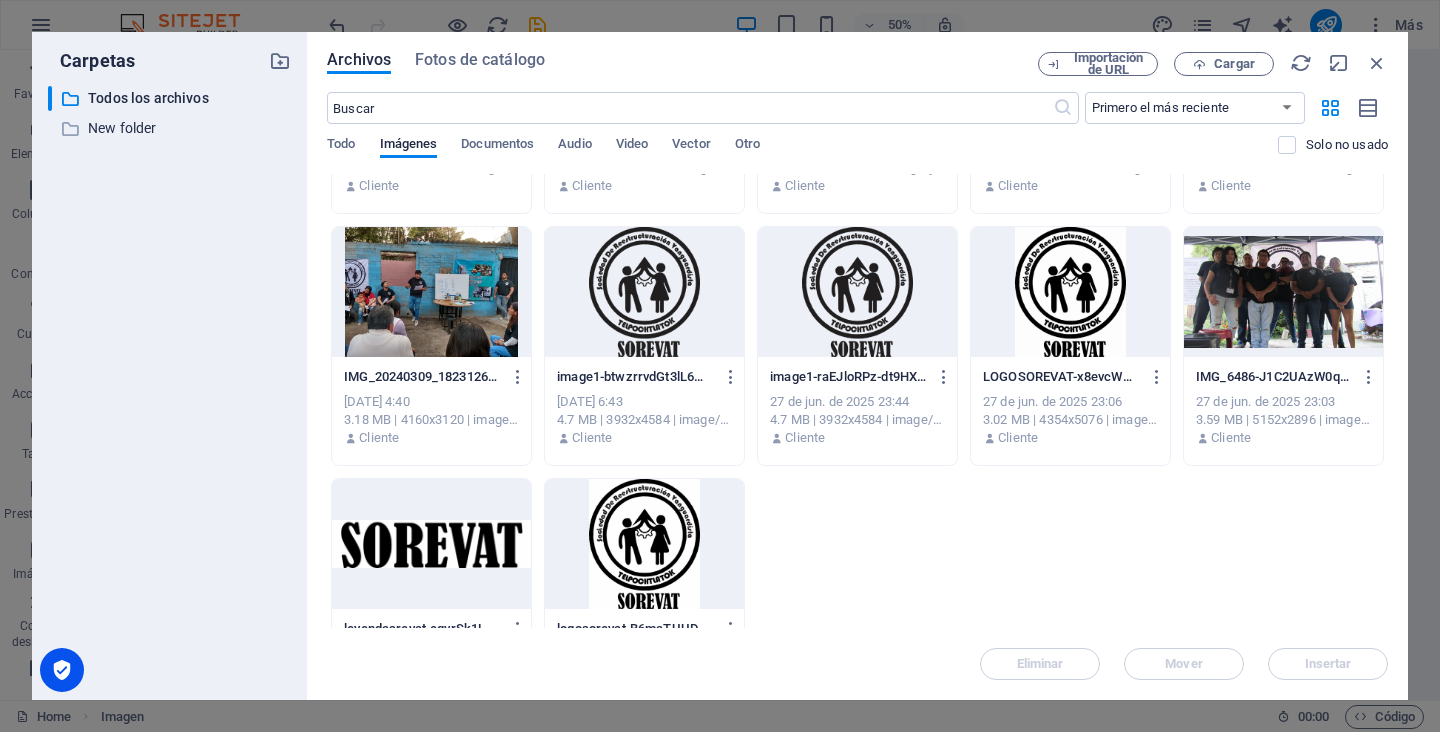 scroll, scrollTop: 90, scrollLeft: 0, axis: vertical 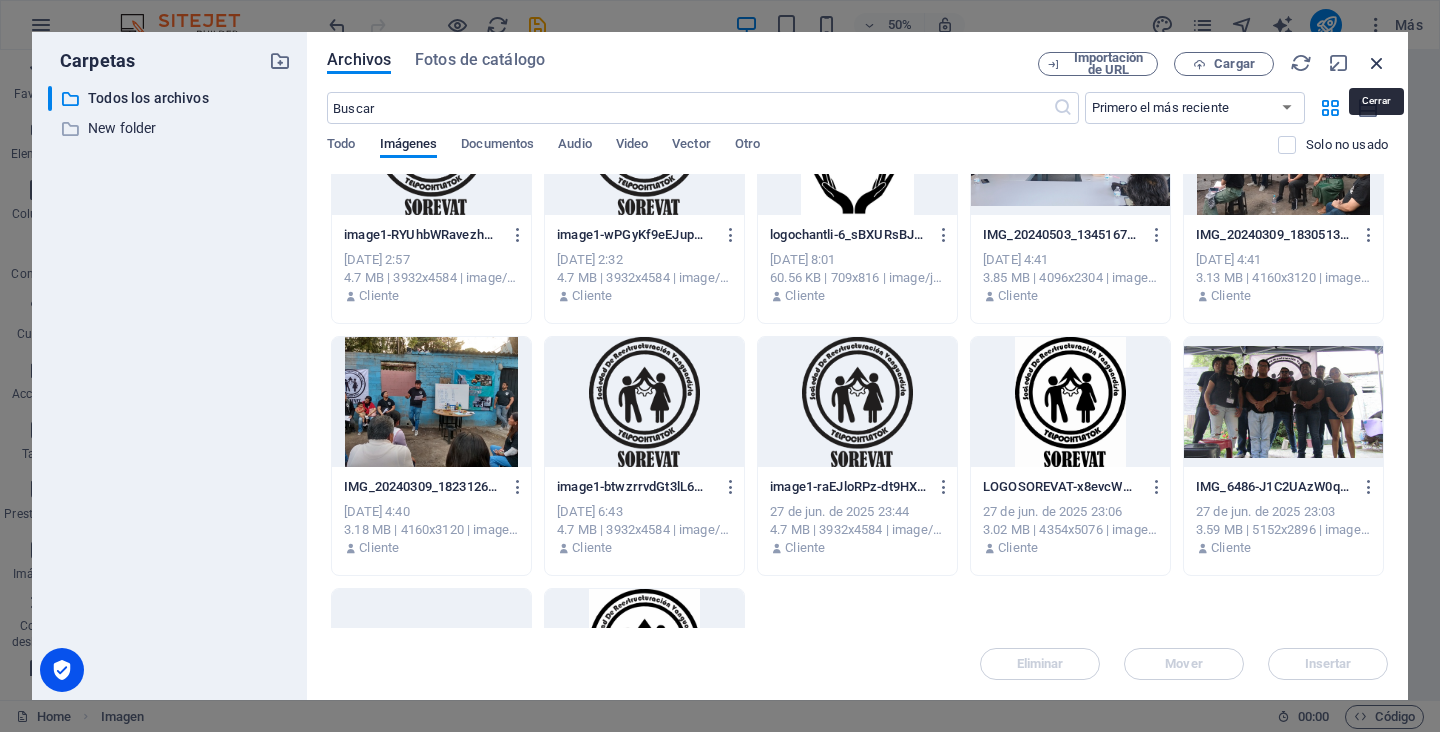 click at bounding box center [1377, 63] 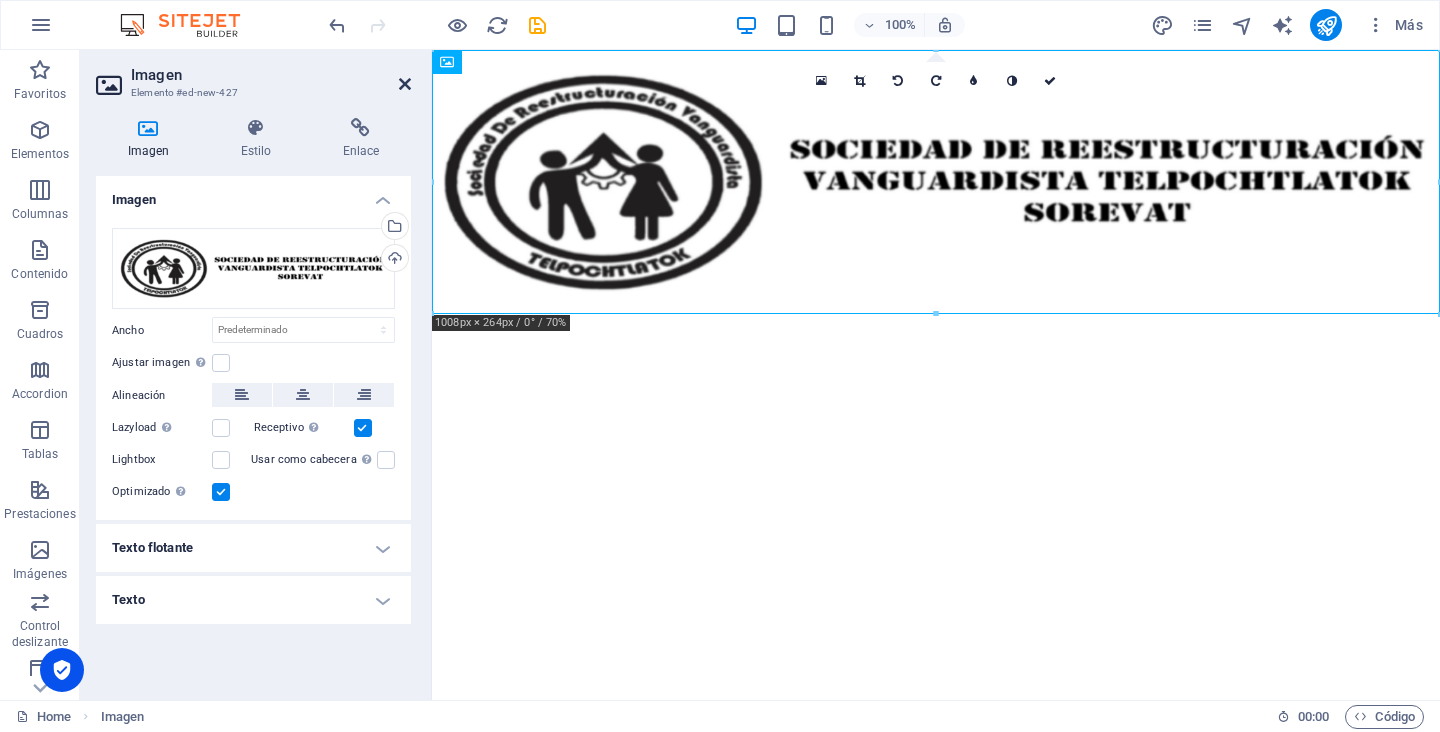 click at bounding box center [405, 84] 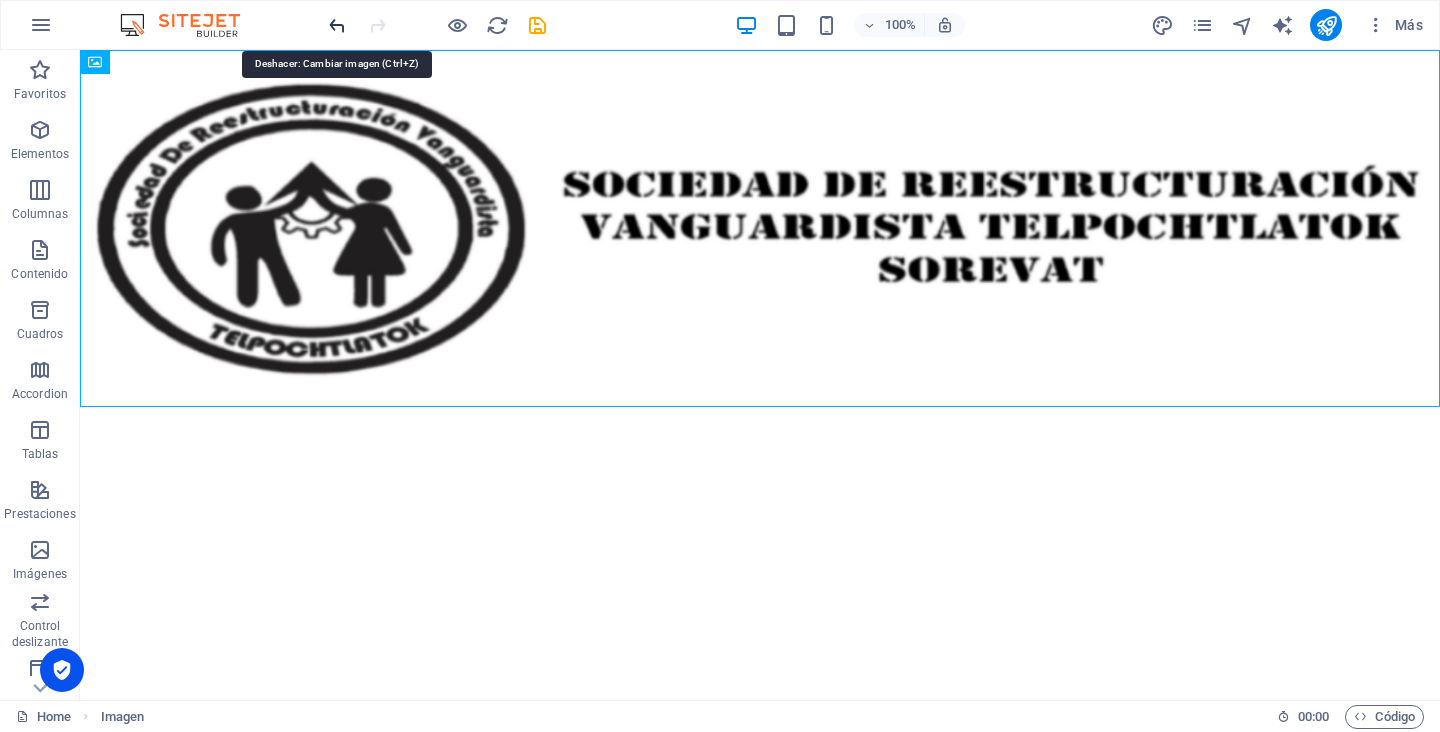 click at bounding box center (337, 25) 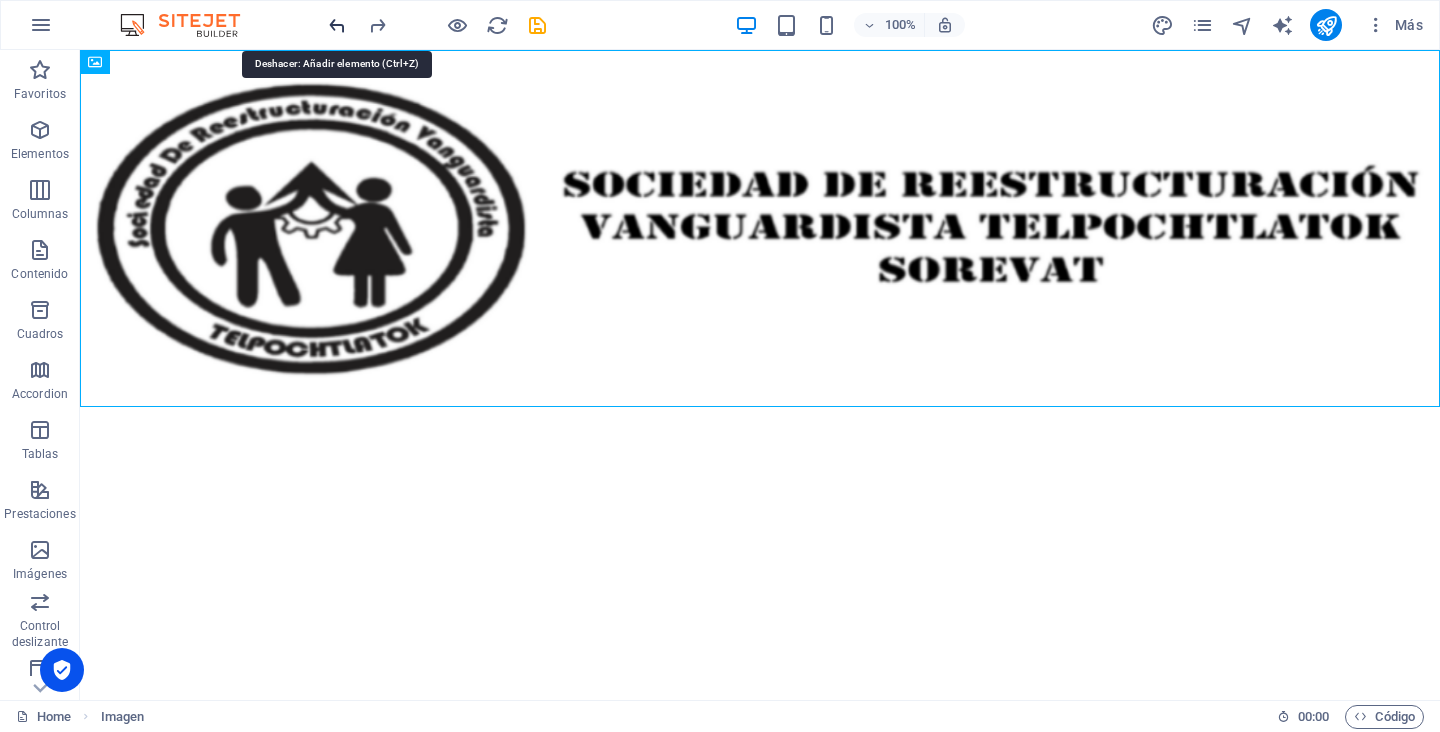 click at bounding box center (337, 25) 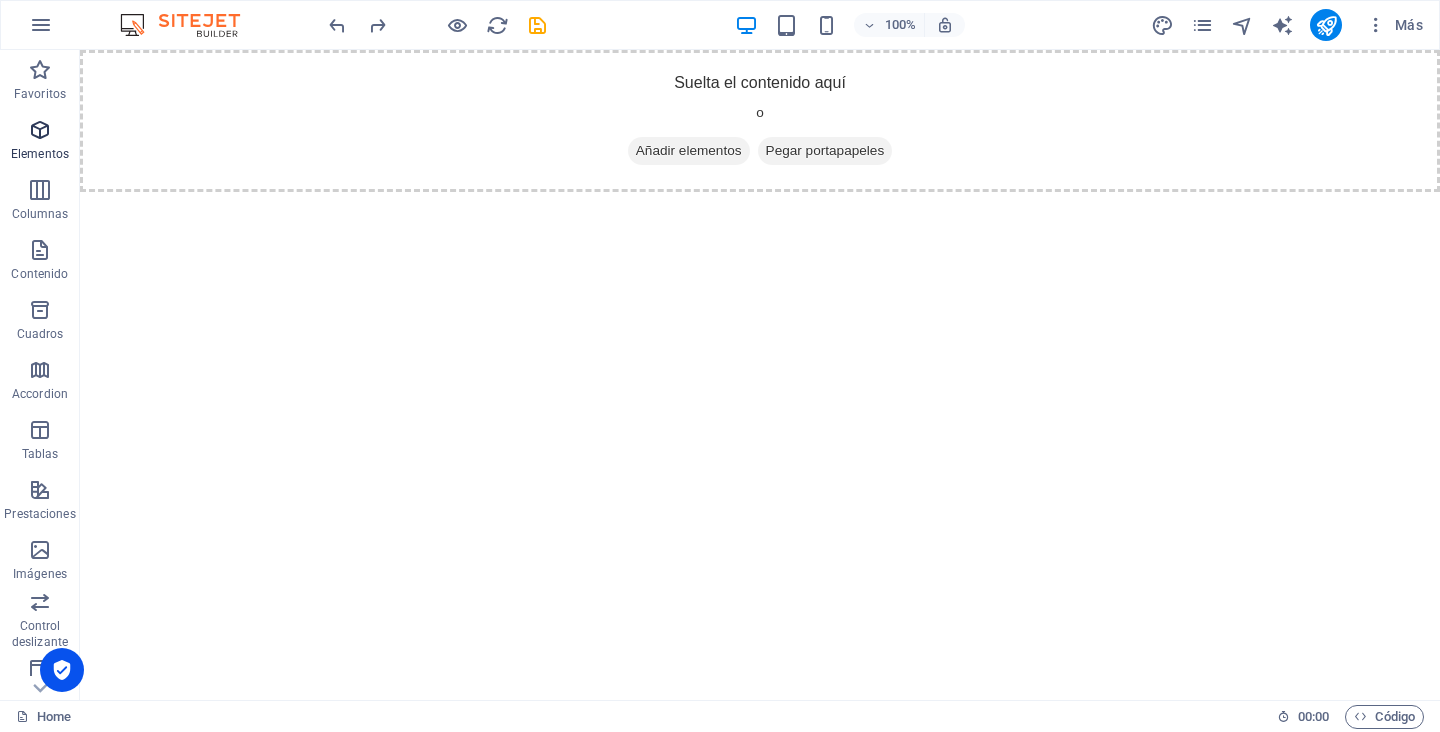 click at bounding box center (40, 130) 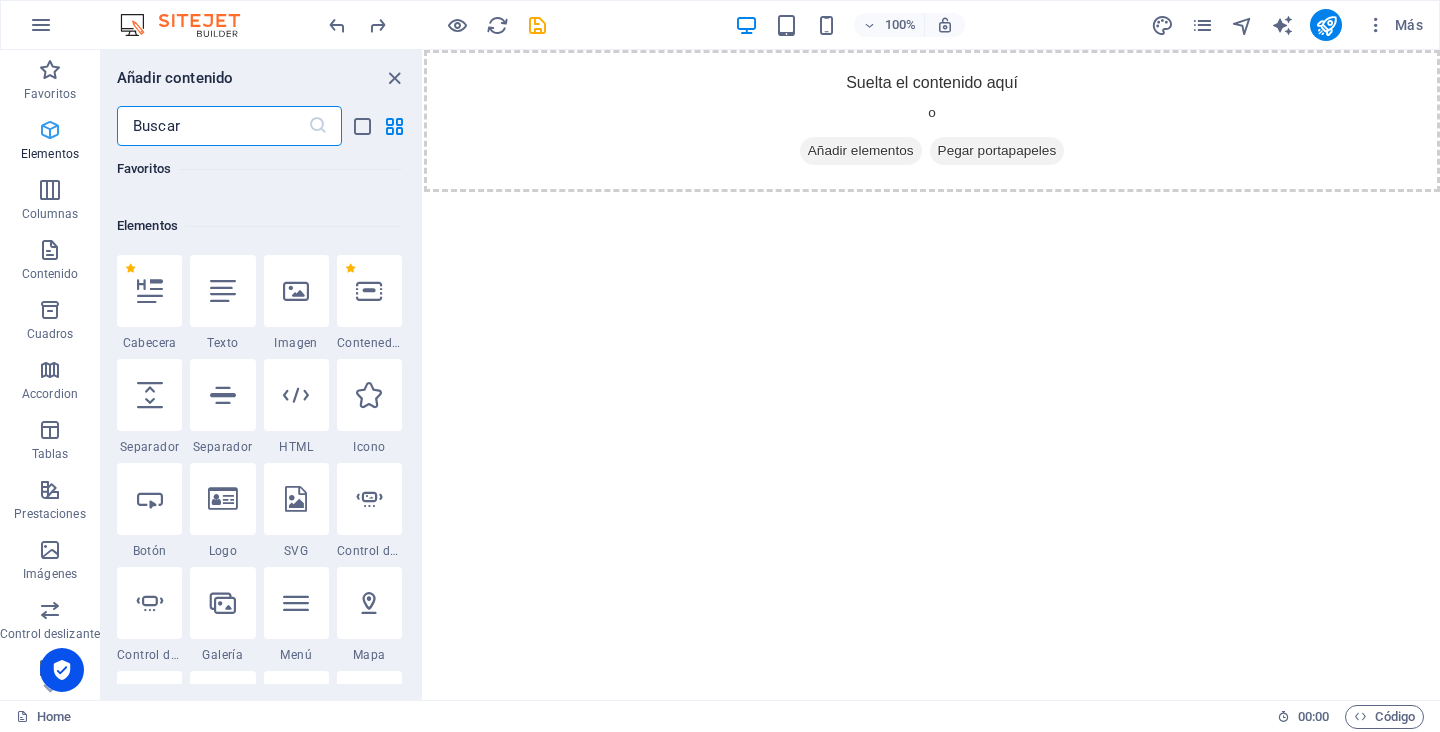scroll, scrollTop: 377, scrollLeft: 0, axis: vertical 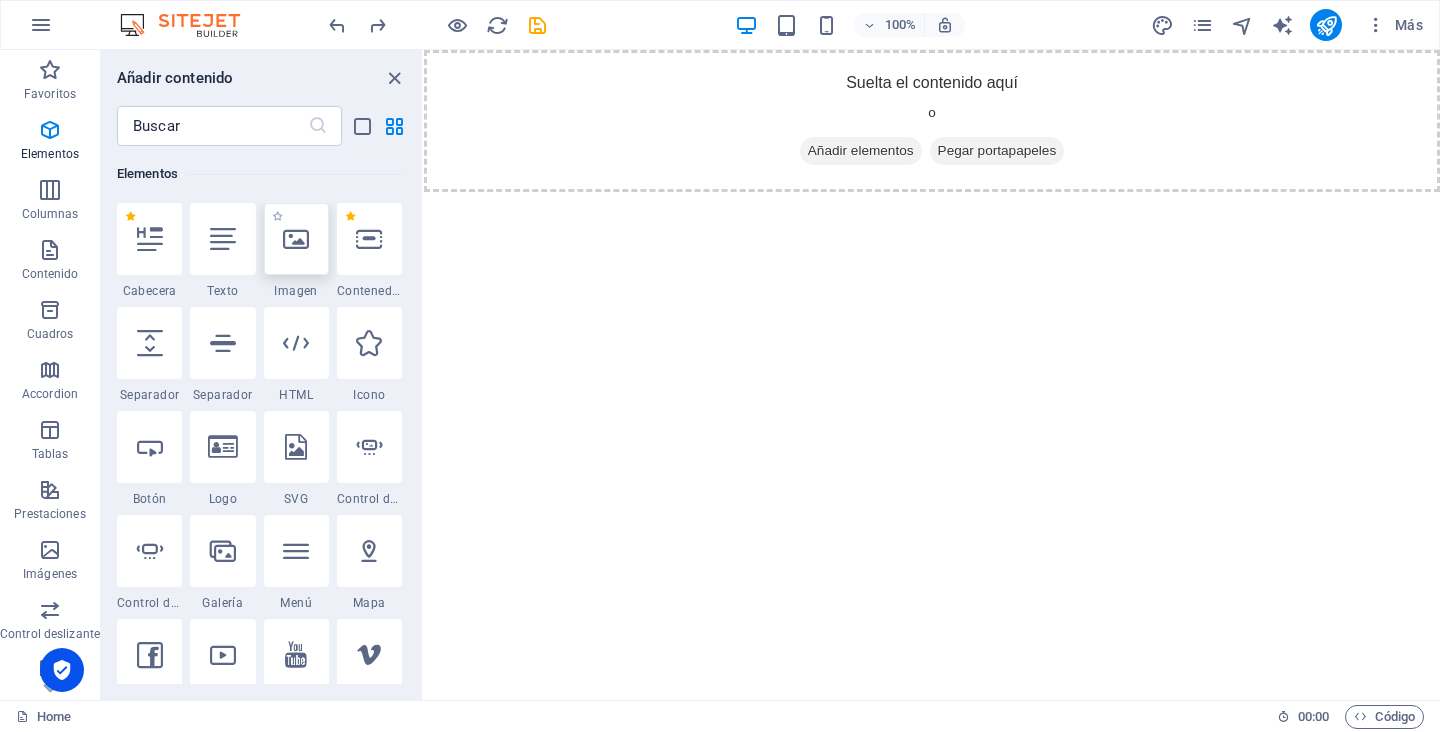click at bounding box center (296, 239) 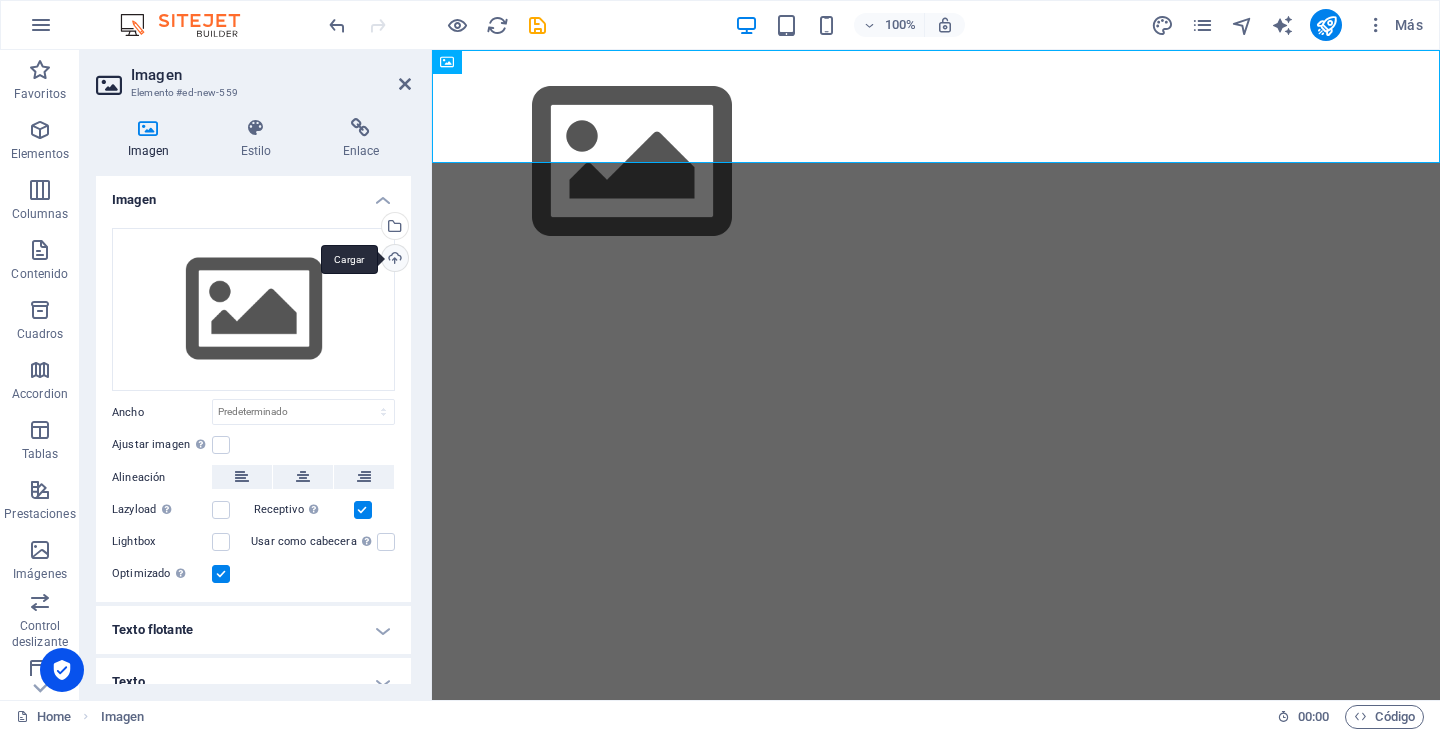 click on "Cargar" at bounding box center [393, 260] 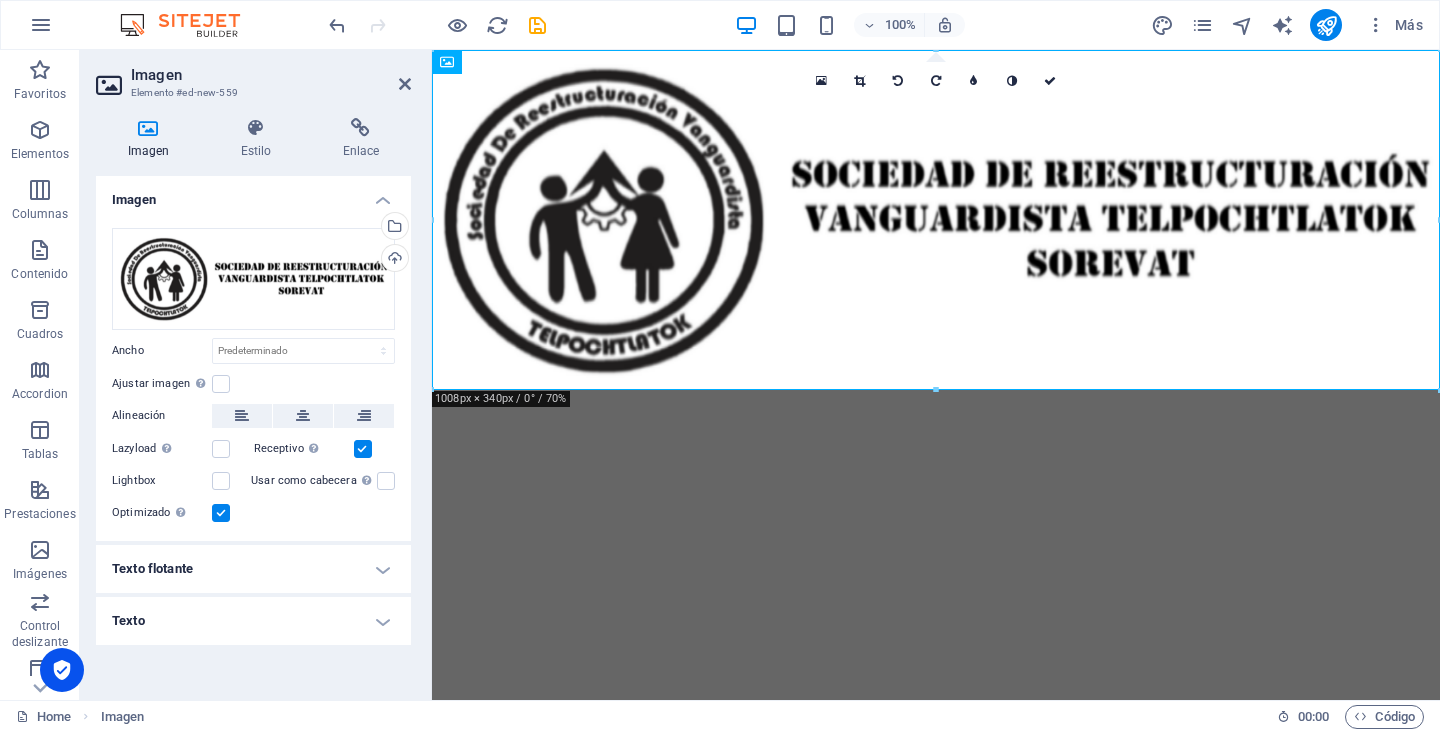 click on "Skip to main content" at bounding box center [936, 220] 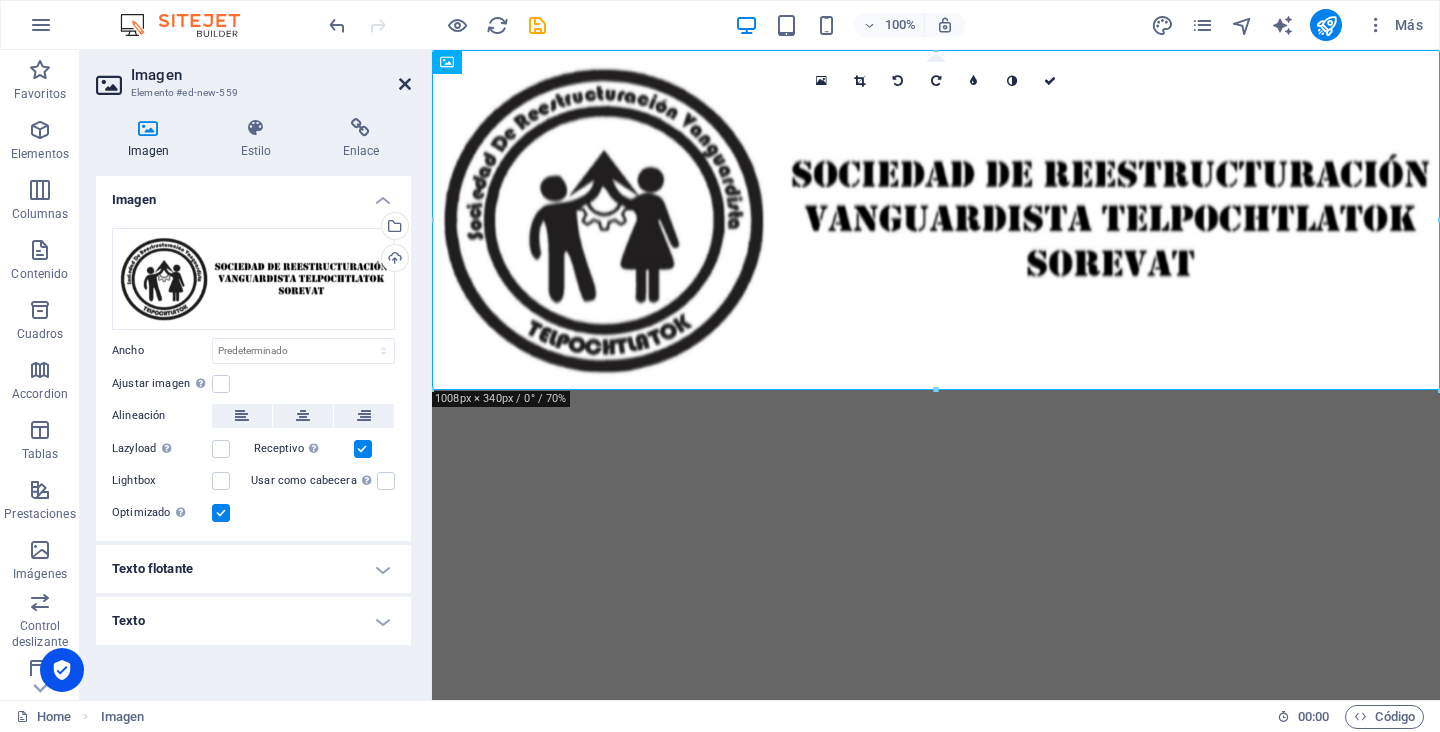 click at bounding box center (405, 84) 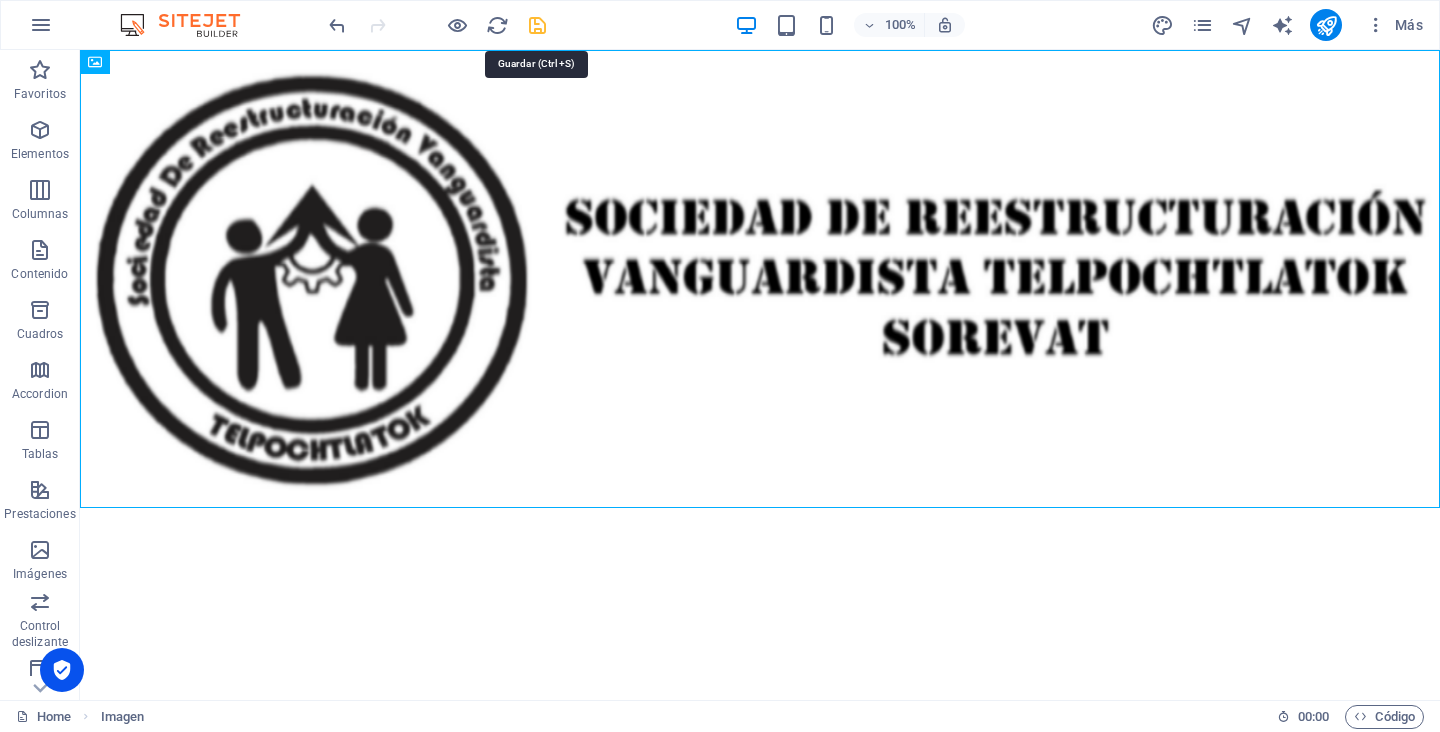 click at bounding box center (537, 25) 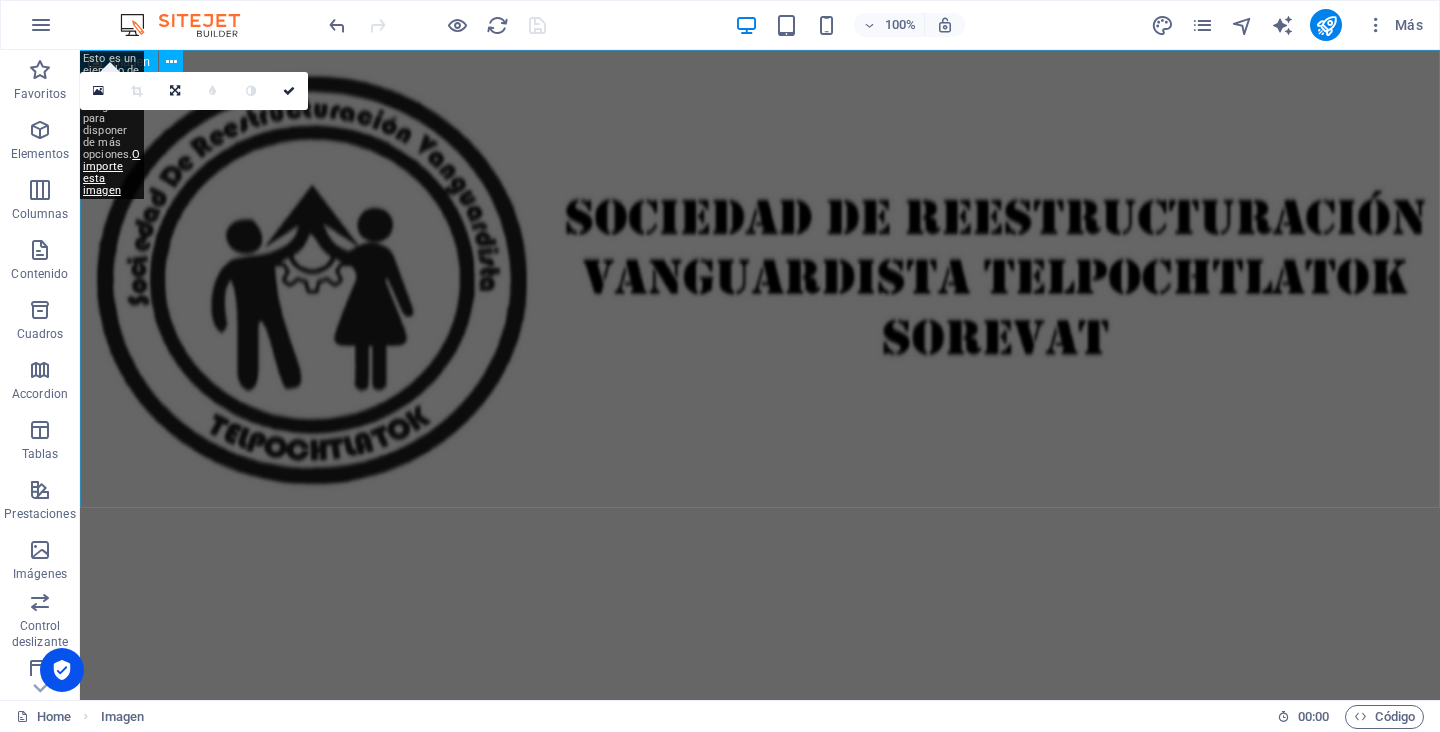click at bounding box center (760, 279) 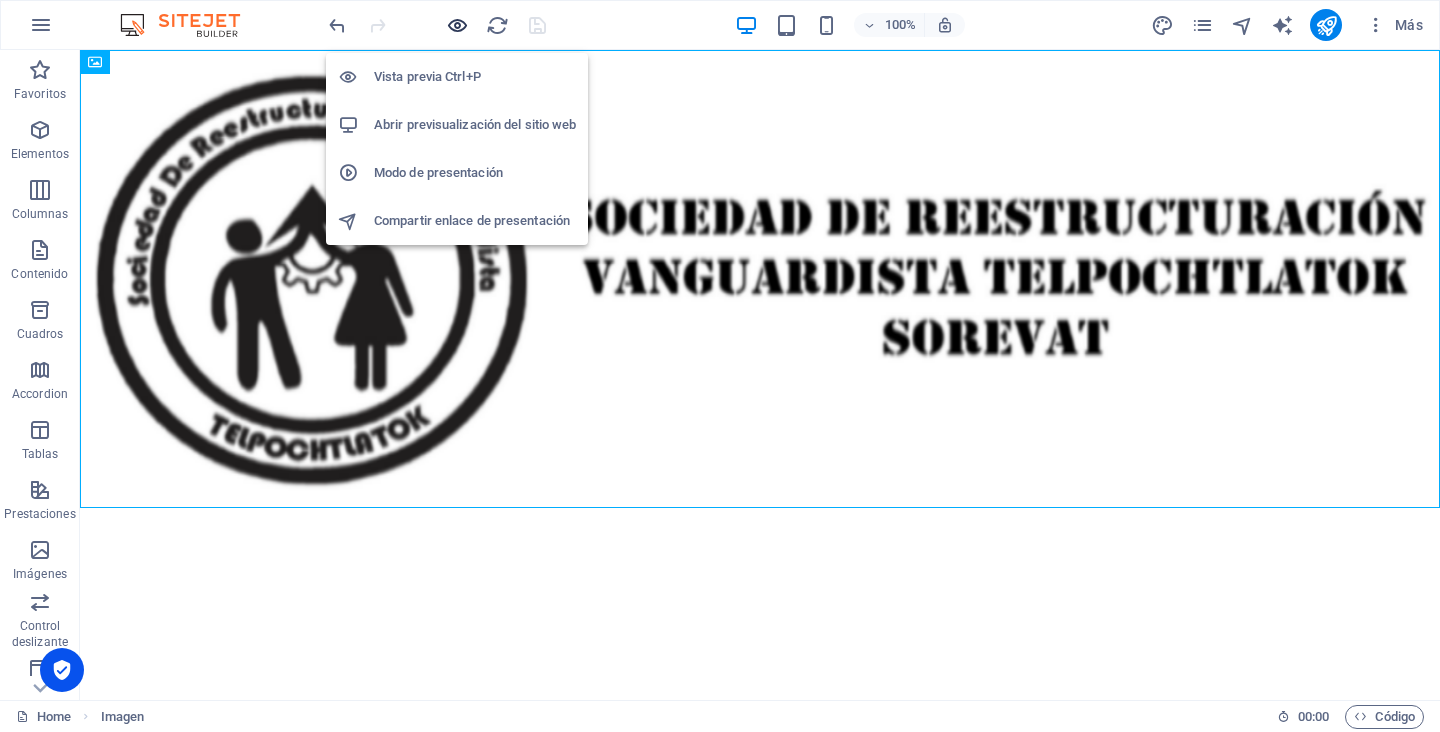 click at bounding box center [457, 25] 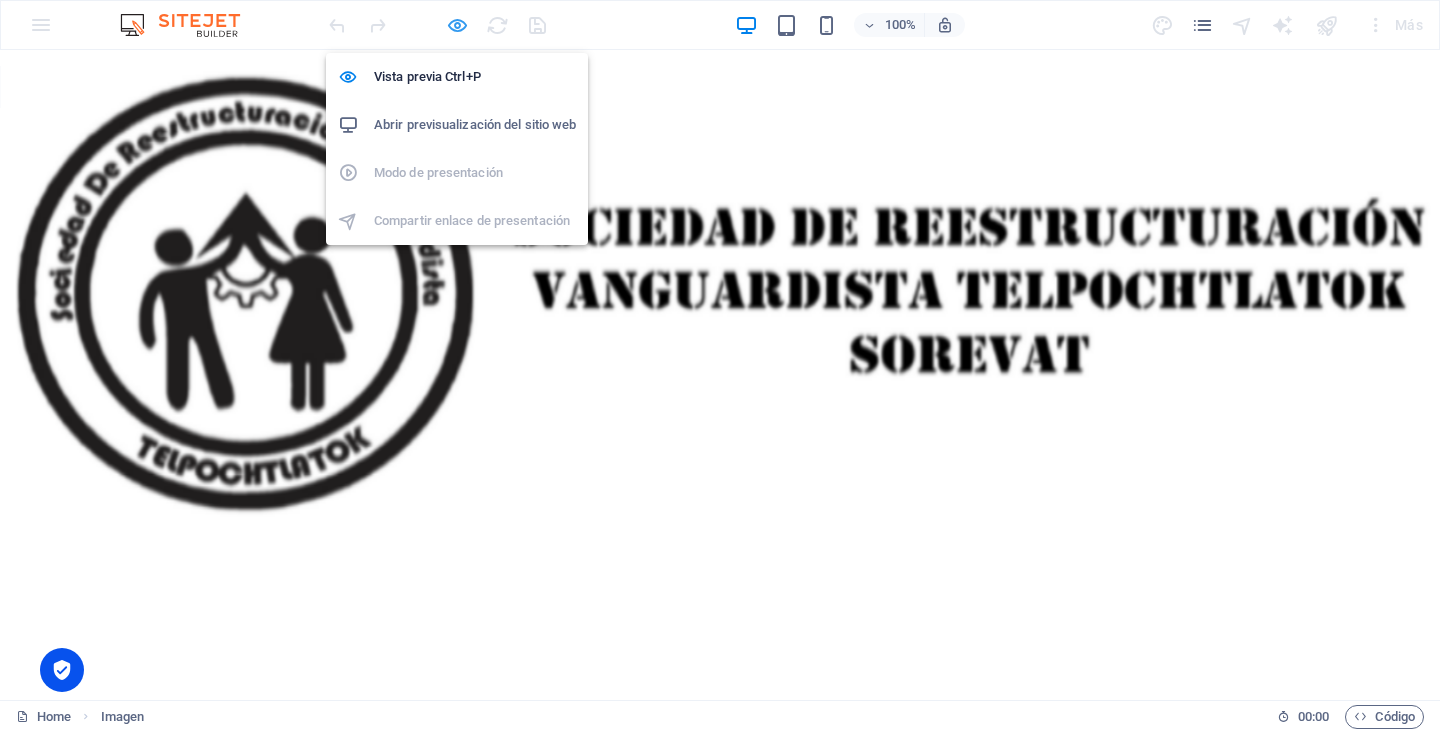 click at bounding box center (457, 25) 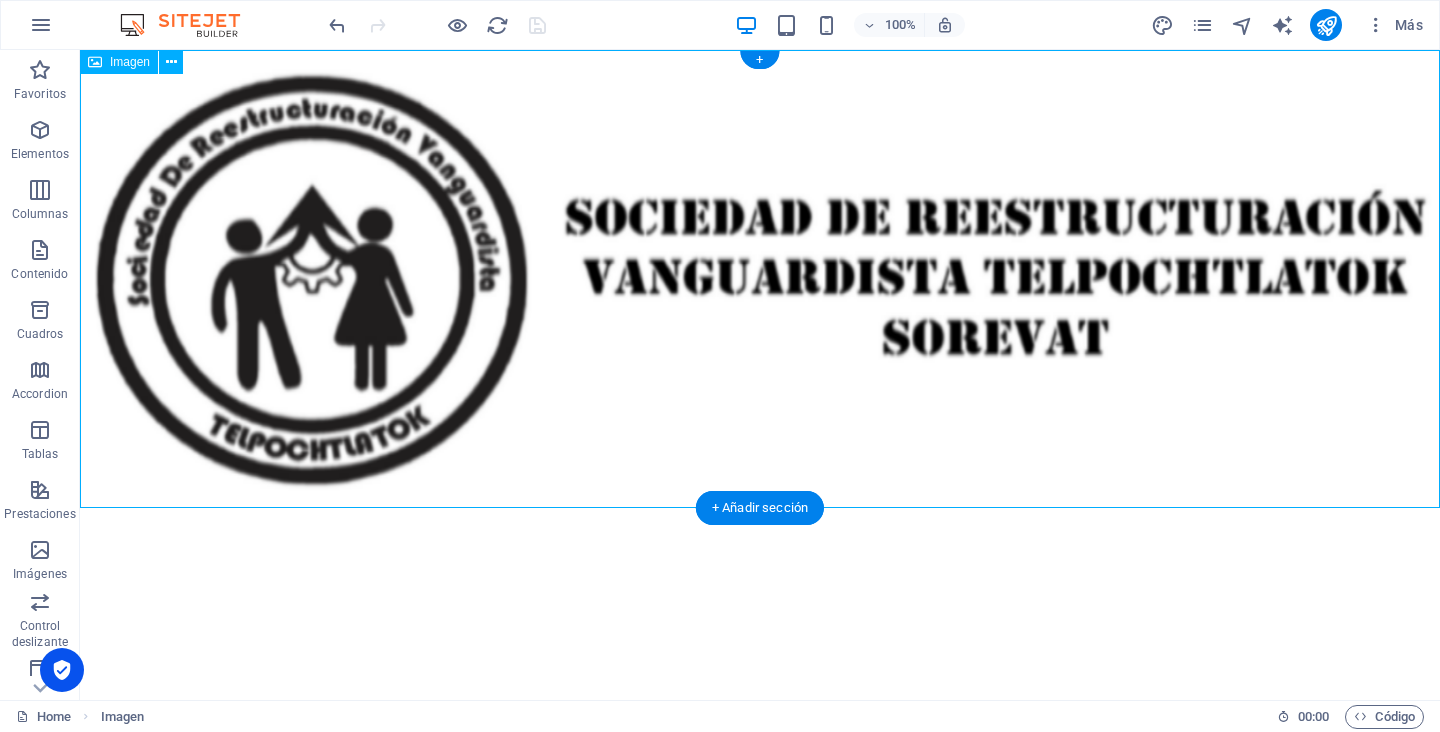 click at bounding box center [760, 279] 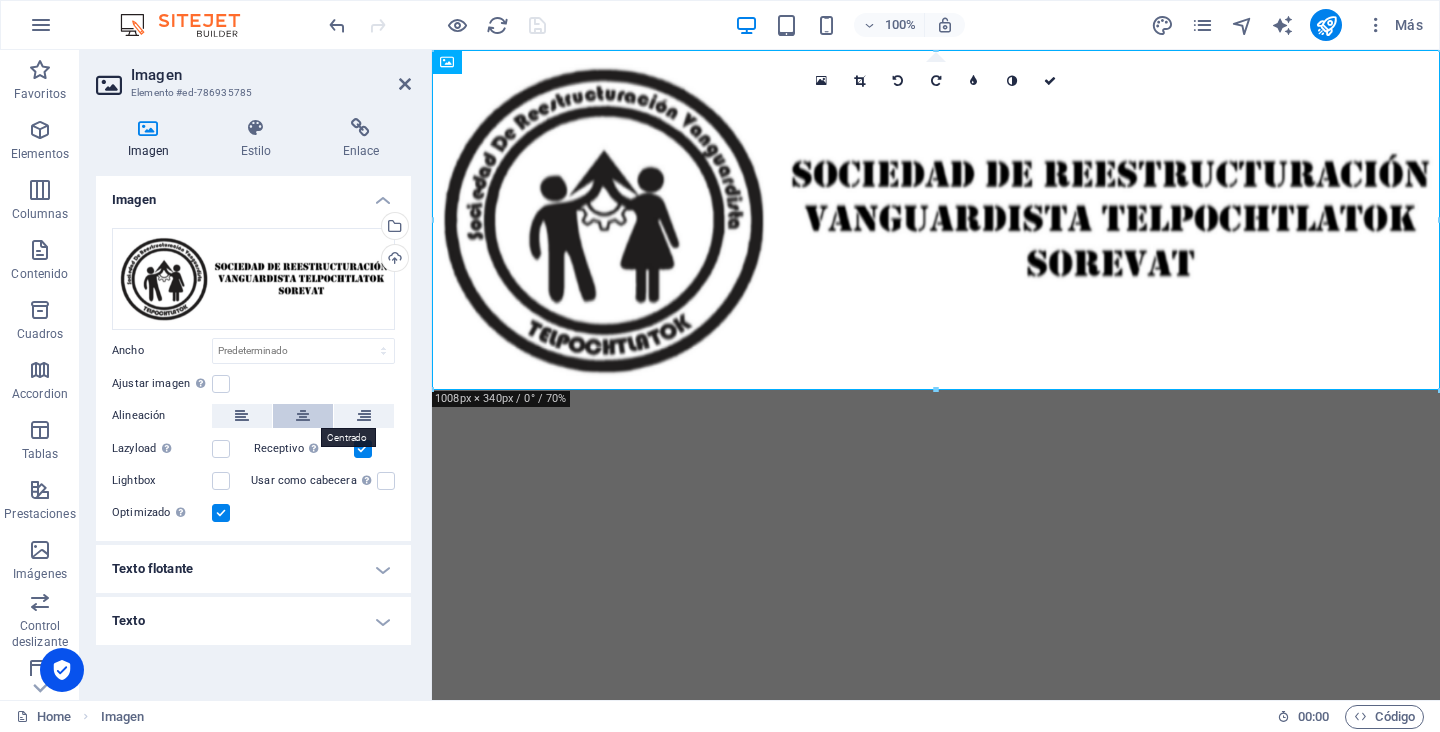 click at bounding box center [303, 416] 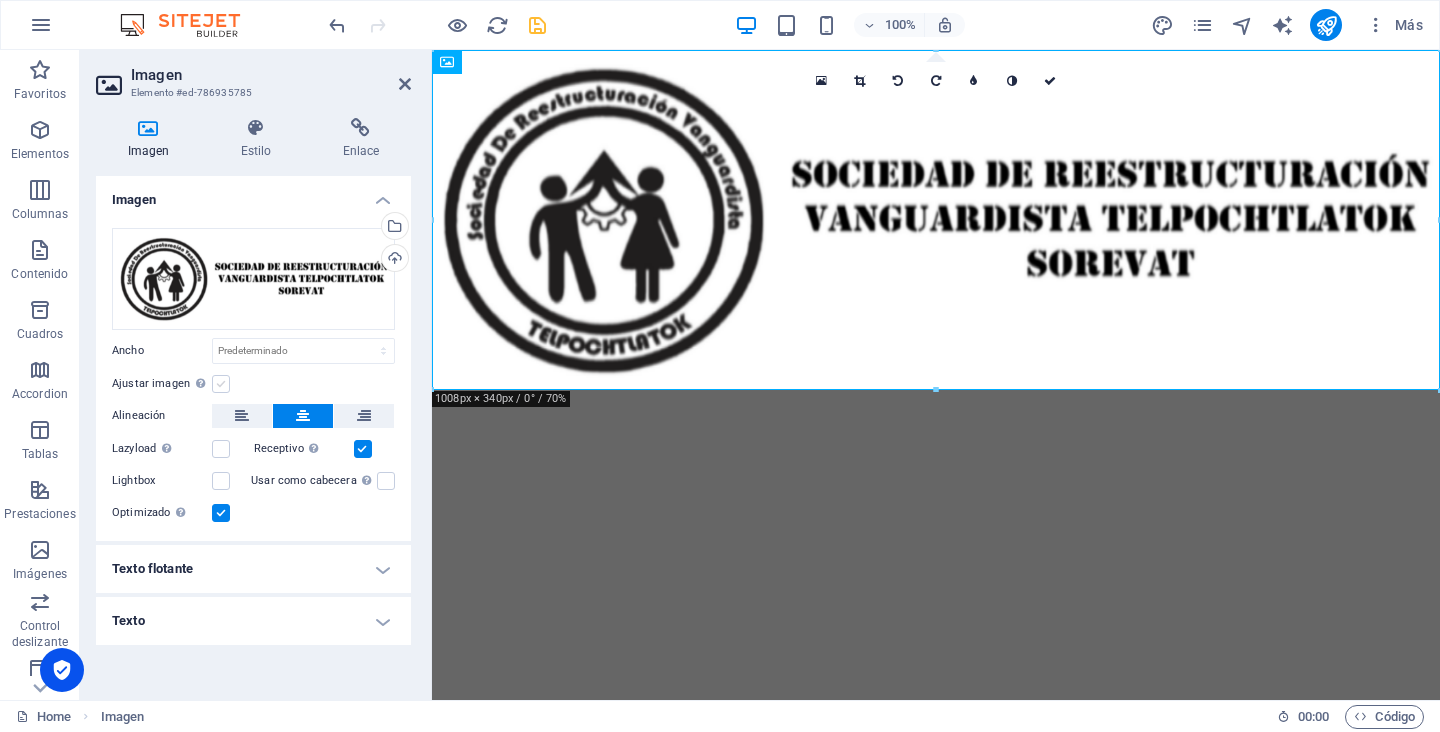 click at bounding box center (221, 384) 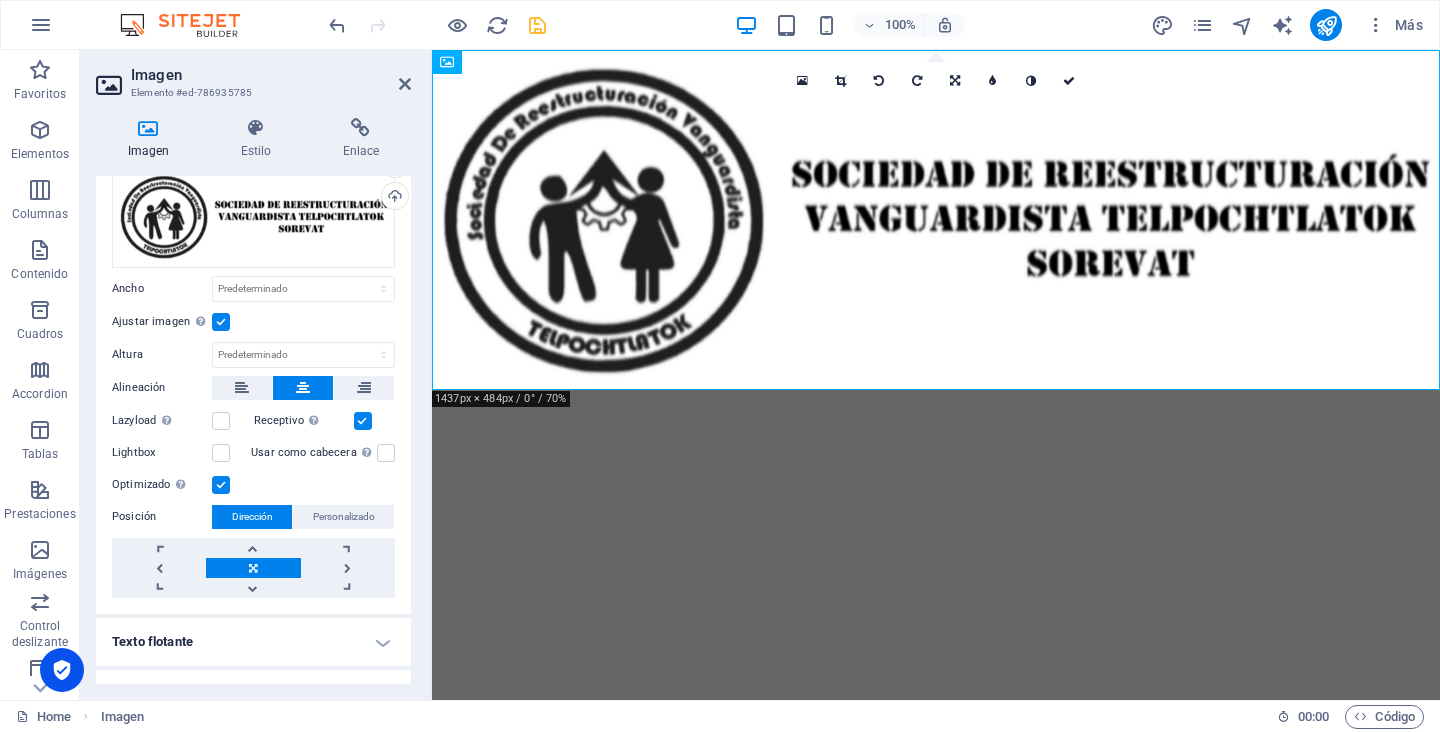 scroll, scrollTop: 94, scrollLeft: 0, axis: vertical 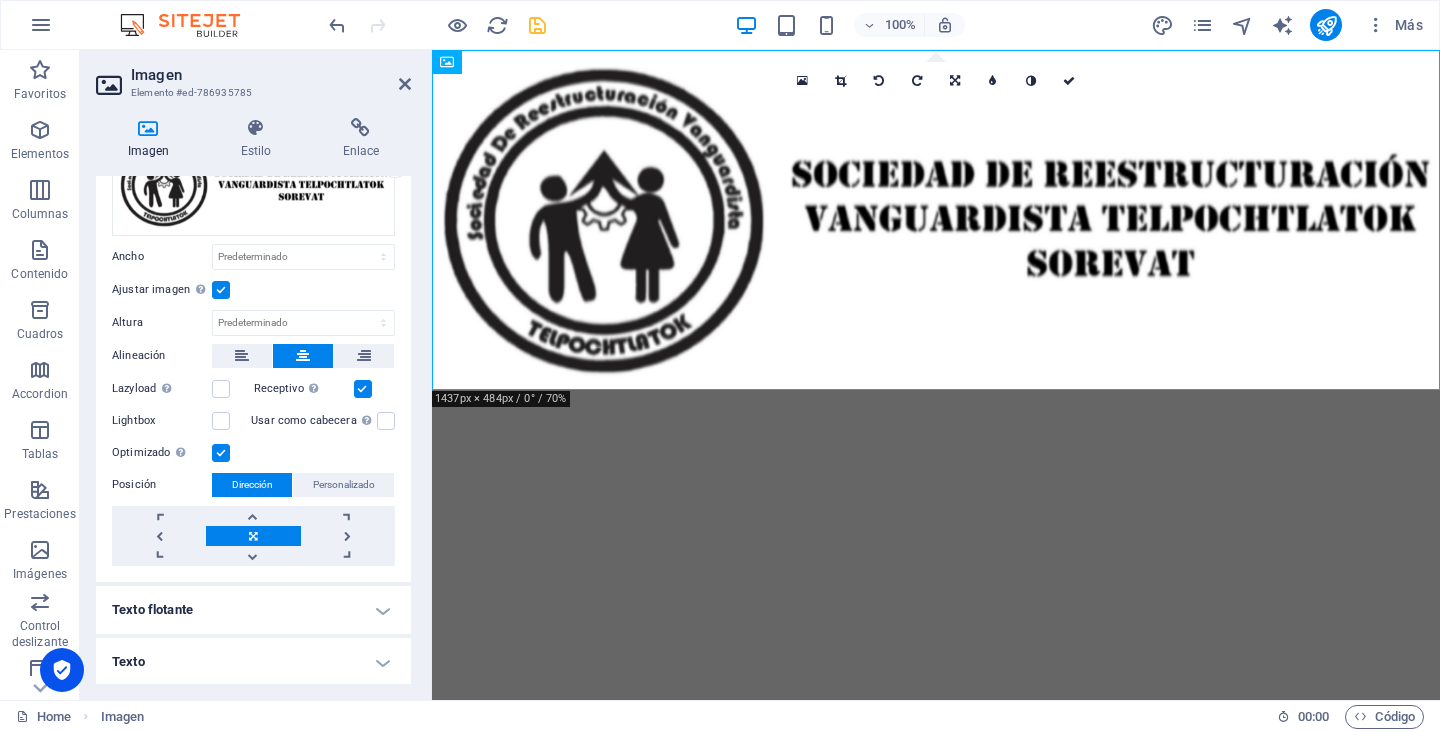 click on "Texto flotante" at bounding box center [253, 610] 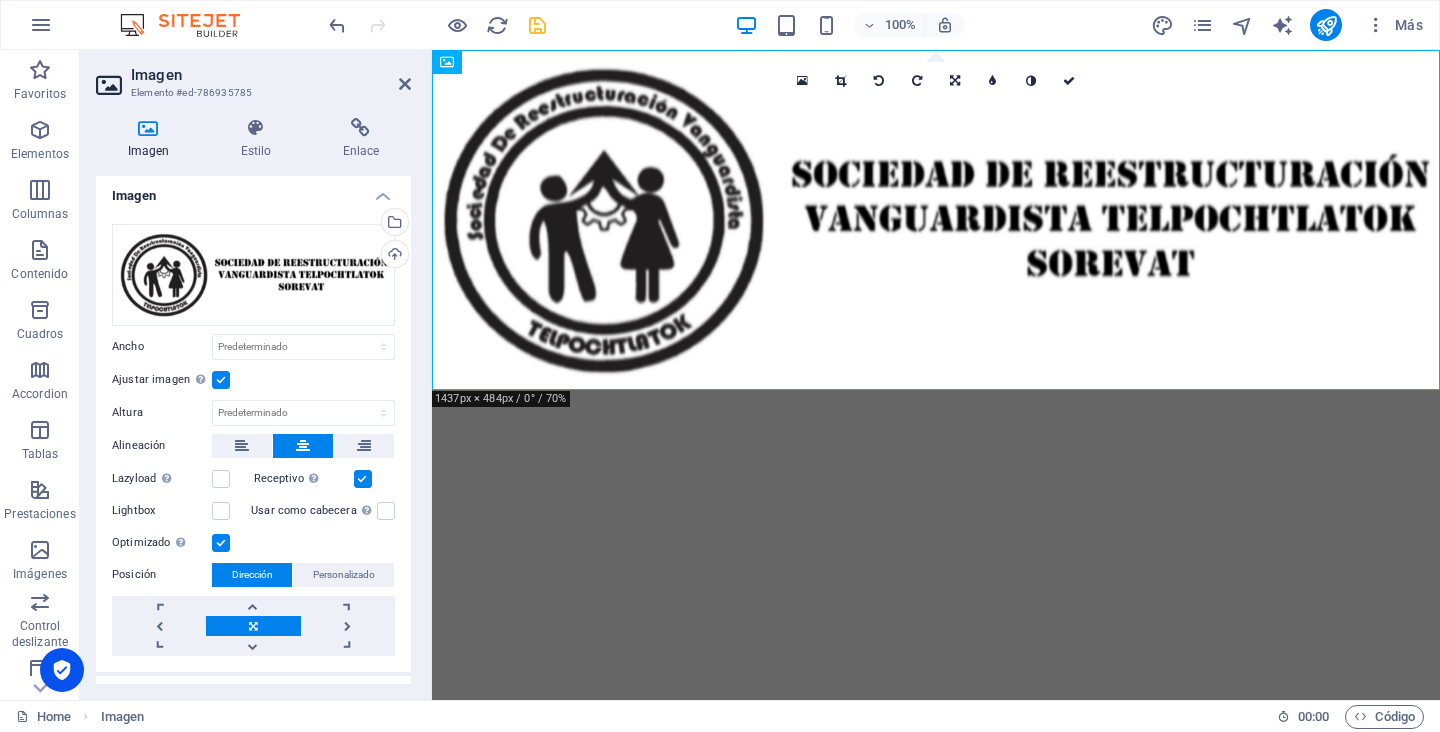 scroll, scrollTop: 0, scrollLeft: 0, axis: both 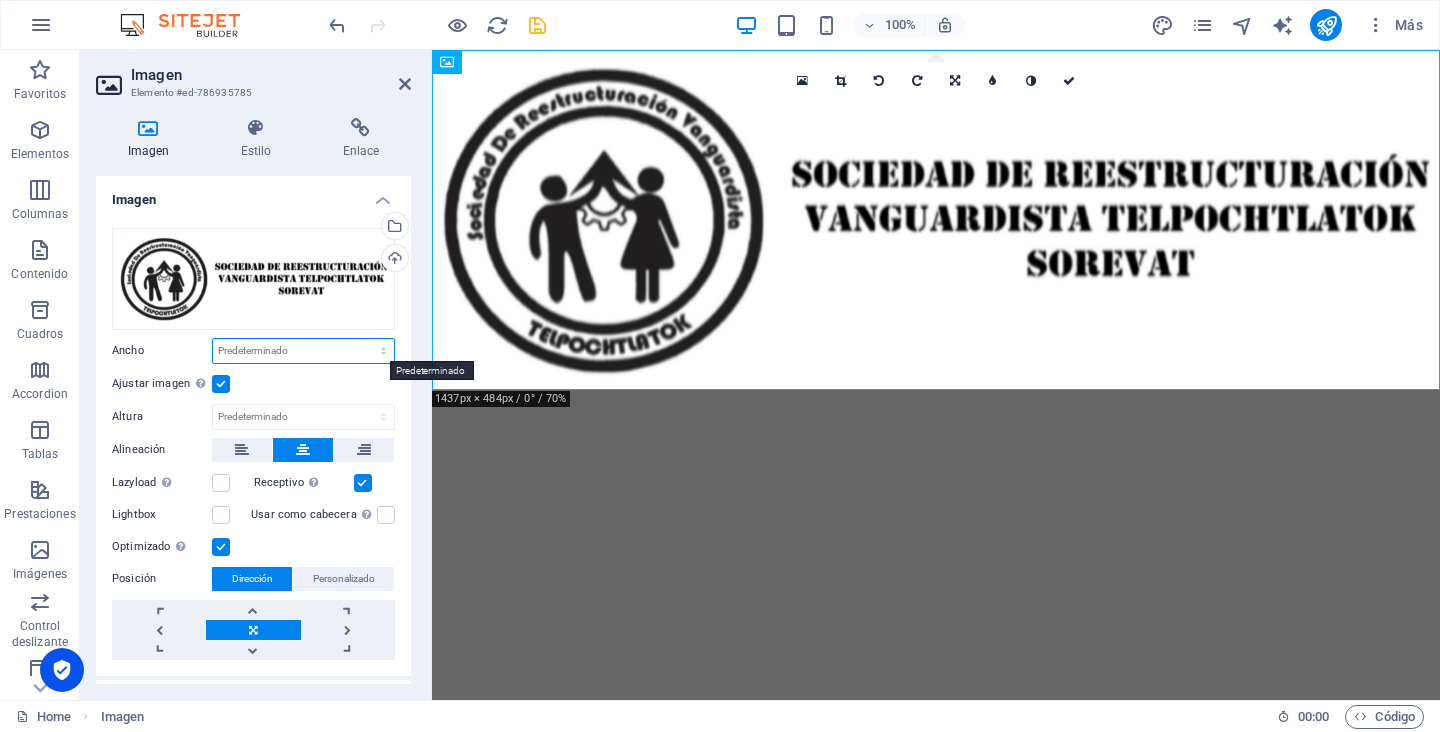 click on "Predeterminado automático px rem % em vh vw" at bounding box center (303, 351) 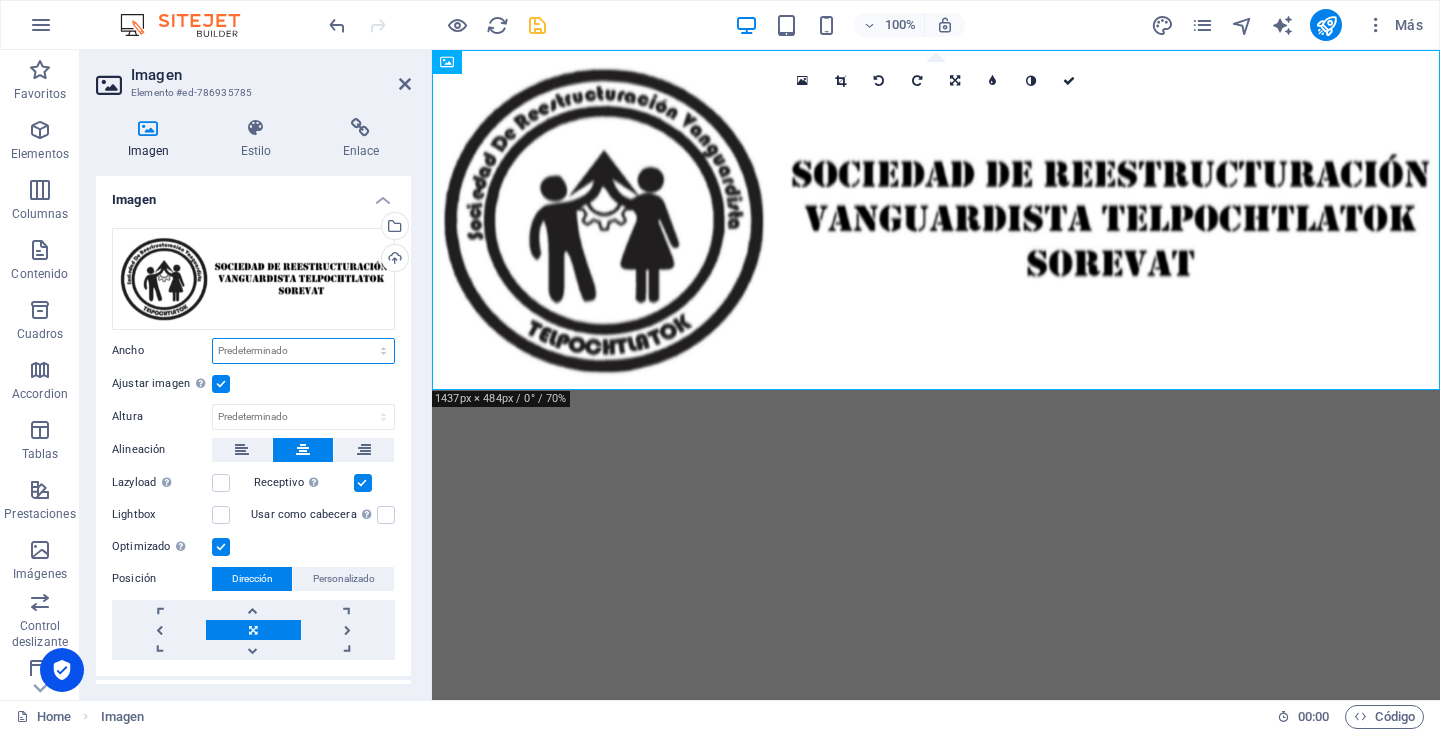 select on "px" 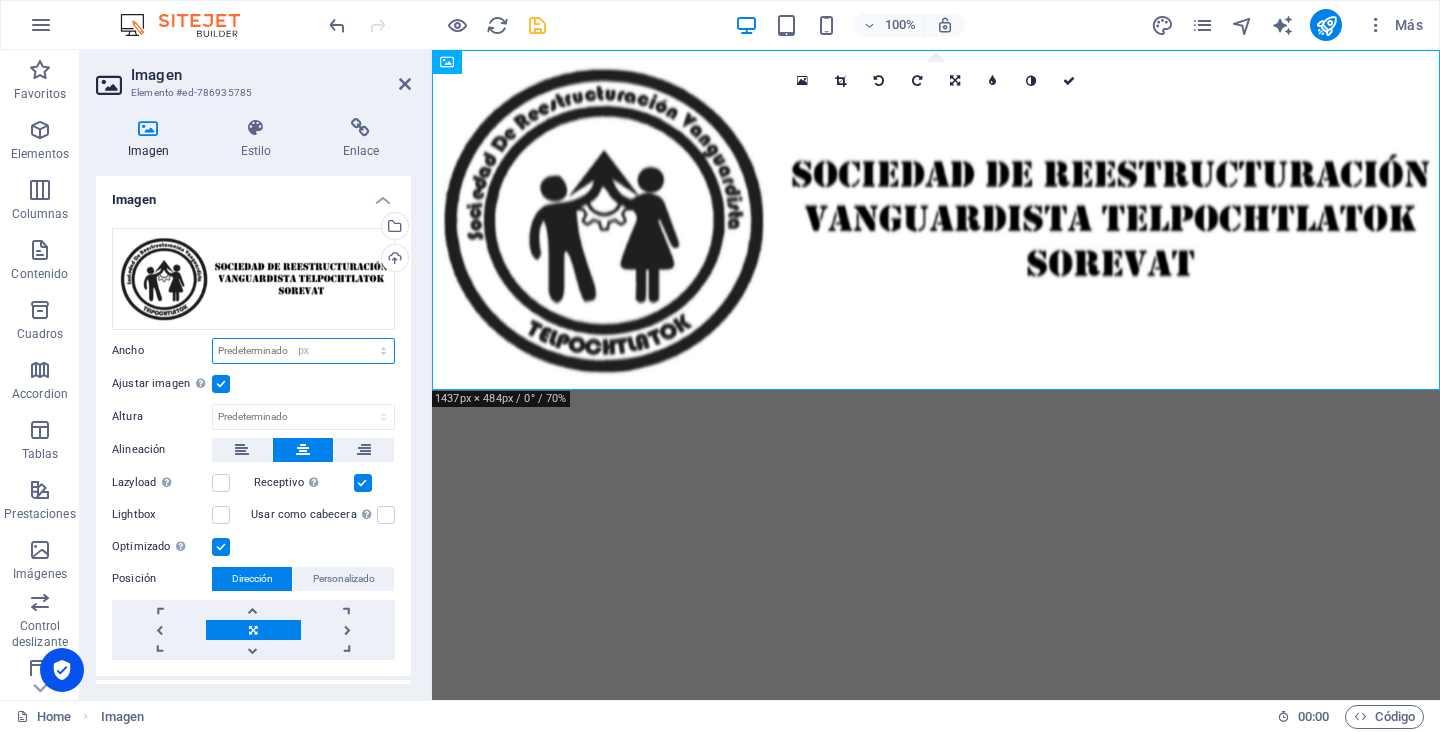 click on "Predeterminado automático px rem % em vh vw" at bounding box center [303, 351] 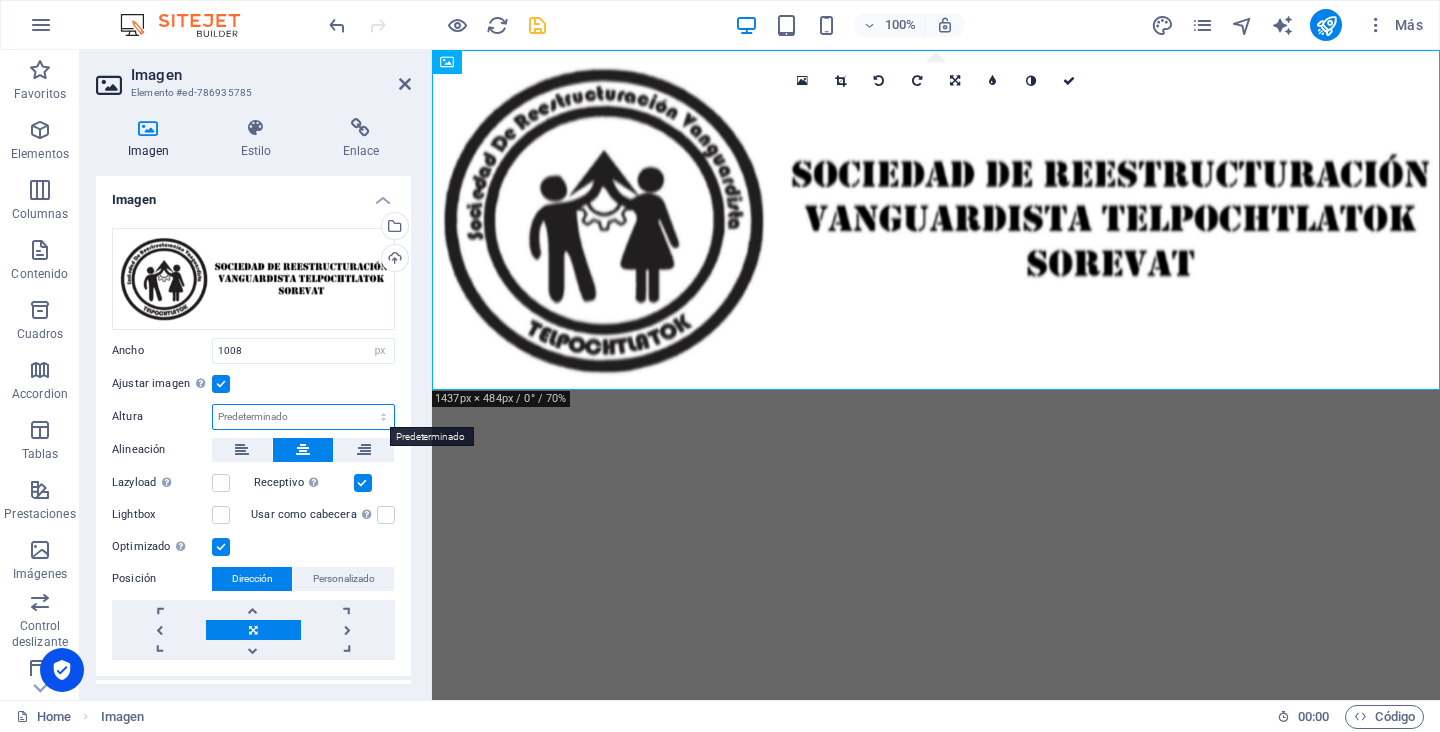 click on "Predeterminado automático px" at bounding box center [303, 417] 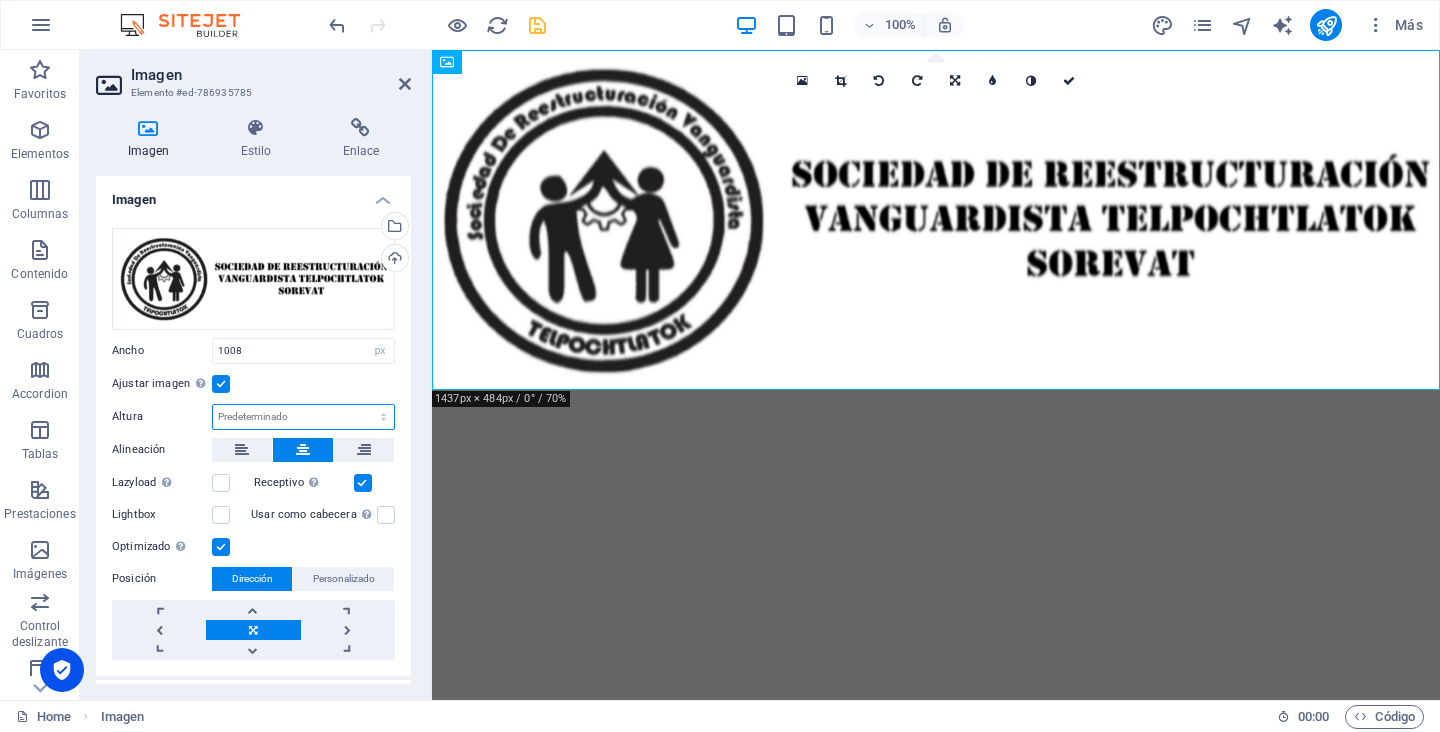select on "px" 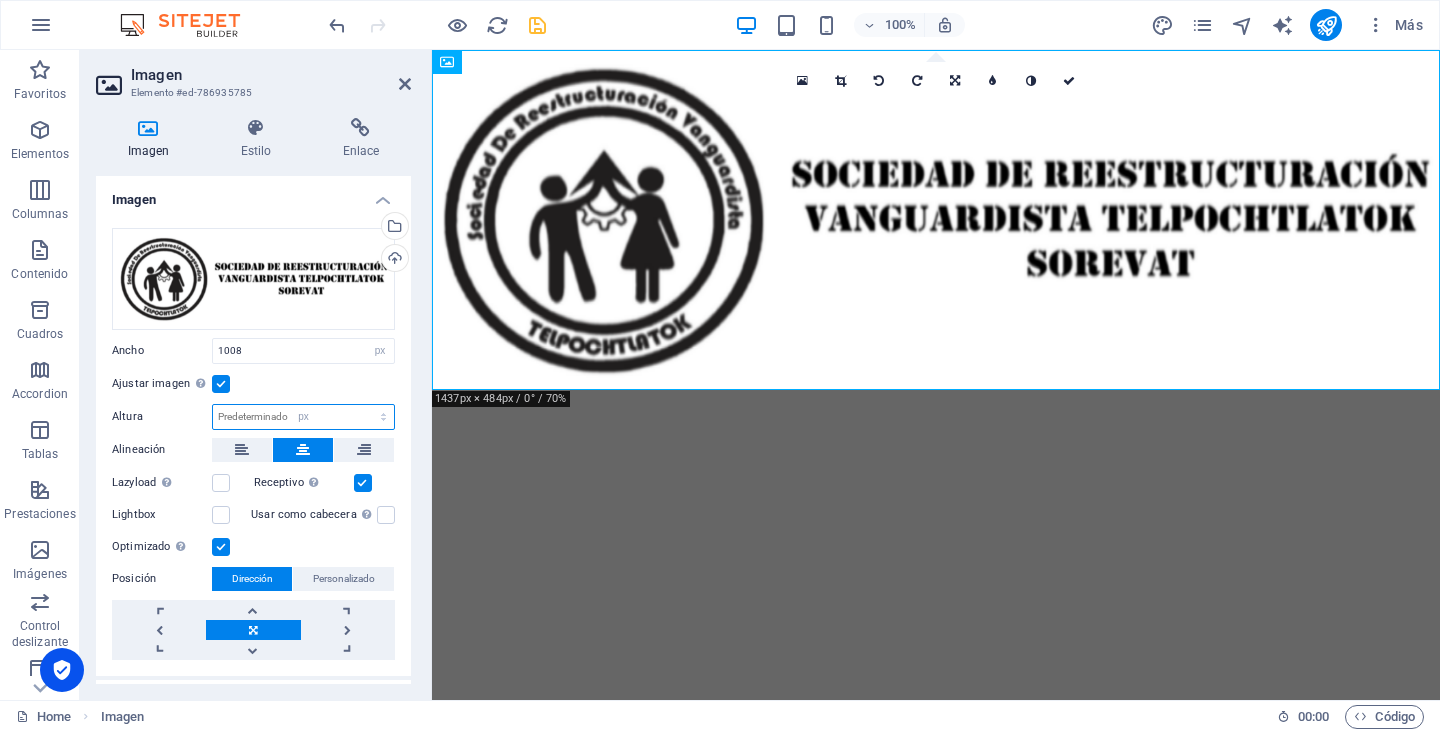 click on "Predeterminado automático px" at bounding box center [303, 417] 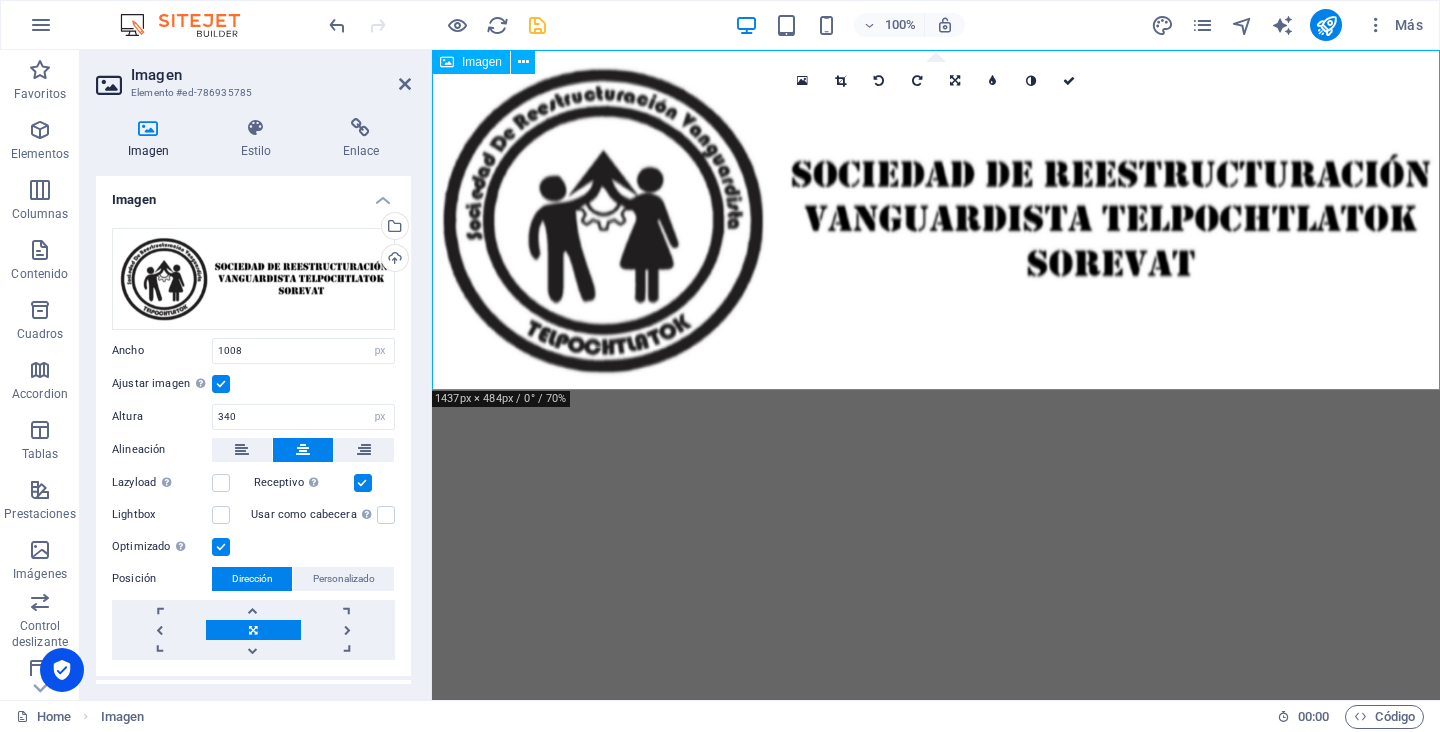 click at bounding box center (936, 220) 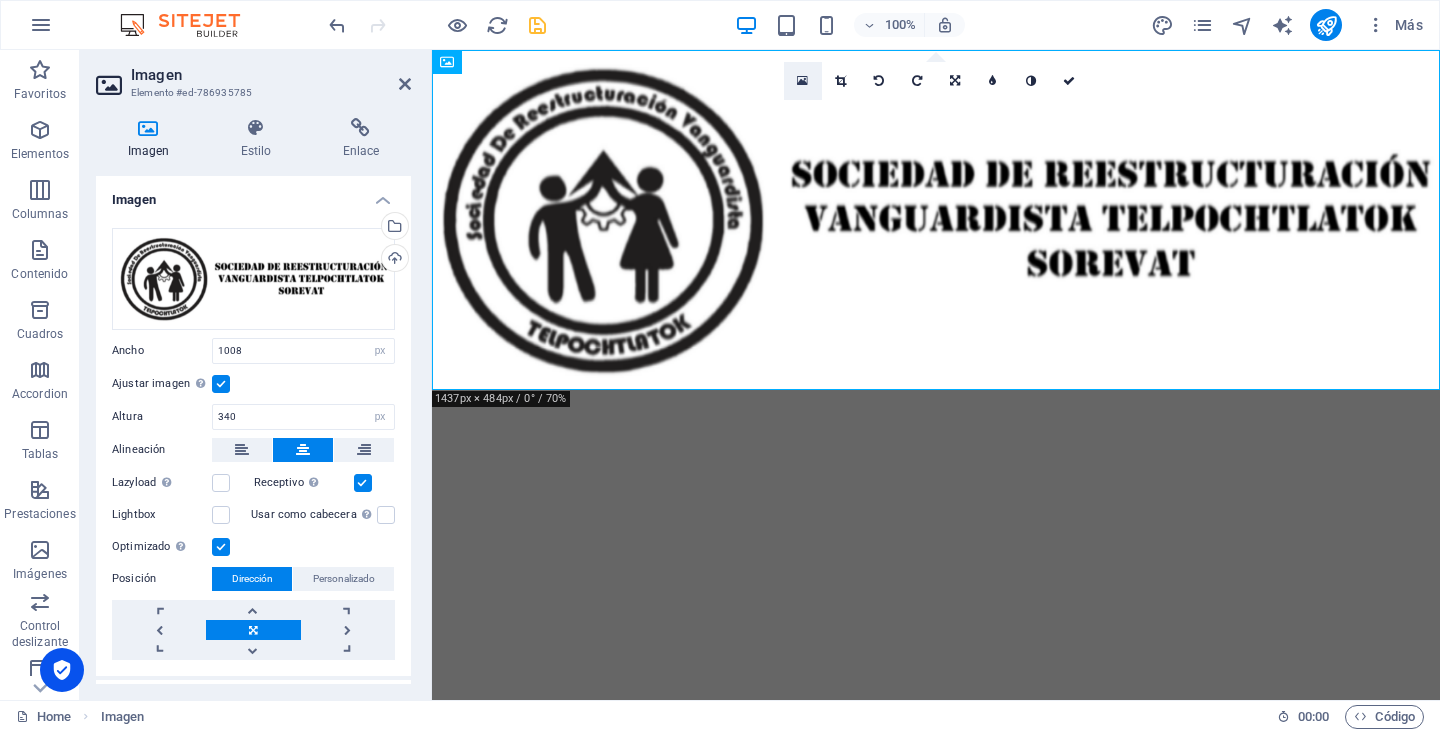 click at bounding box center [802, 81] 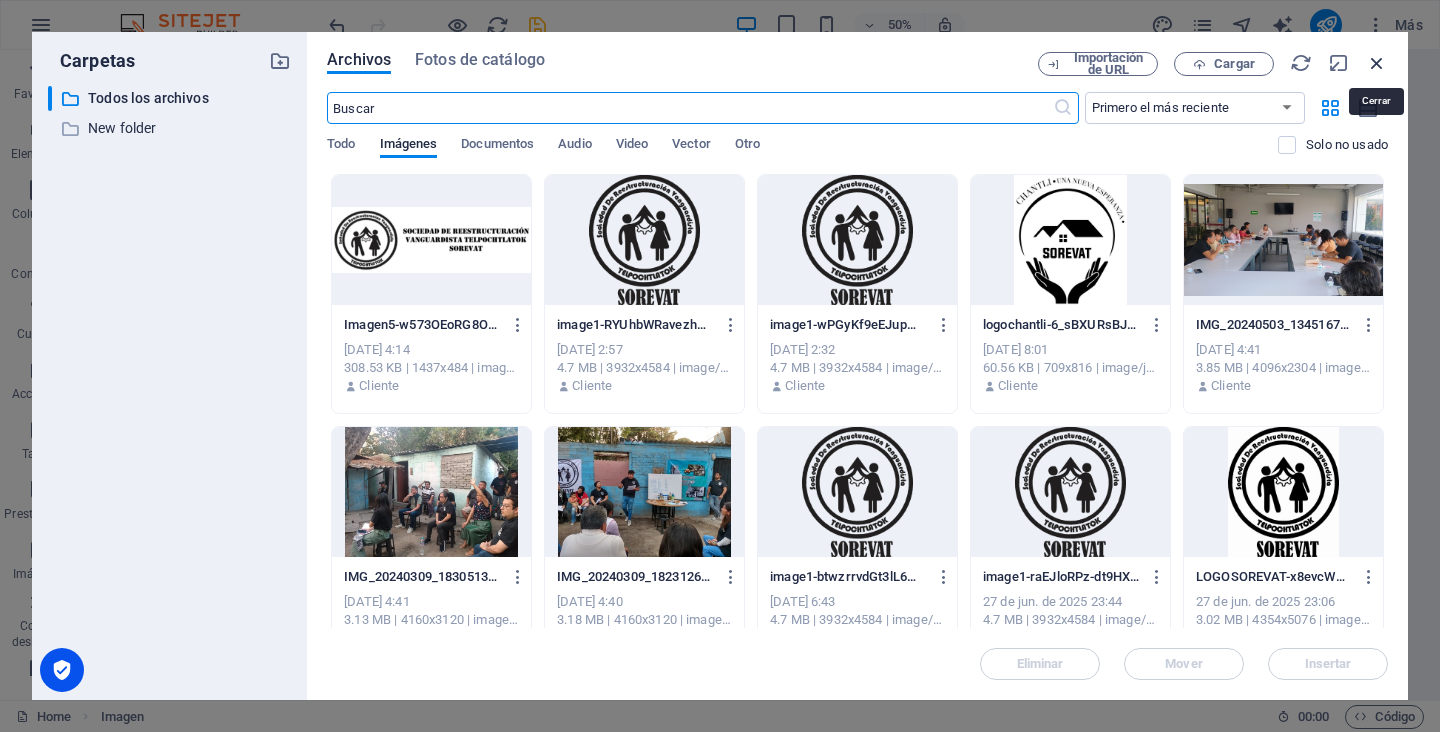 click at bounding box center [1377, 63] 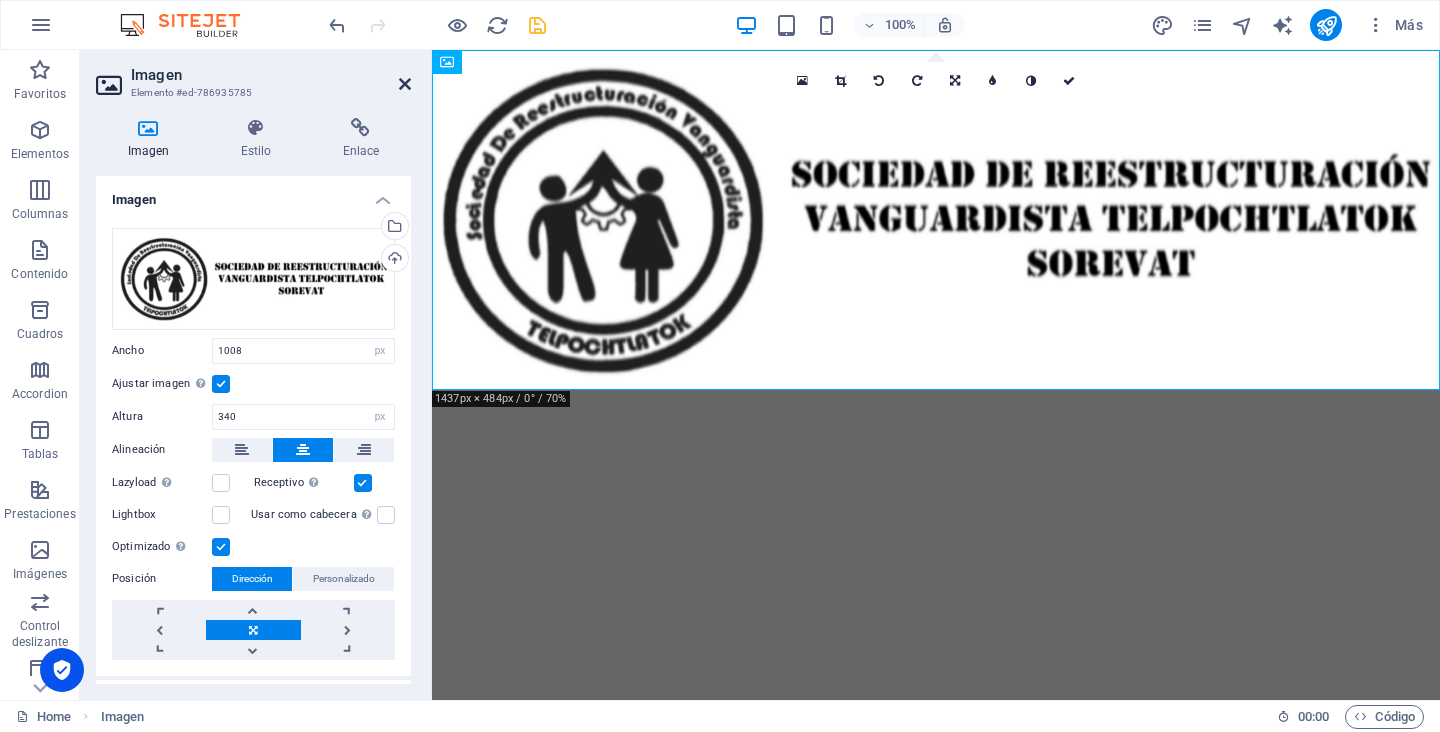 click at bounding box center (405, 84) 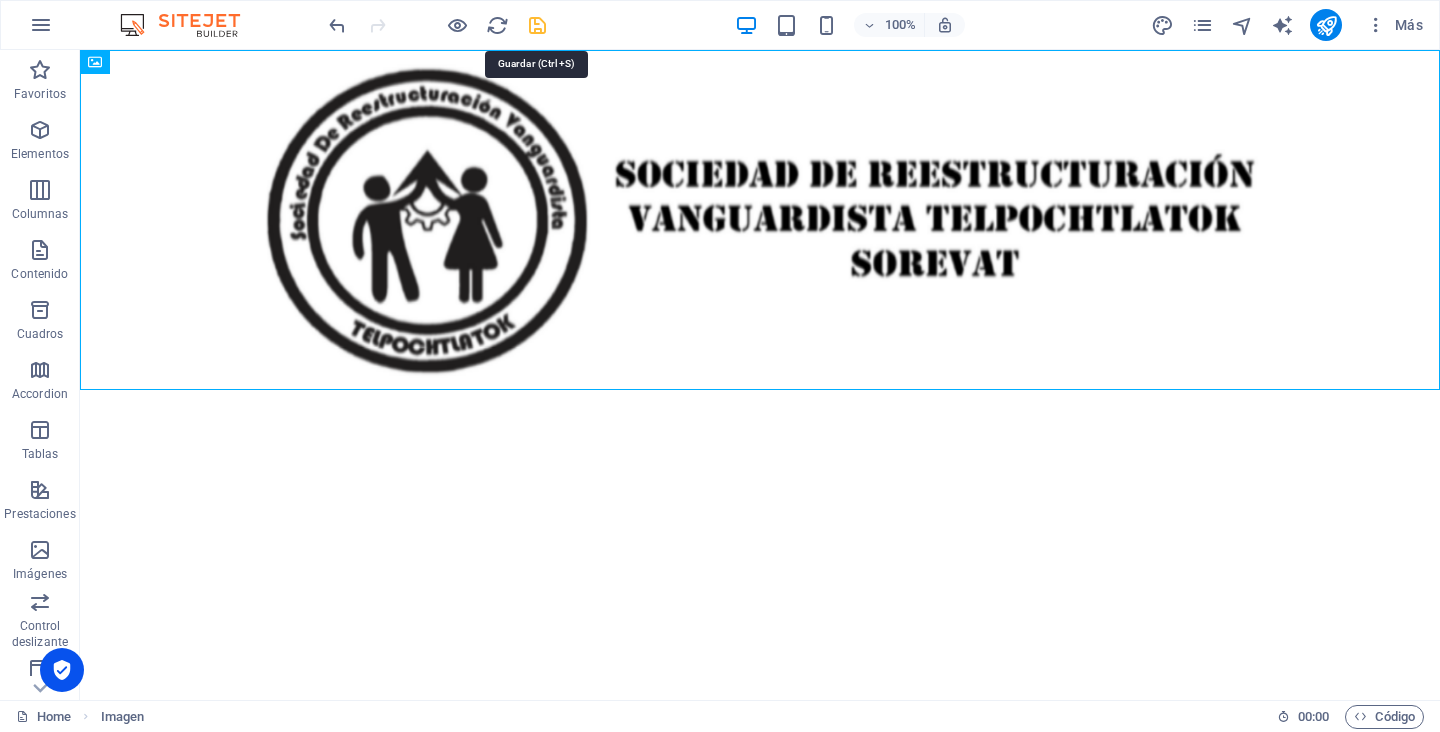 click at bounding box center [537, 25] 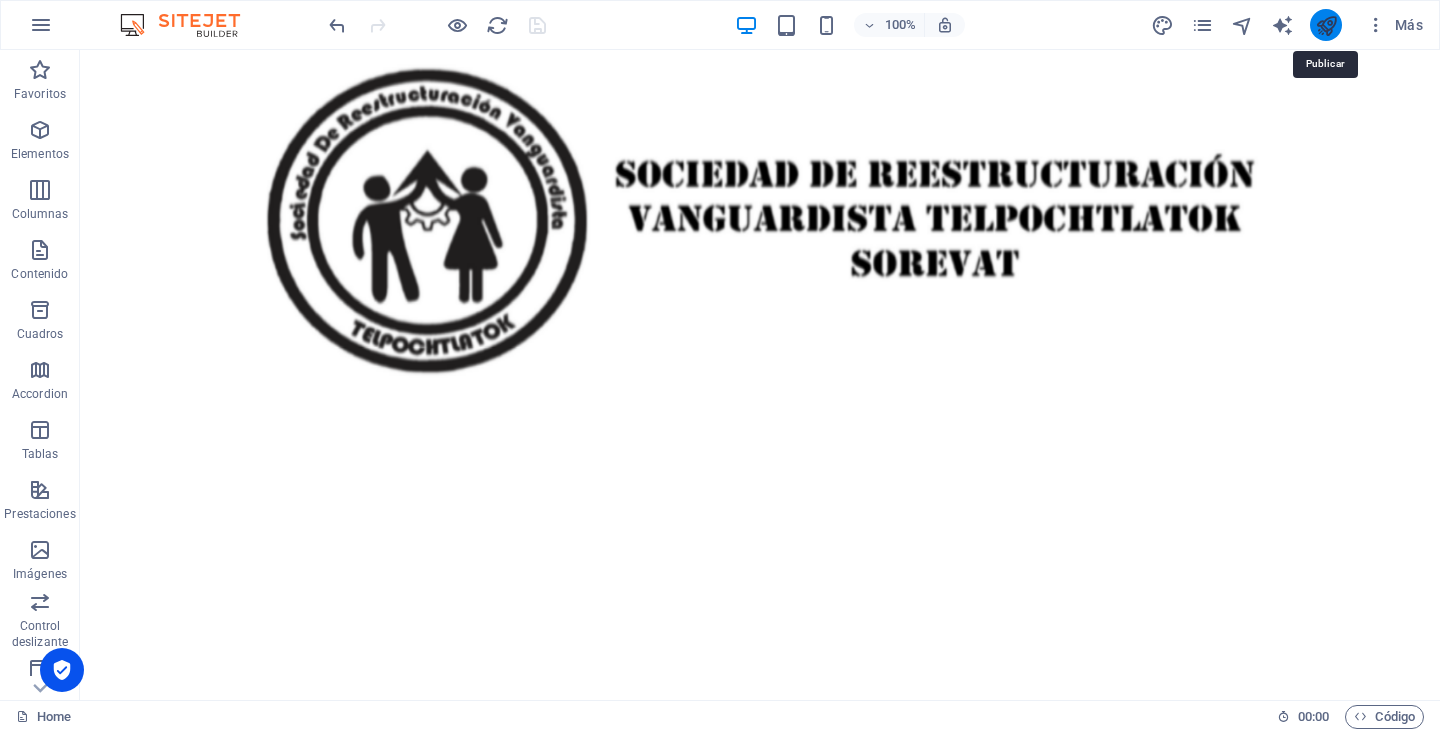 click at bounding box center [1326, 25] 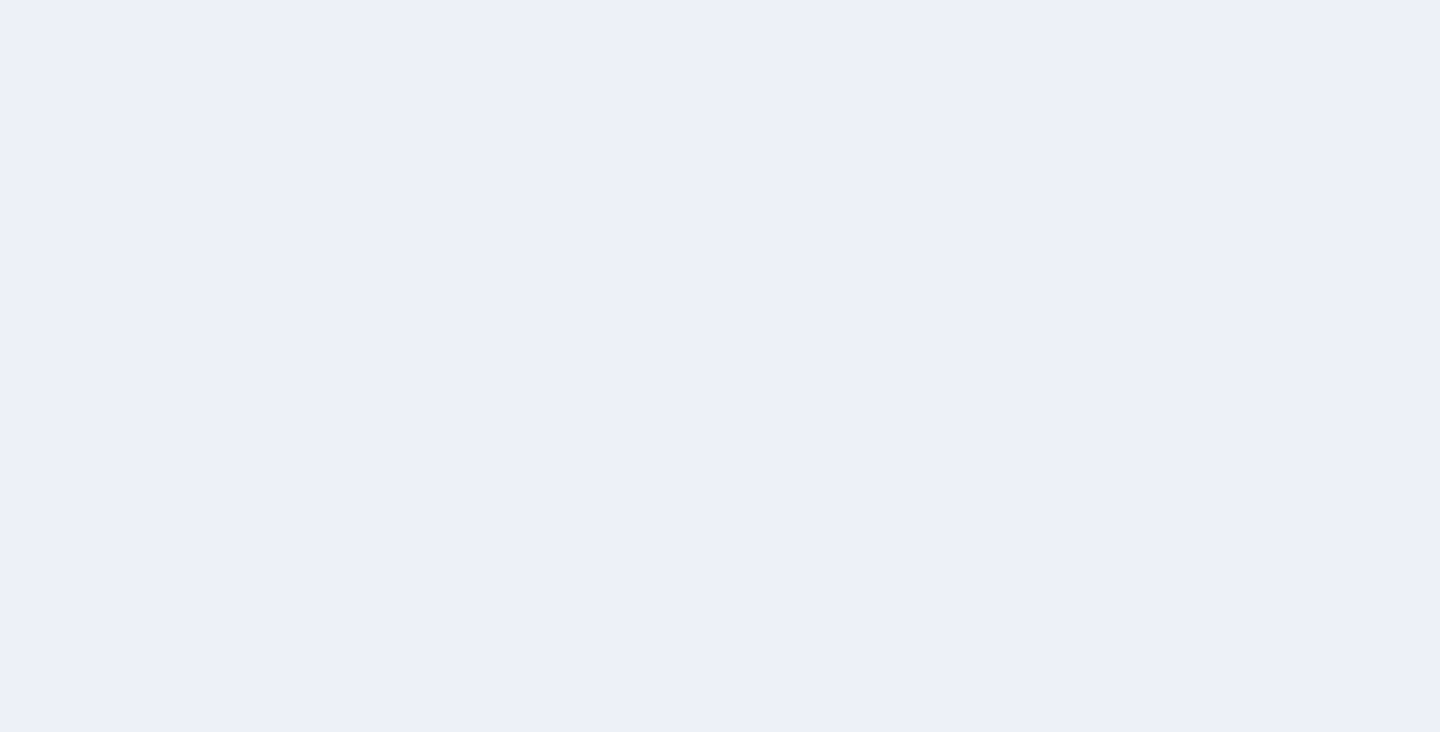scroll, scrollTop: 0, scrollLeft: 0, axis: both 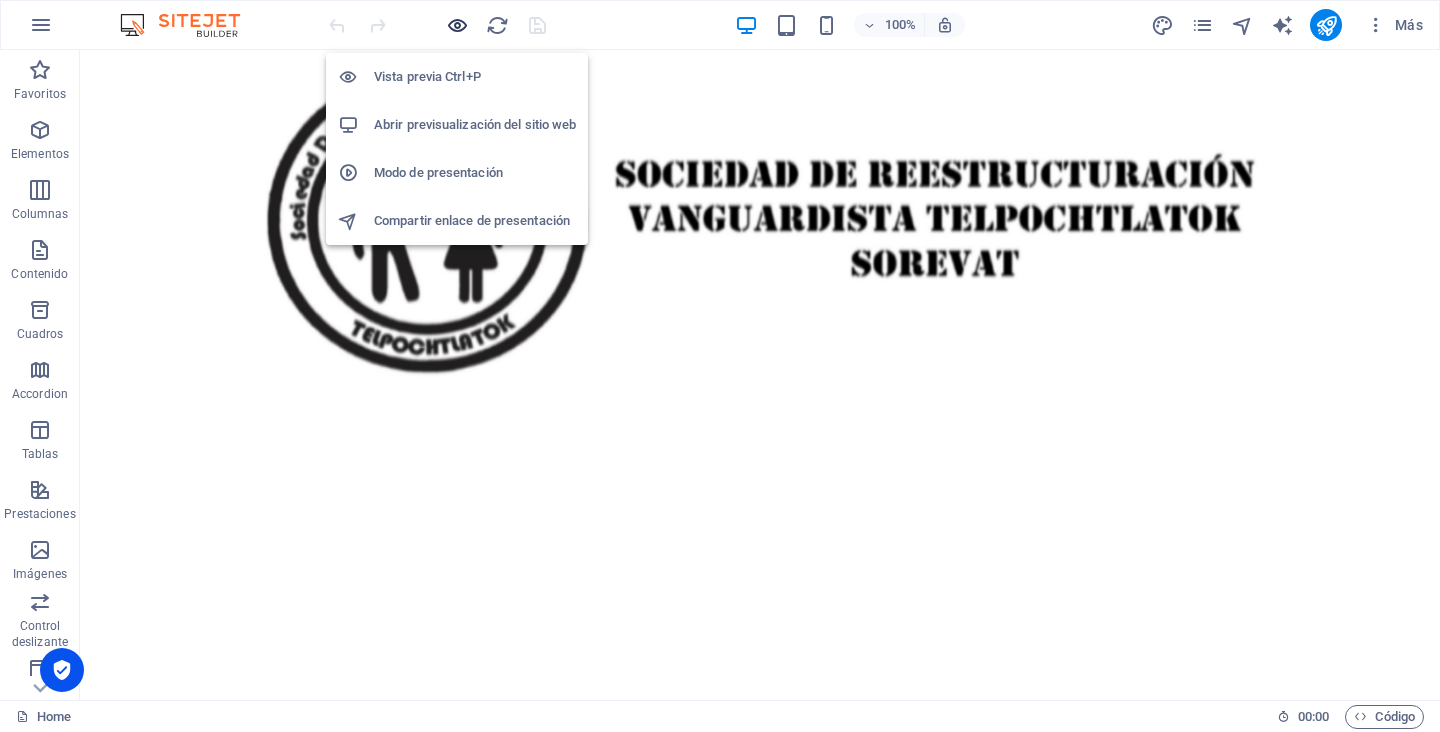 click at bounding box center [457, 25] 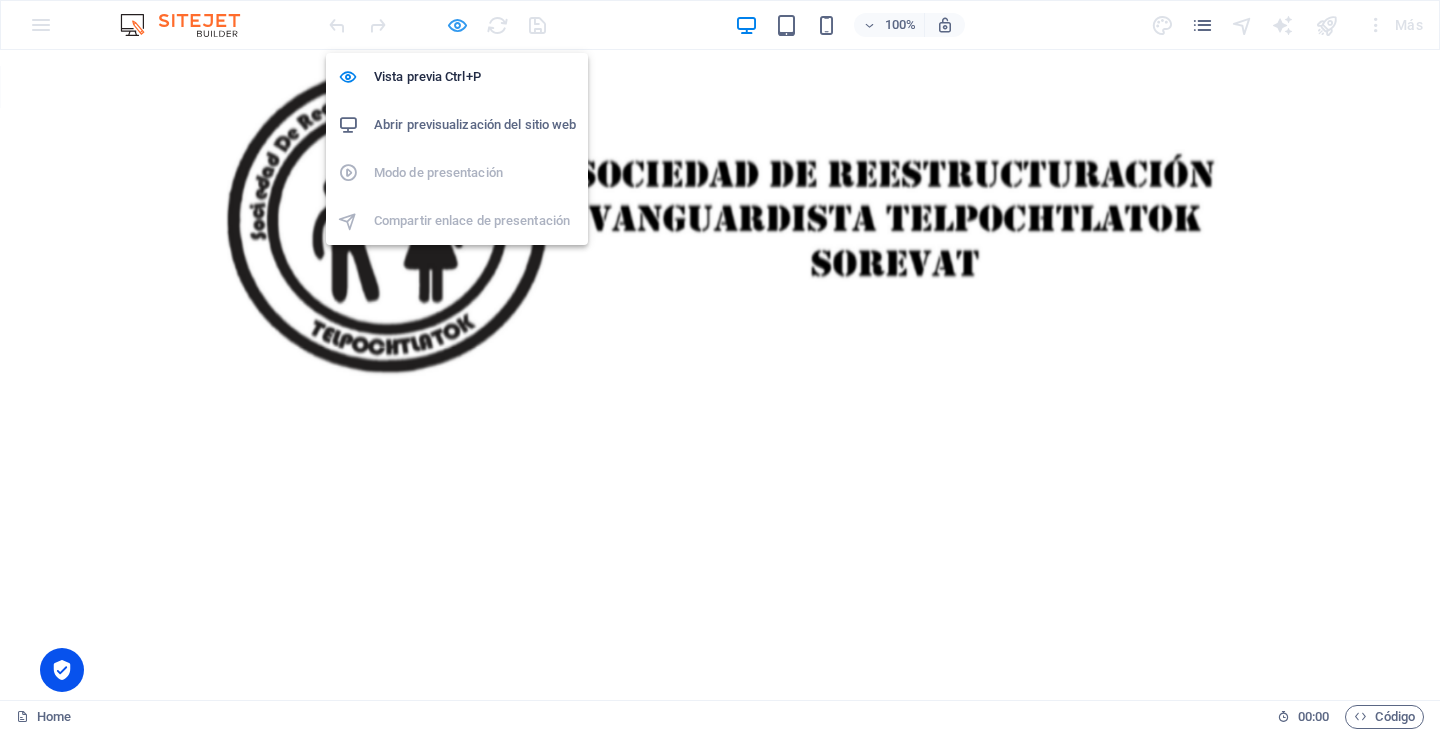 click at bounding box center [457, 25] 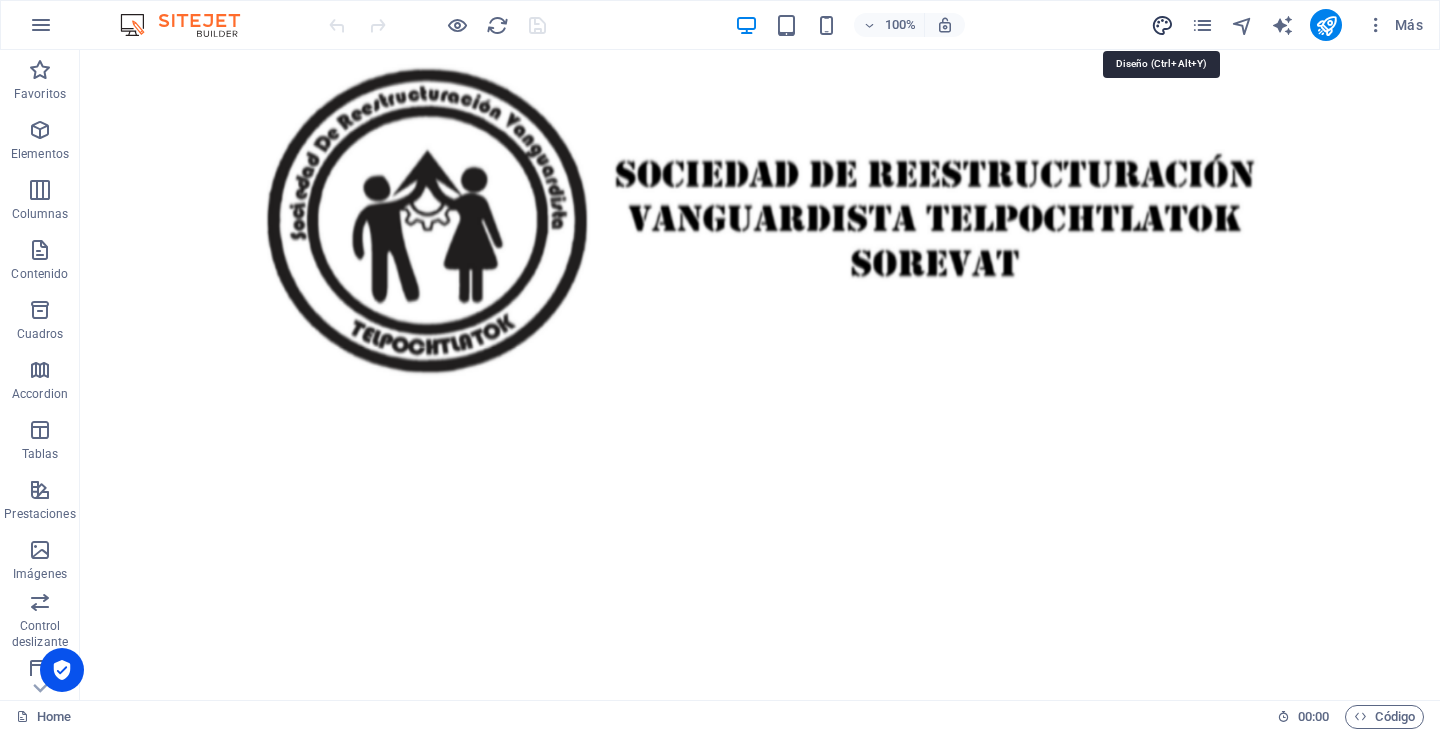 click at bounding box center (1162, 25) 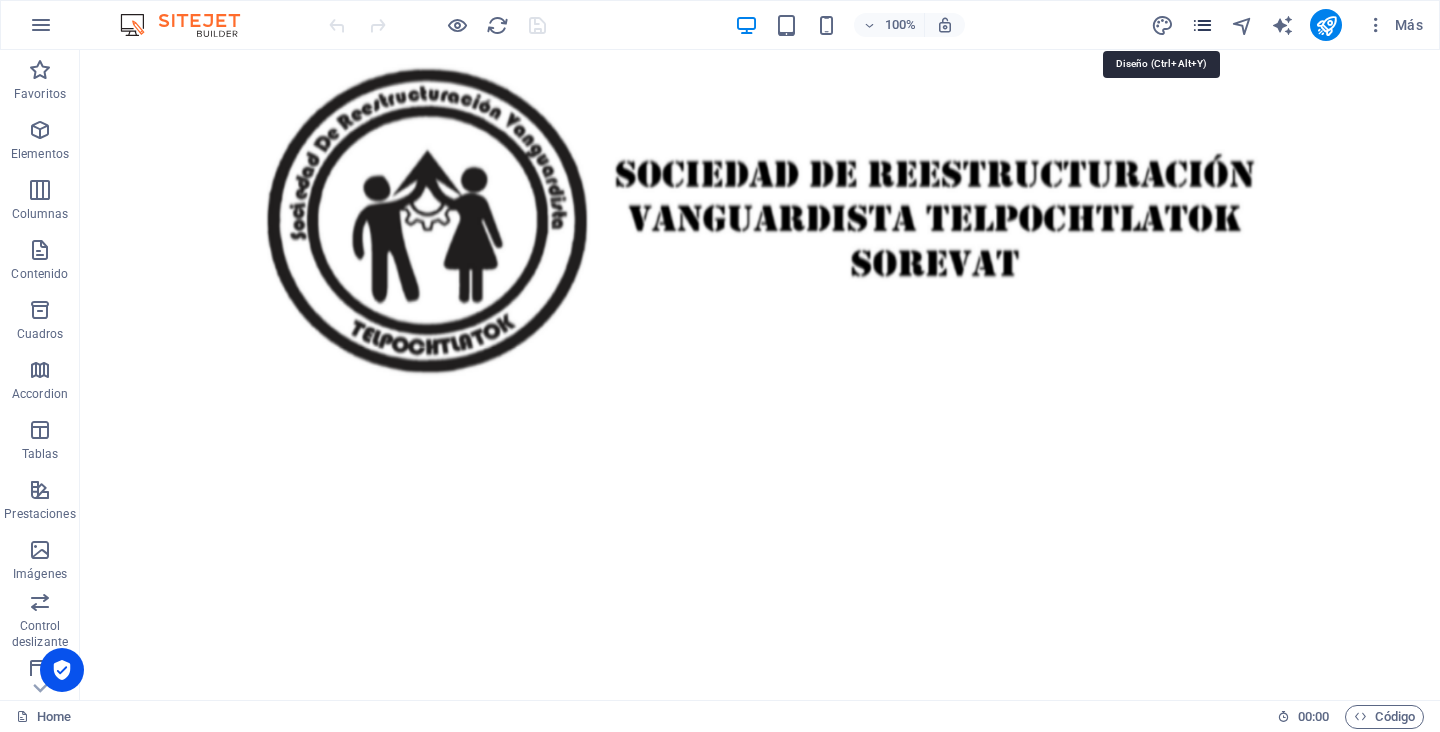 select on "px" 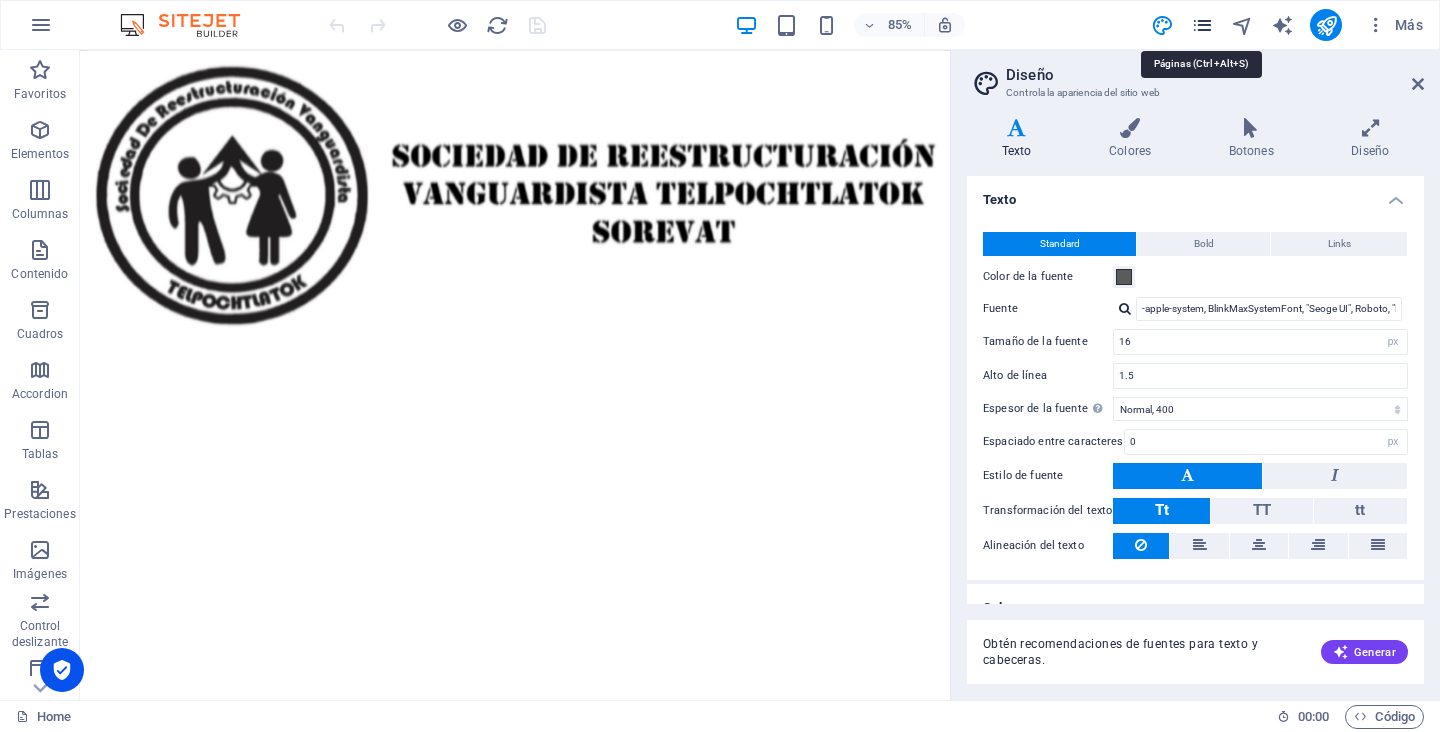 click at bounding box center [1202, 25] 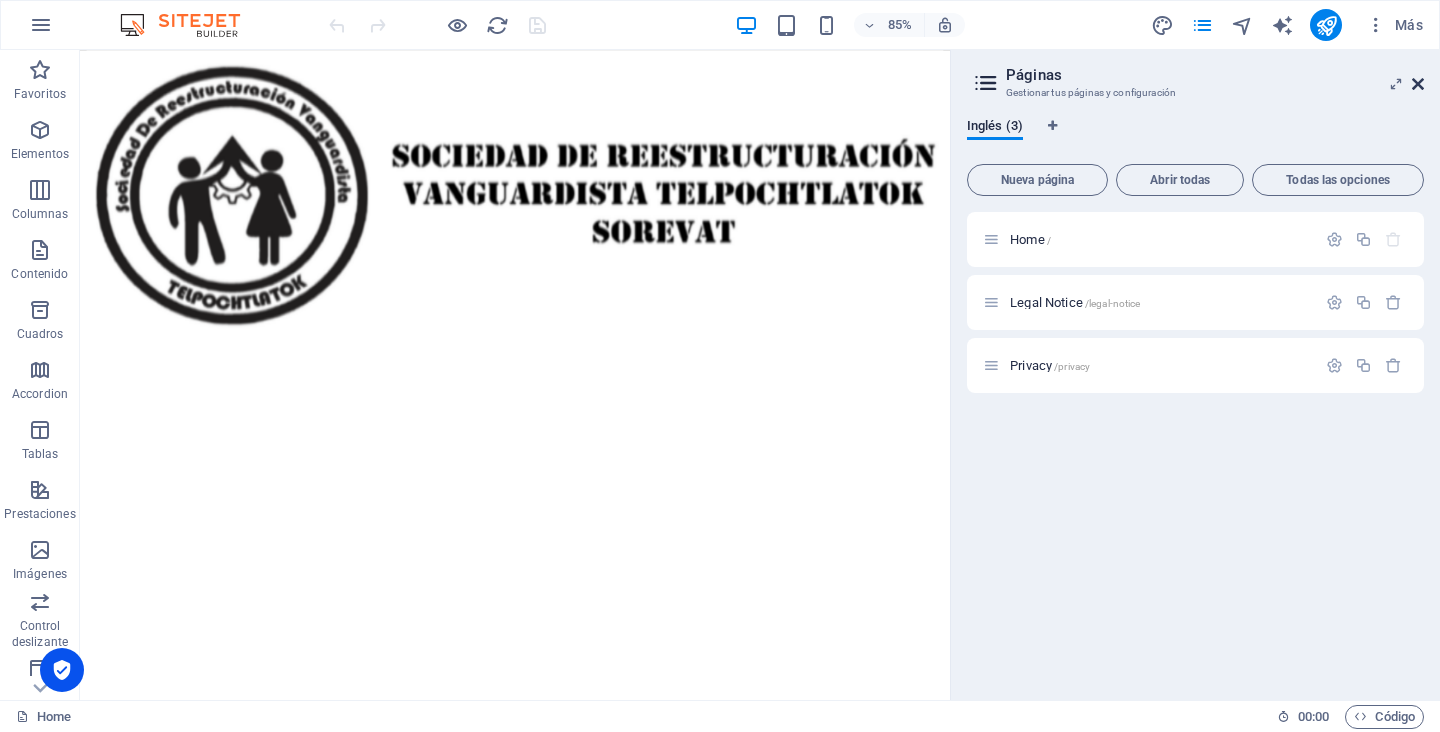 click at bounding box center (1418, 84) 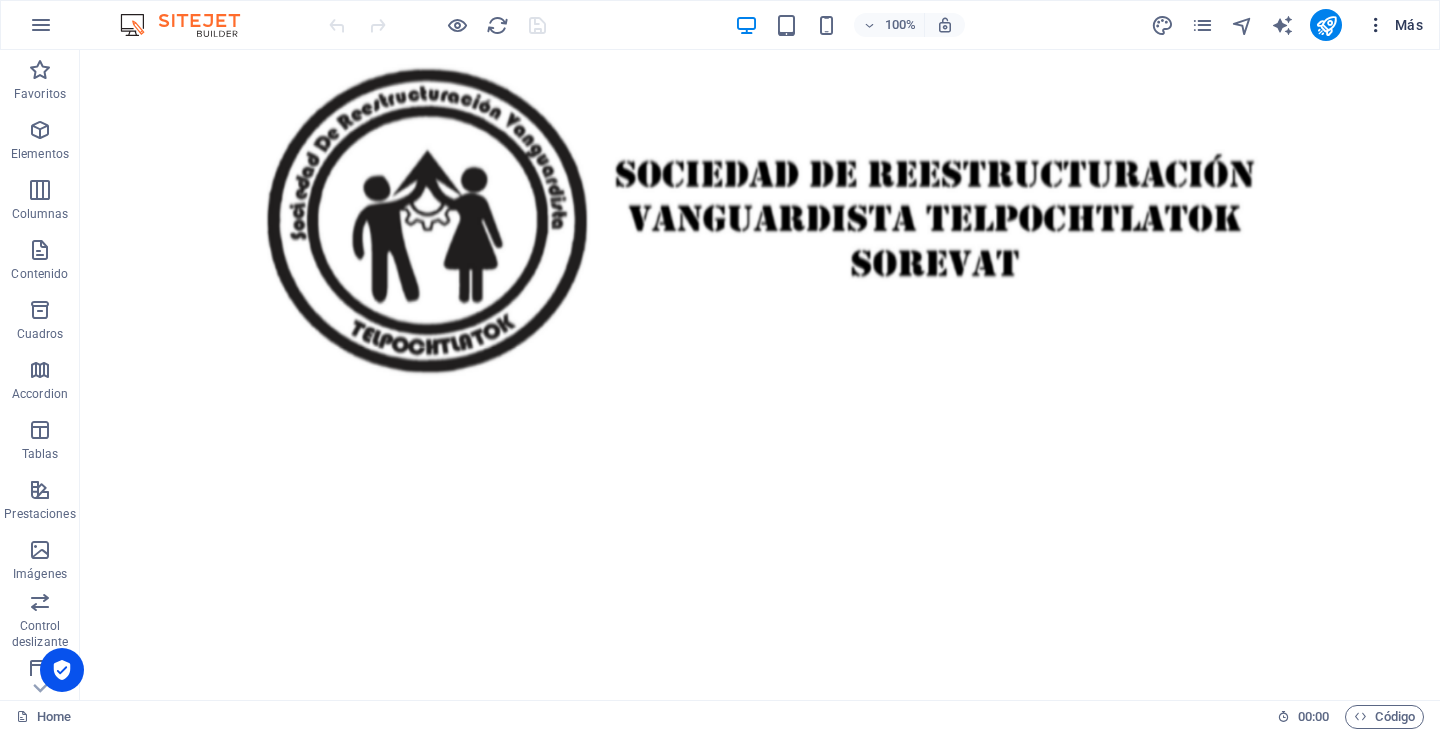 click at bounding box center [1376, 25] 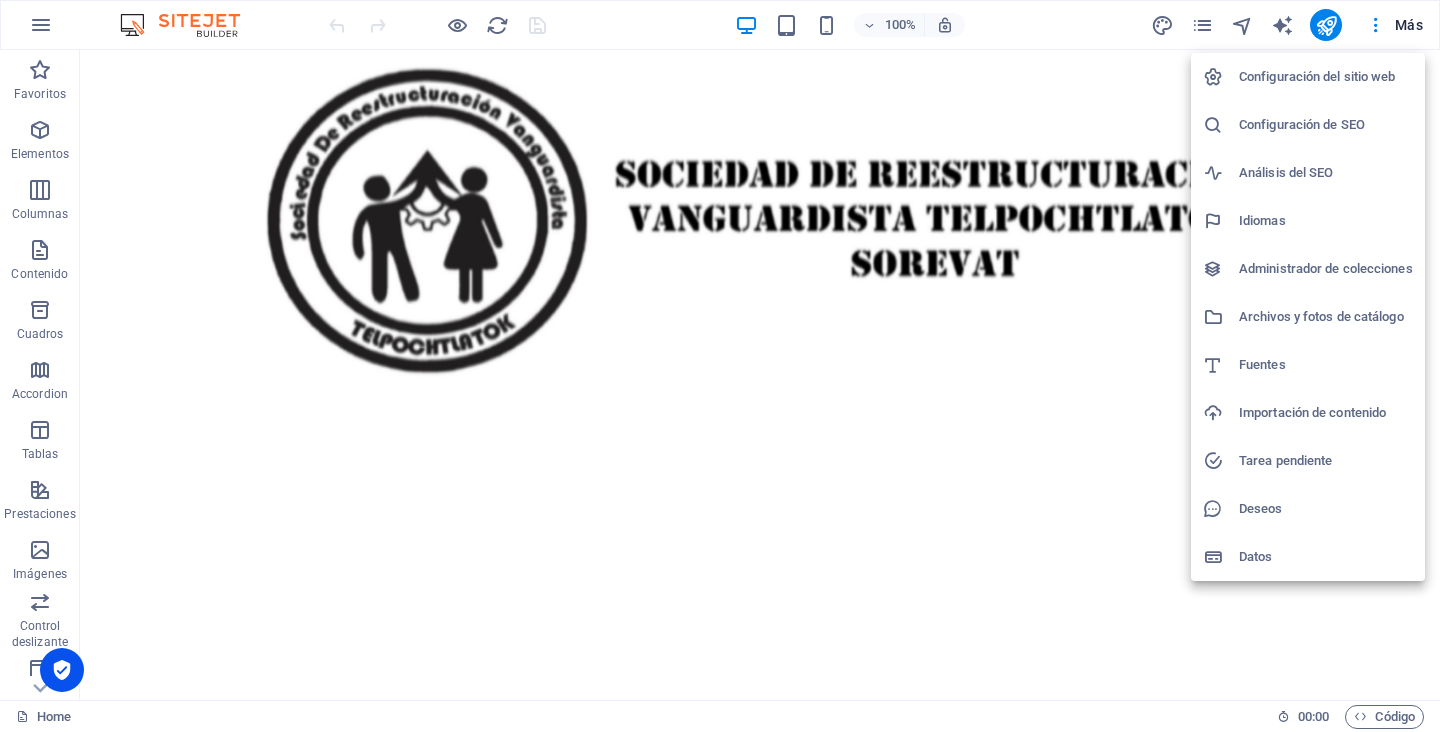 click at bounding box center (720, 366) 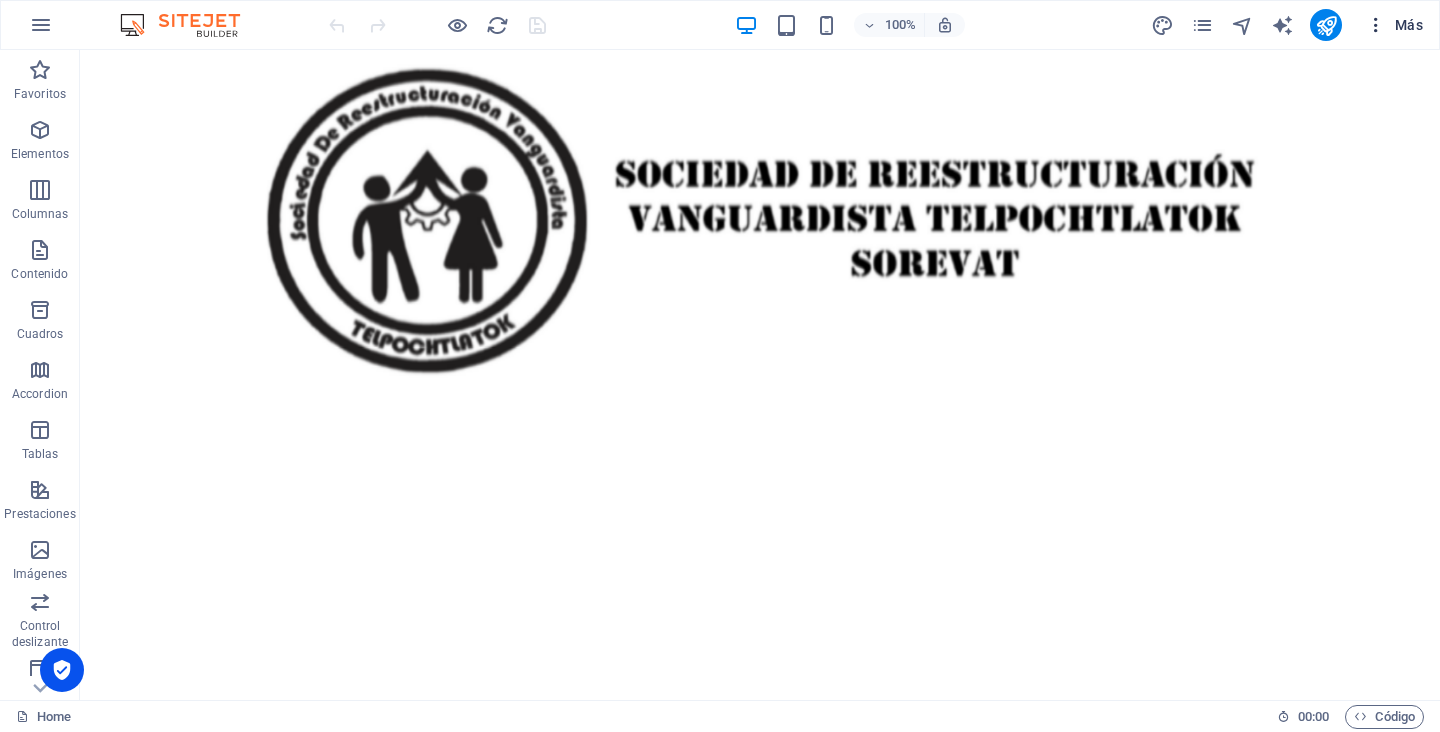 click on "Más" at bounding box center (1394, 25) 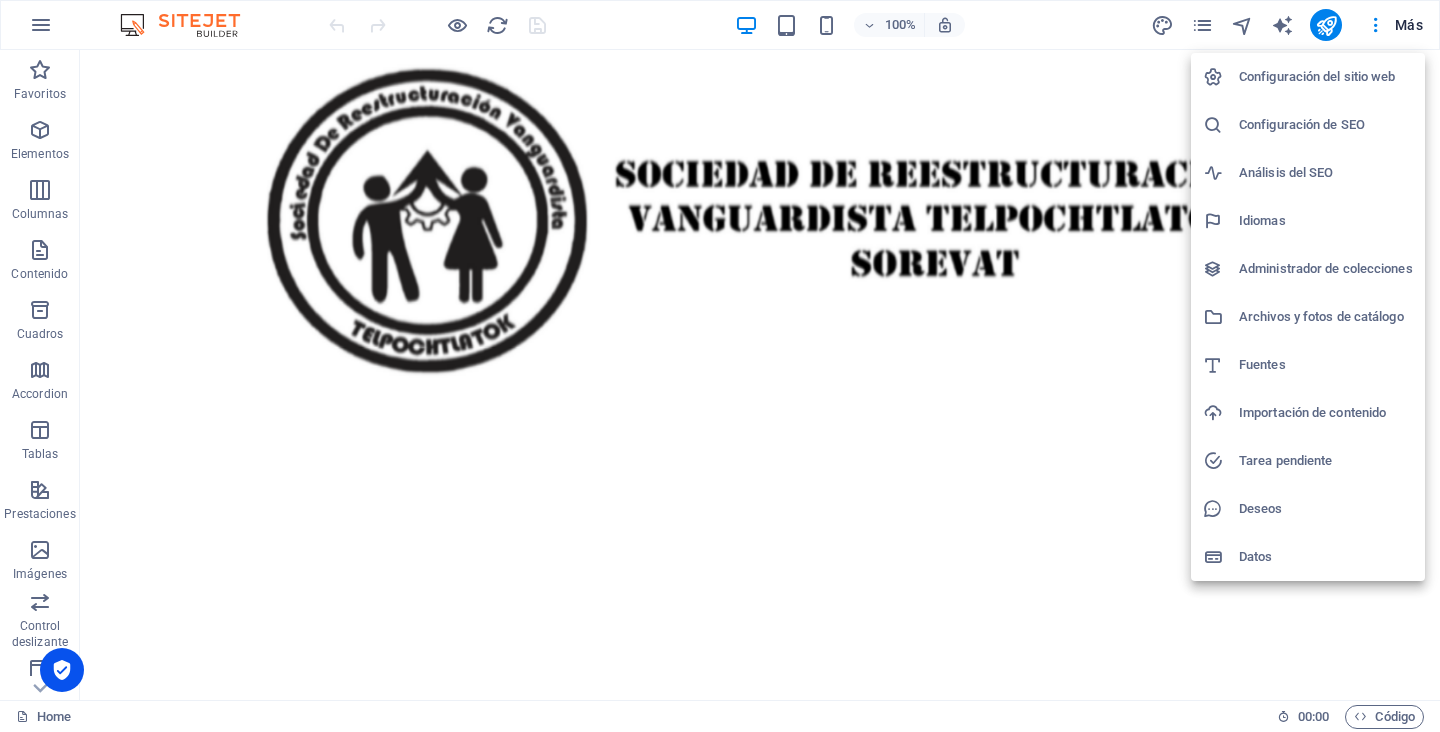click at bounding box center (720, 366) 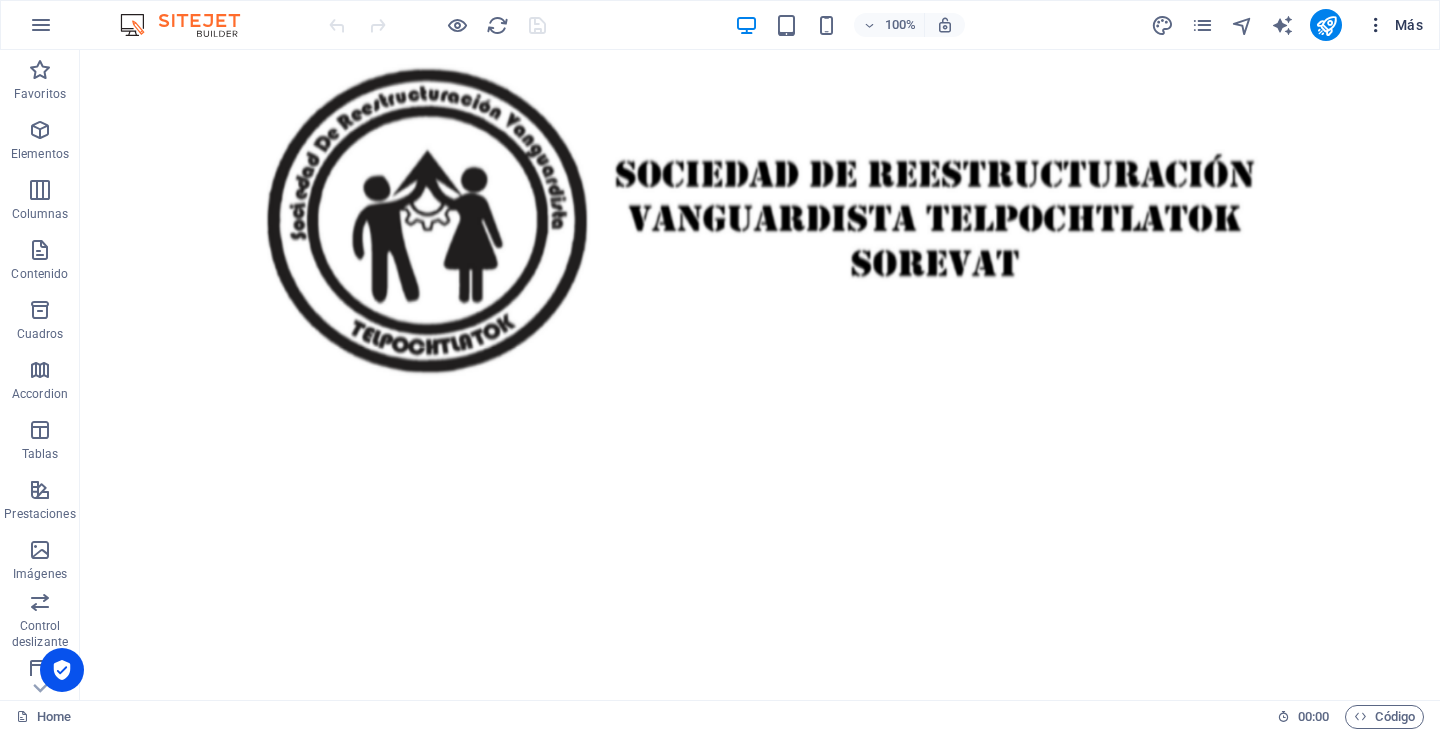 click on "Más" at bounding box center (1394, 25) 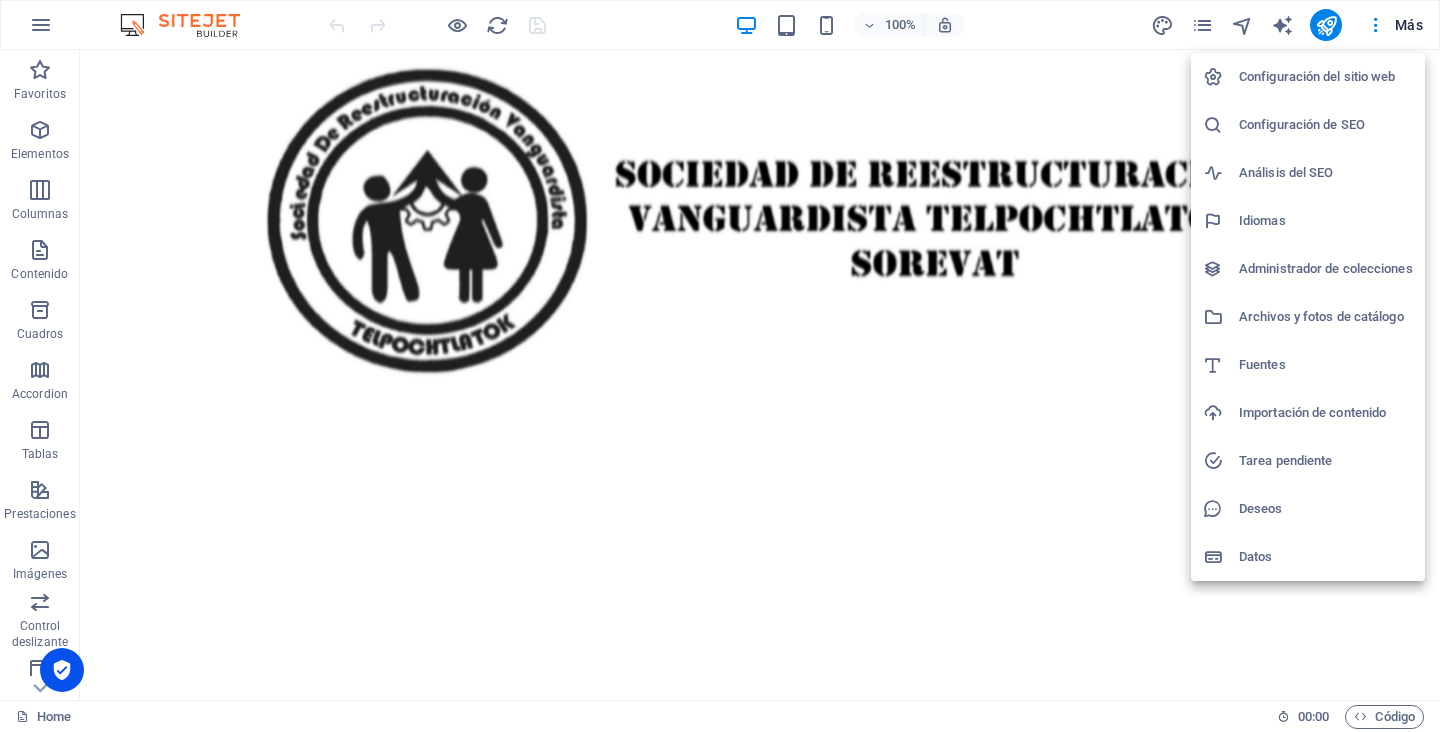 click at bounding box center (720, 366) 